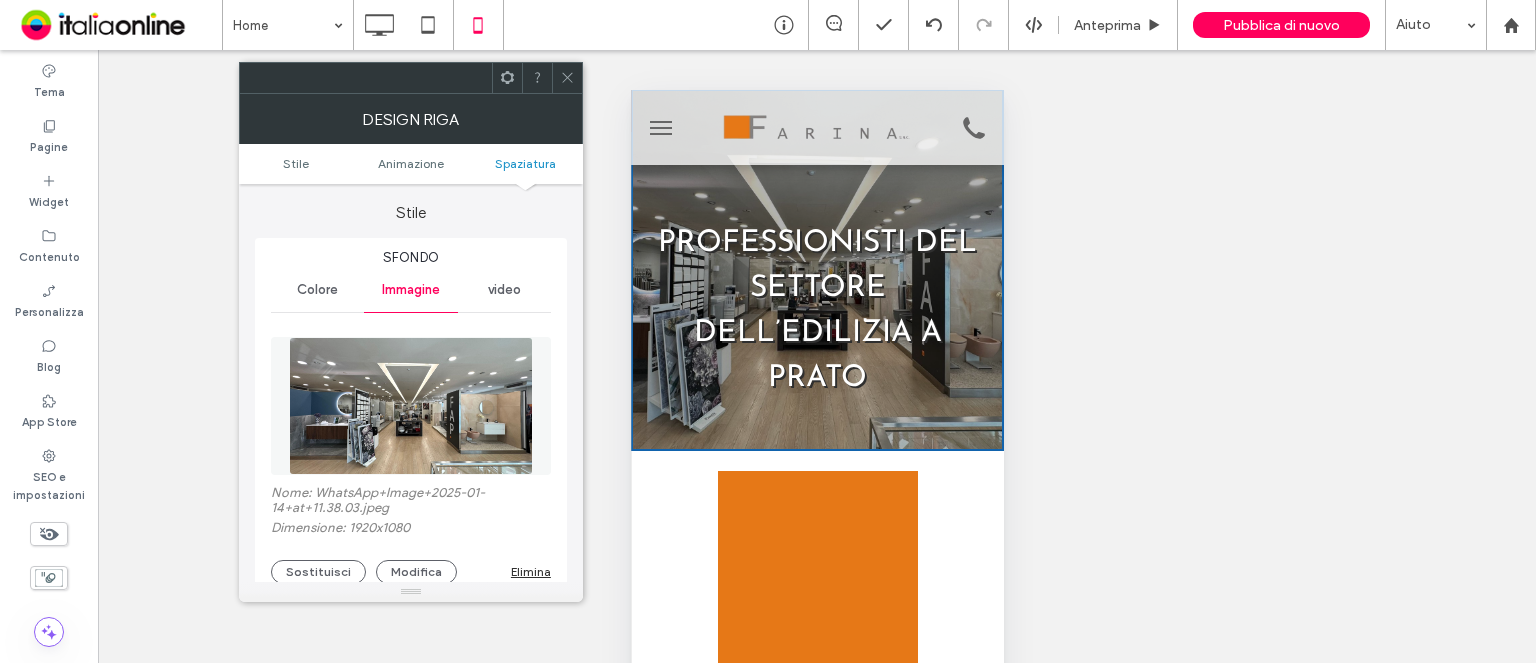 scroll, scrollTop: 0, scrollLeft: 0, axis: both 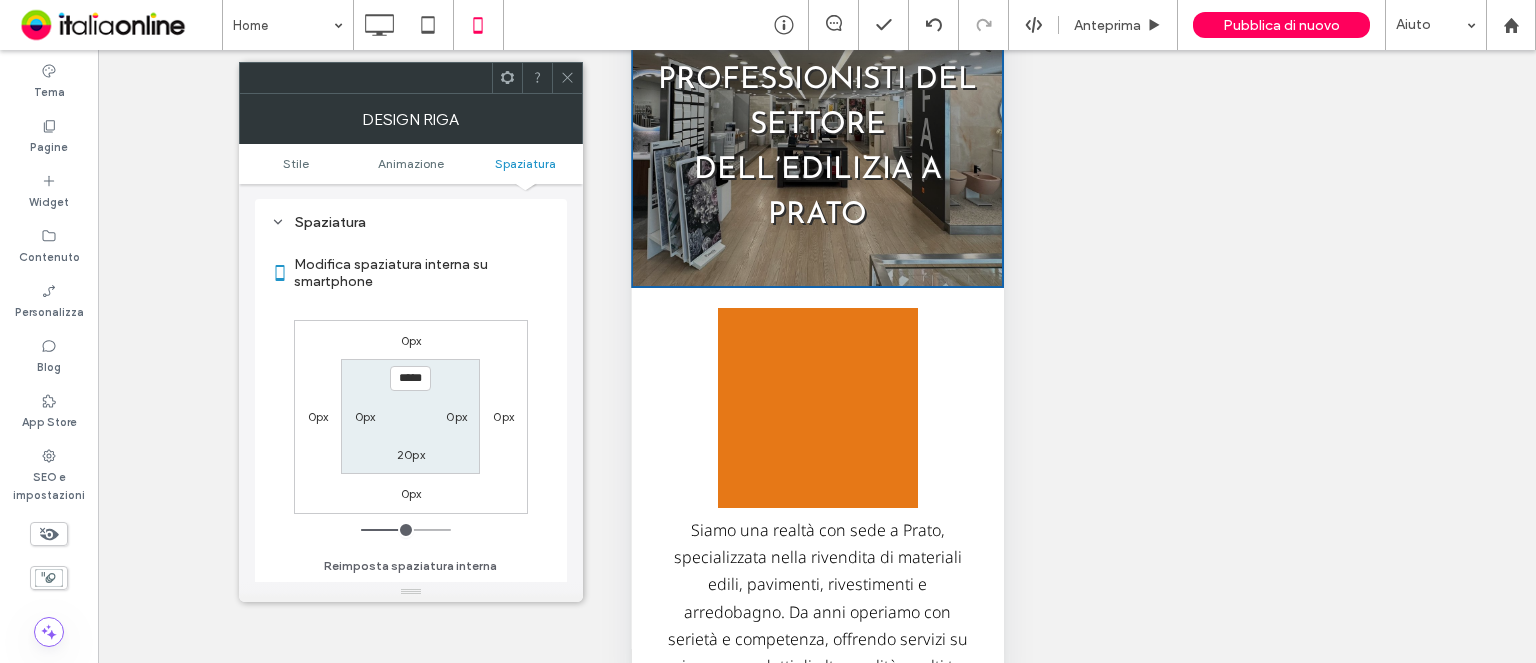 click 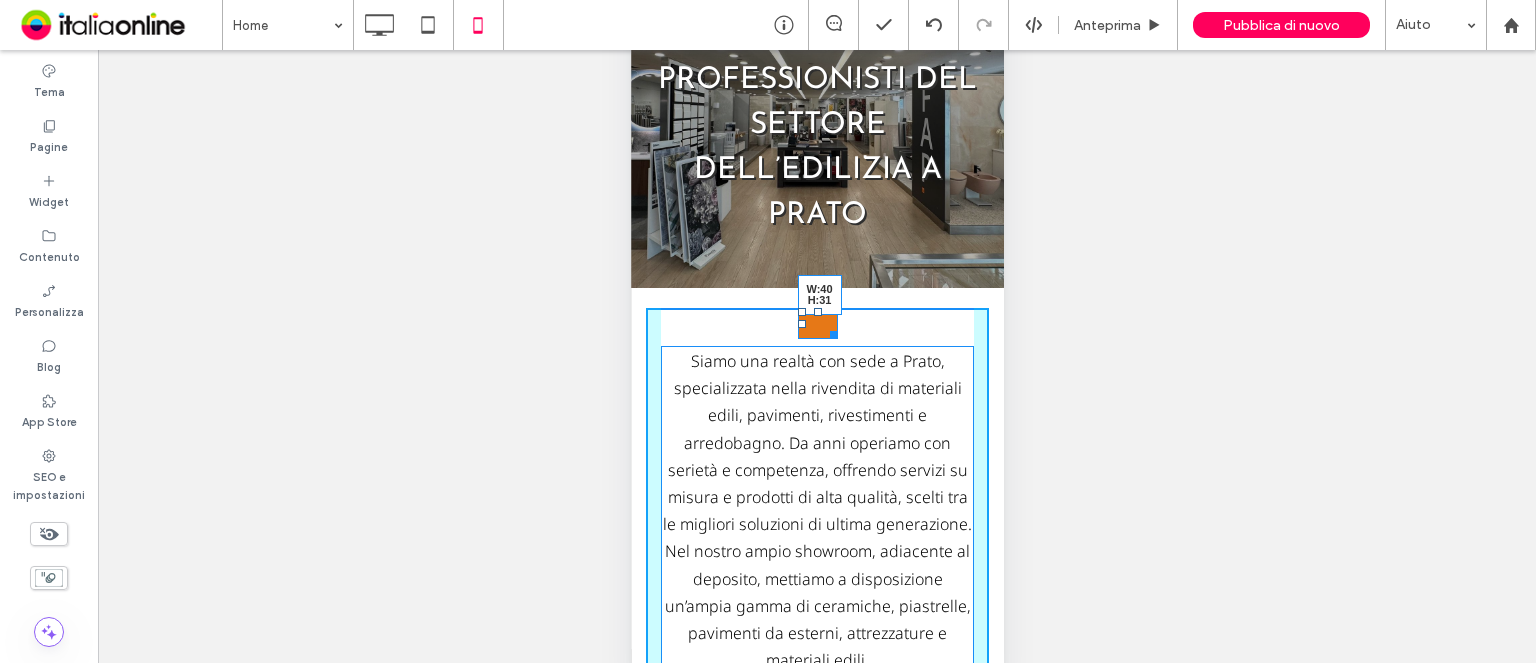 drag, startPoint x: 905, startPoint y: 500, endPoint x: 825, endPoint y: 330, distance: 187.88295 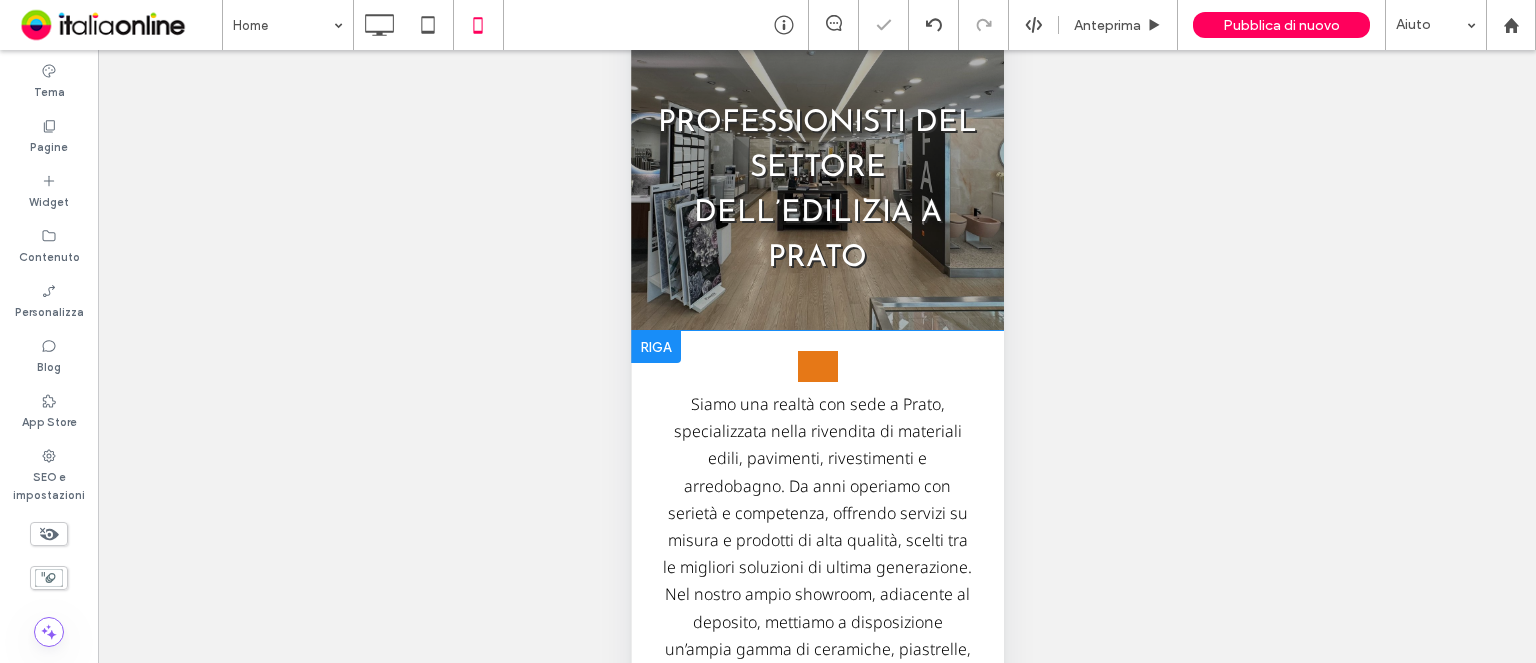 scroll, scrollTop: 163, scrollLeft: 0, axis: vertical 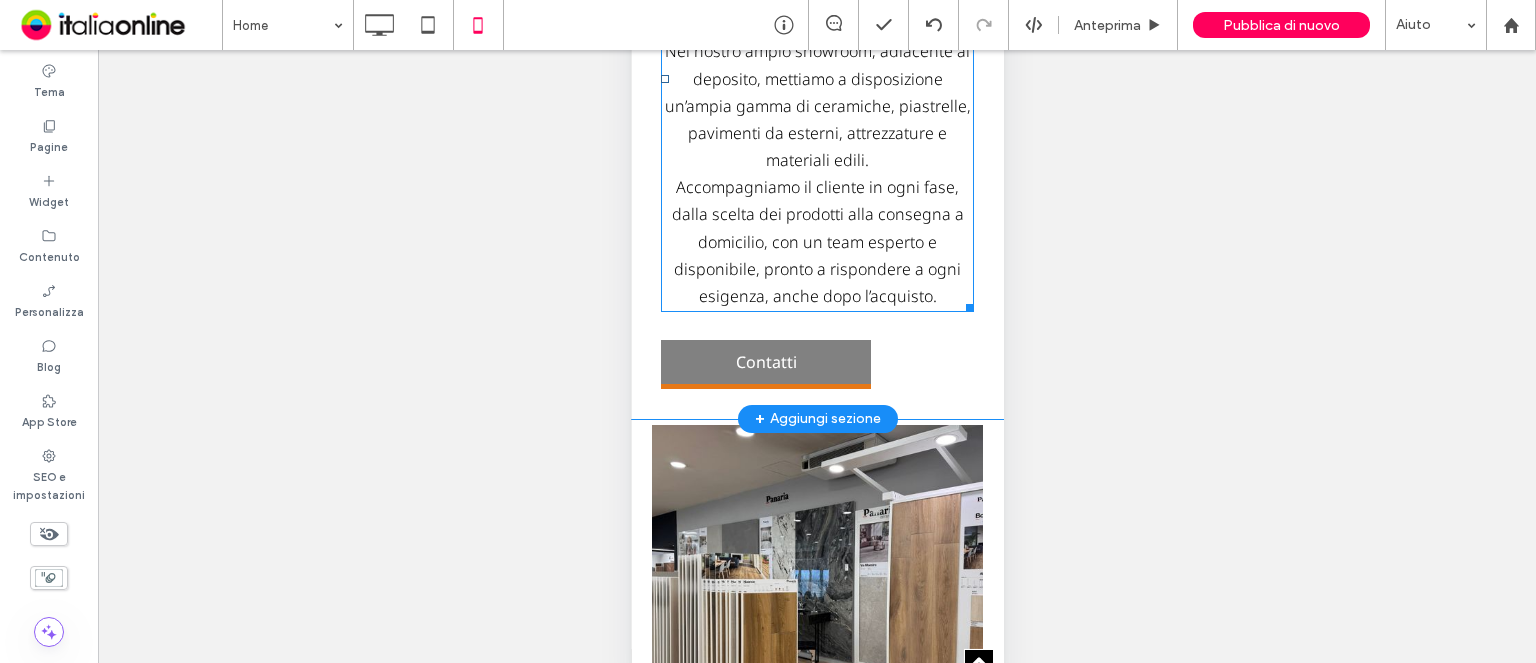 click on "Siamo una realtà con sede a Prato, specializzata nella rivendita di materiali edili, pavimenti, rivestimenti e arredobagno. Da anni operiamo con serietà e competenza, offrendo servizi su misura e prodotti di alta qualità, scelti tra le migliori soluzioni di ultima generazione. Nel nostro ampio showroom, adiacente al deposito, mettiamo a disposizione un’ampia gamma di ceramiche, piastrelle, pavimenti da esterni, attrezzature e materiali edili." at bounding box center (816, 10) 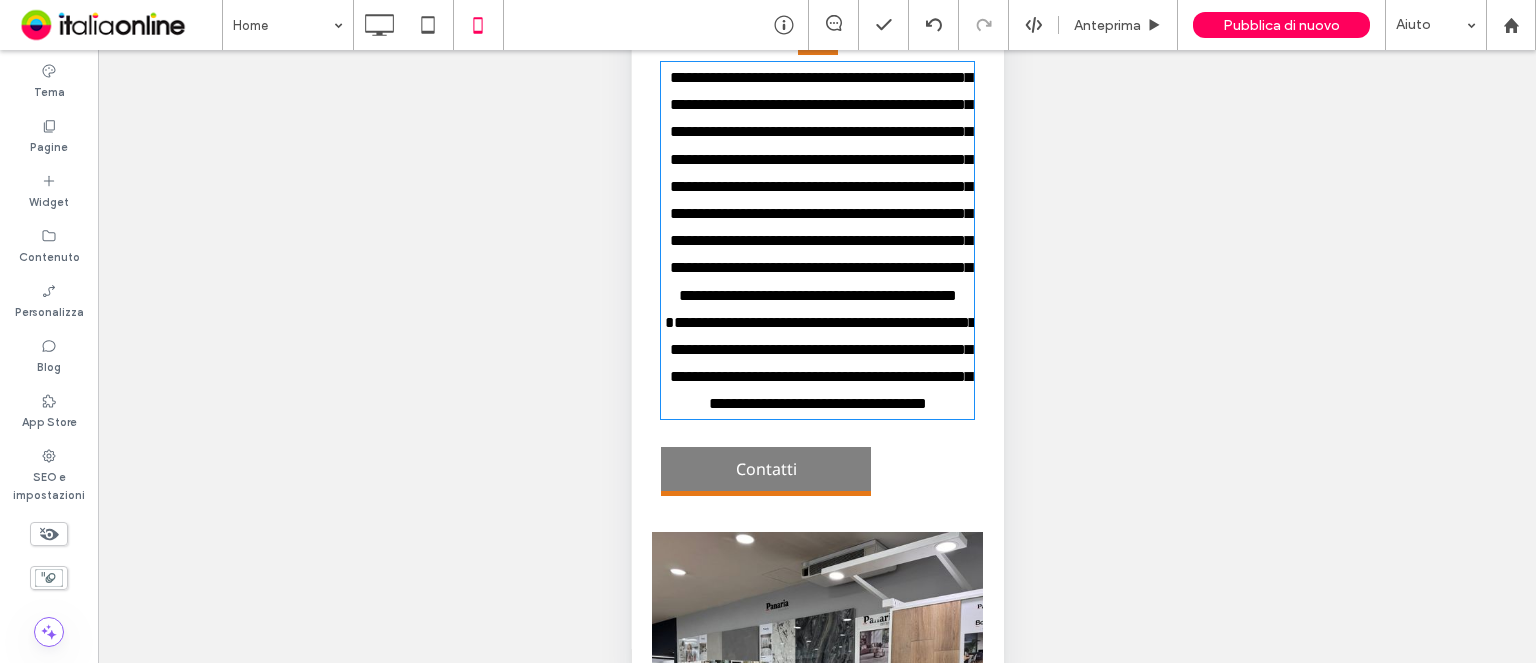 type on "*********" 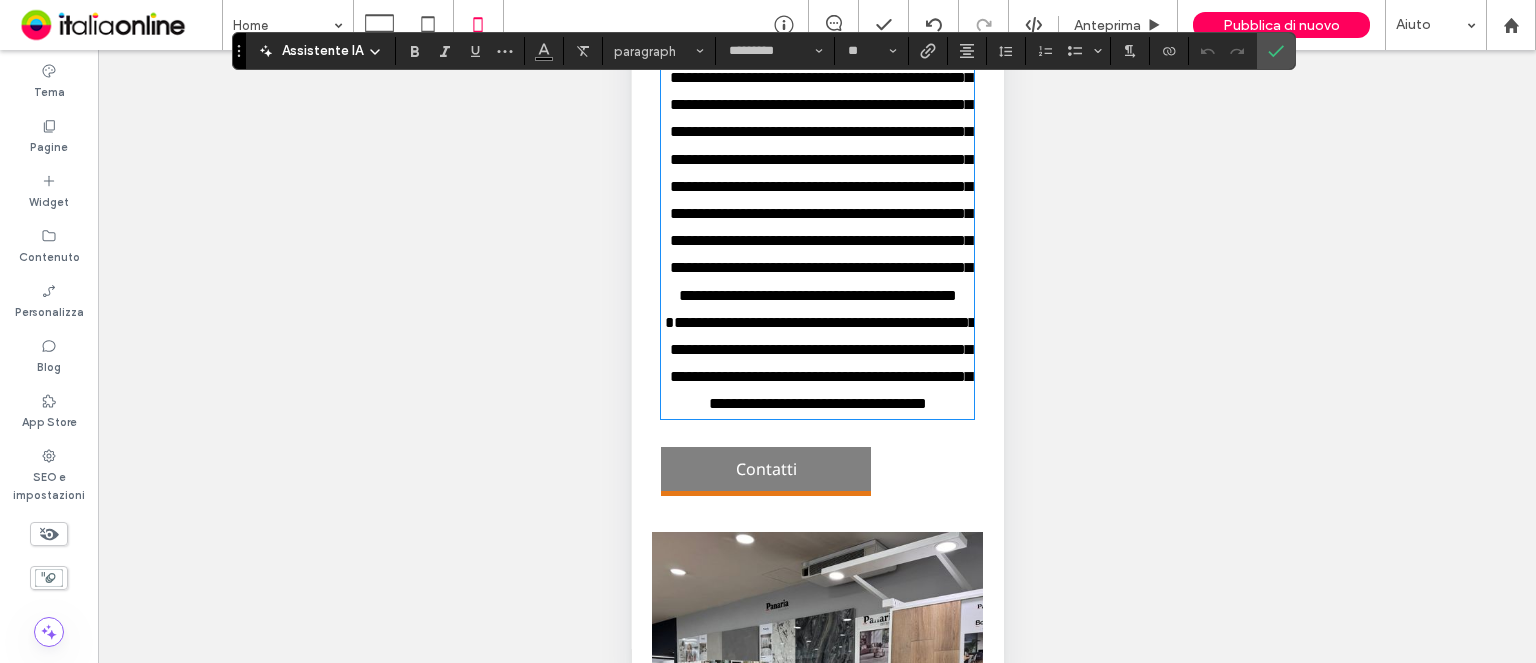 scroll, scrollTop: 89, scrollLeft: 0, axis: vertical 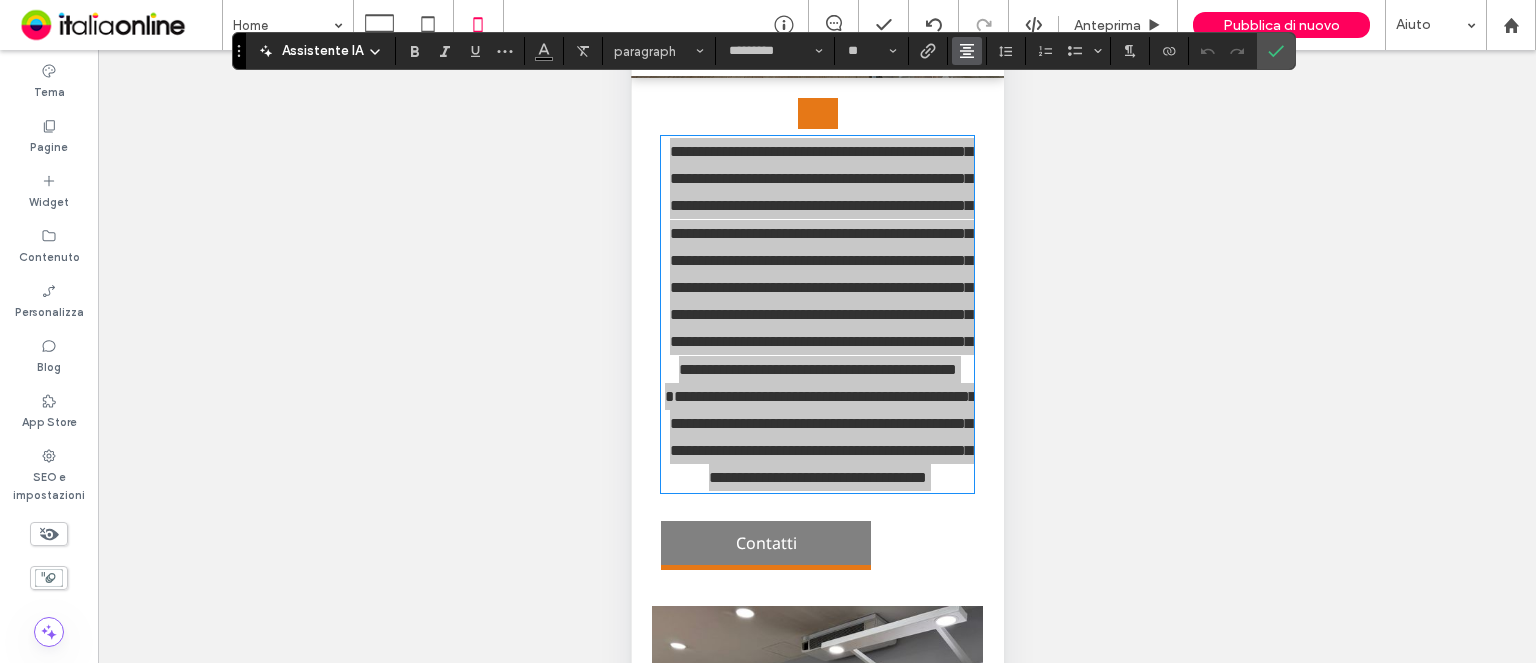 click 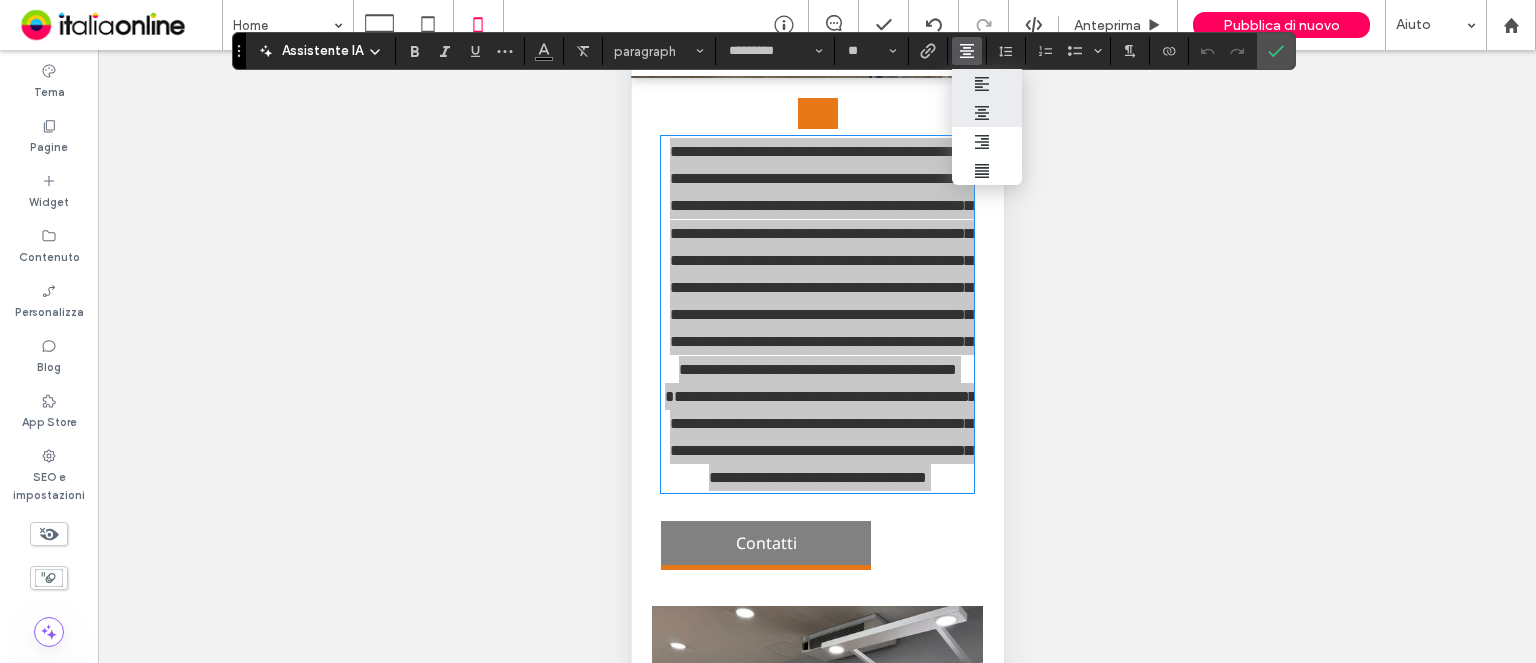 click at bounding box center (963, 83) 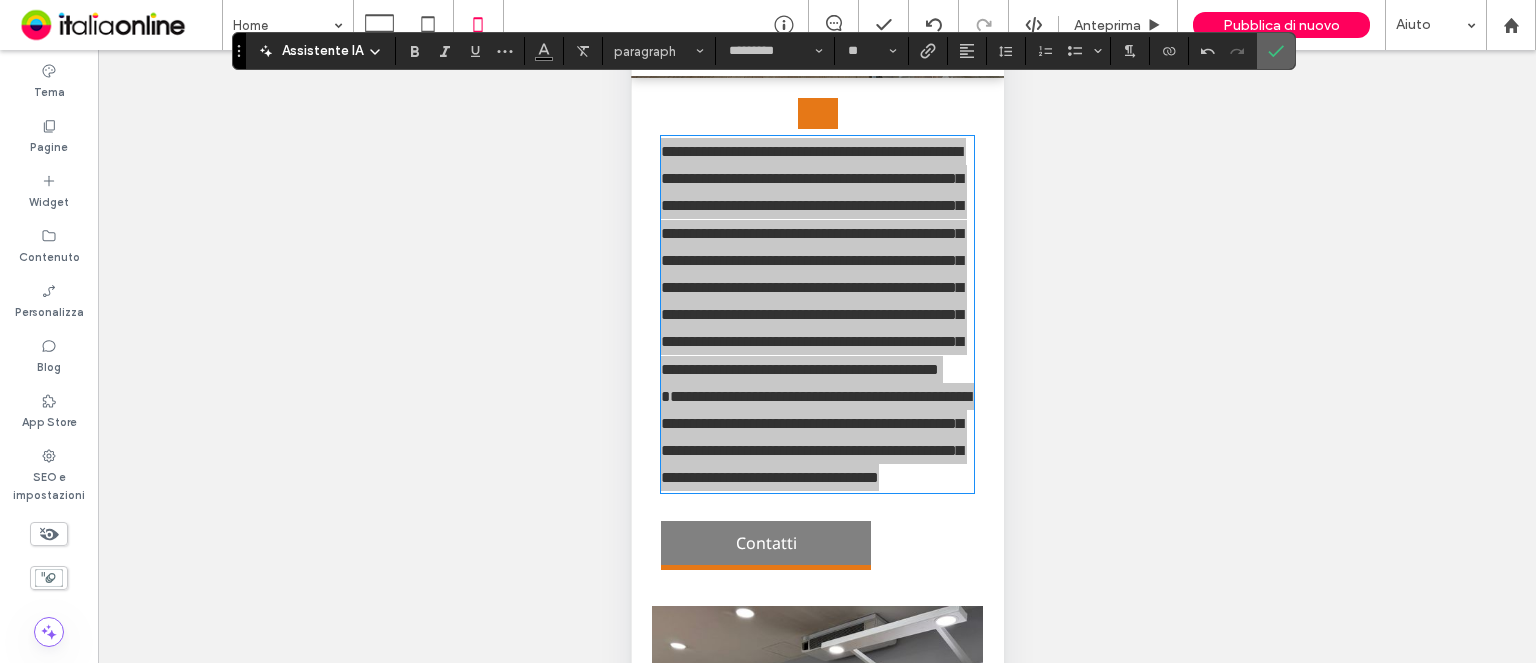 click at bounding box center [1276, 51] 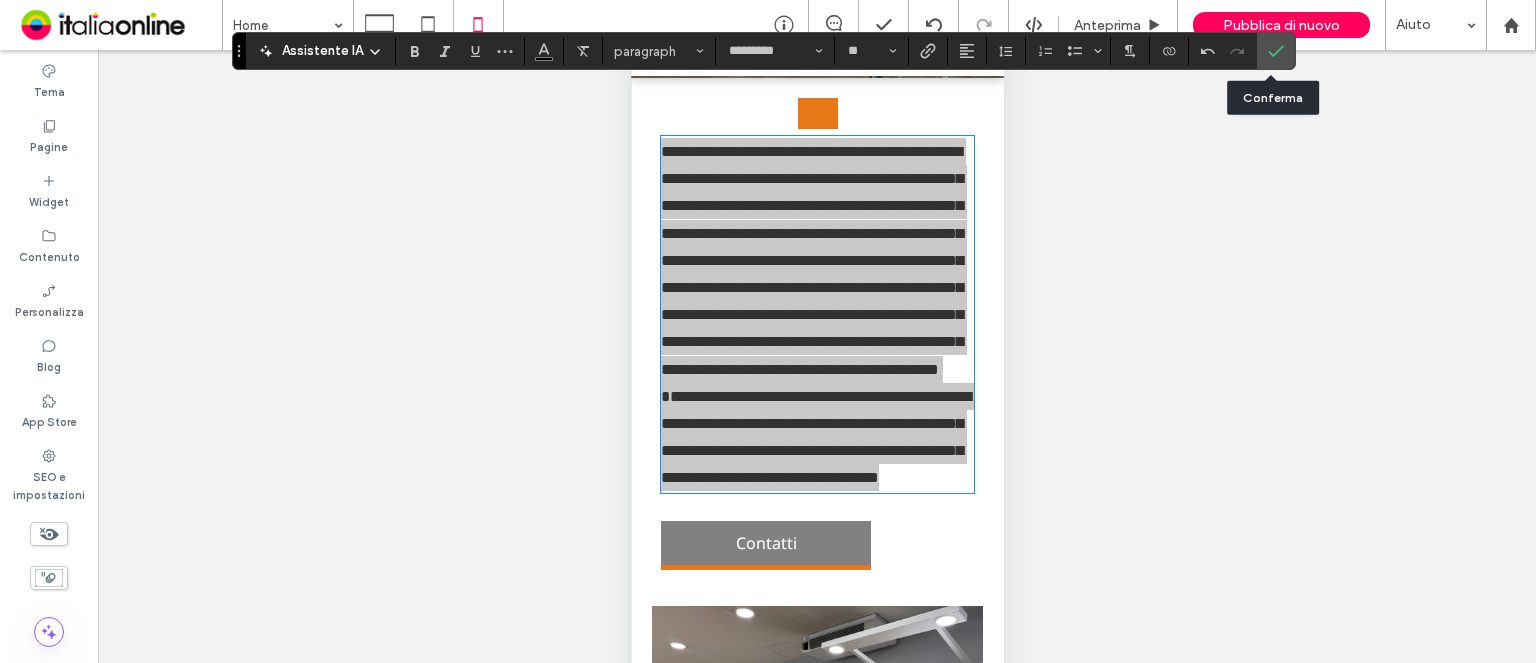 drag, startPoint x: 1265, startPoint y: 51, endPoint x: 1250, endPoint y: 59, distance: 17 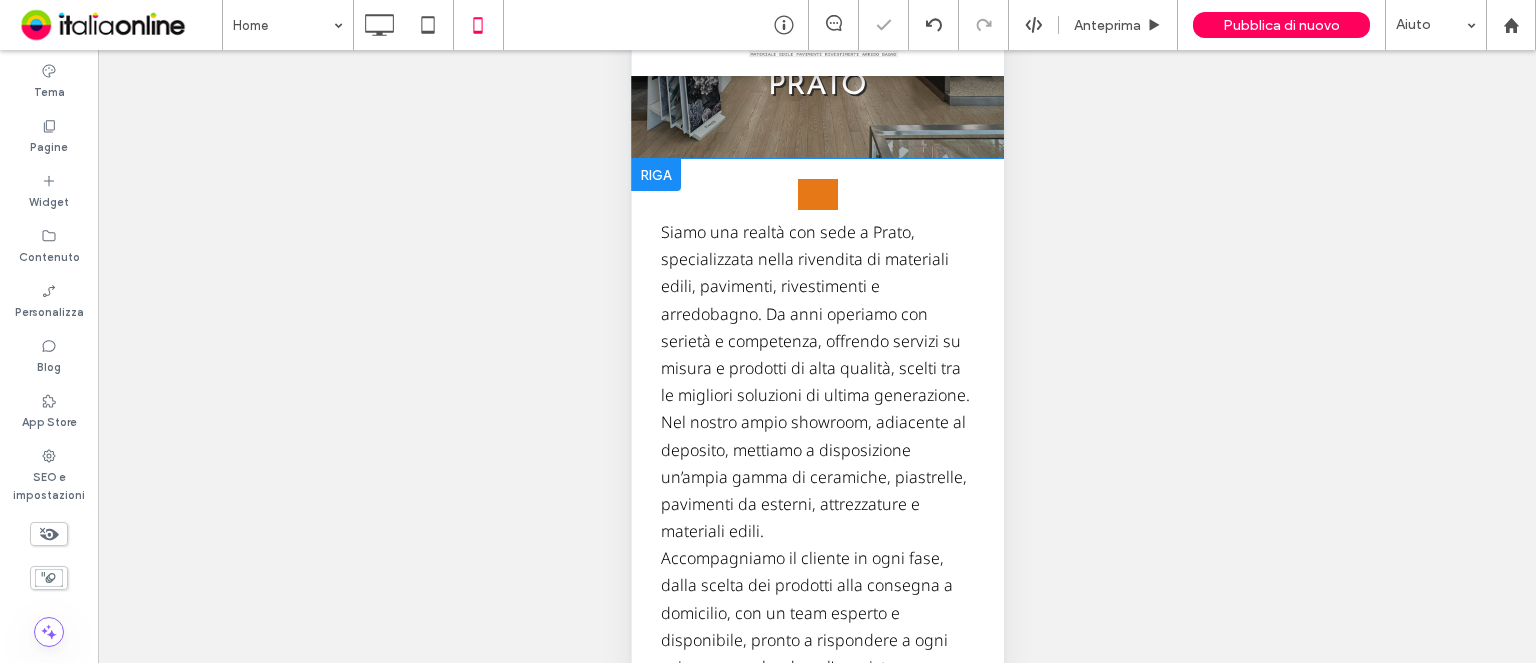 scroll, scrollTop: 0, scrollLeft: 0, axis: both 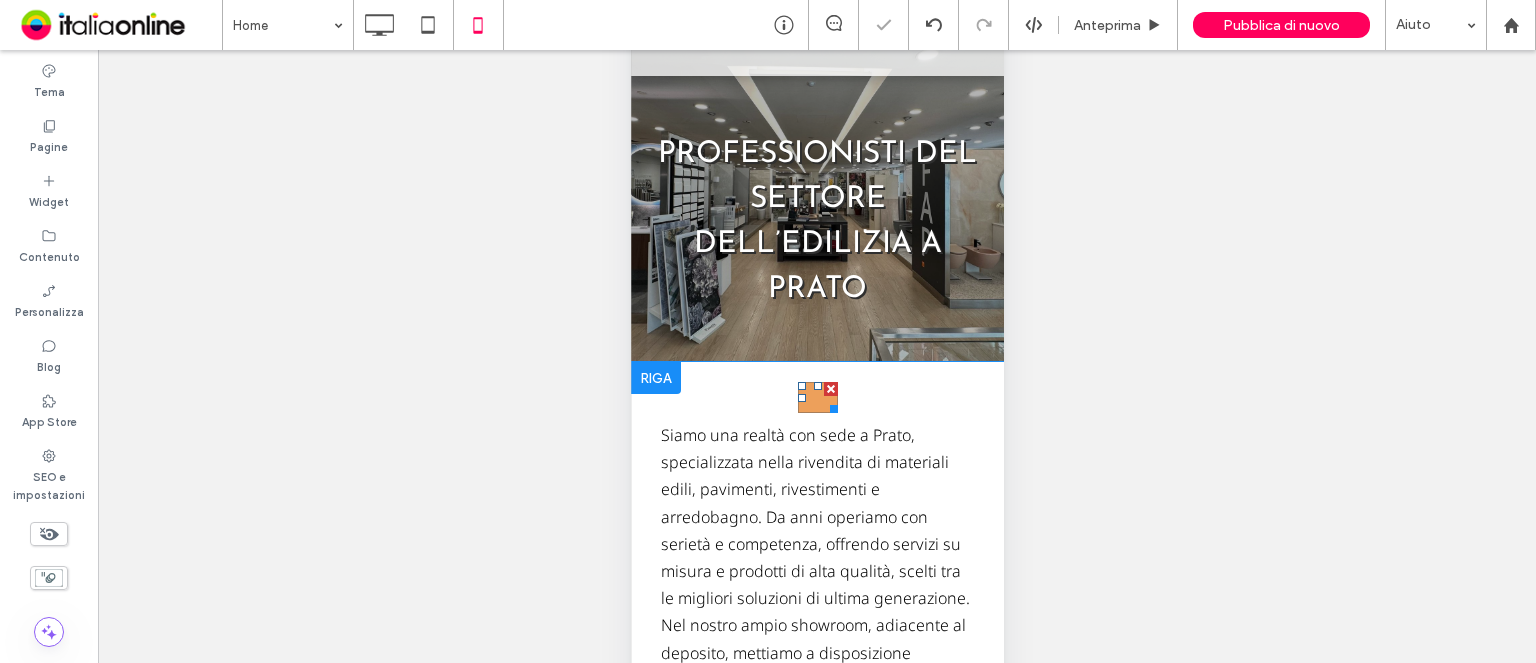 click at bounding box center [817, 397] 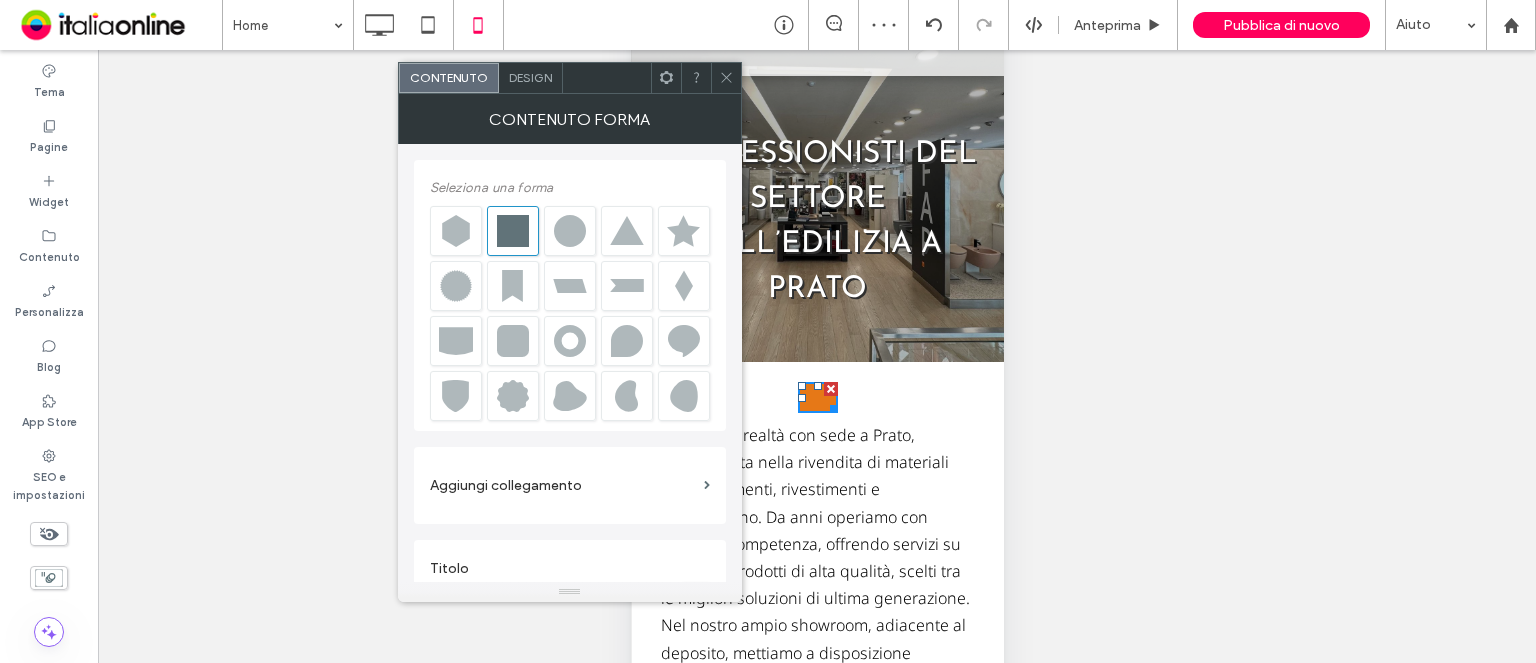 click on "Design" at bounding box center [530, 77] 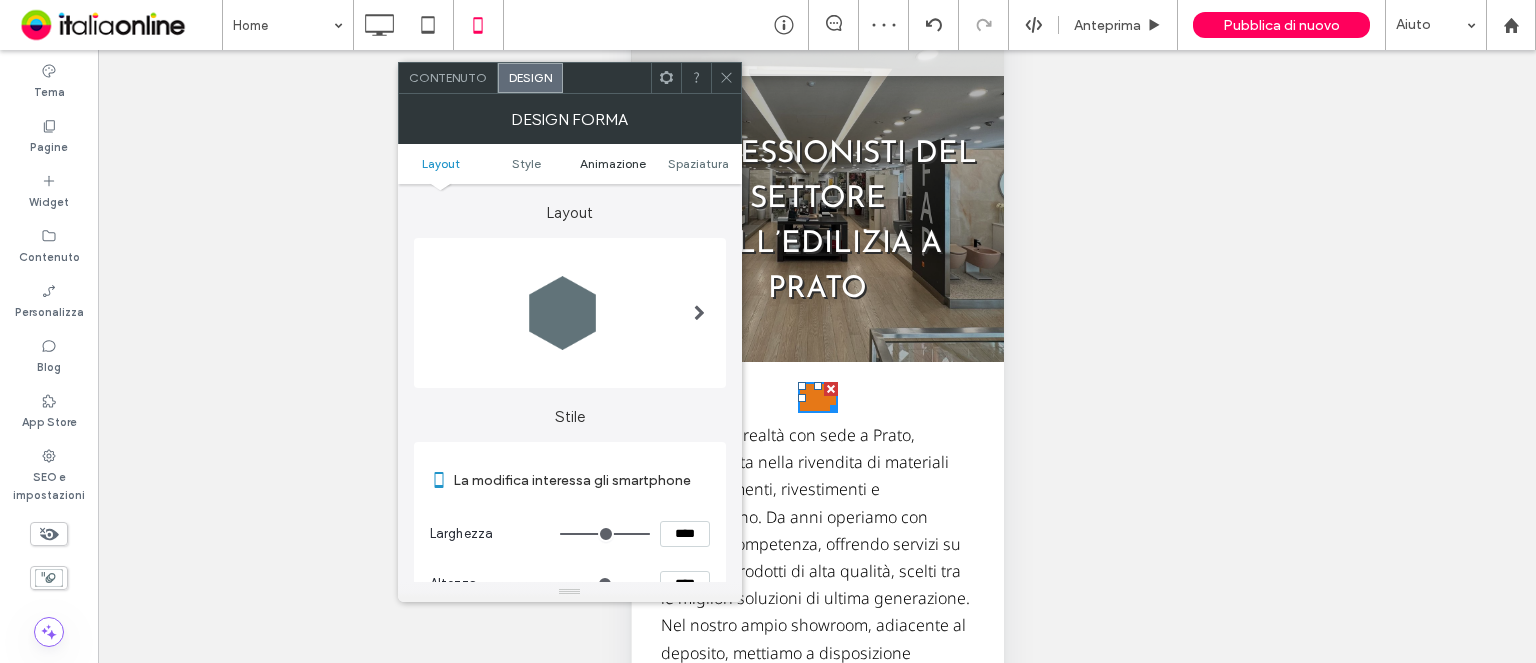click on "Animazione" at bounding box center (613, 163) 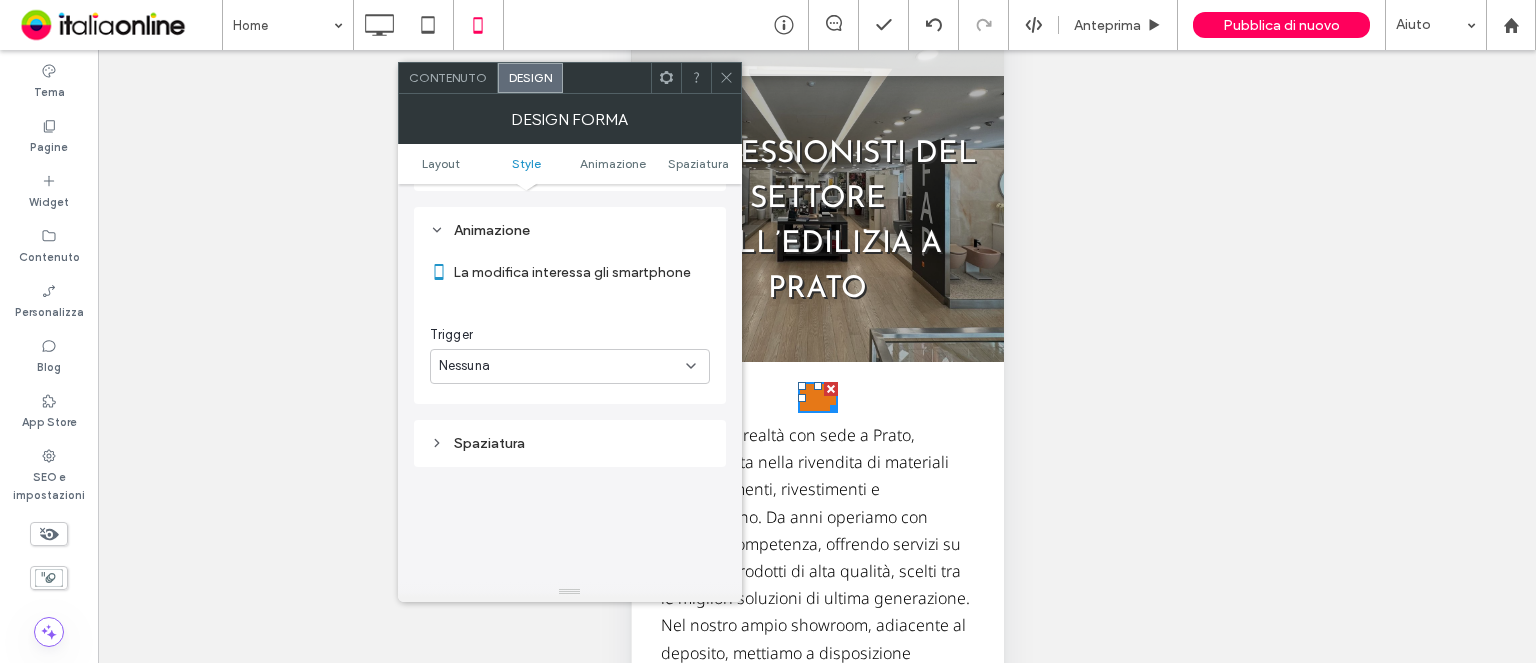 scroll, scrollTop: 826, scrollLeft: 0, axis: vertical 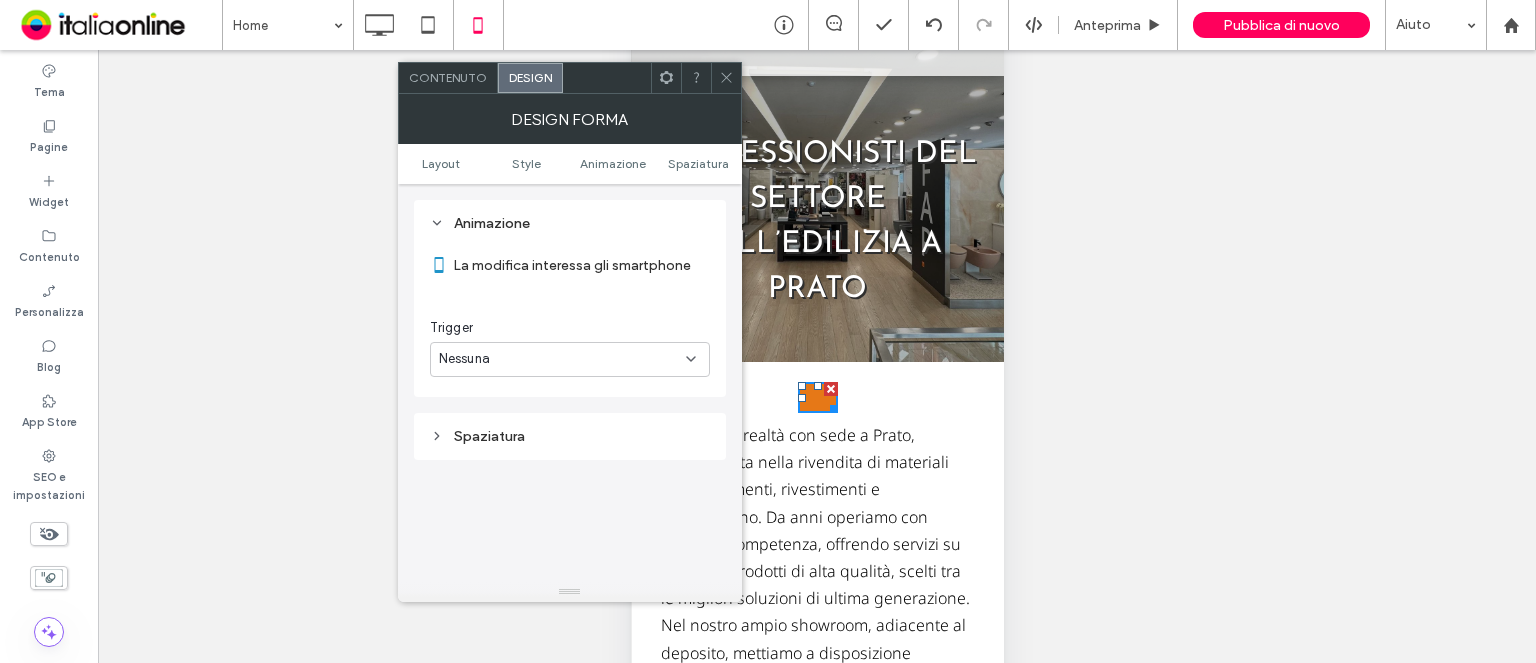 click on "Nessuna" at bounding box center [562, 359] 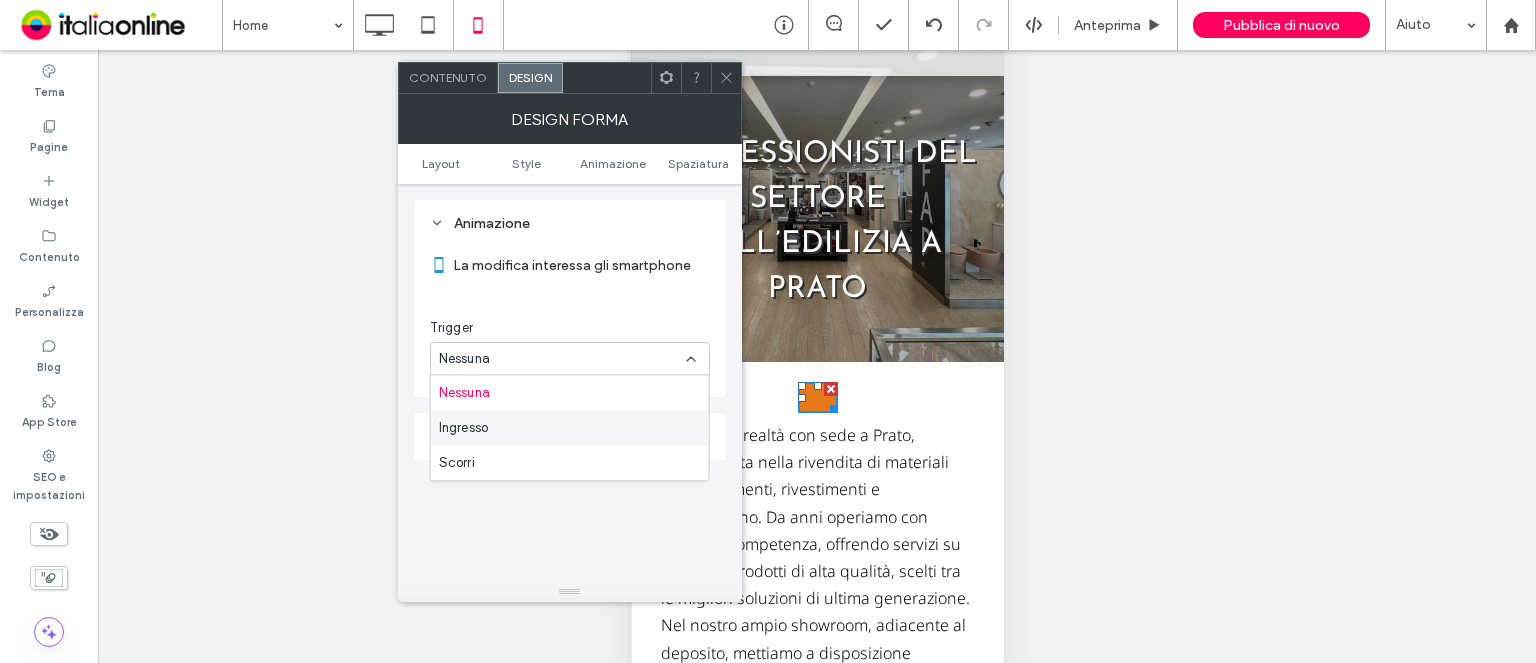 click on "Ingresso" at bounding box center [570, 427] 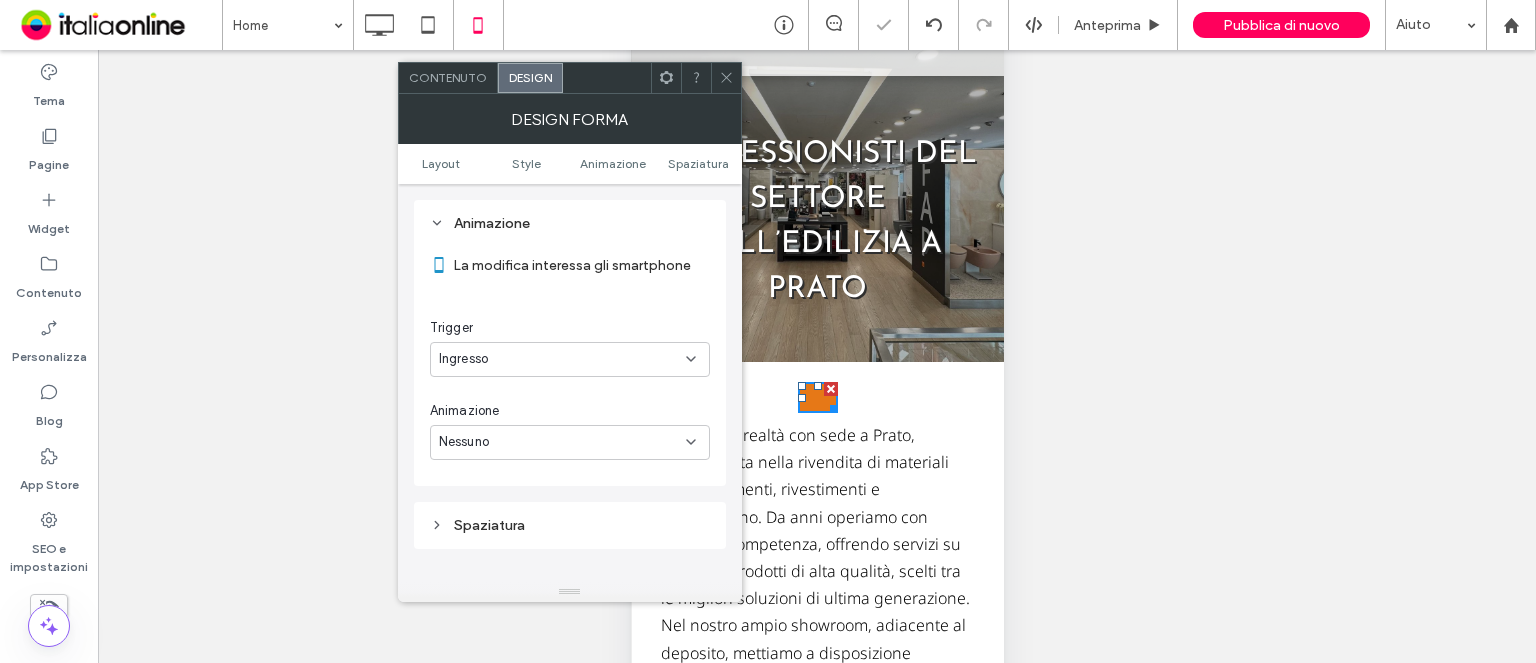 click on "Nessuno" at bounding box center [562, 442] 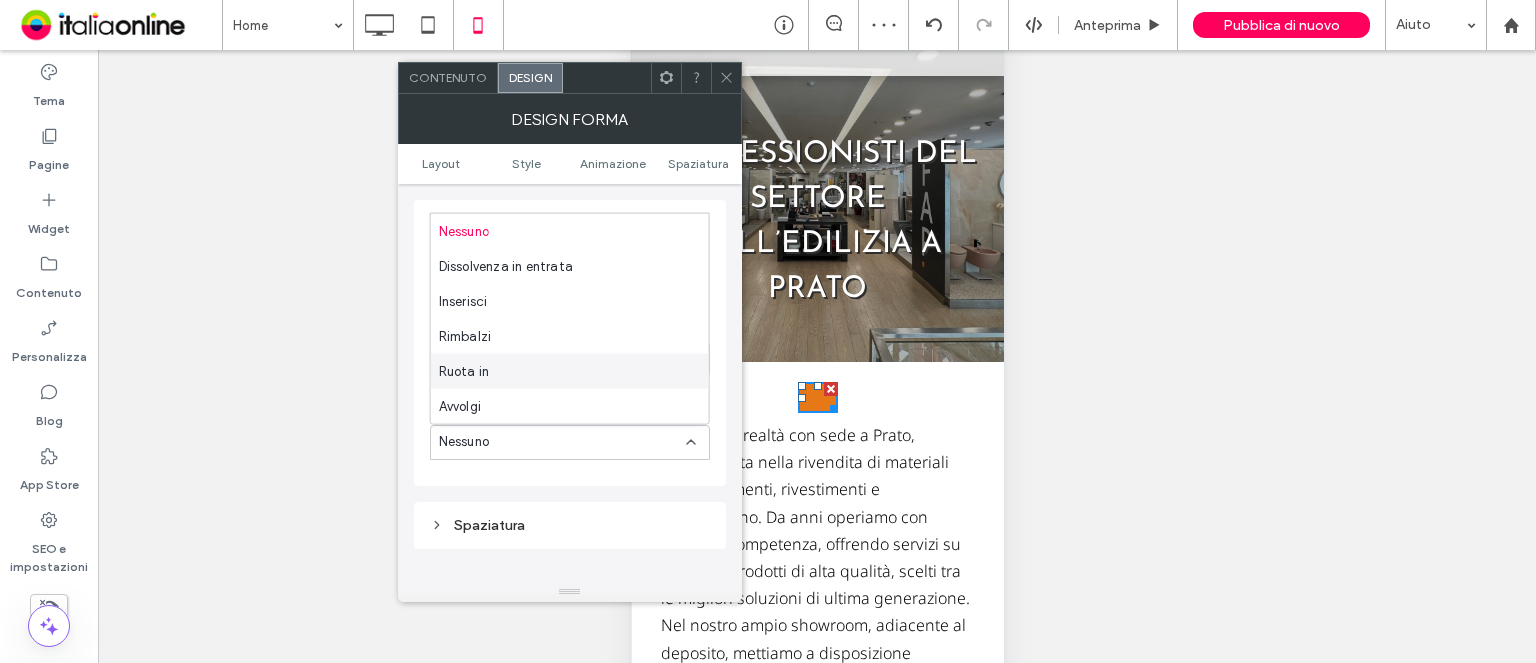 click on "Ruota in" at bounding box center (570, 371) 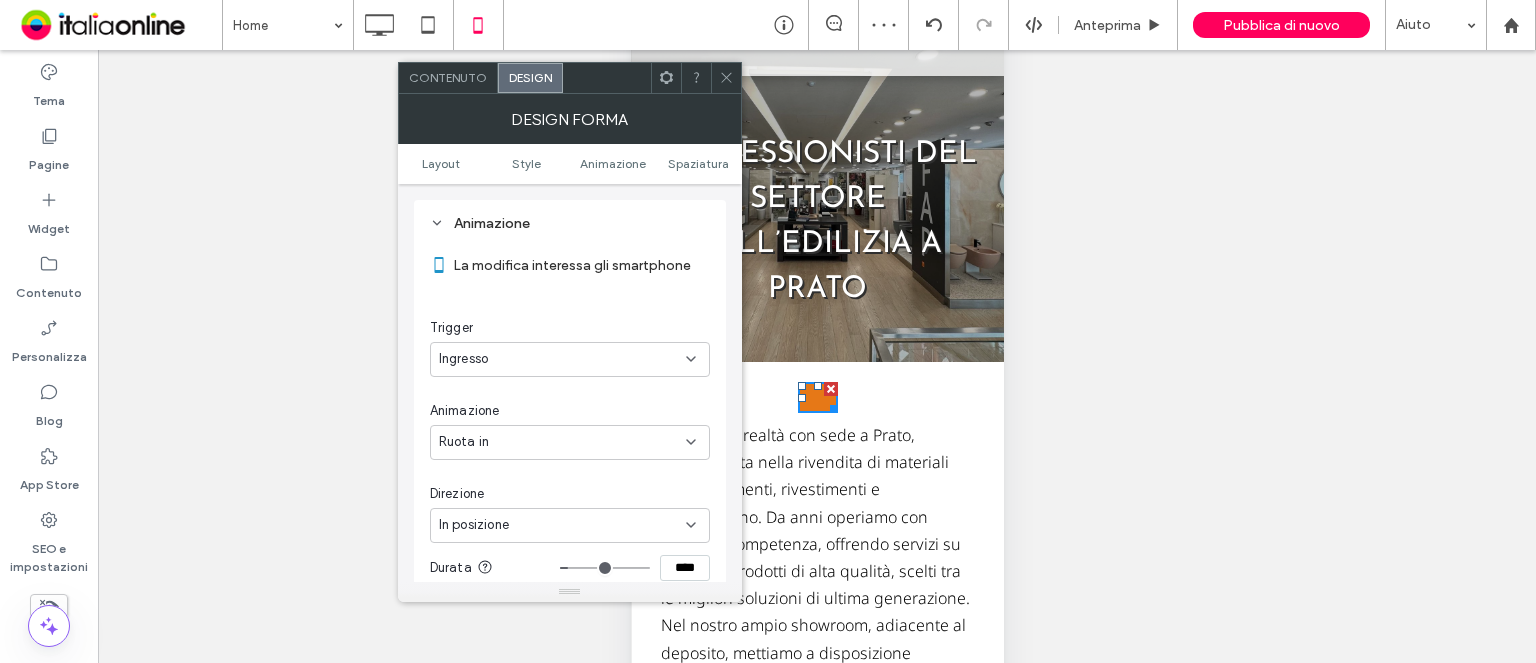 click on "Ingresso" at bounding box center (562, 359) 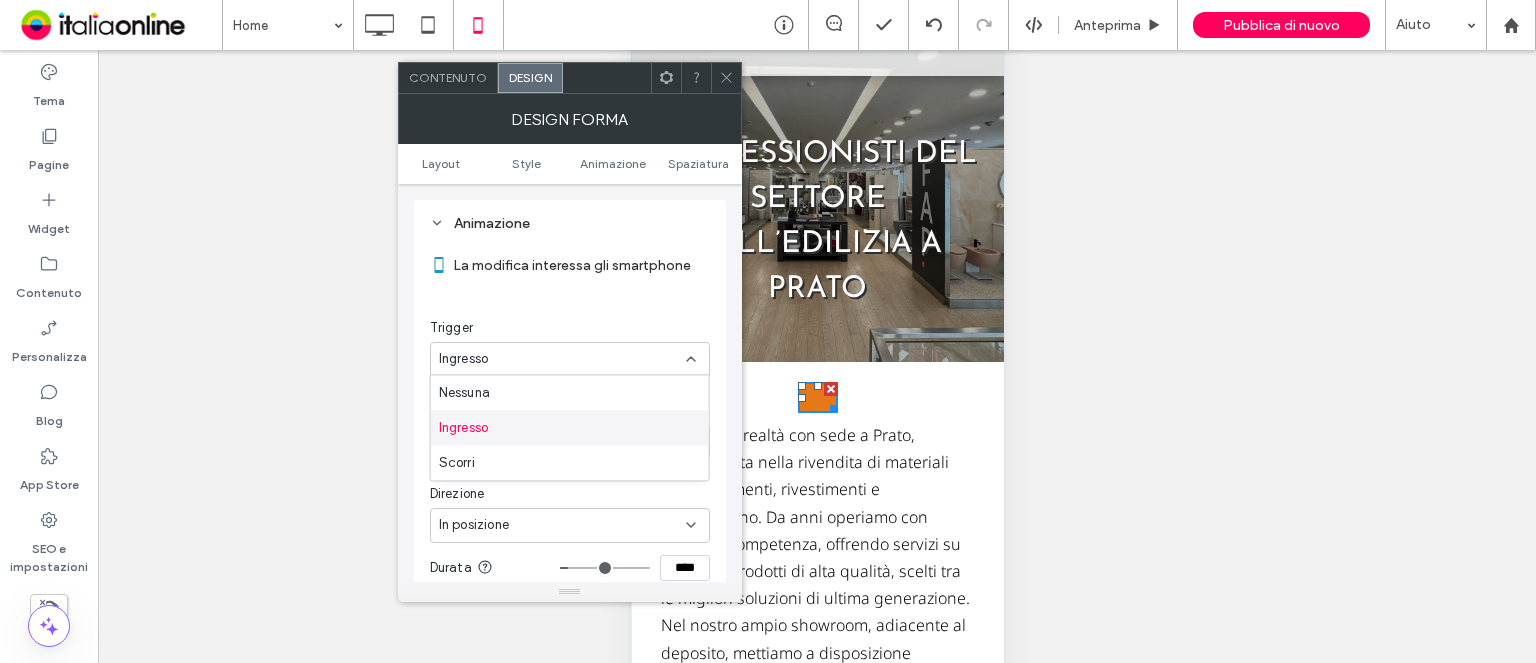 click on "Ingresso" at bounding box center (570, 427) 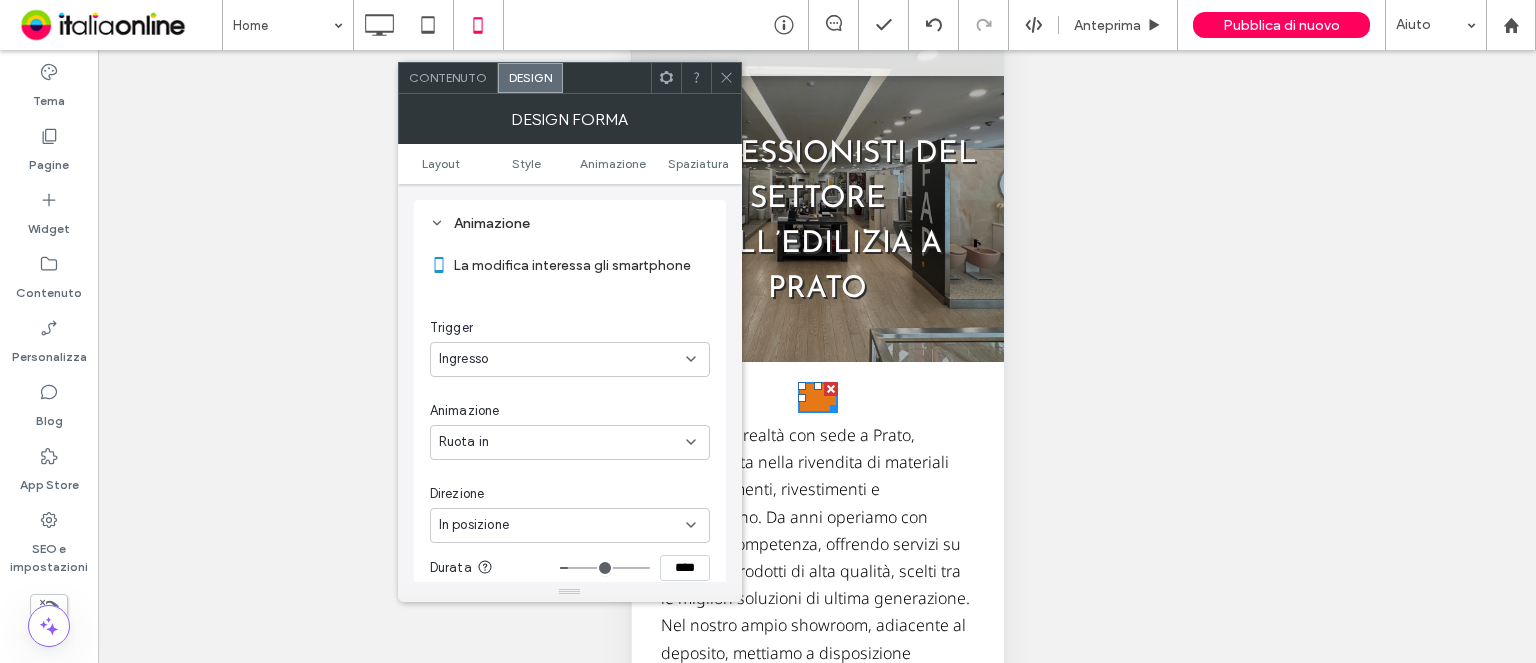 click on "Ingresso" at bounding box center (562, 359) 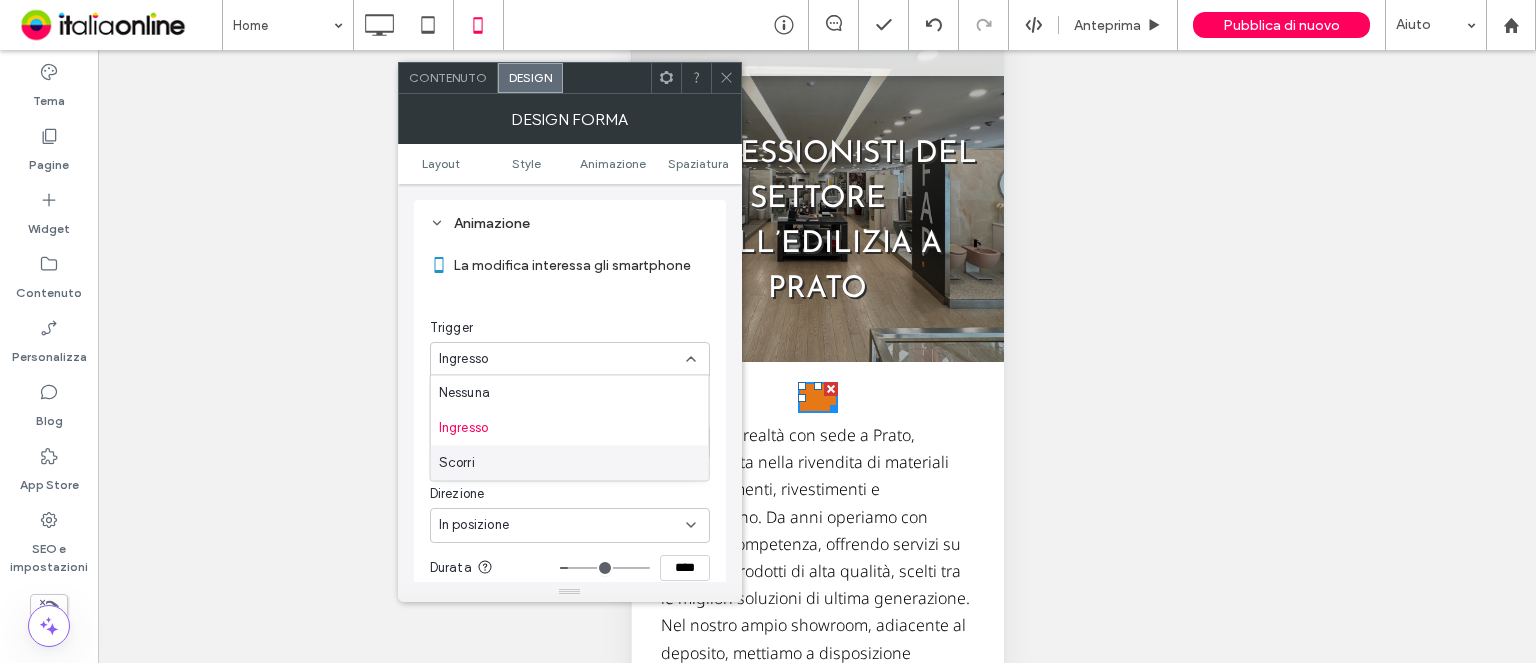 click on "Scorri" at bounding box center [570, 462] 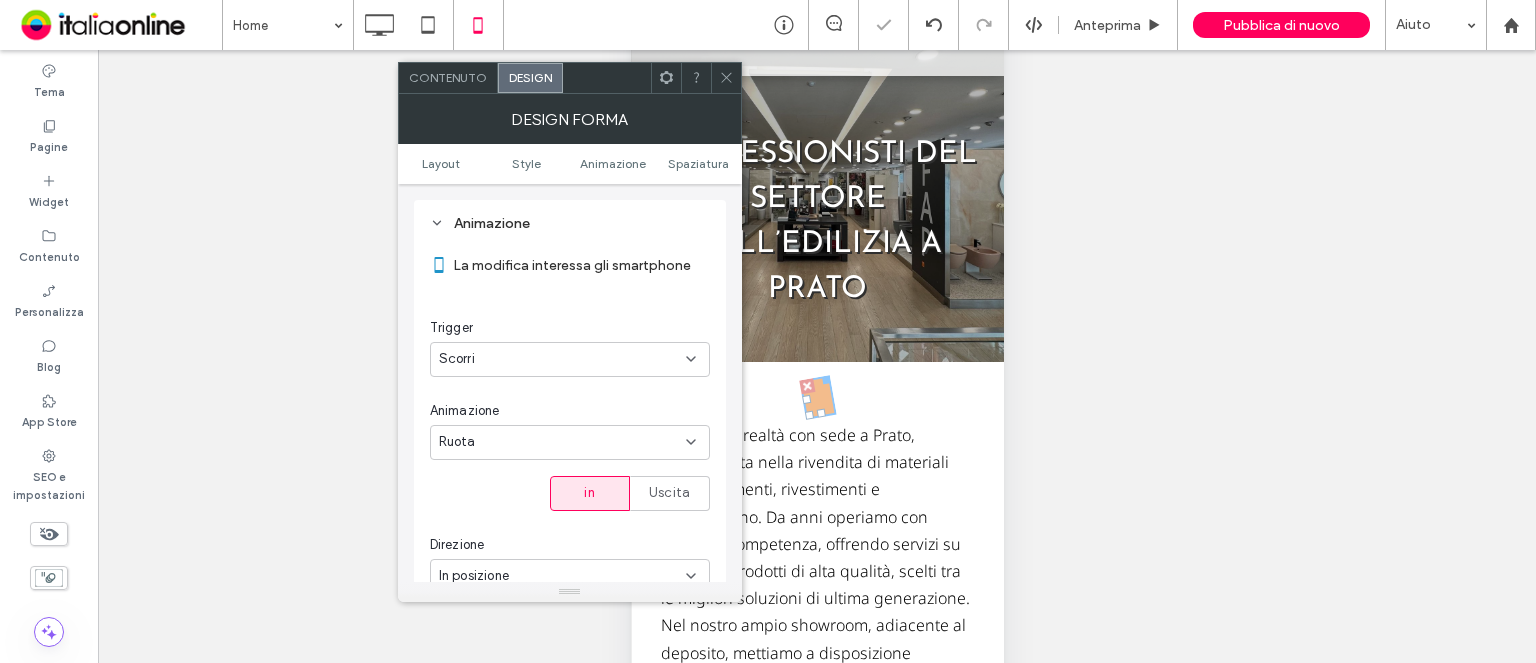 click on "Ruota" at bounding box center (562, 442) 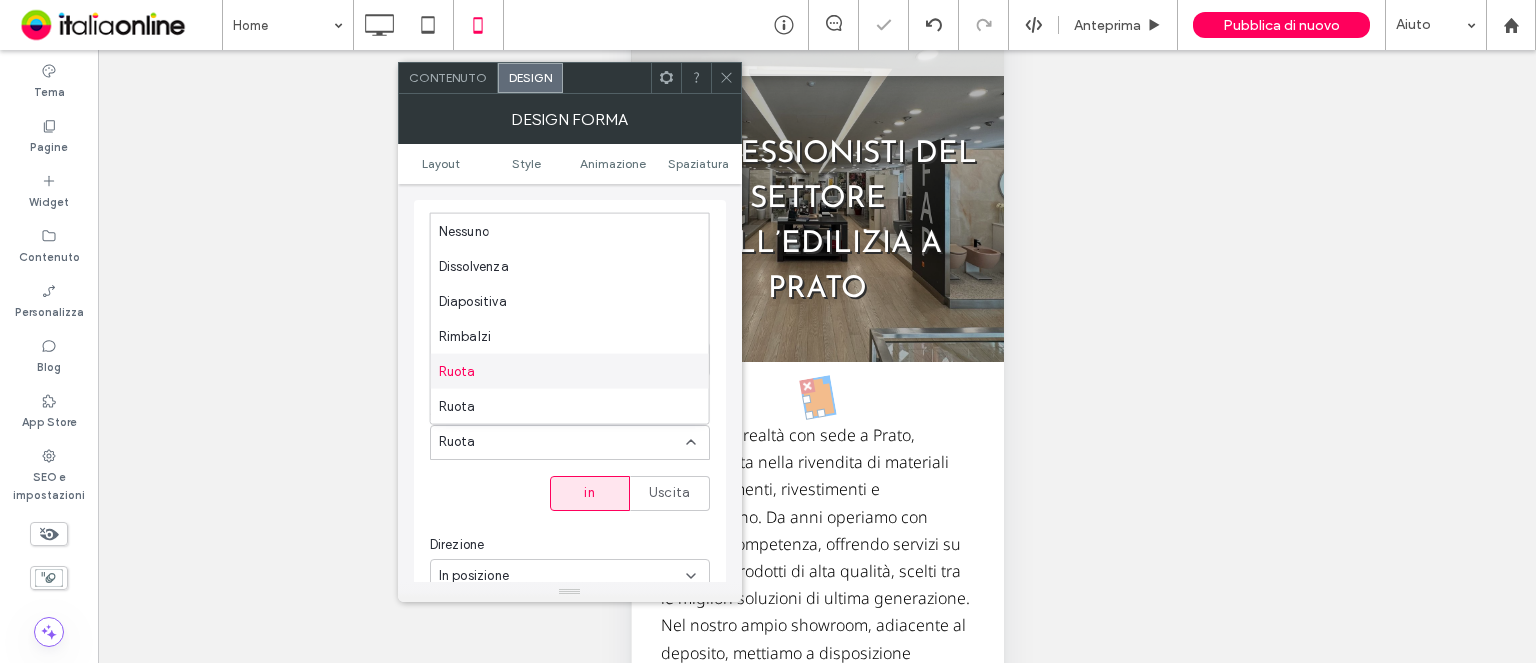 click on "Ruota" at bounding box center (570, 371) 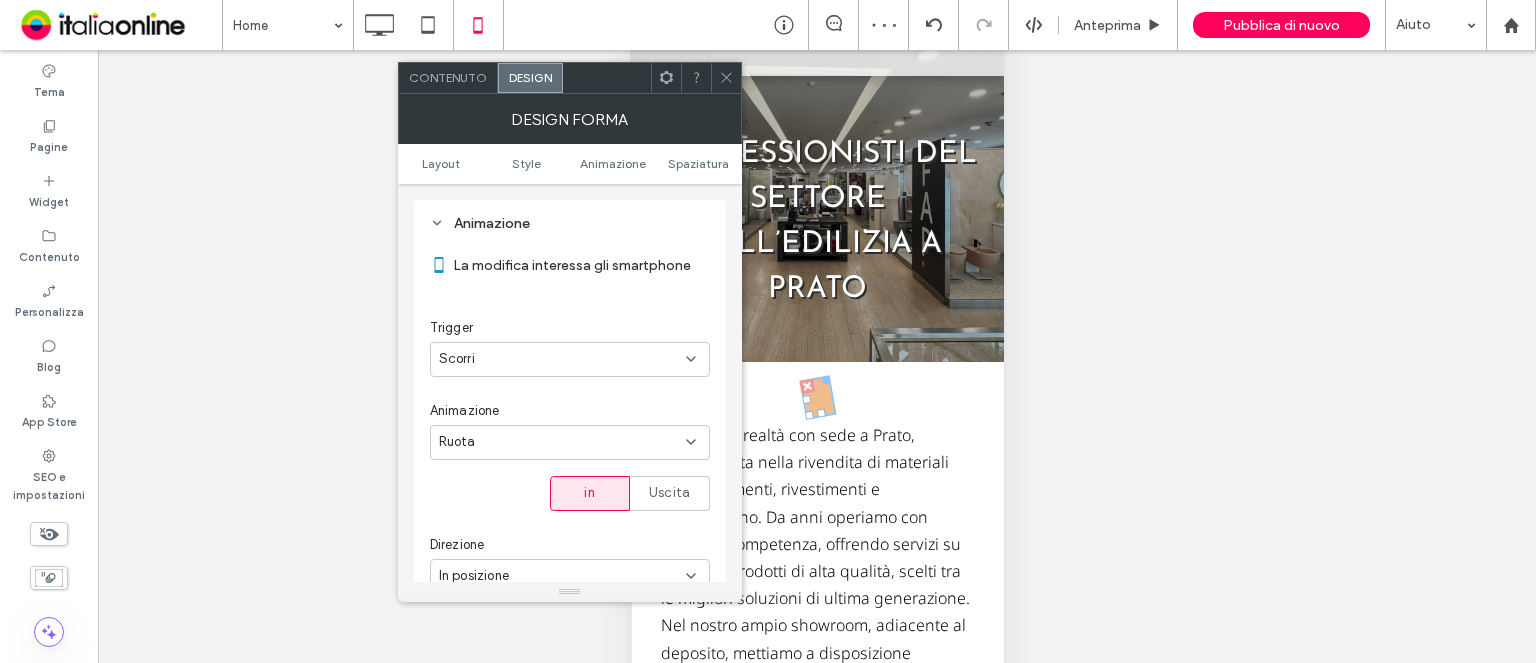 scroll, scrollTop: 0, scrollLeft: 0, axis: both 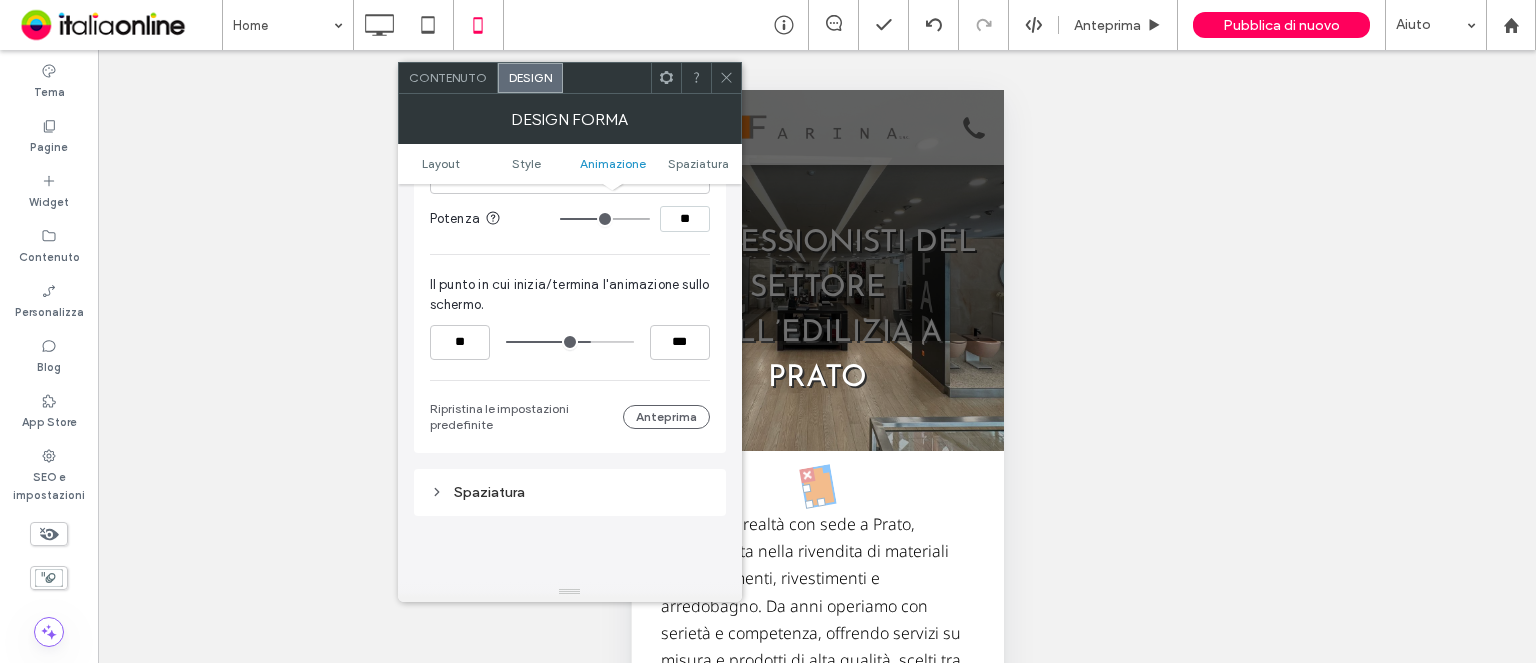drag, startPoint x: 622, startPoint y: 345, endPoint x: 588, endPoint y: 345, distance: 34 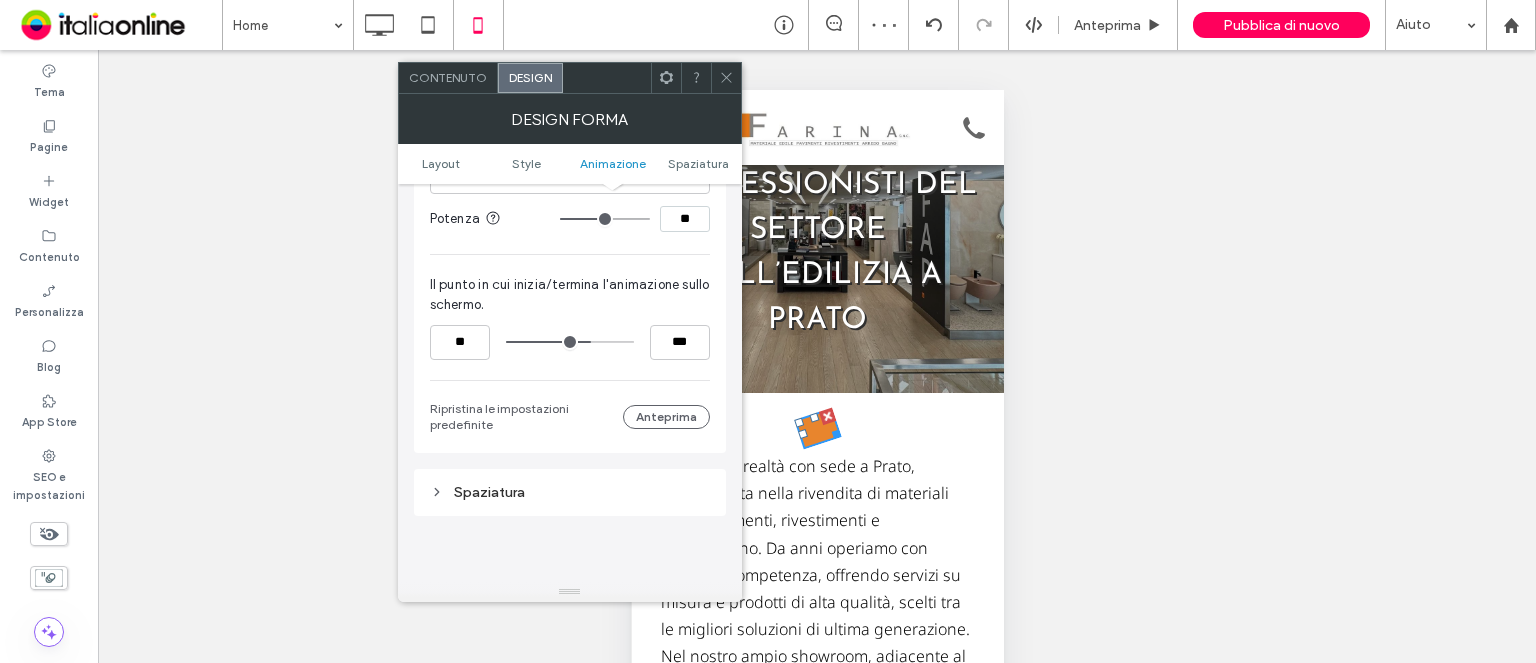 scroll, scrollTop: 0, scrollLeft: 0, axis: both 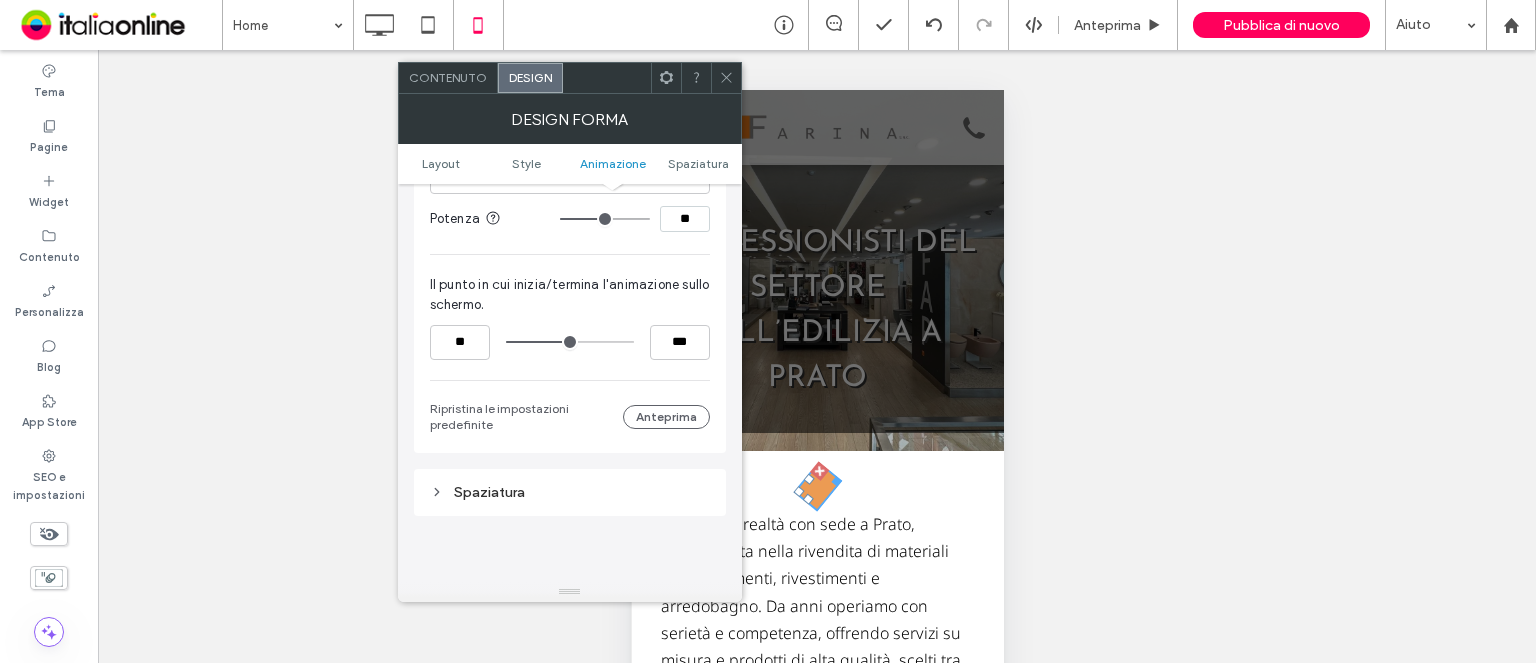 click at bounding box center (570, 342) 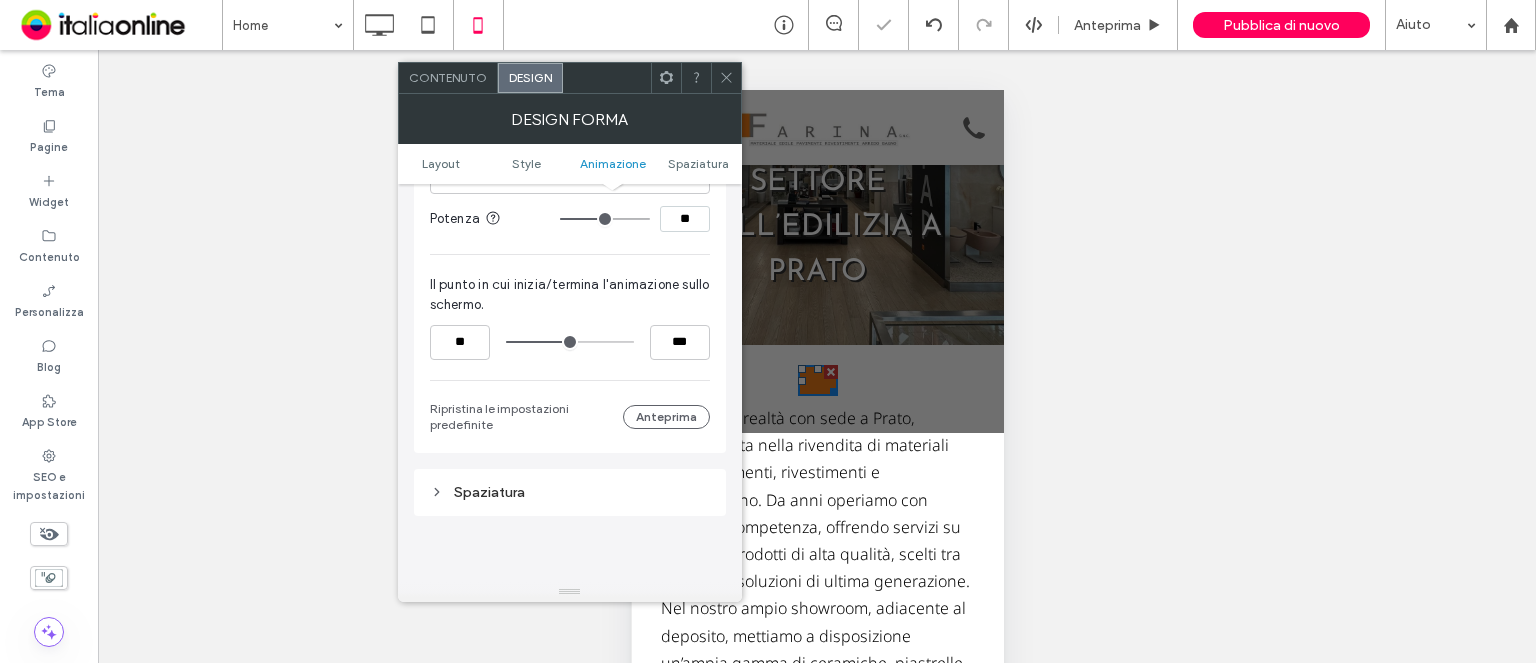 scroll, scrollTop: 0, scrollLeft: 0, axis: both 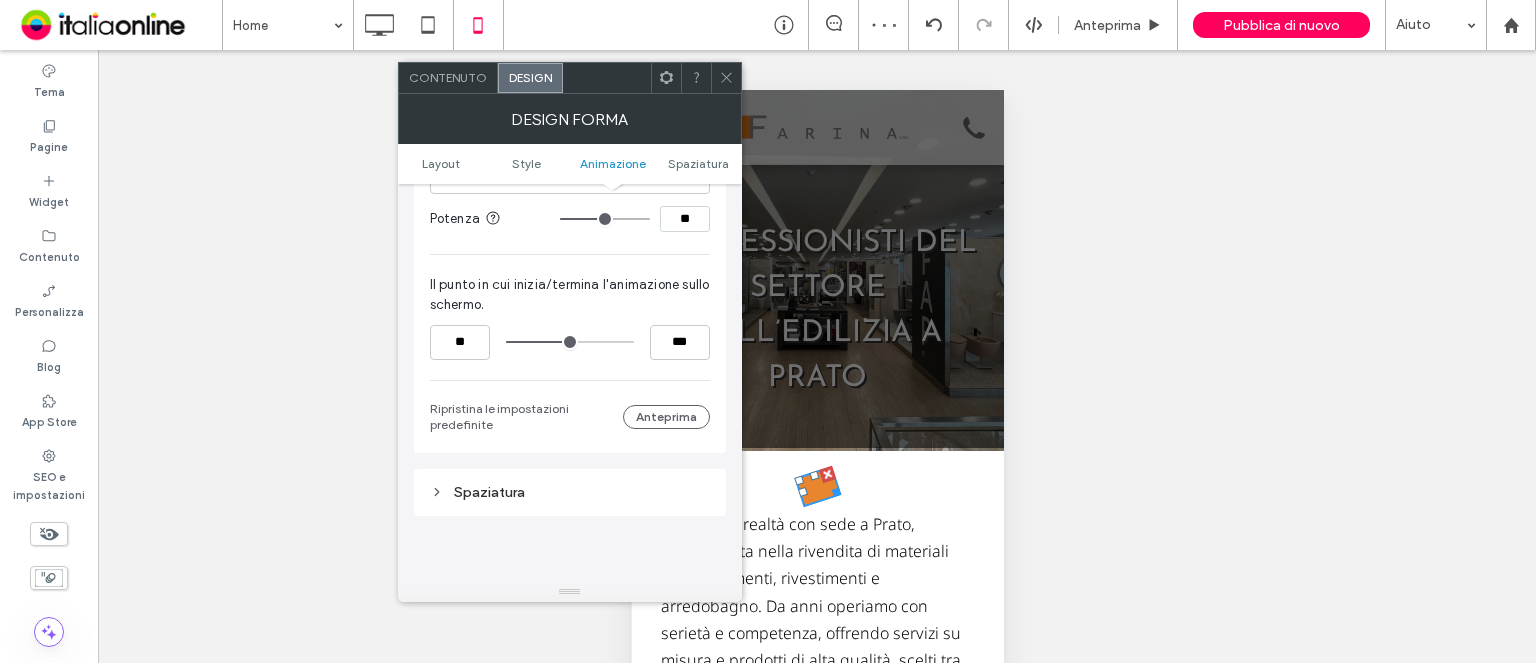 click at bounding box center [570, 342] 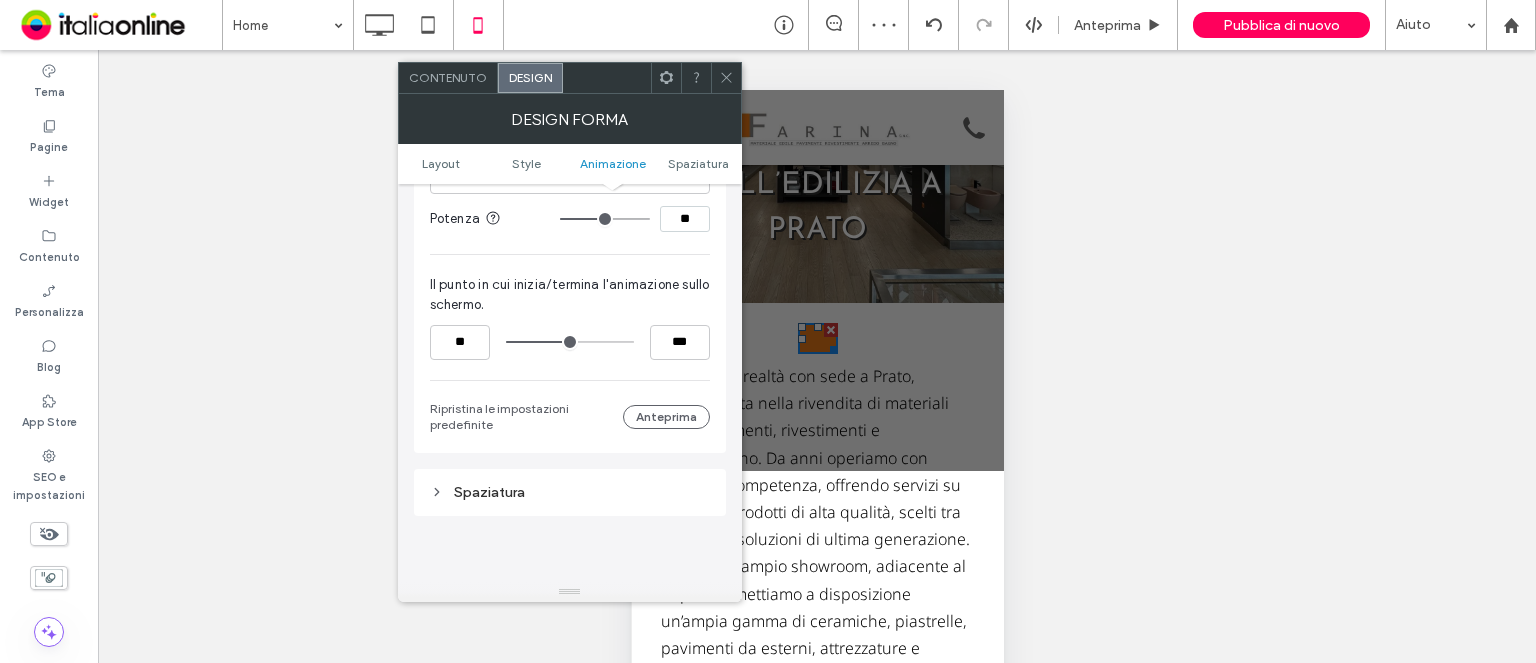 scroll, scrollTop: 0, scrollLeft: 0, axis: both 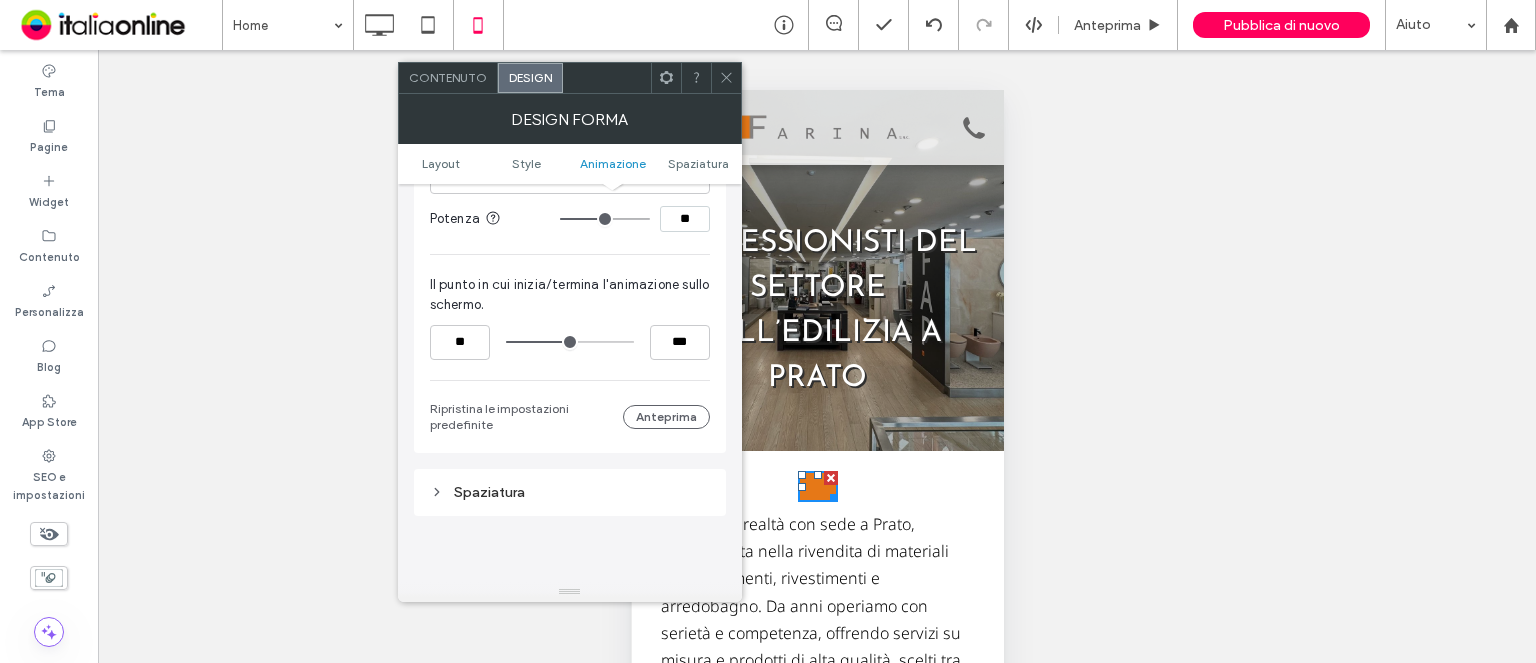 click at bounding box center (570, 342) 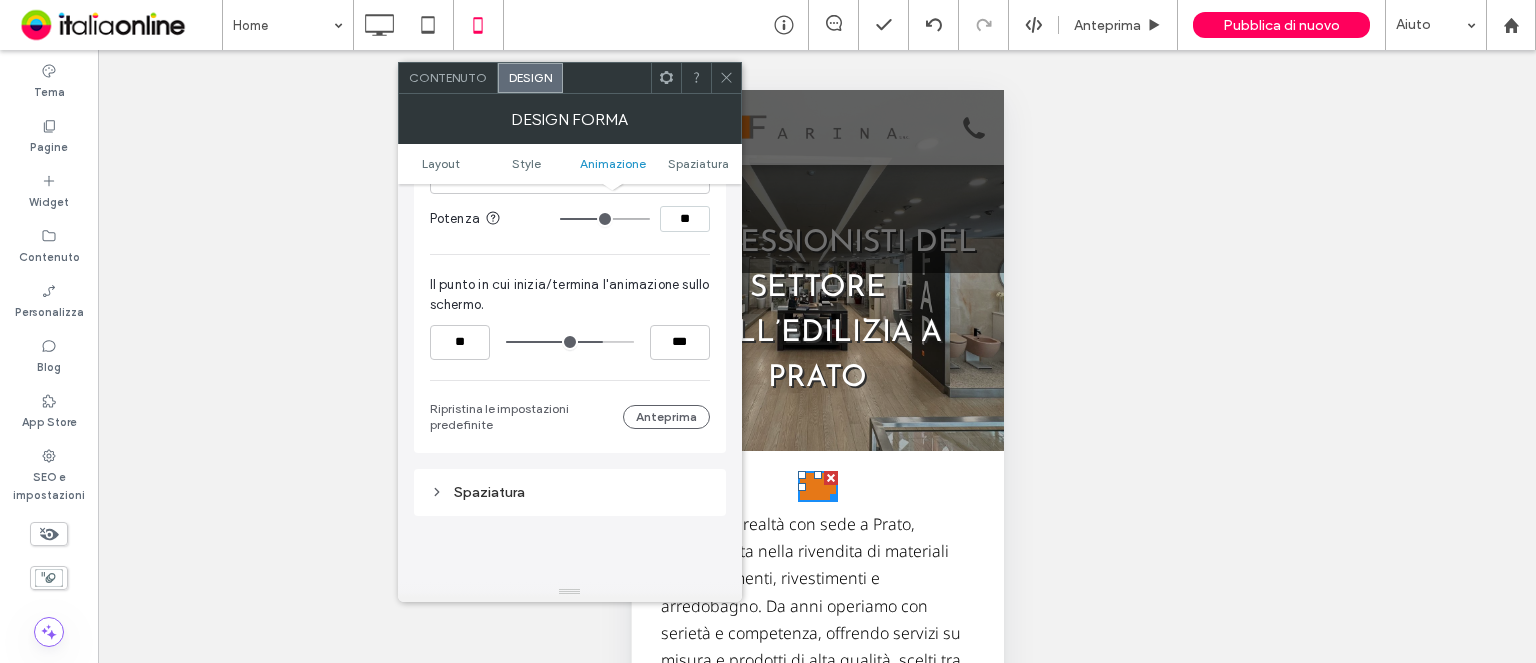 type on "***" 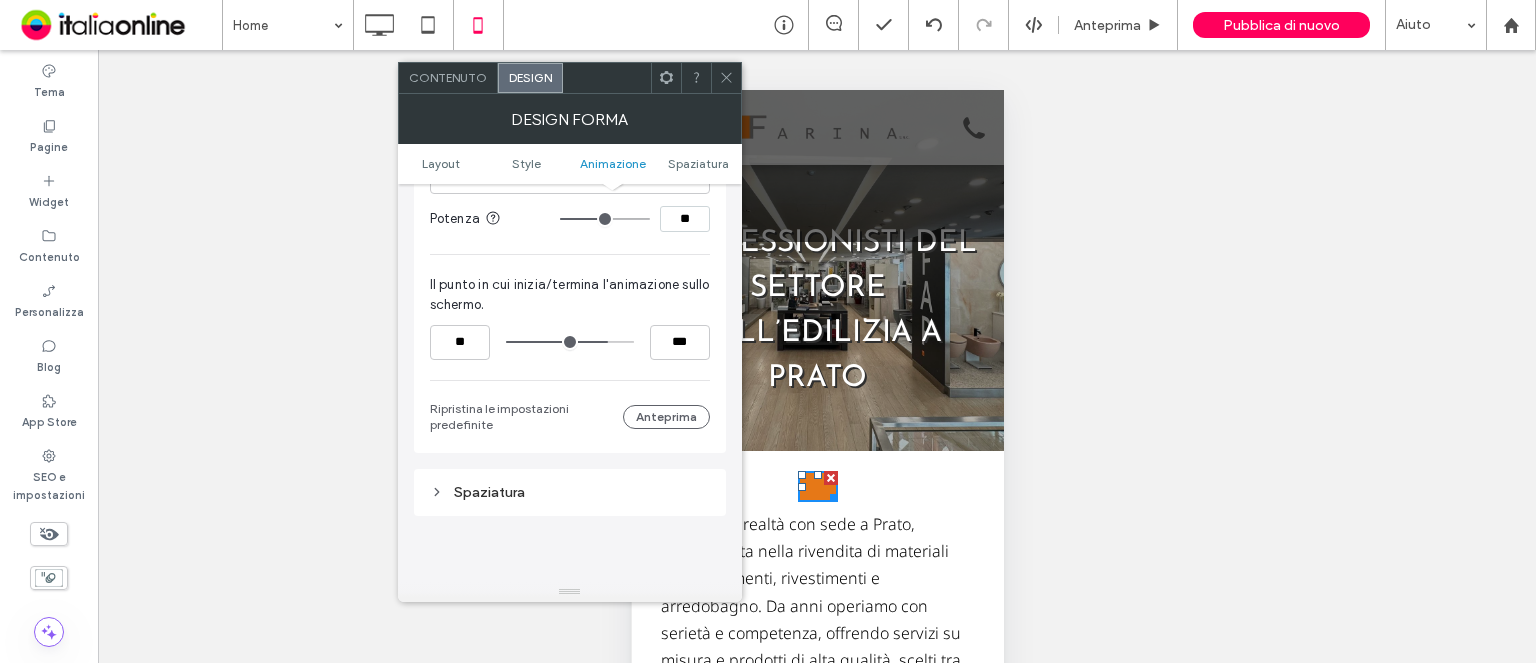 drag, startPoint x: 565, startPoint y: 336, endPoint x: 603, endPoint y: 337, distance: 38.013157 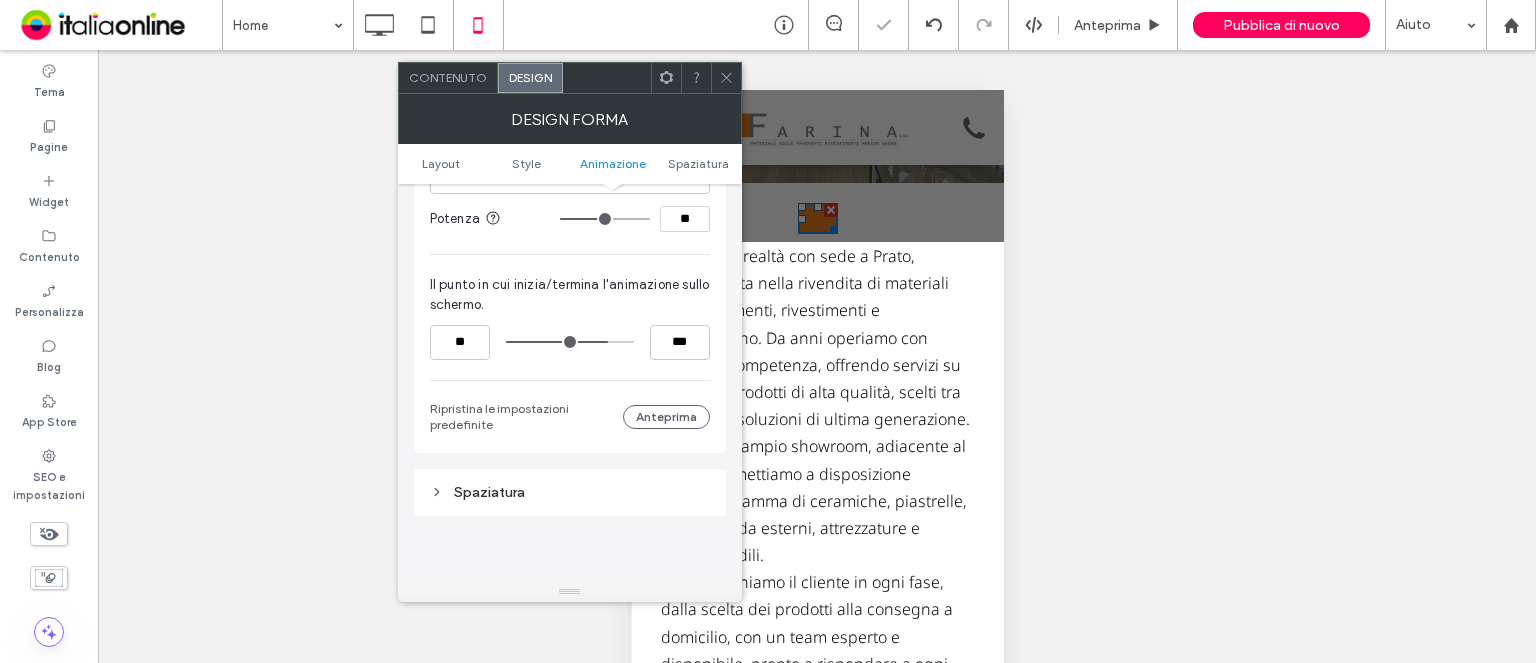 scroll, scrollTop: 300, scrollLeft: 0, axis: vertical 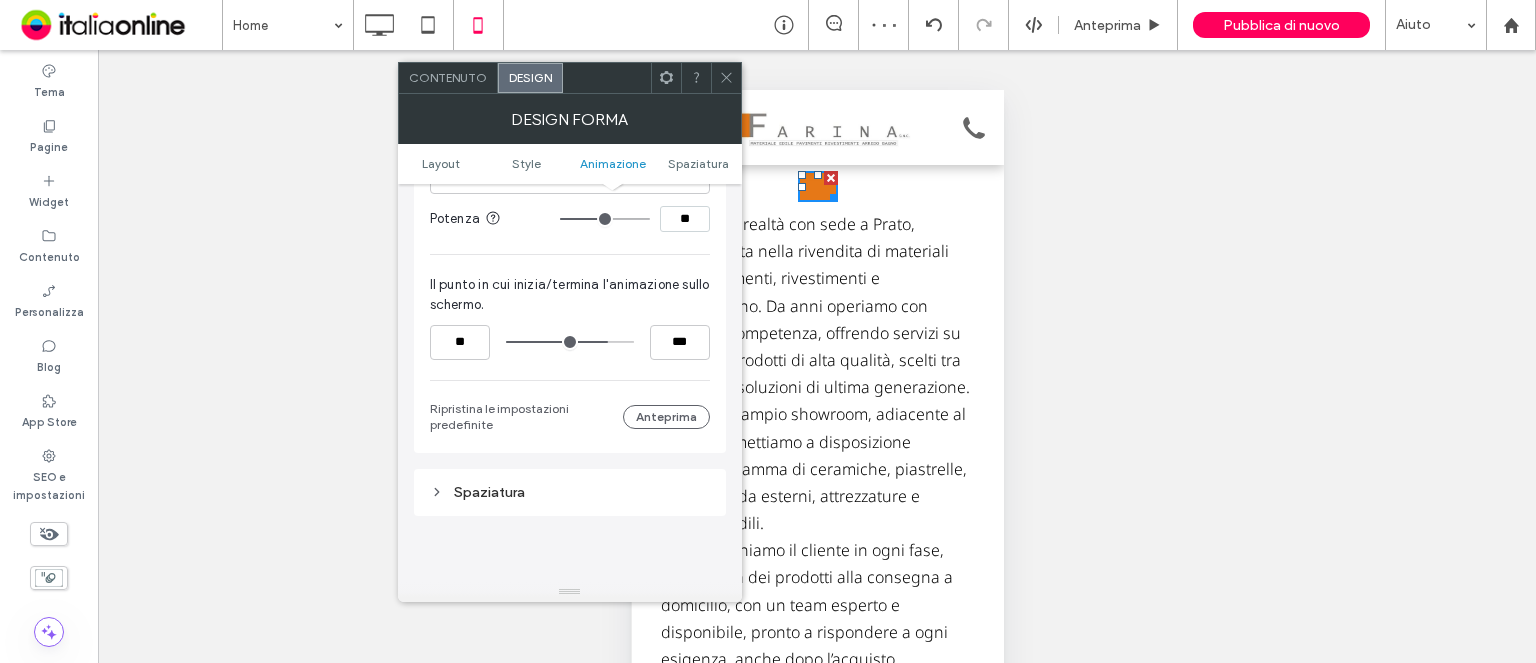 click 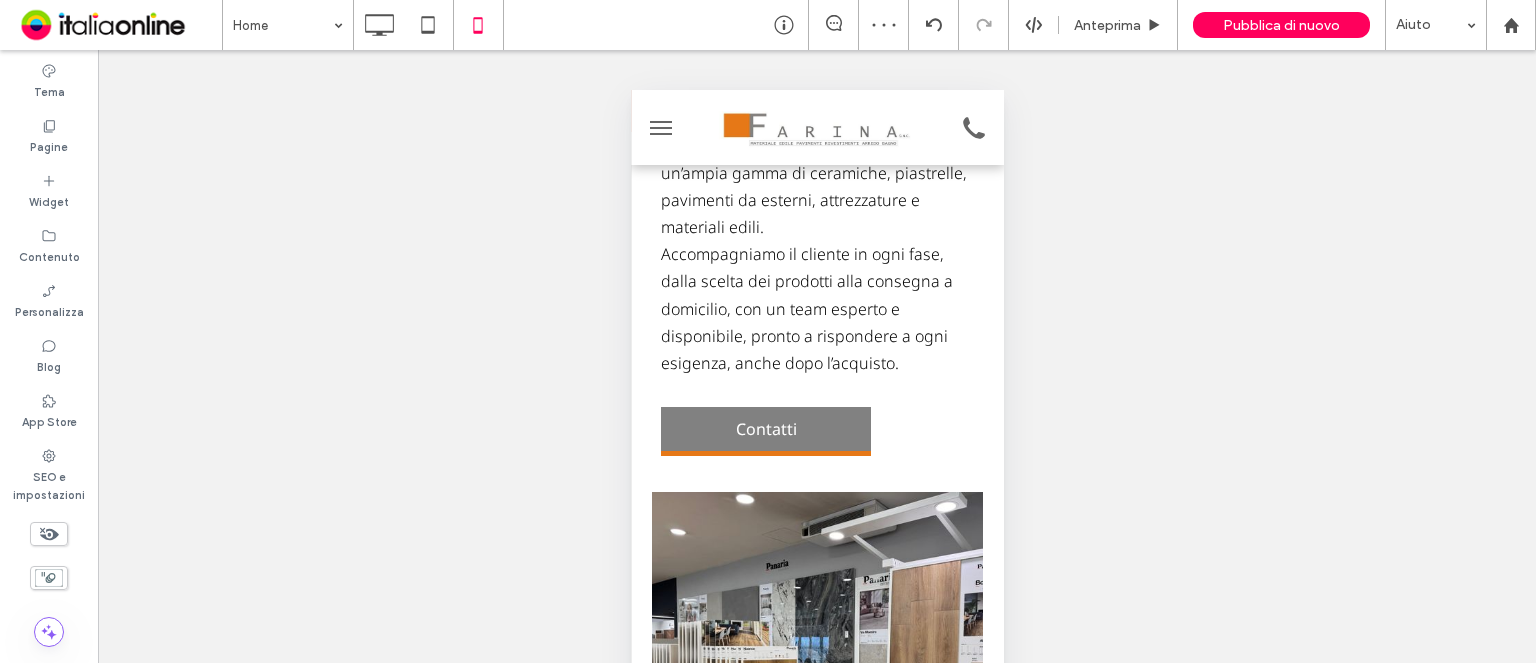 scroll, scrollTop: 800, scrollLeft: 0, axis: vertical 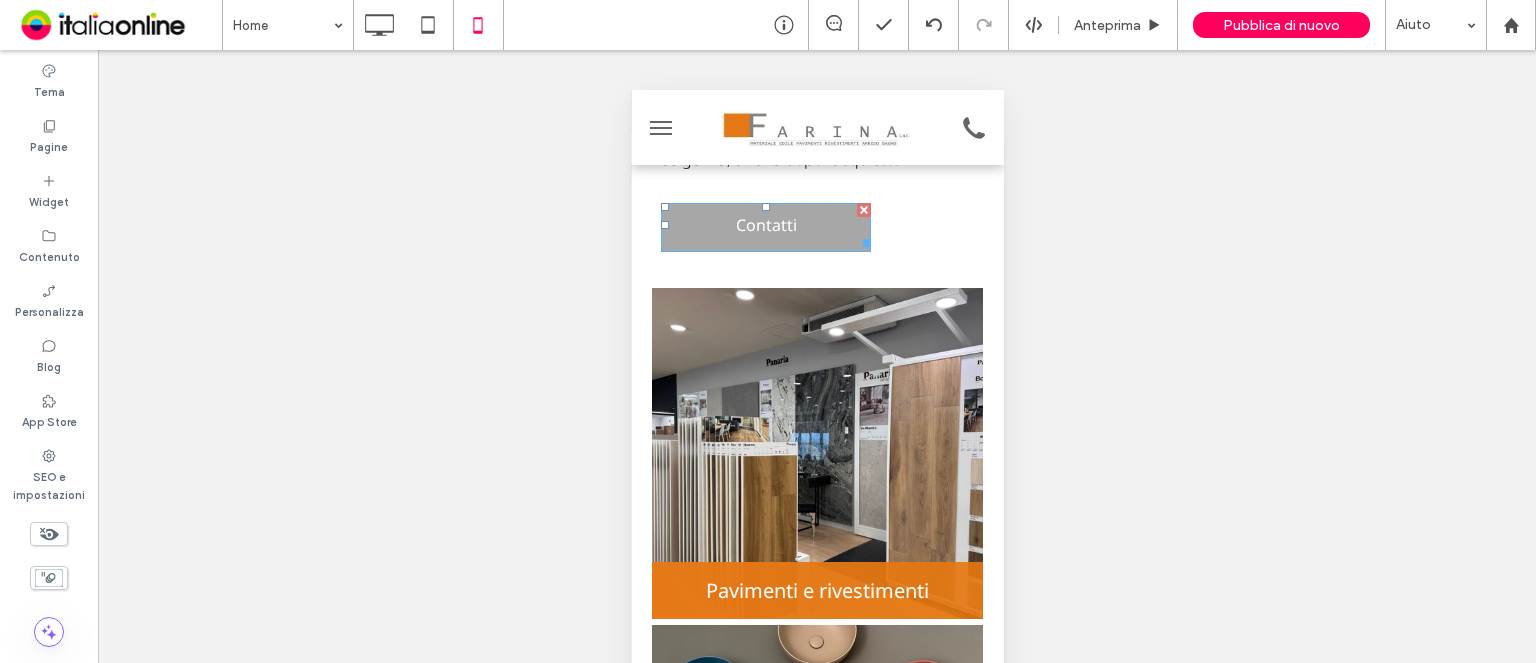 click on "Contatti" at bounding box center [765, 227] 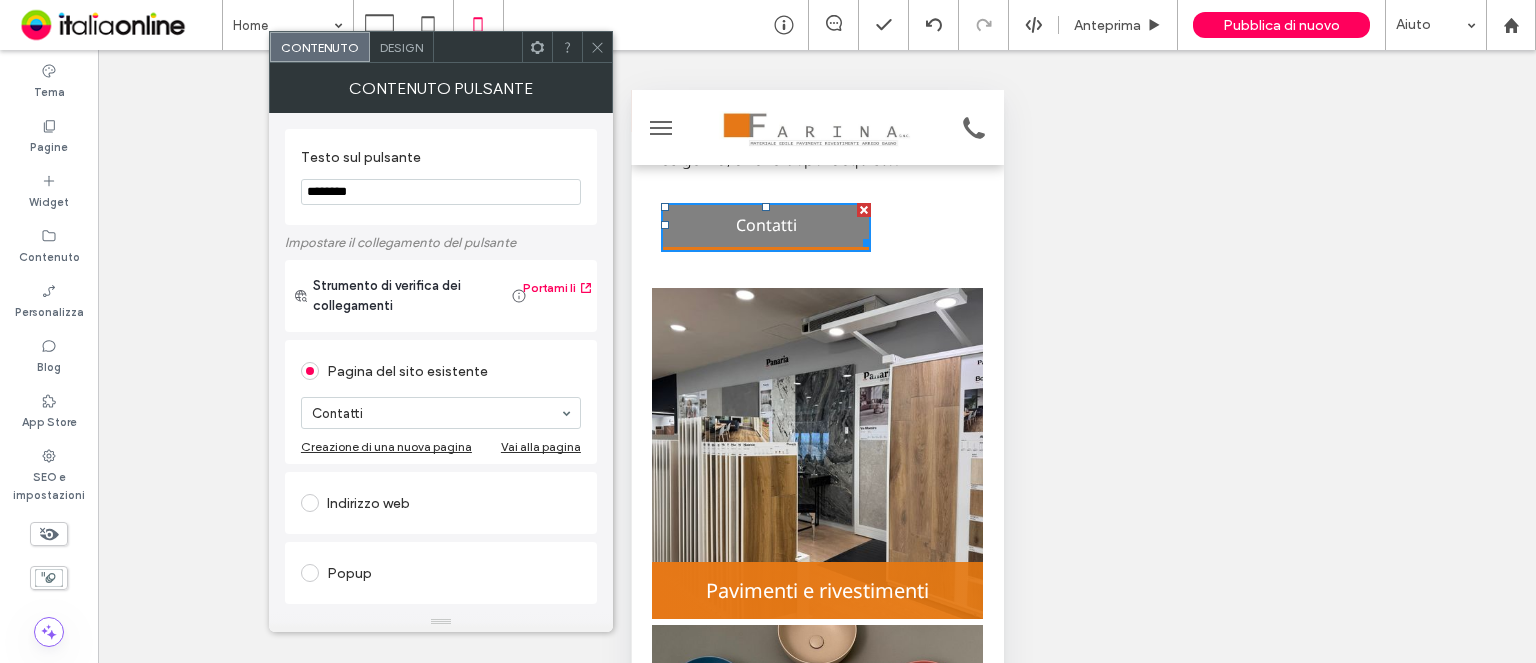 click at bounding box center [597, 47] 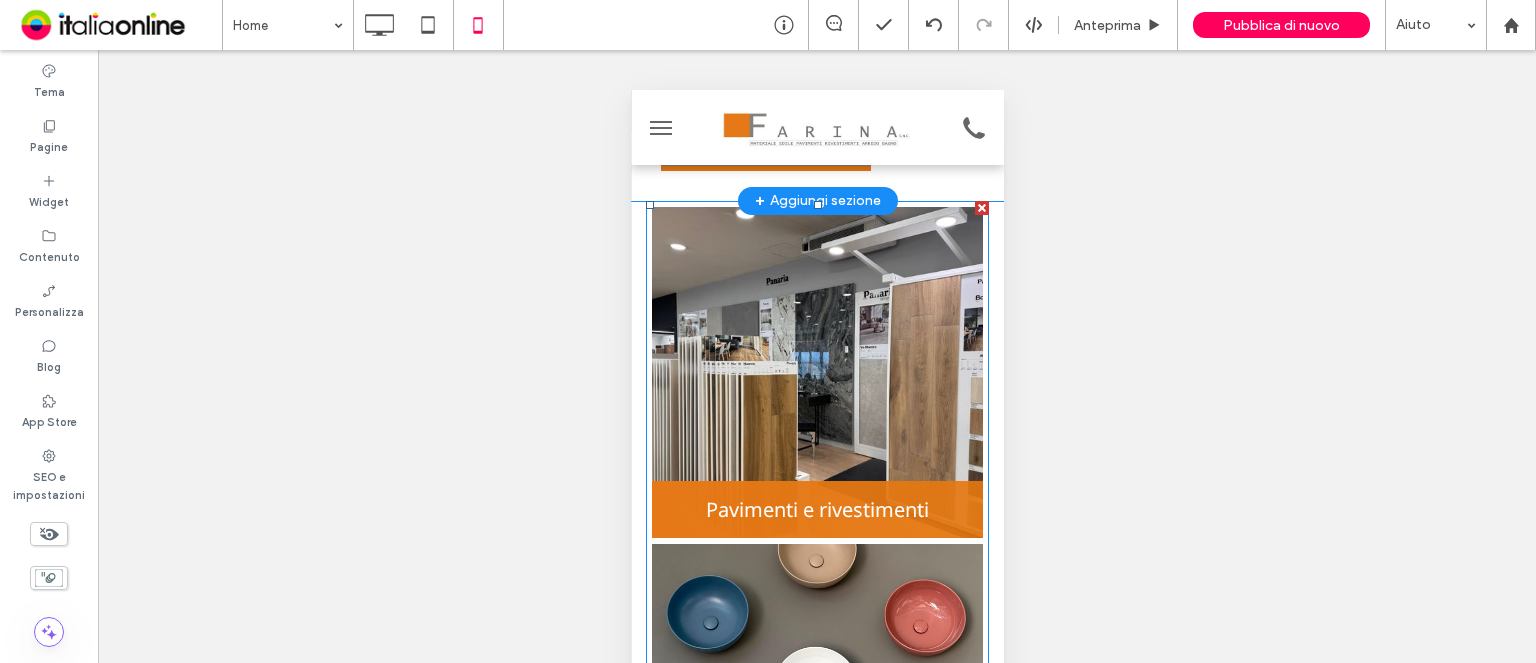 scroll, scrollTop: 1000, scrollLeft: 0, axis: vertical 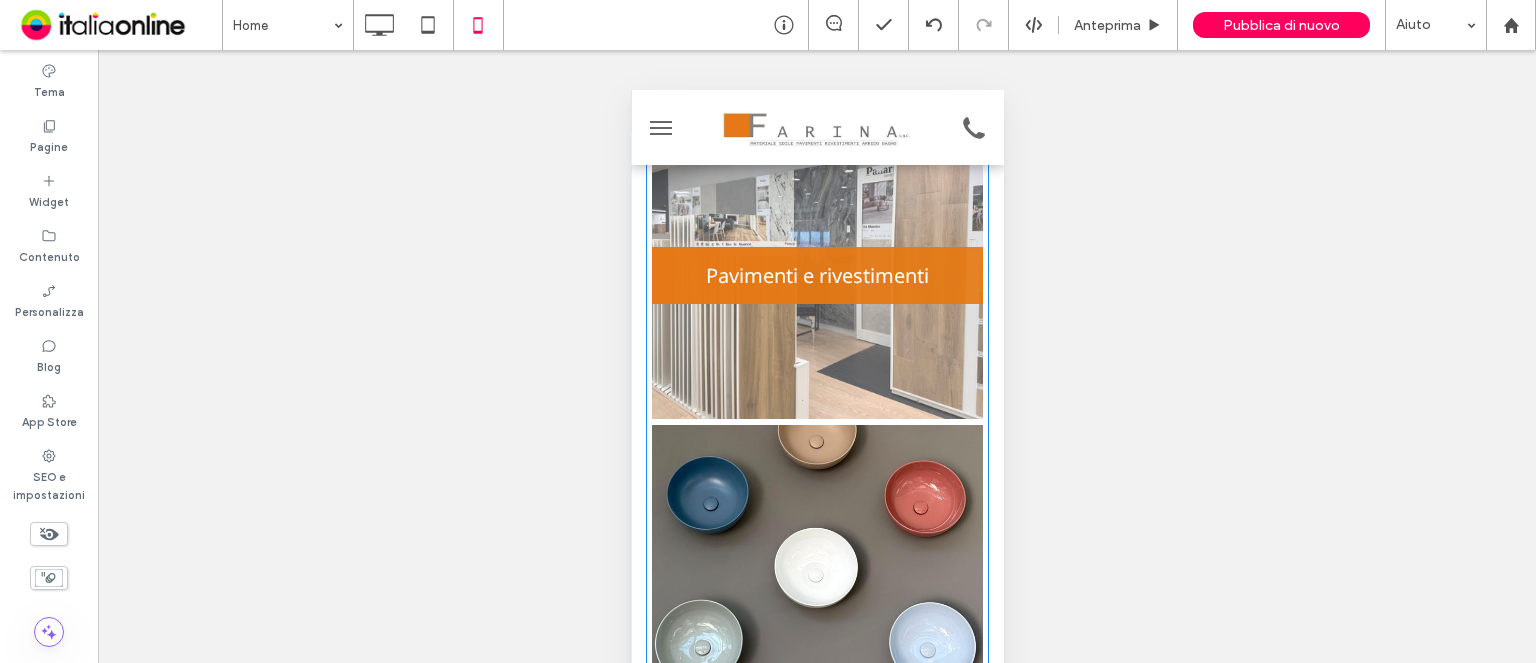 click at bounding box center (816, 253) 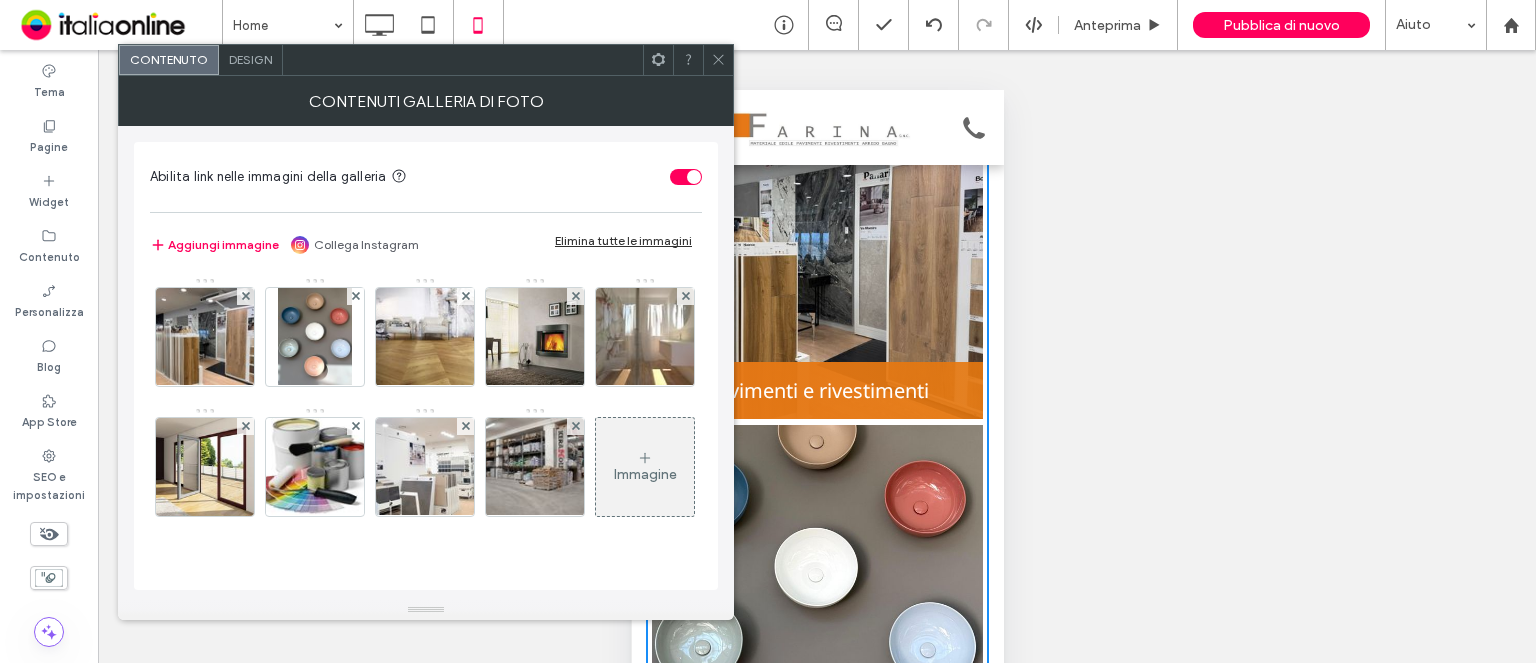 click on "Design" at bounding box center [251, 60] 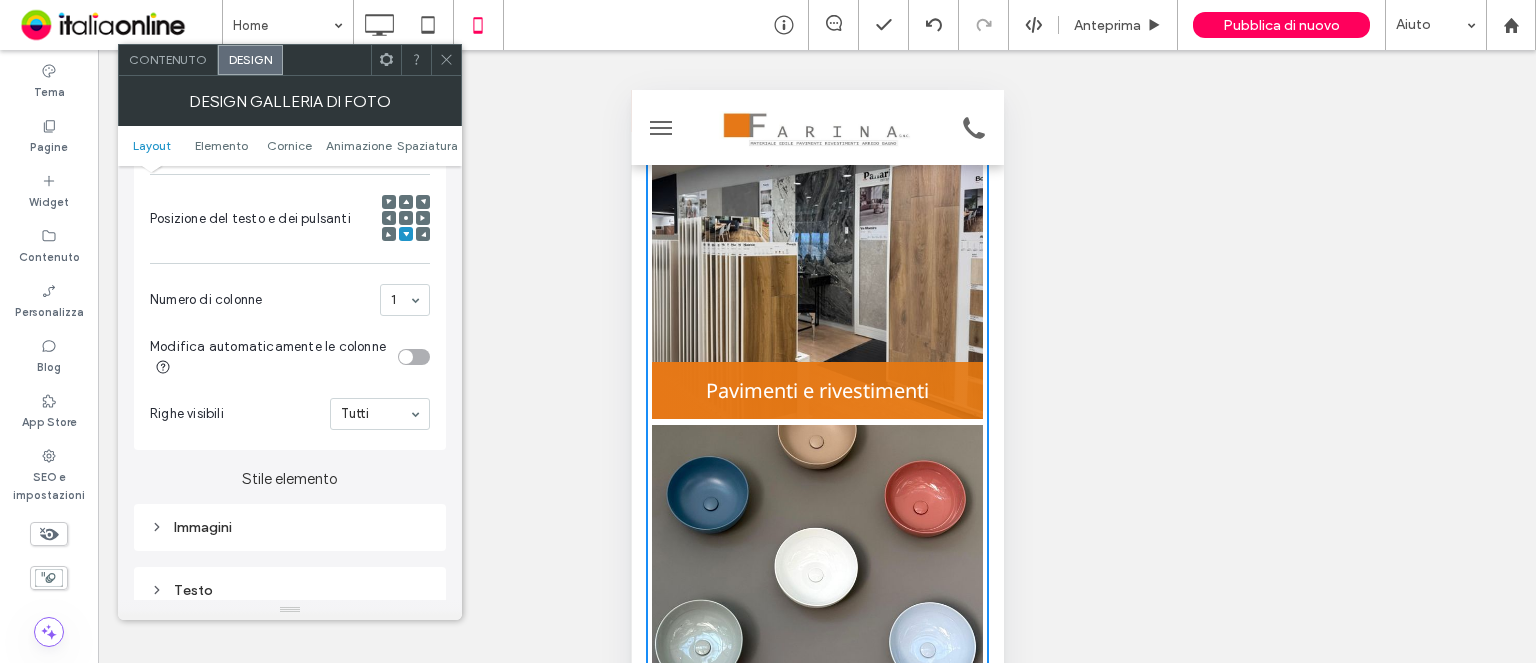 scroll, scrollTop: 600, scrollLeft: 0, axis: vertical 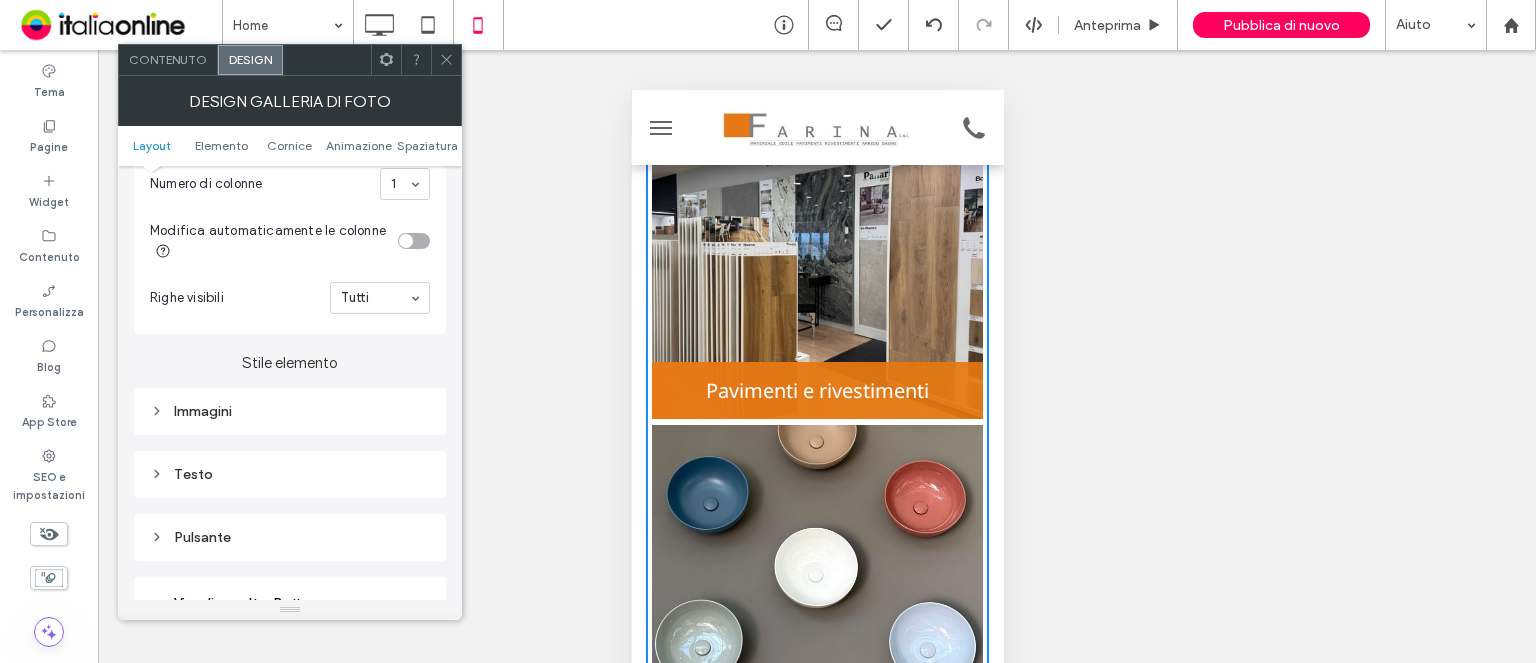 click on "Testo" at bounding box center (290, 474) 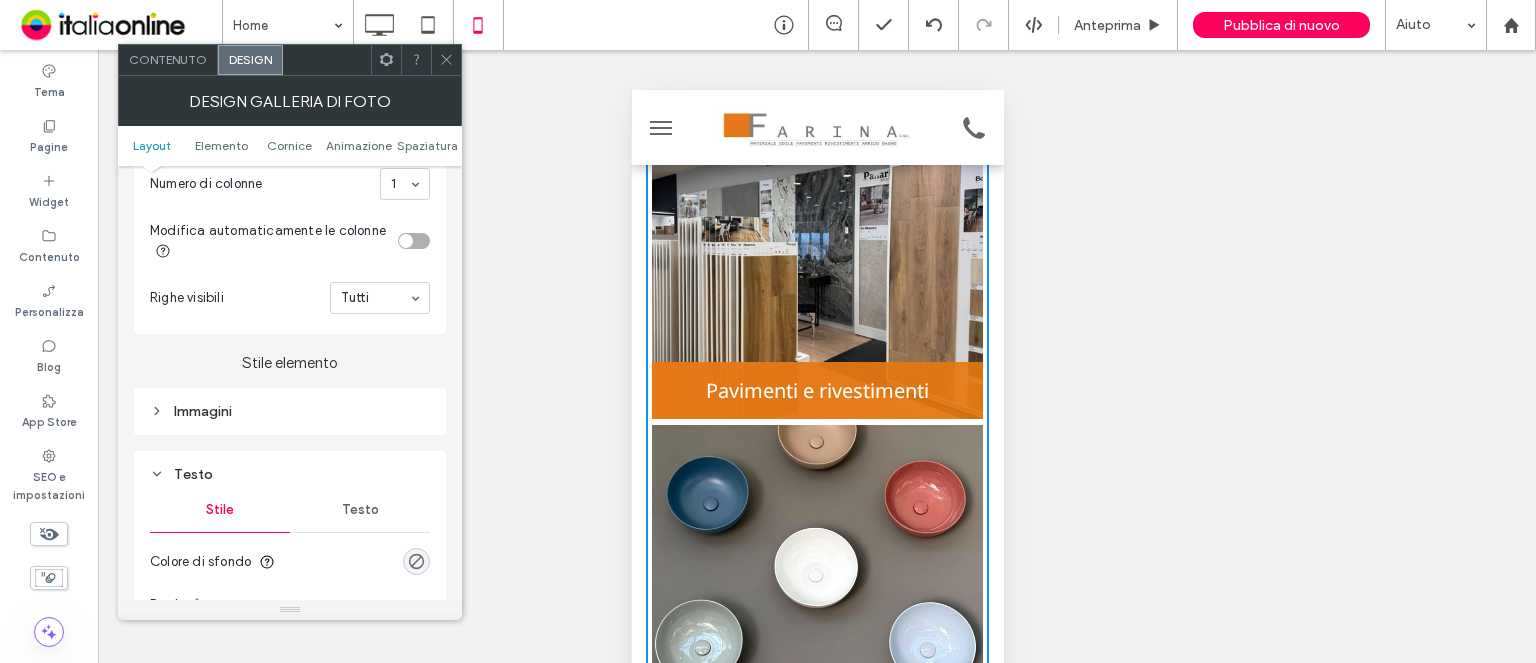 scroll, scrollTop: 800, scrollLeft: 0, axis: vertical 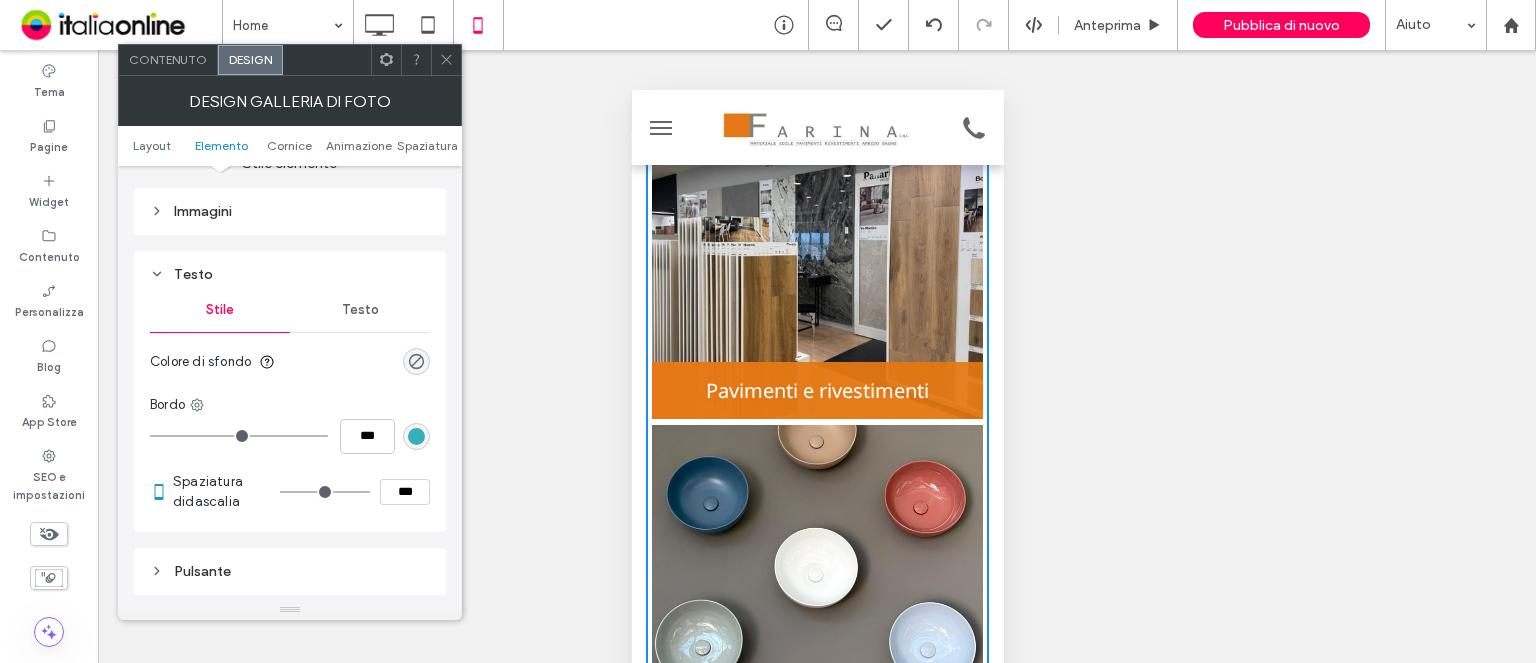 click on "Testo" at bounding box center [290, 274] 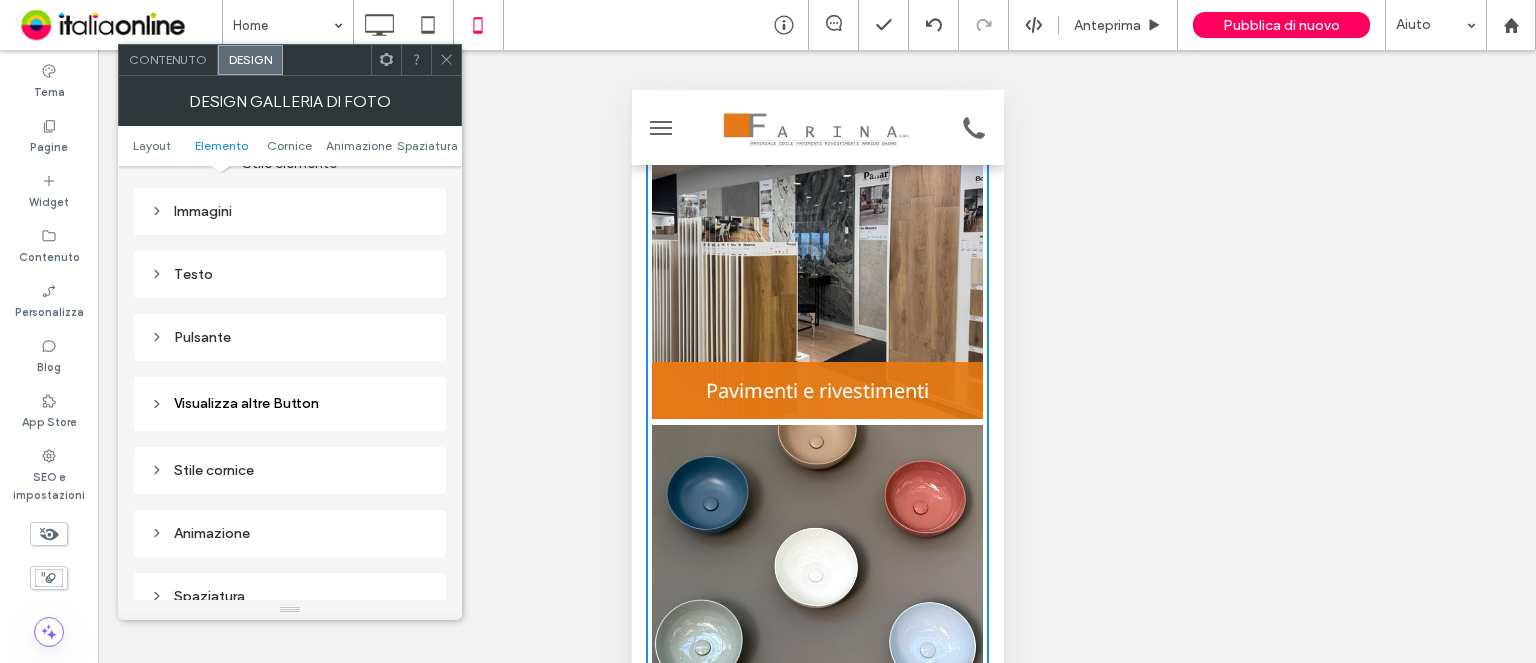 click on "Testo Stile Testo Colore di sfondo Bordo ***   Spaziatura didascalia ***" at bounding box center [290, 274] 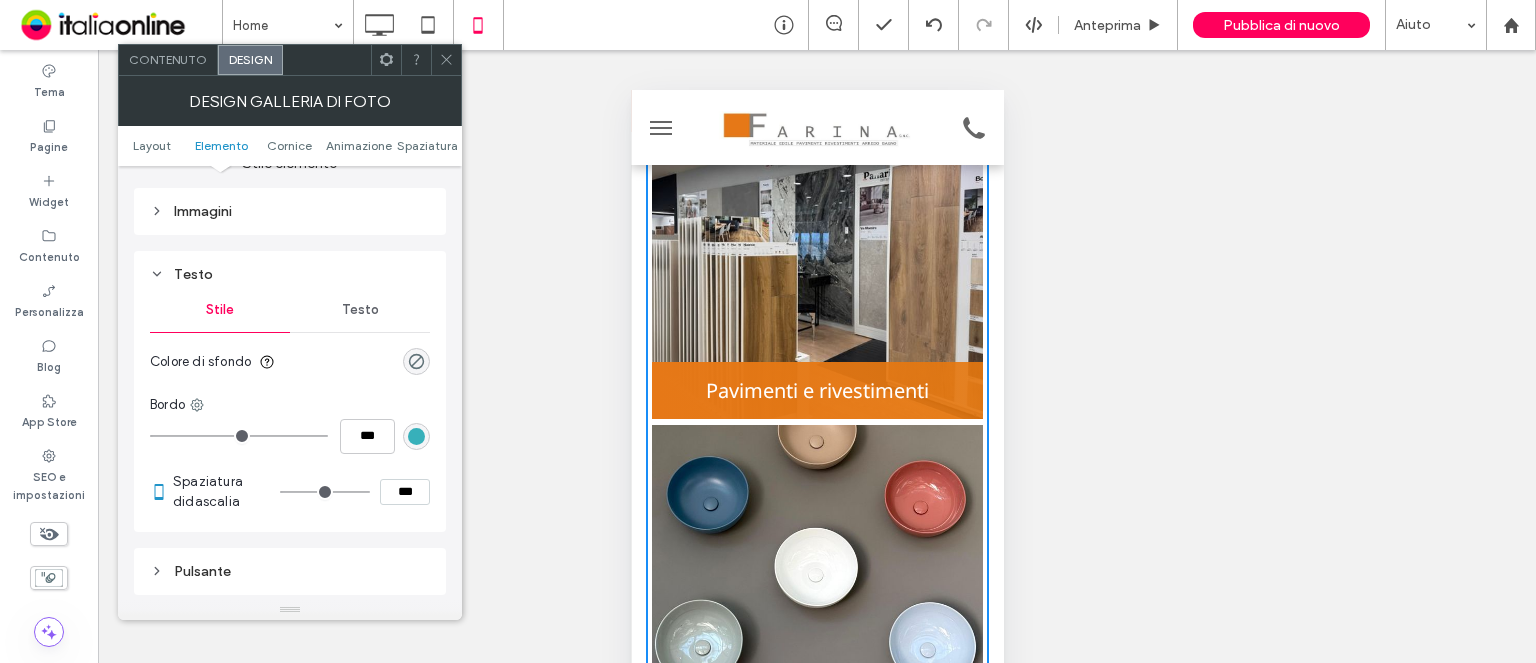 click on "Testo" at bounding box center [360, 310] 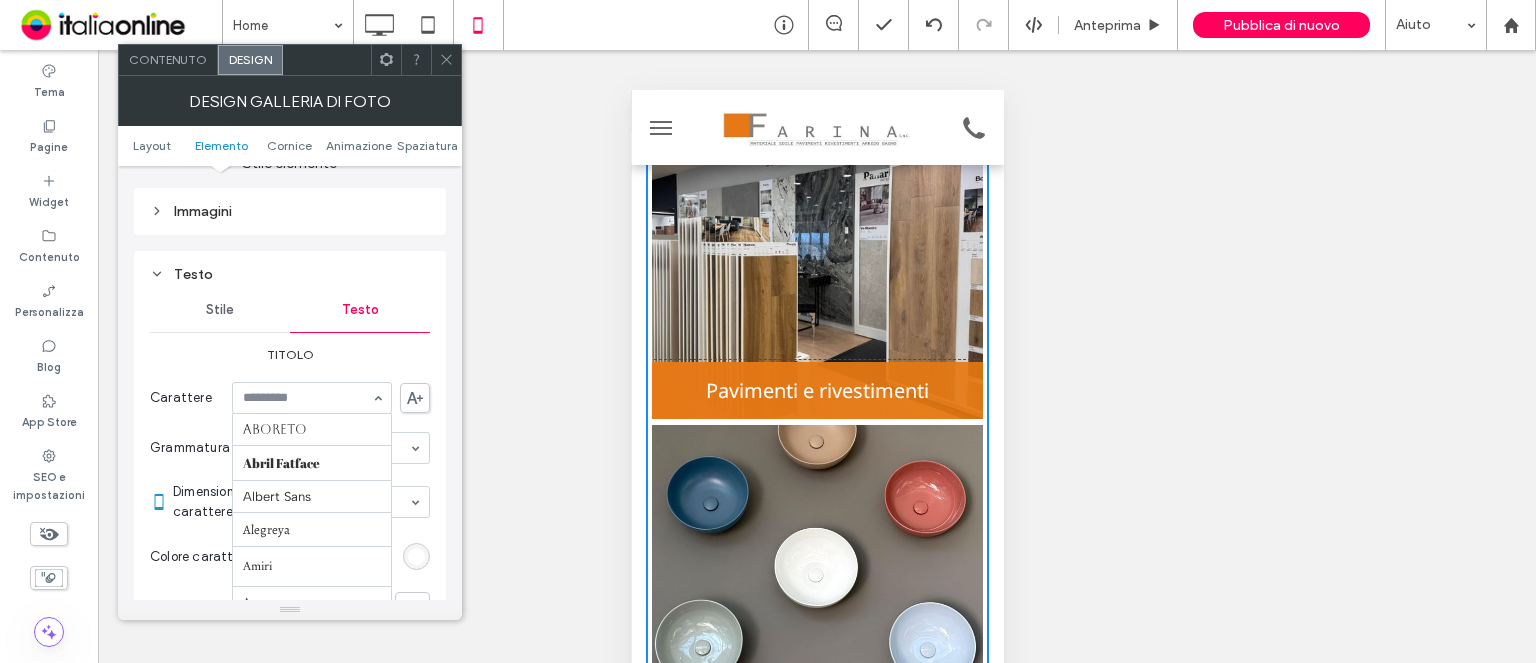 scroll, scrollTop: 1188, scrollLeft: 0, axis: vertical 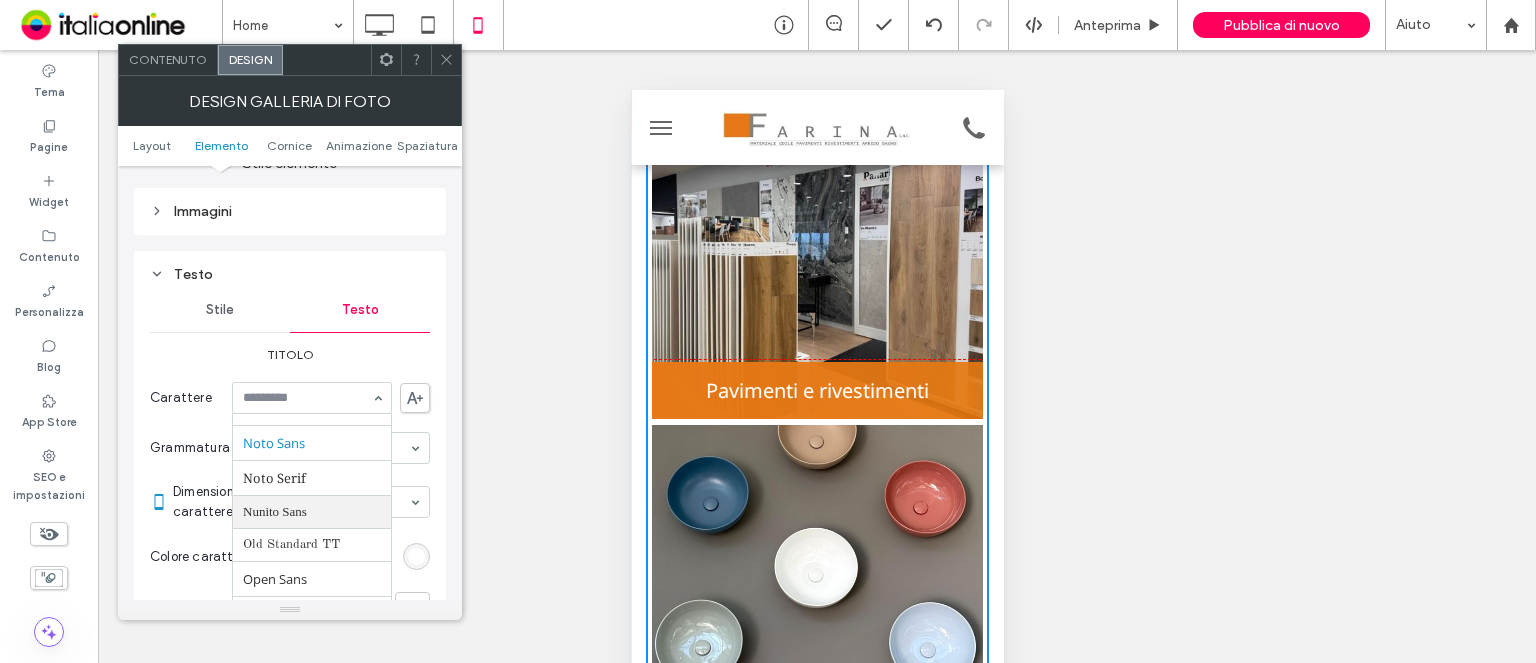 click on "Titolo" at bounding box center [290, 354] 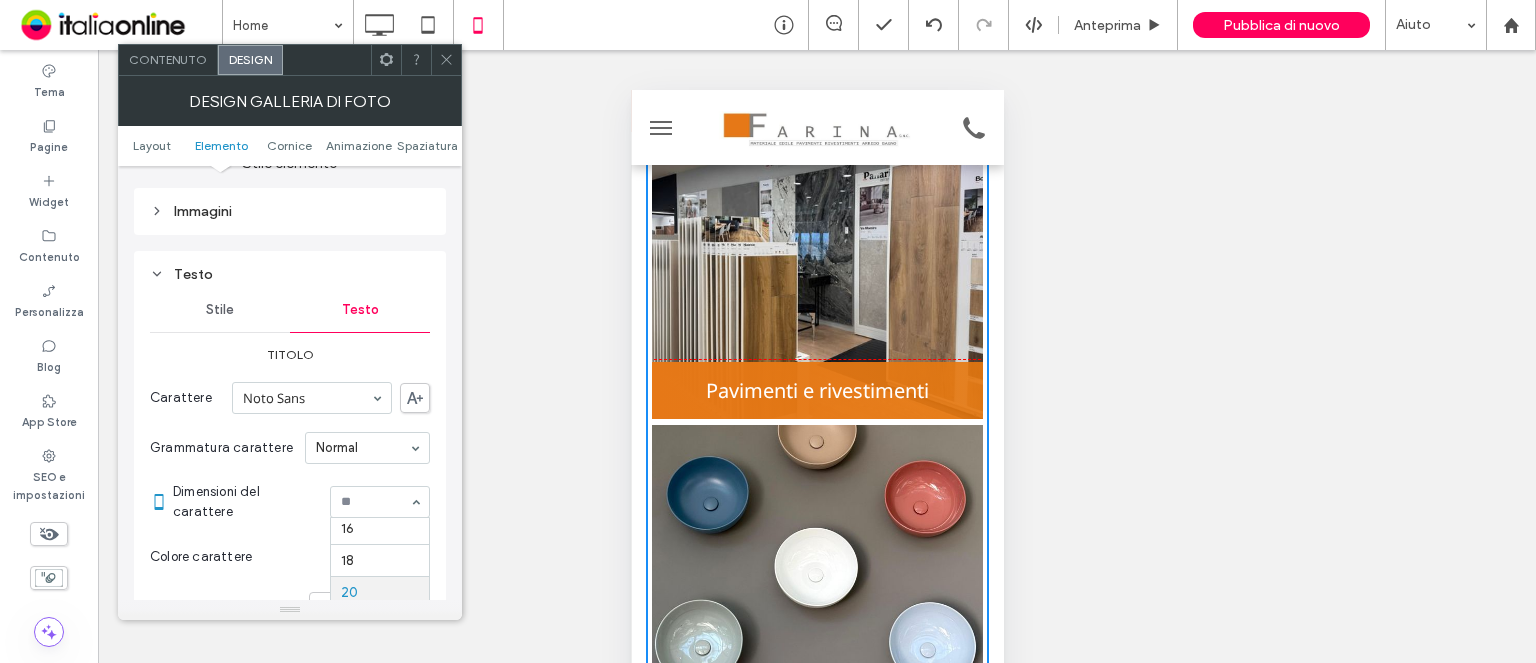 scroll, scrollTop: 162, scrollLeft: 0, axis: vertical 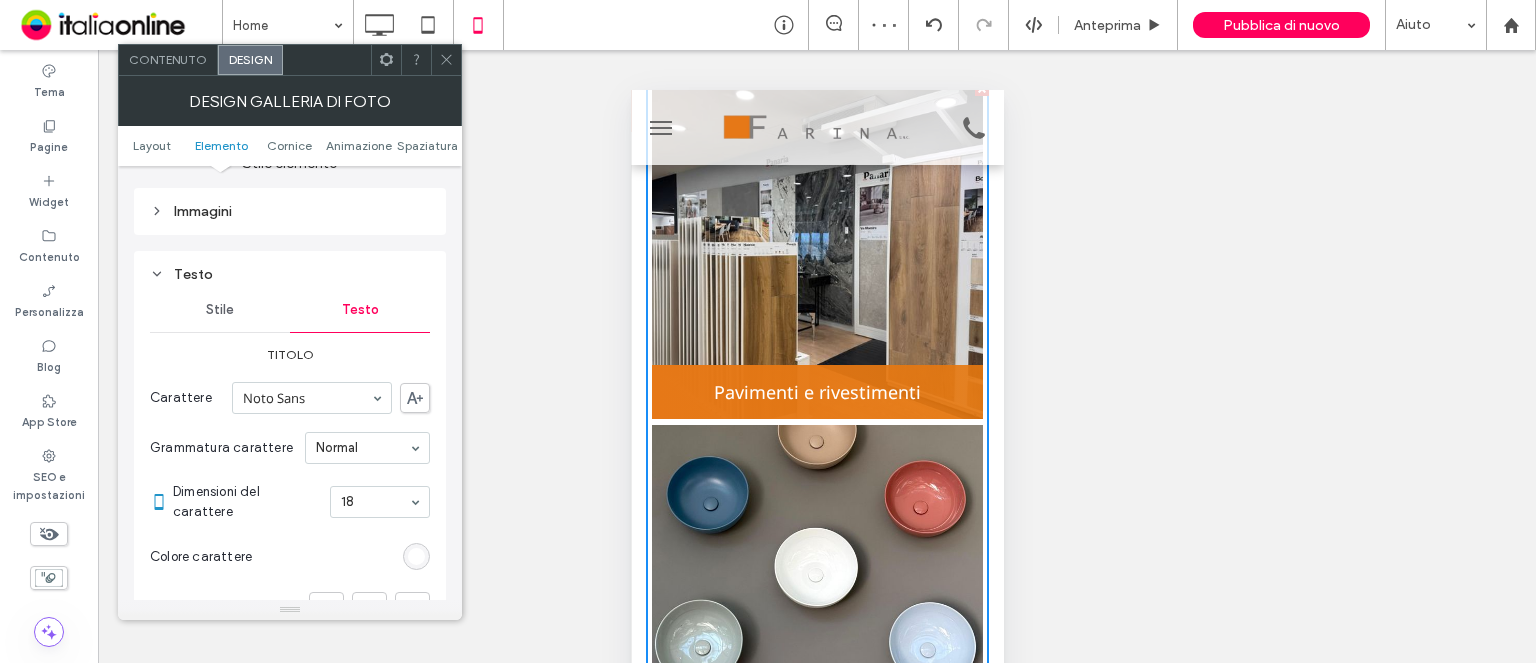 click at bounding box center [446, 60] 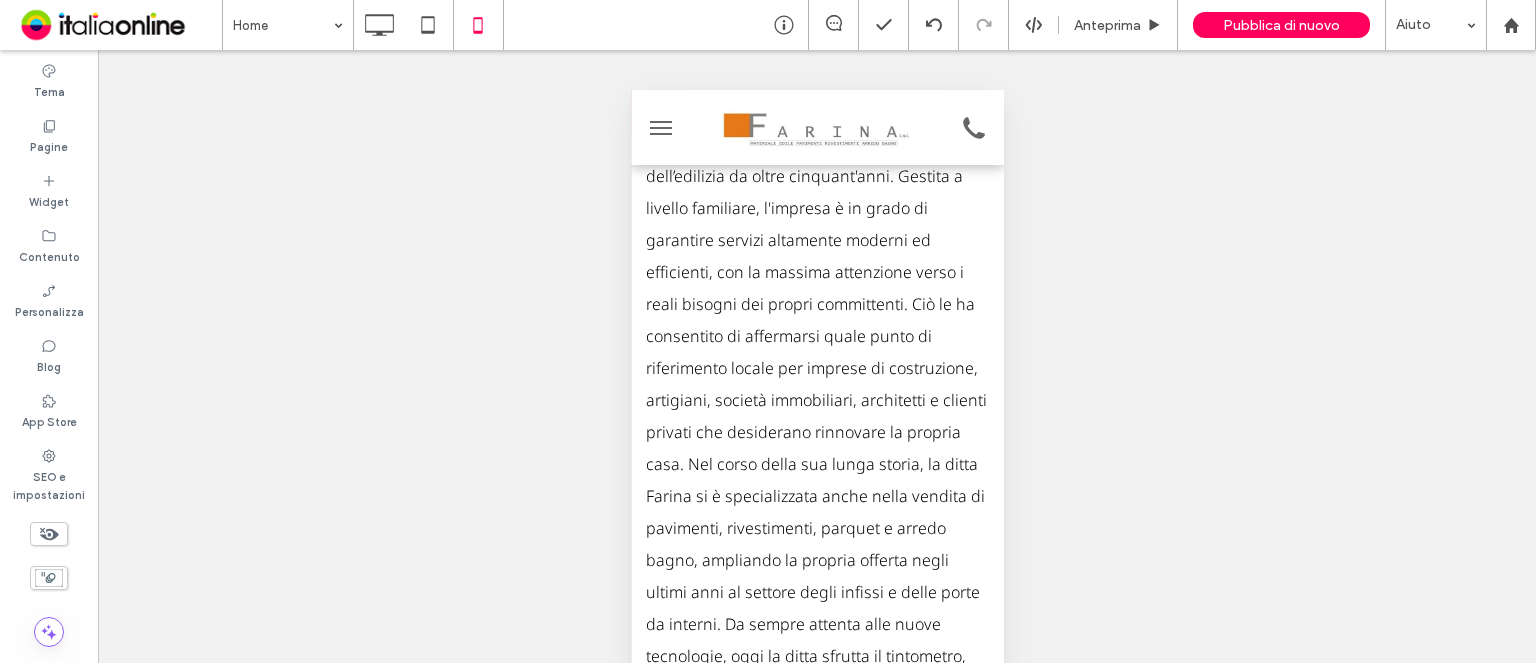 scroll, scrollTop: 4600, scrollLeft: 0, axis: vertical 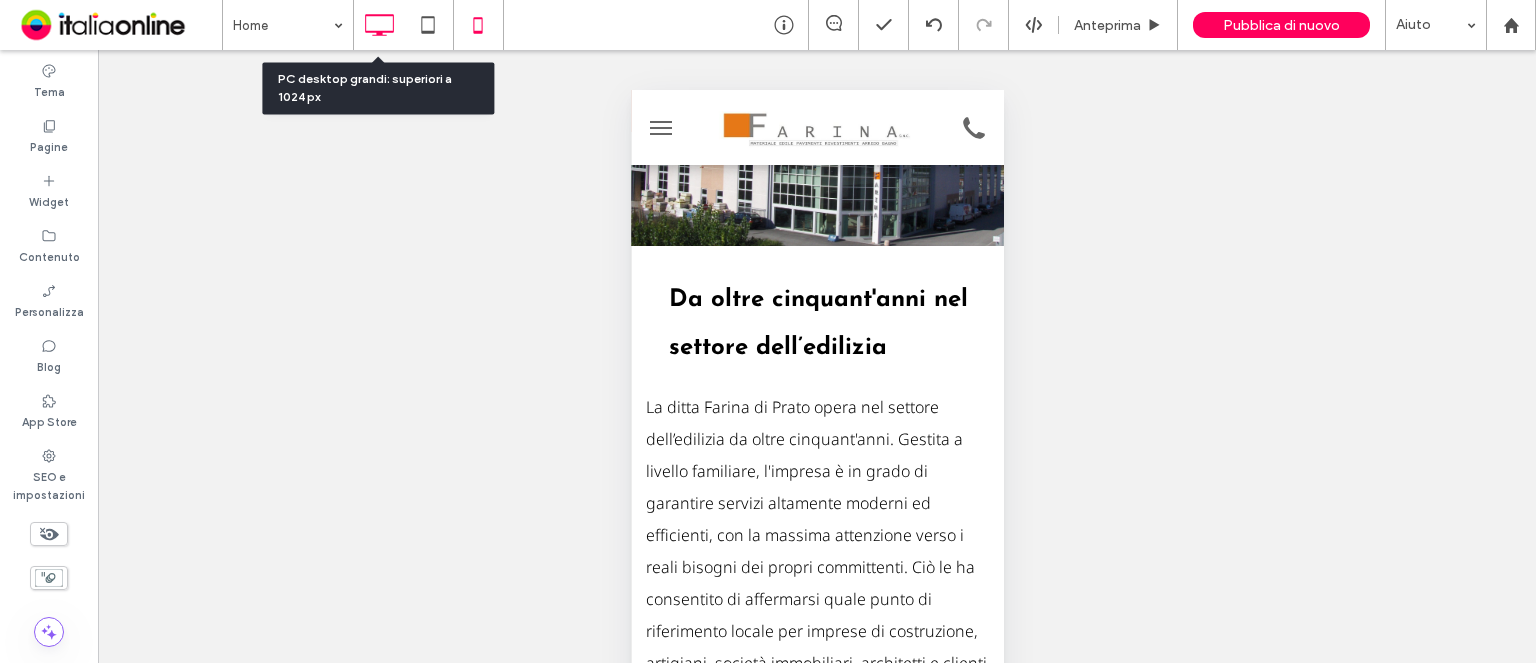 click 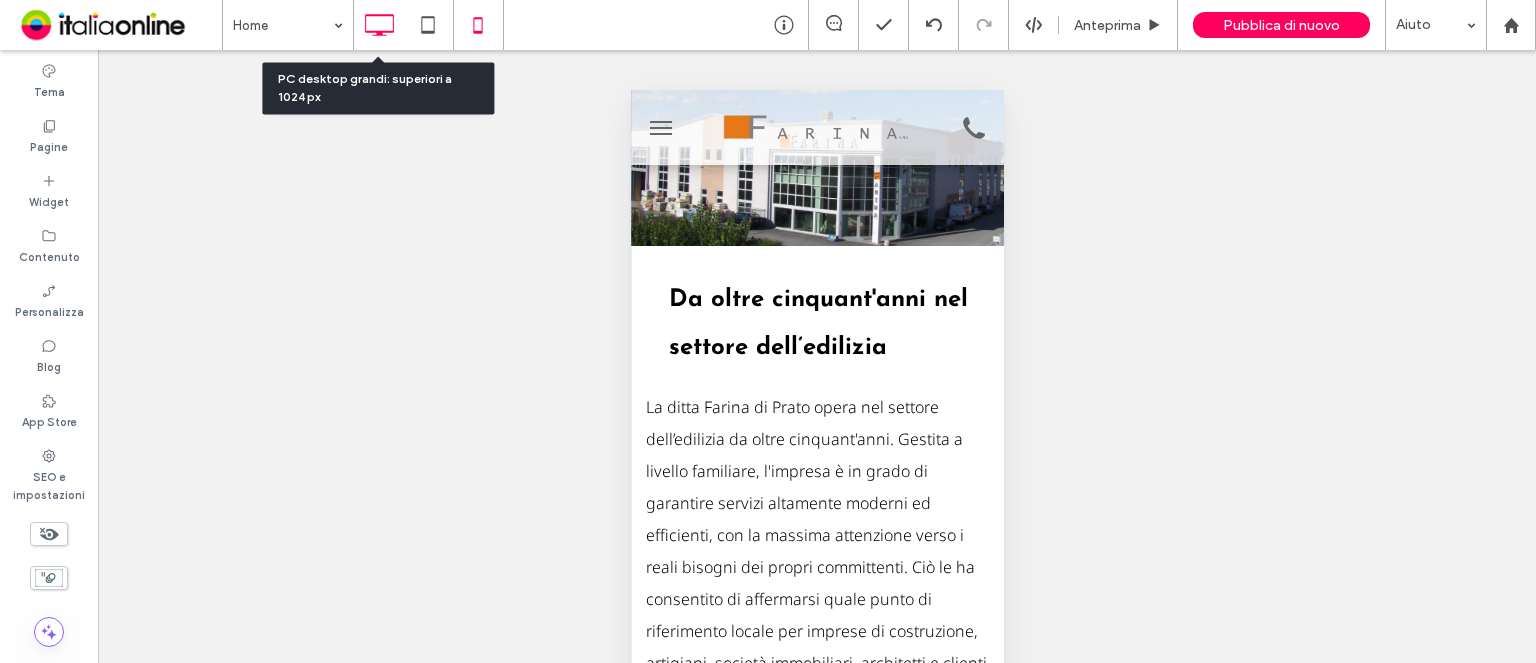 scroll, scrollTop: 0, scrollLeft: 0, axis: both 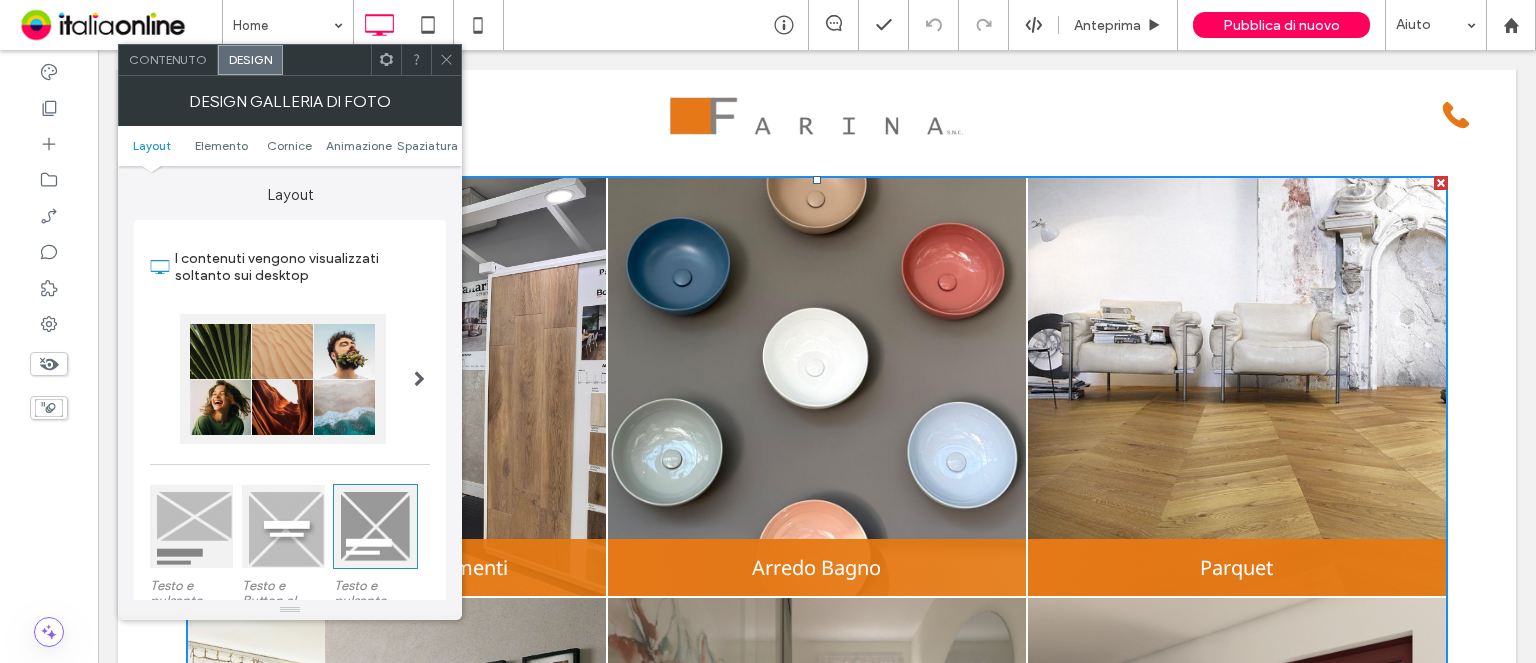 click on "Layout Elemento Cornice Animazione Spaziatura" at bounding box center (290, 146) 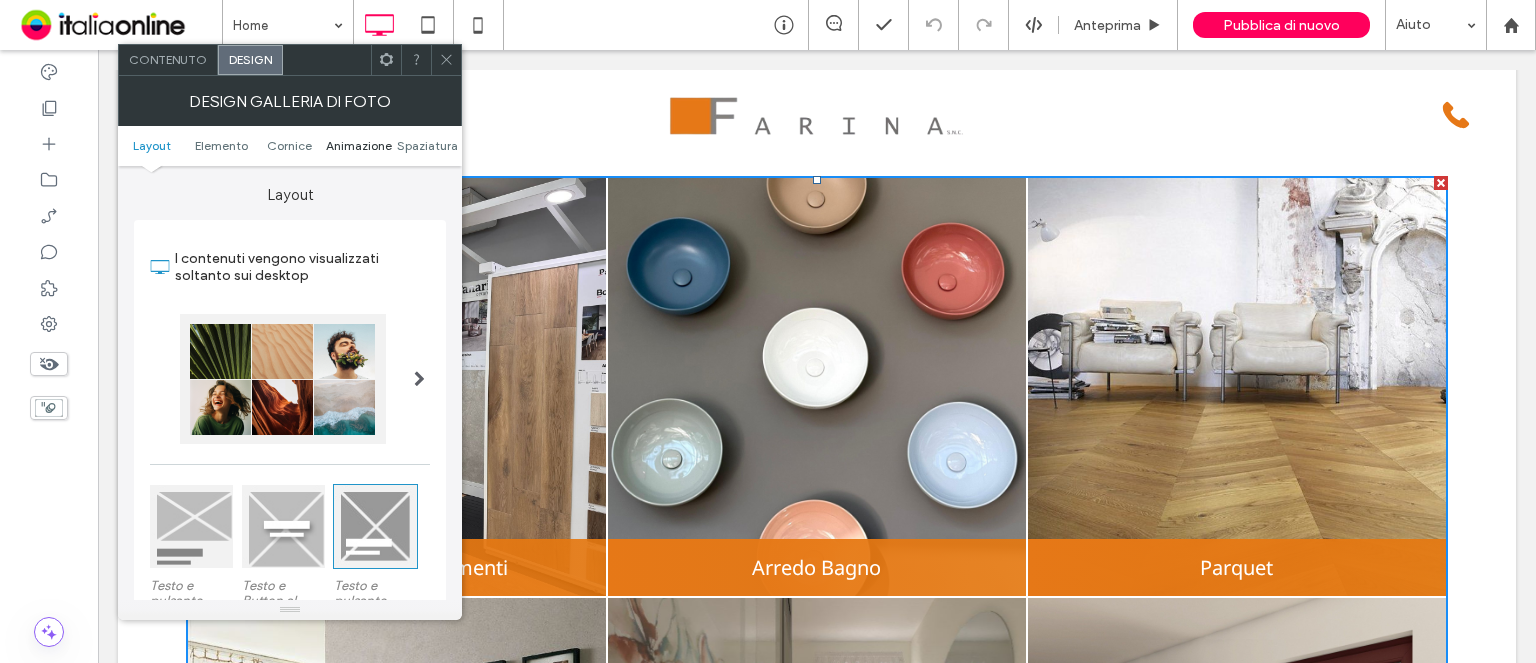 click on "Animazione" at bounding box center (359, 145) 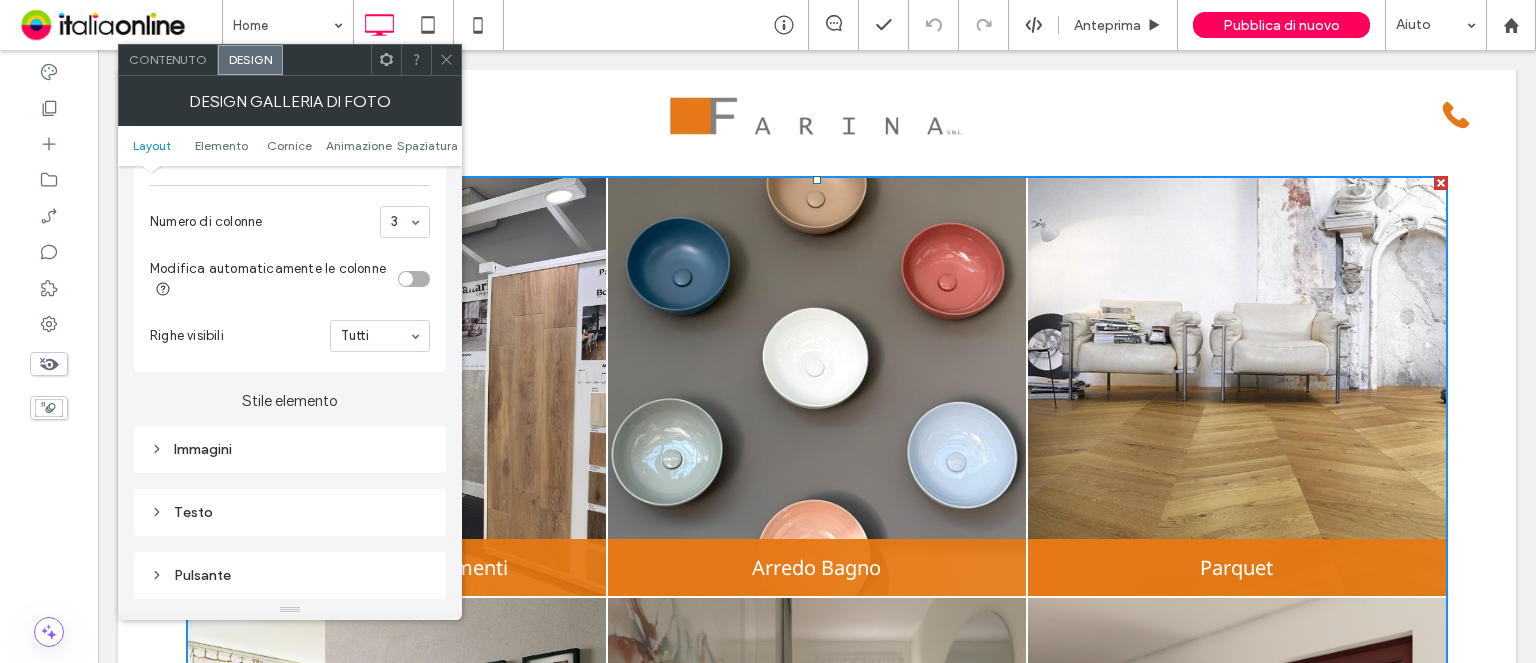 scroll, scrollTop: 630, scrollLeft: 0, axis: vertical 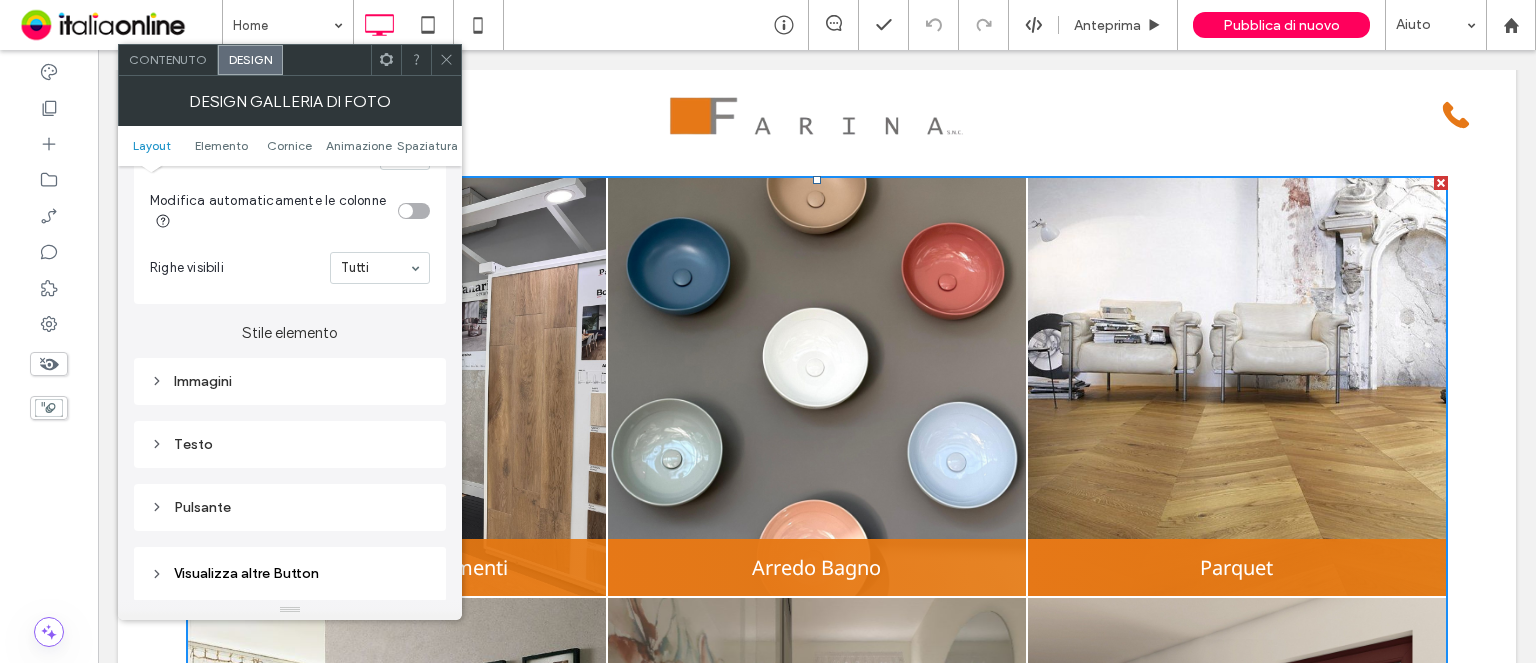 click on "Immagini" at bounding box center (290, 381) 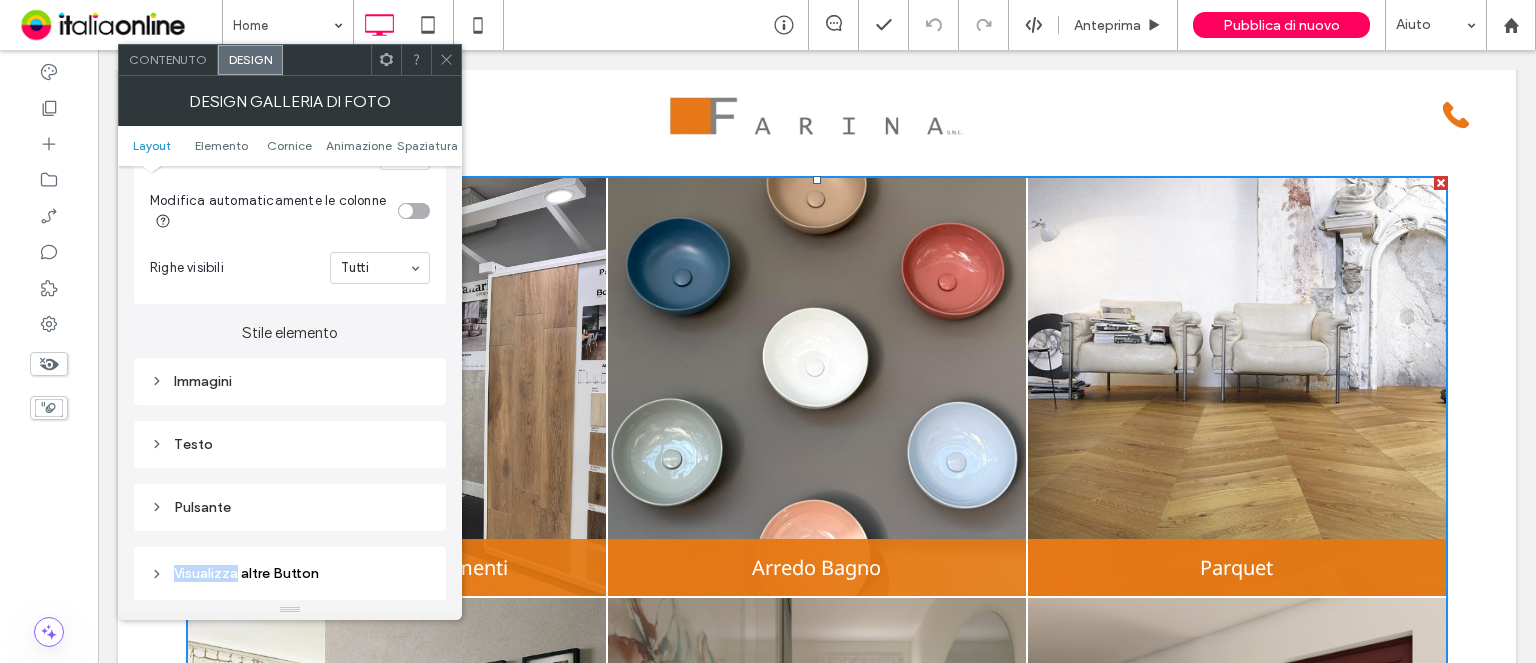 click on "Immagini" at bounding box center [290, 381] 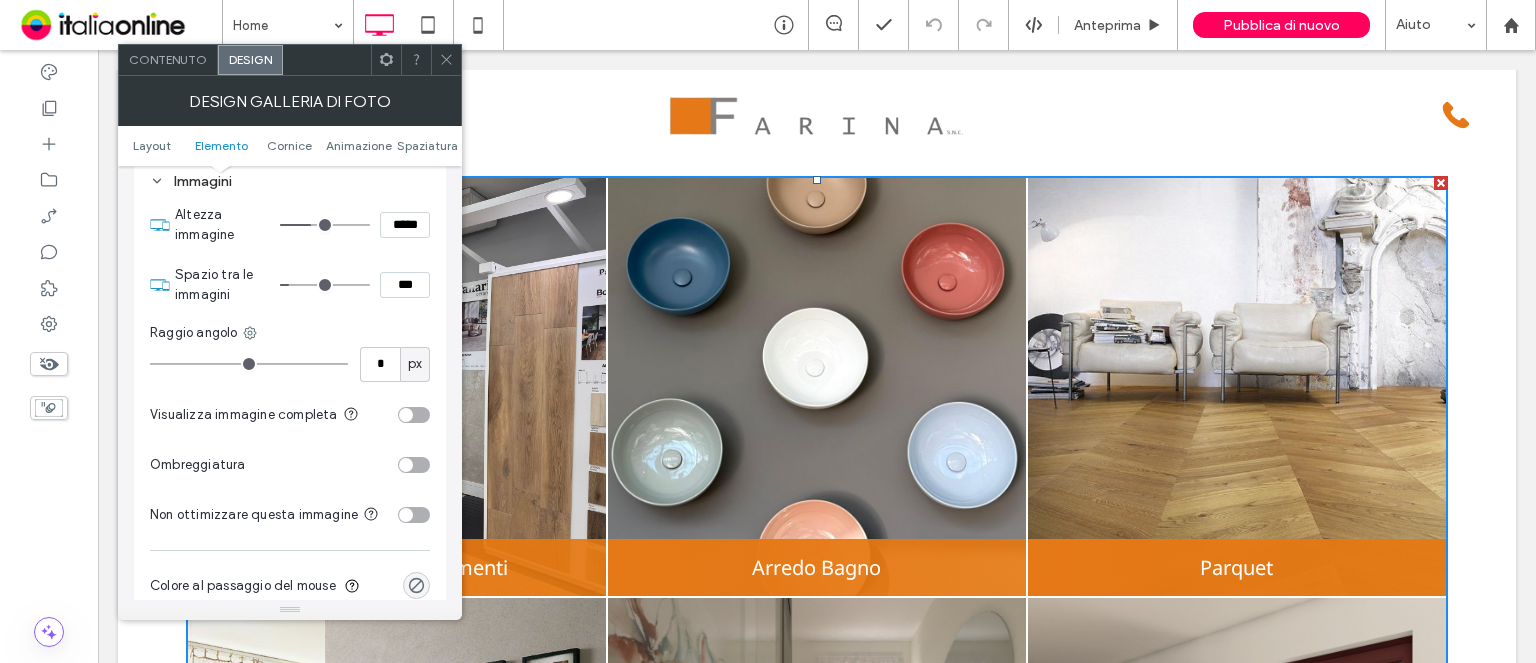 scroll, scrollTop: 1130, scrollLeft: 0, axis: vertical 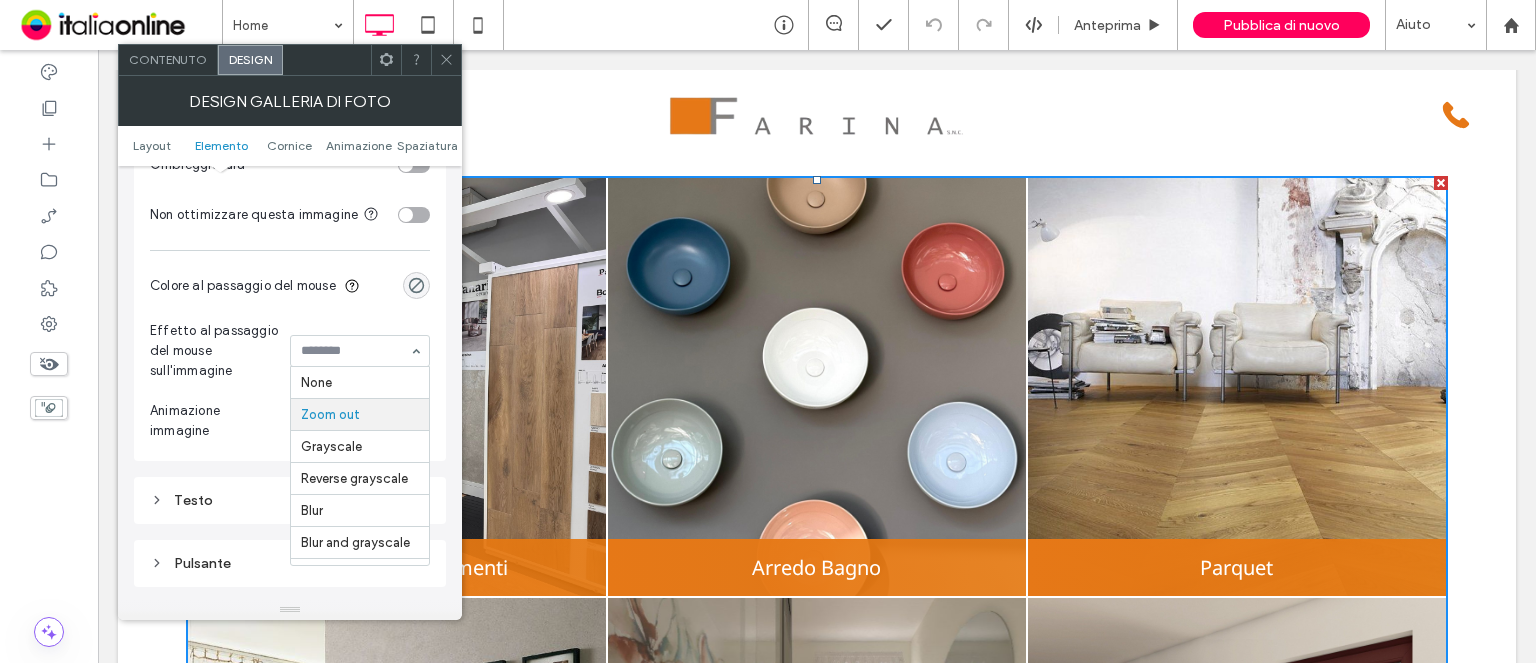 drag, startPoint x: 360, startPoint y: 407, endPoint x: 384, endPoint y: 407, distance: 24 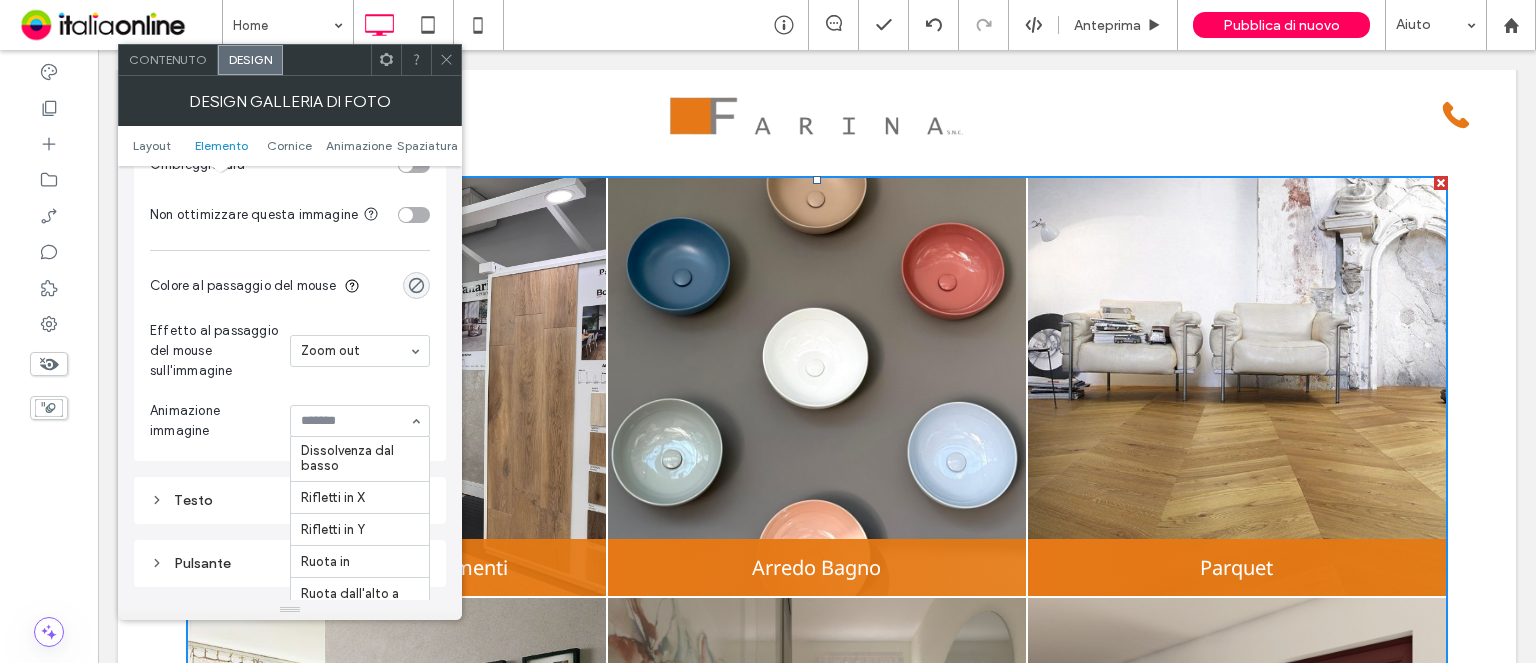 scroll, scrollTop: 598, scrollLeft: 0, axis: vertical 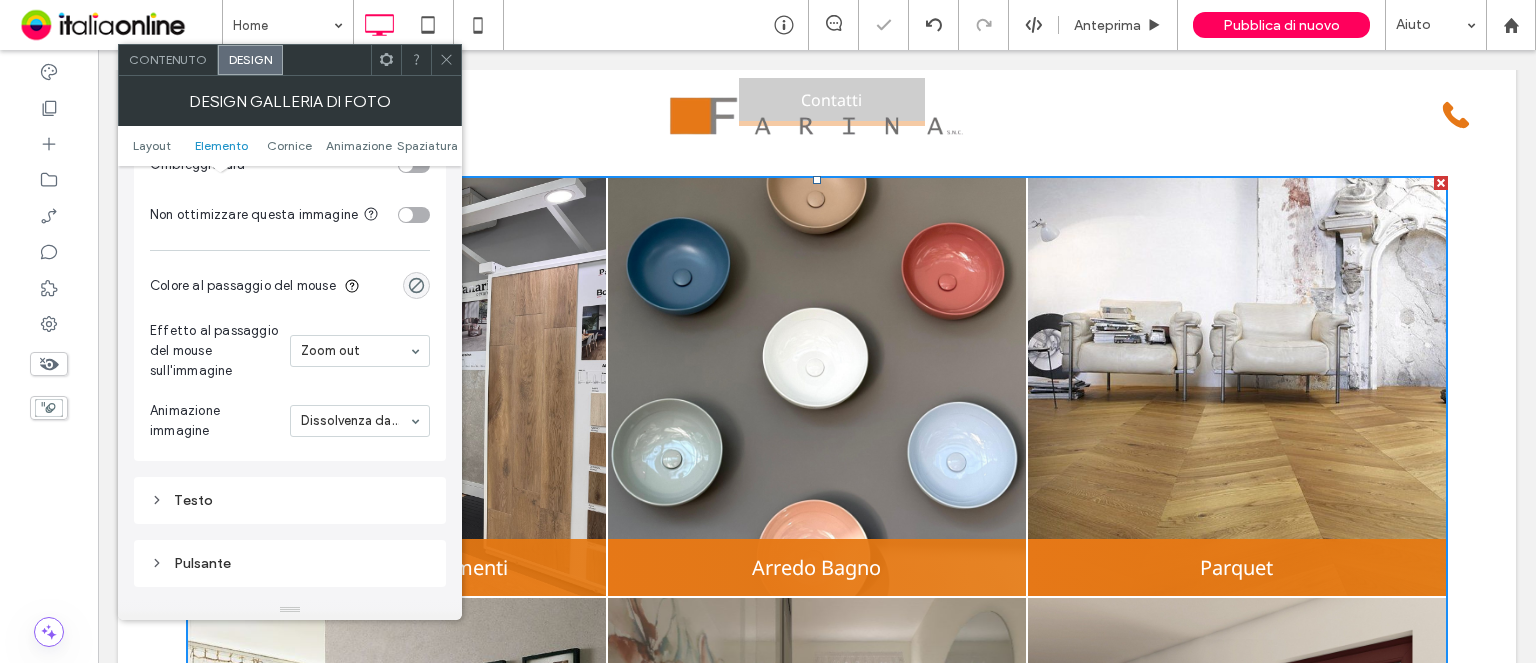 click at bounding box center (446, 60) 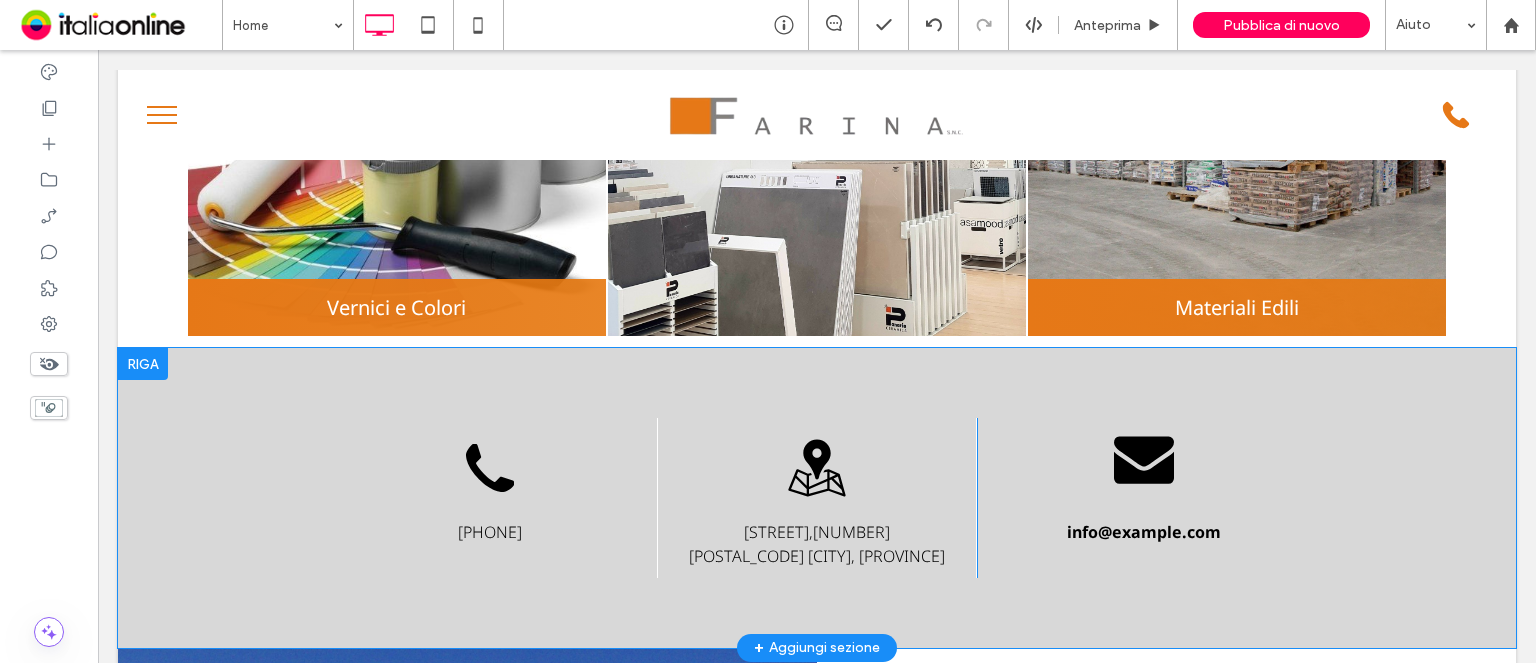scroll, scrollTop: 2100, scrollLeft: 0, axis: vertical 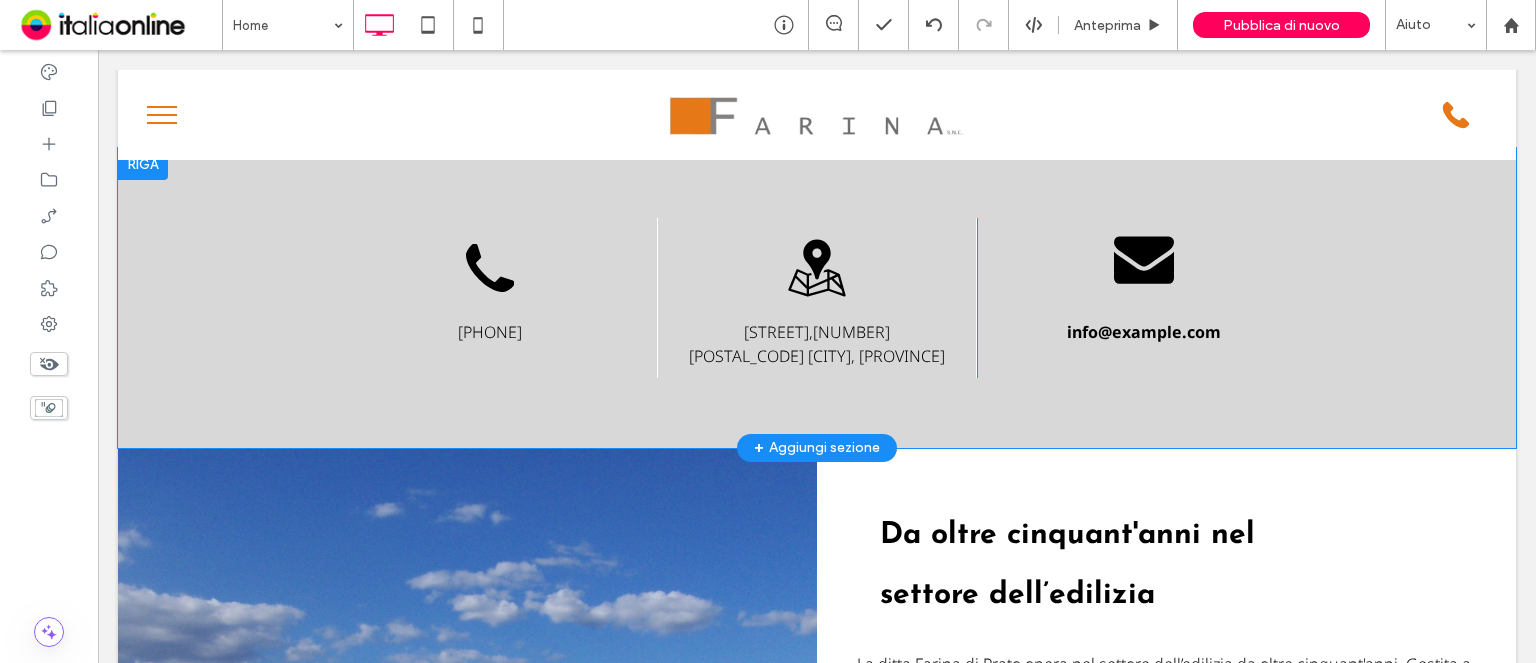 click on "+ Aggiungi sezione" at bounding box center [817, 448] 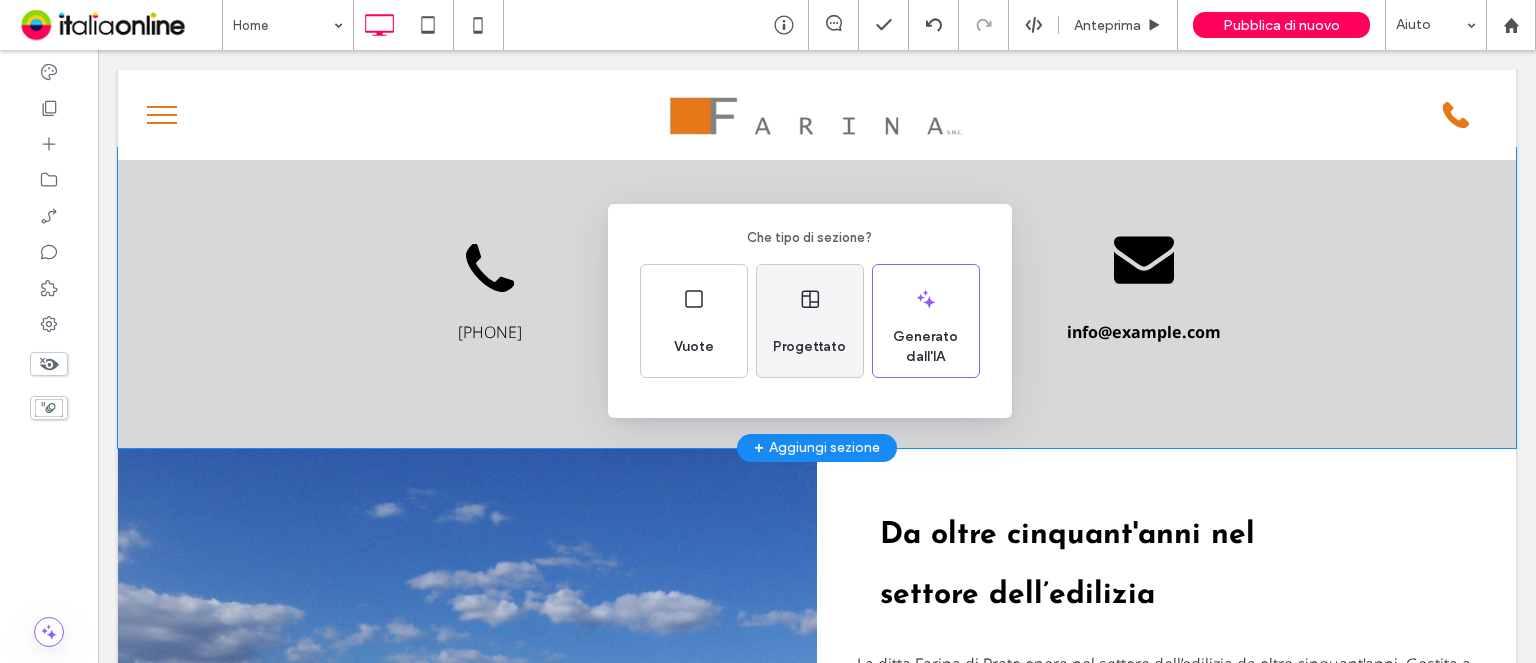 click on "Progettato" at bounding box center (809, 347) 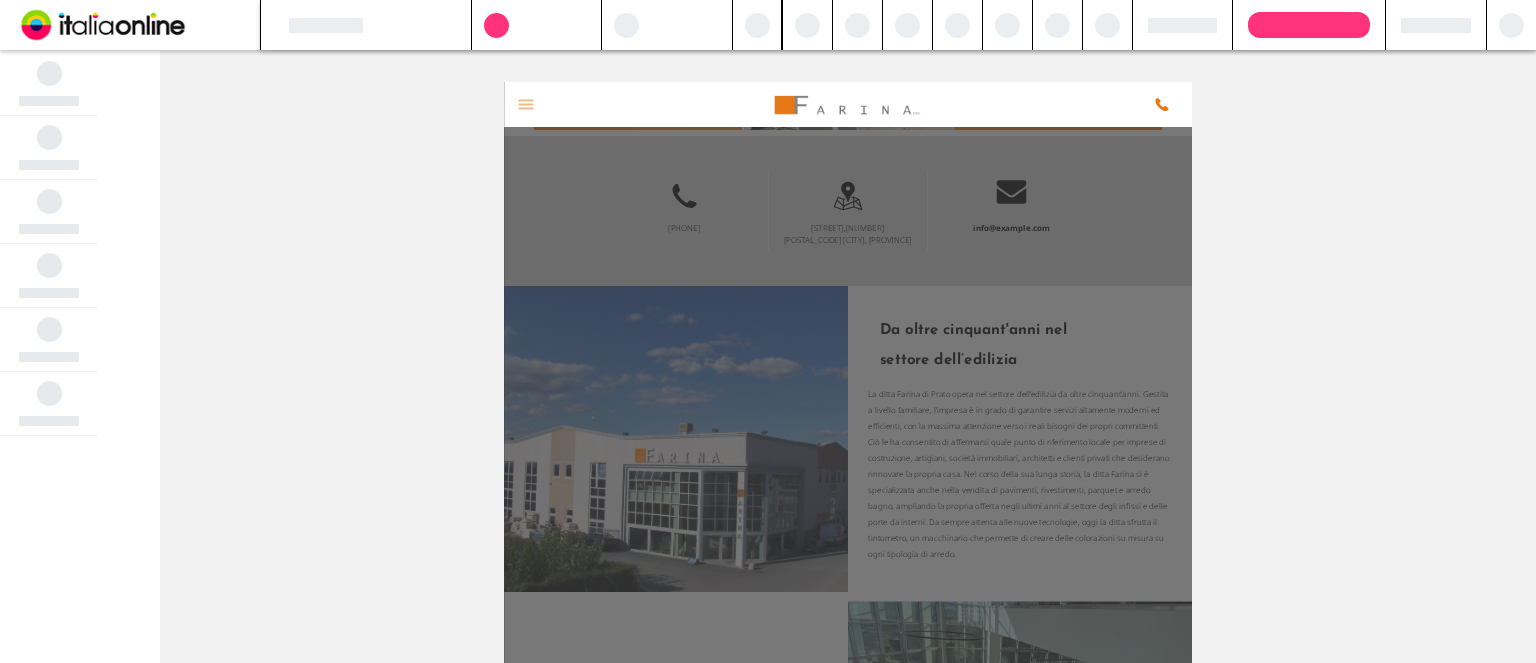 scroll, scrollTop: 2046, scrollLeft: 0, axis: vertical 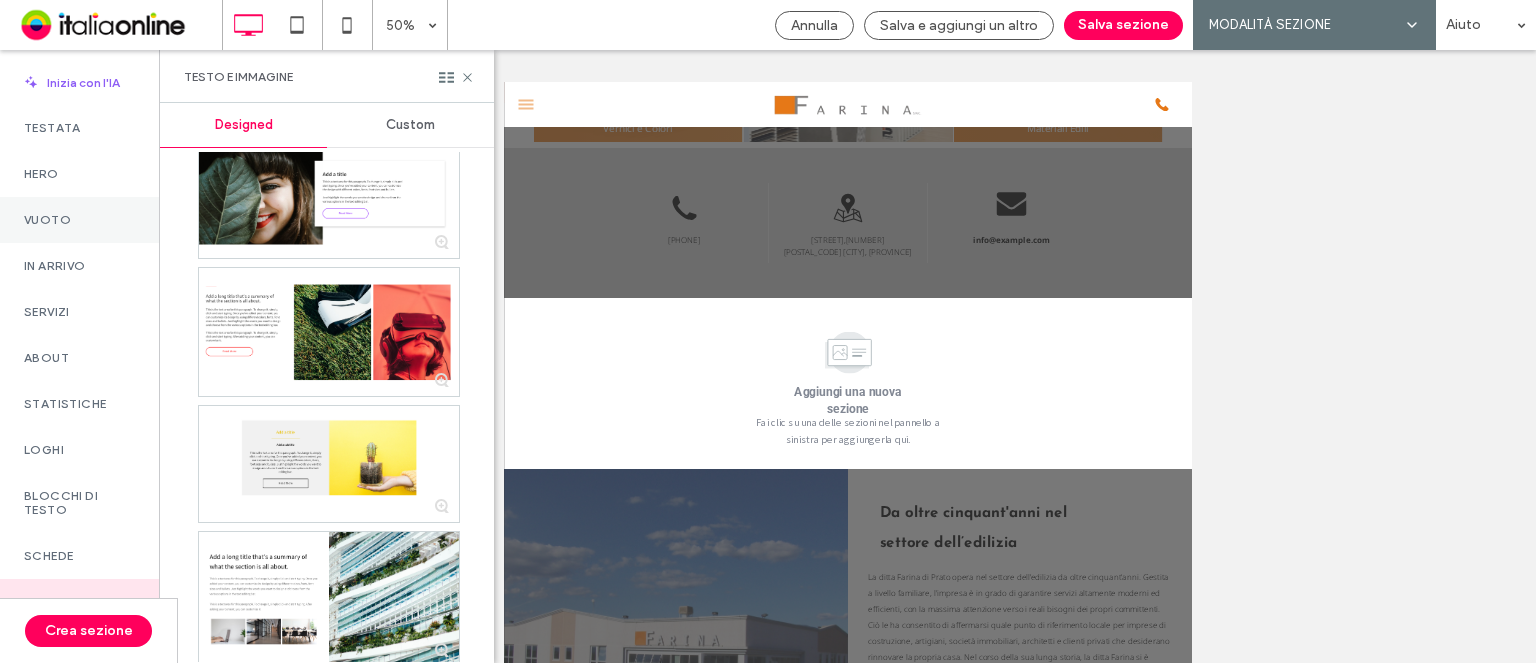 click on "Vuoto" at bounding box center [79, 220] 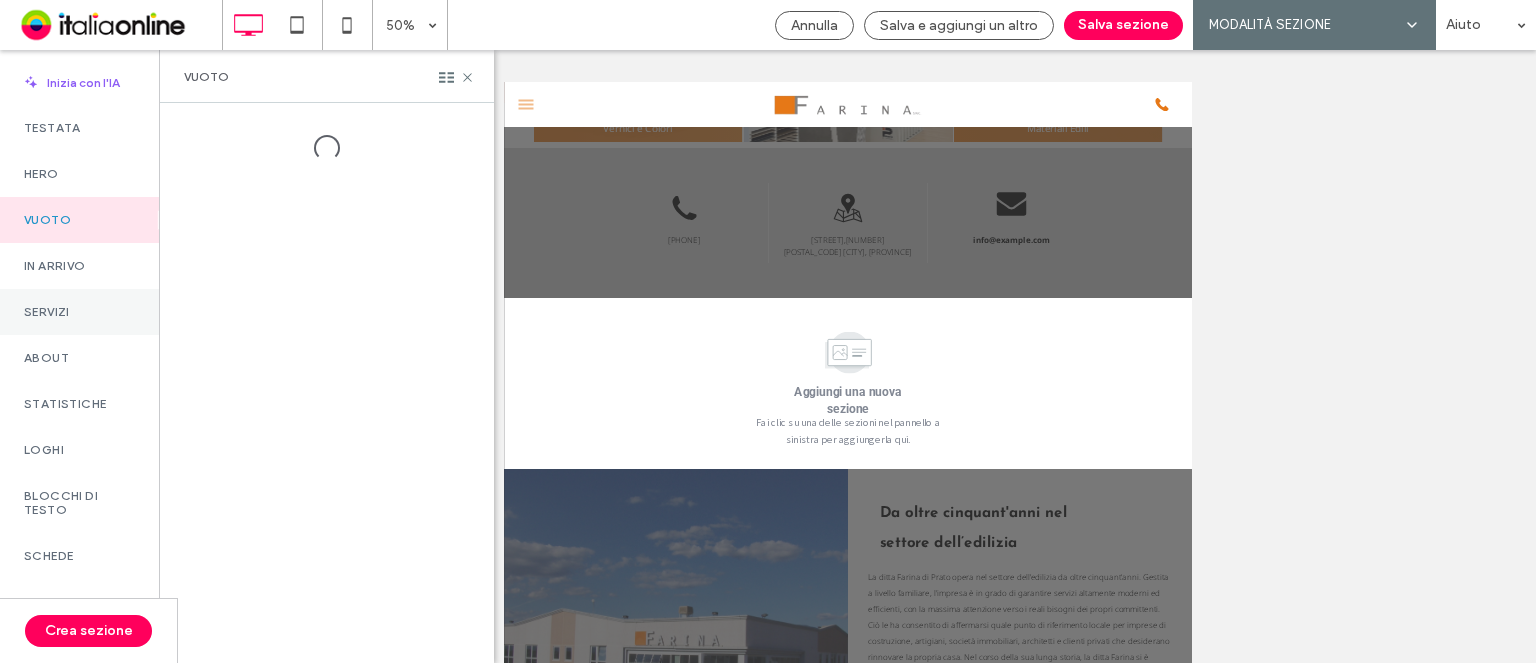 click on "Servizi" at bounding box center (79, 312) 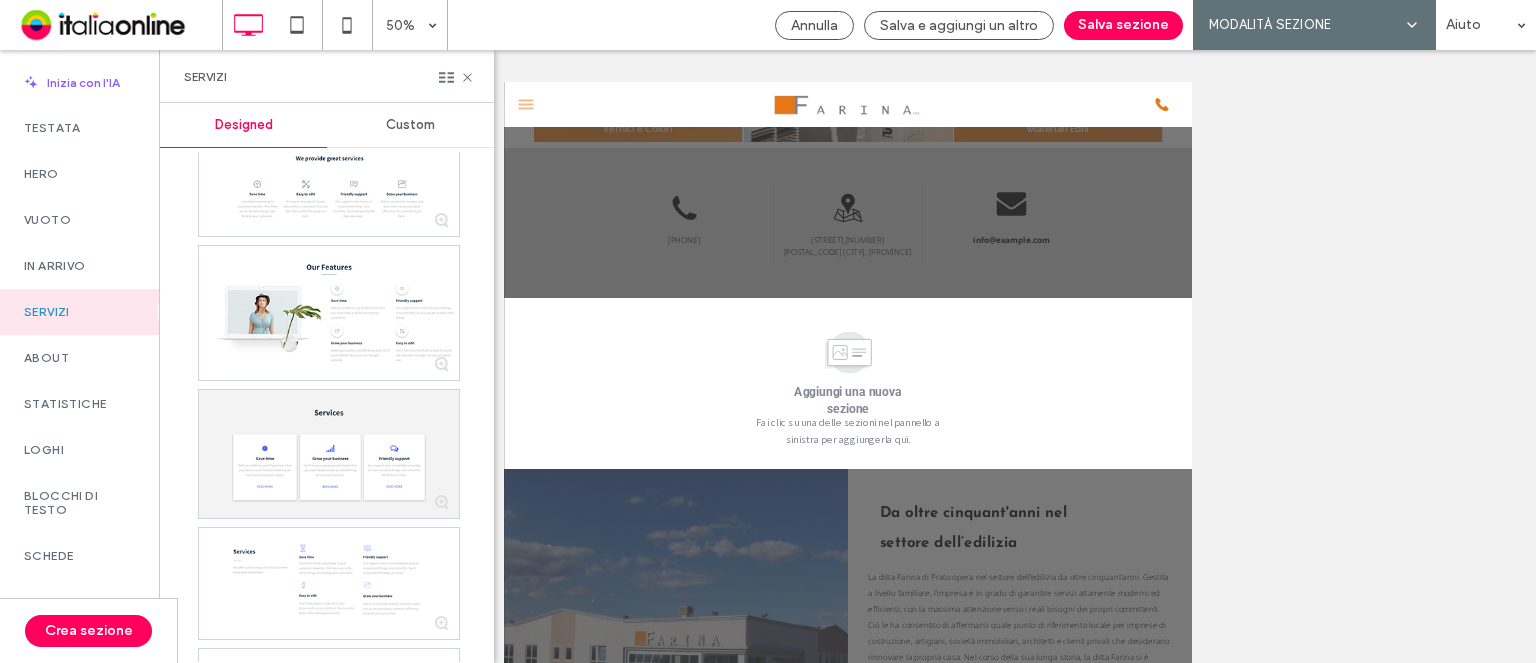 scroll, scrollTop: 5712, scrollLeft: 0, axis: vertical 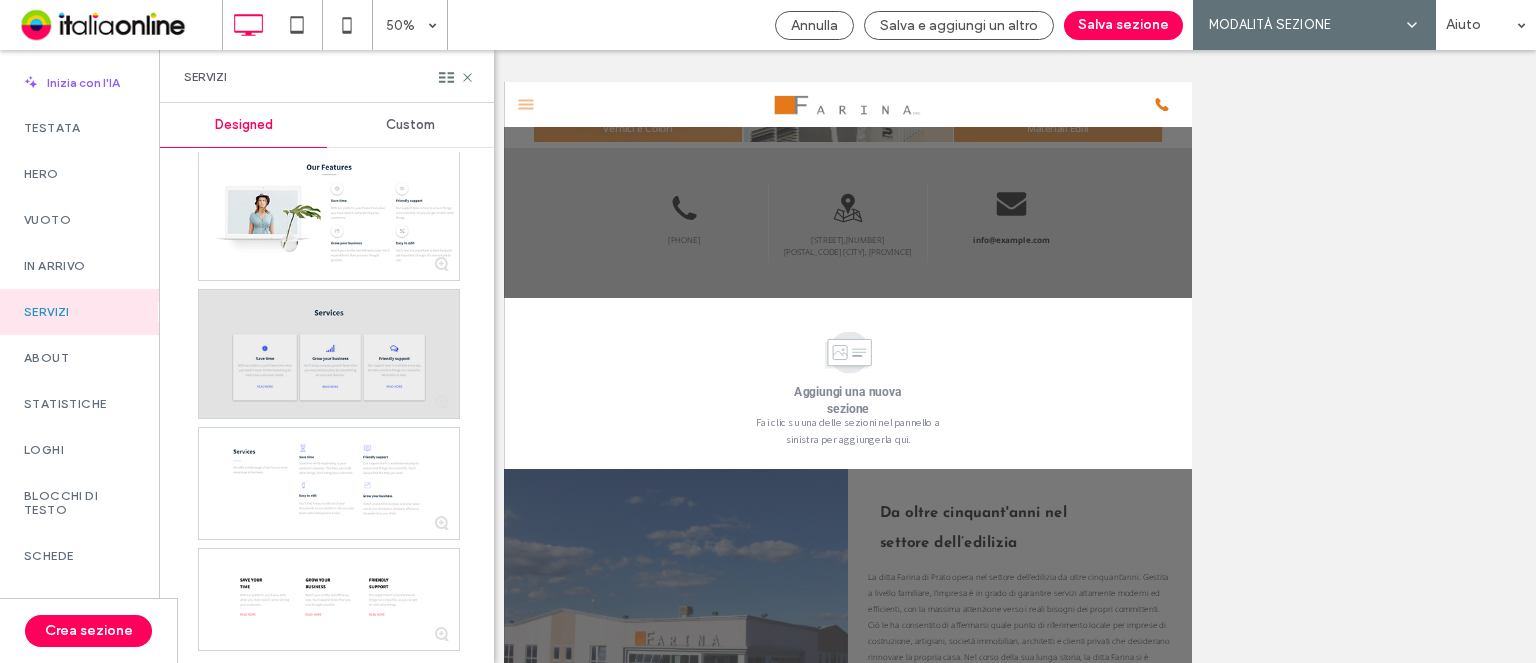 click at bounding box center (329, 354) 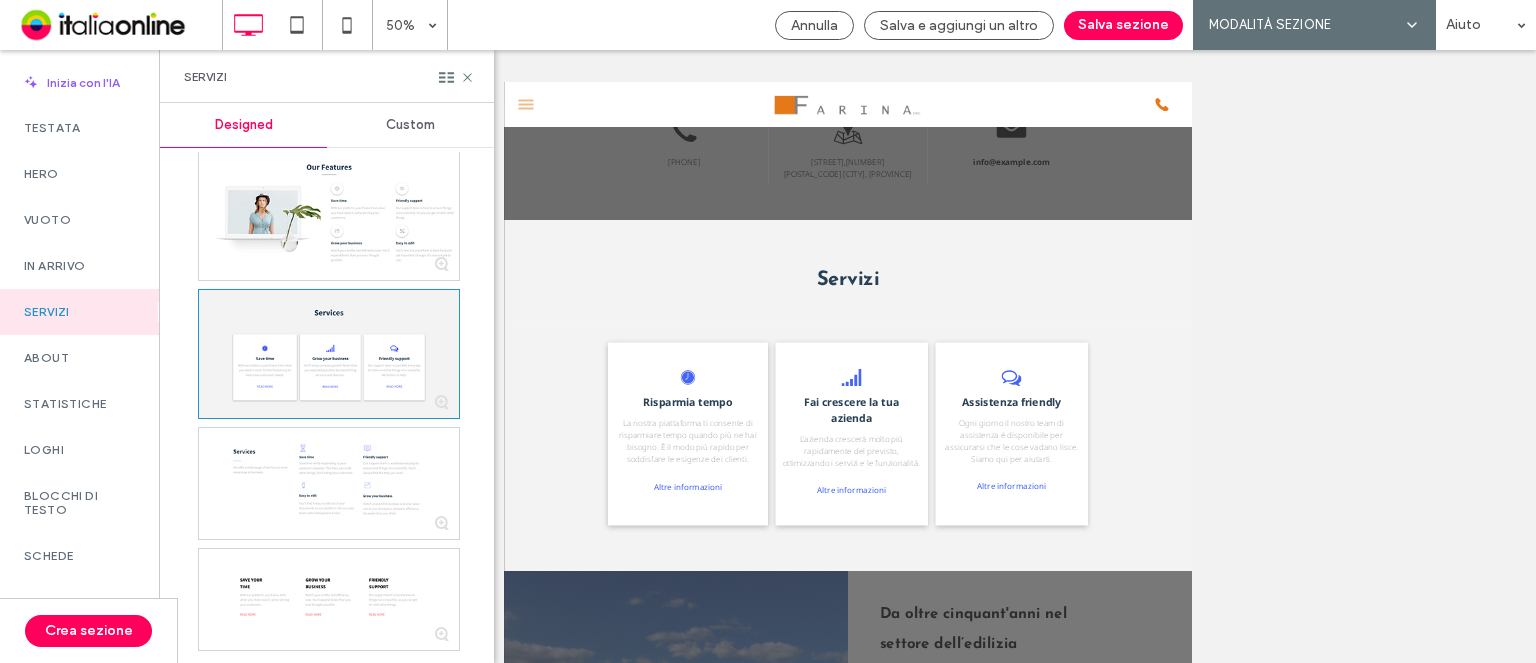 scroll, scrollTop: 2318, scrollLeft: 0, axis: vertical 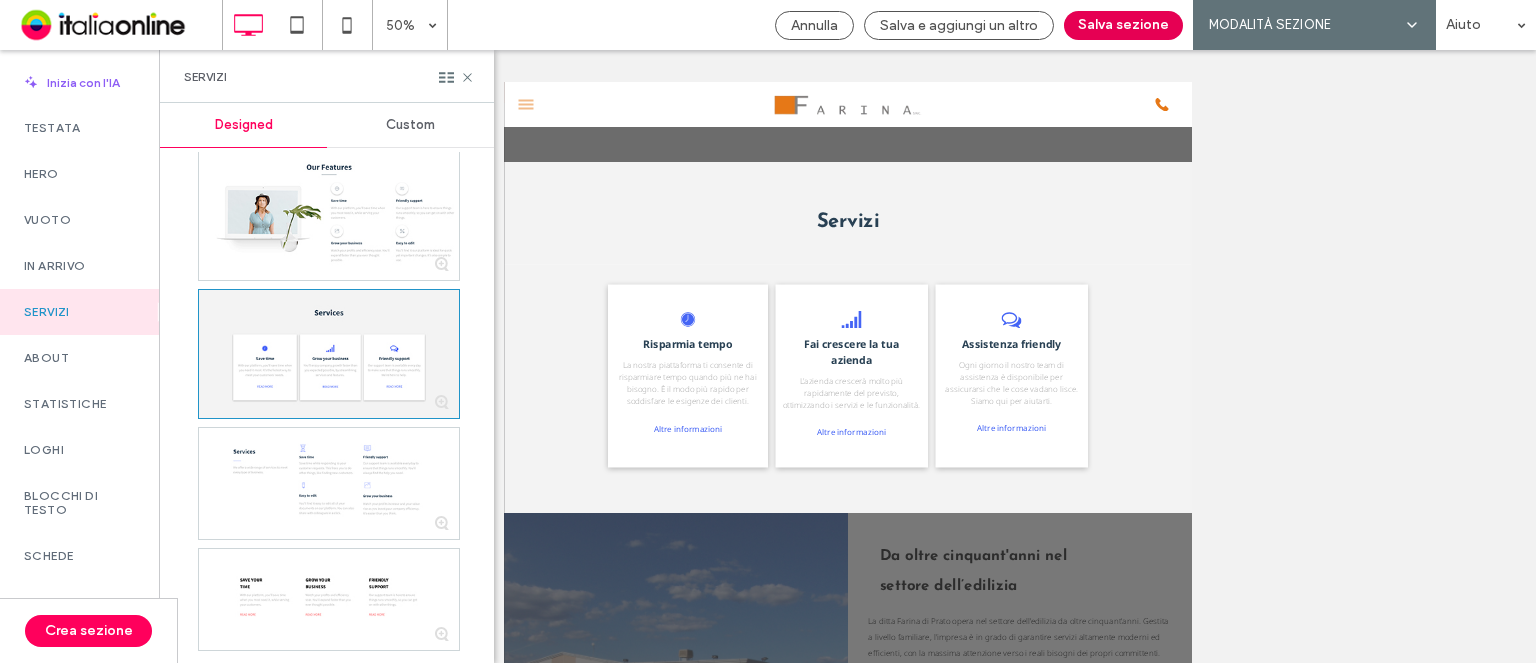 click on "Salva sezione" at bounding box center [1123, 25] 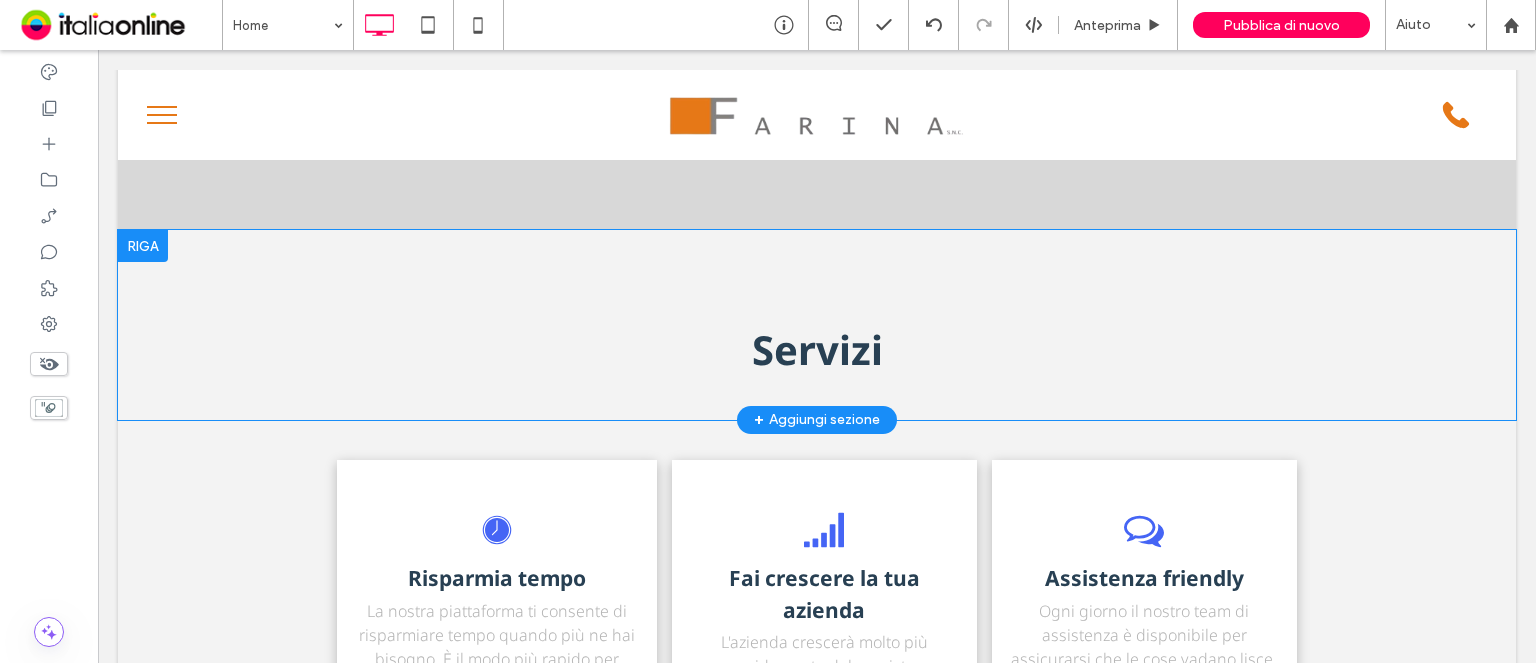 click at bounding box center (143, 246) 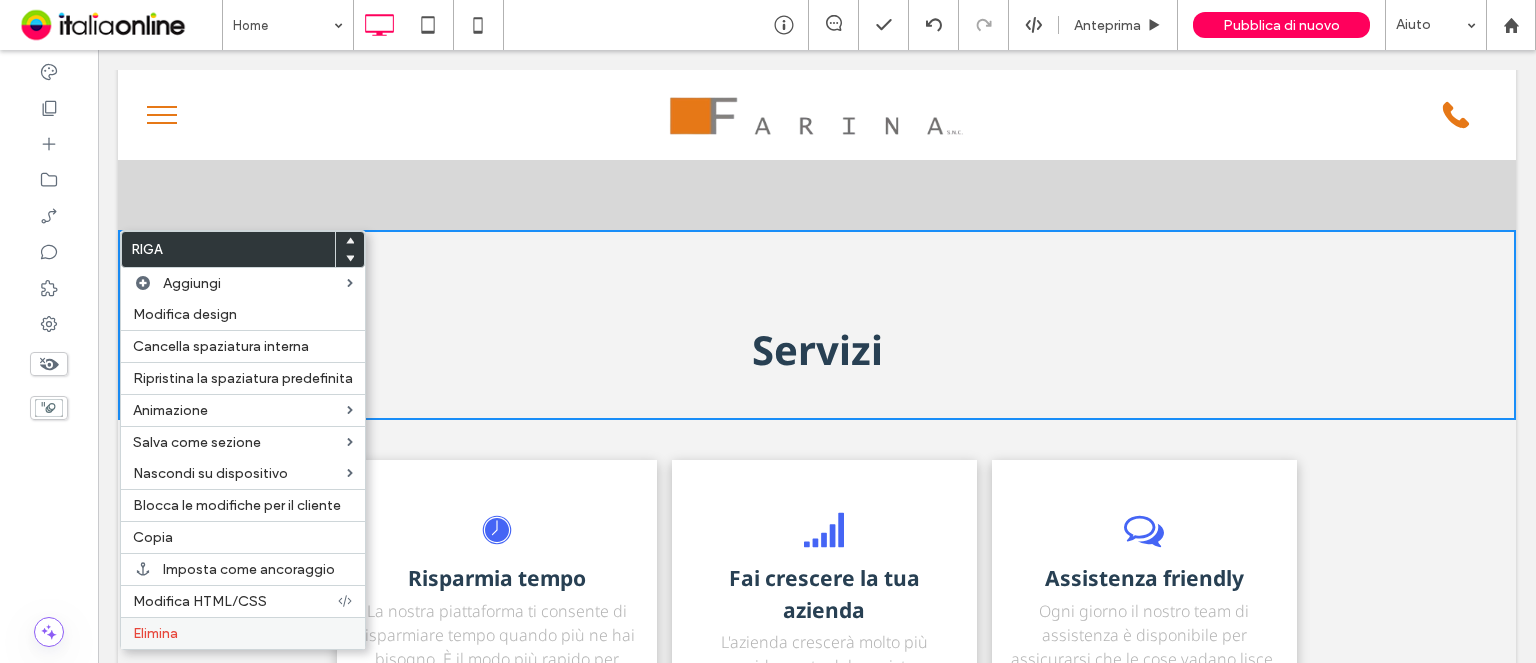click on "Elimina" at bounding box center (243, 633) 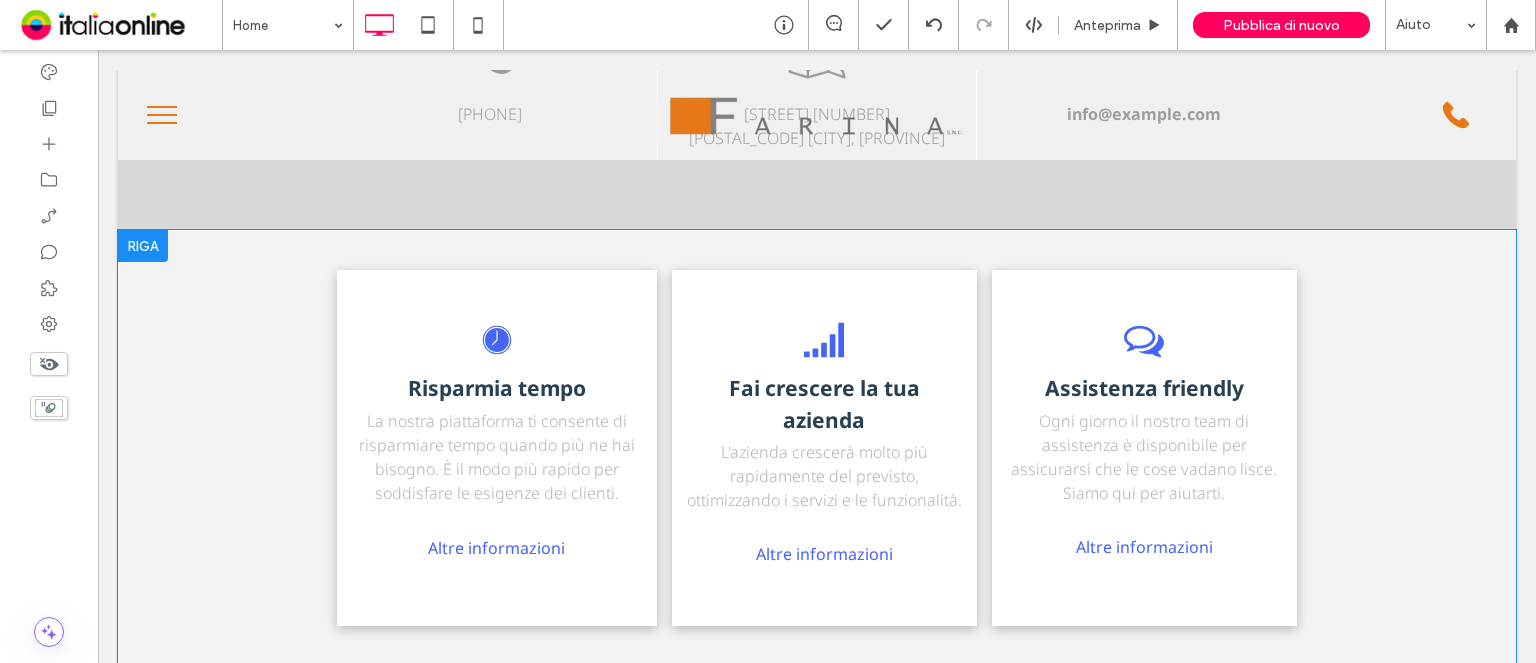 click on "Fai crescere la tua azienda   L'azienda crescerà molto più rapidamente del previsto, ottimizzando i servizi e le funzionalità.
Altre informazioni
Click To Paste" at bounding box center (824, 448) 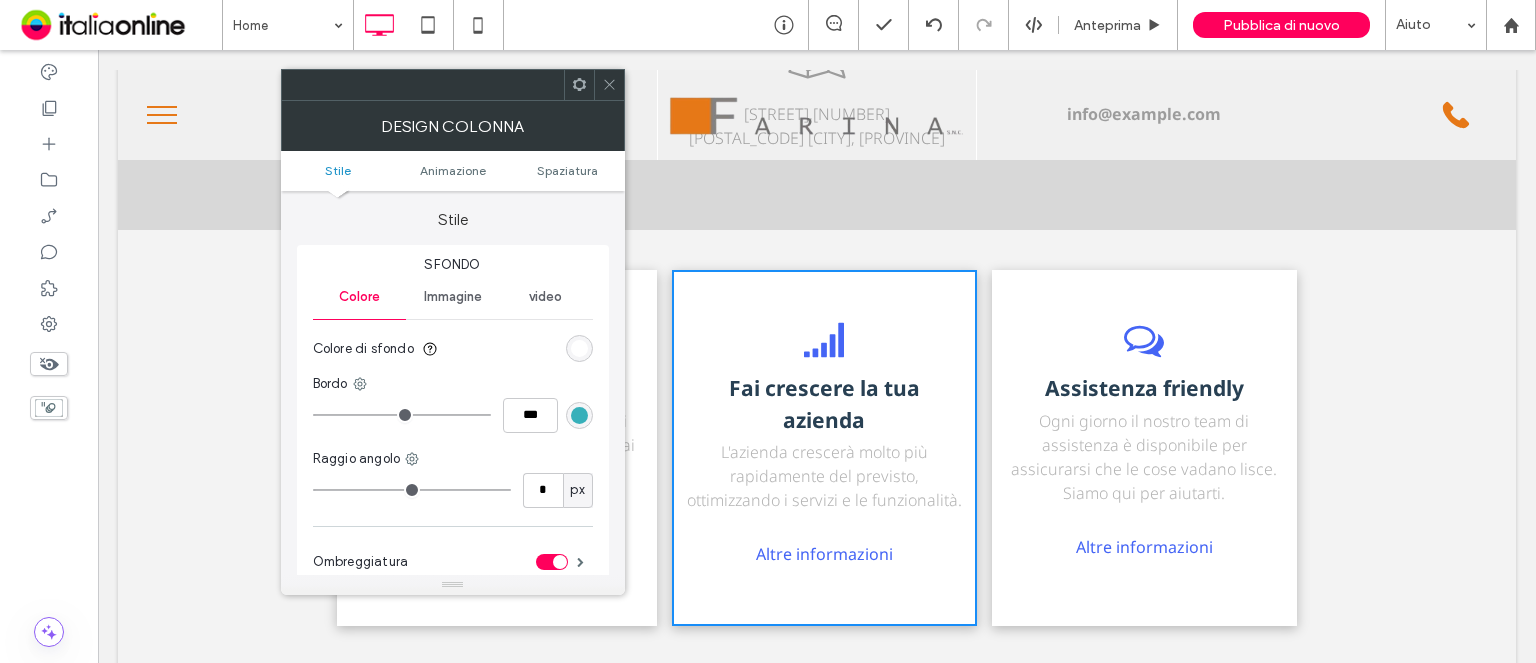click at bounding box center [609, 85] 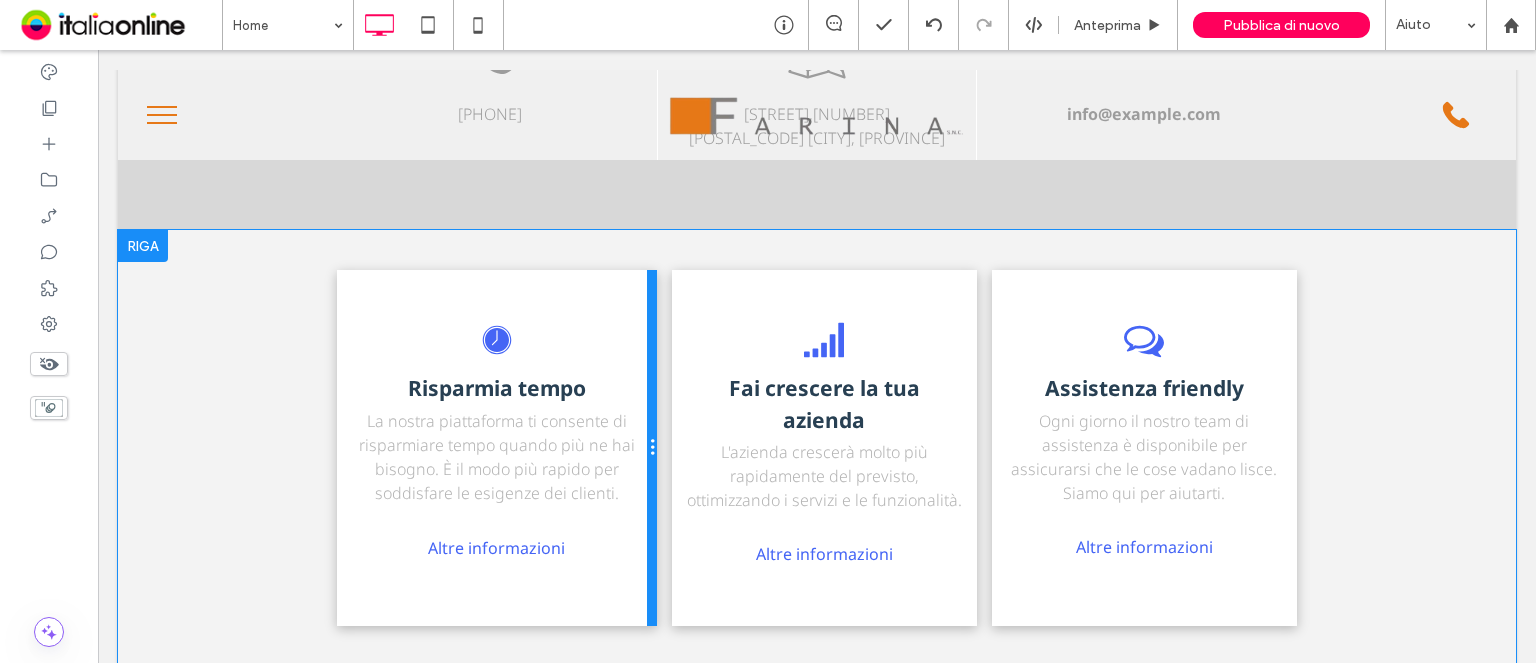 click at bounding box center (652, 448) 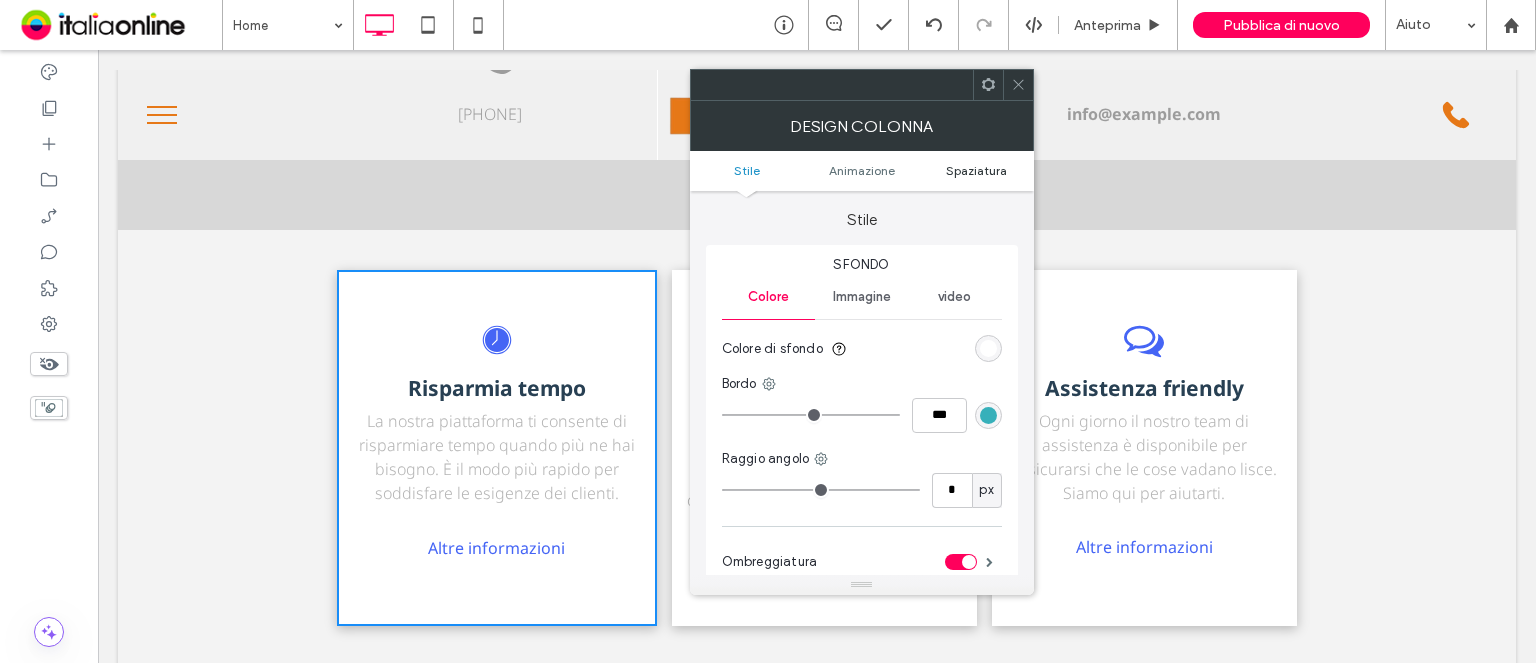 click on "Spaziatura" at bounding box center (976, 170) 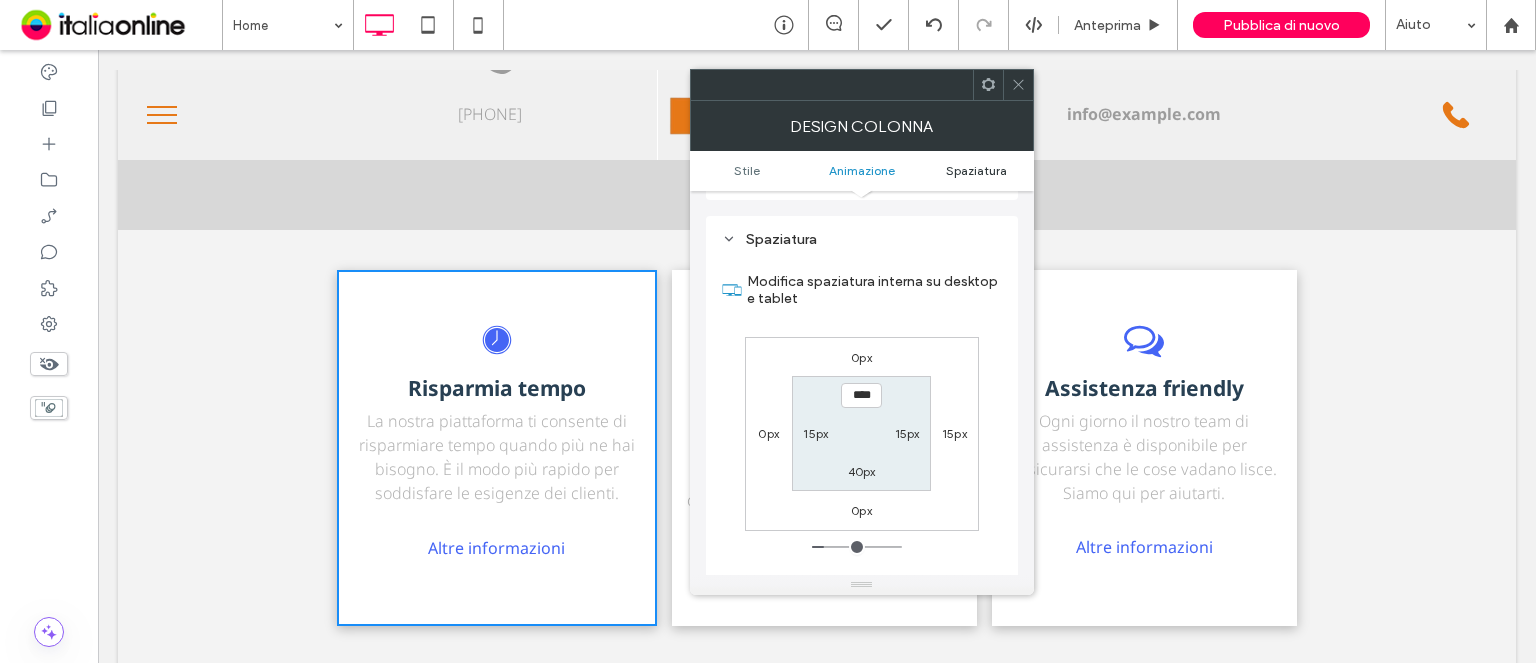 scroll, scrollTop: 468, scrollLeft: 0, axis: vertical 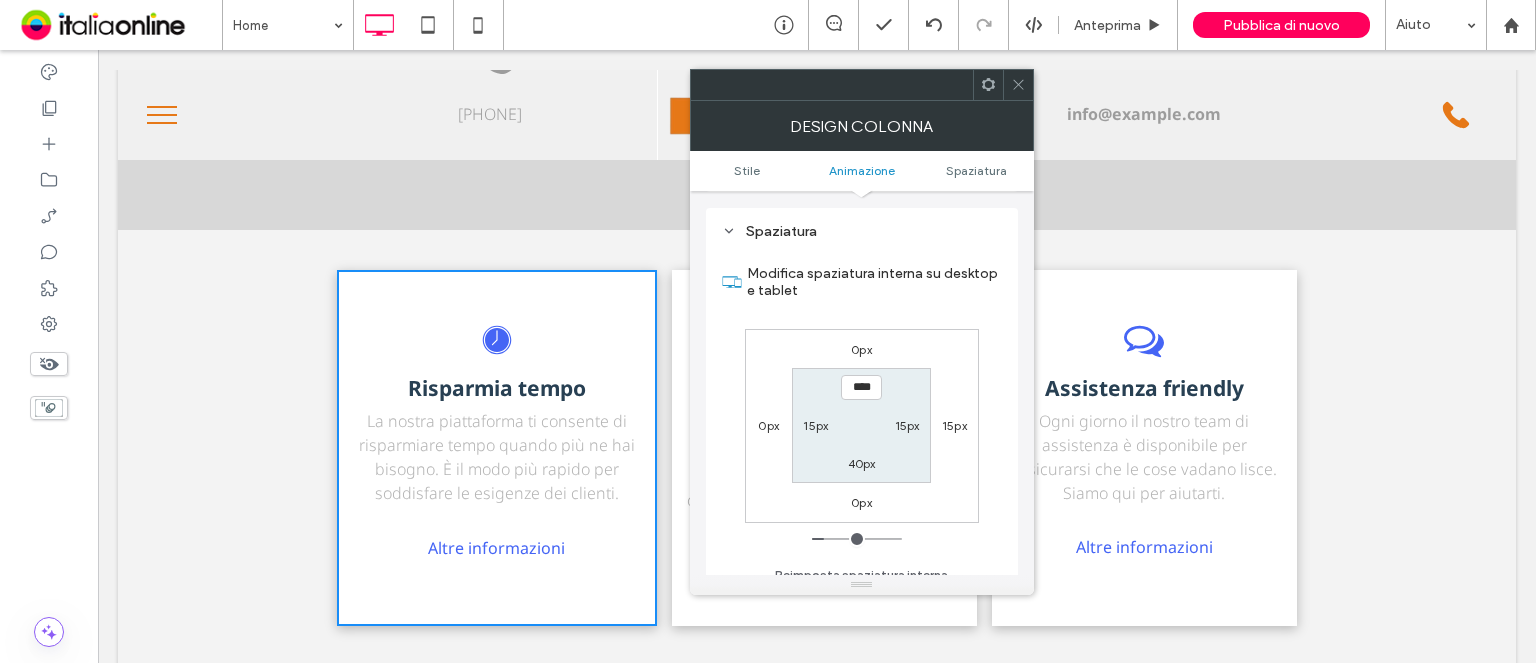 click on "15px" at bounding box center (954, 425) 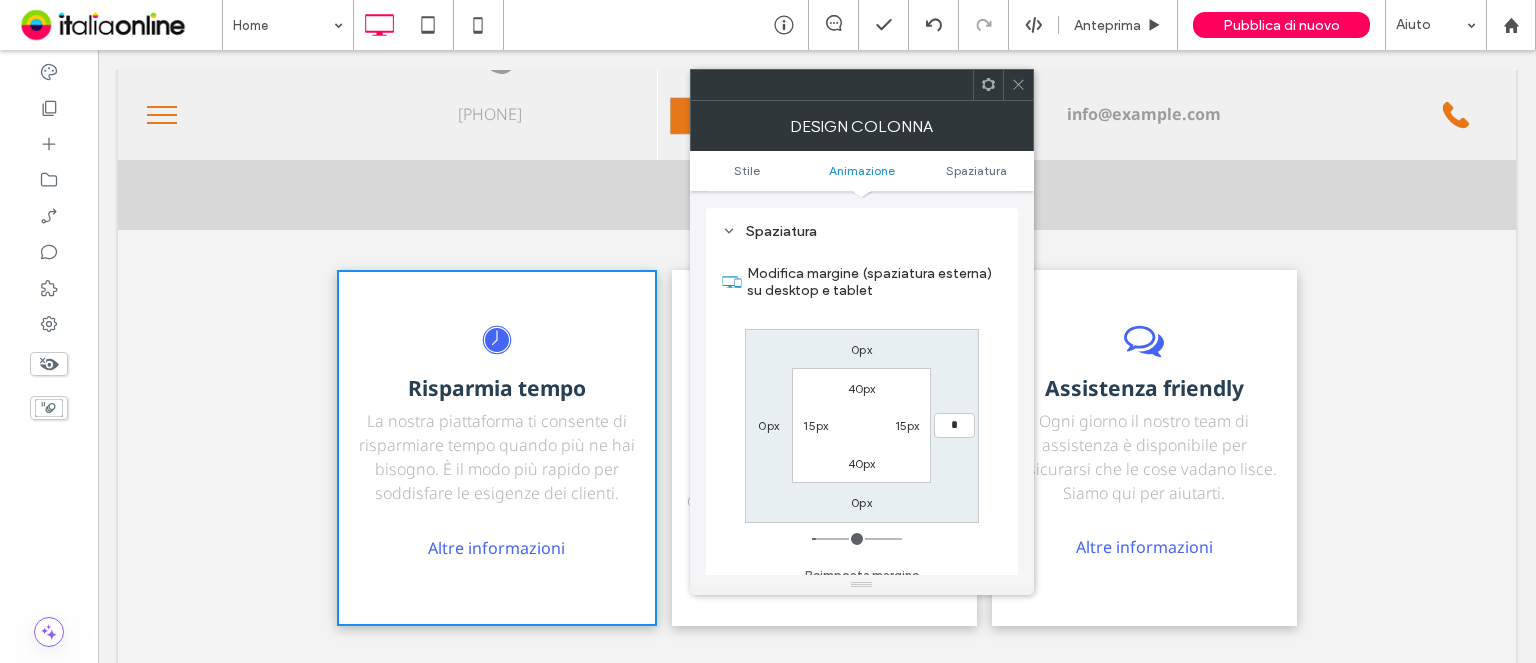 type on "*" 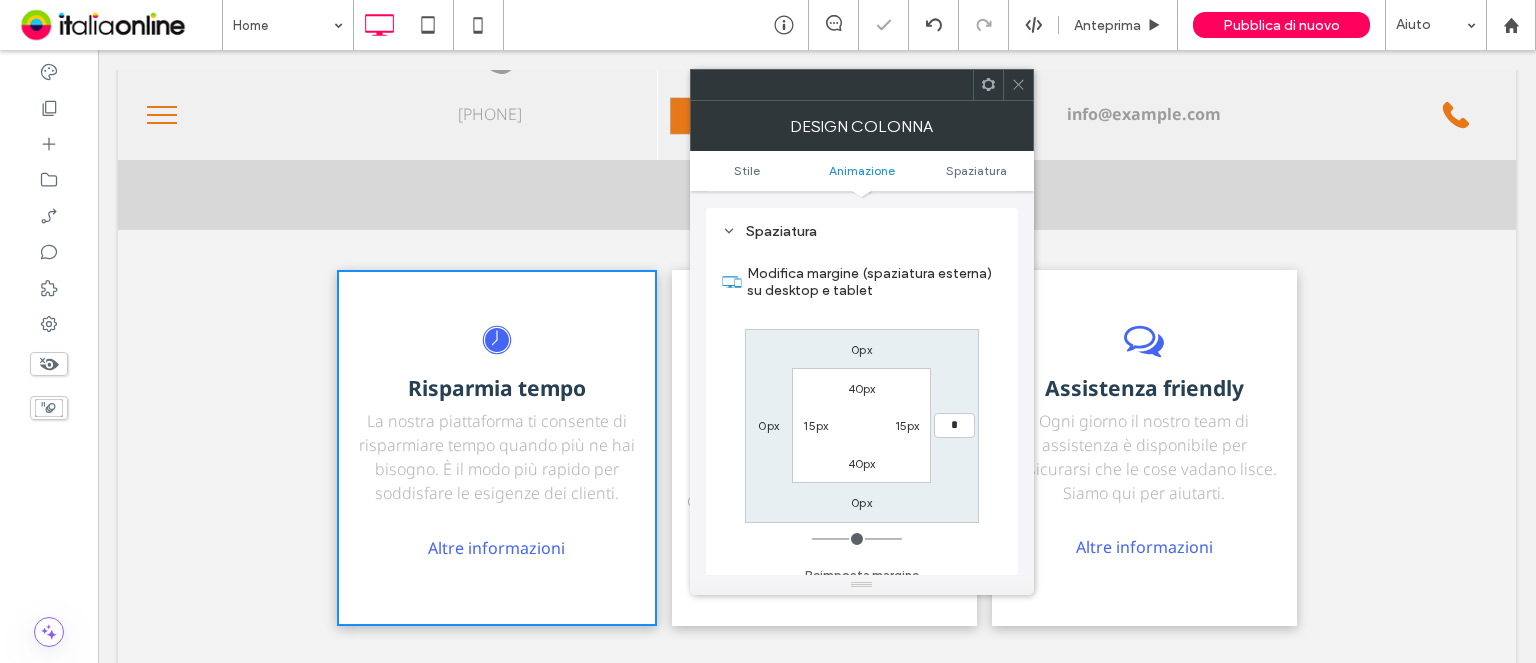 type on "*" 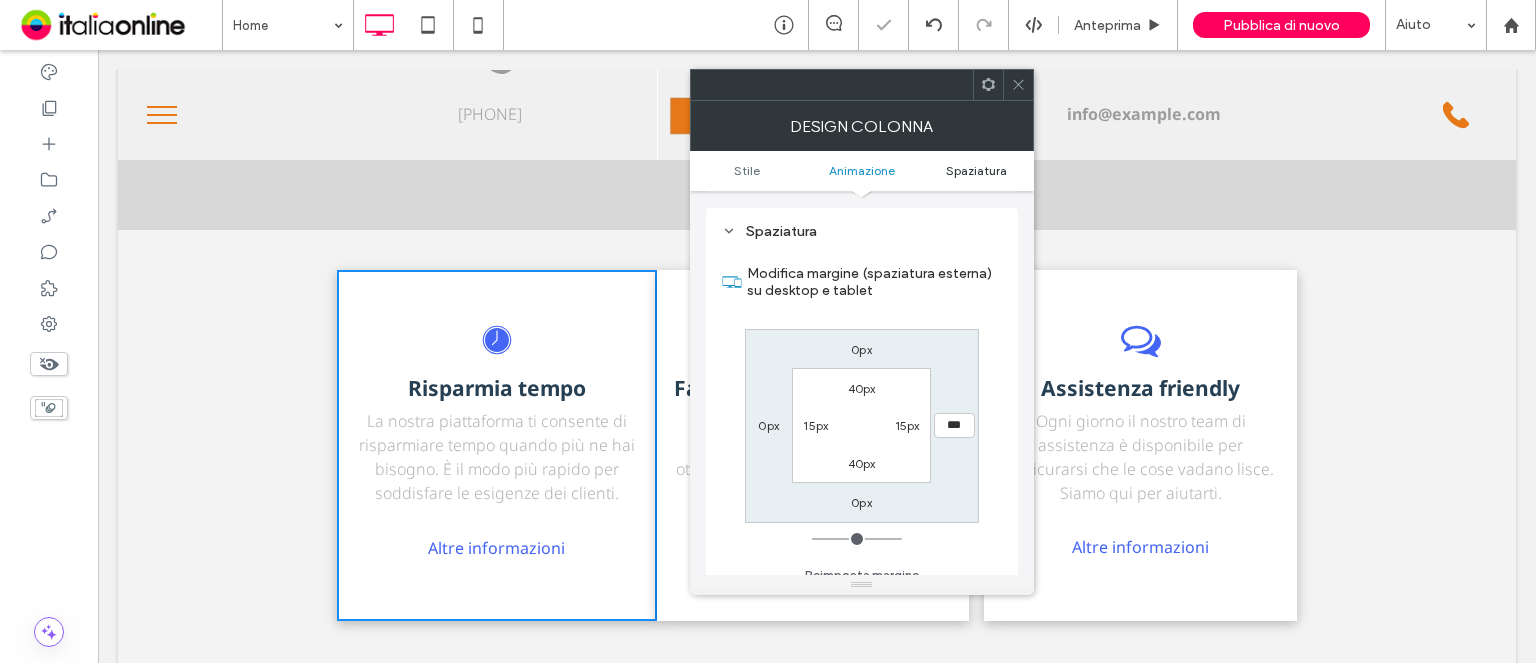 drag, startPoint x: 1008, startPoint y: 73, endPoint x: 992, endPoint y: 166, distance: 94.36631 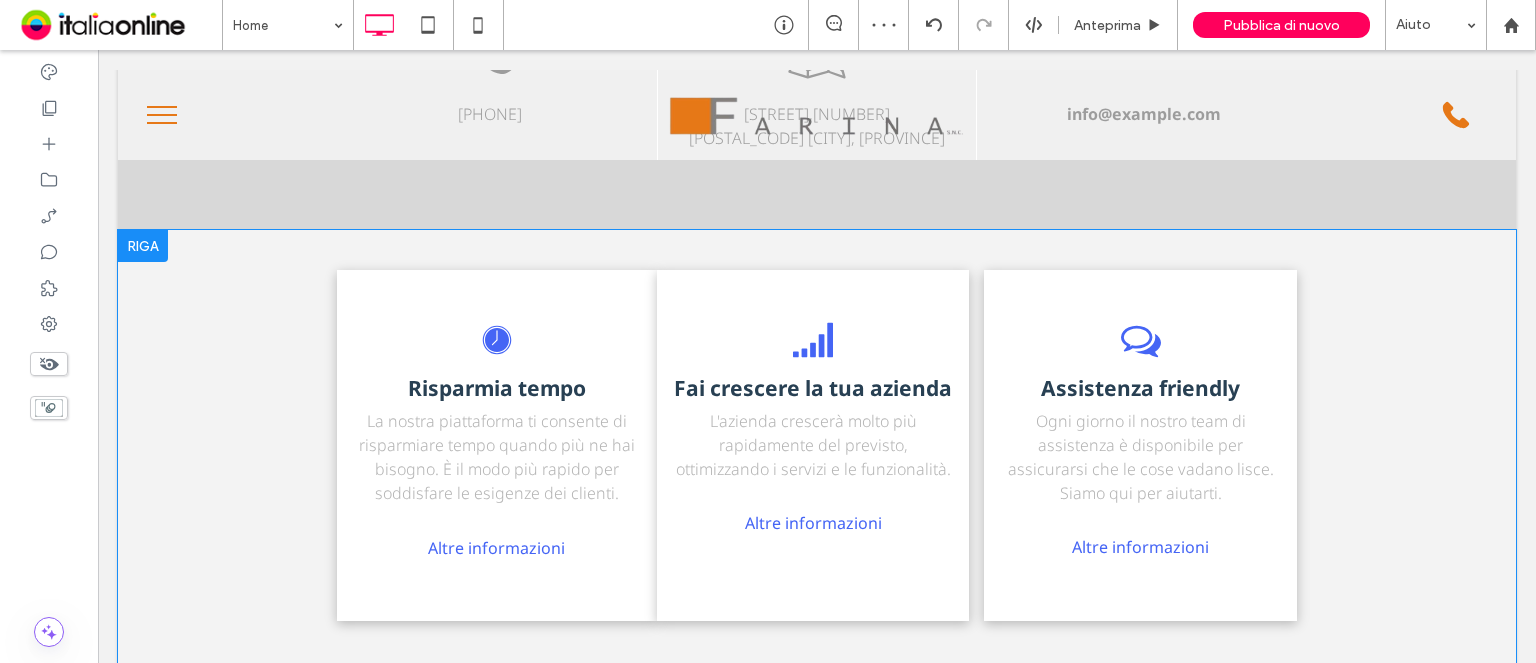 click on "Assistenza friendly   Ogni giorno il nostro team di assistenza è disponibile per assicurarsi che le cose vadano lisce. Siamo qui per aiutarti.
Altre informazioni
Click To Paste" at bounding box center (1140, 445) 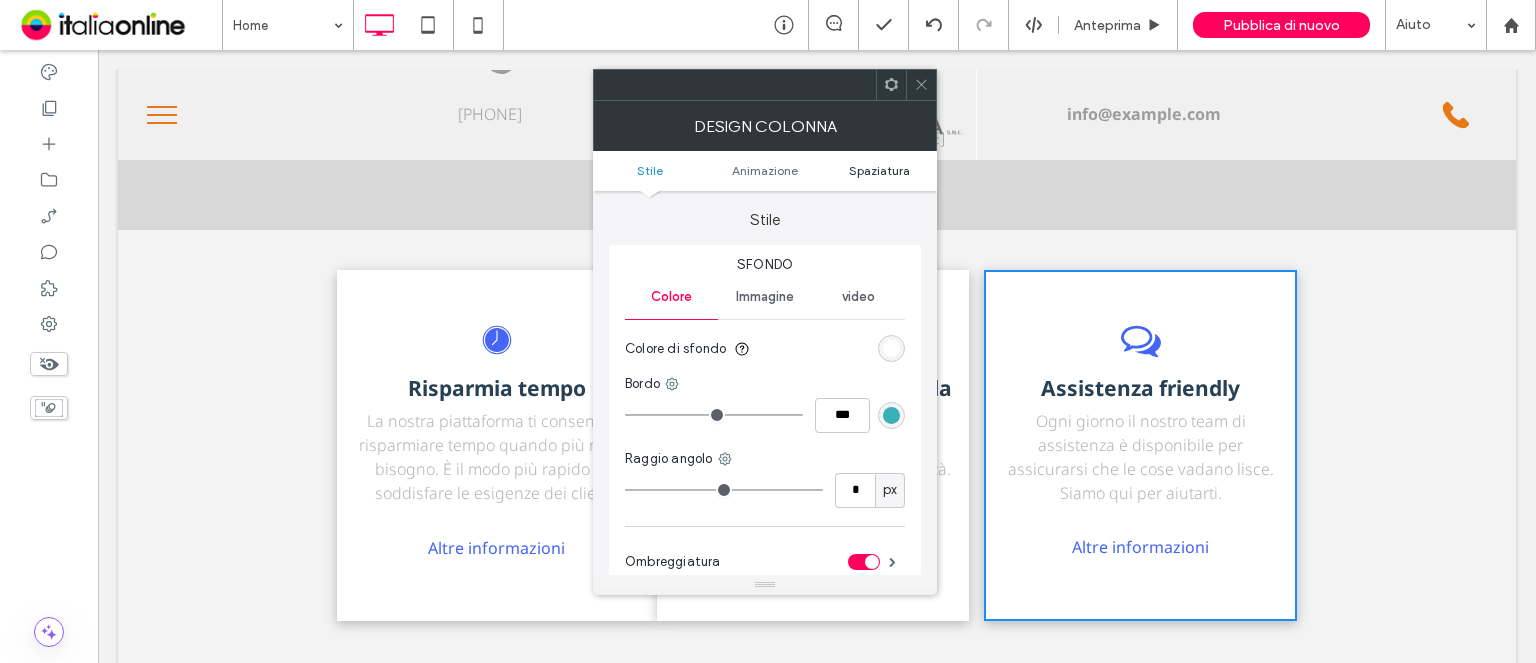 click on "Spaziatura" at bounding box center [879, 170] 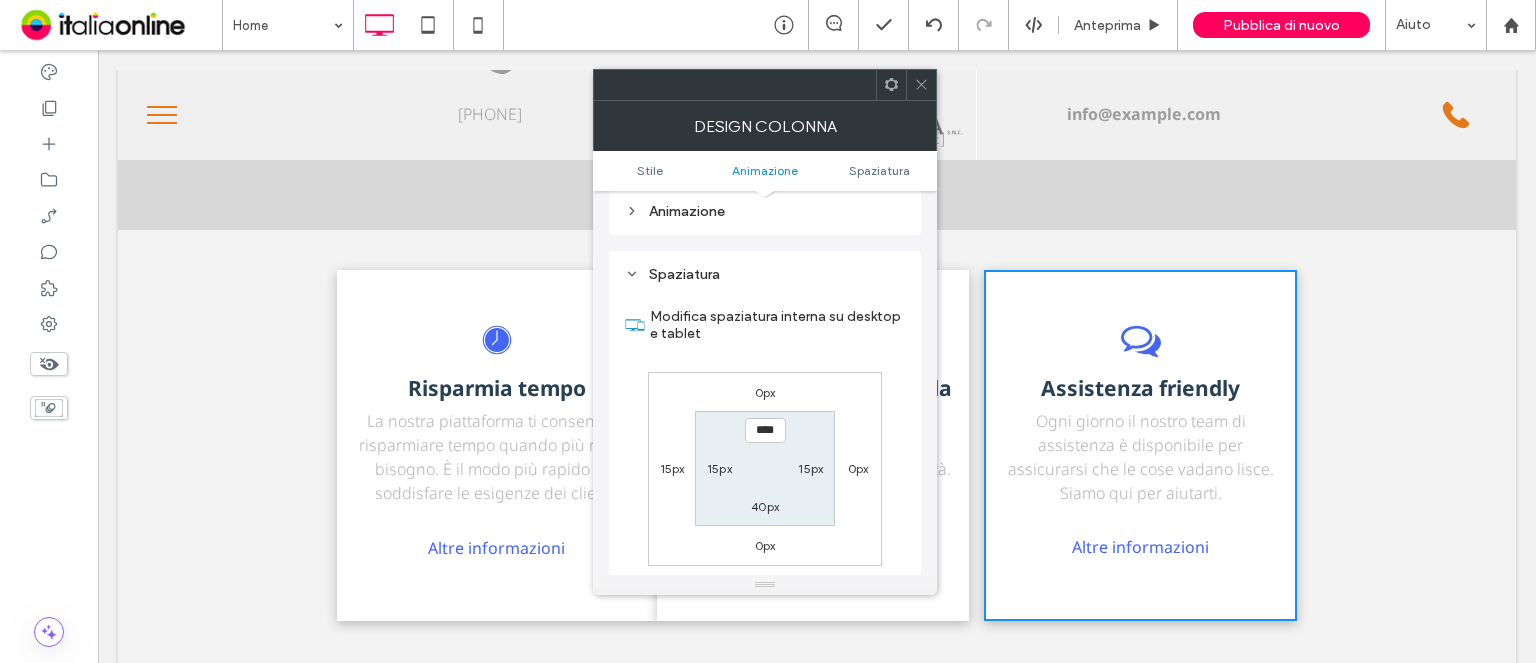 scroll, scrollTop: 469, scrollLeft: 0, axis: vertical 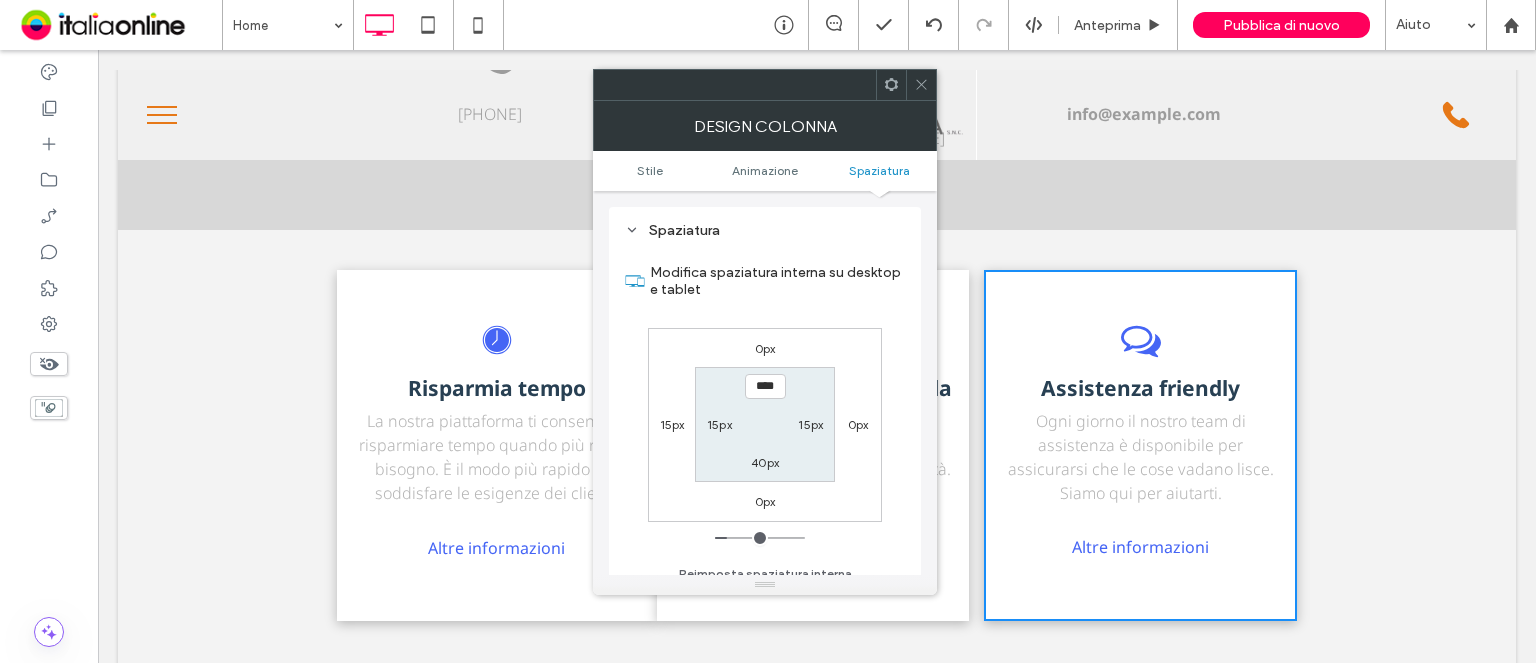 click on "15px" at bounding box center (672, 424) 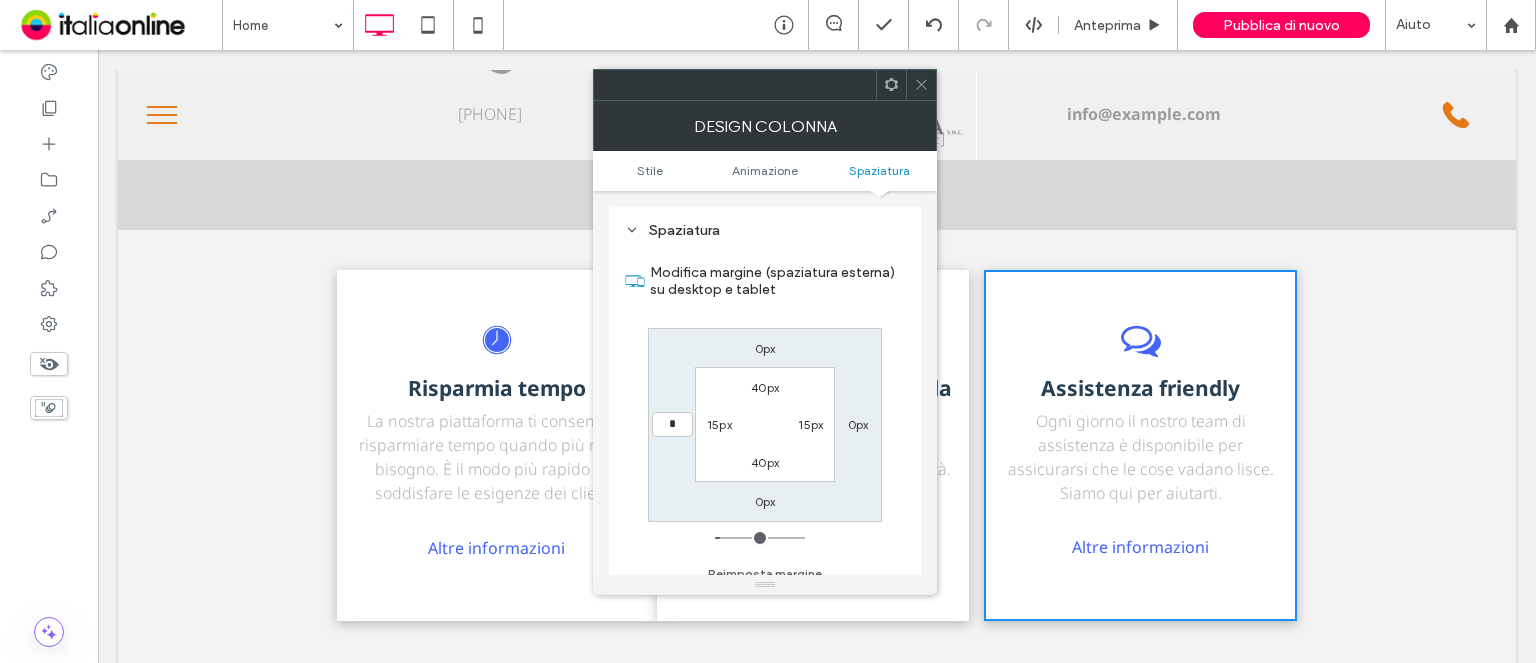 type on "*" 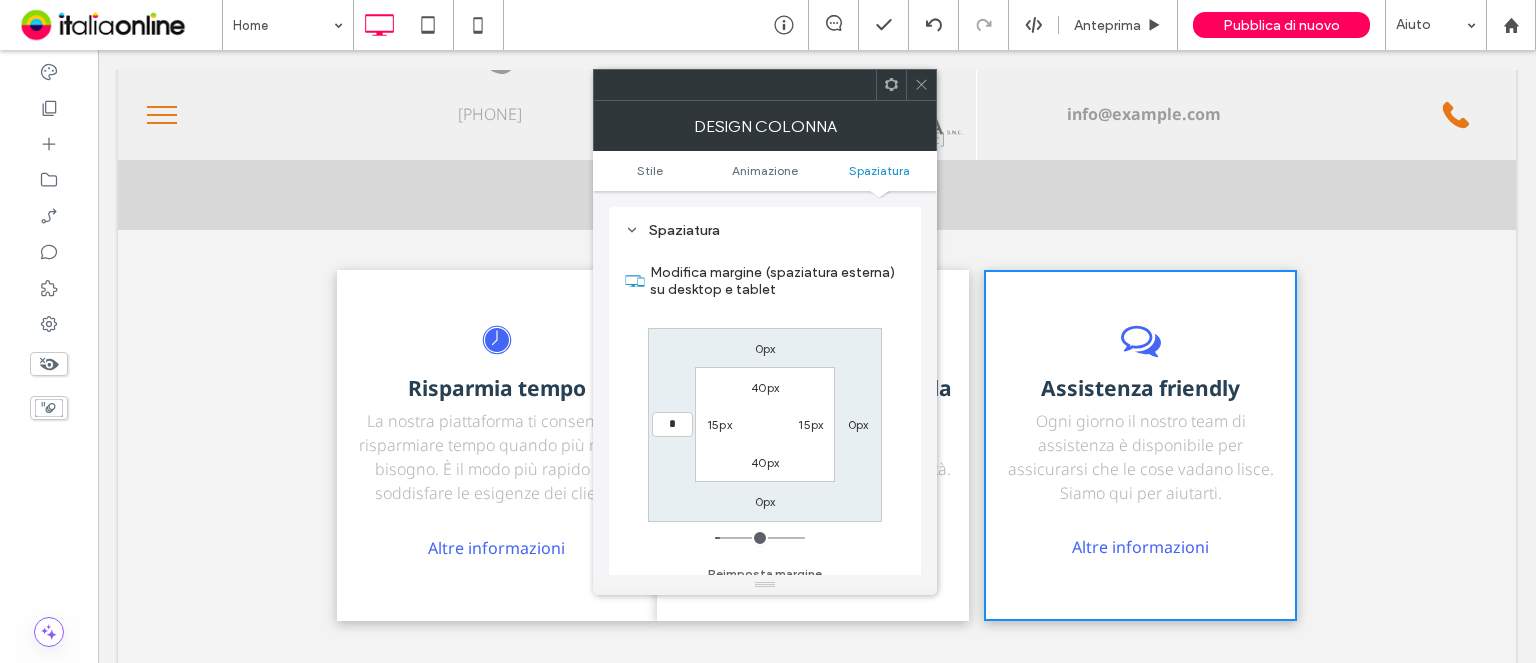 type on "***" 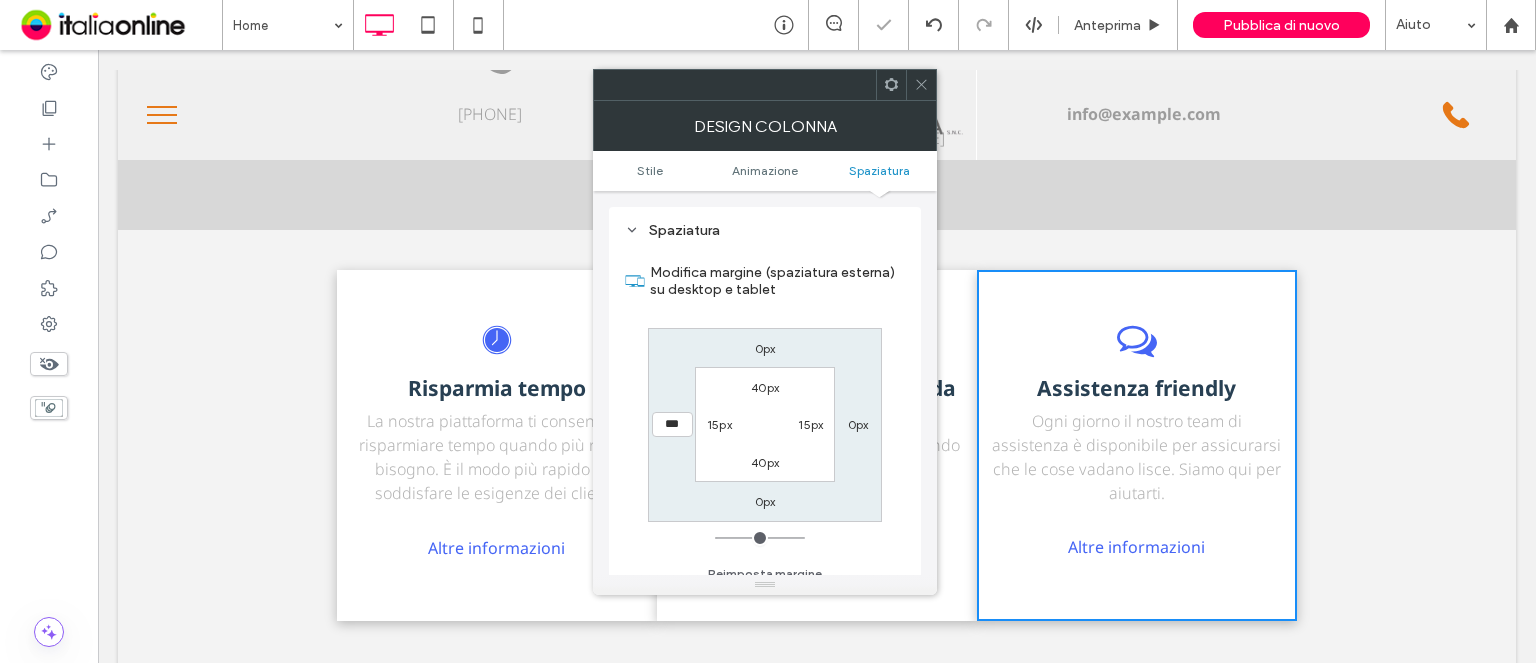 click at bounding box center [921, 85] 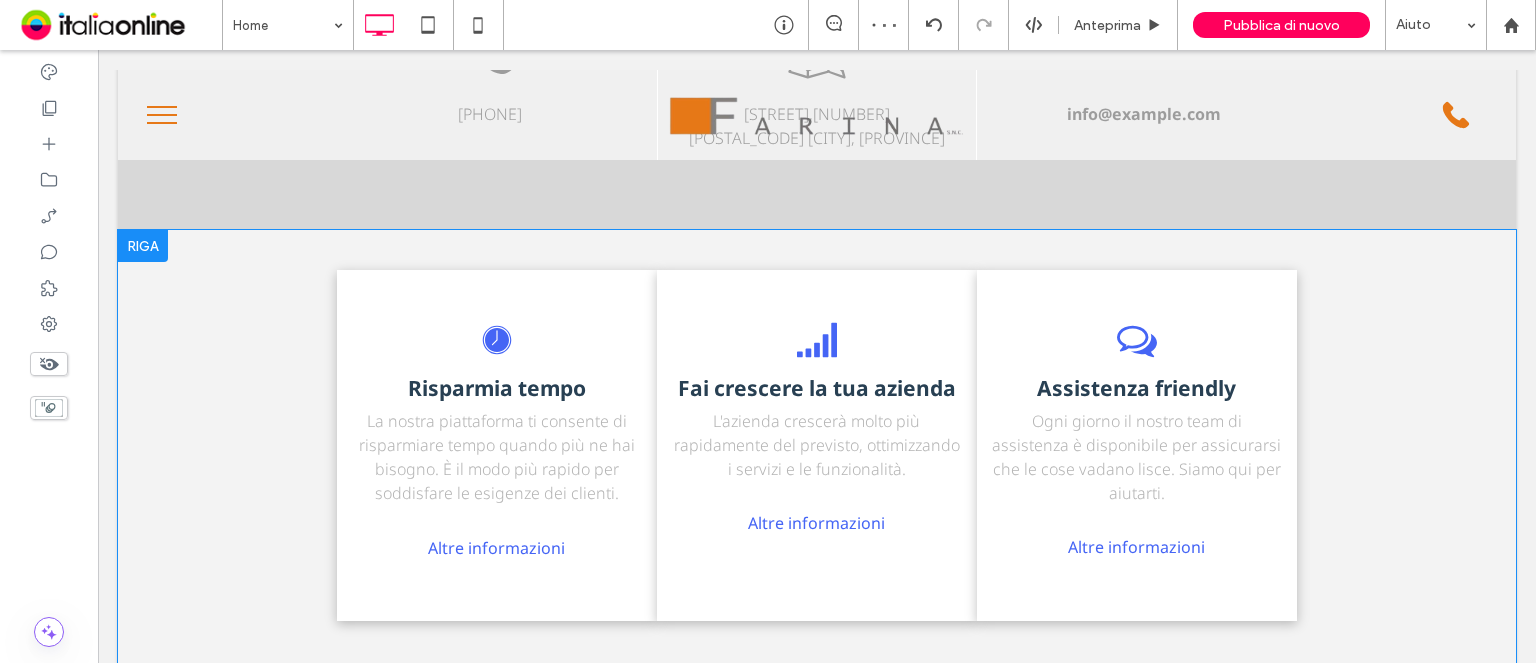 click on "Risparmia tempo   La nostra piattaforma ti consente di risparmiare tempo quando più ne hai bisogno. È il modo più rapido per soddisfare le esigenze dei clienti.
Altre informazioni
Click To Paste" at bounding box center (497, 445) 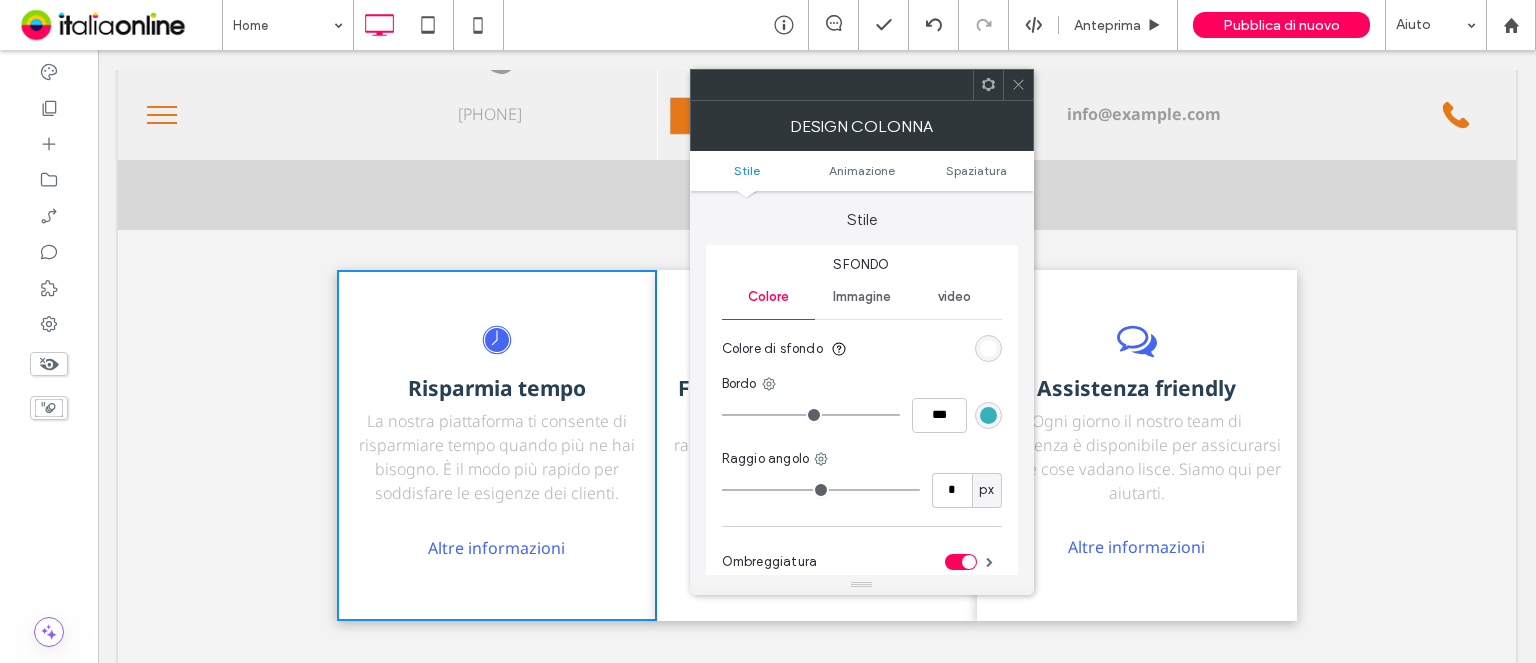 scroll, scrollTop: 200, scrollLeft: 0, axis: vertical 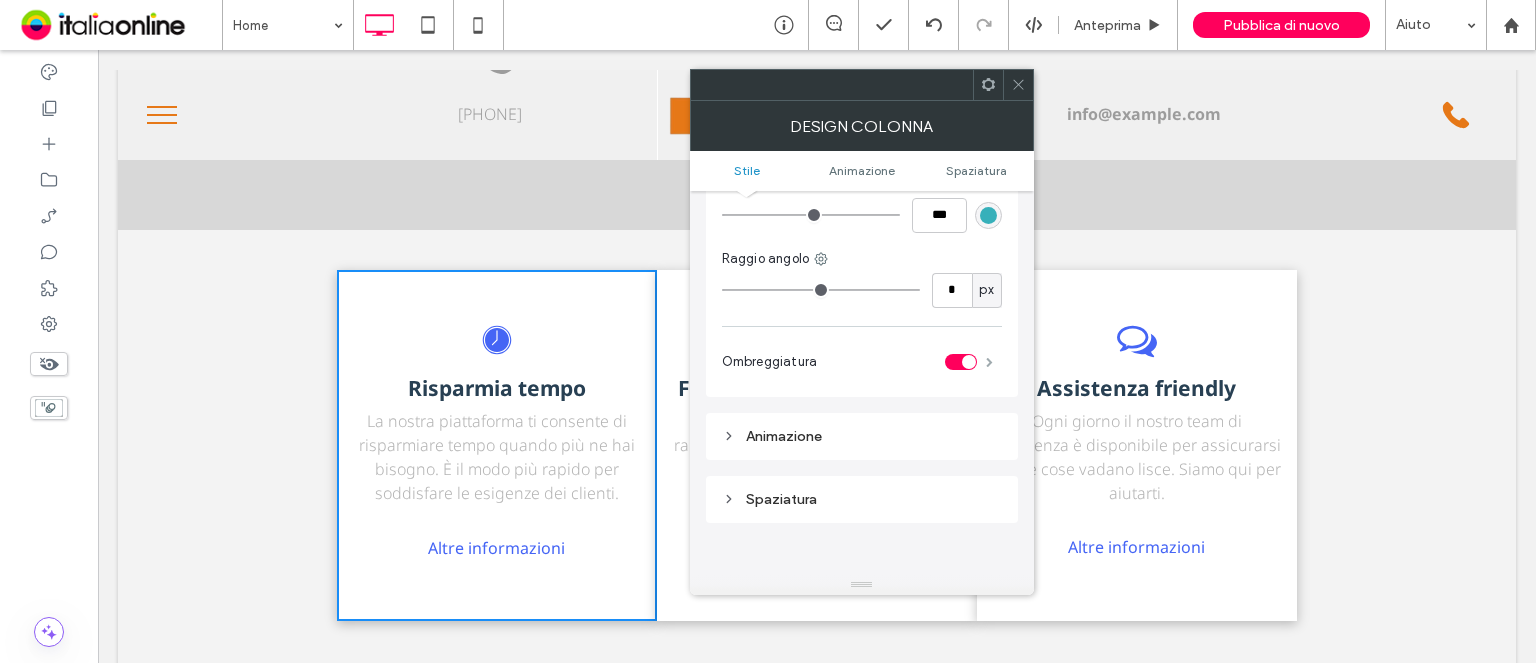 click at bounding box center [989, 362] 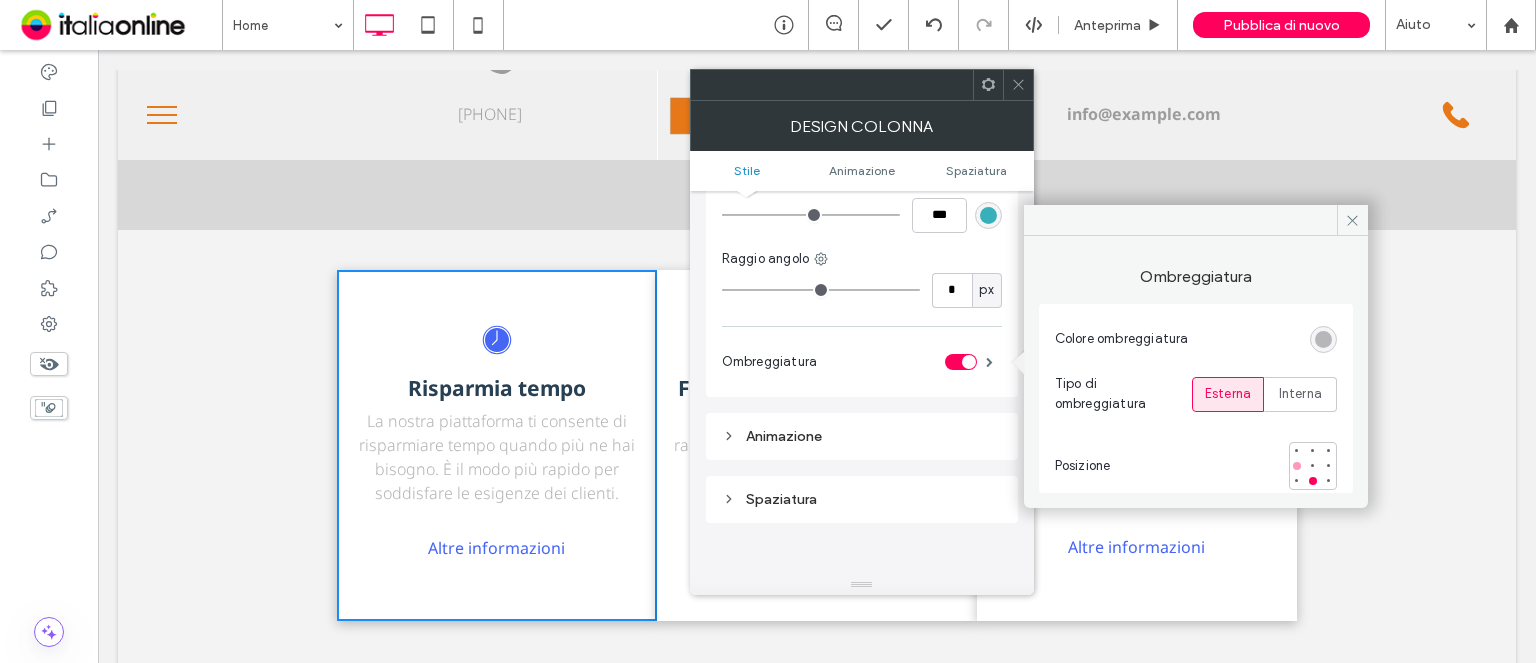 click at bounding box center (1297, 466) 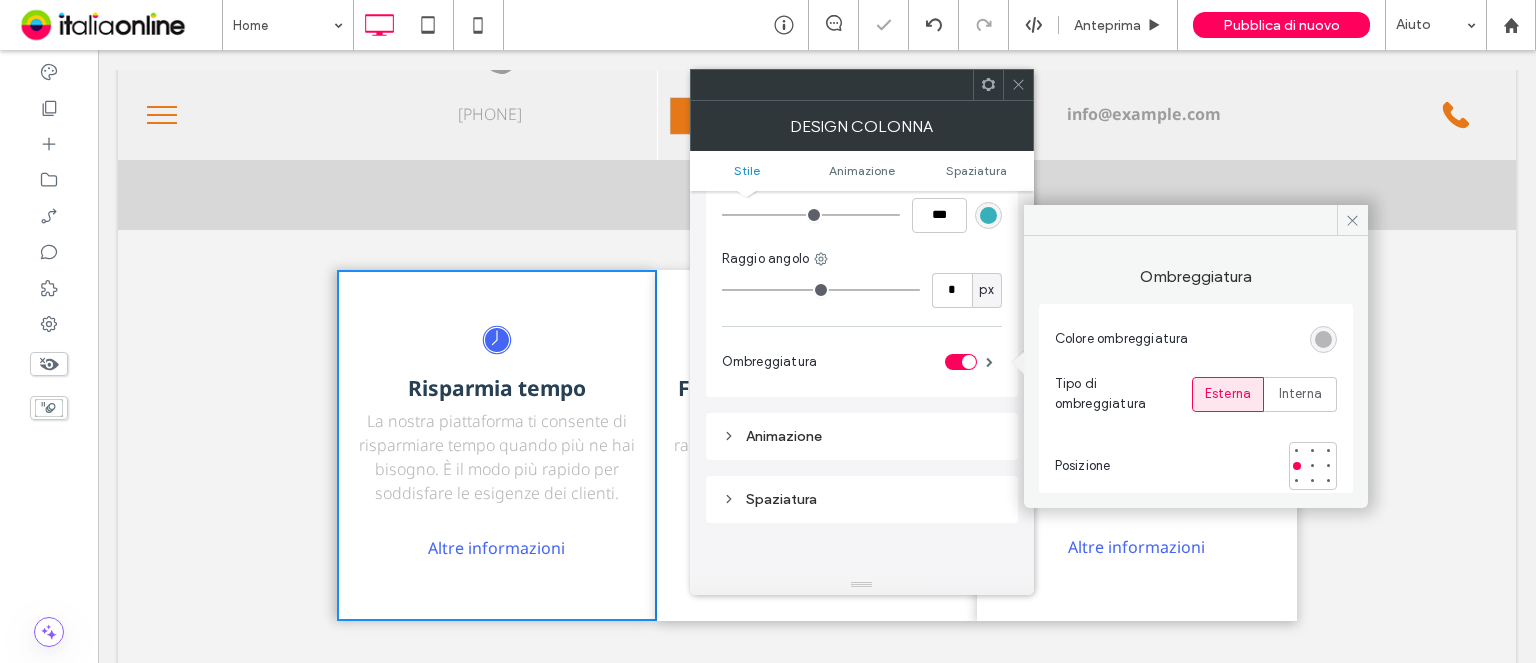 click at bounding box center (1018, 85) 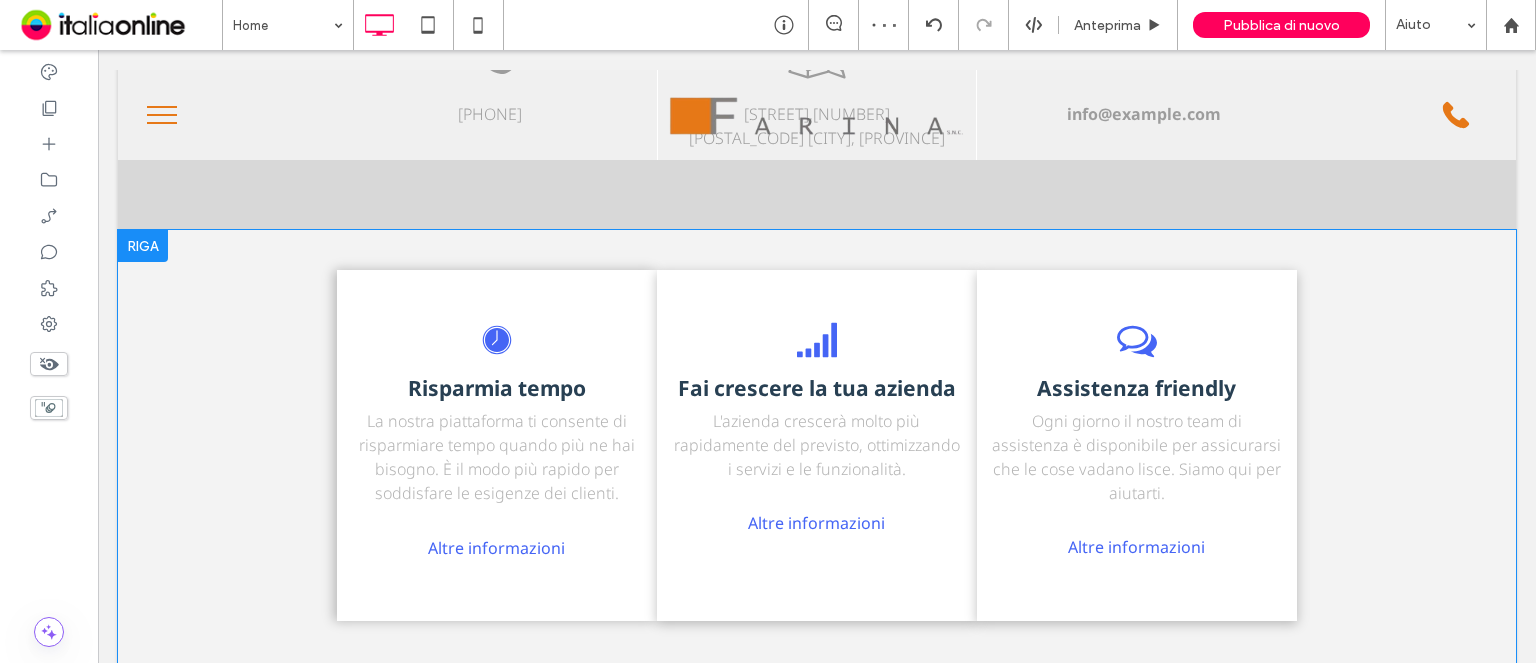 click on "Assistenza friendly   Ogni giorno il nostro team di assistenza è disponibile per assicurarsi che le cose vadano lisce. Siamo qui per aiutarti.
Altre informazioni
Click To Paste" at bounding box center (1137, 445) 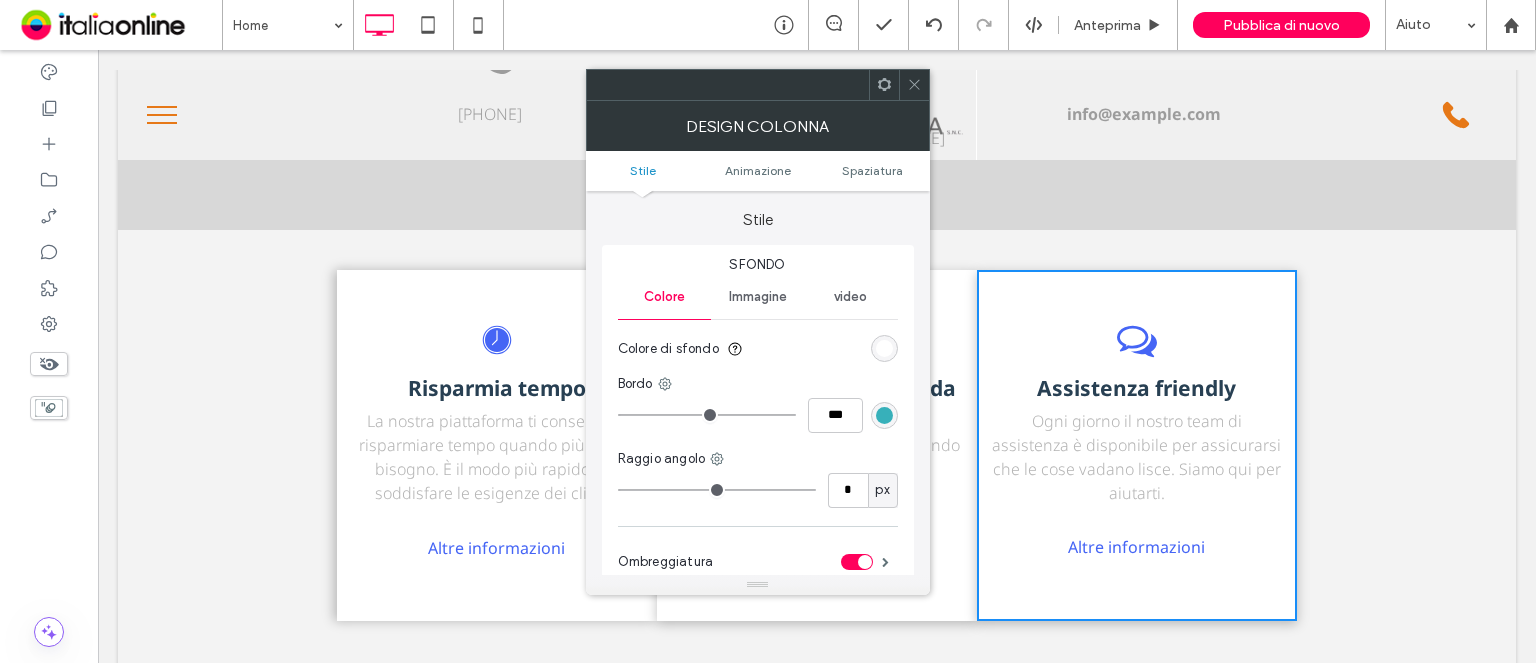 drag, startPoint x: 880, startPoint y: 559, endPoint x: 914, endPoint y: 540, distance: 38.948685 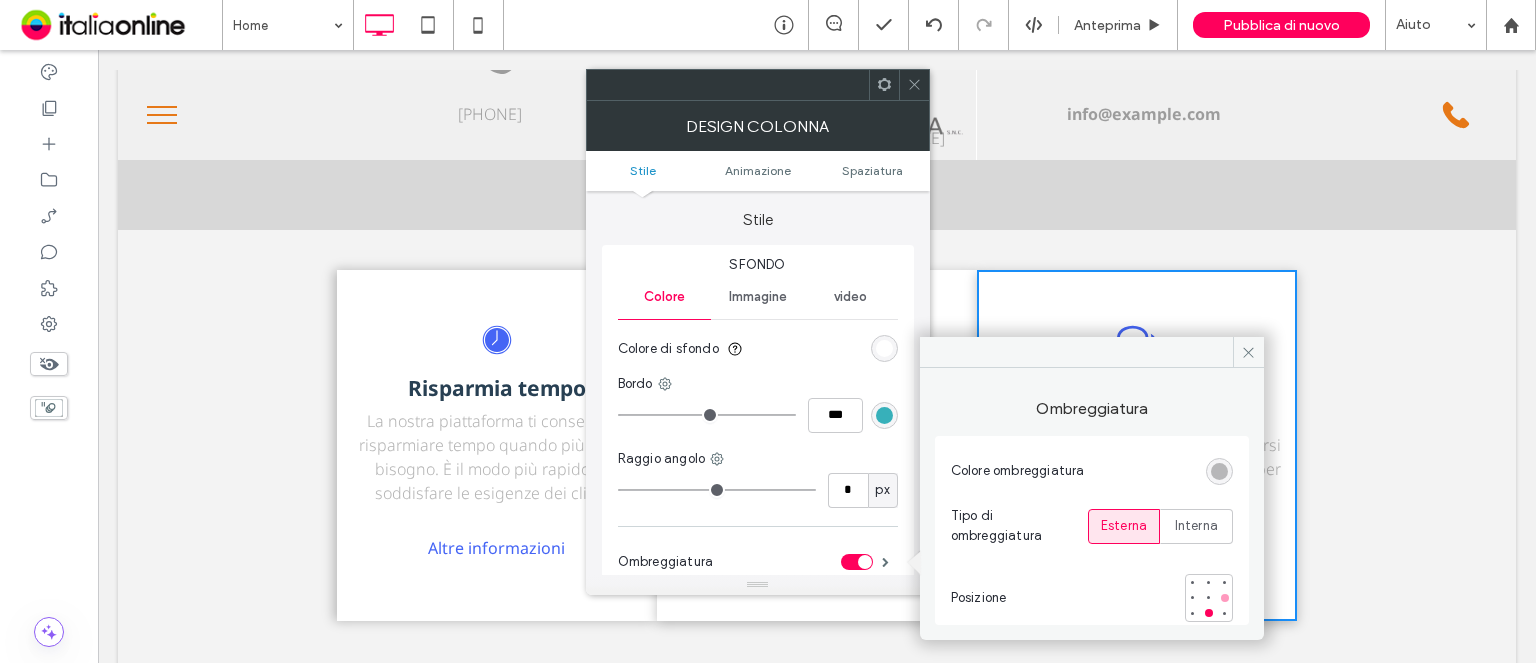 click at bounding box center [1225, 598] 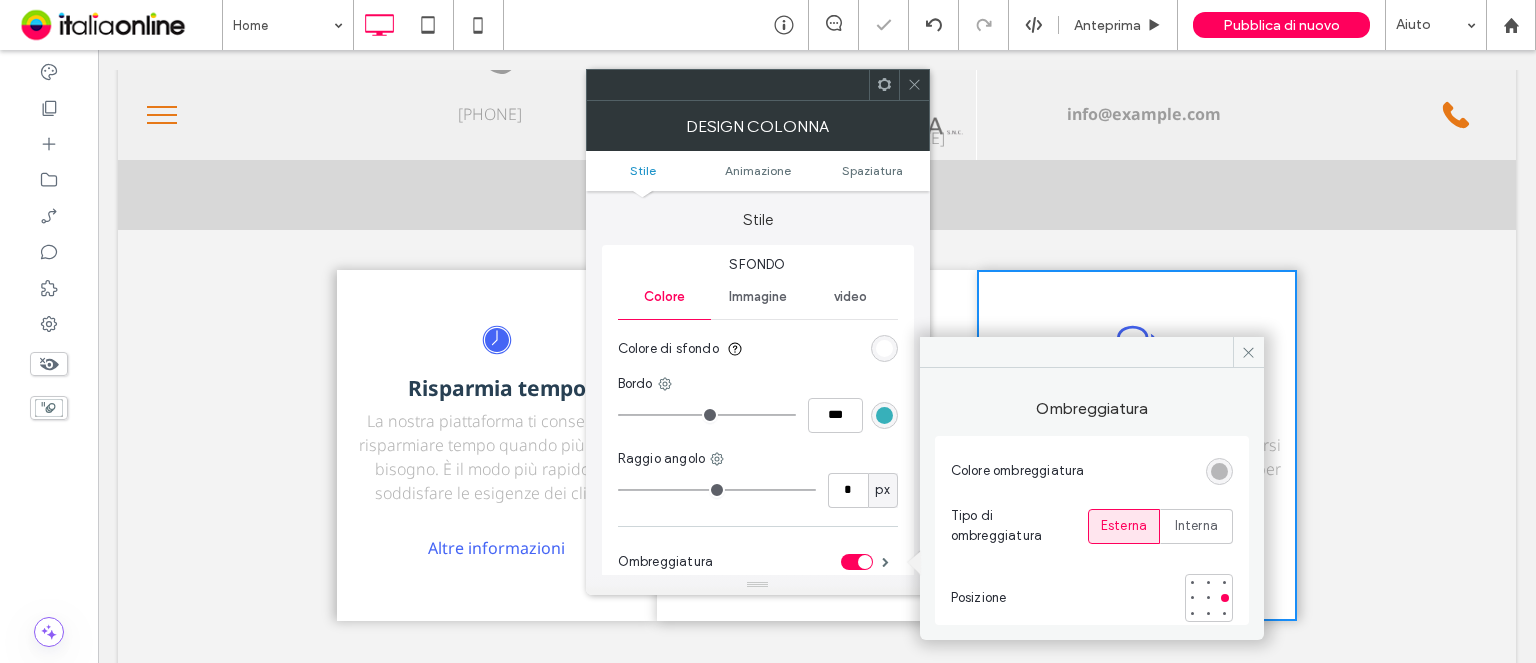 click 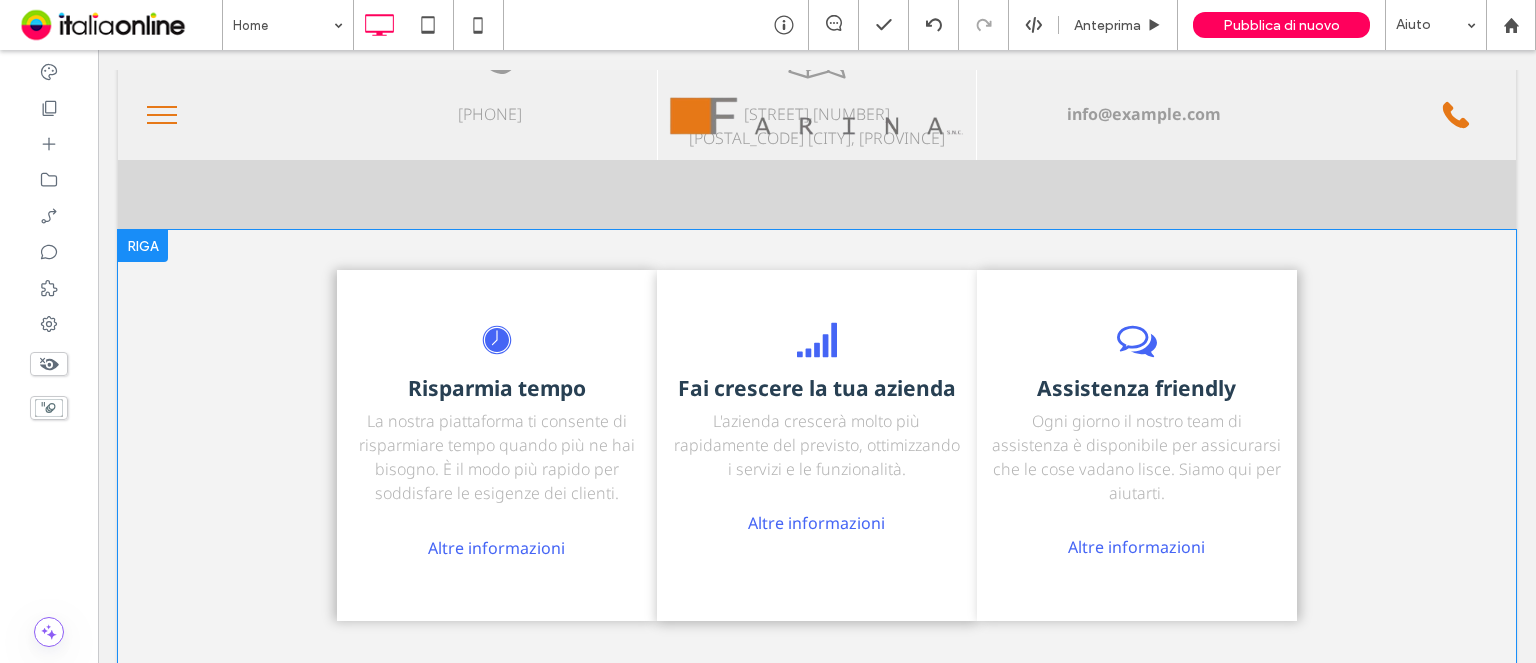 click on "Risparmia tempo   La nostra piattaforma ti consente di risparmiare tempo quando più ne hai bisogno. È il modo più rapido per soddisfare le esigenze dei clienti.
Altre informazioni
Click To Paste" at bounding box center [497, 445] 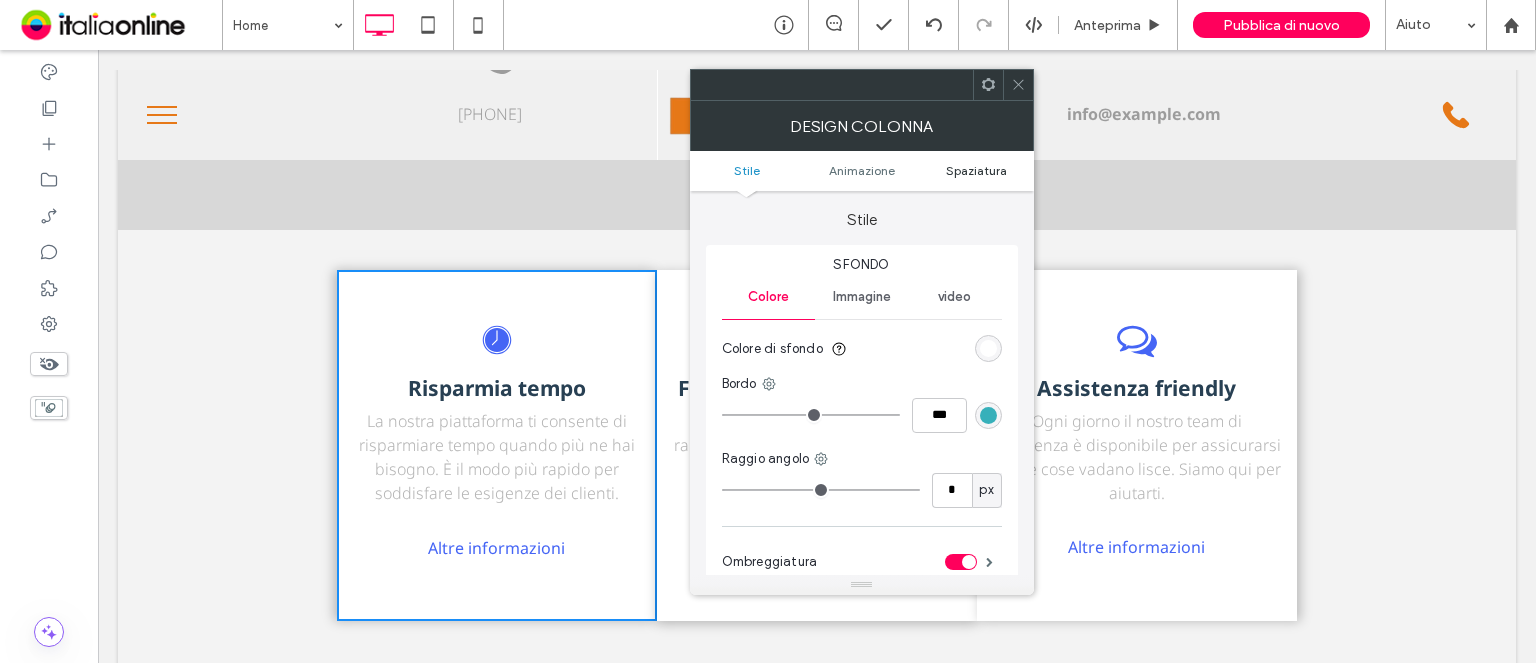 click on "Spaziatura" at bounding box center [976, 170] 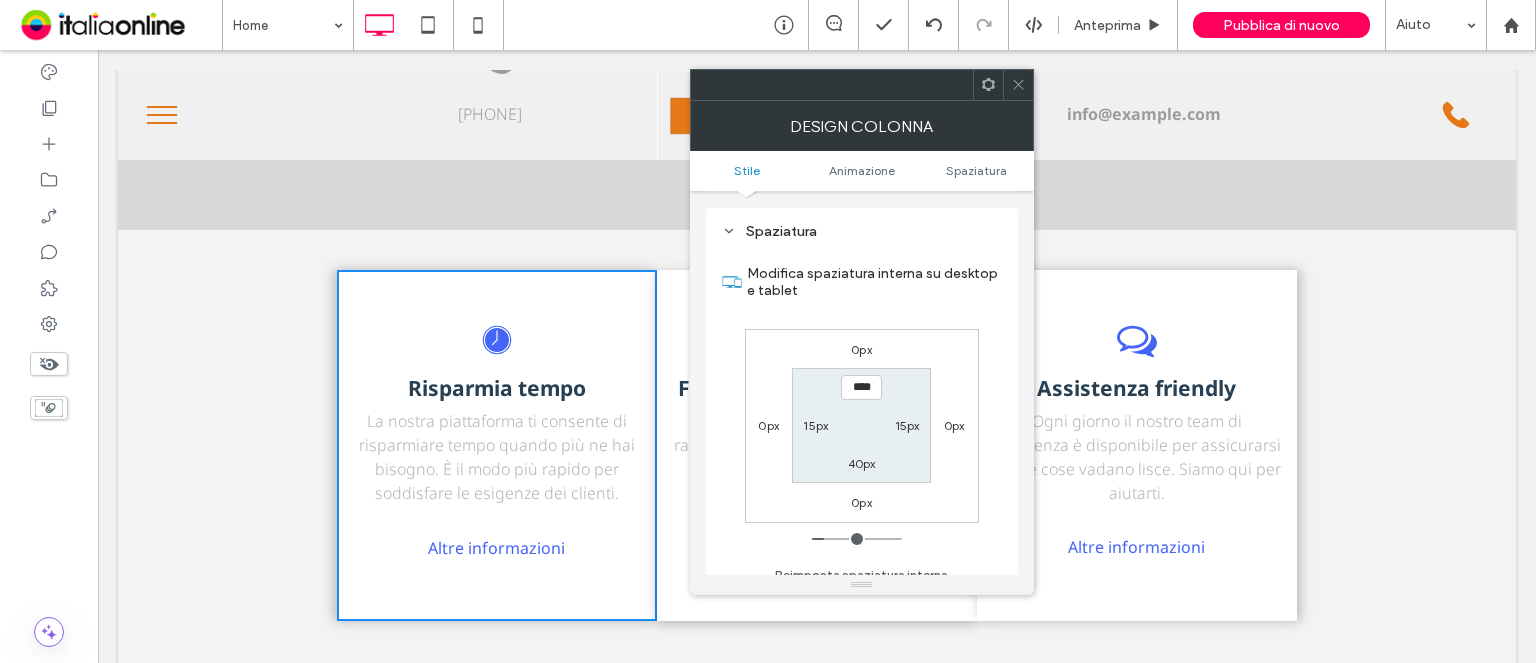 scroll, scrollTop: 468, scrollLeft: 0, axis: vertical 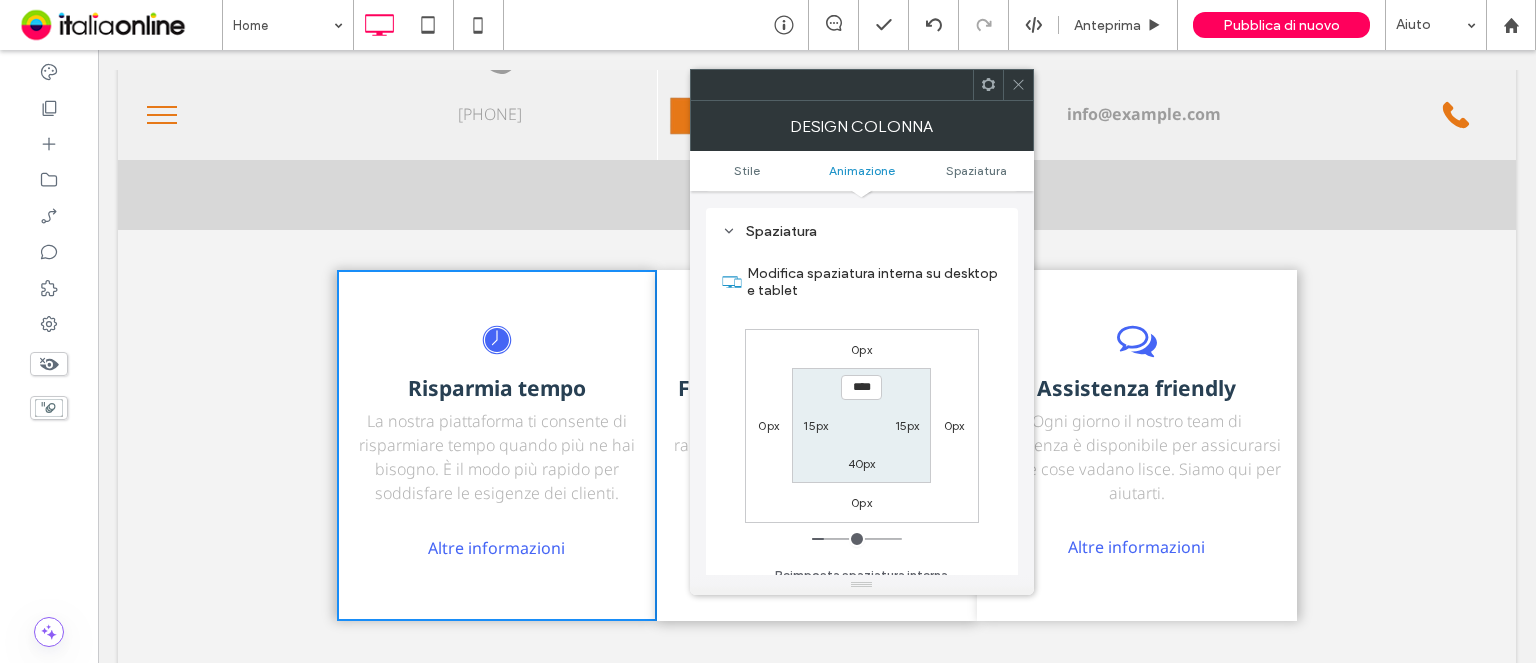 click on "0px" at bounding box center [861, 349] 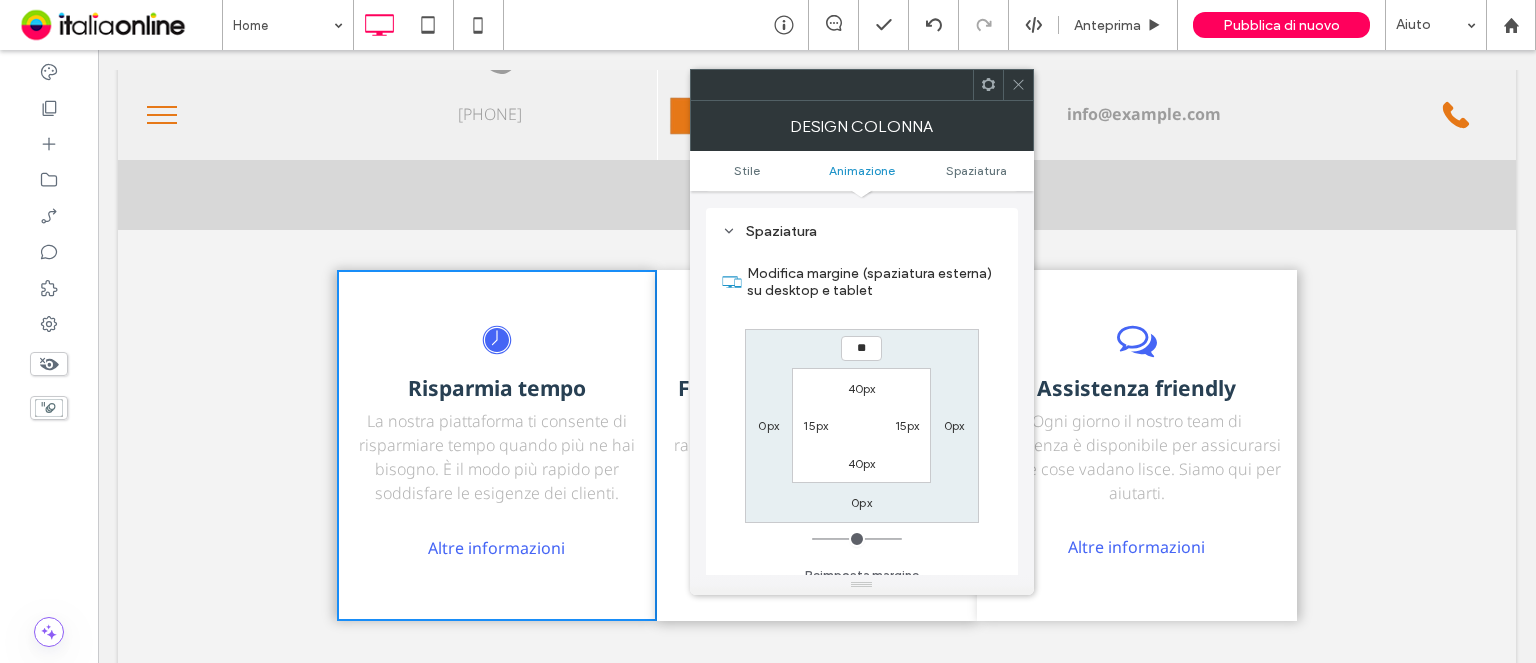 type on "**" 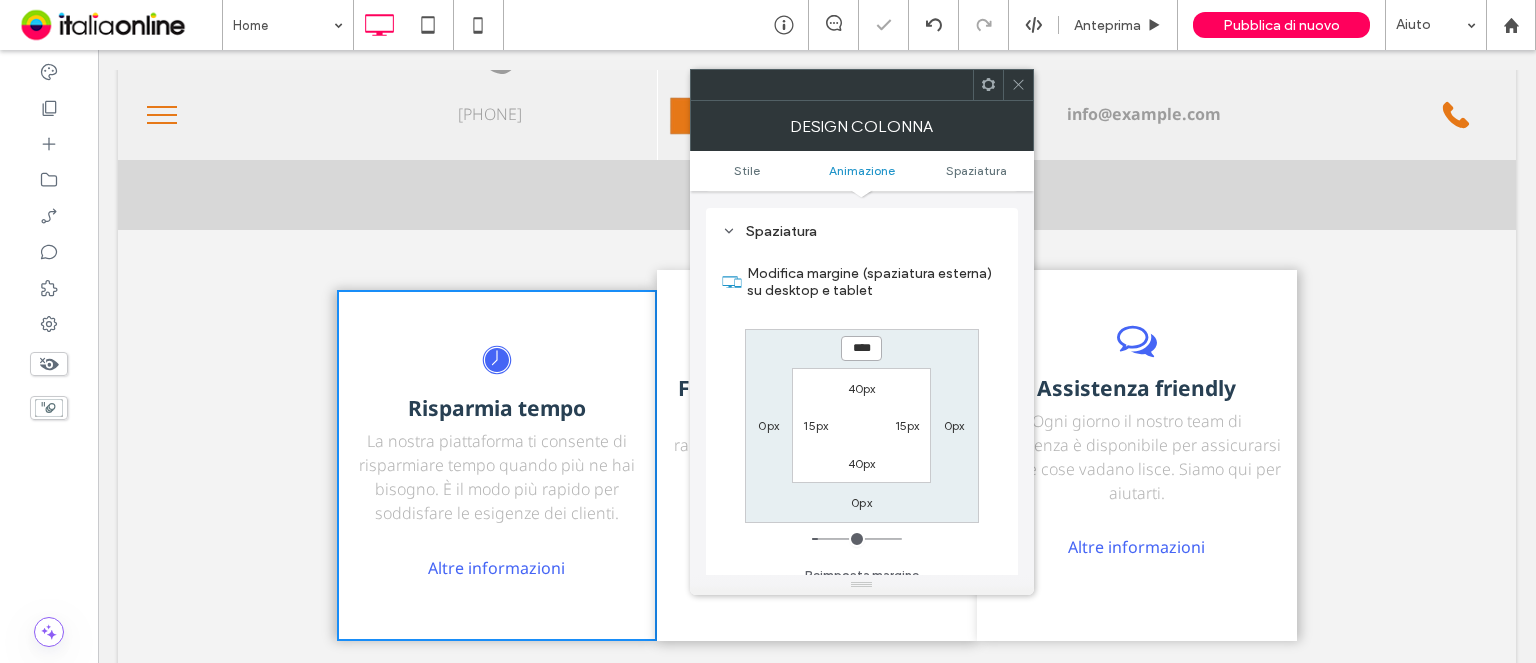 click on "**** 0px 0px 0px 40px 15px 40px 15px" at bounding box center (862, 426) 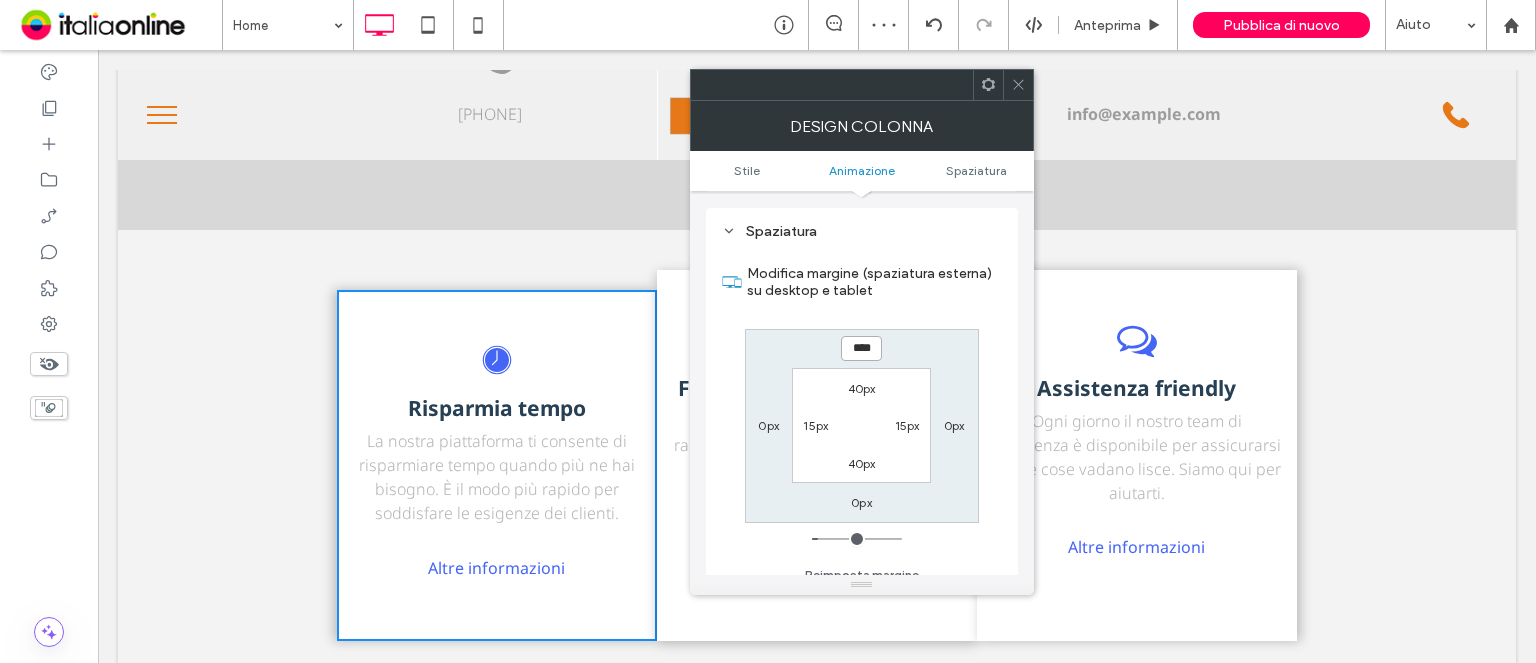 click on "****" at bounding box center (861, 348) 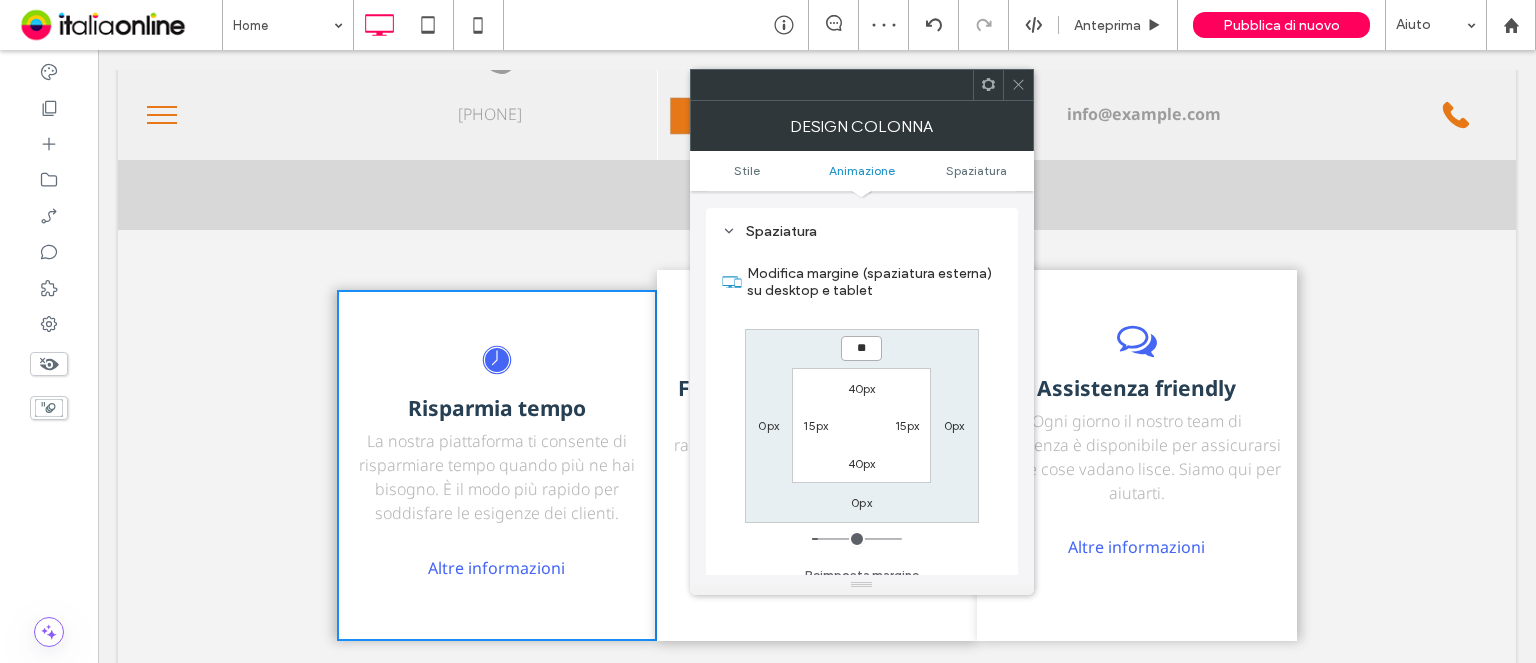 type on "**" 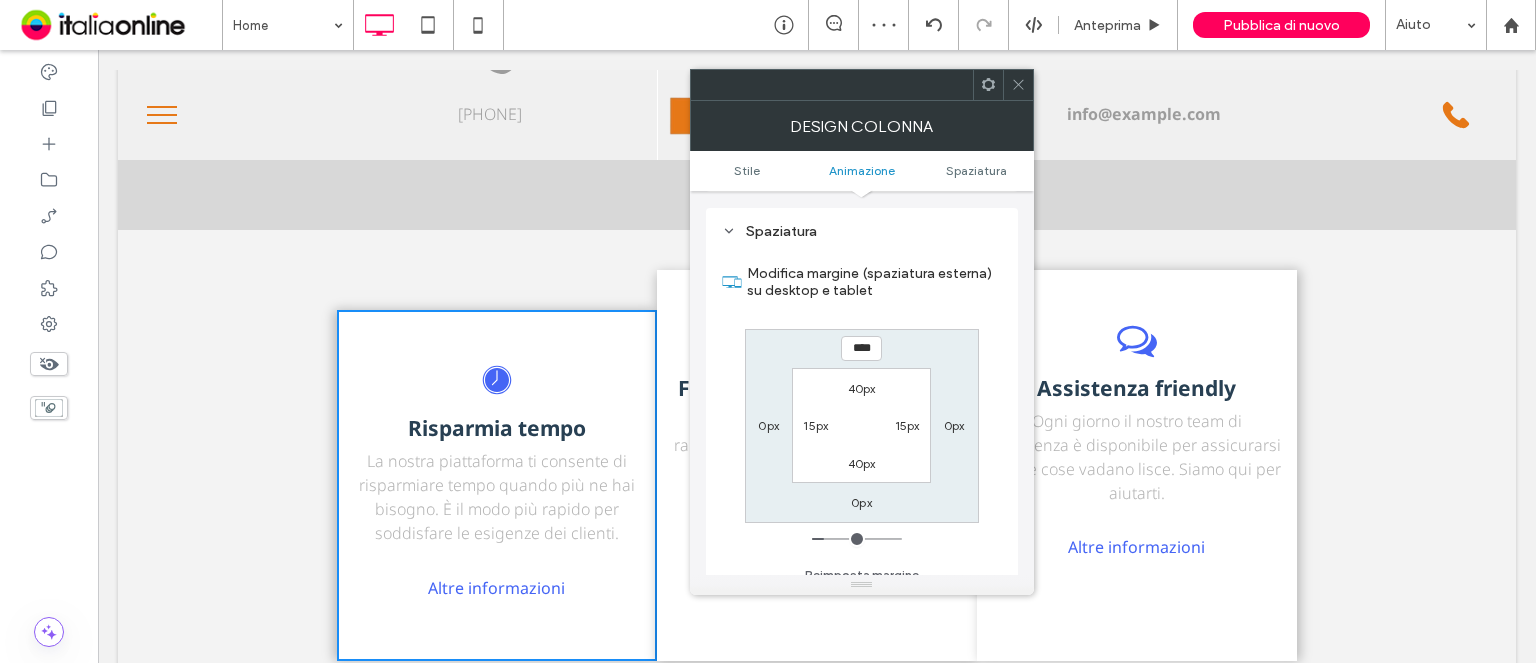 click on "0px" at bounding box center (861, 502) 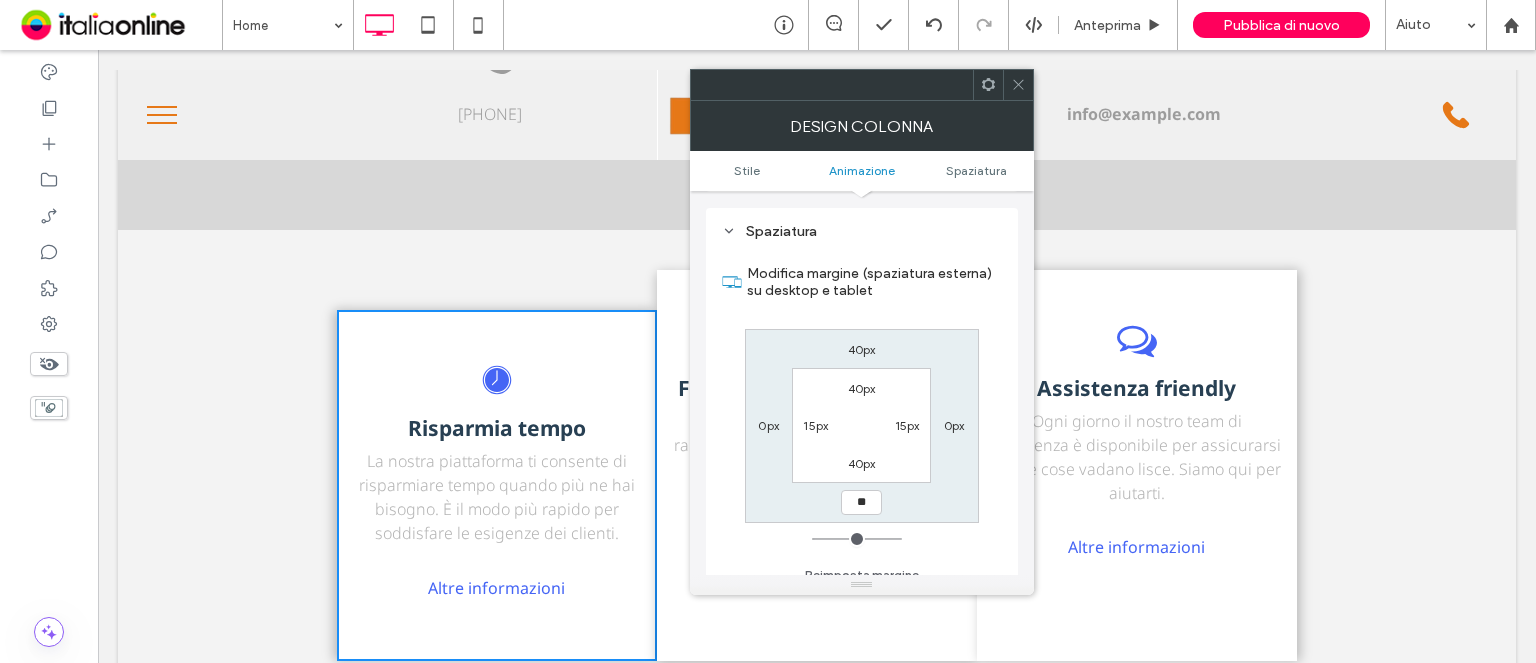 type on "**" 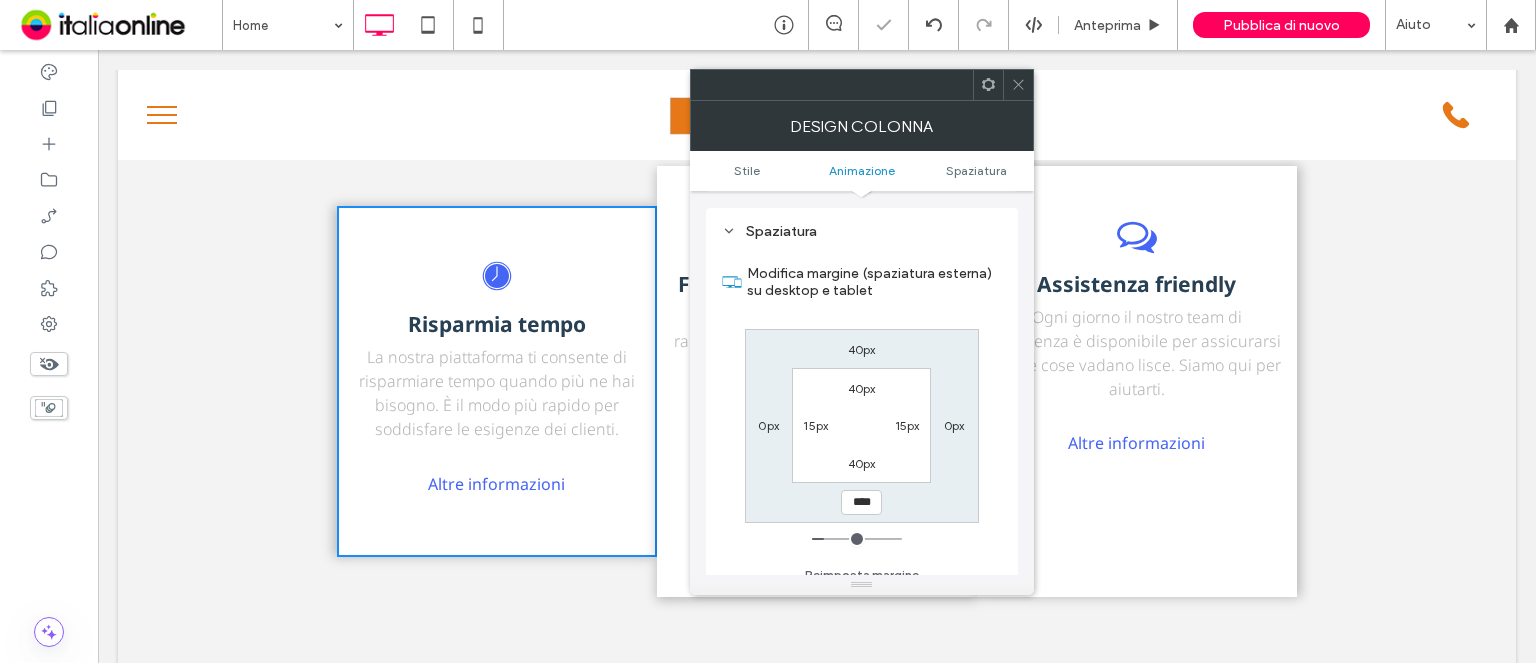 scroll, scrollTop: 2318, scrollLeft: 0, axis: vertical 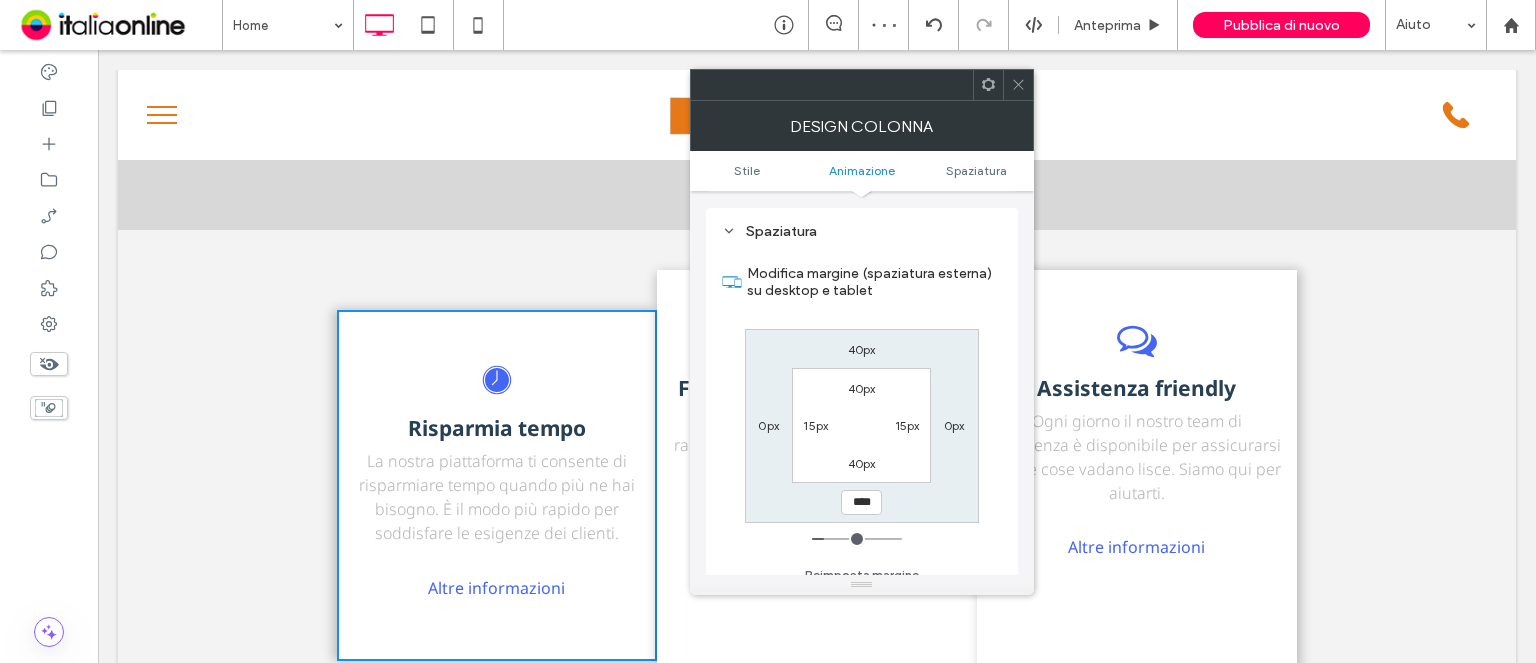 click 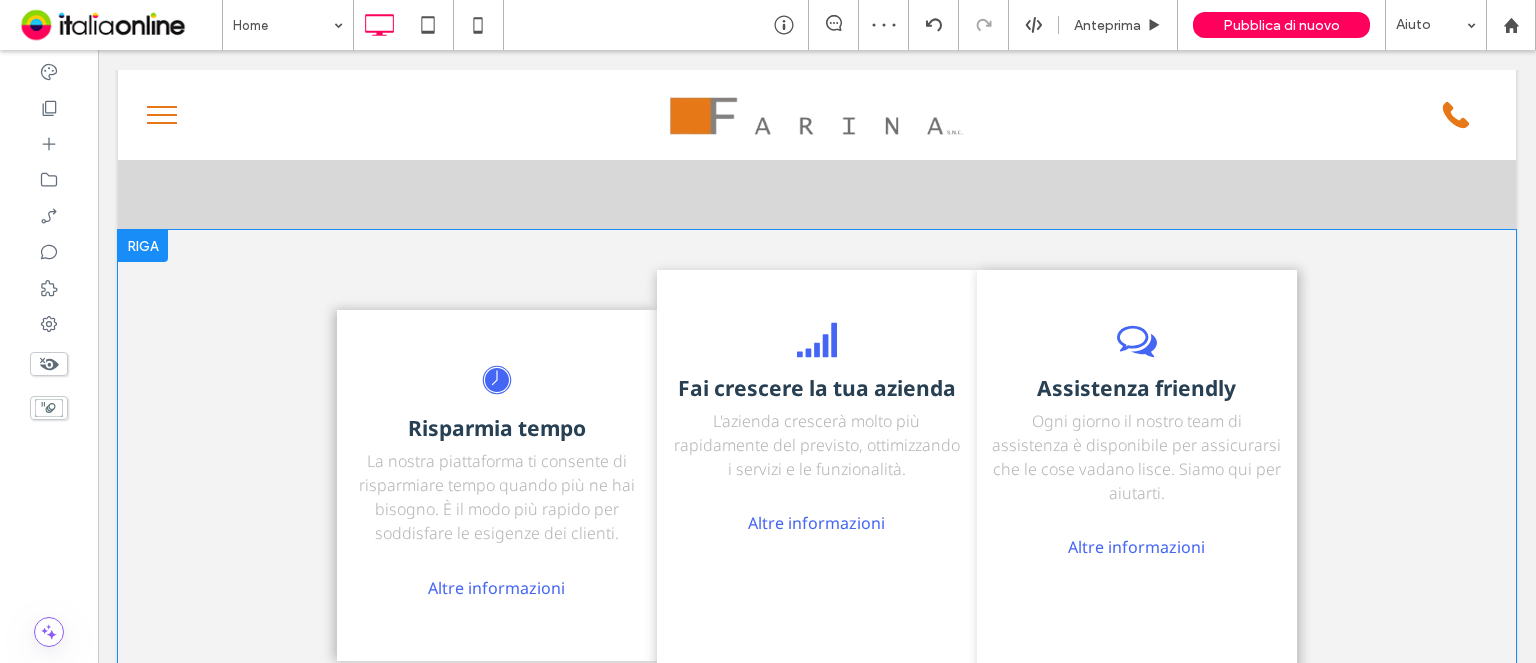 click on "Assistenza friendly   Ogni giorno il nostro team di assistenza è disponibile per assicurarsi che le cose vadano lisce. Siamo qui per aiutarti.
Altre informazioni
Click To Paste" at bounding box center [1137, 485] 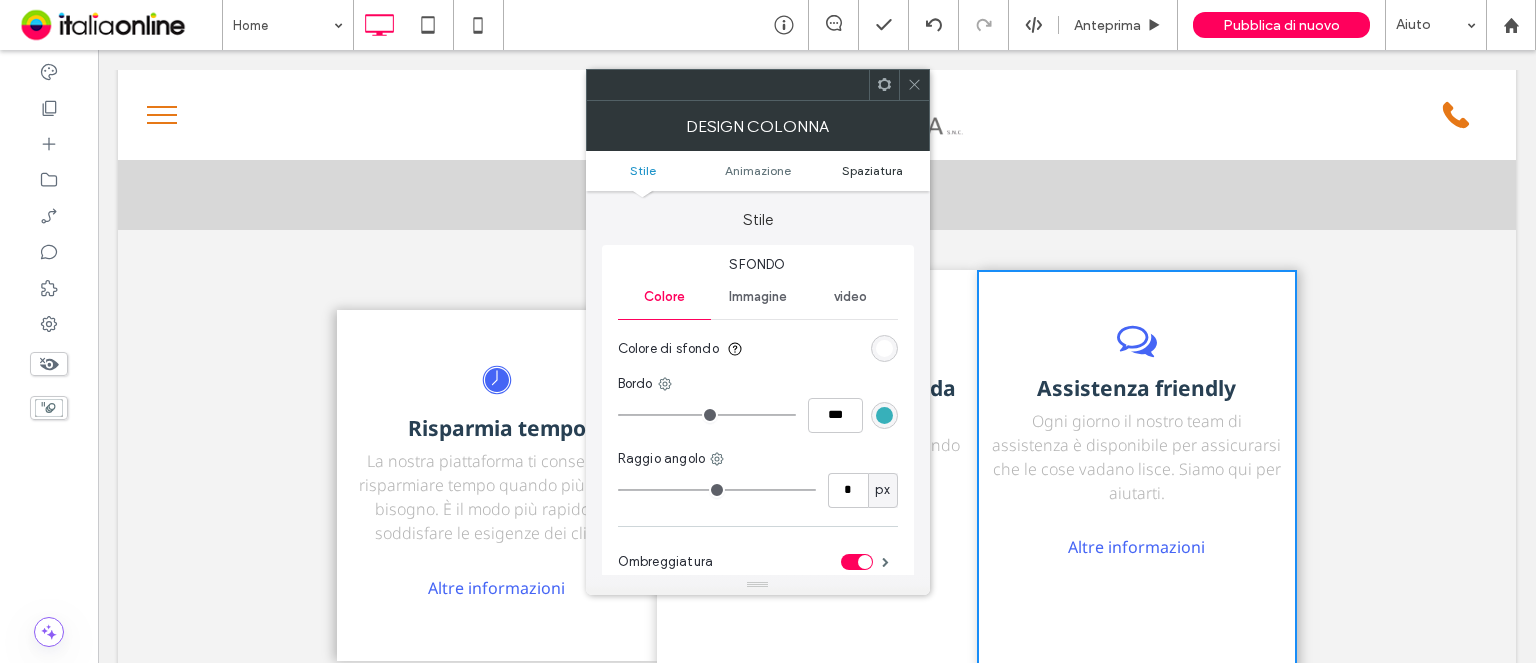 click on "Spaziatura" at bounding box center (872, 170) 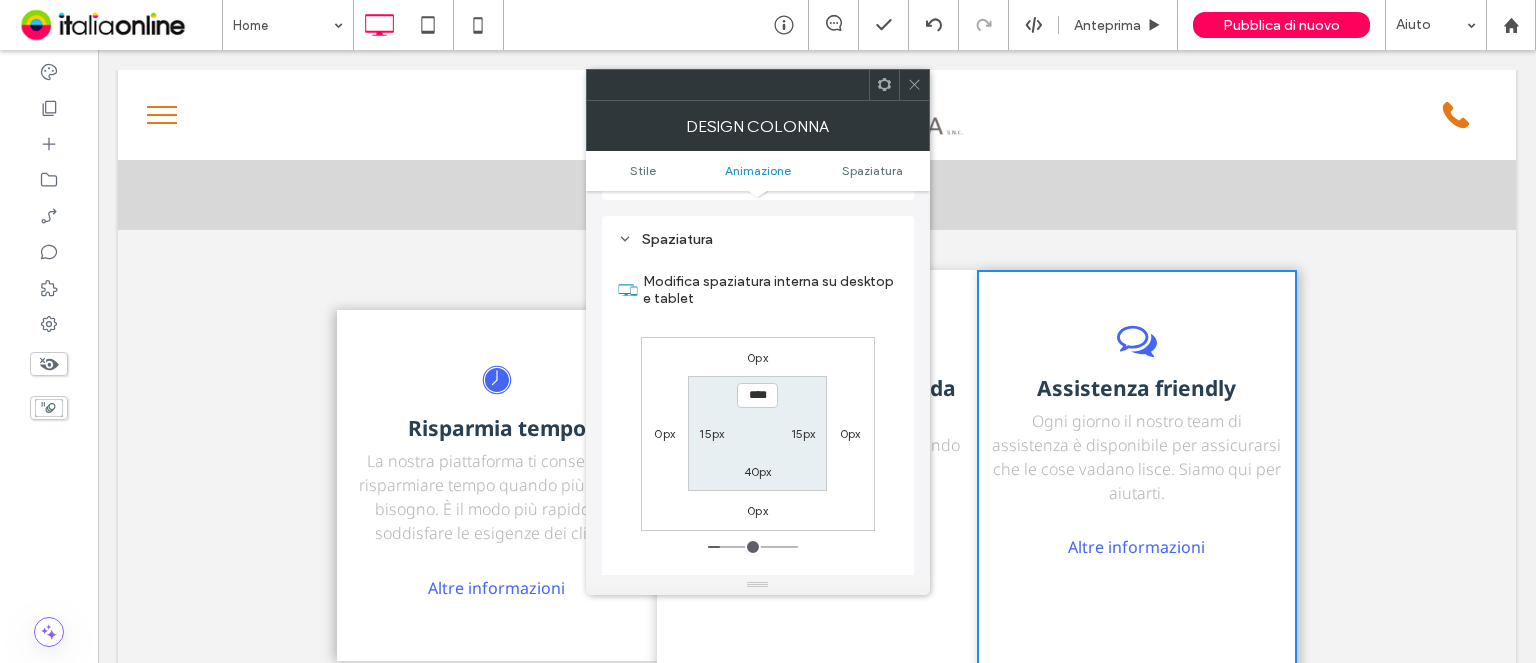 scroll, scrollTop: 468, scrollLeft: 0, axis: vertical 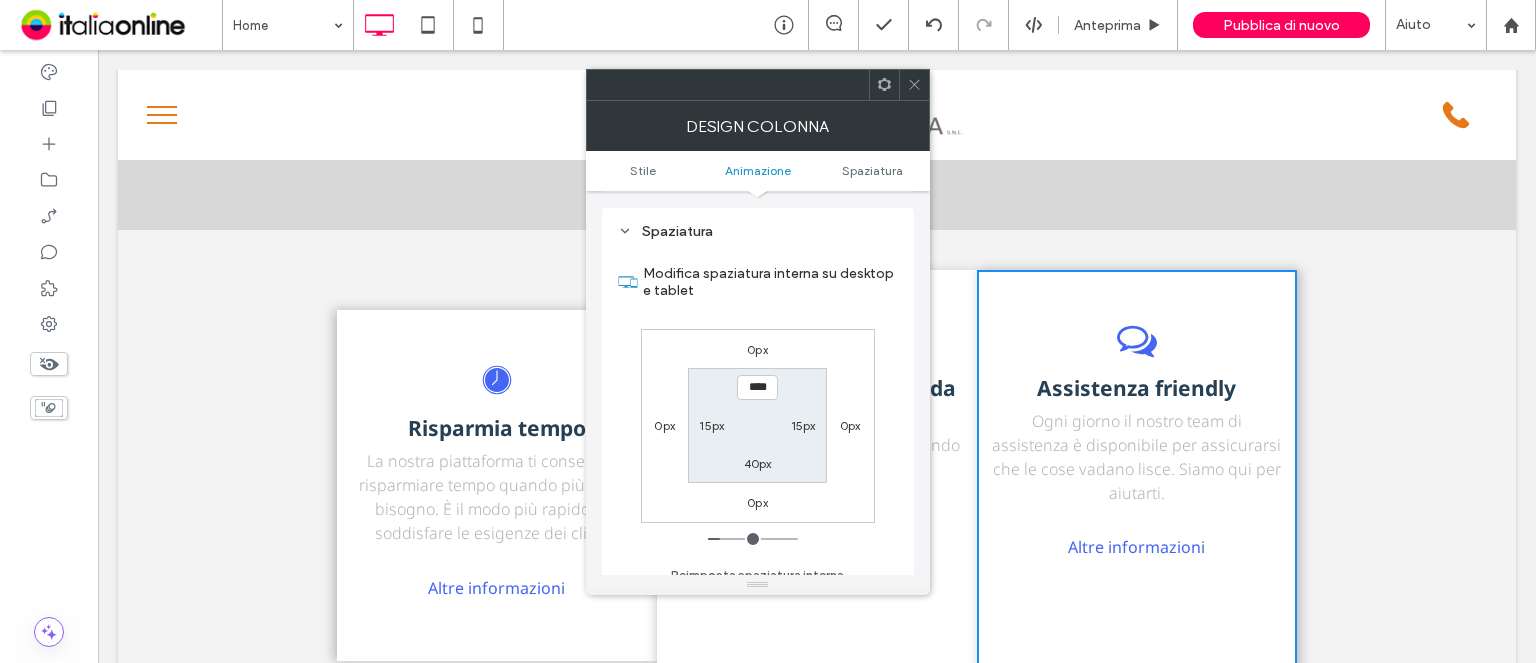 click on "0px" at bounding box center [757, 349] 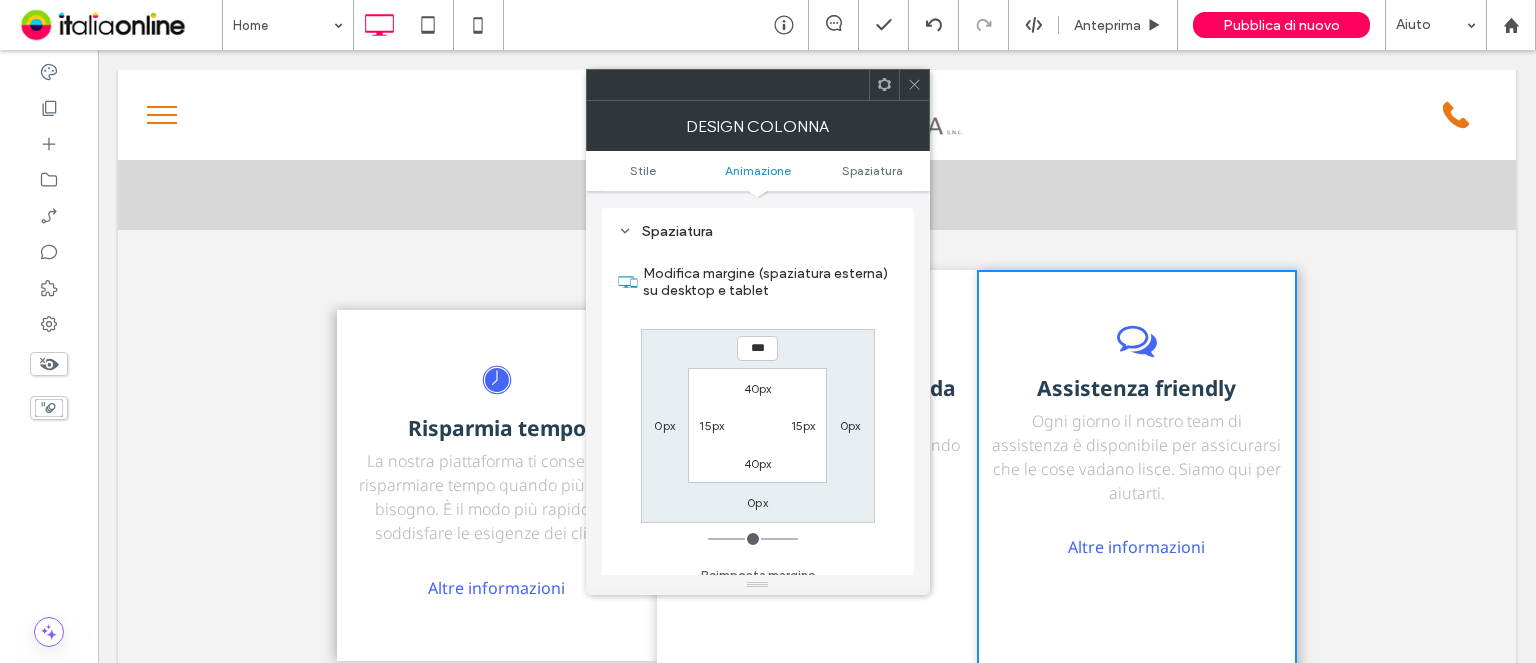 type on "*" 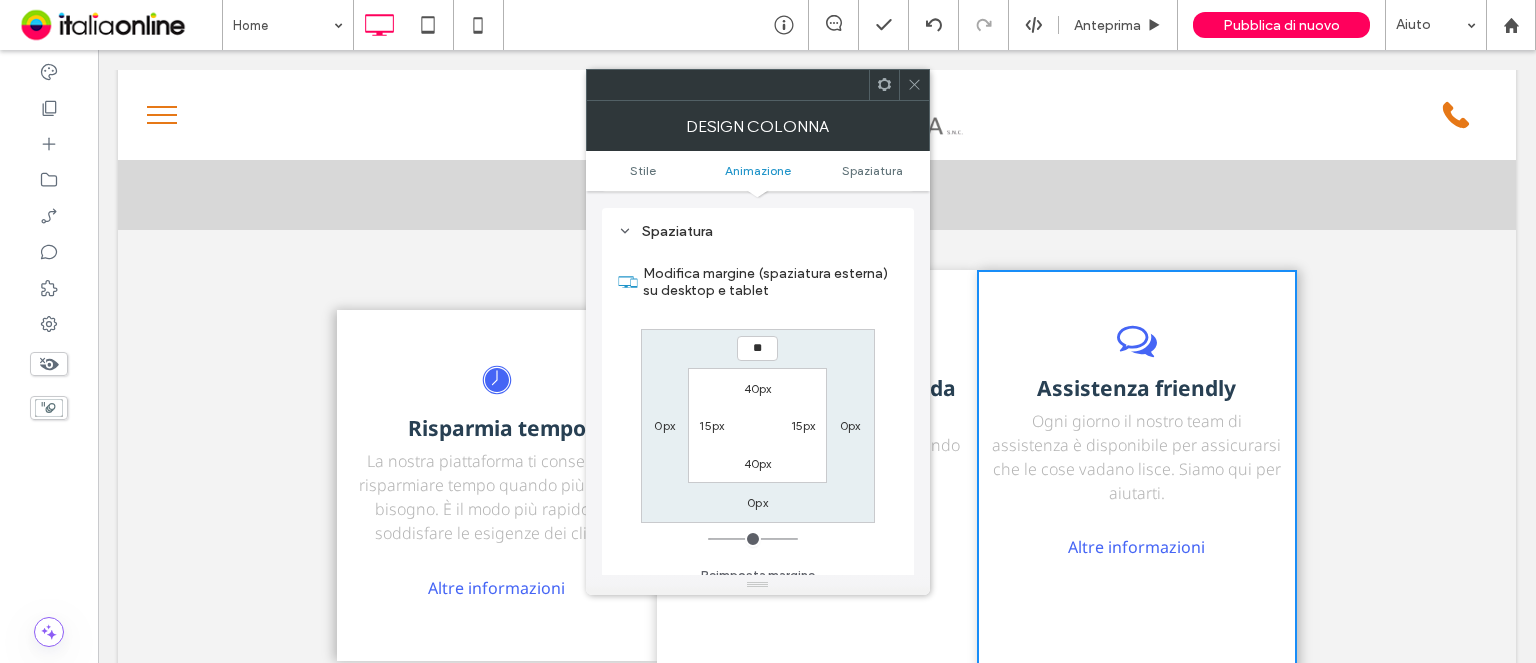 type on "**" 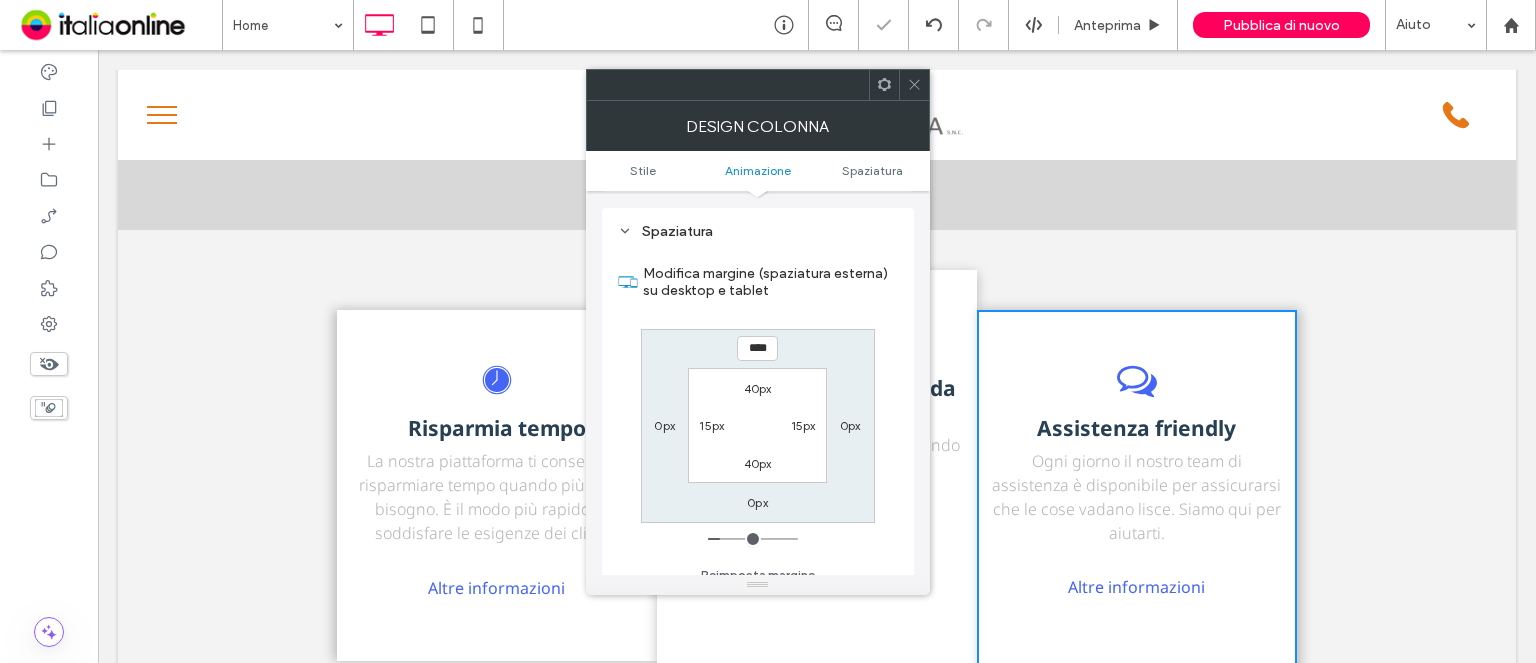 click on "0px" at bounding box center (757, 502) 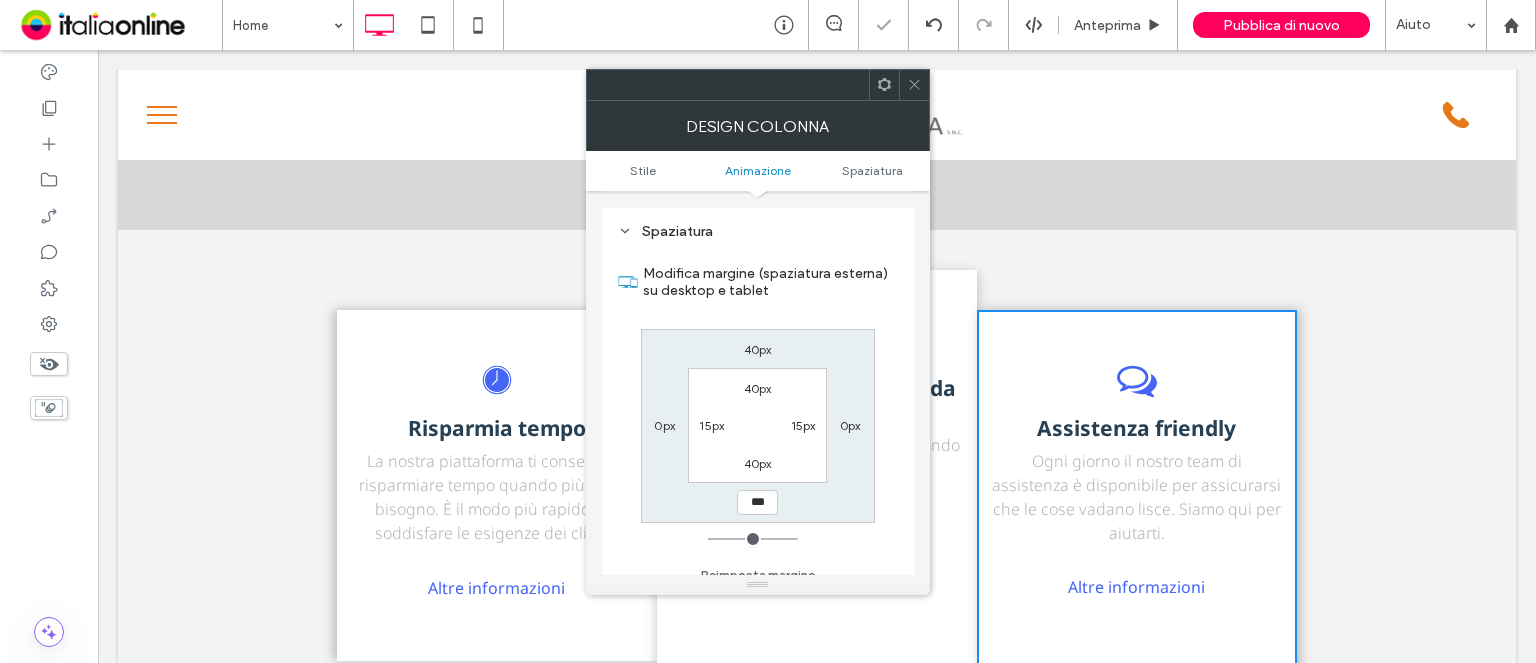 type on "*" 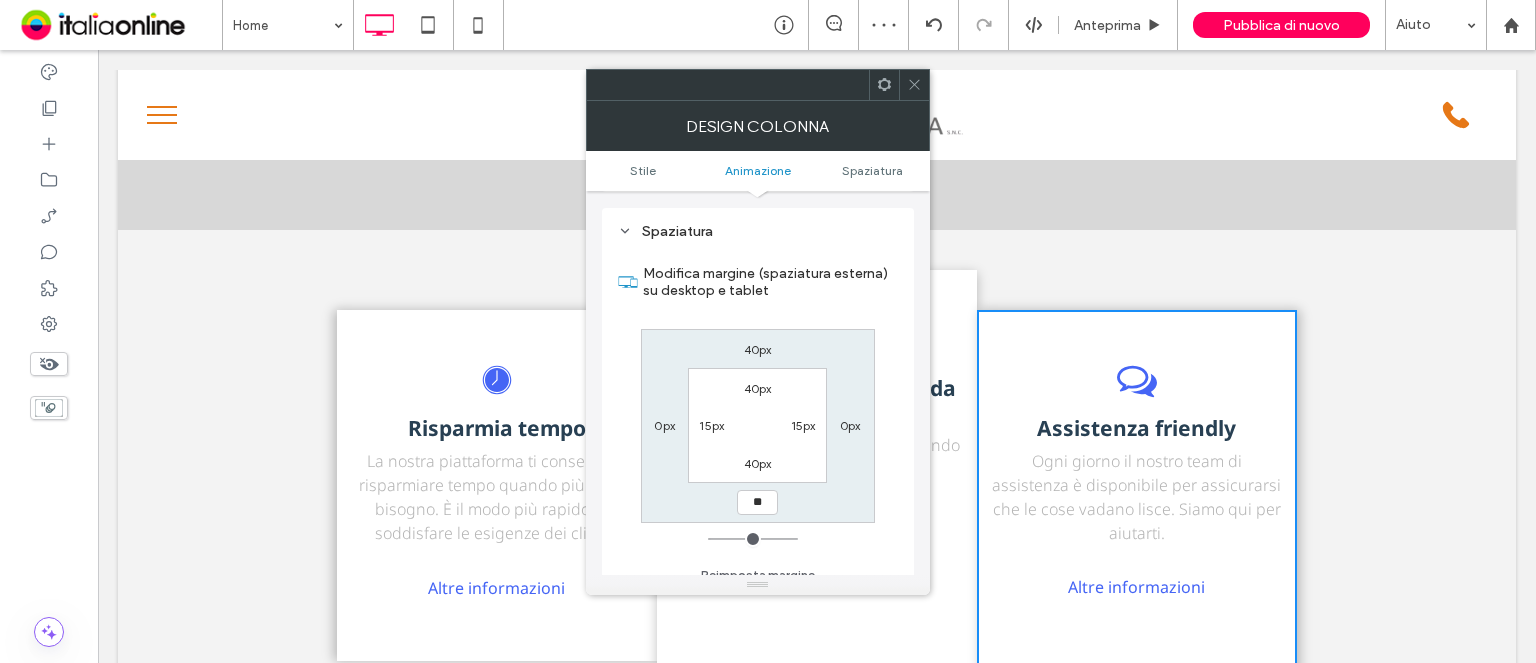 type on "**" 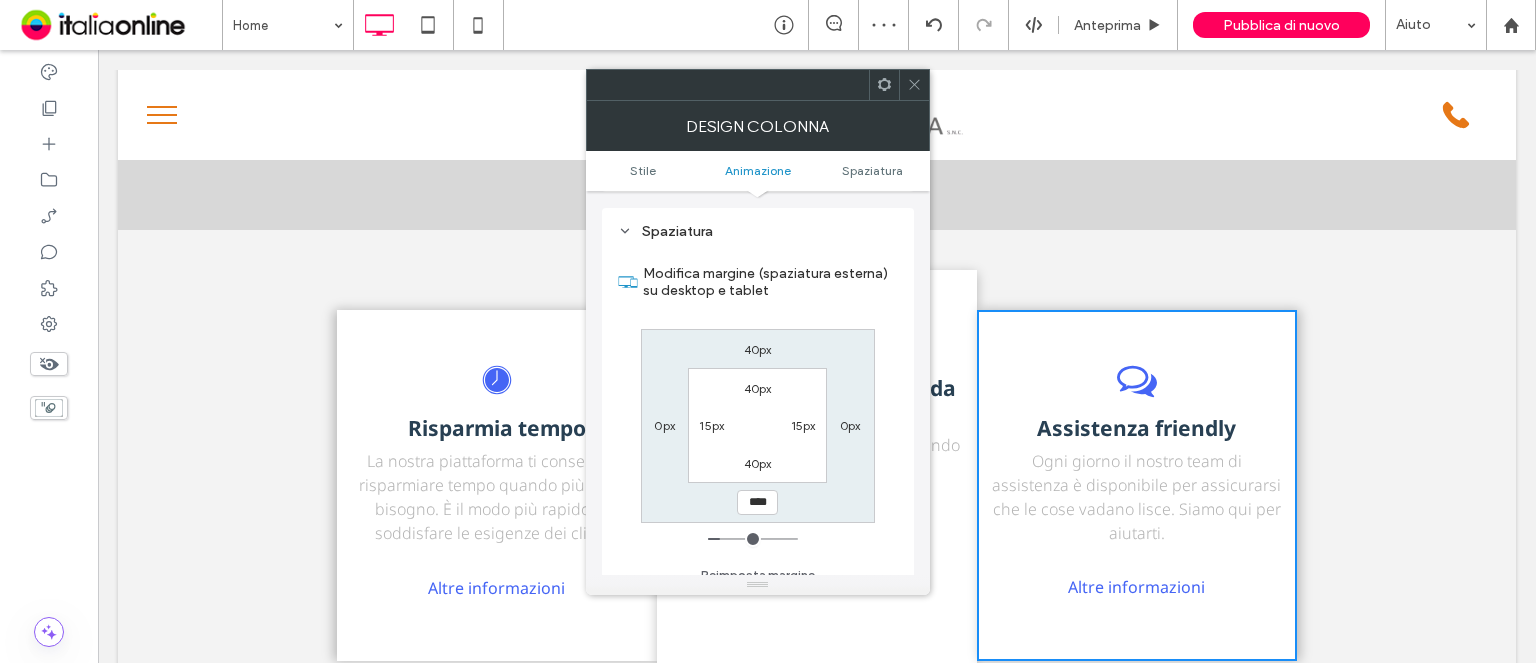 click 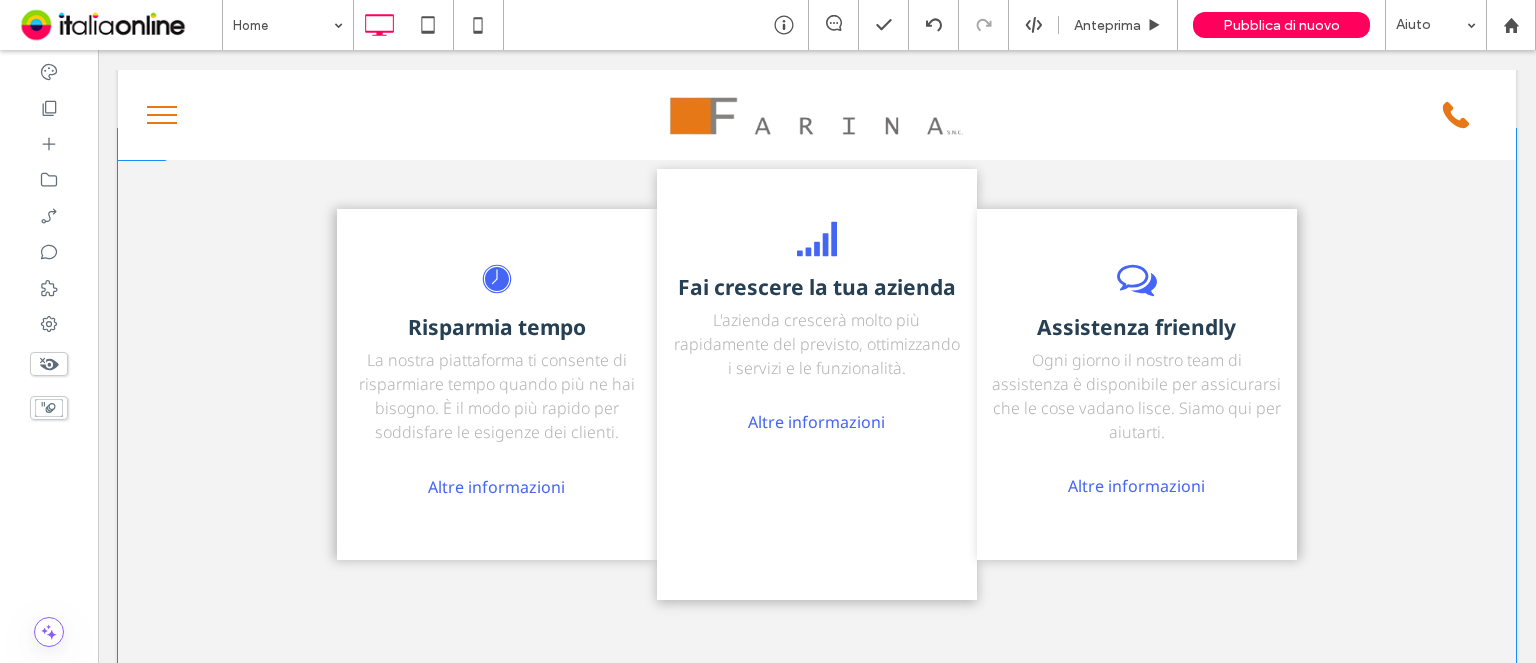 scroll, scrollTop: 2418, scrollLeft: 0, axis: vertical 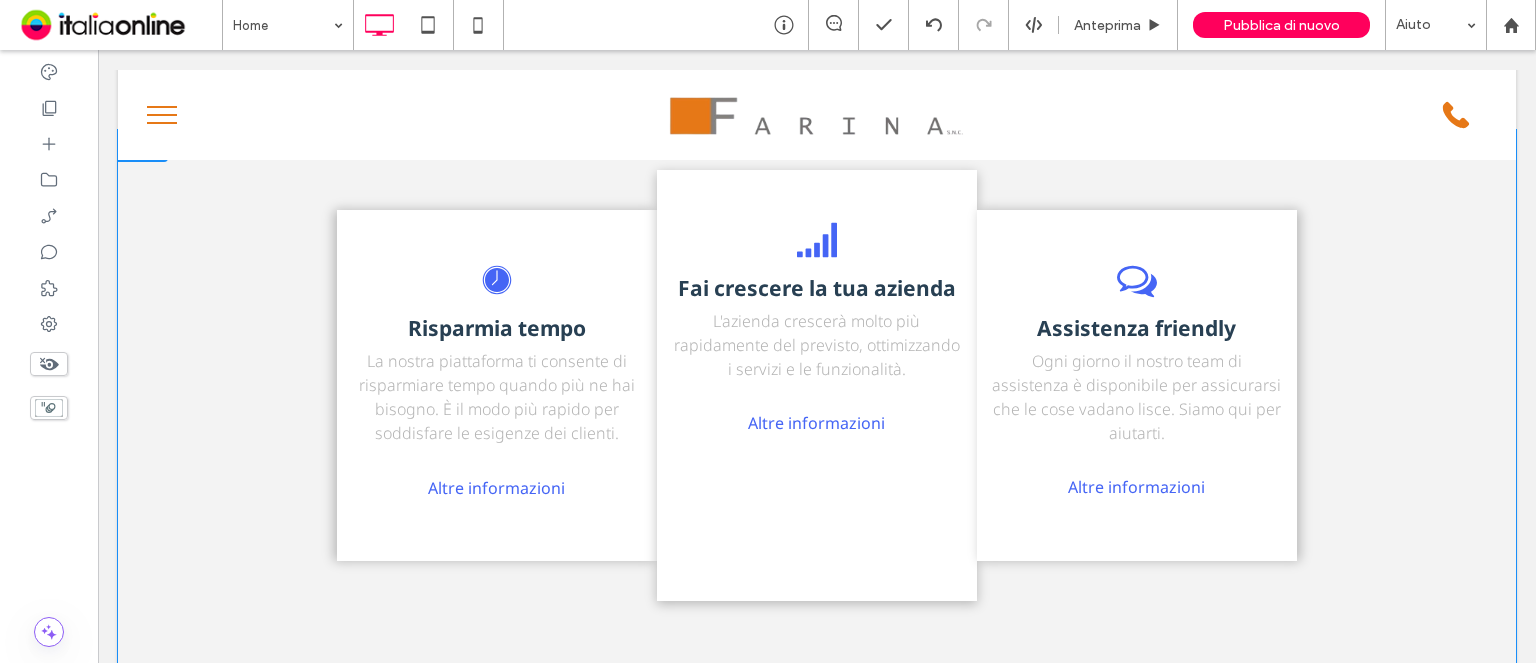 click on "Fai crescere la tua azienda   L'azienda crescerà molto più rapidamente del previsto, ottimizzando i servizi e le funzionalità.
Altre informazioni
Click To Paste" at bounding box center (817, 385) 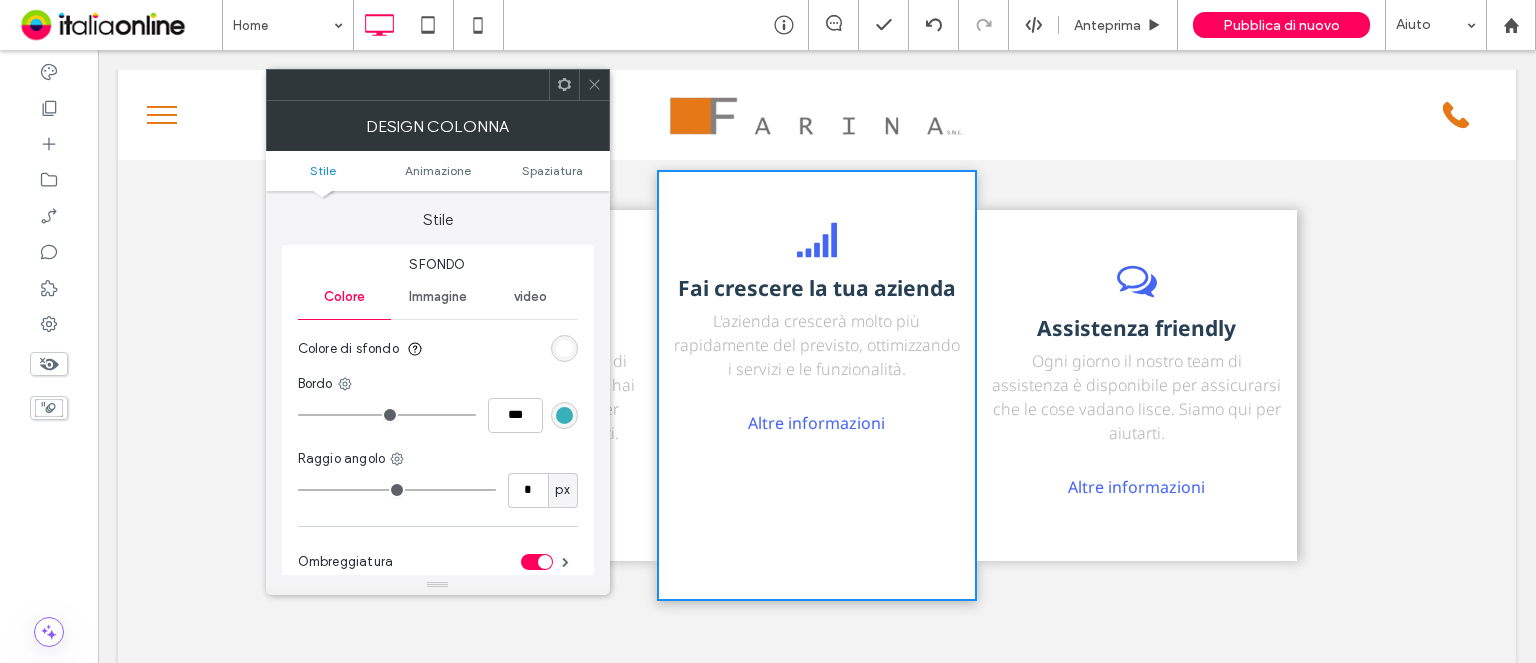 drag, startPoint x: 540, startPoint y: 559, endPoint x: 548, endPoint y: 537, distance: 23.409399 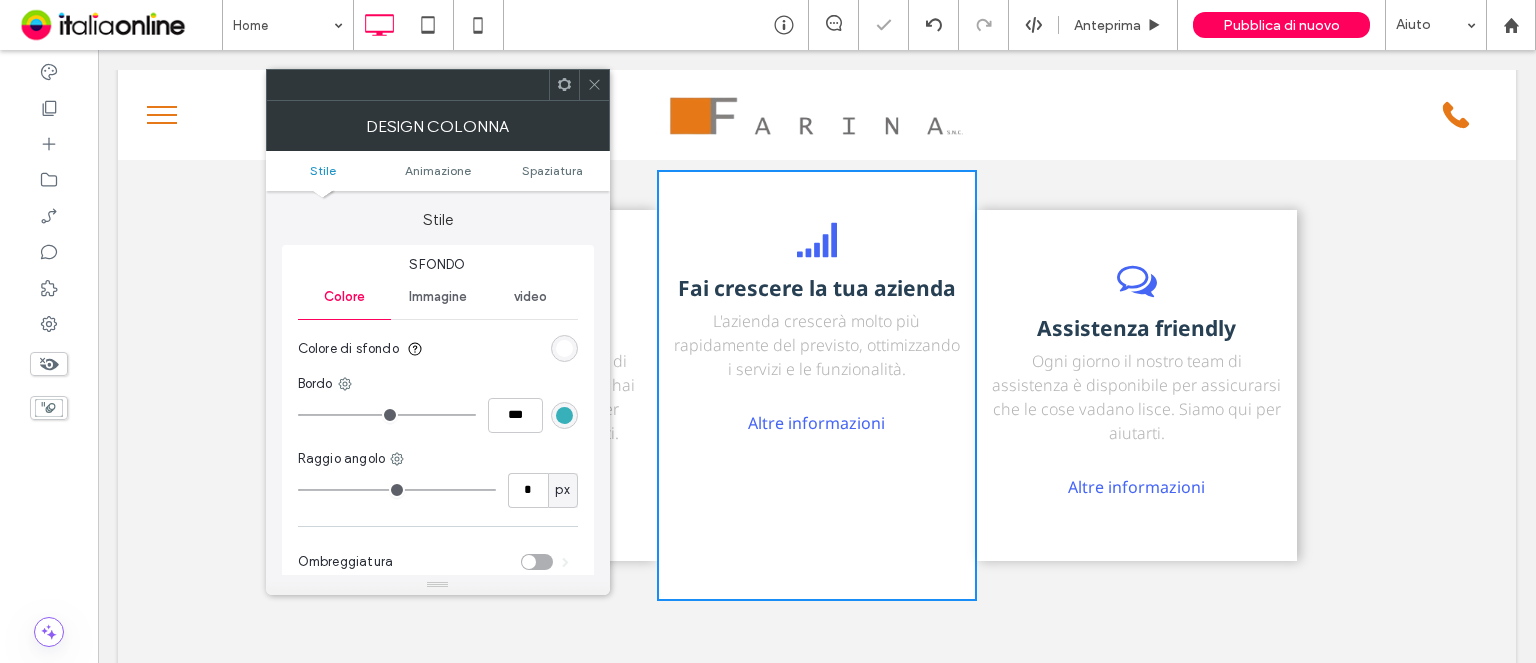 drag, startPoint x: 587, startPoint y: 81, endPoint x: 753, endPoint y: 17, distance: 177.9101 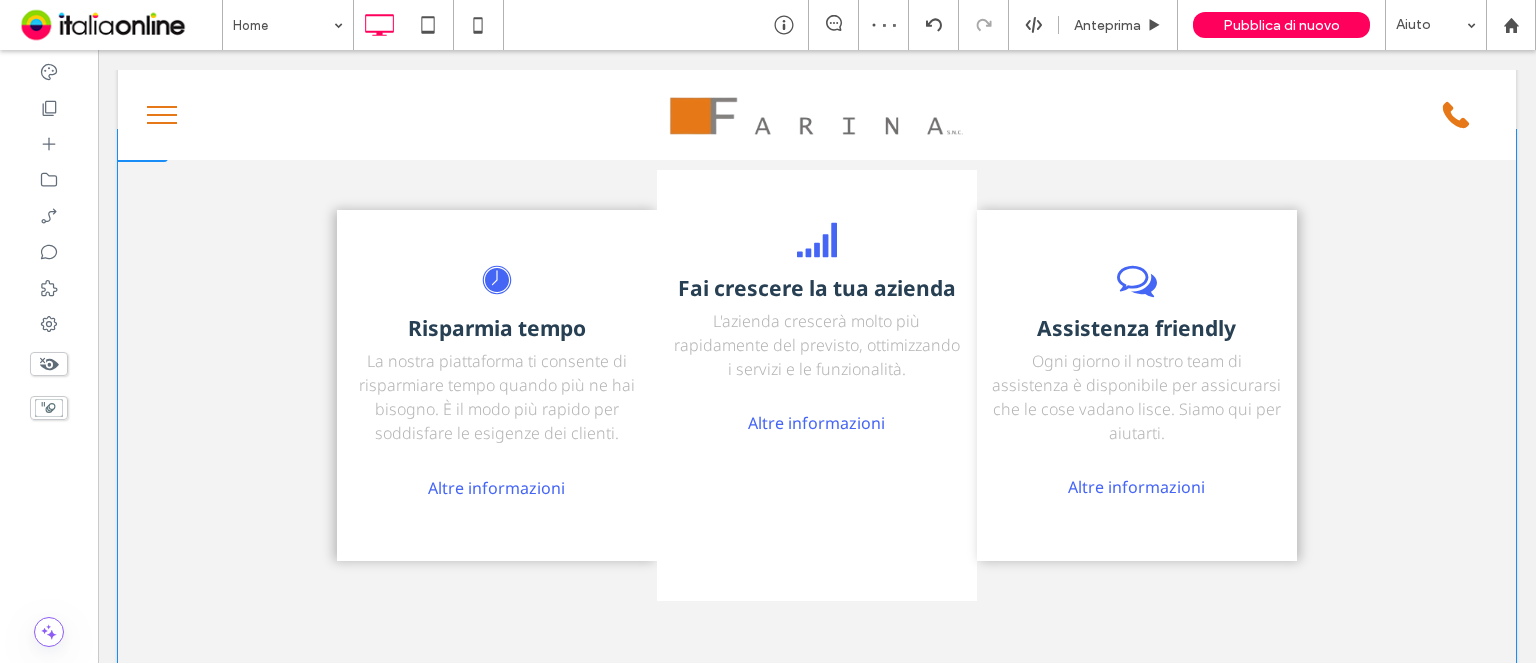 scroll, scrollTop: 2318, scrollLeft: 0, axis: vertical 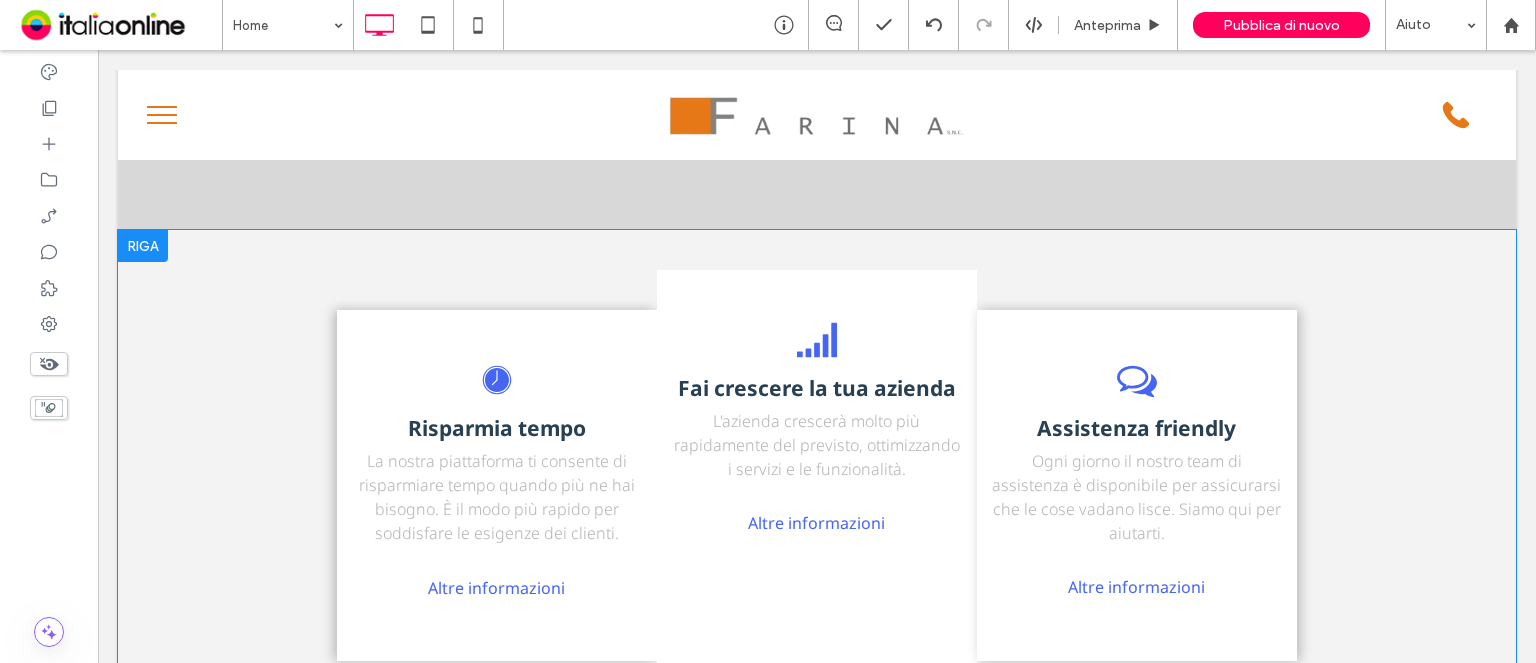click on "Fai crescere la tua azienda   L'azienda crescerà molto più rapidamente del previsto, ottimizzando i servizi e le funzionalità.
Altre informazioni
Click To Paste" at bounding box center [817, 485] 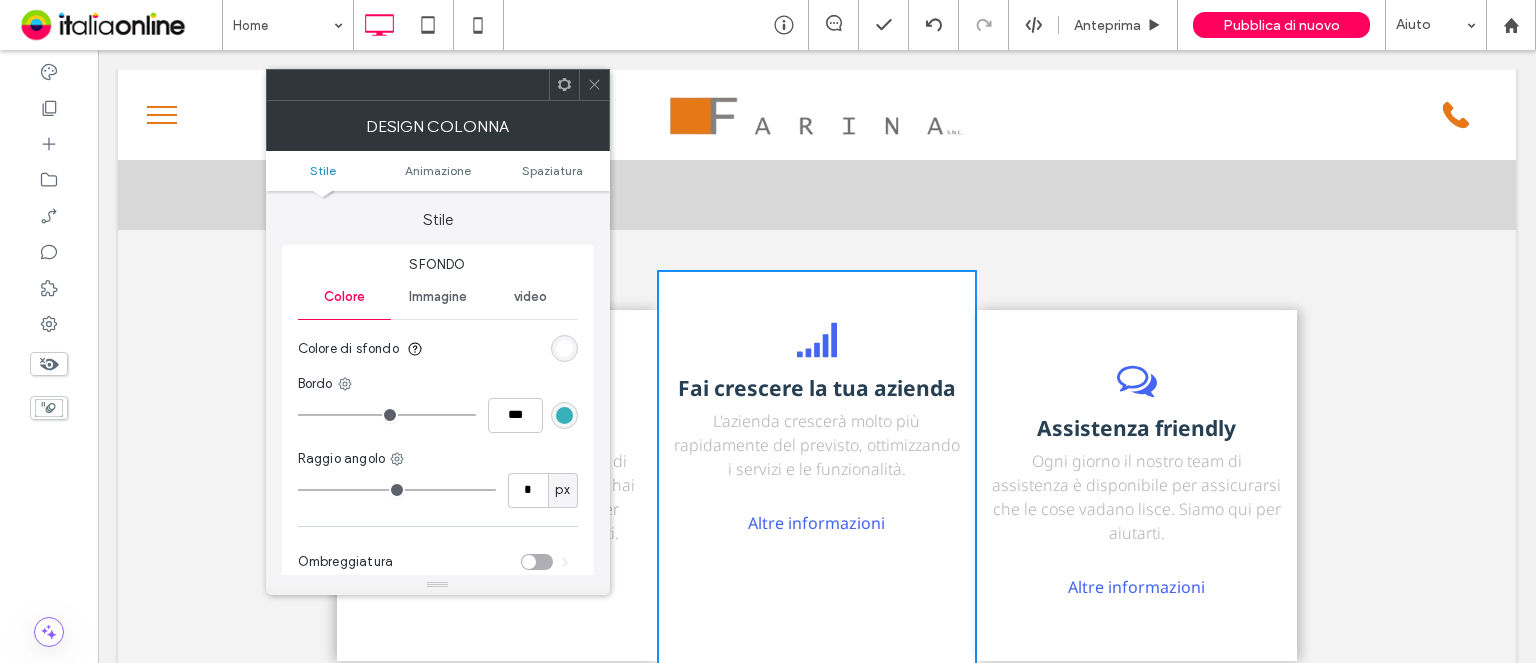 click at bounding box center (564, 348) 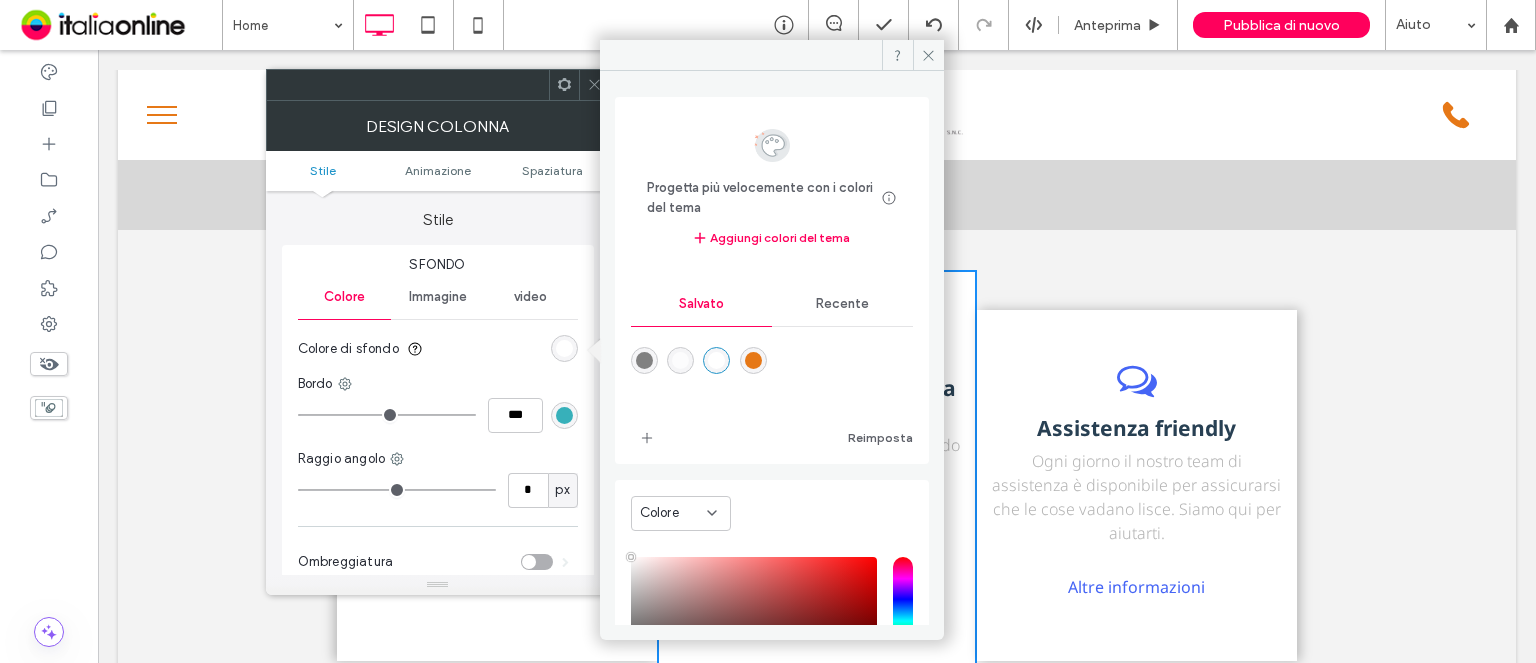 click at bounding box center [644, 360] 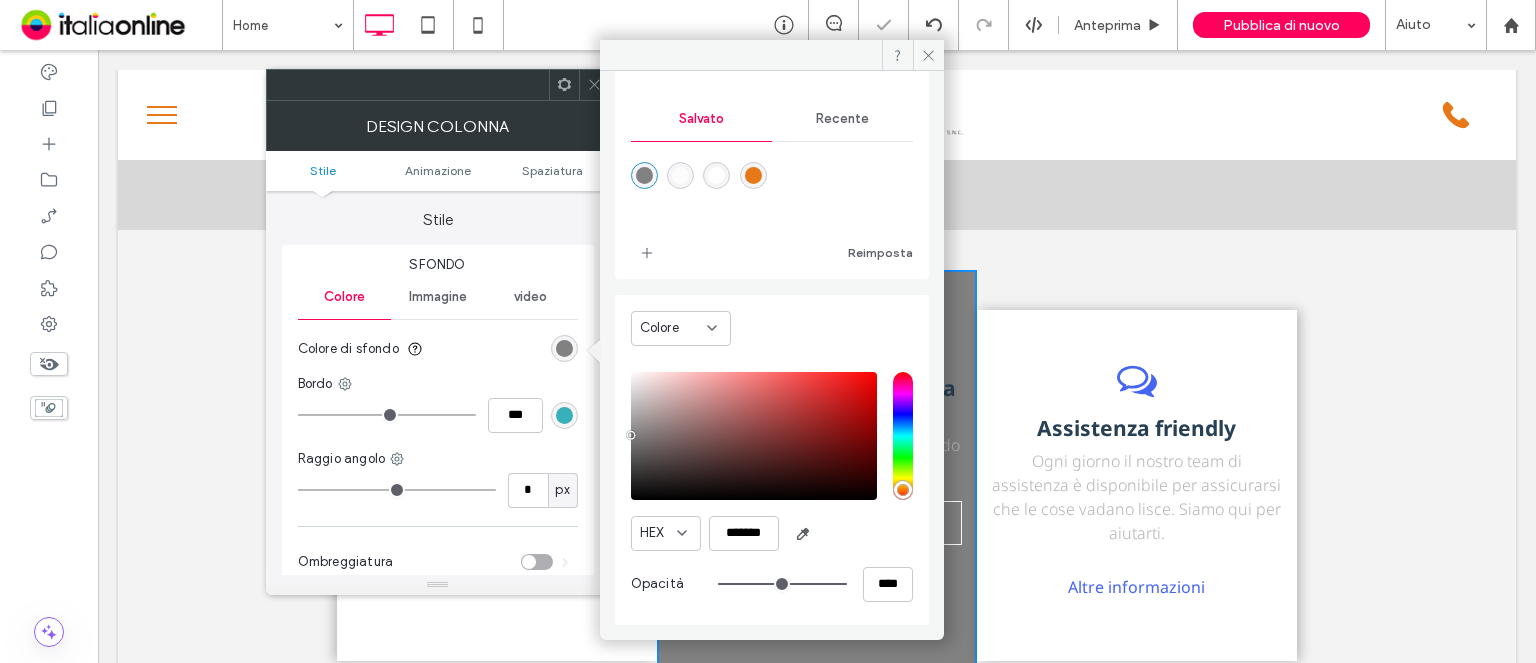 scroll, scrollTop: 0, scrollLeft: 0, axis: both 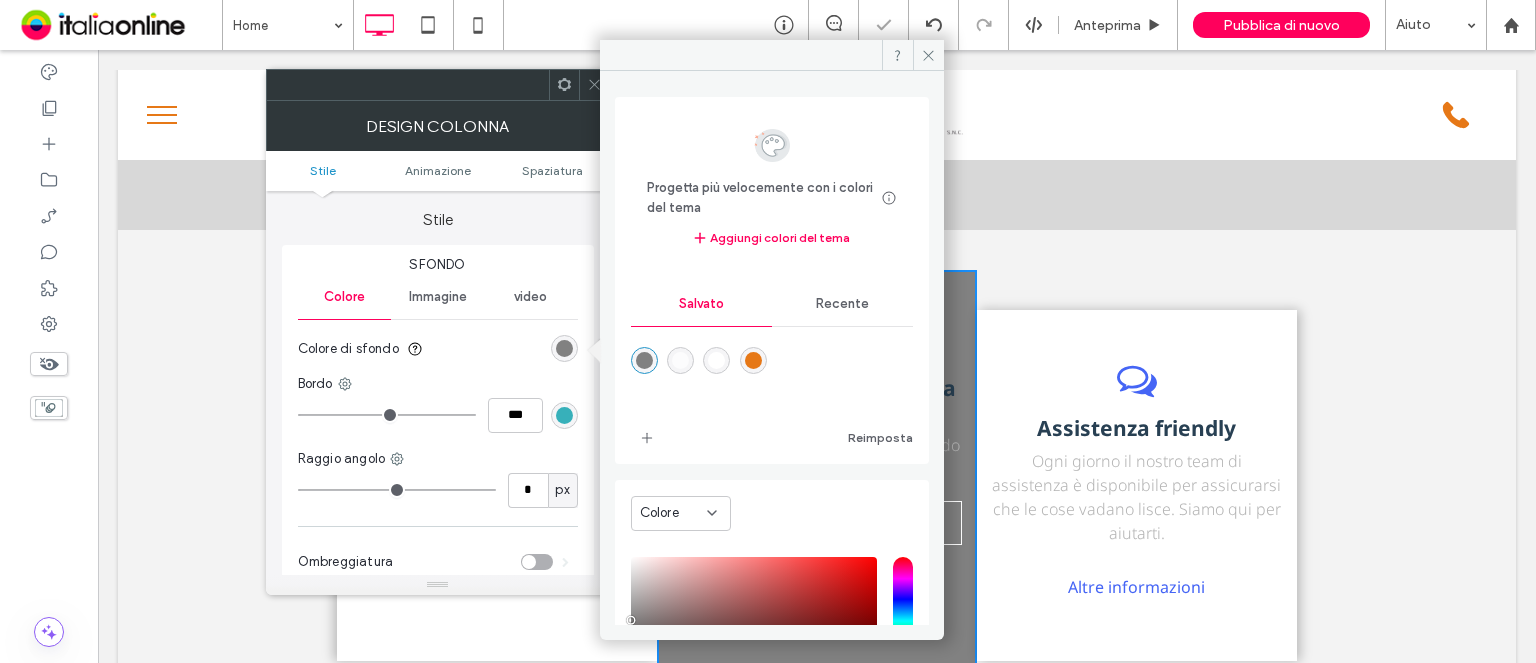 click at bounding box center [716, 360] 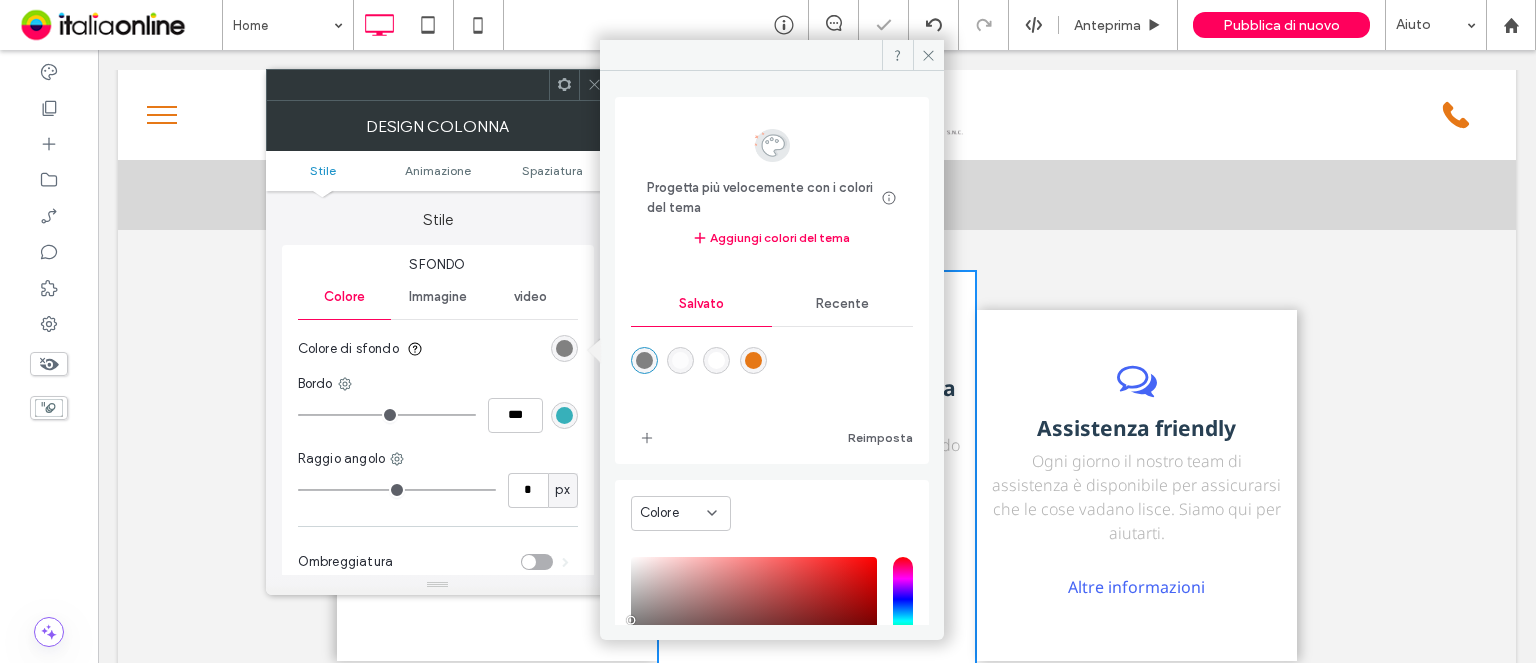 type on "*******" 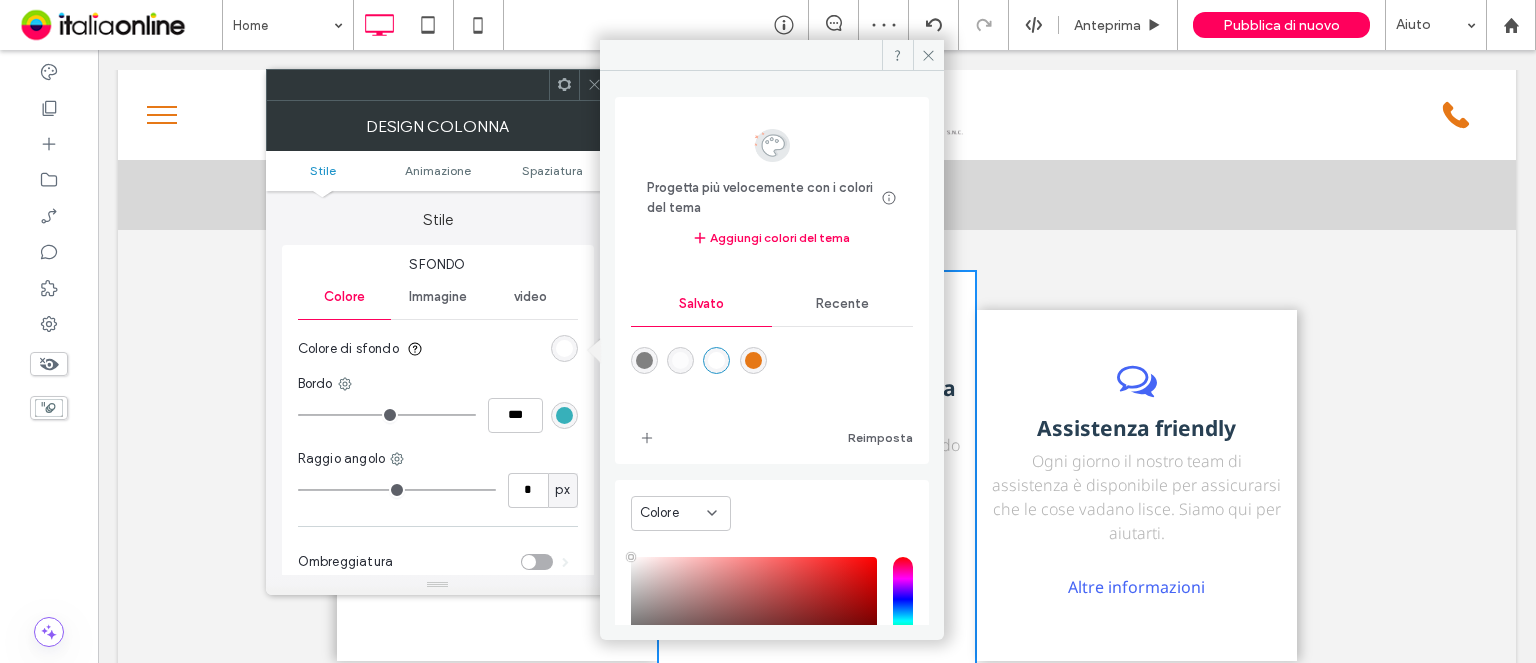 drag, startPoint x: 588, startPoint y: 73, endPoint x: 598, endPoint y: 79, distance: 11.661903 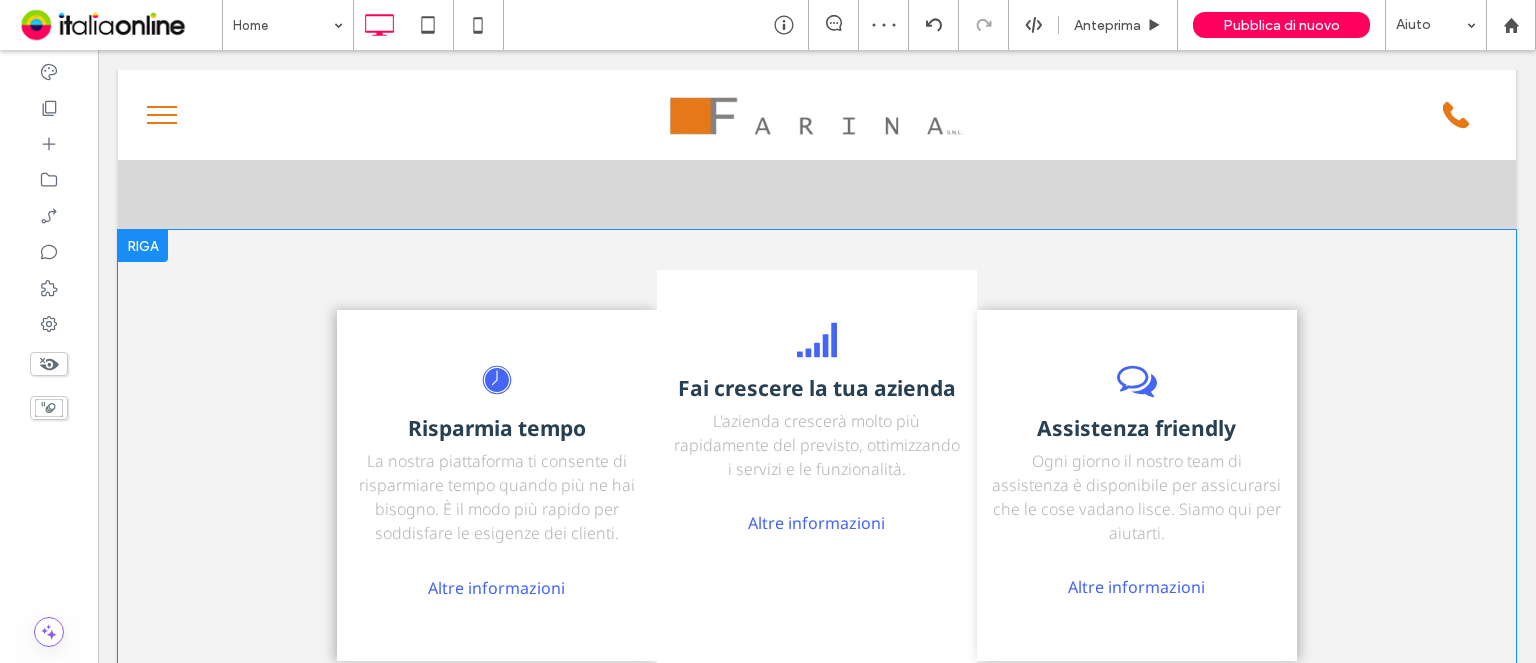 click on "Risparmia tempo   La nostra piattaforma ti consente di risparmiare tempo quando più ne hai bisogno. È il modo più rapido per soddisfare le esigenze dei clienti.
Altre informazioni
Click To Paste" at bounding box center [497, 485] 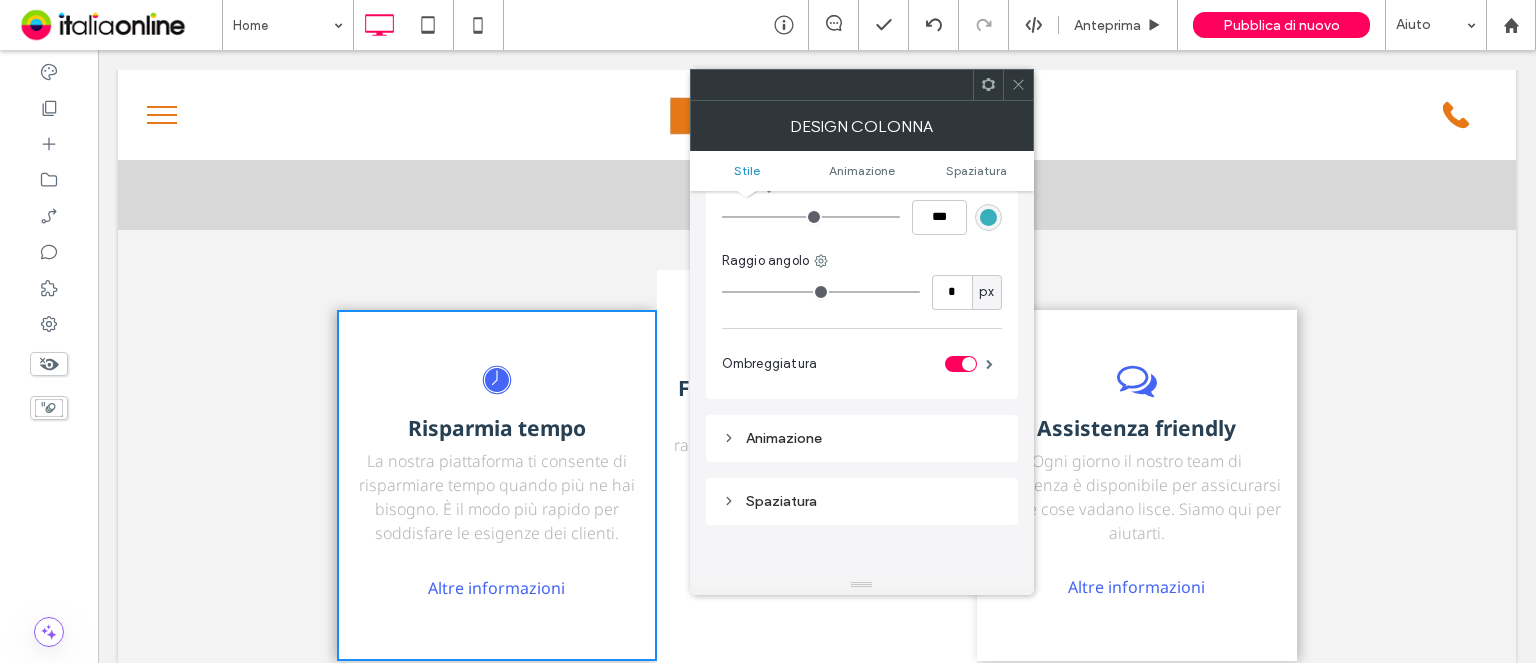 scroll, scrollTop: 200, scrollLeft: 0, axis: vertical 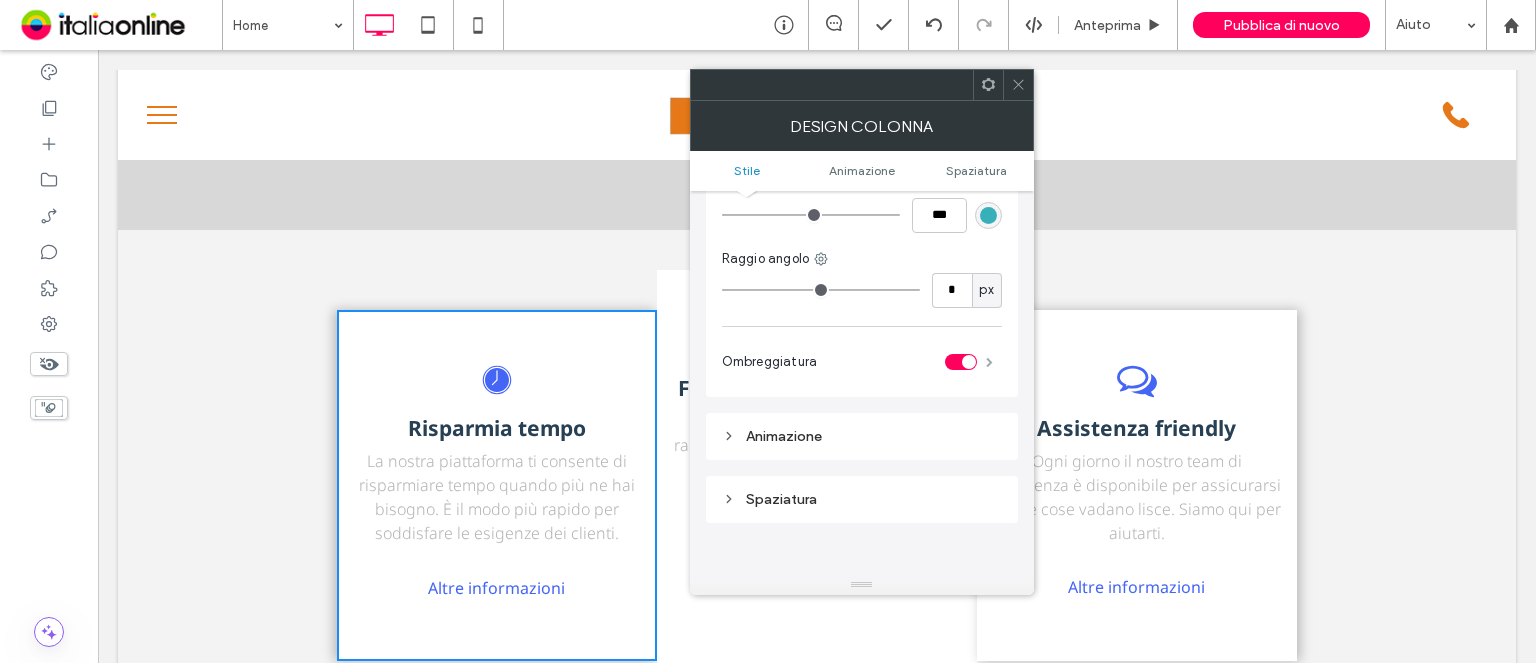 click at bounding box center (989, 362) 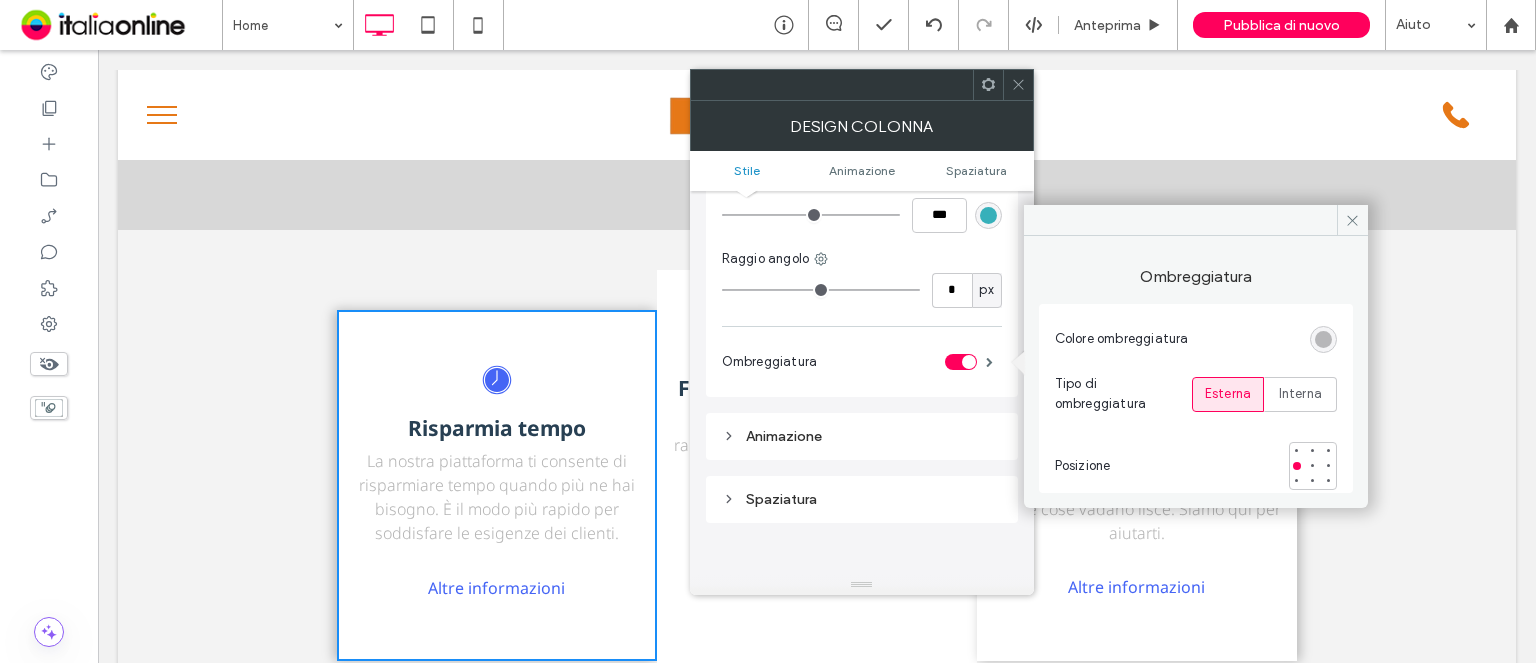 click at bounding box center [1323, 339] 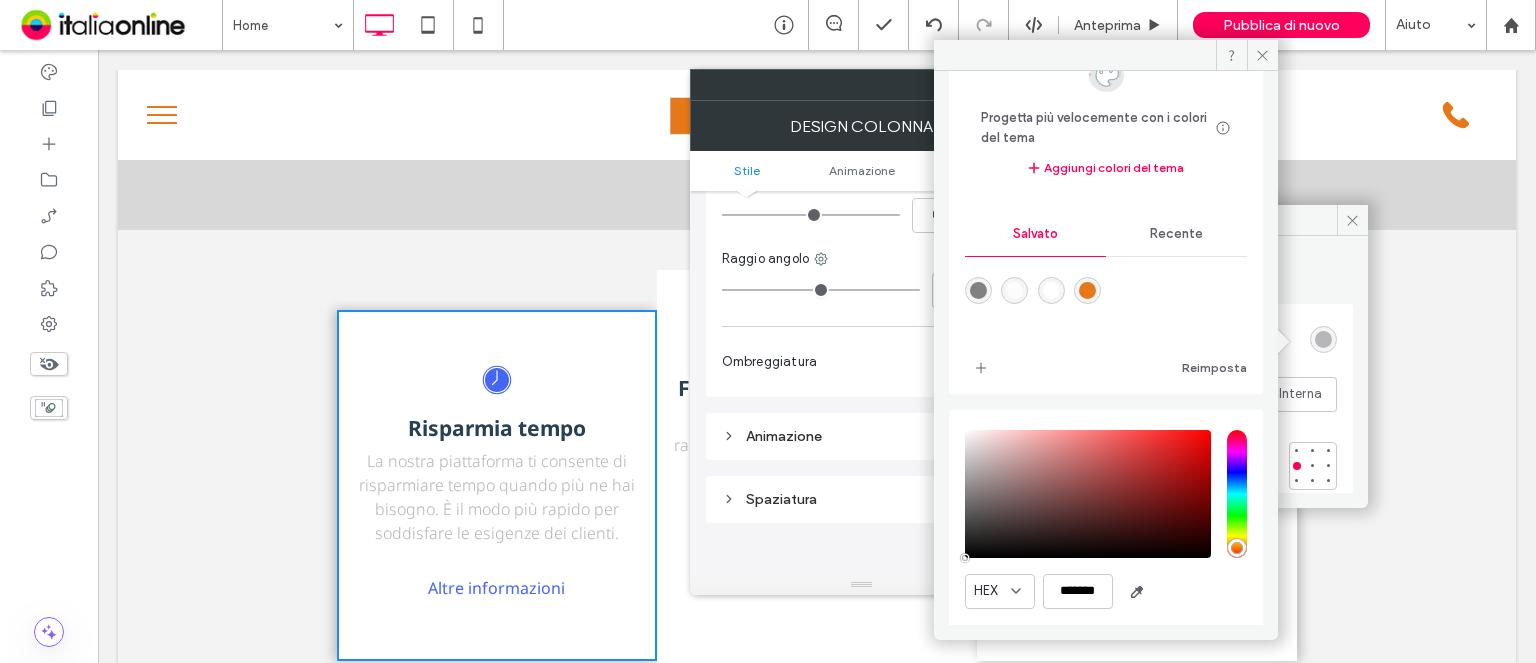 scroll, scrollTop: 128, scrollLeft: 0, axis: vertical 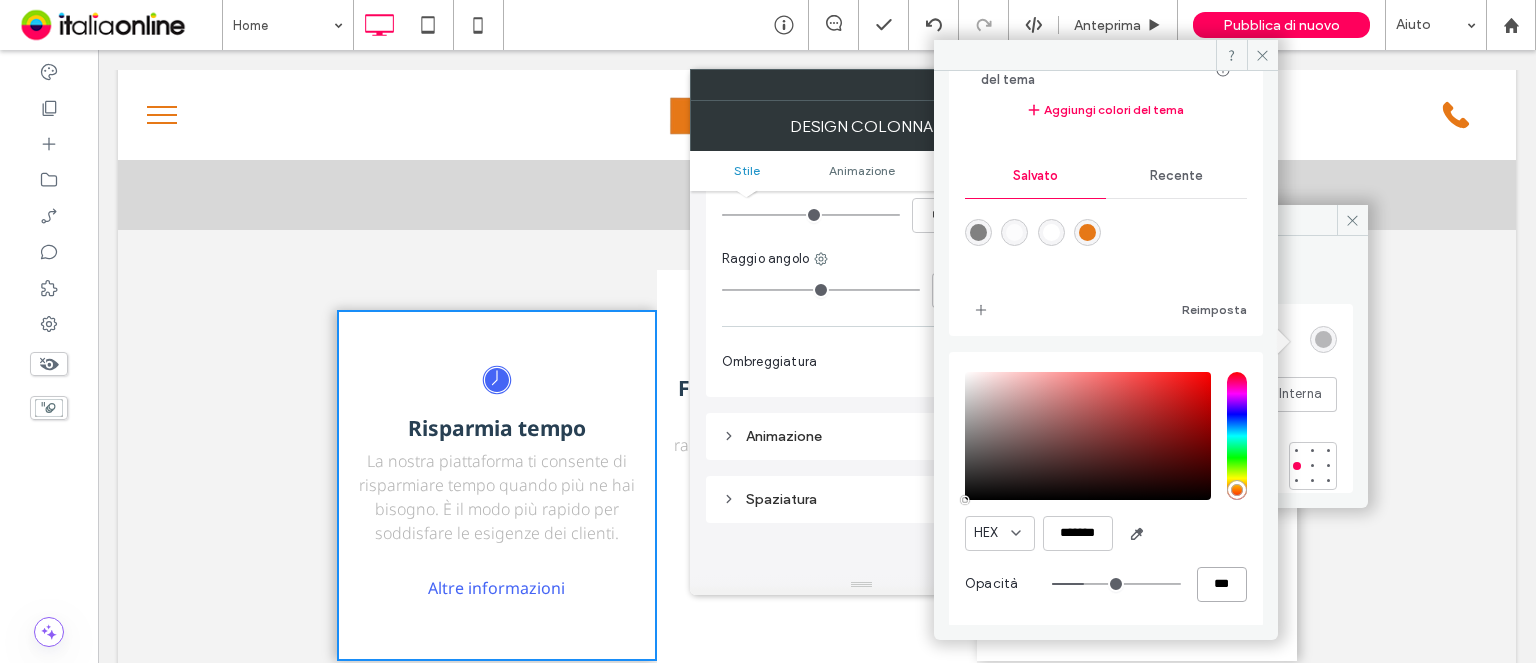 drag, startPoint x: 1212, startPoint y: 572, endPoint x: 1167, endPoint y: 572, distance: 45 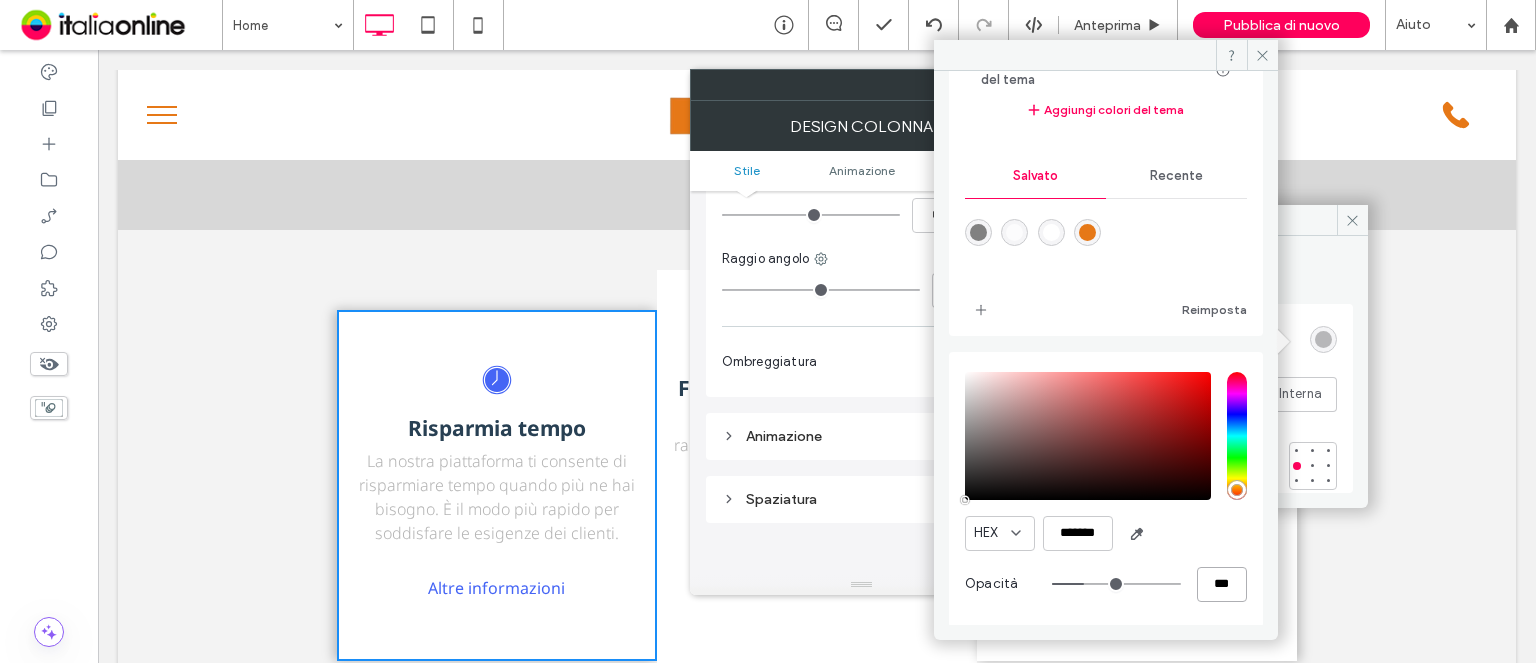 click on "***" at bounding box center [1149, 584] 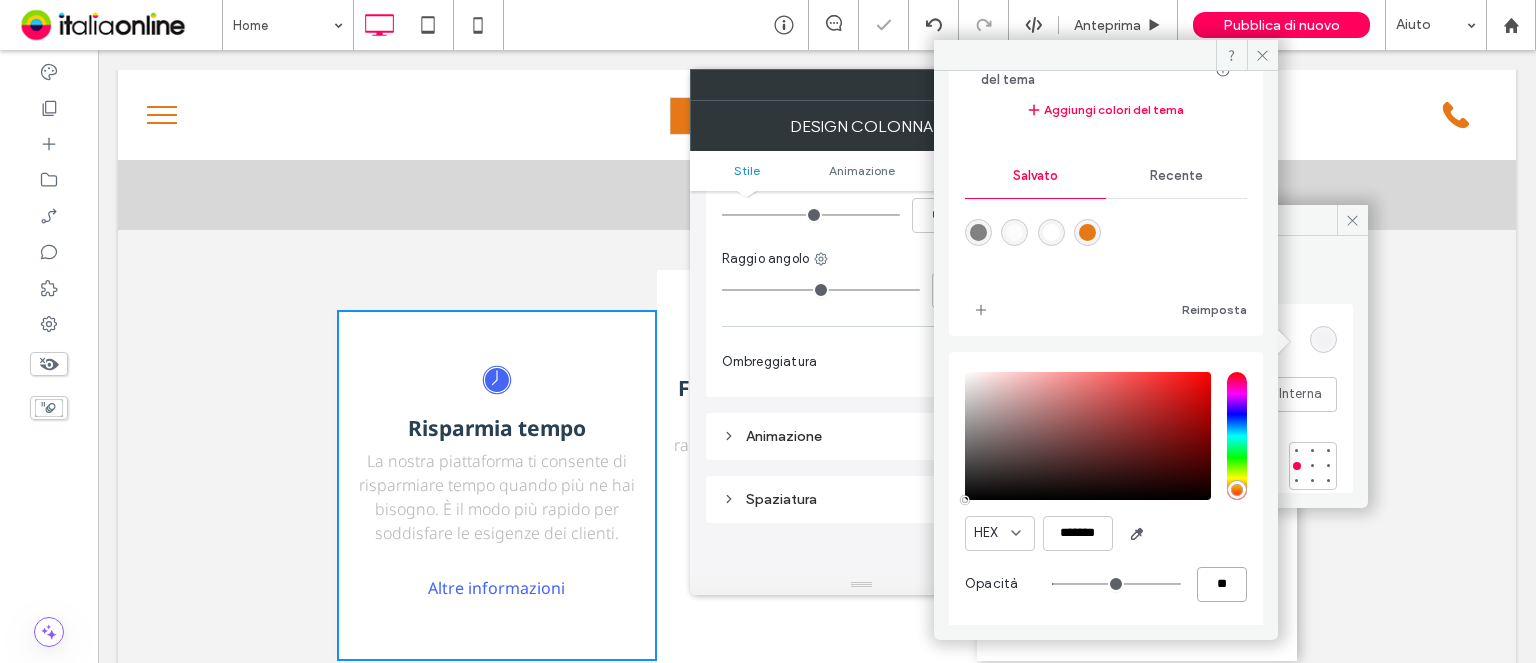 type on "**" 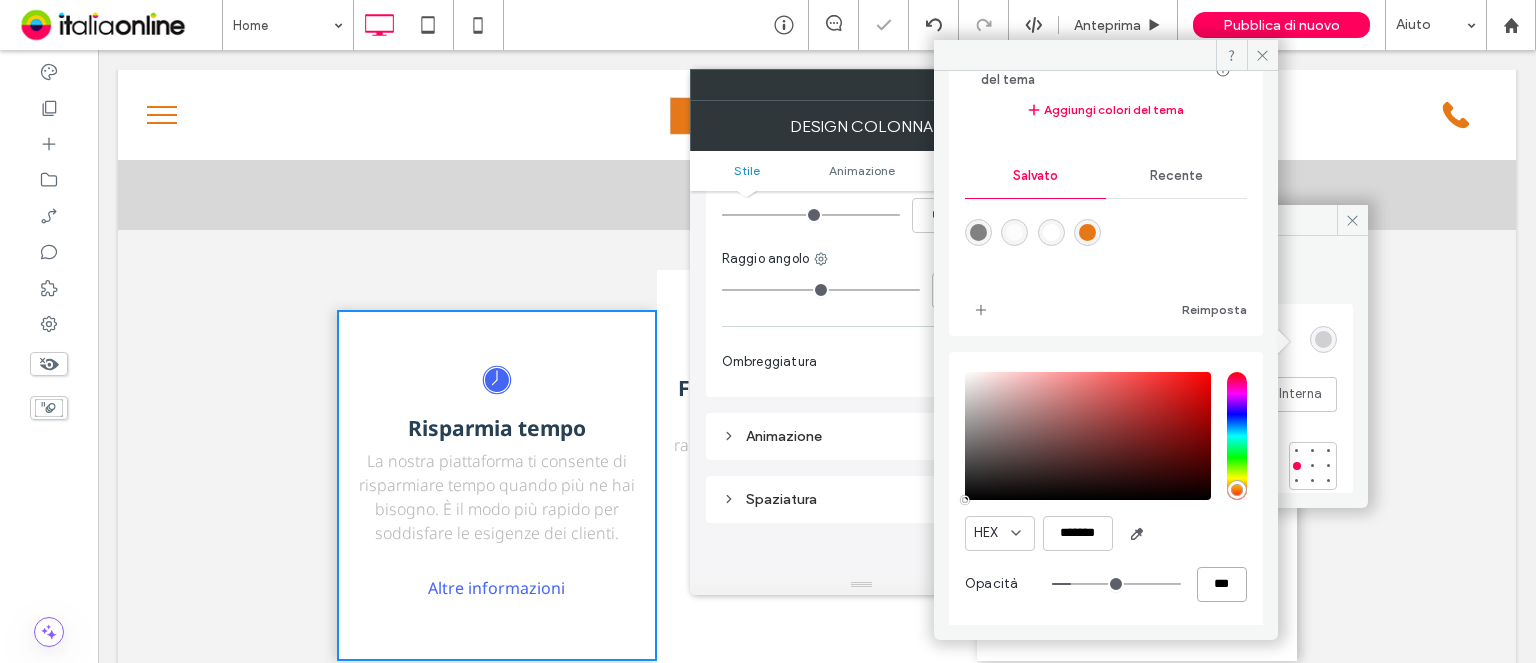 type on "***" 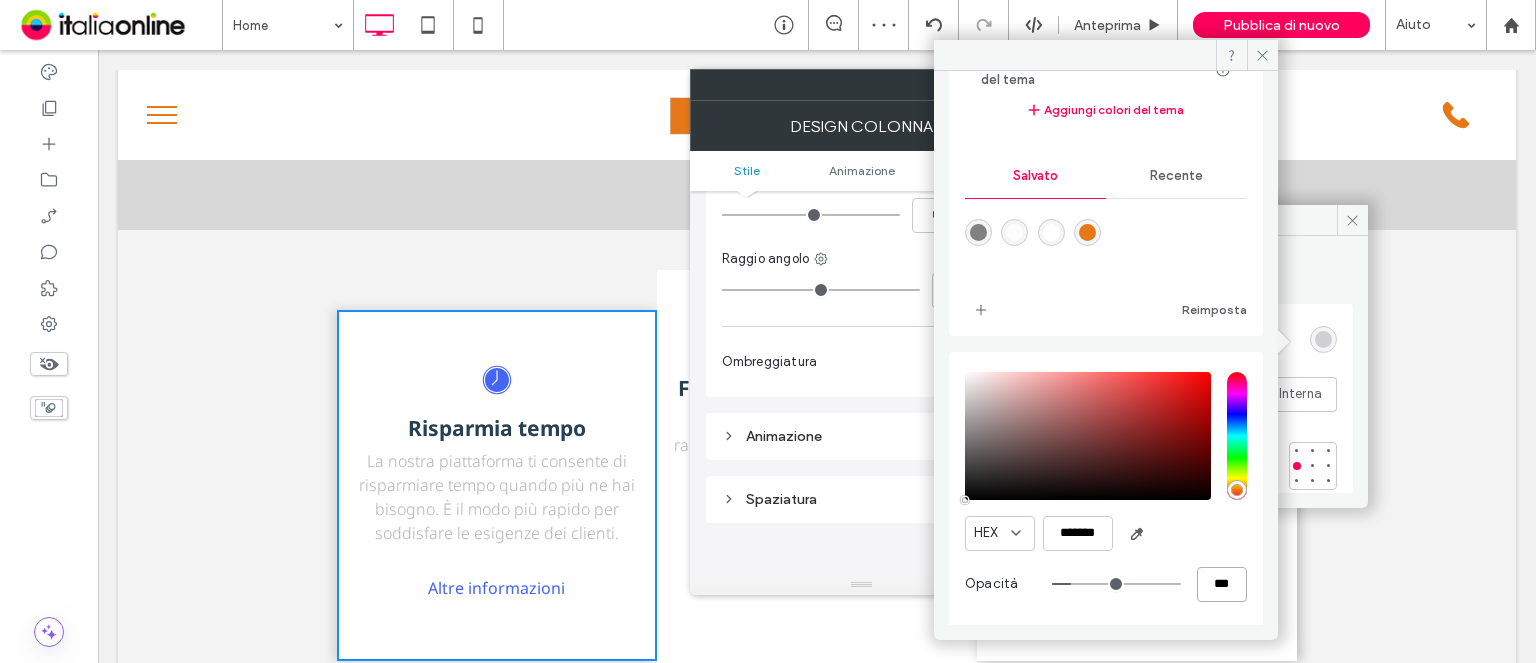 click on "***" at bounding box center (1222, 584) 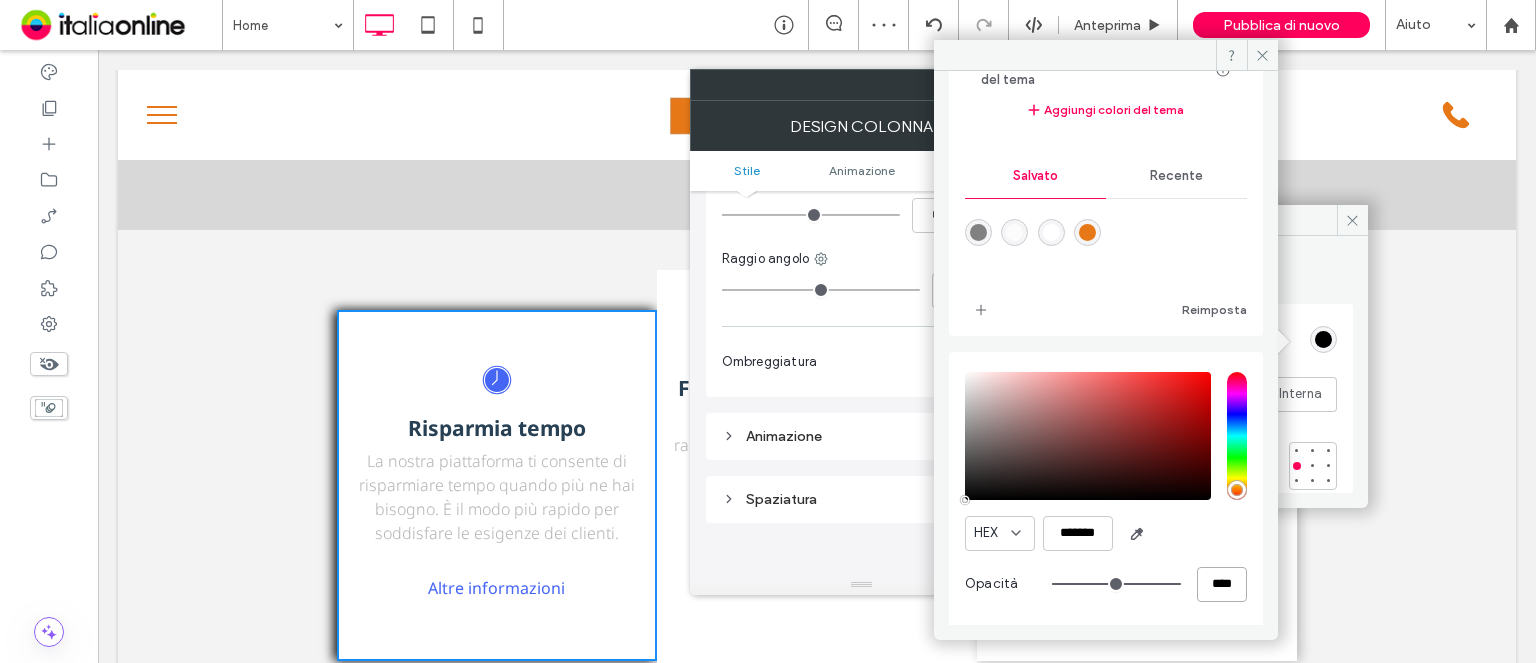 type on "****" 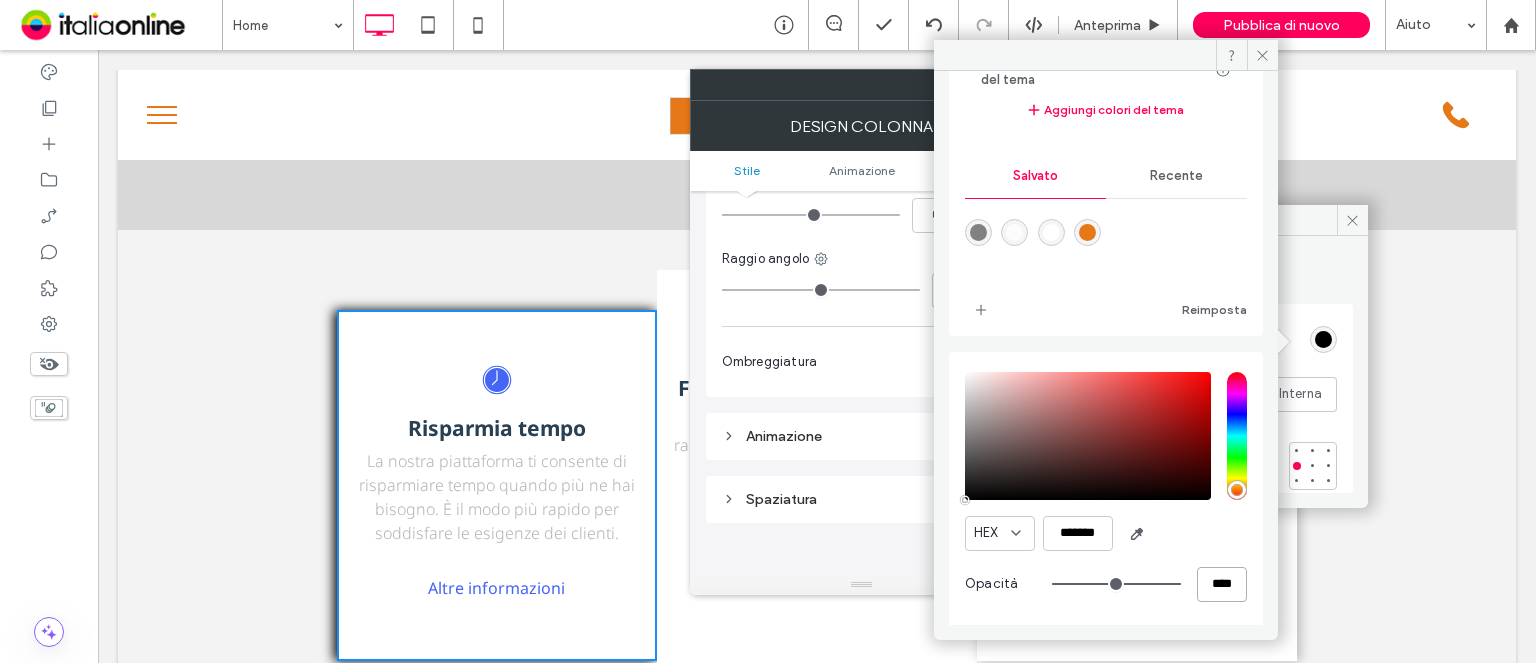 click on "****" at bounding box center [1222, 584] 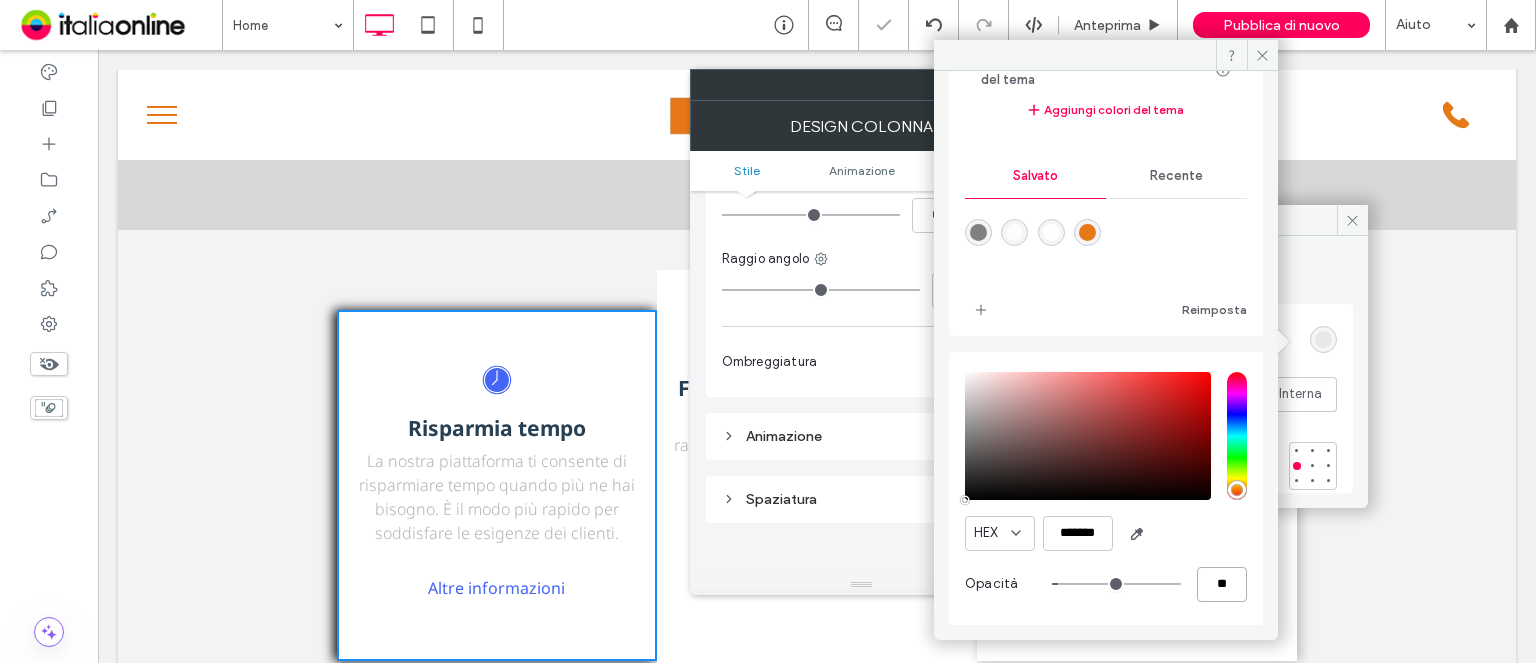 type on "**" 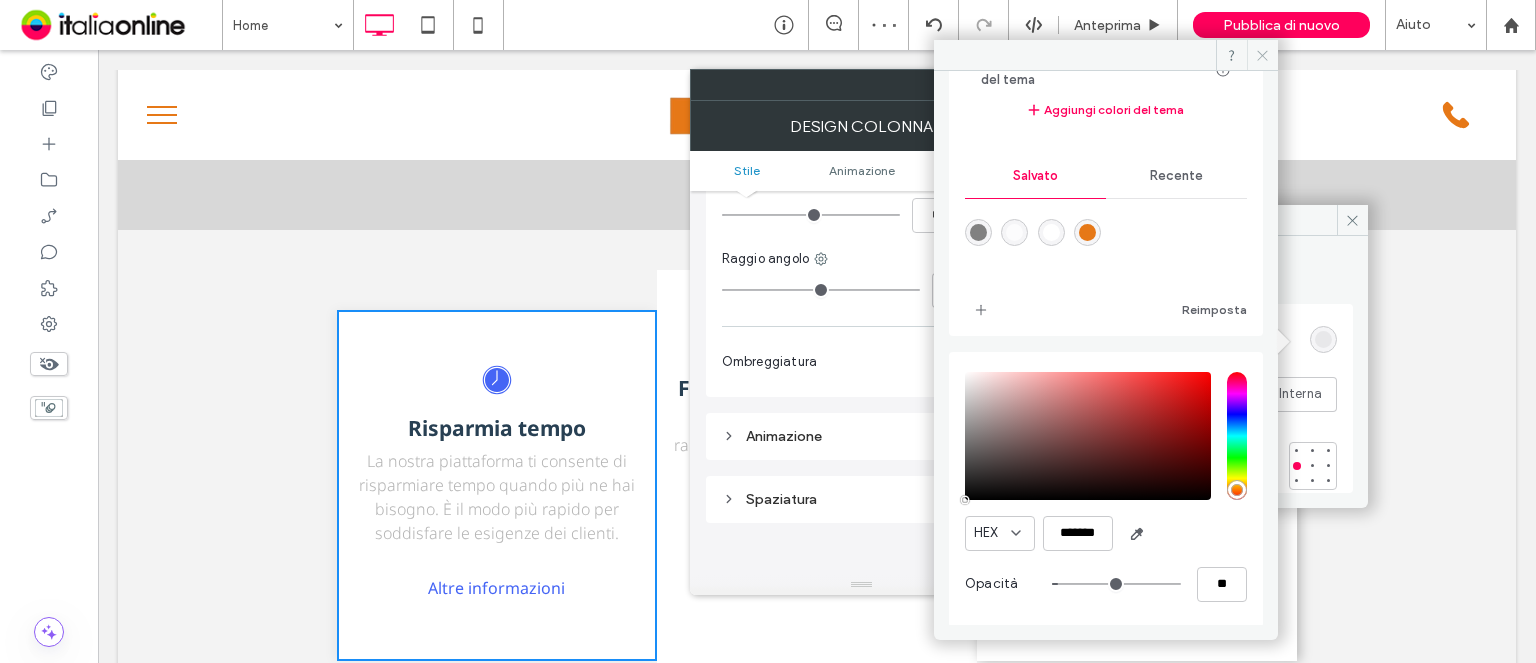 click at bounding box center [1262, 55] 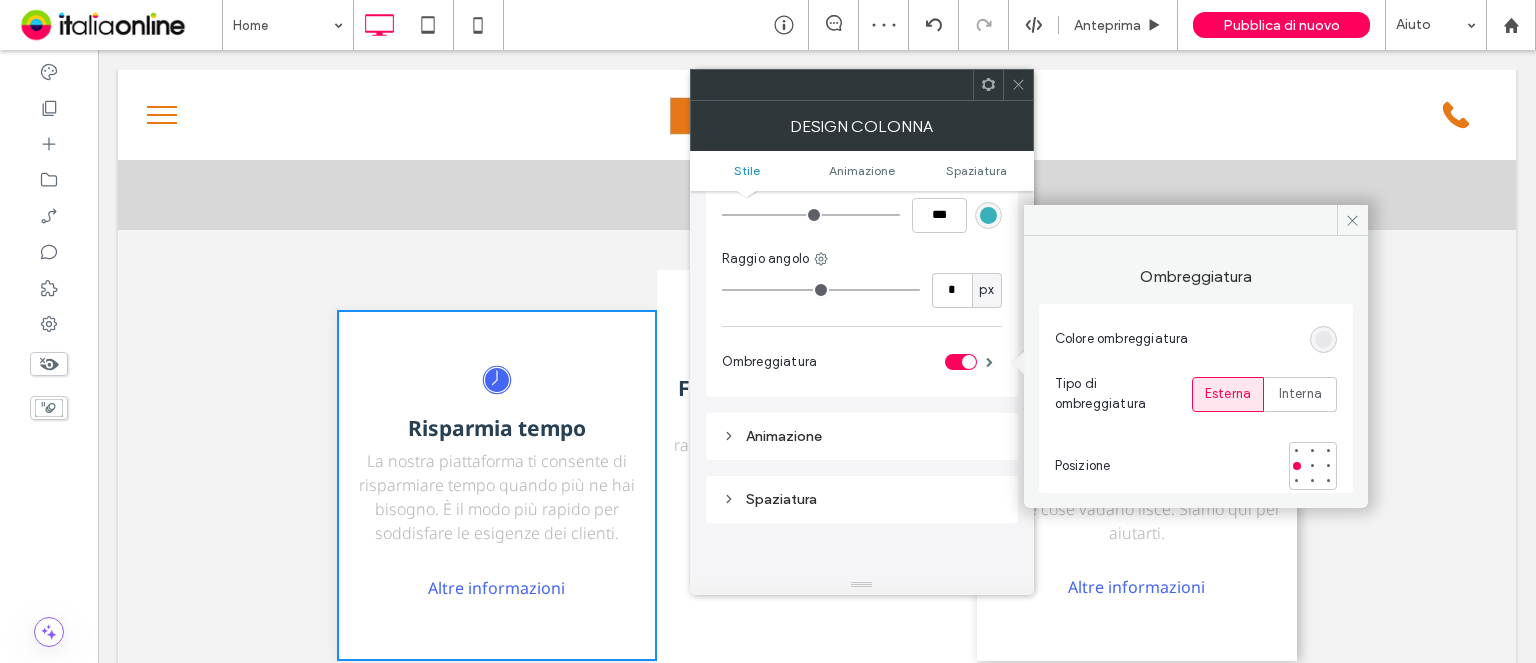 click 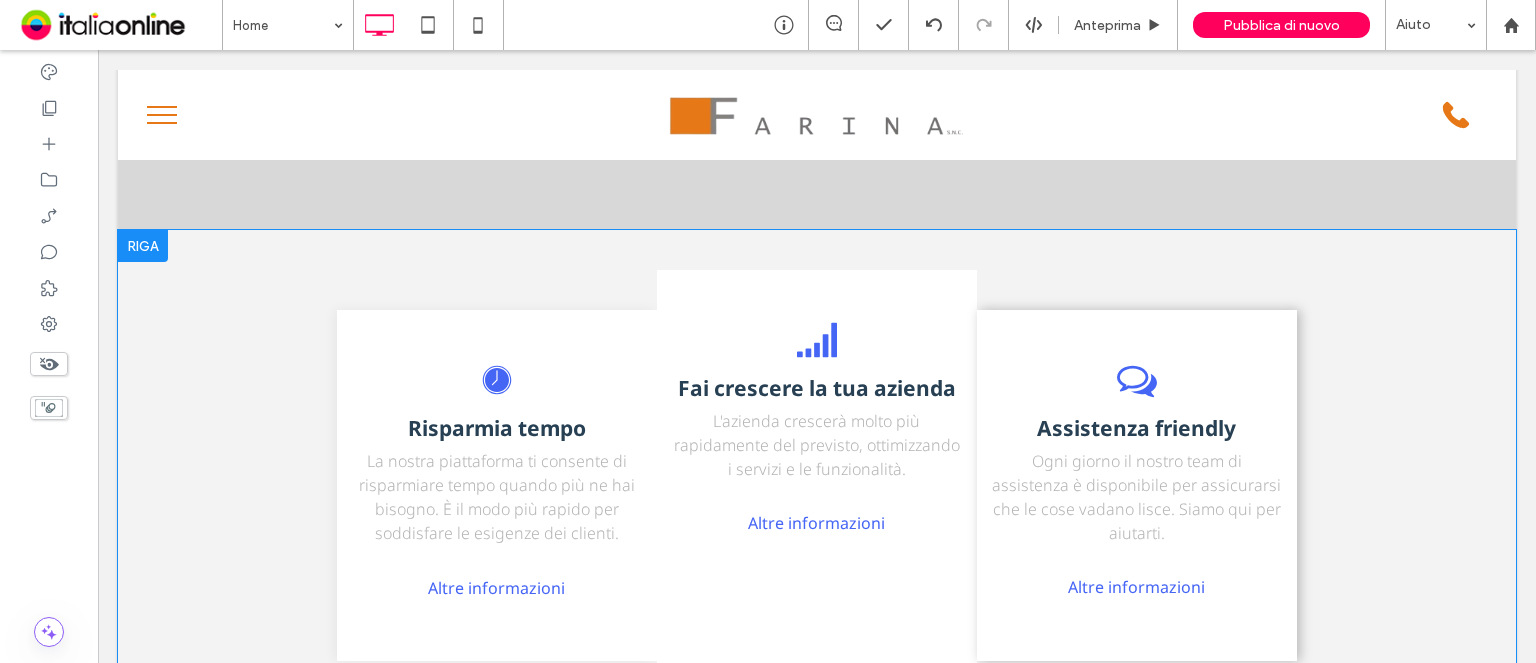 click on "Fai crescere la tua azienda   L'azienda crescerà molto più rapidamente del previsto, ottimizzando i servizi e le funzionalità.
Altre informazioni
Click To Paste" at bounding box center (817, 485) 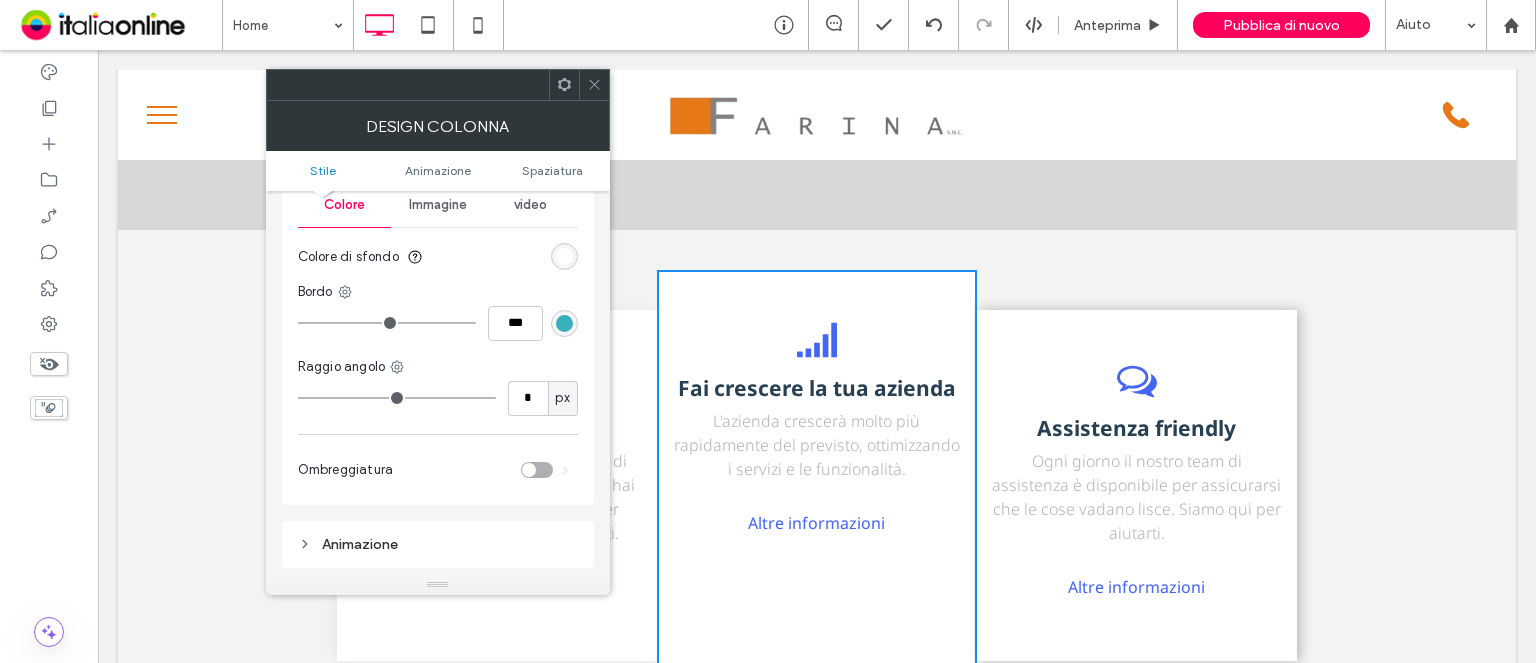 scroll, scrollTop: 200, scrollLeft: 0, axis: vertical 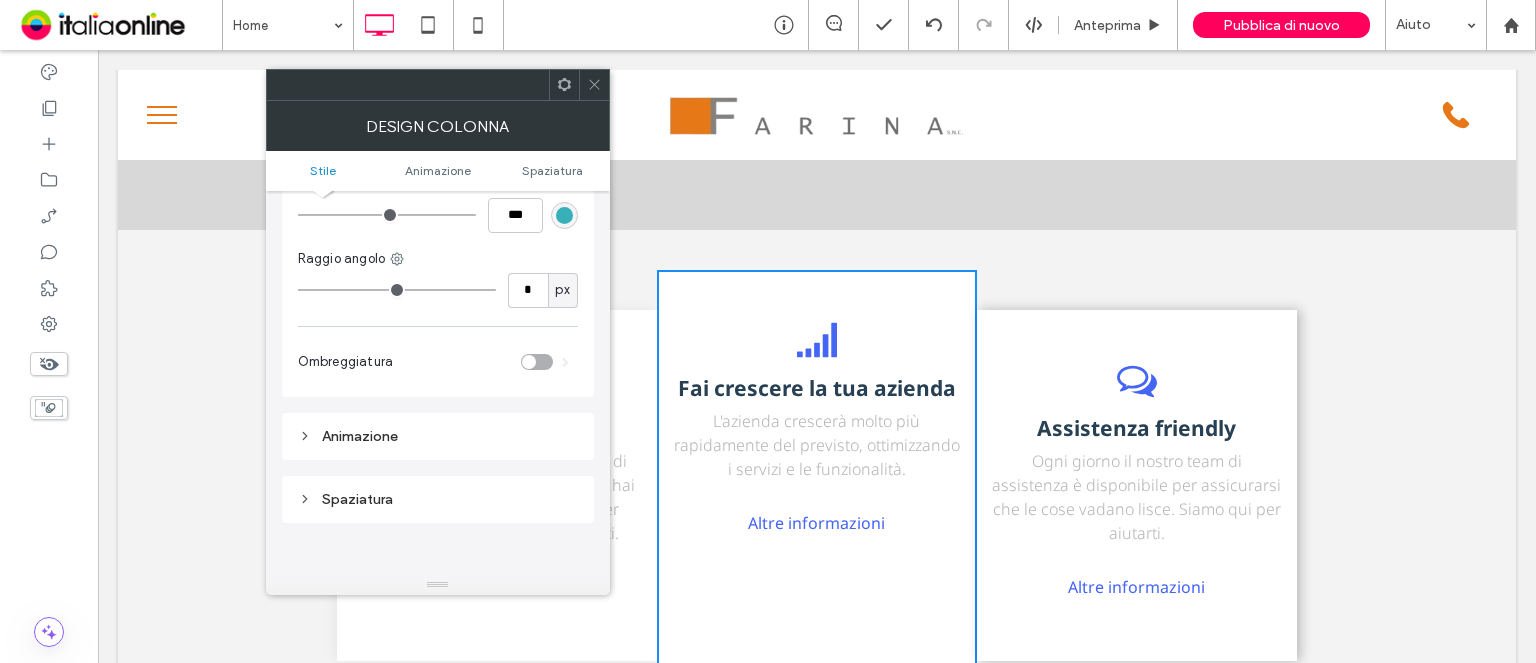 click at bounding box center [537, 362] 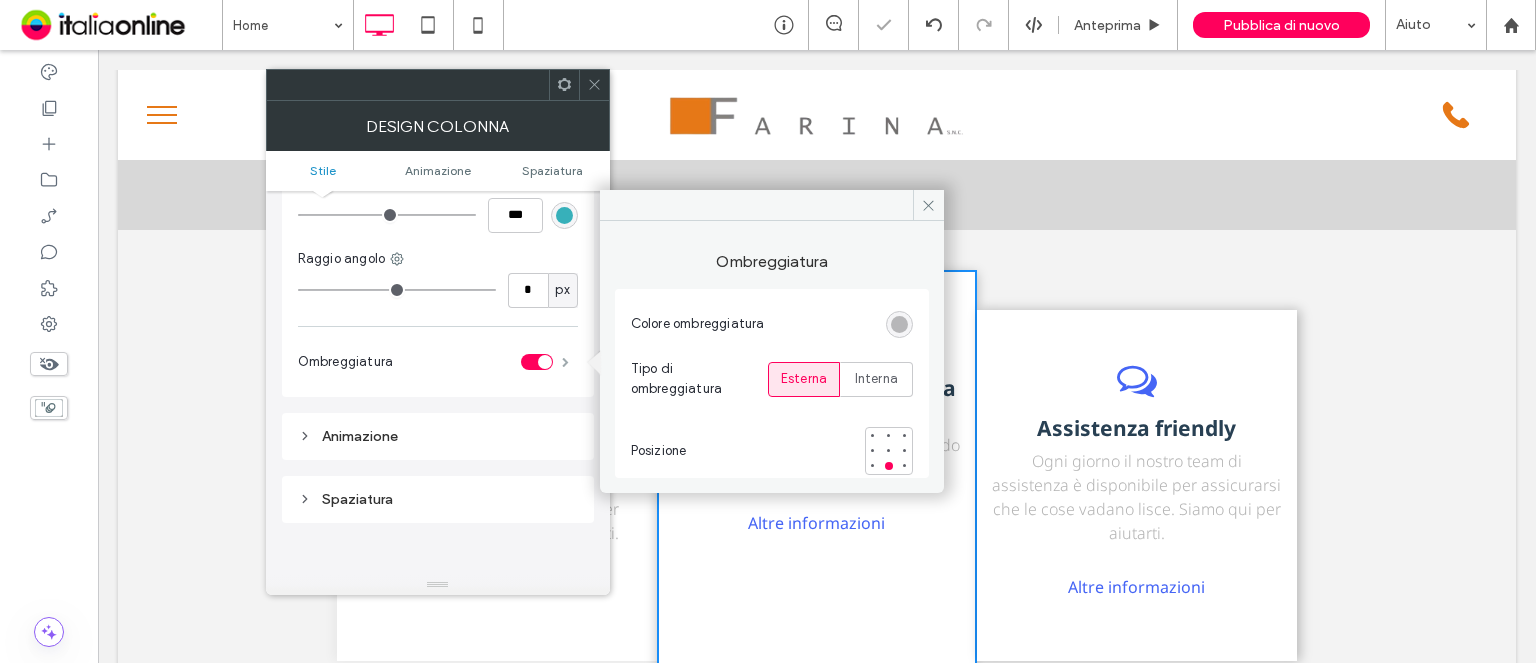 click at bounding box center [565, 362] 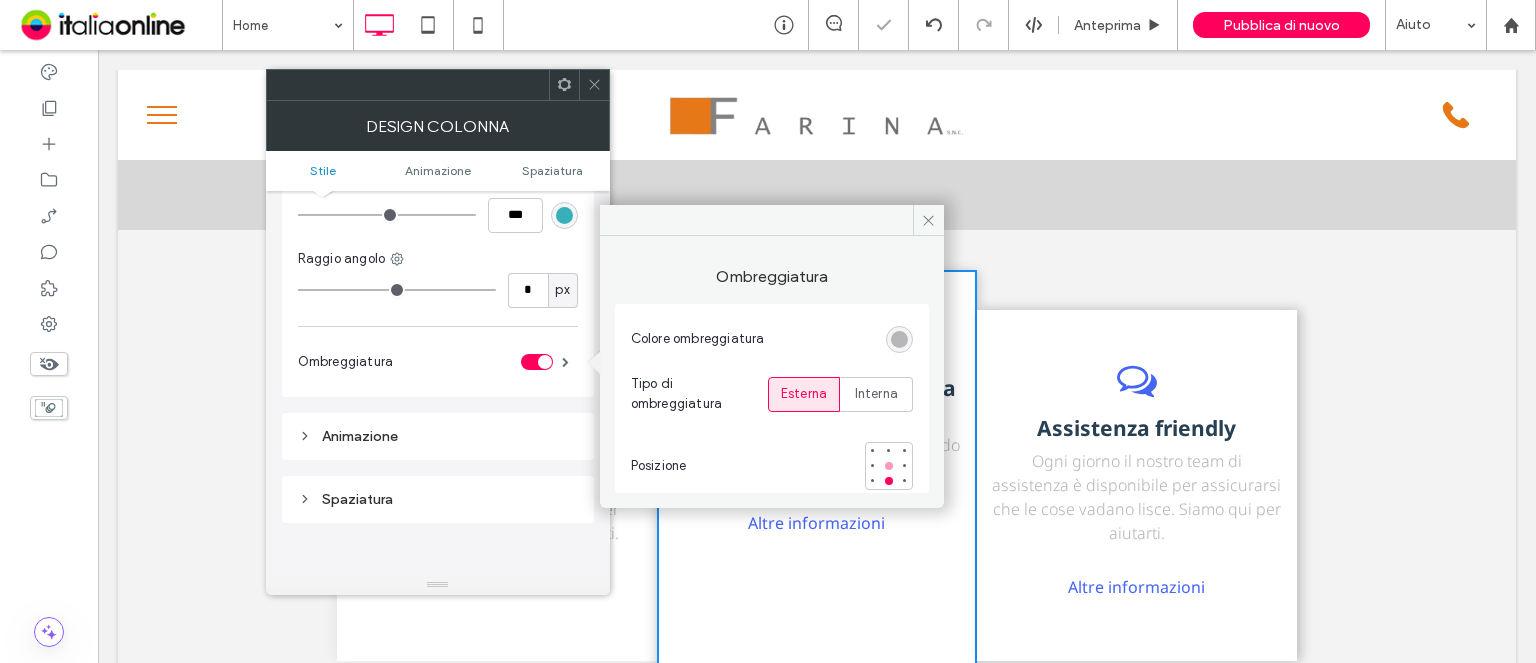 click at bounding box center [889, 466] 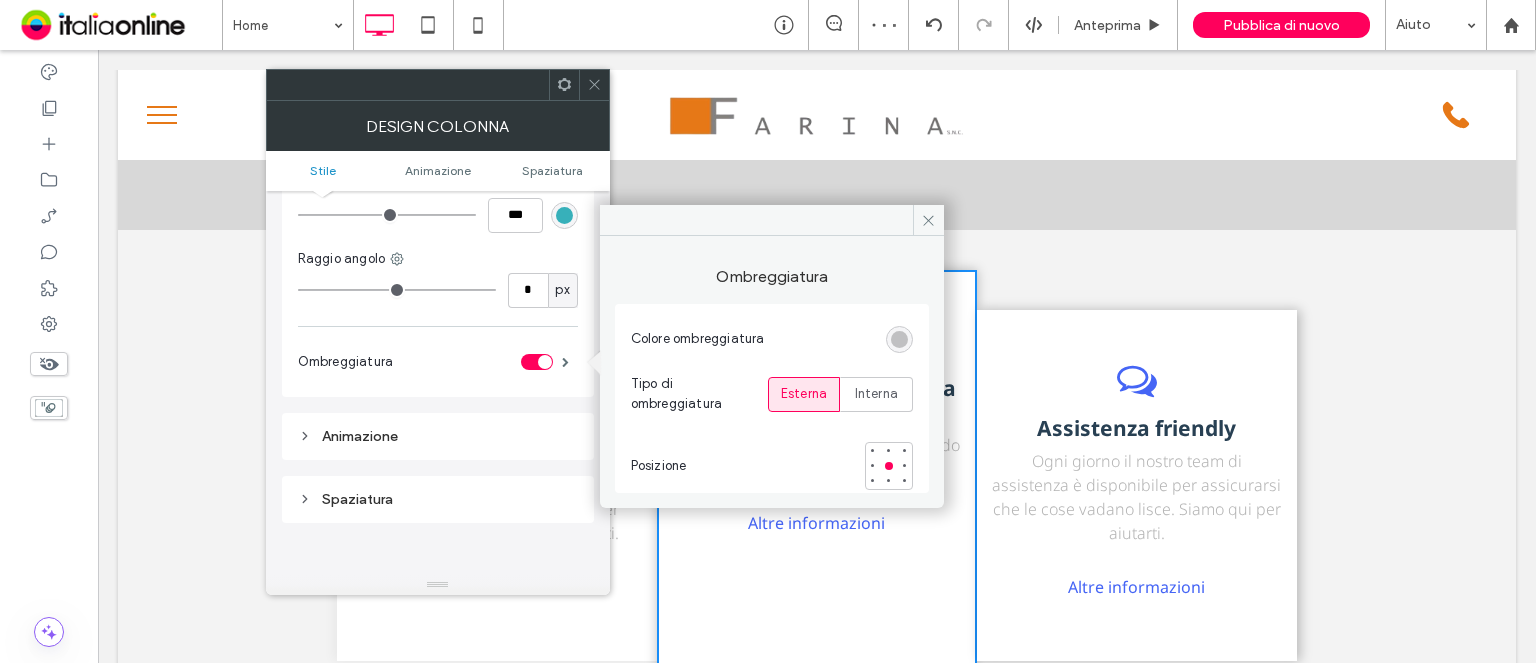 click at bounding box center [899, 339] 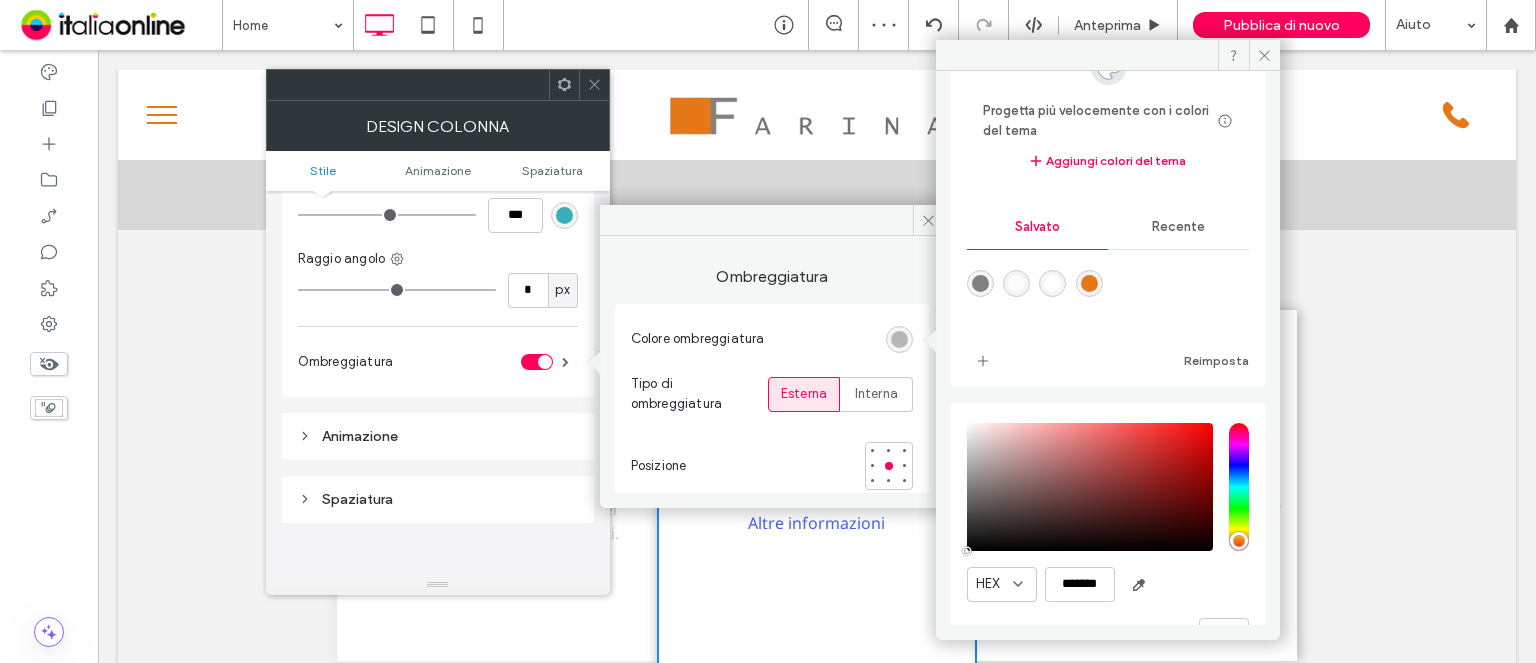 scroll, scrollTop: 128, scrollLeft: 0, axis: vertical 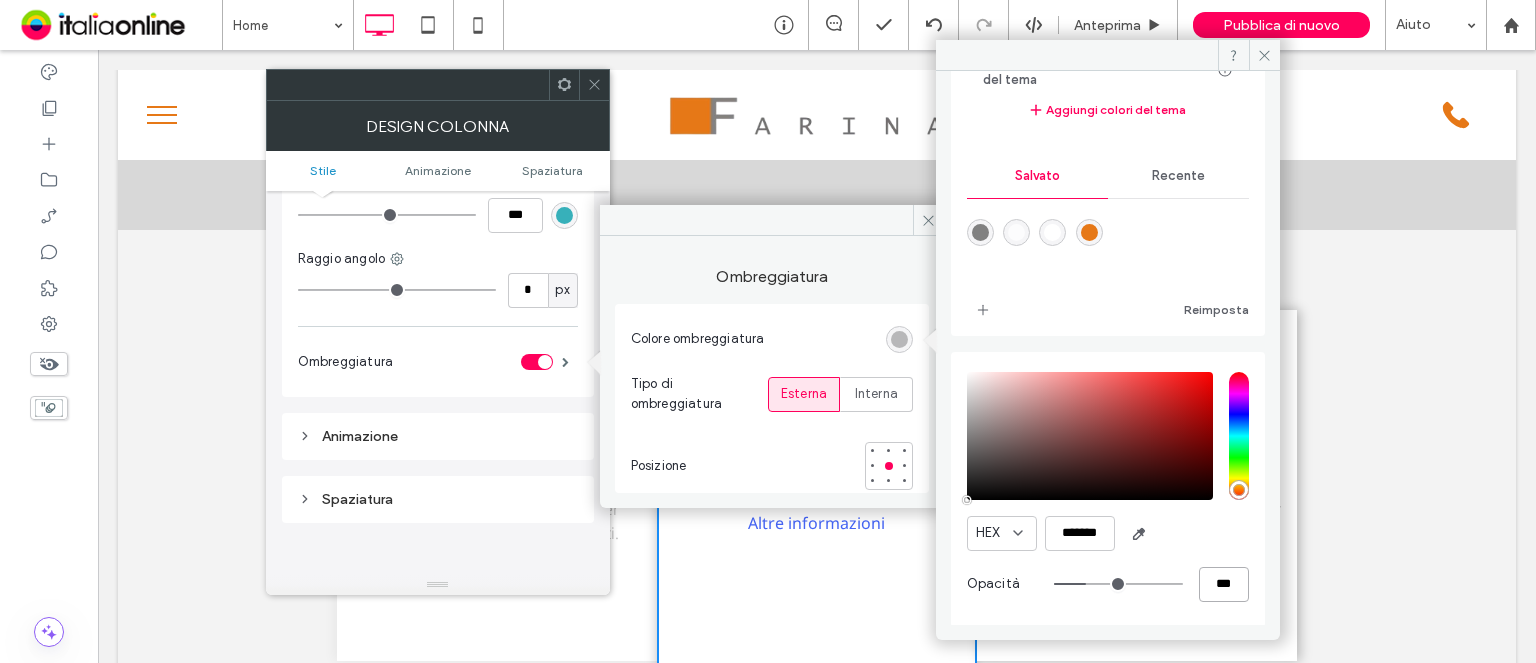 drag, startPoint x: 1209, startPoint y: 578, endPoint x: 1150, endPoint y: 581, distance: 59.07622 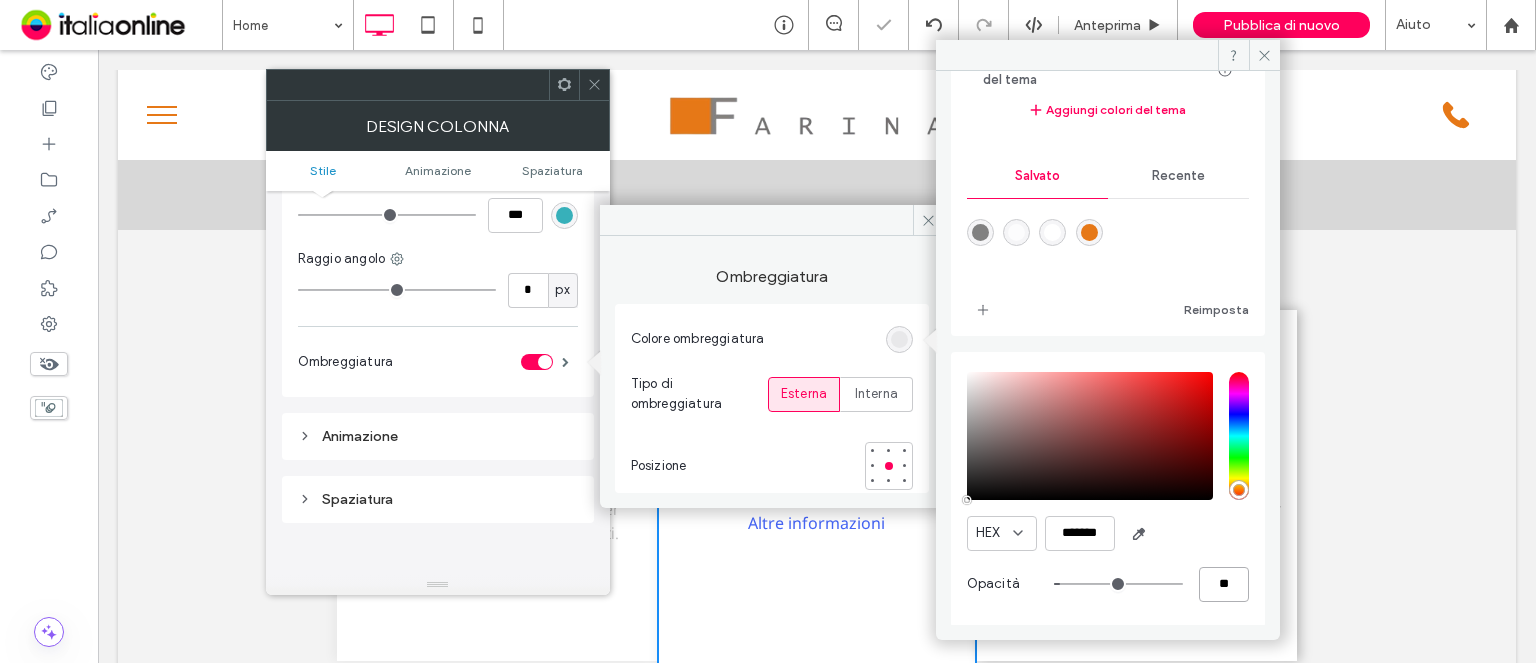 type on "**" 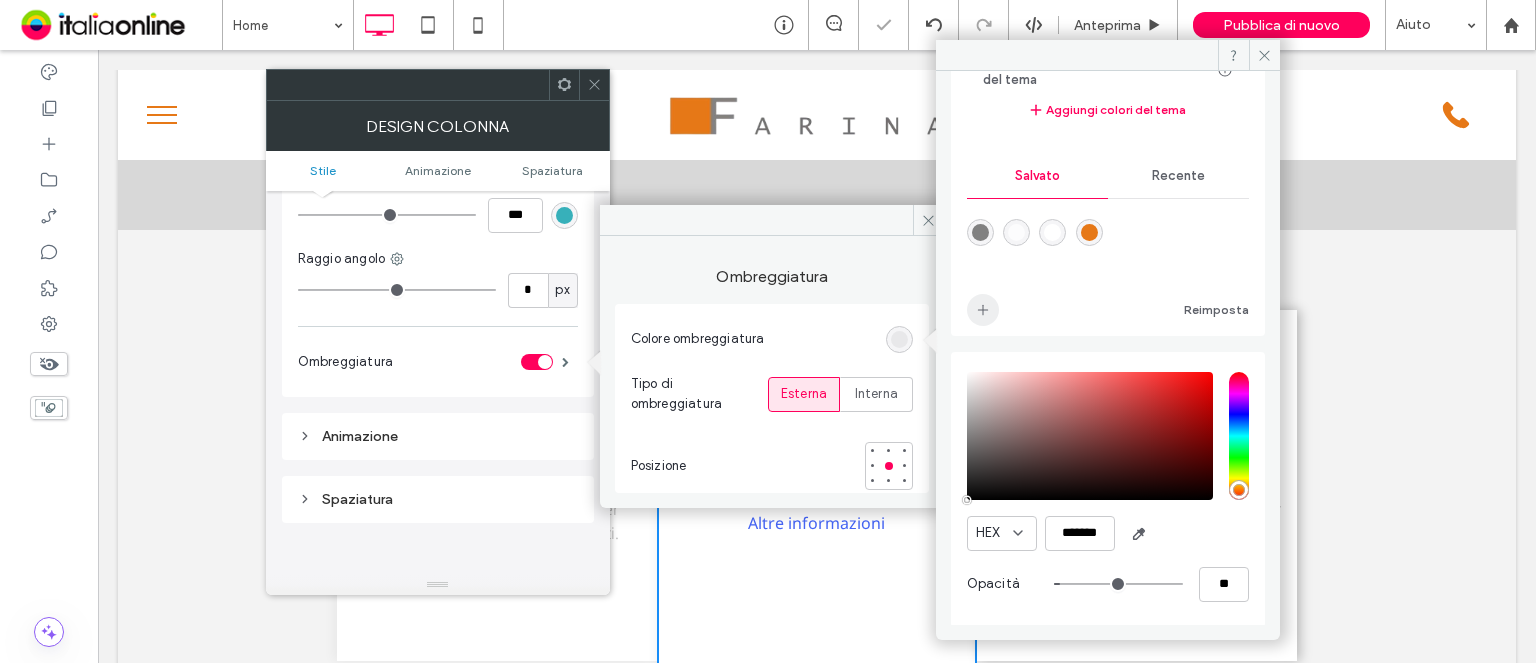 click 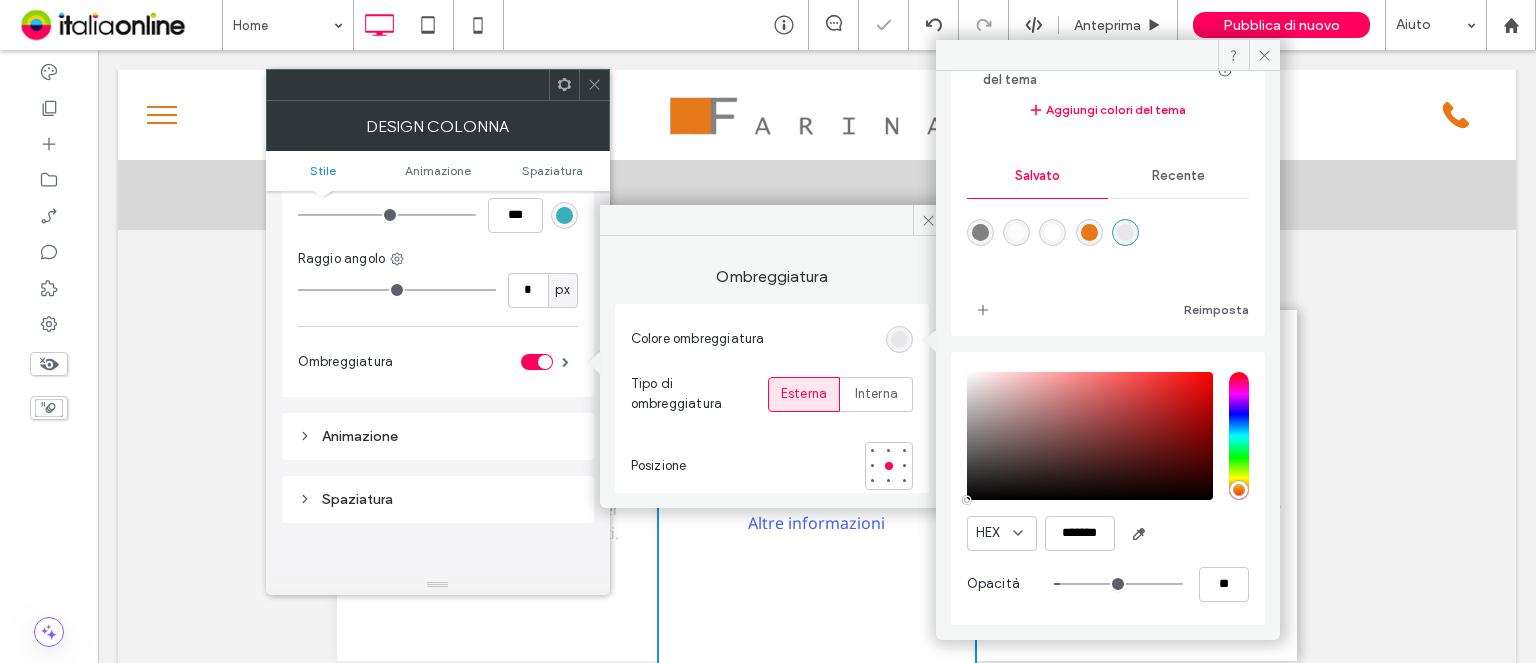 click 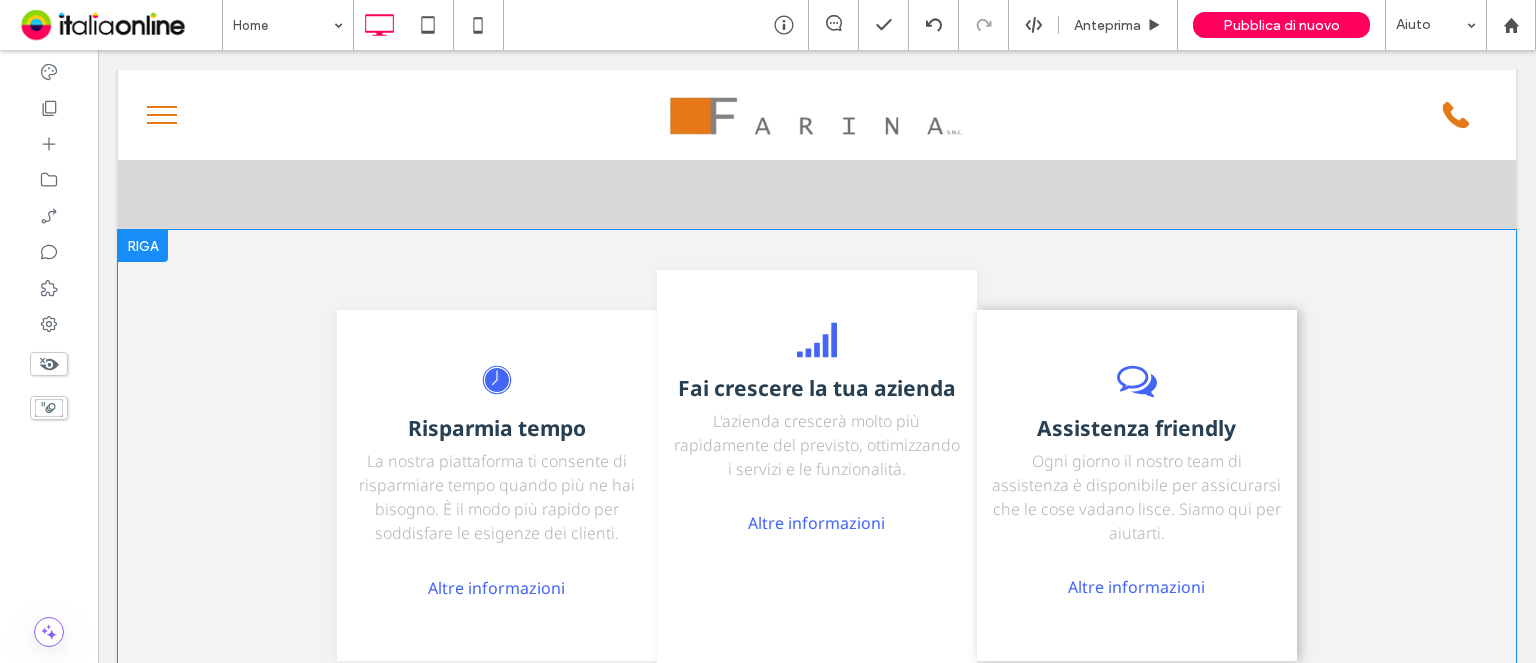 click on "Risparmia tempo   La nostra piattaforma ti consente di risparmiare tempo quando più ne hai bisogno. È il modo più rapido per soddisfare le esigenze dei clienti.
Altre informazioni
Click To Paste" at bounding box center [497, 485] 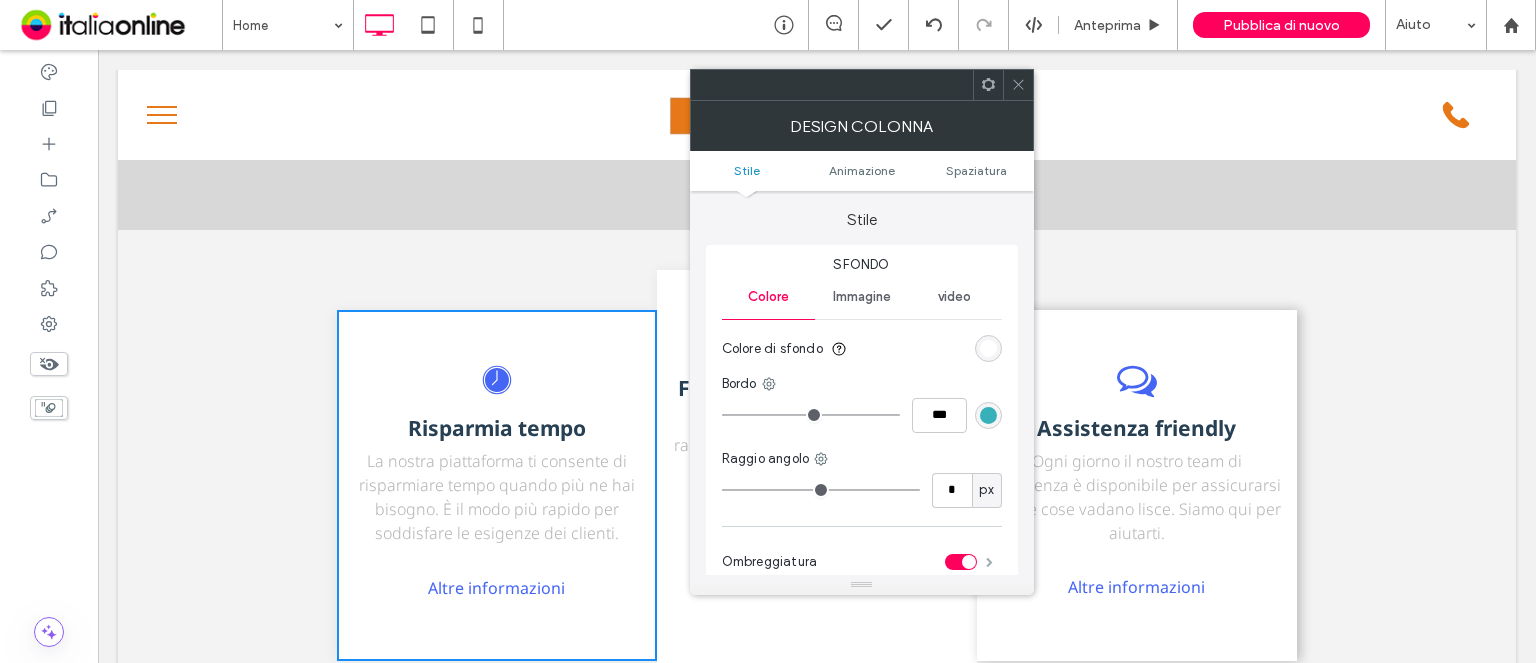 click at bounding box center (989, 562) 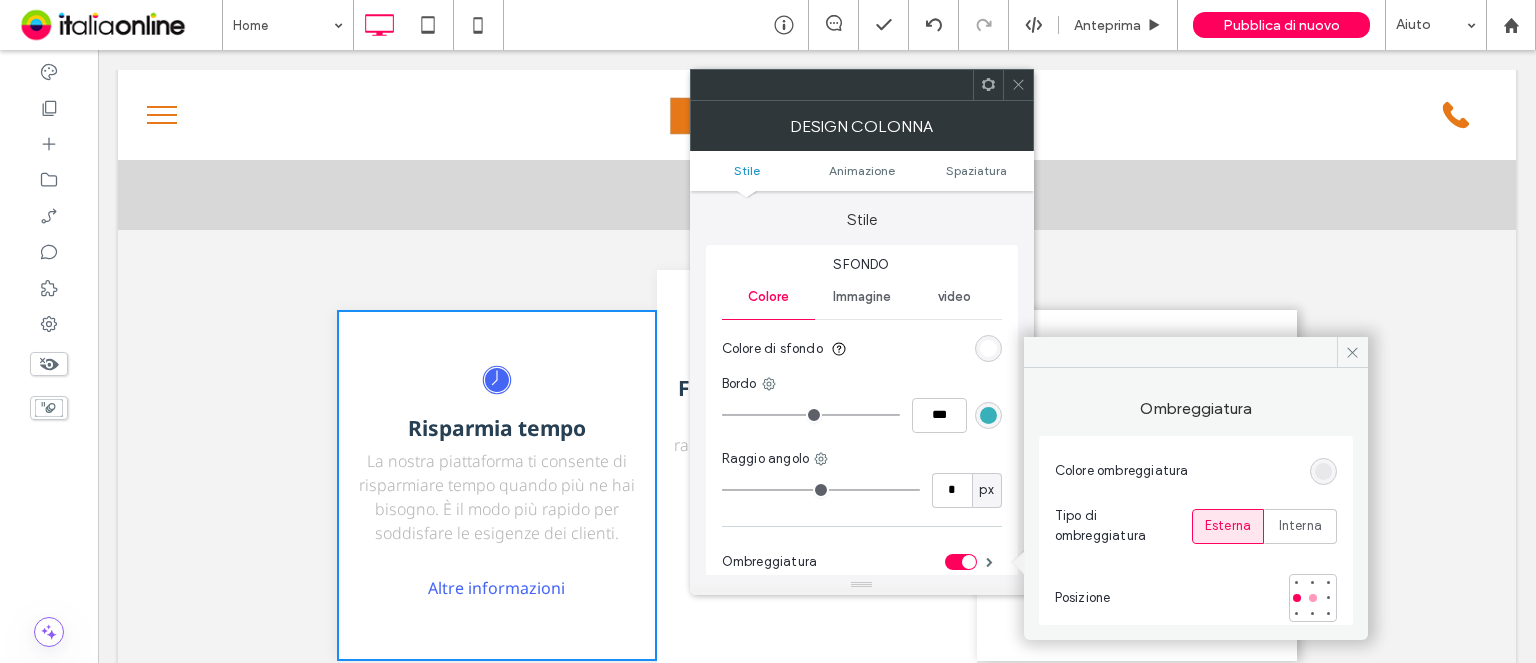 click at bounding box center (1313, 598) 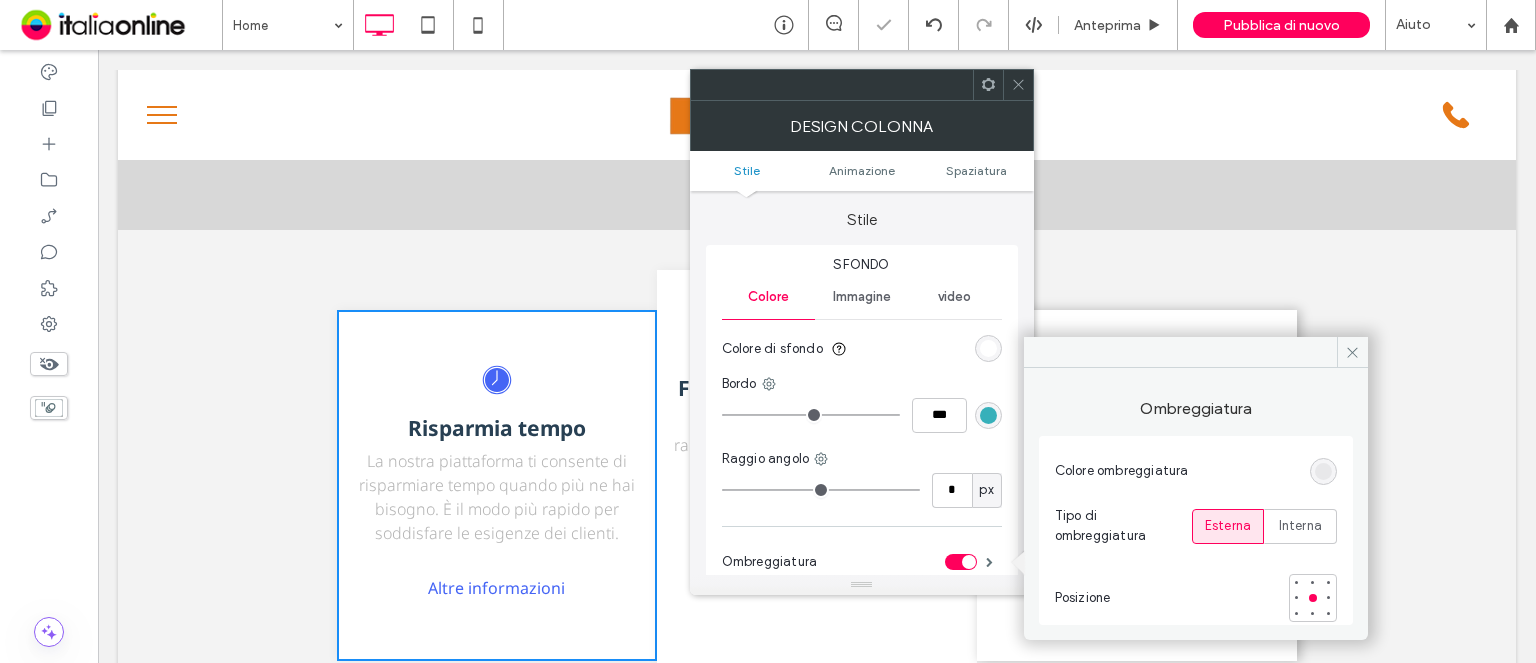 click 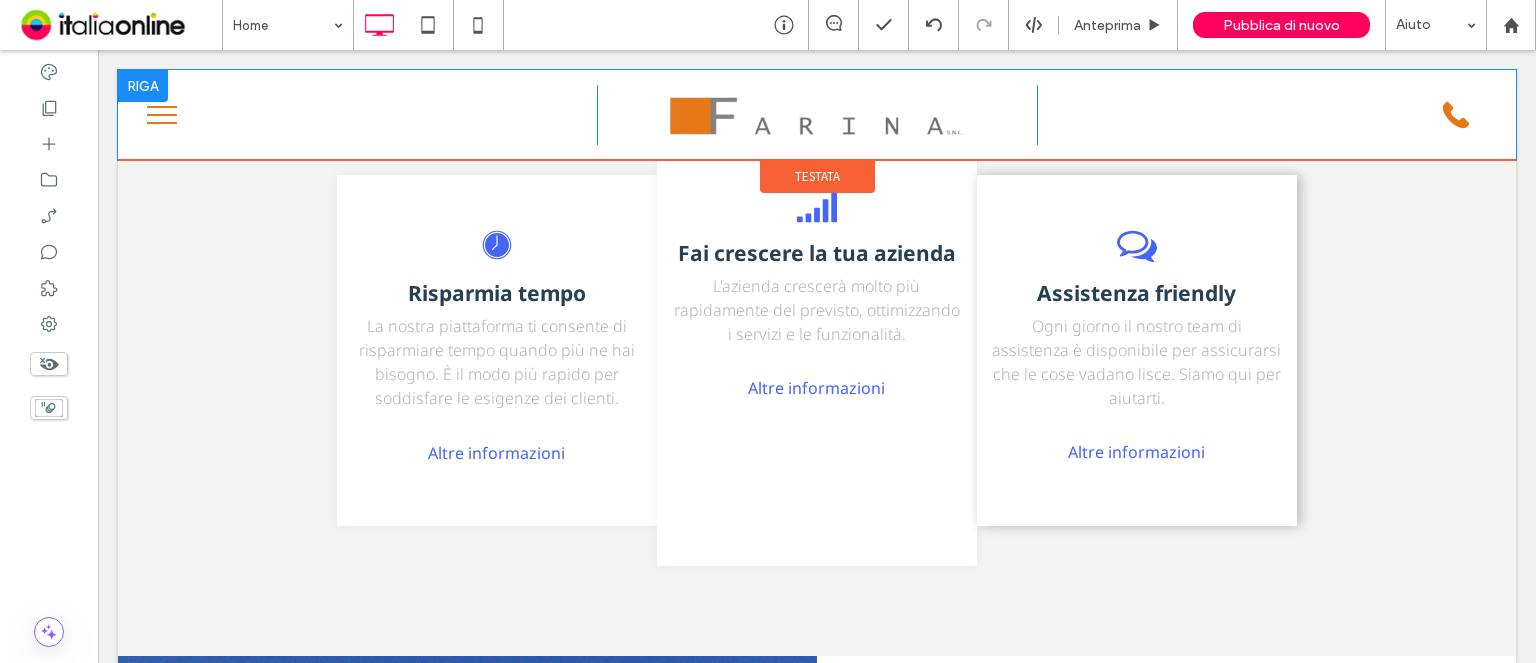 scroll, scrollTop: 2418, scrollLeft: 0, axis: vertical 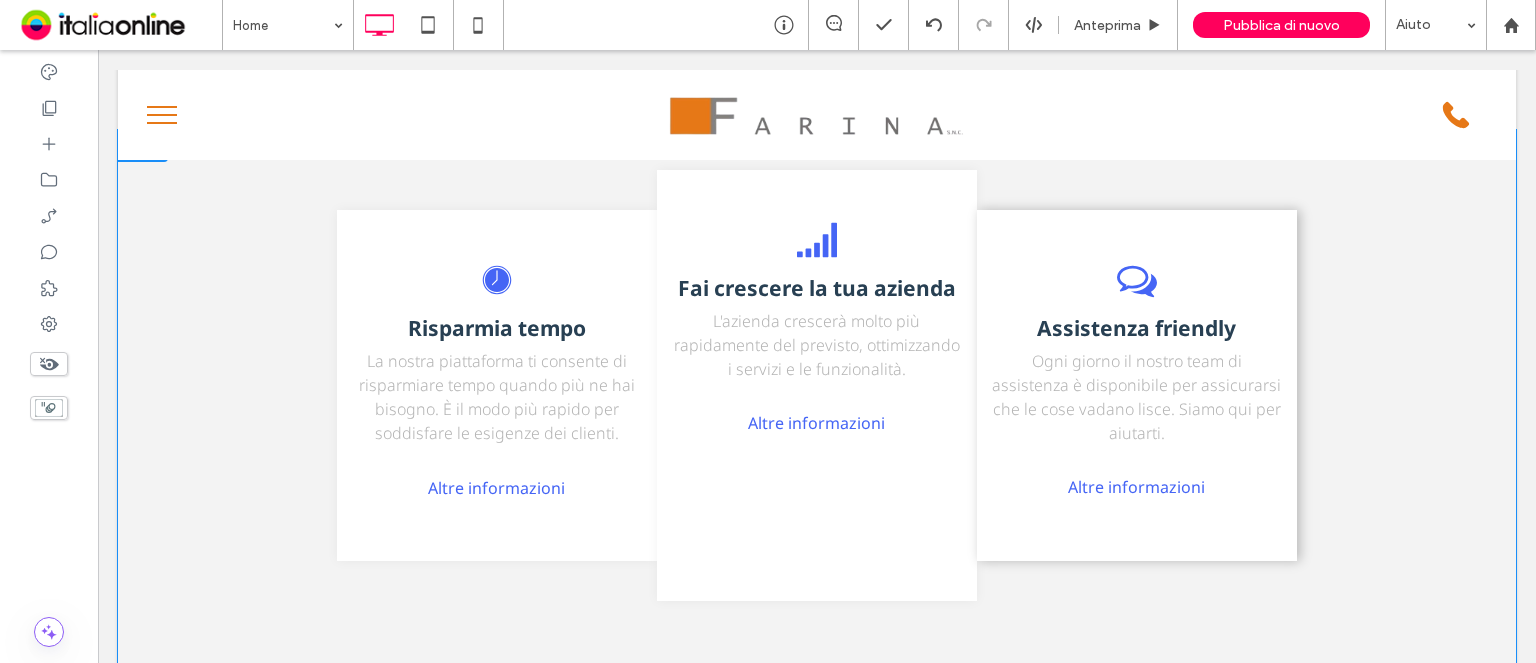 click on "Risparmia tempo   La nostra piattaforma ti consente di risparmiare tempo quando più ne hai bisogno. È il modo più rapido per soddisfare le esigenze dei clienti.
Altre informazioni
Click To Paste" at bounding box center (497, 385) 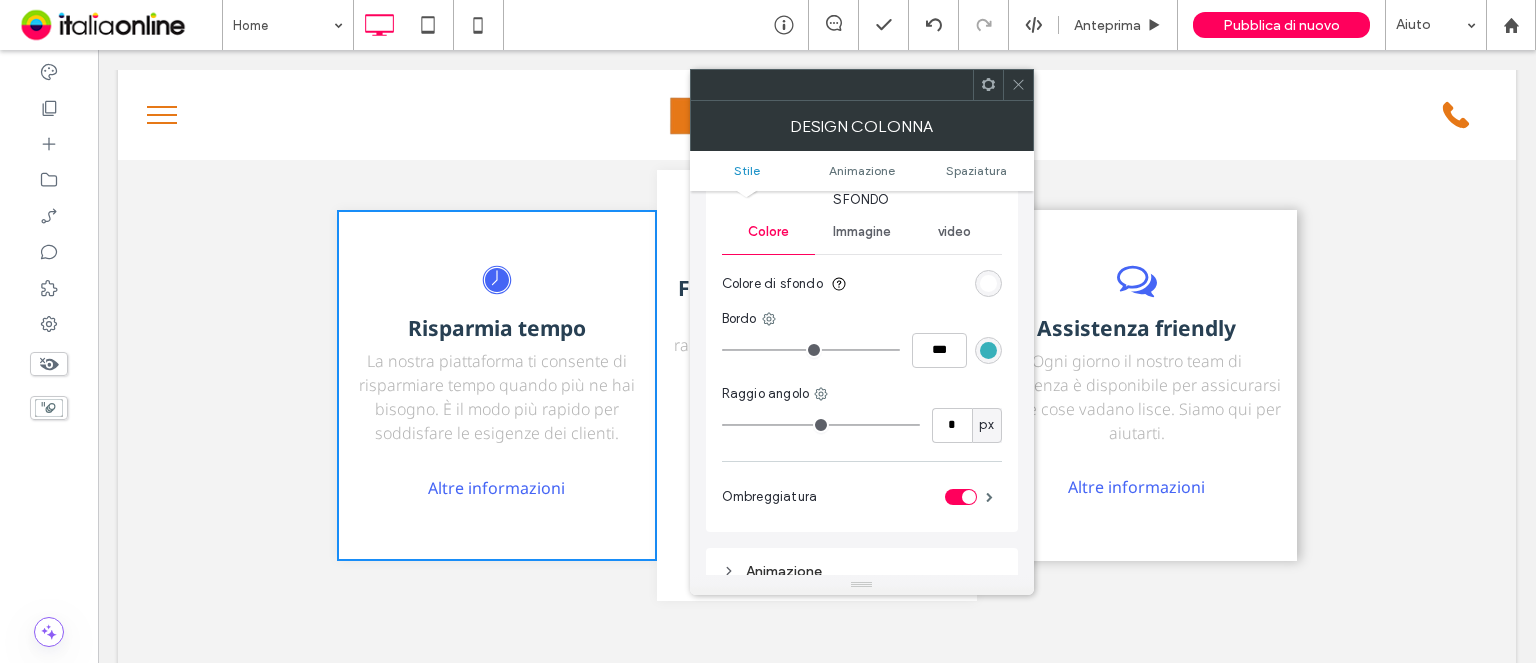scroll, scrollTop: 100, scrollLeft: 0, axis: vertical 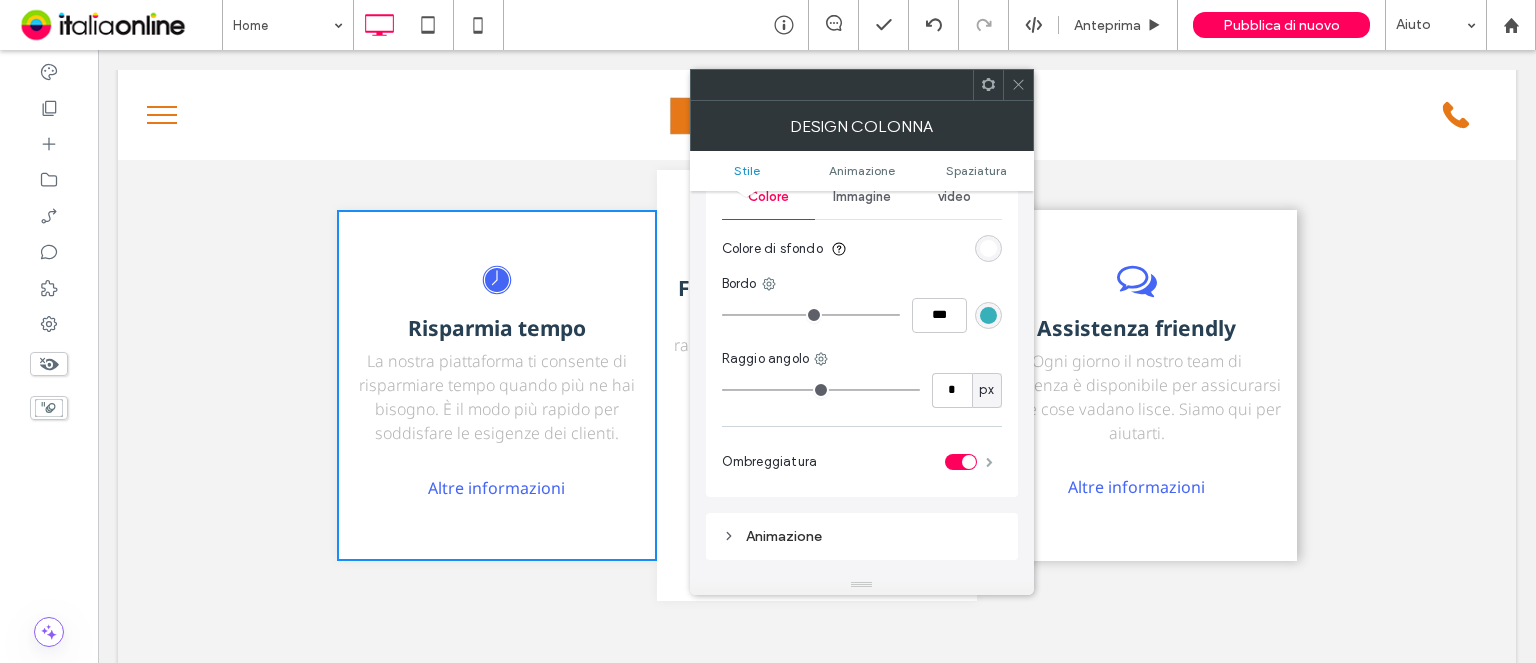 click at bounding box center [989, 462] 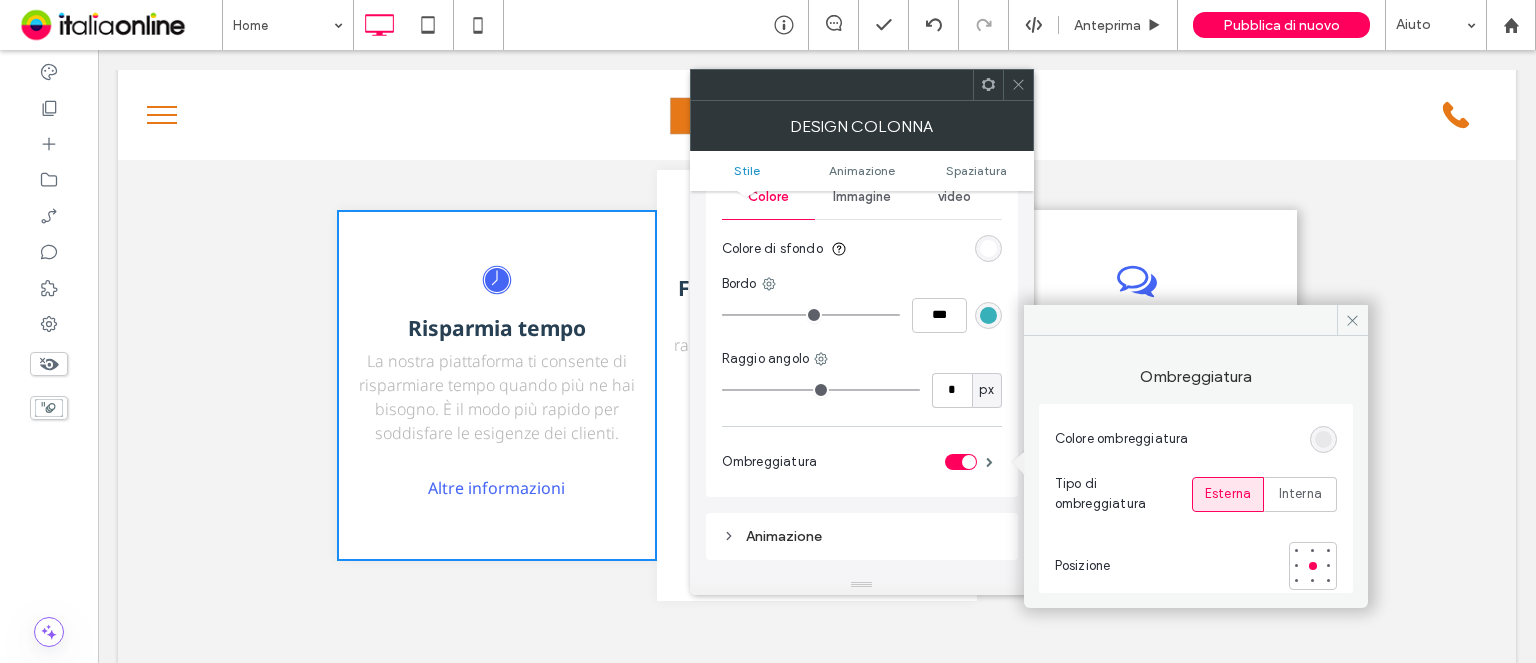 click at bounding box center [1313, 566] 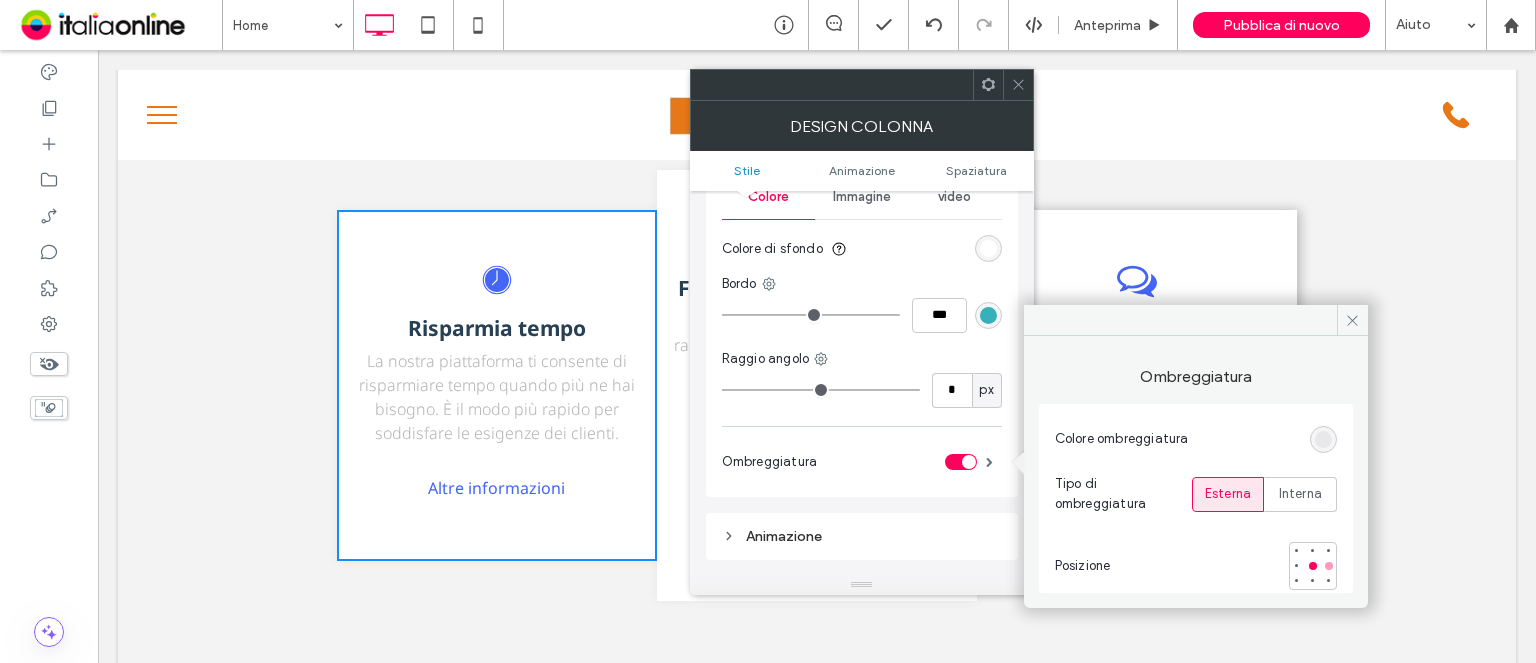 click at bounding box center (1329, 566) 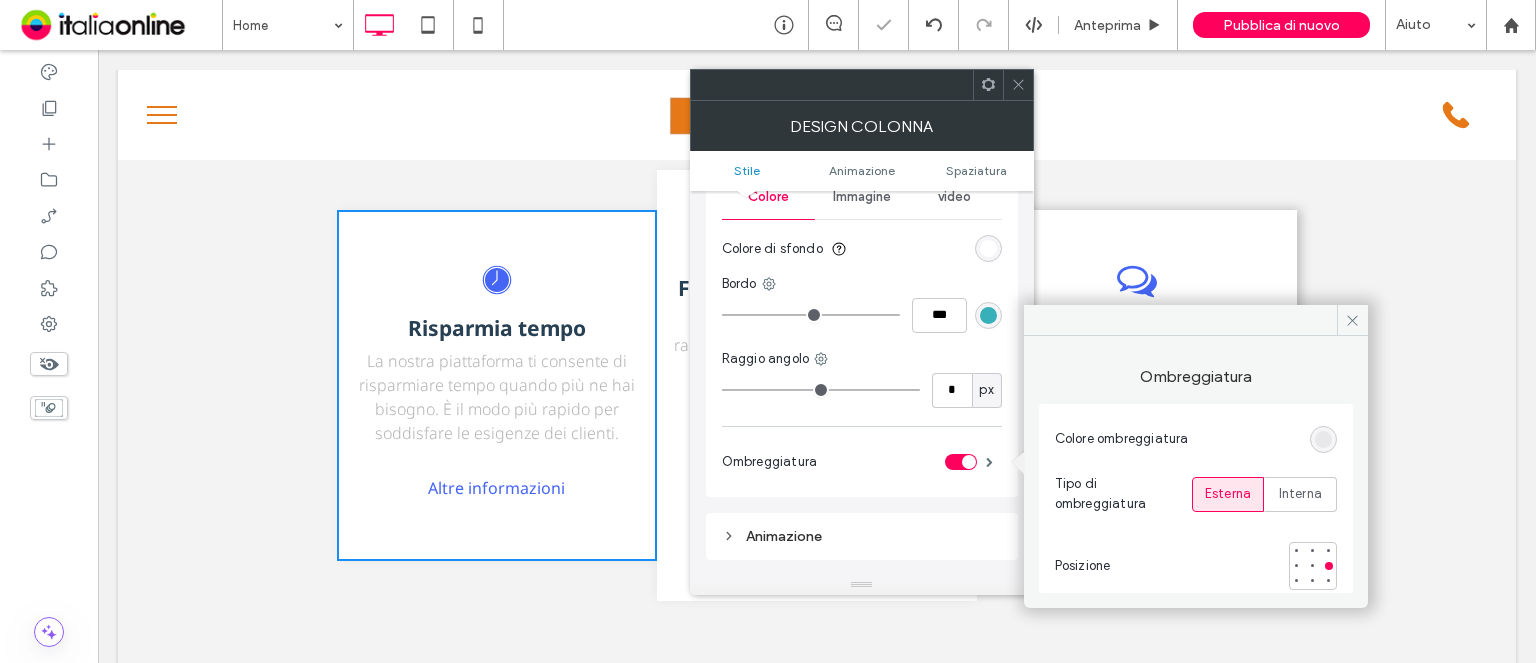 click at bounding box center (1018, 85) 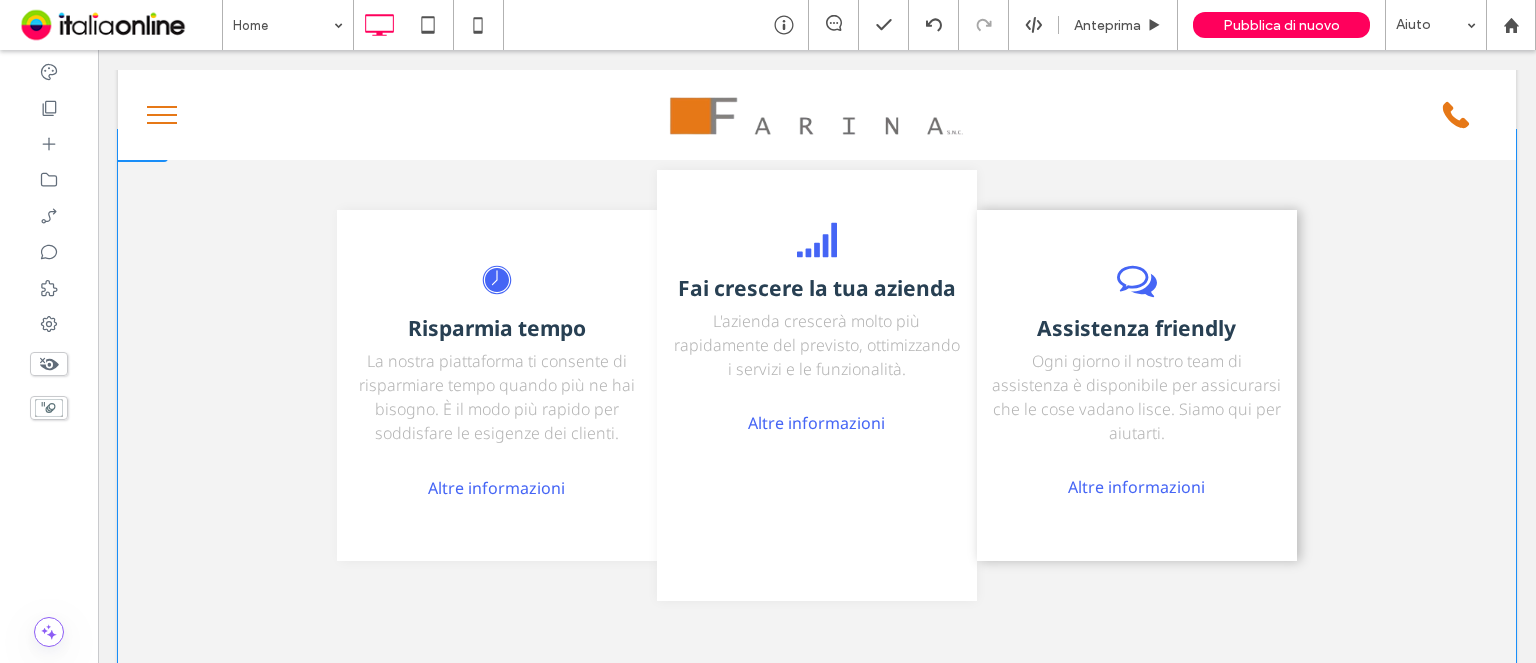 click on "Fai crescere la tua azienda   L'azienda crescerà molto più rapidamente del previsto, ottimizzando i servizi e le funzionalità.
Altre informazioni
Click To Paste" at bounding box center [817, 385] 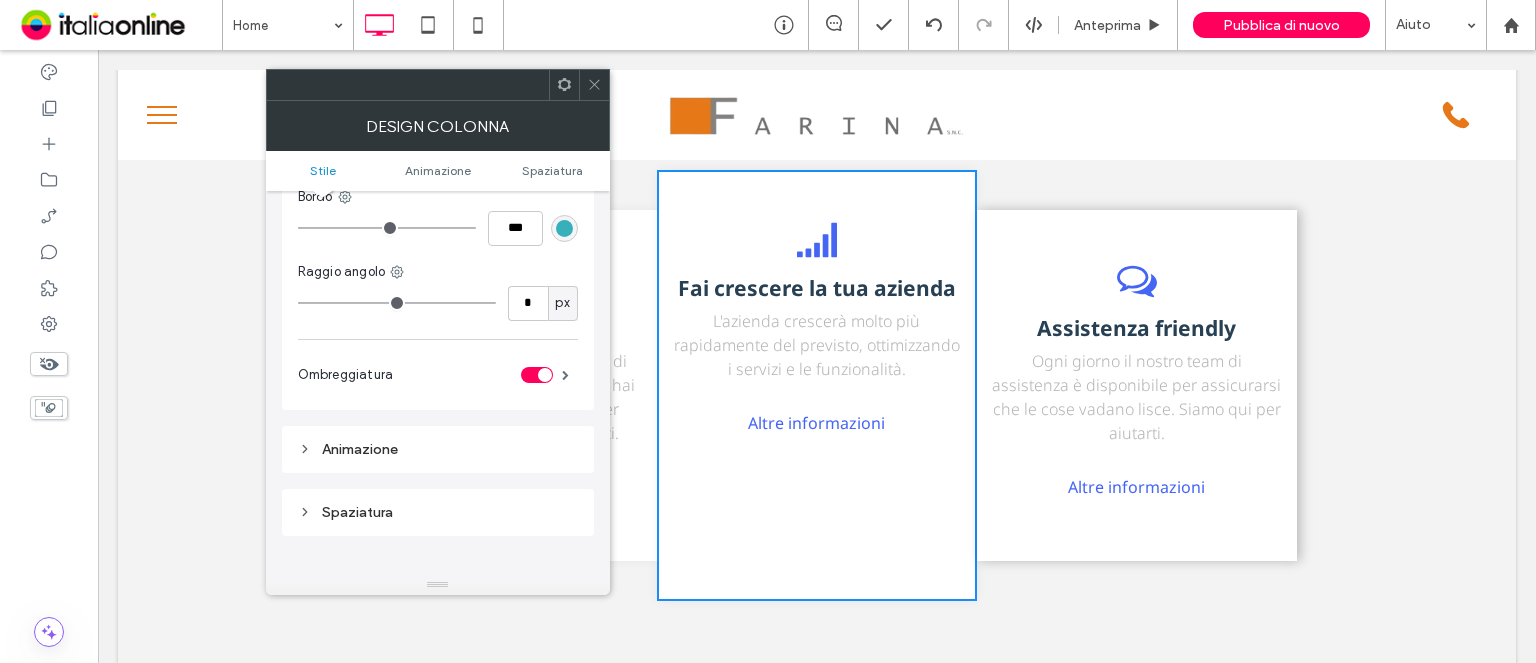 scroll, scrollTop: 200, scrollLeft: 0, axis: vertical 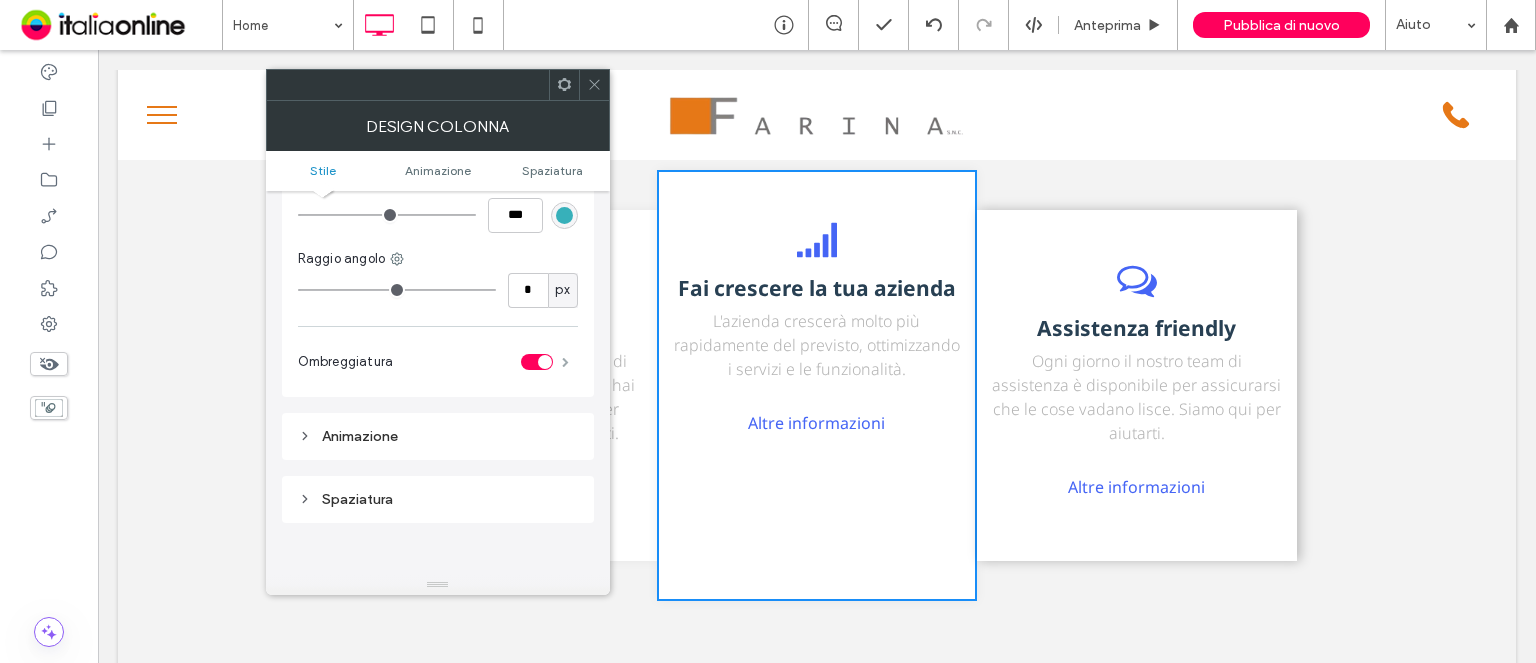 click at bounding box center [565, 362] 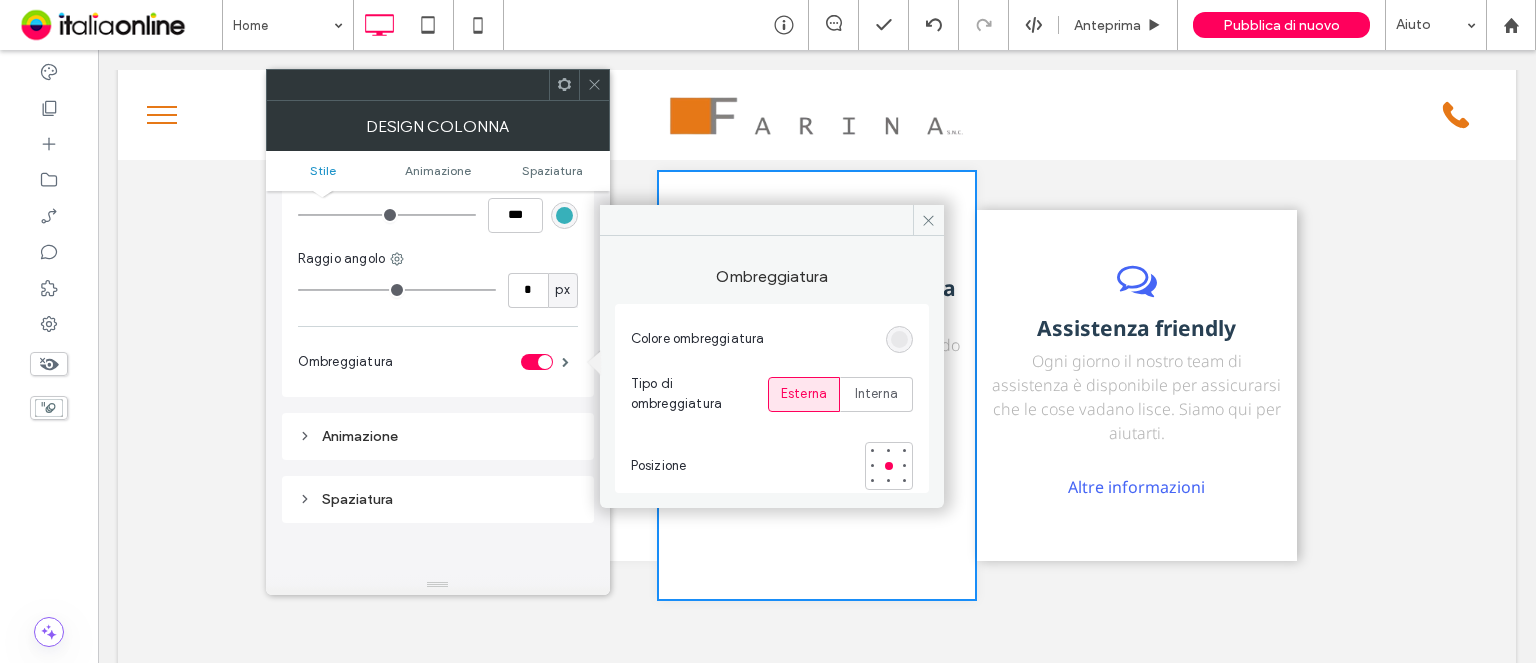 click 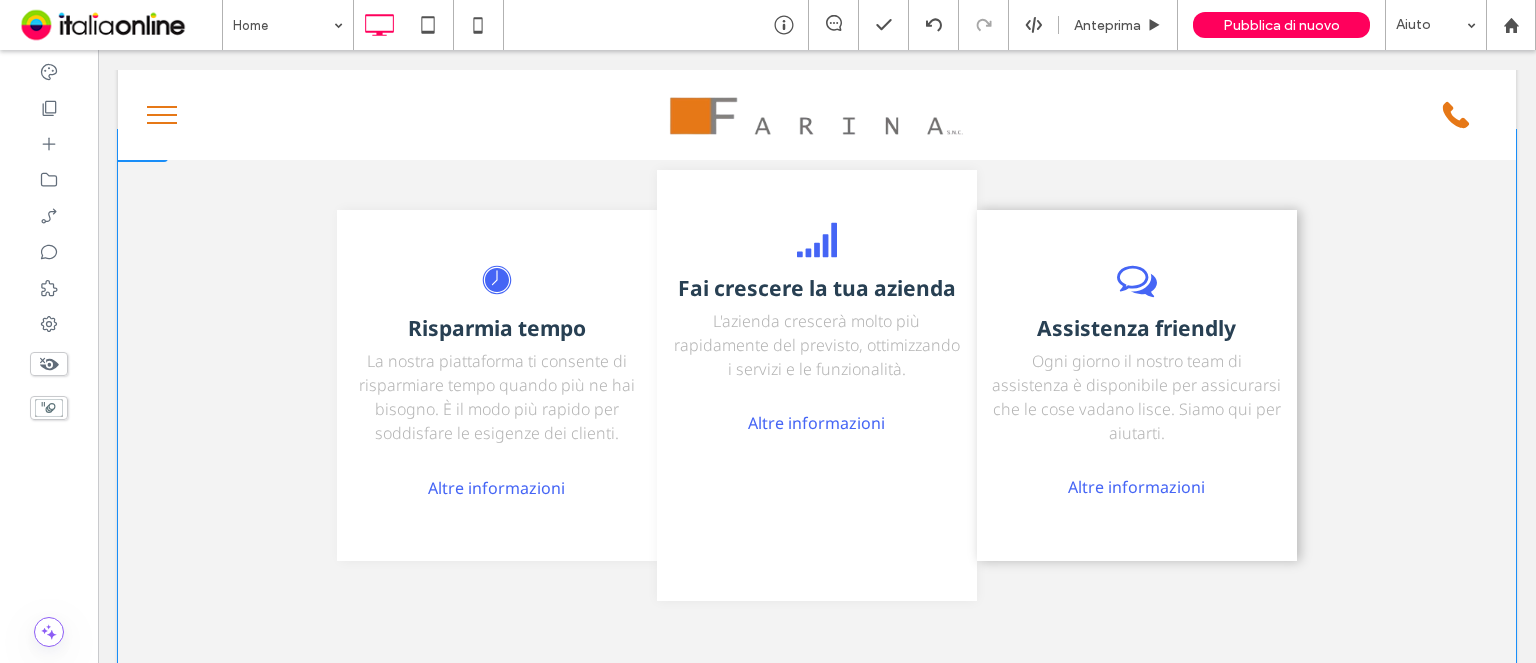 click on "Risparmia tempo   La nostra piattaforma ti consente di risparmiare tempo quando più ne hai bisogno. È il modo più rapido per soddisfare le esigenze dei clienti.
Altre informazioni
Click To Paste" at bounding box center (497, 385) 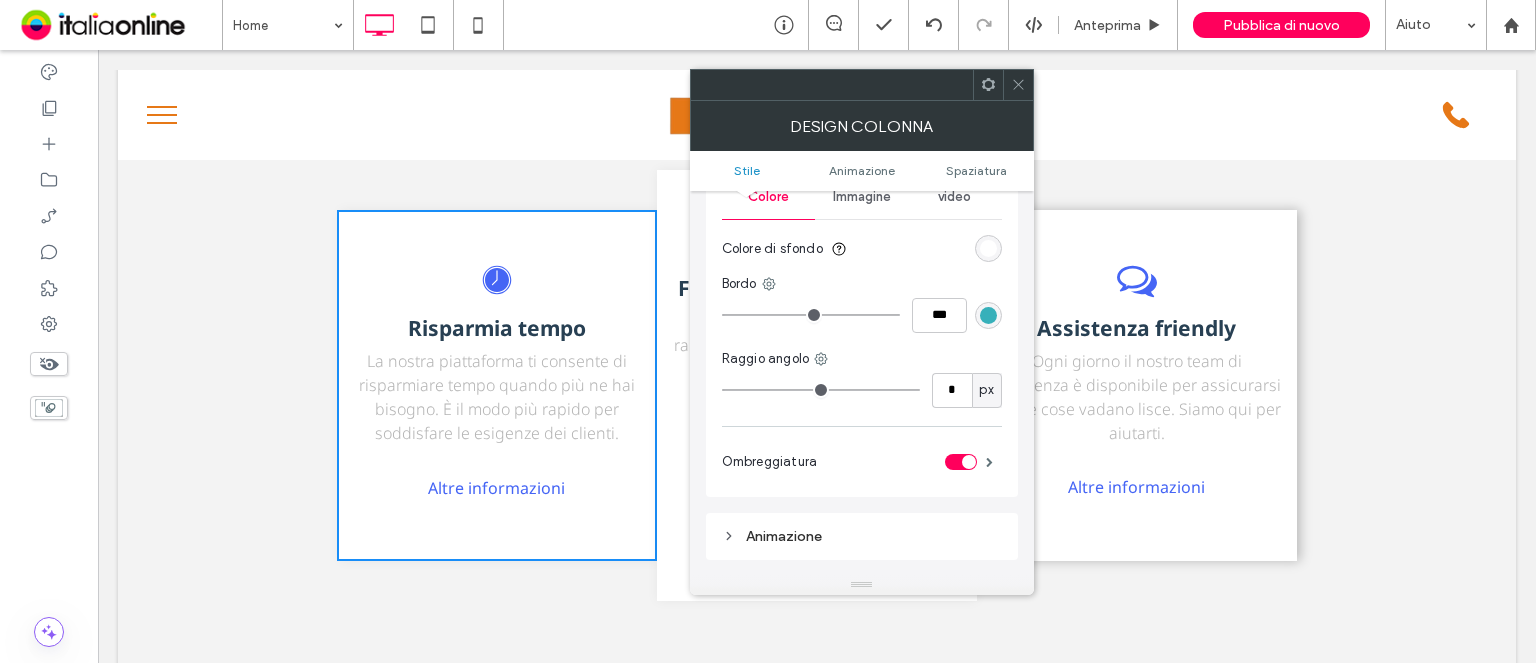 scroll, scrollTop: 200, scrollLeft: 0, axis: vertical 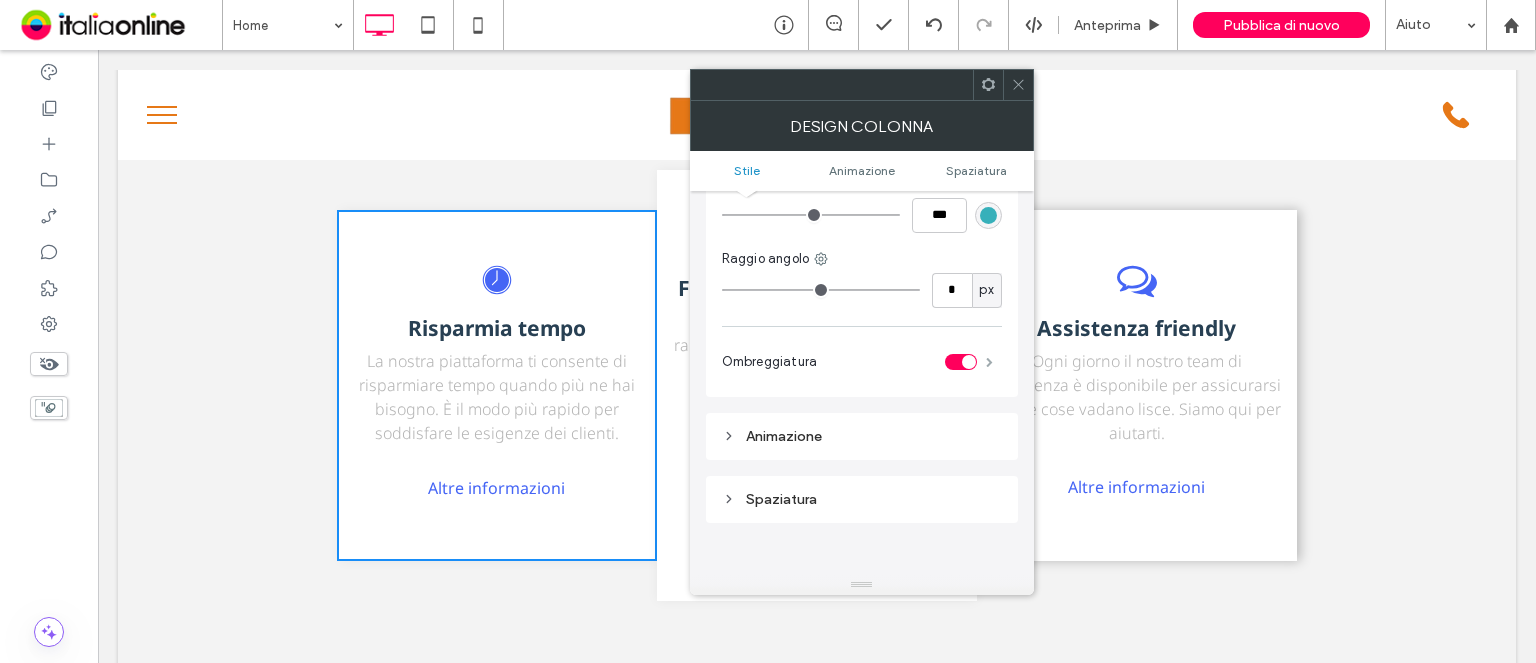 click at bounding box center (989, 362) 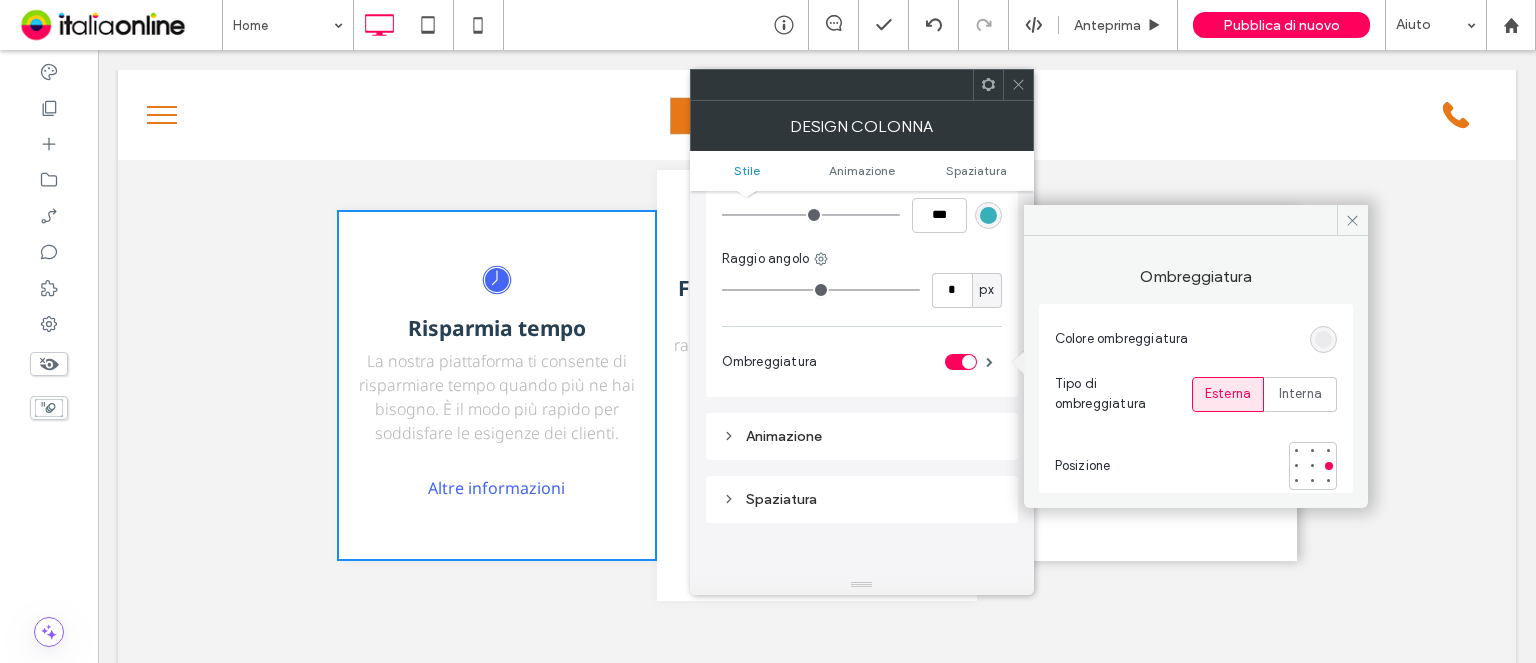 click at bounding box center (1323, 339) 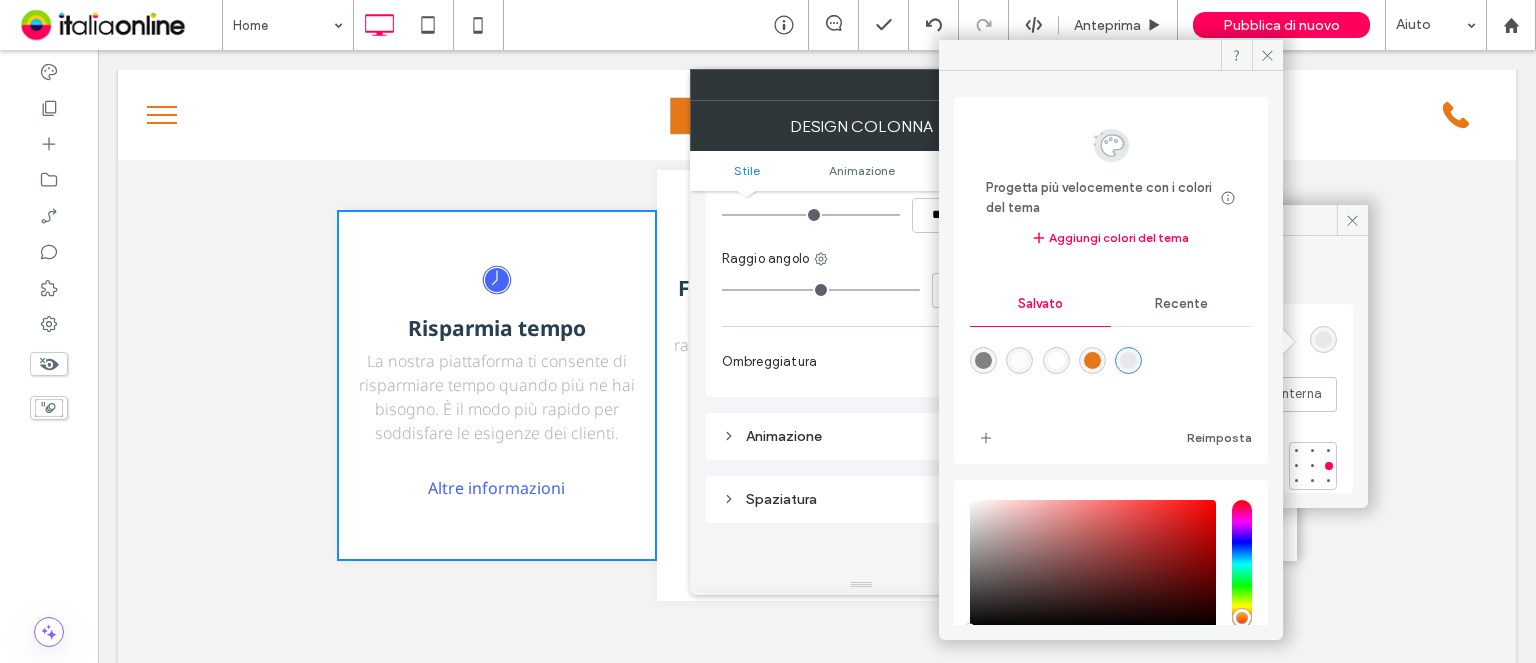 scroll, scrollTop: 128, scrollLeft: 0, axis: vertical 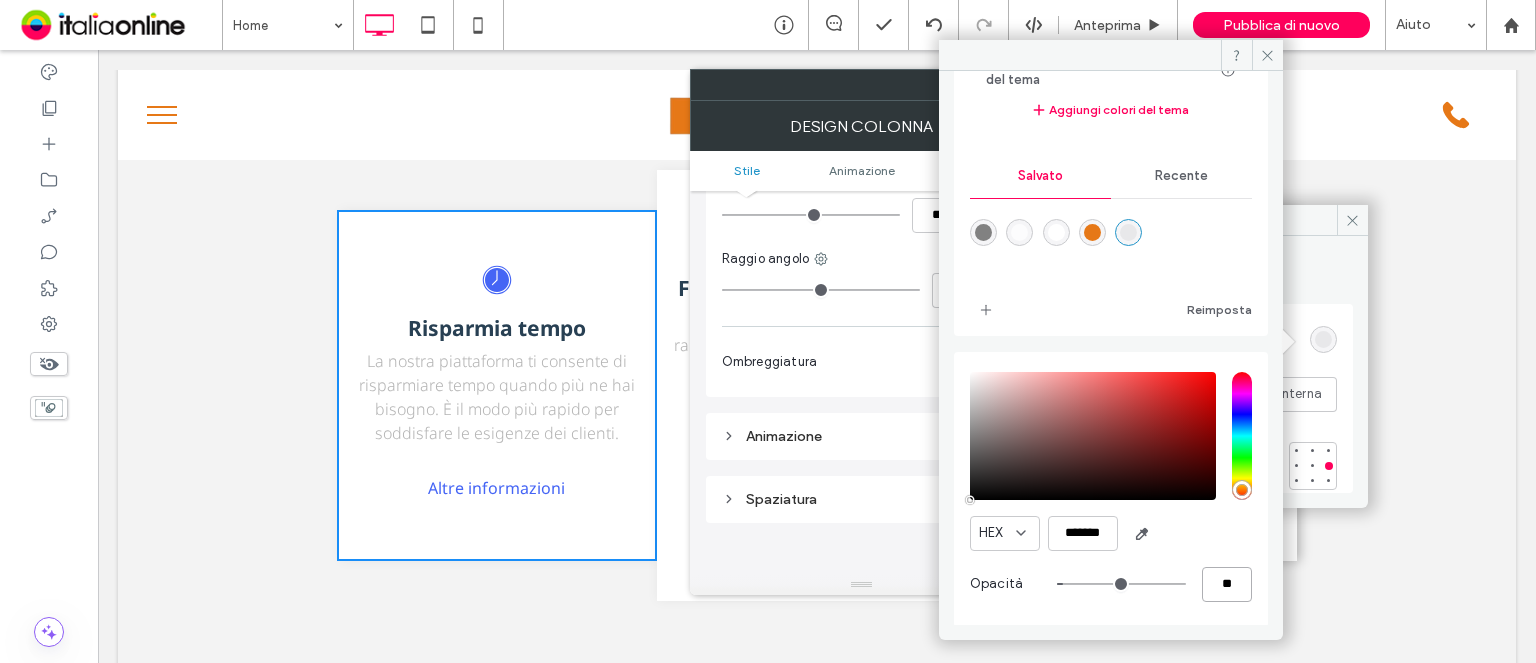 click on "**" at bounding box center (1227, 584) 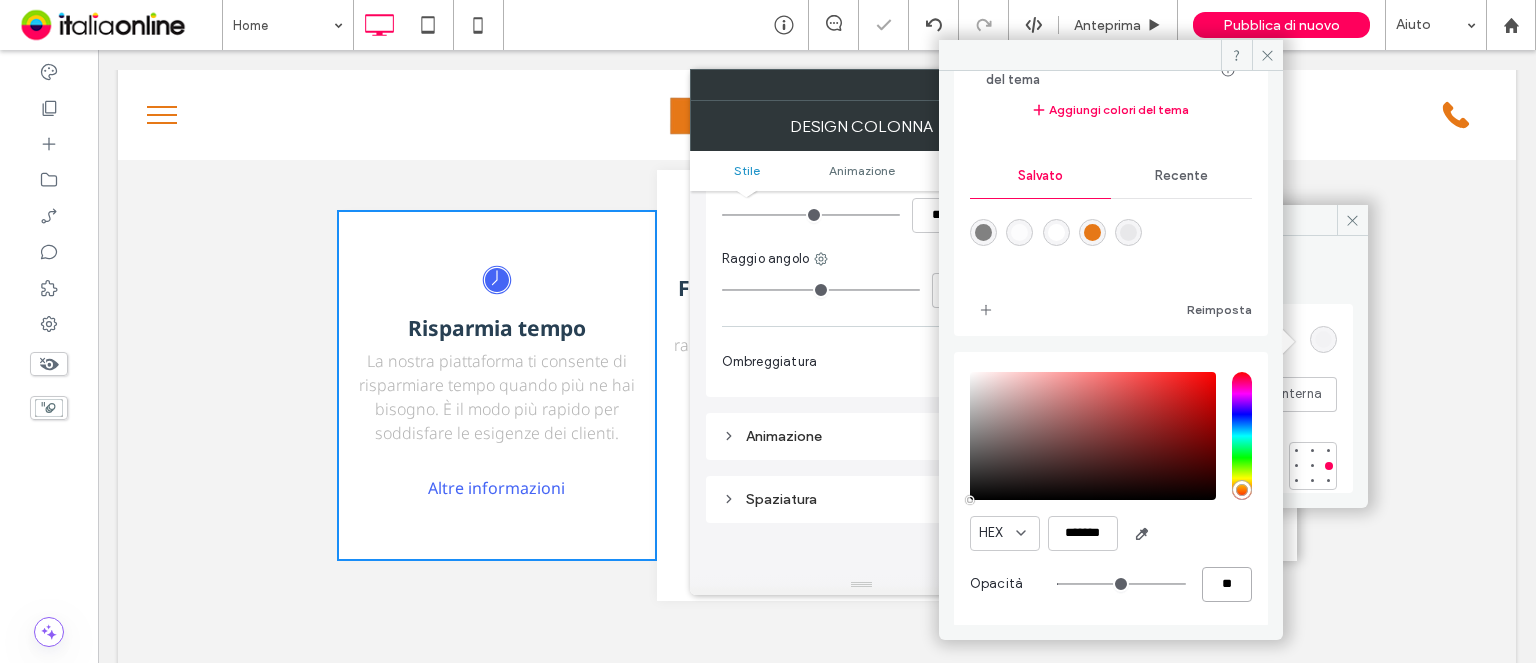 type on "**" 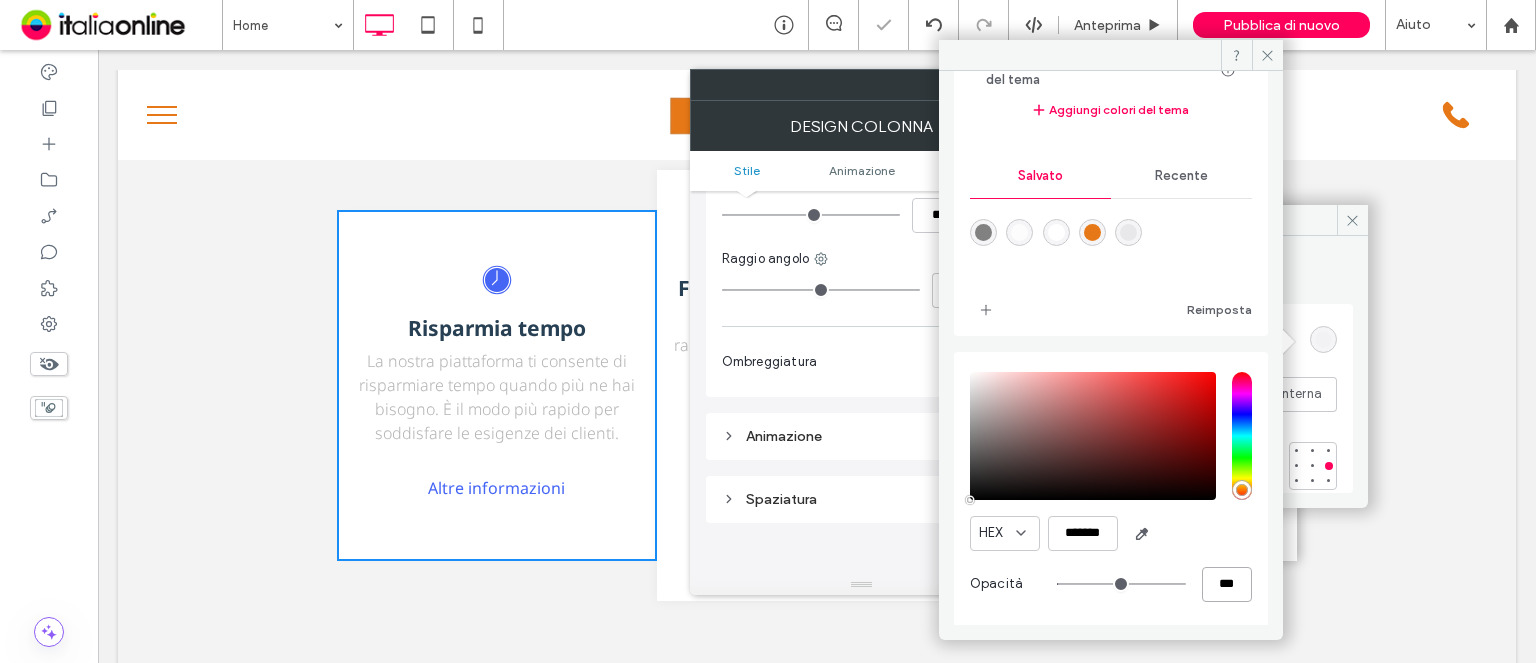 type on "***" 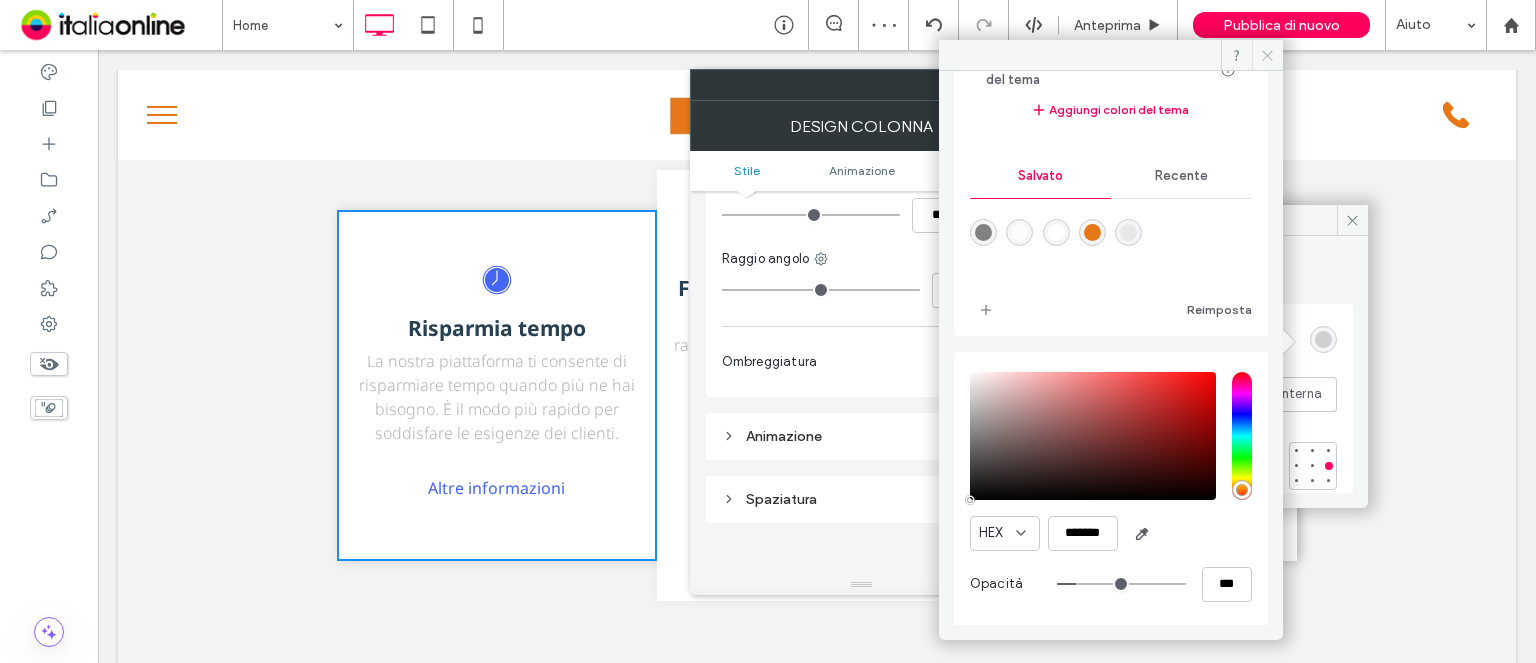 click at bounding box center [1267, 55] 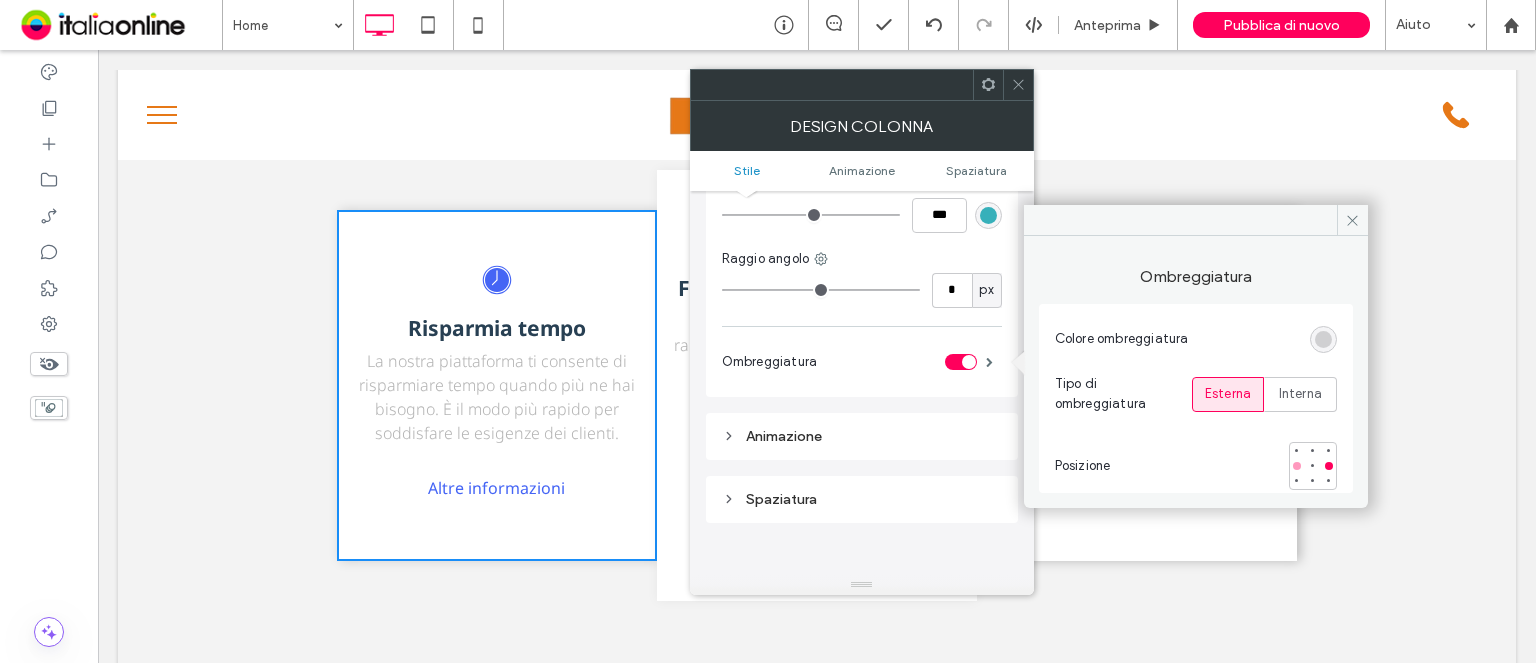 click at bounding box center [1297, 466] 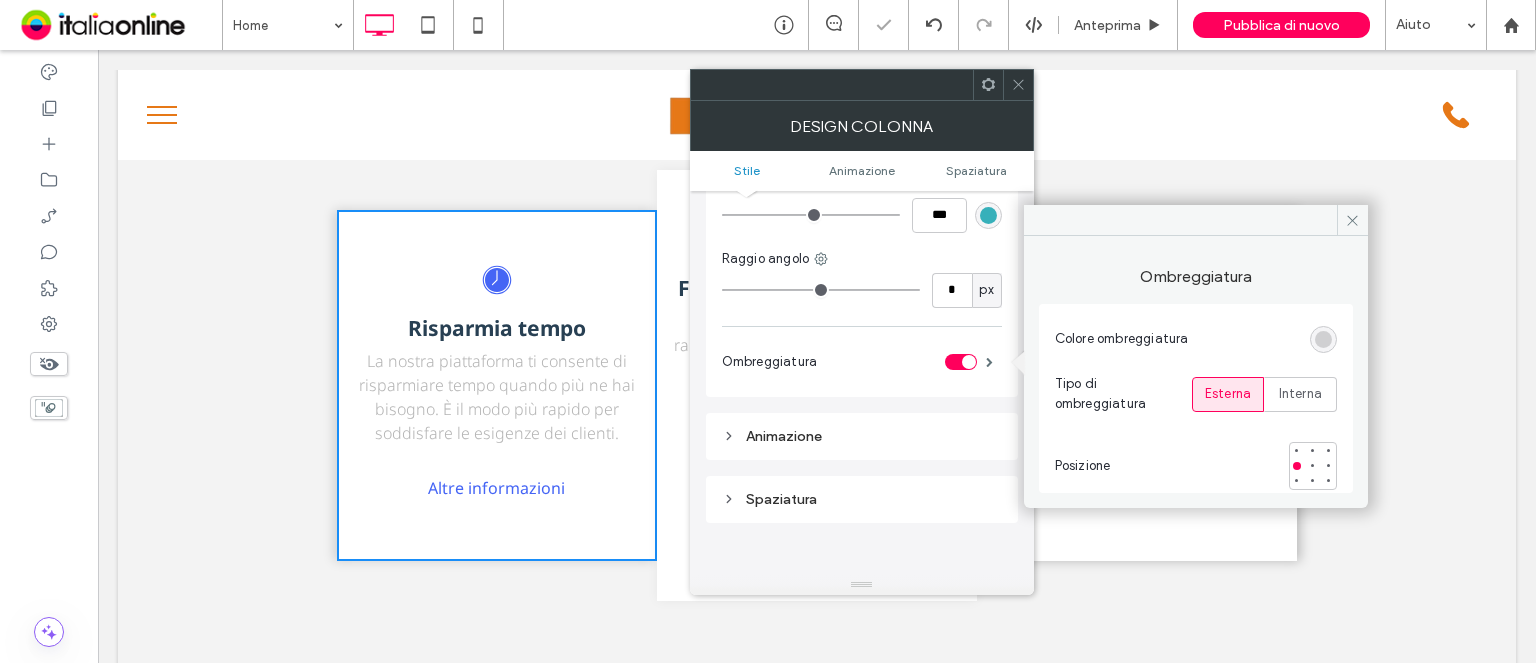click 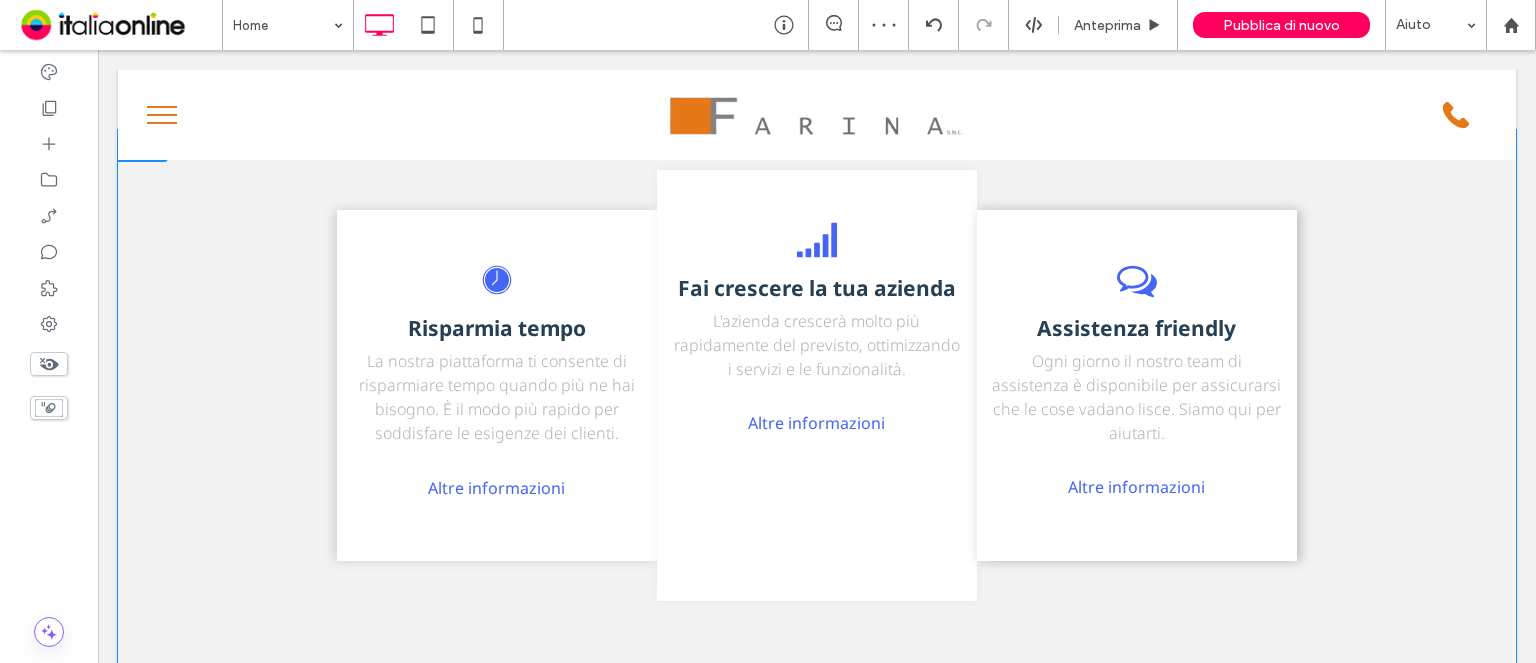 click on "Fai crescere la tua azienda   L'azienda crescerà molto più rapidamente del previsto, ottimizzando i servizi e le funzionalità.
Altre informazioni
Click To Paste" at bounding box center [817, 385] 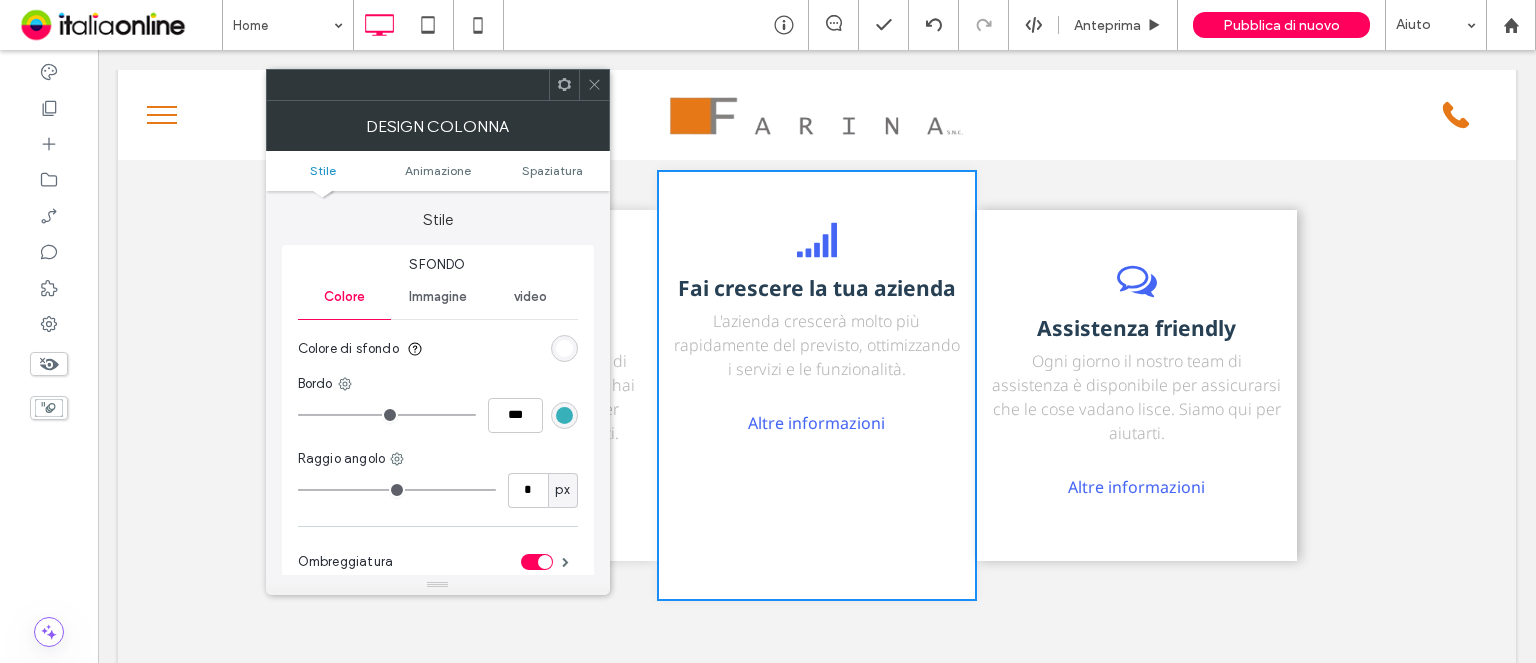 scroll, scrollTop: 100, scrollLeft: 0, axis: vertical 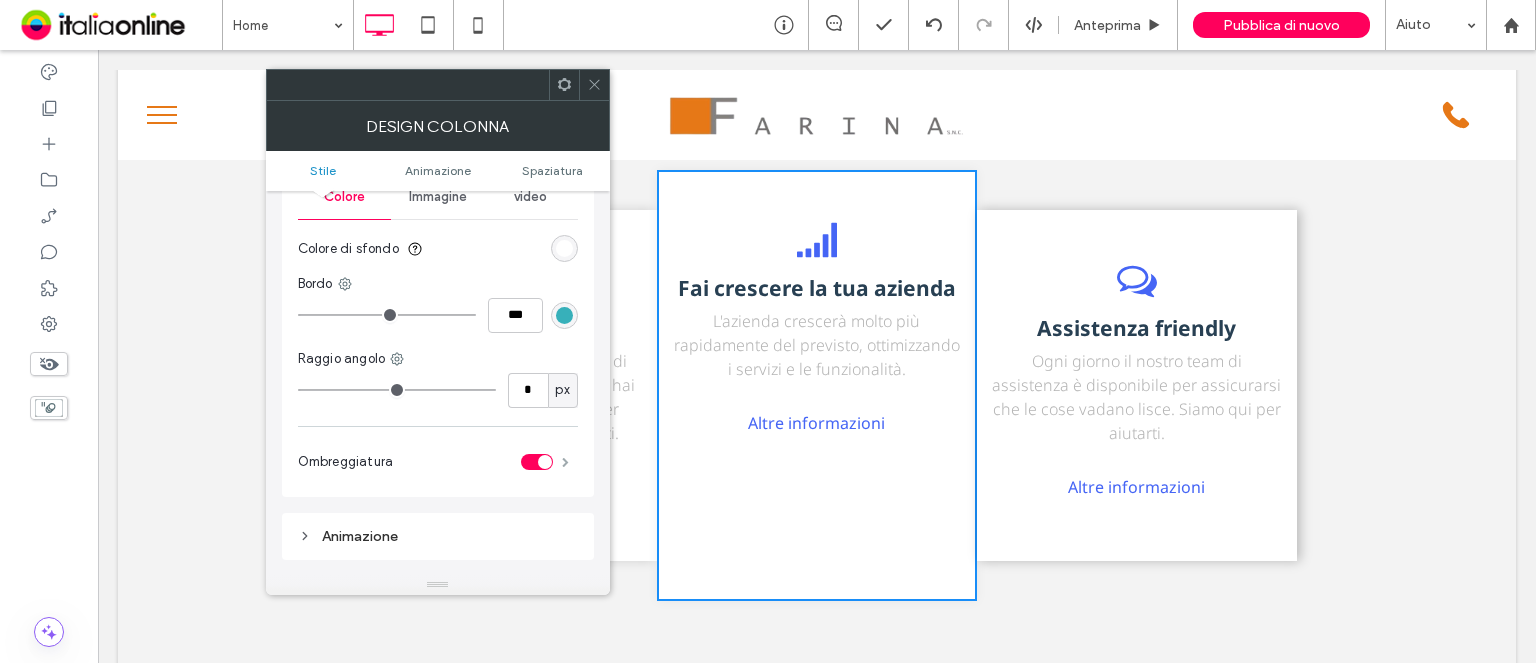 click at bounding box center (565, 462) 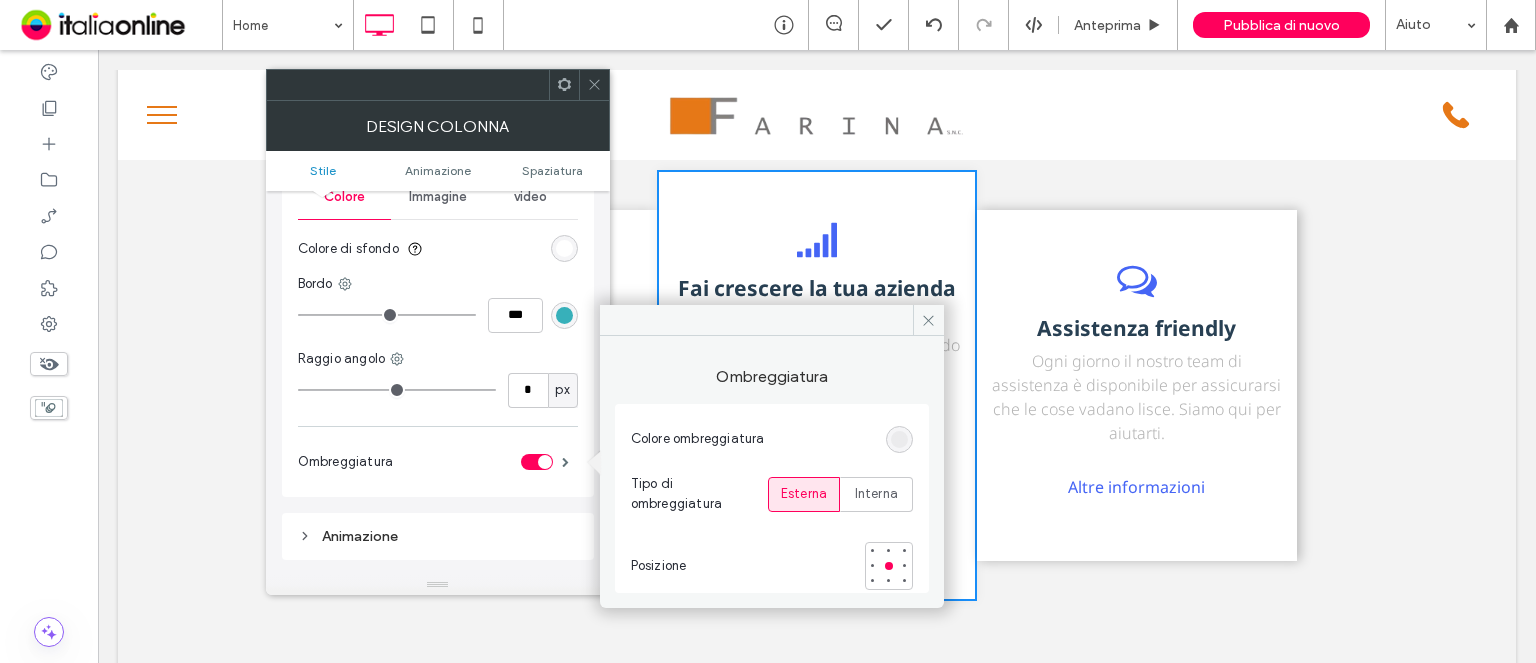 click at bounding box center (899, 439) 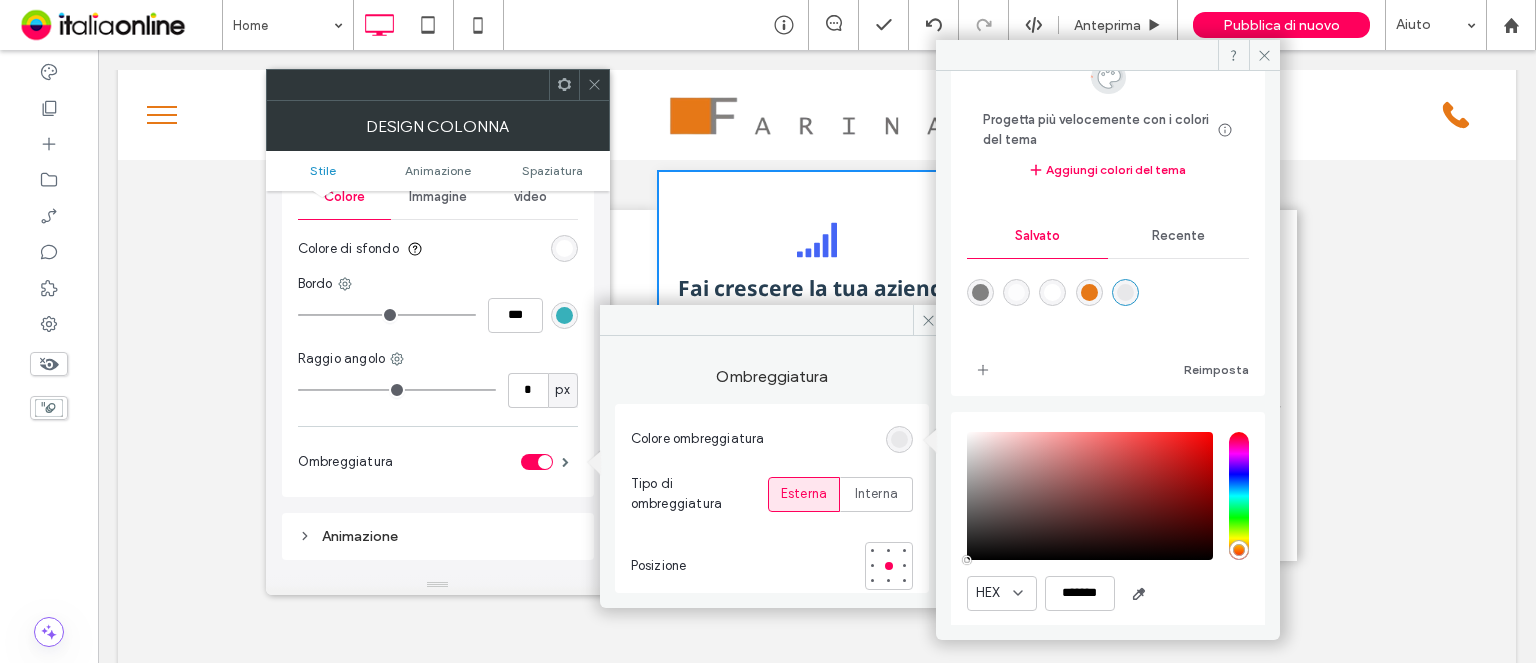 scroll, scrollTop: 128, scrollLeft: 0, axis: vertical 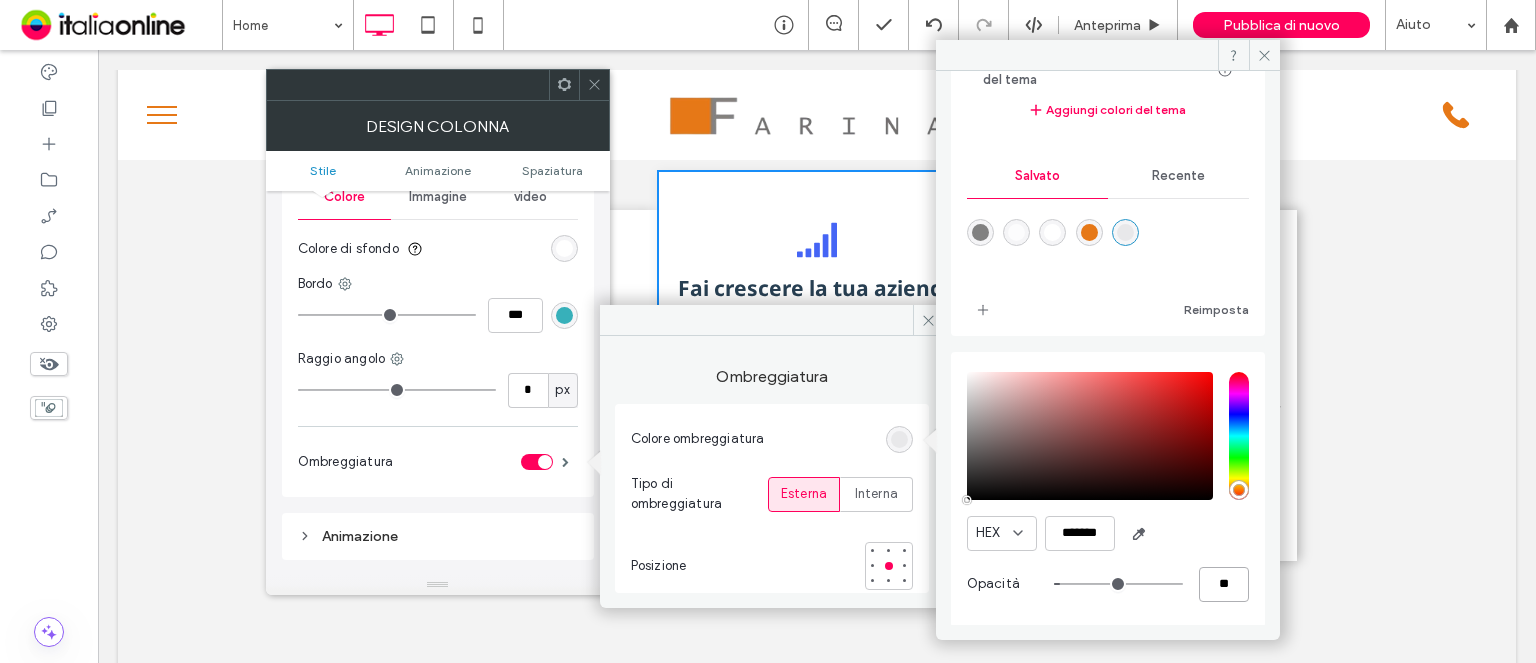 click on "**" at bounding box center [1224, 584] 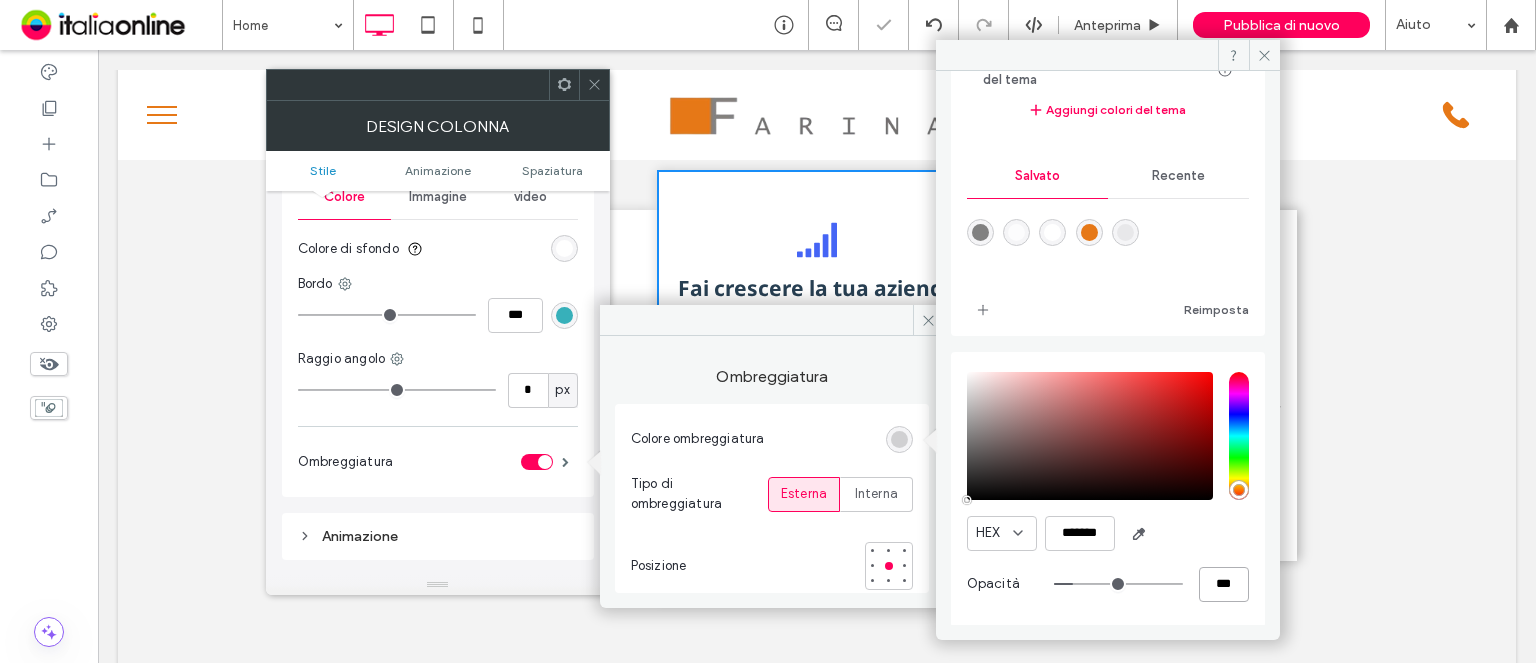 type on "***" 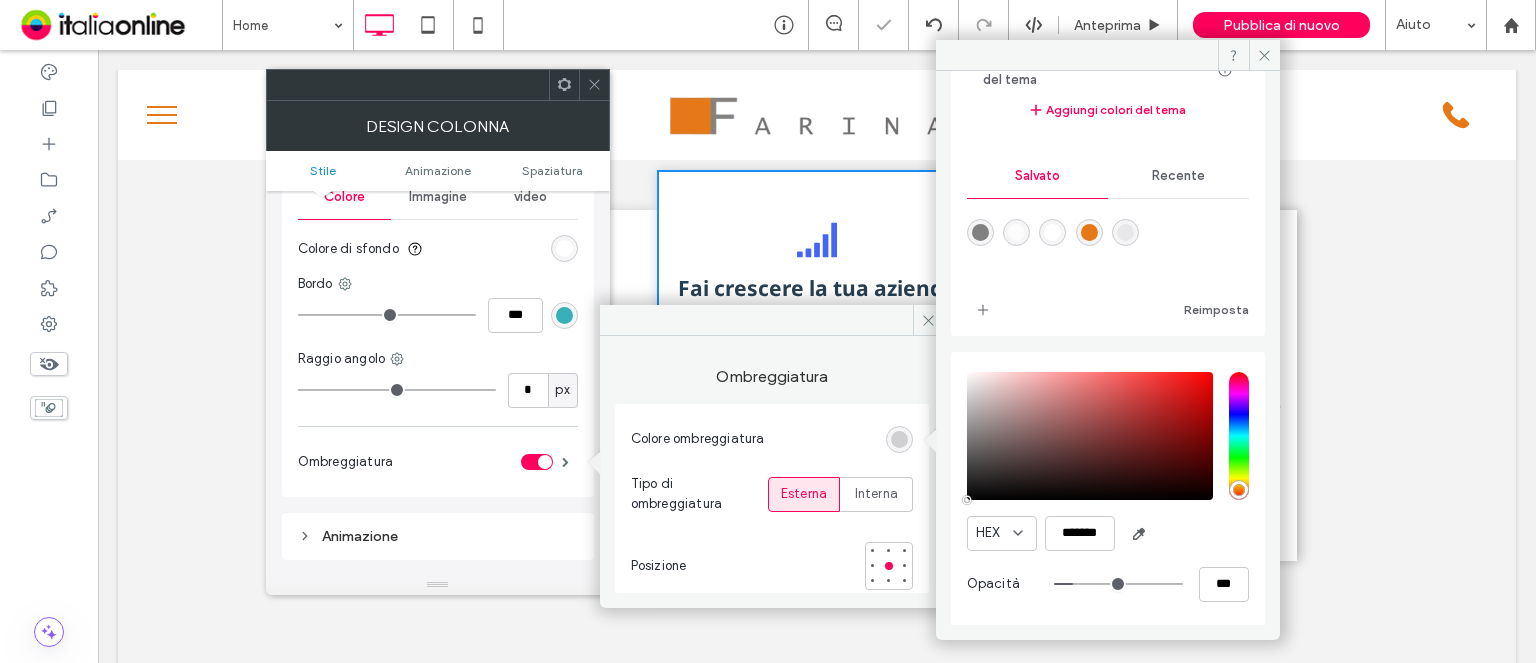 click 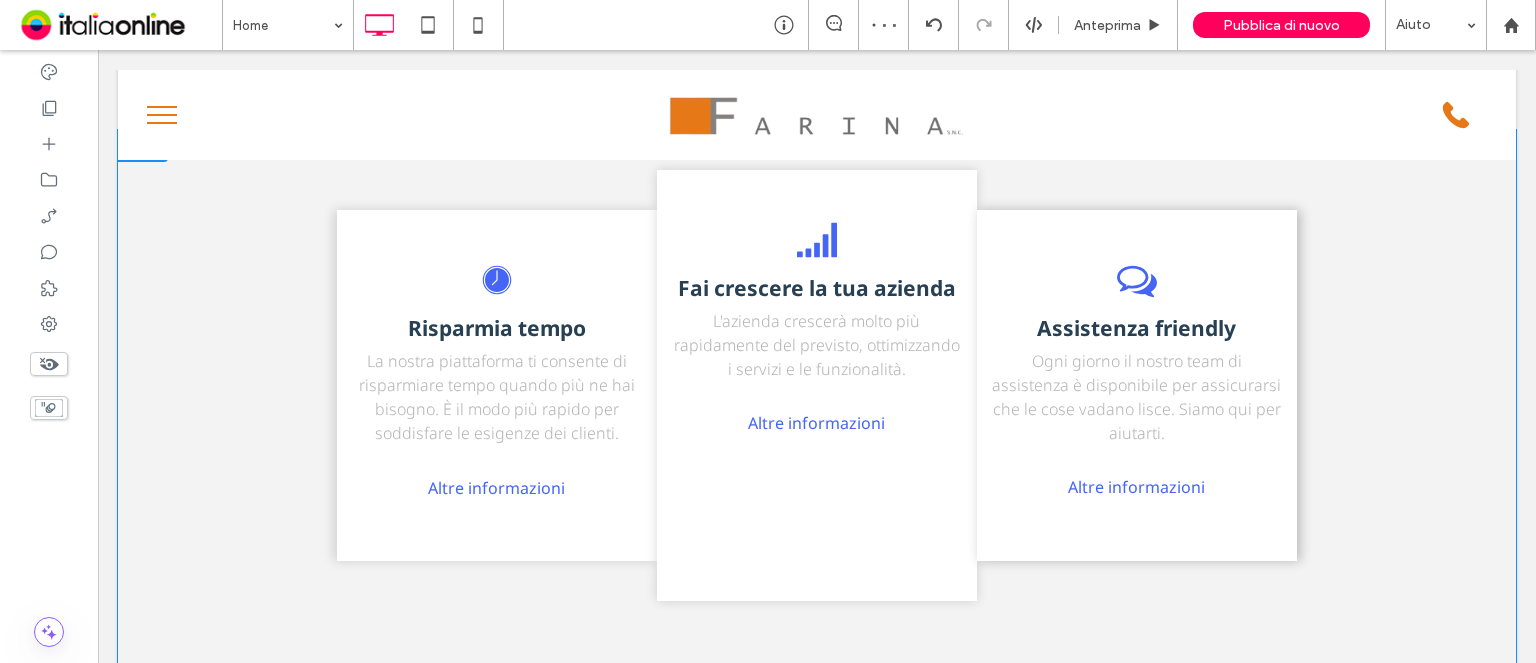 click on "Assistenza friendly   Ogni giorno il nostro team di assistenza è disponibile per assicurarsi che le cose vadano lisce. Siamo qui per aiutarti.
Altre informazioni
Click To Paste" at bounding box center [1137, 385] 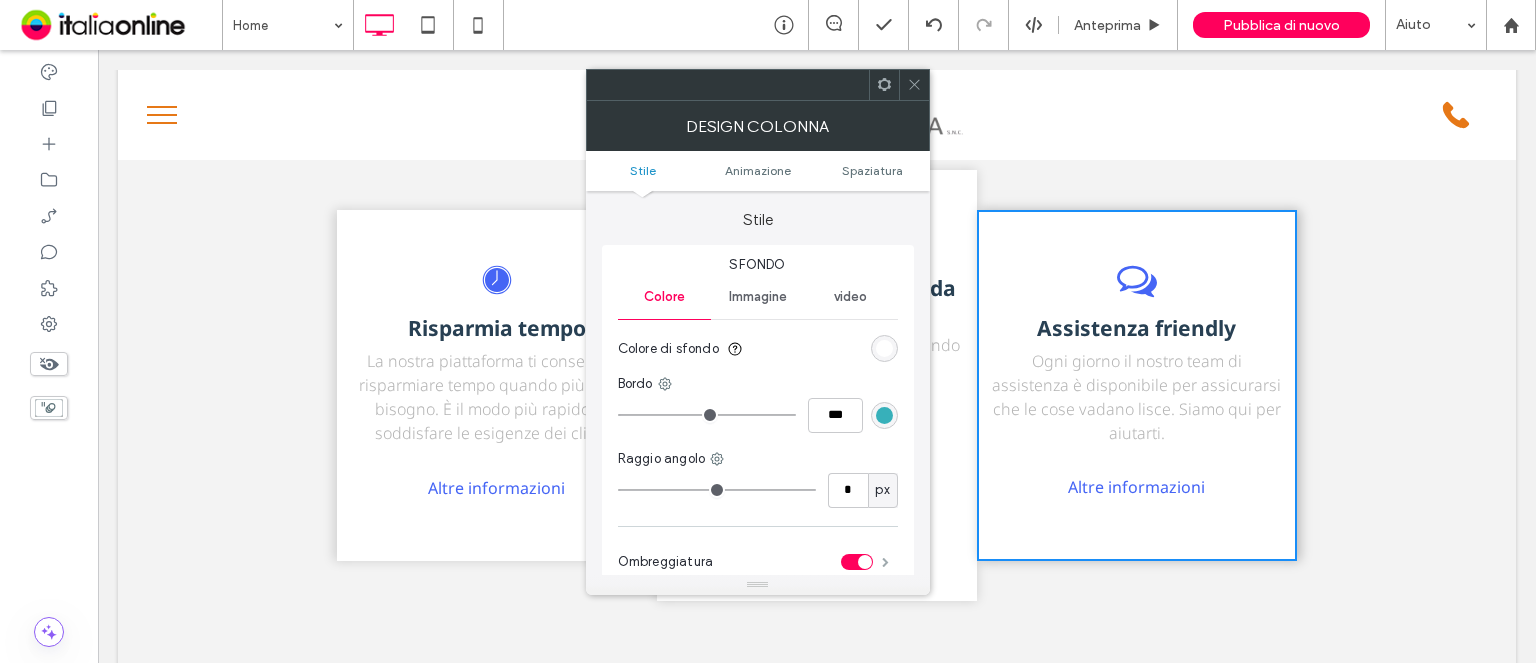 click at bounding box center (885, 562) 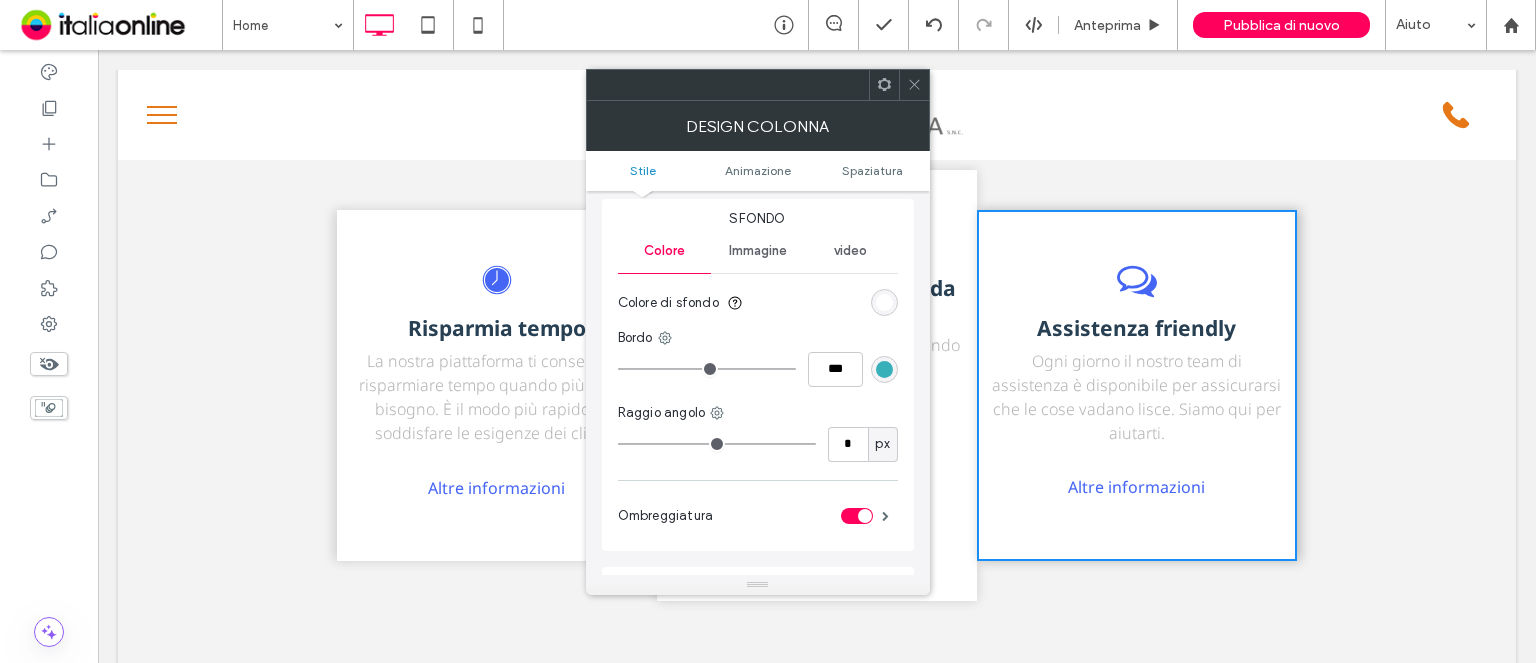 scroll, scrollTop: 0, scrollLeft: 0, axis: both 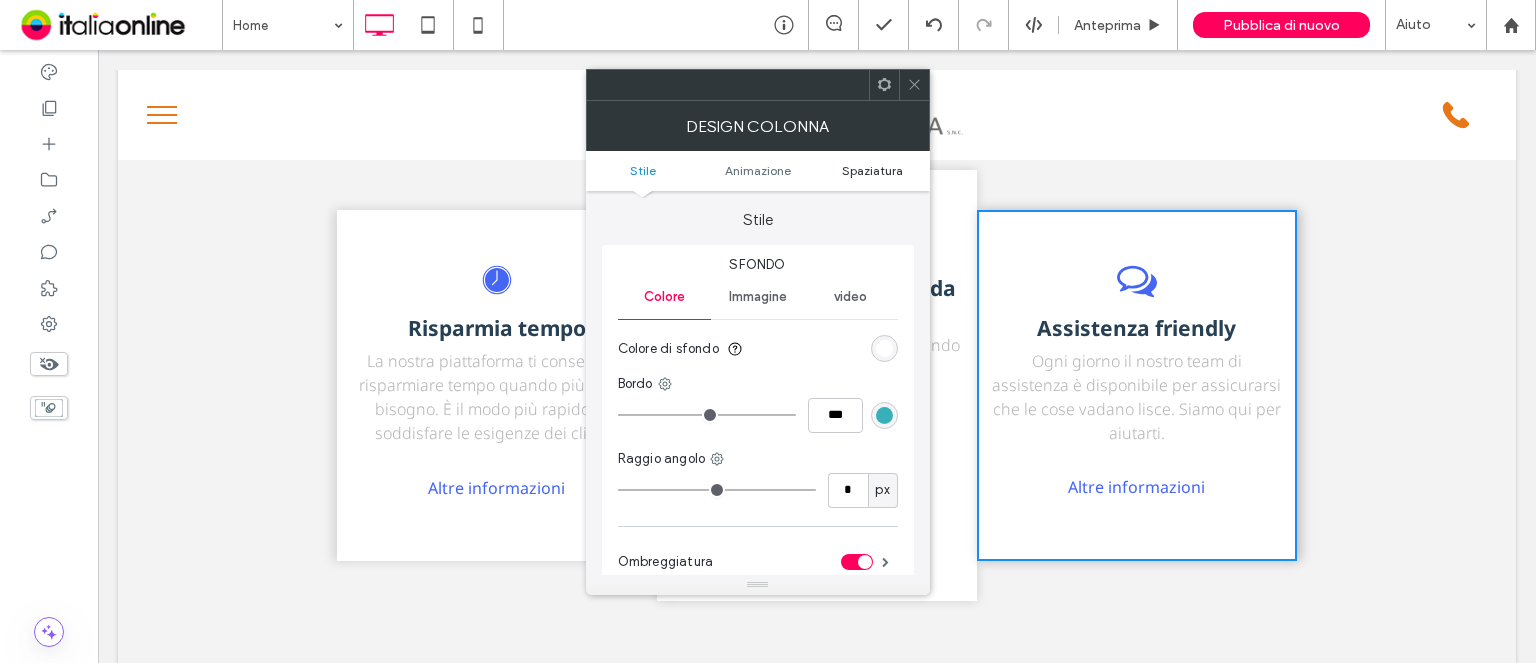 click on "Spaziatura" at bounding box center [872, 170] 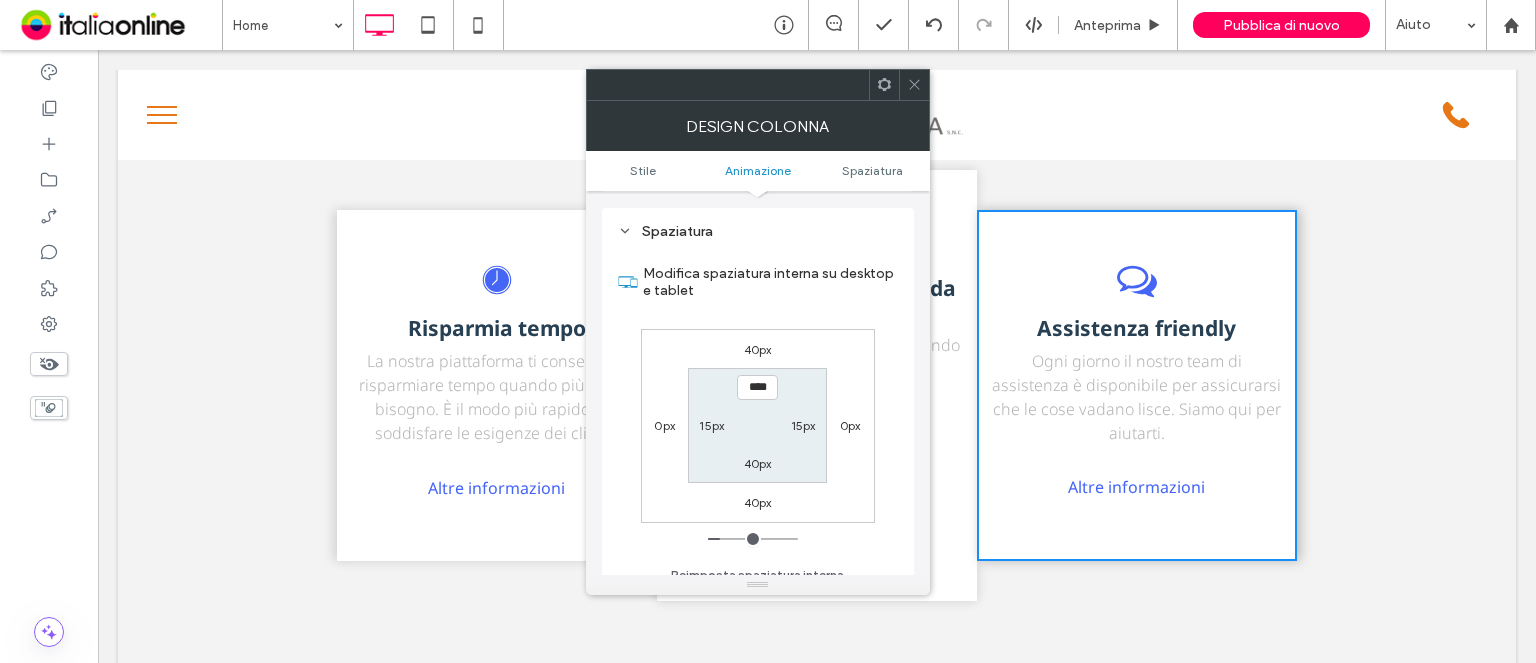 scroll, scrollTop: 468, scrollLeft: 0, axis: vertical 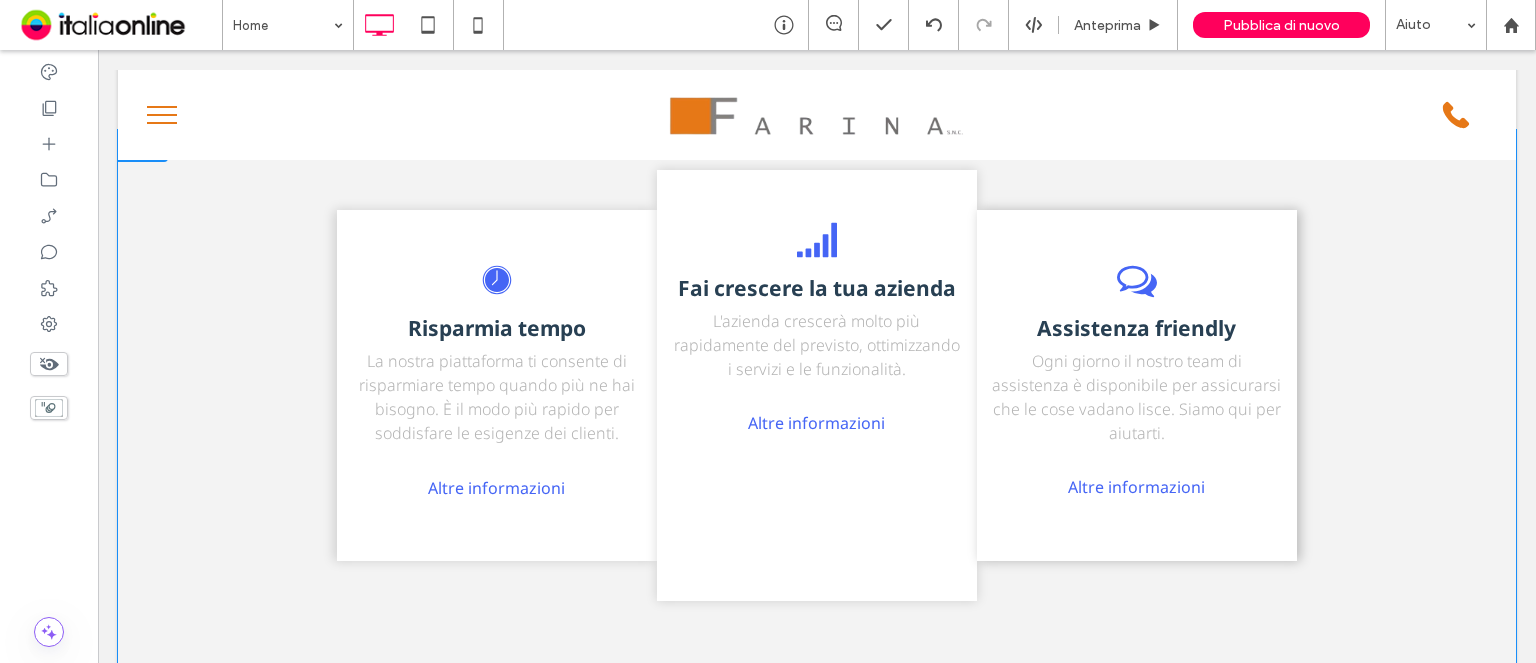 click on "Assistenza friendly   Ogni giorno il nostro team di assistenza è disponibile per assicurarsi che le cose vadano lisce. Siamo qui per aiutarti.
Altre informazioni
Click To Paste" at bounding box center (1137, 385) 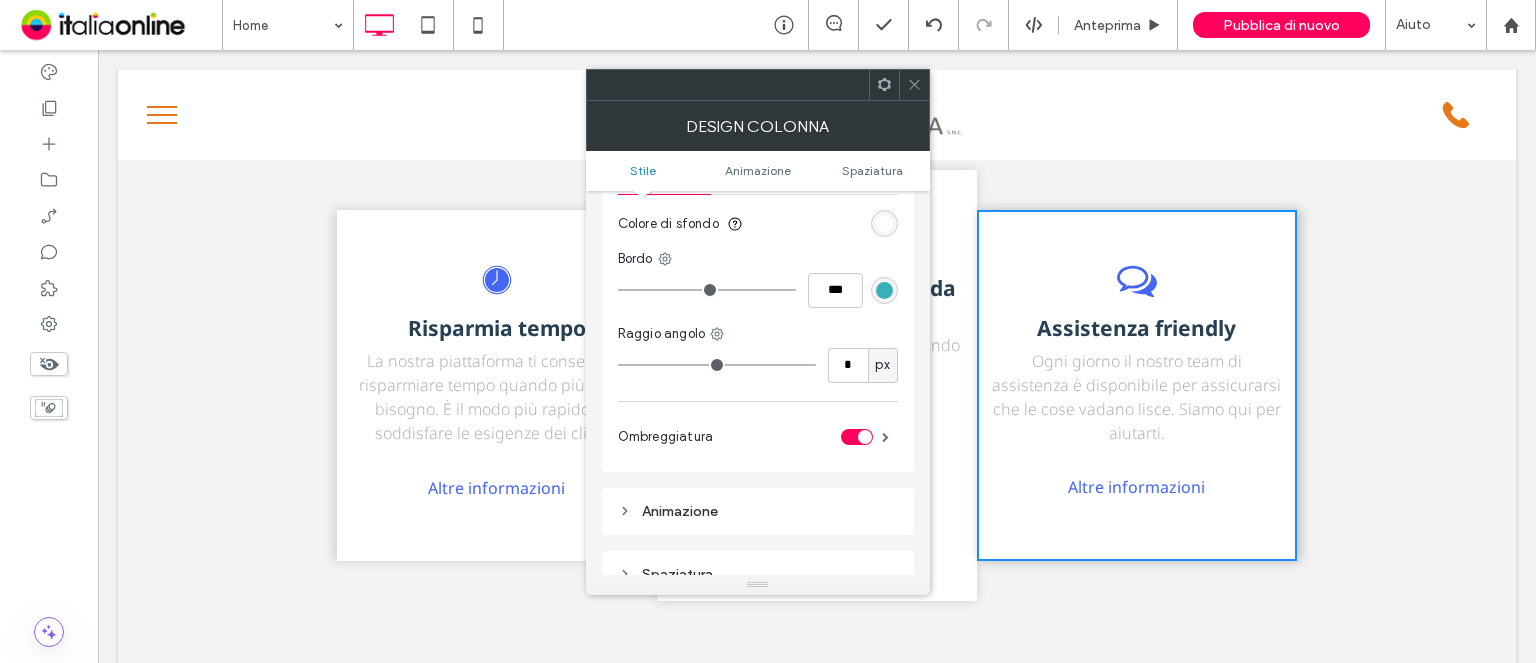 scroll, scrollTop: 200, scrollLeft: 0, axis: vertical 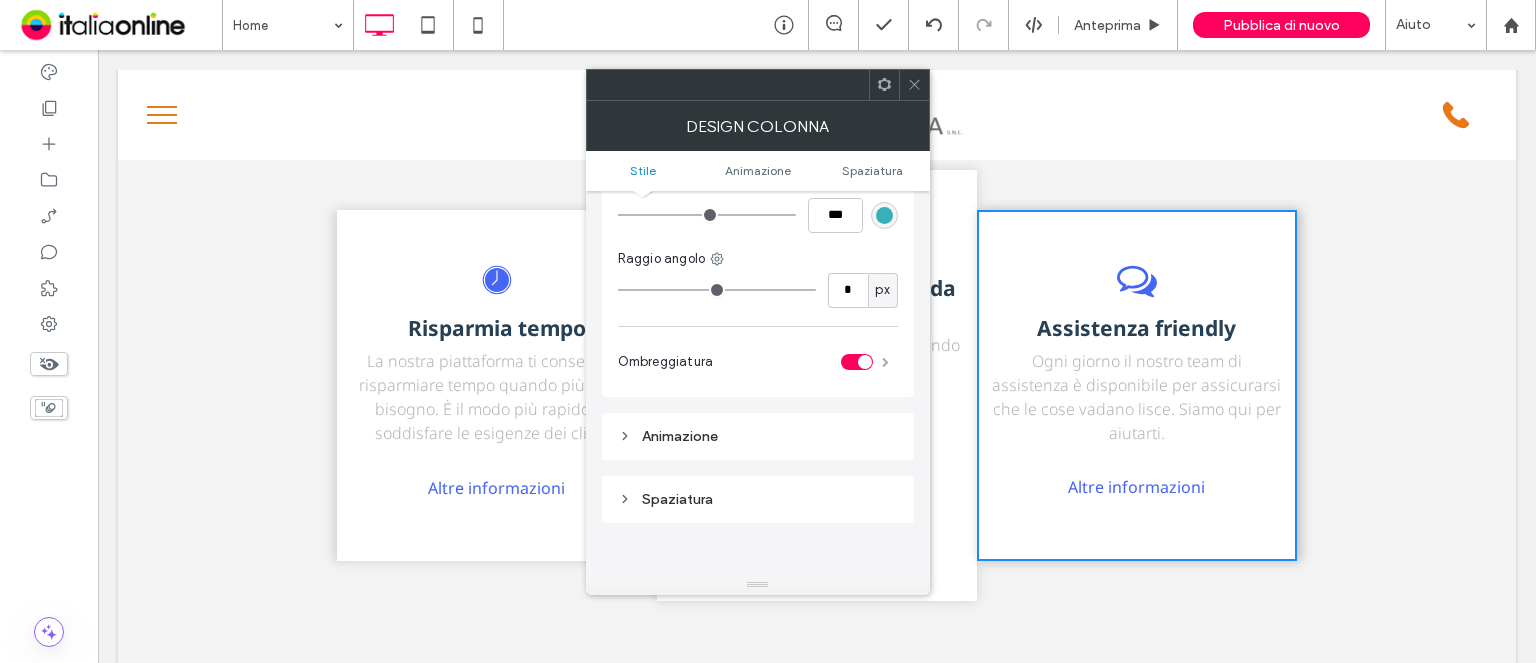 click at bounding box center [885, 362] 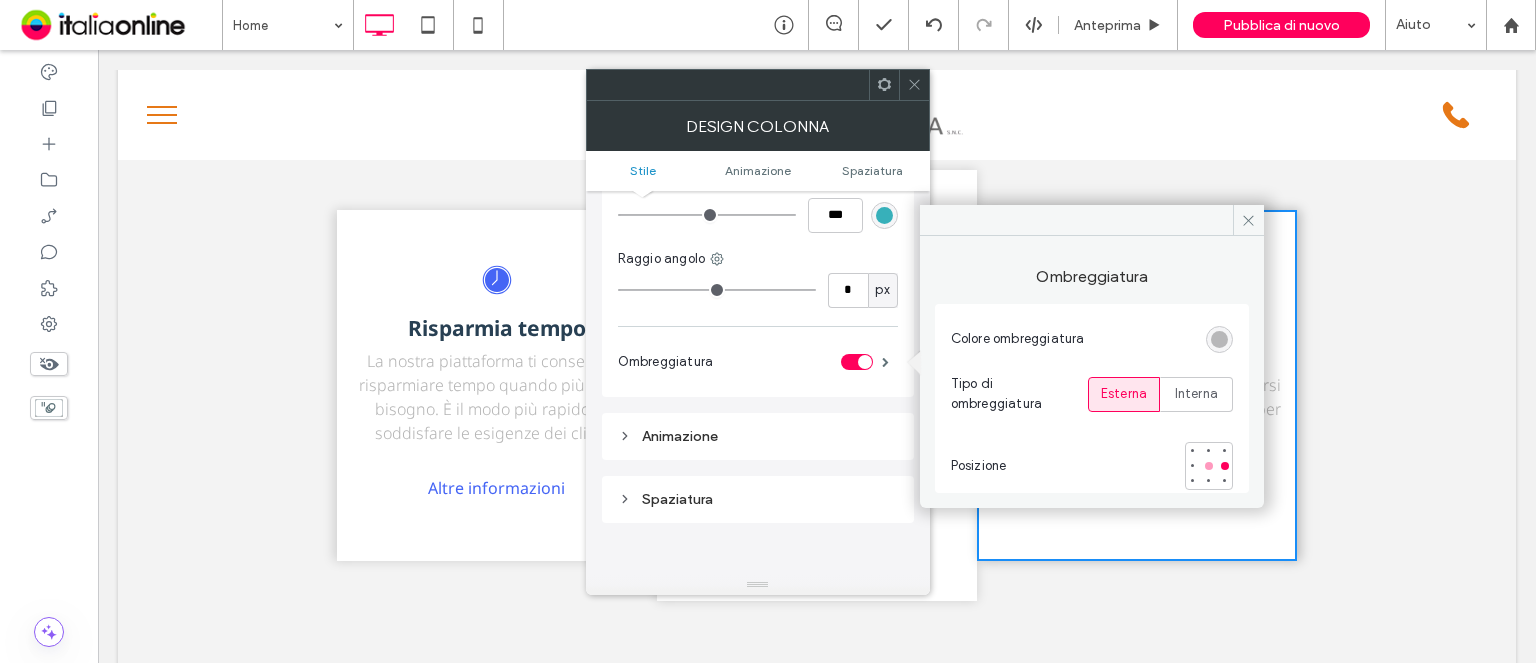 click at bounding box center [1209, 466] 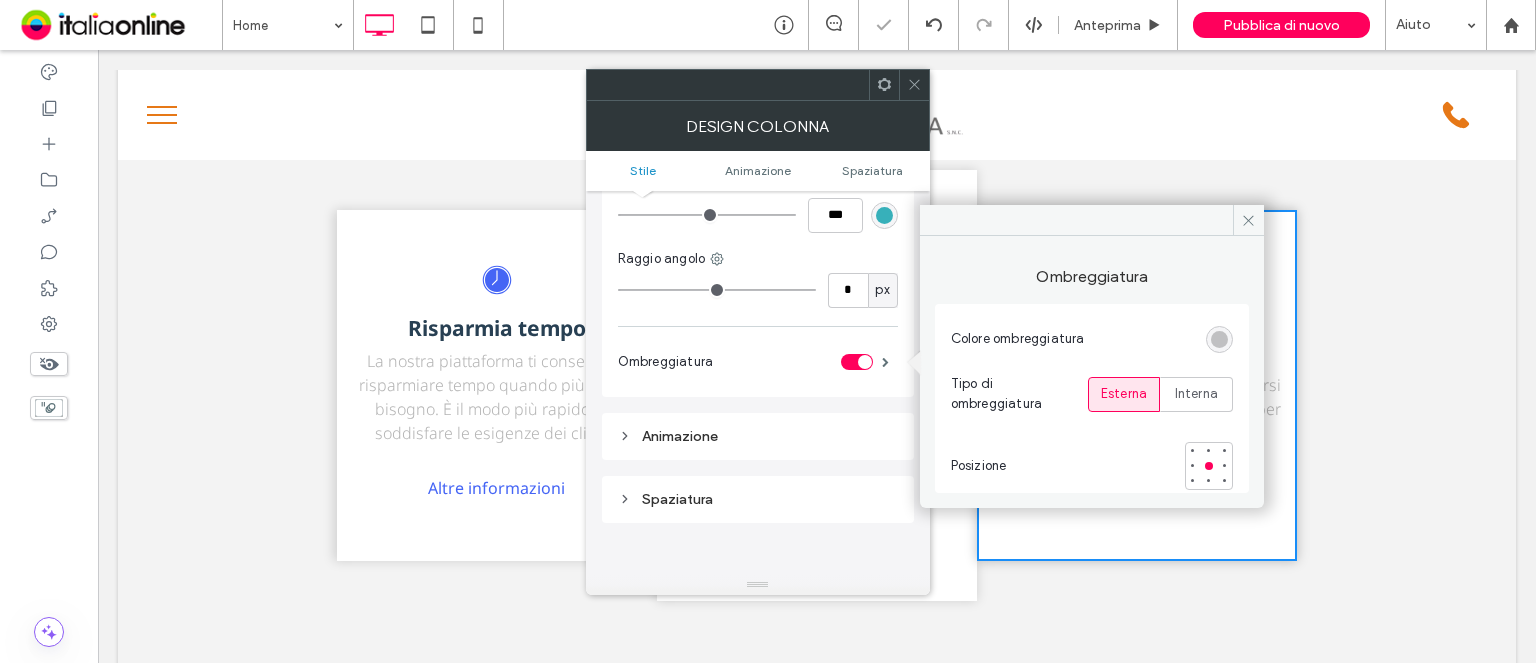 click at bounding box center (1219, 339) 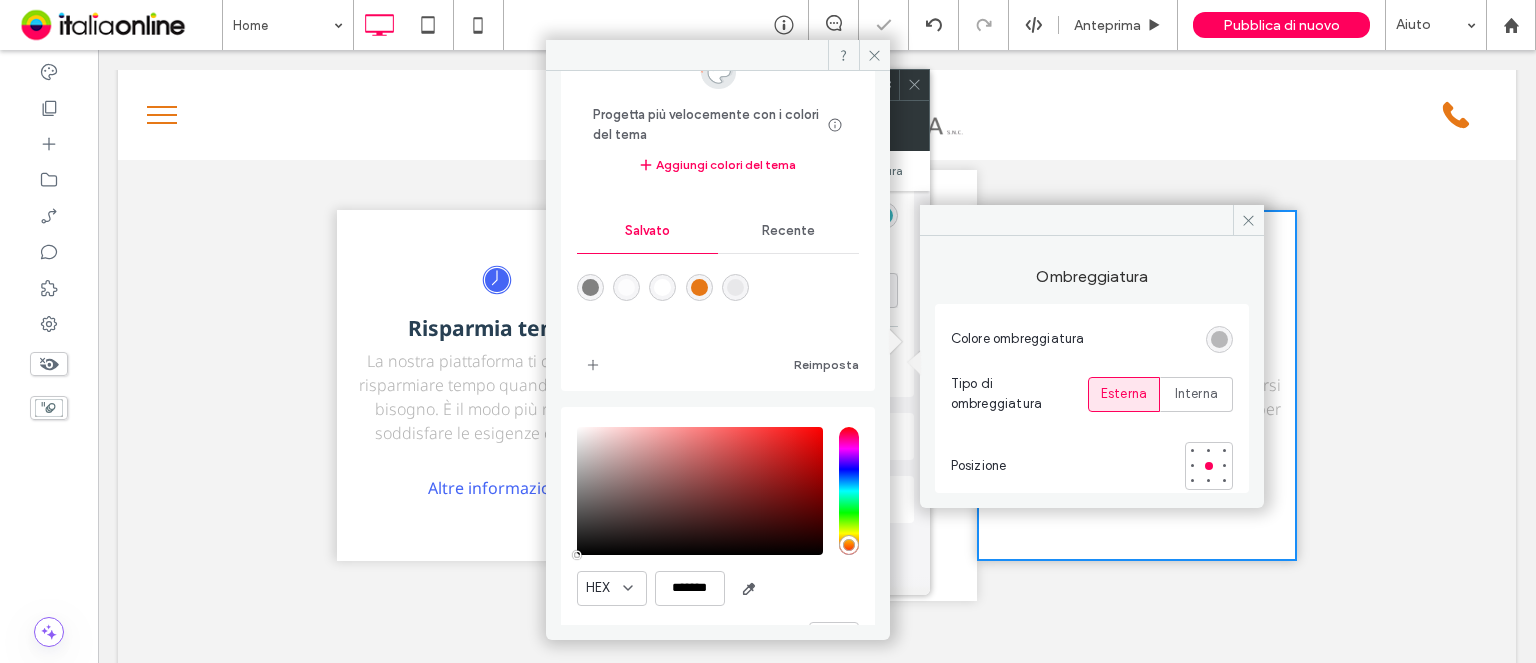 scroll, scrollTop: 128, scrollLeft: 0, axis: vertical 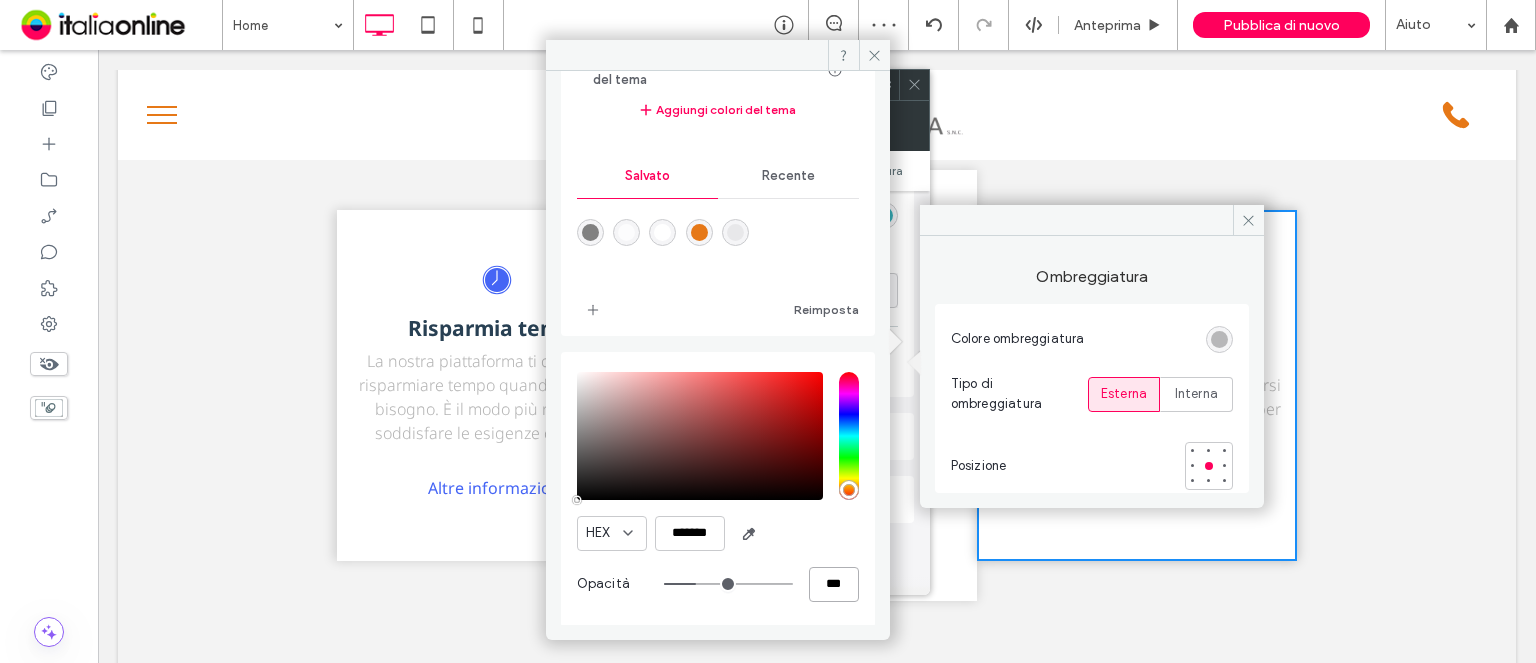 drag, startPoint x: 816, startPoint y: 591, endPoint x: 794, endPoint y: 591, distance: 22 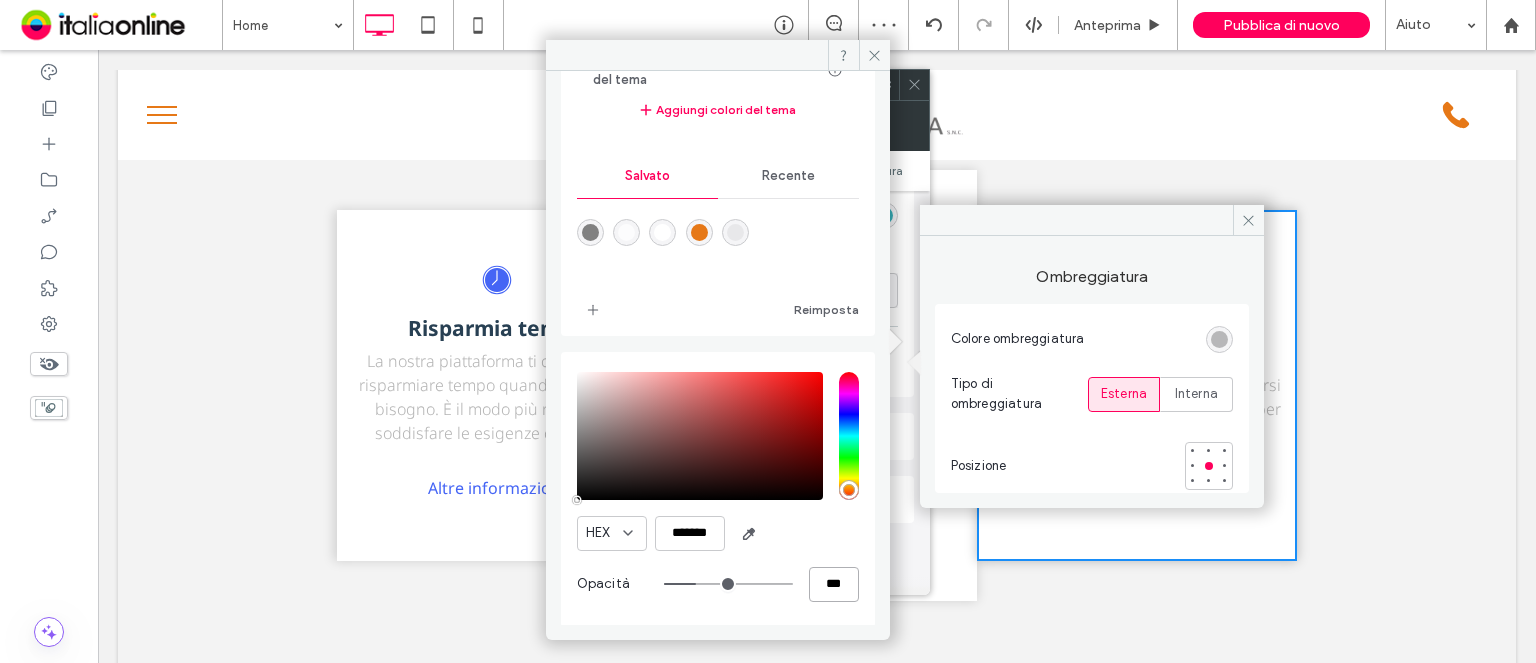 type on "**" 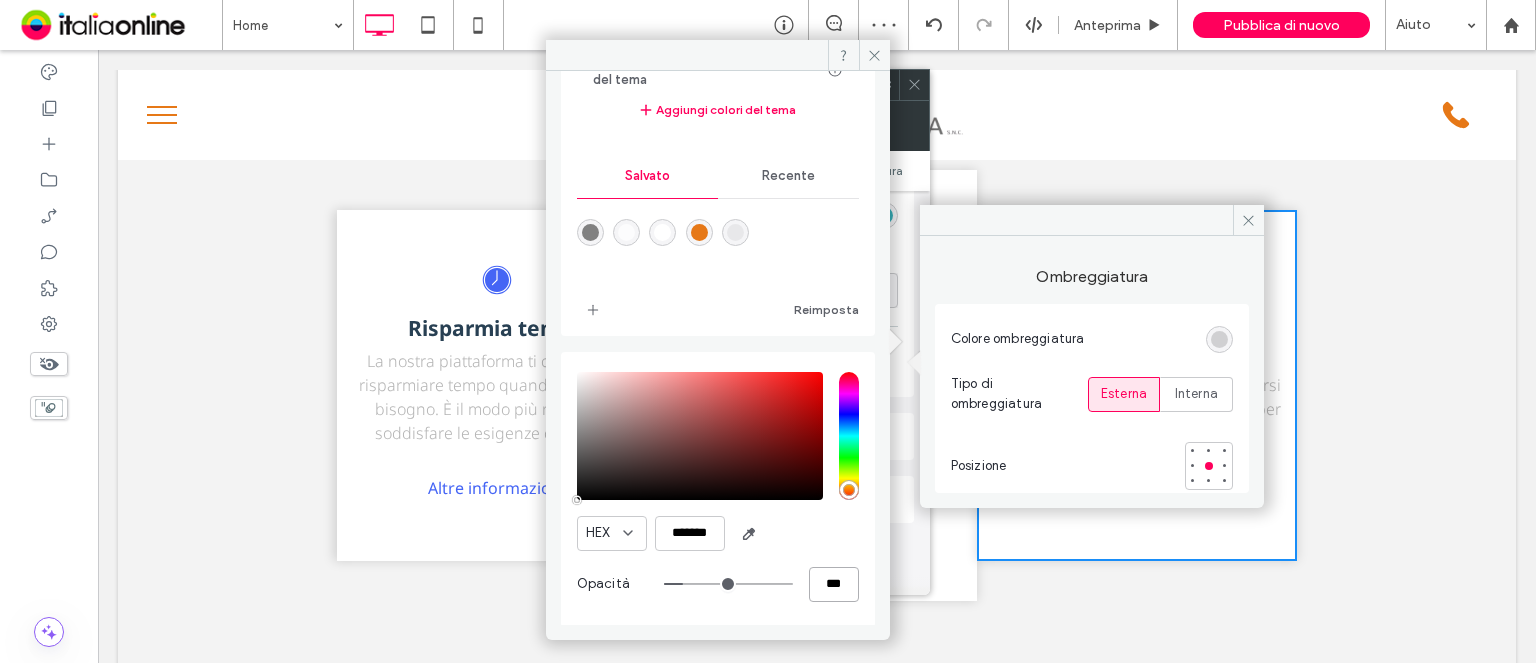 type on "***" 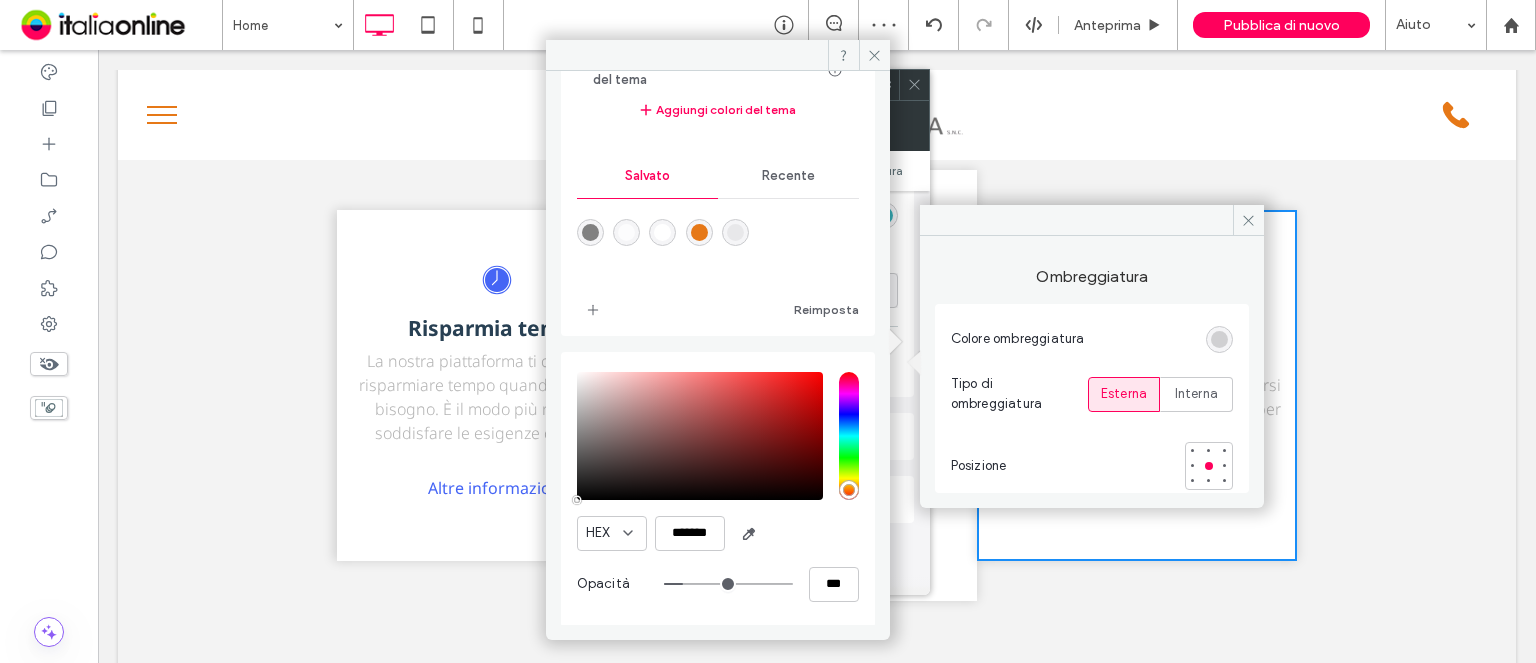 click 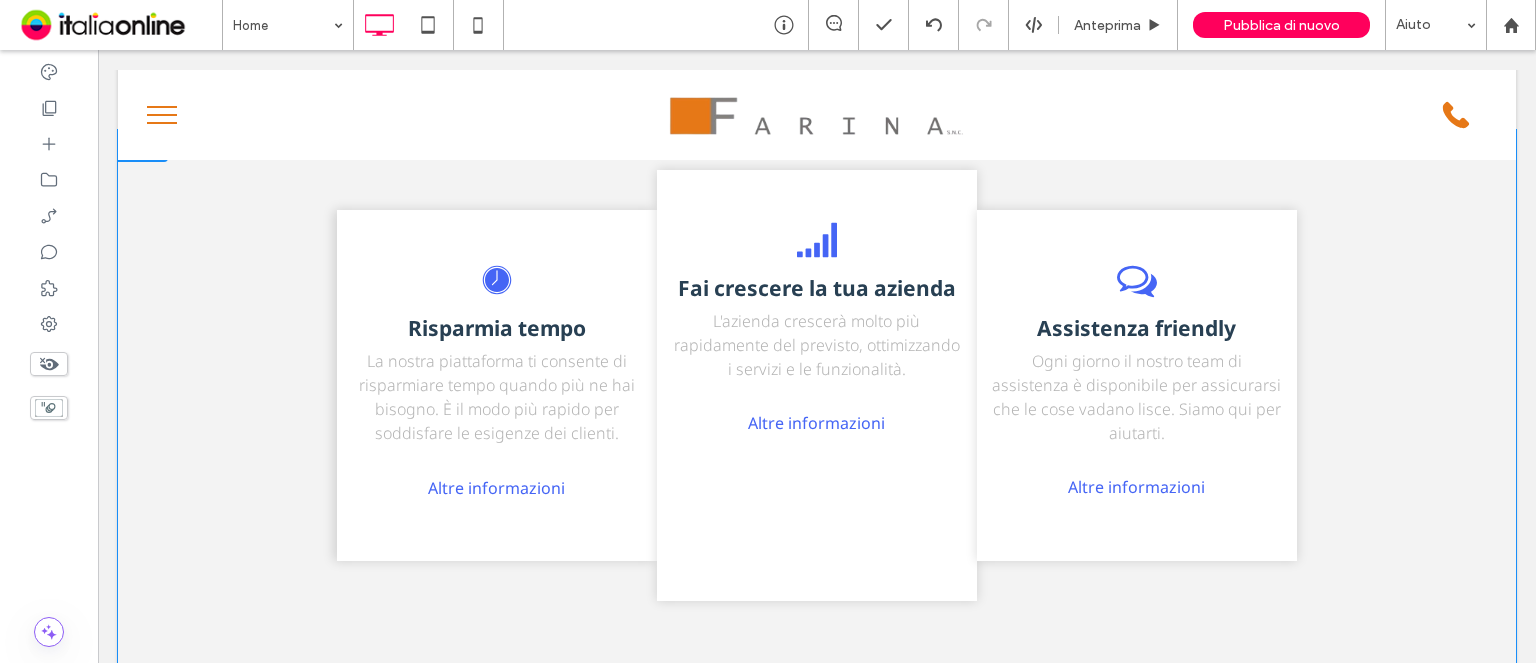 click on "Fai crescere la tua azienda   L'azienda crescerà molto più rapidamente del previsto, ottimizzando i servizi e le funzionalità.
Altre informazioni
Click To Paste" at bounding box center (817, 385) 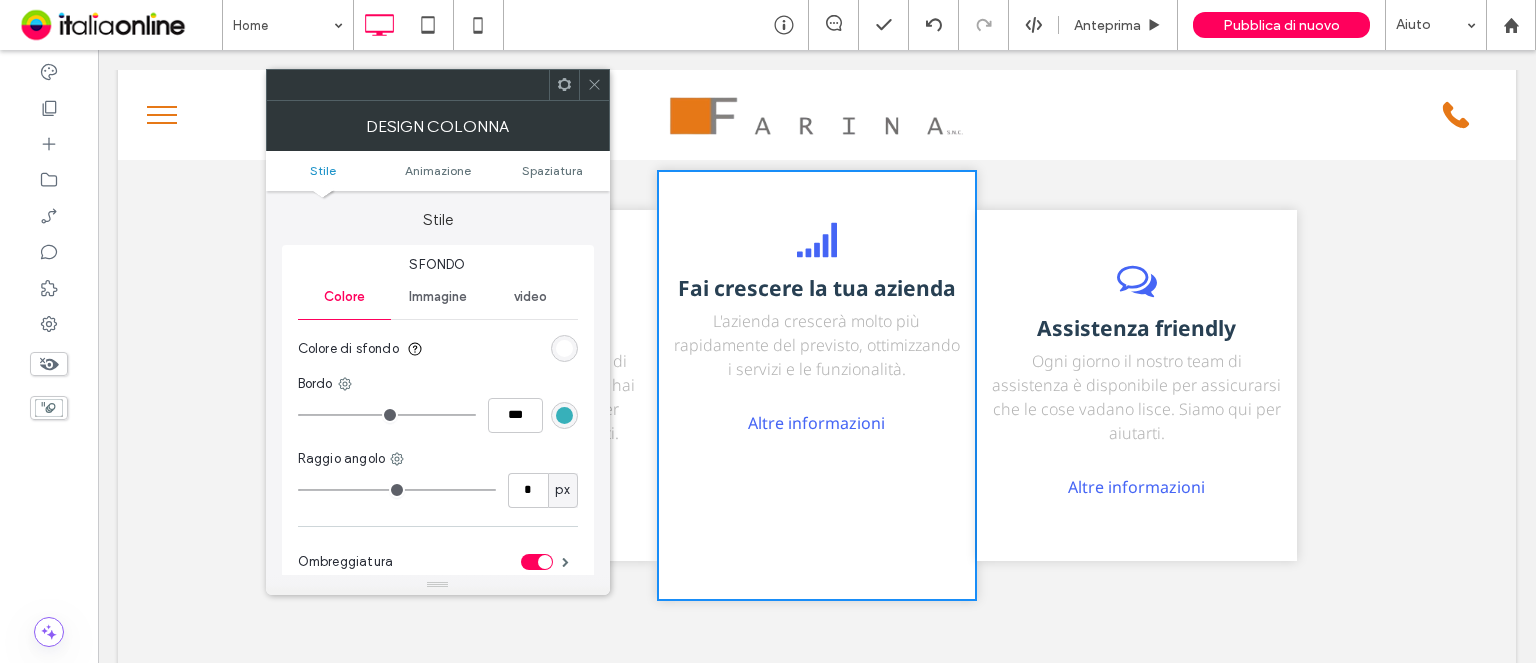 click at bounding box center [564, 348] 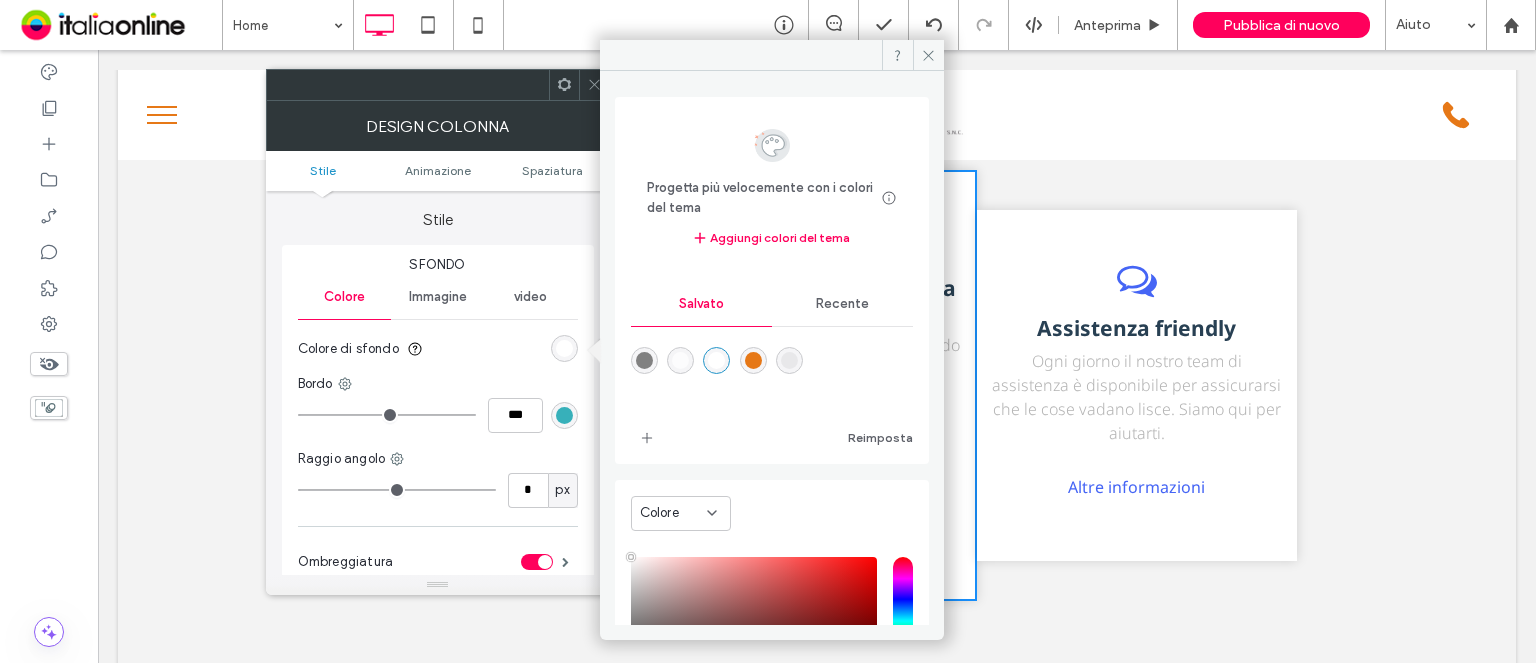 click at bounding box center (753, 360) 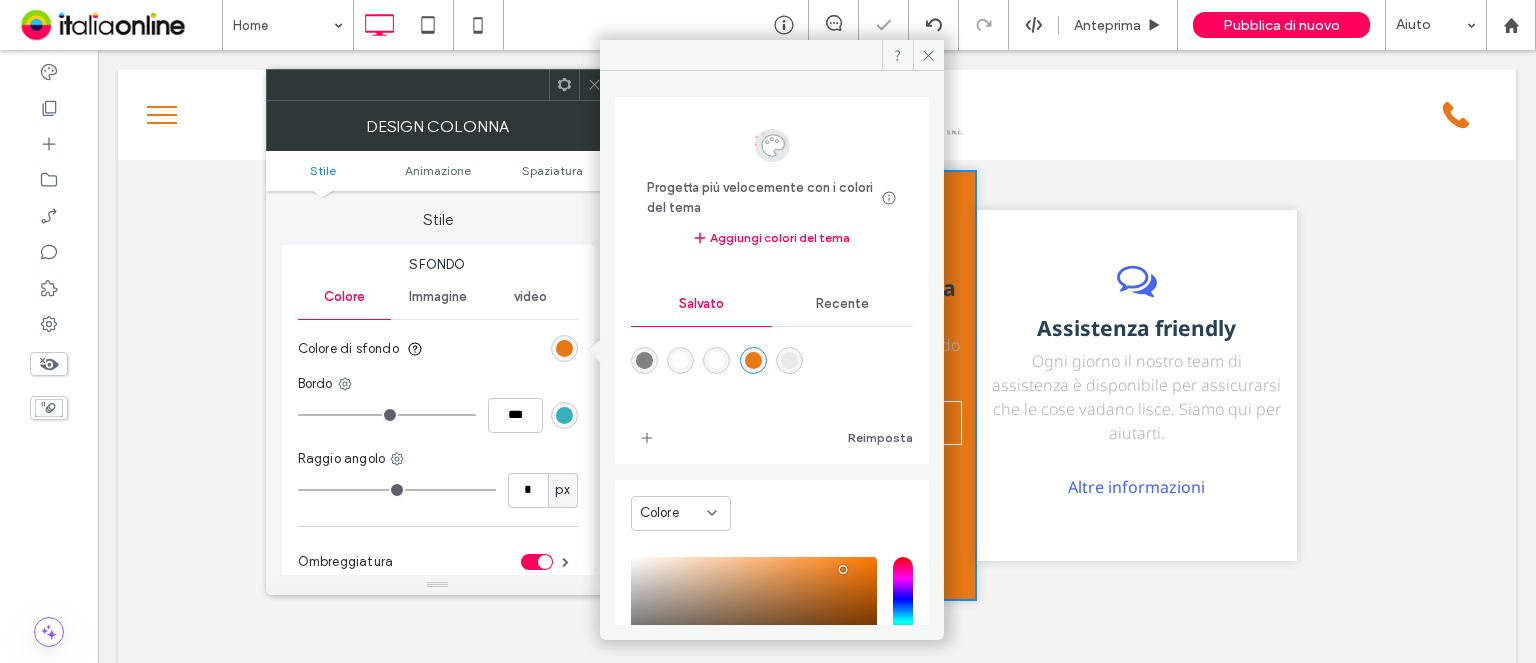 click 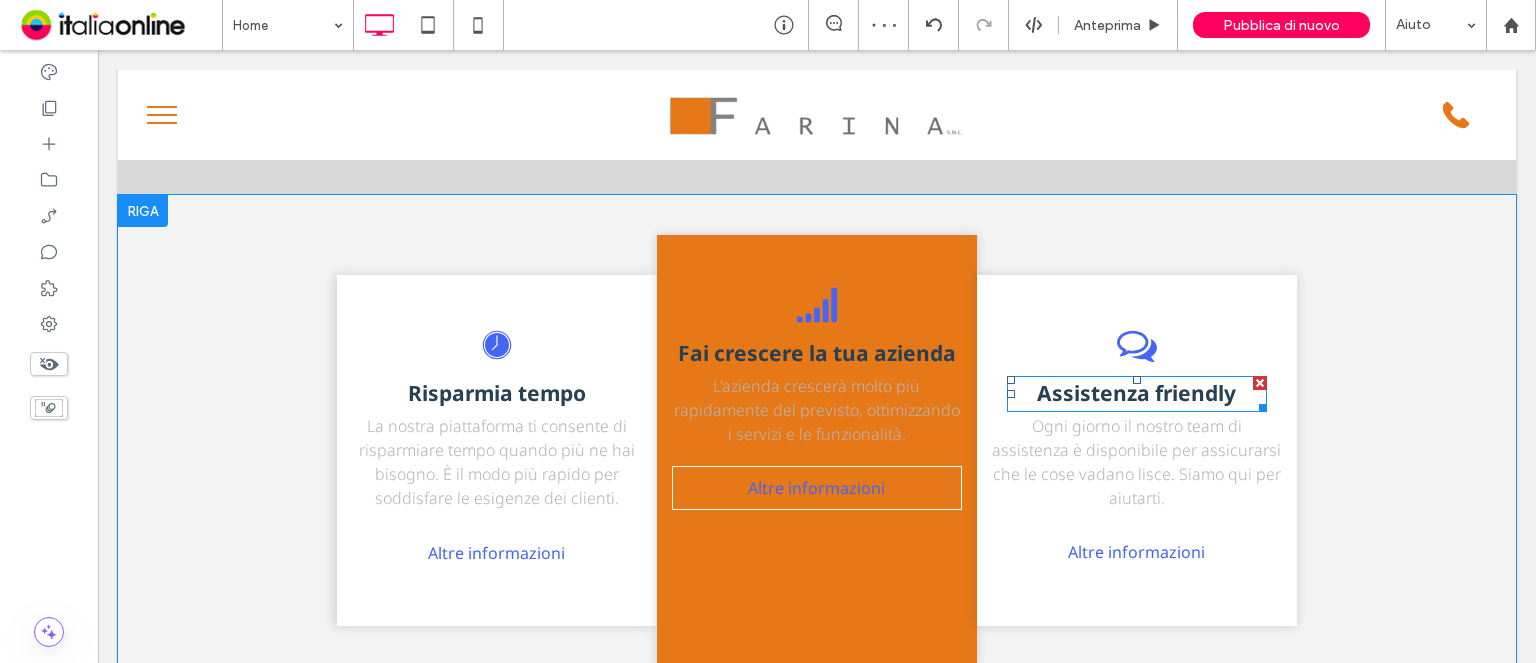 scroll, scrollTop: 2318, scrollLeft: 0, axis: vertical 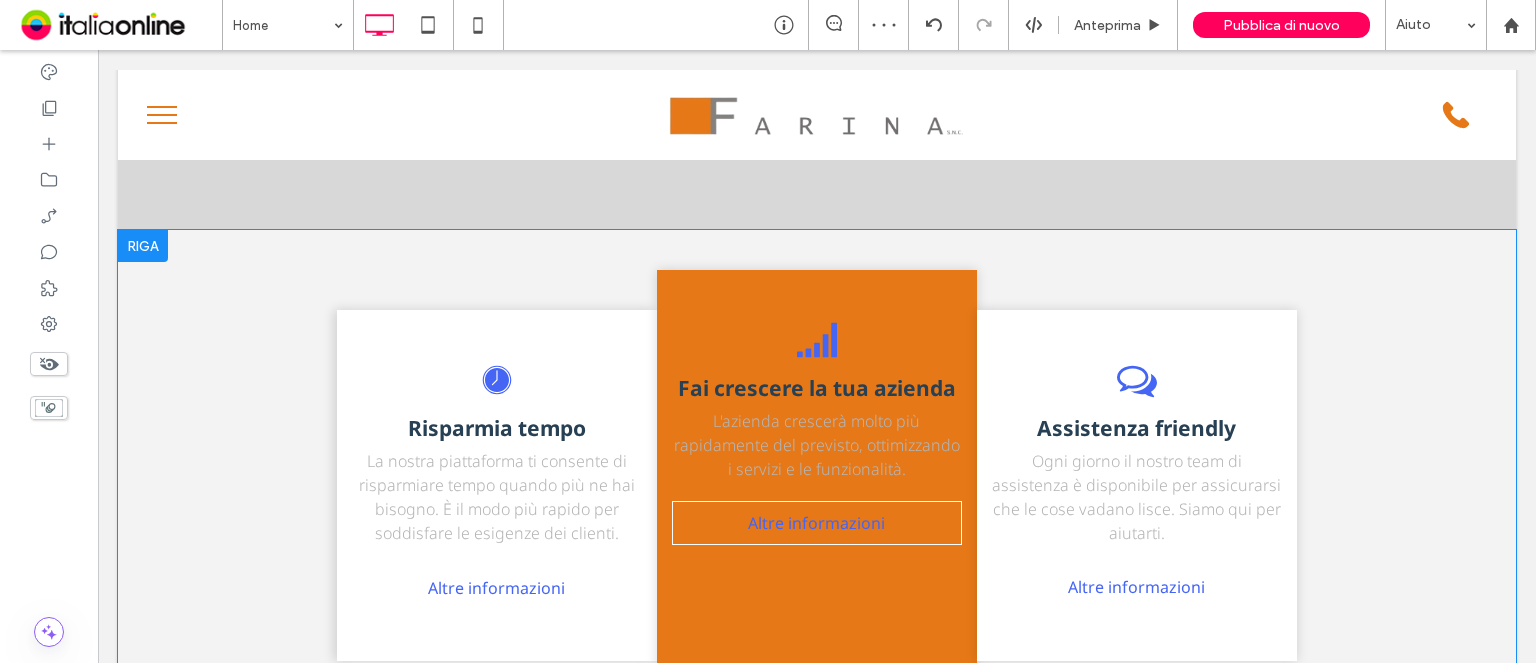 click on "Fai crescere la tua azienda   L'azienda crescerà molto più rapidamente del previsto, ottimizzando i servizi e le funzionalità.
Altre informazioni
Click To Paste" at bounding box center (817, 485) 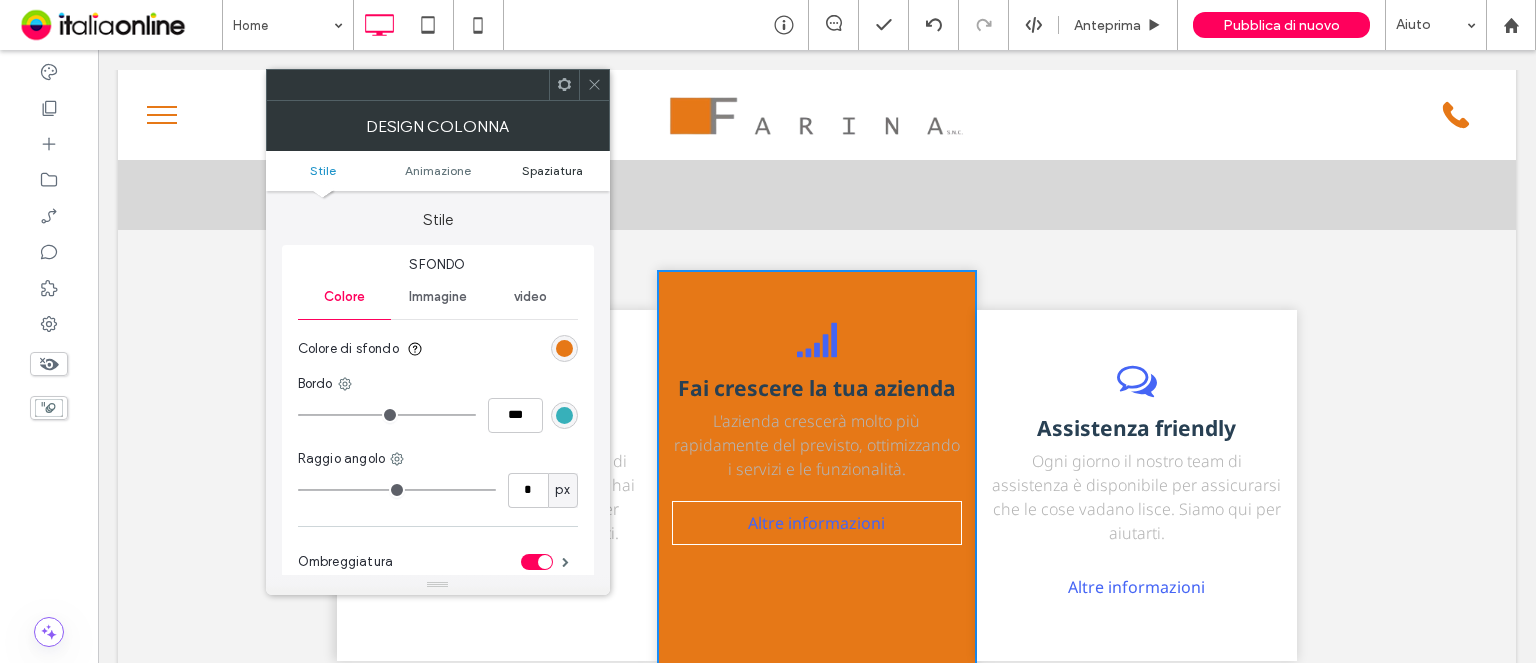 click on "Spaziatura" at bounding box center [552, 170] 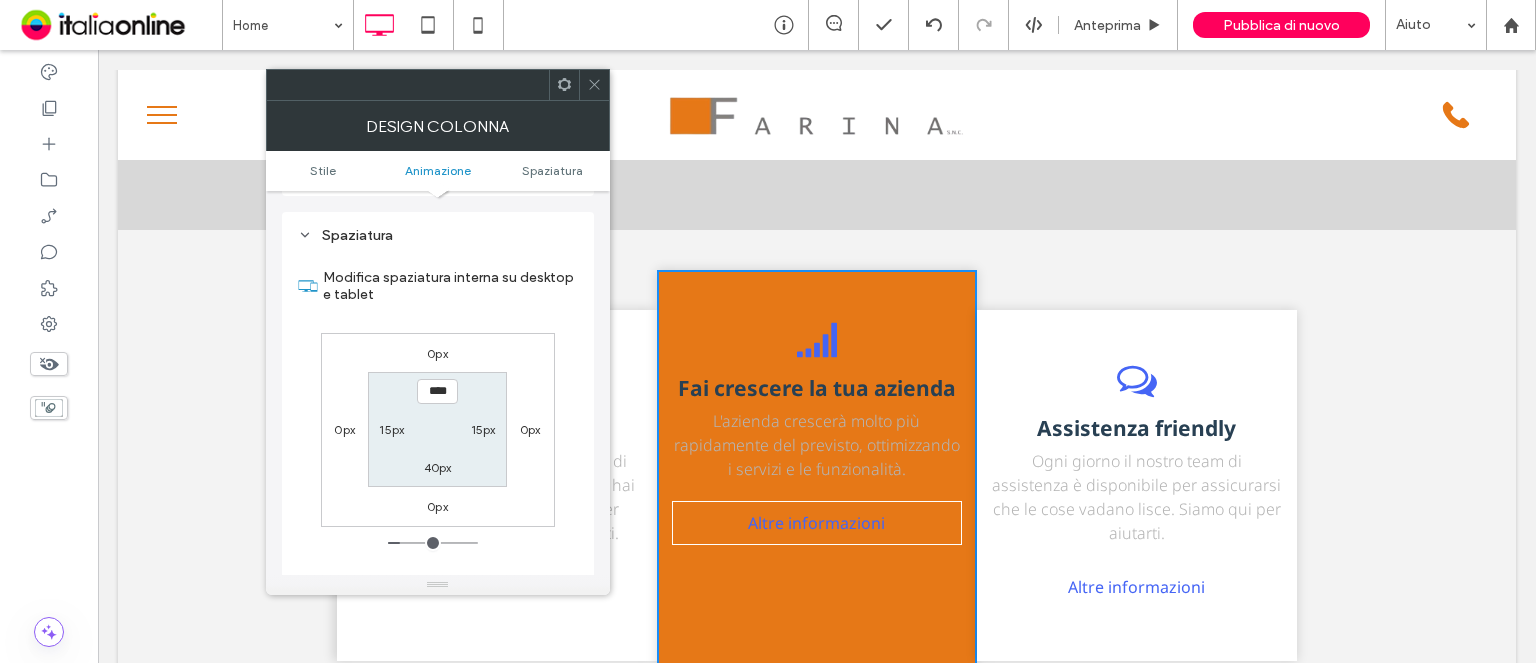 scroll, scrollTop: 468, scrollLeft: 0, axis: vertical 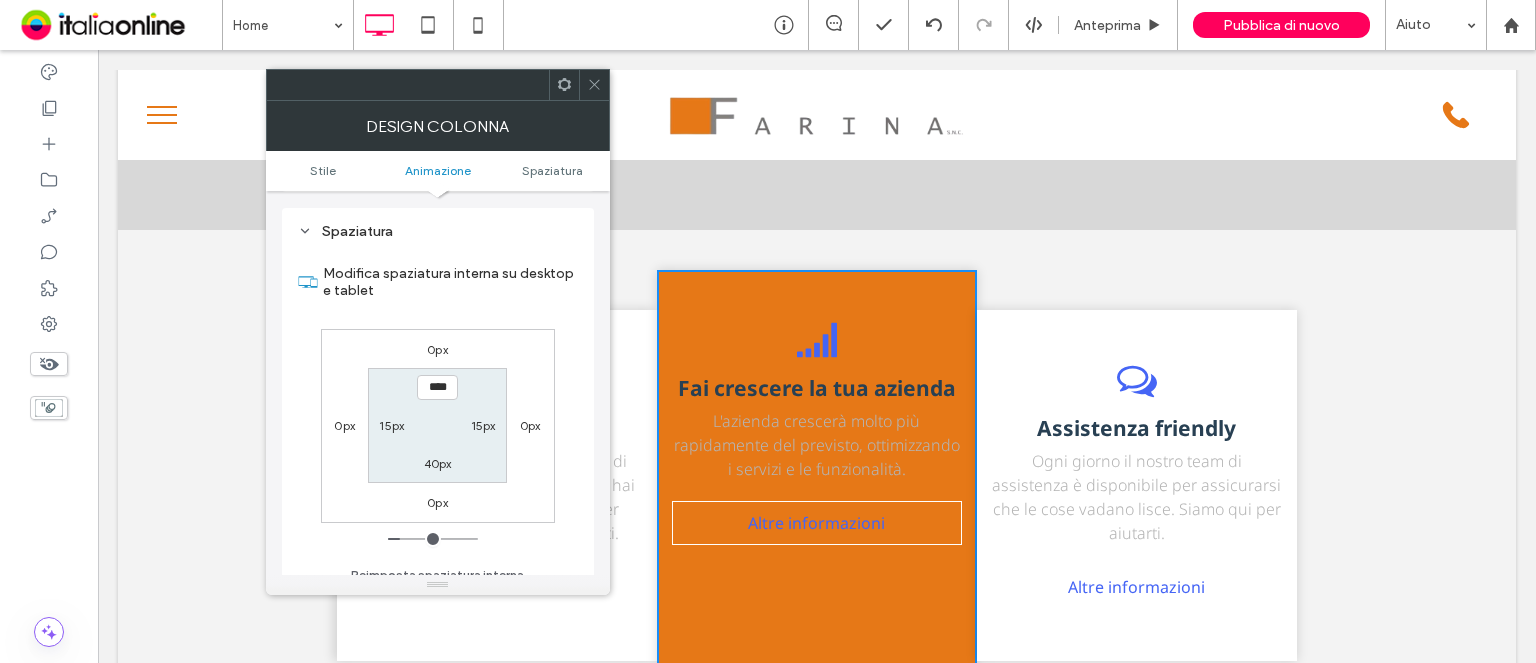 drag, startPoint x: 381, startPoint y: 407, endPoint x: 383, endPoint y: 430, distance: 23.086792 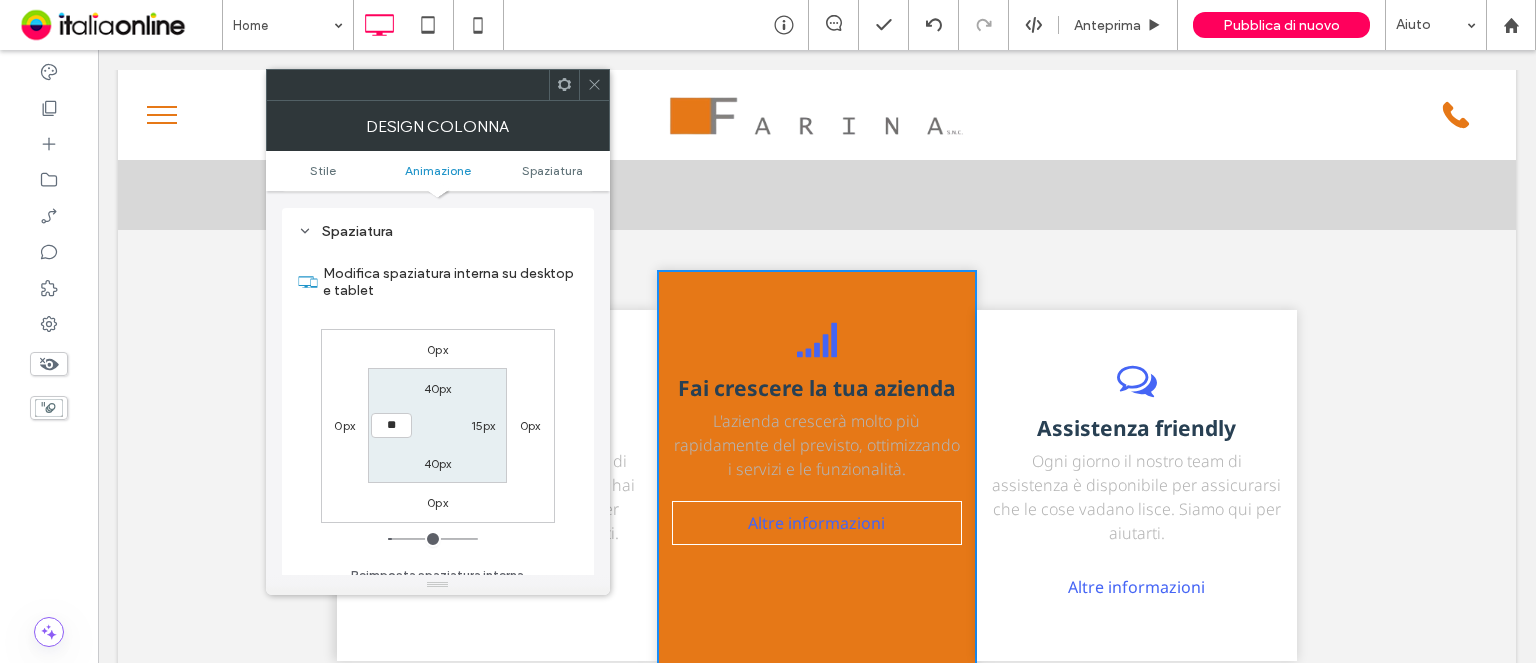 type on "**" 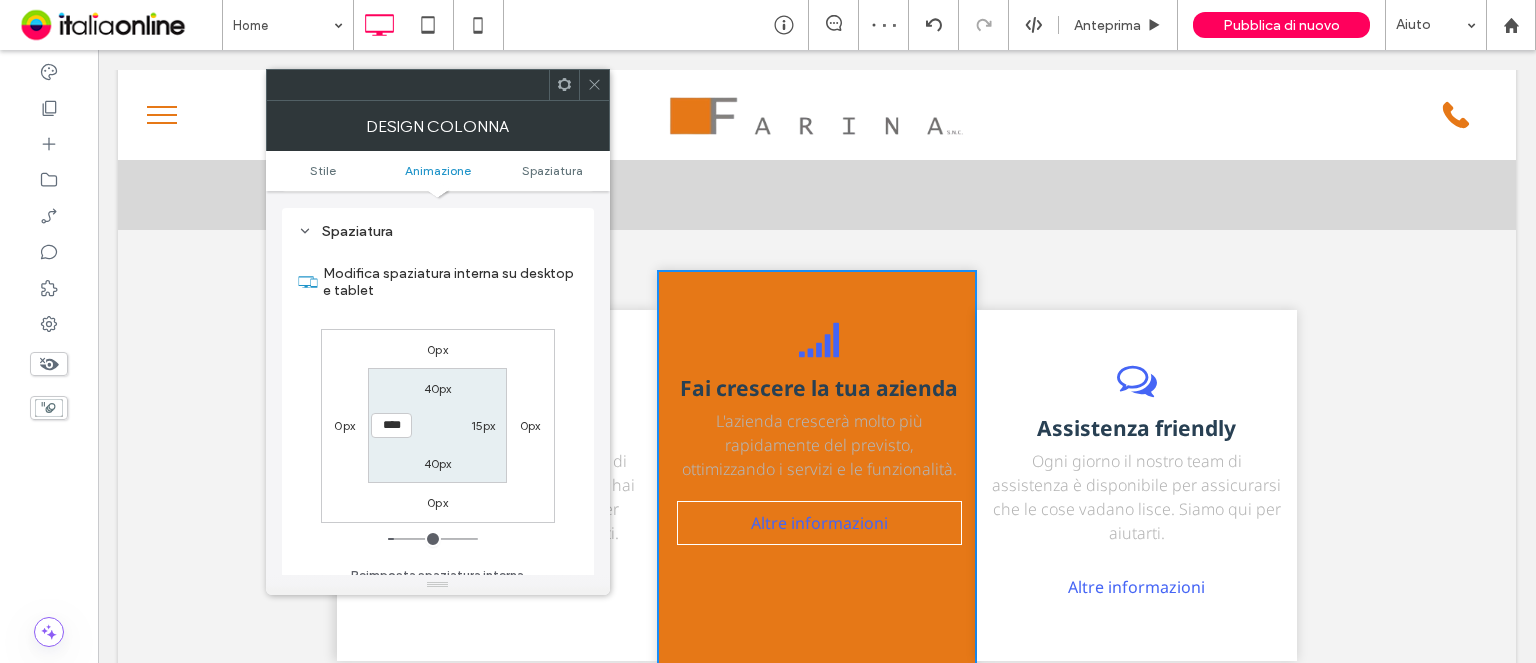 click on "15px" at bounding box center (483, 425) 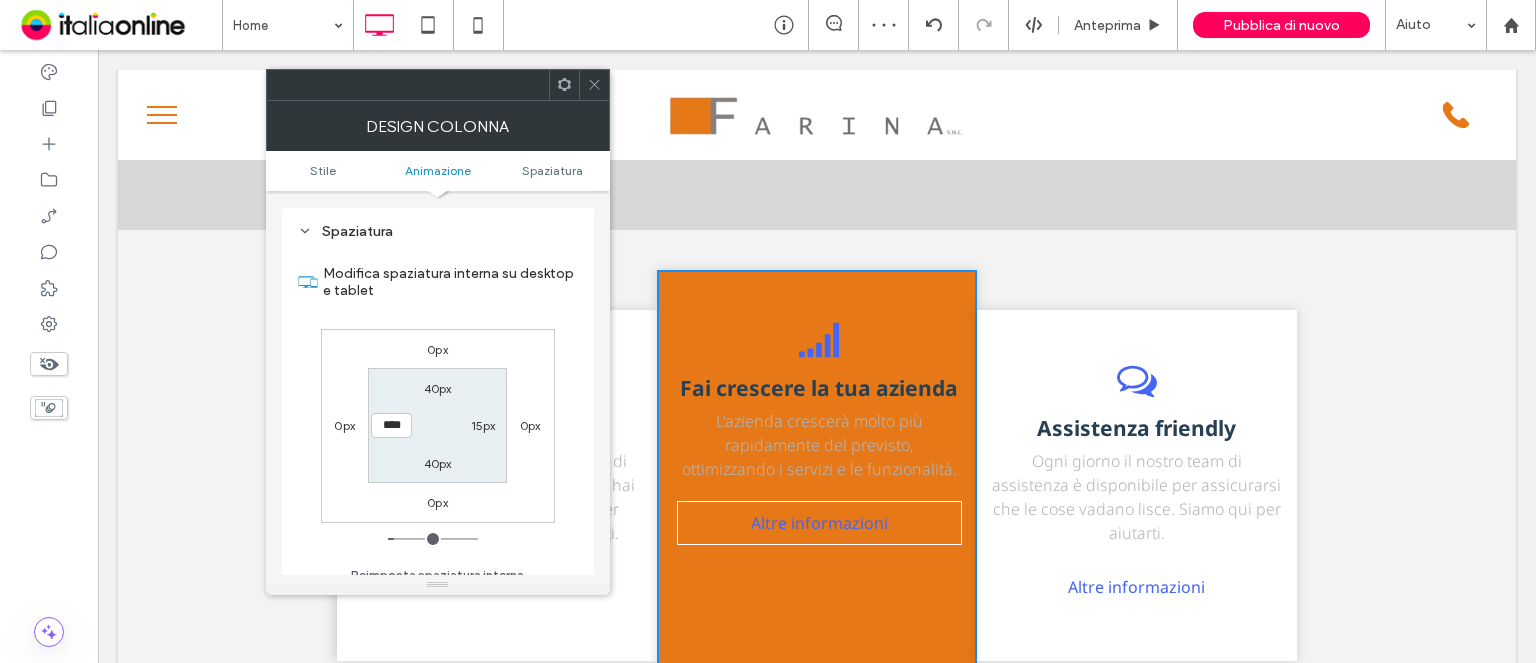 type on "**" 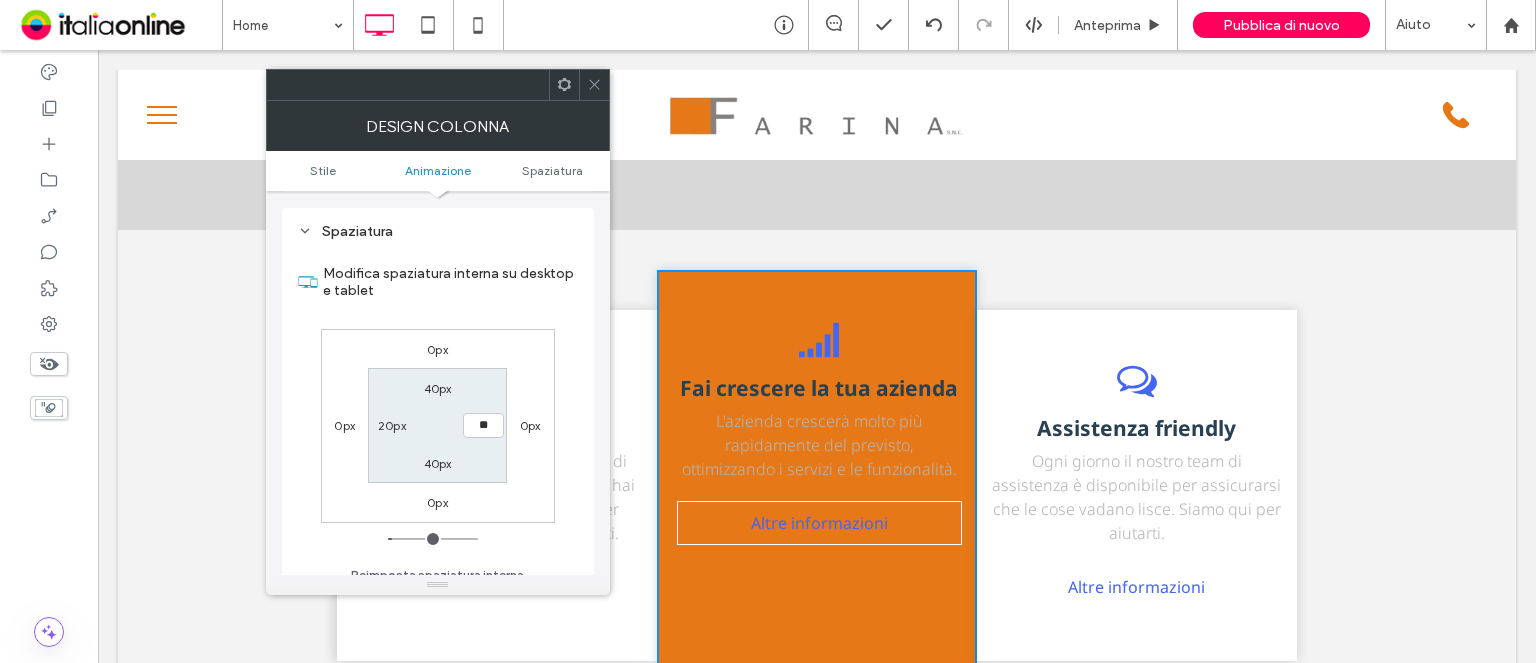 type on "**" 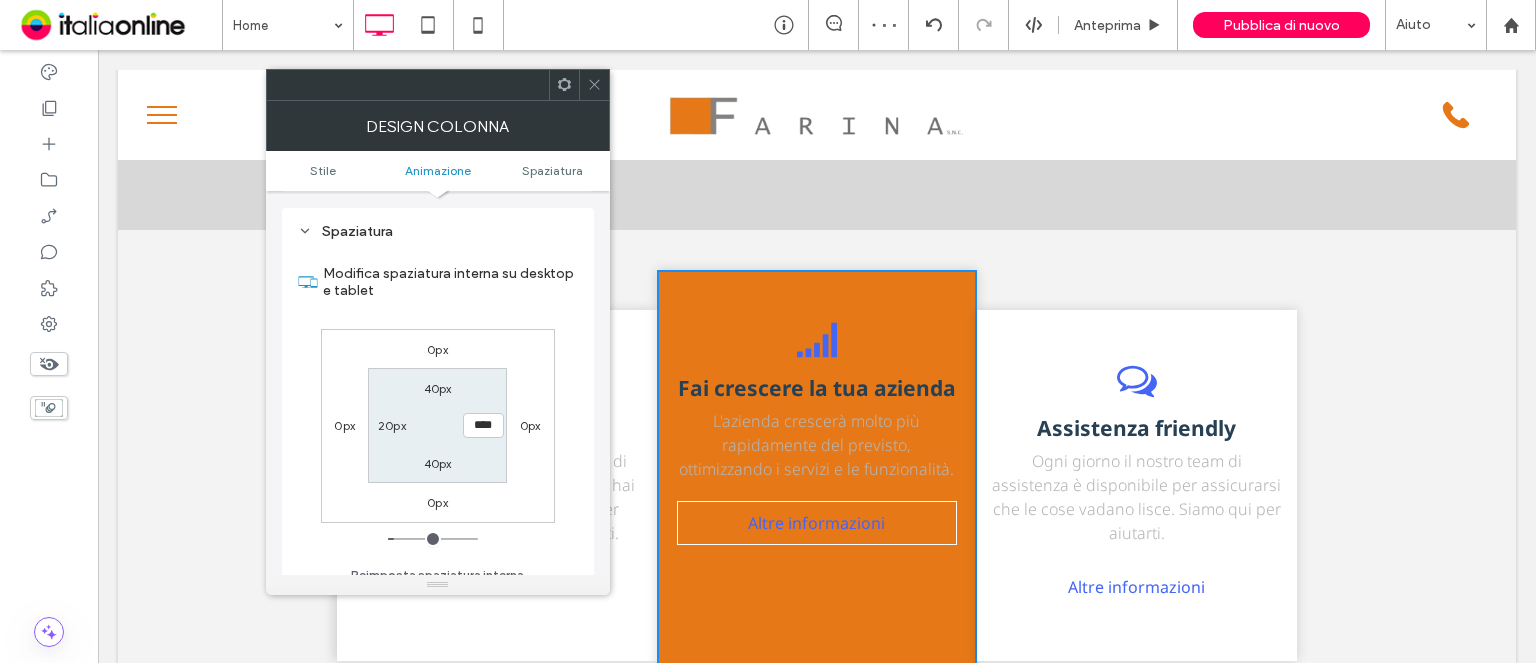 click on "Click To Paste     Click To Paste
Riga
Home
Pavimenti e Rivestimenti
Panaria
Cottodeste
Fap
Mirage
Arredo Bagno
Sanitari
Rubinetteria
Box Doccia
Parquet
Esterni
Porte e Infissi
Caminetti e Stufe
Vernici e Decorazioni
Materiali Edili
Progettazione
Offerte e Promozioni
Contatti
Click To Paste     Click To Paste
Riga
Click To Paste     Click To Paste
Riga
Menu
Click To Paste     Click To Paste
Click To Paste     Click To Paste
Click To Paste     Click To Paste
Testata" at bounding box center (817, 353) 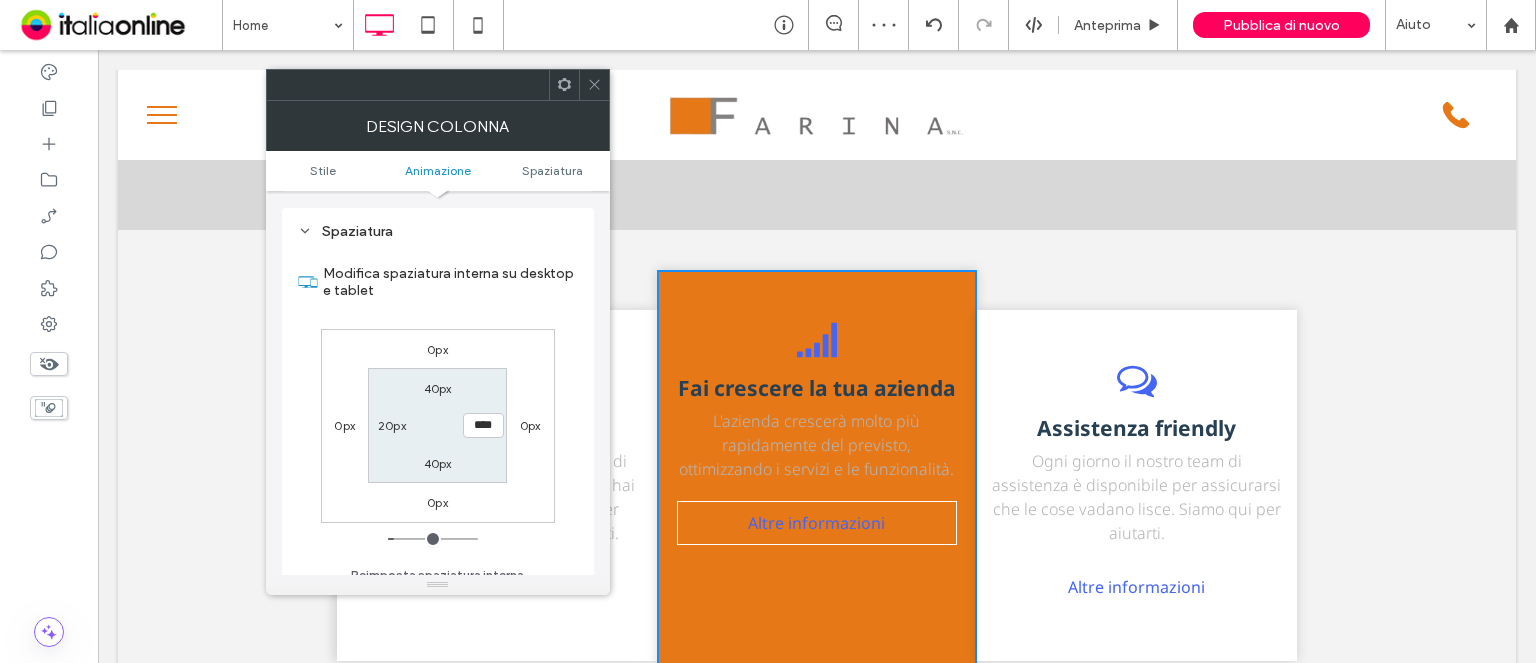 drag, startPoint x: 588, startPoint y: 84, endPoint x: 600, endPoint y: 108, distance: 26.832815 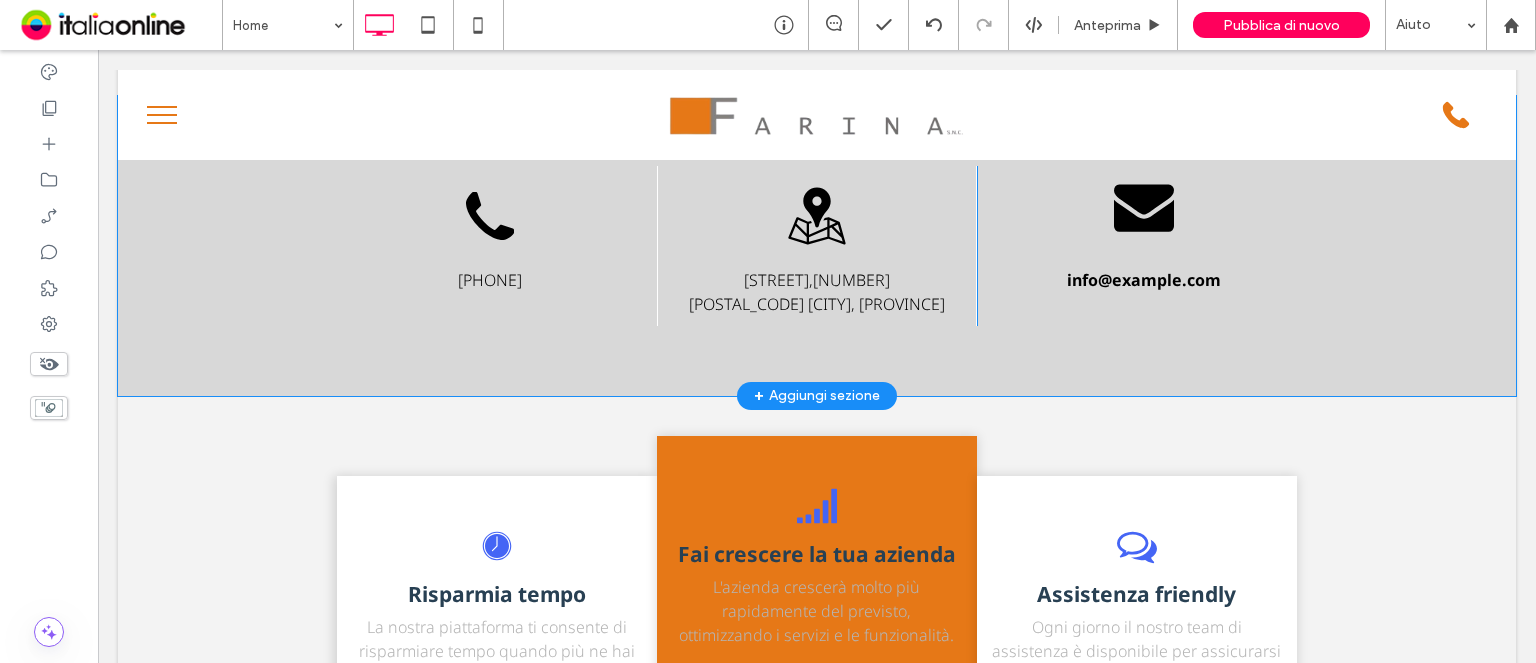scroll, scrollTop: 1918, scrollLeft: 0, axis: vertical 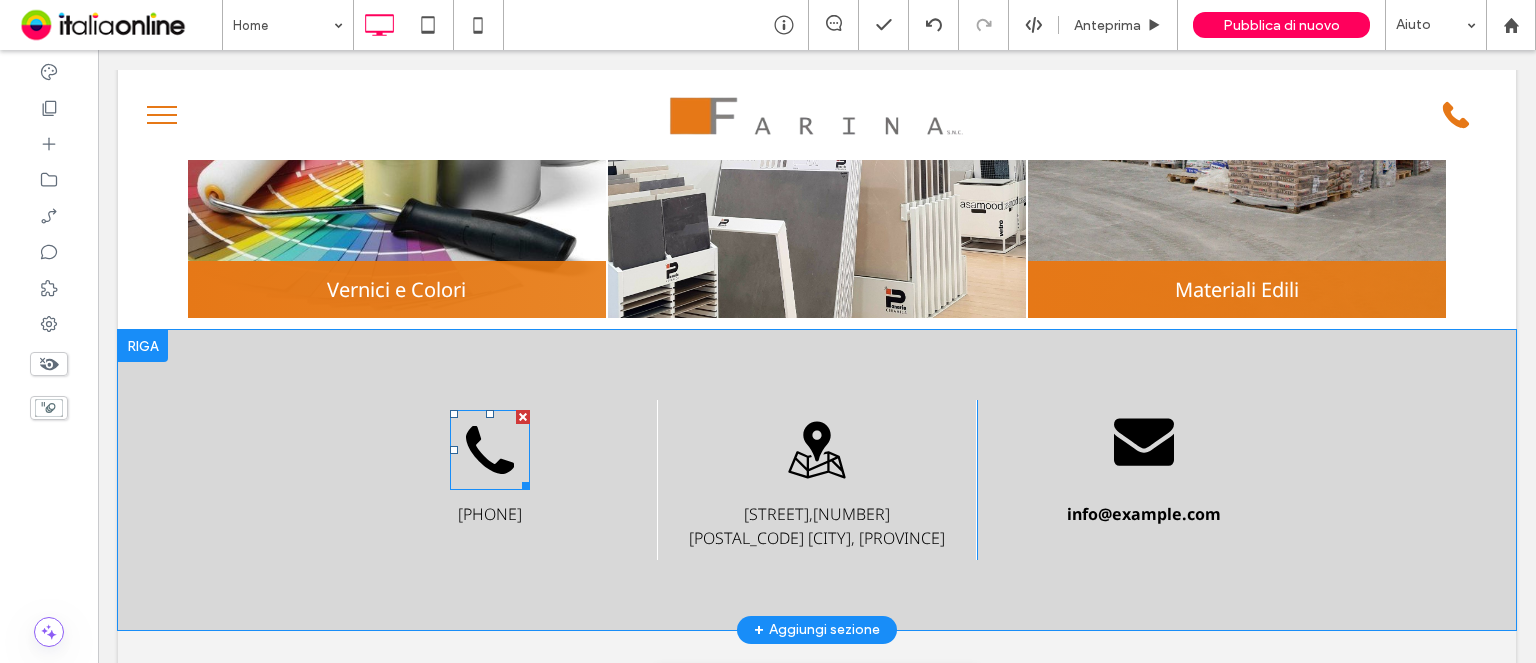 click 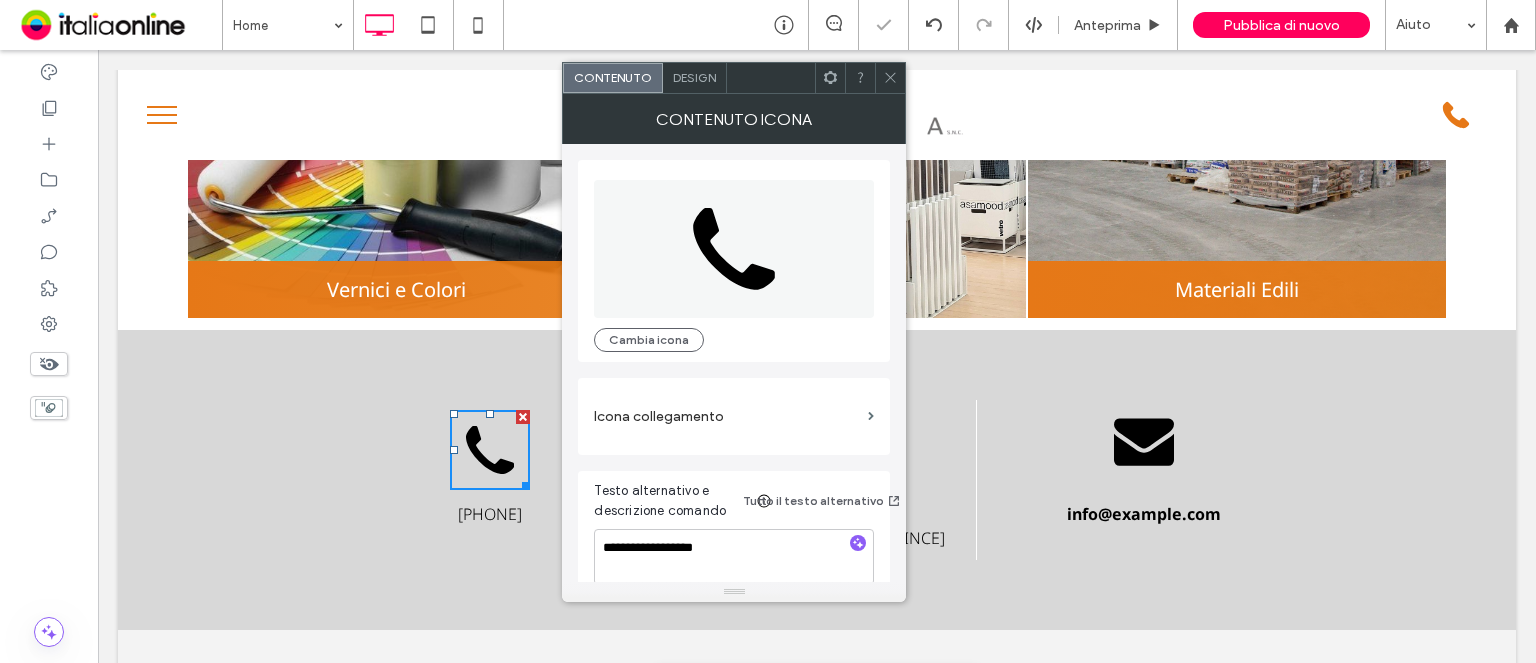 click on "Design" at bounding box center [694, 77] 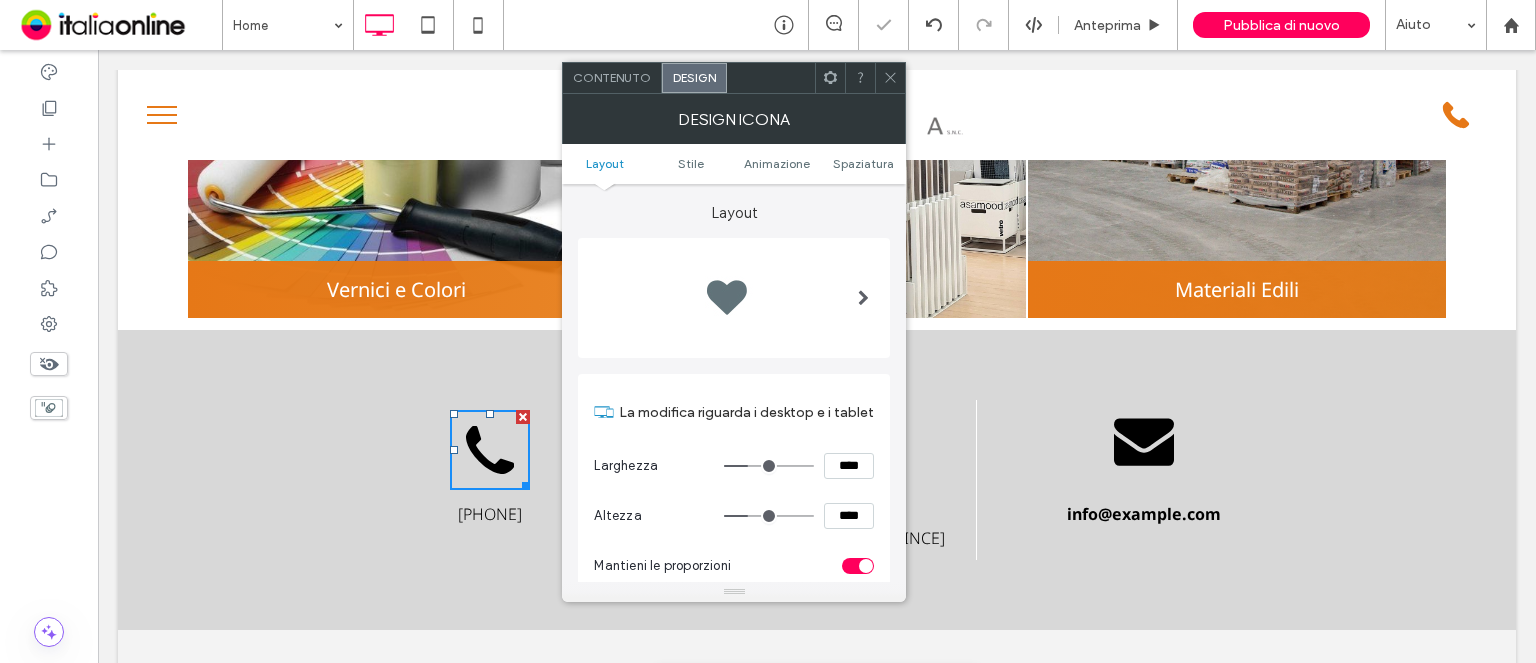 click at bounding box center [863, 298] 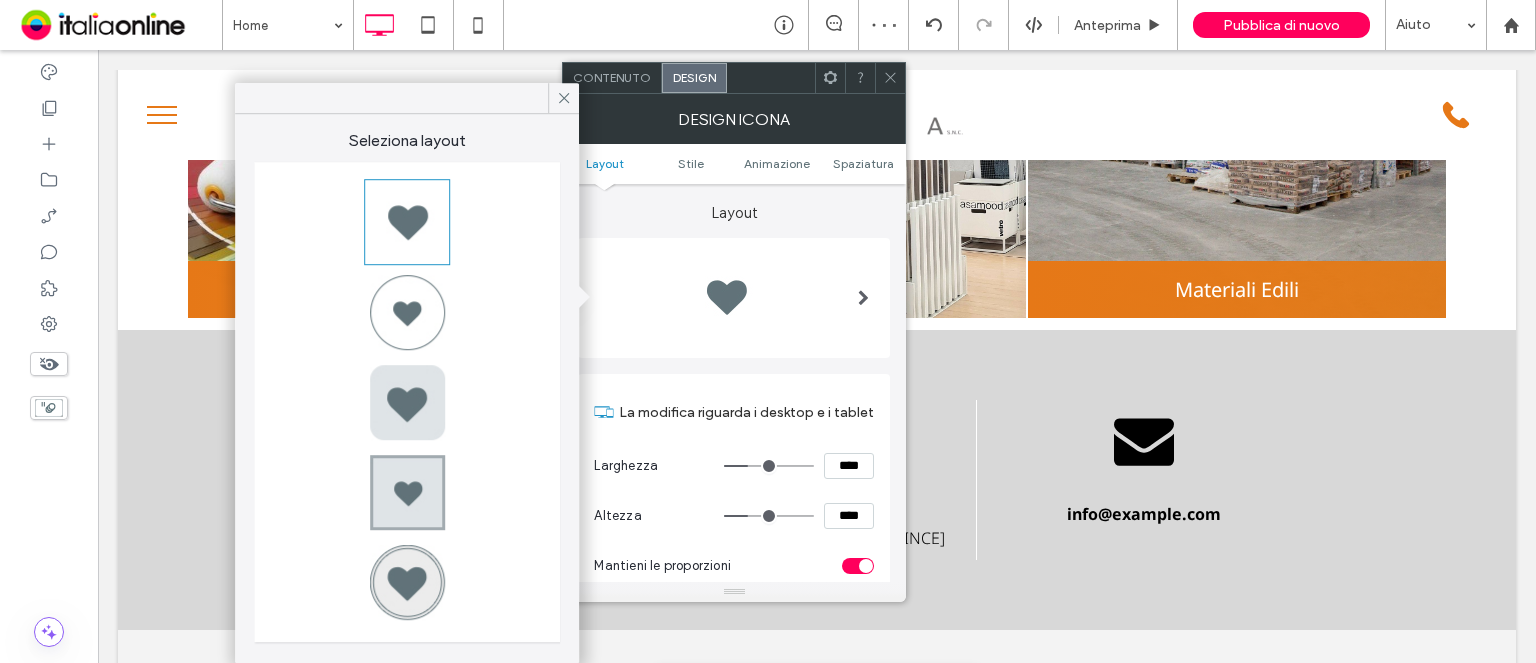 click at bounding box center (407, 312) 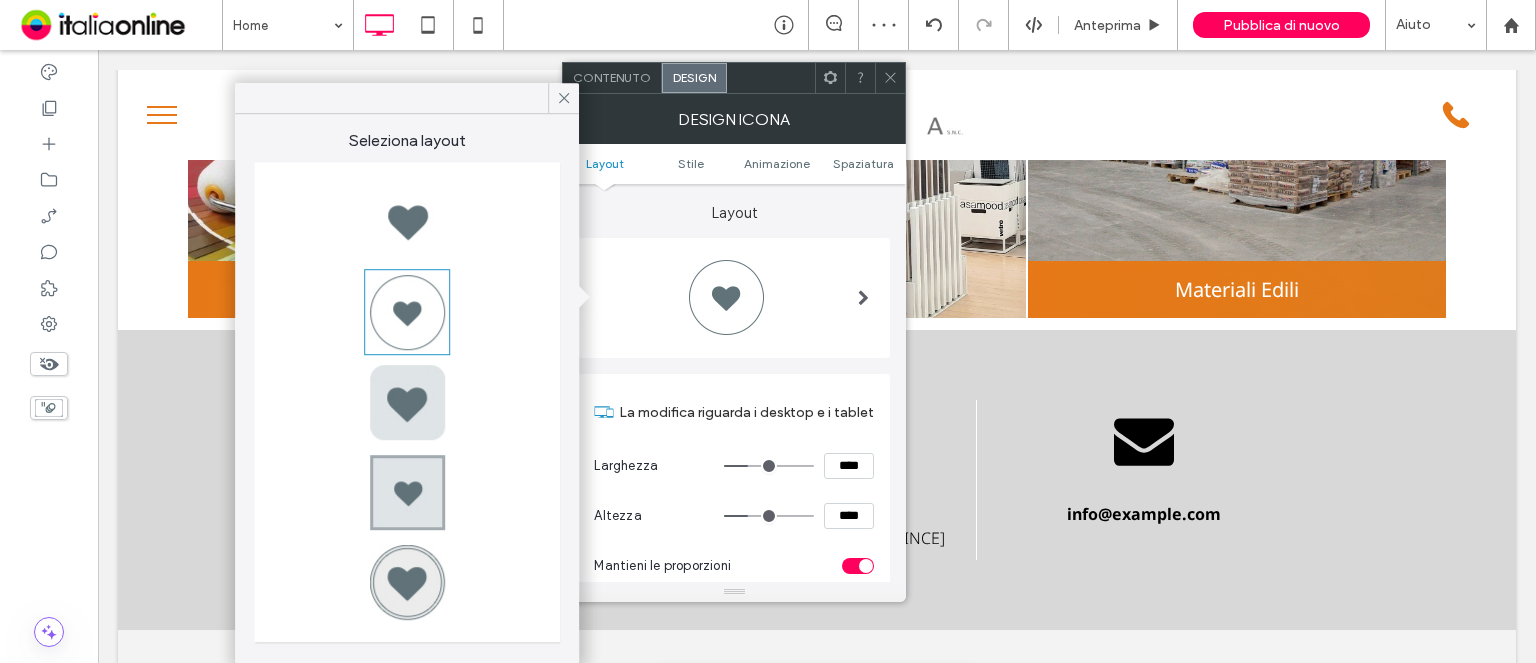 type on "*" 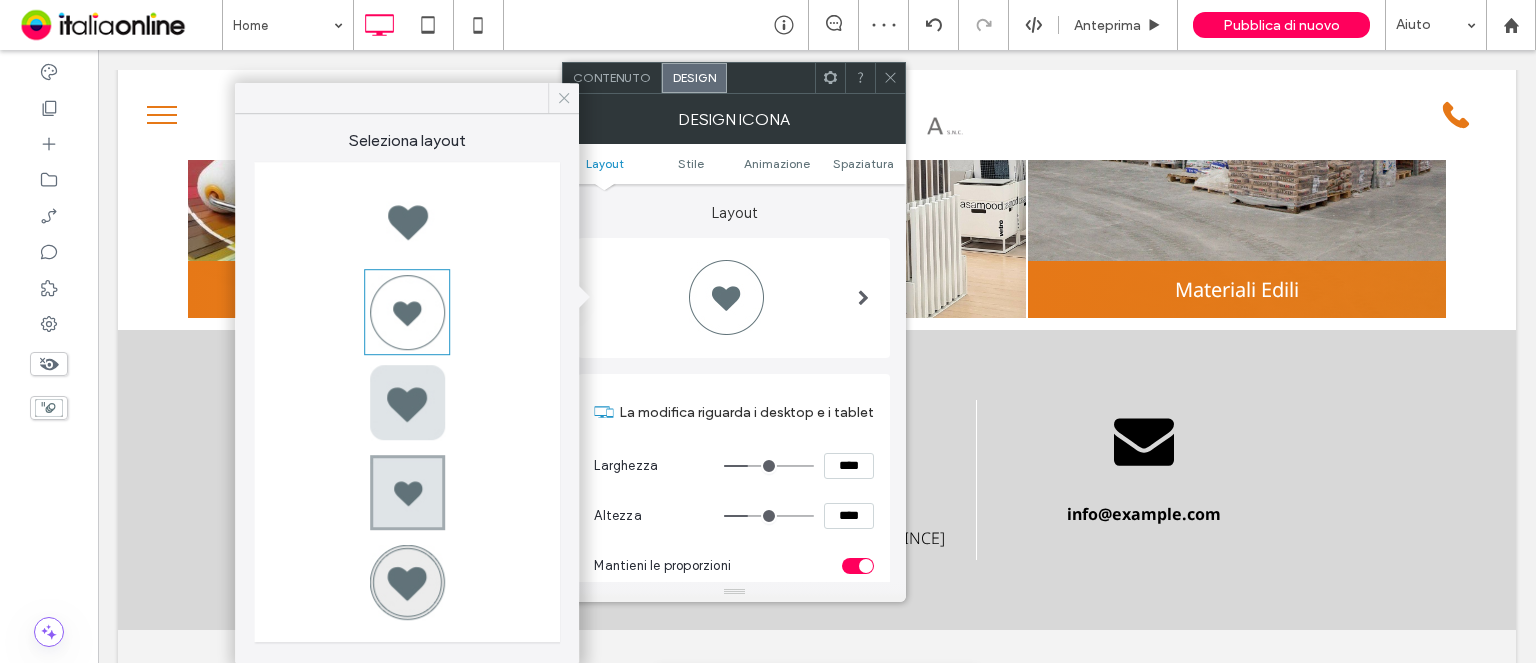 click 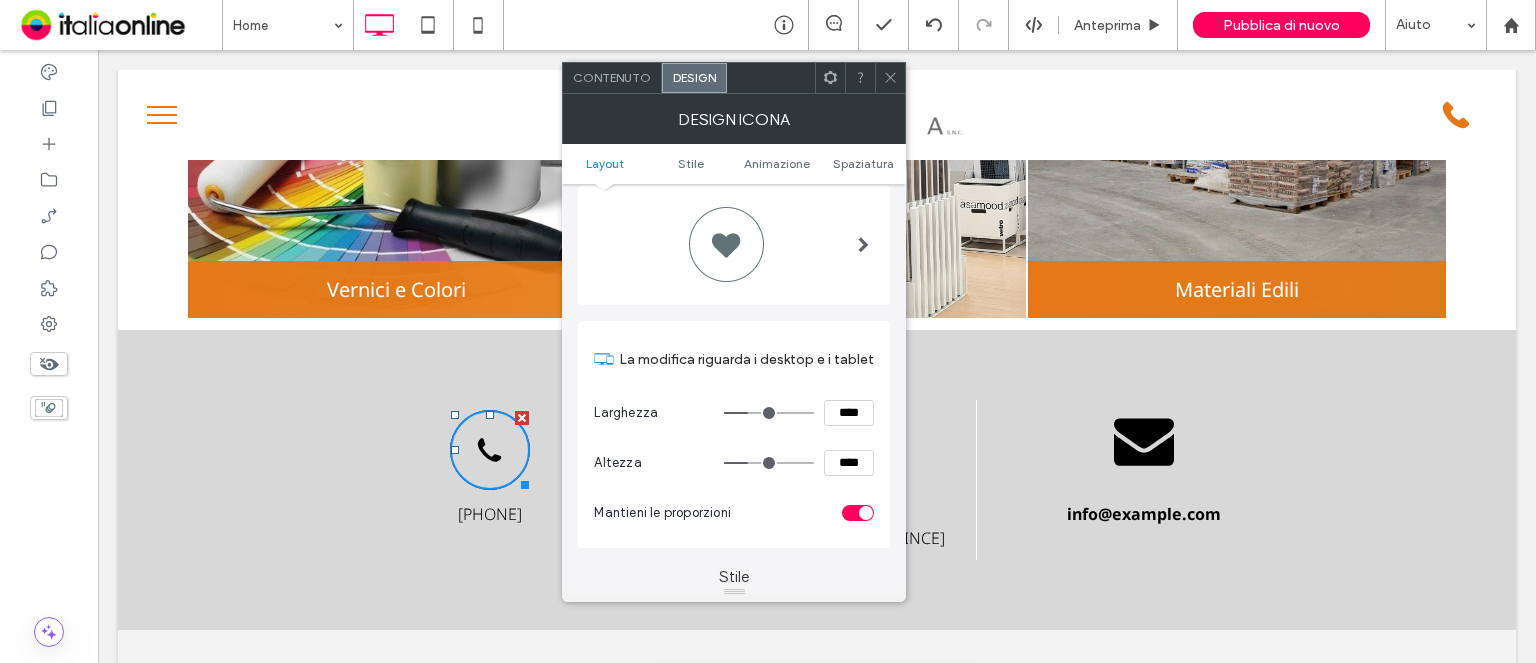 scroll, scrollTop: 100, scrollLeft: 0, axis: vertical 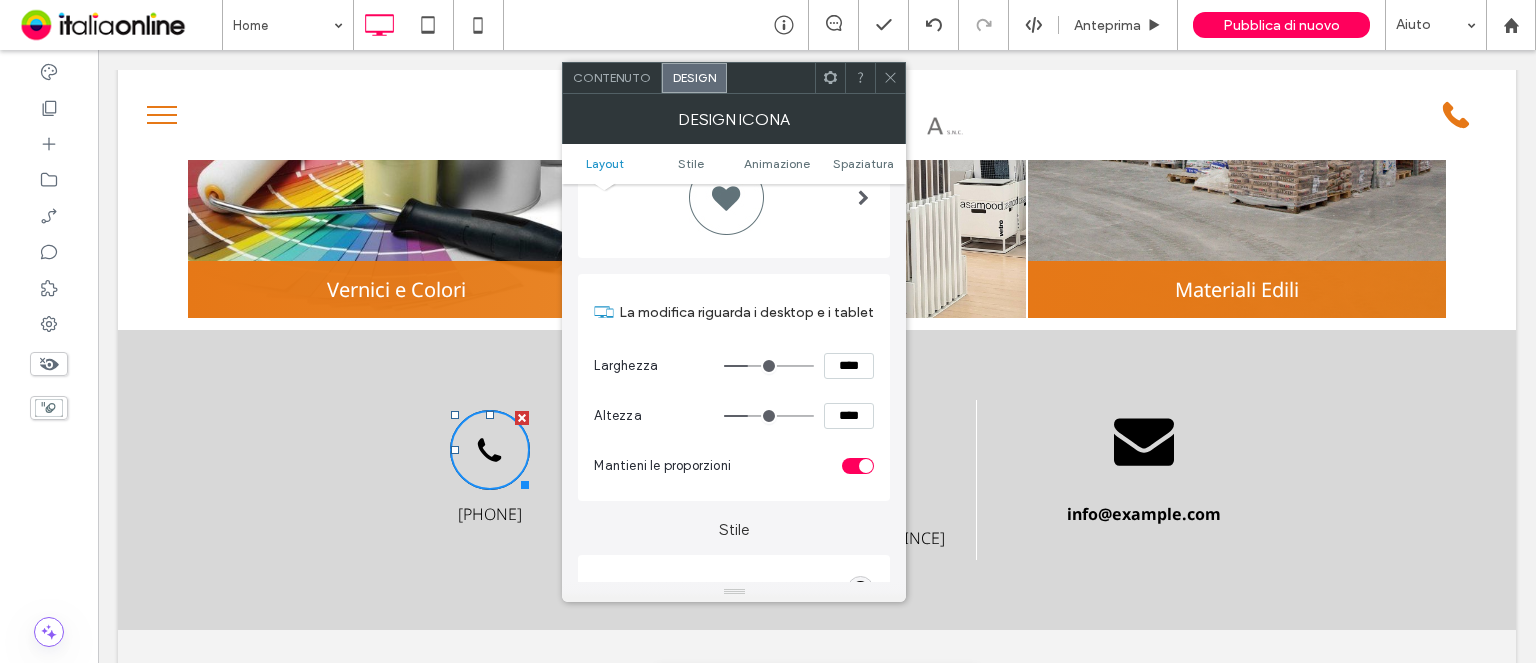click at bounding box center (890, 78) 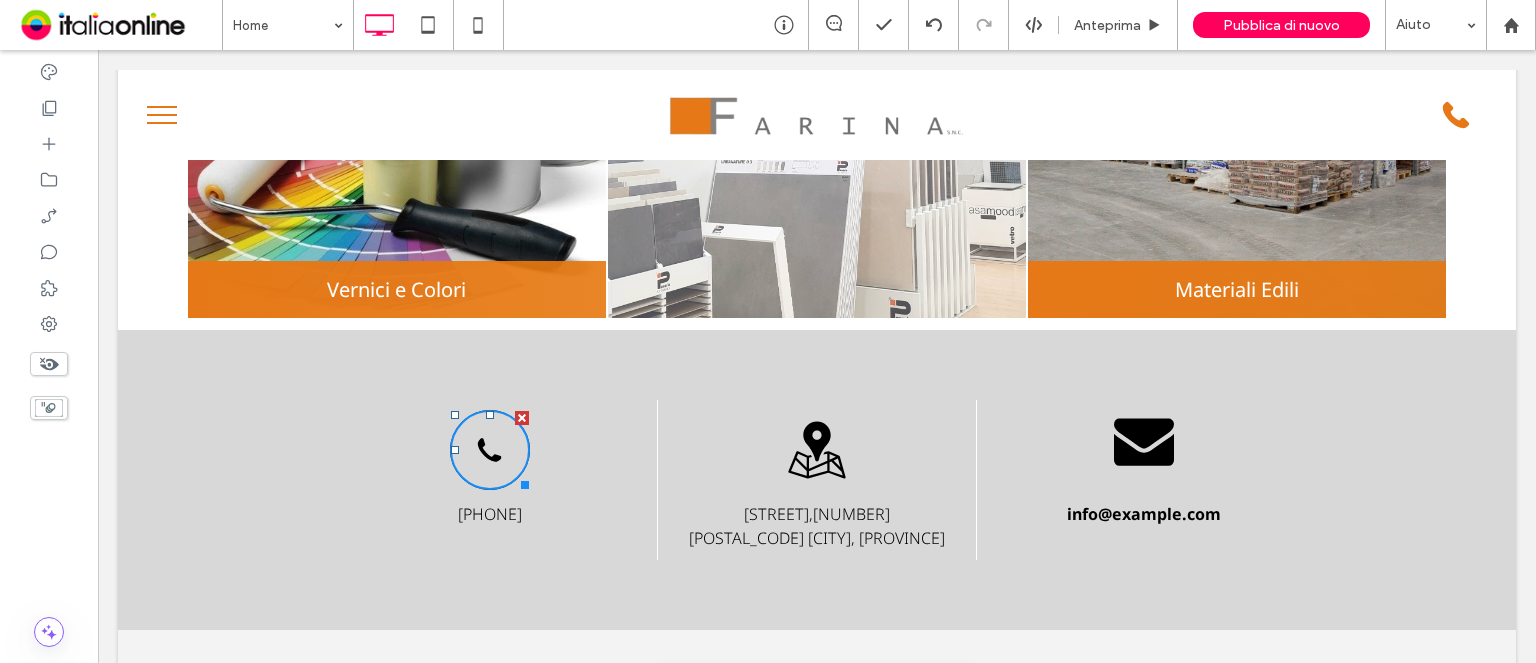 scroll, scrollTop: 0, scrollLeft: 0, axis: both 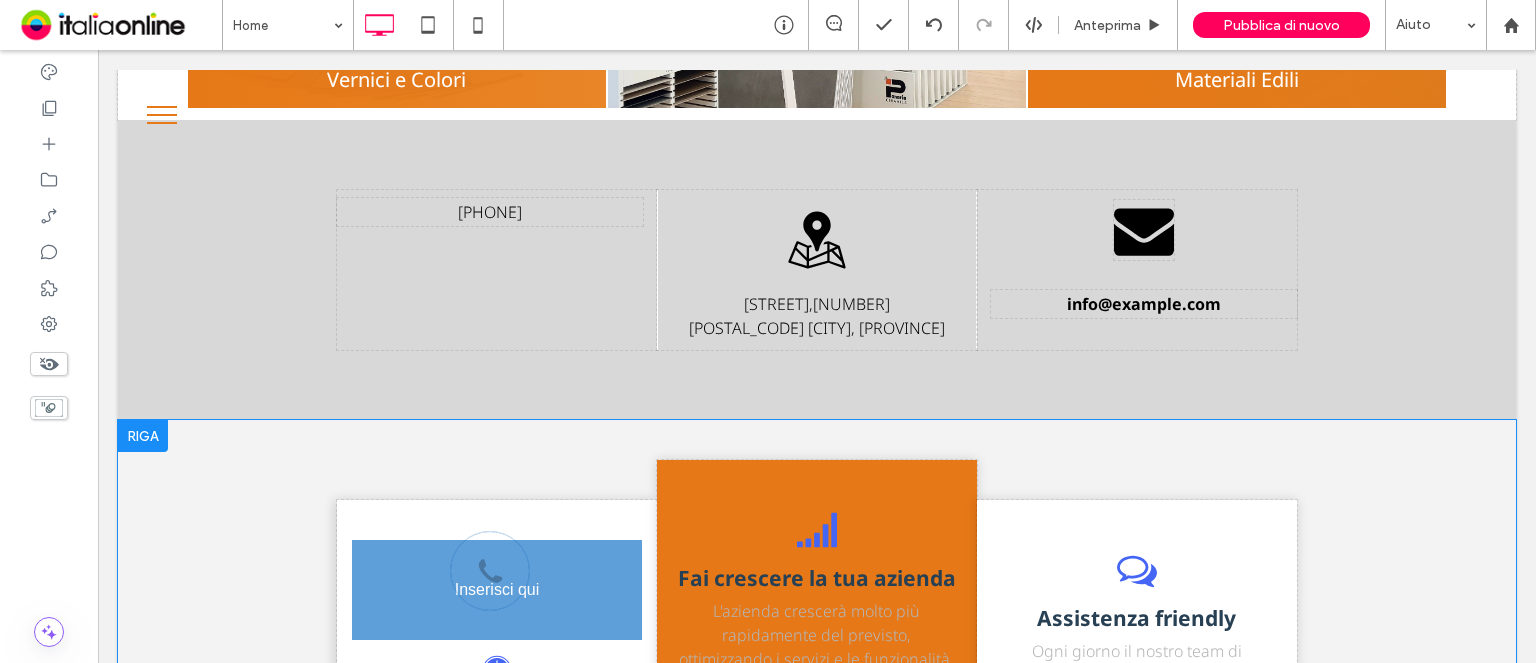 drag, startPoint x: 485, startPoint y: 175, endPoint x: 618, endPoint y: 646, distance: 489.41803 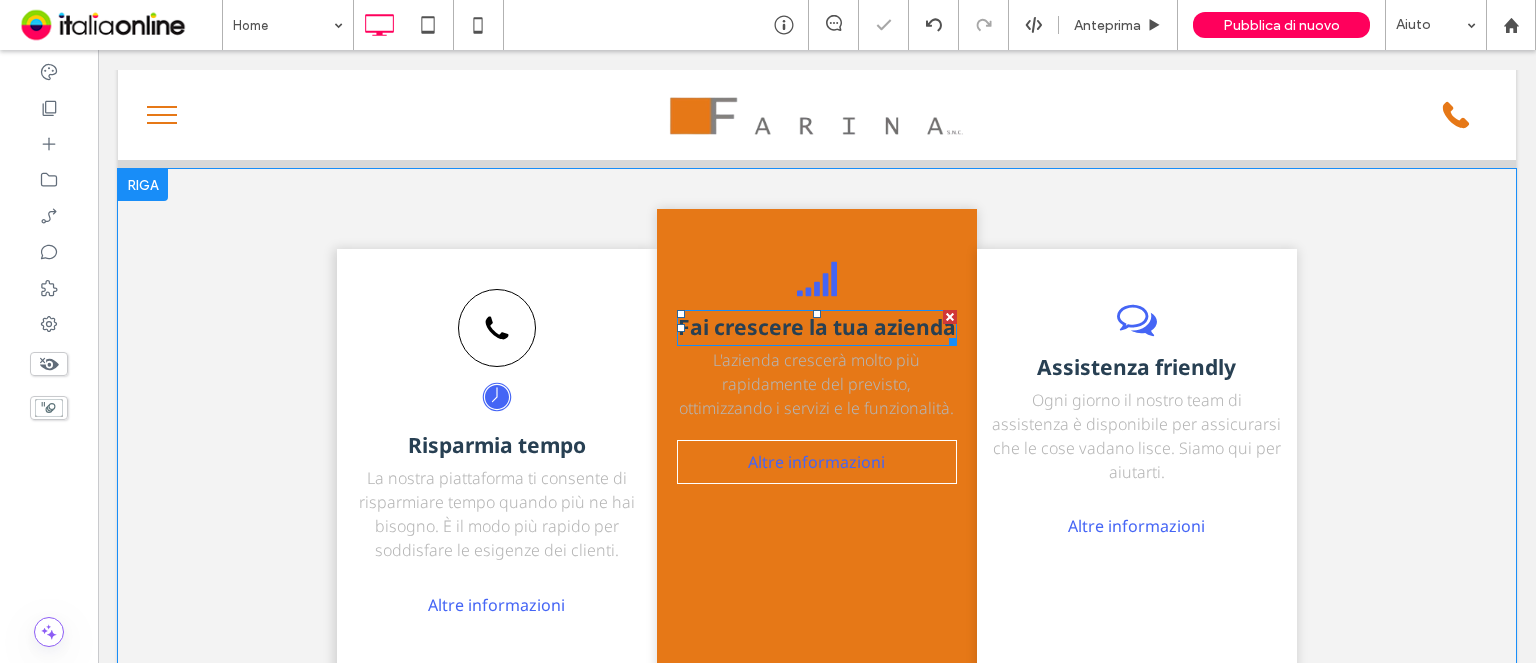 scroll, scrollTop: 2418, scrollLeft: 0, axis: vertical 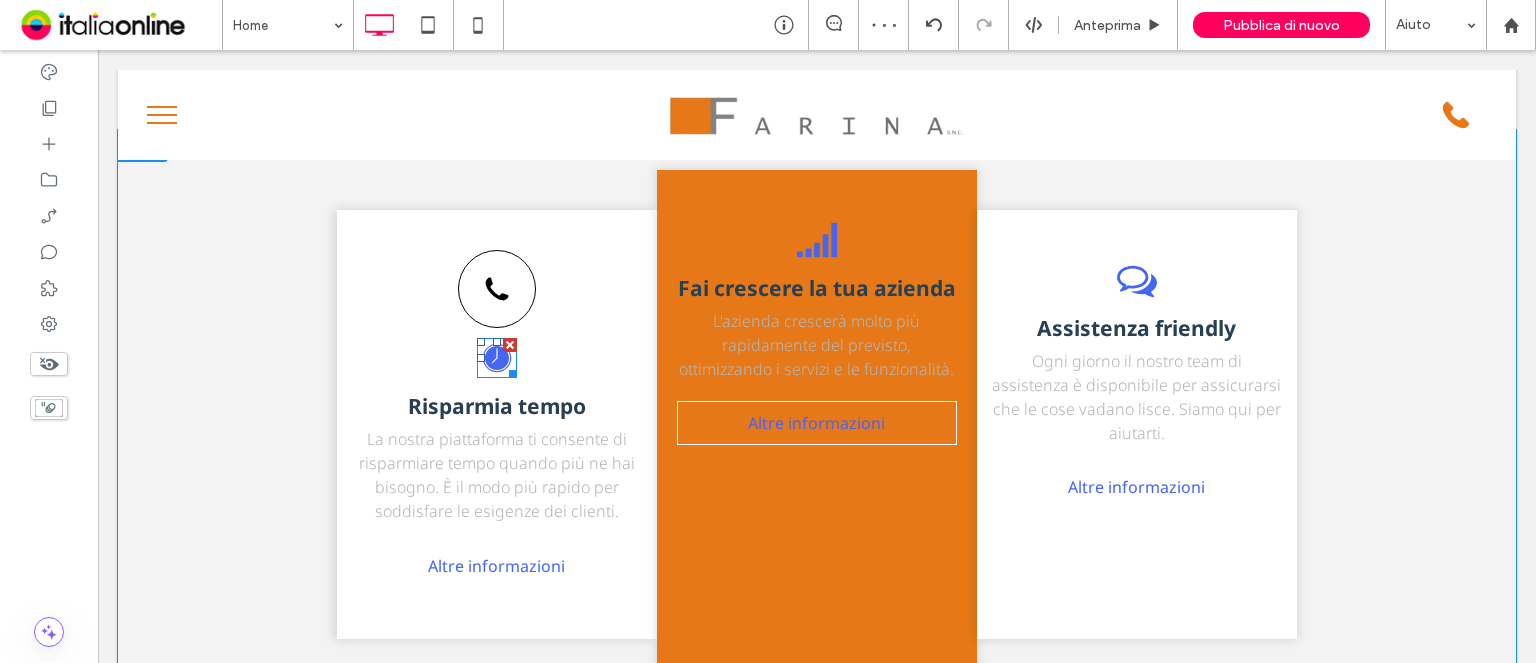 click at bounding box center [510, 345] 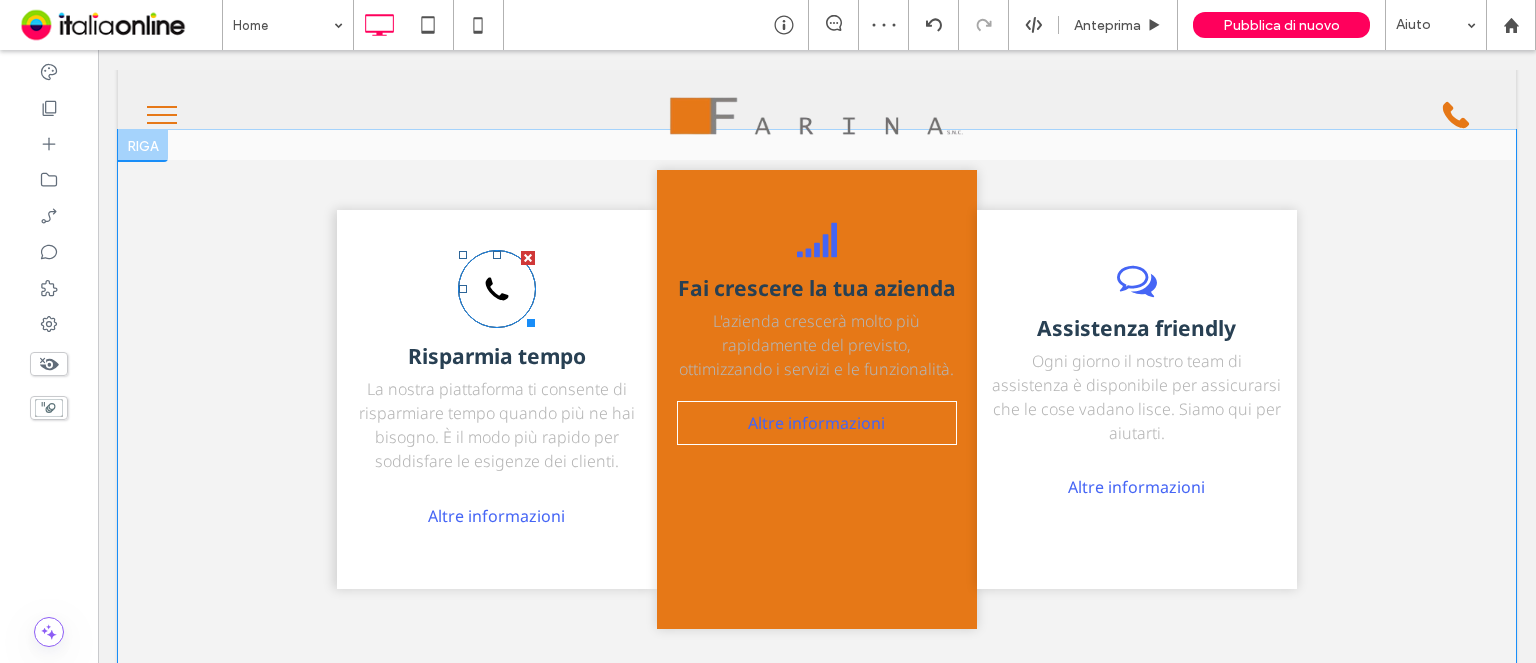 click 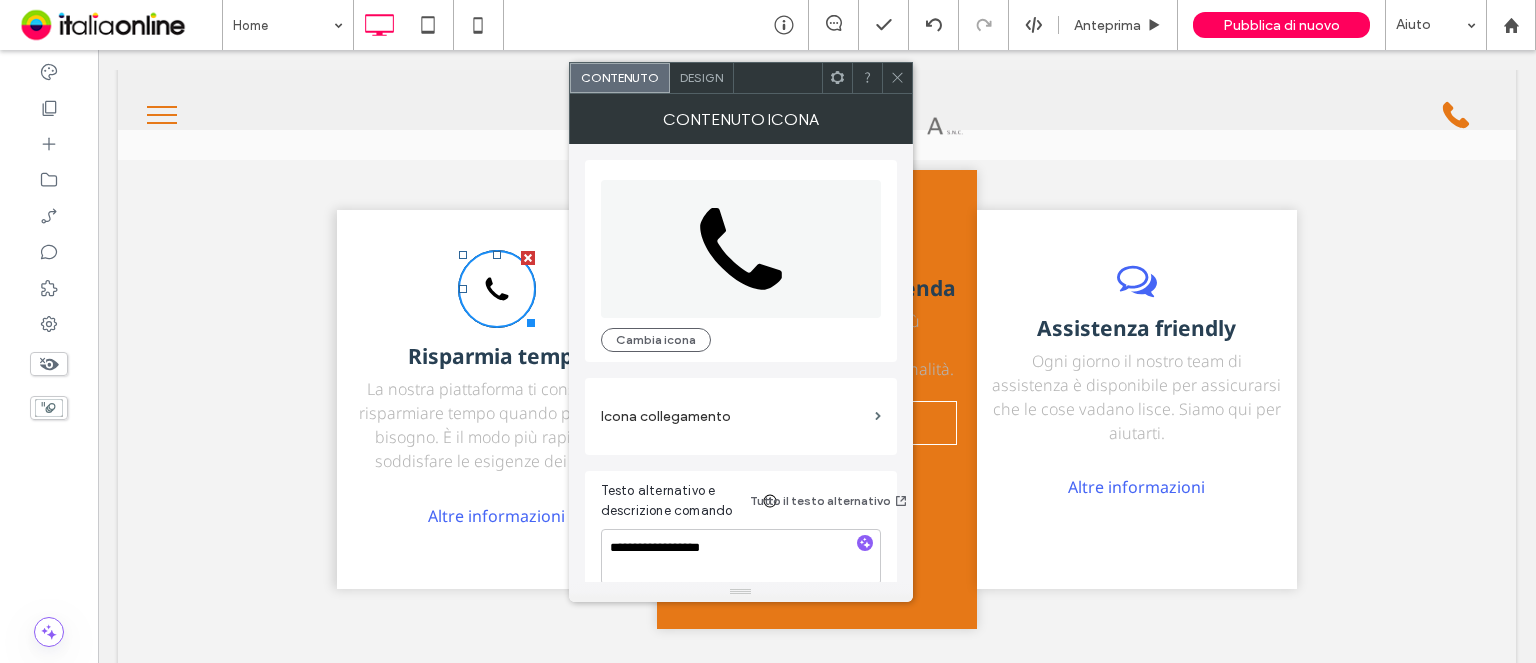 click on "Design" at bounding box center [701, 77] 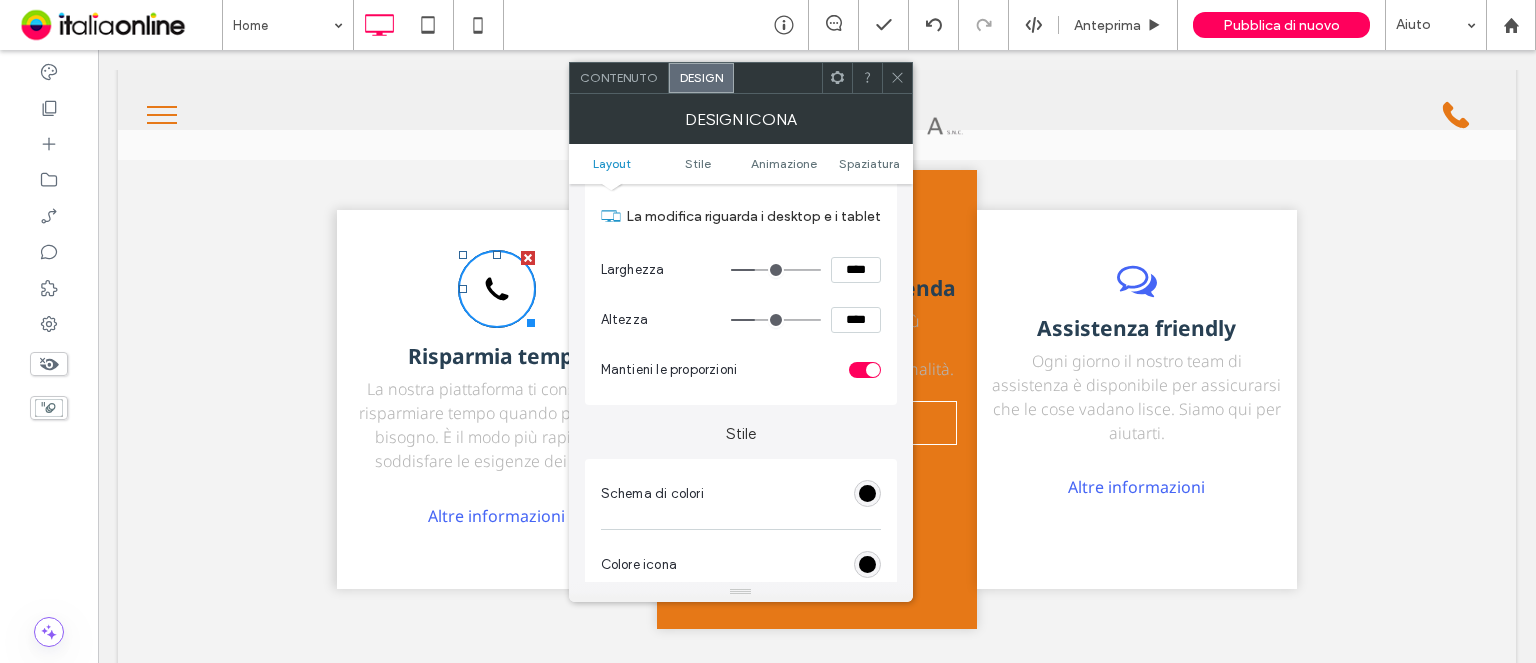 scroll, scrollTop: 200, scrollLeft: 0, axis: vertical 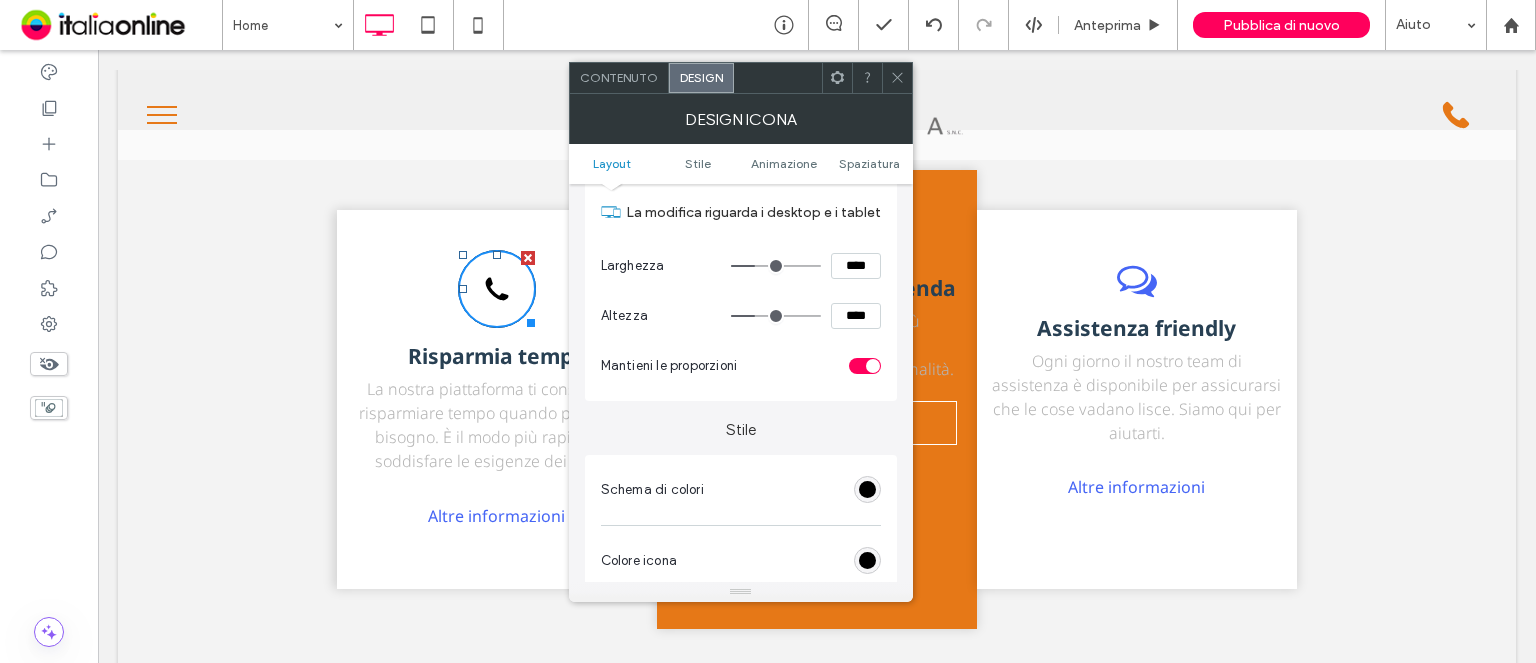 drag, startPoint x: 853, startPoint y: 264, endPoint x: 797, endPoint y: 279, distance: 57.974133 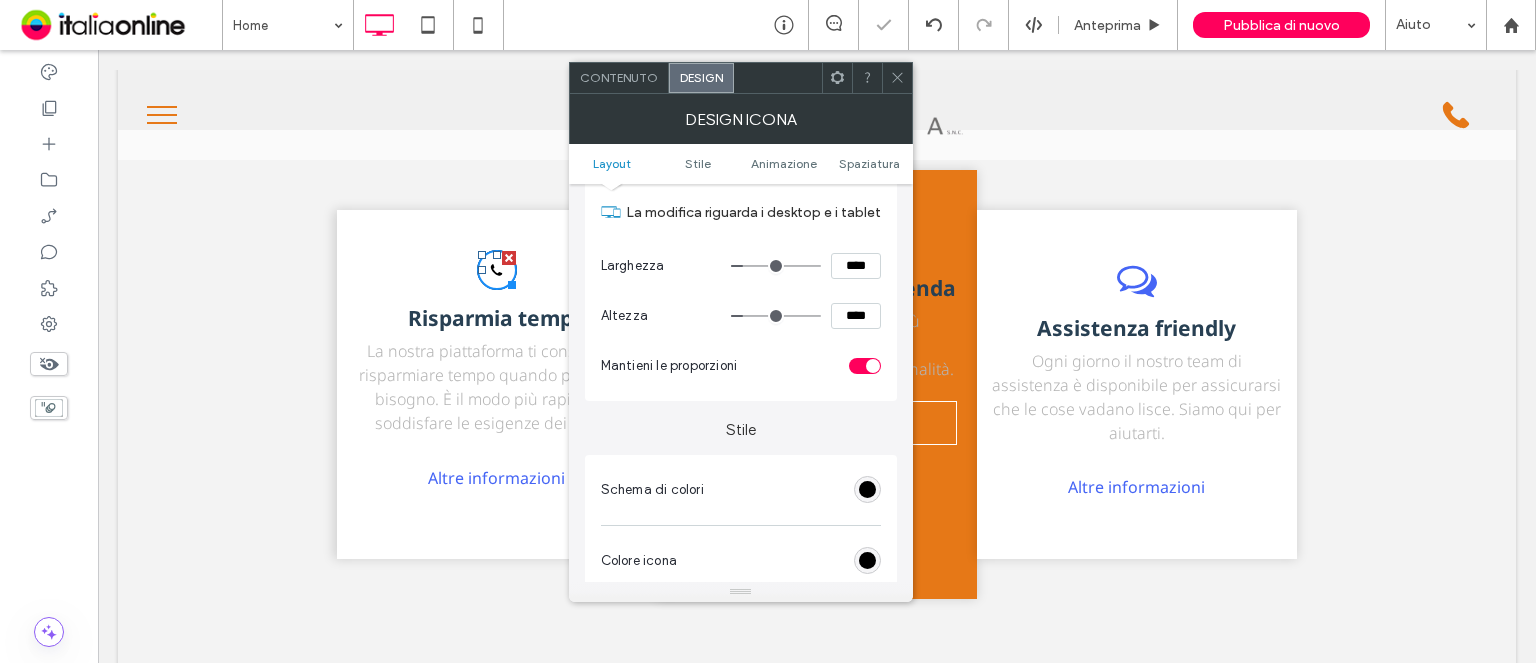 type on "****" 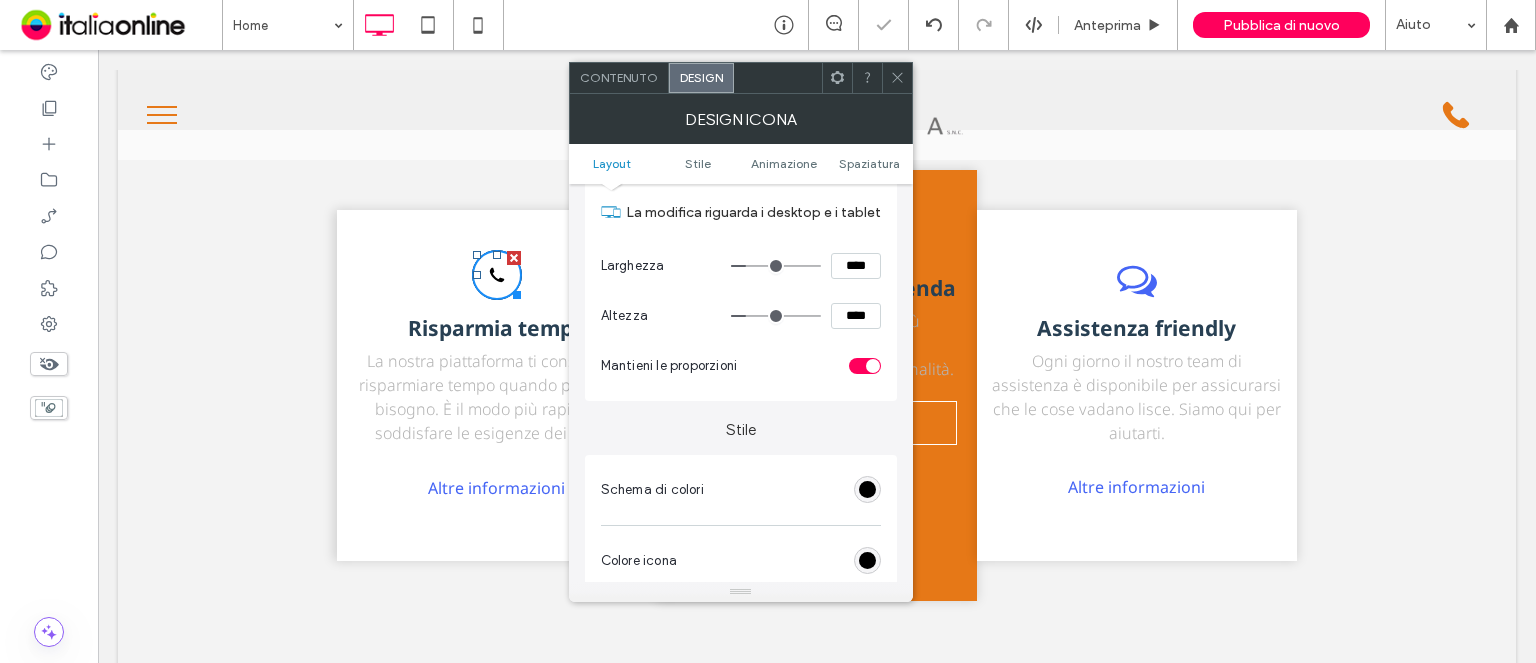 type on "****" 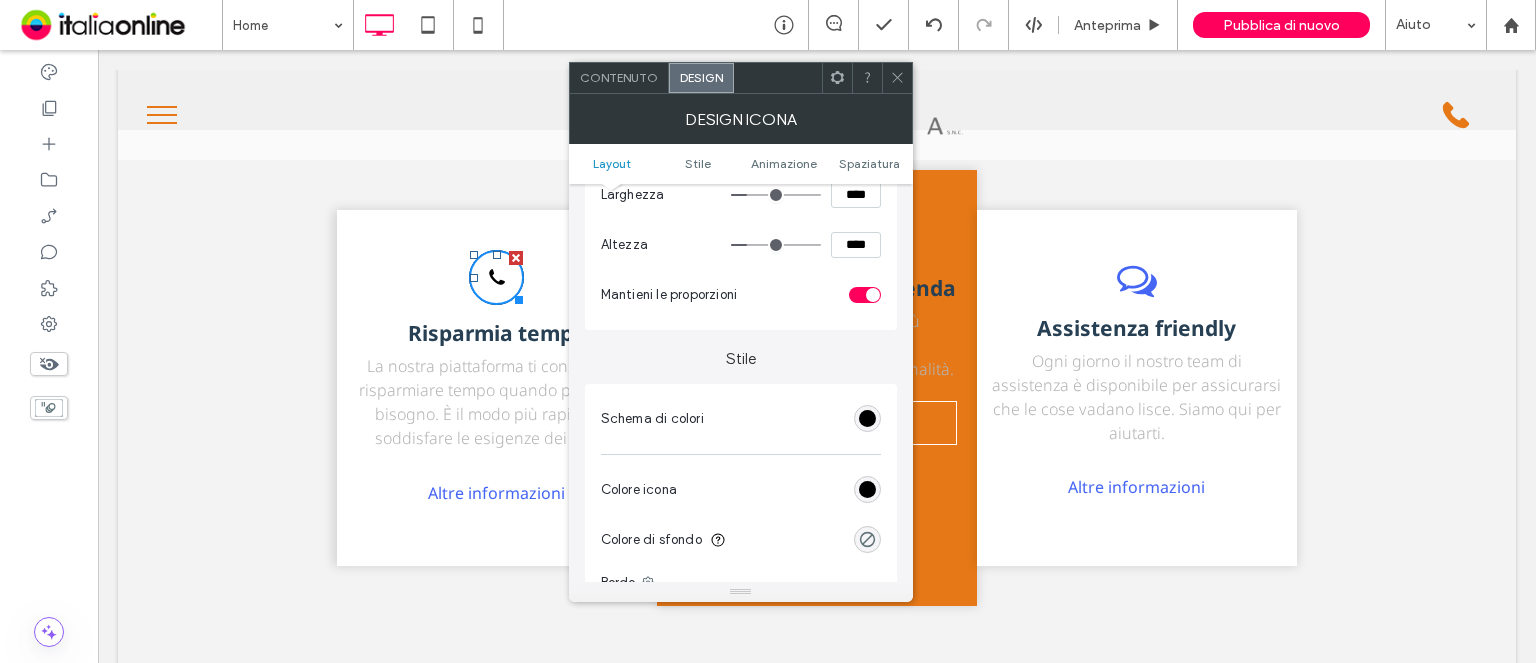 scroll, scrollTop: 300, scrollLeft: 0, axis: vertical 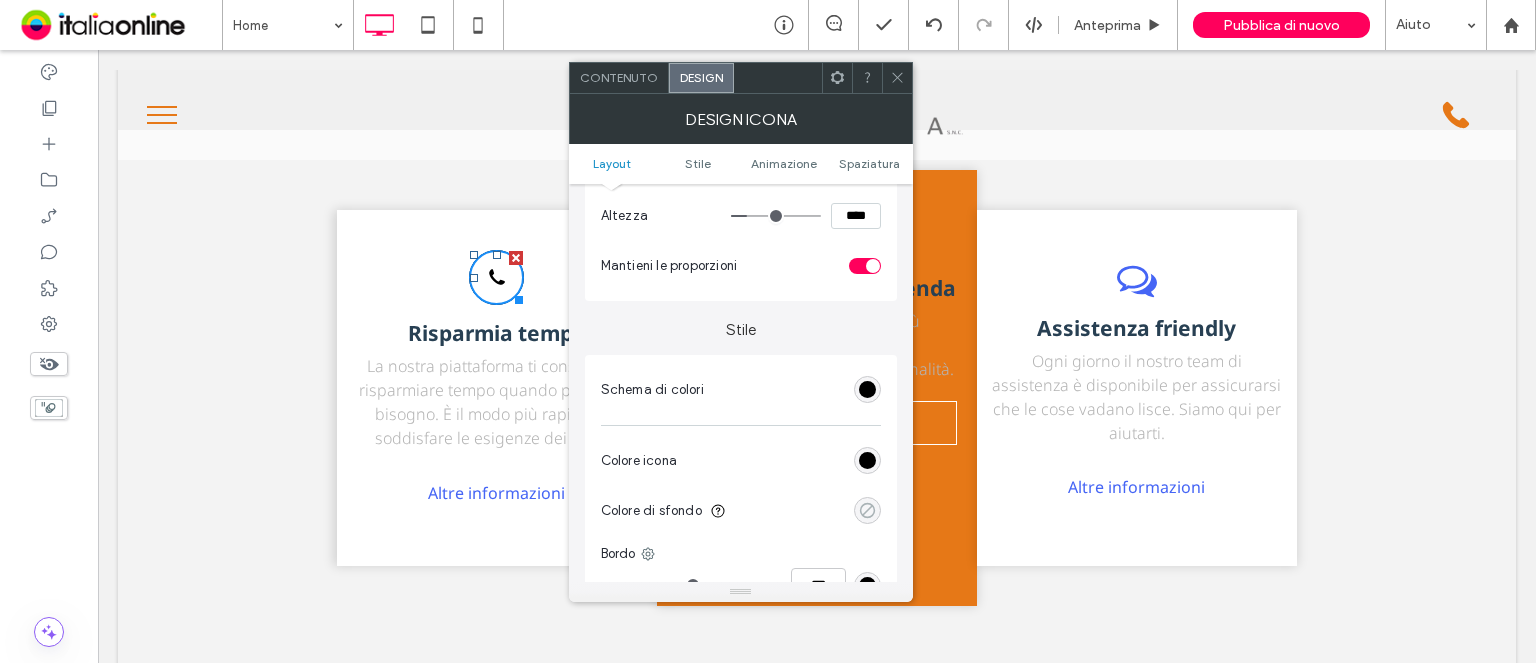 click at bounding box center [867, 510] 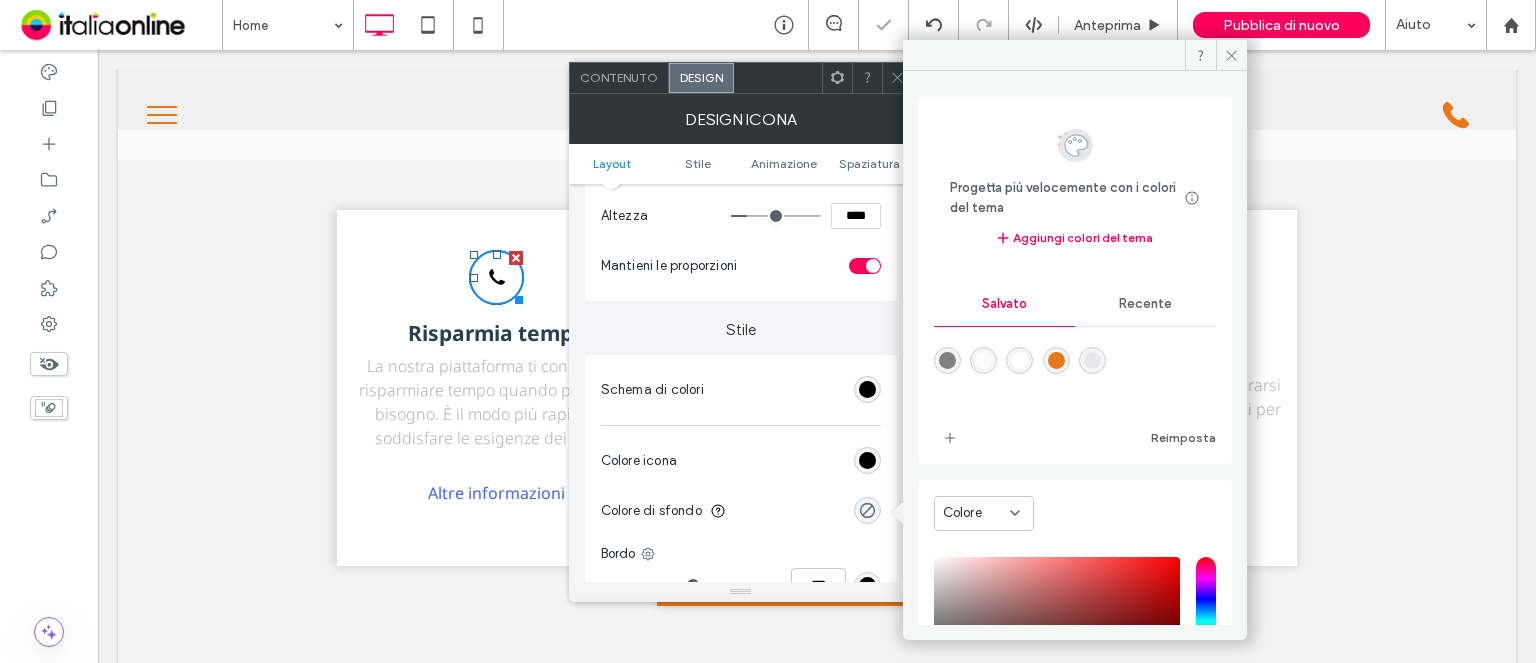 click at bounding box center (1056, 360) 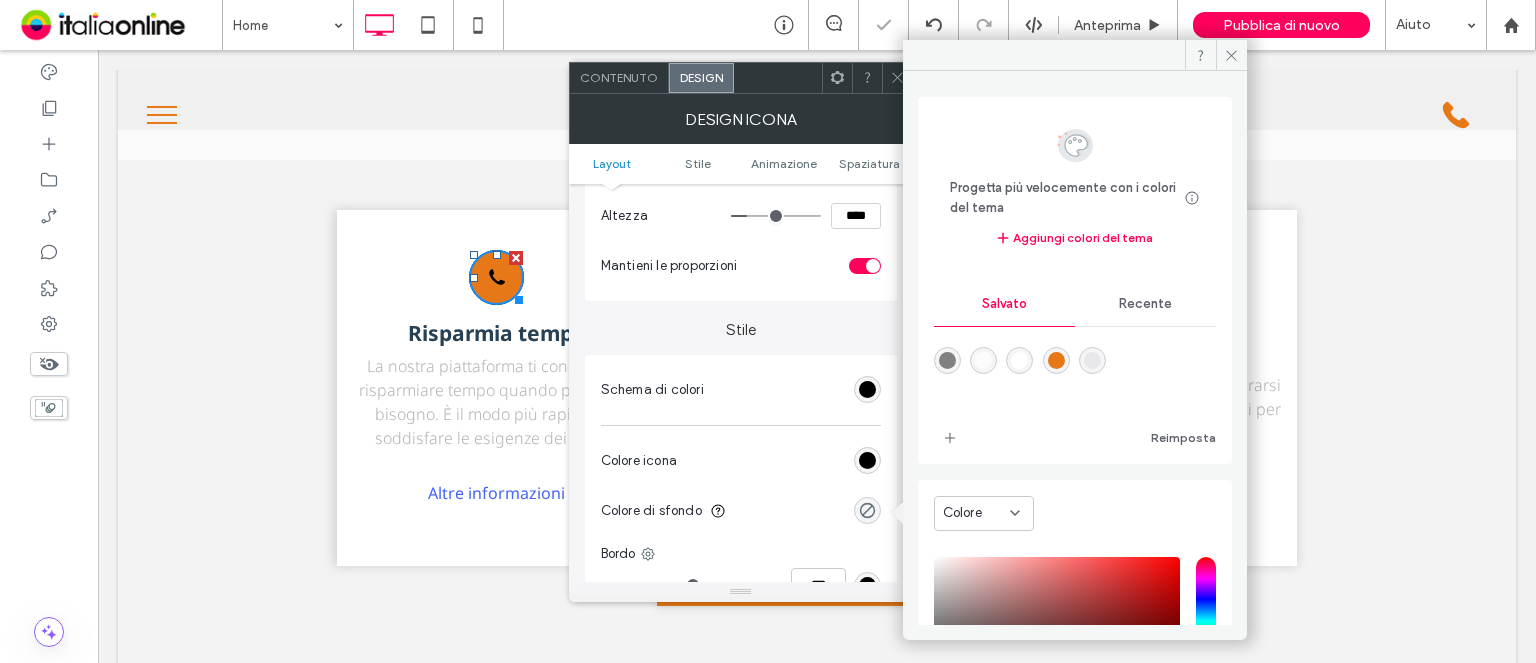 type on "*******" 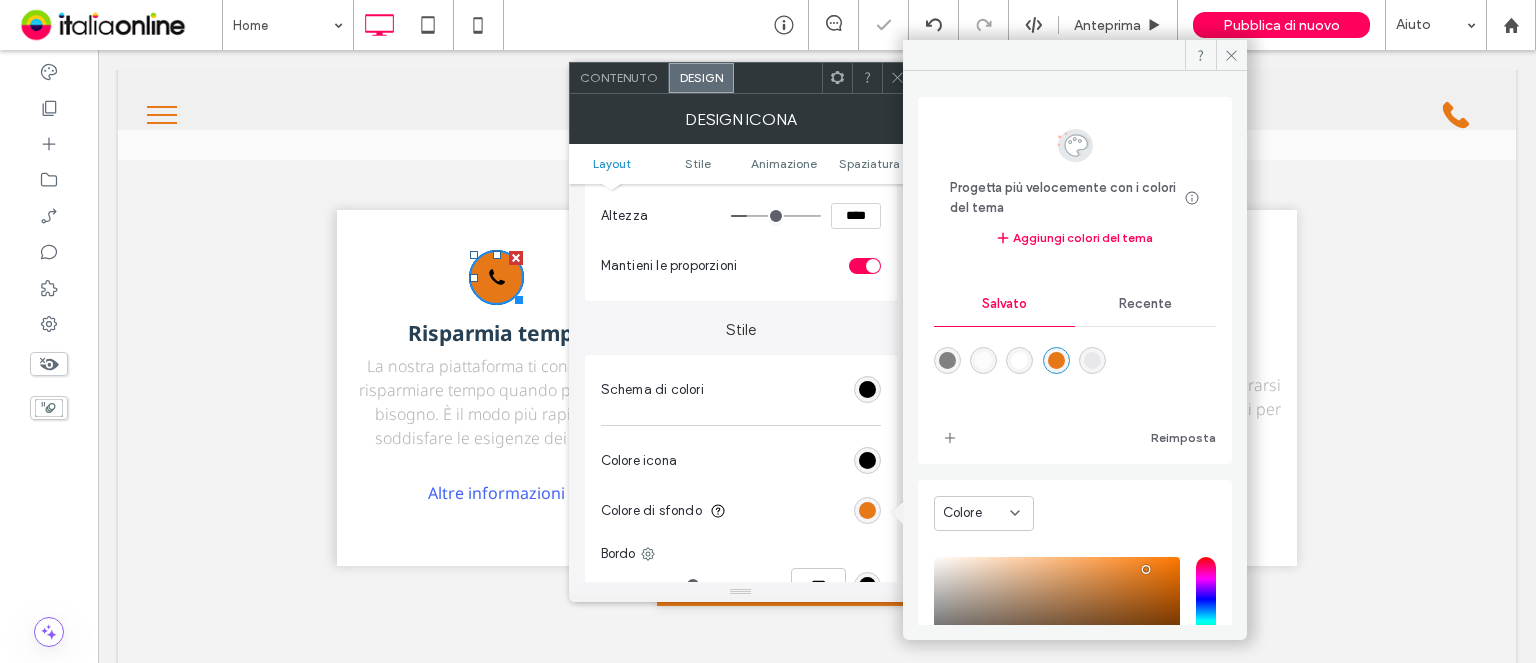 click 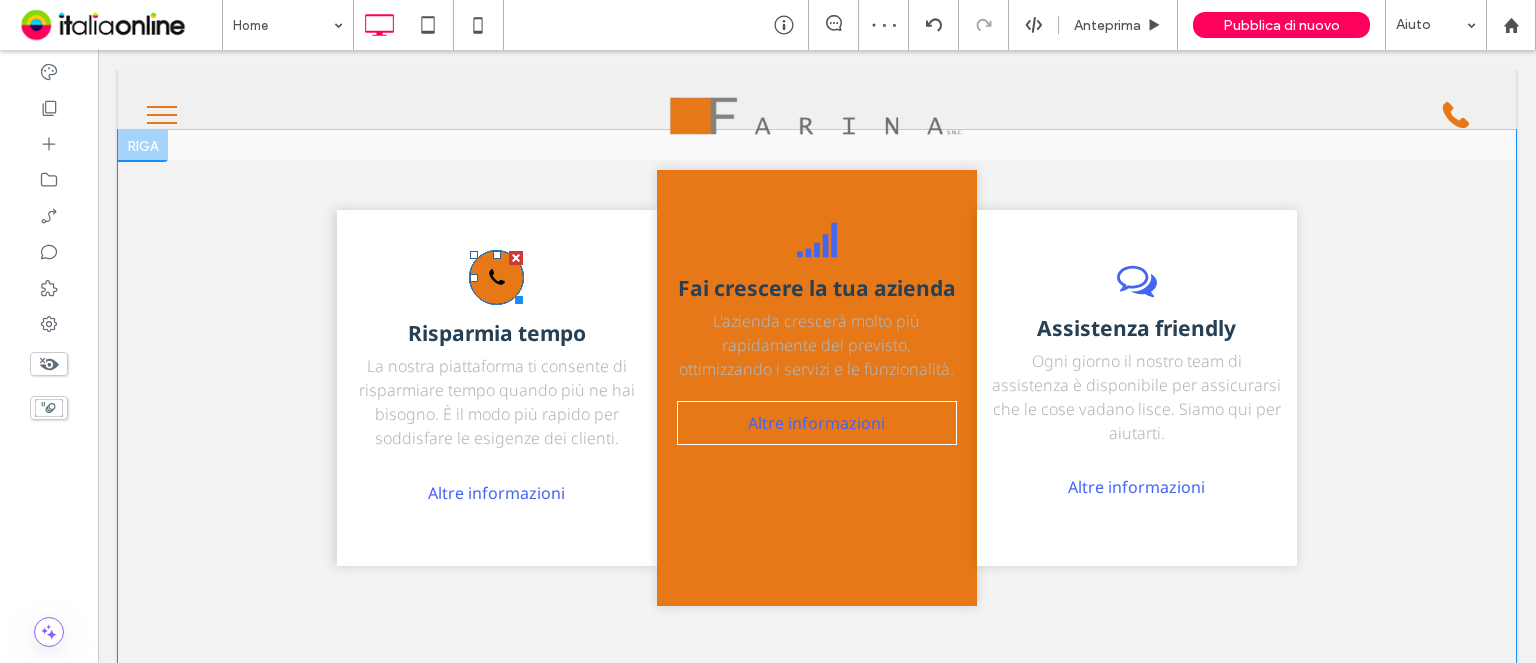 click on "Icona del telefono" 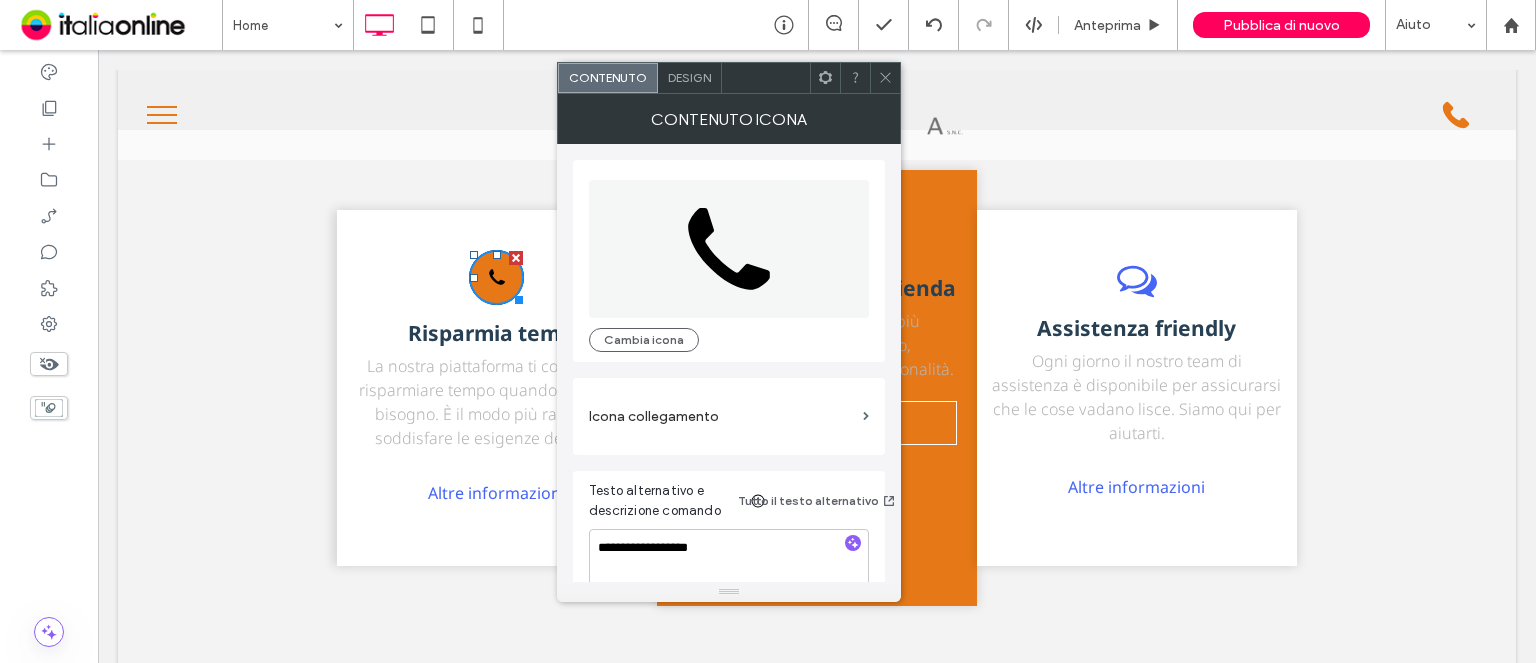 click on "Design" at bounding box center (690, 78) 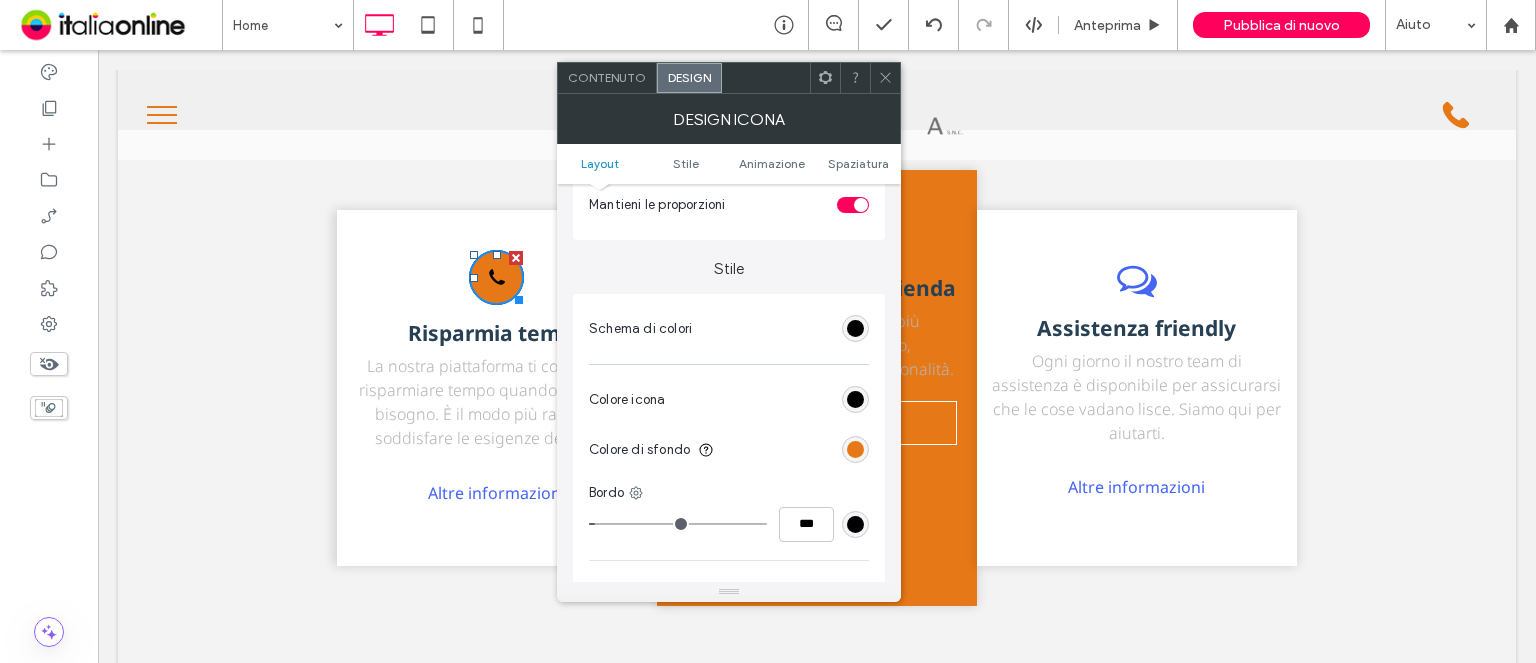 scroll, scrollTop: 400, scrollLeft: 0, axis: vertical 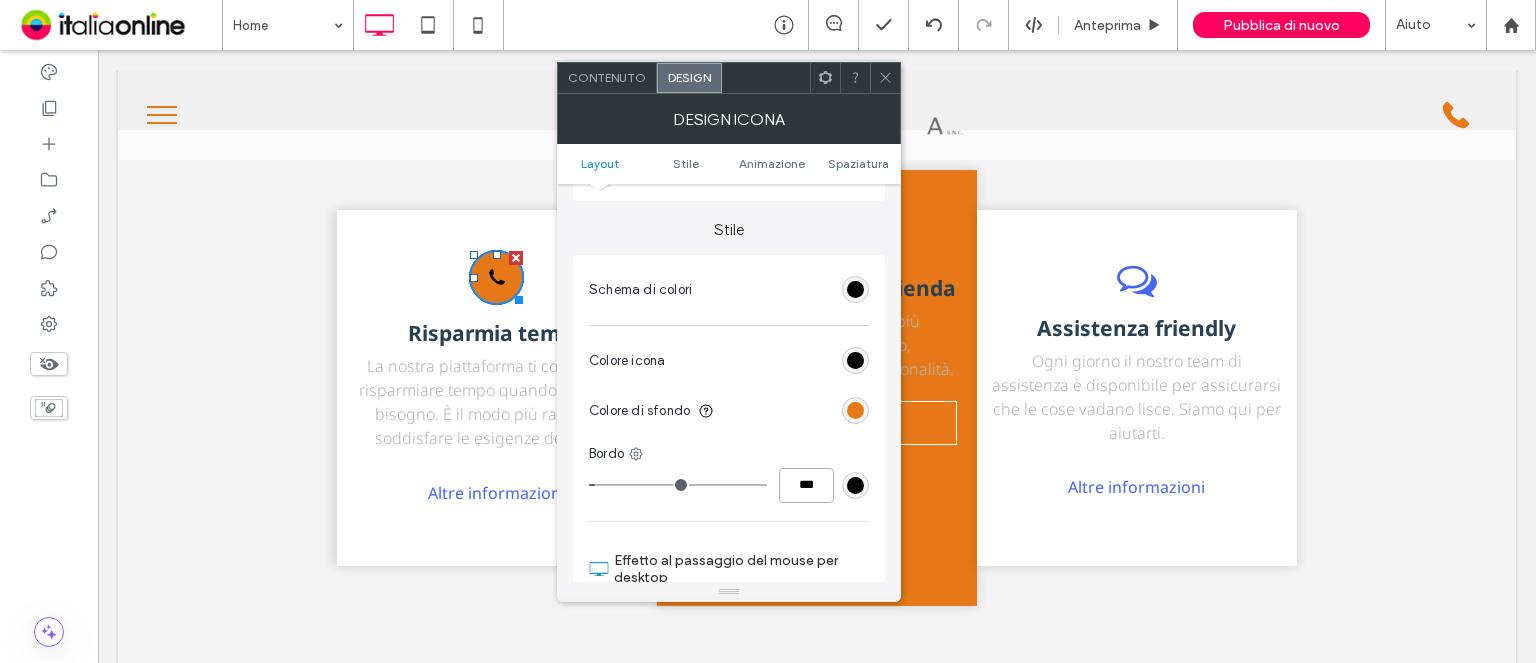 click on "***" at bounding box center [806, 485] 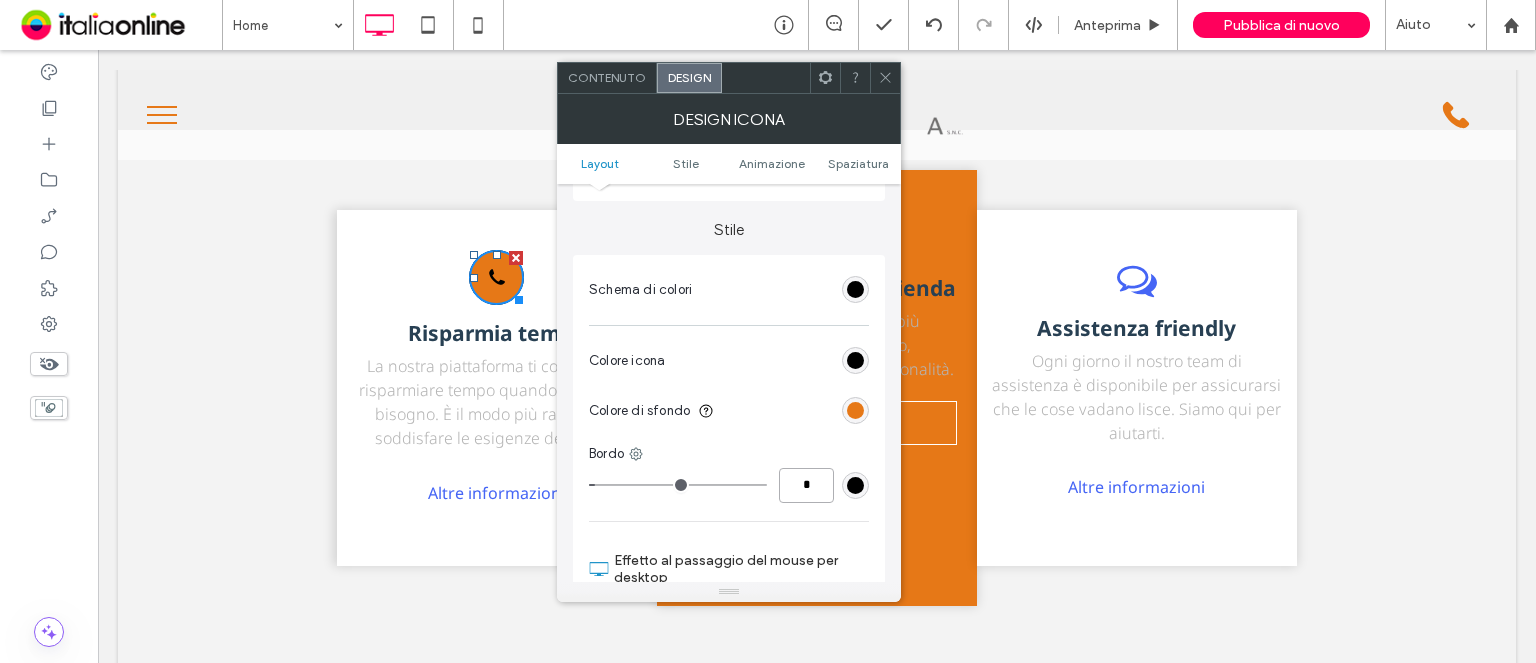 type on "*" 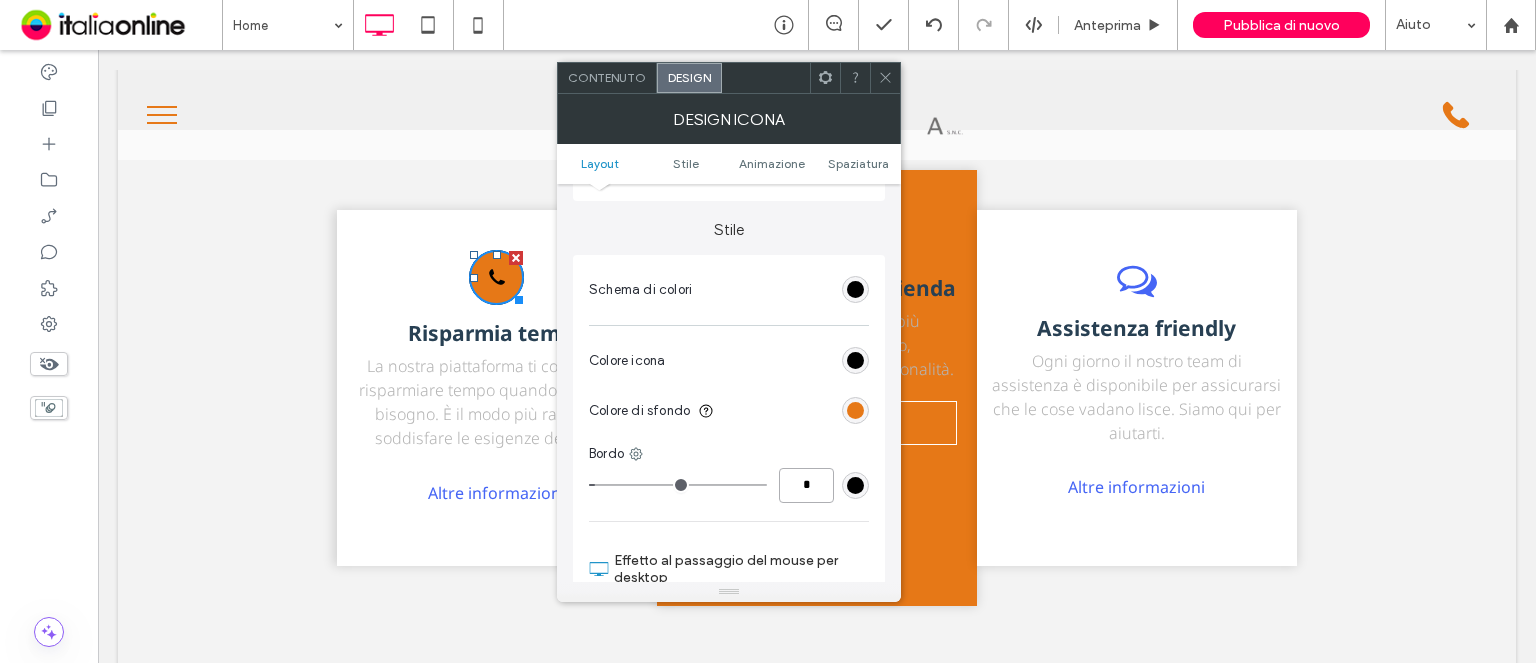 type on "***" 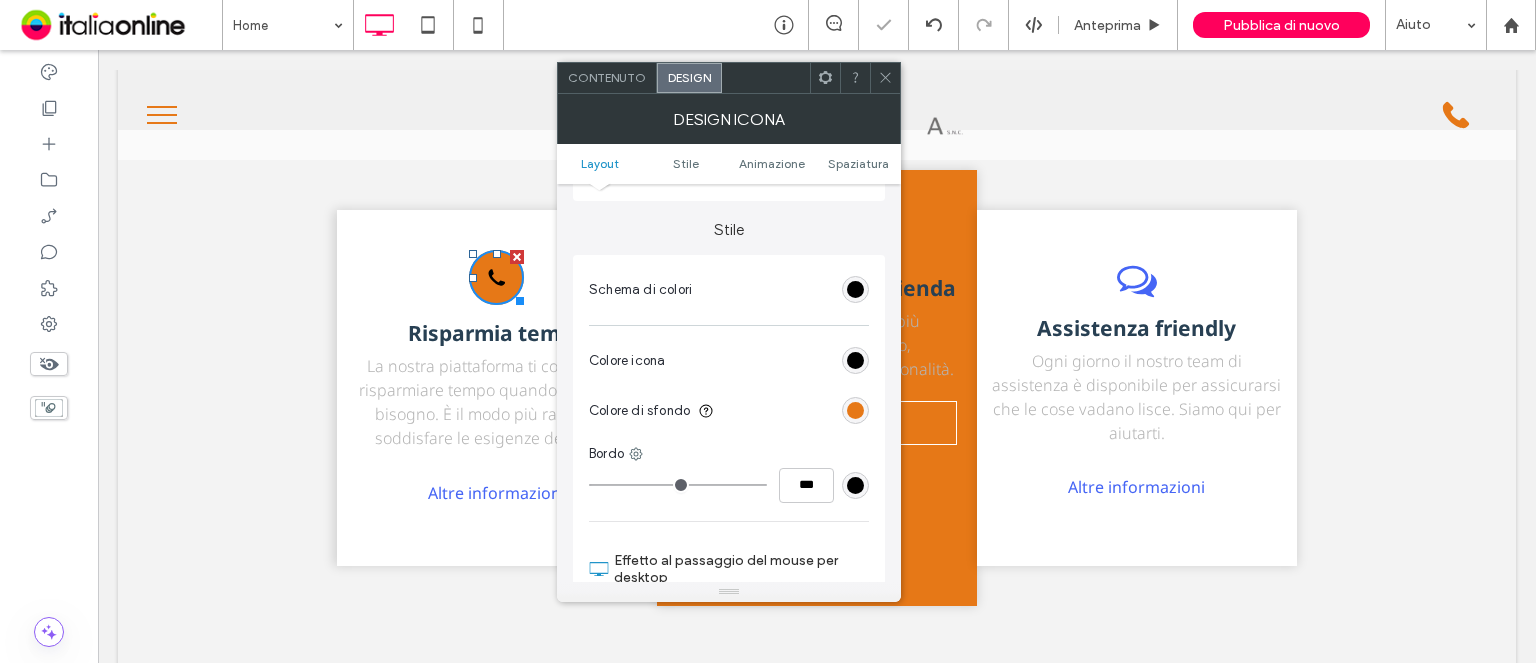 click 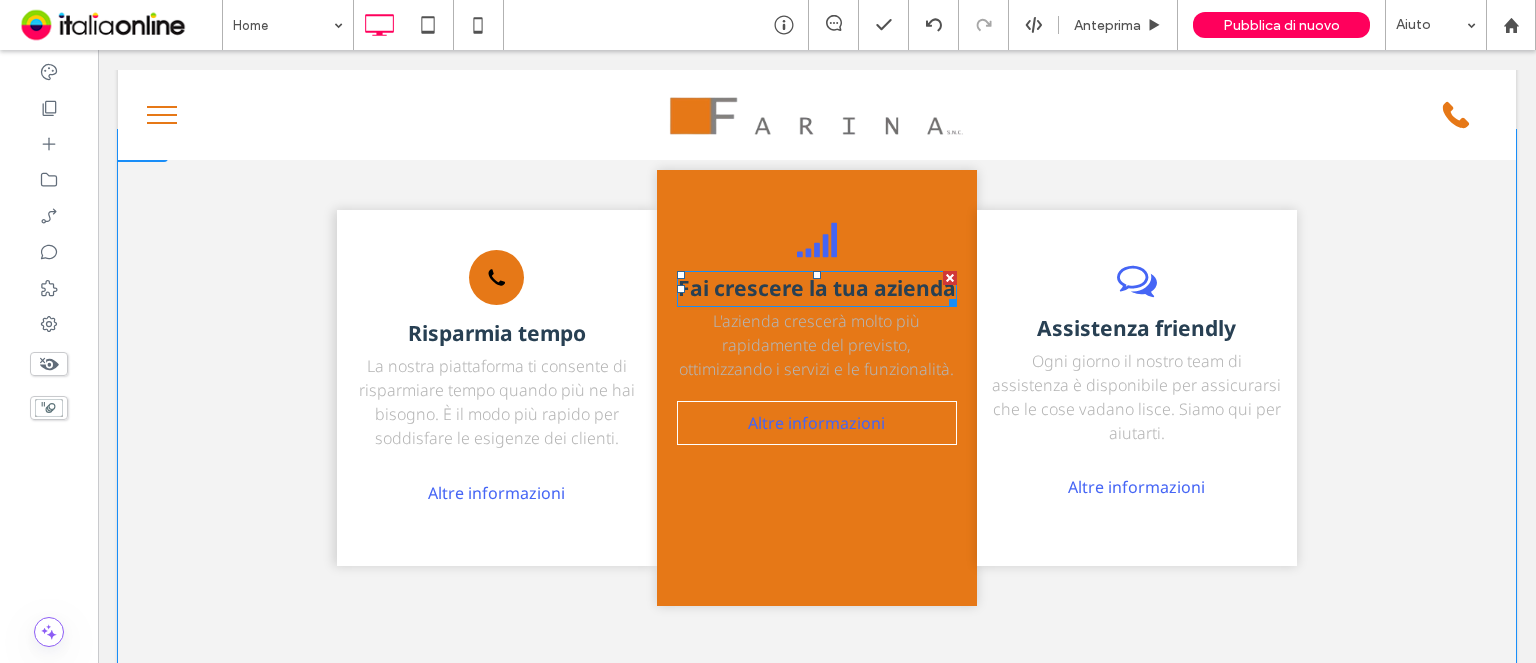 scroll, scrollTop: 2318, scrollLeft: 0, axis: vertical 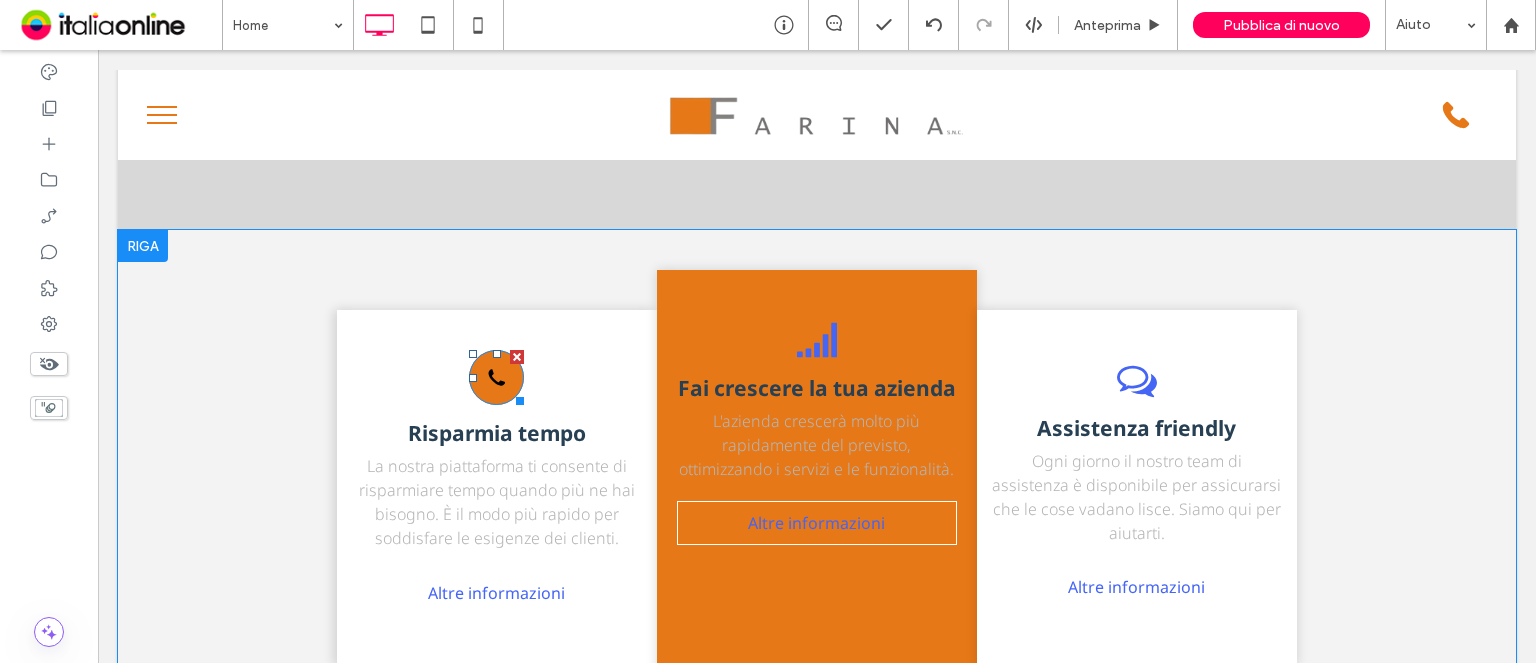 click on "Icona del telefono" 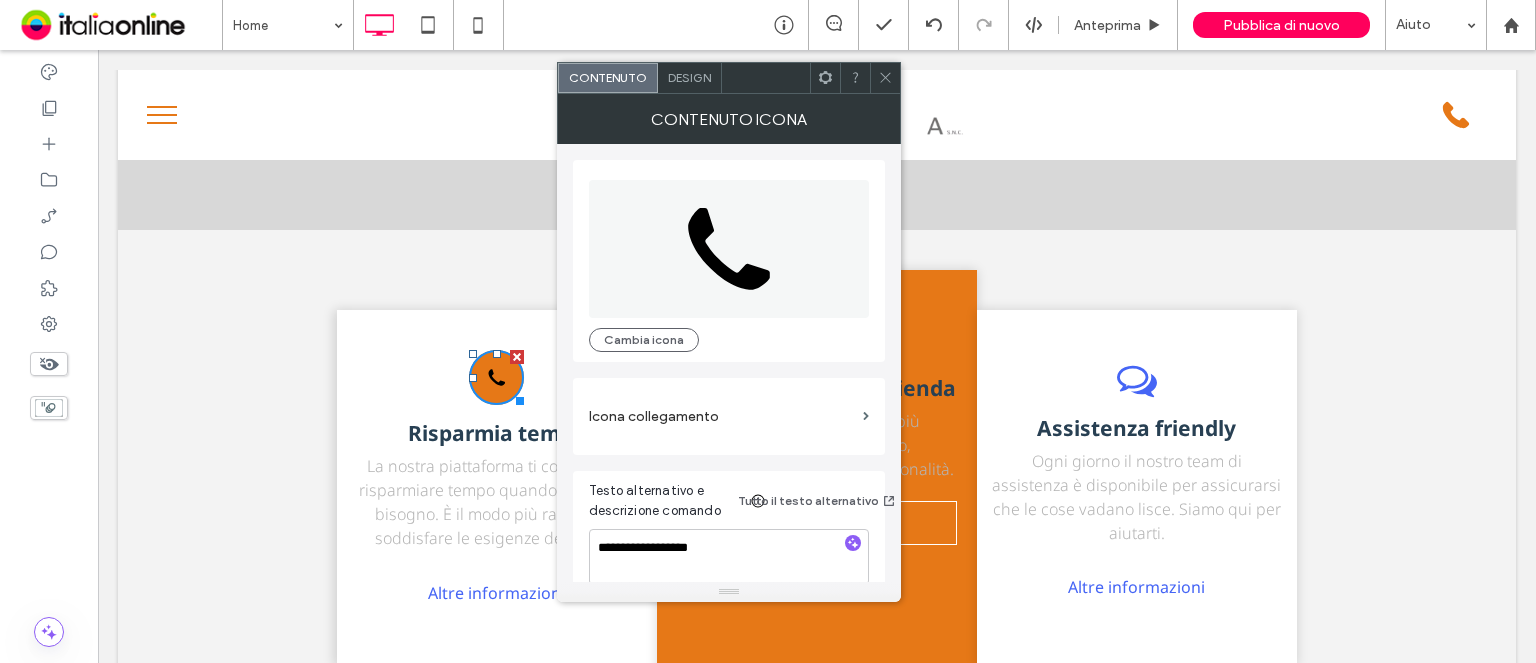 click on "Design" at bounding box center [689, 77] 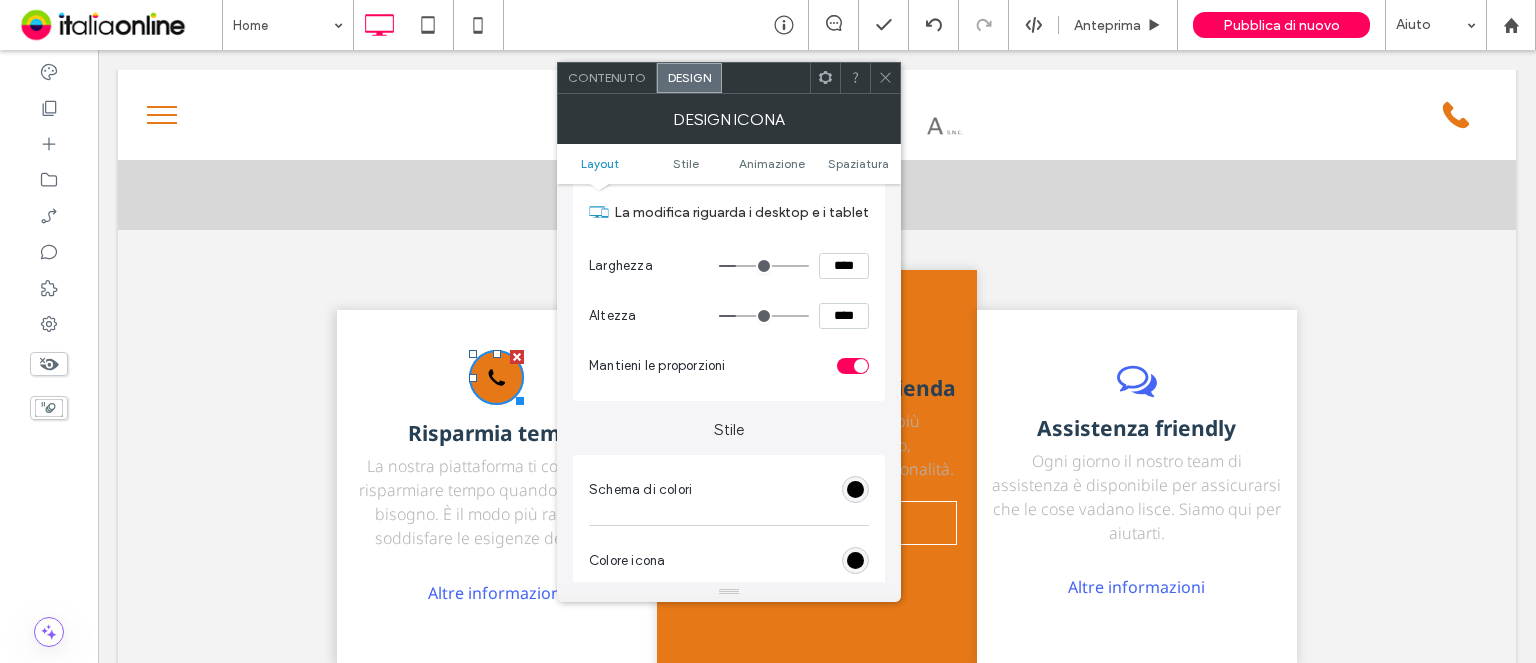 scroll, scrollTop: 300, scrollLeft: 0, axis: vertical 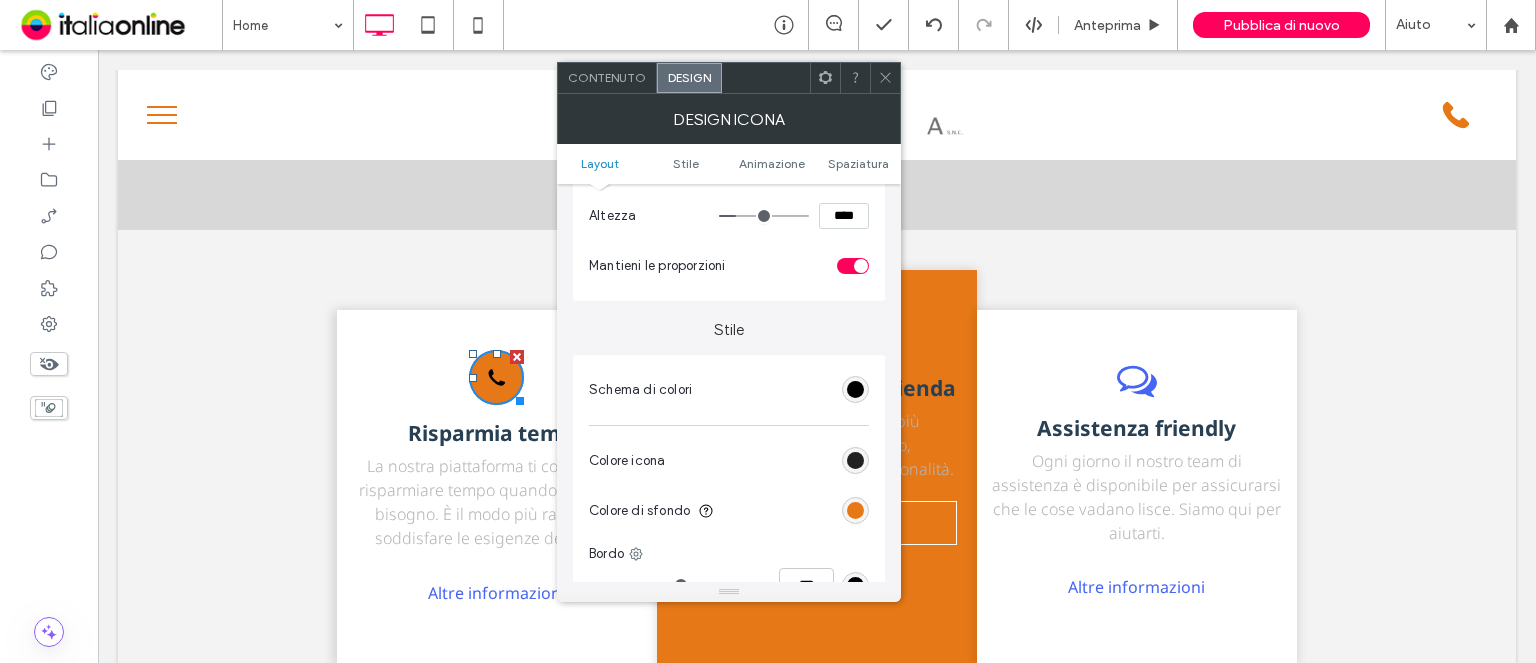 click at bounding box center (855, 460) 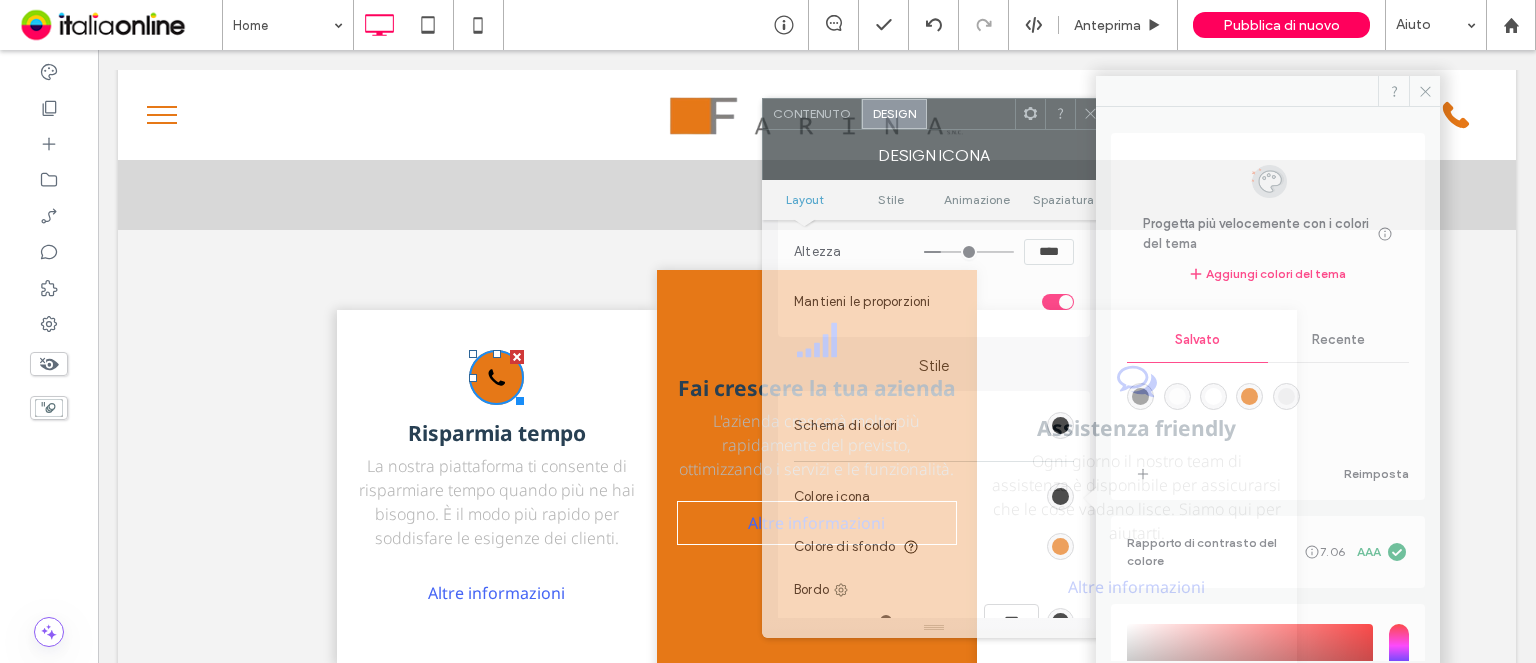 drag, startPoint x: 784, startPoint y: 75, endPoint x: 956, endPoint y: 102, distance: 174.1063 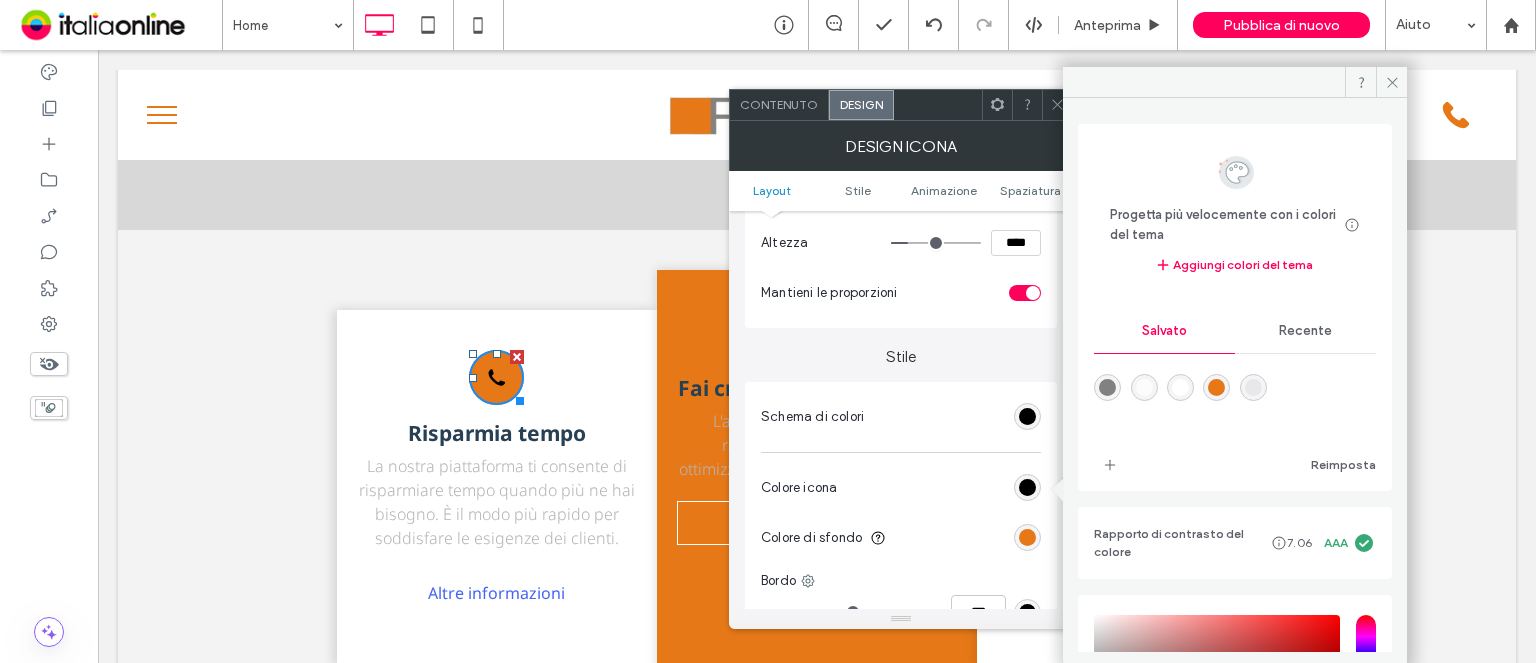 drag, startPoint x: 1107, startPoint y: 375, endPoint x: 1227, endPoint y: 376, distance: 120.004166 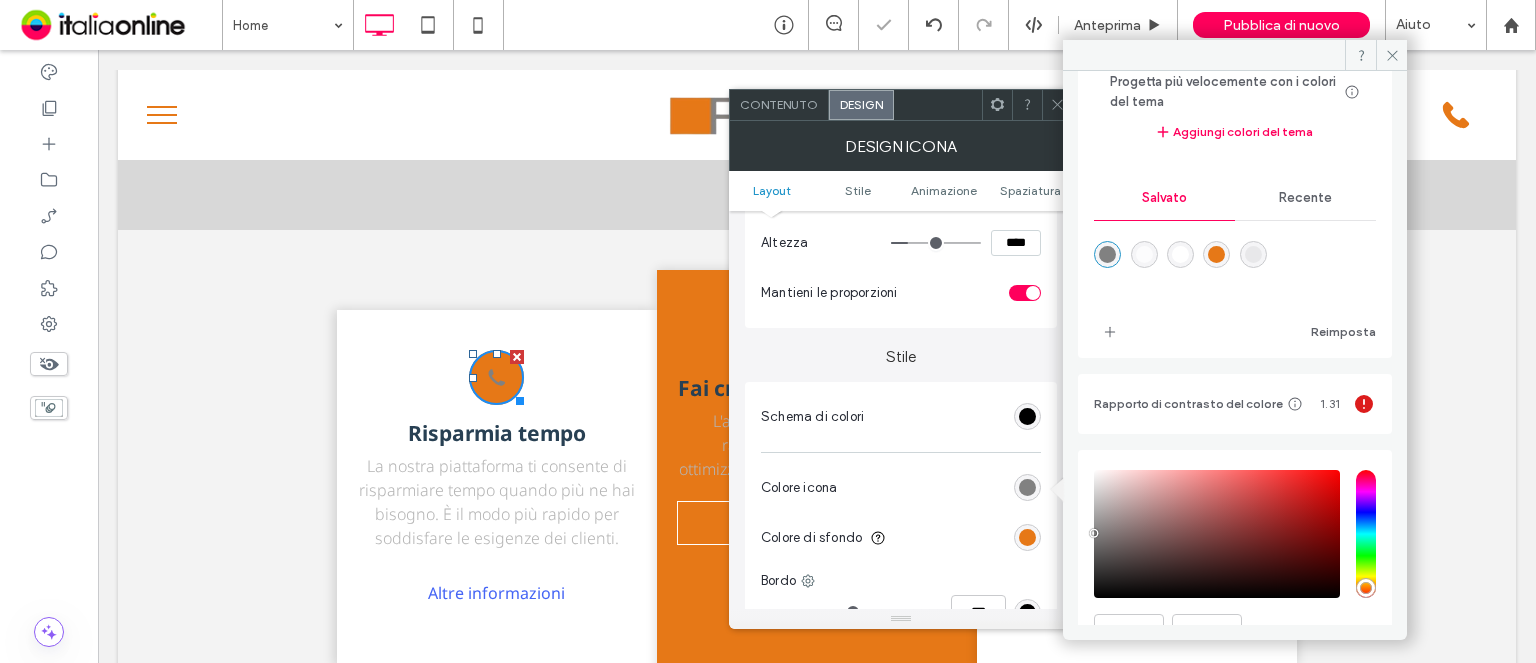 scroll, scrollTop: 204, scrollLeft: 0, axis: vertical 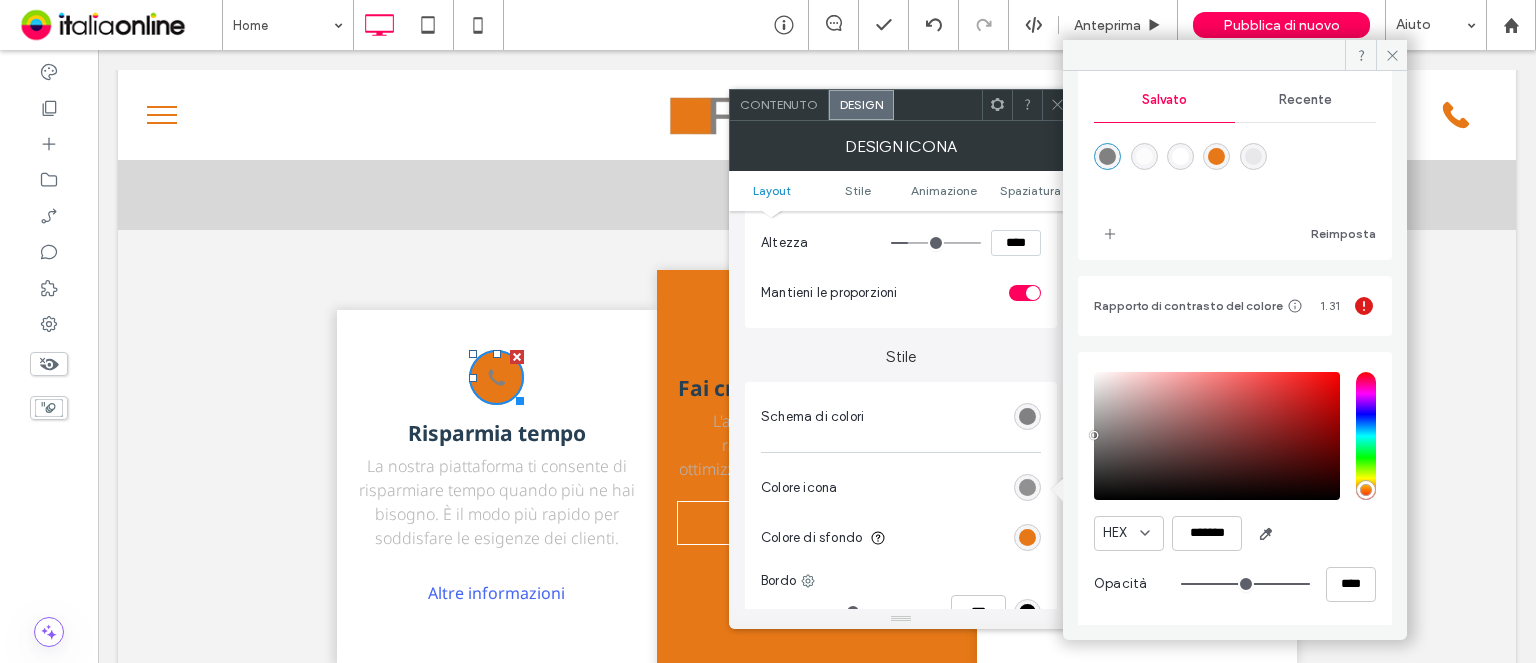 click at bounding box center (1027, 487) 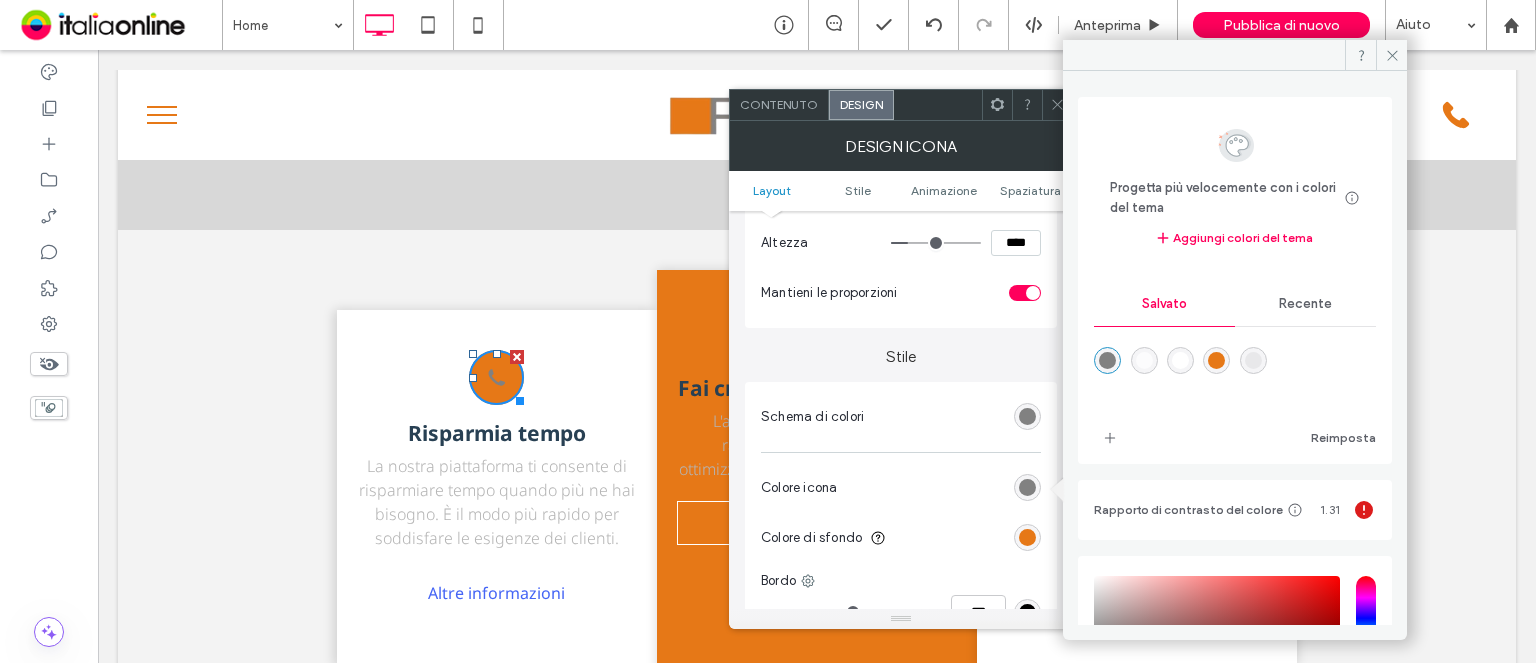 click on "Recente" at bounding box center (1305, 304) 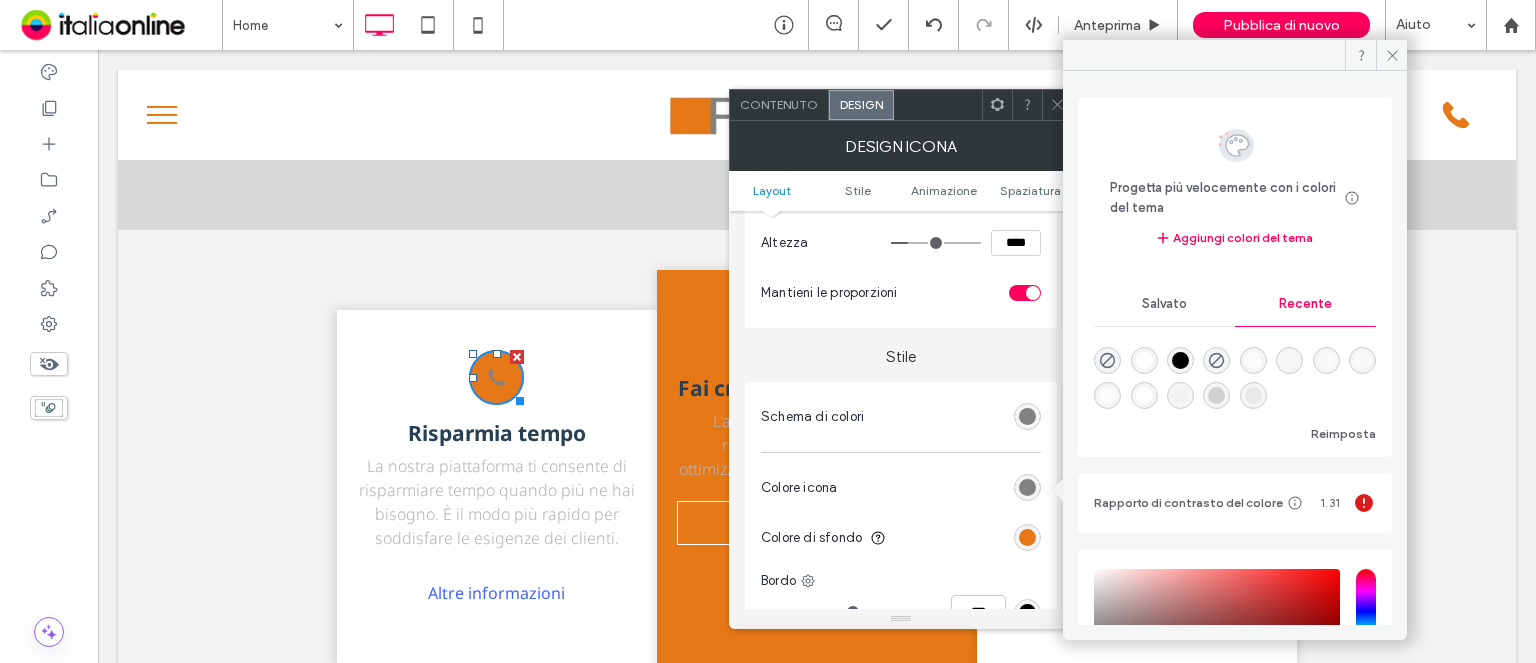 click at bounding box center (1180, 360) 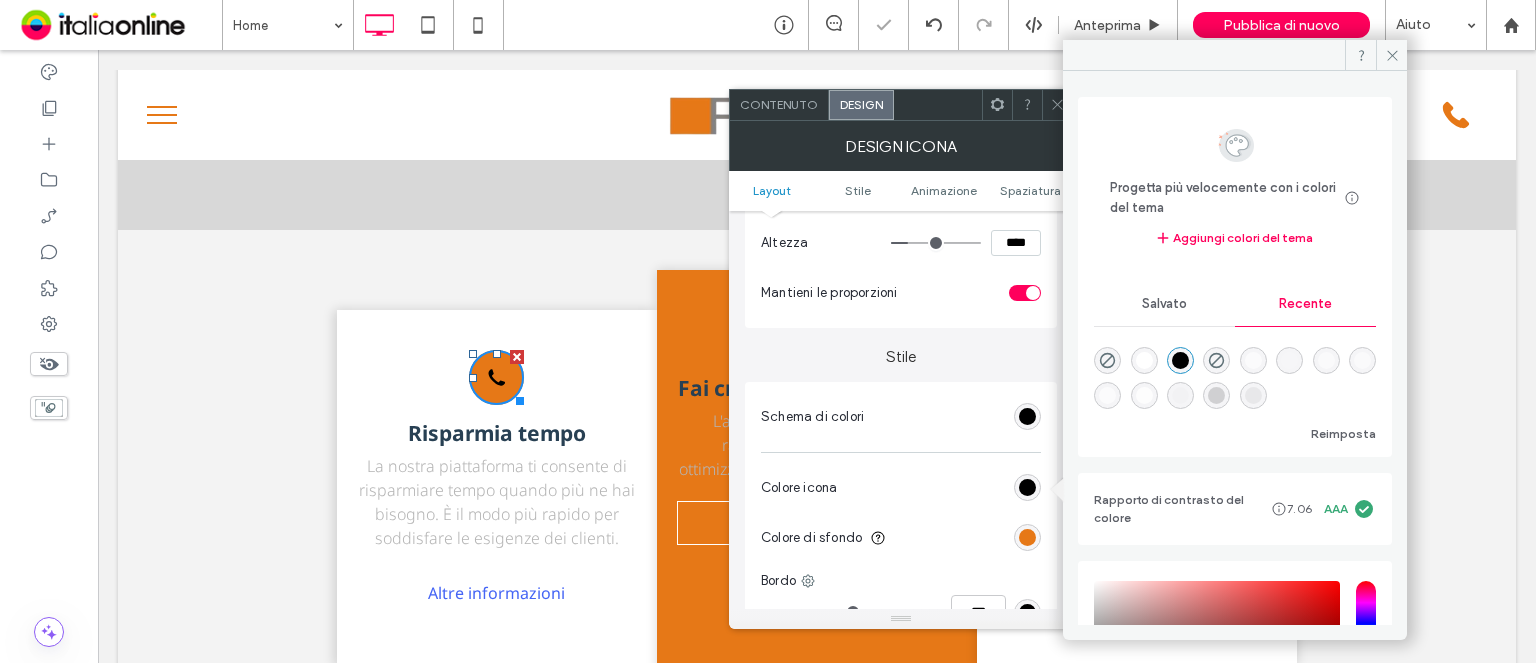 click on "Design icona" at bounding box center (901, 146) 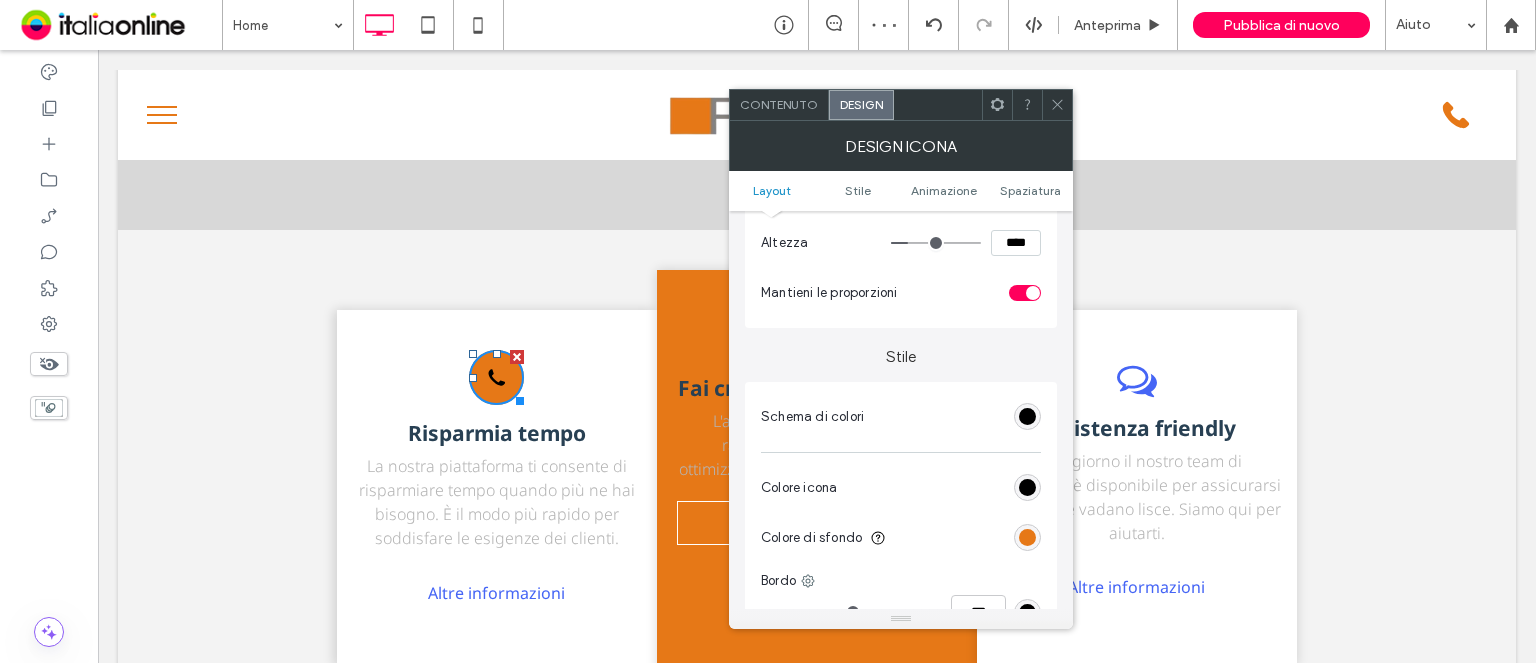 click 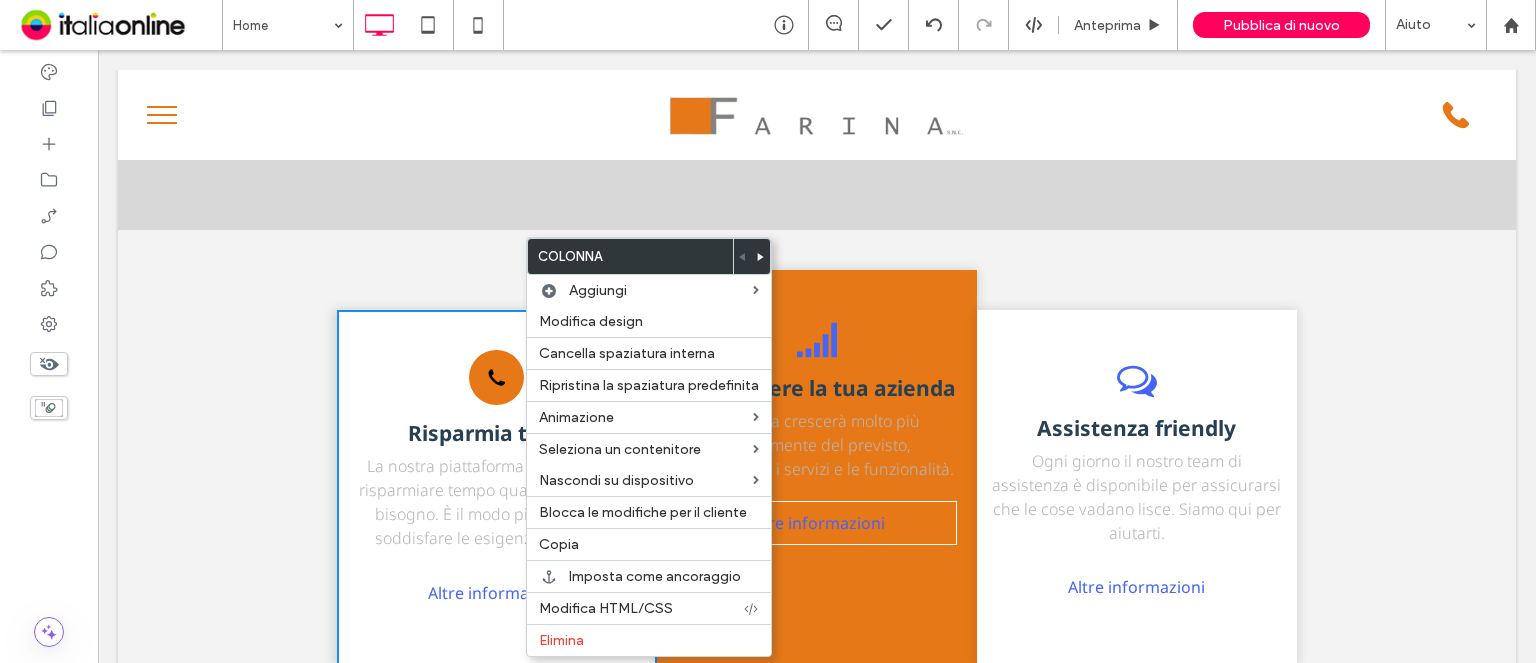 click on "Icona del telefono
Risparmia tempo   La nostra piattaforma ti consente di risparmiare tempo quando più ne hai bisogno. È il modo più rapido per soddisfare le esigenze dei clienti.
Altre informazioni
Click To Paste" at bounding box center (497, 488) 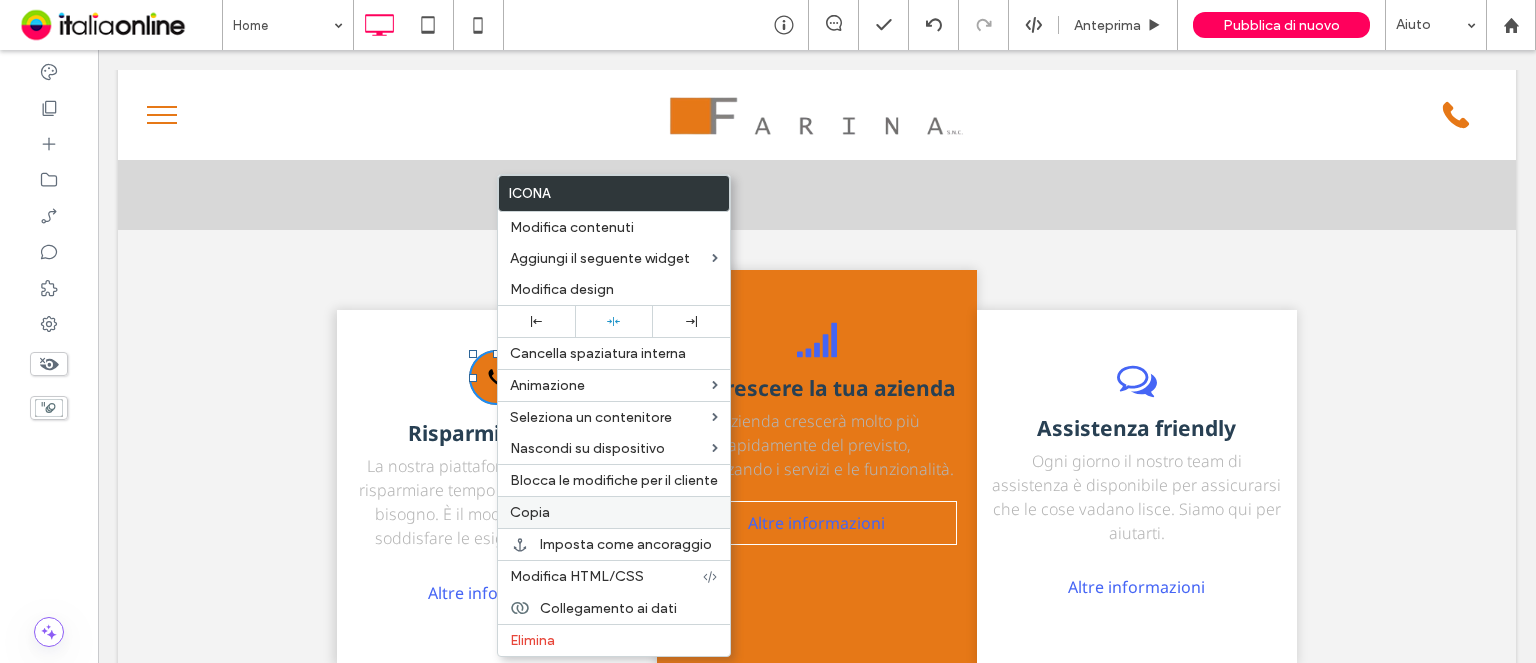 click on "Copia" at bounding box center [614, 512] 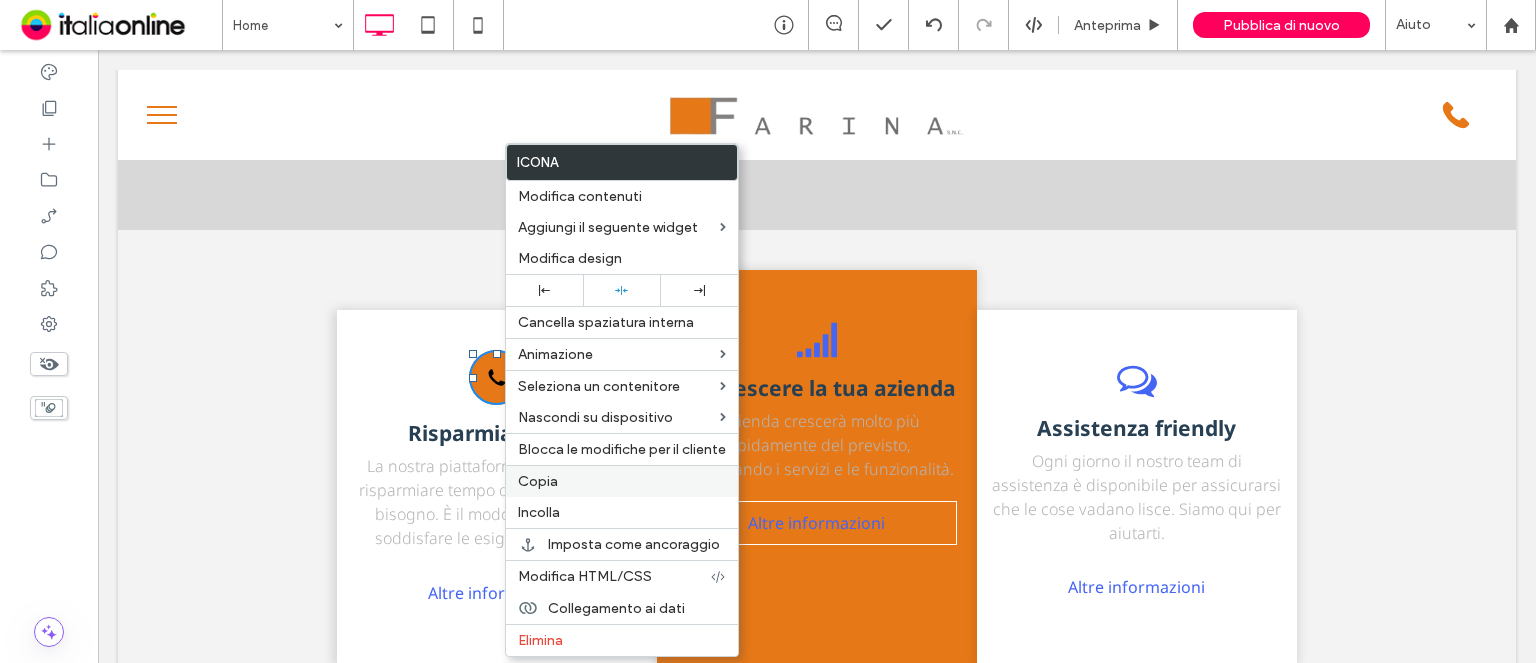click on "Copia" at bounding box center (622, 481) 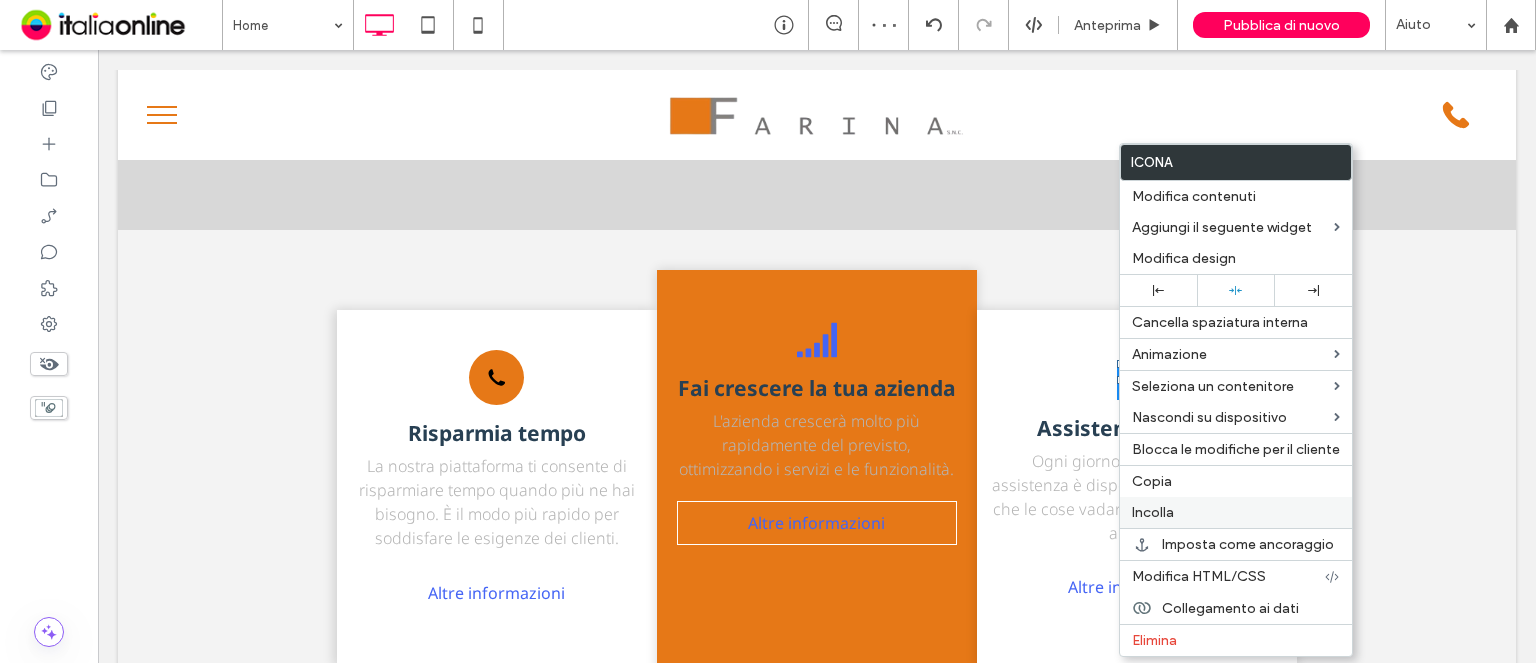 click on "Incolla" at bounding box center [1153, 512] 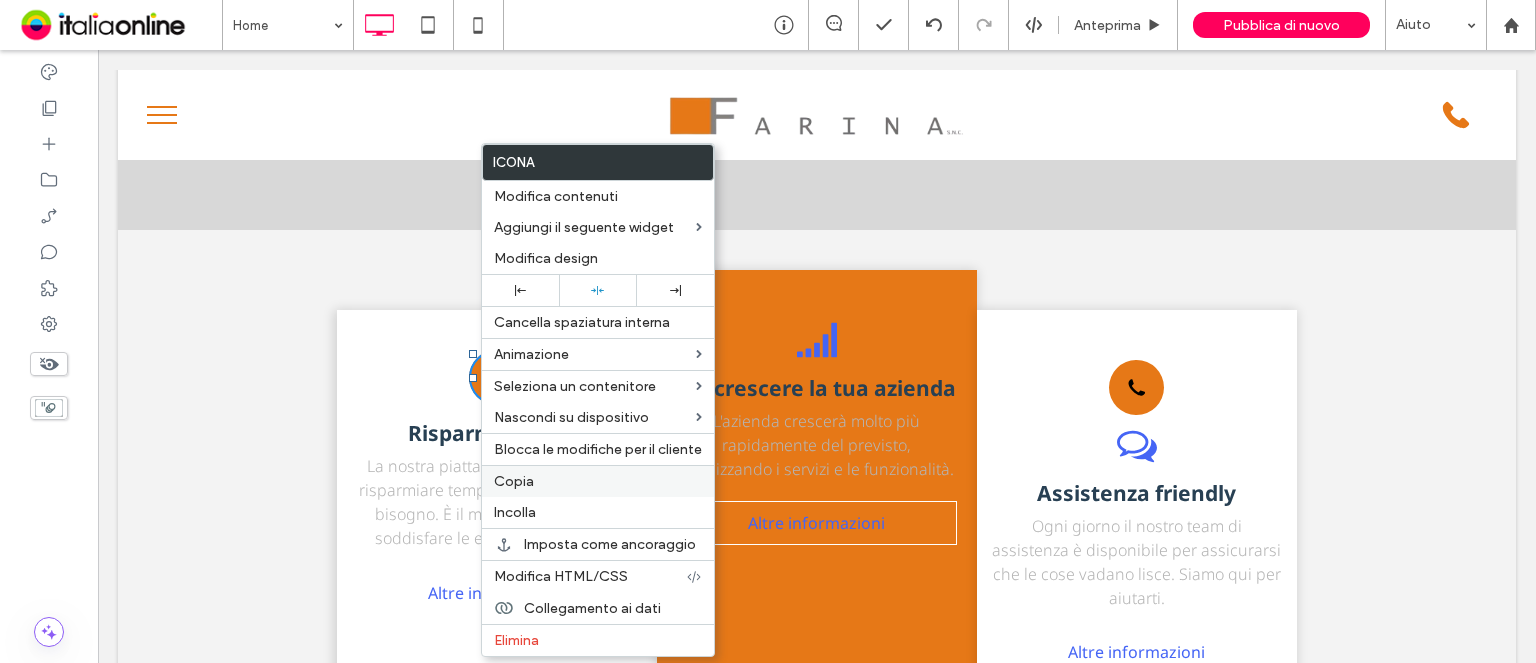 click on "Copia" at bounding box center (598, 481) 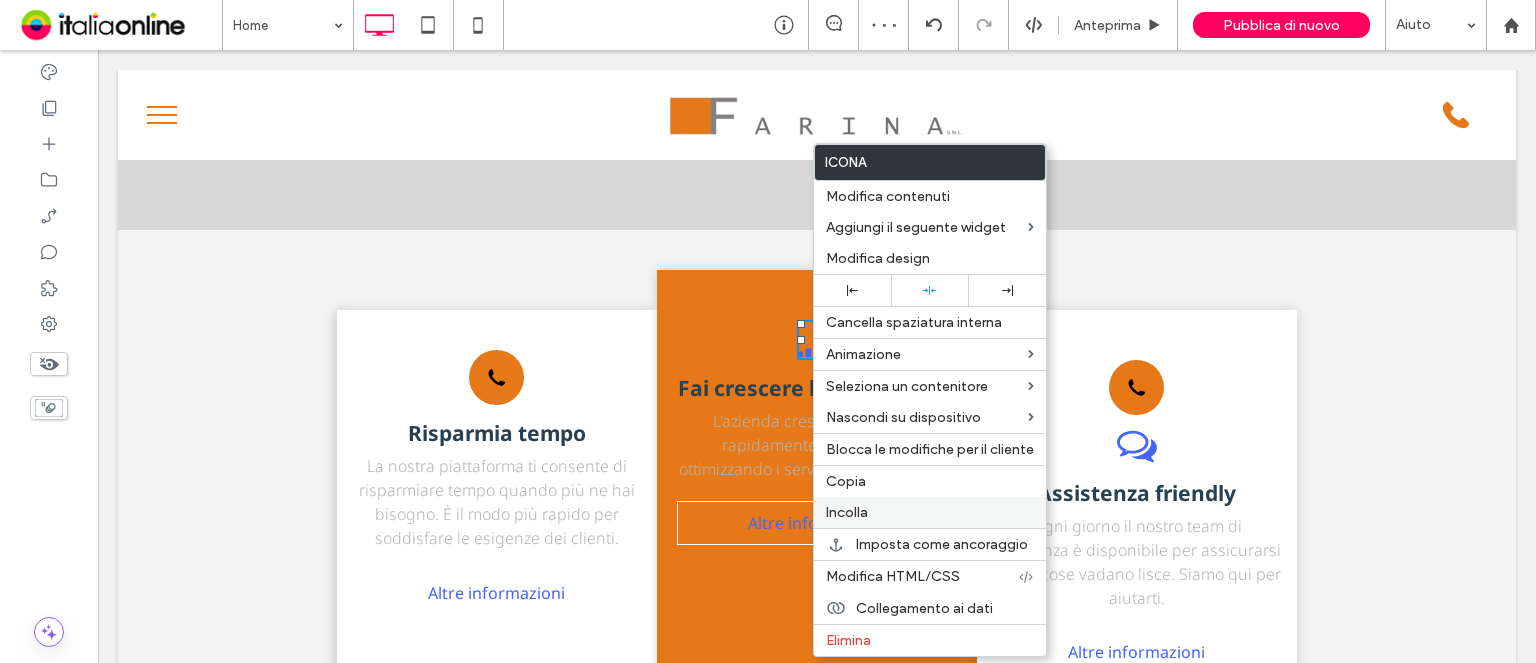 click on "Incolla" at bounding box center [930, 512] 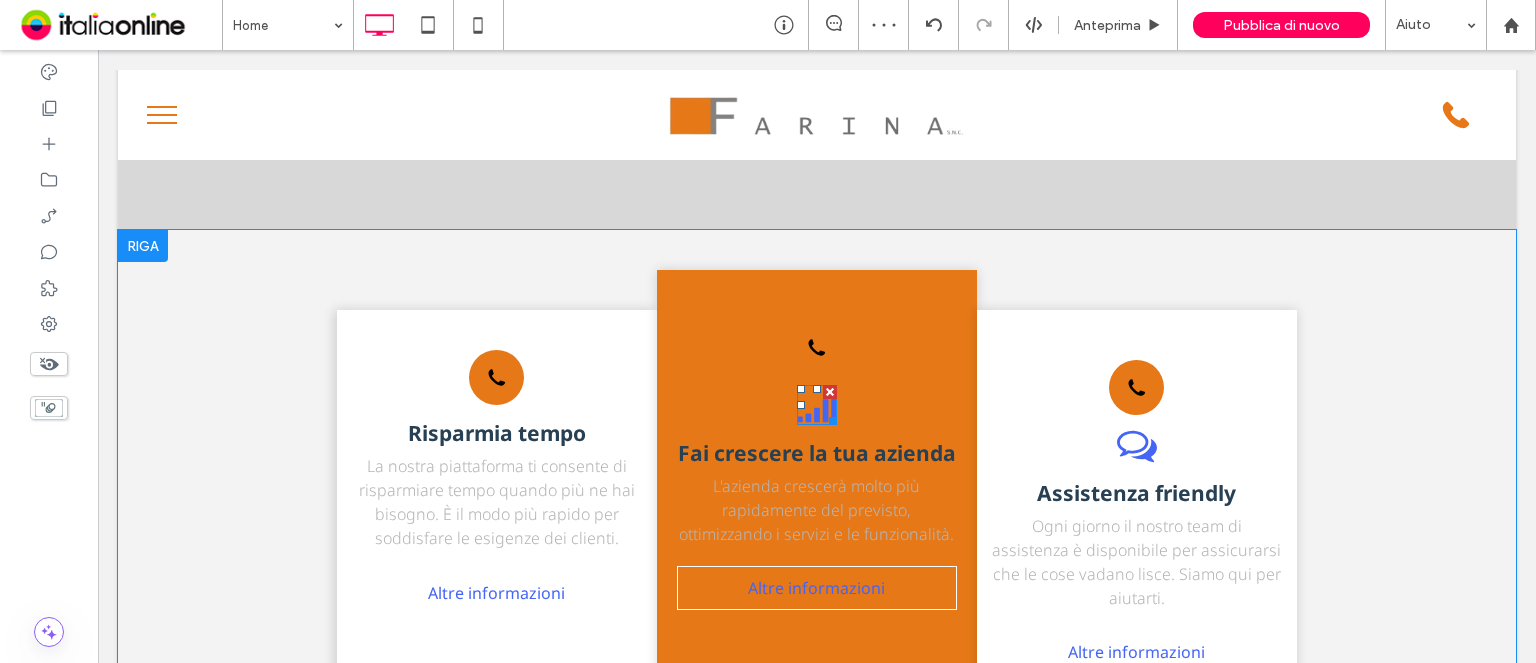 click at bounding box center (830, 392) 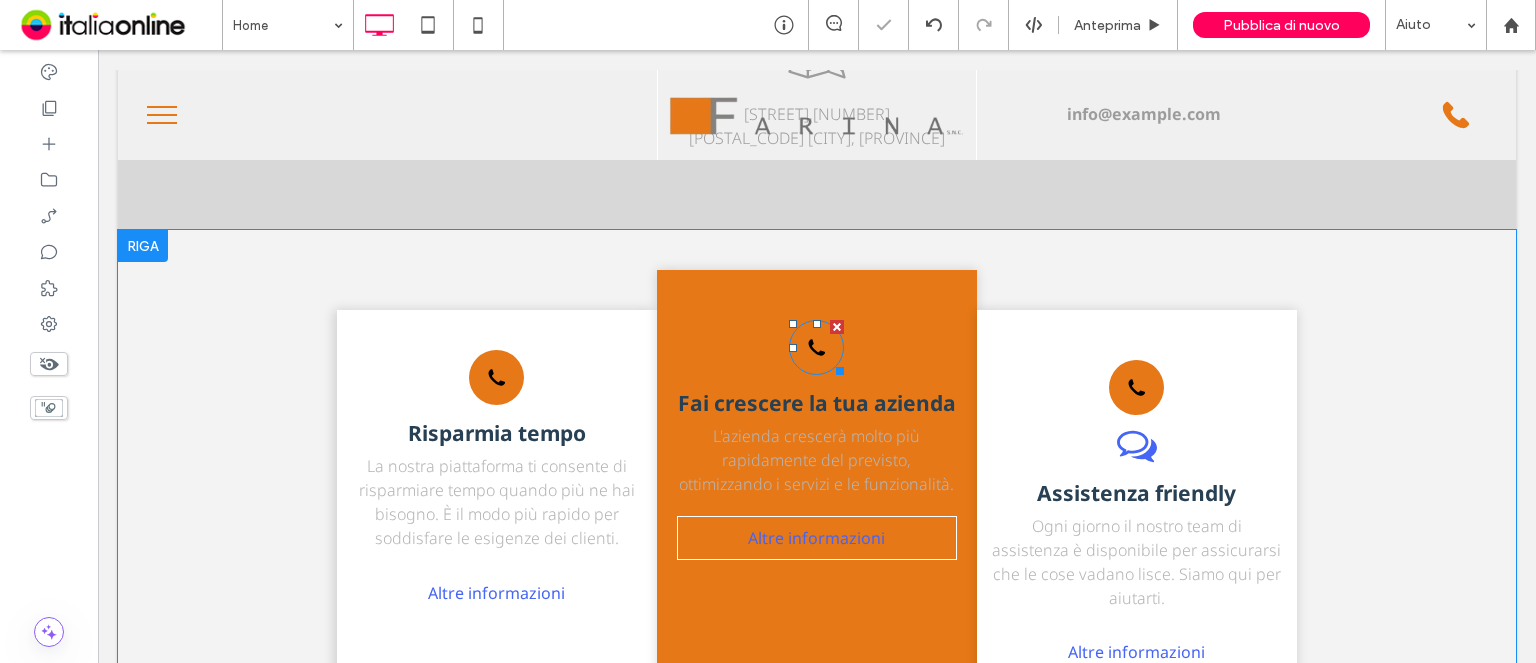 drag, startPoint x: 906, startPoint y: 393, endPoint x: 808, endPoint y: 343, distance: 110.01818 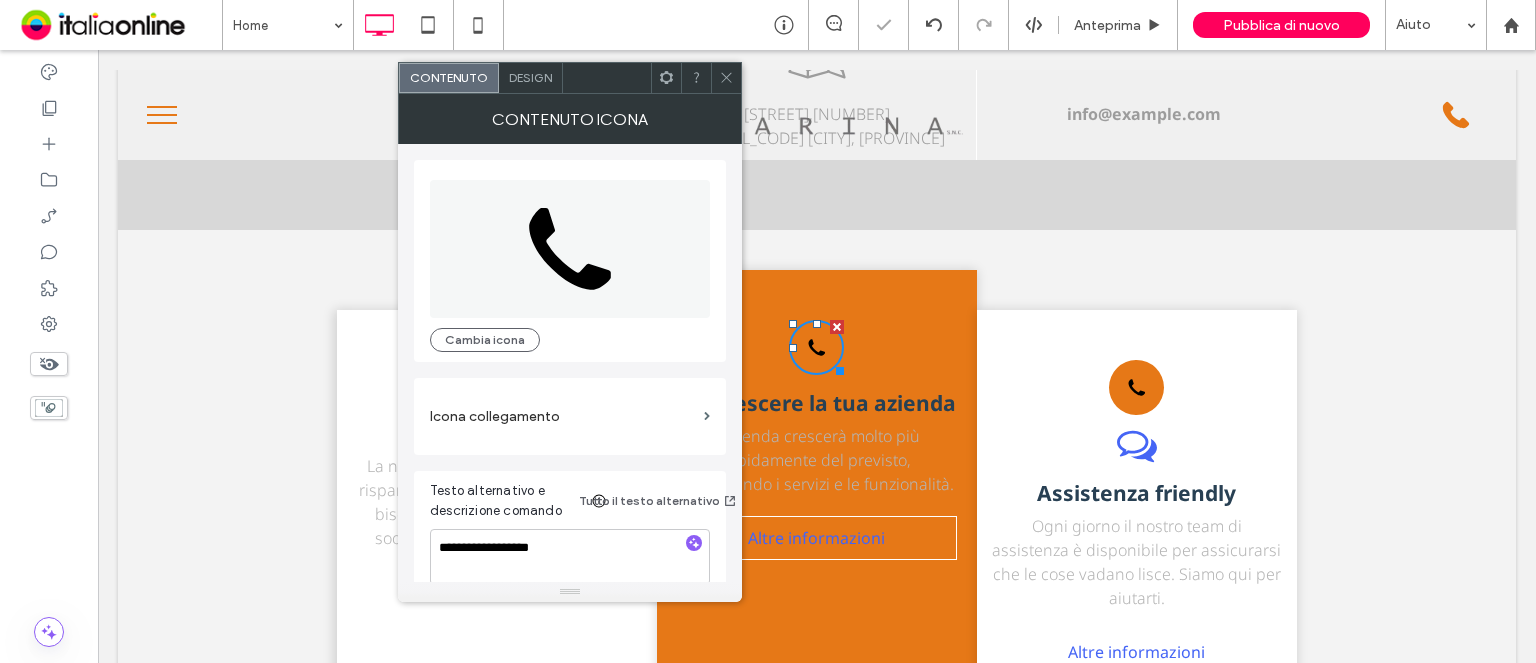 click on "Design" at bounding box center [530, 77] 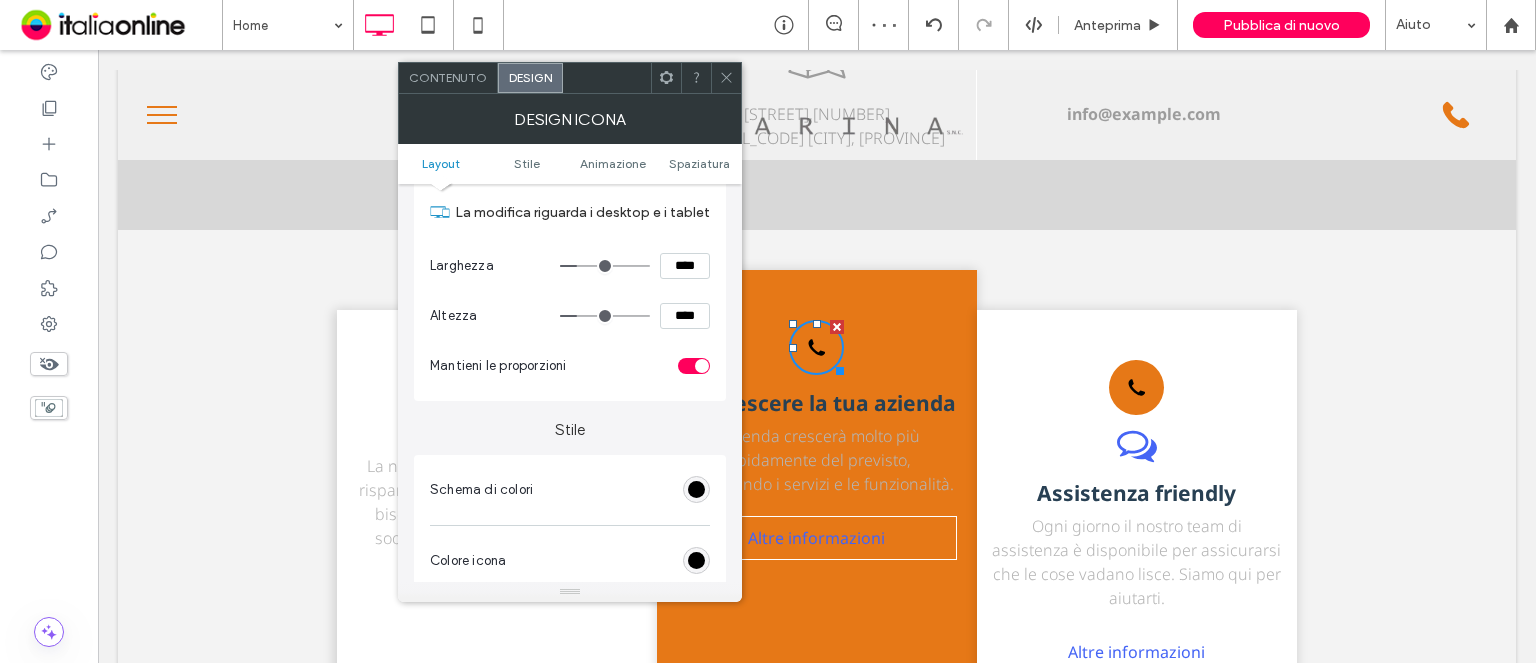 scroll, scrollTop: 300, scrollLeft: 0, axis: vertical 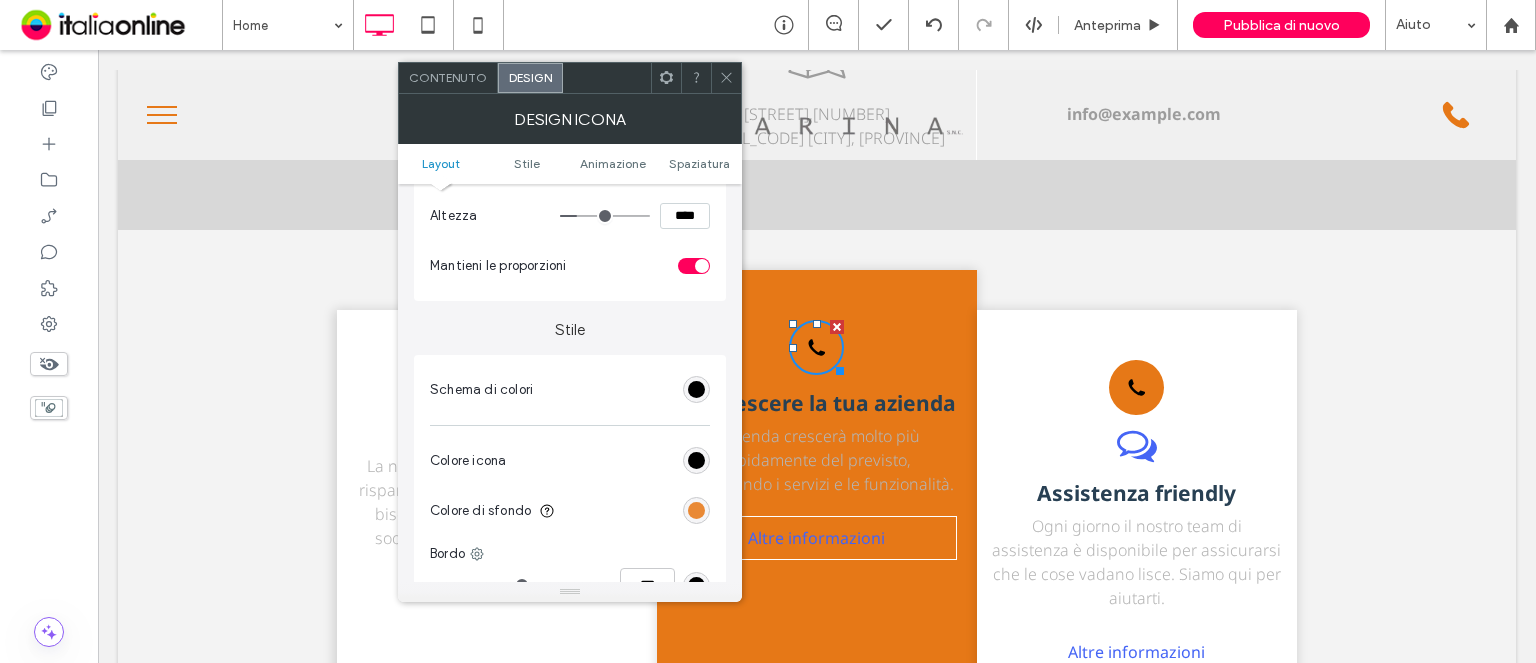 click at bounding box center [696, 510] 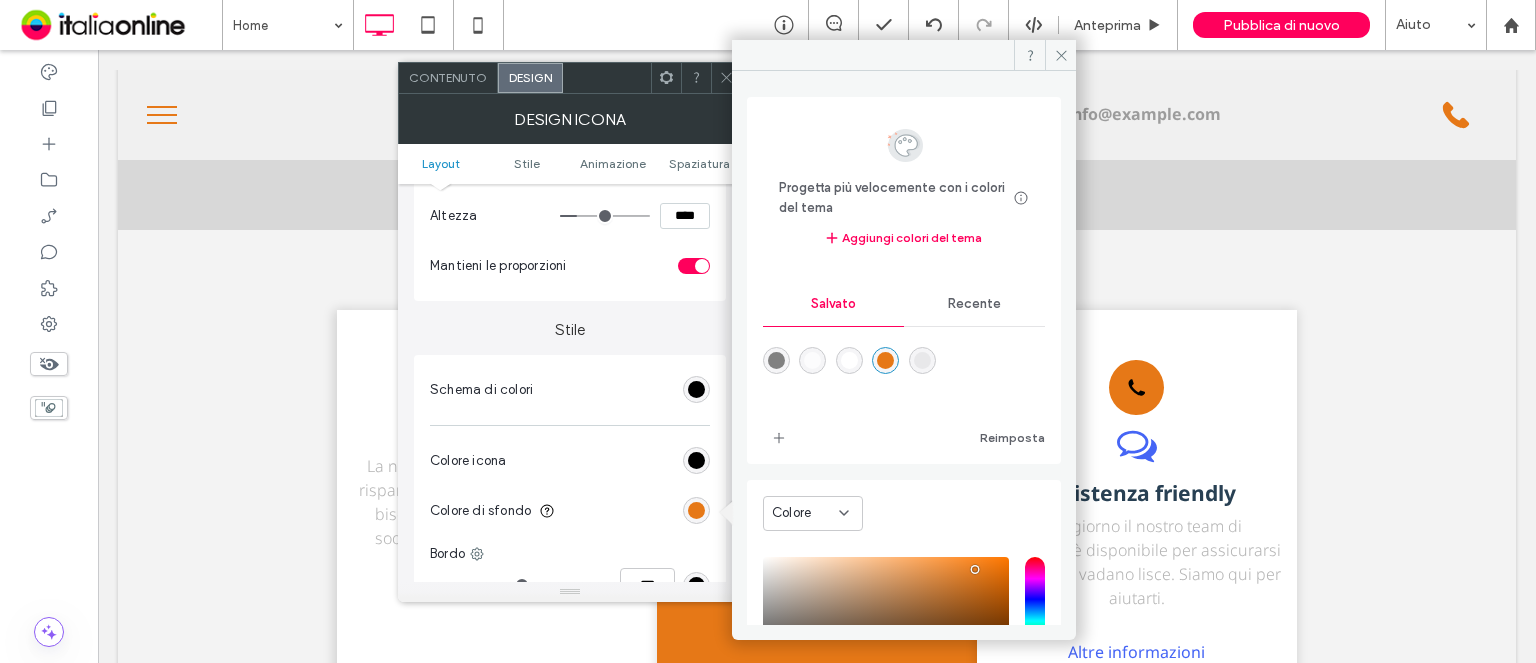 click at bounding box center (904, 374) 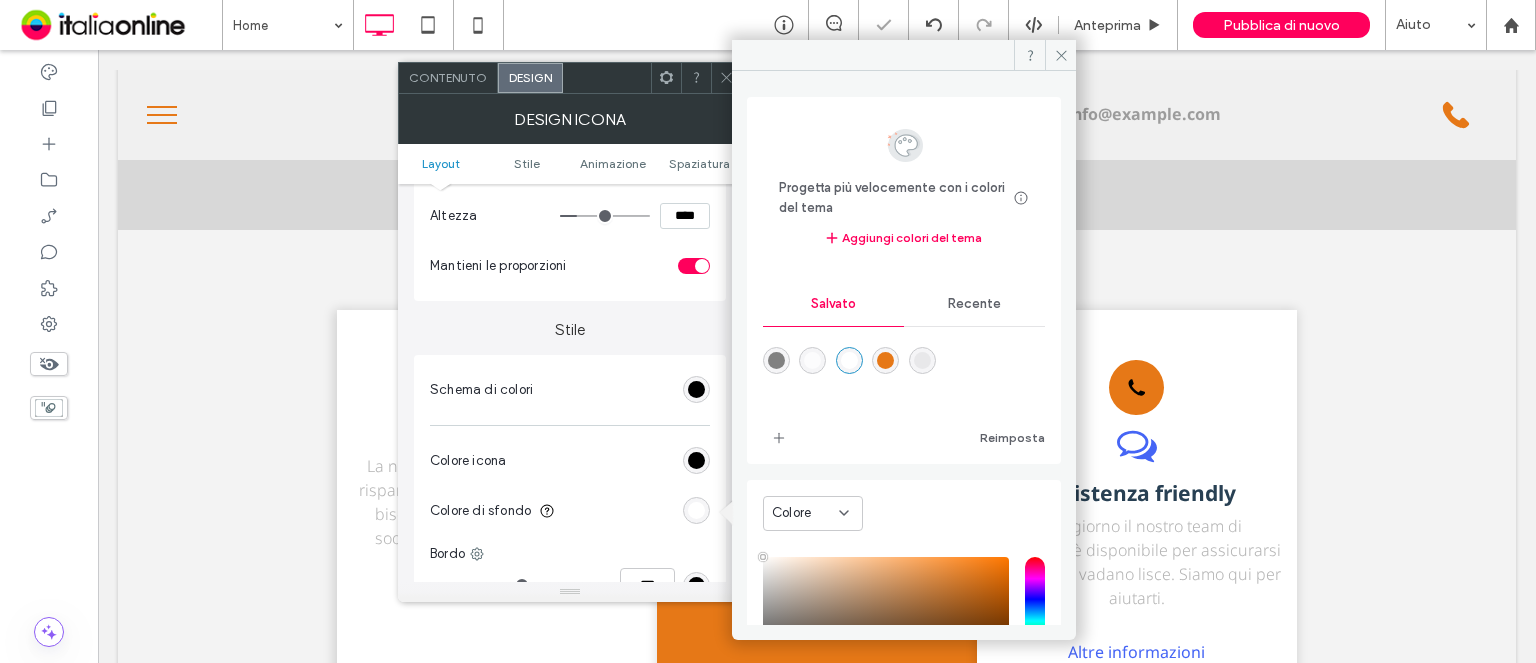 click 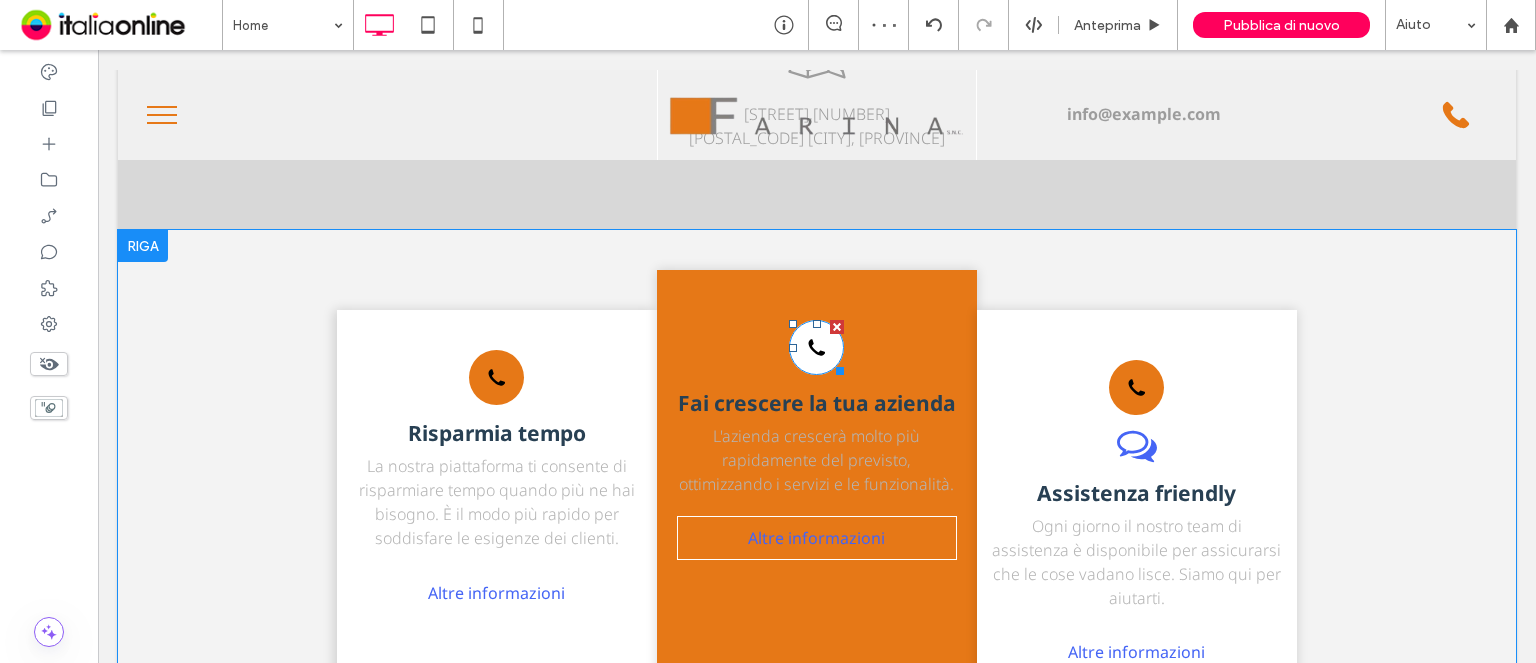 click on "Icona del telefono" 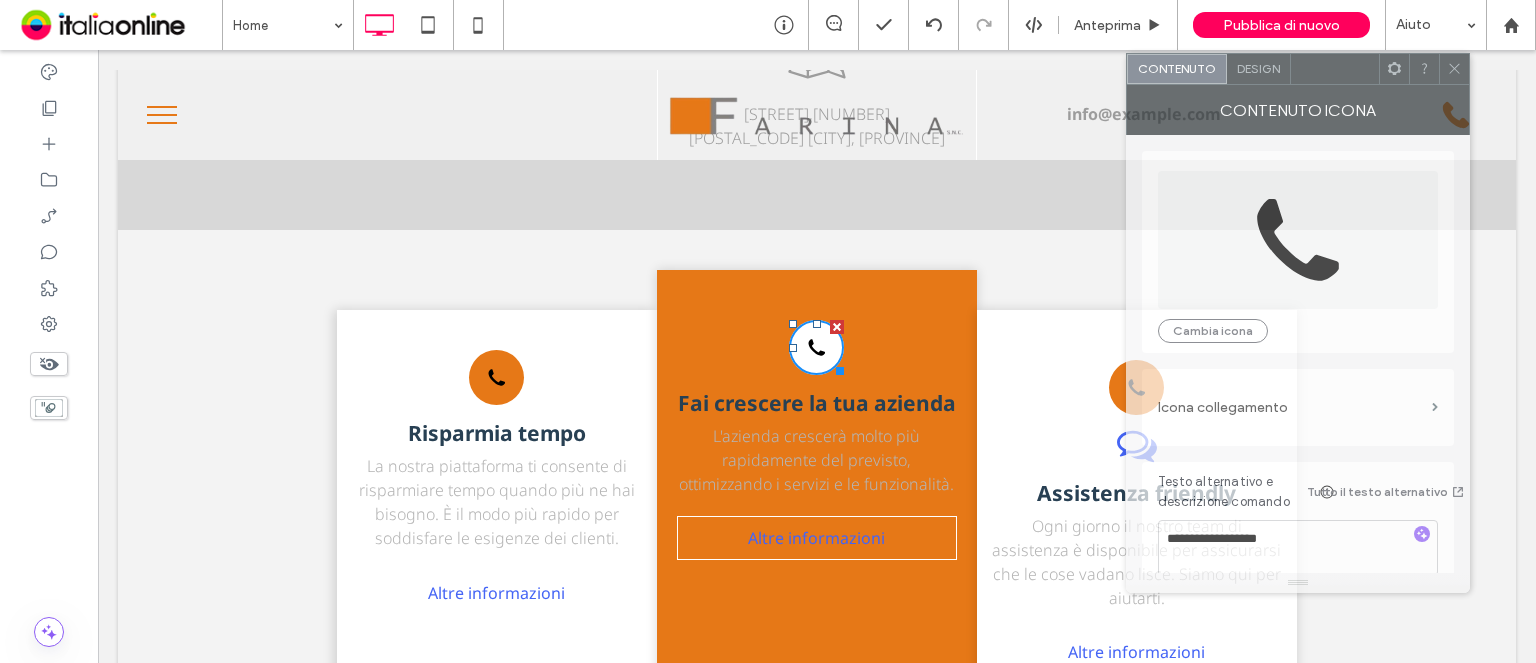 drag, startPoint x: 596, startPoint y: 75, endPoint x: 1324, endPoint y: 66, distance: 728.0556 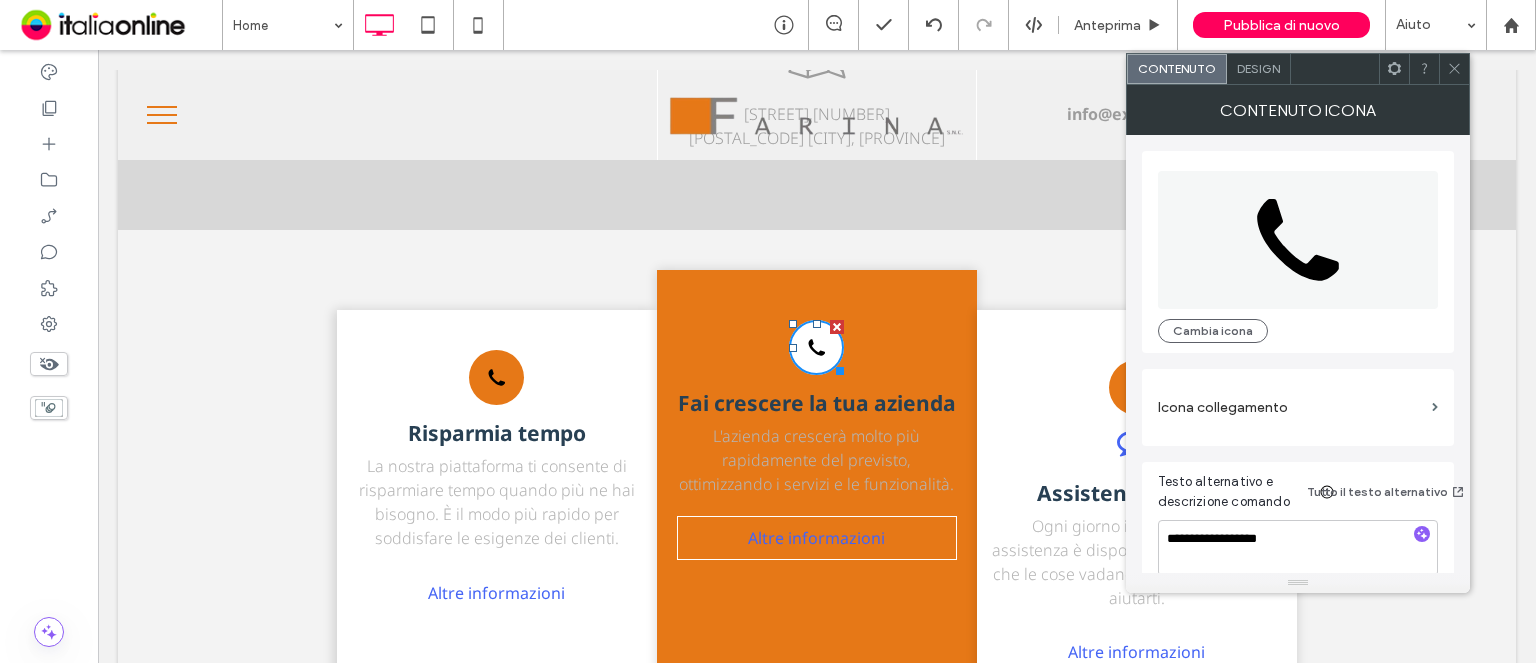 click on "Design" at bounding box center (1258, 68) 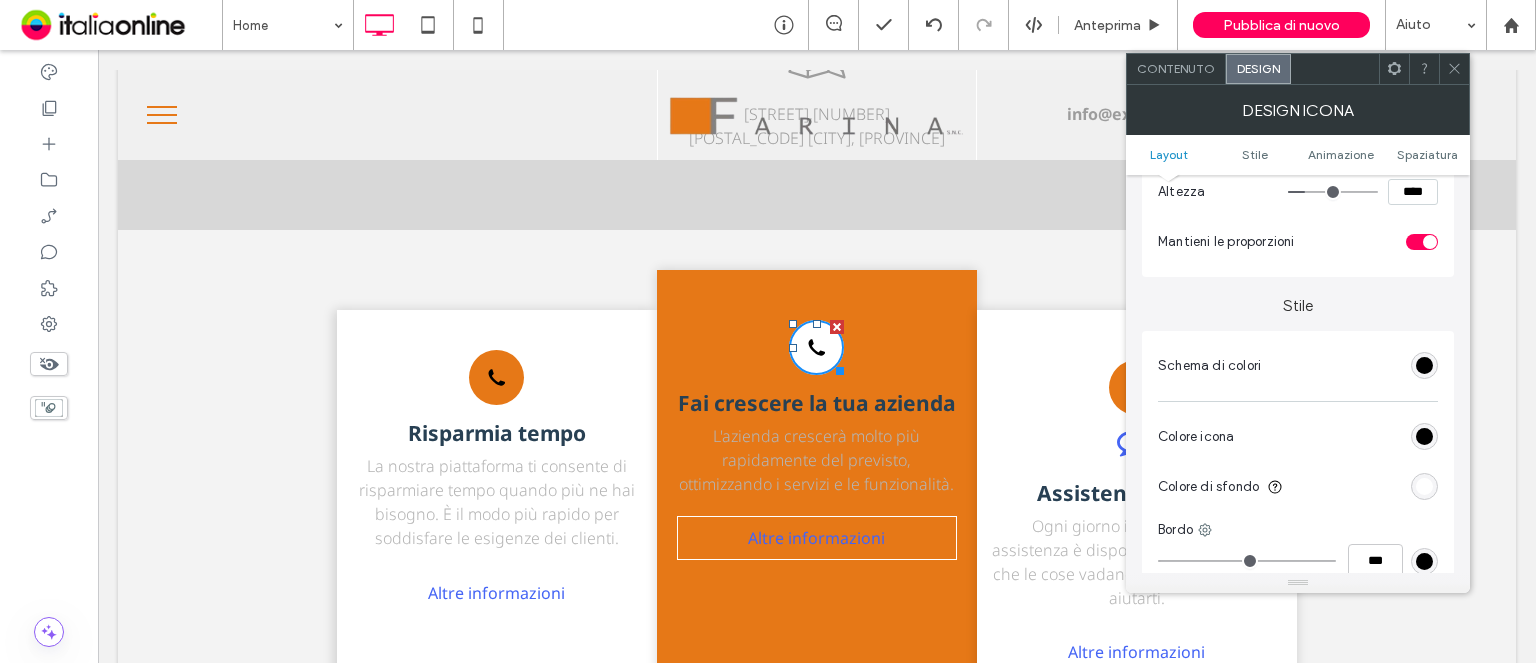 scroll, scrollTop: 400, scrollLeft: 0, axis: vertical 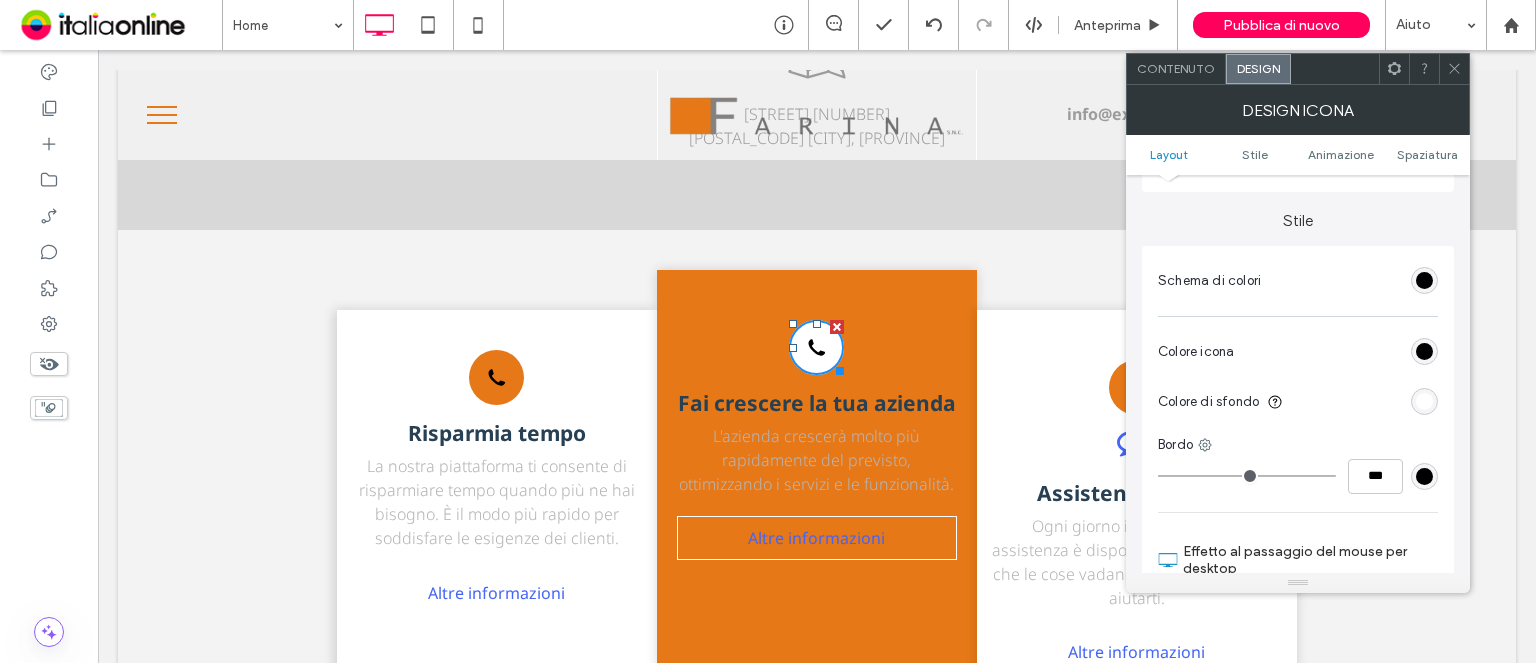 click on "Colore di sfondo" at bounding box center (1298, 402) 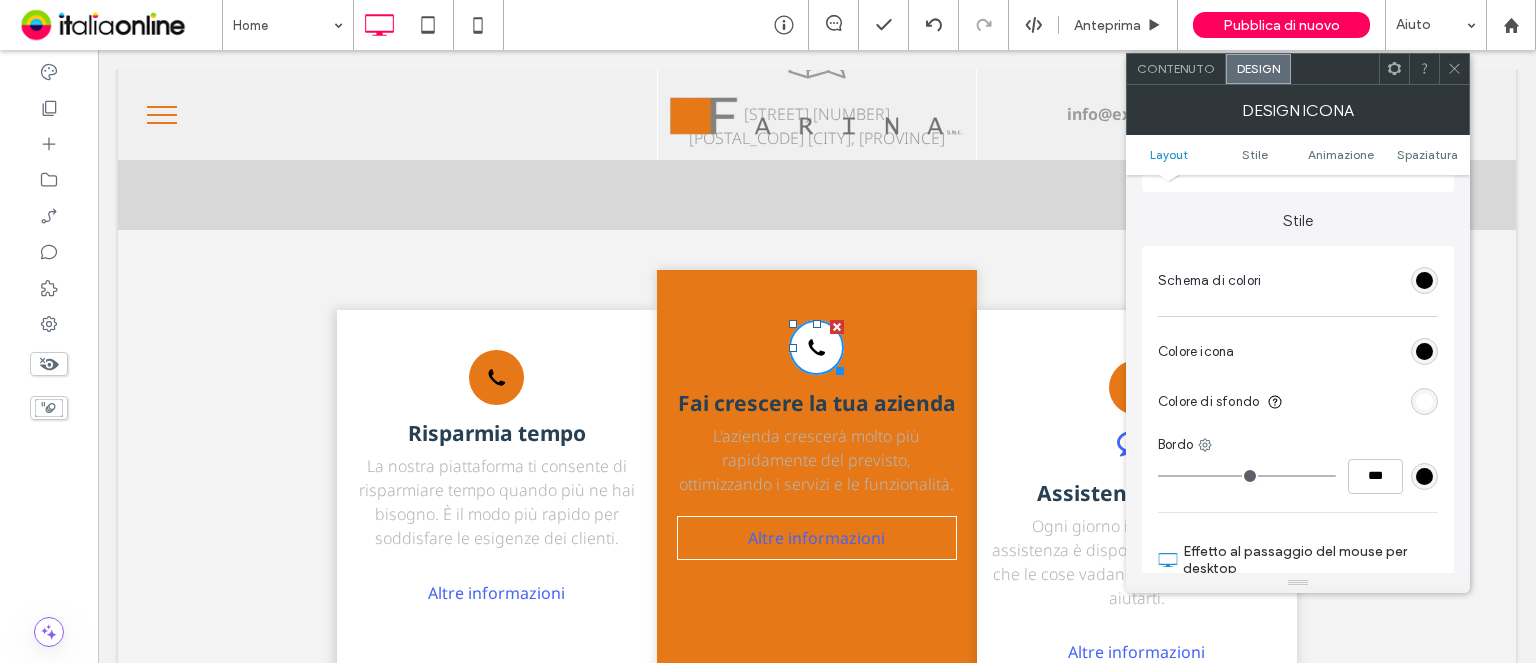 click at bounding box center [1424, 401] 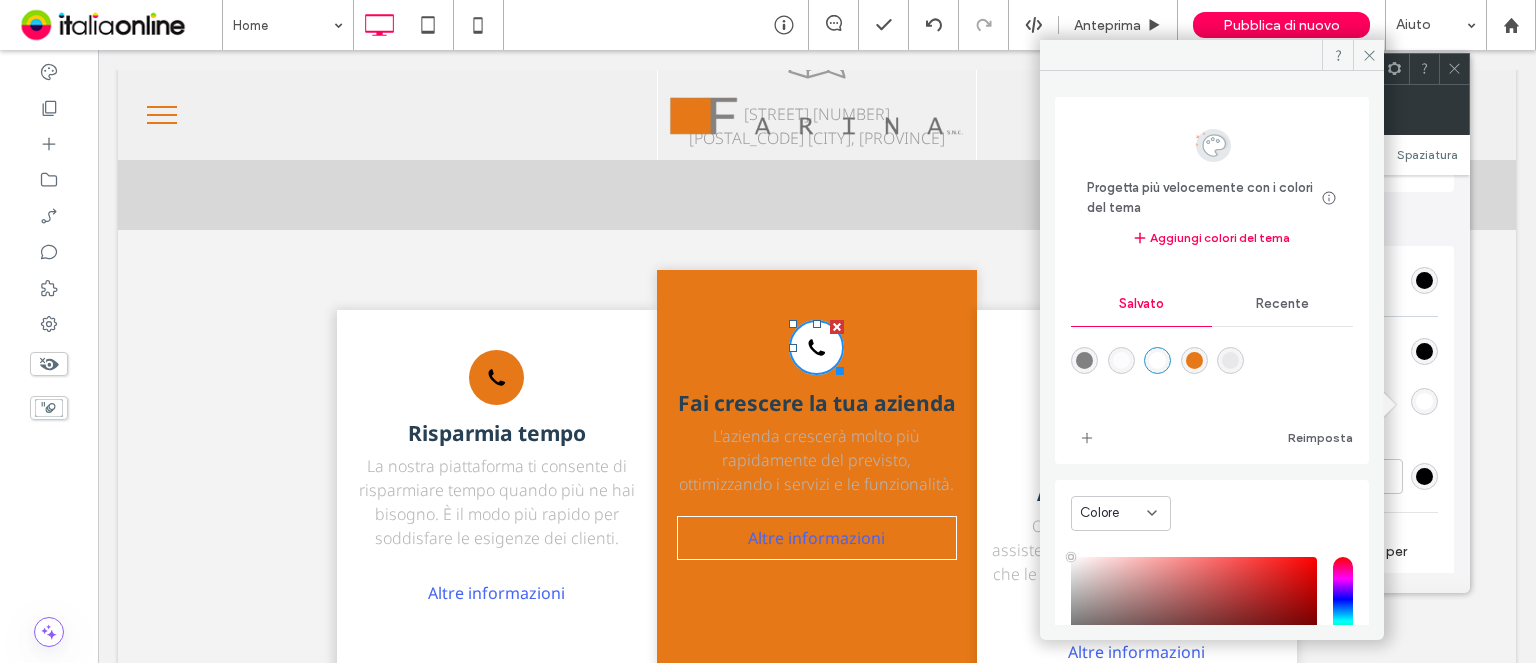 click on "Recente" at bounding box center (1282, 304) 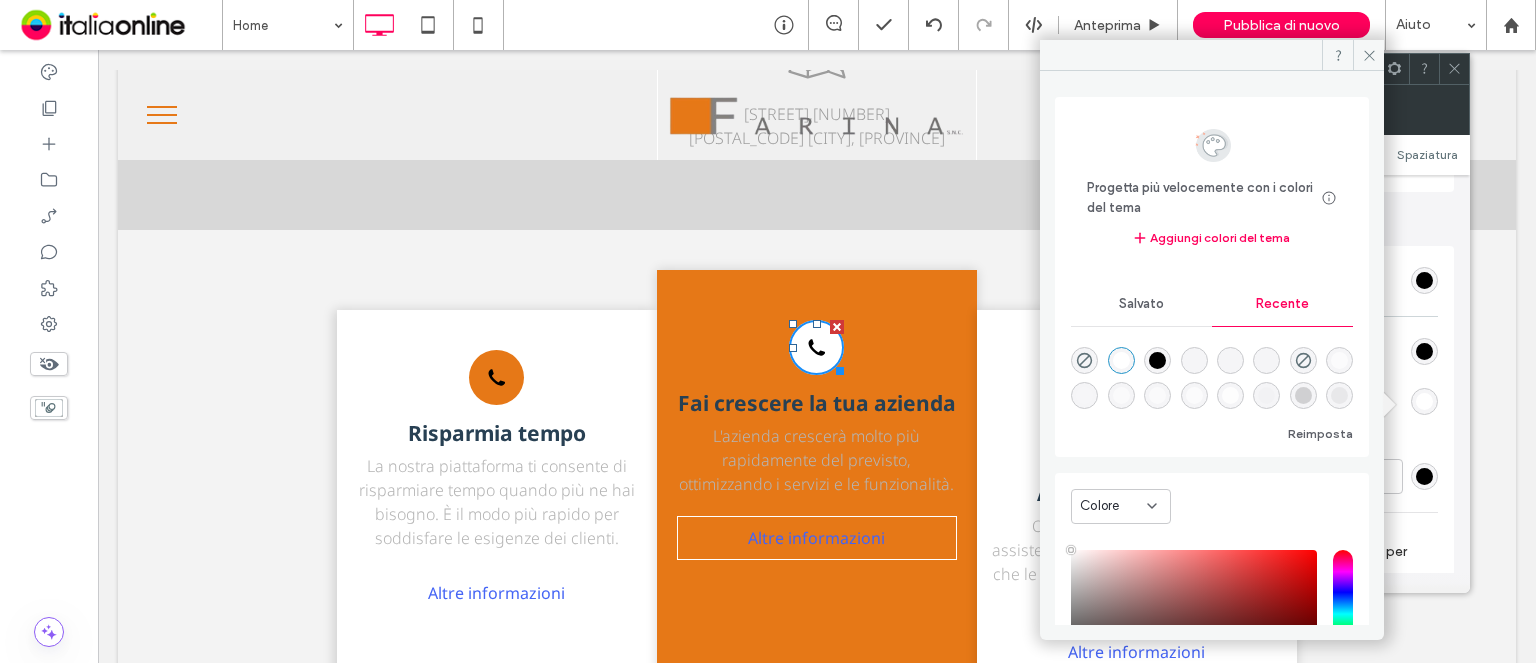click at bounding box center (1157, 360) 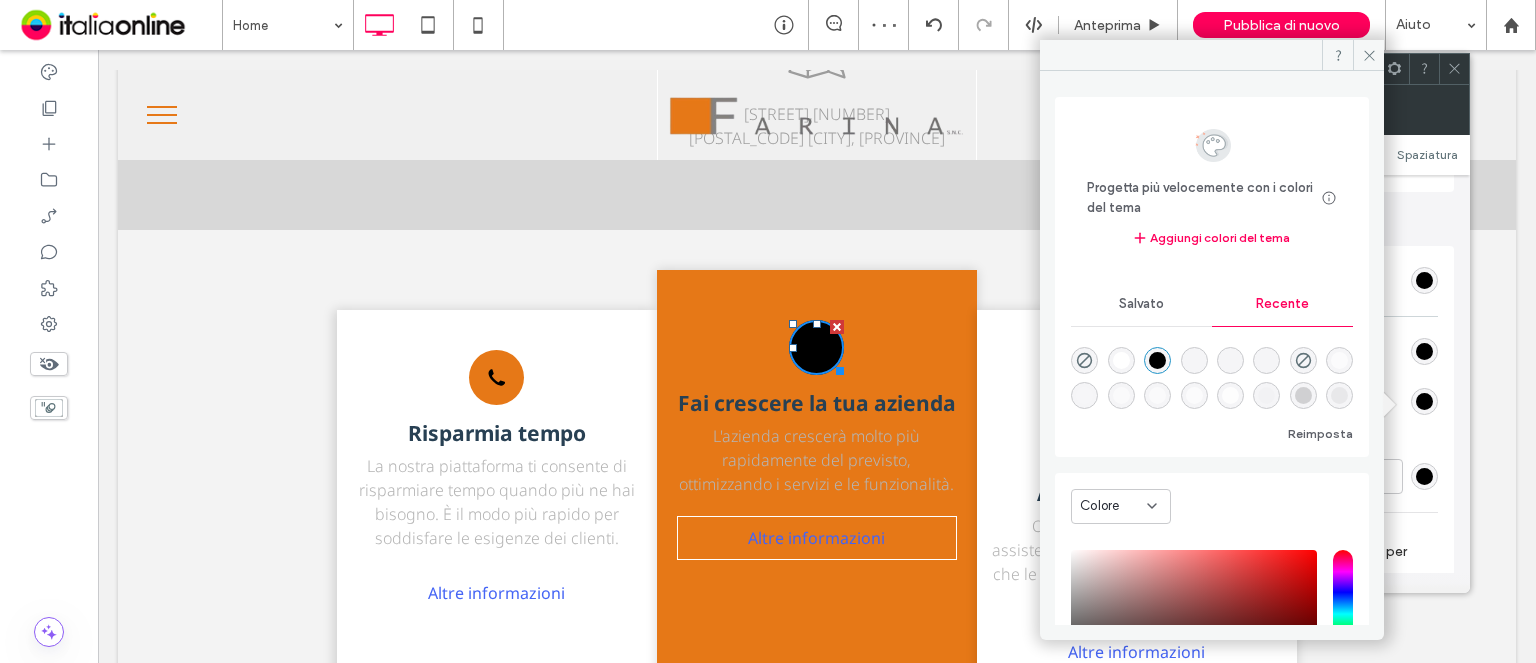 drag, startPoint x: 1364, startPoint y: 51, endPoint x: 1405, endPoint y: 139, distance: 97.082436 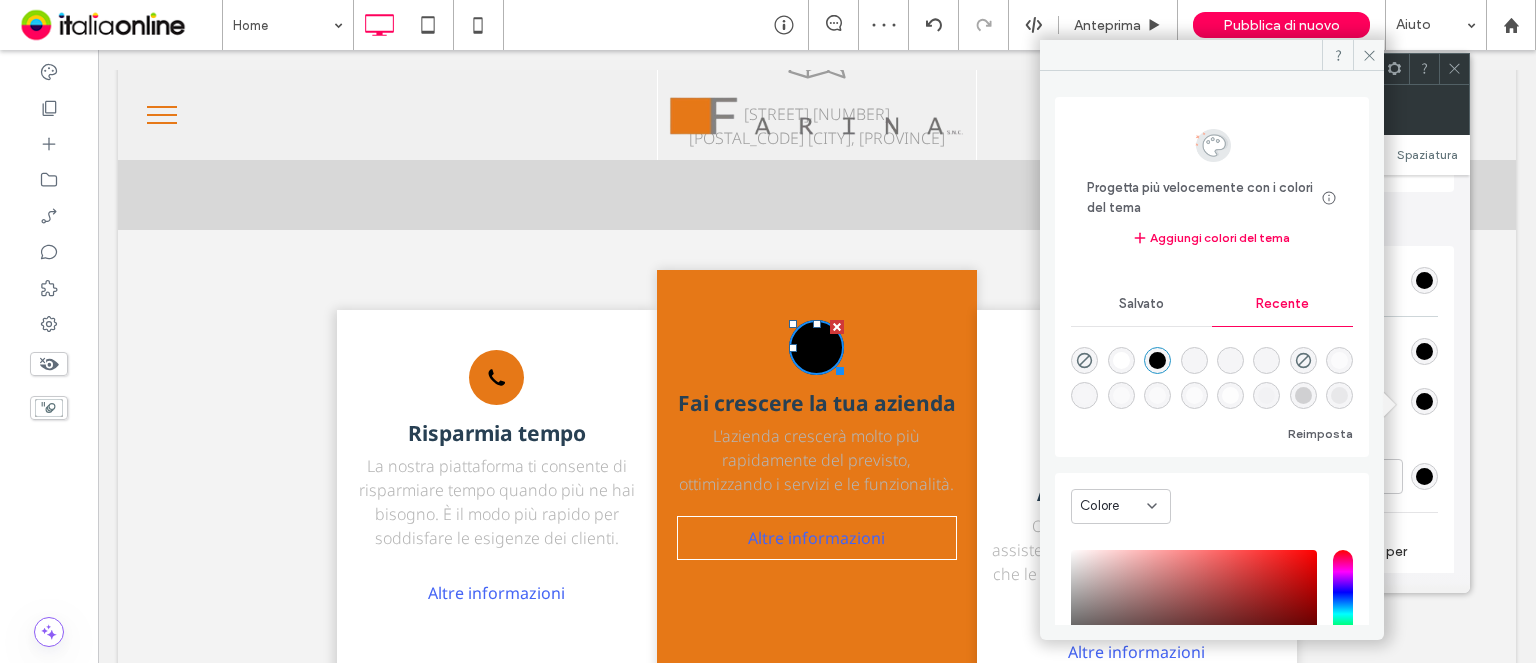 click 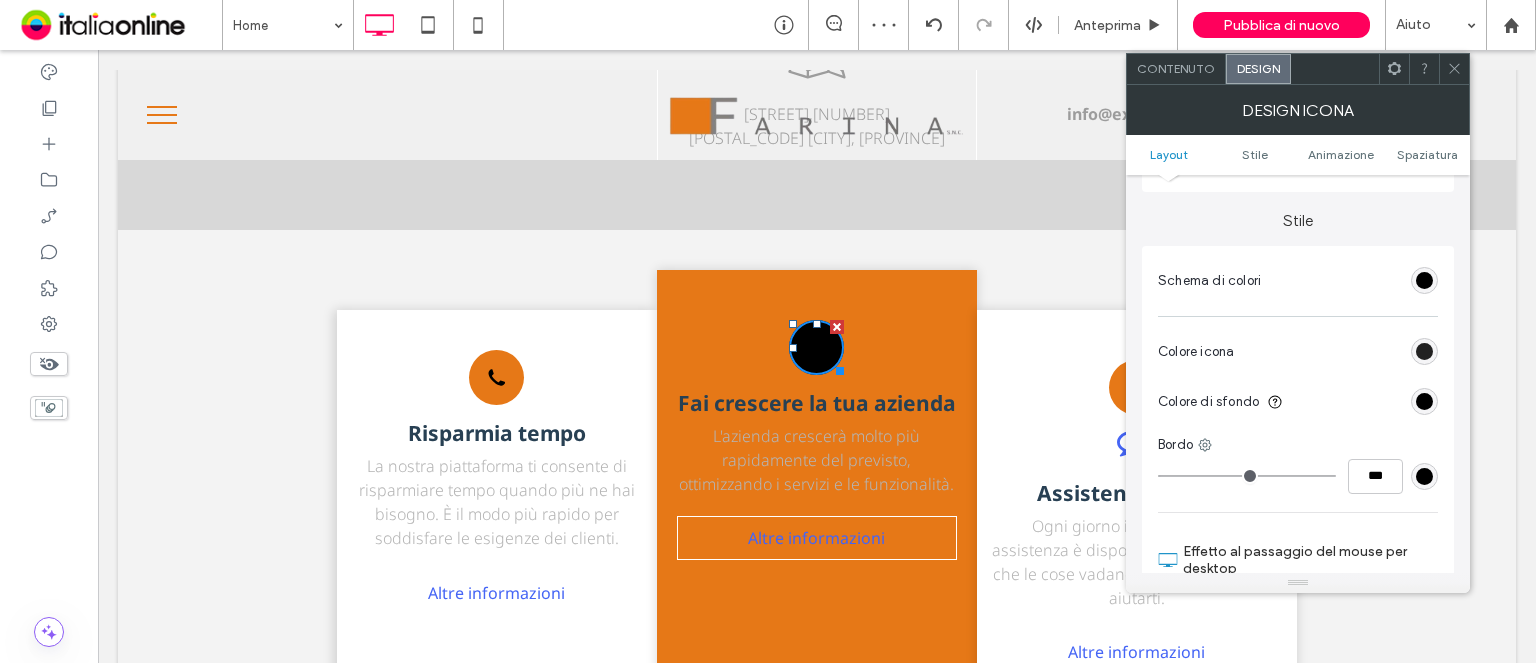 click at bounding box center (1424, 351) 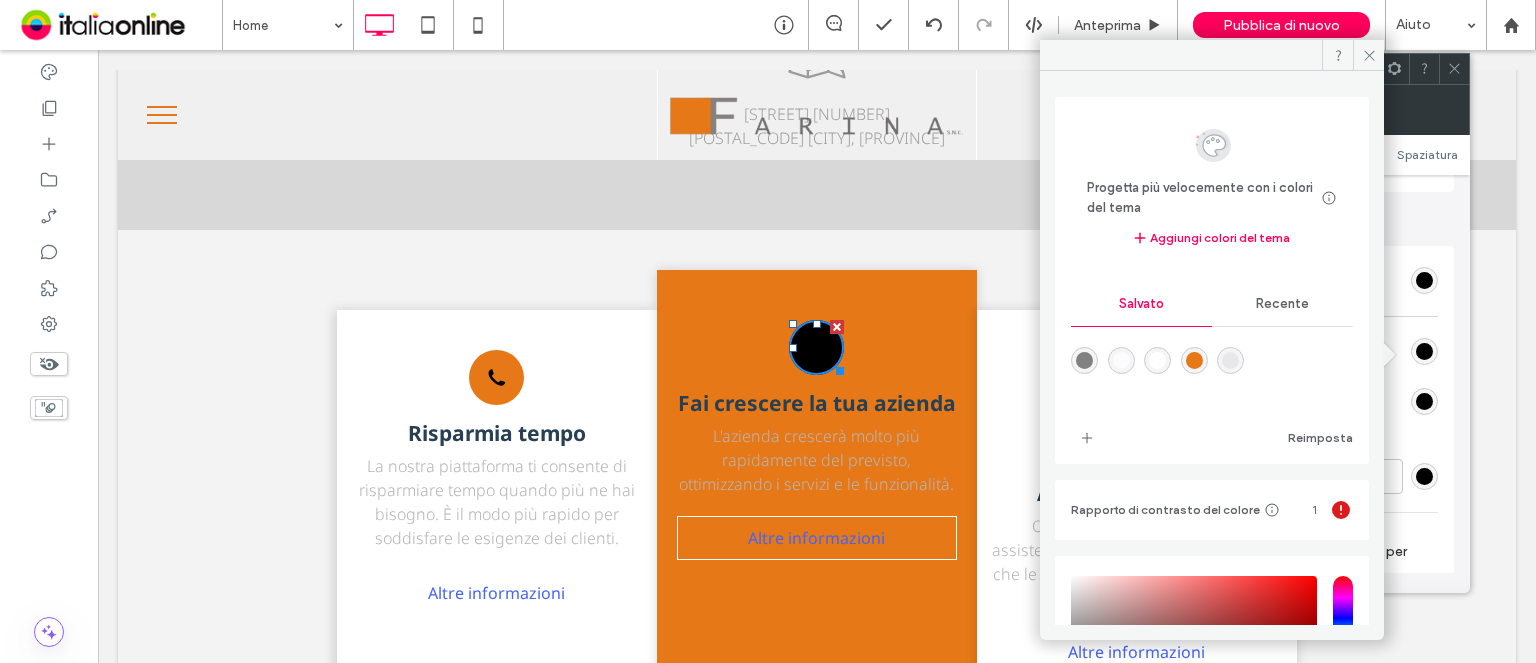 click at bounding box center [1157, 360] 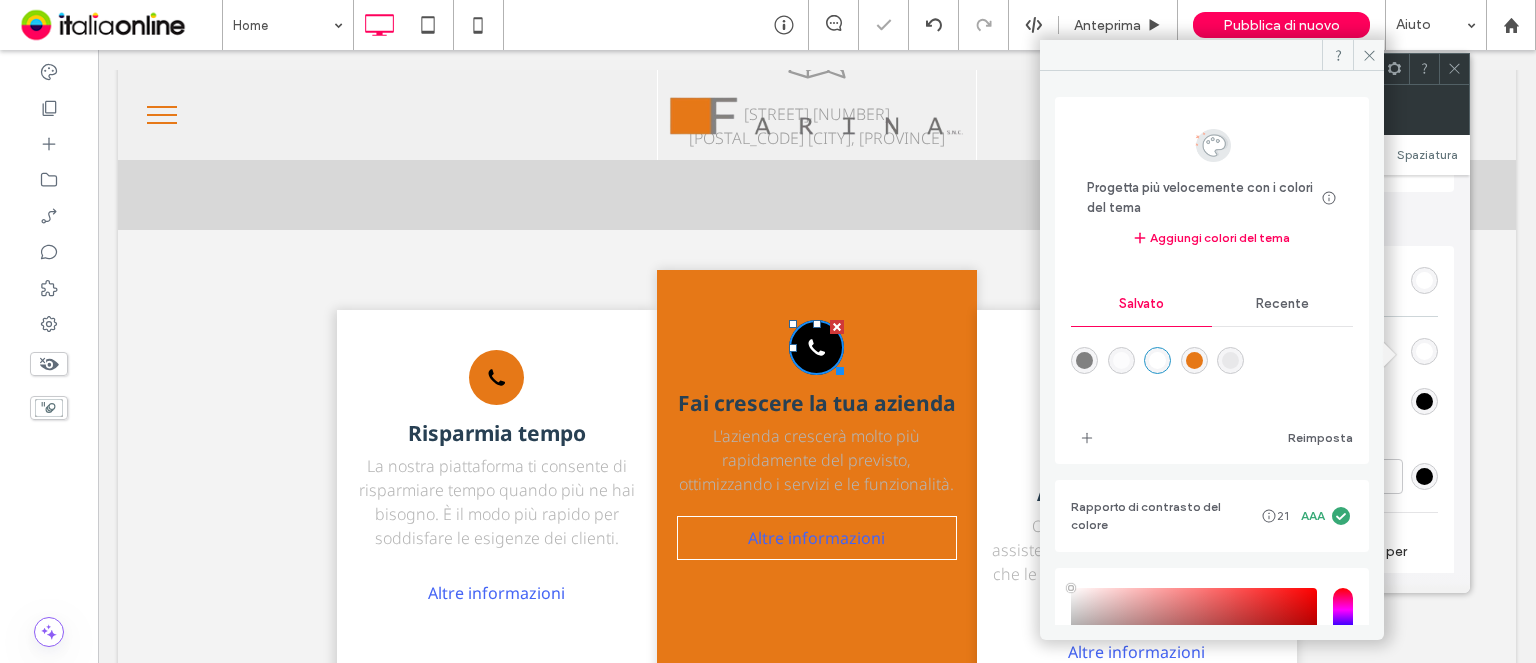click at bounding box center (1424, 69) 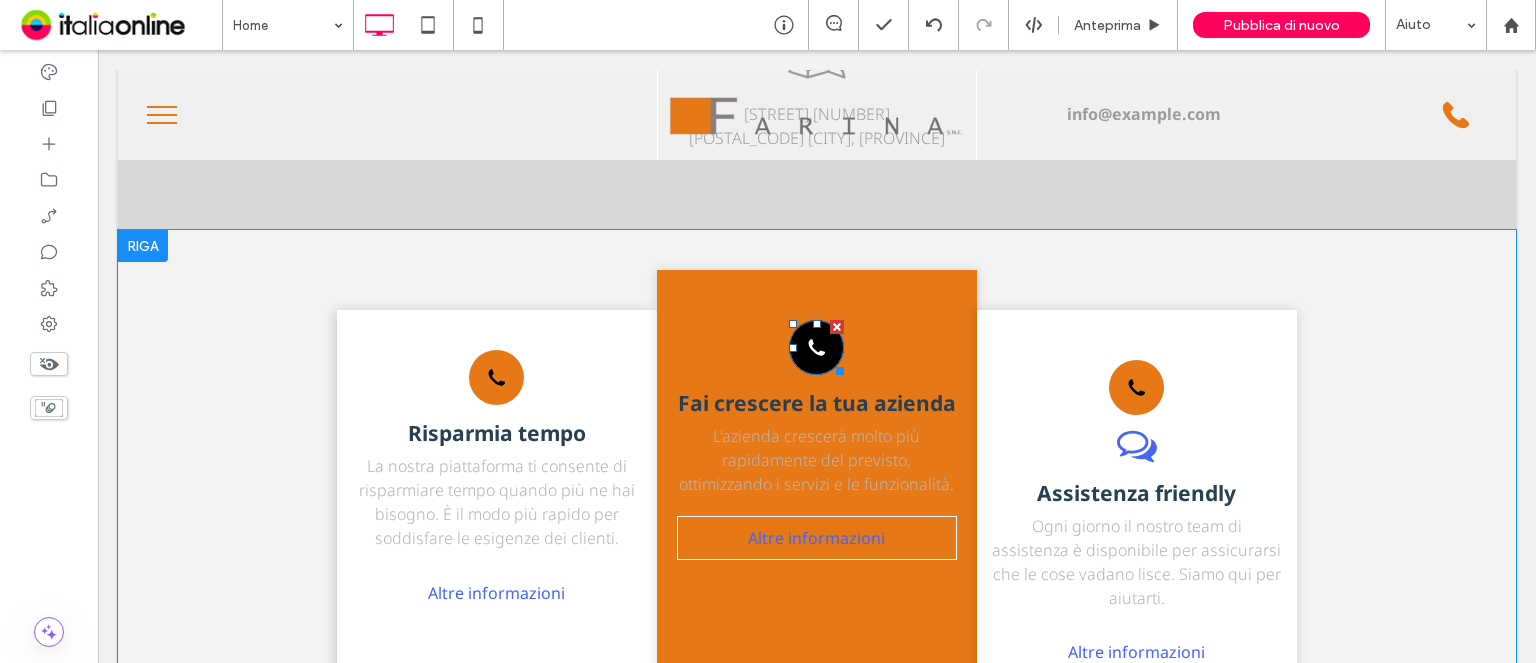 click on "Icona del telefono" 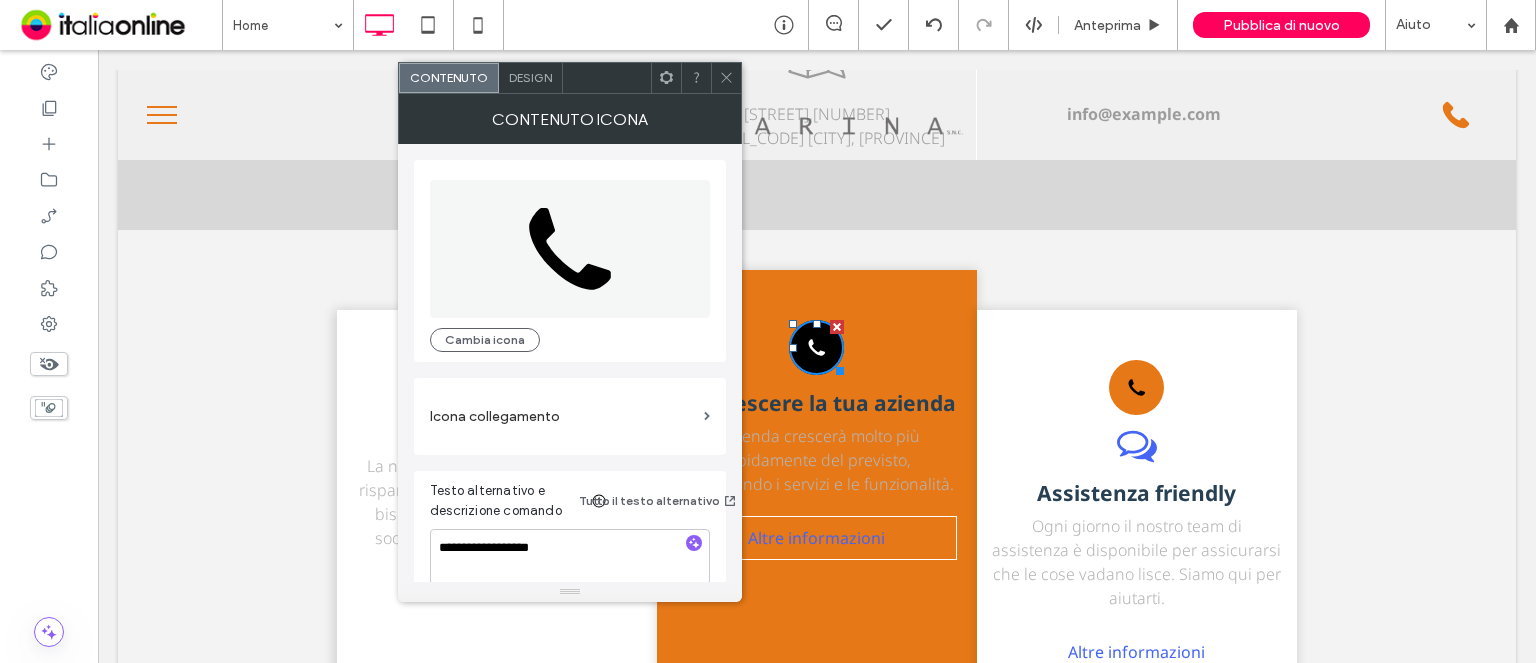 click on "Design" at bounding box center [531, 78] 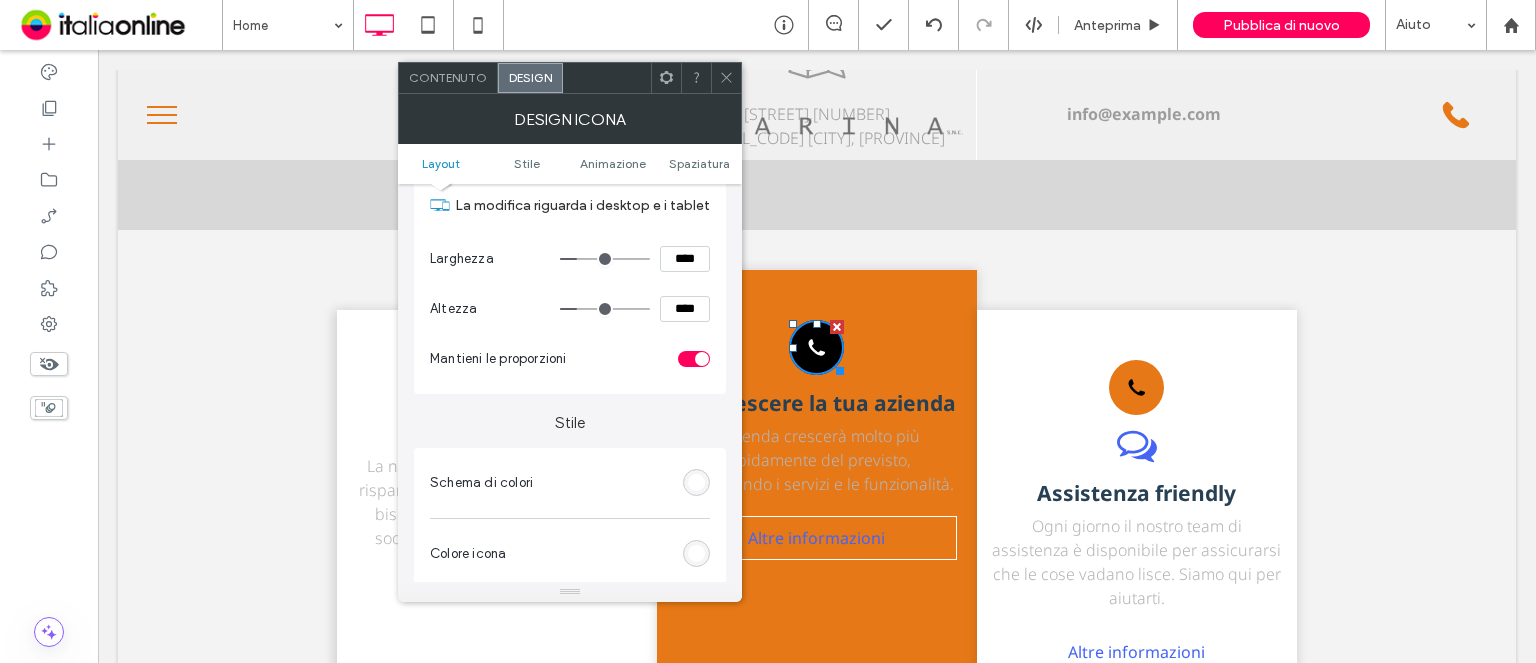 scroll, scrollTop: 400, scrollLeft: 0, axis: vertical 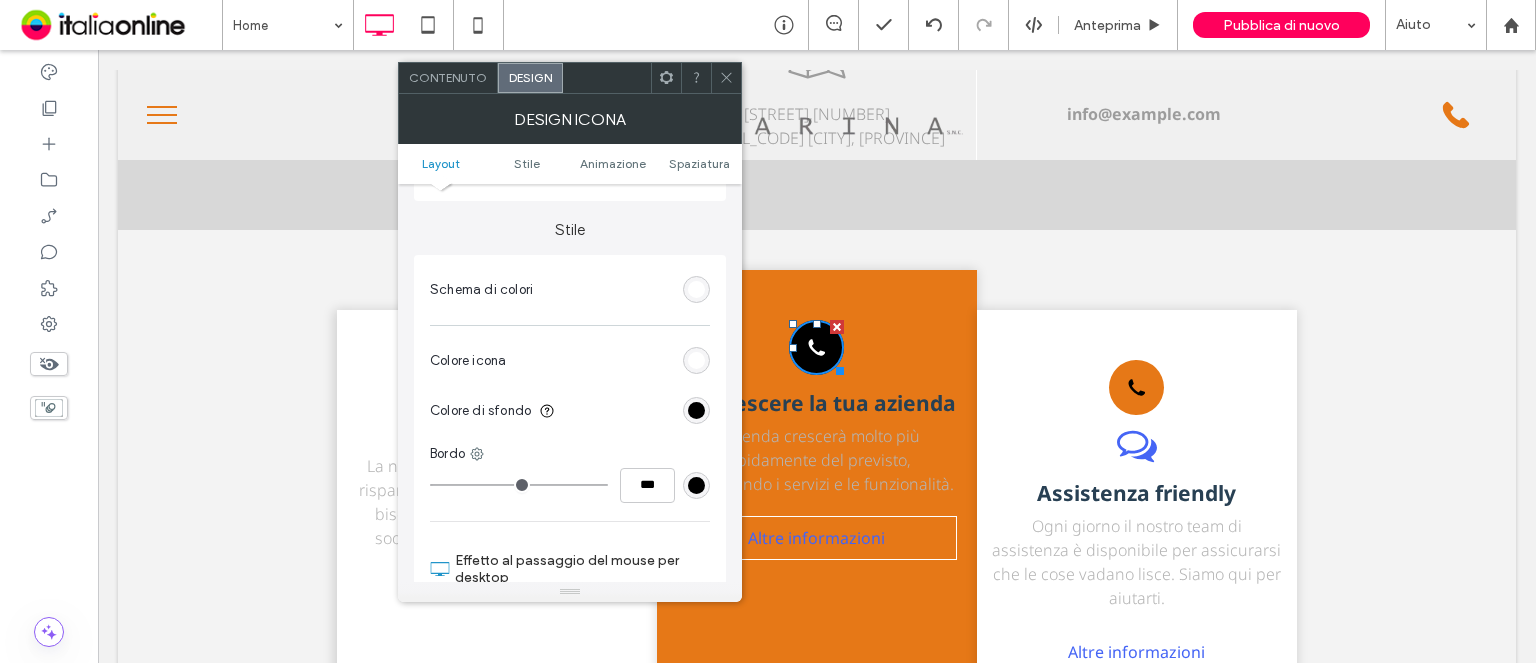 click at bounding box center (696, 410) 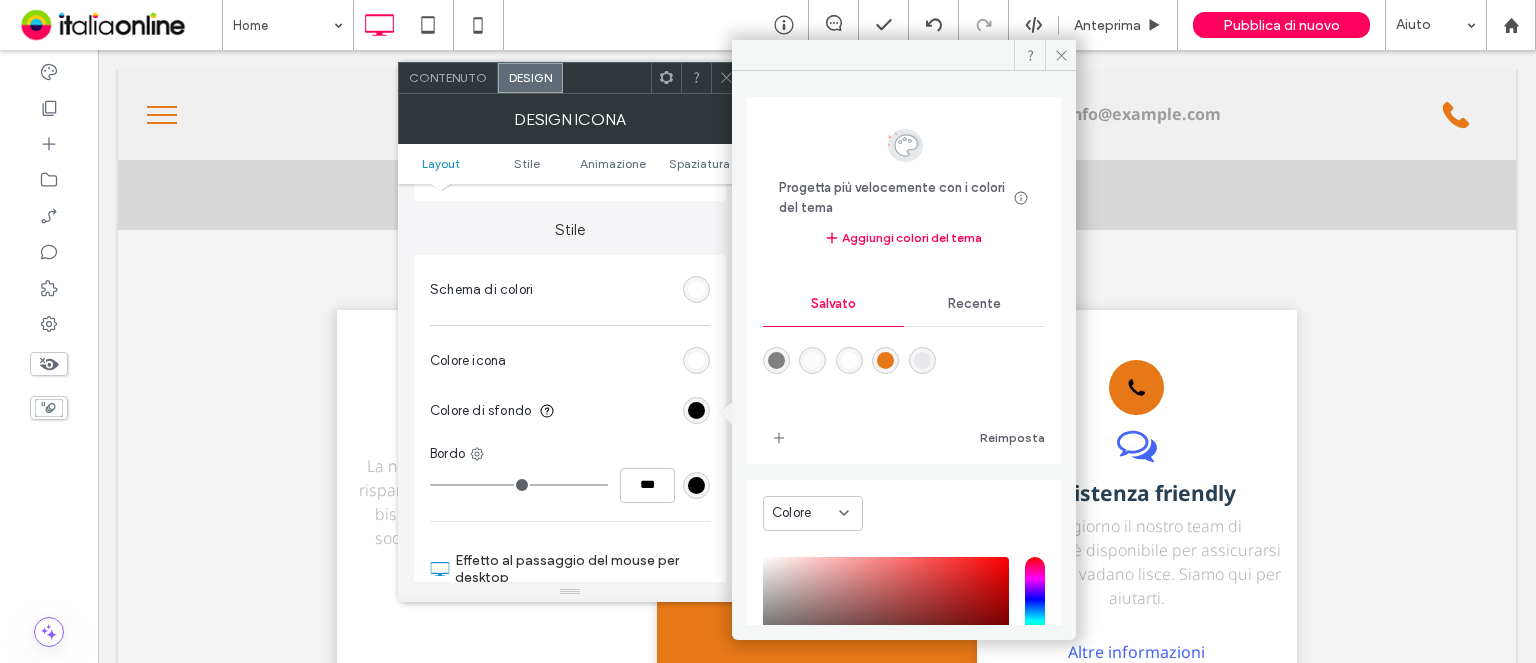 click at bounding box center [849, 360] 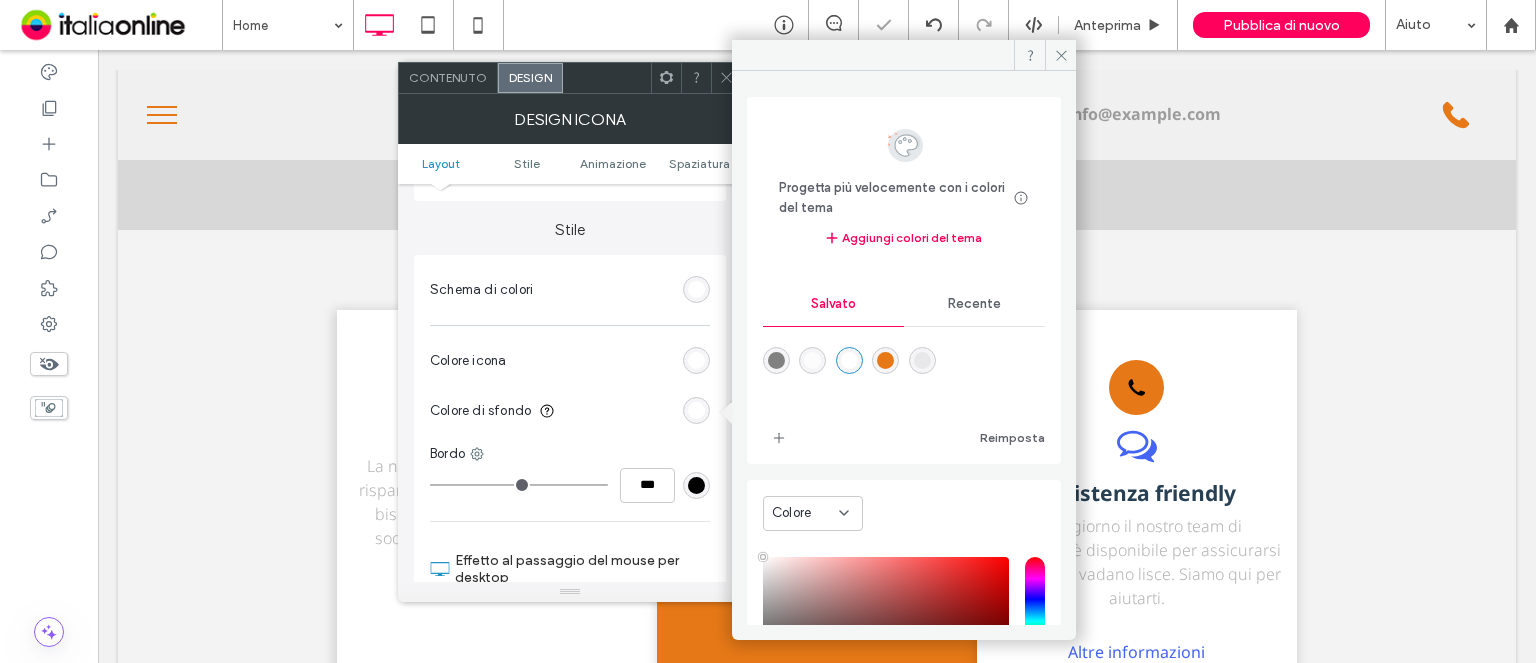 click 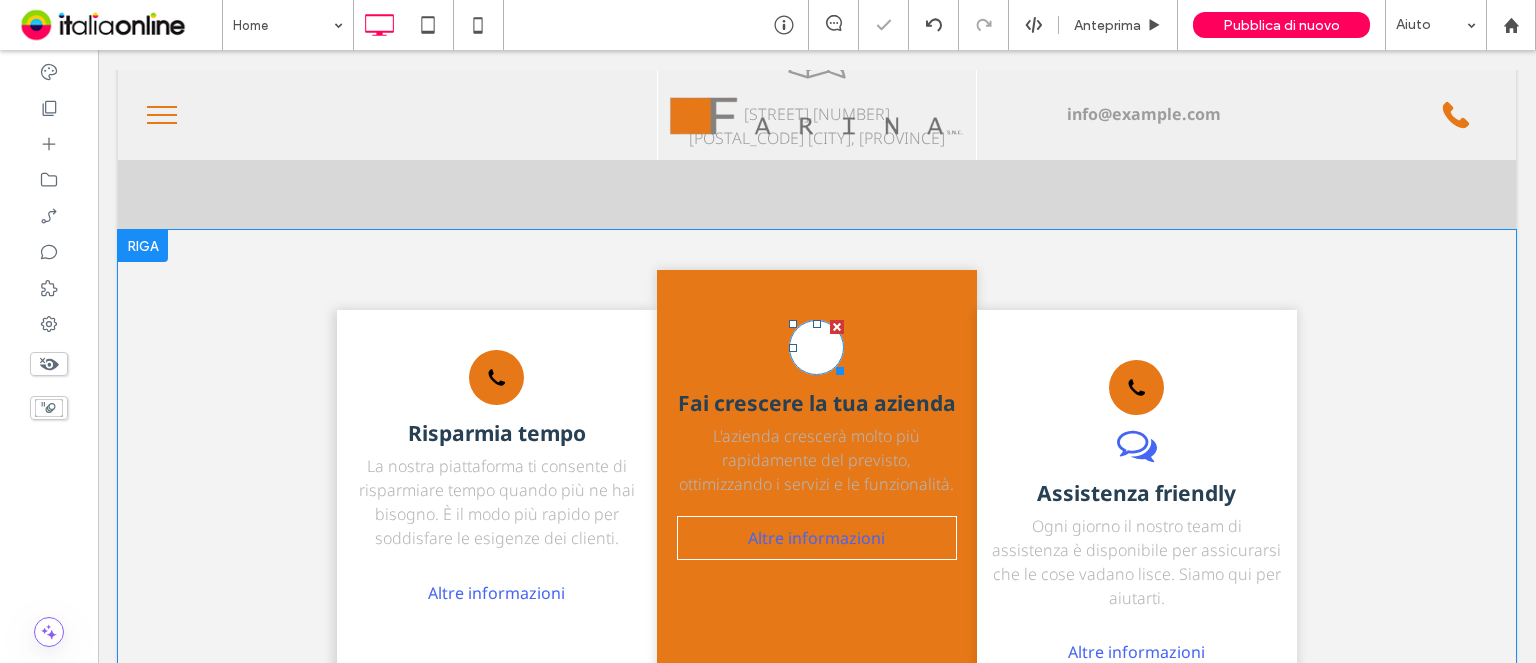 click on "Icona del telefono" 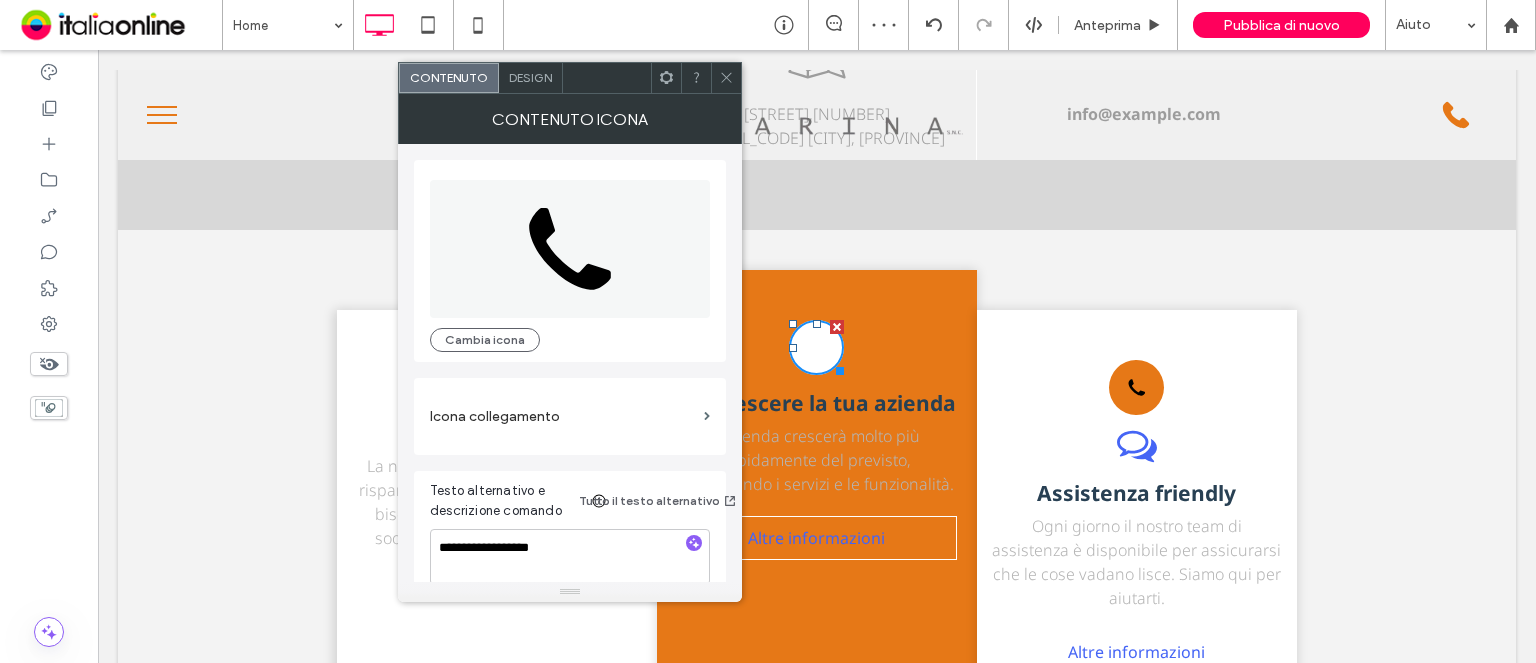 click on "Design" at bounding box center (531, 78) 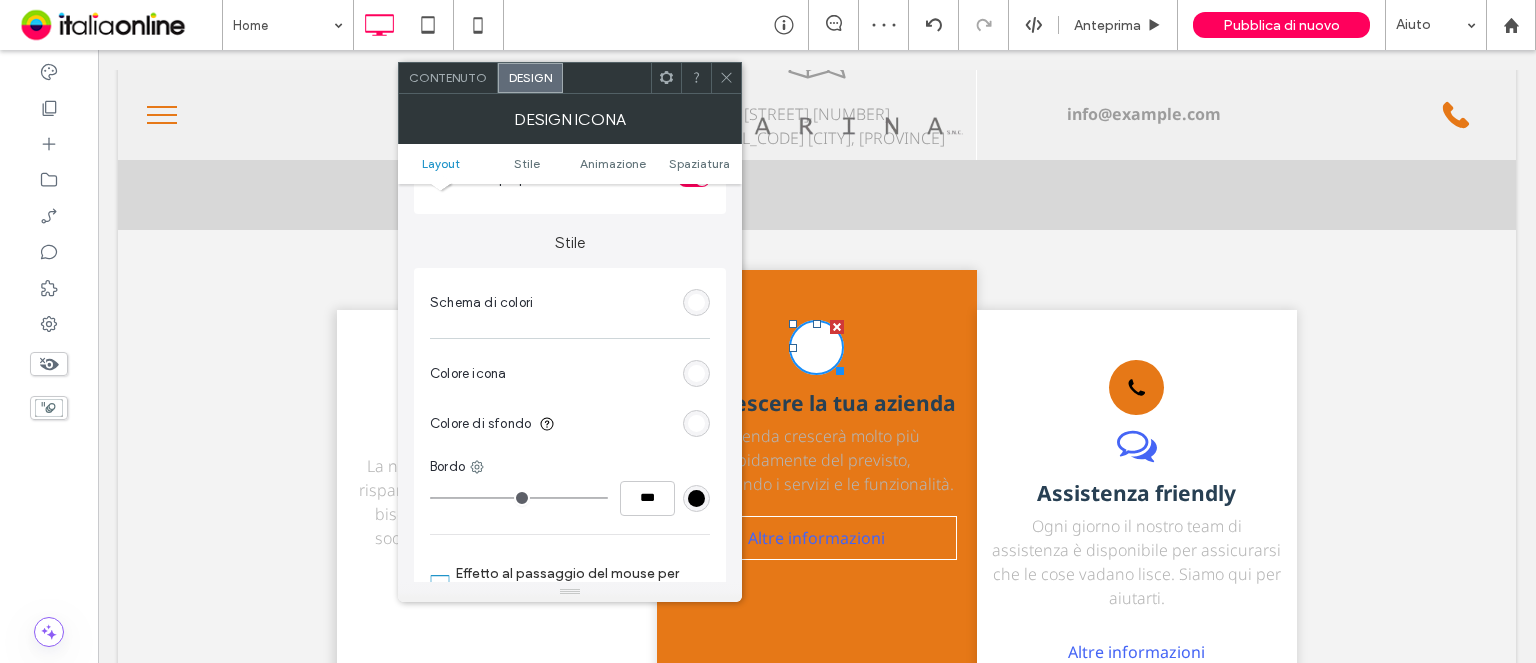 scroll, scrollTop: 400, scrollLeft: 0, axis: vertical 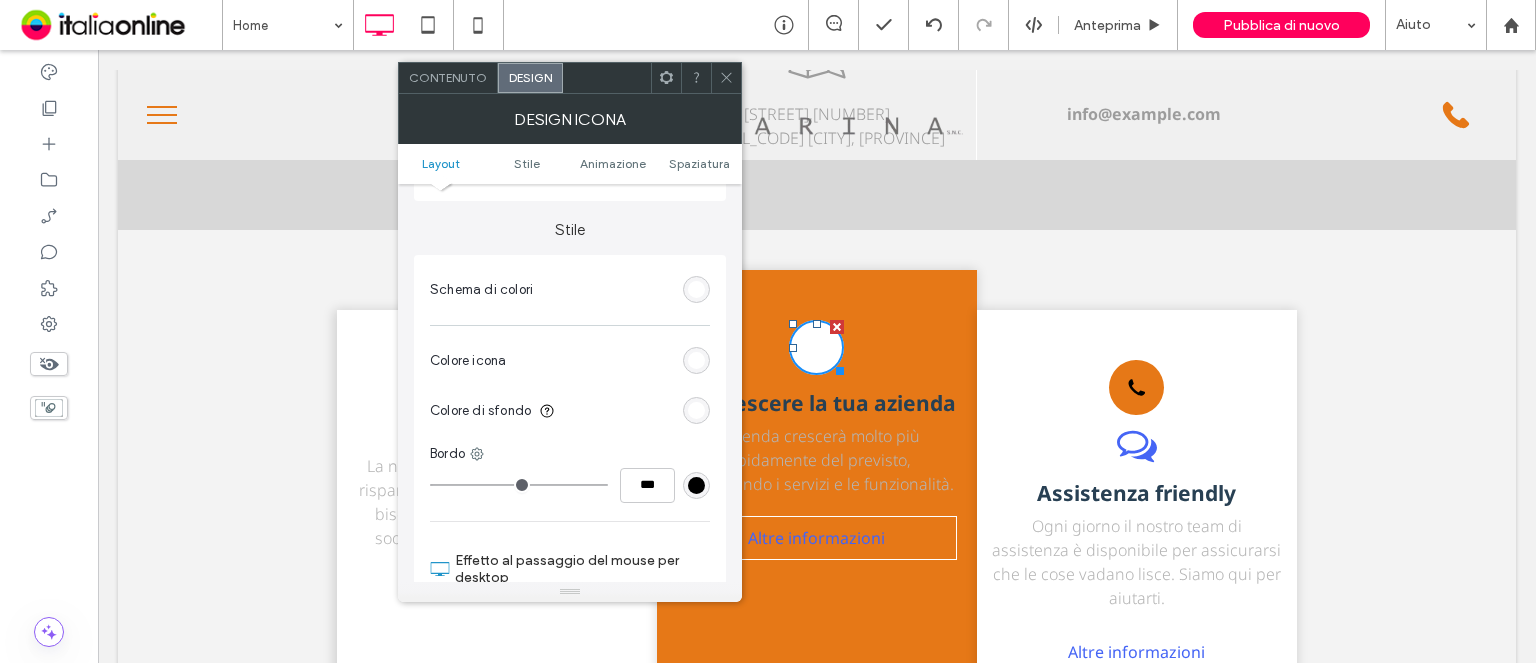 click at bounding box center (696, 360) 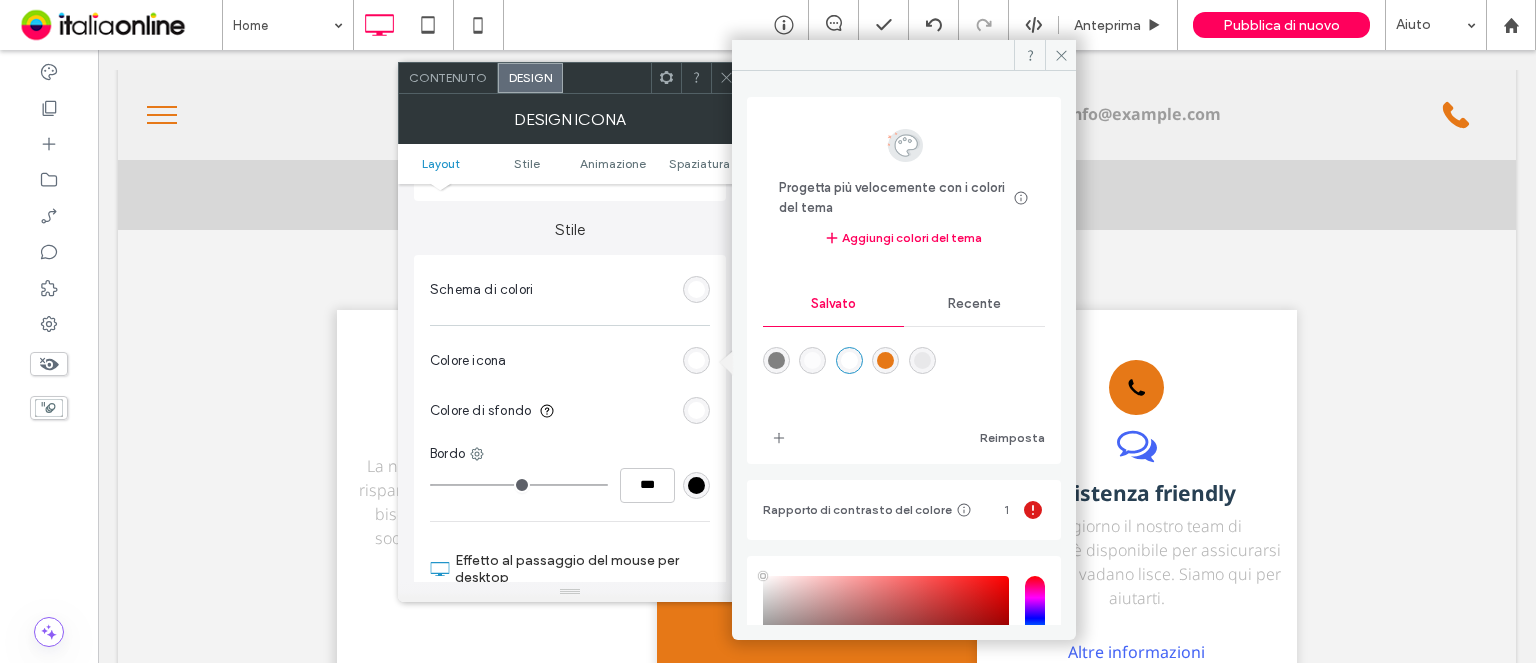click on "Recente" at bounding box center (974, 304) 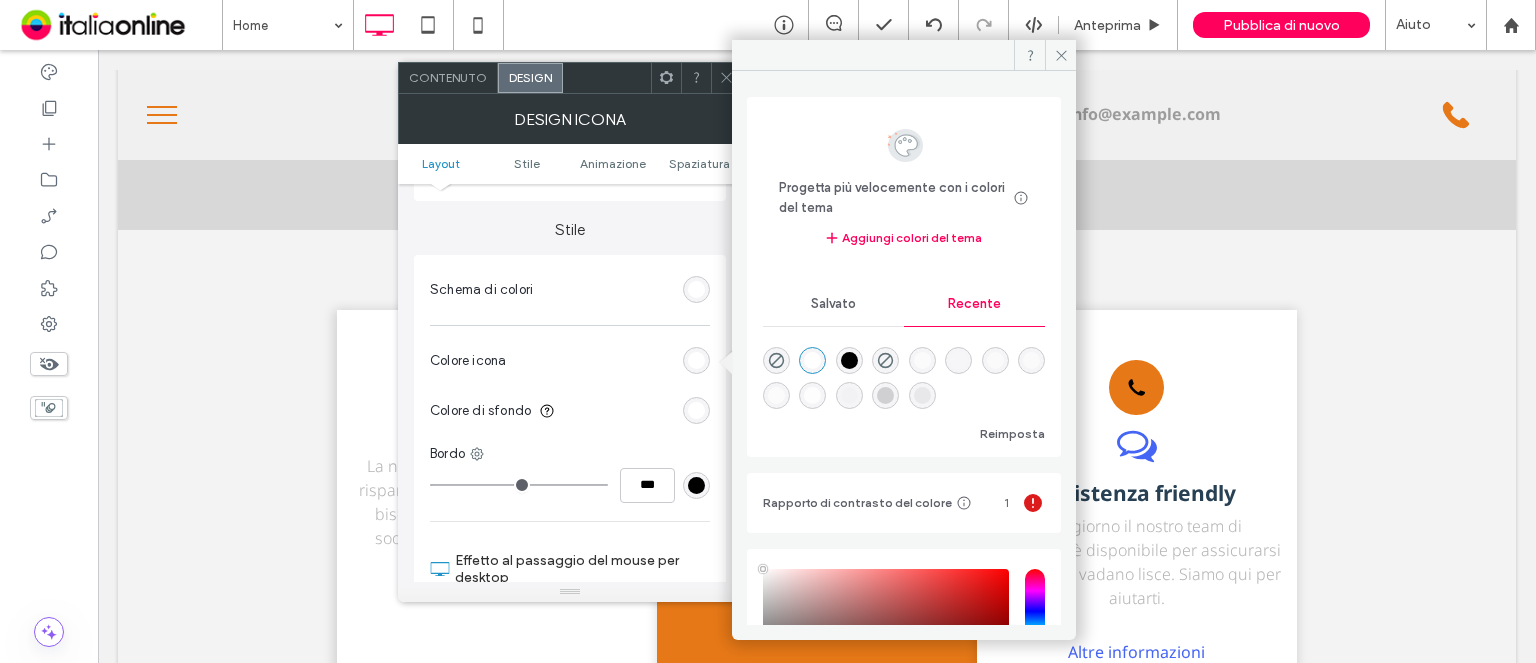 drag, startPoint x: 863, startPoint y: 359, endPoint x: 842, endPoint y: 330, distance: 35.805027 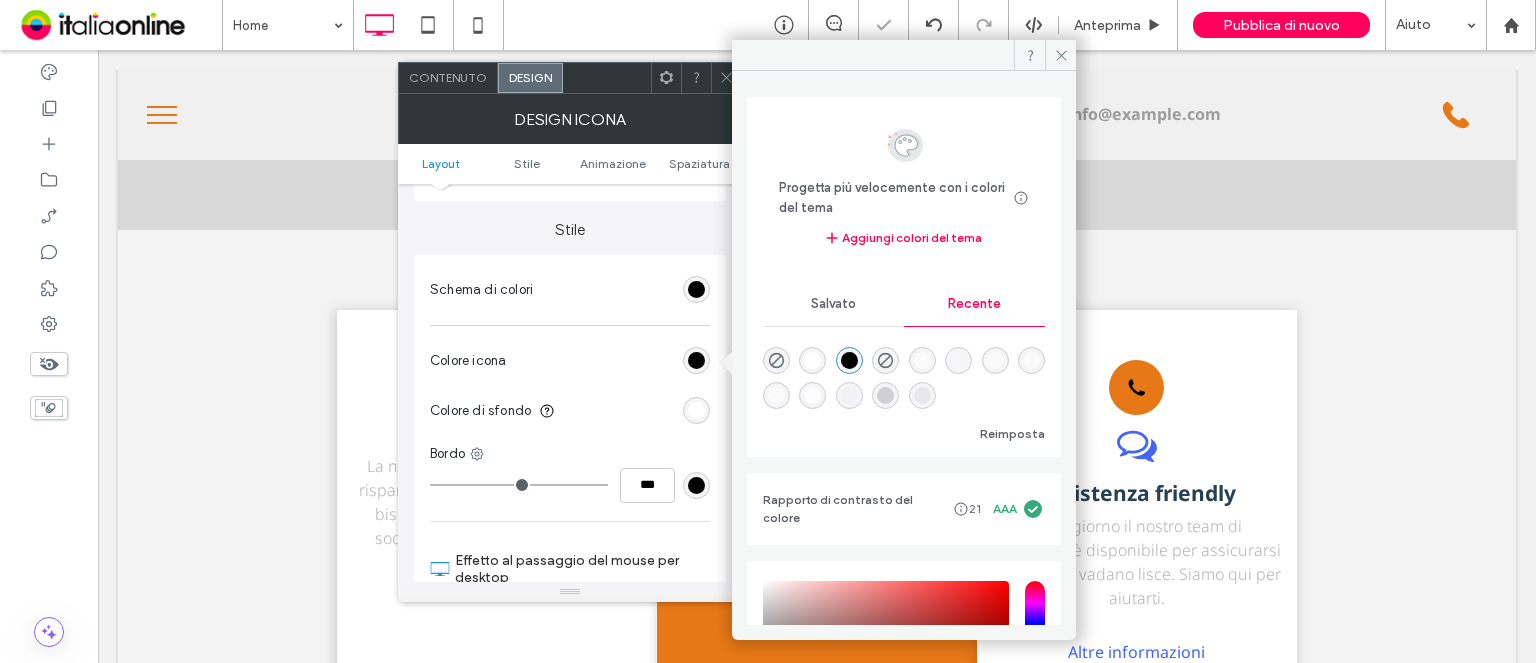 click on "Salvato" at bounding box center (833, 304) 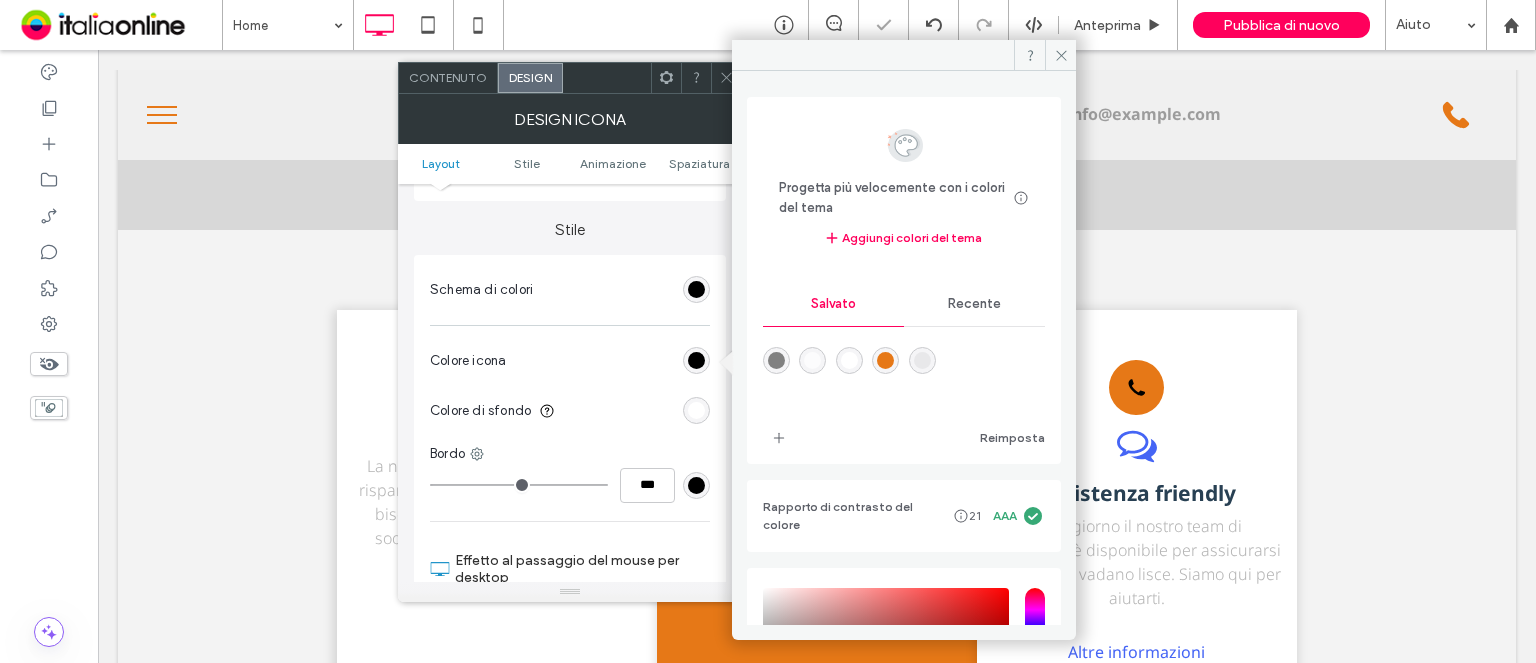 drag, startPoint x: 774, startPoint y: 443, endPoint x: 740, endPoint y: 218, distance: 227.55438 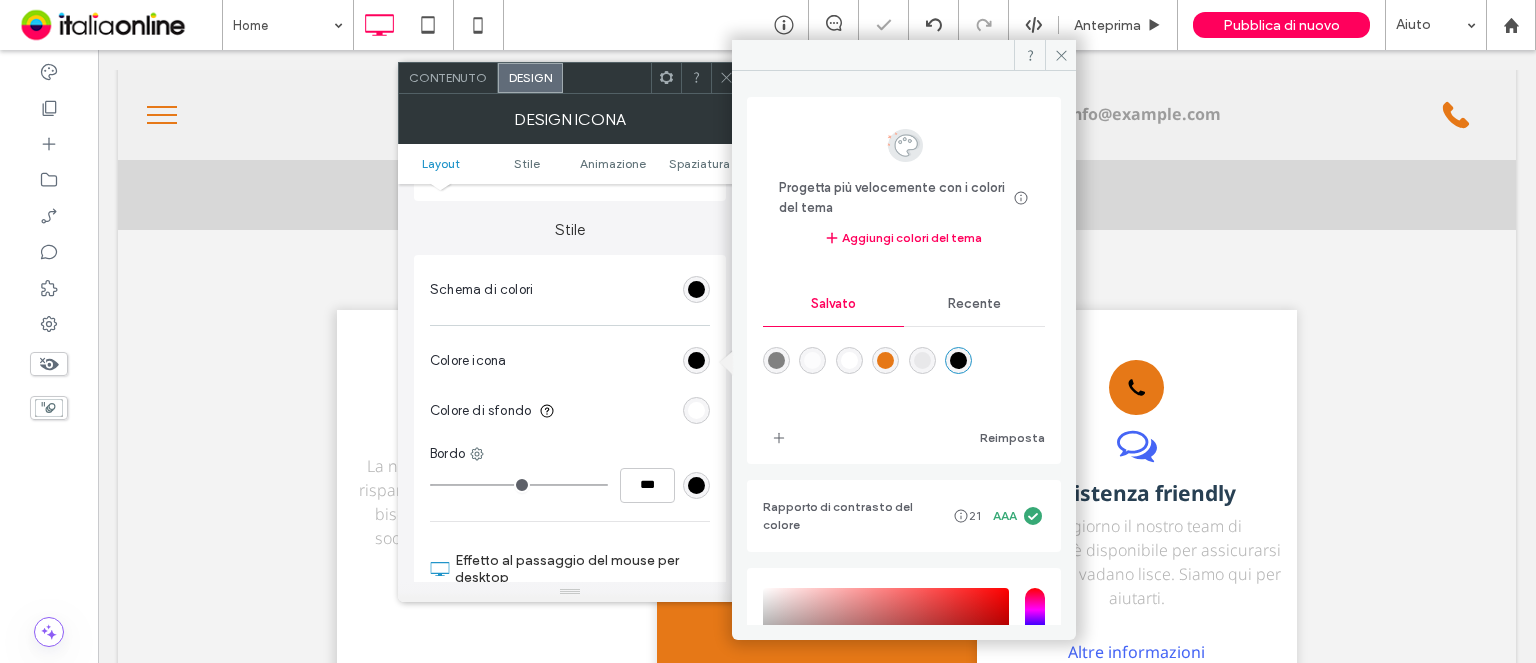 click 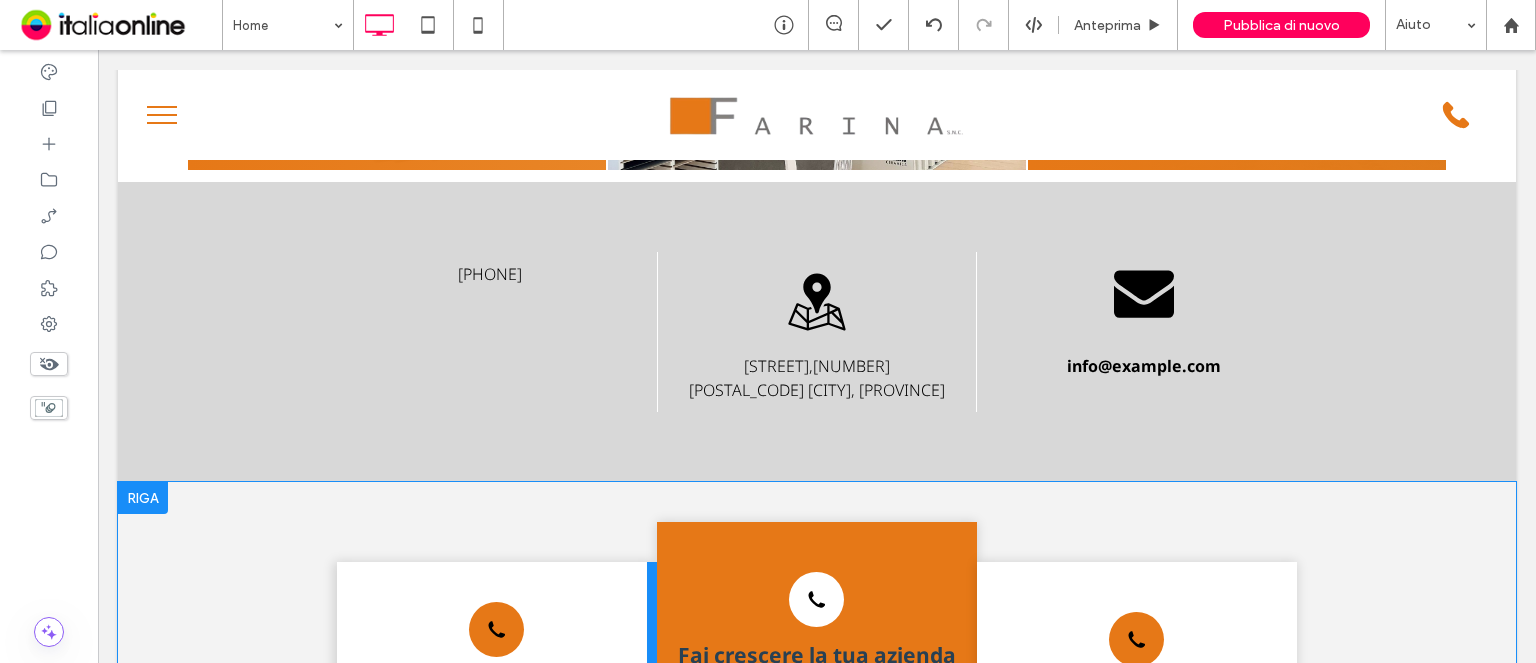 scroll, scrollTop: 2218, scrollLeft: 0, axis: vertical 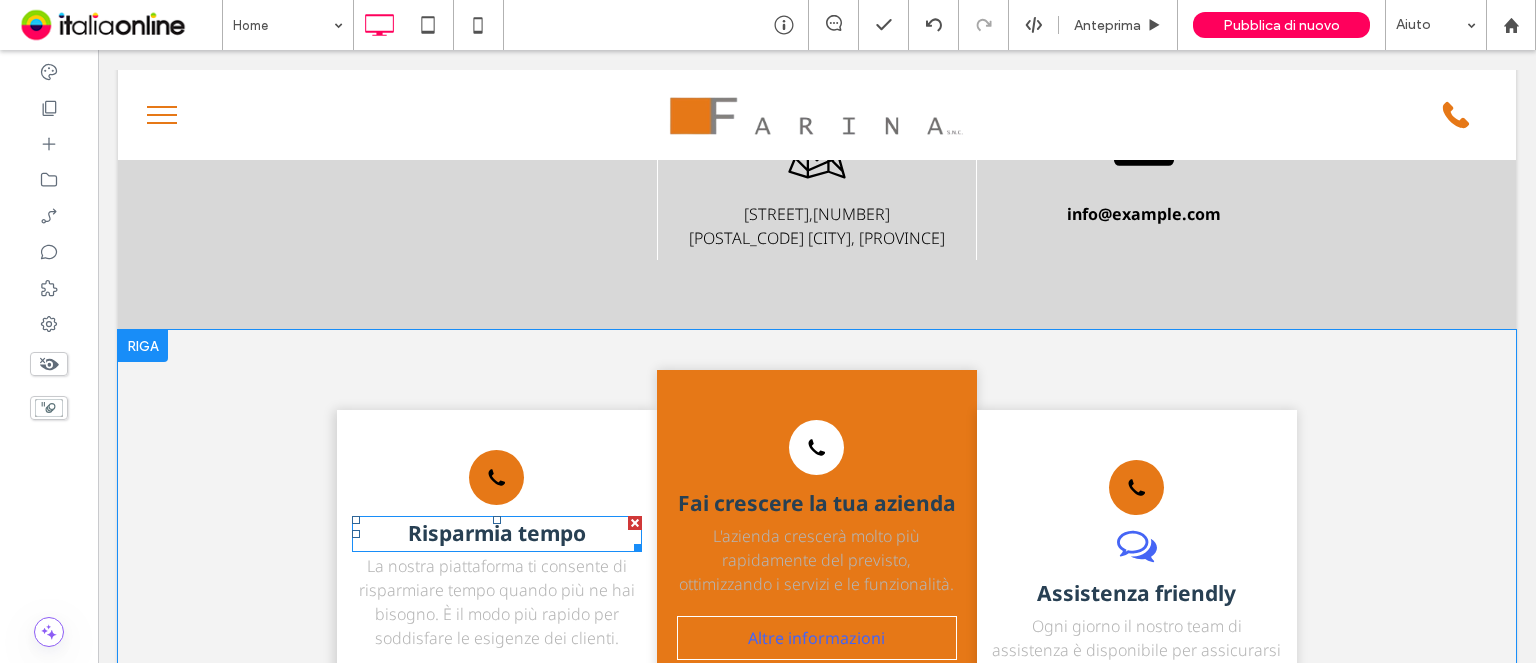 click at bounding box center (635, 523) 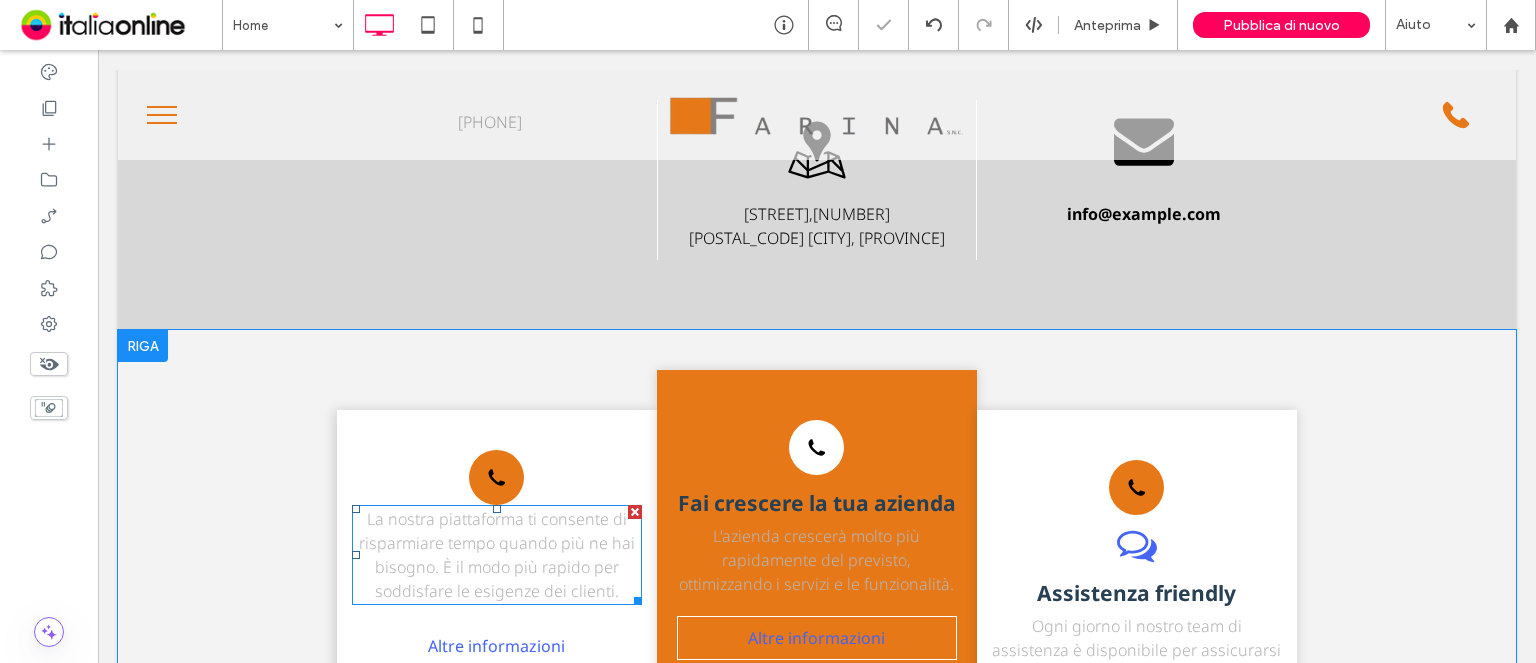 click at bounding box center [635, 512] 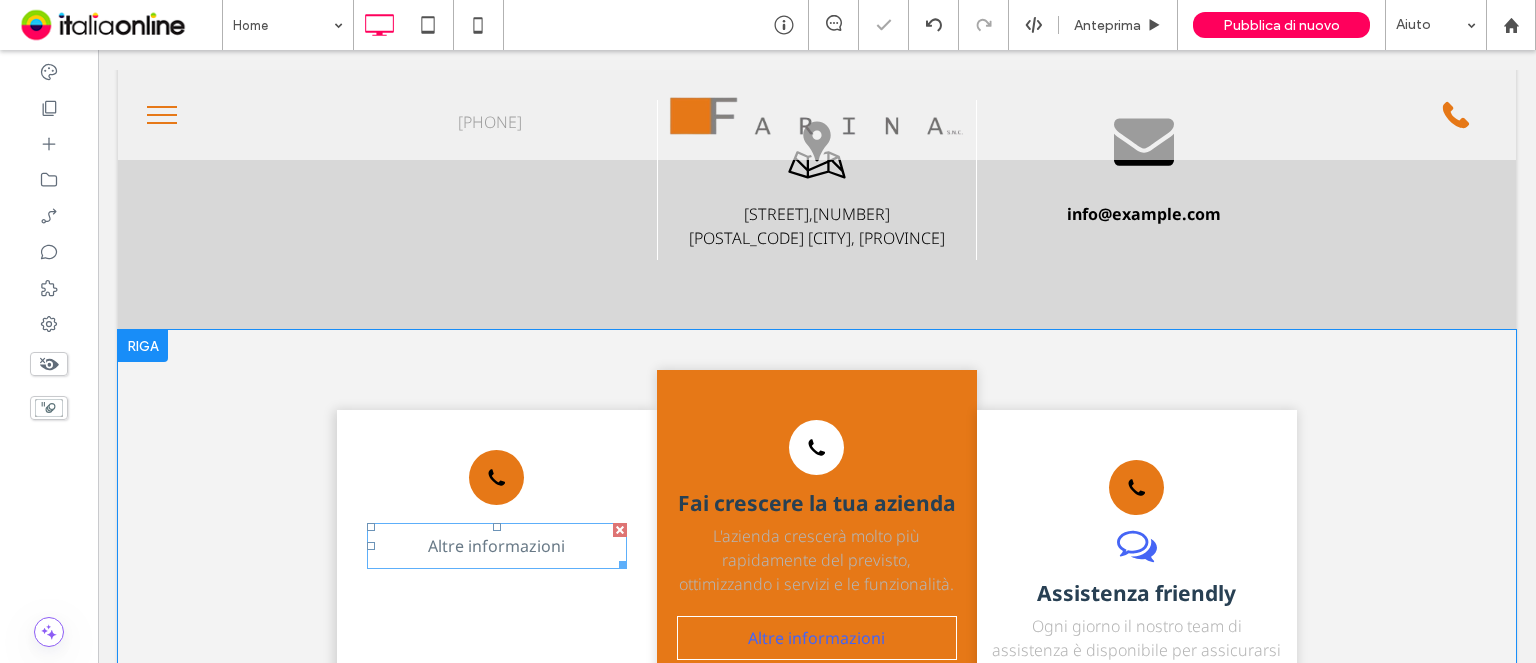 drag, startPoint x: 608, startPoint y: 525, endPoint x: 866, endPoint y: 581, distance: 264.00757 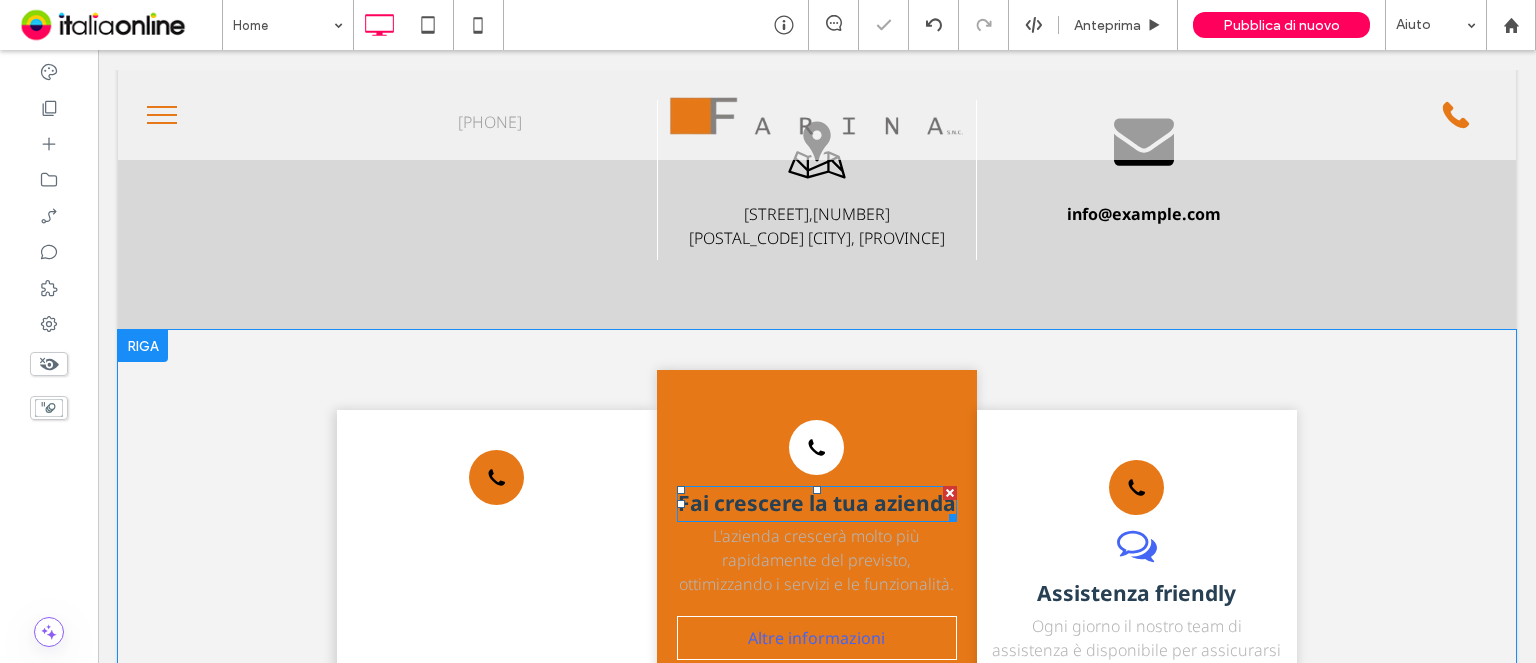 click at bounding box center [950, 493] 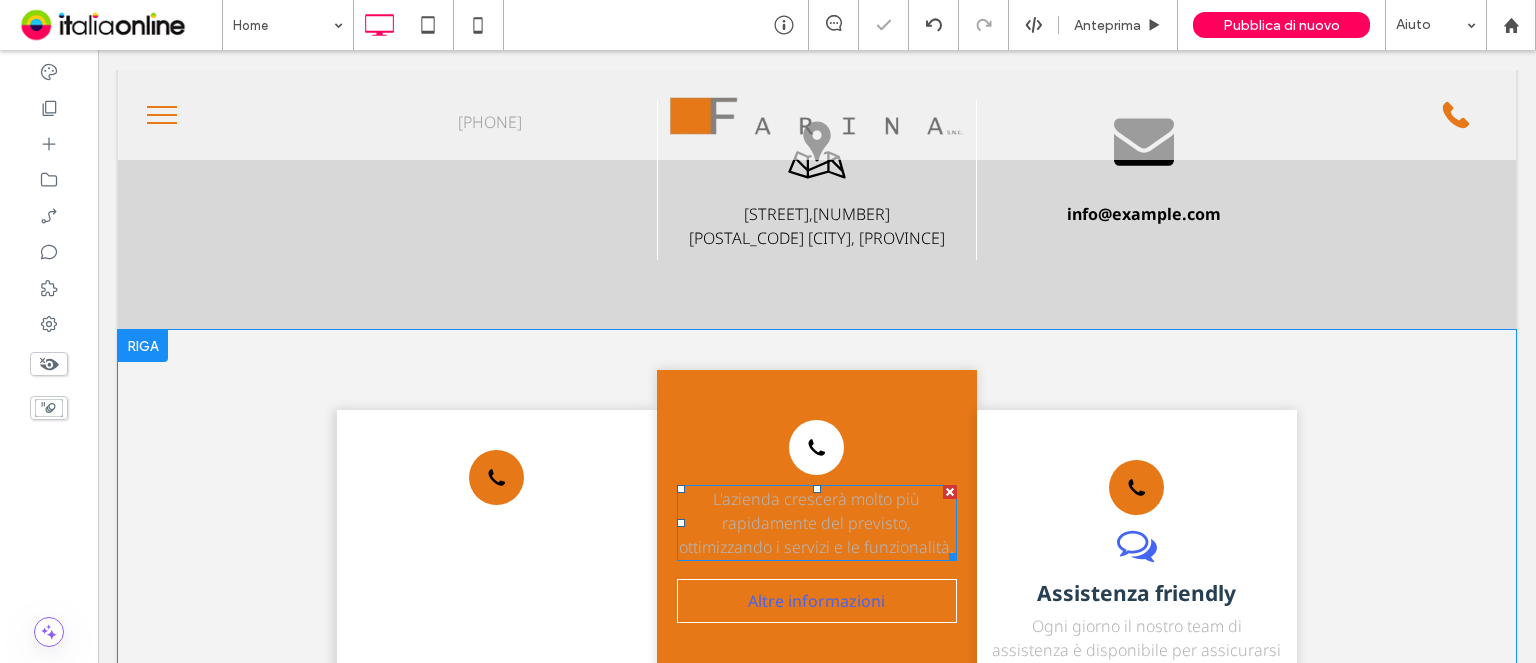 click at bounding box center (950, 492) 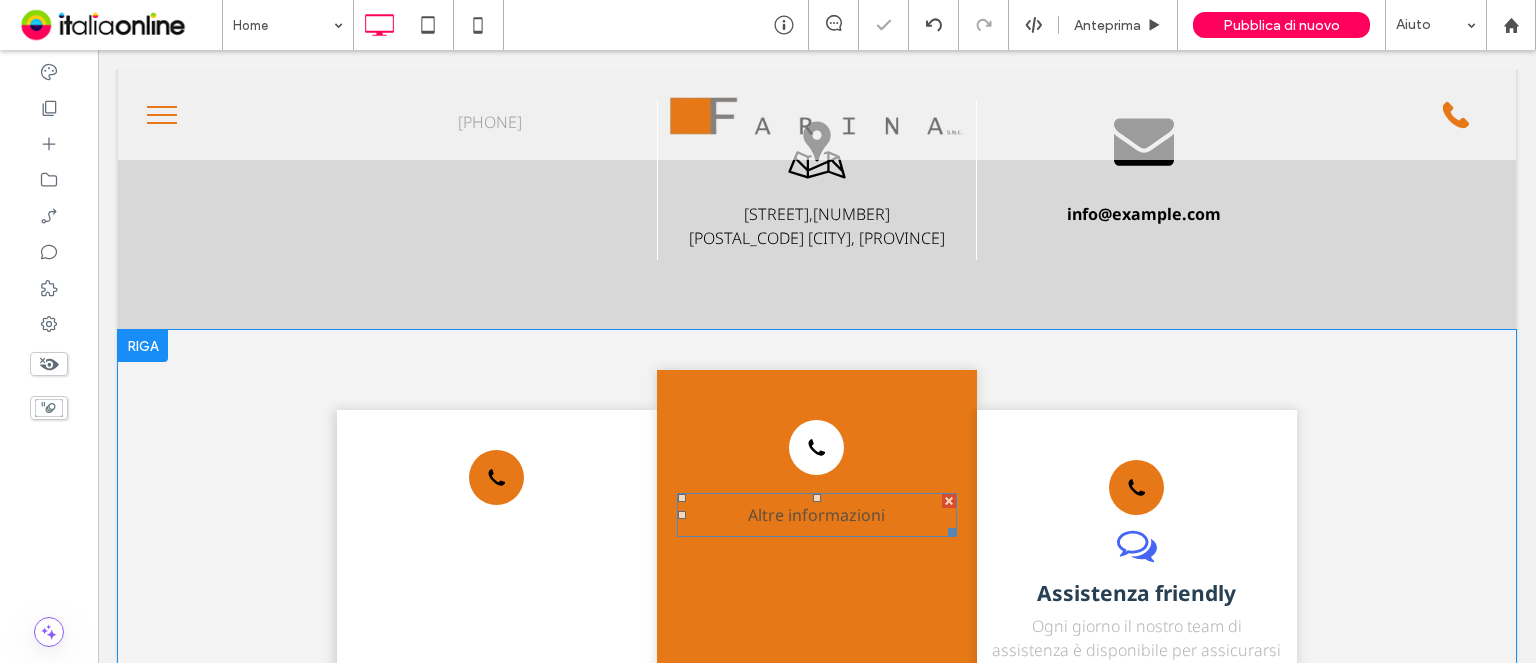 click at bounding box center [949, 501] 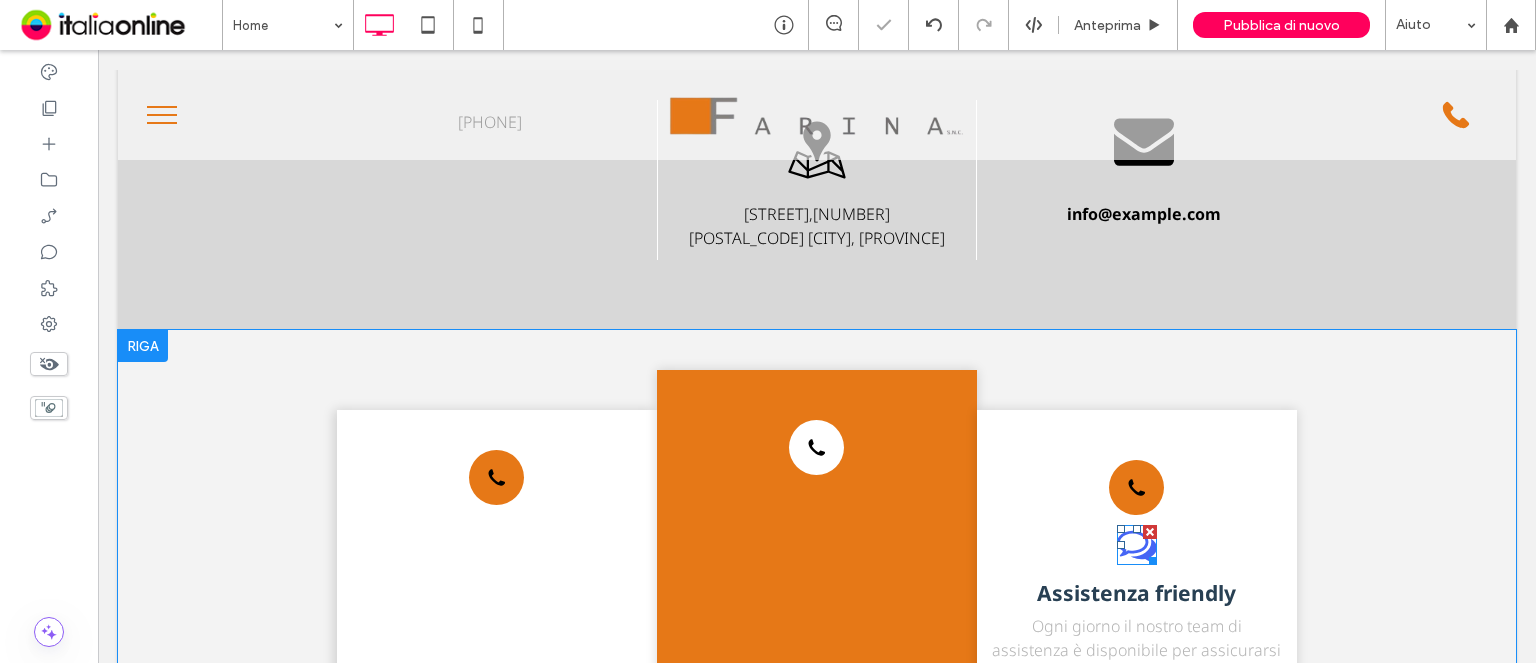 click at bounding box center (1150, 532) 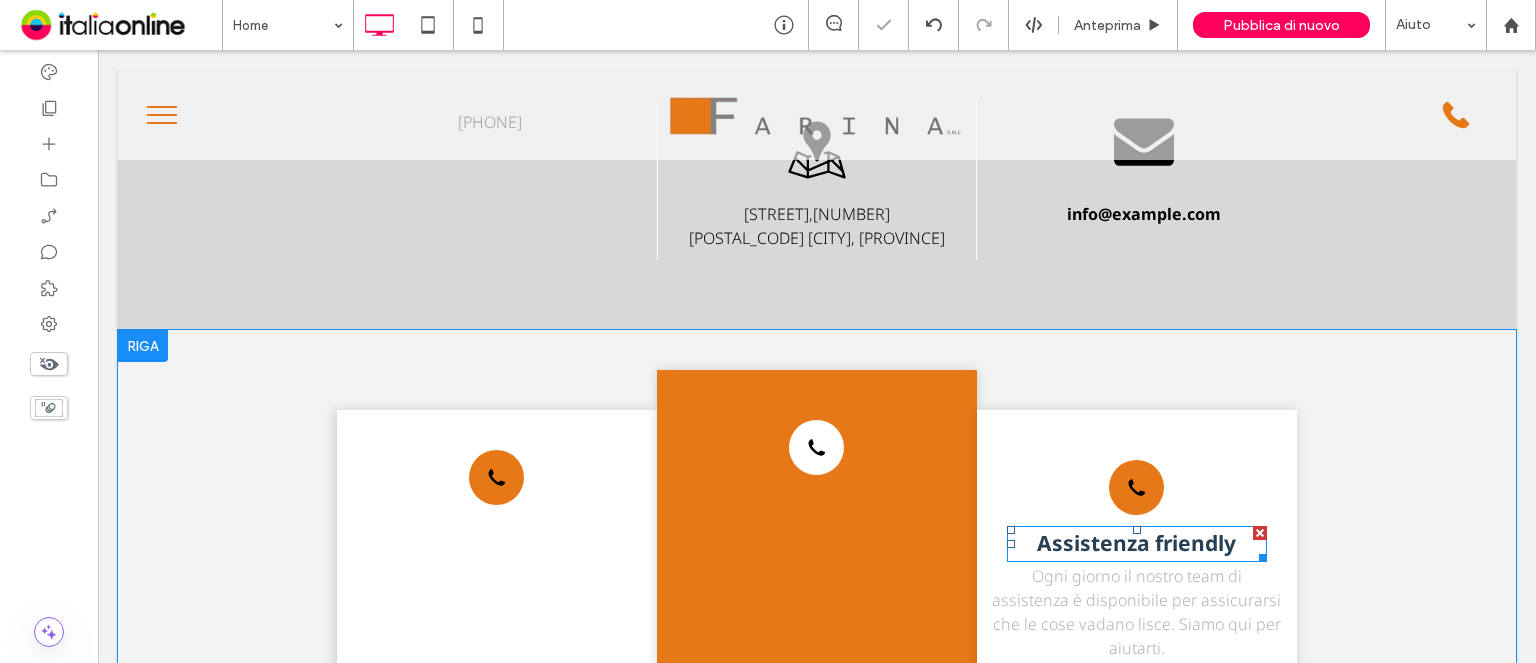 click at bounding box center (1260, 533) 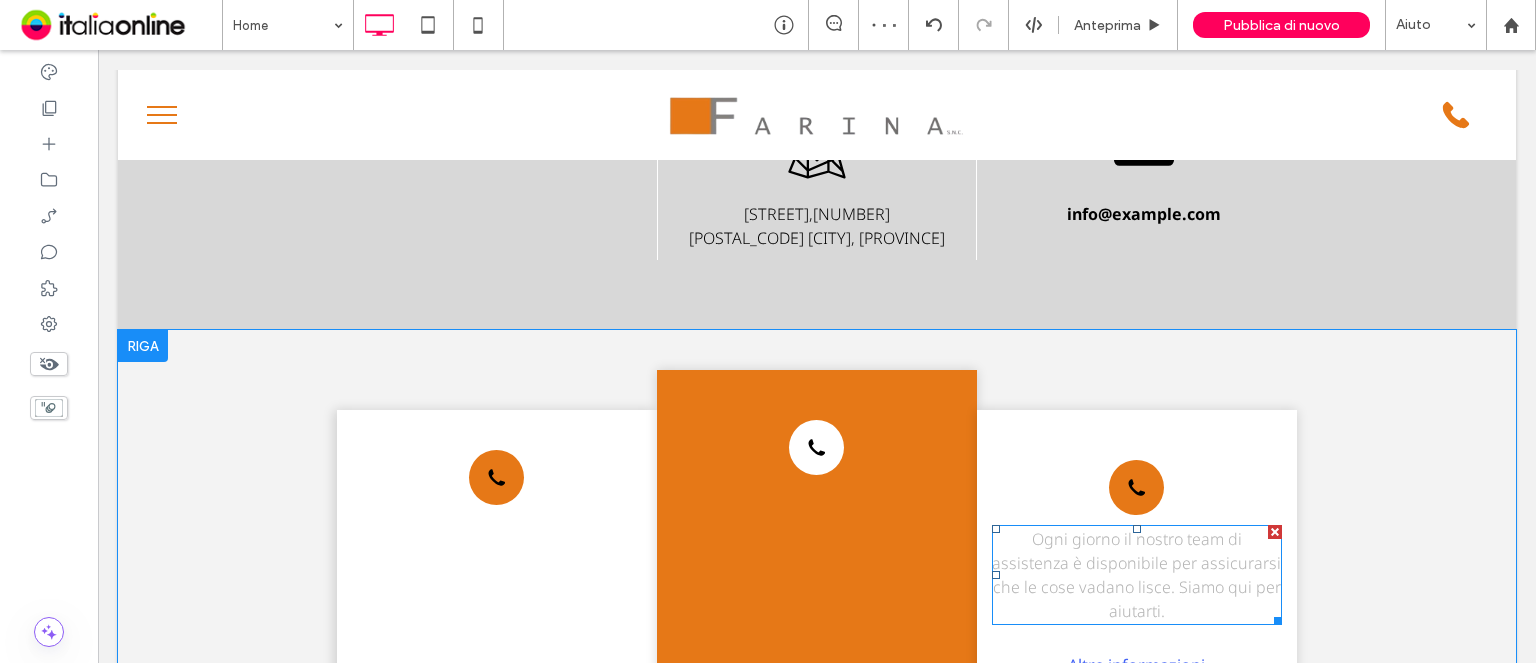 scroll, scrollTop: 2318, scrollLeft: 0, axis: vertical 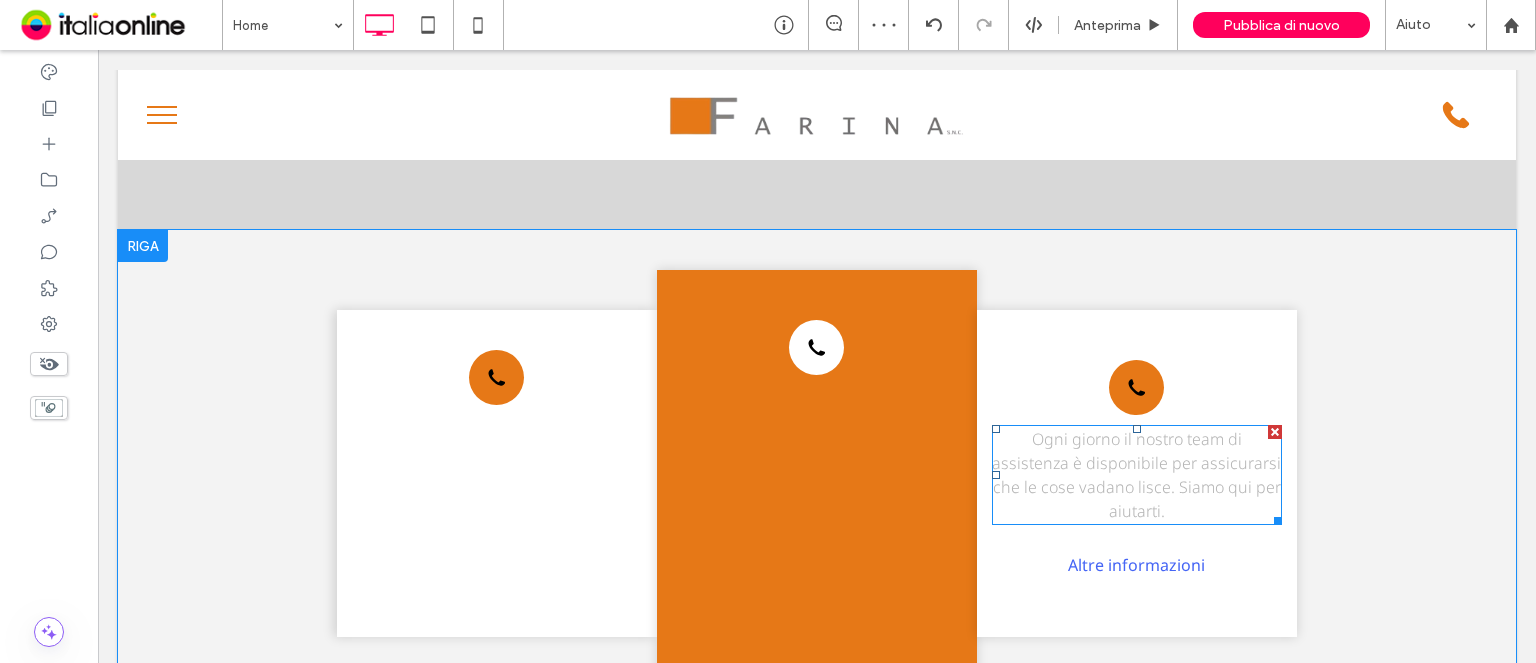 click at bounding box center (1275, 432) 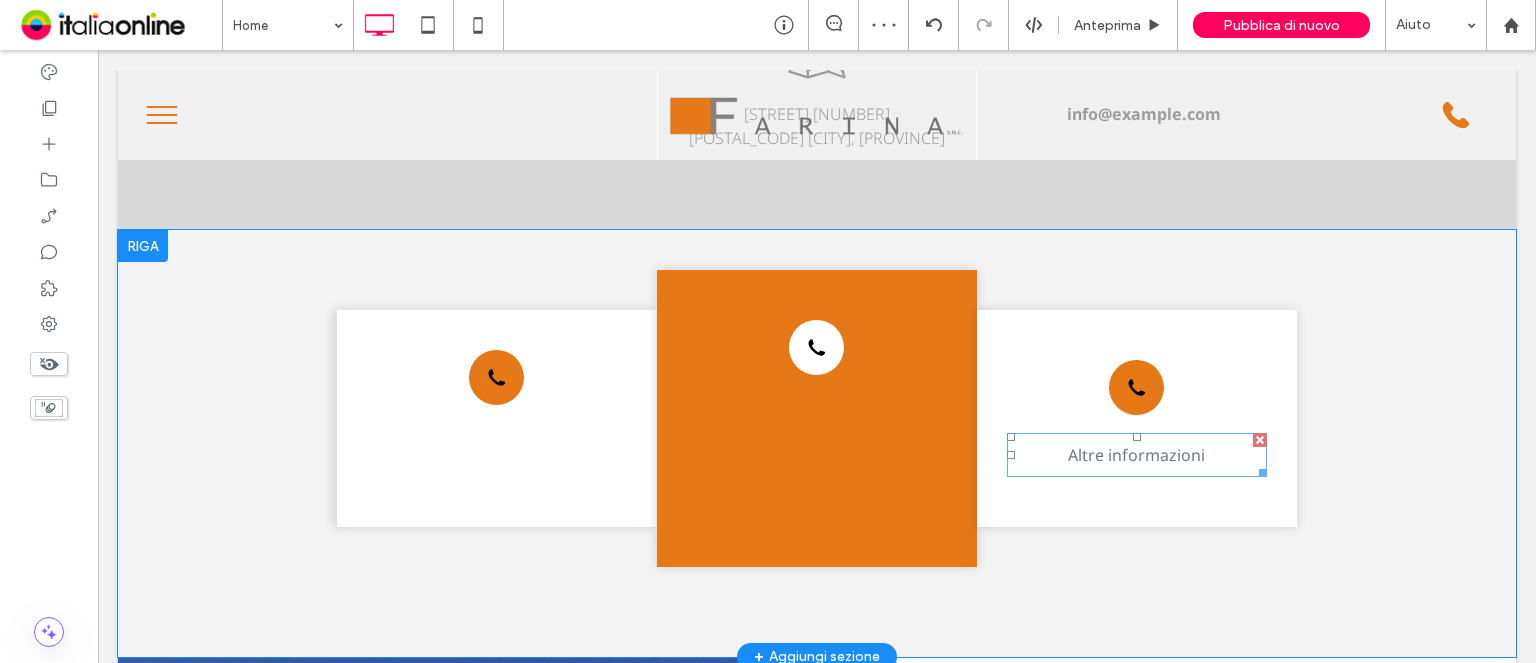 click at bounding box center (1260, 440) 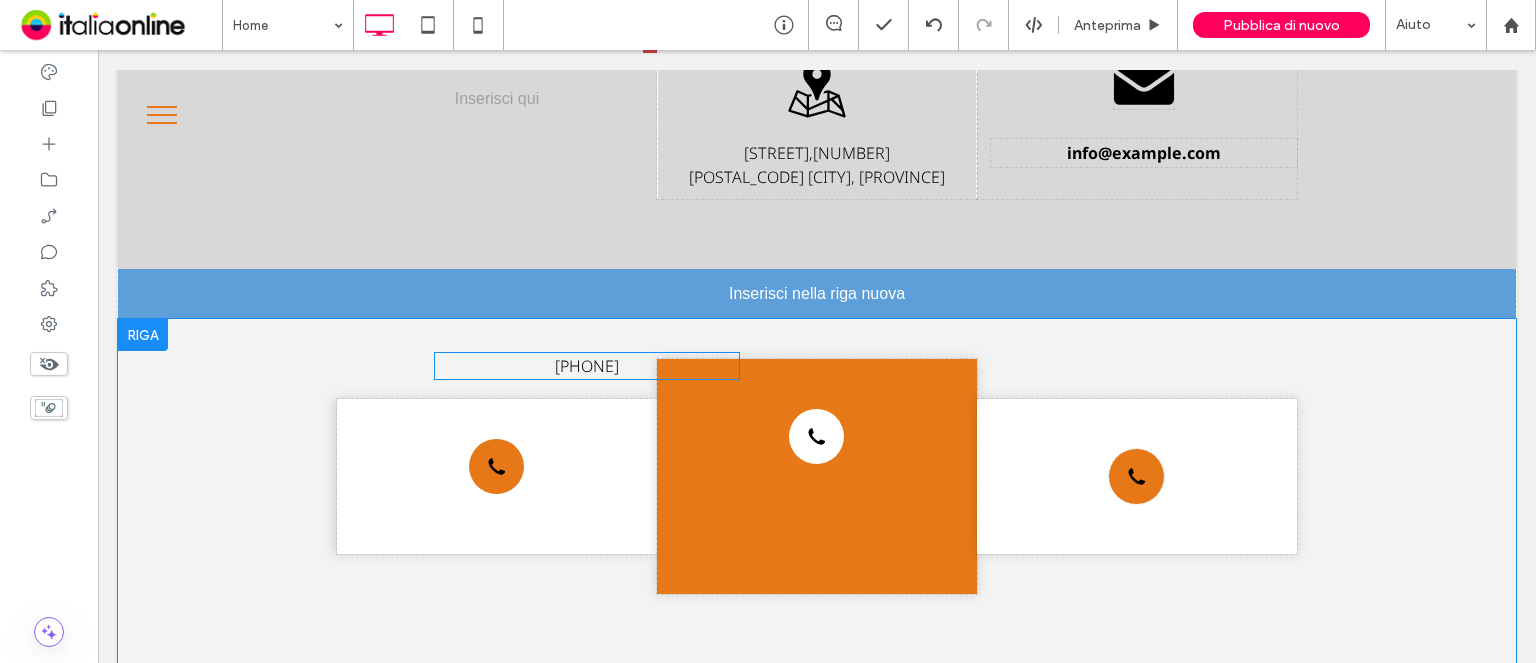 scroll, scrollTop: 2418, scrollLeft: 0, axis: vertical 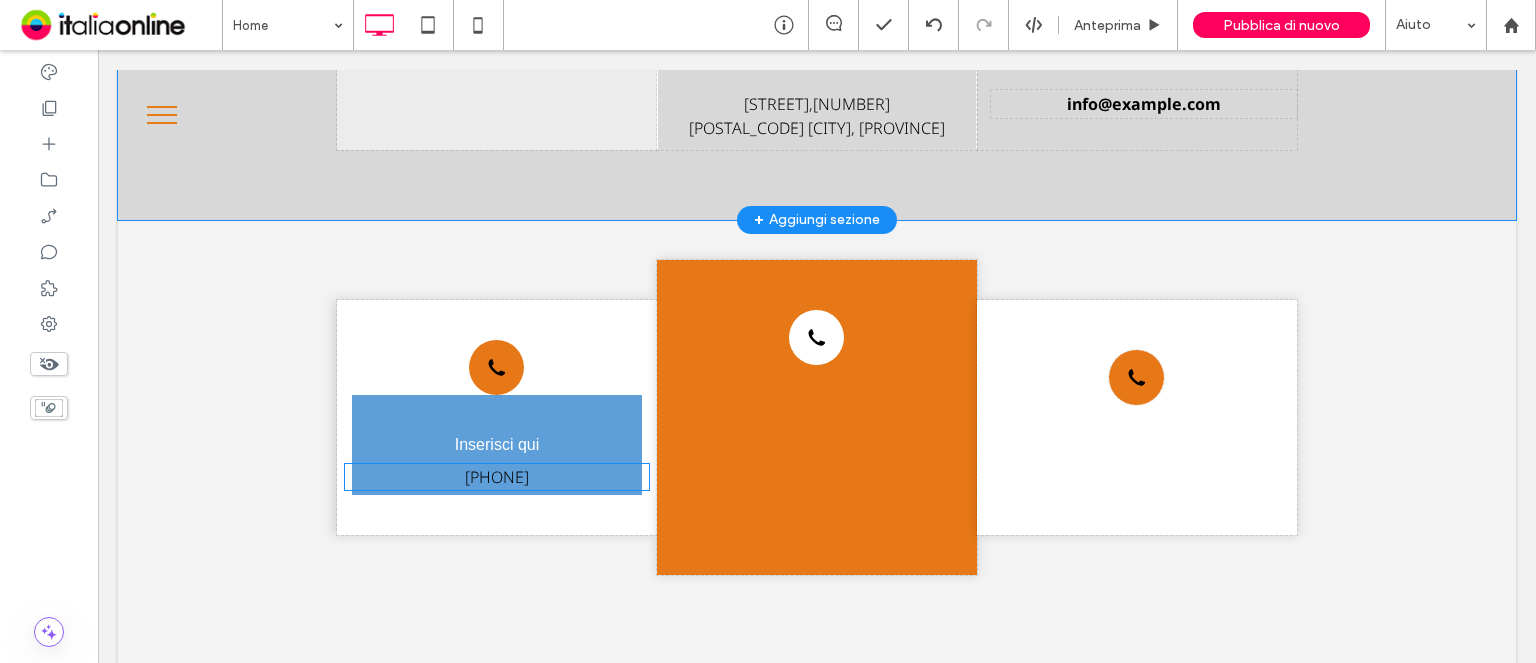 drag, startPoint x: 507, startPoint y: 209, endPoint x: 514, endPoint y: 464, distance: 255.09605 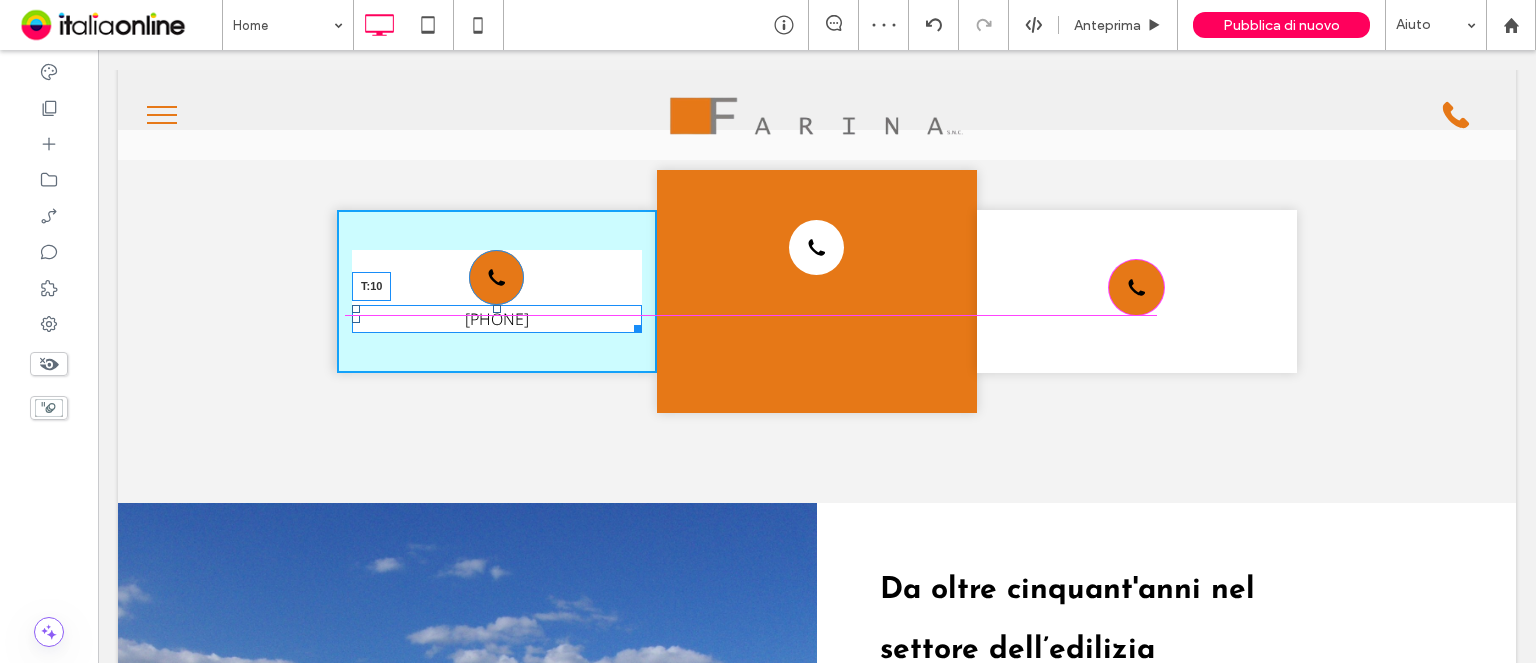 drag, startPoint x: 489, startPoint y: 306, endPoint x: 487, endPoint y: 318, distance: 12.165525 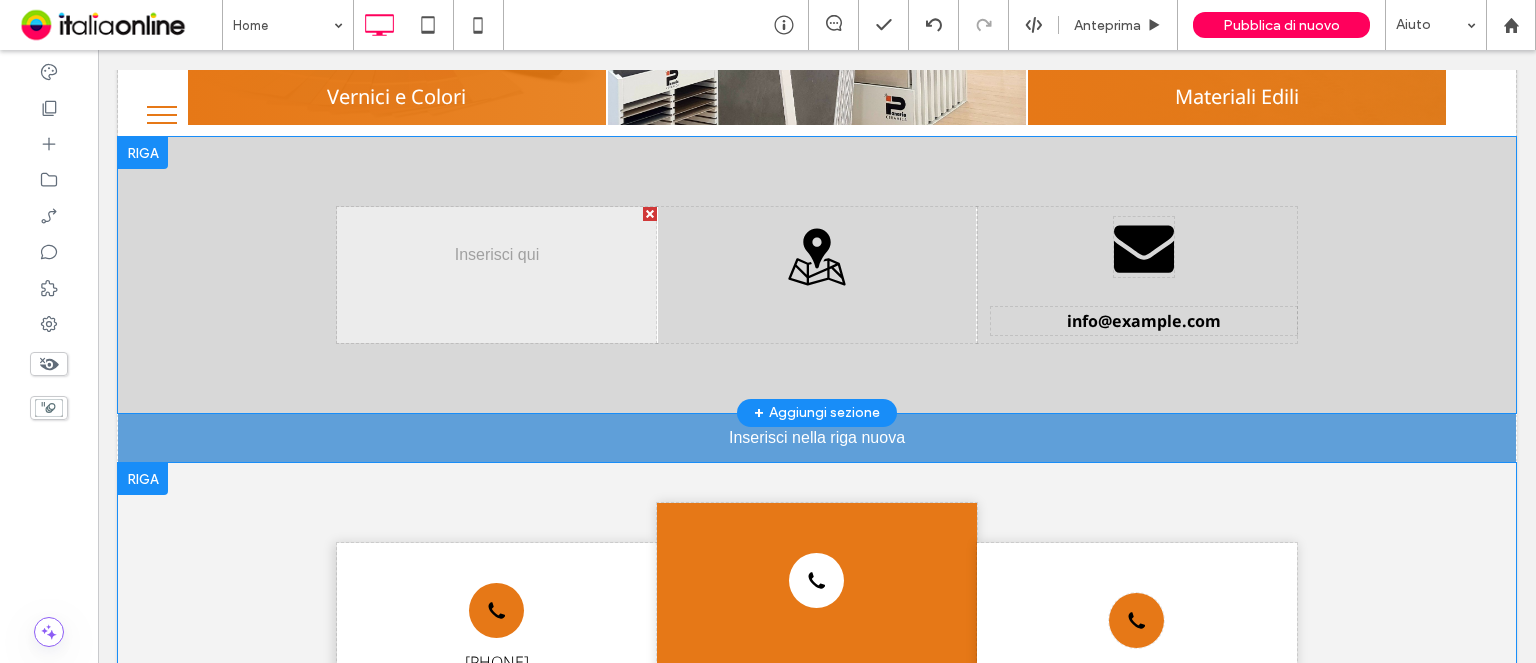 scroll, scrollTop: 2318, scrollLeft: 0, axis: vertical 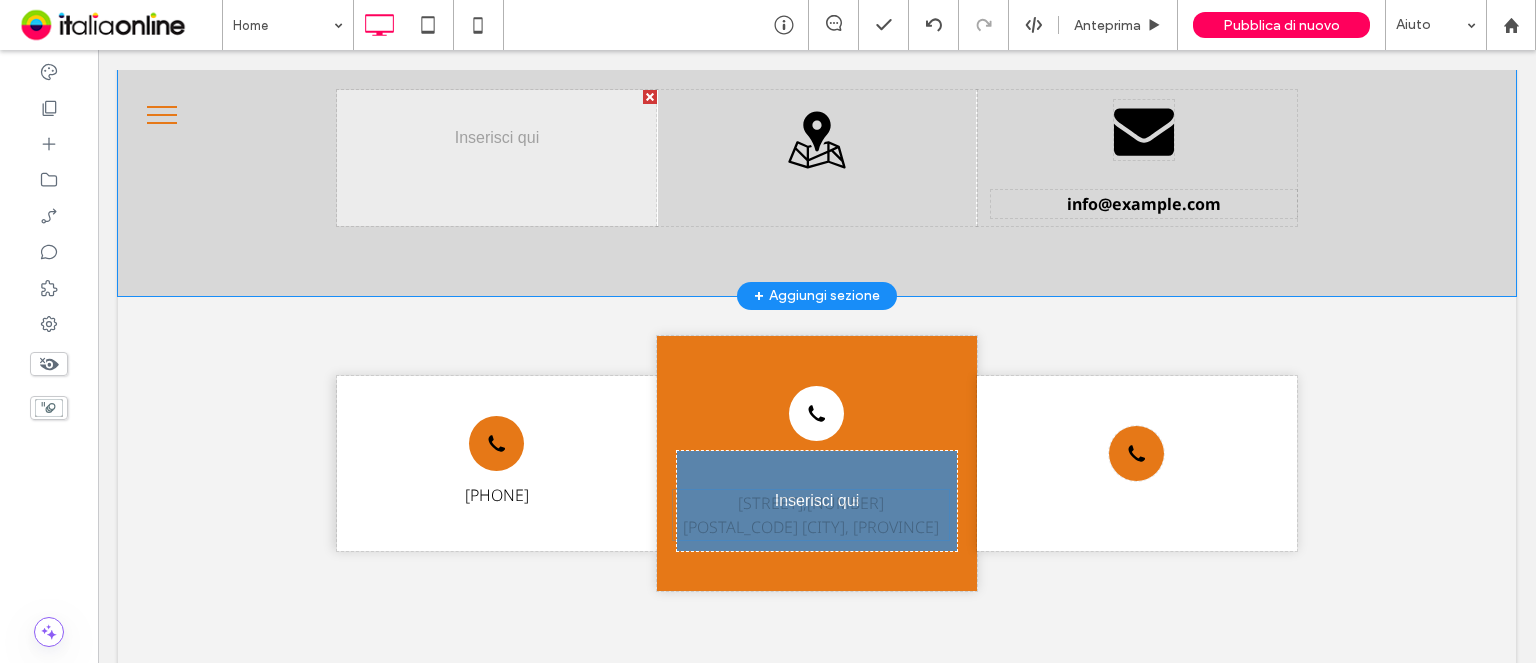 drag, startPoint x: 913, startPoint y: 311, endPoint x: 906, endPoint y: 501, distance: 190.1289 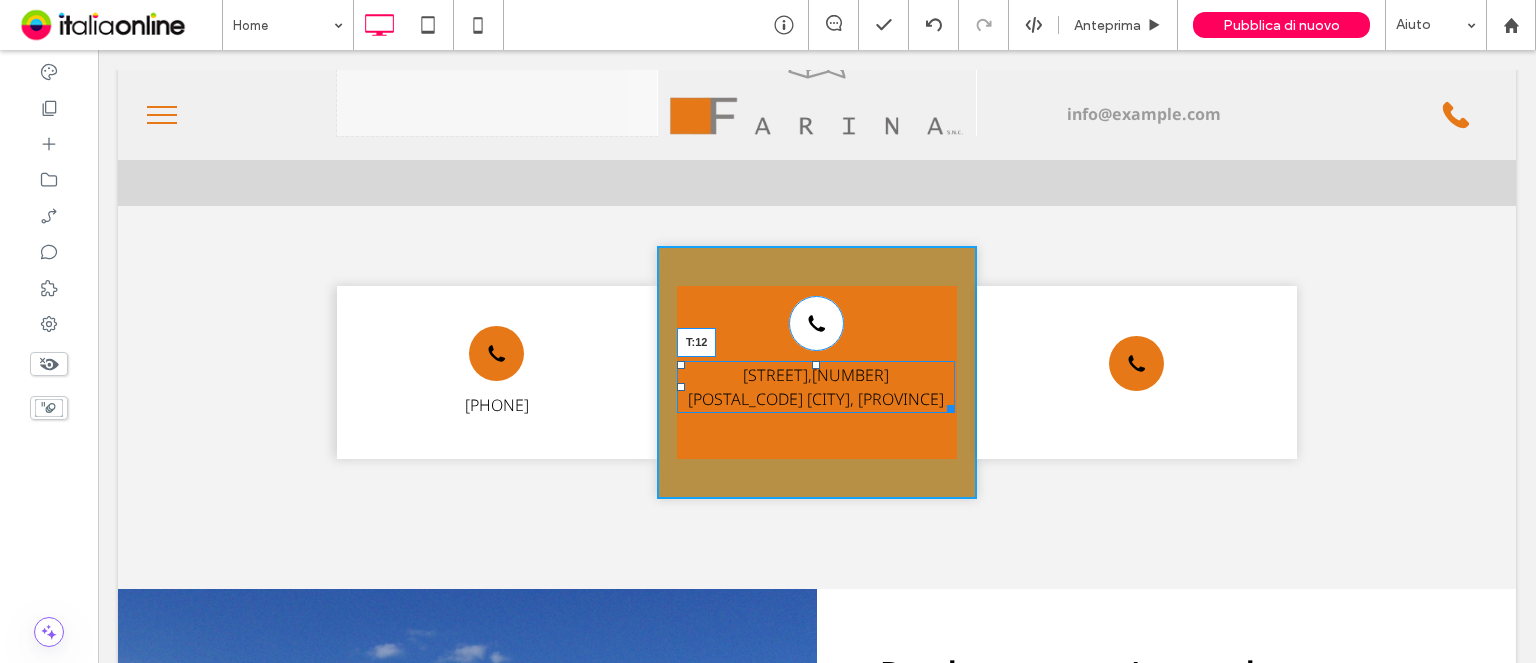 drag, startPoint x: 807, startPoint y: 364, endPoint x: 811, endPoint y: 375, distance: 11.7046995 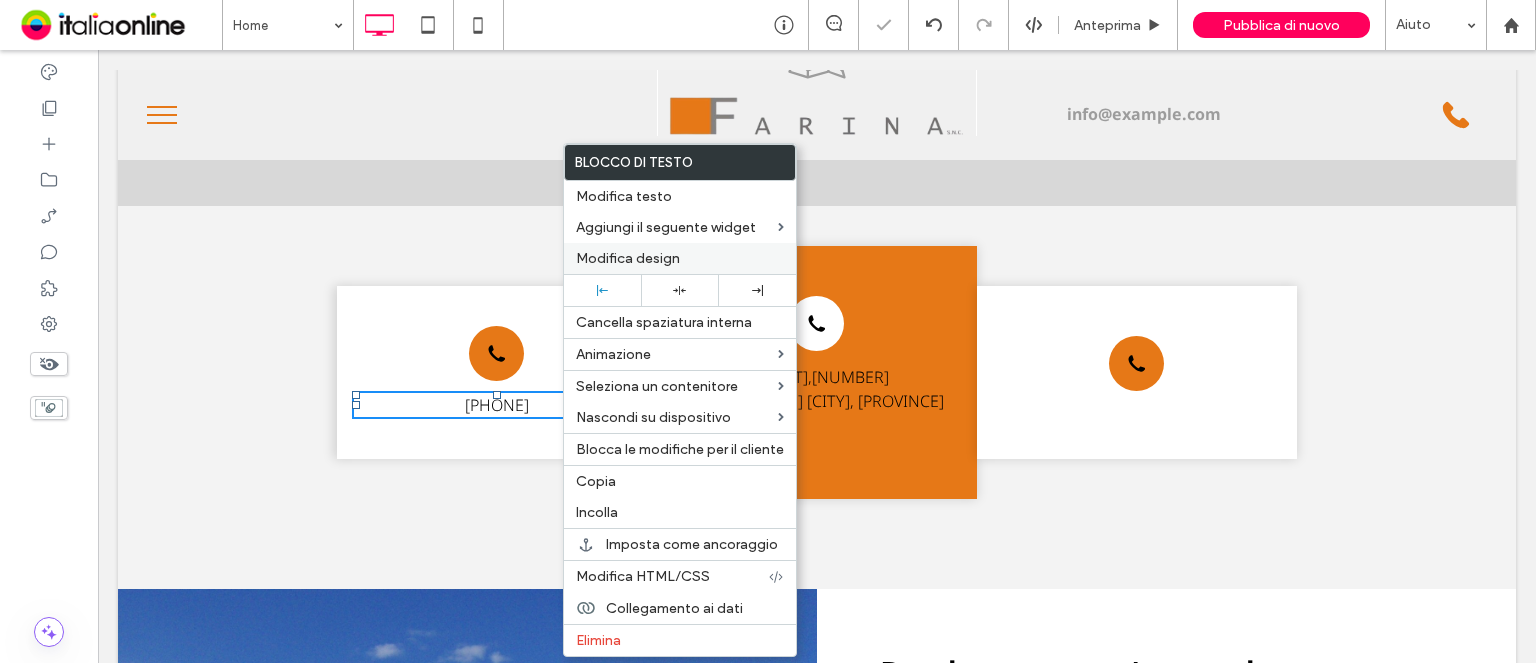 click on "Modifica design" at bounding box center [680, 258] 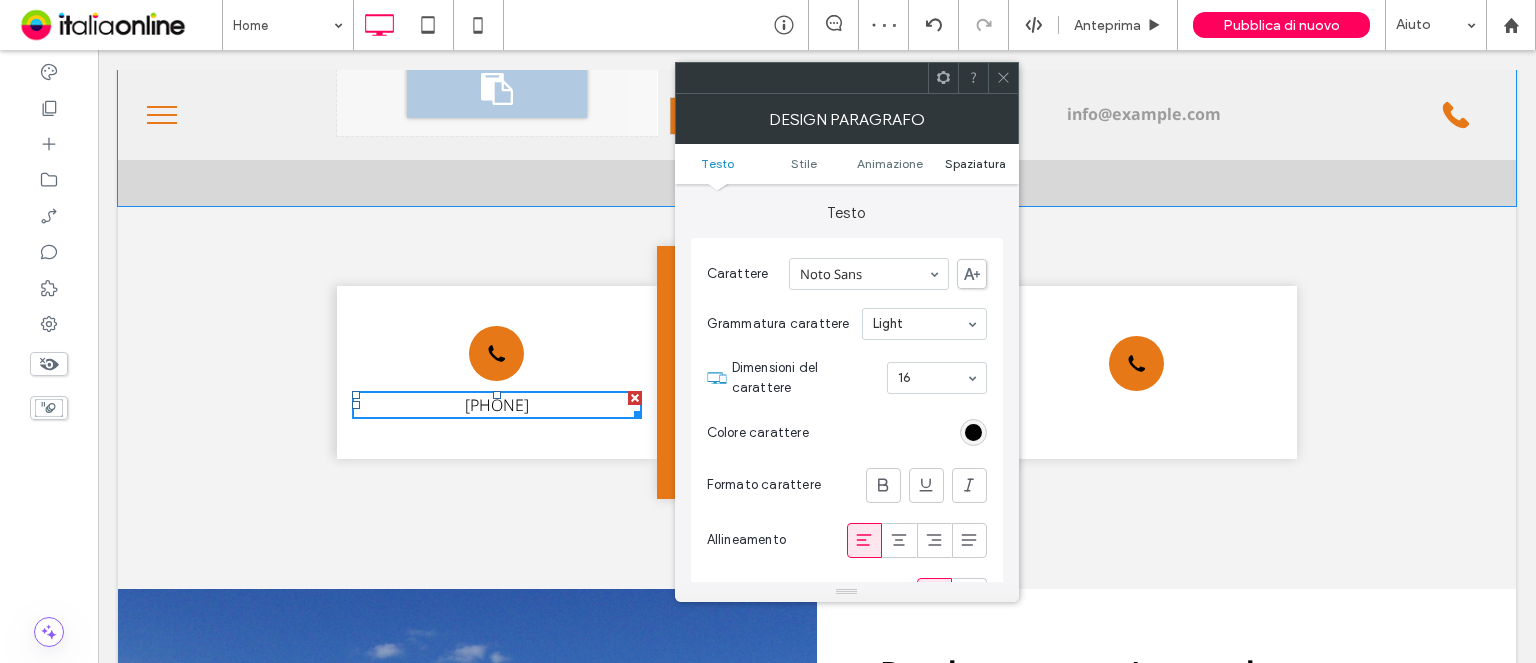 click on "Spaziatura" at bounding box center [975, 163] 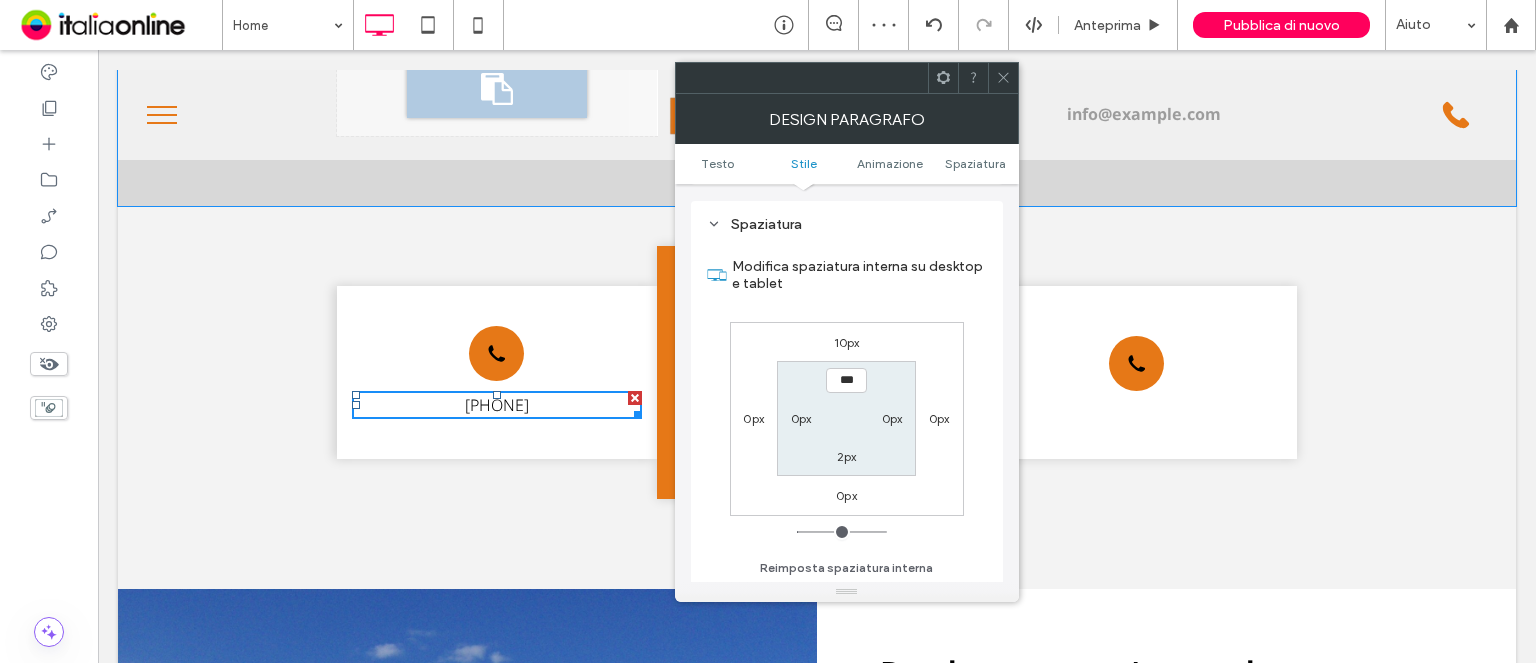 scroll, scrollTop: 827, scrollLeft: 0, axis: vertical 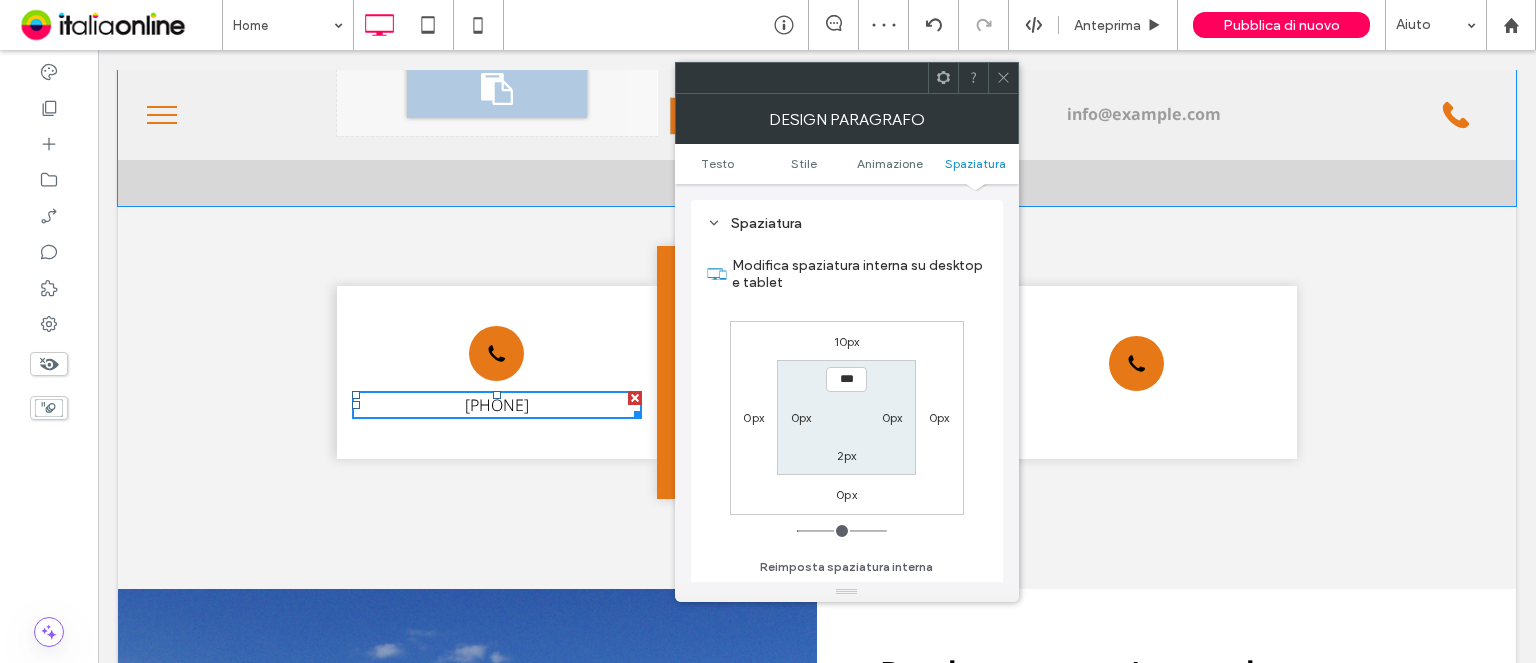 click at bounding box center (1003, 78) 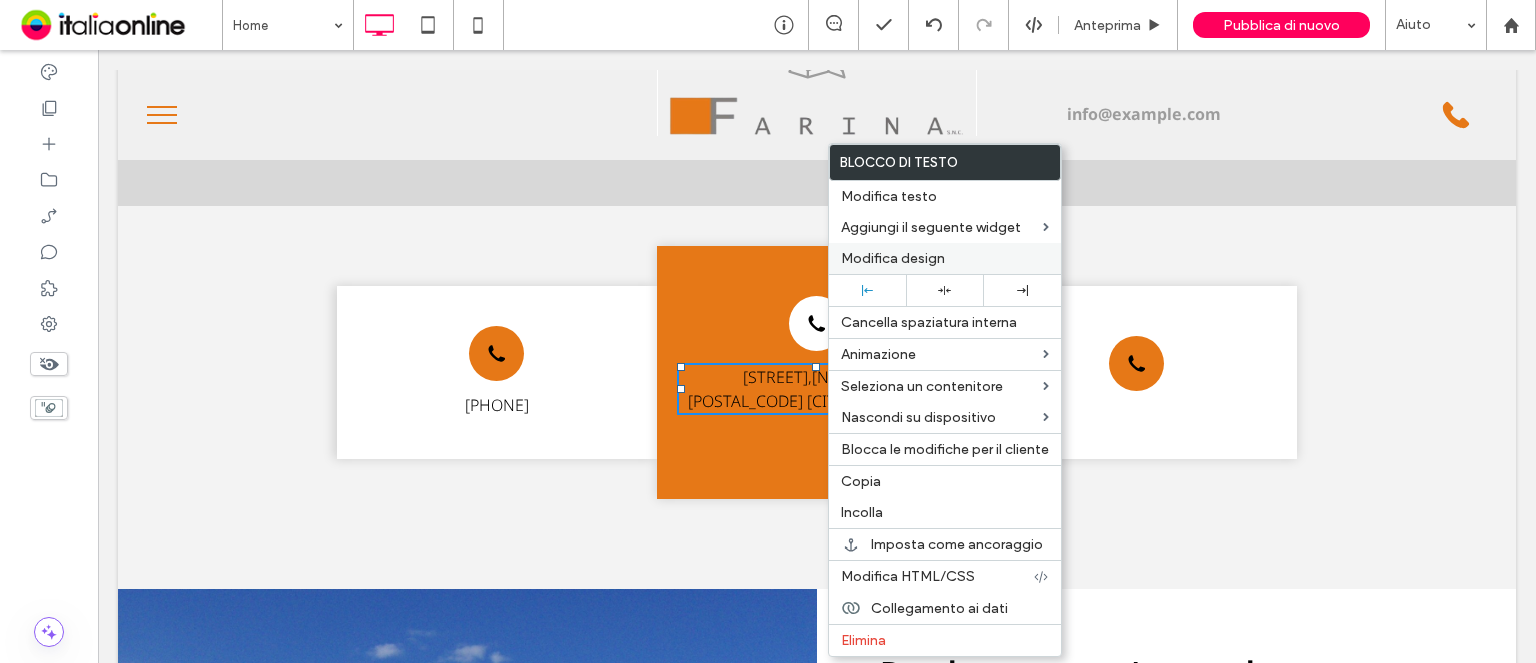 click on "Modifica design" at bounding box center [945, 258] 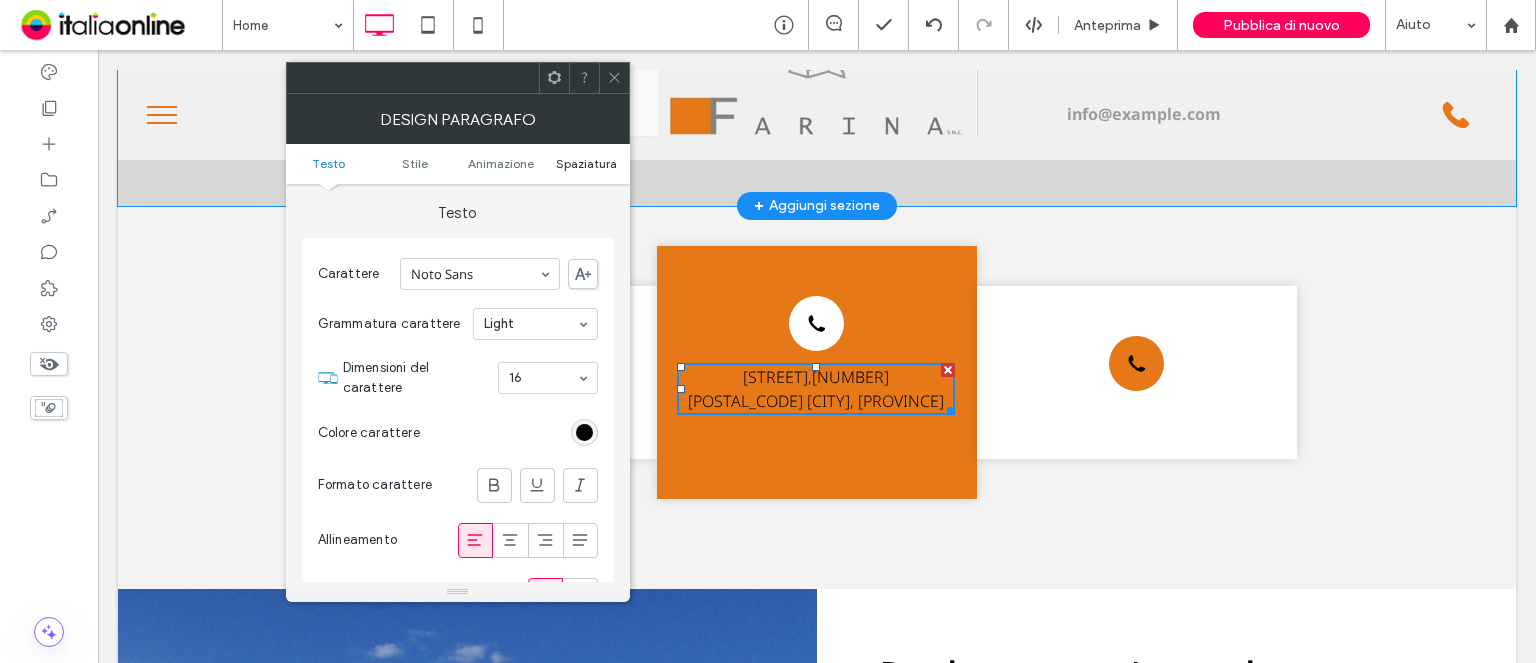 click on "Spaziatura" at bounding box center (586, 163) 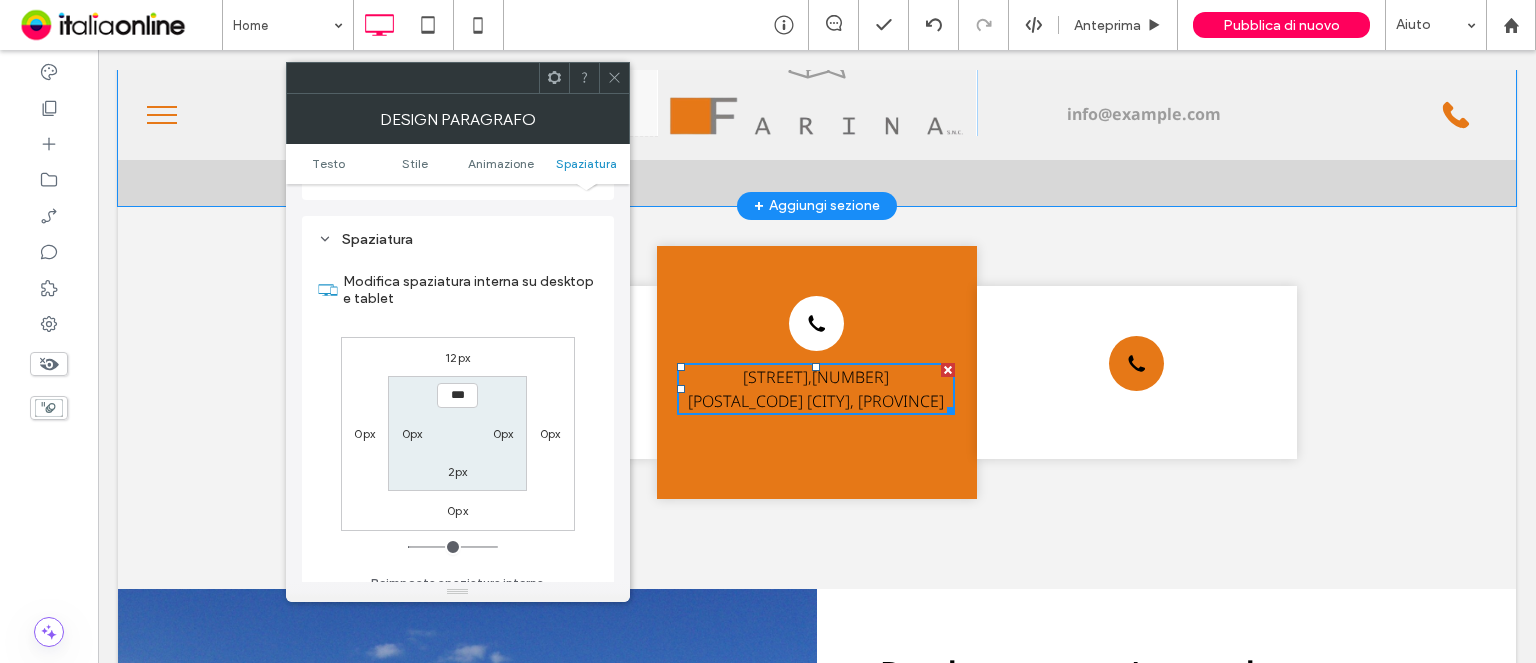 scroll, scrollTop: 827, scrollLeft: 0, axis: vertical 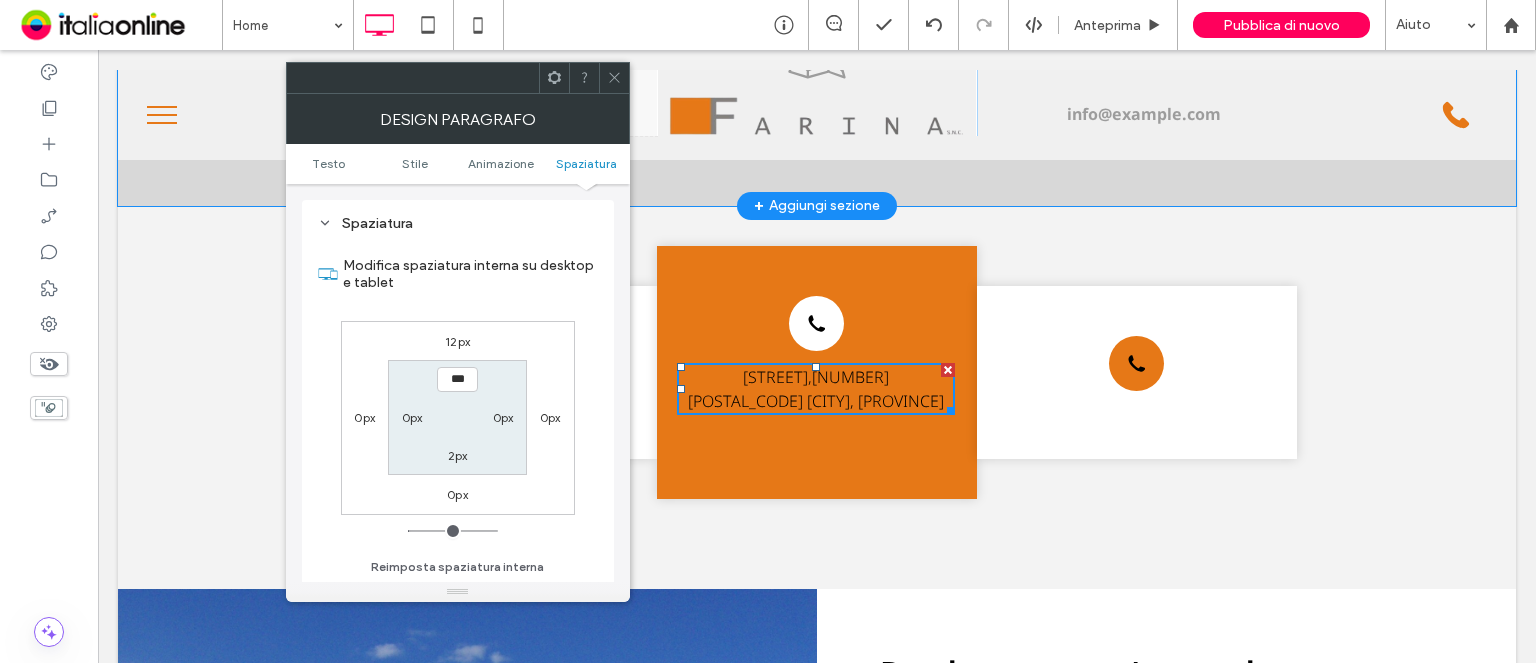 click on "12px" at bounding box center (457, 341) 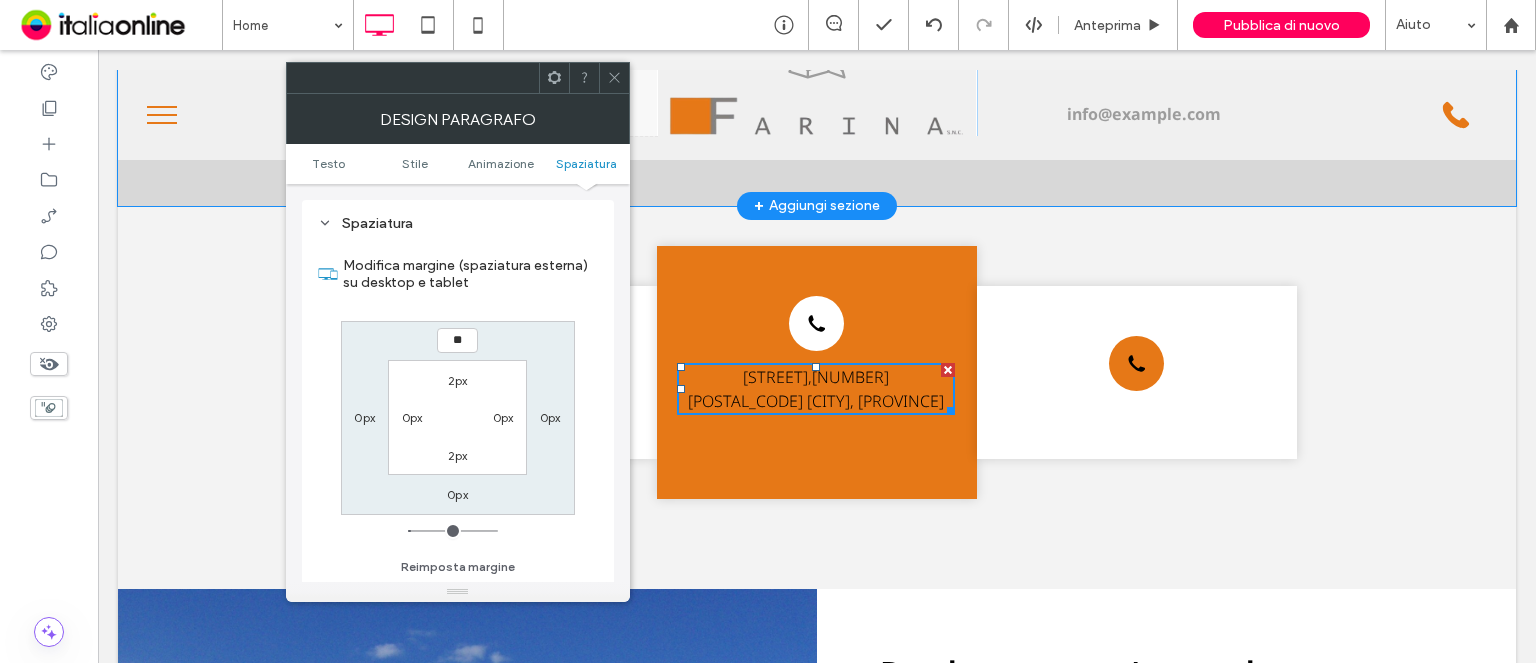type on "**" 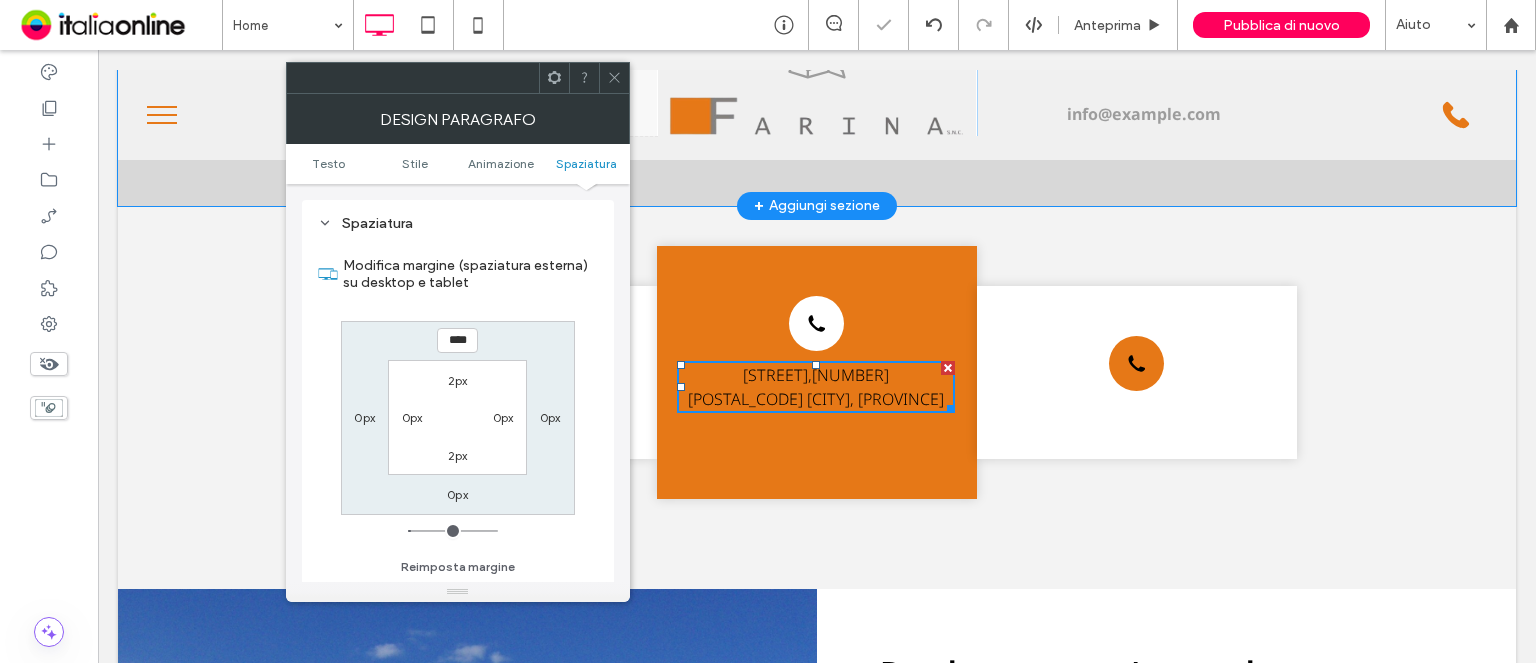 click 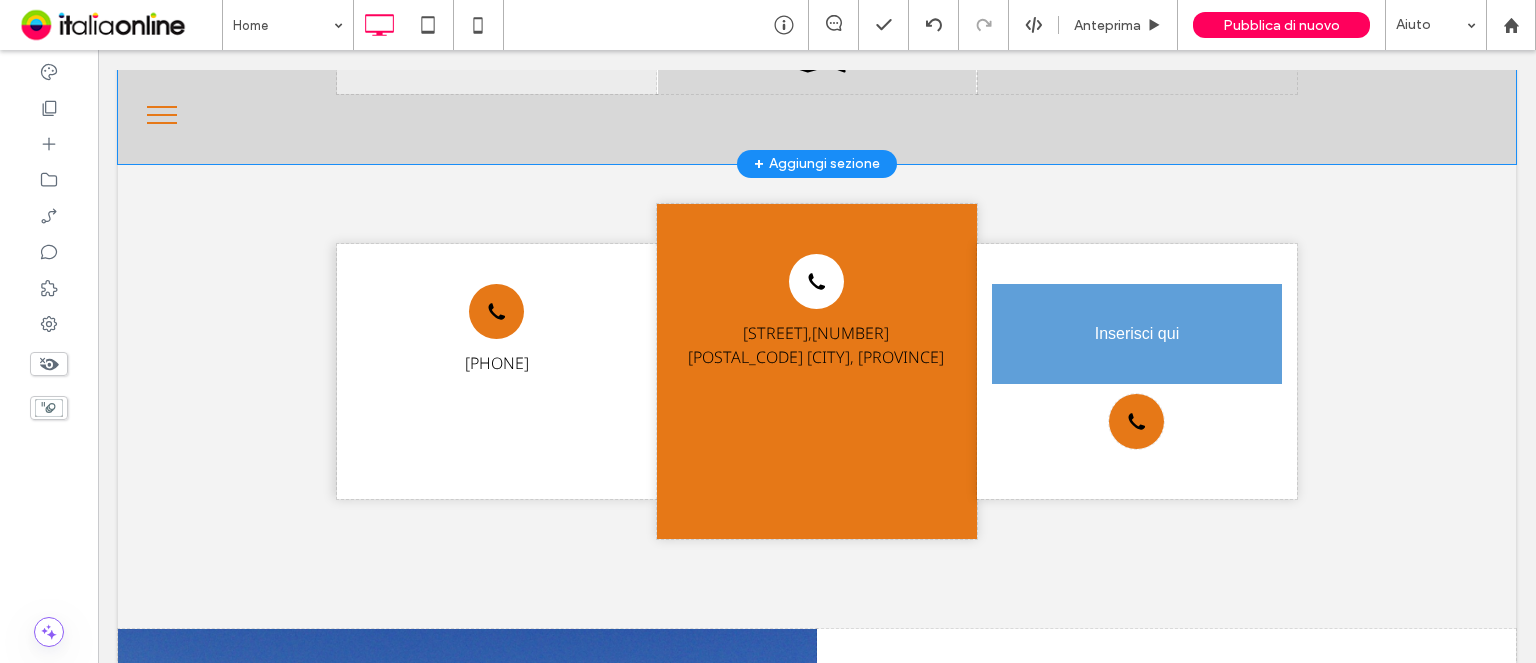 scroll, scrollTop: 2418, scrollLeft: 0, axis: vertical 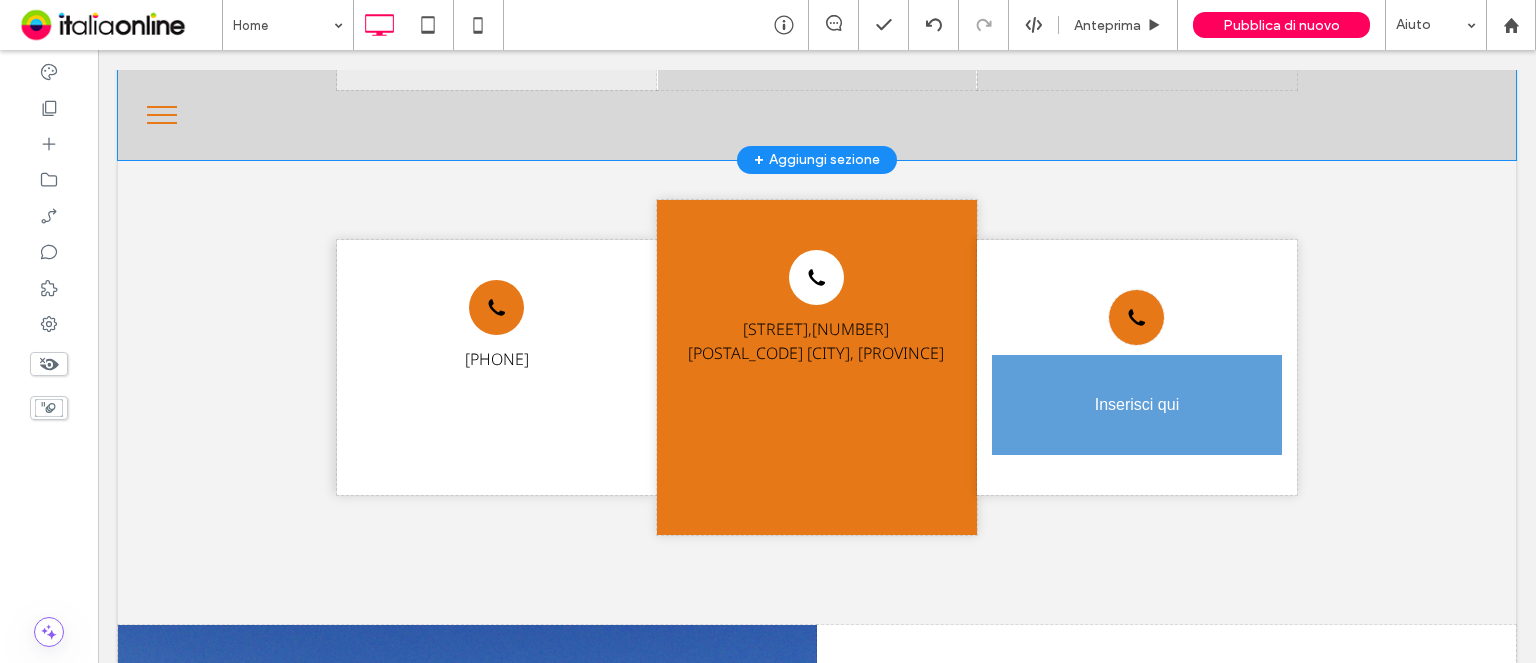 drag, startPoint x: 1128, startPoint y: 323, endPoint x: 1115, endPoint y: 439, distance: 116.72617 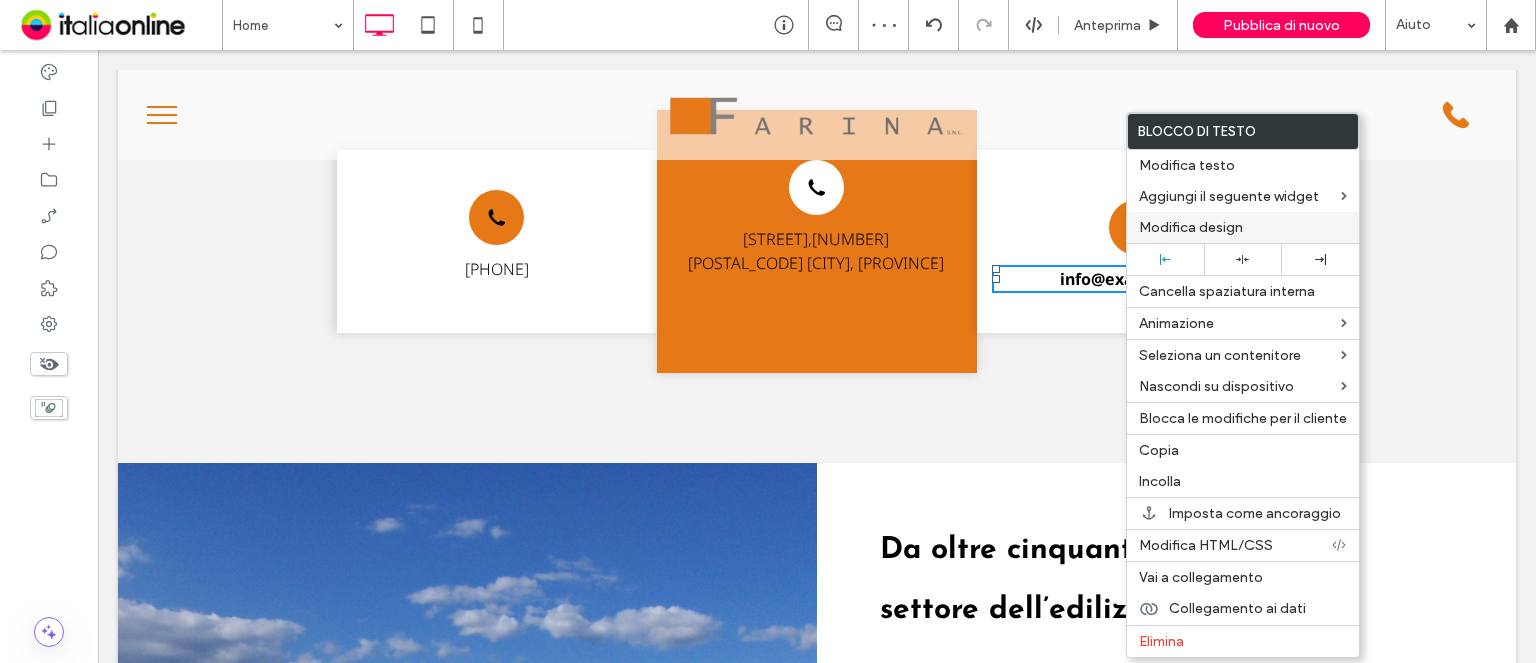 click on "Modifica design" at bounding box center [1191, 227] 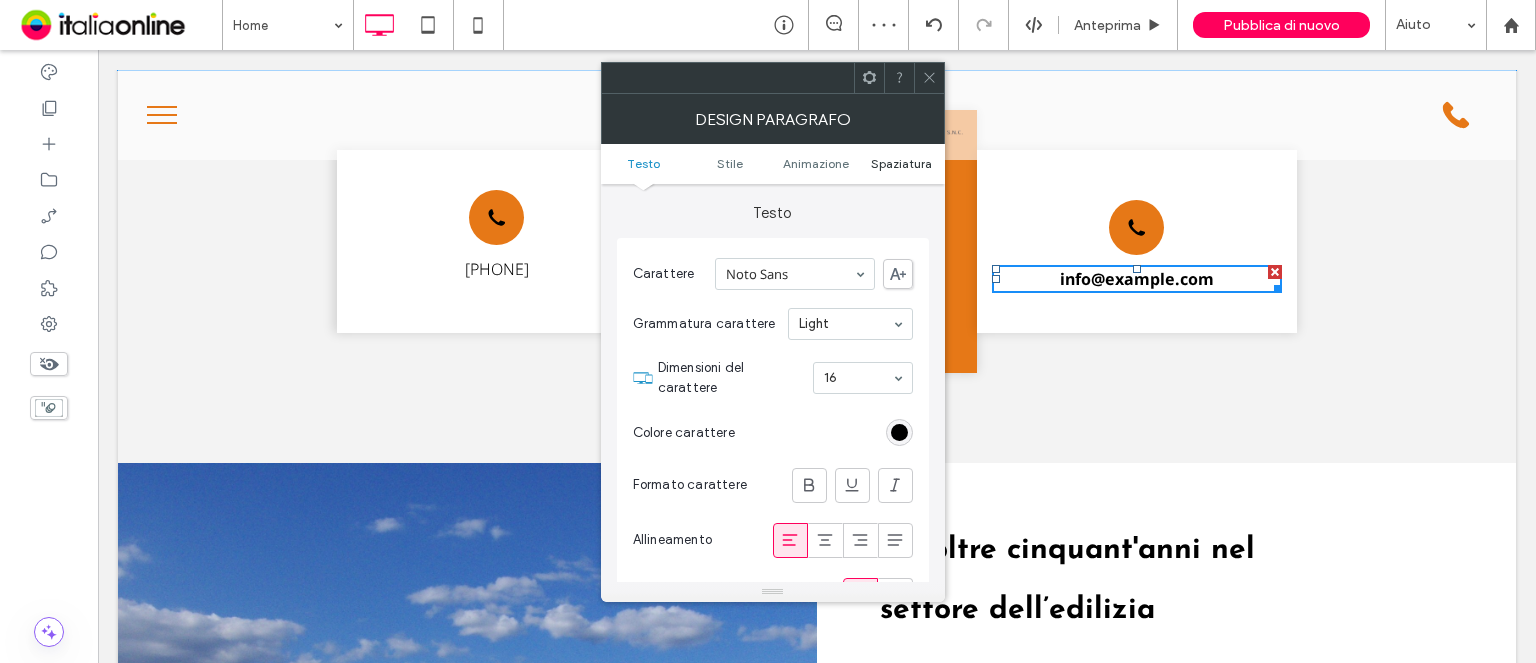 click on "Spaziatura" at bounding box center (901, 163) 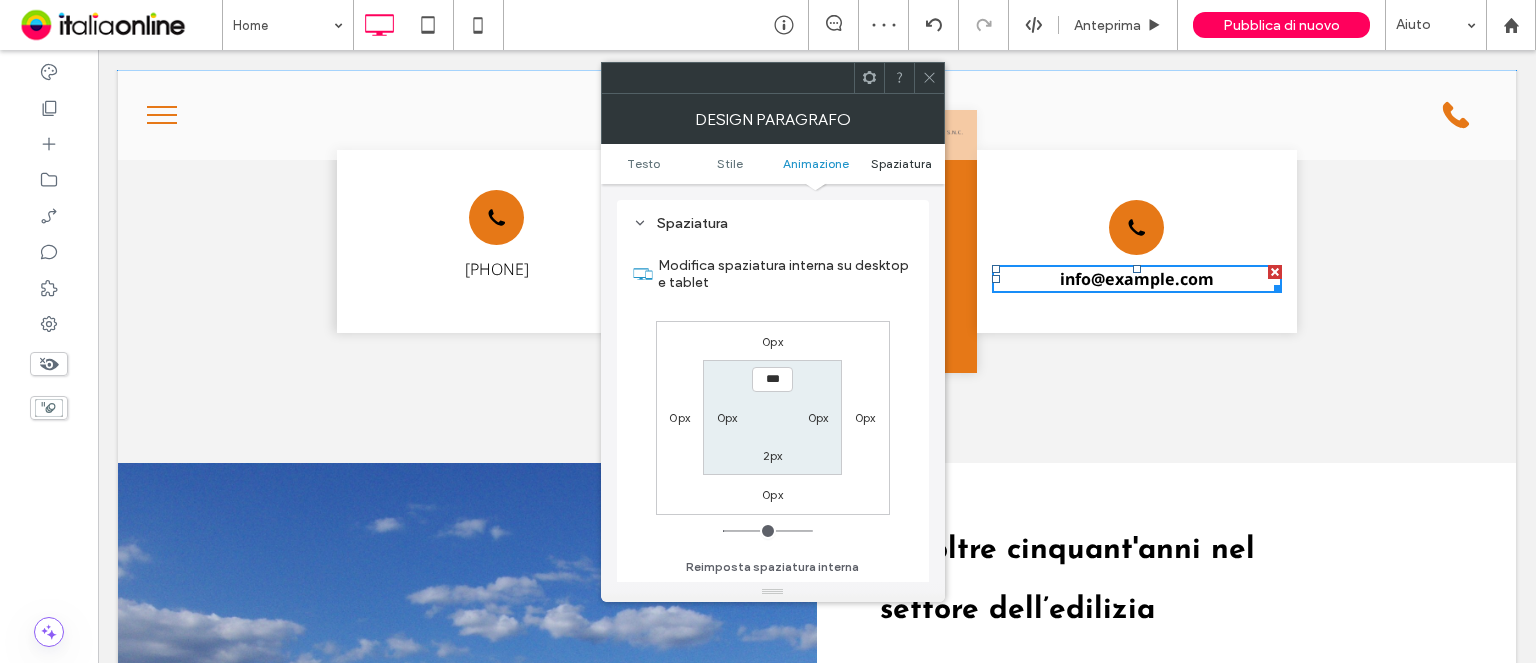 scroll, scrollTop: 827, scrollLeft: 0, axis: vertical 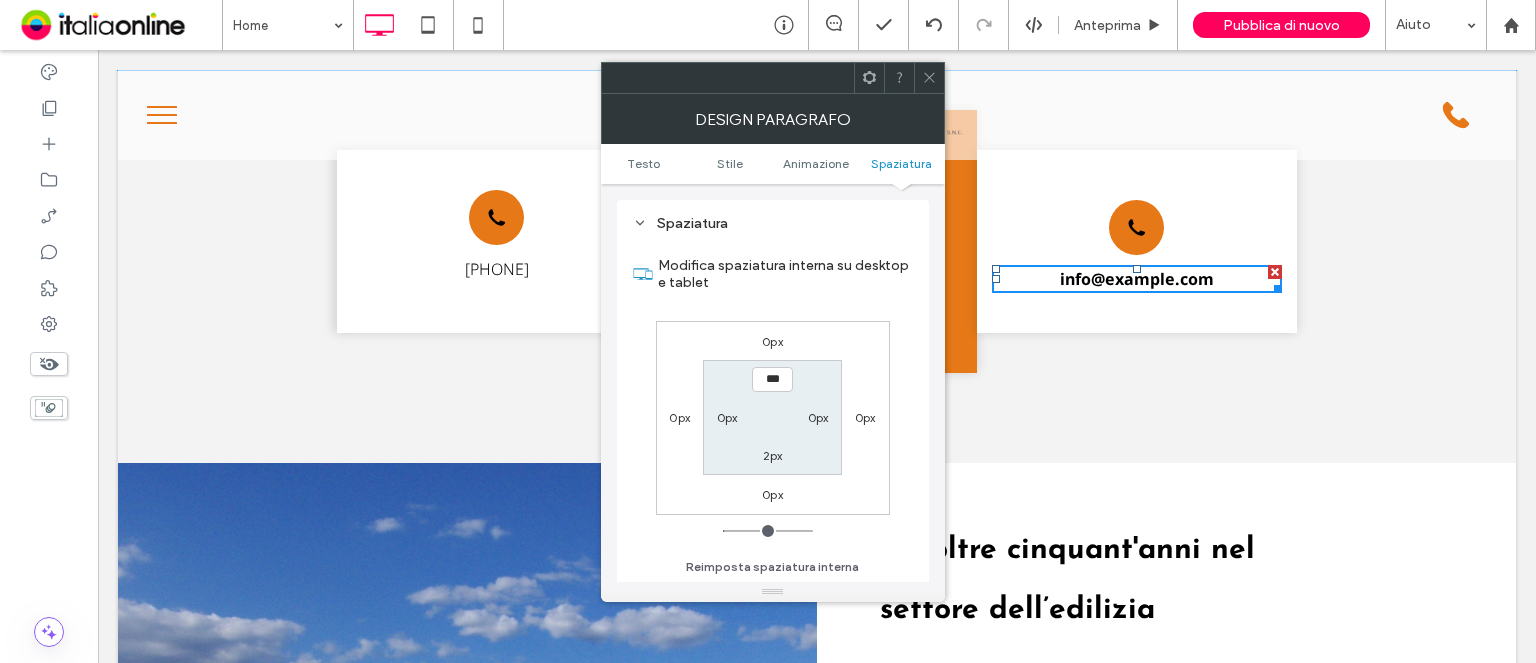 click on "0px" at bounding box center (772, 341) 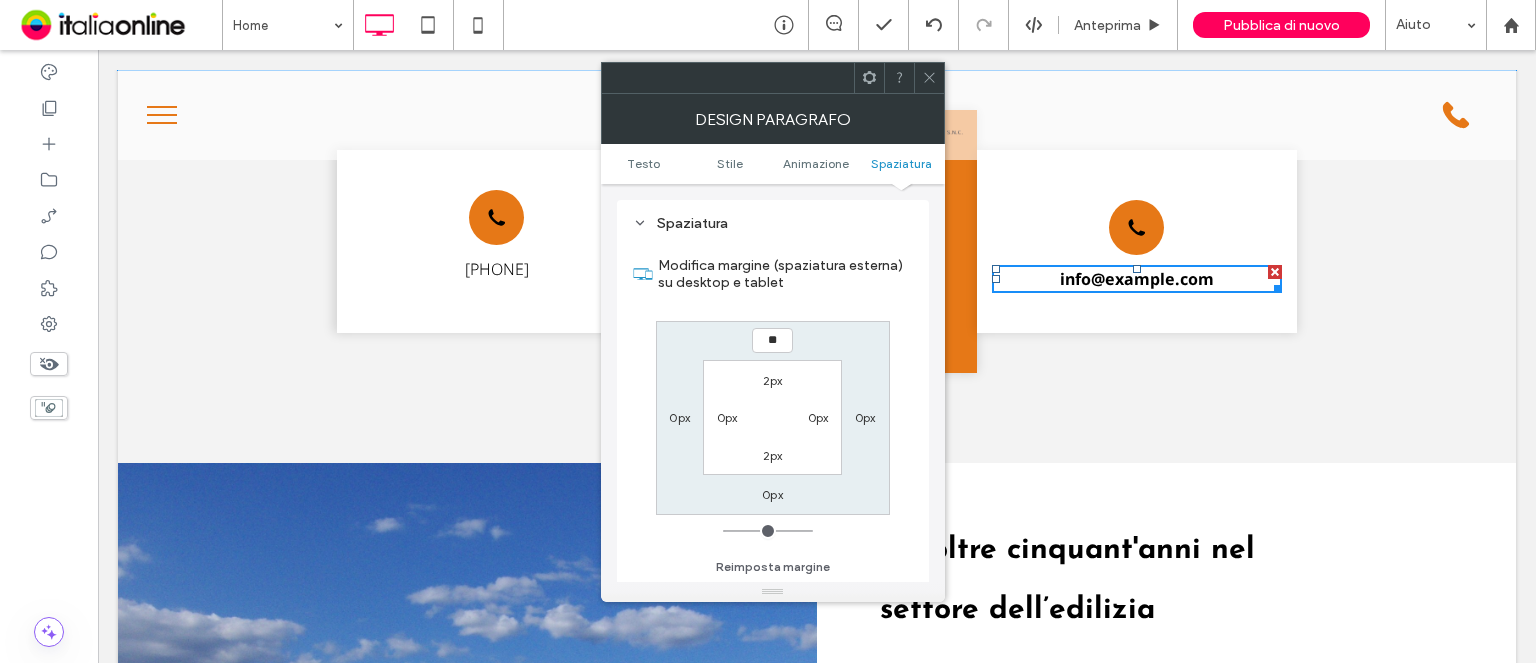 type on "**" 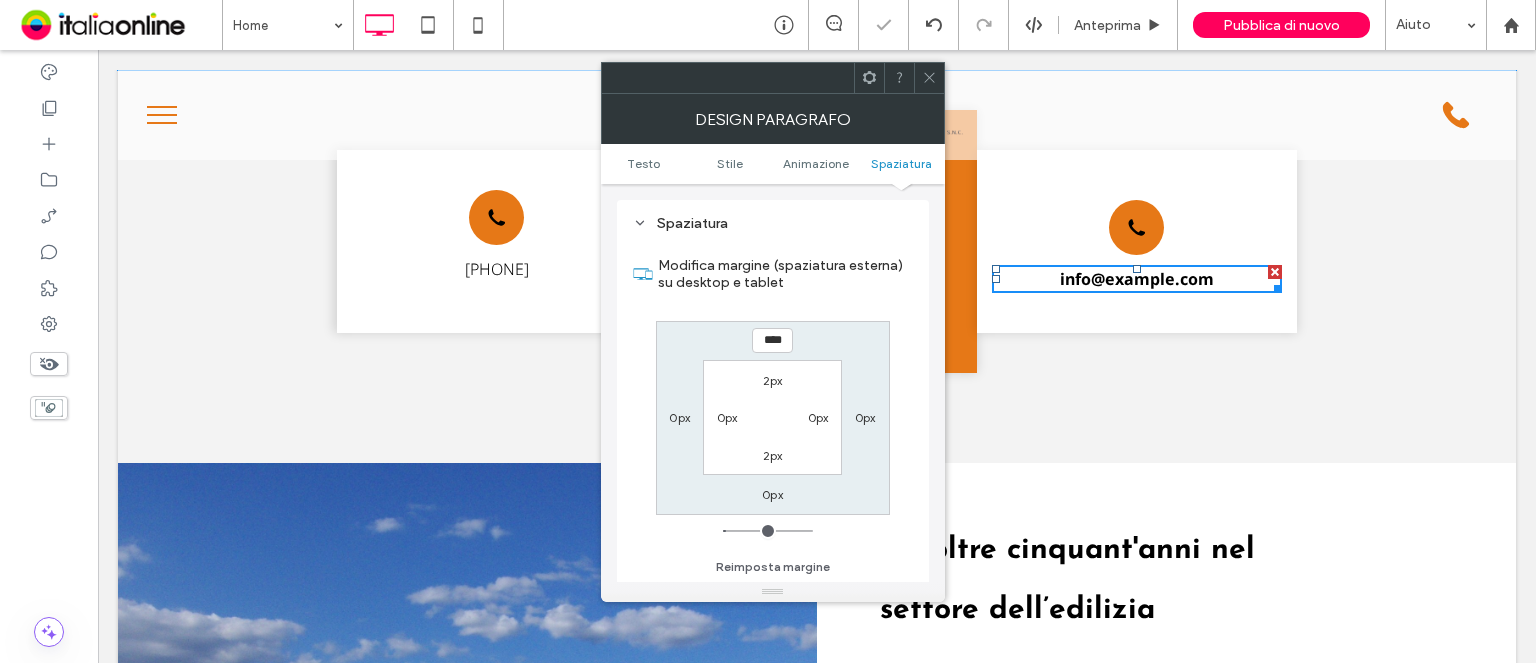 drag, startPoint x: 832, startPoint y: 9, endPoint x: 926, endPoint y: 66, distance: 109.9318 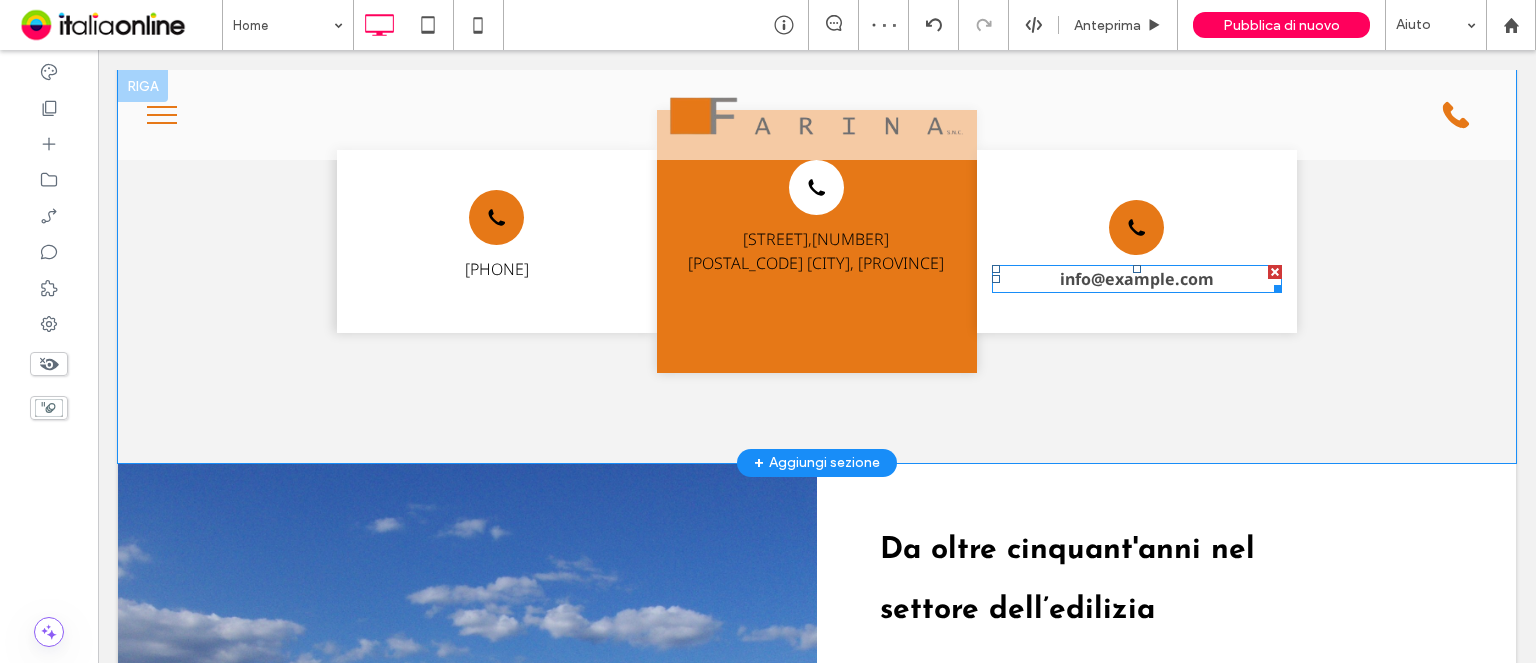 click on "[EMAIL]" at bounding box center (1137, 279) 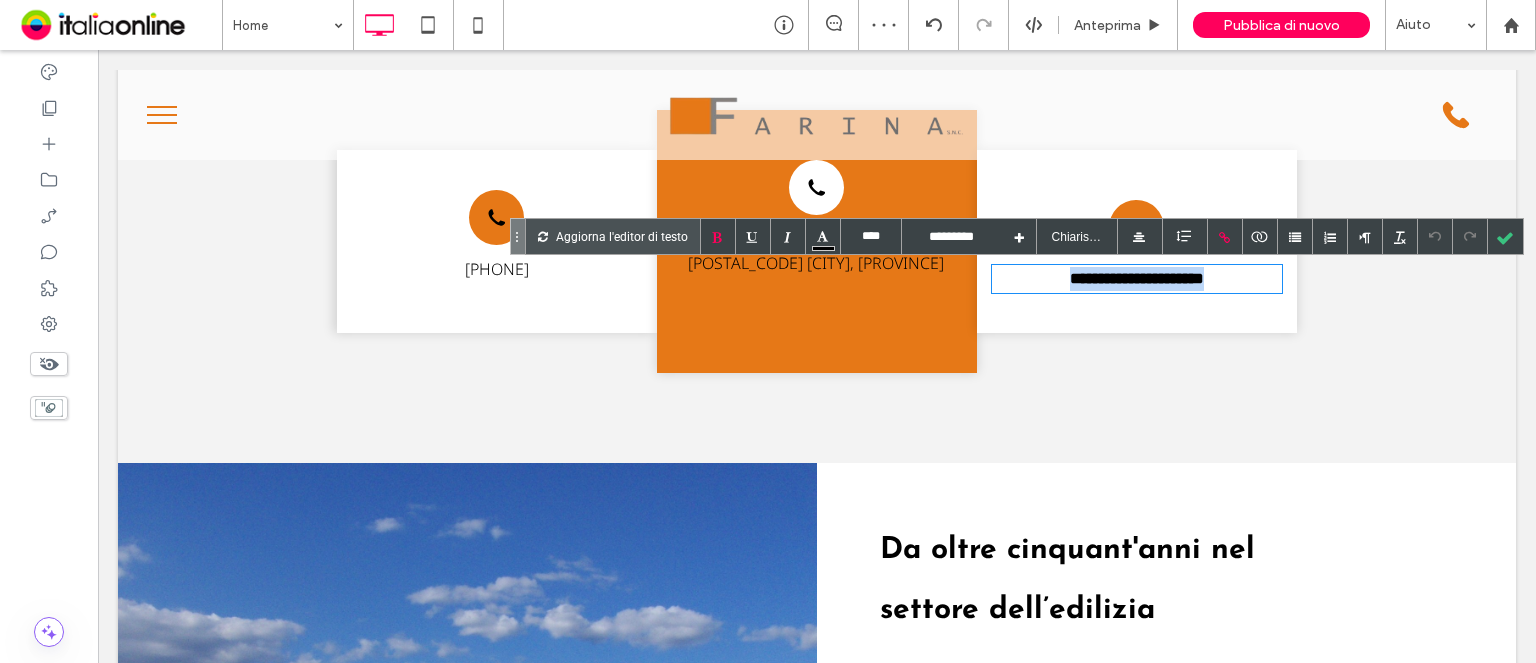 drag, startPoint x: 1020, startPoint y: 283, endPoint x: 1417, endPoint y: 247, distance: 398.6289 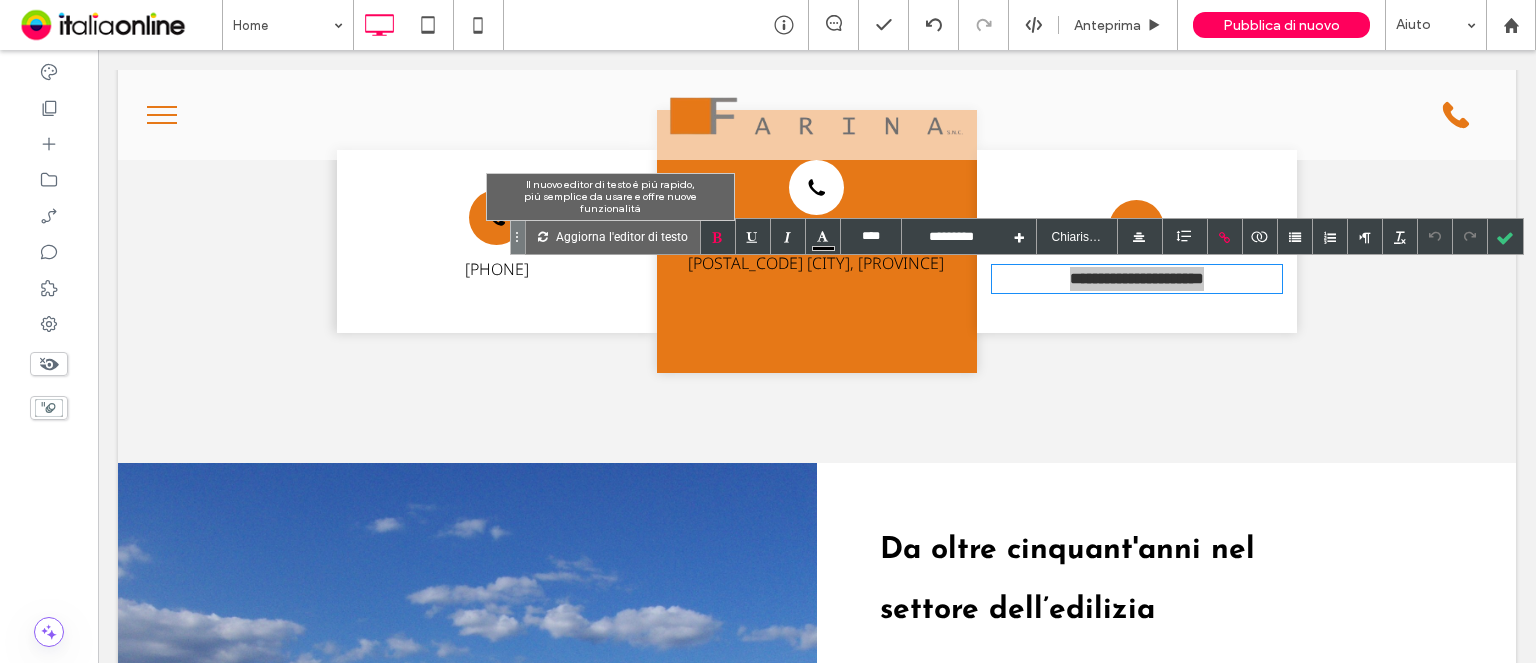 click on "Aggiorna l'editor di testo" at bounding box center [622, 236] 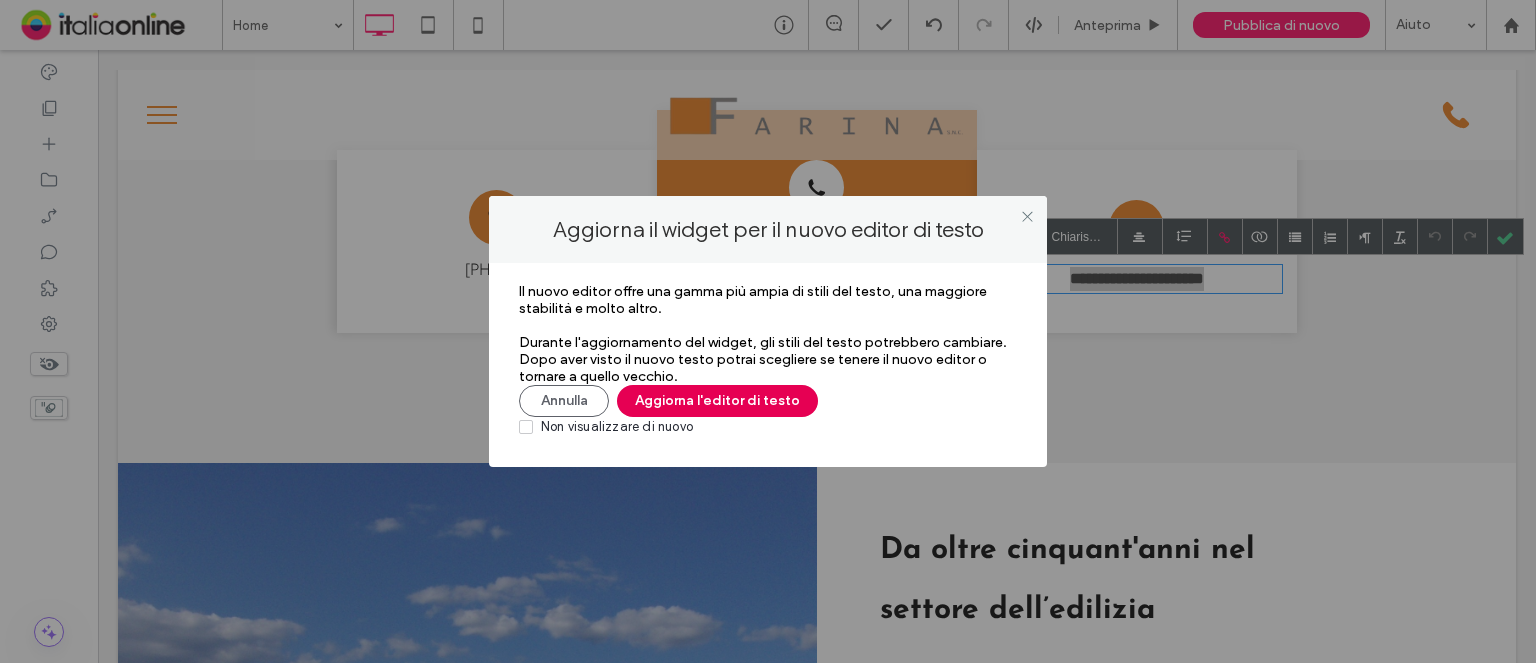 click on "Aggiorna l'editor di testo" at bounding box center (717, 401) 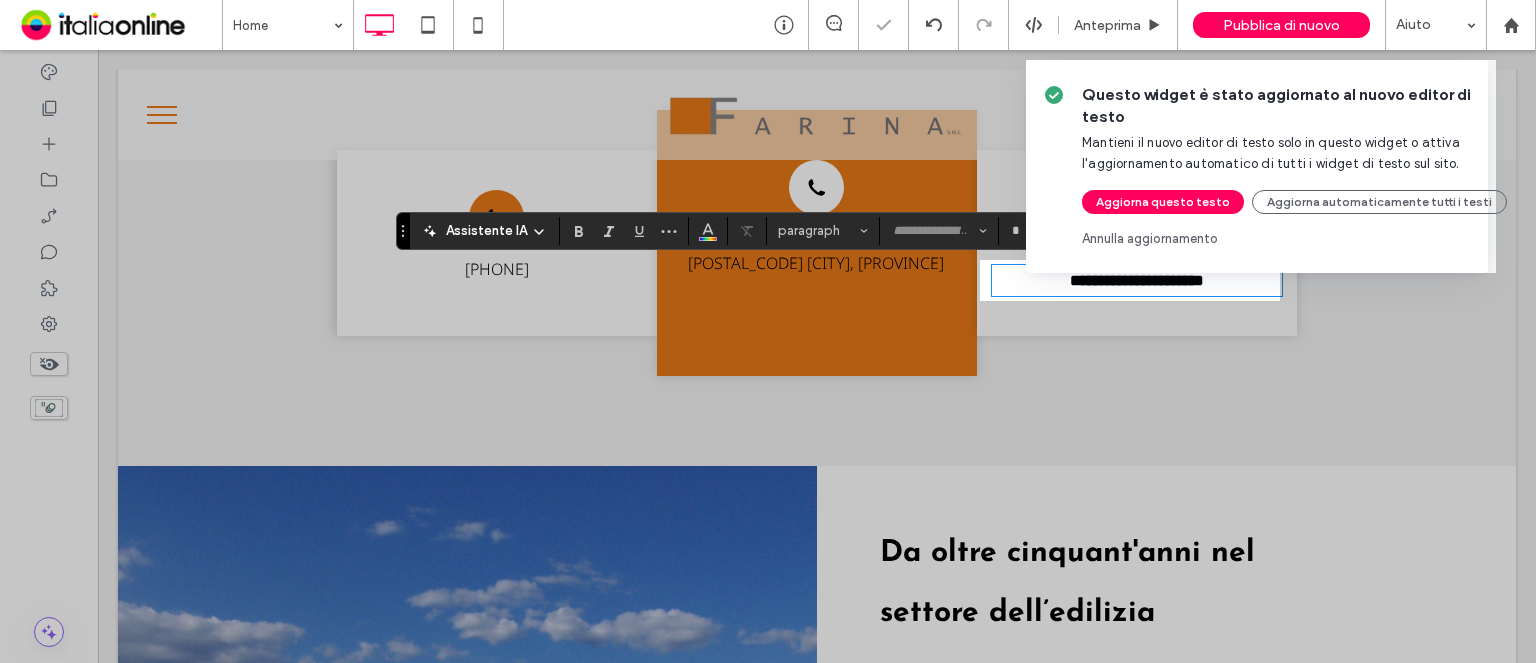 type on "*********" 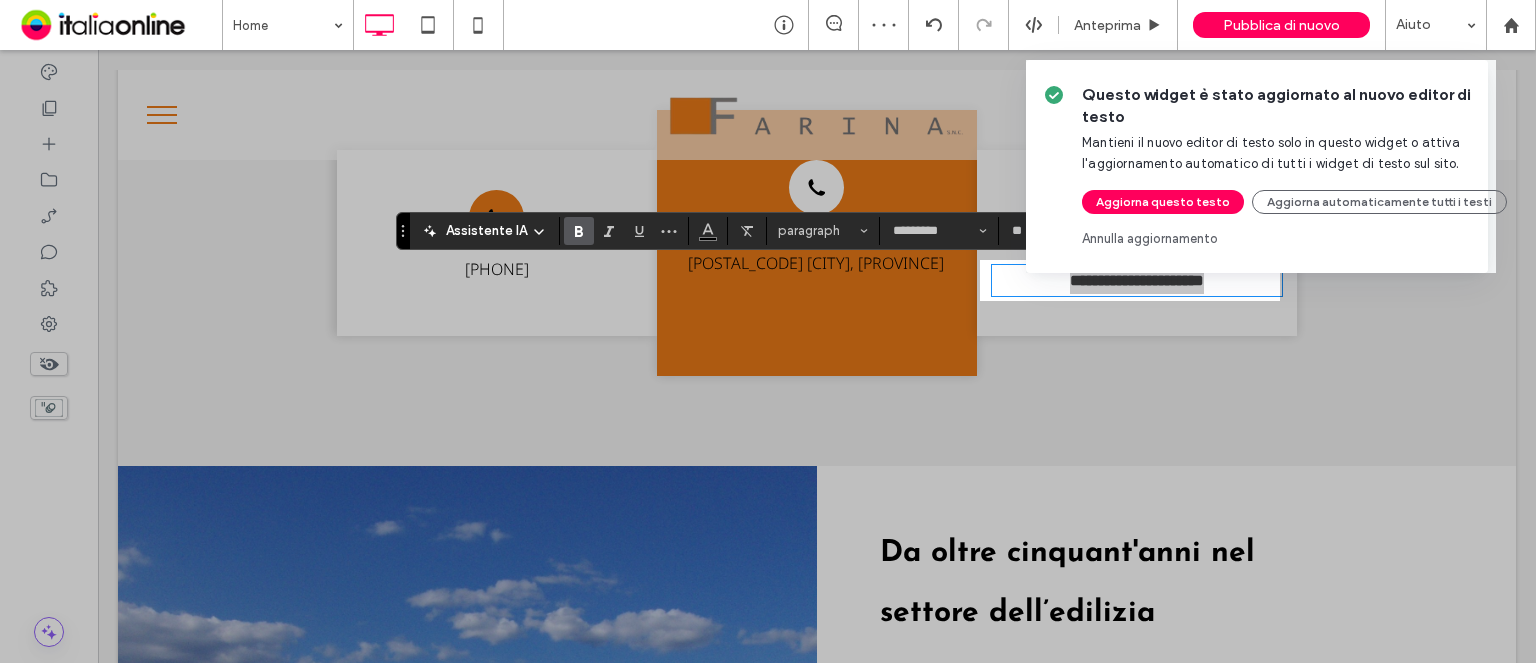 drag, startPoint x: 1205, startPoint y: 199, endPoint x: 1066, endPoint y: 199, distance: 139 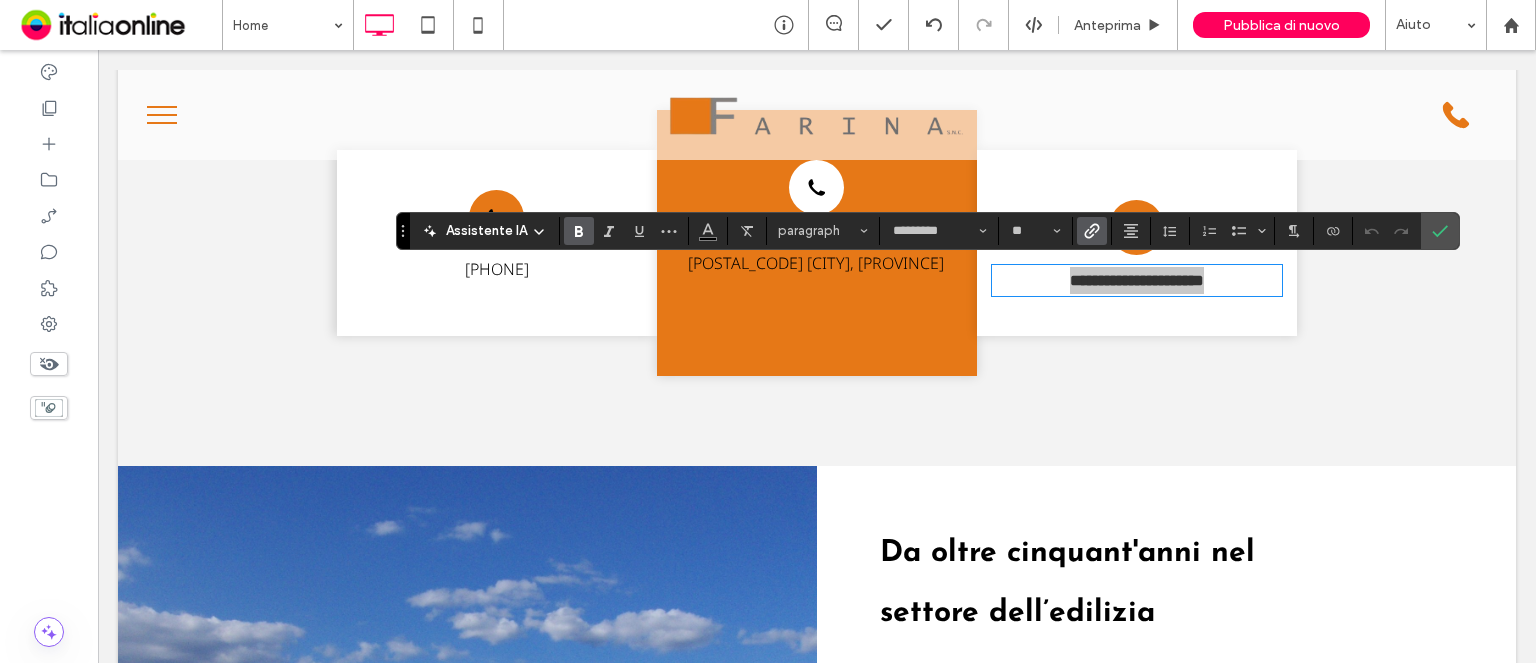 click 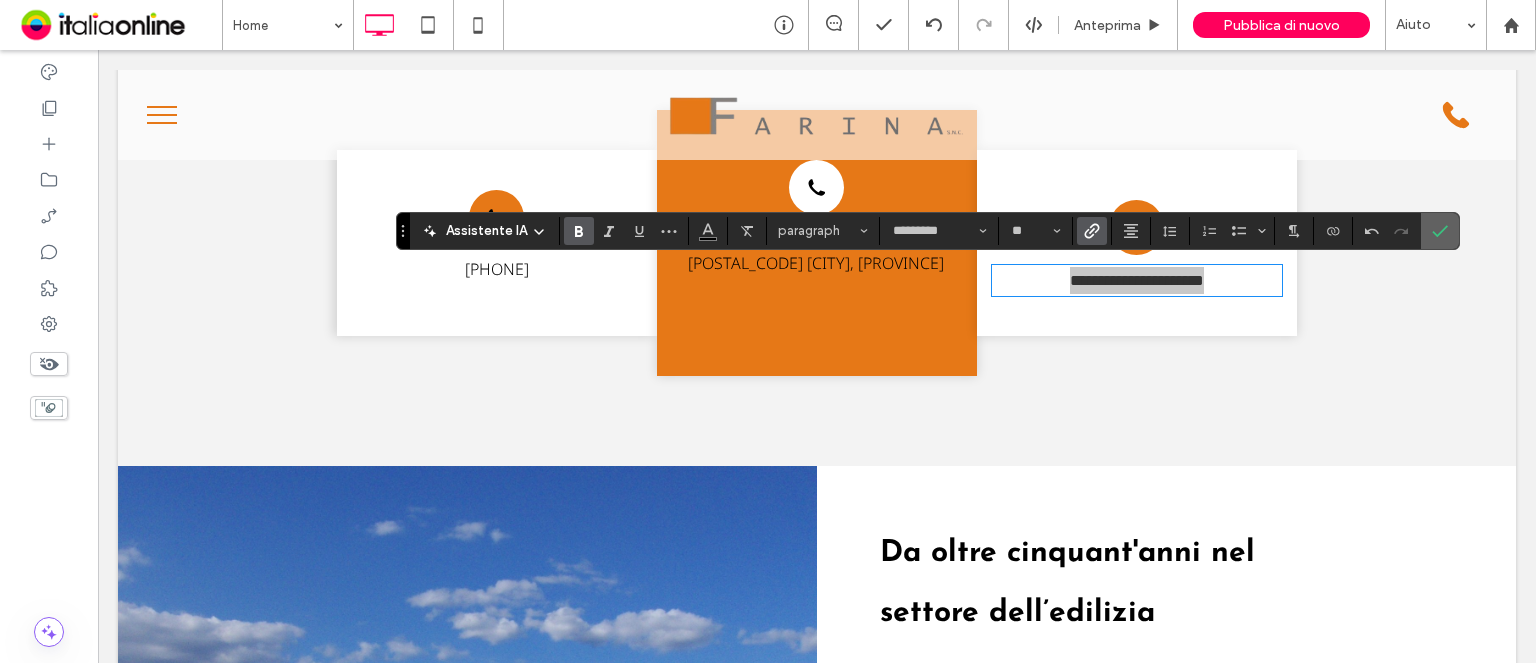 drag, startPoint x: 1435, startPoint y: 231, endPoint x: 1337, endPoint y: 181, distance: 110.01818 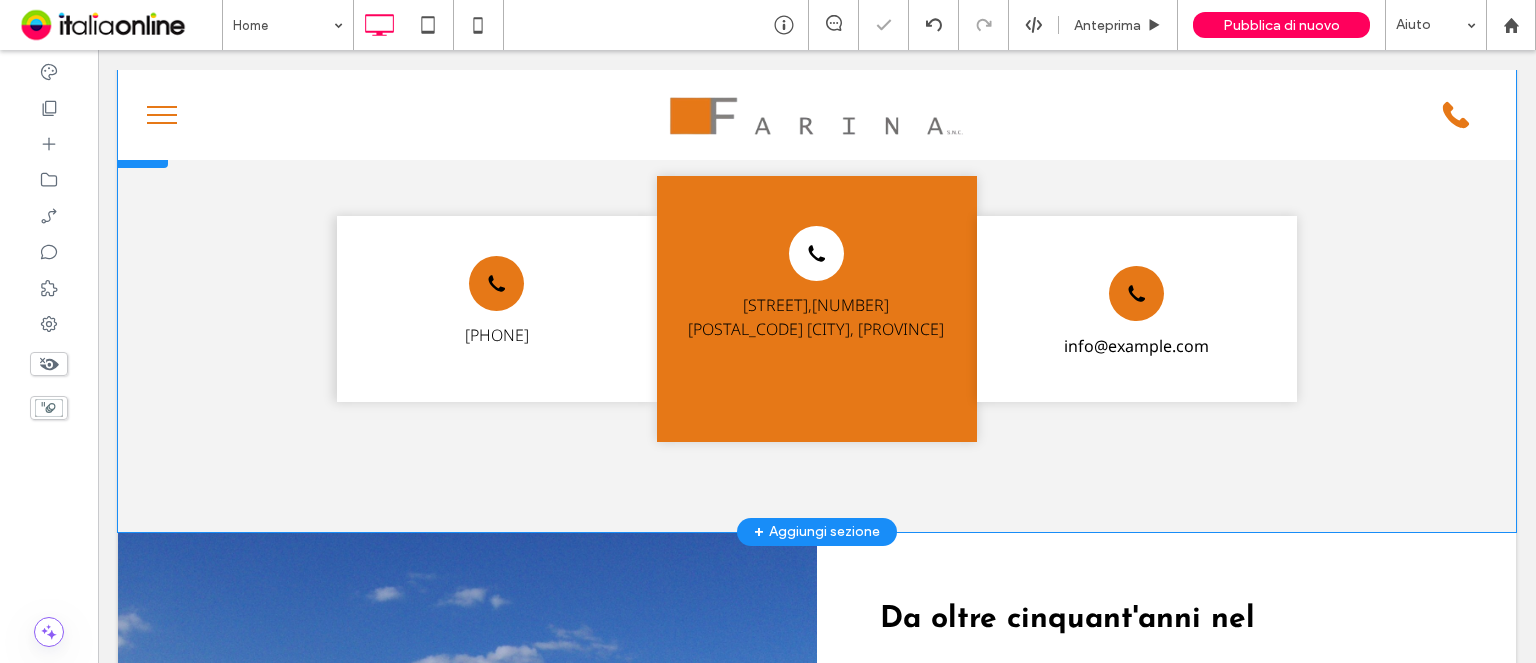 scroll, scrollTop: 2318, scrollLeft: 0, axis: vertical 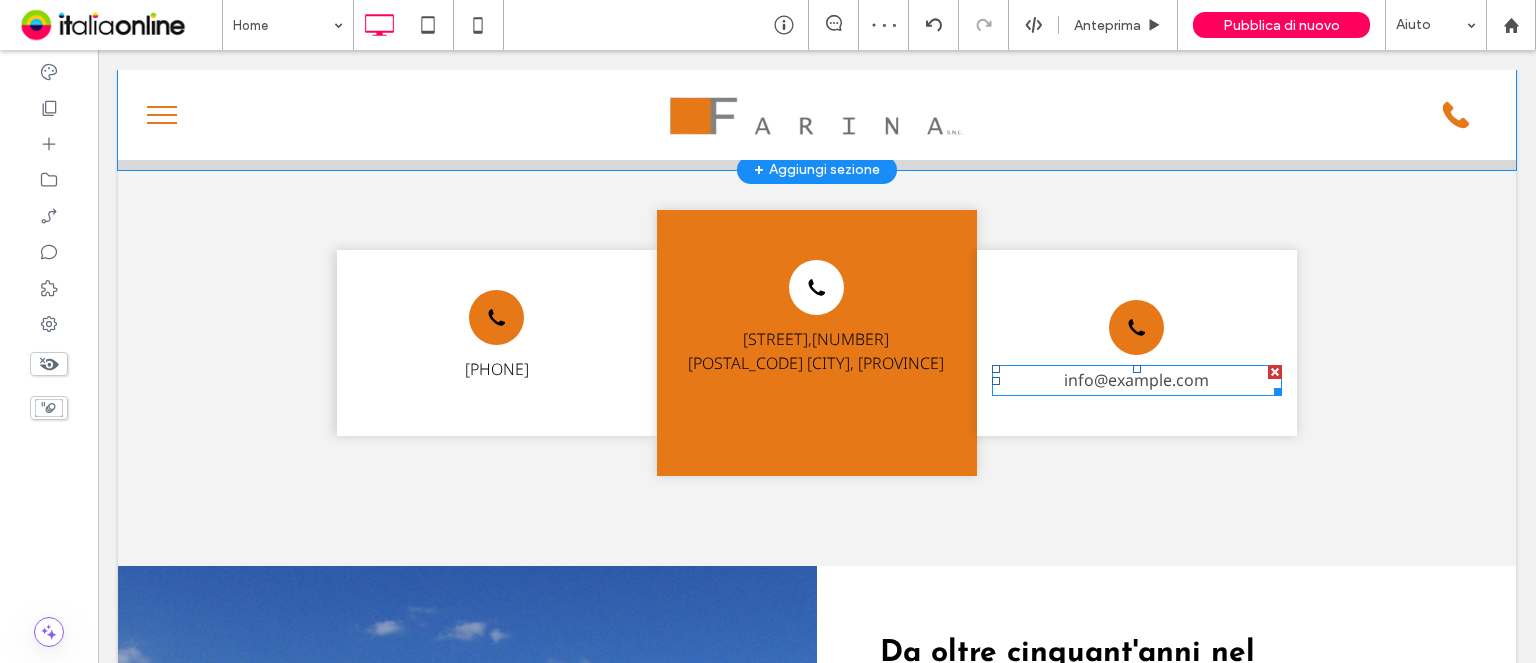 click on "[EMAIL]" at bounding box center (1136, 380) 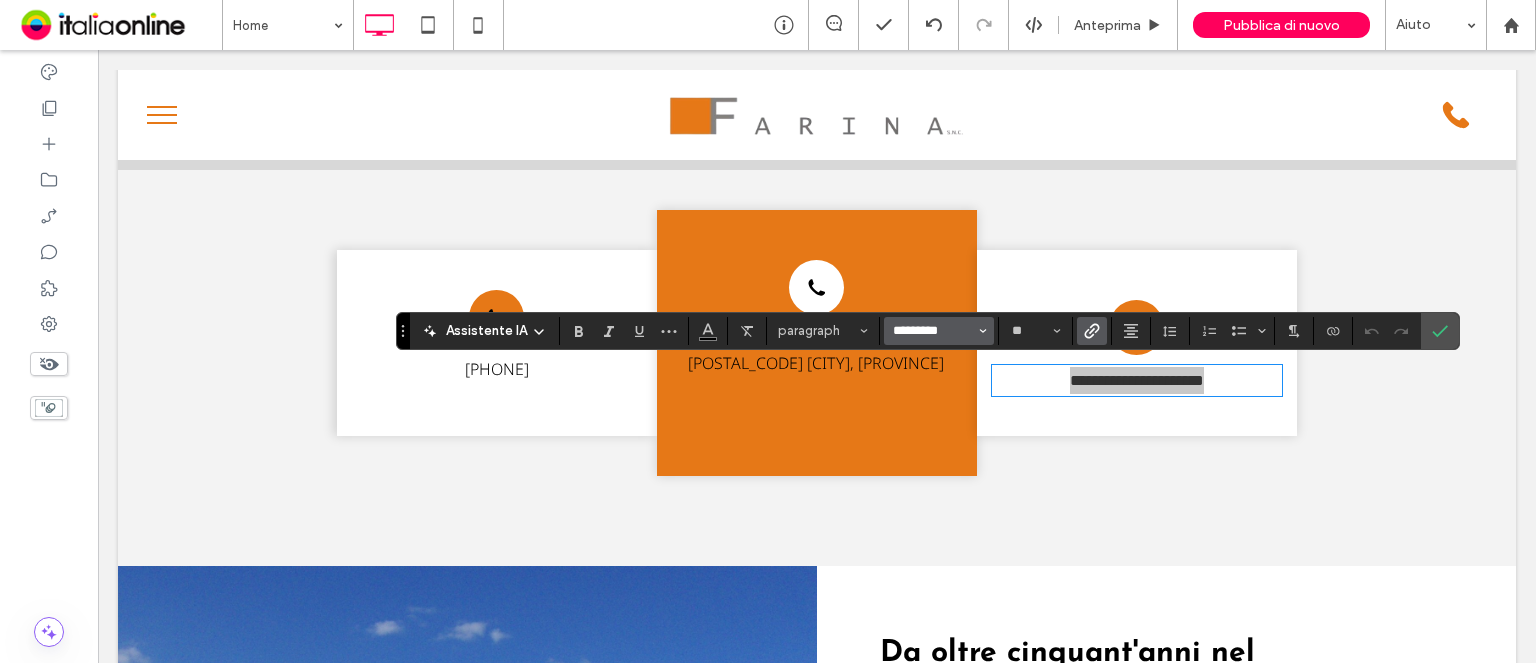 click on "*********" at bounding box center (933, 331) 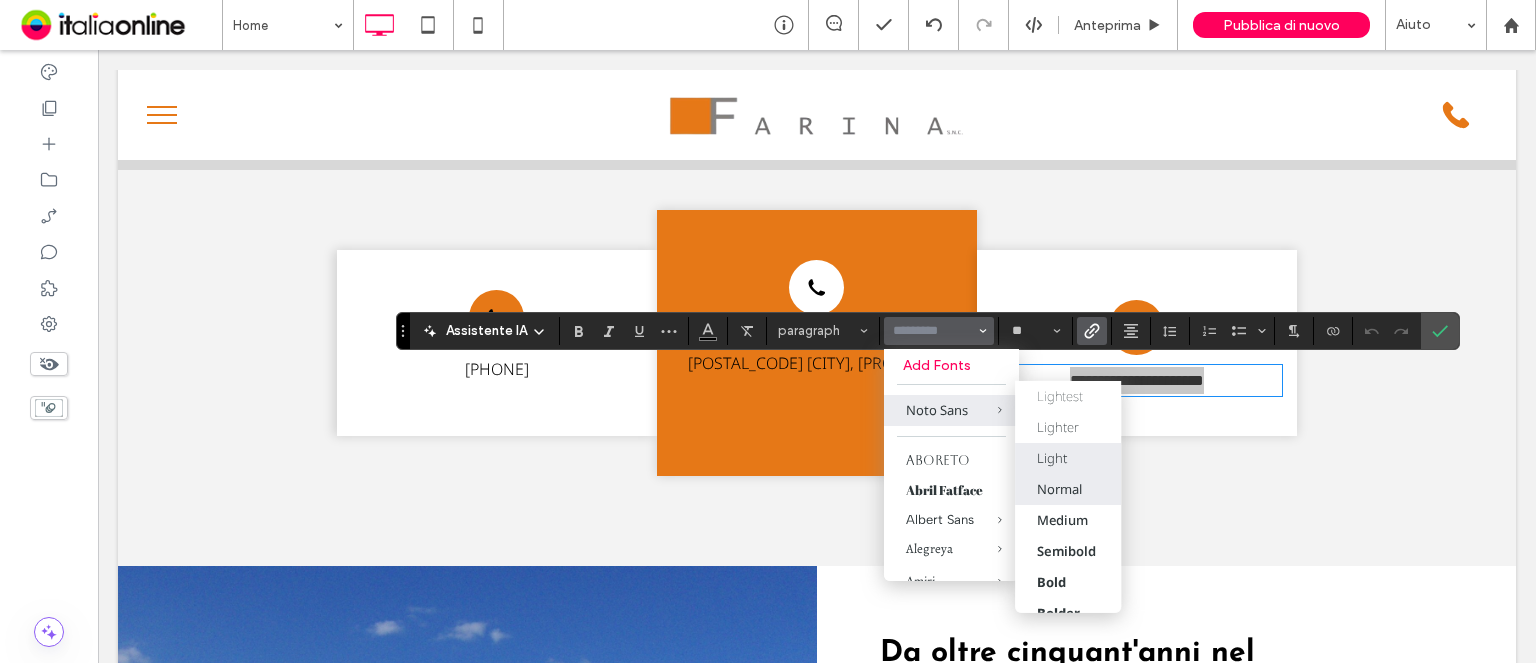 click on "Light" at bounding box center (1068, 458) 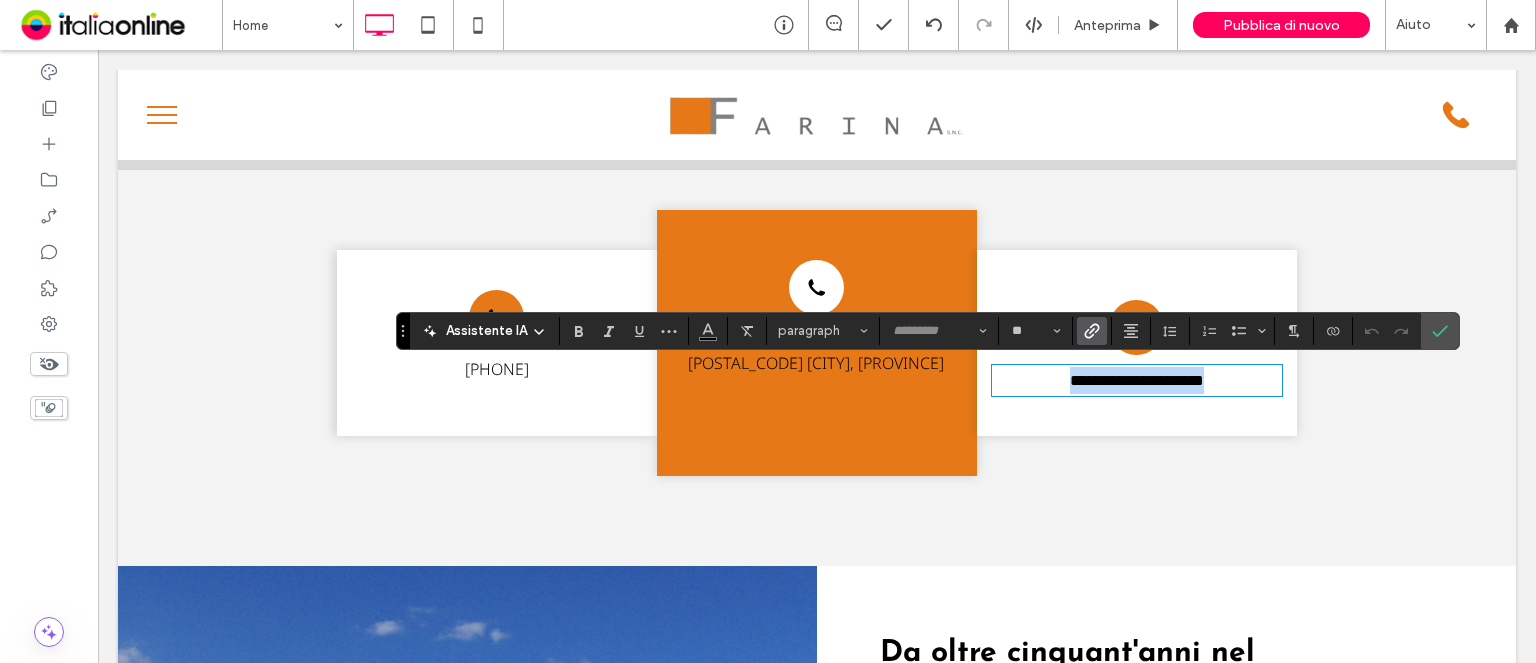 type on "*********" 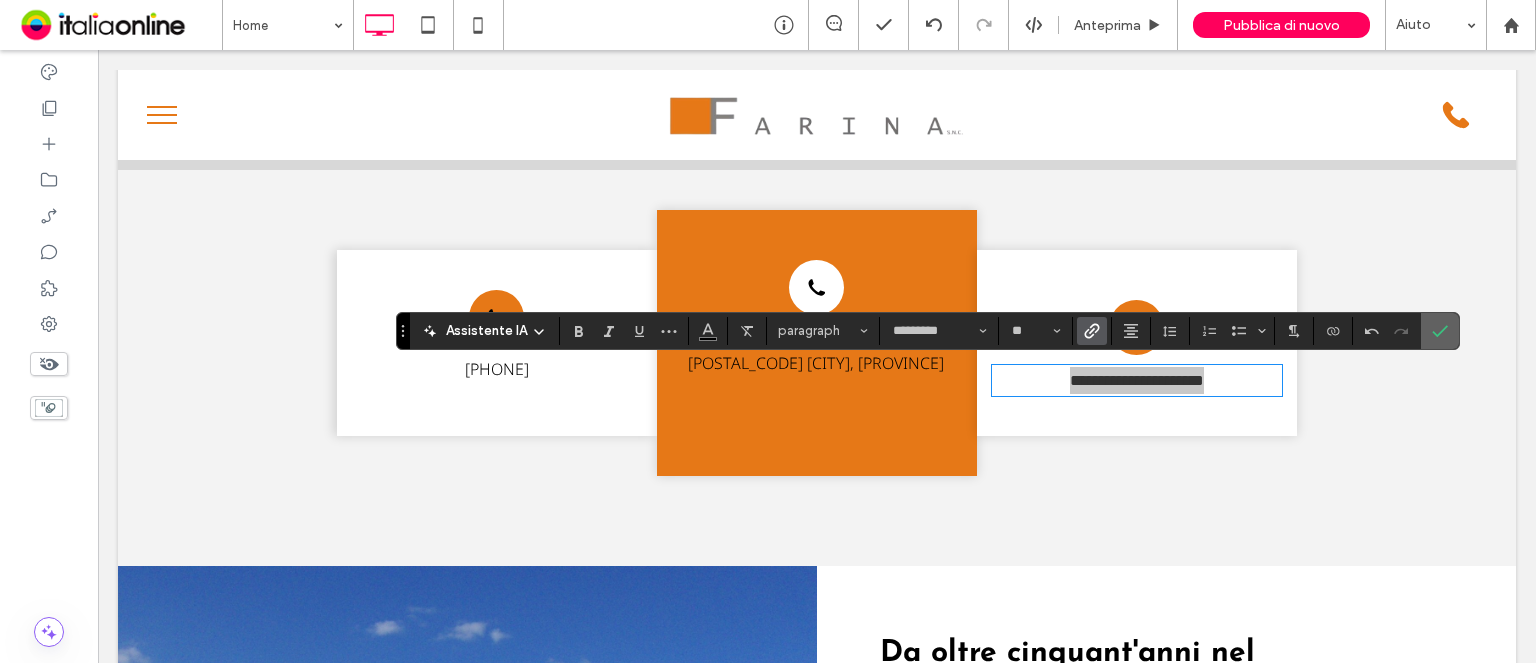 click at bounding box center (1440, 331) 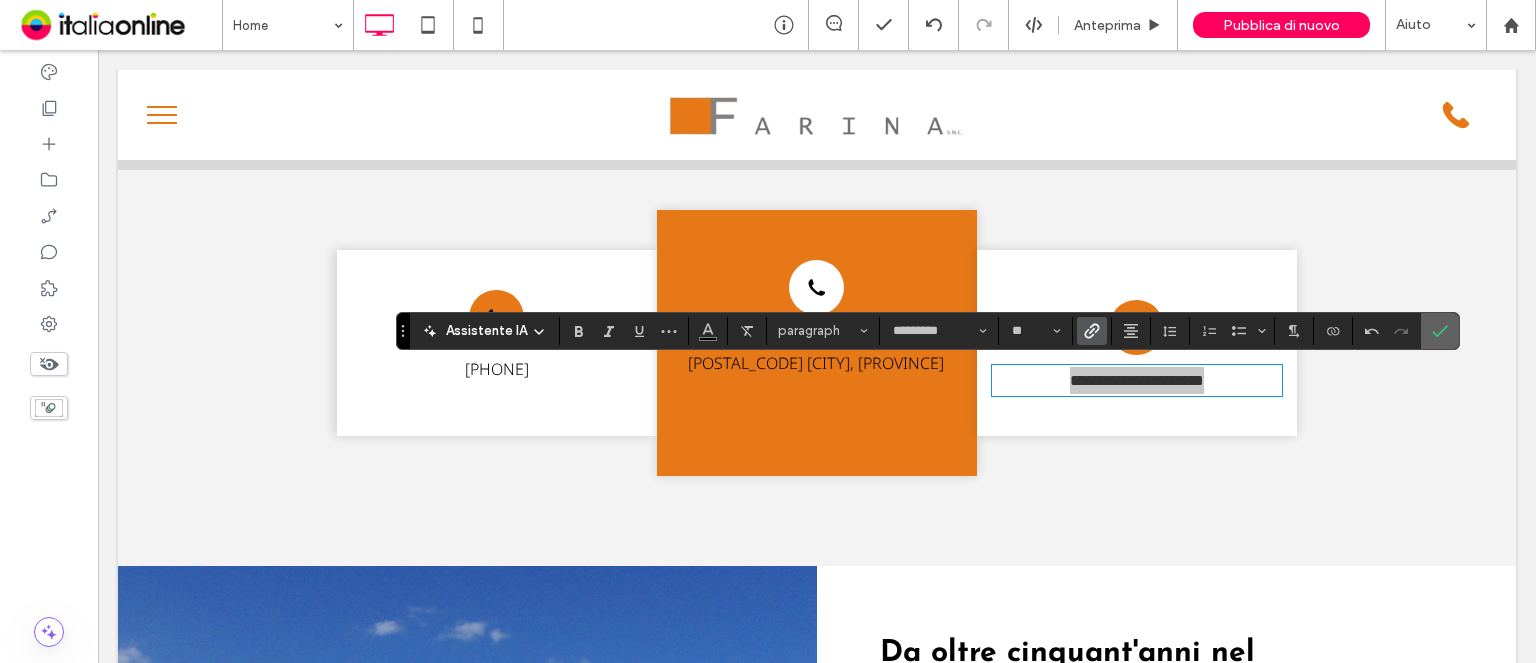 click at bounding box center [1440, 331] 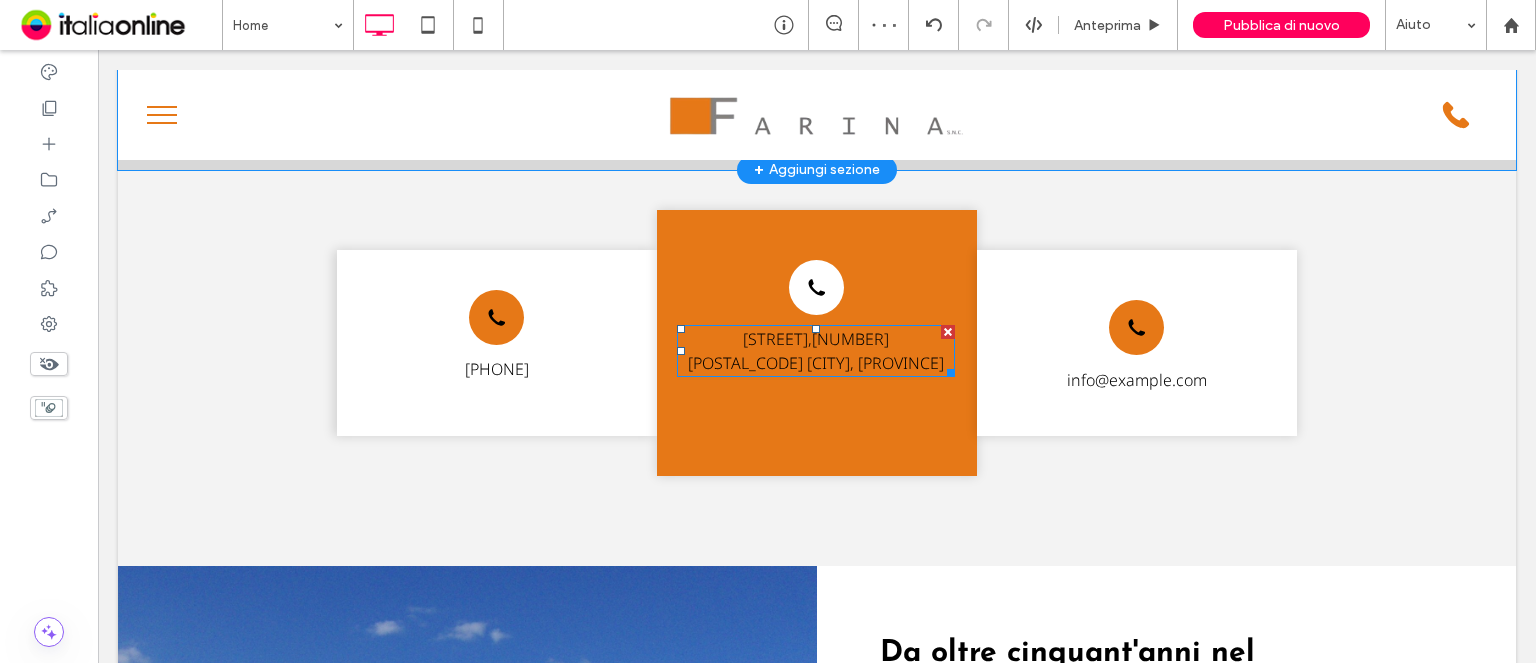 click on "[POSTAL_CODE] [CITY], [CITY]" at bounding box center [816, 363] 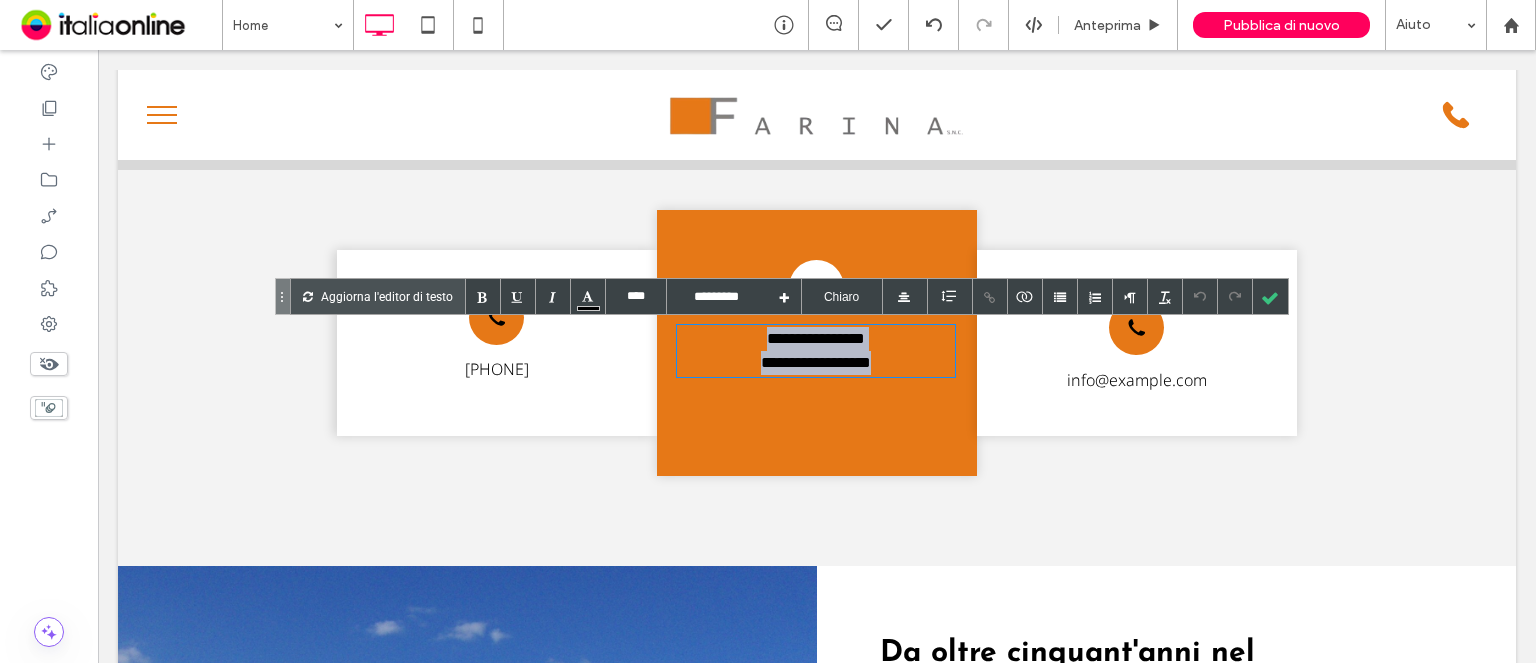 drag, startPoint x: 895, startPoint y: 360, endPoint x: 293, endPoint y: 274, distance: 608.1118 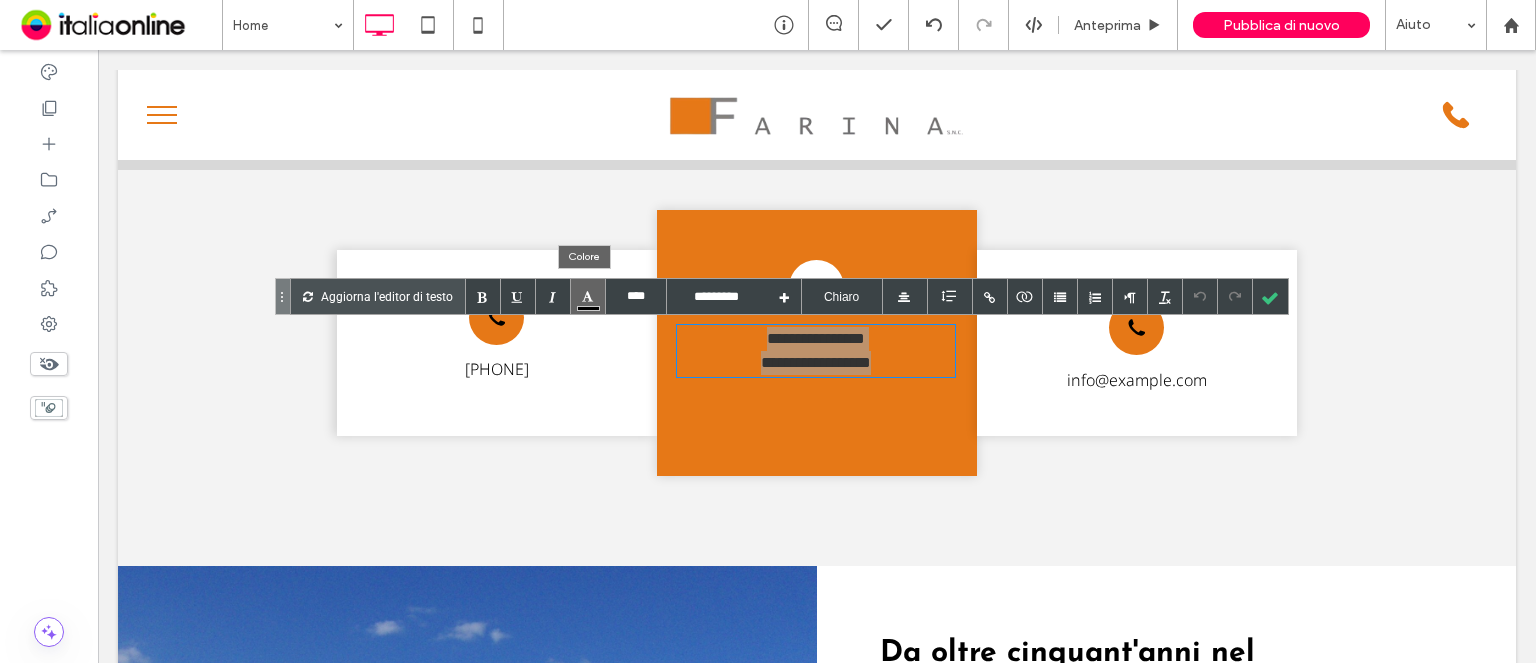 click at bounding box center [588, 308] 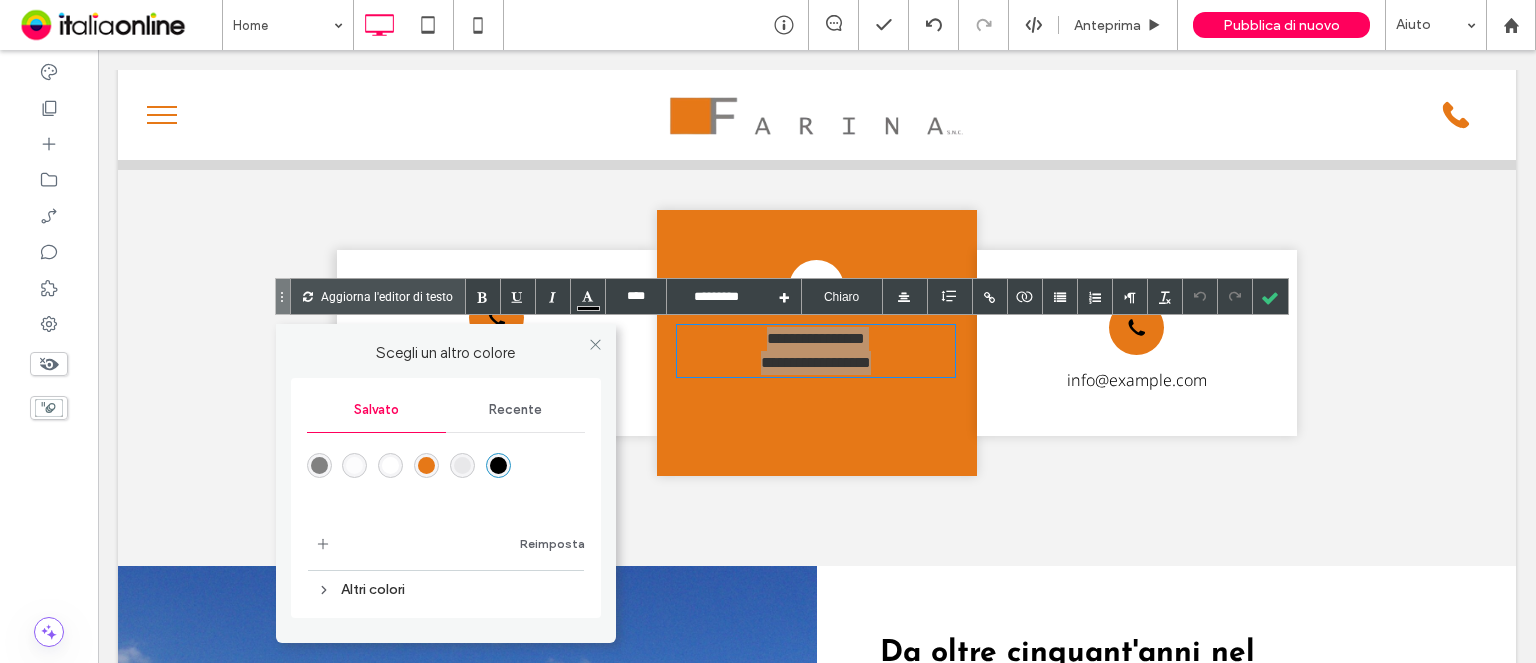 click at bounding box center (390, 465) 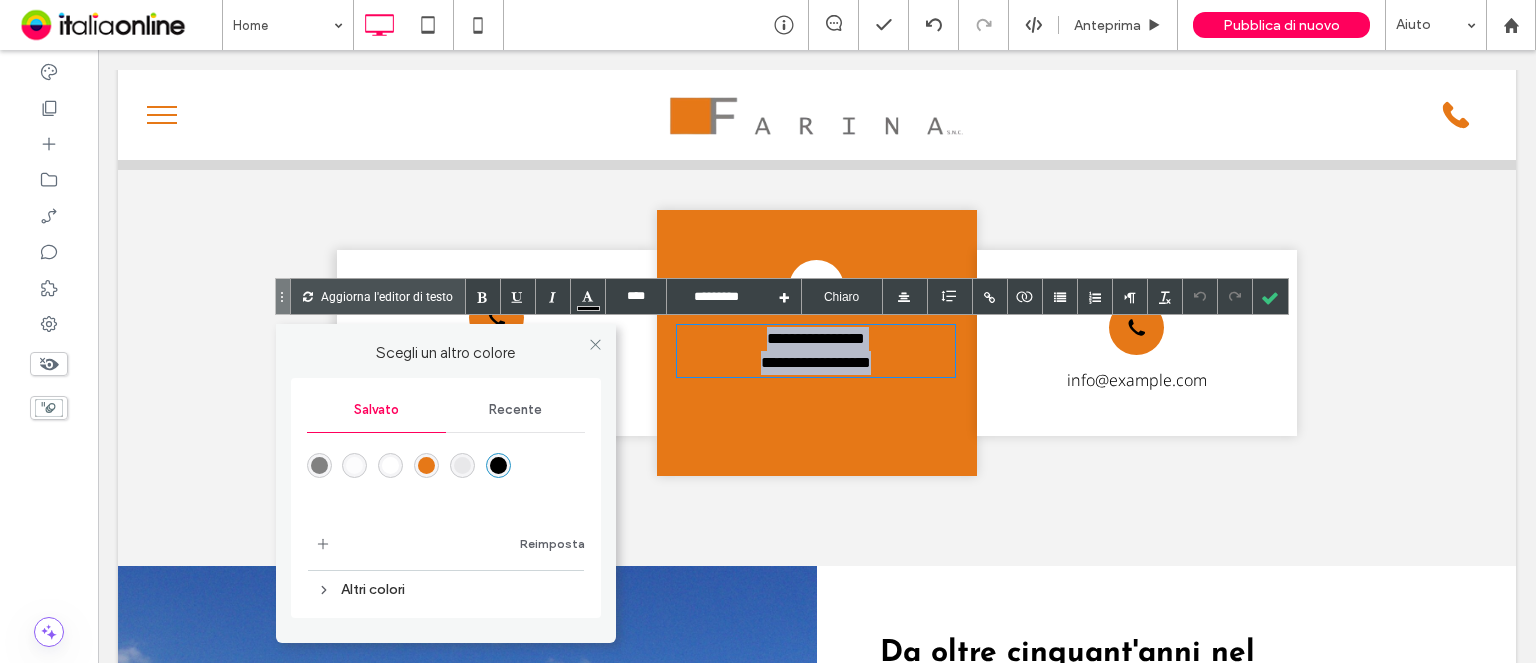 type 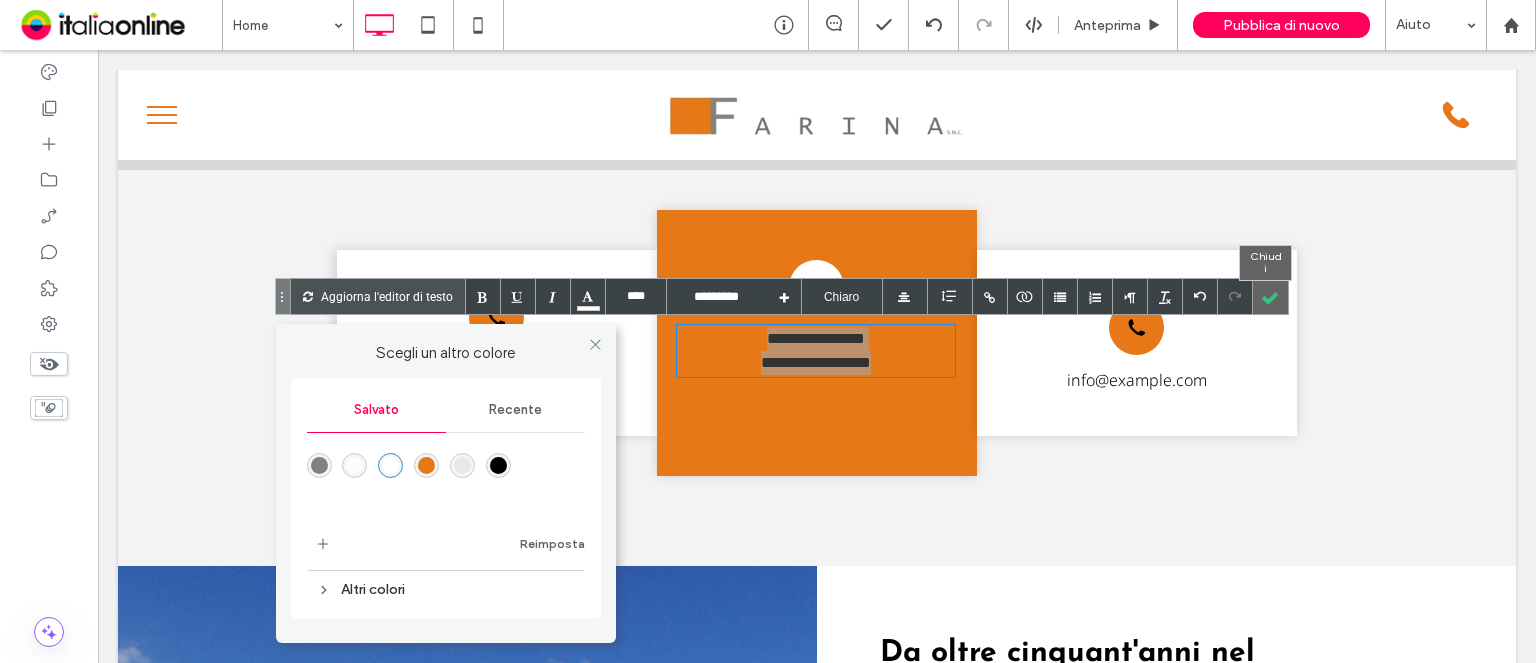 click at bounding box center (1270, 296) 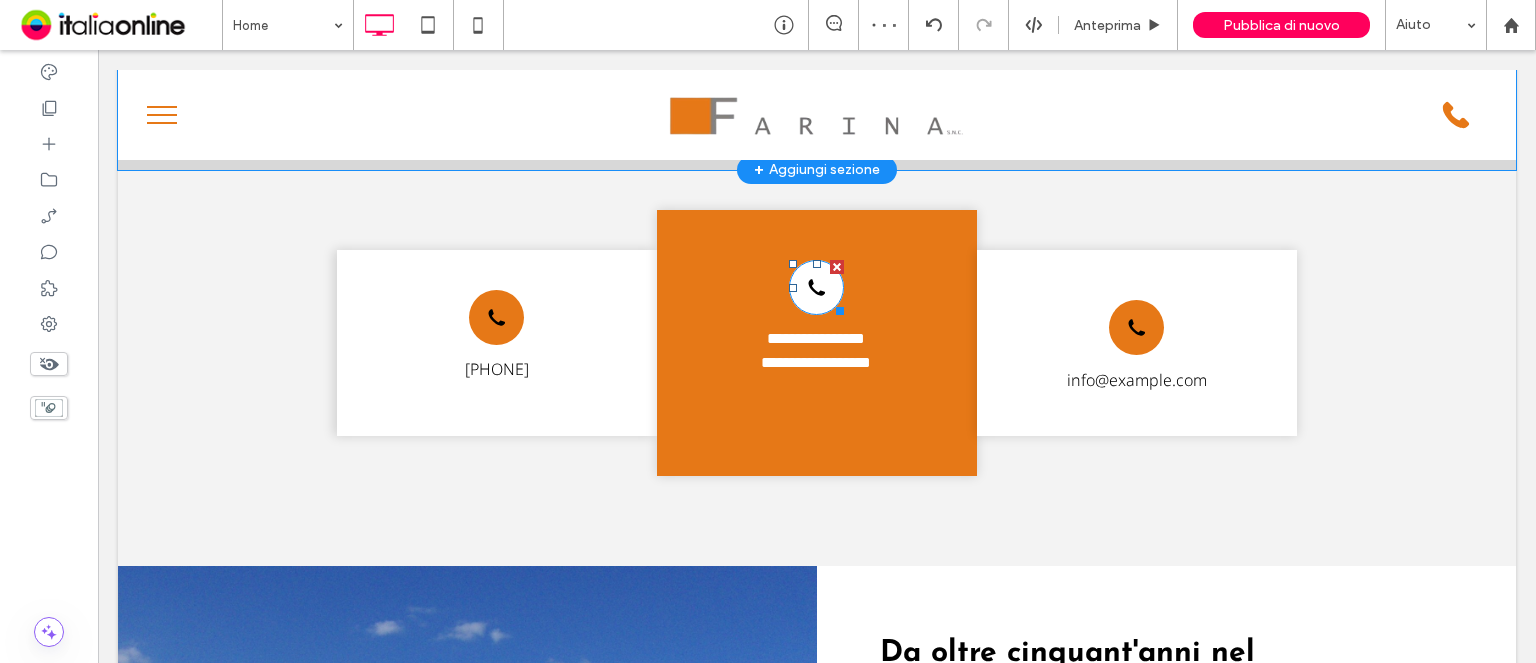 click on "Icona del telefono" at bounding box center [816, 287] 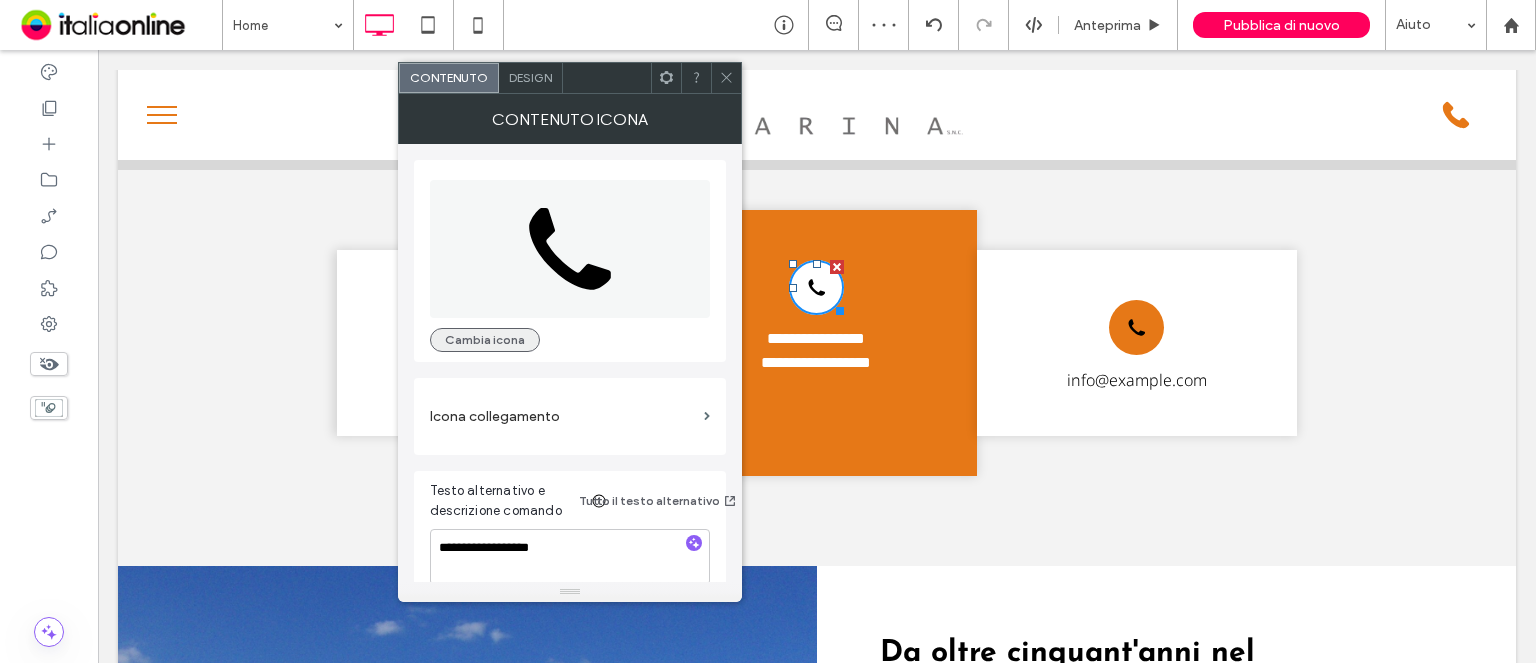 click on "Icona del telefono
Cambia icona" at bounding box center (570, 261) 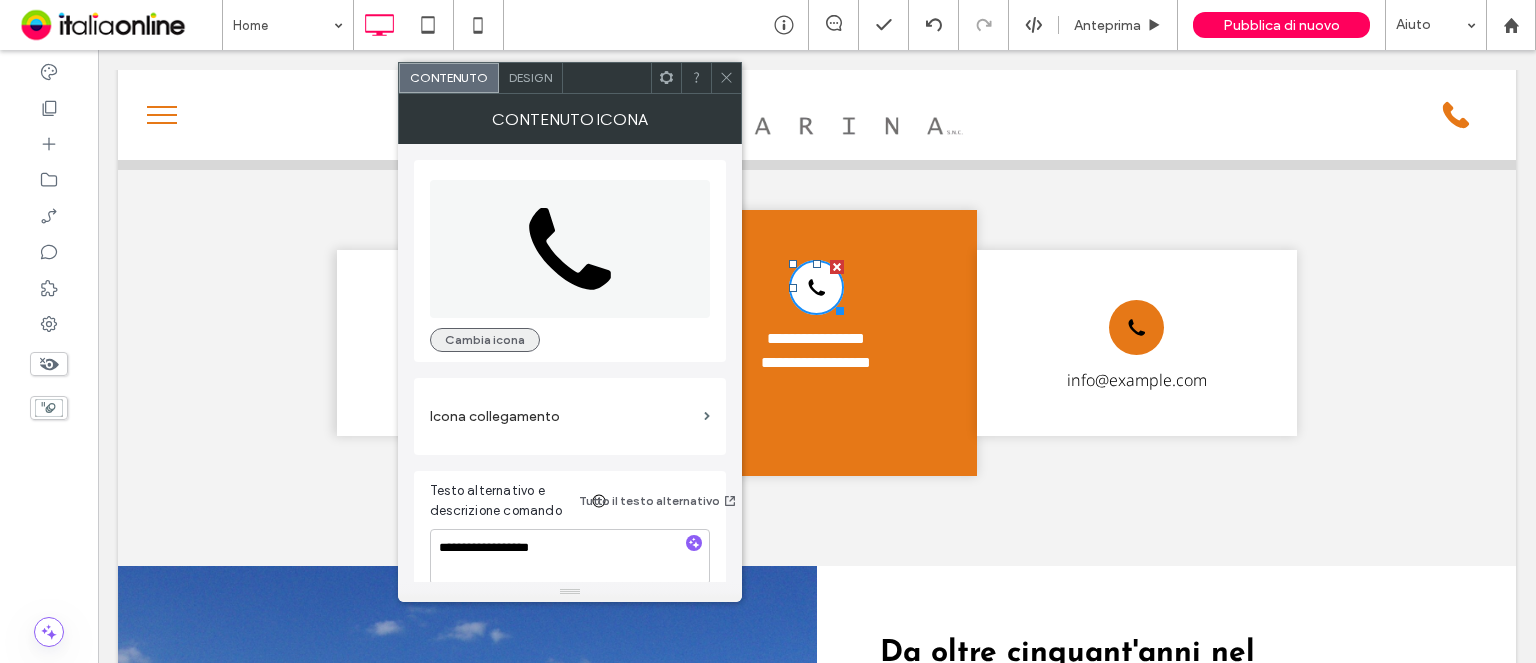 click on "Cambia icona" at bounding box center (485, 340) 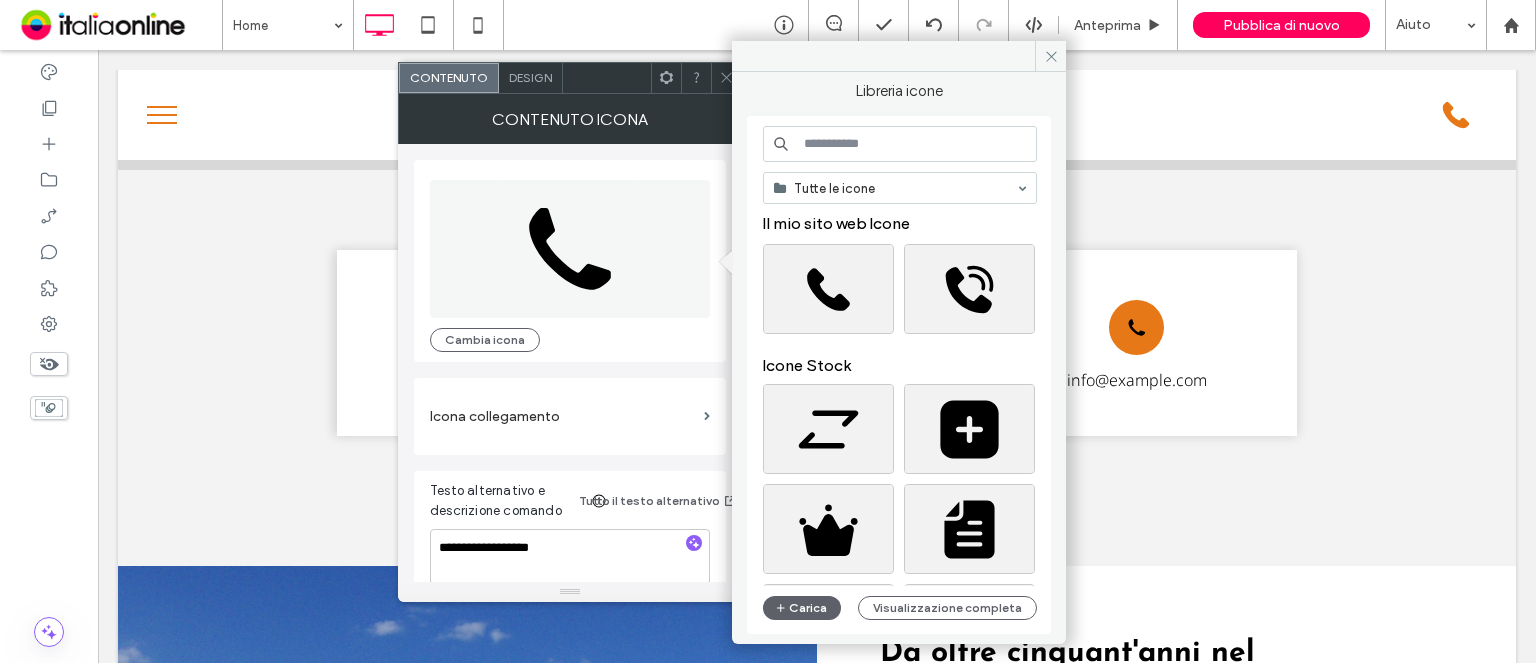 click on "Tutte le icone Il mio sito web Icone
Icone Stock Carica Visualizzazione completa" at bounding box center (899, 375) 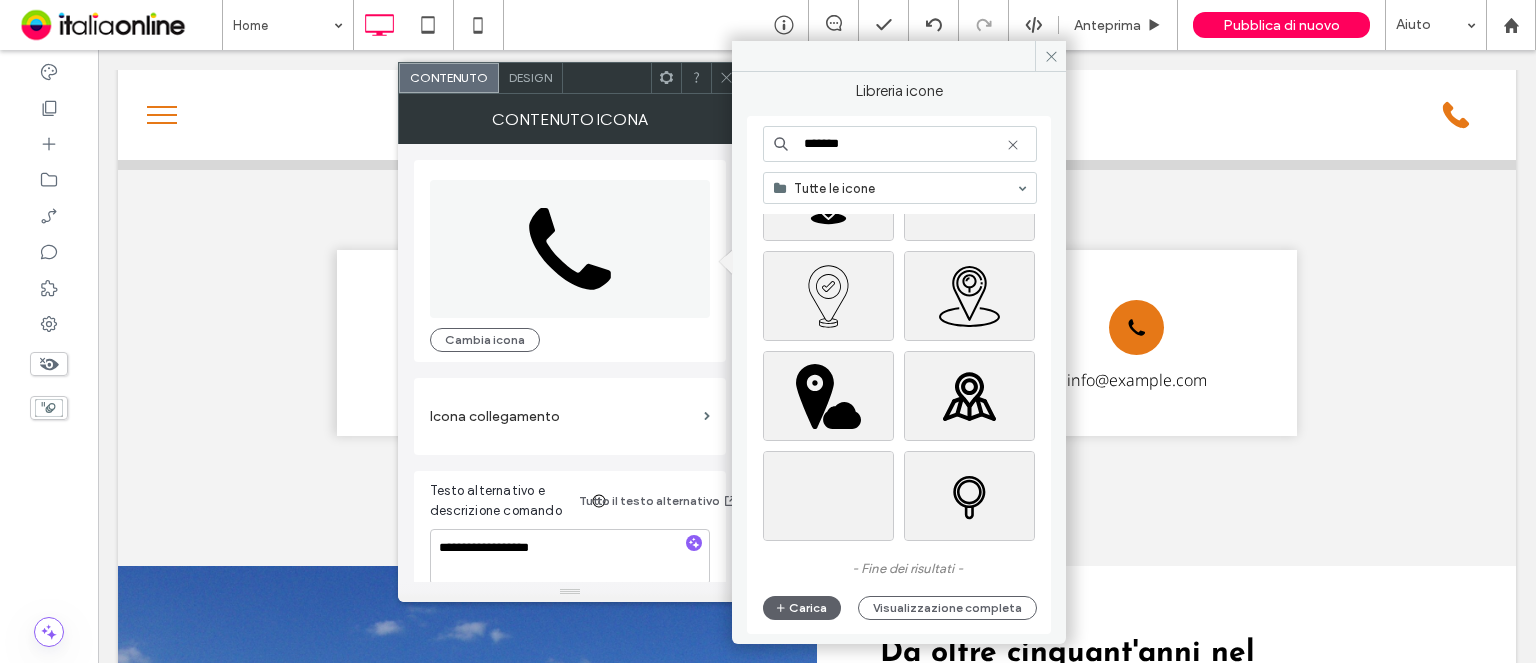 scroll, scrollTop: 0, scrollLeft: 0, axis: both 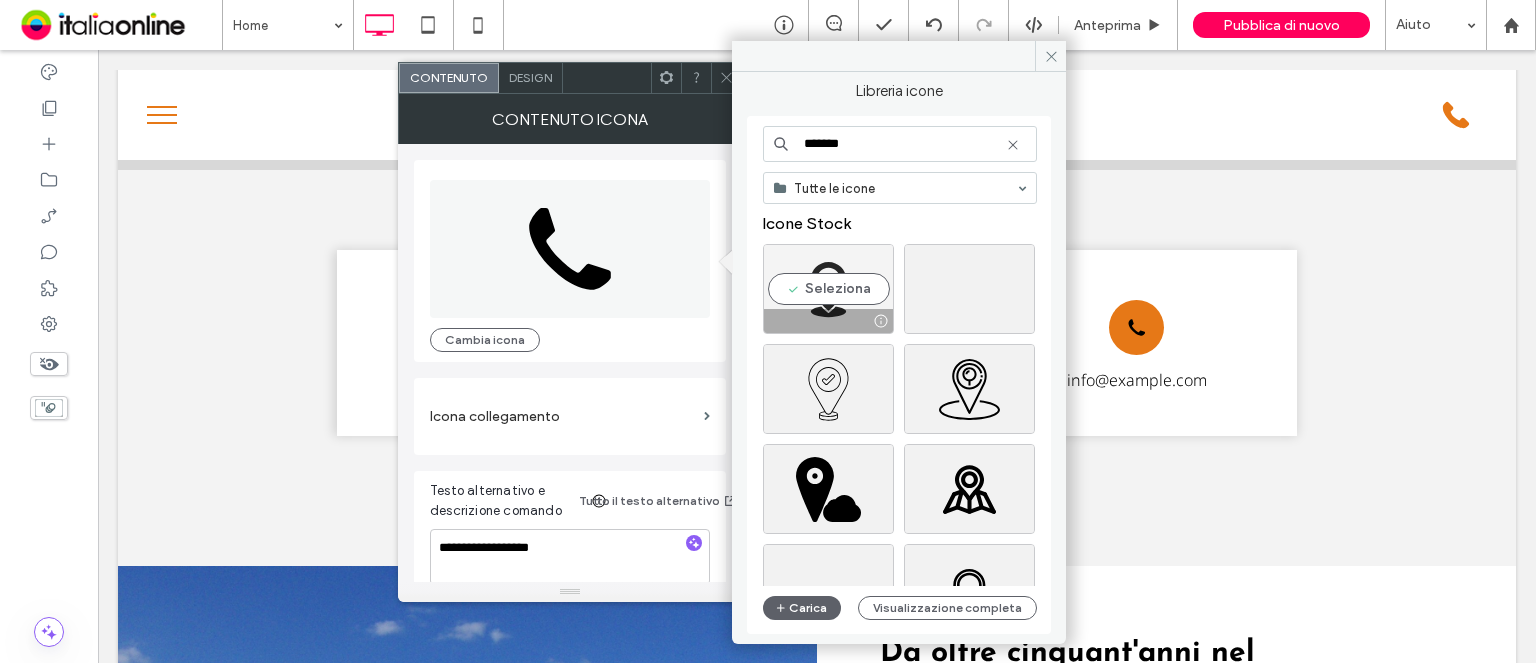 type on "*******" 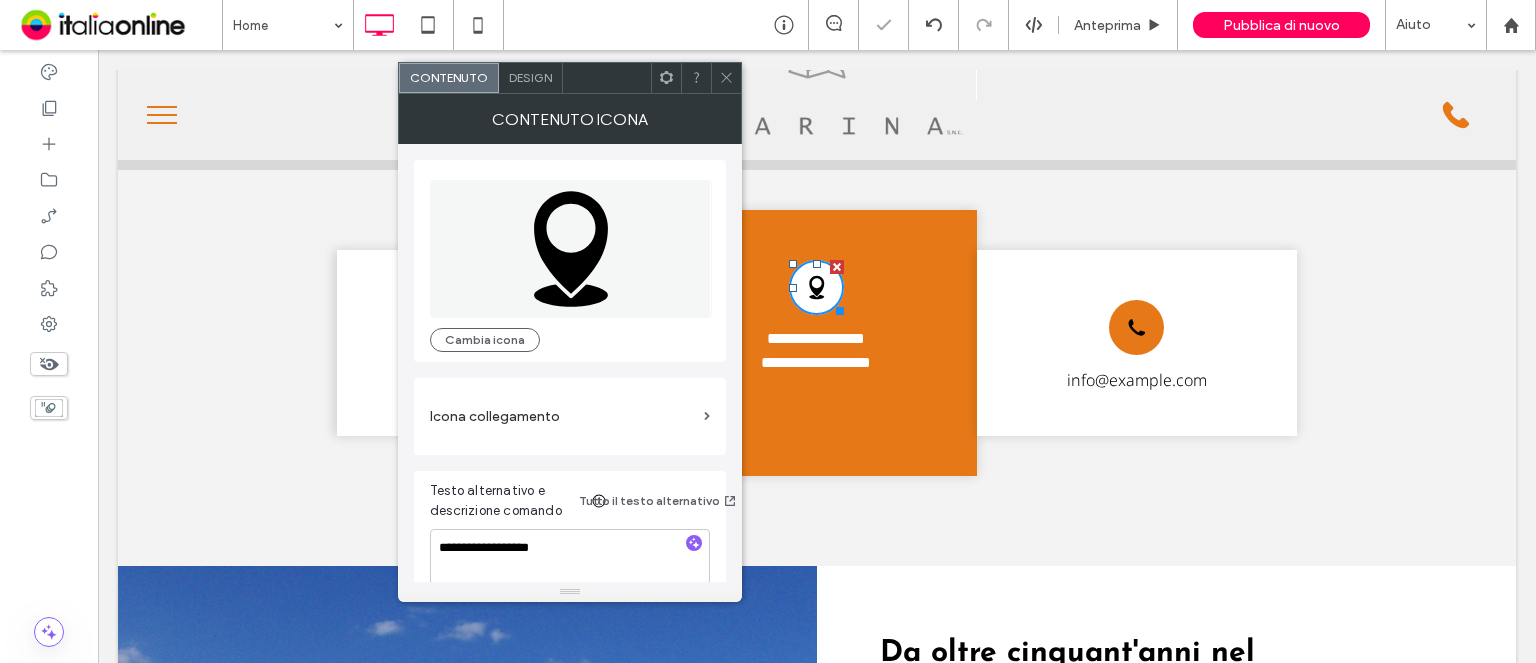click 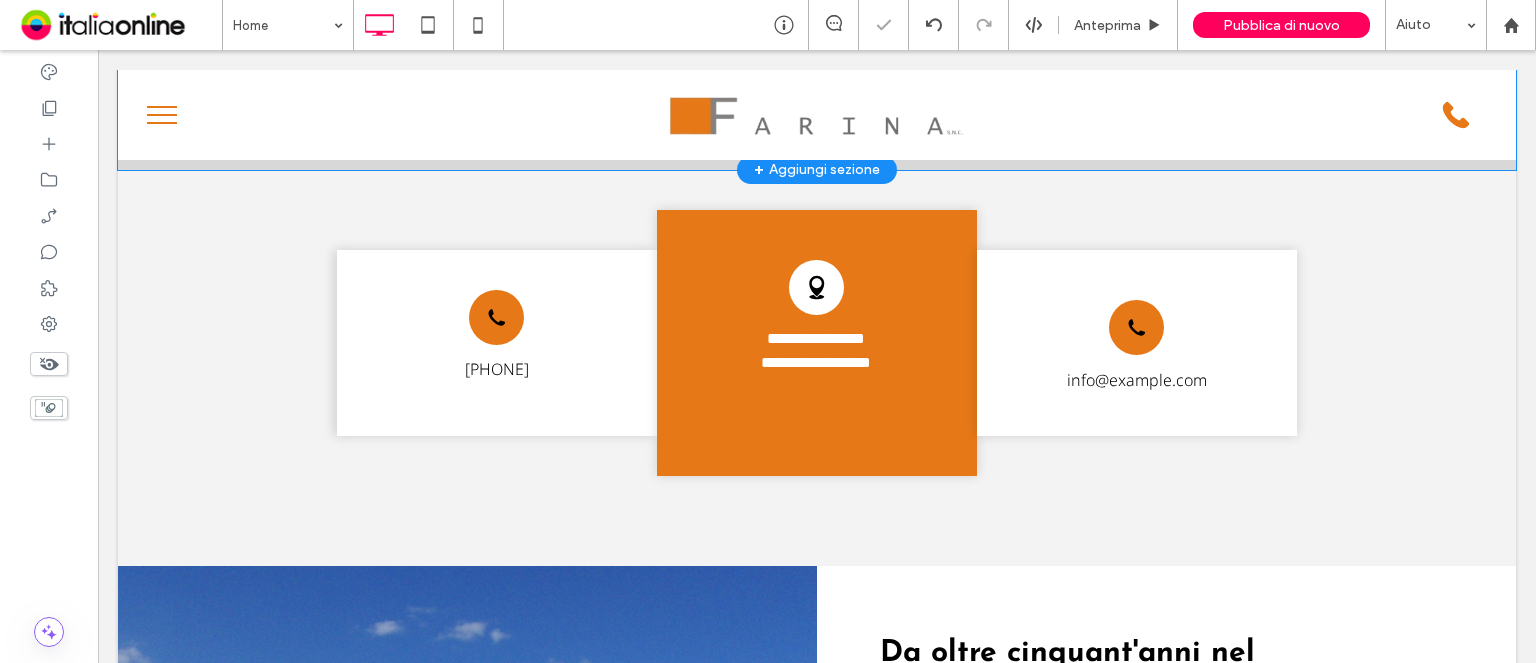 scroll, scrollTop: 2218, scrollLeft: 0, axis: vertical 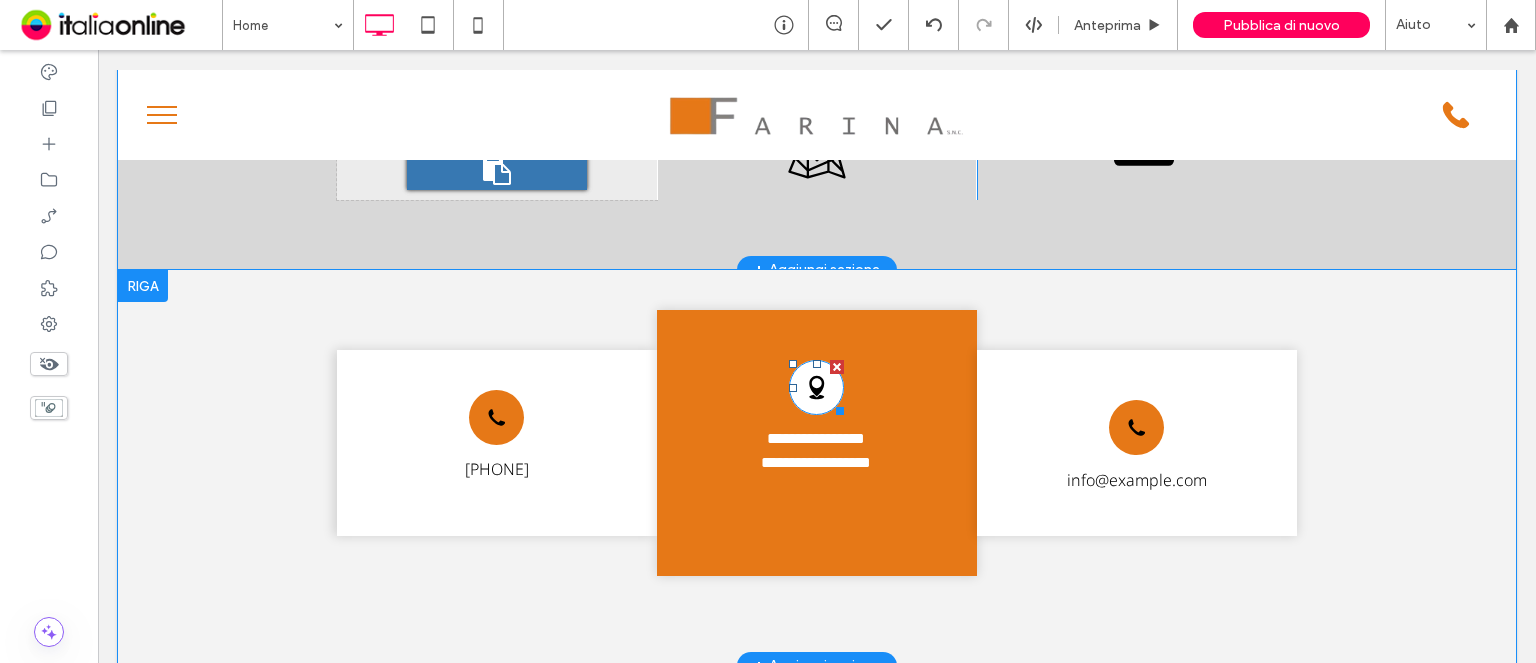 click 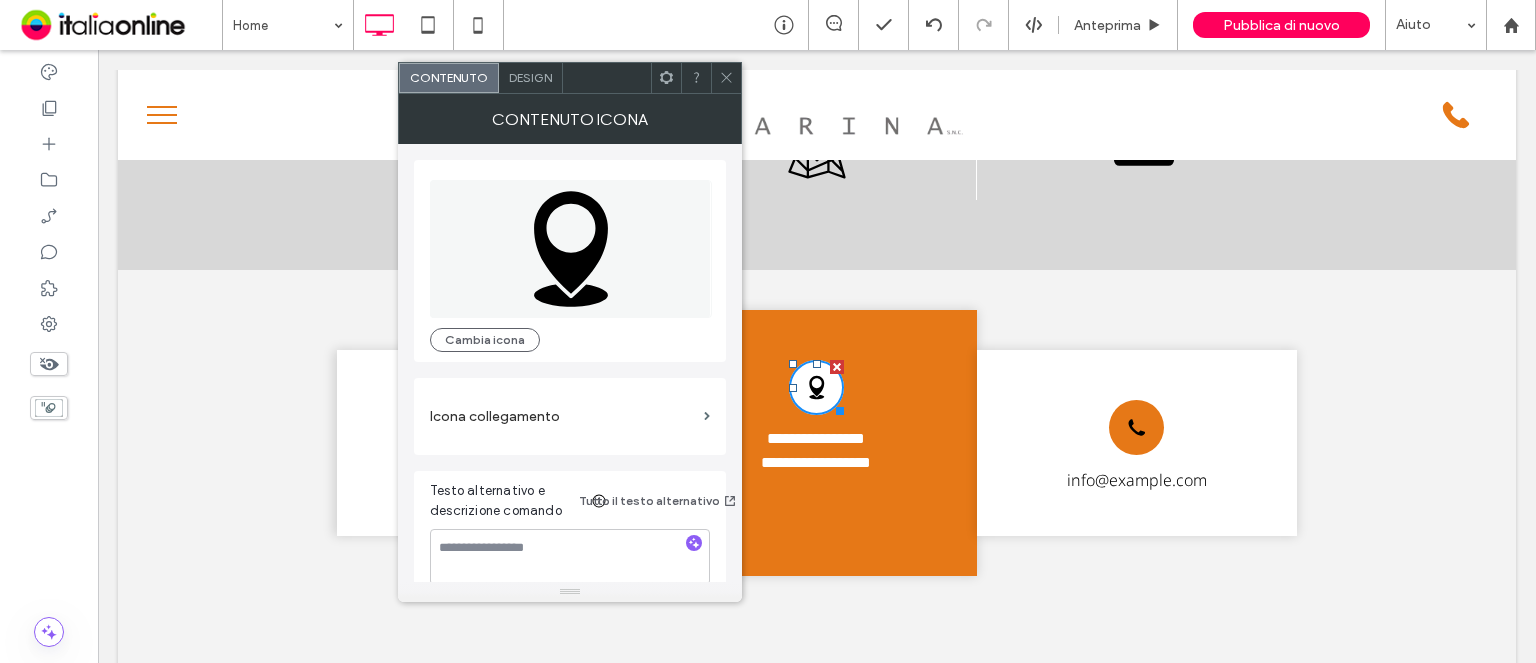 click on "Design" at bounding box center [530, 77] 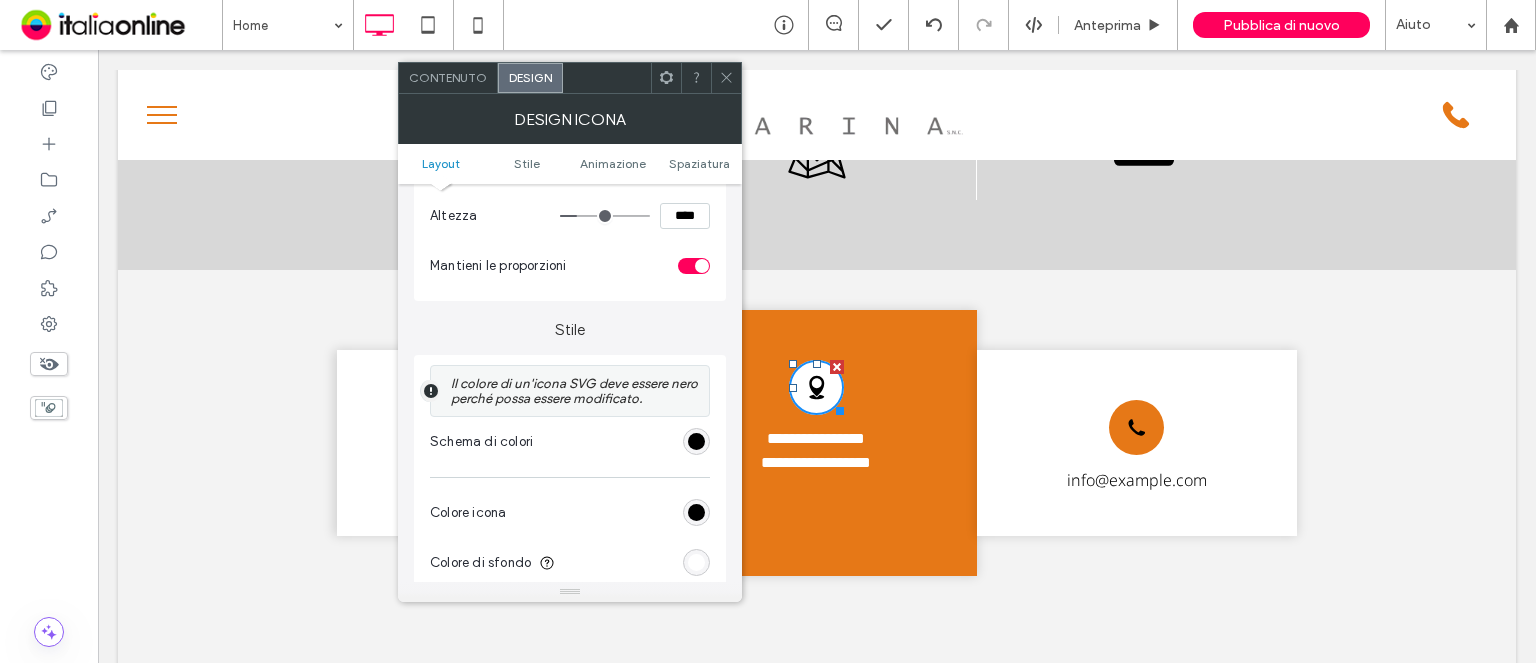 scroll, scrollTop: 400, scrollLeft: 0, axis: vertical 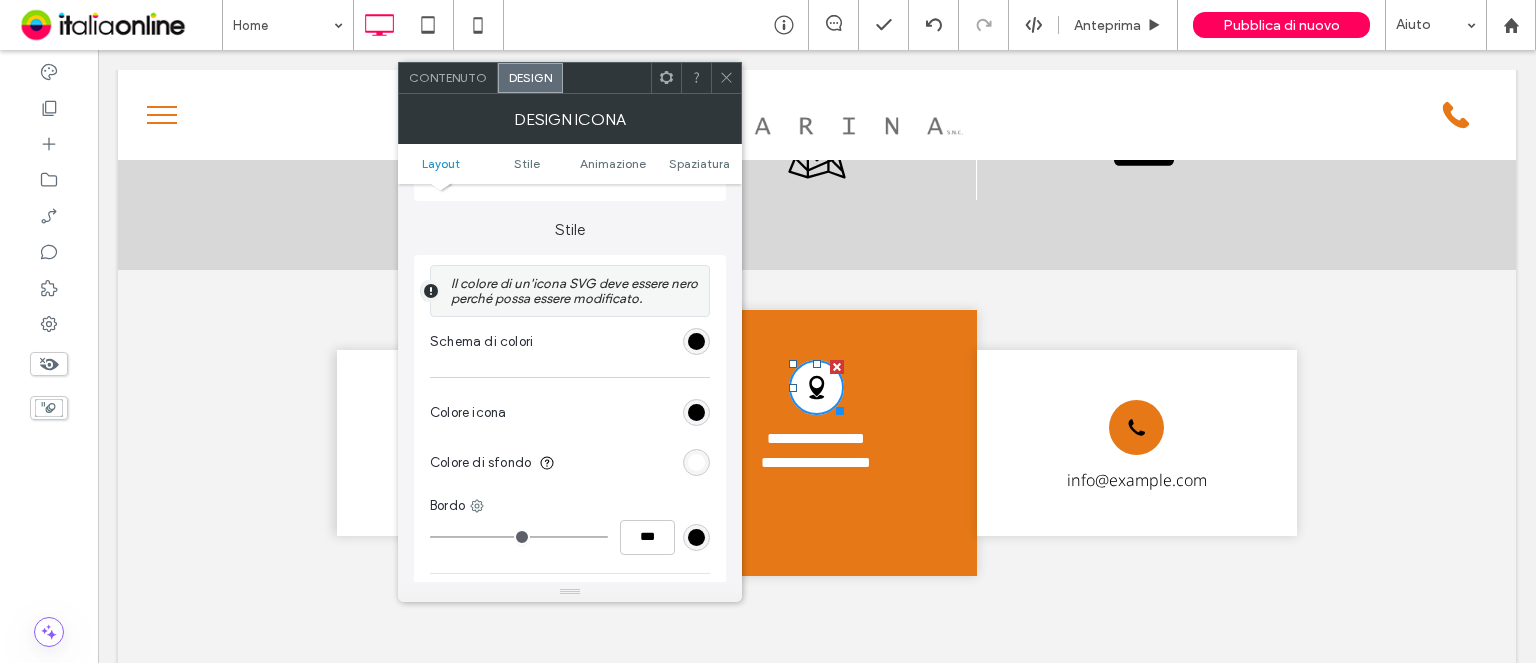drag, startPoint x: 699, startPoint y: 471, endPoint x: 705, endPoint y: 460, distance: 12.529964 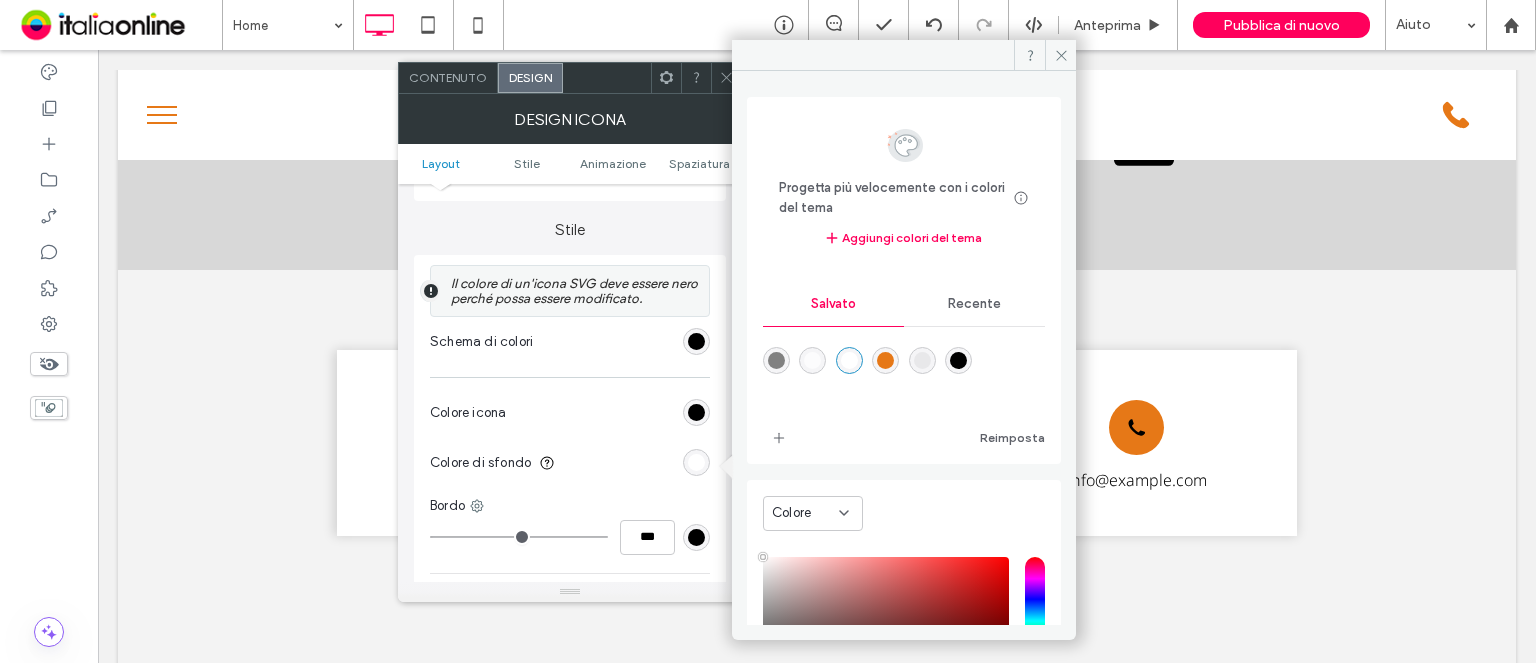 drag, startPoint x: 892, startPoint y: 363, endPoint x: 895, endPoint y: 342, distance: 21.213203 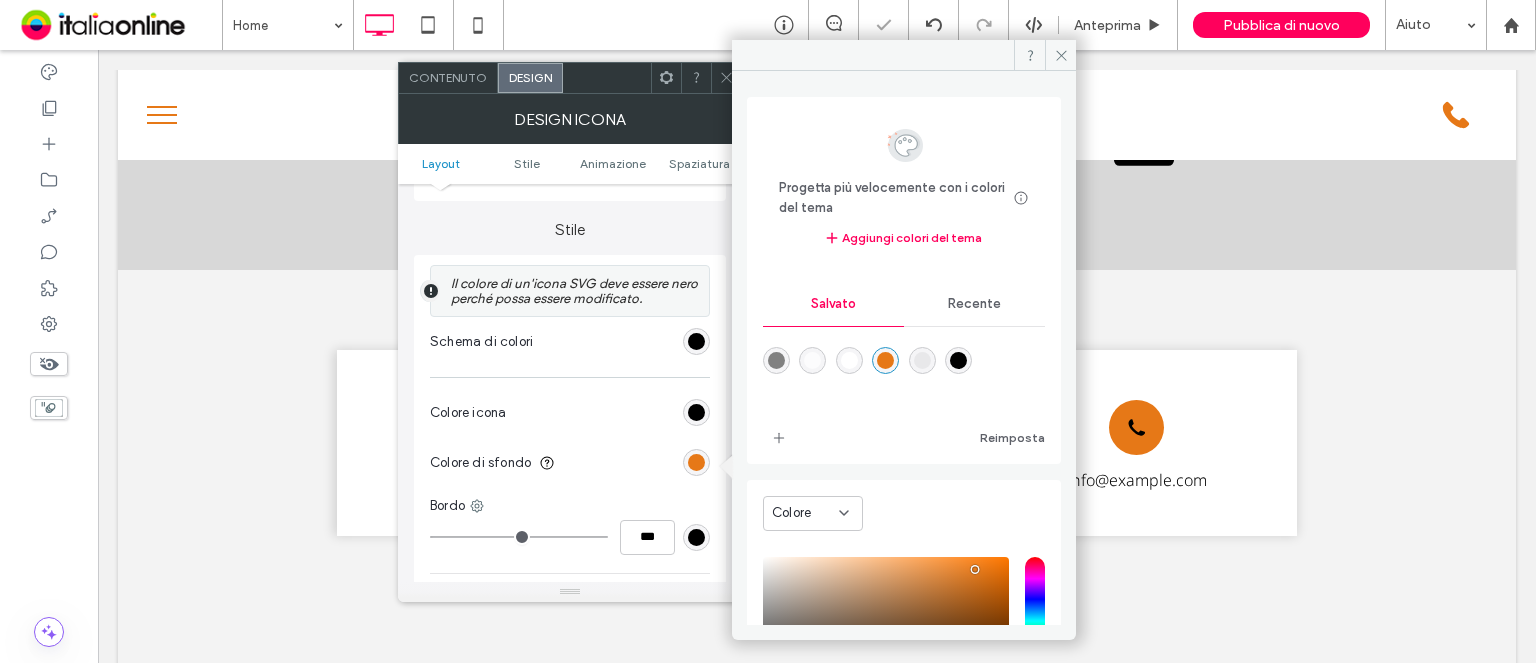 click 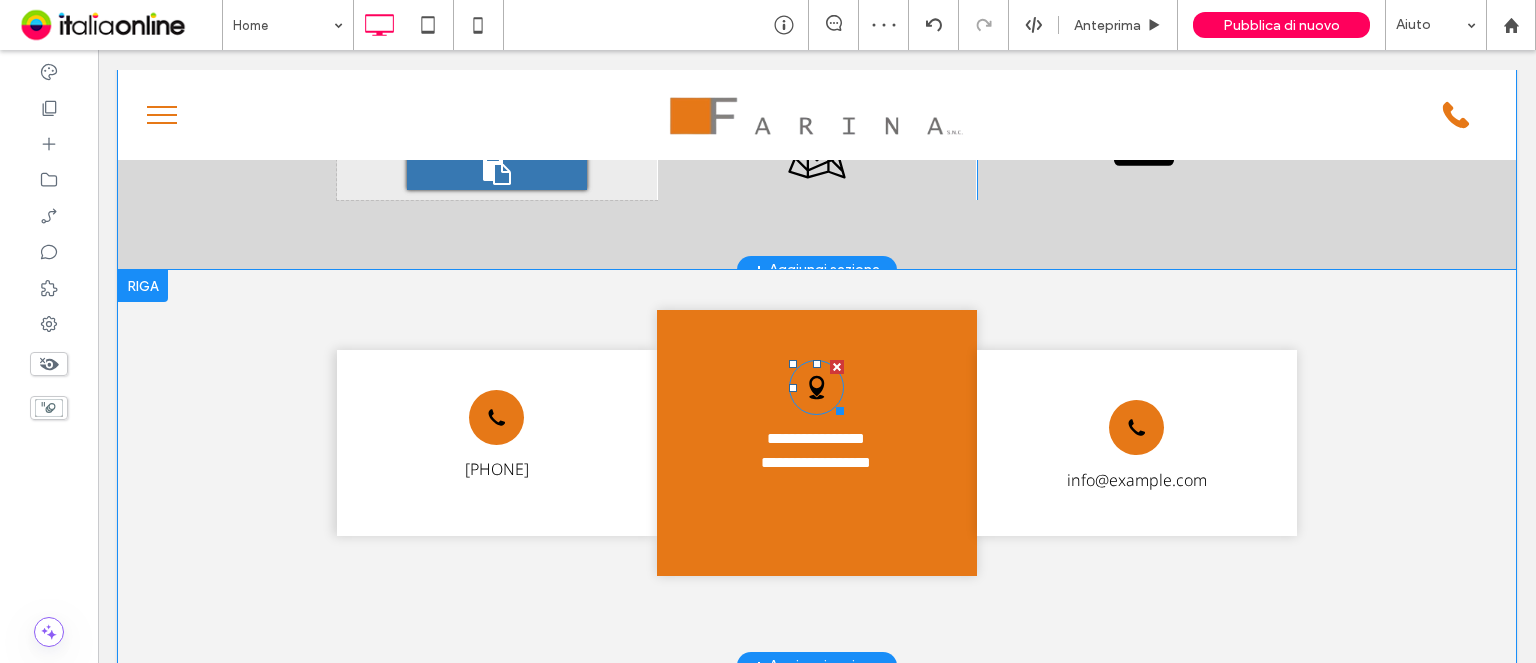 click 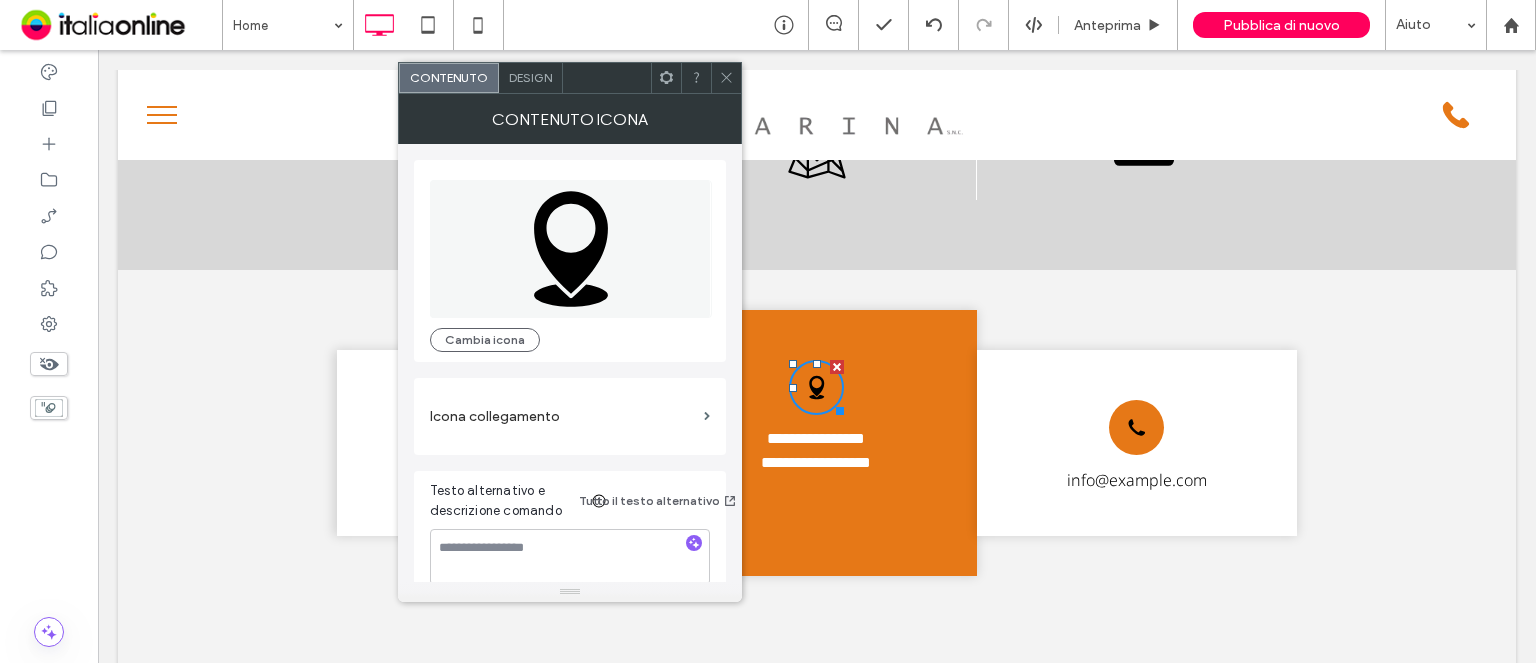 click on "Design" at bounding box center (530, 77) 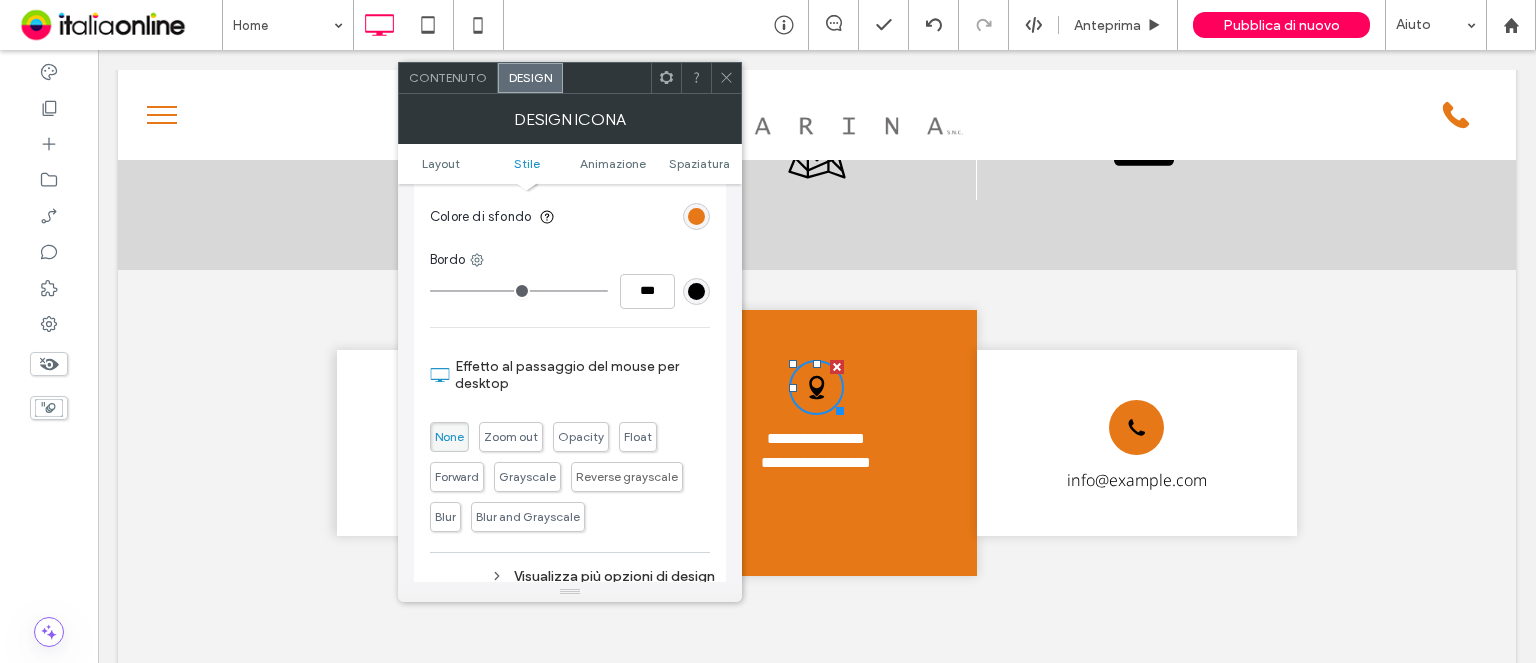 scroll, scrollTop: 600, scrollLeft: 0, axis: vertical 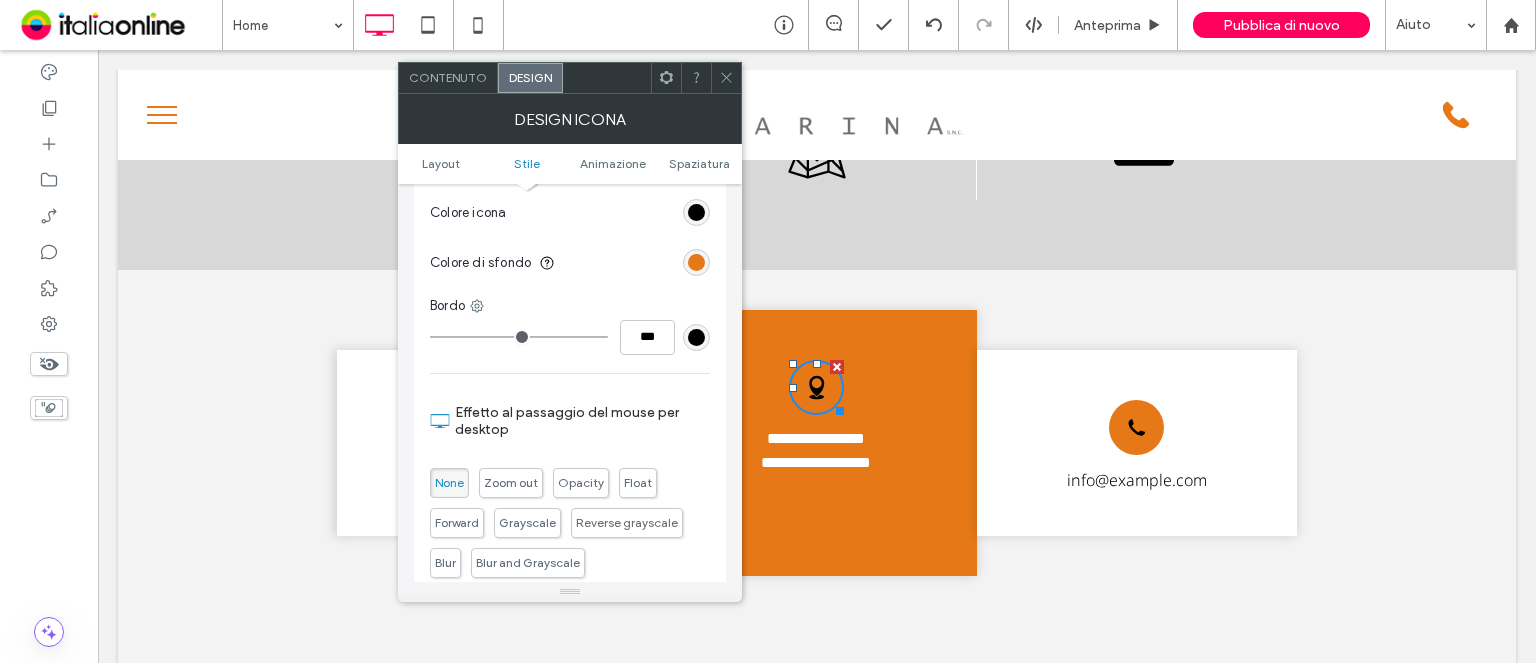 click at bounding box center [696, 337] 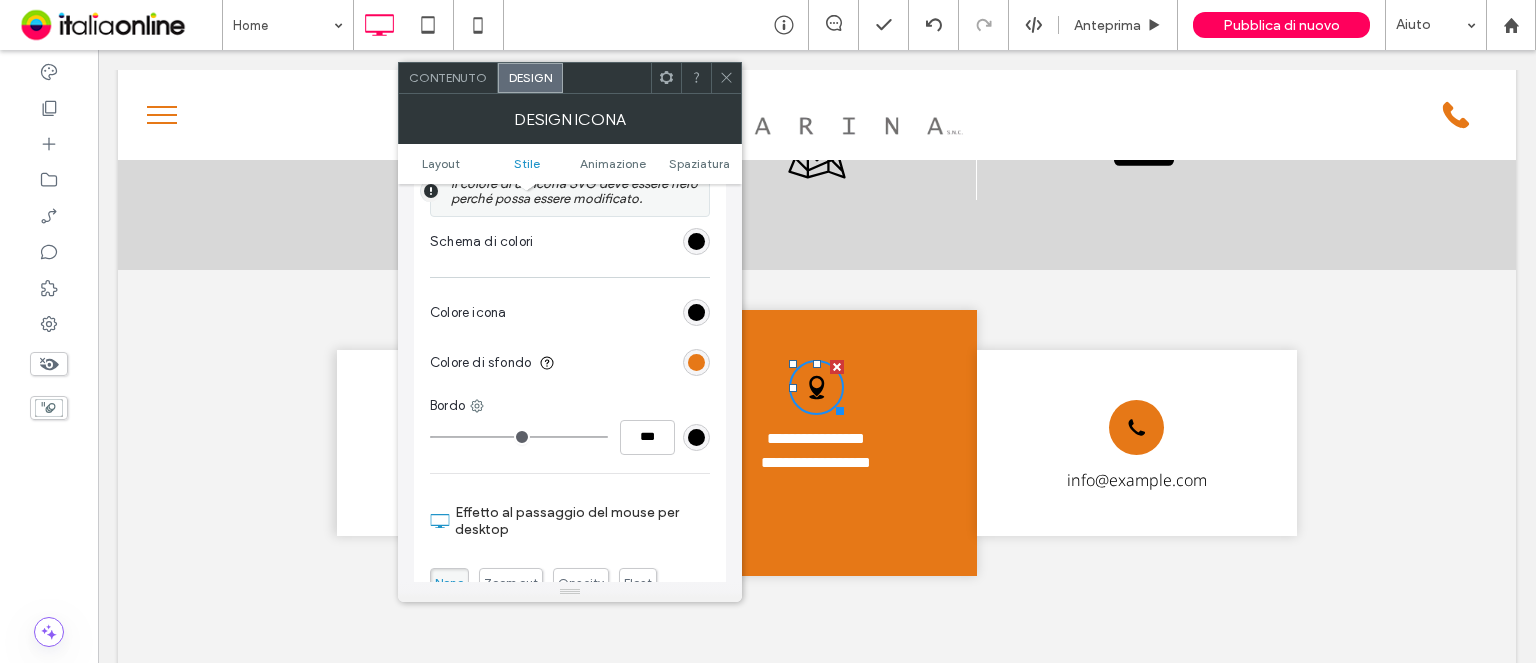 scroll, scrollTop: 400, scrollLeft: 0, axis: vertical 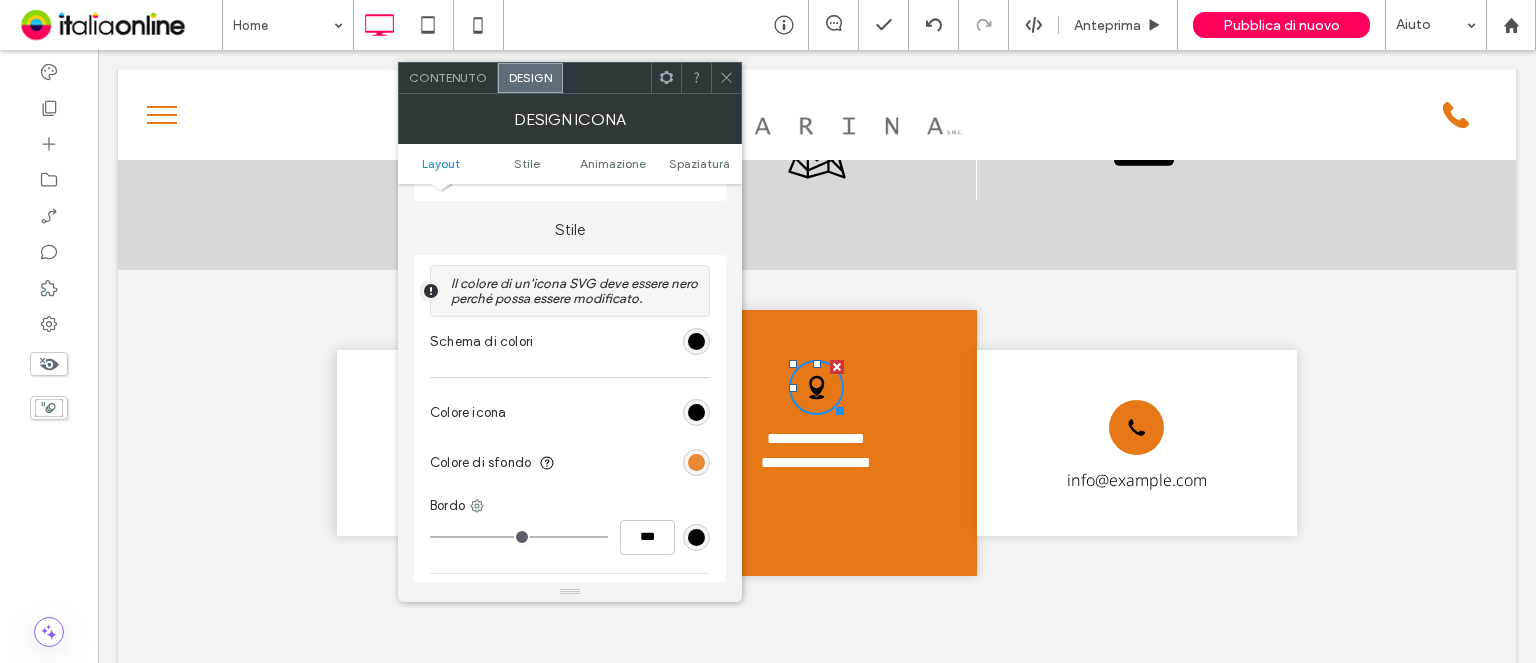click at bounding box center (696, 462) 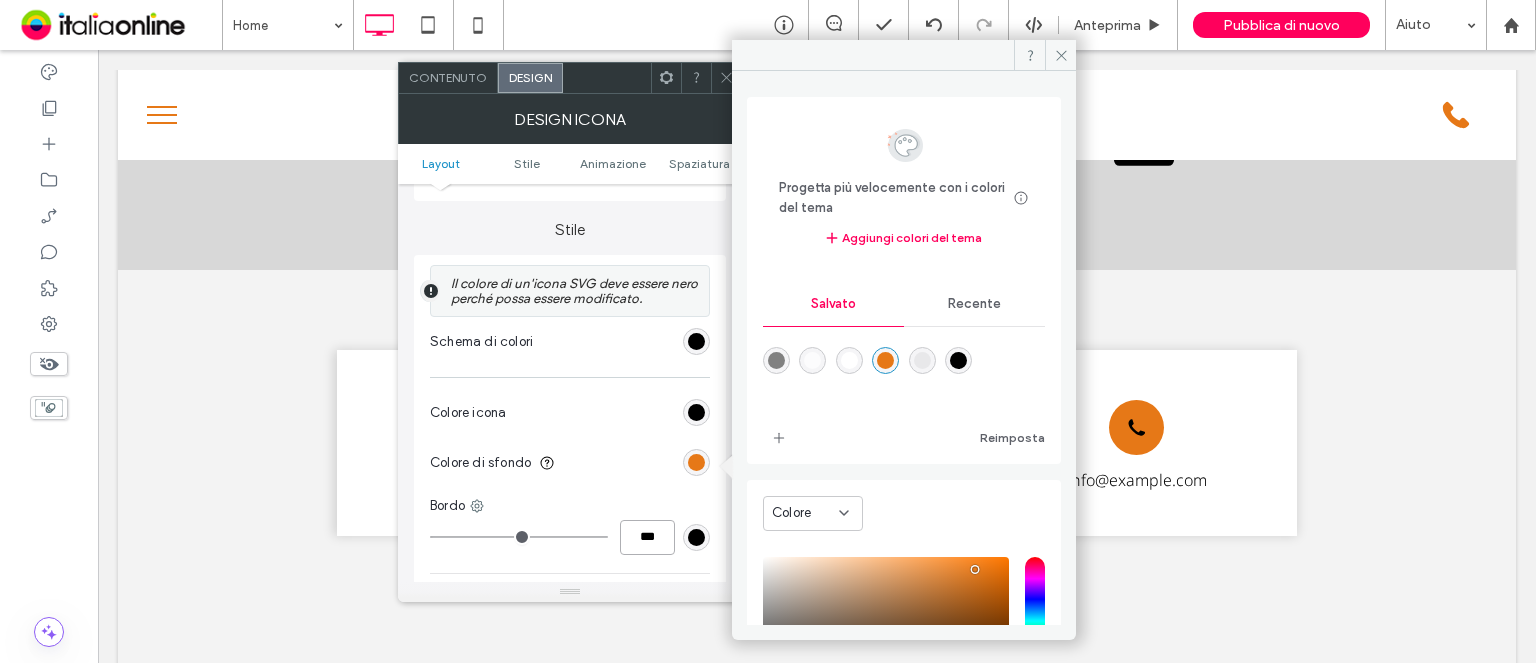 click on "***" at bounding box center (647, 537) 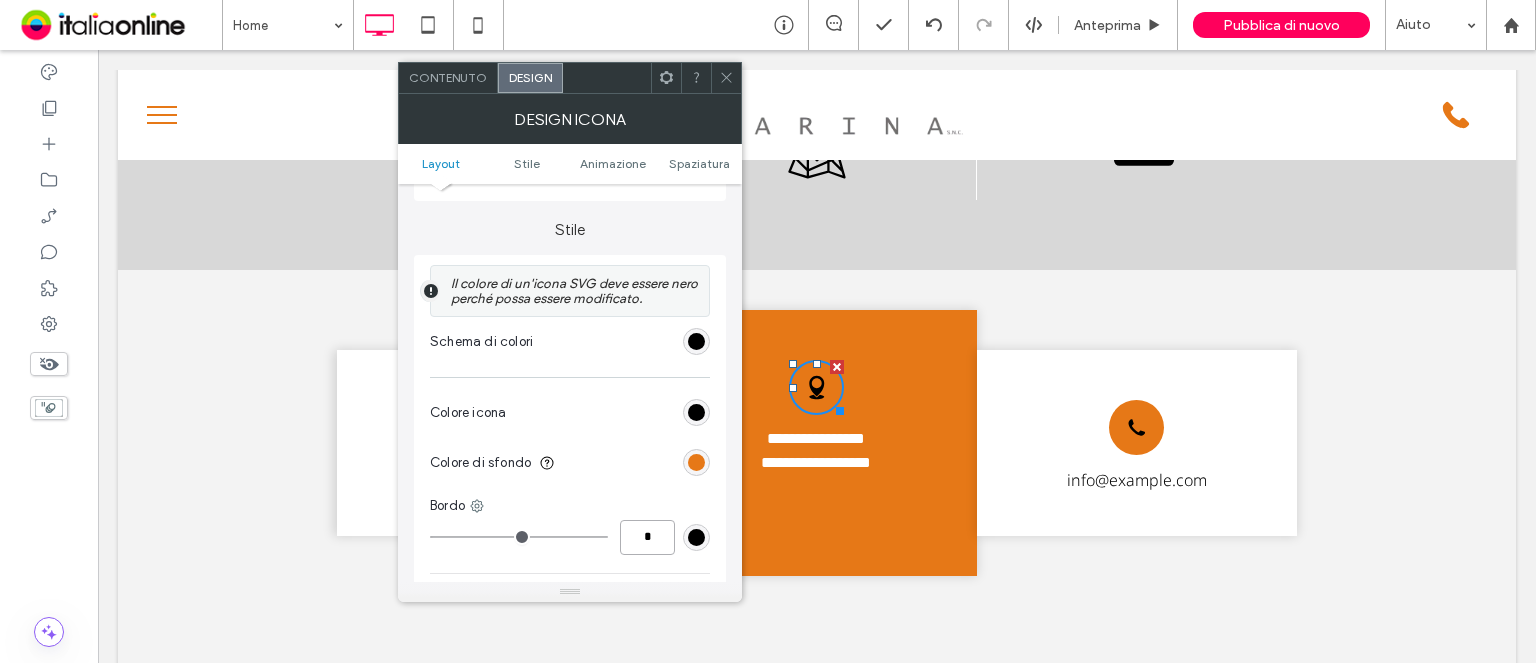 type on "*" 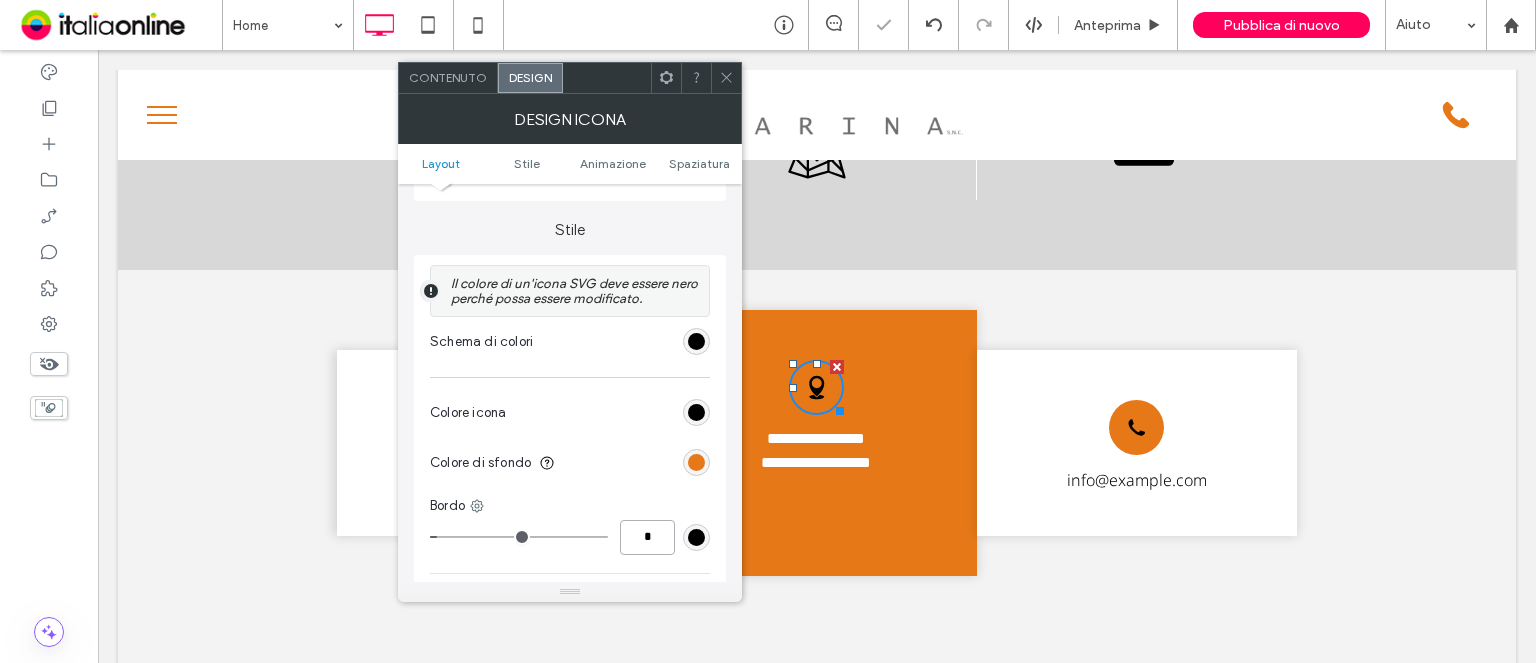 type on "*" 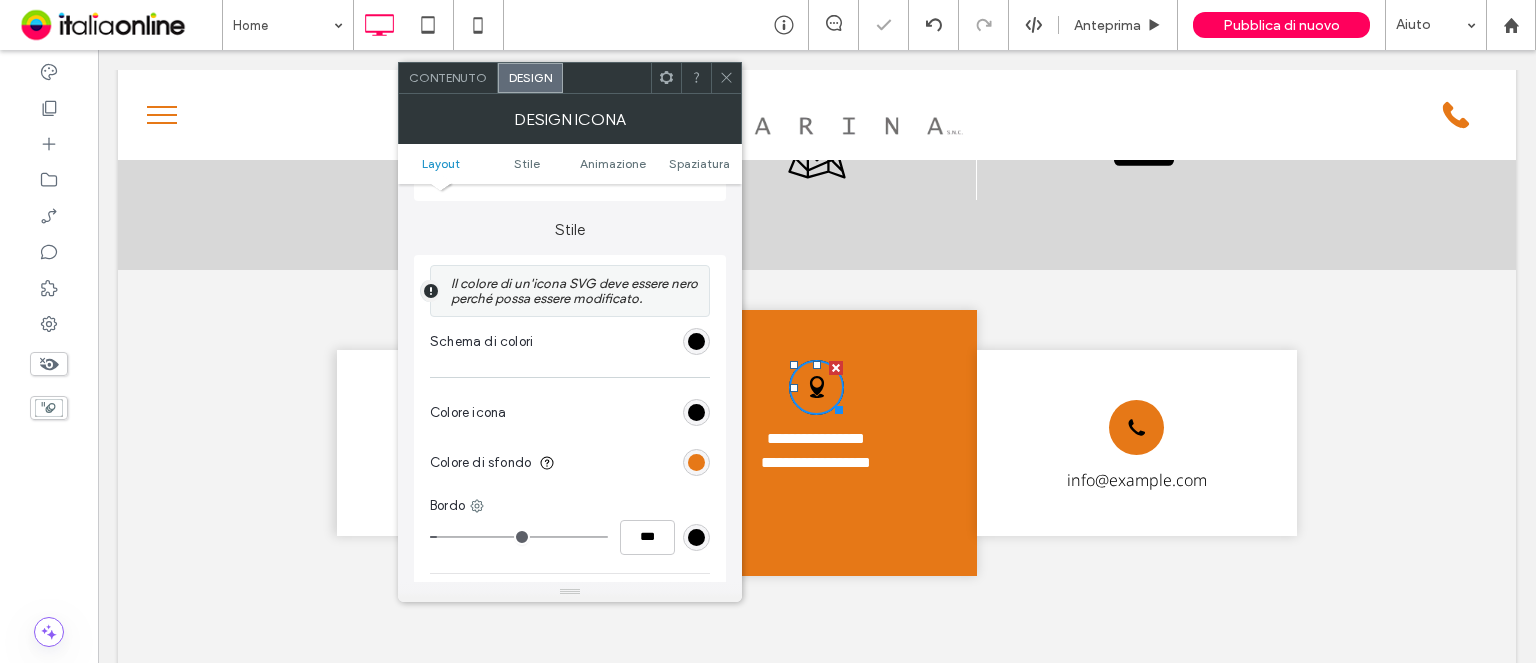 click on "Colore icona" at bounding box center [570, 413] 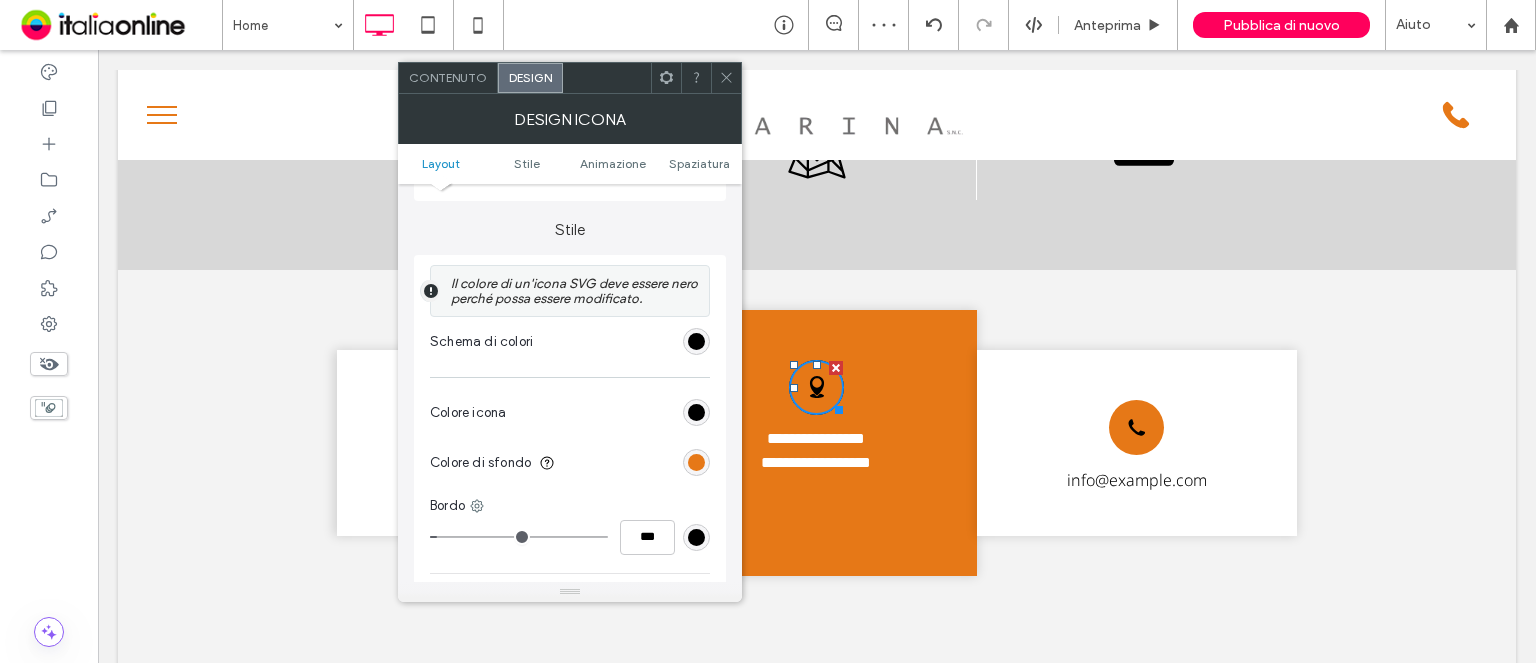 click at bounding box center [696, 537] 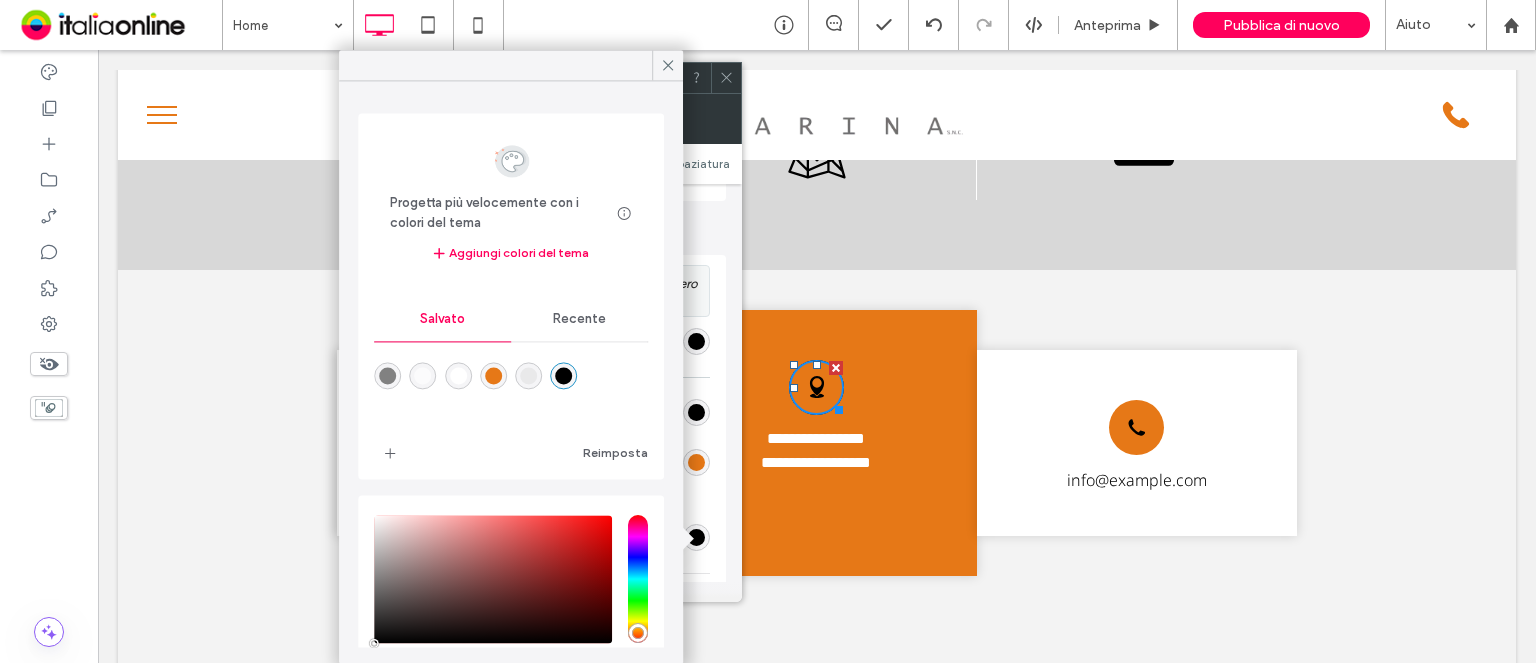 click at bounding box center (422, 376) 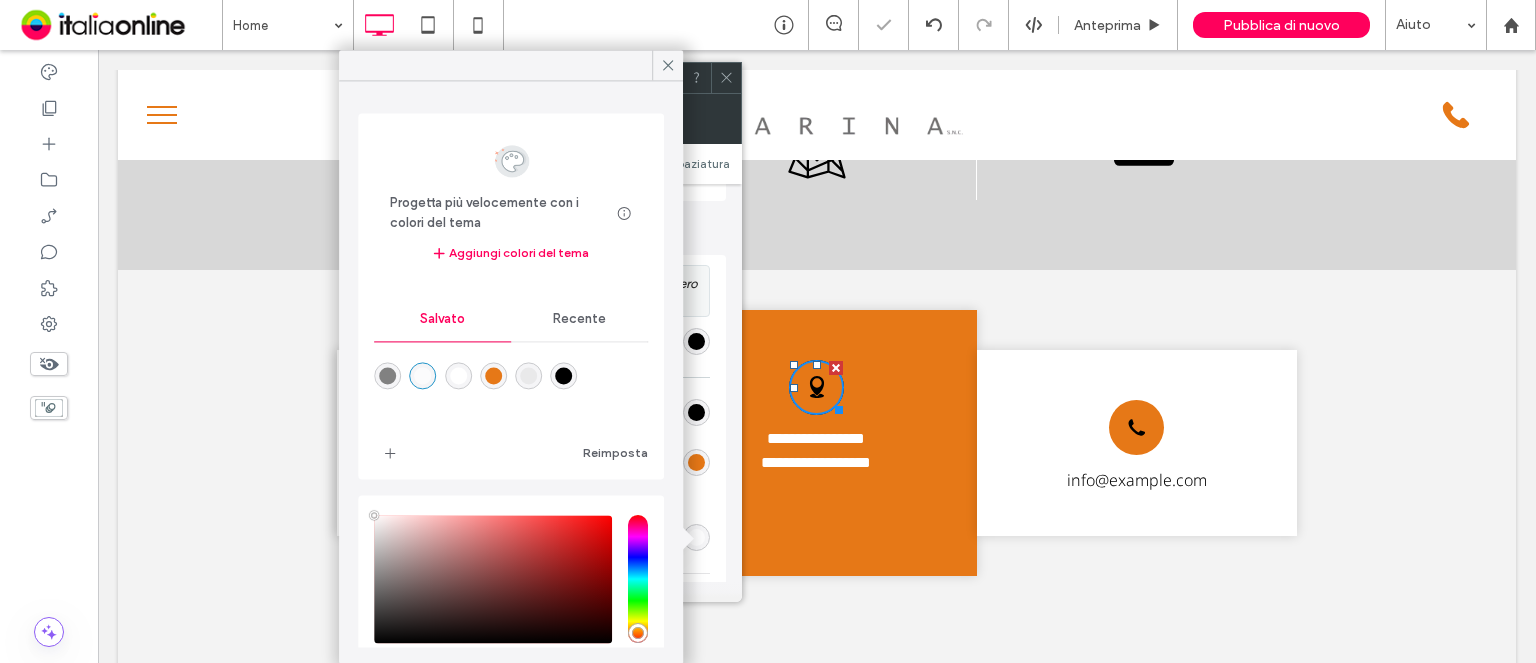 type on "*******" 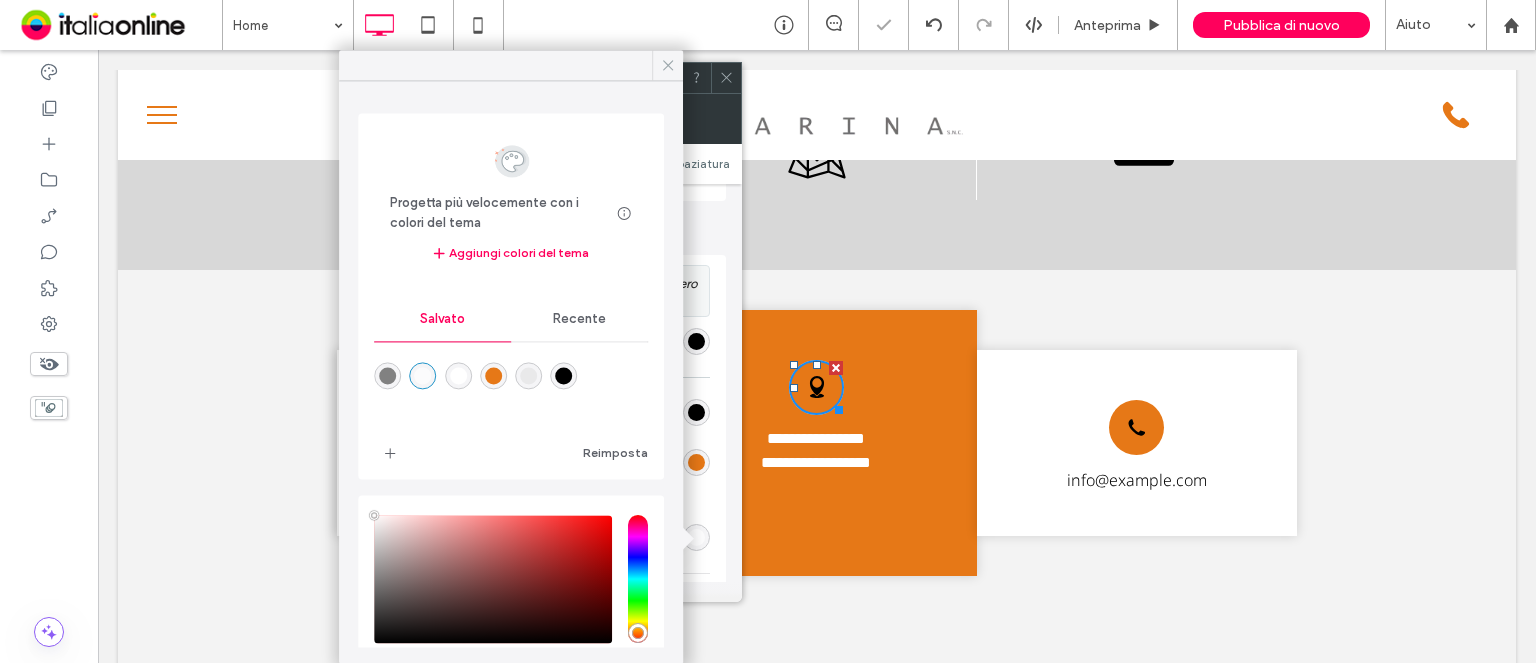 click 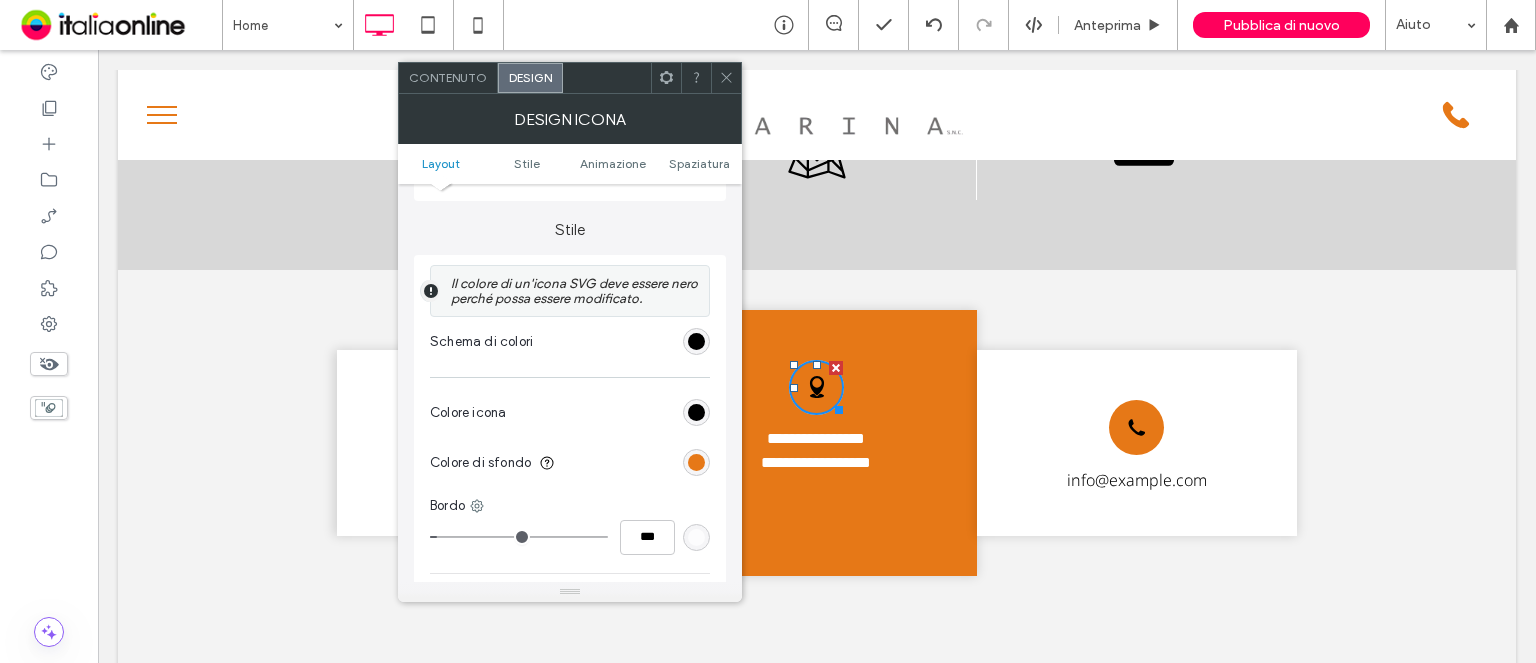 click 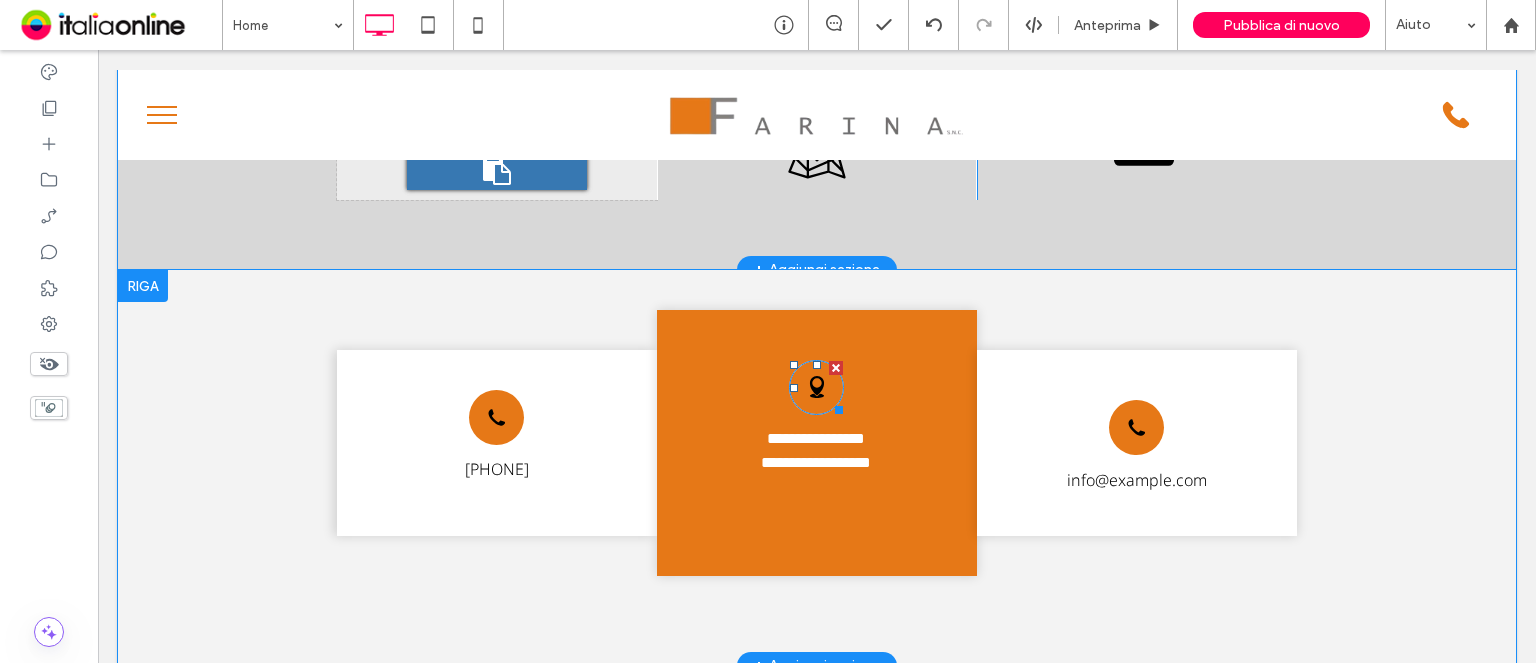 click 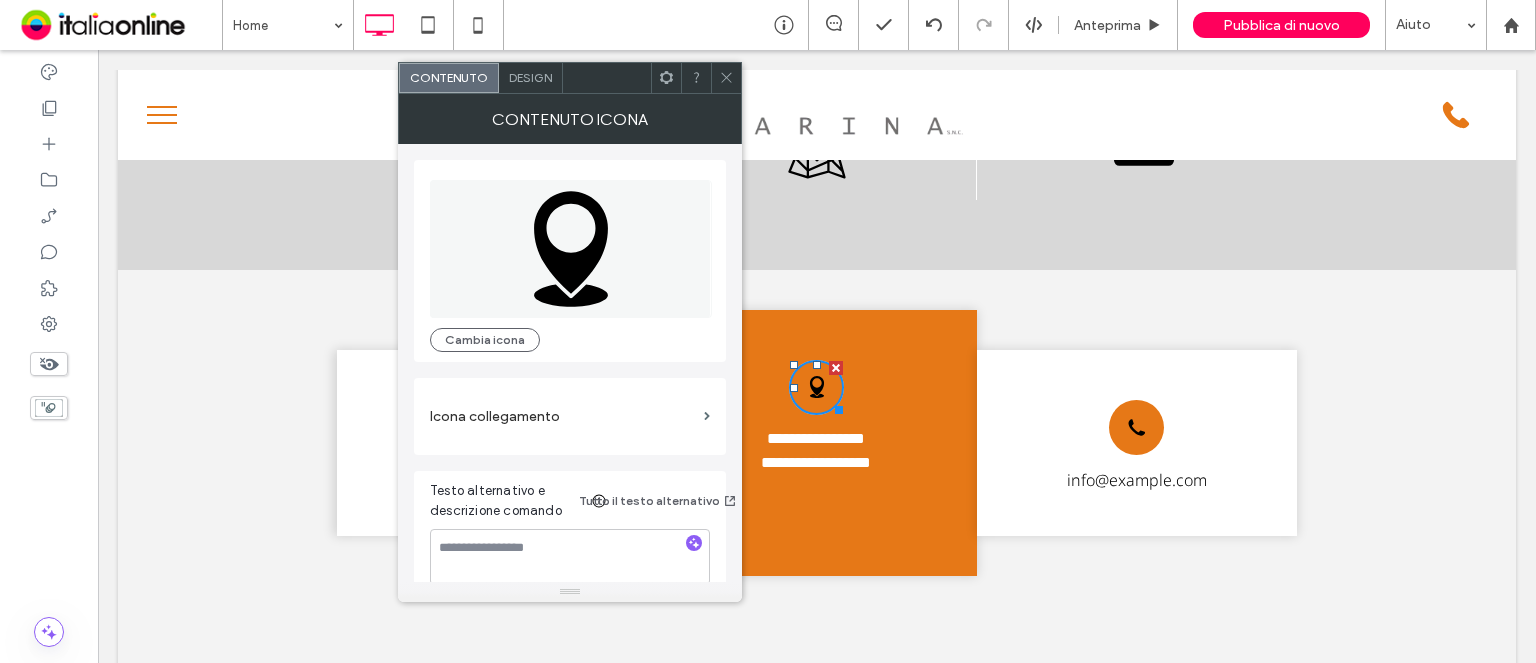 click on "Design" at bounding box center (531, 78) 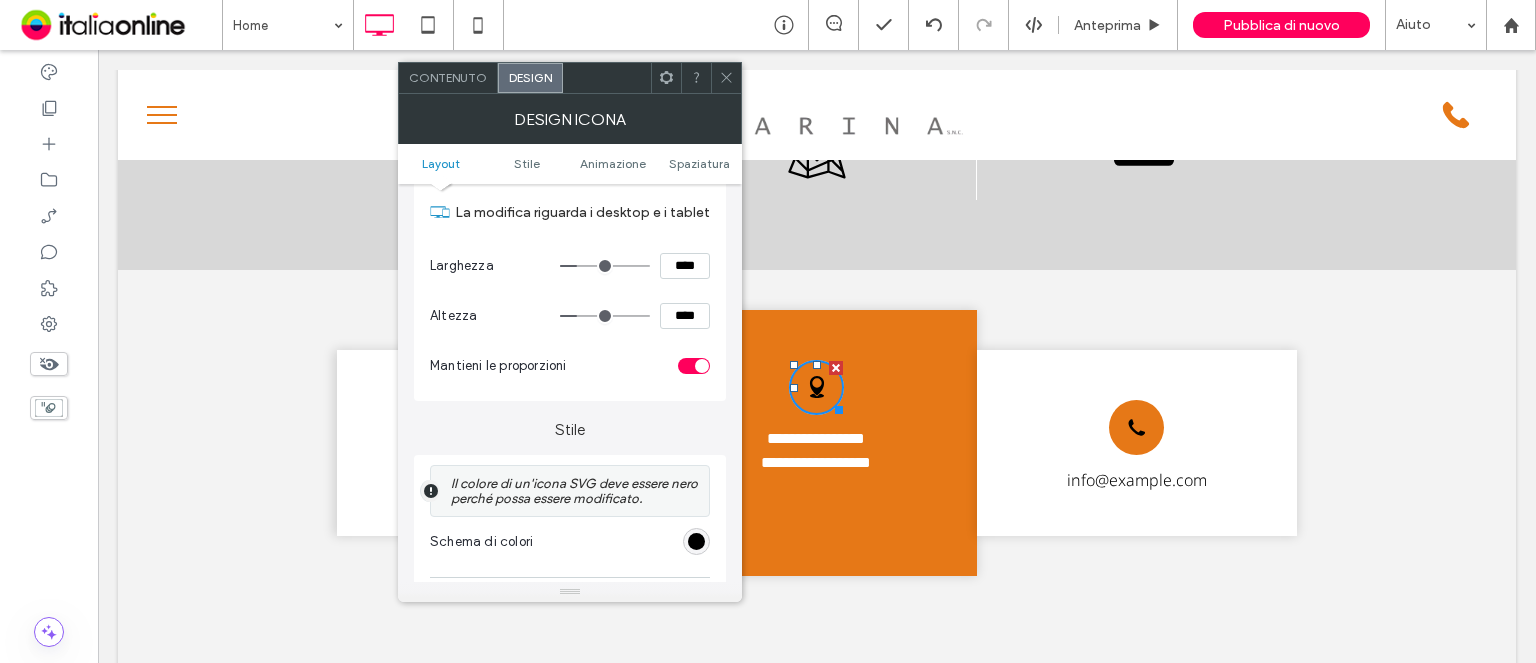 scroll, scrollTop: 300, scrollLeft: 0, axis: vertical 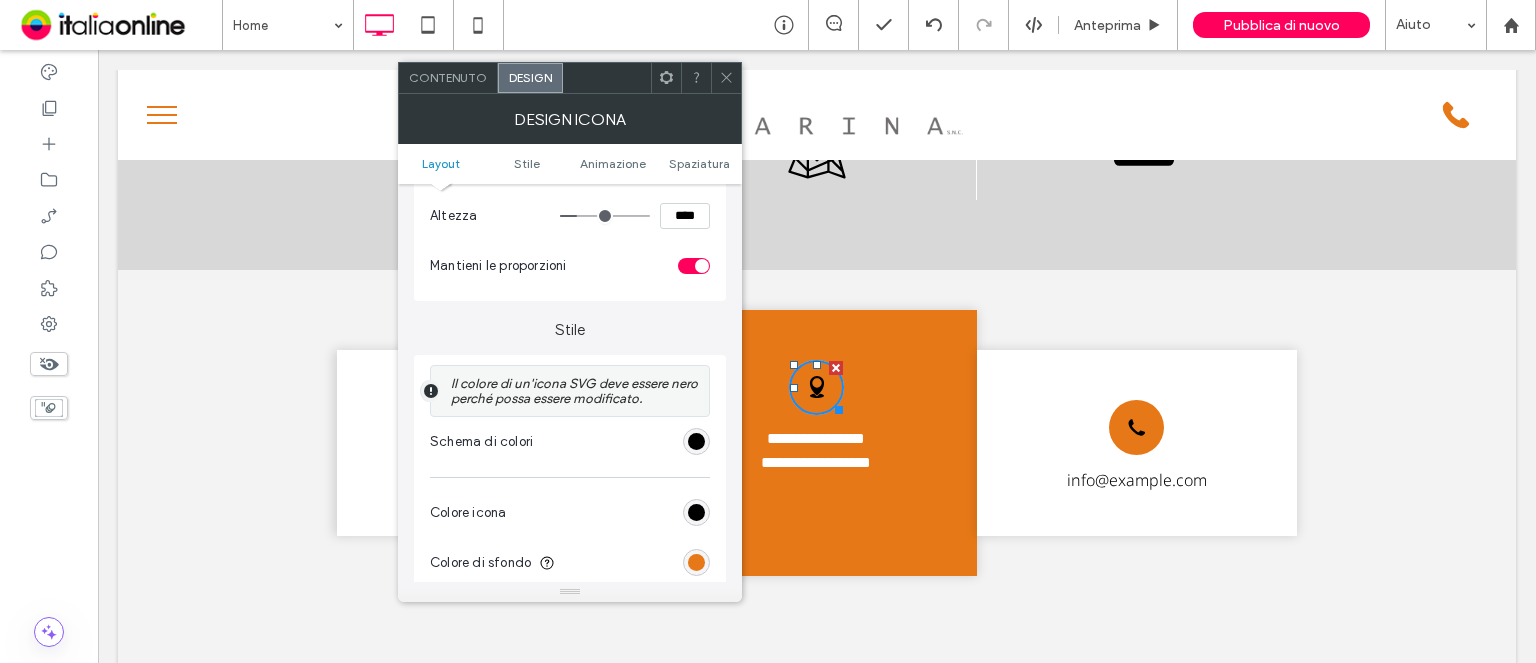 click at bounding box center (696, 512) 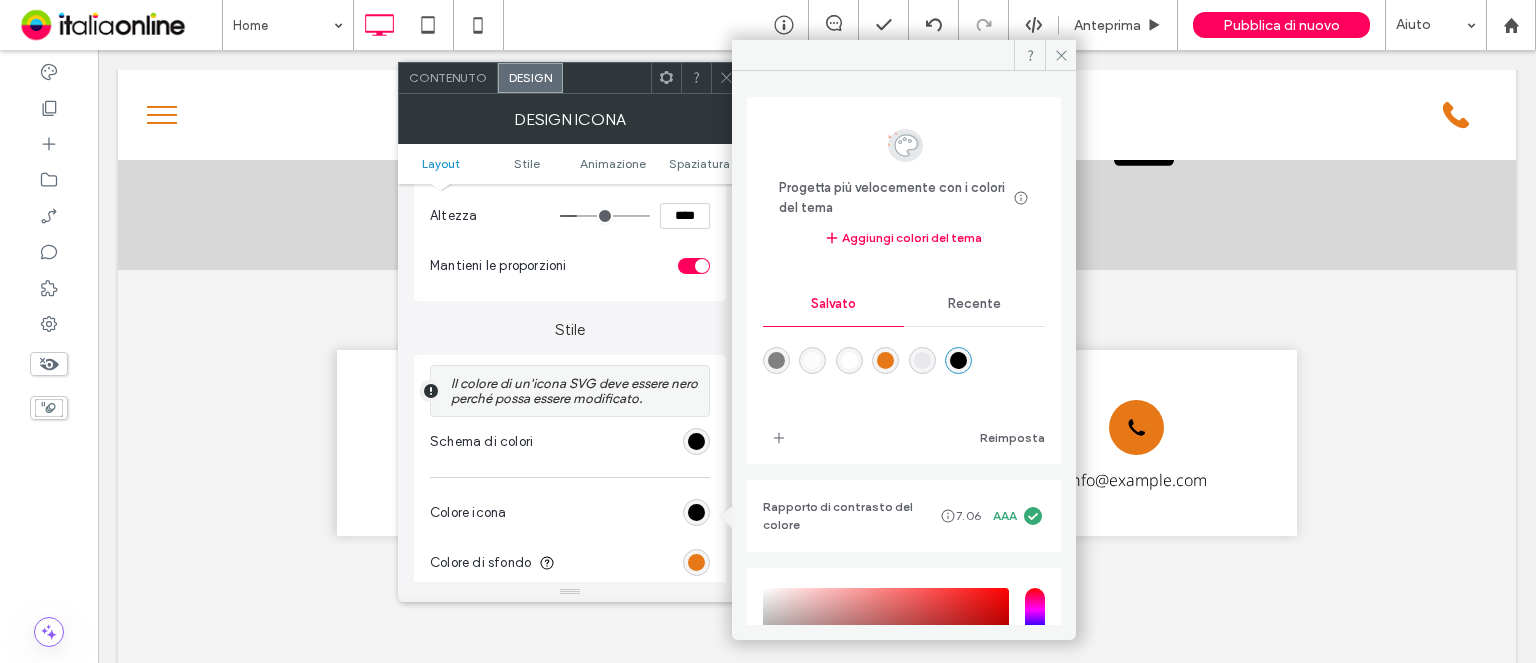 drag, startPoint x: 859, startPoint y: 359, endPoint x: 837, endPoint y: 319, distance: 45.65085 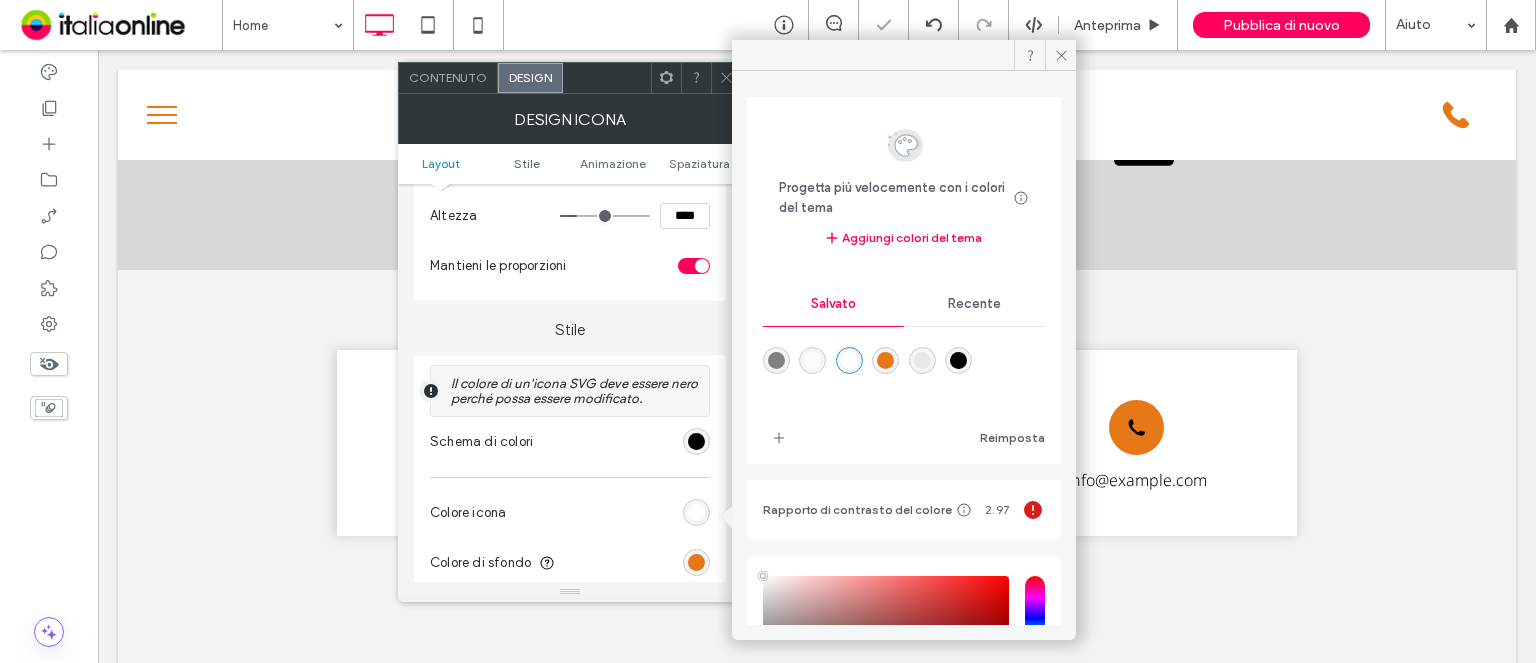 type on "*" 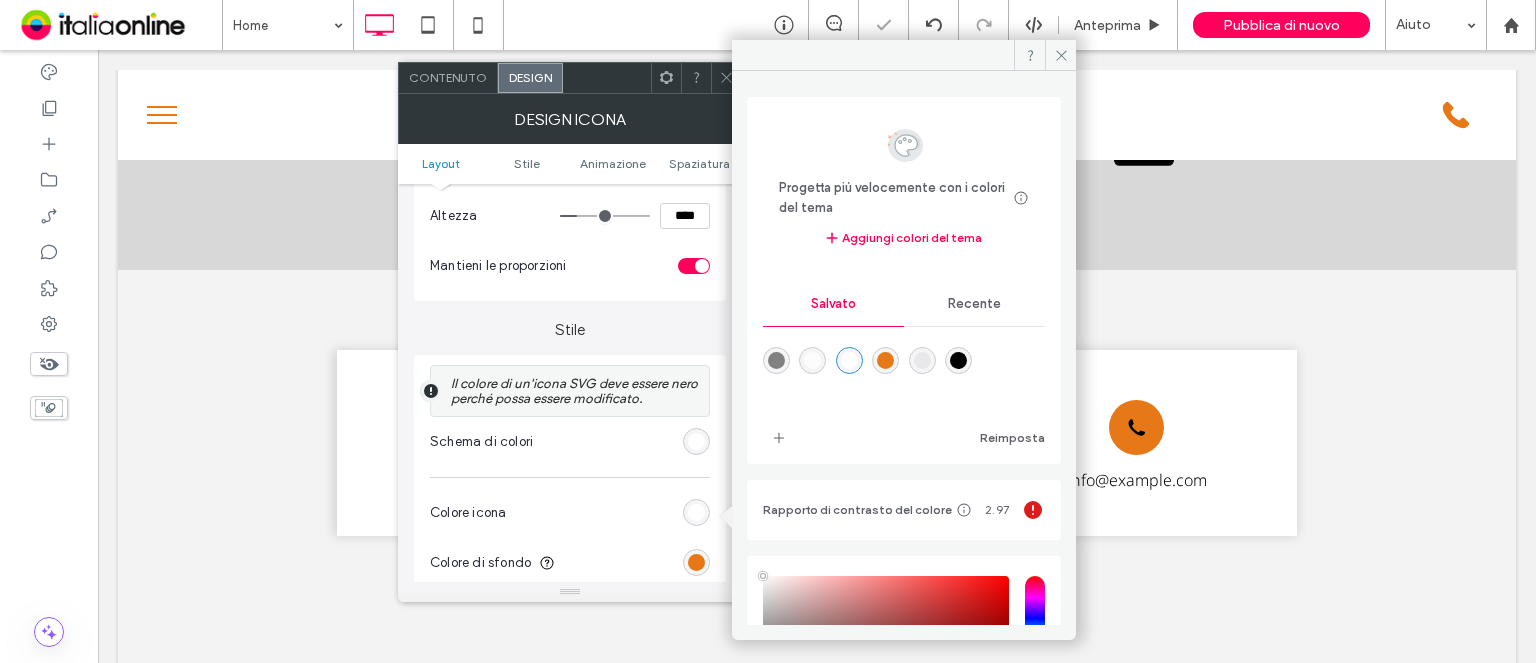 click 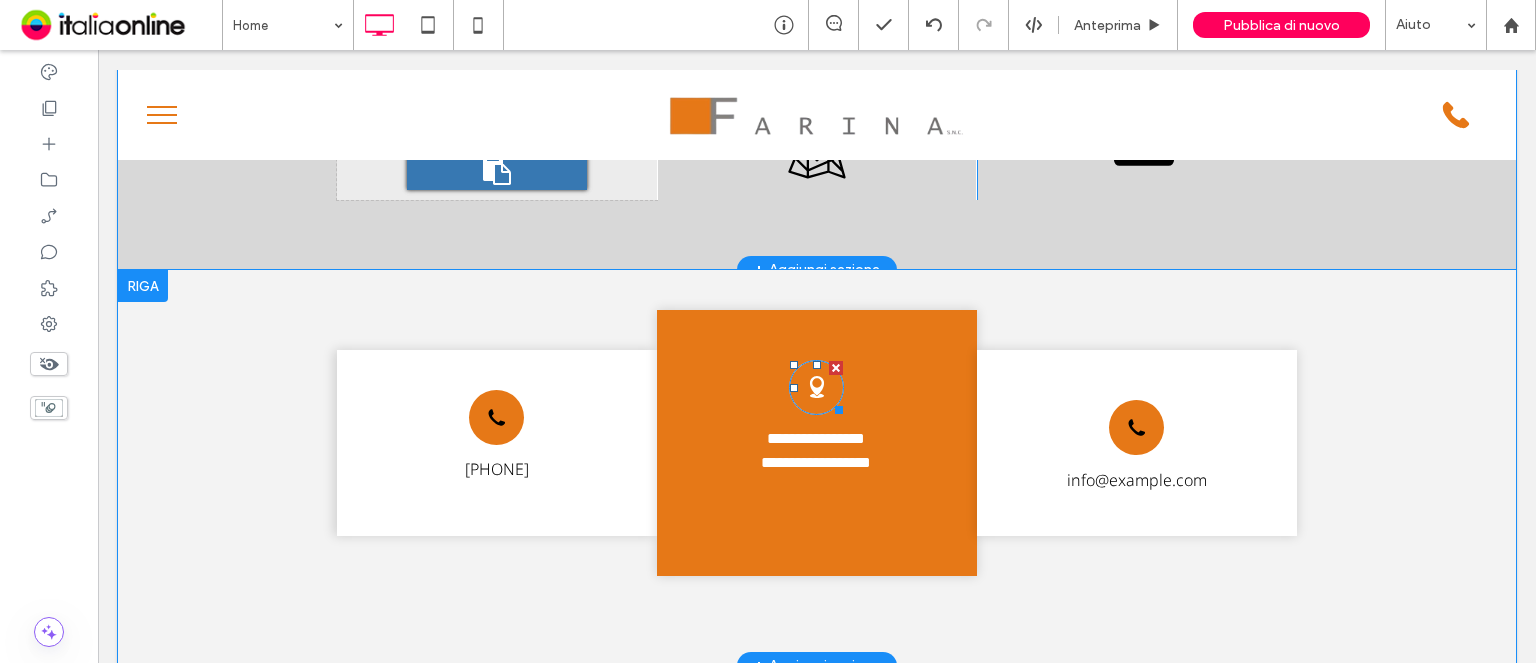 click 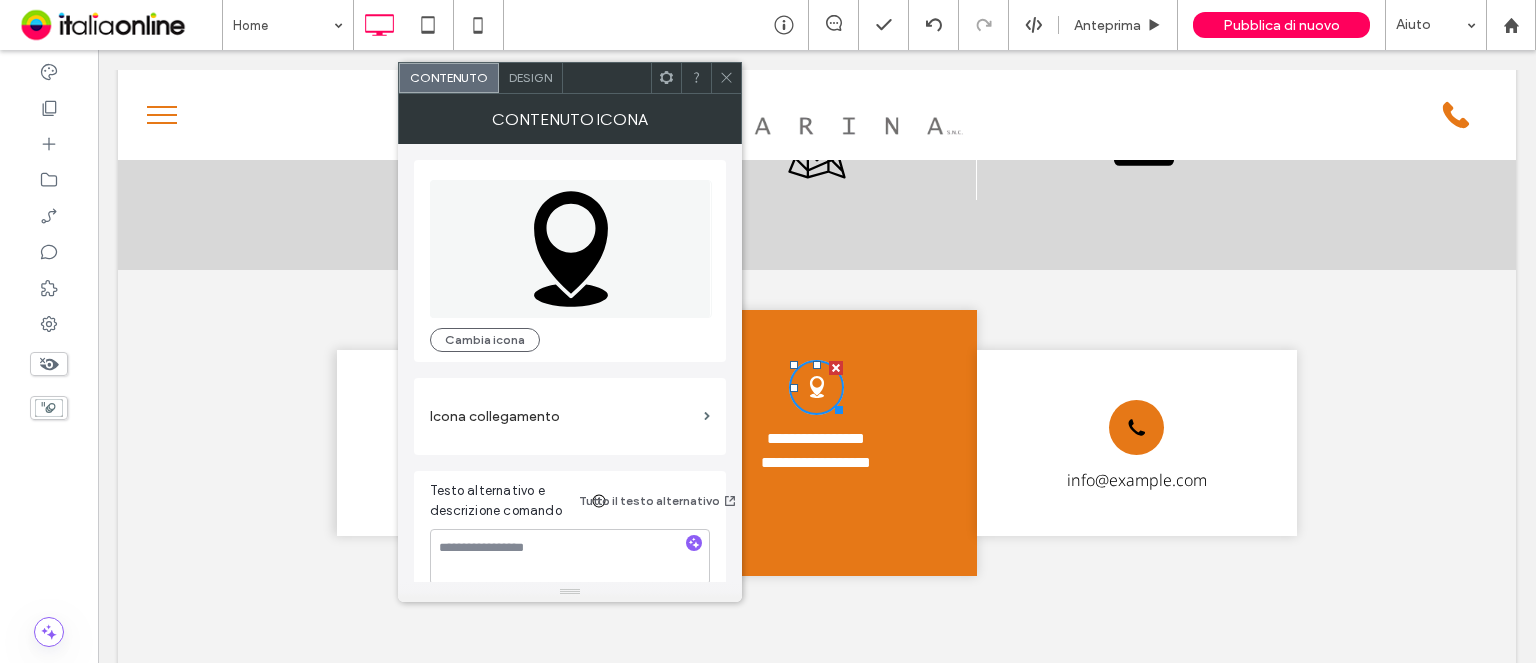 click on "Contenuto icona" at bounding box center [570, 119] 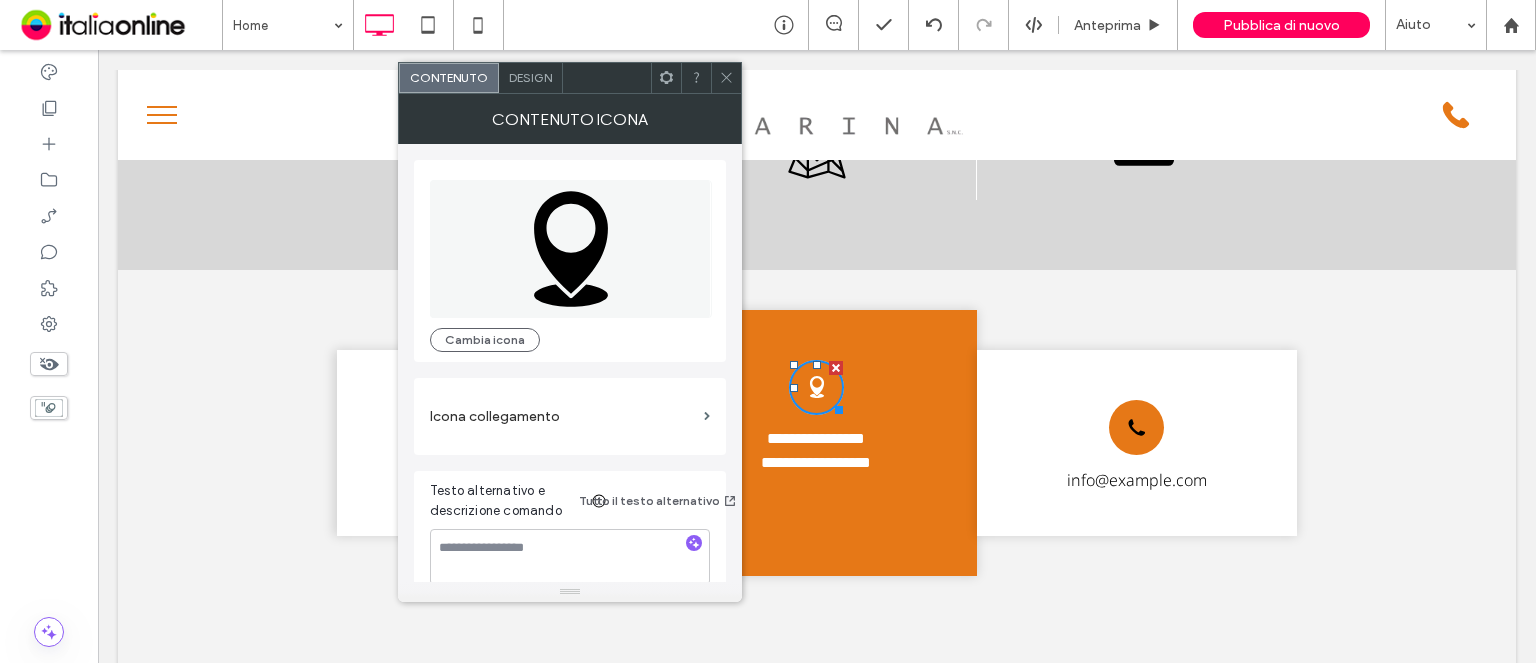 click on "Design" at bounding box center [531, 78] 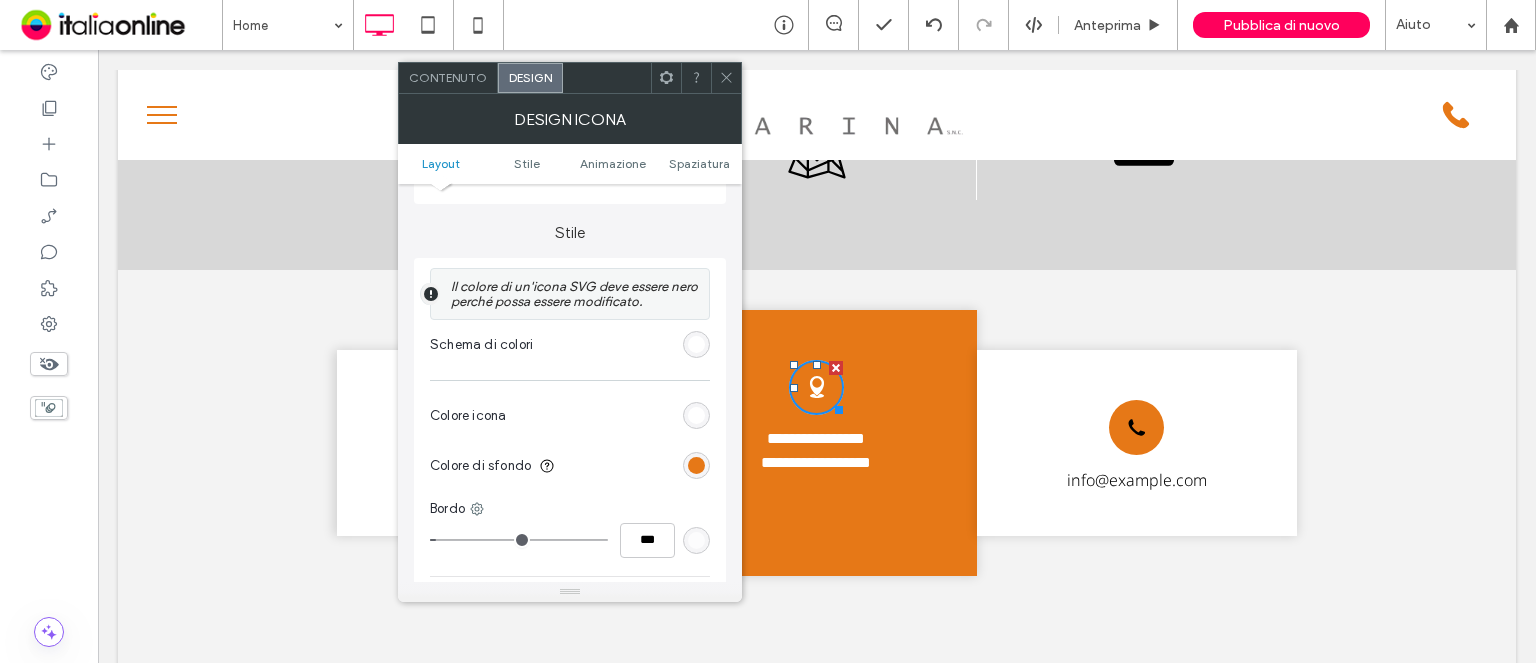scroll, scrollTop: 400, scrollLeft: 0, axis: vertical 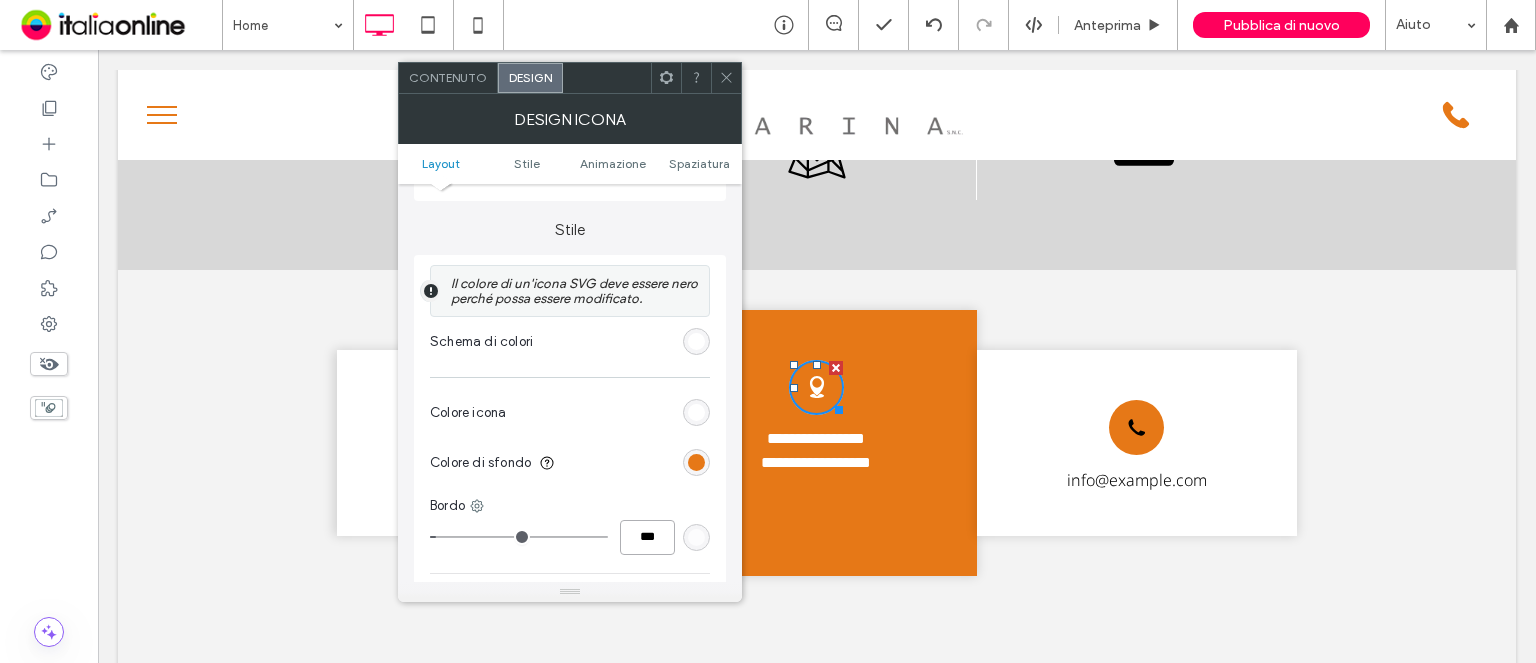 click on "***" at bounding box center [647, 537] 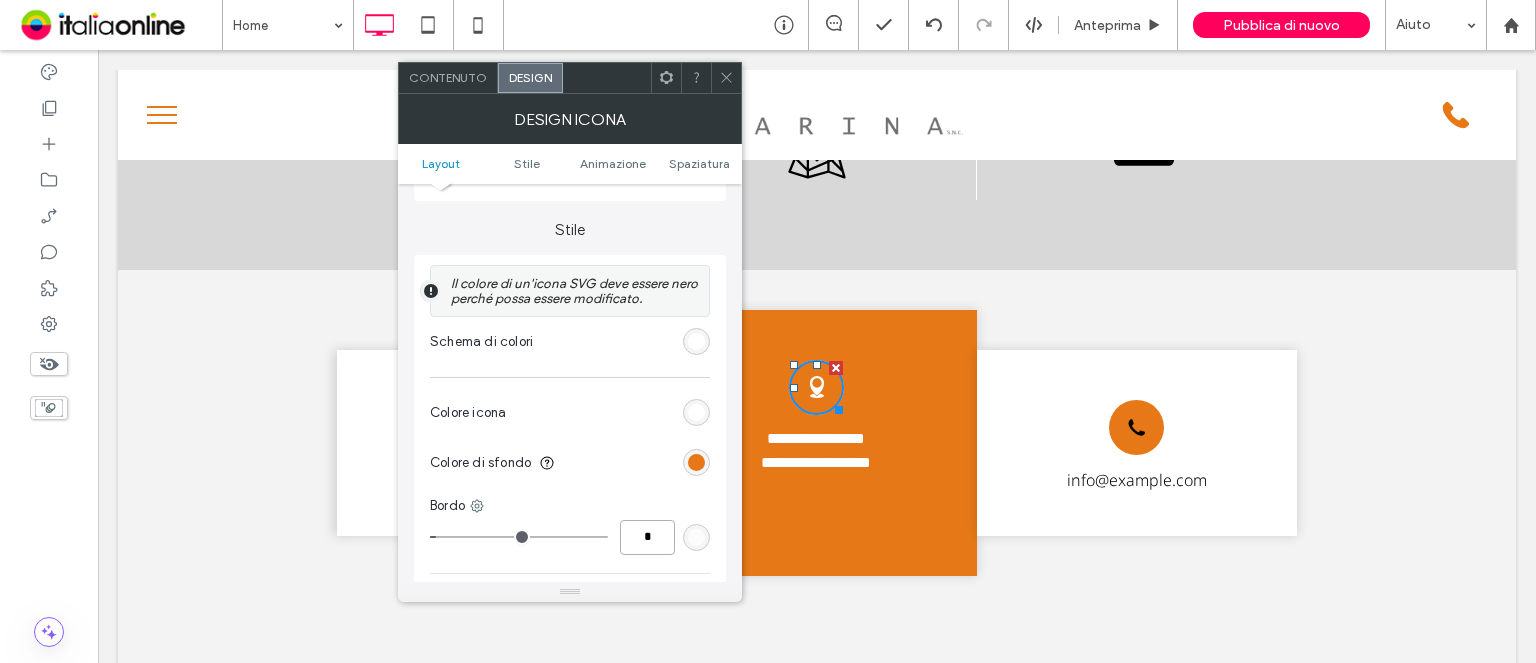 type on "*" 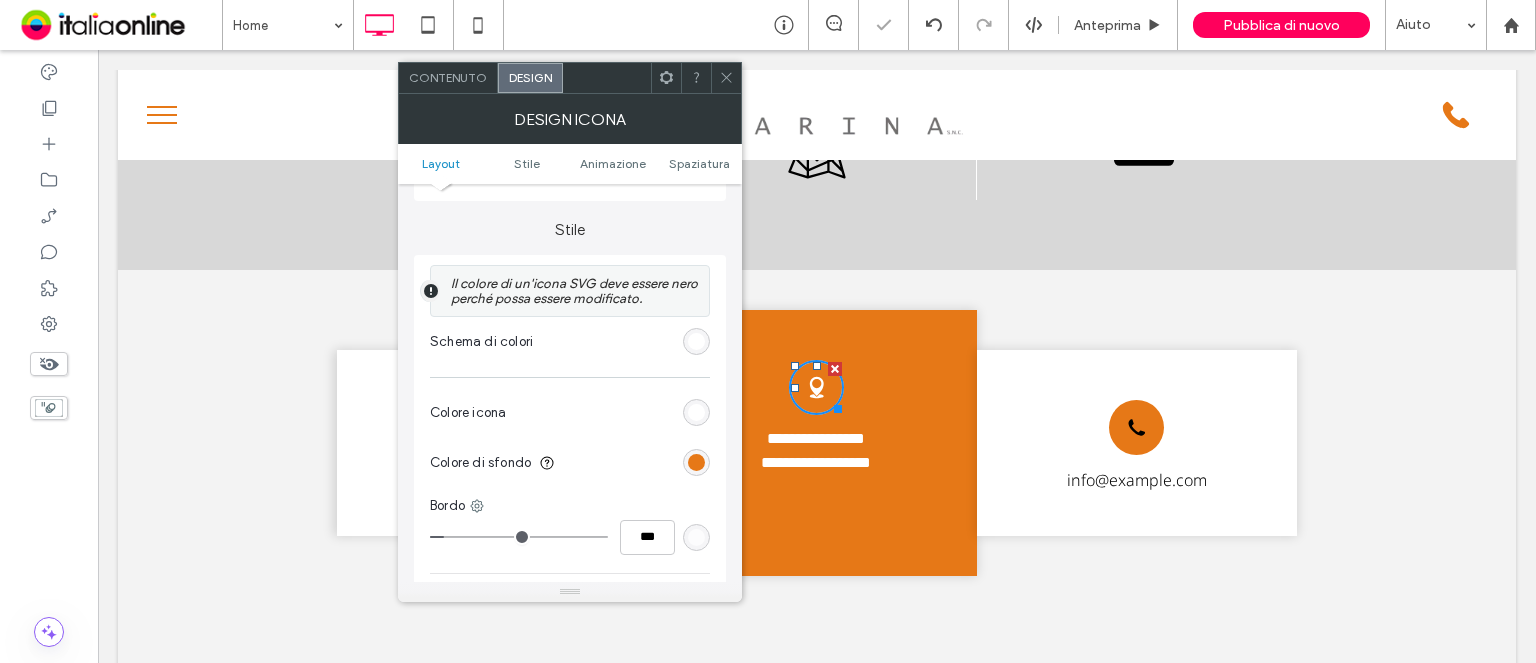 click at bounding box center [726, 78] 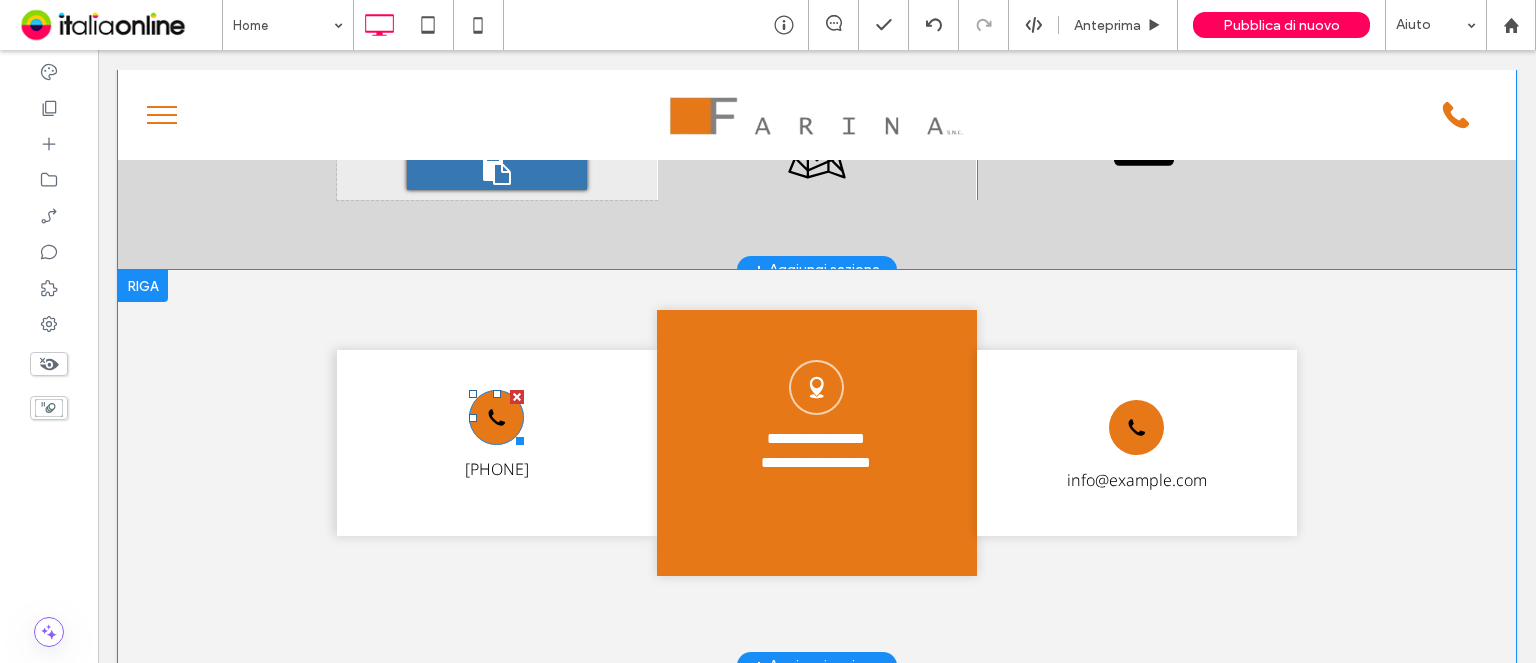 click on "Icona del telefono" 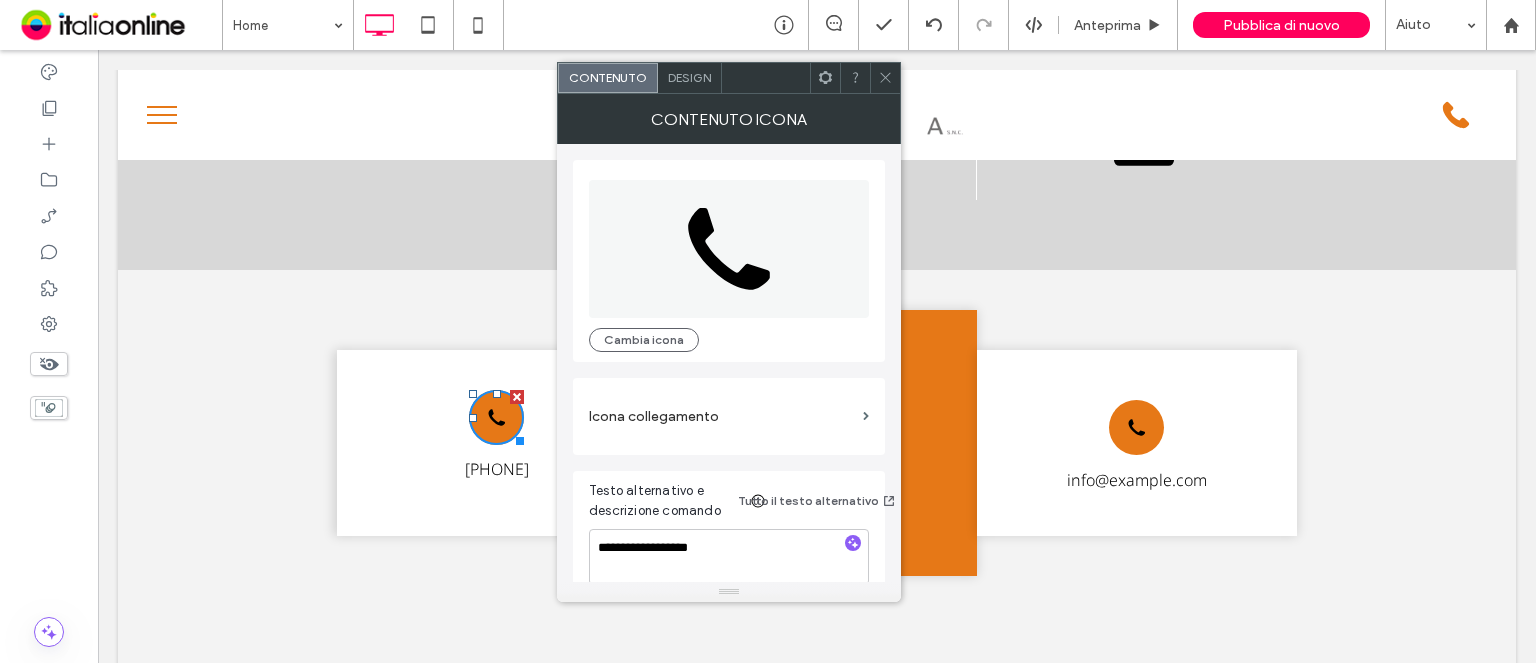 click on "Design" at bounding box center [689, 77] 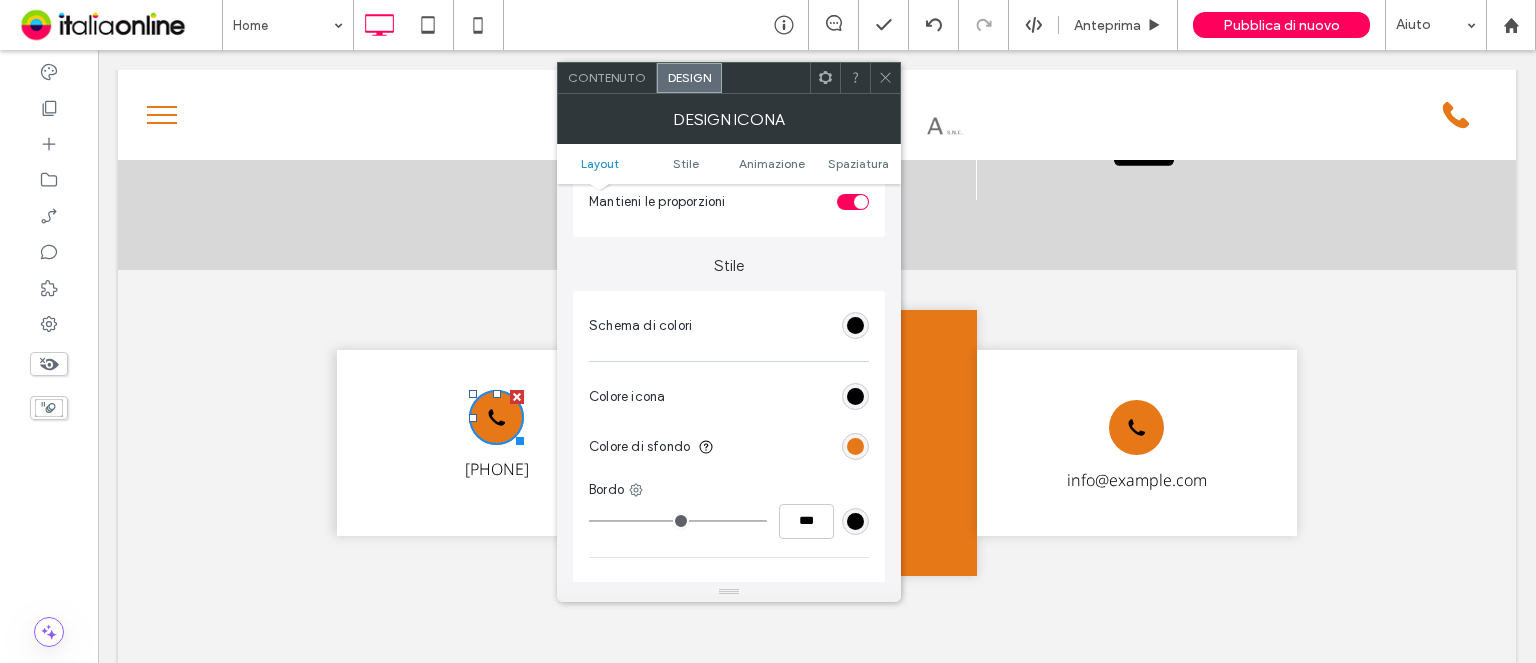 scroll, scrollTop: 400, scrollLeft: 0, axis: vertical 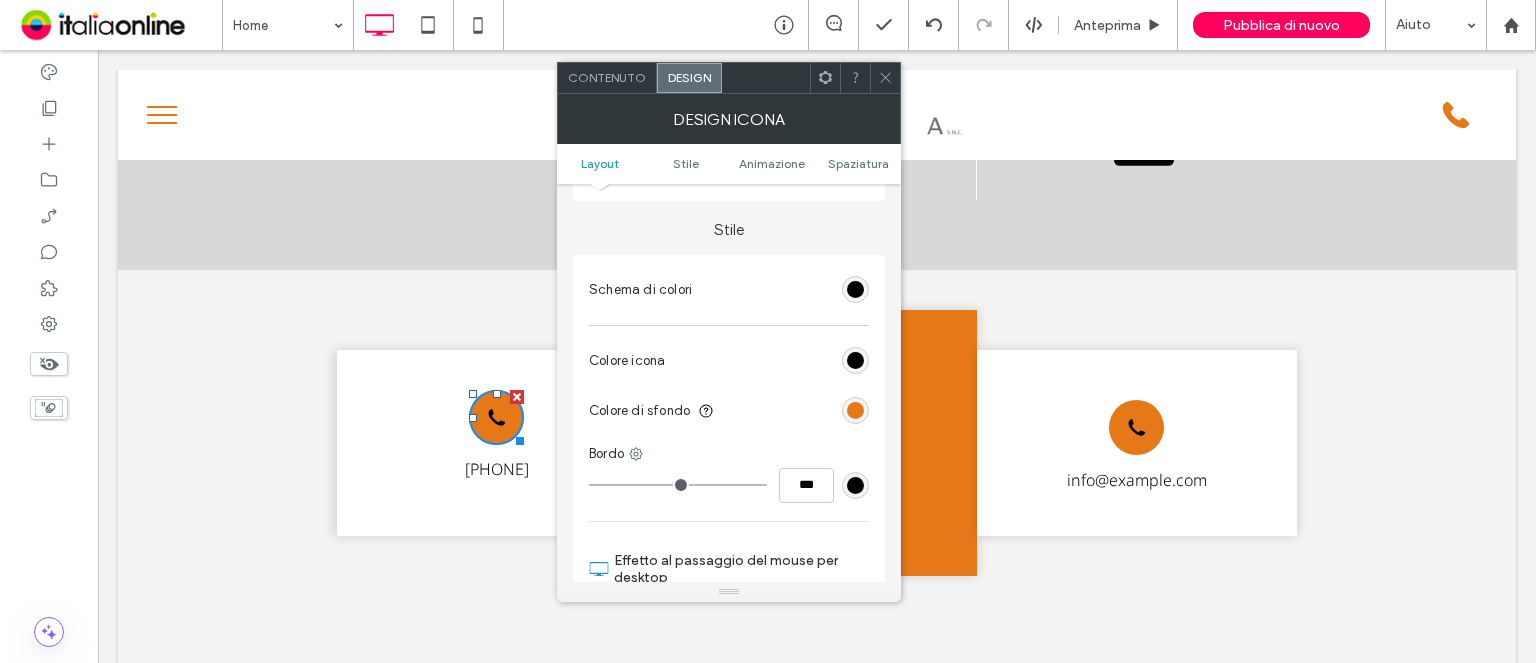 click at bounding box center (855, 485) 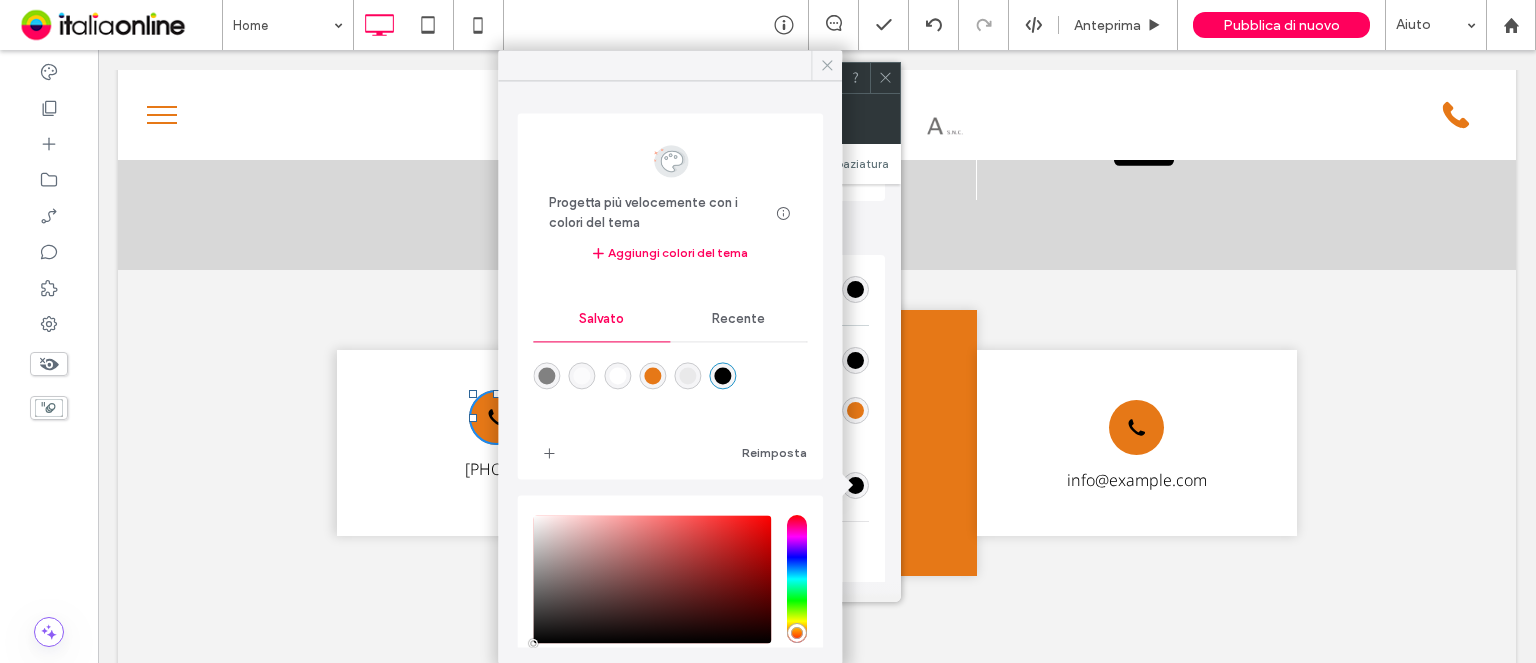 click 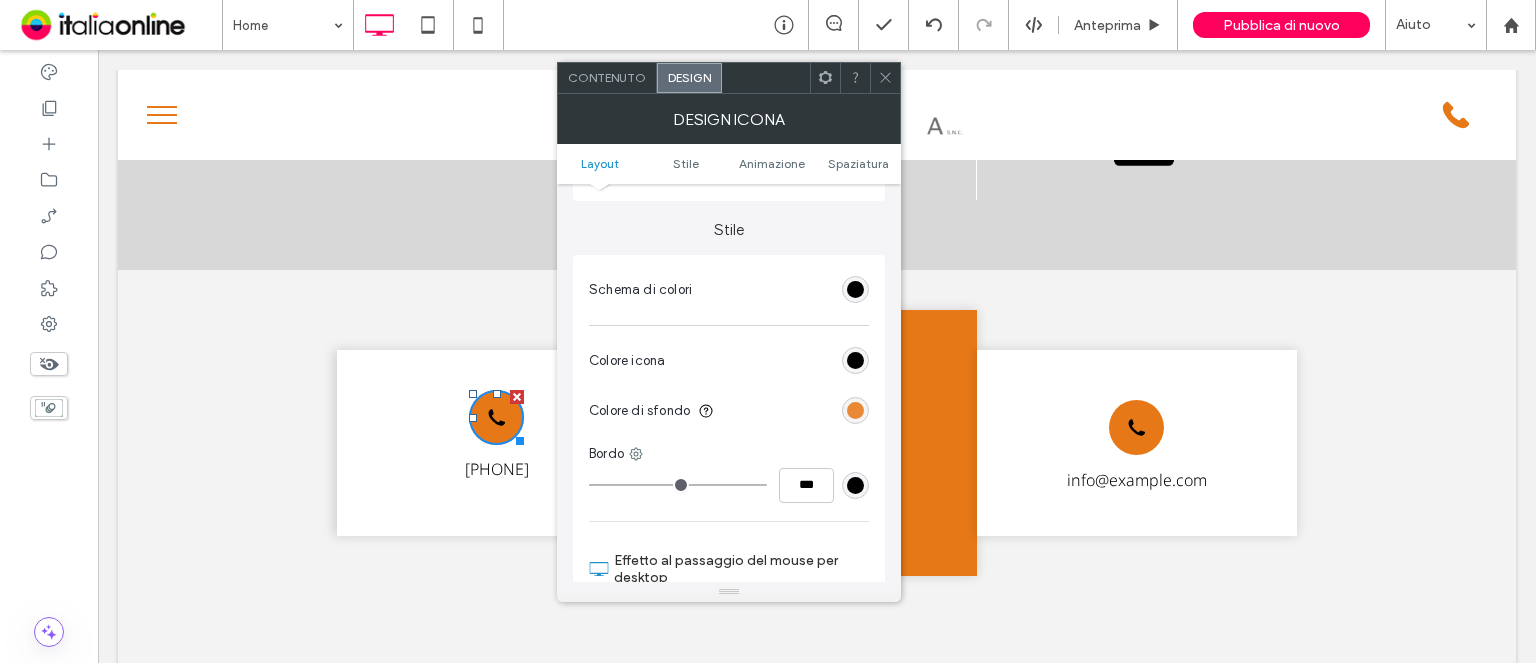 click at bounding box center [855, 410] 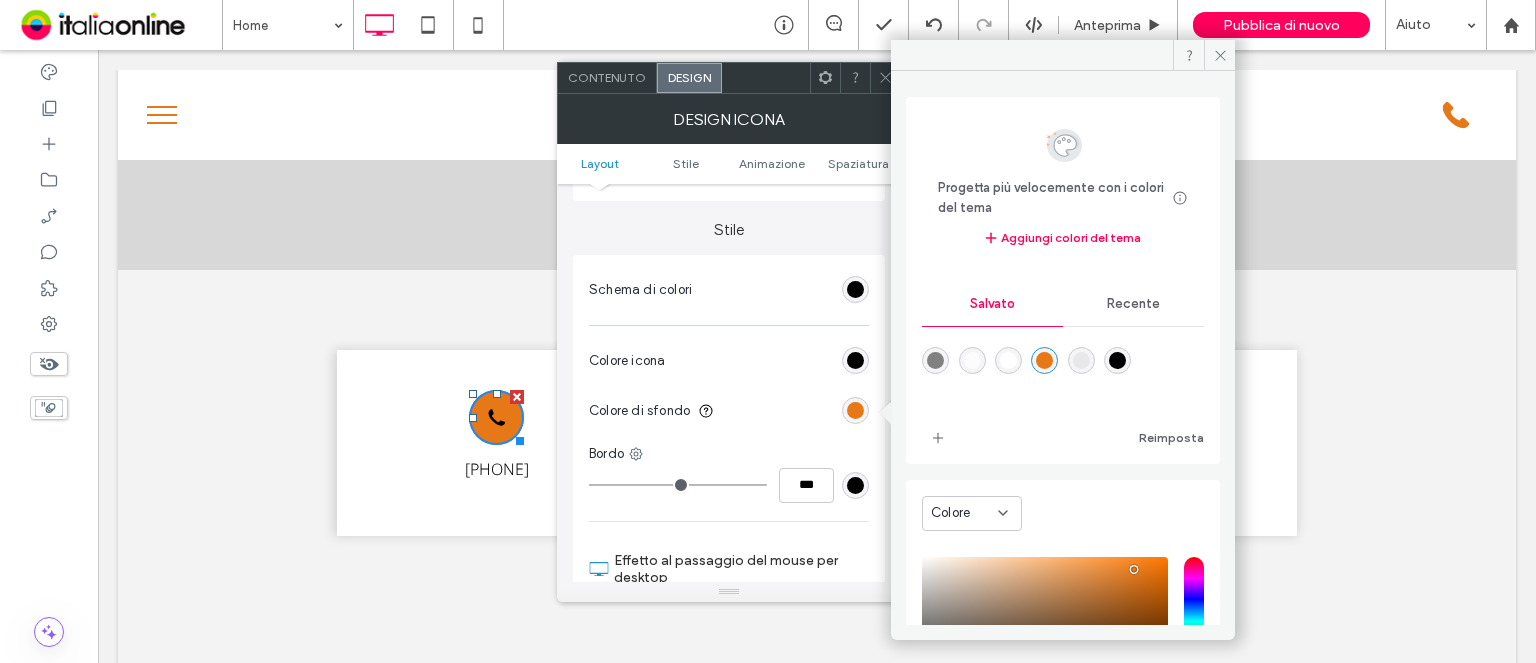 click on "Recente" at bounding box center [1133, 304] 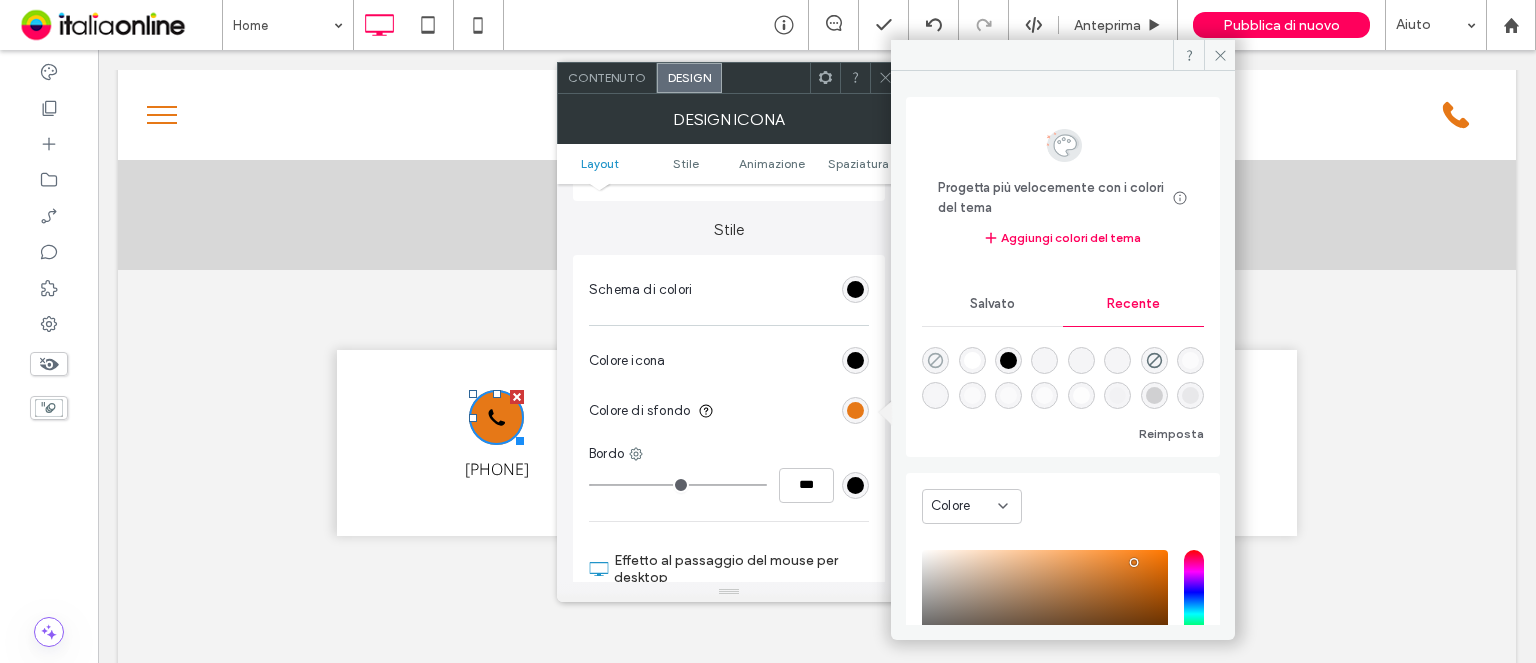 click 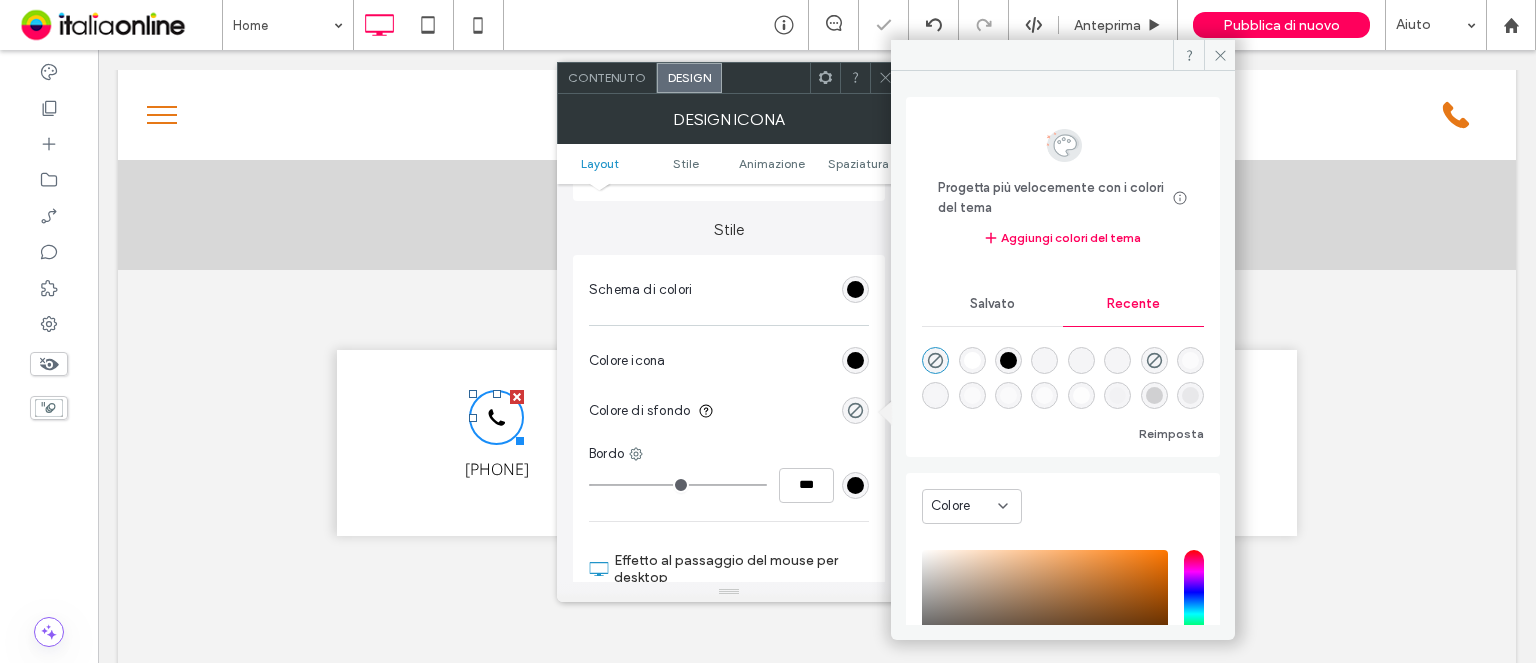 click at bounding box center (855, 485) 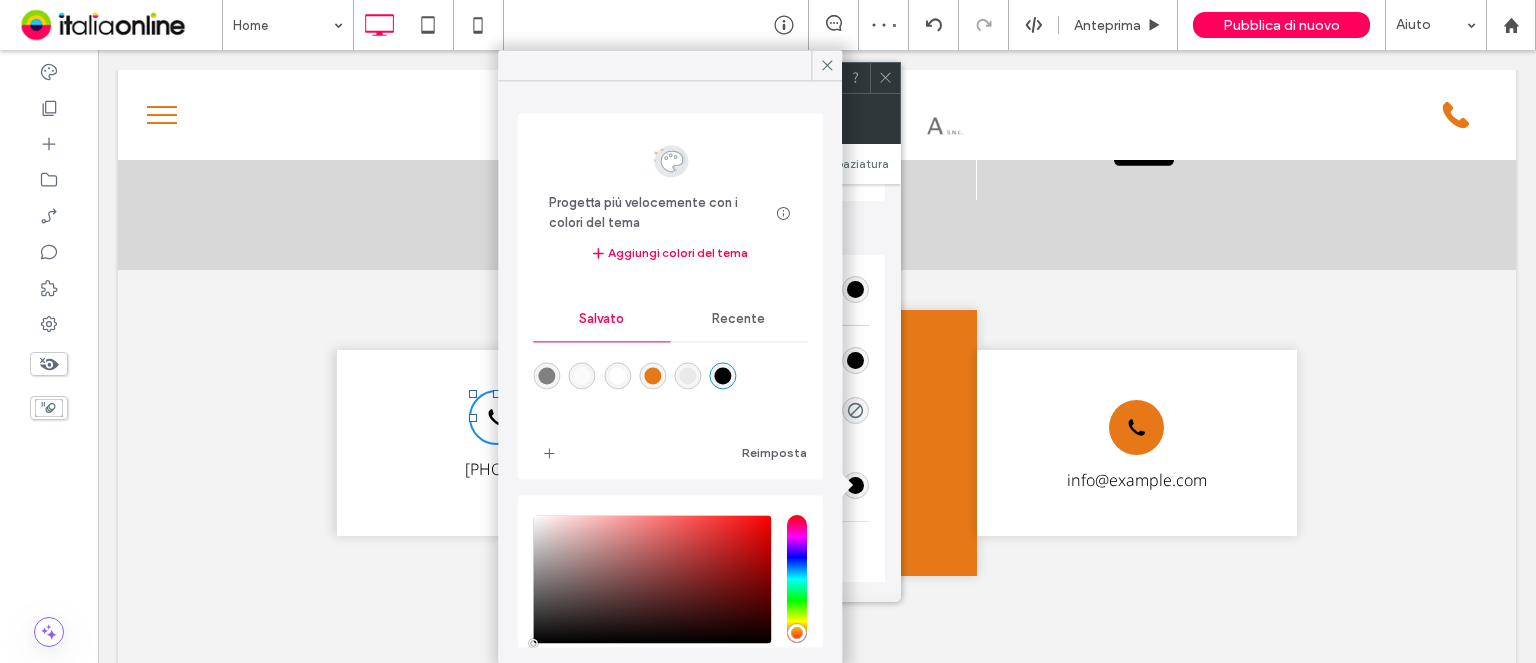 drag, startPoint x: 668, startPoint y: 376, endPoint x: 684, endPoint y: 377, distance: 16.03122 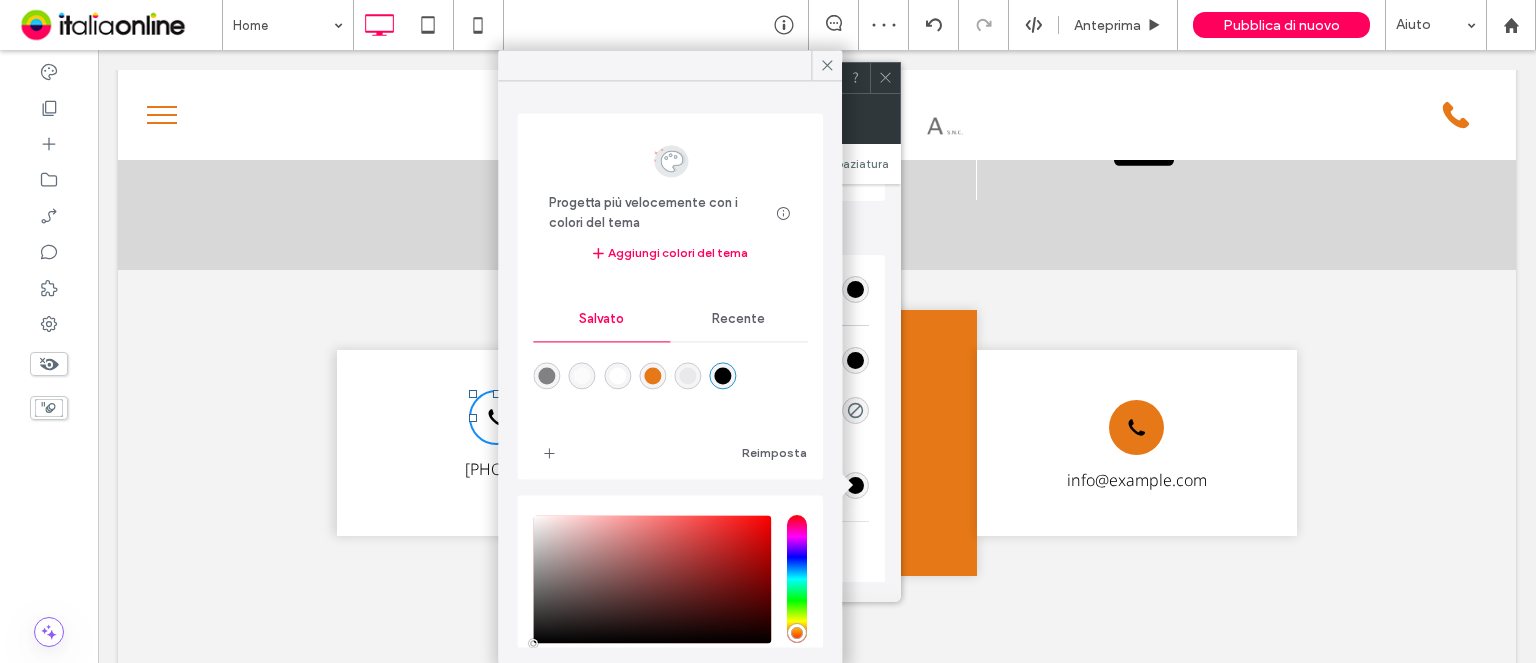 click at bounding box center (652, 376) 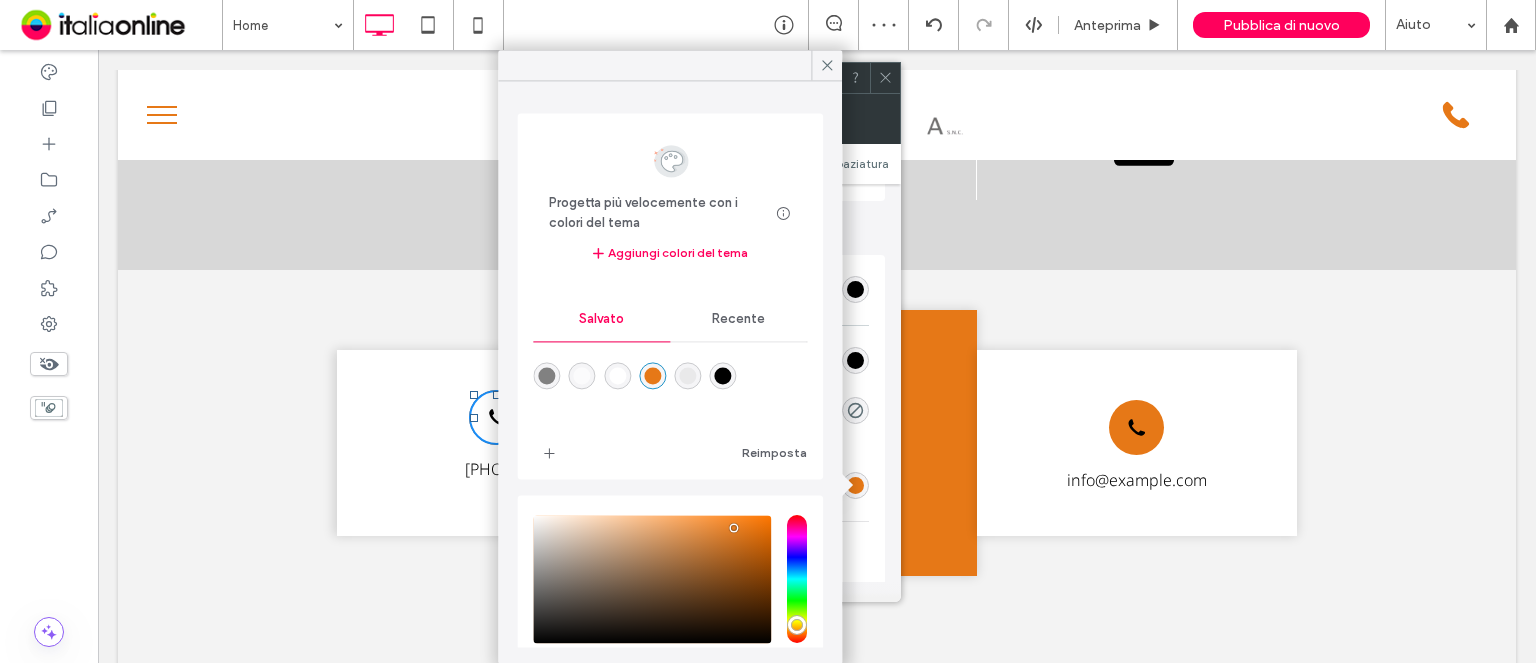 click on "Bordo" at bounding box center [729, 454] 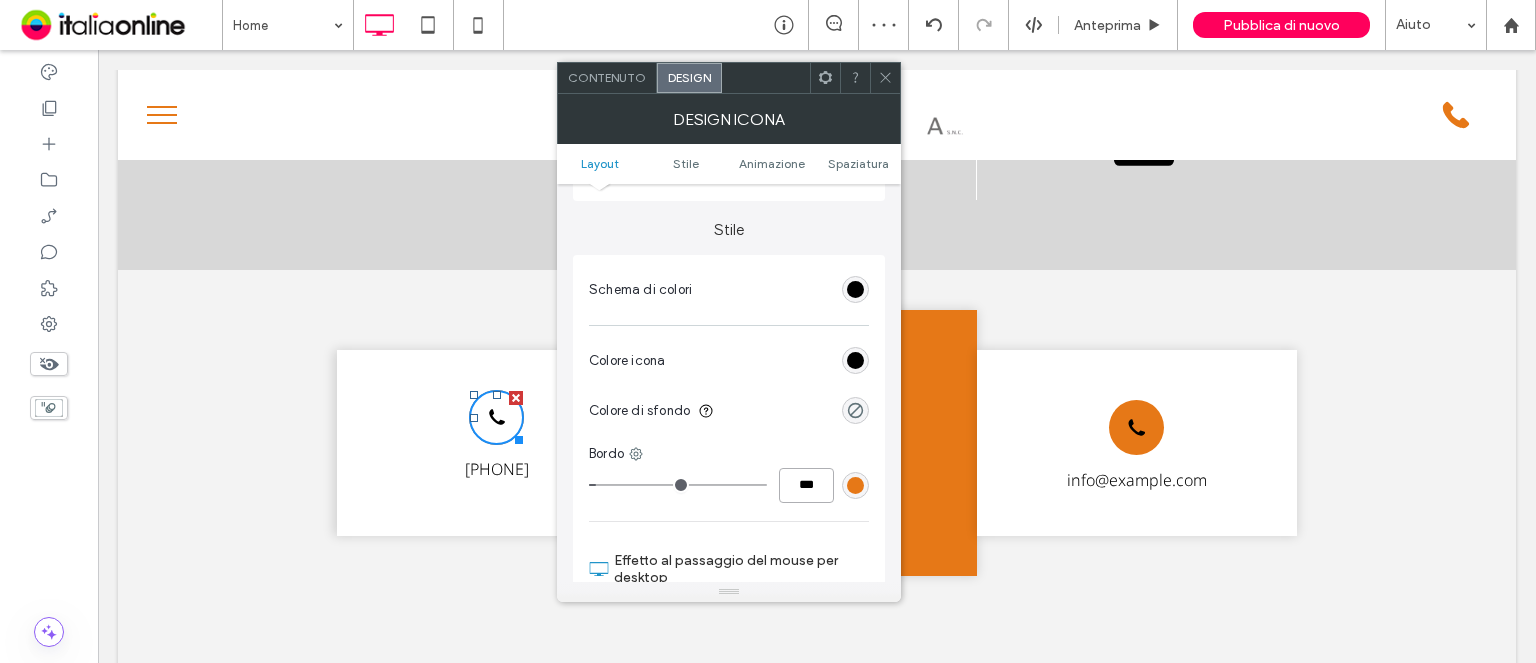 click on "***" at bounding box center (806, 485) 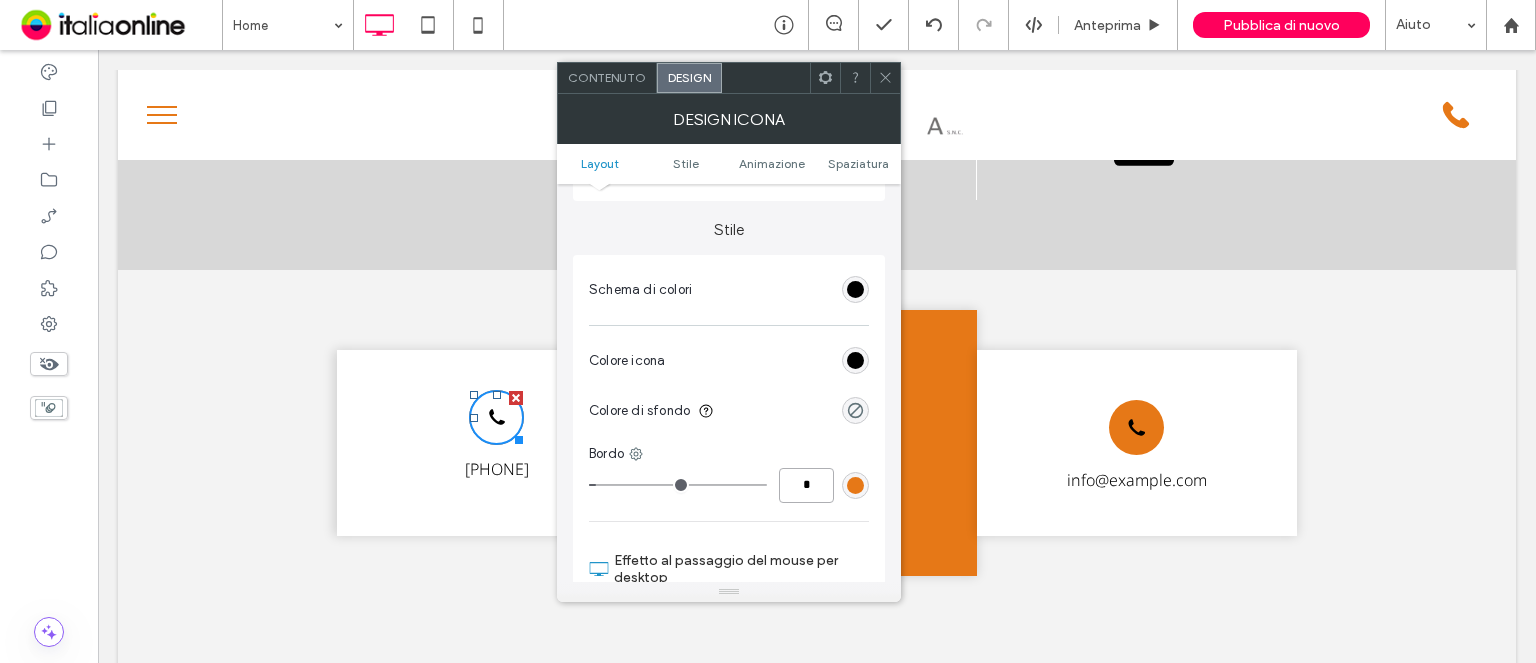 type on "*" 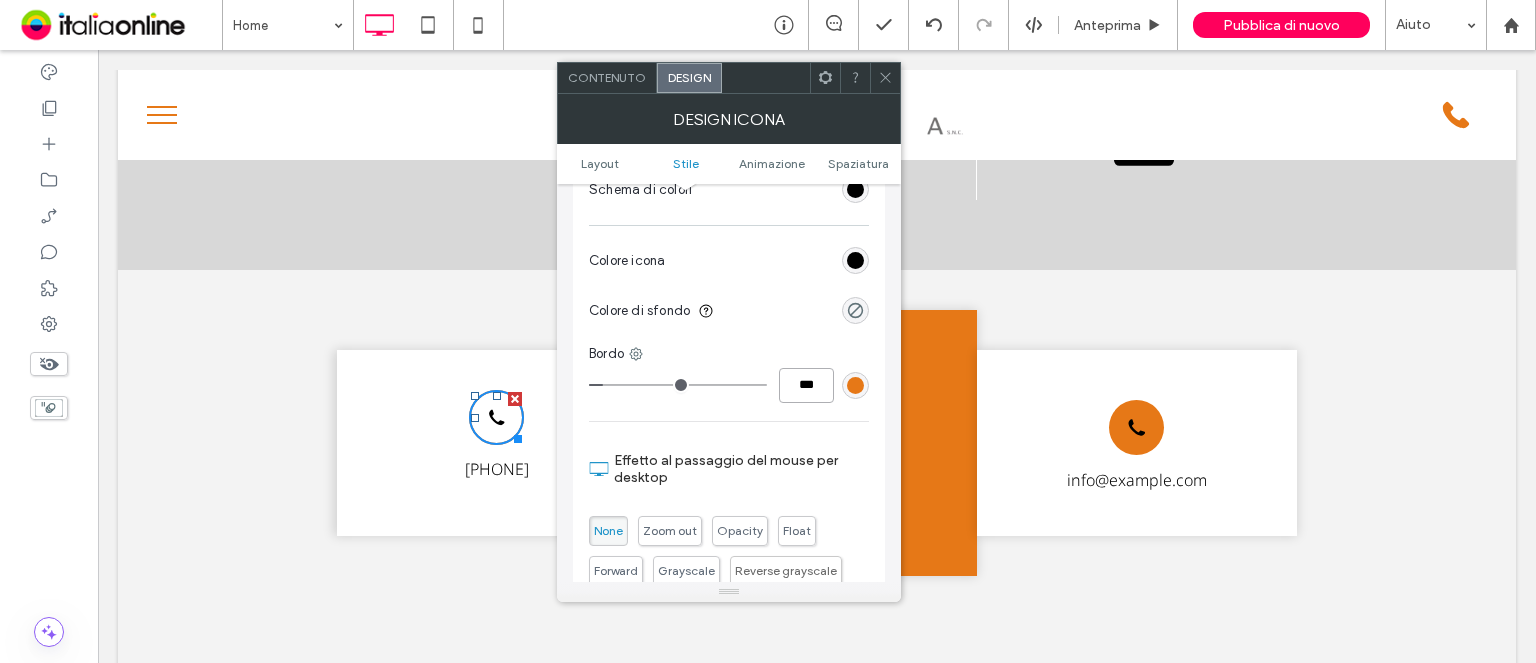 scroll, scrollTop: 400, scrollLeft: 0, axis: vertical 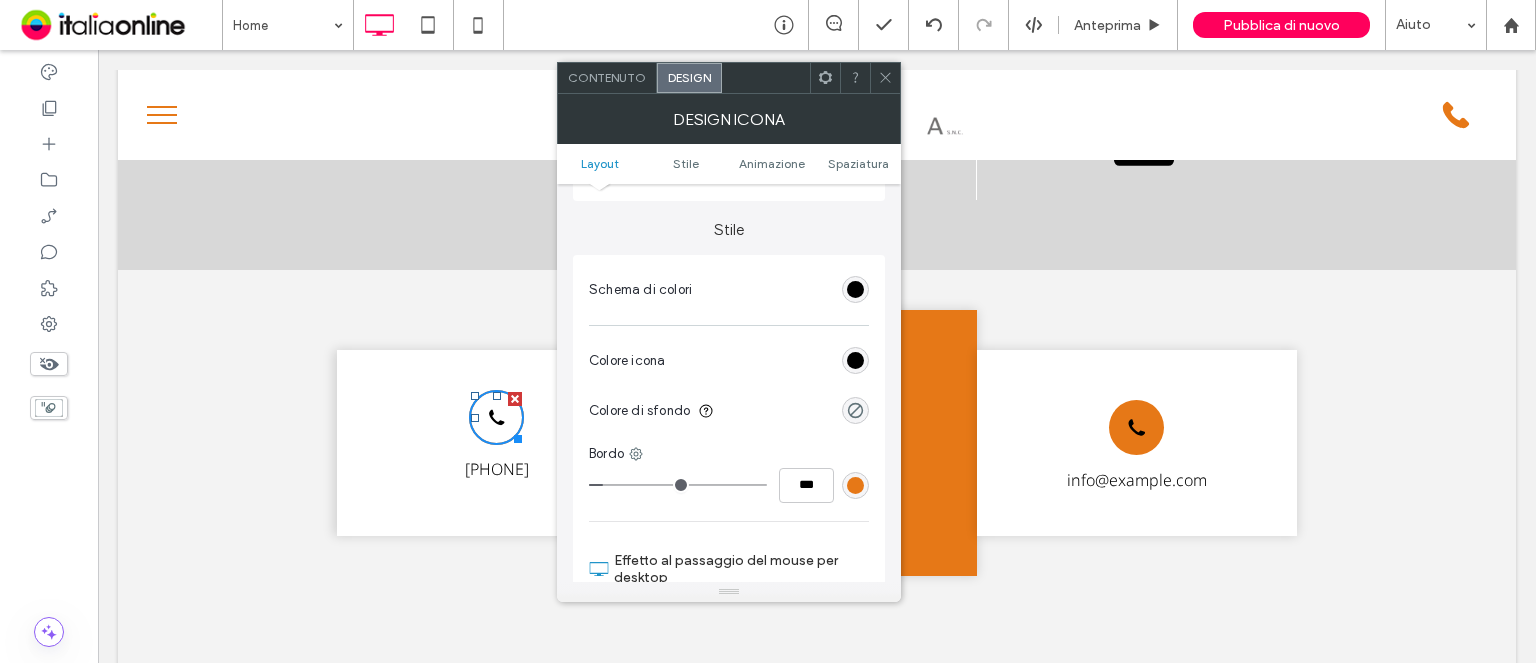 click at bounding box center (855, 360) 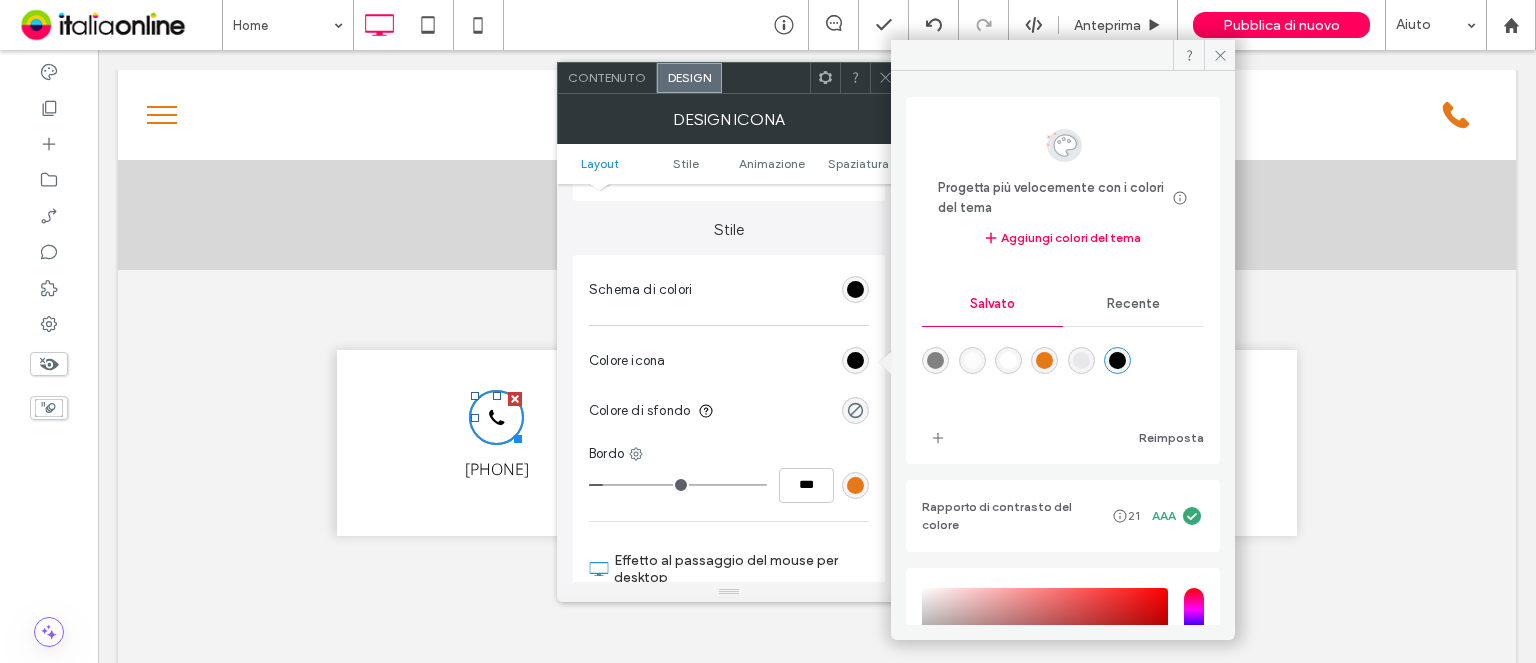 click at bounding box center (1044, 360) 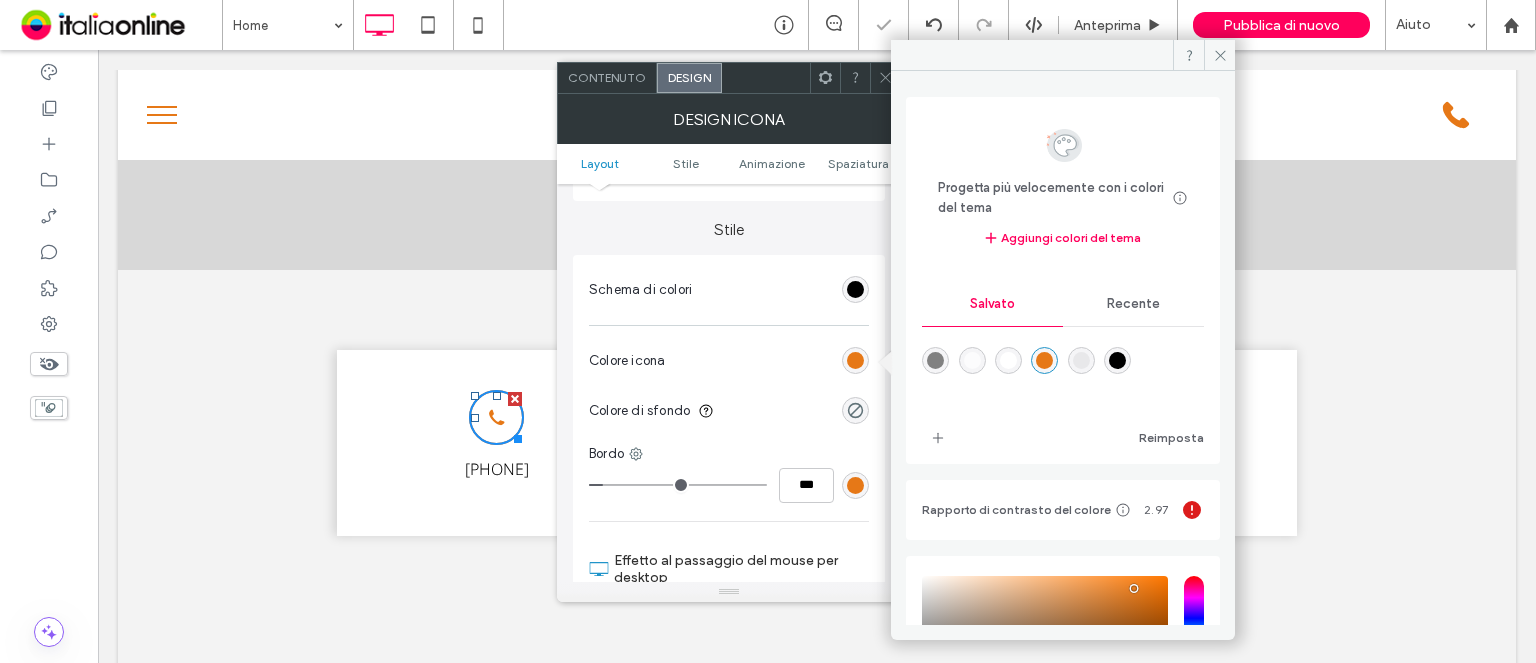type on "*" 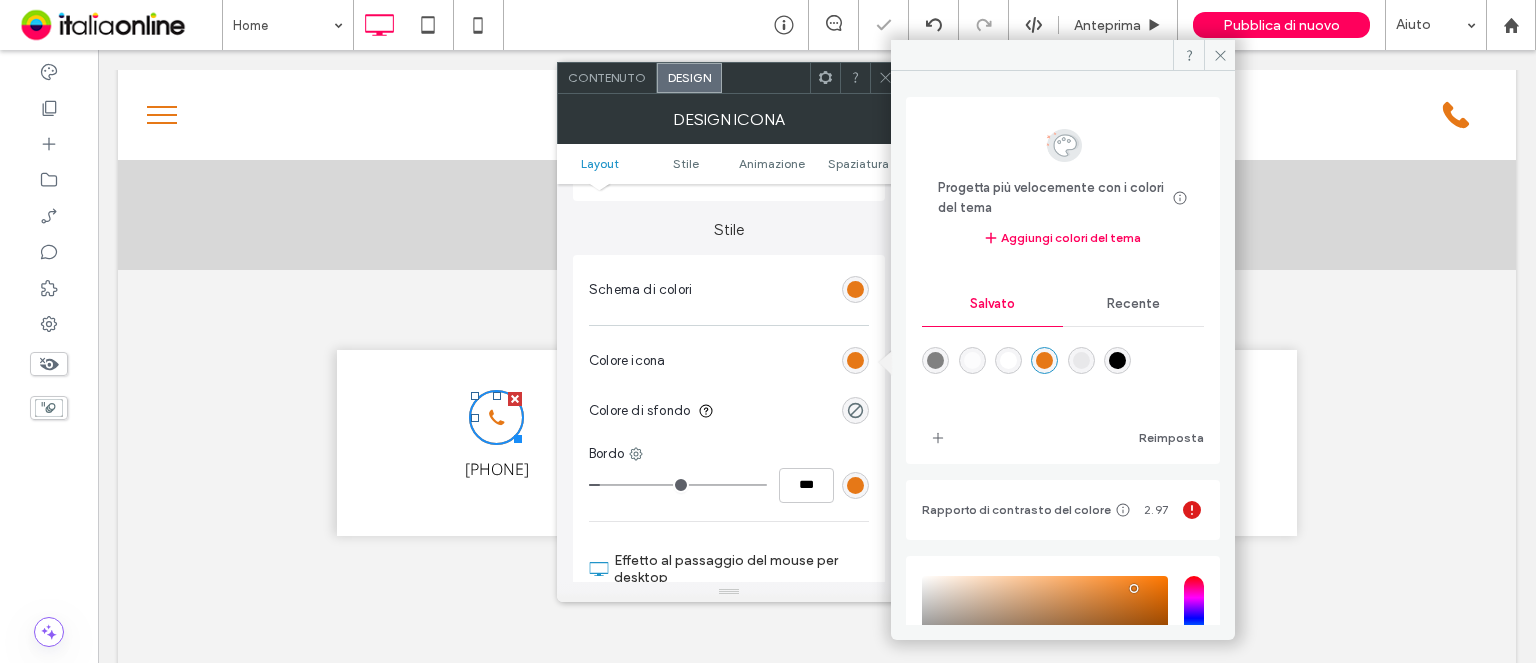 click on "Progetta più velocemente con i colori del tema Risparmia tempo con i colori del tema Crea una tavolozza di colori per aggiungere o modificare istantaneamente i colori degli elementi del sito collegati.    Maggiori informazioni Aggiungi colori del tema Salvato Recente Reimposta Rapporto di contrasto del colore 2.97 HEX ******* Opacità ****" at bounding box center (1063, 348) 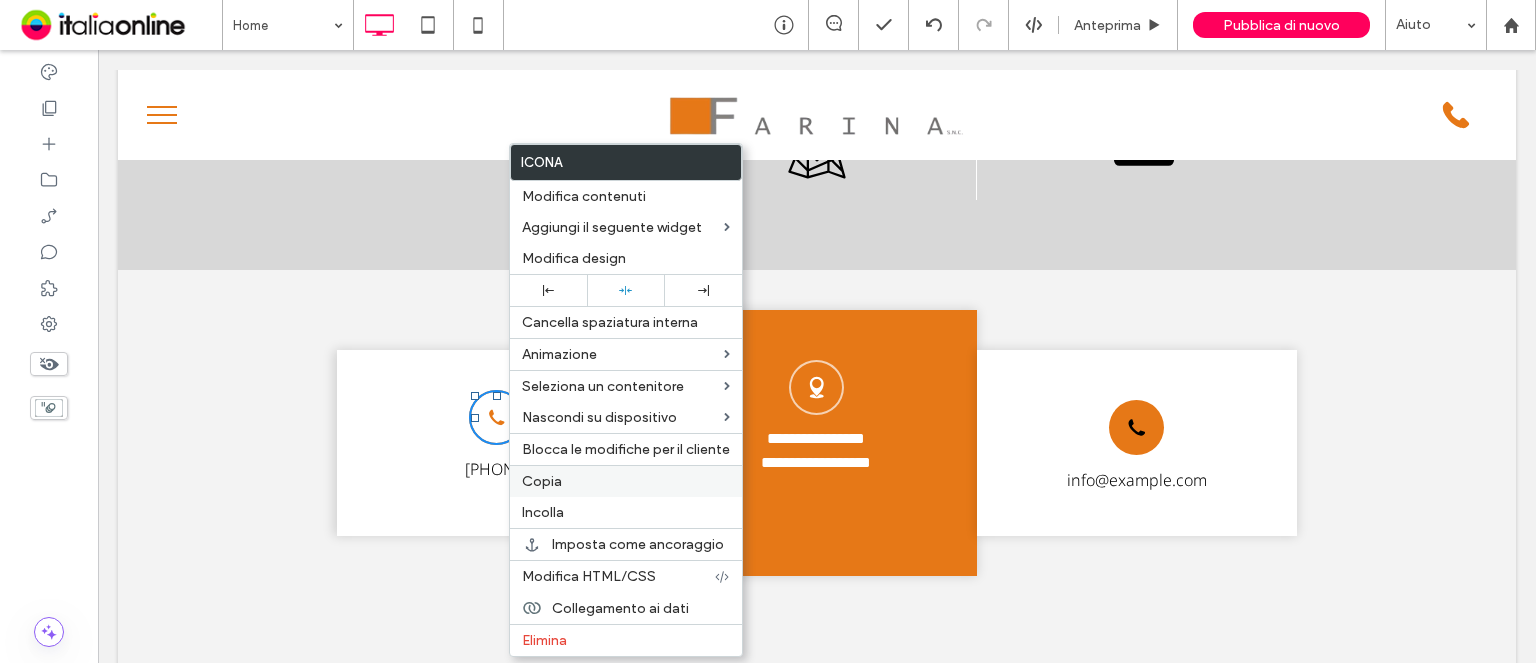 click on "Copia" at bounding box center (626, 481) 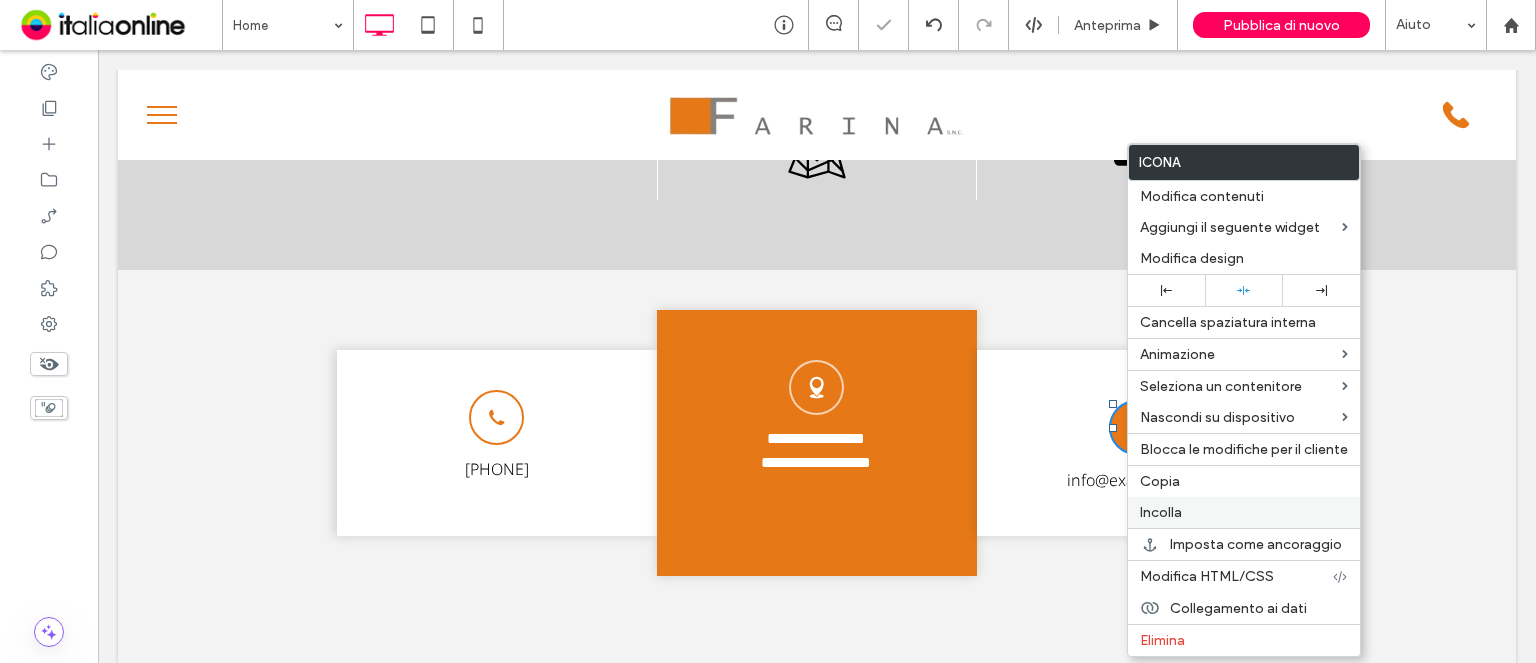 click on "Incolla" at bounding box center [1161, 512] 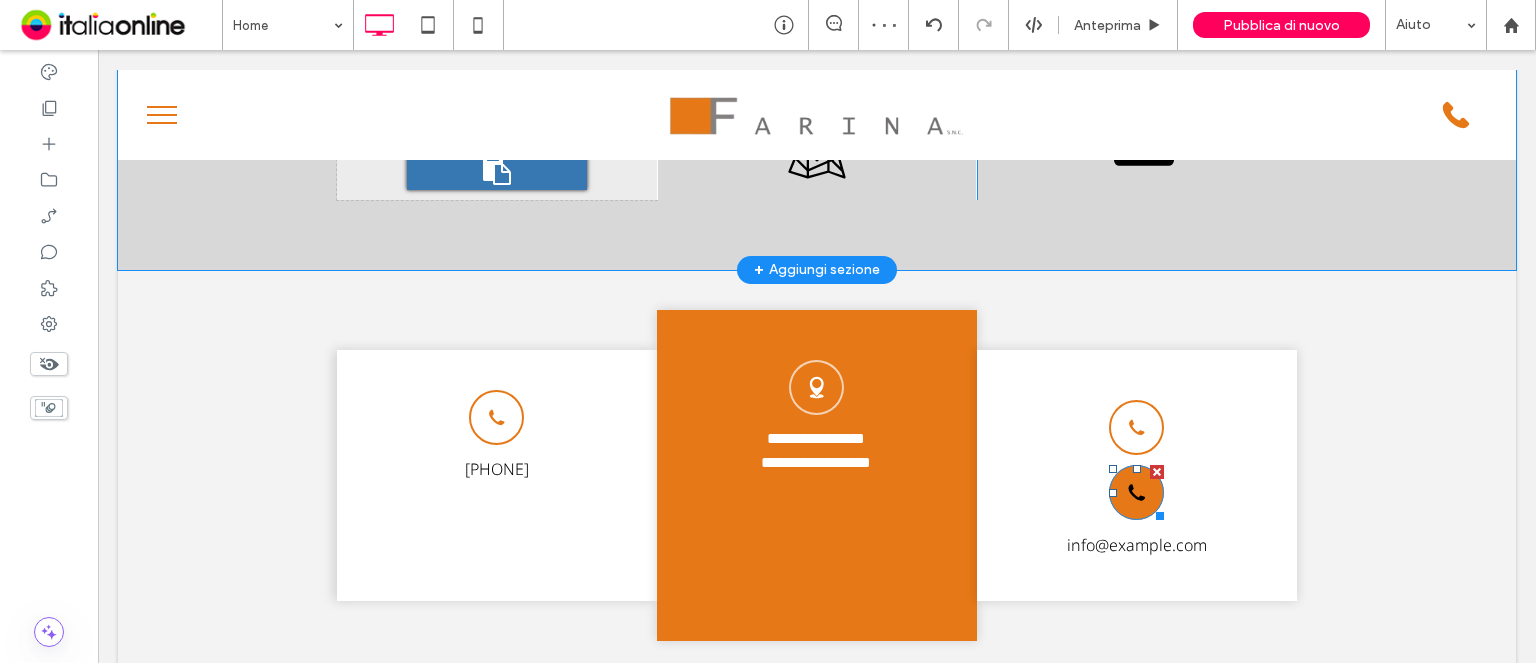 click at bounding box center (1157, 472) 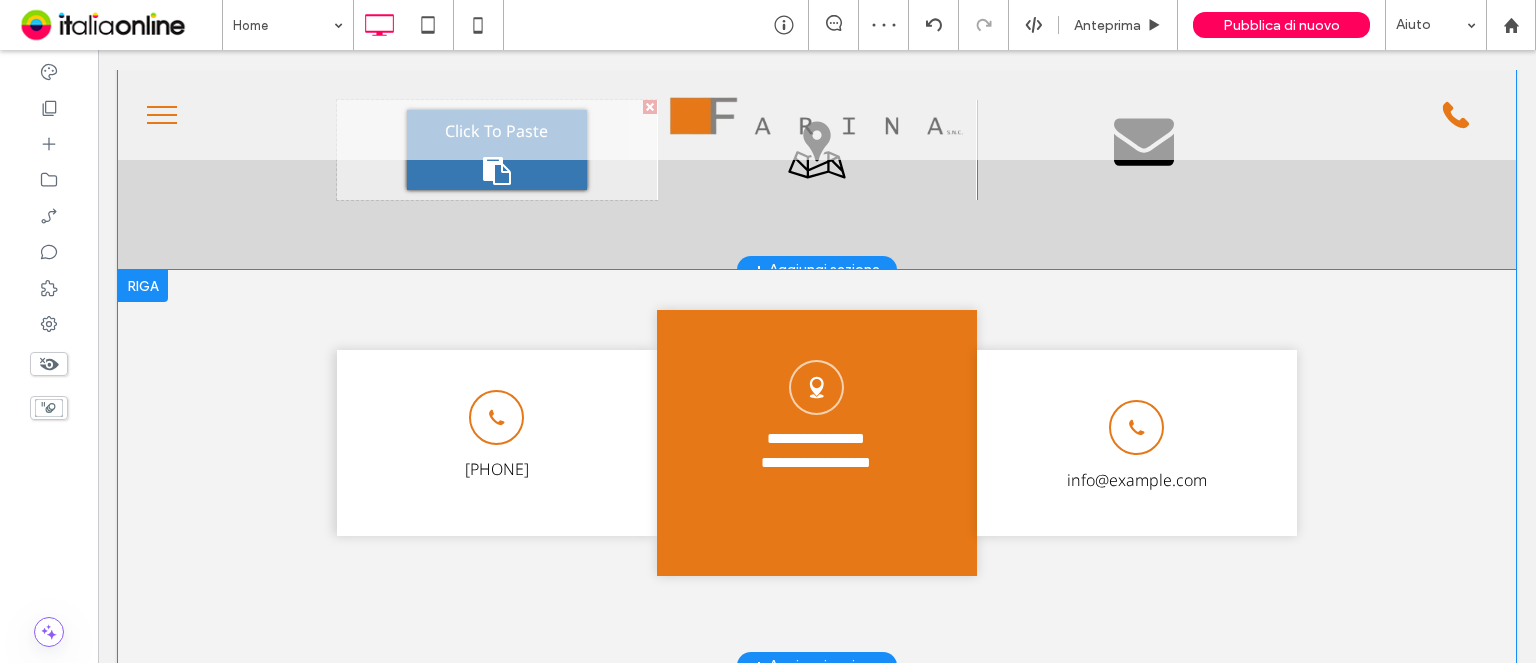 click on "Icona del telefono
+39 0574 620146
Click To Paste" at bounding box center (497, 443) 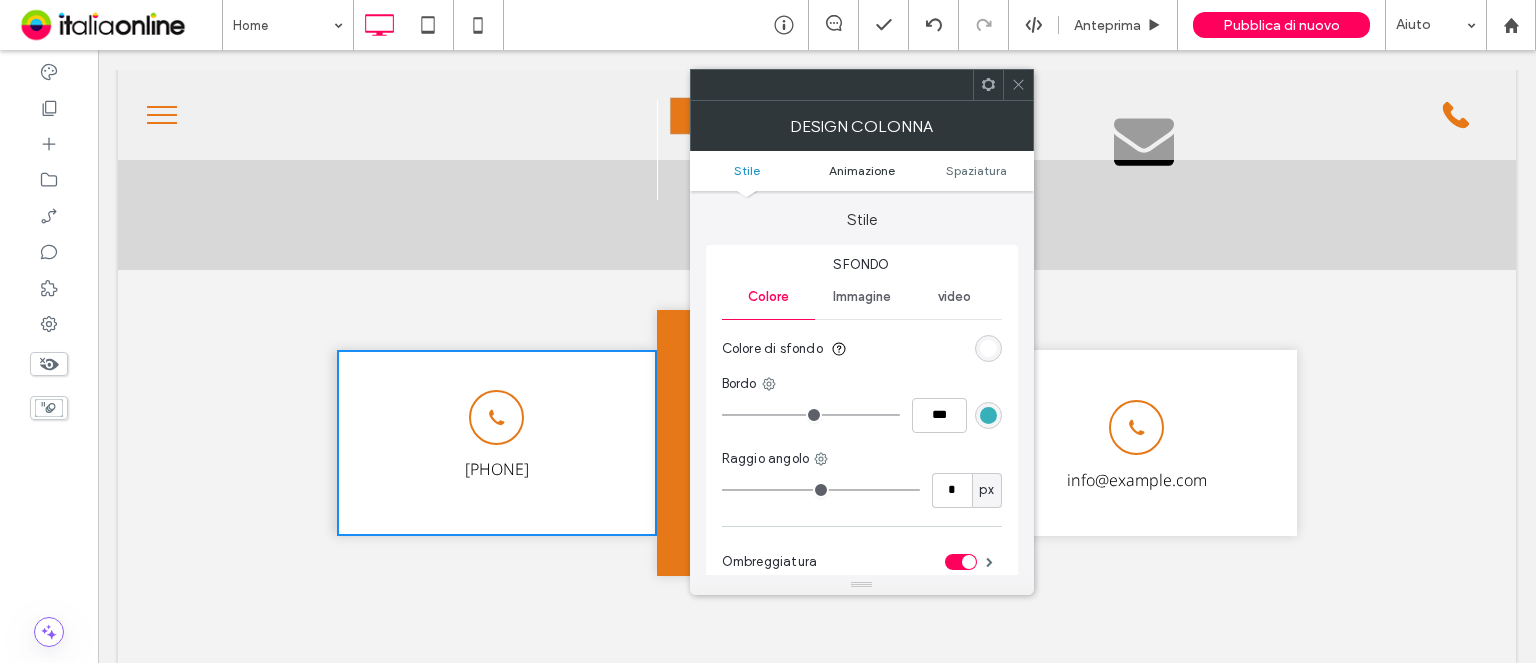 click on "Animazione" at bounding box center (862, 170) 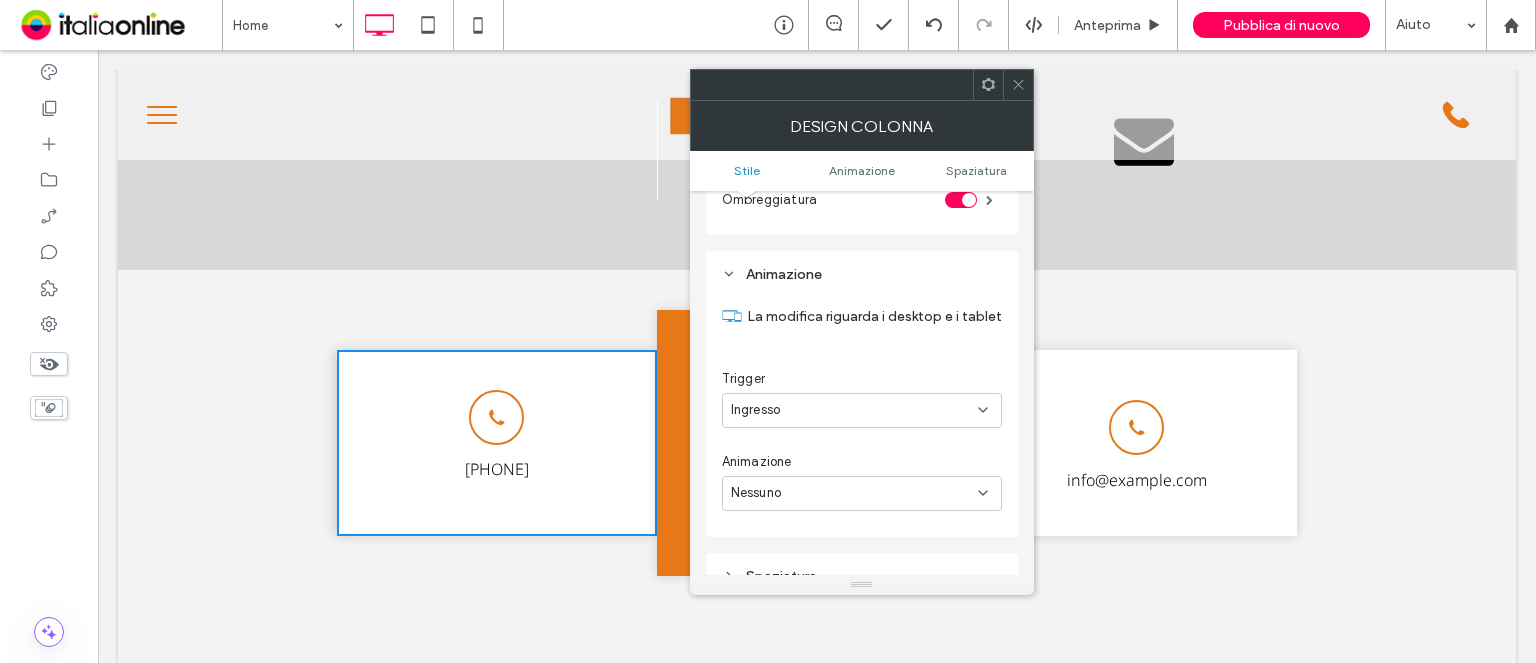 scroll, scrollTop: 406, scrollLeft: 0, axis: vertical 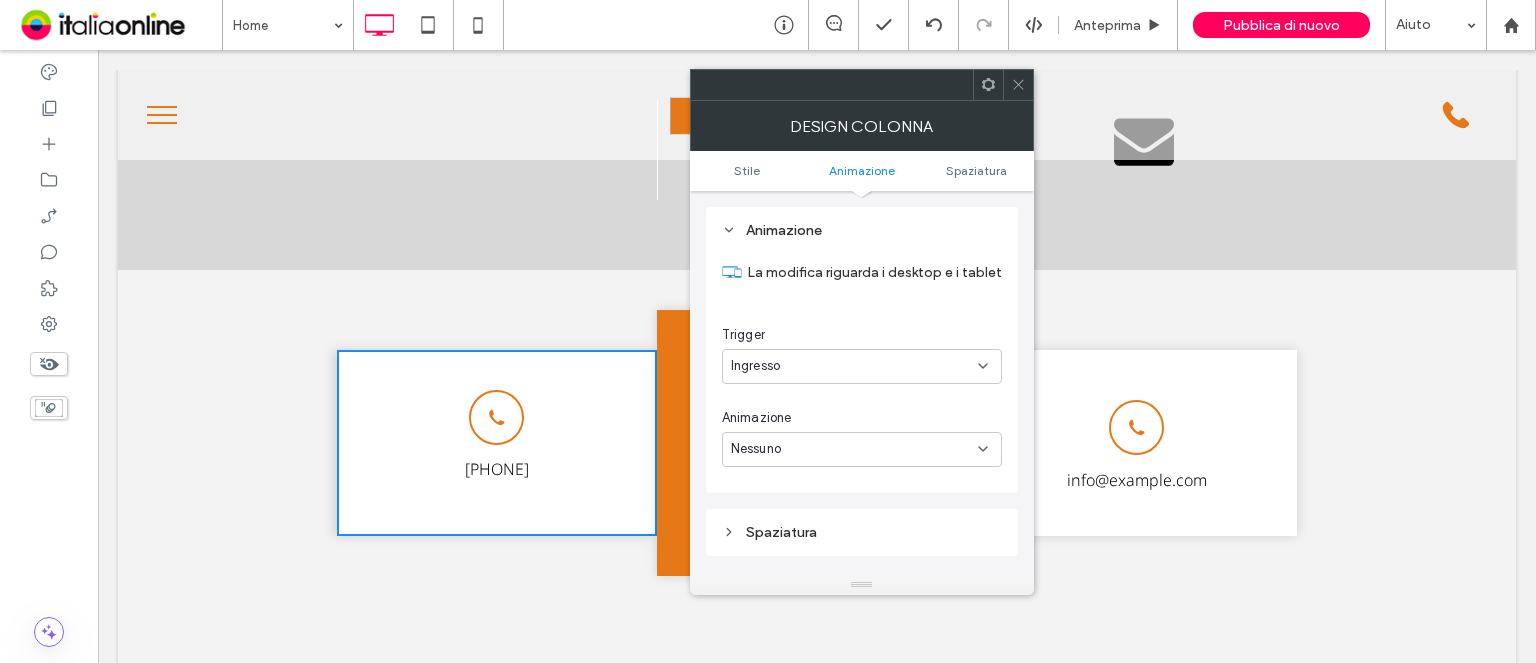 click on "Ingresso" at bounding box center [854, 366] 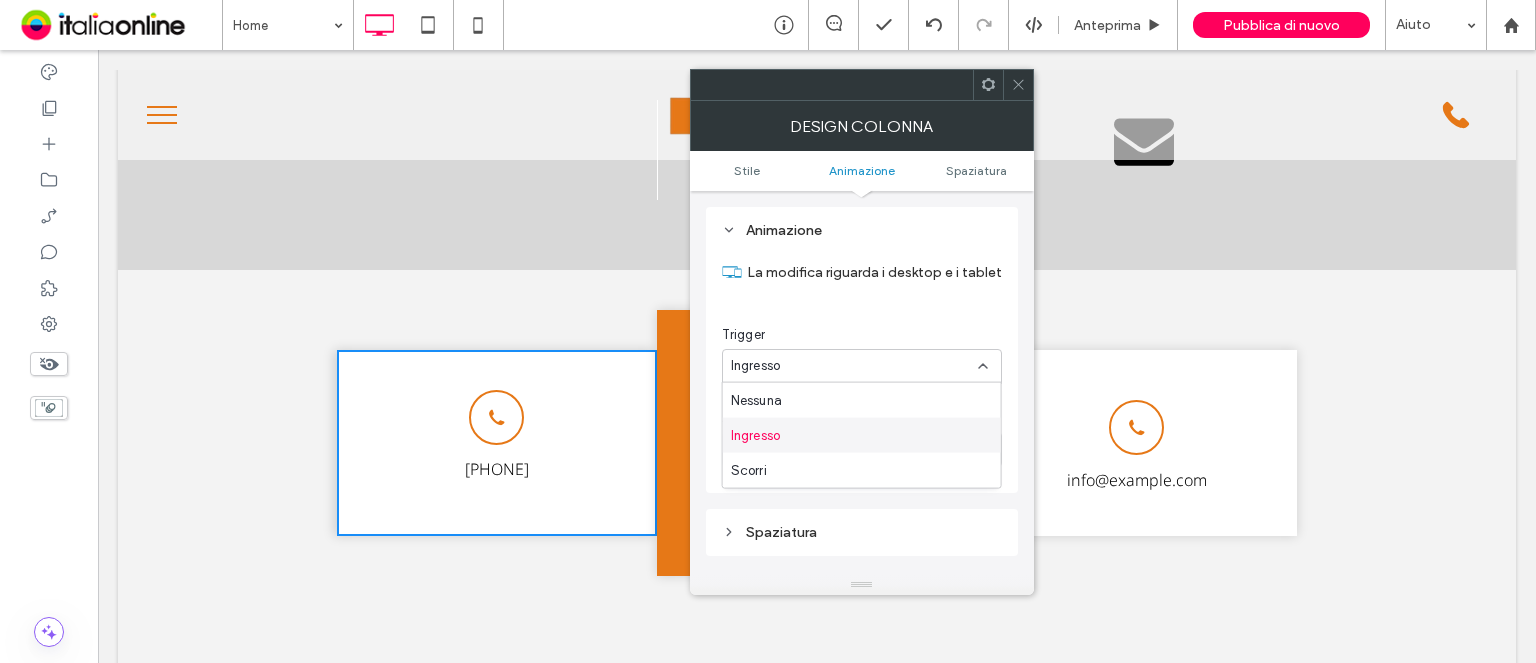 click on "Ingresso" at bounding box center (862, 435) 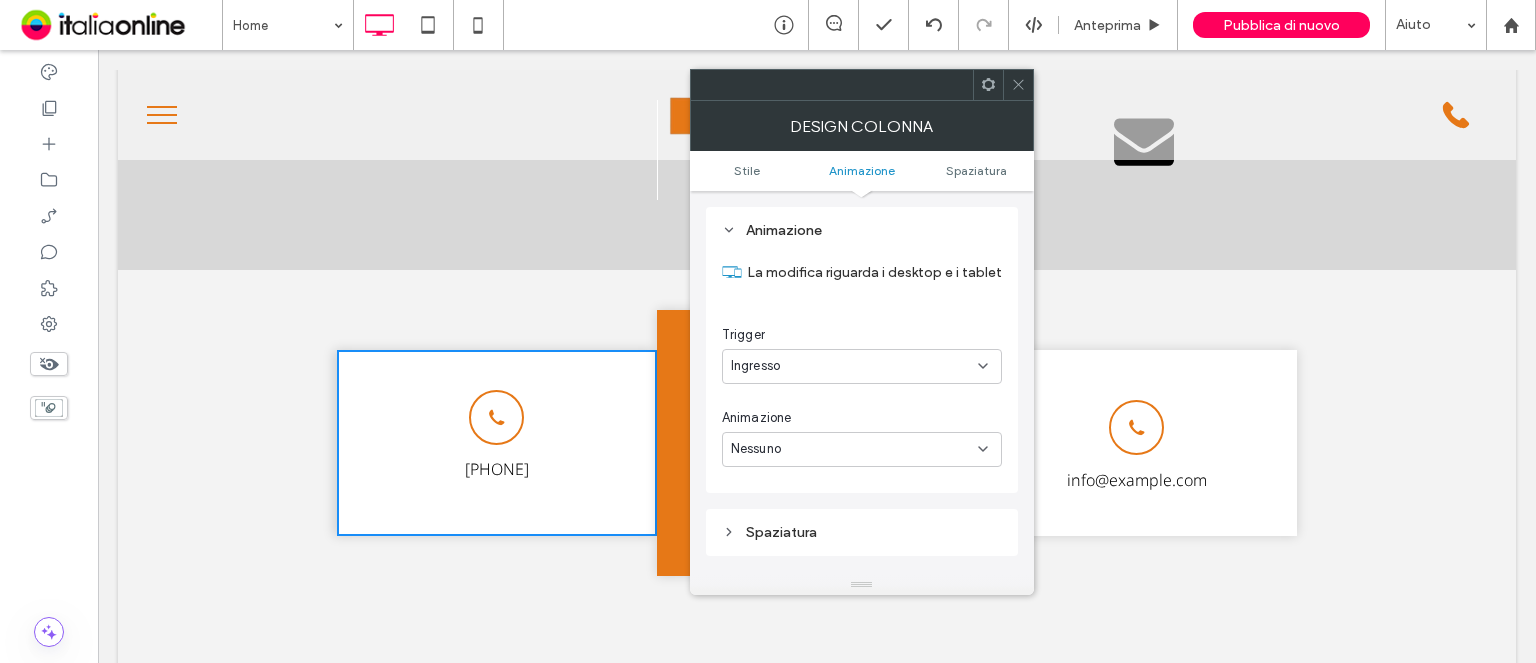 click on "Nessuno" at bounding box center [854, 449] 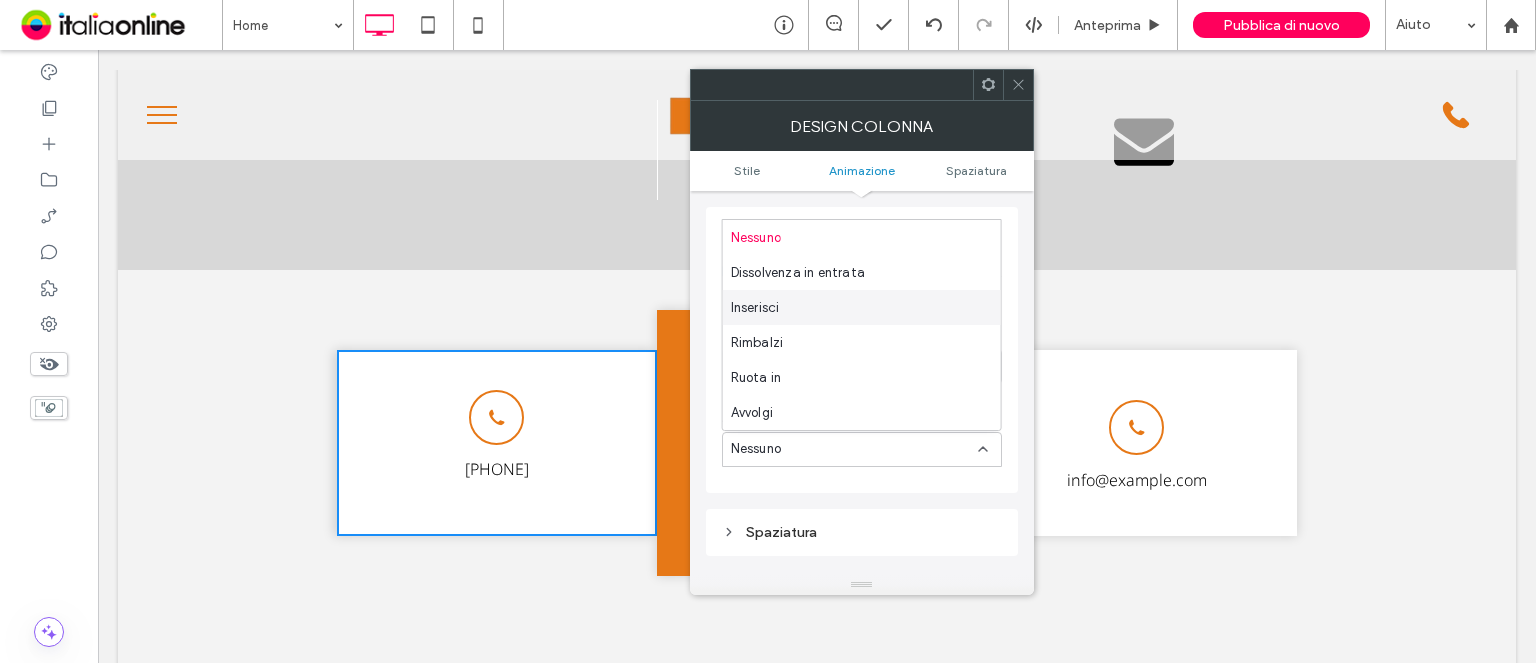 click on "Inserisci" at bounding box center (862, 307) 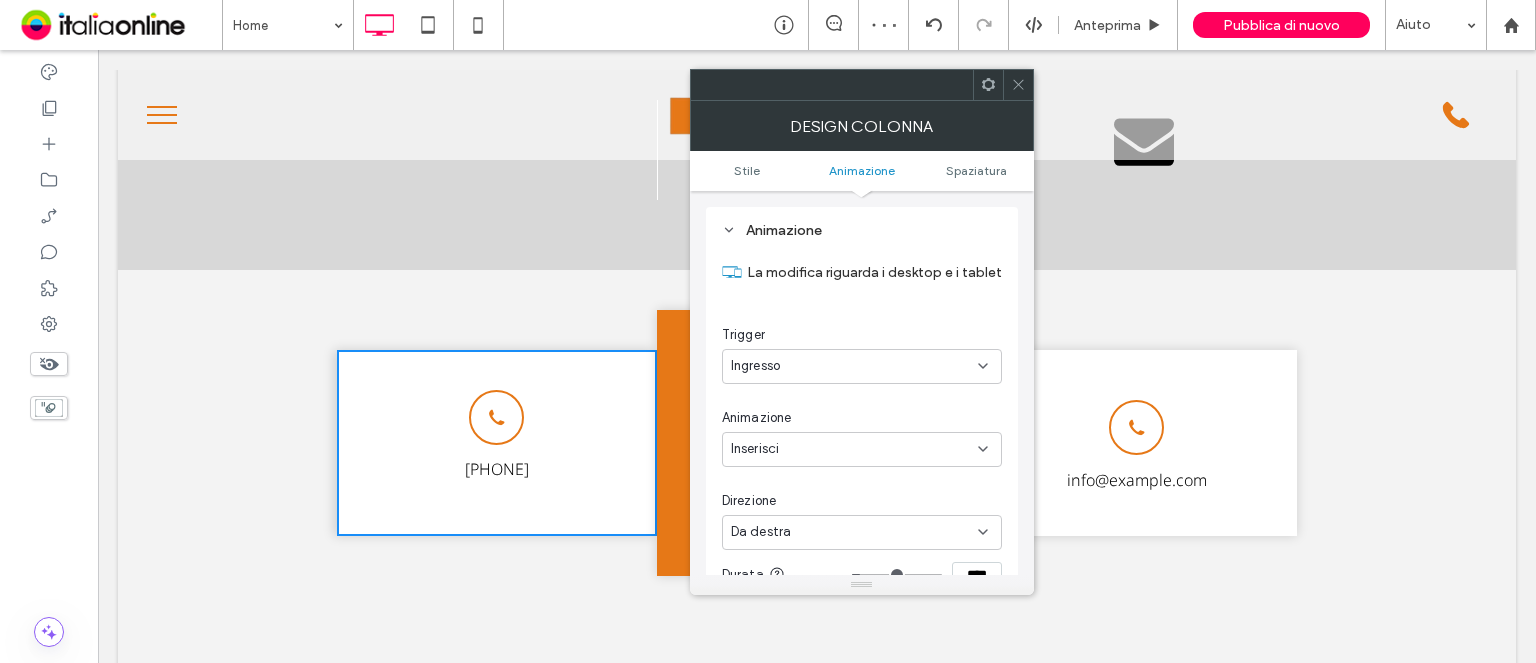 scroll, scrollTop: 506, scrollLeft: 0, axis: vertical 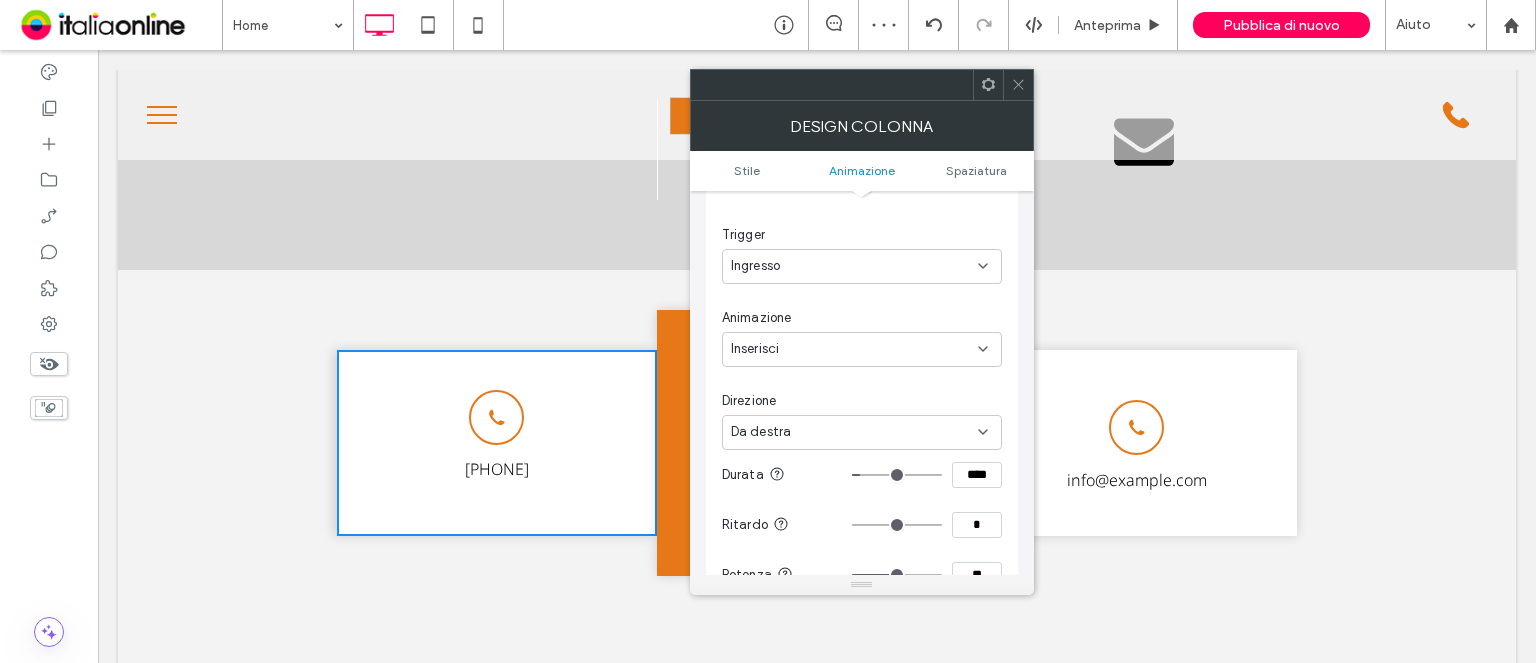 click on "Da destra" at bounding box center [854, 432] 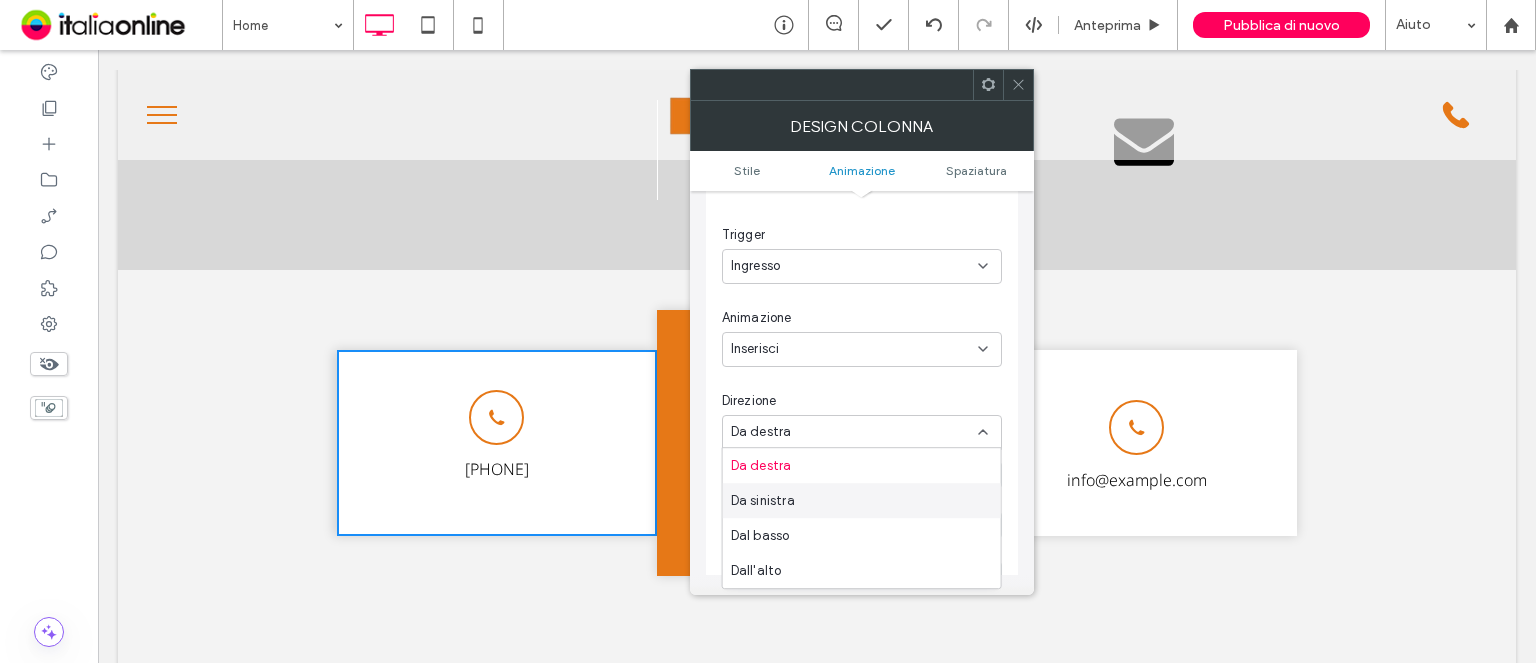 click on "Da sinistra" at bounding box center (862, 500) 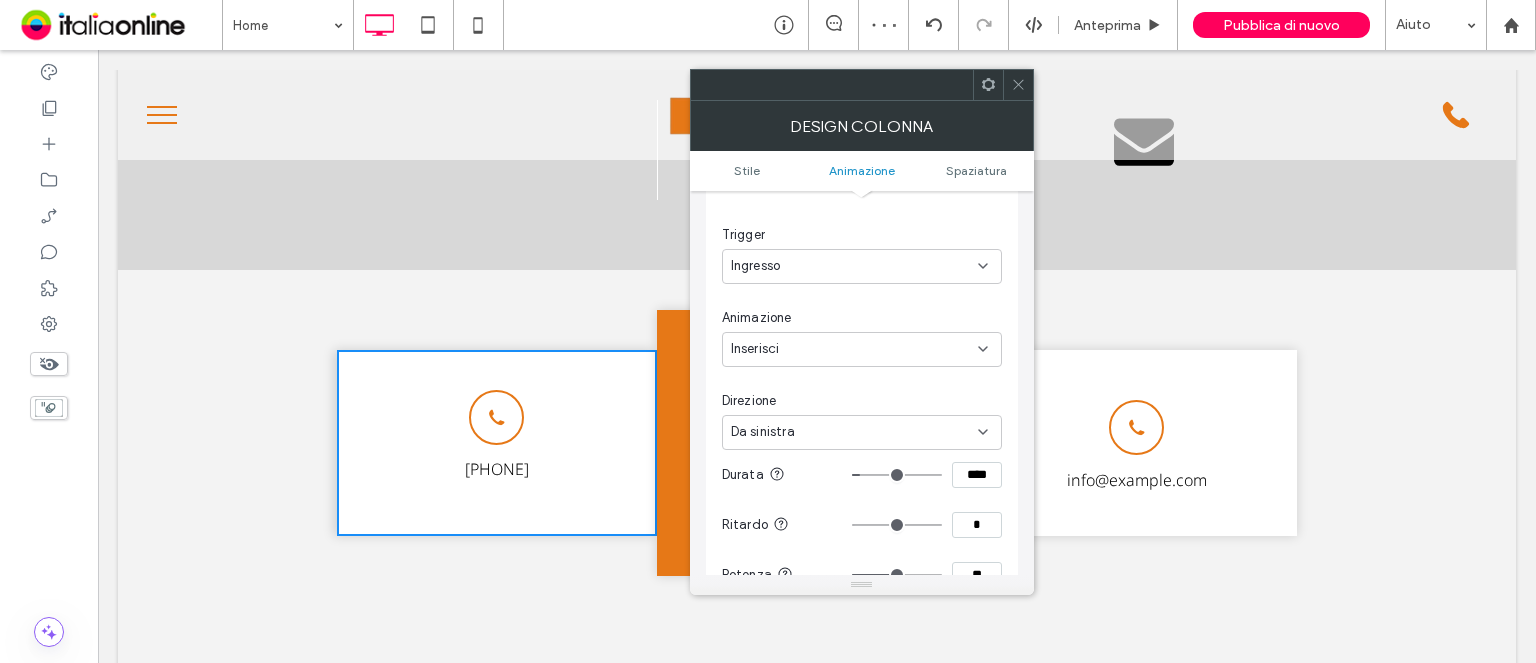 click on "Da sinistra" at bounding box center [854, 432] 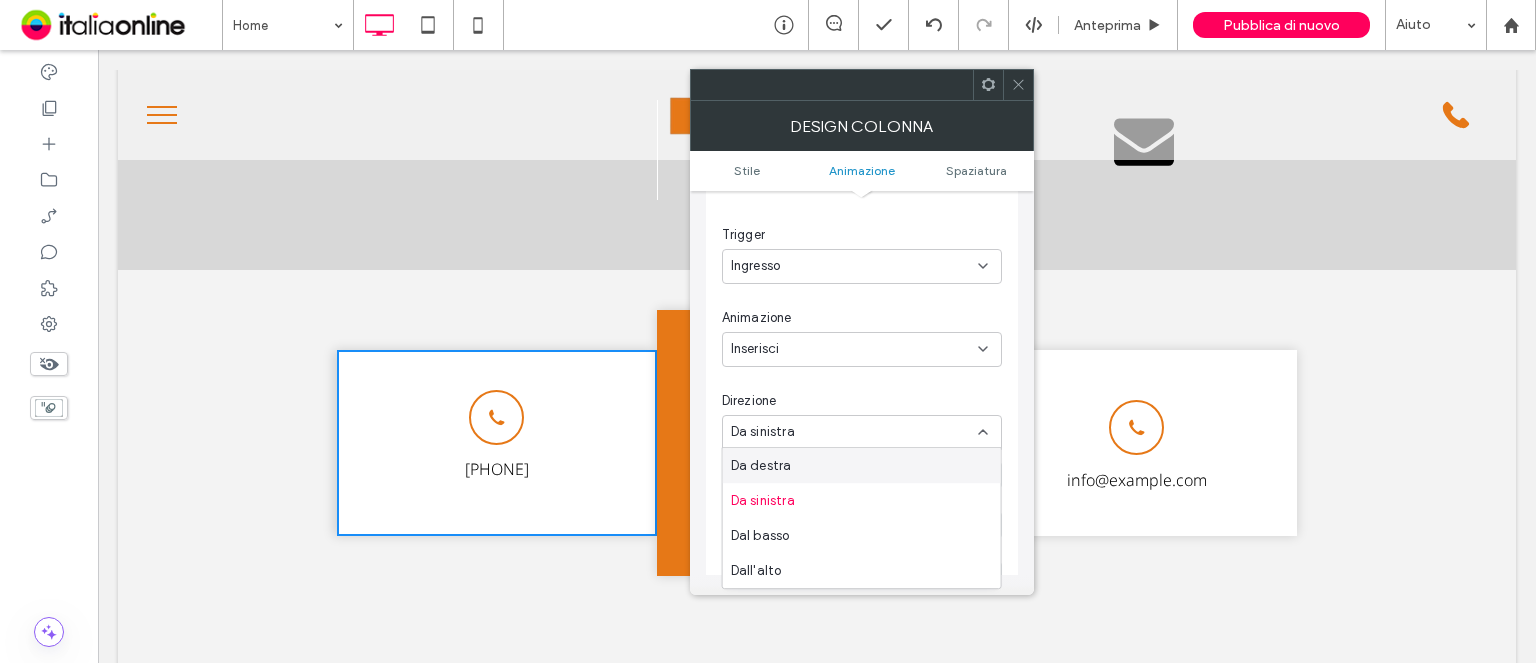 click on "Inserisci" at bounding box center (854, 349) 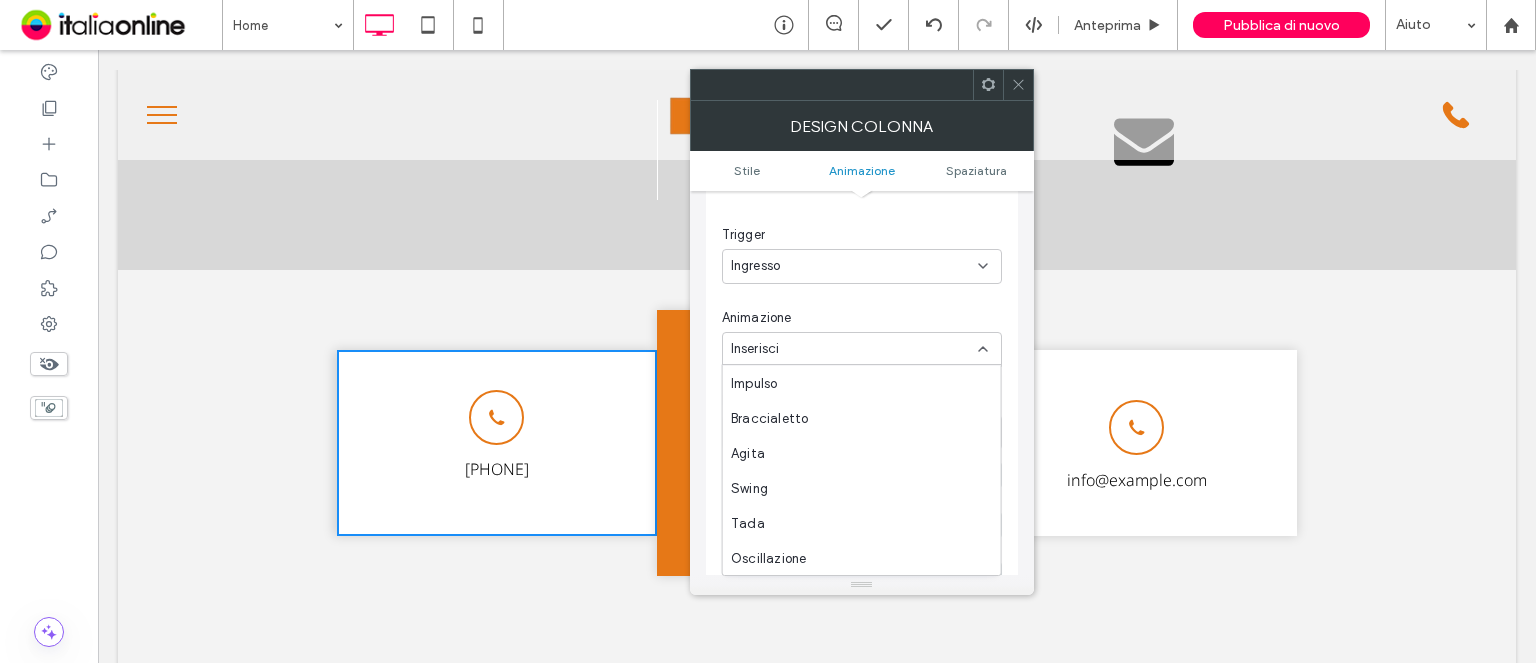 scroll, scrollTop: 0, scrollLeft: 0, axis: both 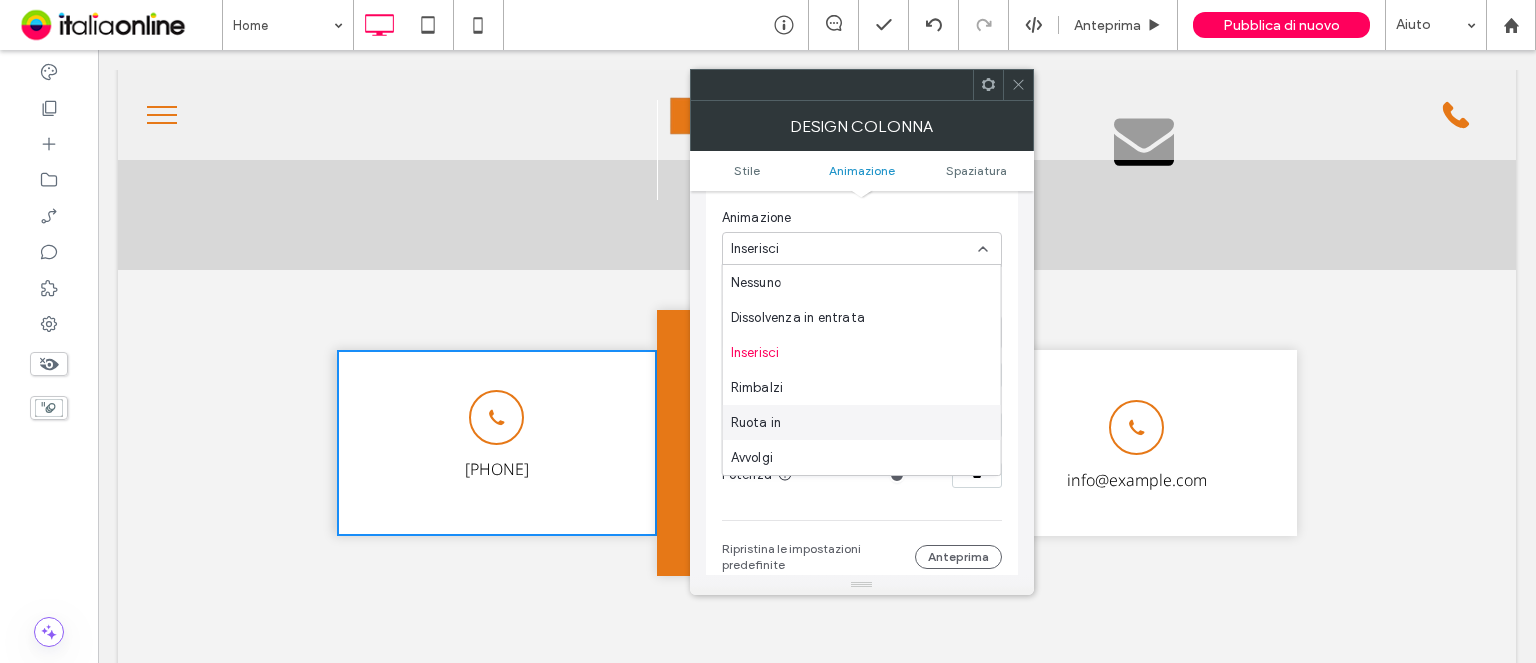 click on "Ruota in" at bounding box center (862, 422) 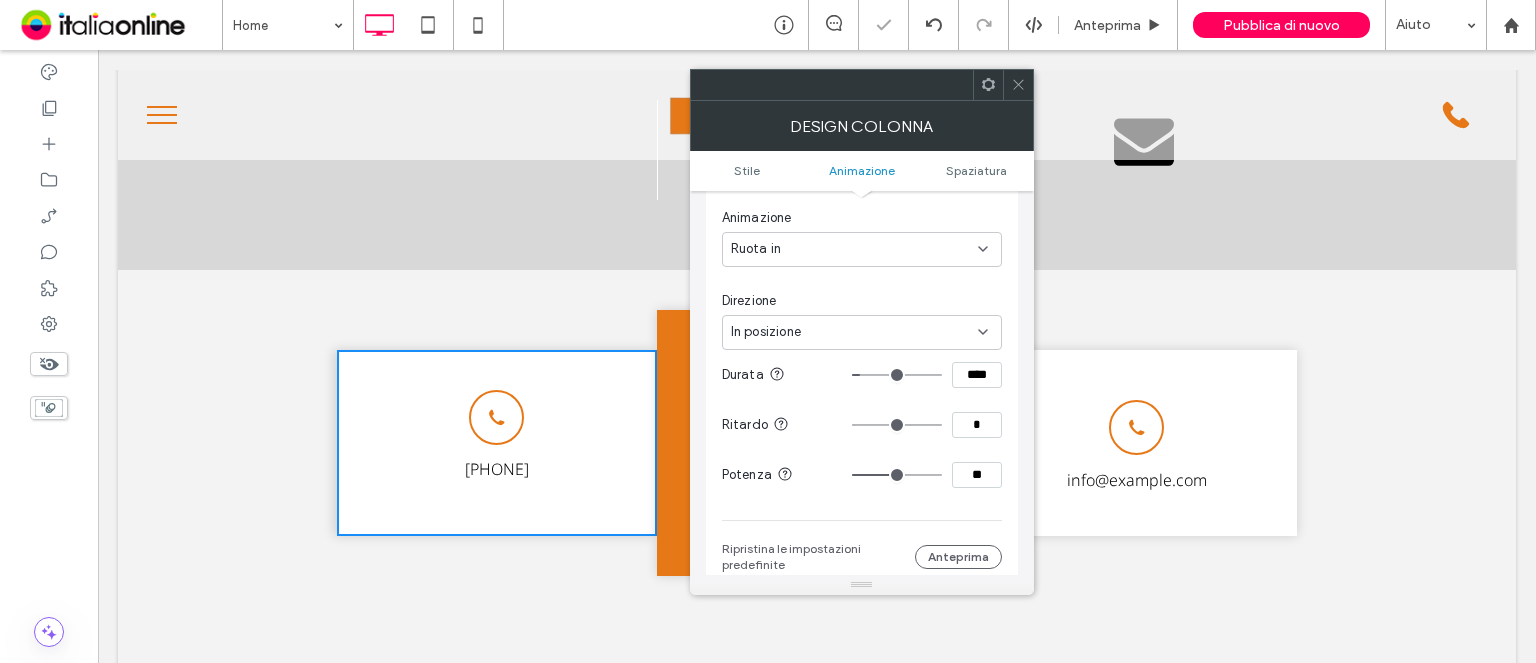 click on "In posizione" at bounding box center (854, 332) 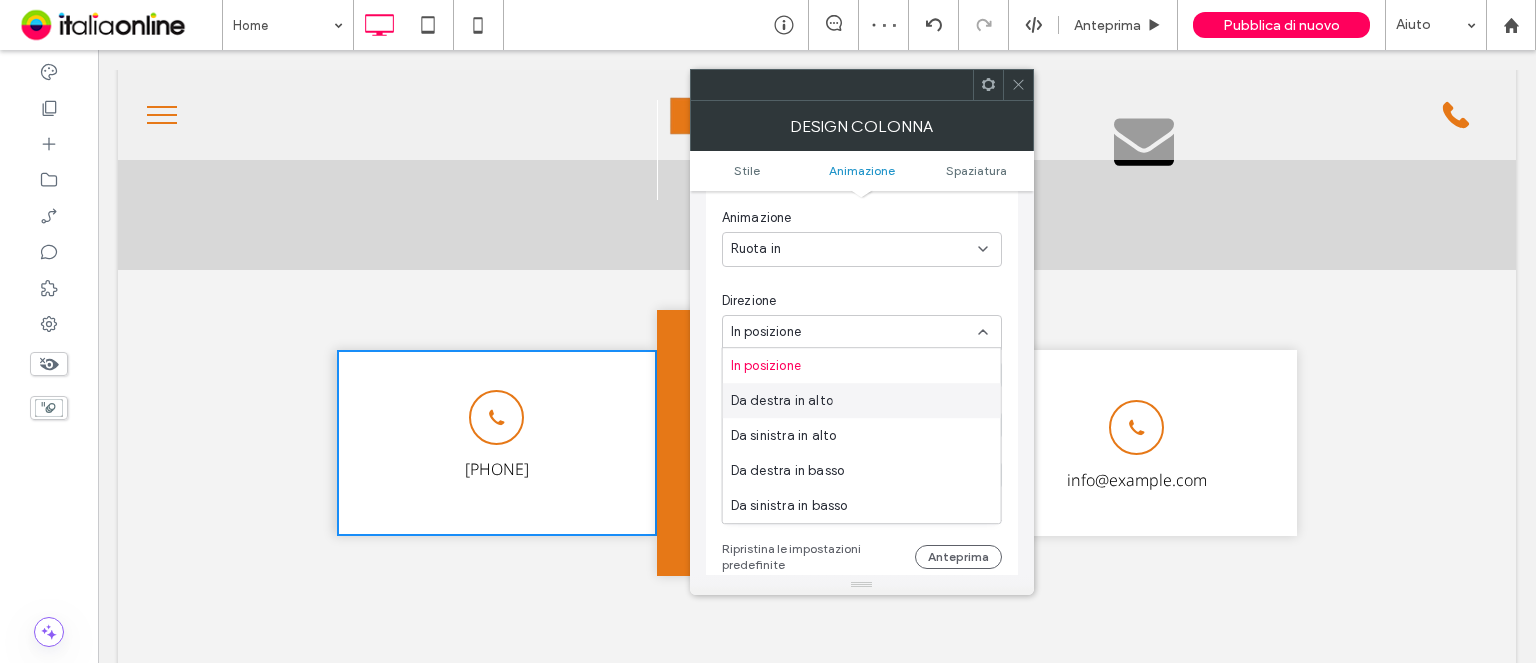 click on "Da destra in alto" at bounding box center [862, 400] 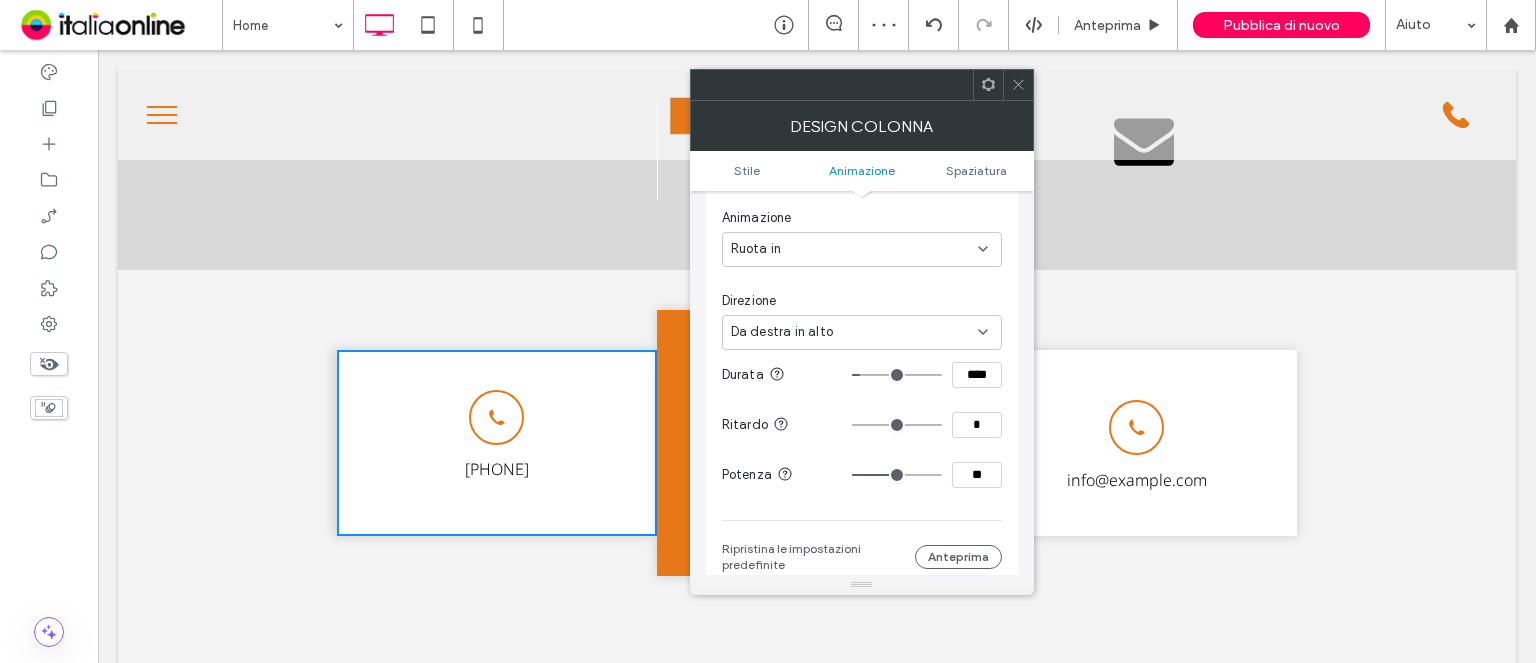click on "Da destra in alto" at bounding box center [782, 332] 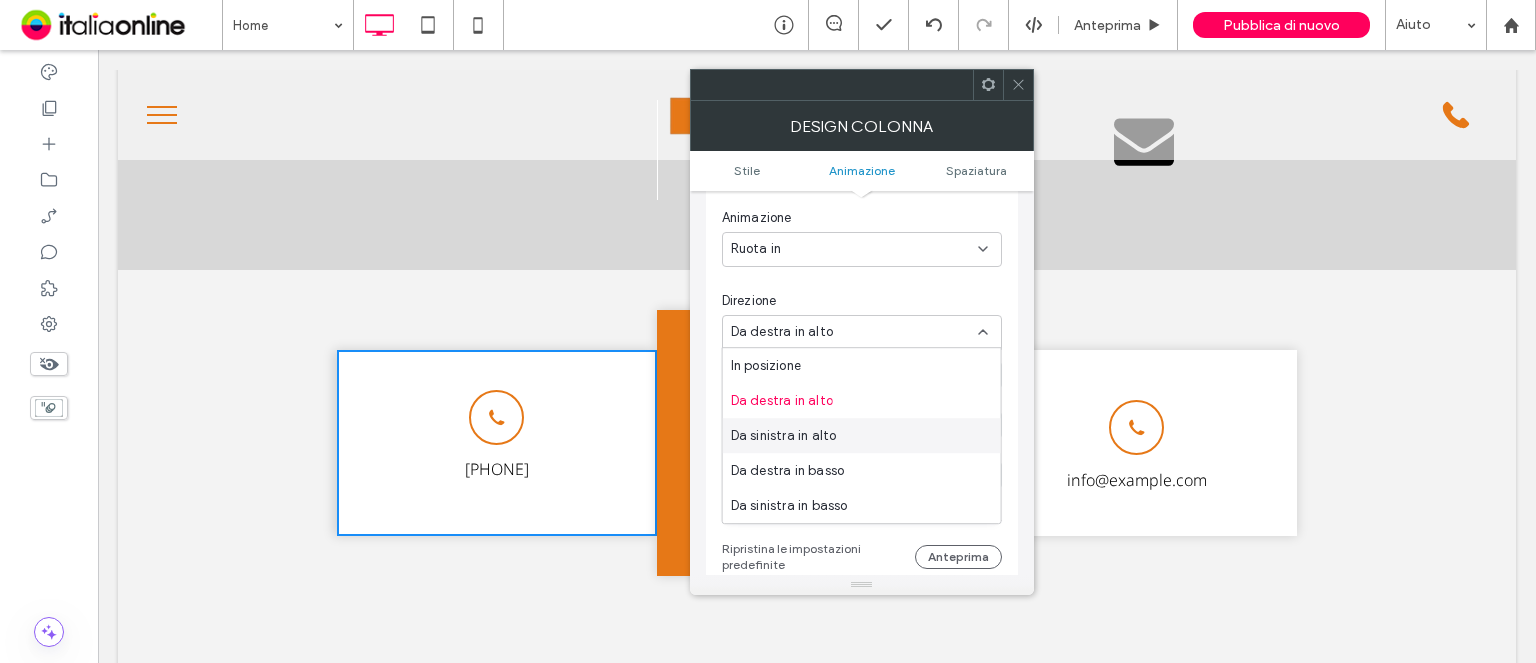 click on "Da sinistra in alto" at bounding box center [784, 436] 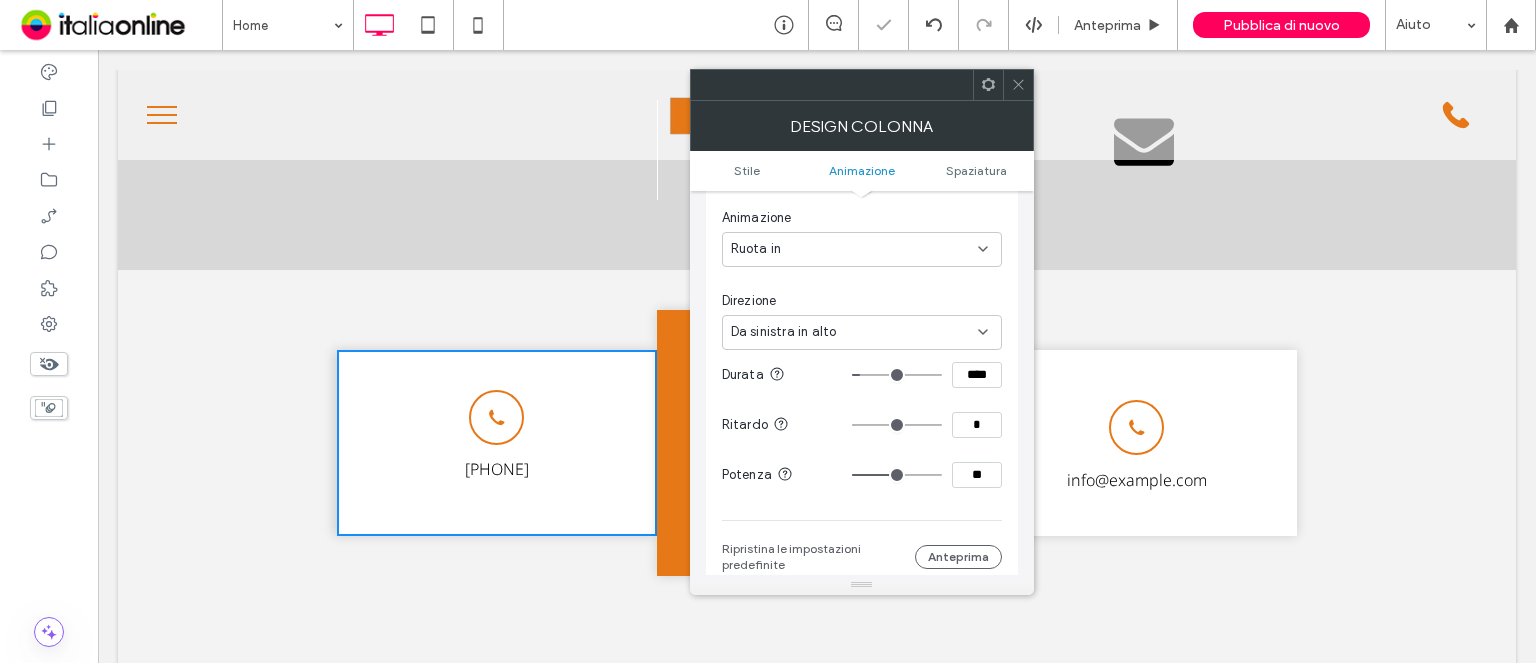 click on "Da sinistra in alto" at bounding box center (854, 332) 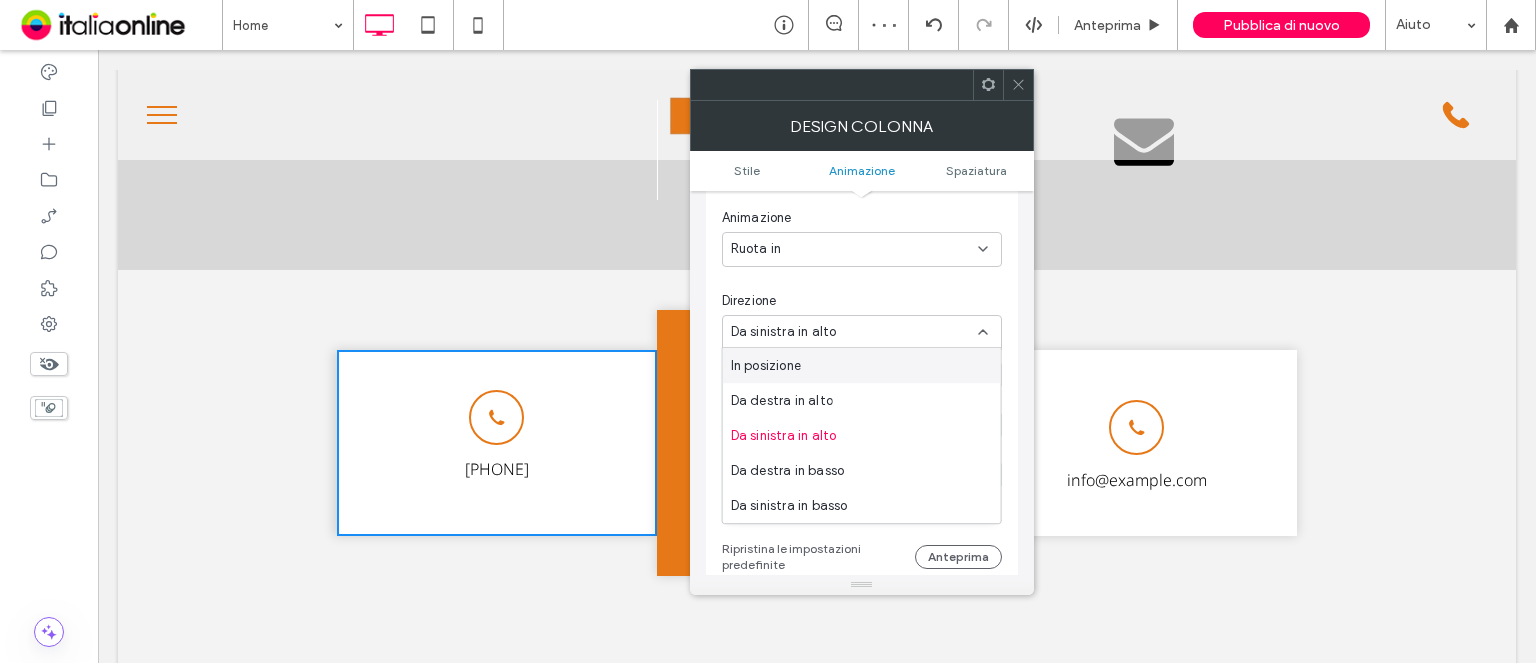 click on "In posizione Da destra in alto Da sinistra in alto Da destra in basso Da sinistra in basso" at bounding box center (862, 435) 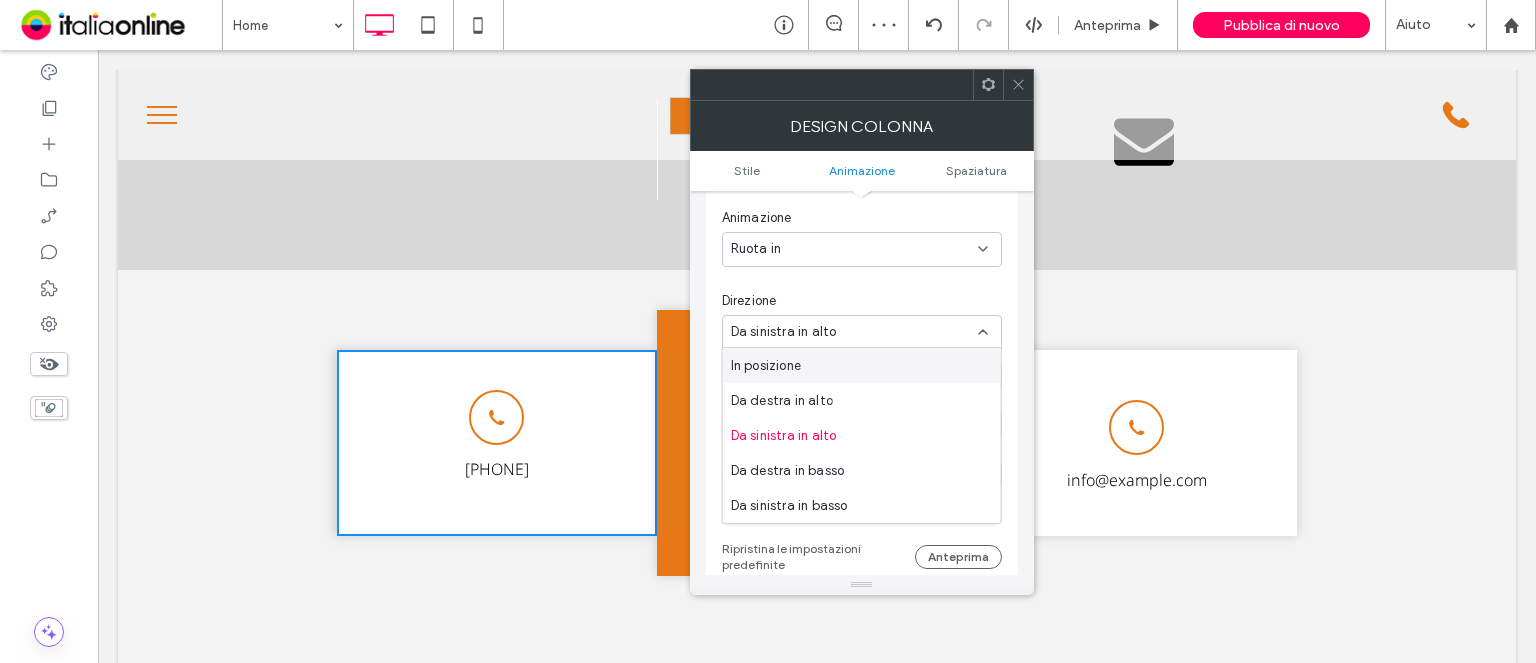 click on "In posizione" at bounding box center (862, 365) 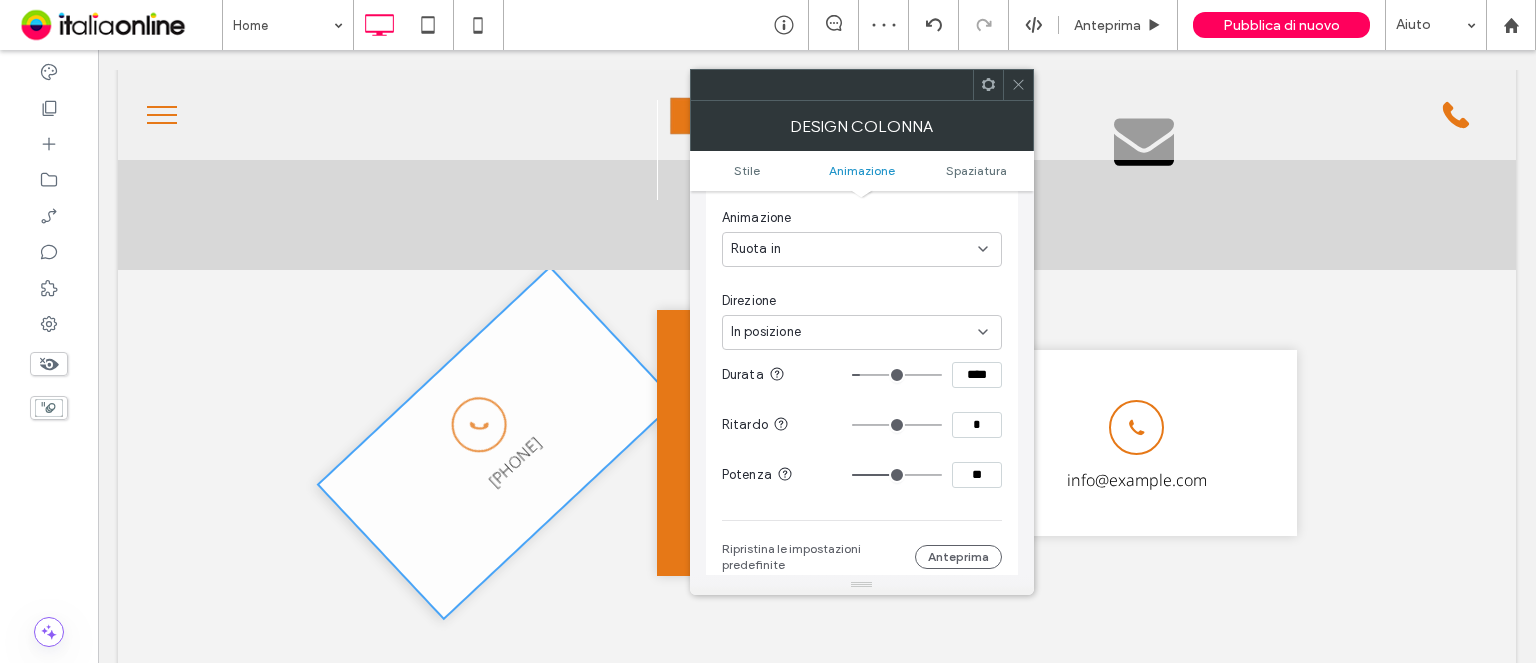 click on "Ruota in" at bounding box center (854, 249) 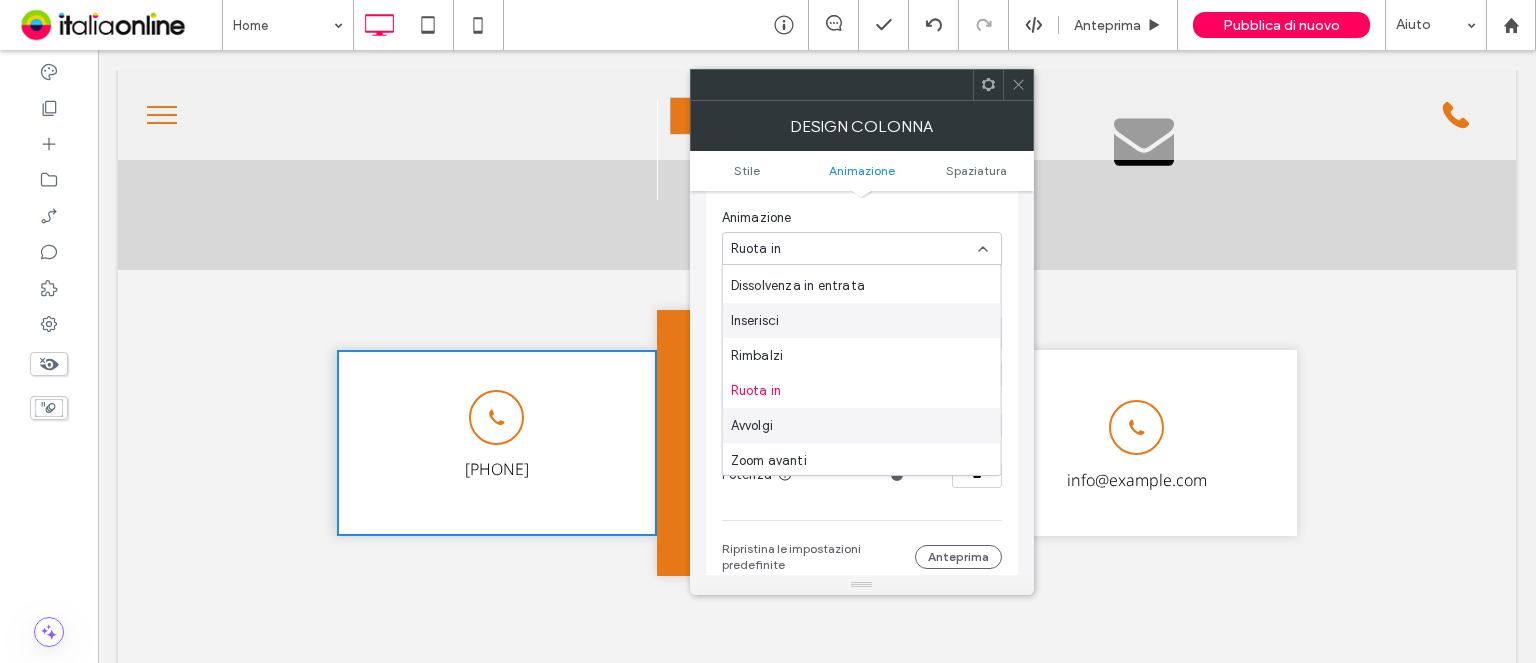 scroll, scrollTop: 0, scrollLeft: 0, axis: both 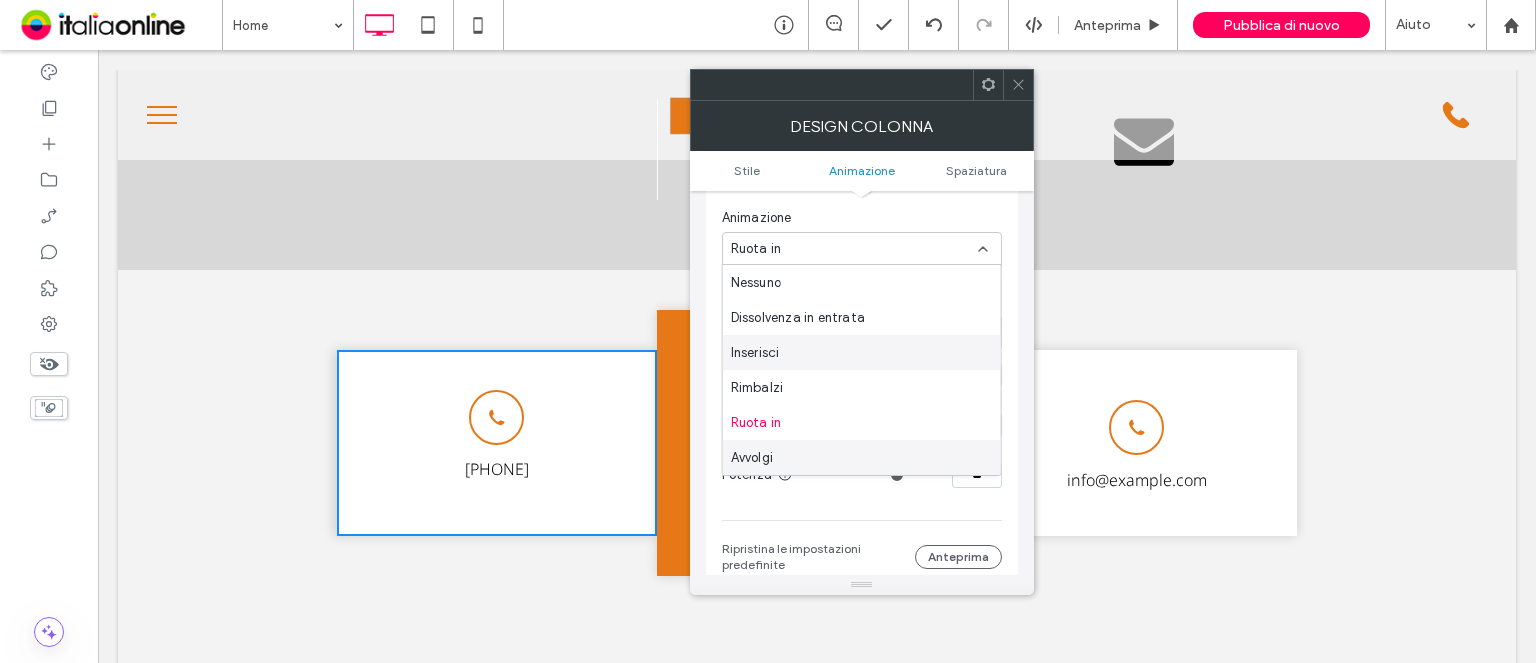 click on "Inserisci" at bounding box center [755, 353] 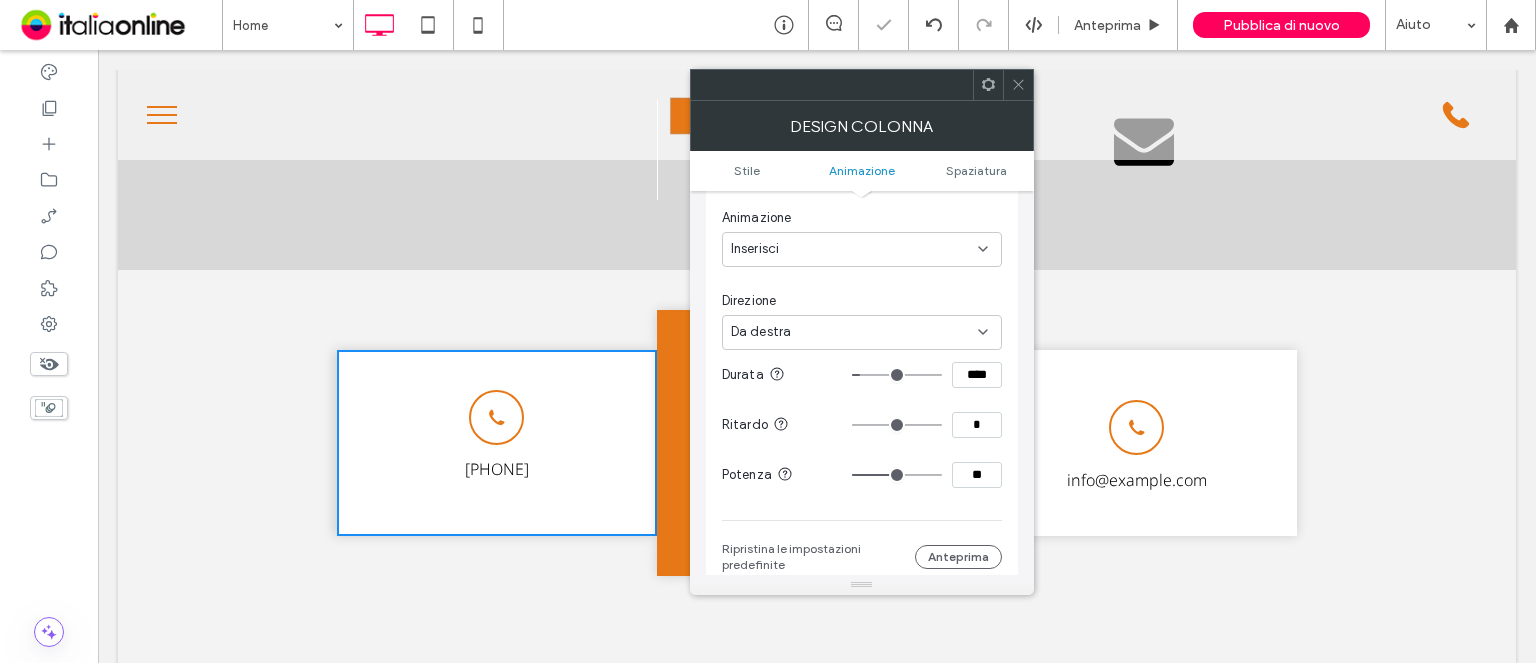 click on "Da destra" at bounding box center [854, 332] 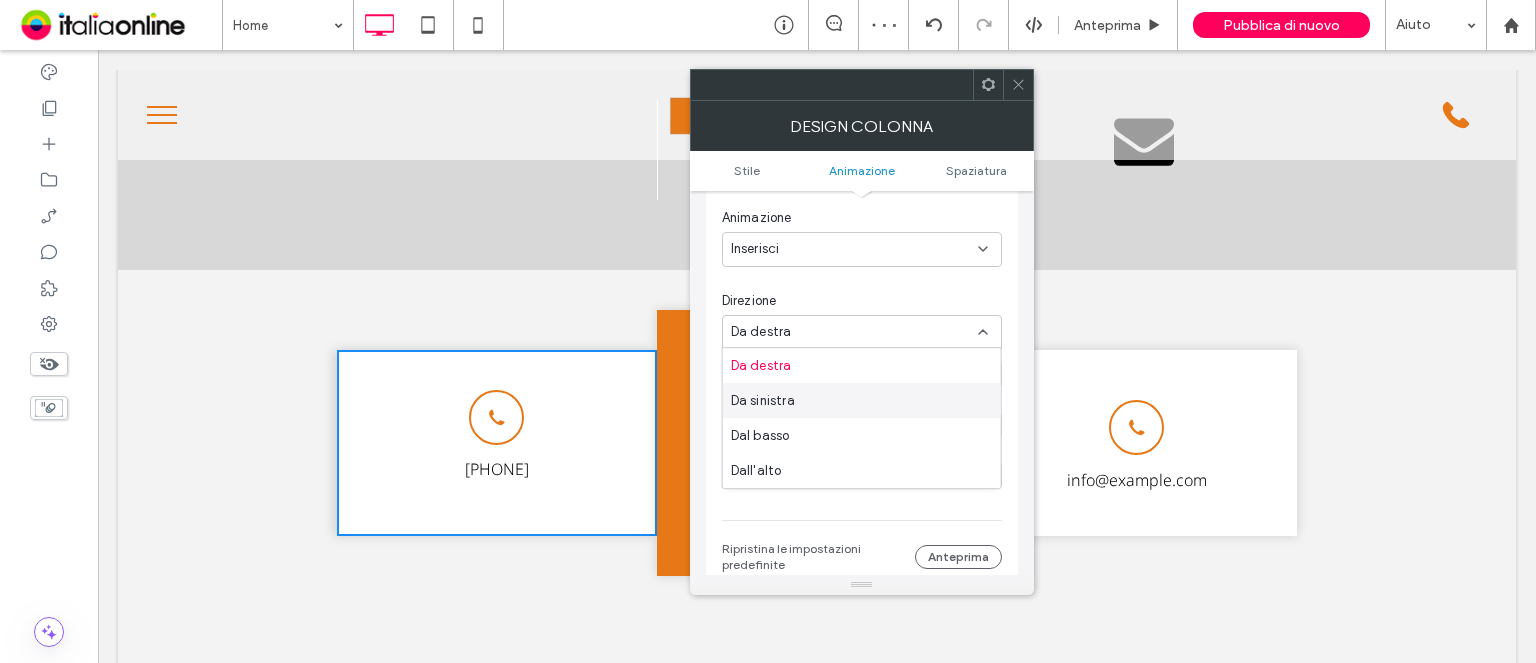 click on "Da sinistra" at bounding box center [763, 401] 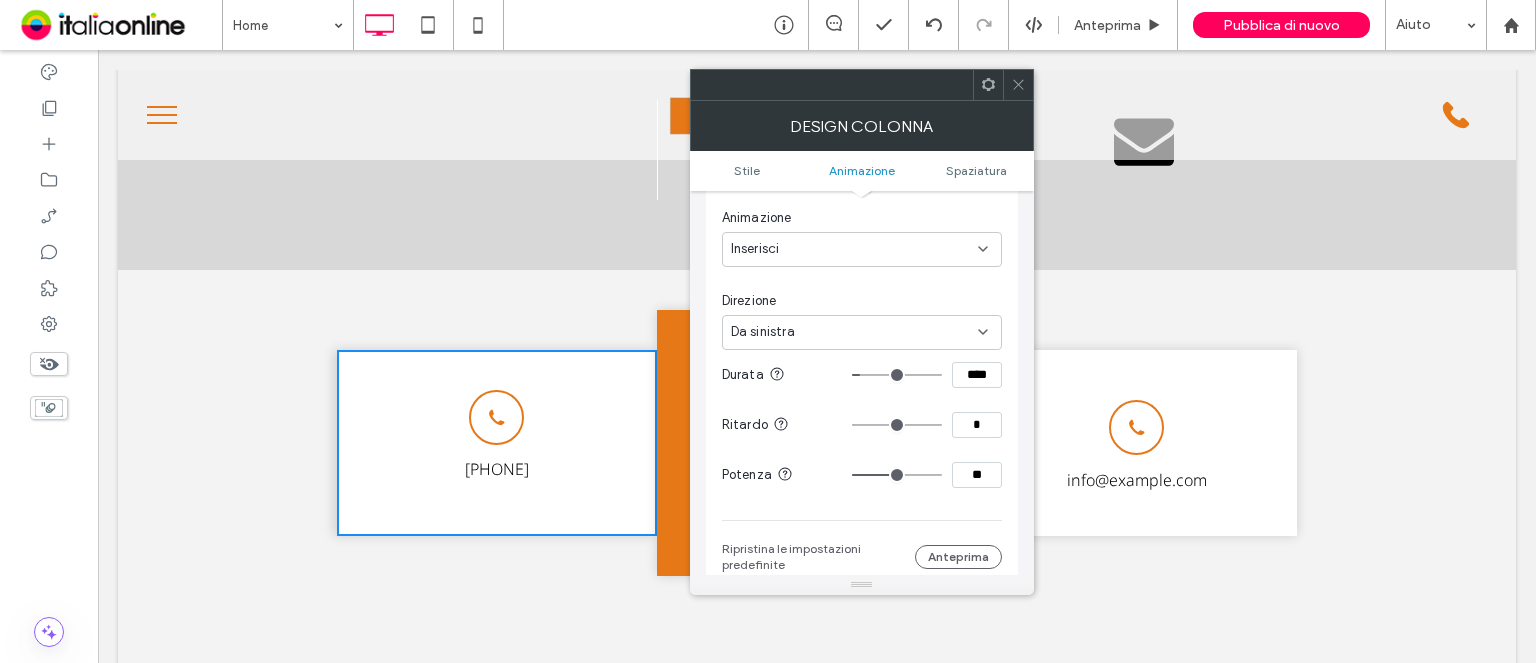 drag, startPoint x: 982, startPoint y: 379, endPoint x: 896, endPoint y: 377, distance: 86.023254 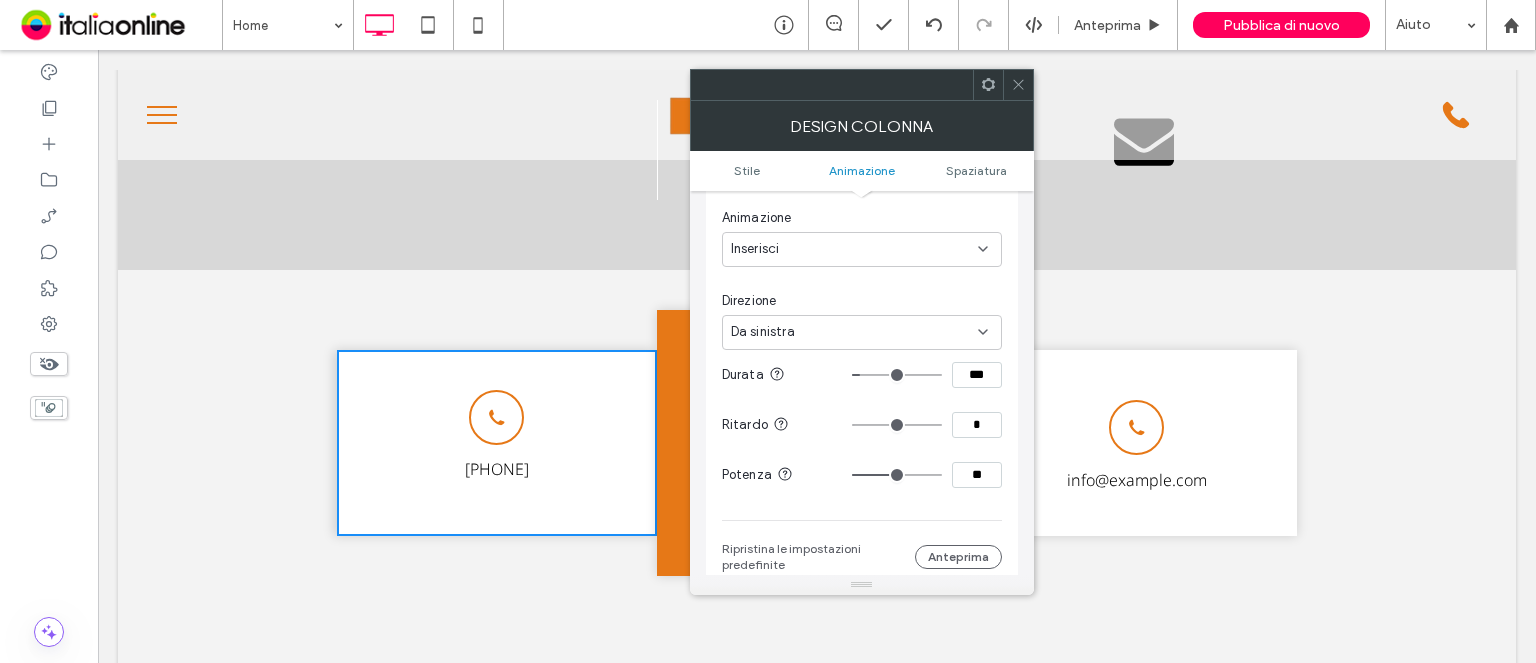 type on "***" 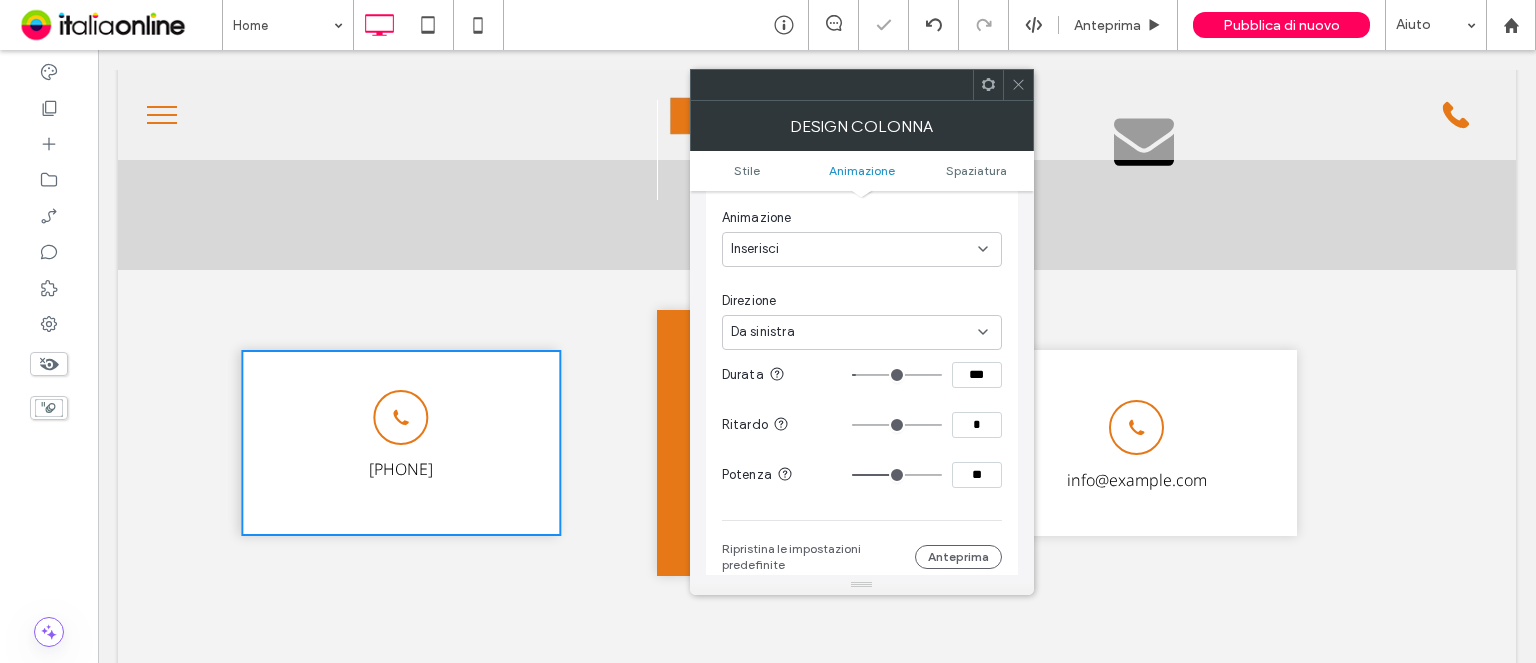 drag, startPoint x: 975, startPoint y: 465, endPoint x: 988, endPoint y: 468, distance: 13.341664 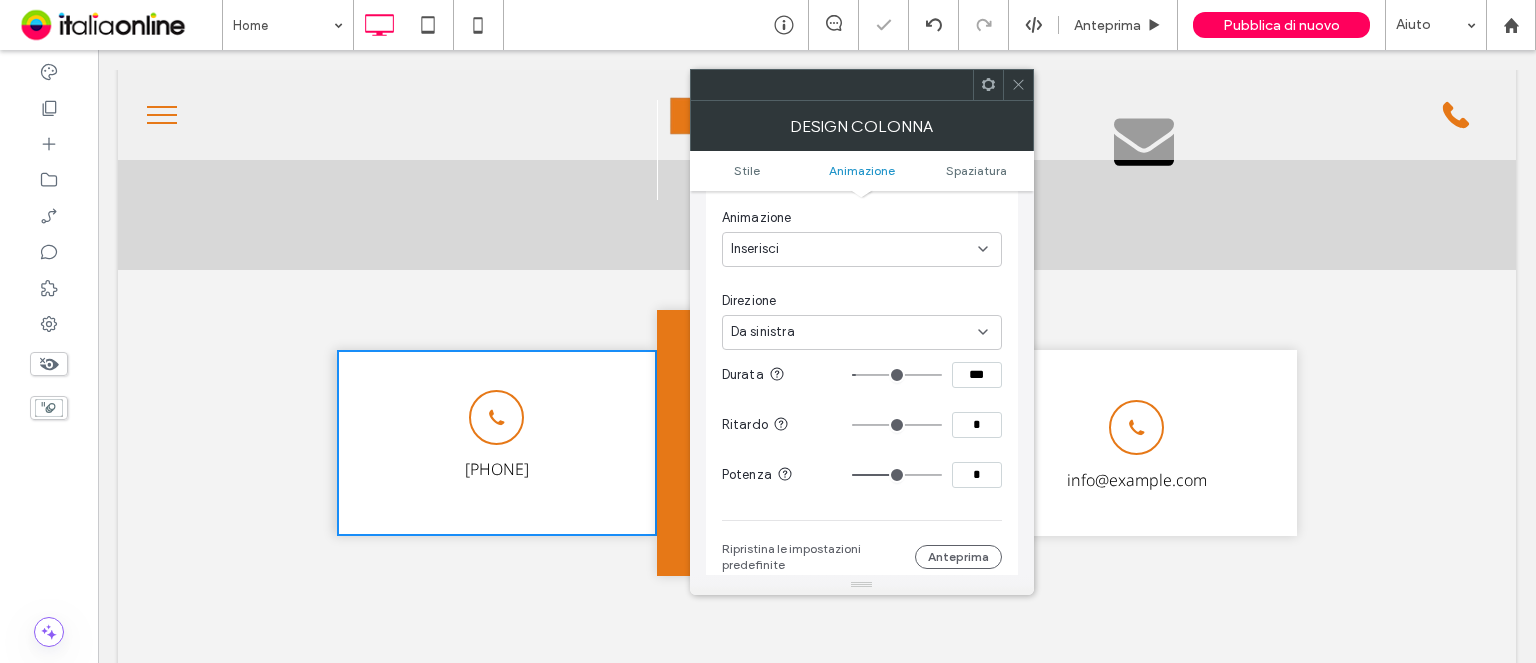 type on "*" 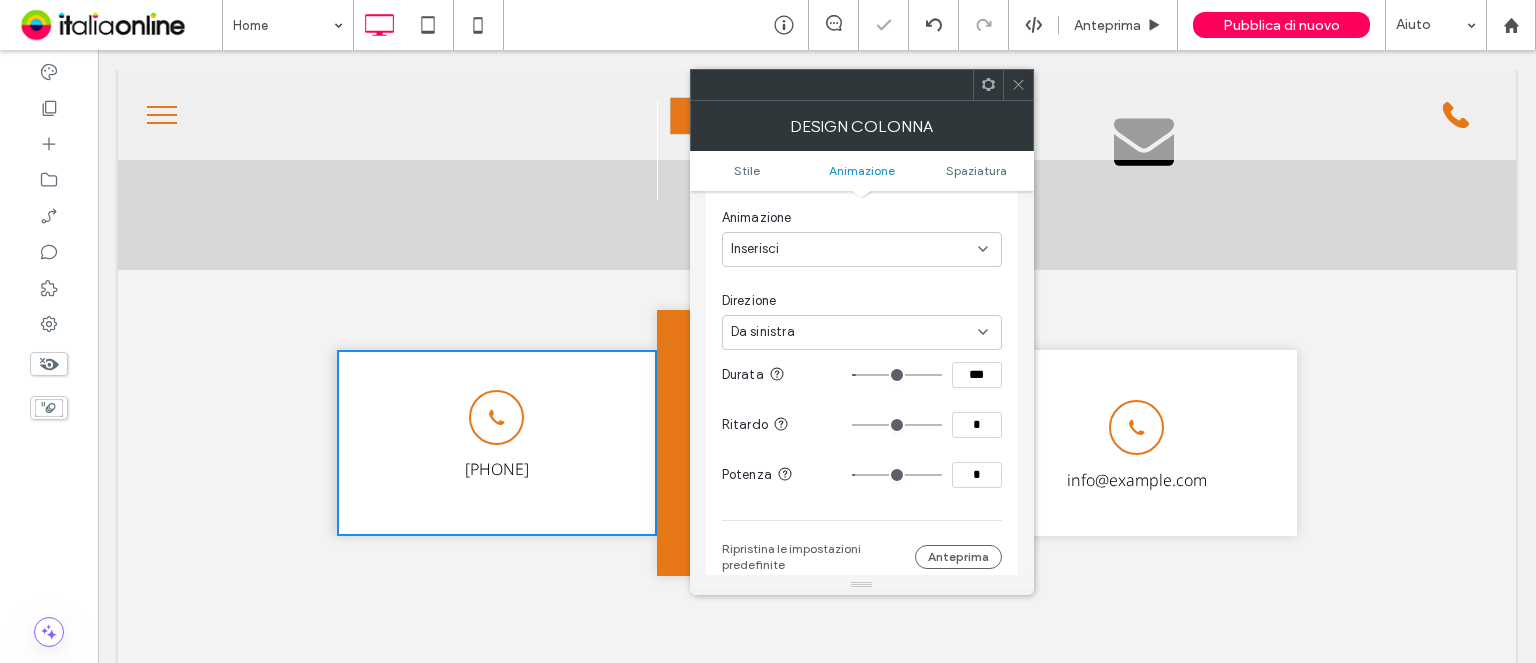 click on "*" at bounding box center [977, 475] 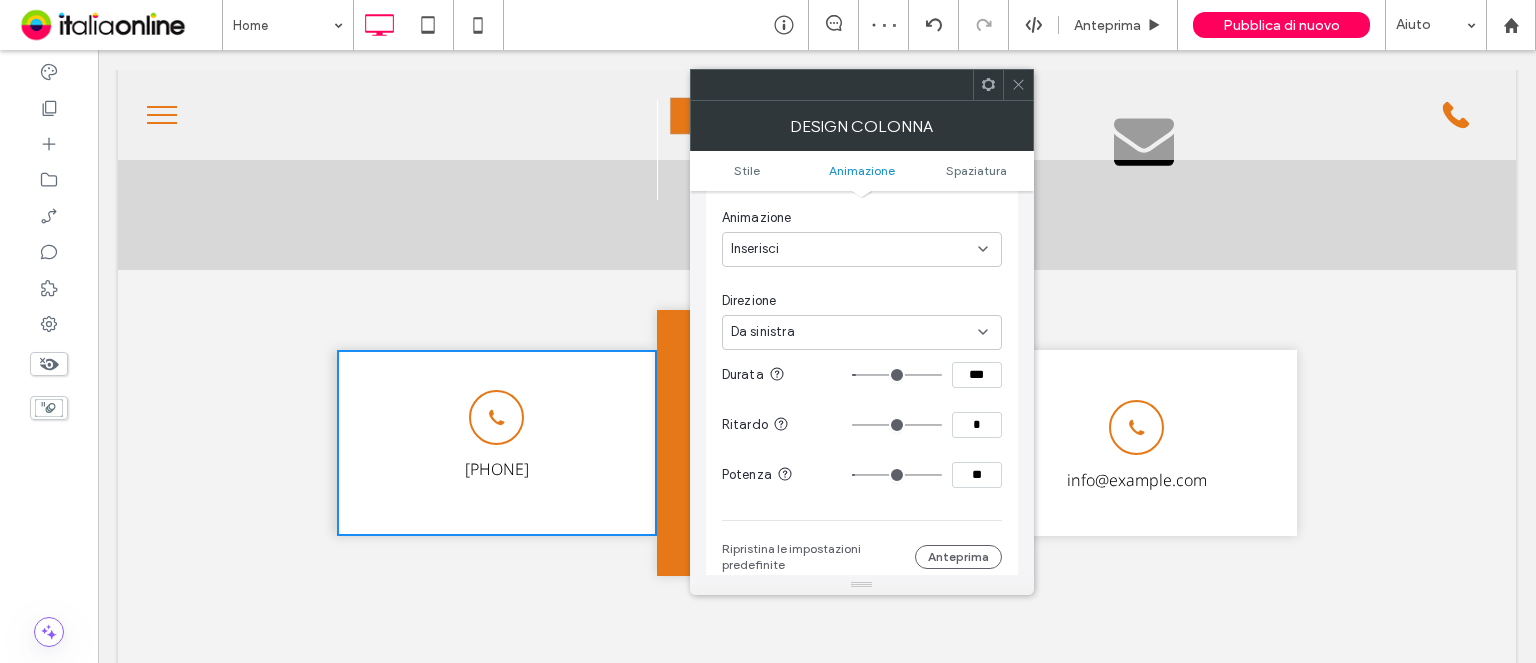 type on "**" 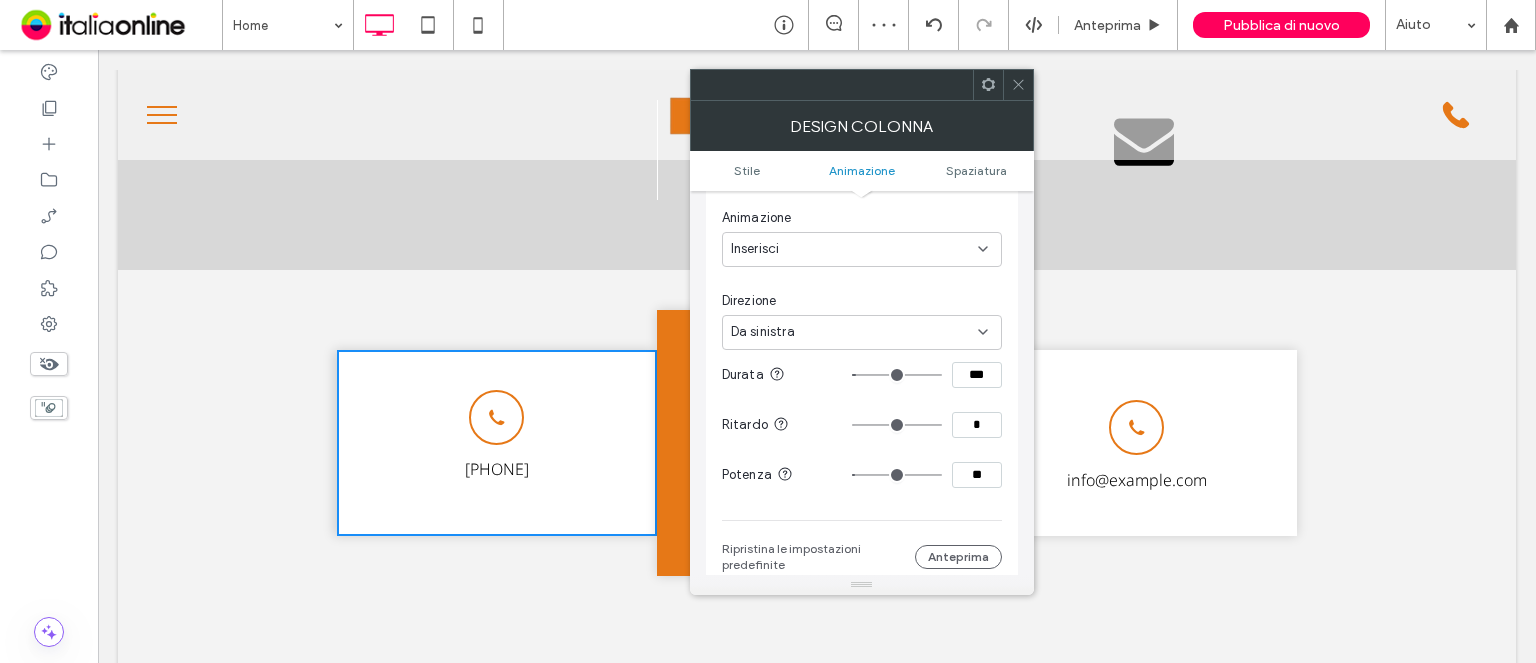 type on "**" 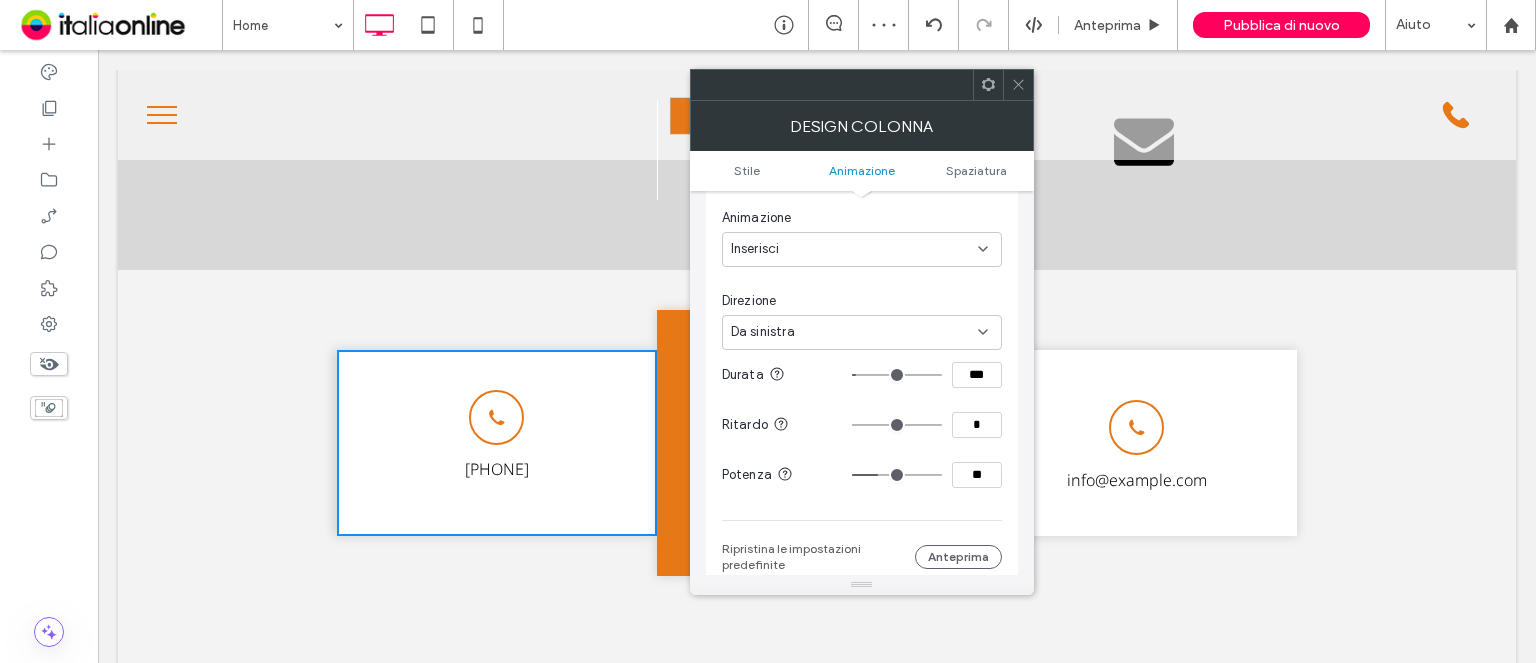 type on "*" 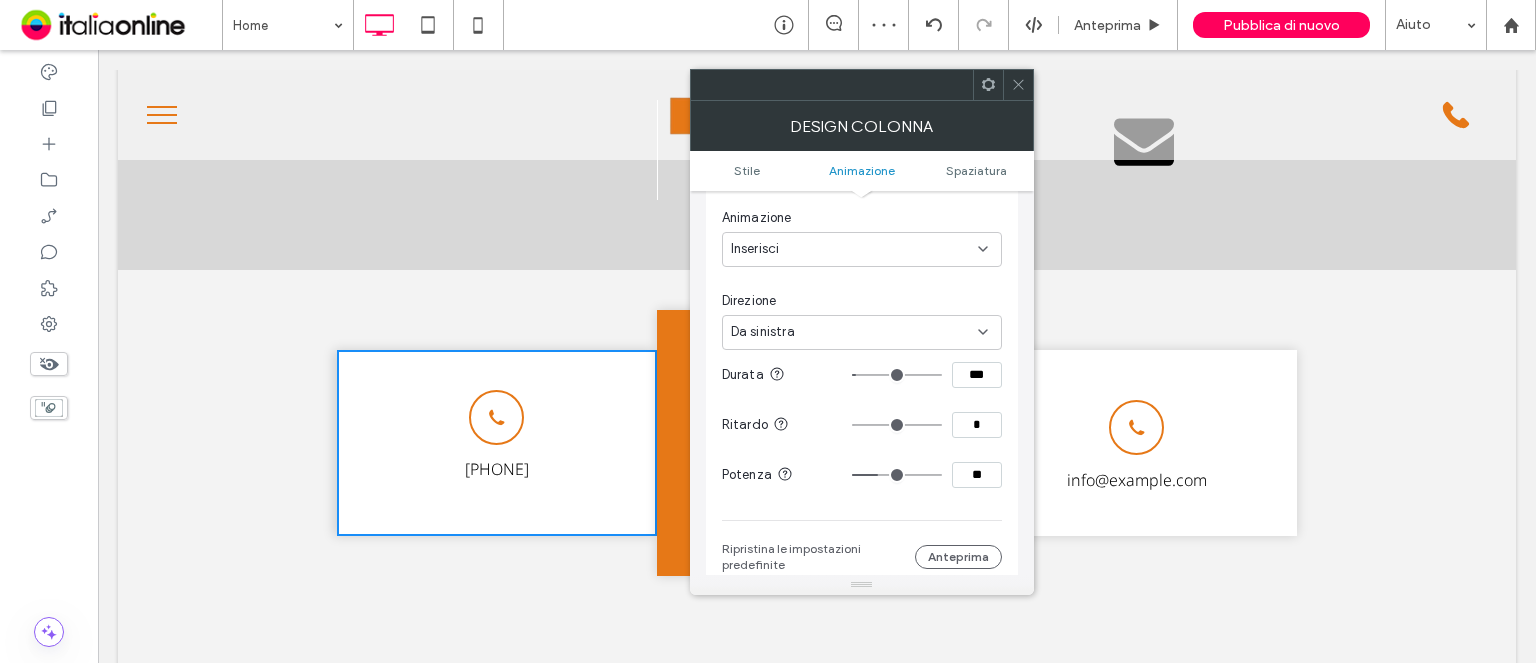 type on "**" 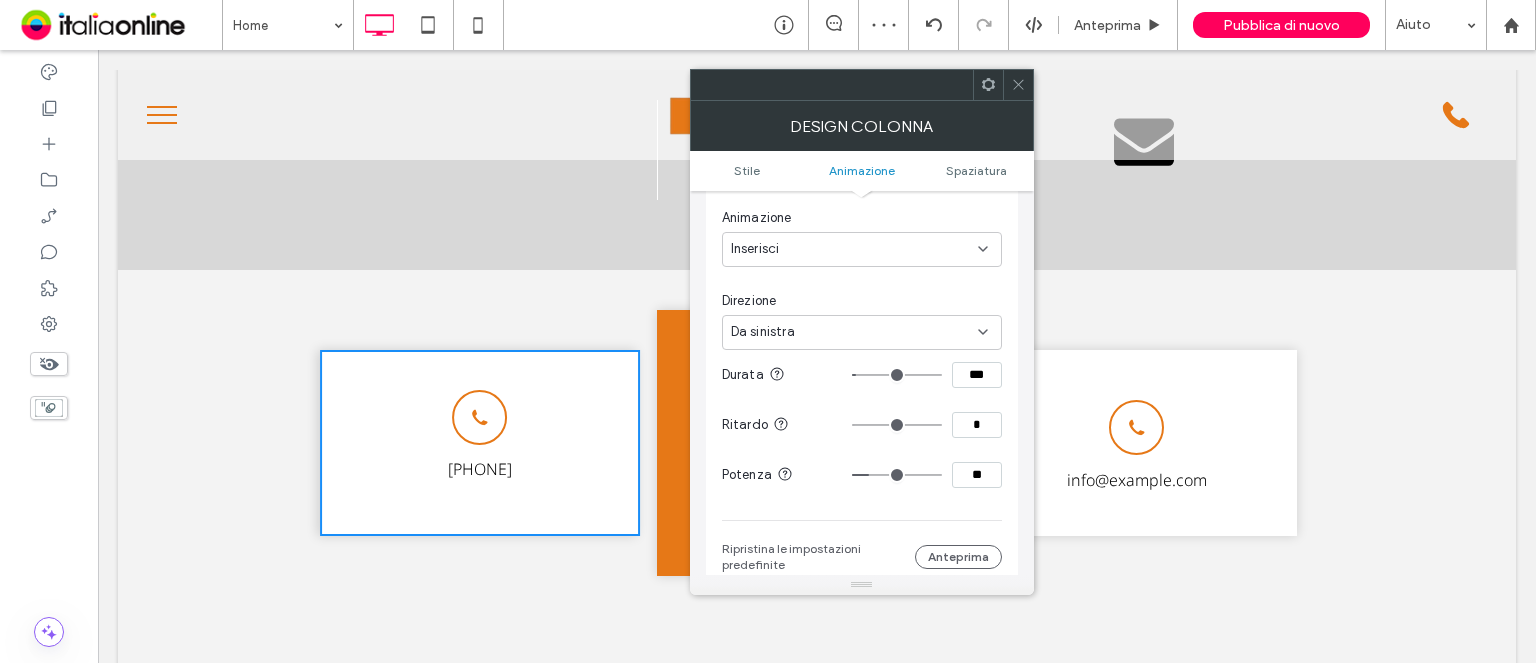 type on "*" 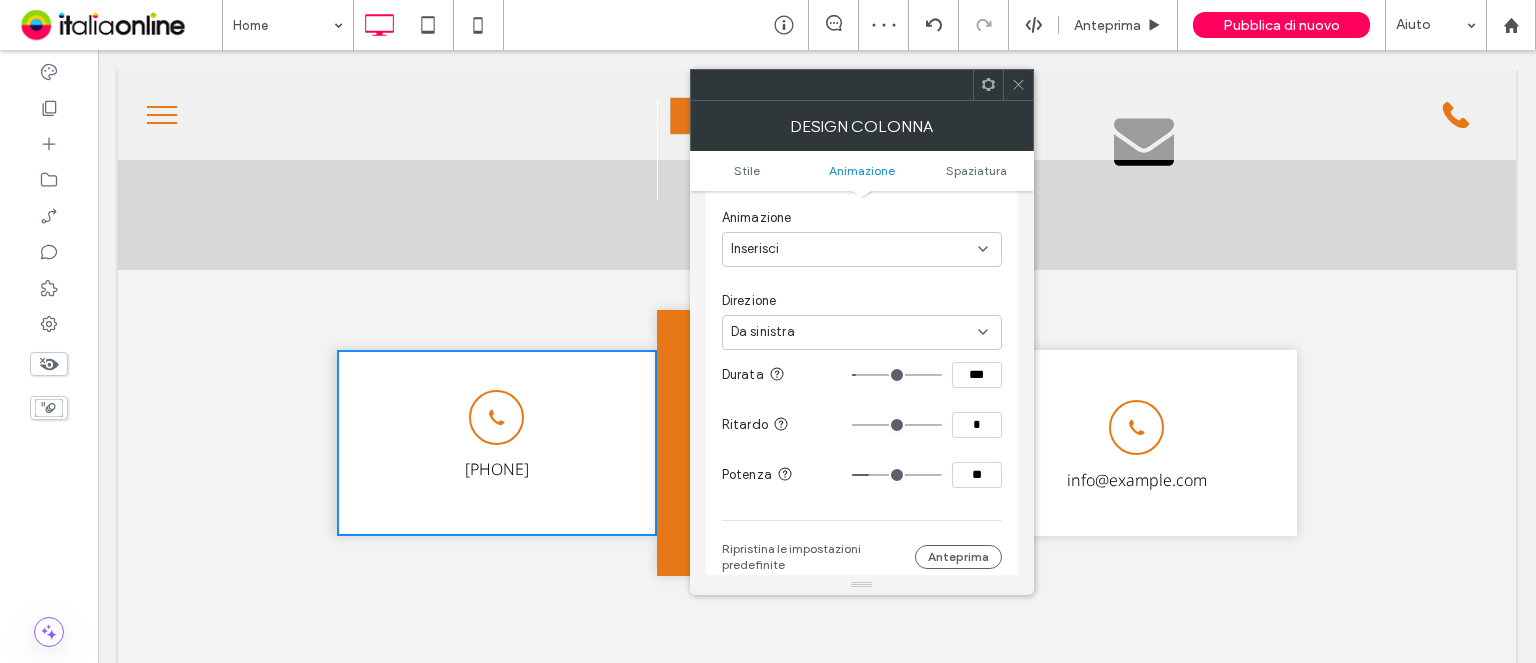 type on "**" 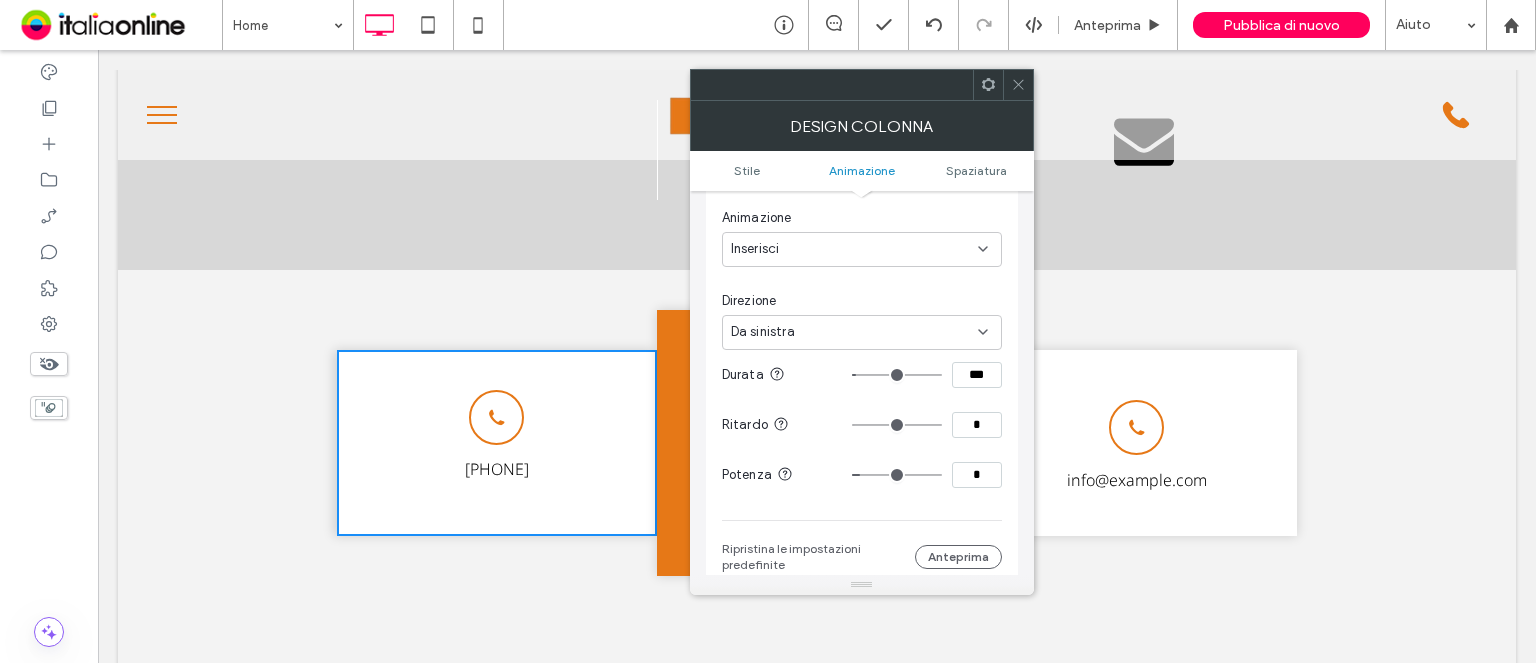 type on "**" 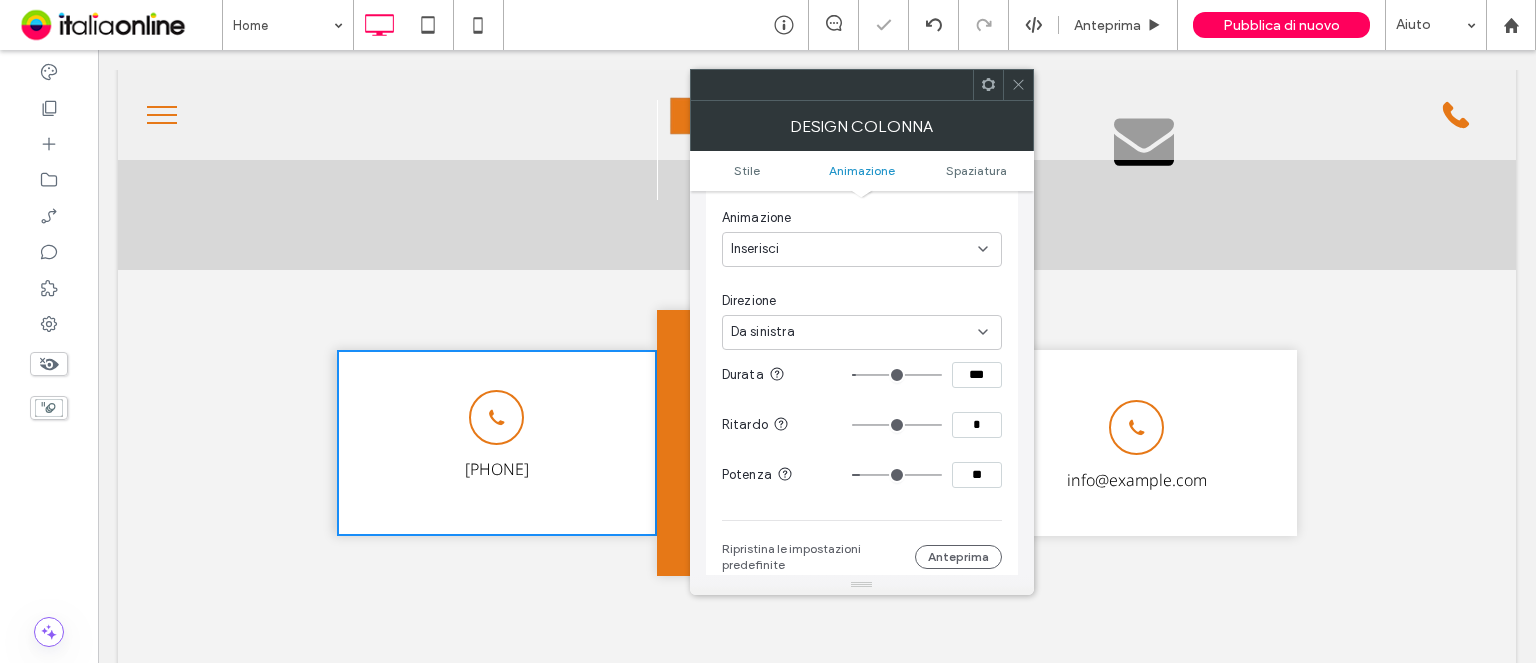 click on "***" at bounding box center (977, 375) 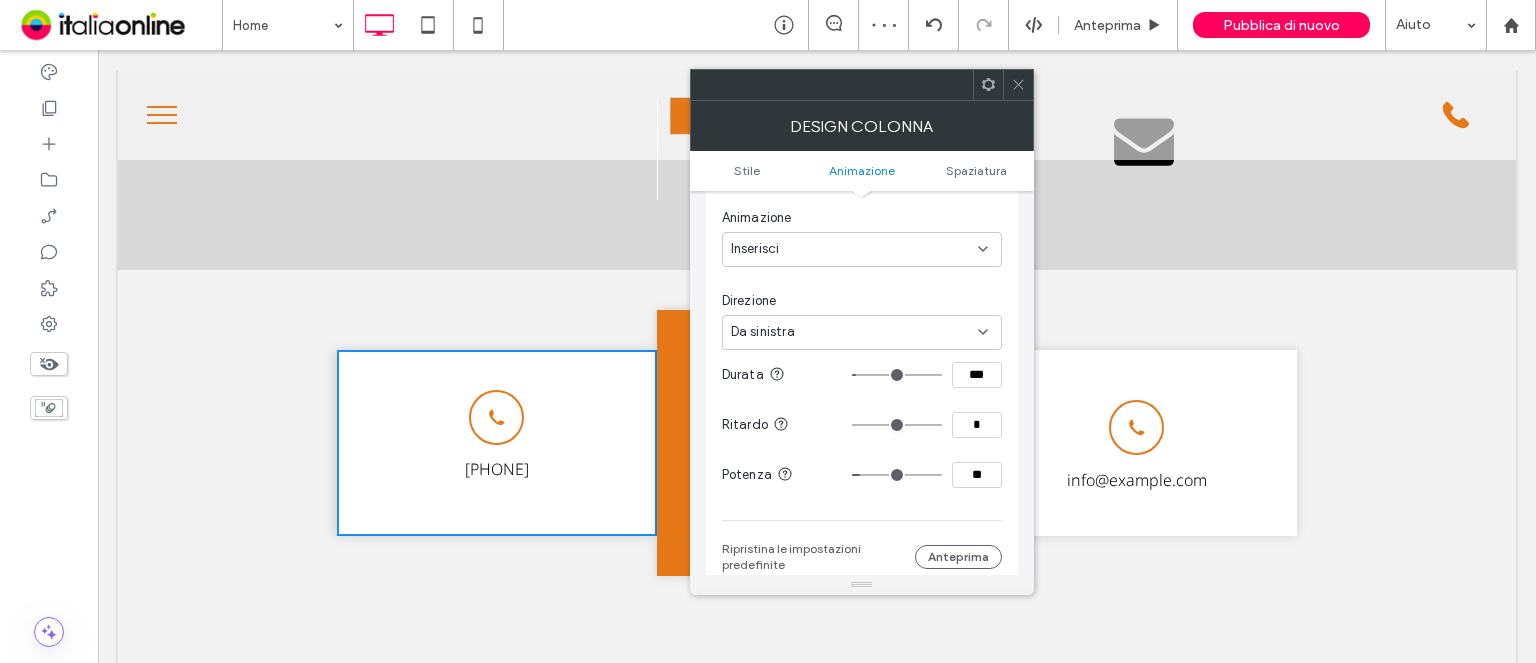 type on "***" 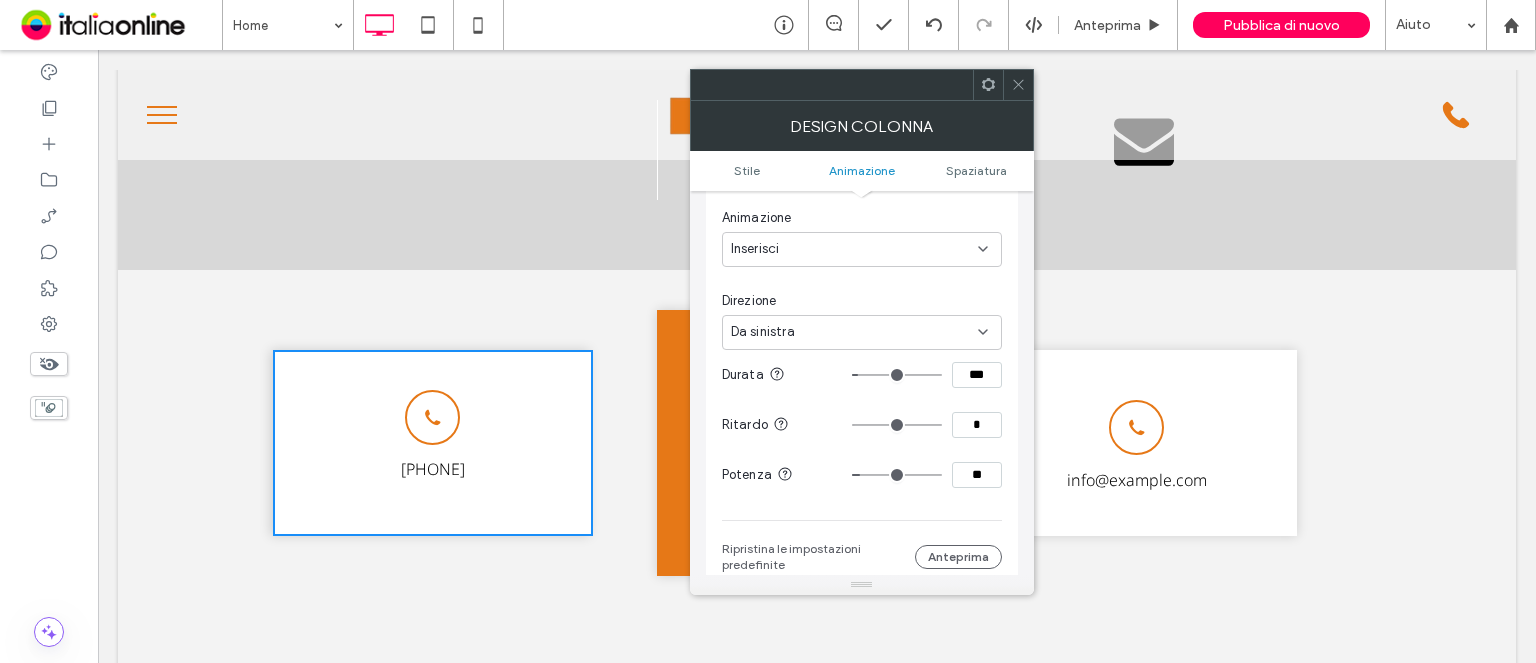 type on "****" 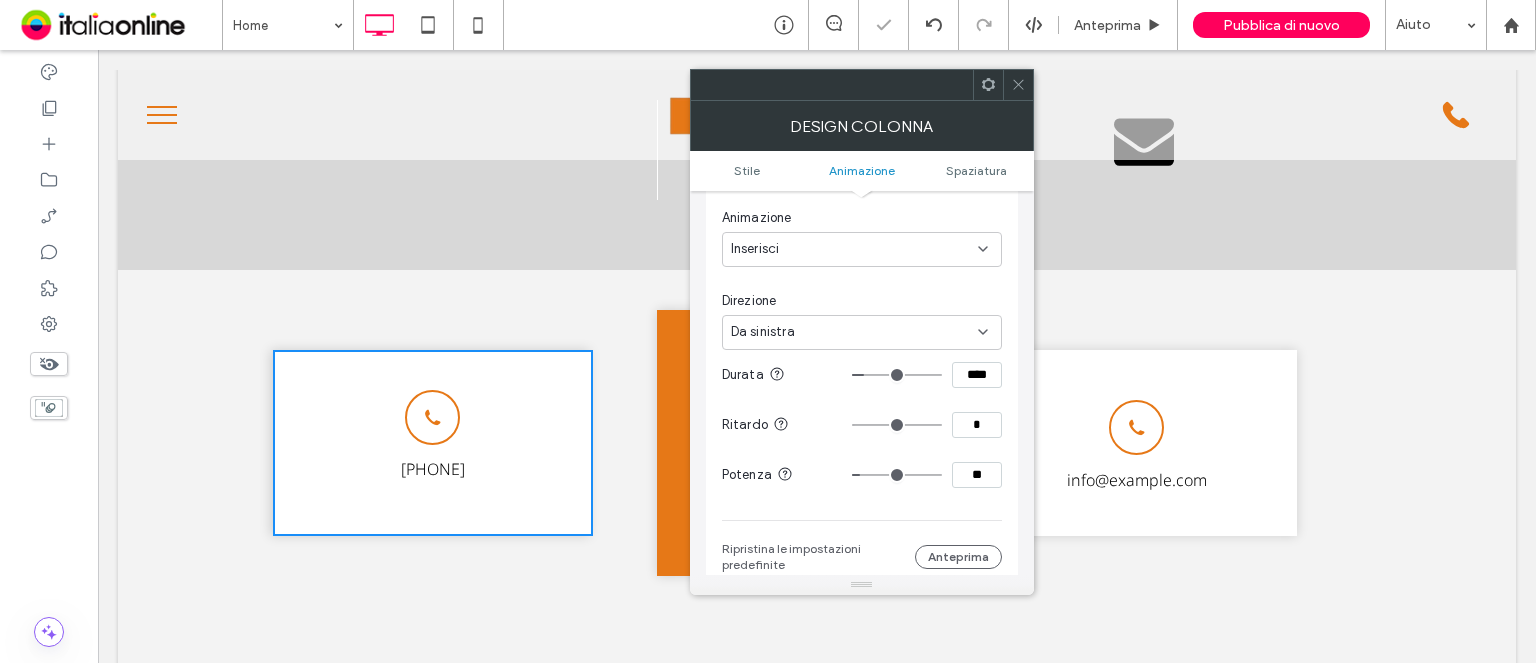 click at bounding box center (897, 375) 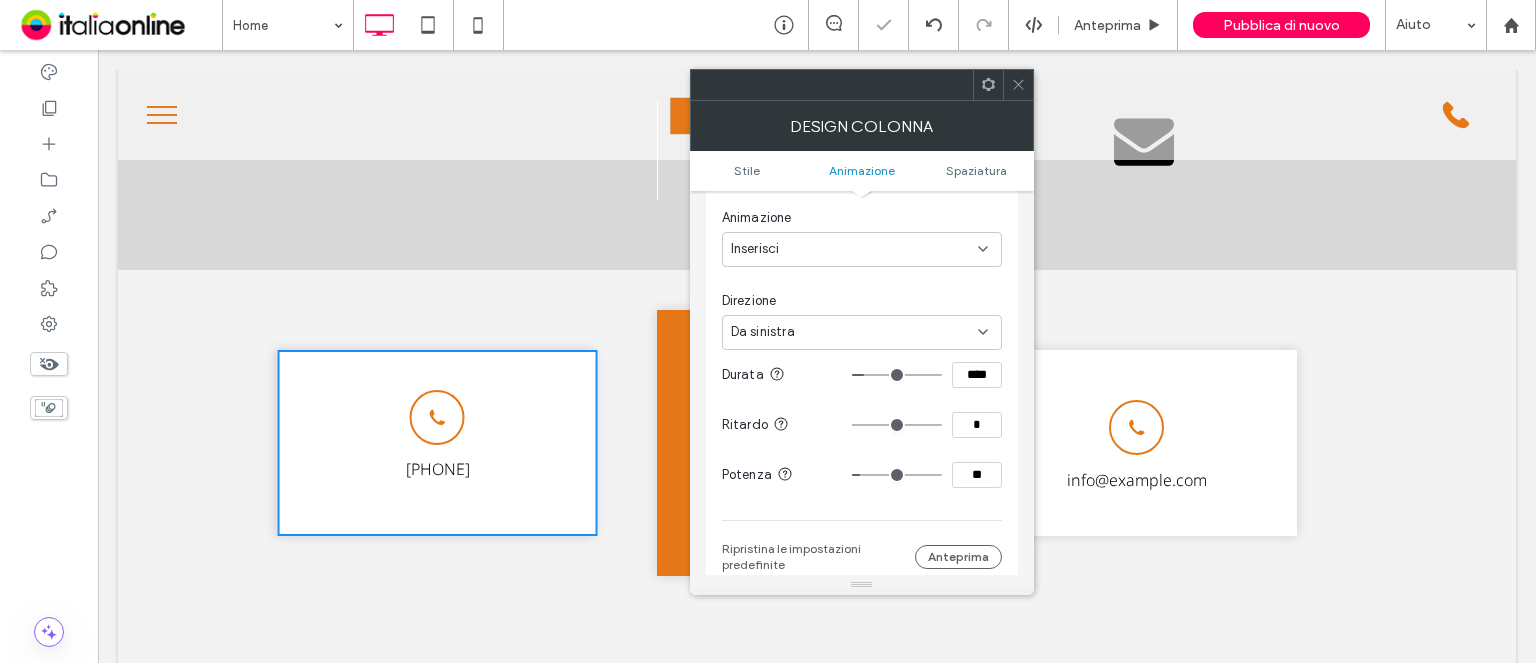 type on "****" 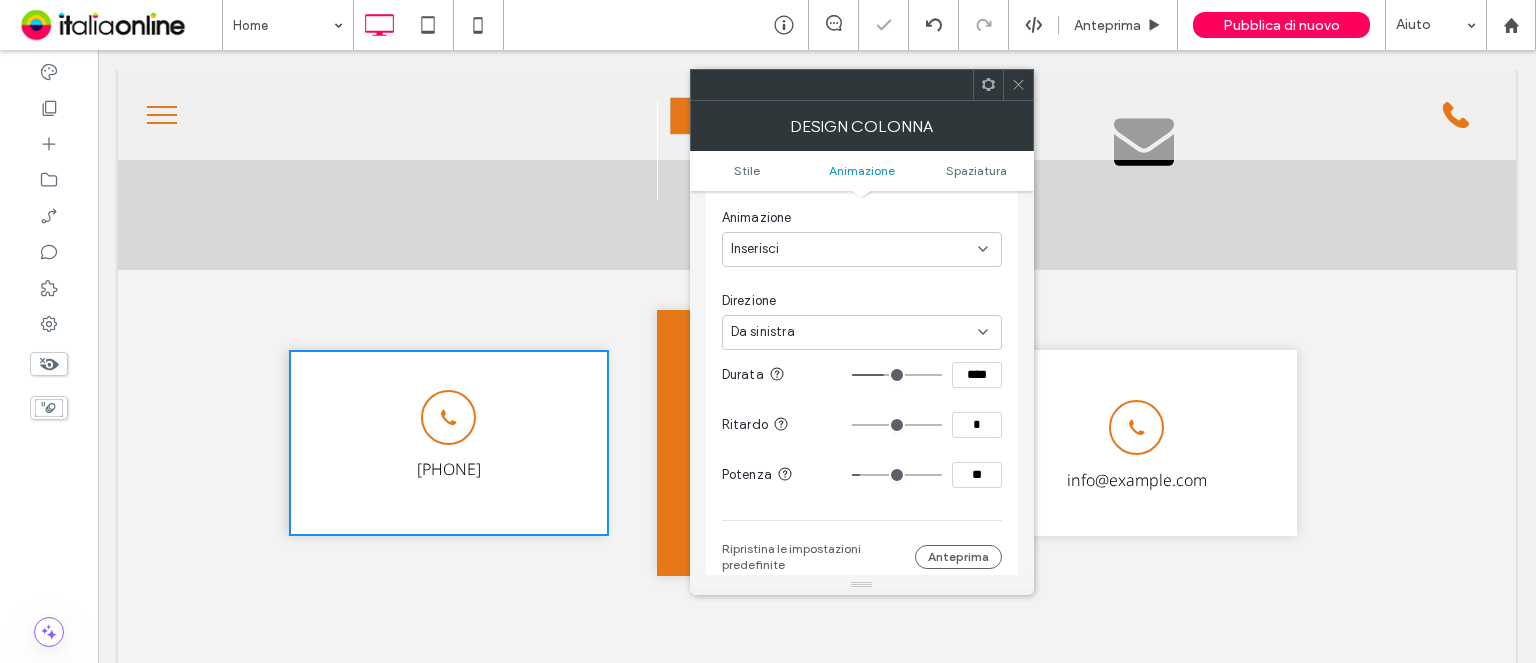 type on "****" 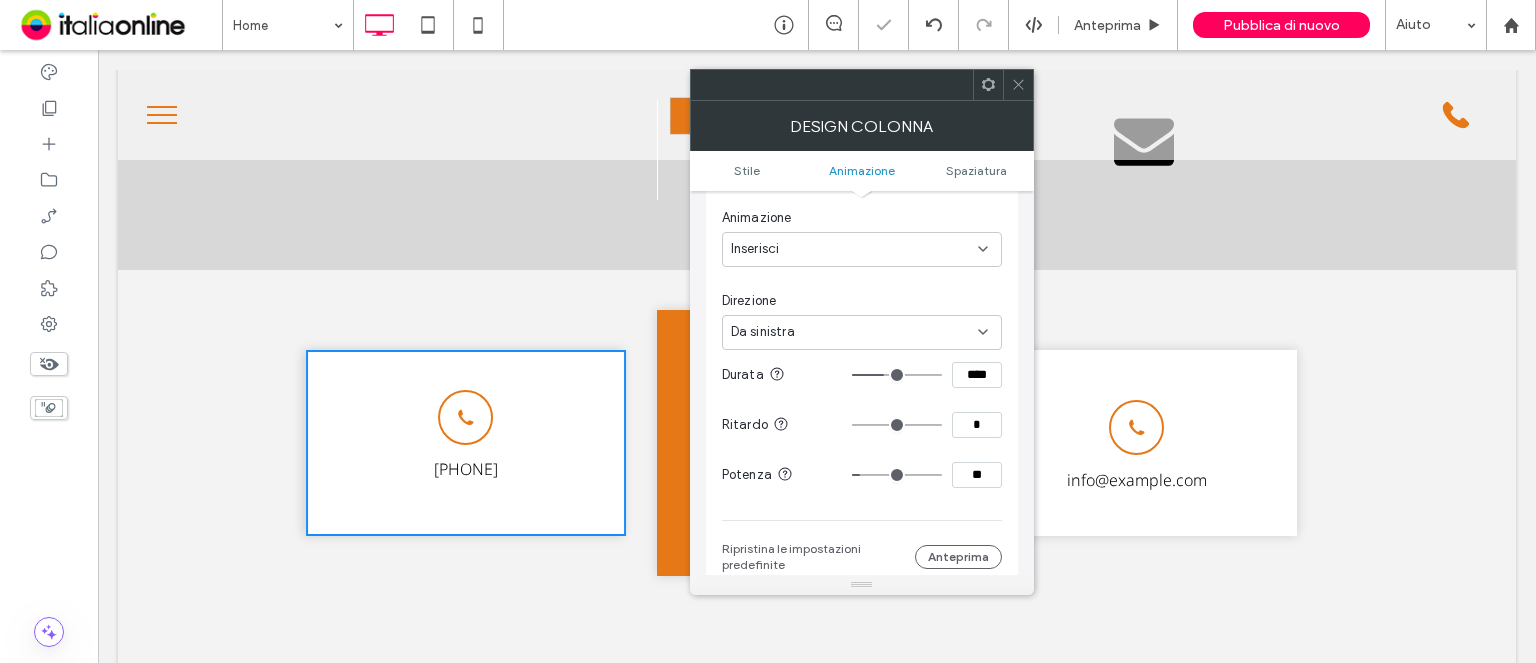 type on "**" 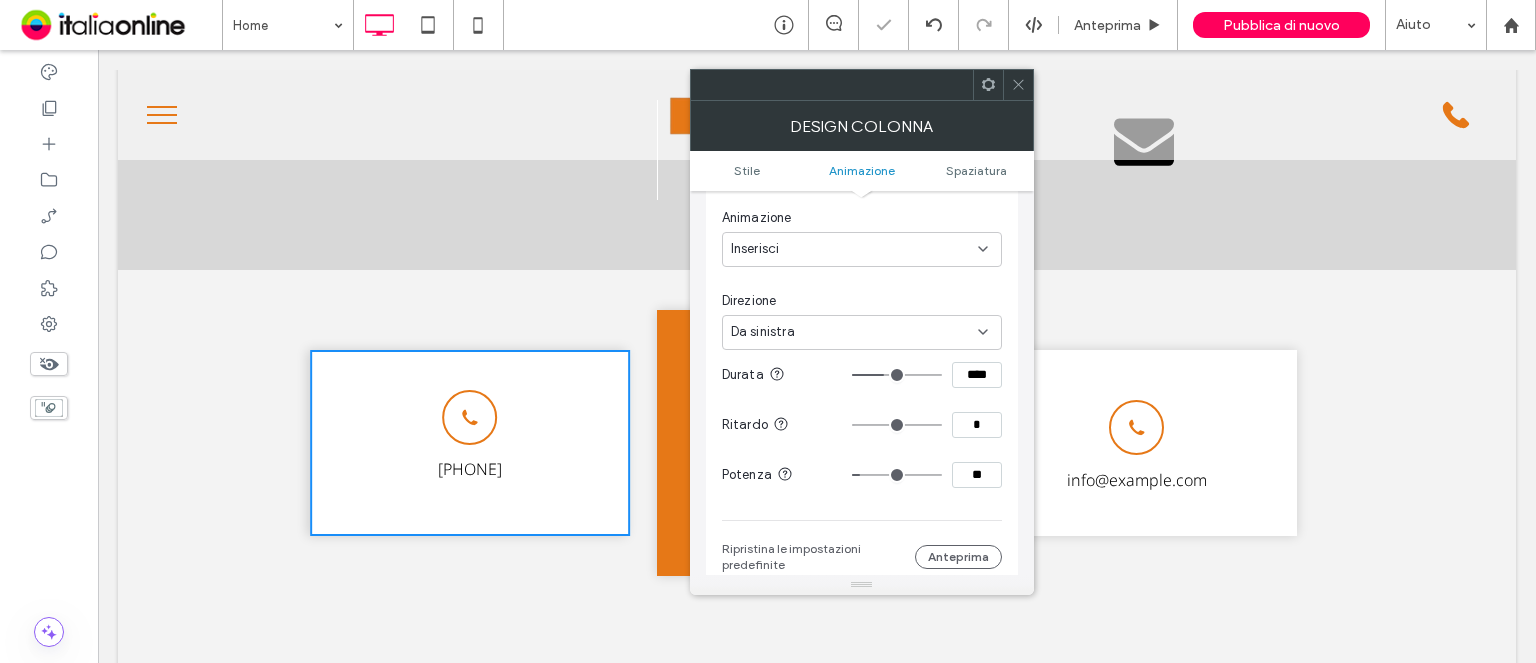 type on "**" 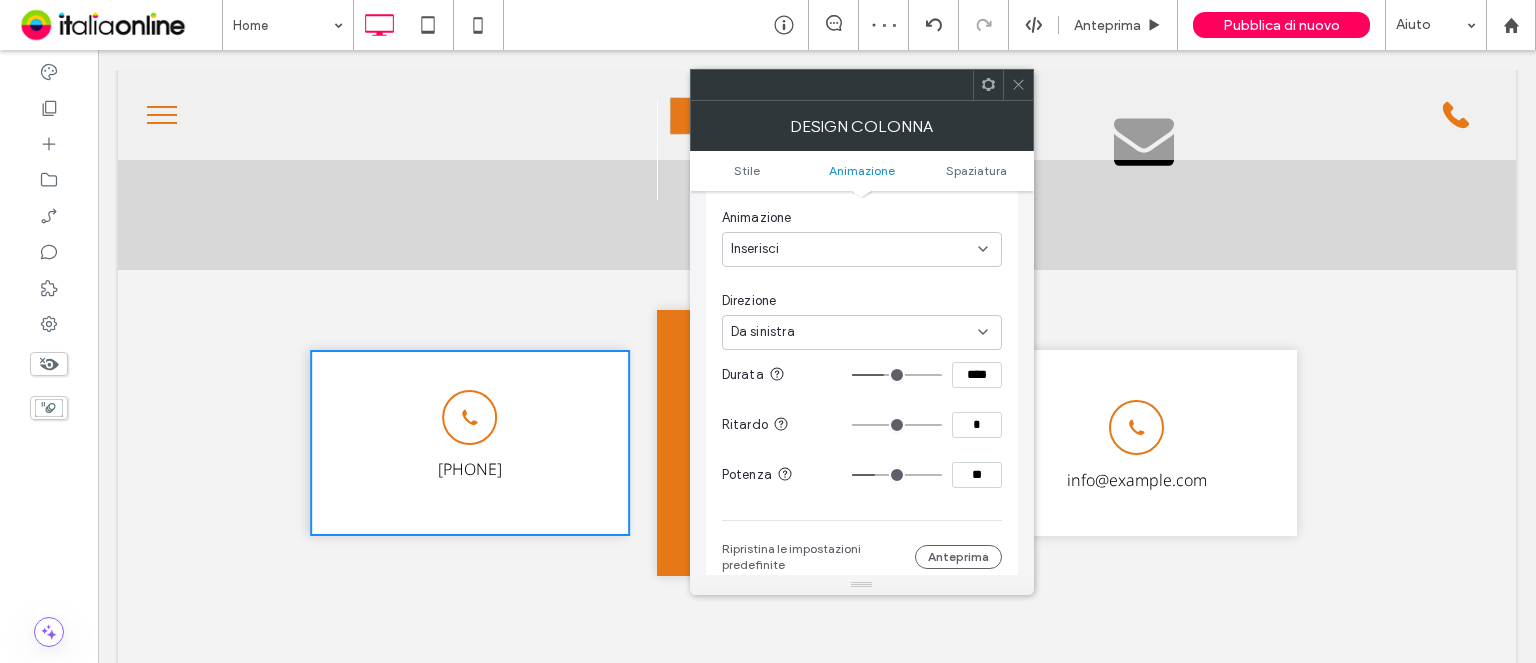 type on "**" 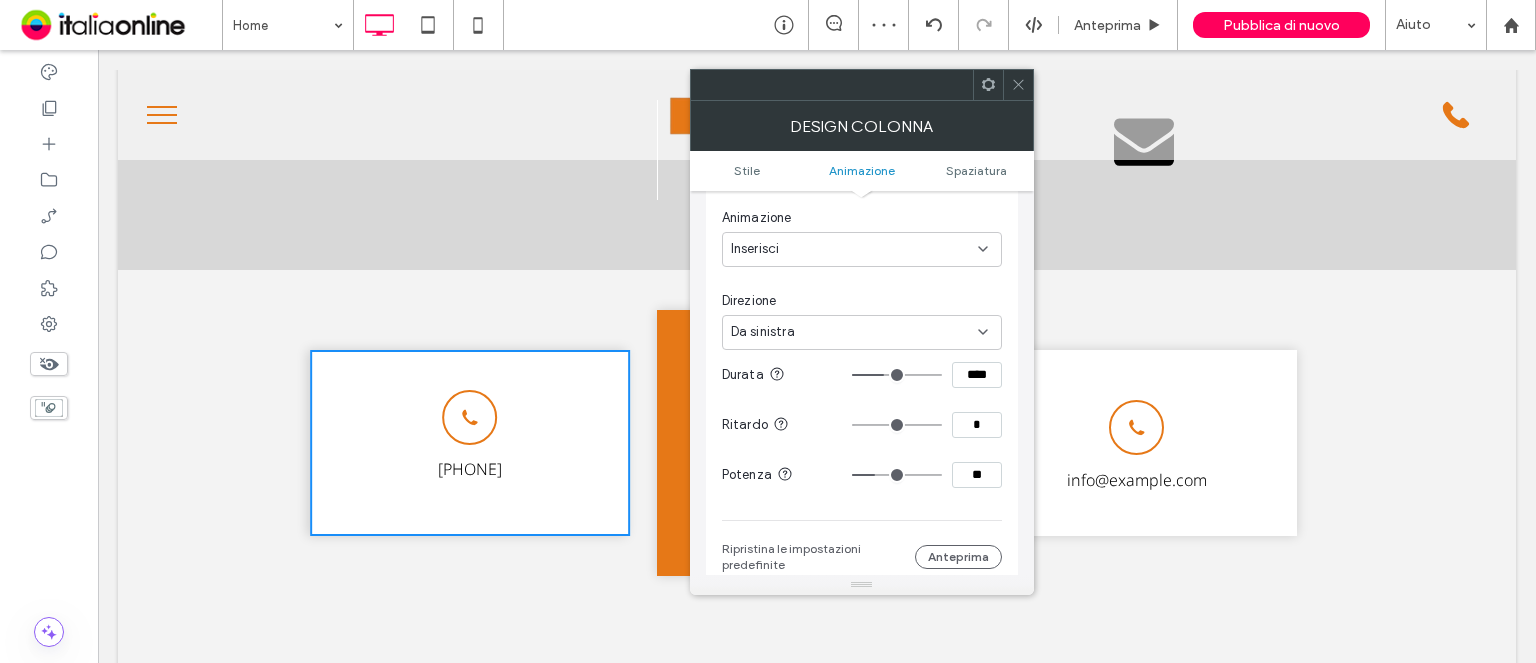 type on "**" 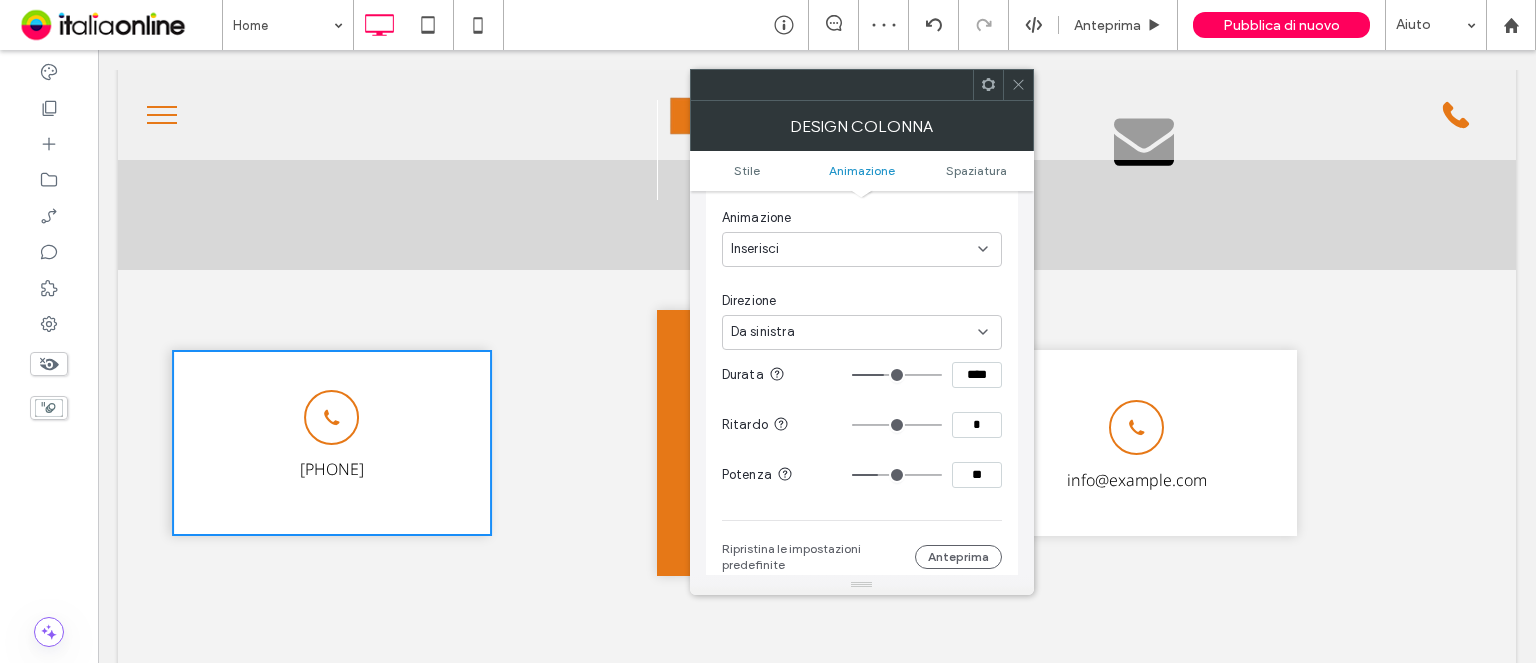 type on "**" 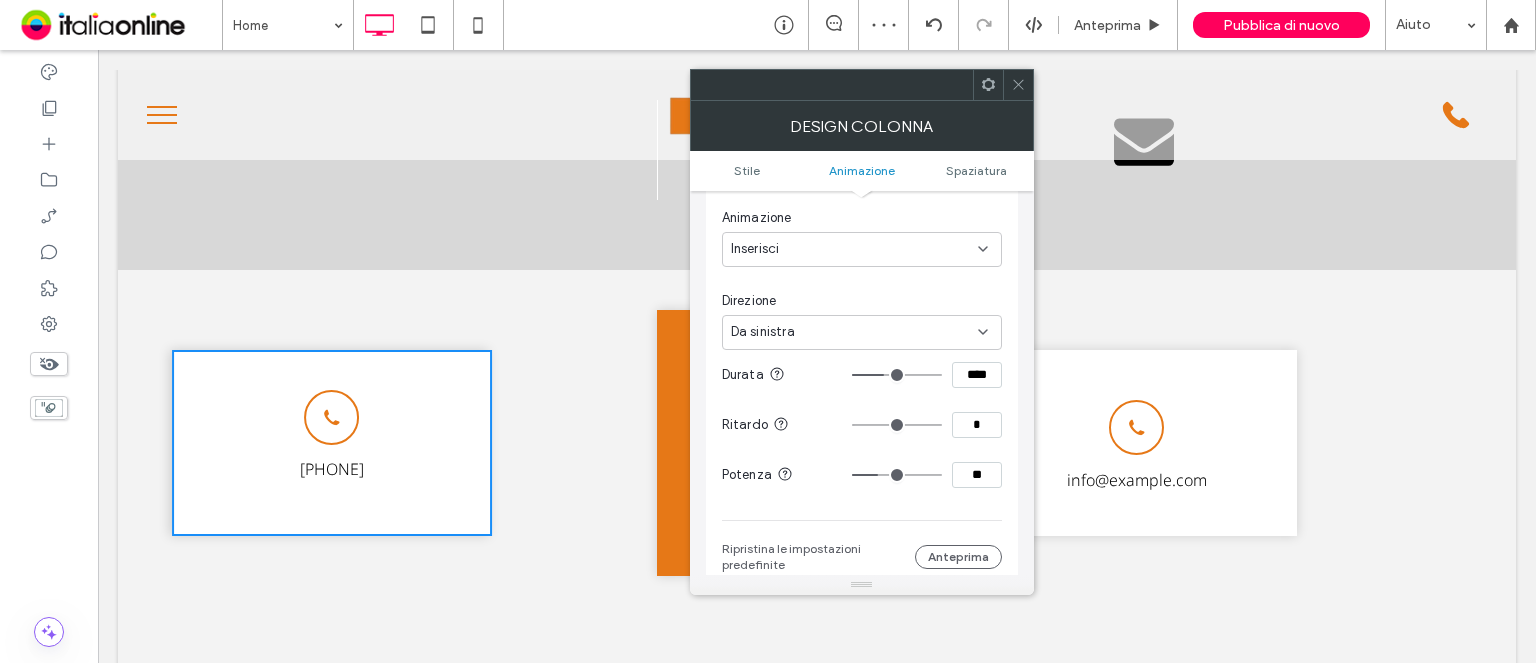 type on "**" 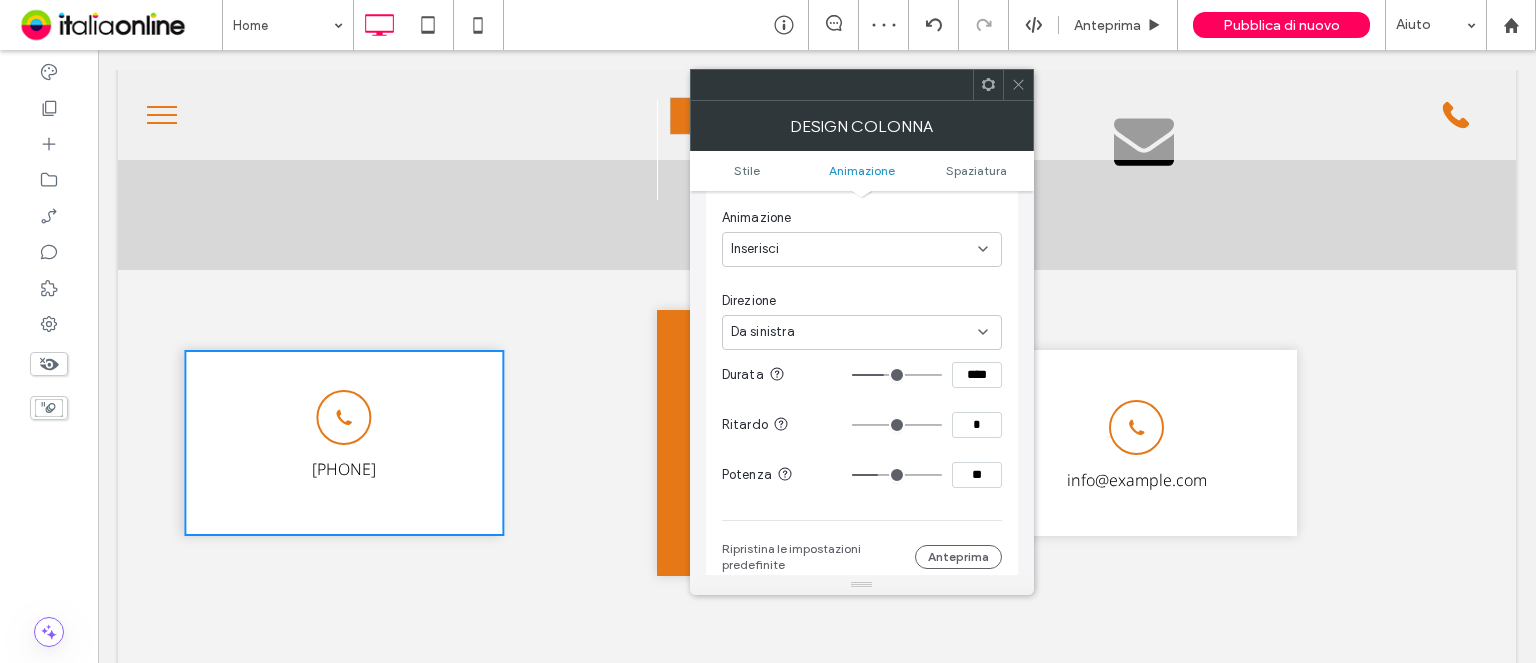 type on "**" 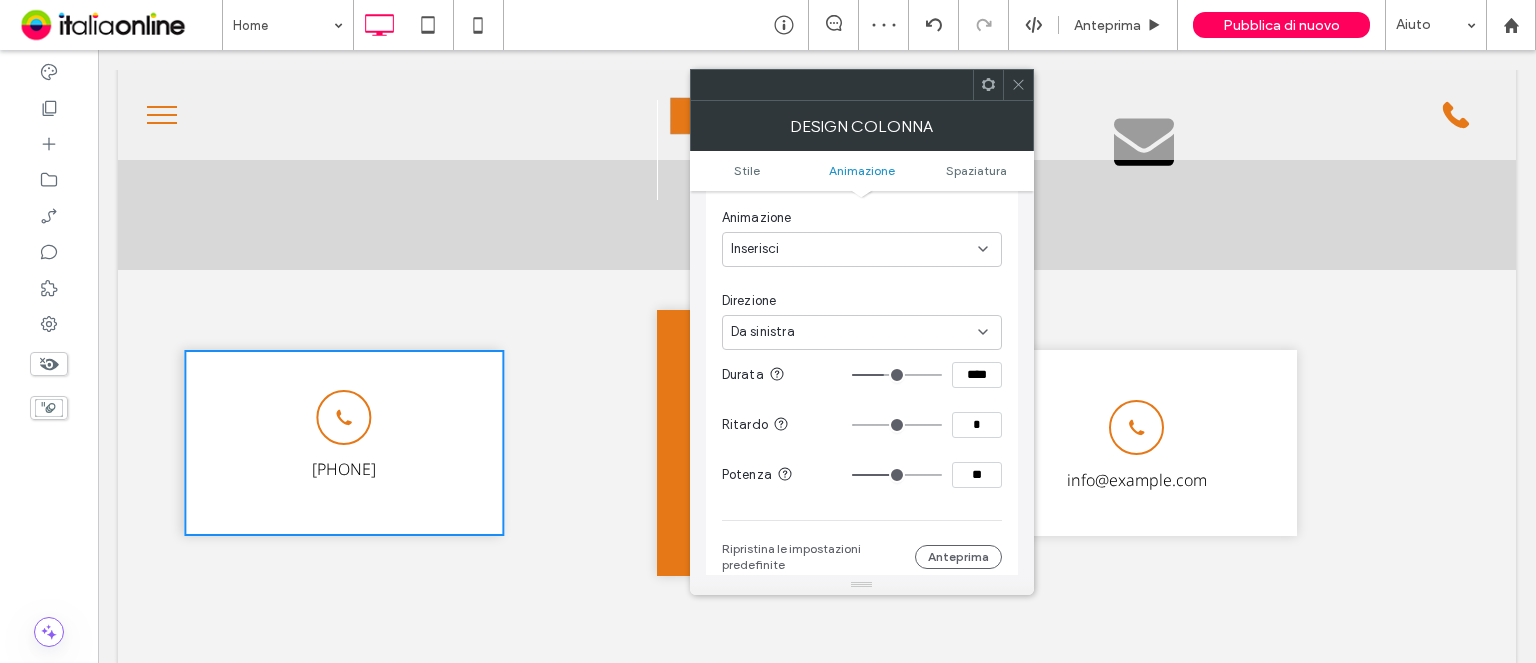 drag, startPoint x: 881, startPoint y: 471, endPoint x: 894, endPoint y: 471, distance: 13 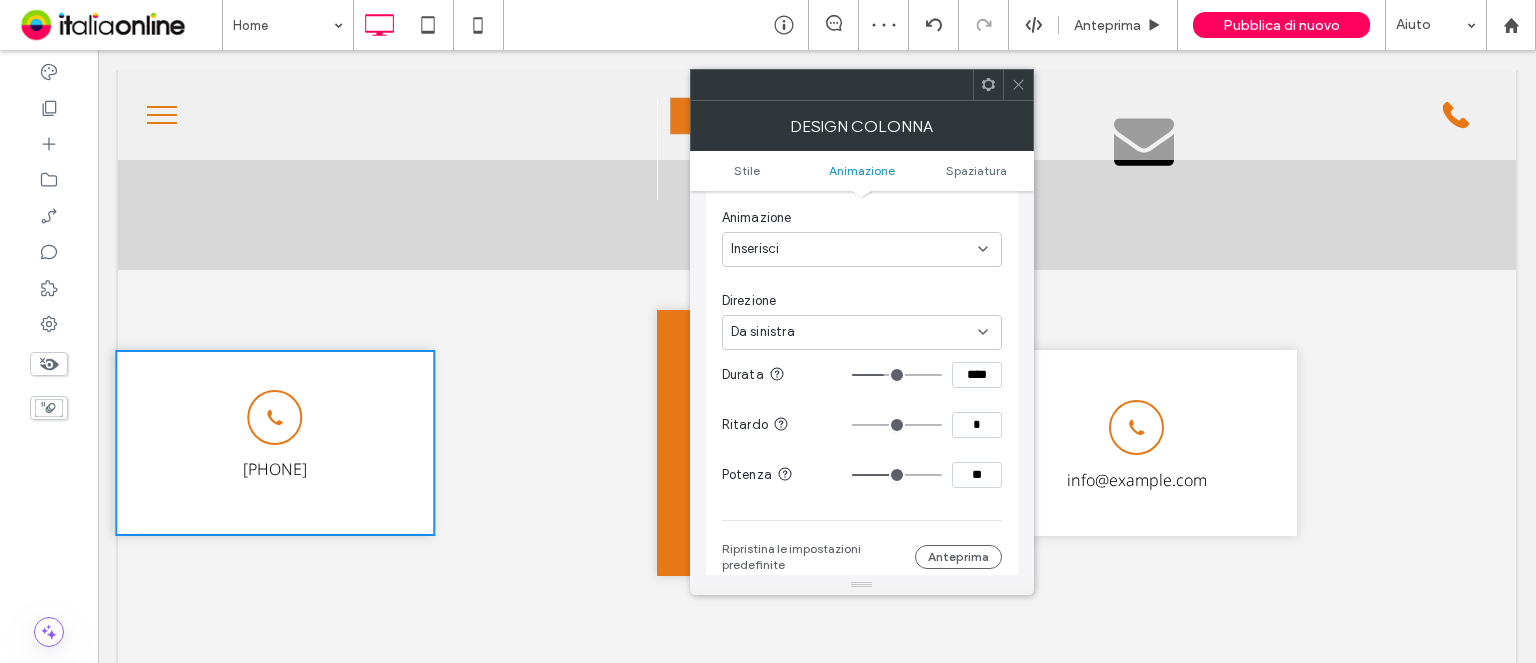 type on "**" 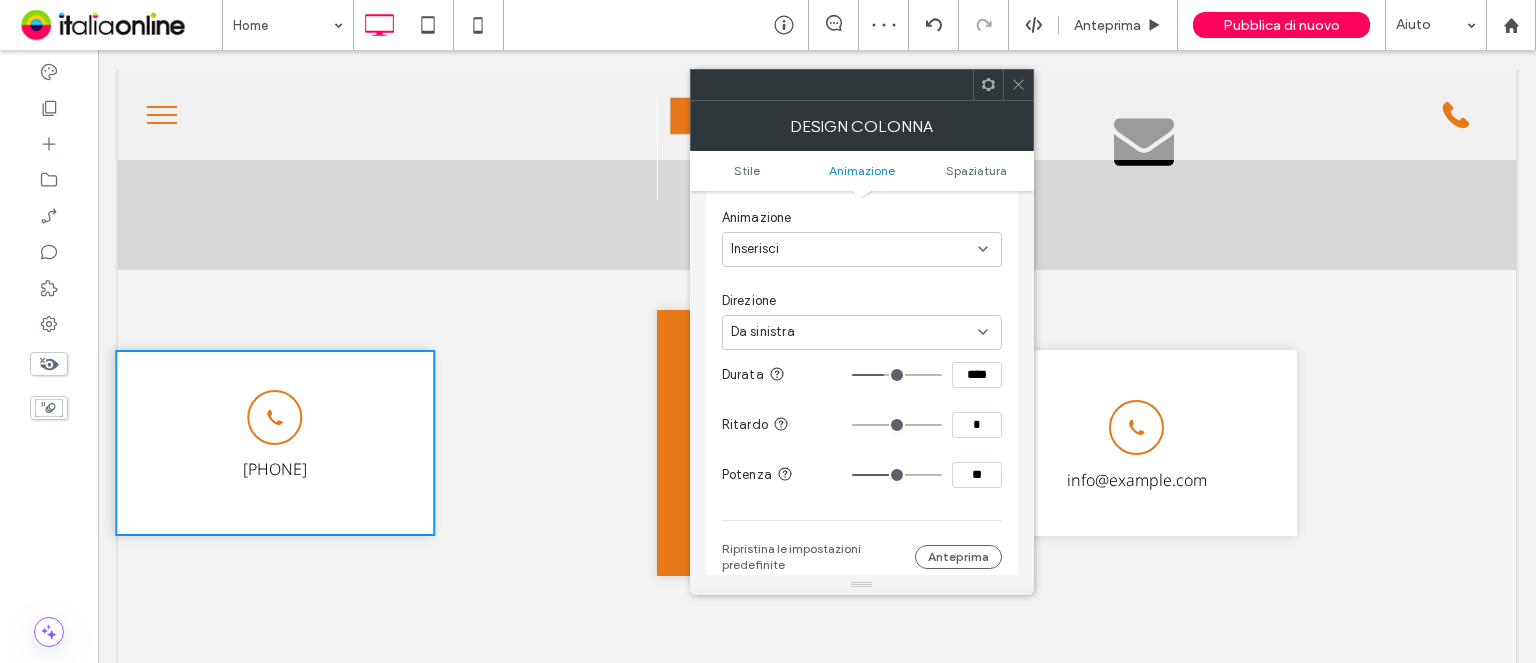 type on "**" 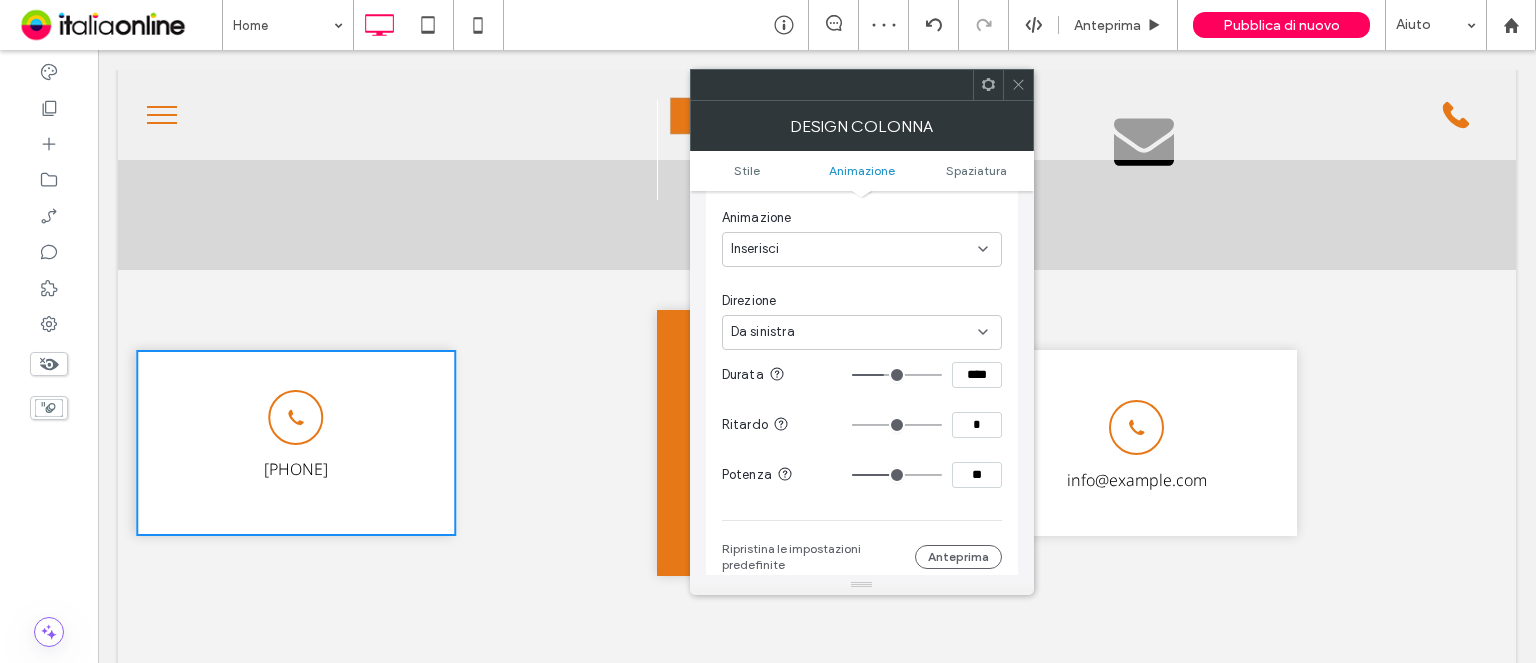 type on "**" 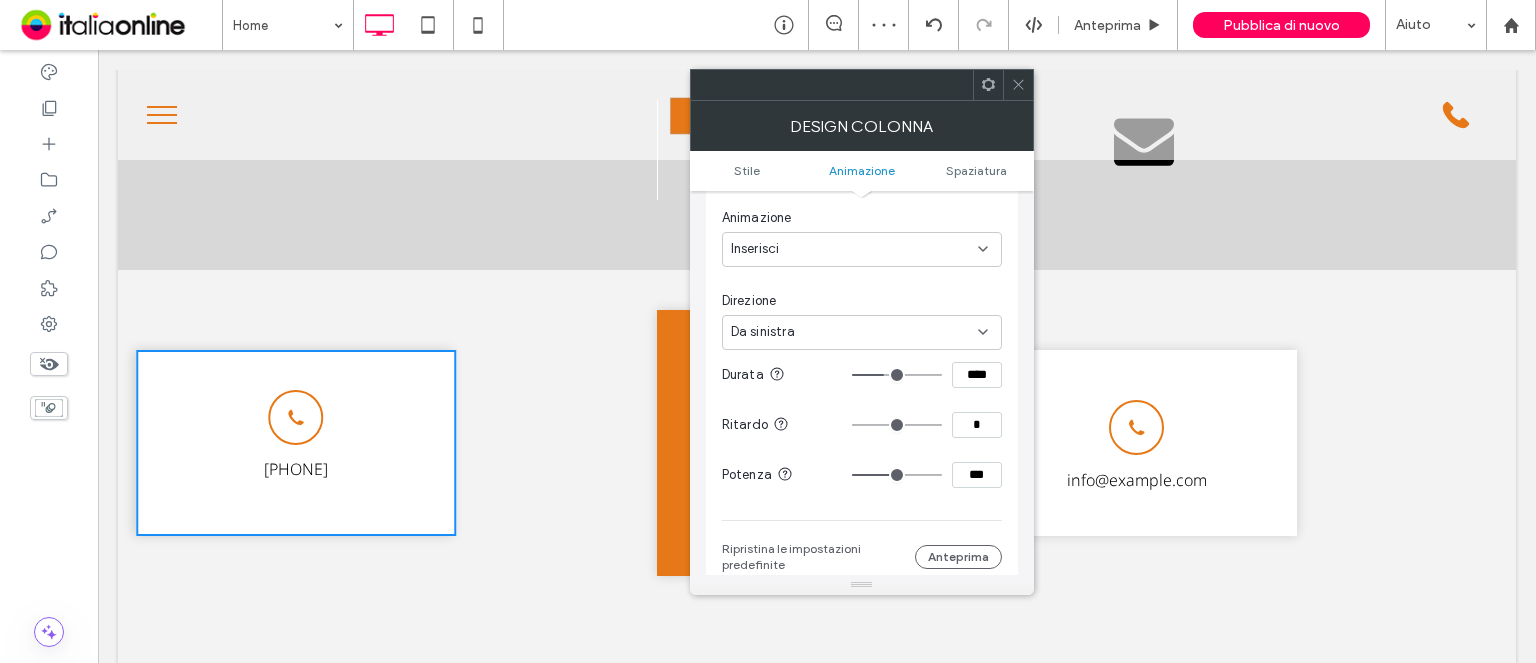drag, startPoint x: 894, startPoint y: 471, endPoint x: 938, endPoint y: 471, distance: 44 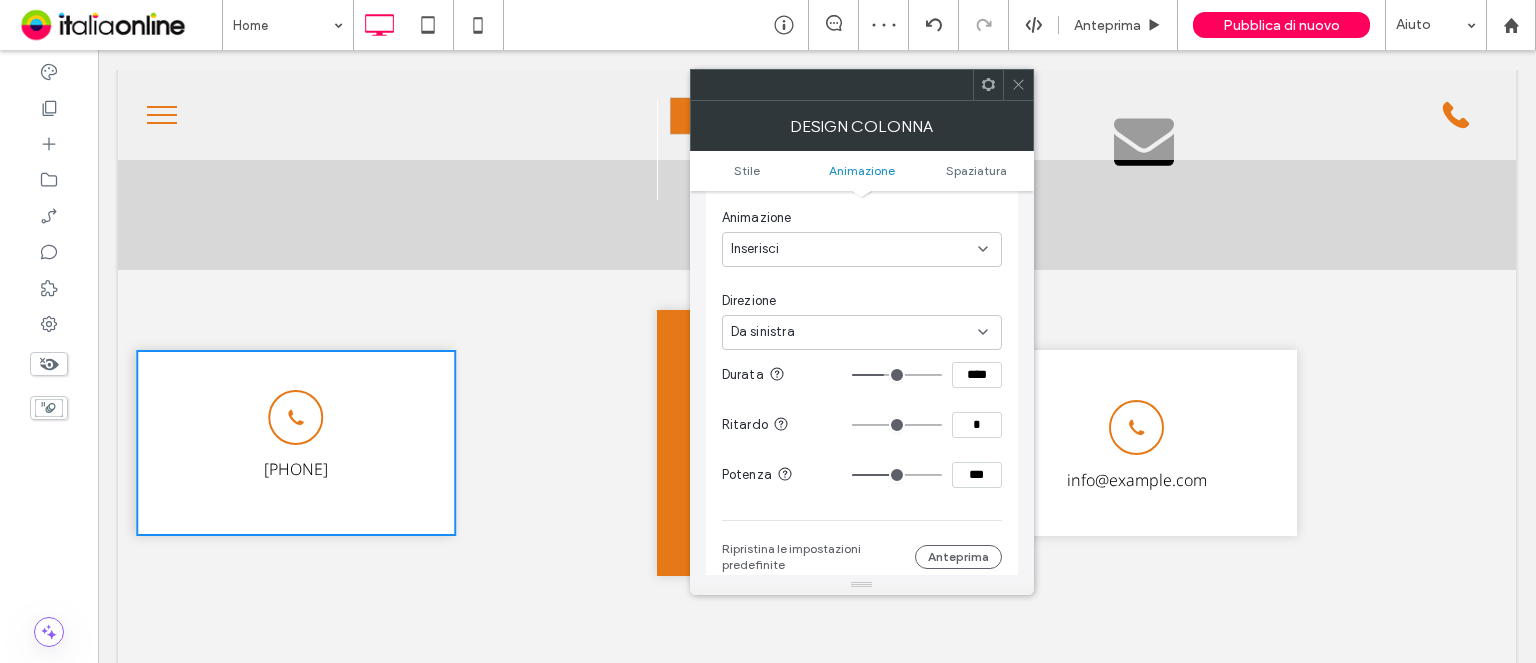 click at bounding box center (897, 475) 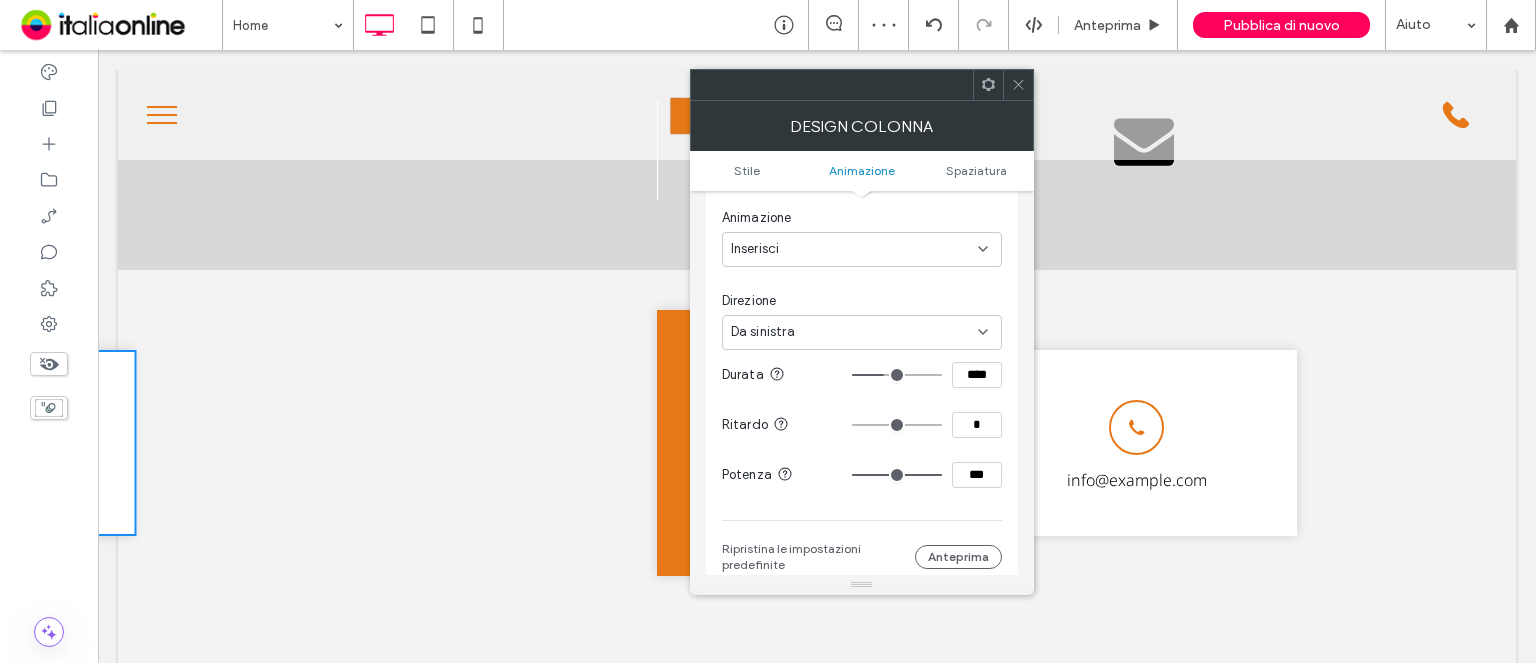 type on "**" 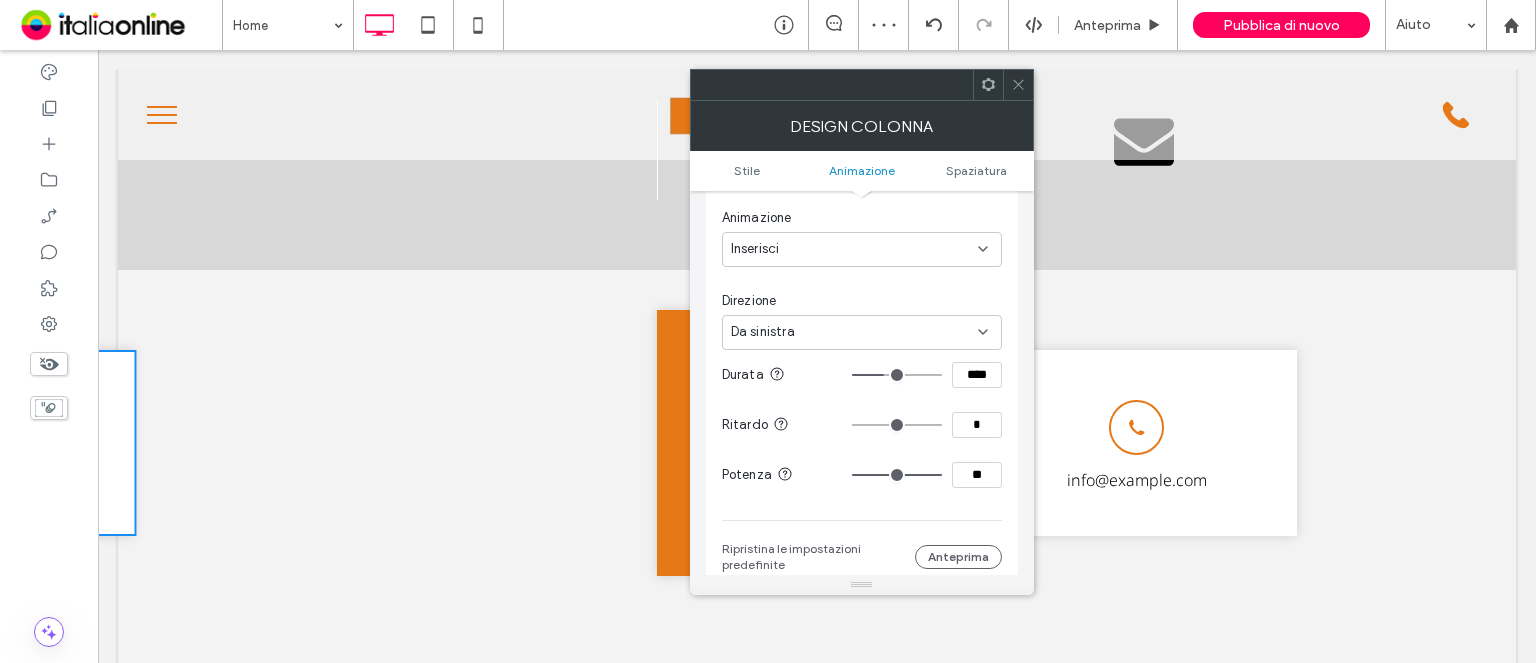 type on "**" 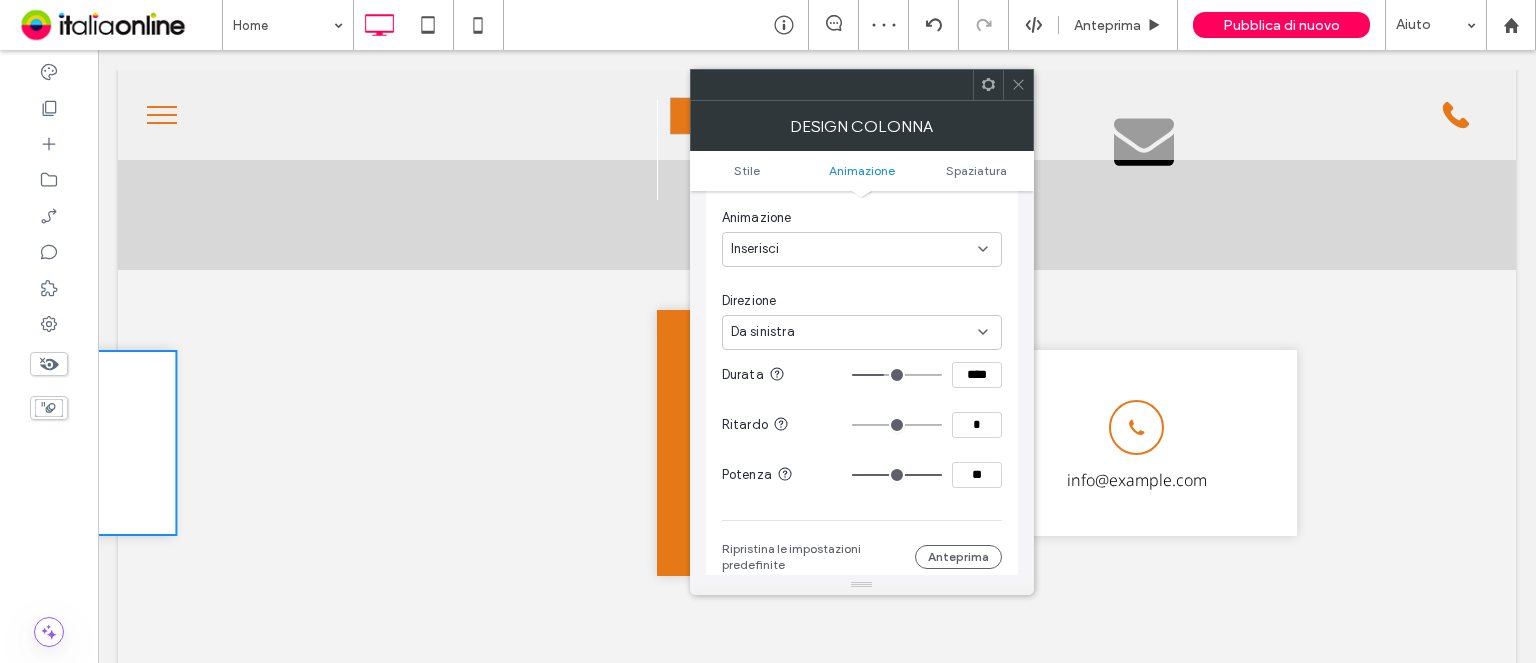 type 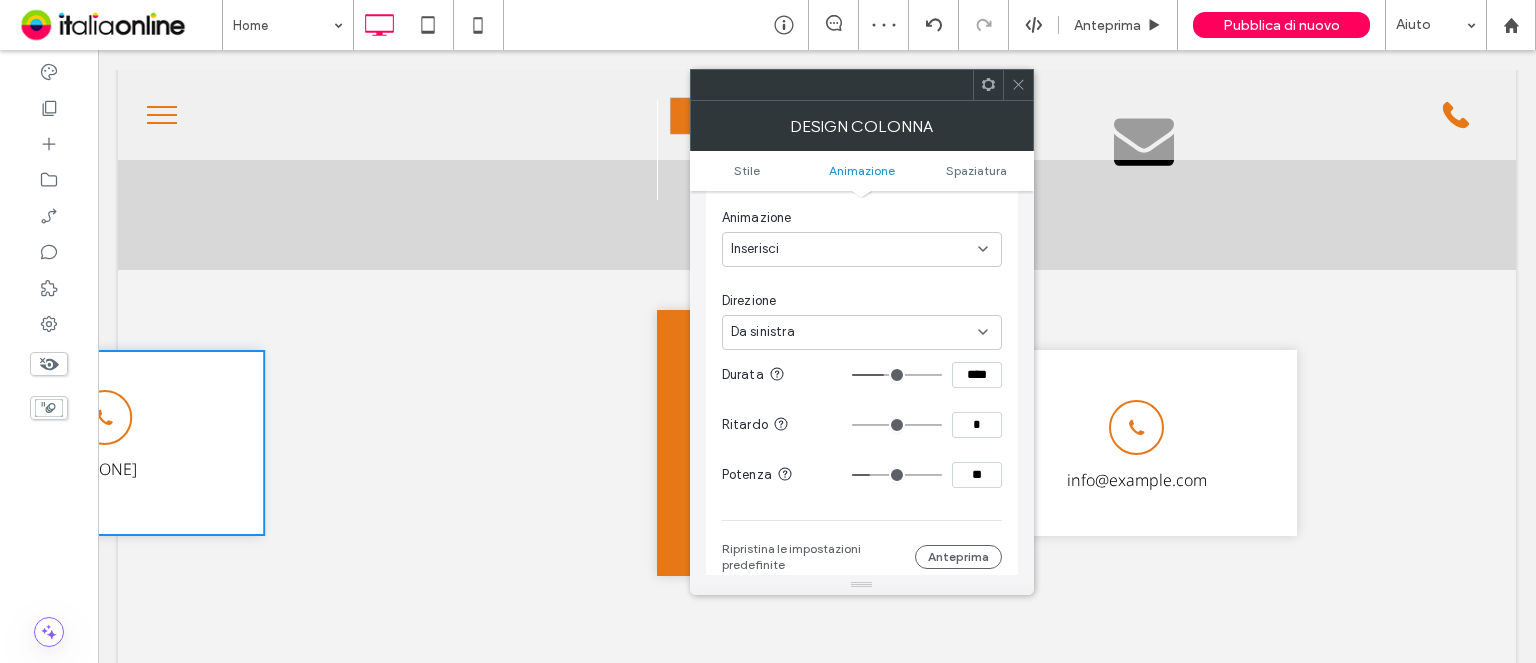drag, startPoint x: 903, startPoint y: 474, endPoint x: 874, endPoint y: 474, distance: 29 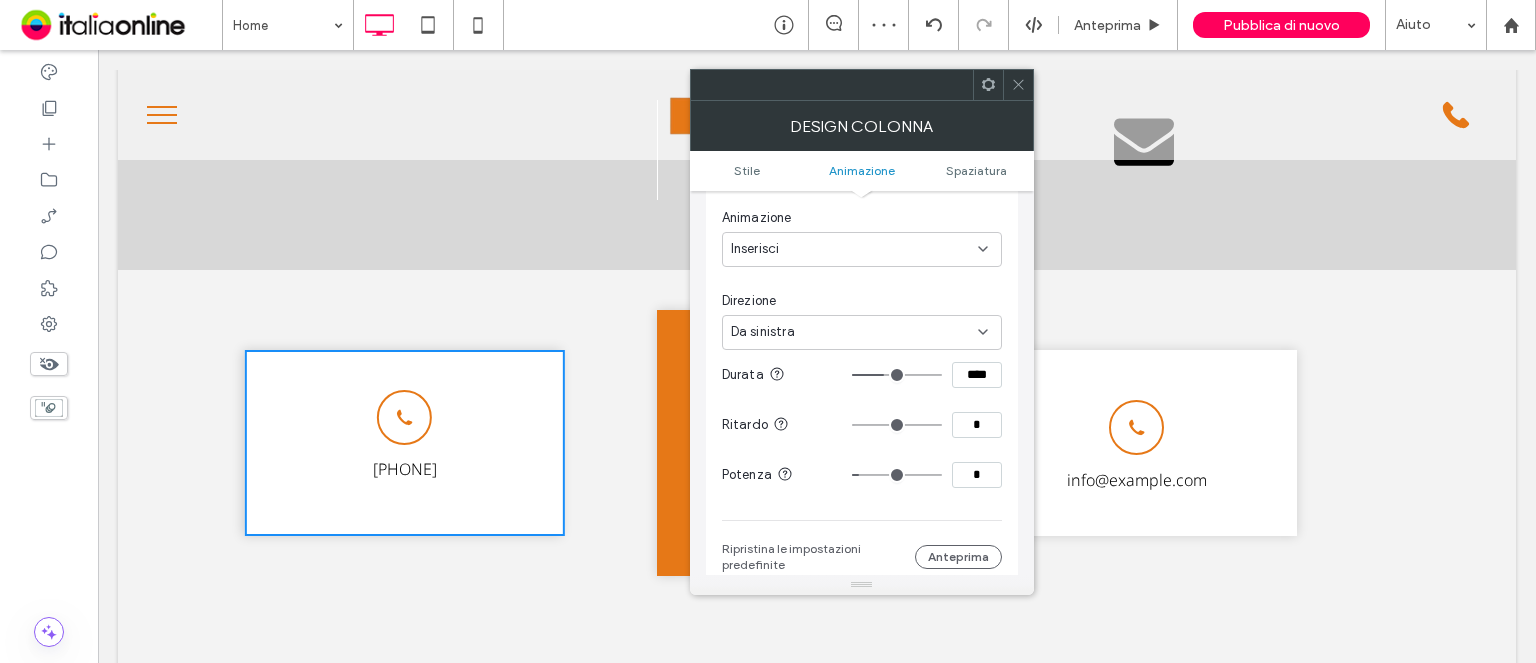 click at bounding box center [897, 475] 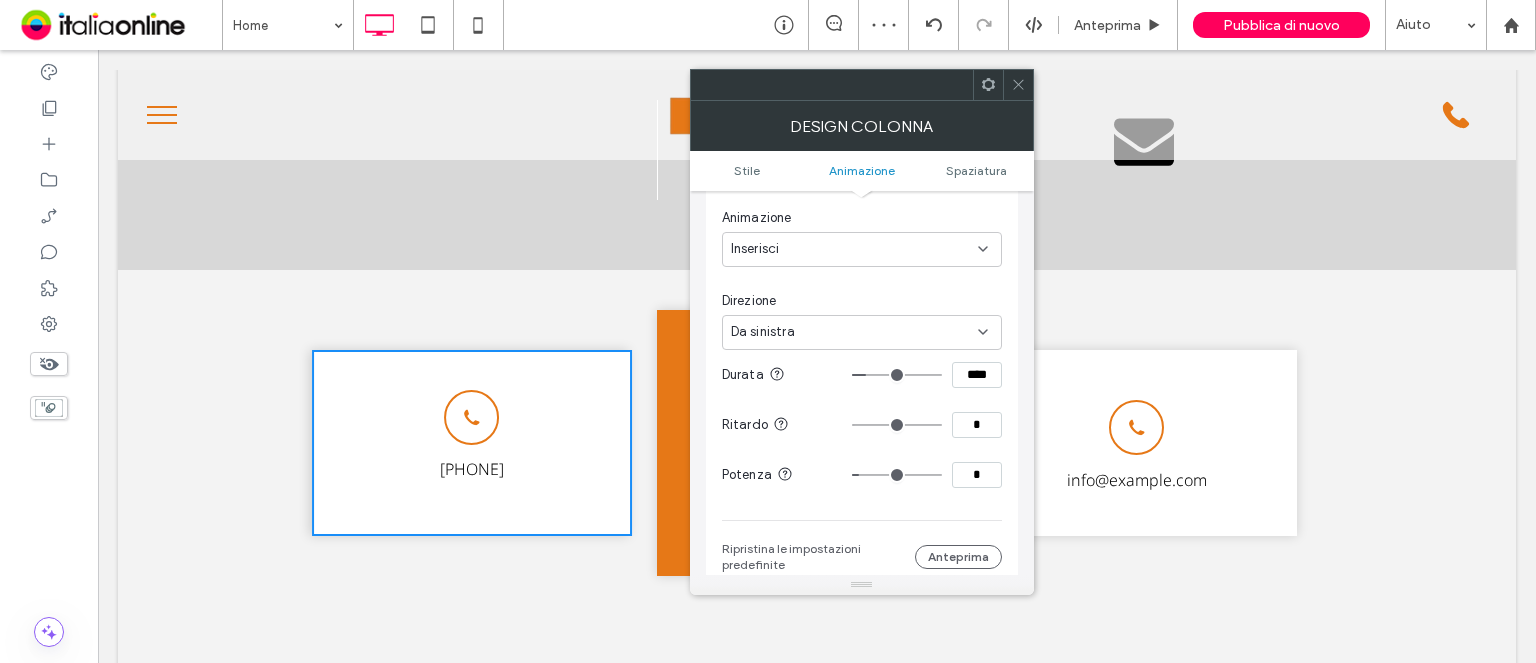 drag, startPoint x: 881, startPoint y: 369, endPoint x: 871, endPoint y: 371, distance: 10.198039 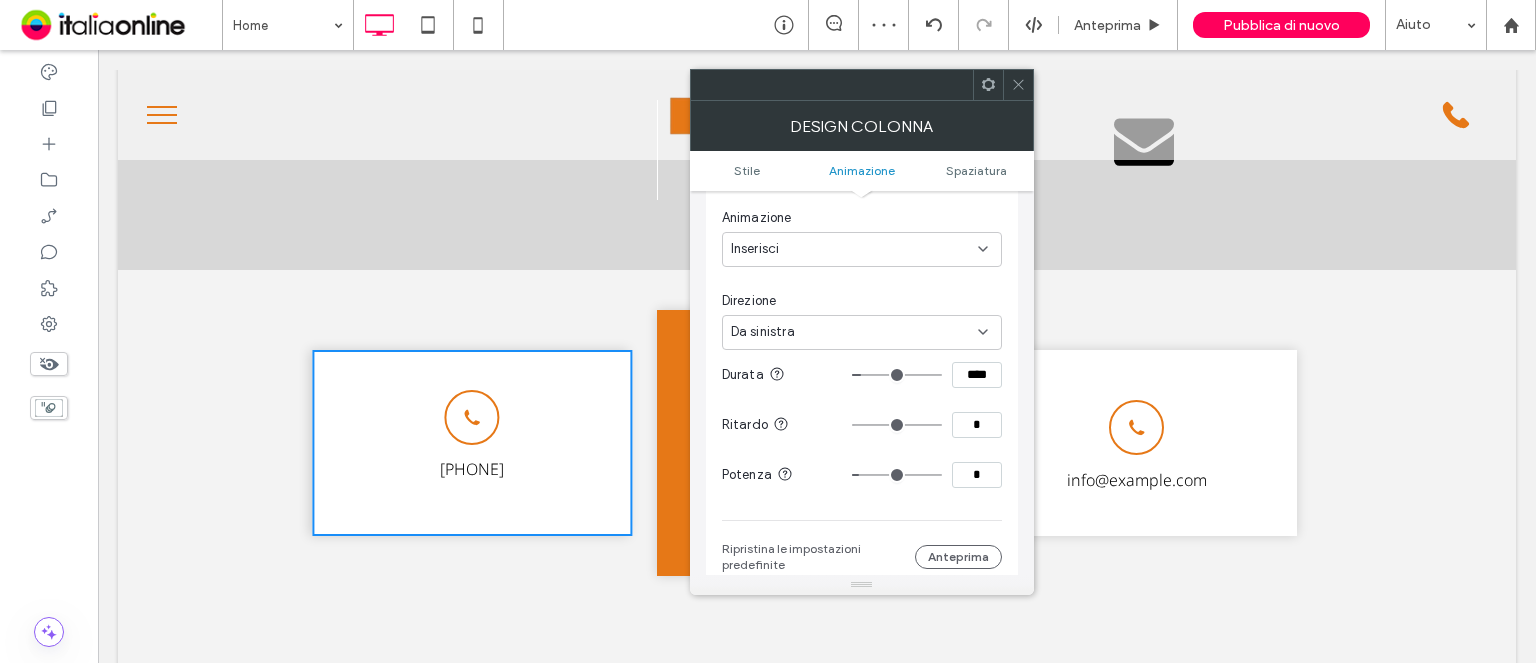 click at bounding box center (897, 375) 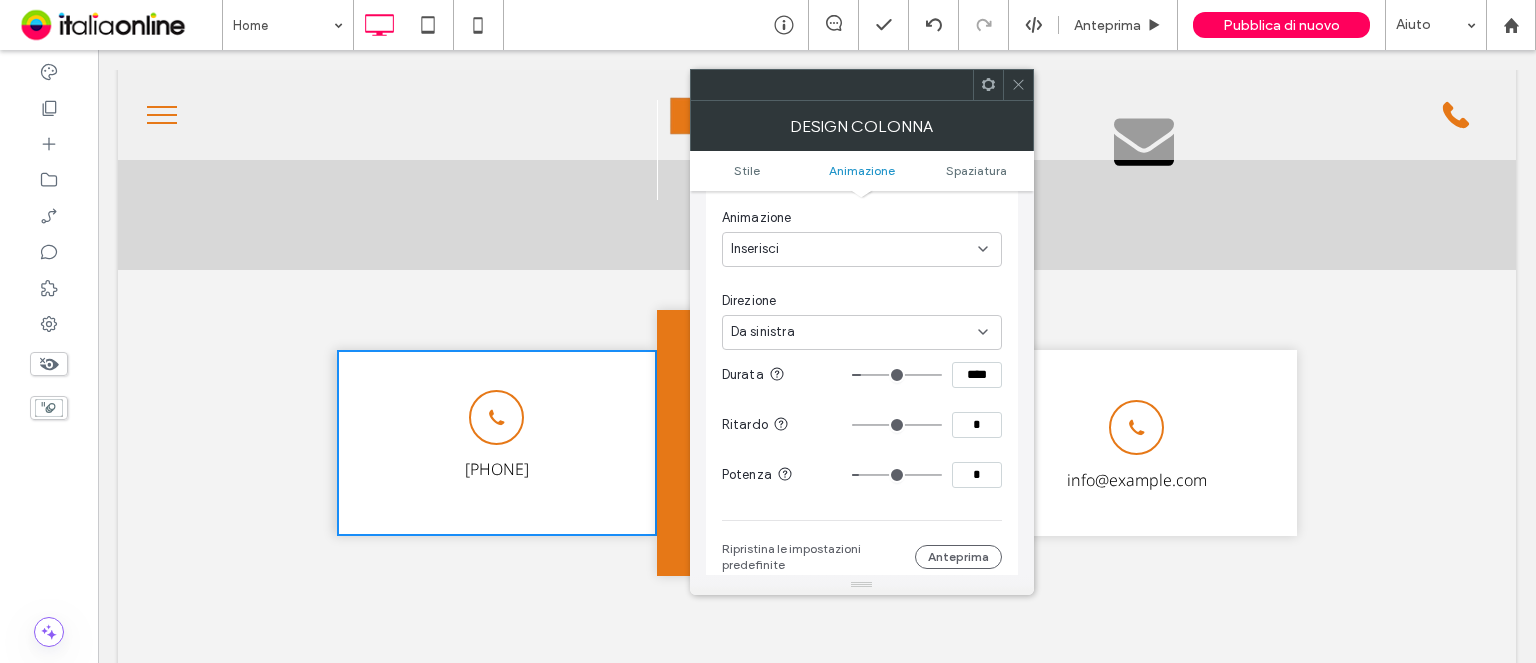 click 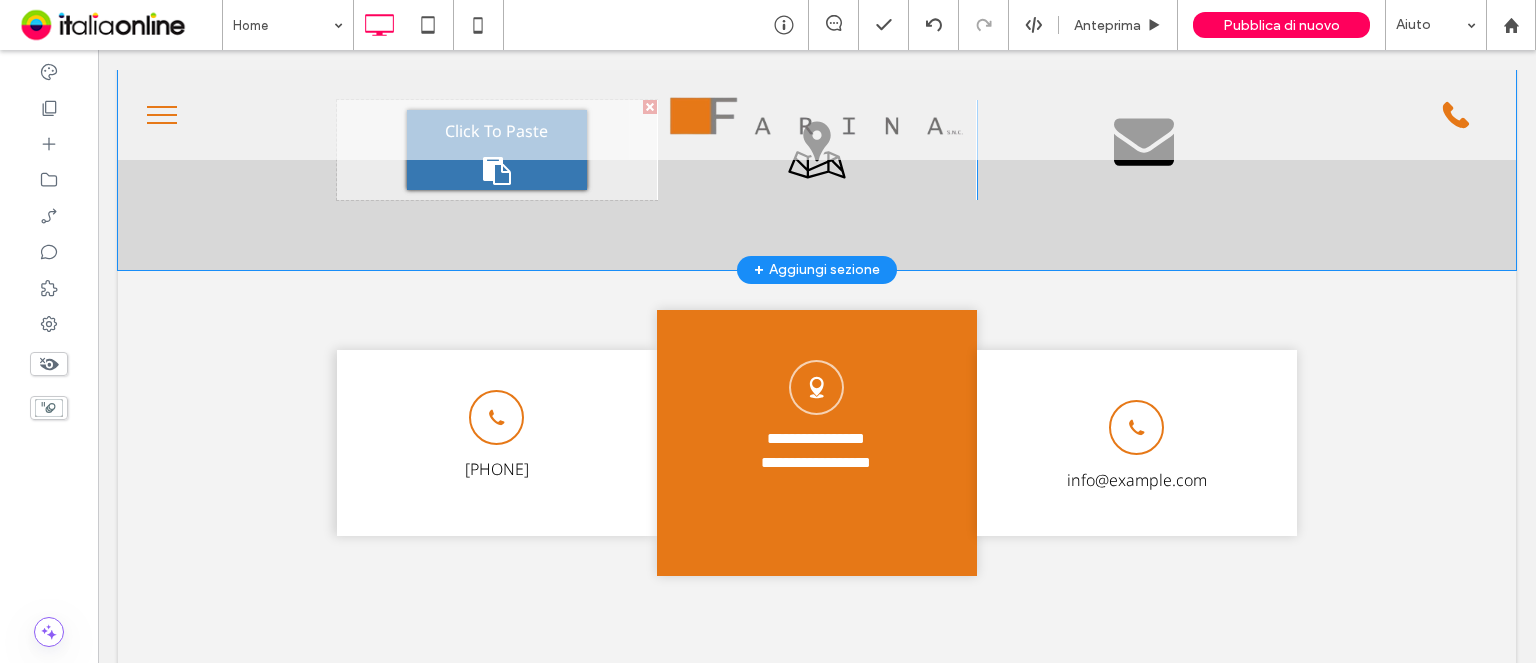 click on "Icona del telefono
info@farinaedilizia.eu
Click To Paste" at bounding box center [1137, 443] 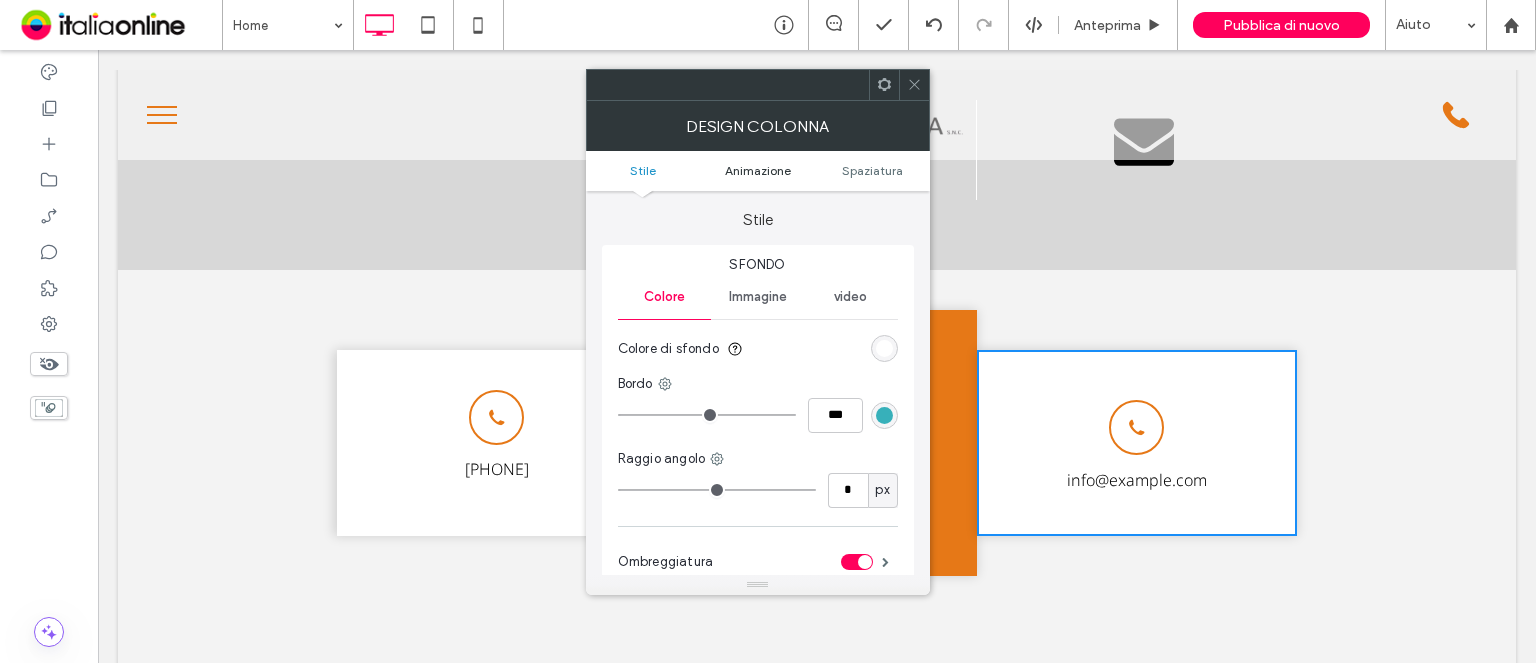 click on "Animazione" at bounding box center [758, 170] 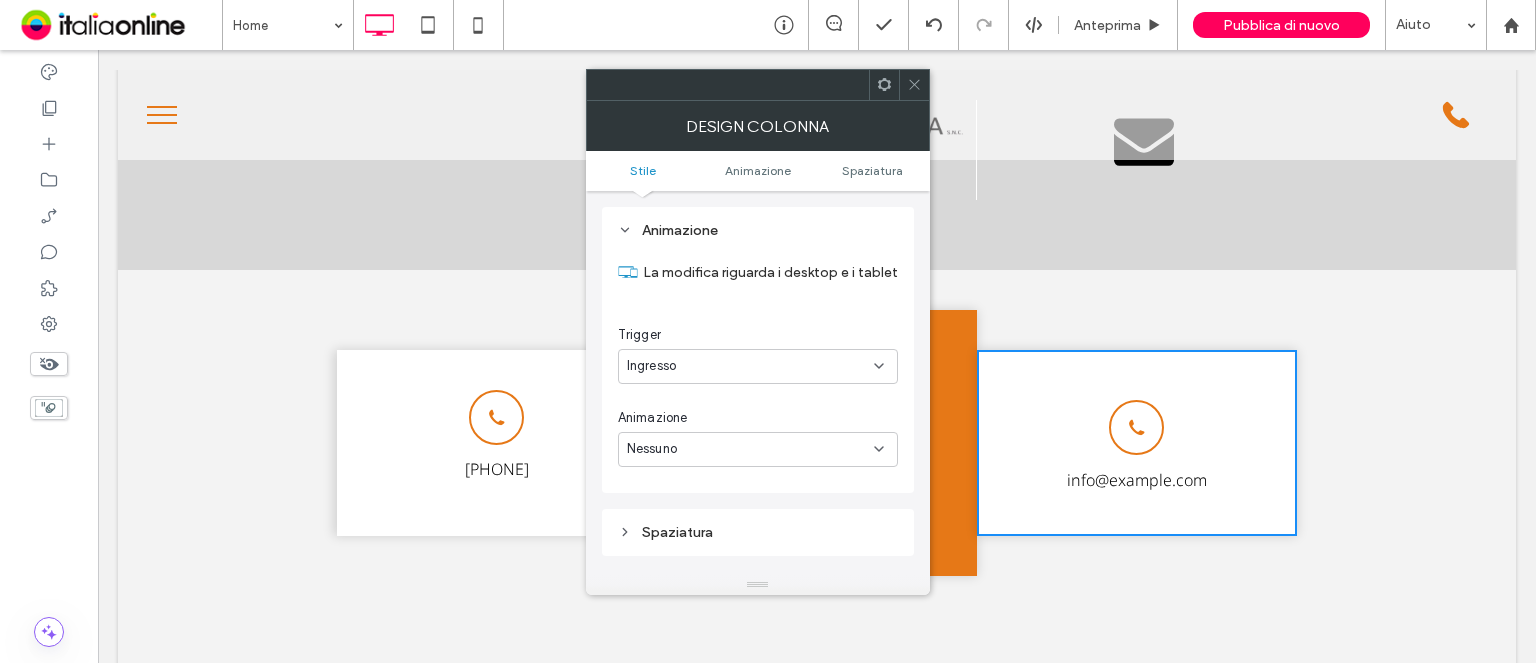 scroll, scrollTop: 406, scrollLeft: 0, axis: vertical 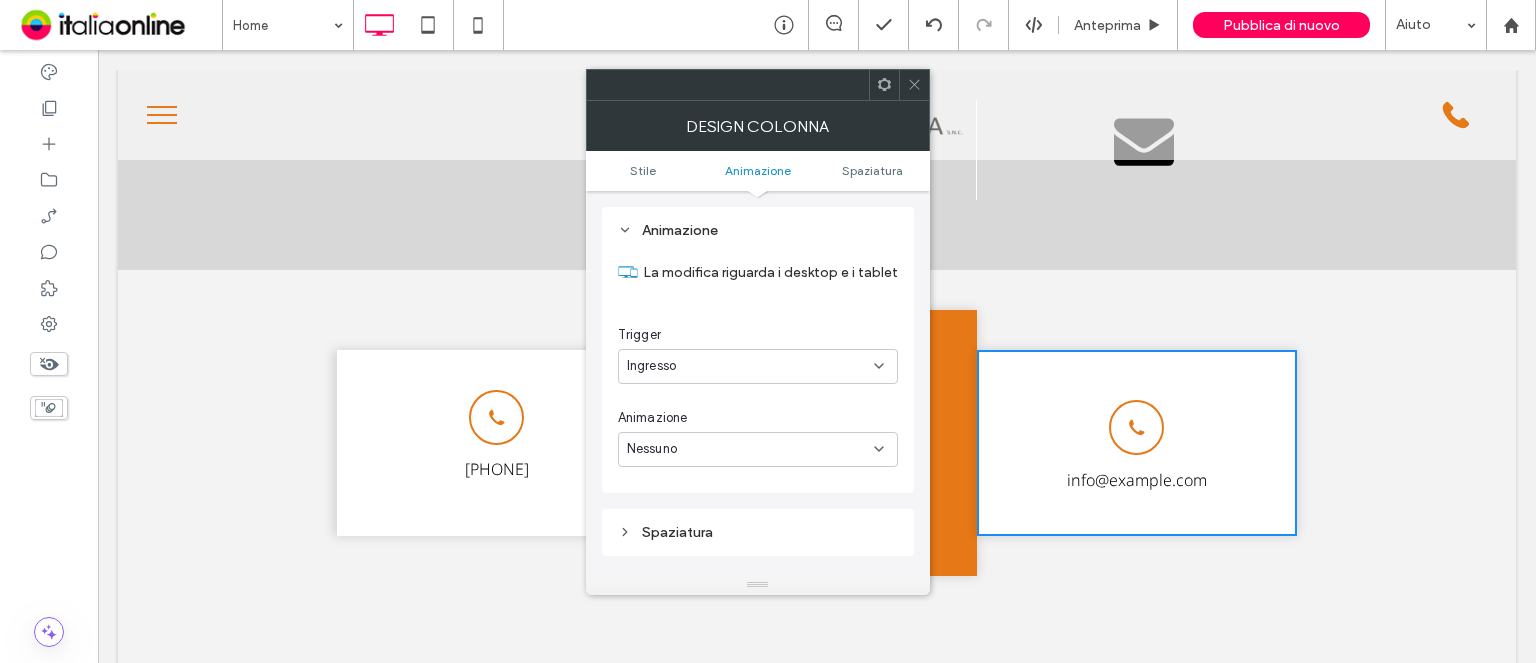 click on "Nessuno" at bounding box center [750, 449] 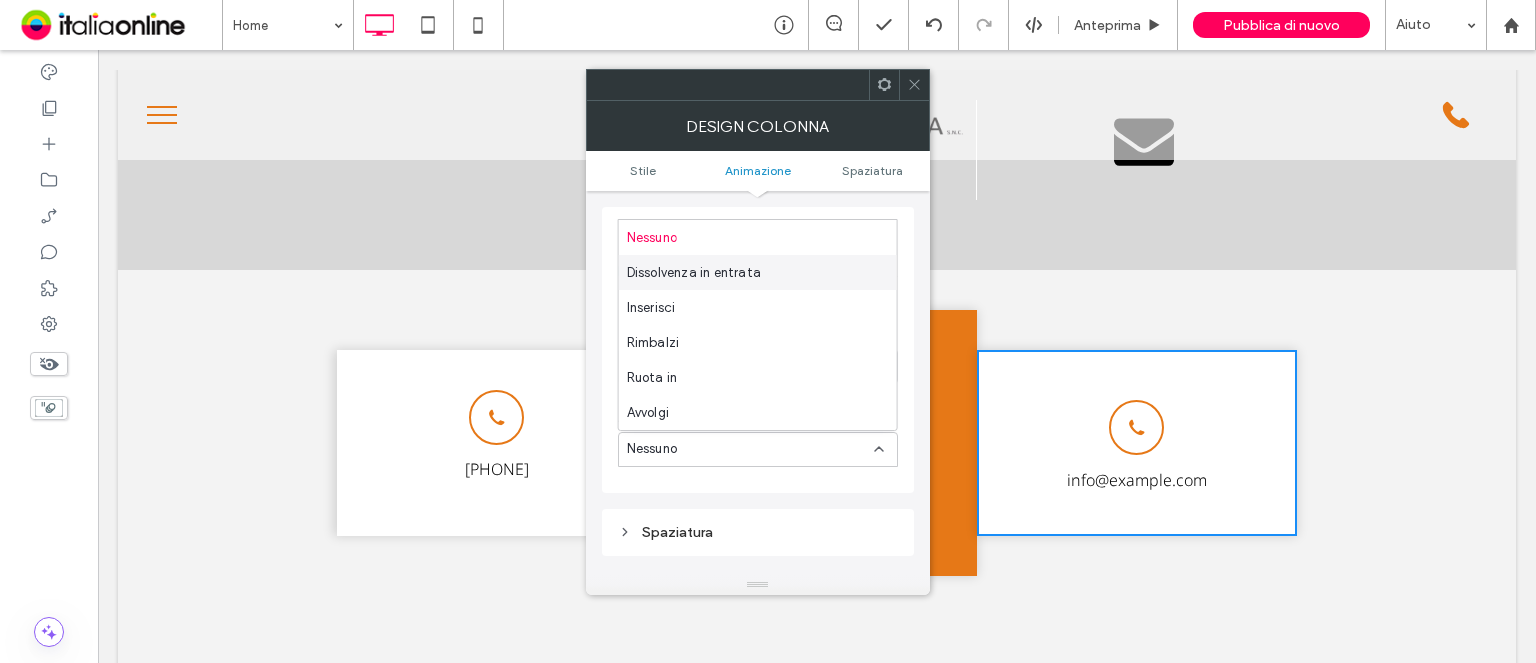 click on "Dissolvenza in entrata" at bounding box center [694, 273] 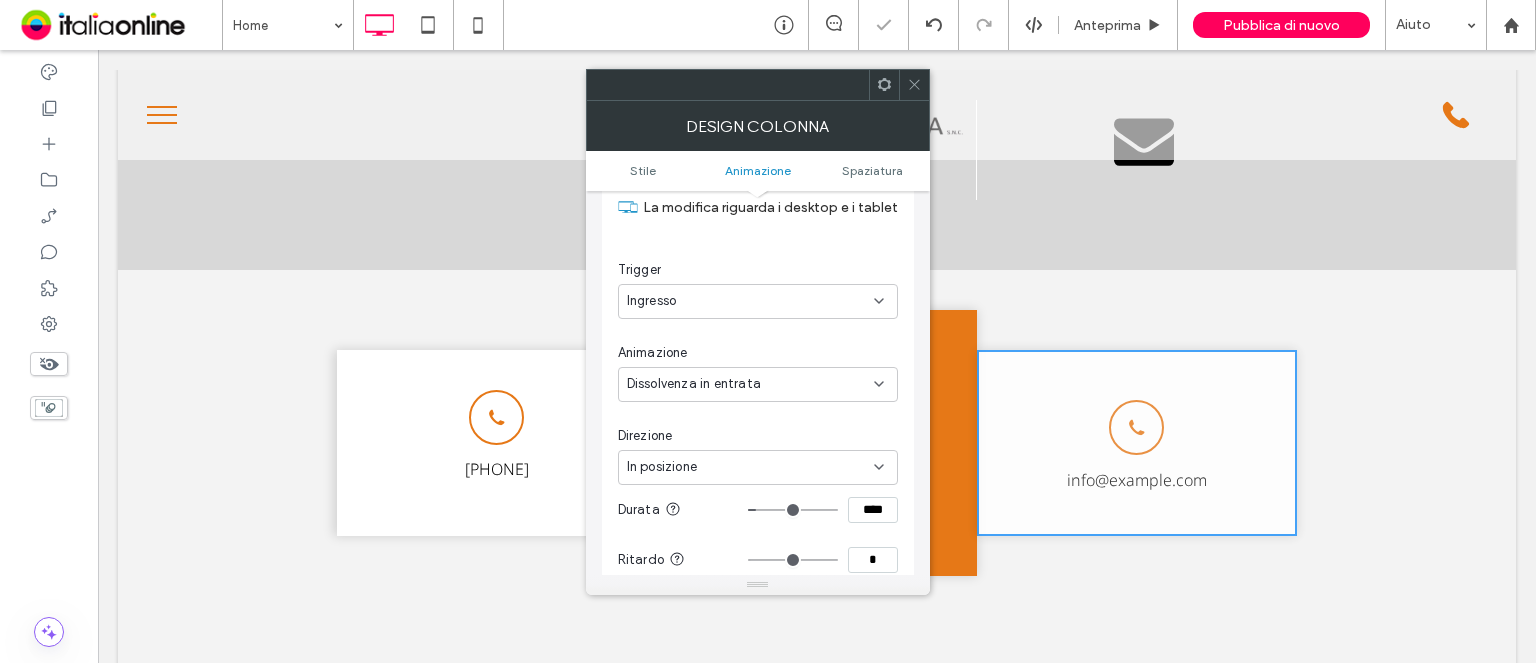 scroll, scrollTop: 506, scrollLeft: 0, axis: vertical 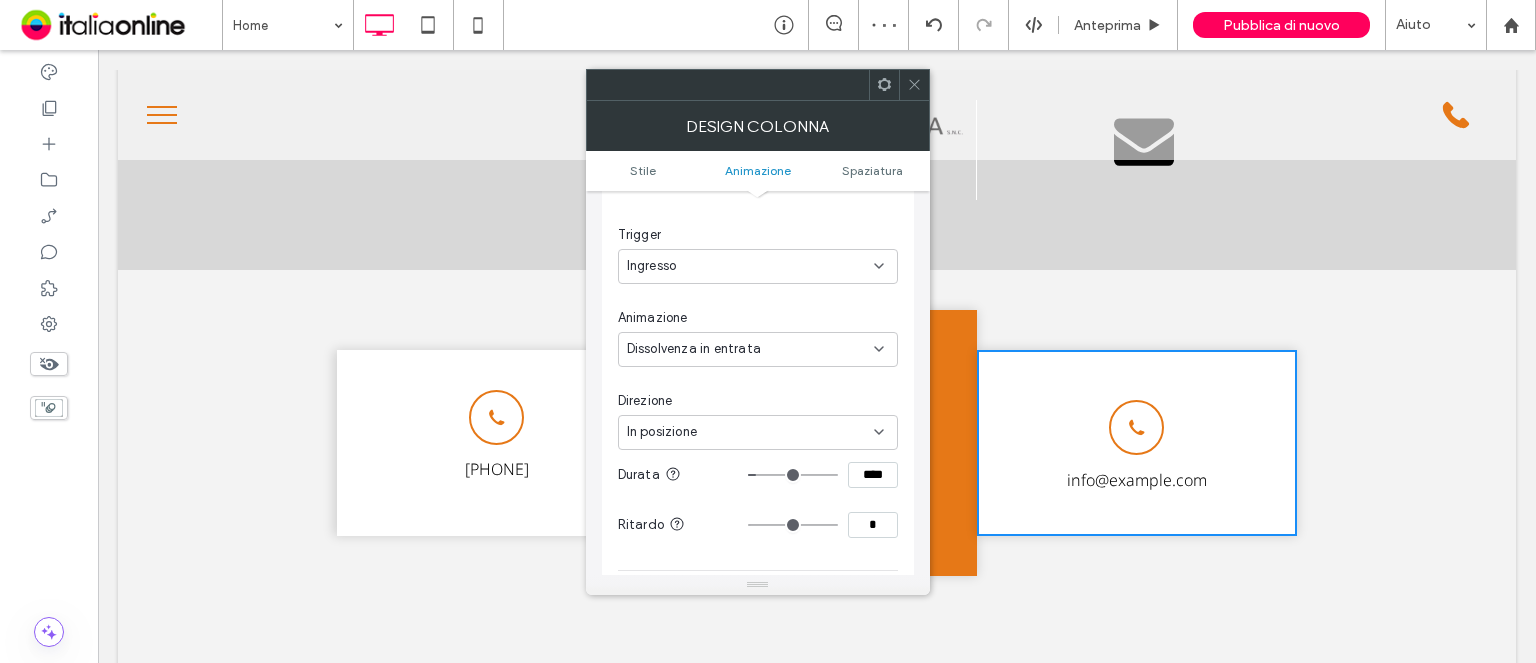 click on "Dissolvenza in entrata" at bounding box center (694, 349) 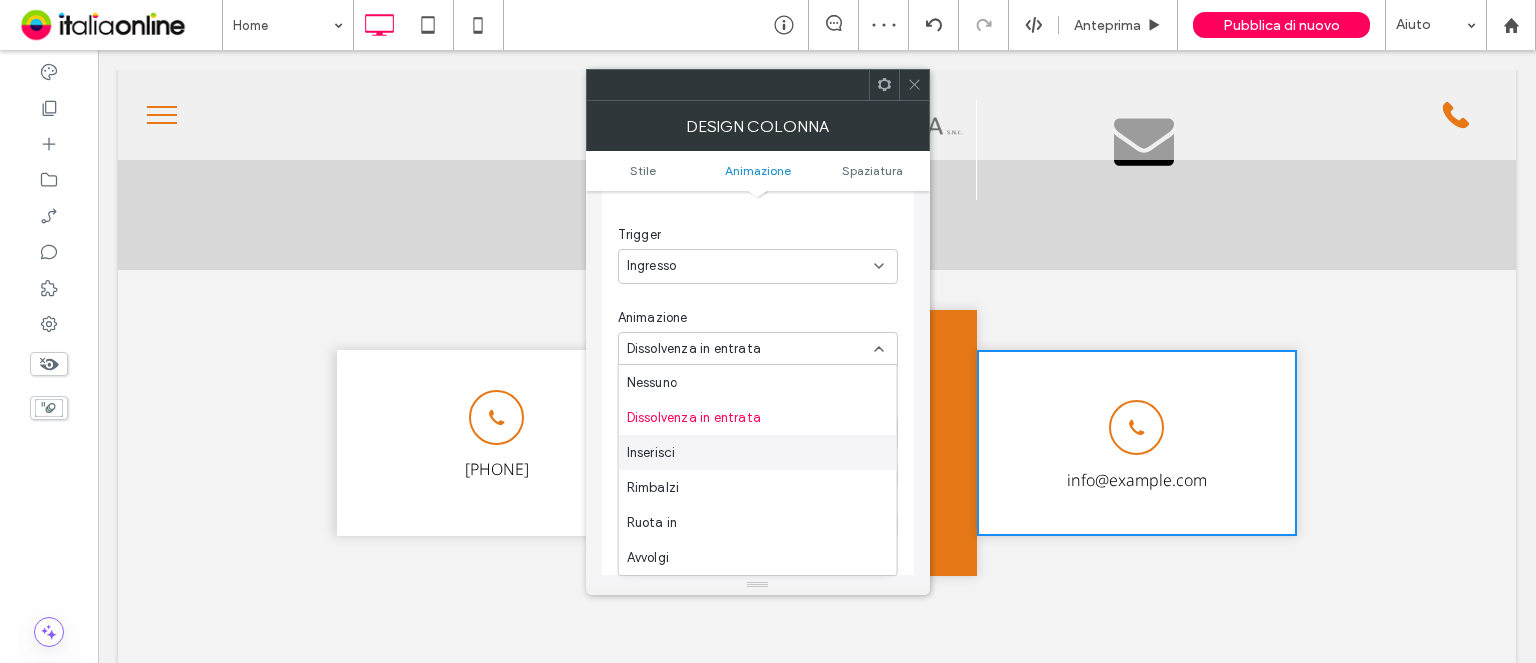 click on "Inserisci" at bounding box center [758, 452] 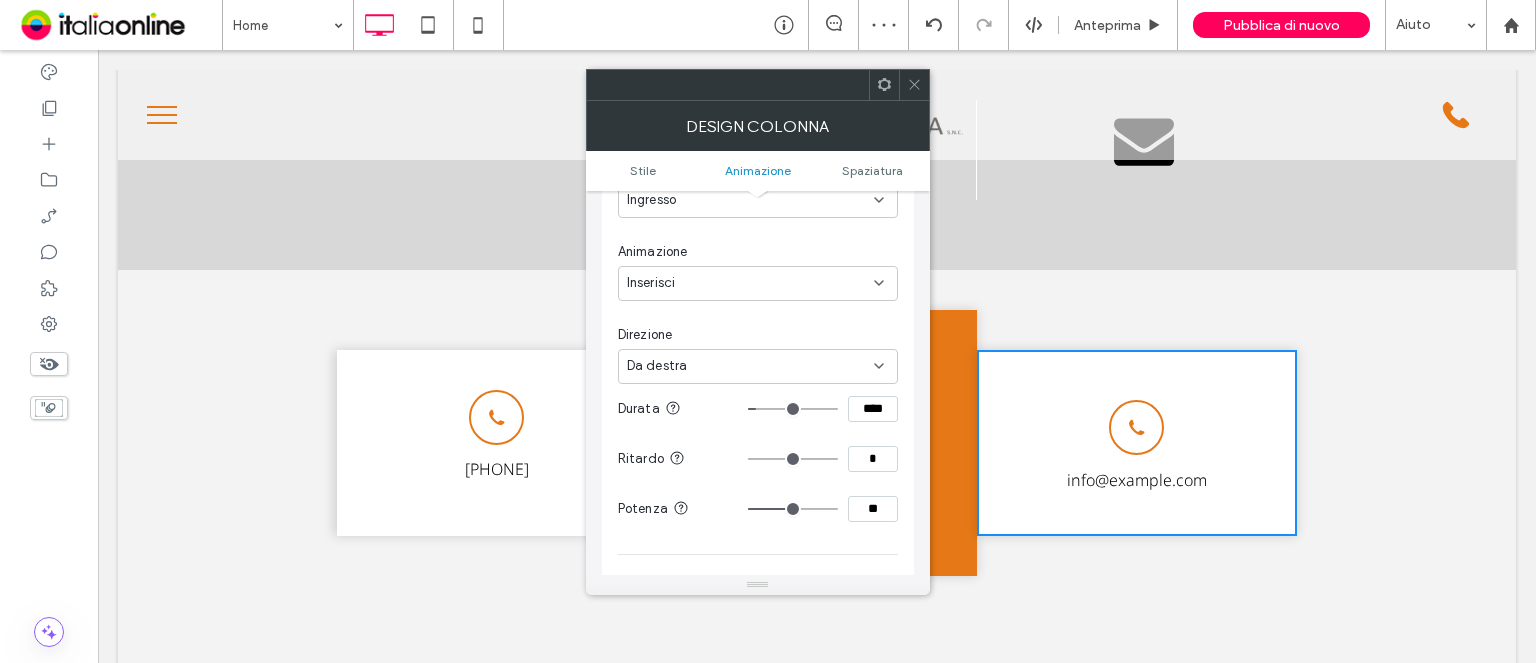 scroll, scrollTop: 606, scrollLeft: 0, axis: vertical 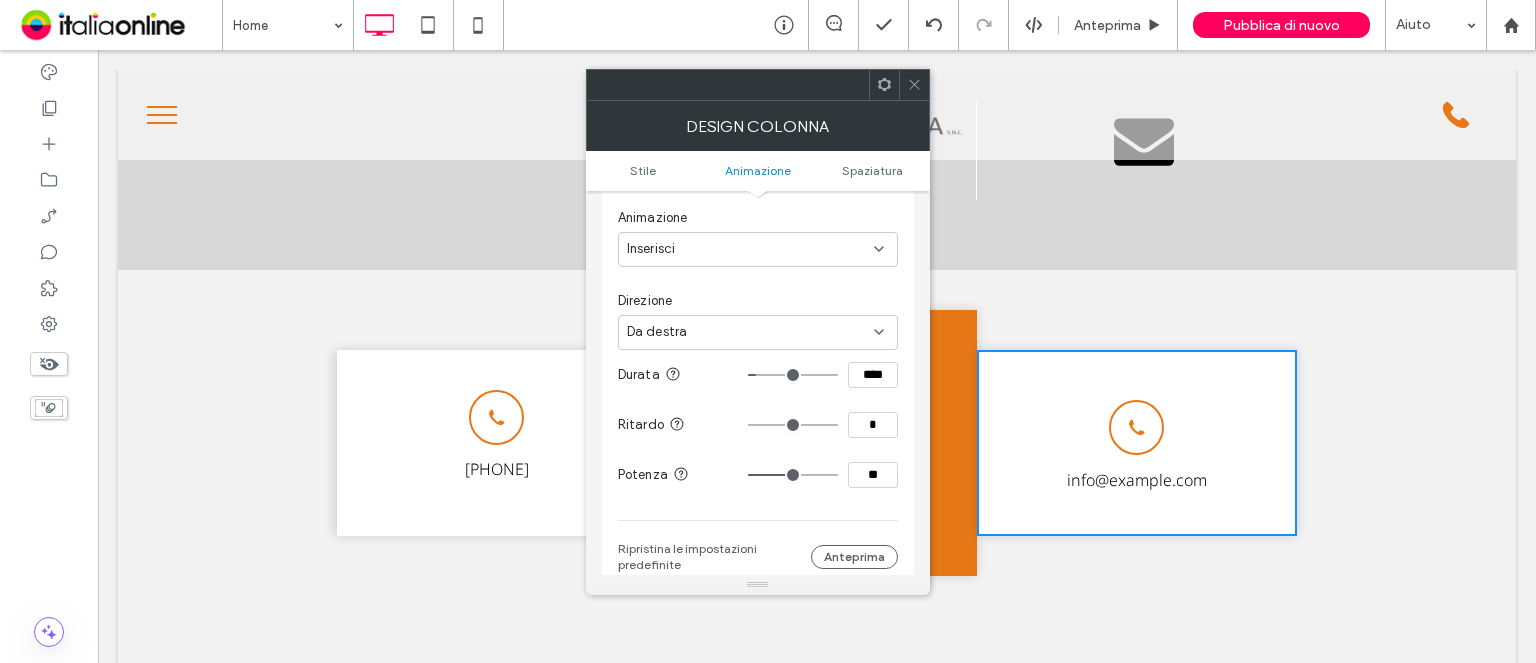 click on "****" at bounding box center [873, 375] 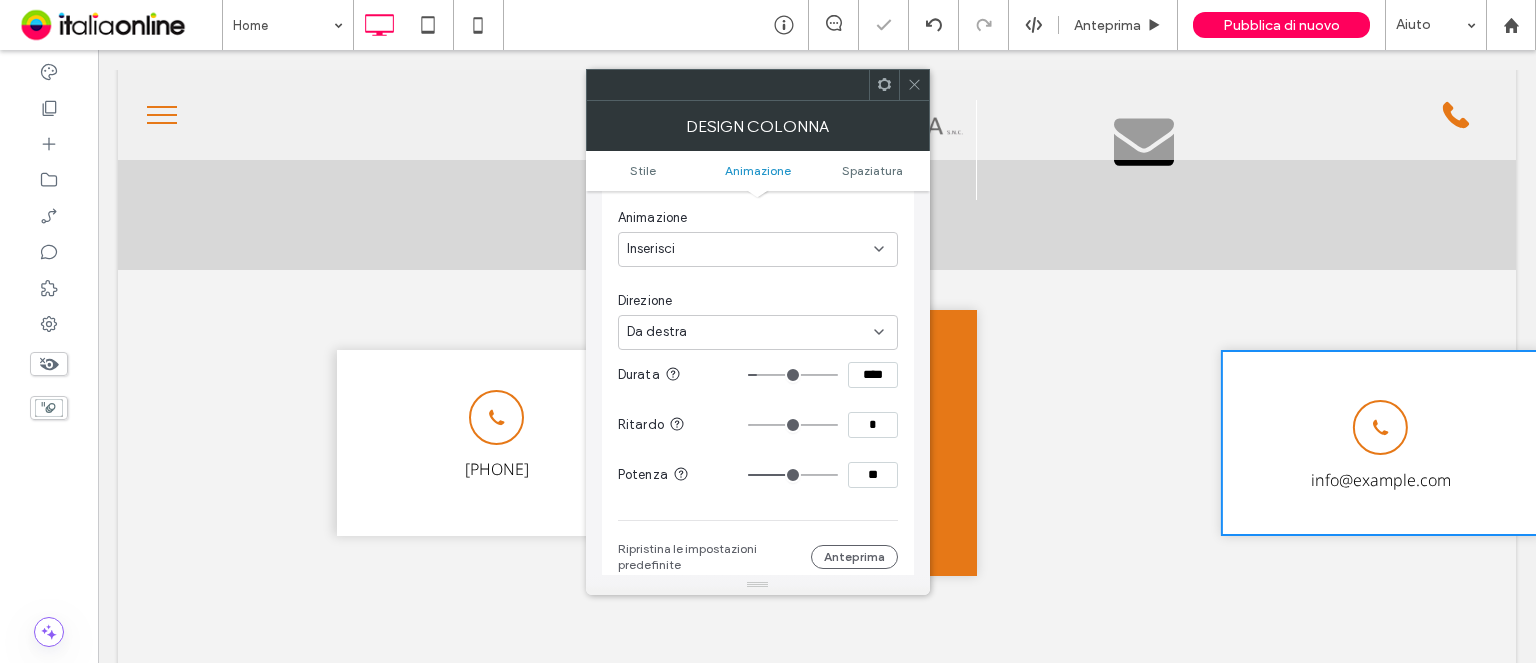 drag, startPoint x: 868, startPoint y: 469, endPoint x: 888, endPoint y: 470, distance: 20.024984 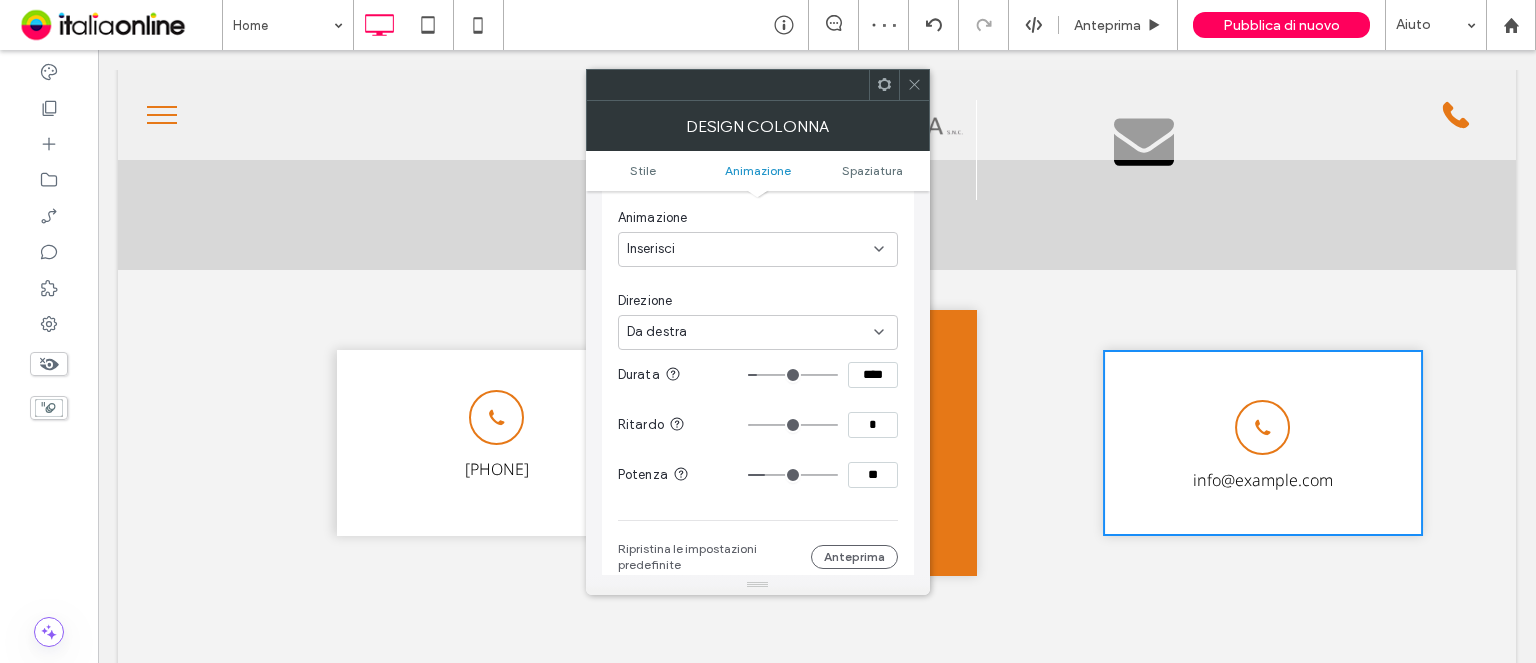 click at bounding box center [914, 85] 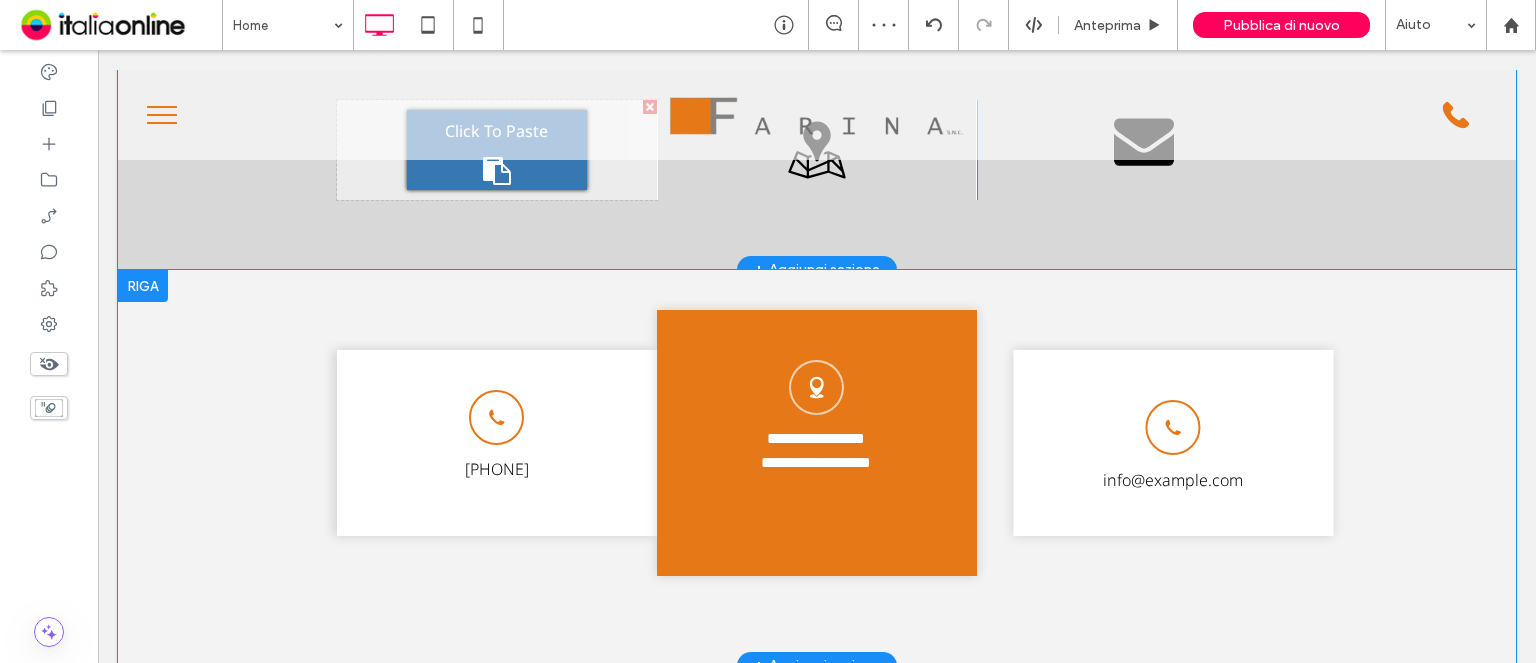 click on "Icona del telefono
+39 0574 620146
Click To Paste" at bounding box center (497, 443) 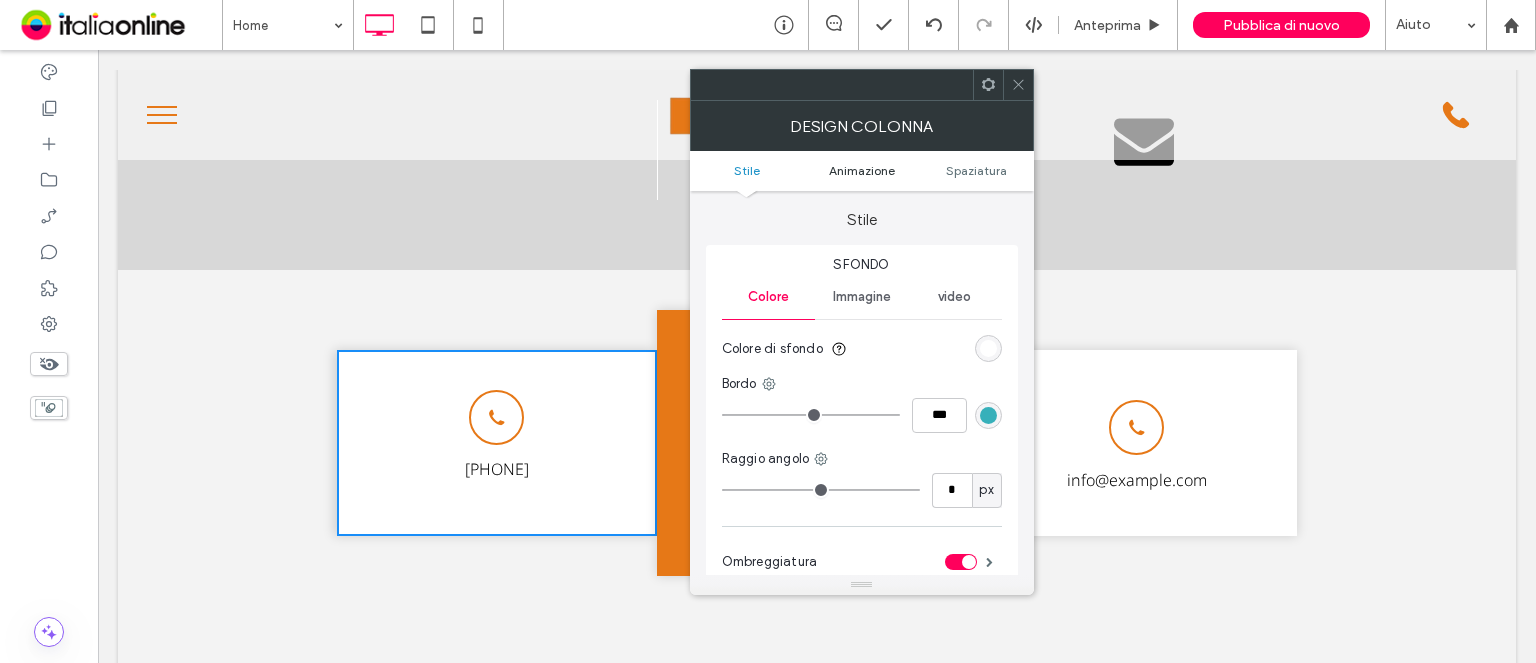 click on "Animazione" at bounding box center [861, 170] 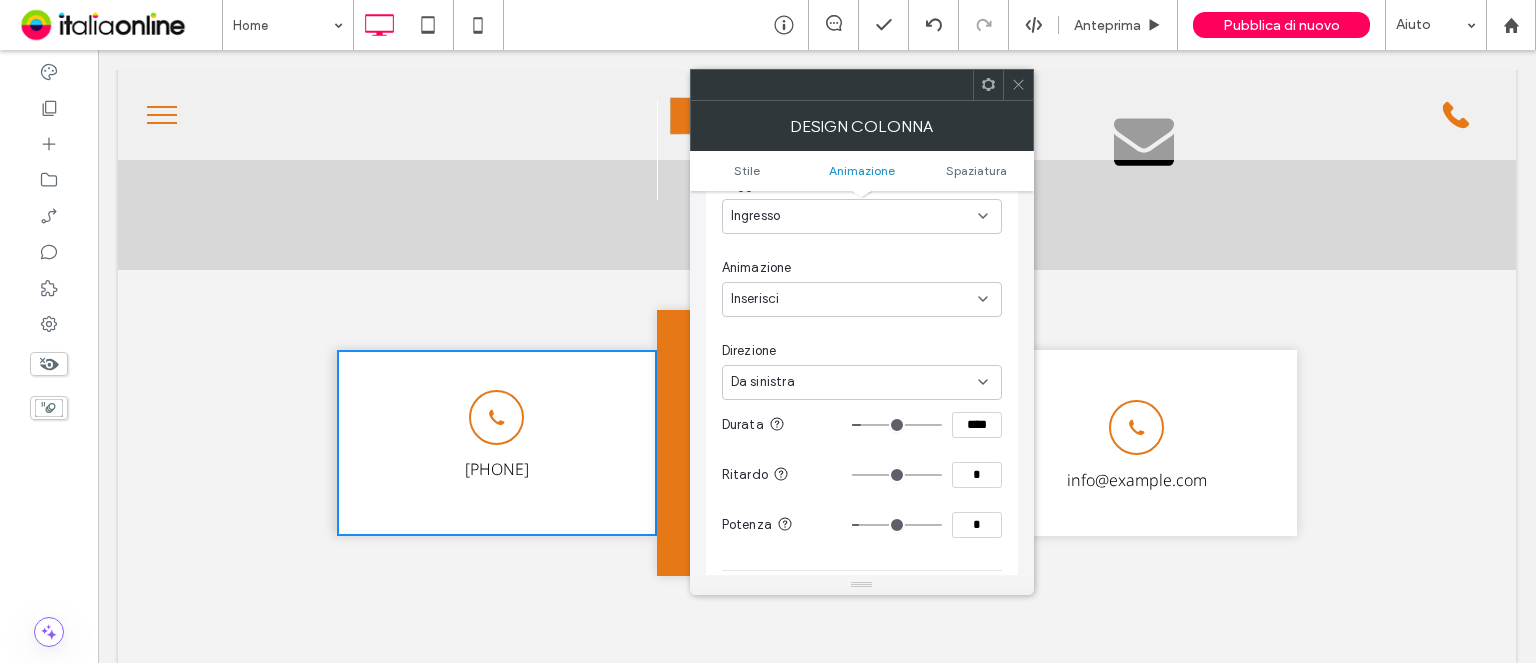 scroll, scrollTop: 606, scrollLeft: 0, axis: vertical 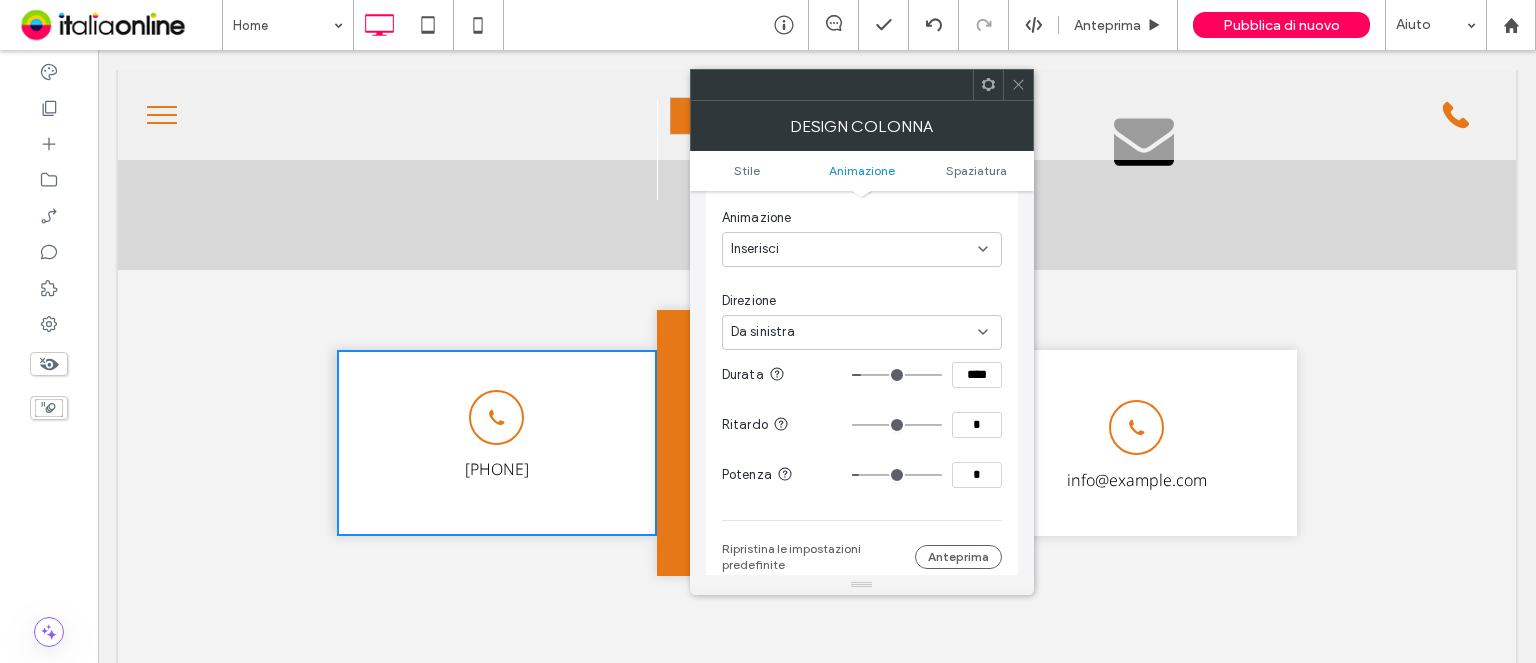 click on "*" at bounding box center (977, 475) 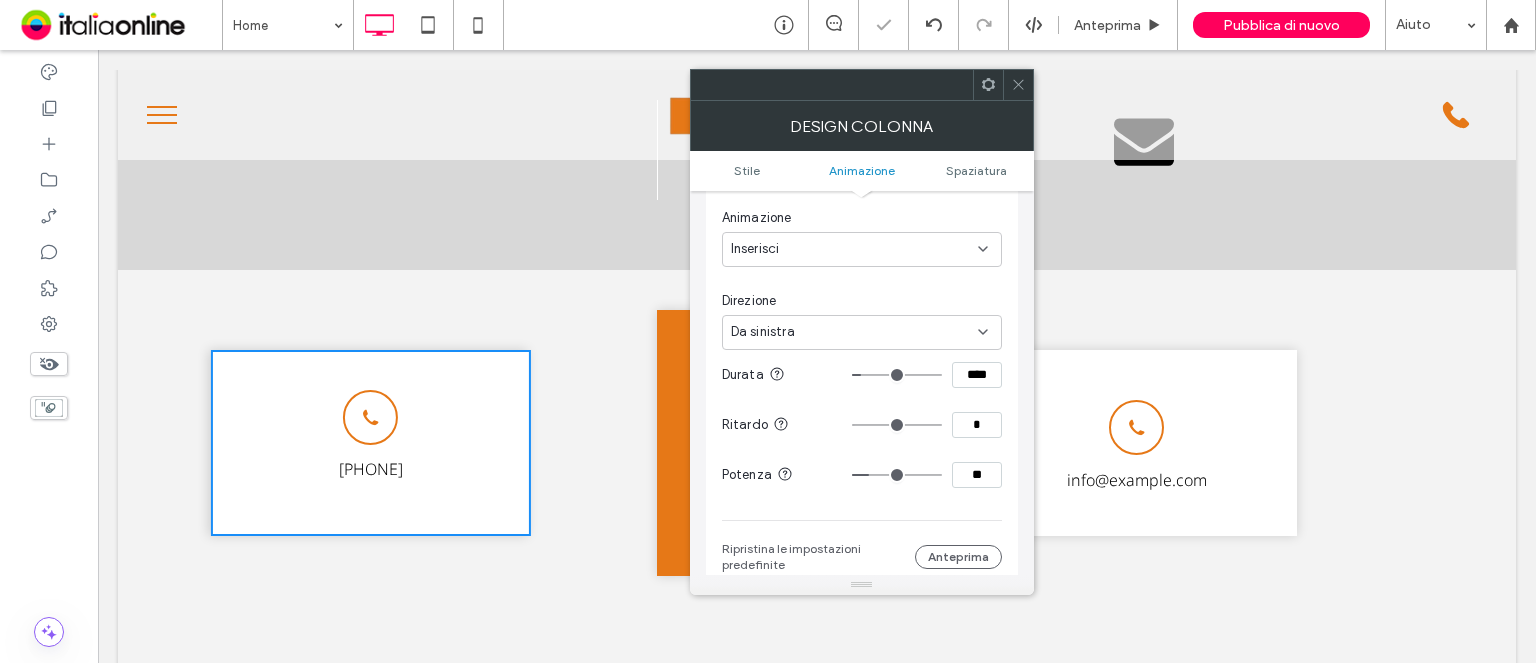 click at bounding box center (988, 85) 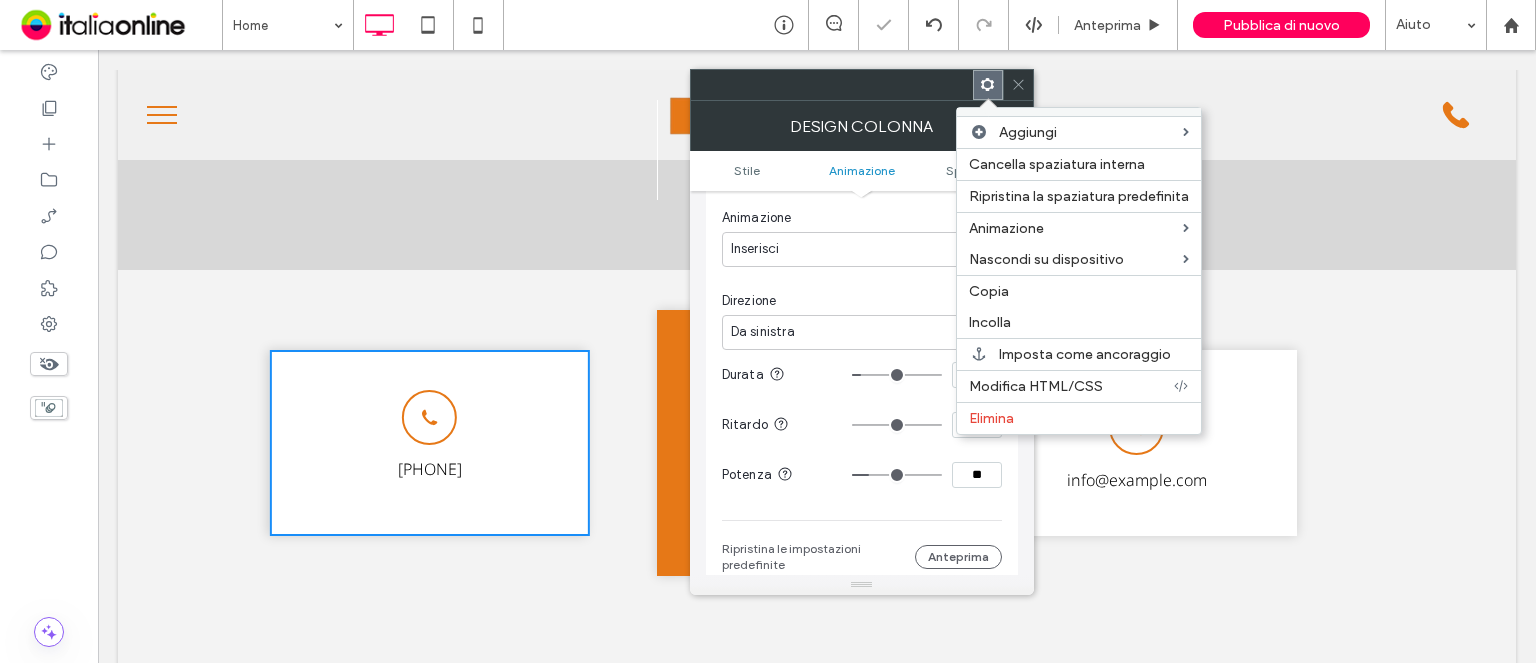 click at bounding box center (1018, 85) 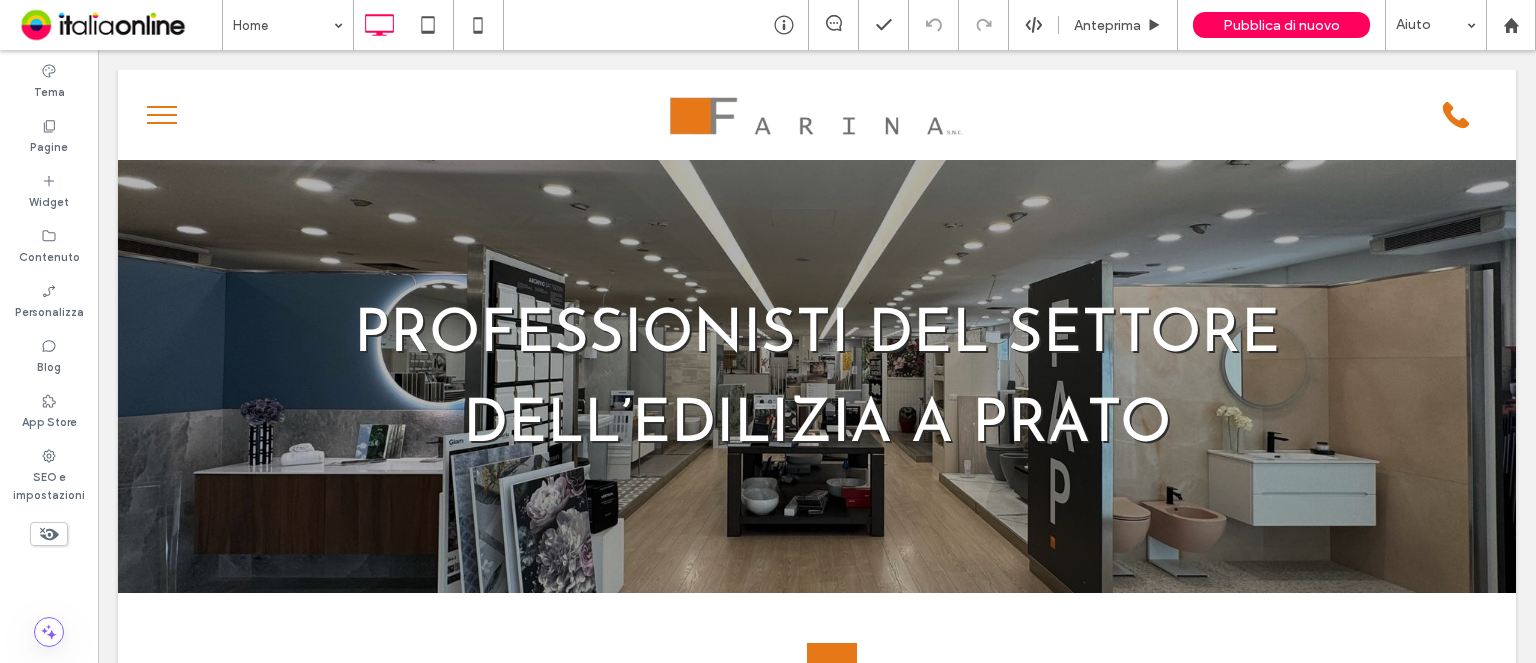 scroll, scrollTop: 900, scrollLeft: 0, axis: vertical 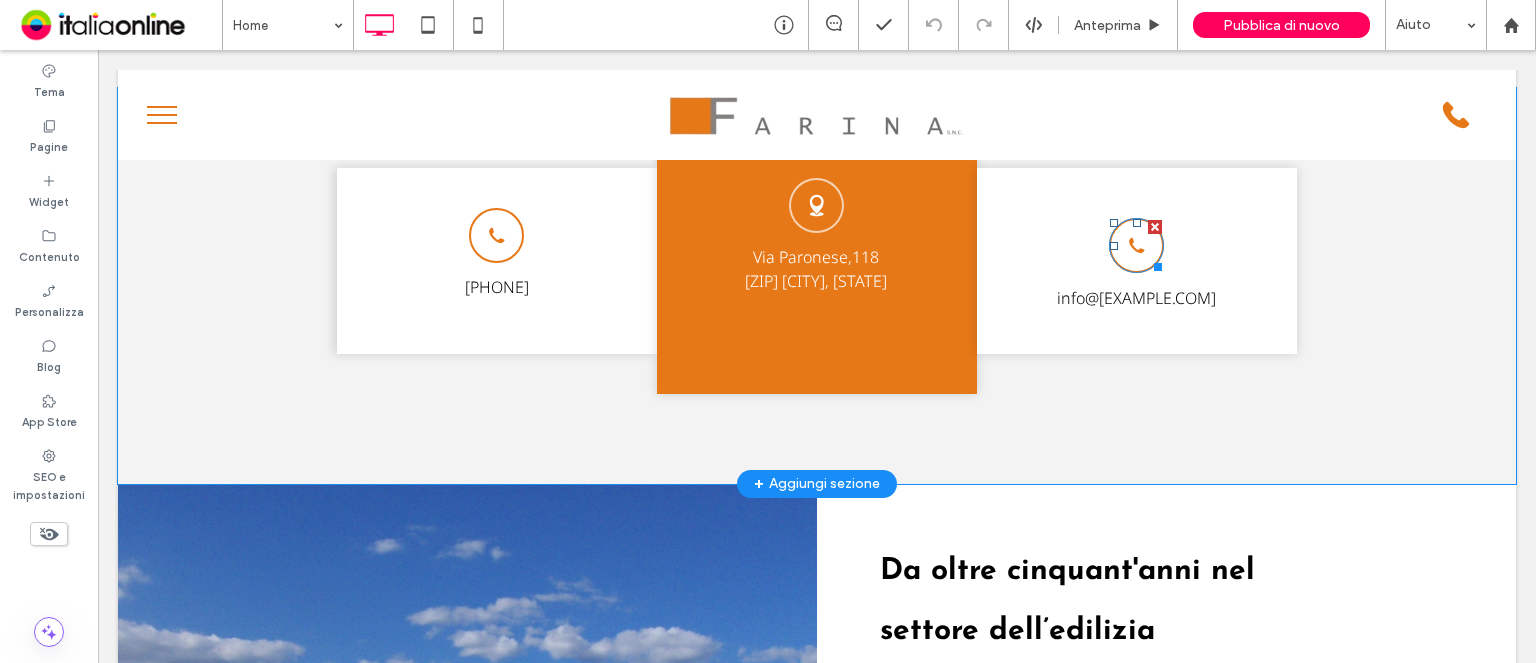 click on "Icona del telefono" at bounding box center (1136, 245) 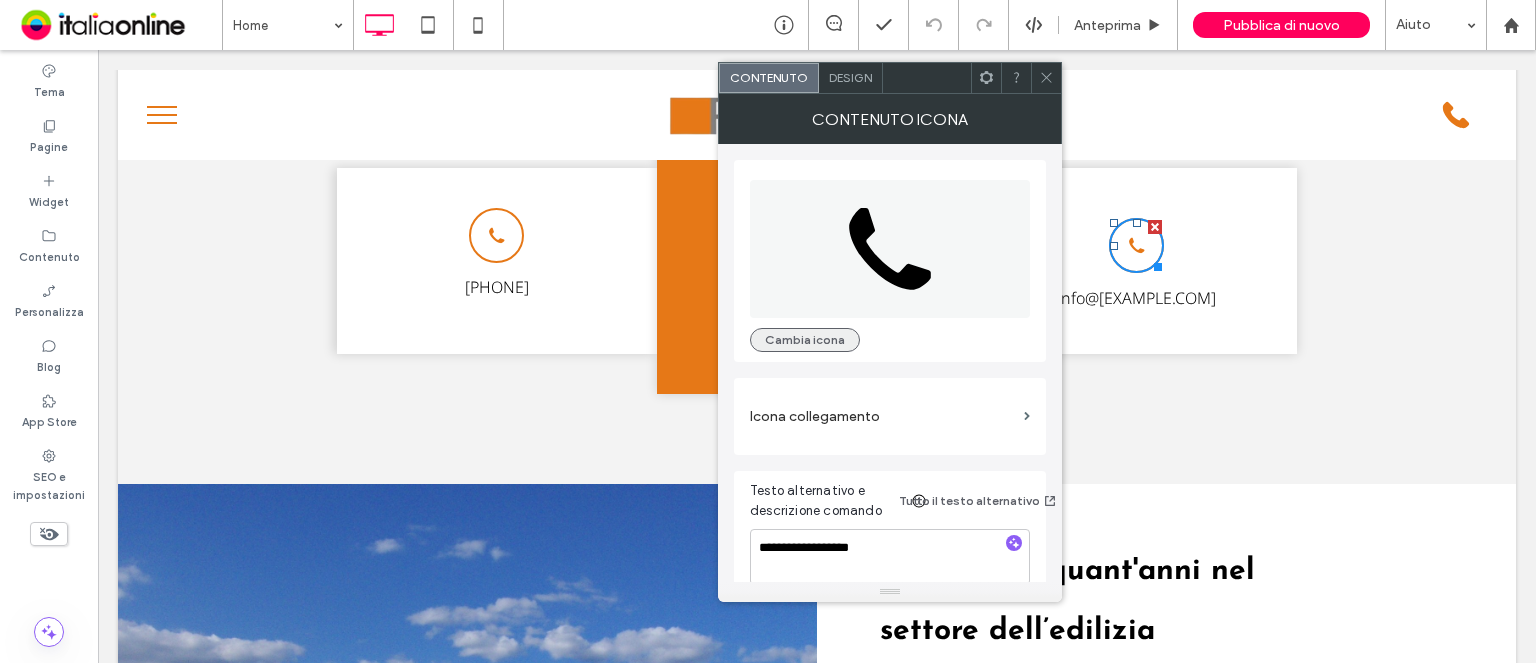 click on "Cambia icona" at bounding box center [805, 340] 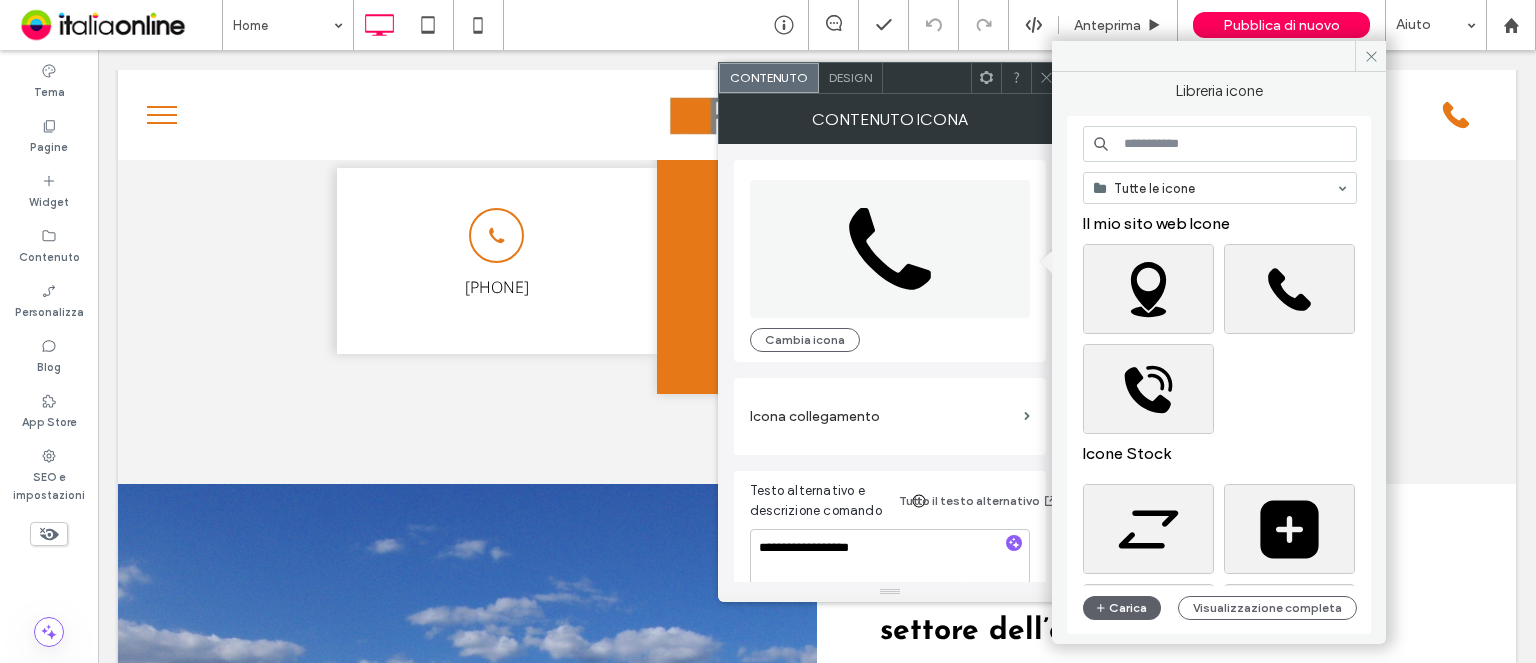 click on "Libreria icone Tutte le icone Il mio sito web Icone
Icone Stock Carica Visualizzazione completa" at bounding box center [1219, 358] 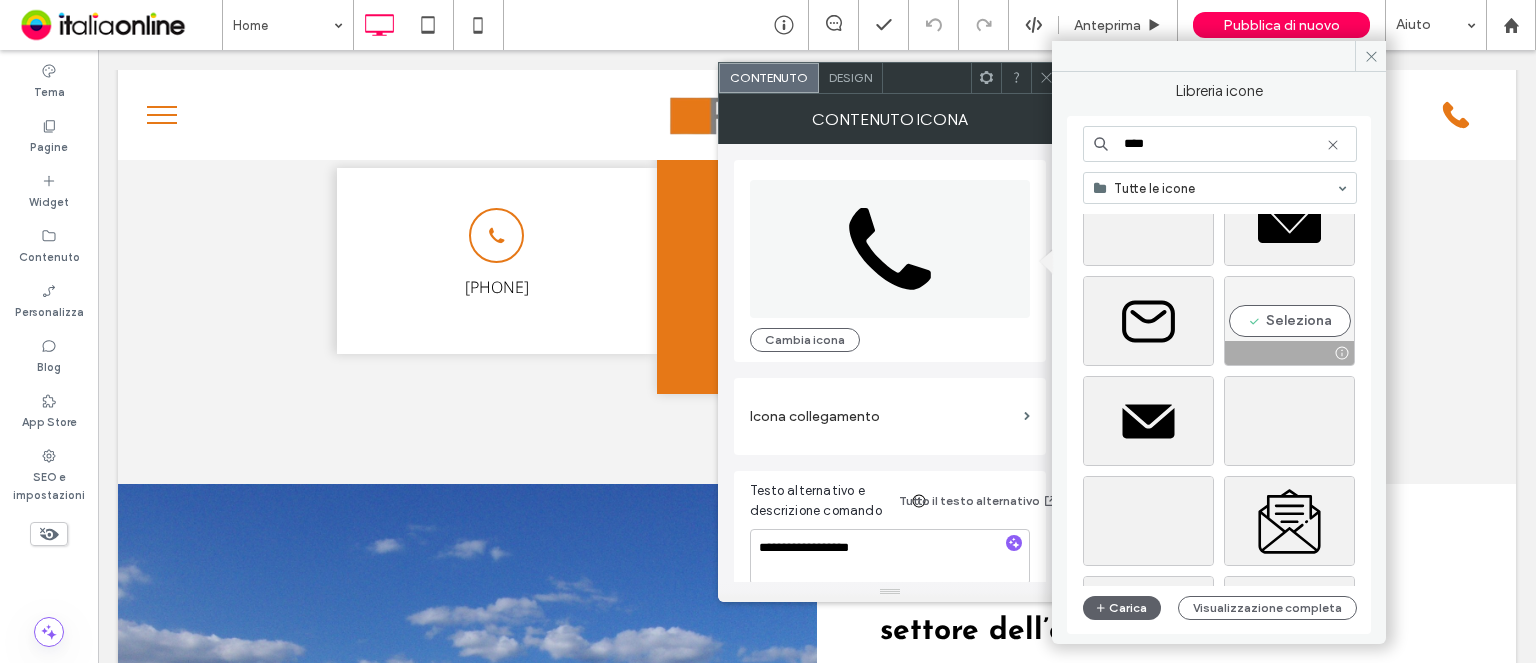 scroll, scrollTop: 100, scrollLeft: 0, axis: vertical 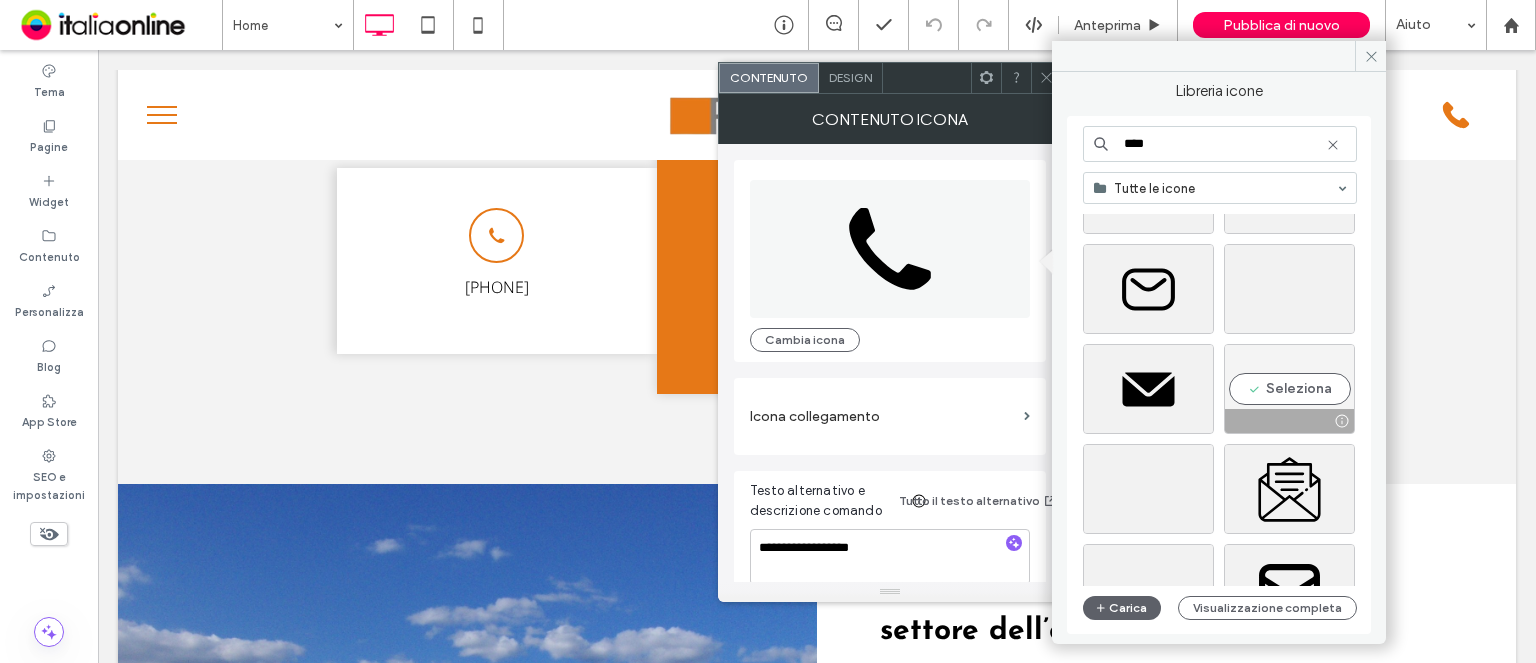type on "****" 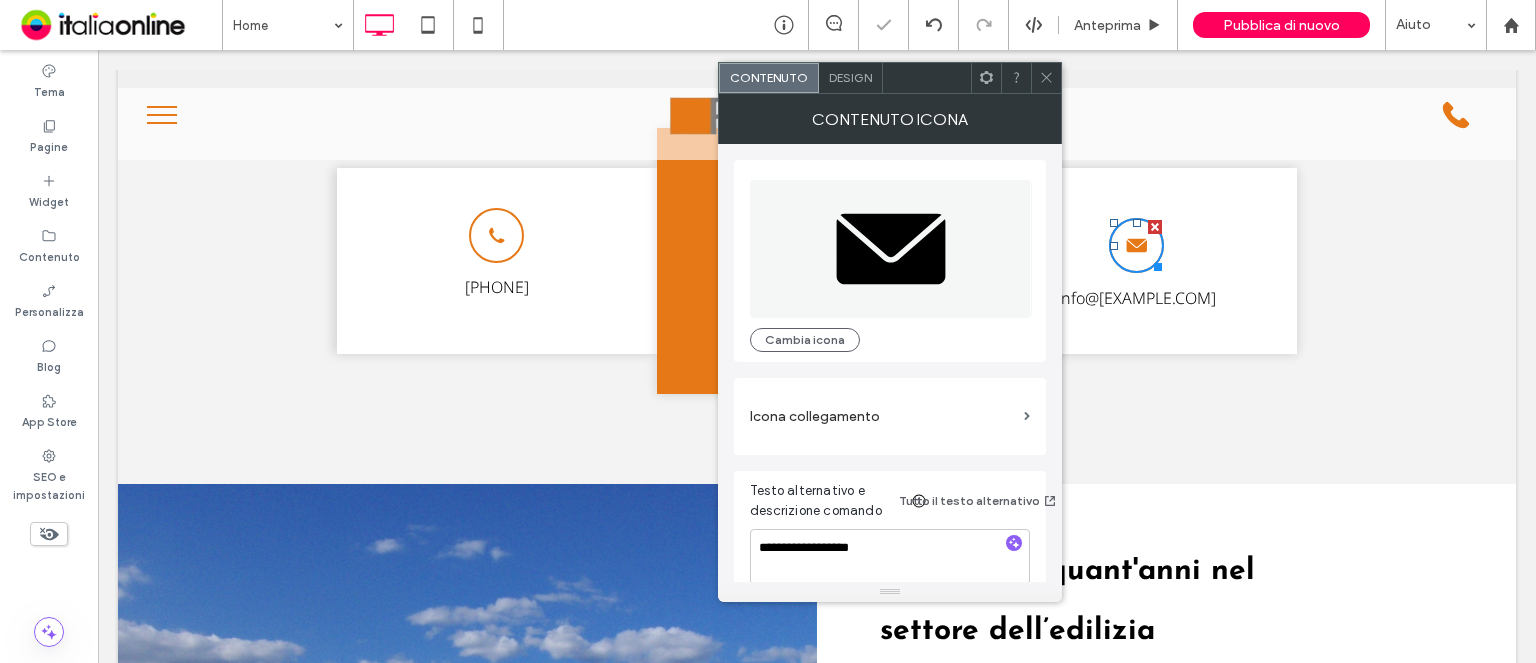 click on "Click To Paste
Riga
Home
Pavimenti e Rivestimenti
Panaria
Cottodeste
Fap
Mirage
Arredo Bagno
Sanitari
Rubinetteria
Box Doccia
Parquet
Esterni
Porte e Infissi
Caminetti e Stufe
Vernici e Decorazioni
Materiali Edili
Progettazione
Offerte e Promozioni
Contatti
Click To Paste
Riga
Click To Paste
Riga
Menu
Click To Paste
Click To Paste
Click To Paste
Testata
professionisti del settore dell’edilizia a [CITY]
Click To Paste" at bounding box center (817, 159) 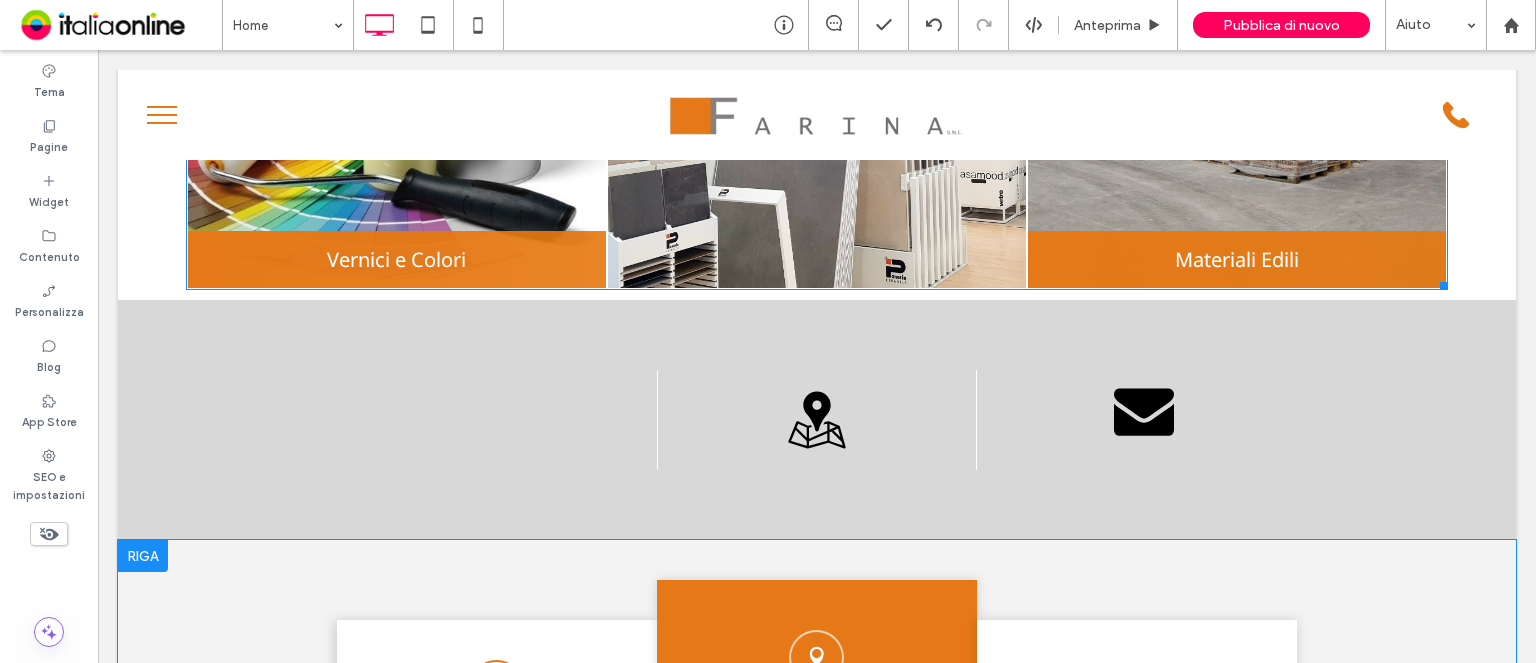 scroll, scrollTop: 1900, scrollLeft: 0, axis: vertical 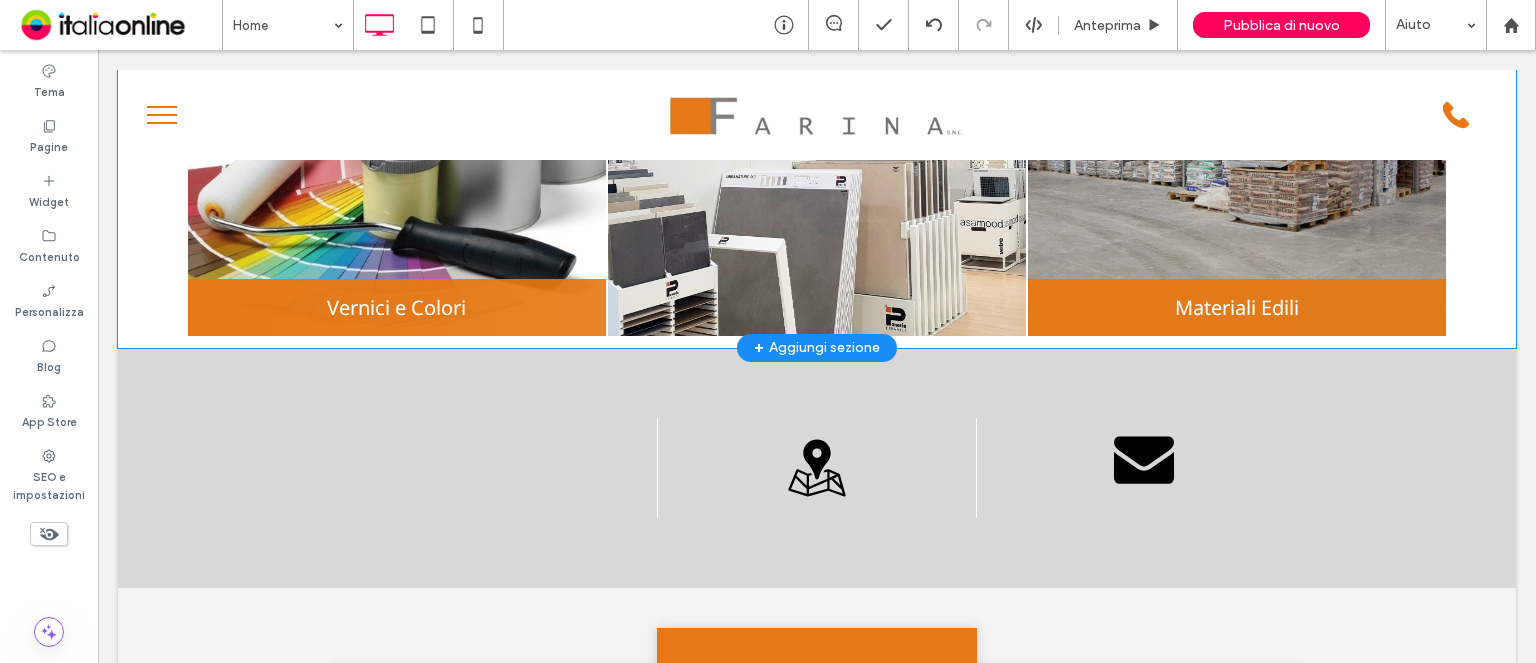 click on "Pavimenti e rivestimenti
Pavimenti e rivestimenti
Arredo Bagno
Parquet
Caminetti e Stufe
Button
Progettazione
Porte e Finestre
Vernici e Colori
Offerte e promozioni
Button
Materiali Edili
Button
Mostra altri
Click To Paste" at bounding box center [817, -288] 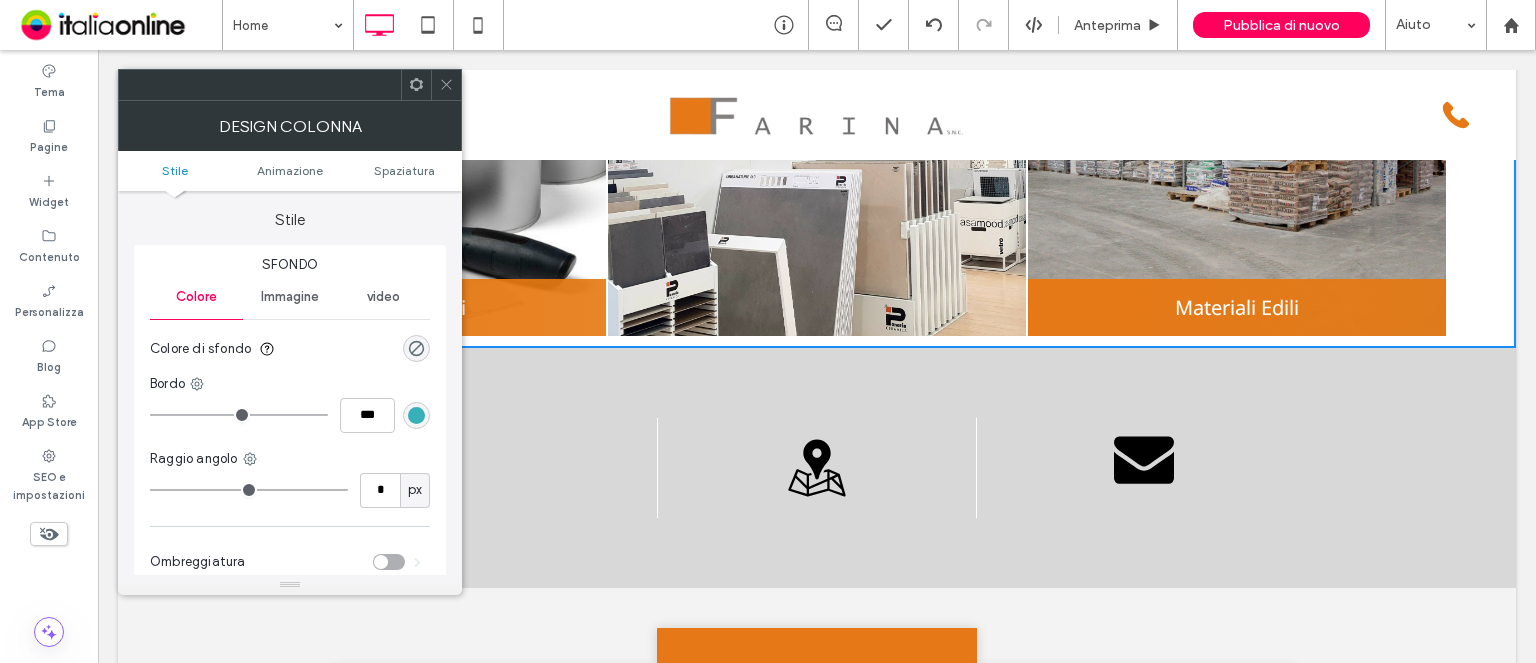 click 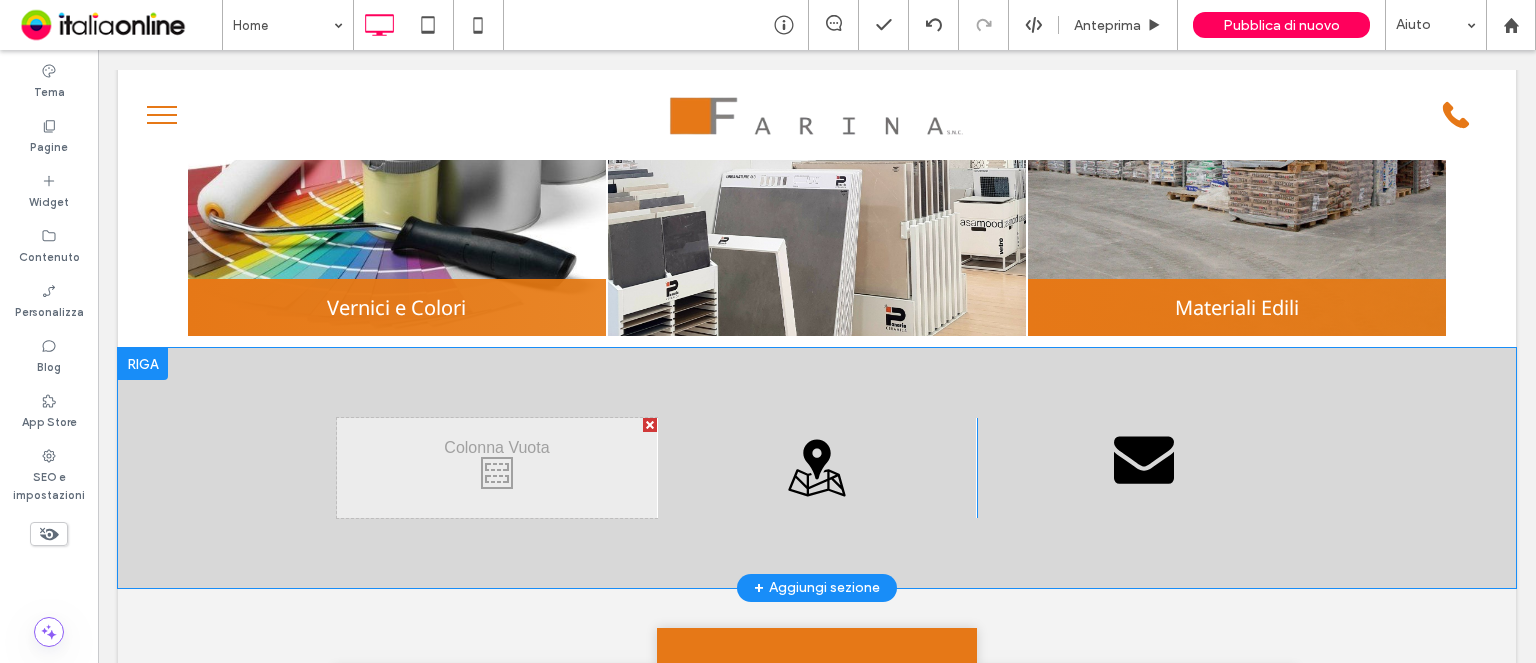 click at bounding box center (143, 364) 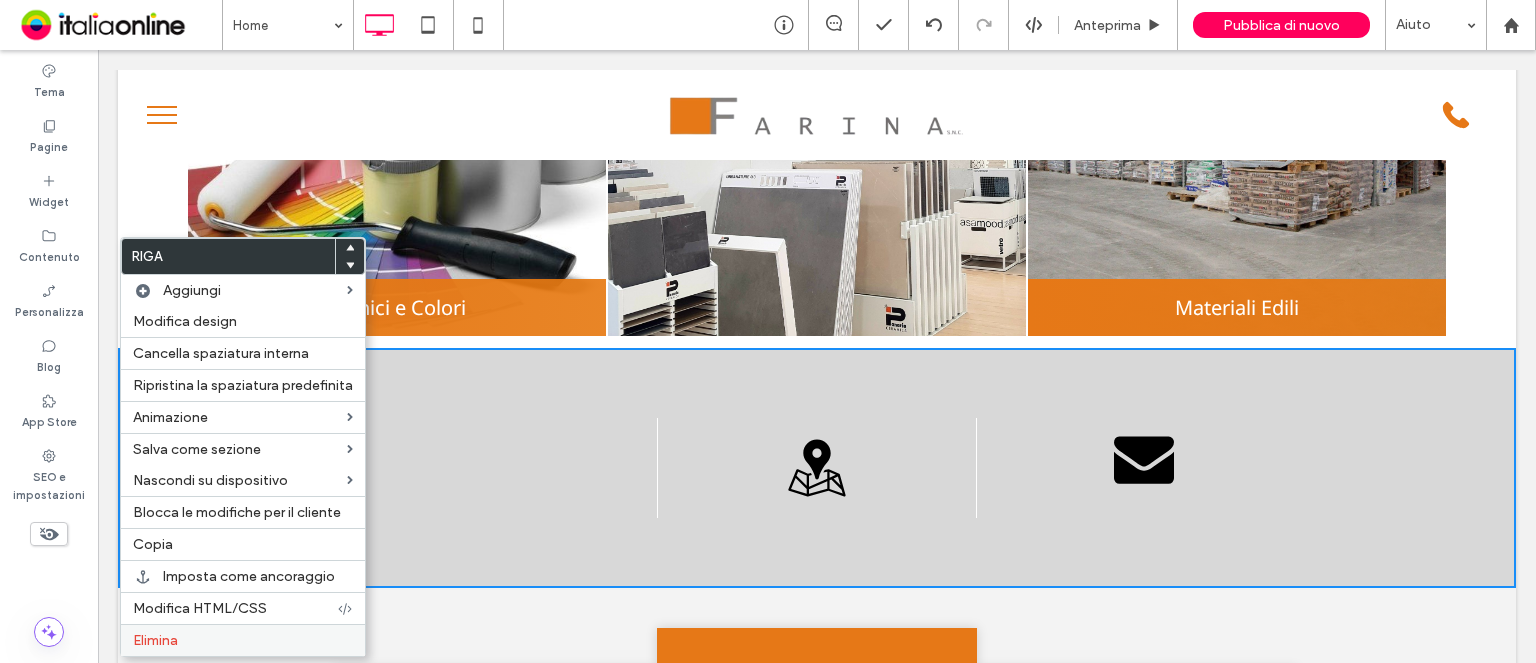 click on "Elimina" at bounding box center [243, 640] 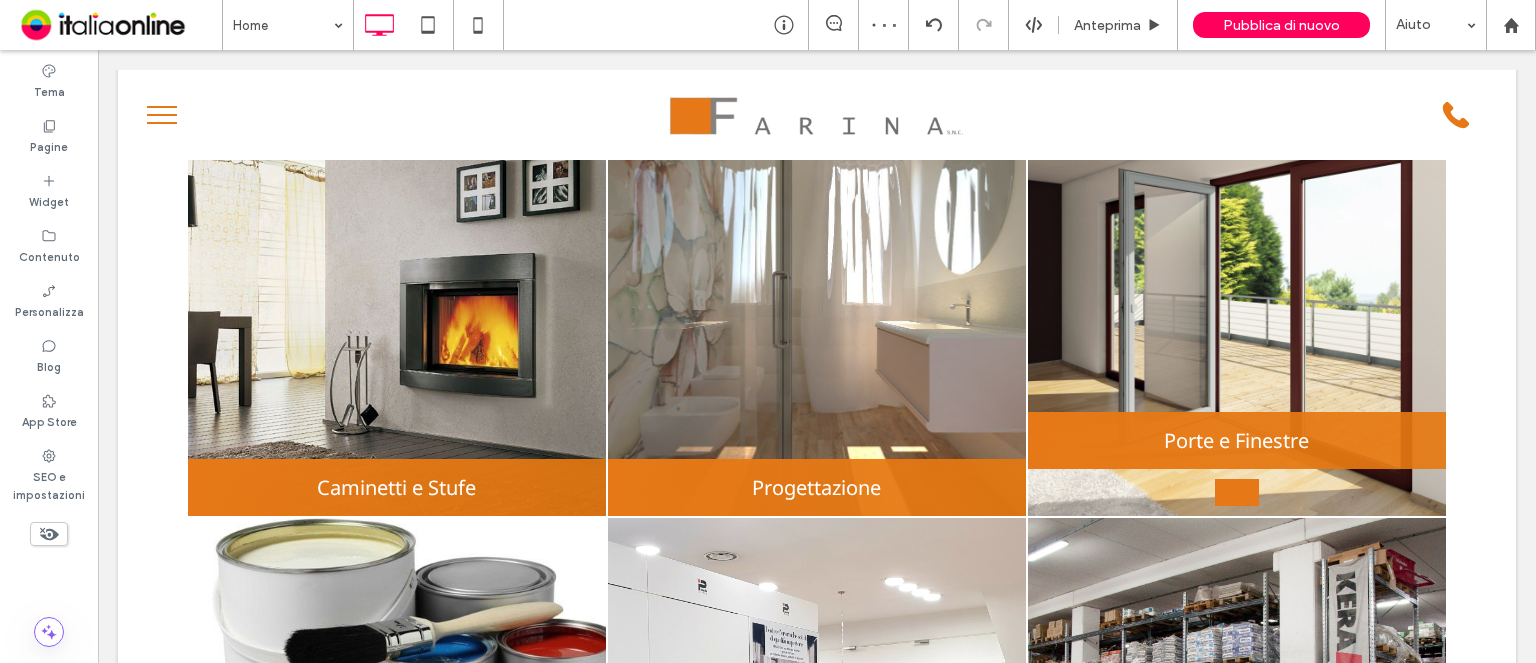 scroll, scrollTop: 1900, scrollLeft: 0, axis: vertical 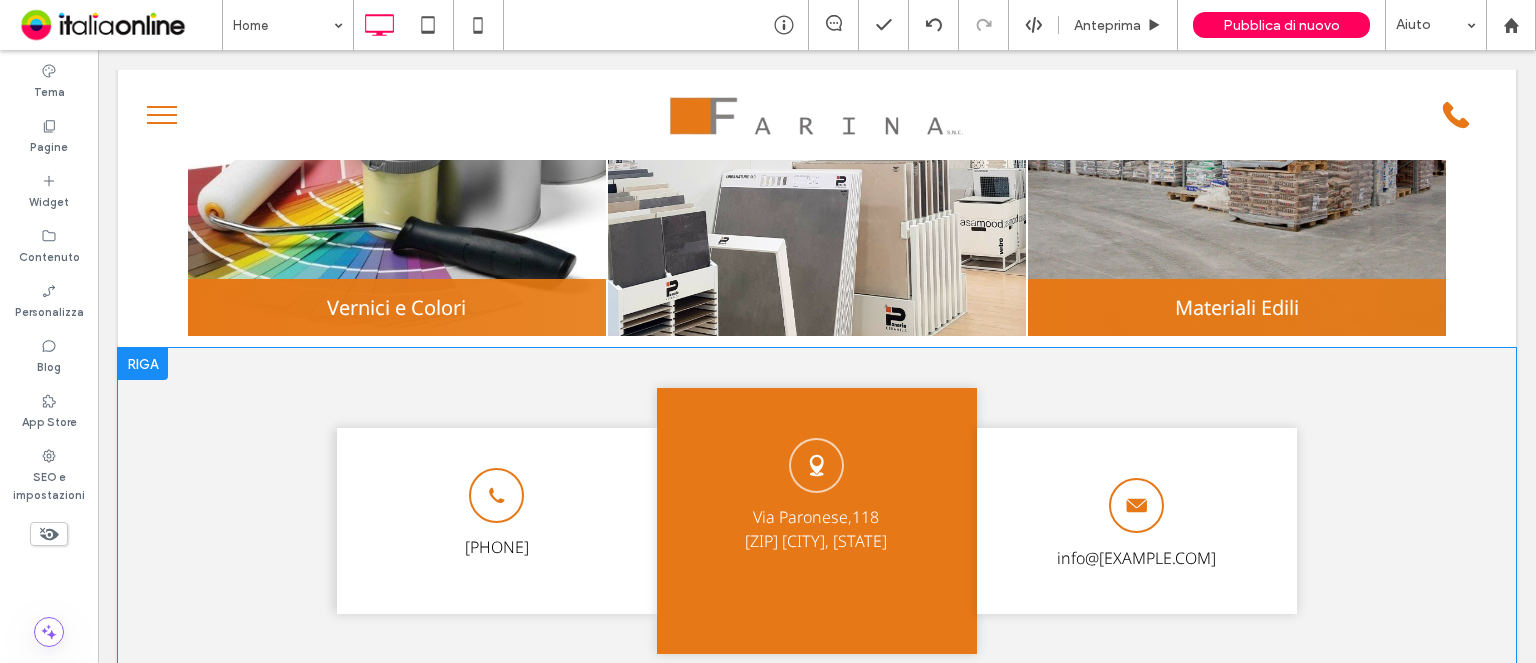 click on "Icona del telefono
[PHONE] Click To Paste
Via Paronese,118 [ZIP] [CITY], [STATE] Click To Paste
info@[EXAMPLE.COM] Click To Paste
Riga + Aggiungi sezione" at bounding box center (817, 546) 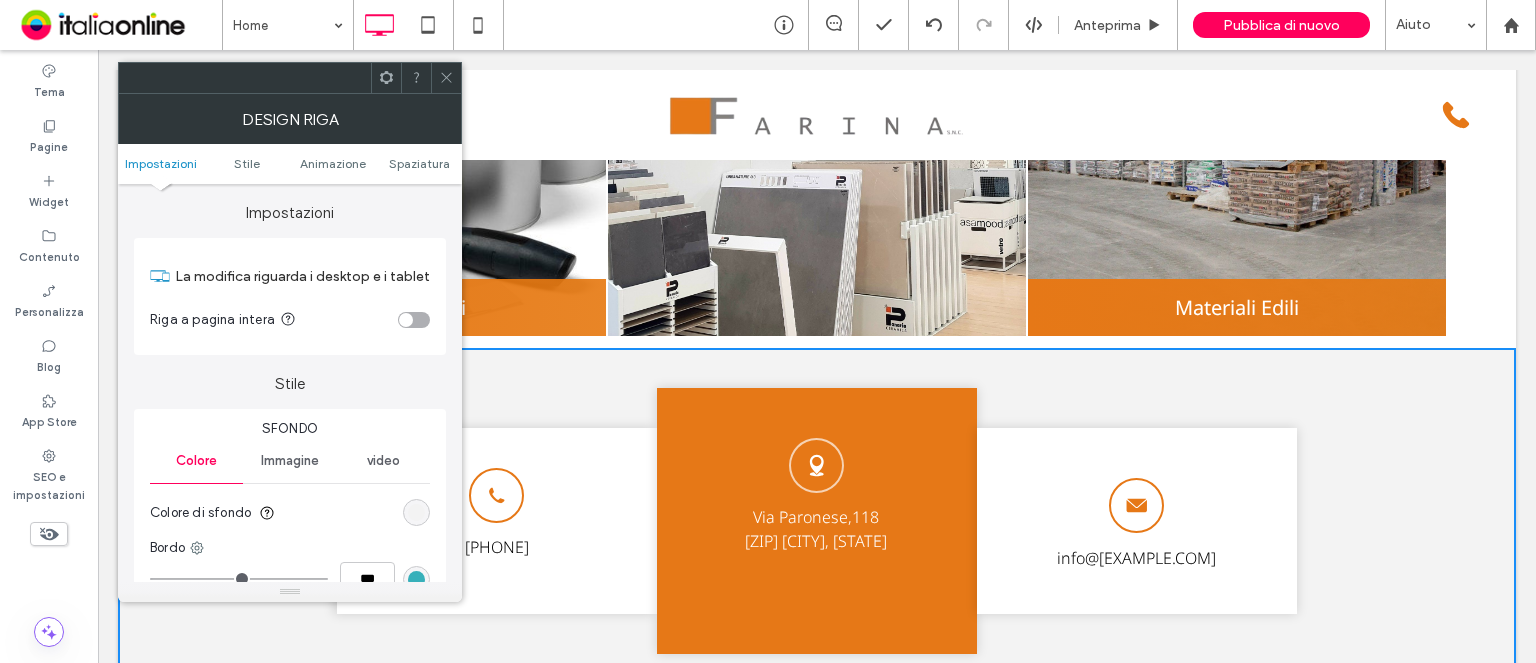 drag, startPoint x: 405, startPoint y: 520, endPoint x: 418, endPoint y: 511, distance: 15.811388 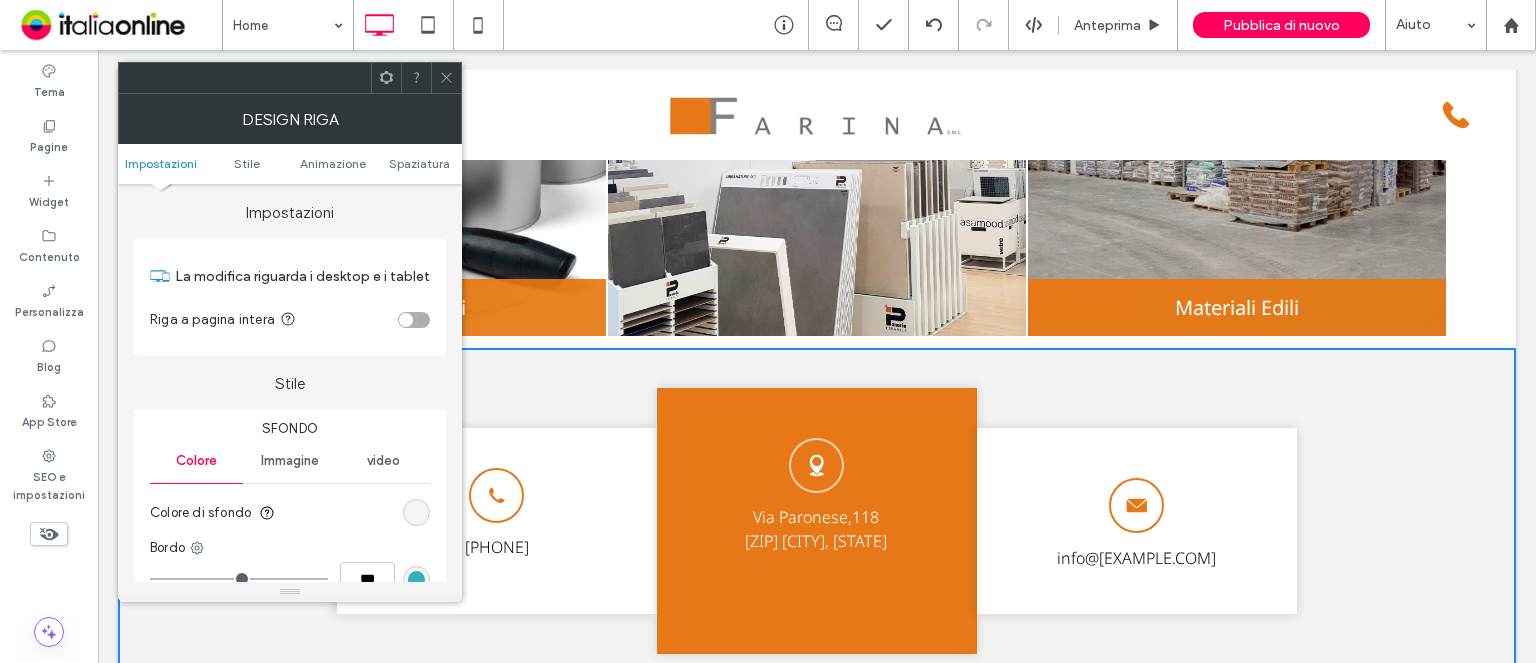 click at bounding box center [416, 512] 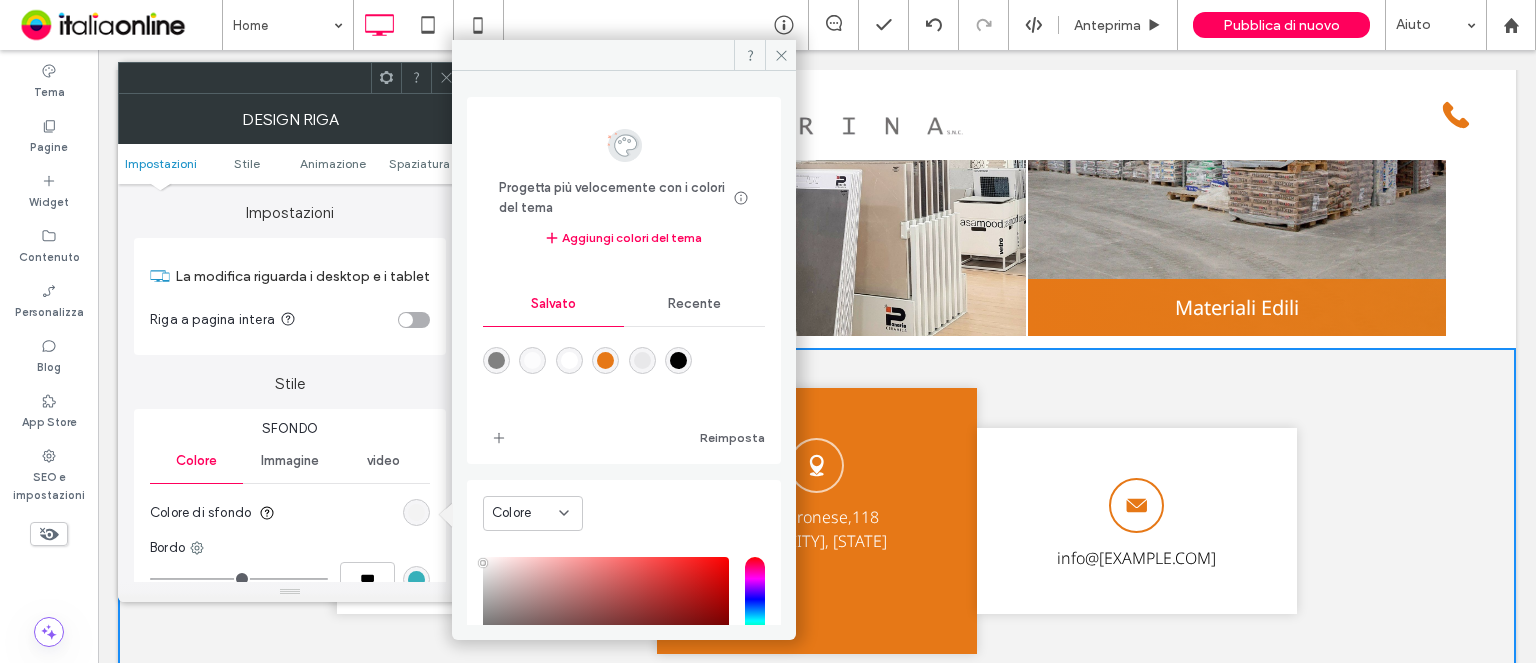 click at bounding box center (532, 360) 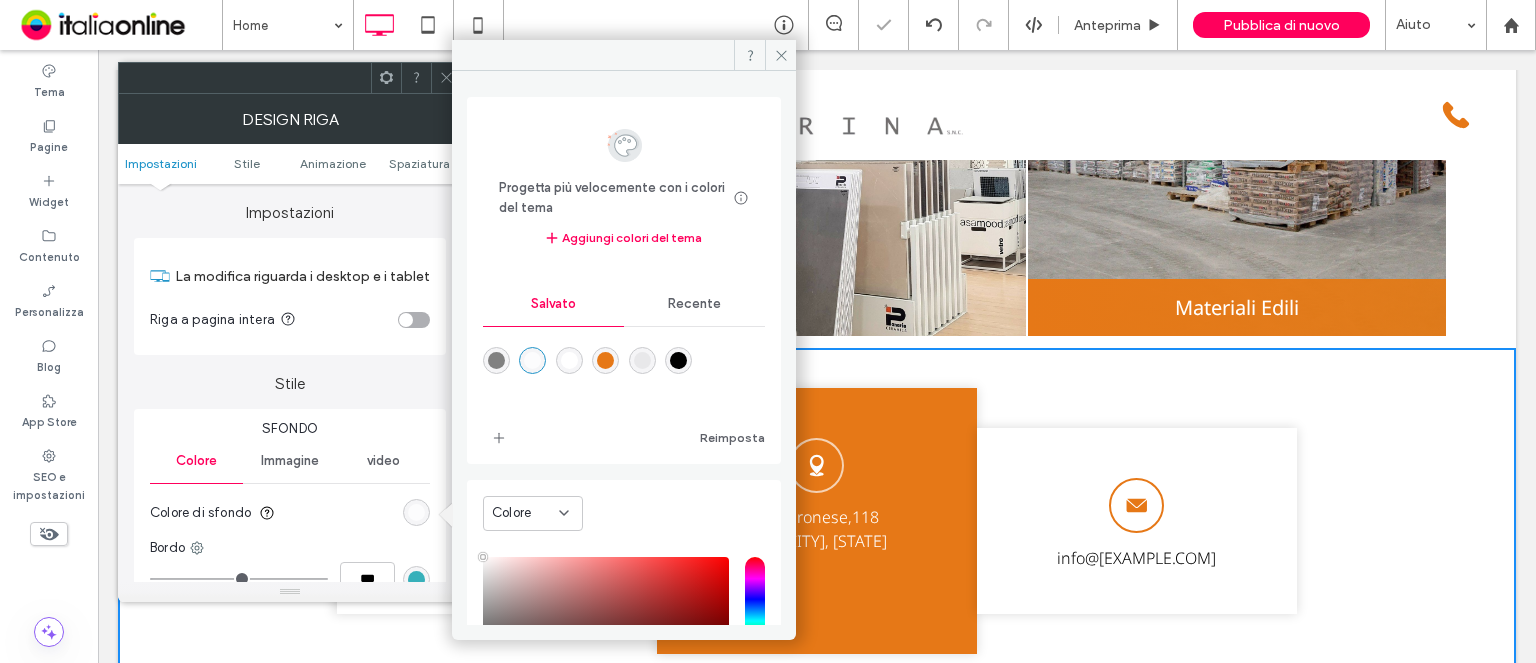 click 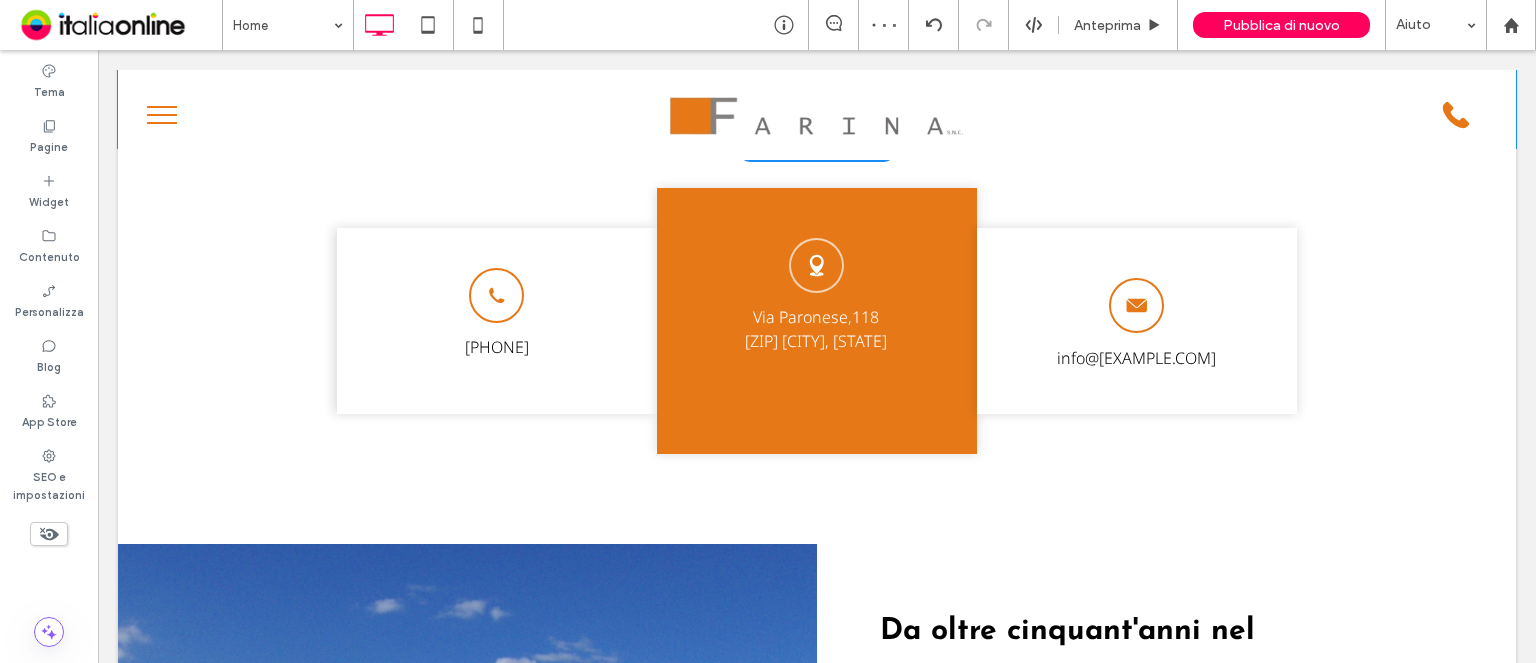 scroll, scrollTop: 2000, scrollLeft: 0, axis: vertical 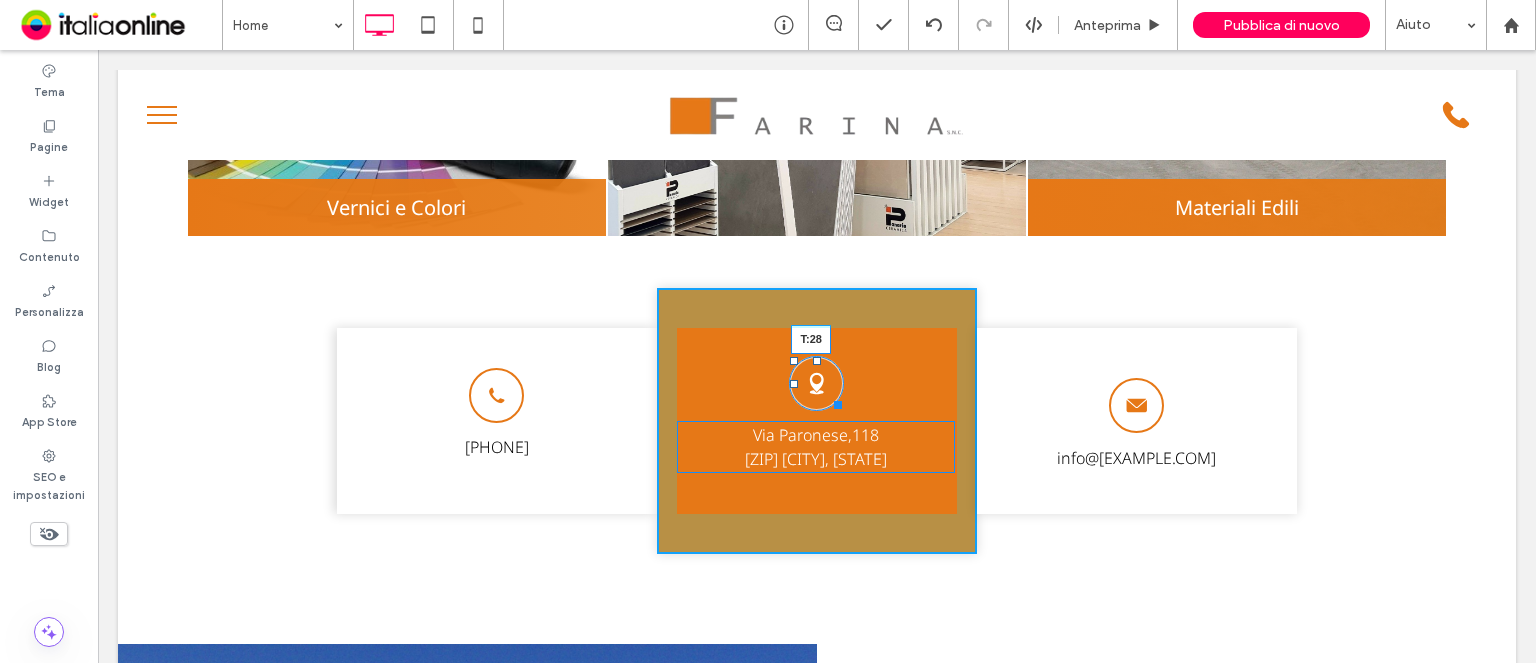 drag, startPoint x: 812, startPoint y: 339, endPoint x: 808, endPoint y: 357, distance: 18.439089 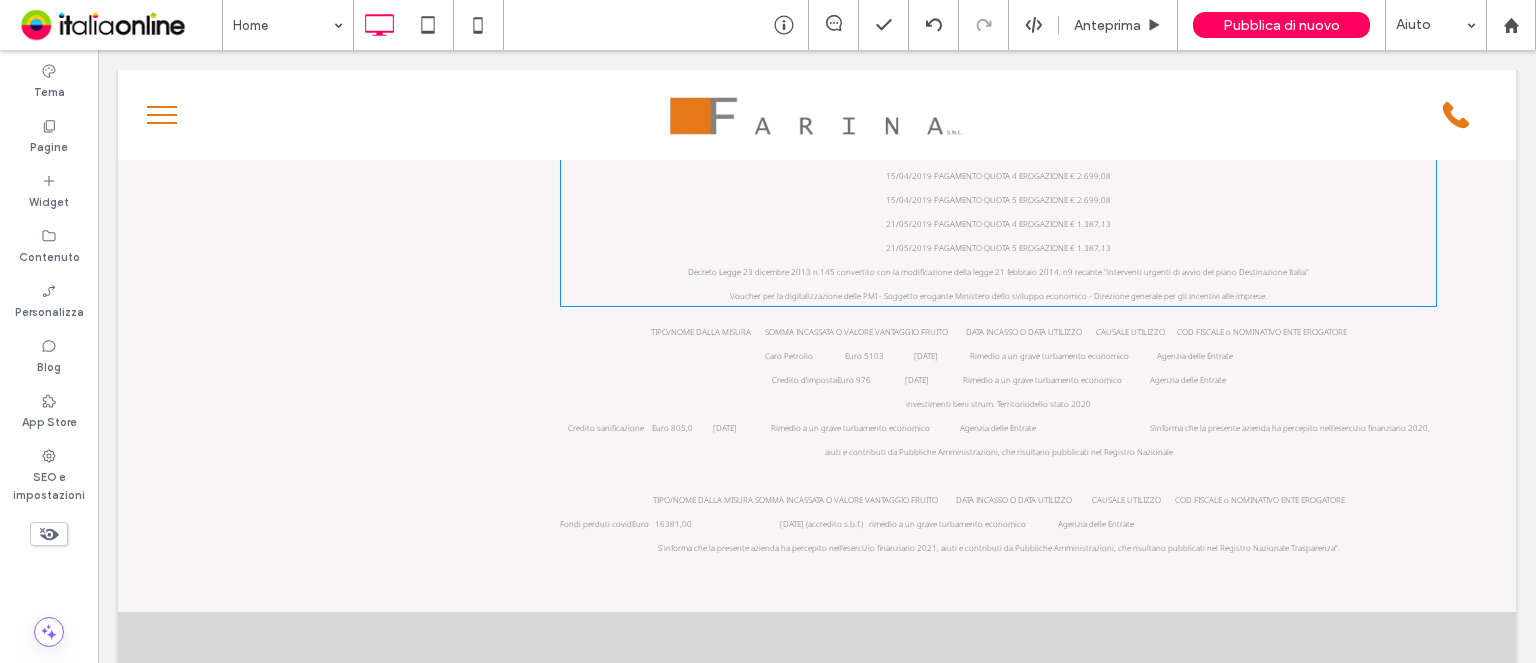 scroll, scrollTop: 3600, scrollLeft: 0, axis: vertical 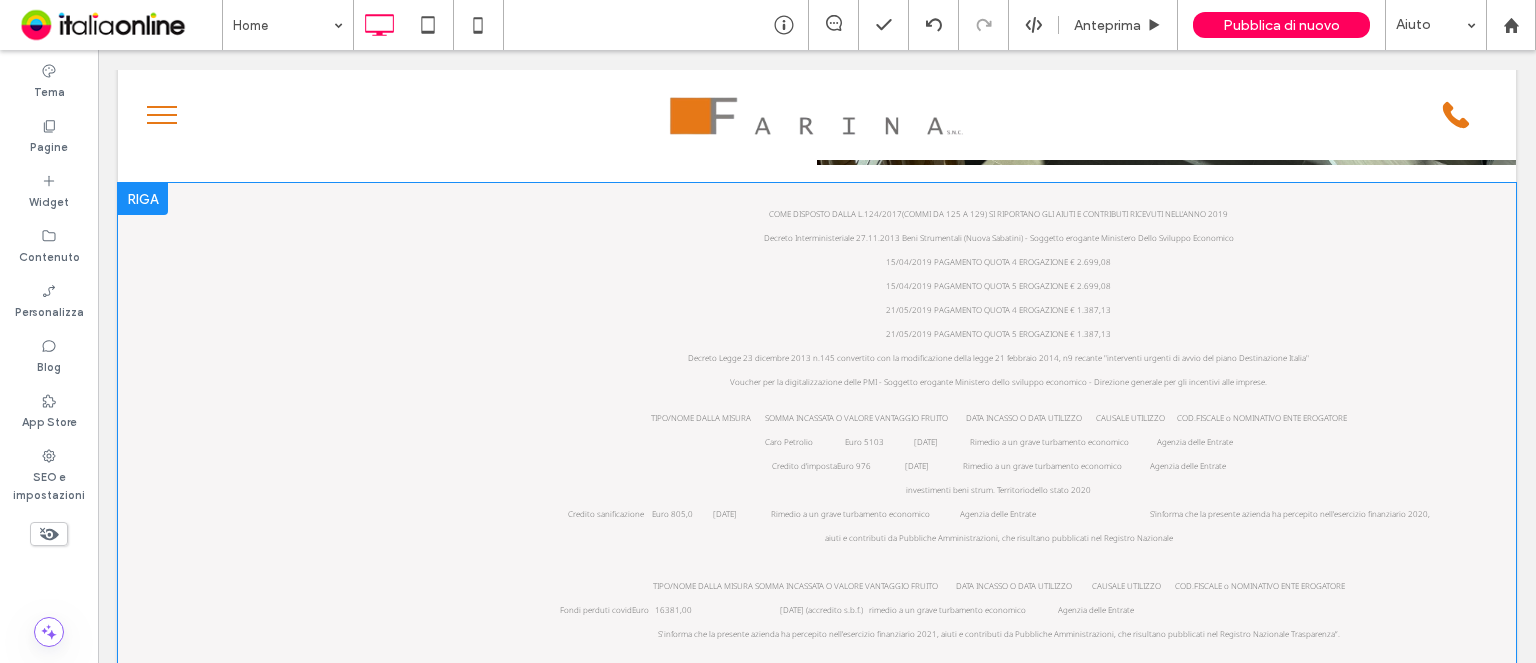 click at bounding box center [143, 199] 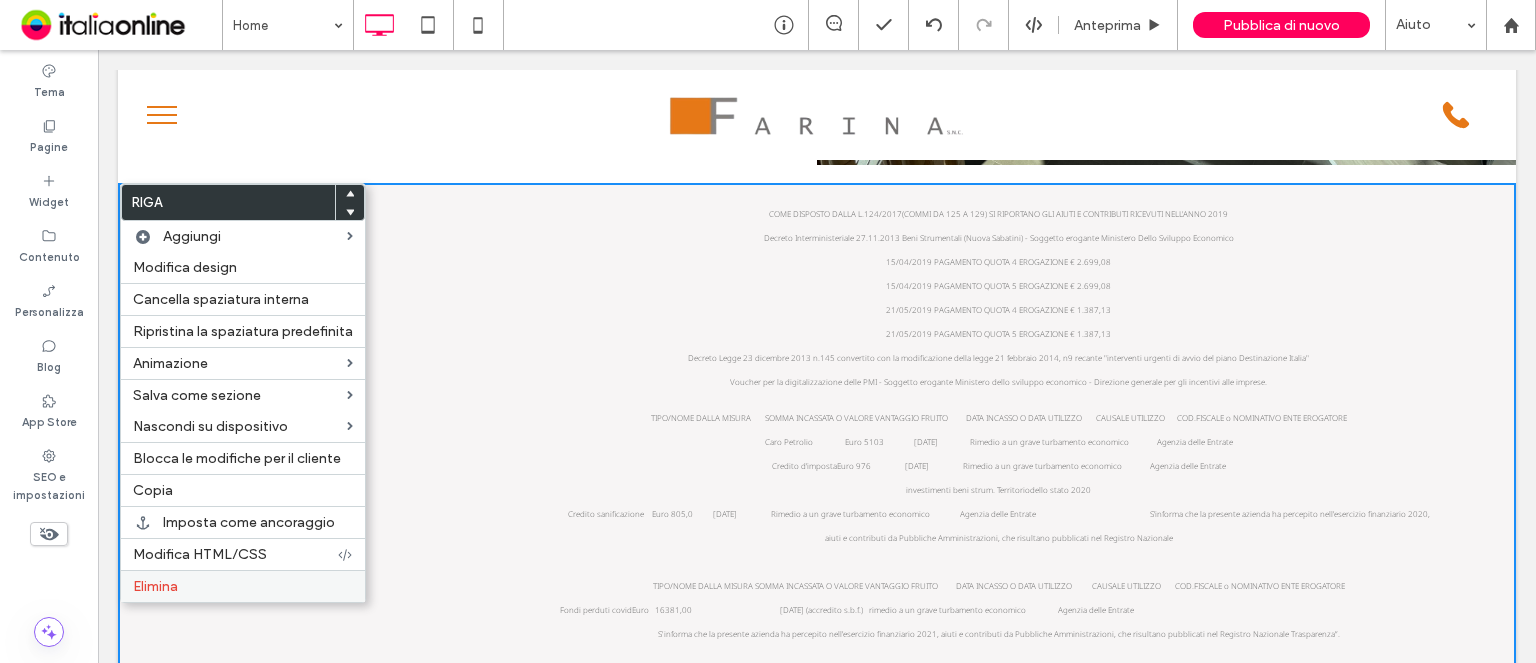 click on "Elimina" at bounding box center [243, 586] 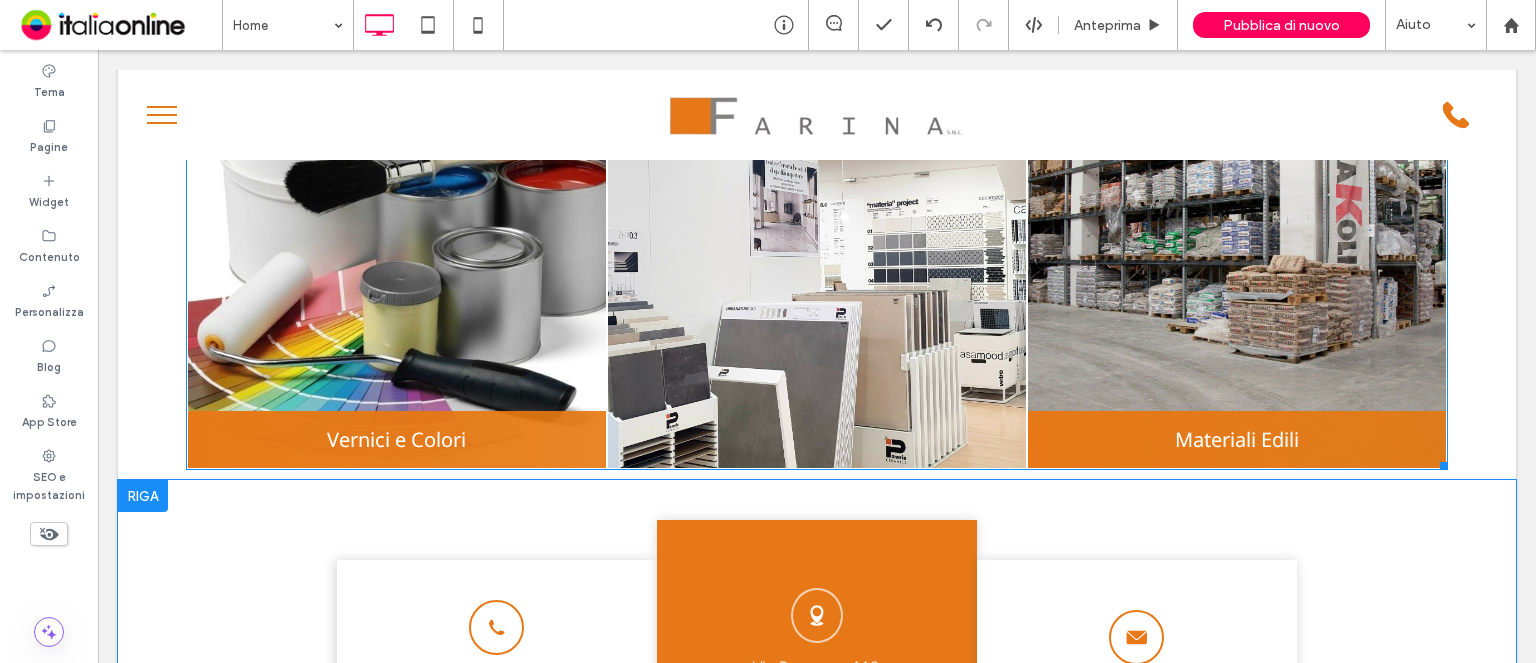scroll, scrollTop: 1800, scrollLeft: 0, axis: vertical 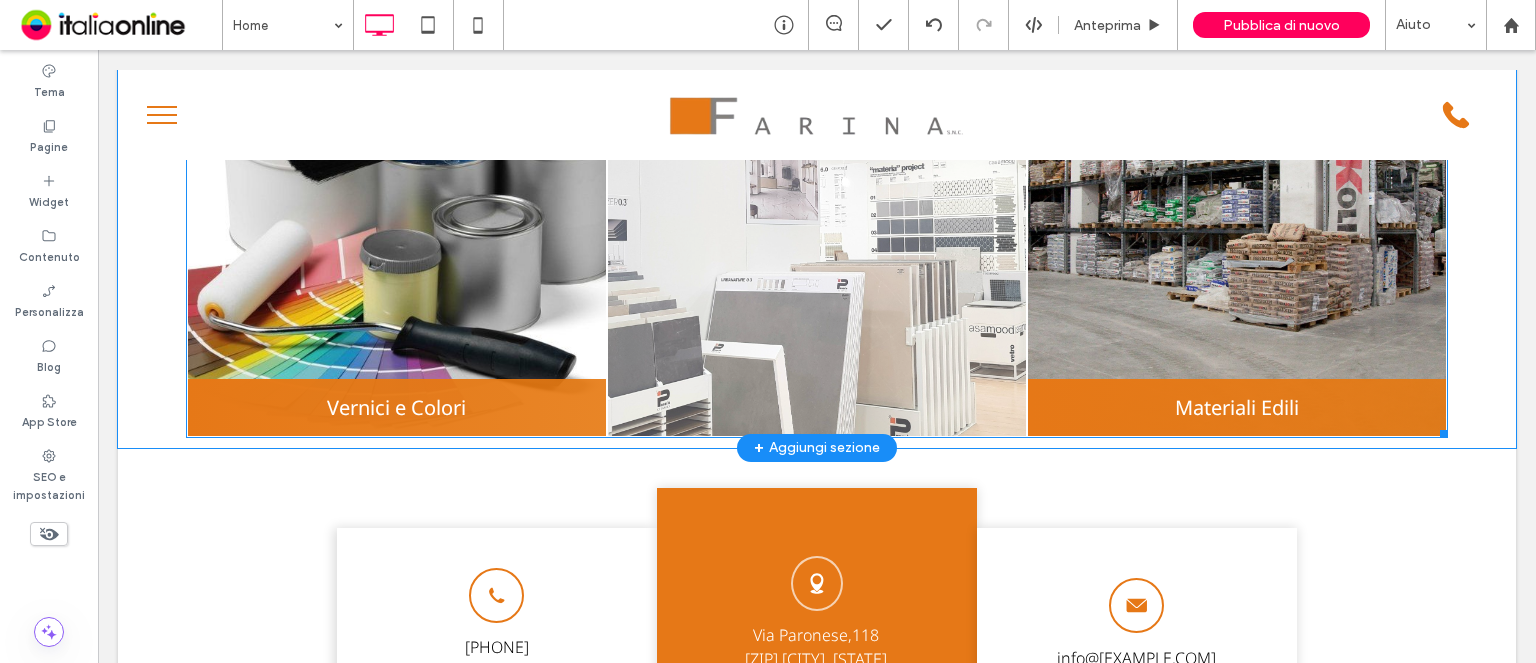click at bounding box center [816, 227] 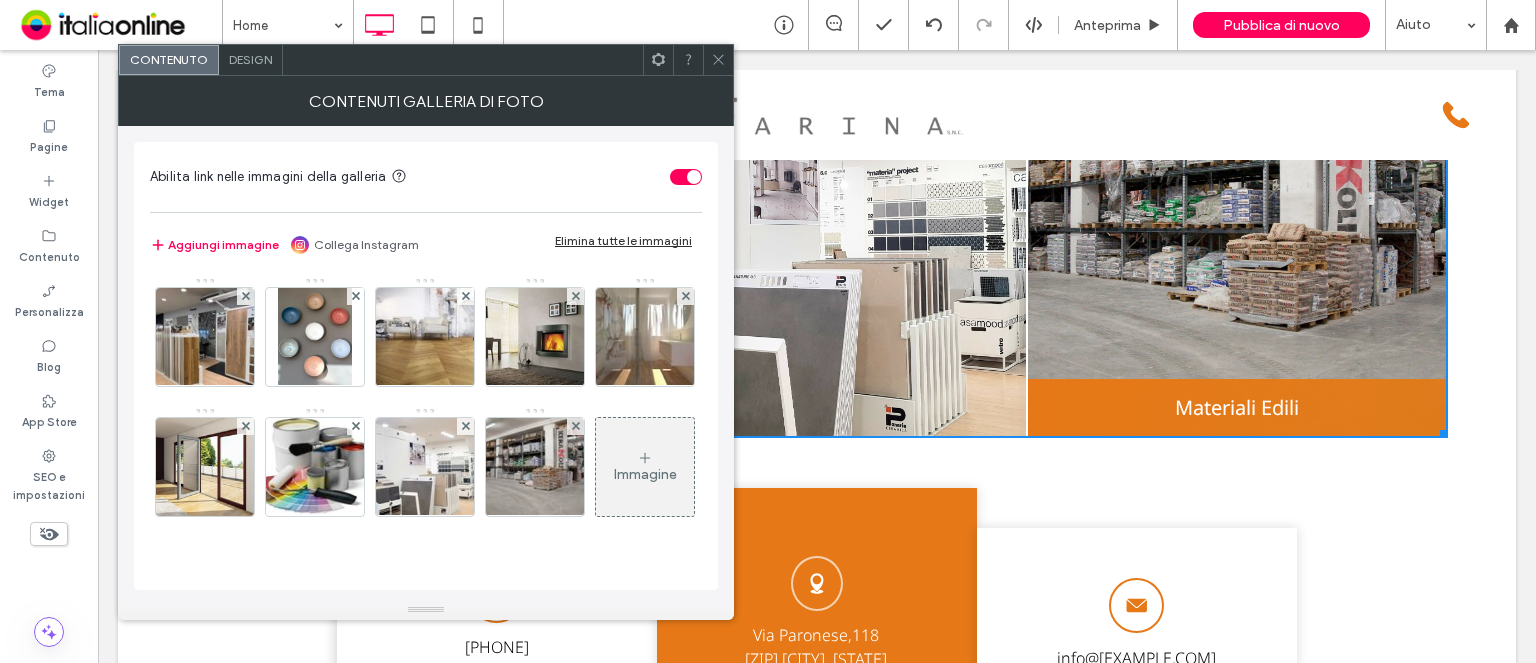 drag, startPoint x: 526, startPoint y: 342, endPoint x: 624, endPoint y: 392, distance: 110.01818 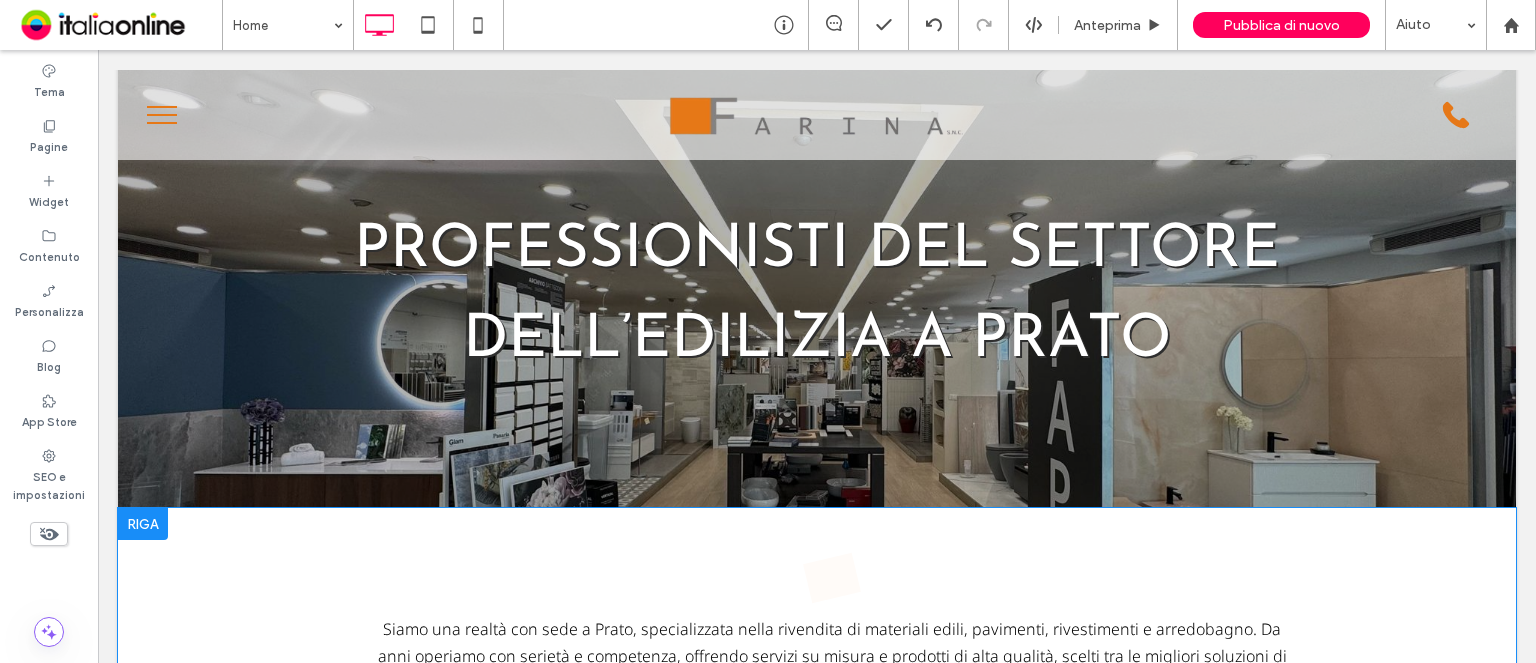 scroll, scrollTop: 0, scrollLeft: 0, axis: both 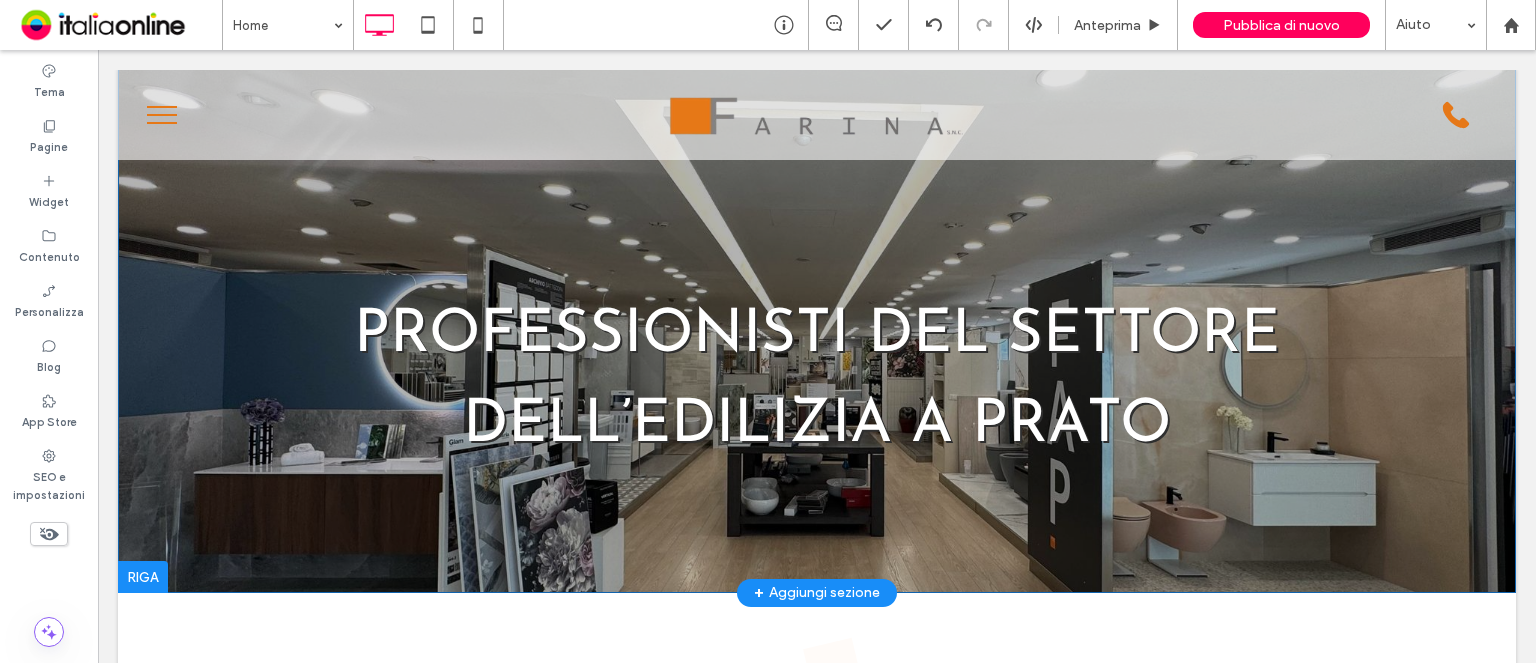 click on "professionisti del settore dell’edilizia a Prato
Click To Paste
Riga + Aggiungi sezione" at bounding box center (817, 331) 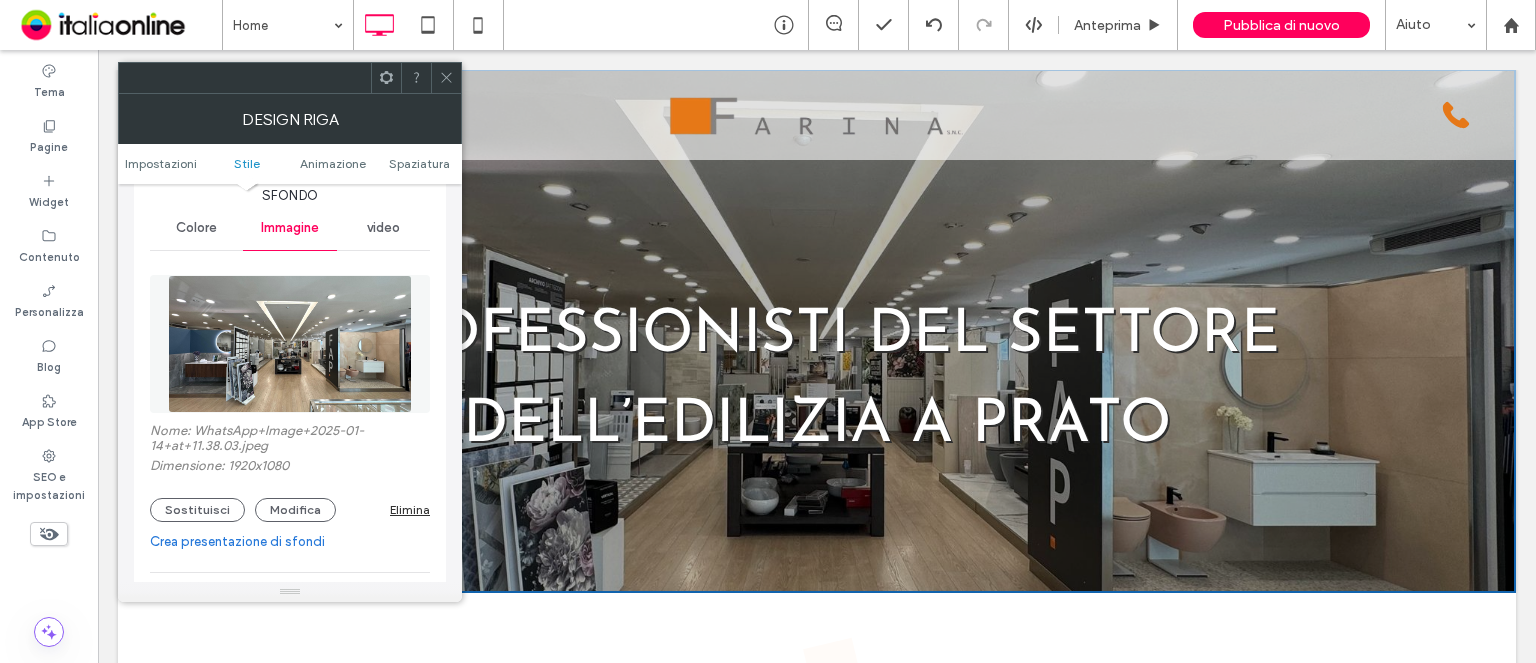 scroll, scrollTop: 300, scrollLeft: 0, axis: vertical 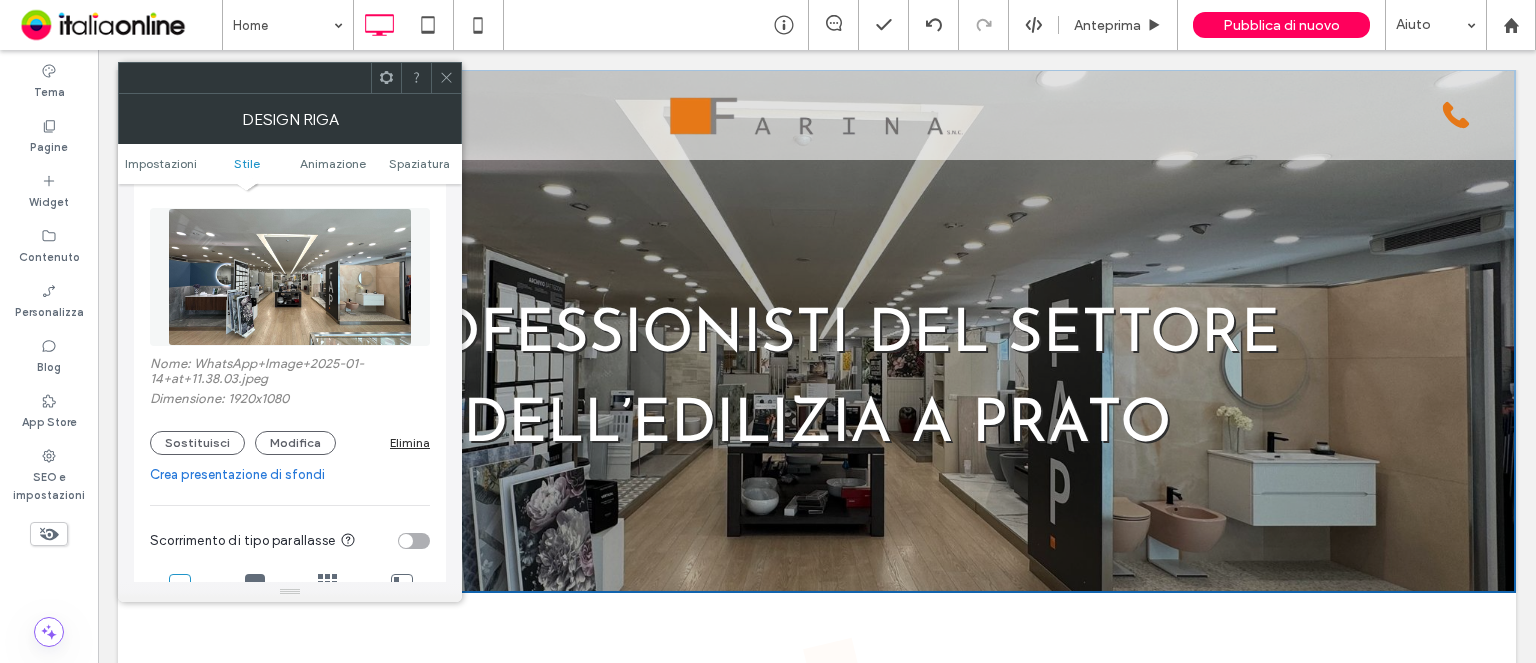 click on "Crea presentazione di sfondi" at bounding box center (290, 475) 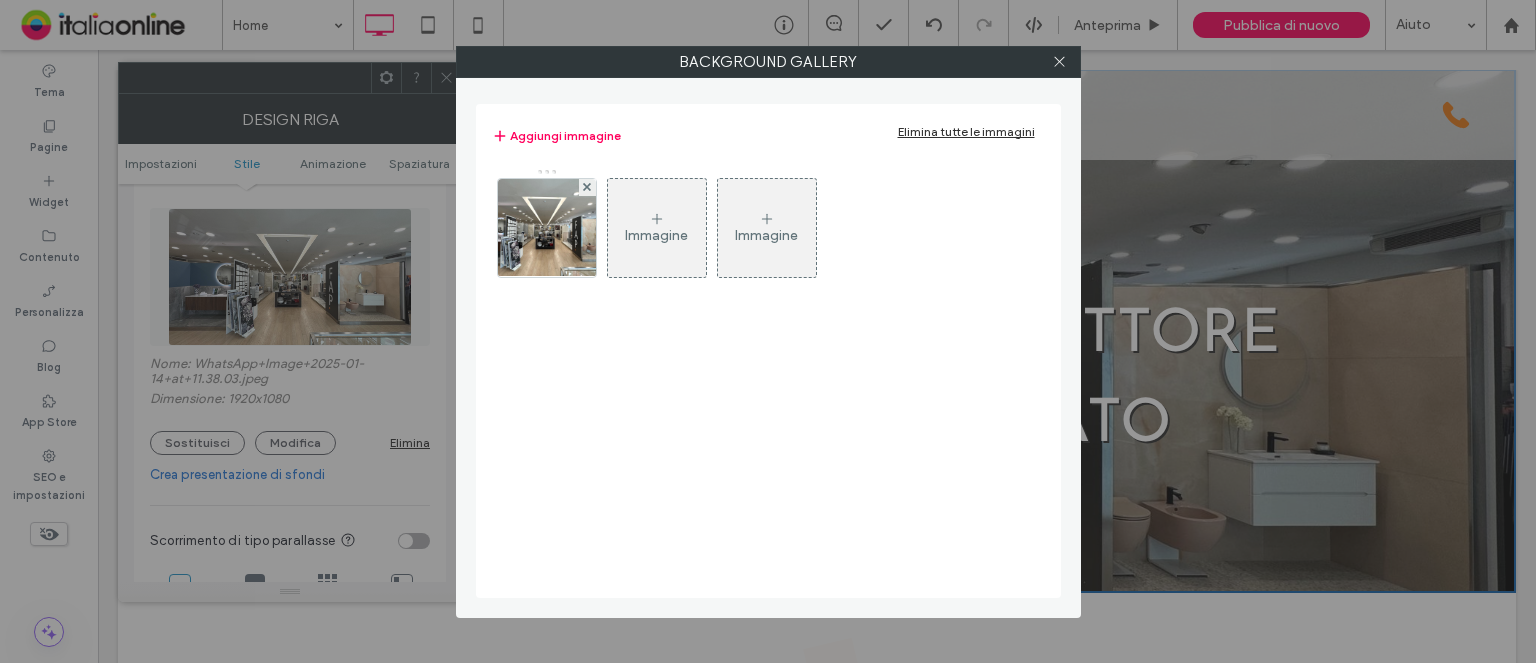 click on "Immagine" at bounding box center (657, 228) 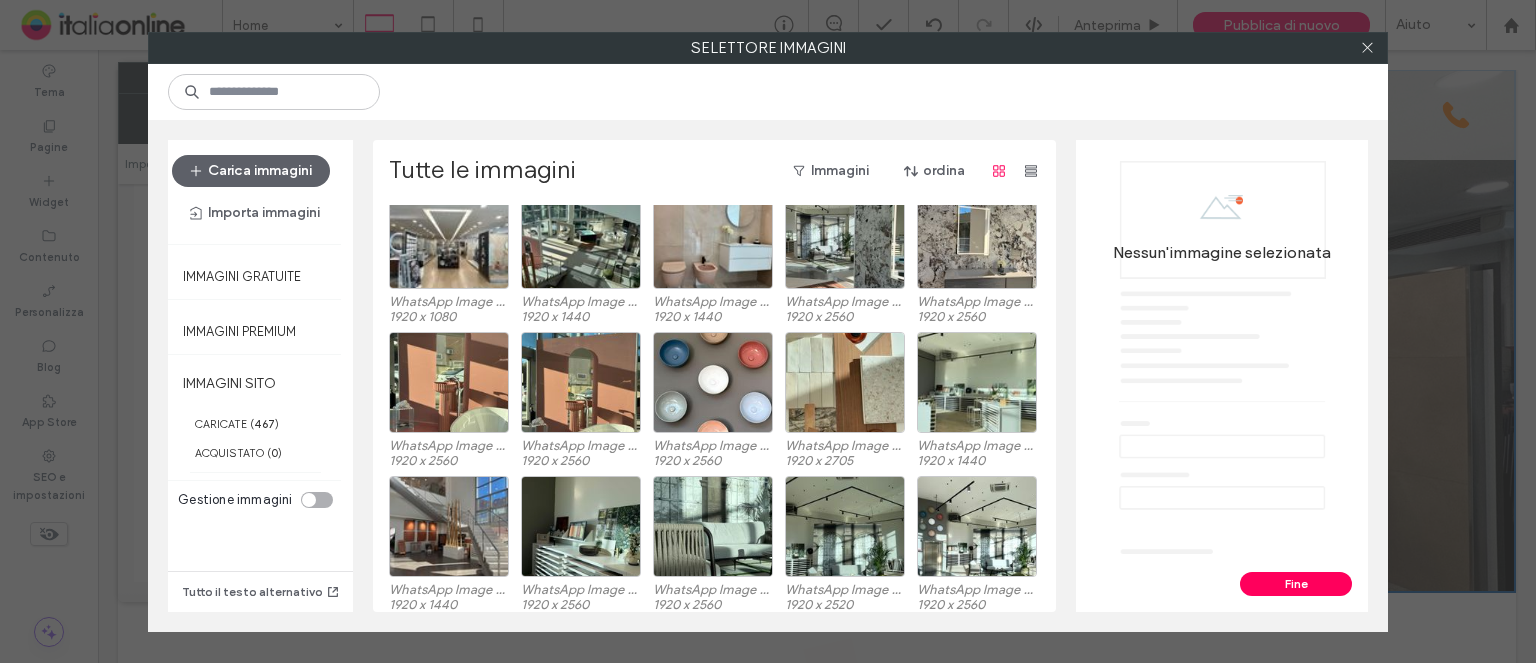 scroll, scrollTop: 208, scrollLeft: 0, axis: vertical 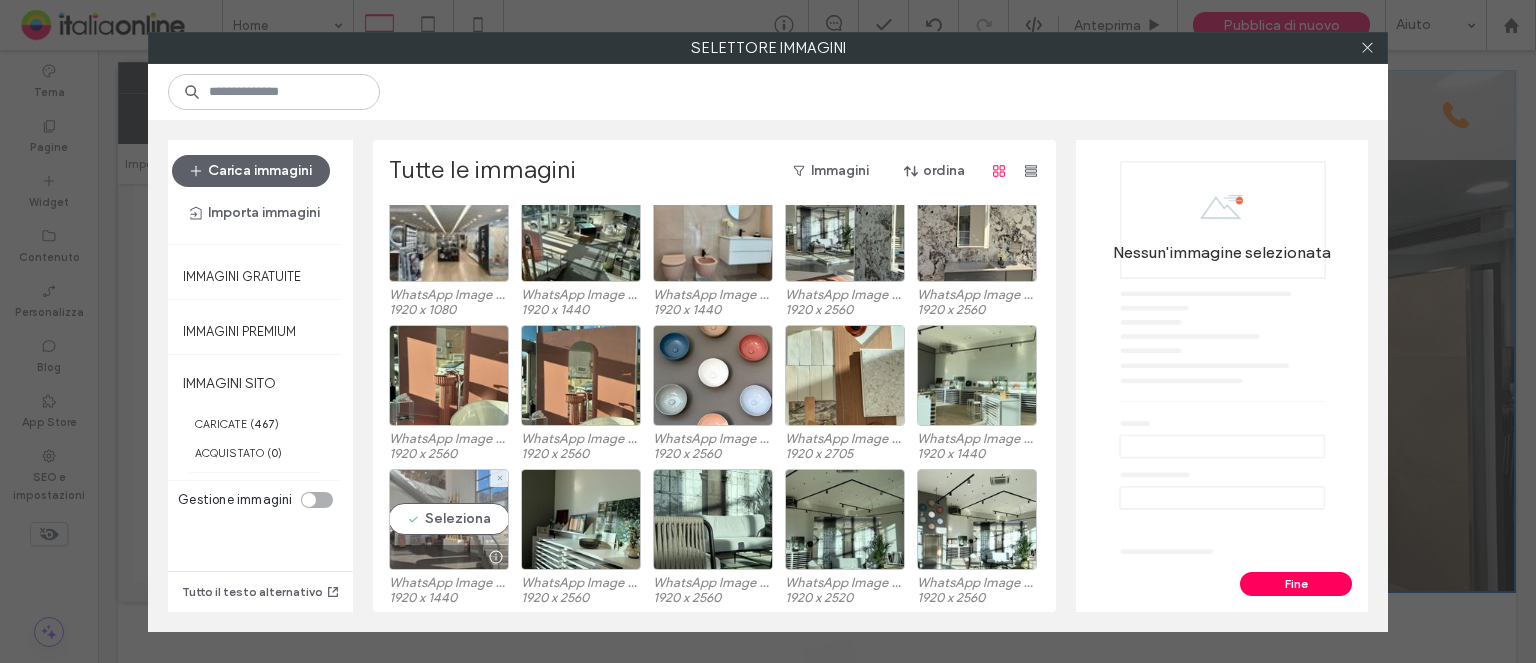 click at bounding box center [449, 557] 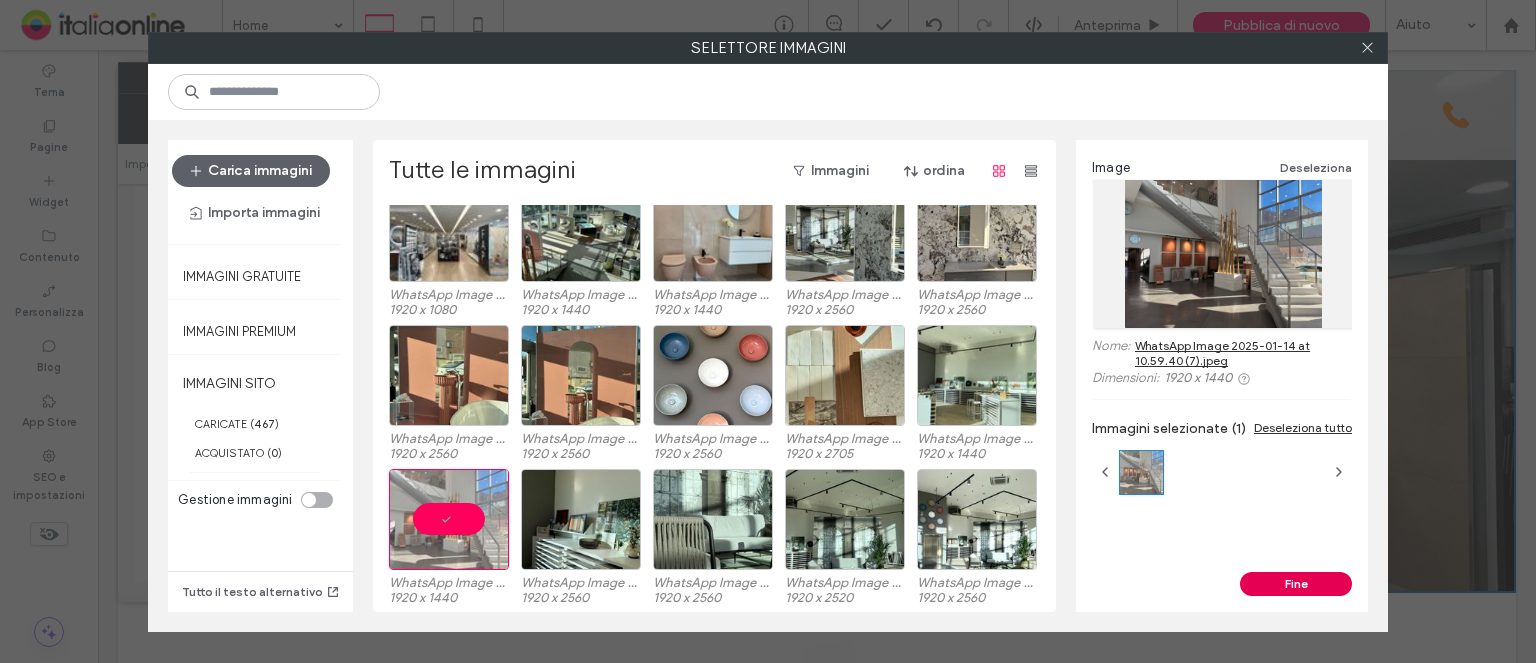 click on "Fine" at bounding box center [1296, 584] 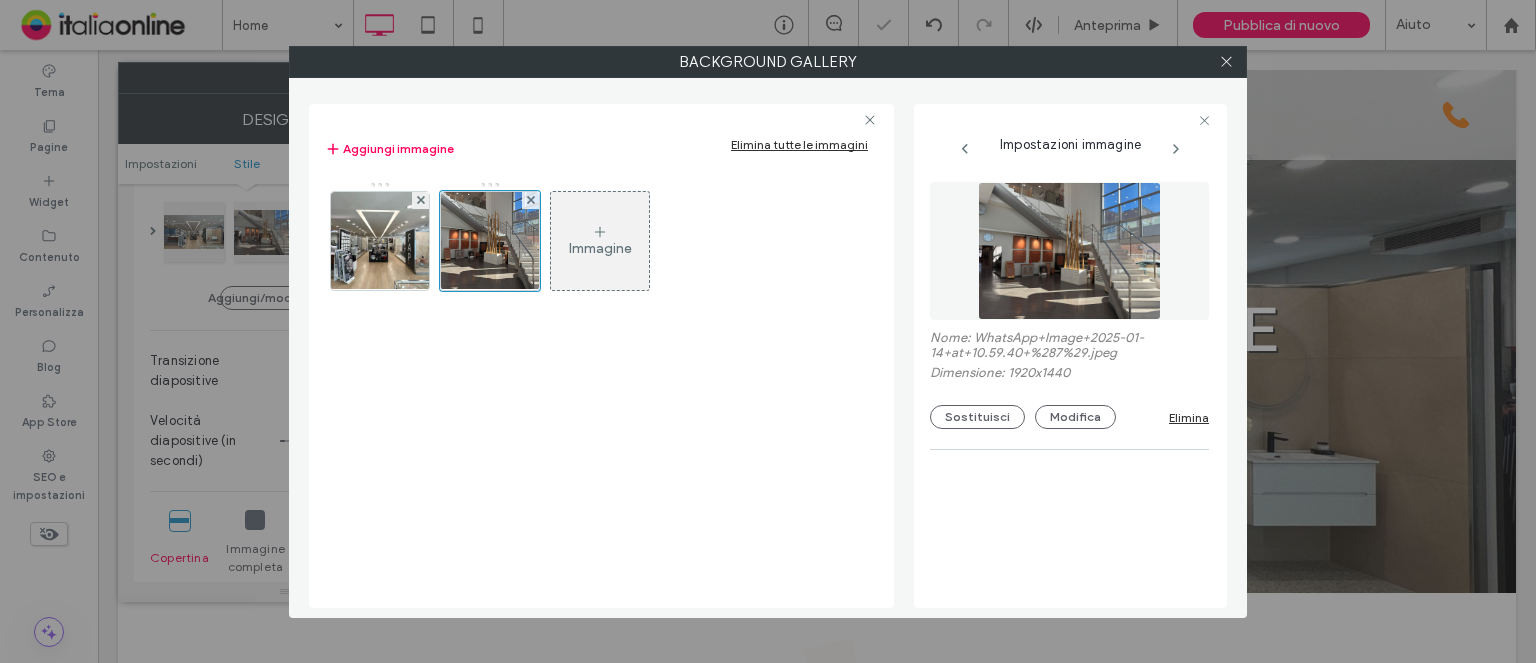 click at bounding box center [1226, 62] 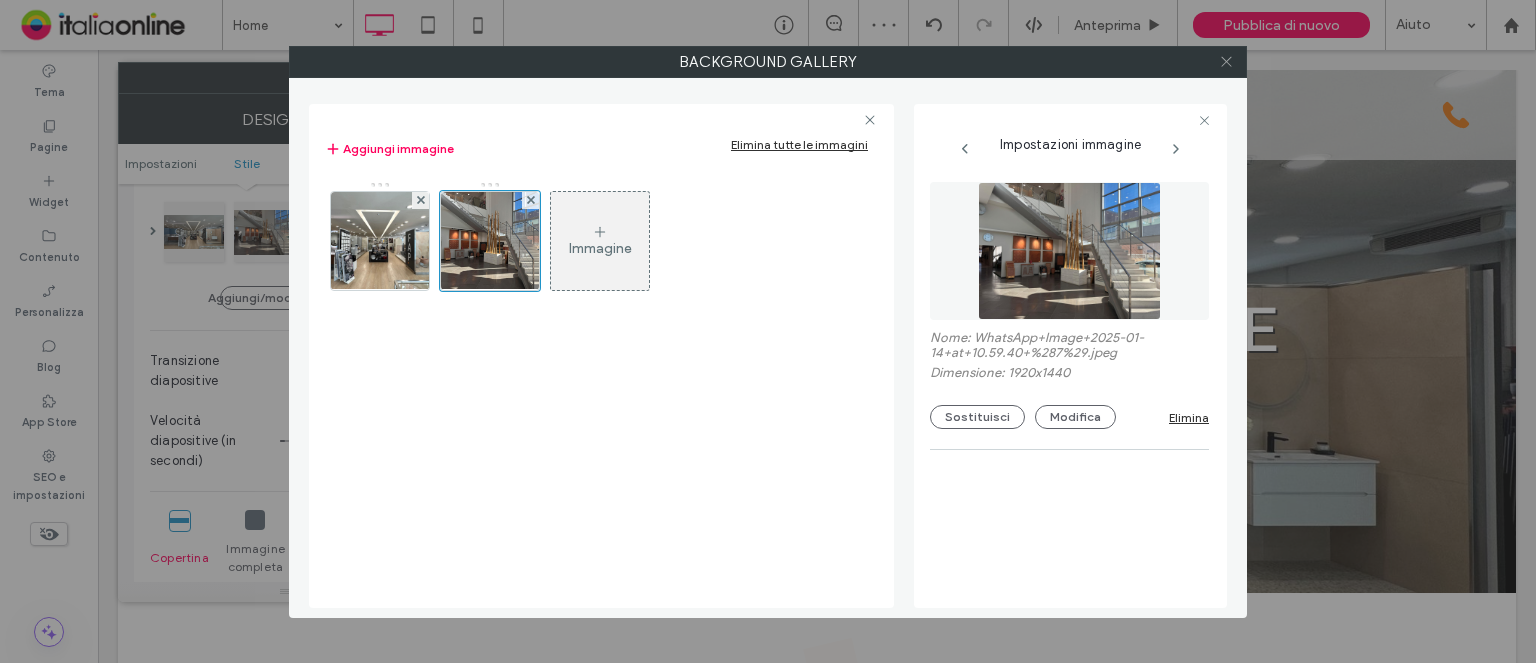 click 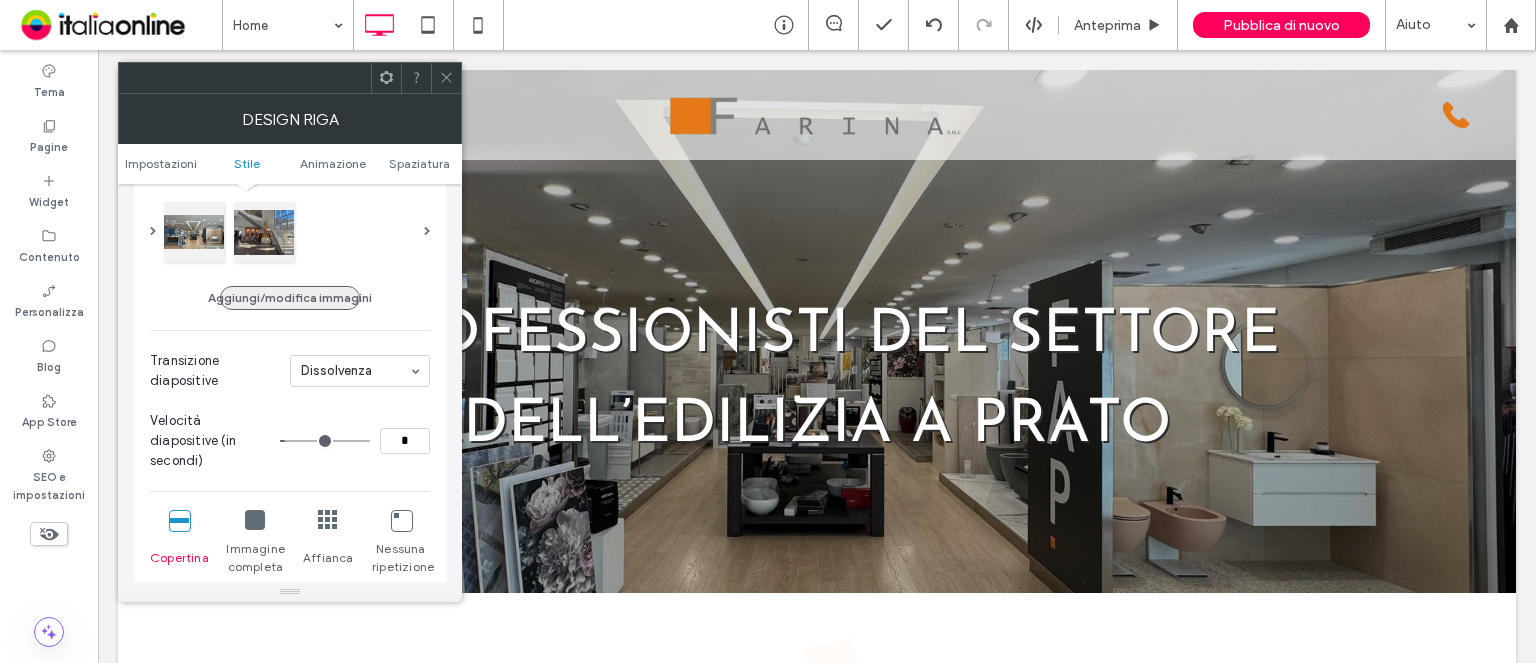 click on "Aggiungi/modifica immagini" at bounding box center (290, 298) 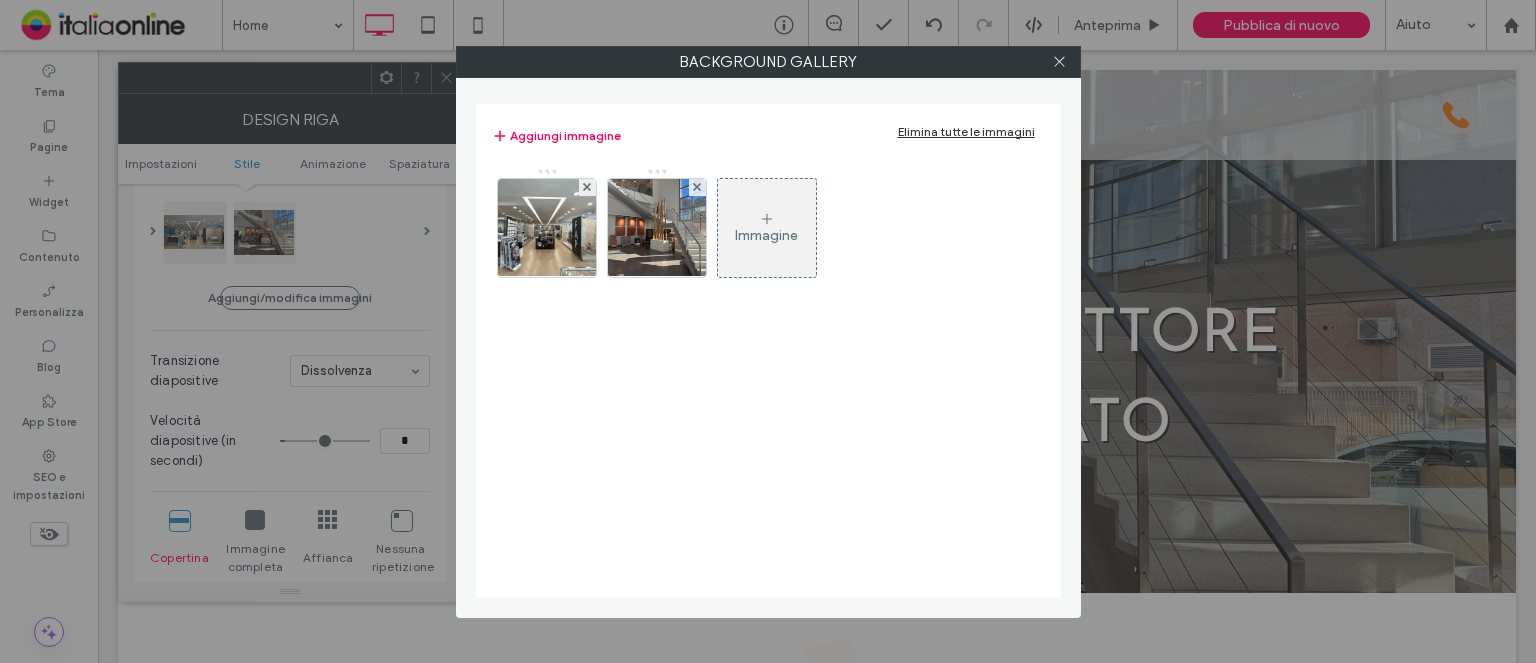 click on "Immagine" at bounding box center [767, 228] 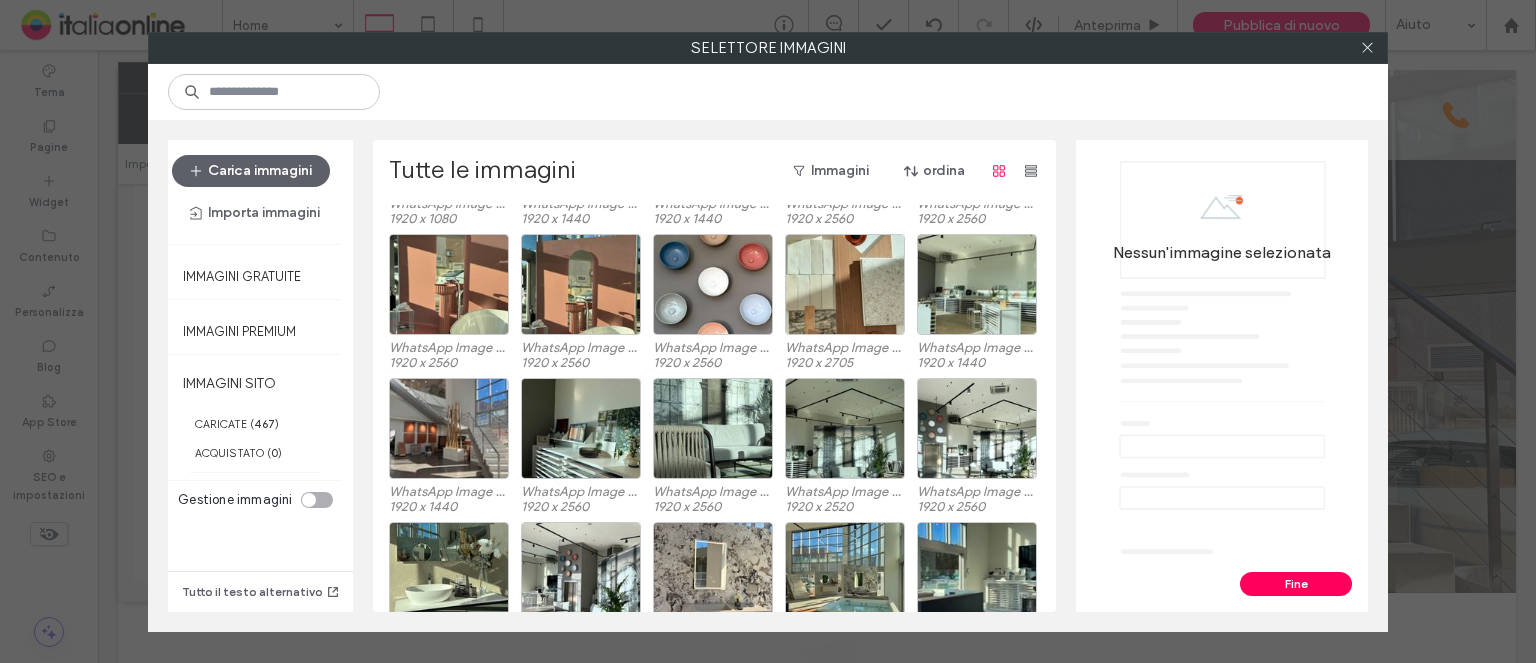 scroll, scrollTop: 328, scrollLeft: 0, axis: vertical 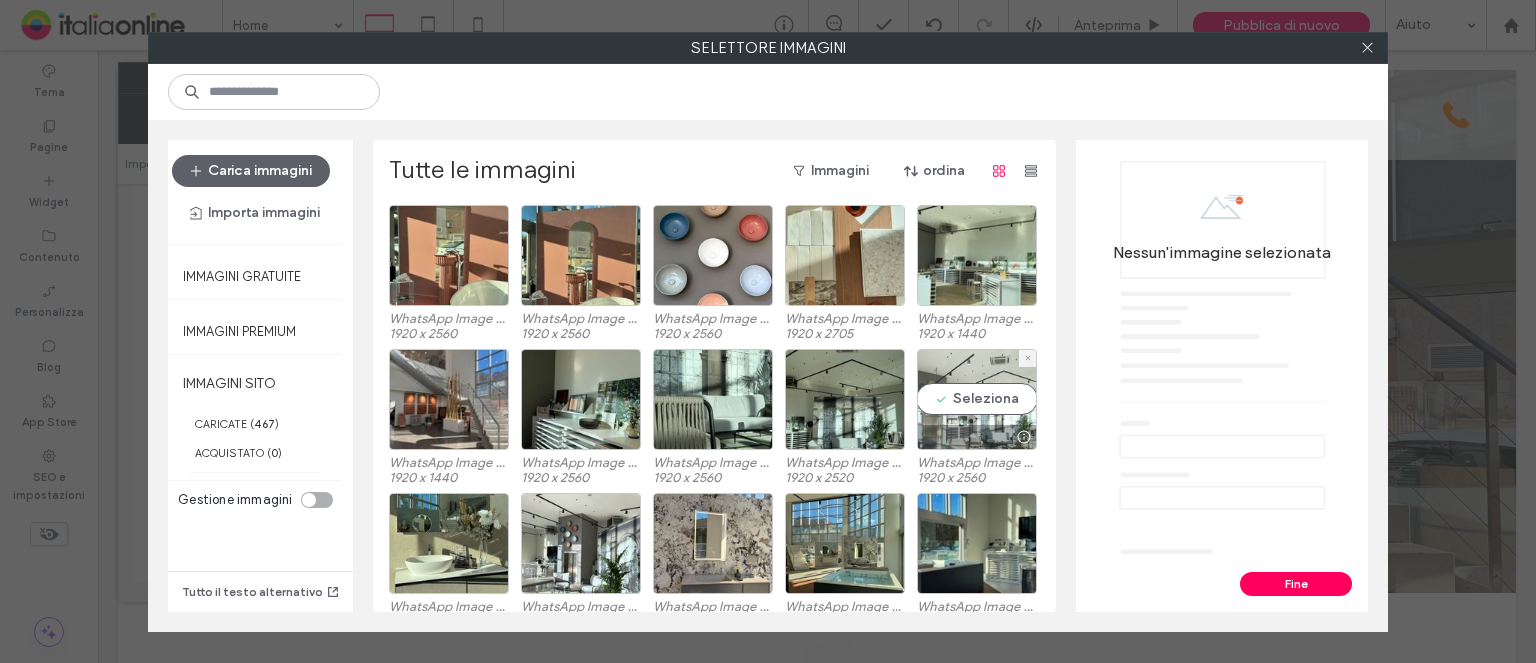 click on "Seleziona" at bounding box center [977, 399] 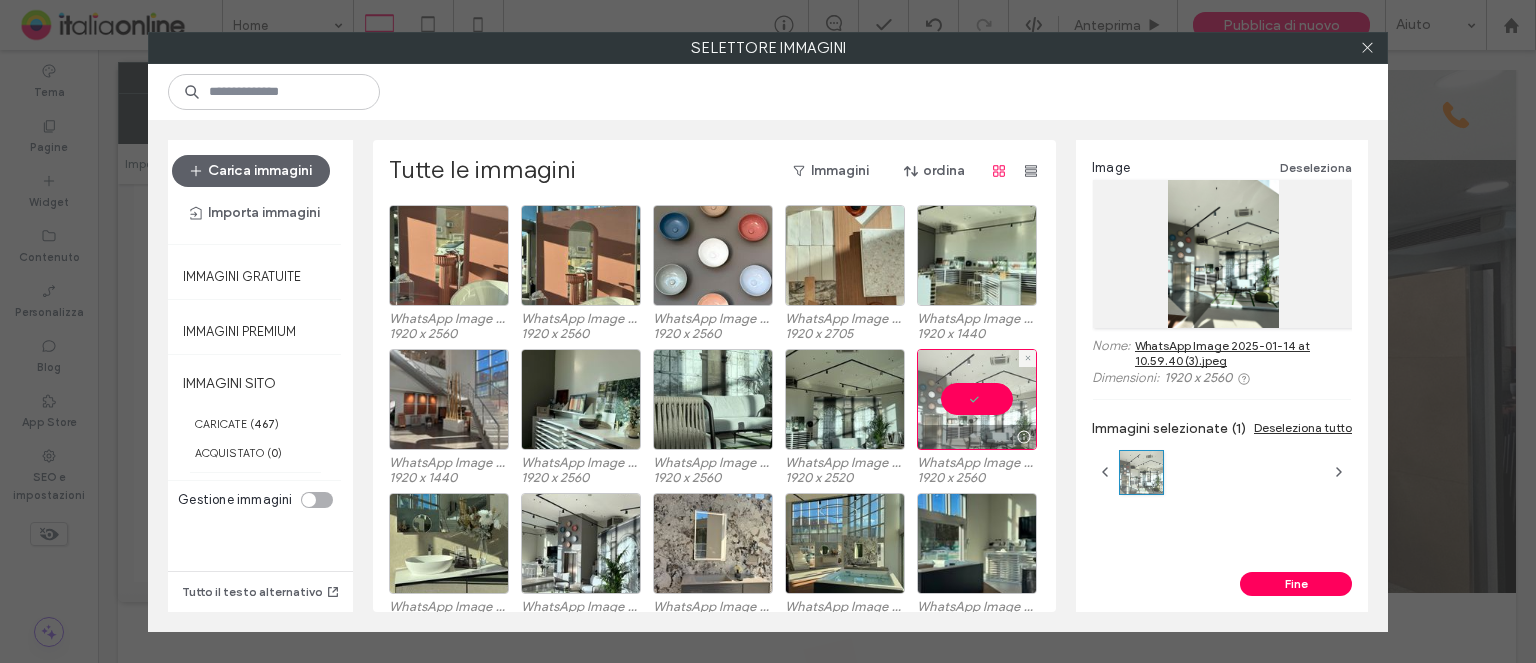 click at bounding box center [977, 399] 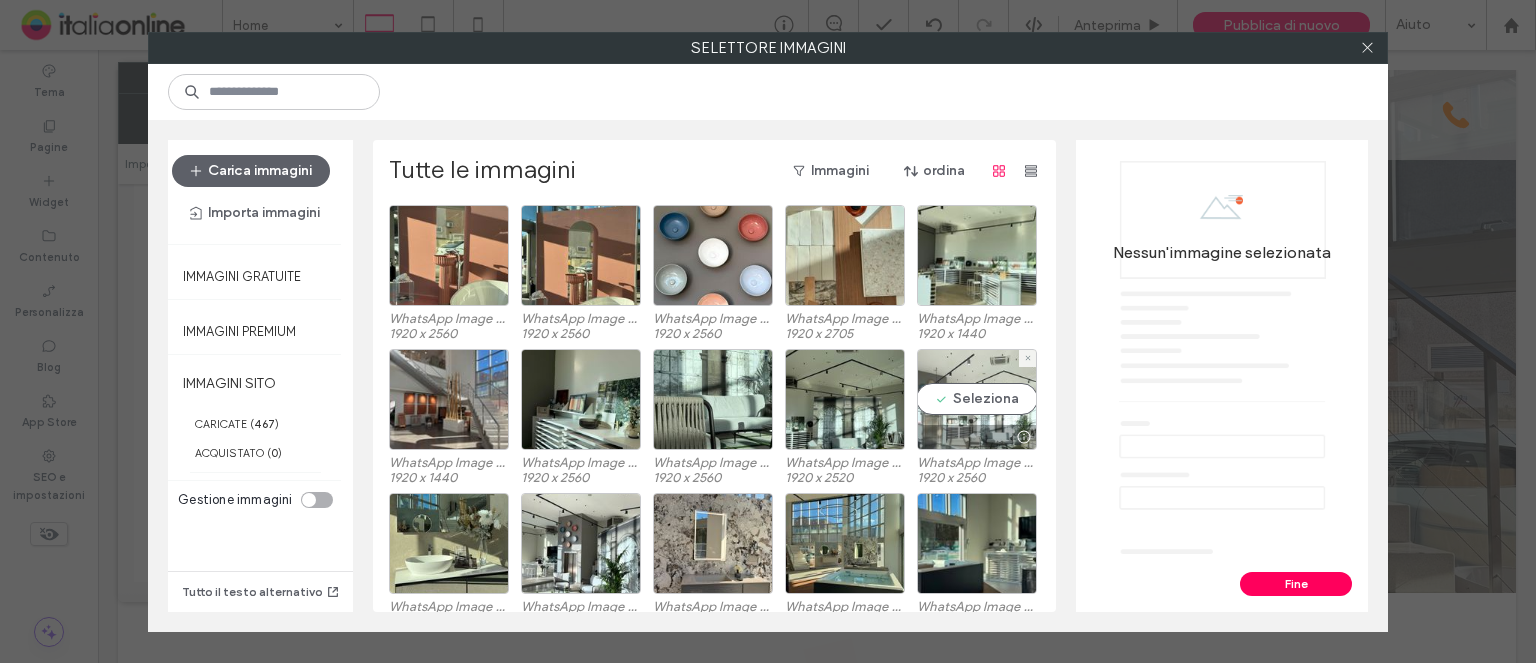 click on "Seleziona" at bounding box center (977, 399) 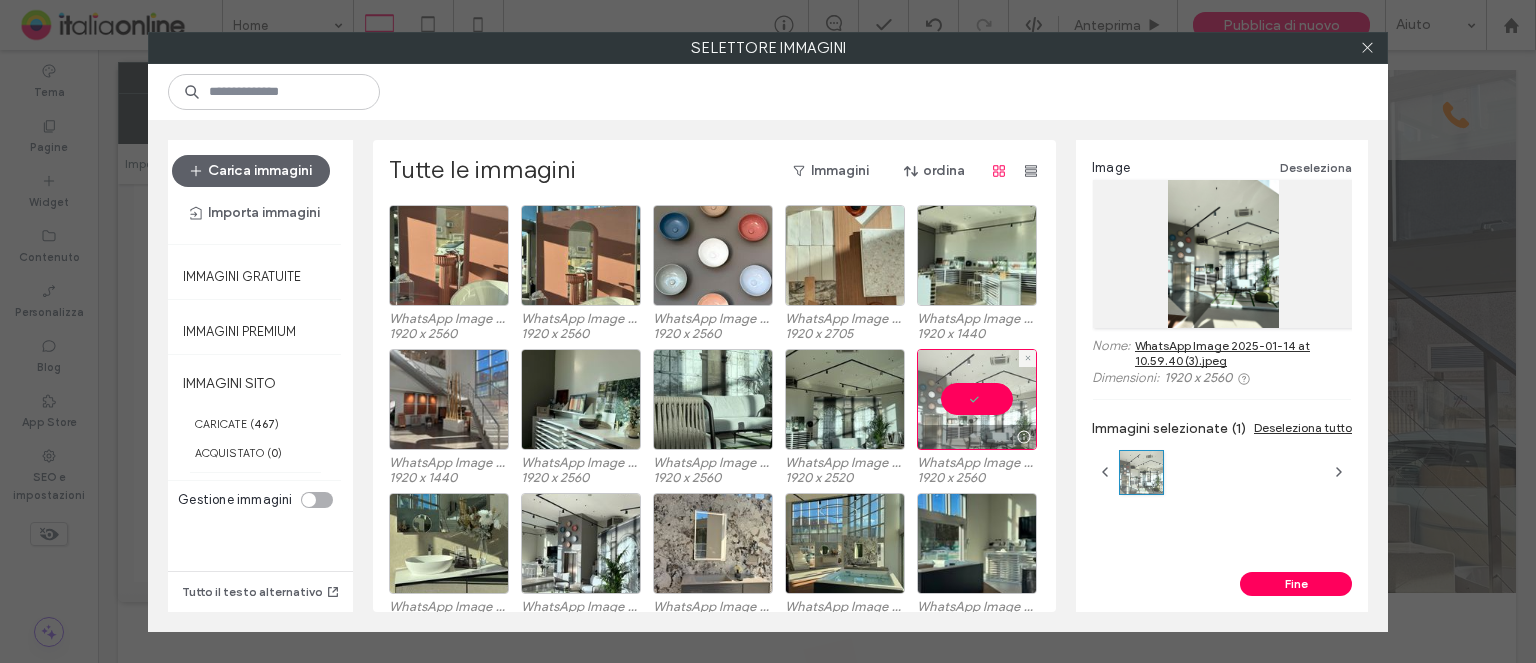click at bounding box center [977, 399] 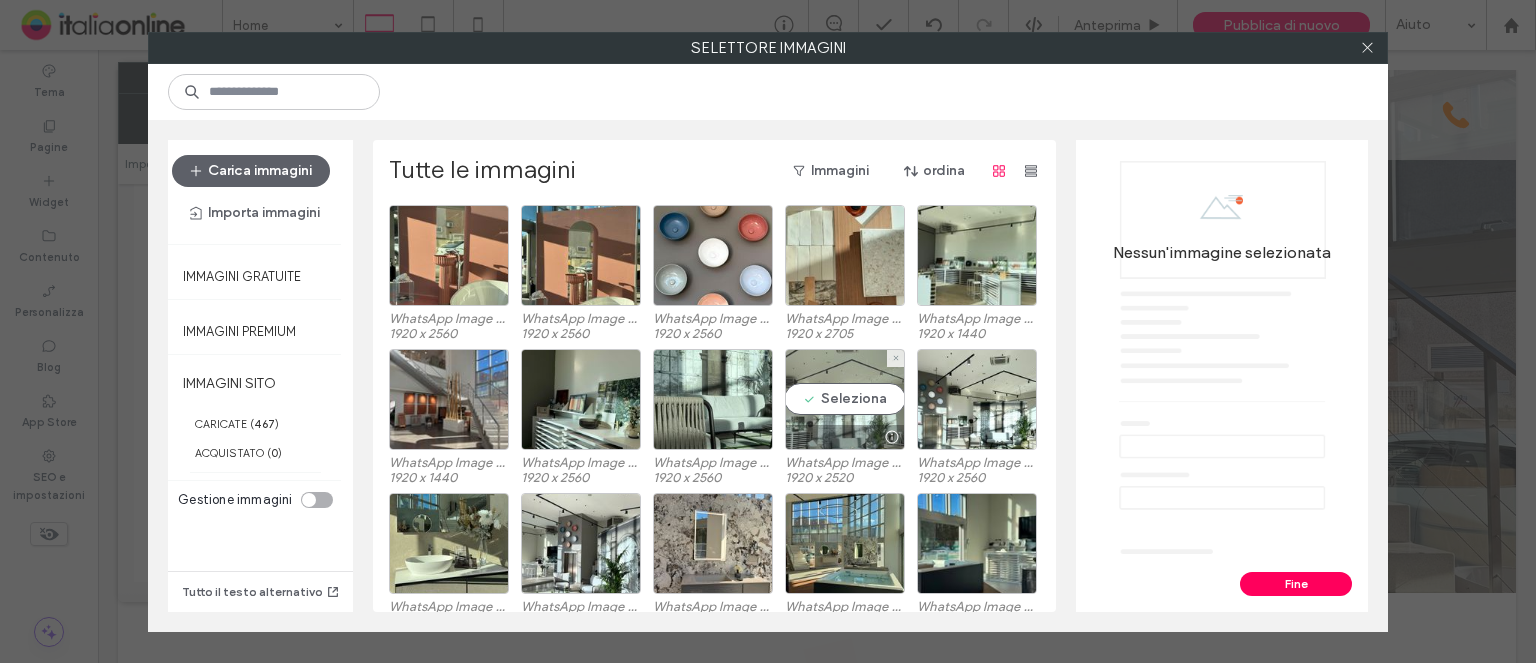 click on "Seleziona" at bounding box center [845, 399] 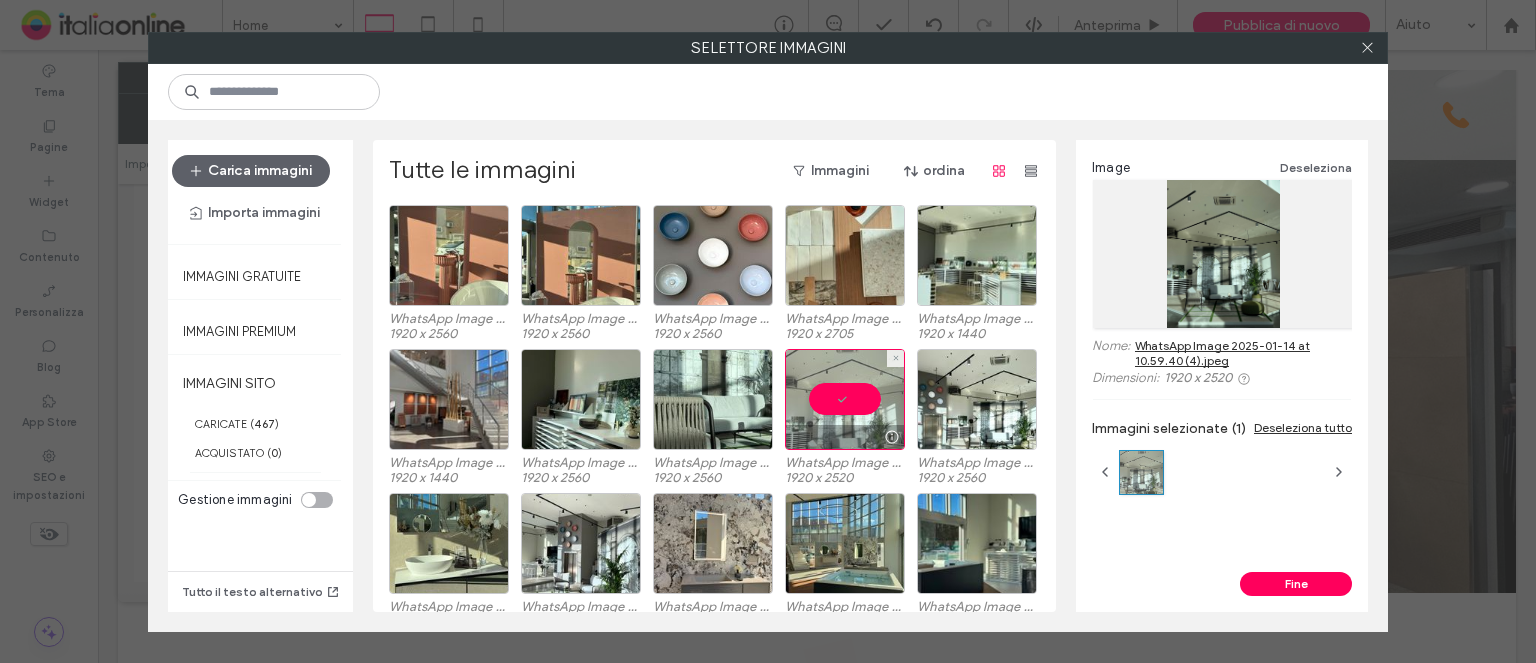 click at bounding box center (845, 399) 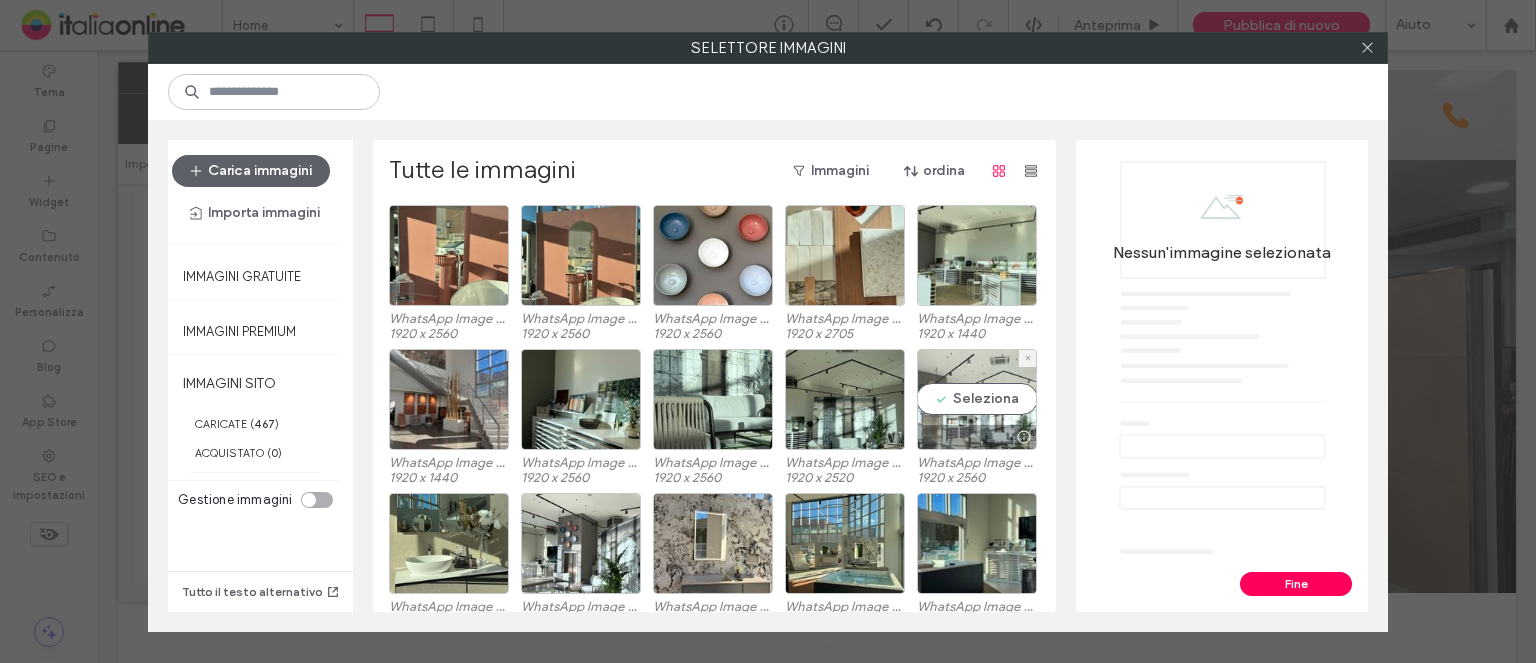 click on "Seleziona" at bounding box center [977, 399] 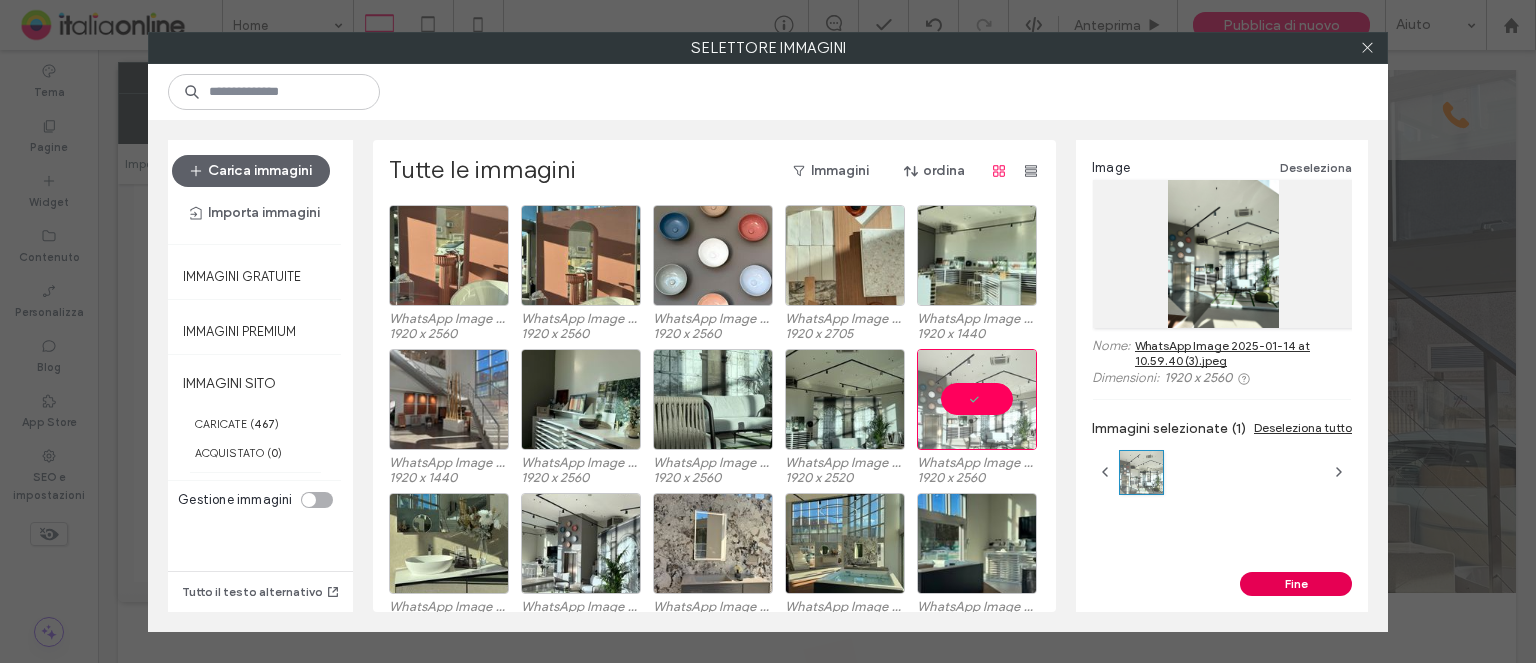 click on "Fine" at bounding box center (1296, 584) 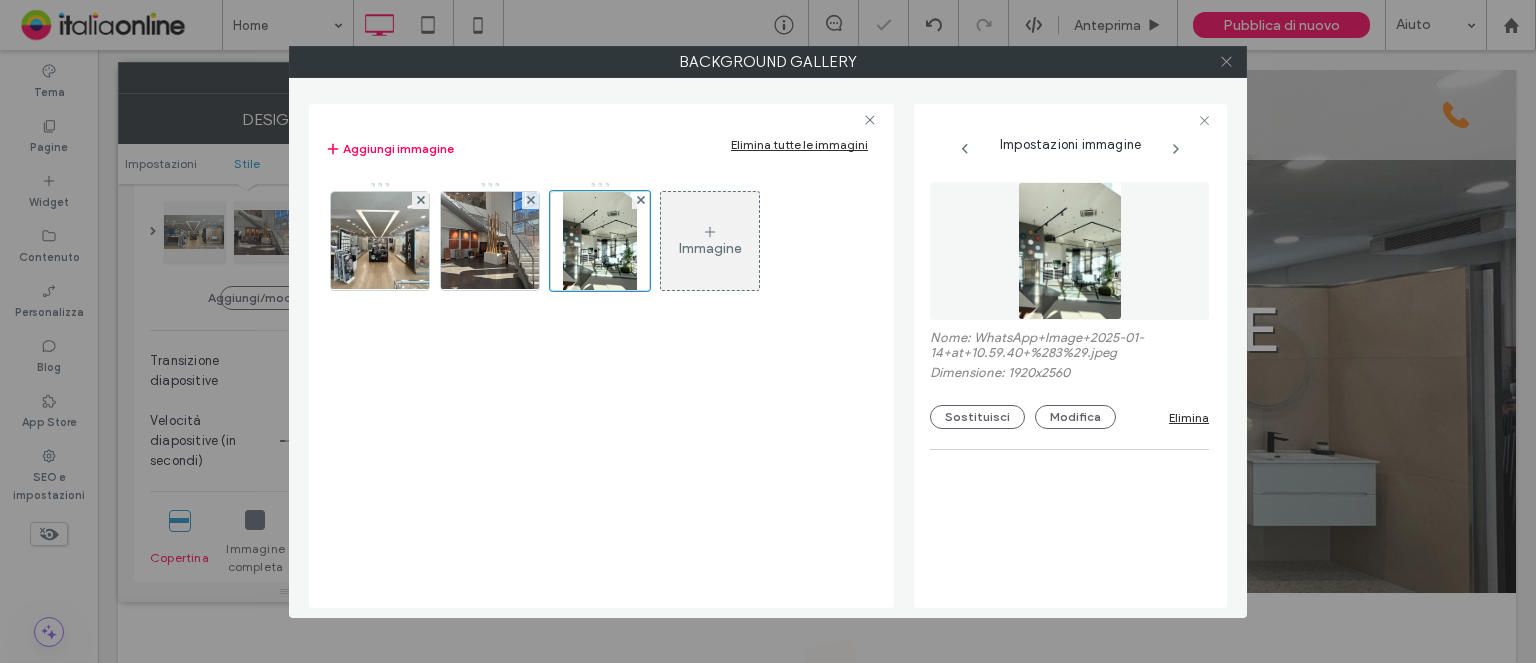 click 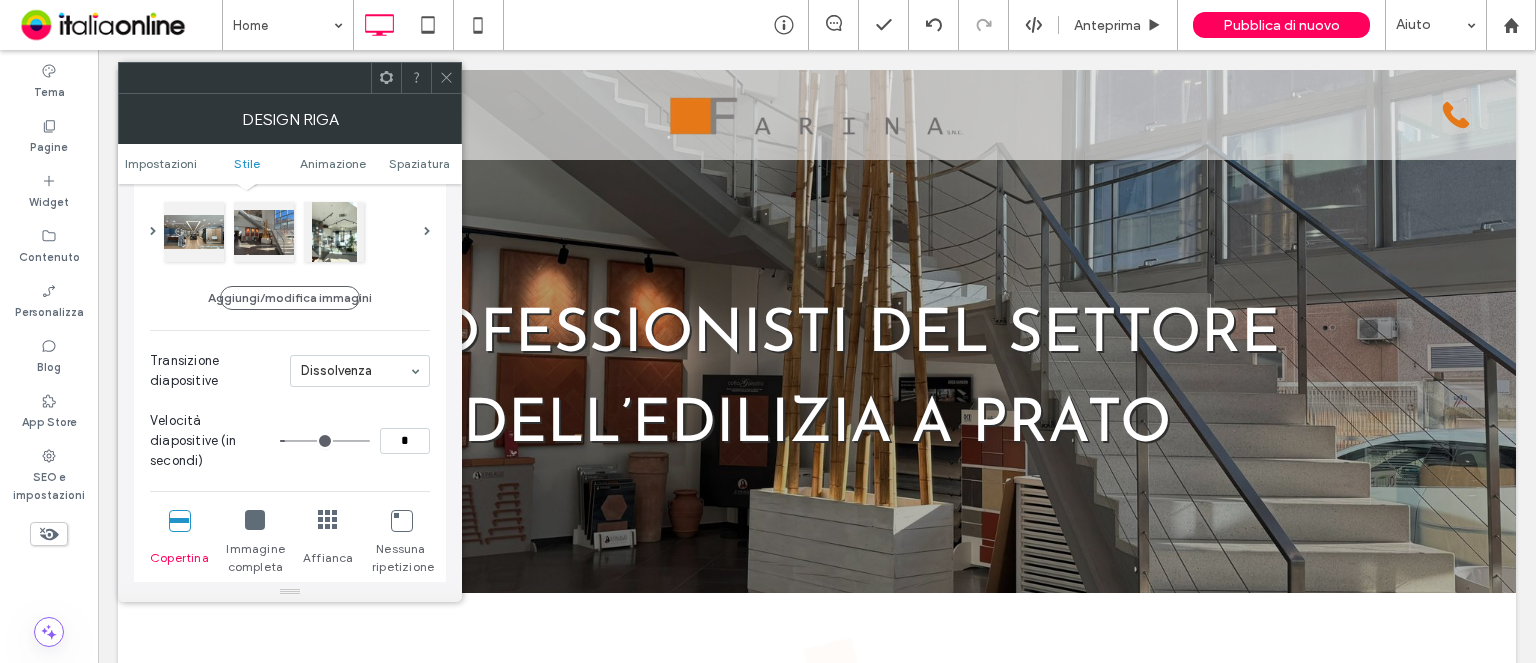 click at bounding box center (446, 78) 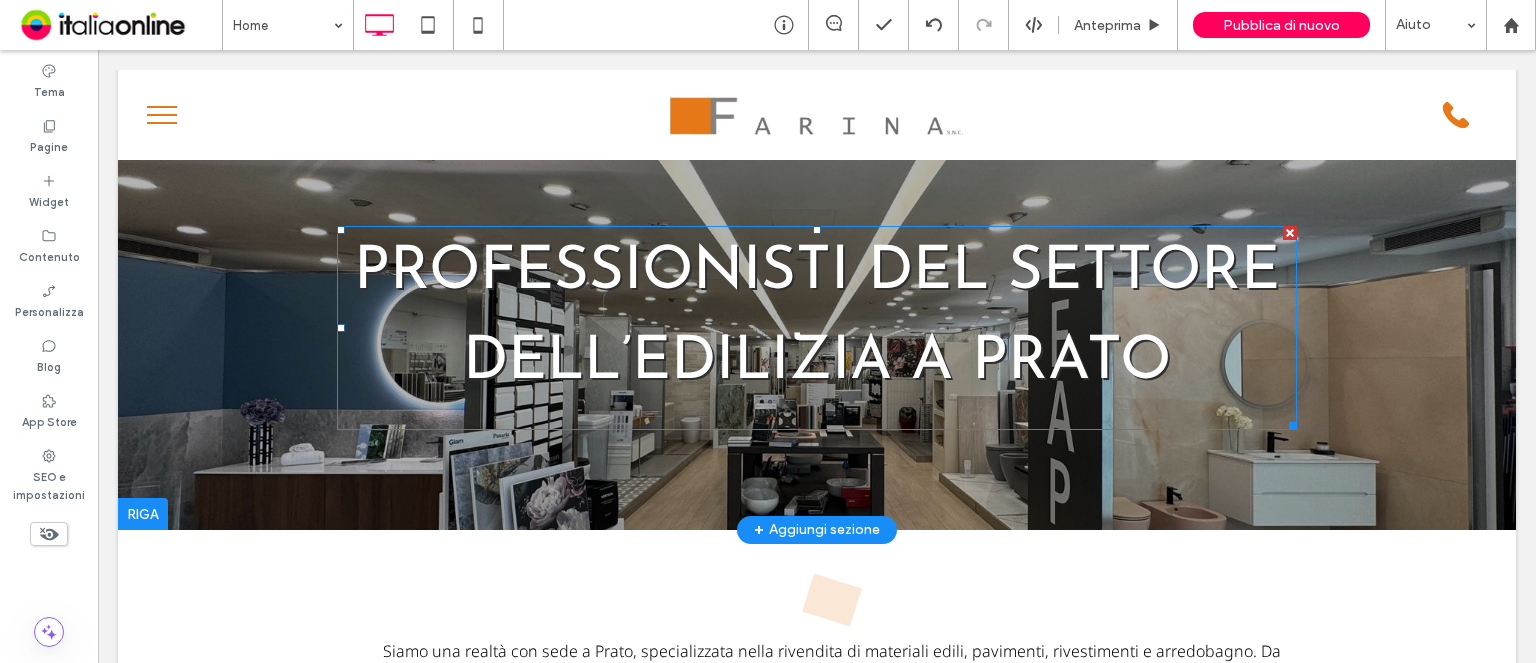 scroll, scrollTop: 0, scrollLeft: 0, axis: both 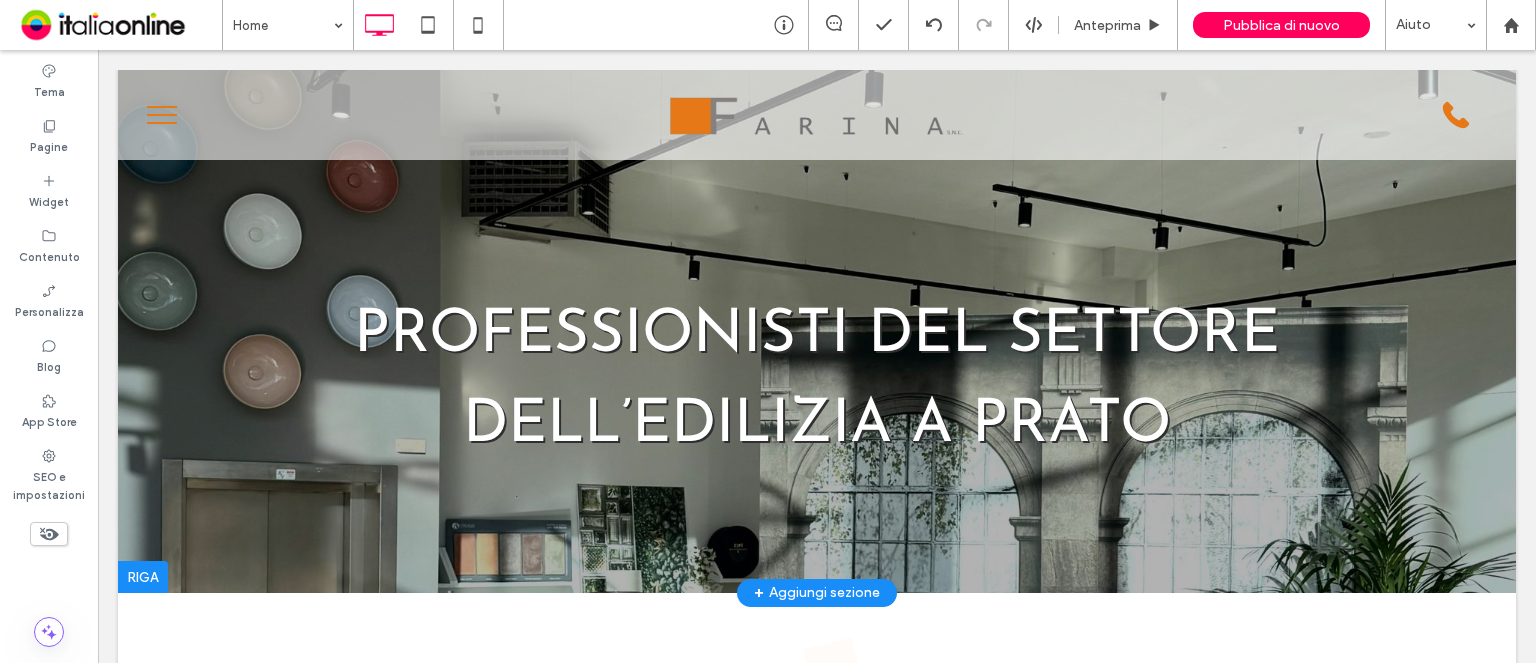 click on "+ Aggiungi sezione" at bounding box center [817, 593] 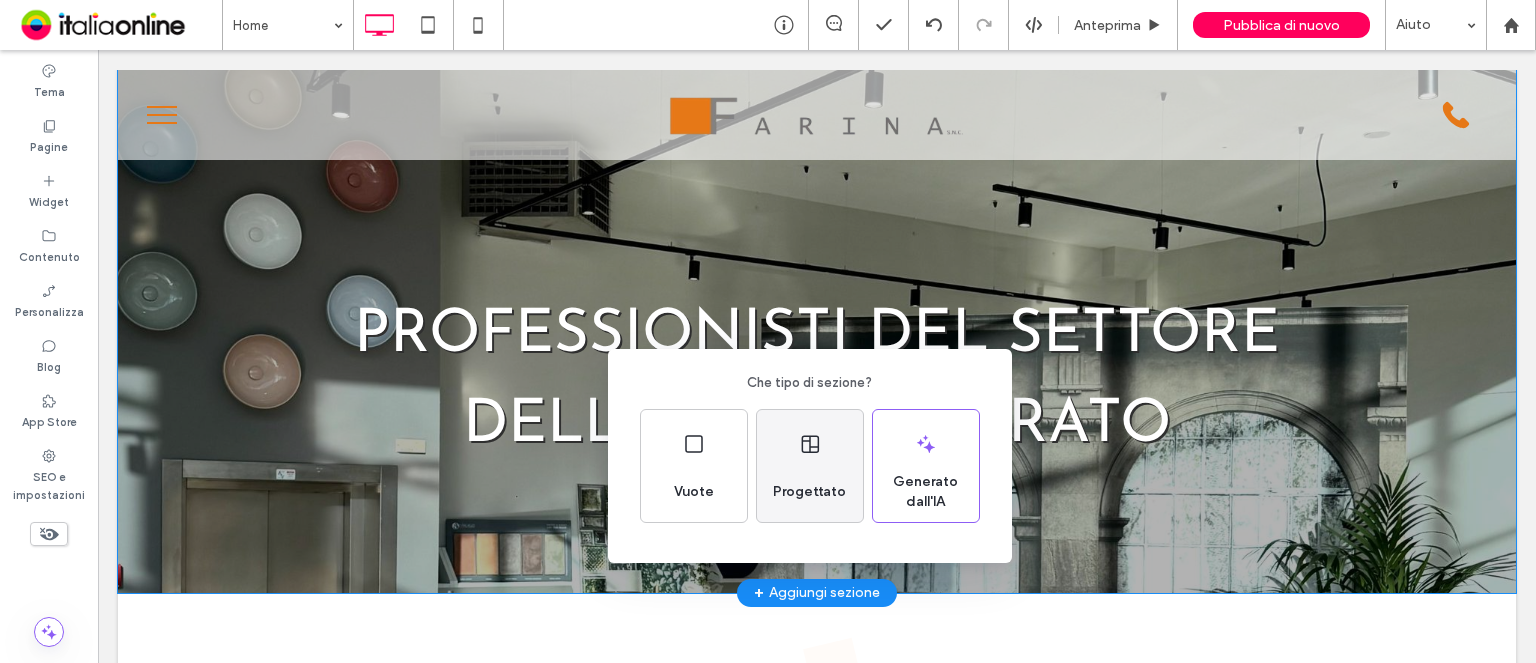 click on "Progettato" at bounding box center (810, 466) 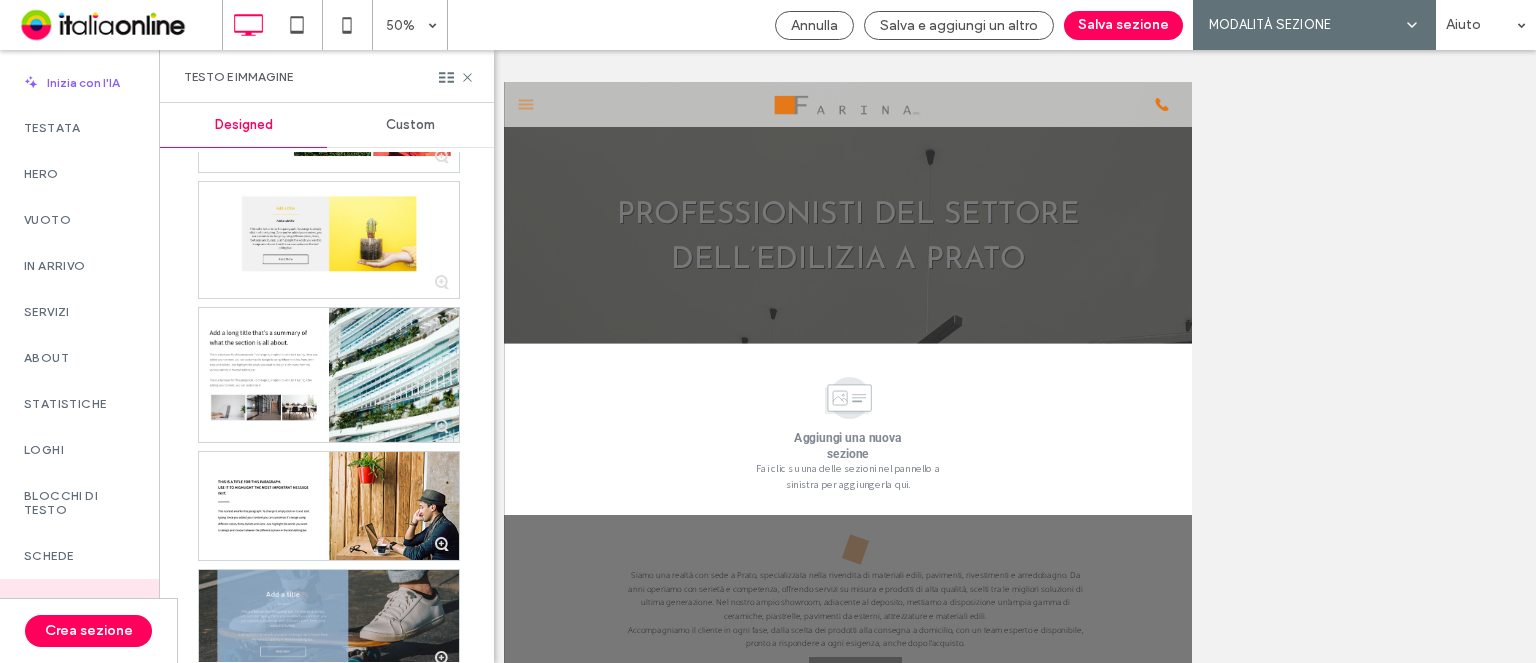 scroll, scrollTop: 1773, scrollLeft: 0, axis: vertical 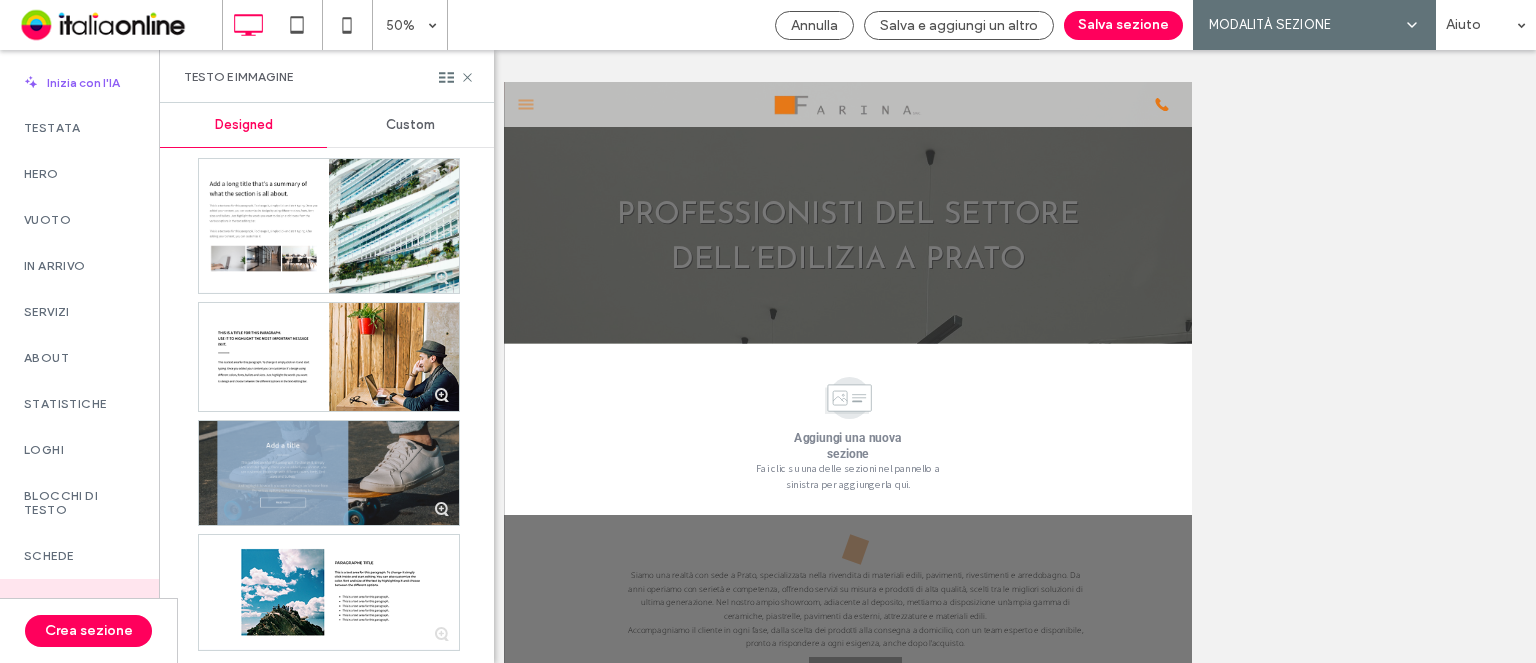 click on "Custom" at bounding box center (410, 125) 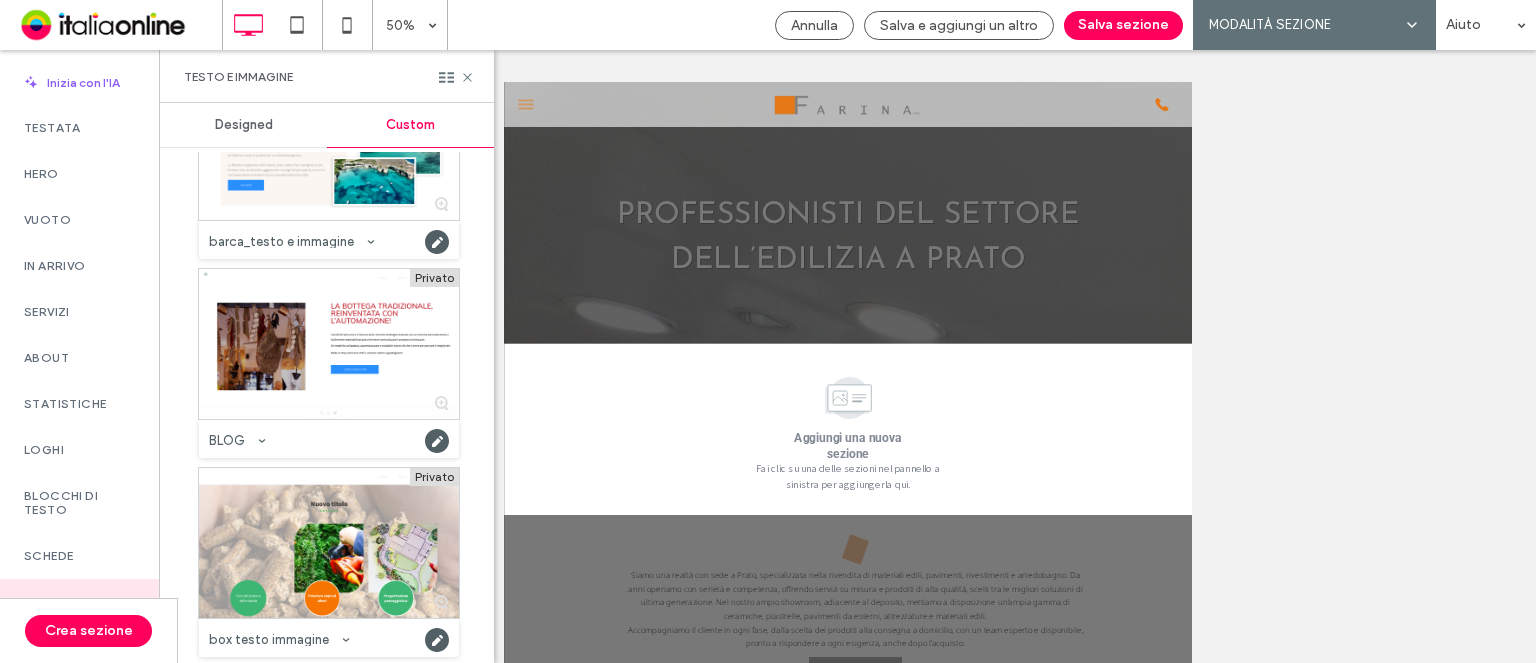 click on "Designed" at bounding box center (244, 125) 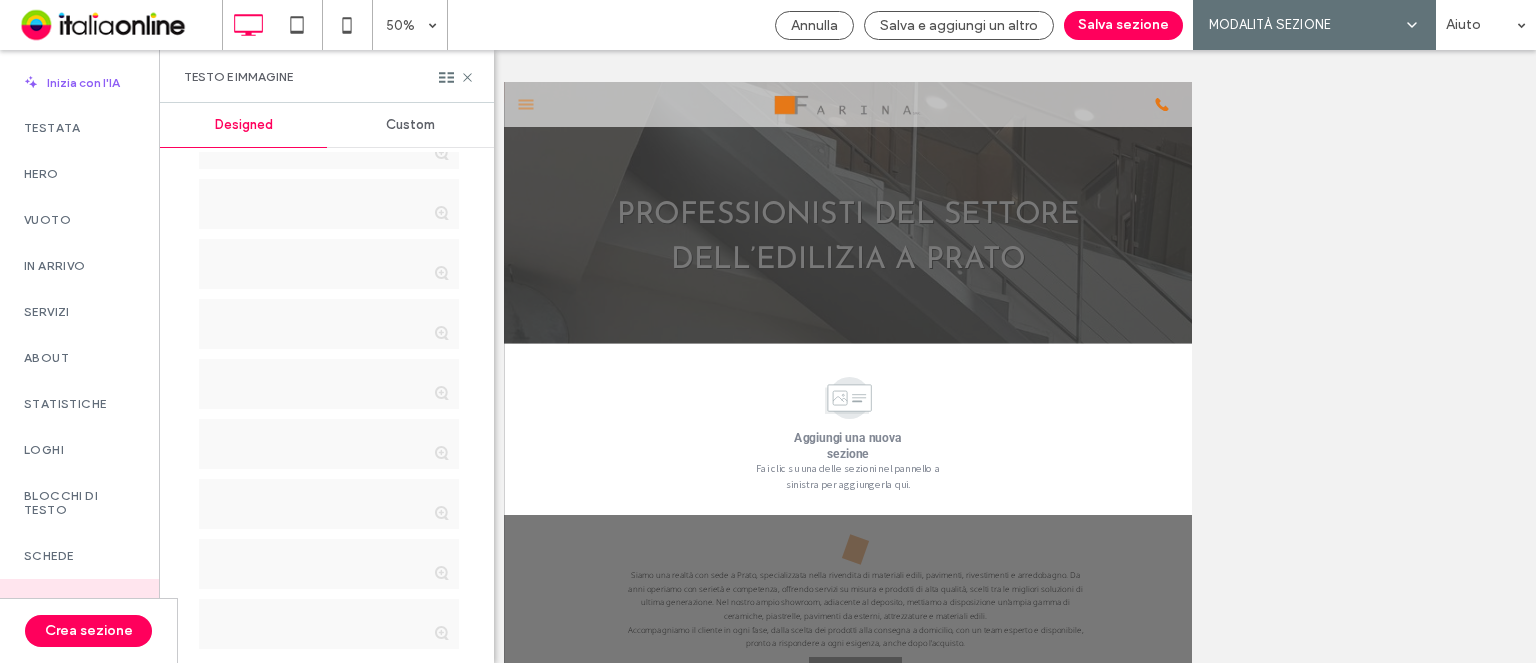 scroll, scrollTop: 1773, scrollLeft: 0, axis: vertical 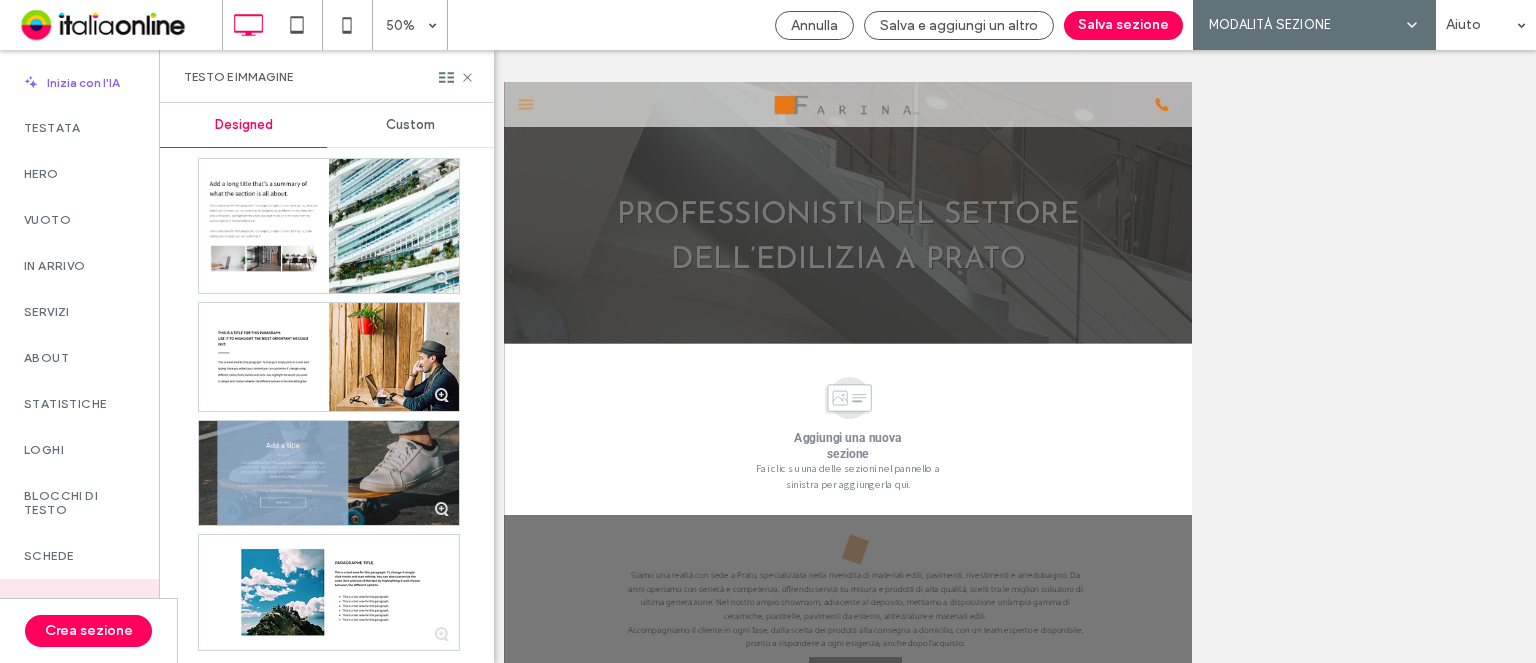 click on "Custom" at bounding box center (410, 125) 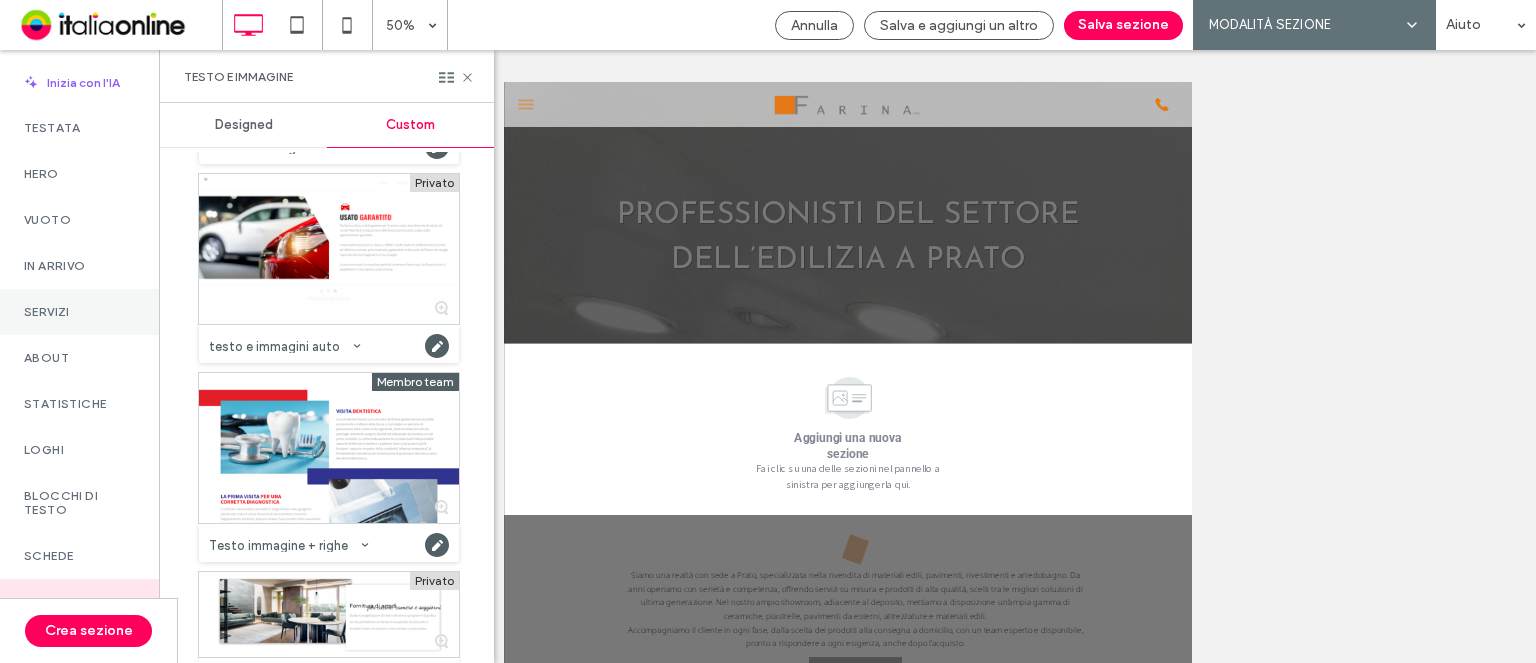 scroll, scrollTop: 10792, scrollLeft: 0, axis: vertical 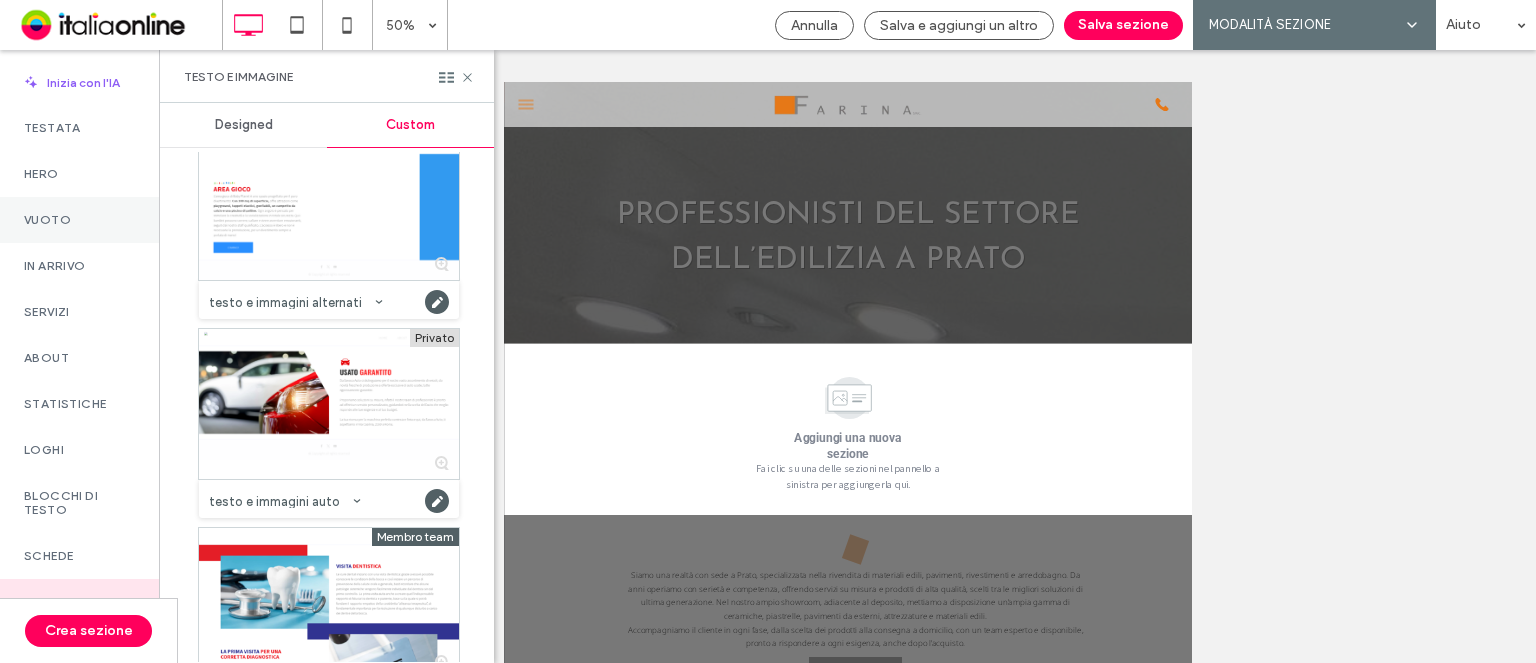 click on "Vuoto" at bounding box center (79, 220) 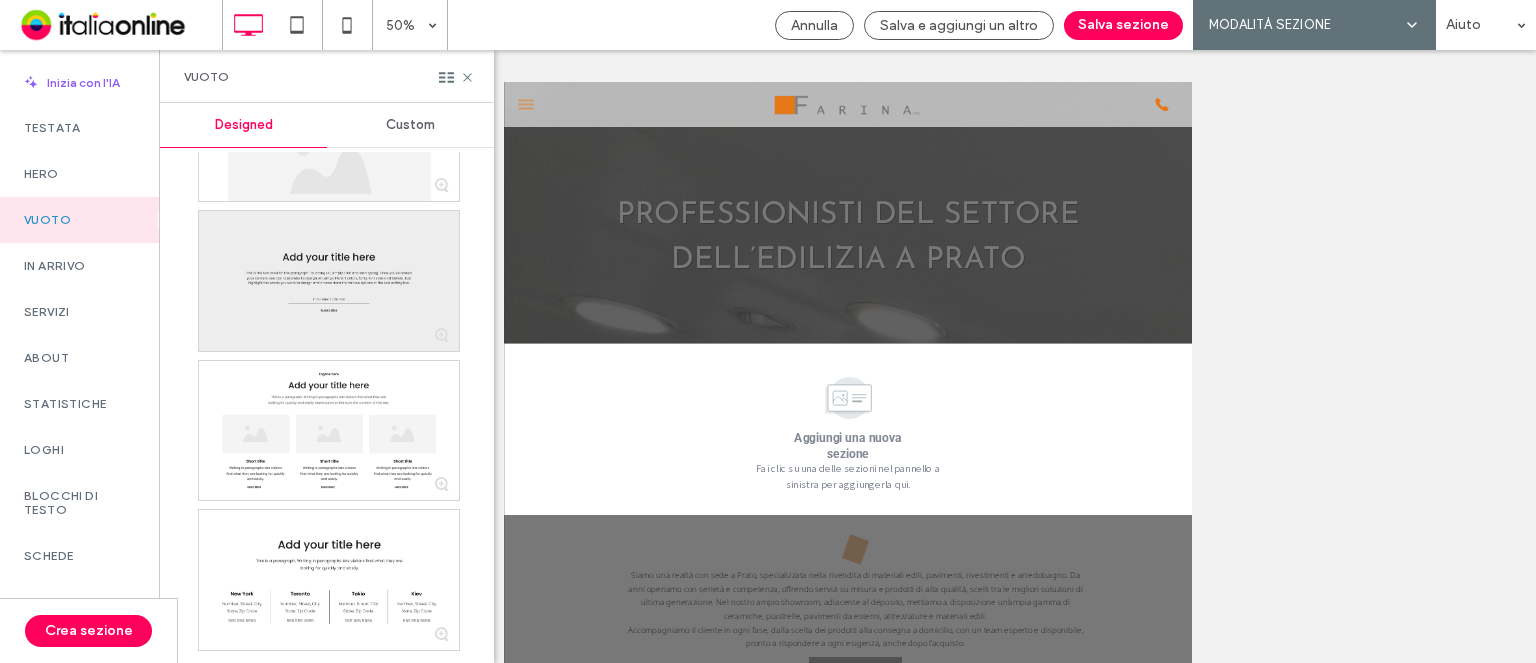 scroll, scrollTop: 0, scrollLeft: 0, axis: both 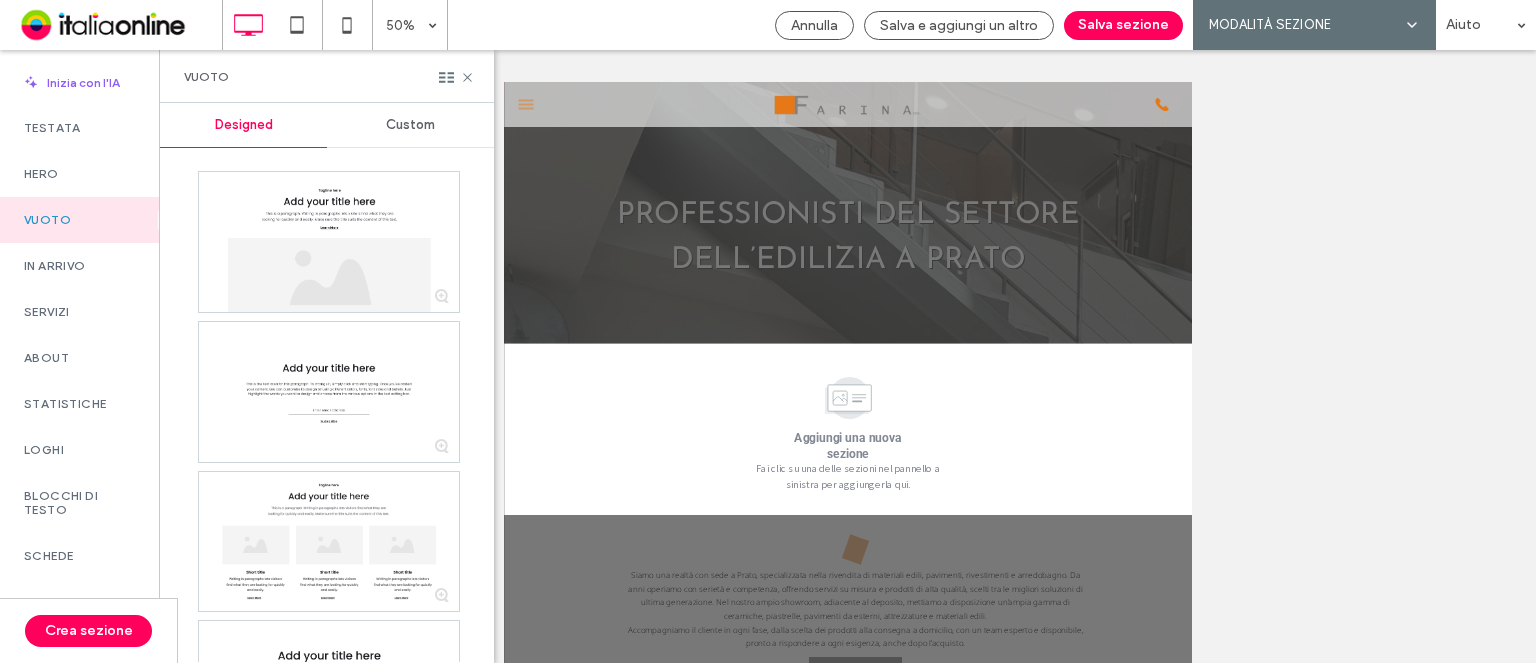 click on "Custom" at bounding box center (410, 125) 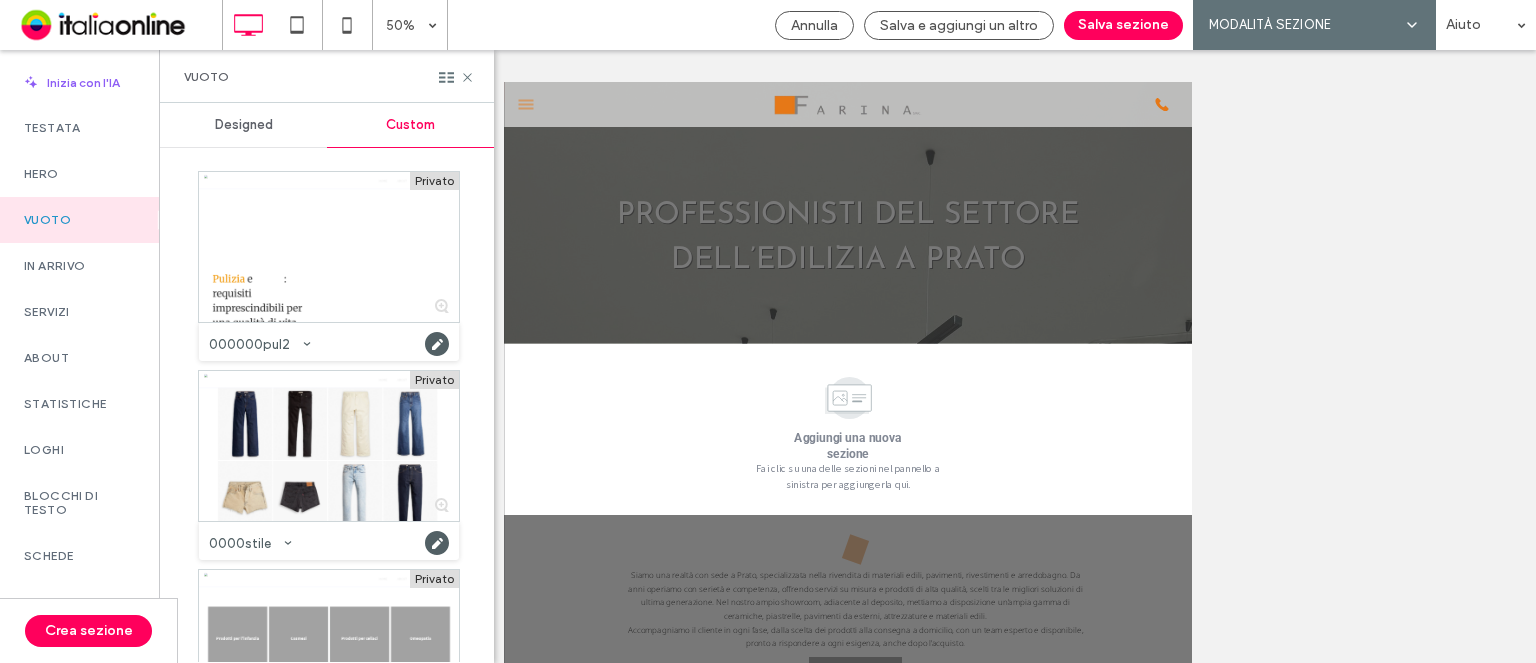 click on "Designed" at bounding box center [243, 125] 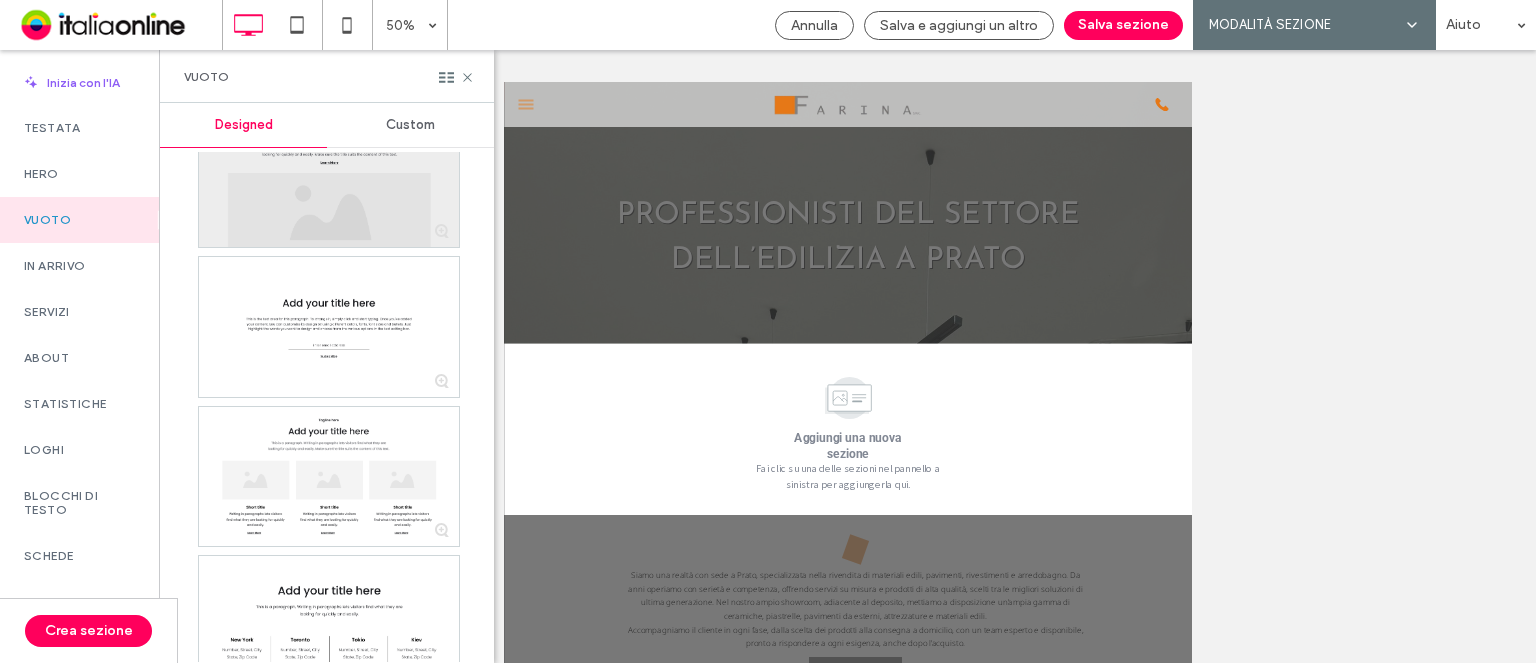 scroll, scrollTop: 100, scrollLeft: 0, axis: vertical 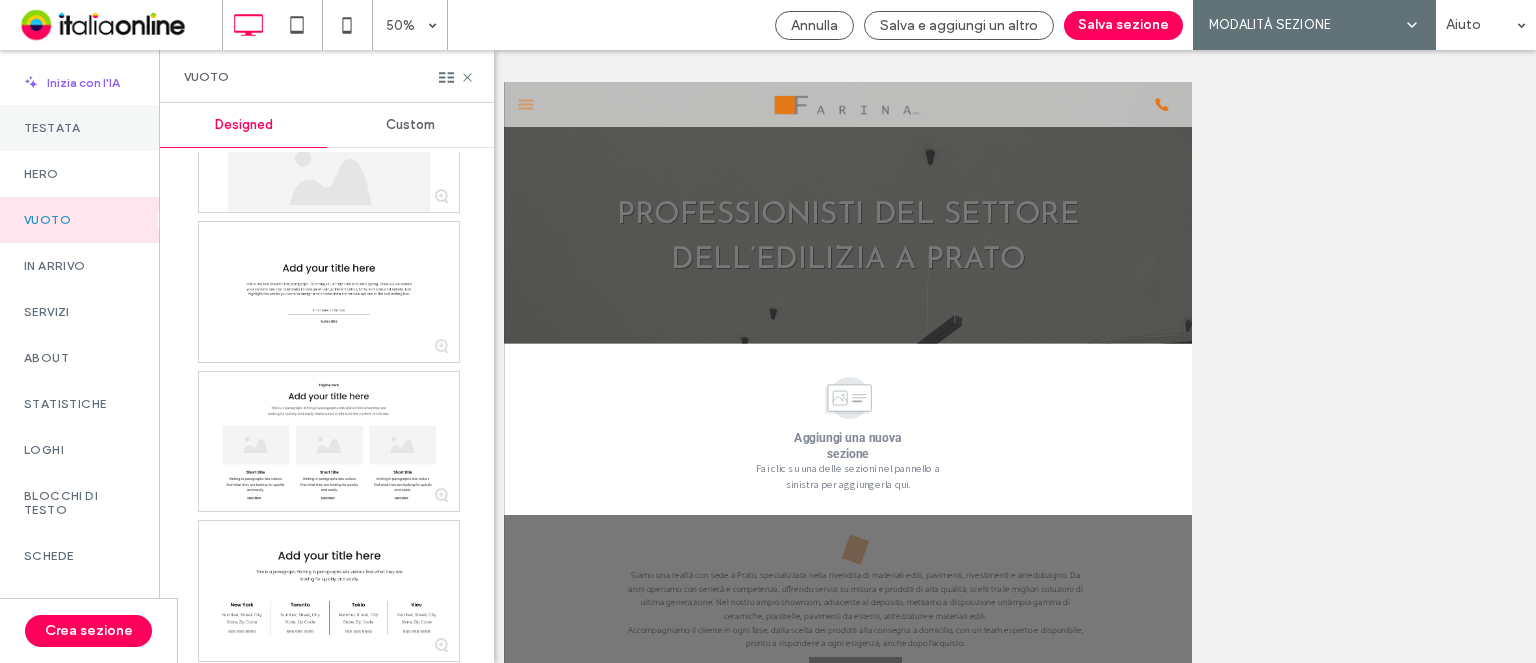 drag, startPoint x: 459, startPoint y: 138, endPoint x: 129, endPoint y: 150, distance: 330.2181 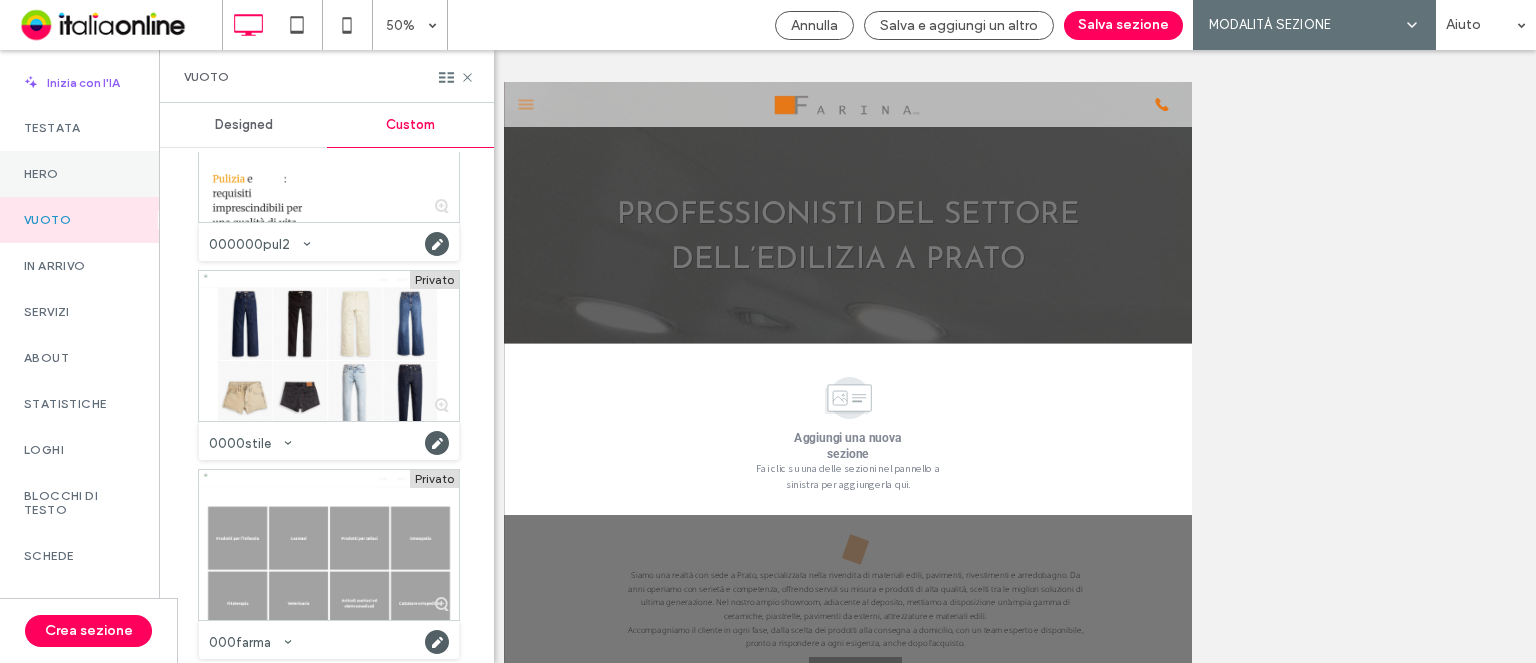 drag, startPoint x: 58, startPoint y: 179, endPoint x: 40, endPoint y: 163, distance: 24.083189 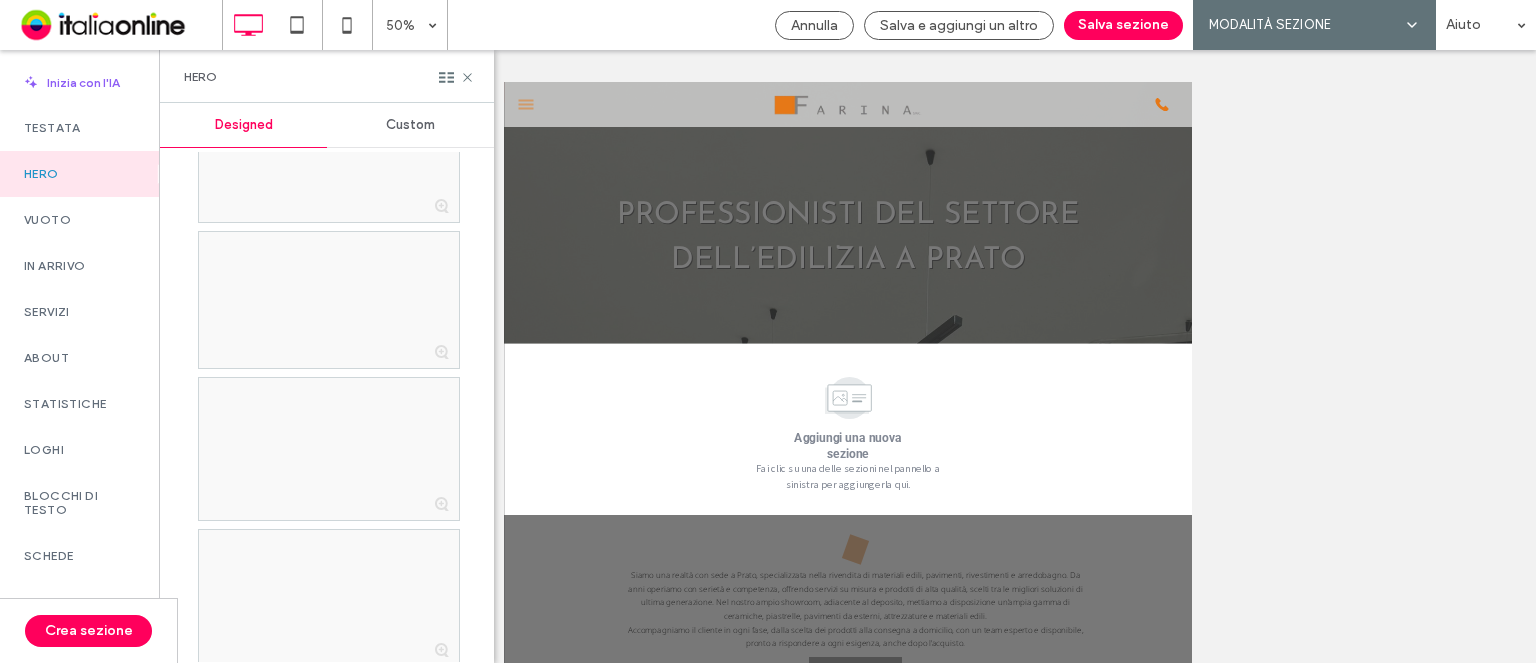 scroll, scrollTop: 4421, scrollLeft: 0, axis: vertical 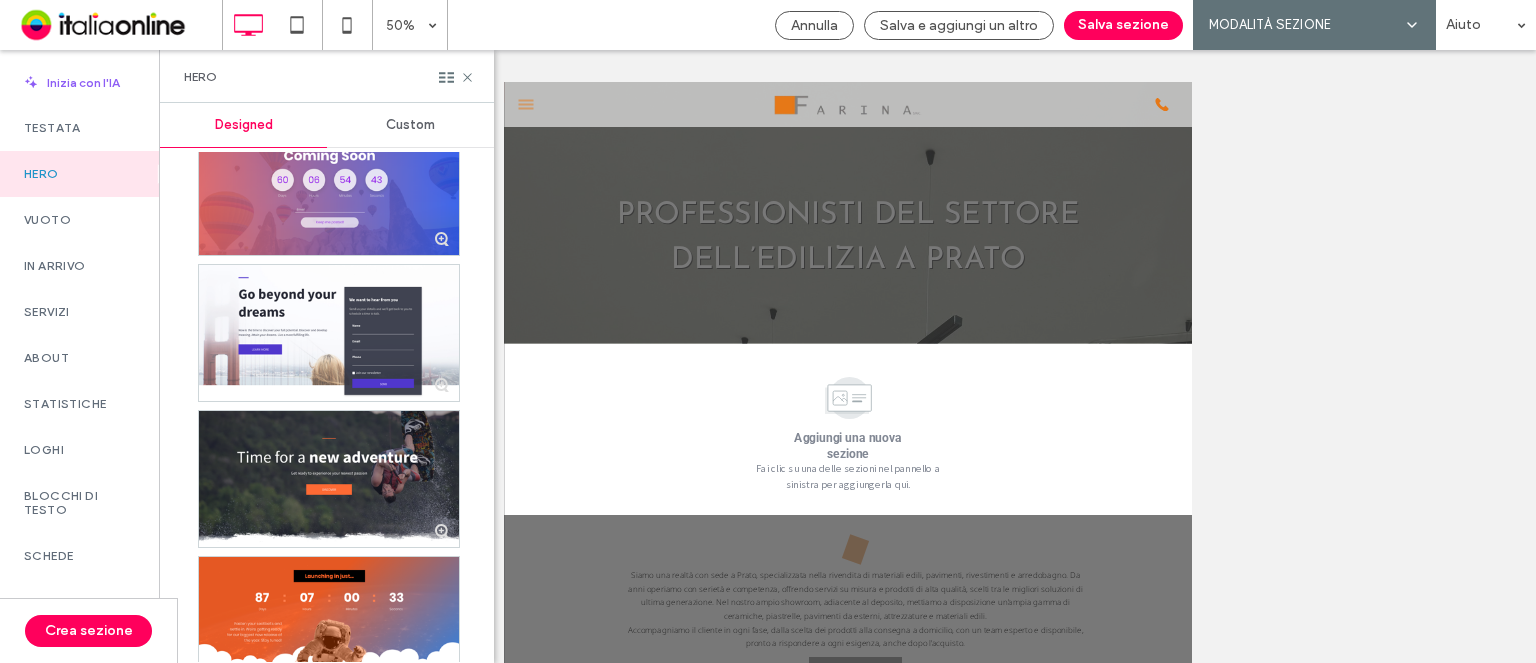 click on "Custom" at bounding box center [410, 125] 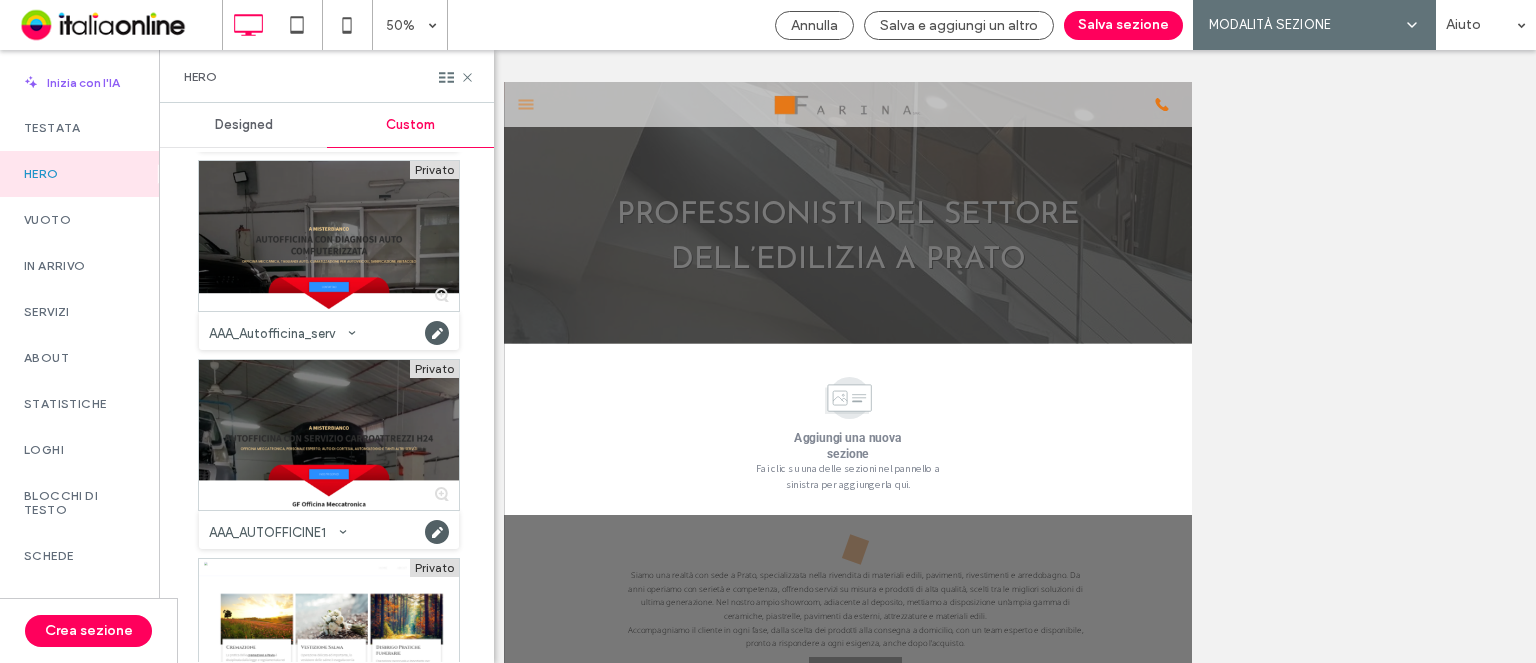 scroll, scrollTop: 3821, scrollLeft: 0, axis: vertical 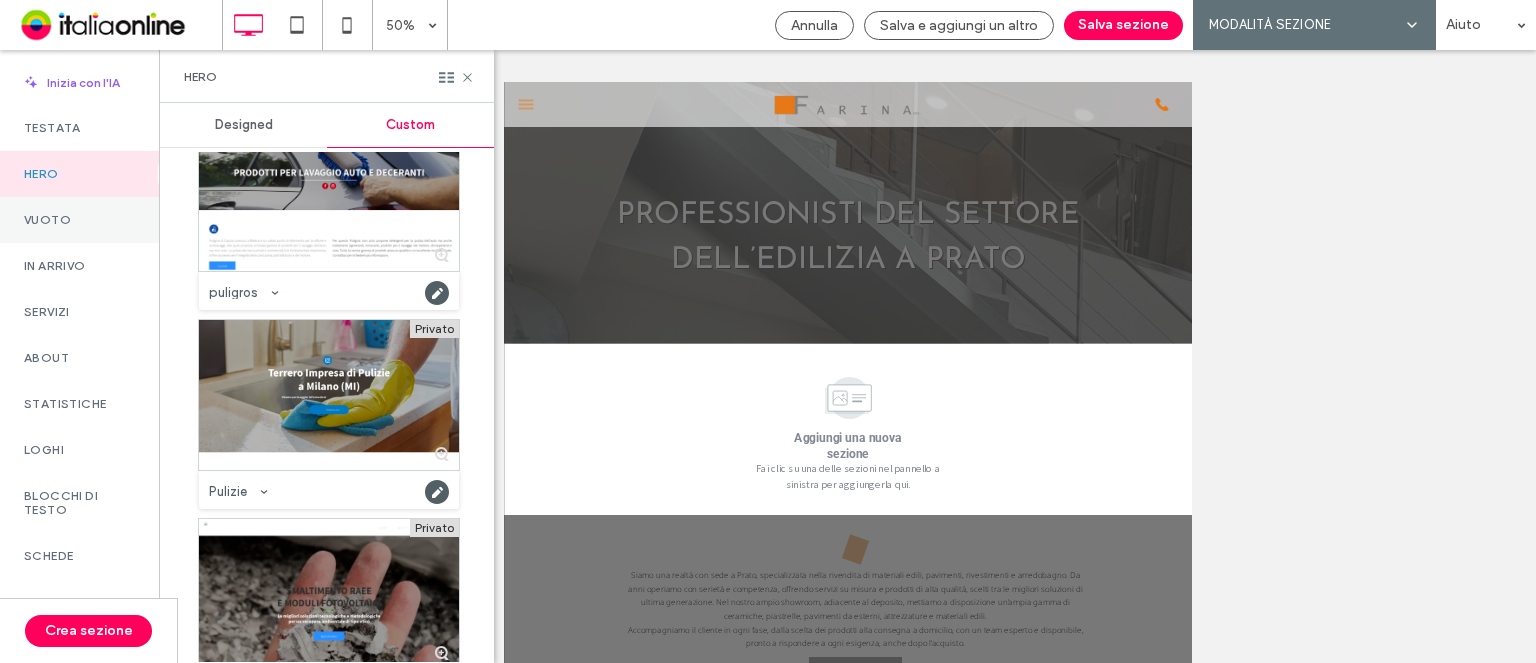 click on "Vuoto" at bounding box center (79, 220) 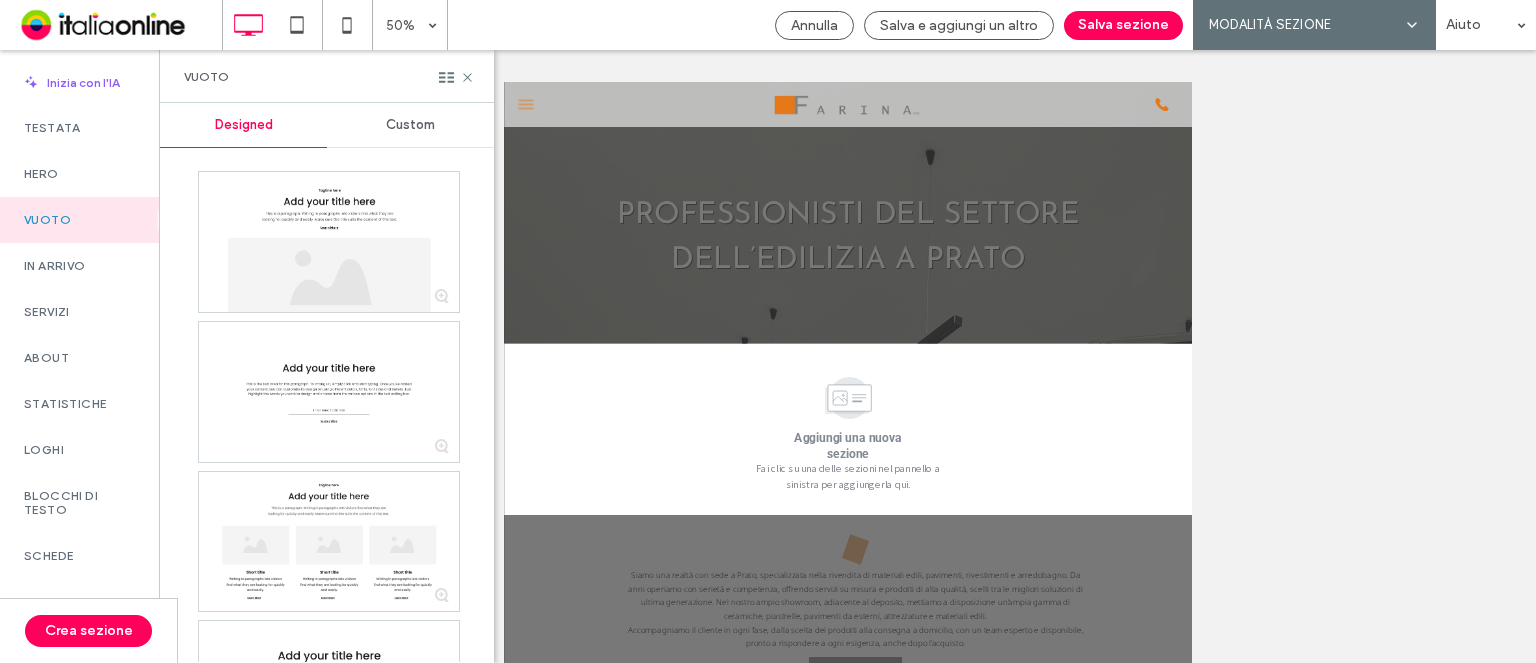 click on "Custom" at bounding box center (410, 125) 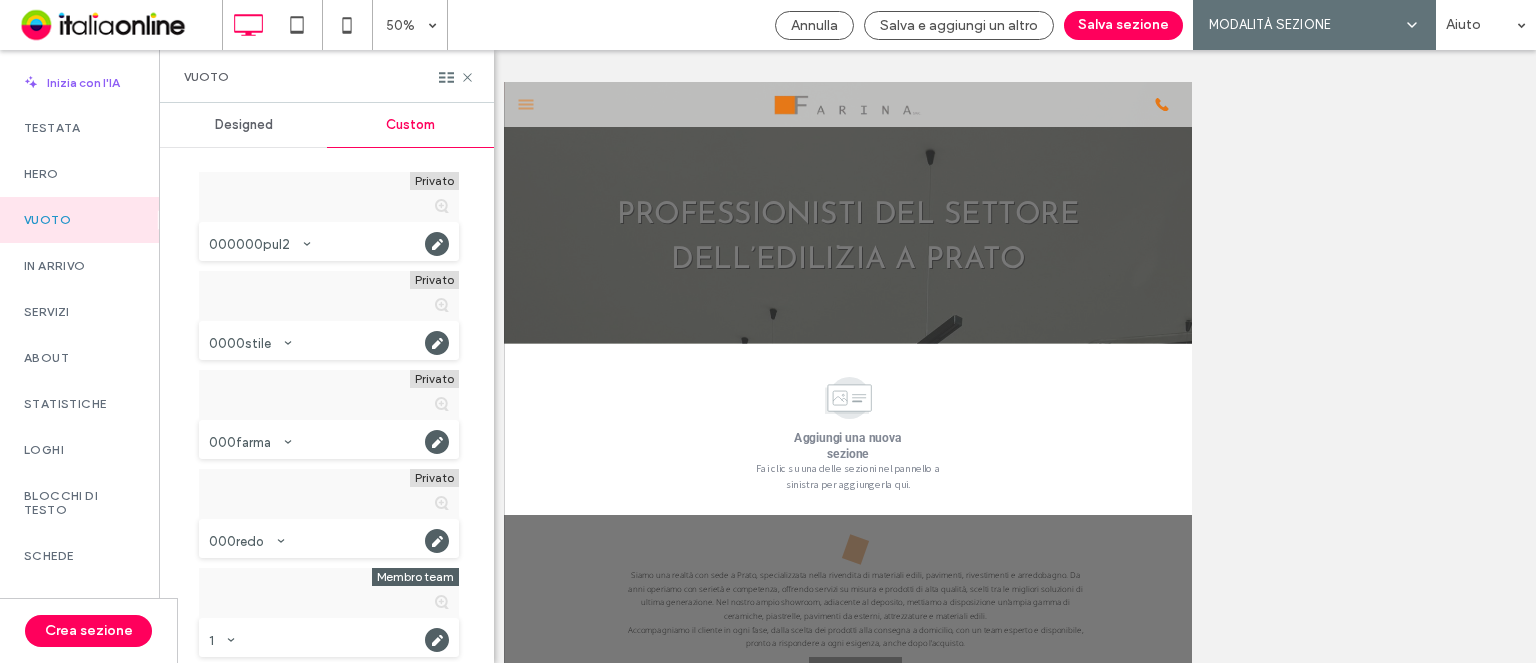 click on "Custom" at bounding box center [410, 125] 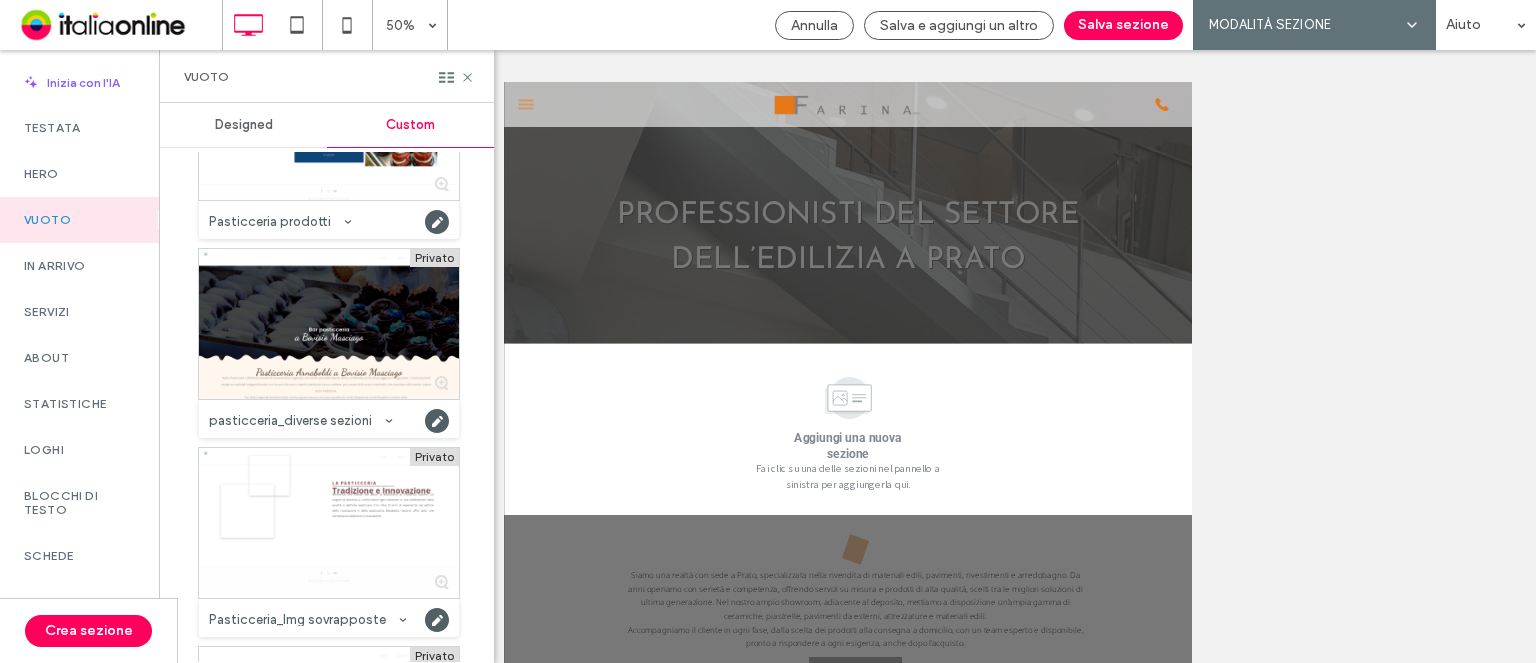 scroll, scrollTop: 46516, scrollLeft: 0, axis: vertical 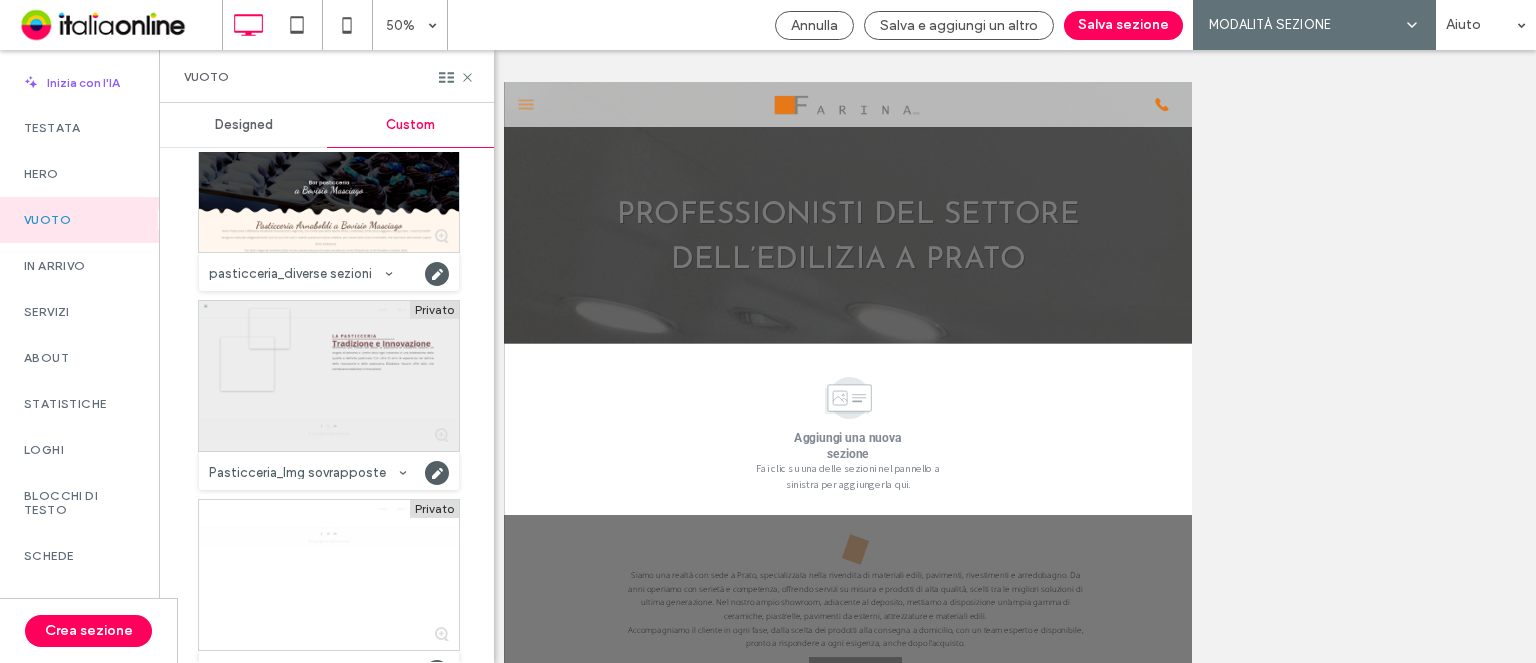 click at bounding box center [329, 376] 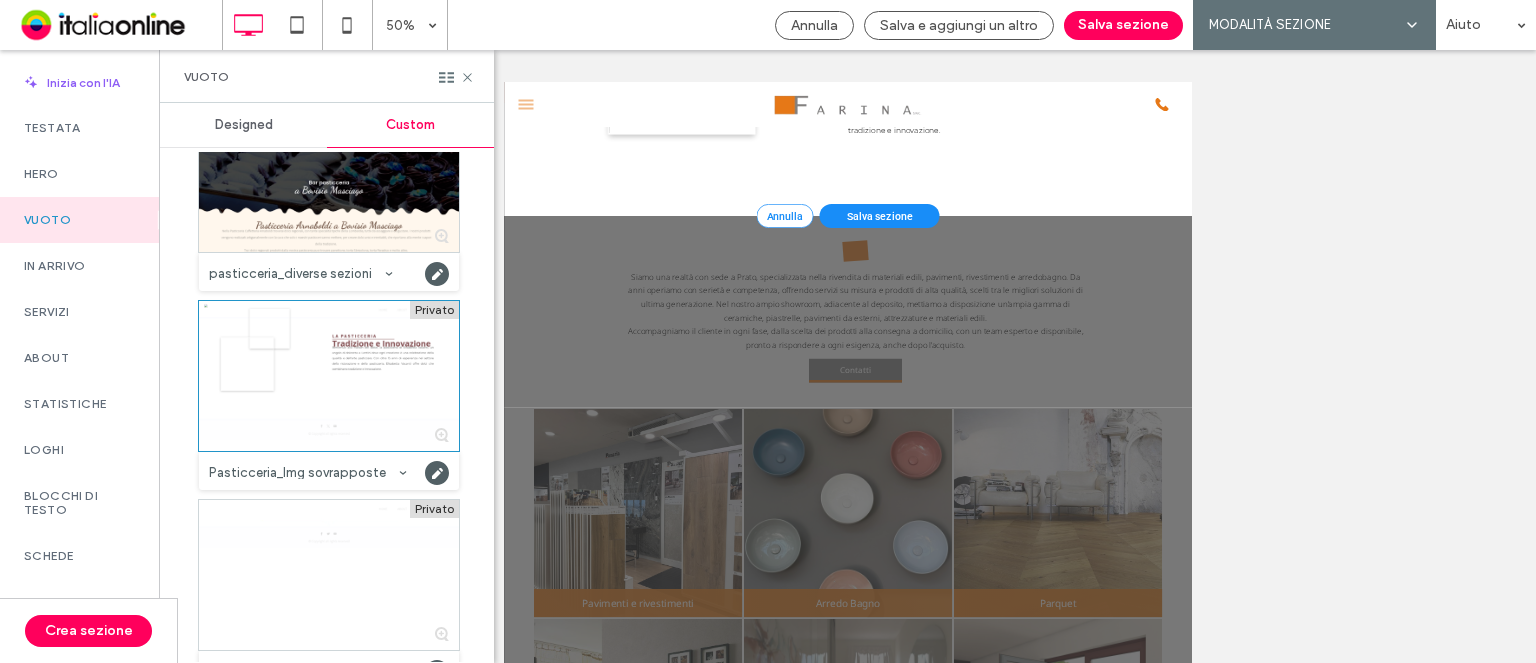 scroll, scrollTop: 1100, scrollLeft: 0, axis: vertical 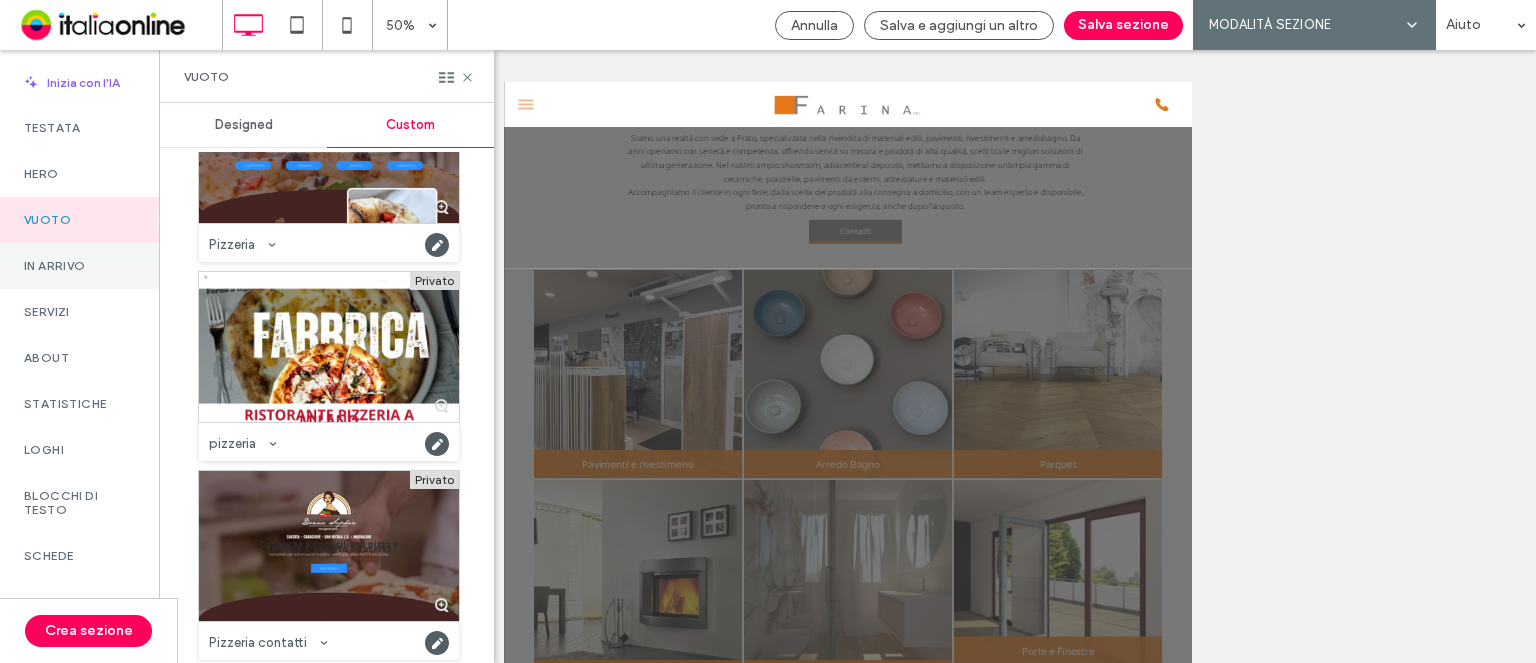 click on "In arrivo" at bounding box center (79, 266) 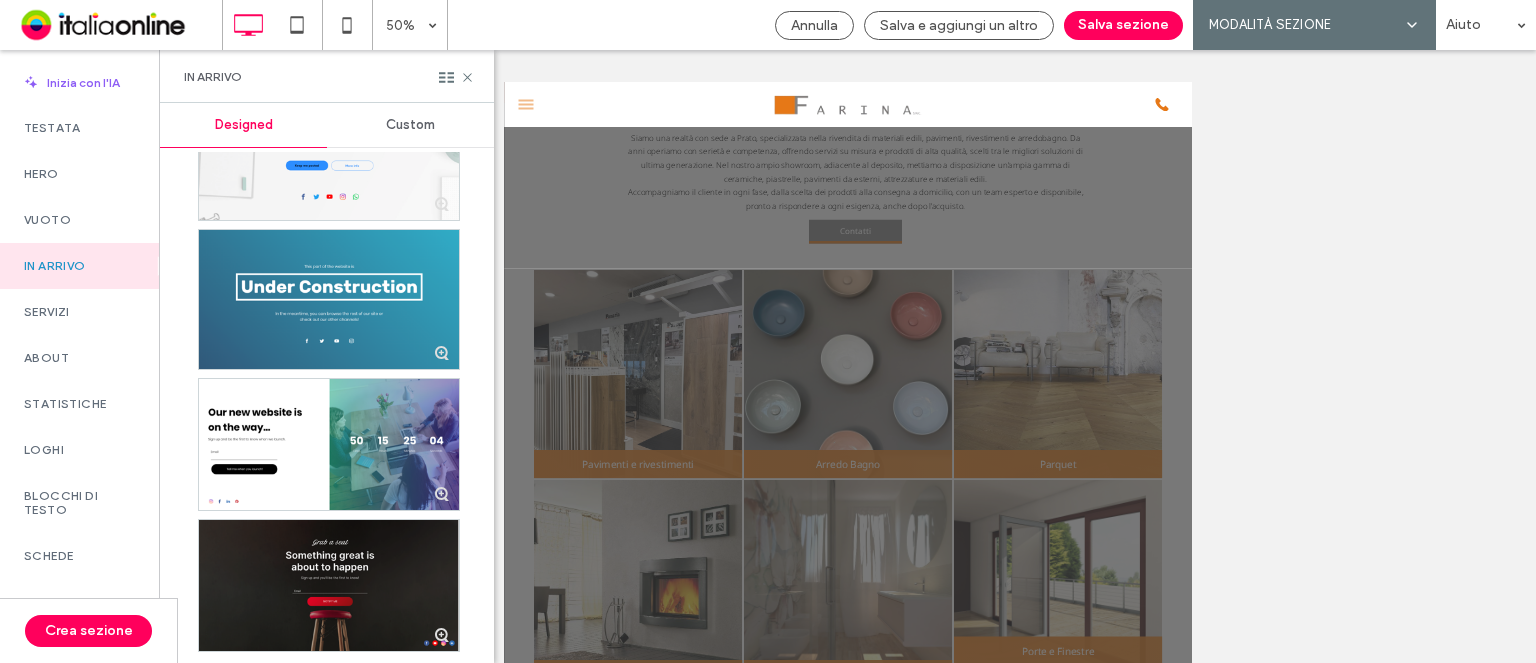 scroll, scrollTop: 732, scrollLeft: 0, axis: vertical 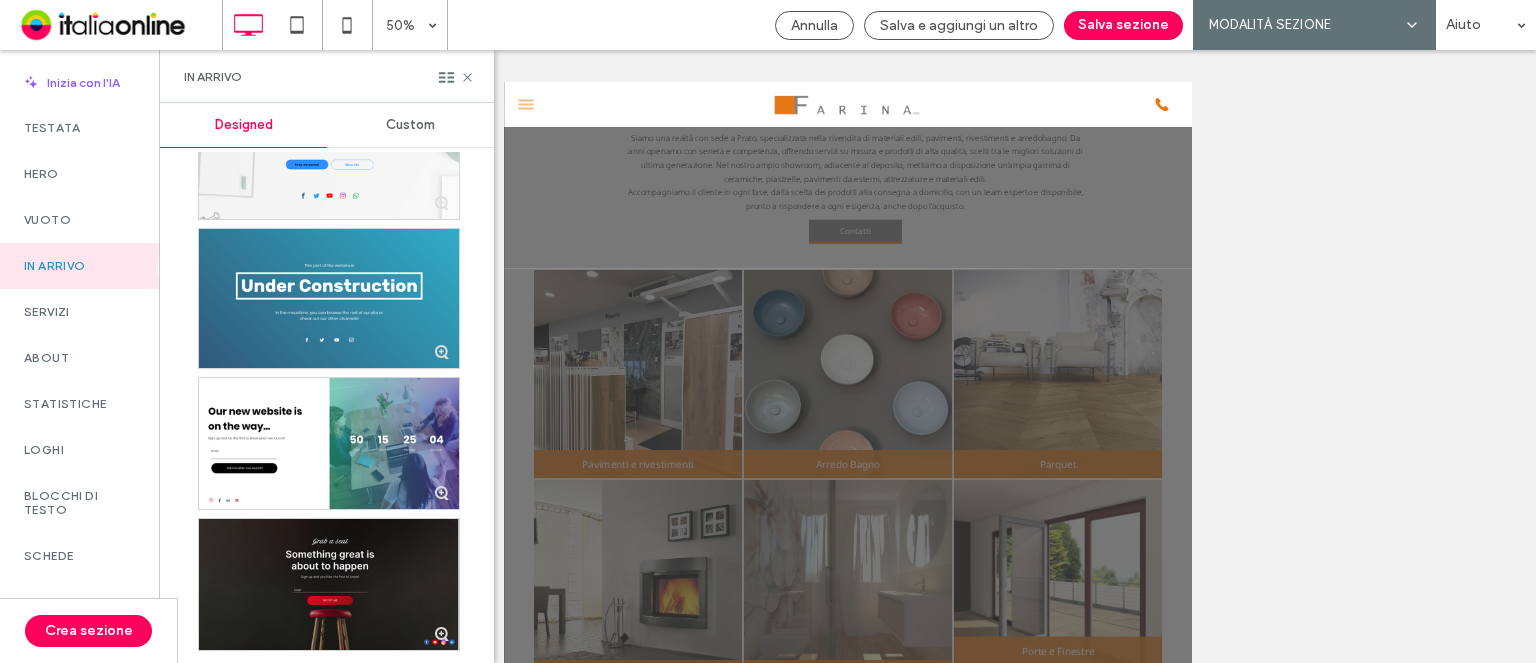 click on "Custom" at bounding box center (410, 125) 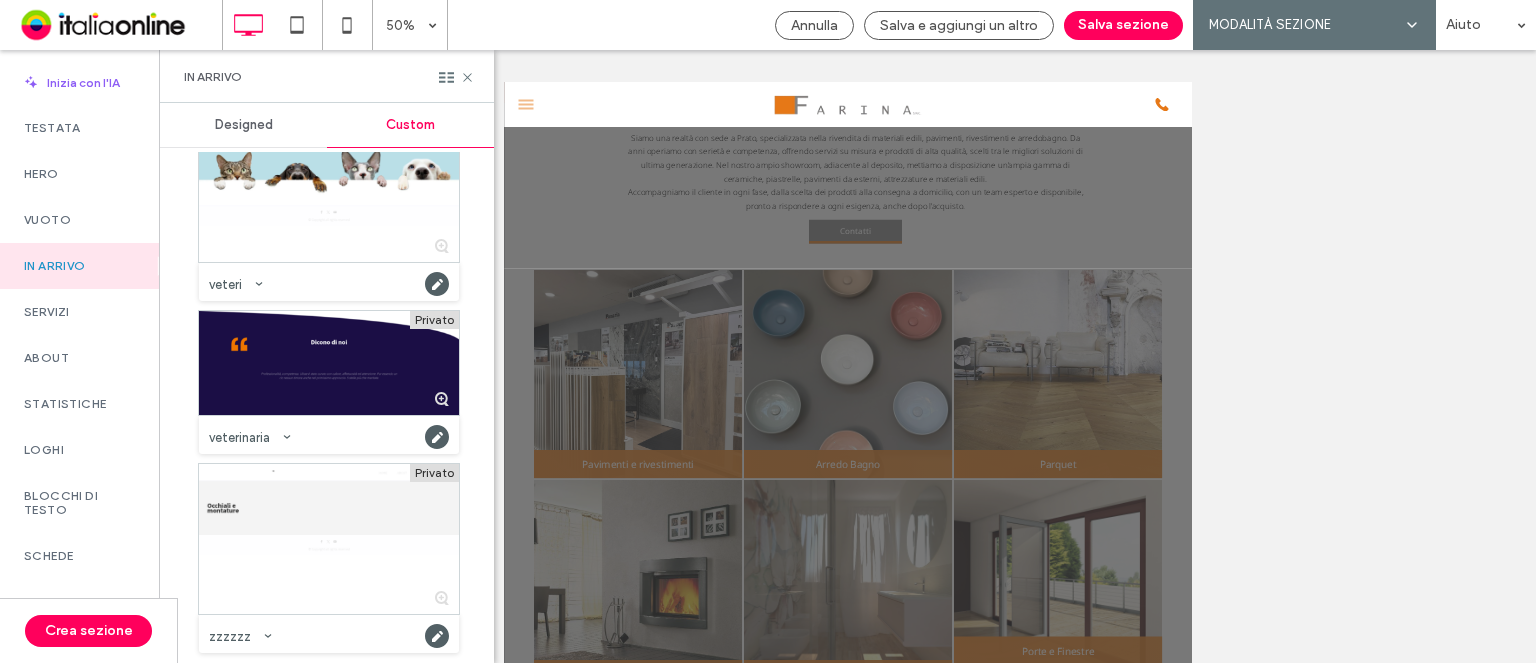 scroll, scrollTop: 7176, scrollLeft: 0, axis: vertical 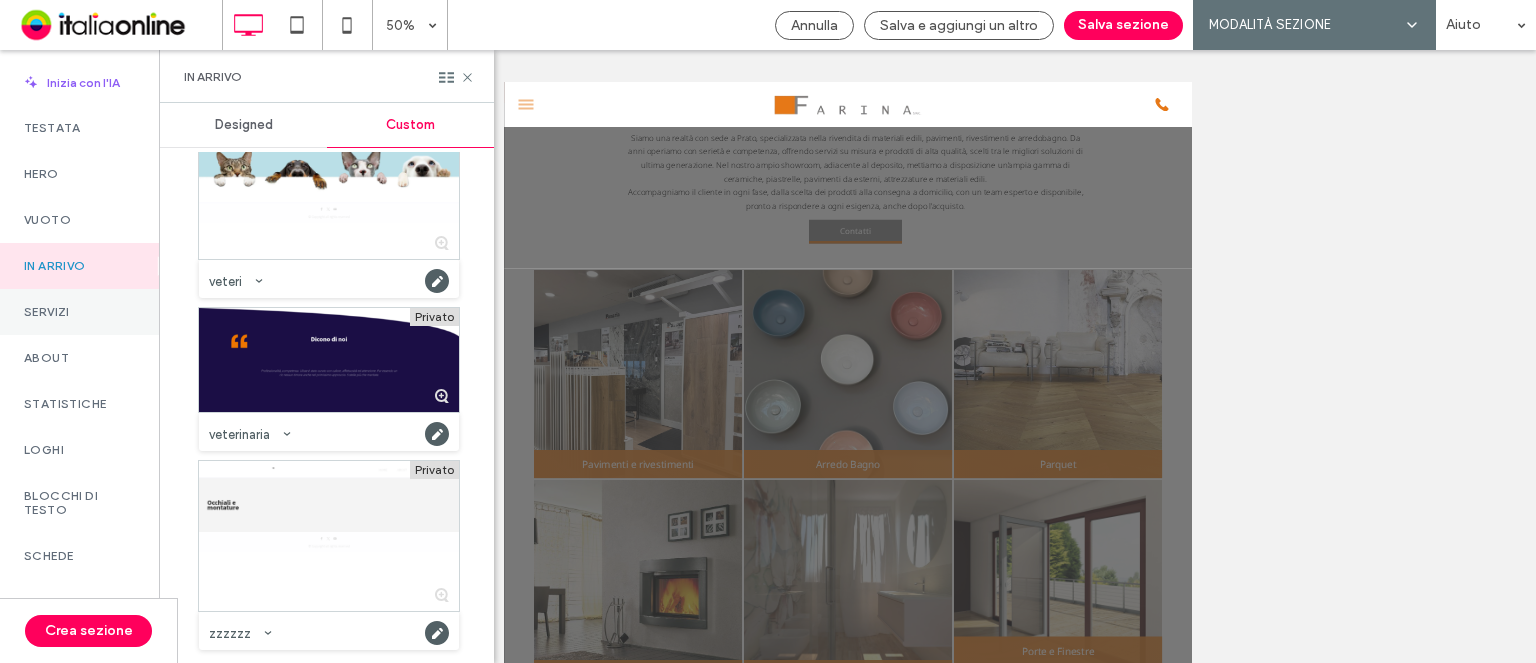 click on "Servizi" at bounding box center (79, 312) 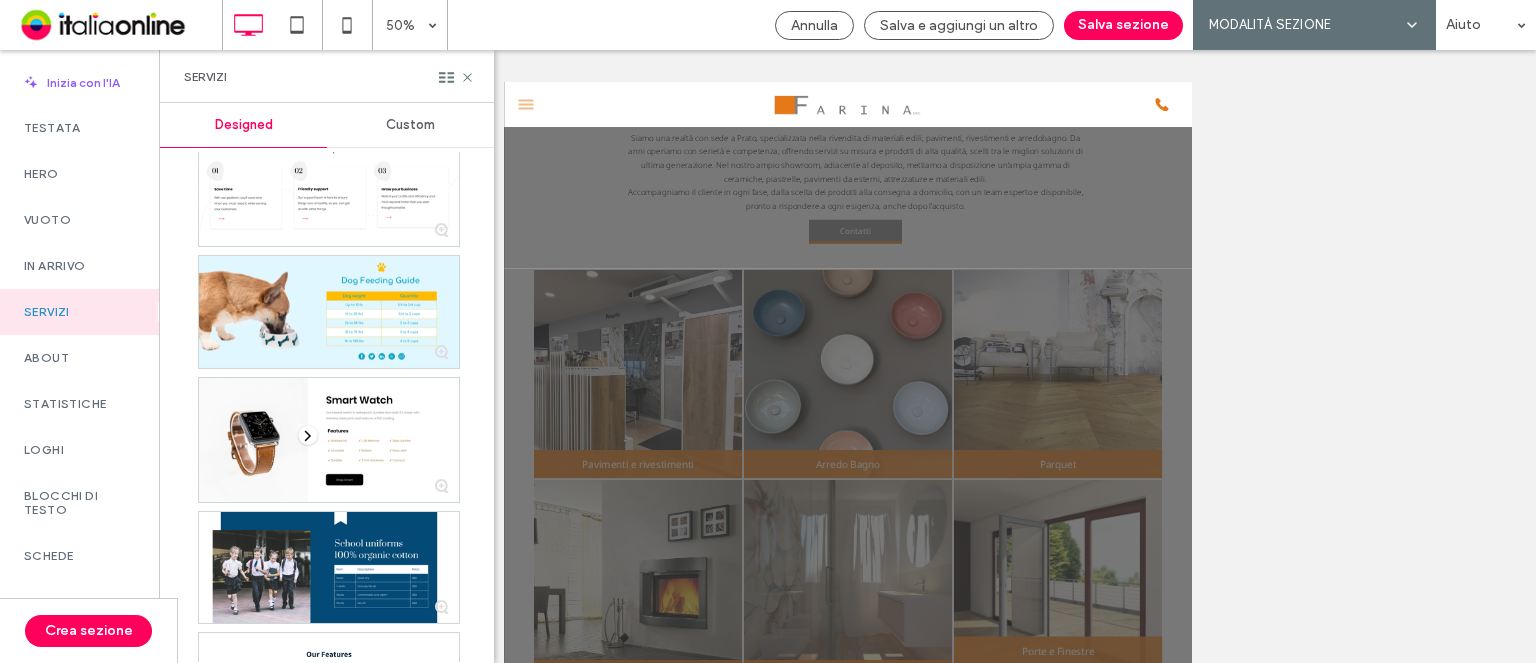 scroll, scrollTop: 4612, scrollLeft: 0, axis: vertical 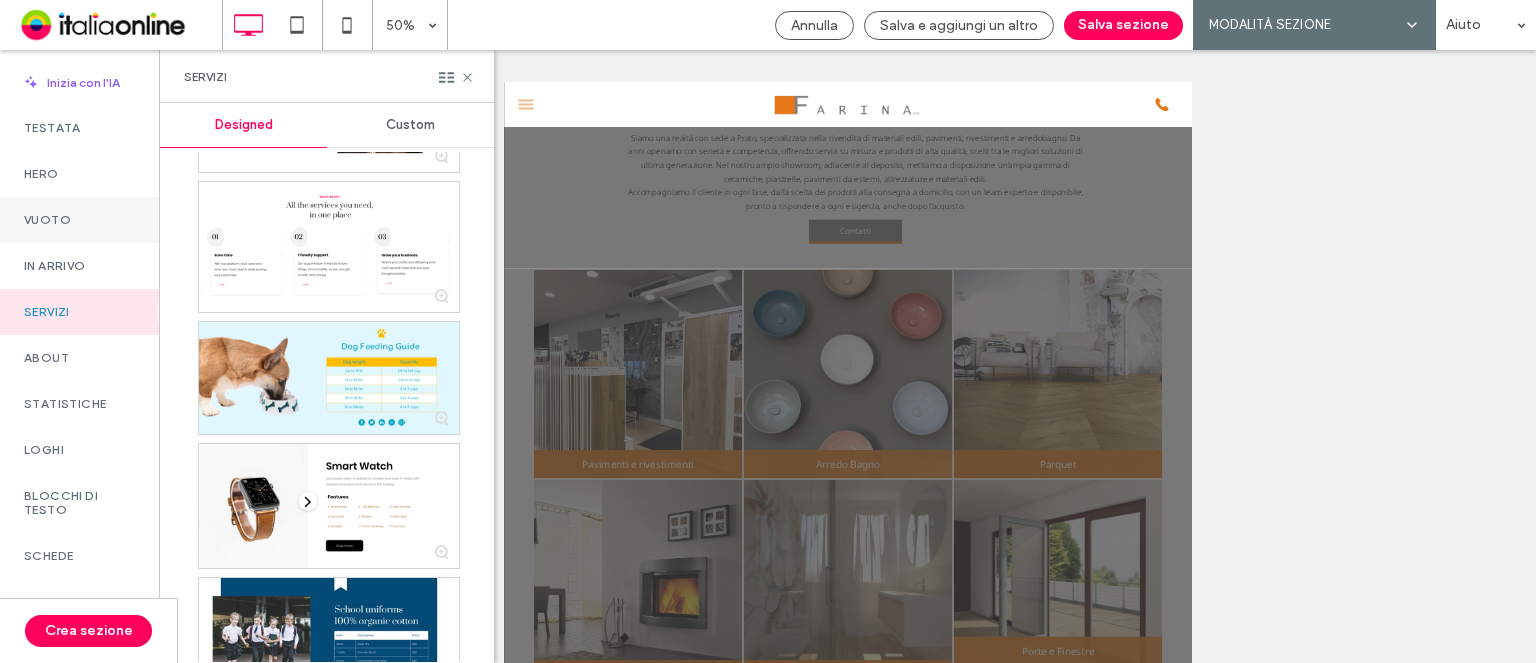 click on "Vuoto" at bounding box center (79, 220) 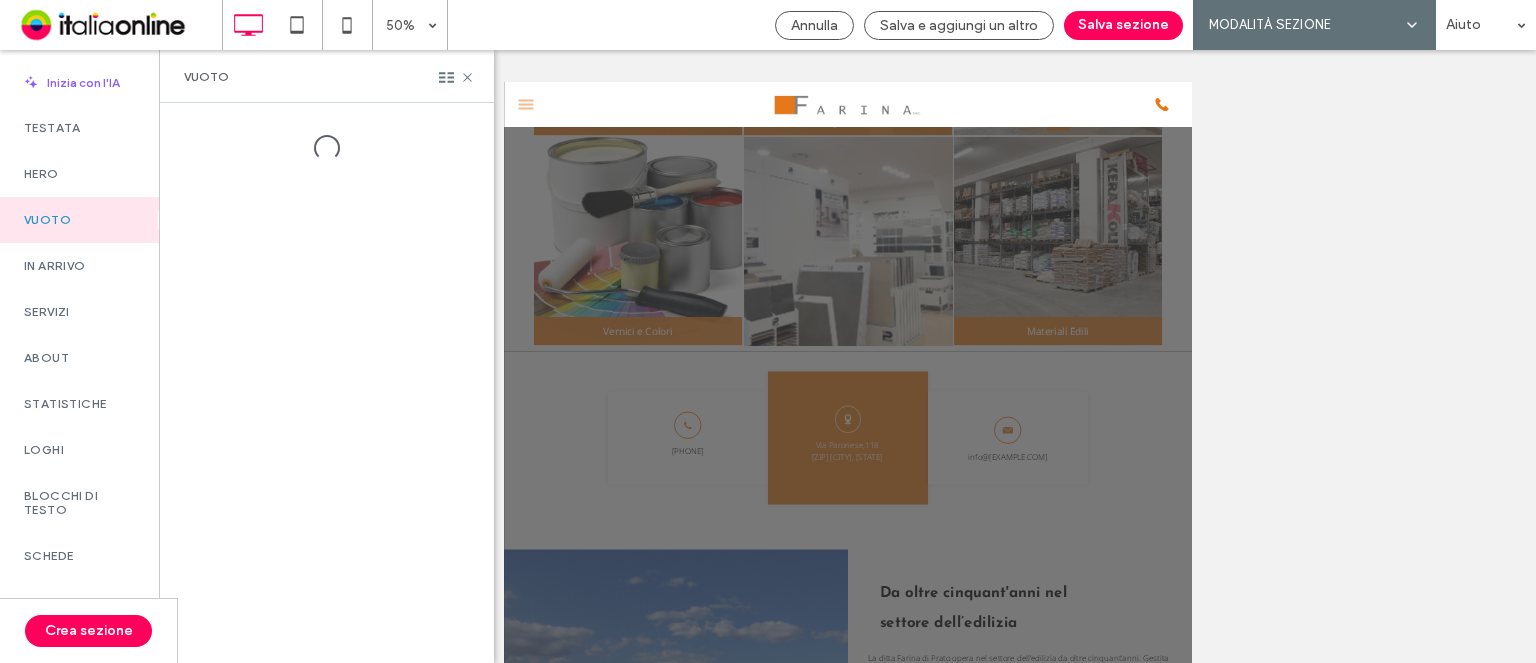 scroll, scrollTop: 2219, scrollLeft: 0, axis: vertical 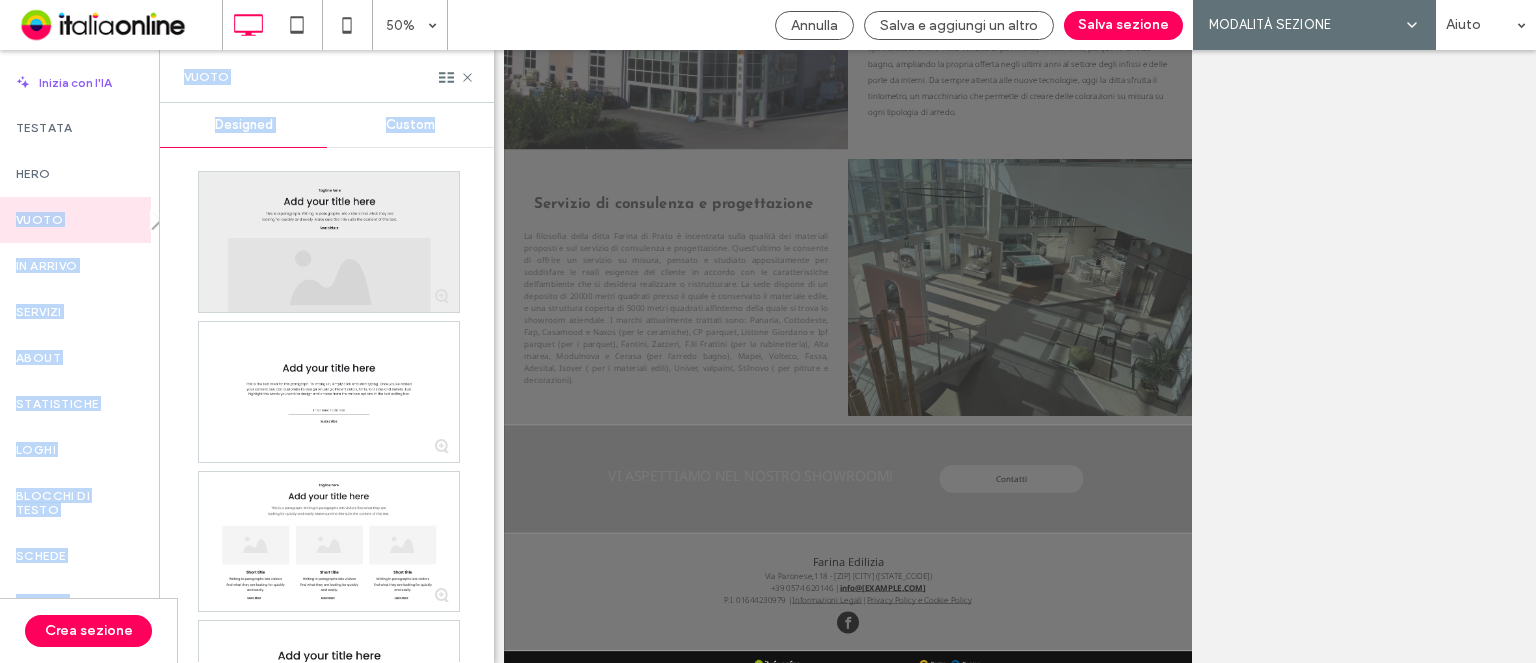 drag, startPoint x: 77, startPoint y: 189, endPoint x: 220, endPoint y: 235, distance: 150.2165 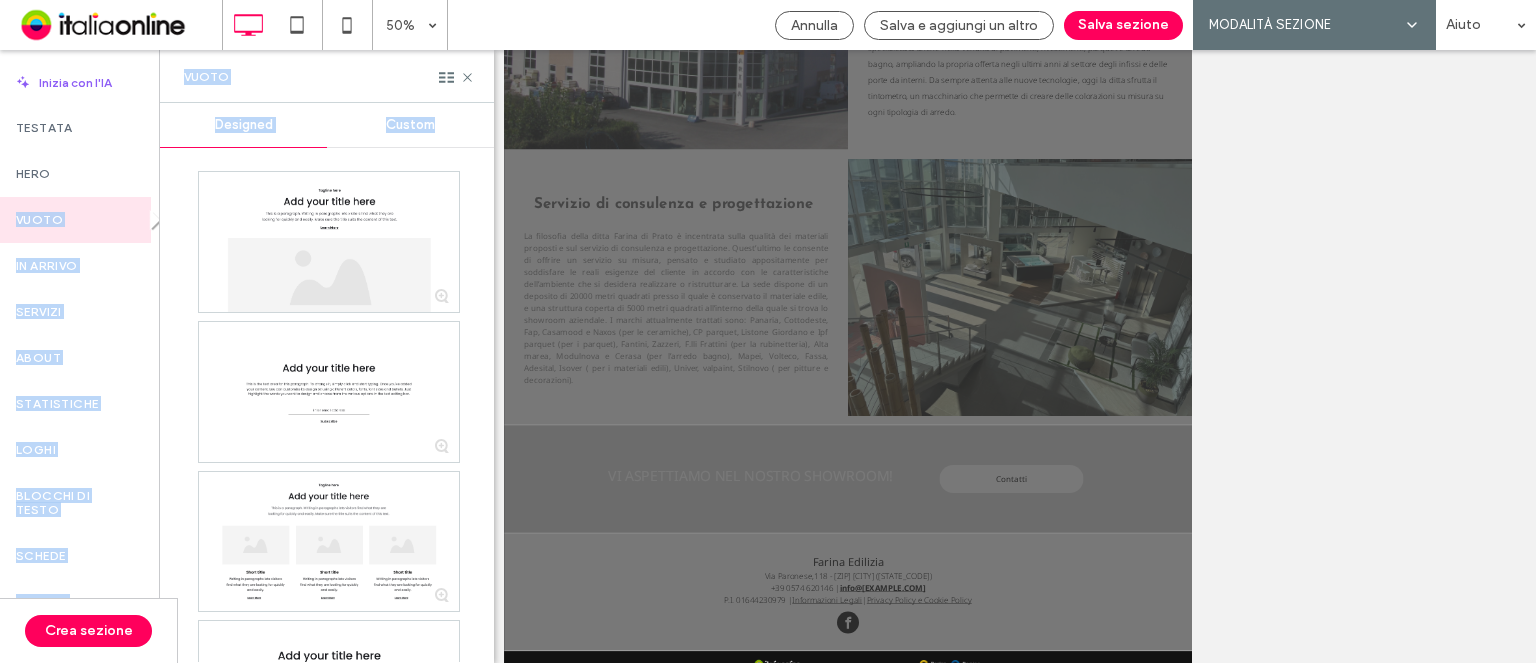 click on "Custom" at bounding box center (410, 125) 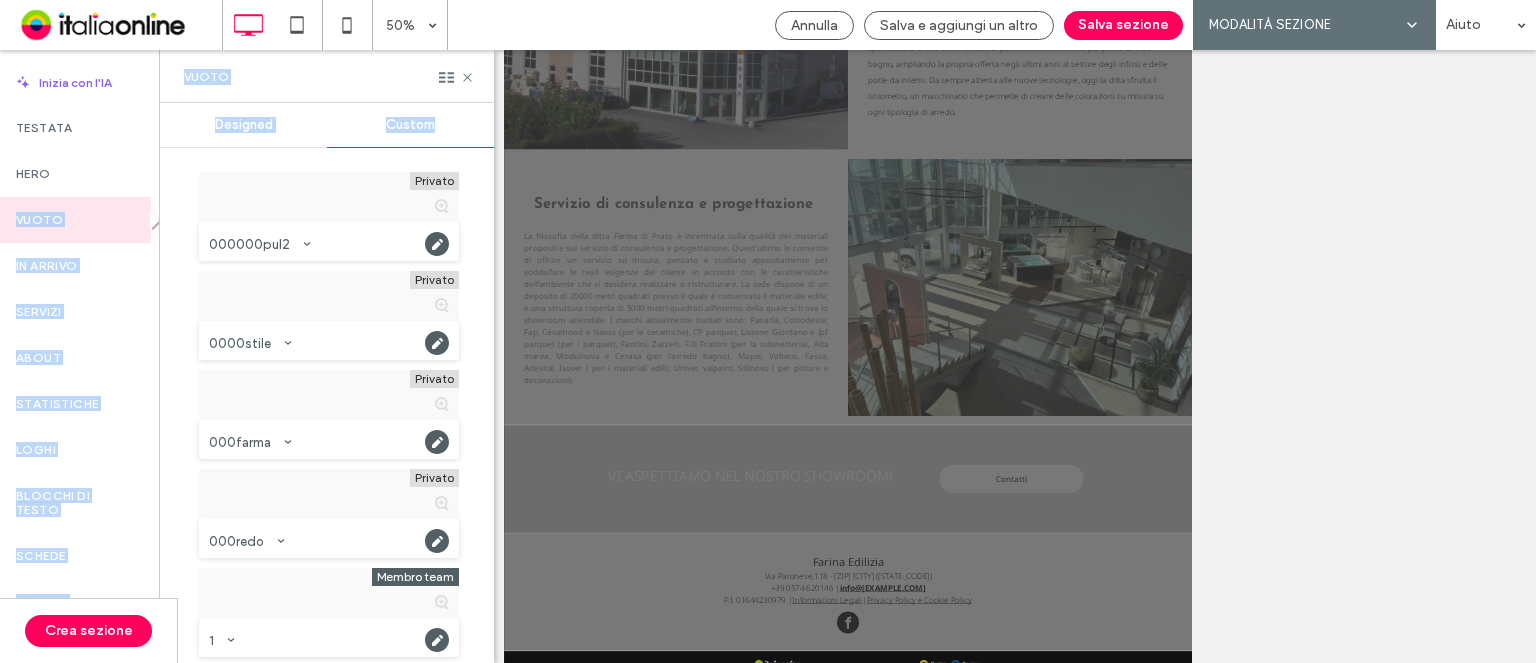 click on "Custom" at bounding box center (410, 125) 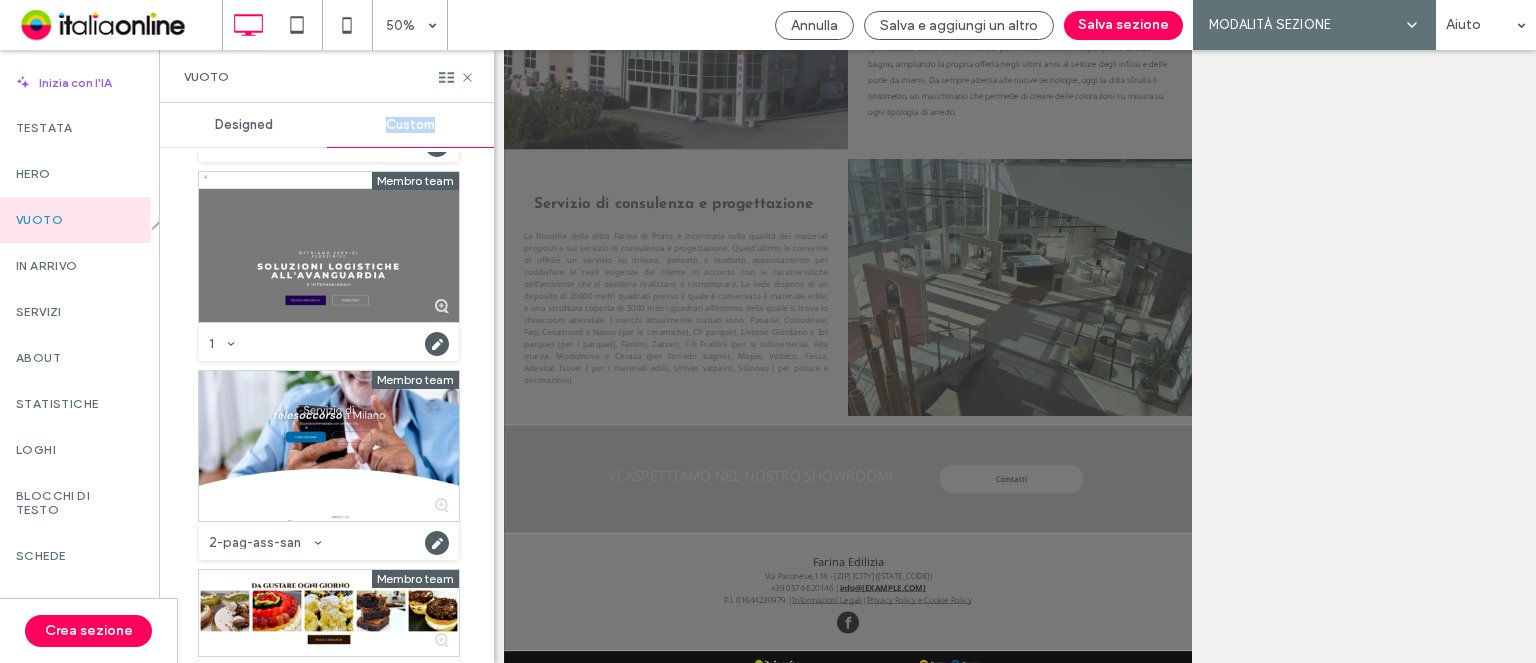 scroll, scrollTop: 800, scrollLeft: 0, axis: vertical 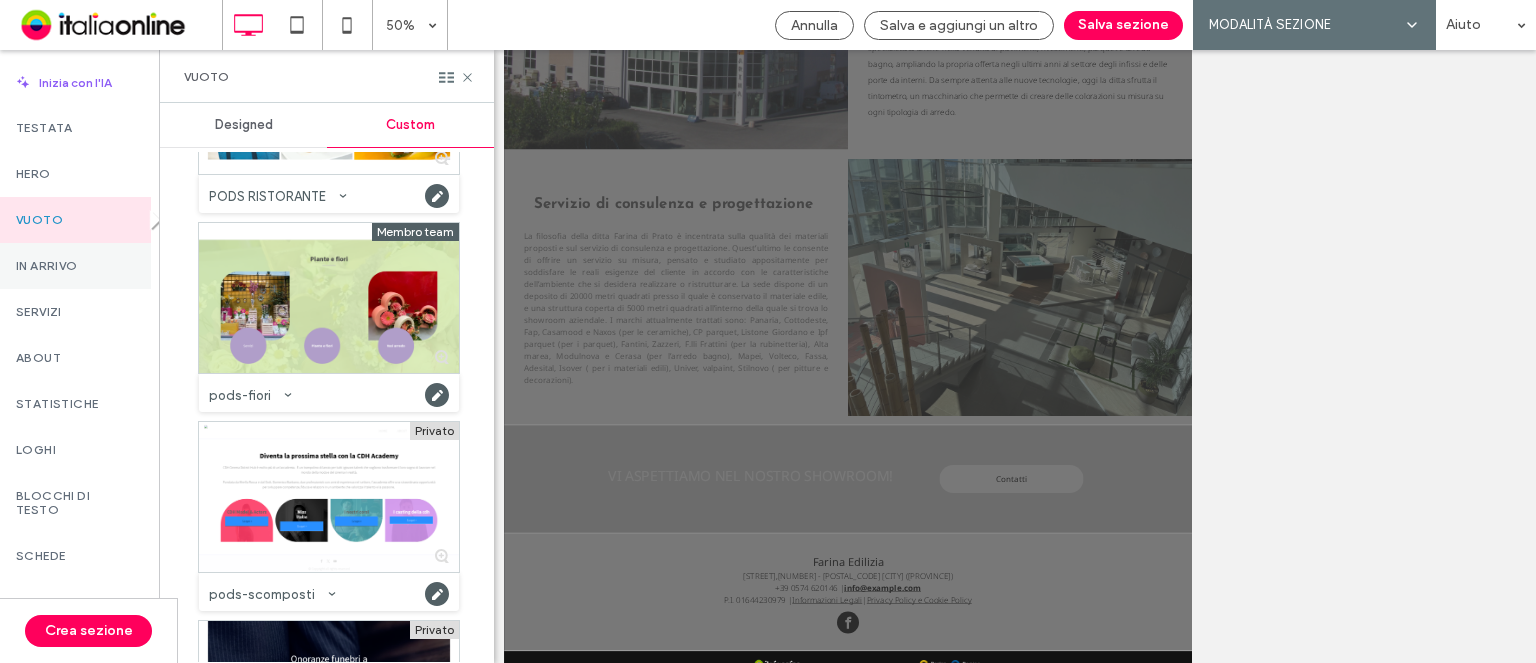 click on "In arrivo" at bounding box center [71, 266] 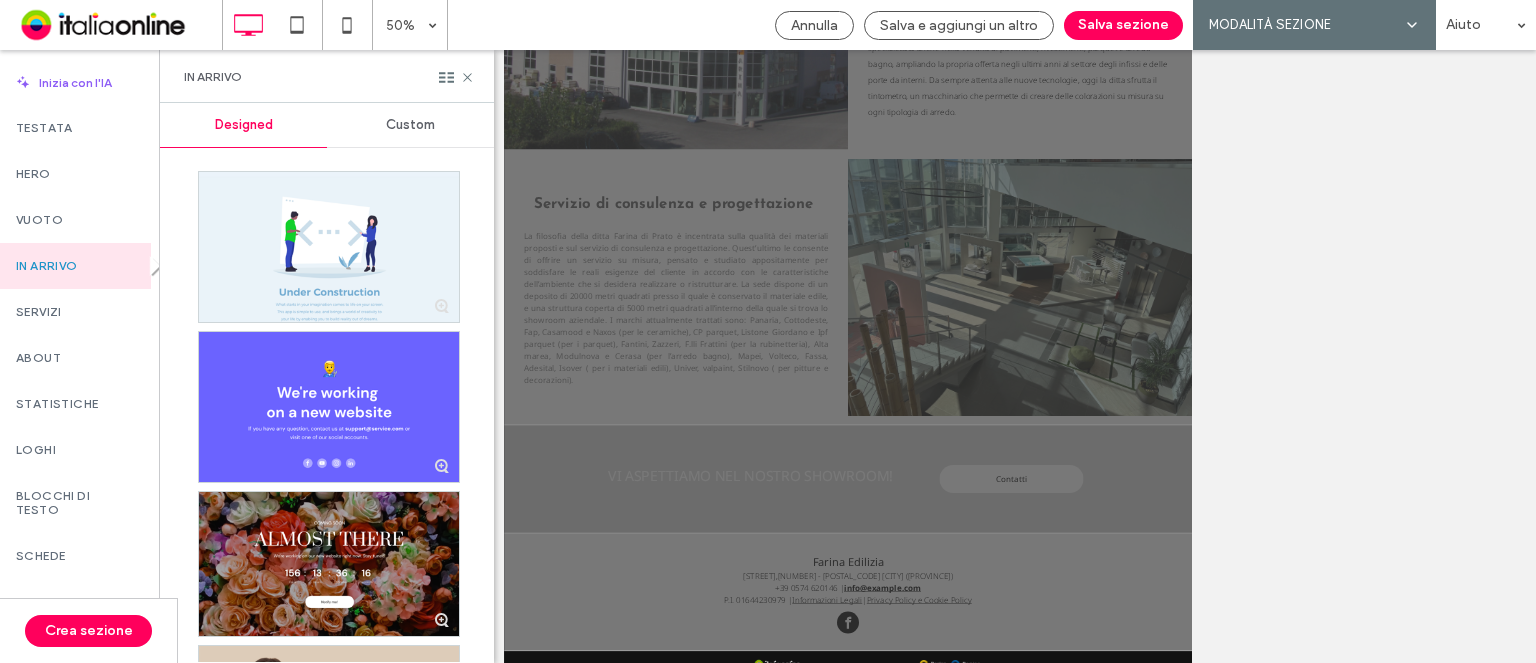 click on "Custom" at bounding box center [410, 125] 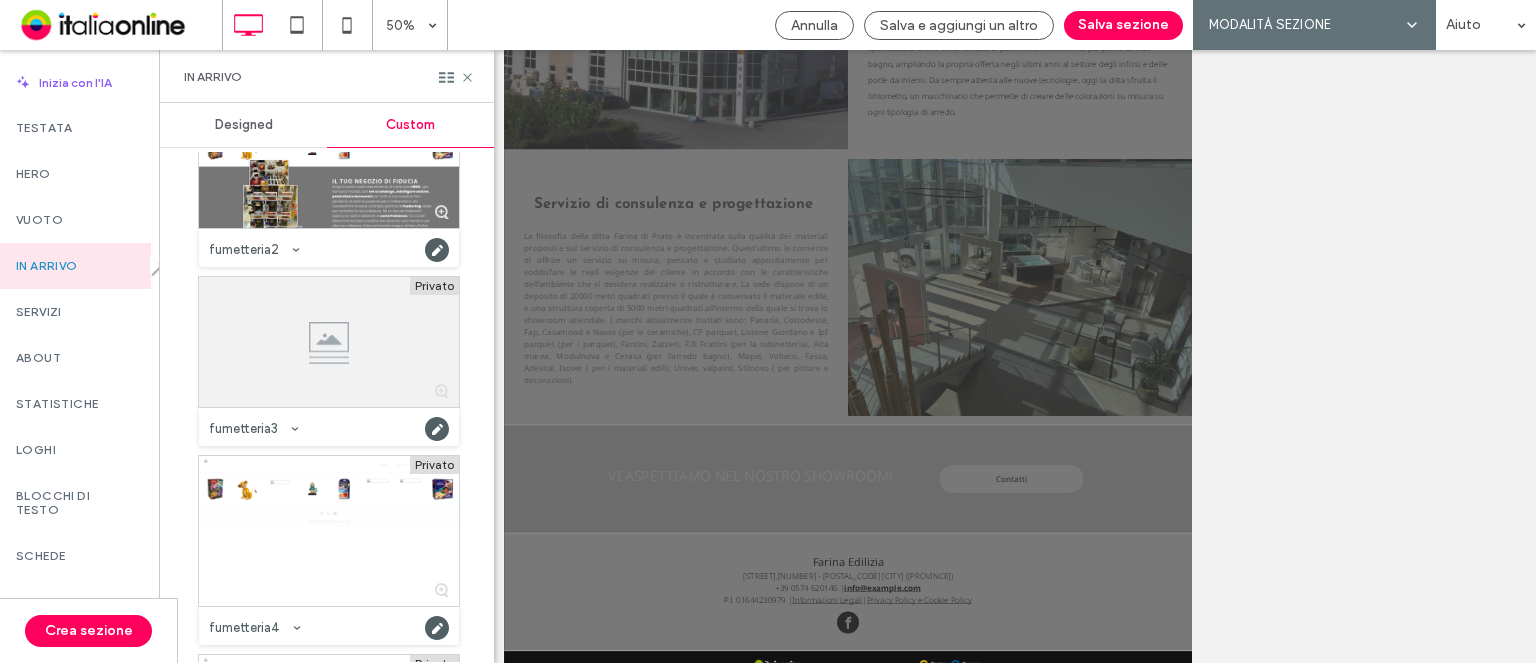 scroll, scrollTop: 2376, scrollLeft: 0, axis: vertical 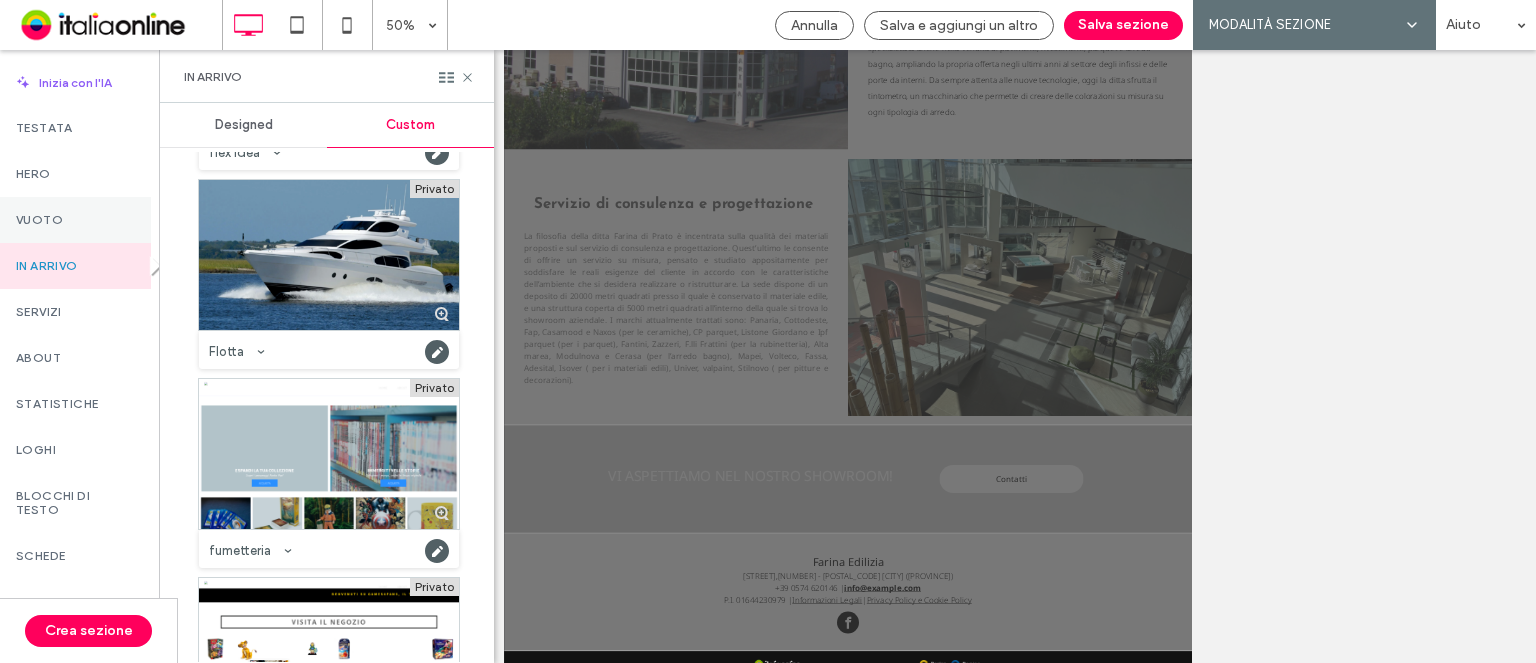 click on "Vuoto" at bounding box center [71, 220] 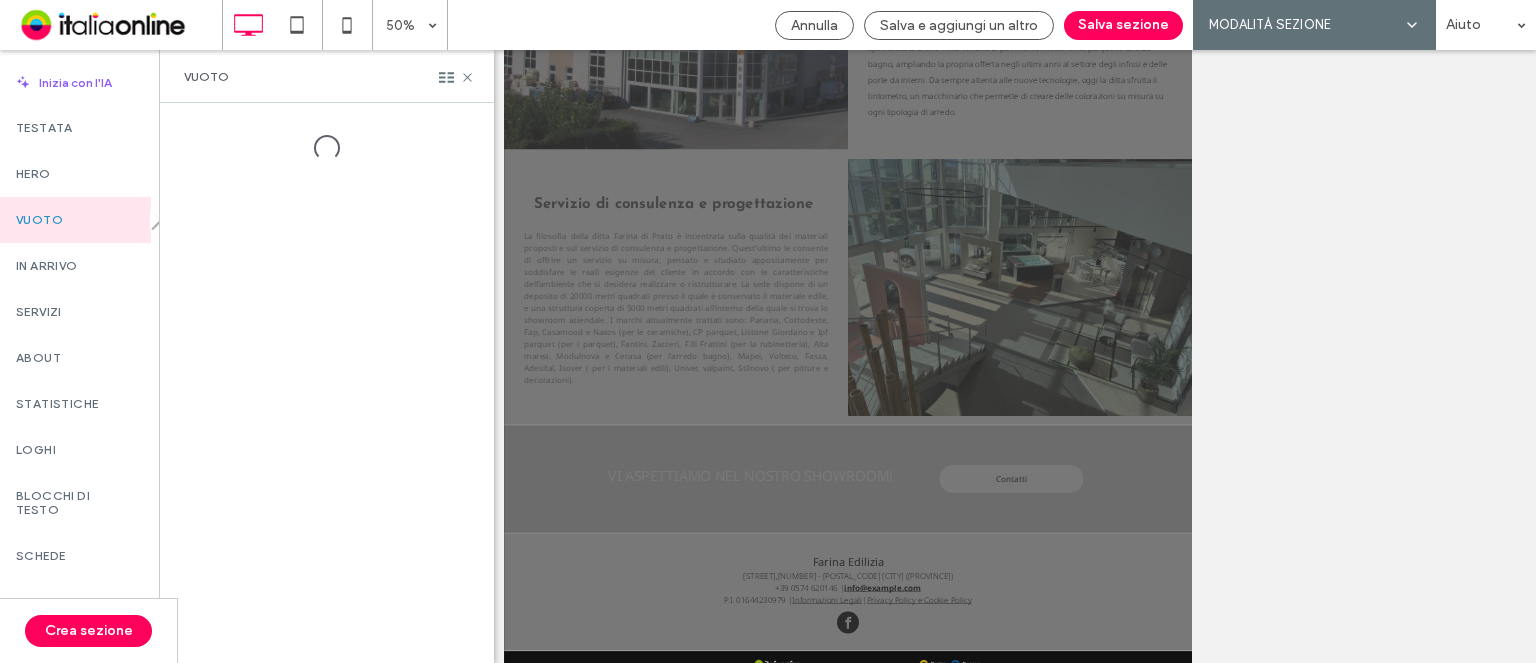 click on "Vuoto" at bounding box center [71, 220] 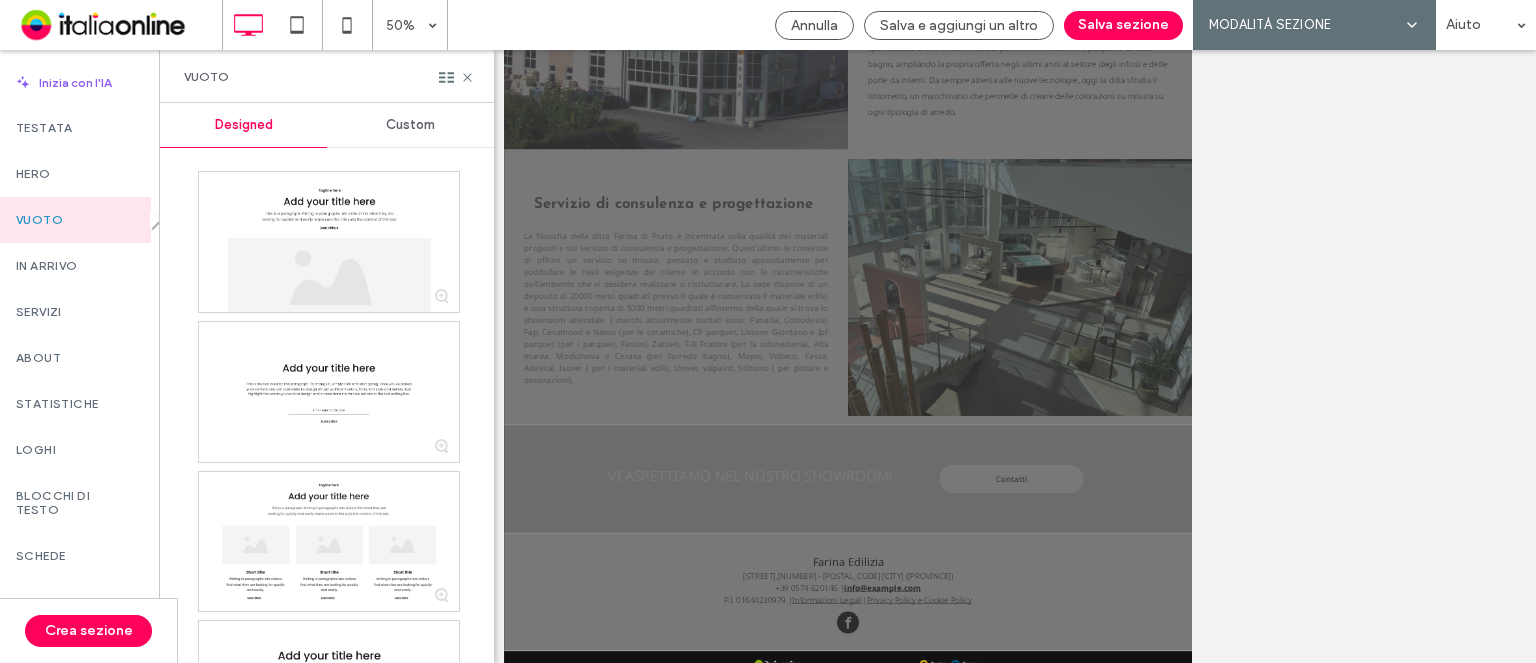drag, startPoint x: 440, startPoint y: 108, endPoint x: 432, endPoint y: 134, distance: 27.202942 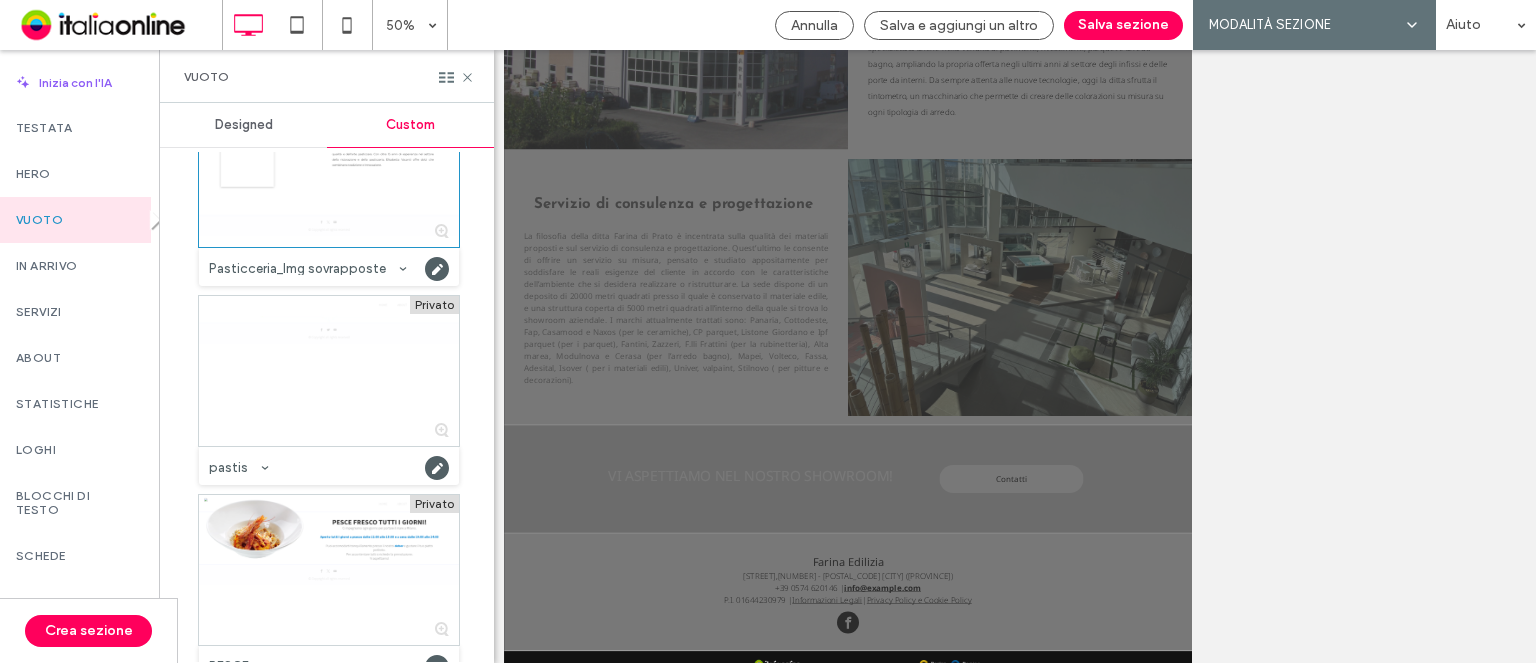 scroll, scrollTop: 46600, scrollLeft: 0, axis: vertical 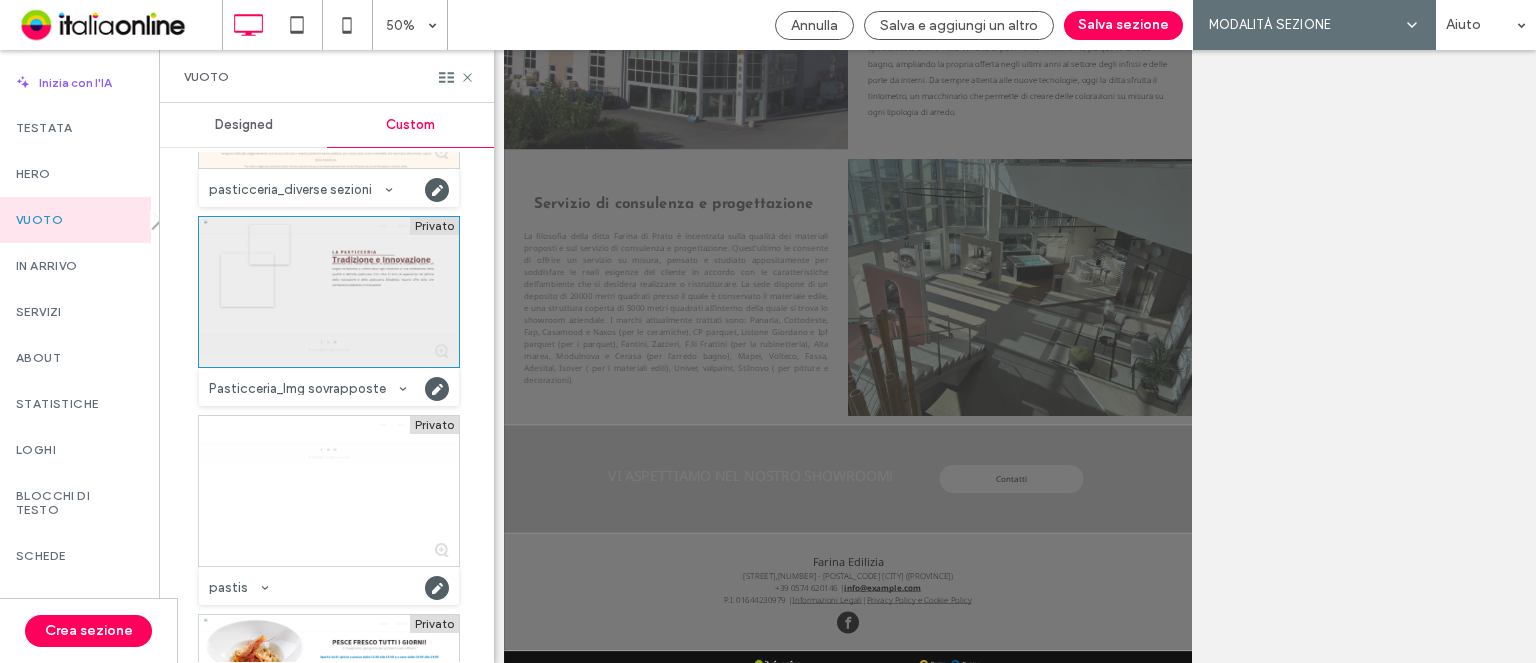 click at bounding box center (329, 292) 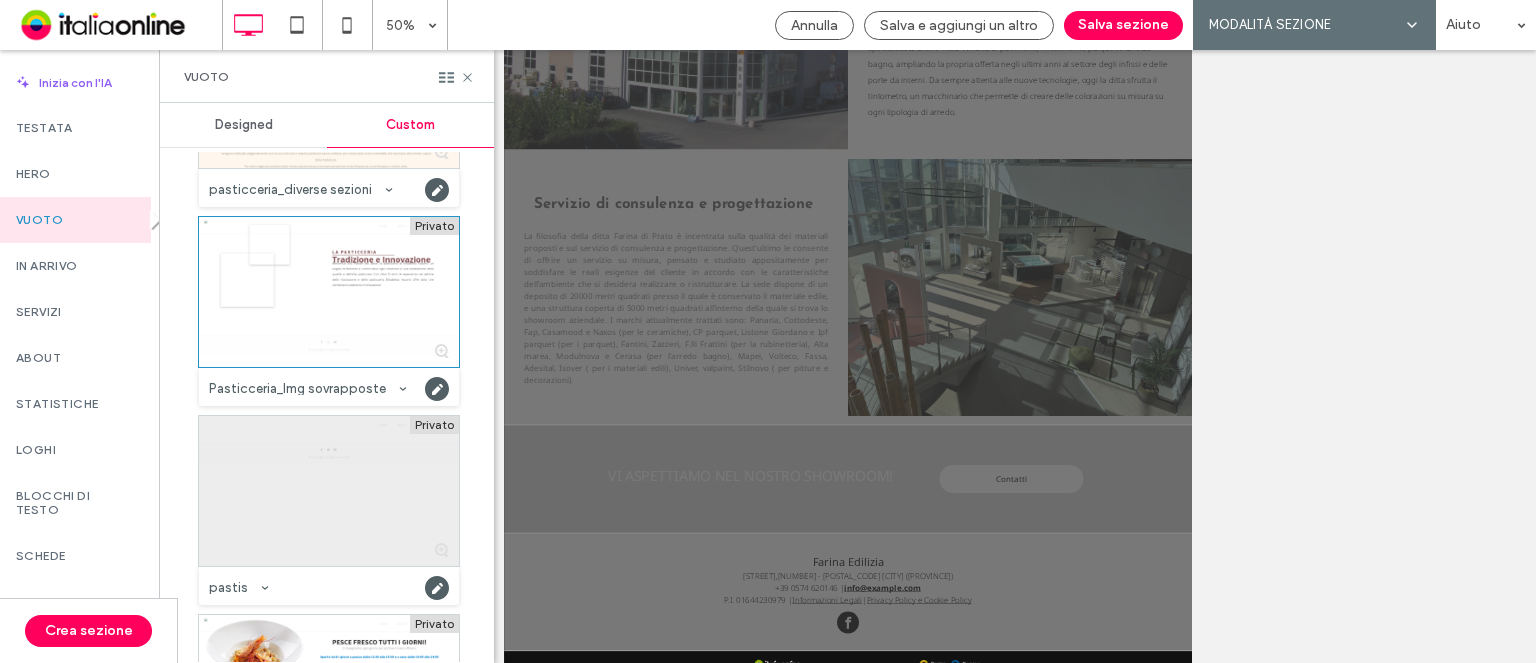 click at bounding box center (329, 491) 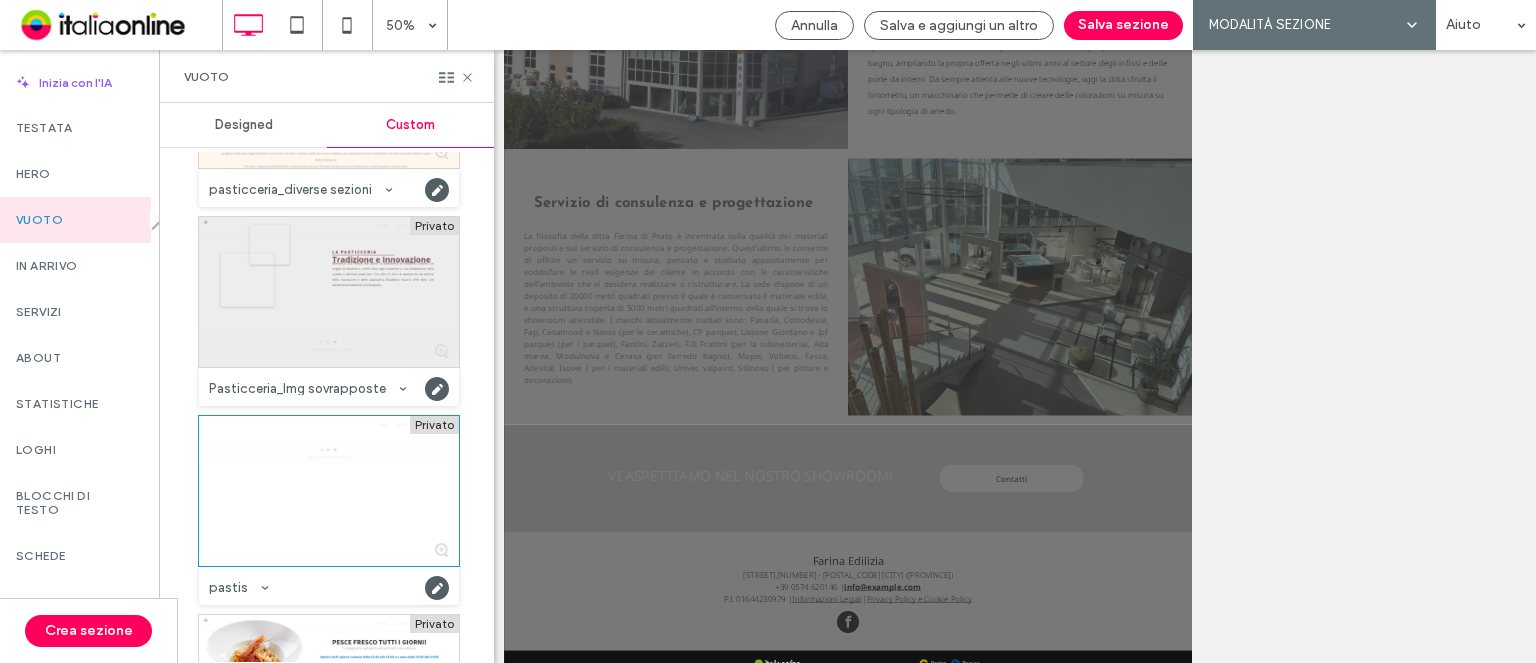 scroll, scrollTop: 1628, scrollLeft: 0, axis: vertical 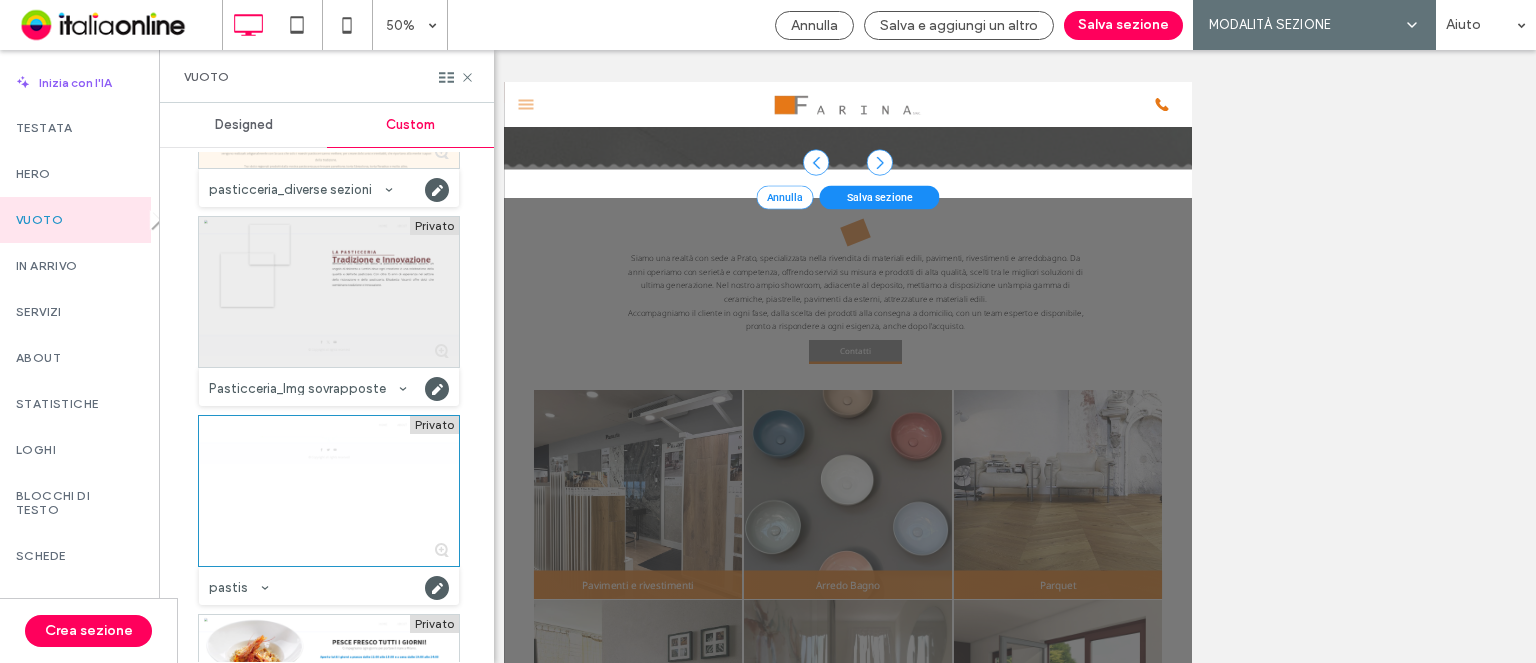 click at bounding box center (329, 292) 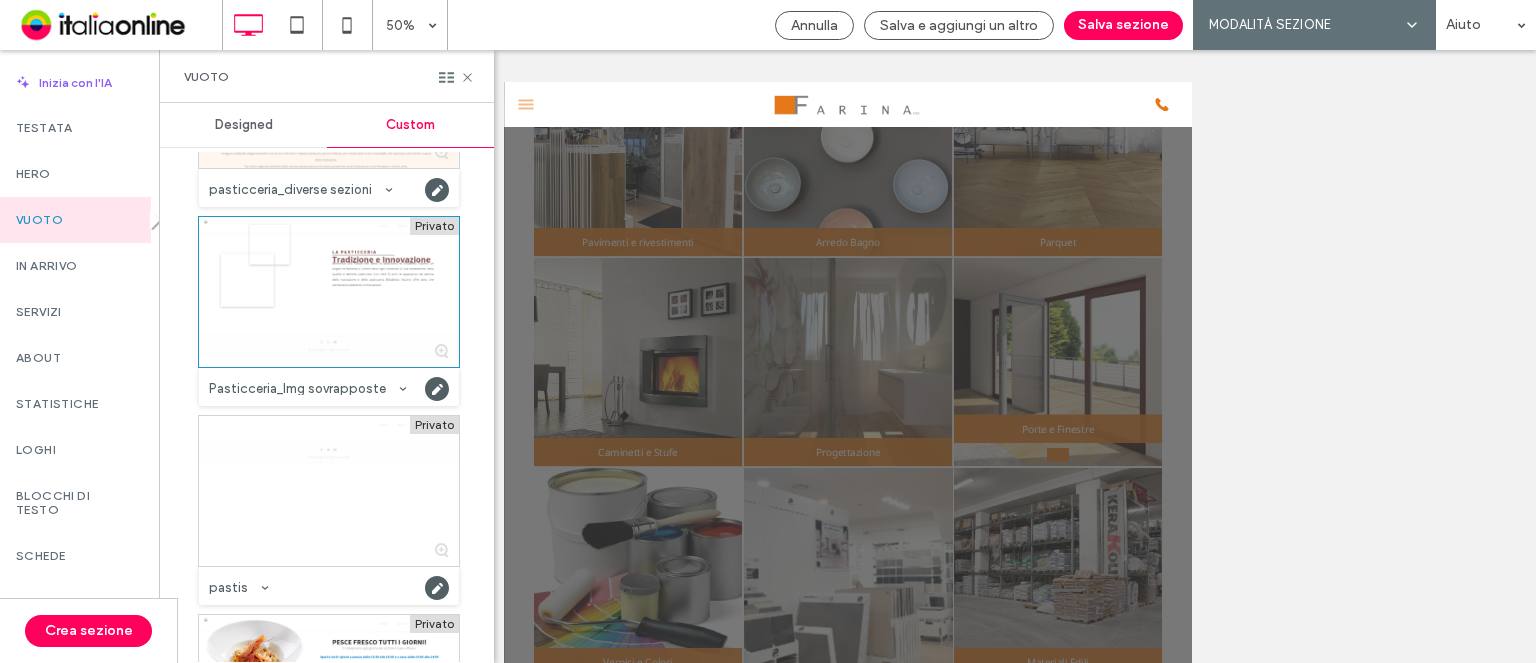 scroll, scrollTop: 1663, scrollLeft: 0, axis: vertical 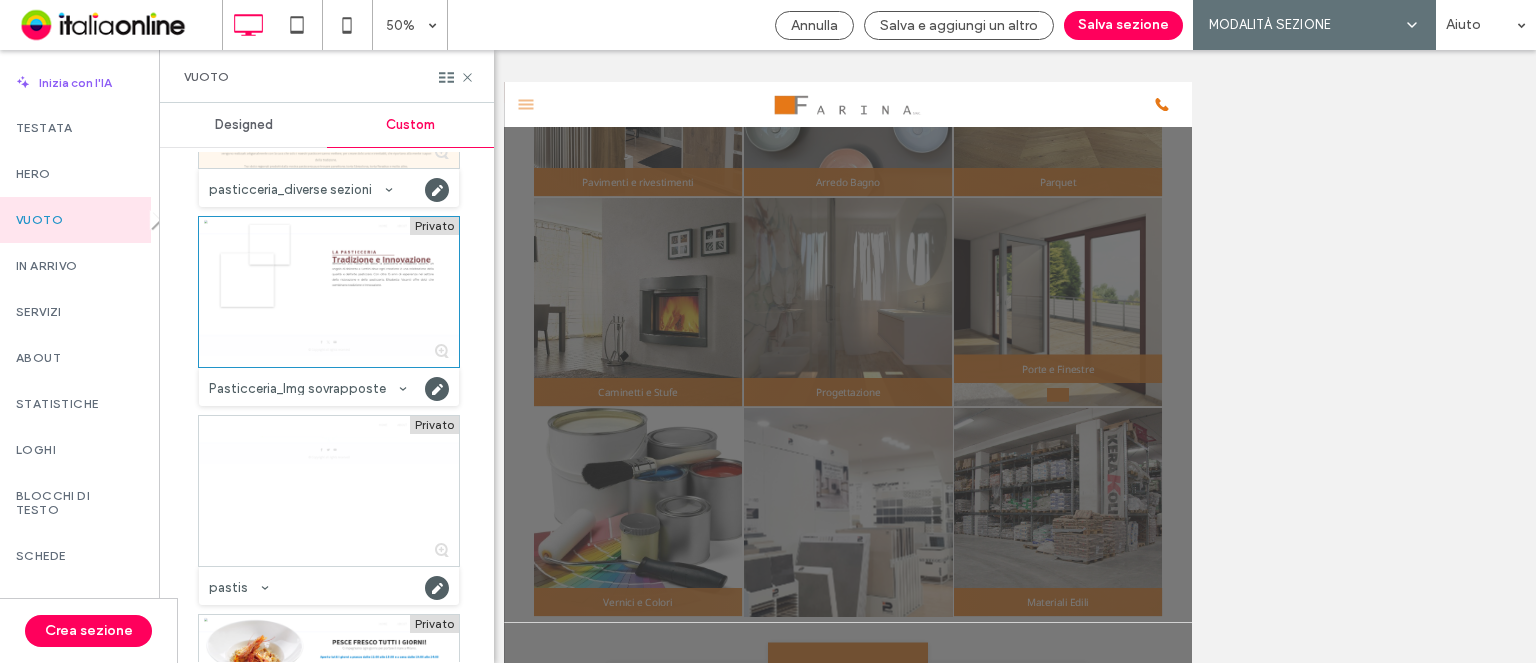 drag, startPoint x: 1082, startPoint y: 16, endPoint x: 718, endPoint y: 2, distance: 364.26913 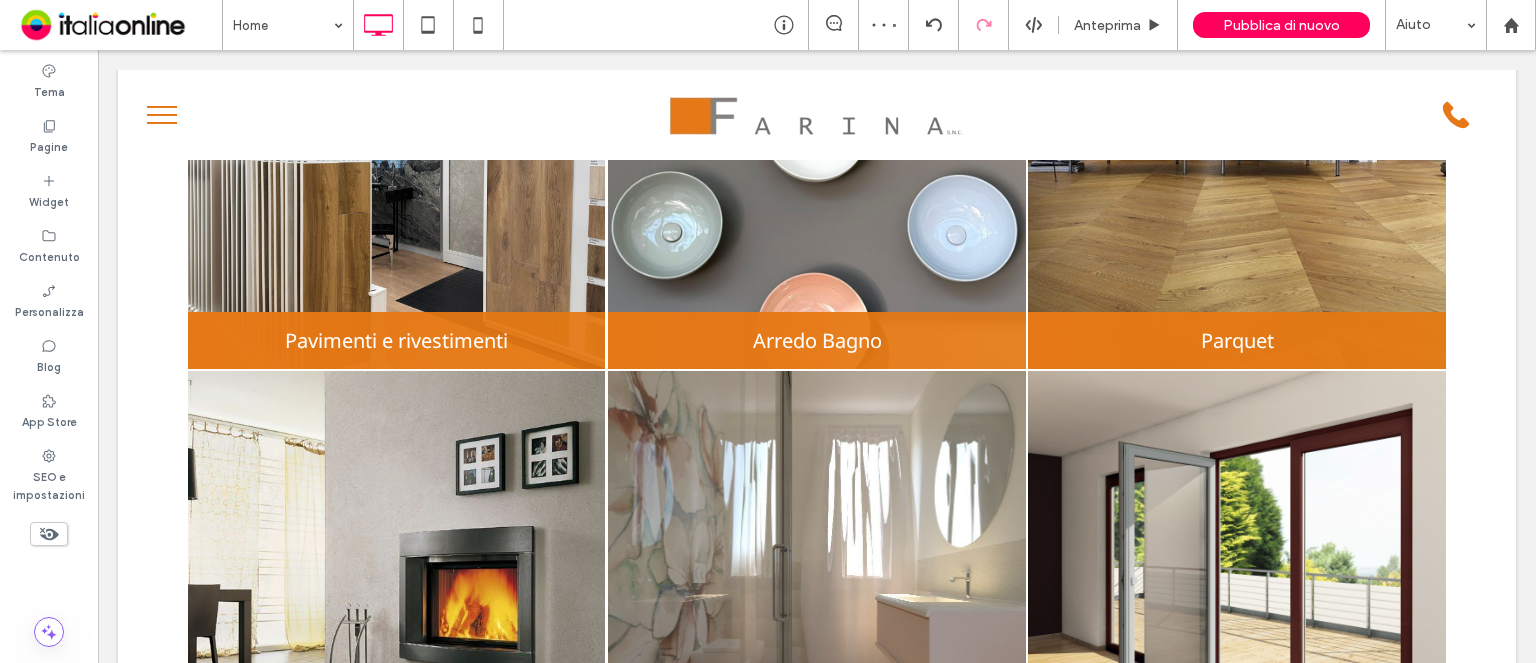scroll, scrollTop: 2764, scrollLeft: 0, axis: vertical 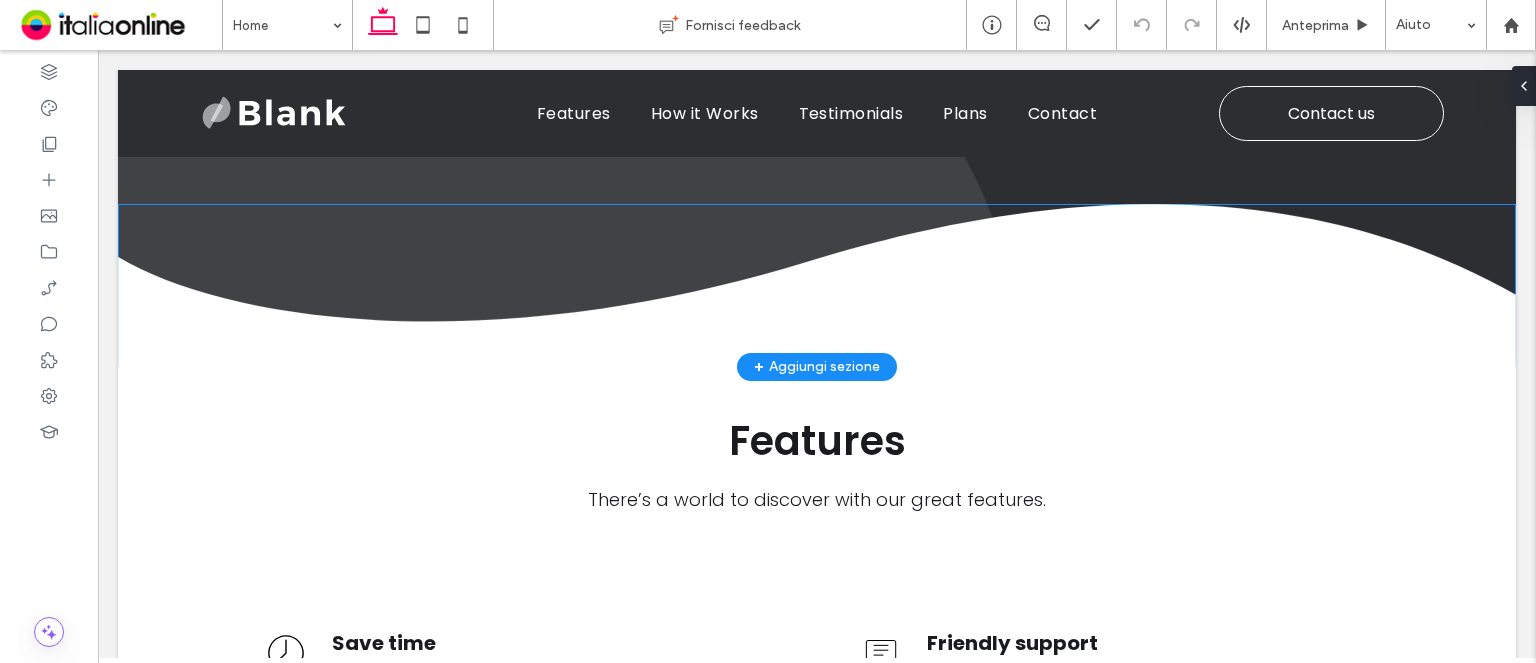 click at bounding box center [817, 285] 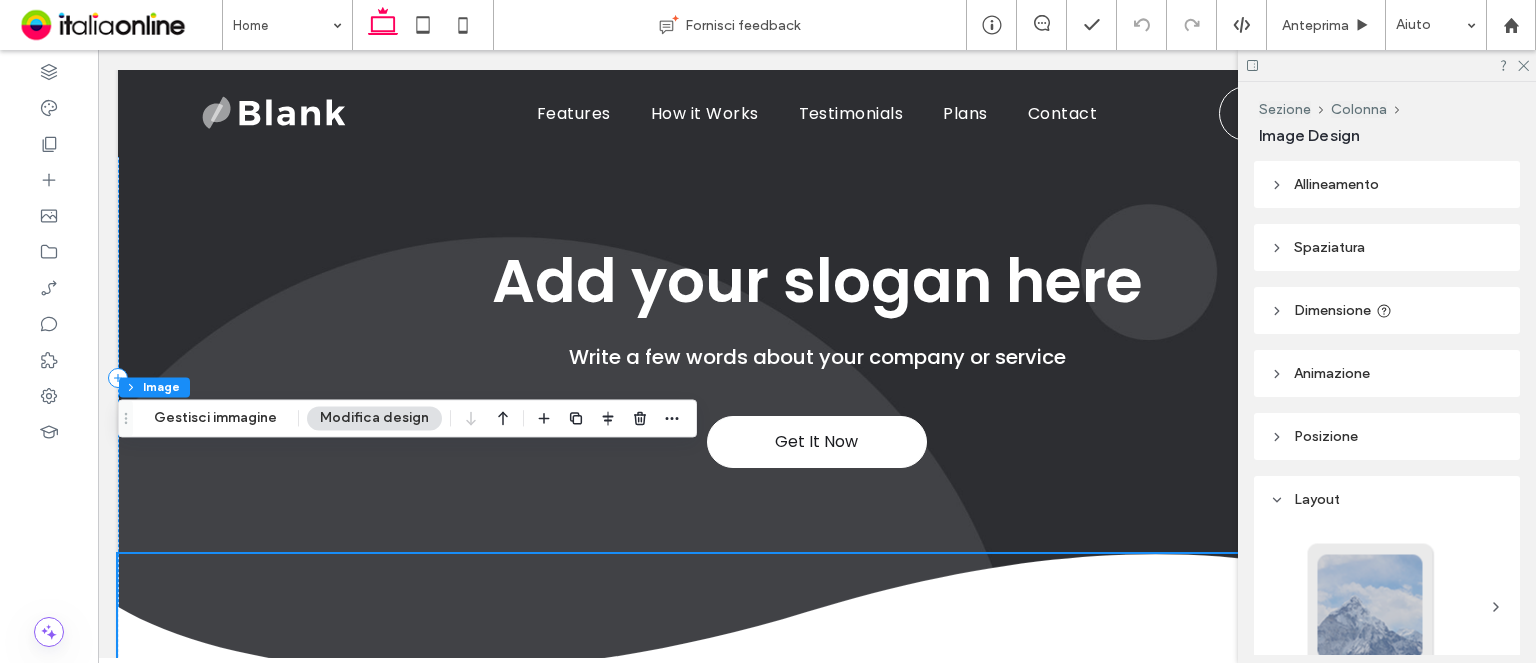 scroll, scrollTop: 67, scrollLeft: 0, axis: vertical 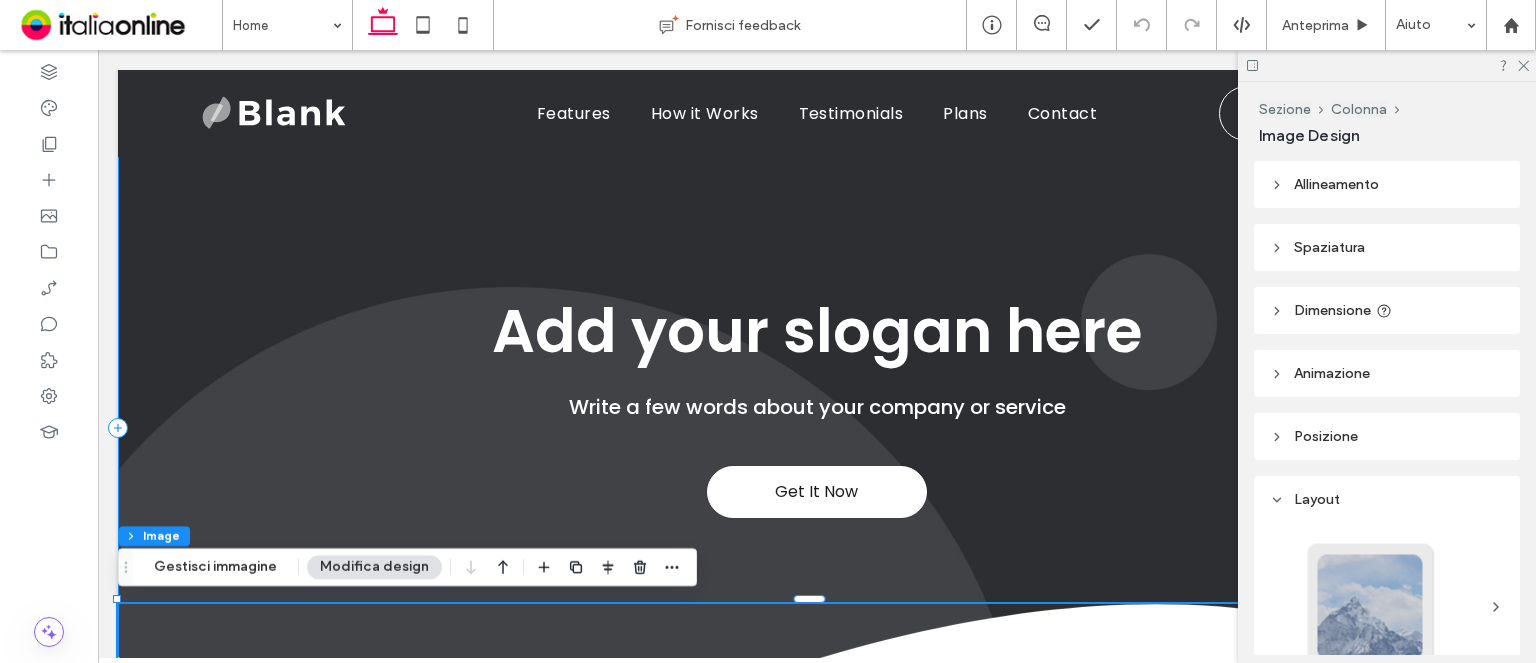 click on "Get It Now
Add your slogan here
Write a few words about your company or service" at bounding box center (817, 428) 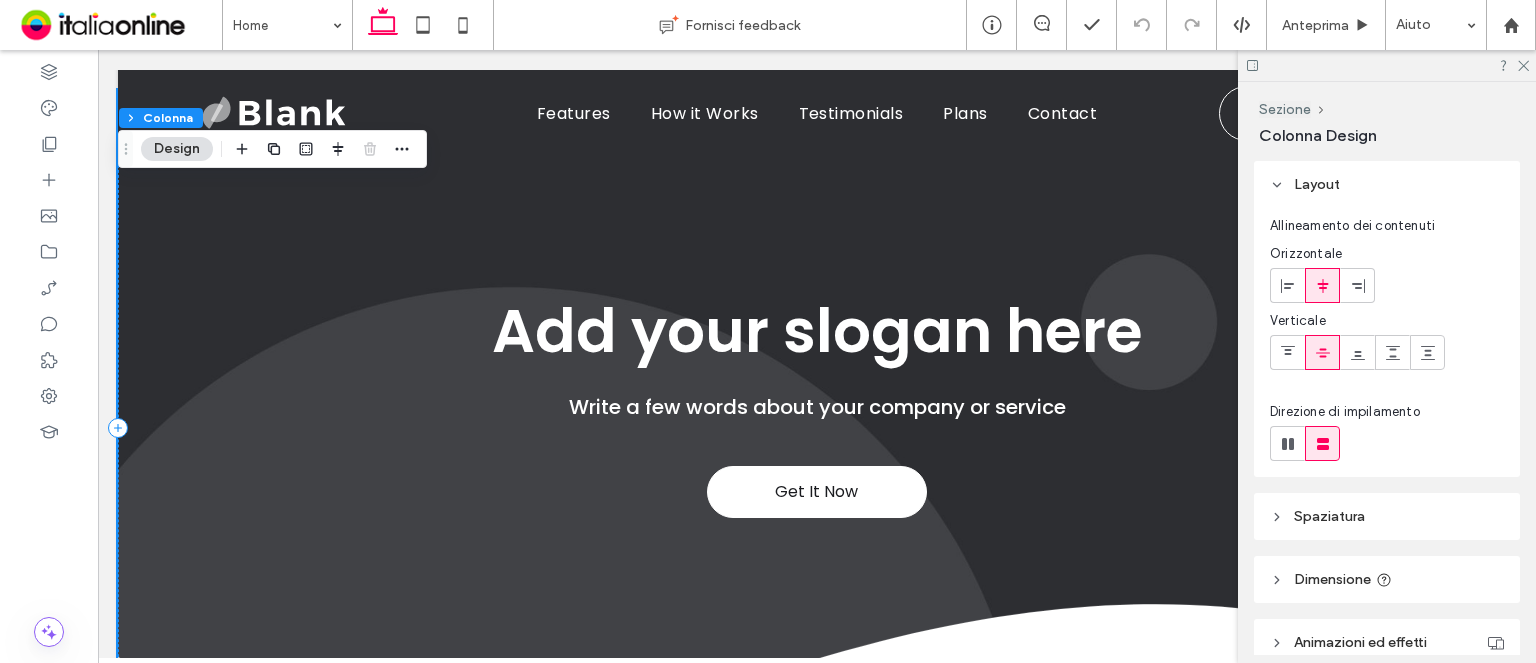 click on "Get It Now
Add your slogan here
Write a few words about your company or service" at bounding box center [817, 428] 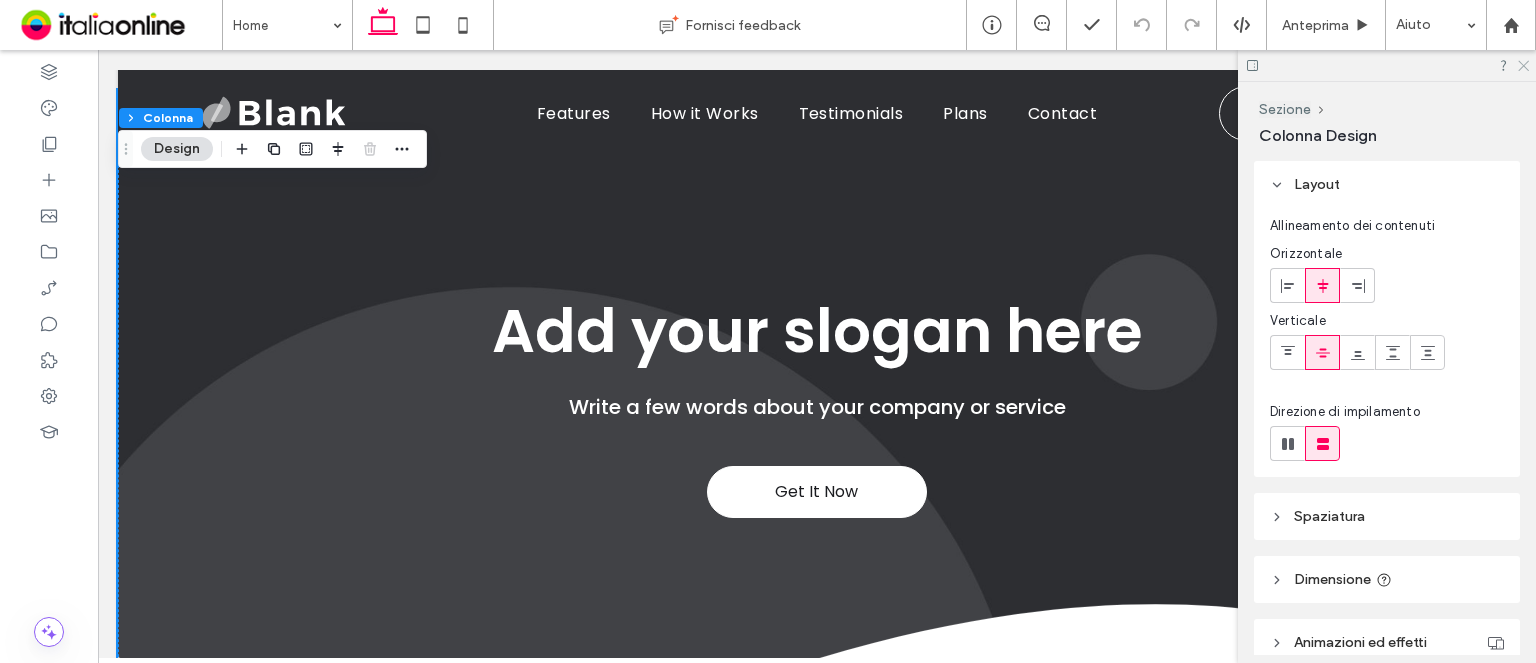 click at bounding box center [1387, 65] 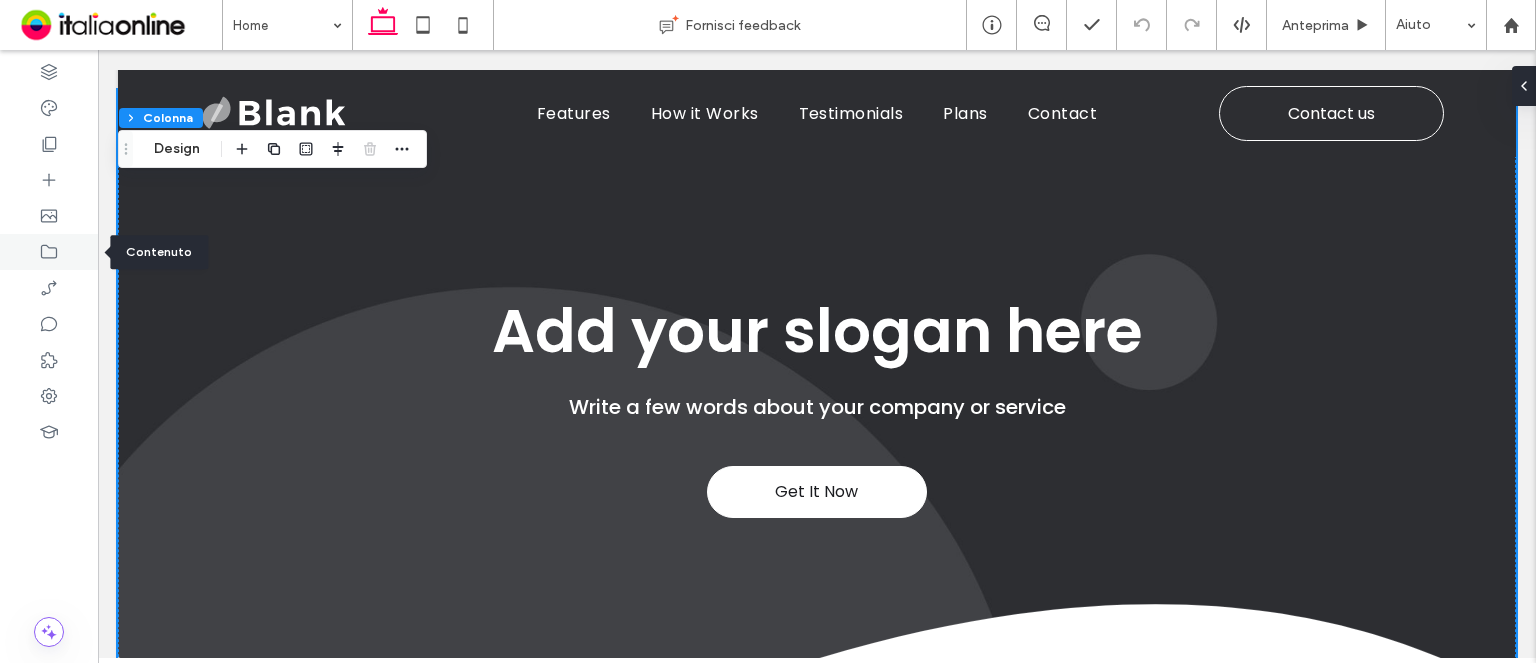 click at bounding box center [49, 252] 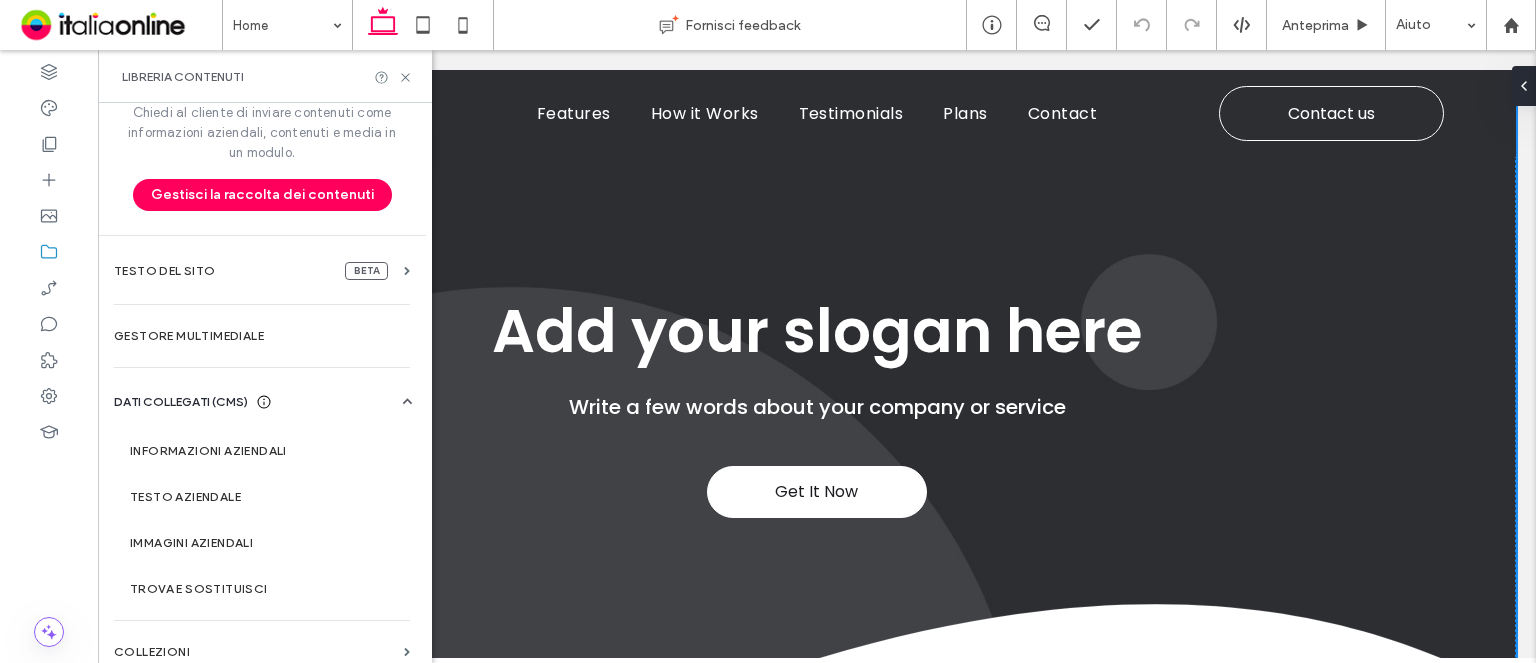 scroll, scrollTop: 38, scrollLeft: 0, axis: vertical 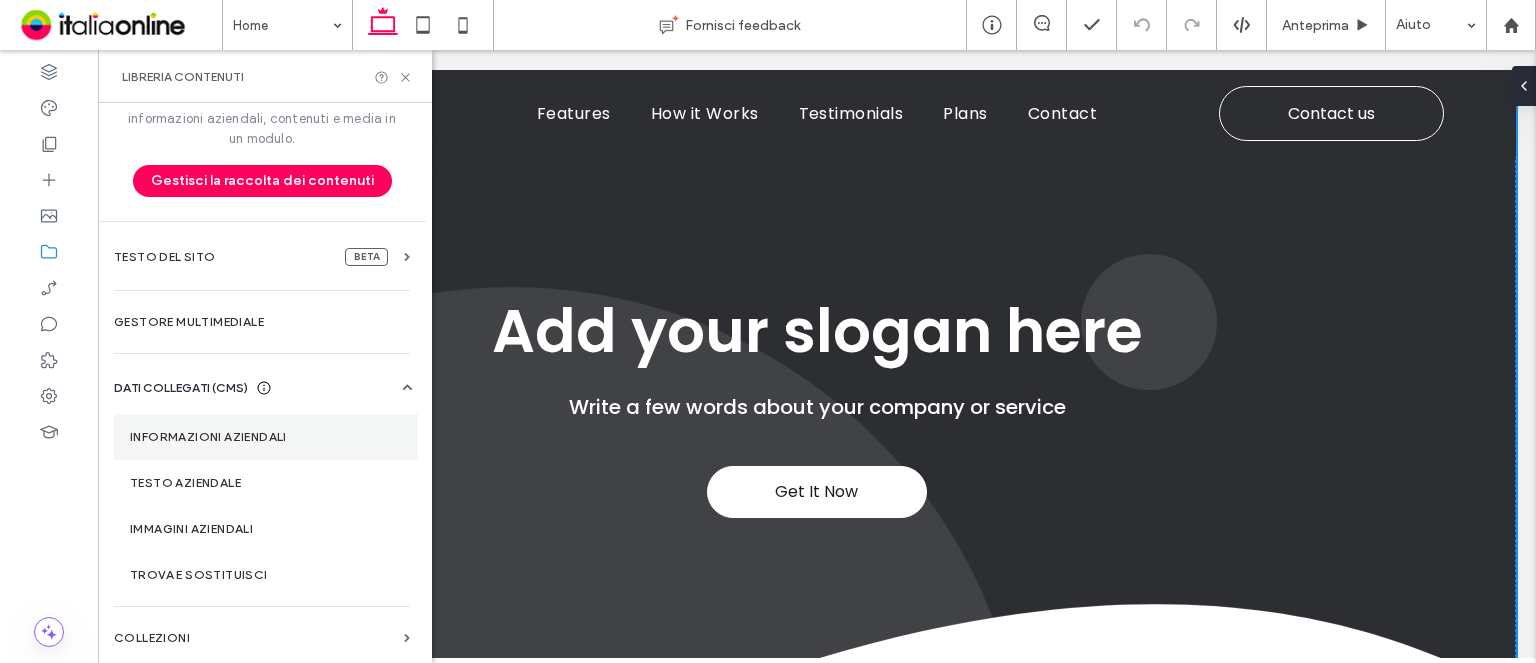 click on "Informazioni aziendali" at bounding box center (266, 437) 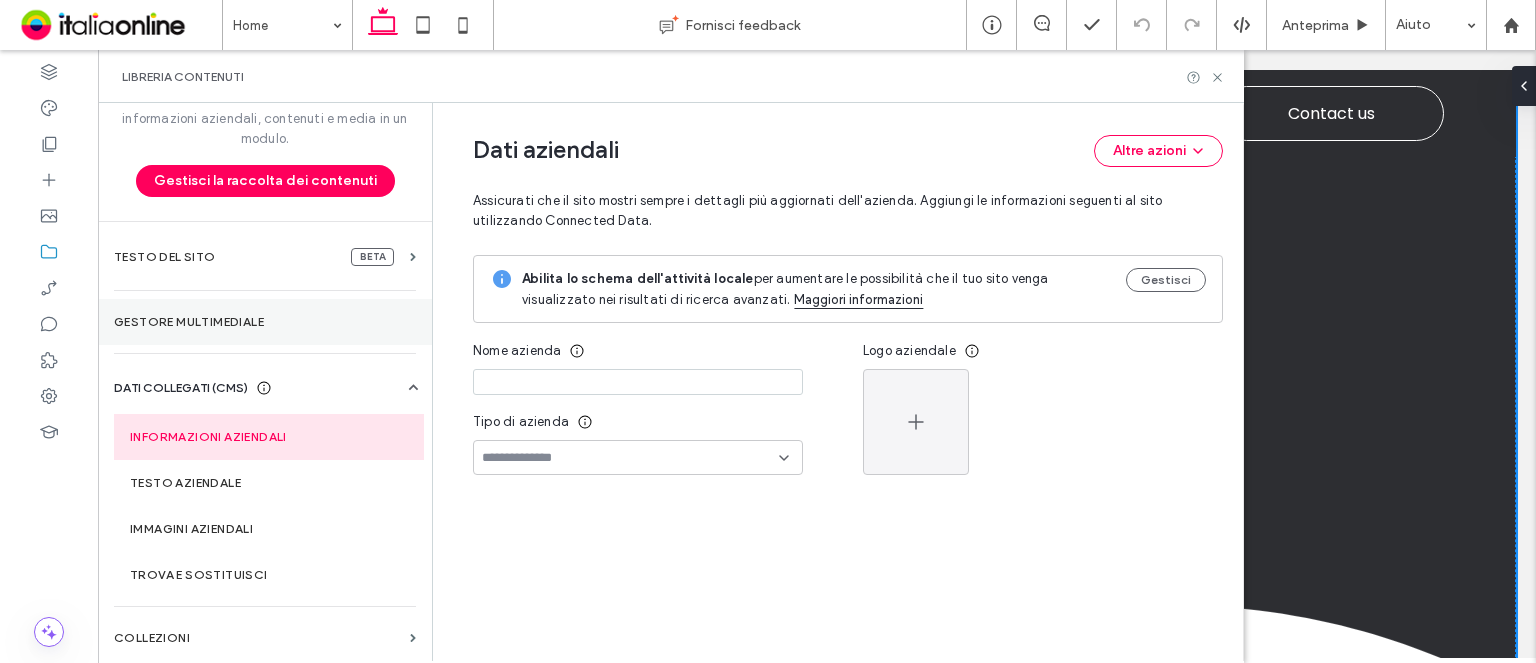 type on "**********" 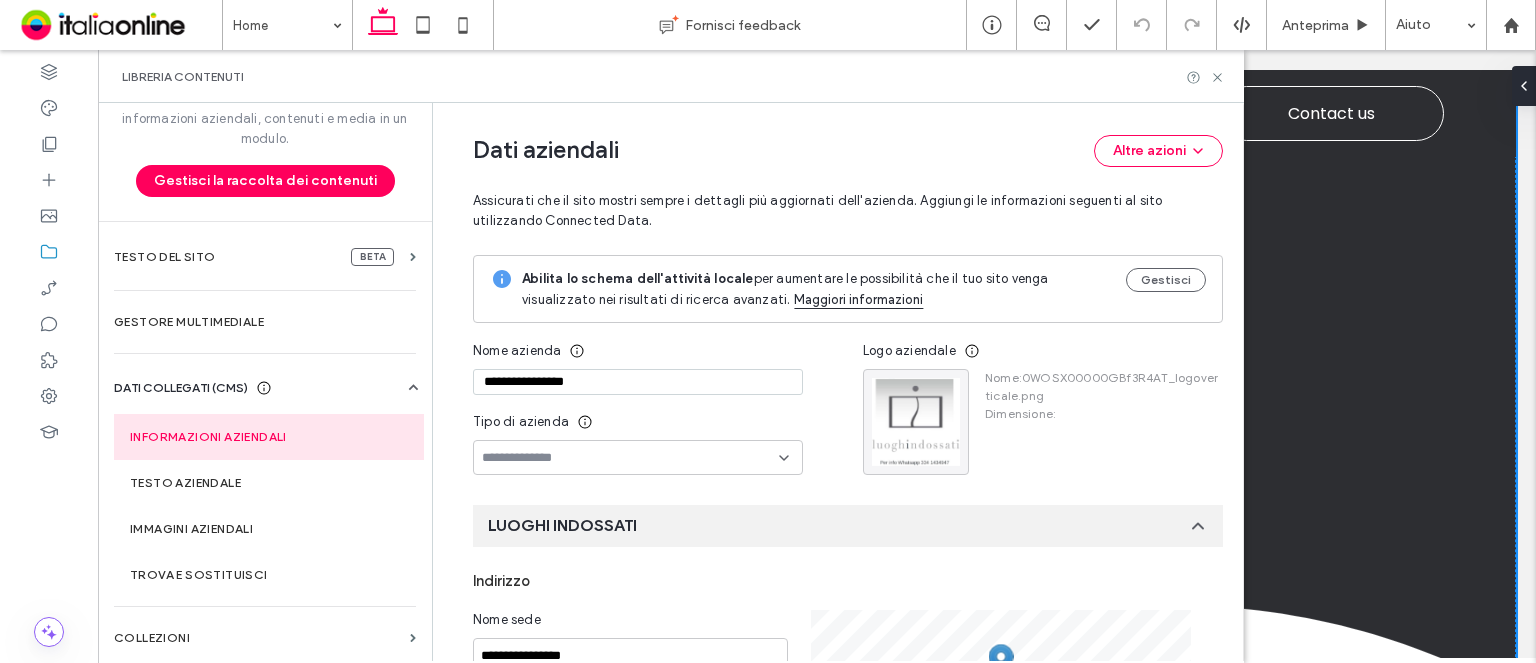 scroll, scrollTop: 185, scrollLeft: 0, axis: vertical 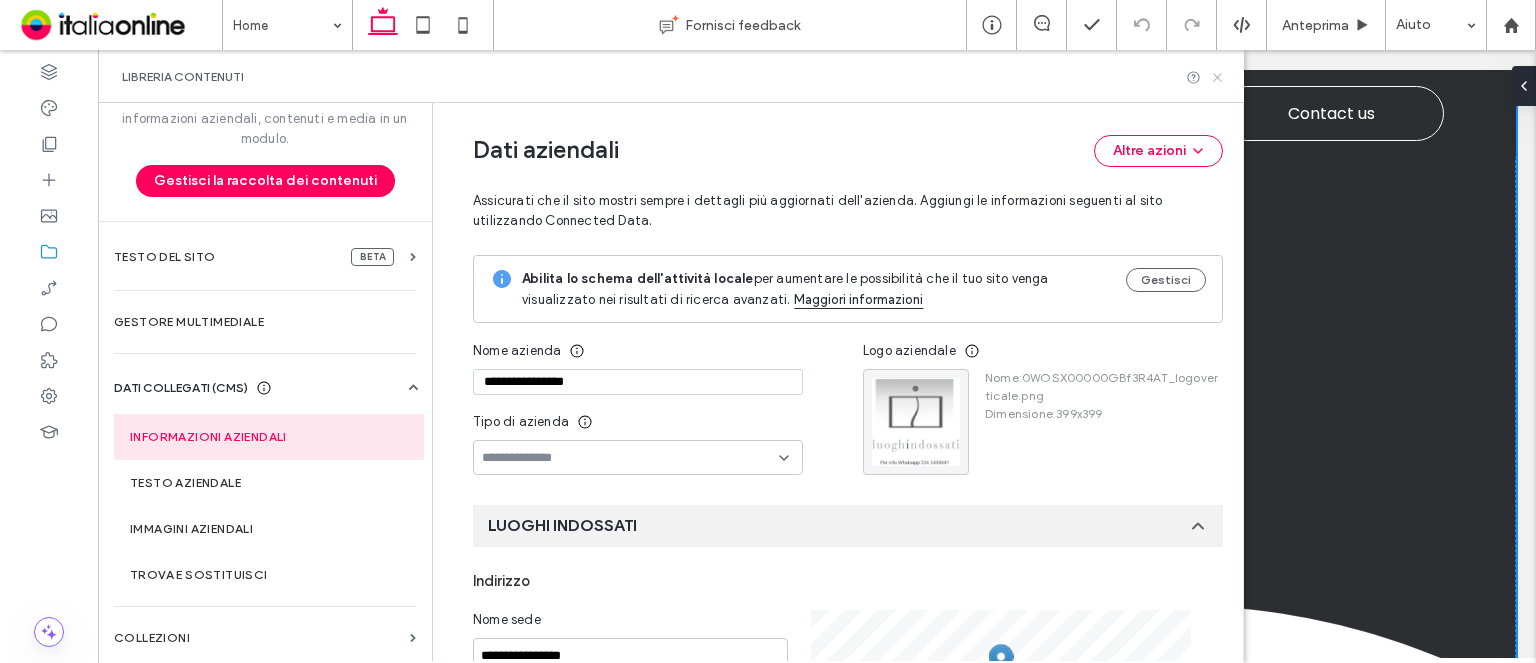 click 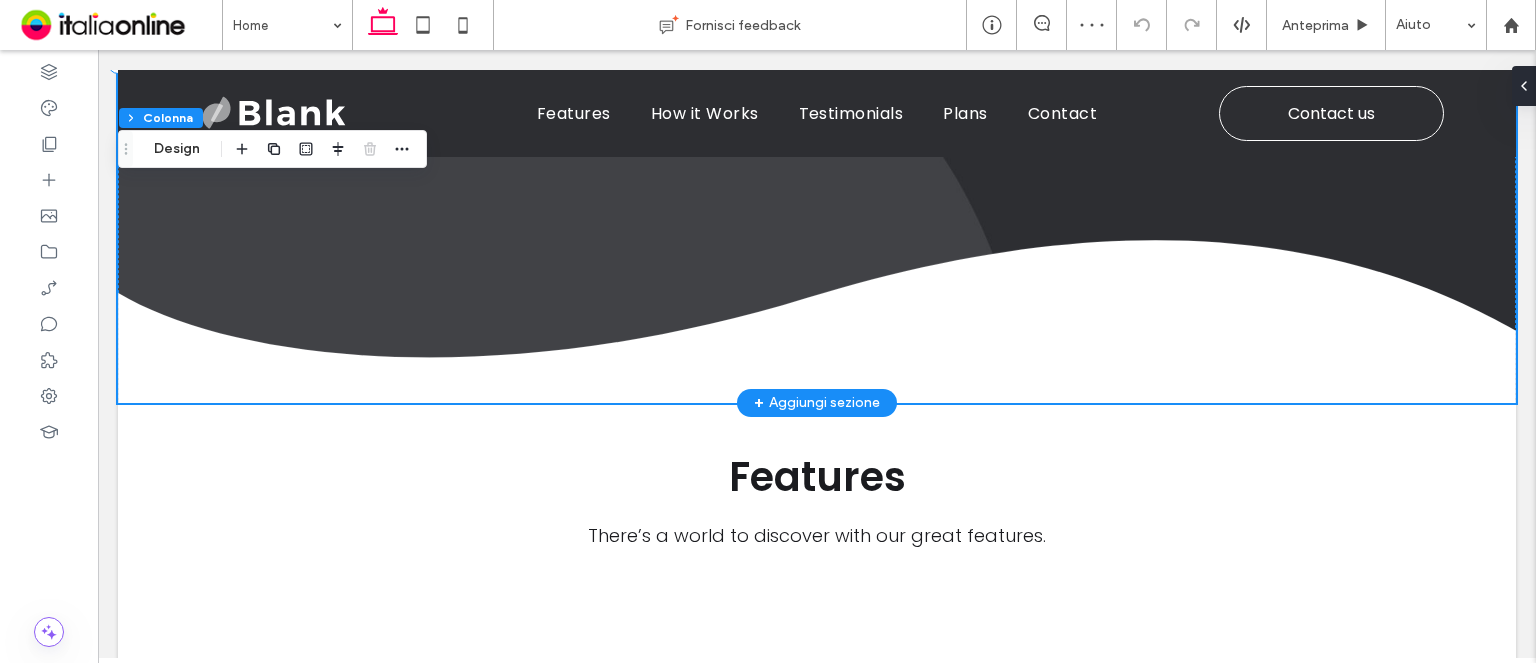 scroll, scrollTop: 467, scrollLeft: 0, axis: vertical 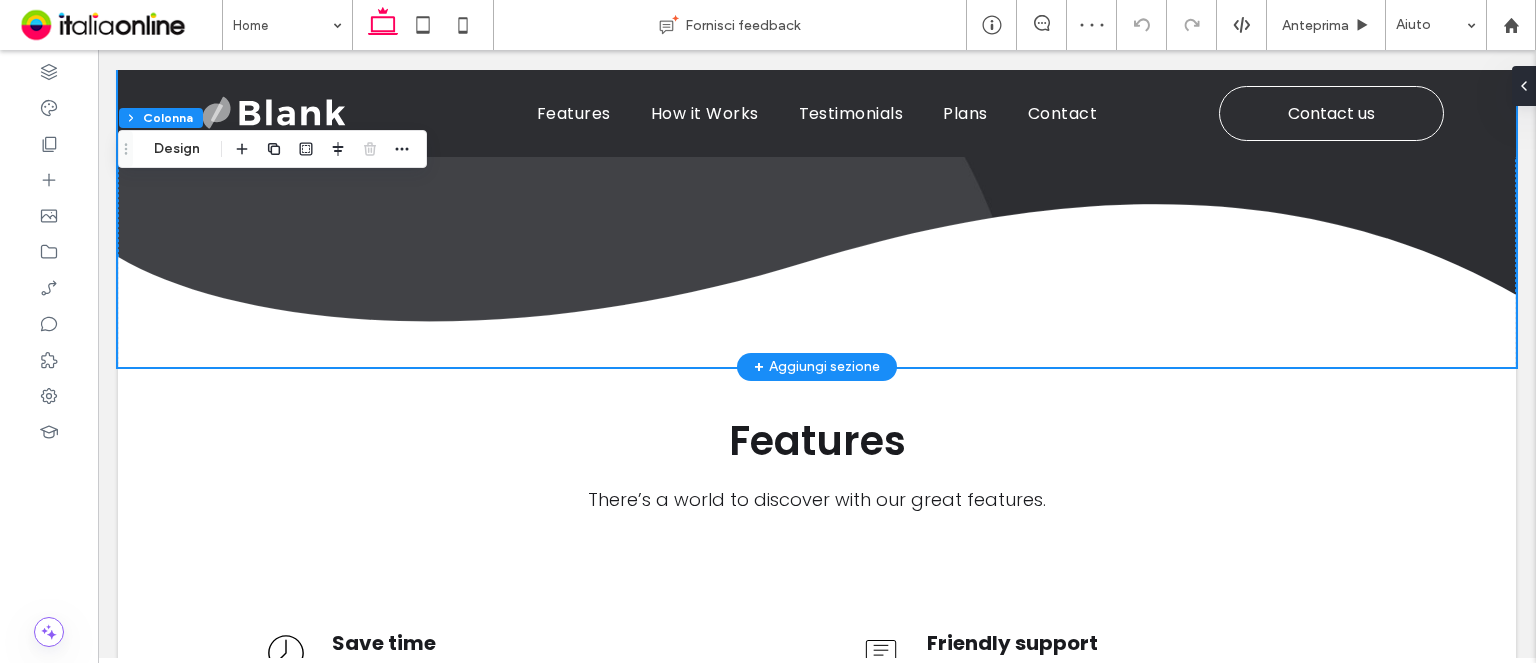 click on "+ Aggiungi sezione" at bounding box center (817, 367) 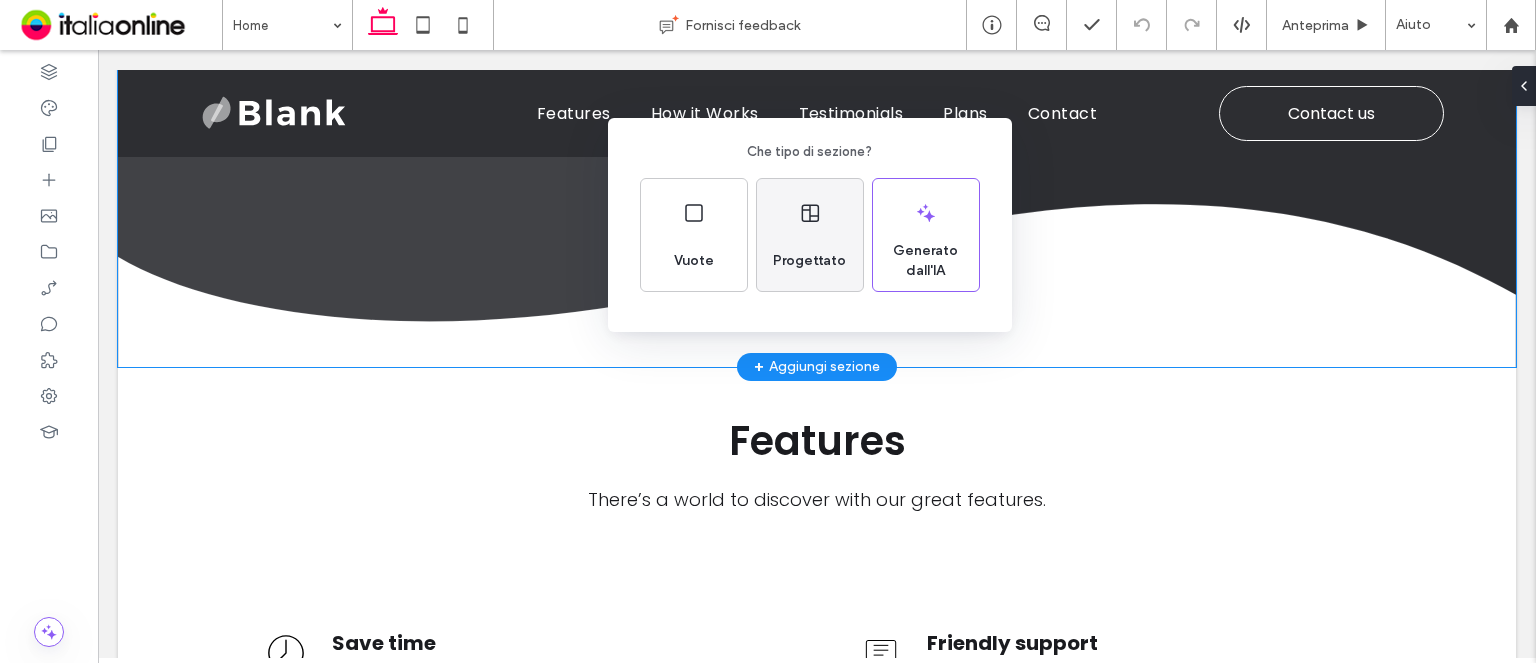 click on "Progettato" at bounding box center [810, 235] 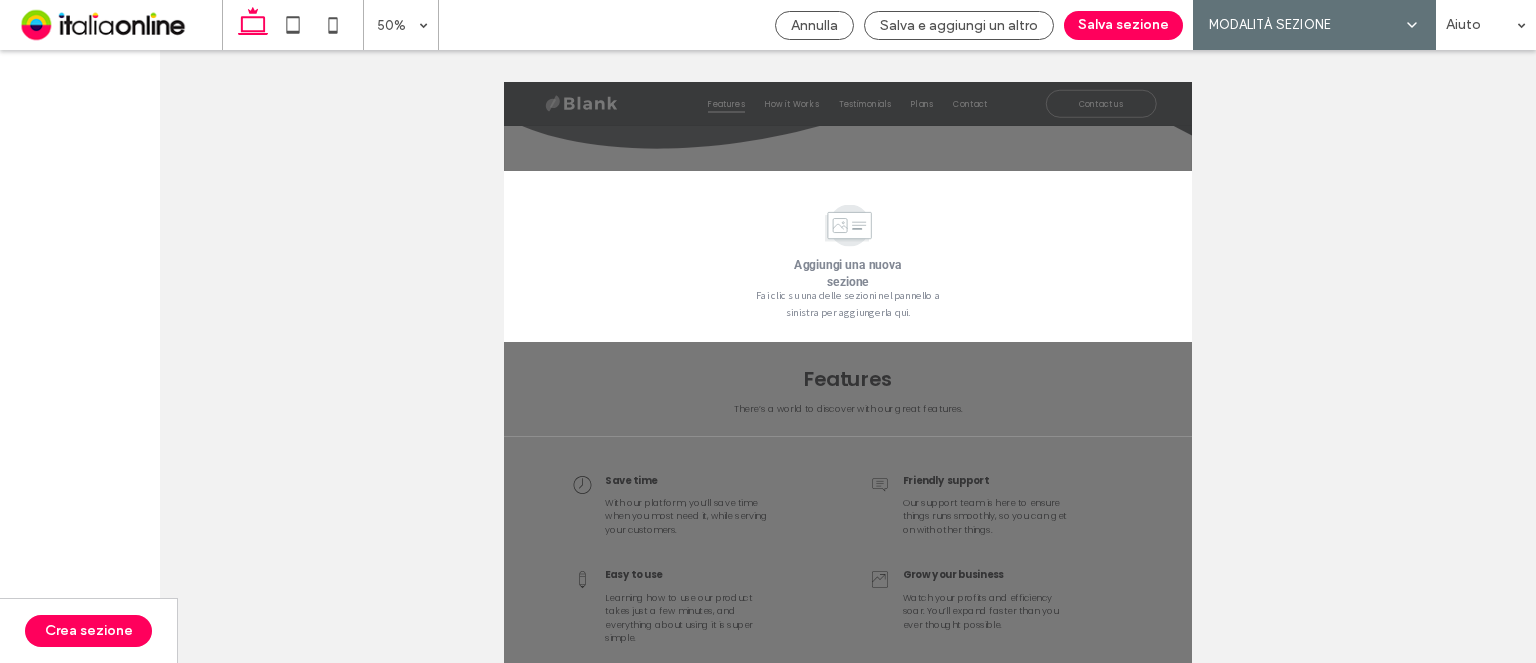 scroll, scrollTop: 586, scrollLeft: 0, axis: vertical 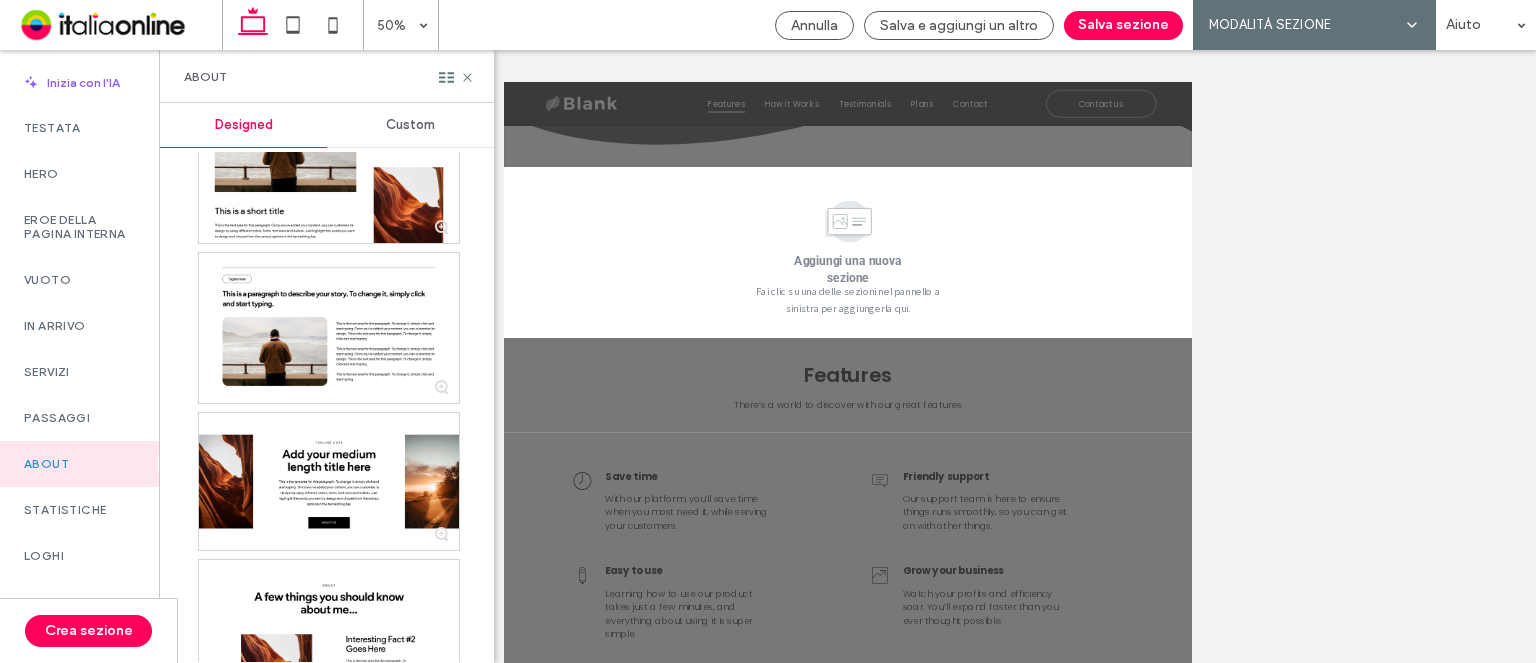 click on "Custom" at bounding box center (410, 125) 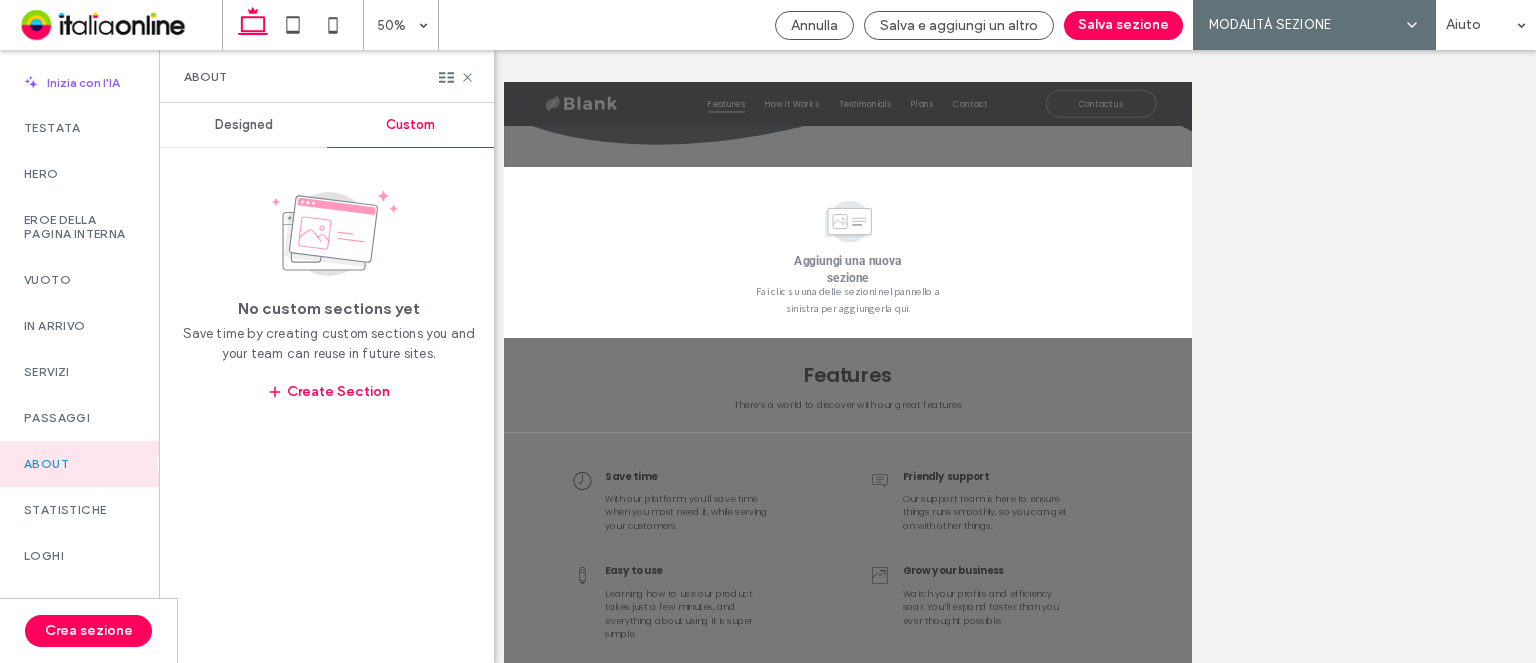 scroll, scrollTop: 0, scrollLeft: 0, axis: both 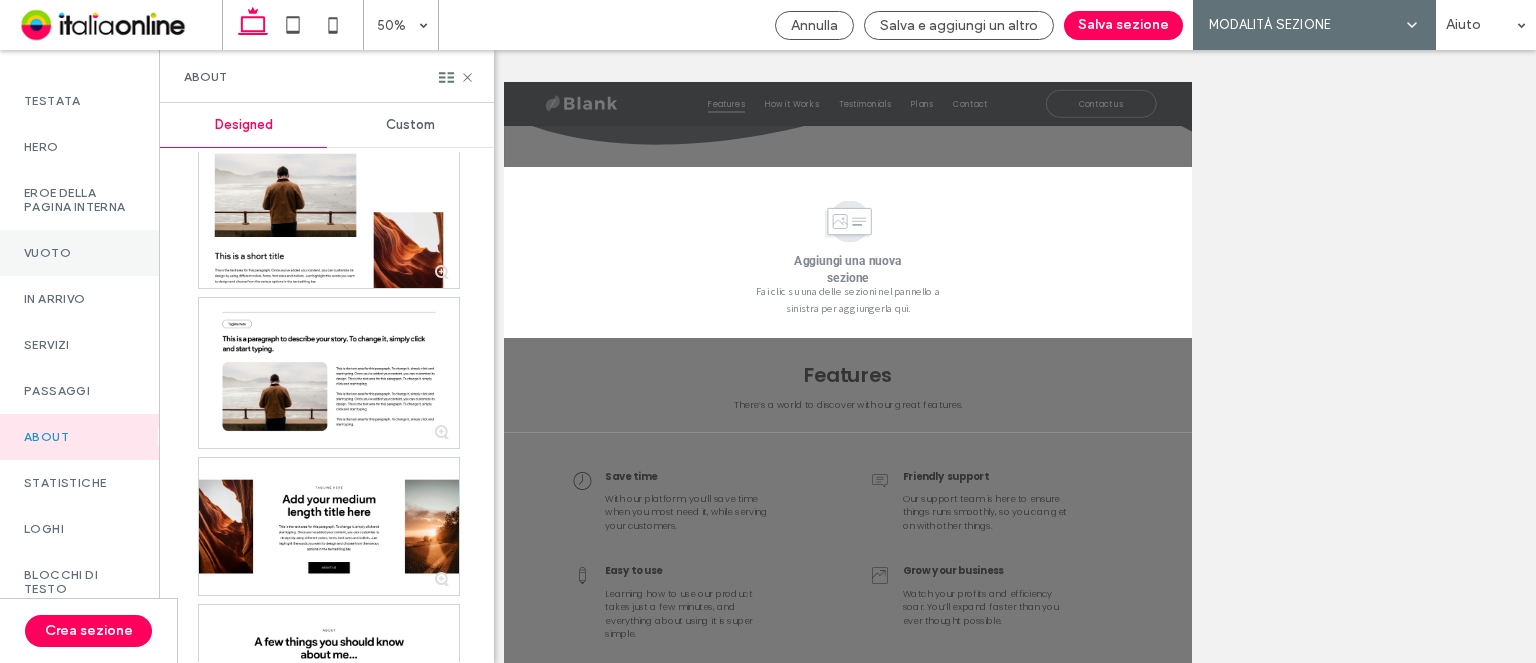 click on "Vuoto" at bounding box center (79, 253) 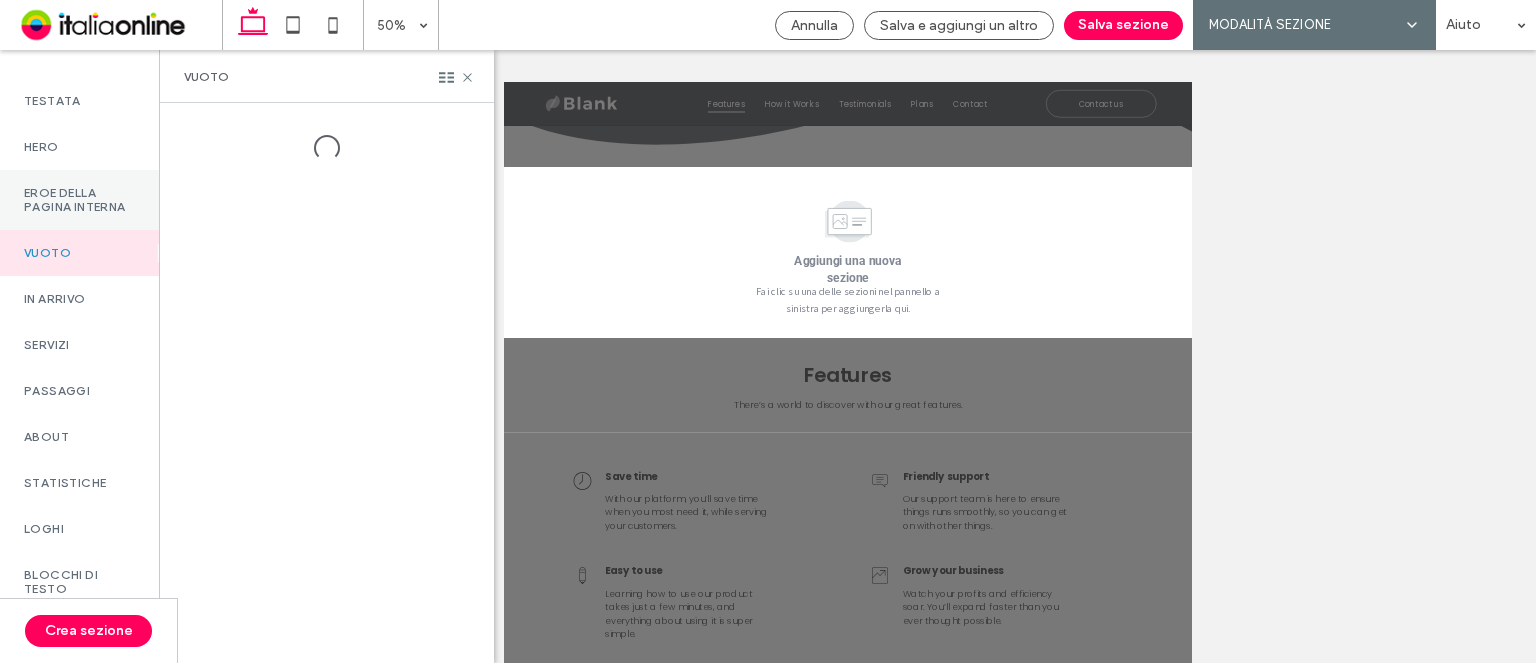click on "Eroe della pagina interna" at bounding box center [79, 200] 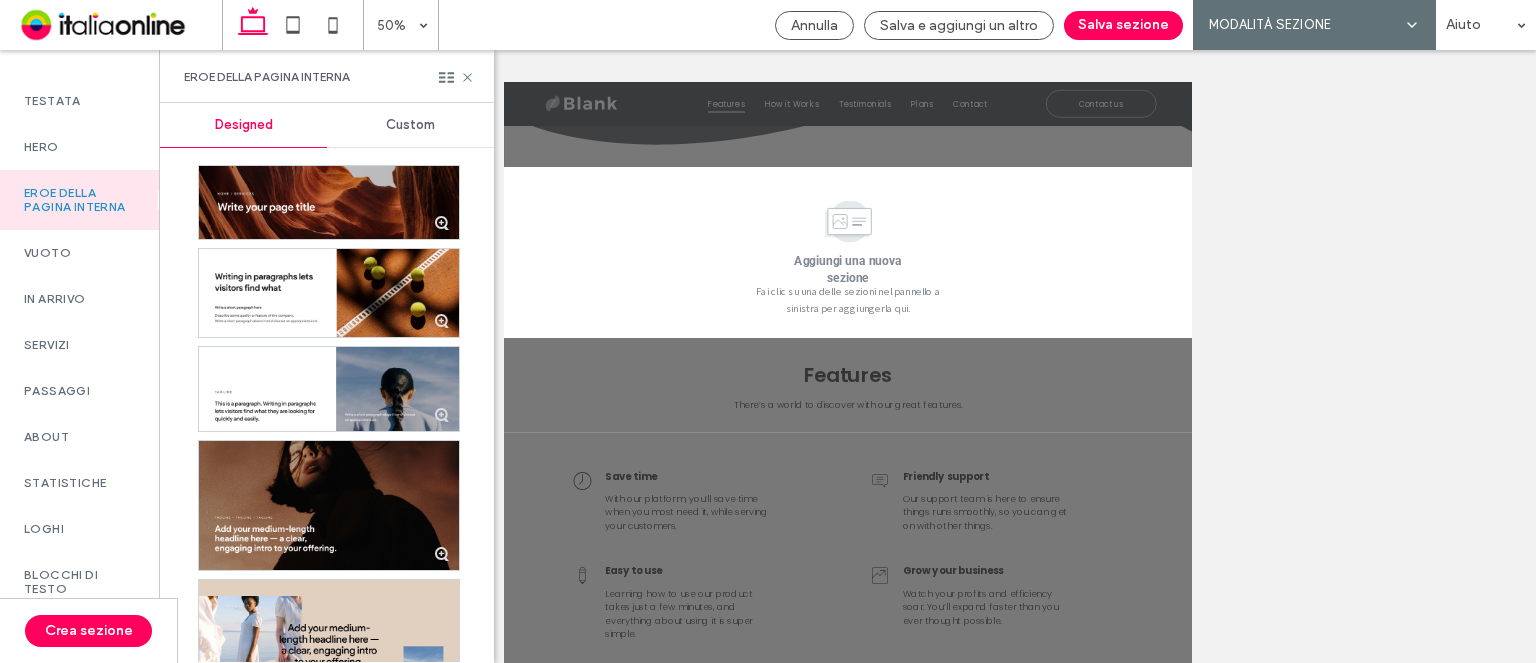 scroll, scrollTop: 0, scrollLeft: 0, axis: both 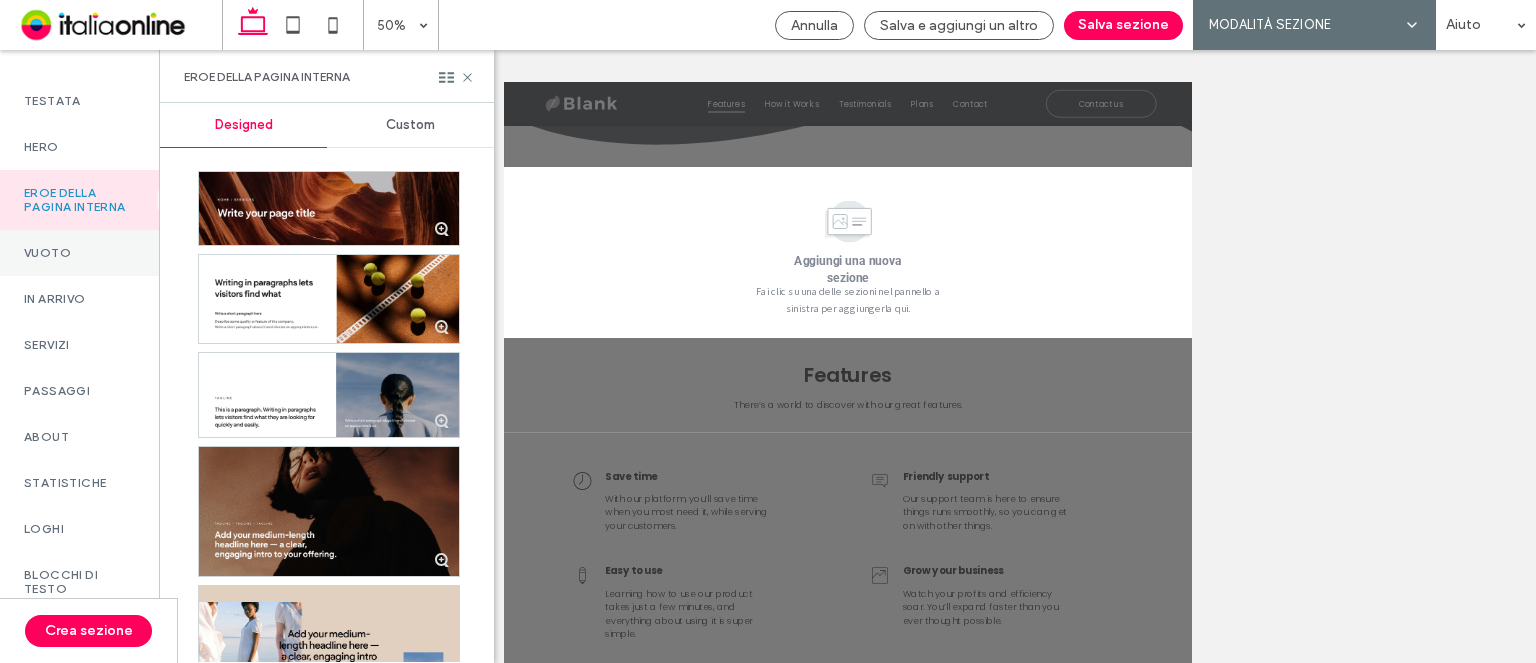 click on "Vuoto" at bounding box center (79, 253) 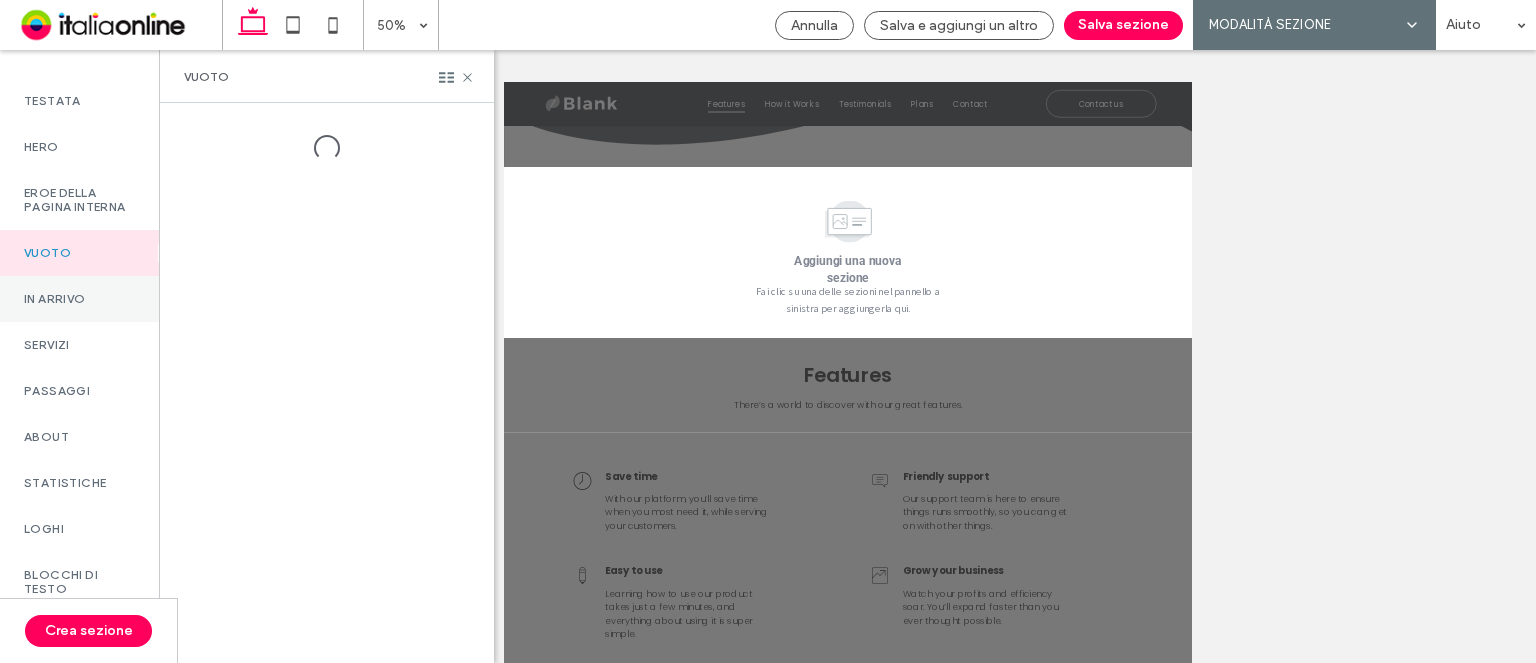 click on "In arrivo" at bounding box center [79, 299] 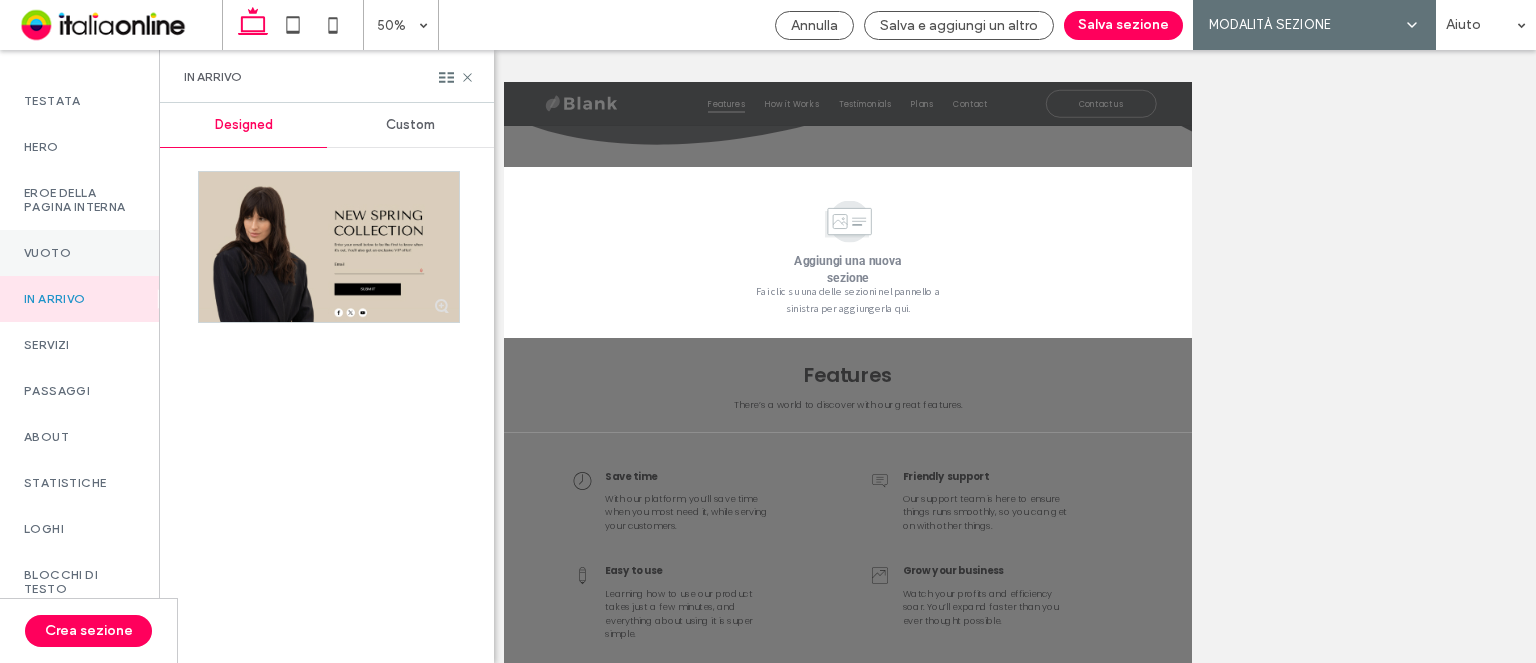 click on "Vuoto" at bounding box center [79, 253] 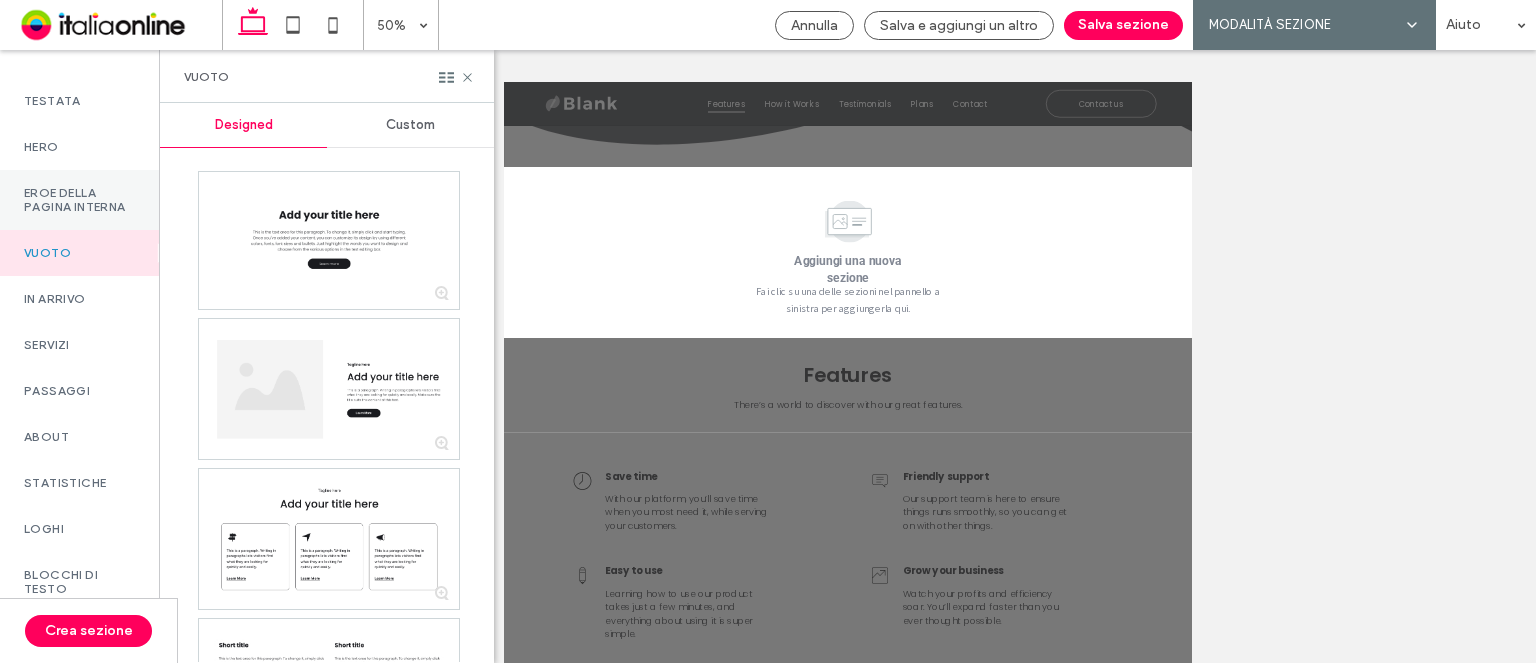 click on "Eroe della pagina interna" at bounding box center (79, 200) 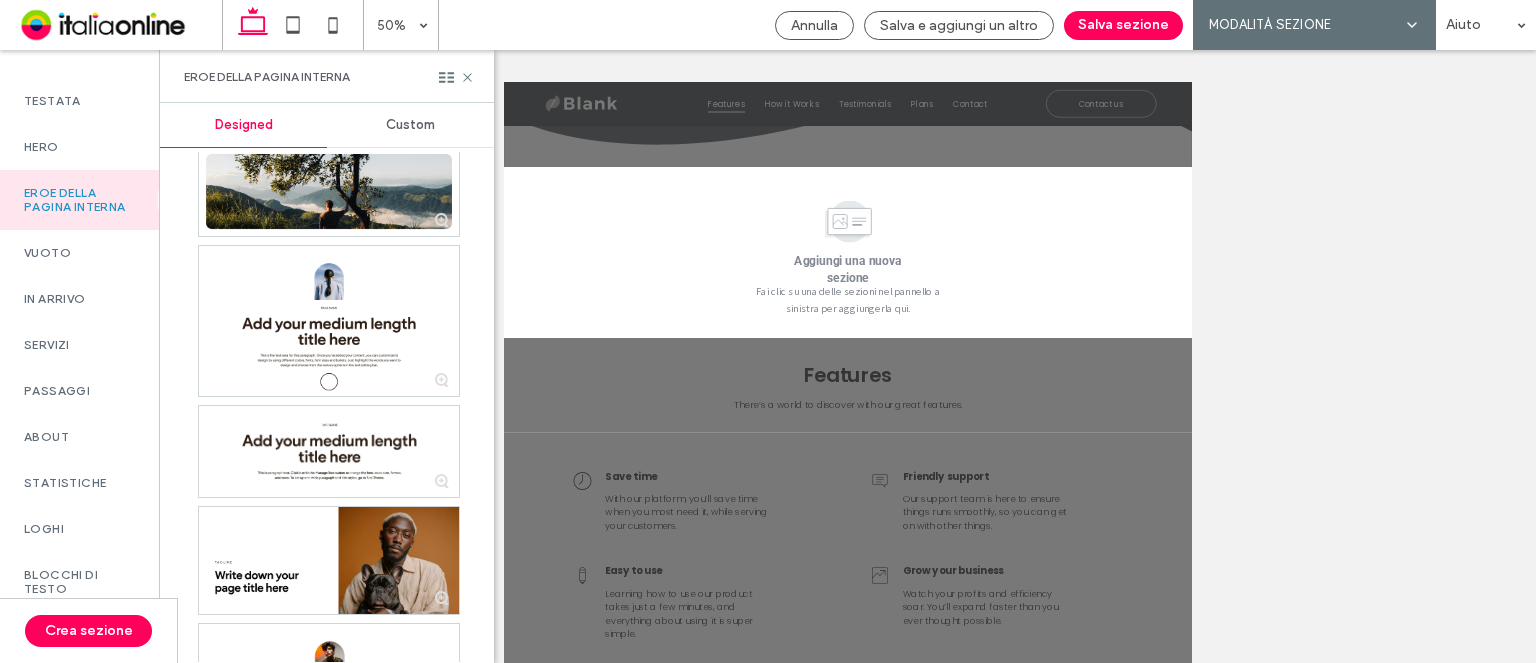 scroll, scrollTop: 1900, scrollLeft: 0, axis: vertical 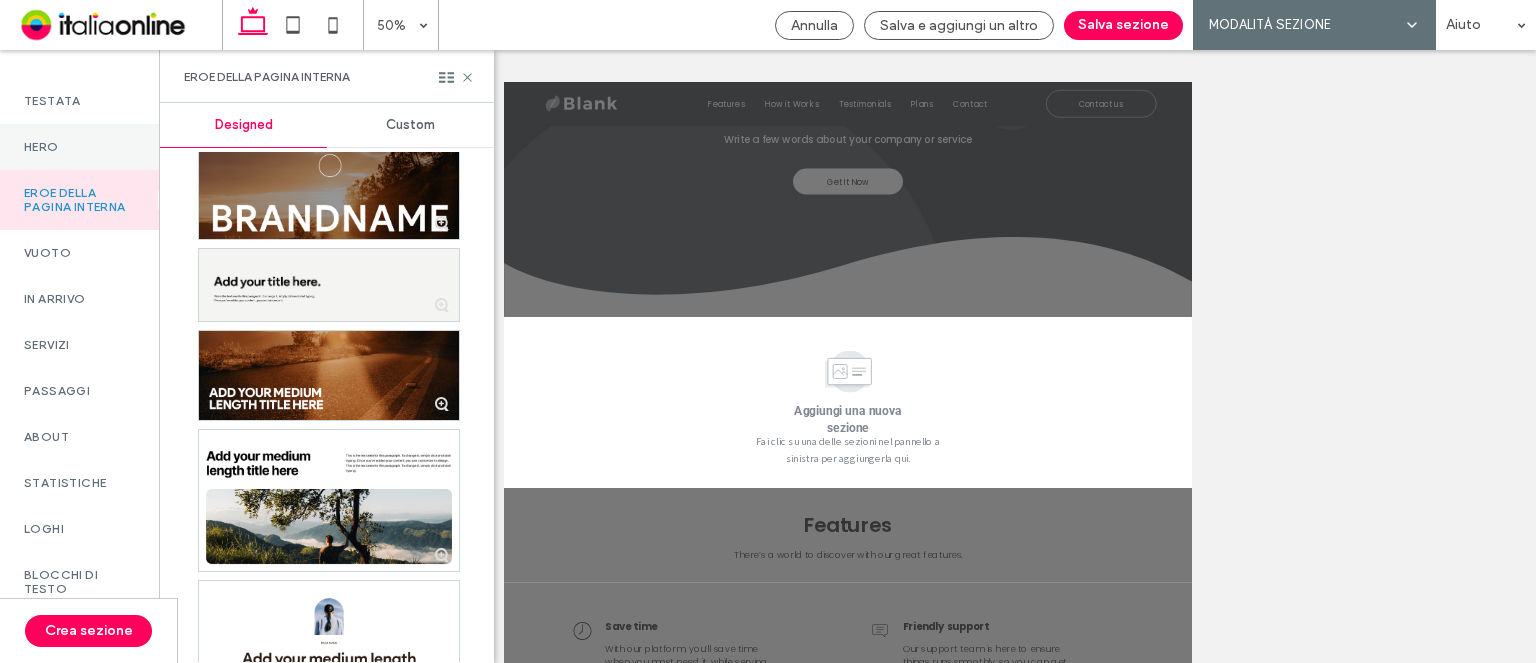 click on "Hero" at bounding box center [79, 147] 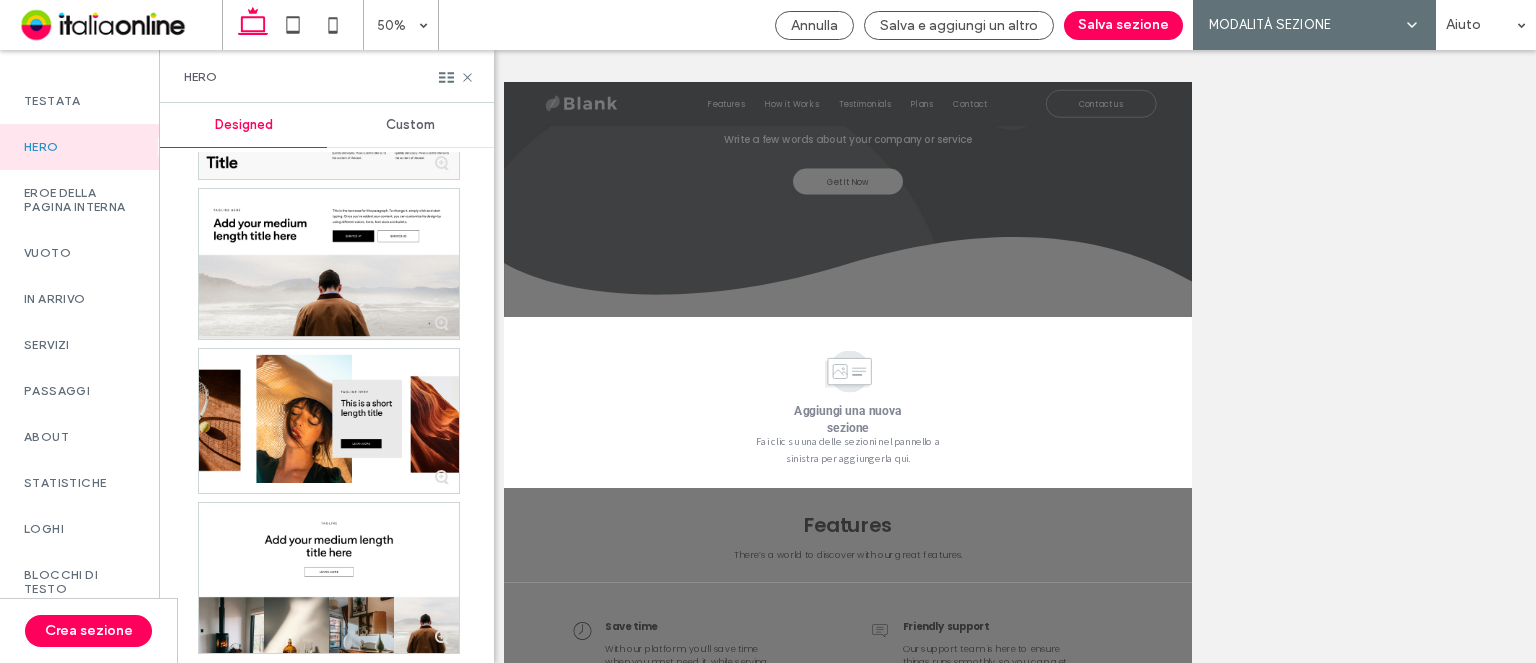 scroll, scrollTop: 2200, scrollLeft: 0, axis: vertical 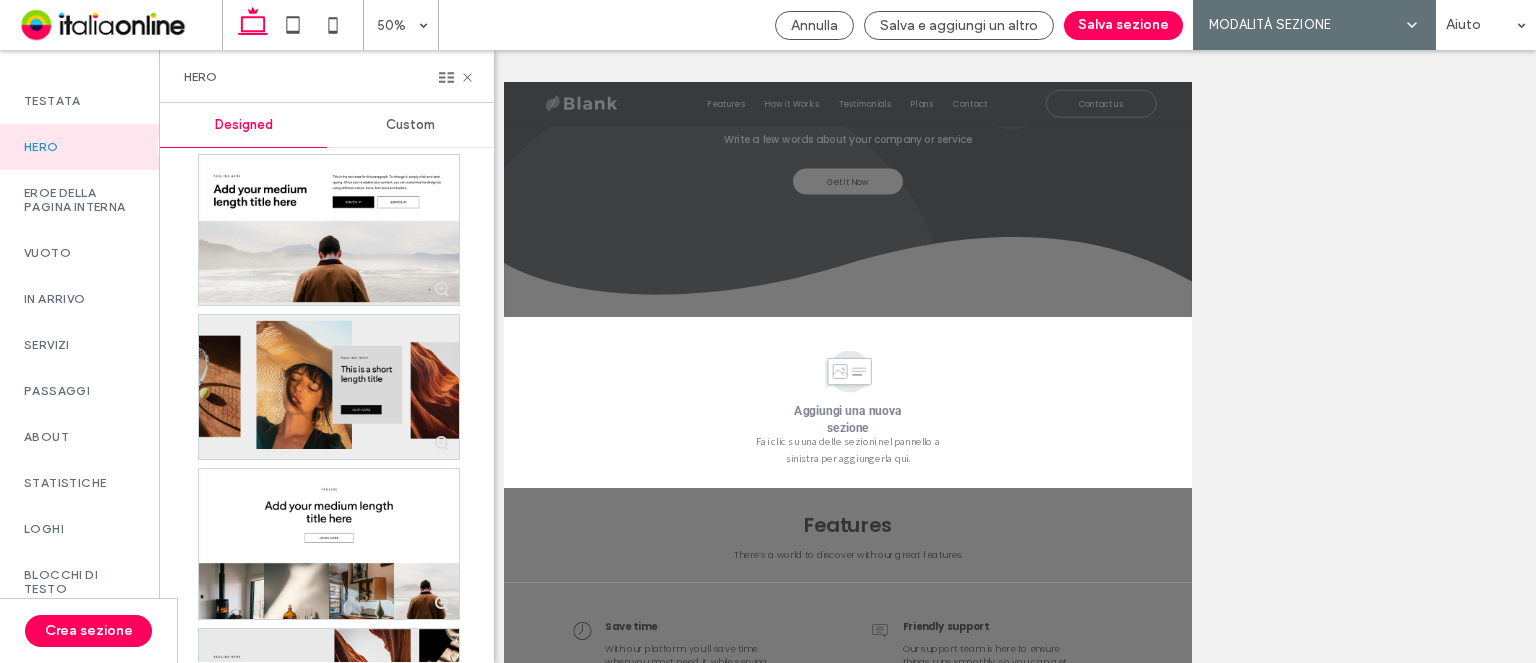 click at bounding box center [329, 387] 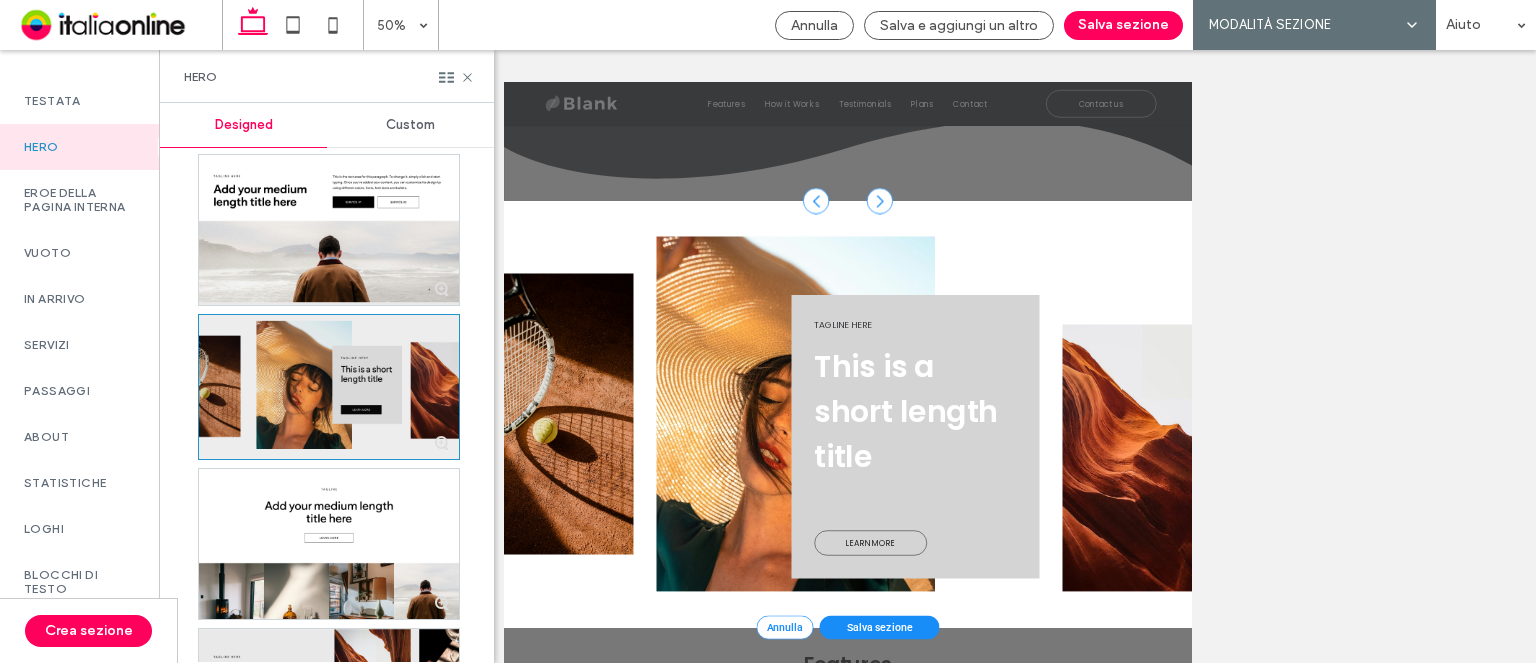 scroll, scrollTop: 586, scrollLeft: 0, axis: vertical 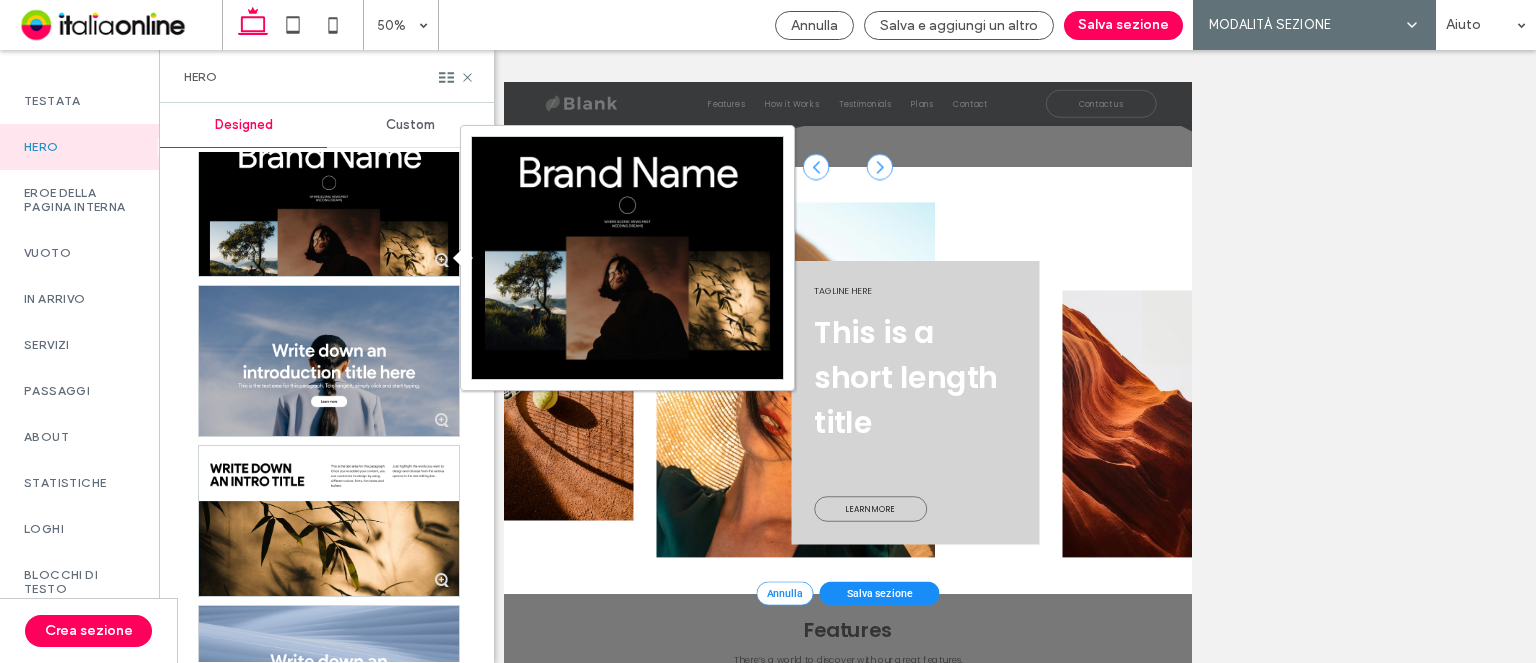 click 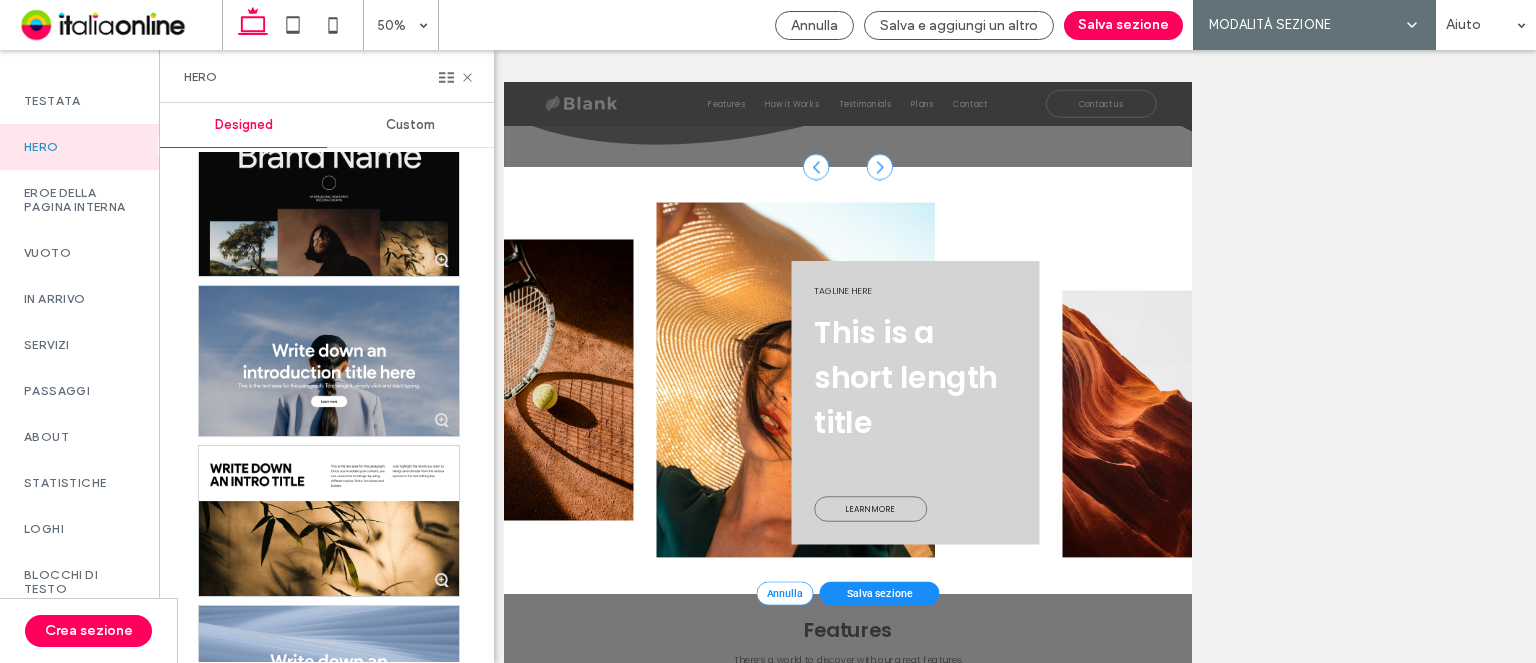 click at bounding box center (329, 201) 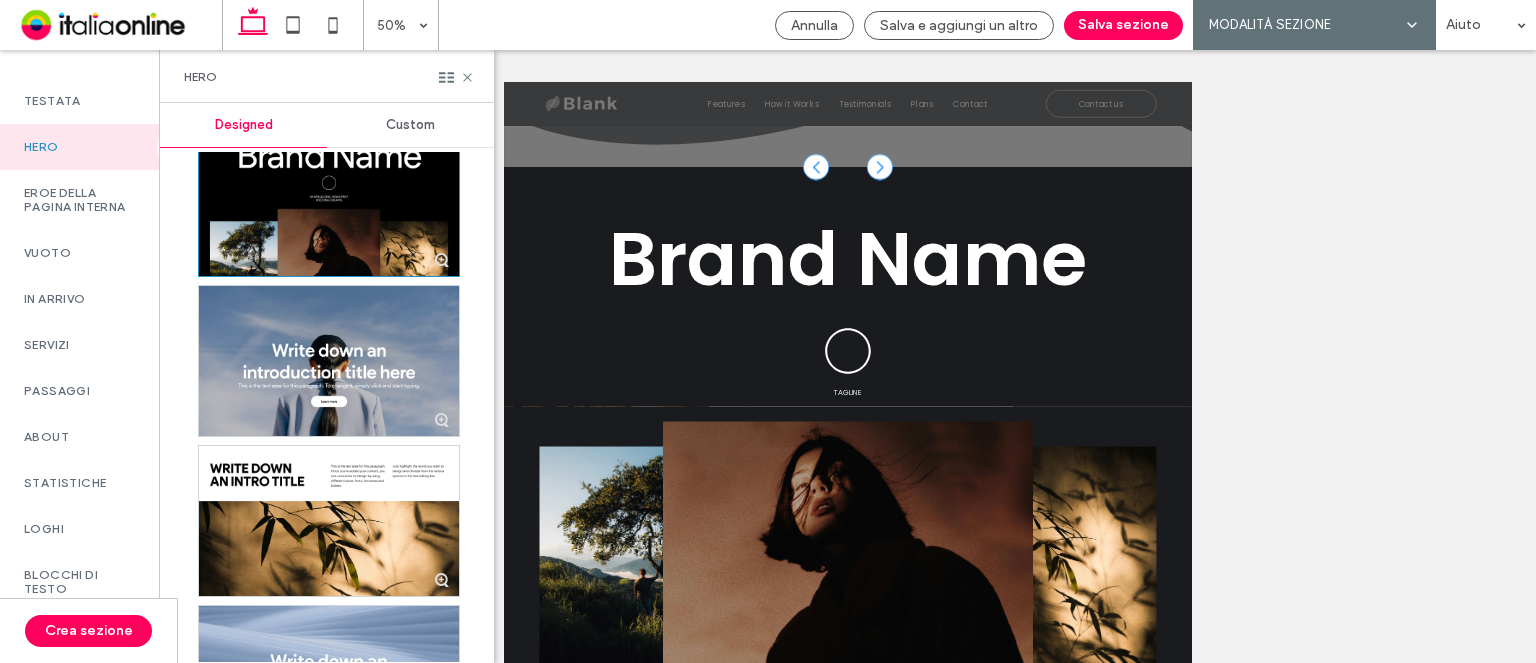 scroll, scrollTop: 786, scrollLeft: 0, axis: vertical 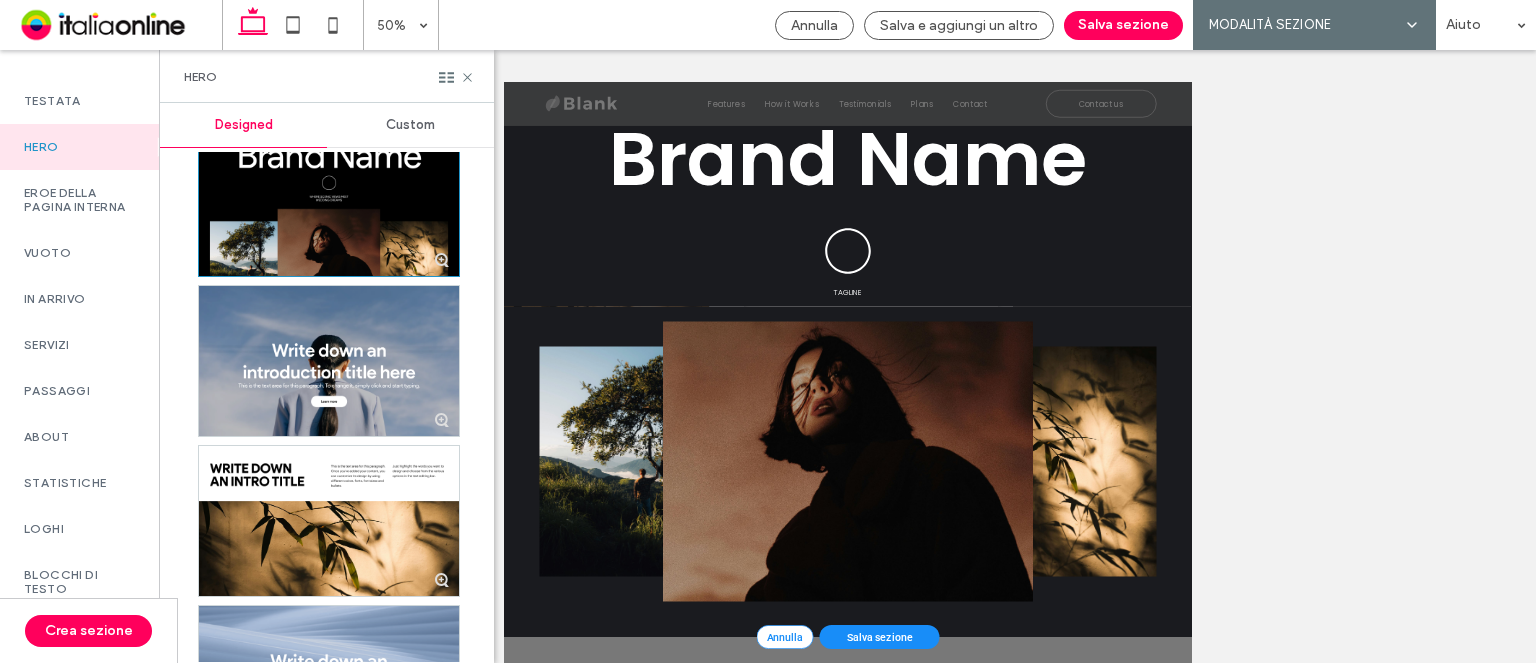 click at bounding box center (780, 841) 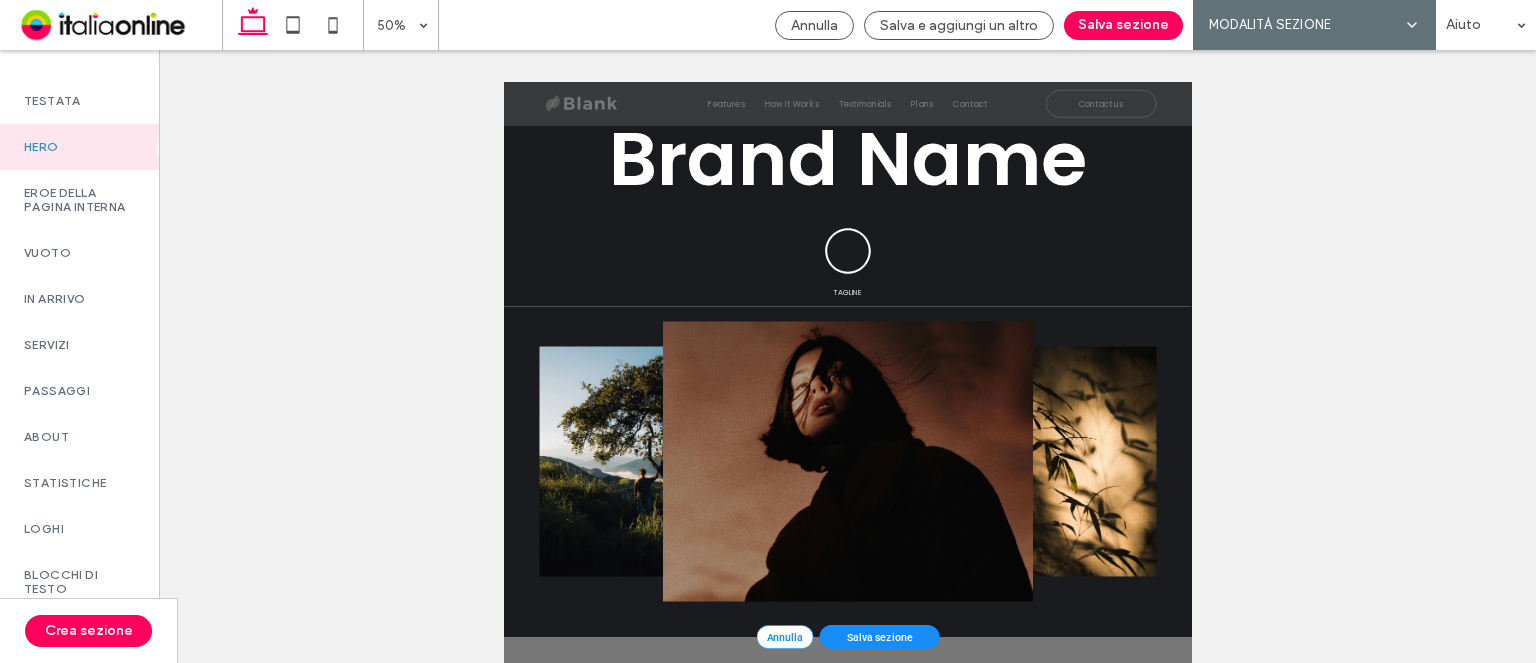 click on "Hero" at bounding box center [79, 147] 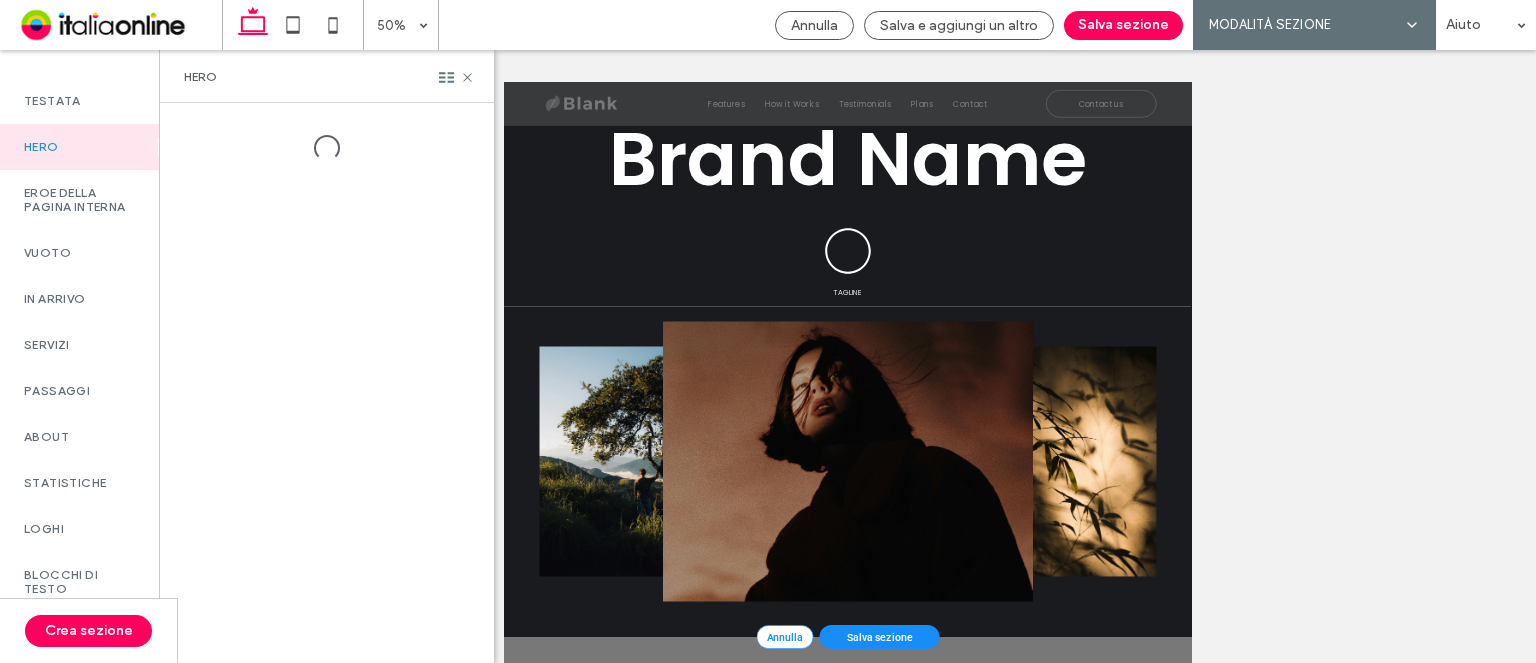 click on "Hero" at bounding box center (79, 147) 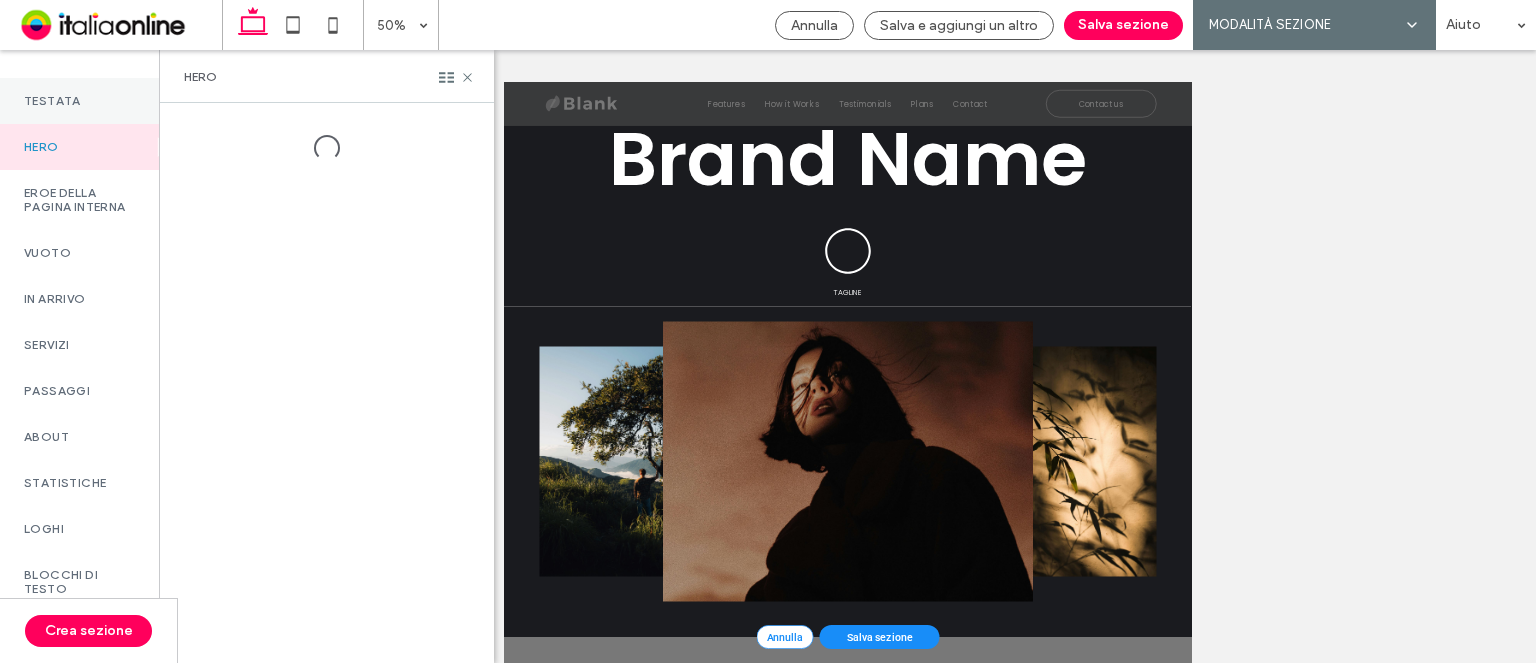 click on "Testata" at bounding box center [79, 101] 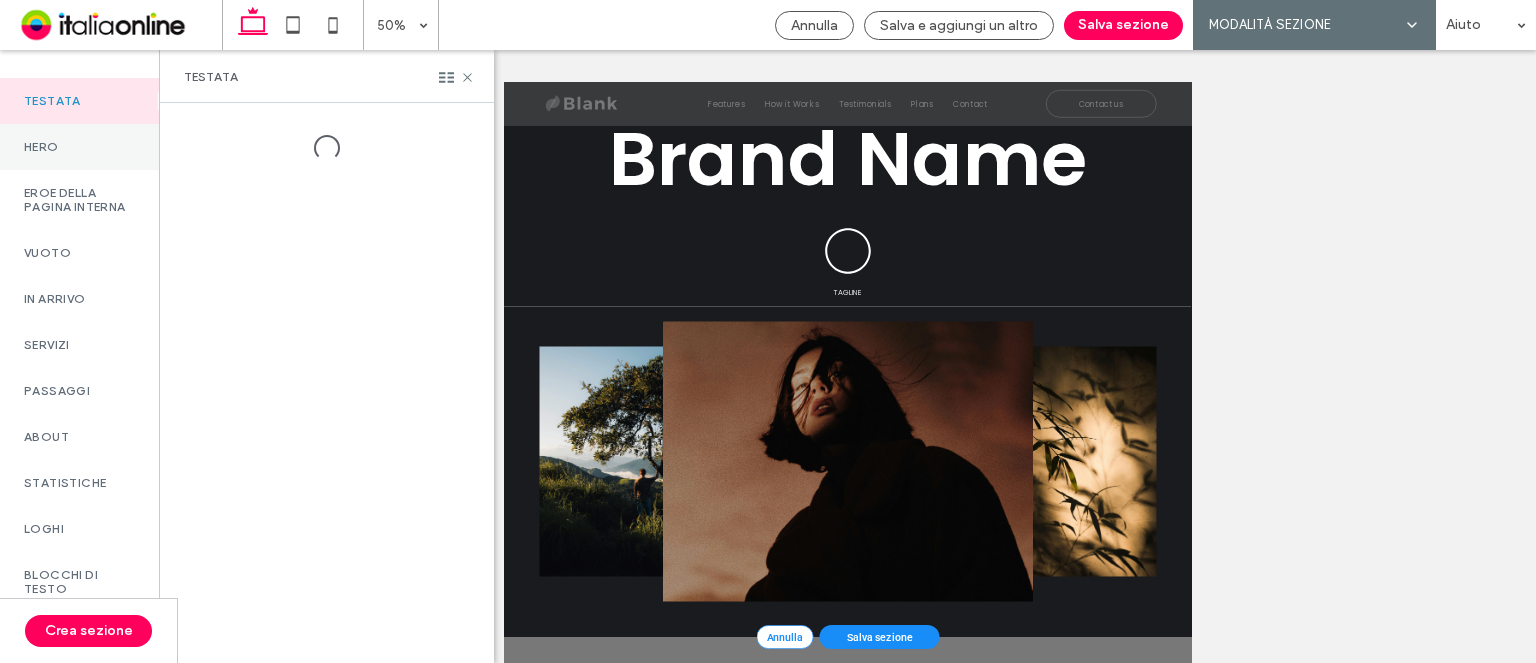 click on "Hero" at bounding box center (79, 147) 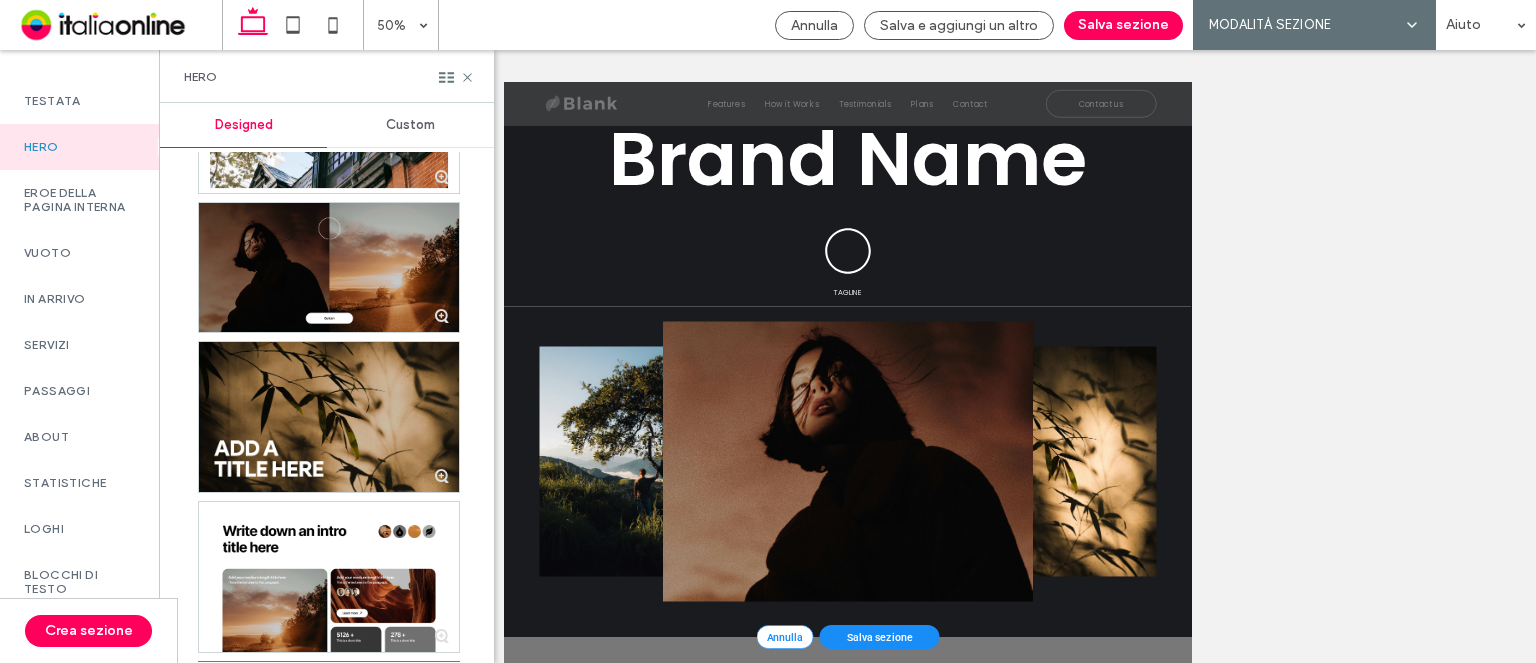 scroll, scrollTop: 3816, scrollLeft: 0, axis: vertical 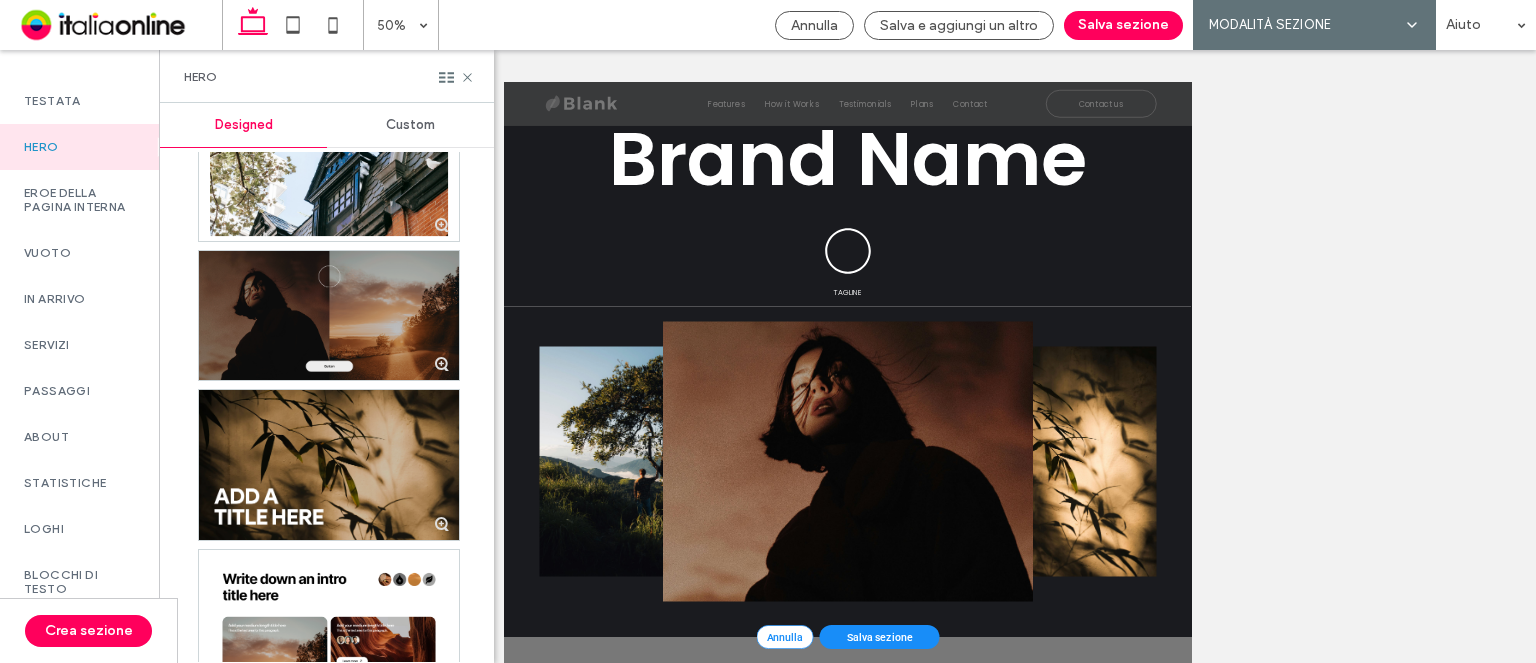click at bounding box center [329, 315] 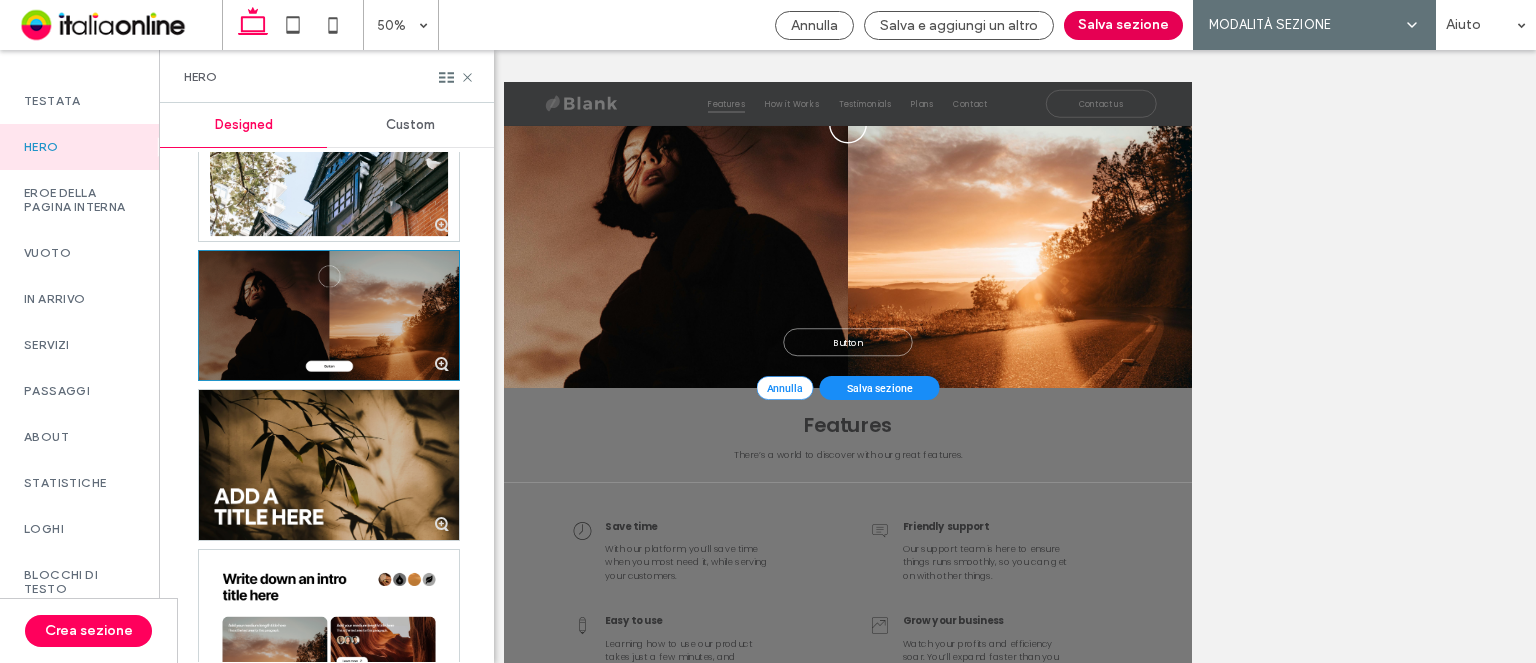 scroll, scrollTop: 586, scrollLeft: 0, axis: vertical 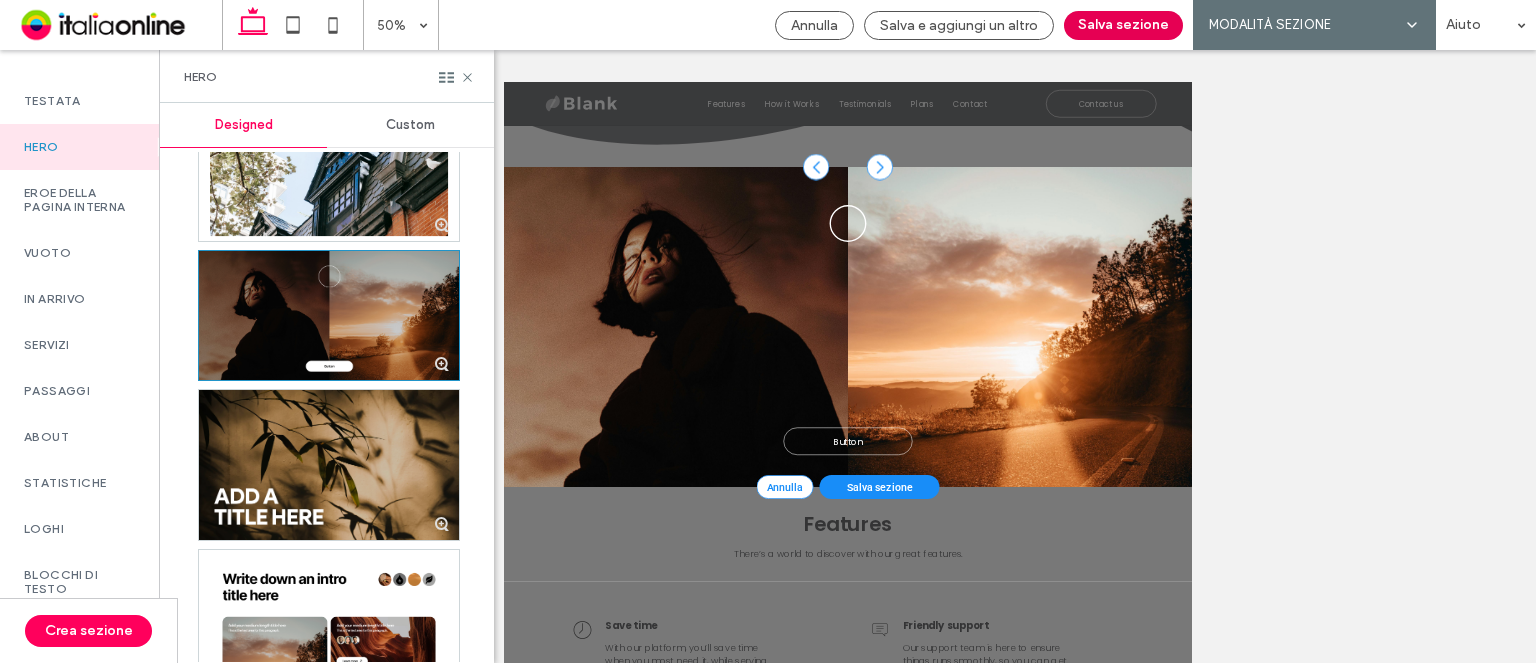 click on "Salva sezione" at bounding box center (1123, 25) 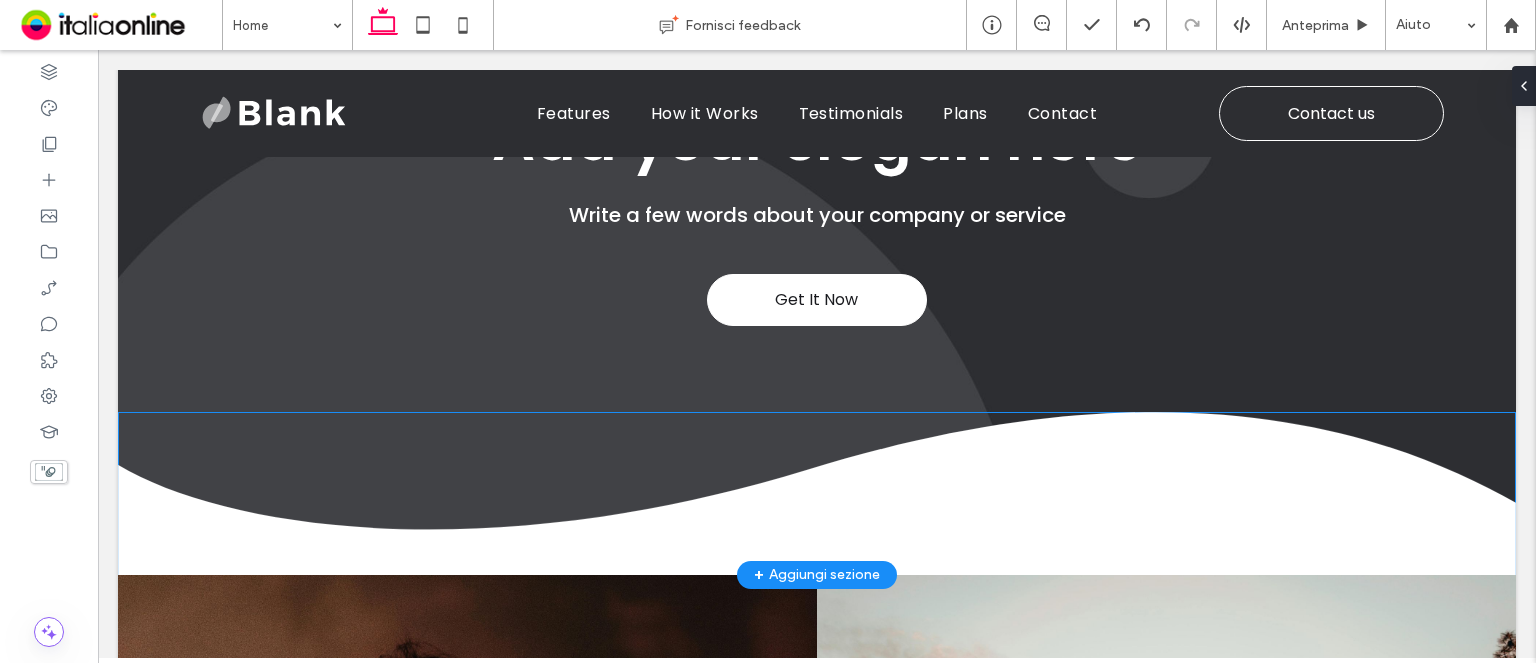 scroll, scrollTop: 289, scrollLeft: 0, axis: vertical 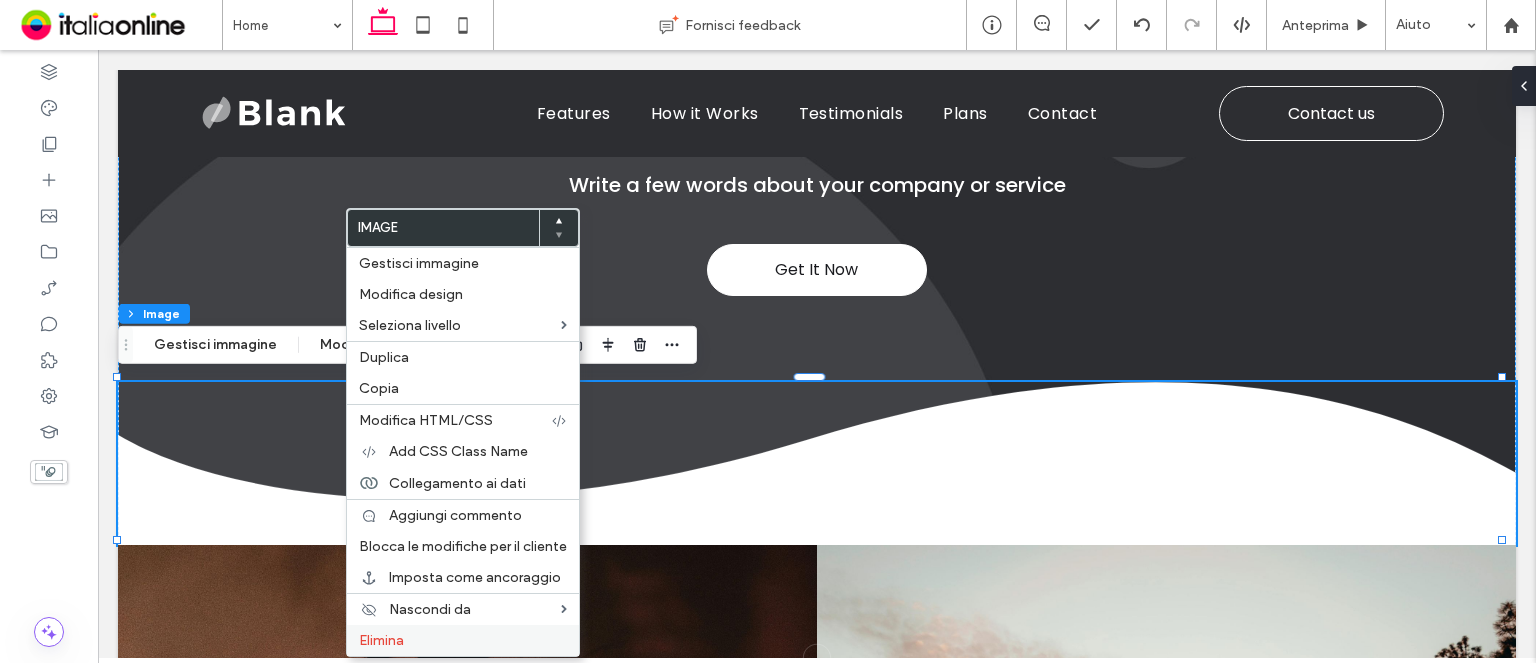 click on "Elimina" at bounding box center [463, 640] 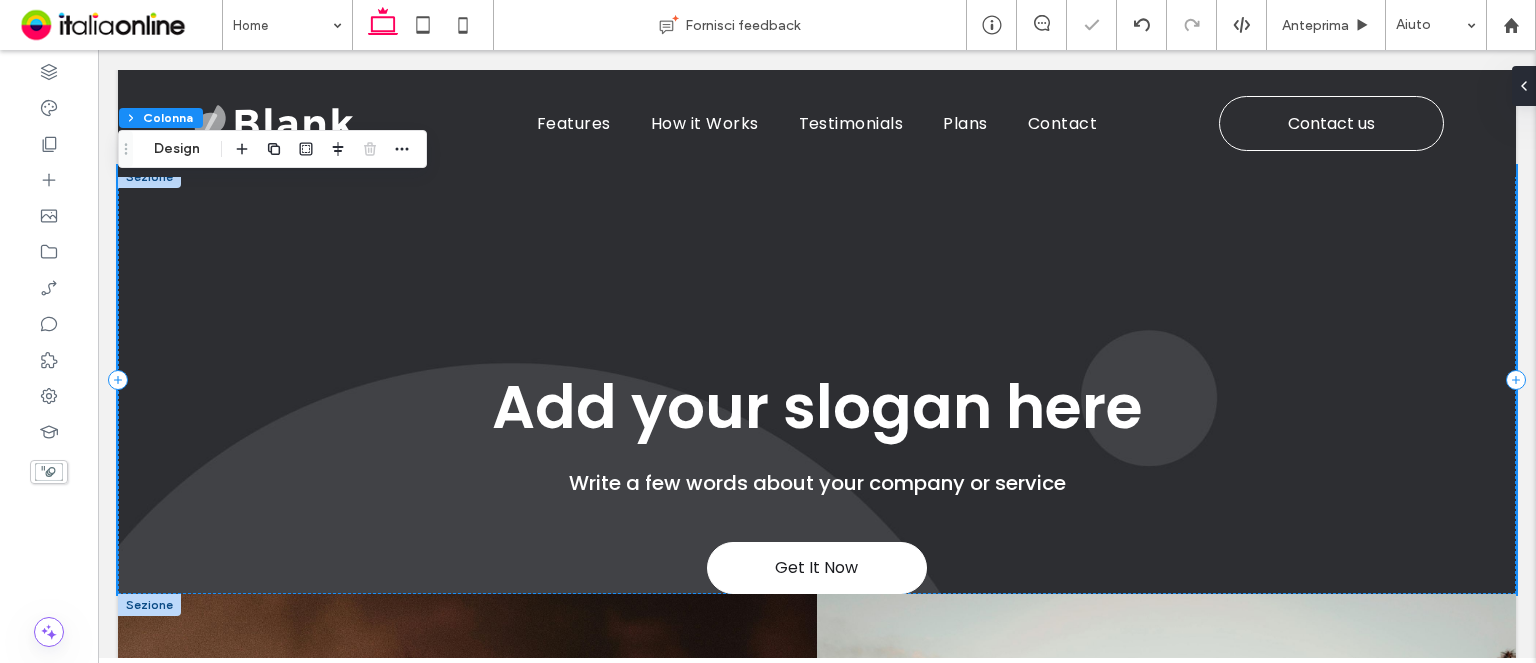 scroll, scrollTop: 0, scrollLeft: 0, axis: both 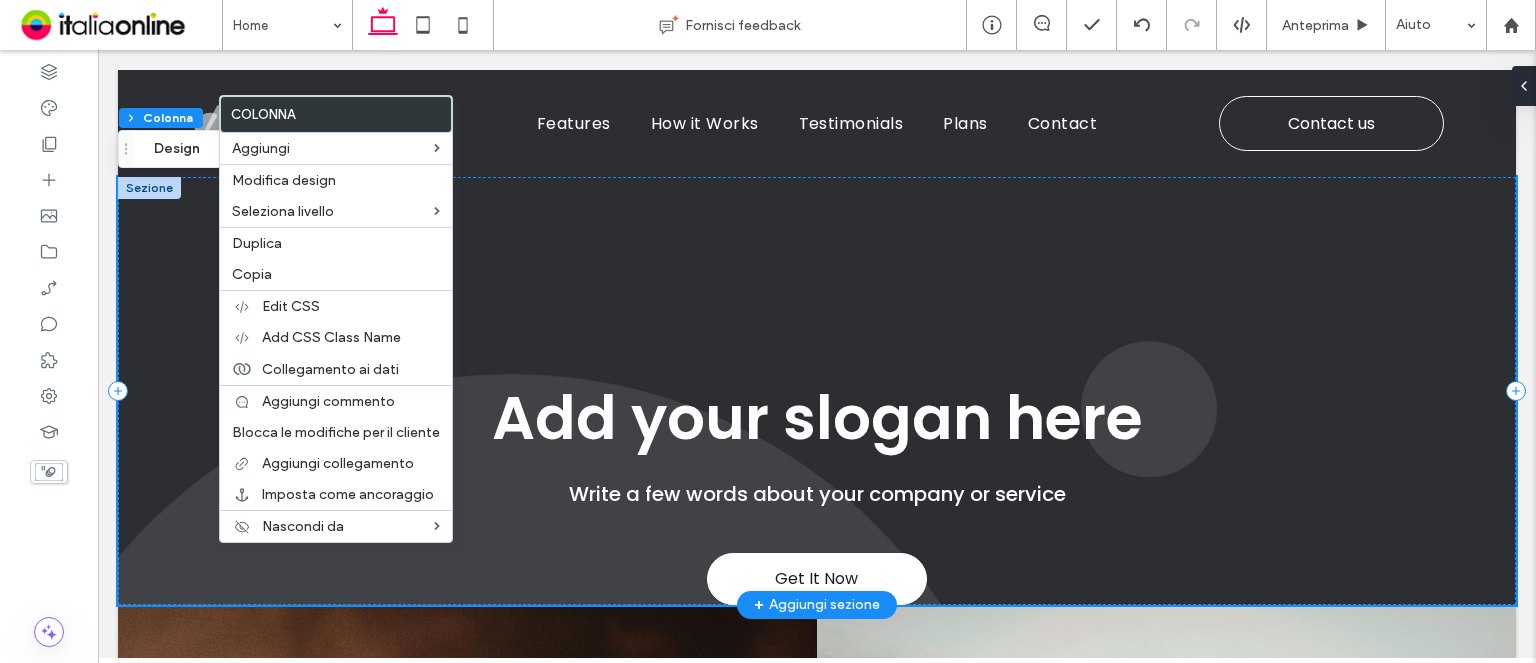 click on "Get It Now
Add your slogan here
Write a few words about your company or service" at bounding box center (817, 391) 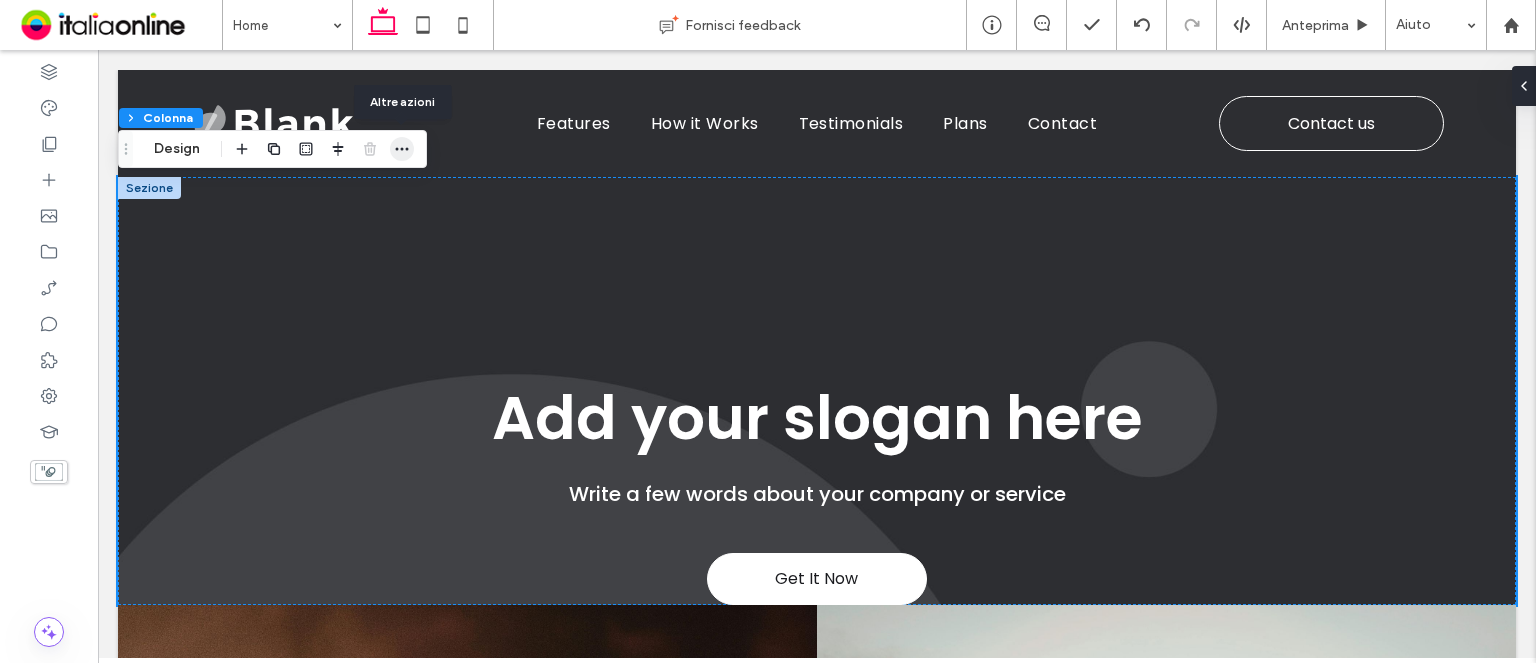 click 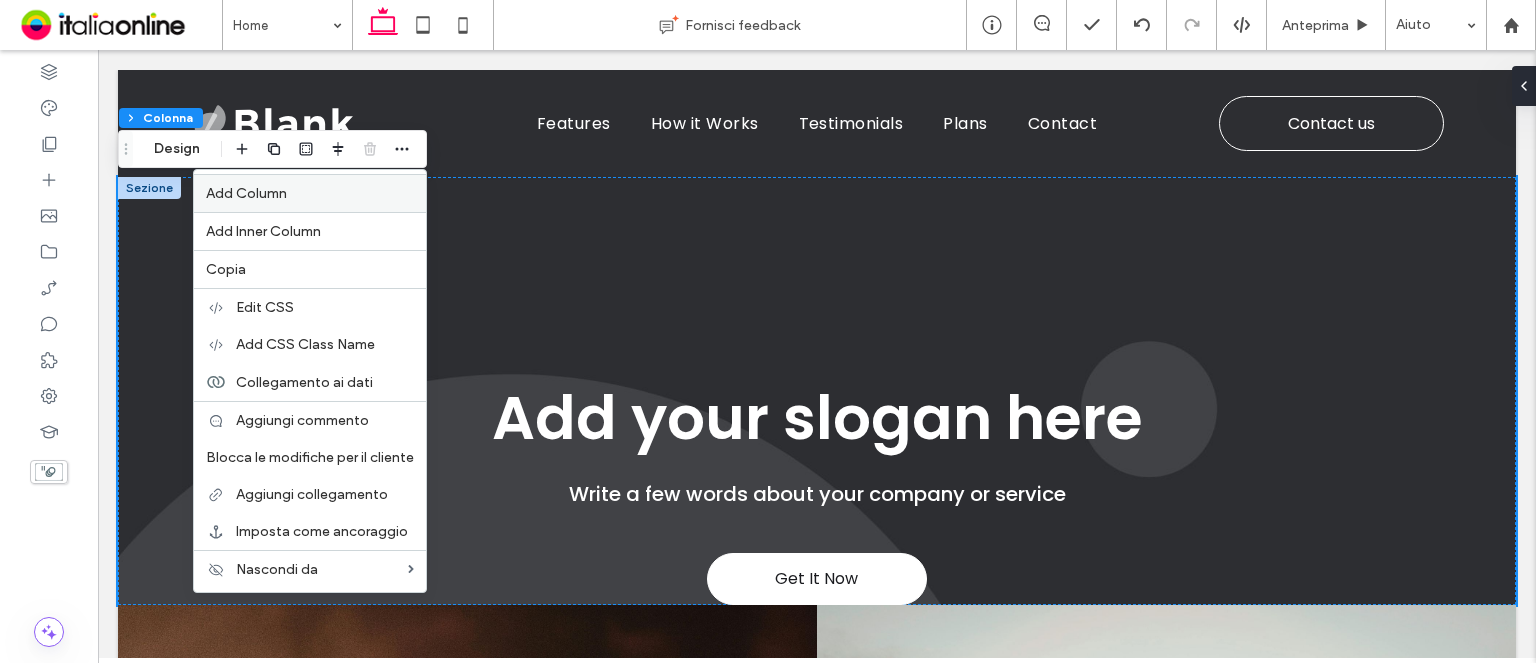 click on "Add Column" at bounding box center (310, 193) 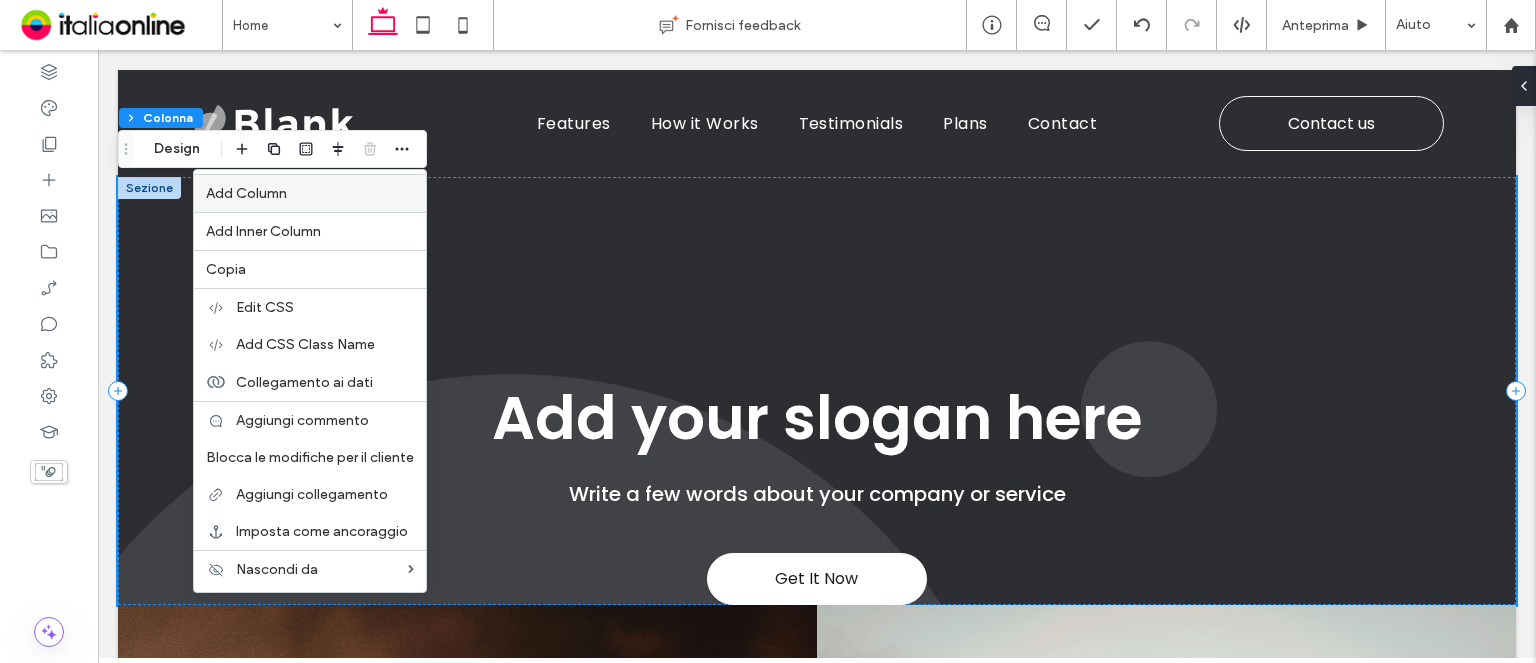 type on "**" 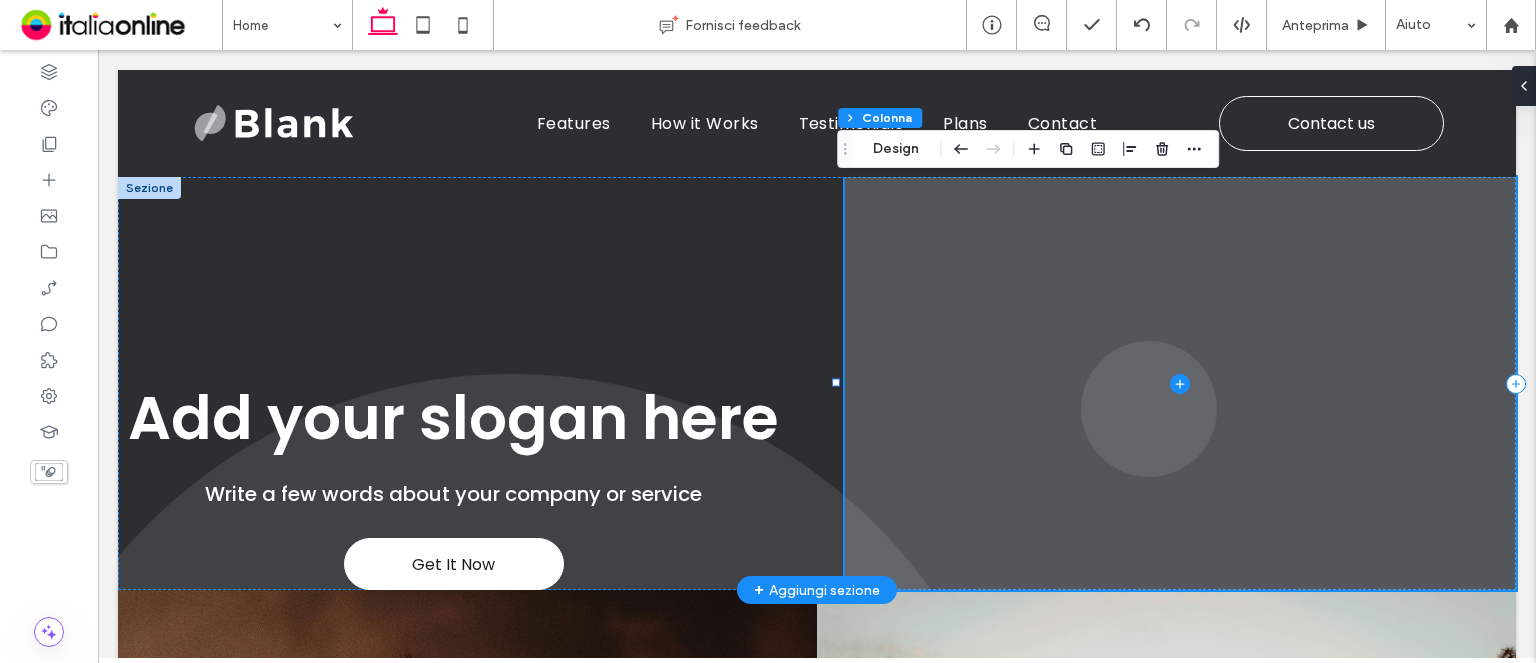 click at bounding box center (1180, 383) 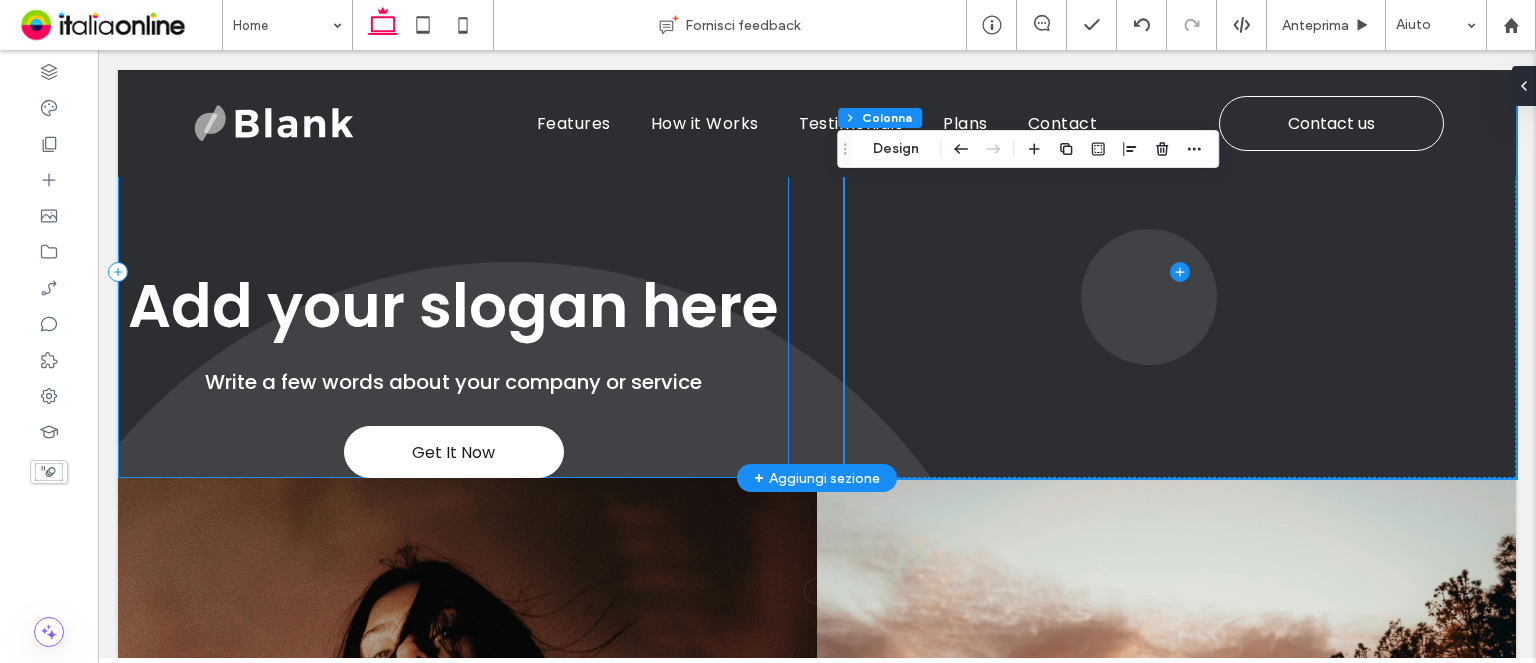 scroll, scrollTop: 0, scrollLeft: 0, axis: both 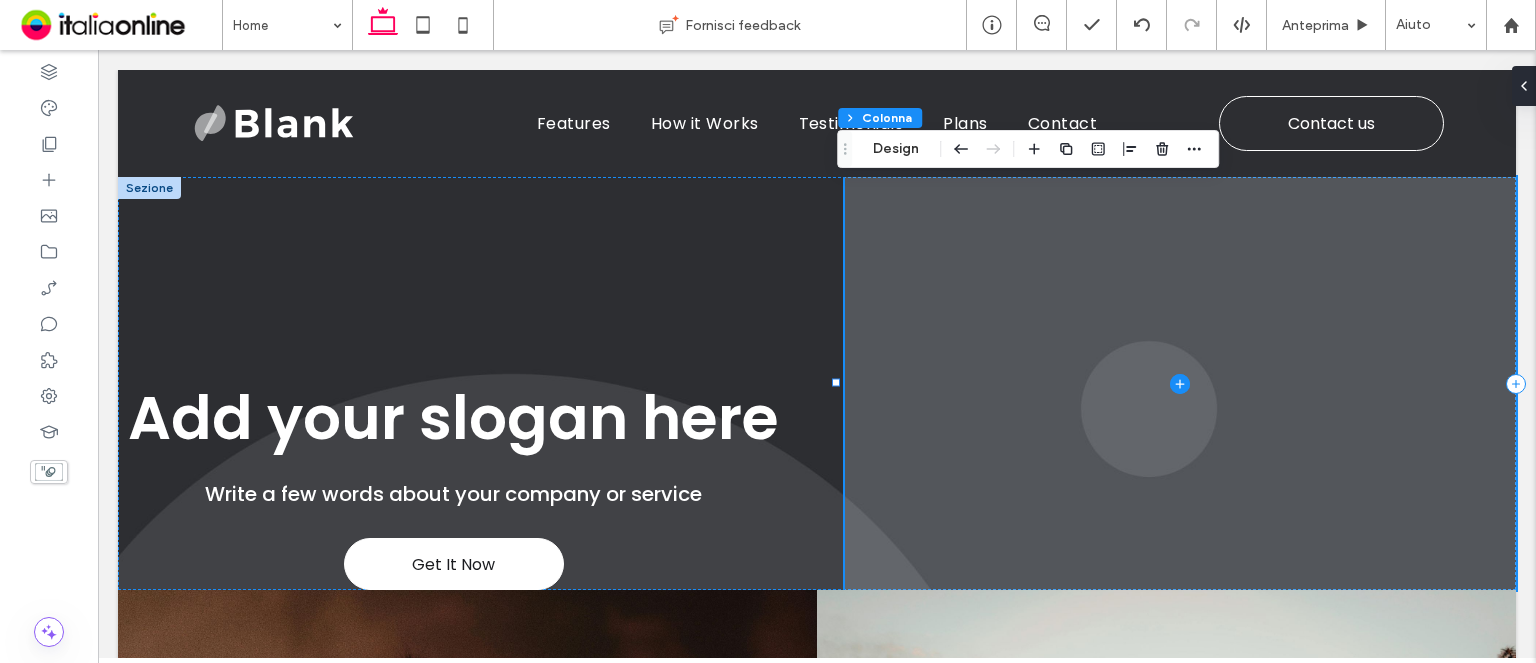 click at bounding box center (1180, 383) 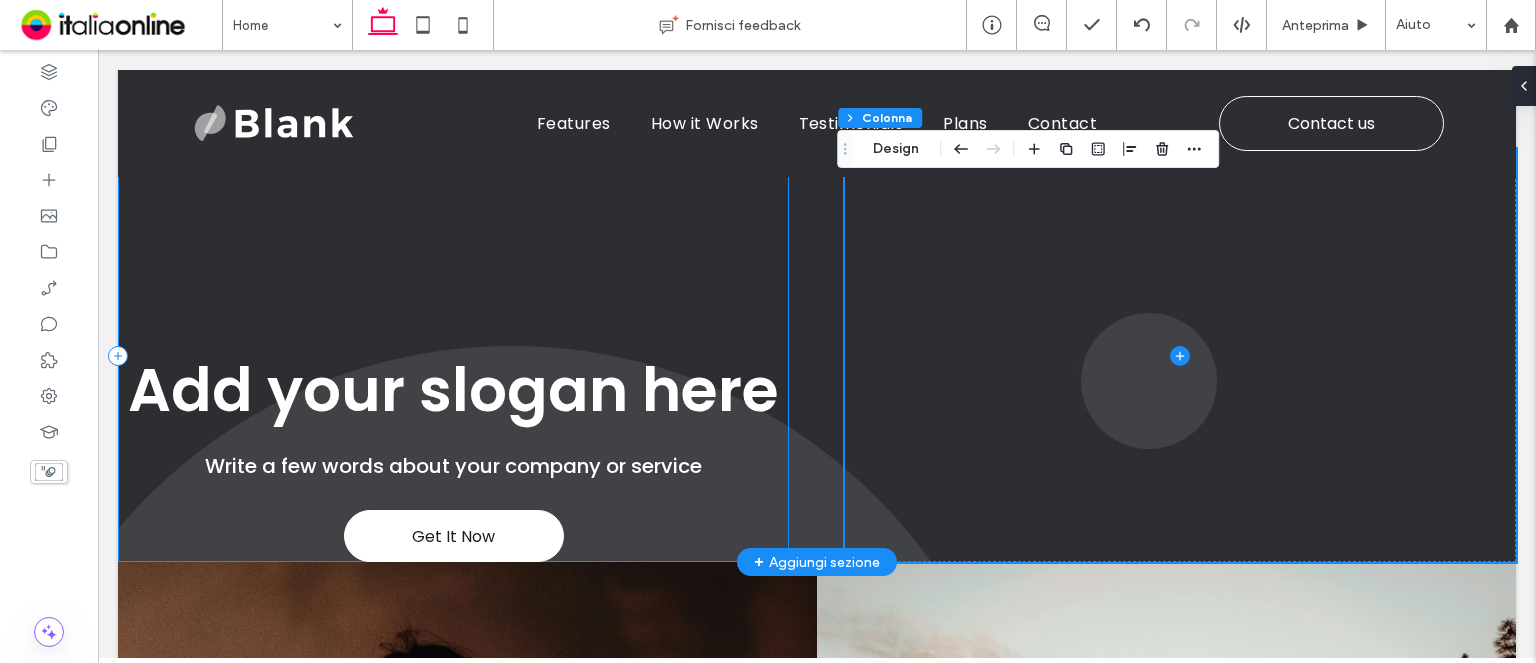 scroll, scrollTop: 0, scrollLeft: 0, axis: both 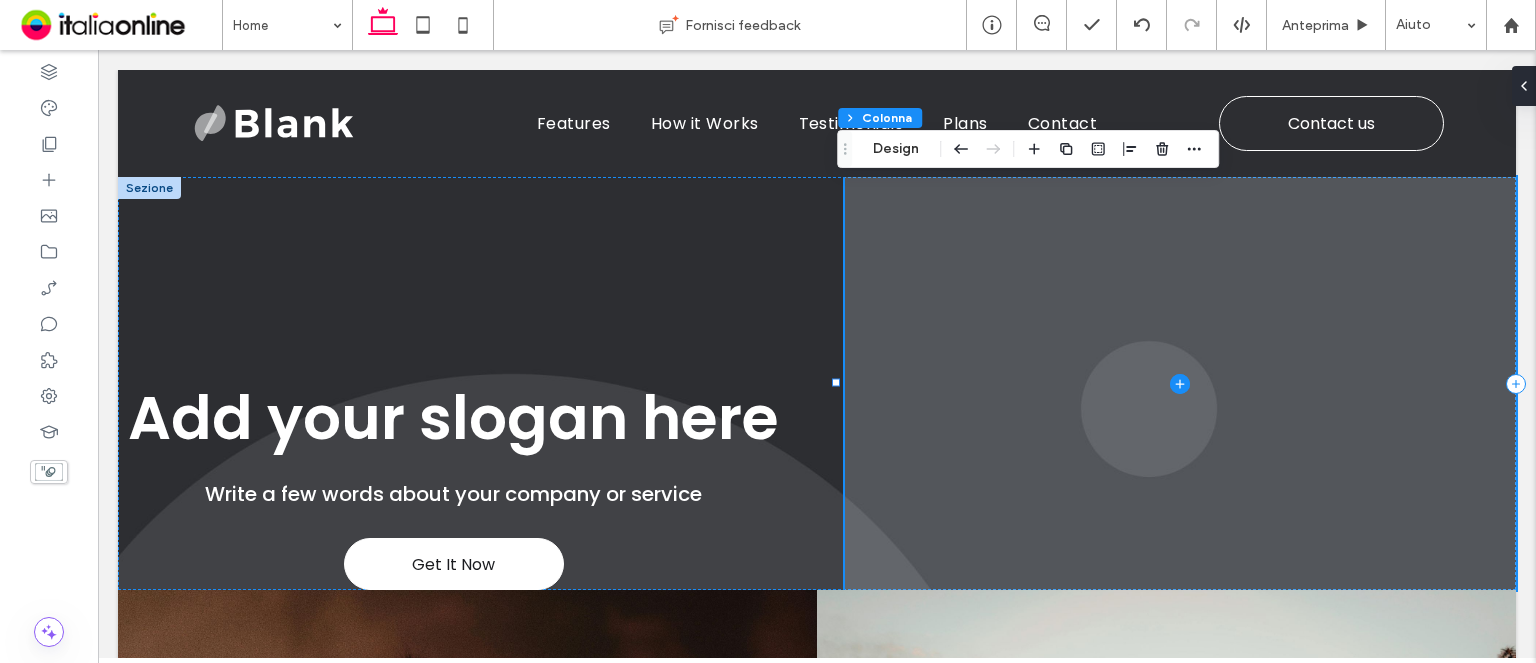 click at bounding box center (1180, 383) 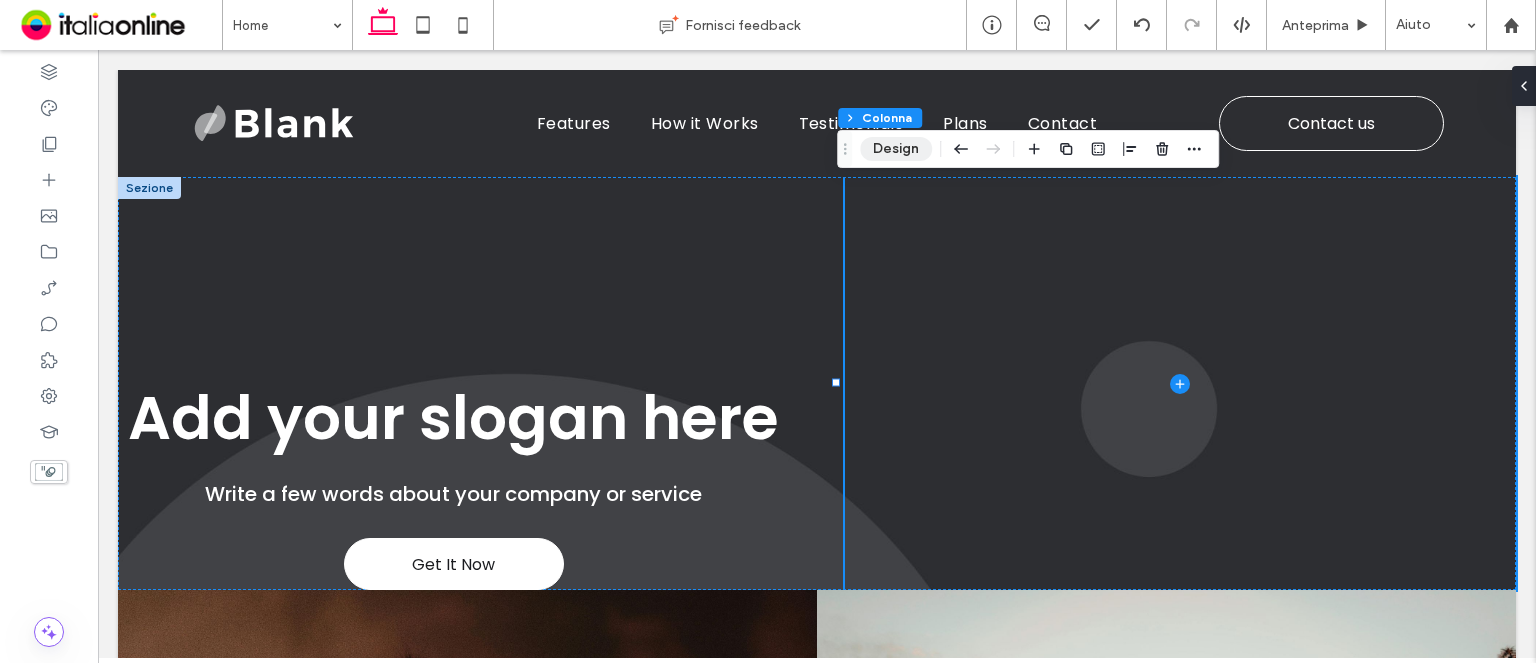 click on "Design" at bounding box center (896, 149) 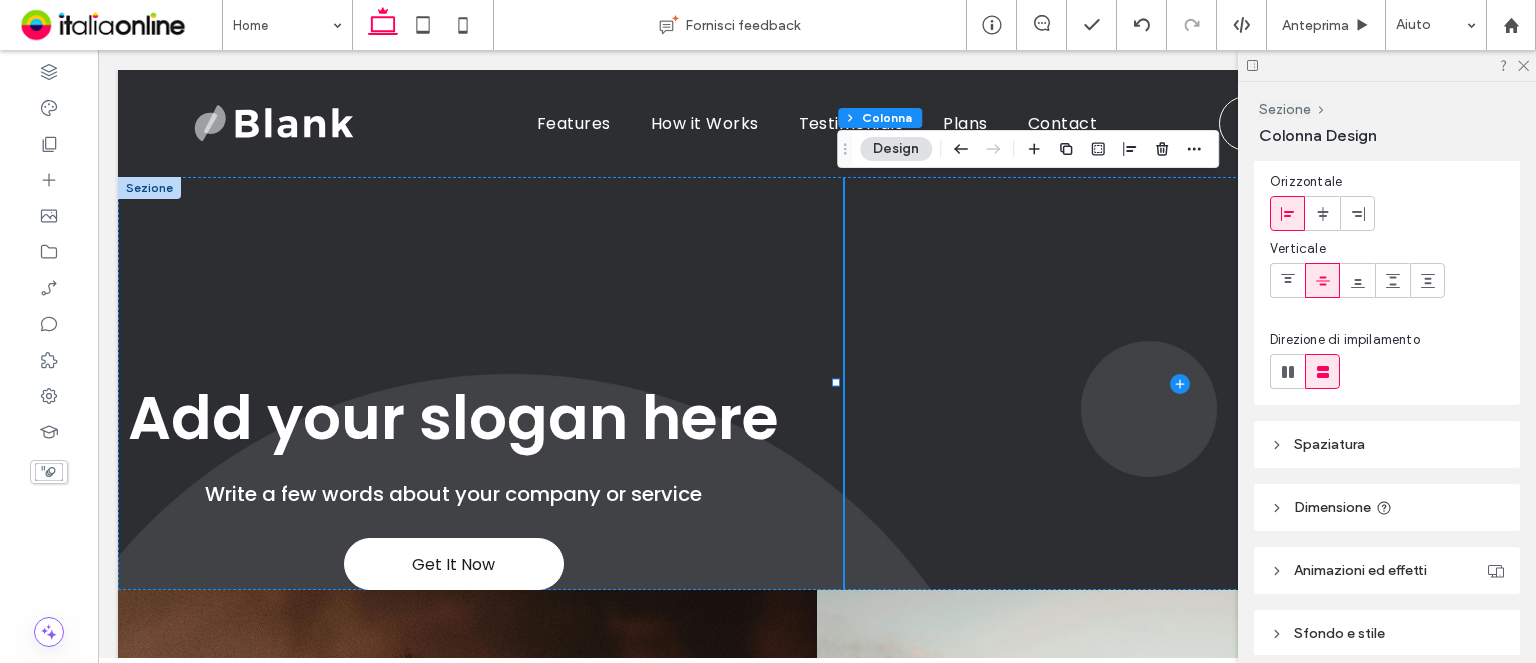 scroll, scrollTop: 152, scrollLeft: 0, axis: vertical 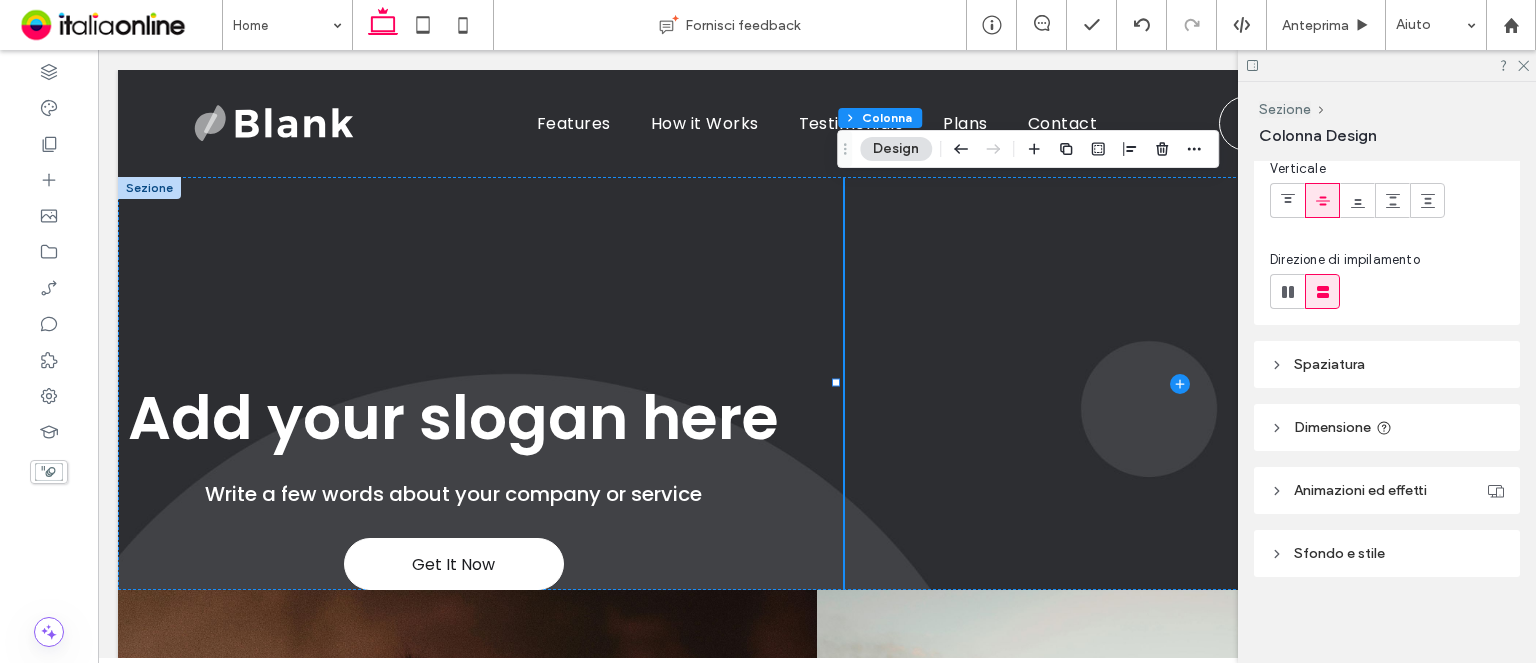 click on "Sfondo e stile" at bounding box center (1387, 553) 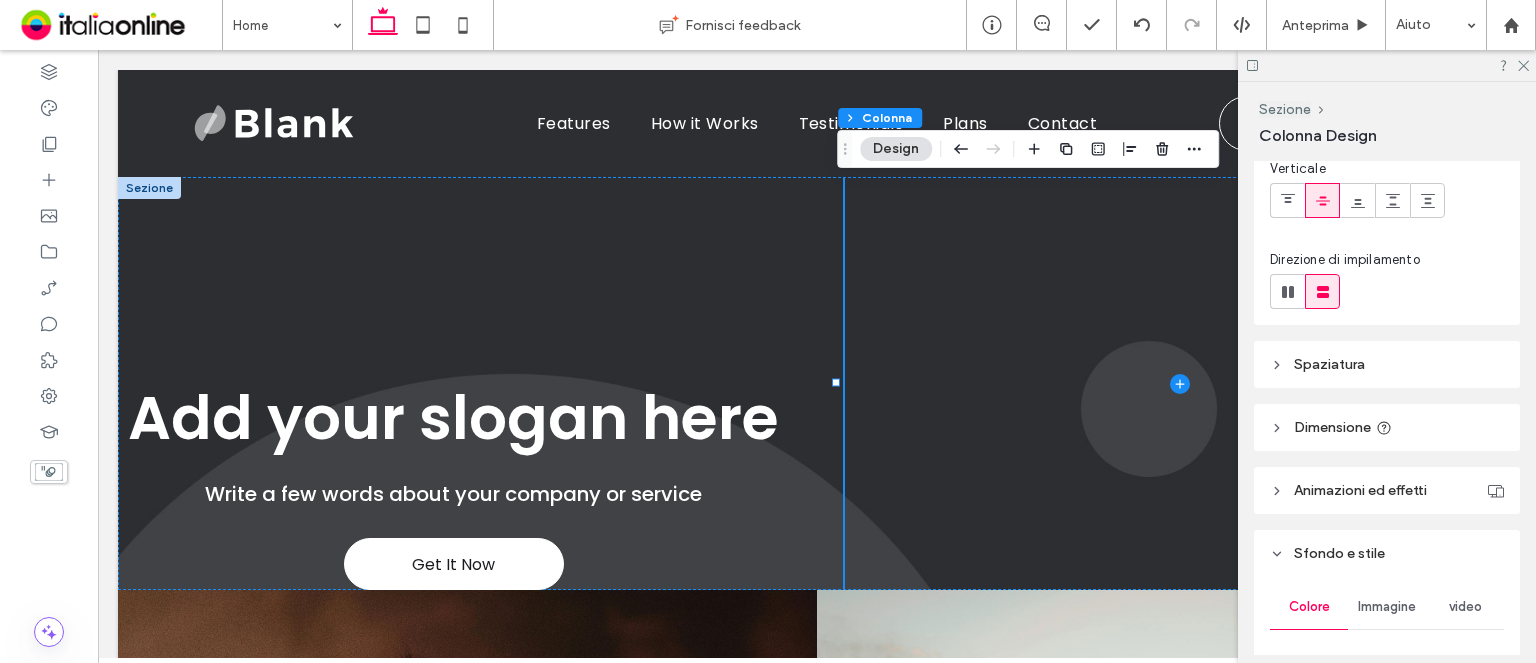 scroll, scrollTop: 508, scrollLeft: 0, axis: vertical 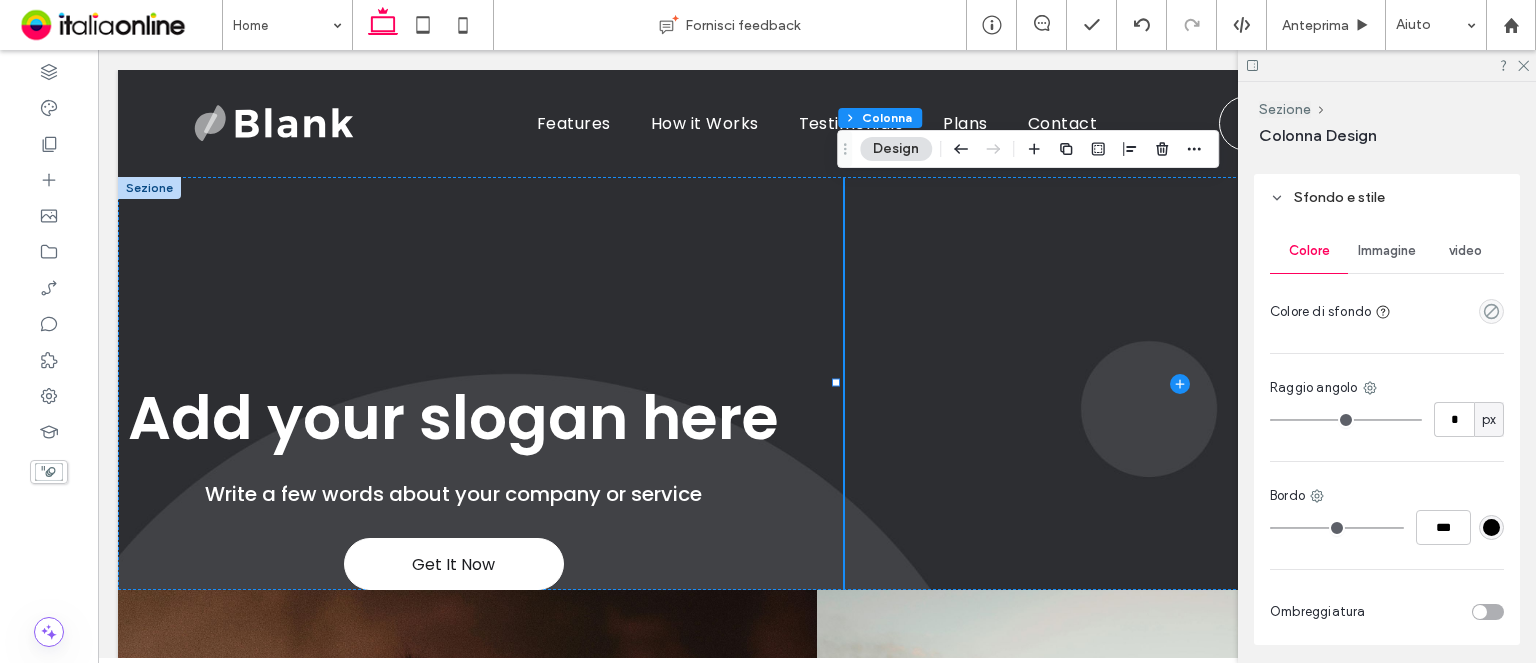 click on "Immagine" at bounding box center (1387, 251) 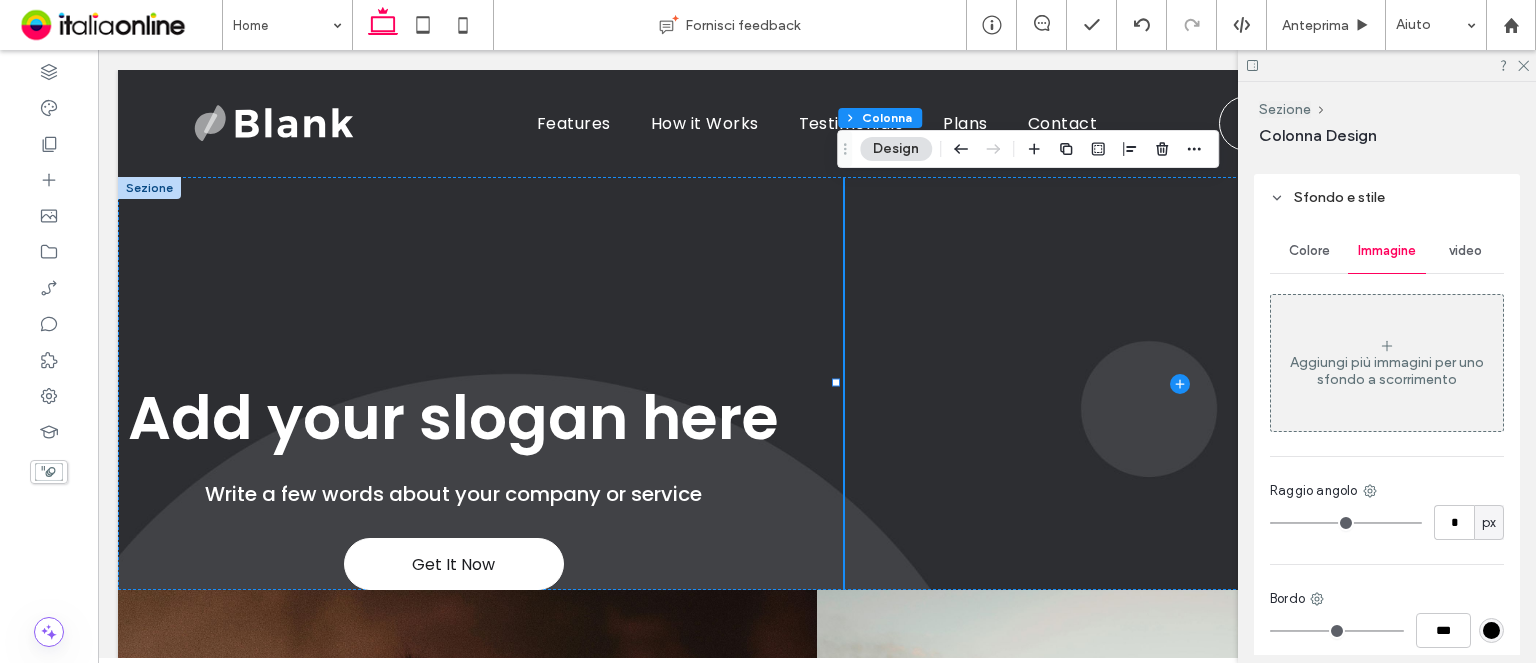 click on "Aggiungi più immagini per uno sfondo a scorrimento" at bounding box center (1387, 363) 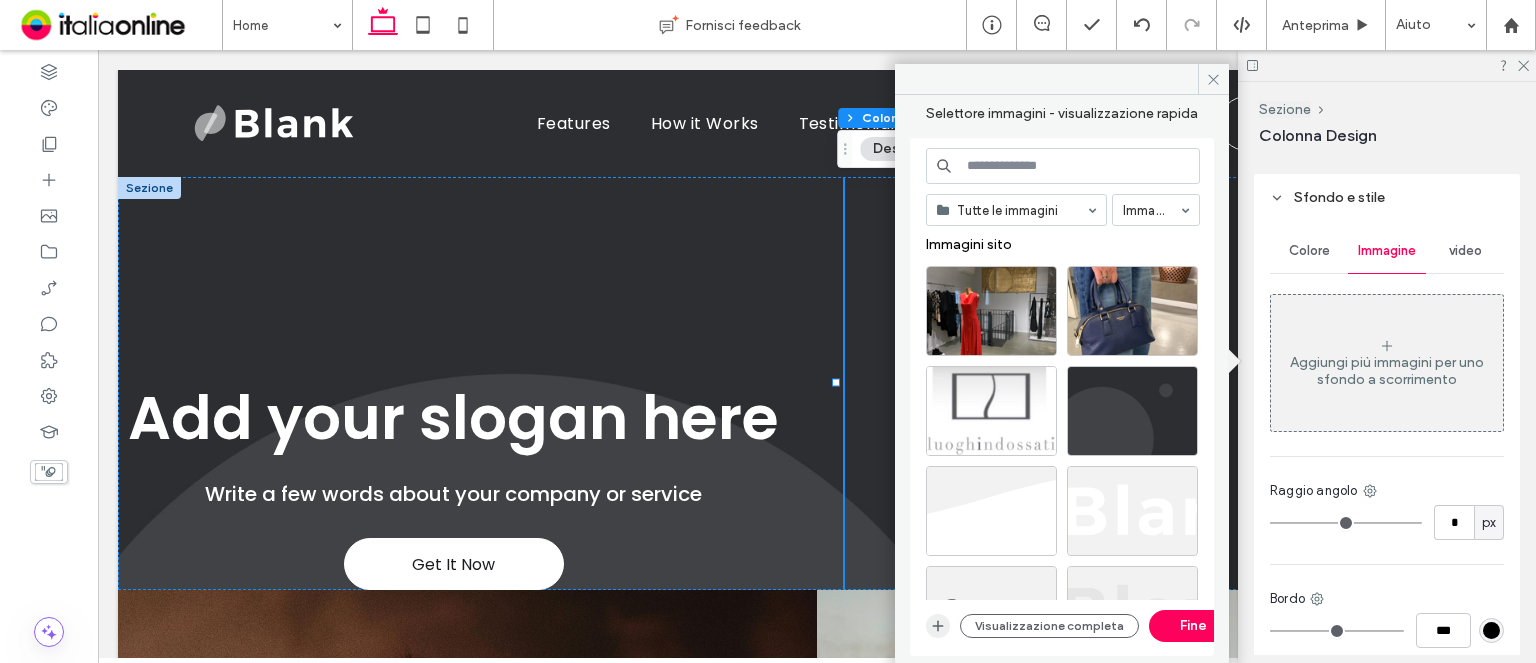click 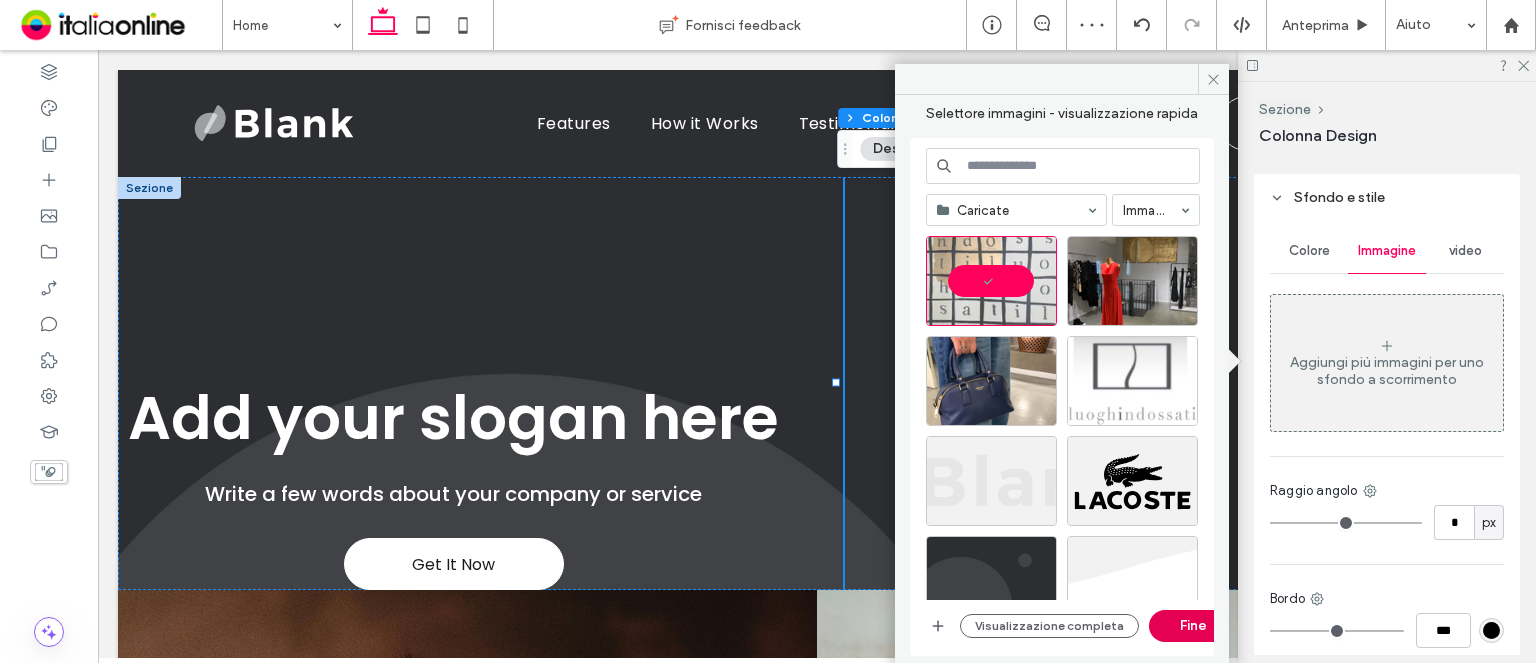 click on "Fine" at bounding box center [1194, 626] 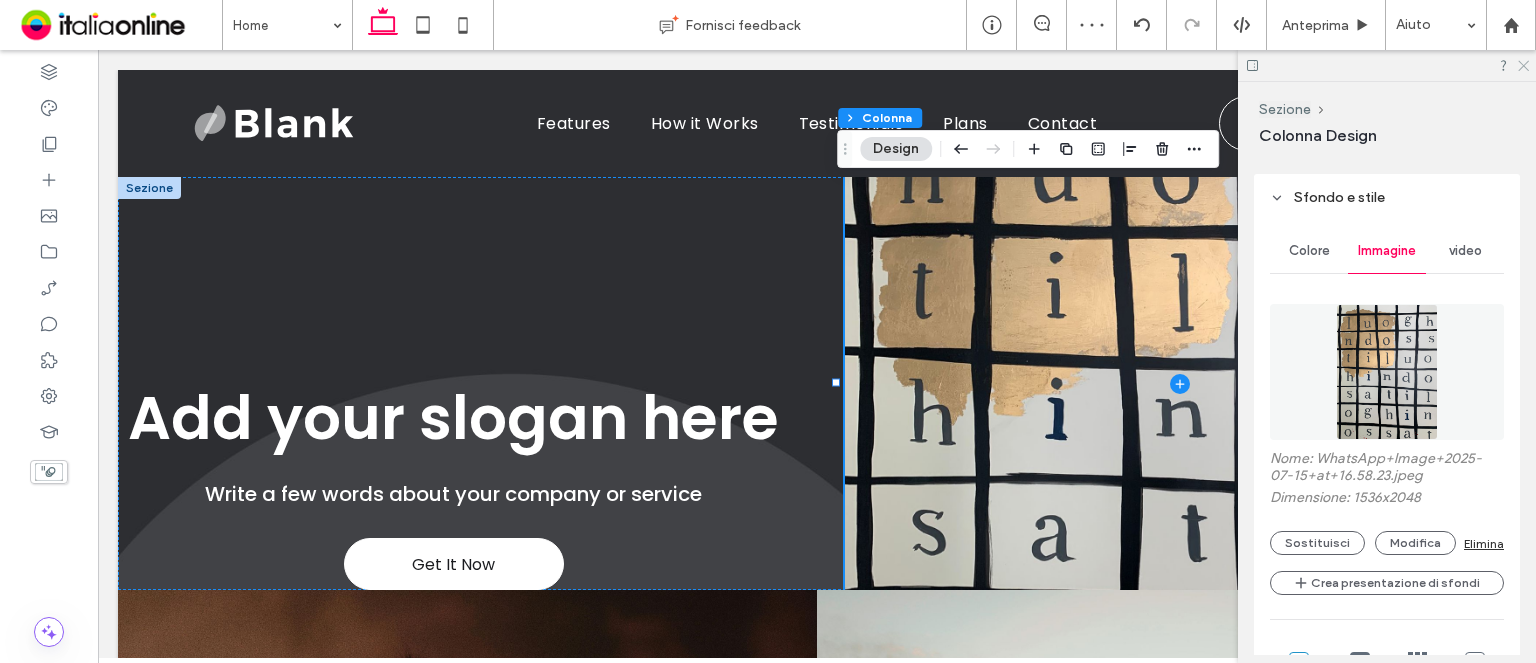 click 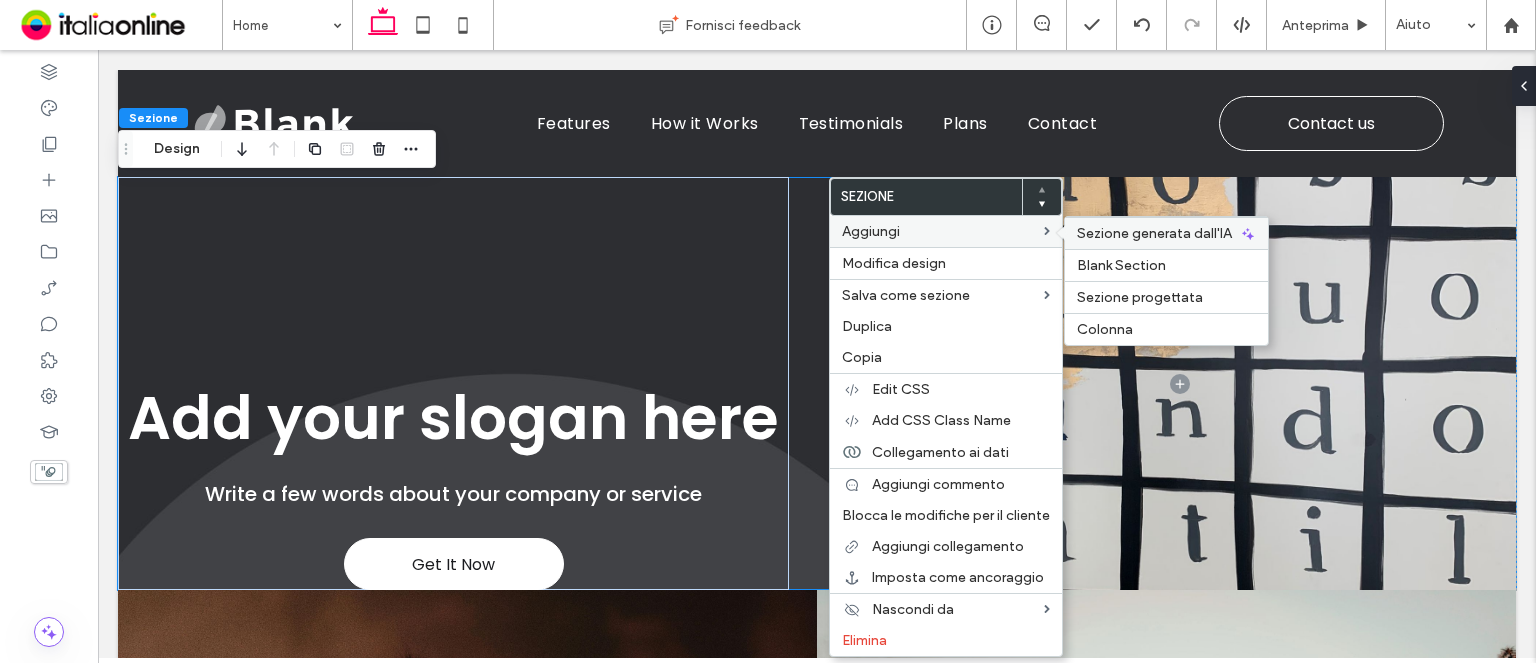 click on "Sezione generata dall'IA" at bounding box center (1154, 233) 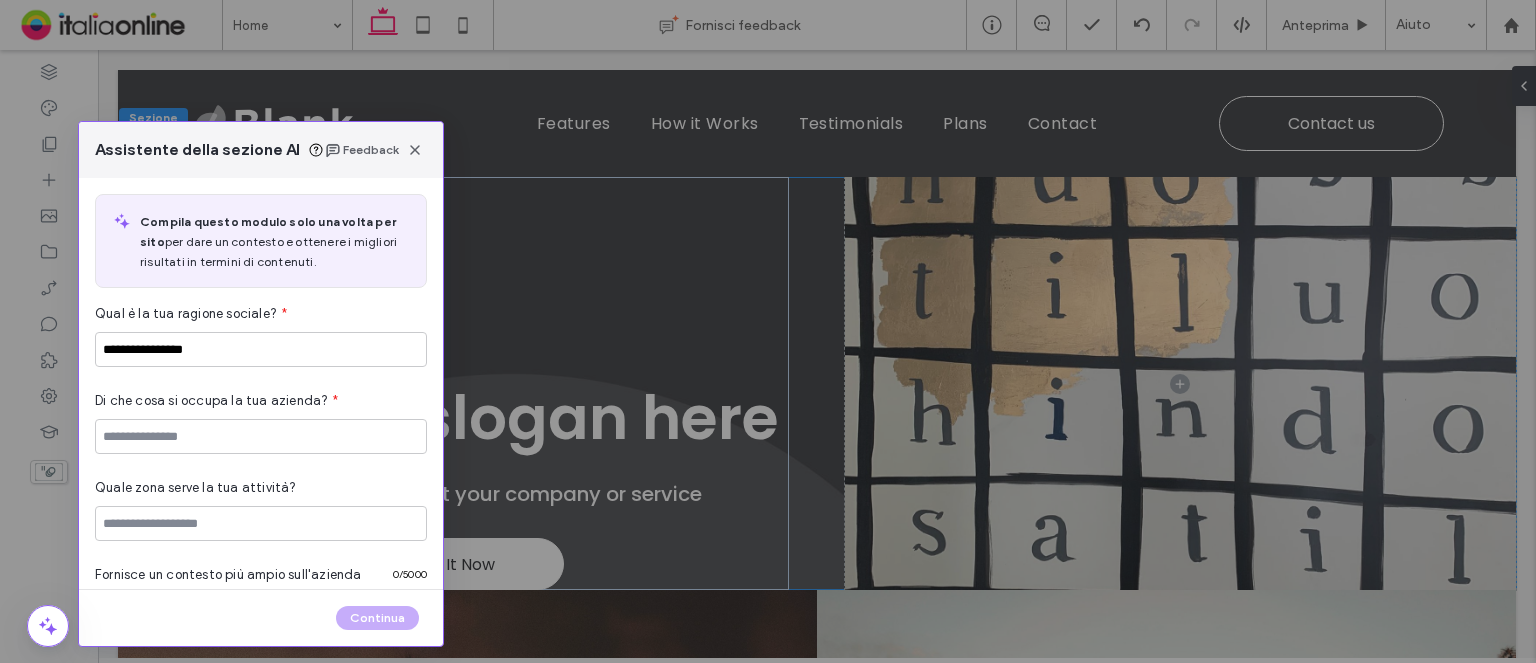 click at bounding box center (415, 150) 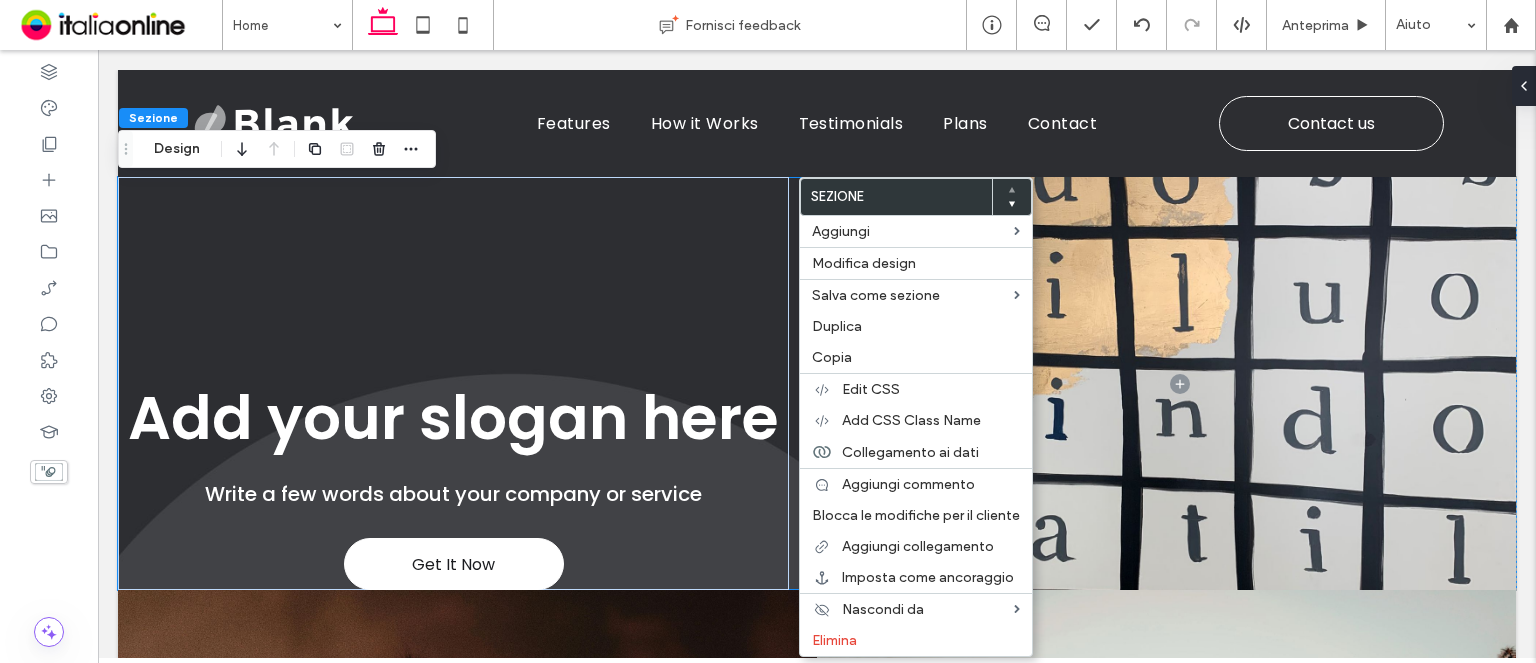 click 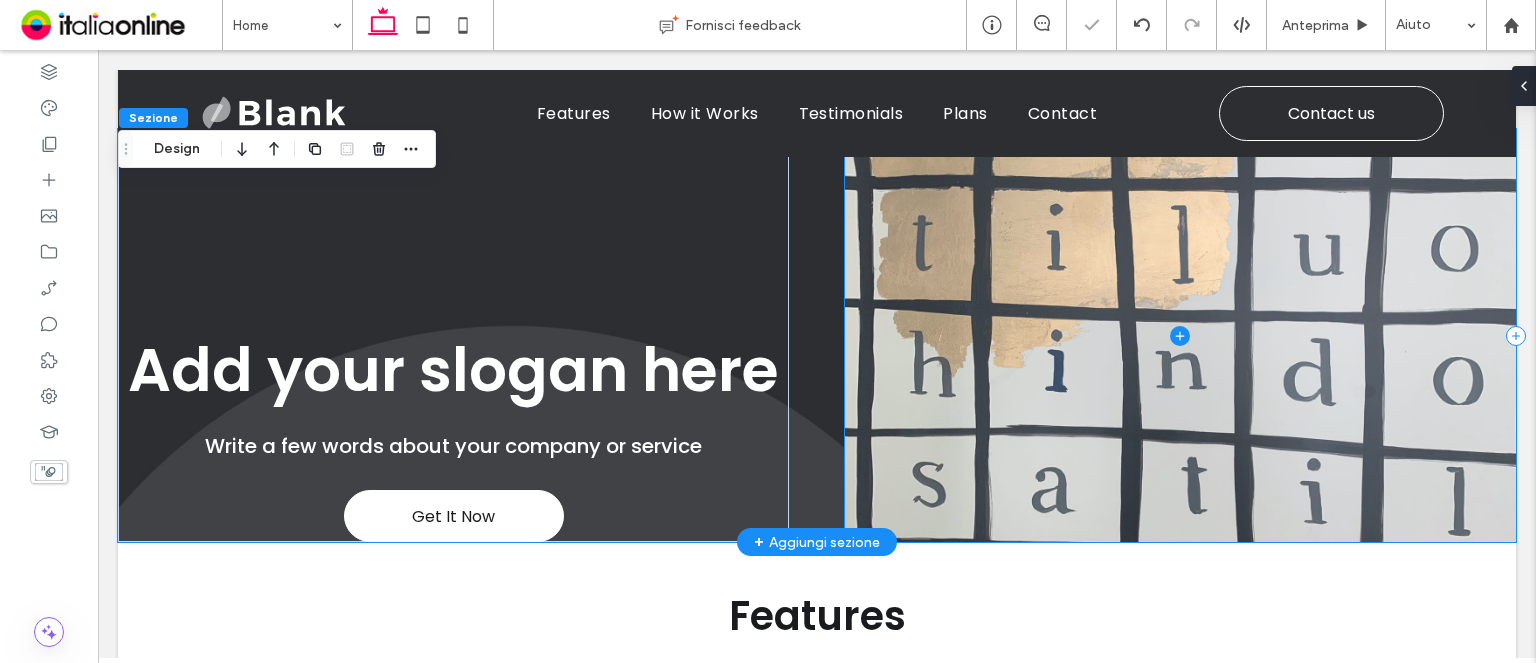 scroll, scrollTop: 268, scrollLeft: 0, axis: vertical 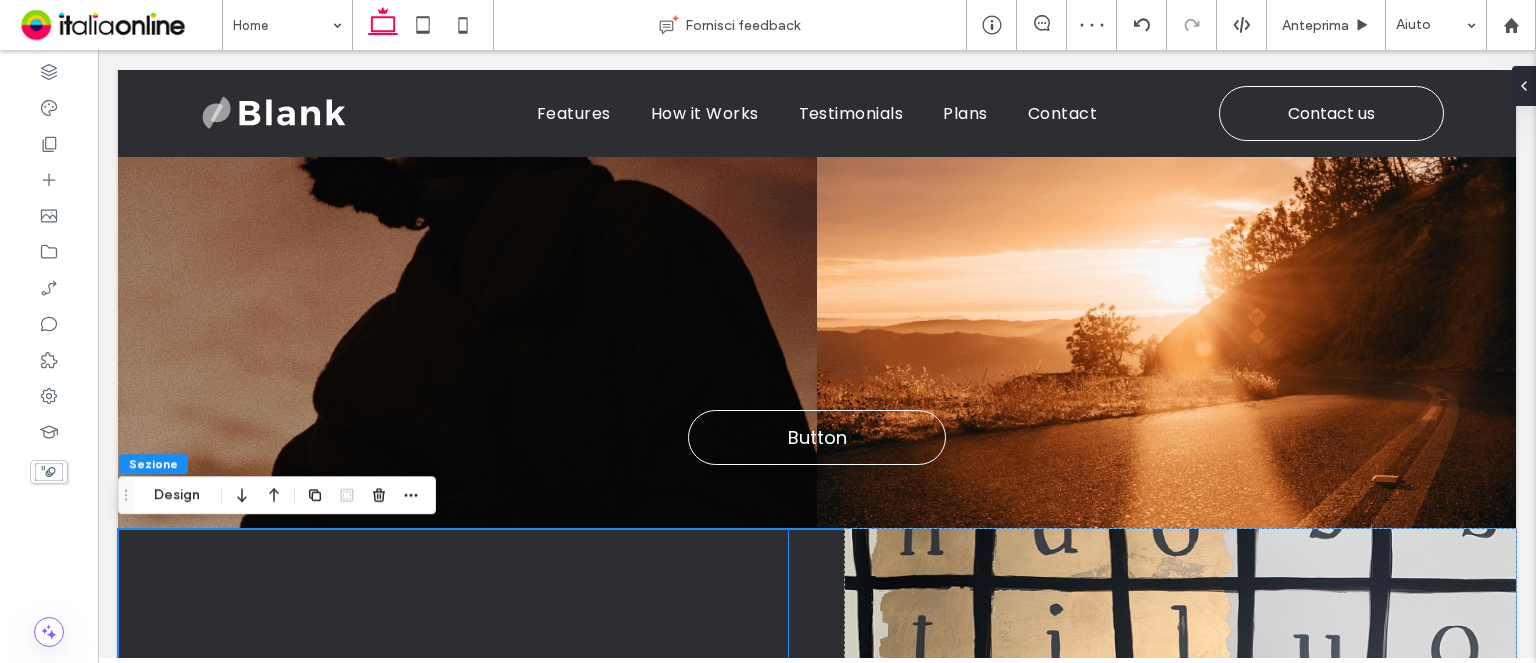 click on "Get It Now
Add your slogan here
Write a few words about your company or service" at bounding box center (453, 735) 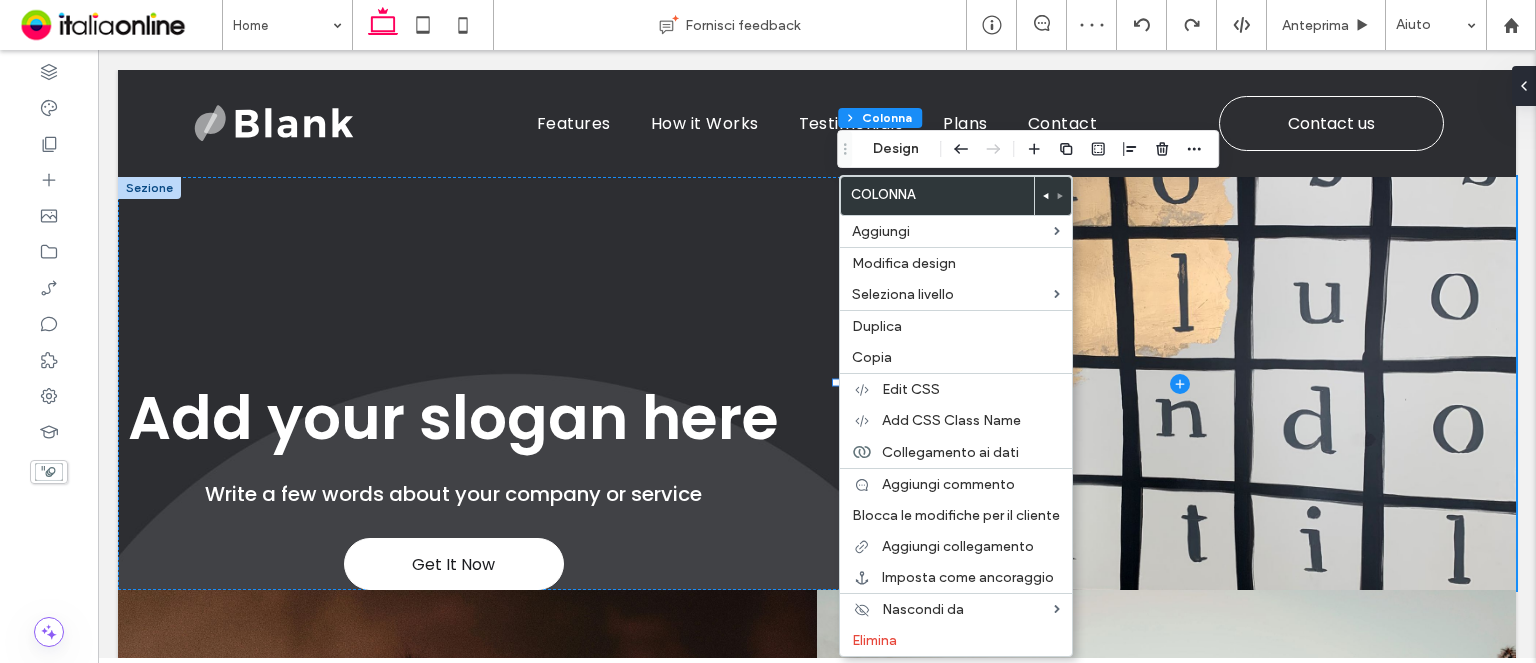 scroll, scrollTop: 0, scrollLeft: 0, axis: both 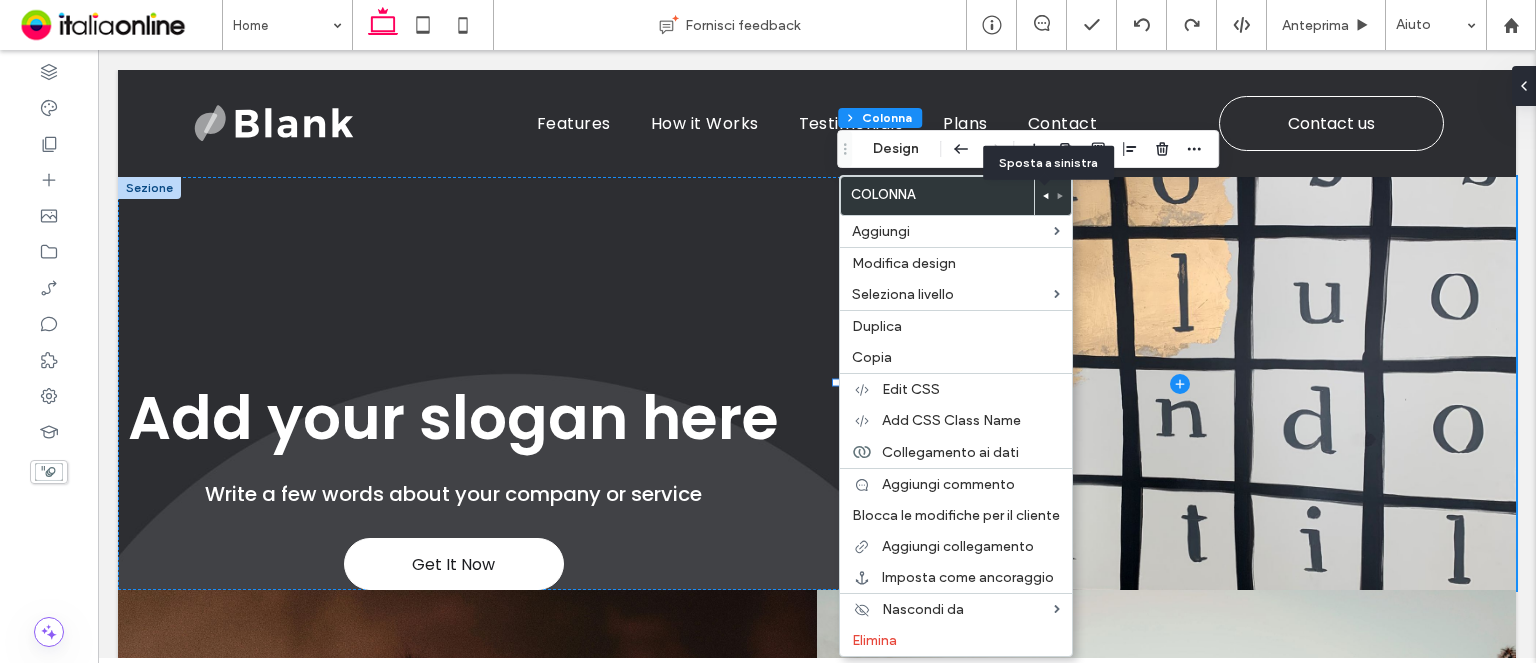 click 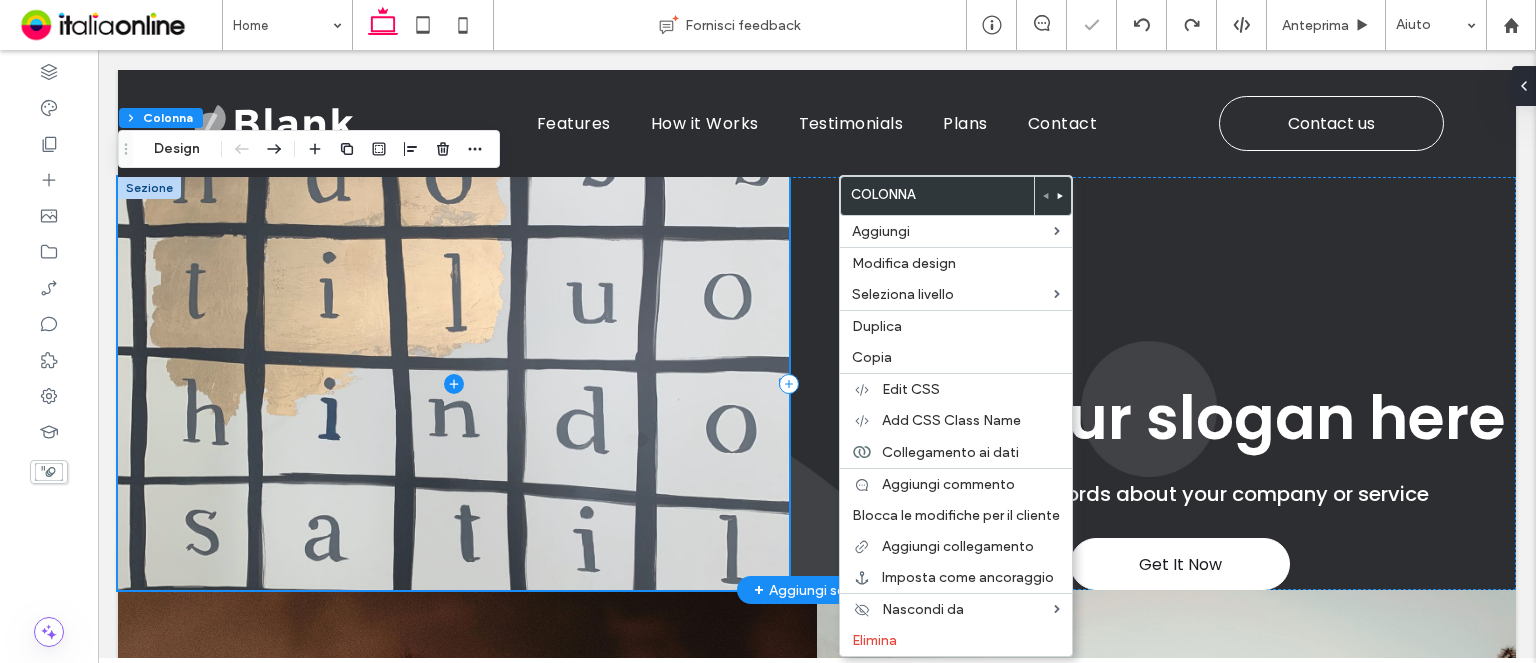 click at bounding box center [453, 383] 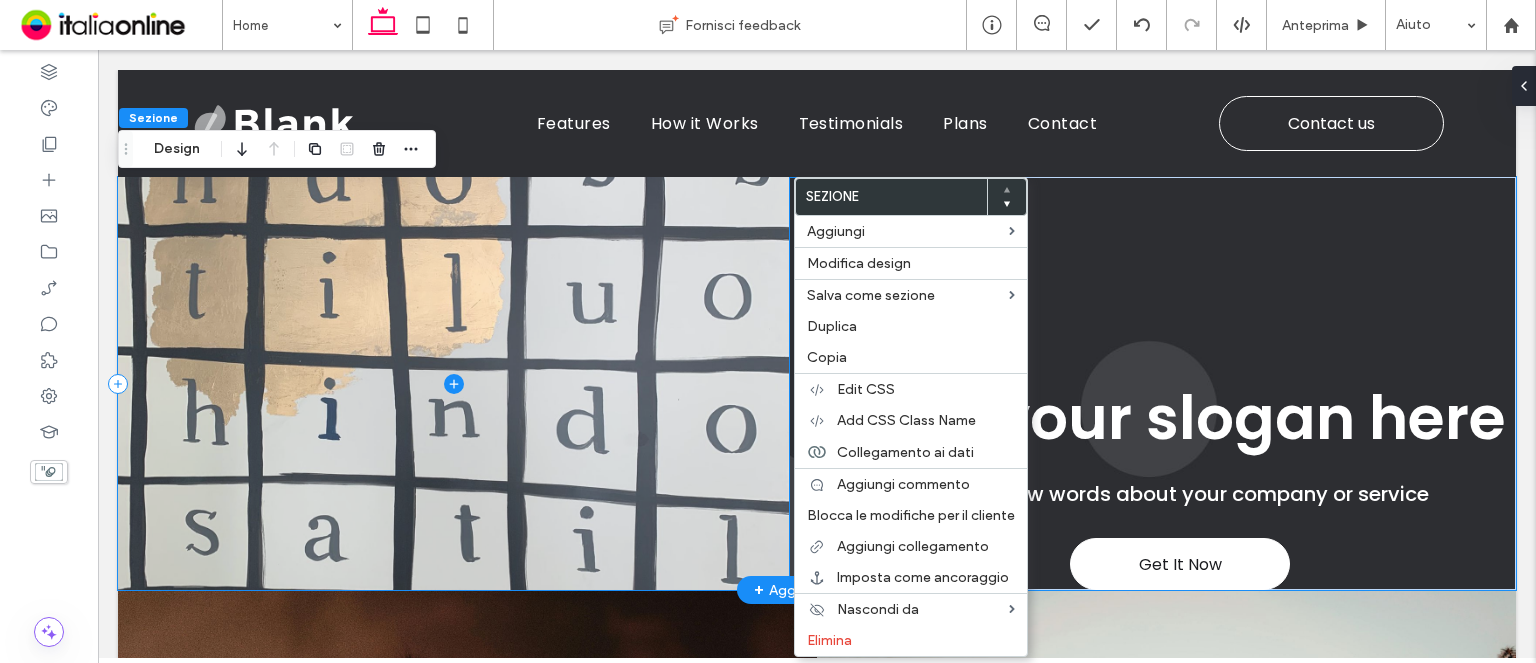 click at bounding box center (453, 383) 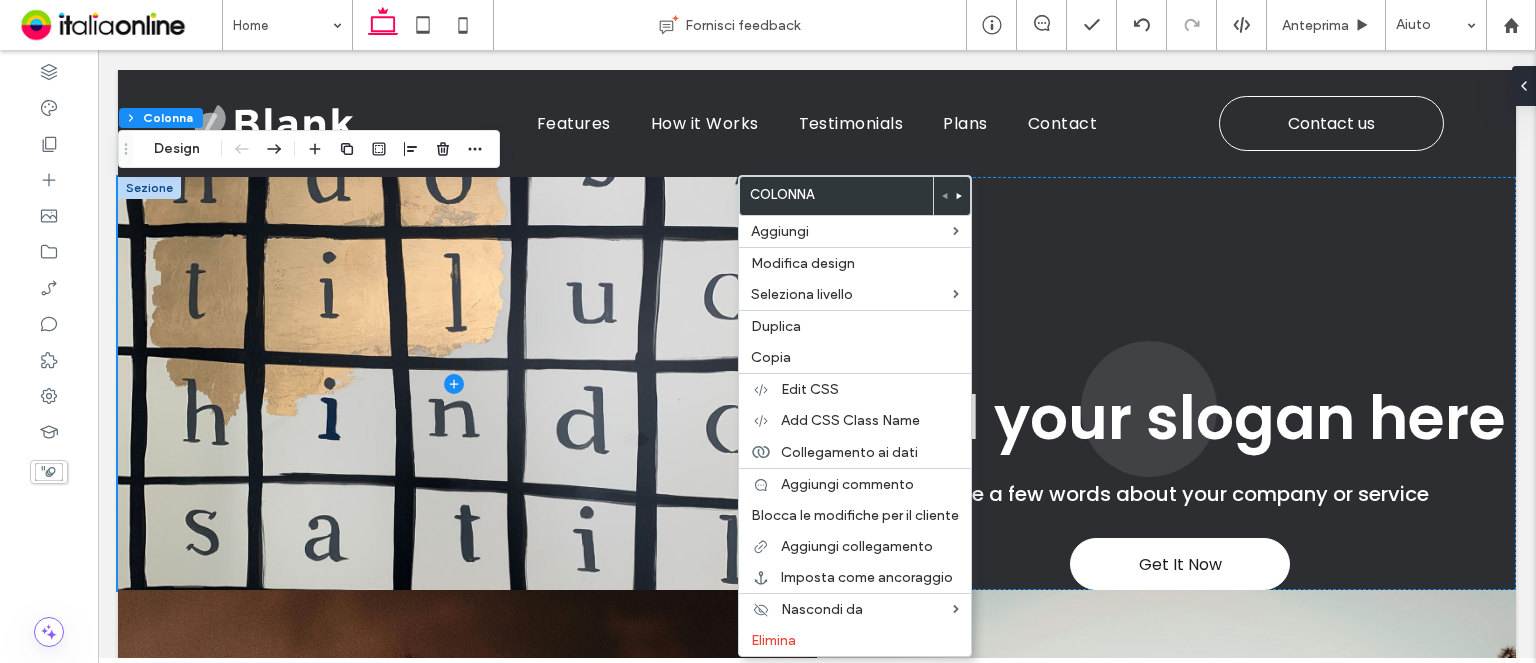click at bounding box center (951, 196) 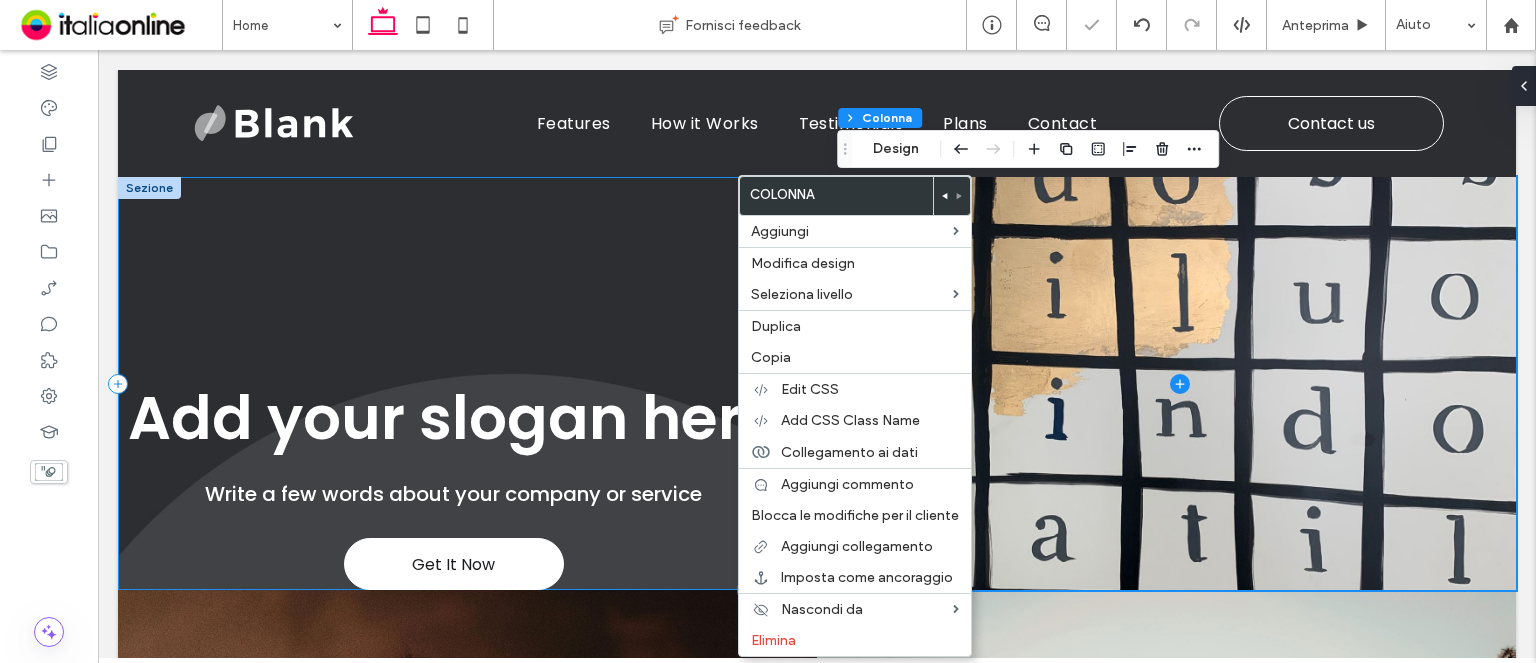 click on "Get It Now
Add your slogan here
Write a few words about your company or service" at bounding box center (453, 383) 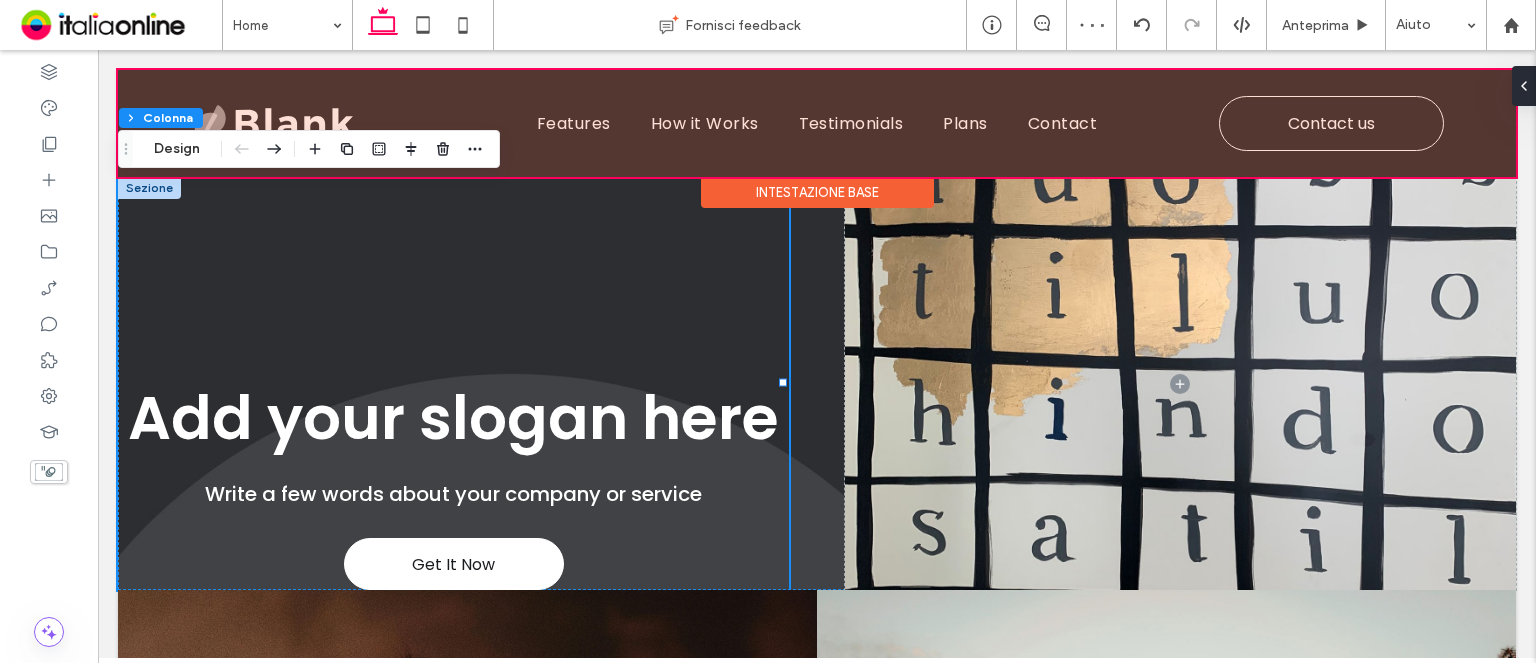 click on "Intestazione base" at bounding box center (817, 192) 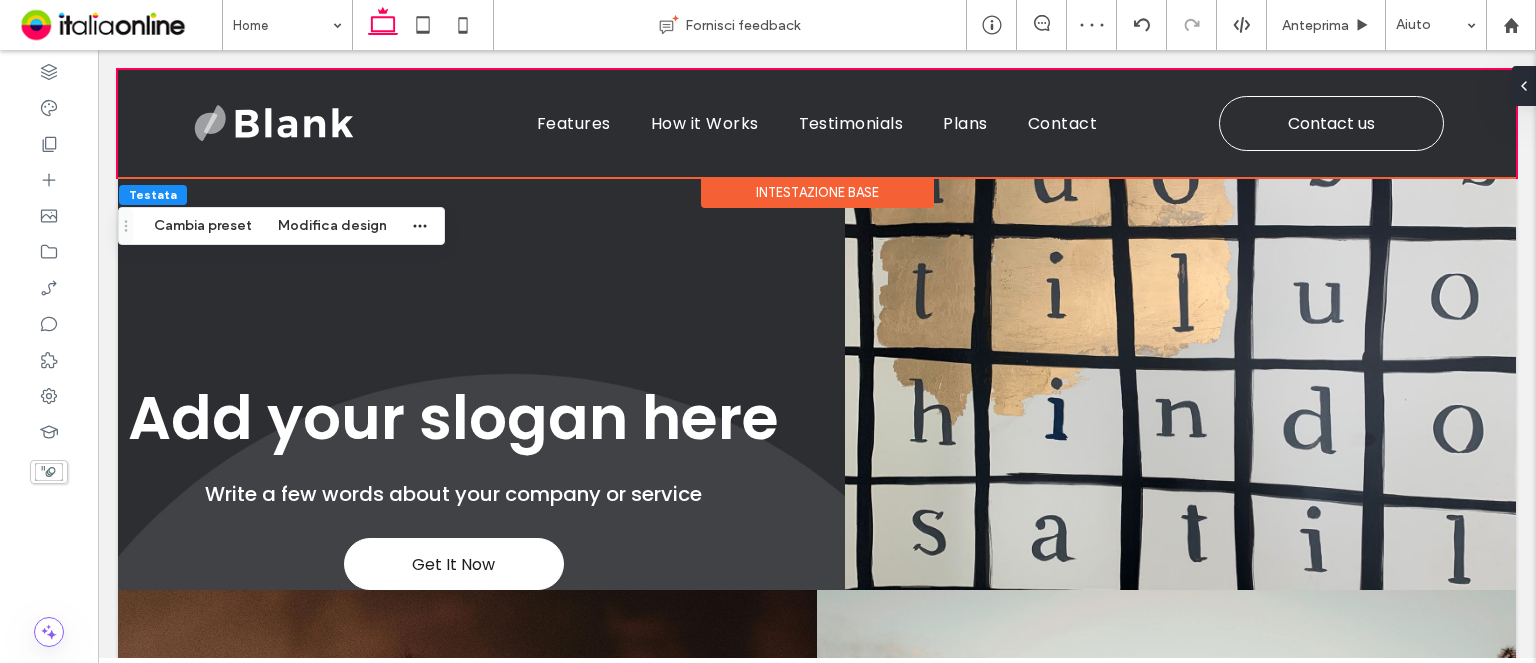 click on "Intestazione base" at bounding box center [817, 192] 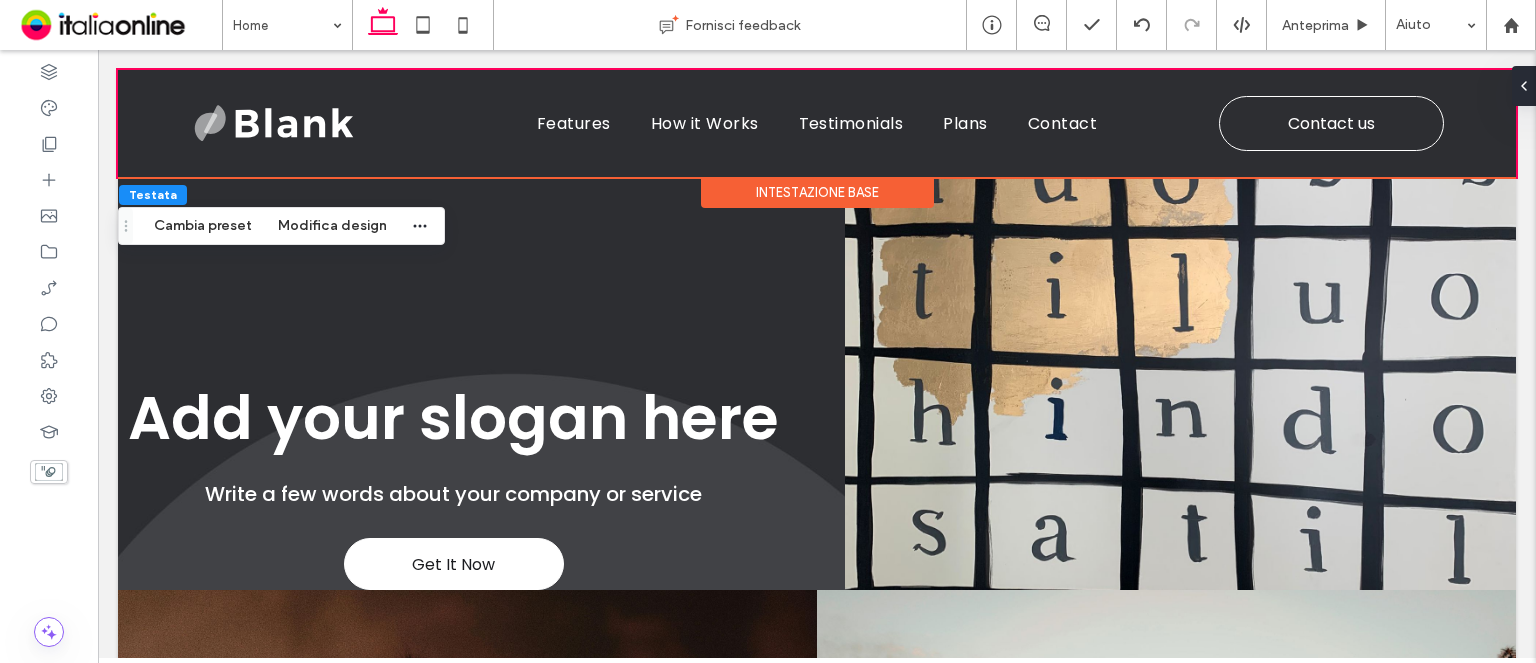 click on "Intestazione base" at bounding box center [817, 192] 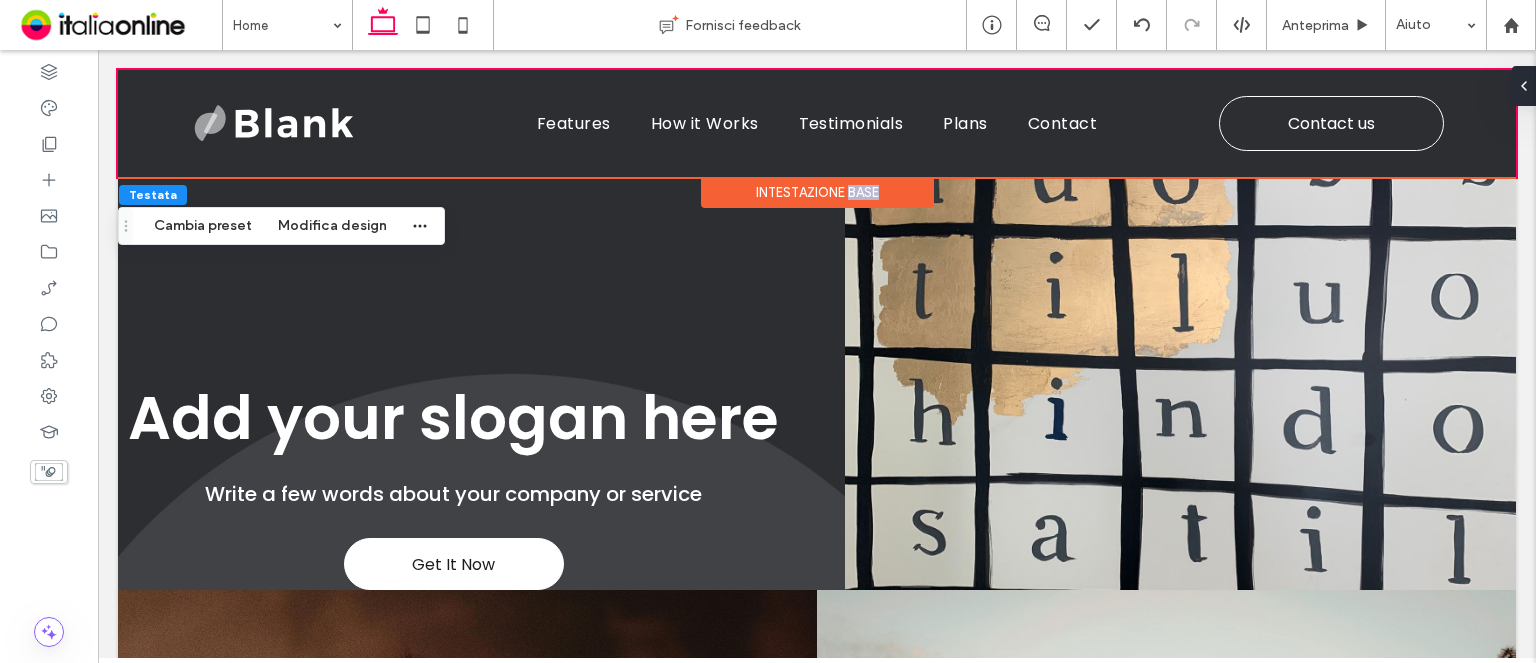 click on "Intestazione base" at bounding box center [817, 192] 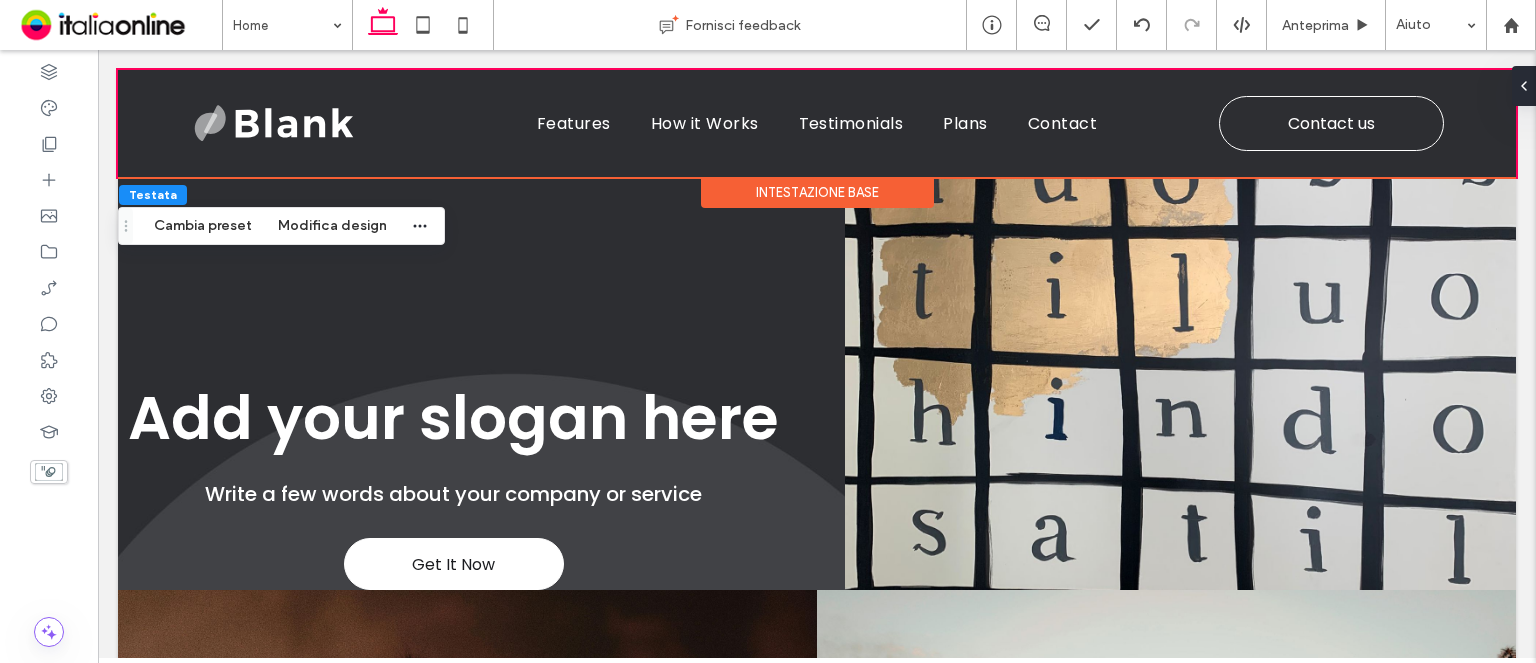 click on "Intestazione base" at bounding box center (817, 192) 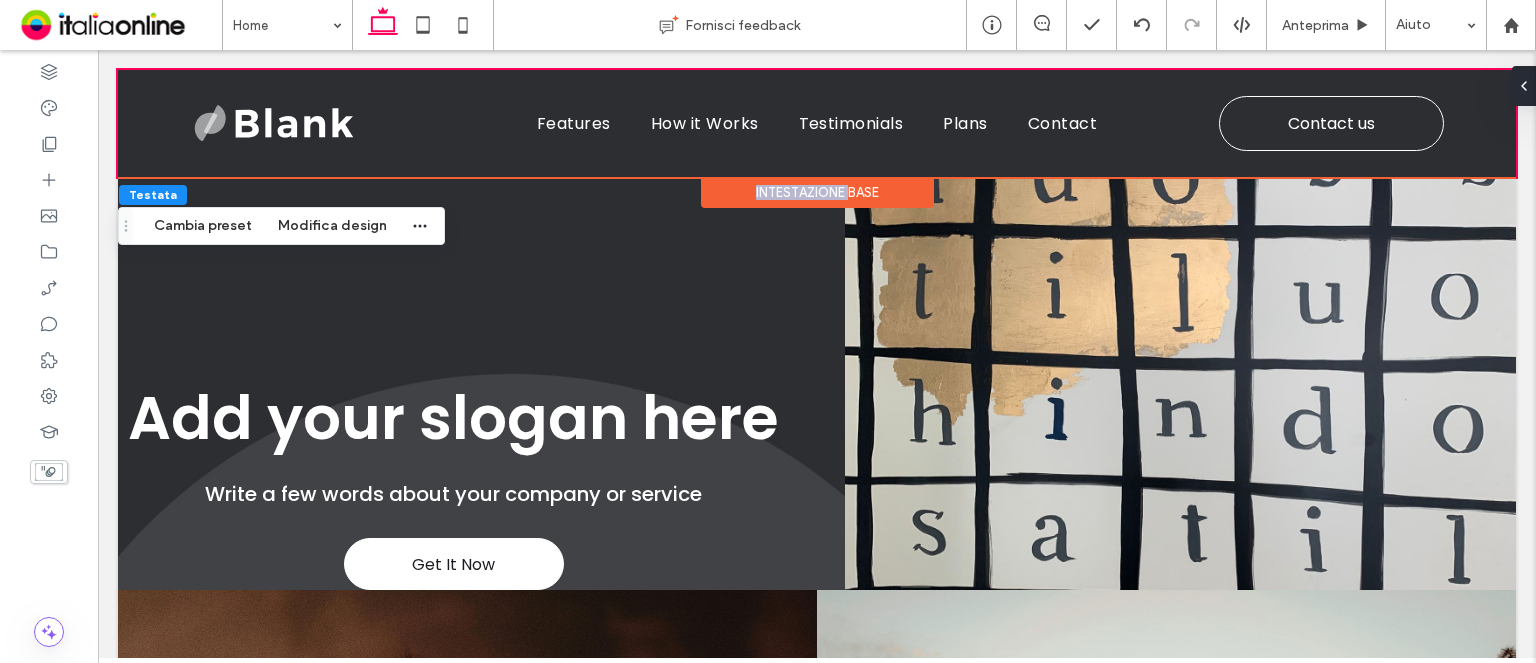 click on "Intestazione base" at bounding box center (817, 192) 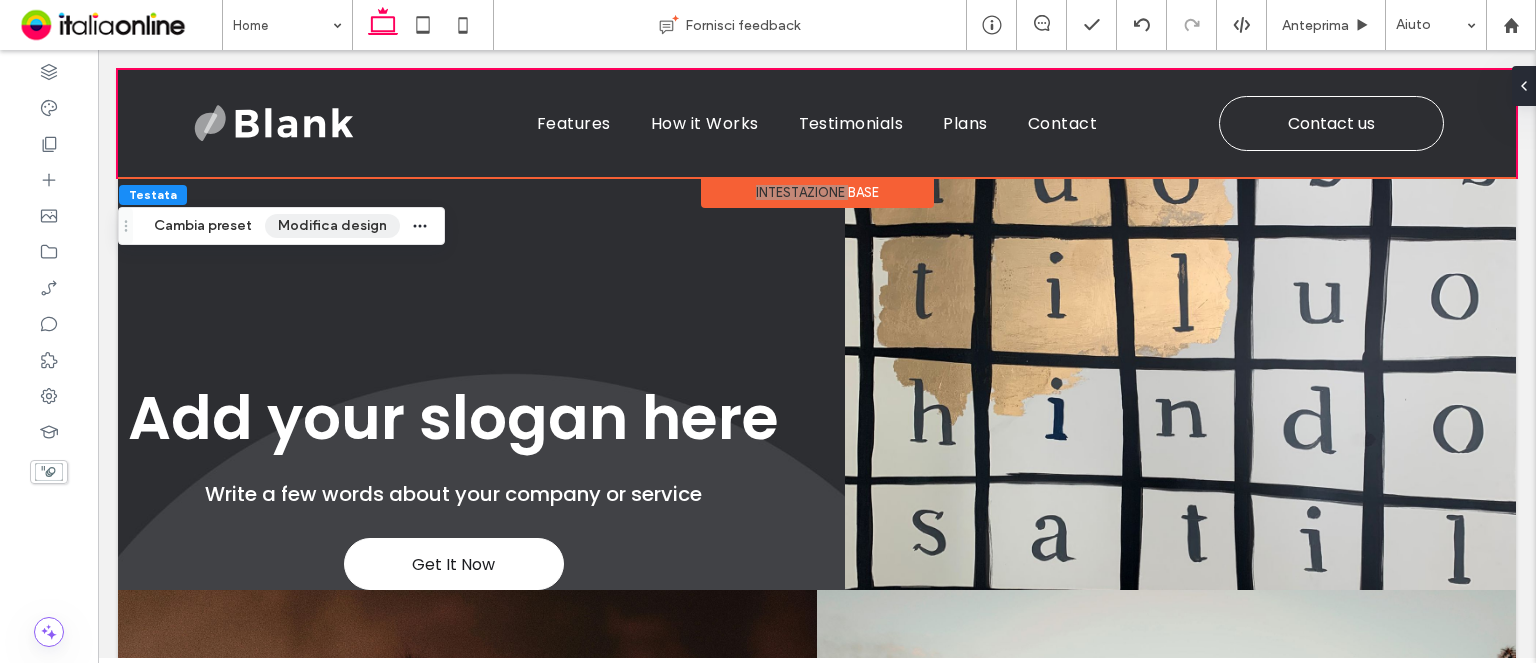 click on "Modifica design" at bounding box center [332, 226] 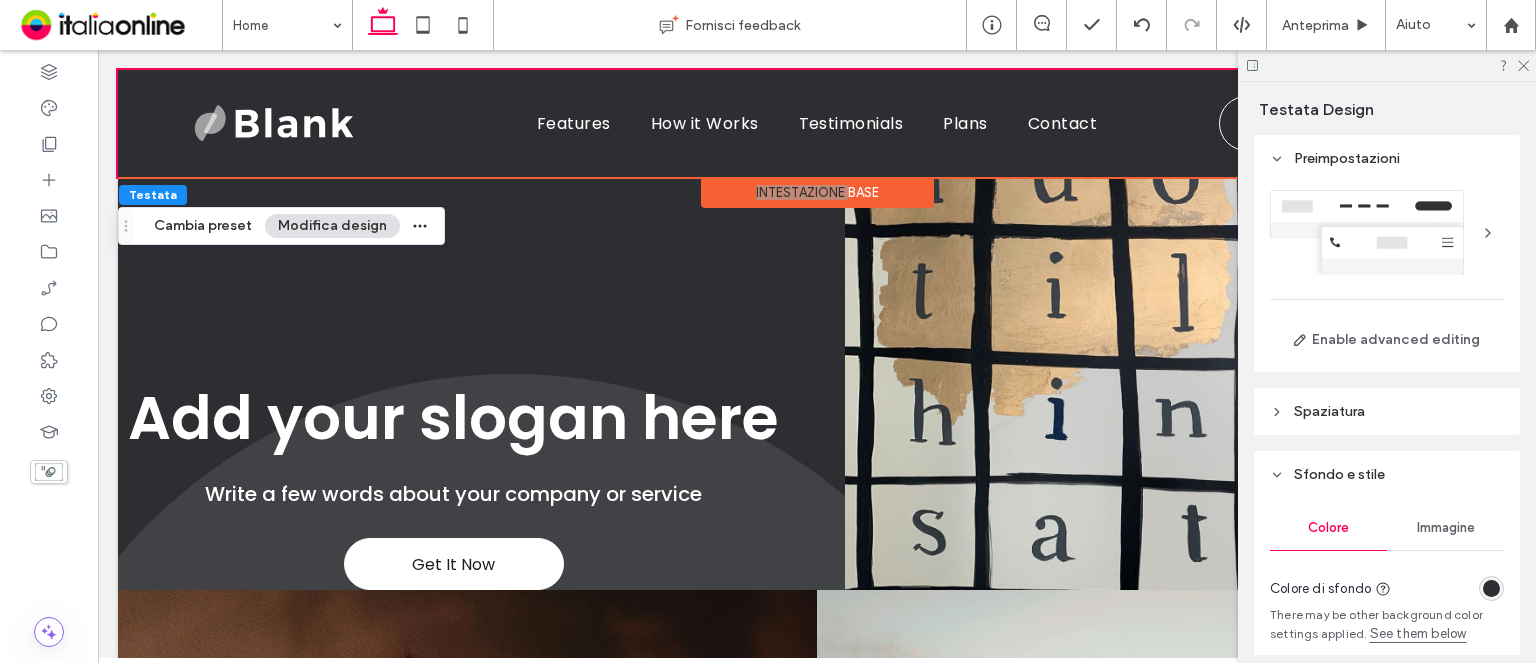 click at bounding box center (1387, 232) 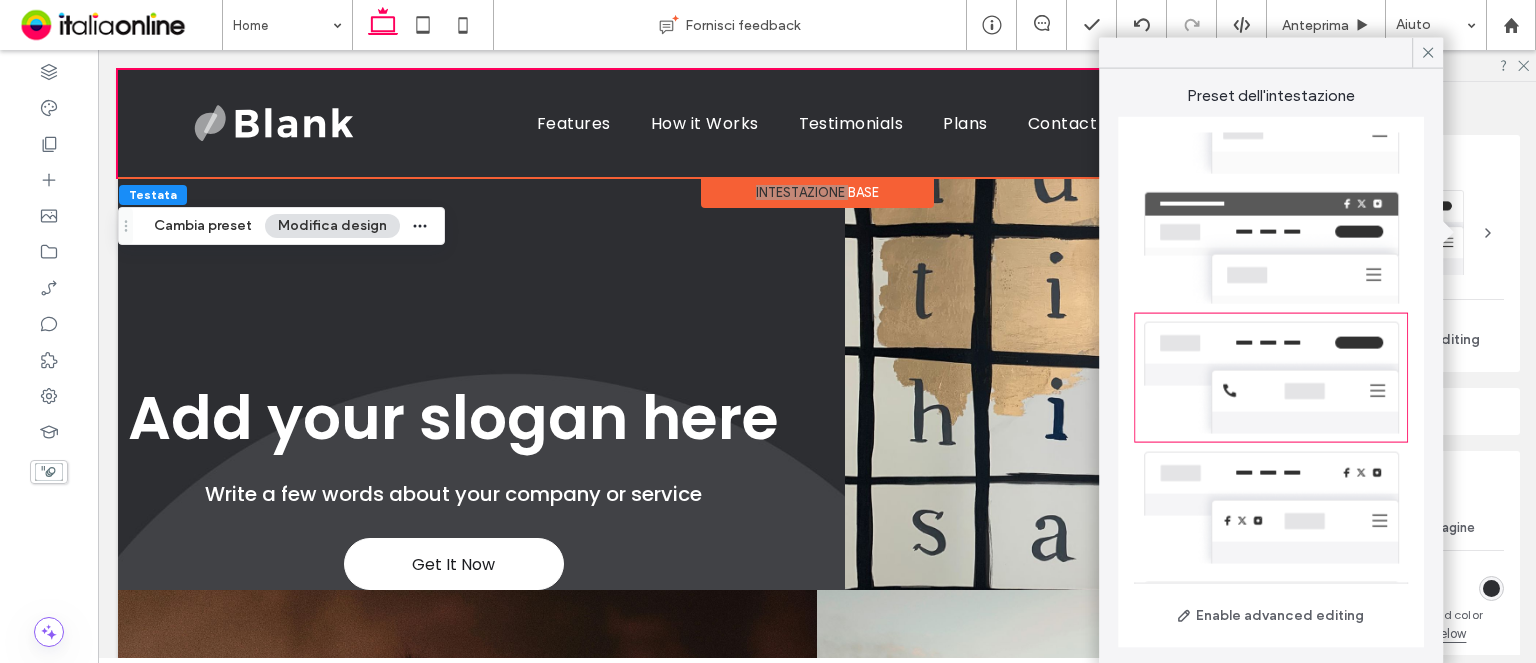 scroll, scrollTop: 0, scrollLeft: 0, axis: both 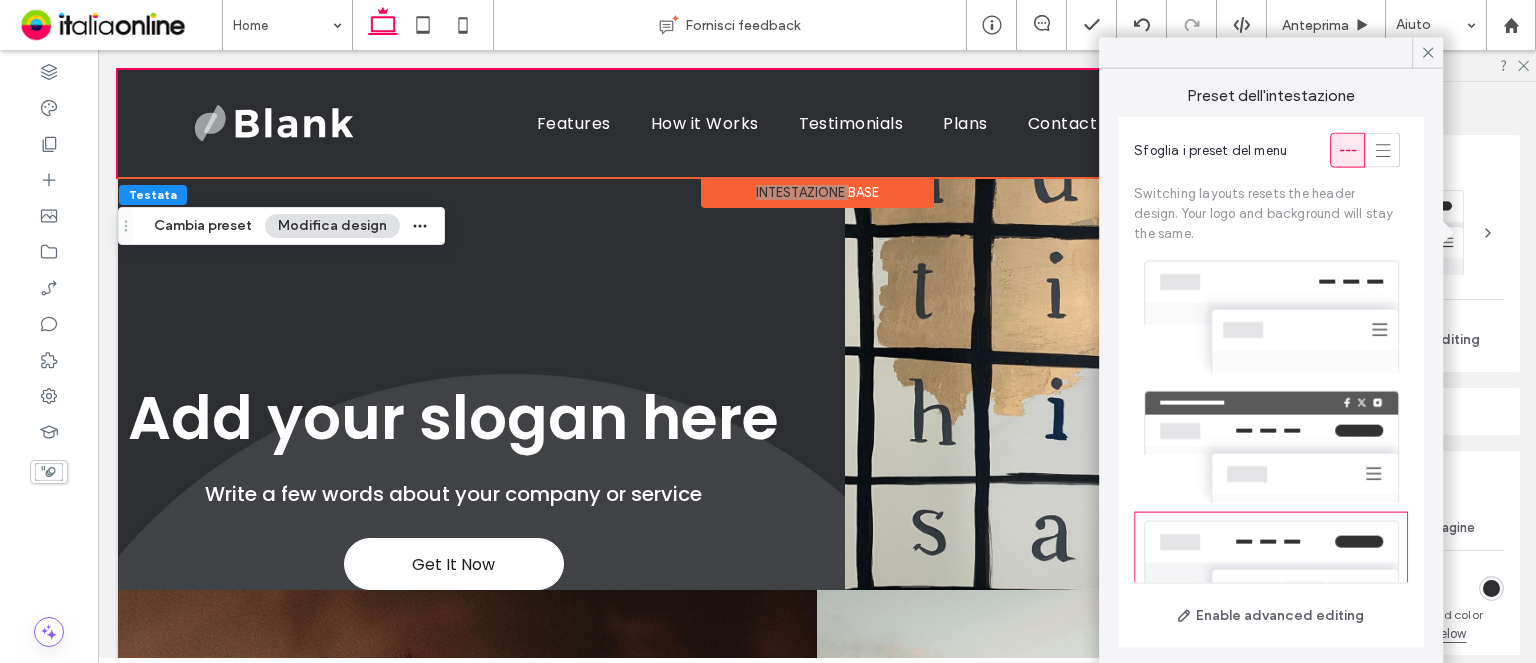 drag, startPoint x: 1420, startPoint y: 50, endPoint x: 1290, endPoint y: 51, distance: 130.00385 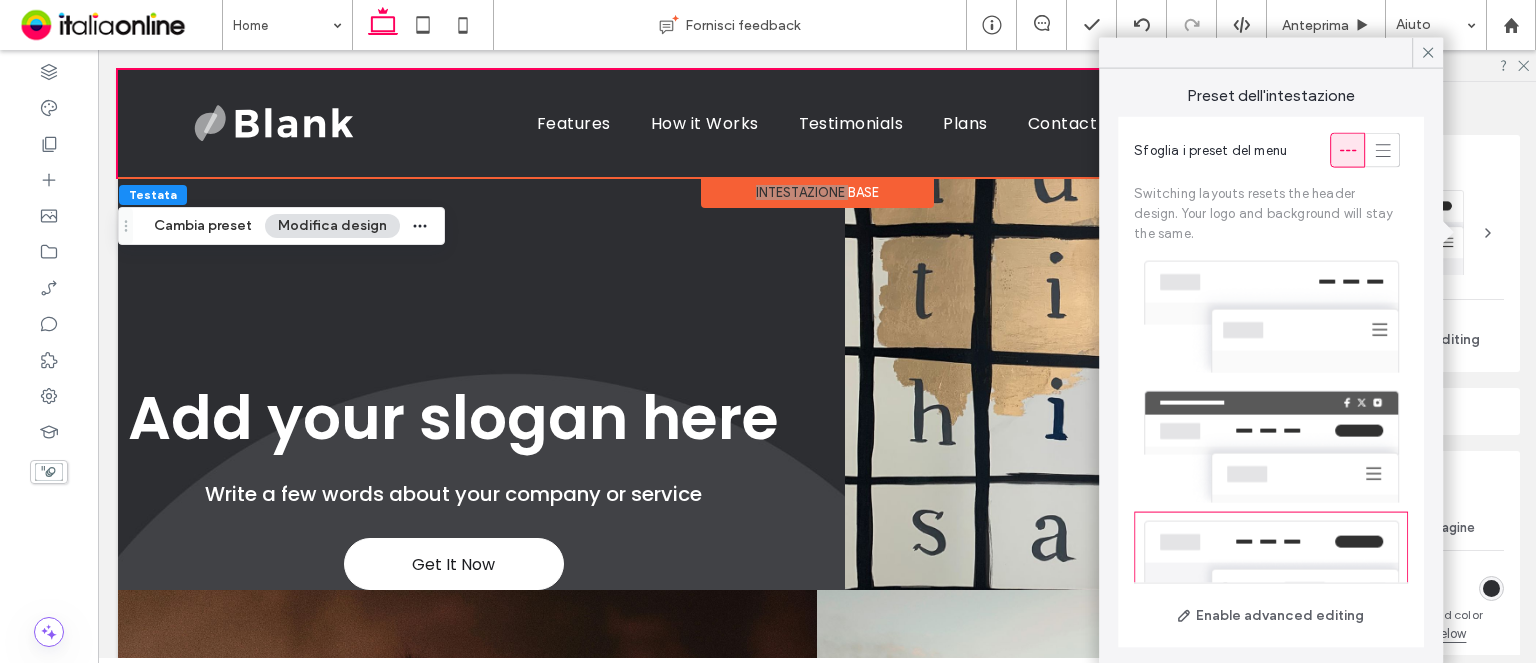 click 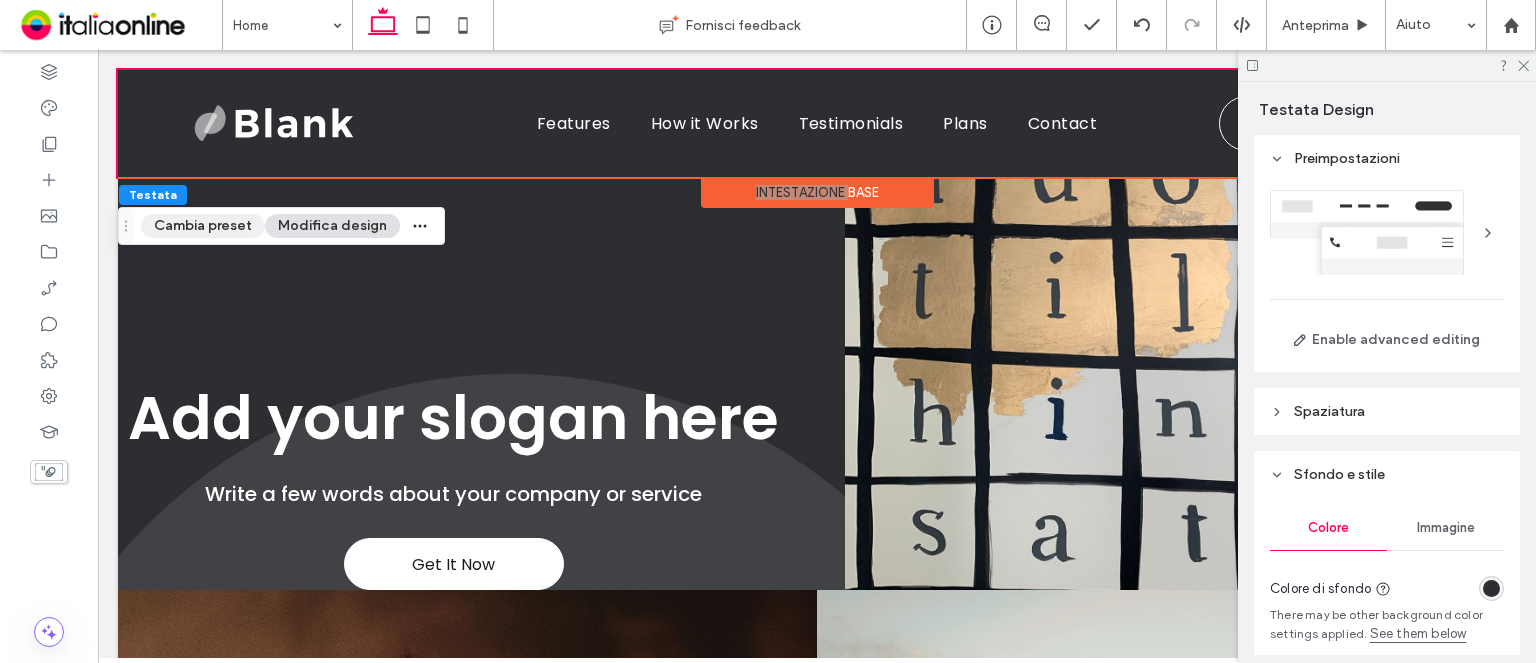 click on "Cambia preset" at bounding box center [203, 226] 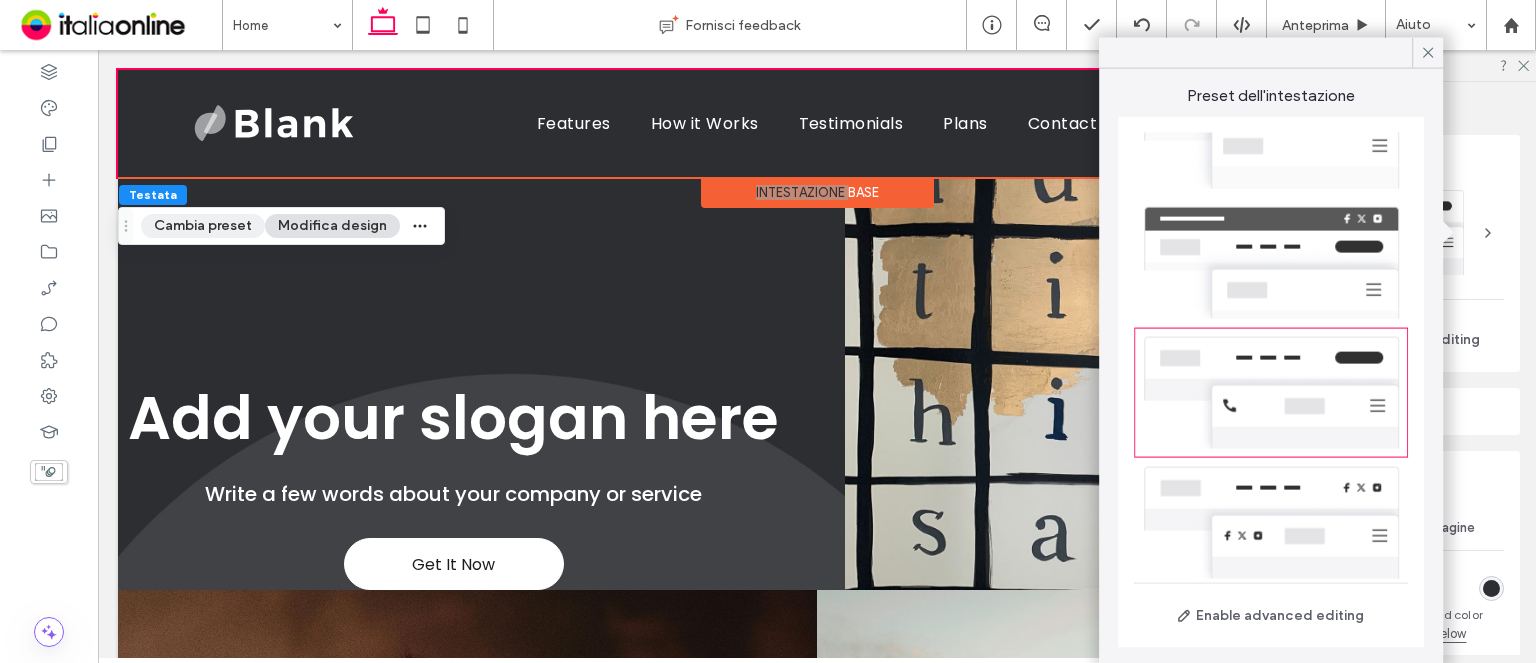 scroll, scrollTop: 218, scrollLeft: 0, axis: vertical 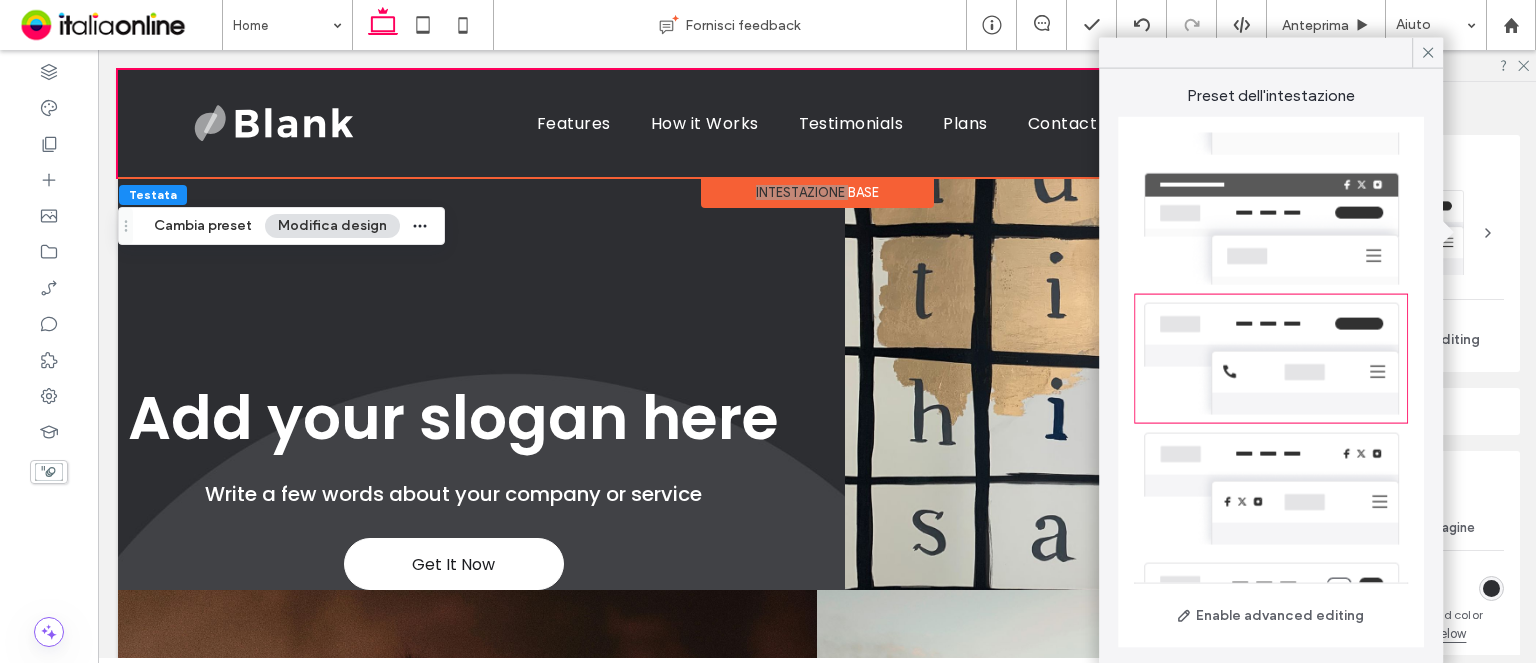 click on "Modifica design" at bounding box center [332, 226] 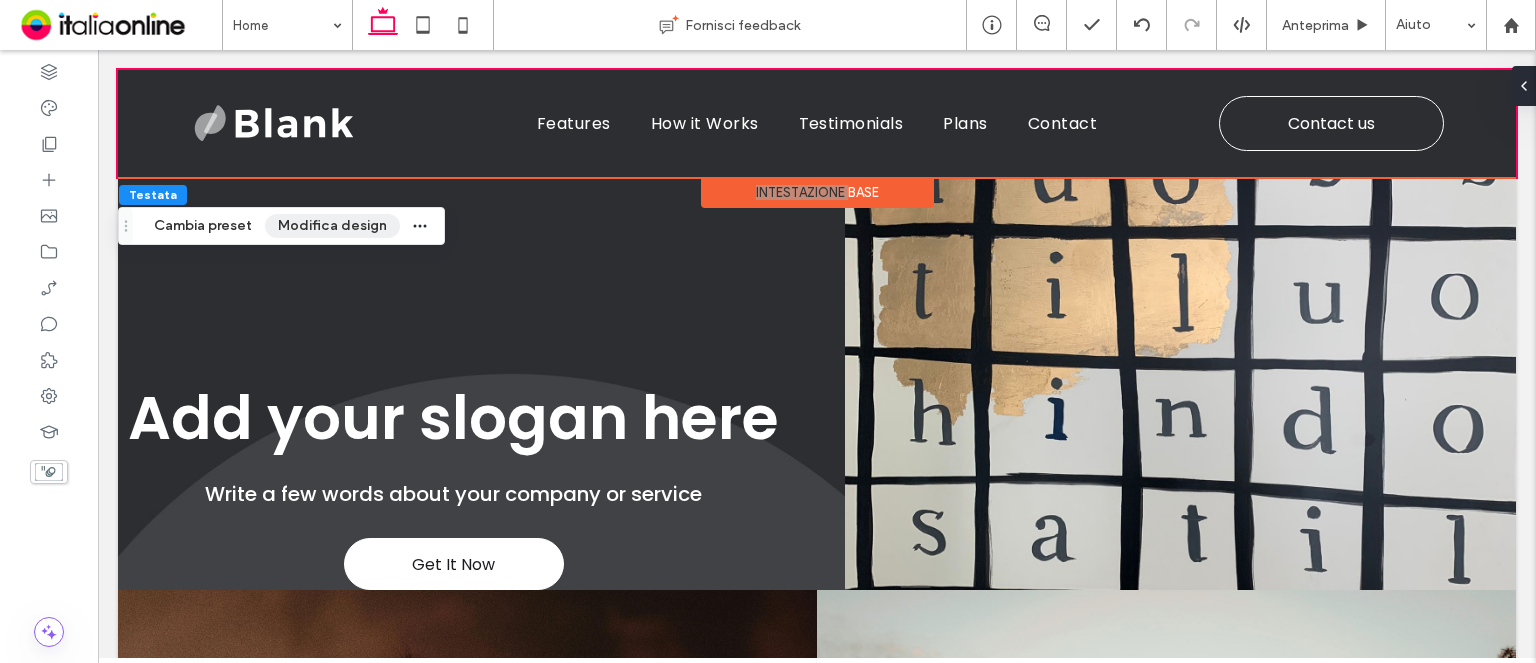 click on "Modifica design" at bounding box center [332, 226] 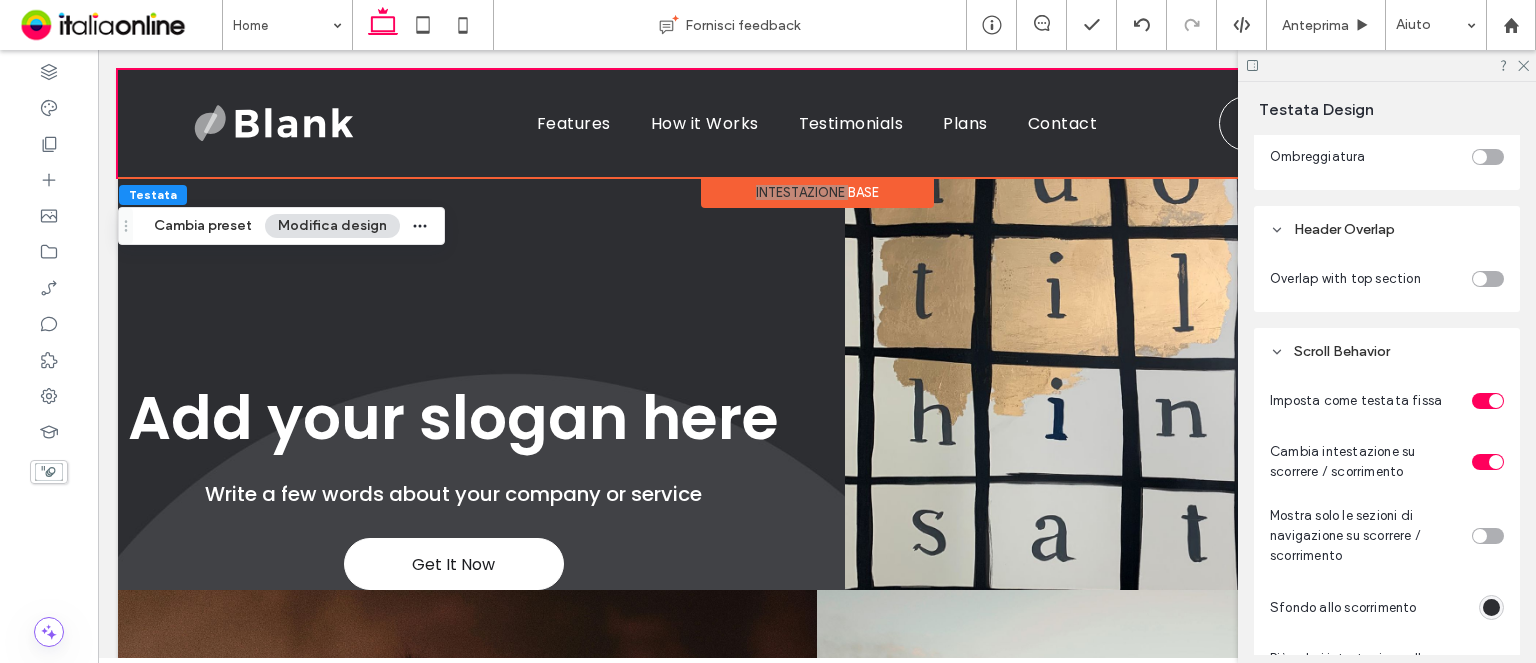 scroll, scrollTop: 661, scrollLeft: 0, axis: vertical 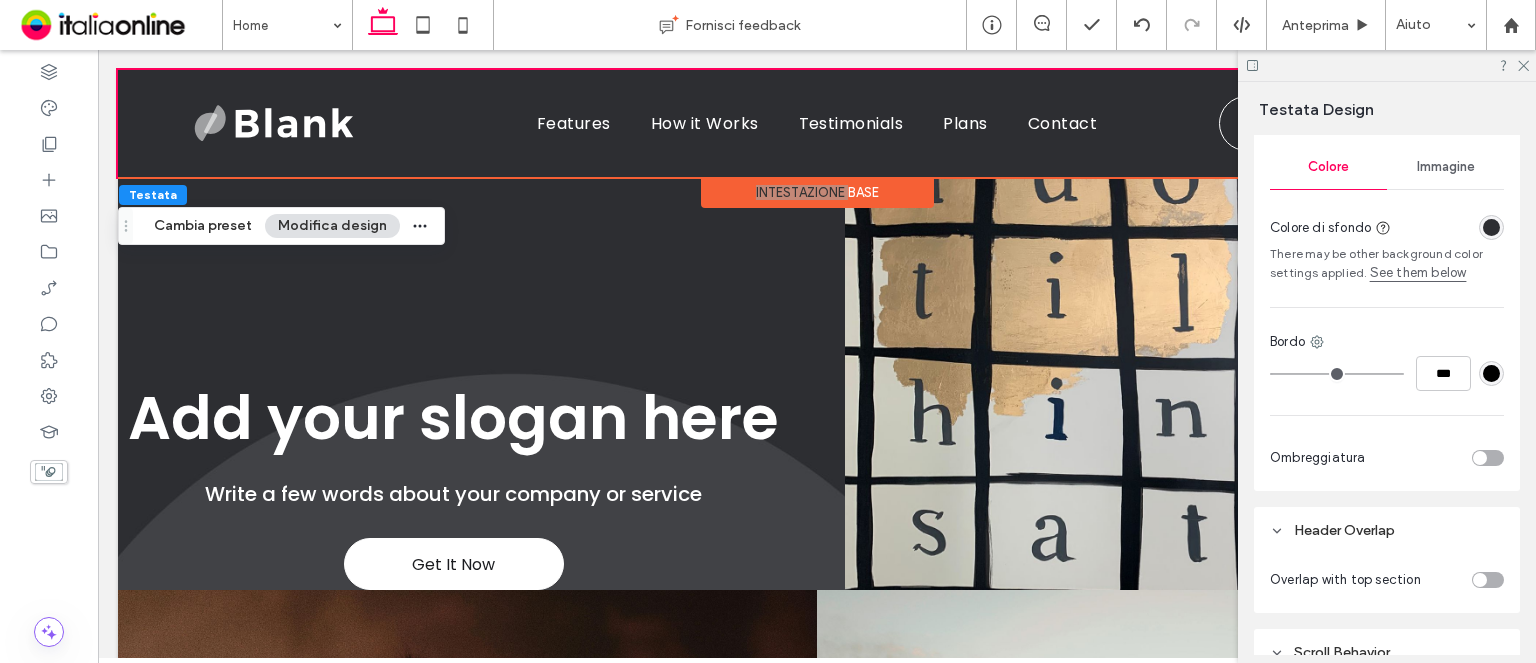 click at bounding box center [1480, 580] 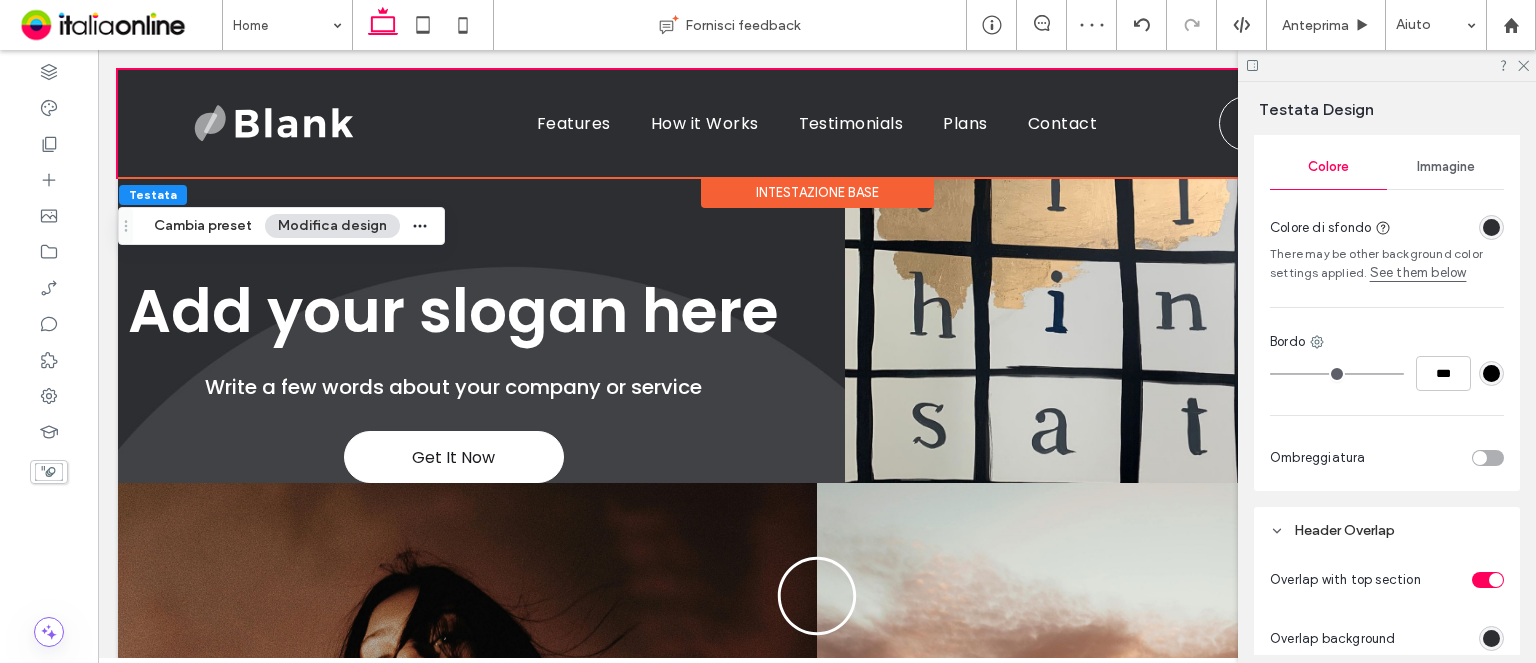 click on "Intestazione base" at bounding box center (817, 192) 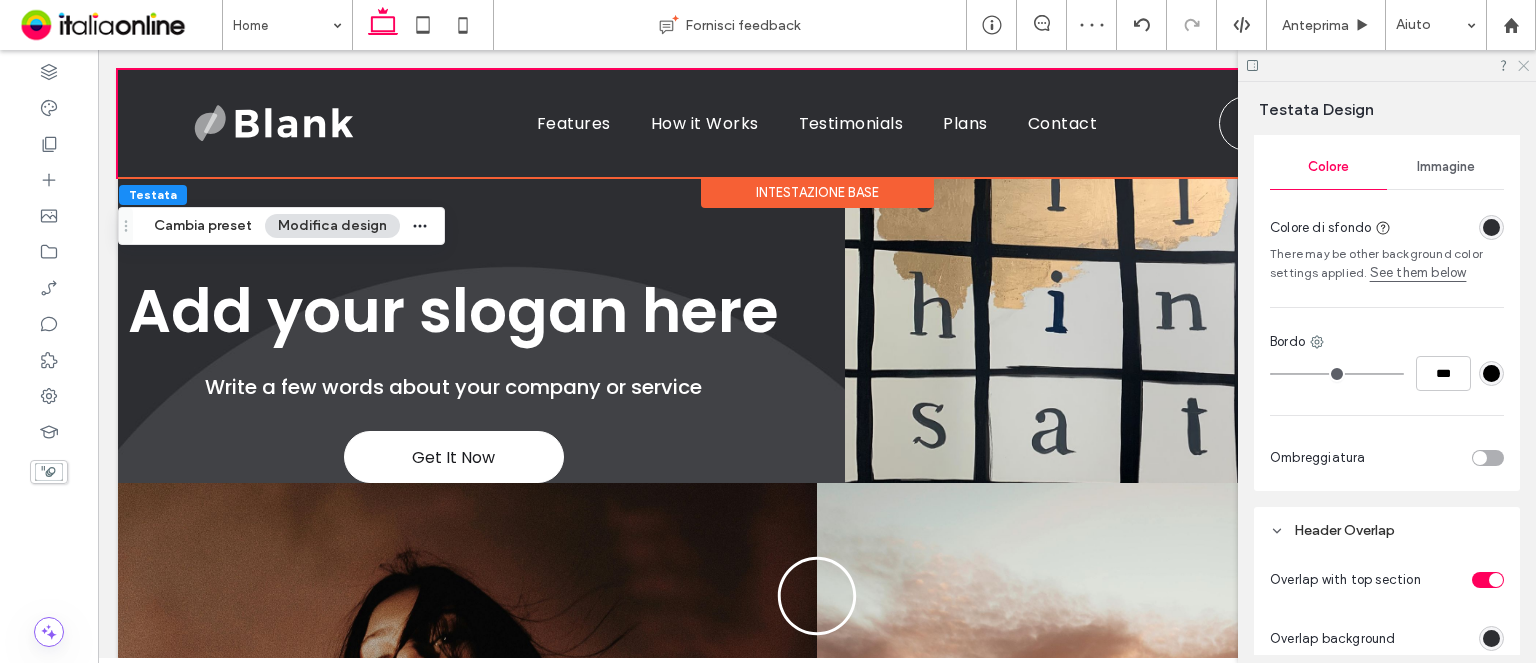 click 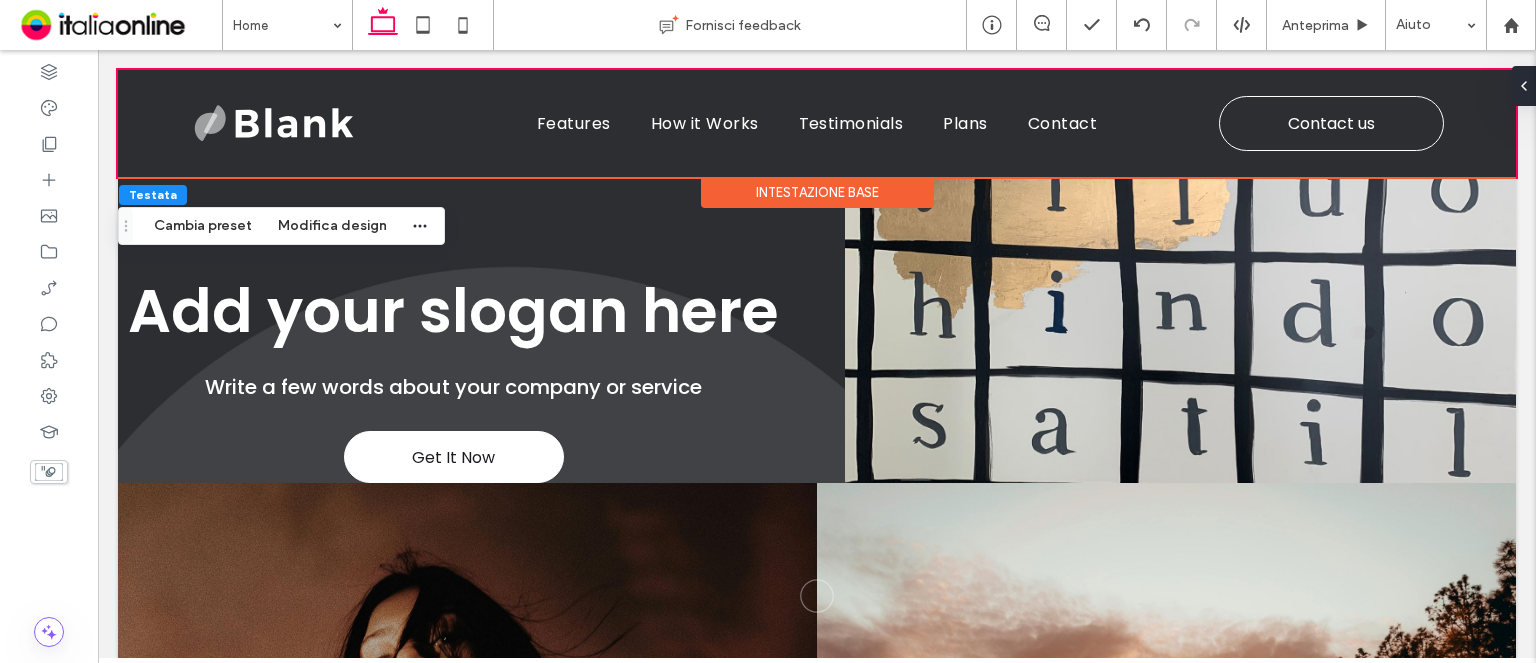 click on "Intestazione base" at bounding box center [817, 192] 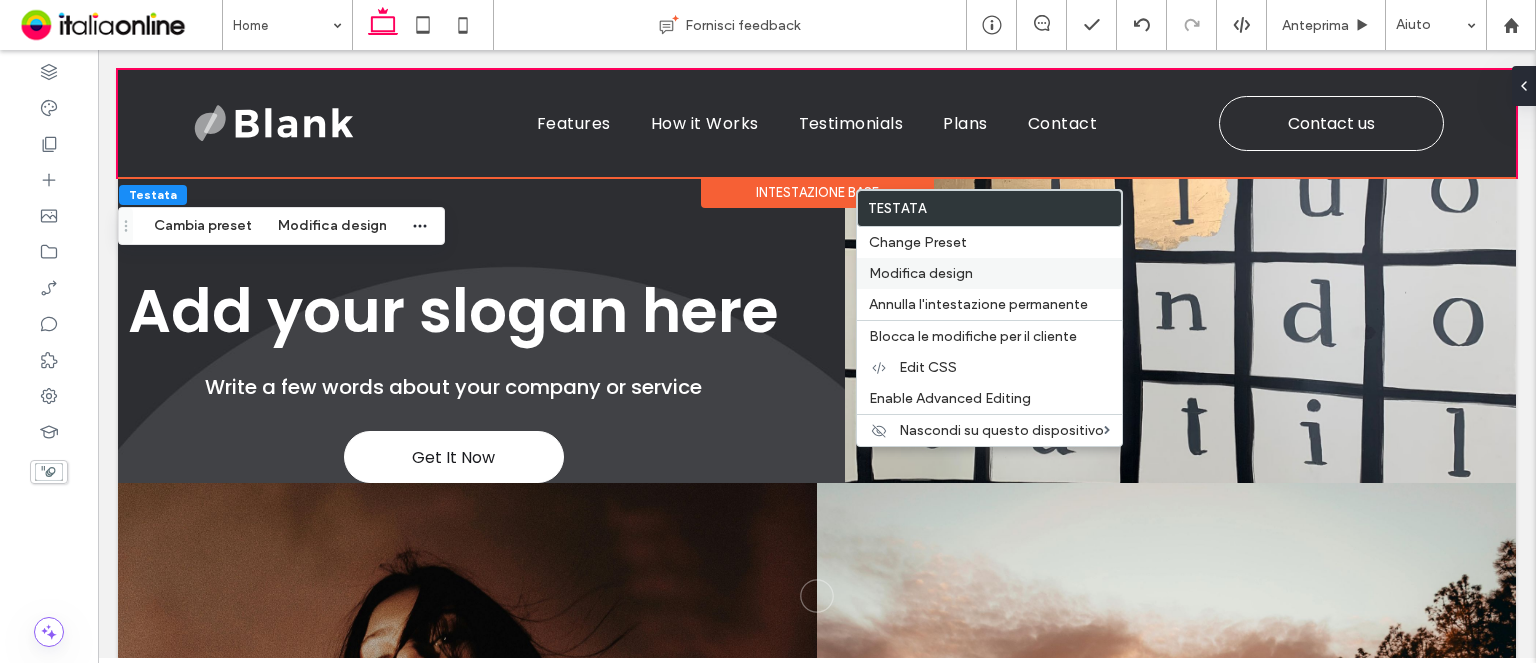 click on "Modifica design" at bounding box center [921, 273] 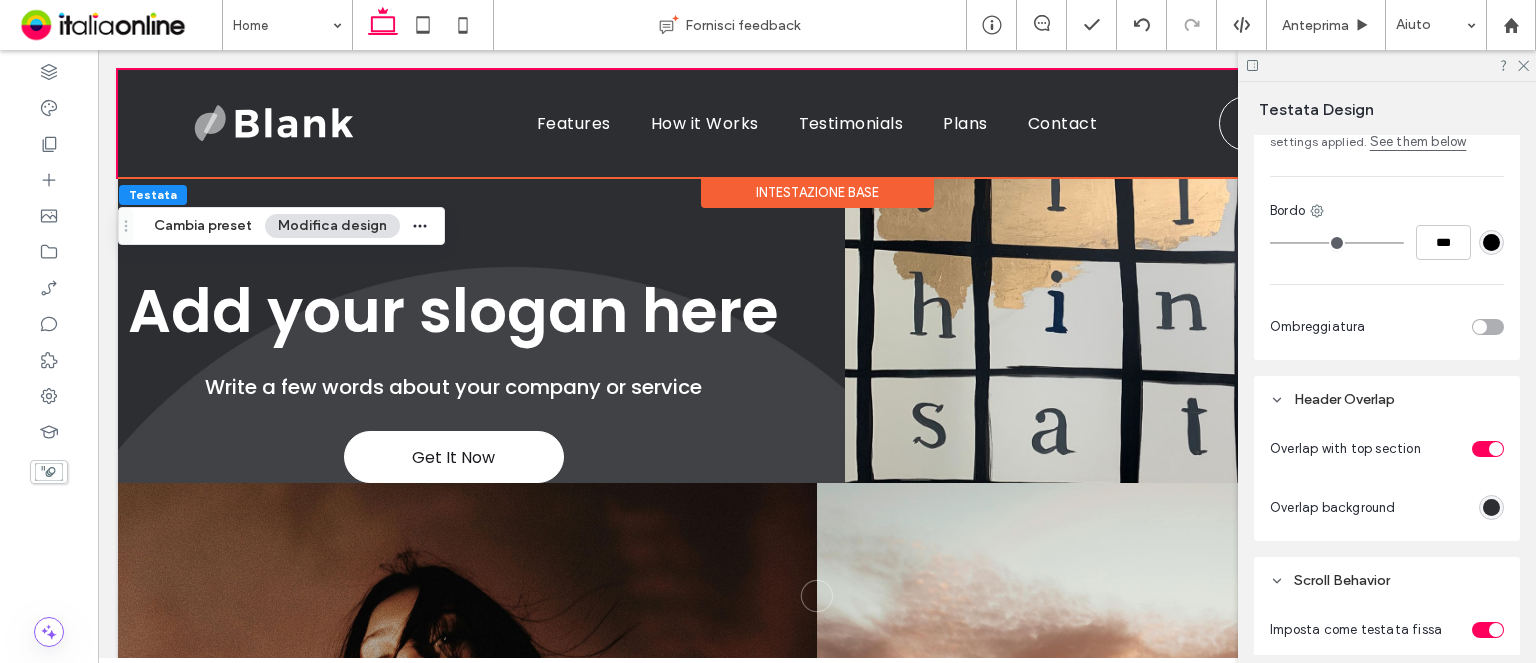 scroll, scrollTop: 493, scrollLeft: 0, axis: vertical 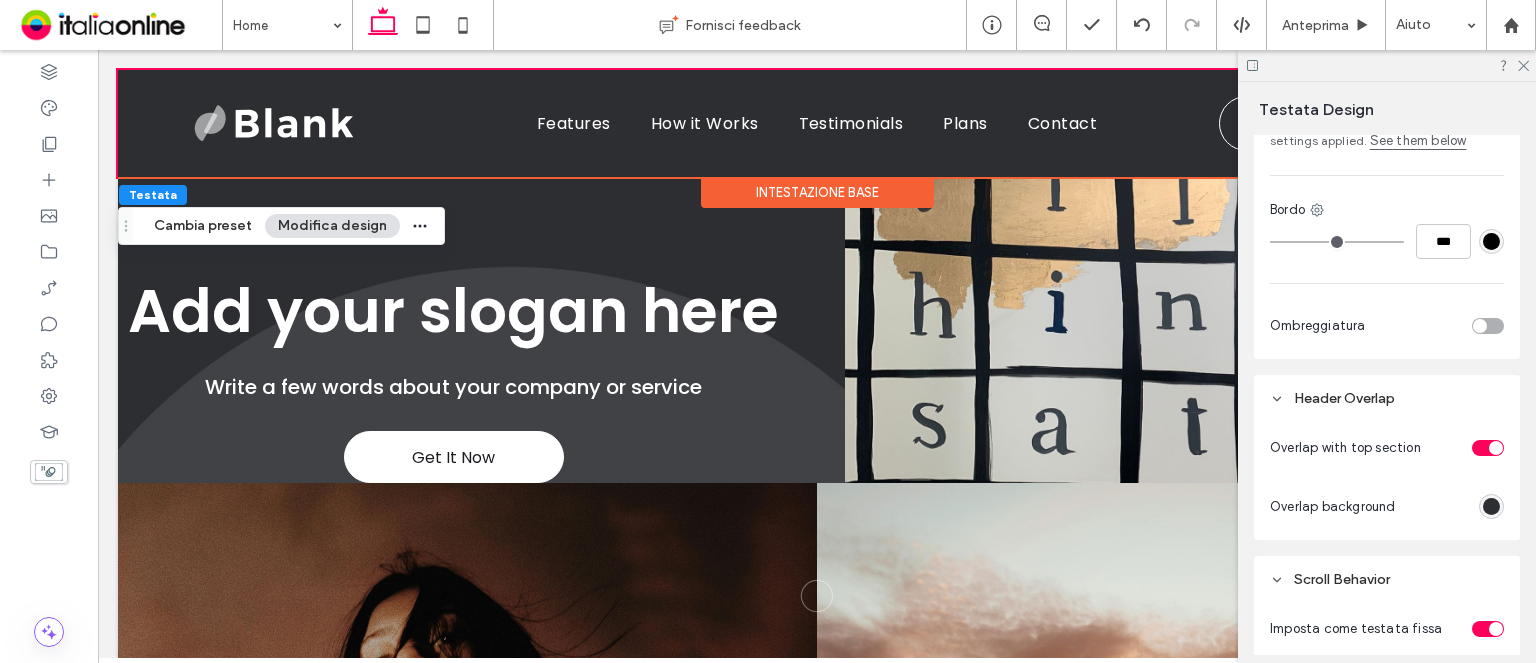 click at bounding box center [1491, 506] 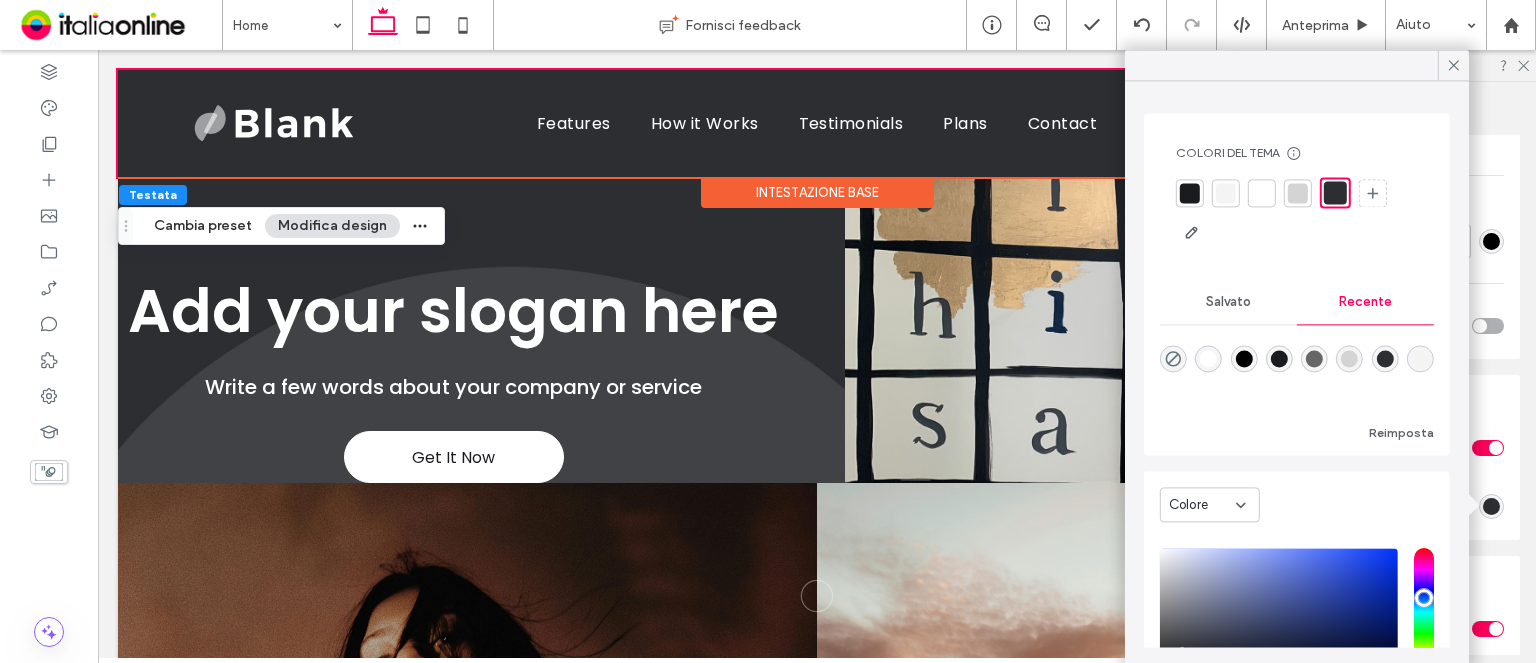 click at bounding box center [1173, 358] 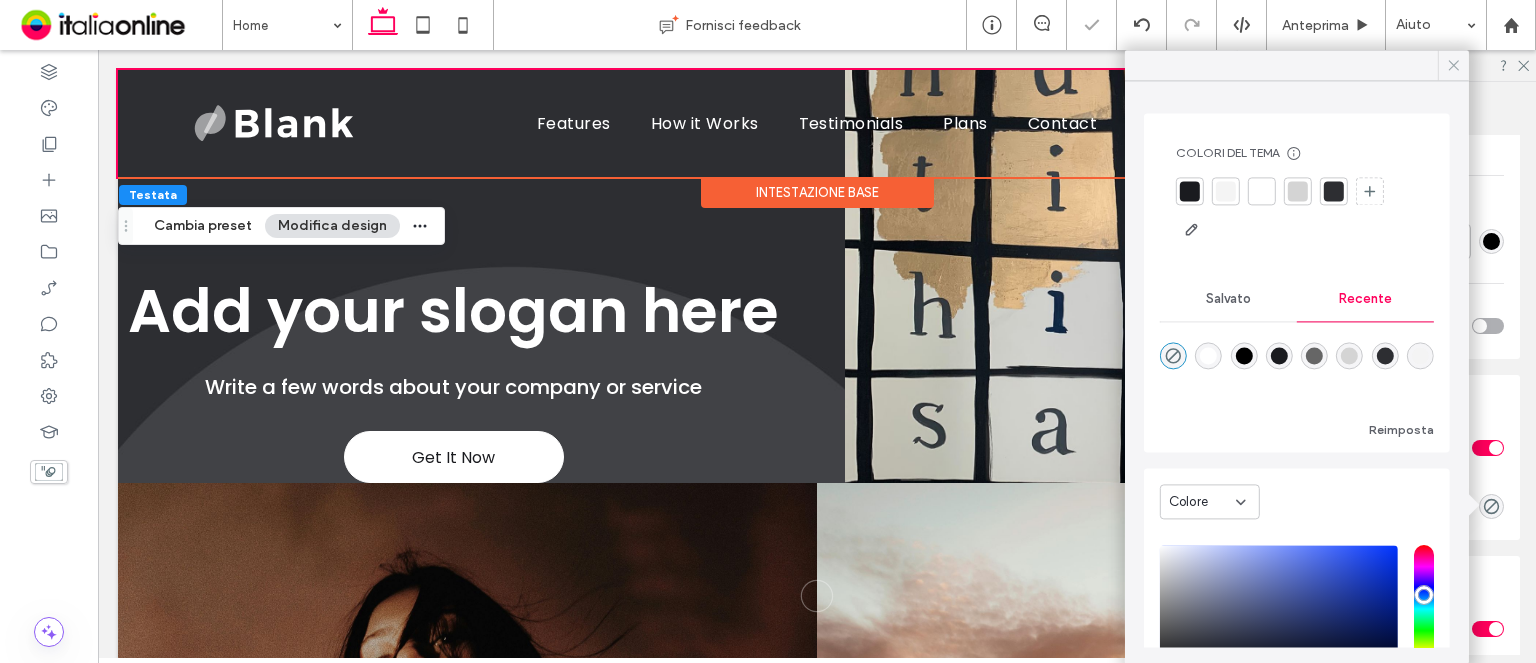 click at bounding box center [1453, 65] 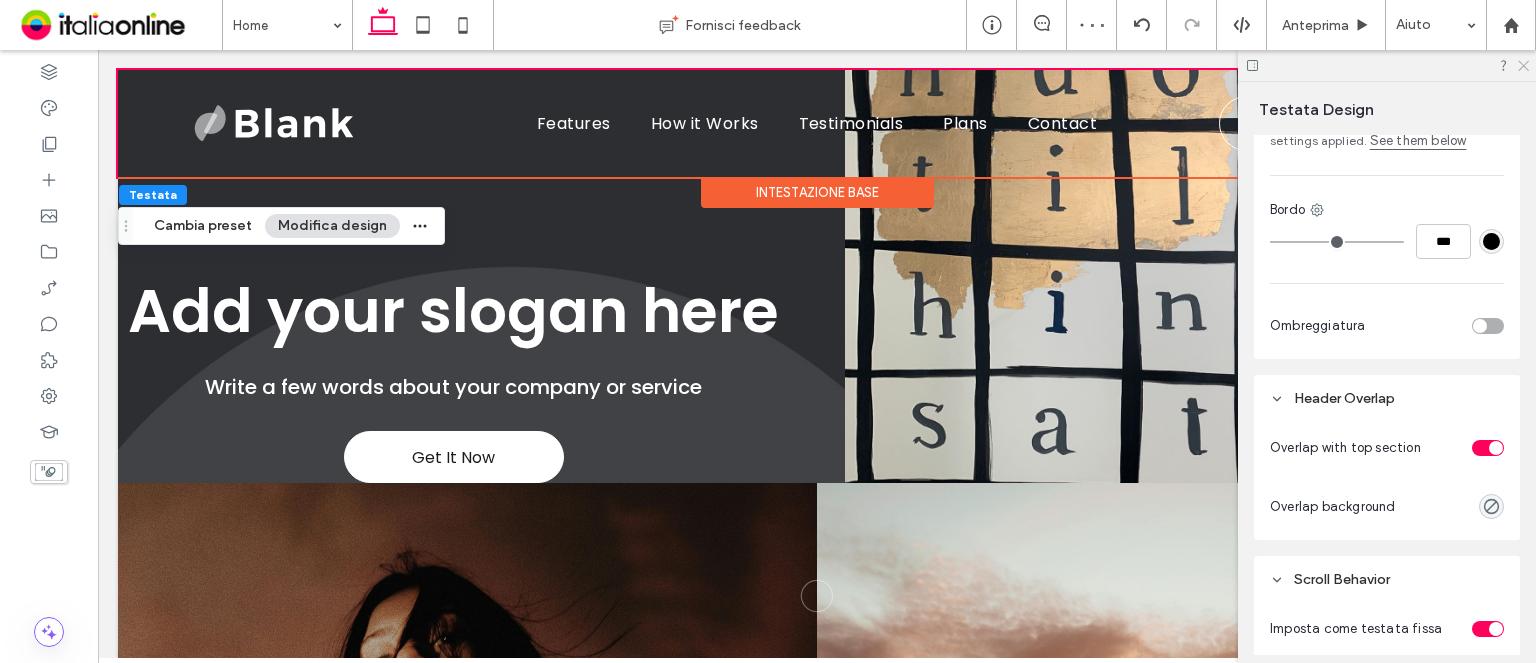 click 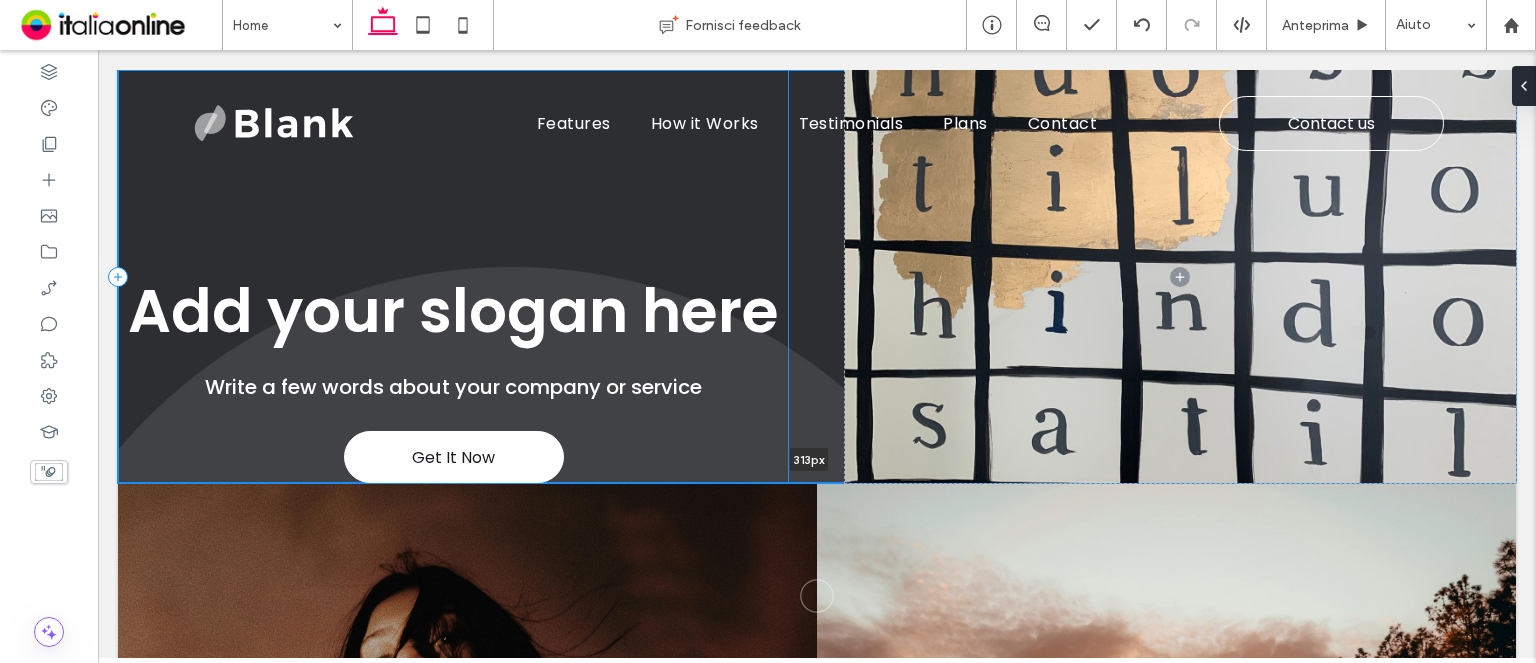 drag, startPoint x: 725, startPoint y: 479, endPoint x: 741, endPoint y: 383, distance: 97.3242 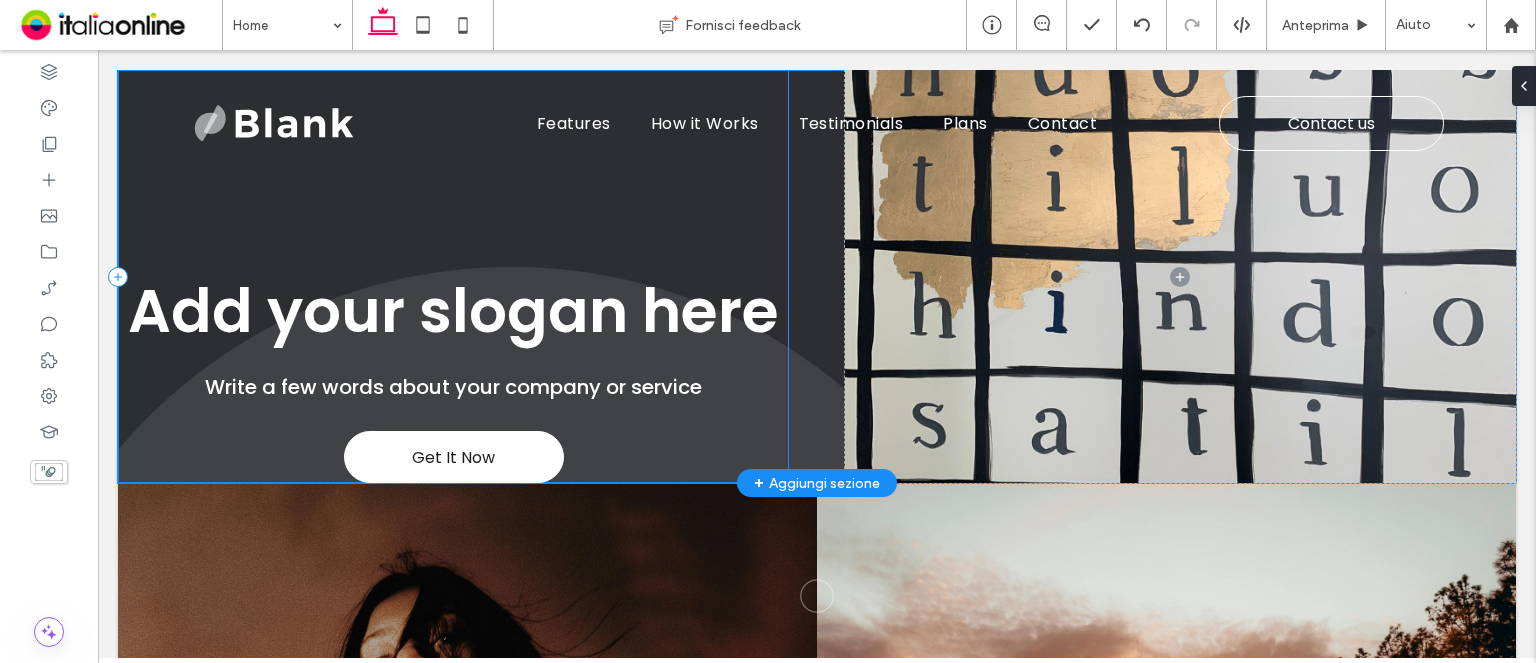 type on "***" 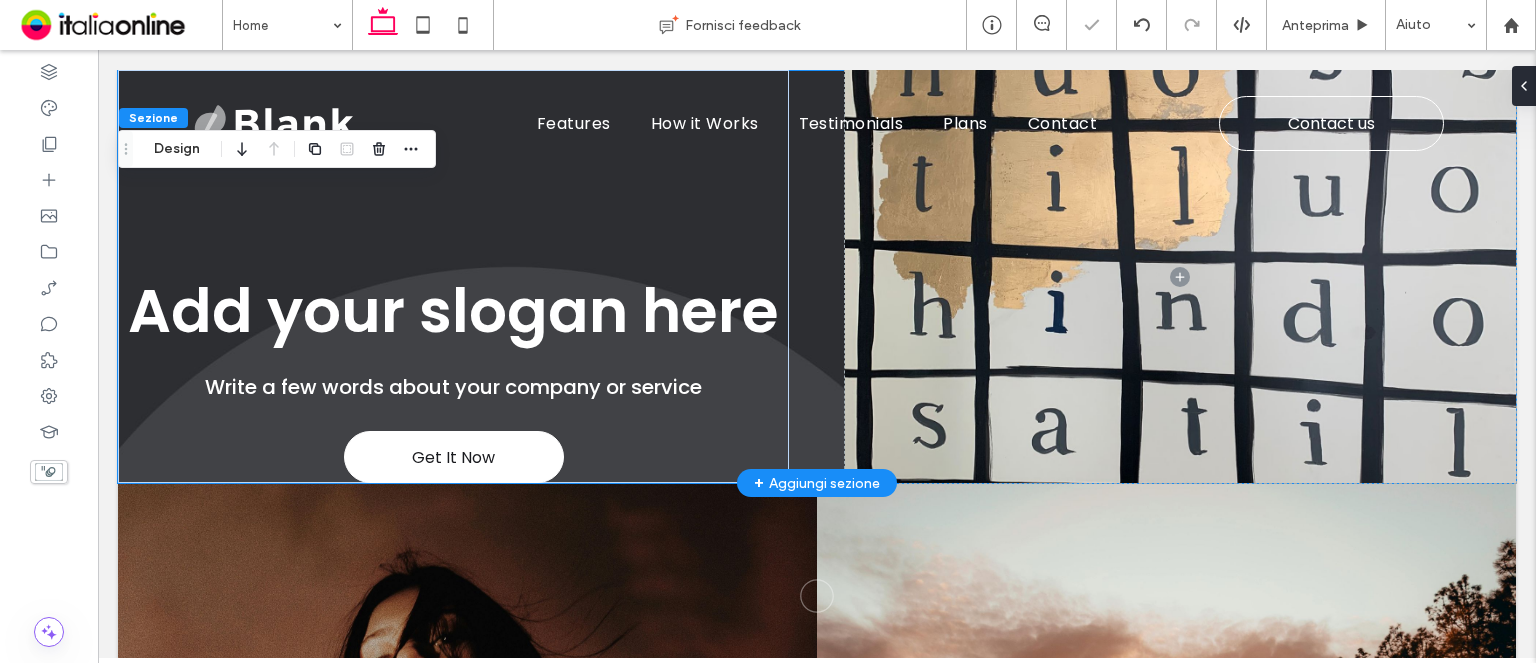 click on "Get It Now
Add your slogan here
Write a few words about your company or service" at bounding box center [817, 276] 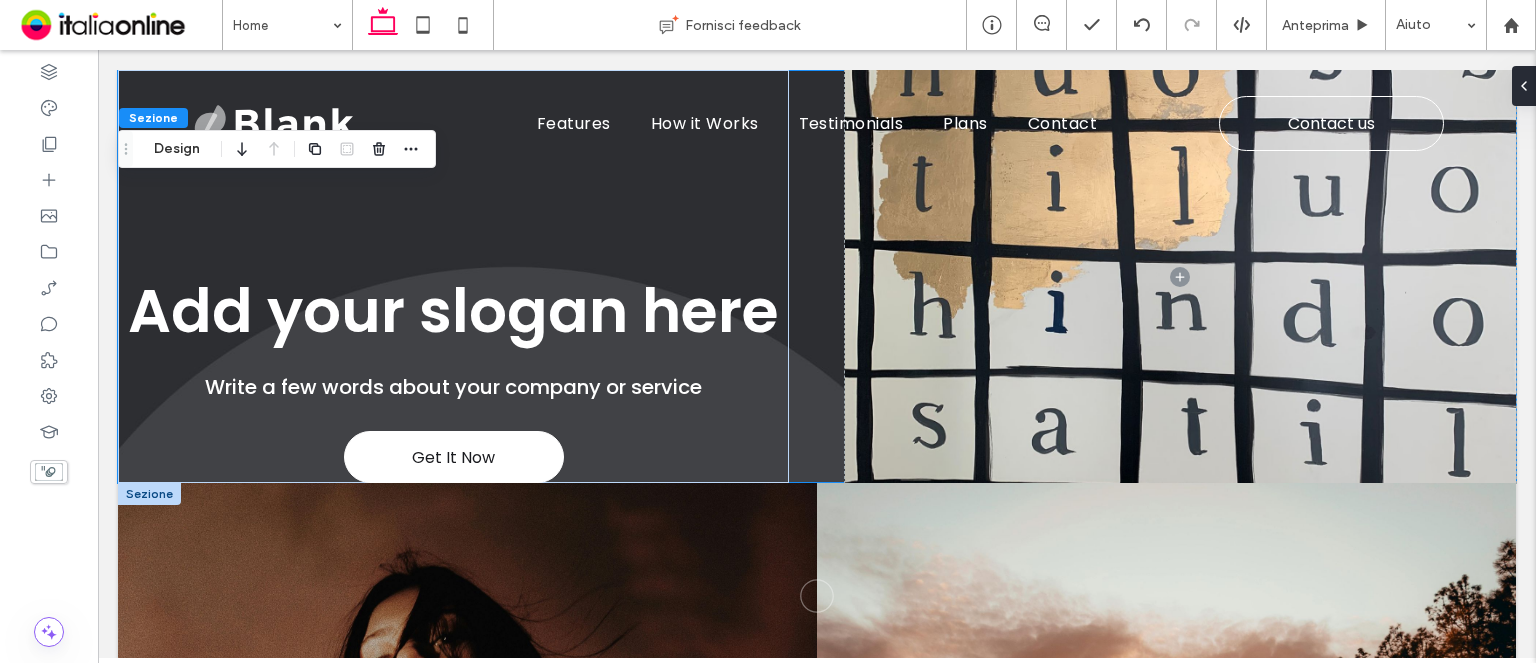 click at bounding box center (149, 494) 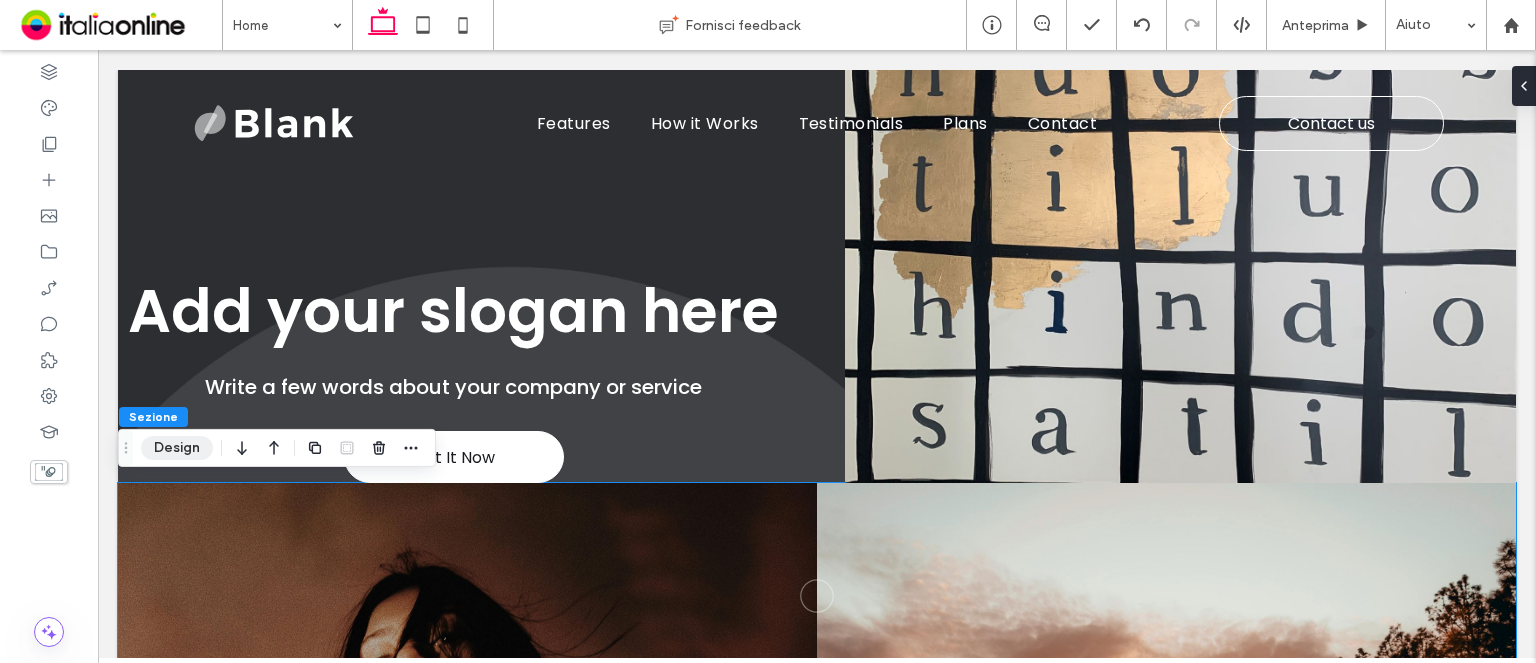click on "Design" at bounding box center [177, 448] 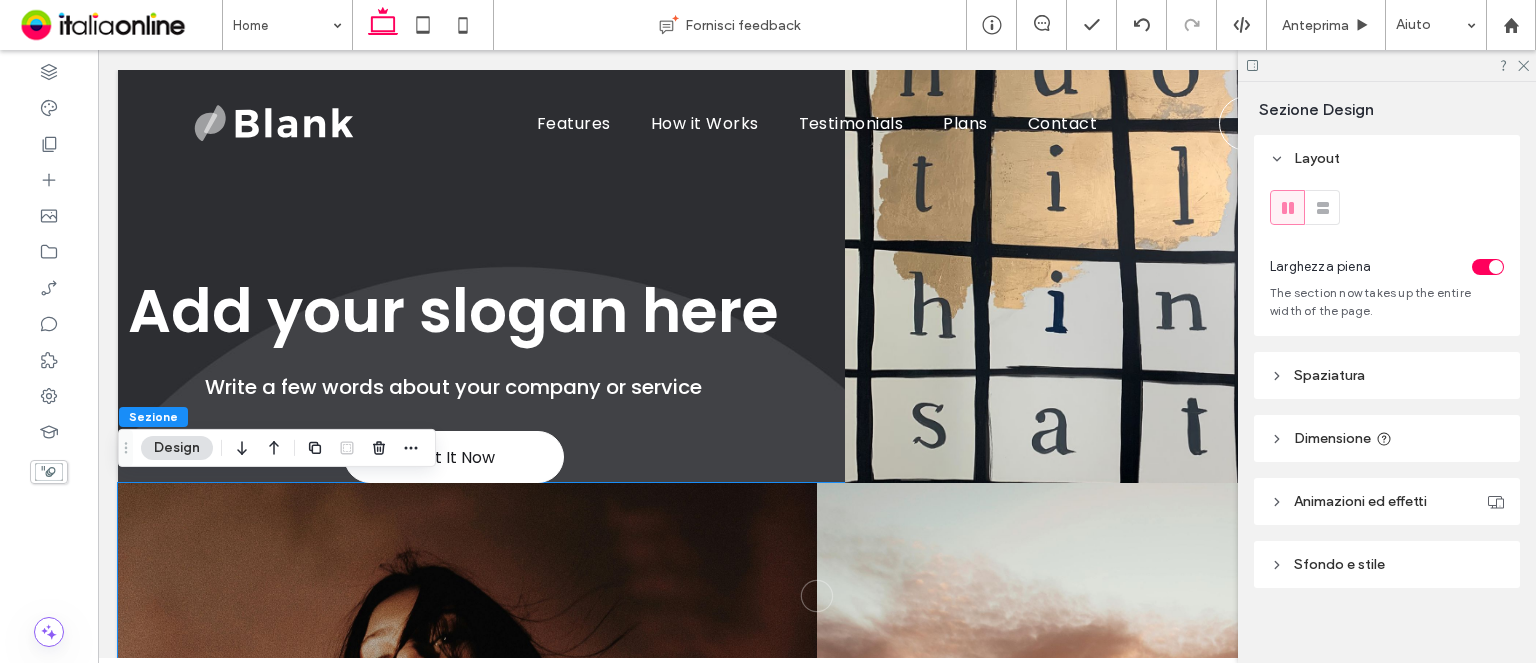 drag, startPoint x: 1358, startPoint y: 574, endPoint x: 1359, endPoint y: 549, distance: 25.019993 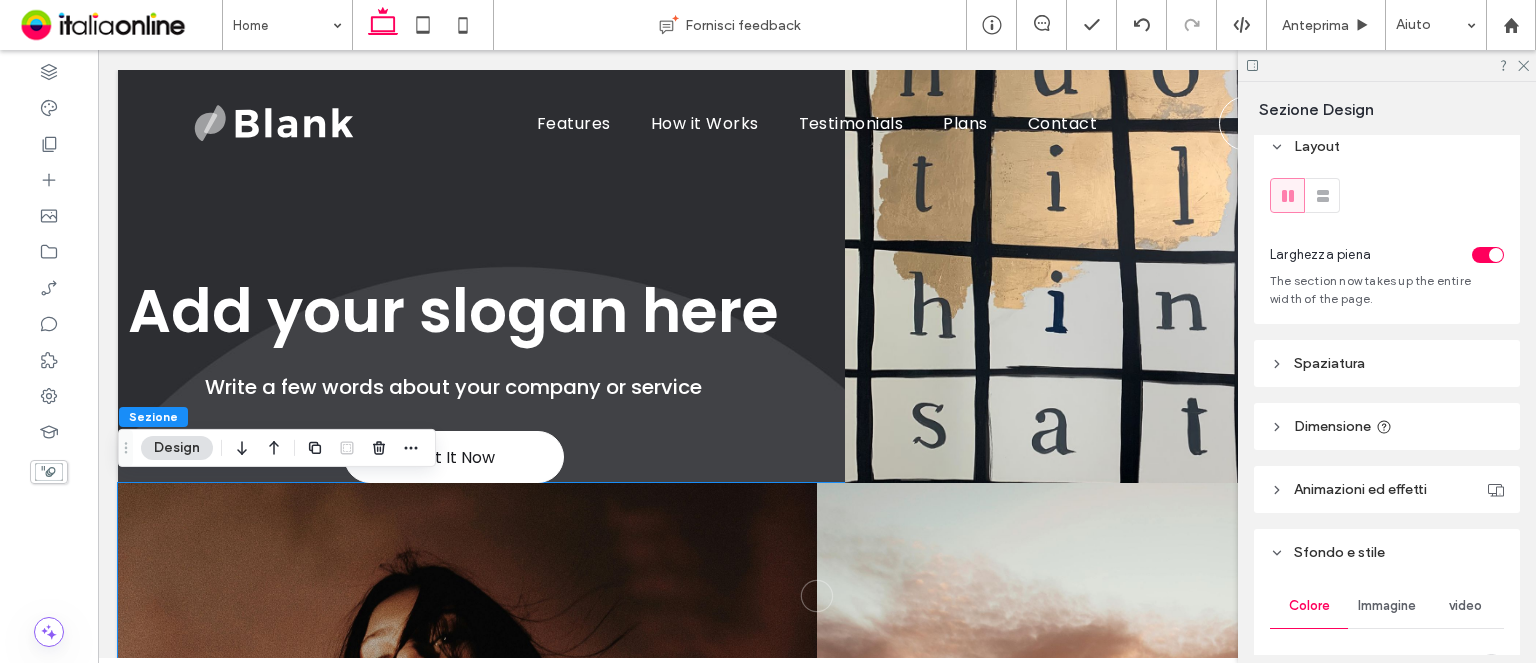 scroll, scrollTop: 0, scrollLeft: 0, axis: both 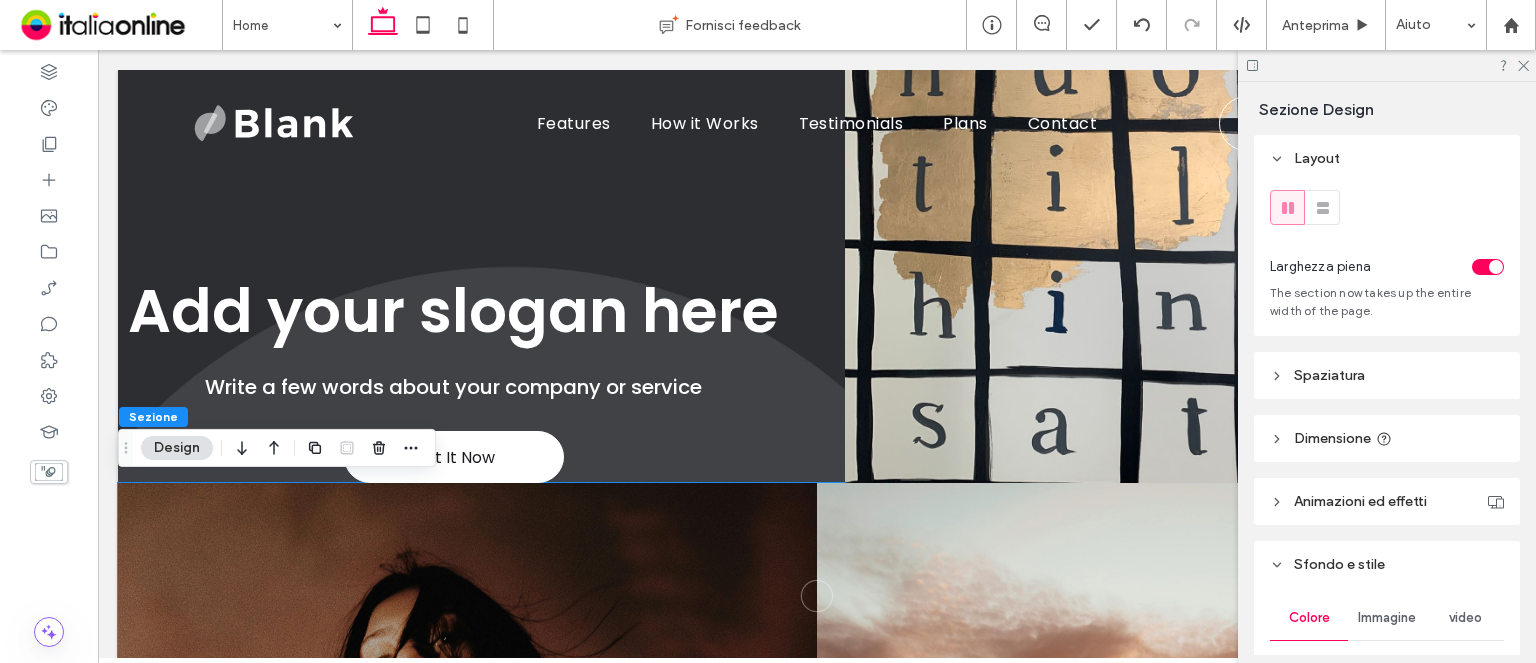 click on "Spaziatura" at bounding box center (1329, 375) 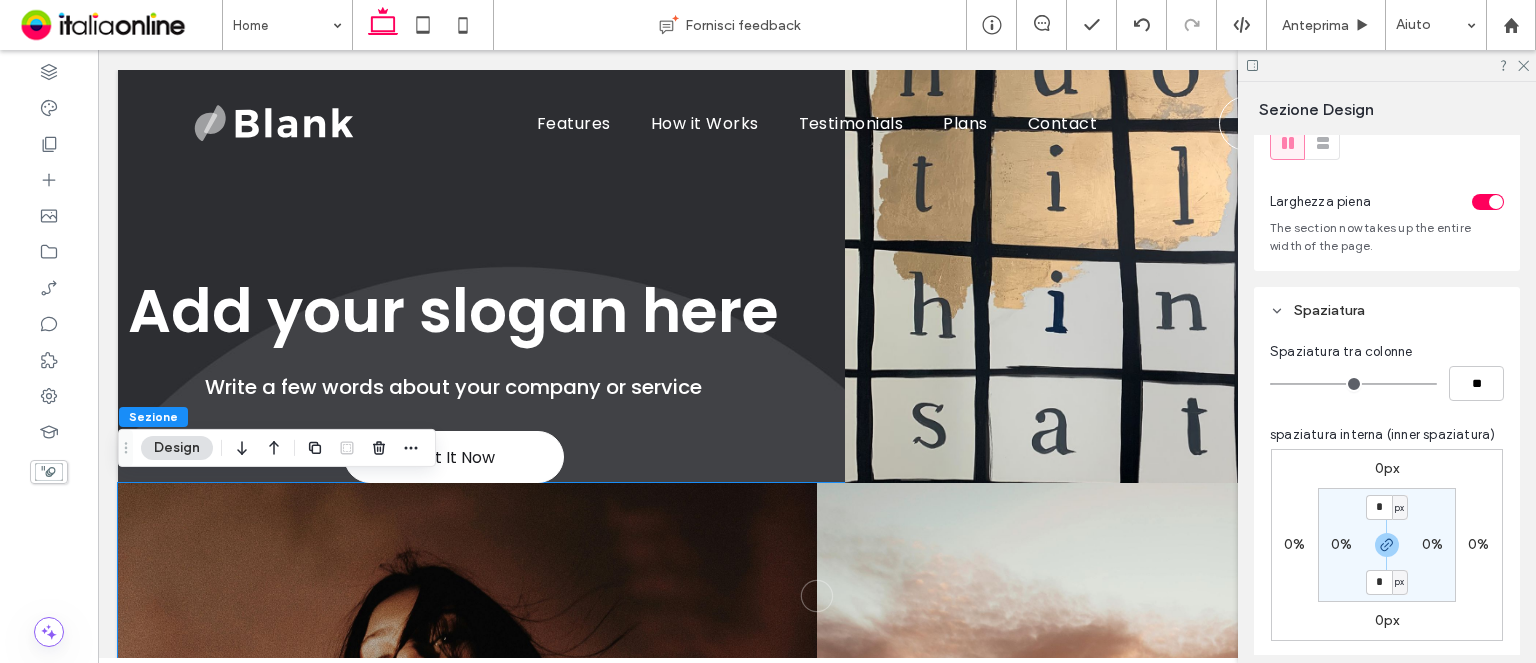 scroll, scrollTop: 100, scrollLeft: 0, axis: vertical 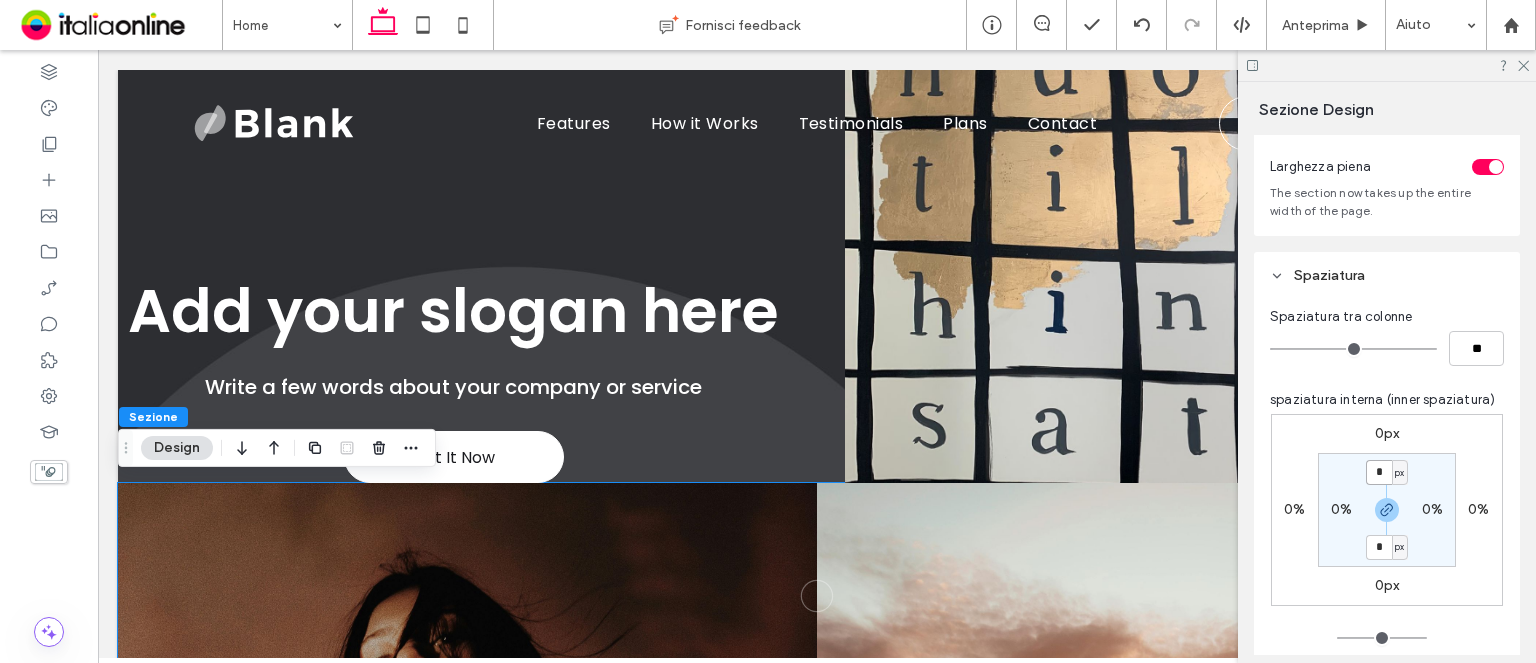 click on "*" at bounding box center [1379, 472] 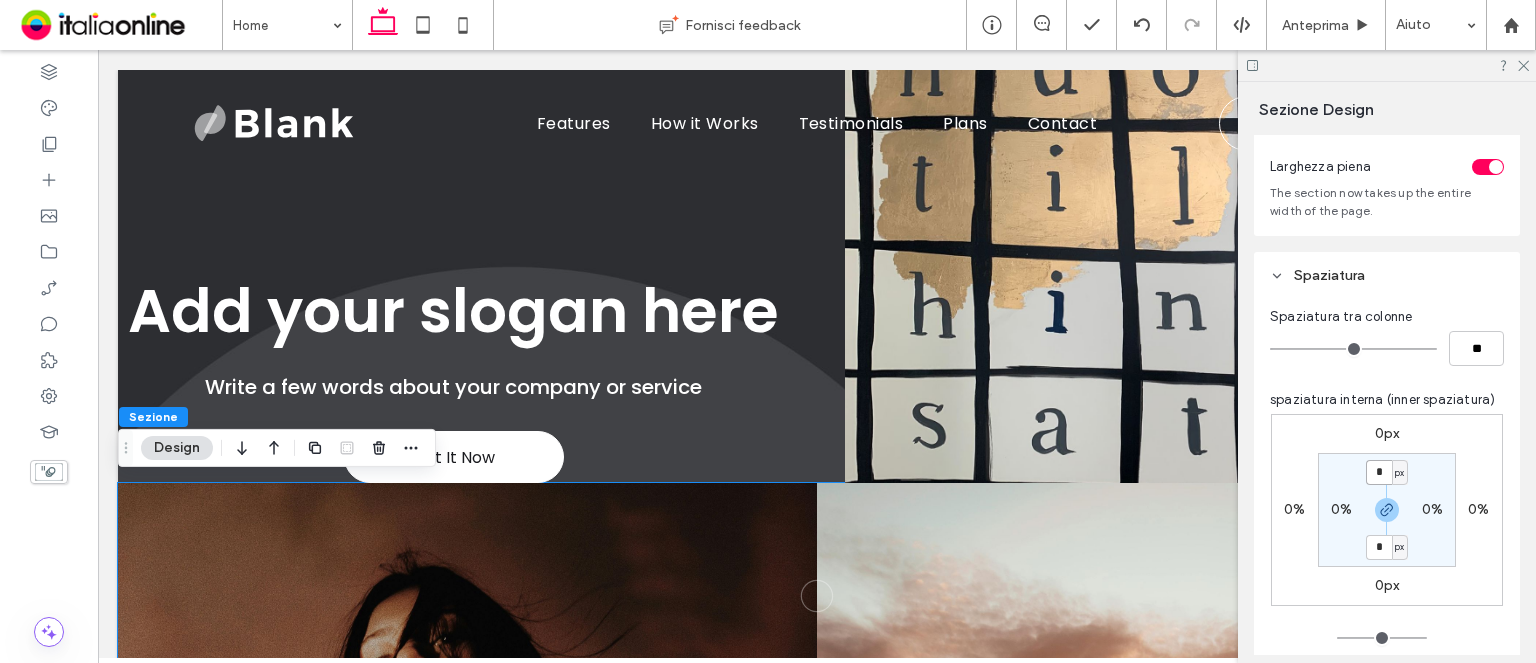 type on "*" 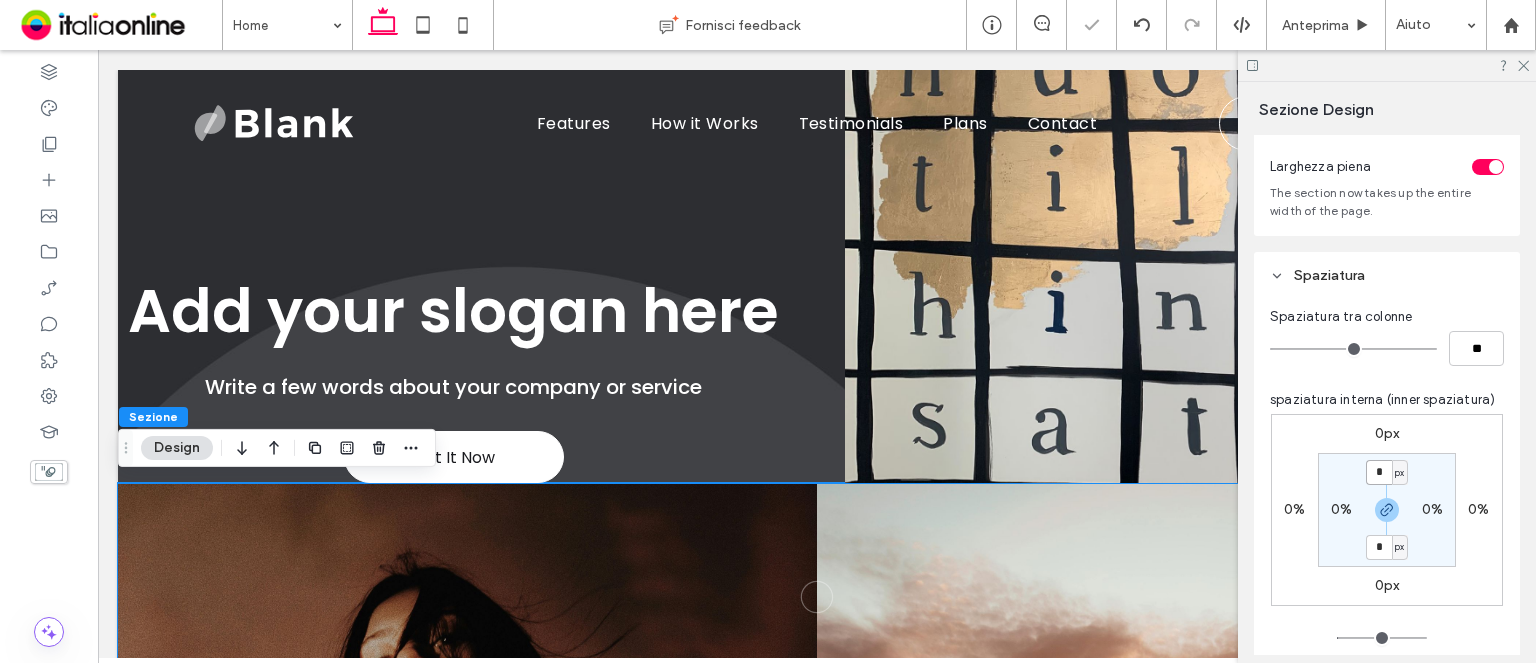 type on "**" 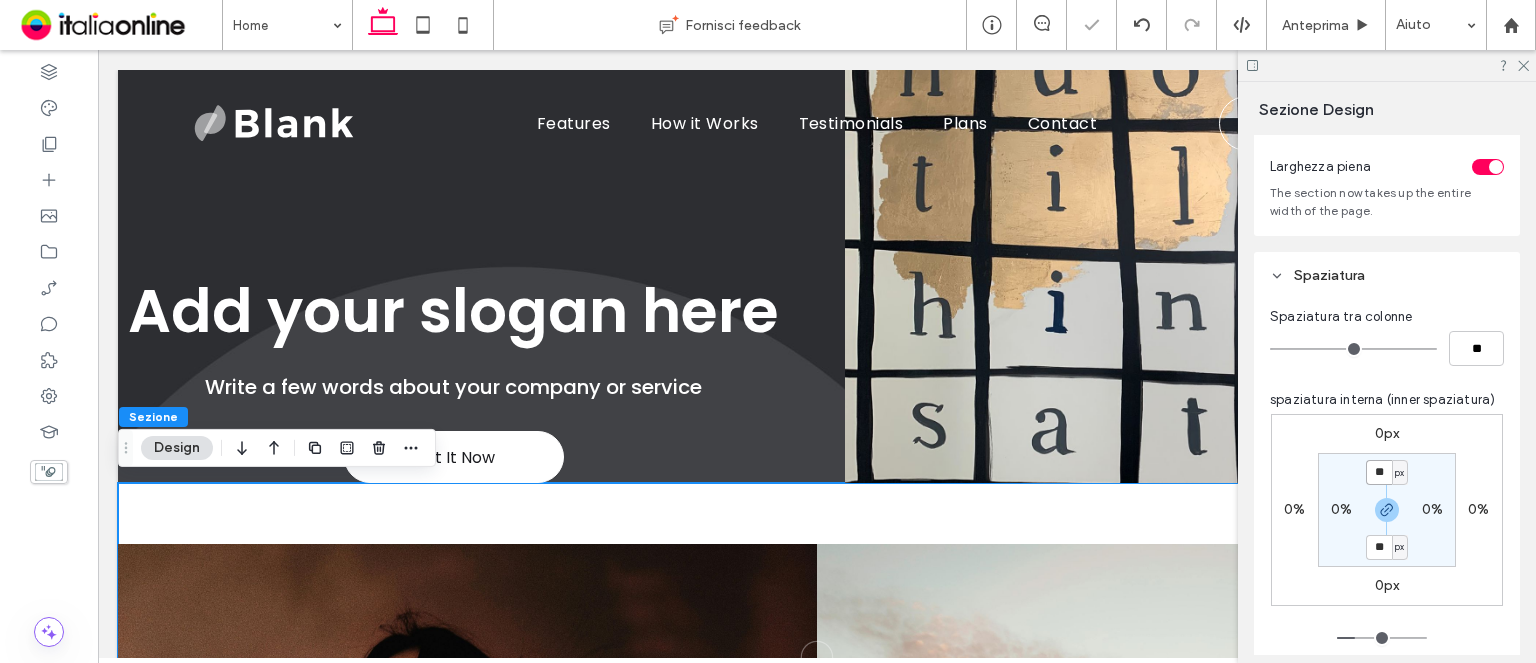 type on "*" 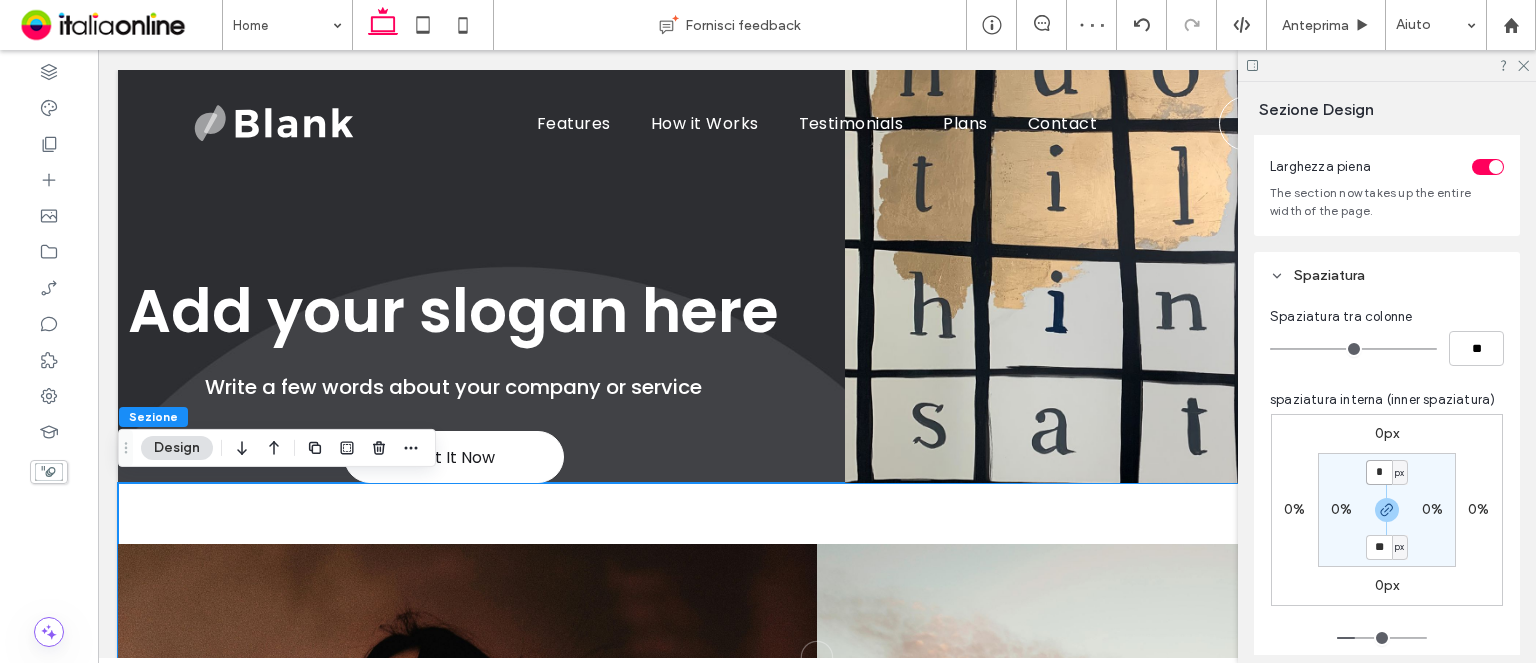 type on "*" 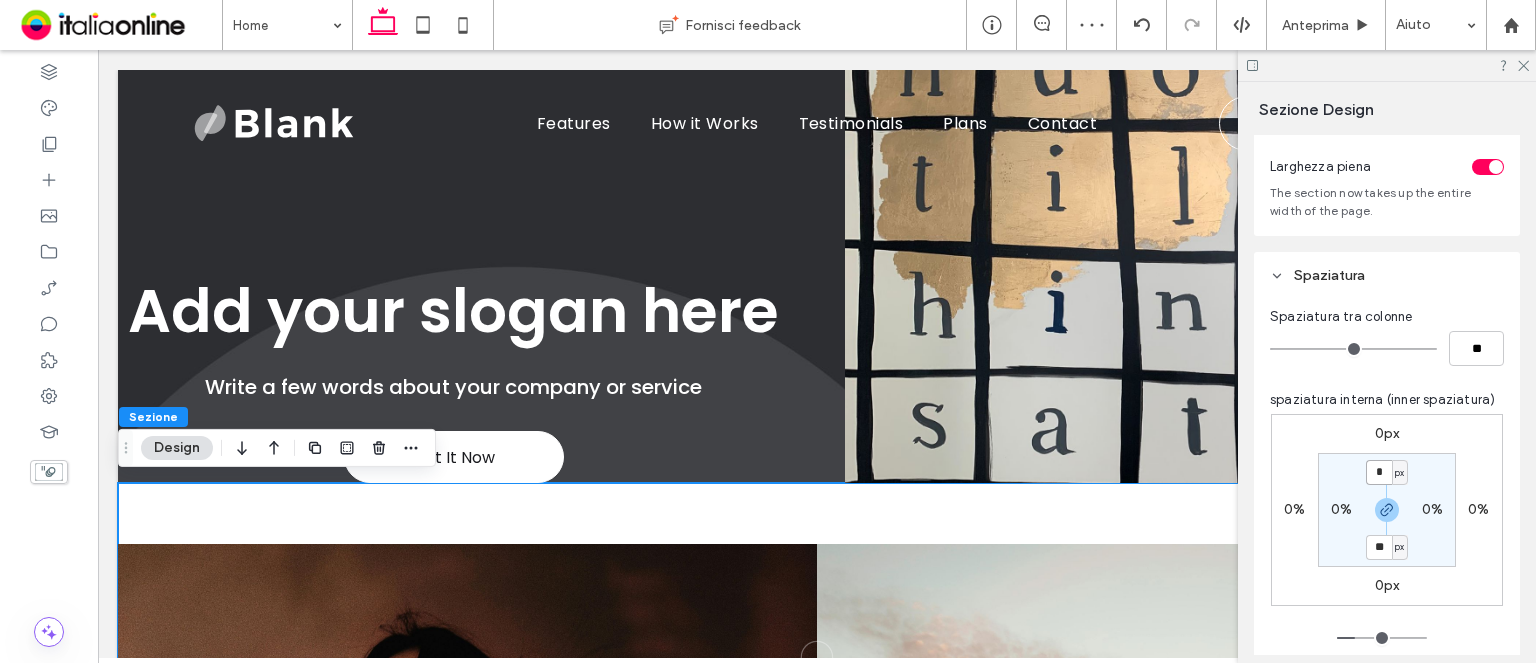 type on "*" 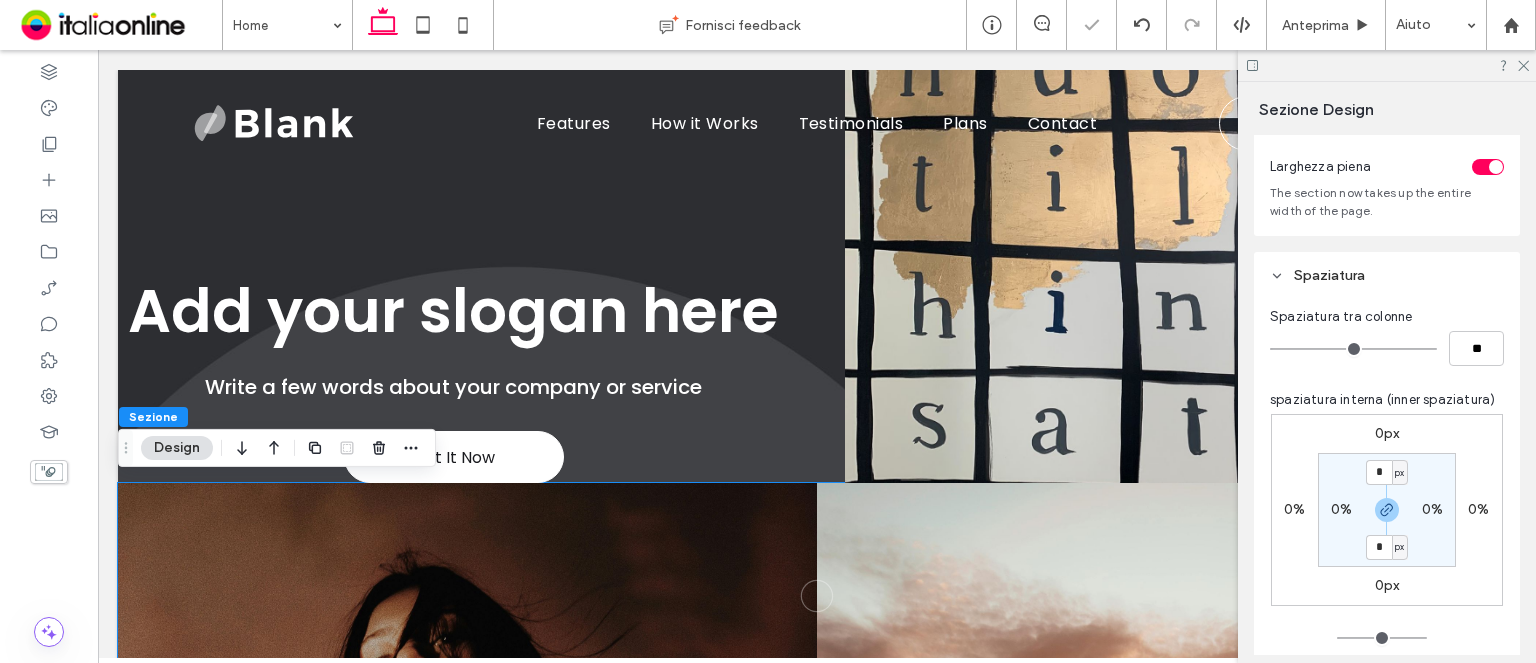 click on "0px" at bounding box center [1387, 433] 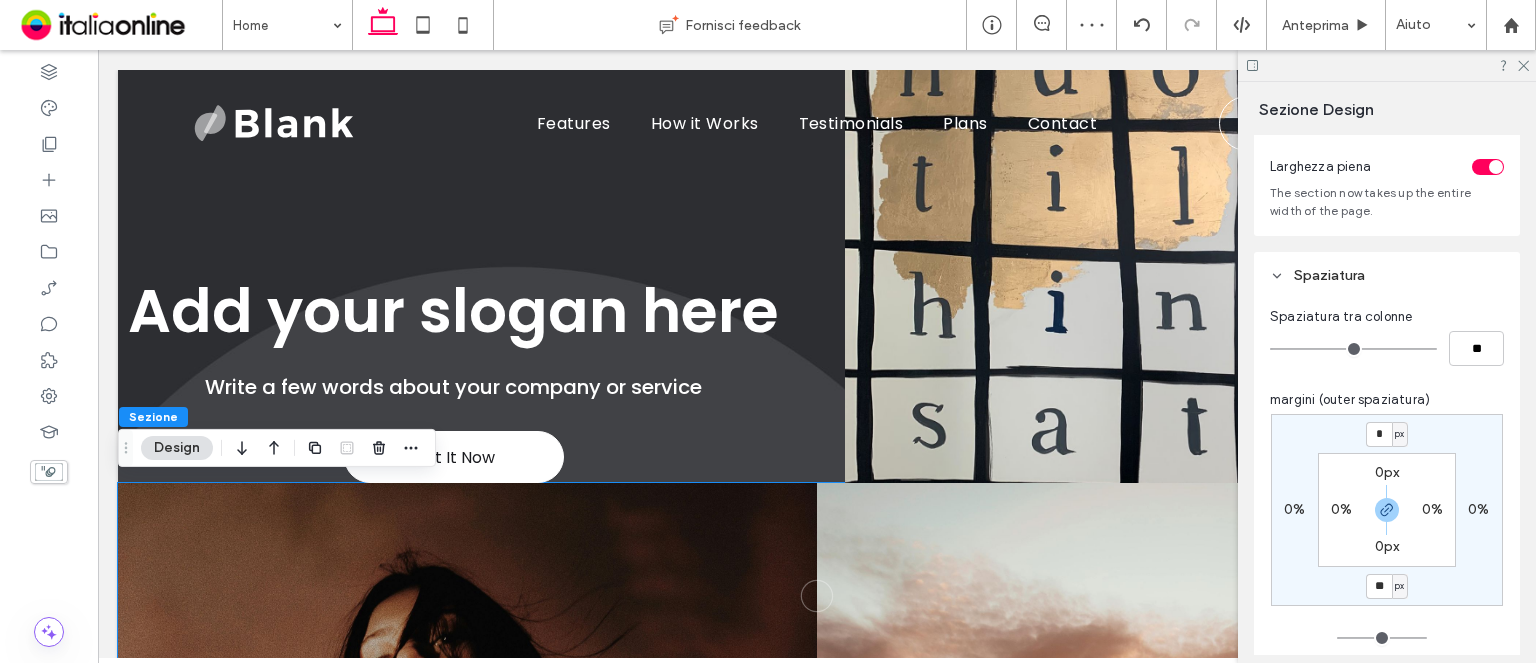 type on "*" 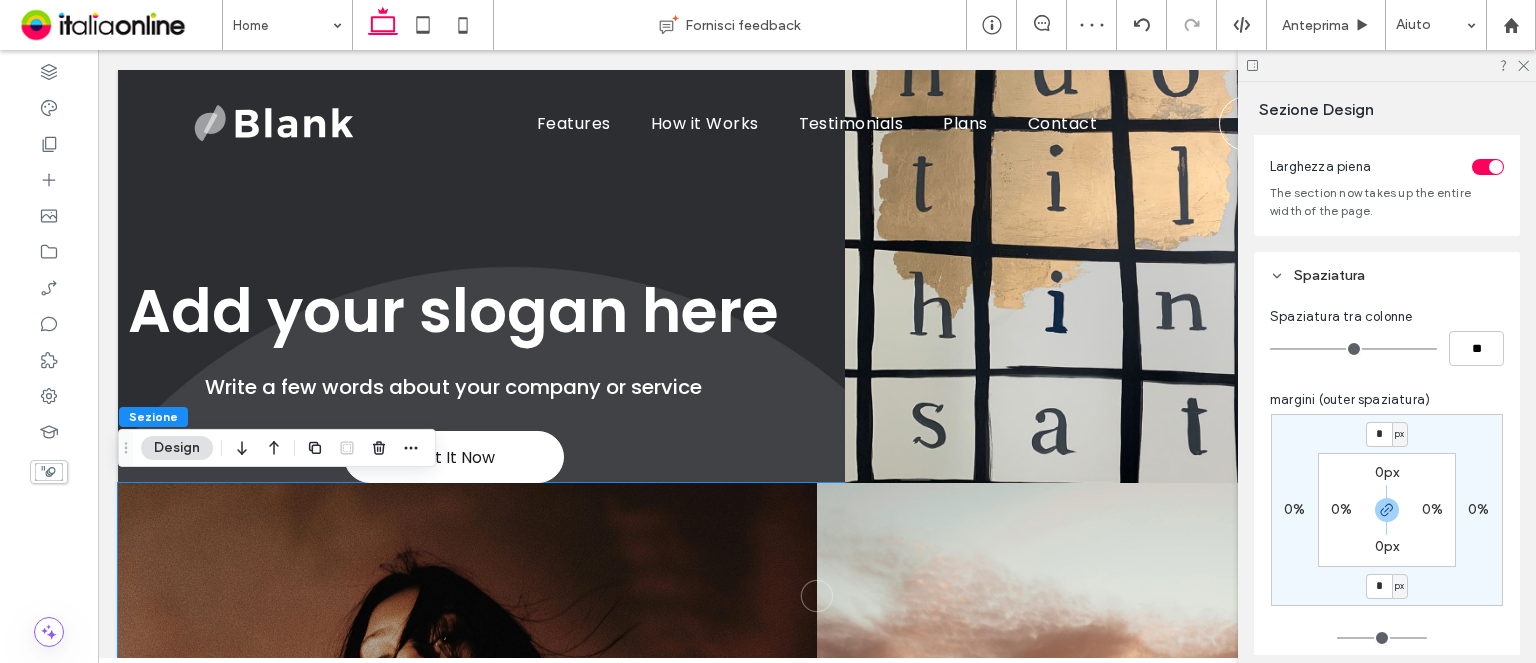 type on "**" 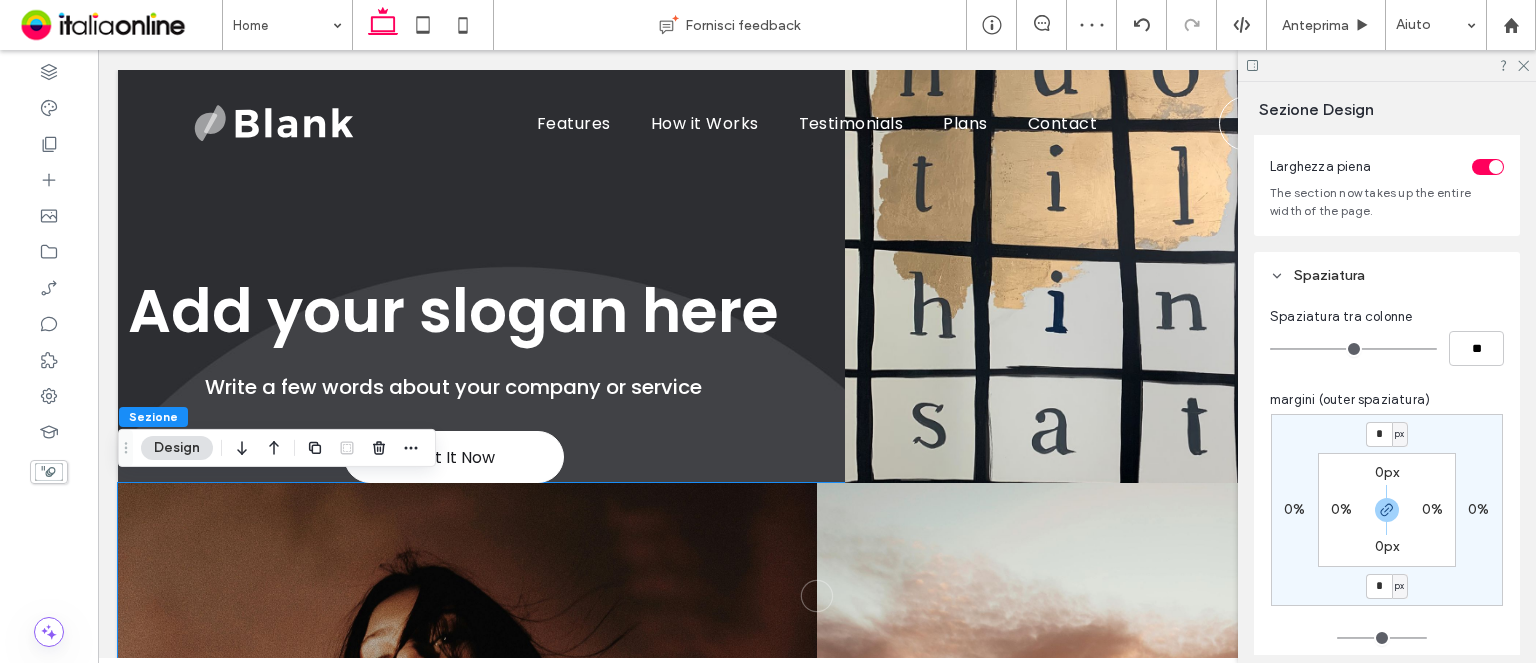 type on "**" 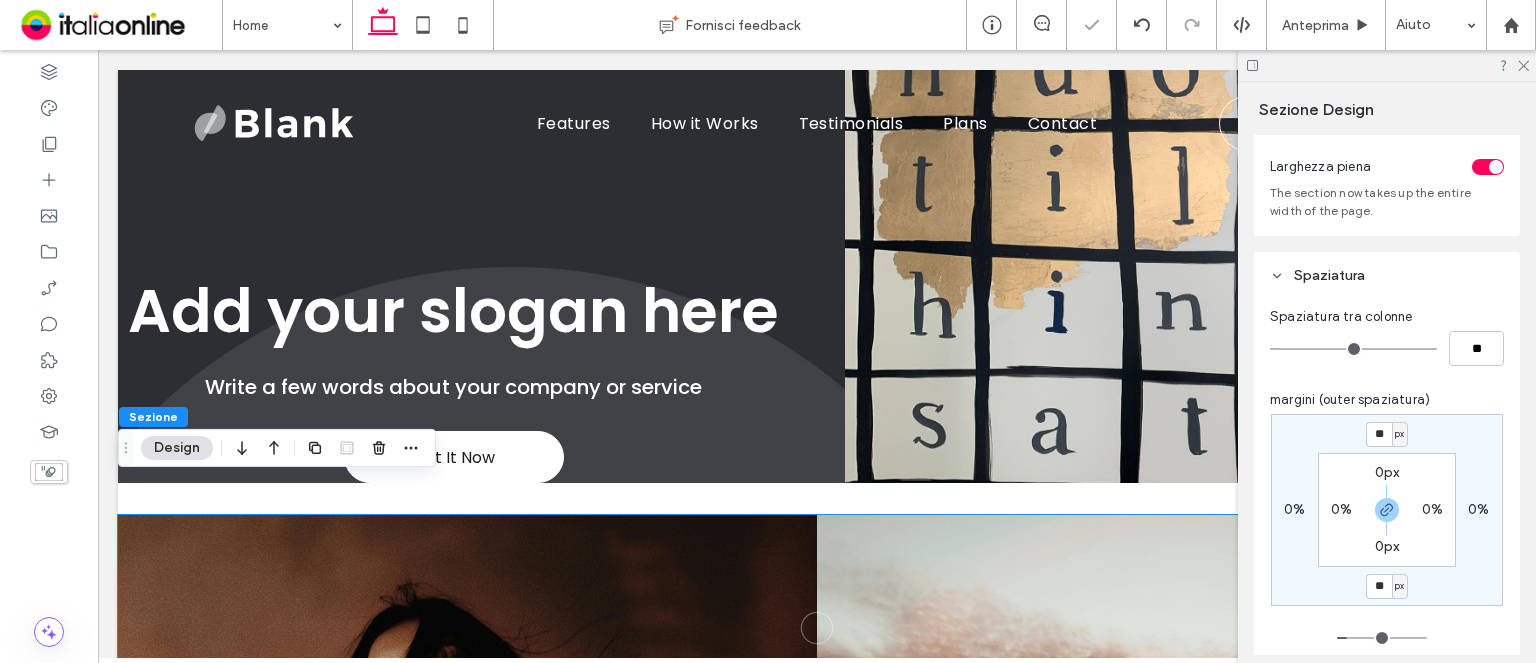 type on "*" 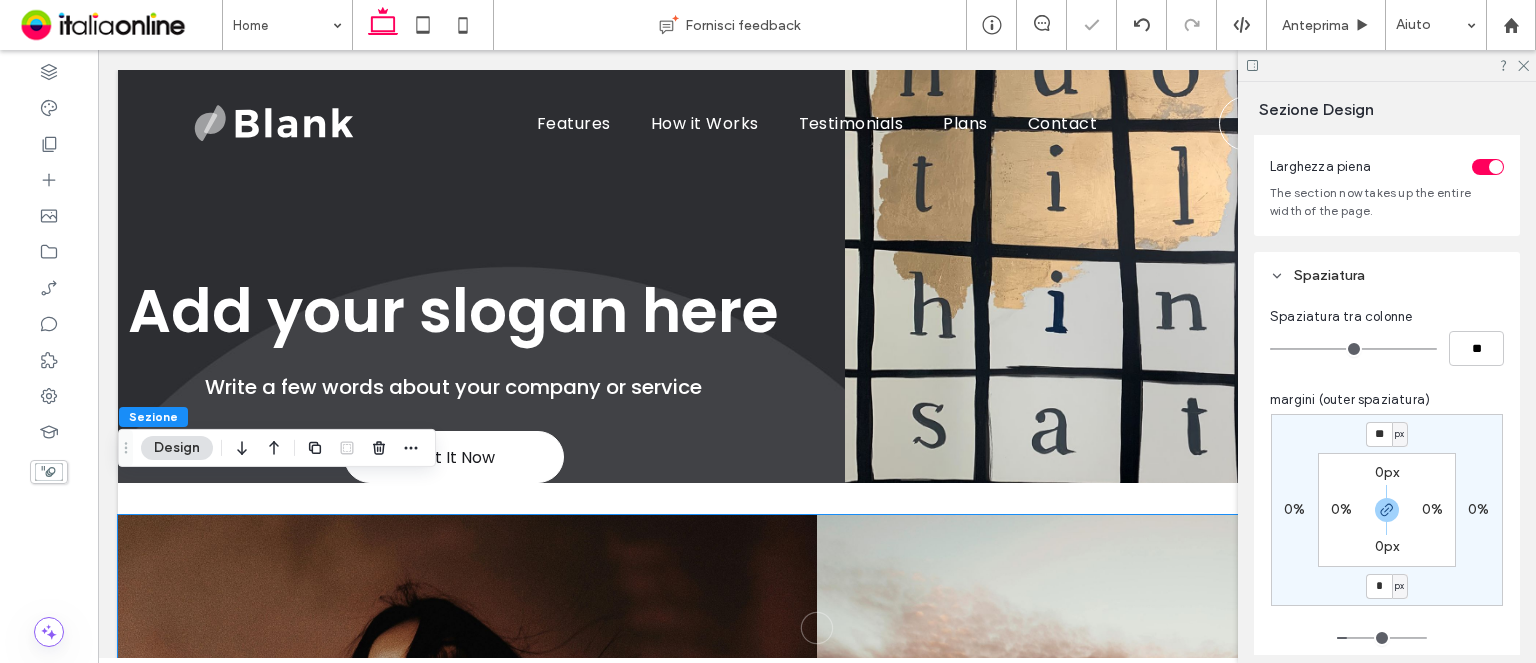 type on "*" 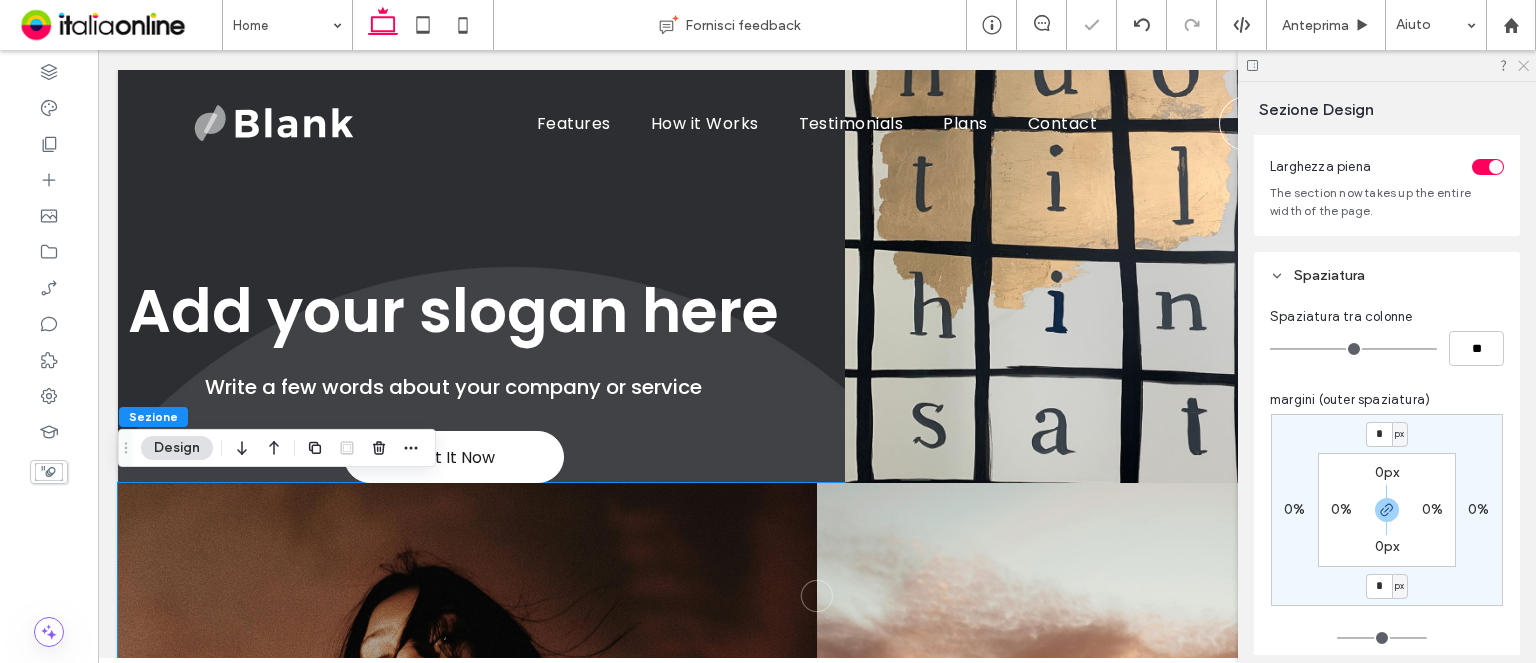 click 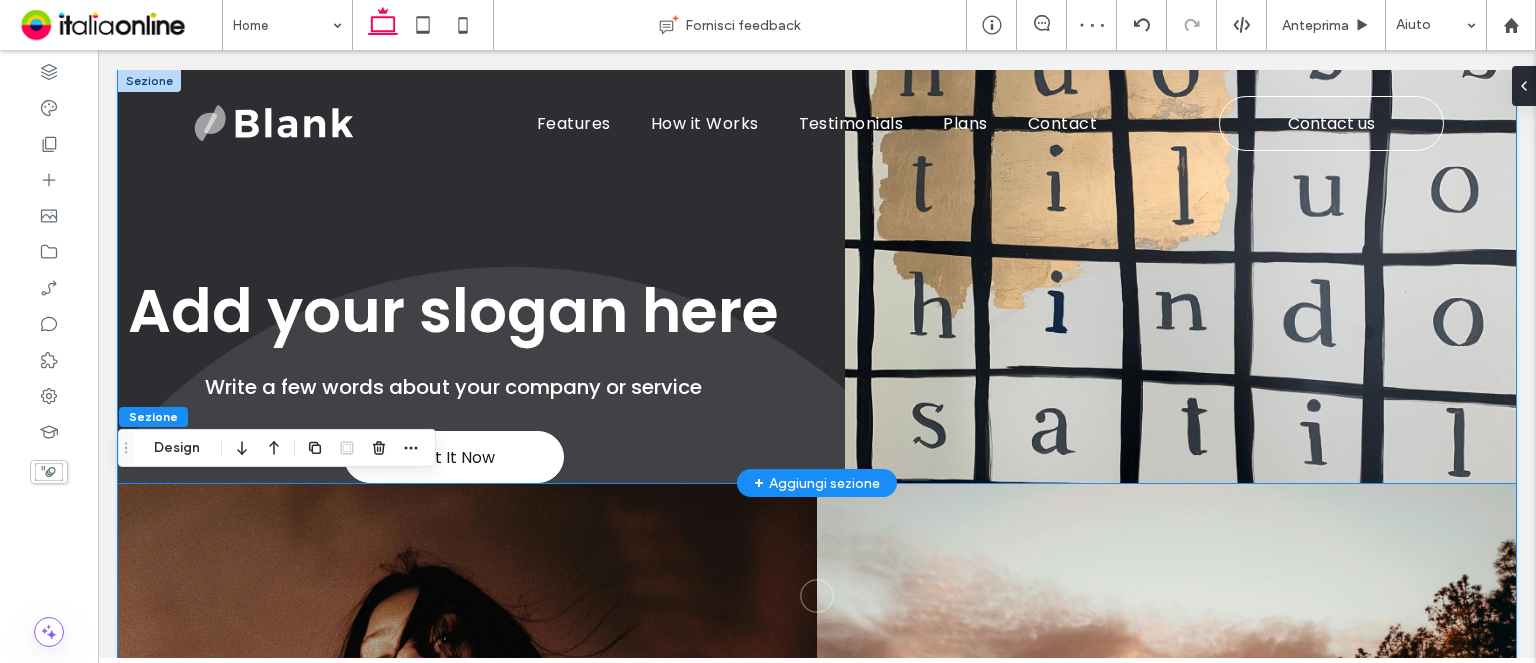 click on "Get It Now
Add your slogan here
Write a few words about your company or service" at bounding box center (817, 276) 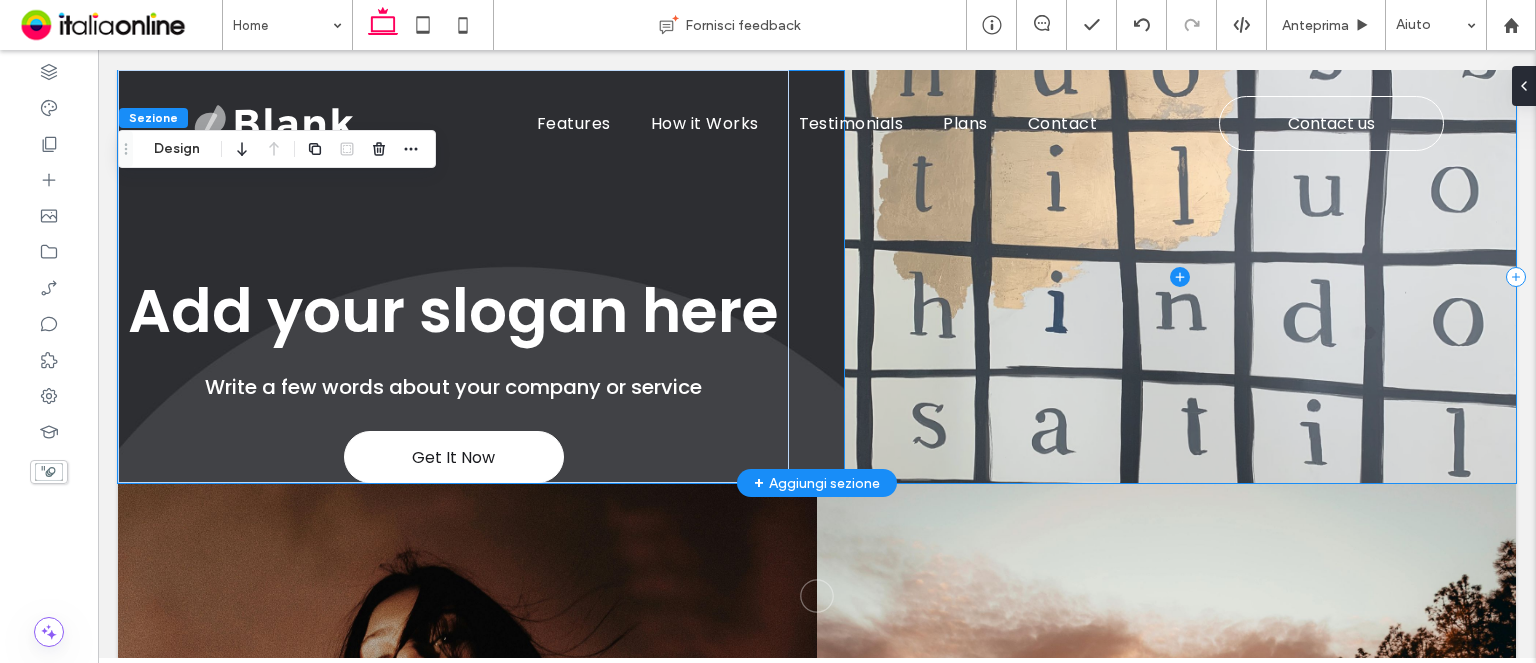 click at bounding box center (1180, 276) 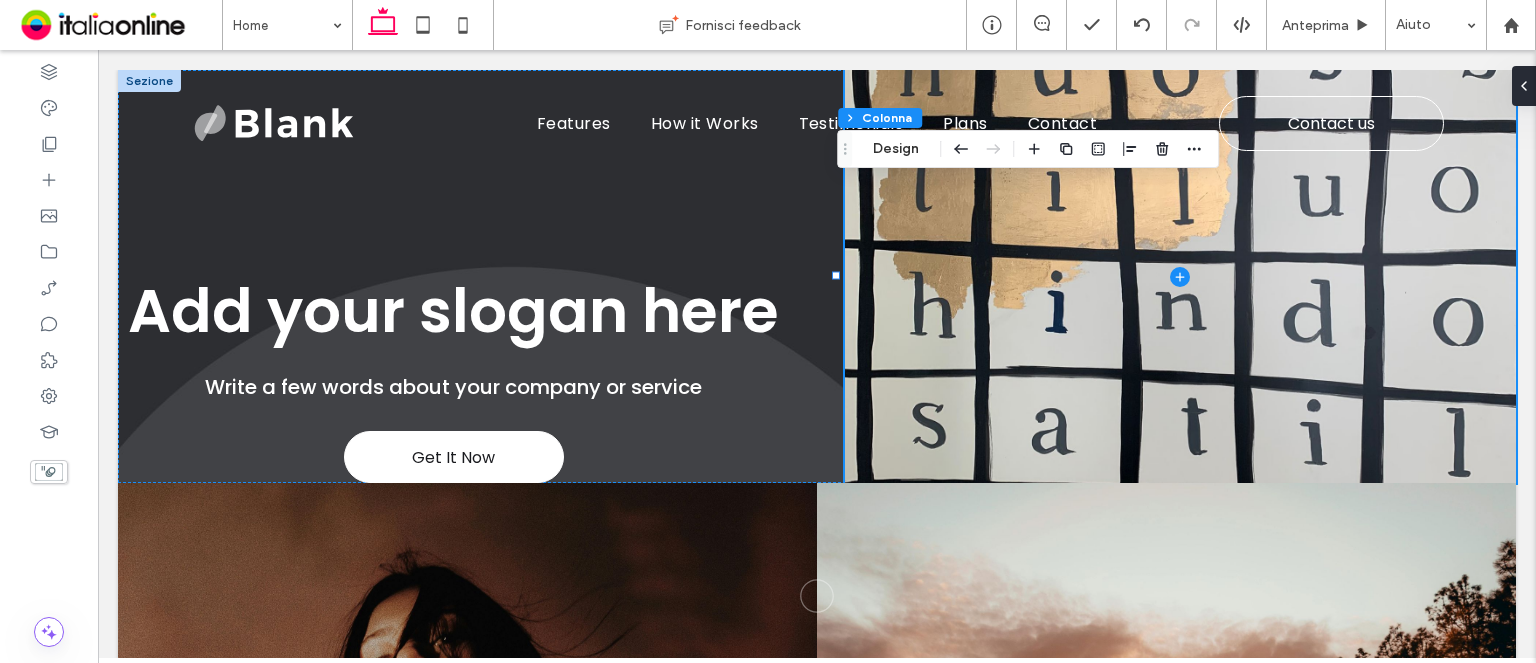 click on "Sezione Colonna Design" at bounding box center [1028, 149] 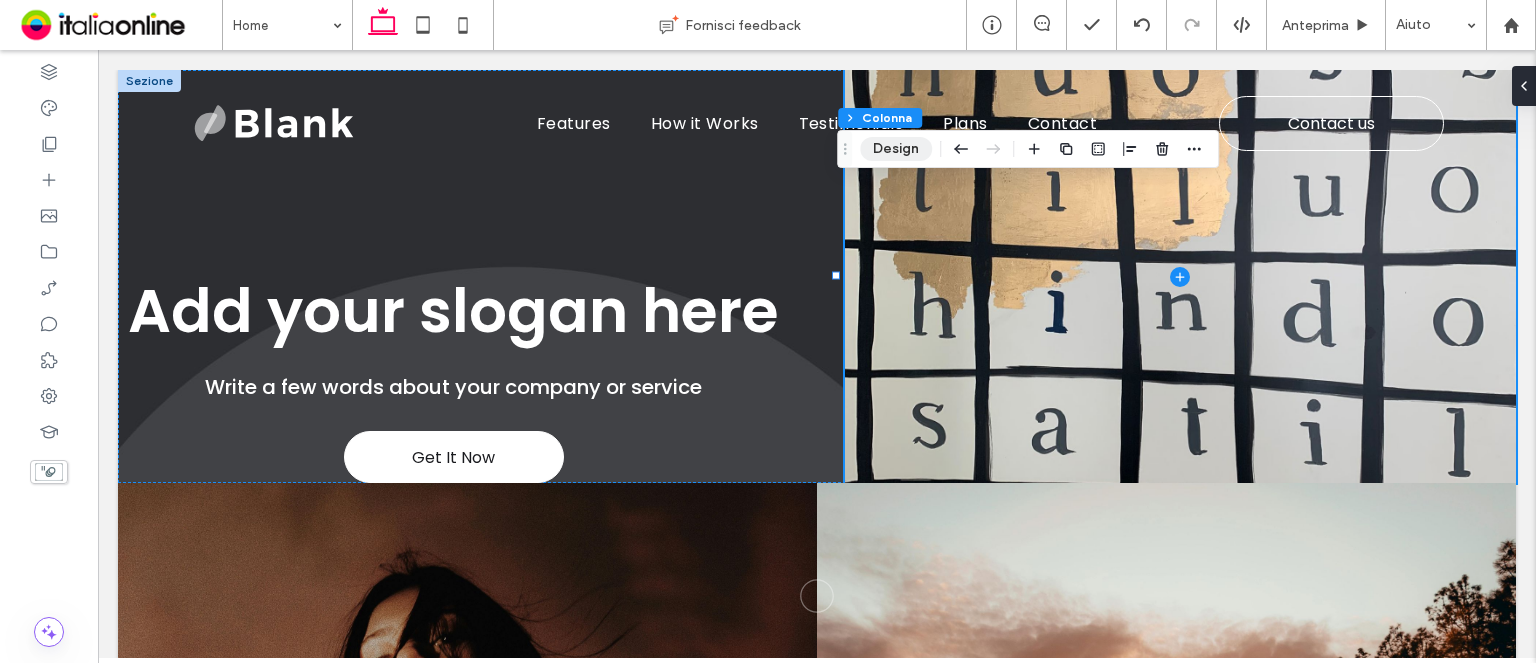 click on "Design" at bounding box center [896, 149] 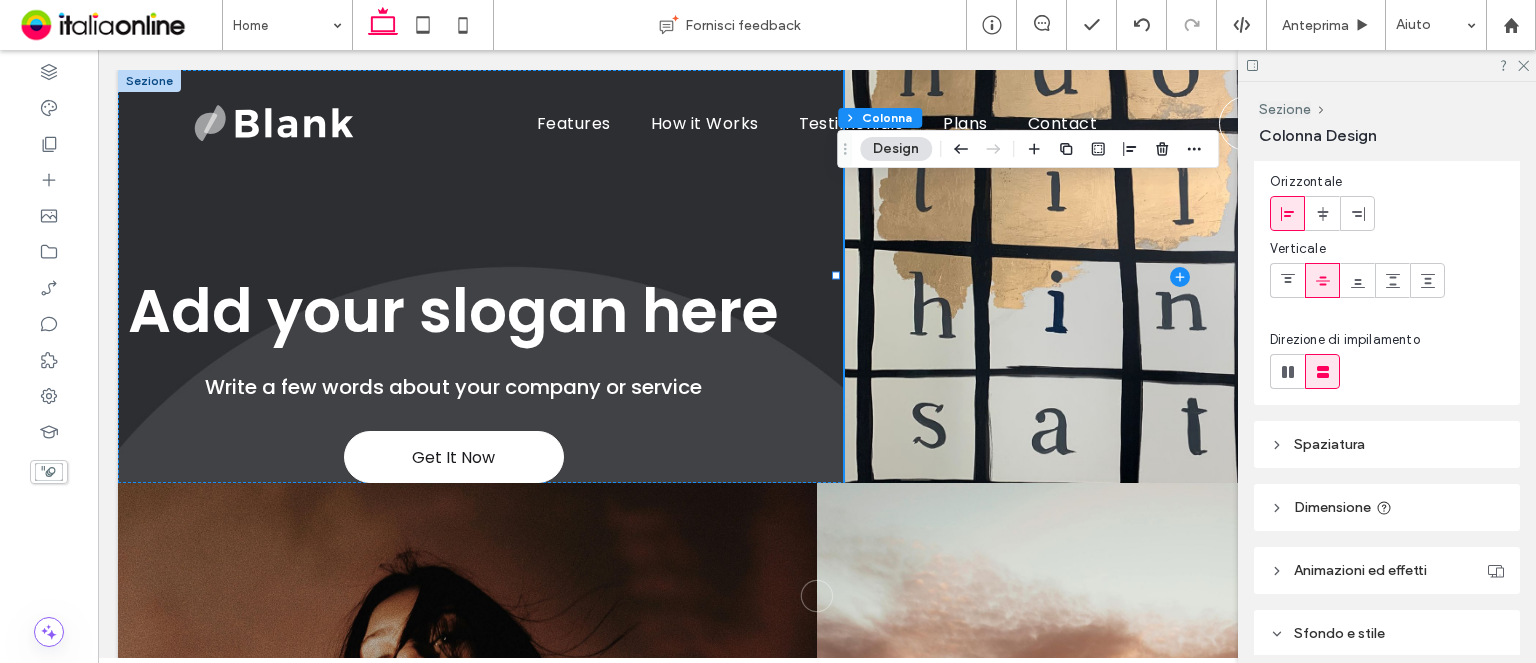 scroll, scrollTop: 0, scrollLeft: 0, axis: both 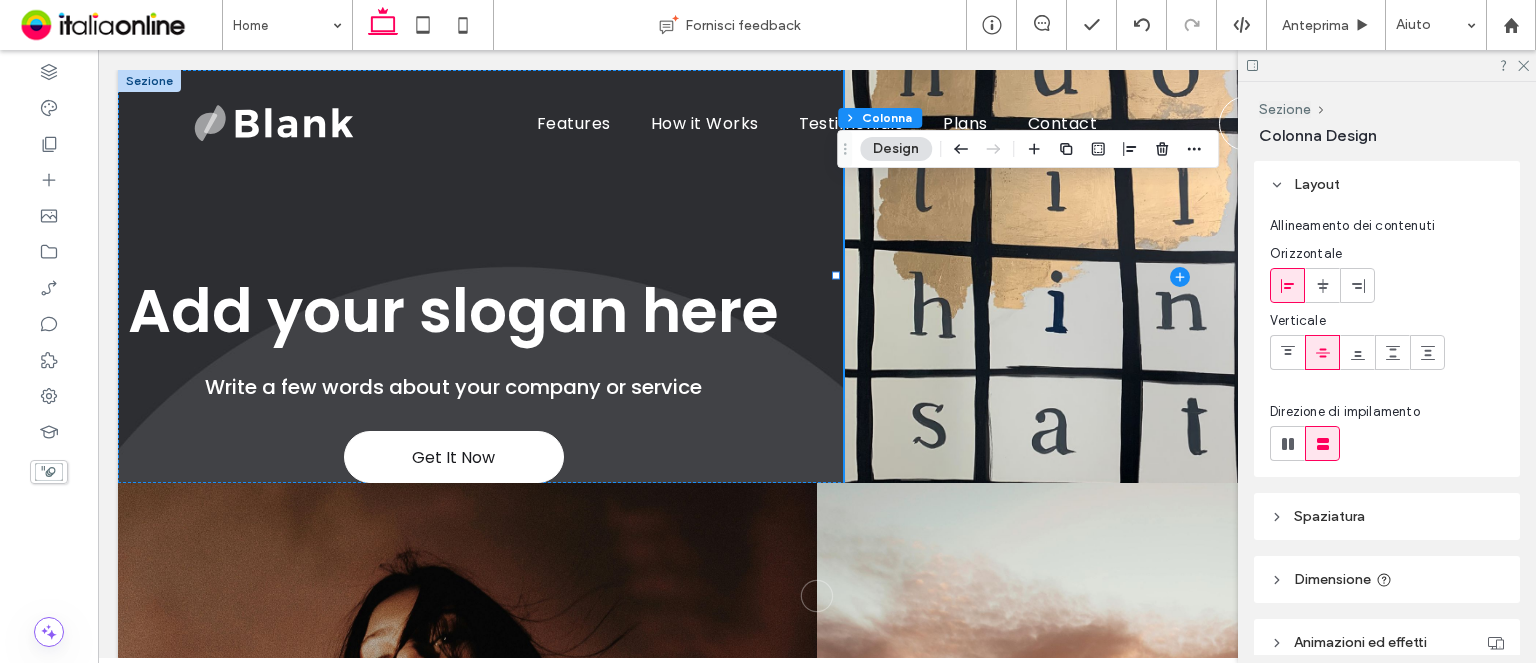 click on "Spaziatura" at bounding box center (1387, 516) 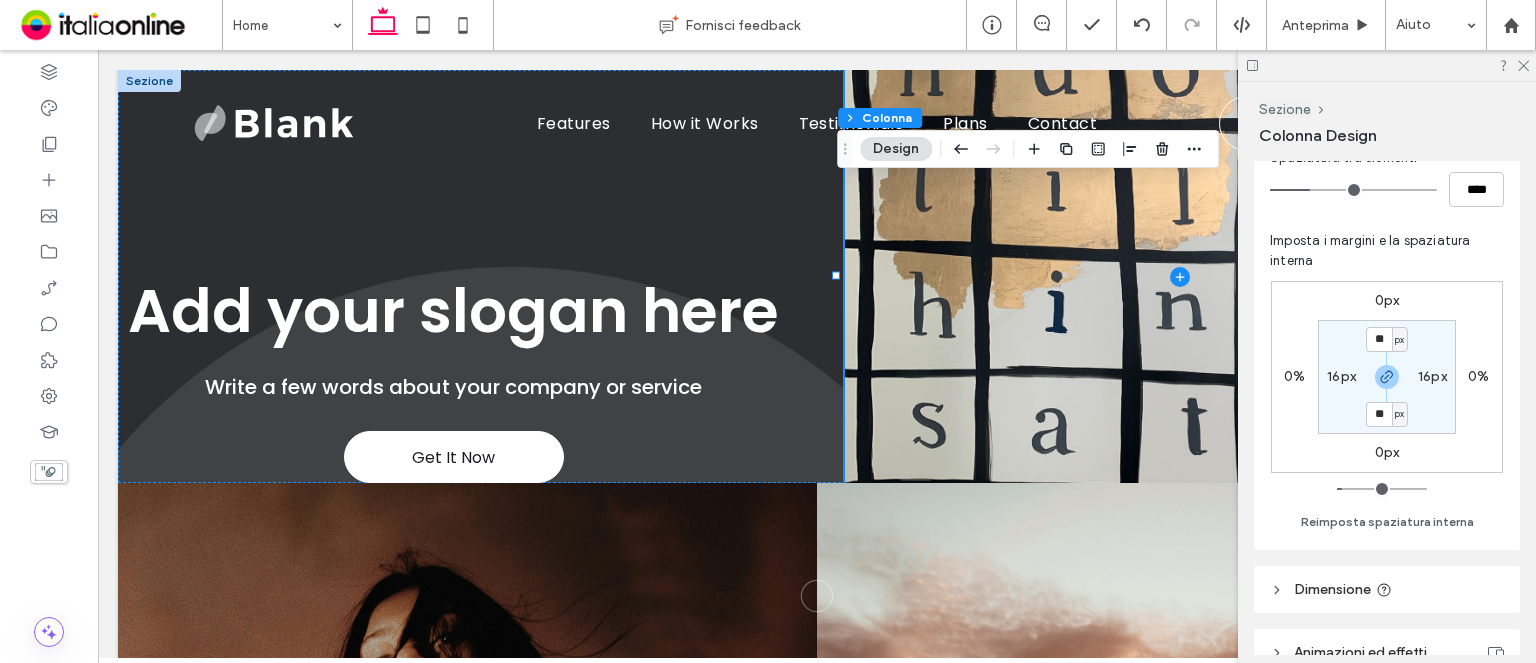scroll, scrollTop: 200, scrollLeft: 0, axis: vertical 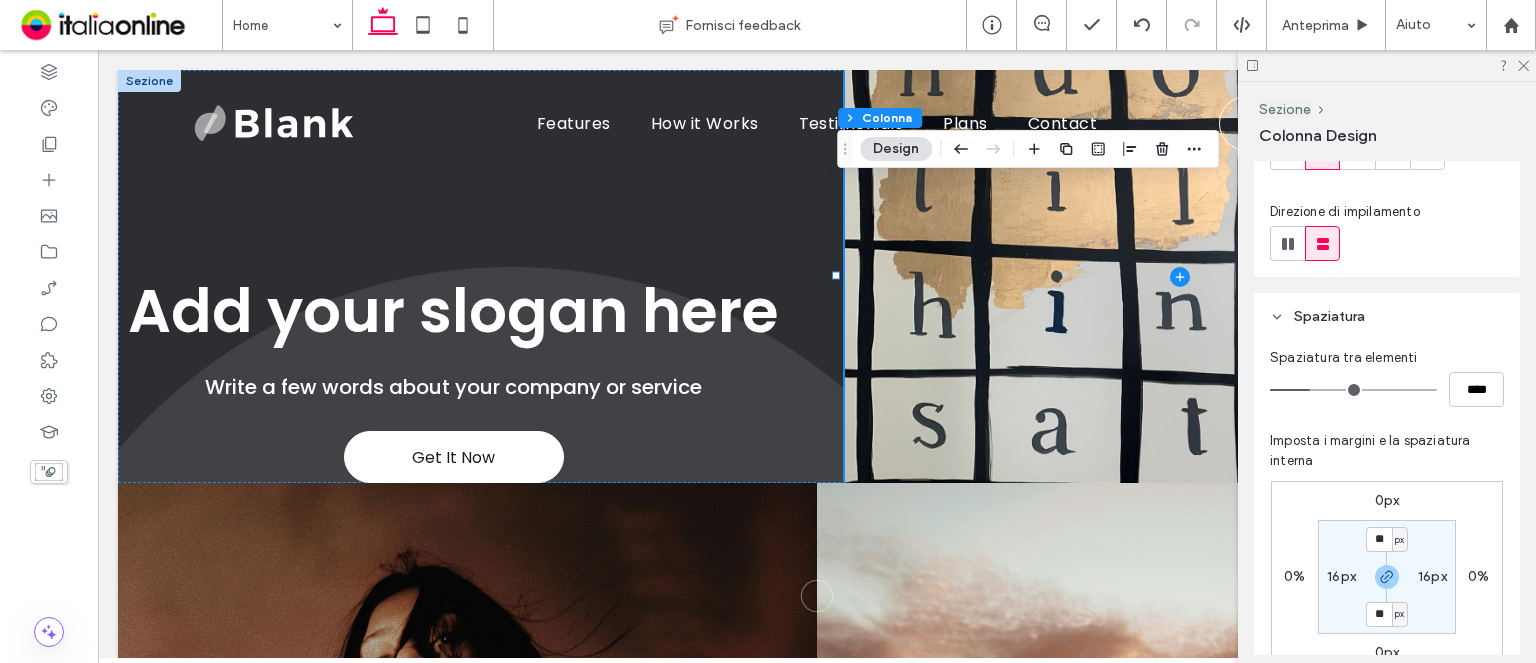 click on "0px" at bounding box center (1387, 500) 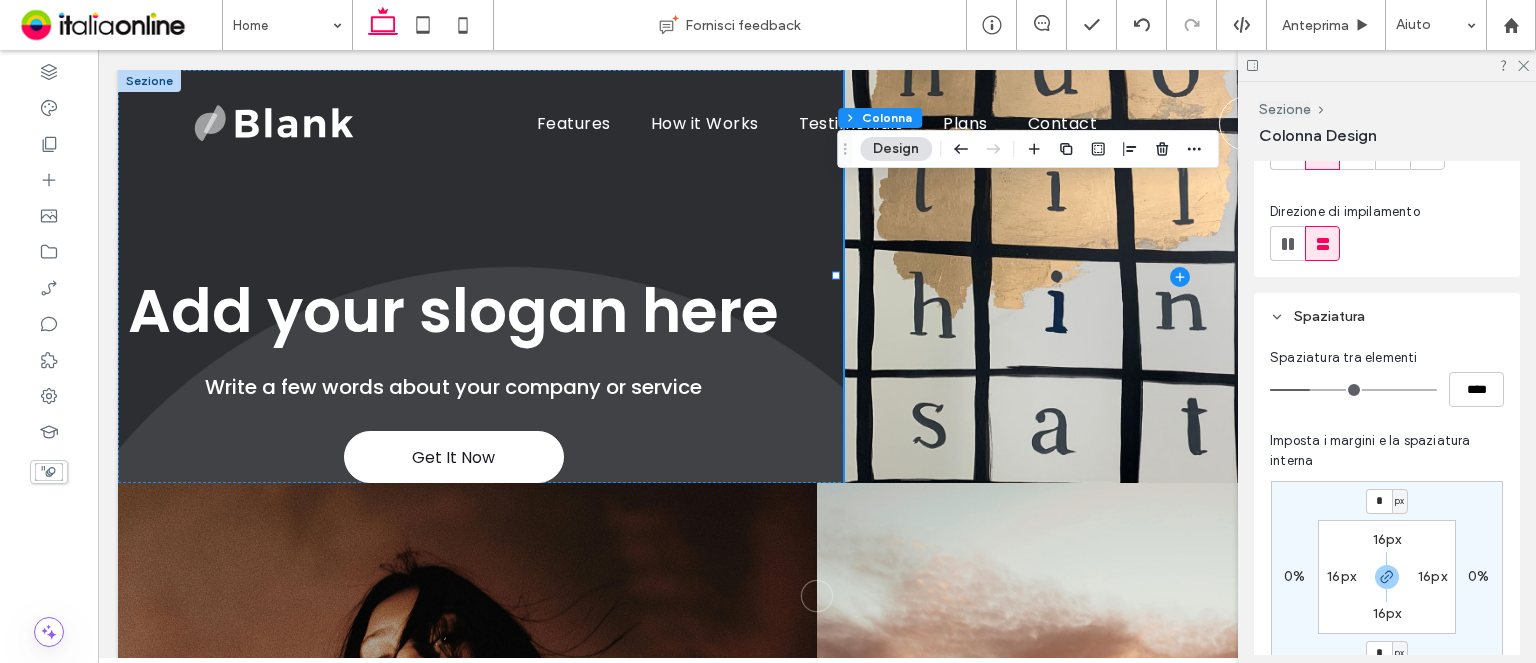 scroll, scrollTop: 204, scrollLeft: 0, axis: vertical 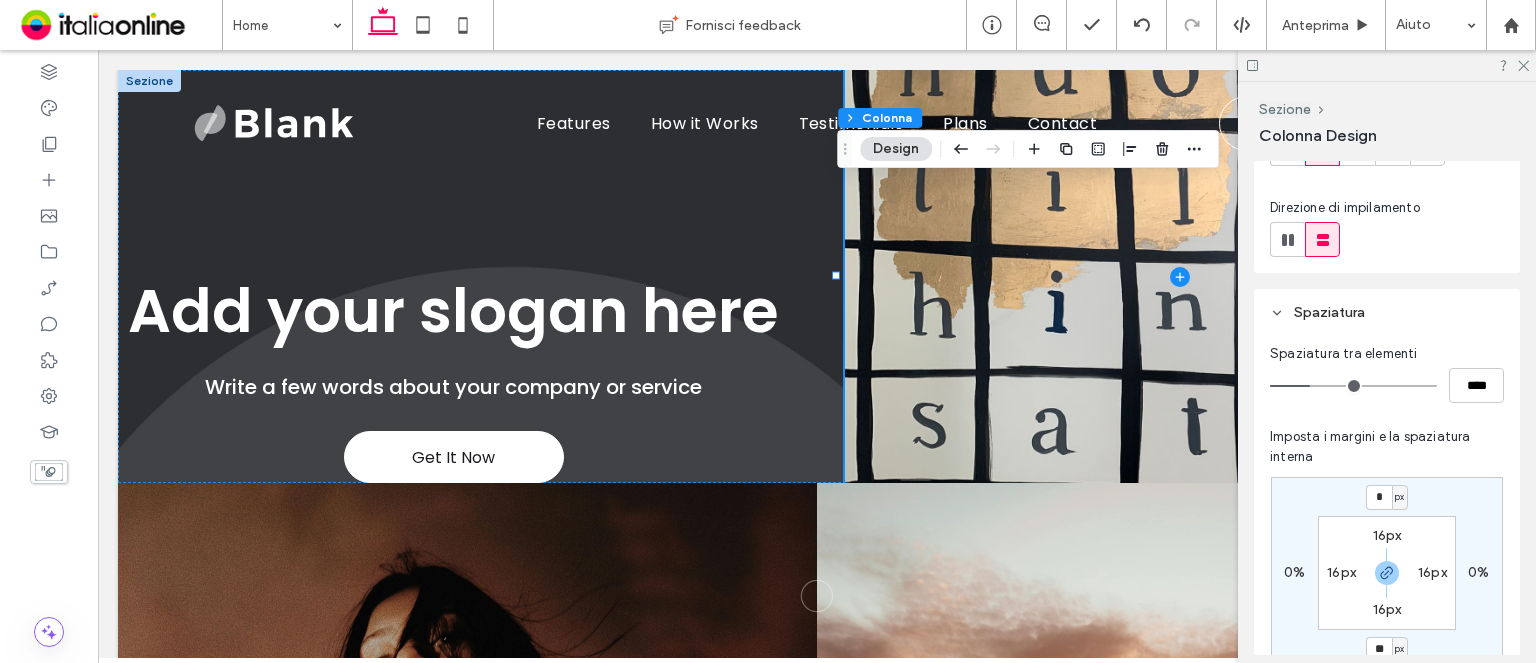 type on "**" 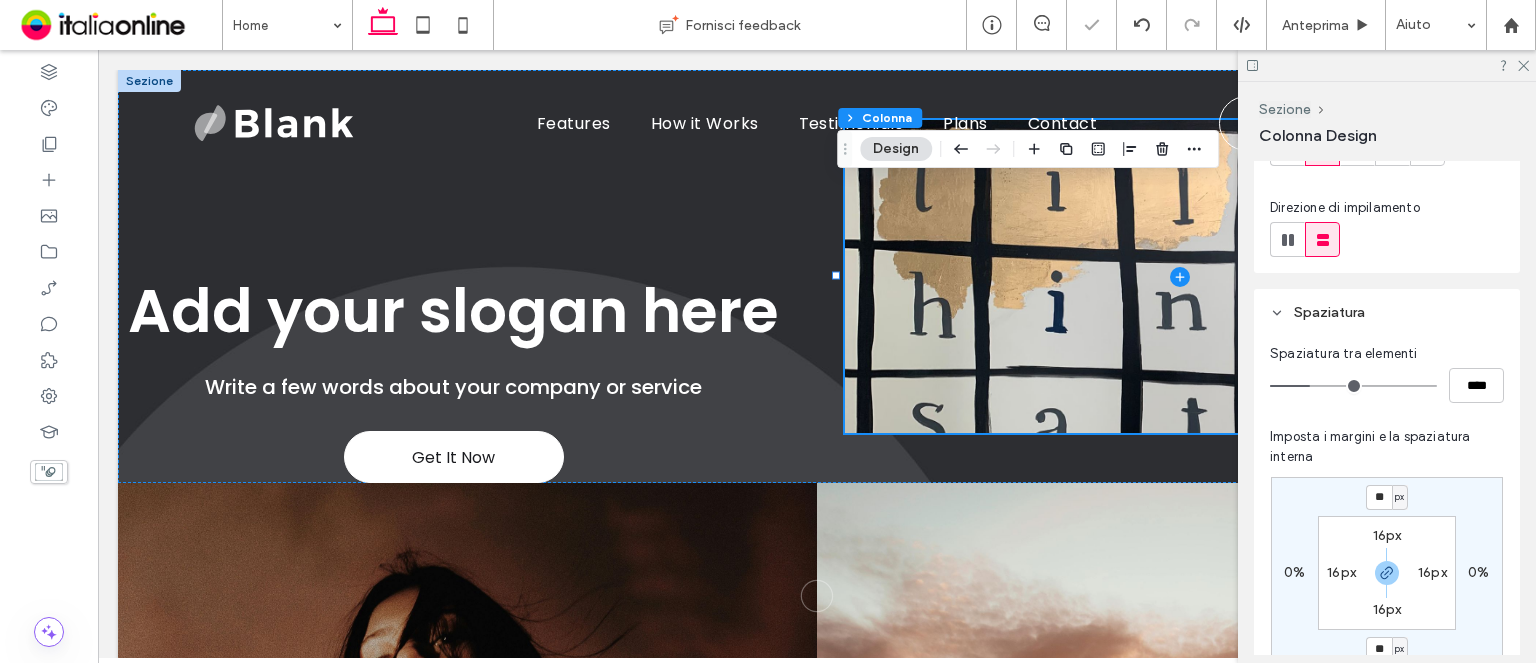 type on "*" 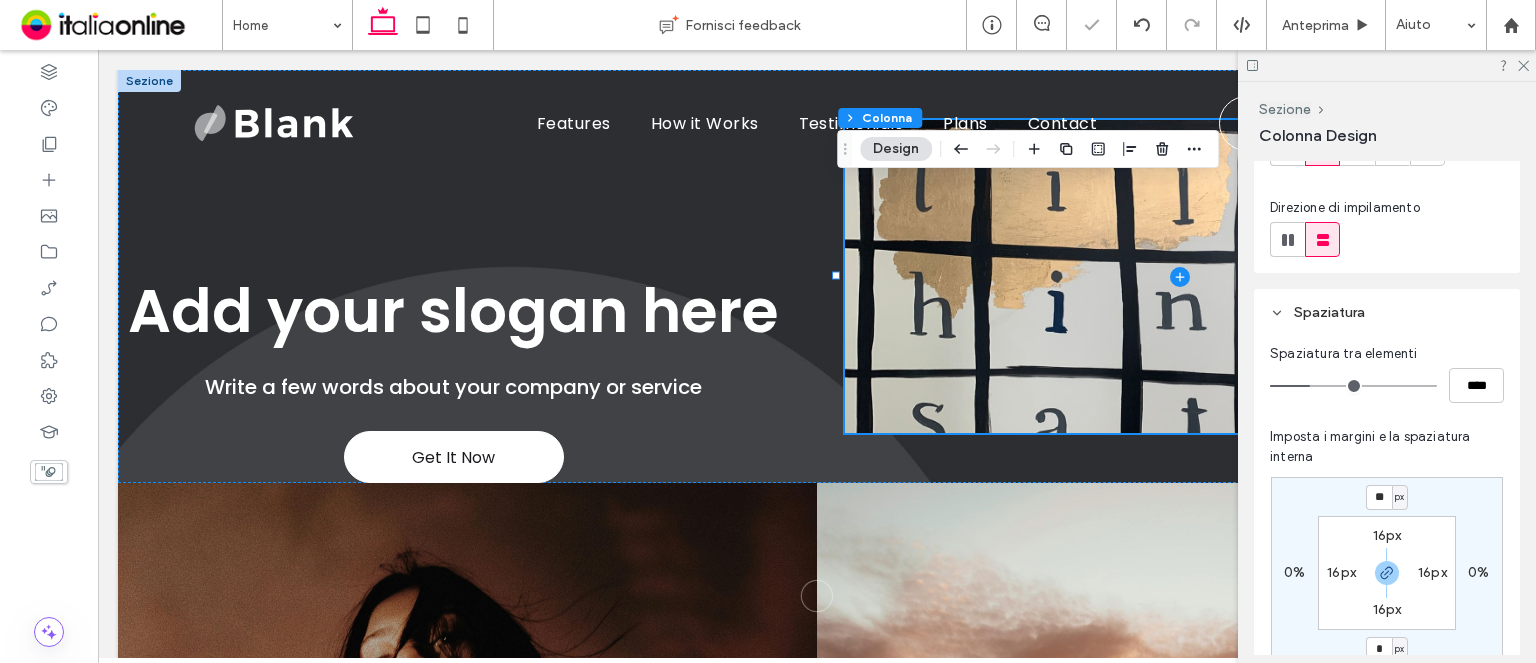 type on "*" 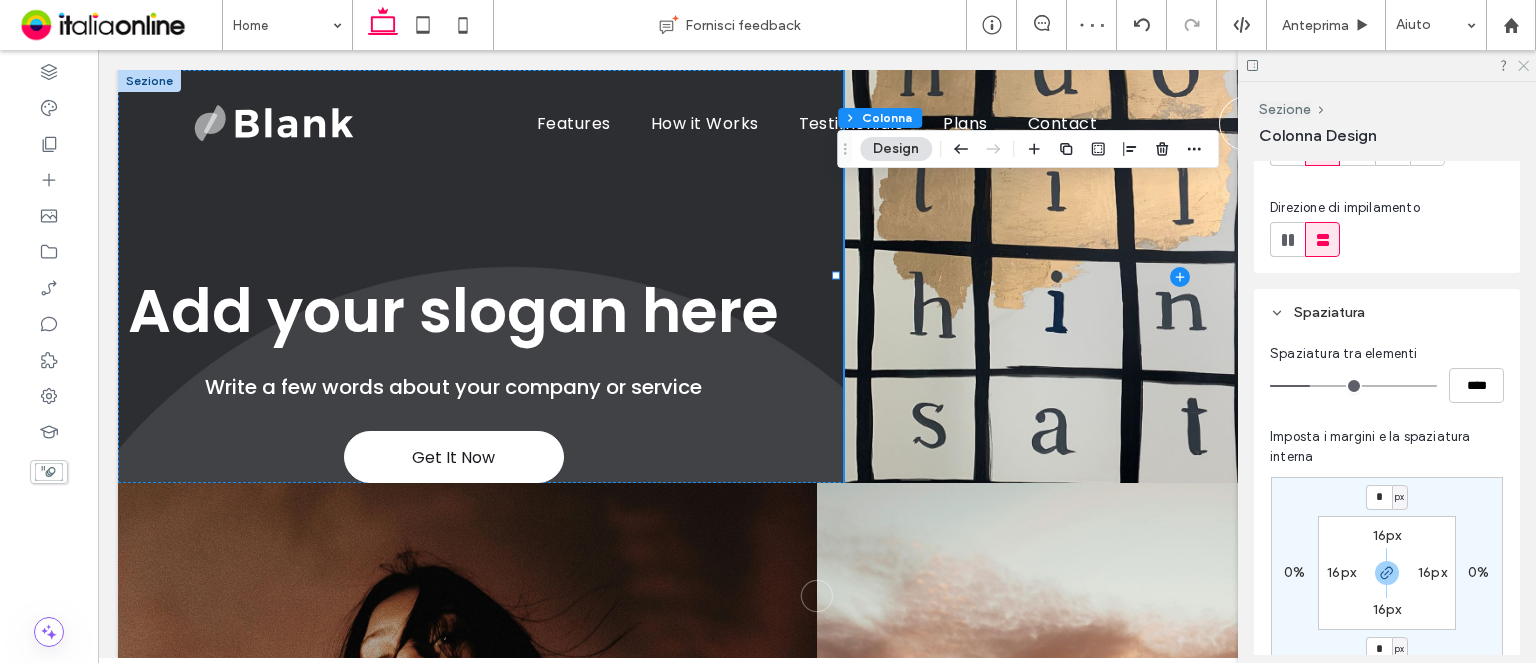 click 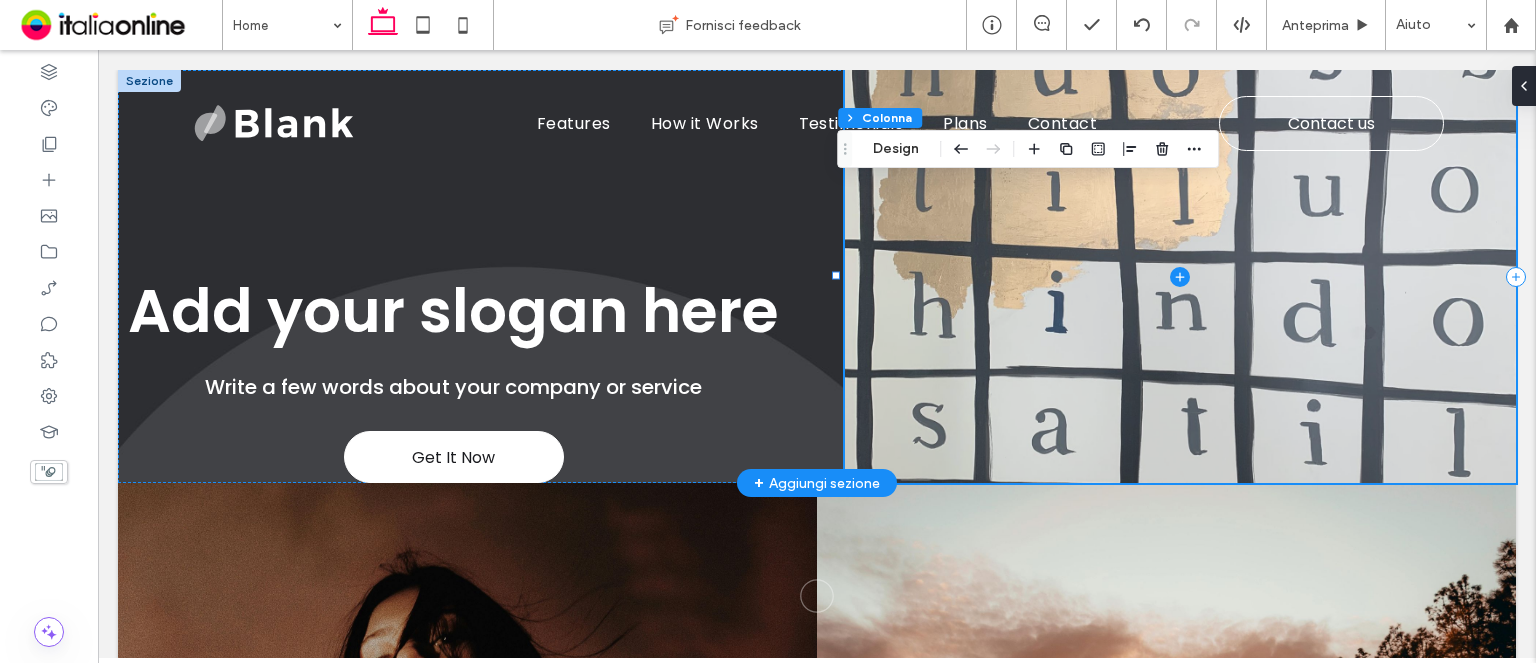 click 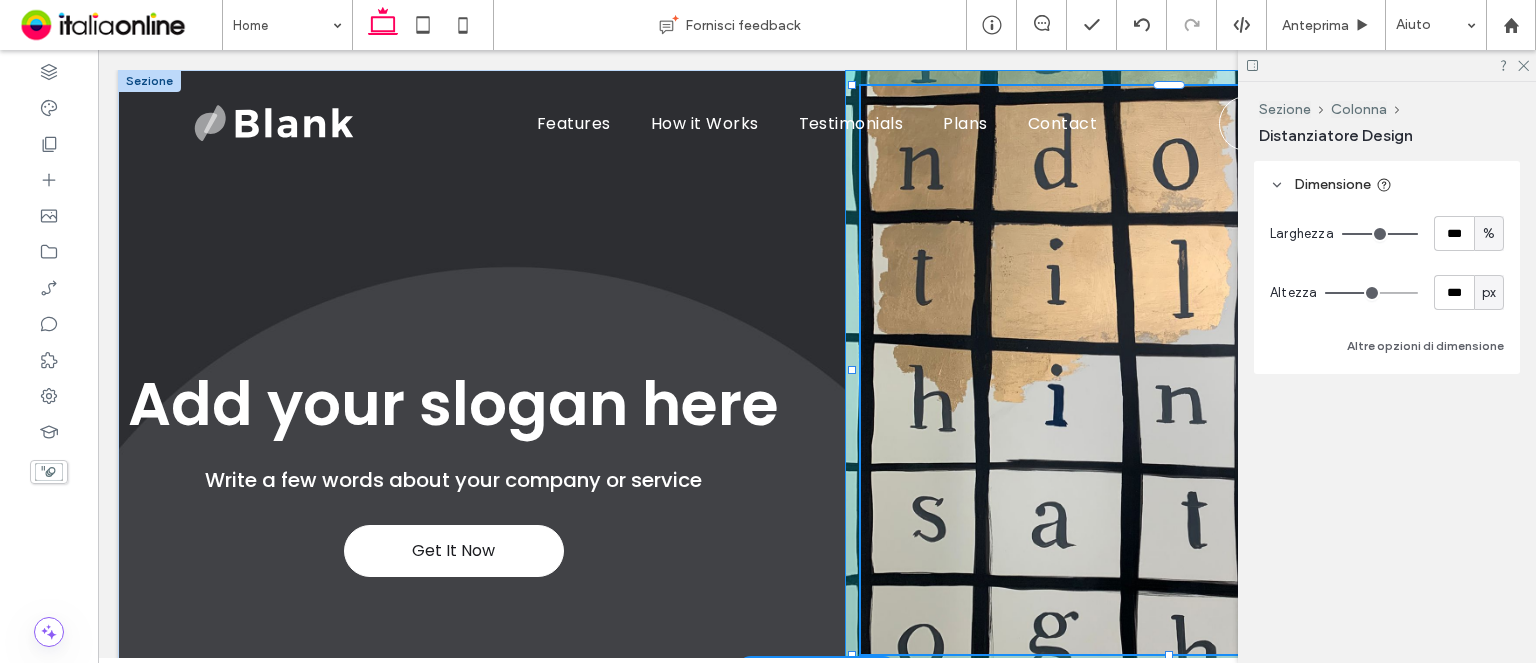 drag, startPoint x: 1164, startPoint y: 375, endPoint x: 1186, endPoint y: 559, distance: 185.31055 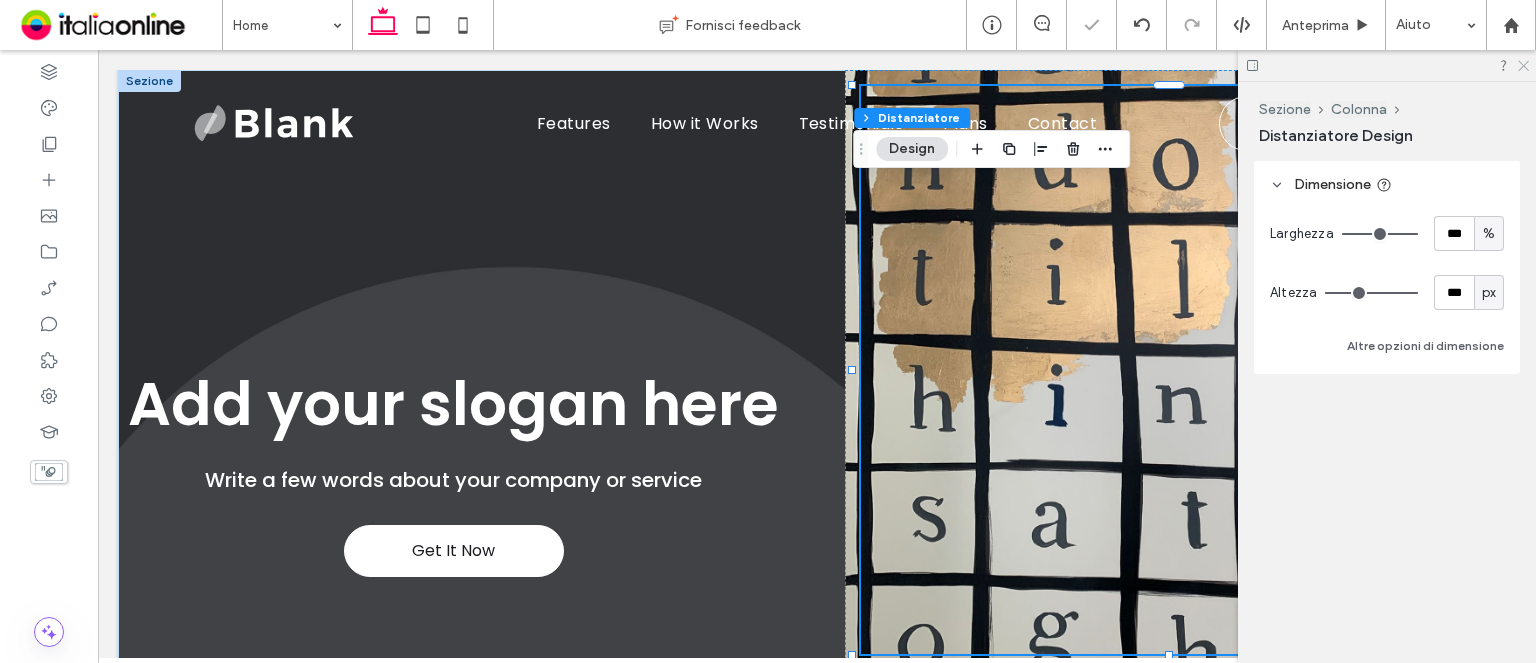 click 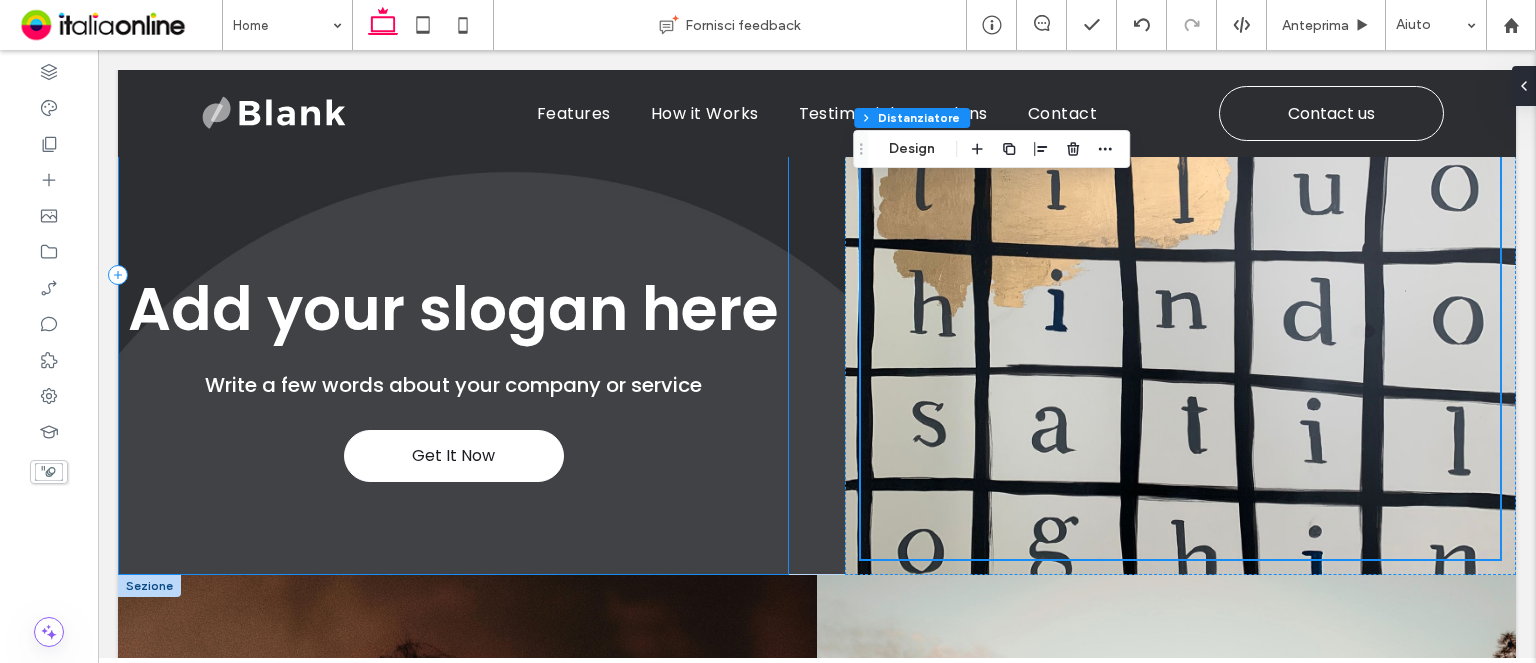 scroll, scrollTop: 0, scrollLeft: 0, axis: both 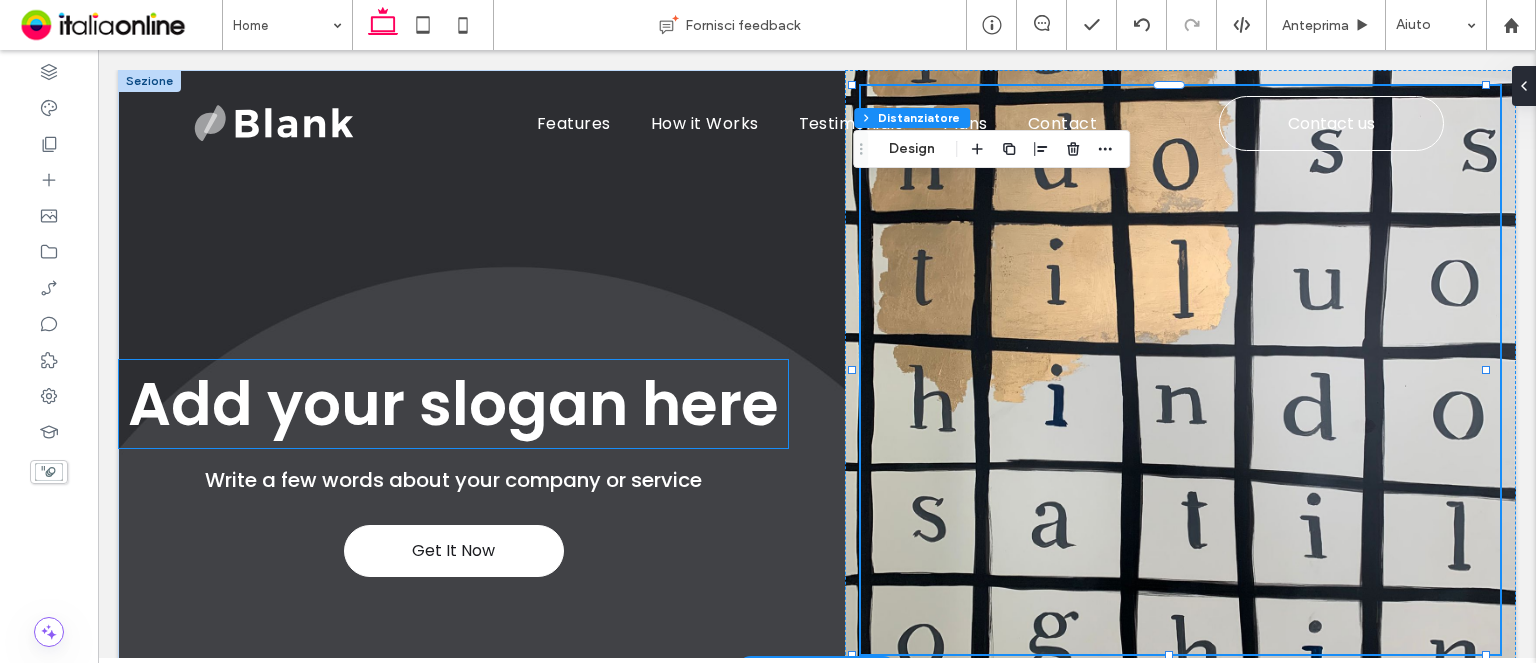 click on "Add your slogan here" at bounding box center (453, 404) 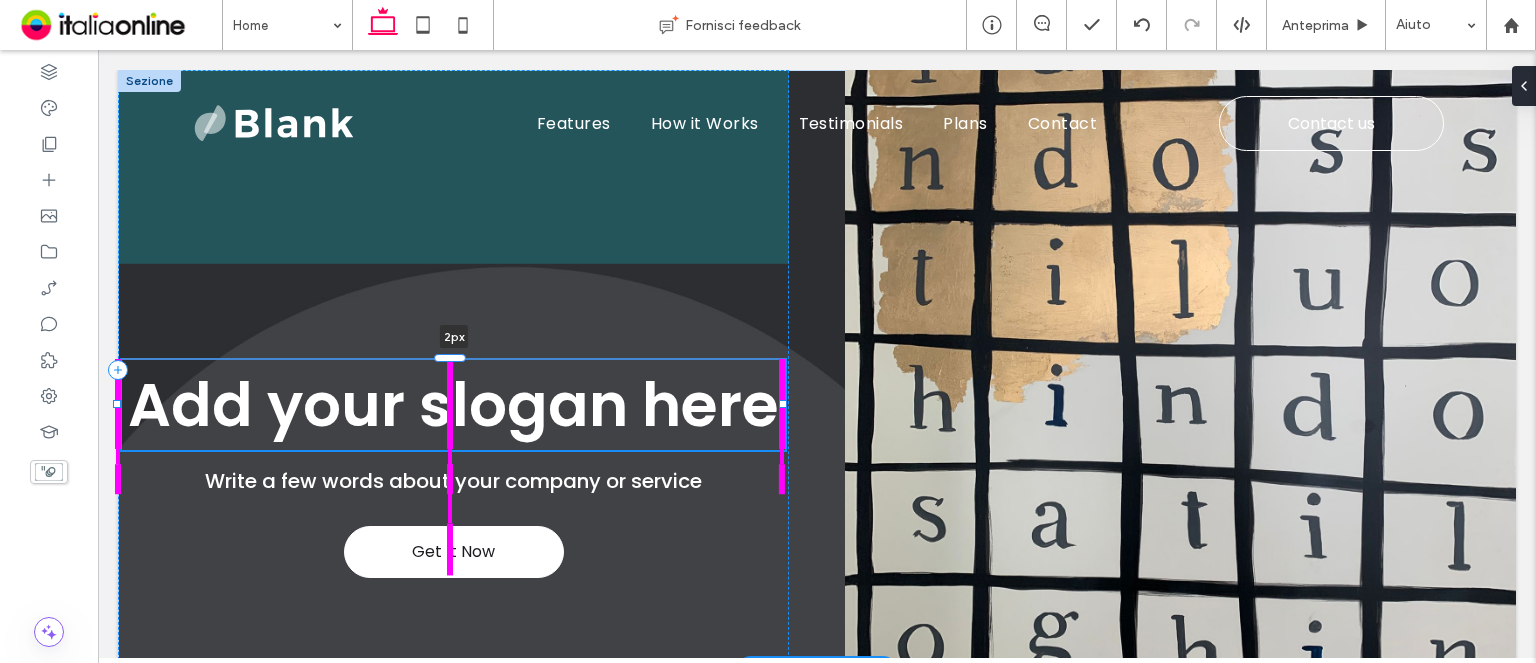 drag, startPoint x: 461, startPoint y: 359, endPoint x: 492, endPoint y: 361, distance: 31.06445 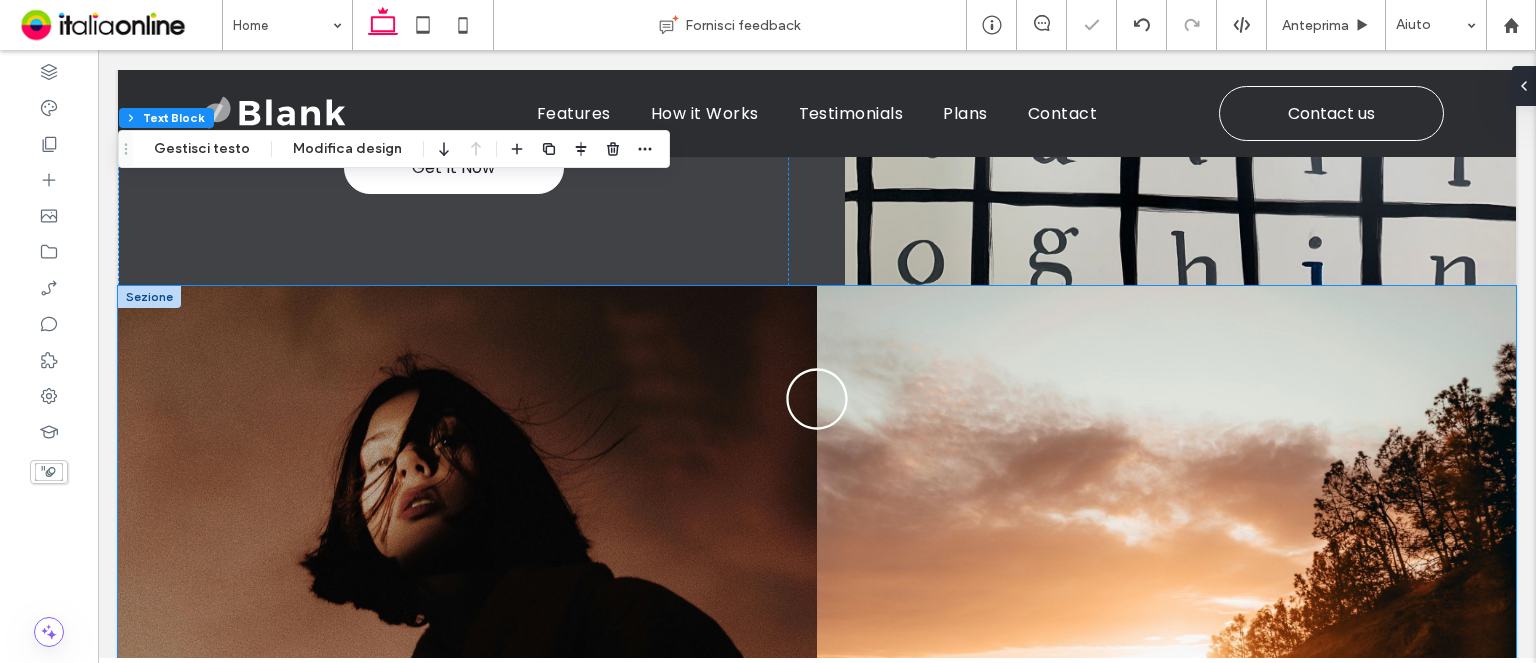 scroll, scrollTop: 200, scrollLeft: 0, axis: vertical 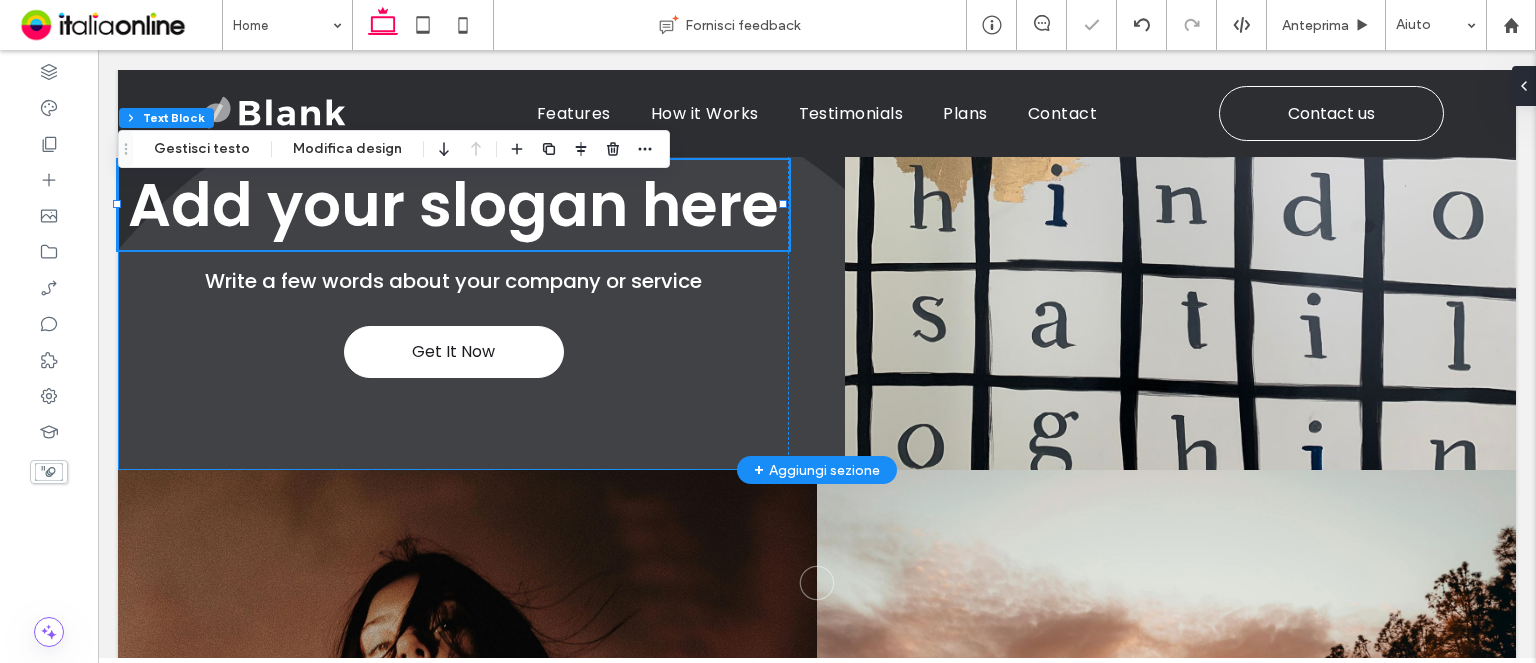 click on "Get It Now
Add your slogan here
2px
Write a few words about your company or service" at bounding box center [817, 170] 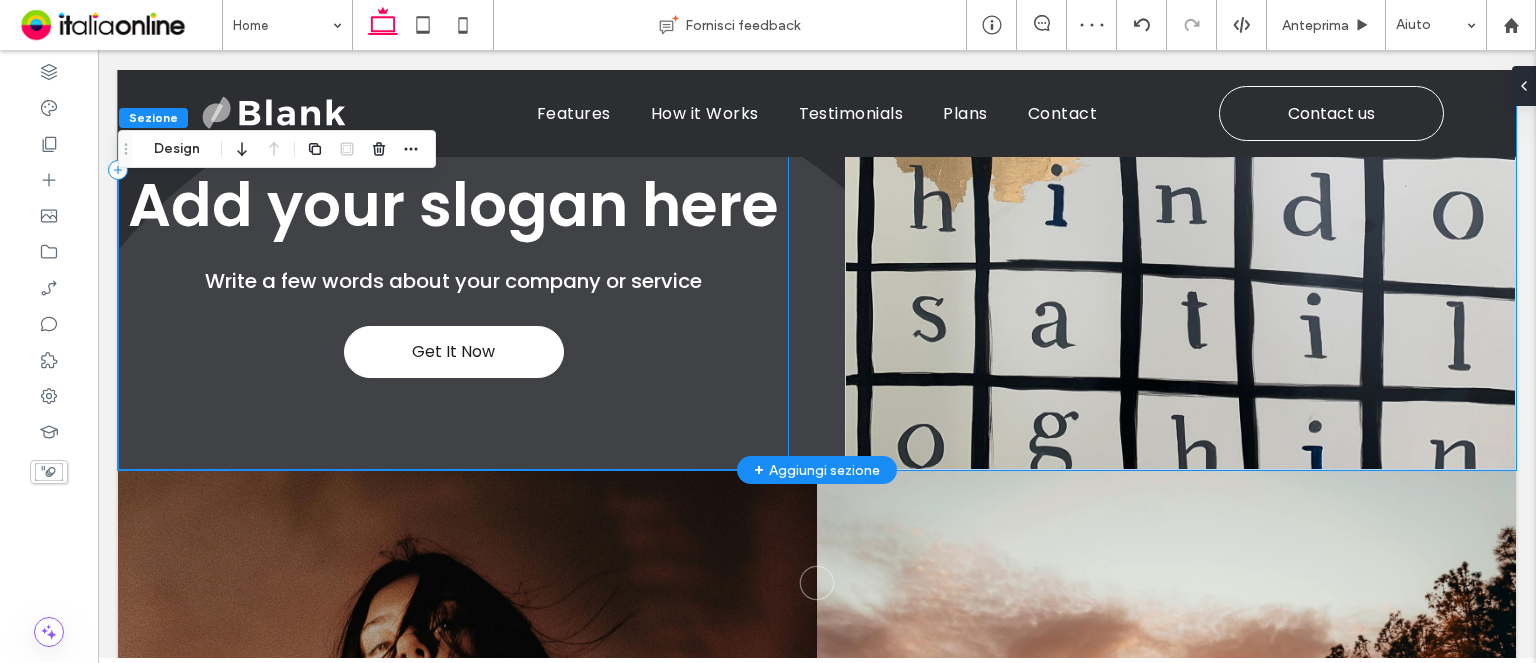 click on "Get It Now
Add your slogan here
Write a few words about your company or service" at bounding box center [453, 170] 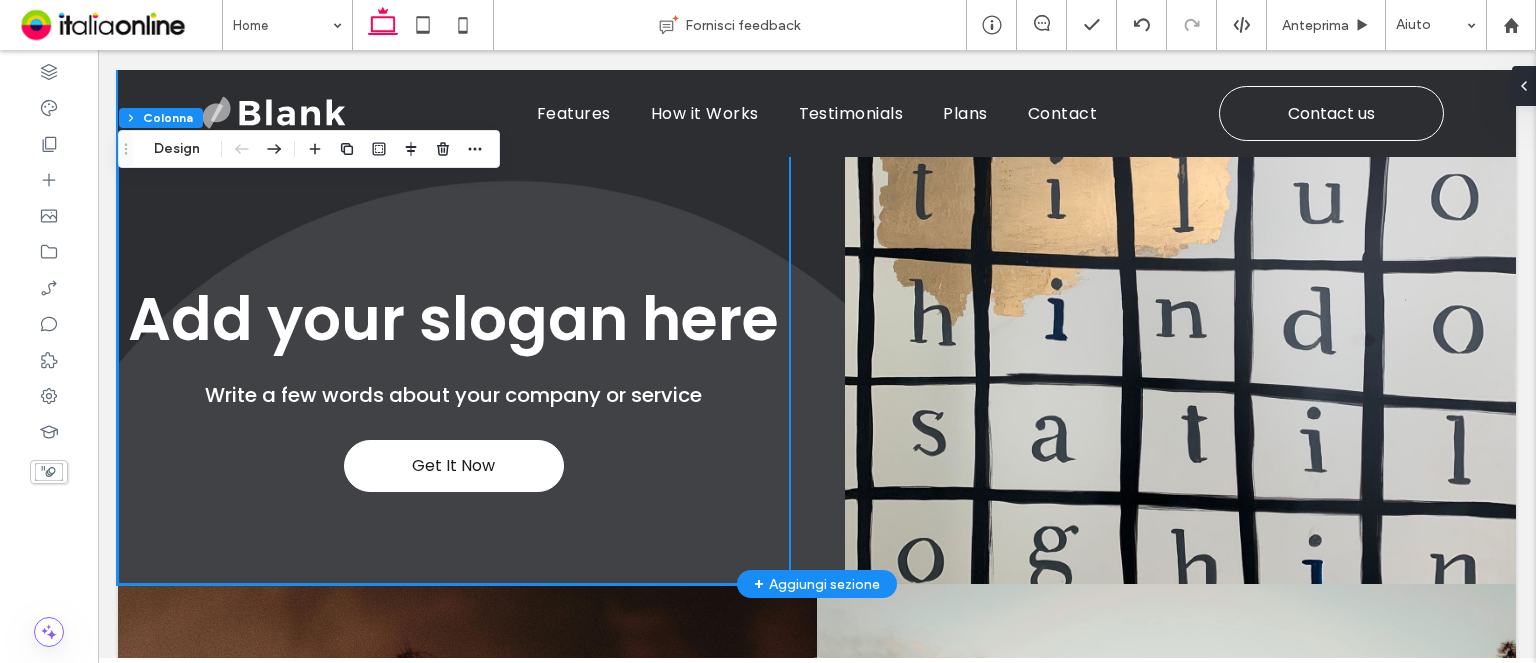 scroll, scrollTop: 0, scrollLeft: 0, axis: both 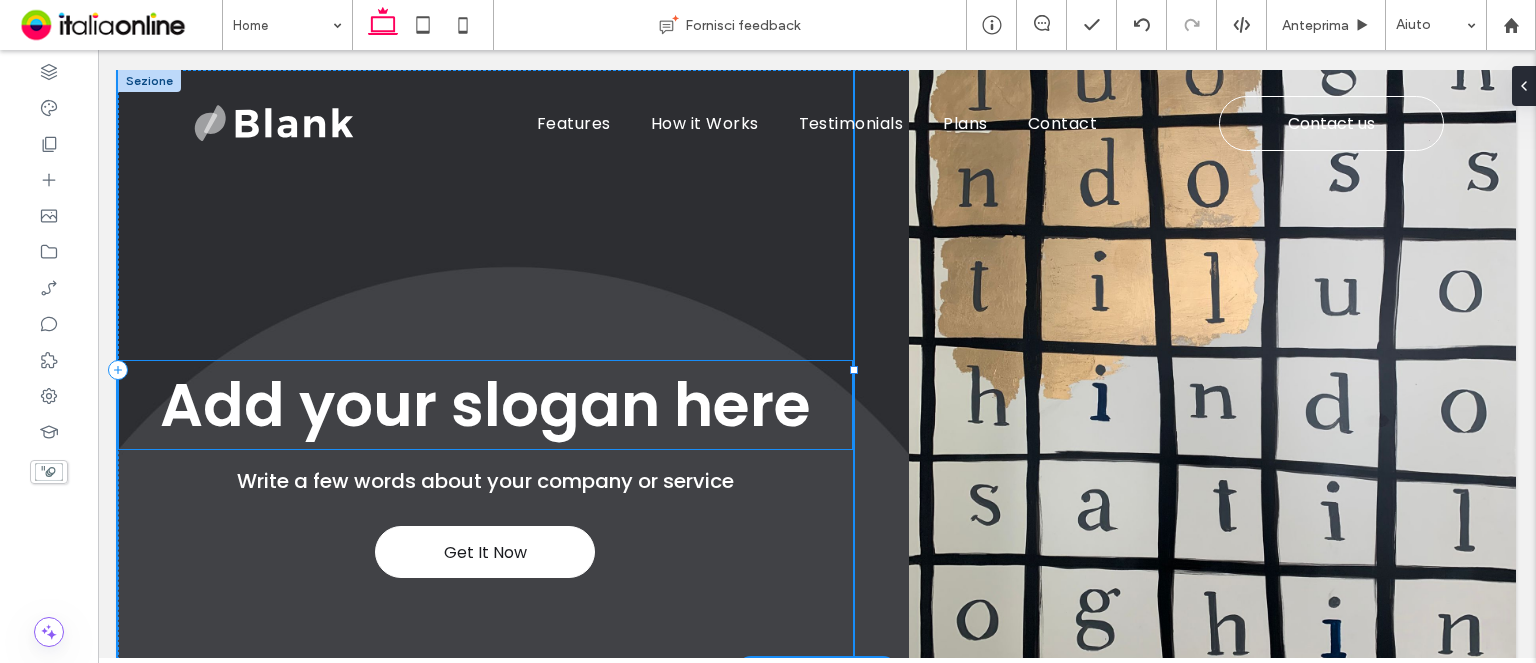 drag, startPoint x: 779, startPoint y: 367, endPoint x: 850, endPoint y: 365, distance: 71.02816 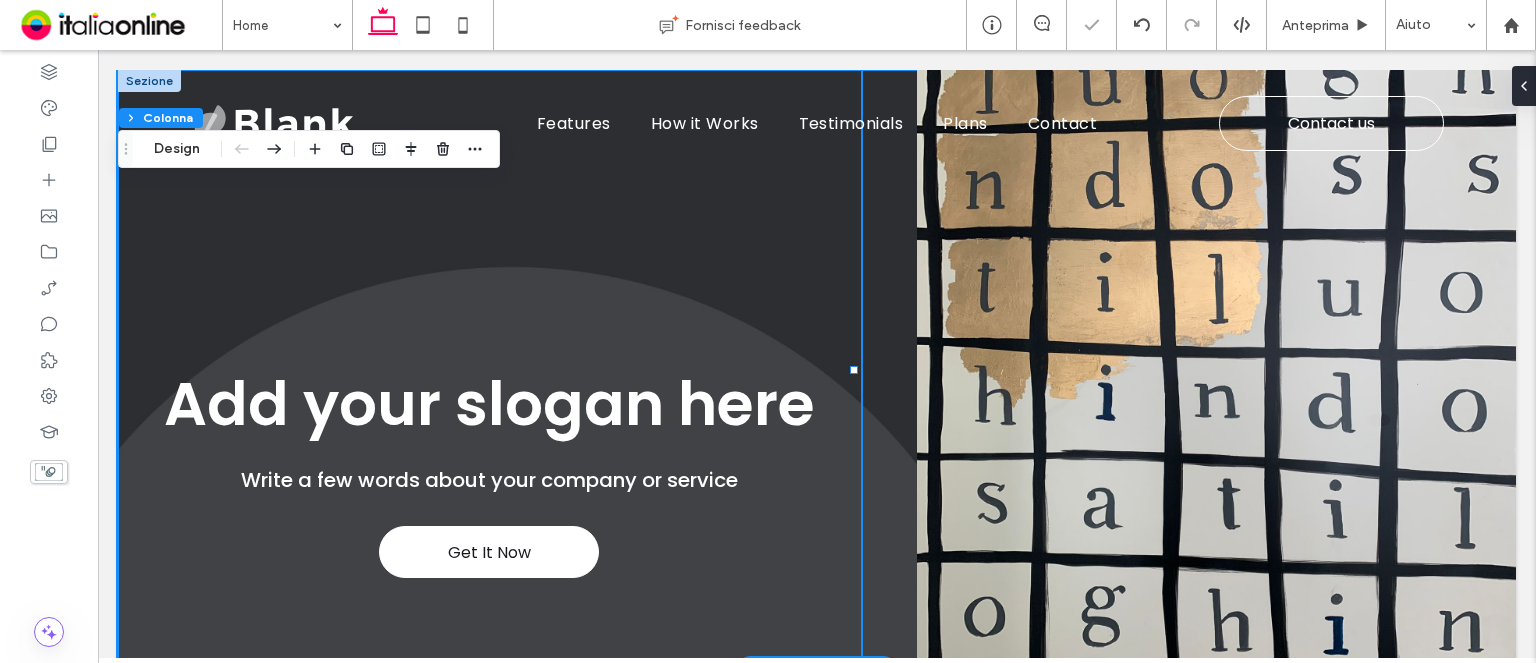 click on "Get It Now
Add your slogan here
Write a few words about your company or service
53% , 600px" at bounding box center (817, 370) 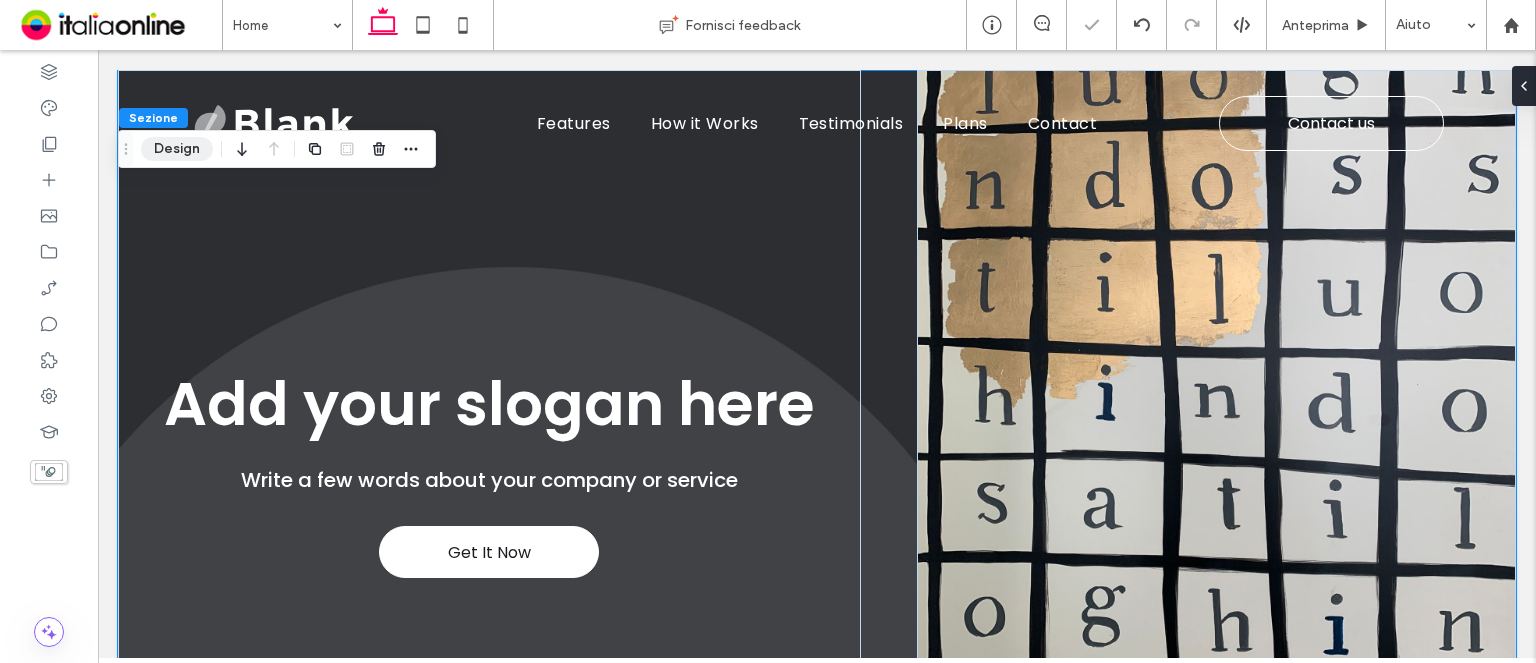 click on "Design" at bounding box center [177, 149] 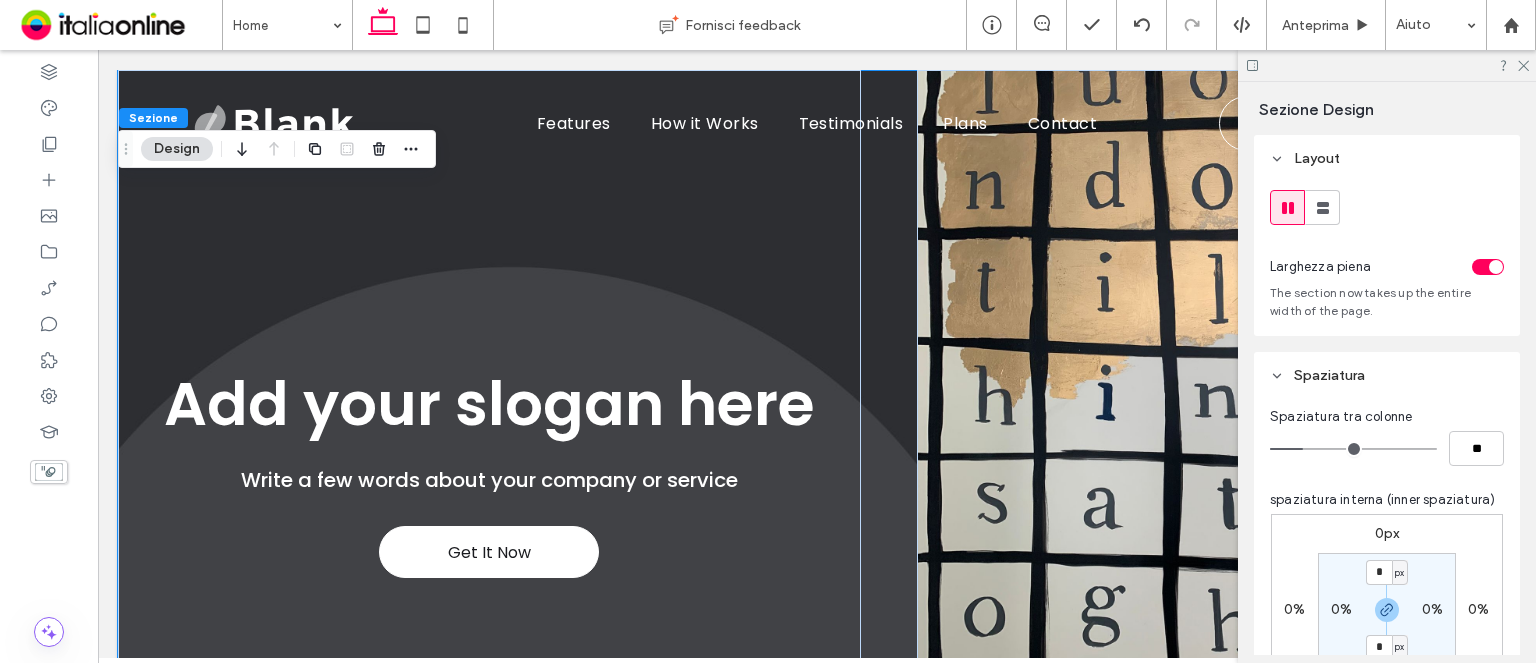 scroll, scrollTop: 300, scrollLeft: 0, axis: vertical 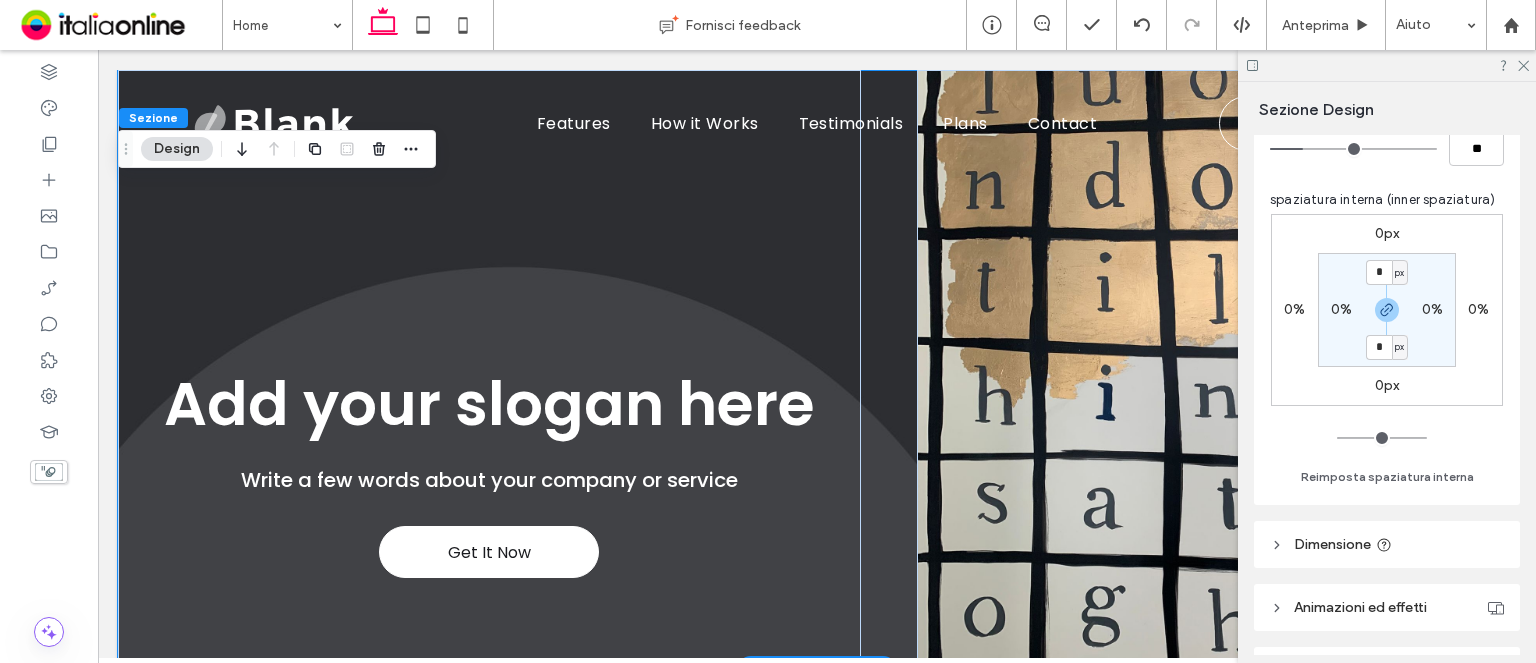 click on "Get It Now
Add your slogan here
Write a few words about your company or service" at bounding box center [817, 370] 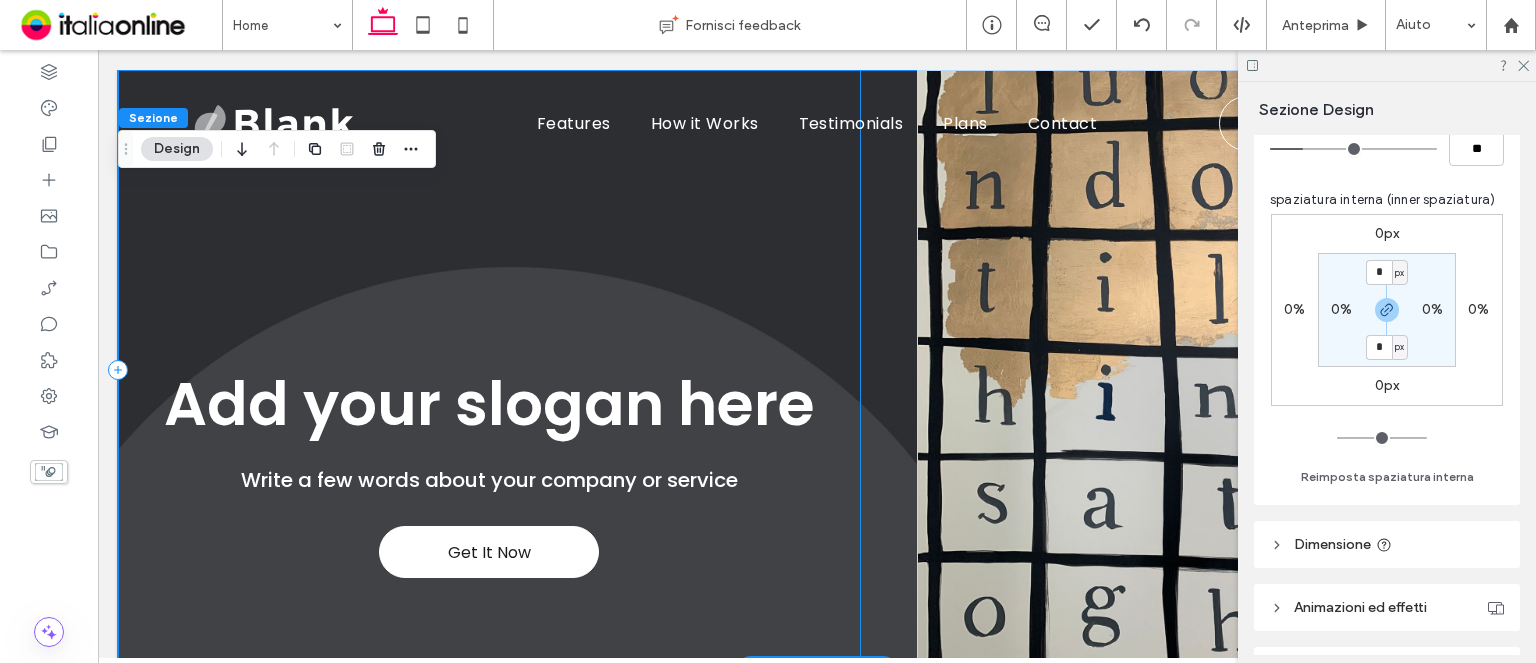 click on "Get It Now
Add your slogan here
Write a few words about your company or service" at bounding box center (489, 370) 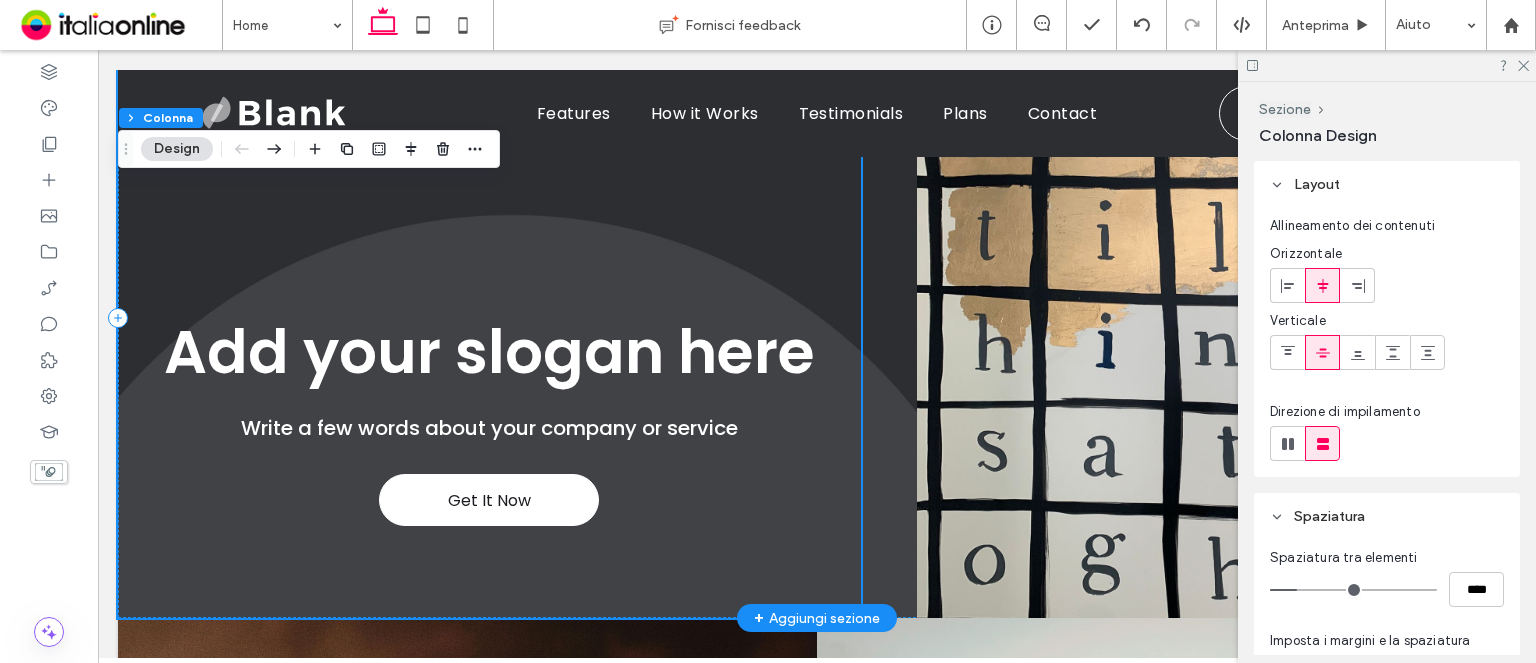 scroll, scrollTop: 100, scrollLeft: 0, axis: vertical 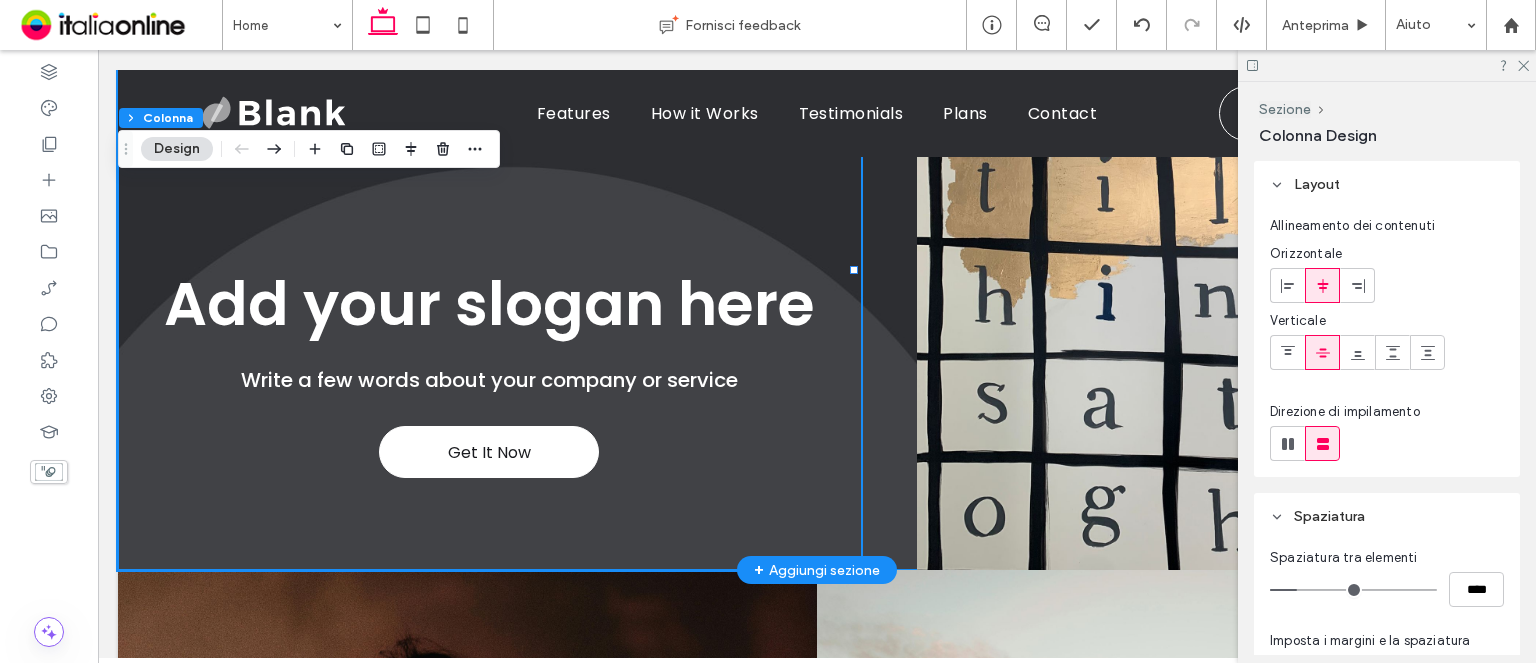 click on "Get It Now
Add your slogan here
Write a few words about your company or service" at bounding box center [817, 270] 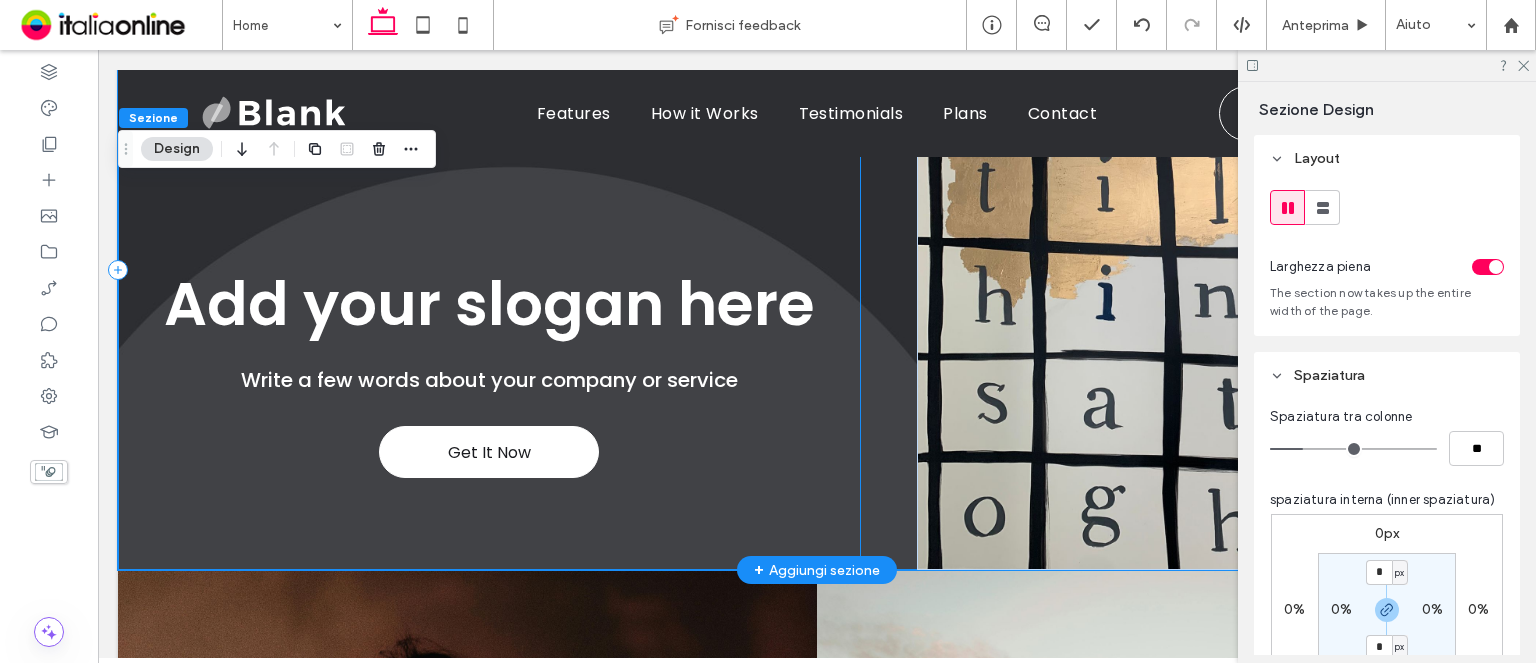click on "Get It Now
Add your slogan here
Write a few words about your company or service" at bounding box center [489, 270] 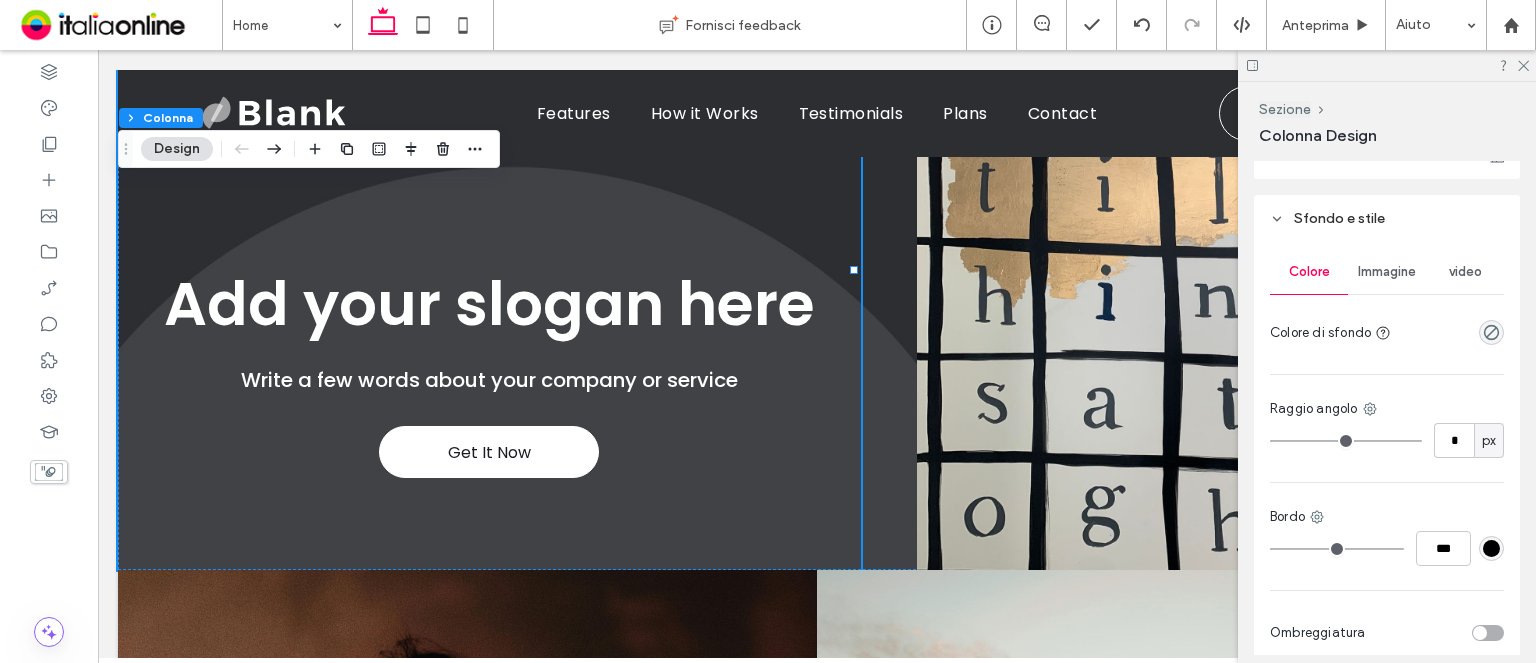 scroll, scrollTop: 900, scrollLeft: 0, axis: vertical 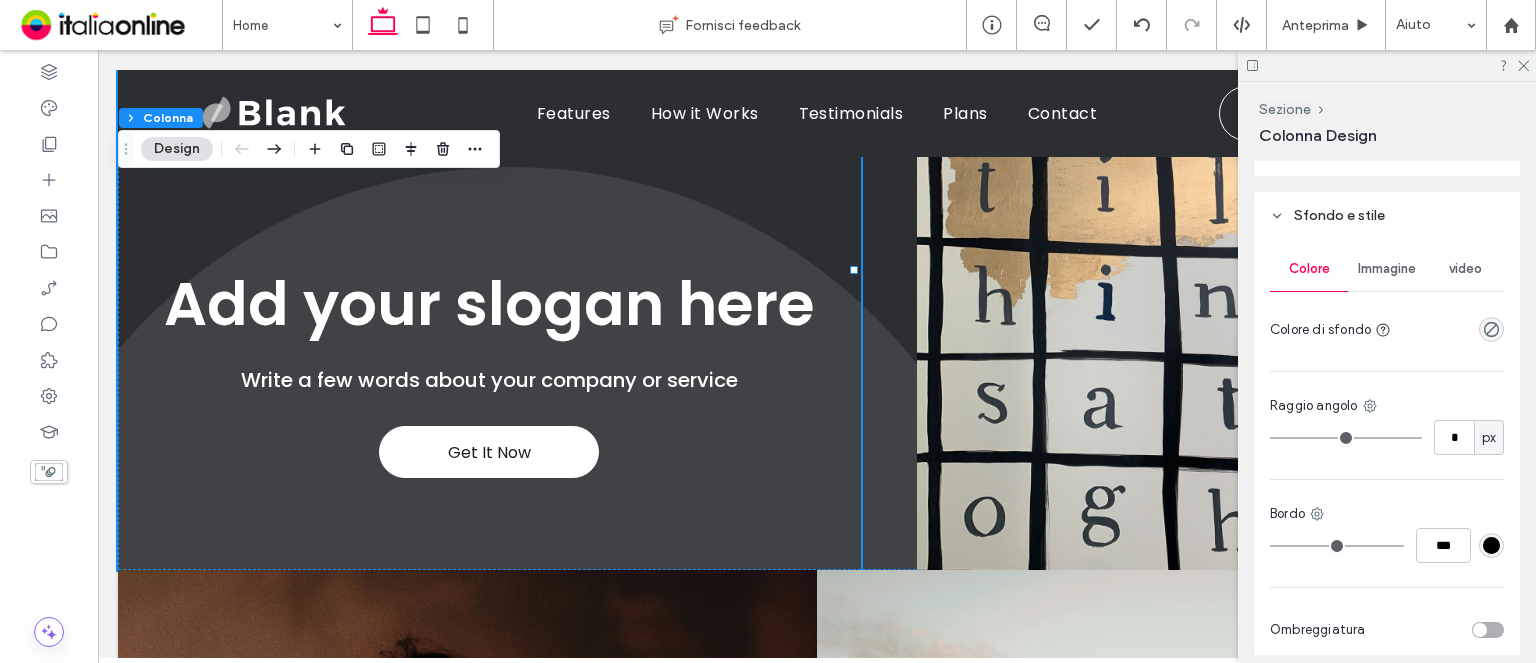 click on "Immagine" at bounding box center (1387, 269) 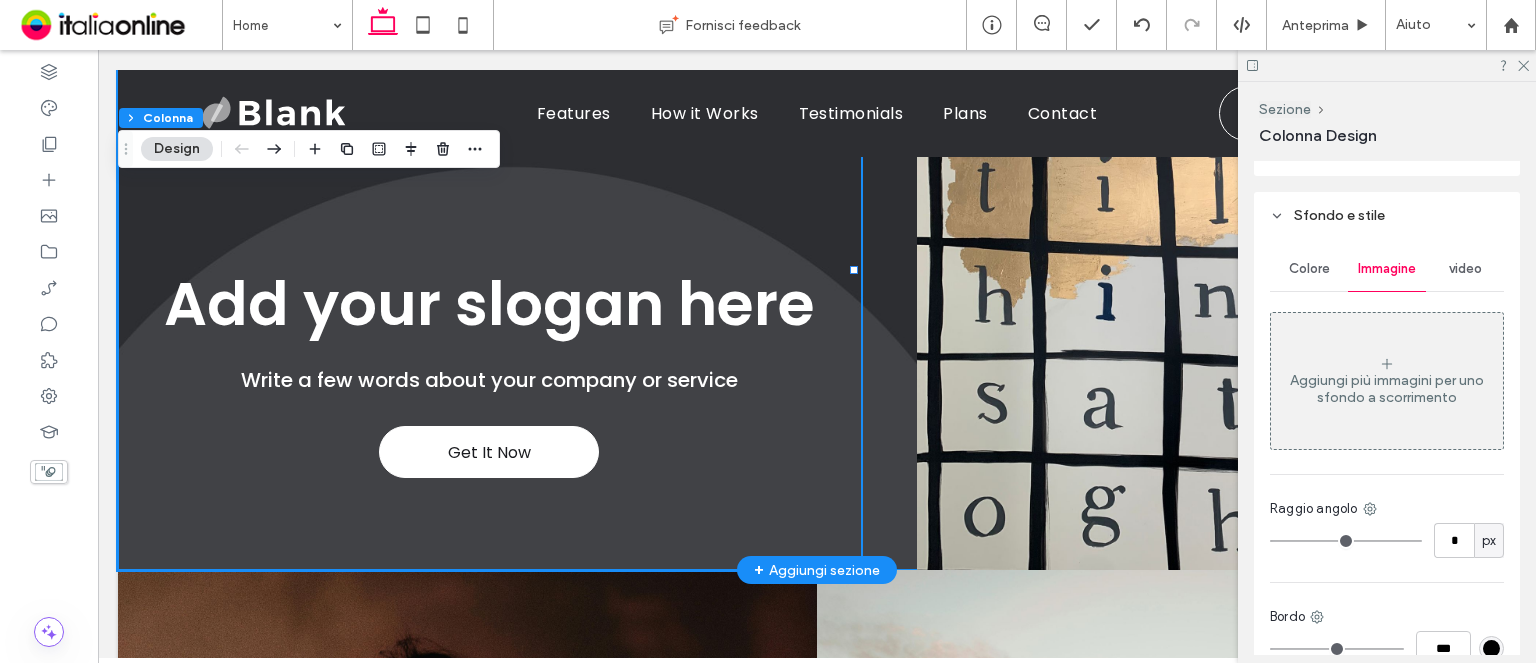 click on "Get It Now
Add your slogan here
Write a few words about your company or service" at bounding box center [817, 270] 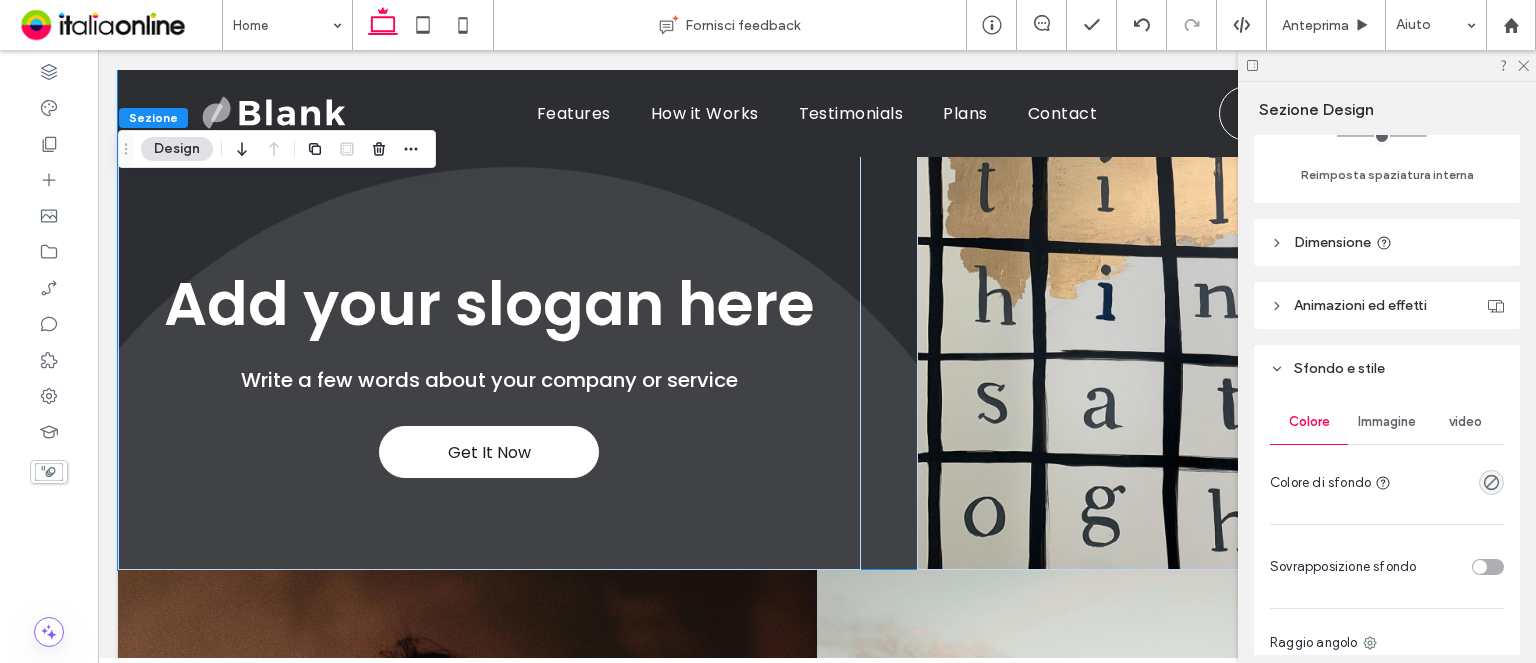 scroll, scrollTop: 600, scrollLeft: 0, axis: vertical 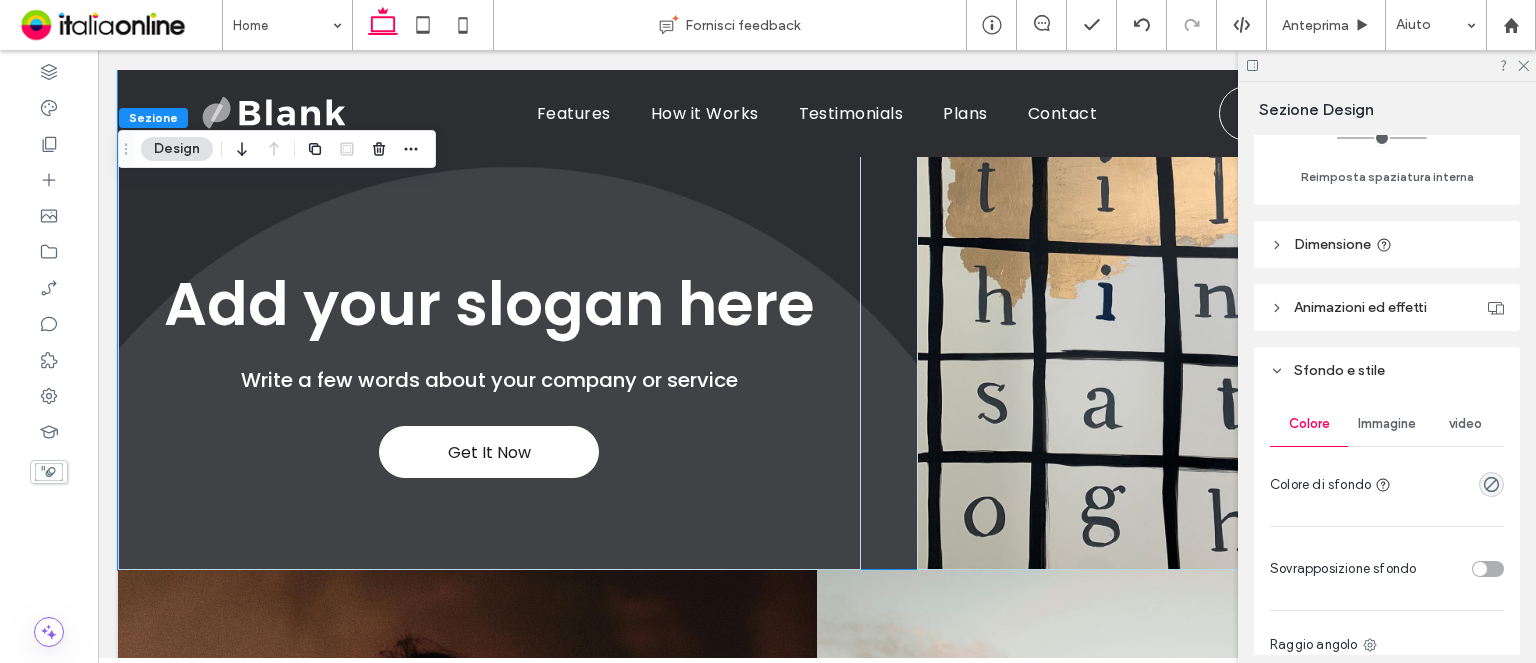 drag, startPoint x: 1376, startPoint y: 443, endPoint x: 1380, endPoint y: 433, distance: 10.770329 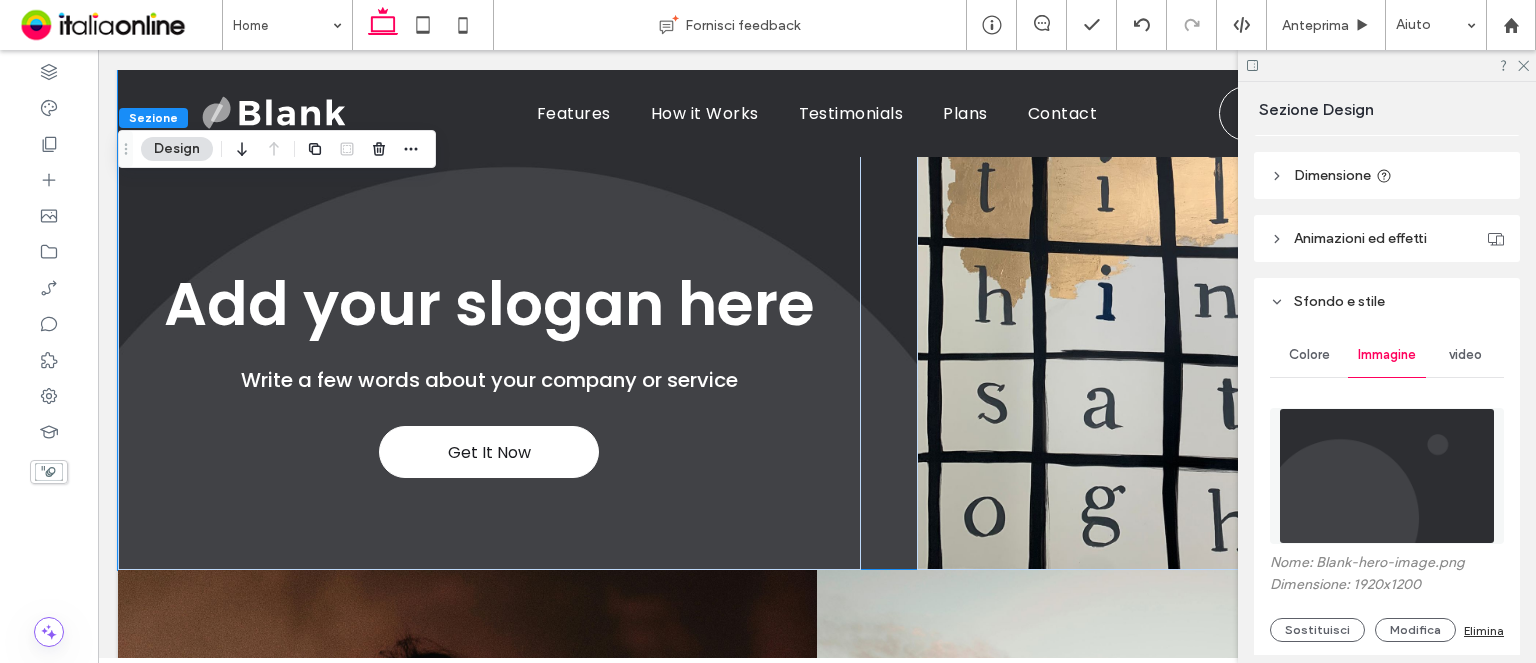 scroll, scrollTop: 700, scrollLeft: 0, axis: vertical 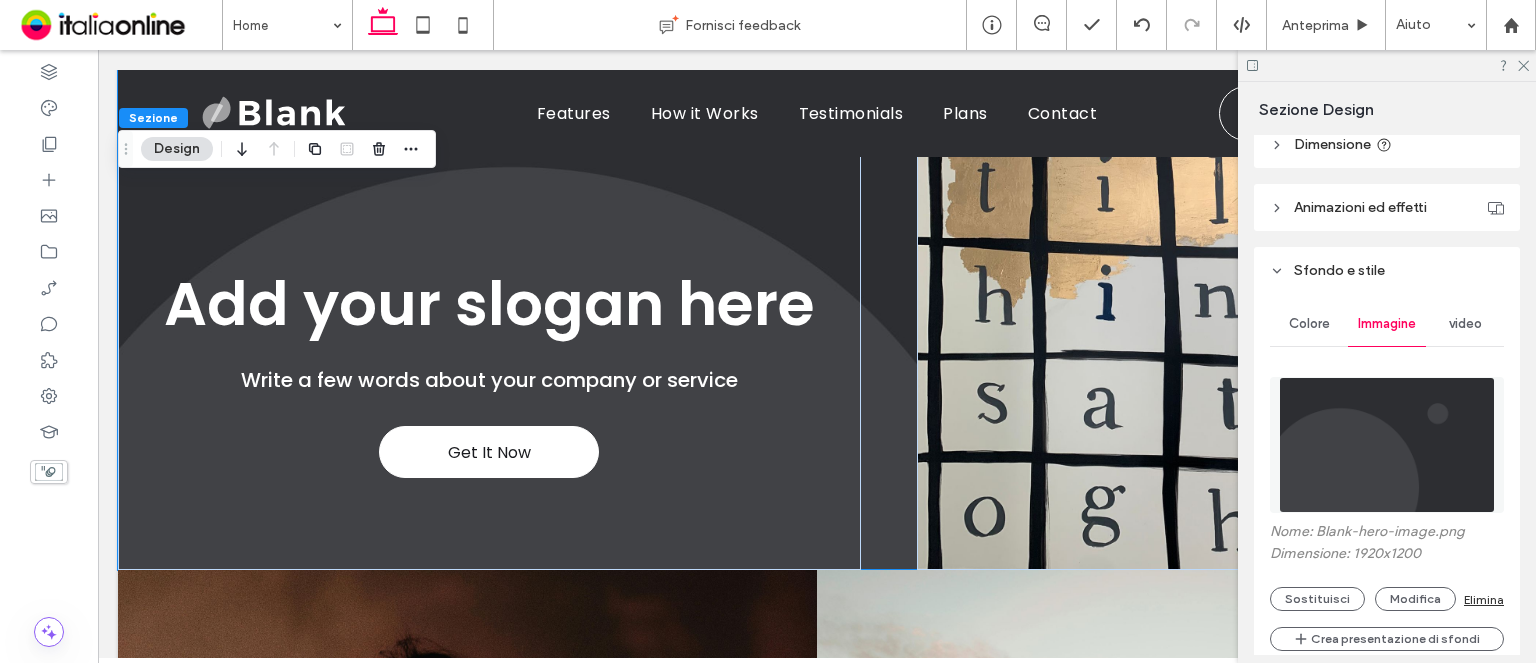 drag, startPoint x: 1466, startPoint y: 601, endPoint x: 1449, endPoint y: 554, distance: 49.979996 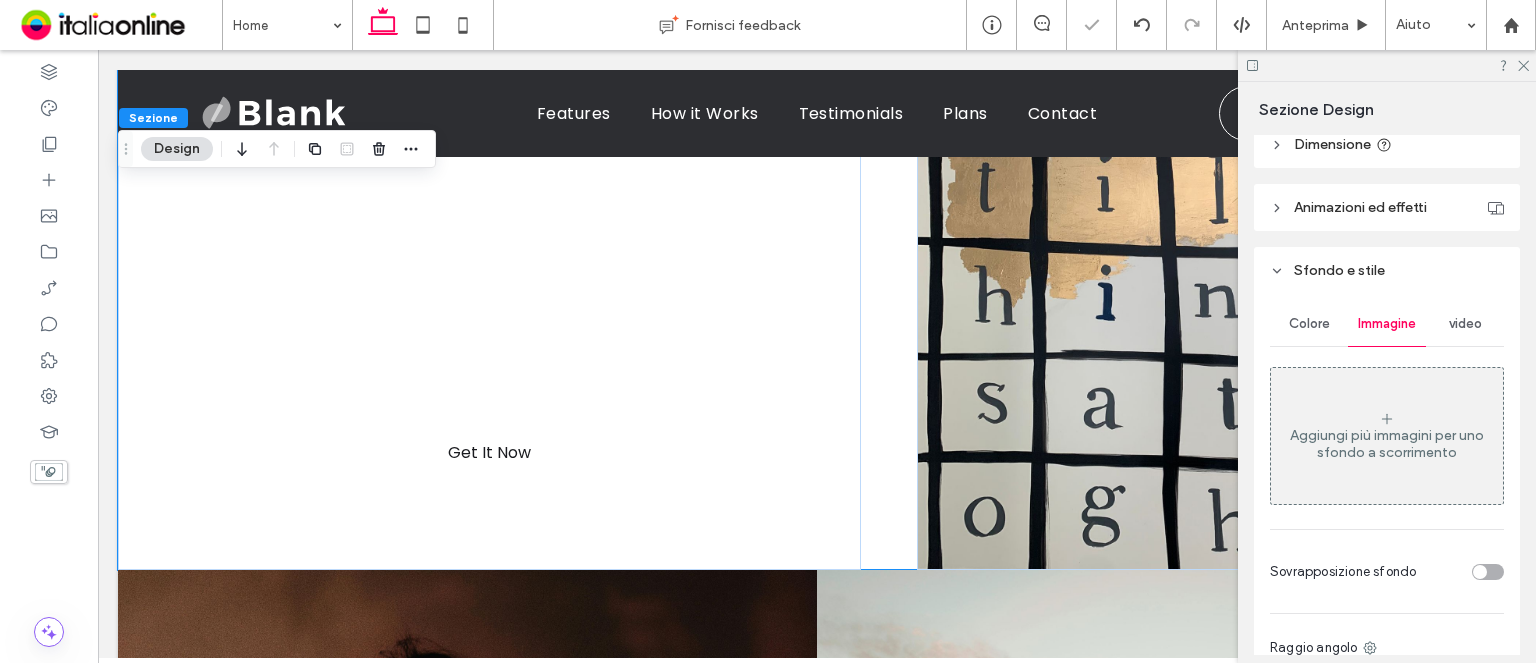 click on "Colore" at bounding box center (1309, 324) 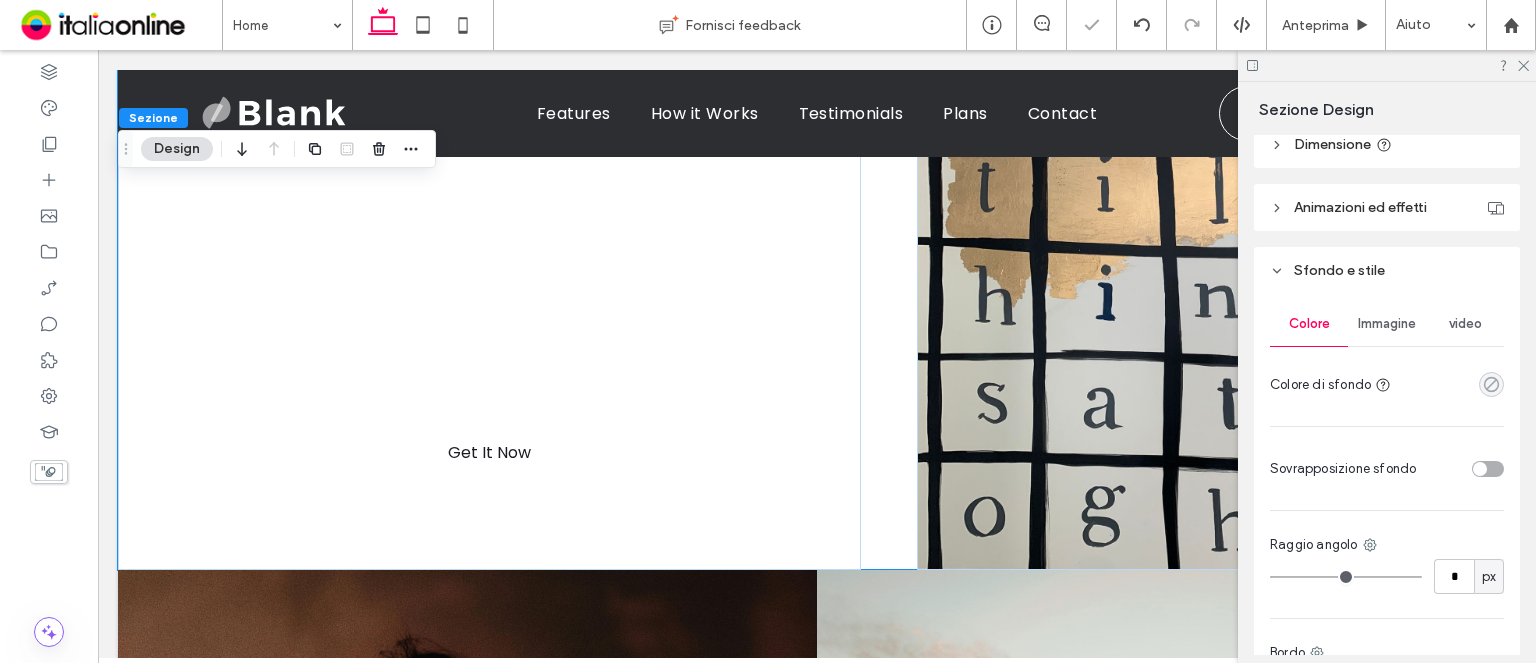 click 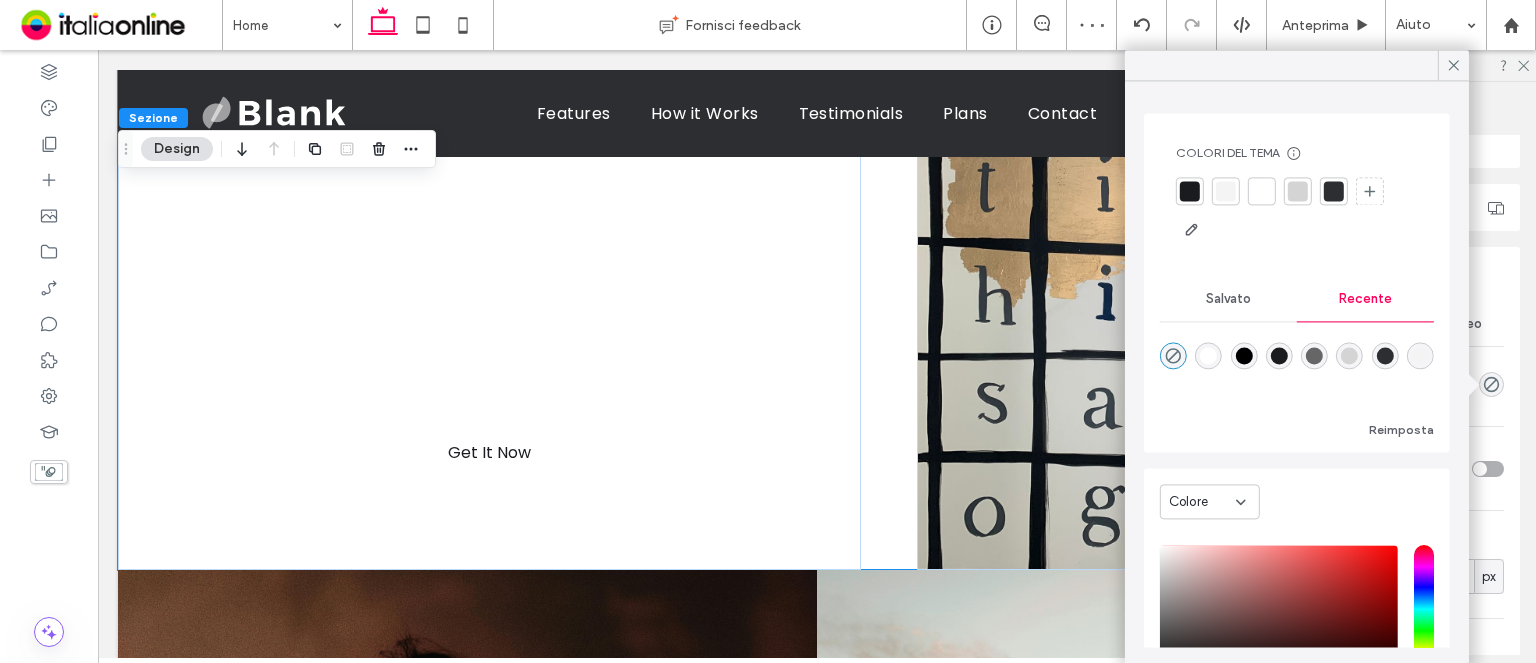 click at bounding box center (1243, 355) 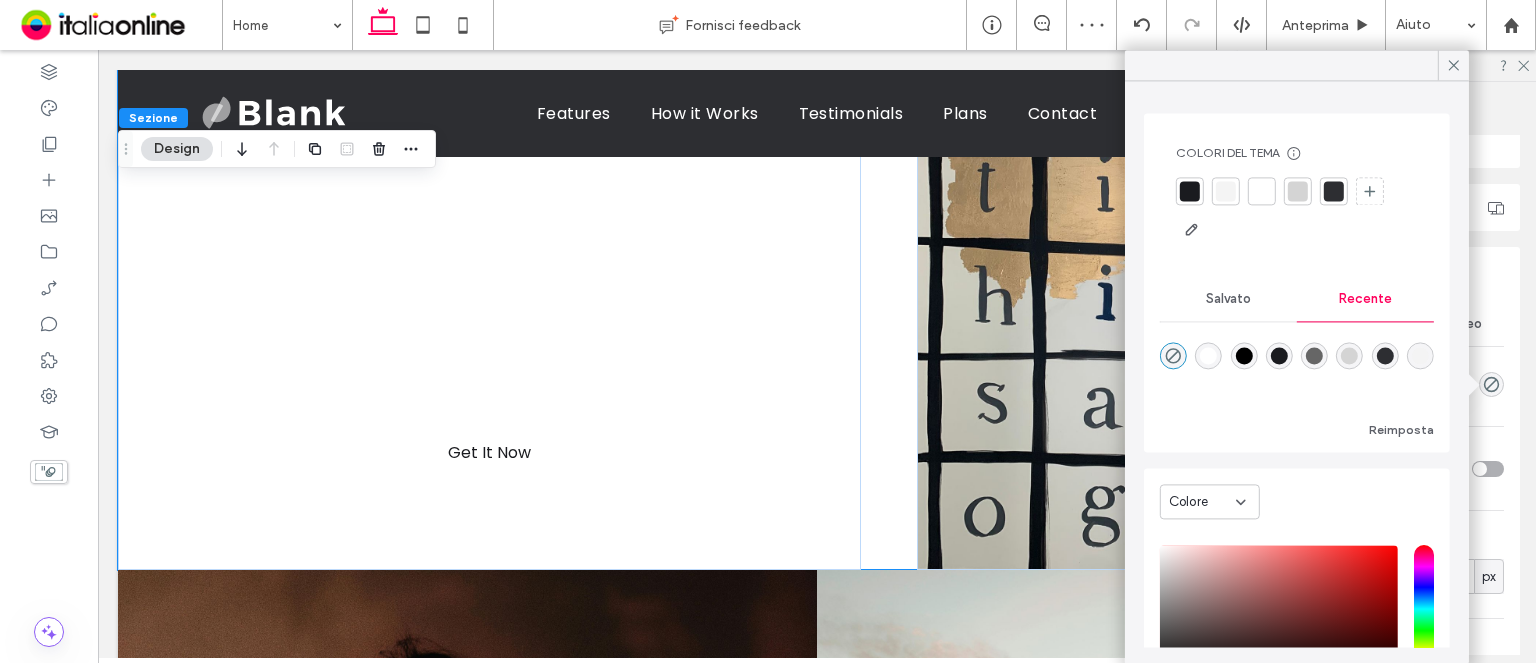type on "***" 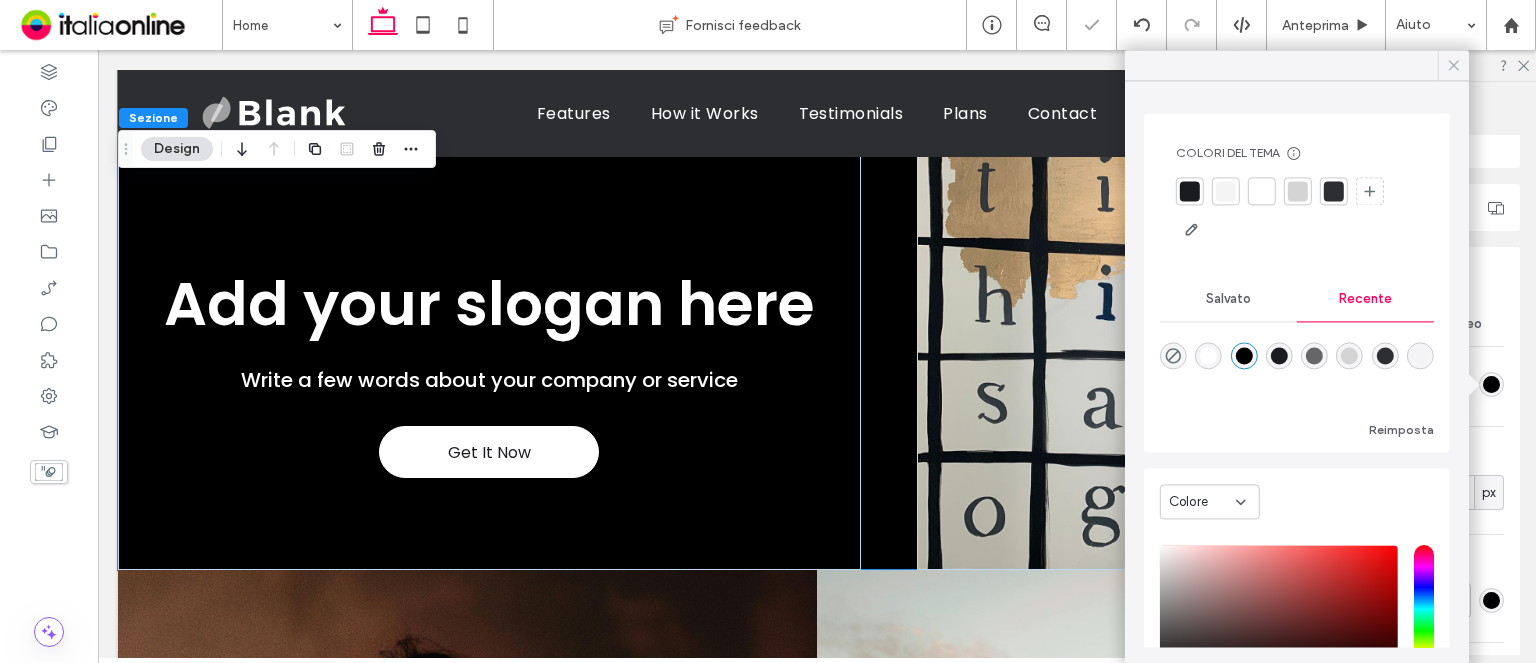 click 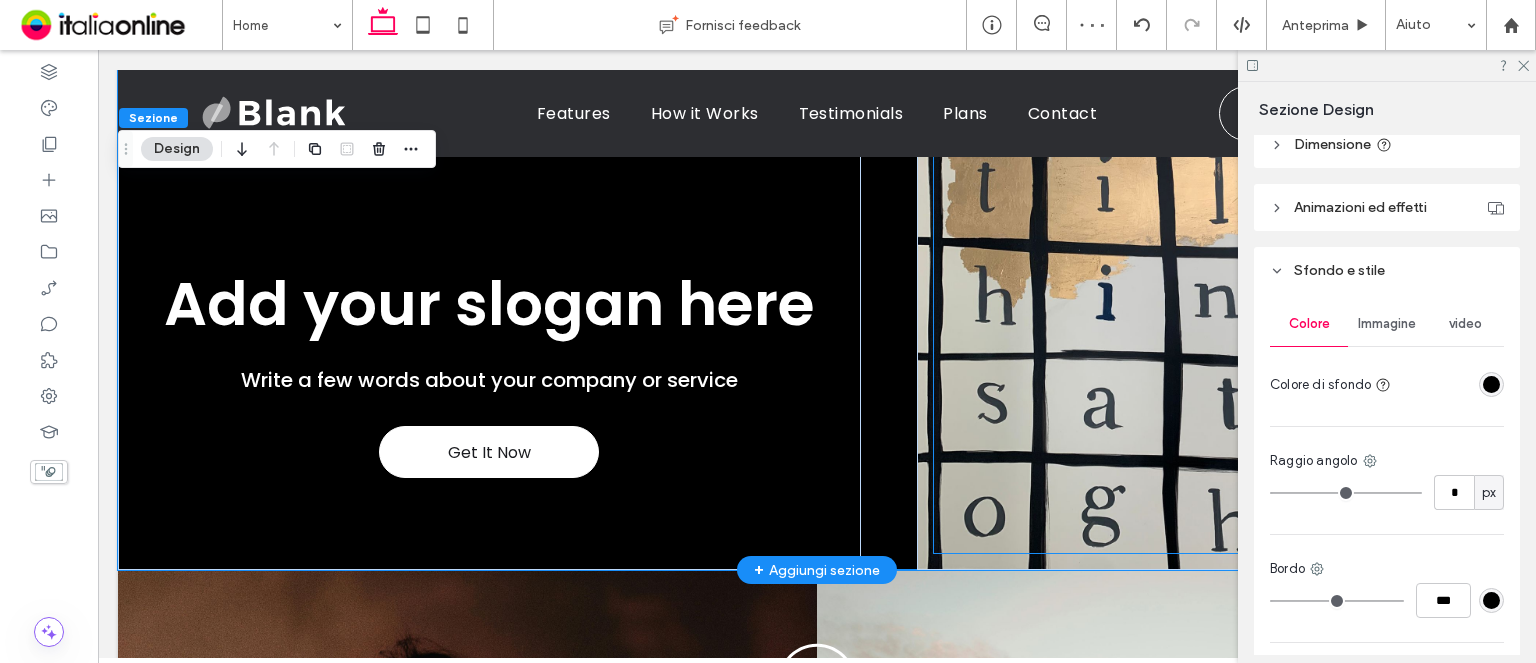scroll, scrollTop: 0, scrollLeft: 0, axis: both 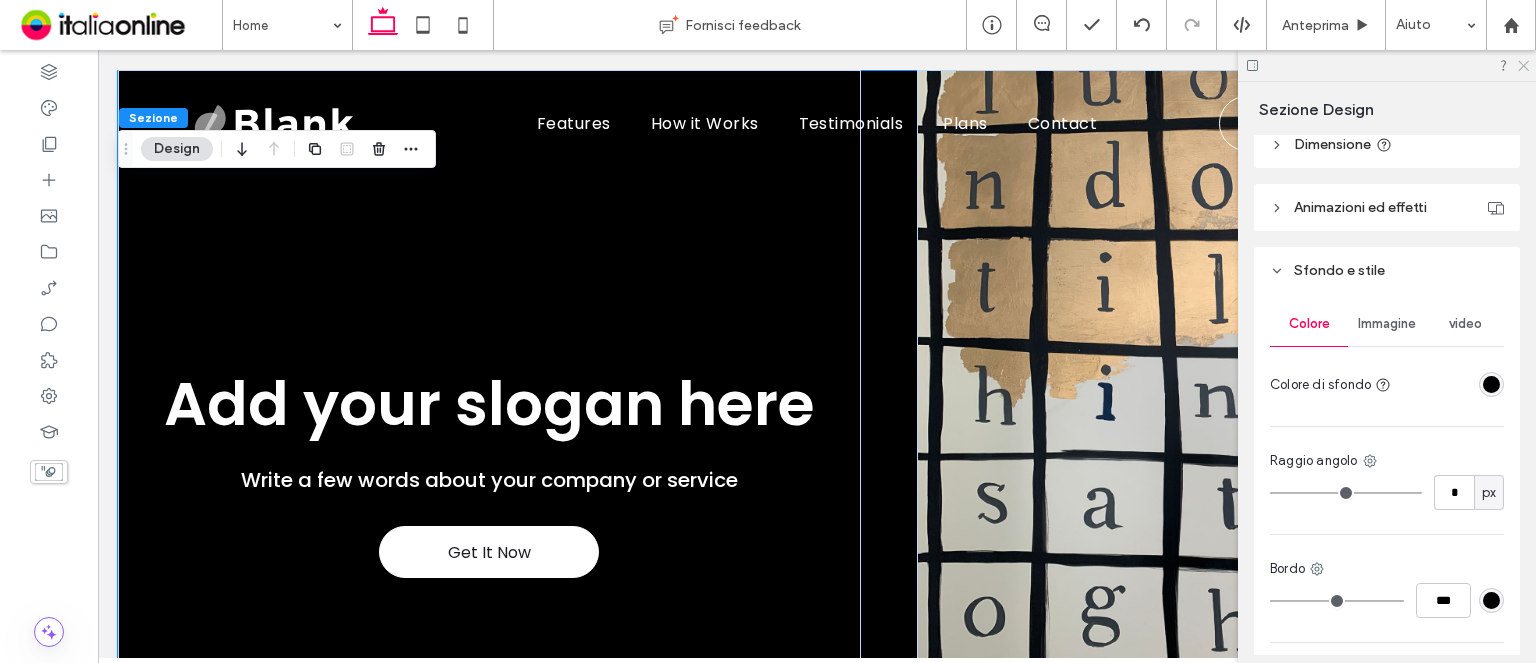 click 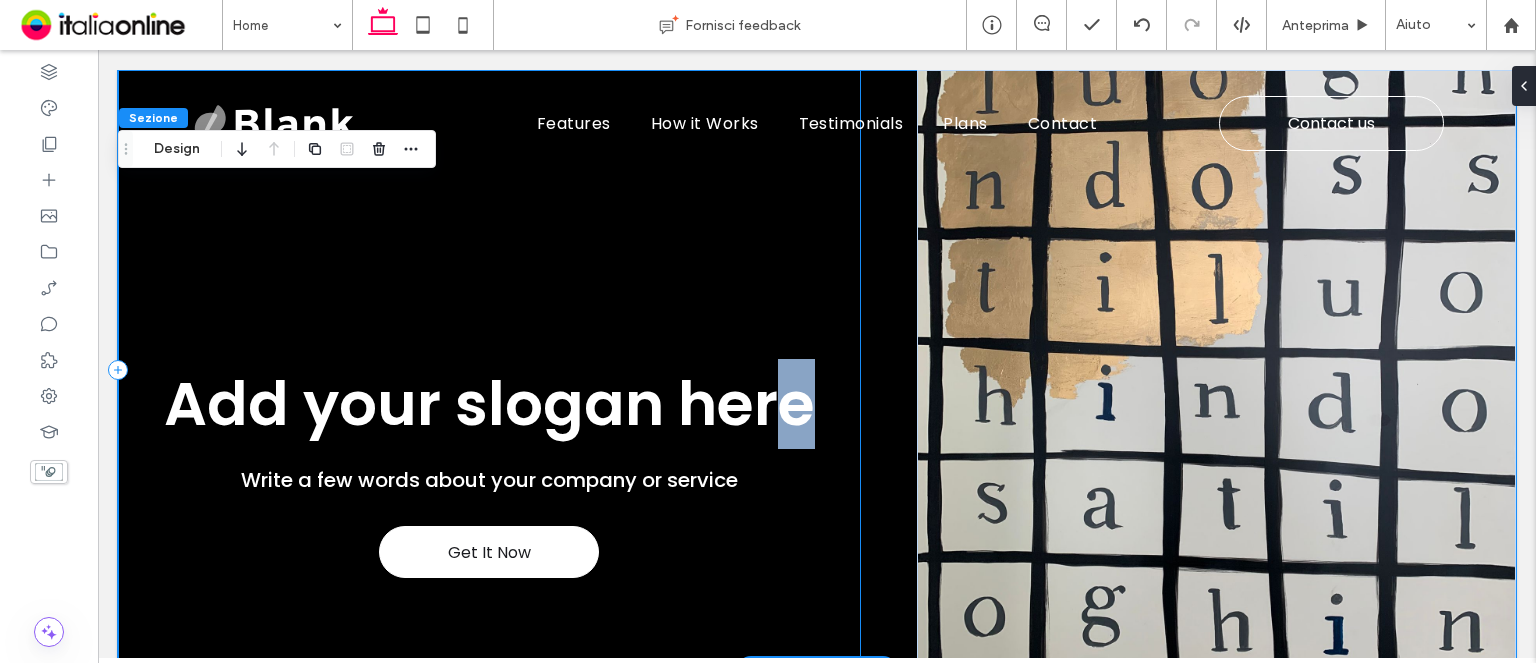 drag, startPoint x: 848, startPoint y: 239, endPoint x: 790, endPoint y: 225, distance: 59.665737 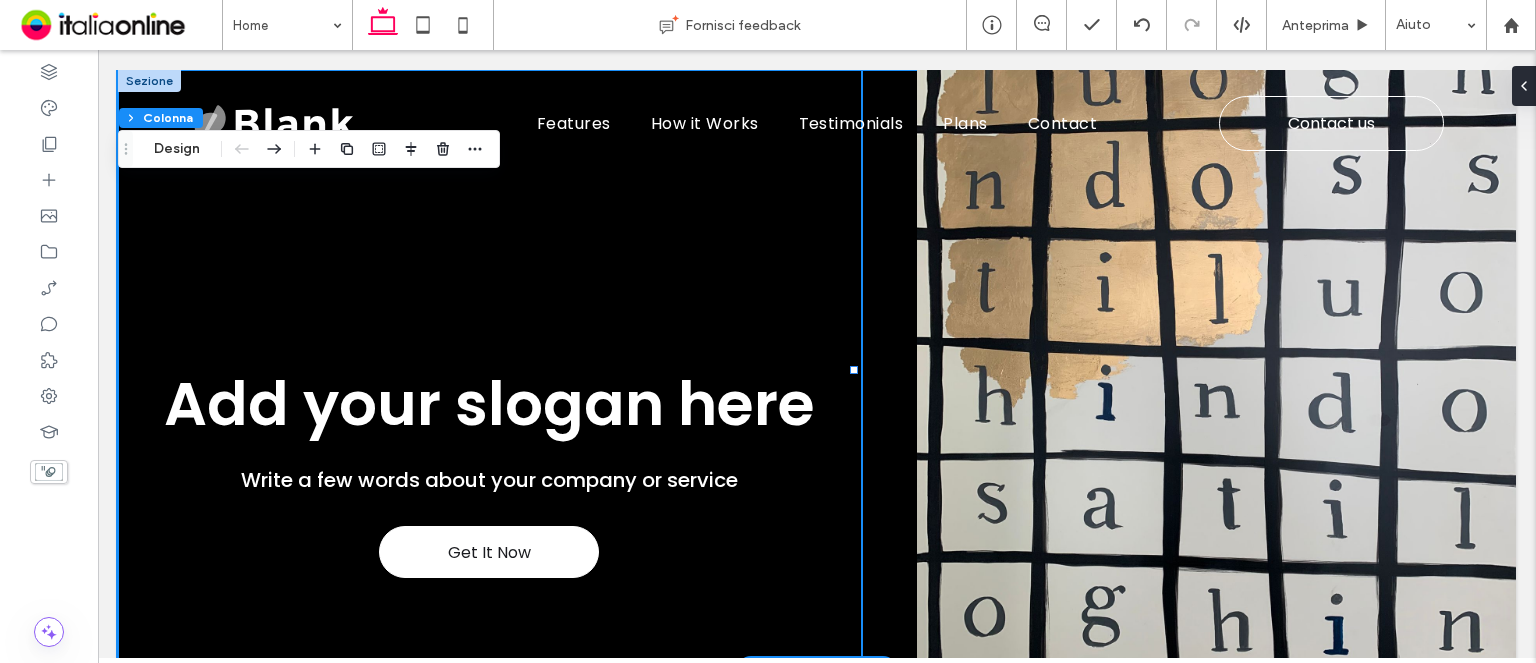 click on "Get It Now
Add your slogan here
Write a few words about your company or service" at bounding box center (817, 370) 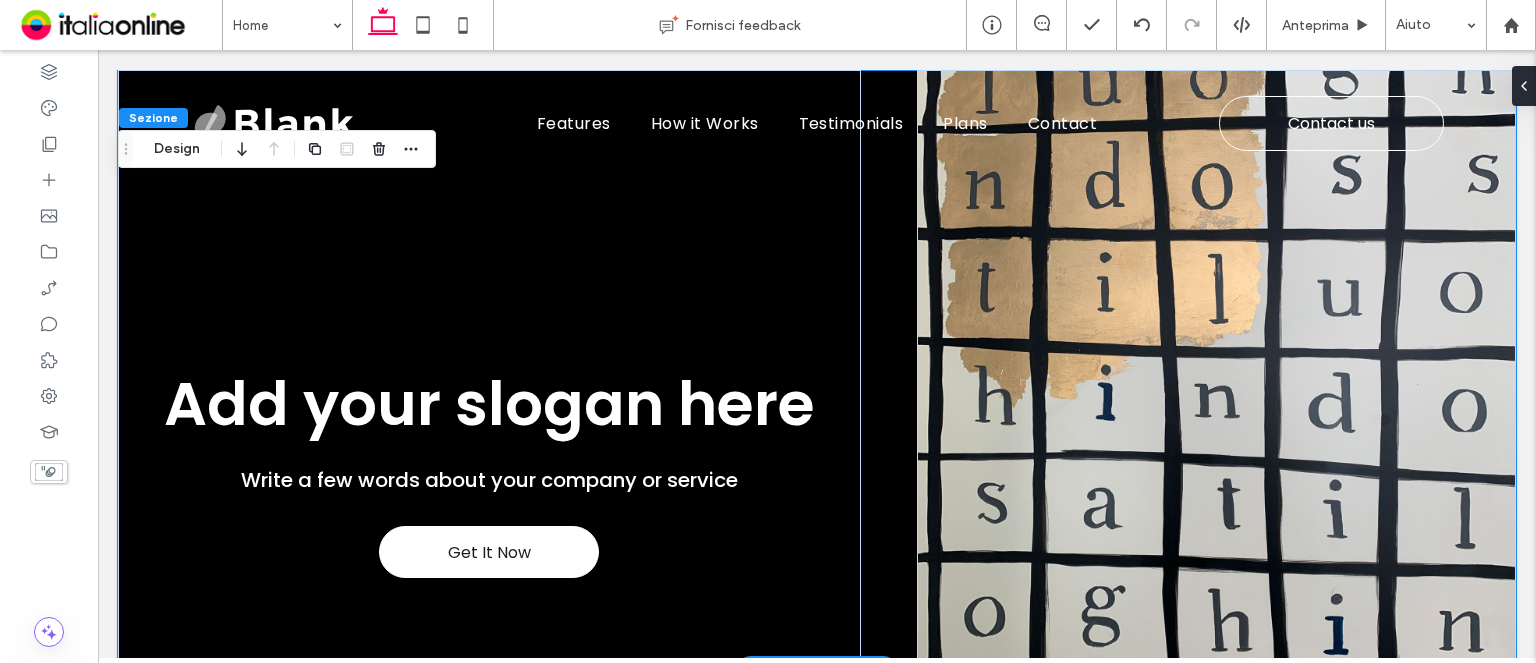 click on "Get It Now
Add your slogan here
Write a few words about your company or service" at bounding box center [817, 370] 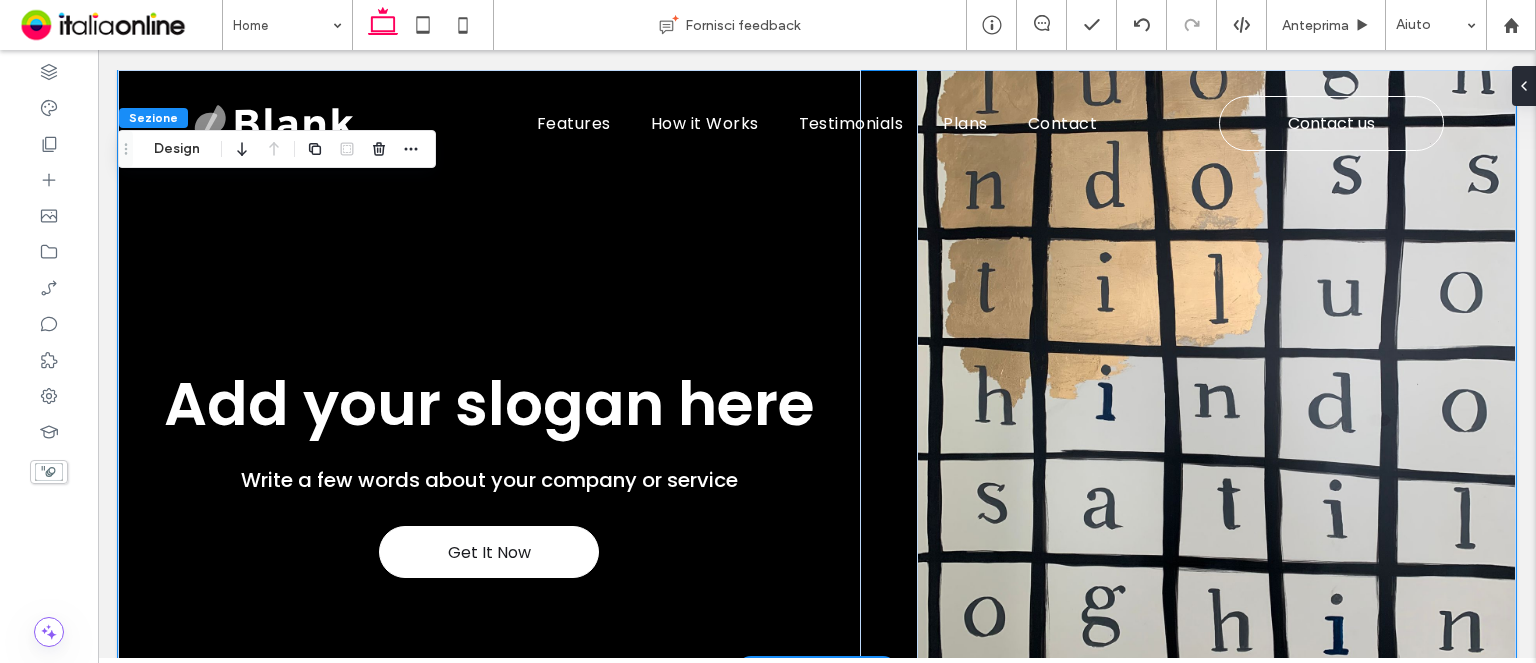 drag, startPoint x: 848, startPoint y: 350, endPoint x: 867, endPoint y: 351, distance: 19.026299 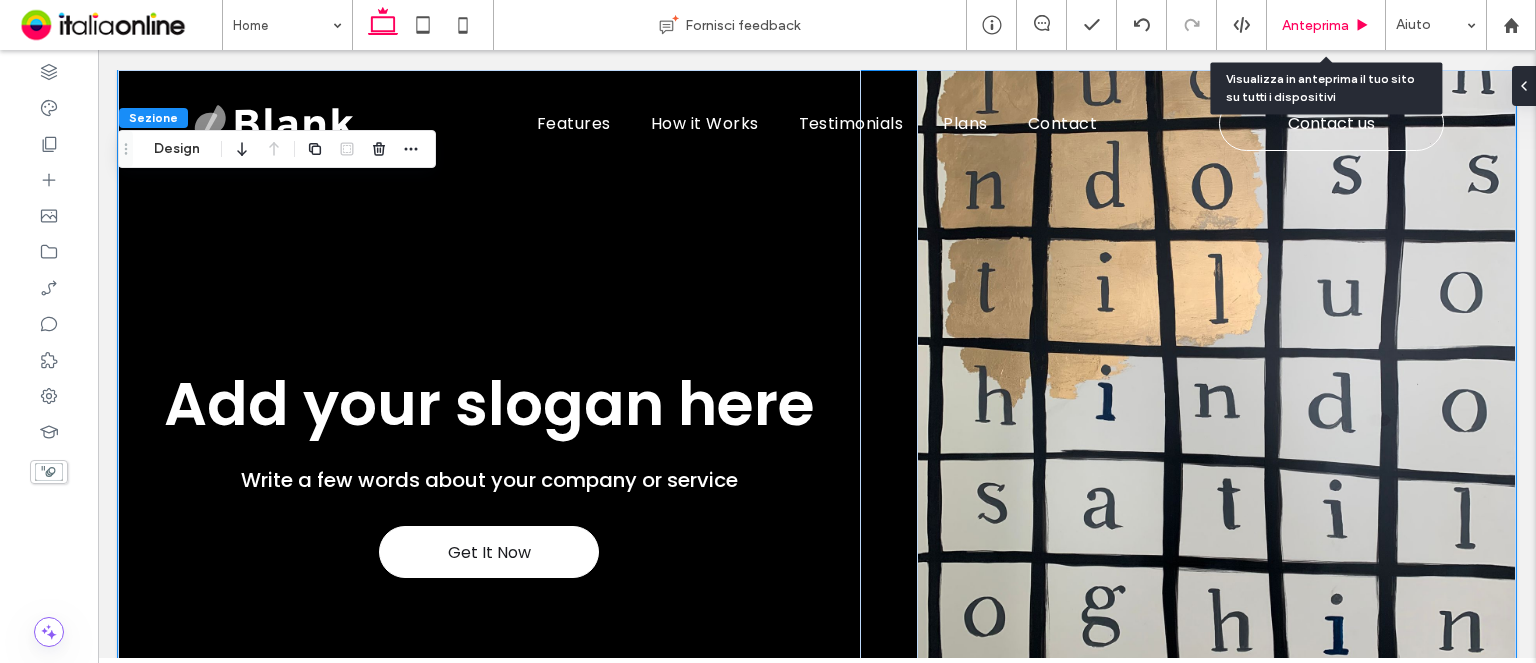 click on "Anteprima" at bounding box center (1326, 25) 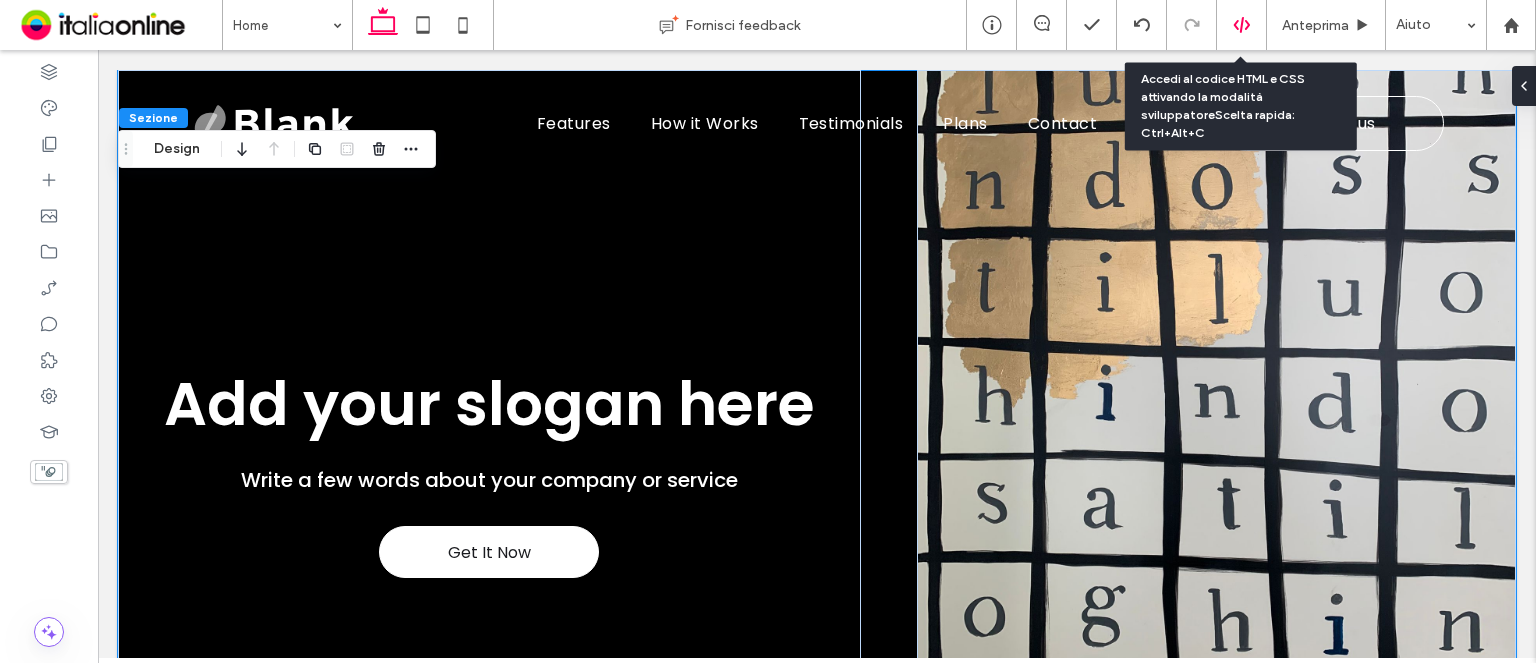 click at bounding box center [1241, 25] 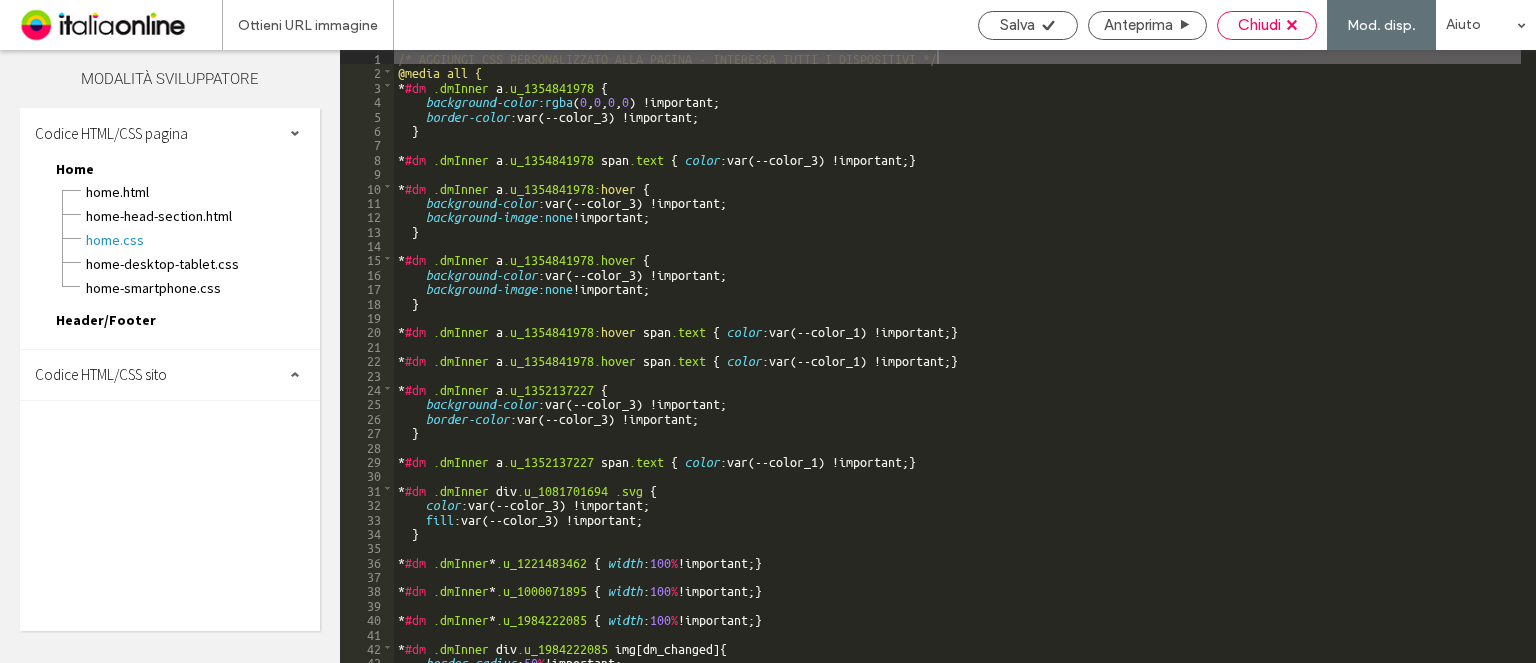 click on "Chiudi" at bounding box center (1267, 25) 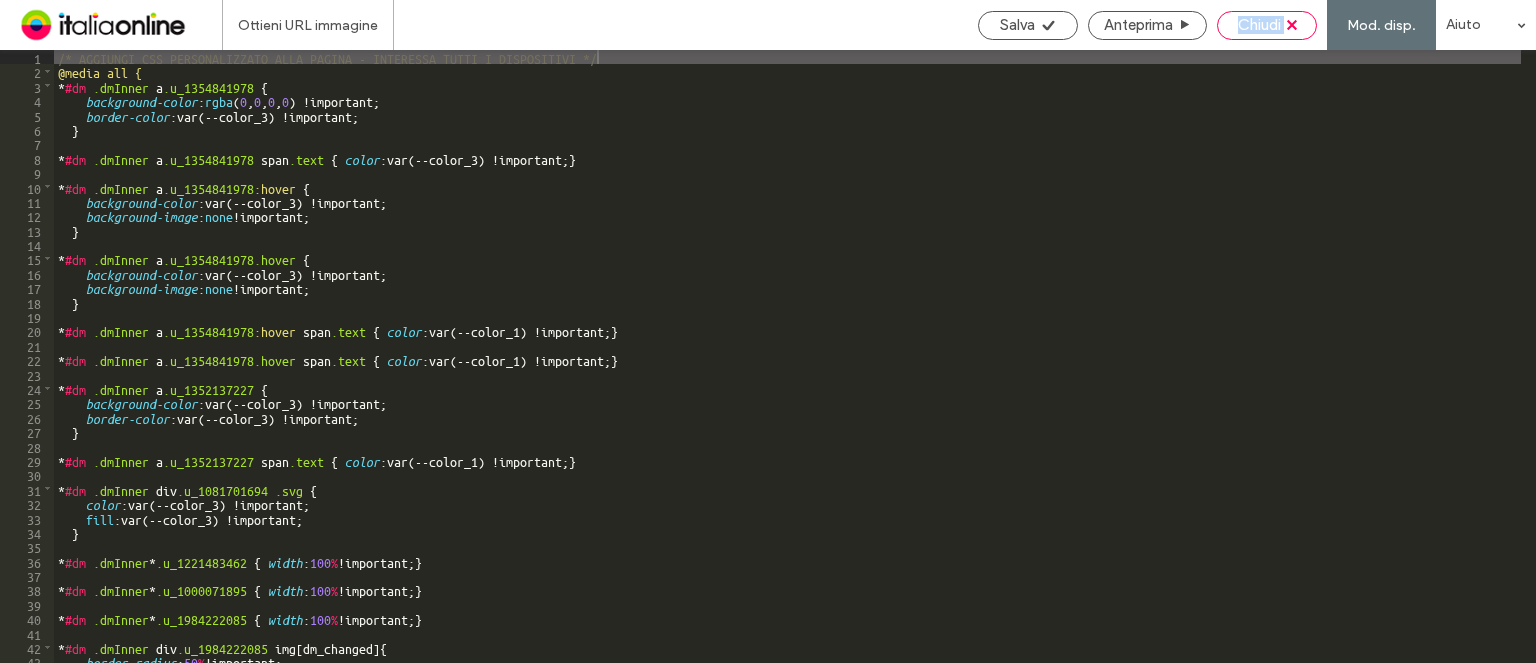 click on "Chiudi" at bounding box center (1259, 25) 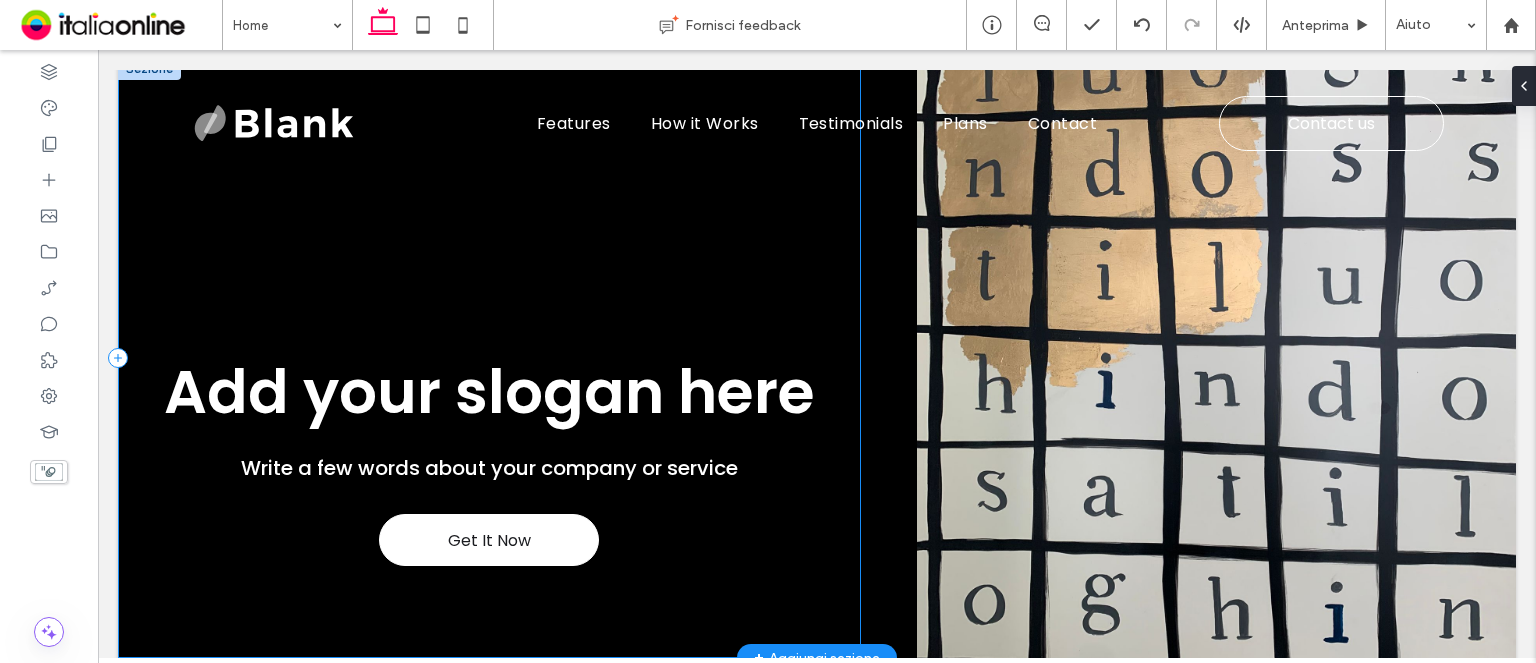 scroll, scrollTop: 0, scrollLeft: 0, axis: both 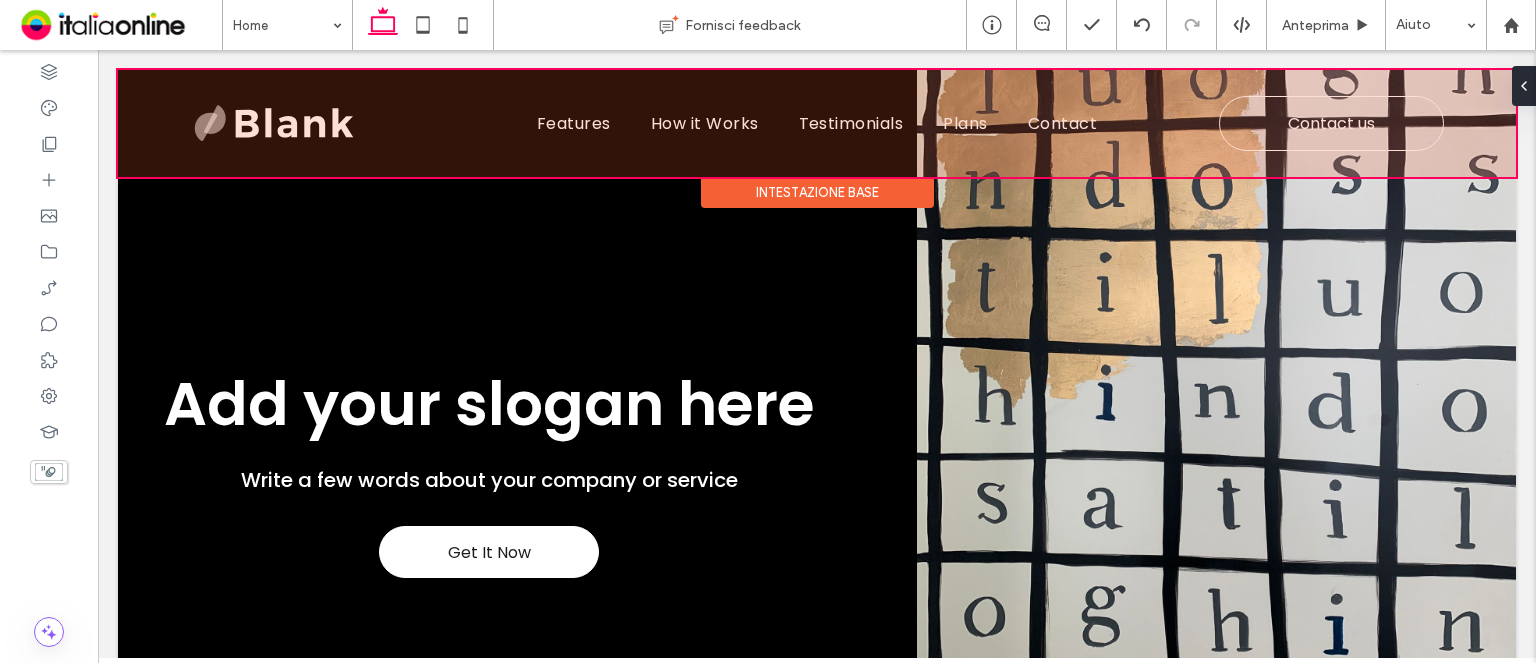 click at bounding box center [817, 123] 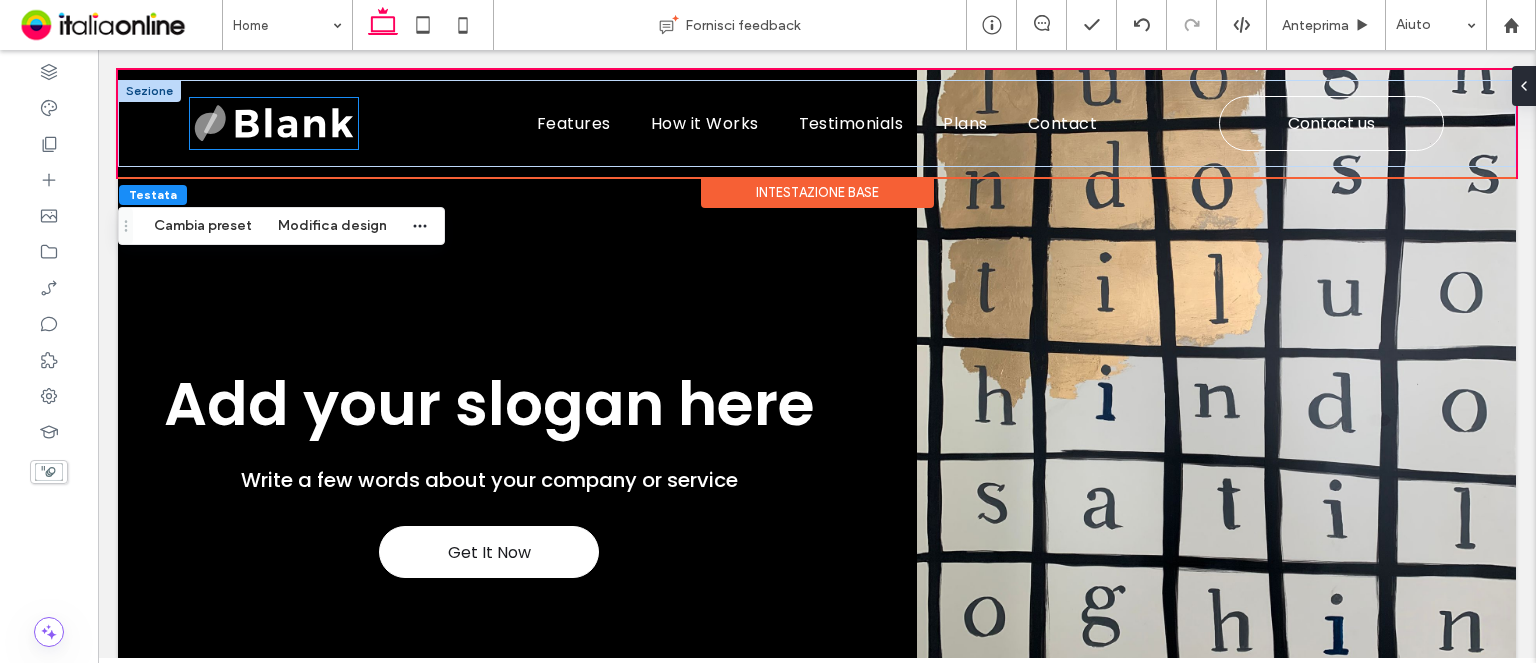 click at bounding box center [274, 123] 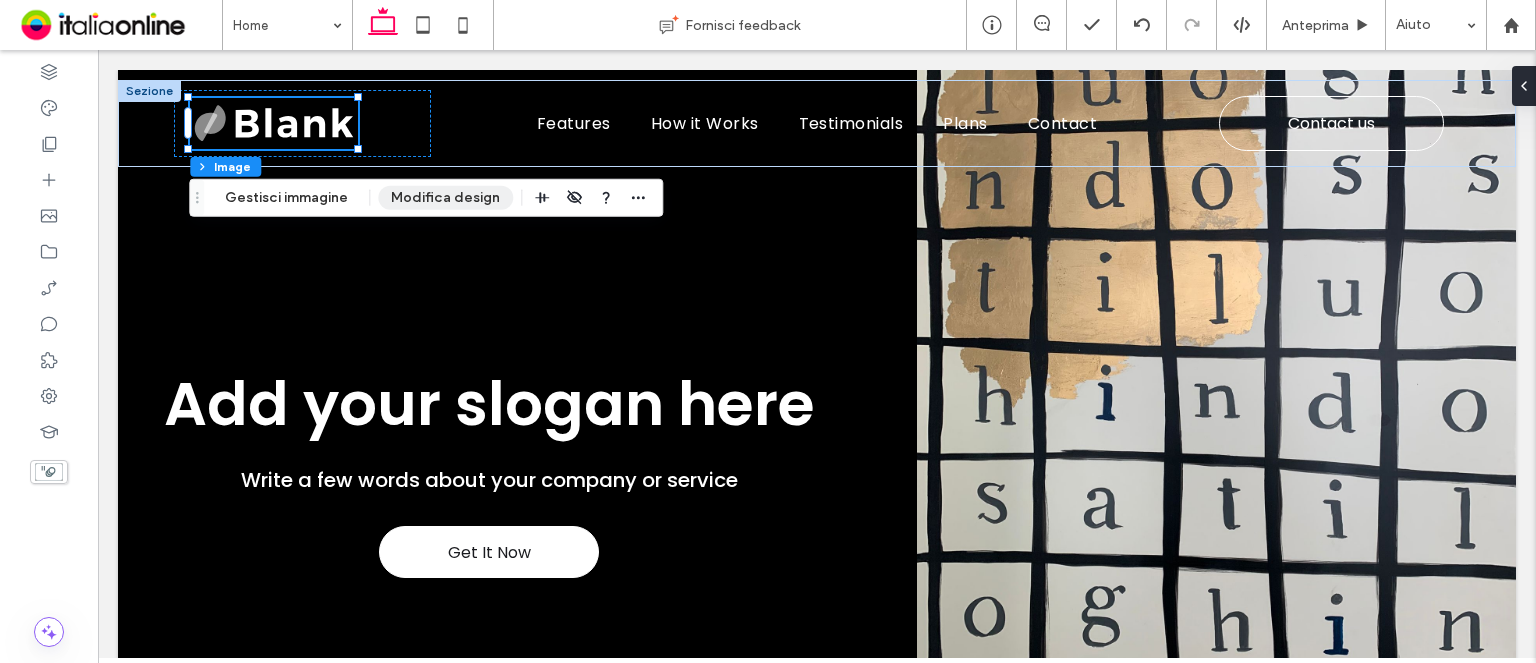 click on "Modifica design" at bounding box center (445, 198) 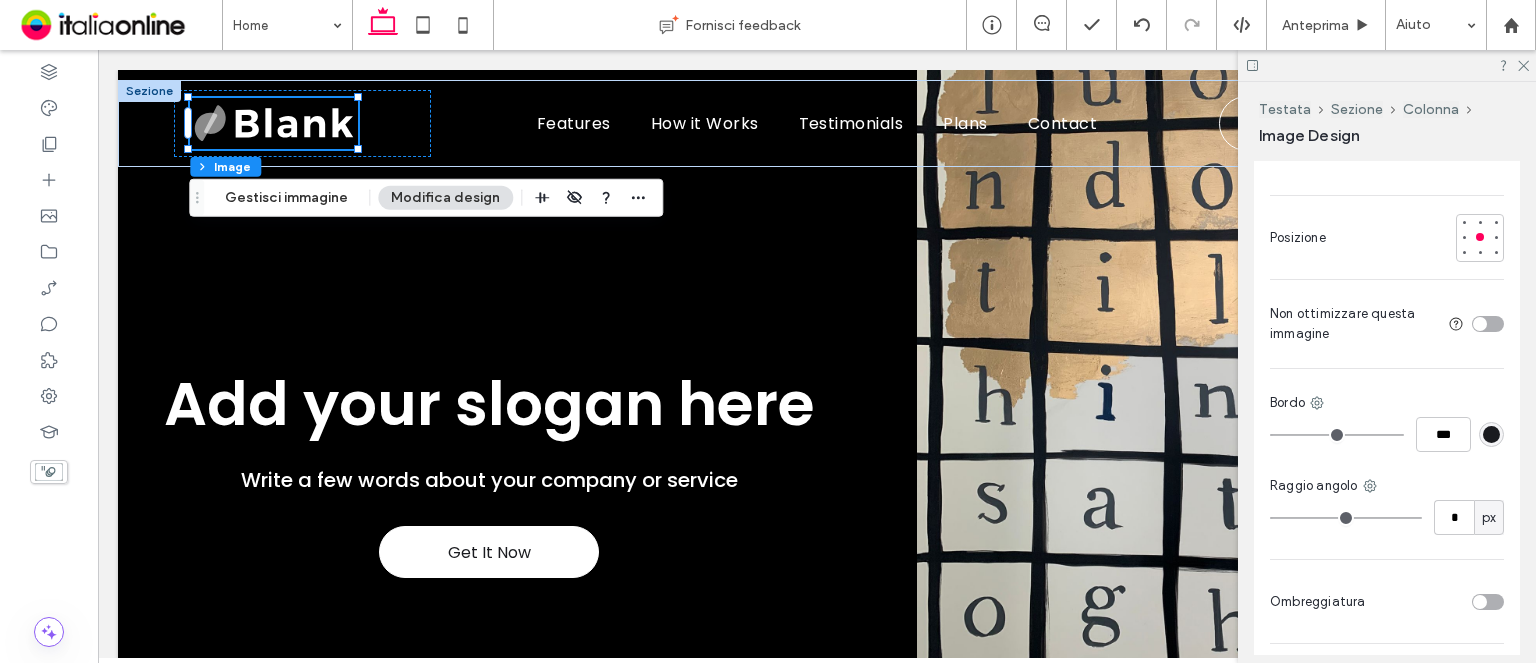 scroll, scrollTop: 600, scrollLeft: 0, axis: vertical 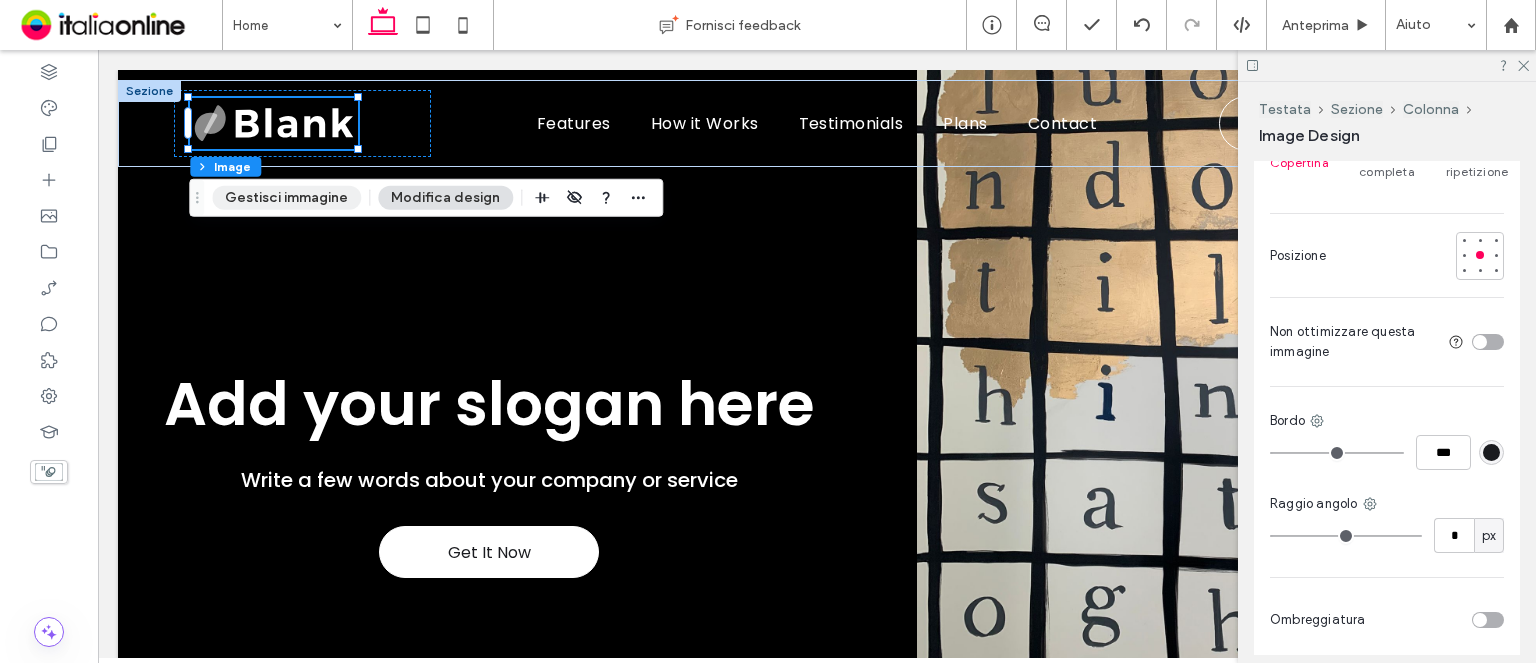 click on "Gestisci immagine" at bounding box center [286, 198] 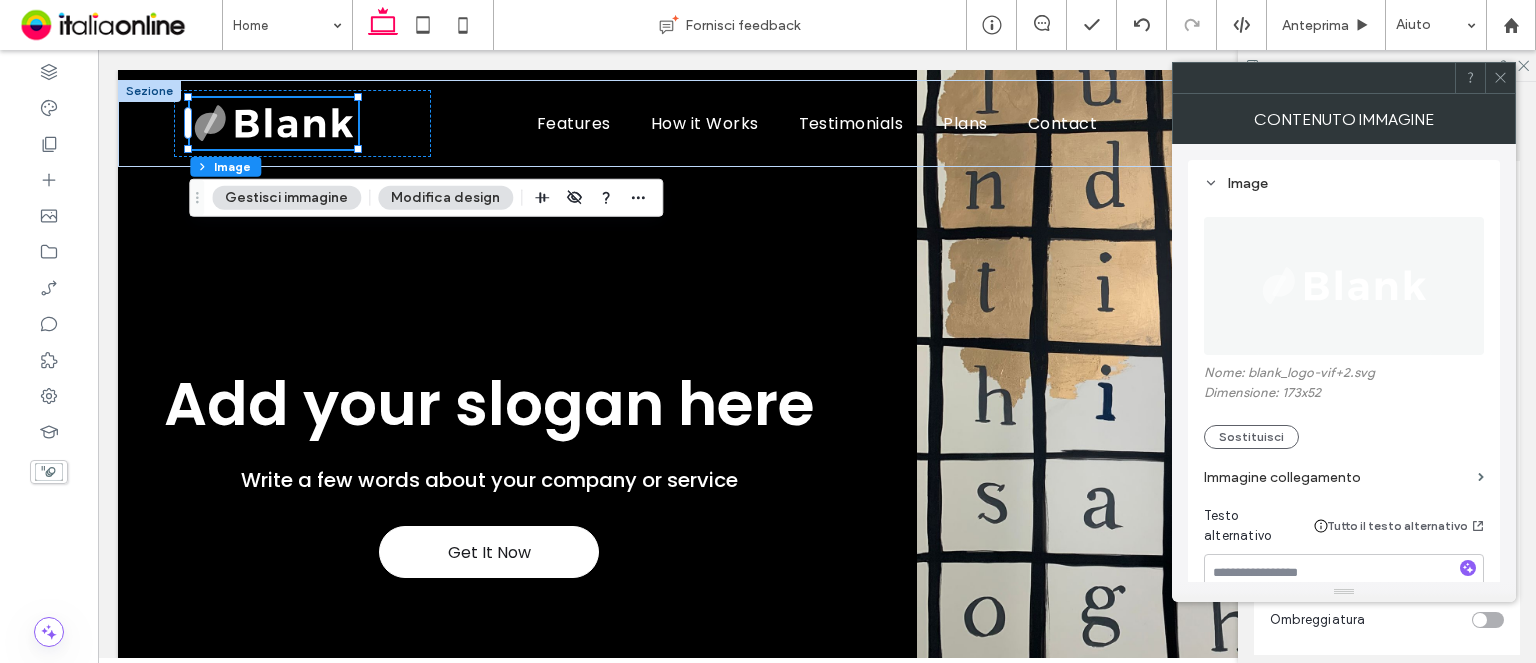 click on "Dimensione: 173x52" at bounding box center (1344, 395) 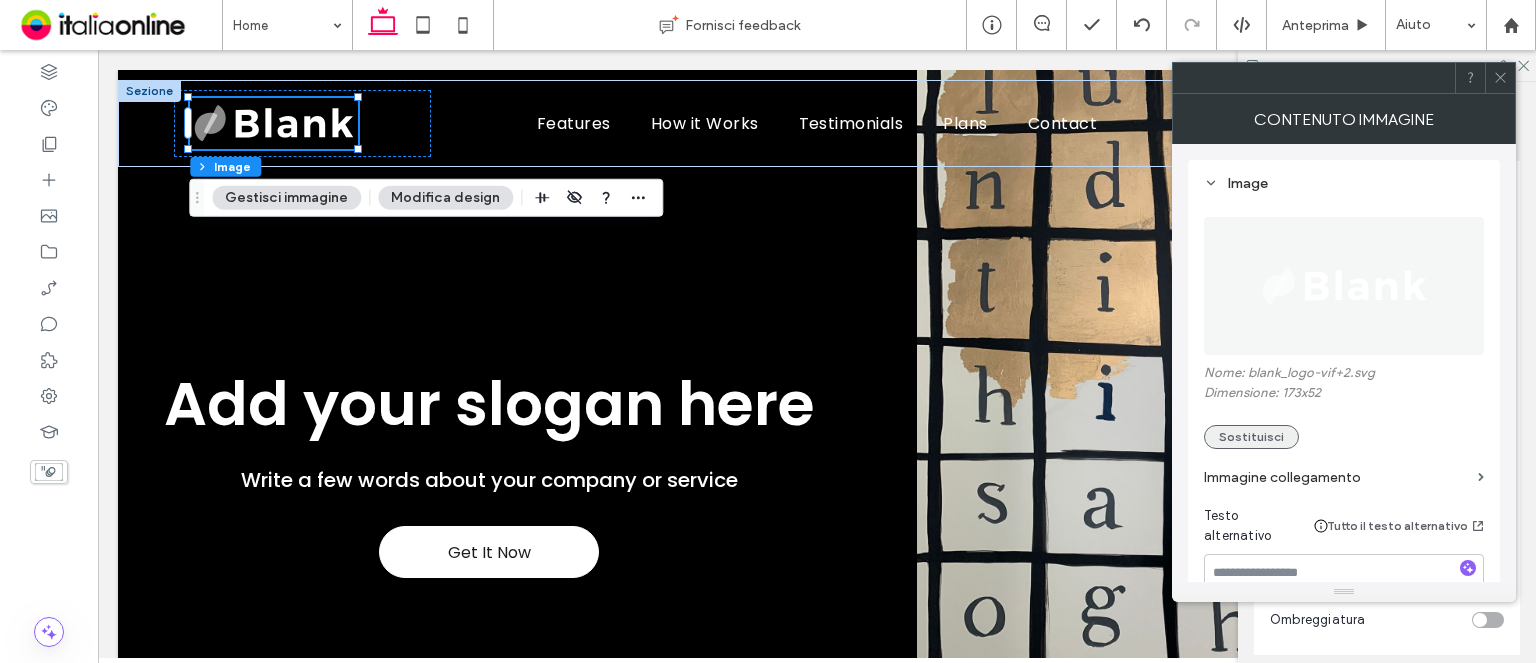 click on "Sostituisci" at bounding box center (1251, 437) 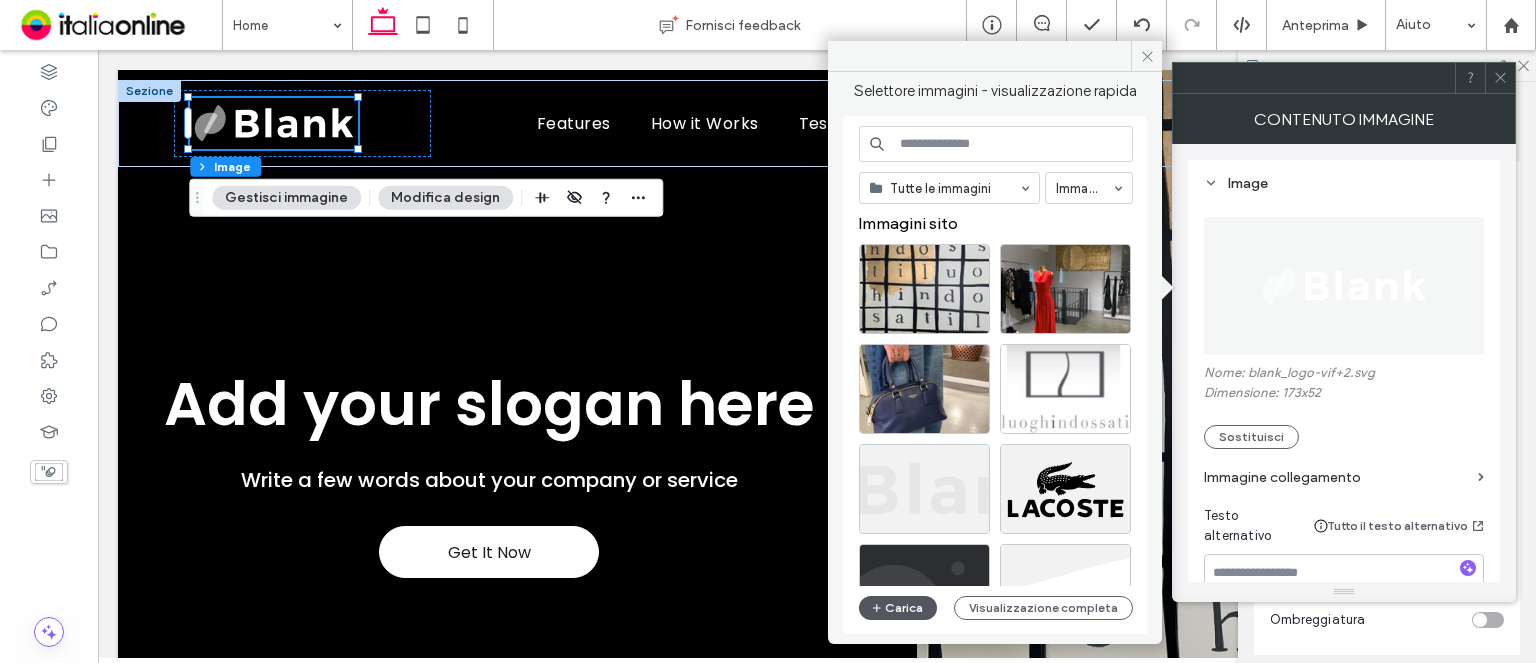 click on "Carica" at bounding box center (898, 608) 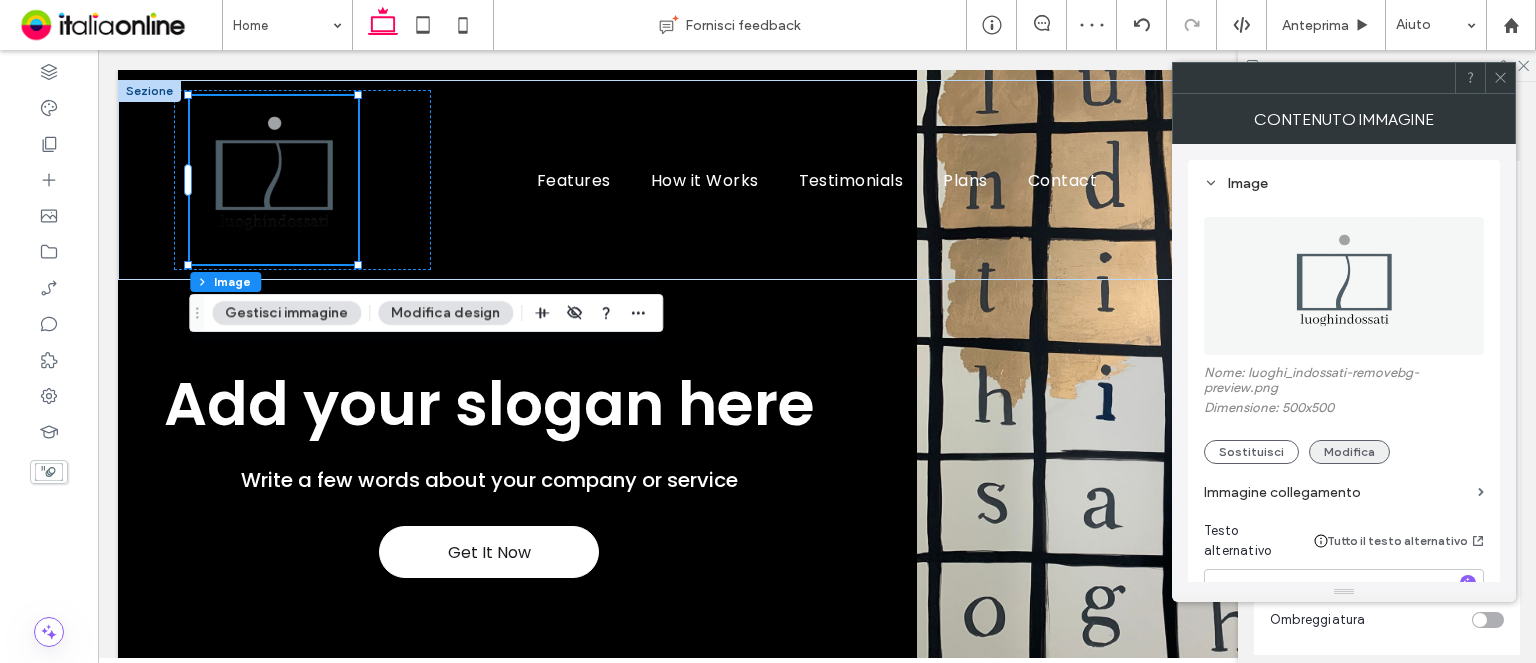 click on "Modifica" at bounding box center (1349, 452) 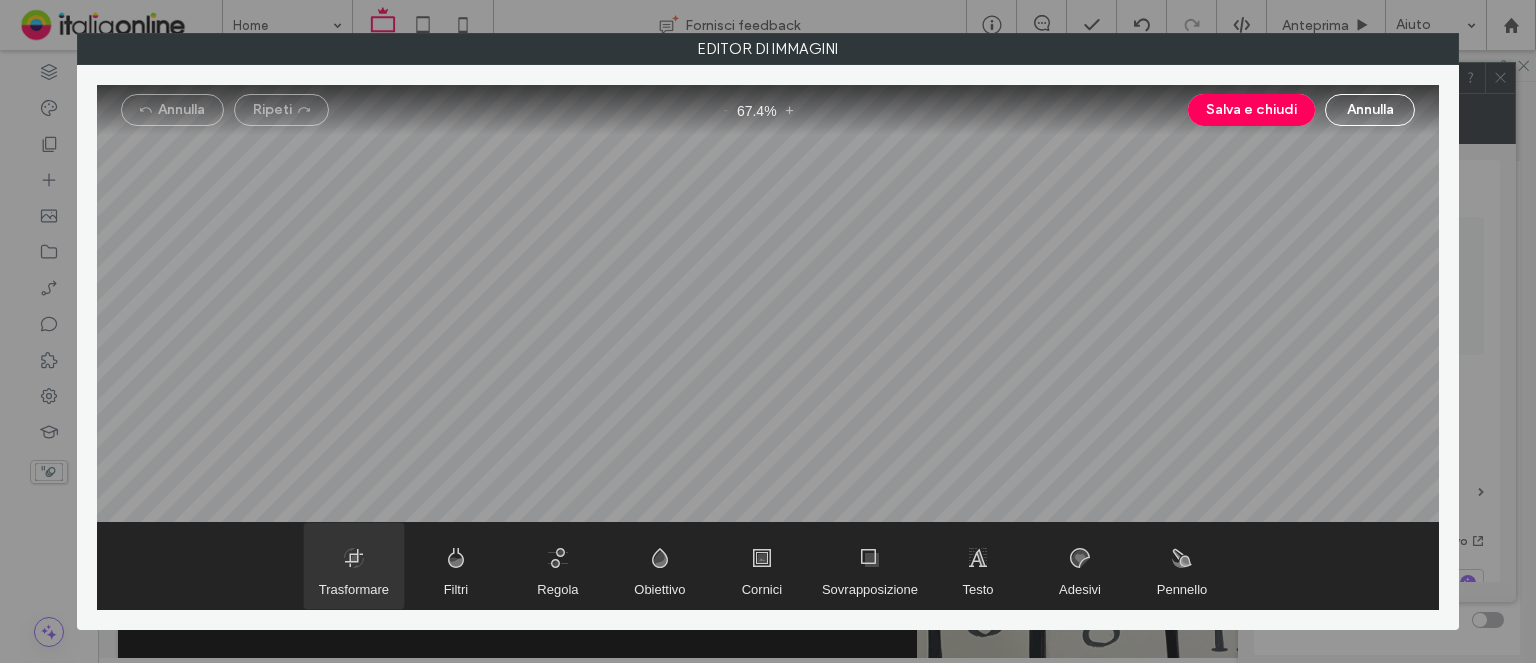 click at bounding box center [354, 566] 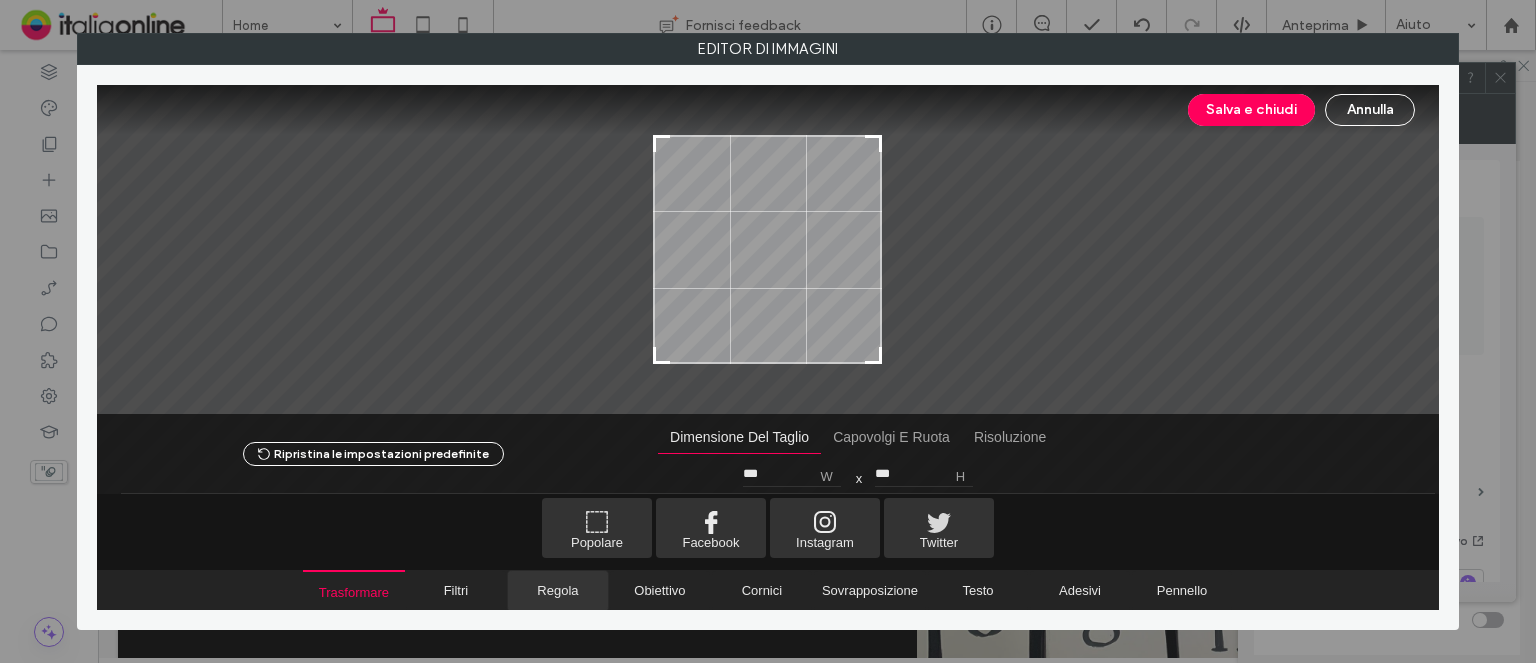 drag, startPoint x: 547, startPoint y: 584, endPoint x: 584, endPoint y: 576, distance: 37.85499 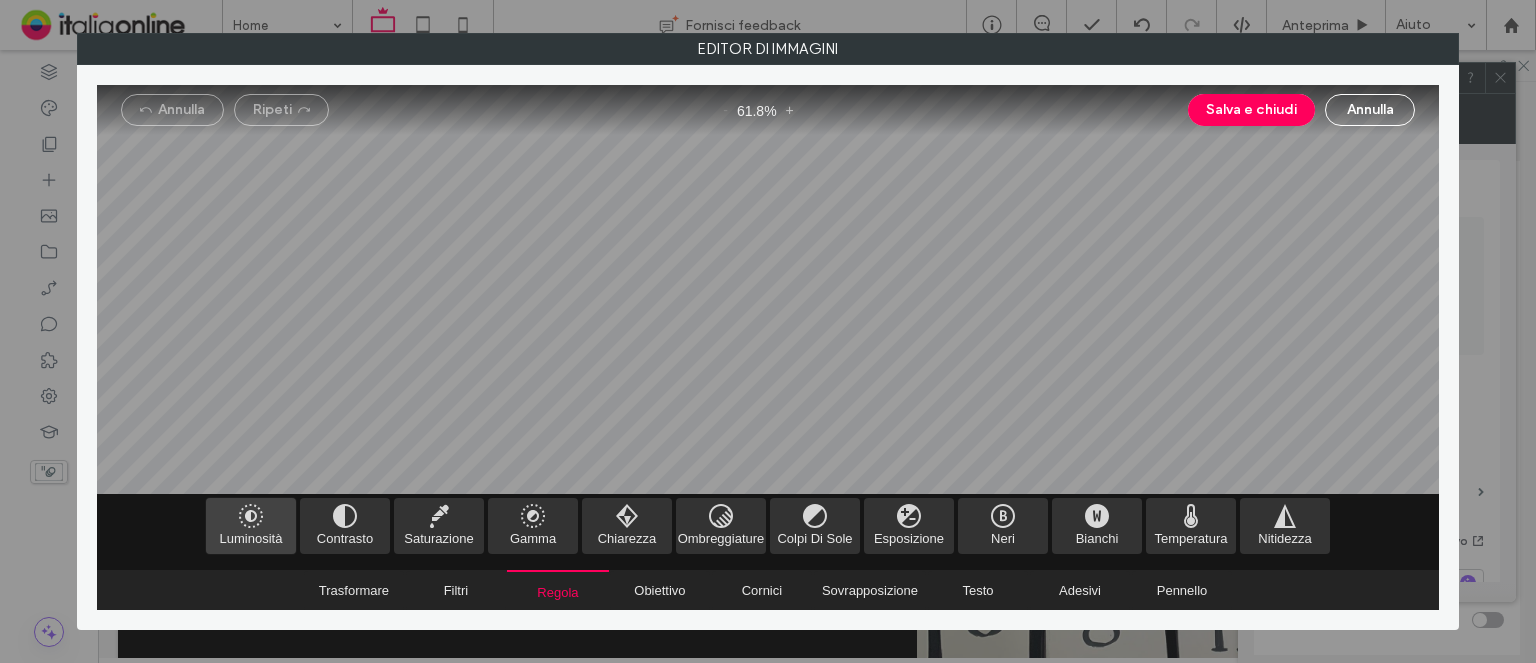 click at bounding box center [251, 526] 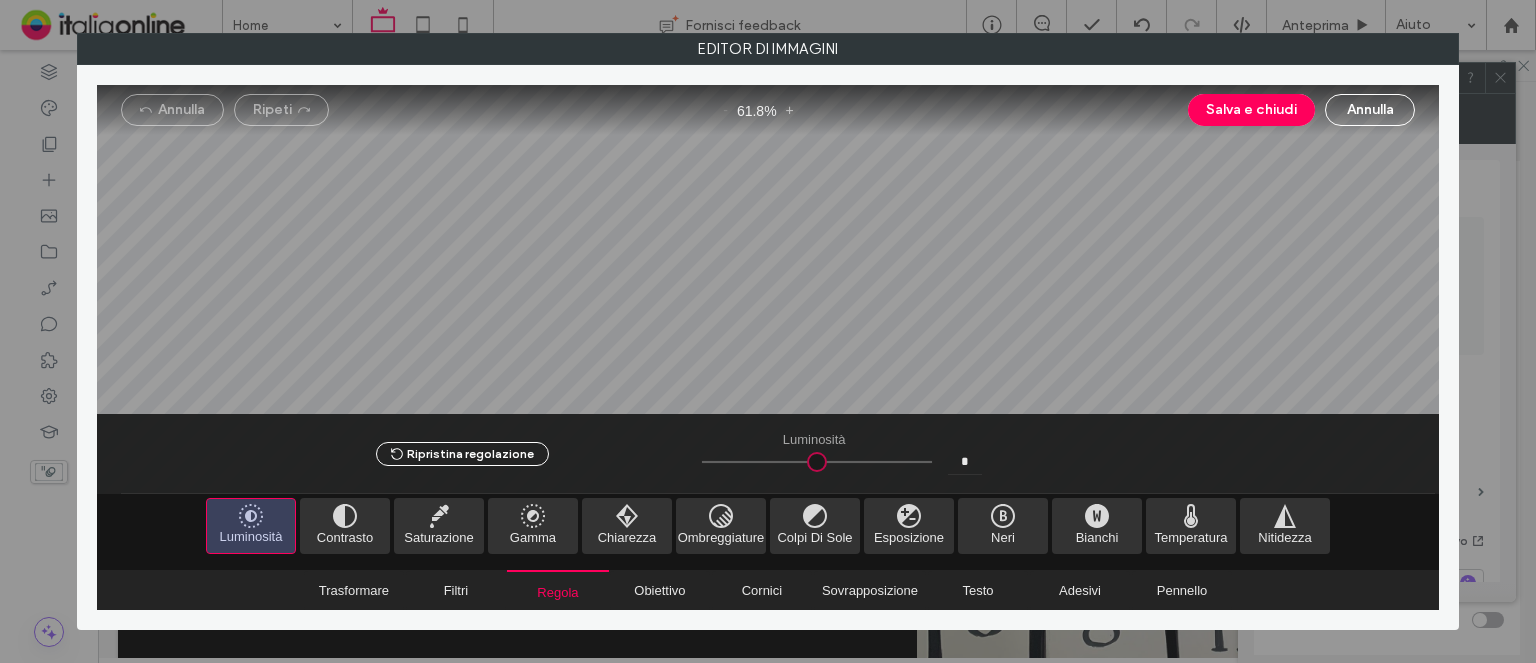 type on "*" 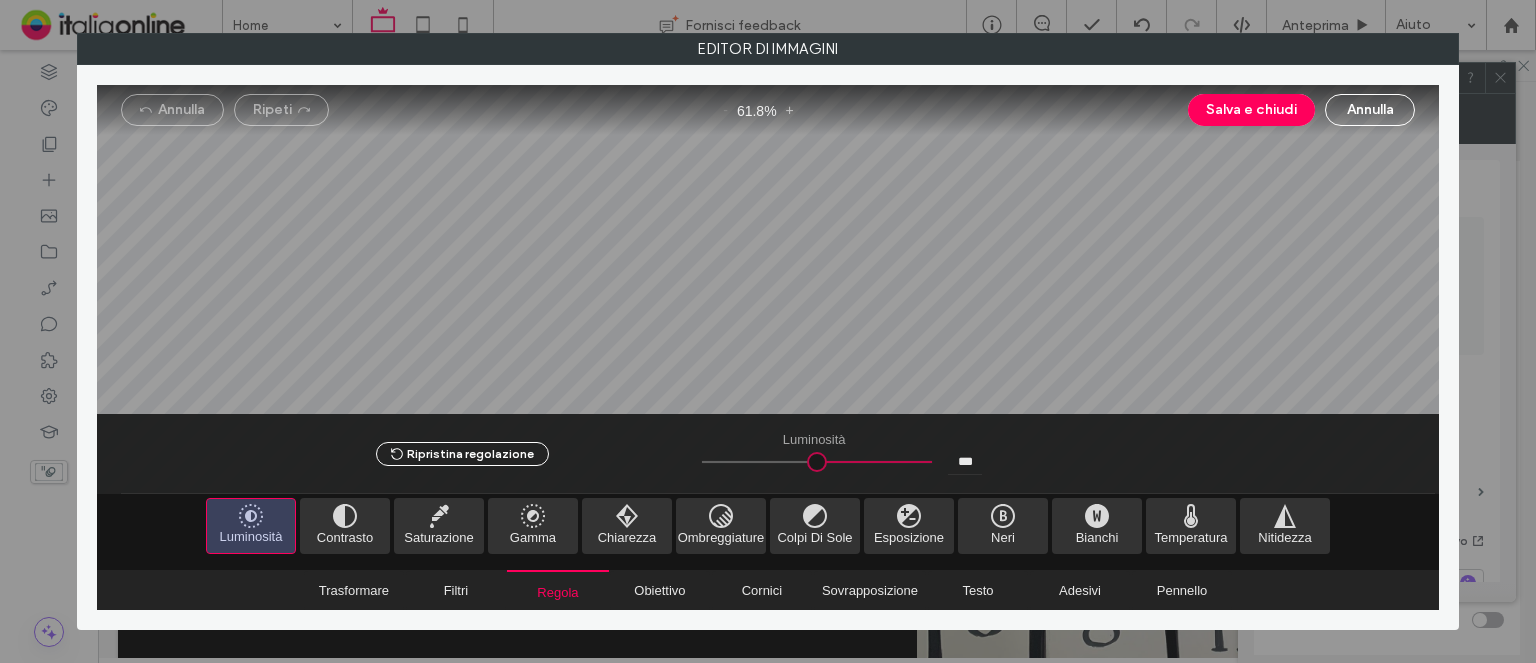 drag, startPoint x: 817, startPoint y: 469, endPoint x: 1140, endPoint y: 471, distance: 323.0062 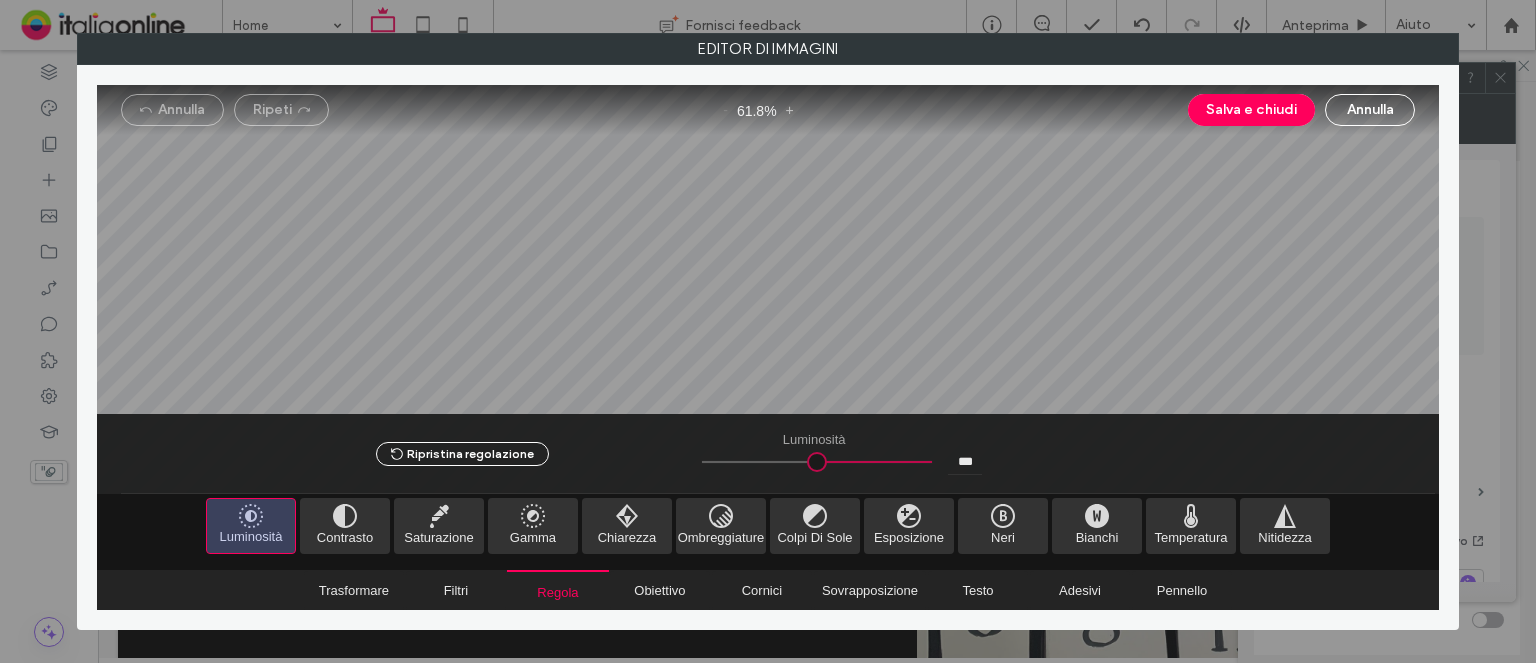 type on "*" 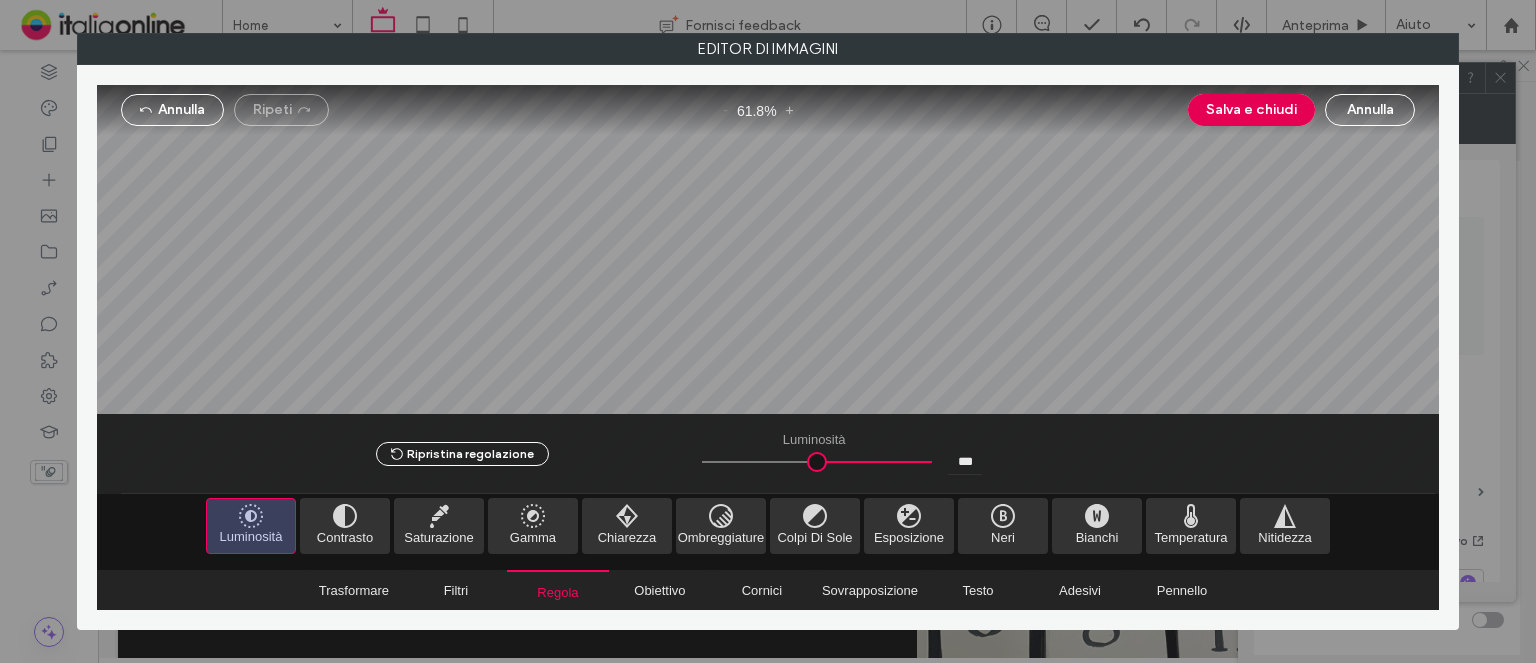 click on "Salva e chiudi" at bounding box center (1251, 110) 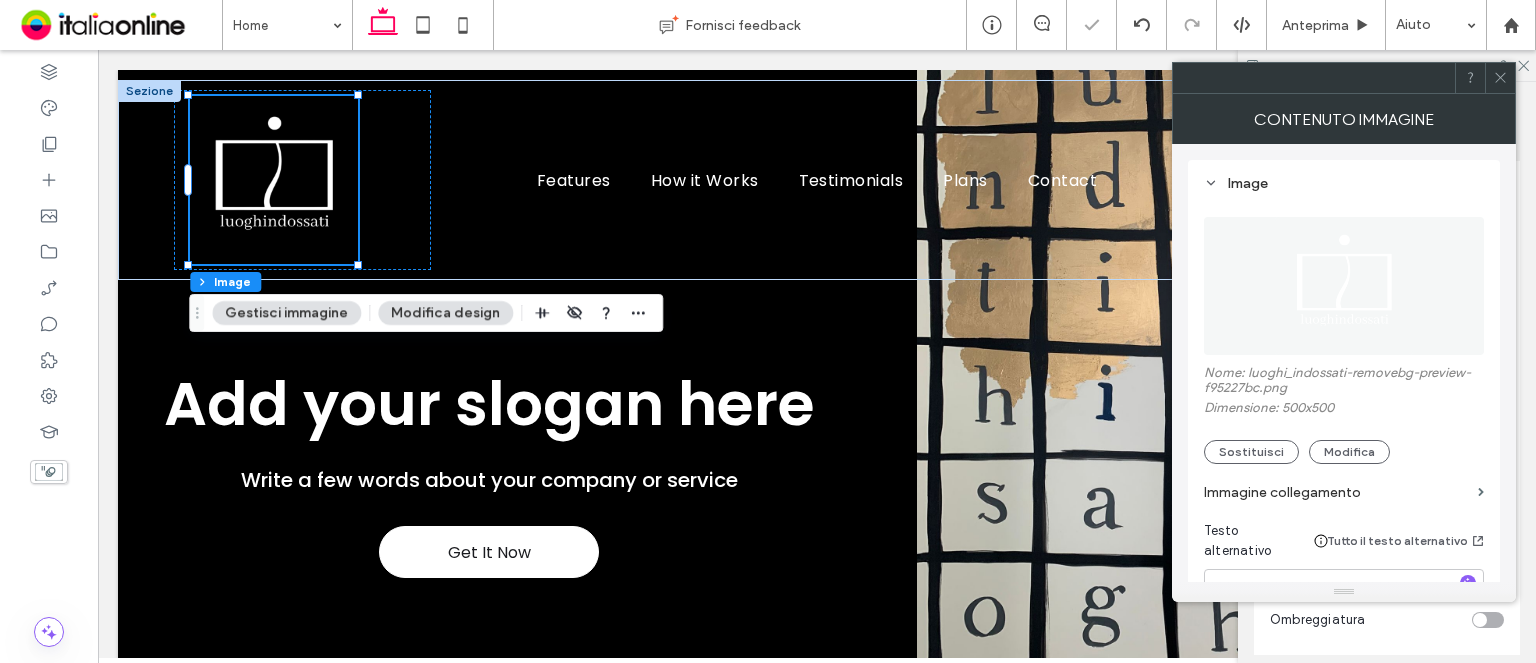 click at bounding box center [1500, 78] 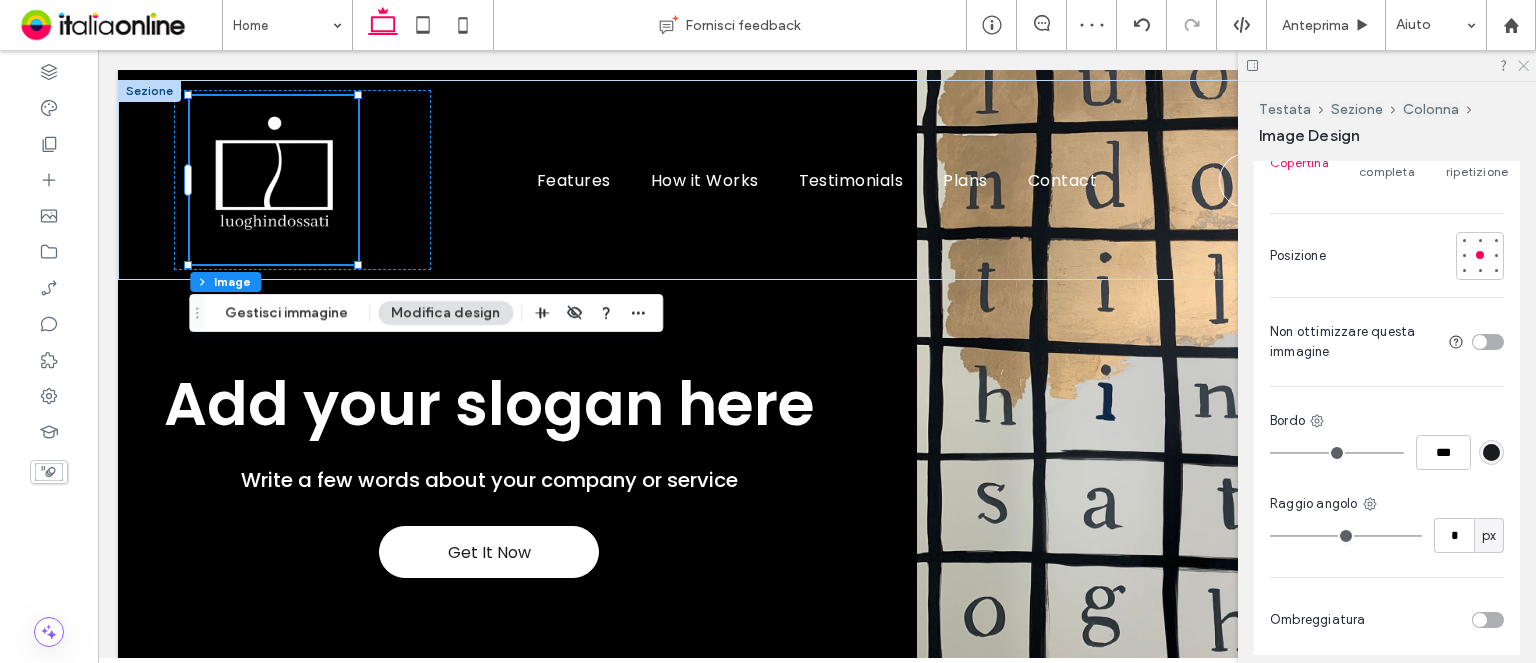 click 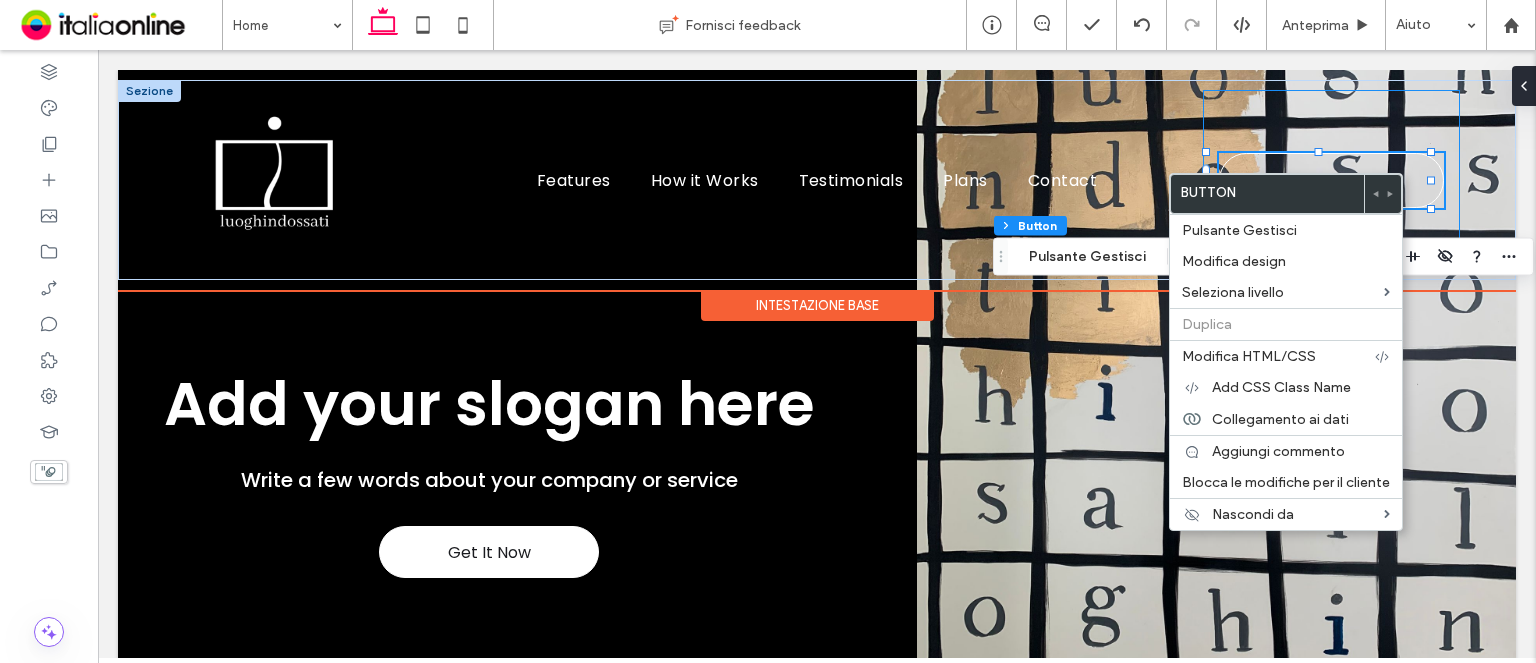 click on "Contact us" at bounding box center (1331, 180) 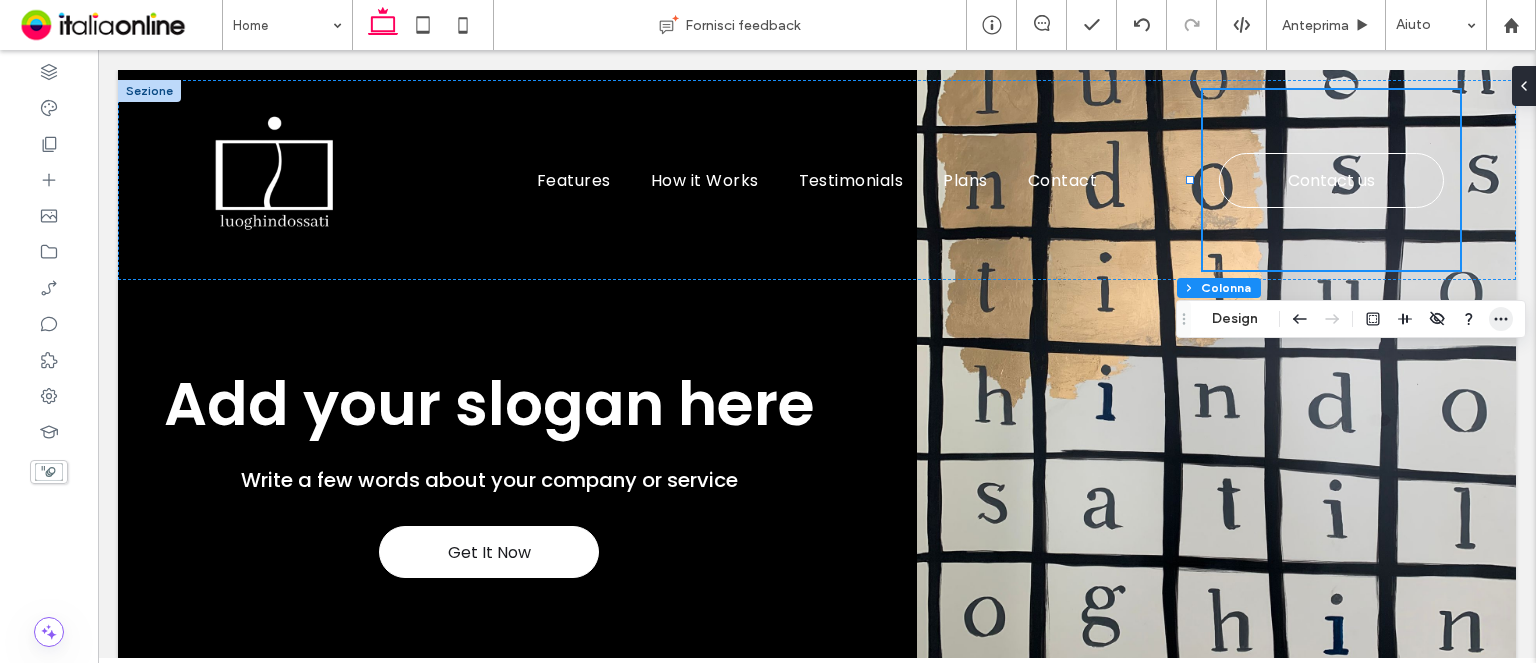 click 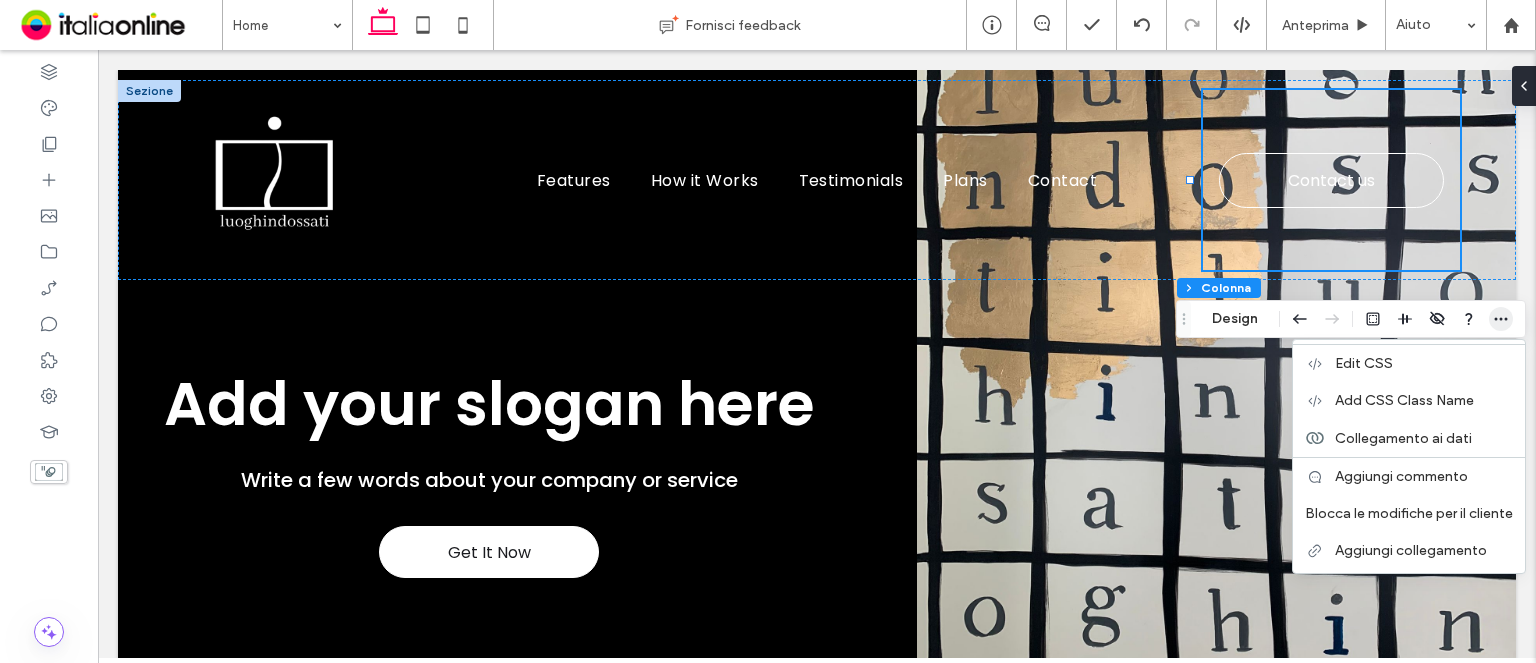 click at bounding box center [1501, 319] 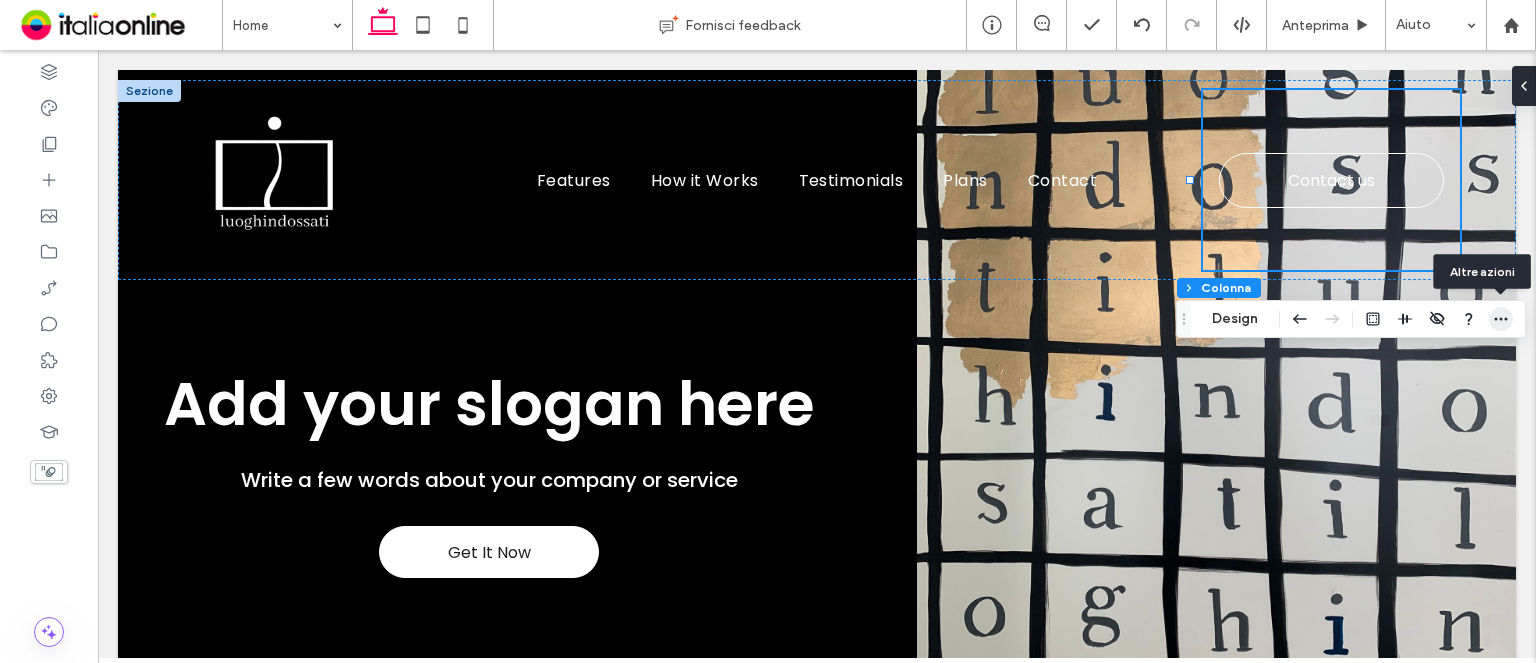 click at bounding box center [1501, 319] 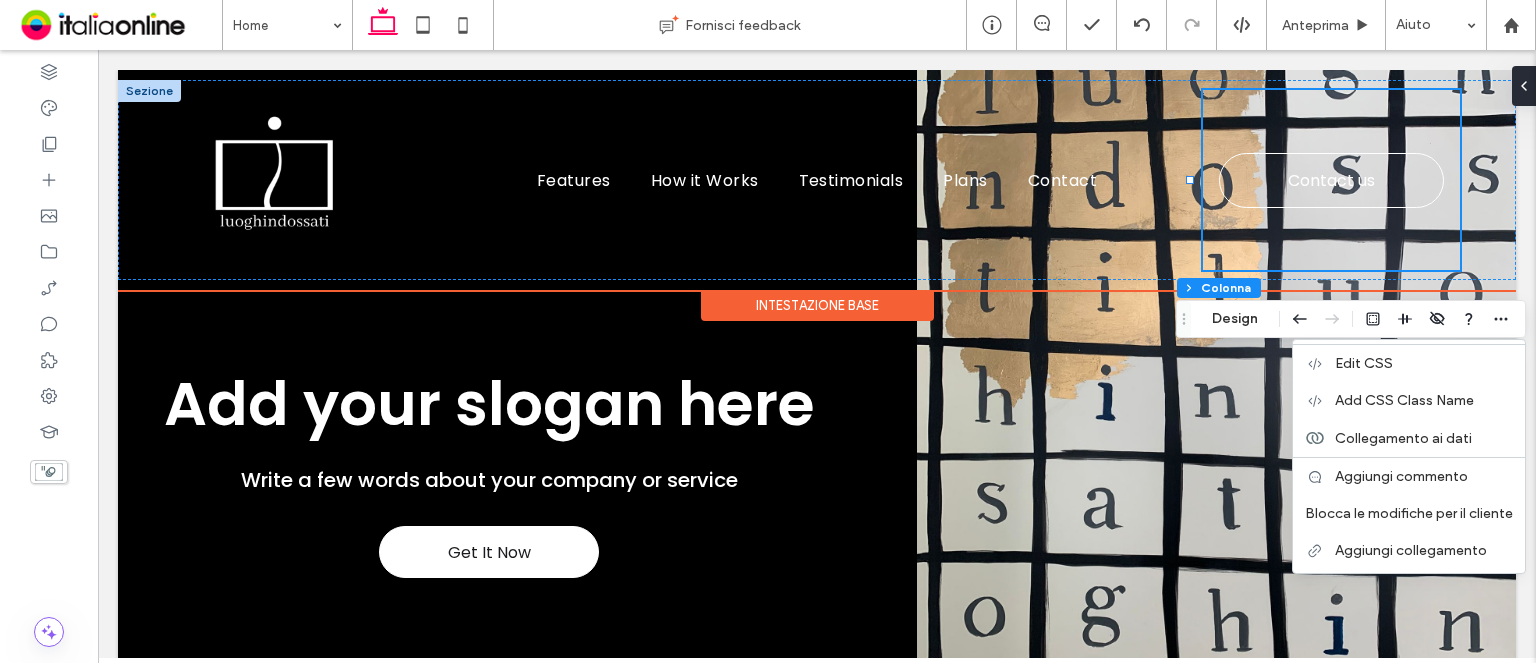 click on "Intestazione base" at bounding box center (817, 305) 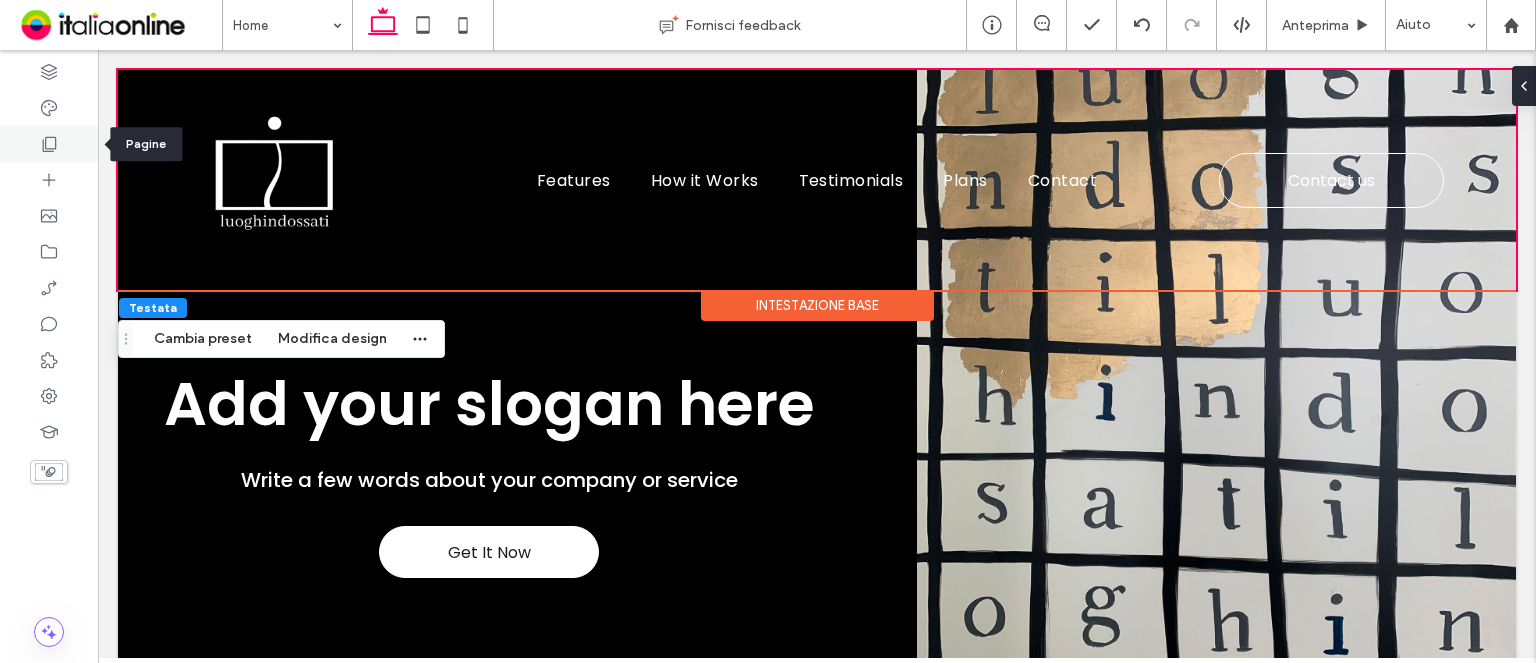 click at bounding box center (49, 144) 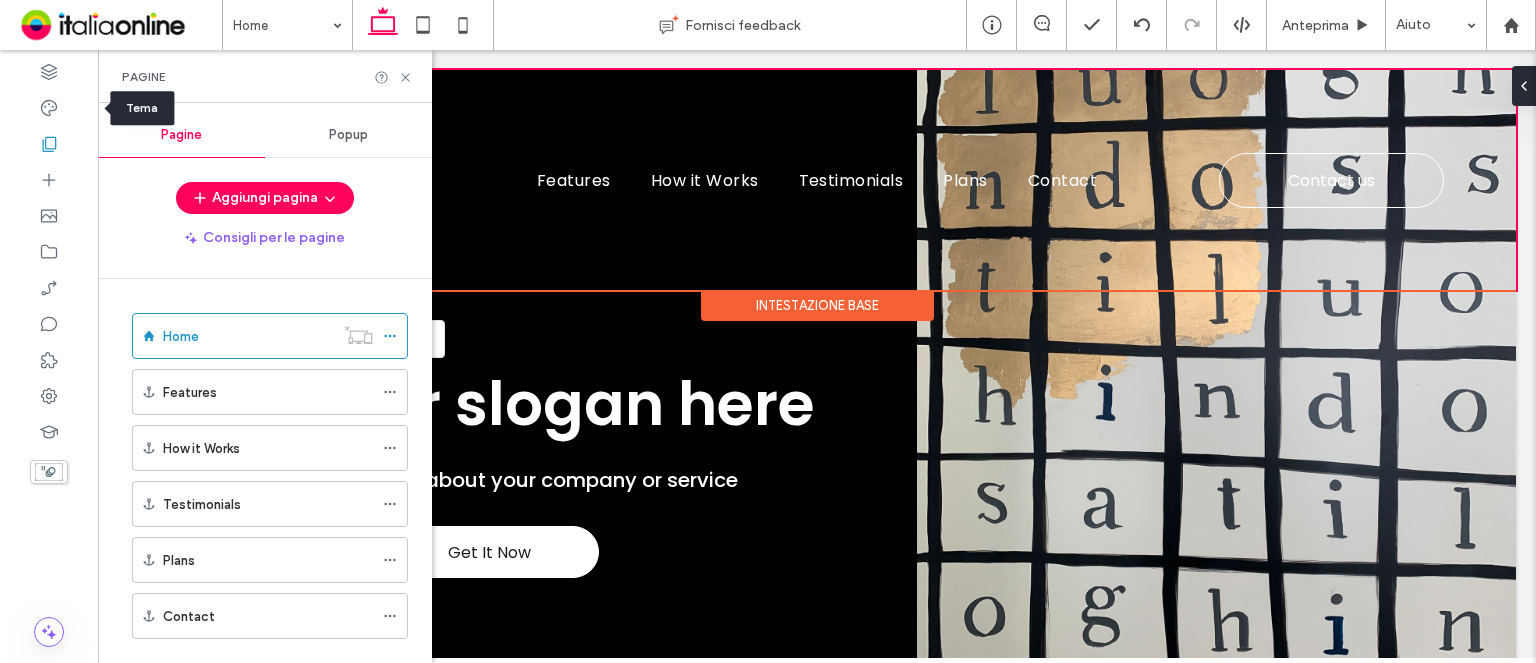drag, startPoint x: 38, startPoint y: 95, endPoint x: 114, endPoint y: 132, distance: 84.5281 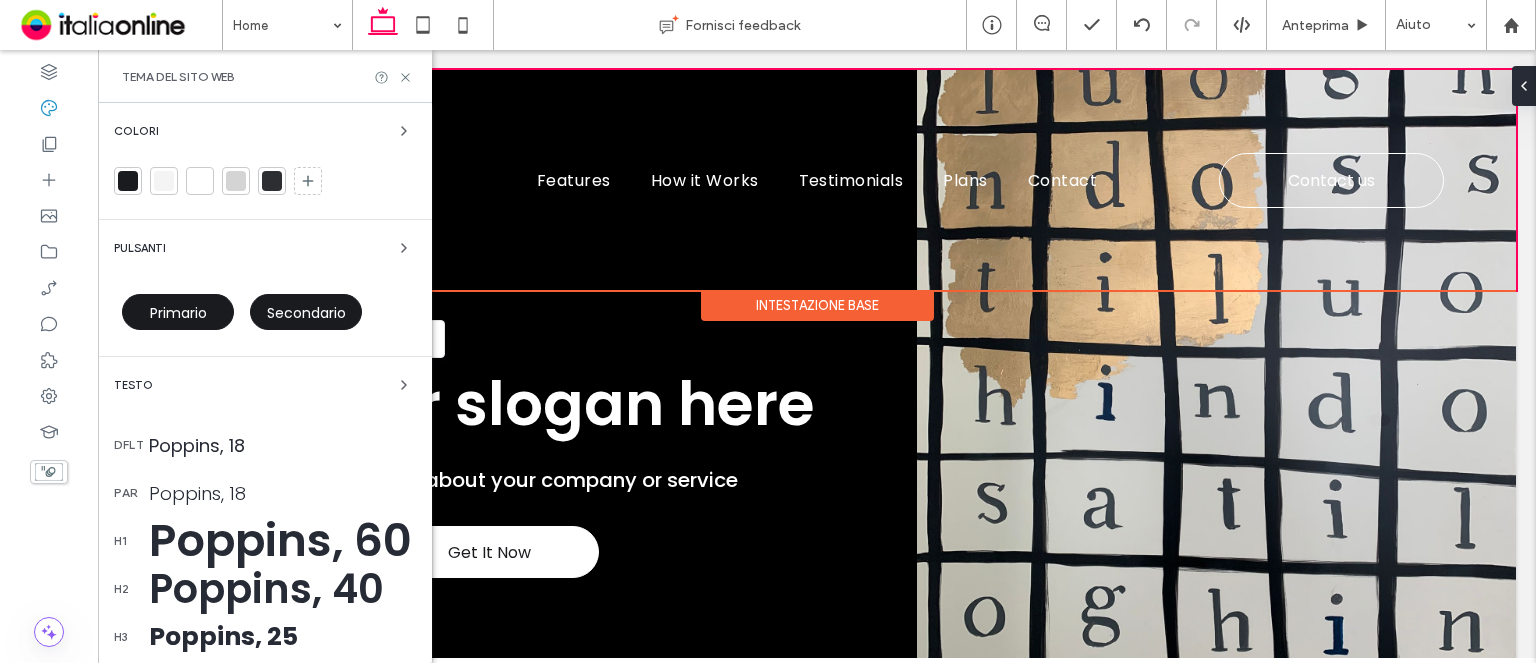 scroll, scrollTop: 328, scrollLeft: 0, axis: vertical 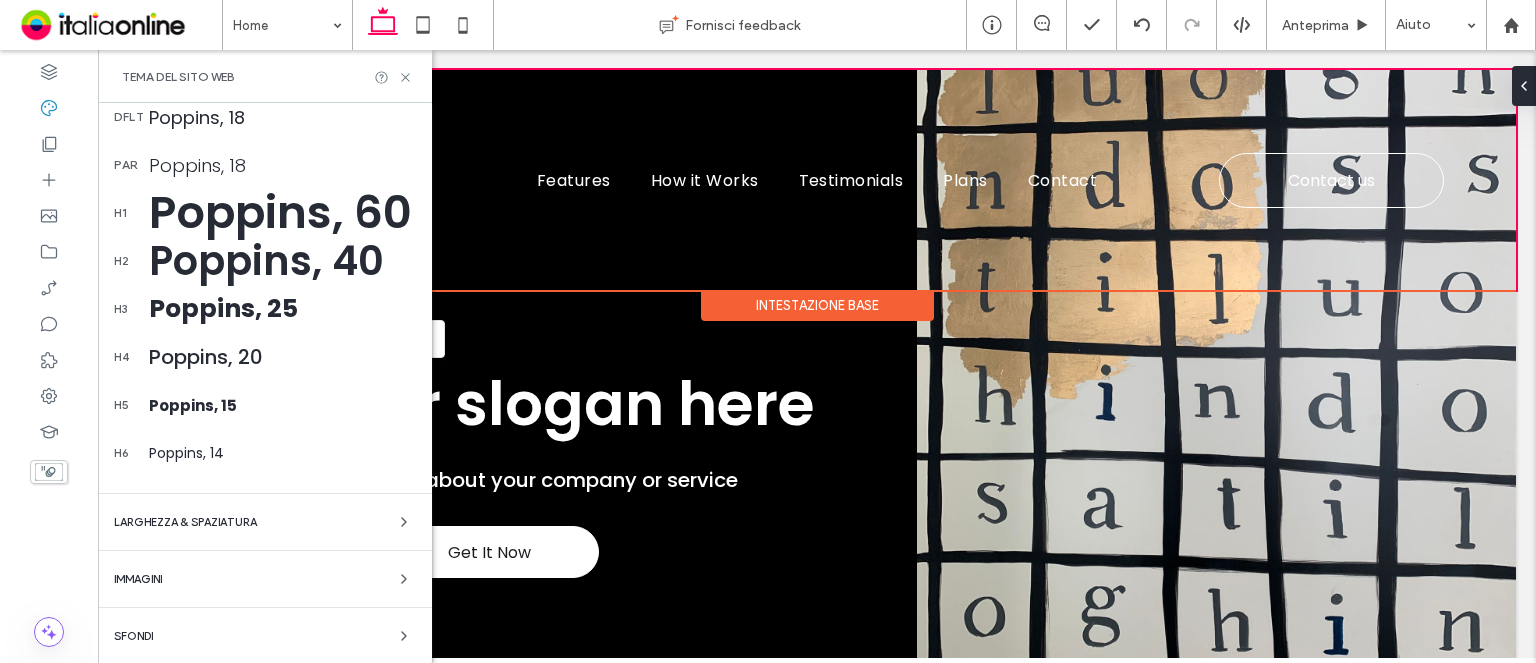 drag, startPoint x: 188, startPoint y: 624, endPoint x: 204, endPoint y: 580, distance: 46.818798 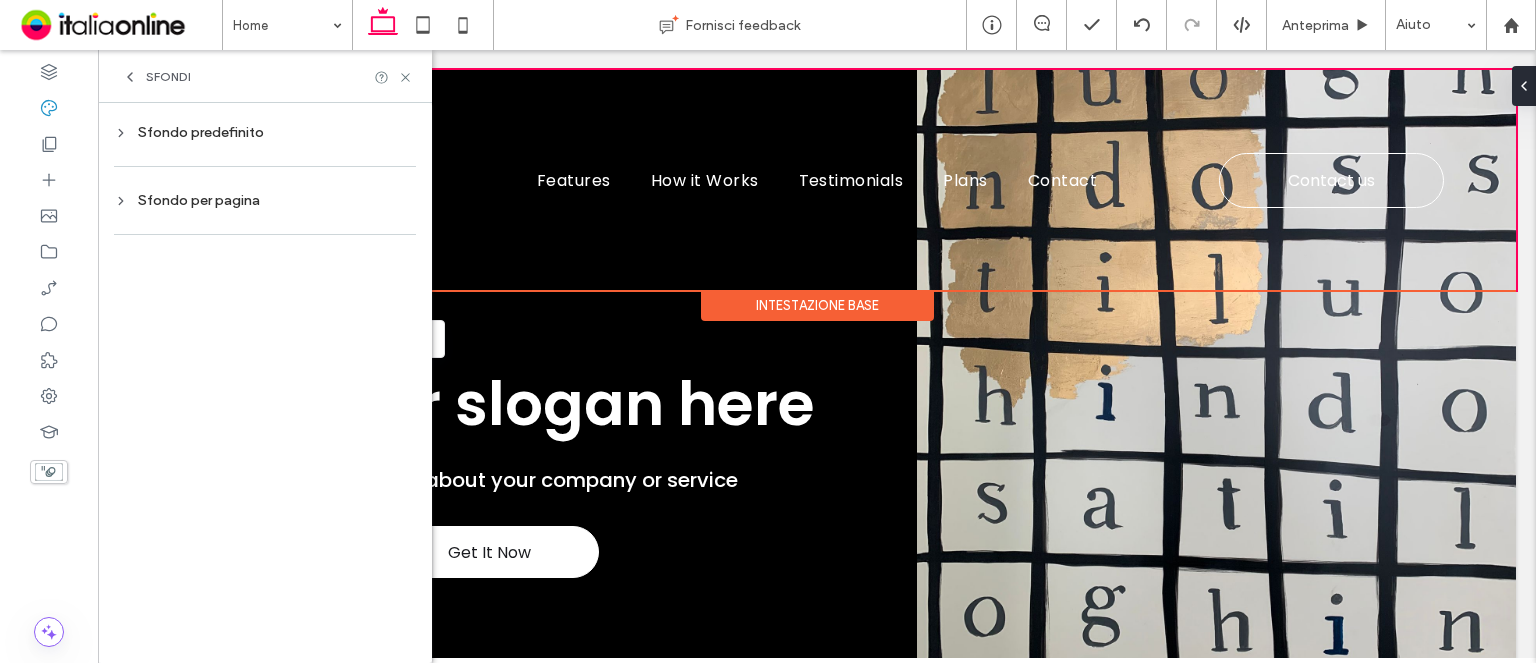 scroll, scrollTop: 0, scrollLeft: 0, axis: both 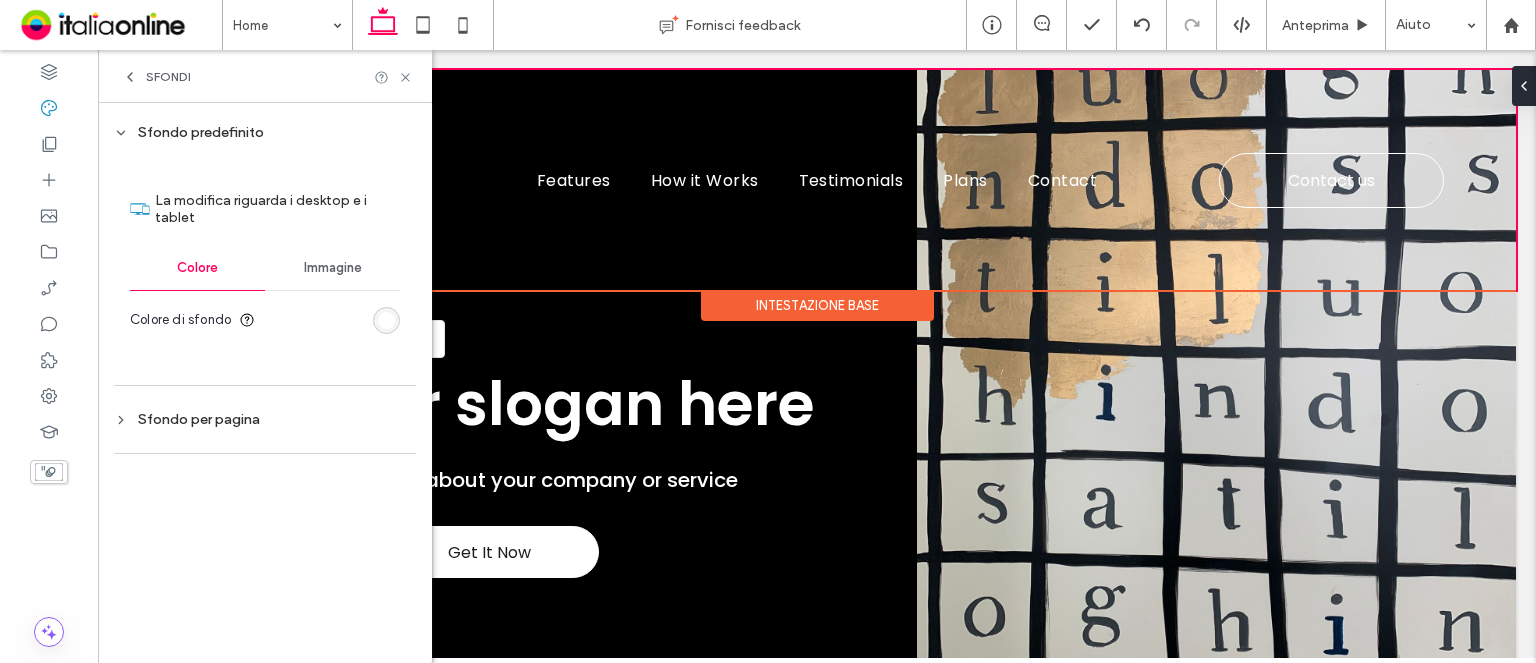 click on "Sfondi" at bounding box center [168, 77] 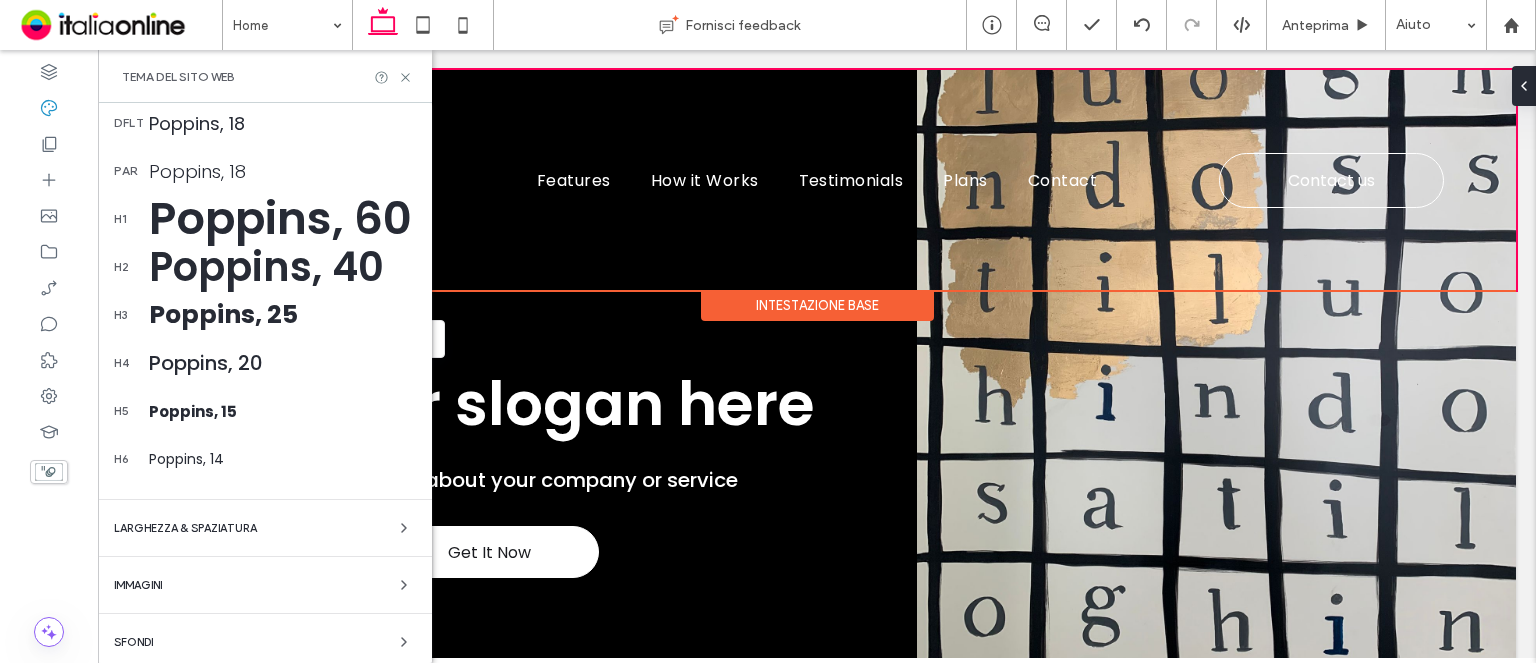 scroll, scrollTop: 328, scrollLeft: 0, axis: vertical 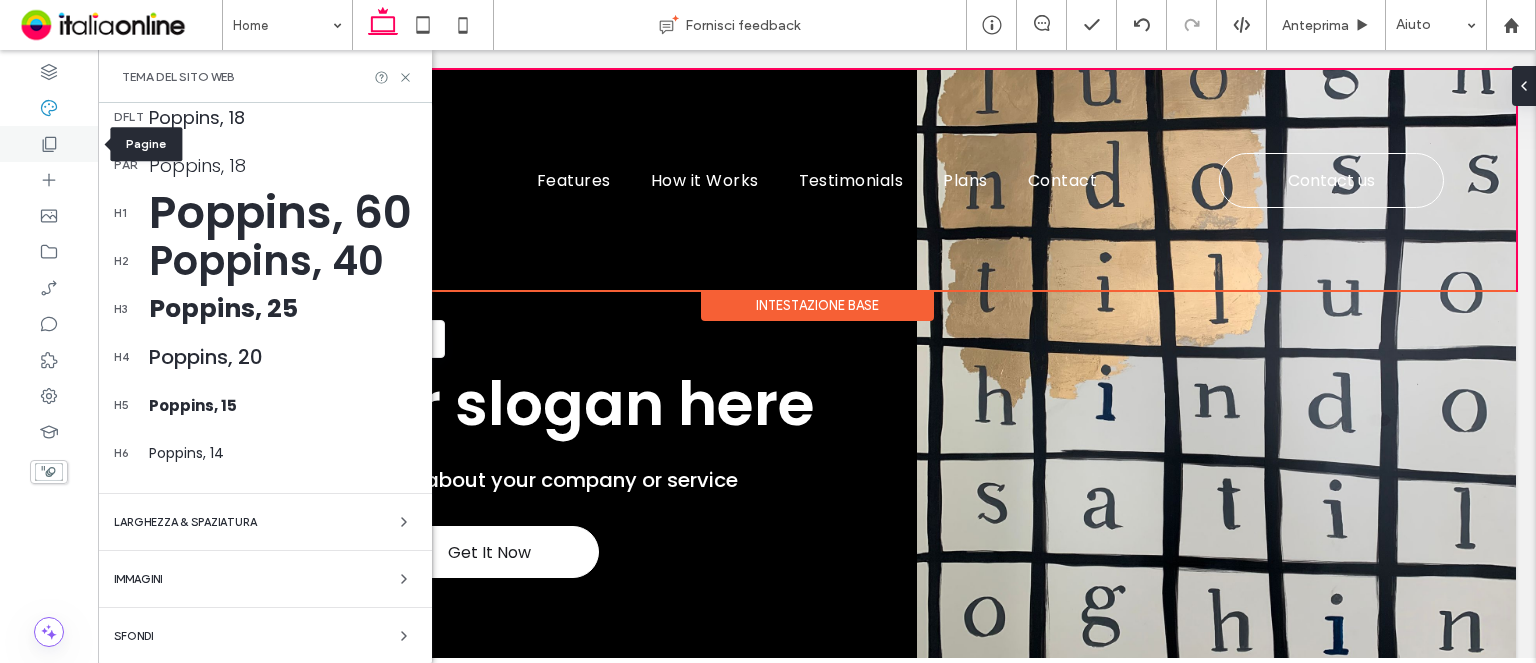 click 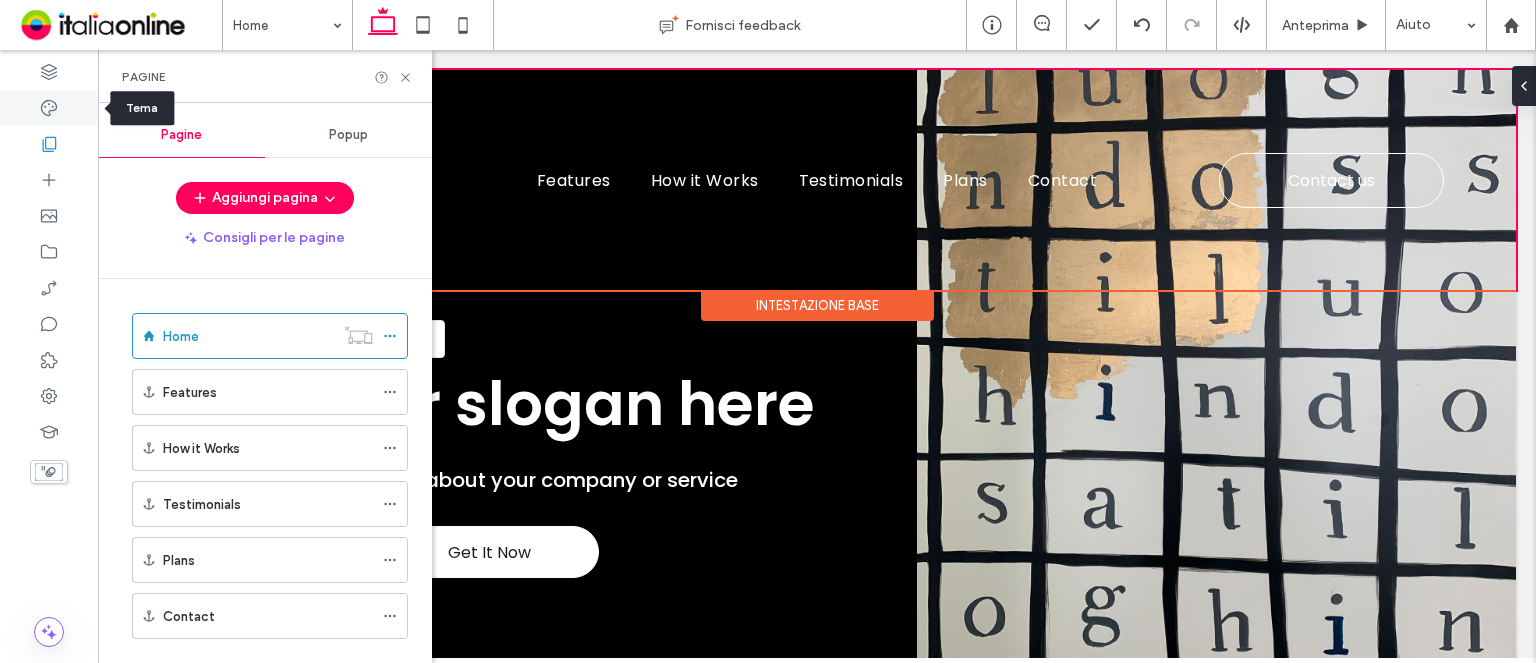 click 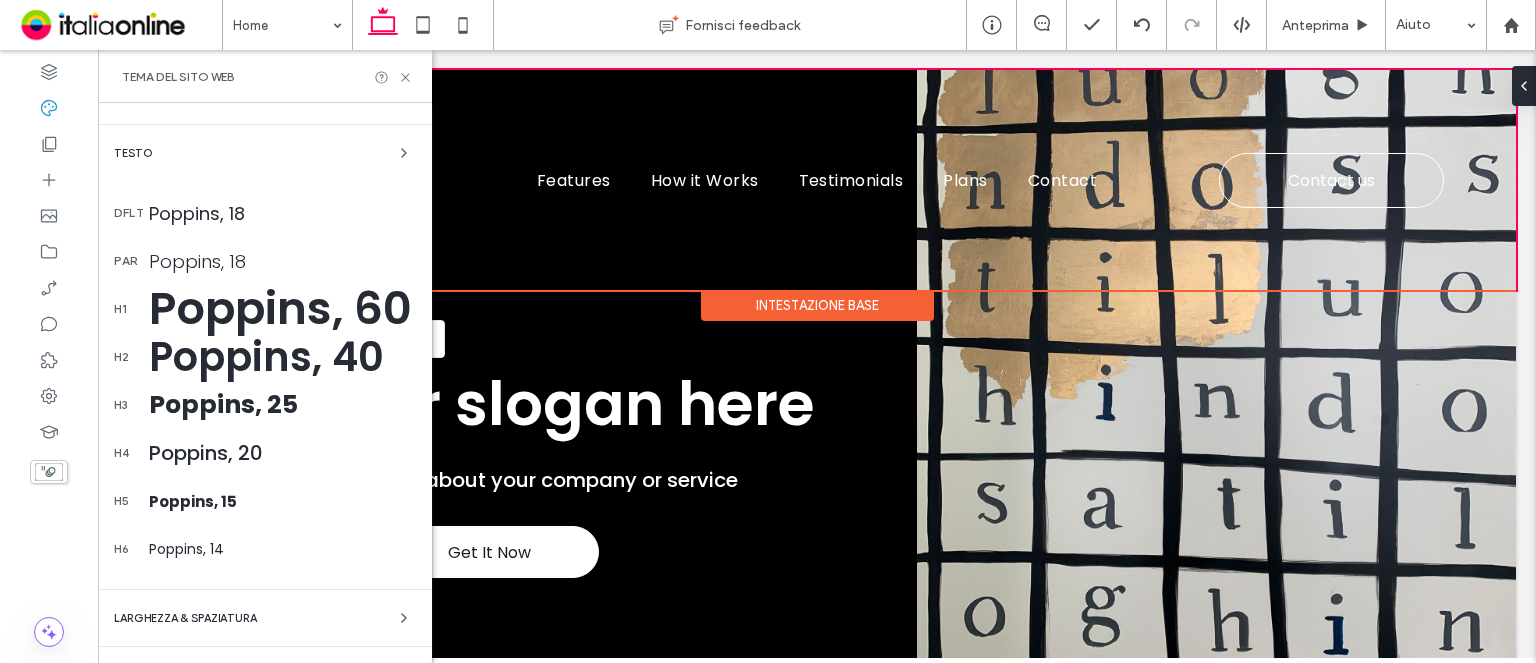 scroll, scrollTop: 328, scrollLeft: 0, axis: vertical 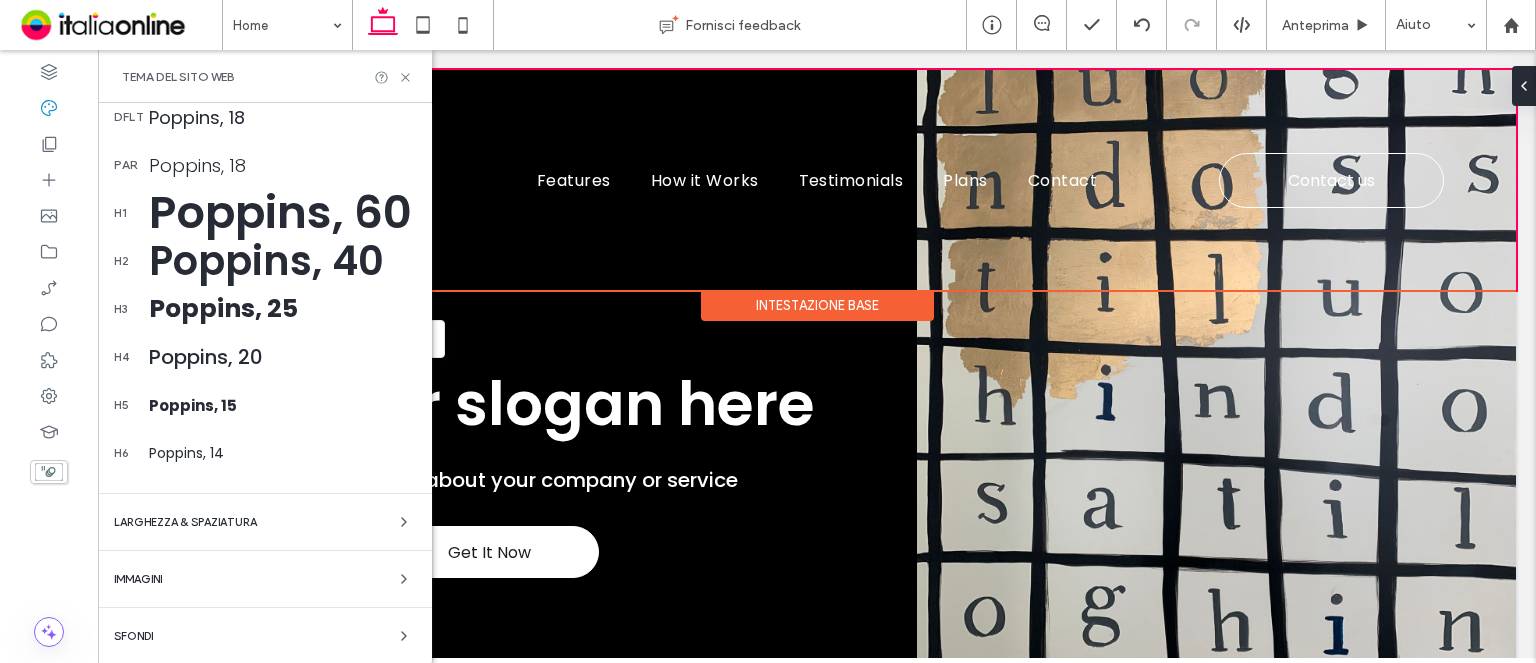 click on "Sfondi" at bounding box center (265, 636) 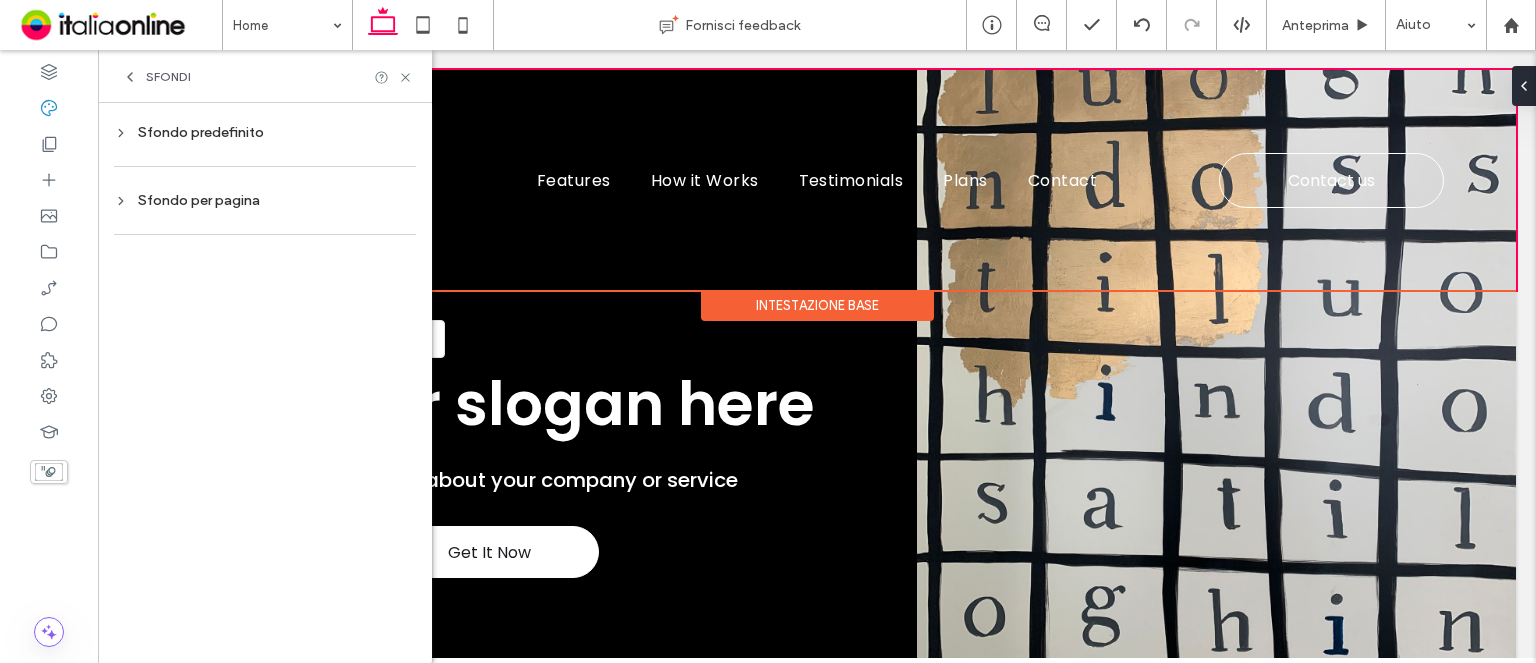 scroll, scrollTop: 0, scrollLeft: 0, axis: both 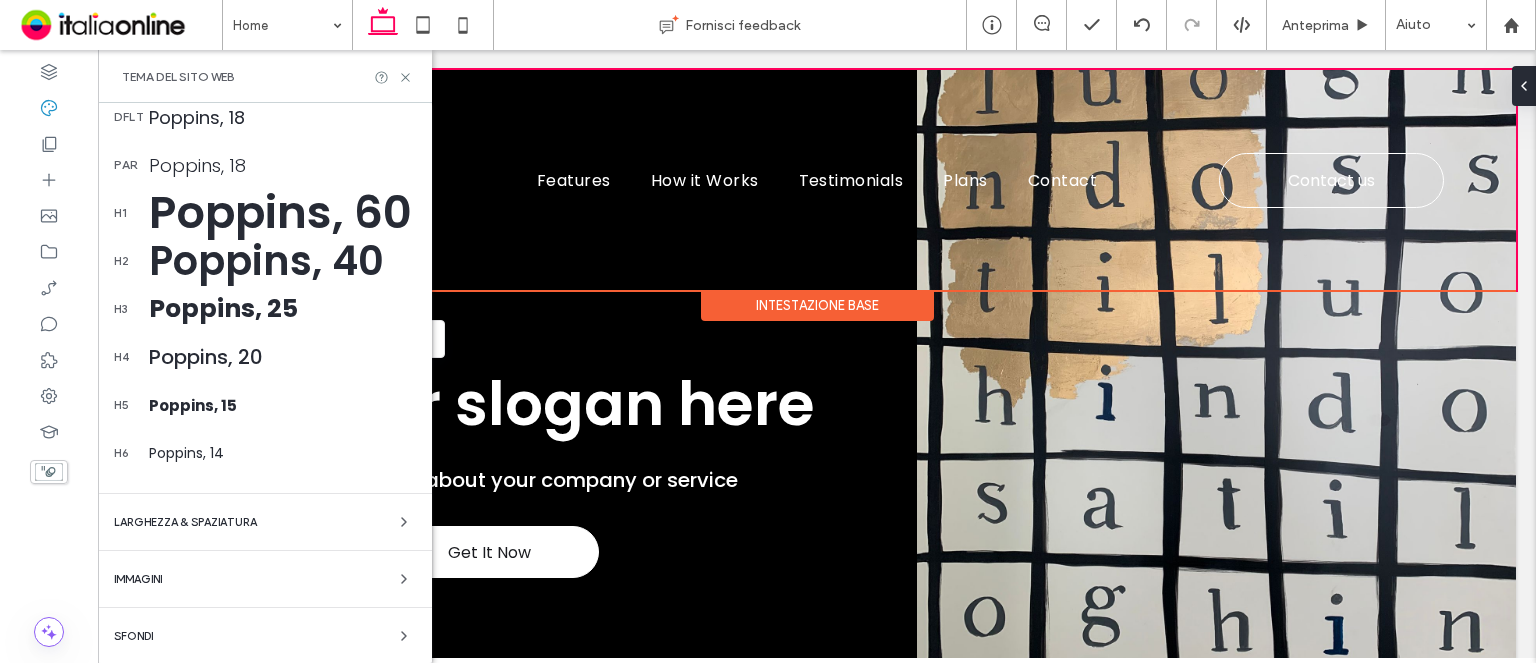 click on "Immagini" at bounding box center [265, 579] 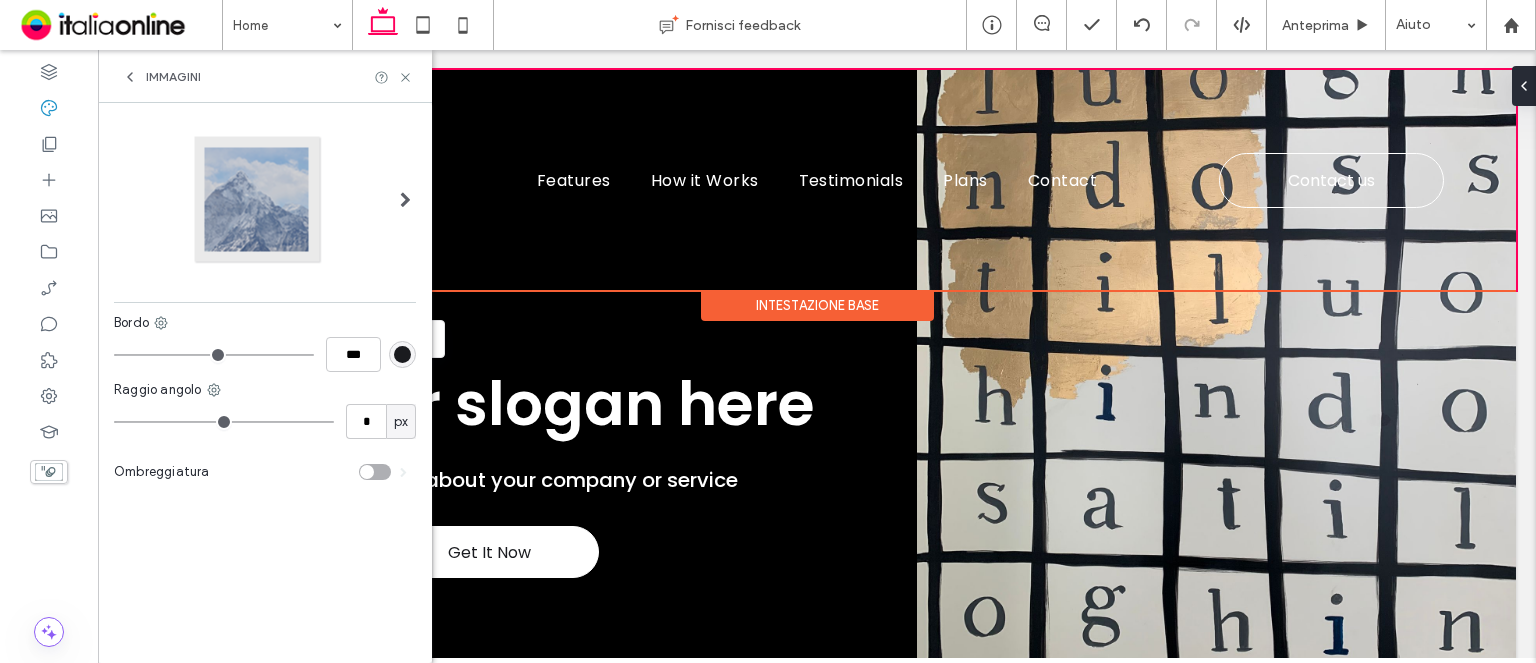 scroll, scrollTop: 0, scrollLeft: 0, axis: both 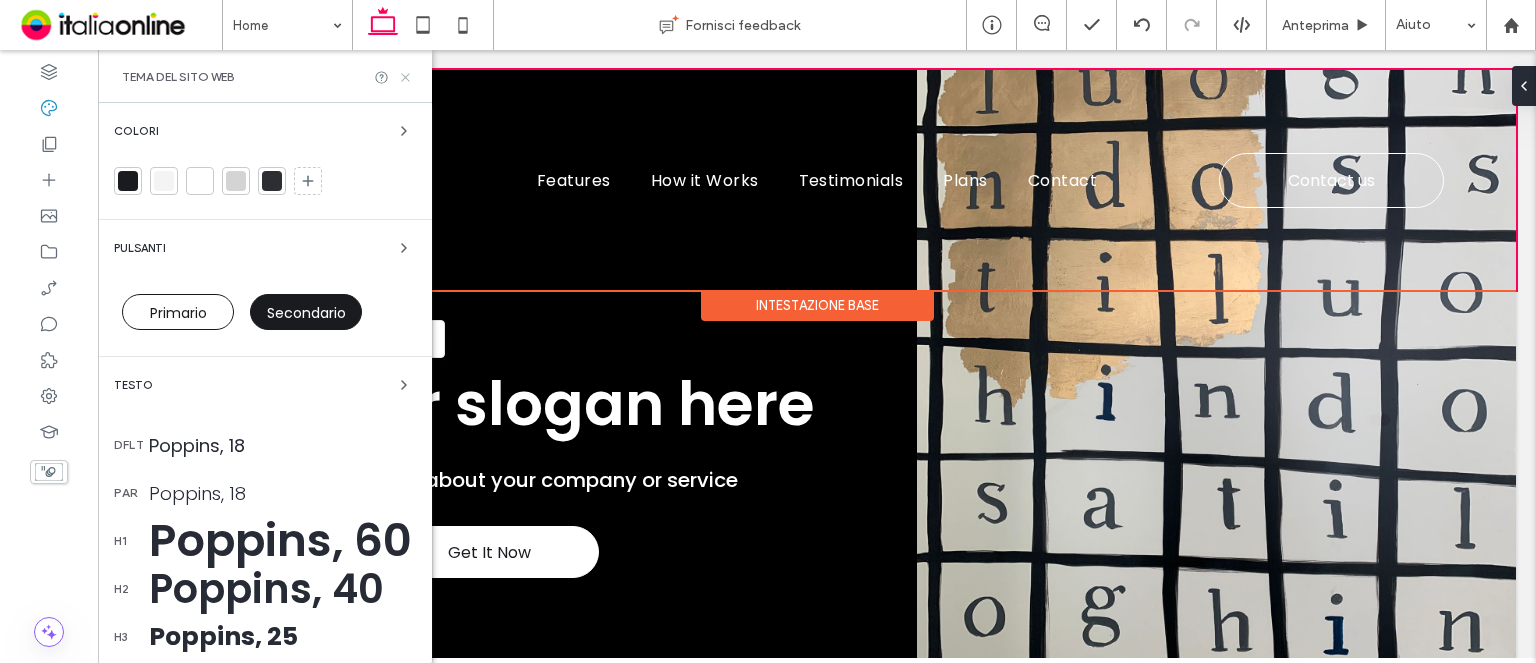 drag, startPoint x: 404, startPoint y: 79, endPoint x: 381, endPoint y: 73, distance: 23.769728 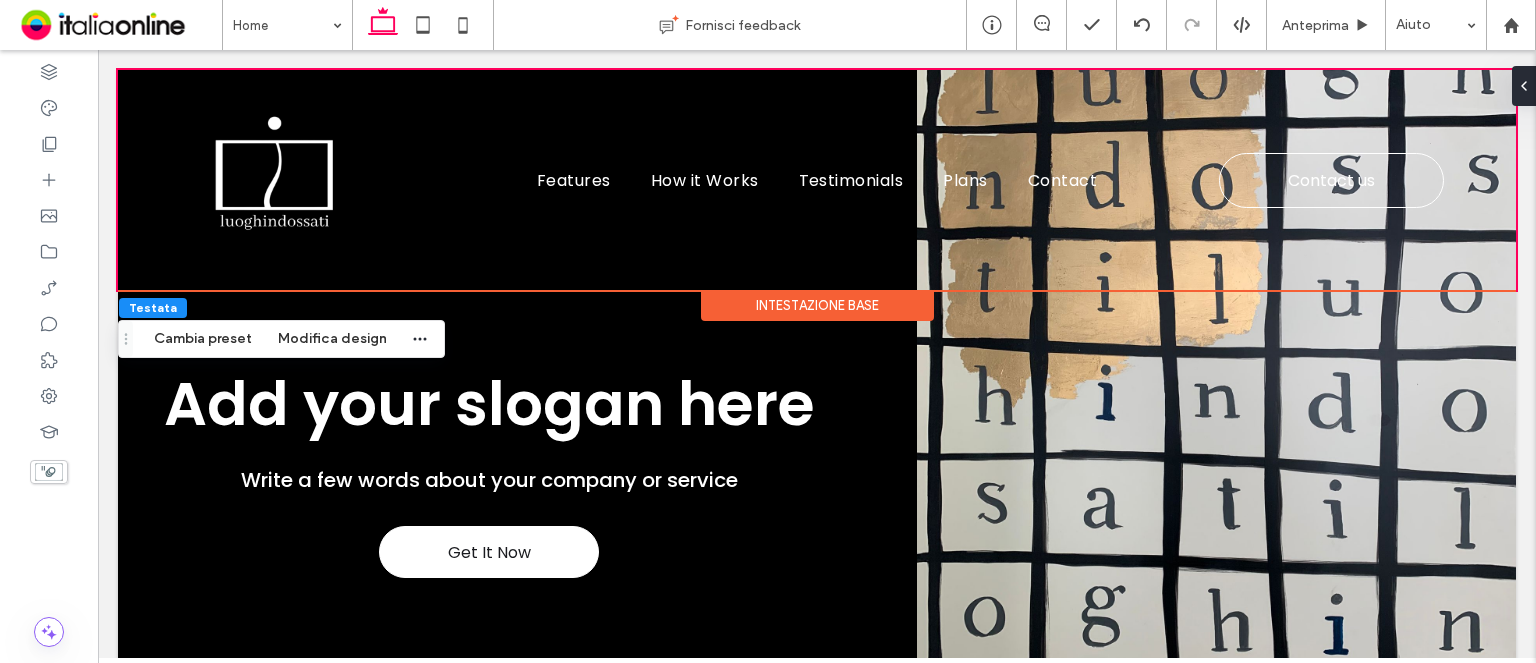 click on "Intestazione base" at bounding box center [817, 305] 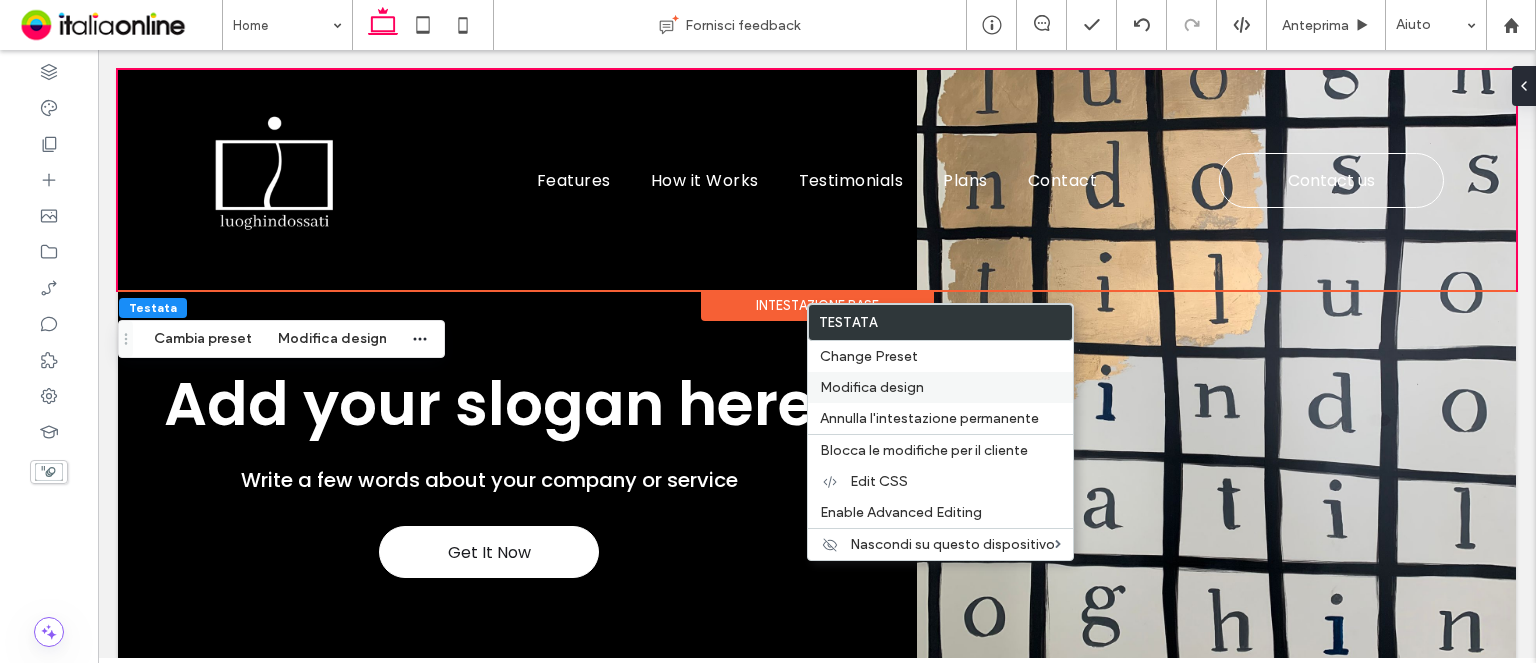click on "Modifica design" at bounding box center [872, 387] 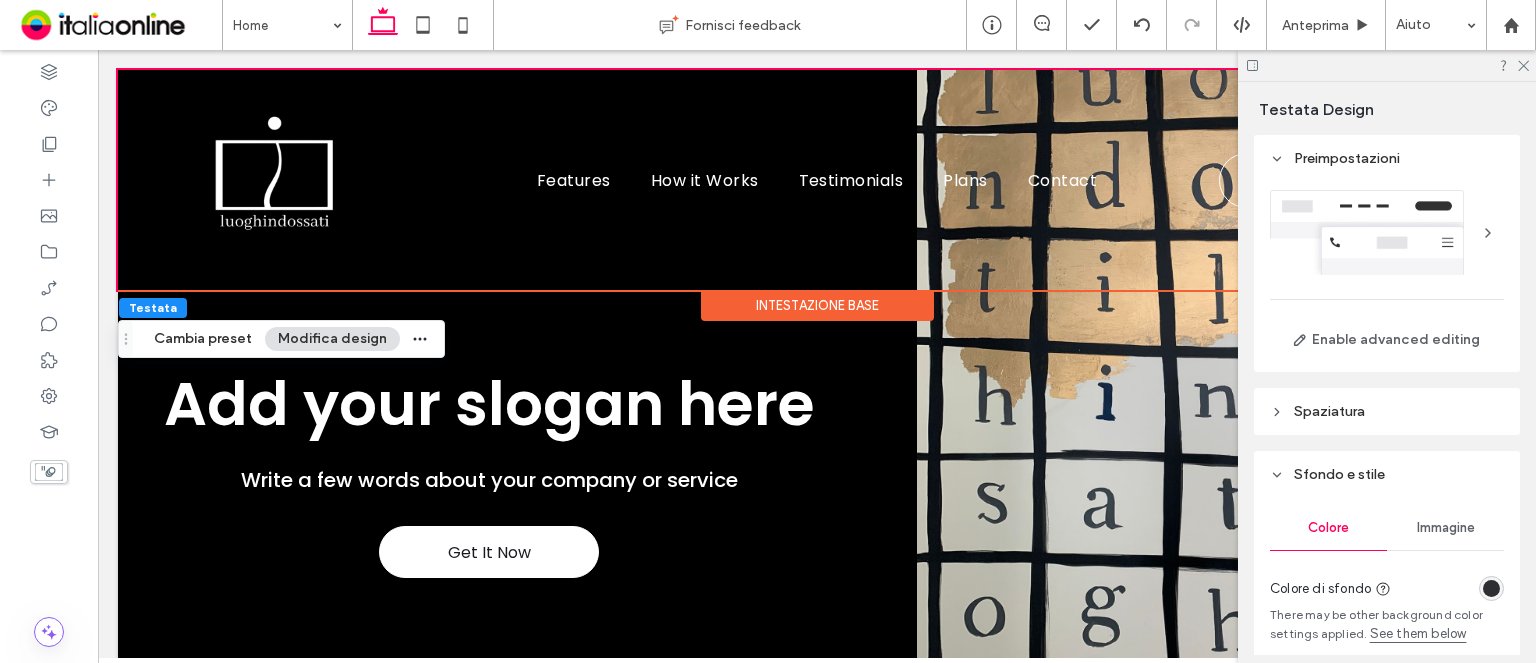 click at bounding box center [1488, 233] 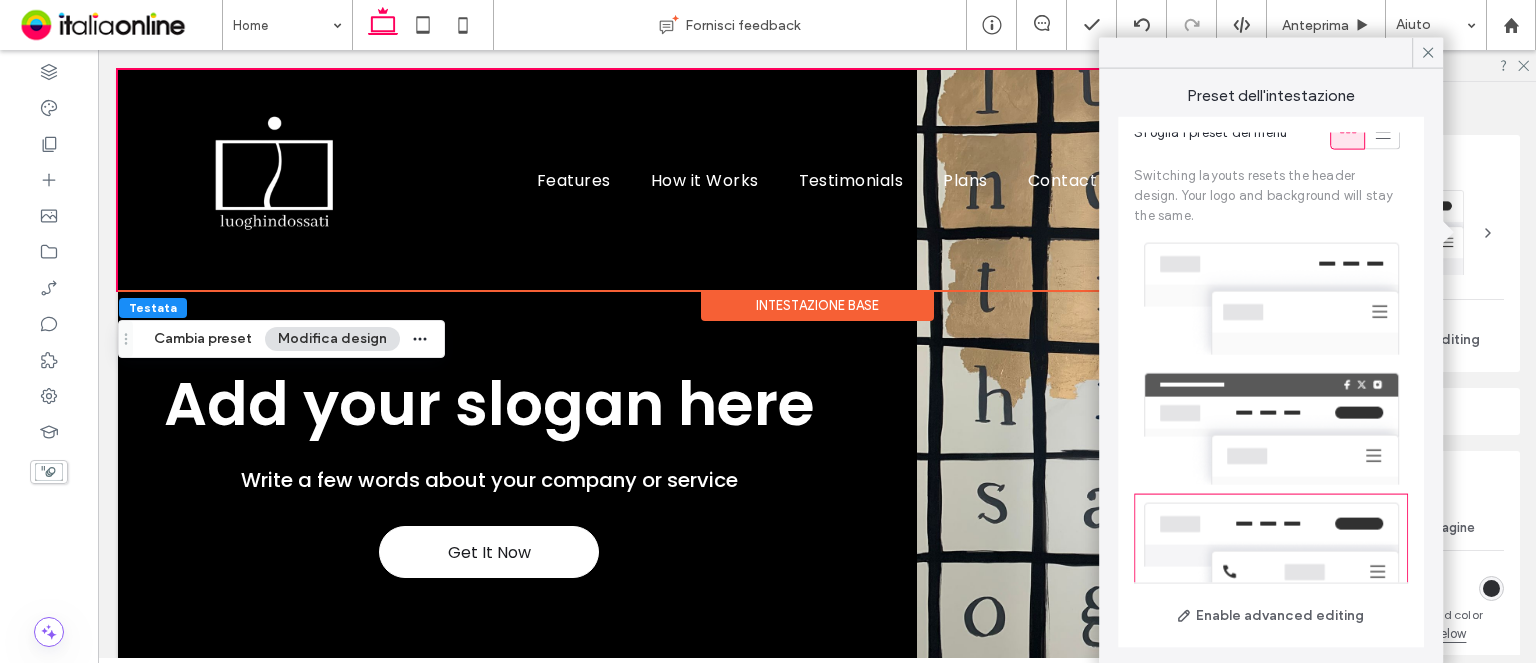 scroll, scrollTop: 0, scrollLeft: 0, axis: both 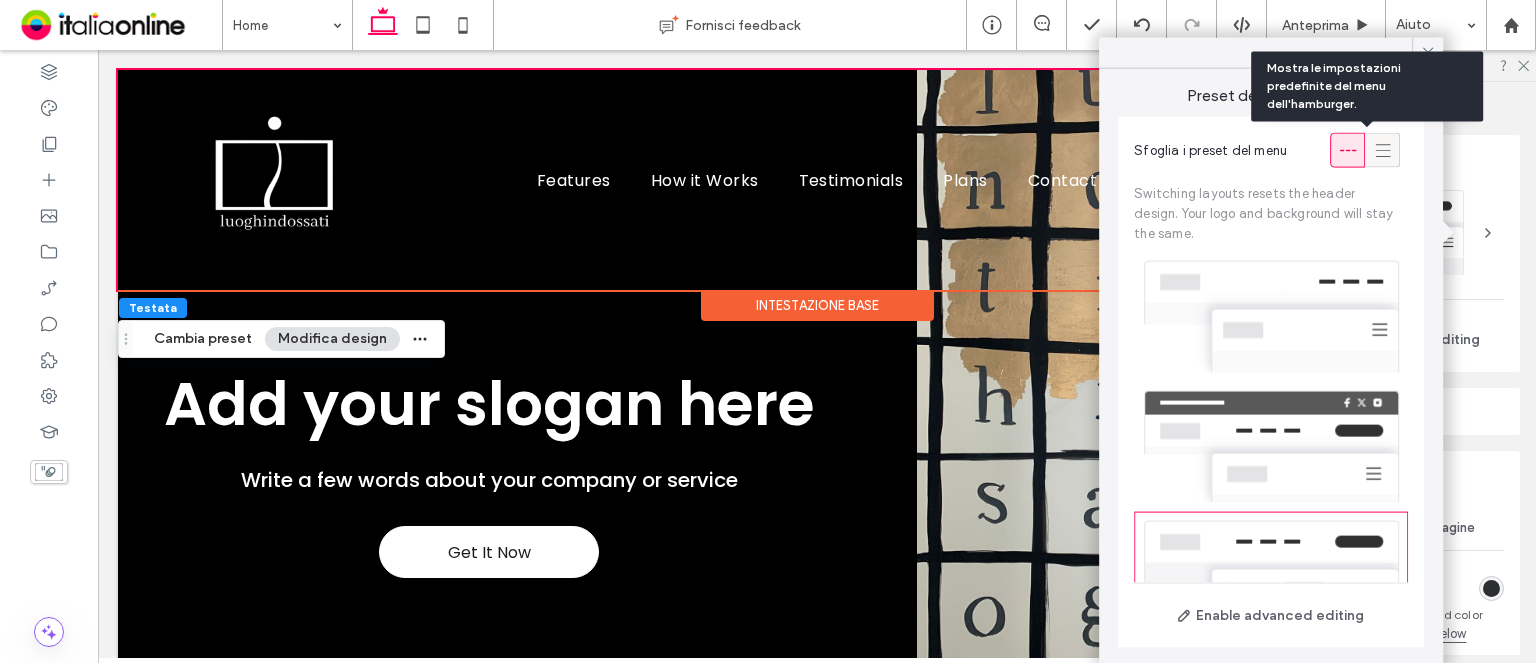 click 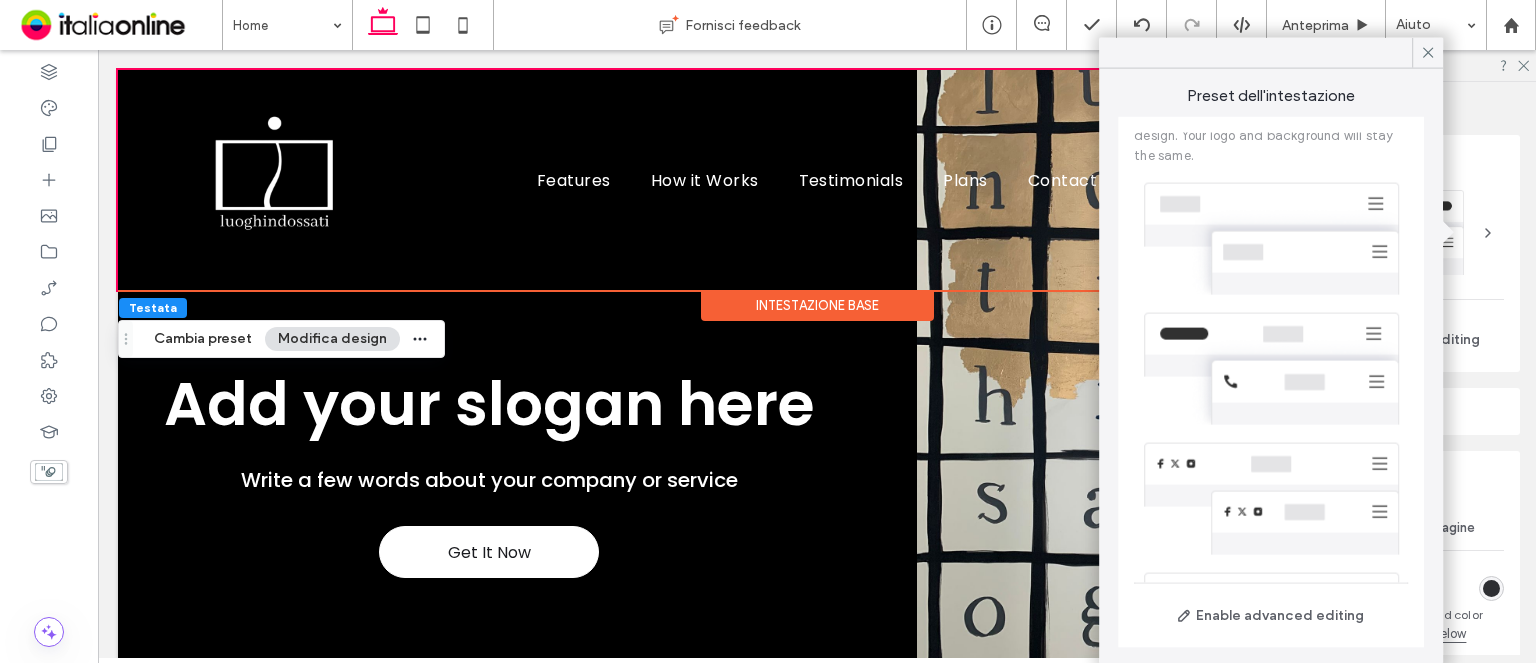 scroll, scrollTop: 0, scrollLeft: 0, axis: both 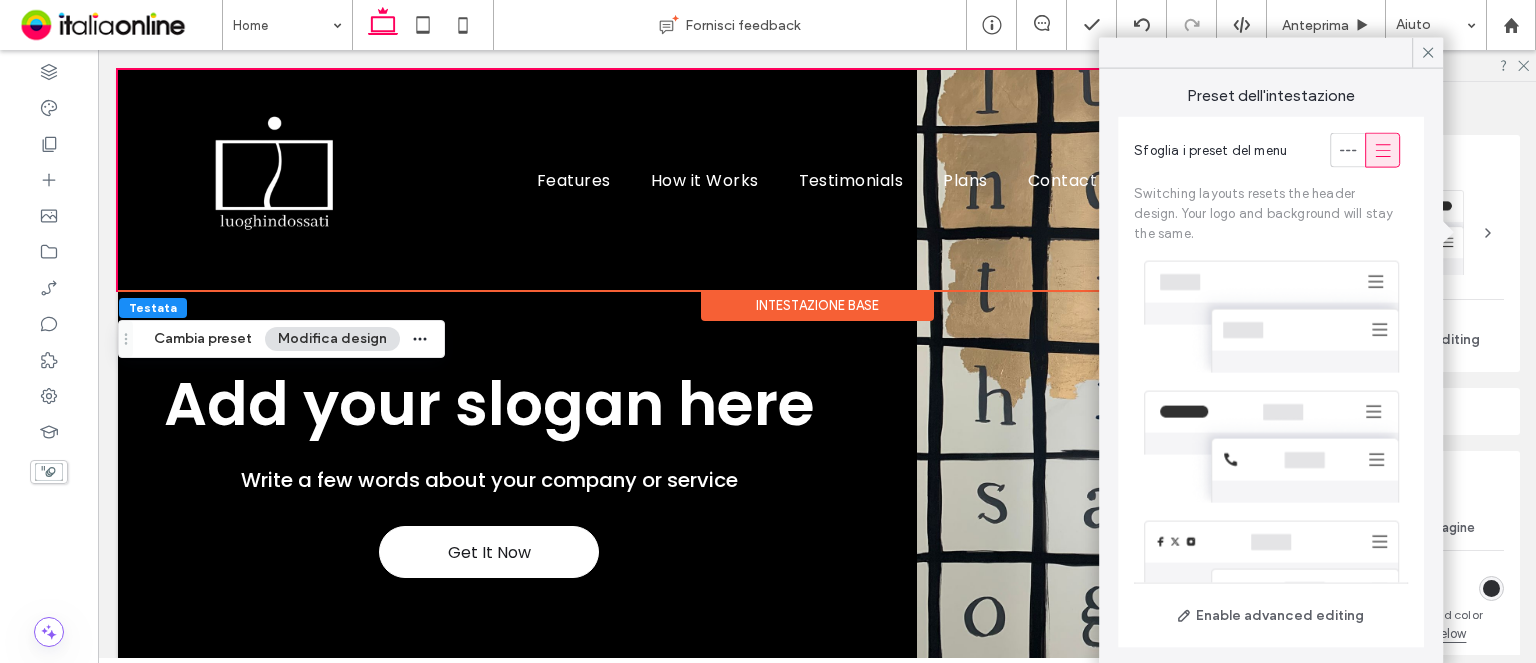 click at bounding box center (1271, 317) 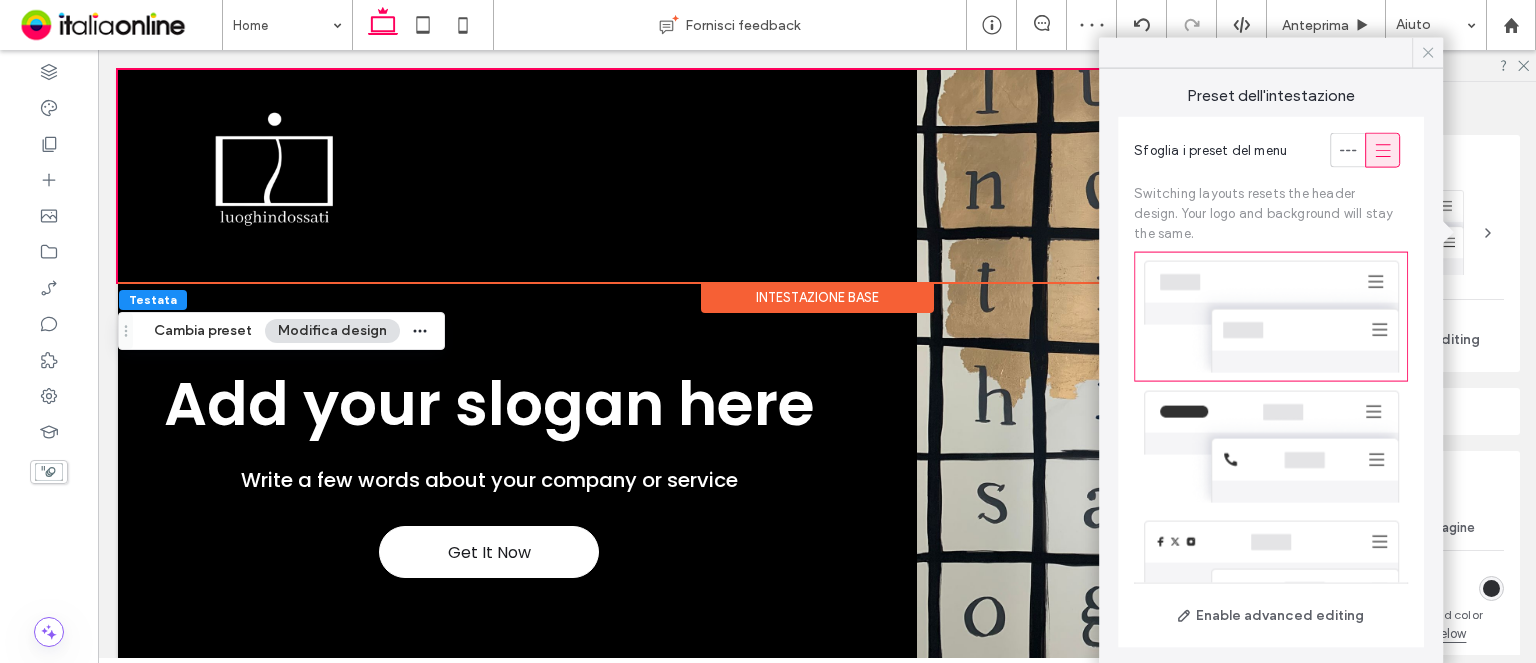 click 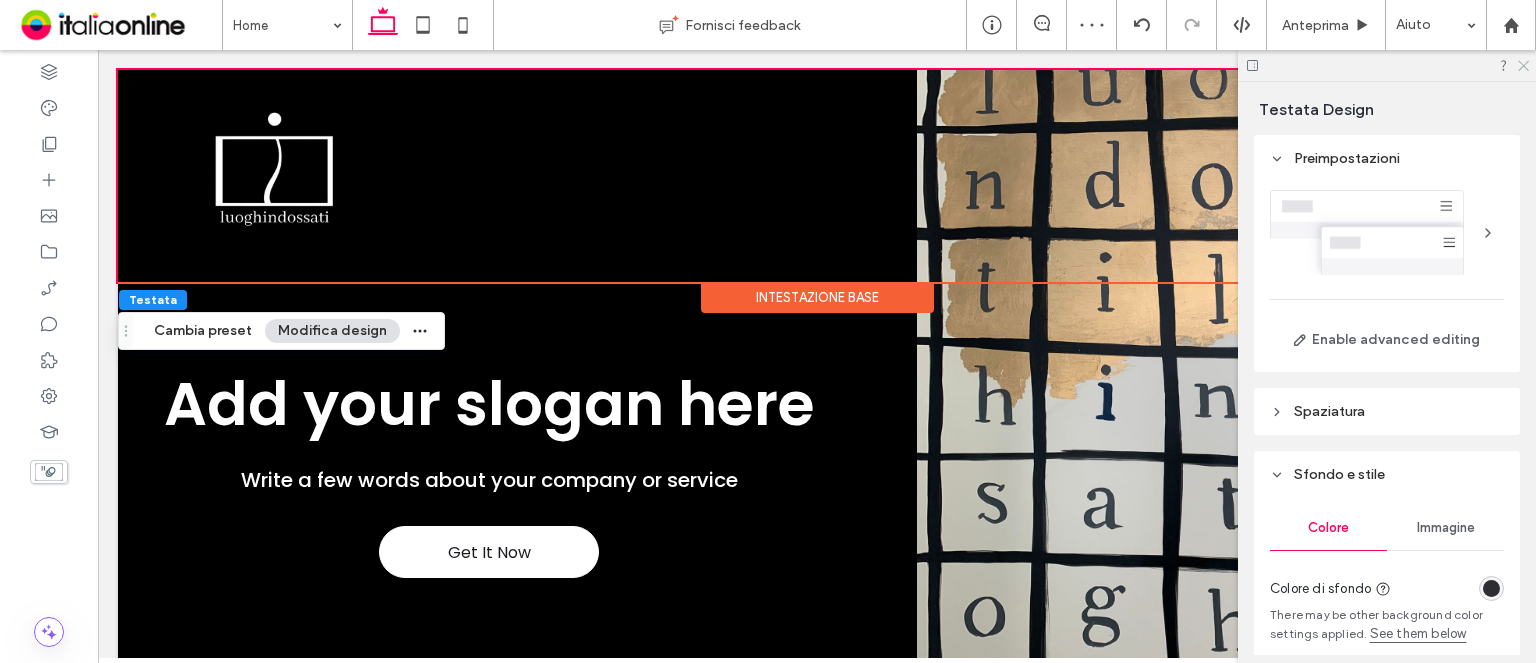 click 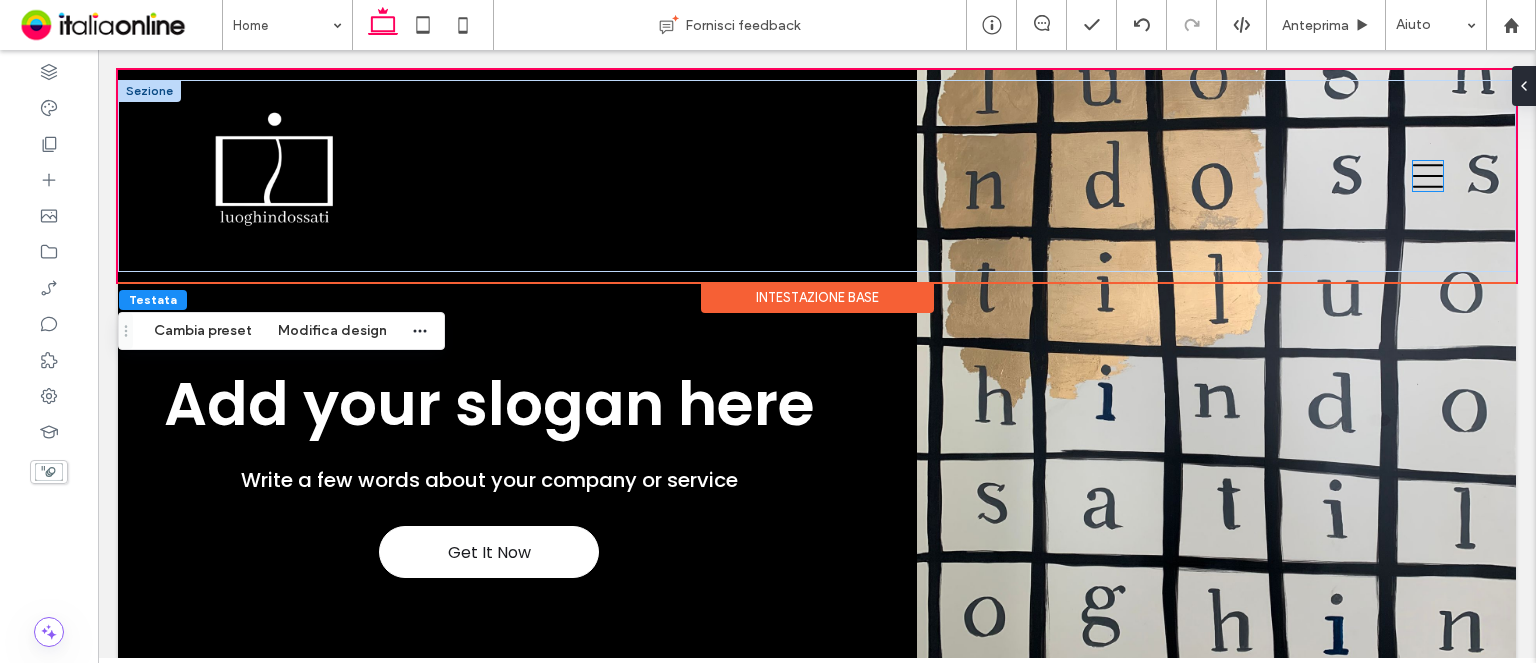 click 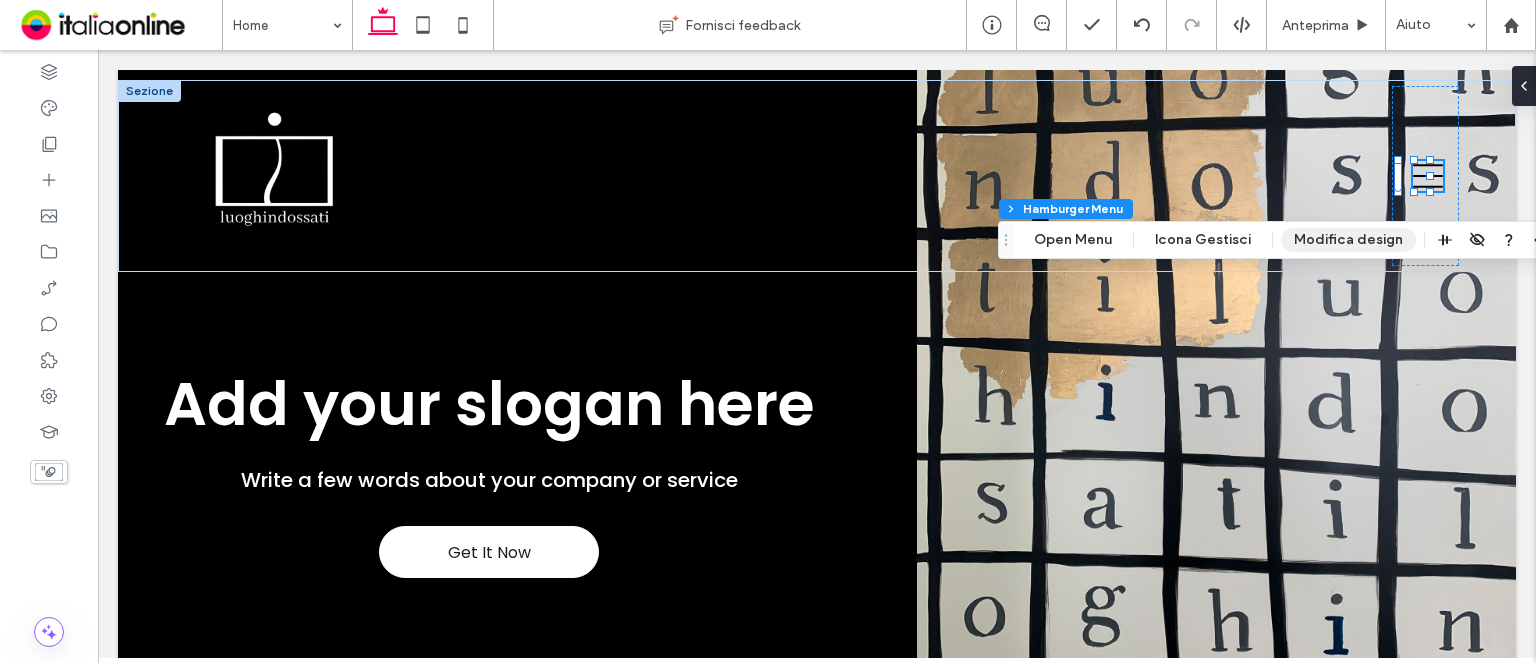 click on "Modifica design" at bounding box center (1348, 240) 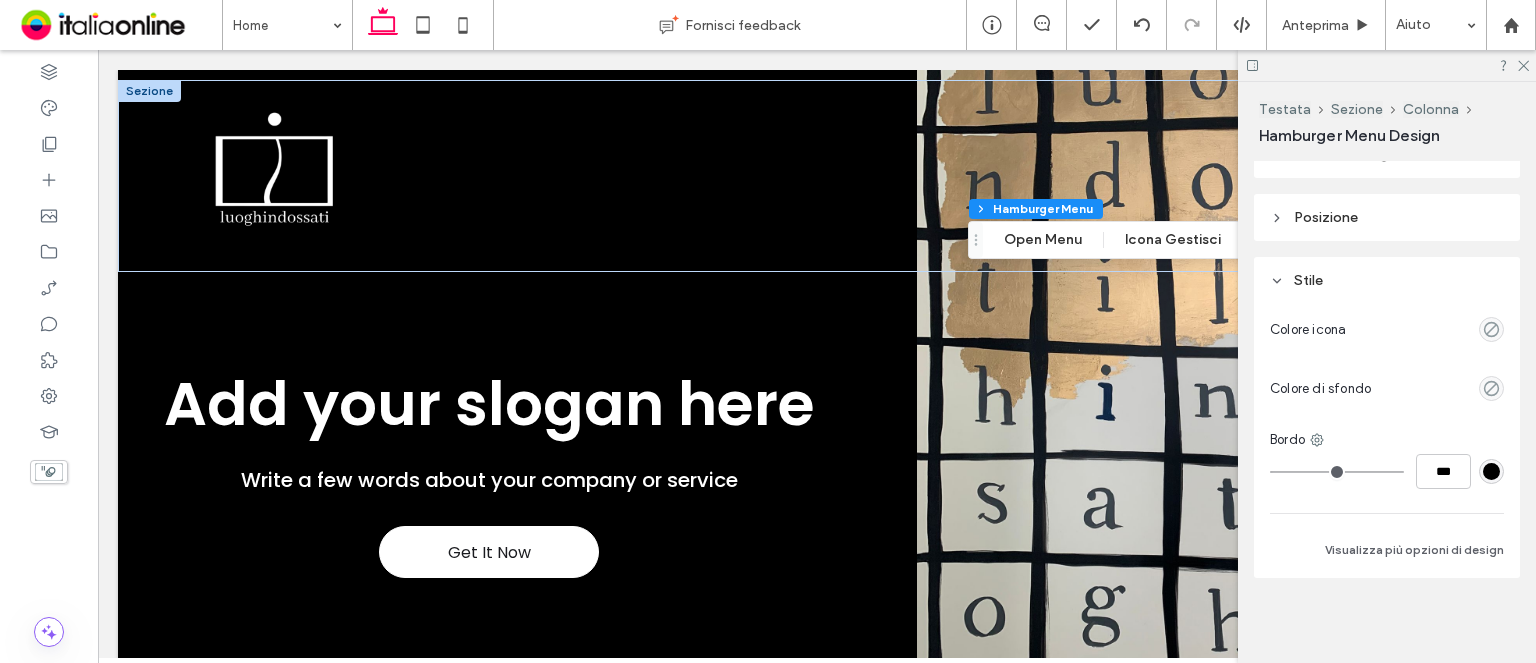 scroll, scrollTop: 212, scrollLeft: 0, axis: vertical 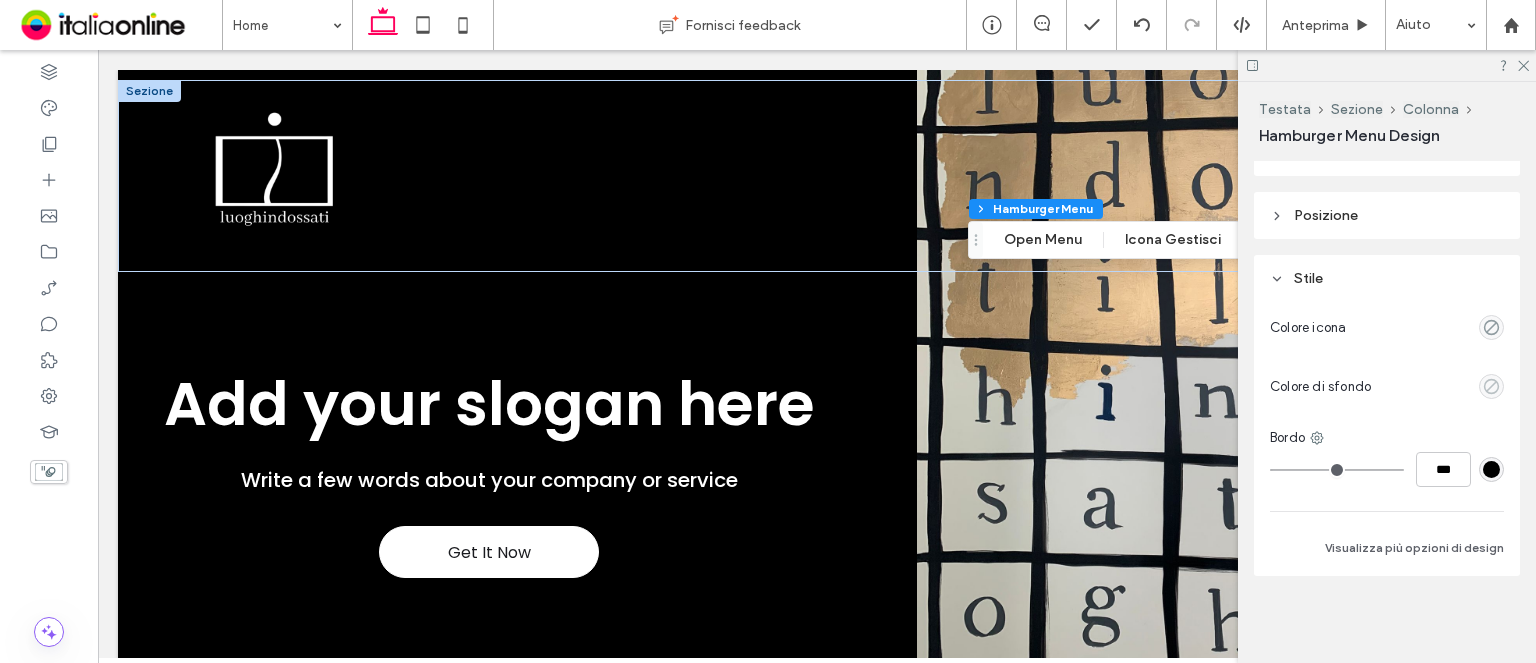 click 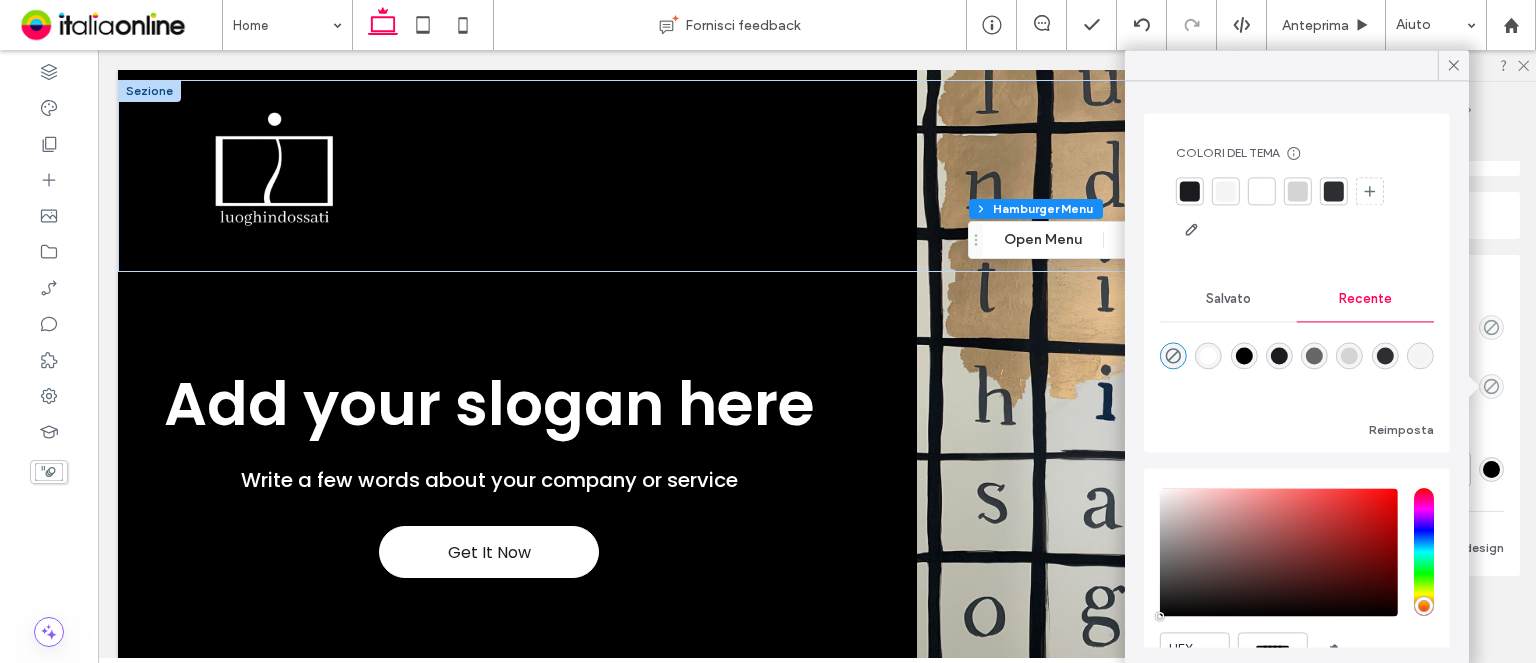 click at bounding box center [1243, 355] 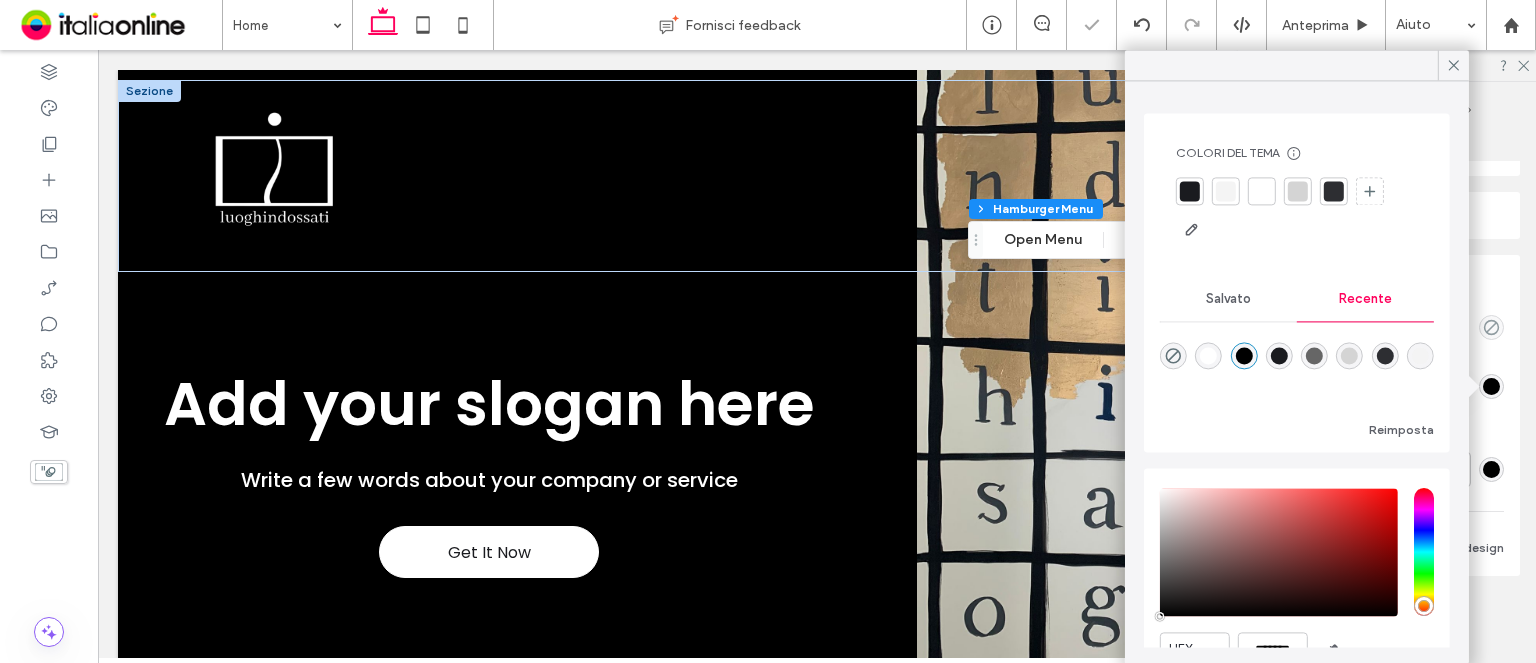 click on "Per modificare il menu, attenersi alla procedura descritta di seguito.   Clicca qui. Allineamento Spaziatura Imposta i margini e la spaziatura interna 0px 0% 0px 0% * px 0px * px 0px Reimposta spaziatura interna Dimensione Larghezza ** px Altezza ** px Altre opzioni di dimensione Posizione Tipo di posizione Predefinito Stile Colore icona Colore di sfondo Bordo *** Visualizza più opzioni di design" at bounding box center (1393, 408) 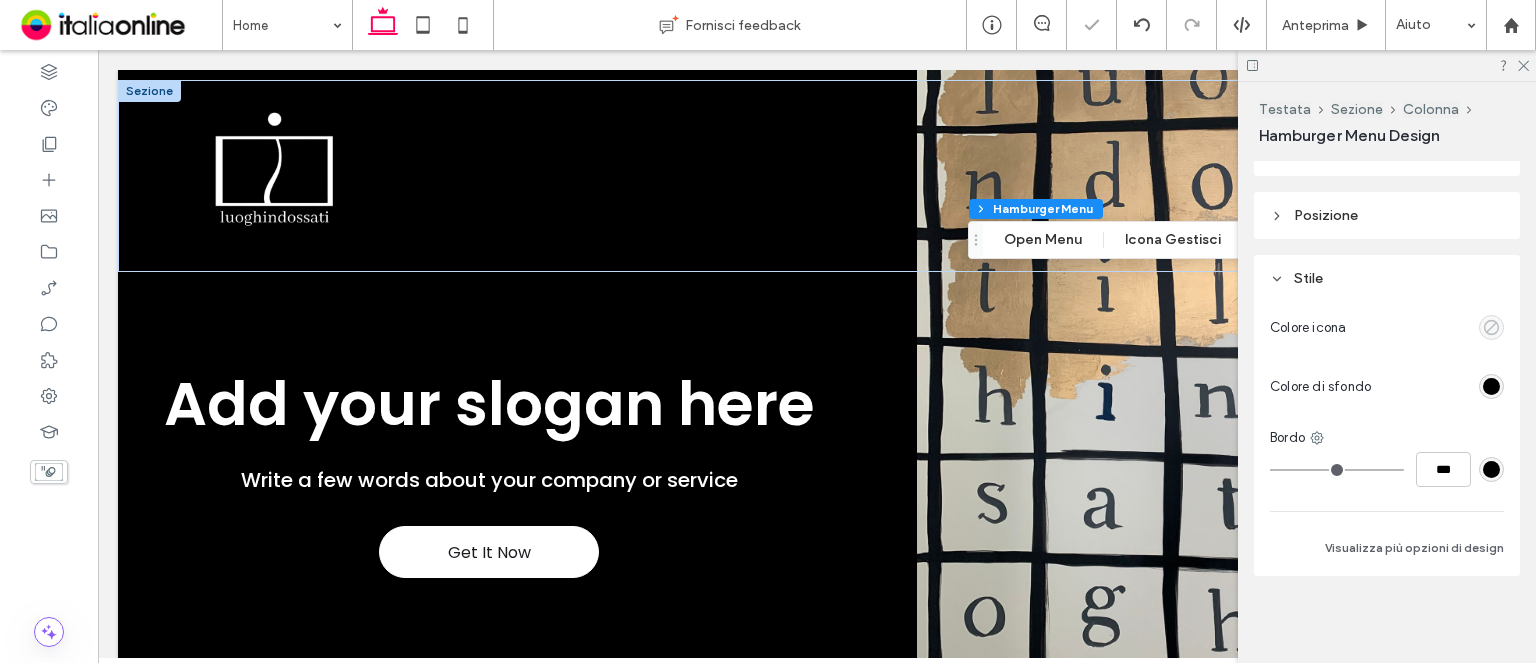 click 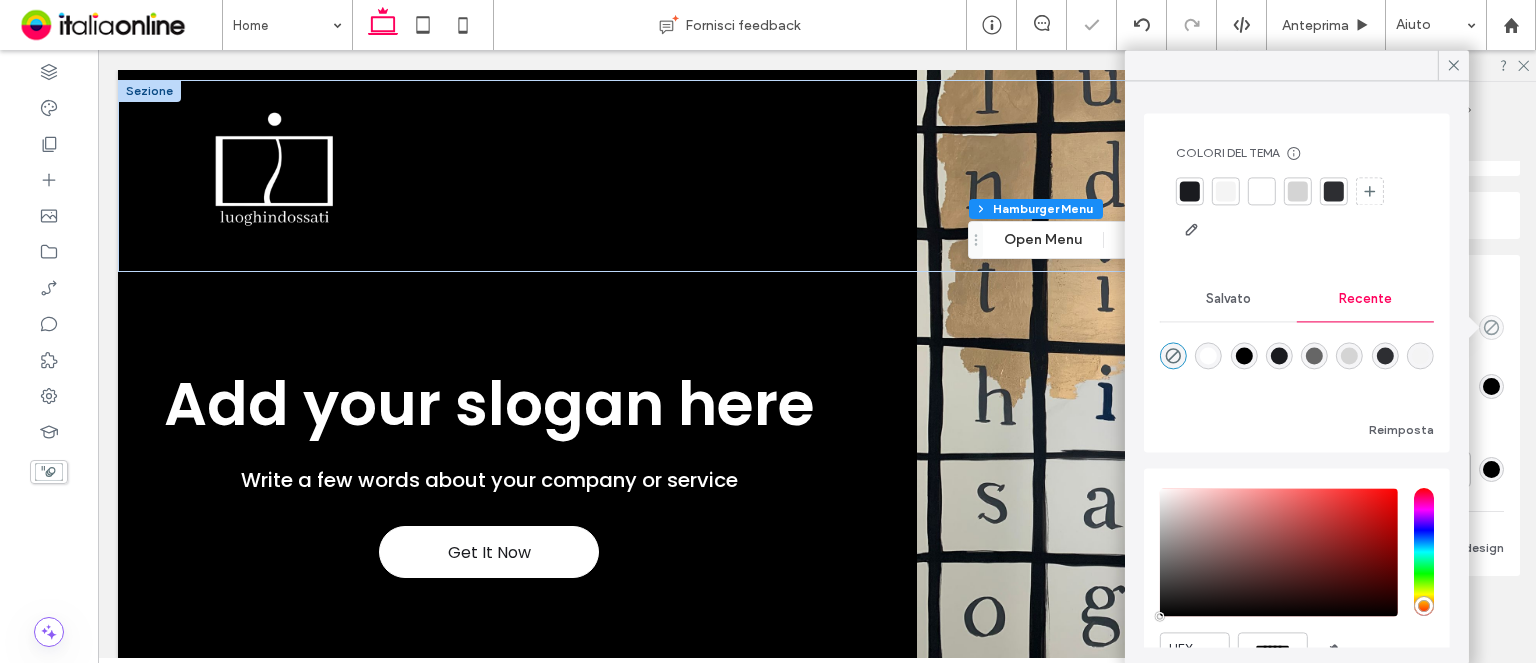 drag, startPoint x: 1211, startPoint y: 360, endPoint x: 1236, endPoint y: 343, distance: 30.232433 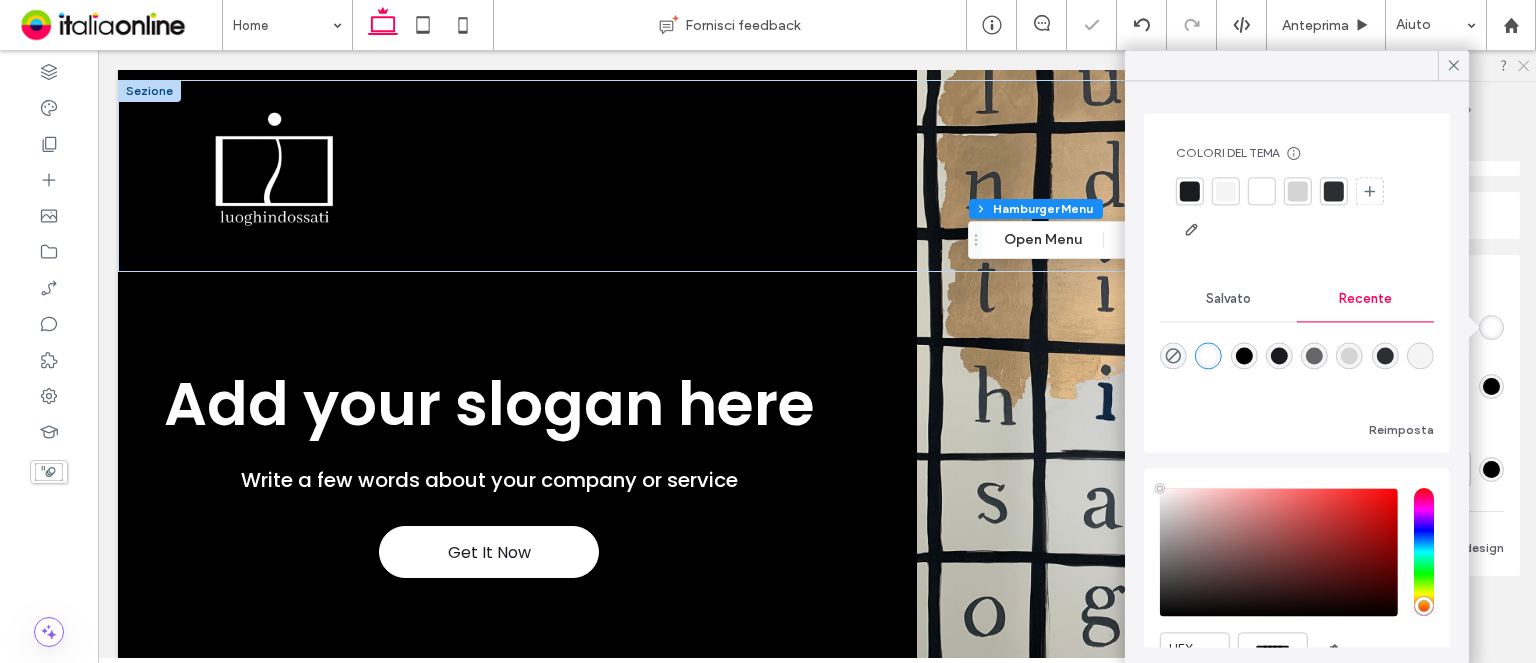 click 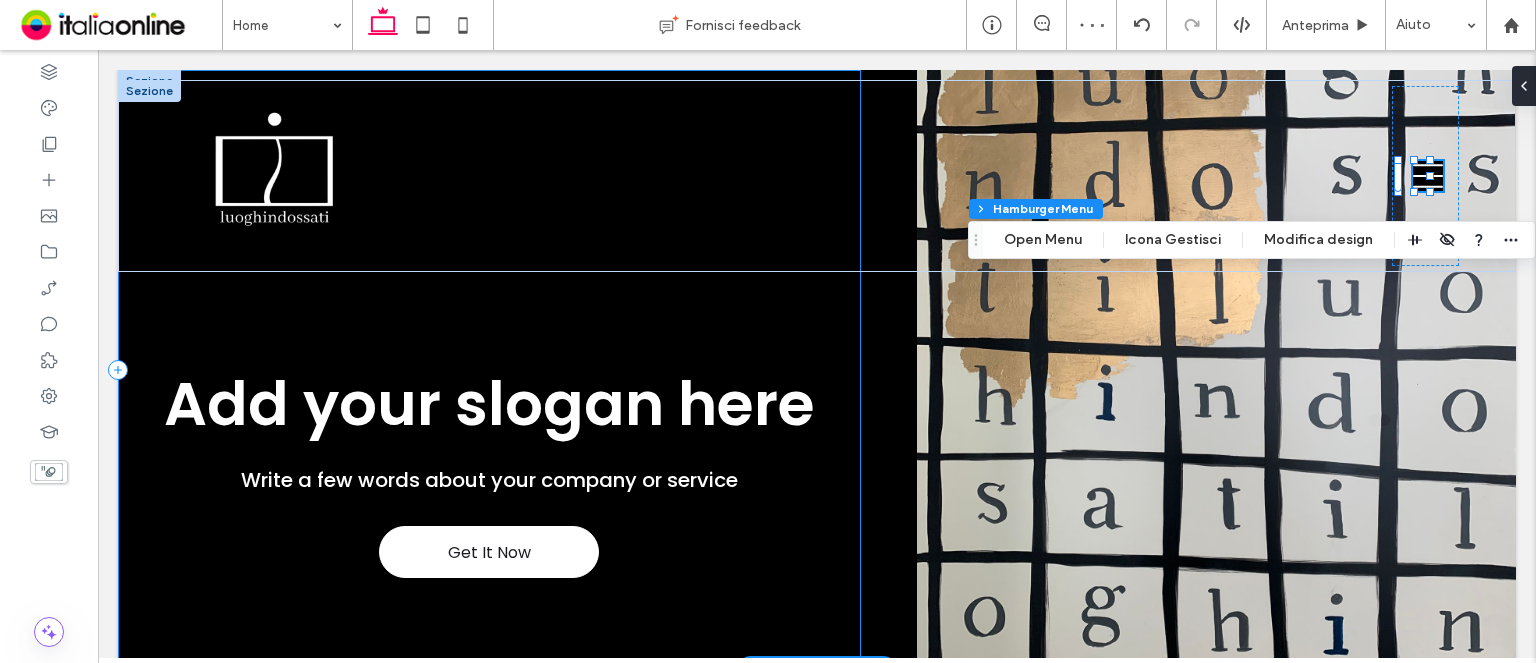 click on "Get It Now
Add your slogan here
Write a few words about your company or service" at bounding box center [489, 370] 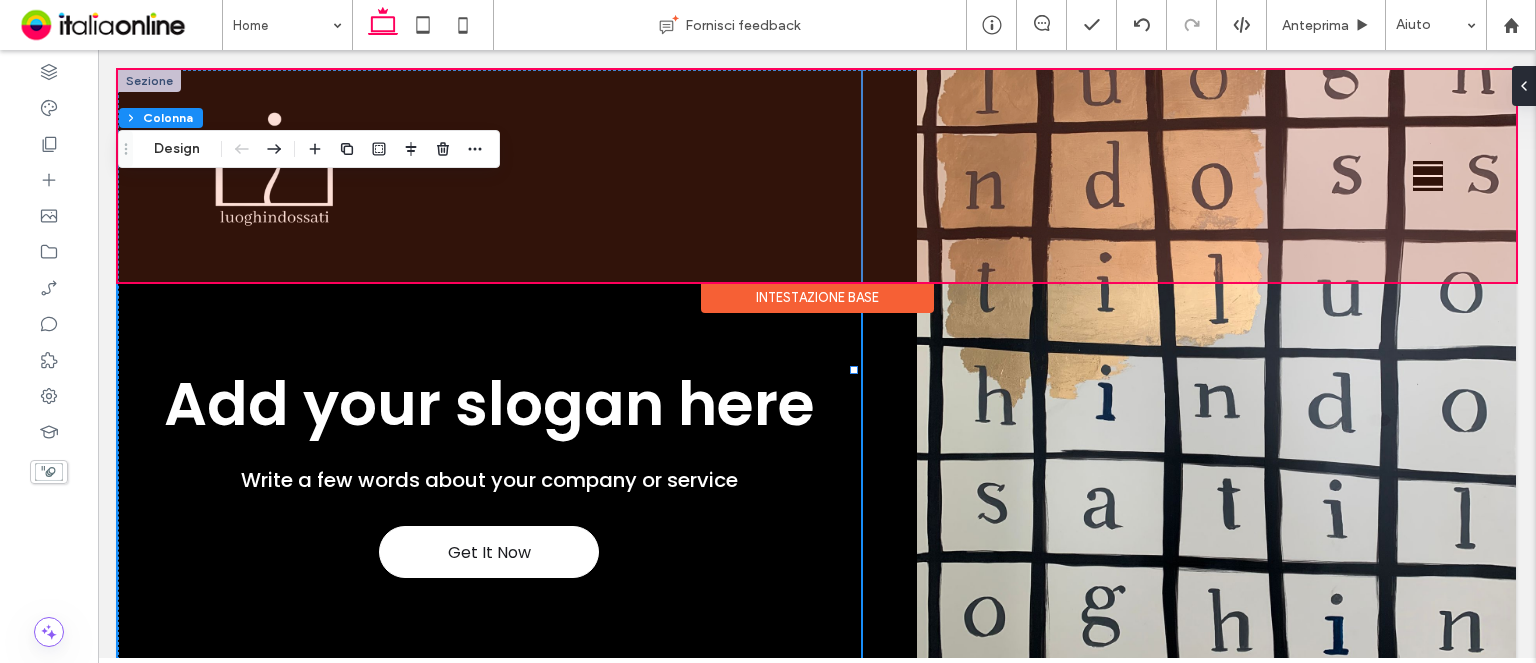 click at bounding box center (817, 176) 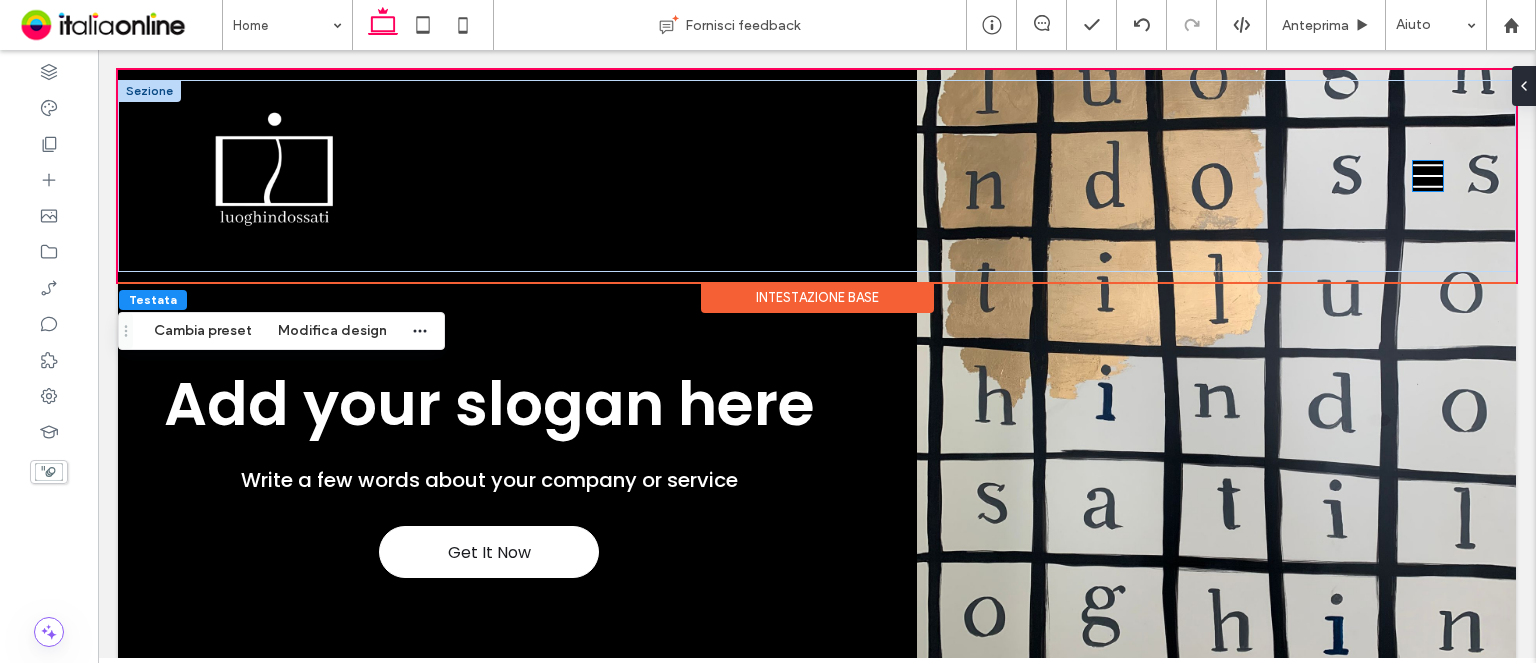 click 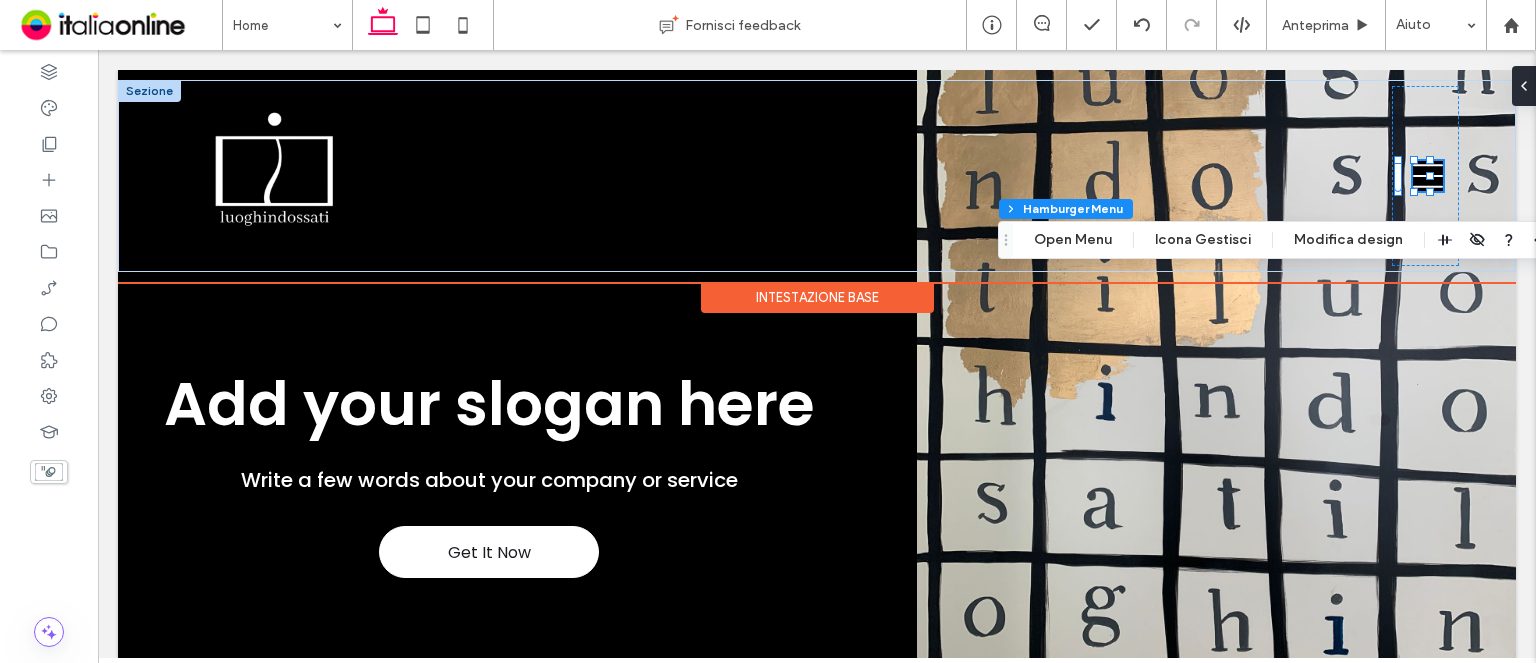 click on "Intestazione base" at bounding box center (817, 297) 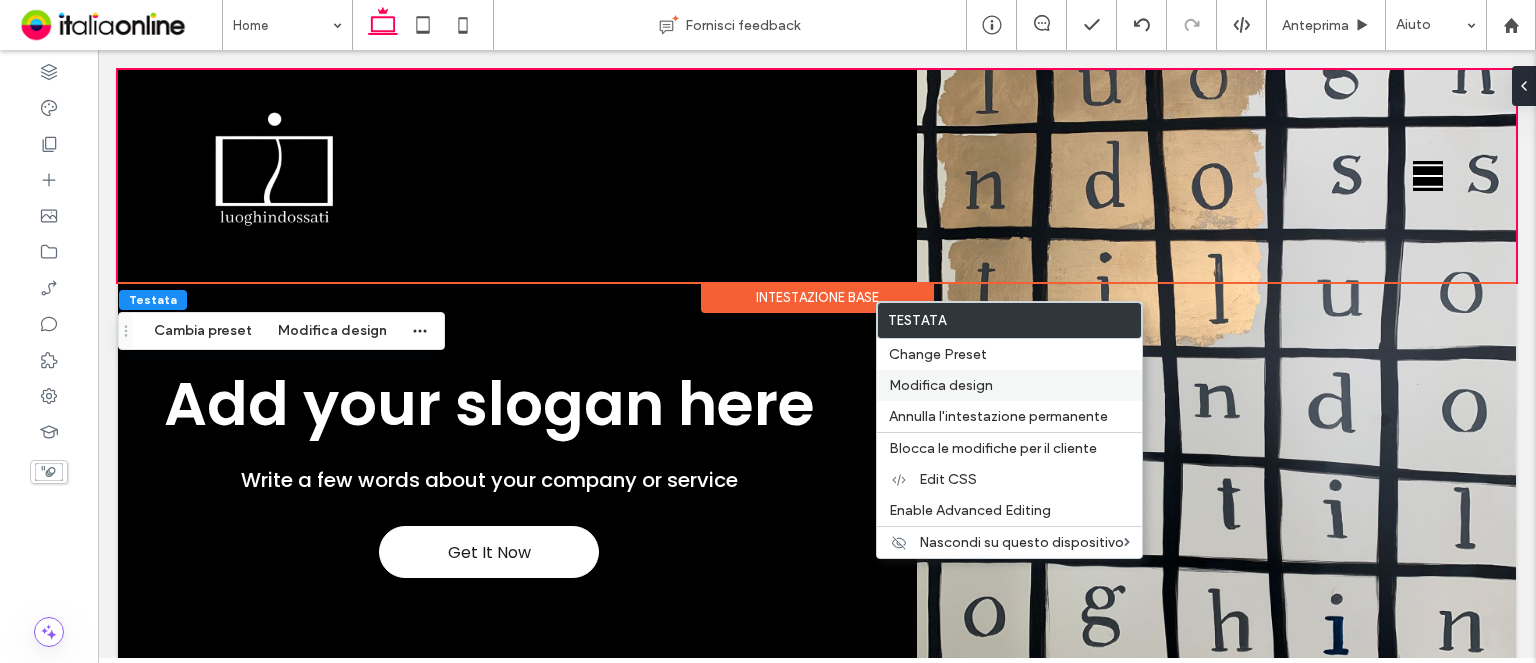 click on "Modifica design" at bounding box center [941, 385] 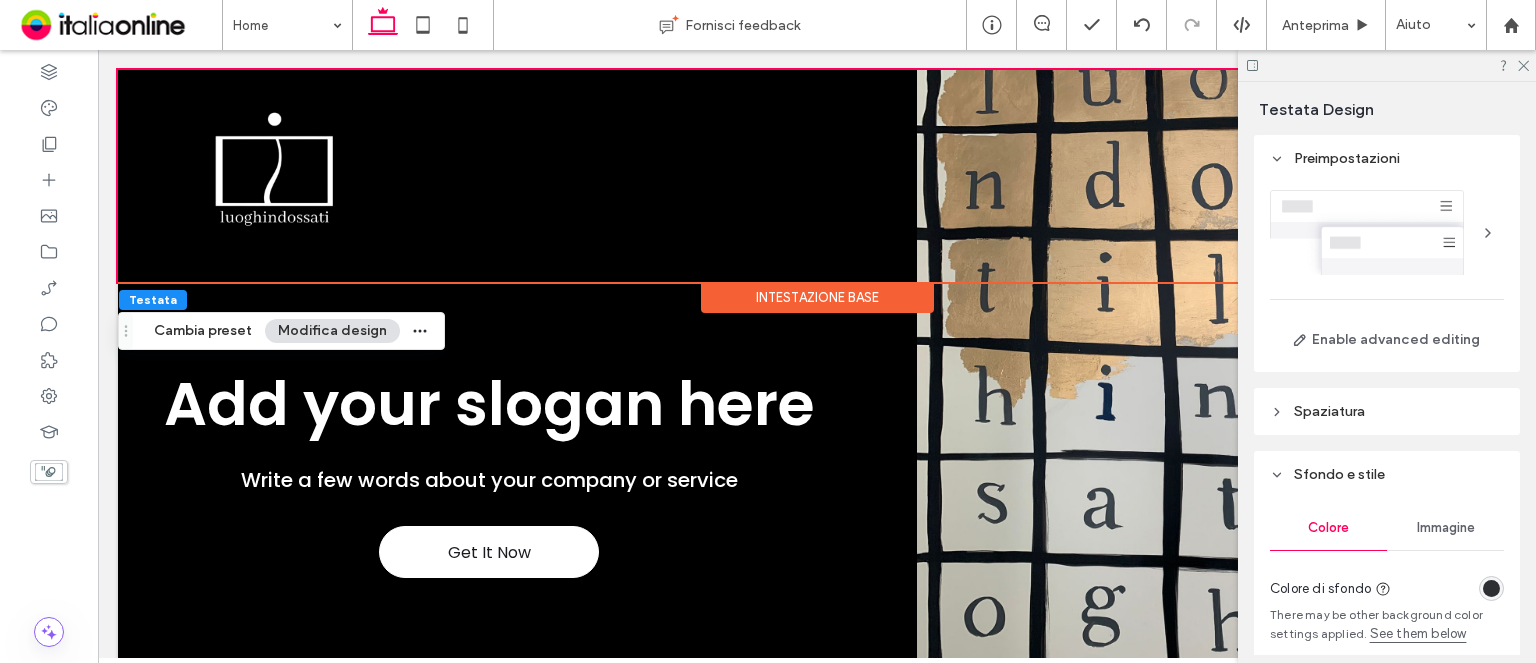 click at bounding box center (1387, 232) 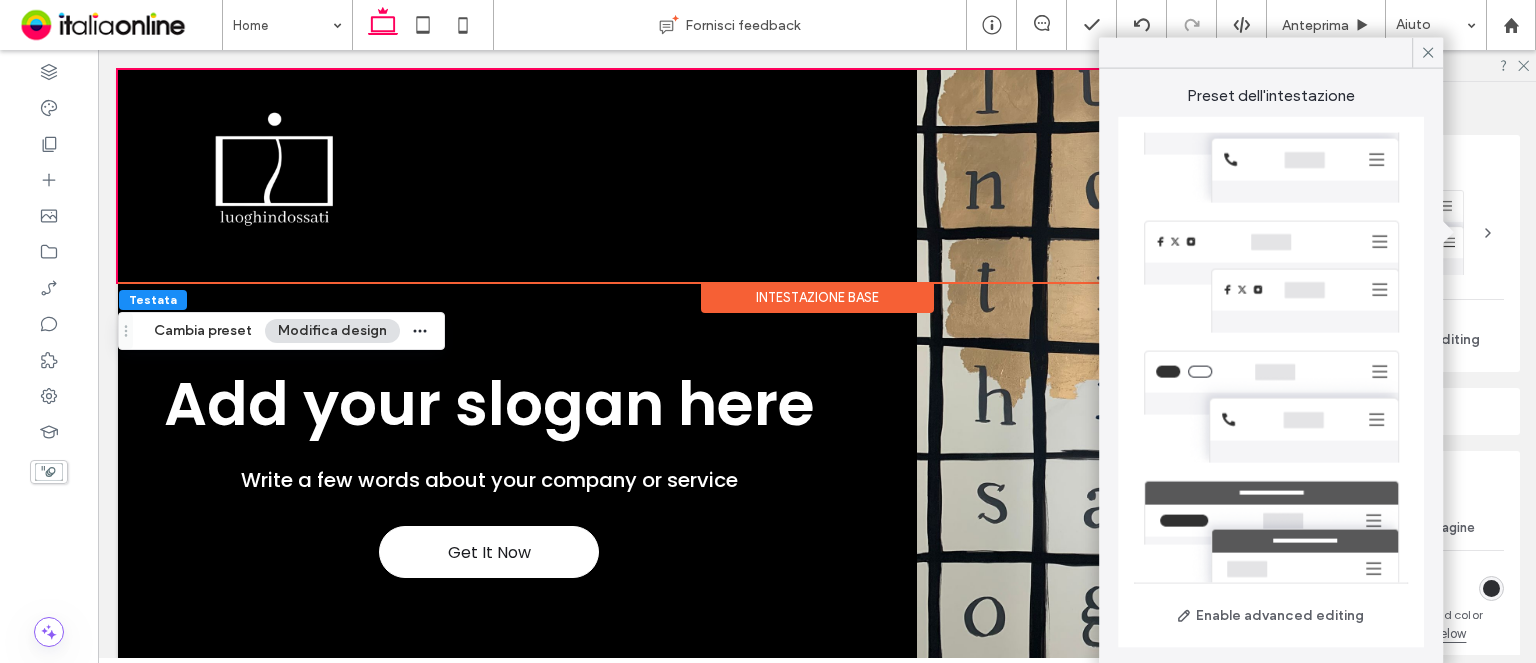 scroll, scrollTop: 324, scrollLeft: 0, axis: vertical 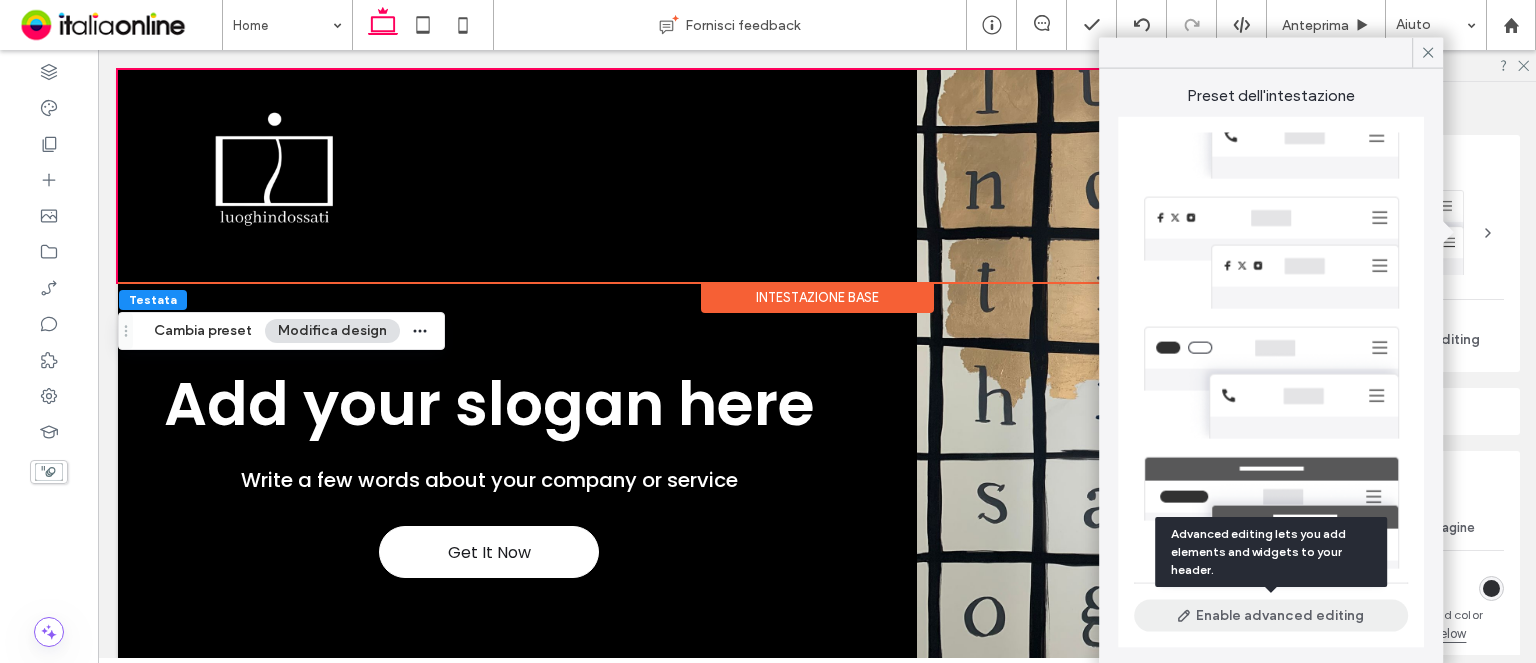 click on "Enable advanced editing" at bounding box center (1271, 616) 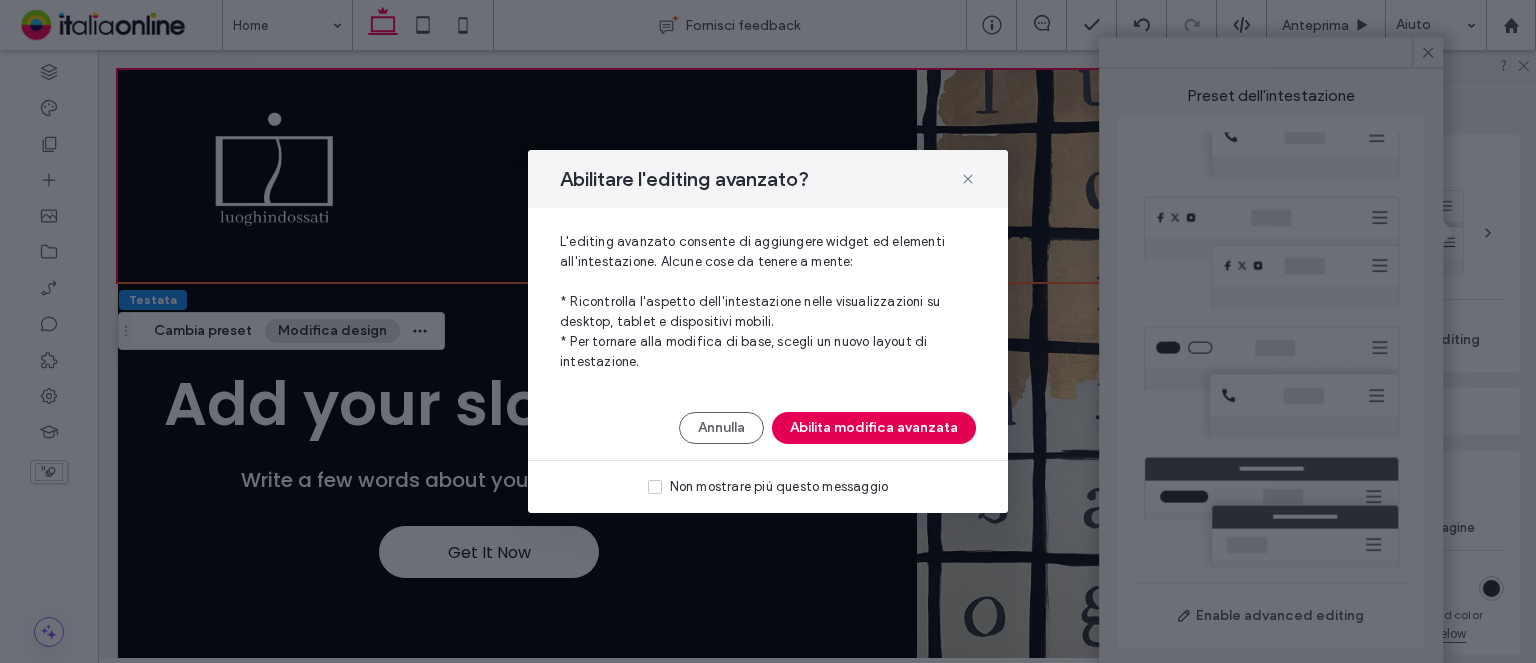 click on "Abilita modifica avanzata" at bounding box center (874, 428) 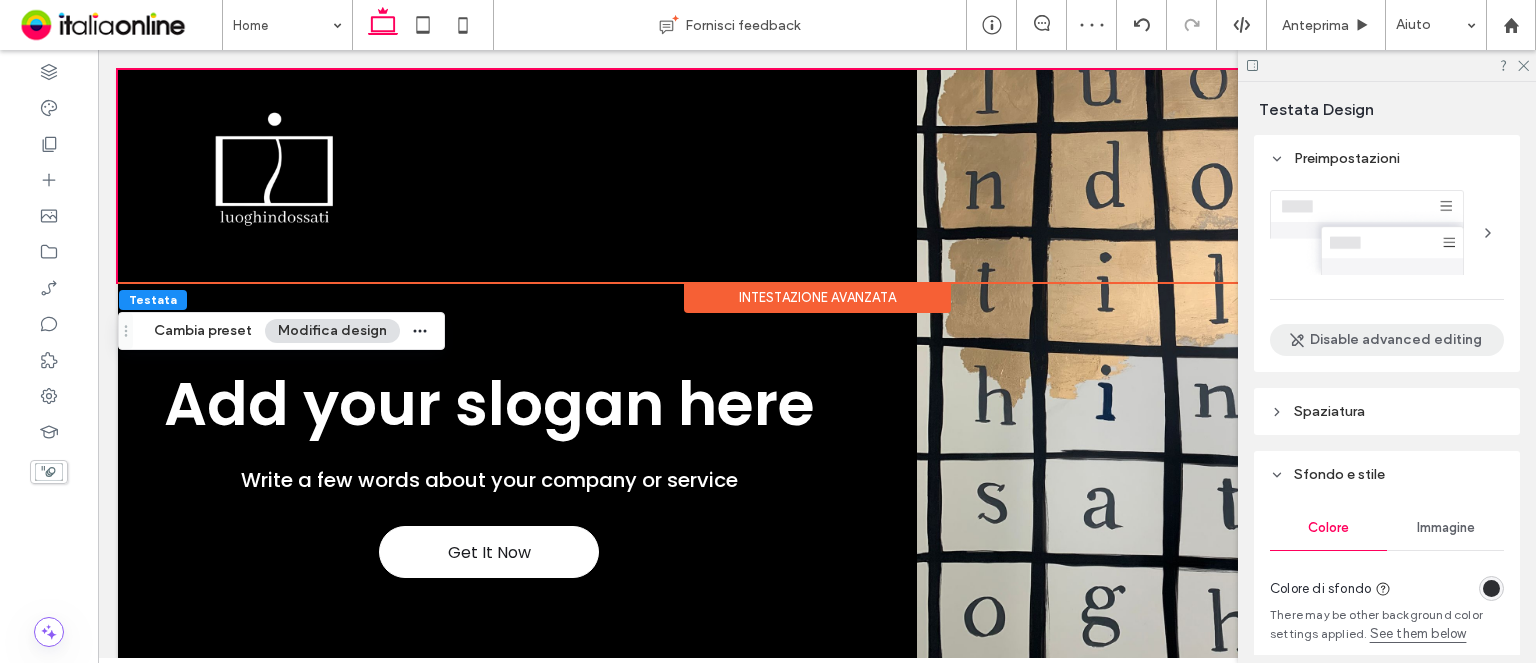 click on "Disable advanced editing" at bounding box center (1387, 340) 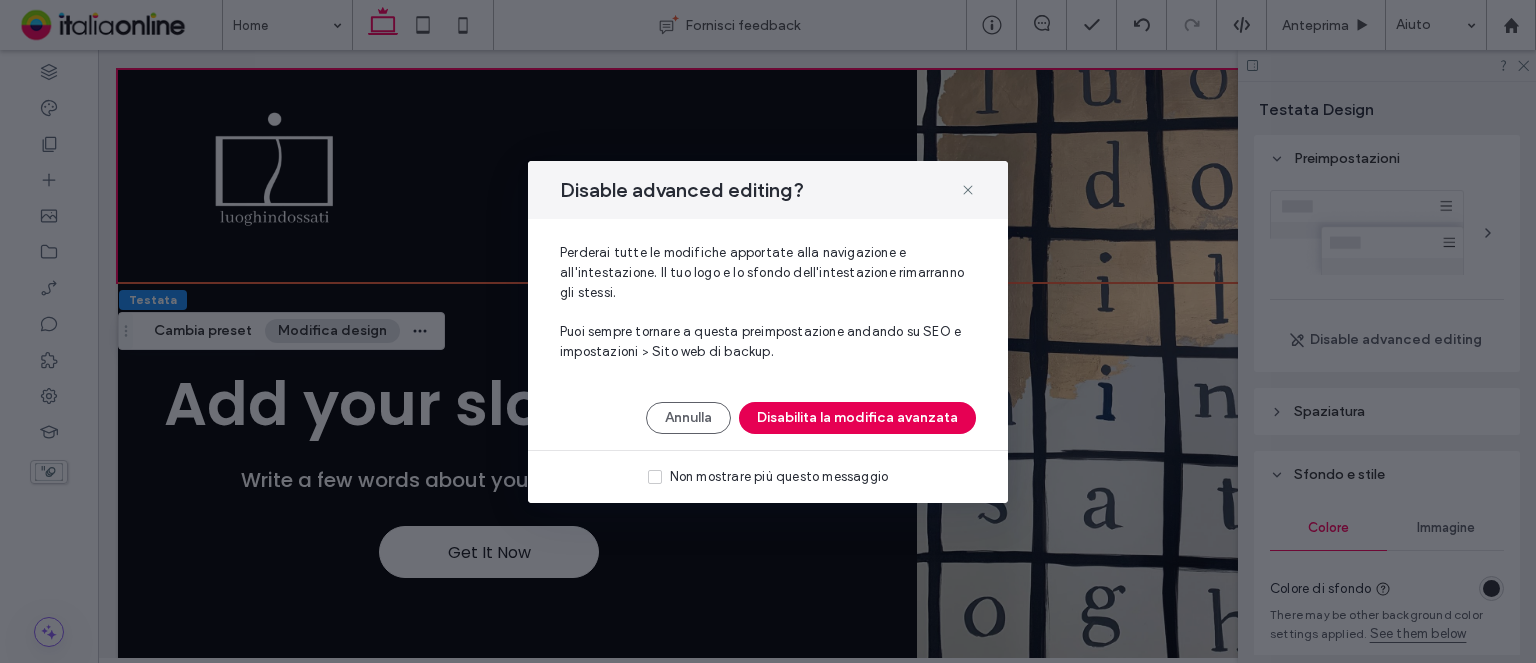 click on "Disabilita la modifica avanzata" at bounding box center (857, 418) 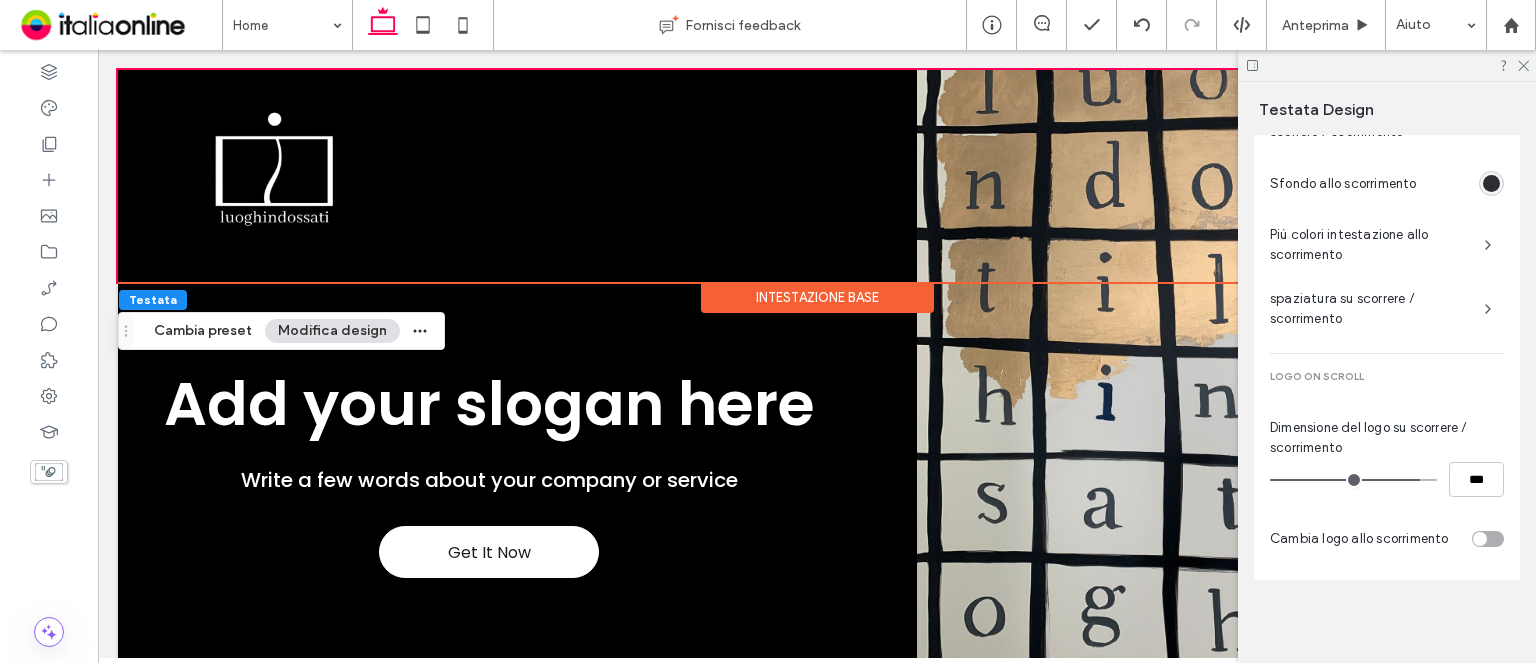 scroll, scrollTop: 1064, scrollLeft: 0, axis: vertical 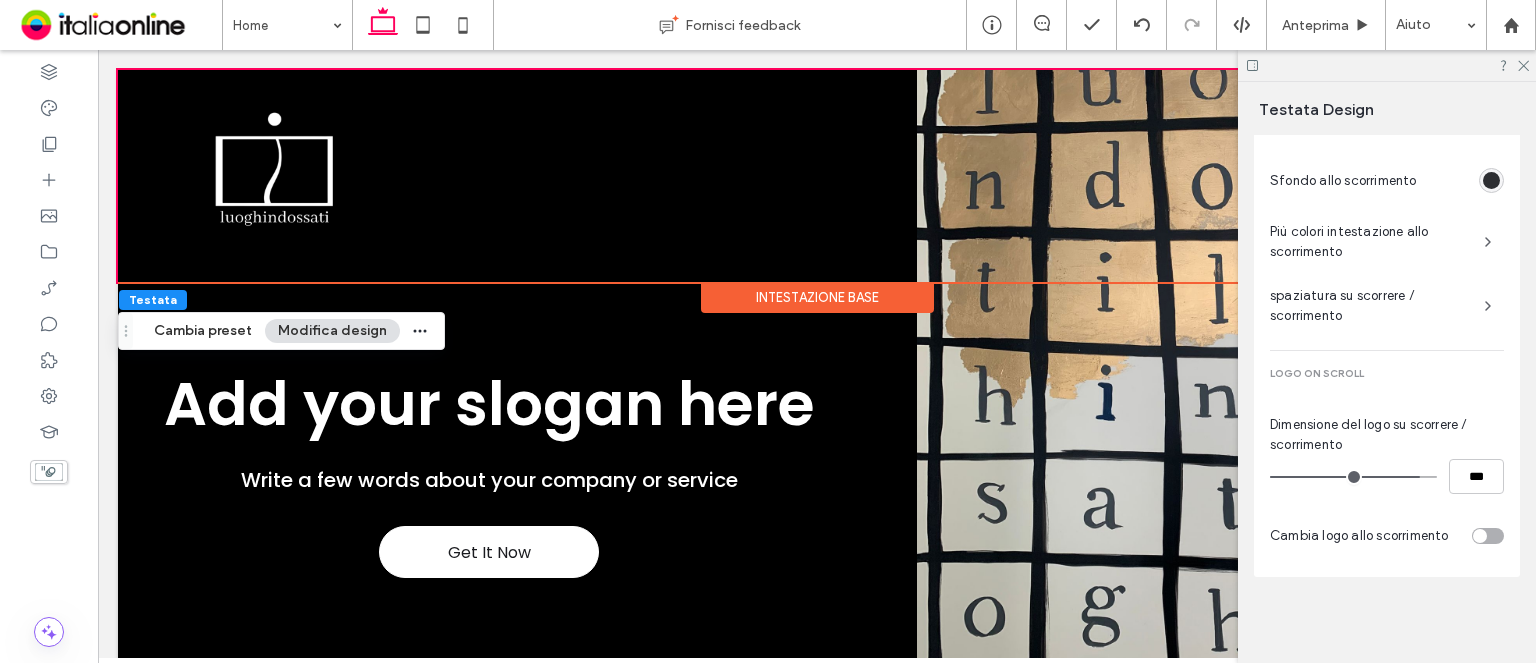 type on "**" 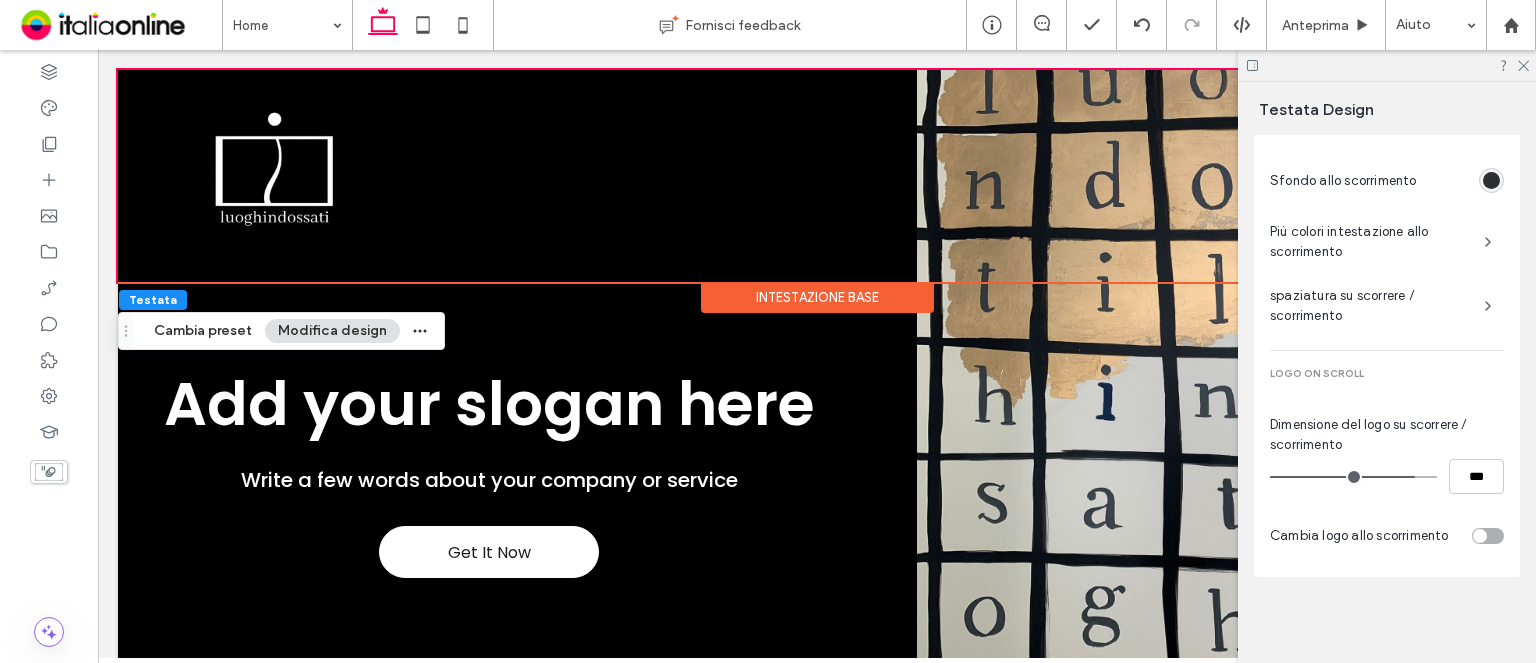 type on "**" 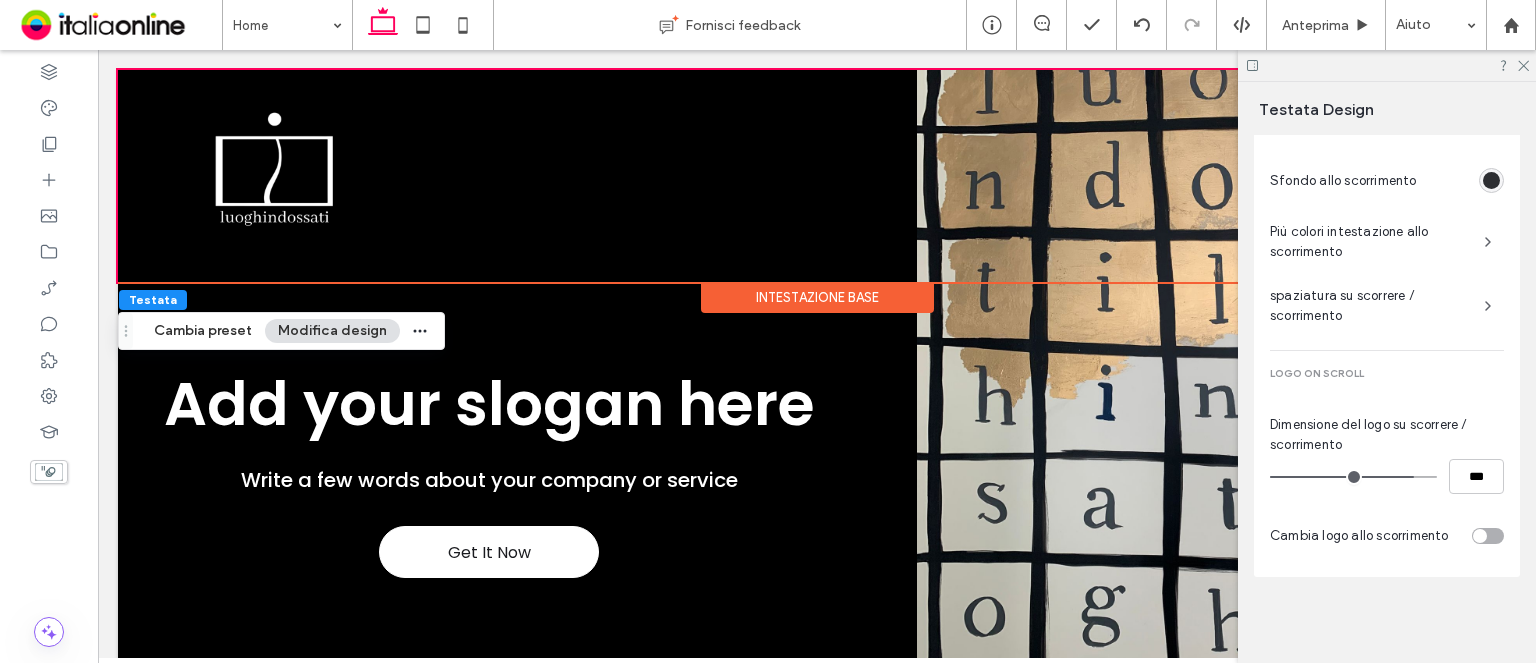 type on "**" 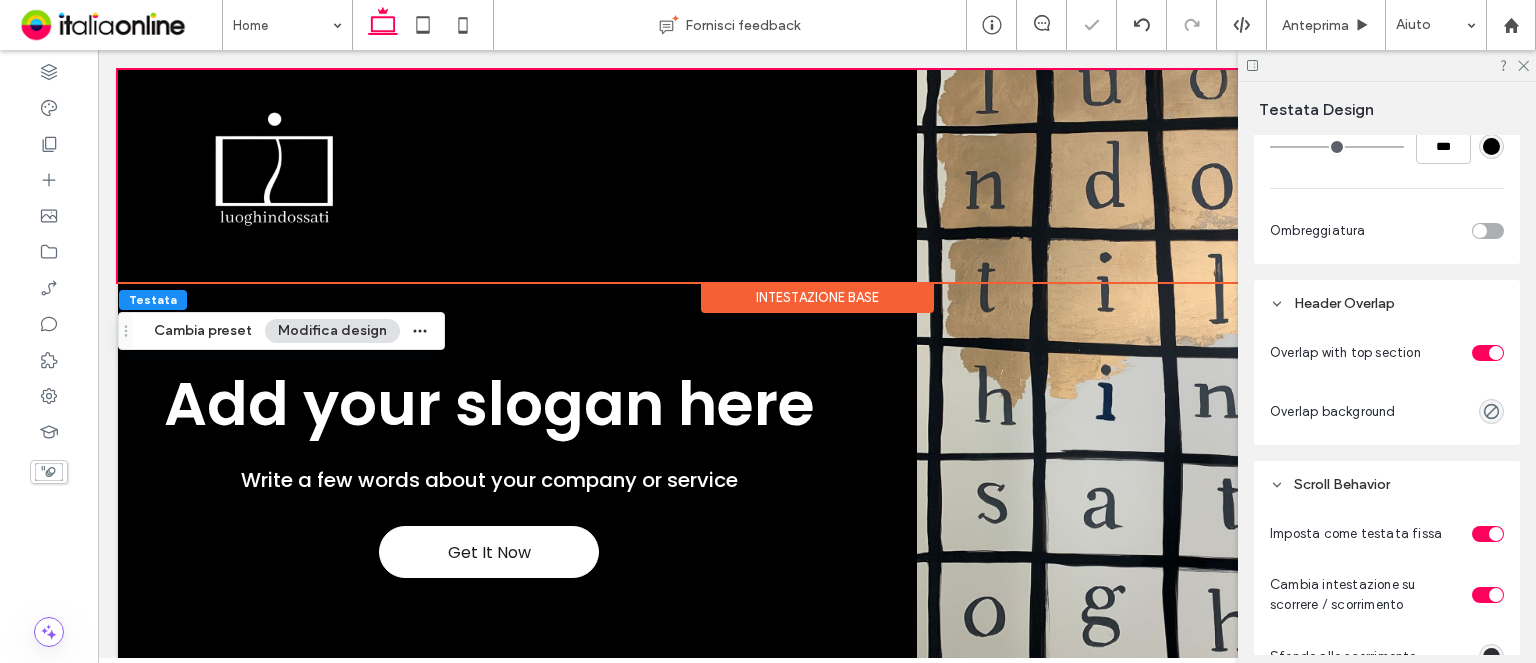 scroll, scrollTop: 0, scrollLeft: 0, axis: both 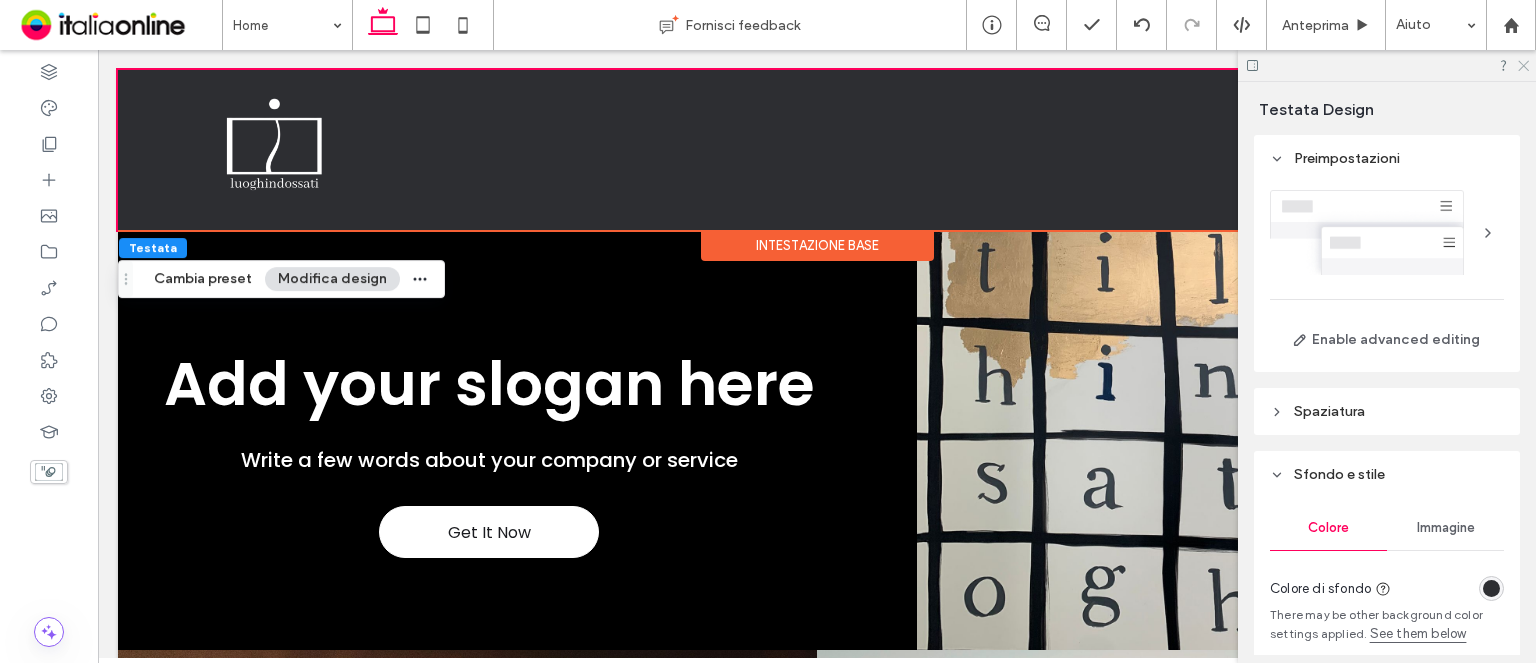 drag, startPoint x: 1529, startPoint y: 69, endPoint x: 1523, endPoint y: 59, distance: 11.661903 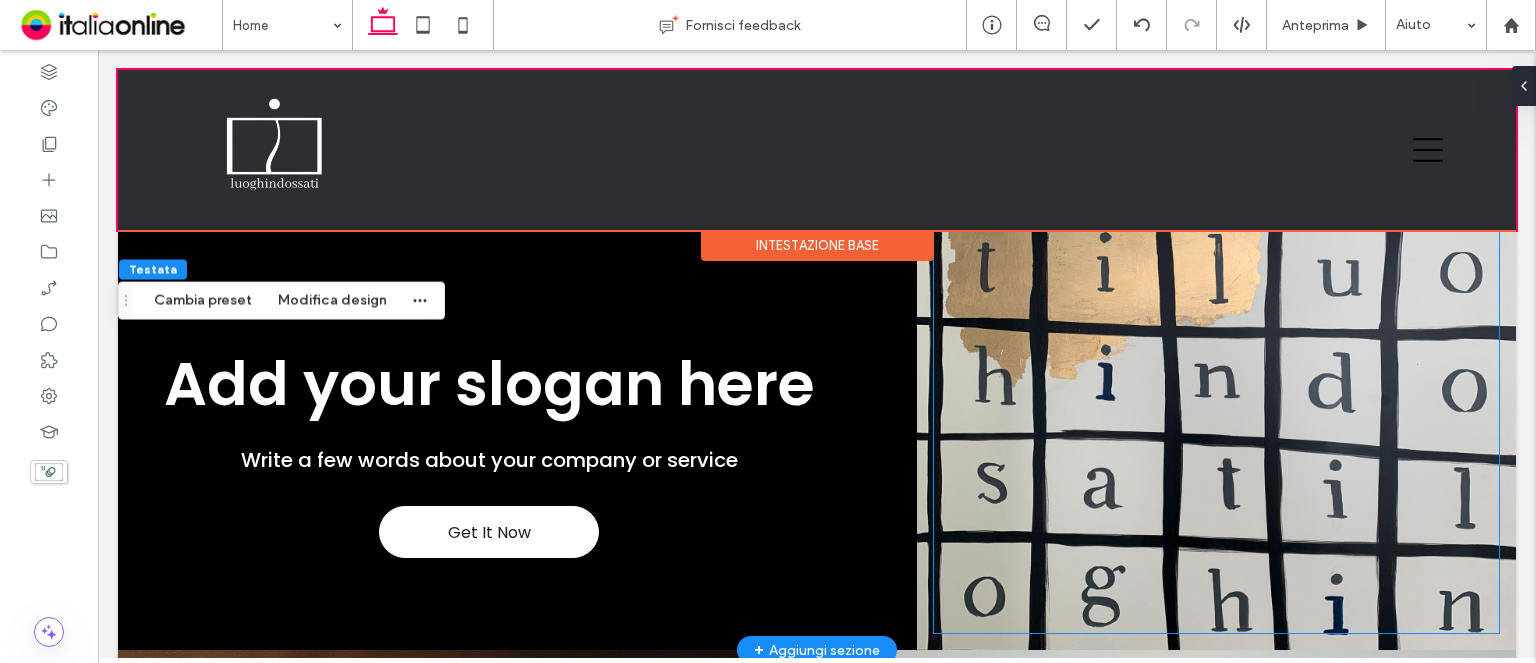 scroll, scrollTop: 0, scrollLeft: 0, axis: both 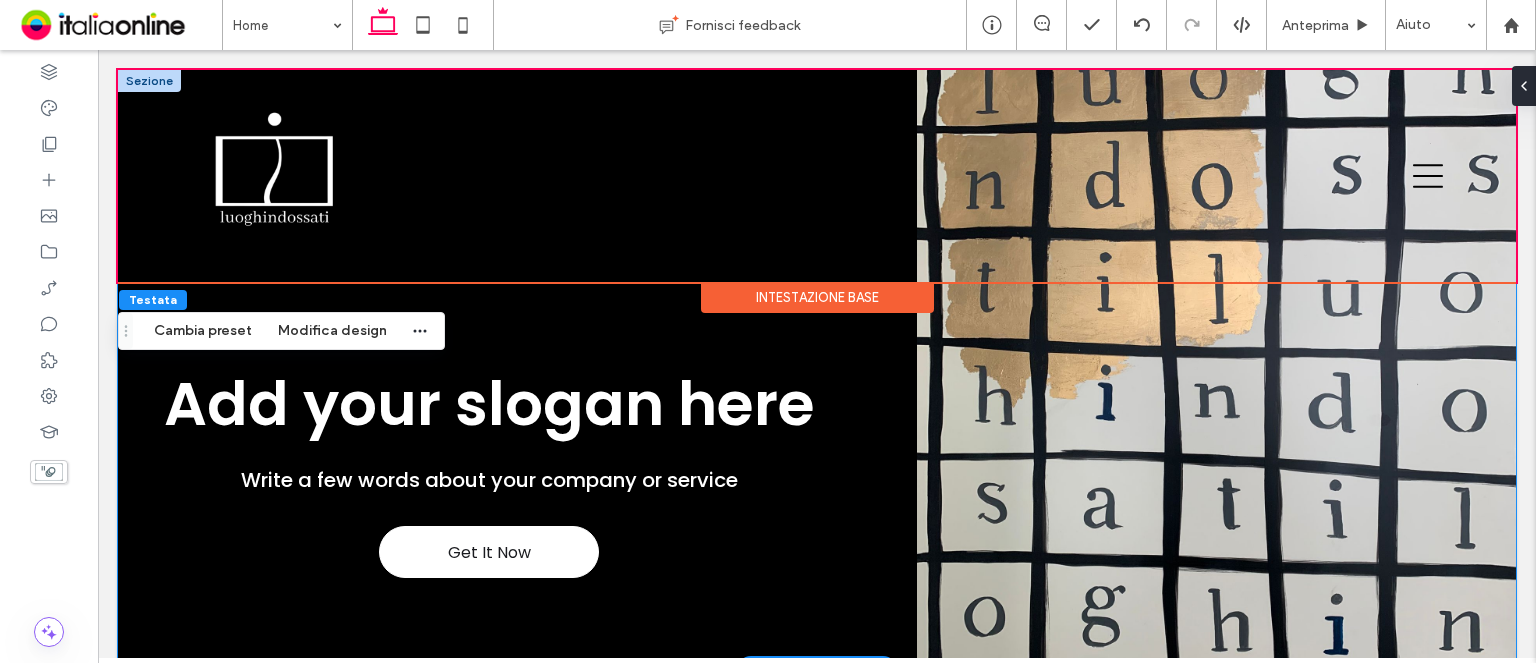 click on "Get It Now
Add your slogan here
Write a few words about your company or service" at bounding box center (817, 370) 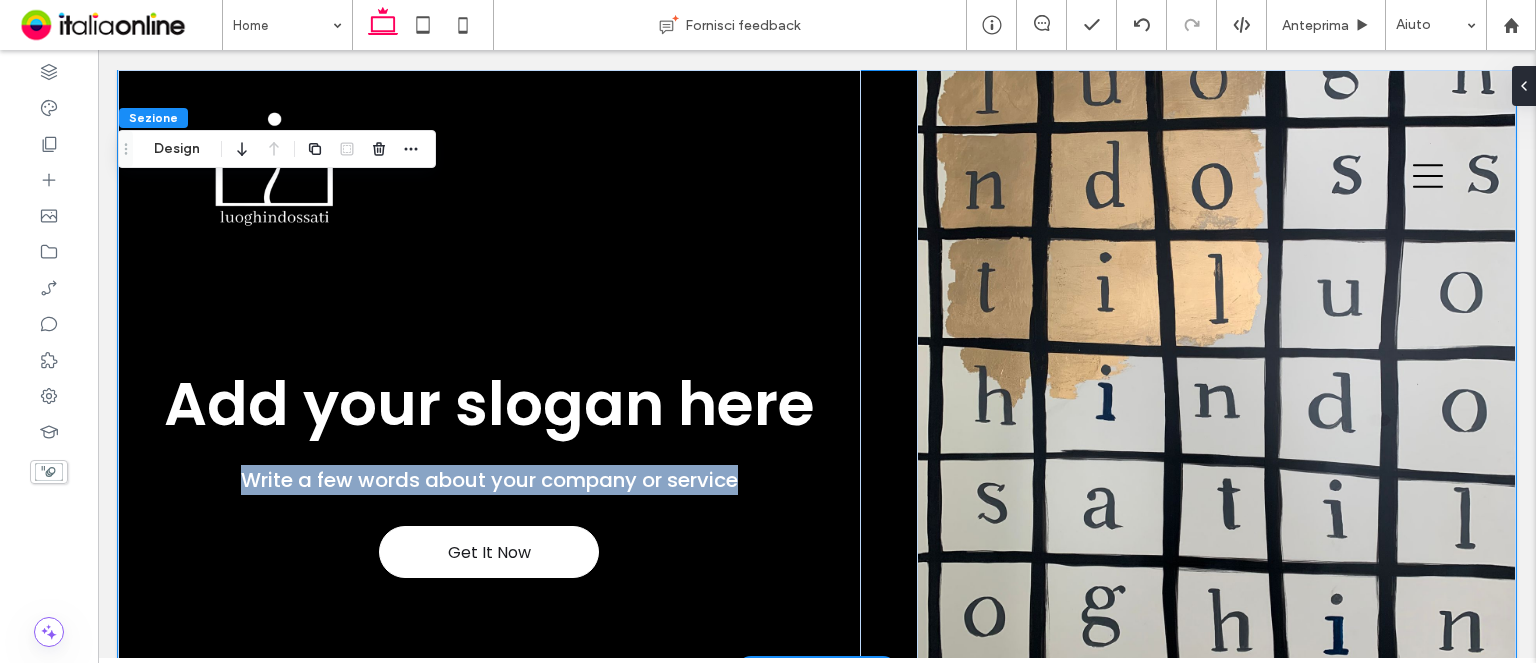 drag, startPoint x: 856, startPoint y: 340, endPoint x: 896, endPoint y: 339, distance: 40.012497 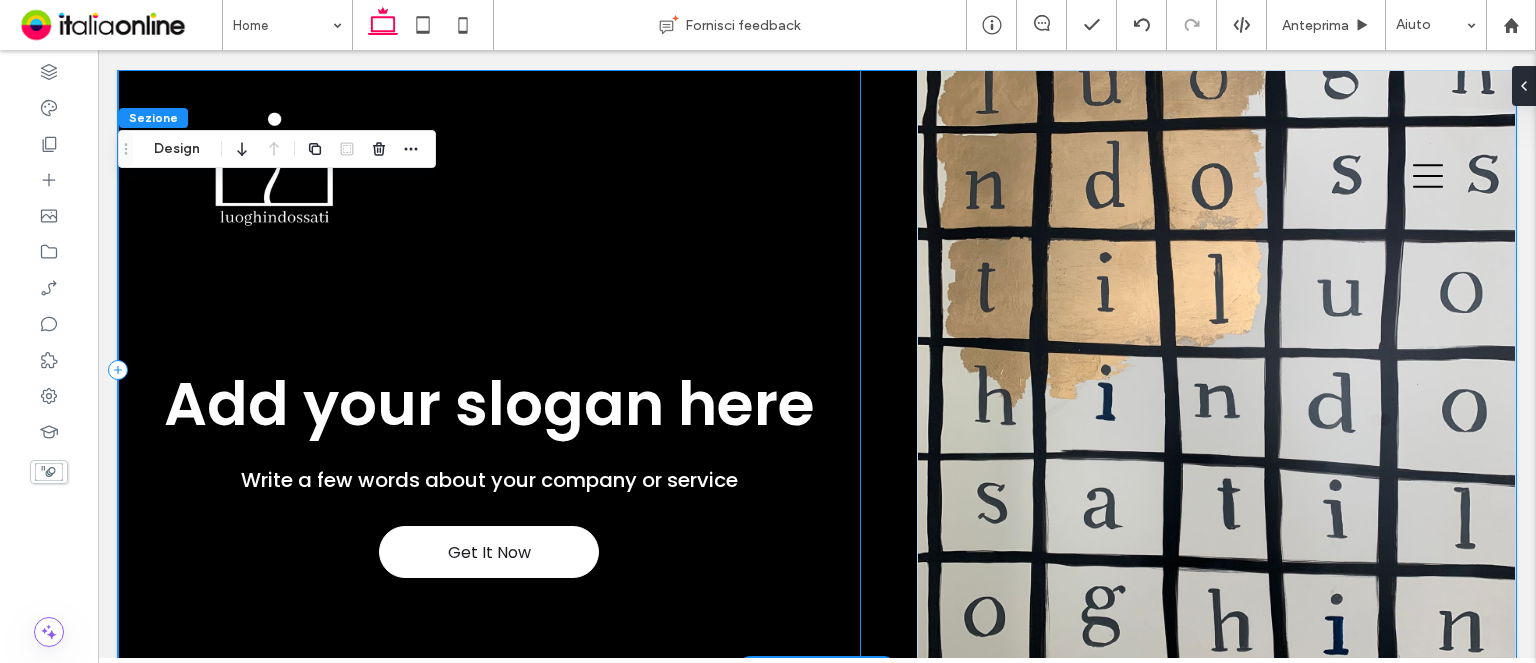 click on "Get It Now
Add your slogan here
Write a few words about your company or service" at bounding box center [489, 370] 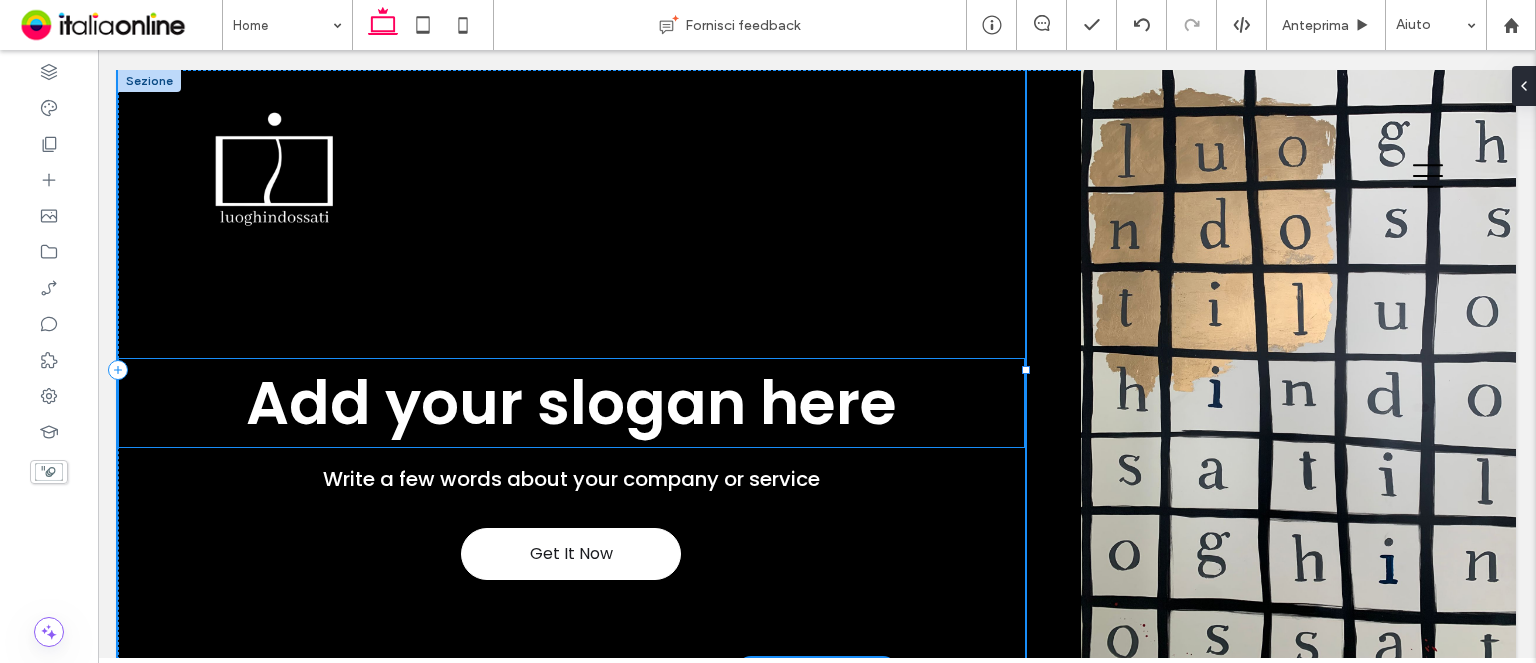 drag, startPoint x: 854, startPoint y: 372, endPoint x: 1026, endPoint y: 308, distance: 183.52112 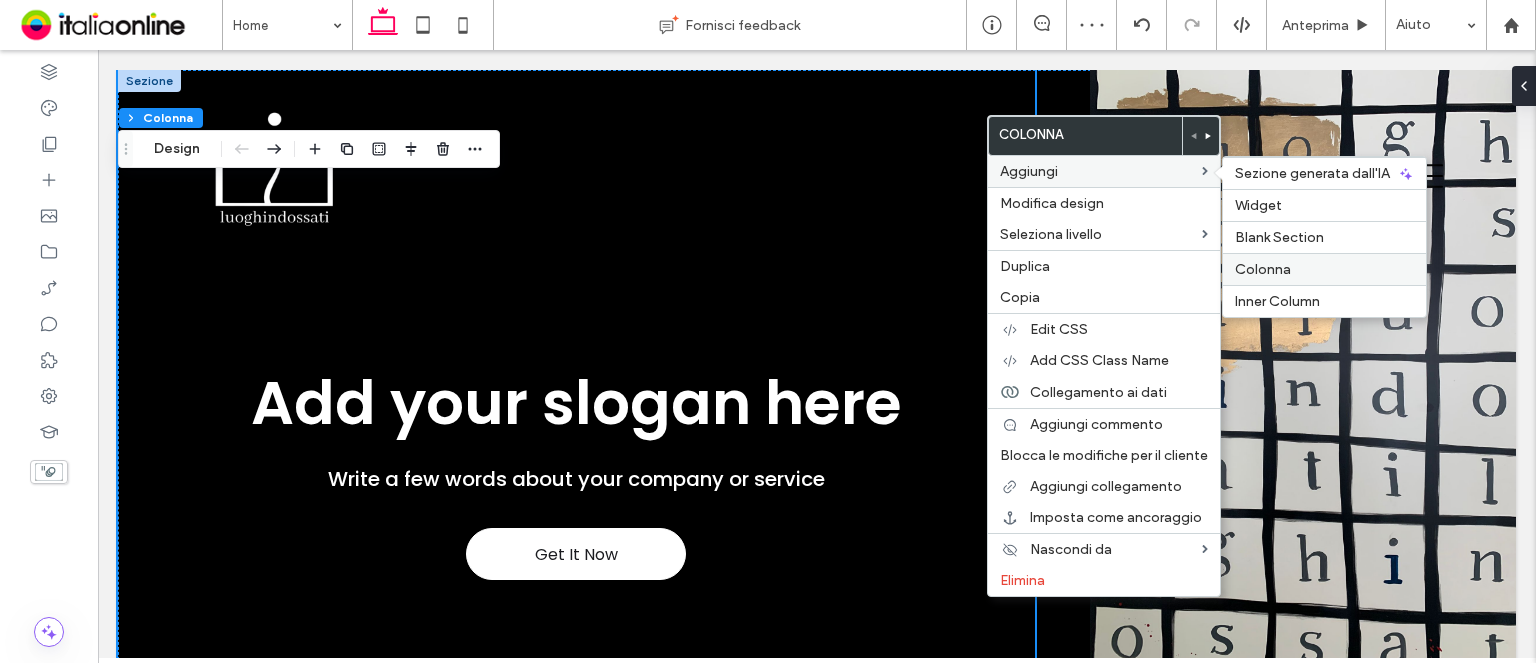 click on "Colonna" at bounding box center [1263, 269] 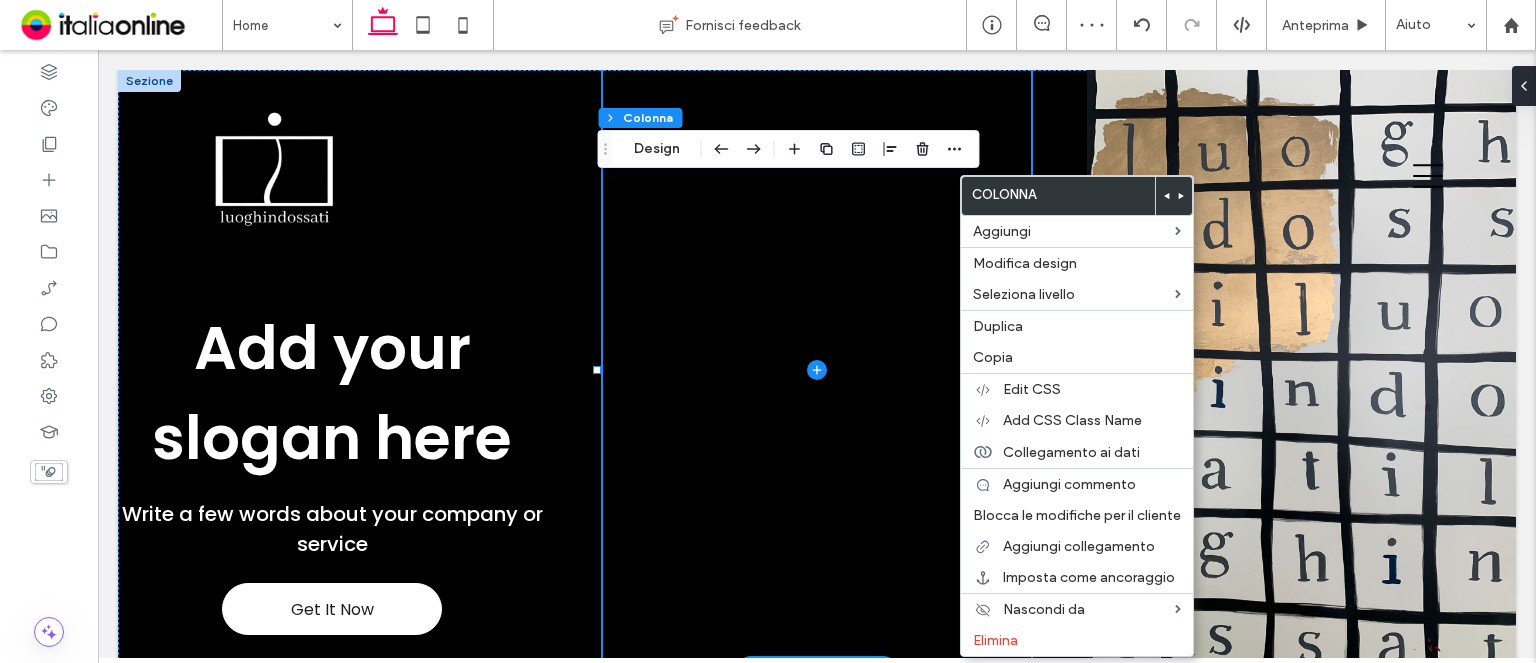 click at bounding box center (1173, 196) 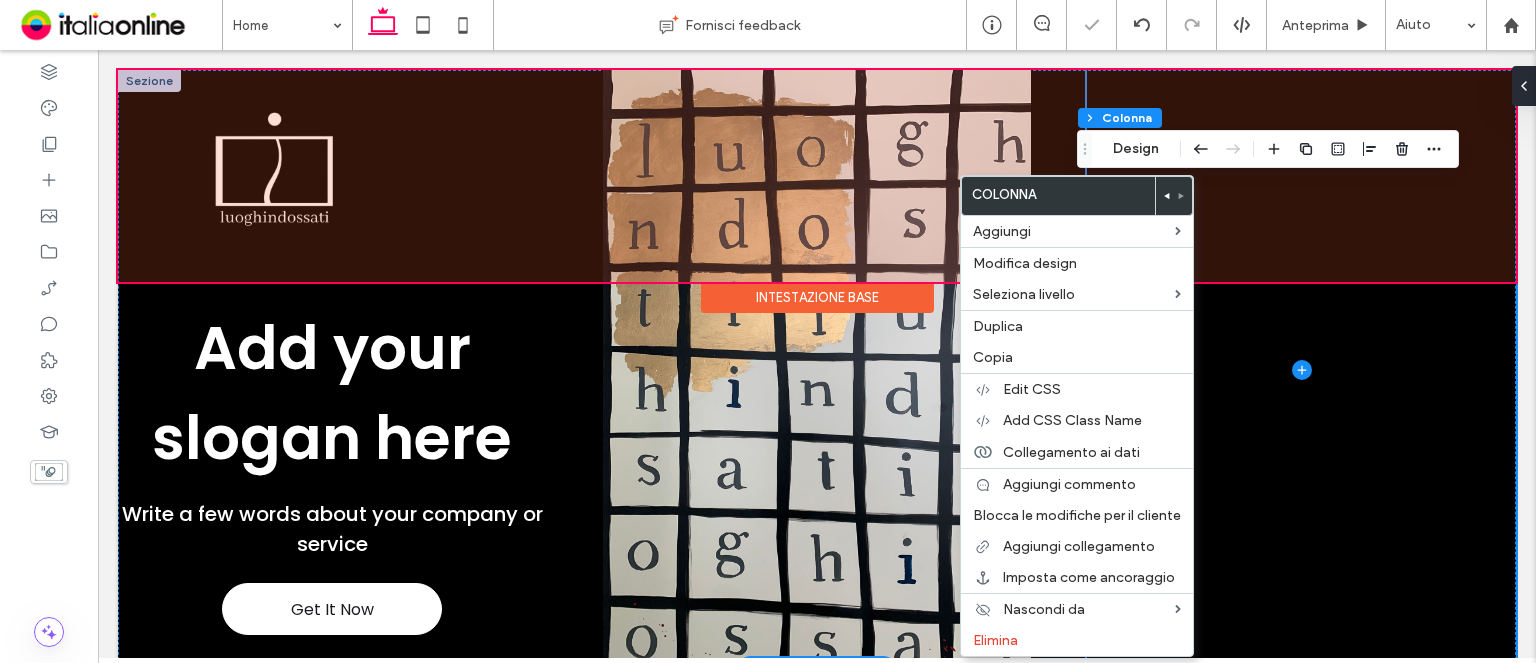 click at bounding box center [817, 176] 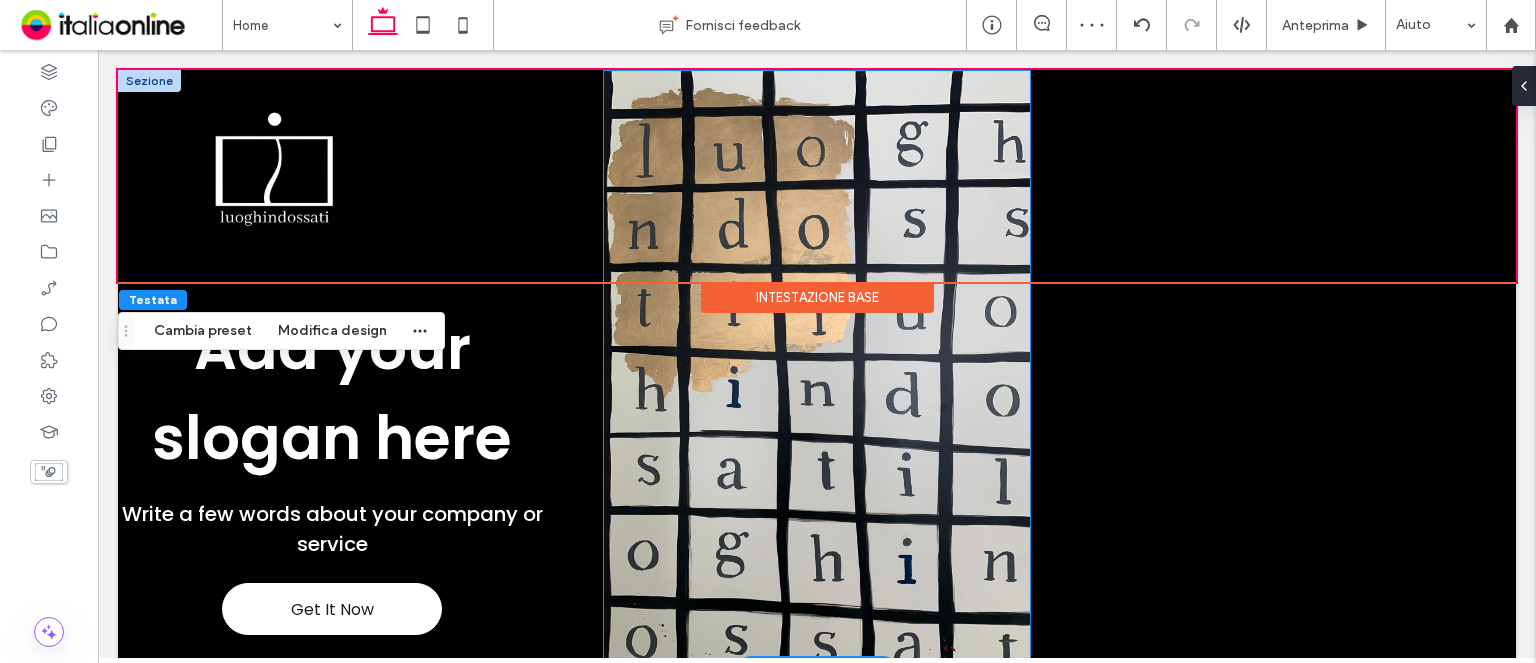 click at bounding box center [817, 370] 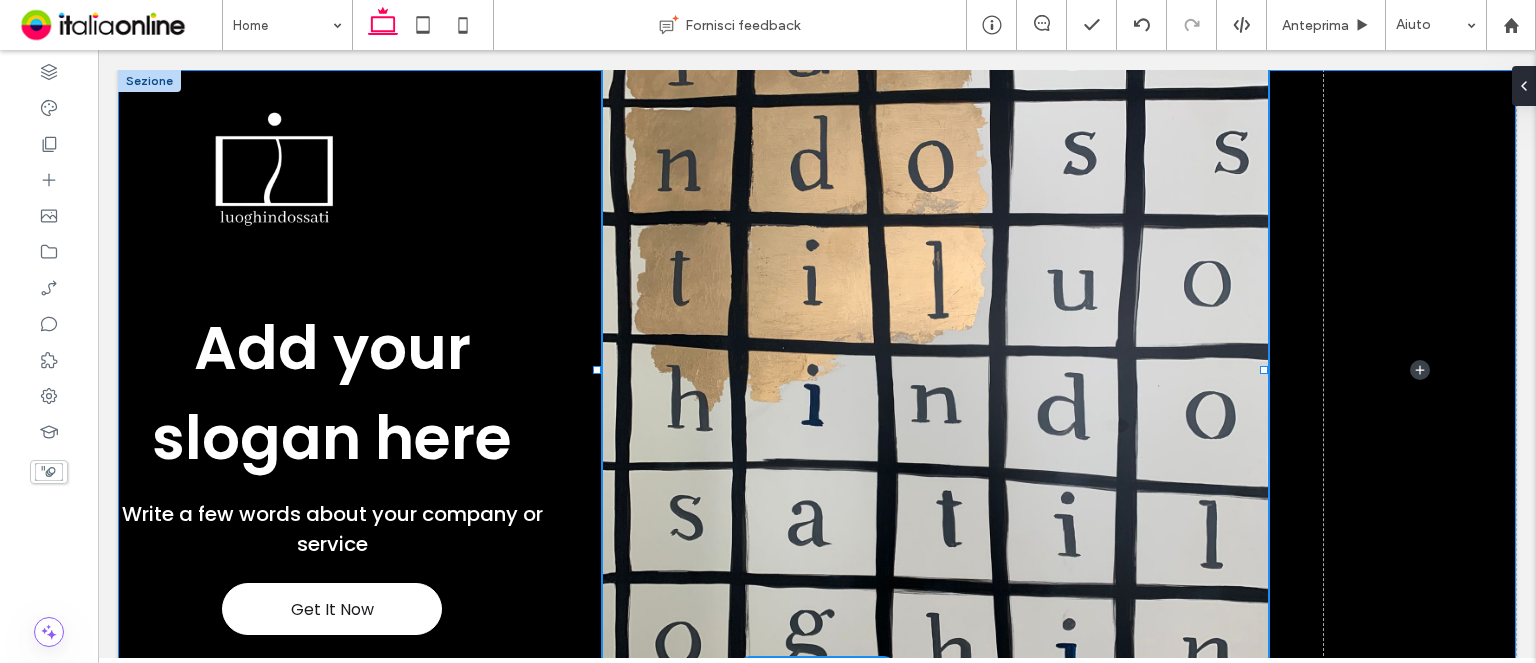 drag, startPoint x: 1021, startPoint y: 370, endPoint x: 1262, endPoint y: 359, distance: 241.2509 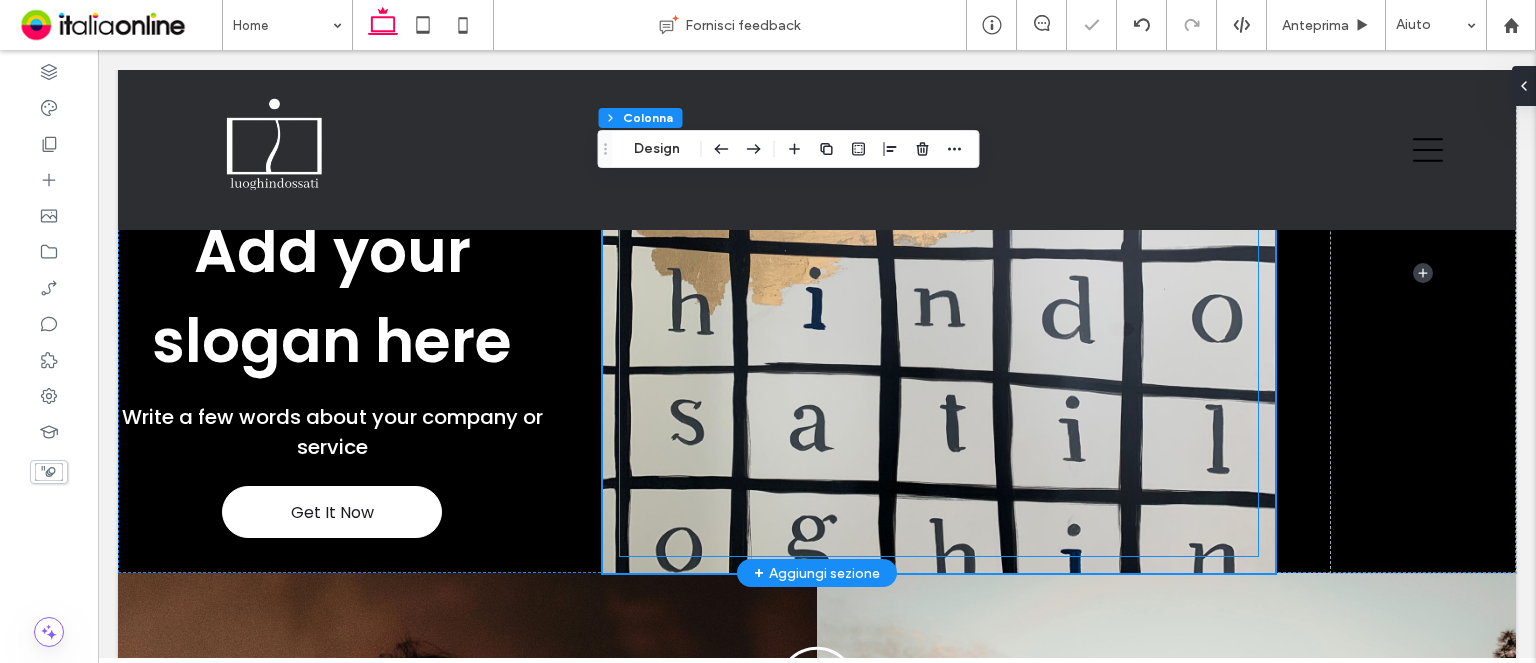 scroll, scrollTop: 0, scrollLeft: 0, axis: both 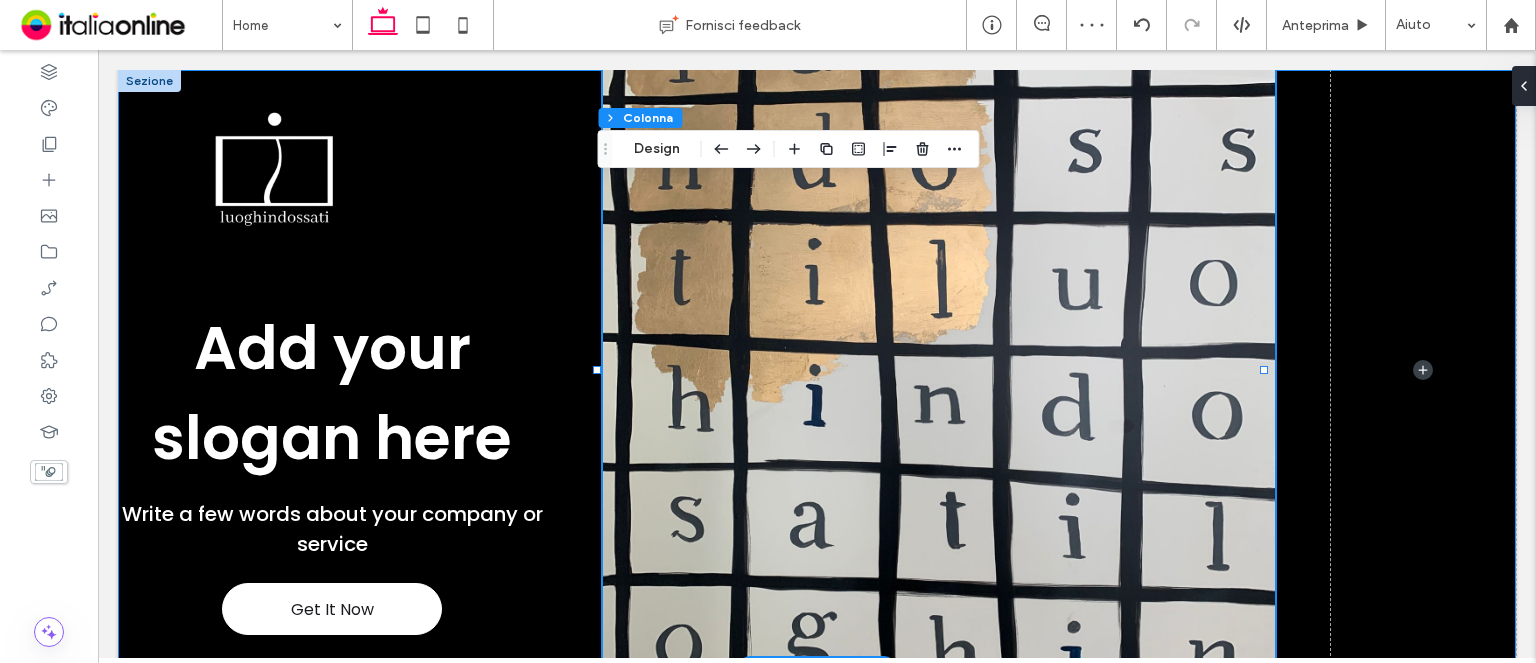 click on "Get It Now
Add your slogan here
Write a few words about your company or service
48% , 600px" at bounding box center [817, 370] 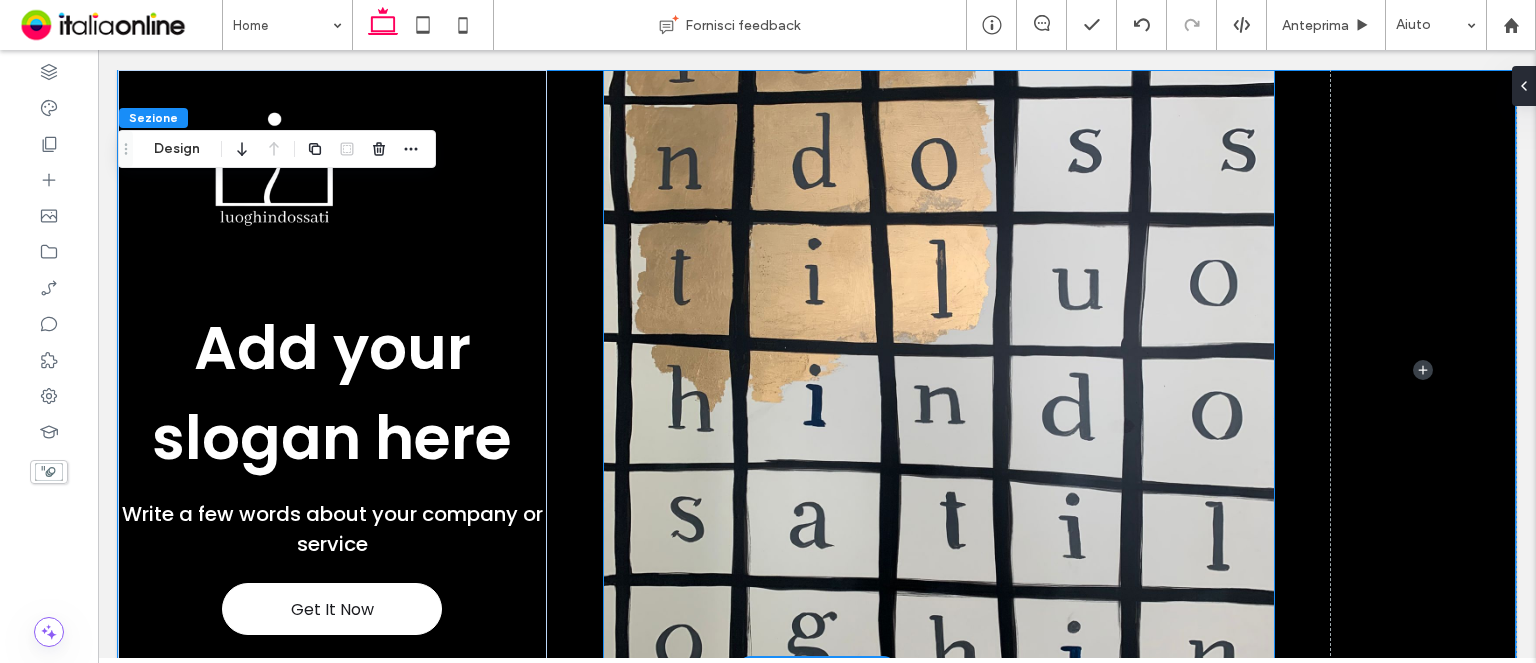 click at bounding box center (939, 370) 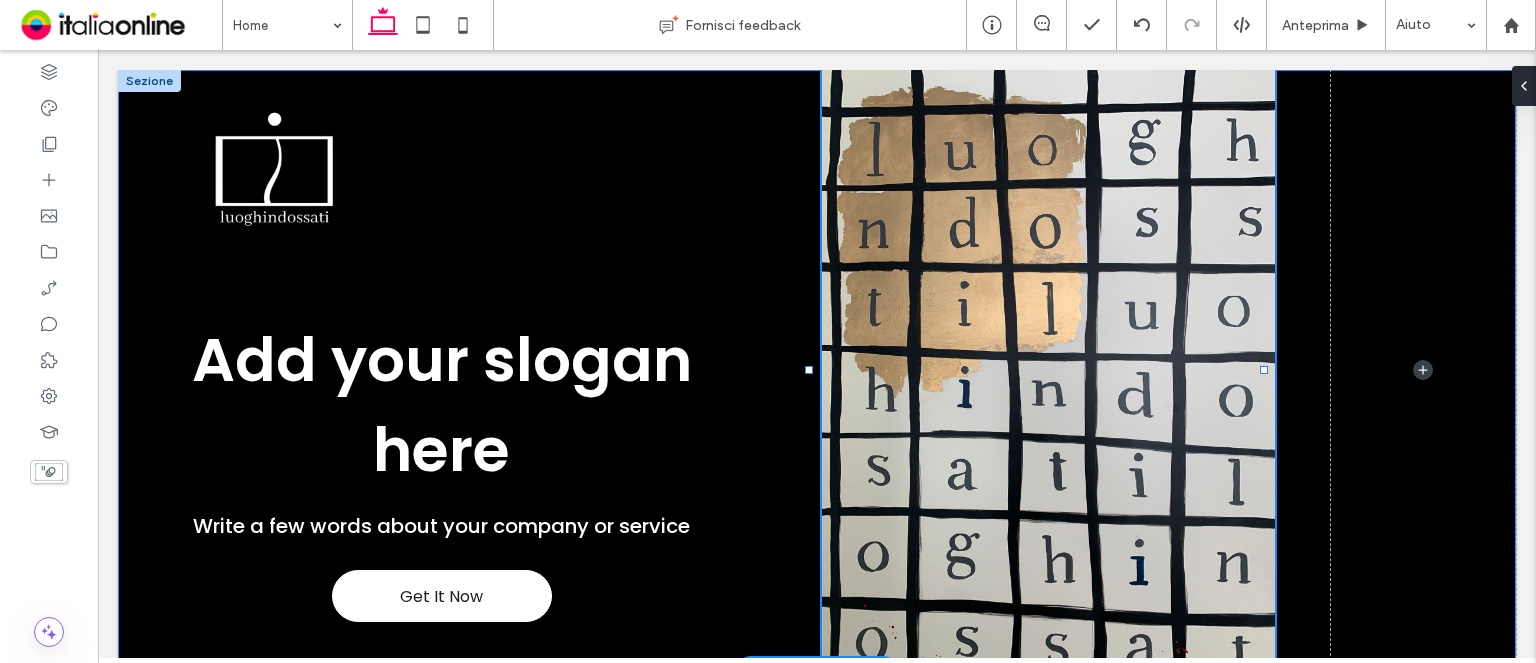 drag, startPoint x: 592, startPoint y: 372, endPoint x: 804, endPoint y: 389, distance: 212.68051 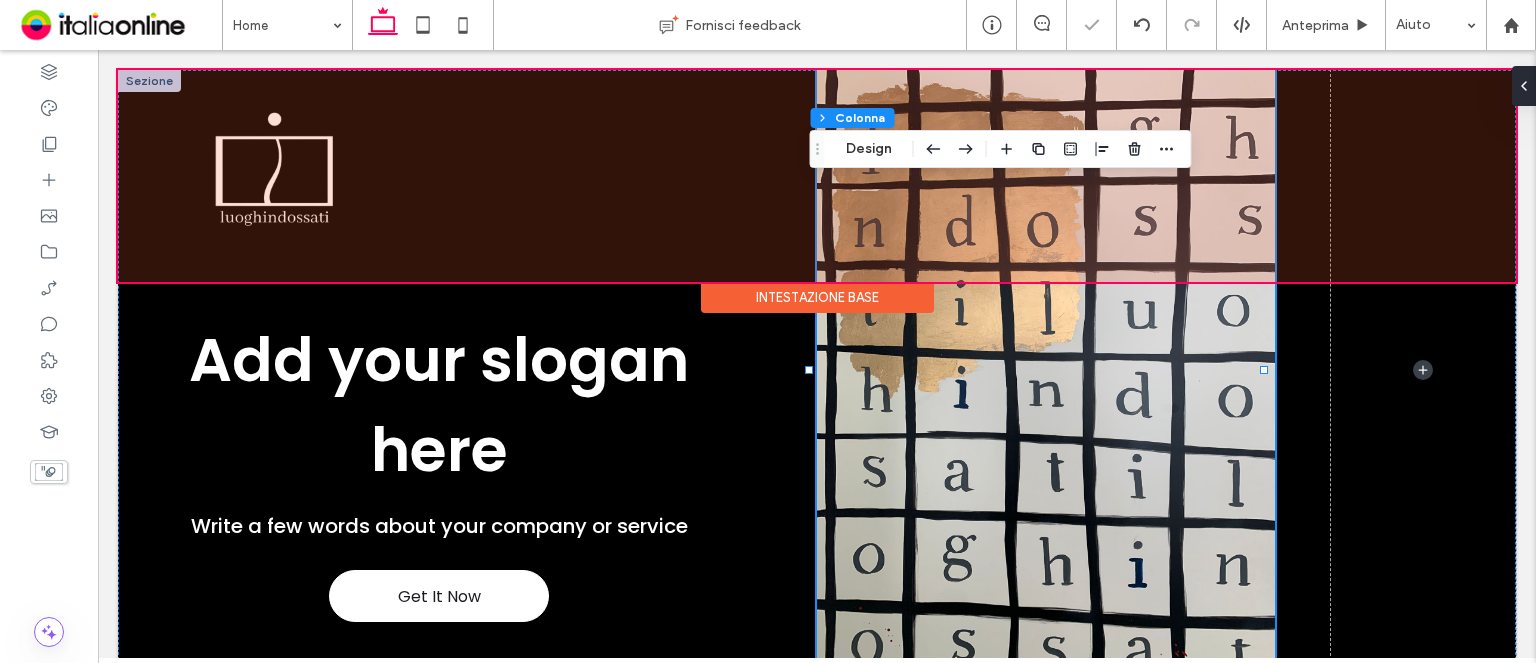drag, startPoint x: 468, startPoint y: 163, endPoint x: 486, endPoint y: 163, distance: 18 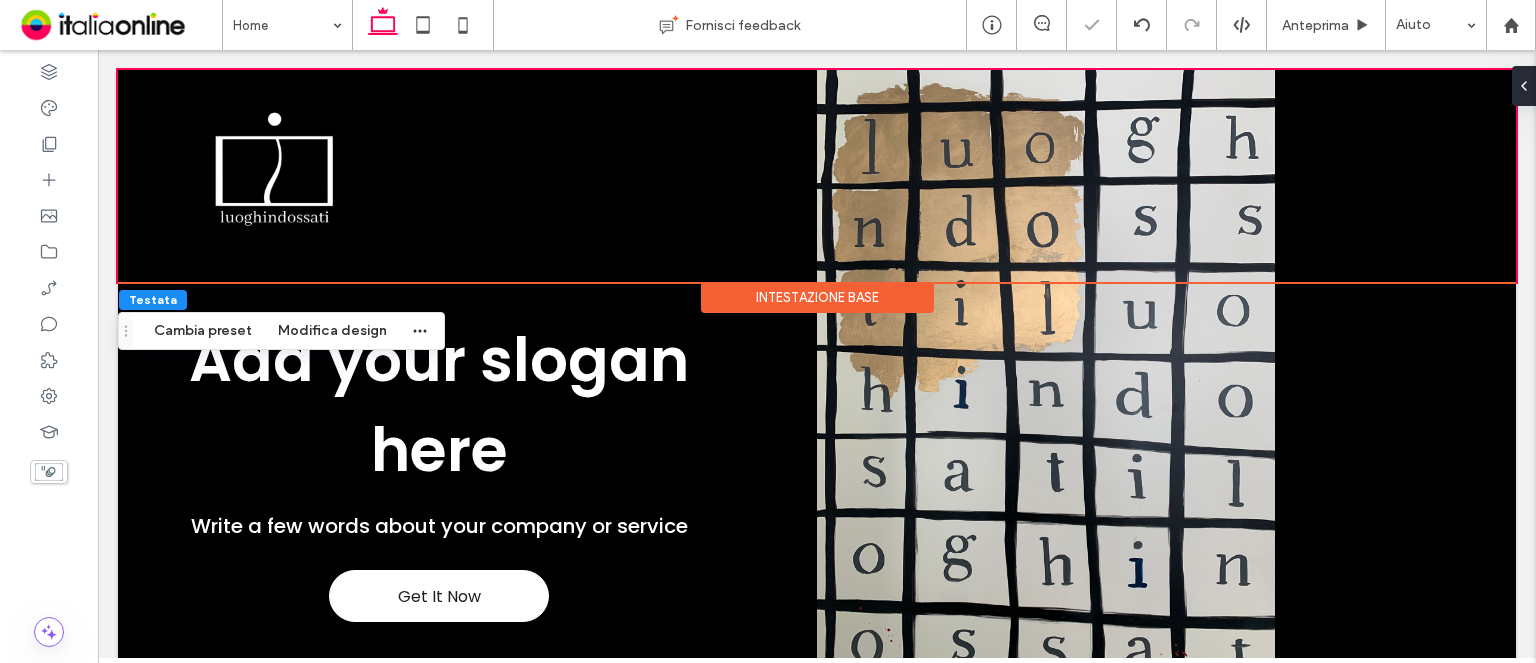 click on "Intestazione base" at bounding box center (817, 297) 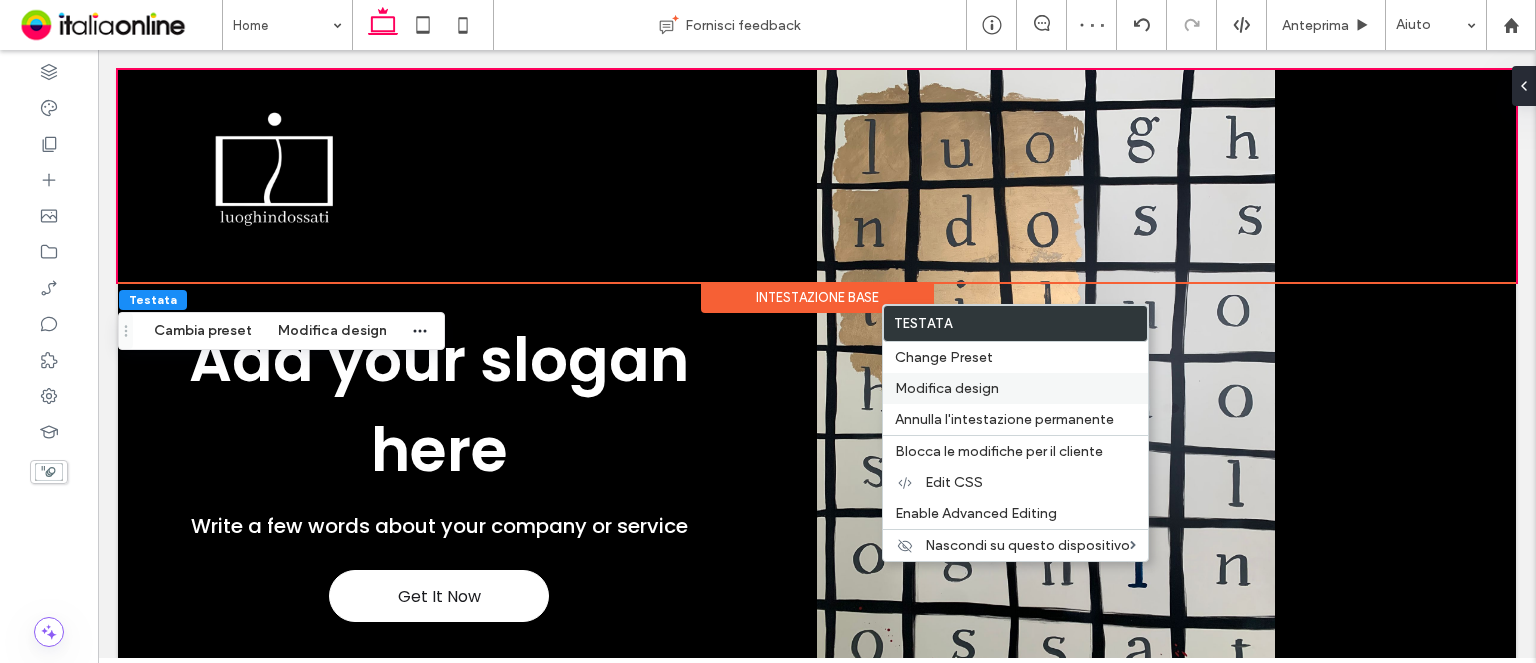 click on "Modifica design" at bounding box center [1015, 388] 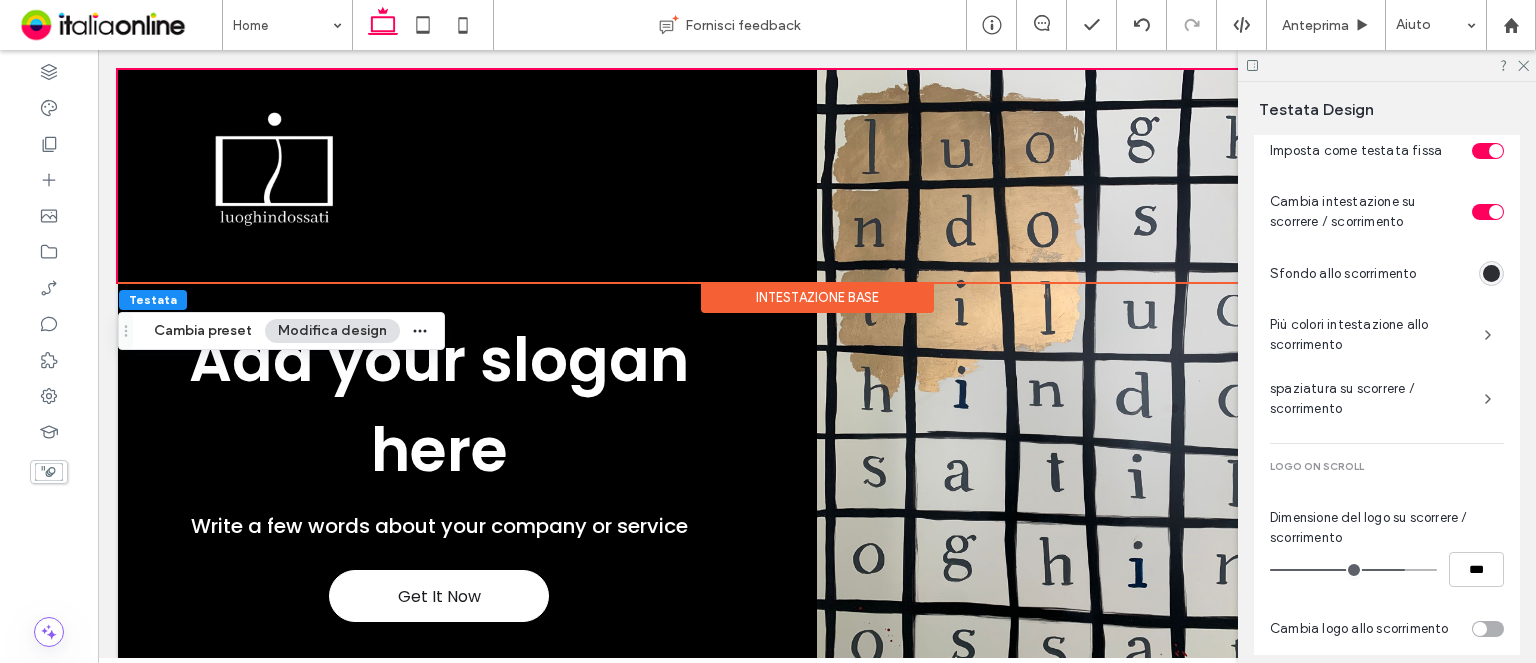 scroll, scrollTop: 1064, scrollLeft: 0, axis: vertical 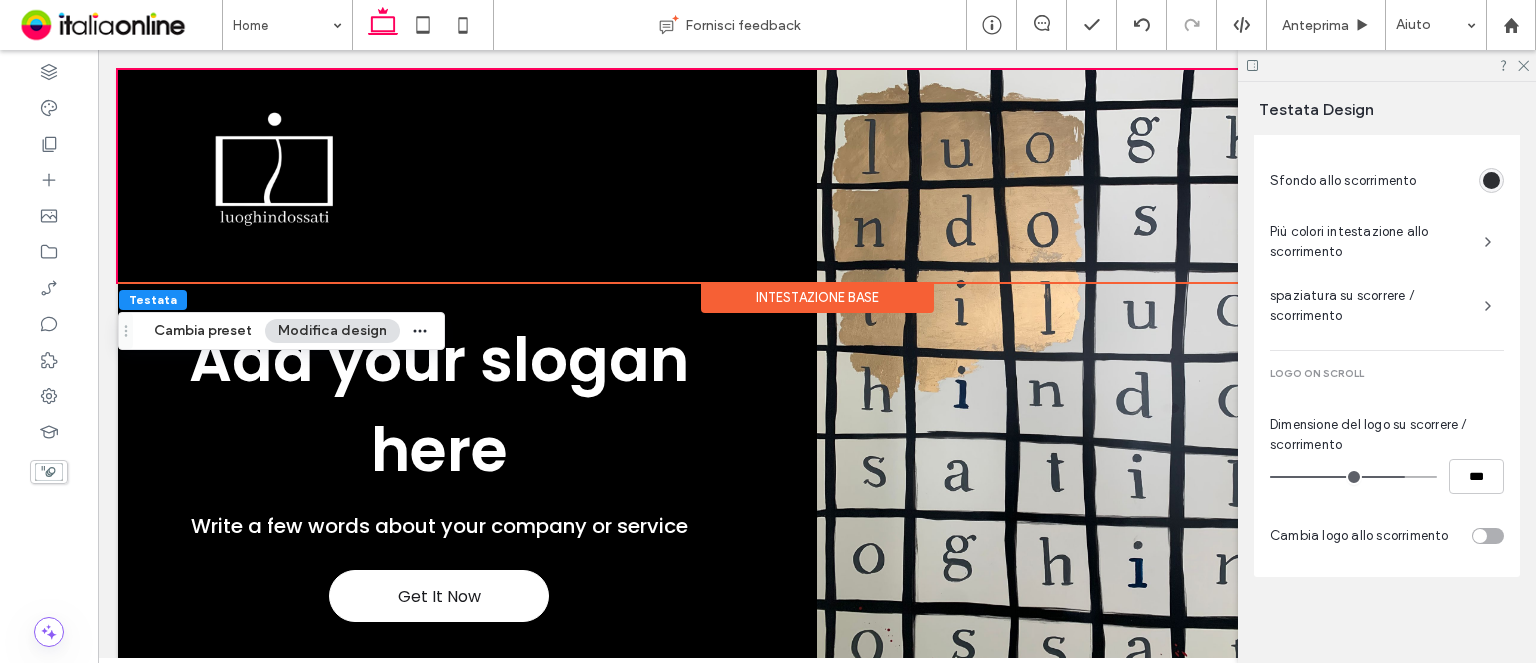 click at bounding box center [1488, 536] 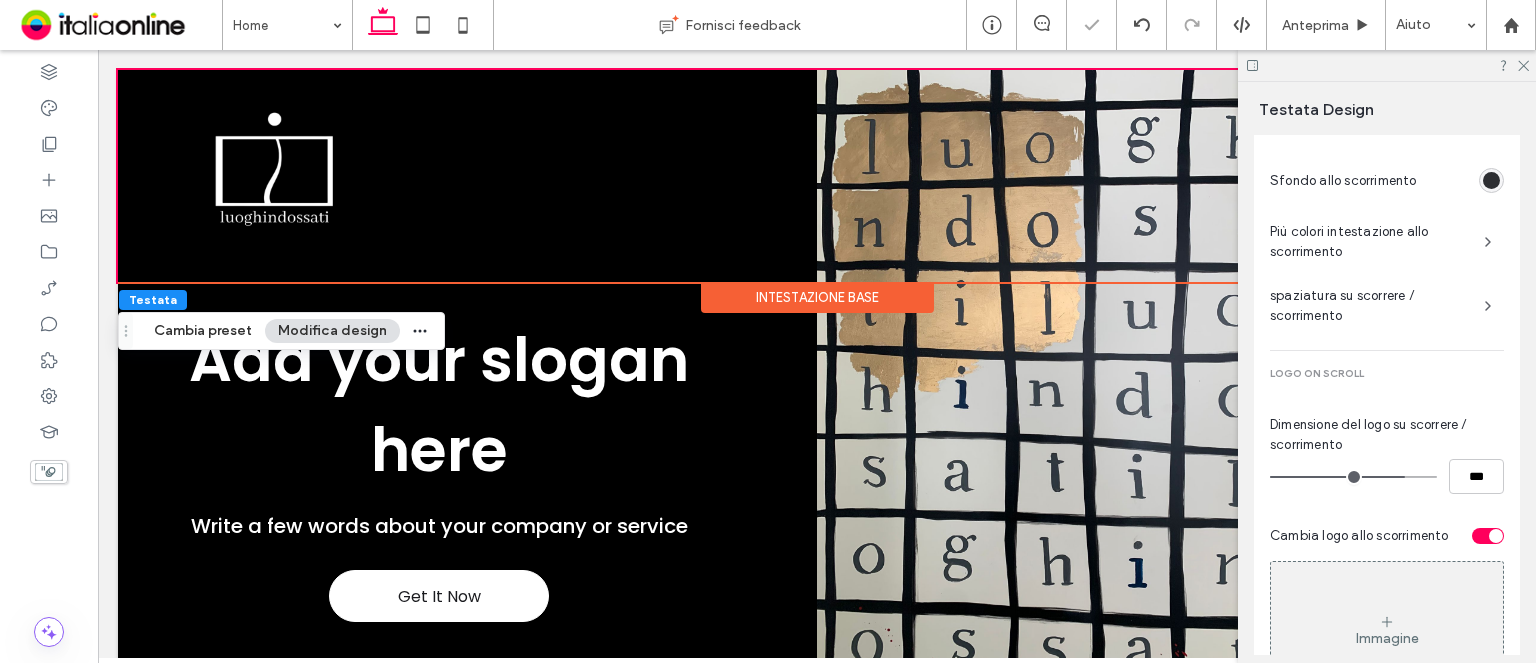 click at bounding box center [1496, 536] 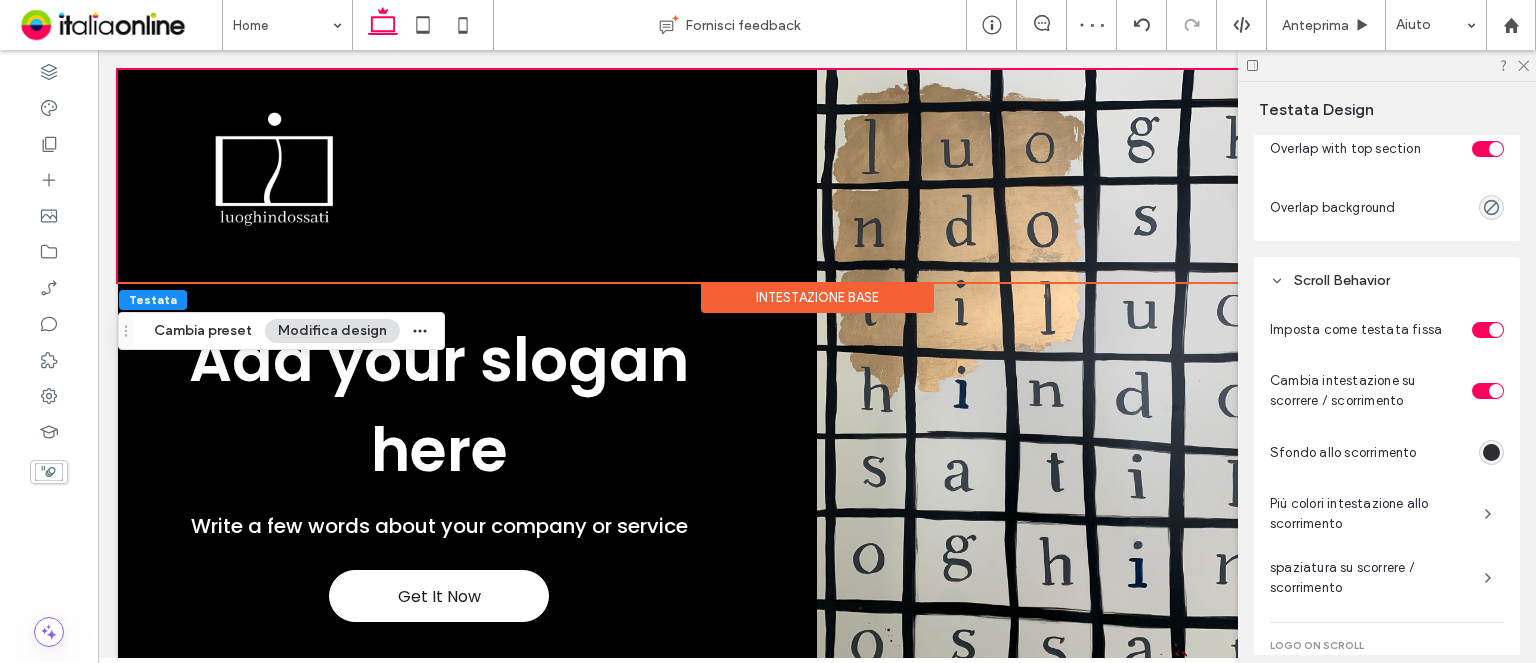 scroll, scrollTop: 788, scrollLeft: 0, axis: vertical 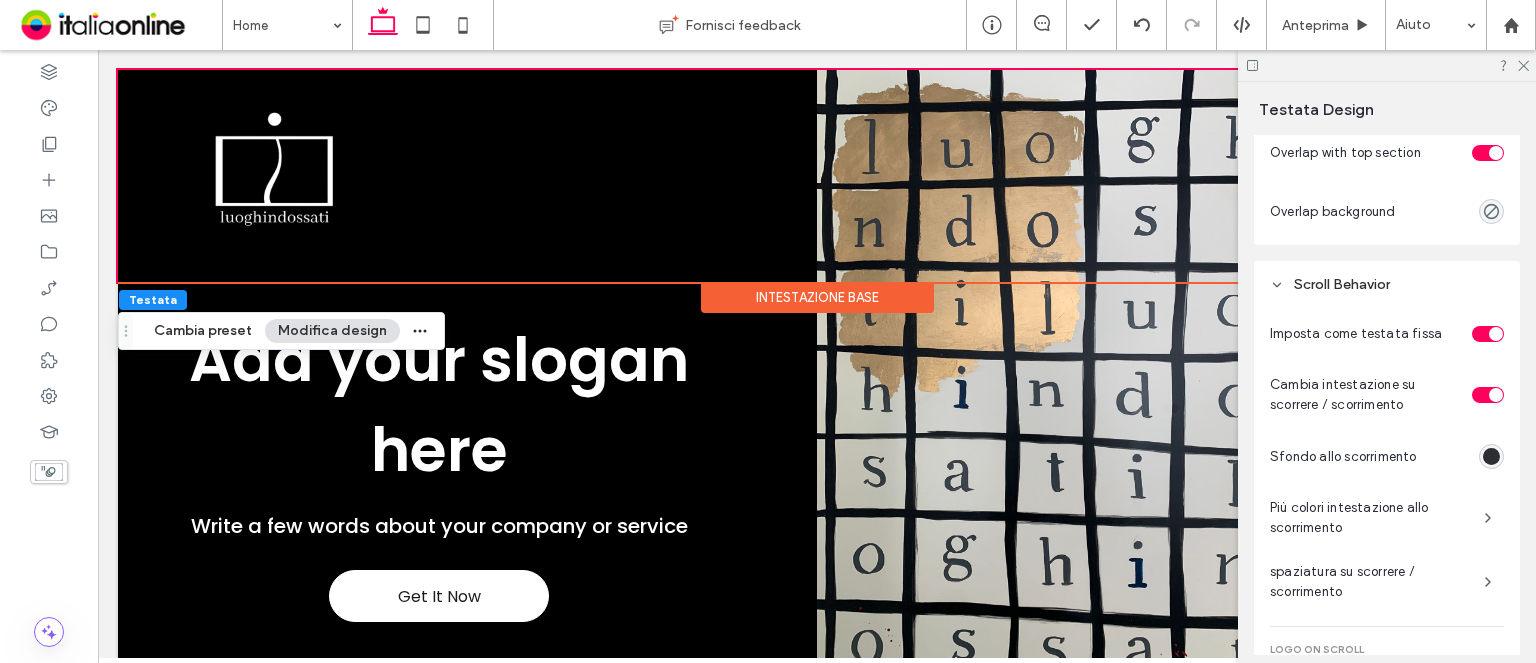 click on "Intestazione base" at bounding box center [817, 297] 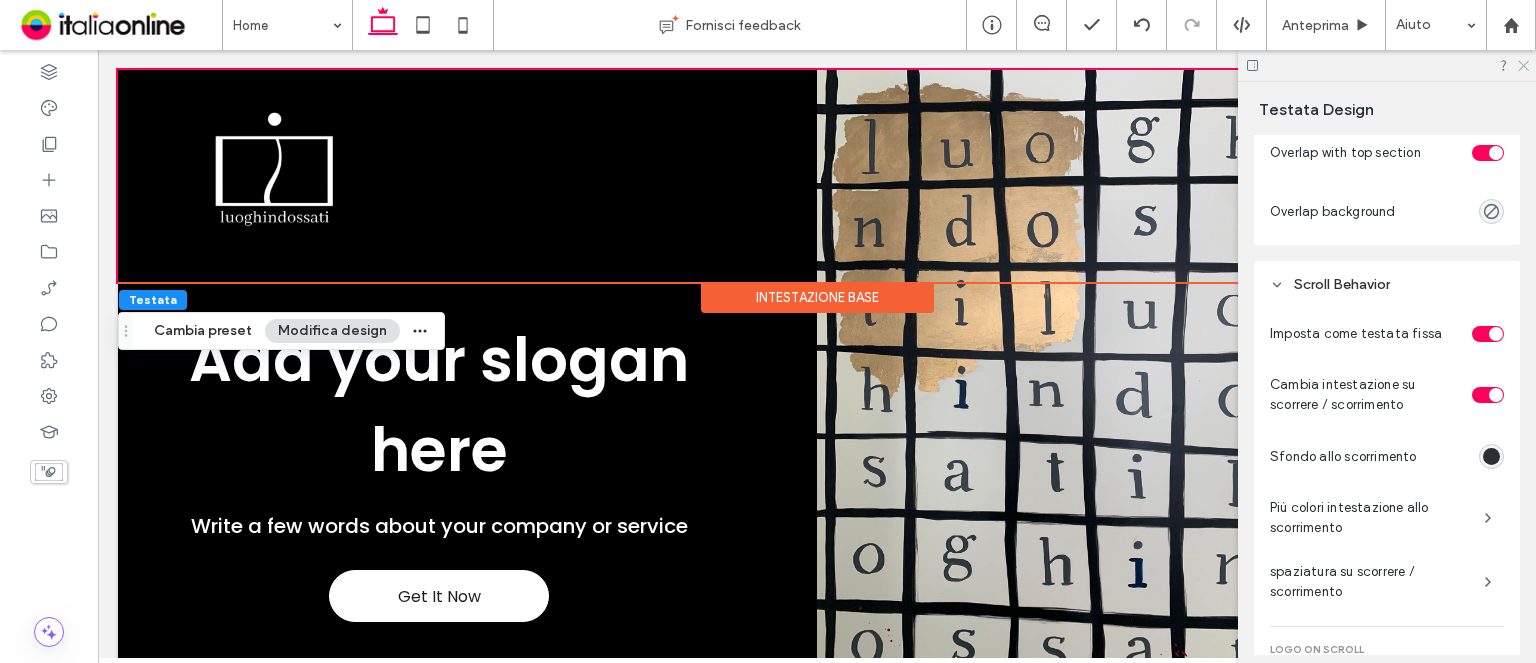 click 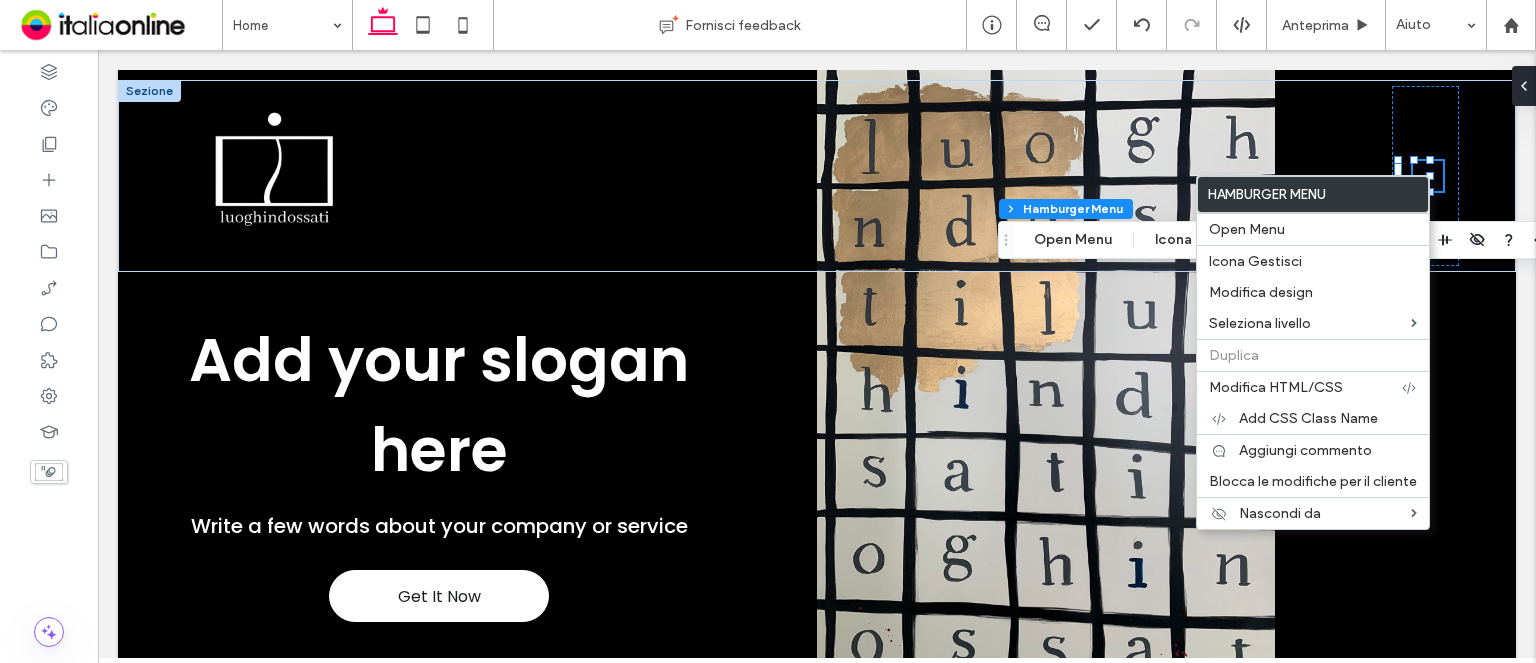 click at bounding box center [1006, 240] 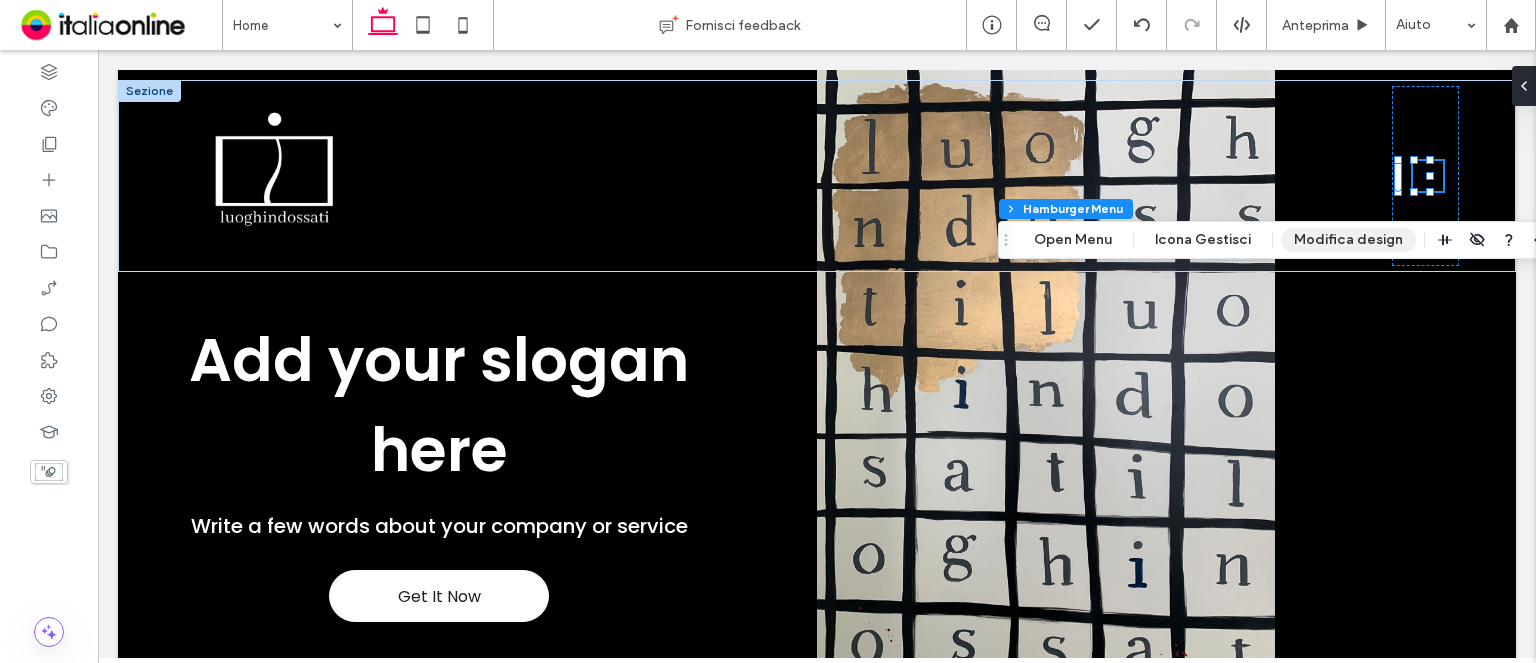 click on "Modifica design" at bounding box center [1348, 240] 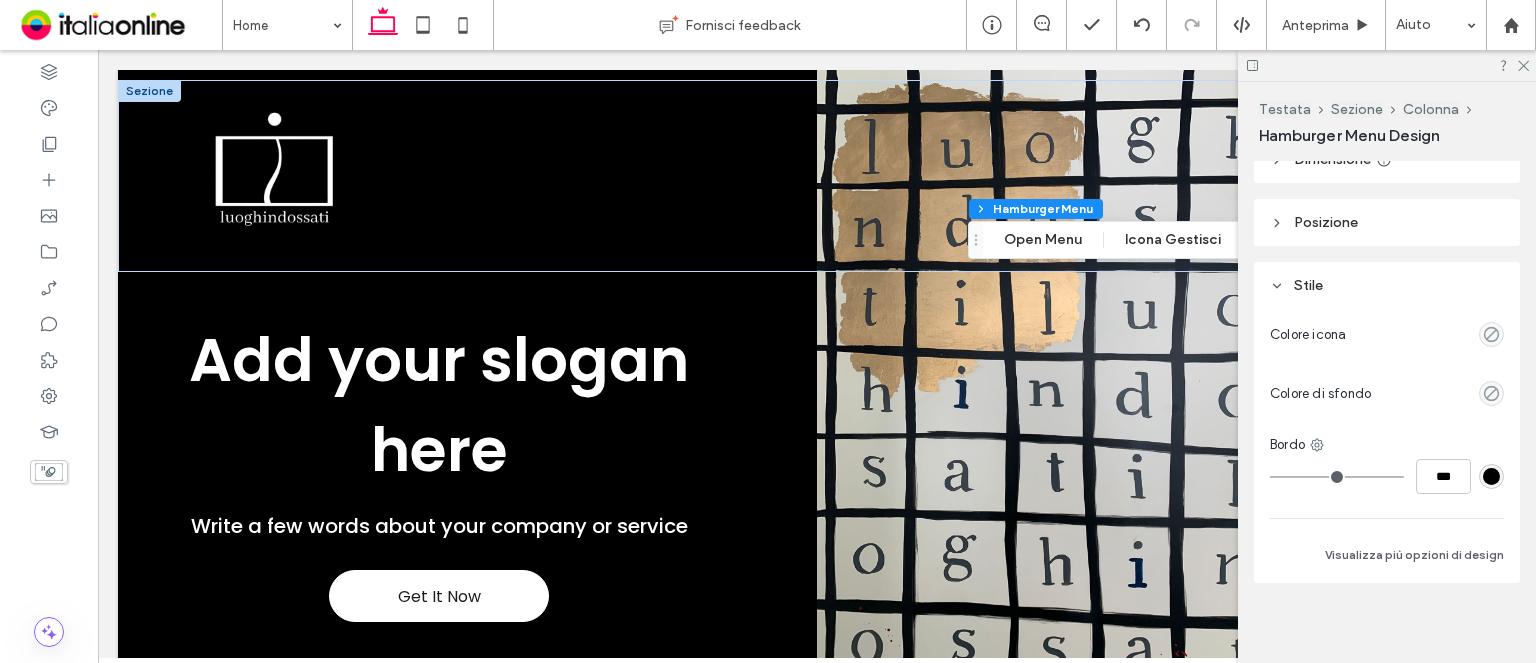 scroll, scrollTop: 212, scrollLeft: 0, axis: vertical 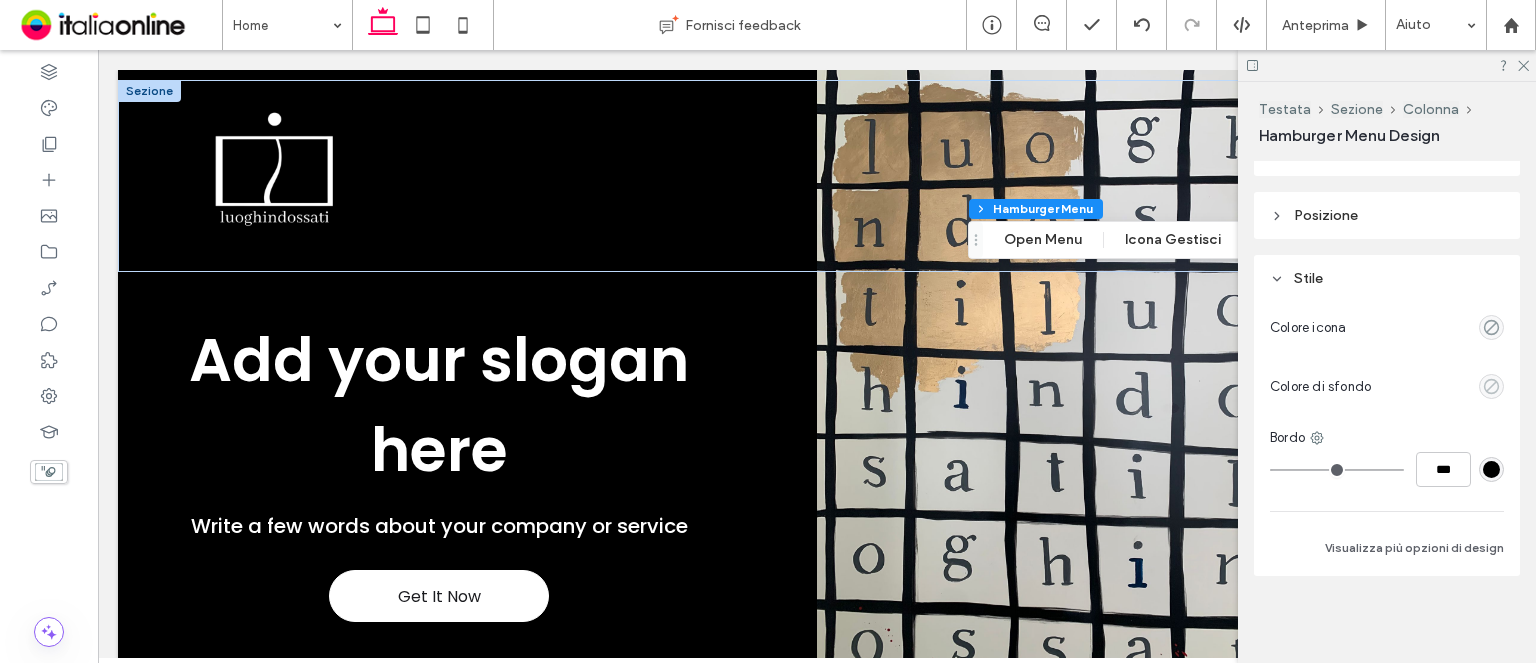 click 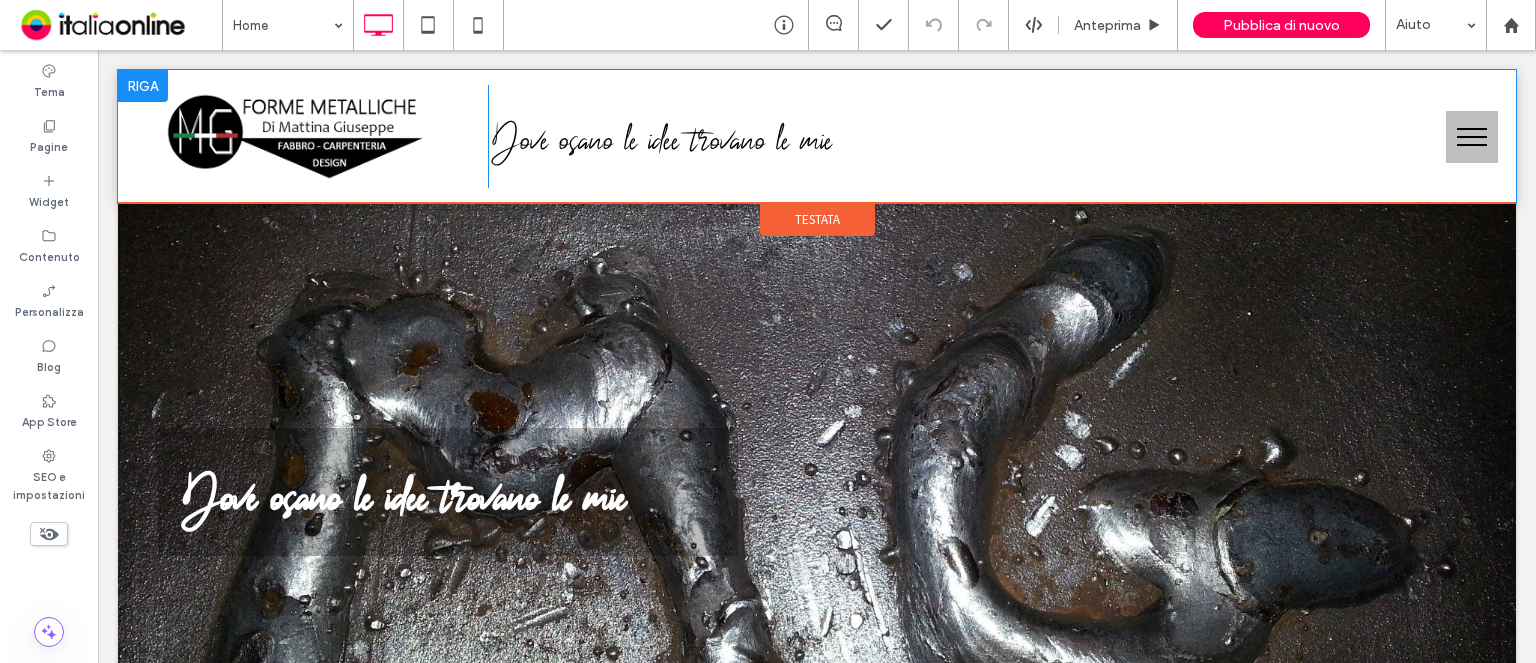 scroll, scrollTop: 600, scrollLeft: 0, axis: vertical 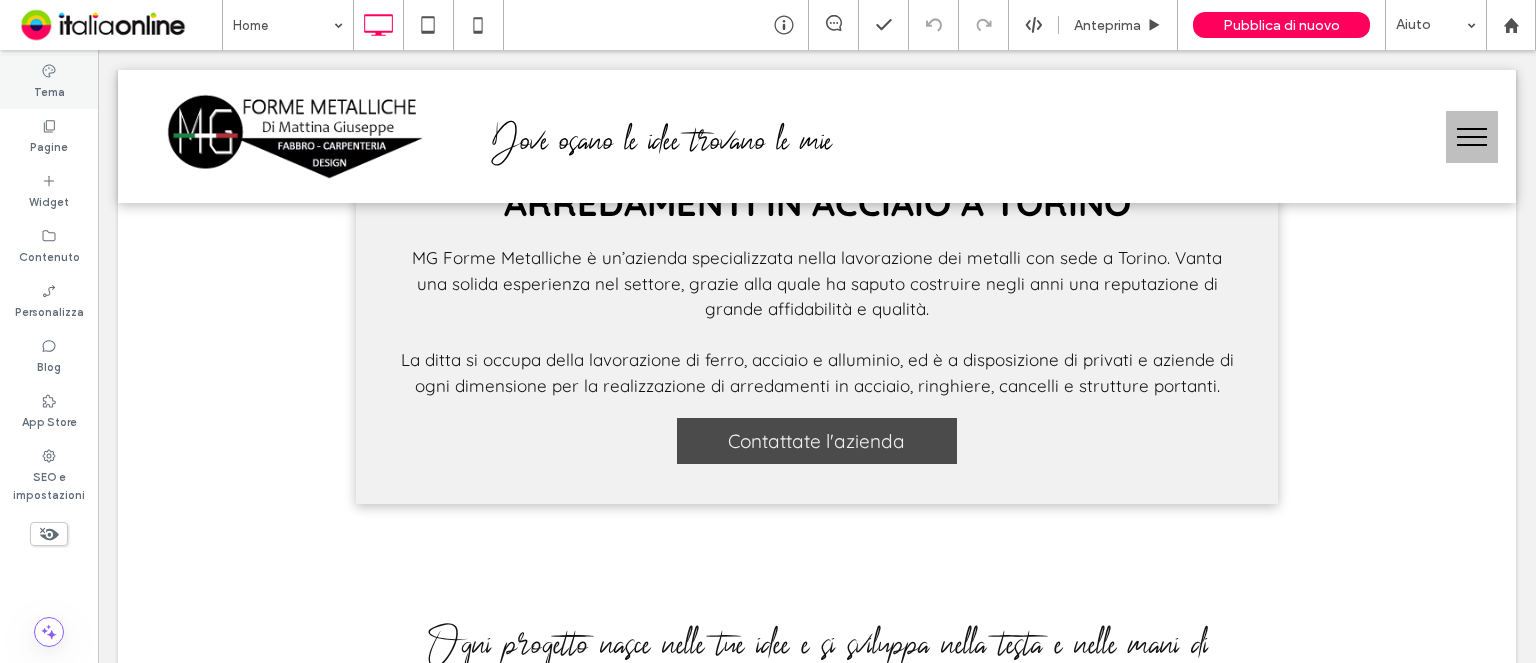 click on "Tema" at bounding box center [49, 81] 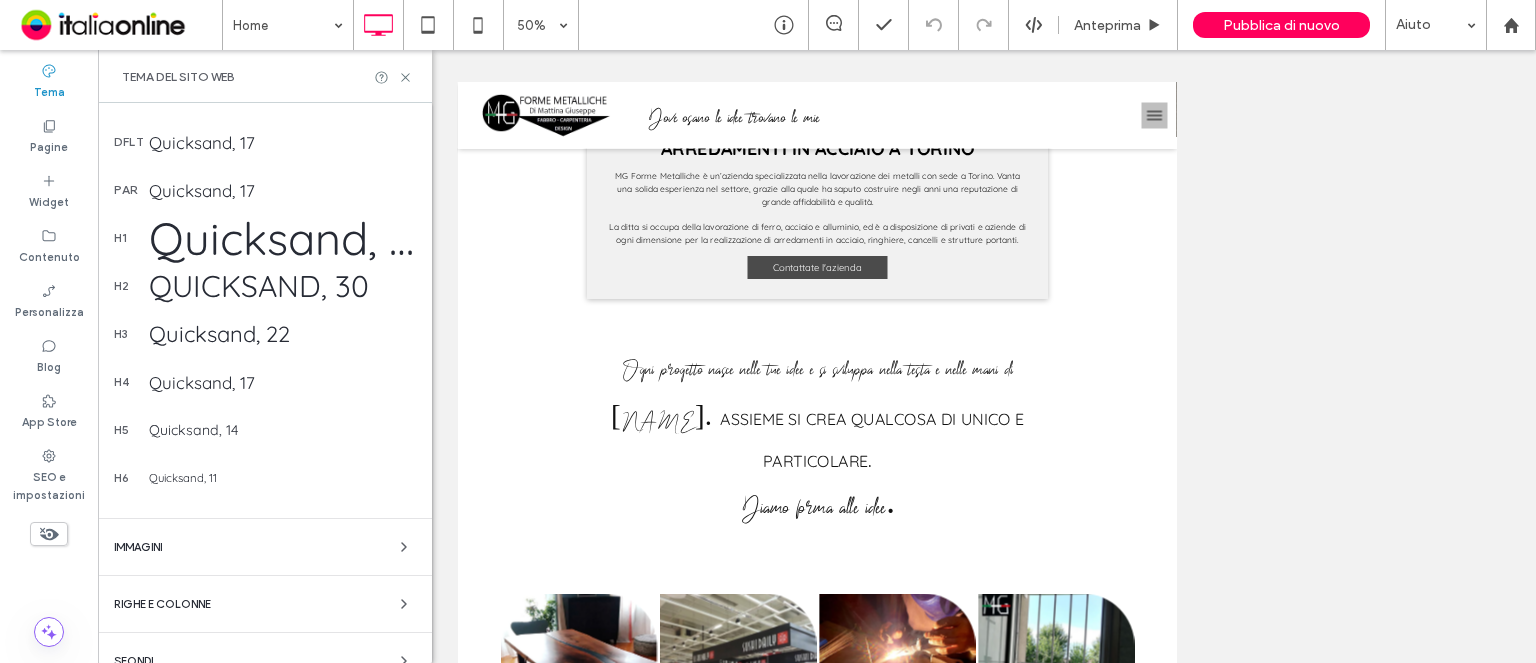 scroll, scrollTop: 384, scrollLeft: 0, axis: vertical 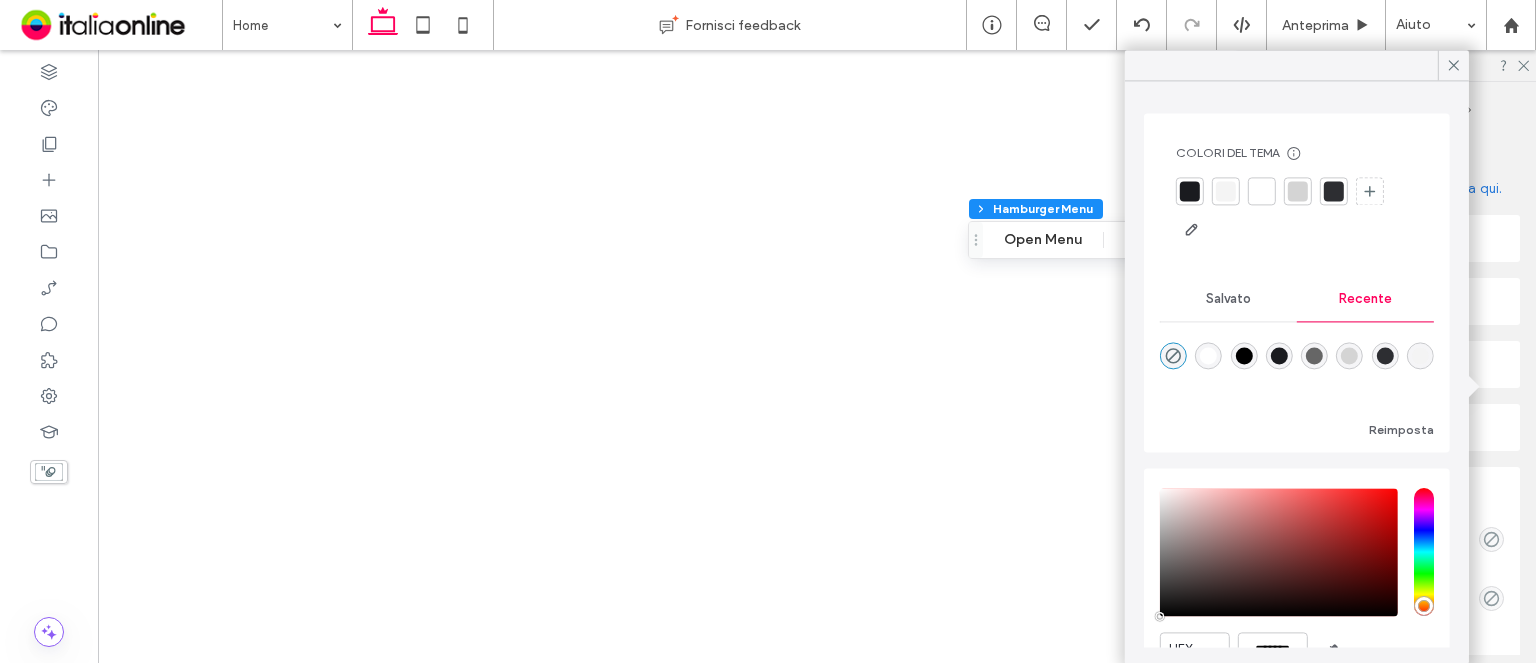 click 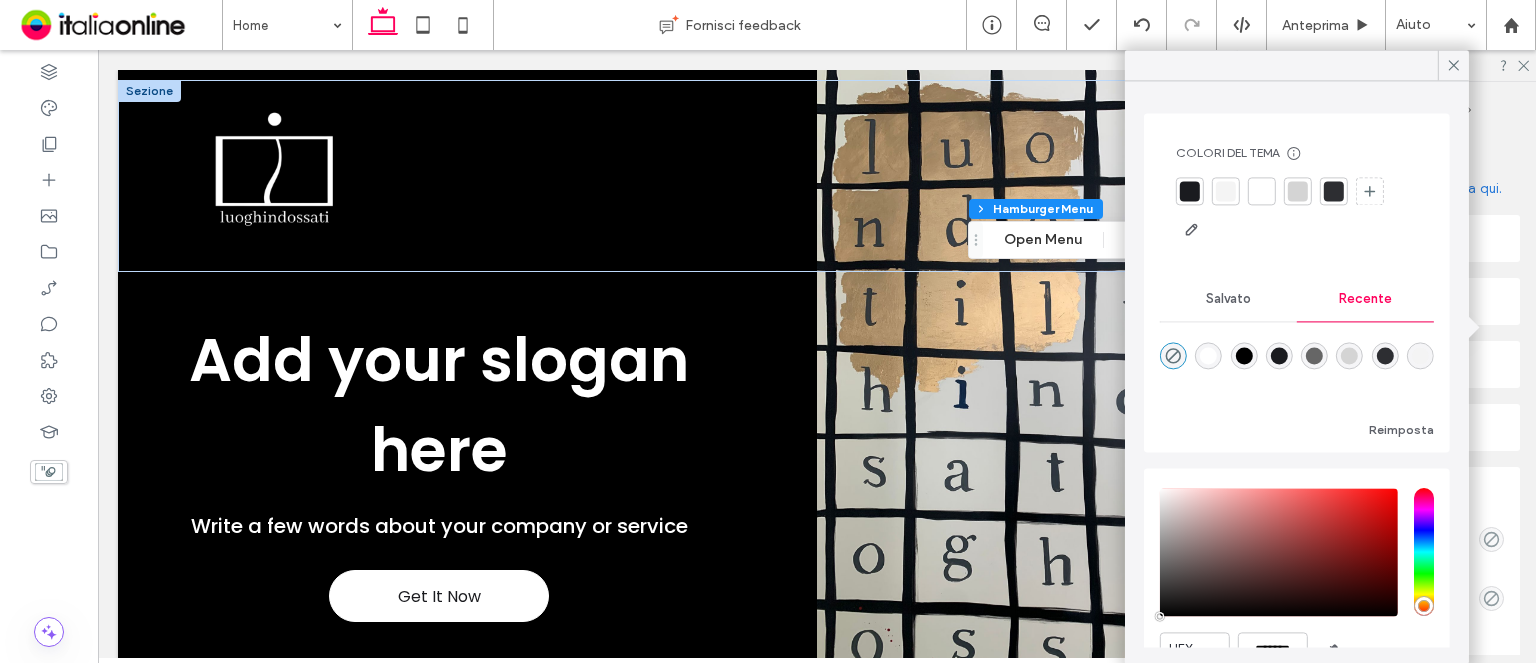 scroll, scrollTop: 0, scrollLeft: 0, axis: both 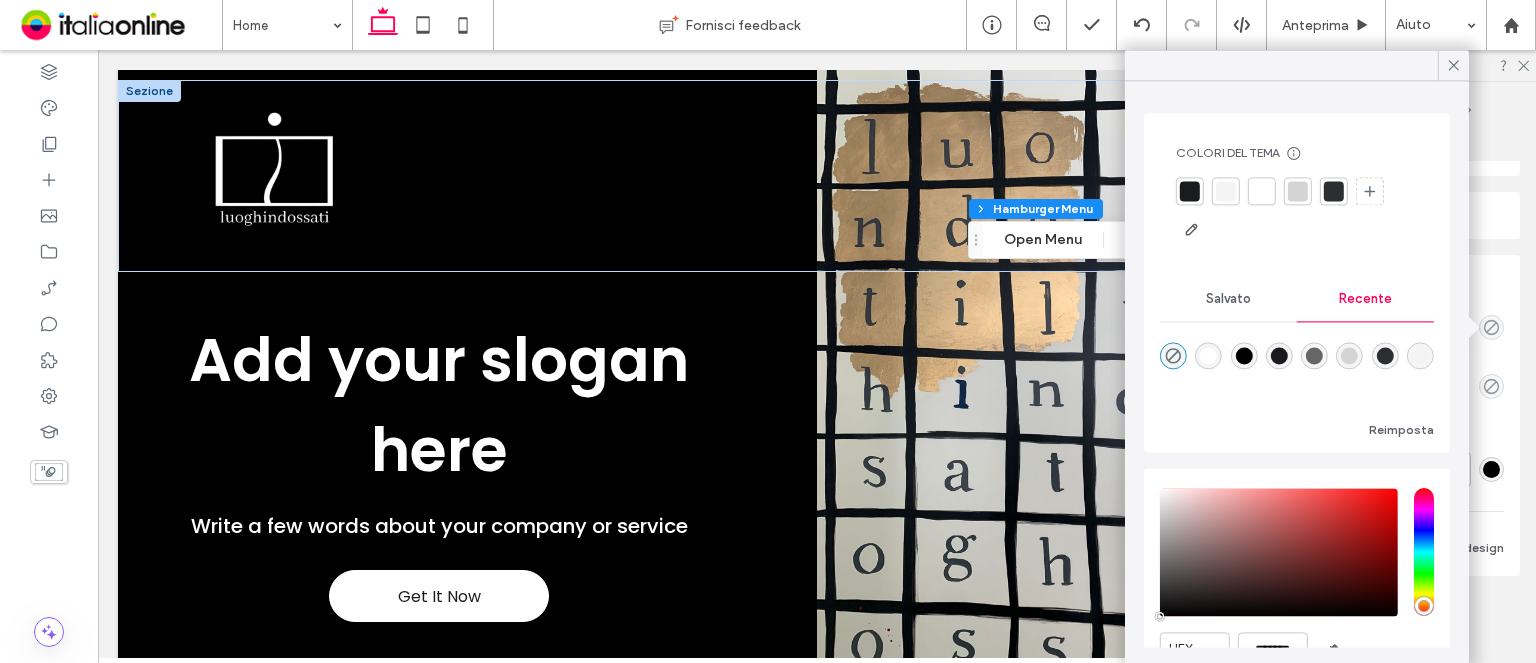click at bounding box center (1208, 355) 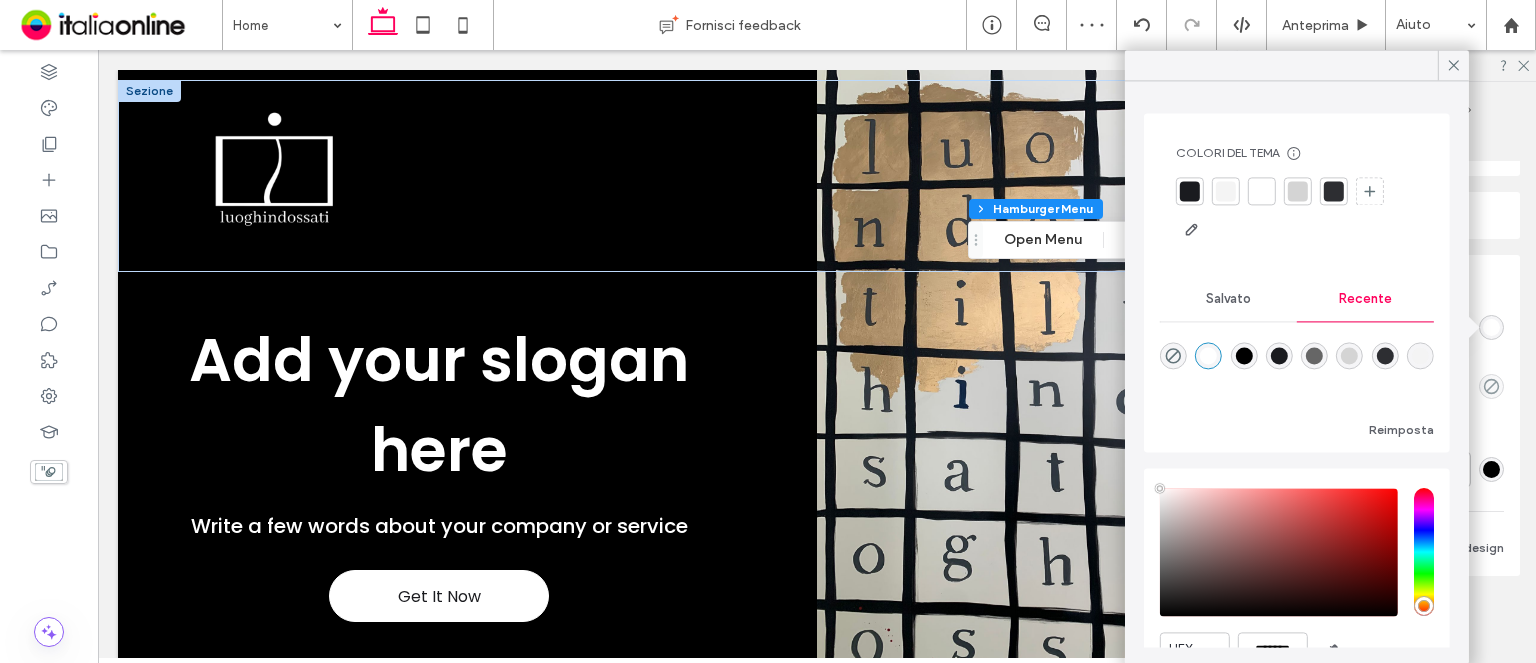 click 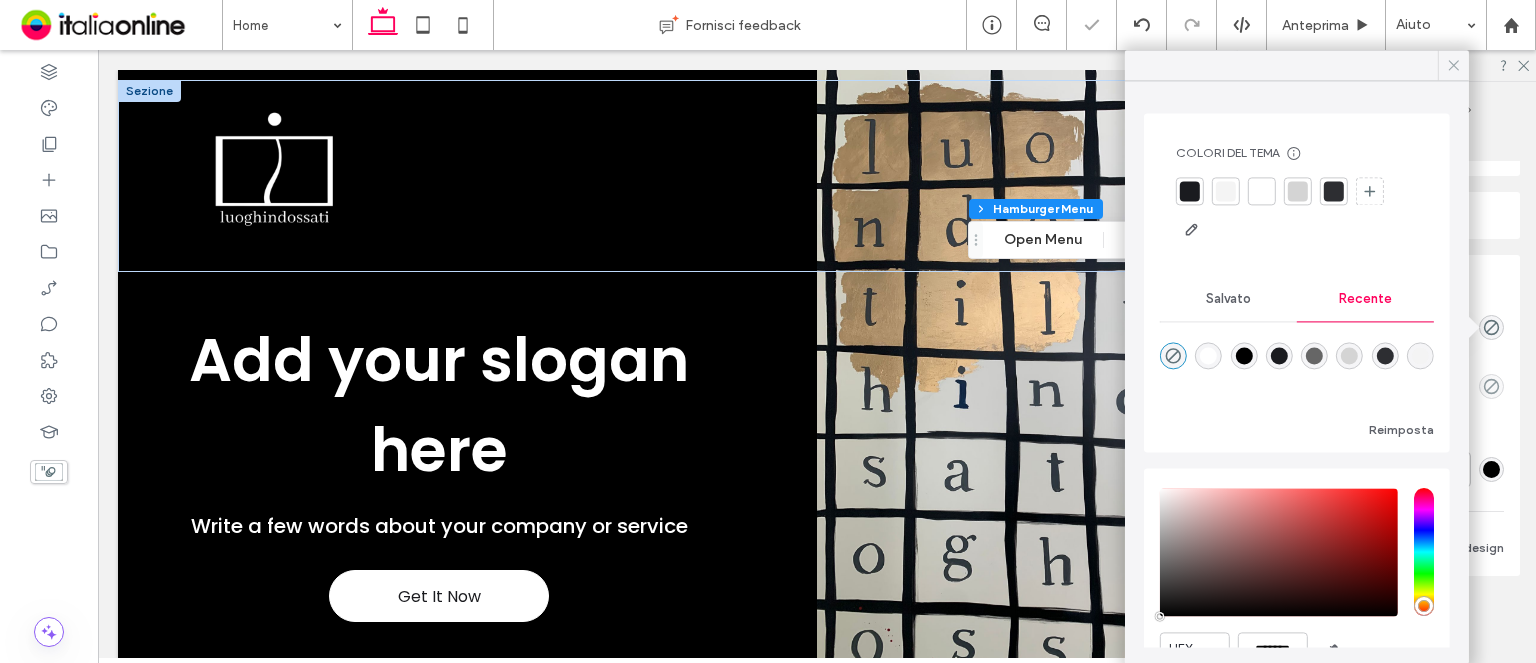 click 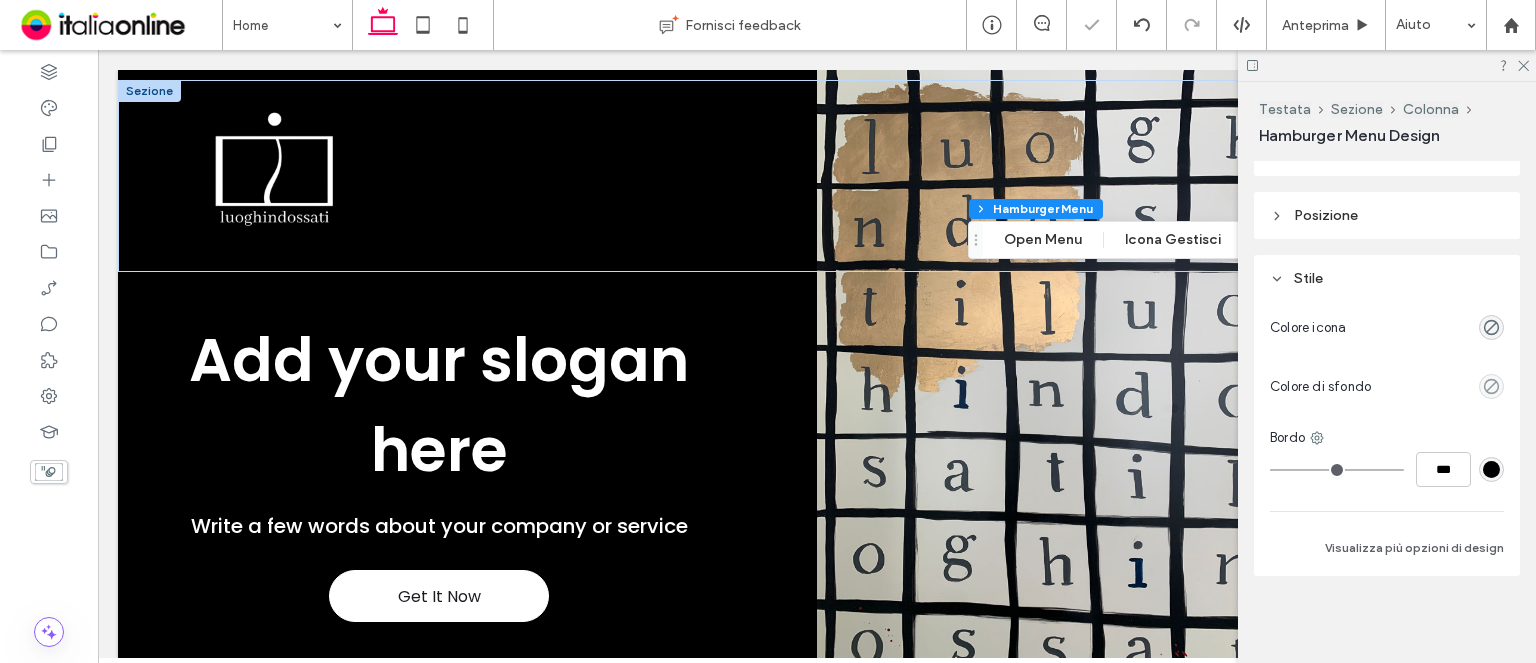 click at bounding box center [1387, 65] 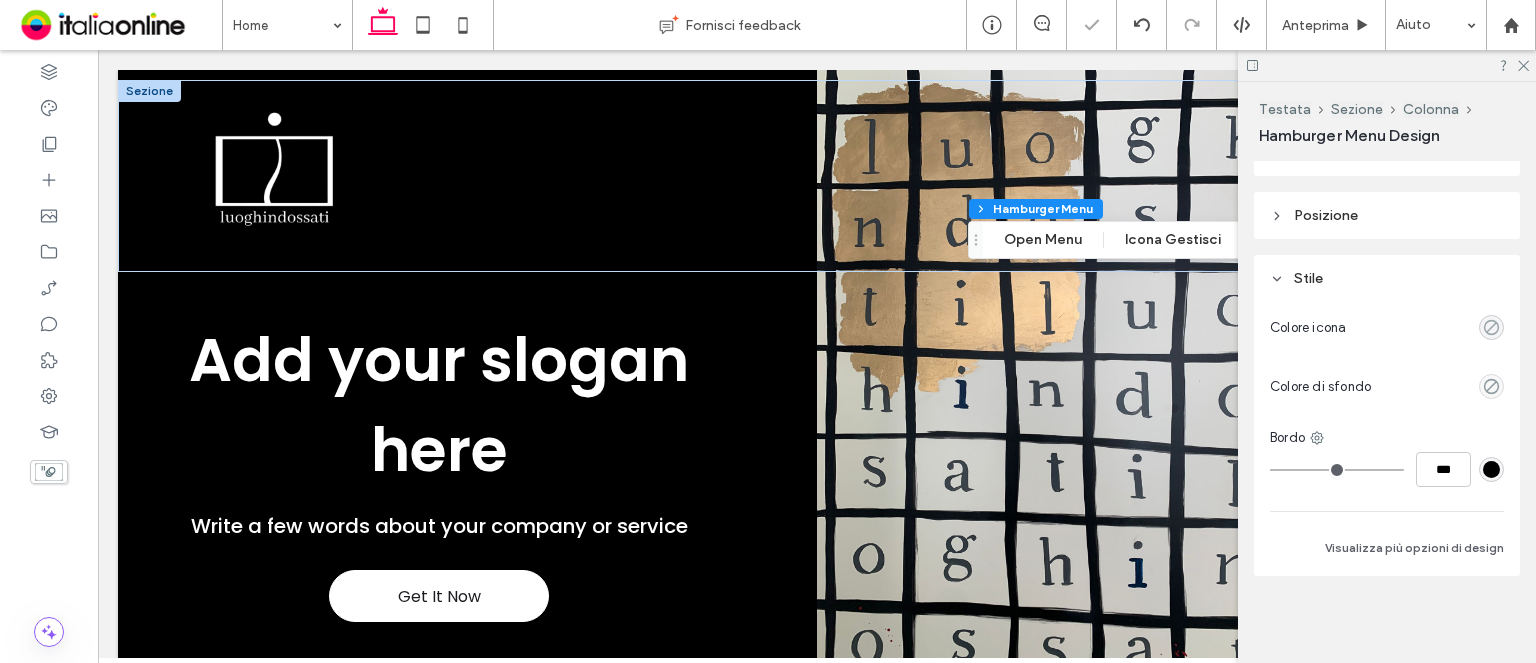 click 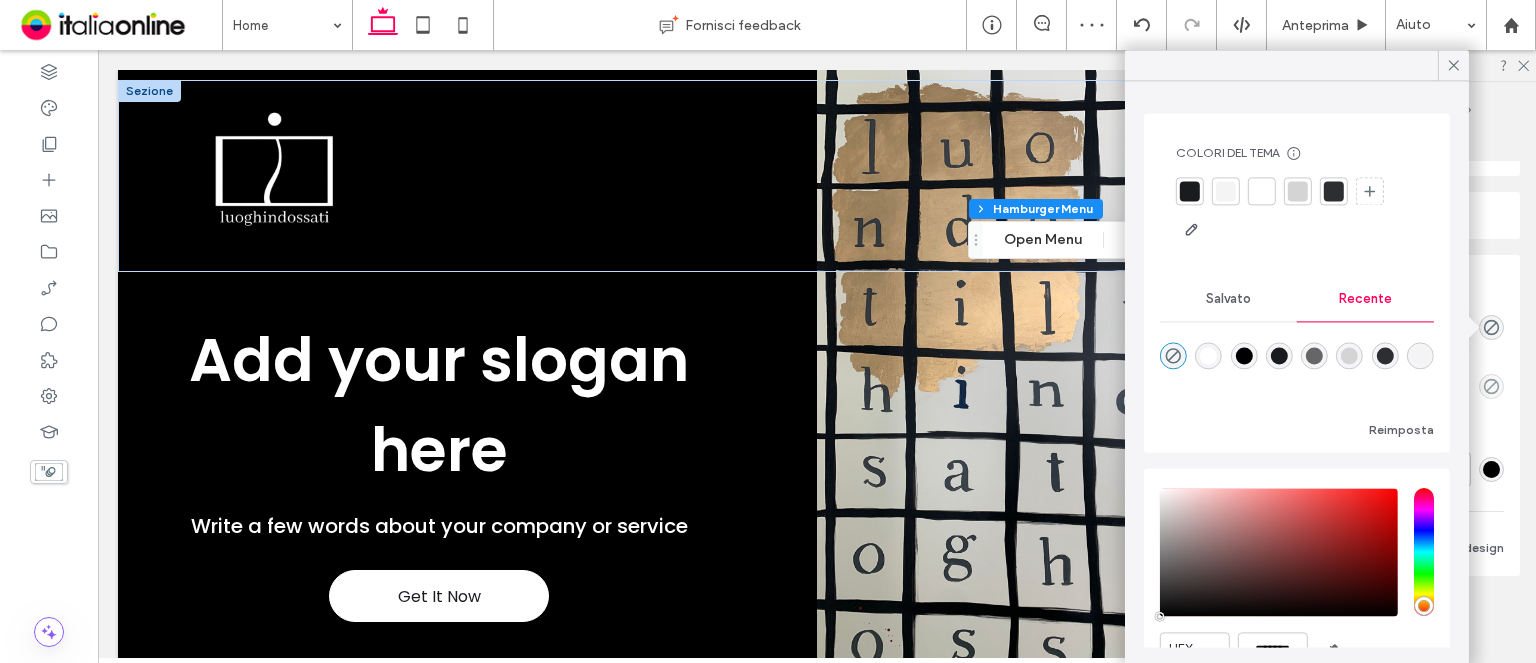 click at bounding box center (1208, 355) 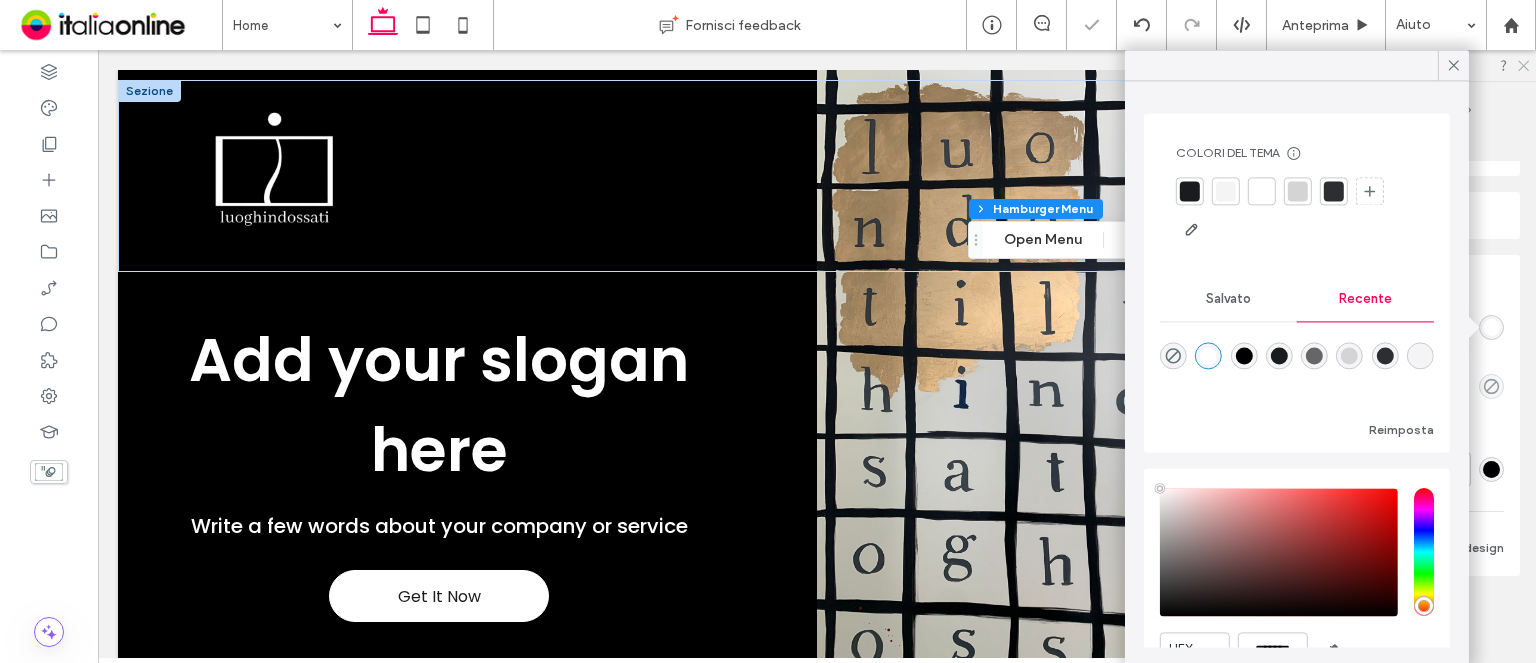 click 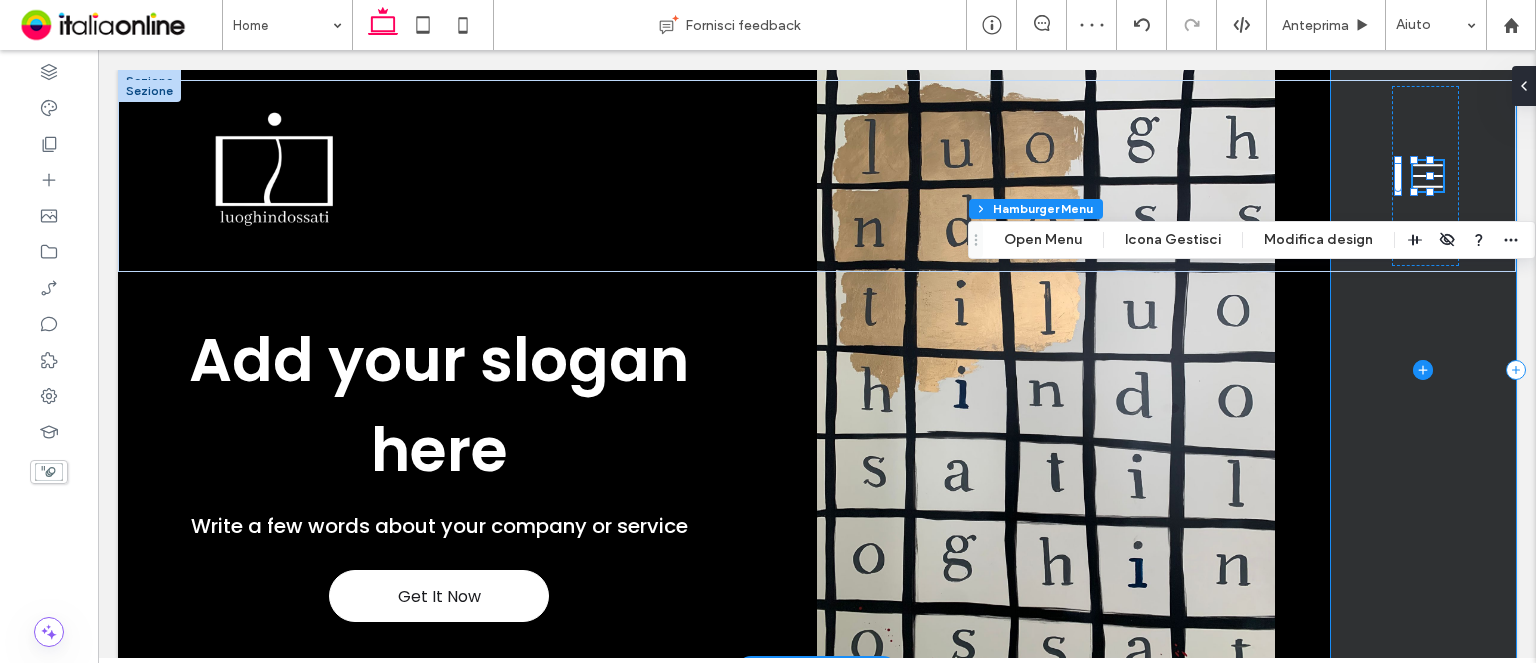 click at bounding box center (1423, 370) 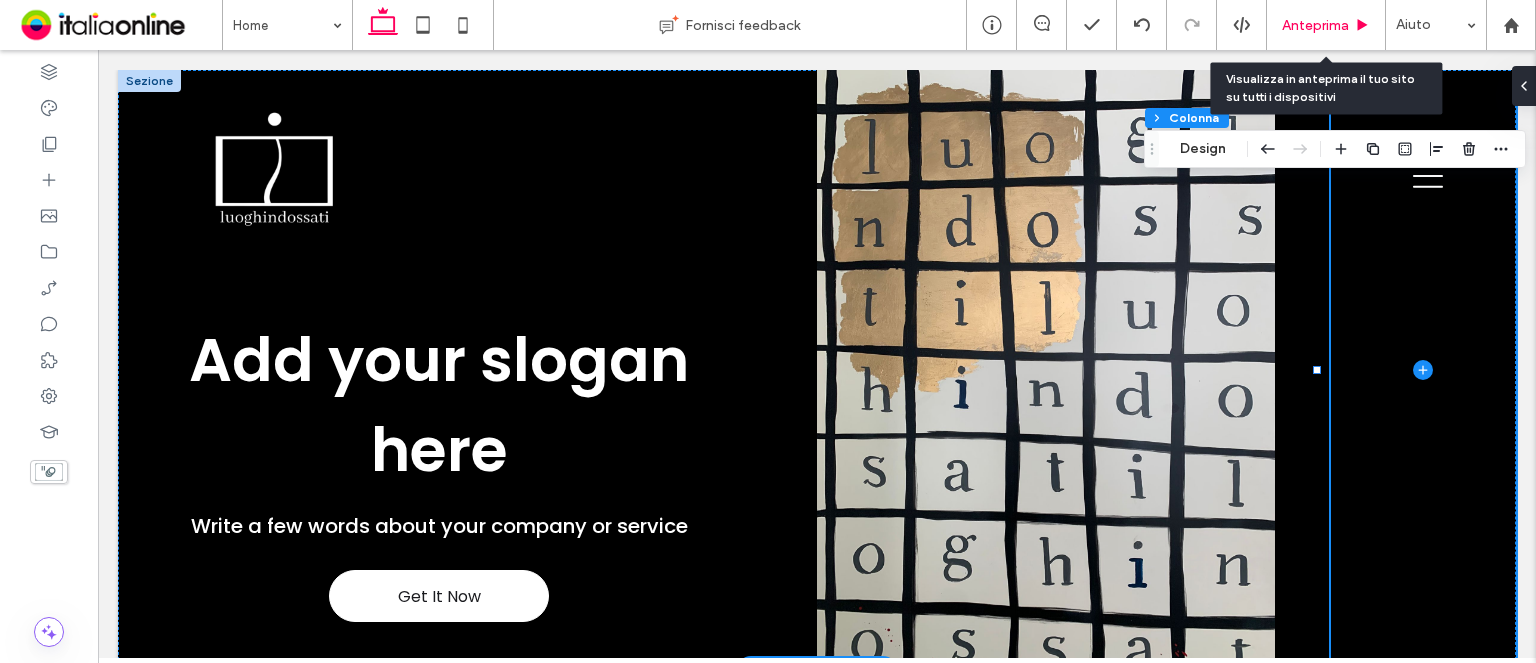 click on "Anteprima" at bounding box center [1315, 25] 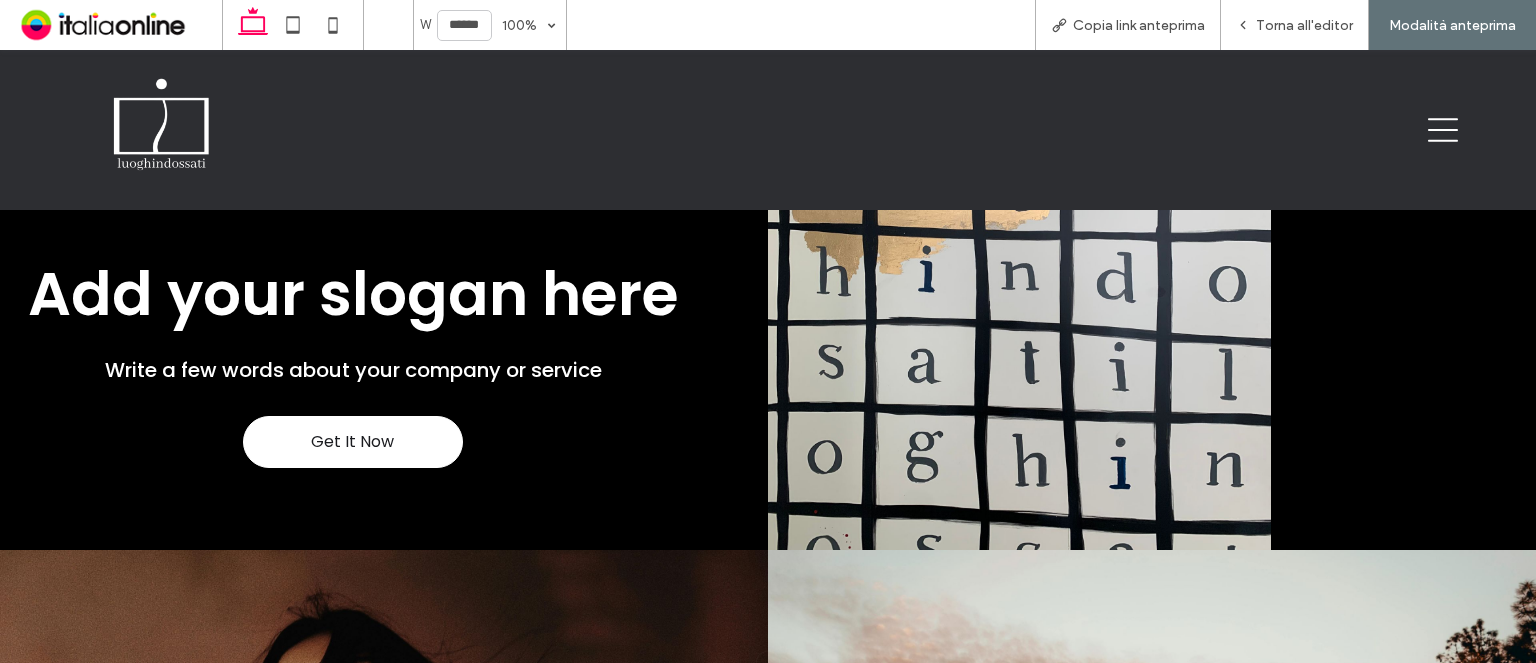 scroll, scrollTop: 0, scrollLeft: 0, axis: both 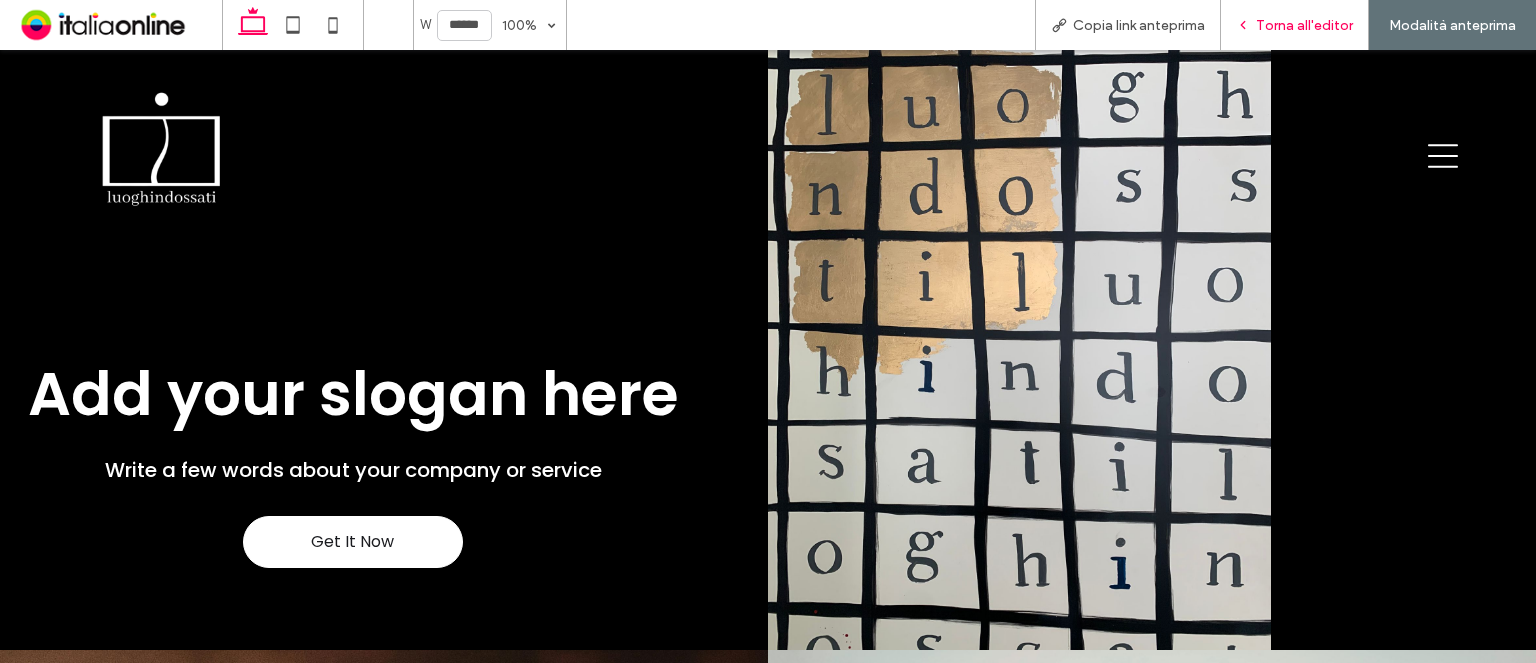click on "Torna all'editor" at bounding box center [1304, 25] 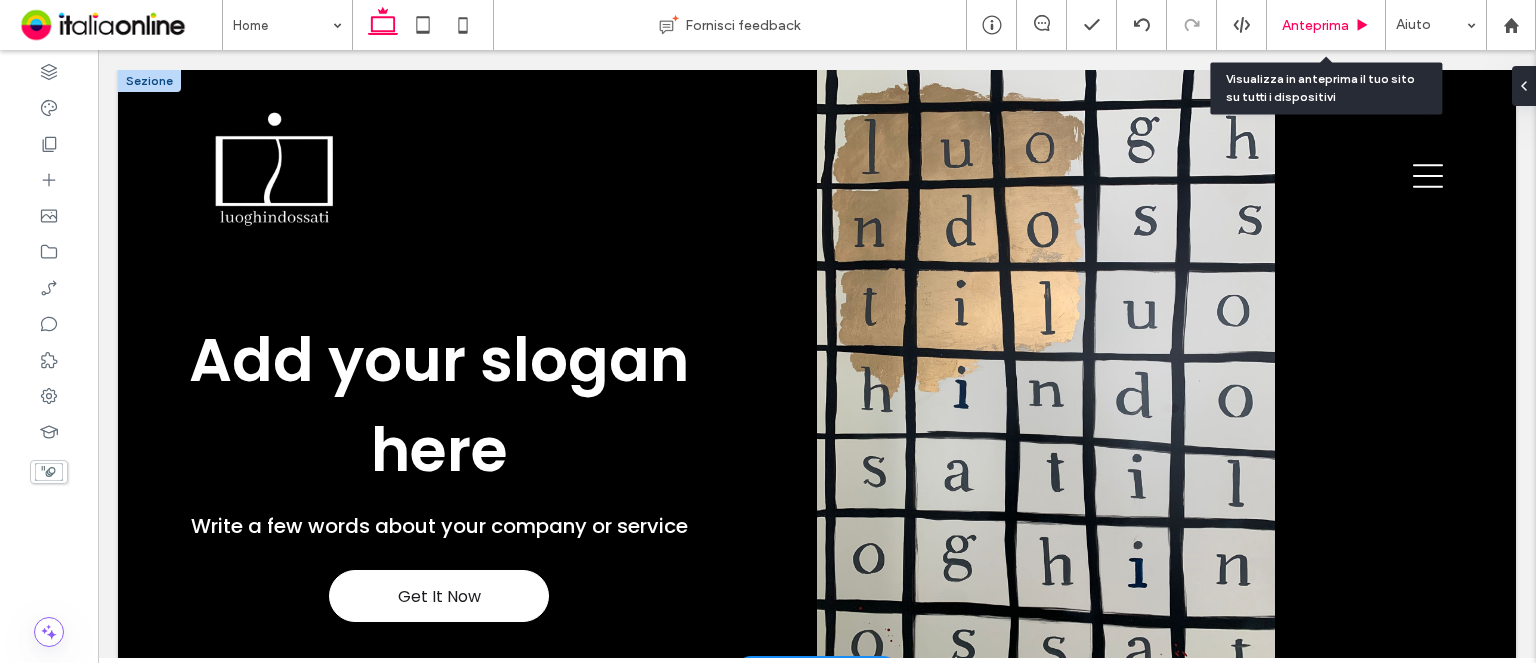 click on "Anteprima" at bounding box center (1315, 25) 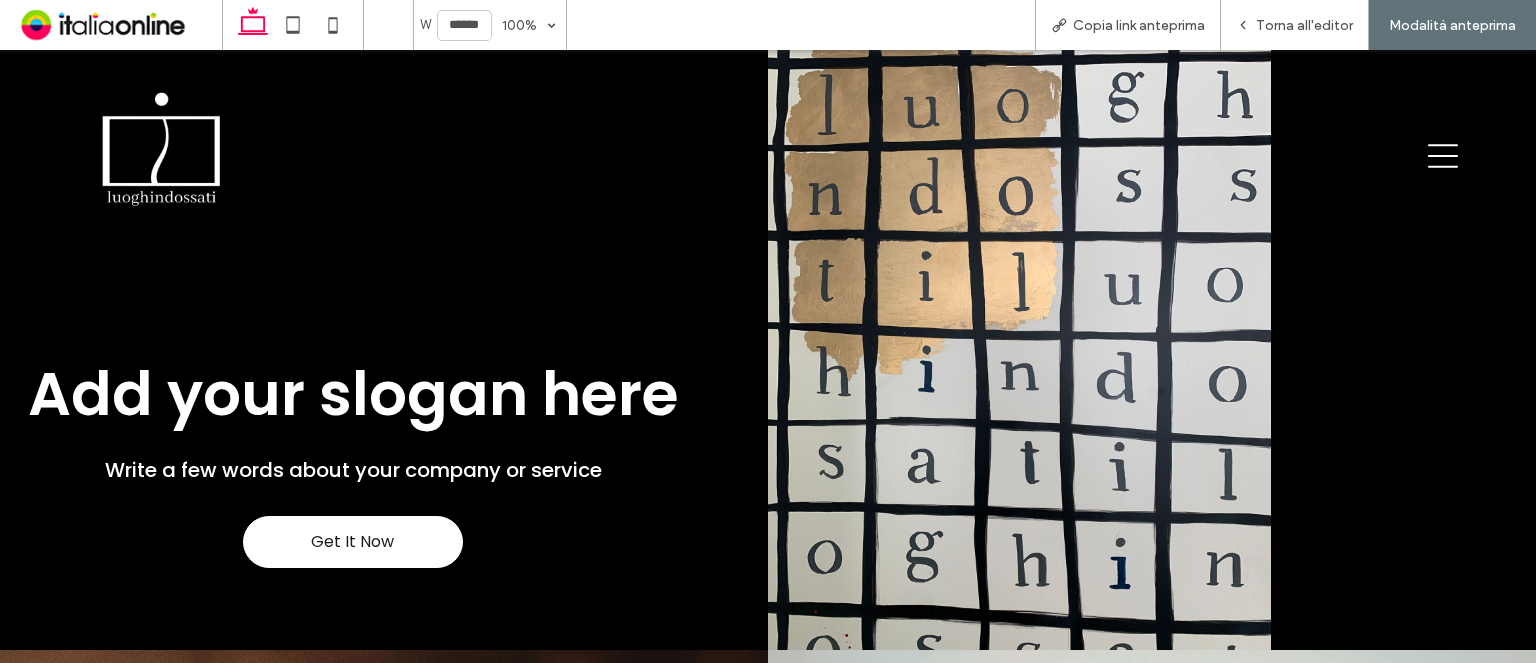 click at bounding box center [1437, 156] 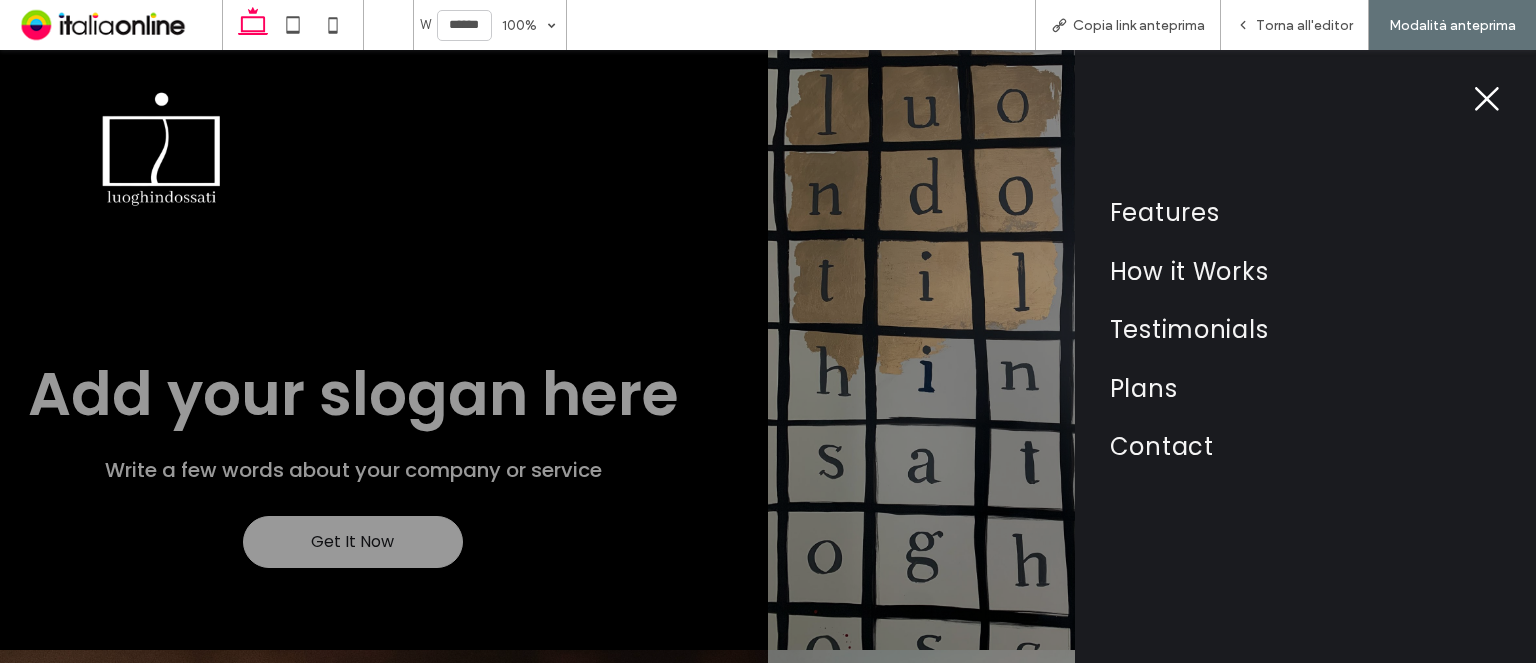 click 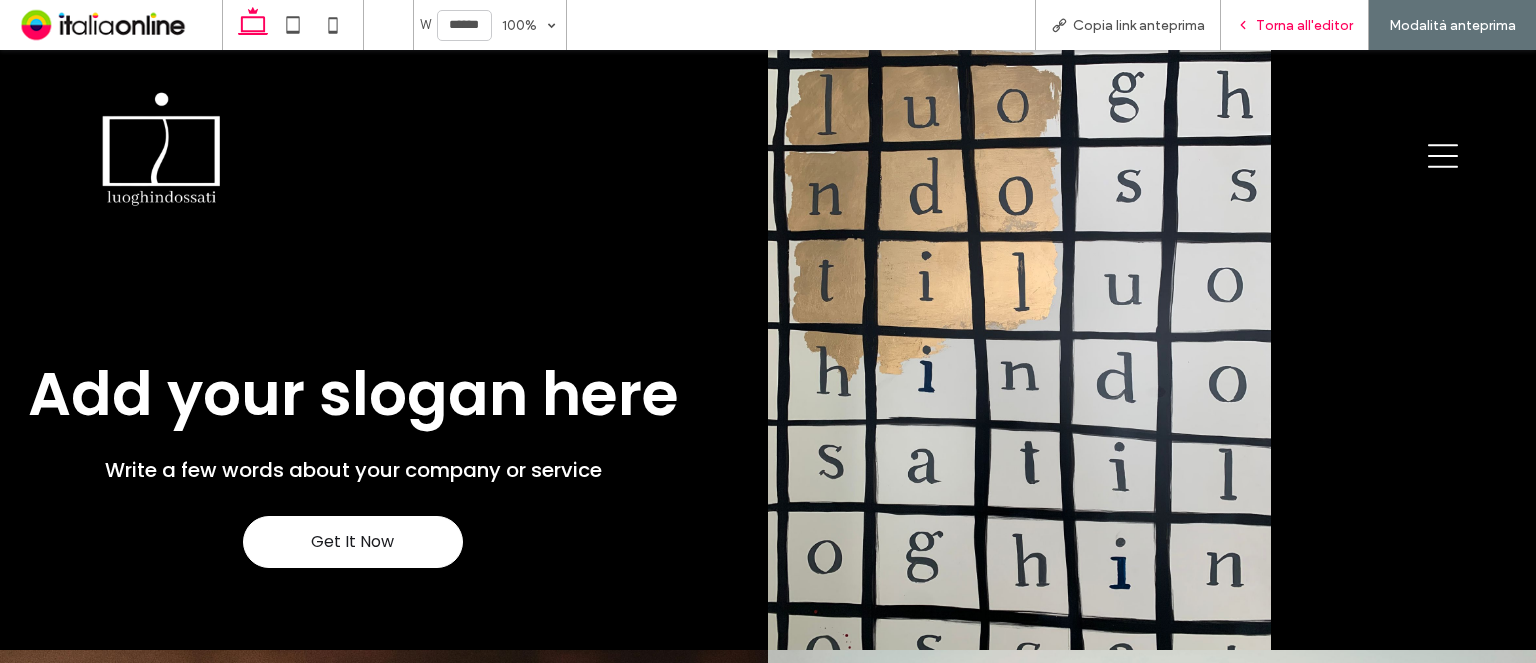 click on "Torna all'editor" at bounding box center (1304, 25) 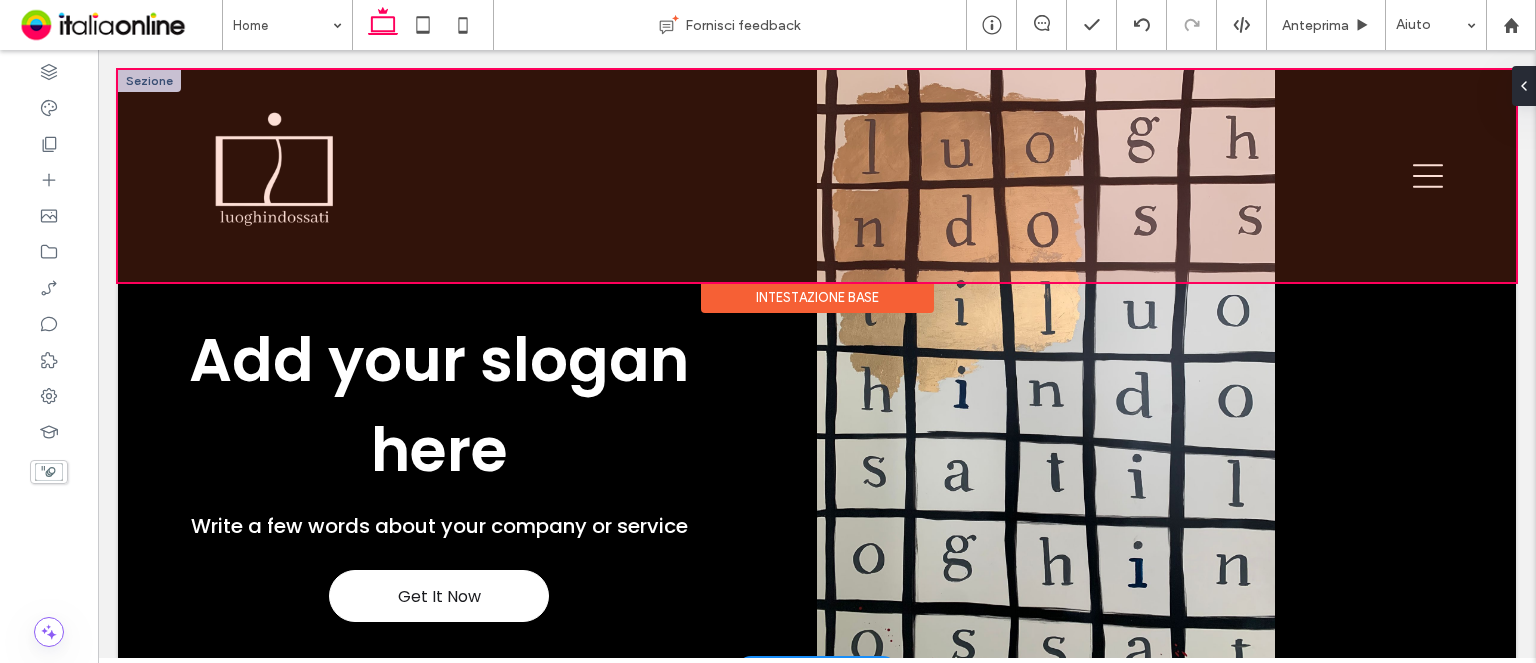 click at bounding box center (817, 176) 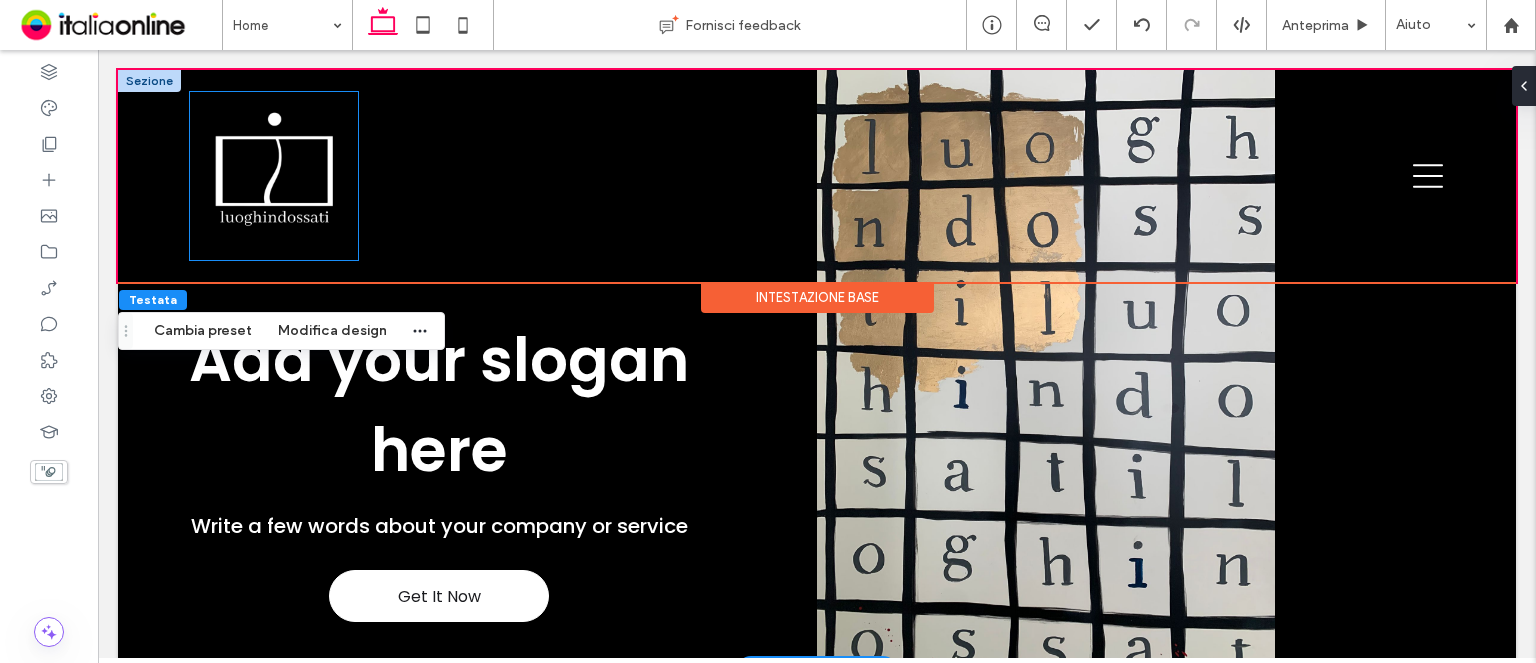 click at bounding box center [274, 176] 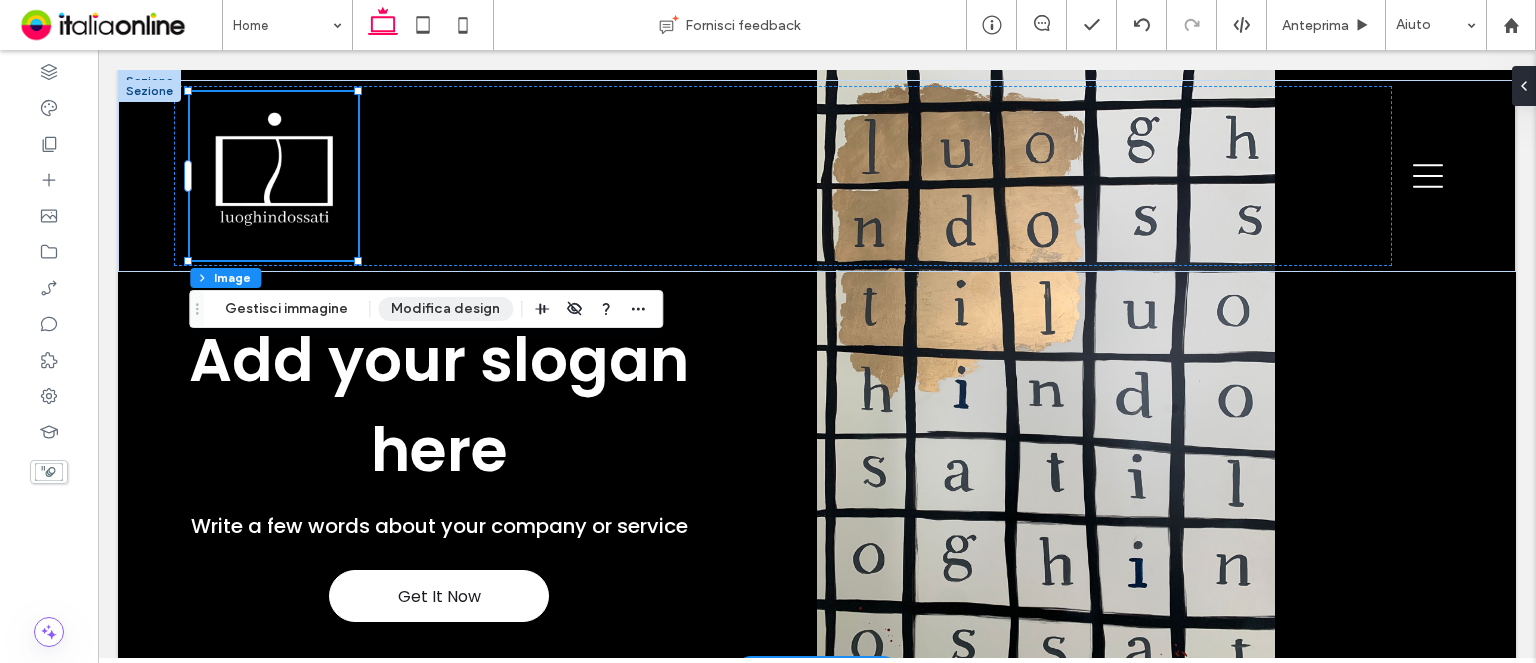 click on "Modifica design" at bounding box center (445, 309) 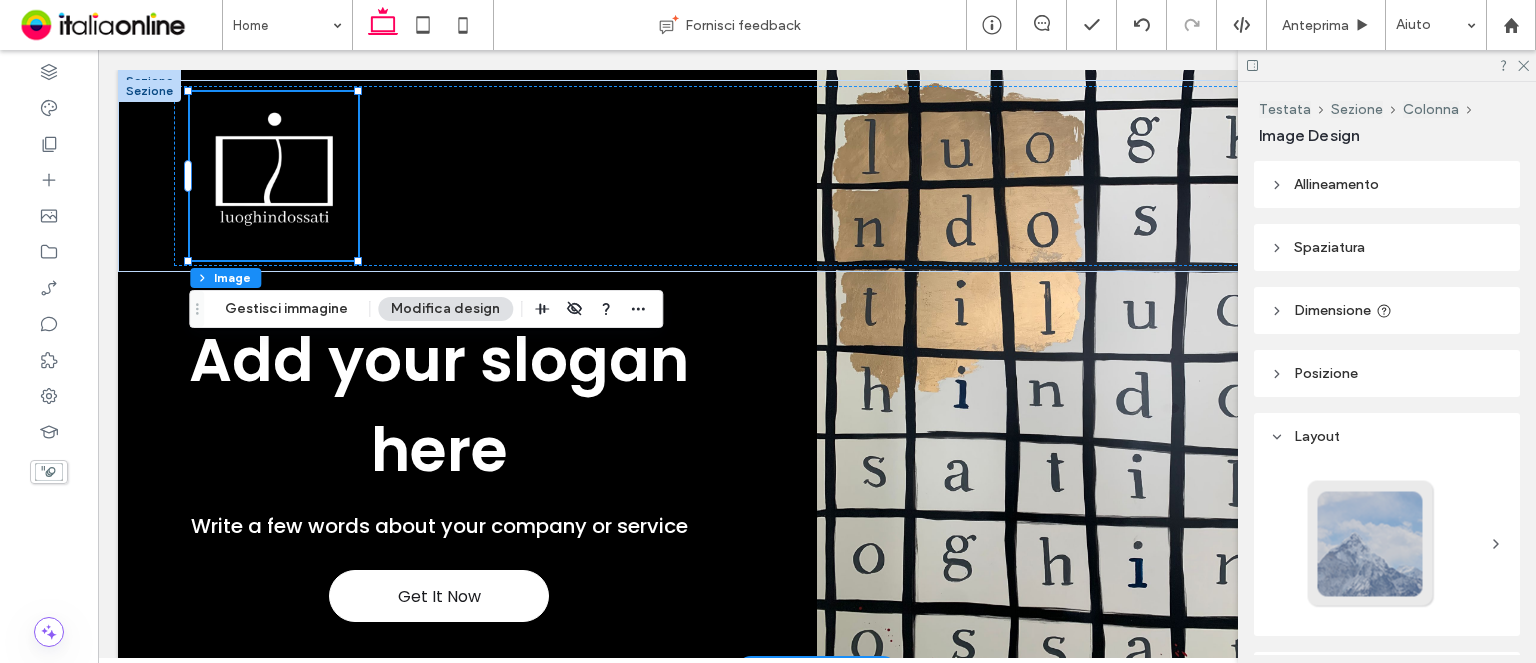 click on "Spaziatura" at bounding box center (1387, 247) 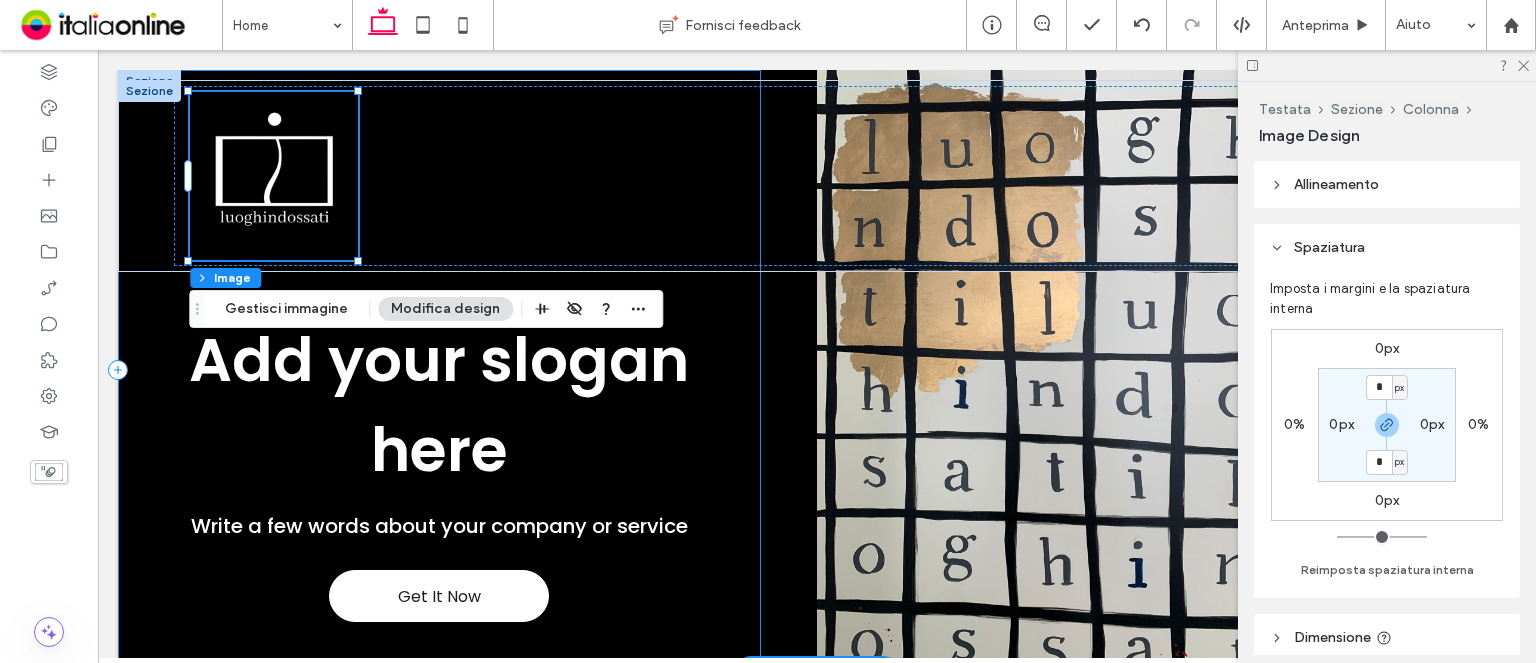 click on "Get It Now
Add your slogan here
Write a few words about your company or service" at bounding box center [439, 370] 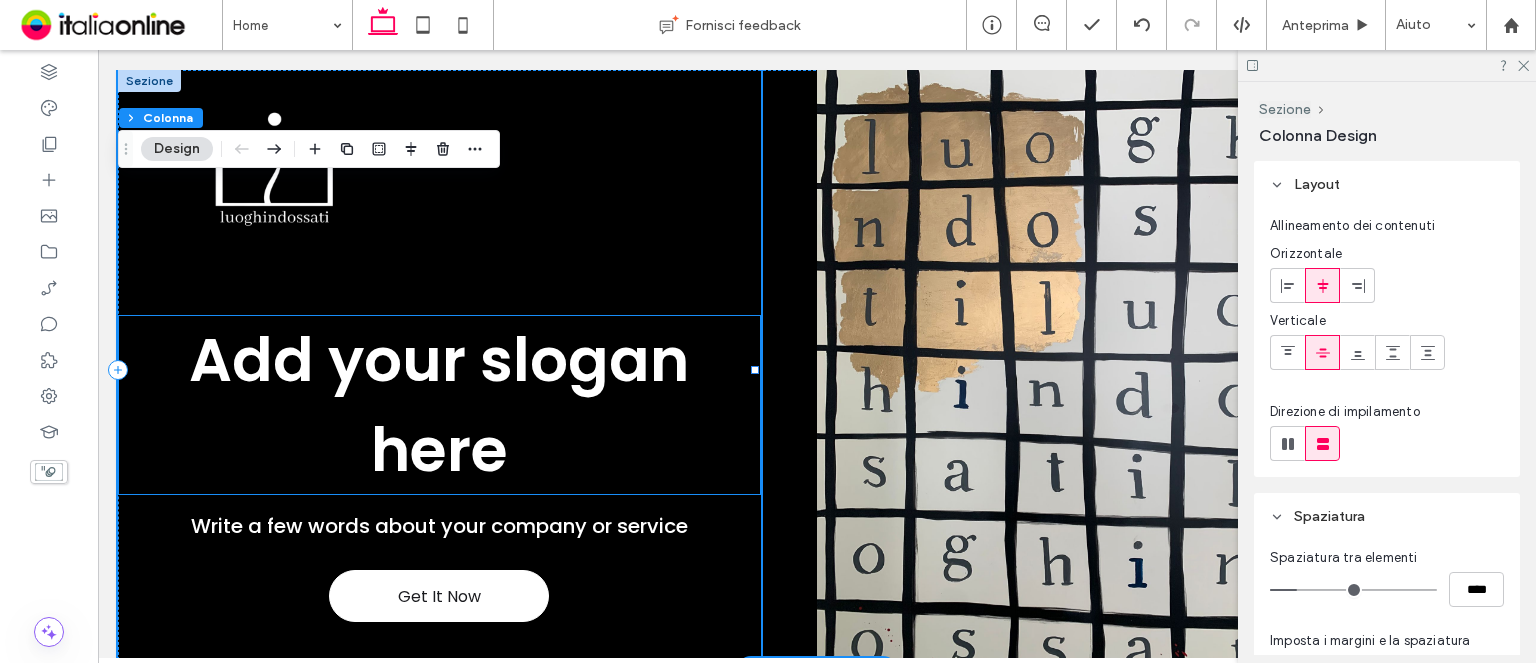 click on "Add your slogan here" at bounding box center [439, 405] 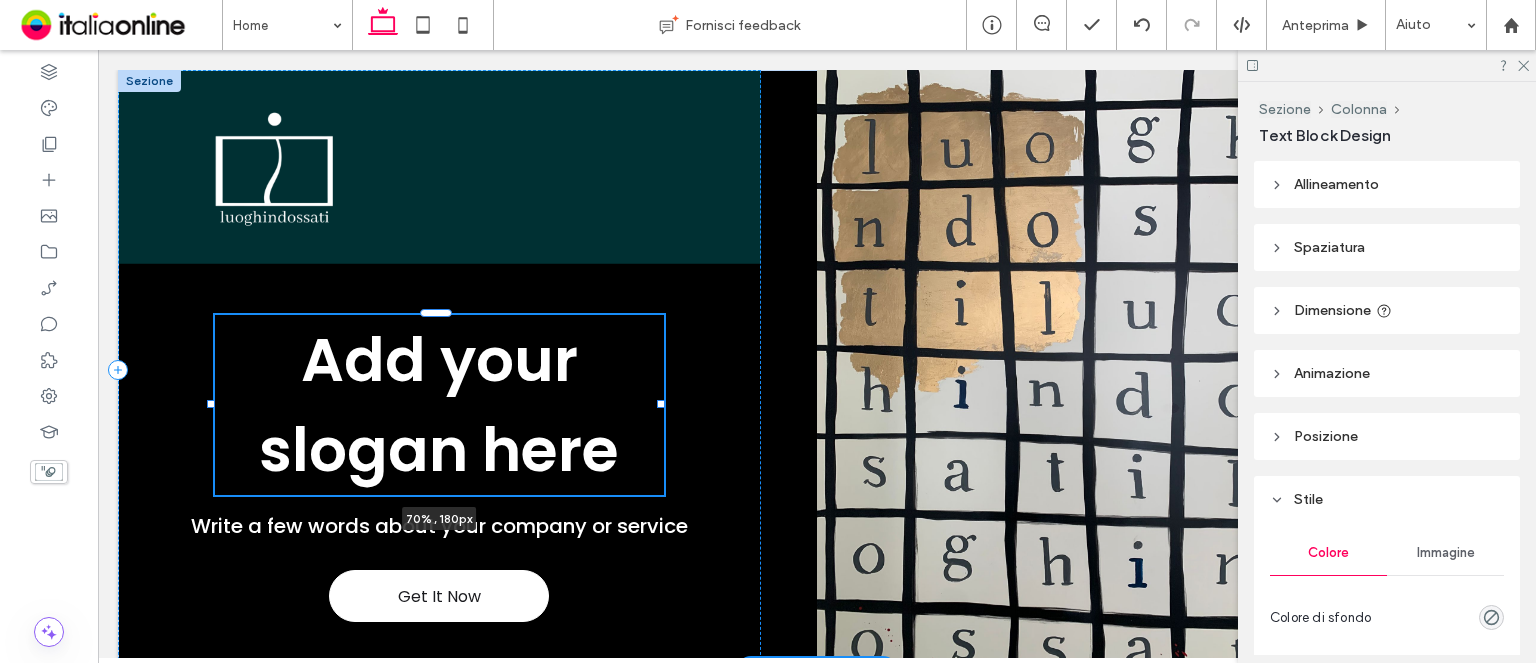 drag, startPoint x: 756, startPoint y: 407, endPoint x: 664, endPoint y: 408, distance: 92.00543 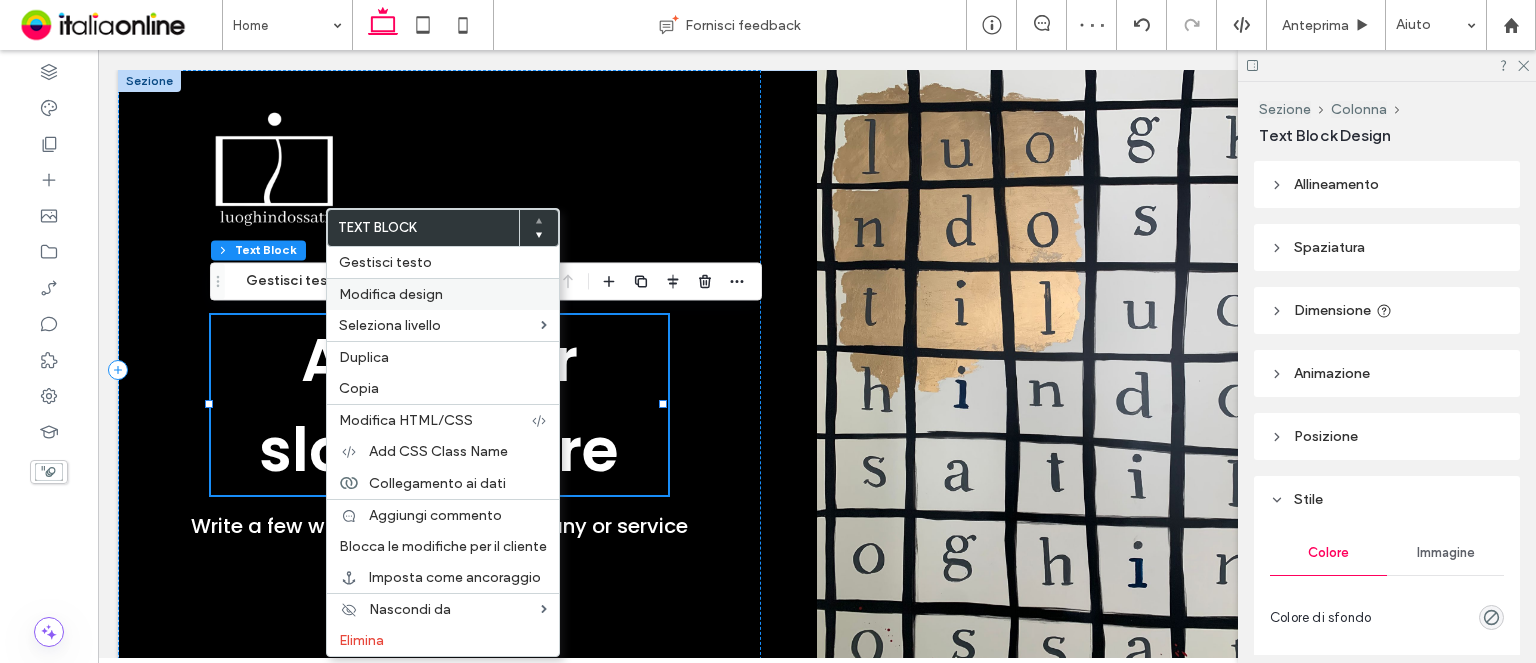 click on "Modifica design" at bounding box center (443, 294) 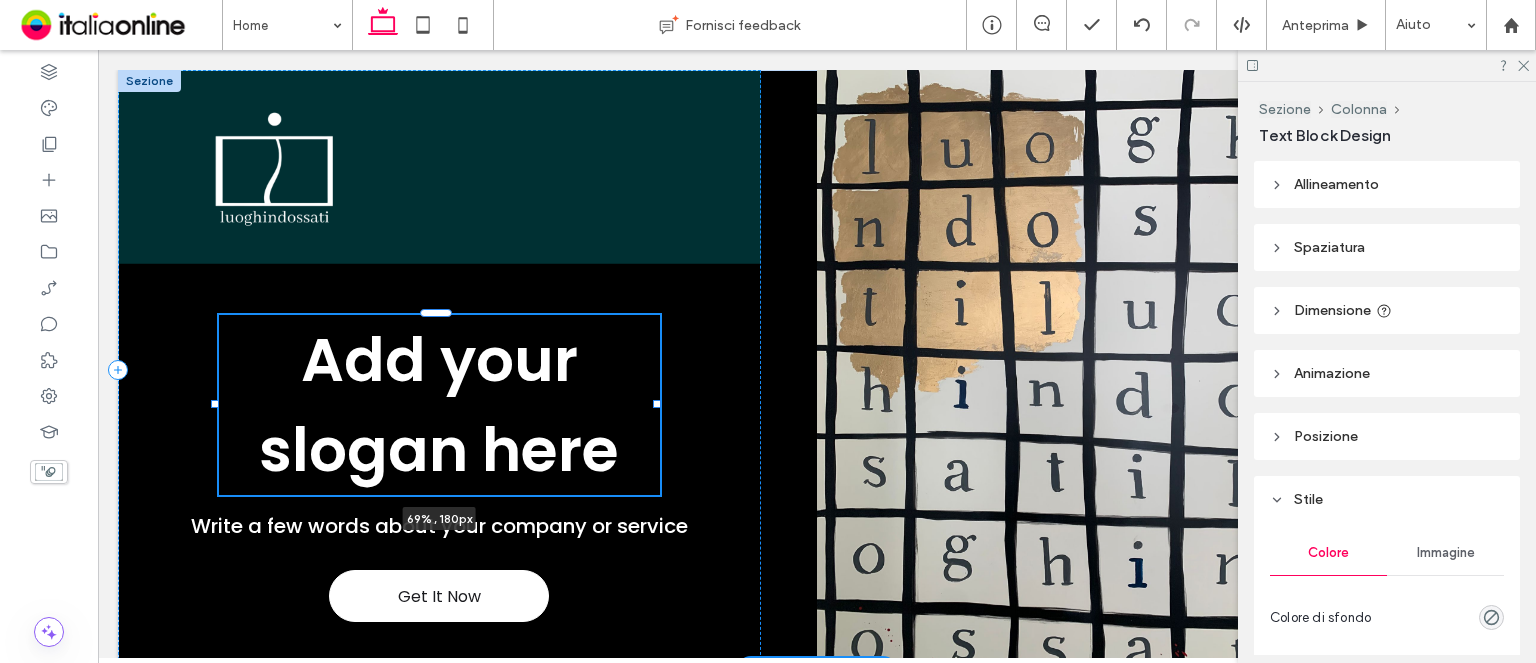 drag, startPoint x: 210, startPoint y: 405, endPoint x: 216, endPoint y: 429, distance: 24.738634 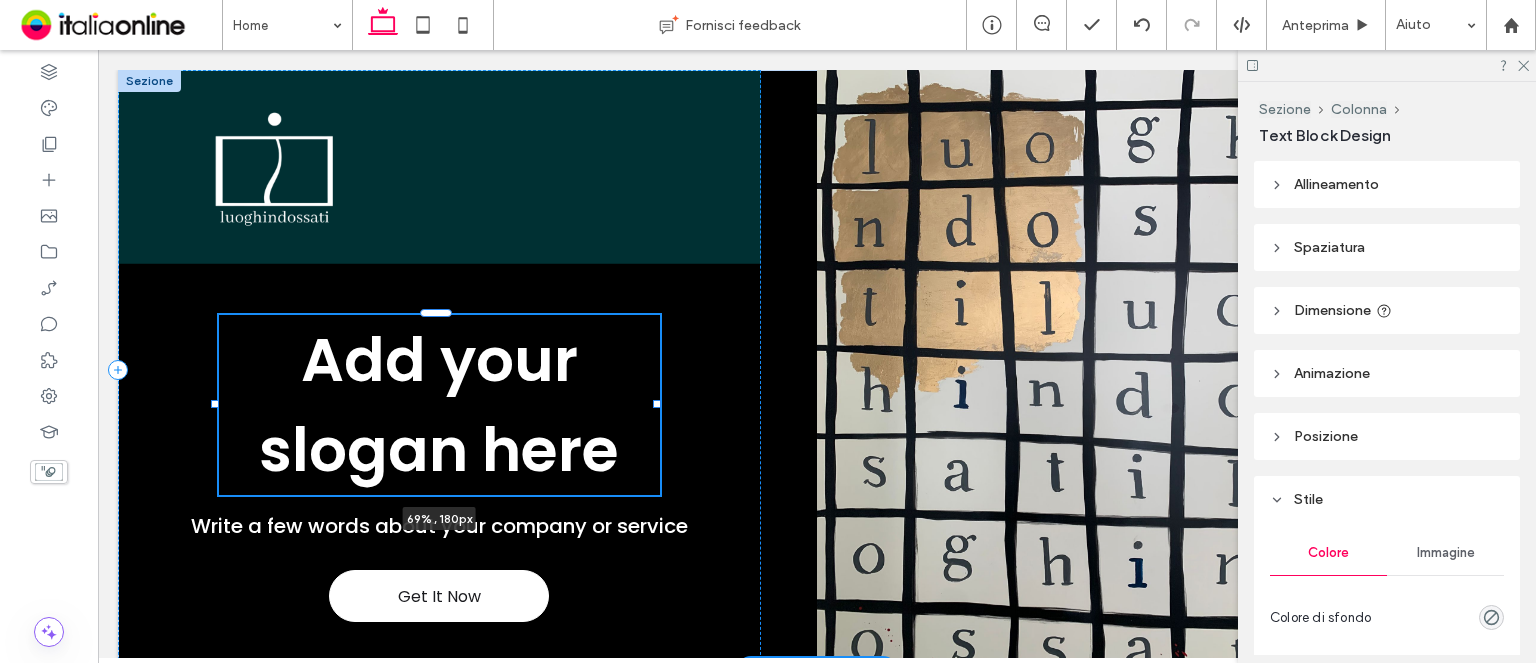 click at bounding box center [216, 314] 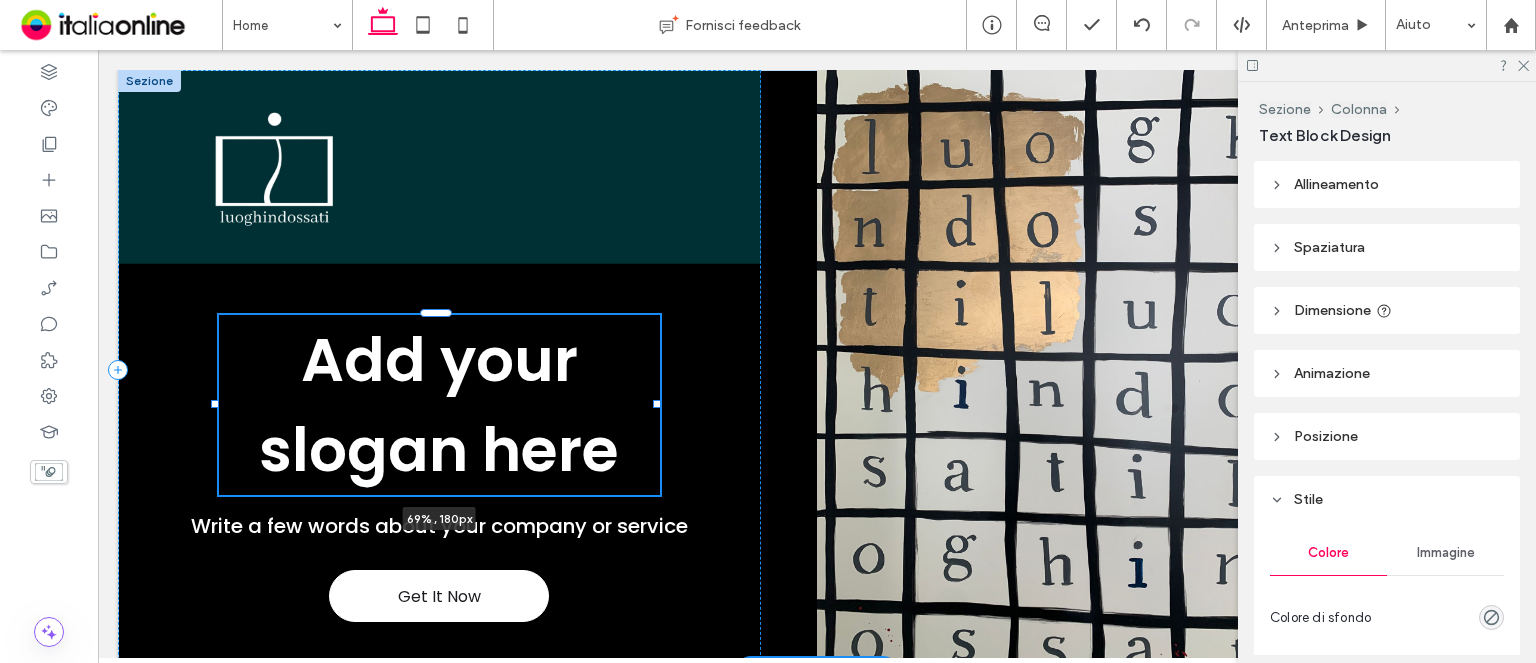 type on "**" 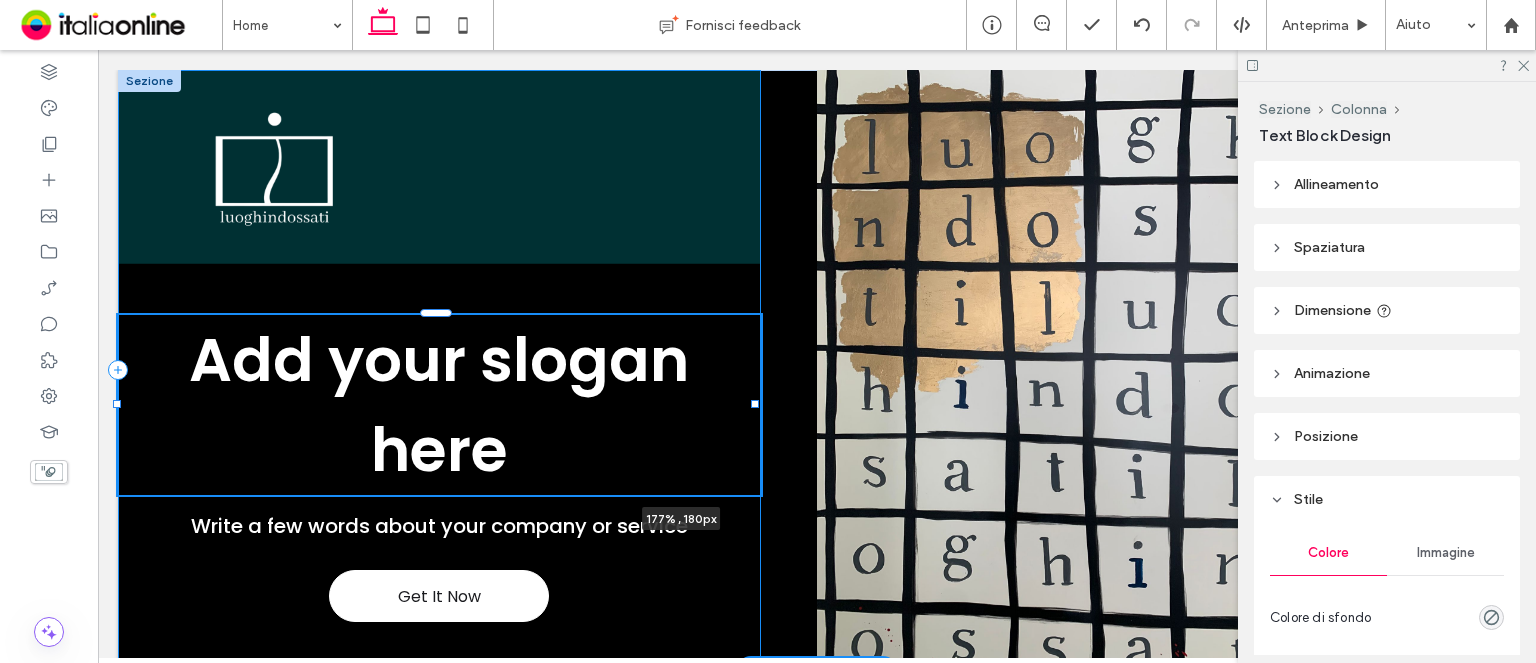 drag, startPoint x: 656, startPoint y: 401, endPoint x: 999, endPoint y: 380, distance: 343.64224 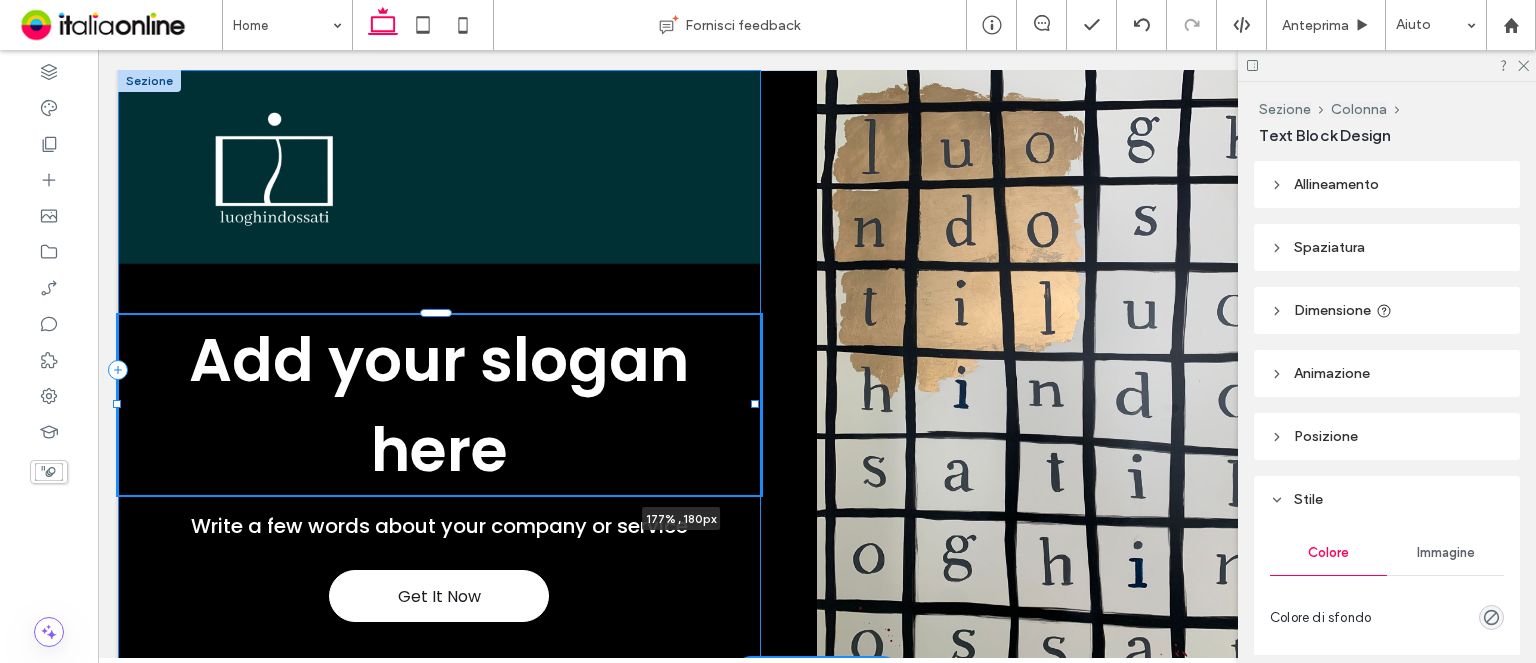 type on "***" 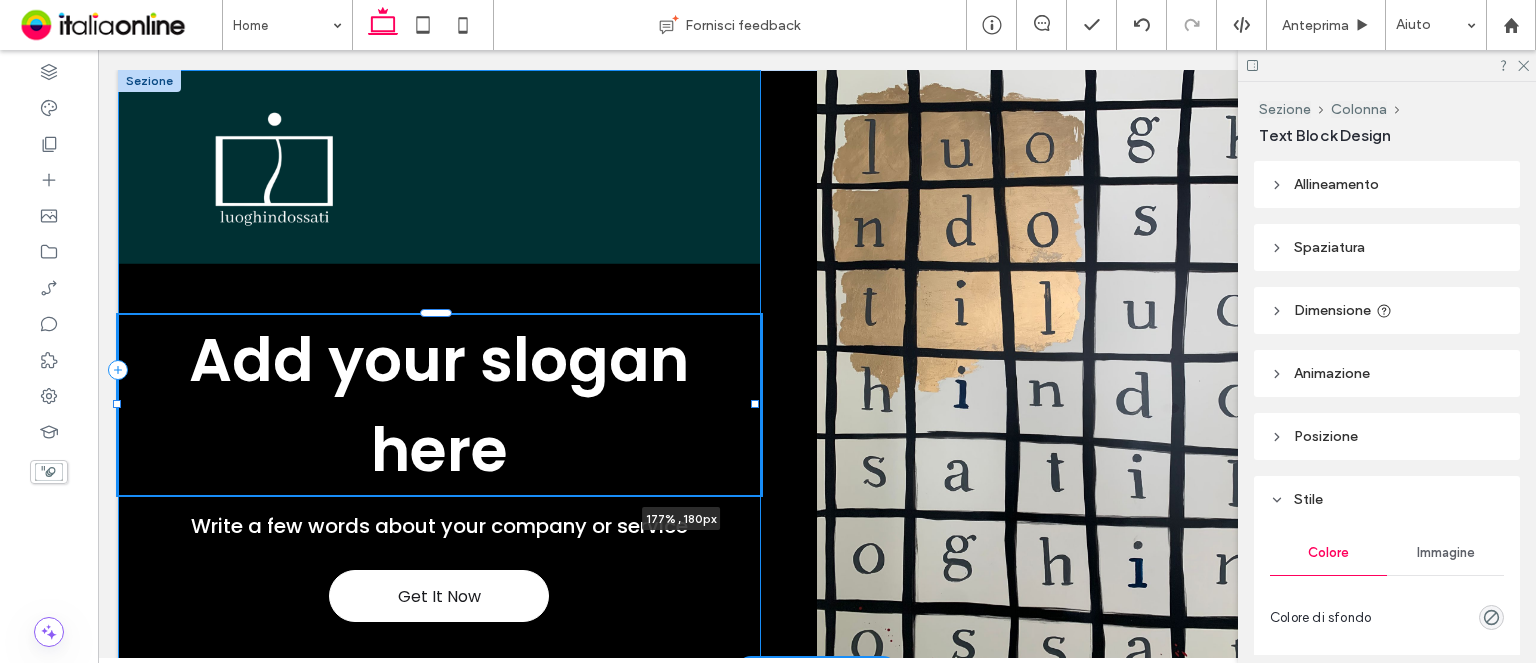 type on "***" 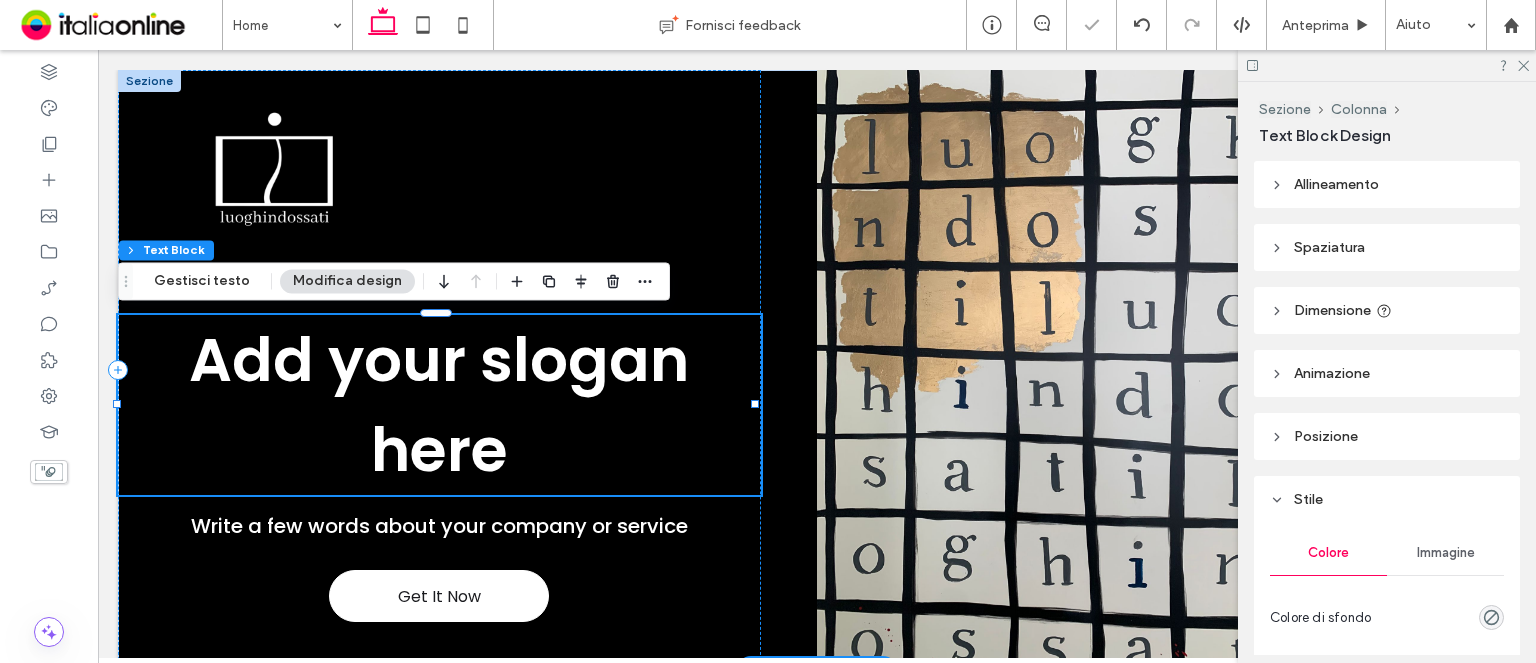 click on "Add your slogan here" at bounding box center (439, 405) 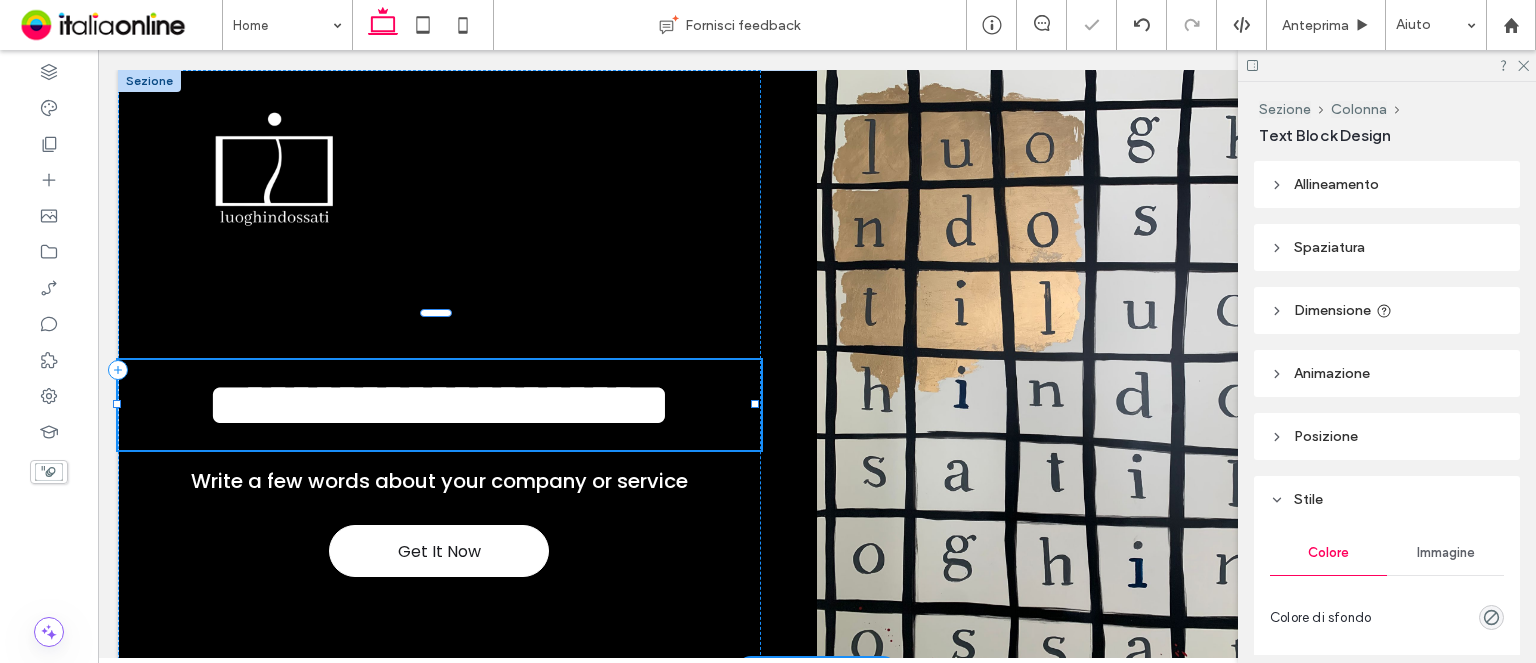 type on "*******" 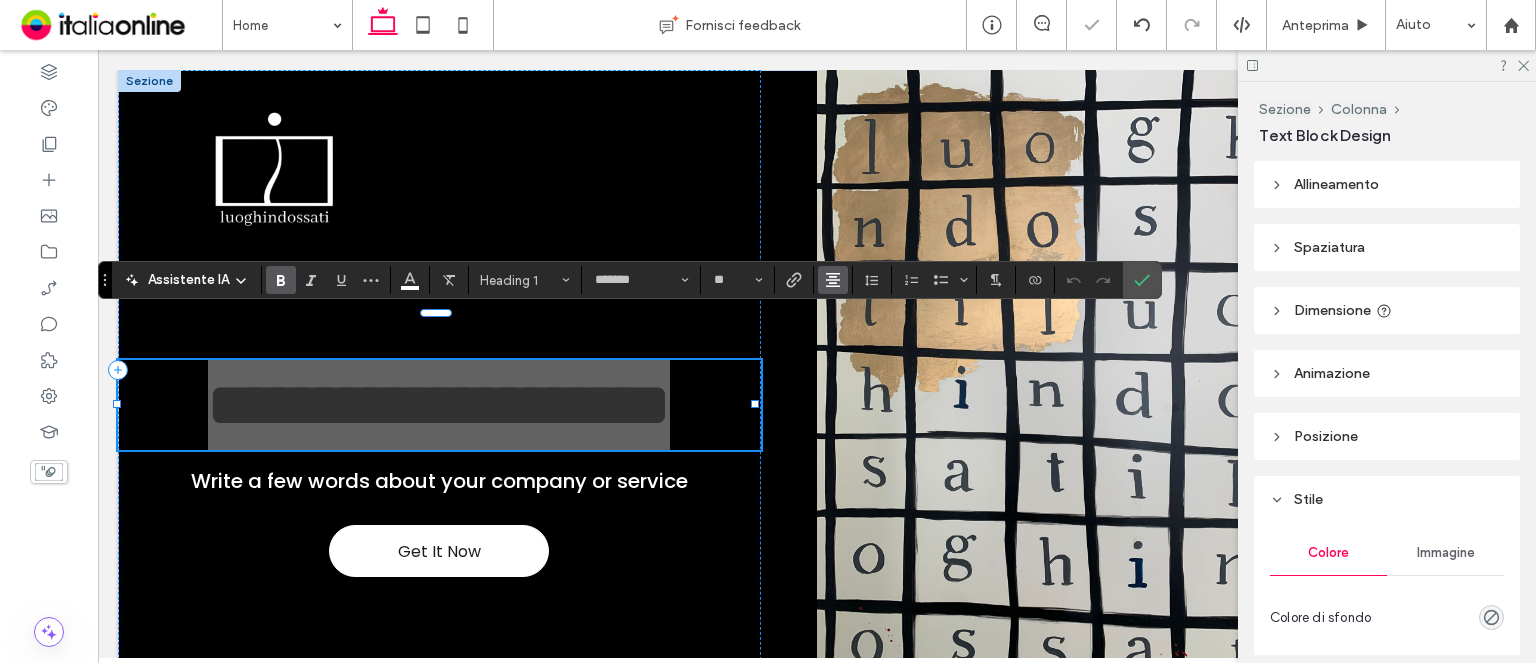 click at bounding box center [833, 280] 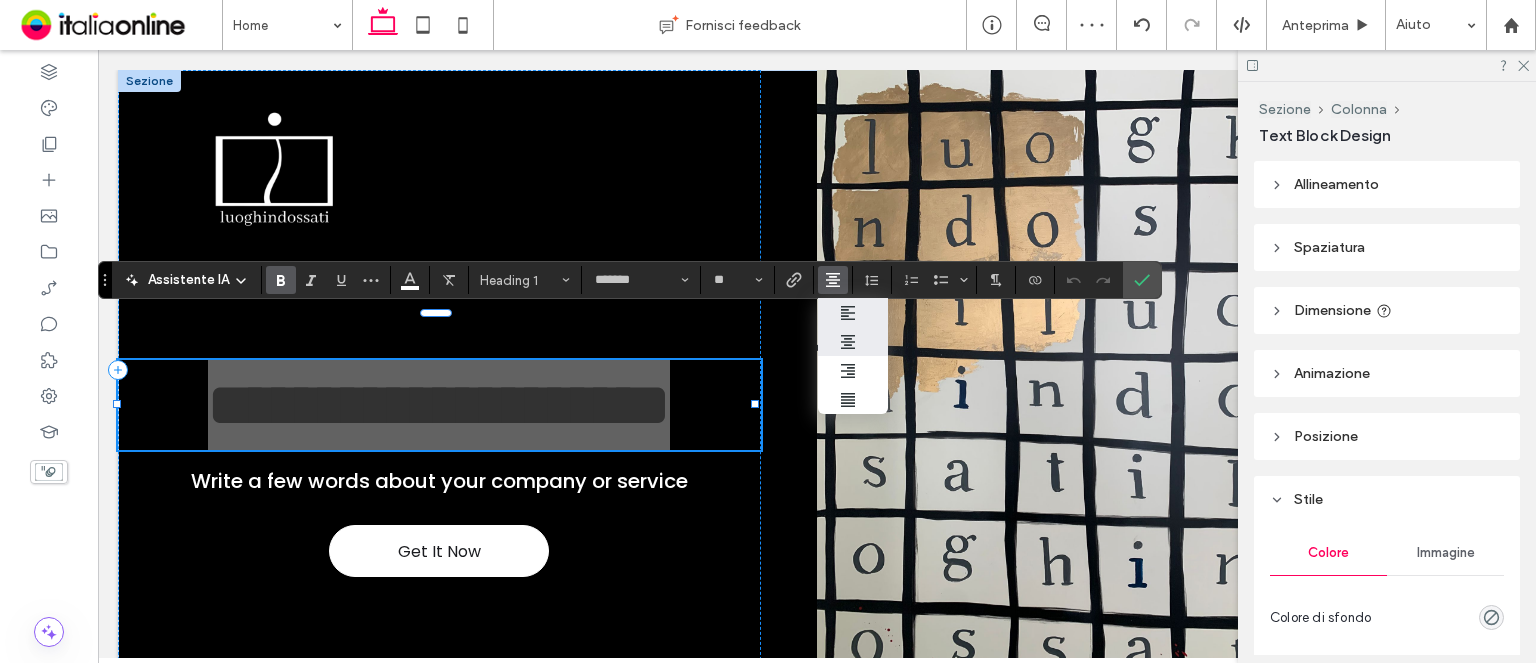 click 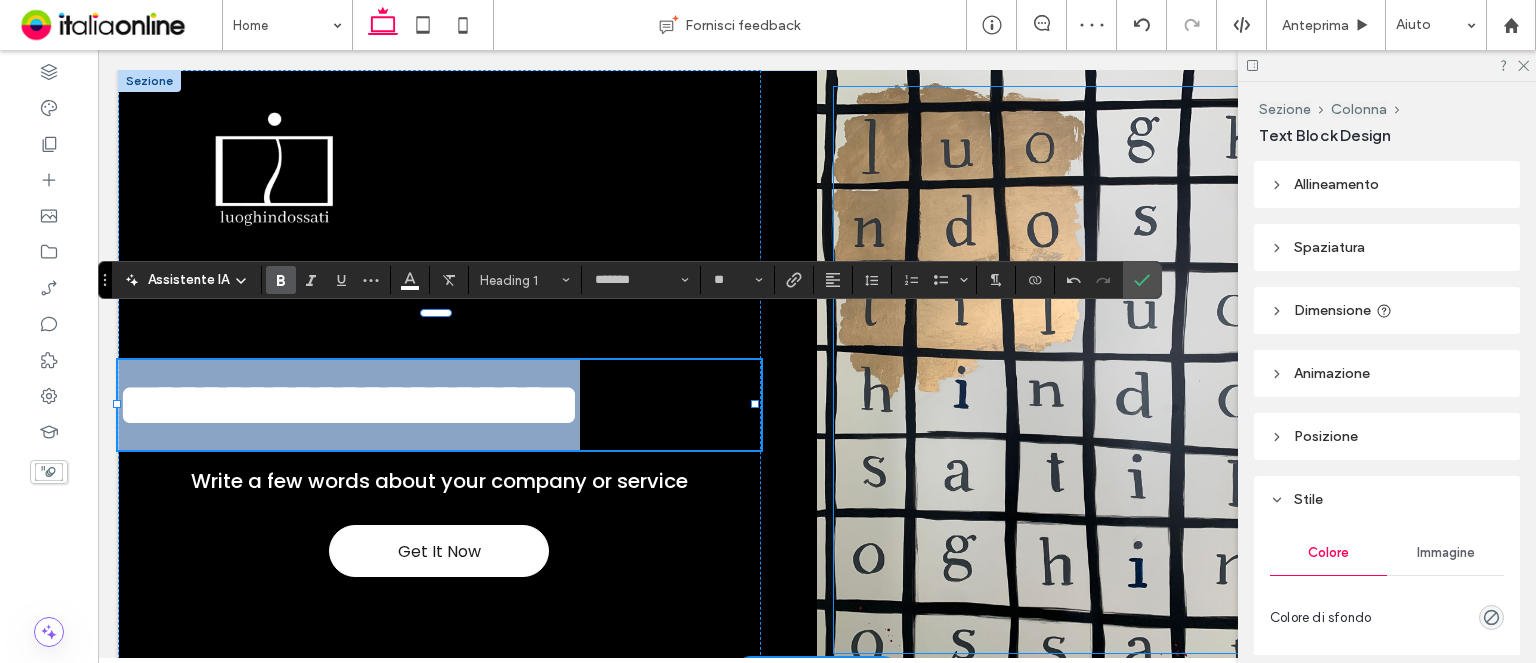 click at bounding box center [1046, 370] 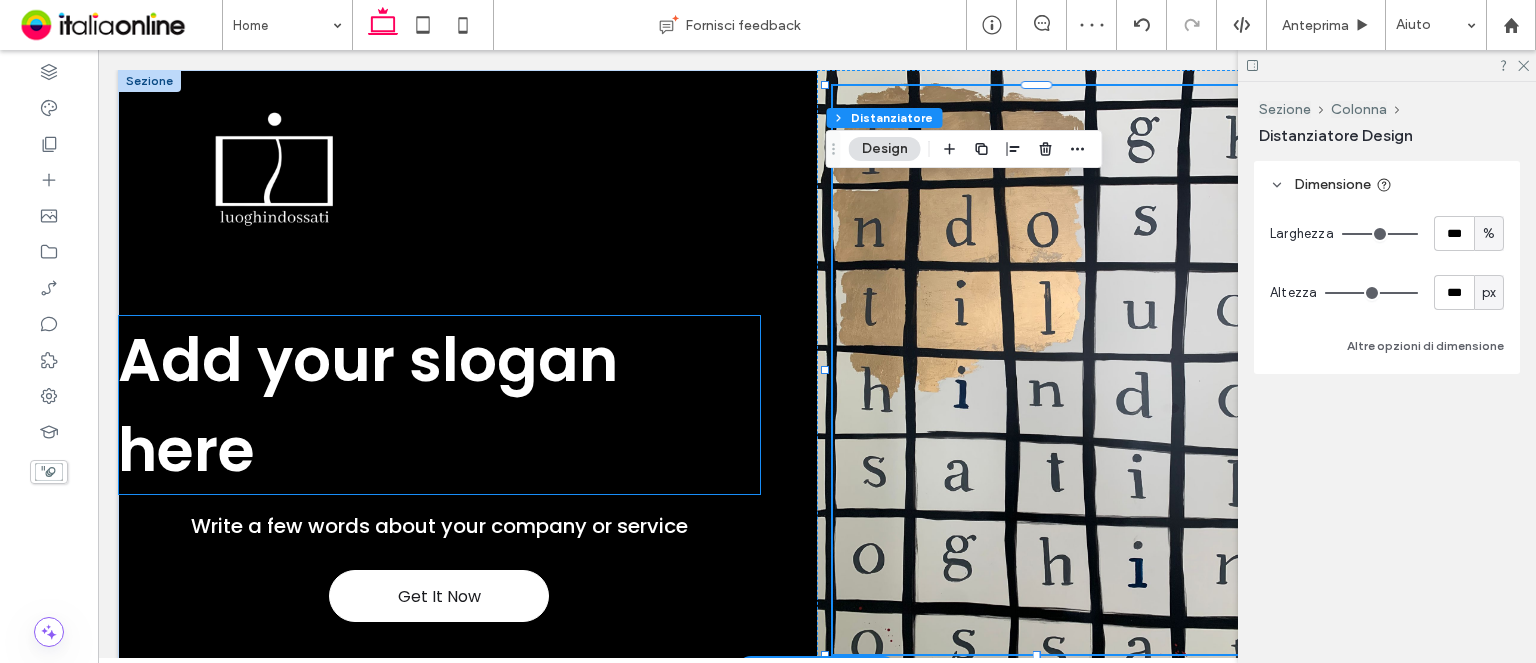 click on "Add your slogan here" at bounding box center (439, 405) 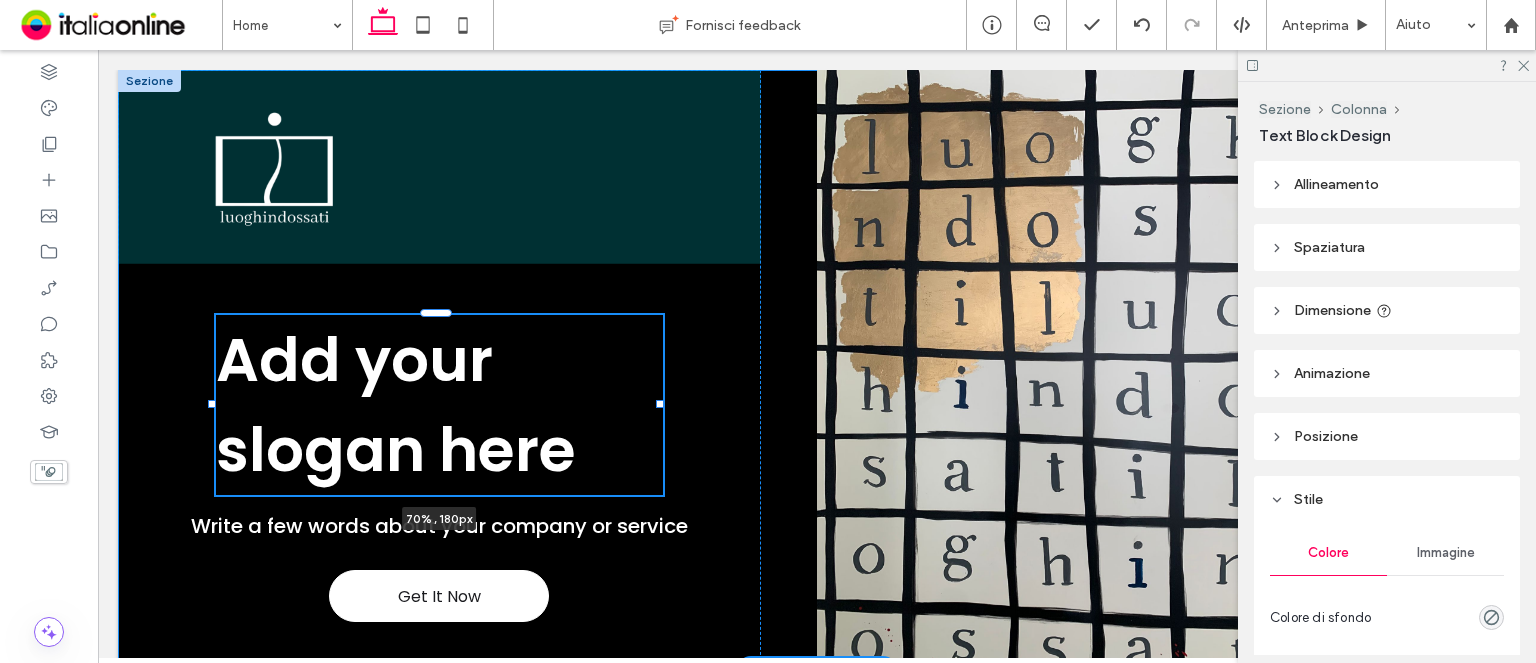 drag, startPoint x: 756, startPoint y: 407, endPoint x: 661, endPoint y: 422, distance: 96.17692 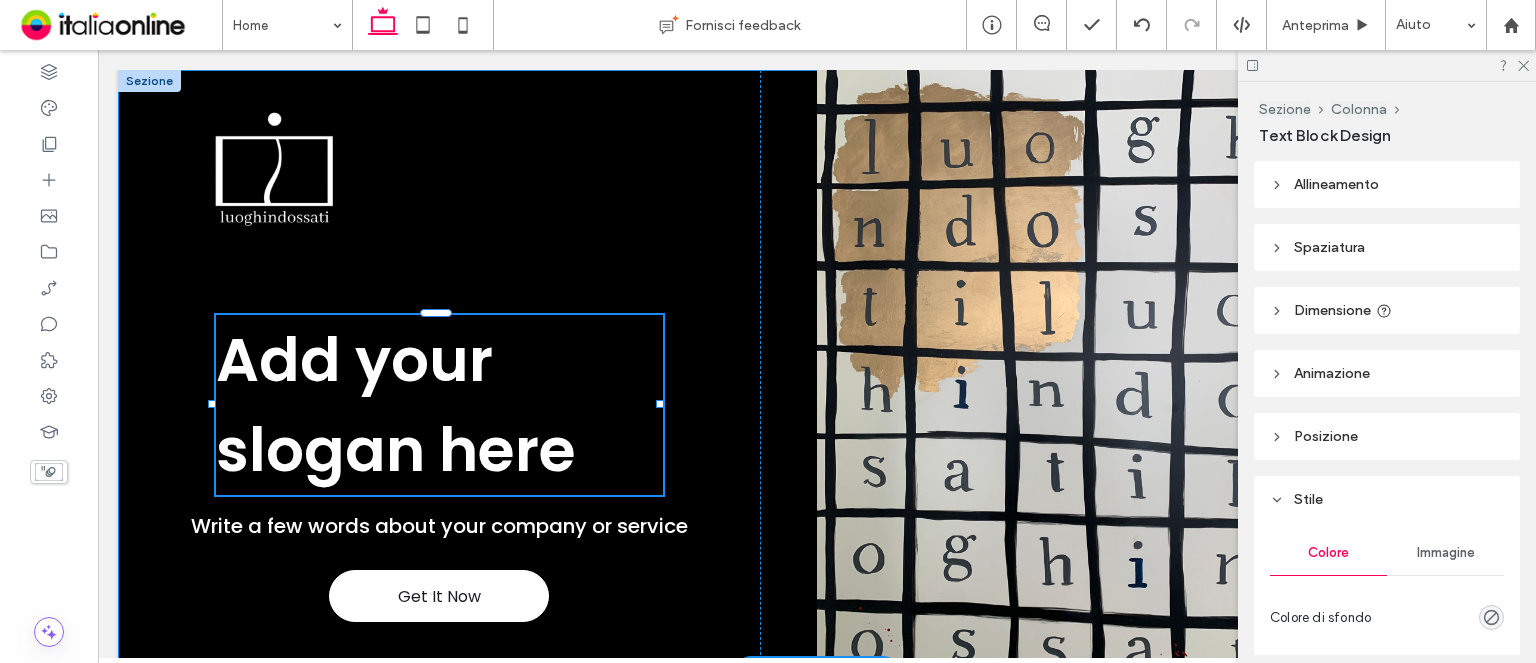 type on "**" 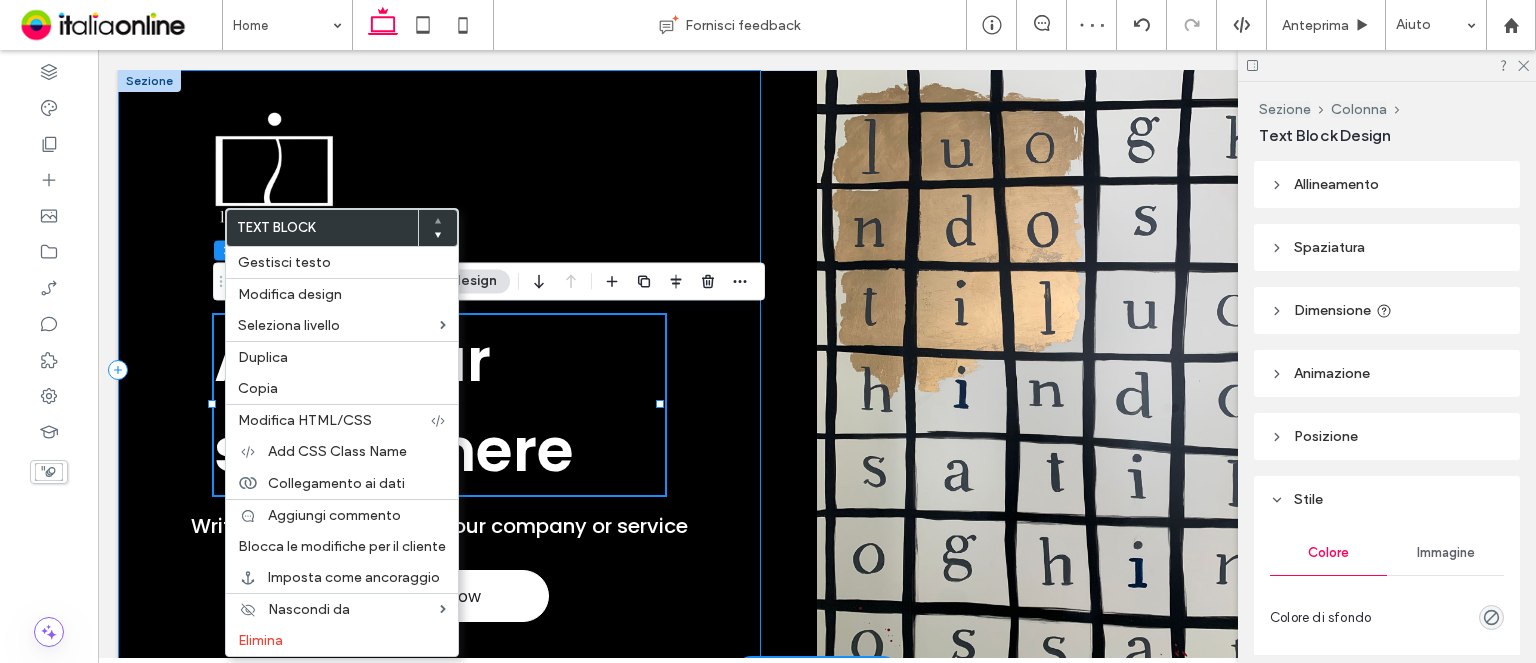 click on "Get It Now
Add your slogan here
70% , 180px
Write a few words about your company or service" at bounding box center [439, 370] 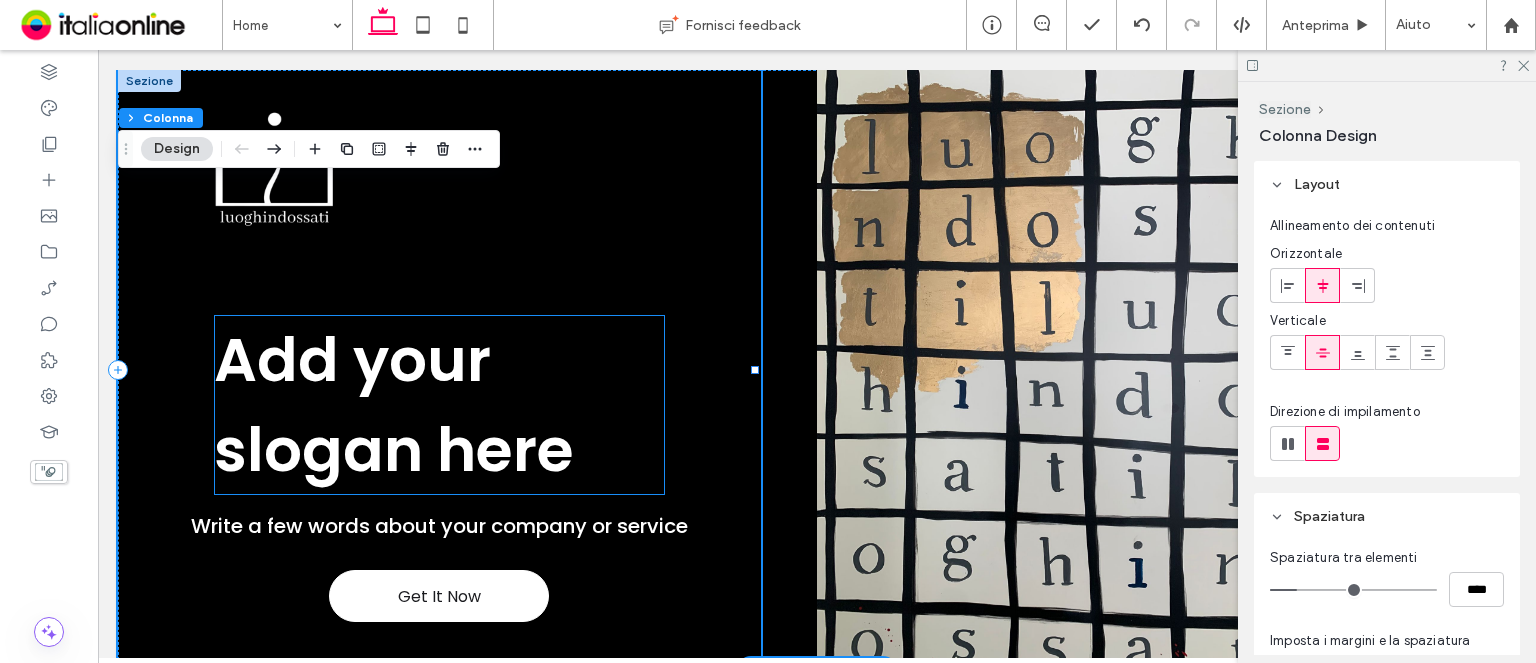 click on "Add your slogan here" at bounding box center [394, 405] 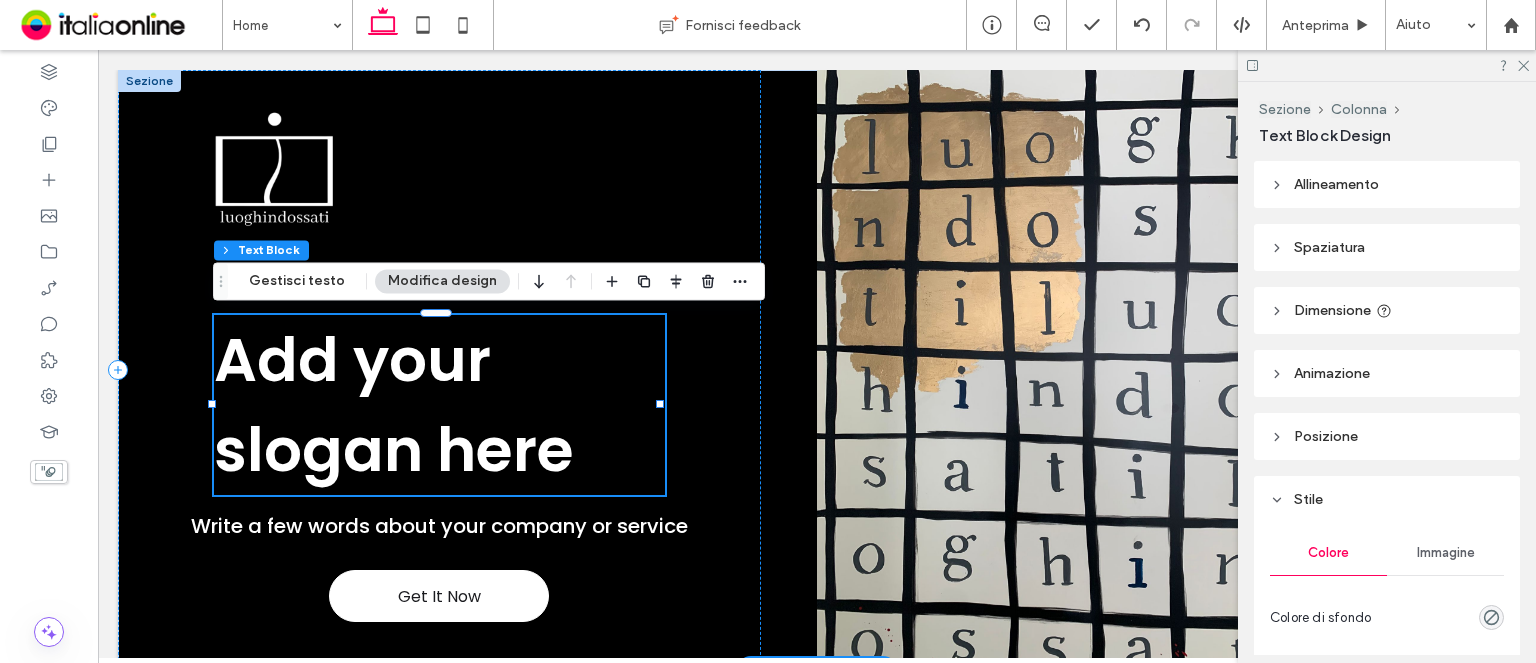 click on "Add your slogan here" at bounding box center (394, 405) 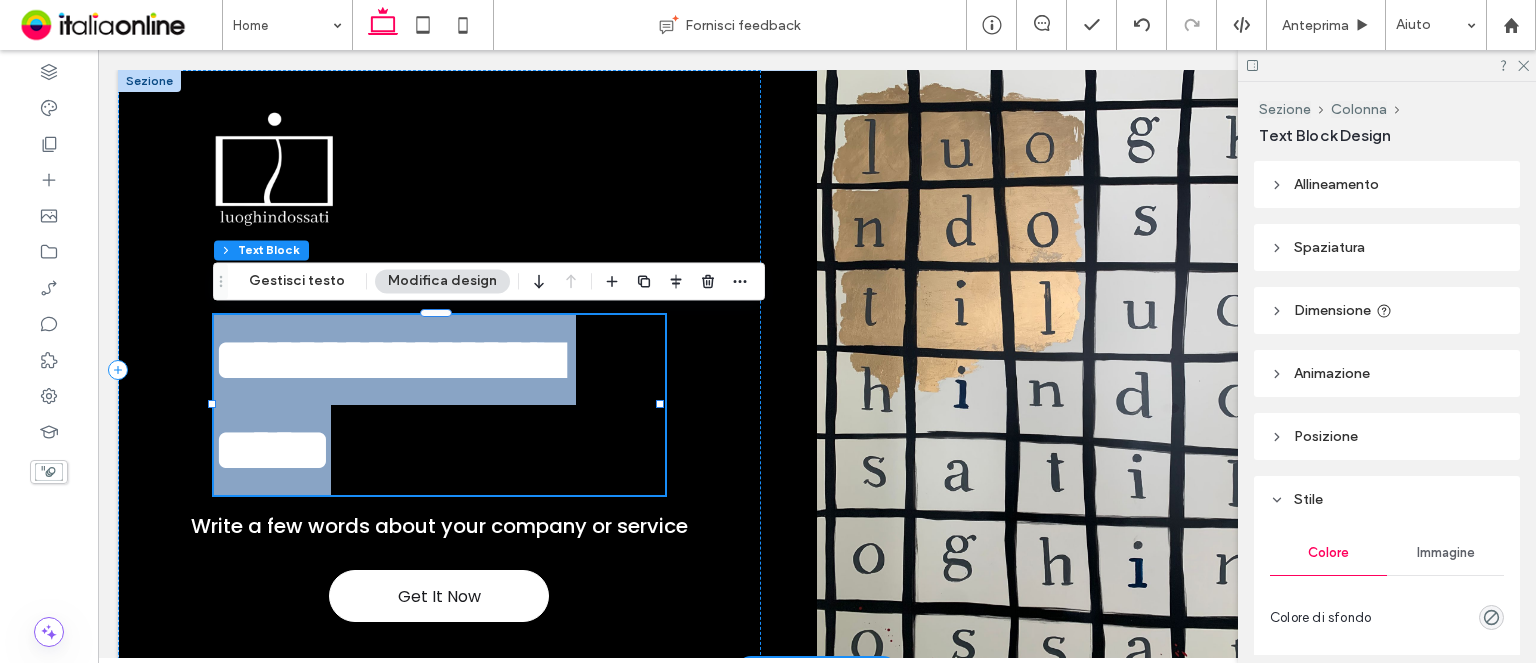 click on "**********" at bounding box center (387, 405) 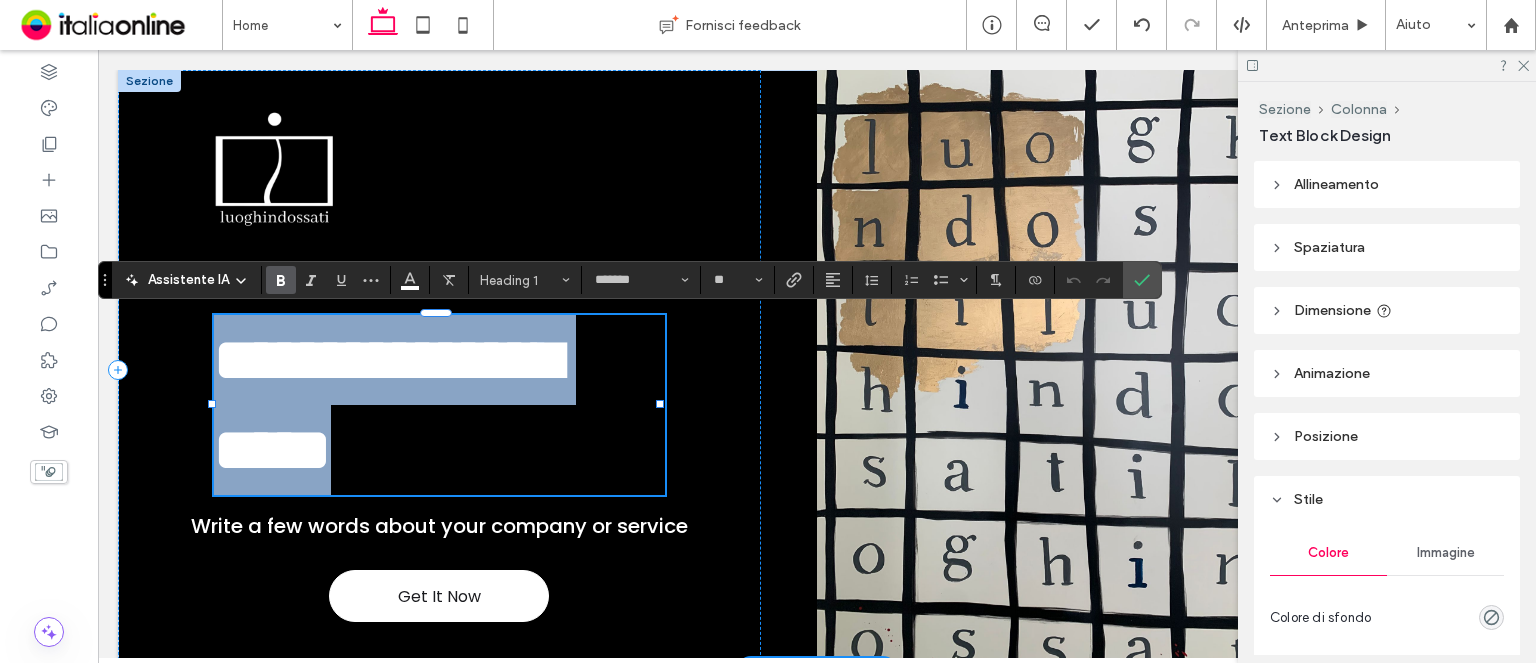 type 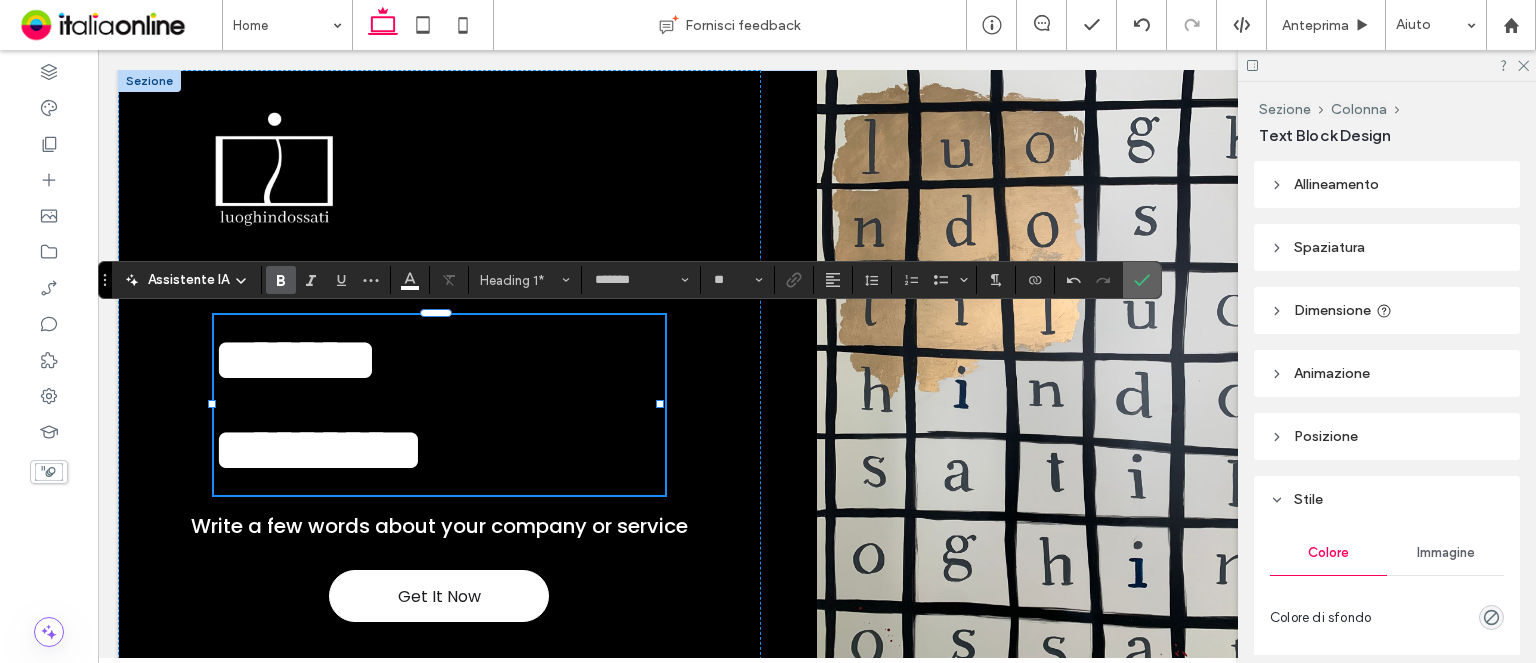 click 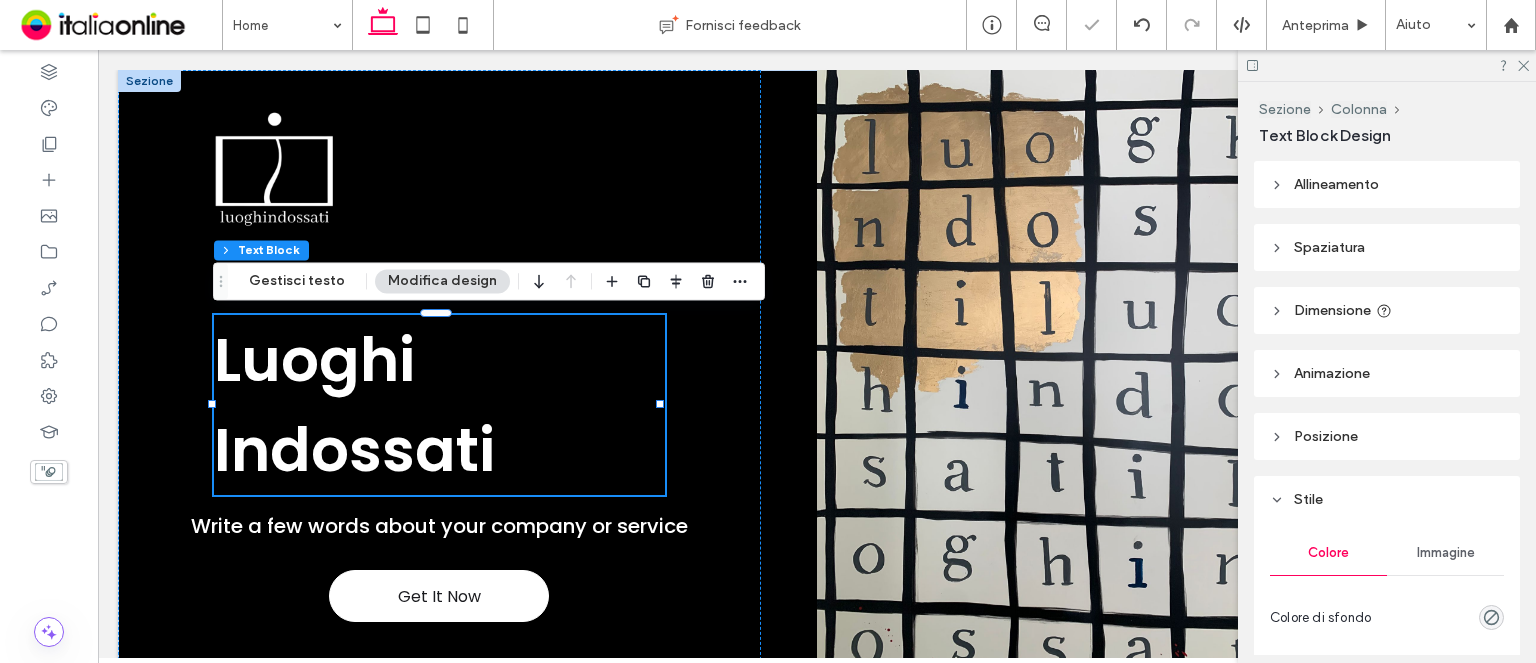 click at bounding box center [1387, 65] 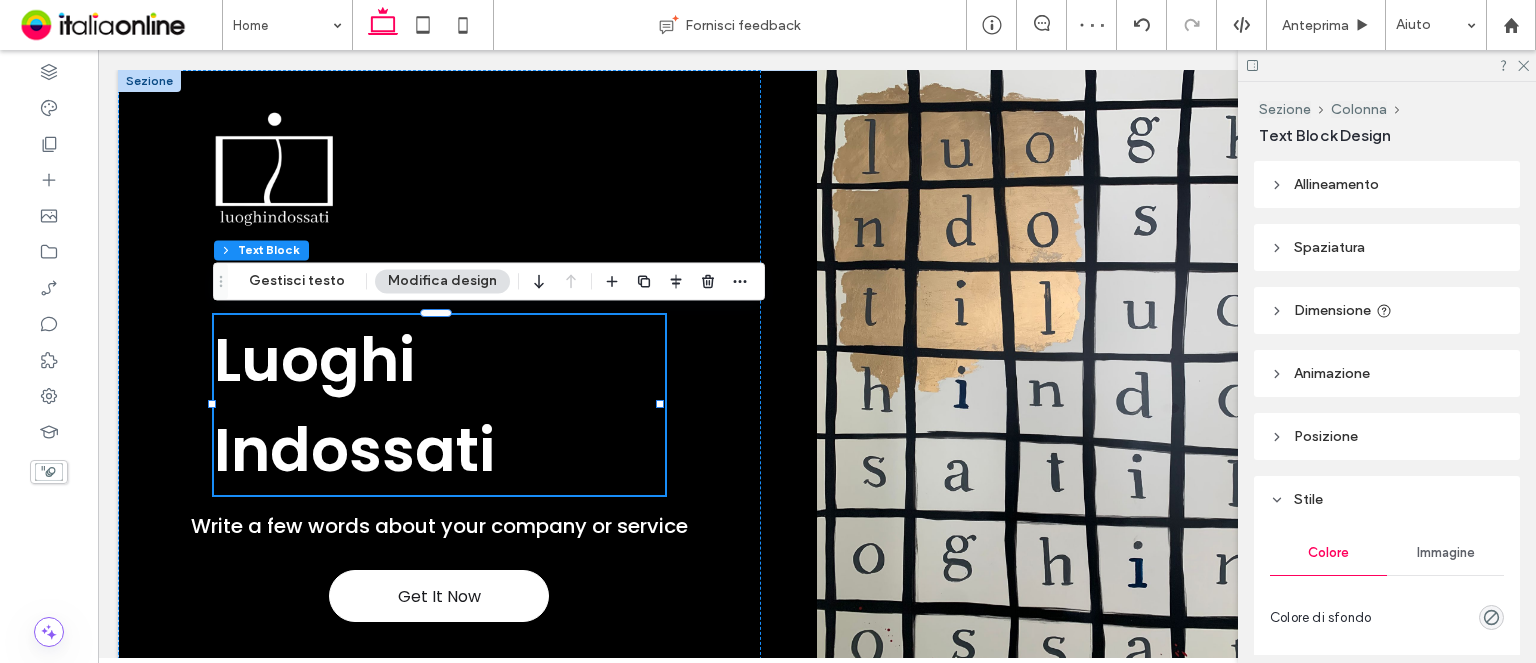 click at bounding box center (1387, 65) 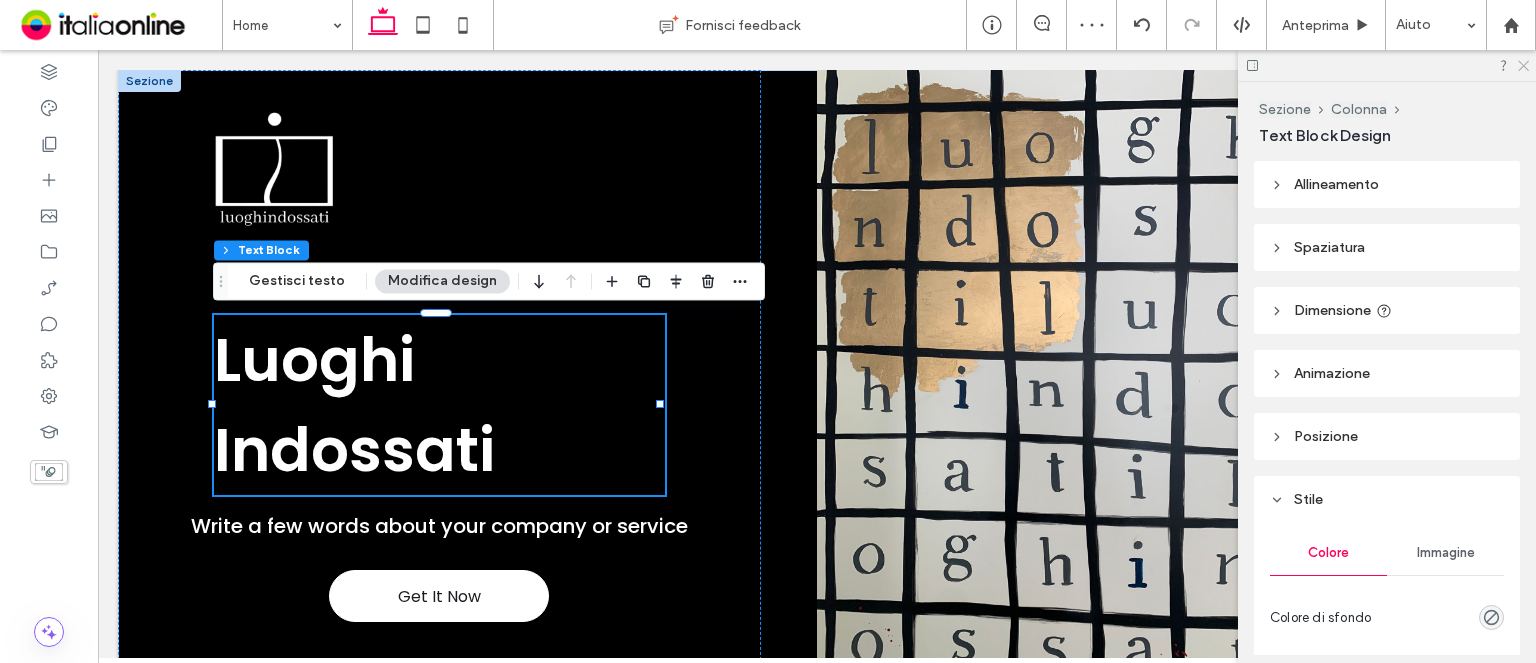 click 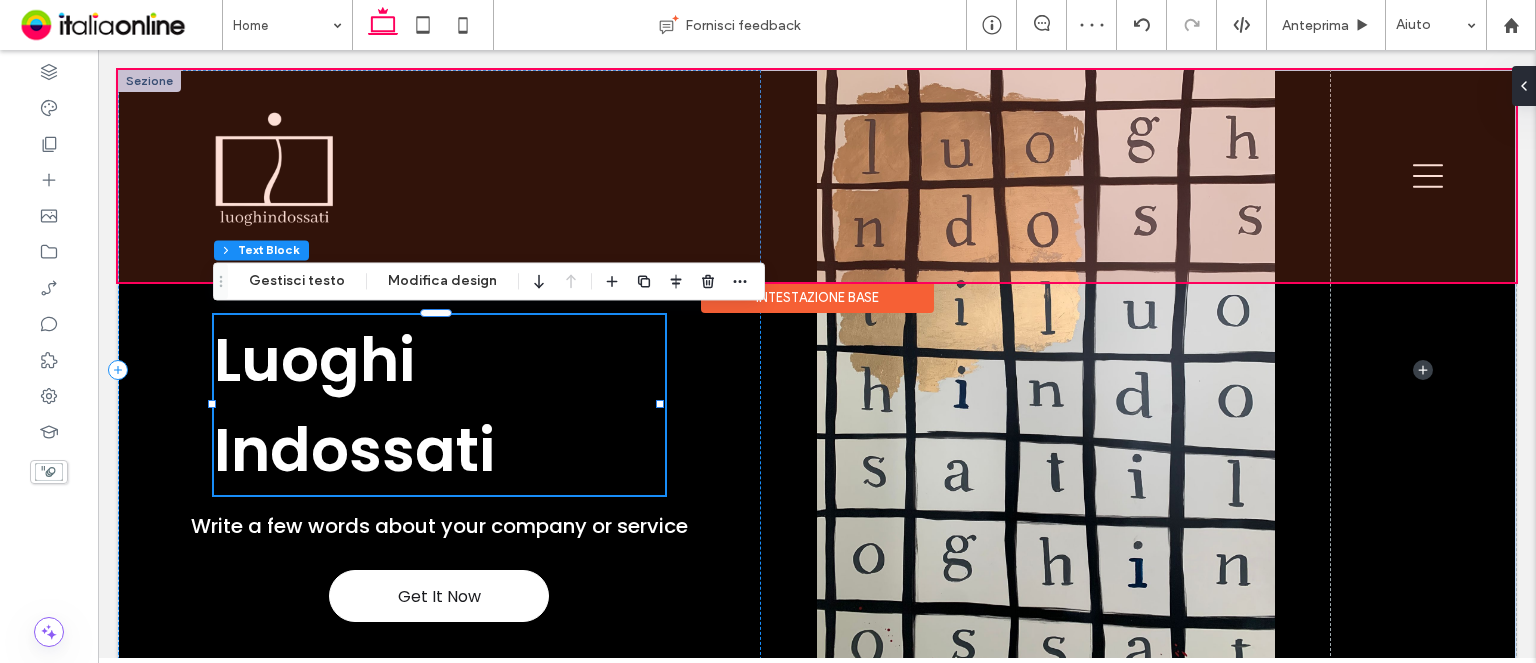 click at bounding box center [817, 176] 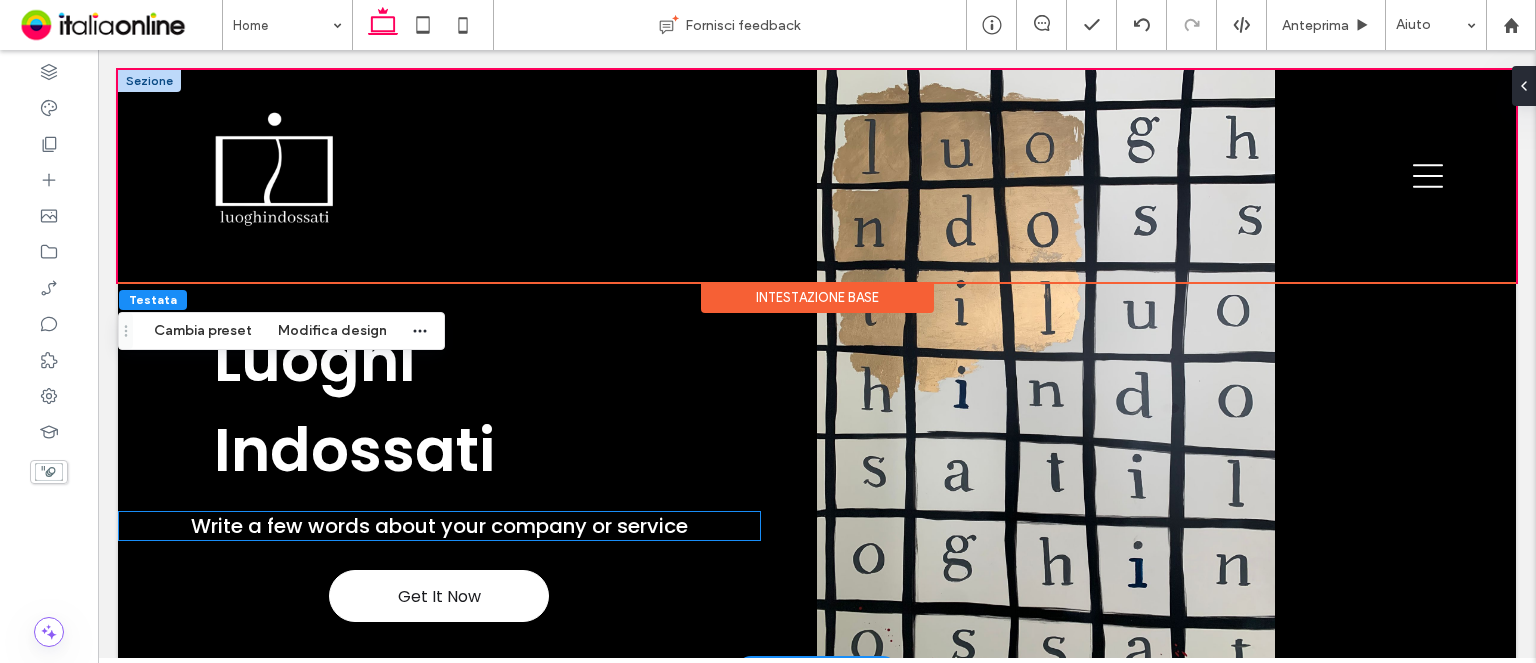 drag, startPoint x: 638, startPoint y: 526, endPoint x: 657, endPoint y: 525, distance: 19.026299 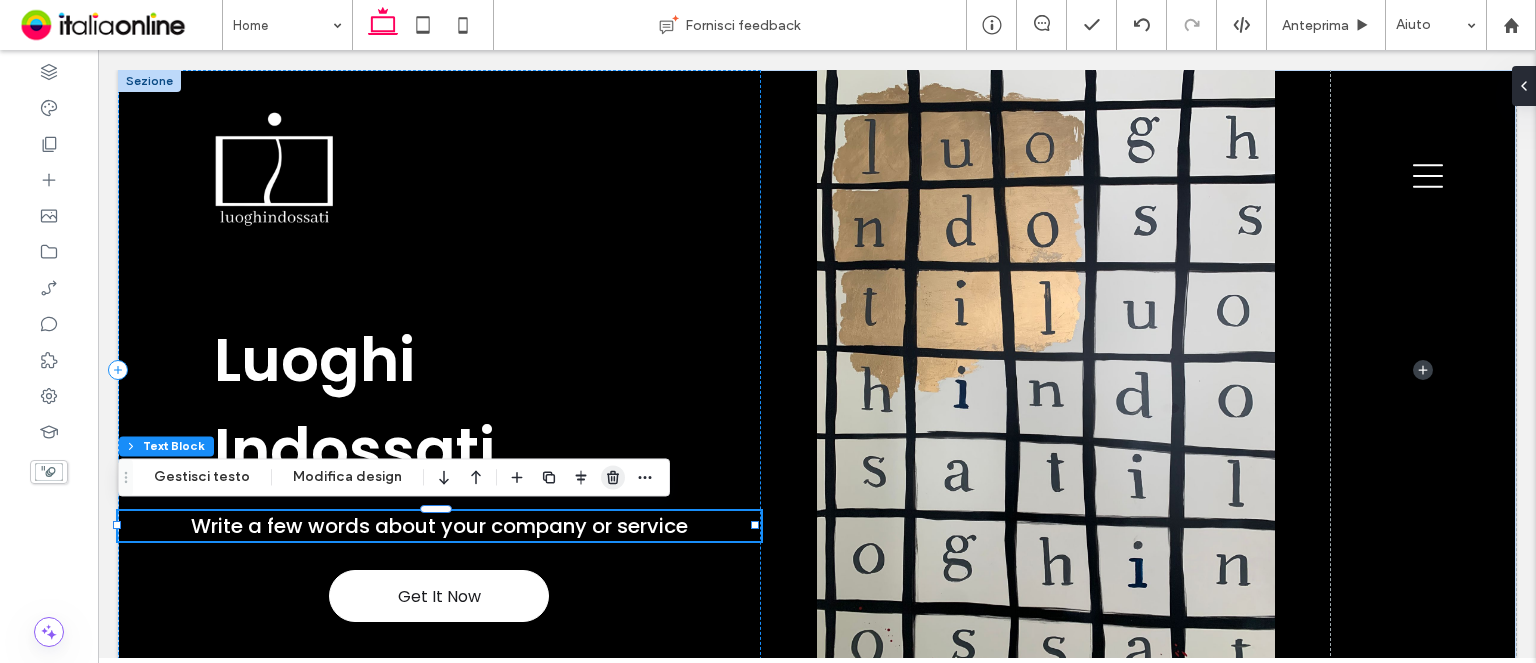 click 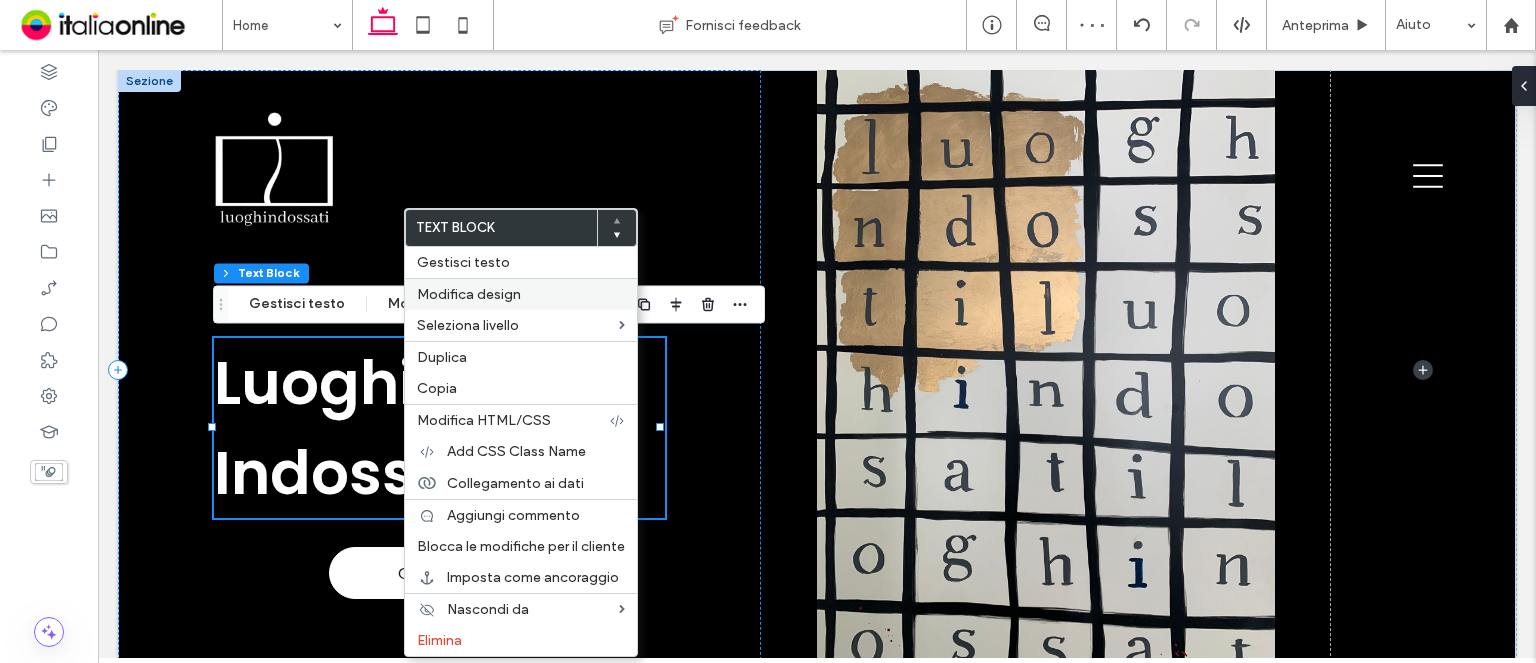 click on "Modifica design" at bounding box center [521, 294] 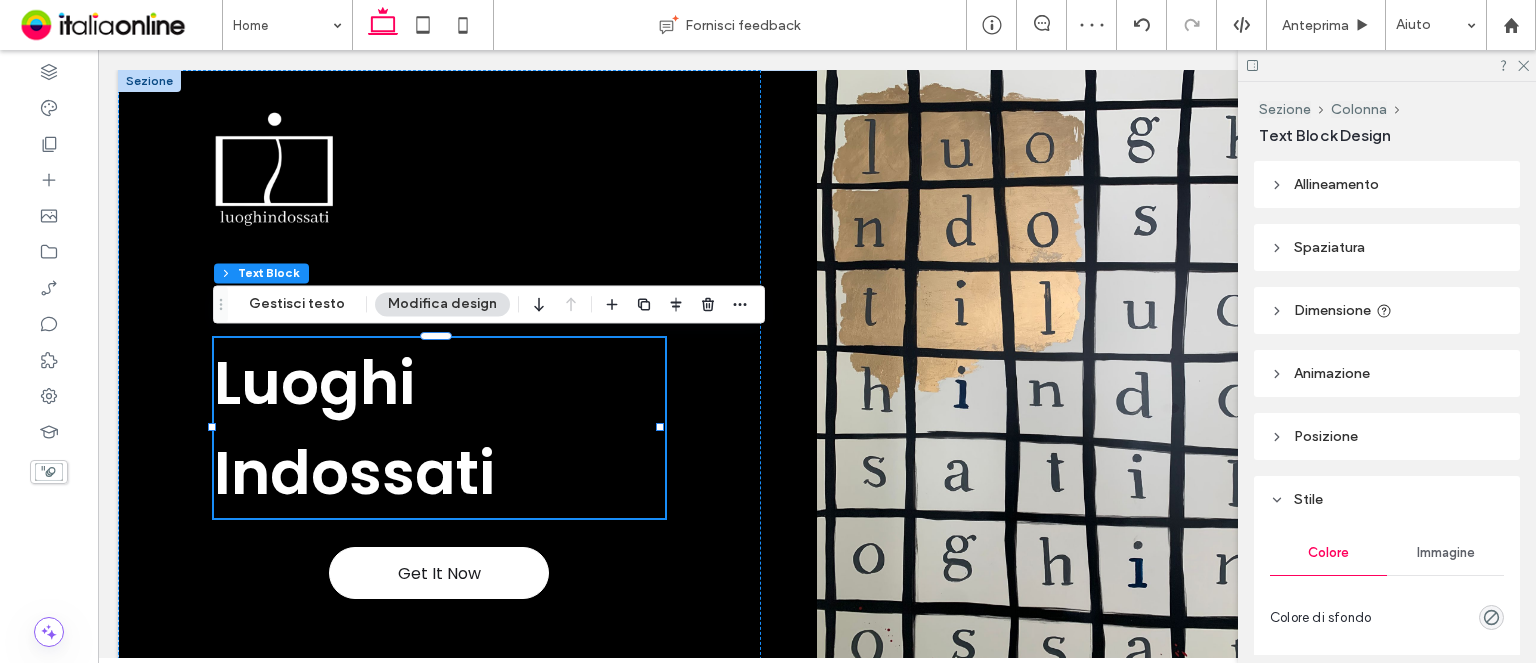 click on "Allineamento" at bounding box center [1336, 184] 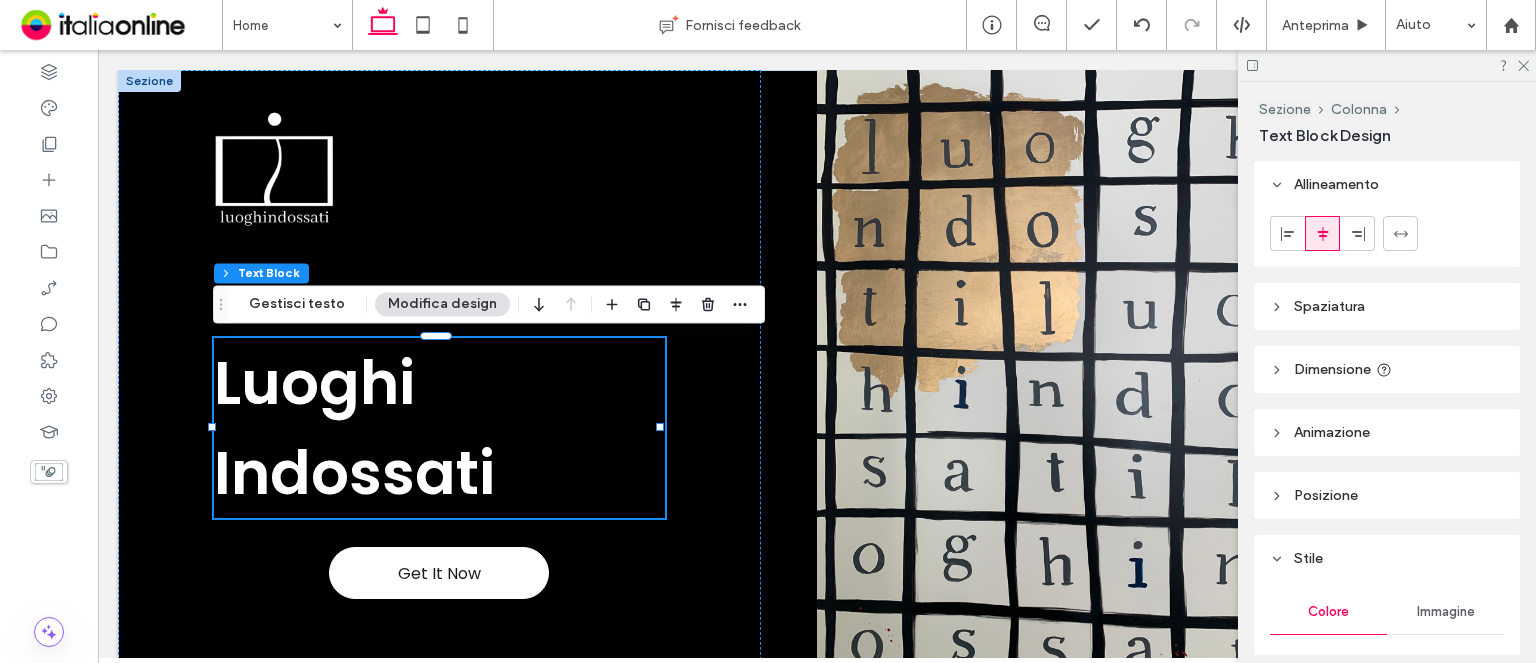 drag, startPoint x: 1292, startPoint y: 237, endPoint x: 1355, endPoint y: 311, distance: 97.18539 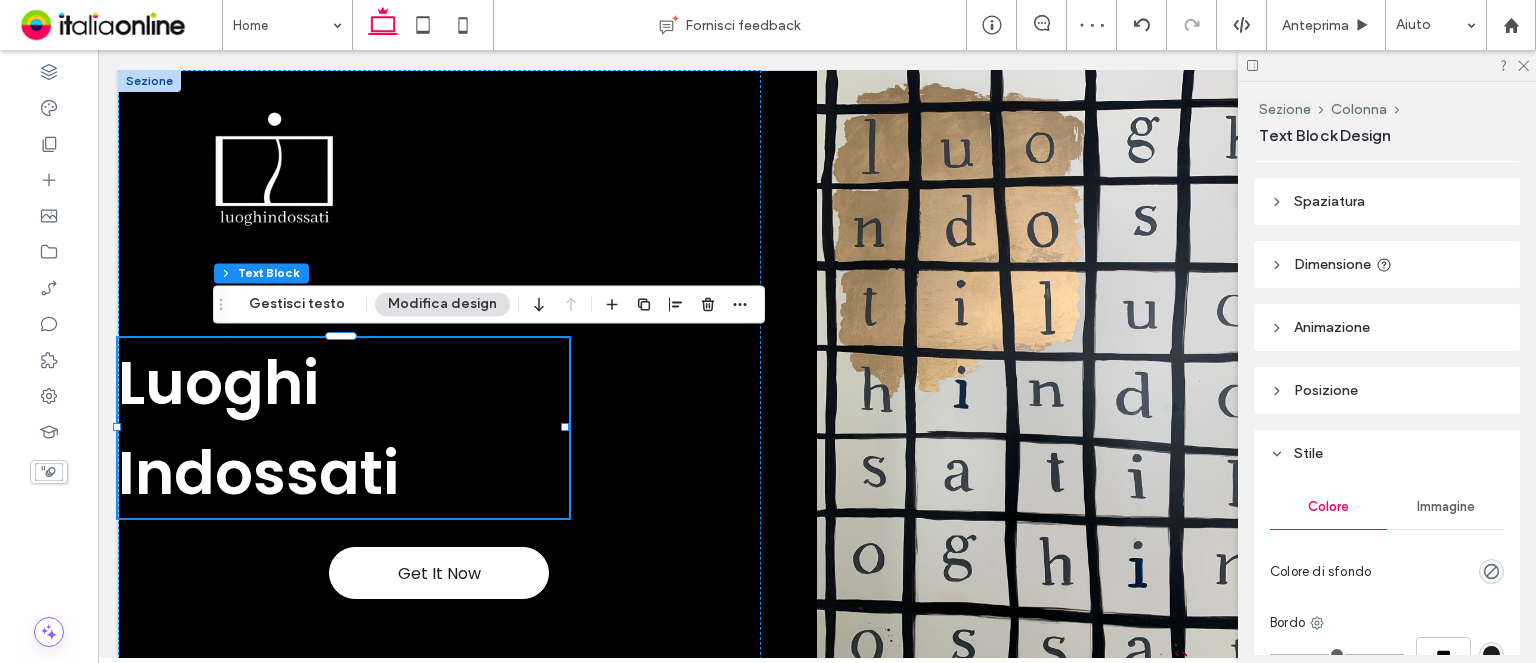 scroll, scrollTop: 0, scrollLeft: 0, axis: both 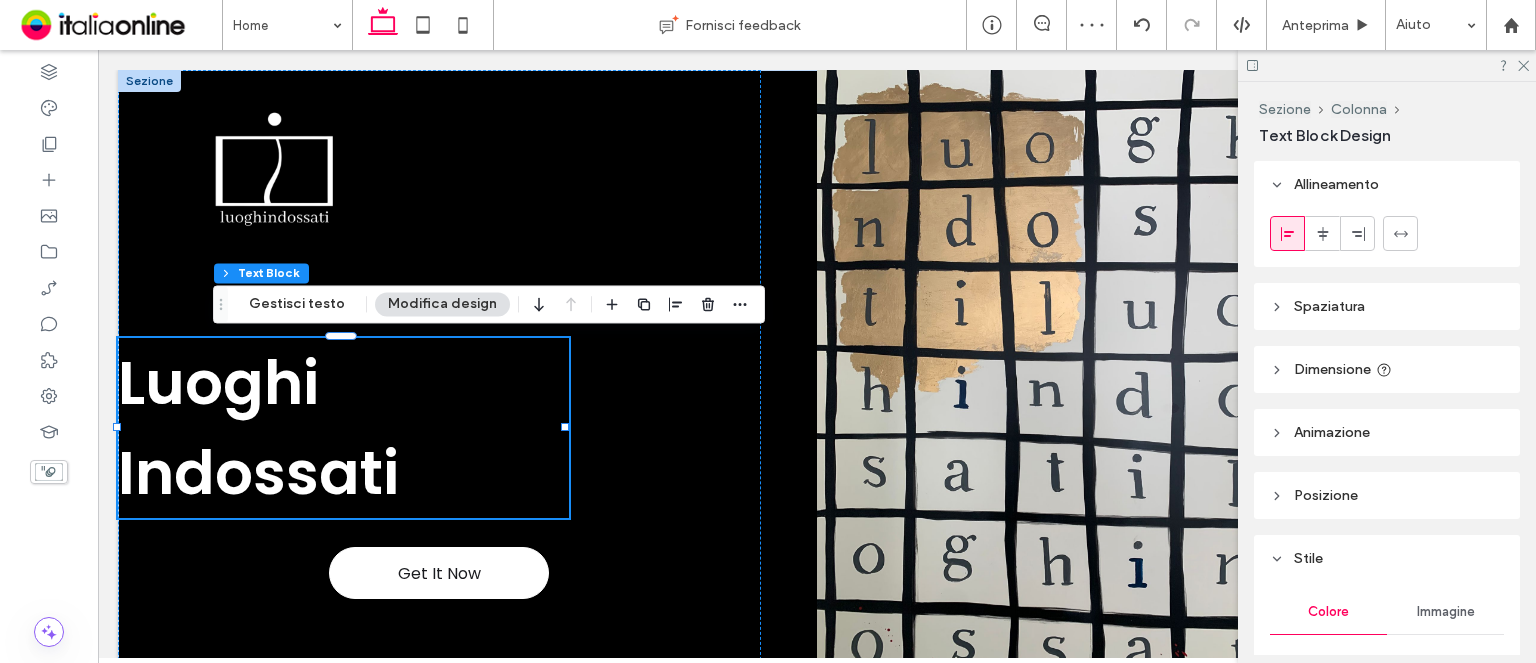 click on "Spaziatura" at bounding box center [1329, 306] 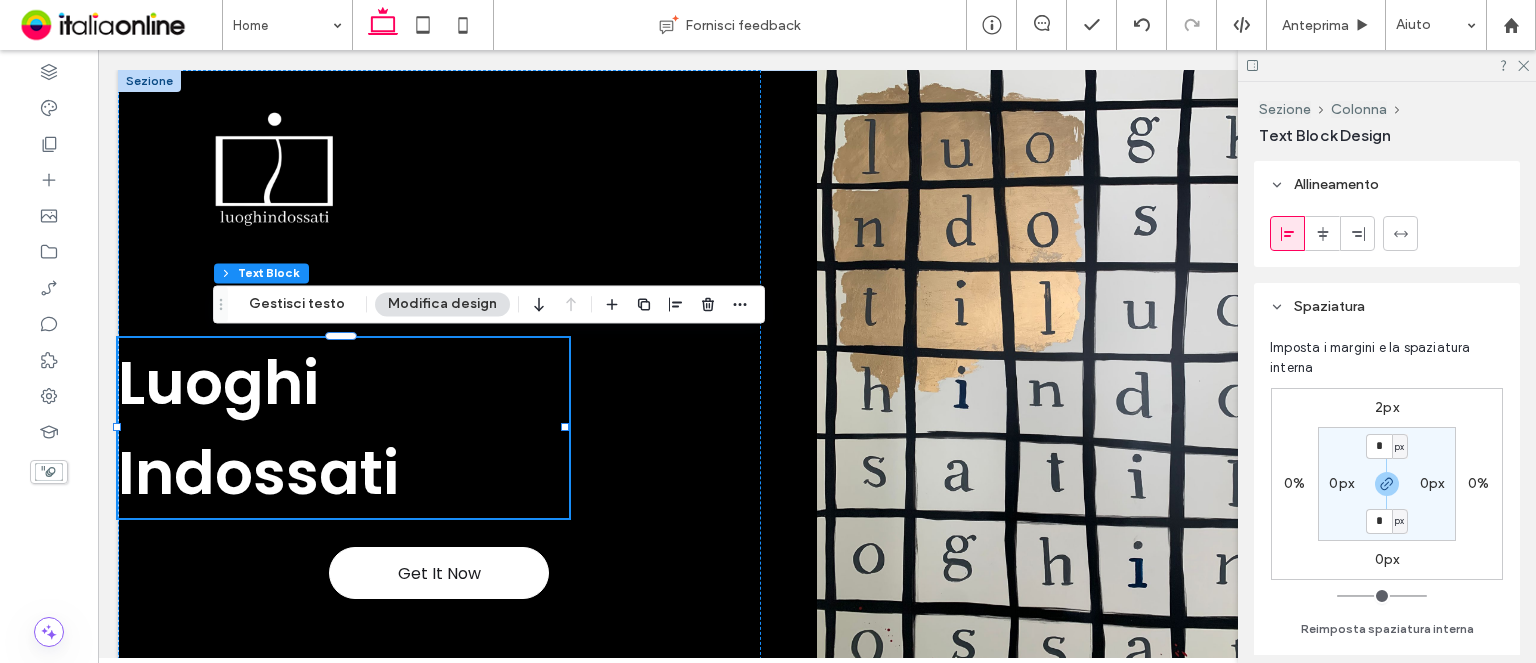 click on "0%" at bounding box center (1294, 483) 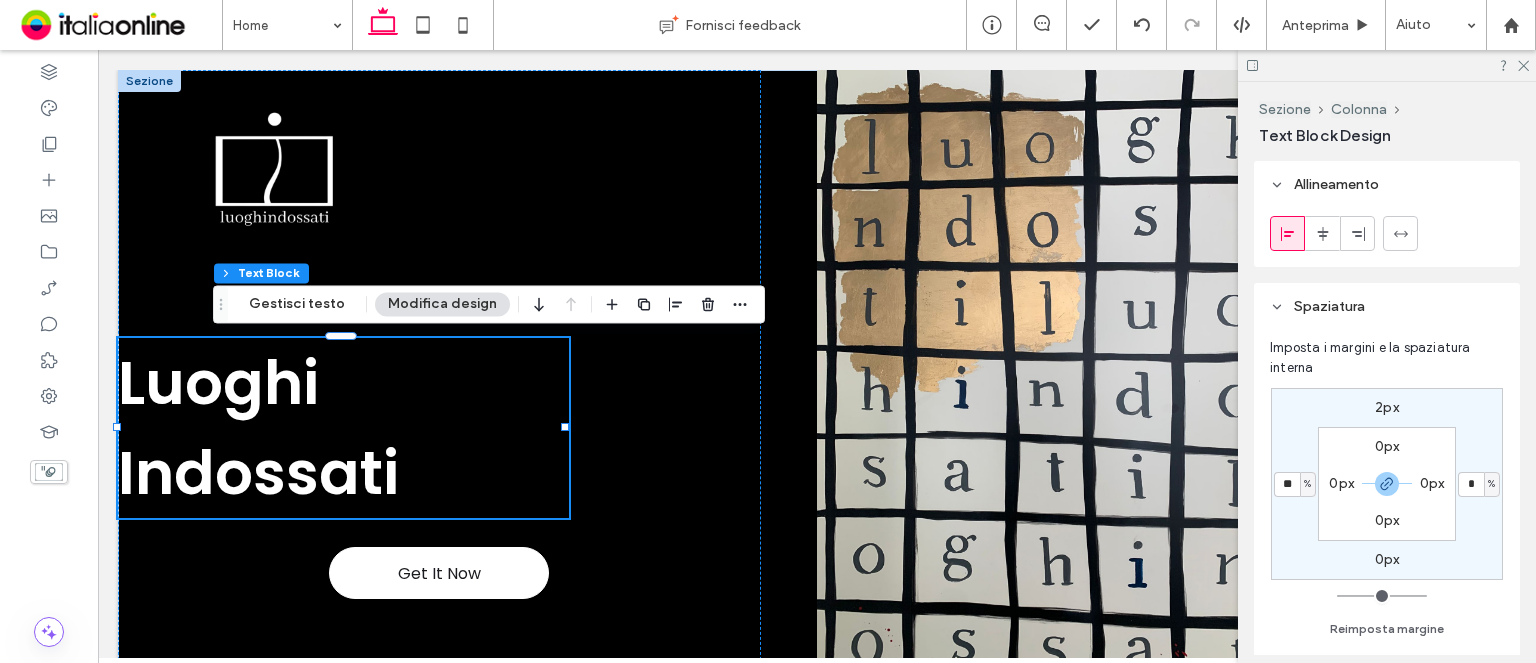 type on "**" 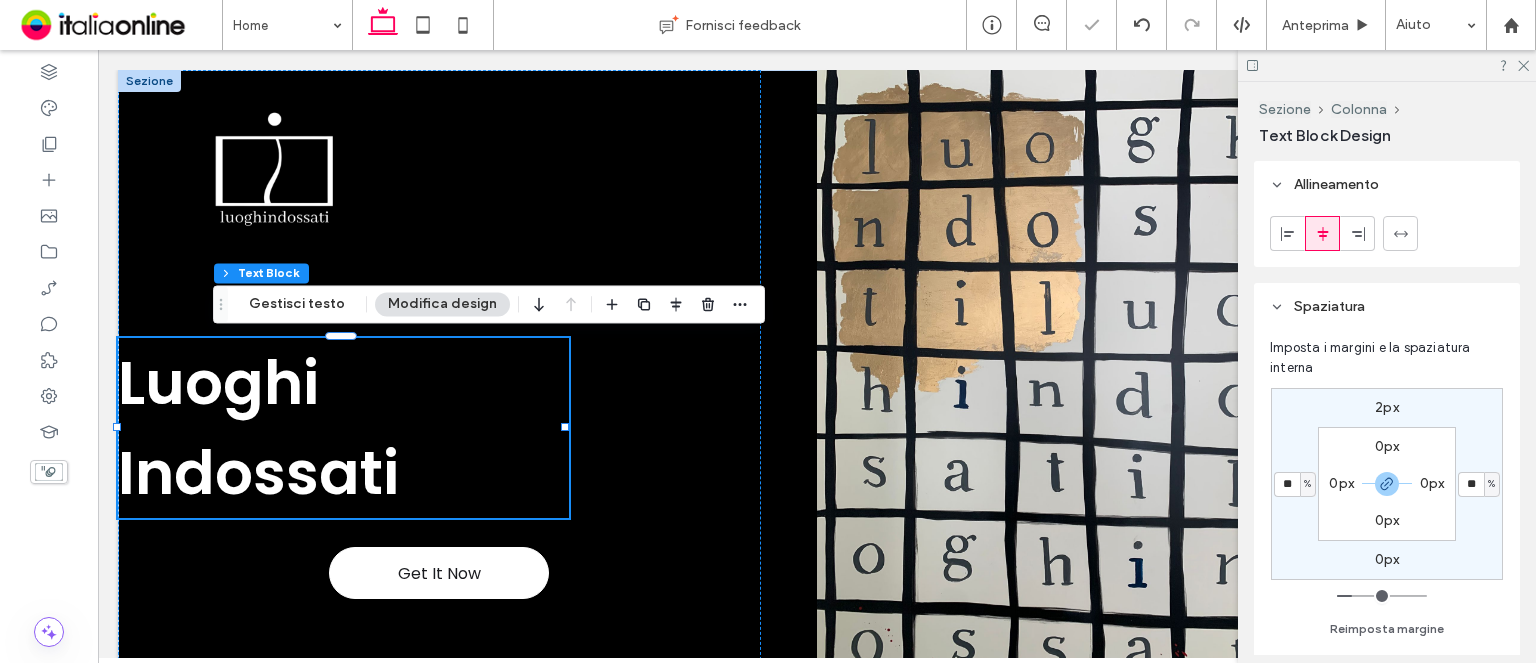 type on "**" 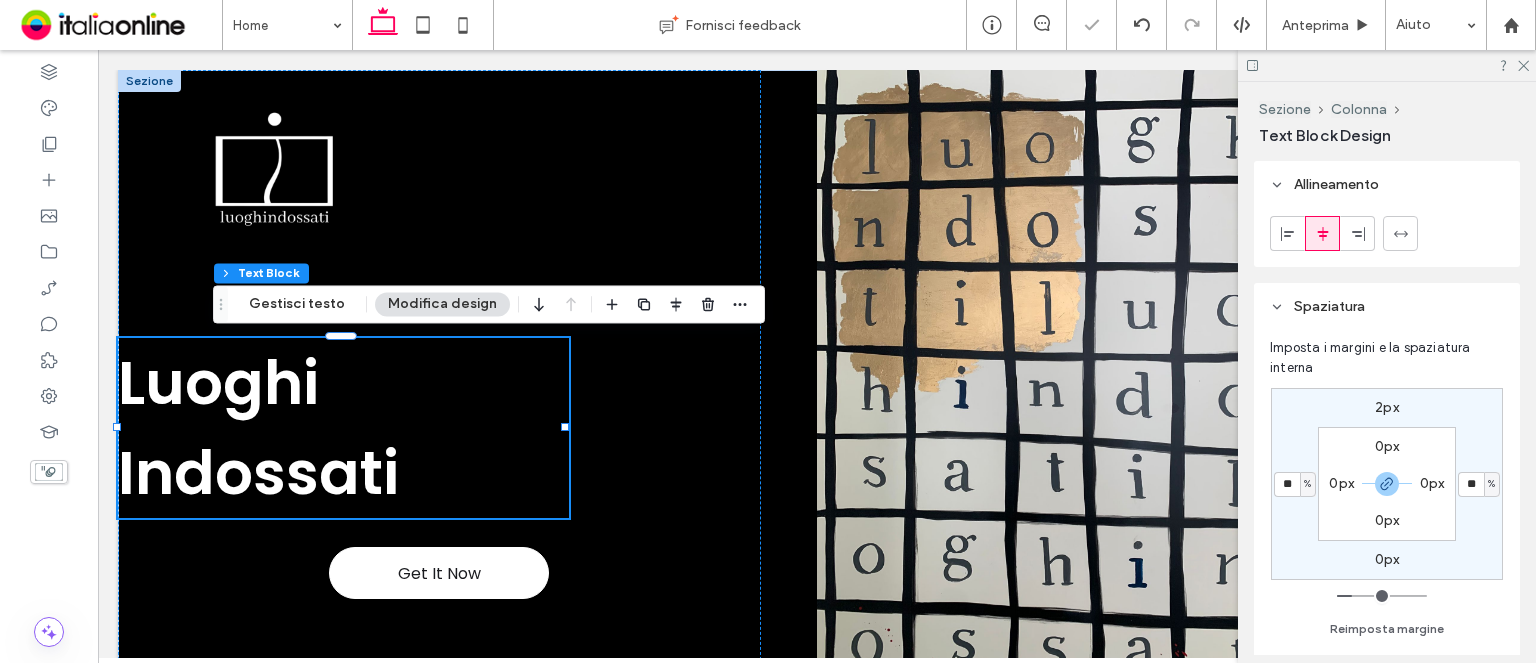 type on "**" 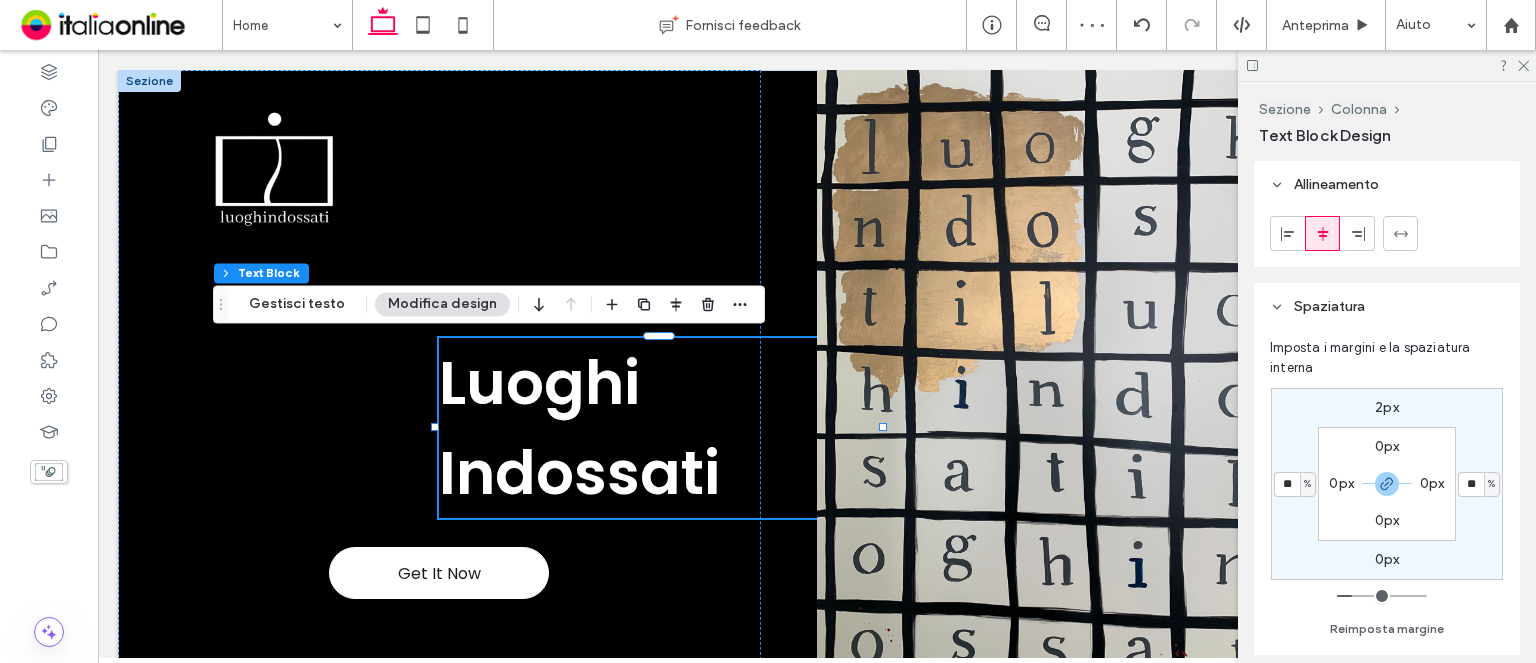 type on "**" 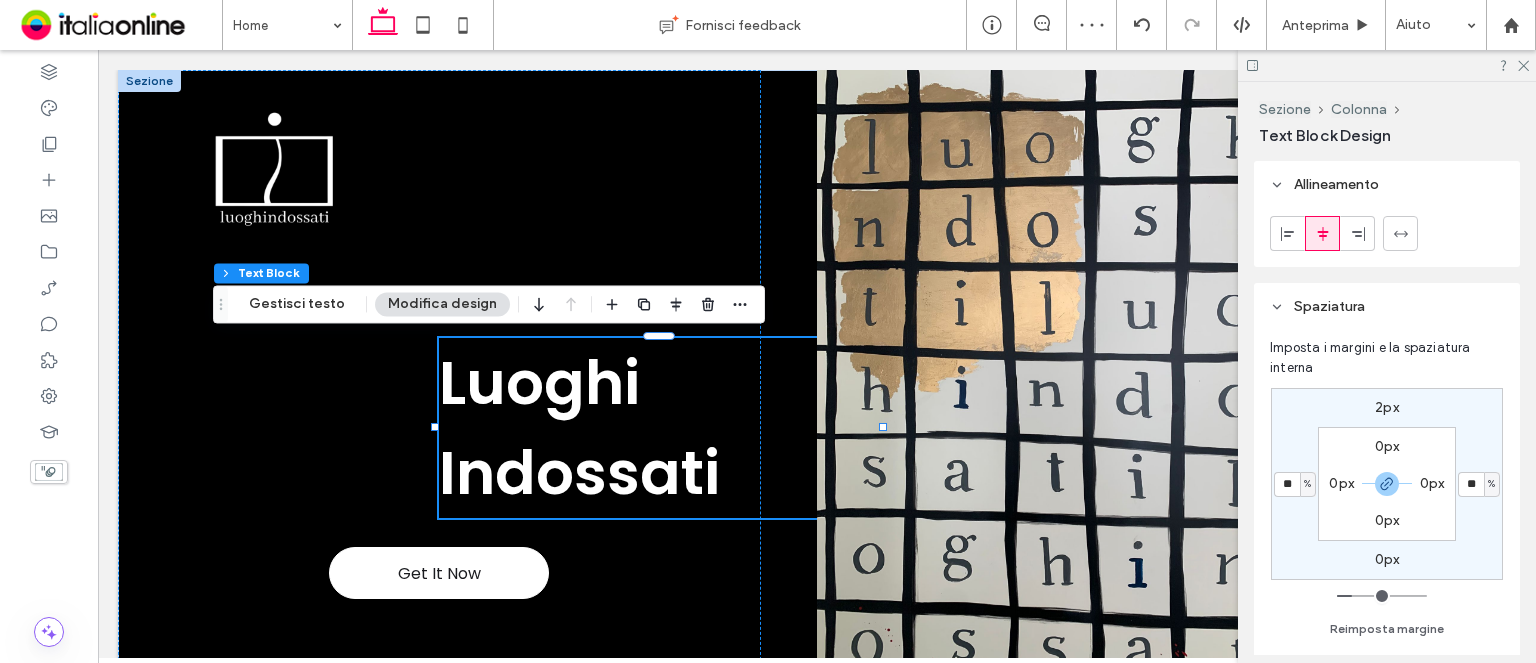 type on "**" 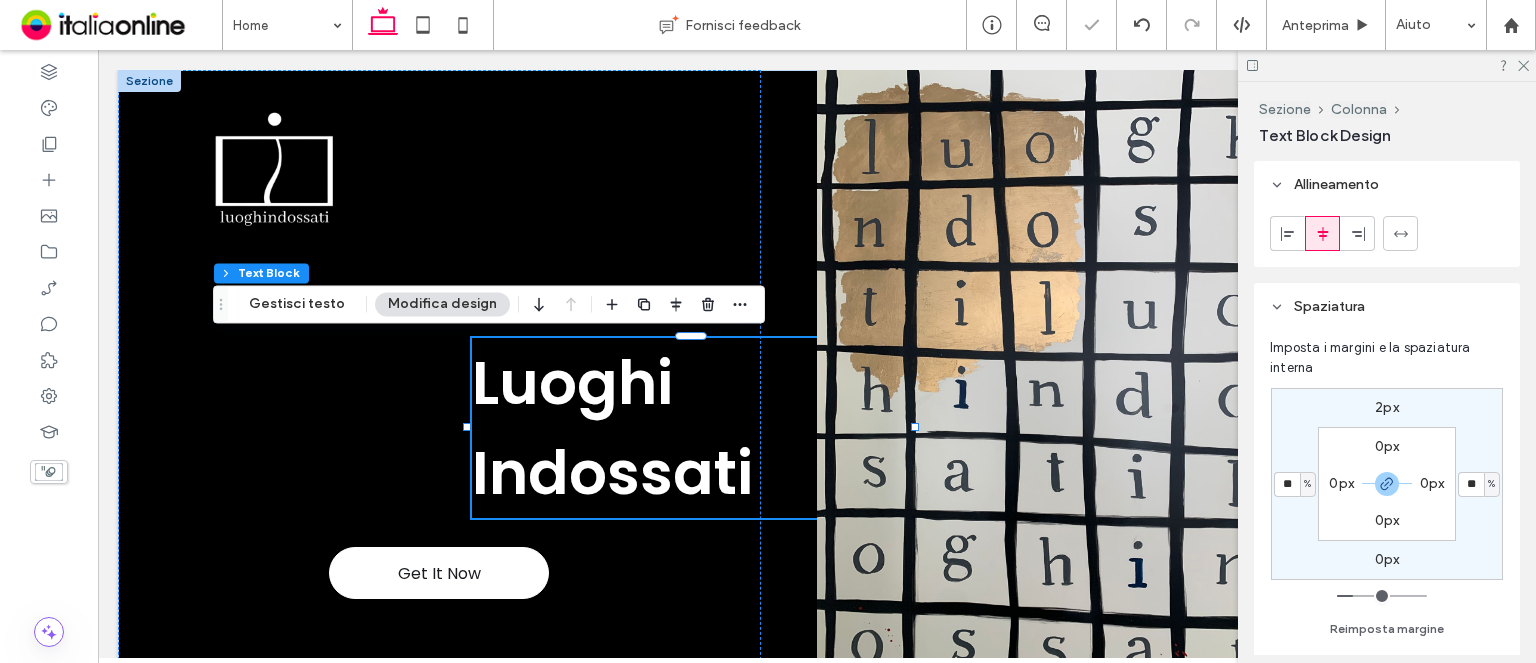 click on "**" at bounding box center [1287, 484] 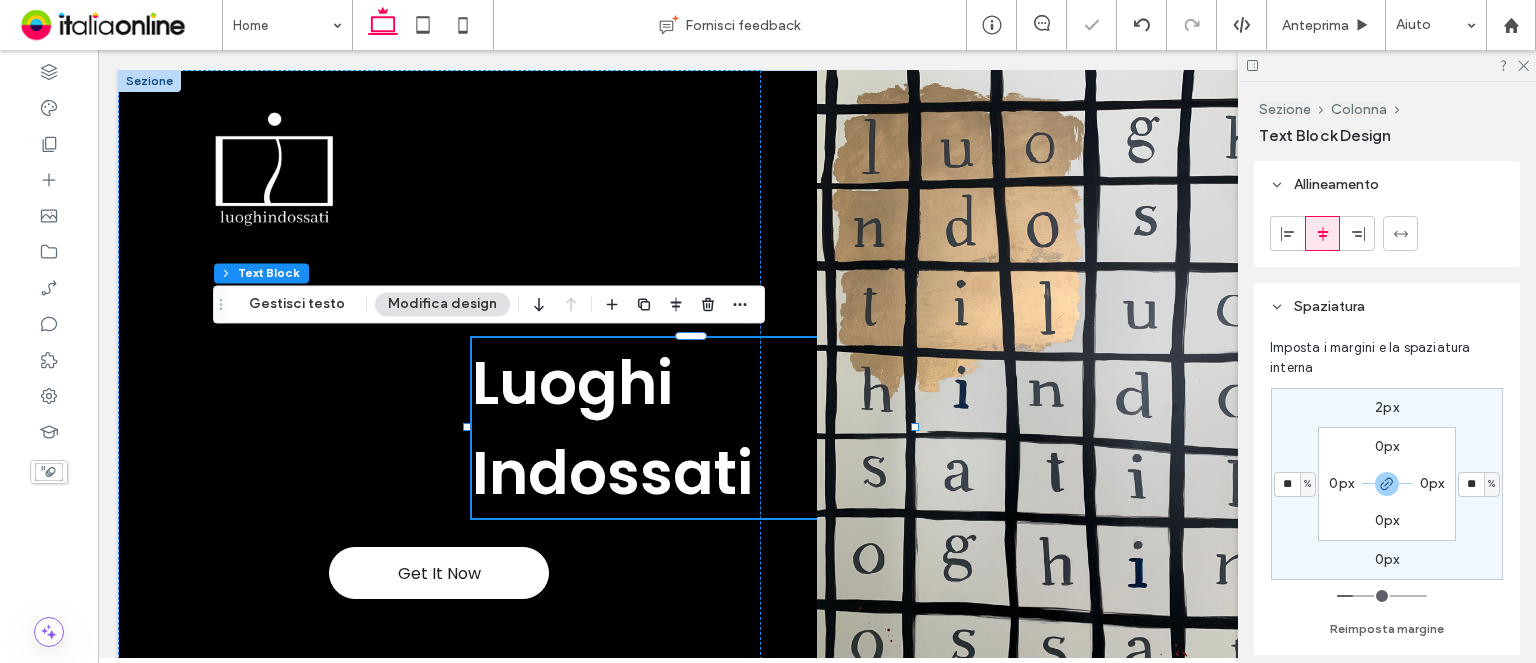 type on "*" 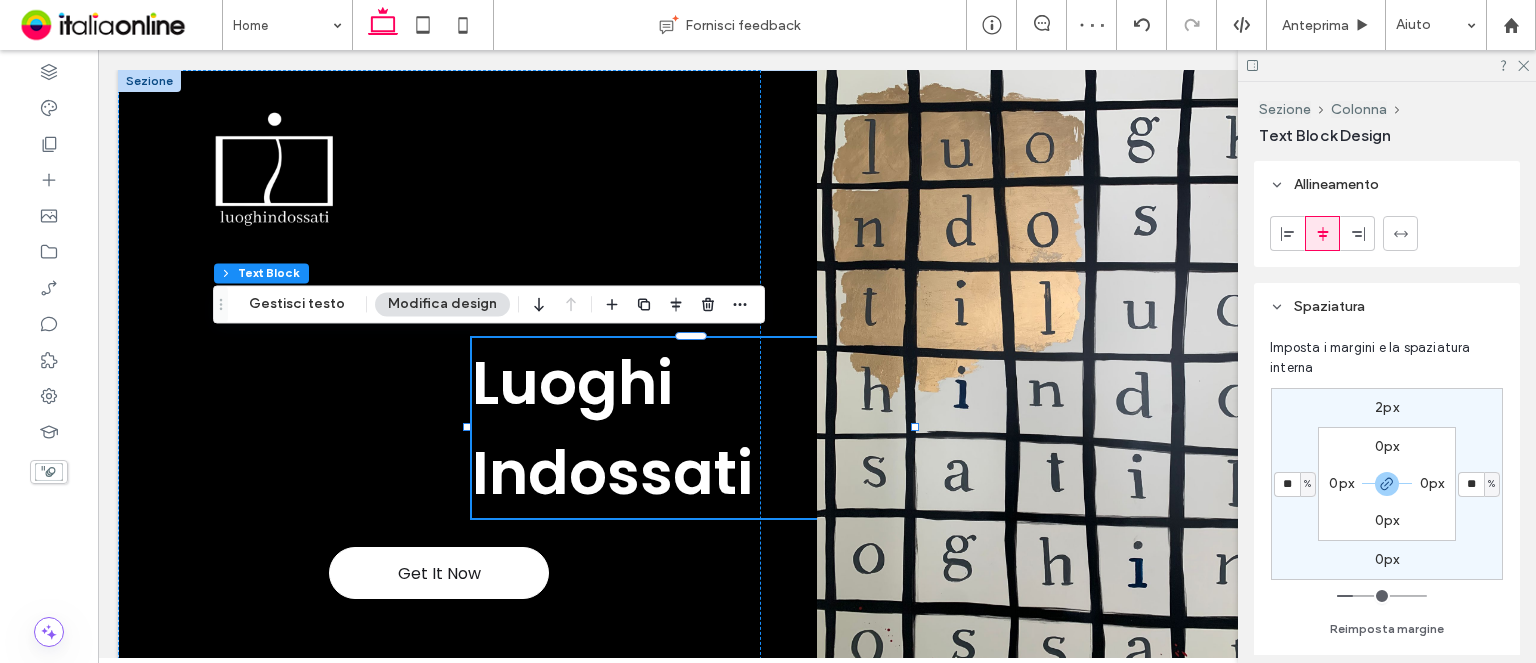 type on "**" 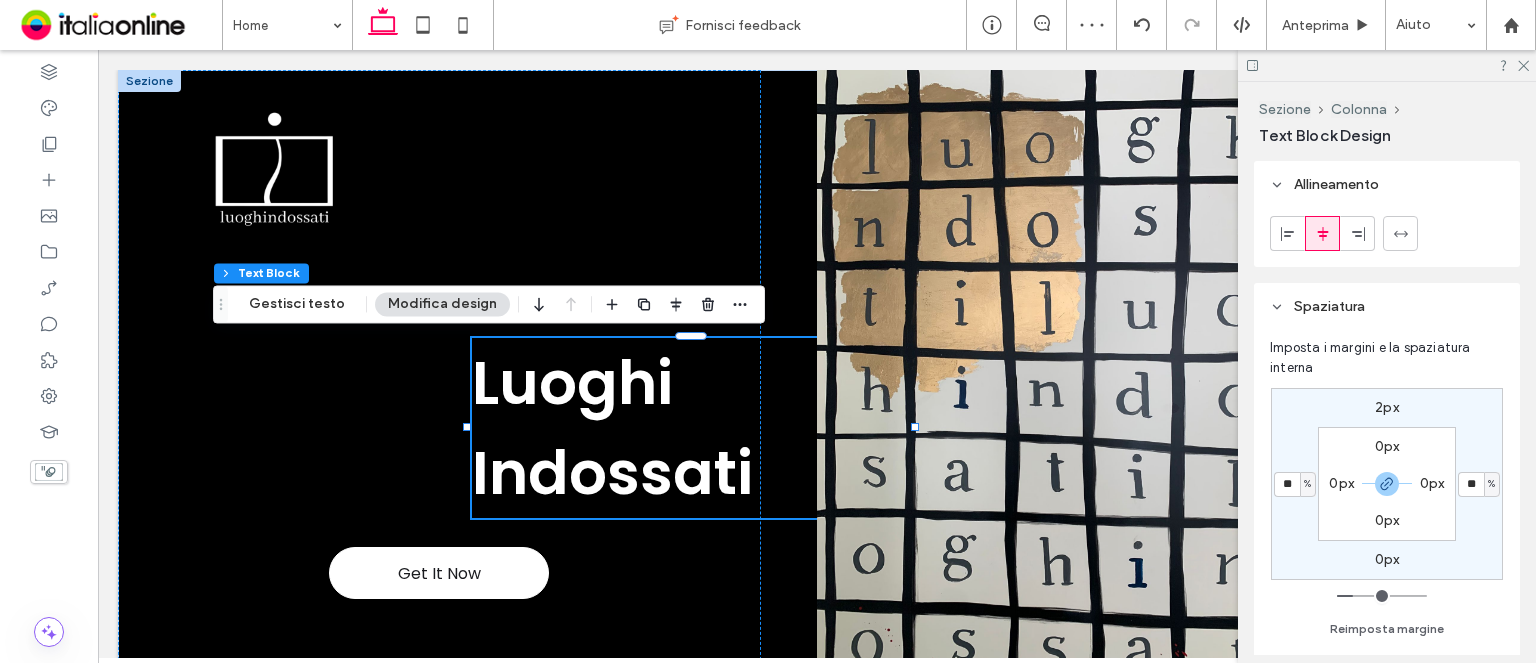 type on "**" 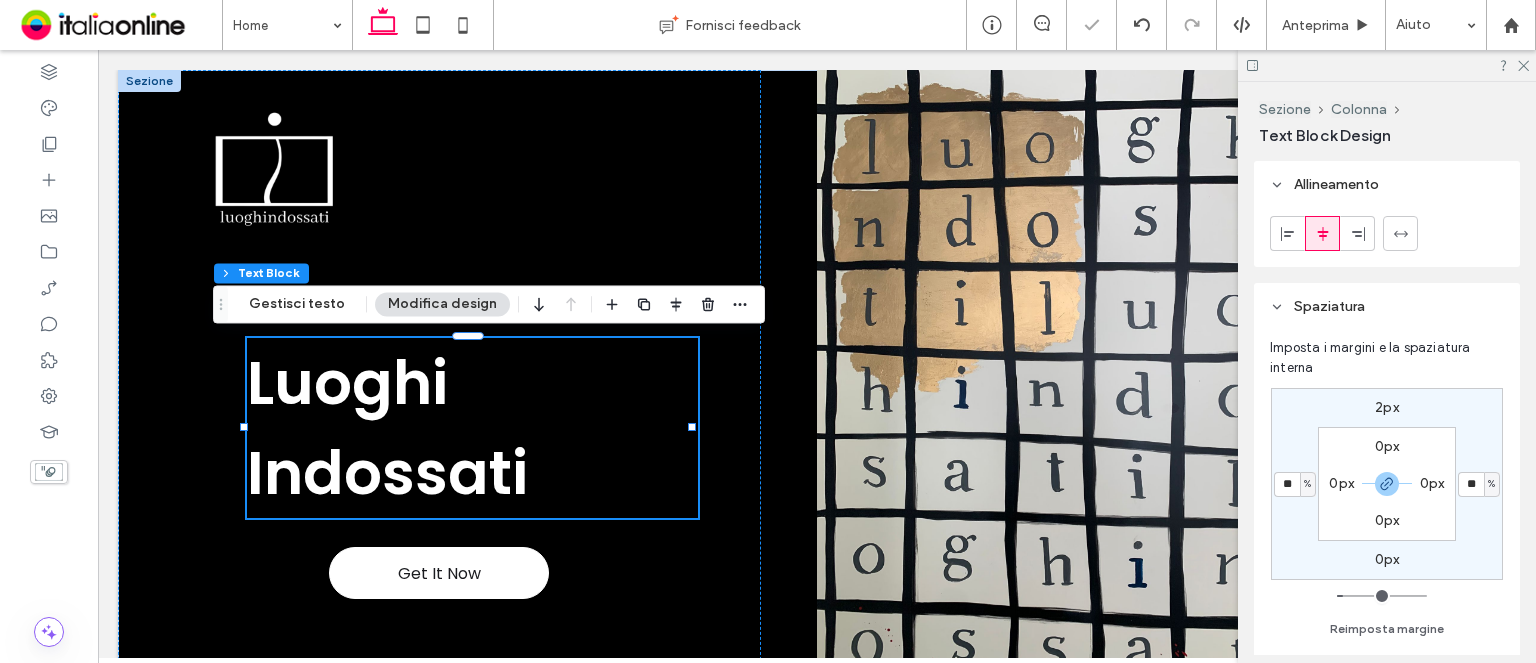 type on "*" 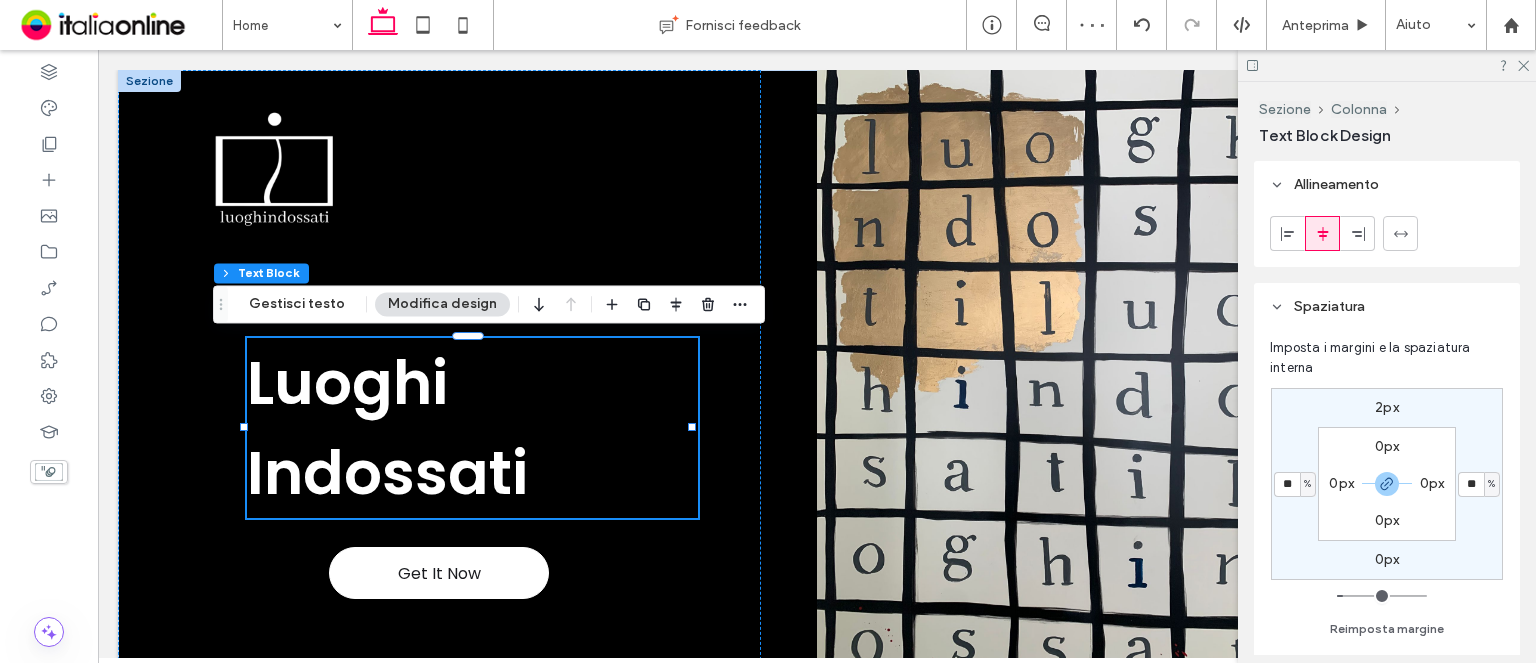 type on "**" 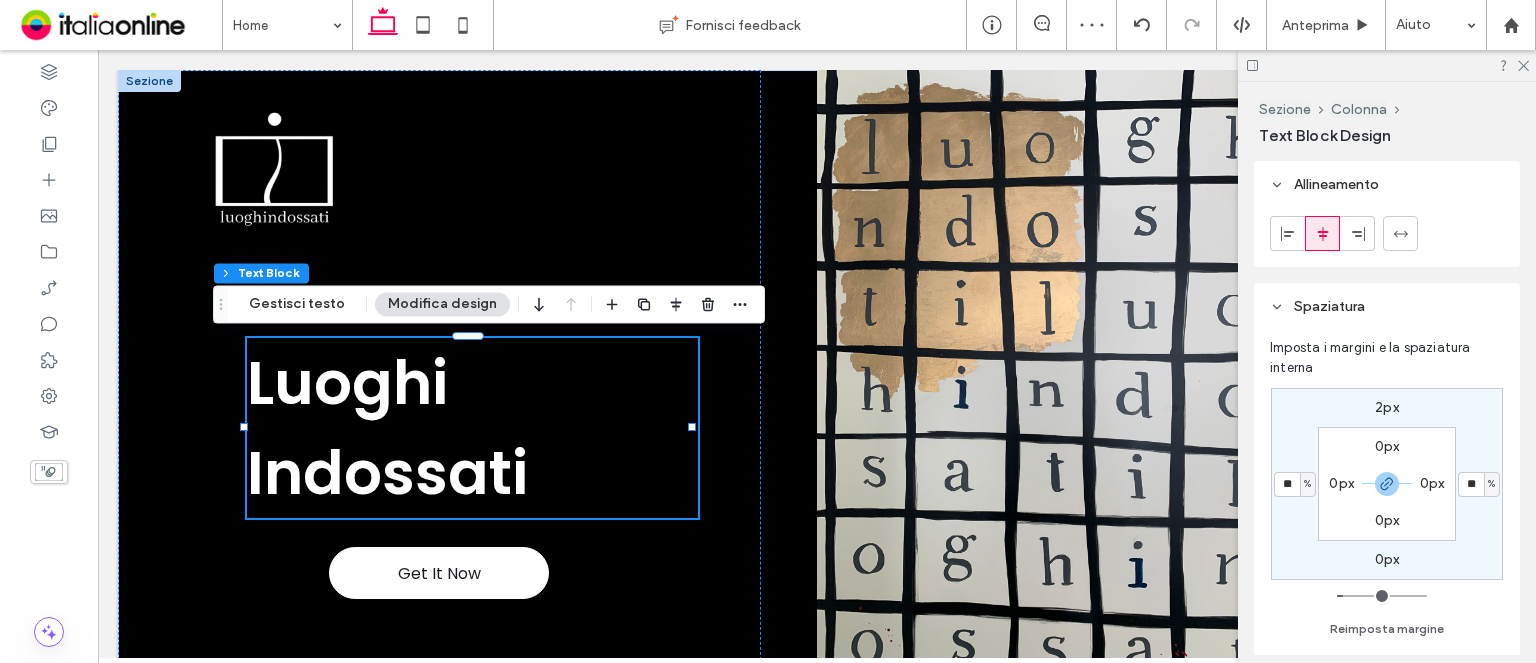 type on "**" 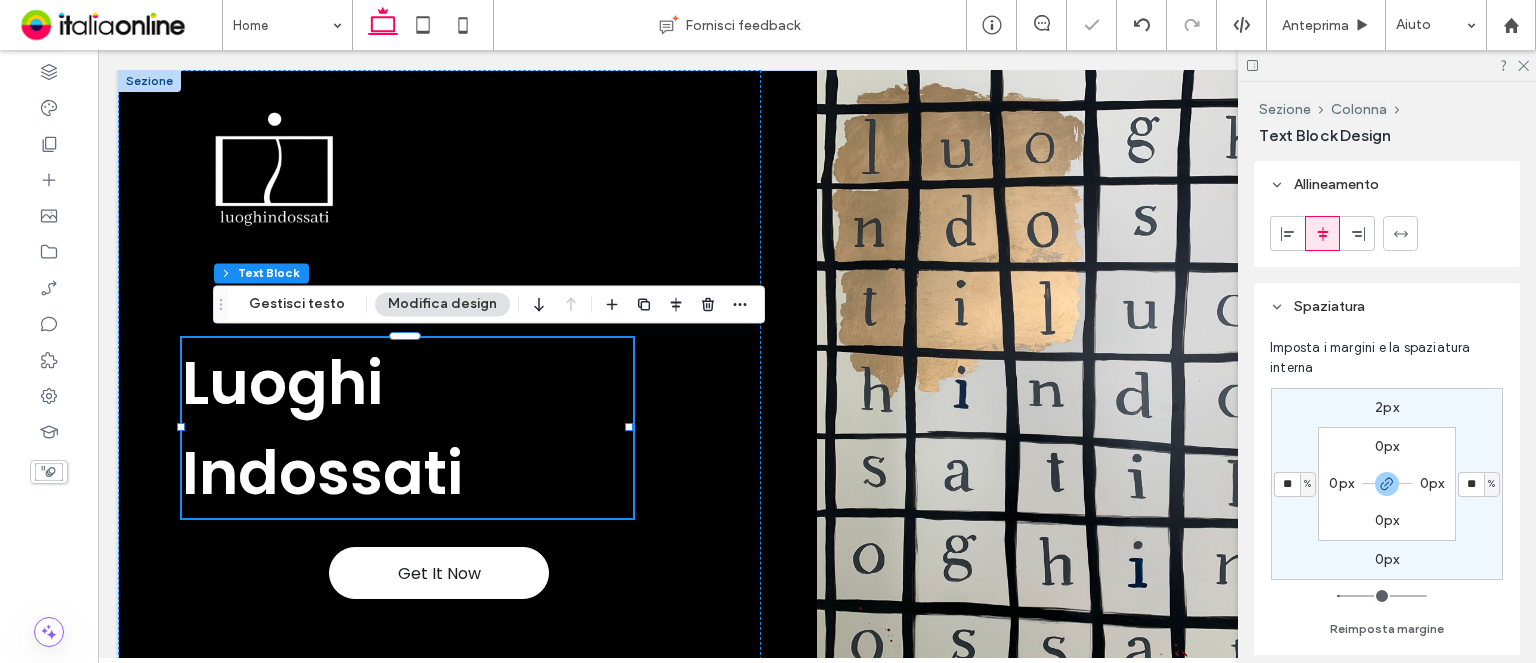 type on "**" 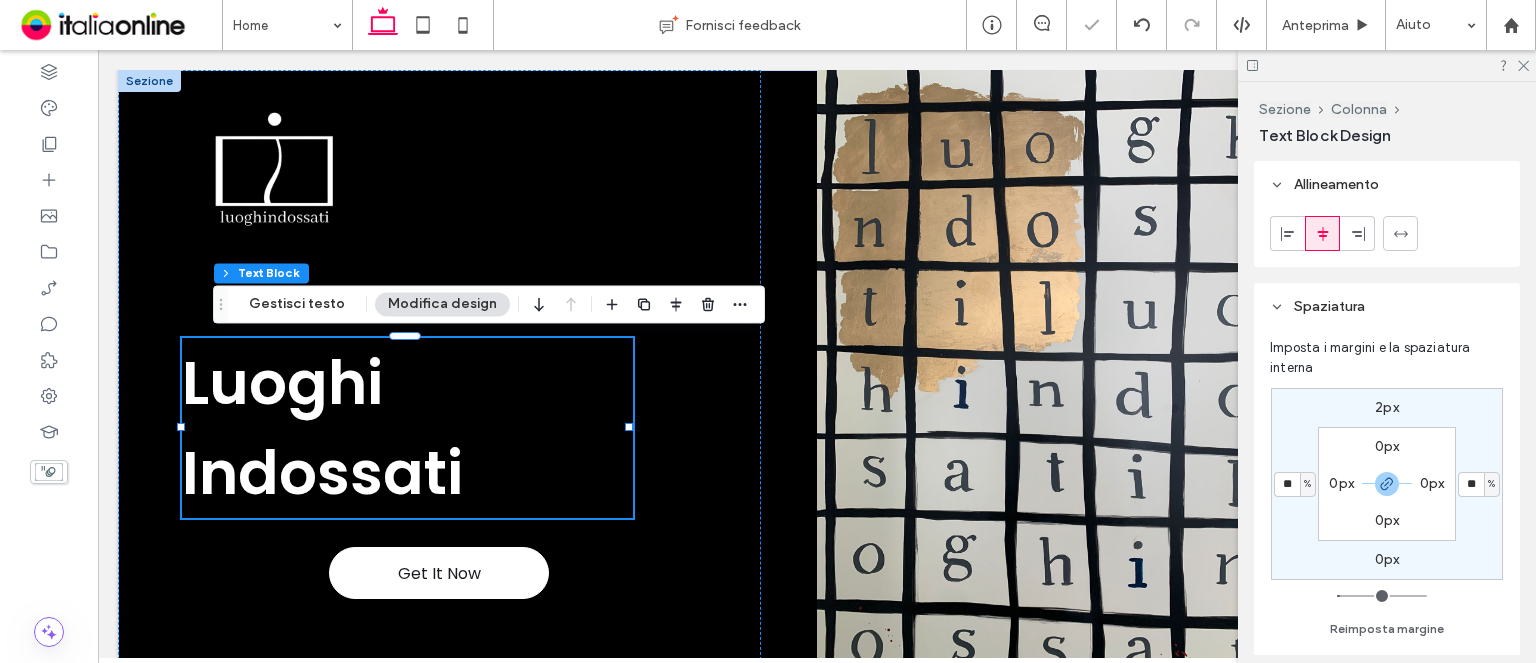 type on "**" 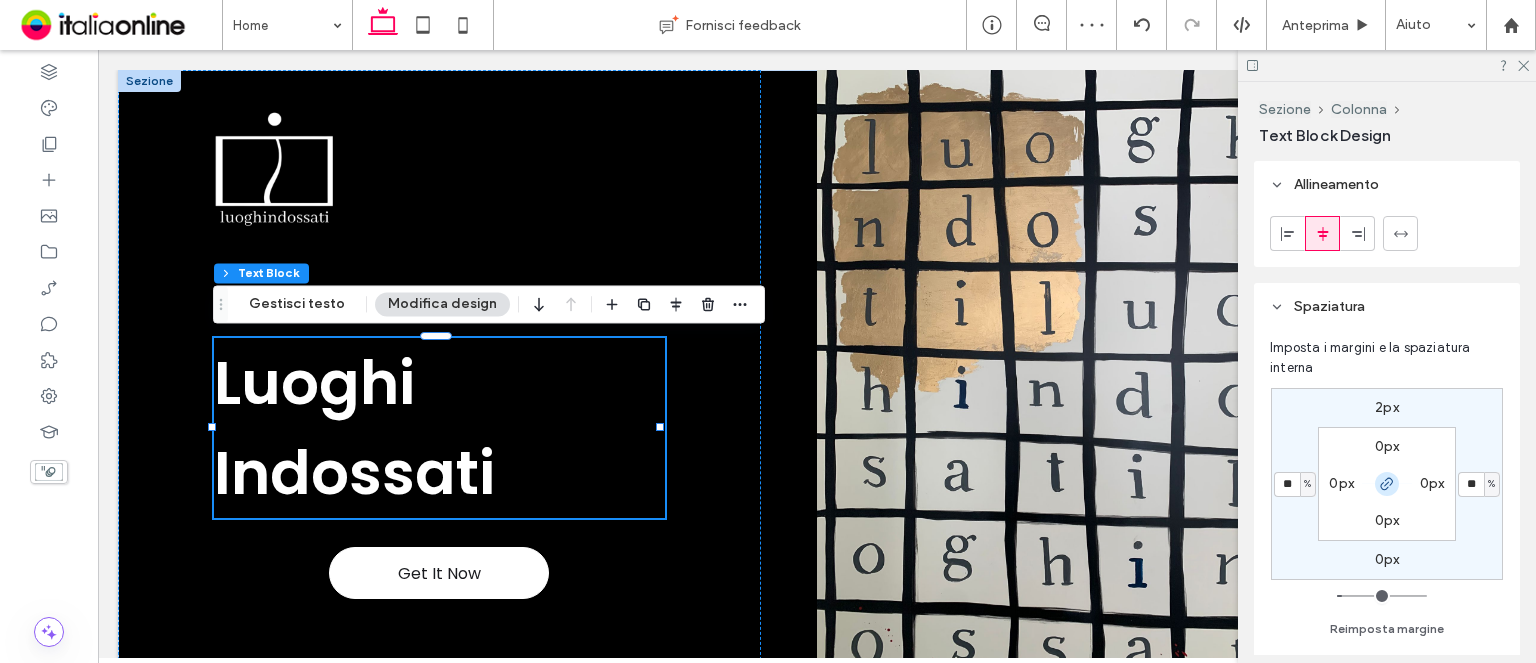 click 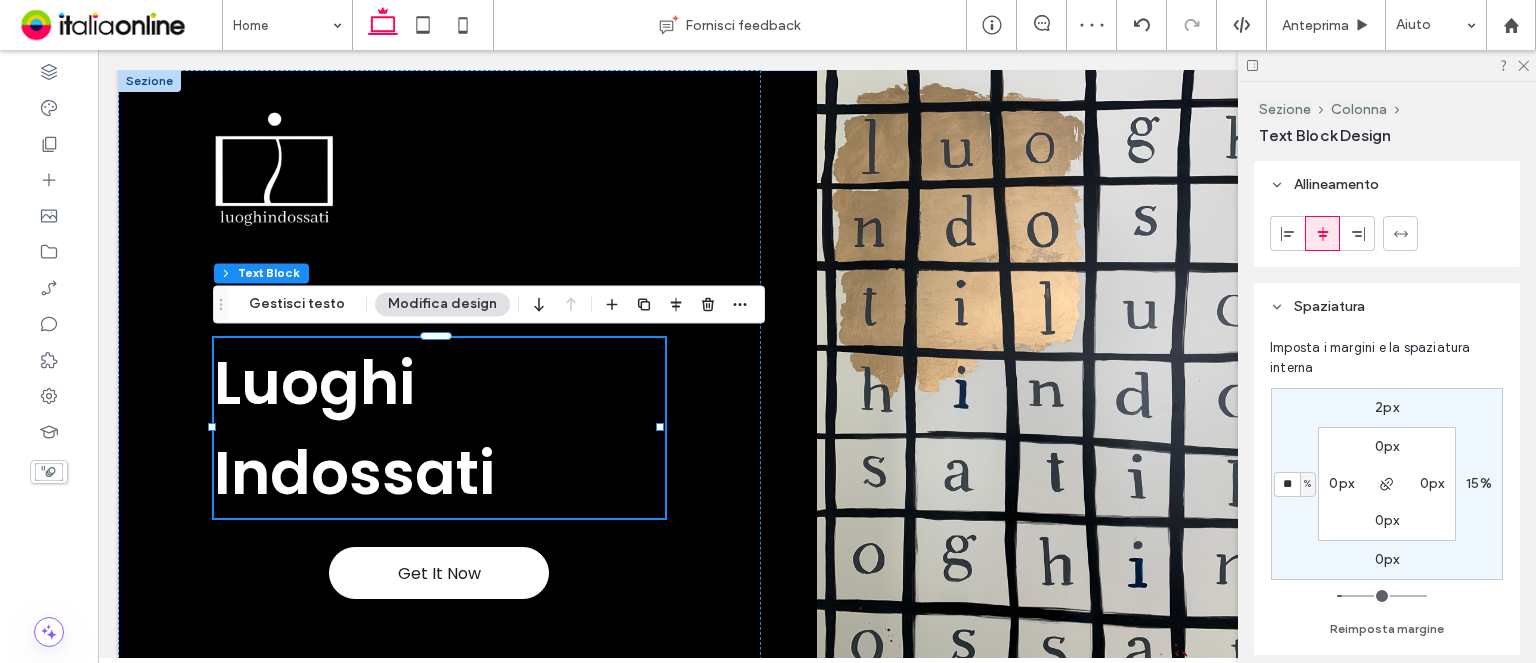 click on "15%" at bounding box center (1479, 483) 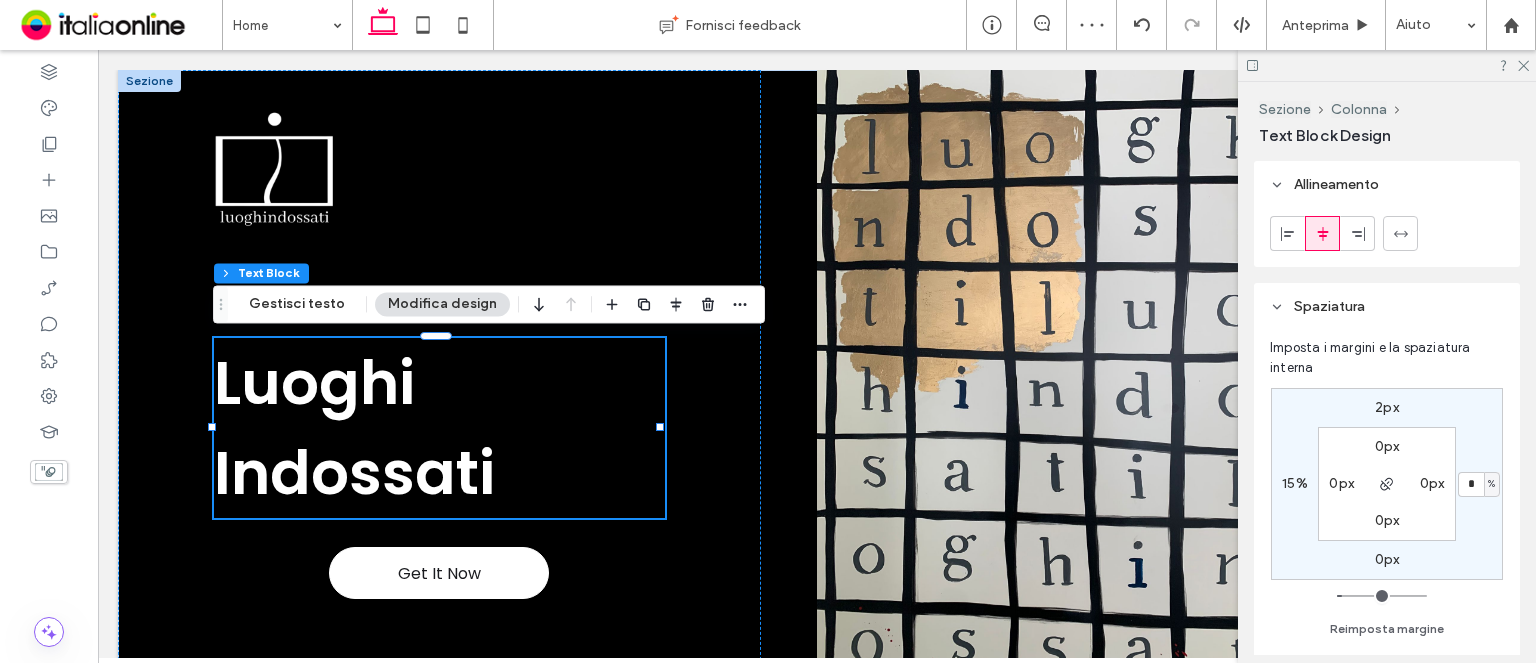 type on "*" 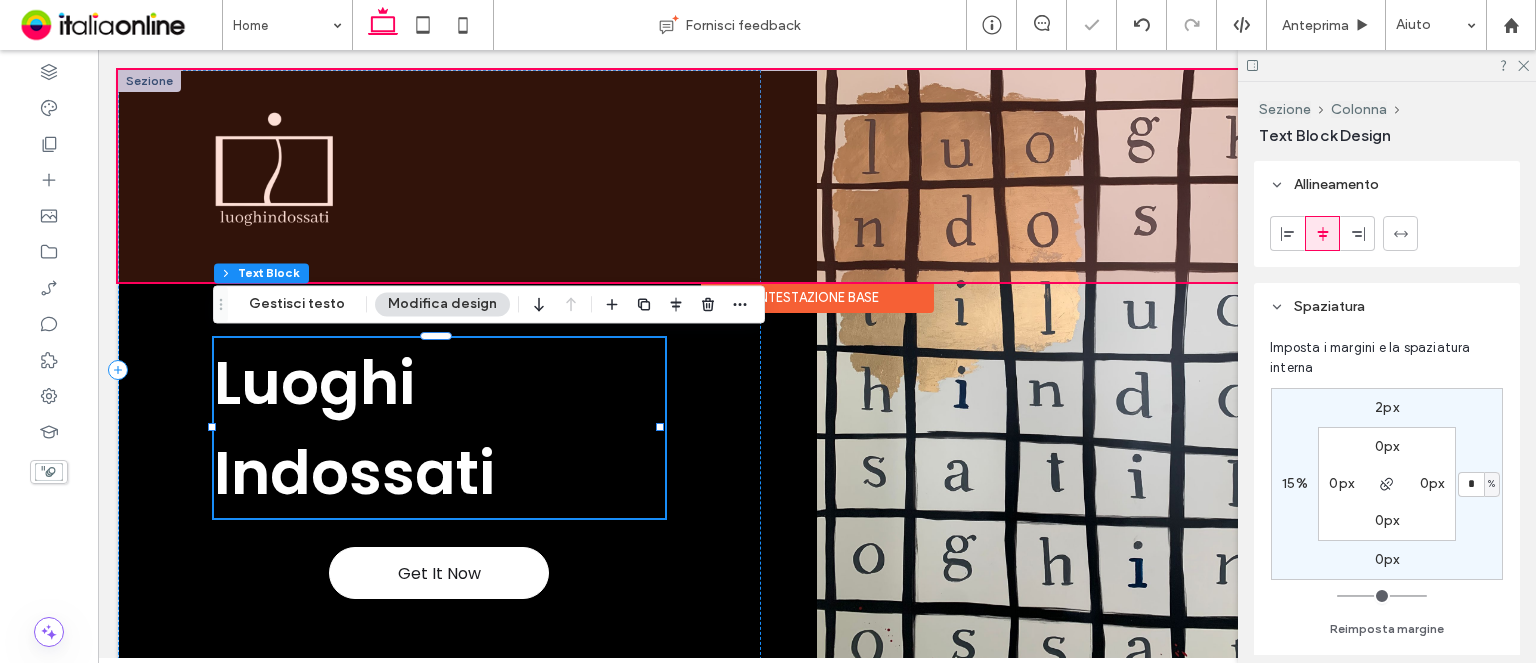 click at bounding box center [817, 176] 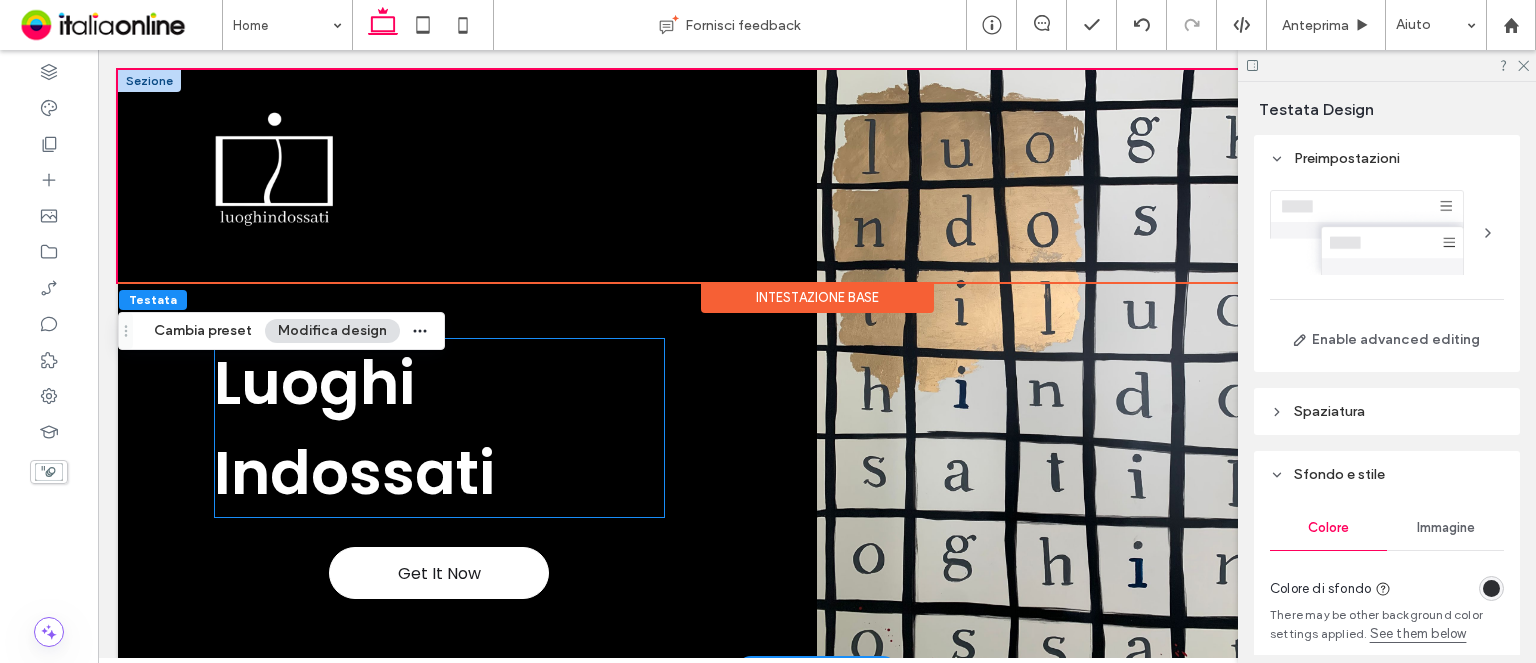 click on "Indossati" at bounding box center [354, 473] 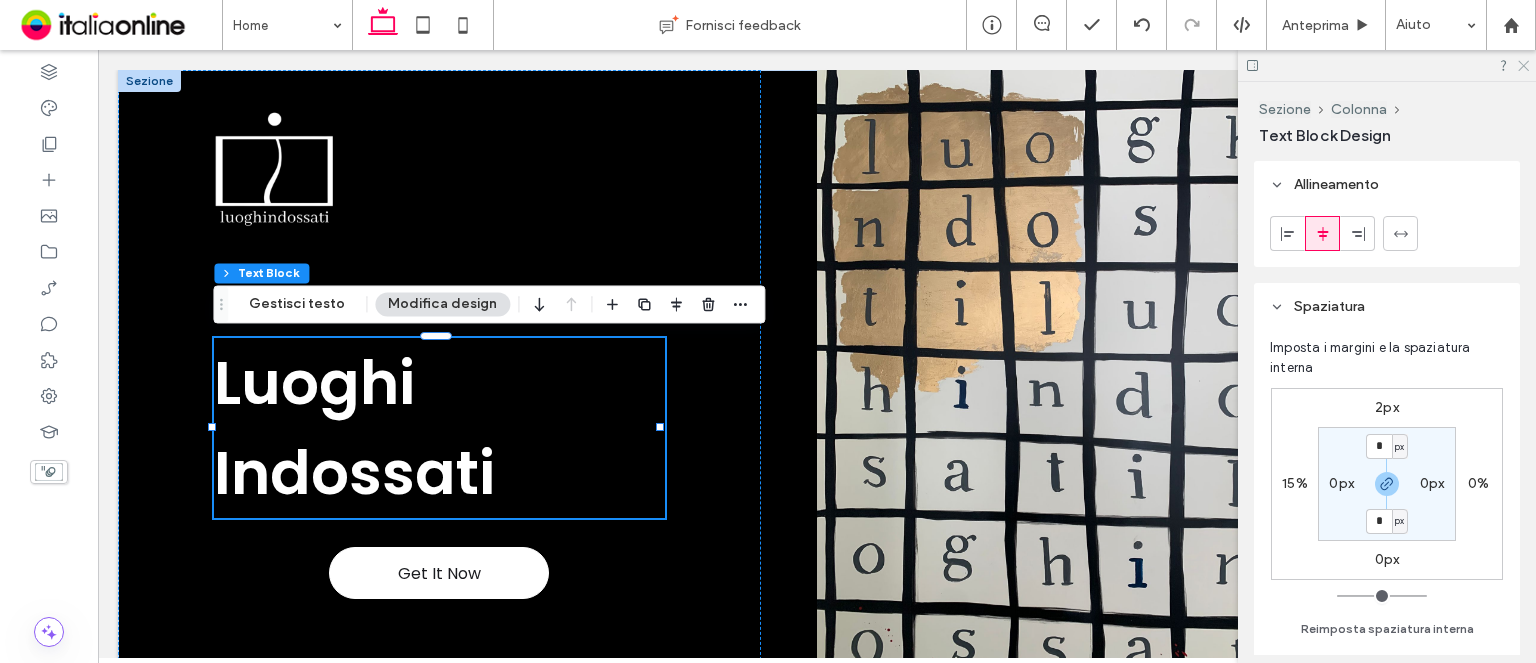 click 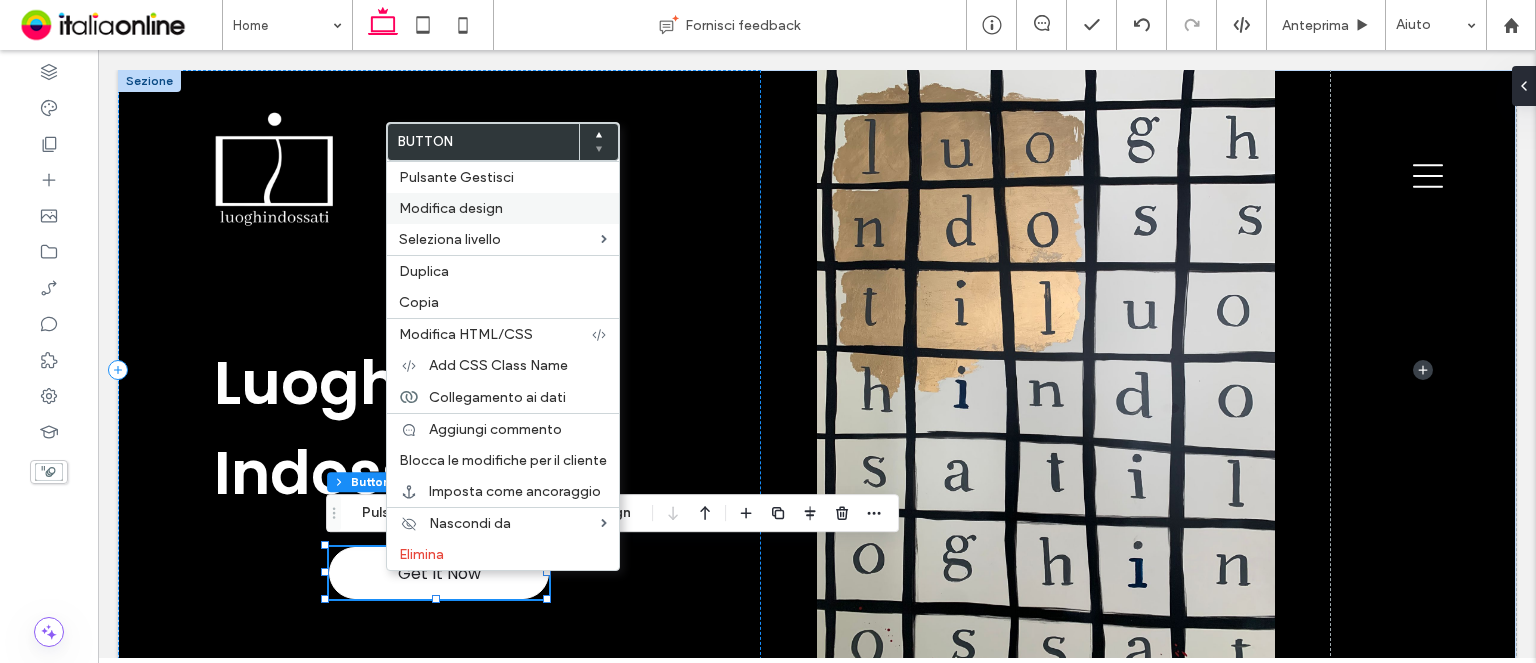 click on "Modifica design" at bounding box center (451, 208) 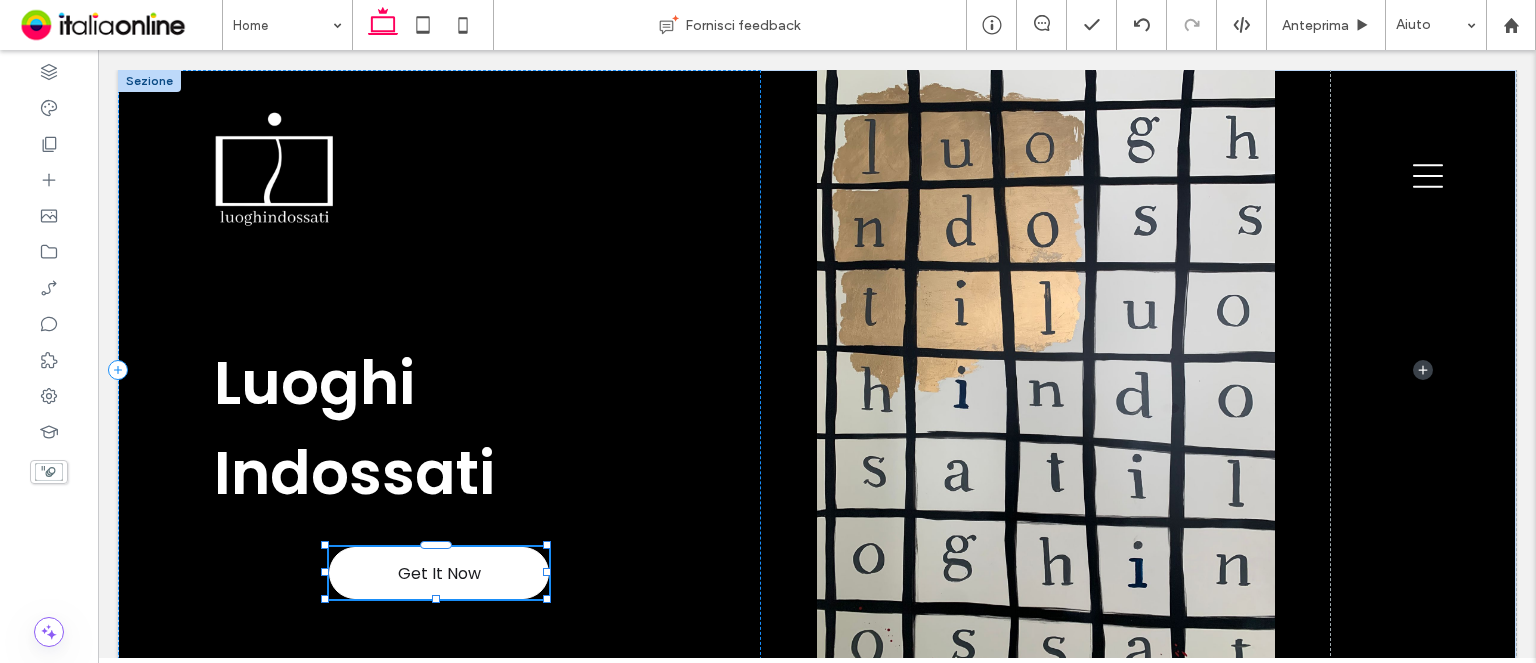 type on "*" 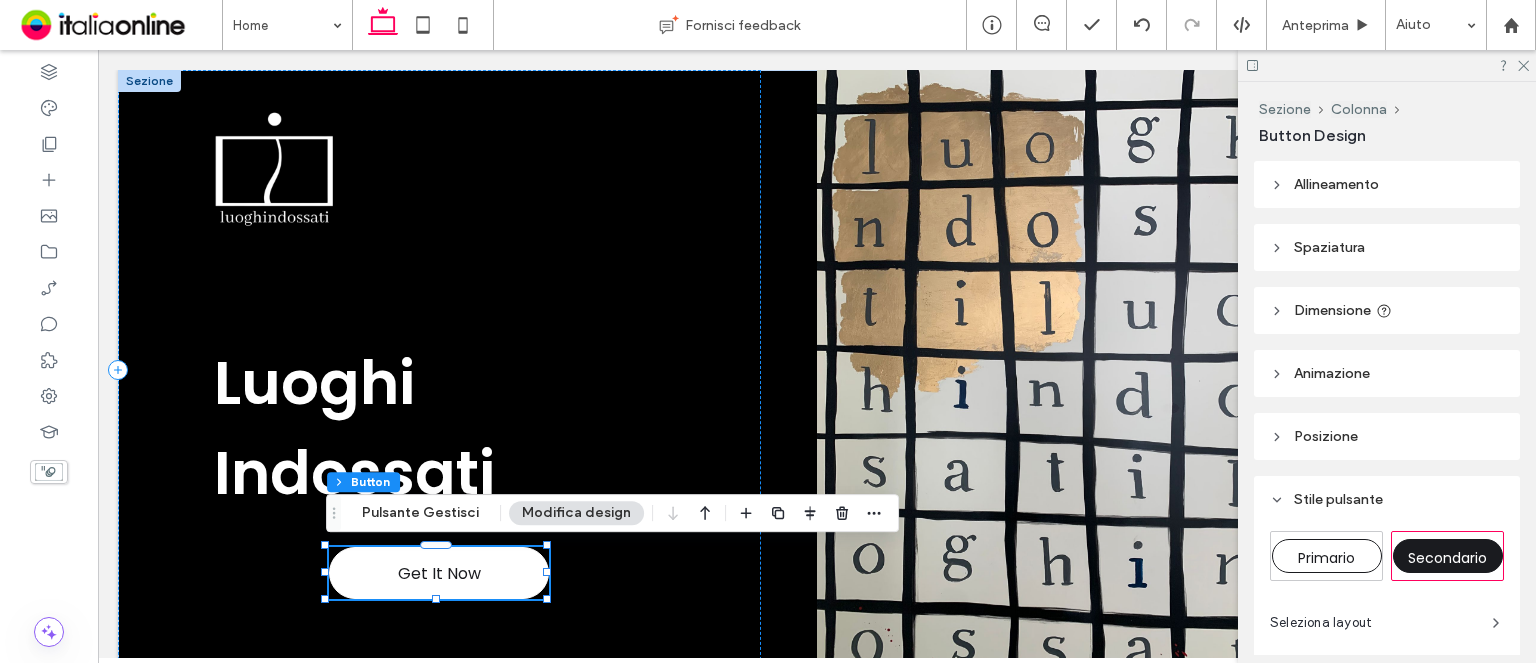 click on "Allineamento" at bounding box center [1387, 184] 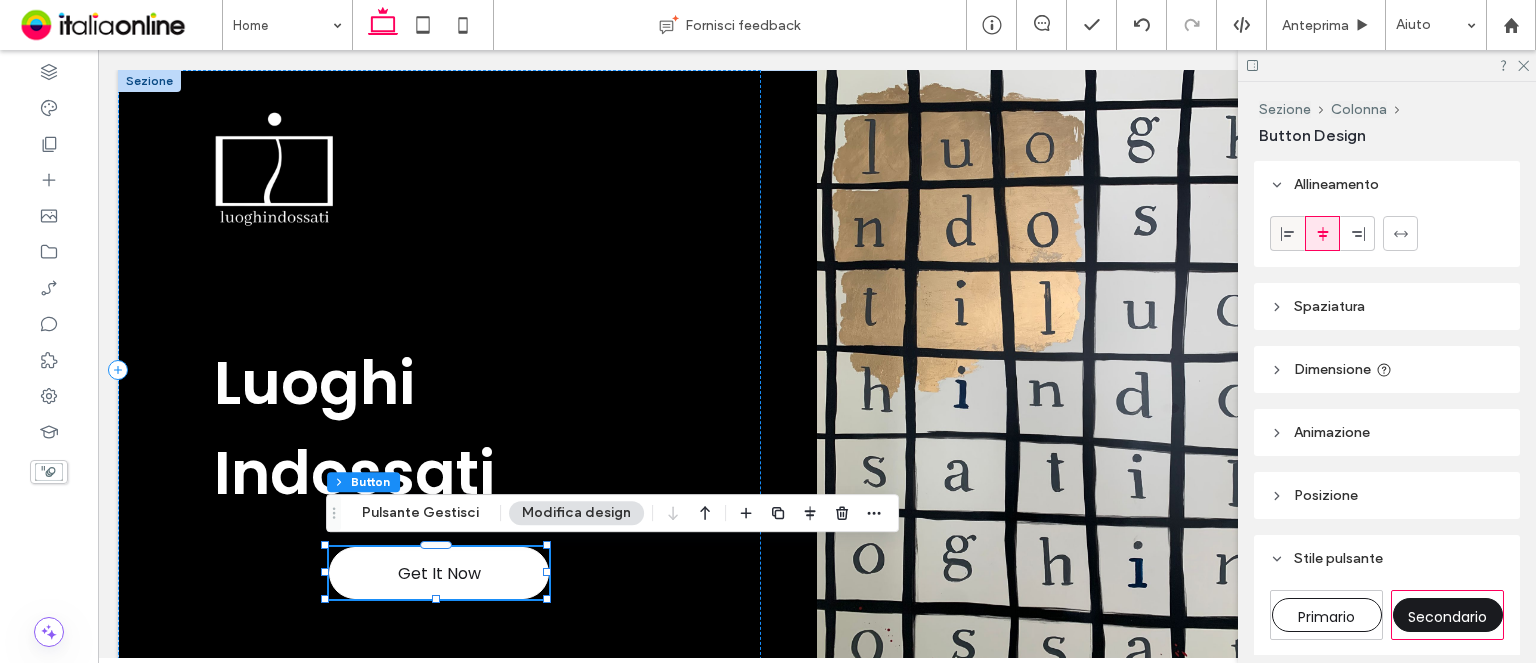 click 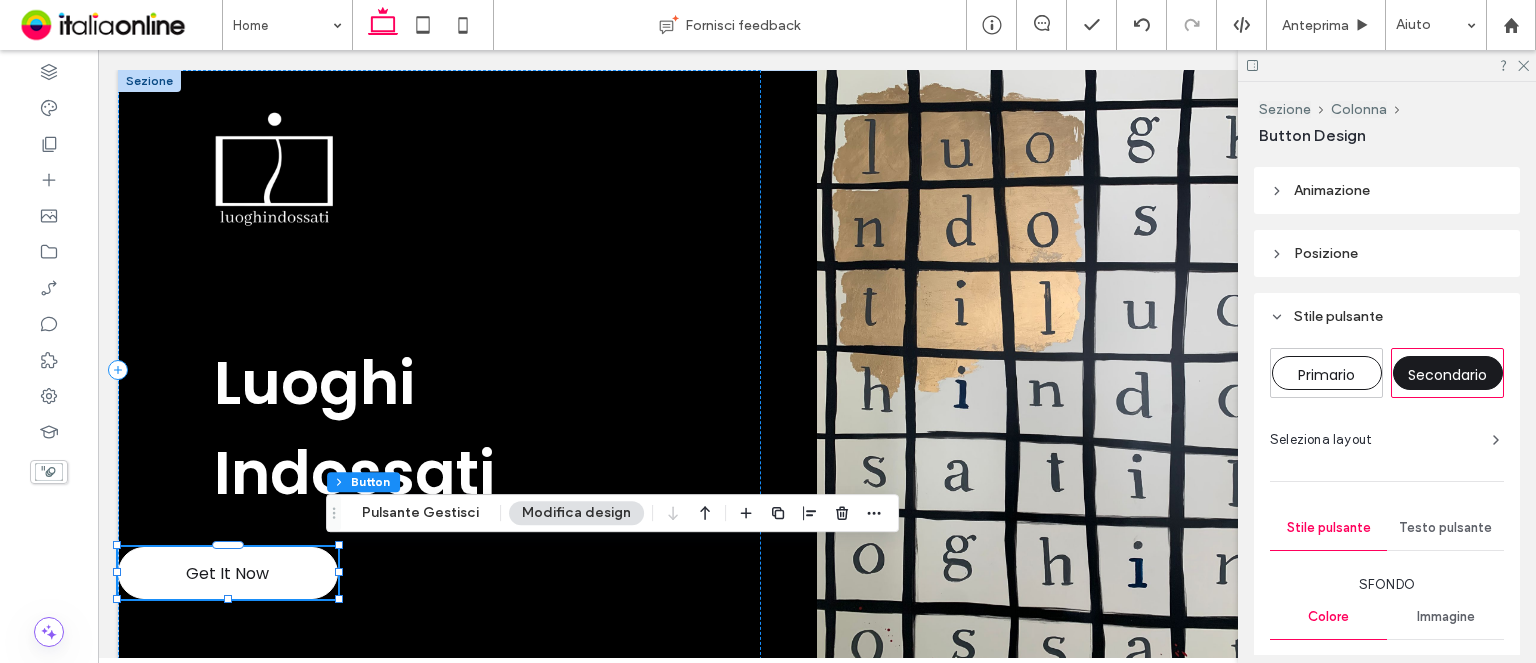 scroll, scrollTop: 42, scrollLeft: 0, axis: vertical 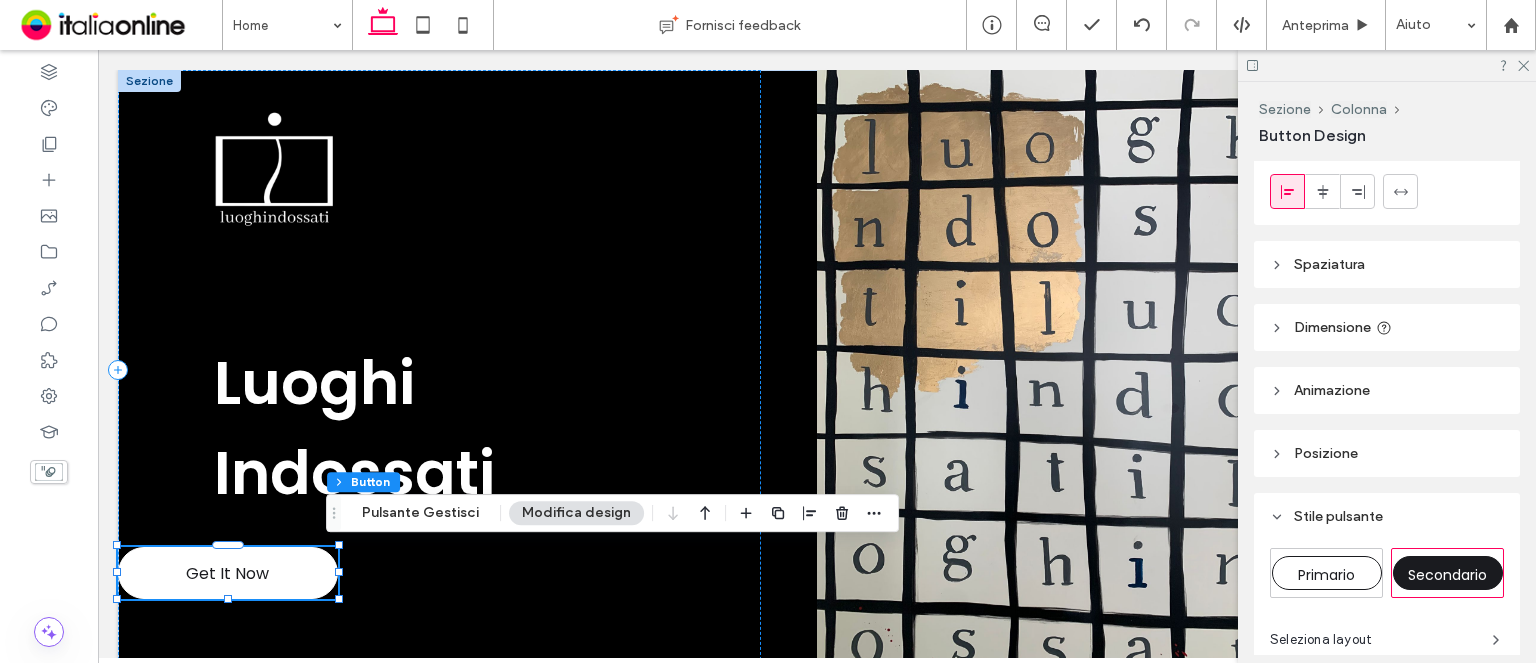 click on "Spaziatura" at bounding box center [1329, 264] 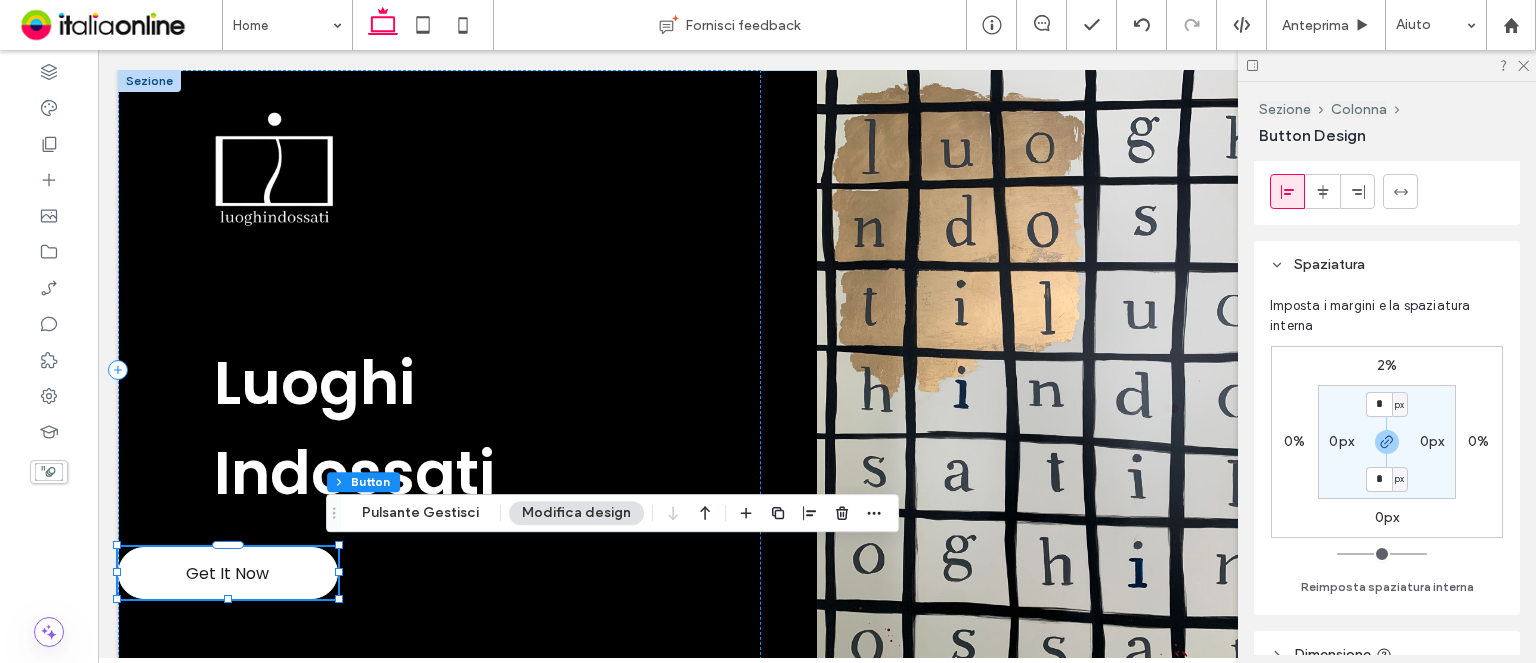 click on "0%" at bounding box center (1294, 441) 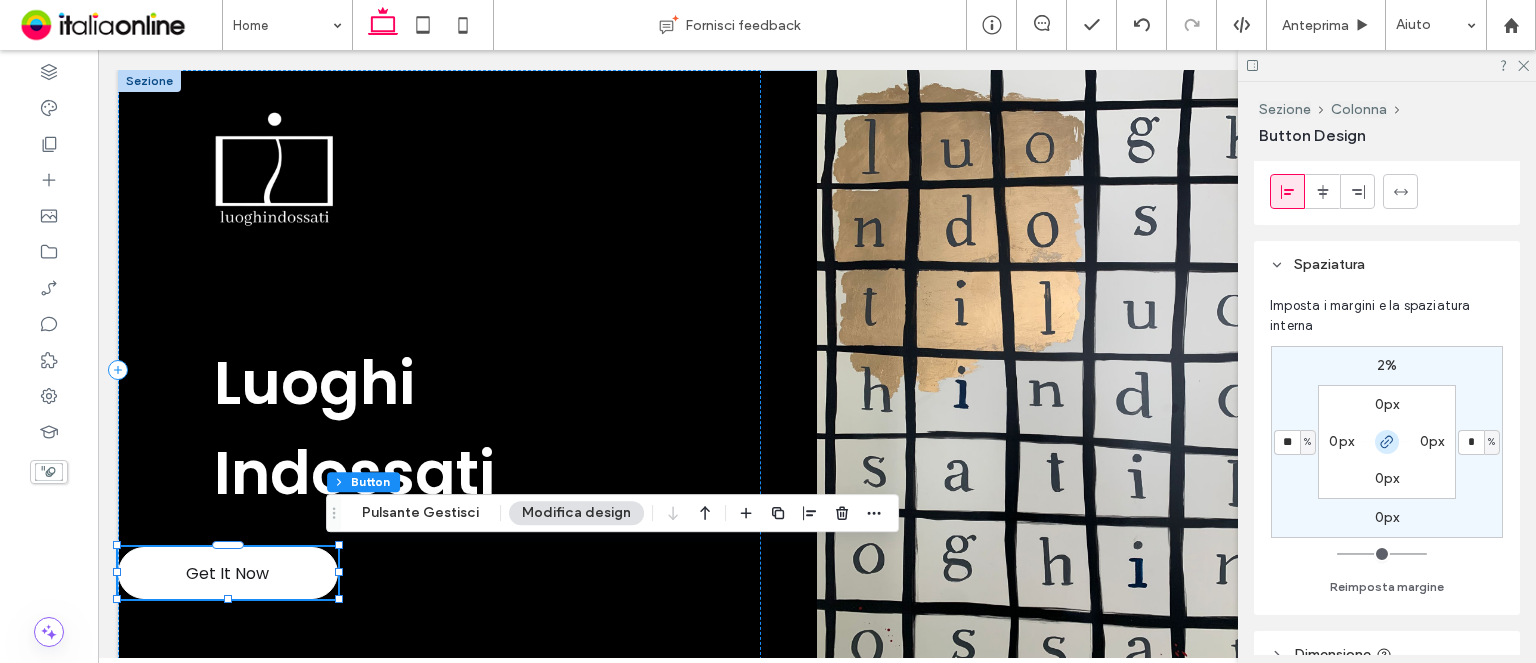 type on "**" 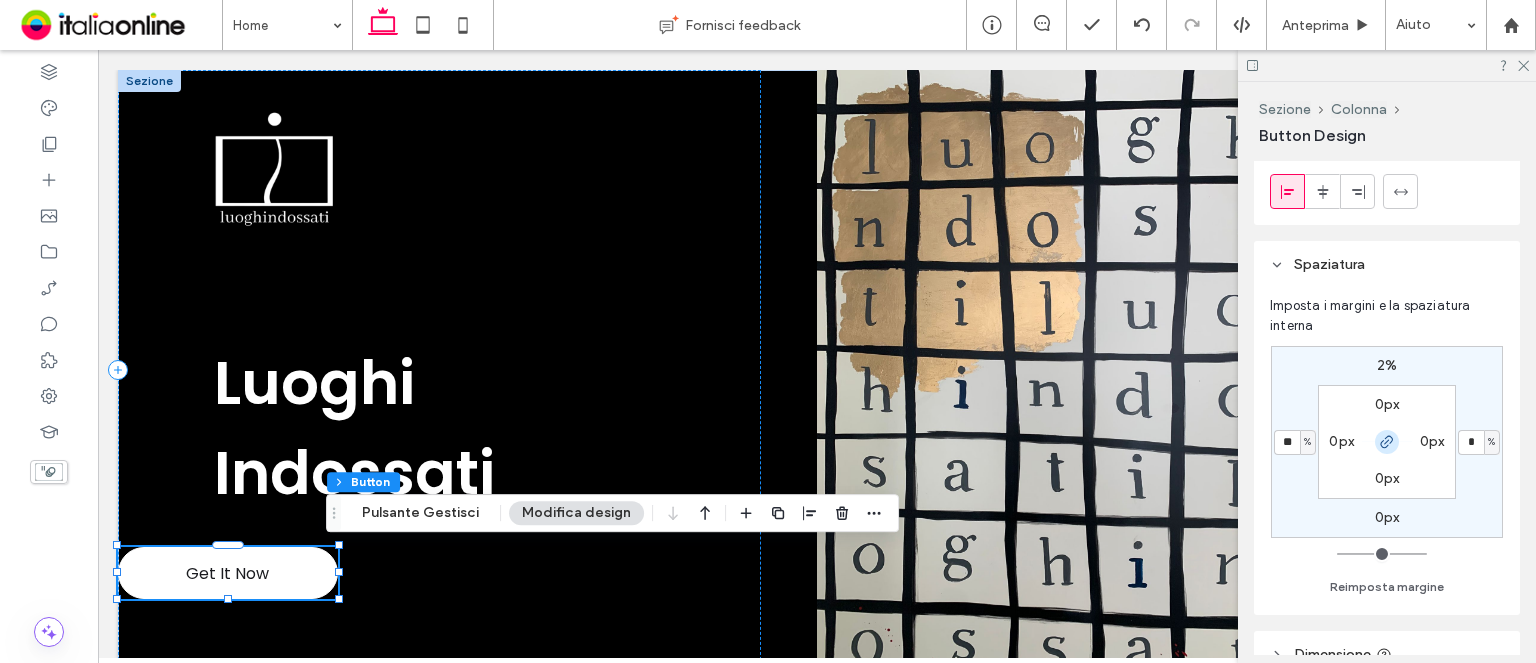 type on "**" 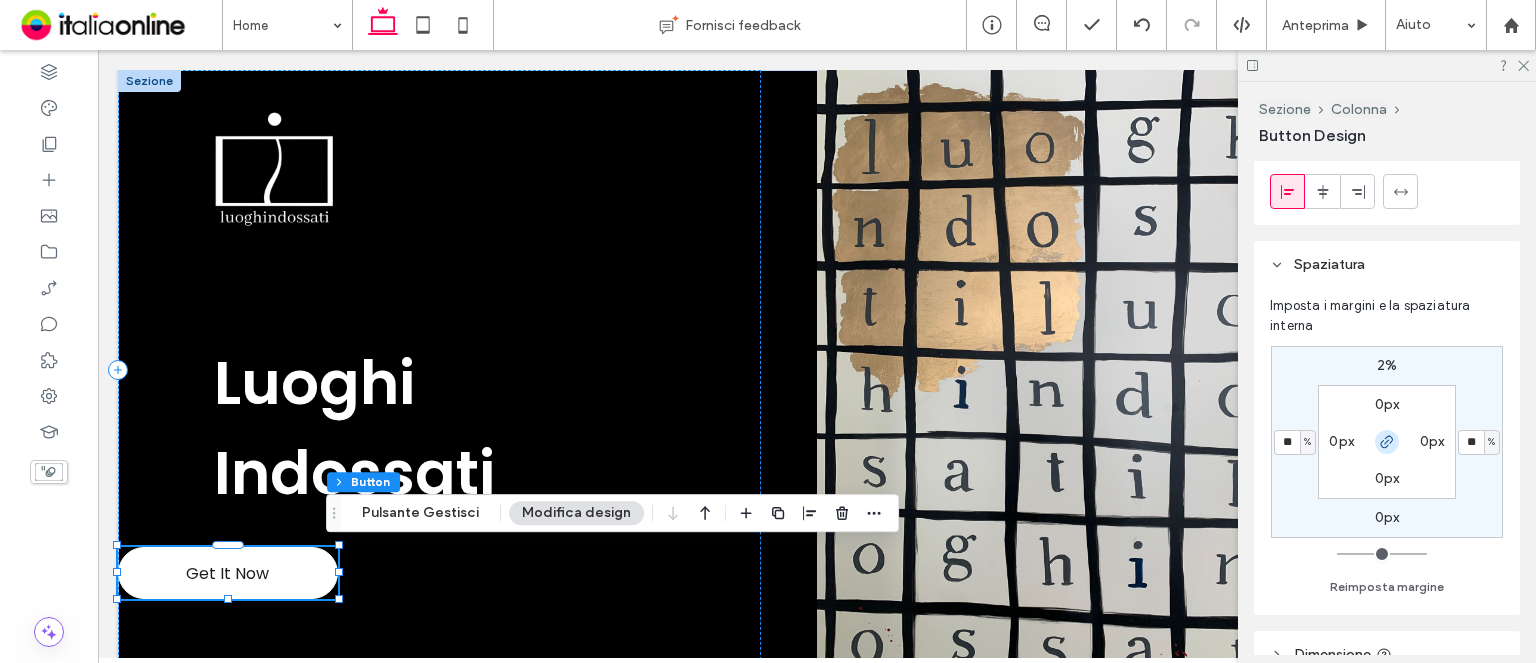 click 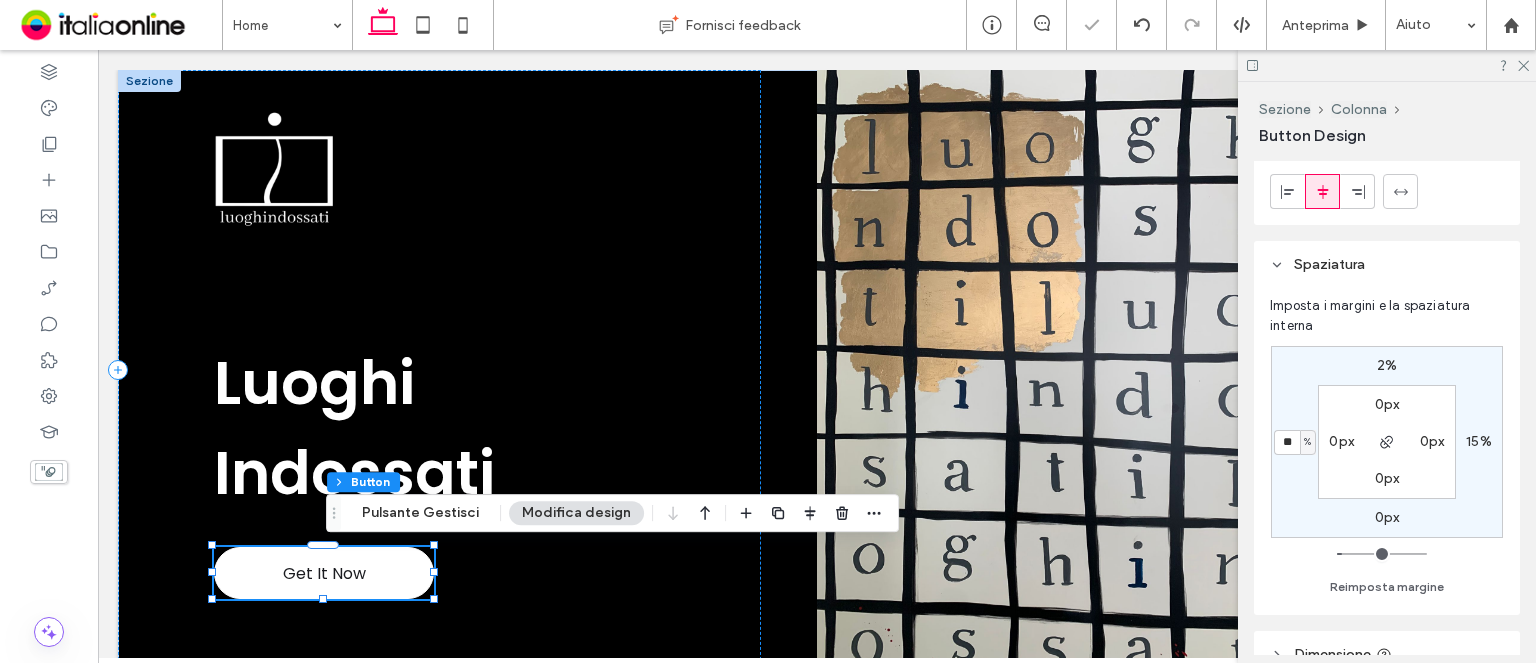 click on "15%" at bounding box center (1479, 441) 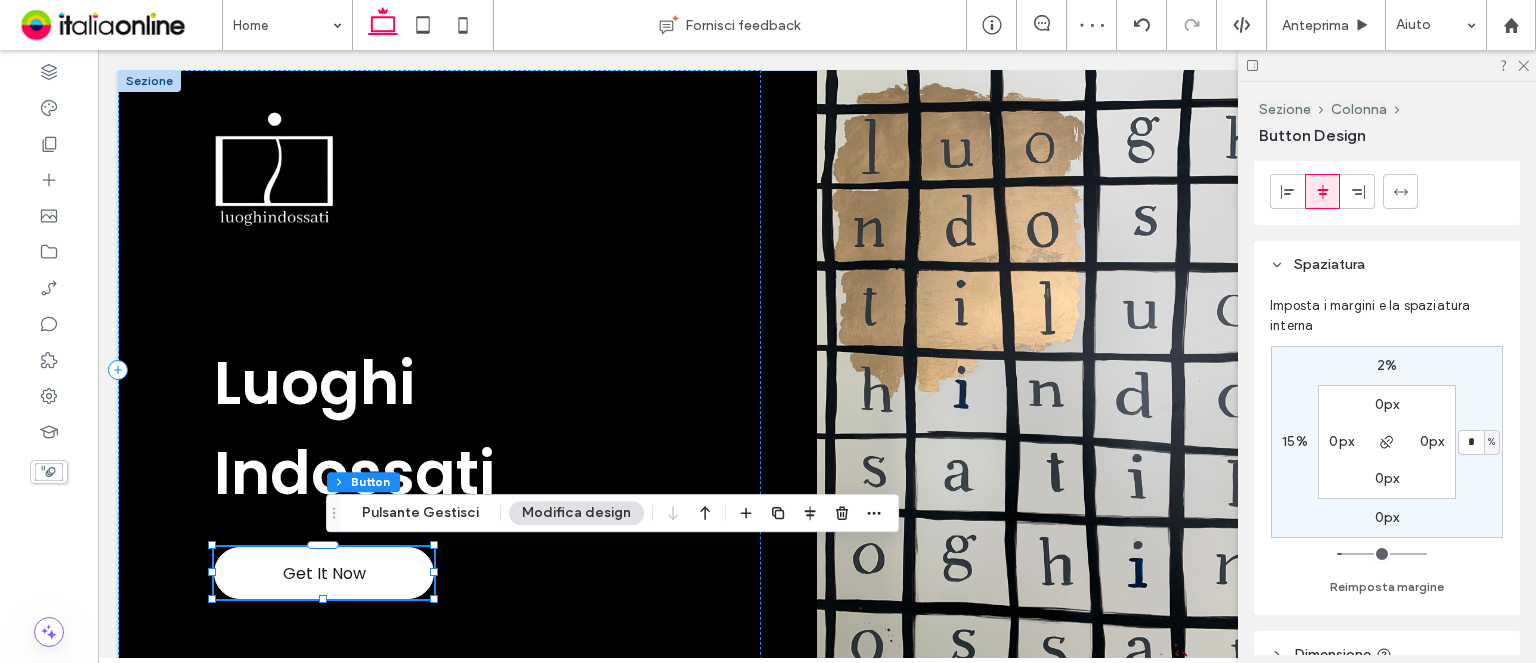 type on "*" 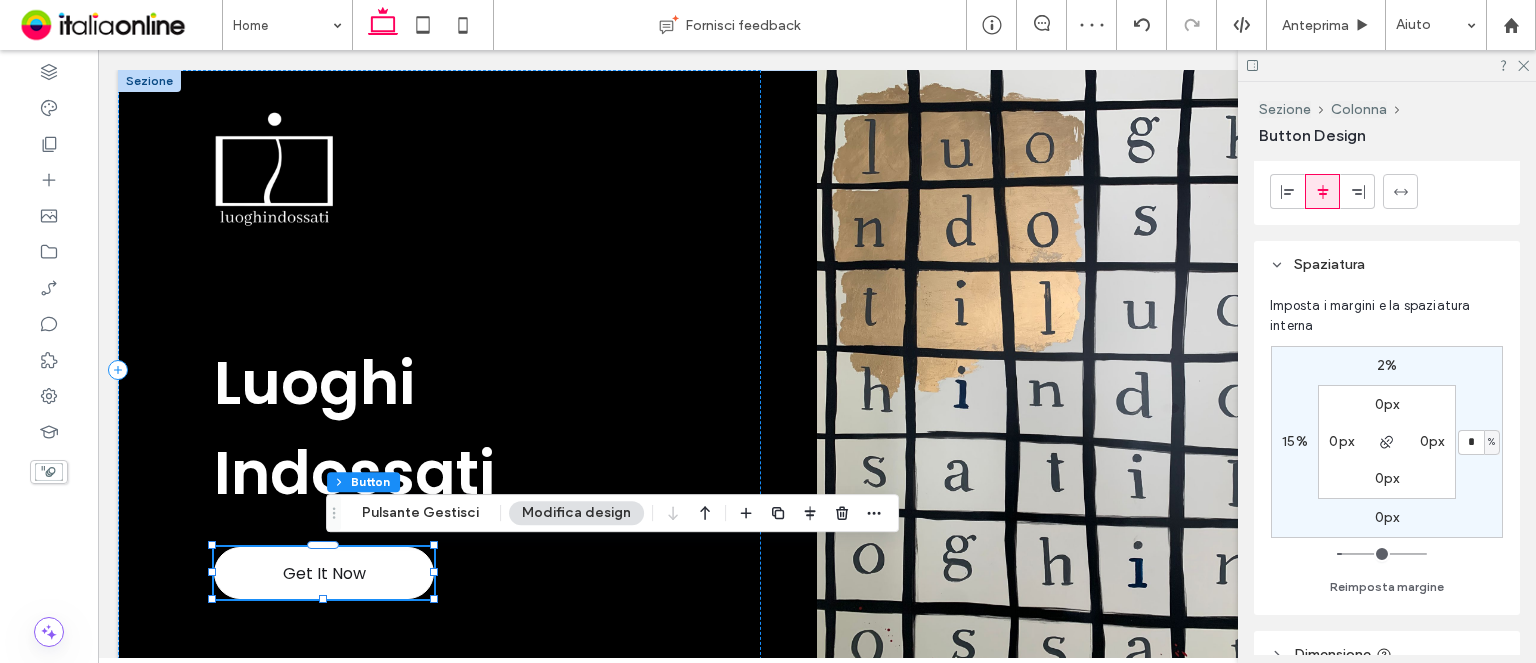 type on "*" 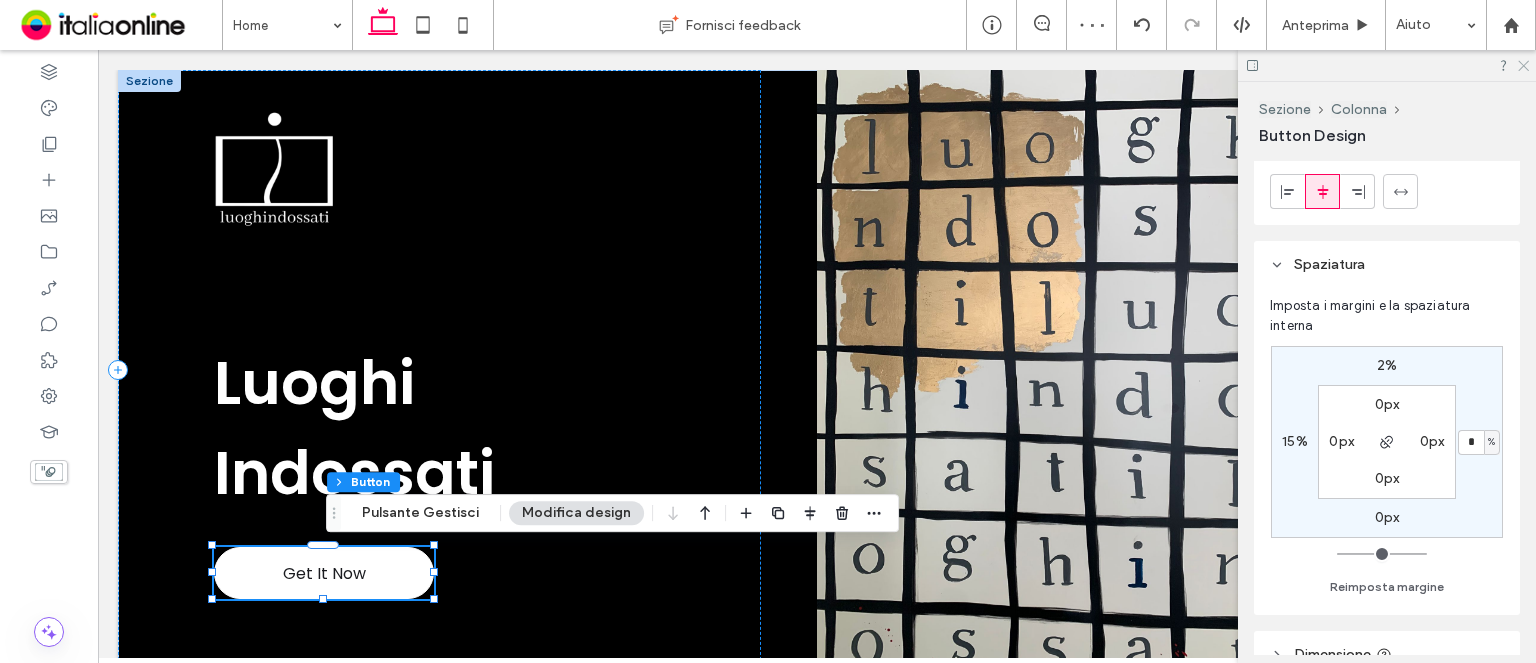 click 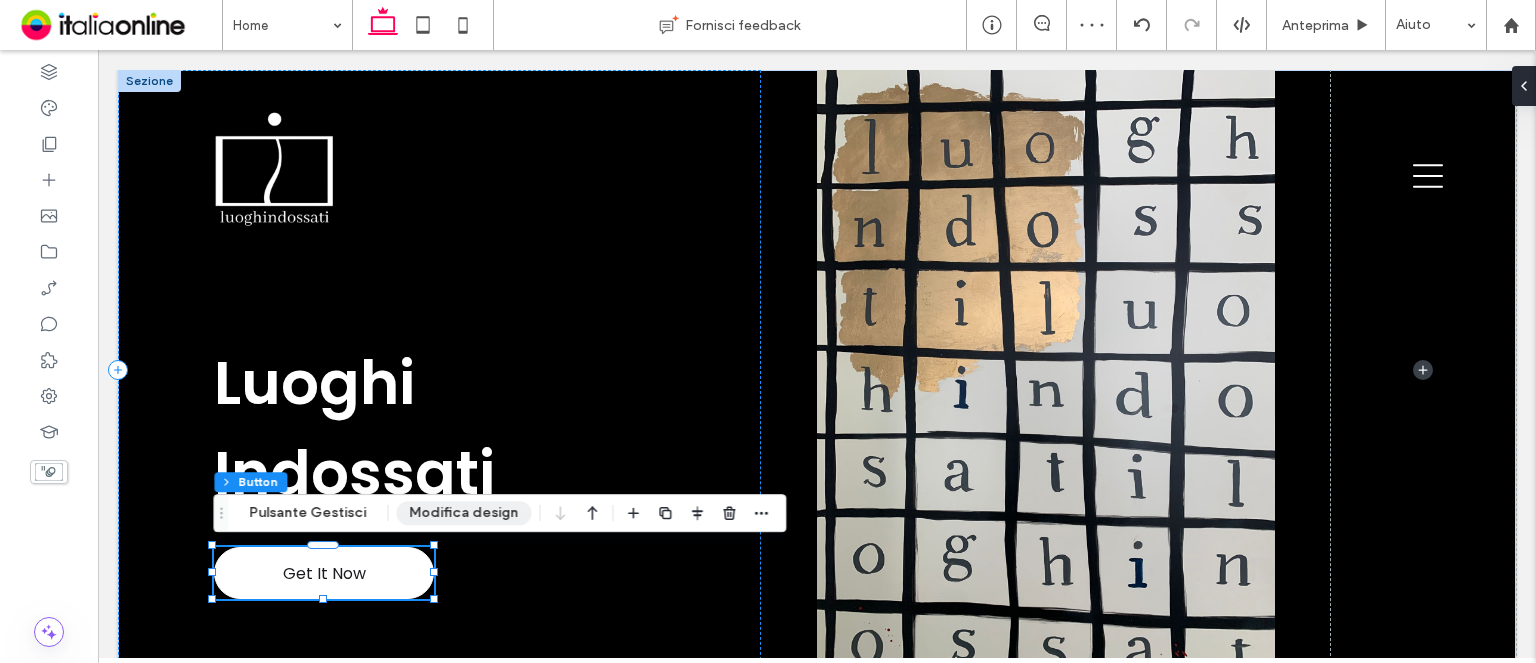 click on "Modifica design" at bounding box center [463, 513] 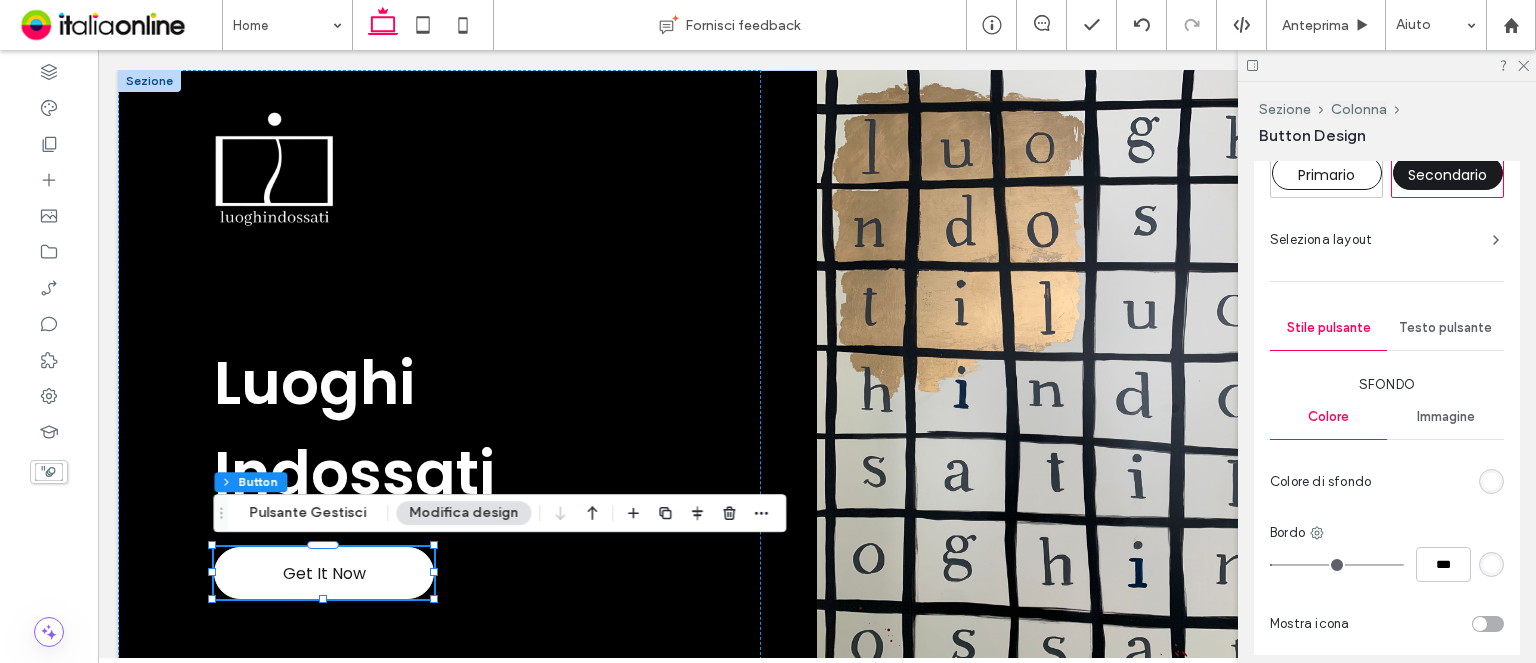 scroll, scrollTop: 869, scrollLeft: 0, axis: vertical 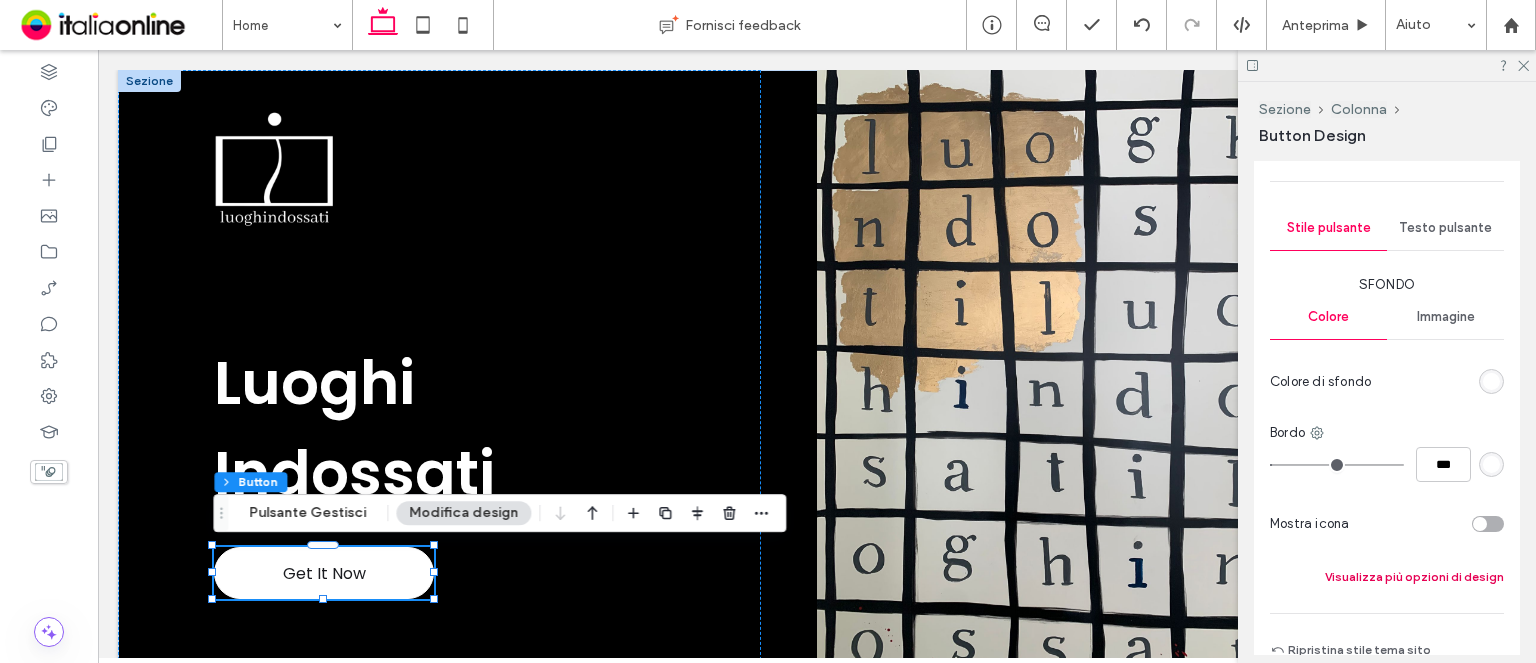 click on "Visualizza più opzioni di design" at bounding box center (1414, 577) 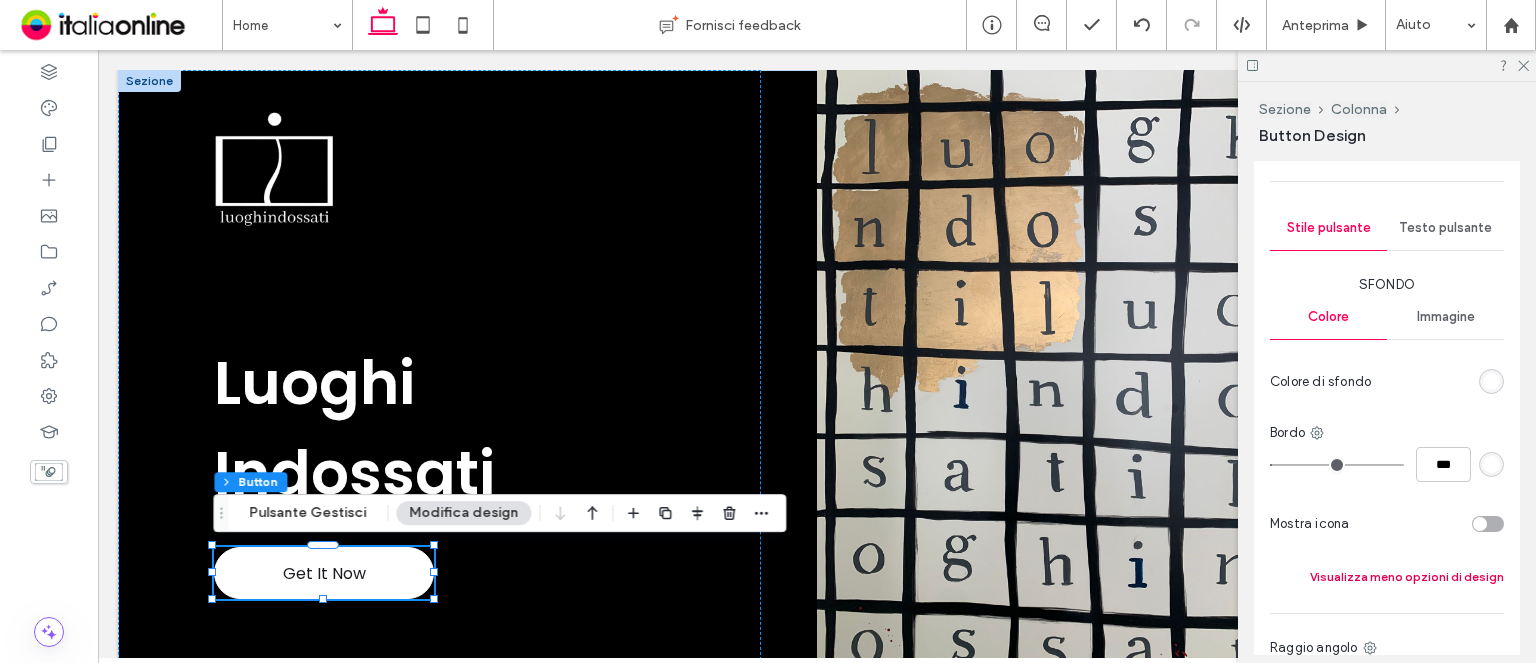 click on "Visualizza meno opzioni di design" at bounding box center [1407, 577] 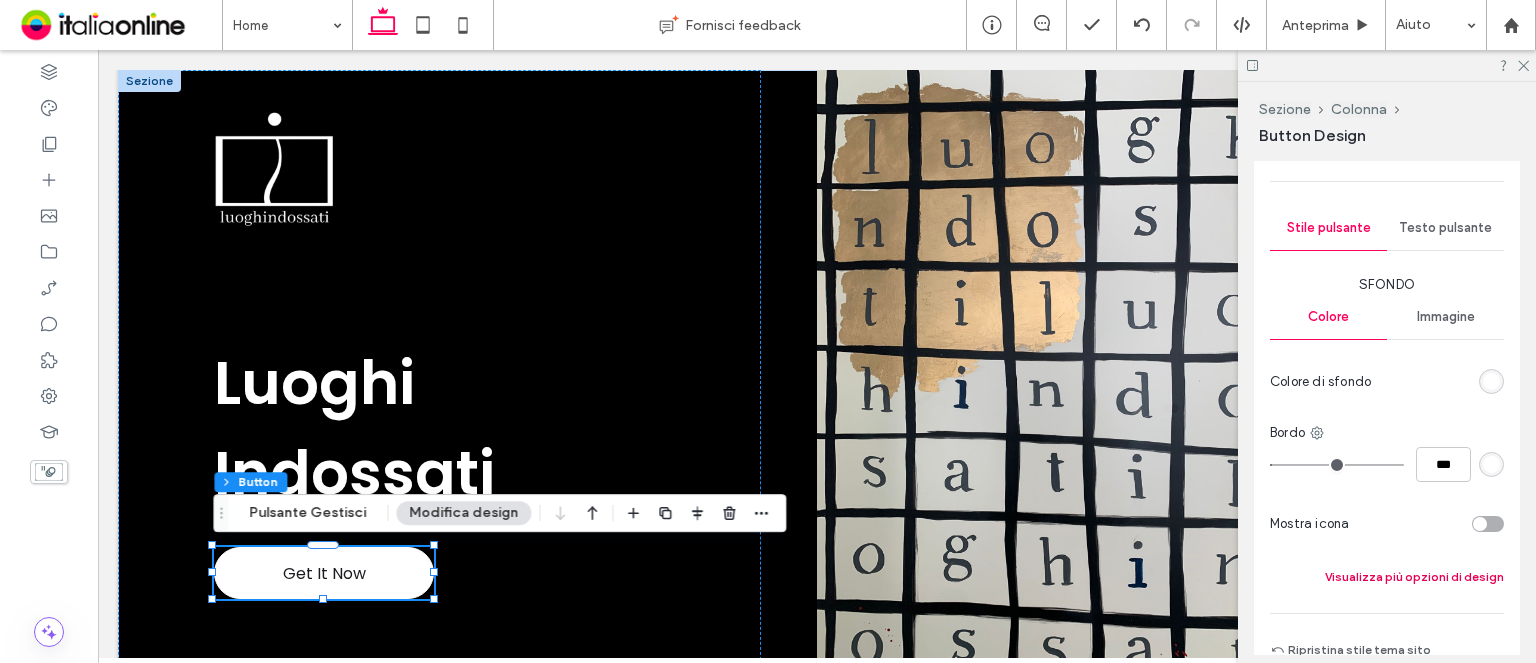 click on "Visualizza più opzioni di design" at bounding box center (1414, 577) 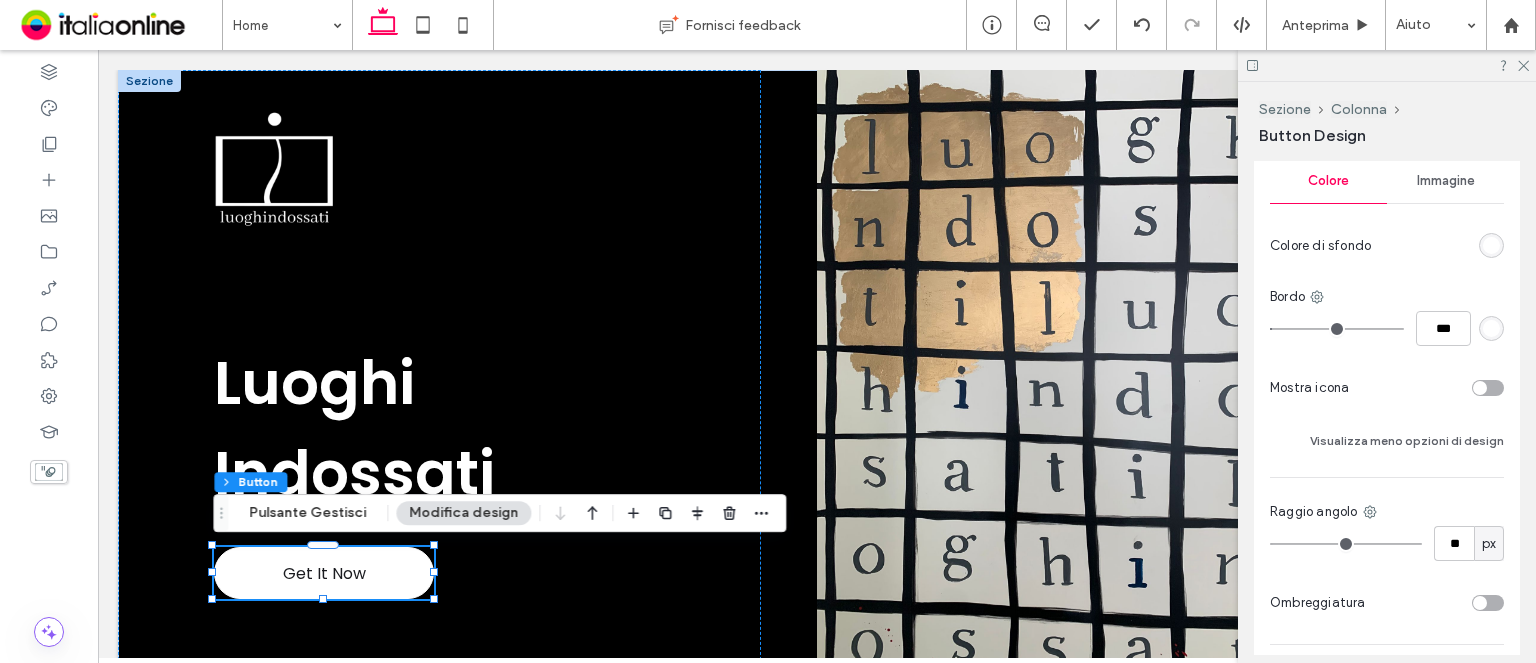 scroll, scrollTop: 1169, scrollLeft: 0, axis: vertical 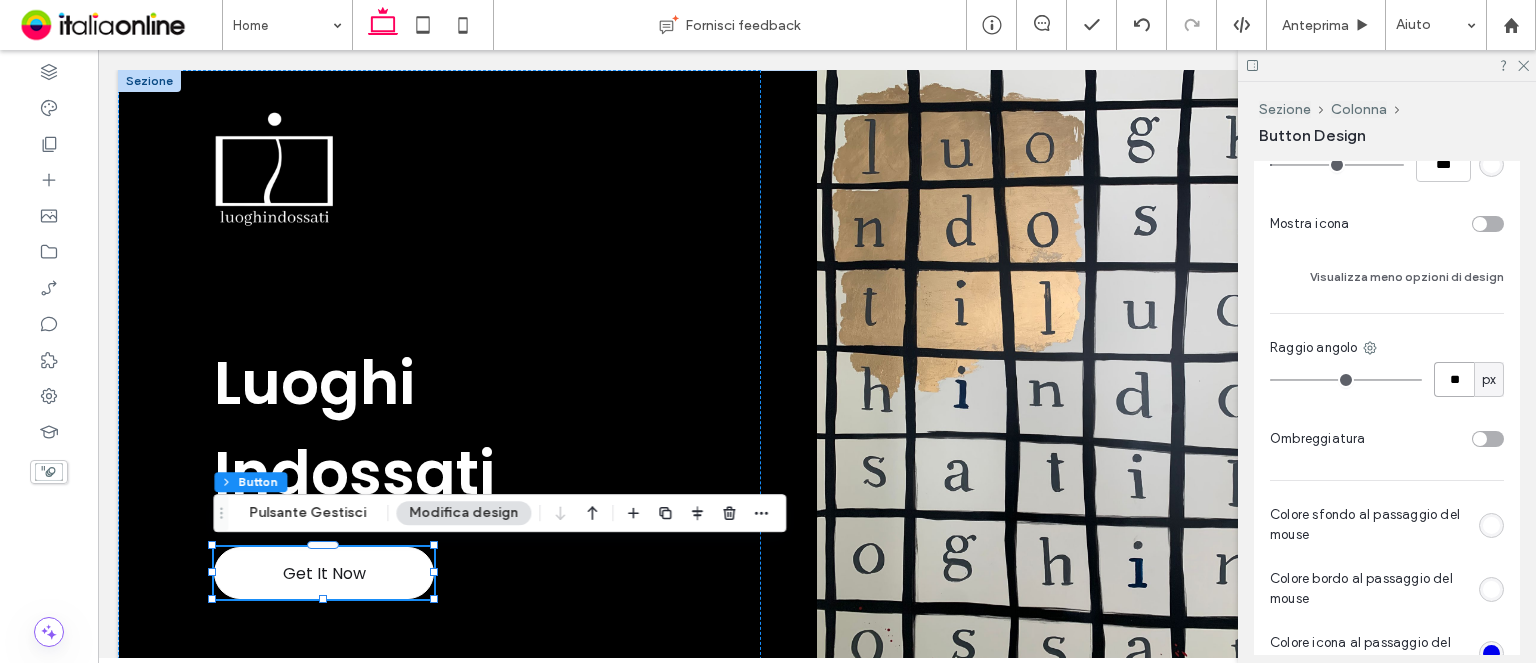click on "**" at bounding box center (1454, 379) 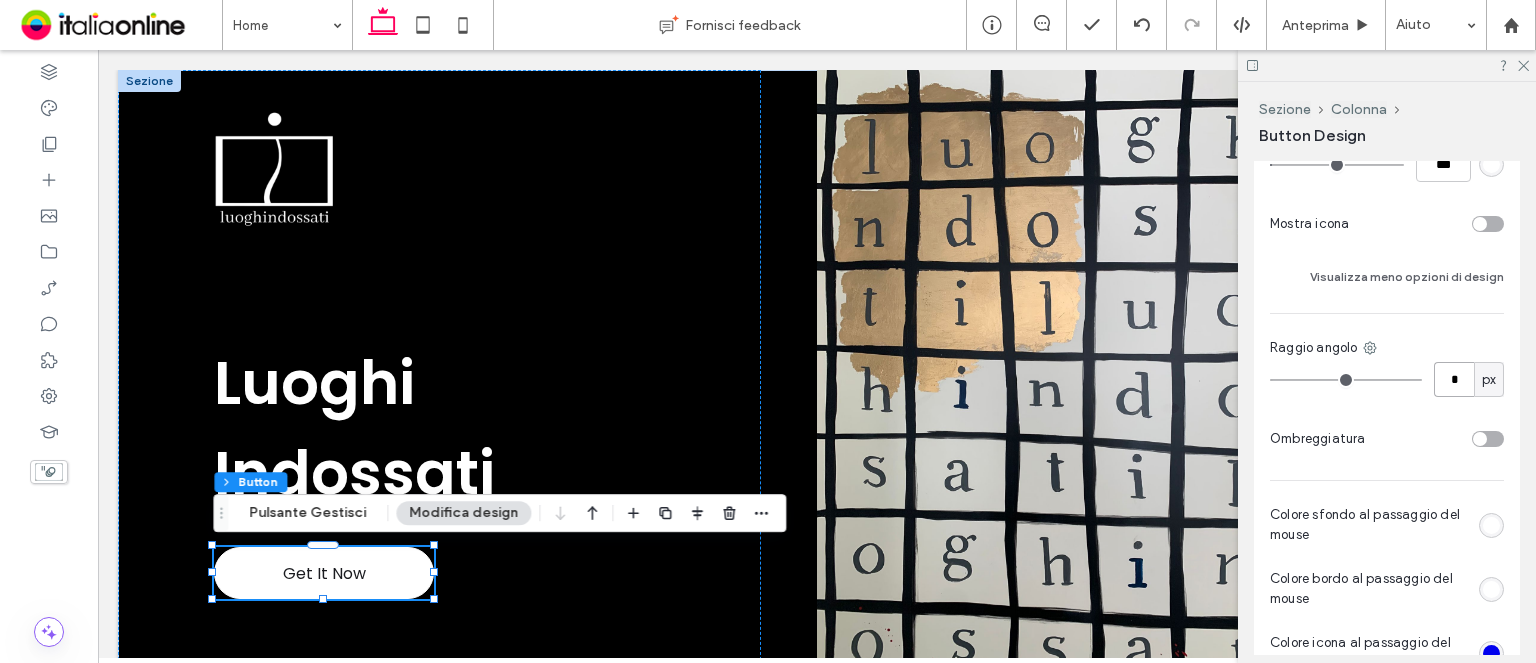 type on "*" 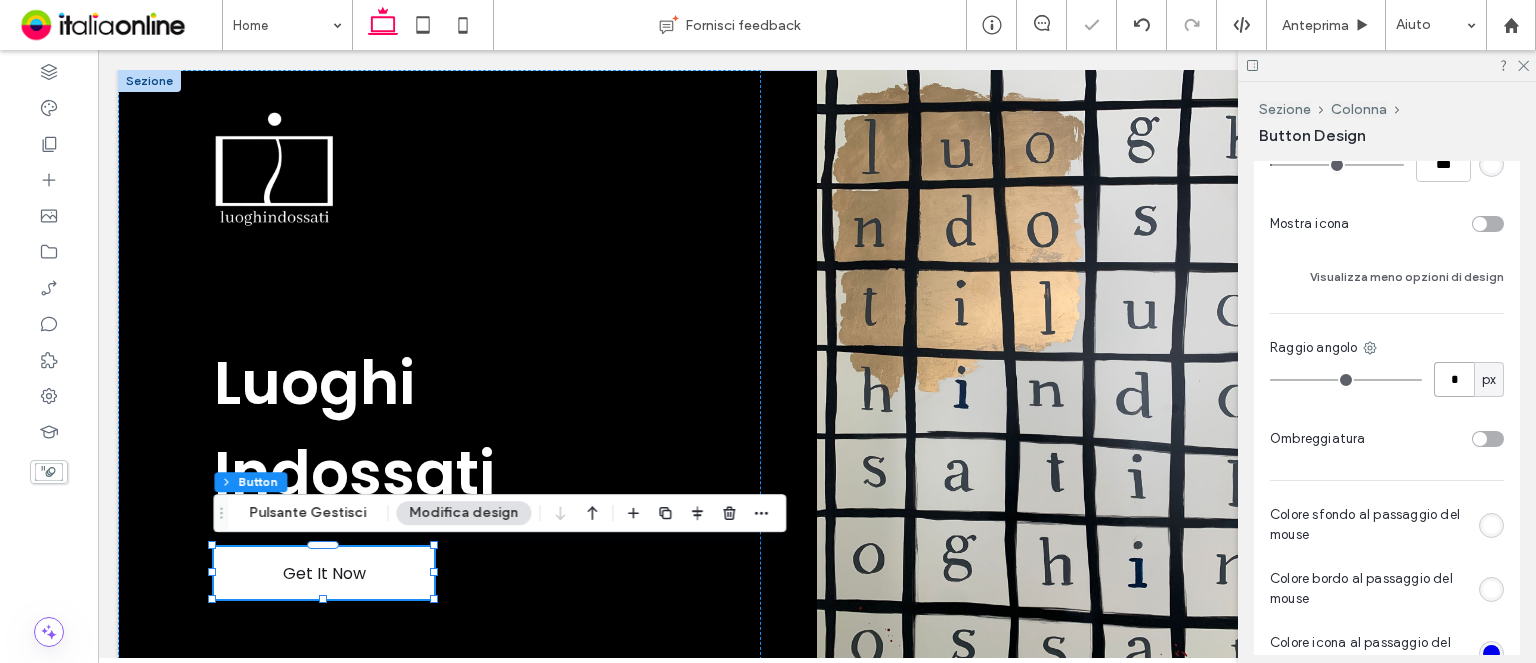 type on "*" 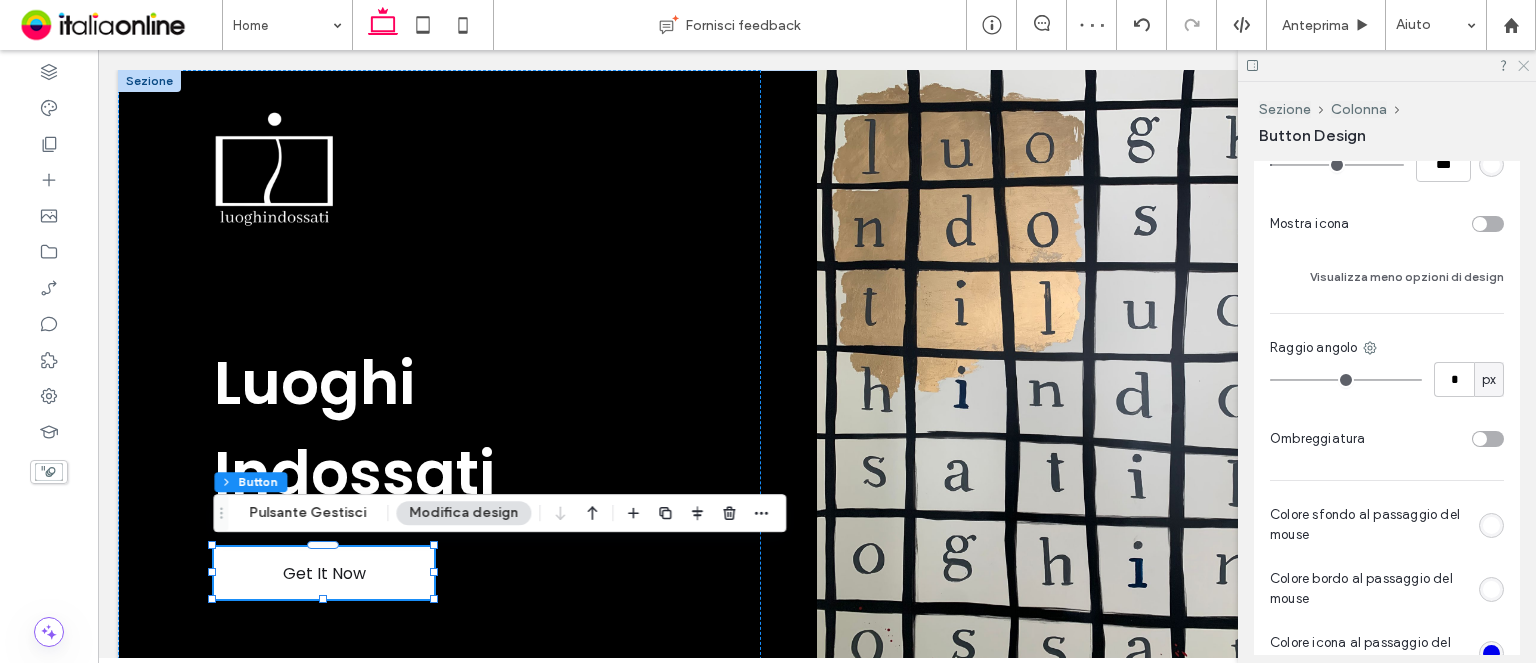 click 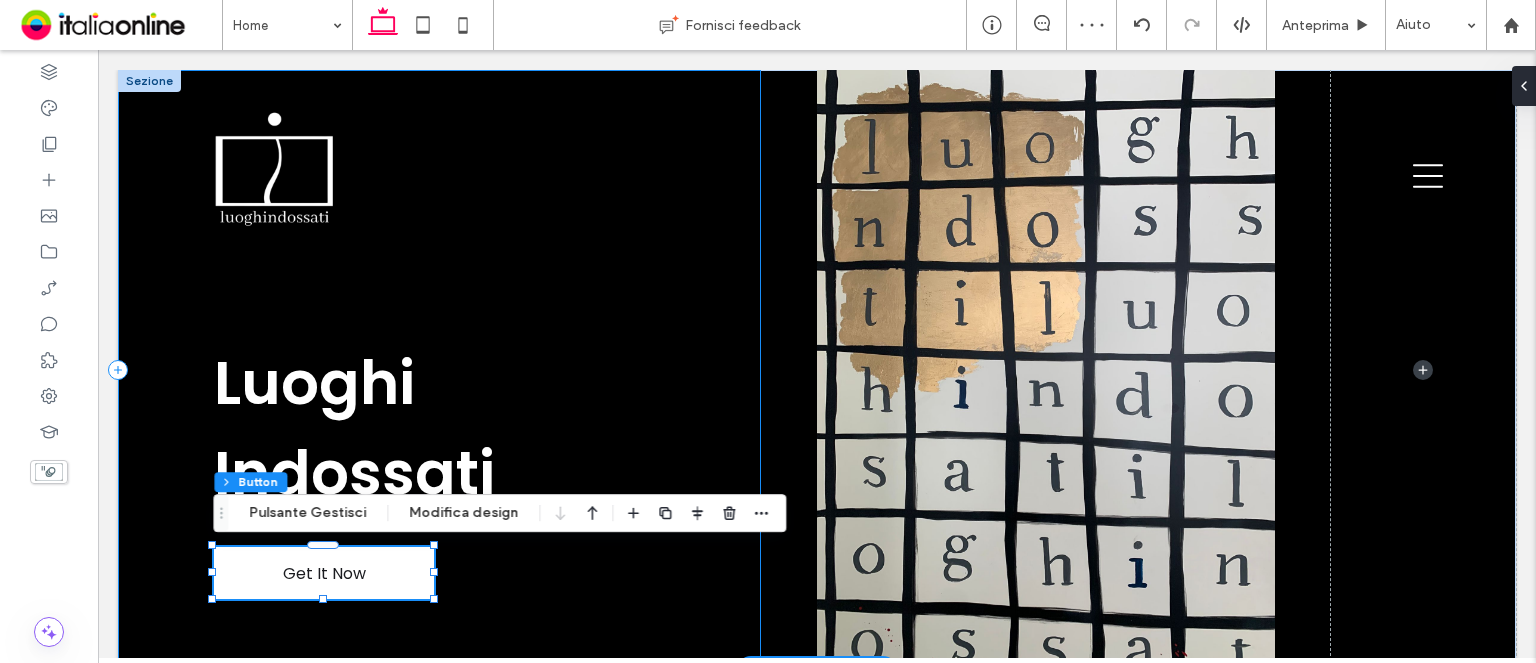 click on "Get It Now
Luoghi  Indossati" at bounding box center (439, 370) 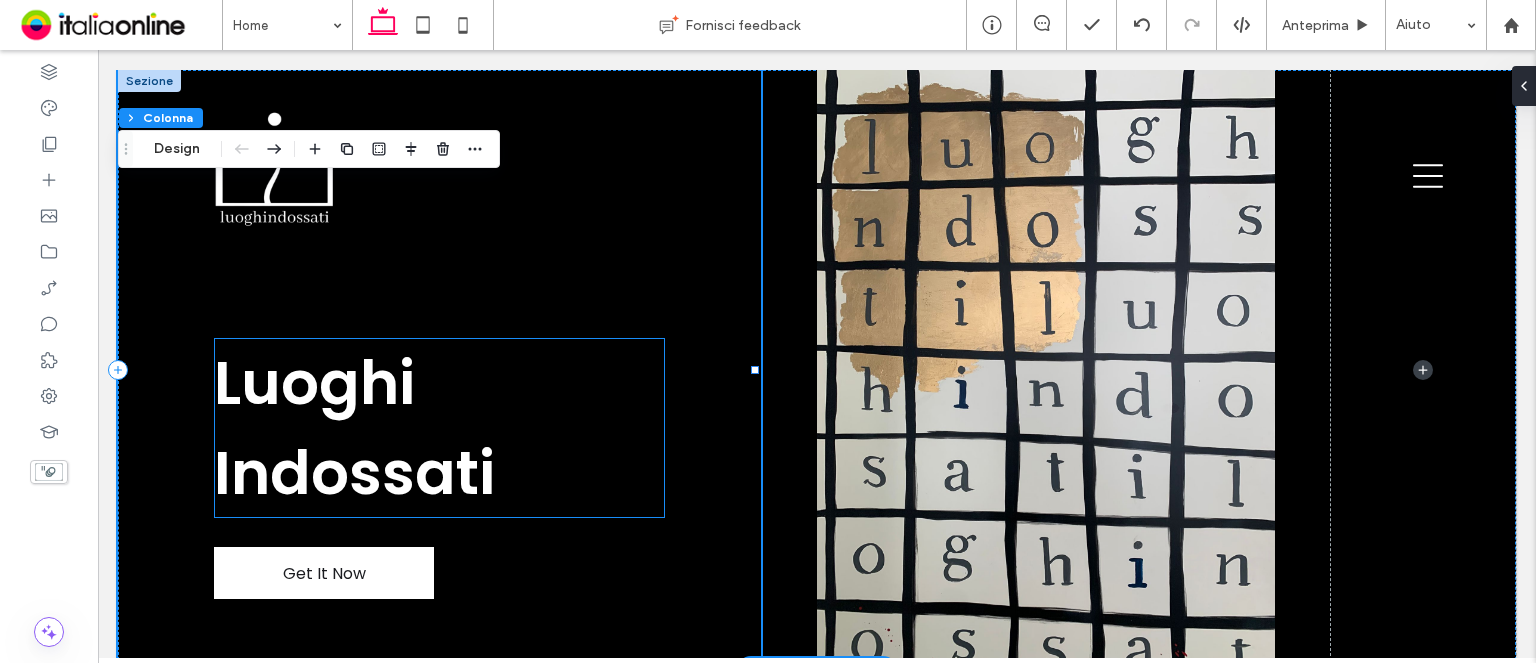 click on "Luoghi" at bounding box center (314, 383) 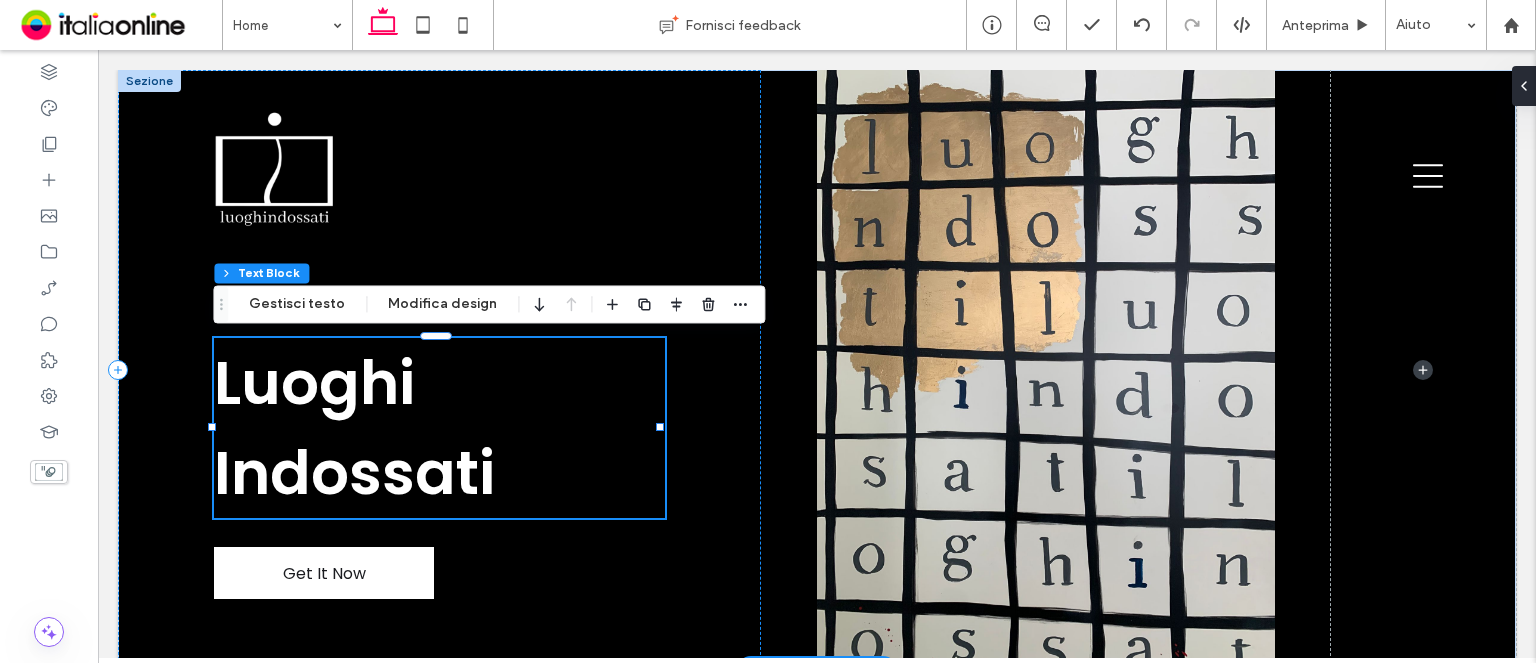 click on "Indossati" at bounding box center [439, 473] 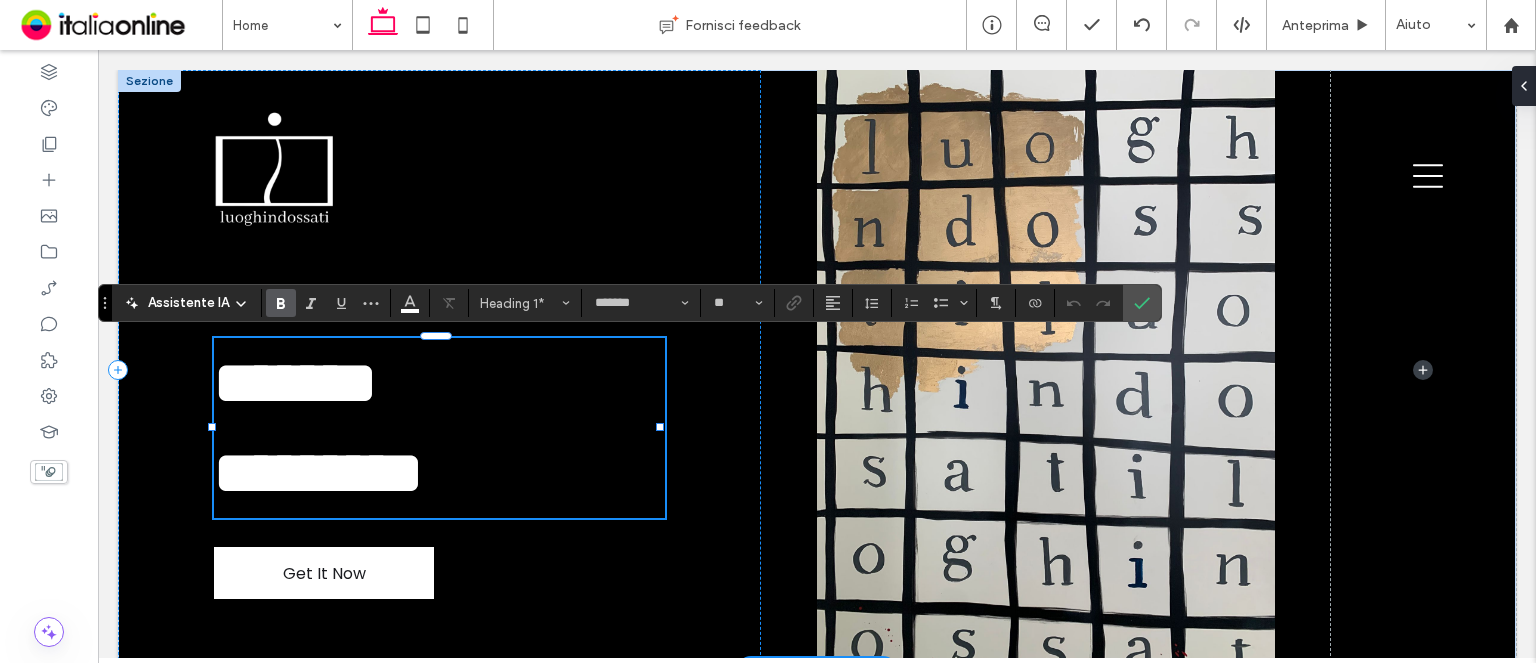 click on "*********" at bounding box center (318, 473) 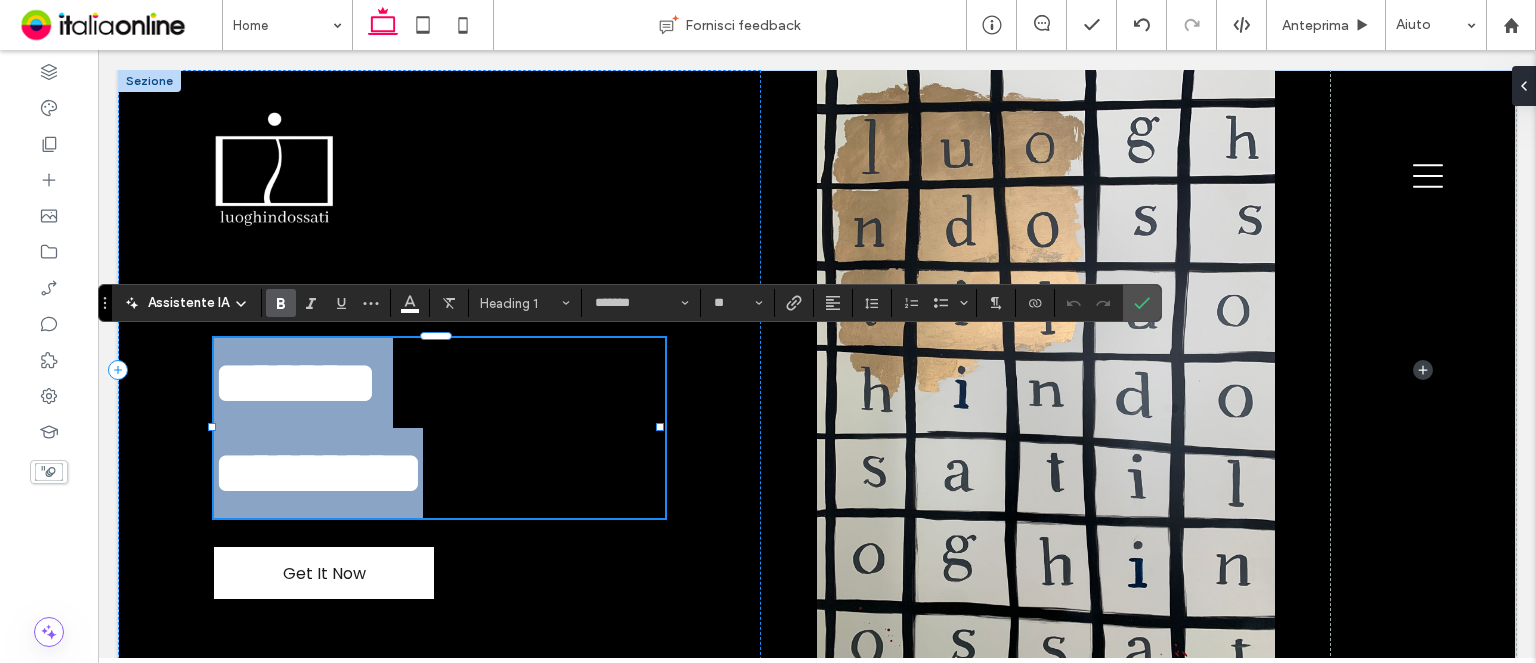 drag, startPoint x: 536, startPoint y: 454, endPoint x: 0, endPoint y: 255, distance: 571.7491 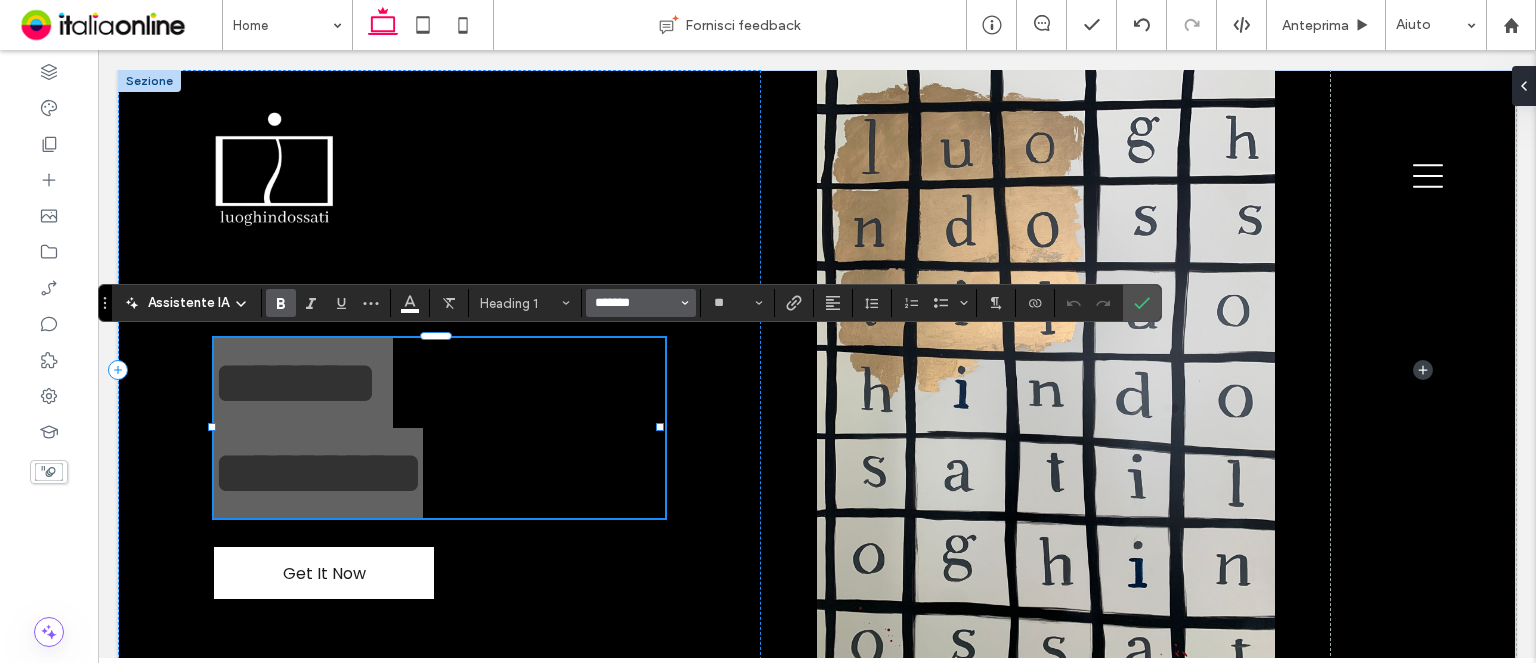 click on "*******" at bounding box center (635, 303) 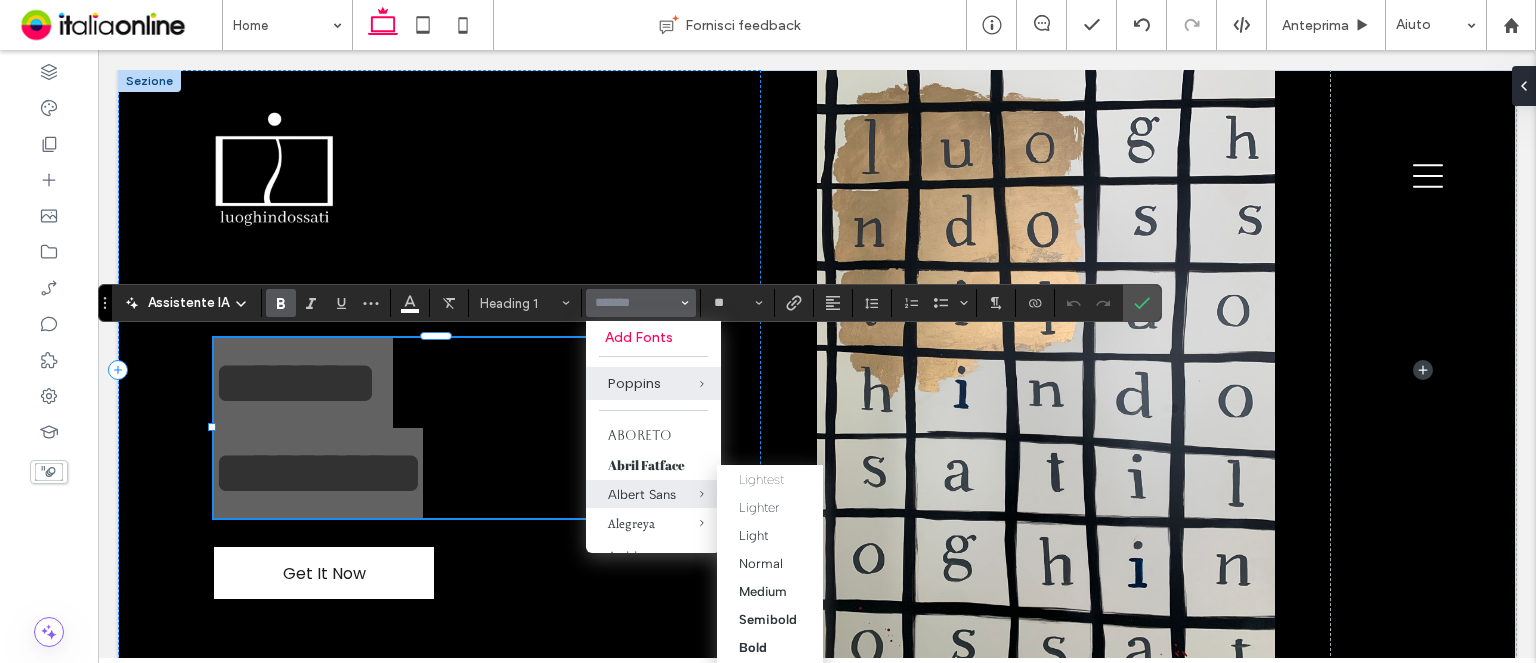 click at bounding box center [687, 494] 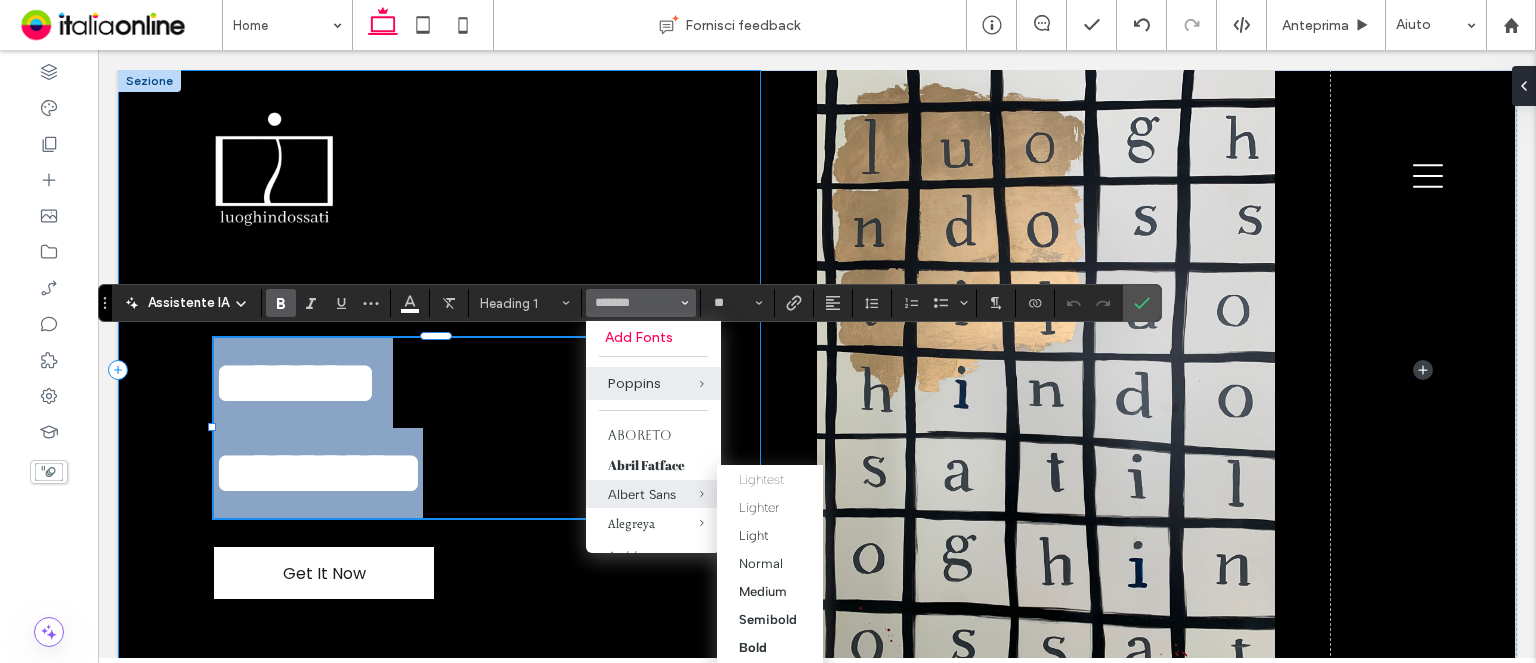type on "**********" 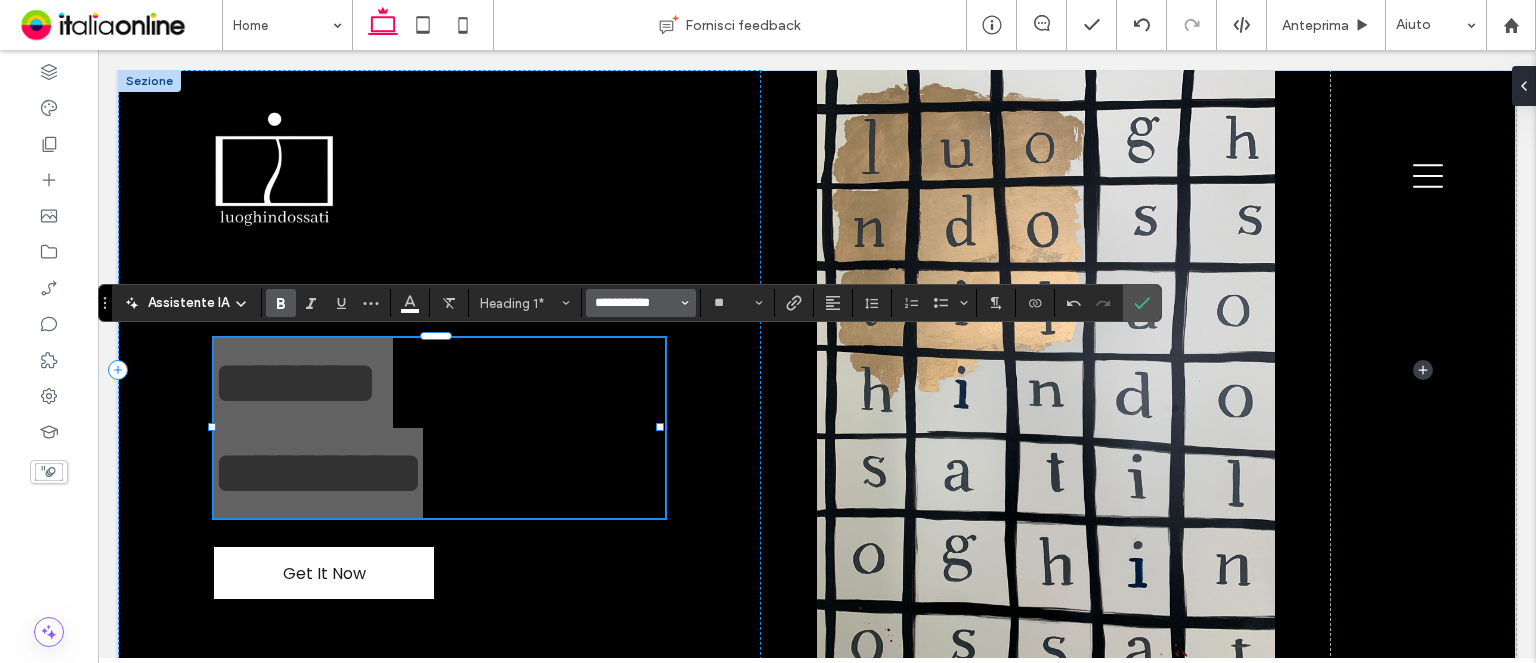 click on "**********" at bounding box center [635, 303] 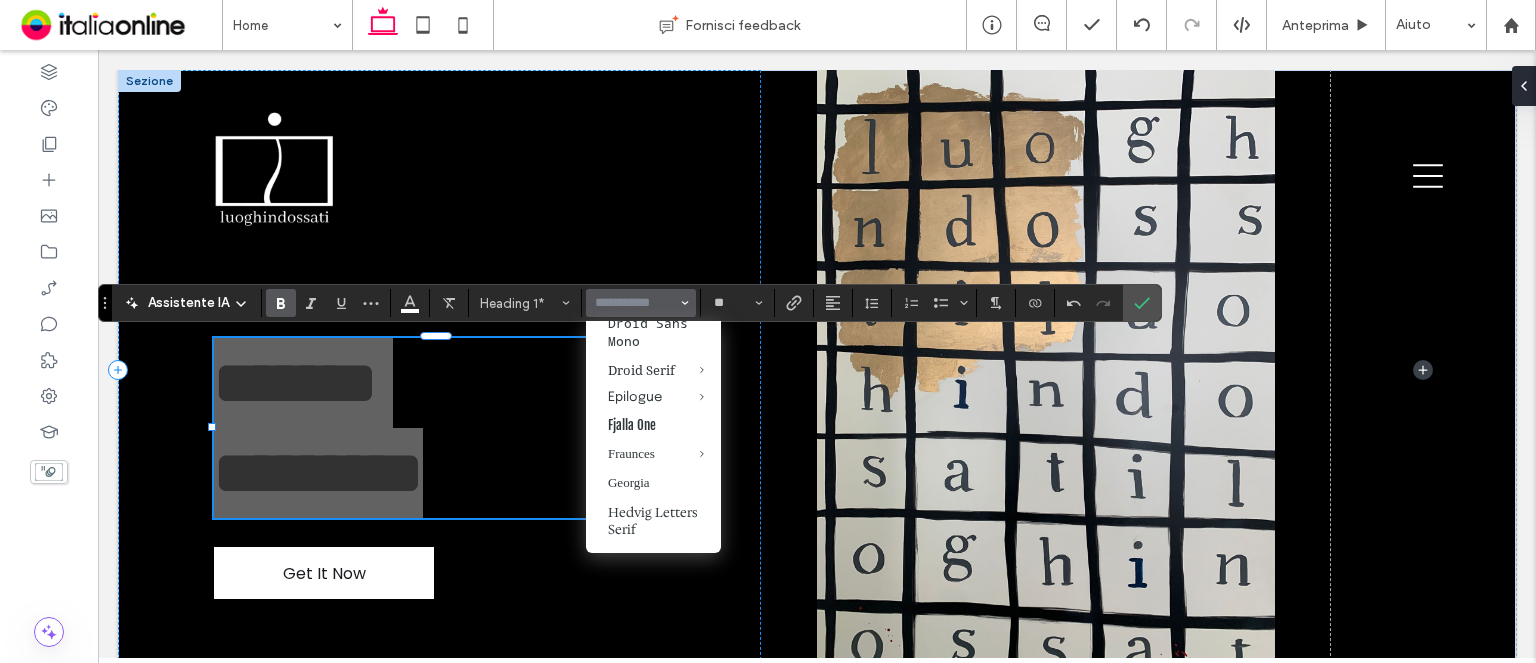 scroll, scrollTop: 600, scrollLeft: 0, axis: vertical 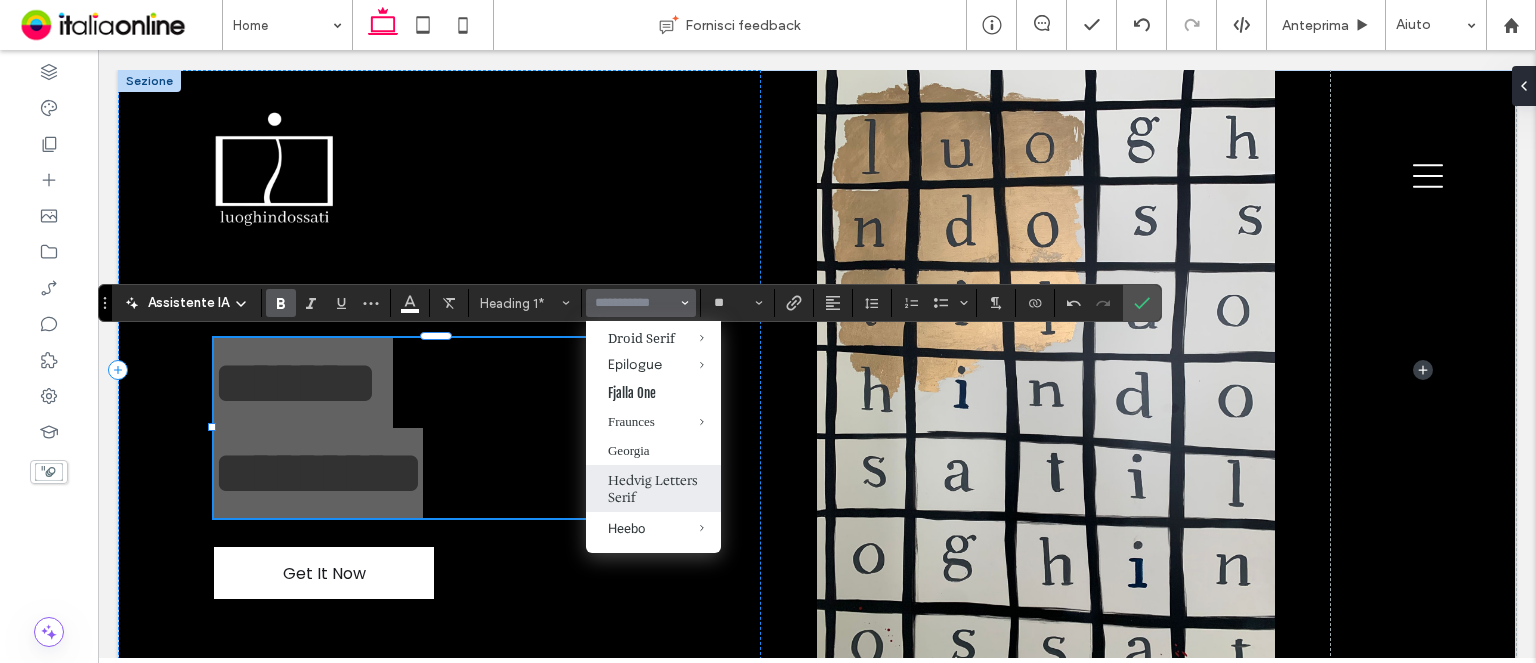 click on "Hedvig Letters Serif" at bounding box center [653, 488] 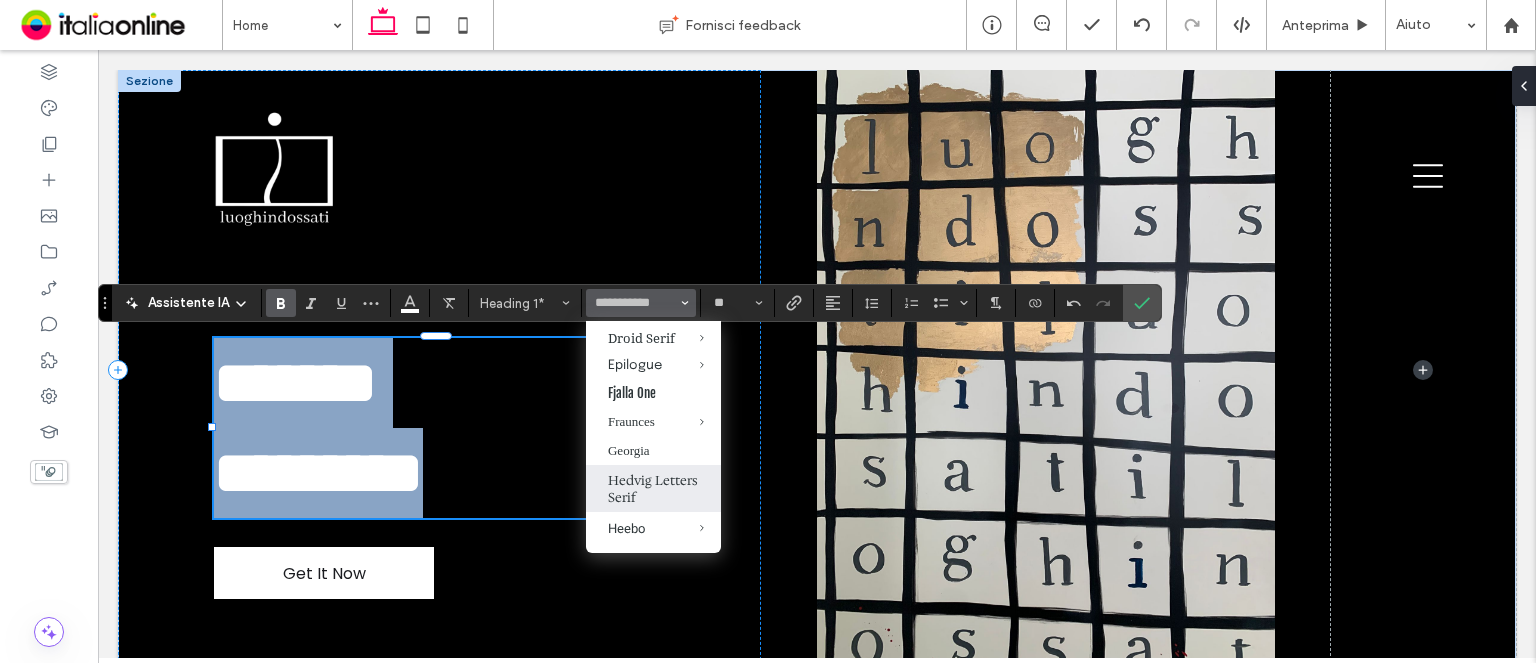 type on "**********" 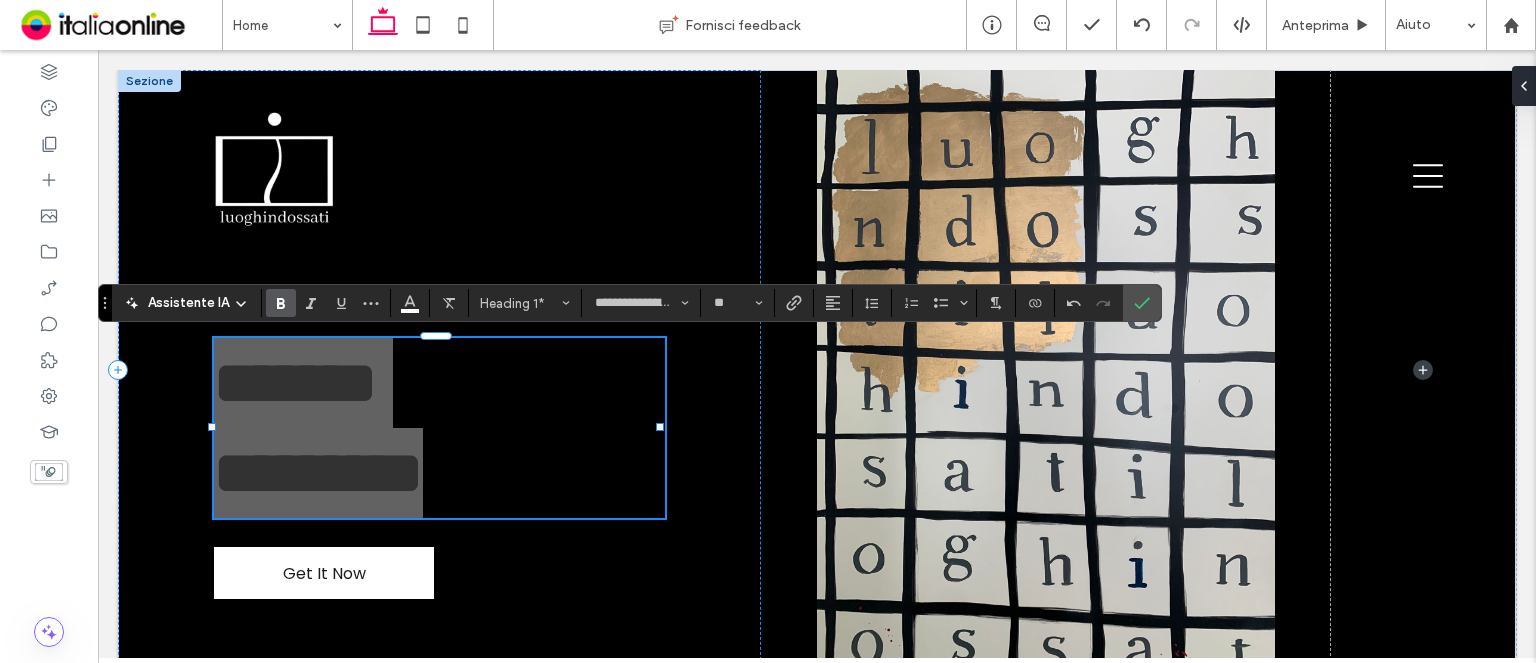 click 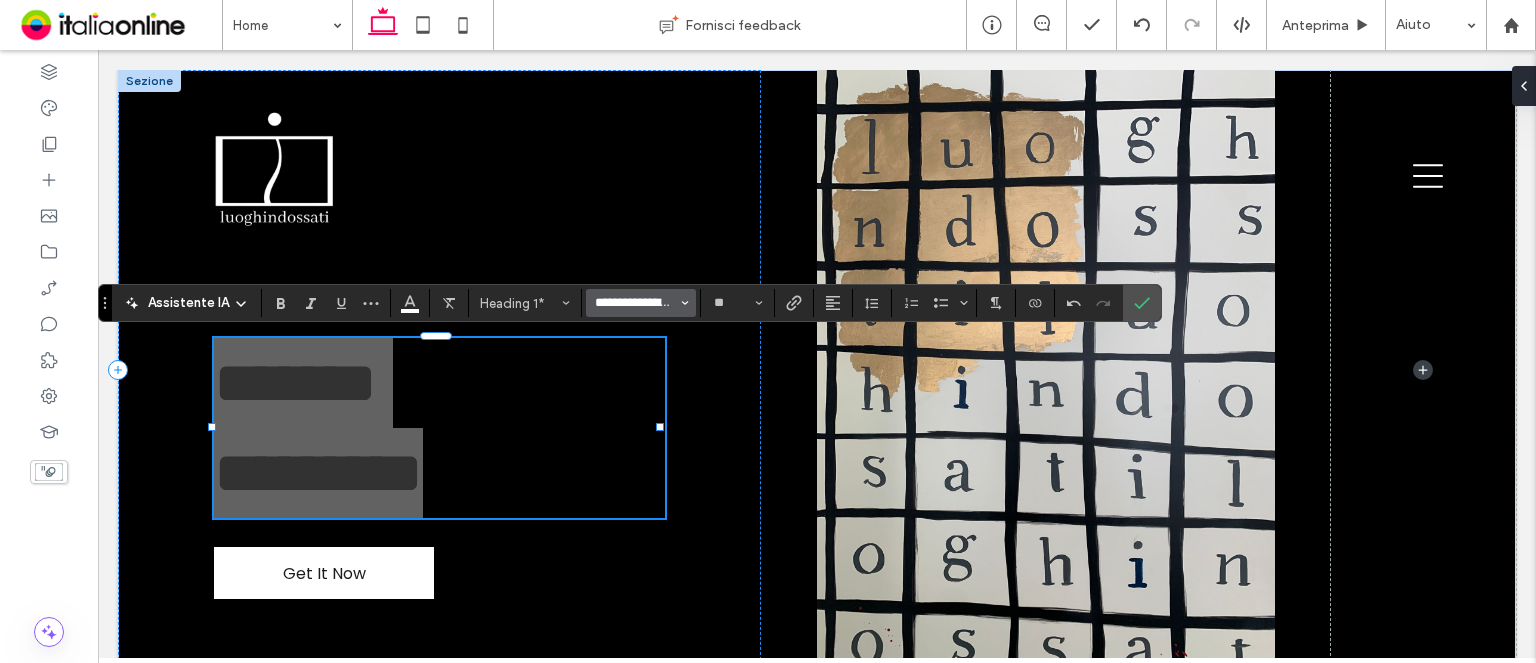click on "**********" at bounding box center [635, 303] 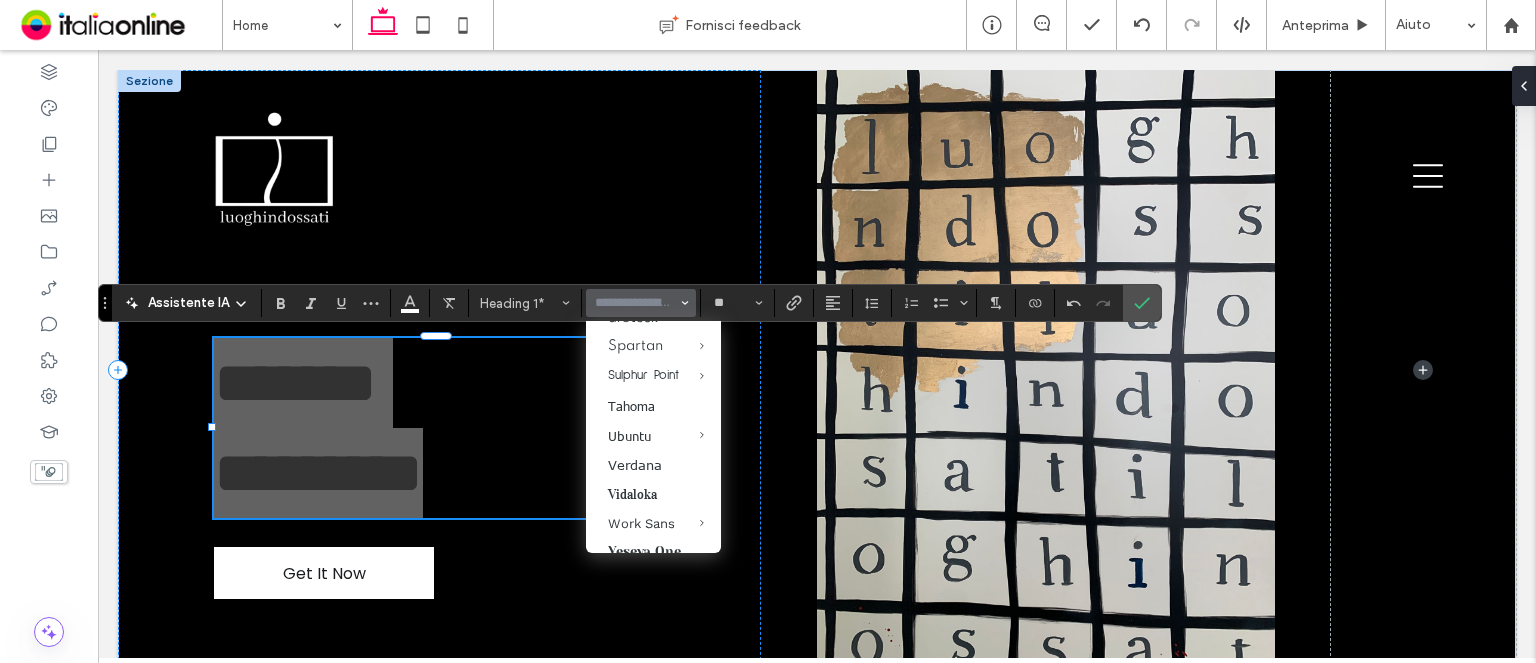 scroll, scrollTop: 2177, scrollLeft: 0, axis: vertical 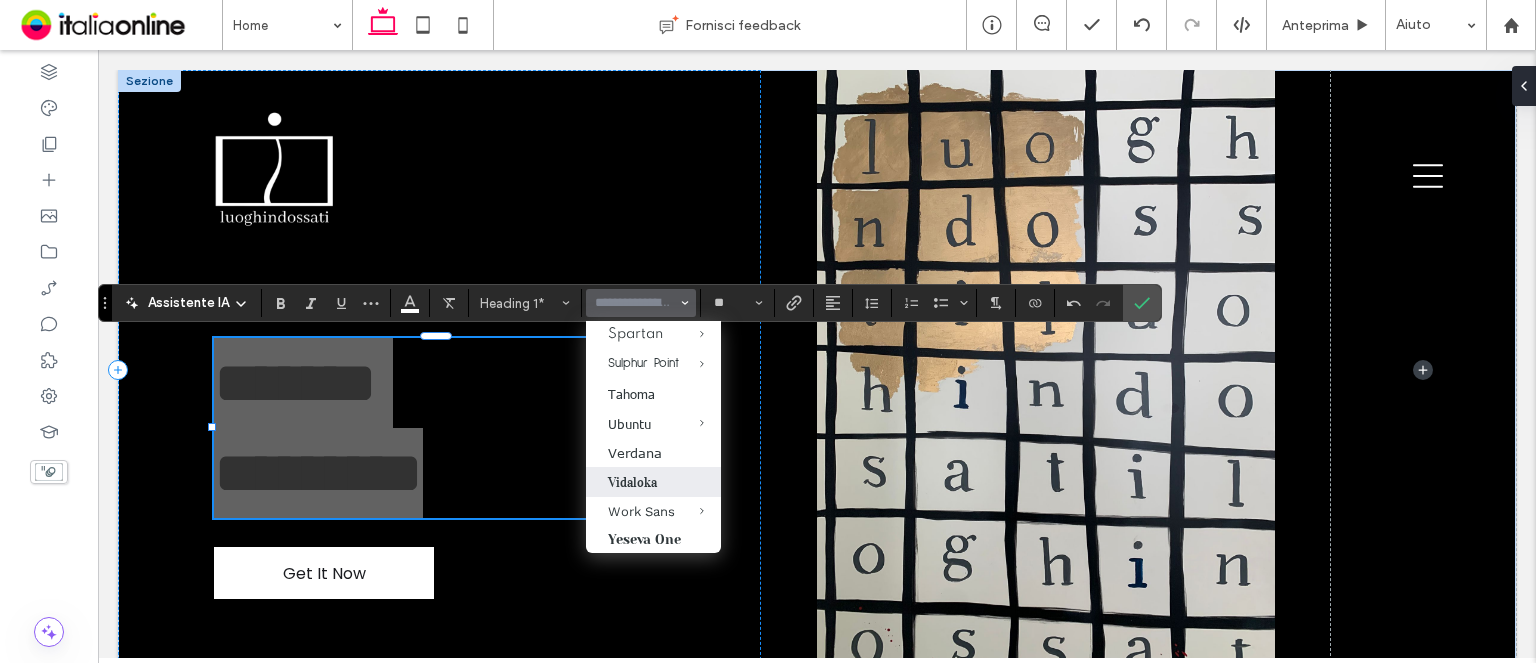 click on "Vidaloka" at bounding box center [653, 482] 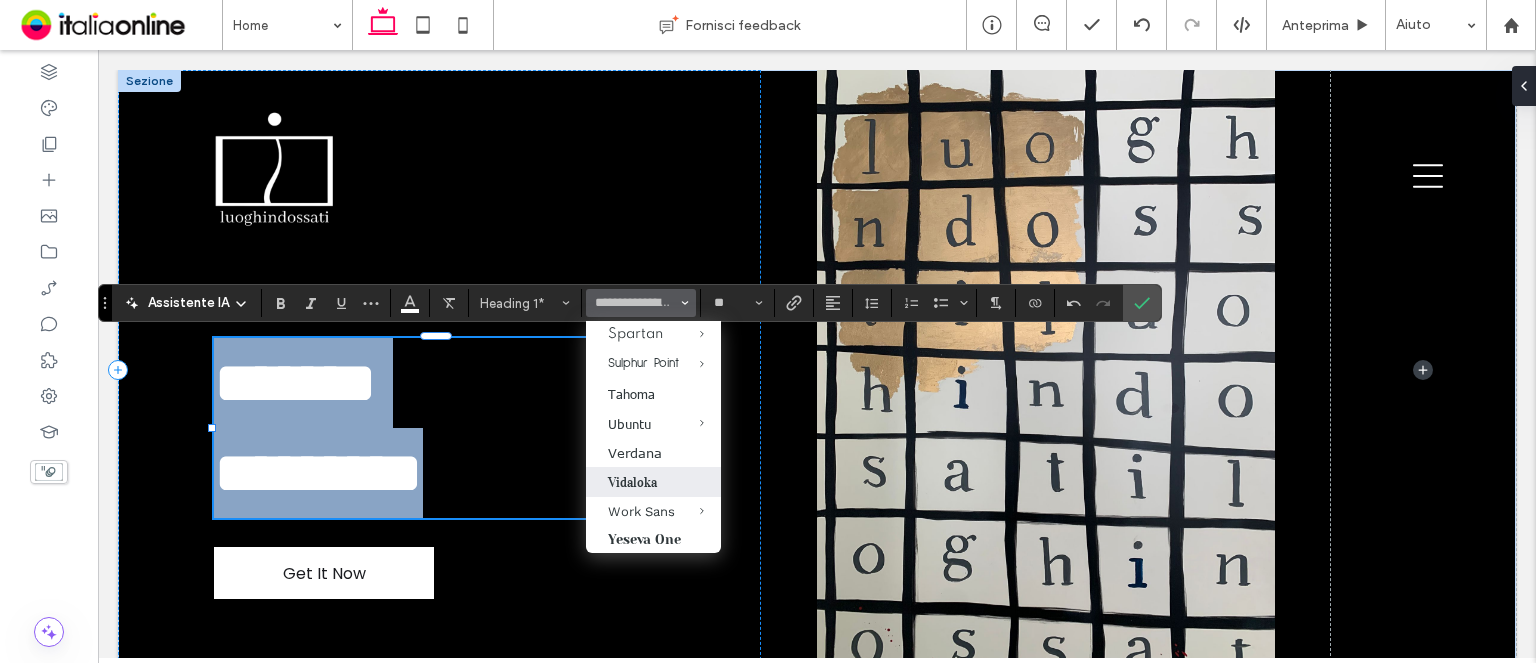 type on "********" 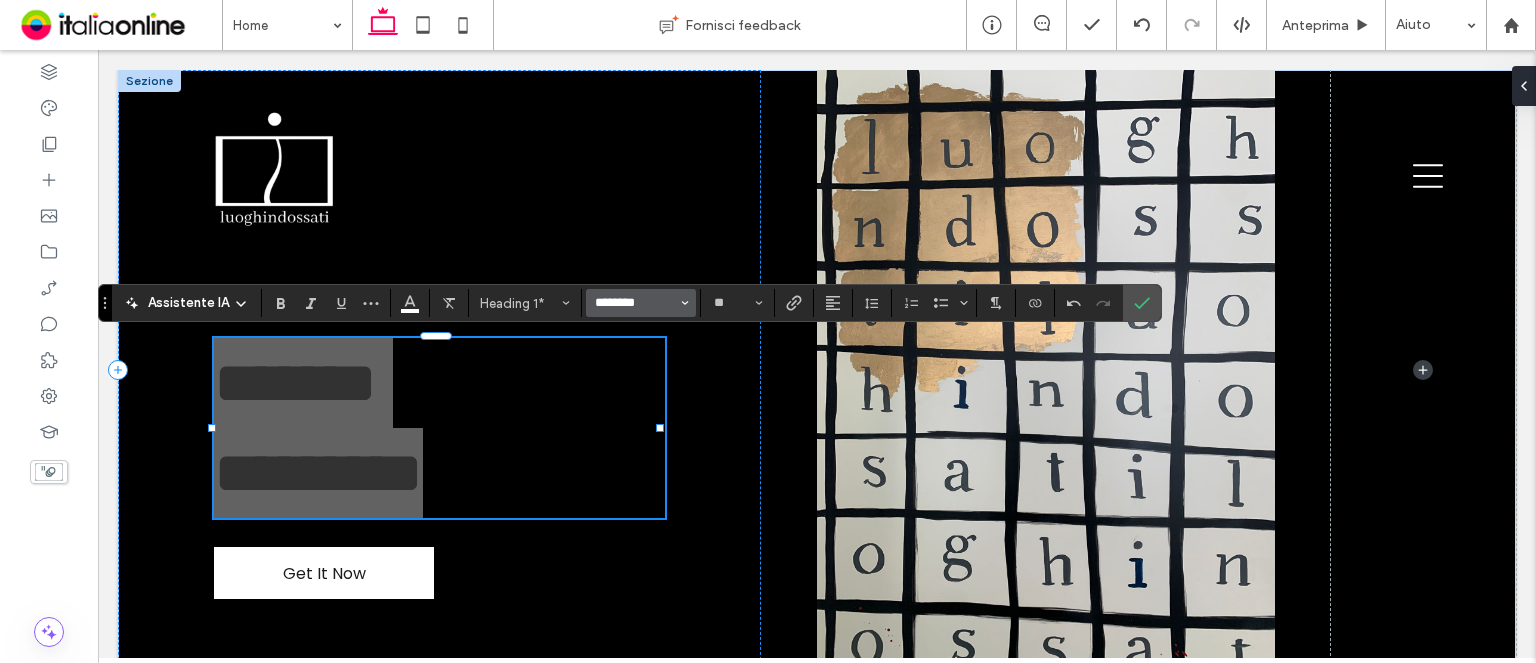 click on "********" at bounding box center (635, 303) 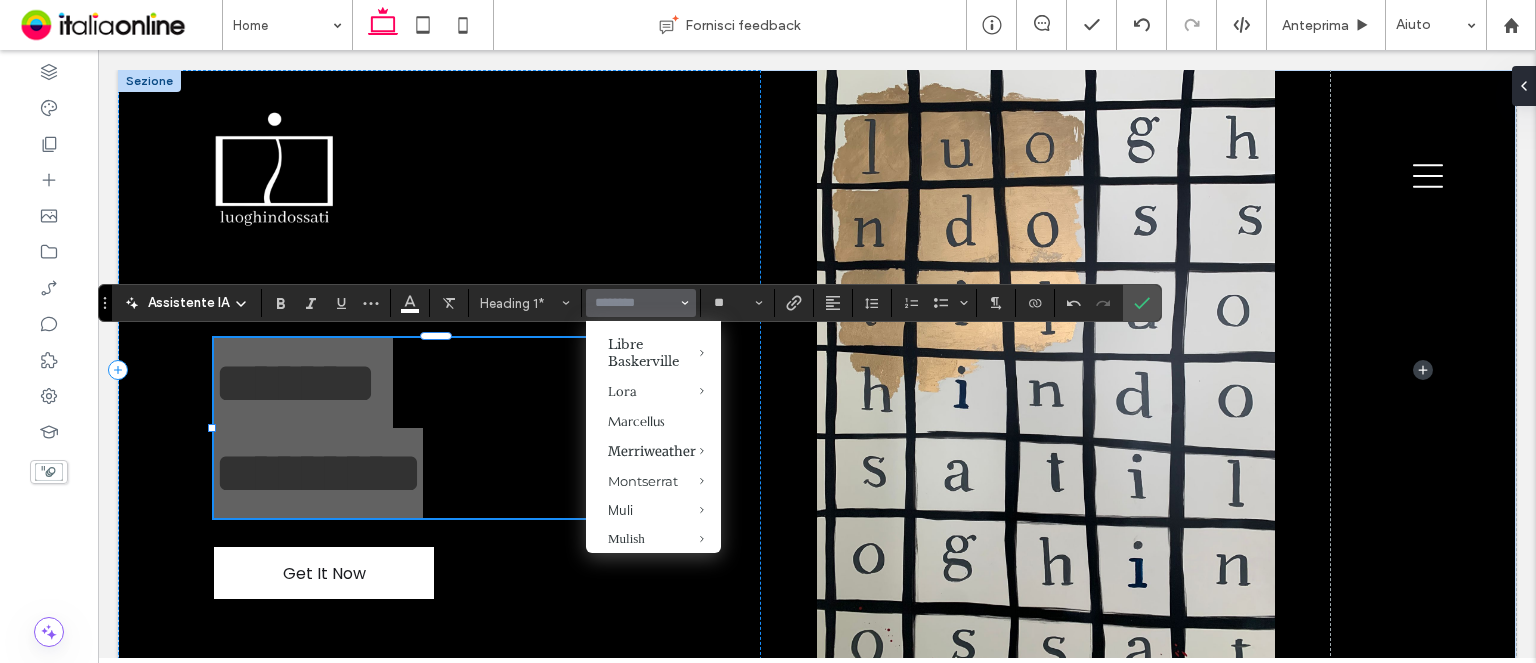 scroll, scrollTop: 900, scrollLeft: 0, axis: vertical 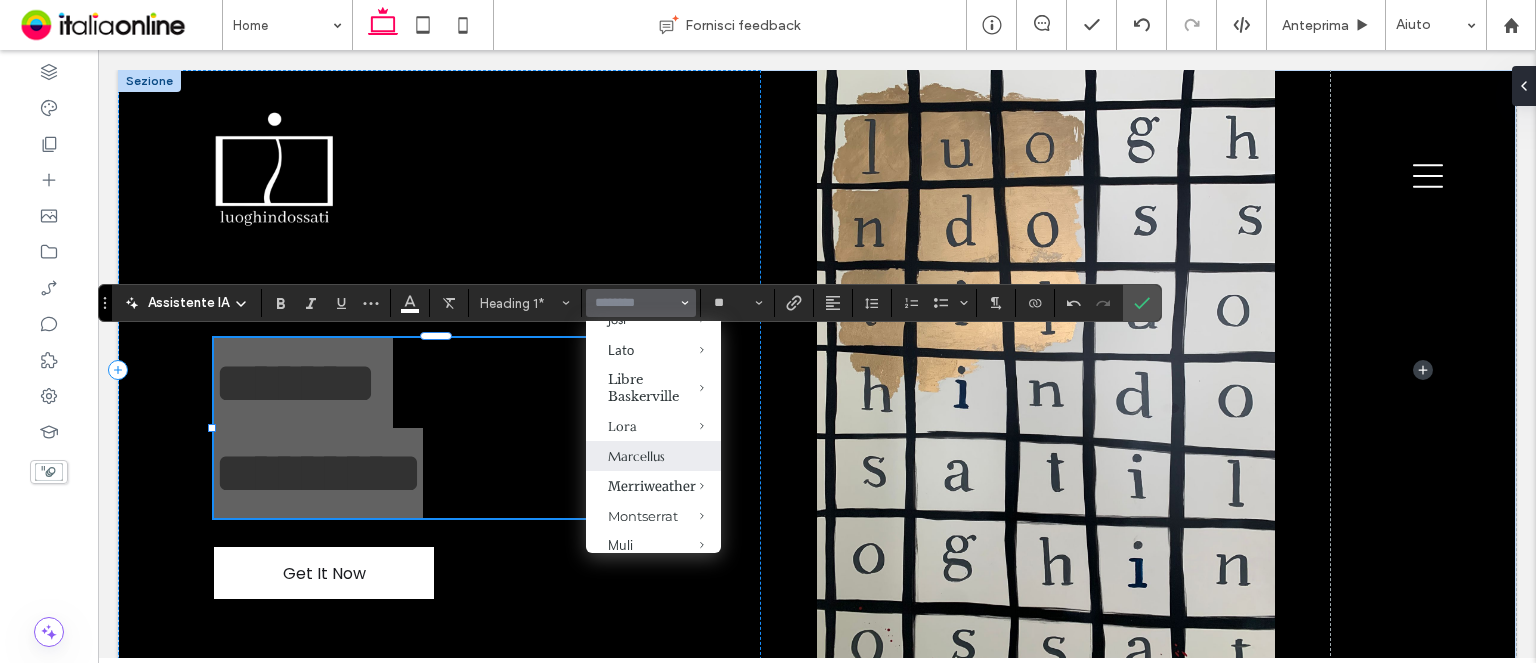click on "Marcellus" at bounding box center [653, 456] 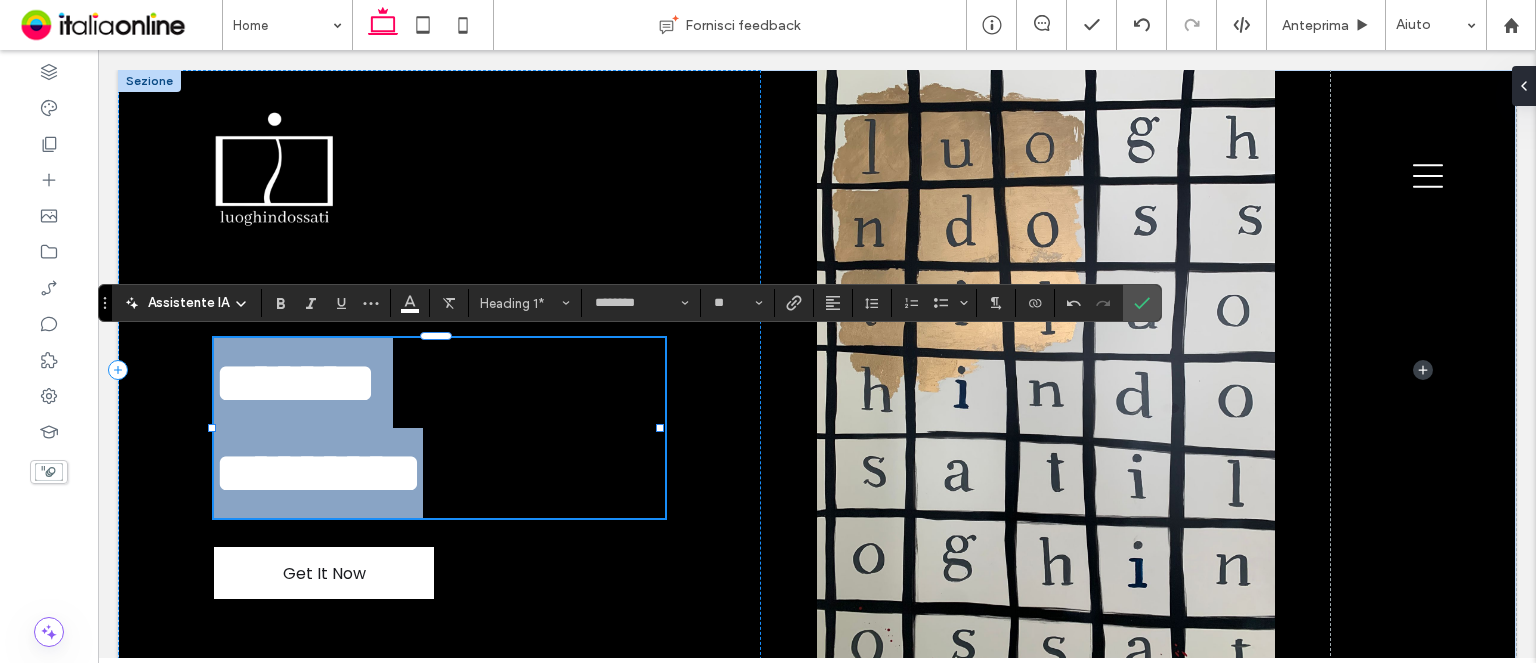 type on "*********" 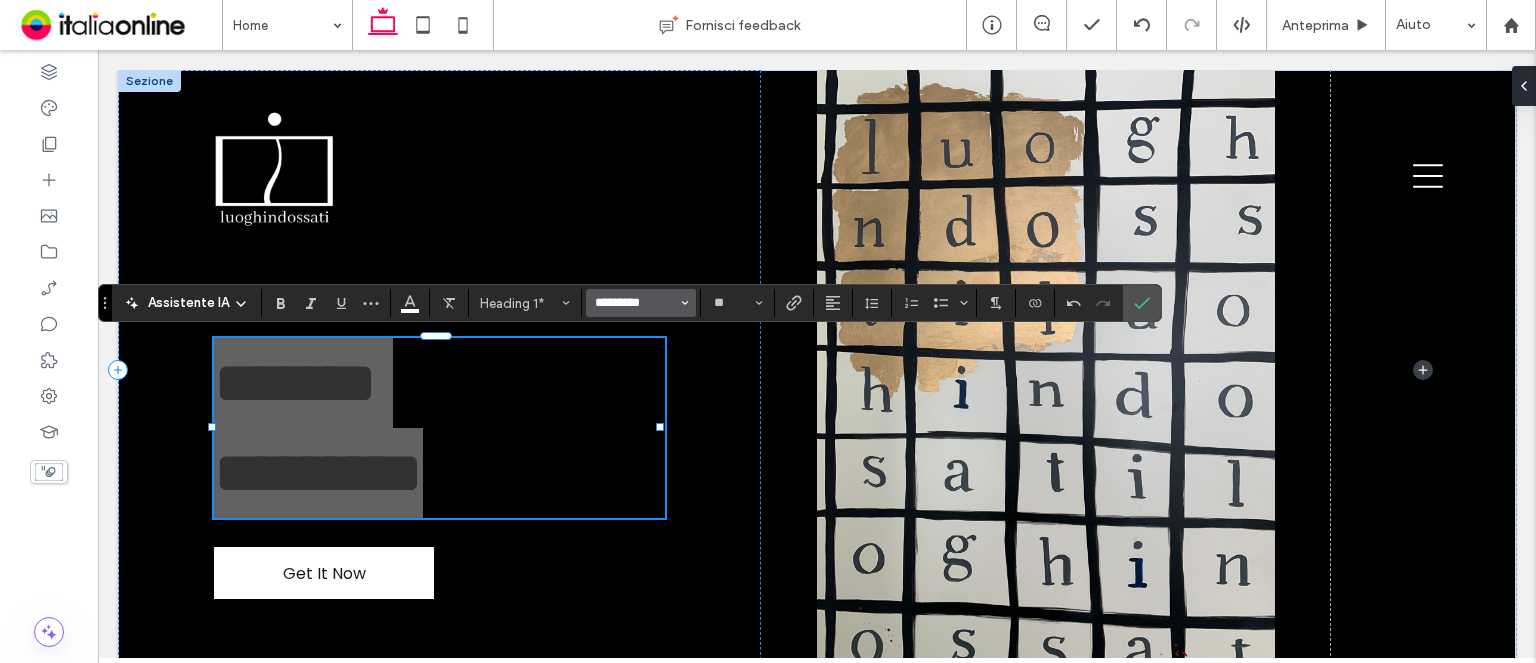 click on "*********" at bounding box center [635, 303] 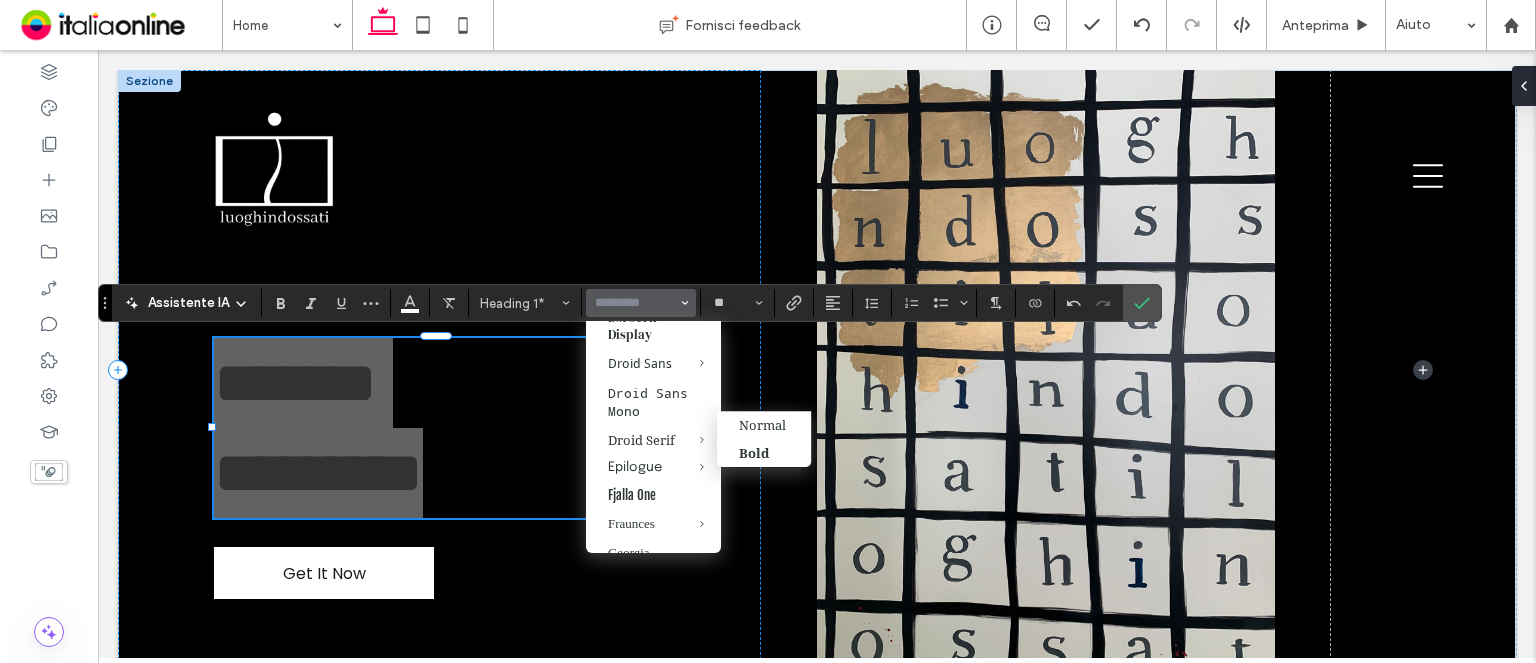 scroll, scrollTop: 600, scrollLeft: 0, axis: vertical 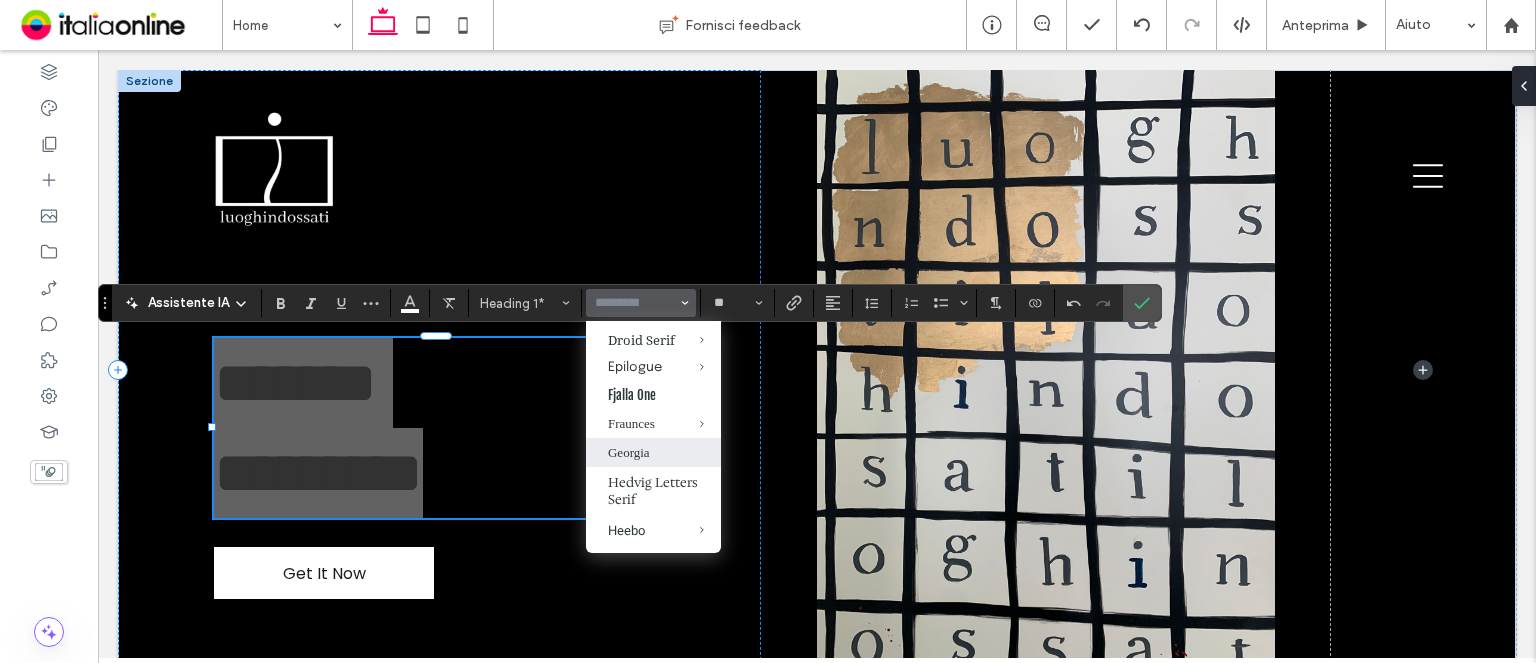 click on "Georgia" at bounding box center [653, 452] 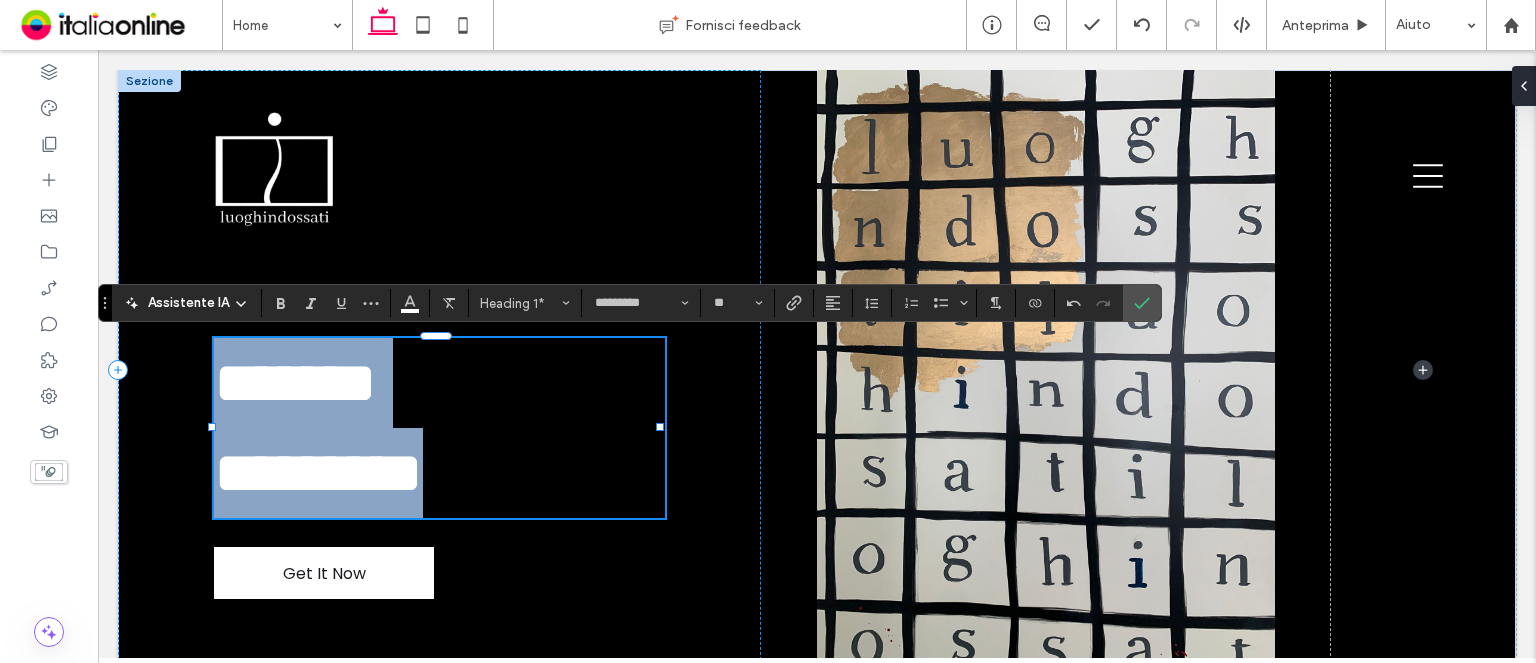 type on "*******" 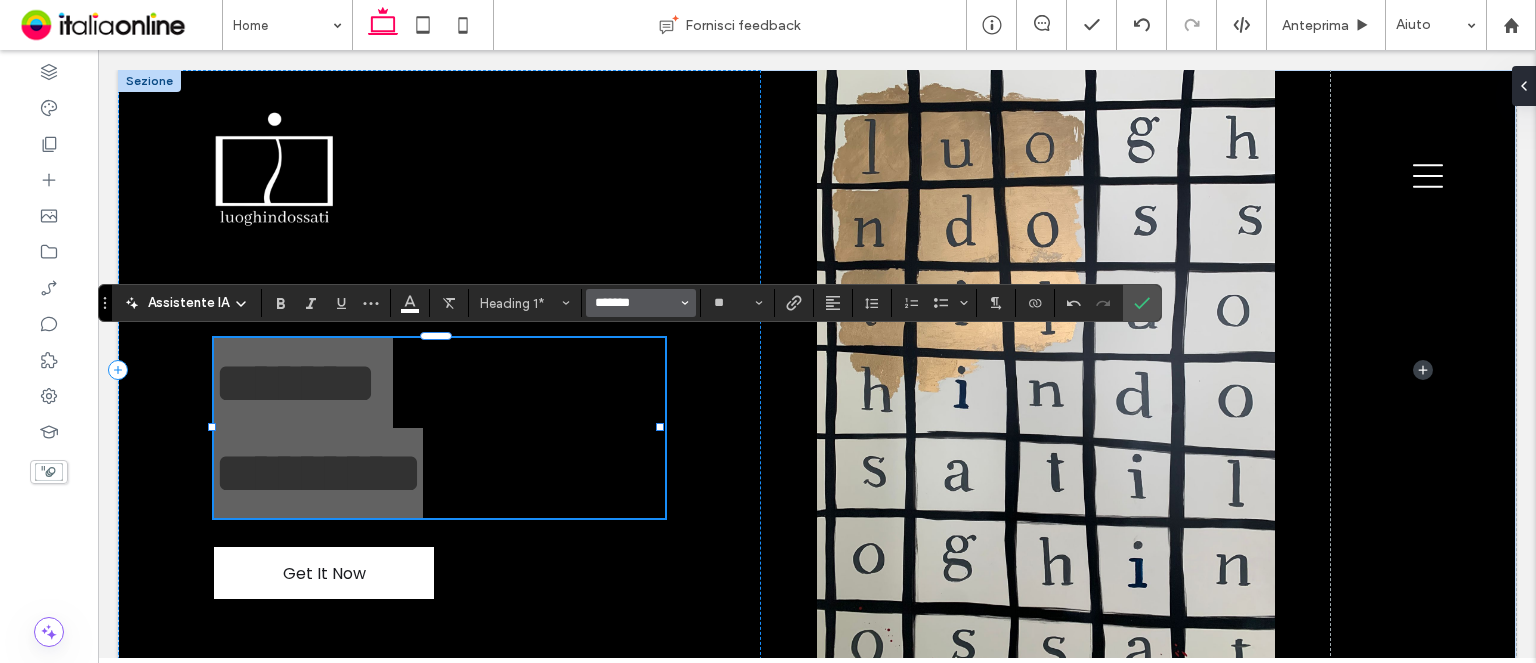 click on "*******" at bounding box center (635, 303) 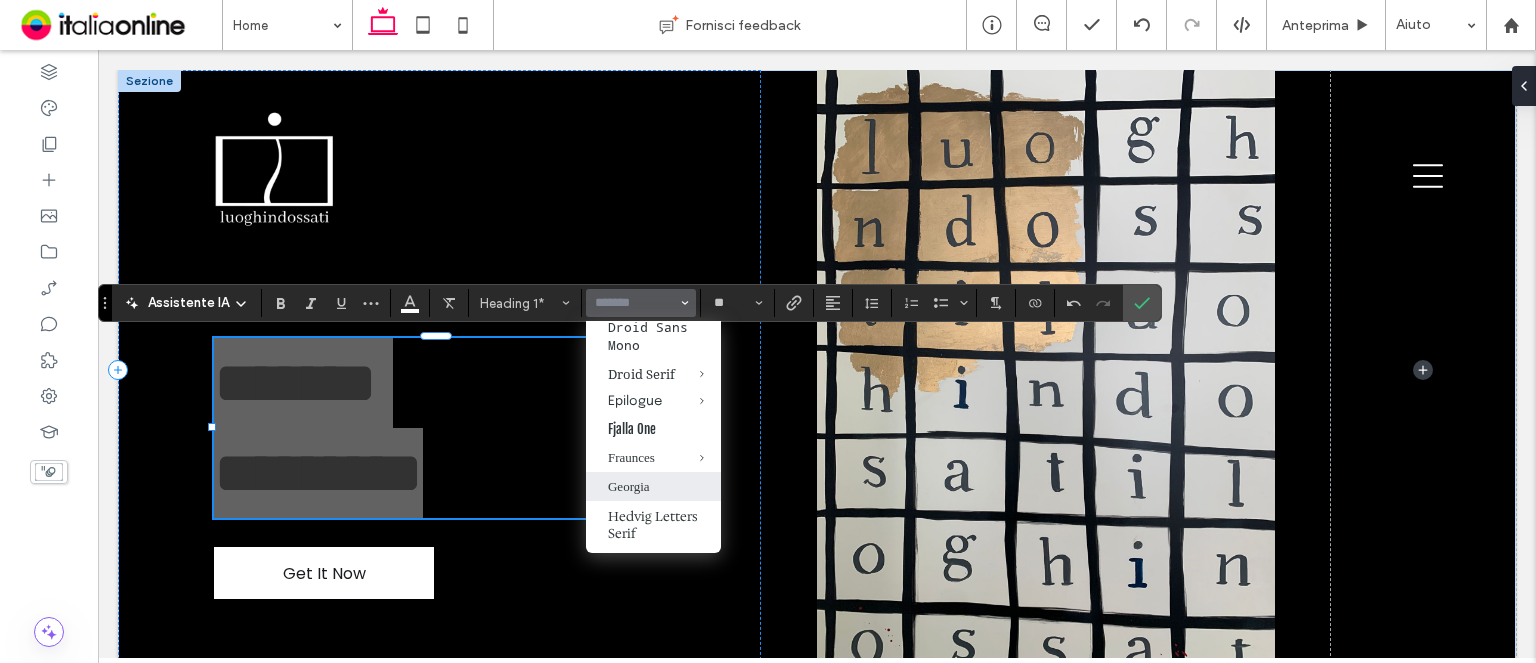 scroll, scrollTop: 600, scrollLeft: 0, axis: vertical 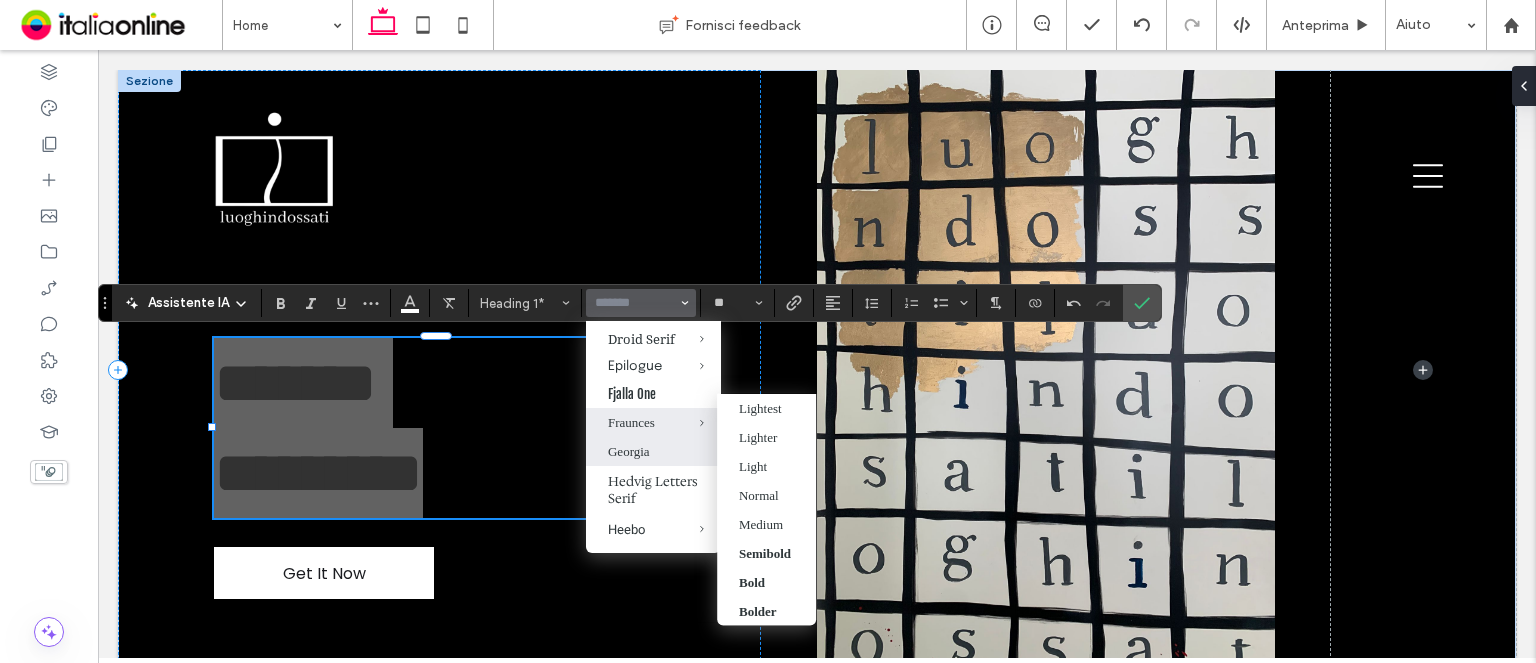 click at bounding box center (687, 422) 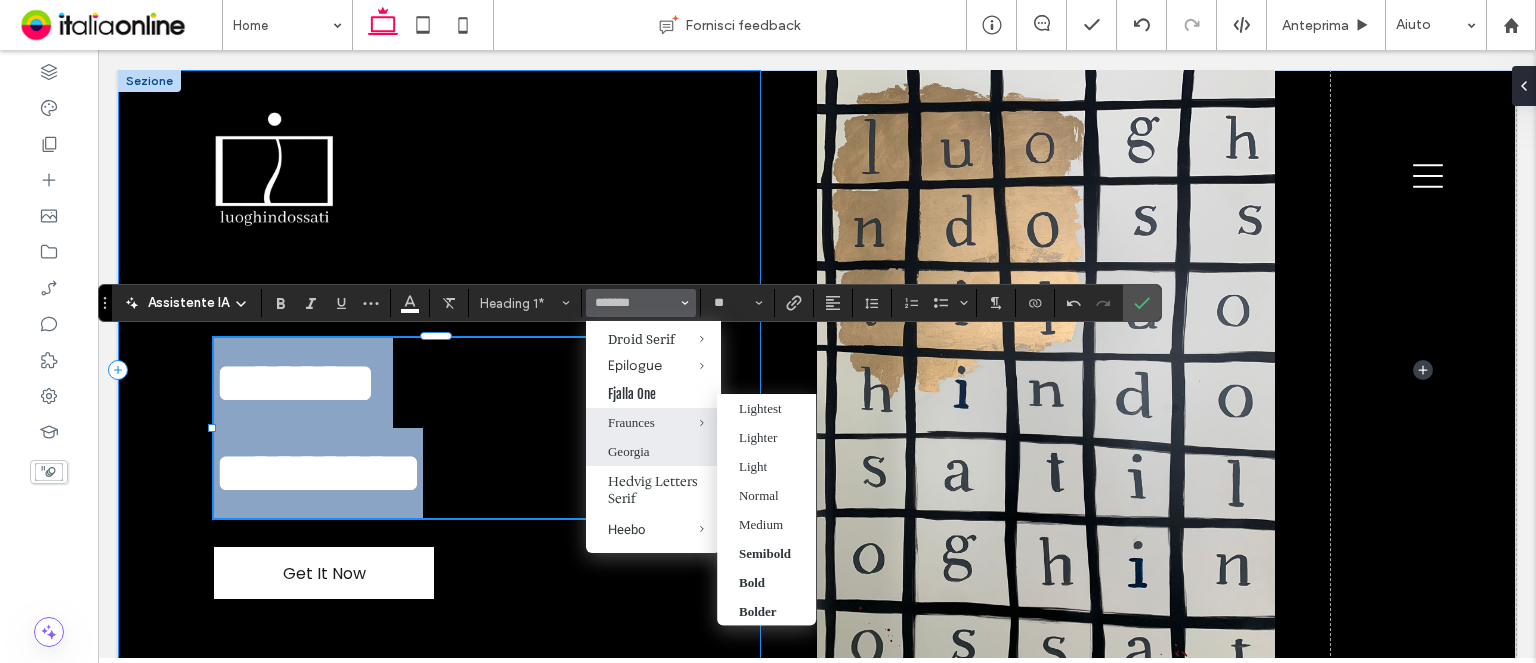type on "********" 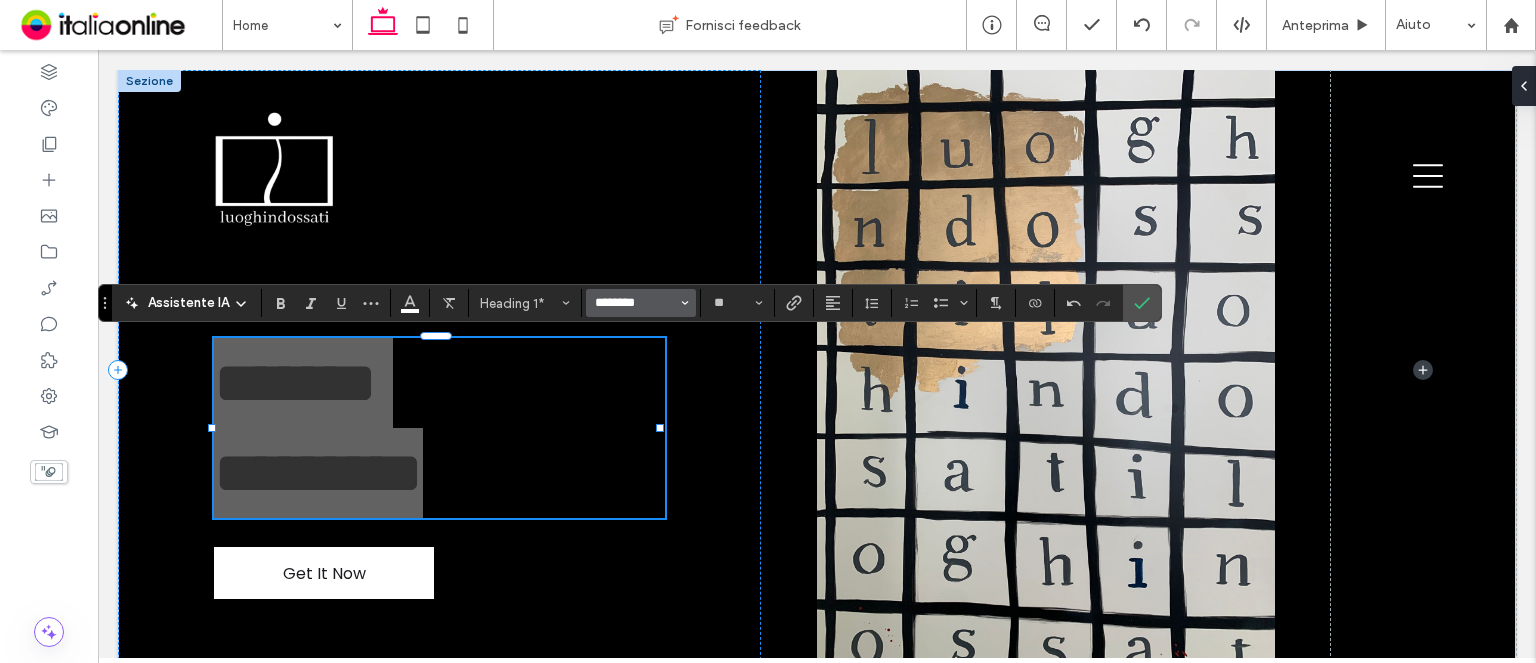 click on "********" at bounding box center (635, 303) 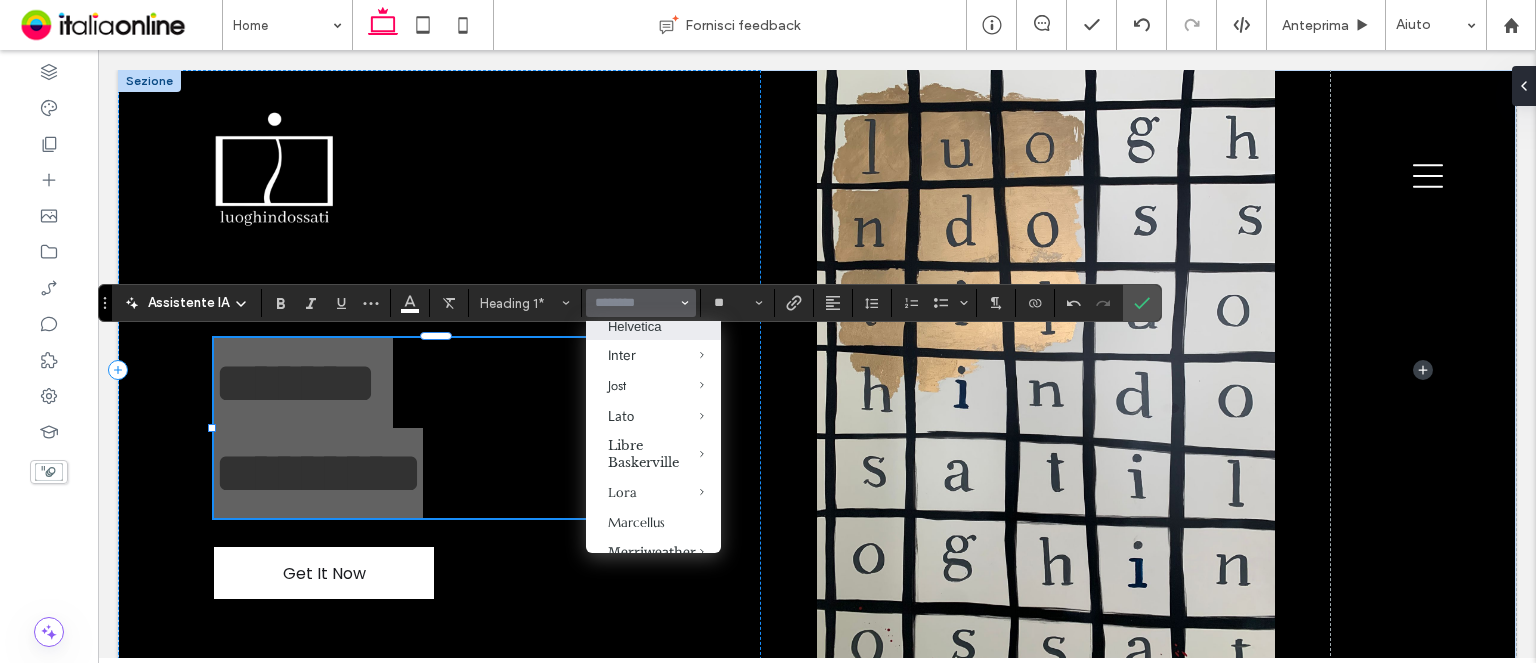scroll, scrollTop: 800, scrollLeft: 0, axis: vertical 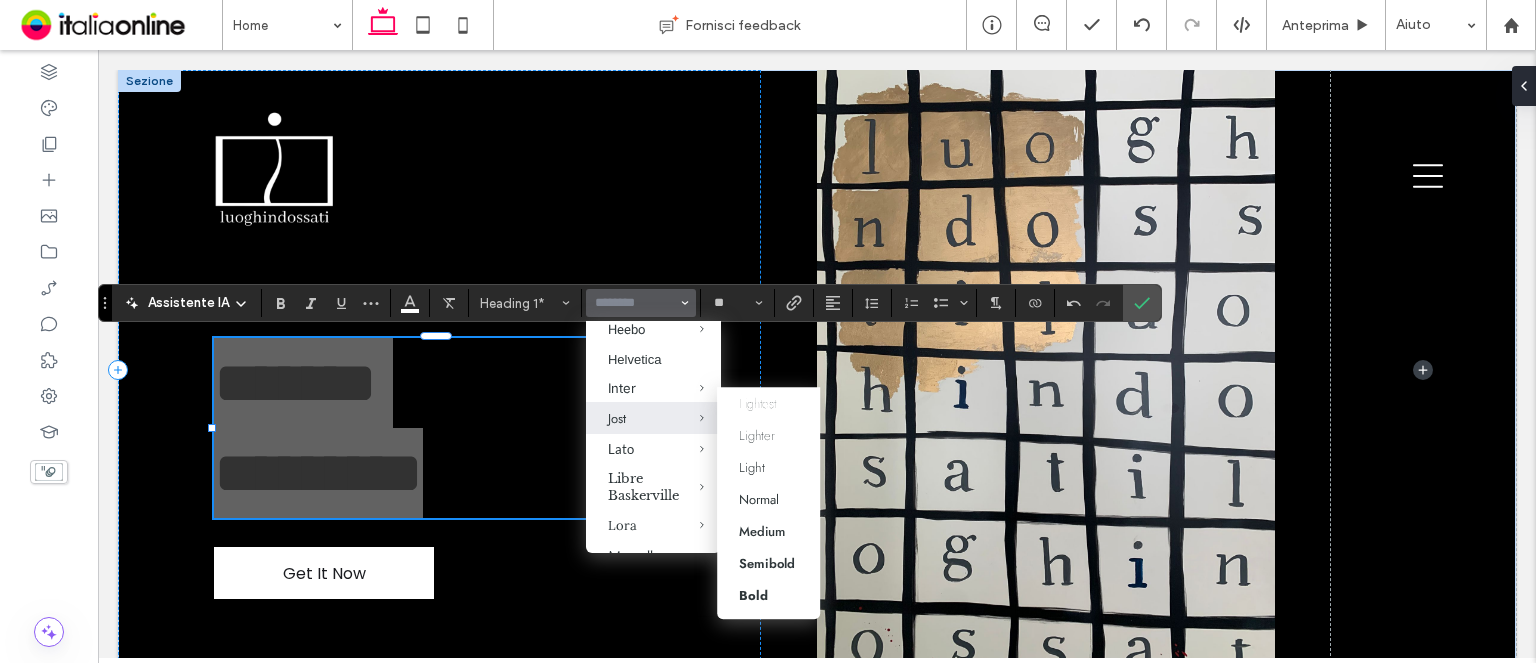 click on "Jost" at bounding box center (653, 418) 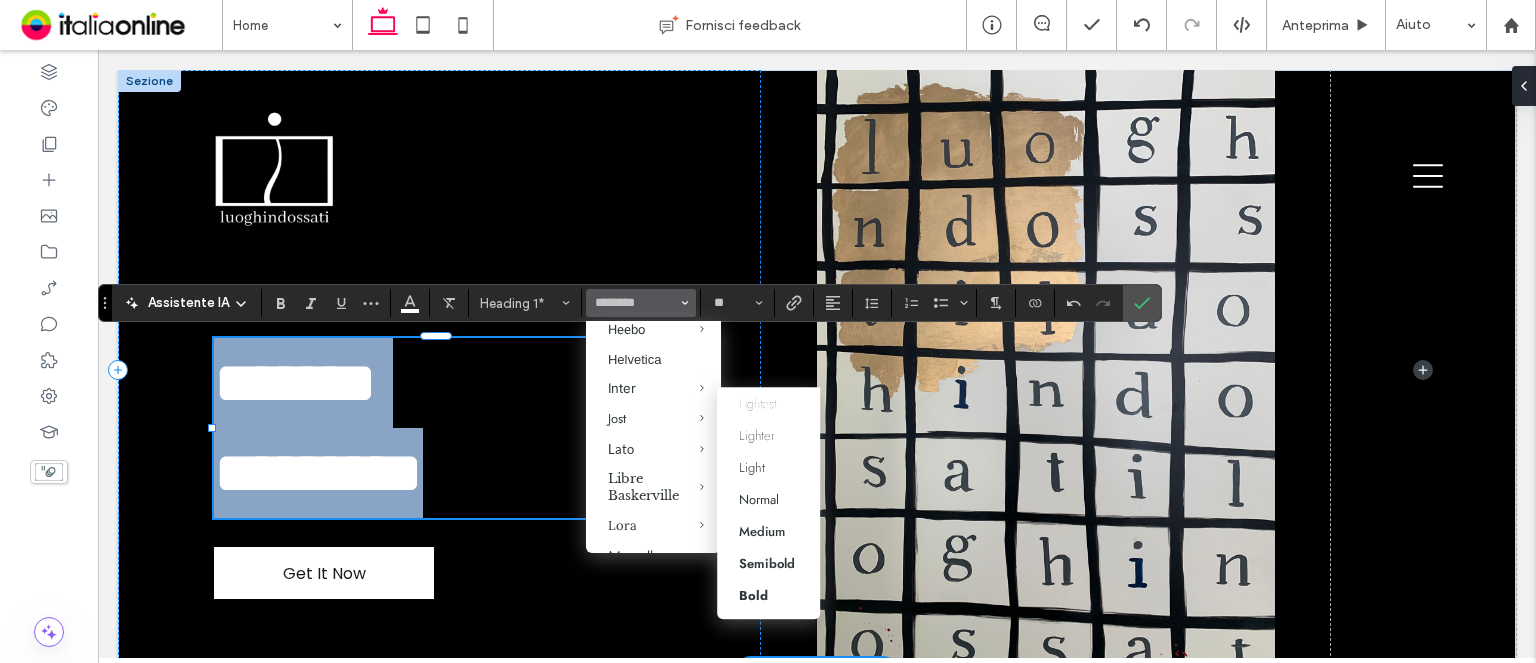 type on "****" 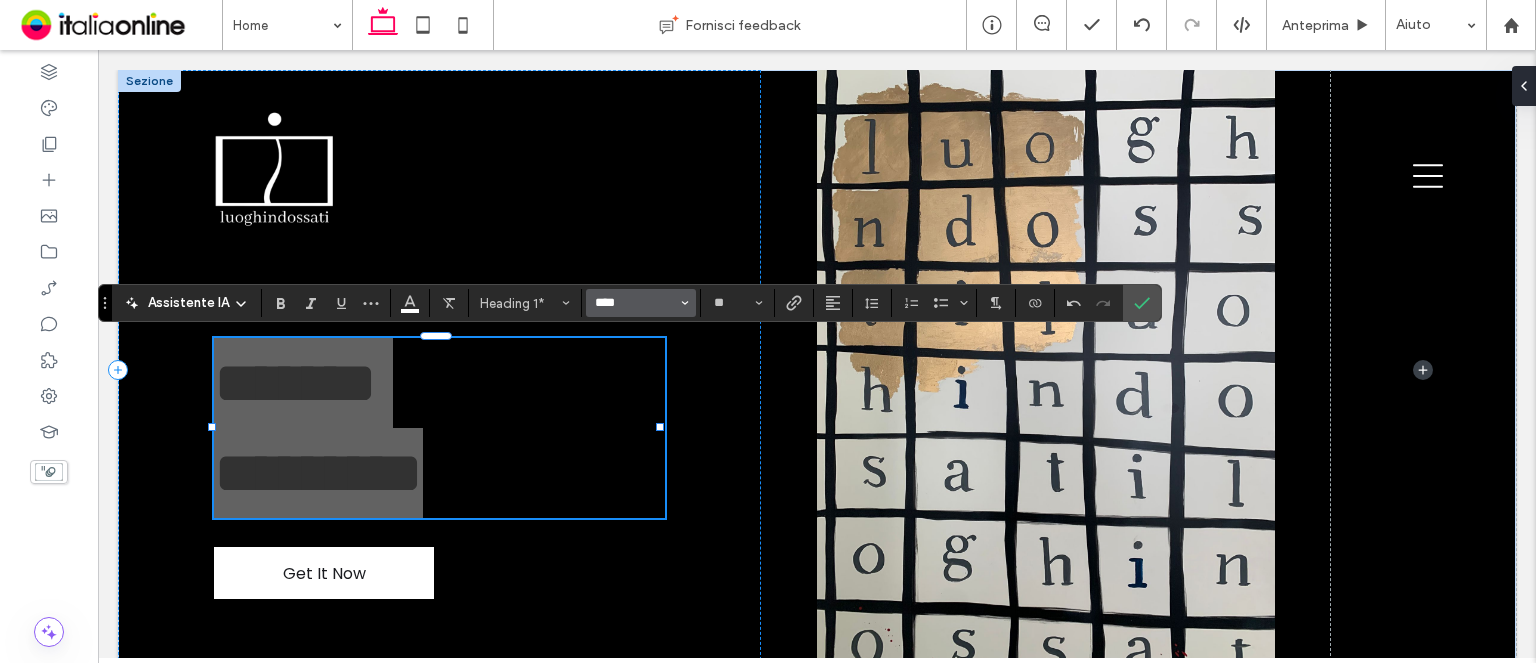 click on "****" at bounding box center [635, 303] 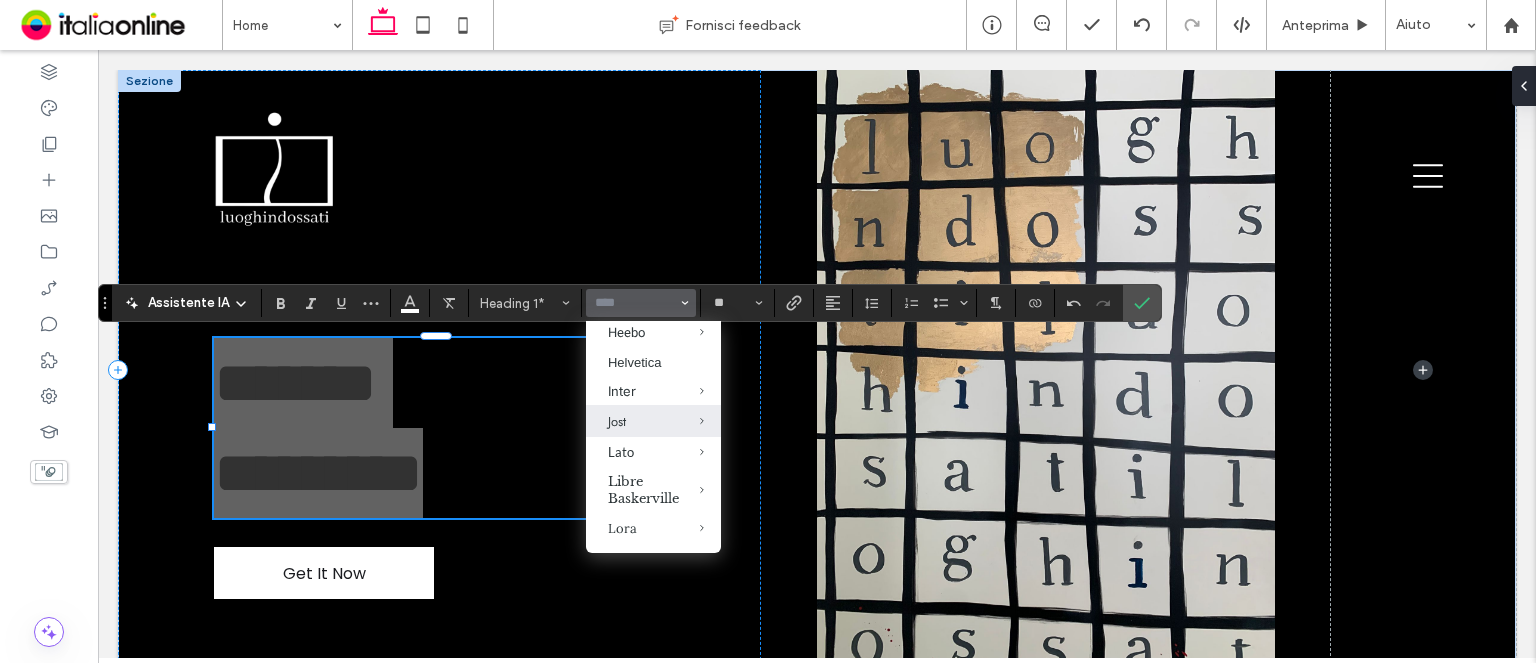 scroll, scrollTop: 900, scrollLeft: 0, axis: vertical 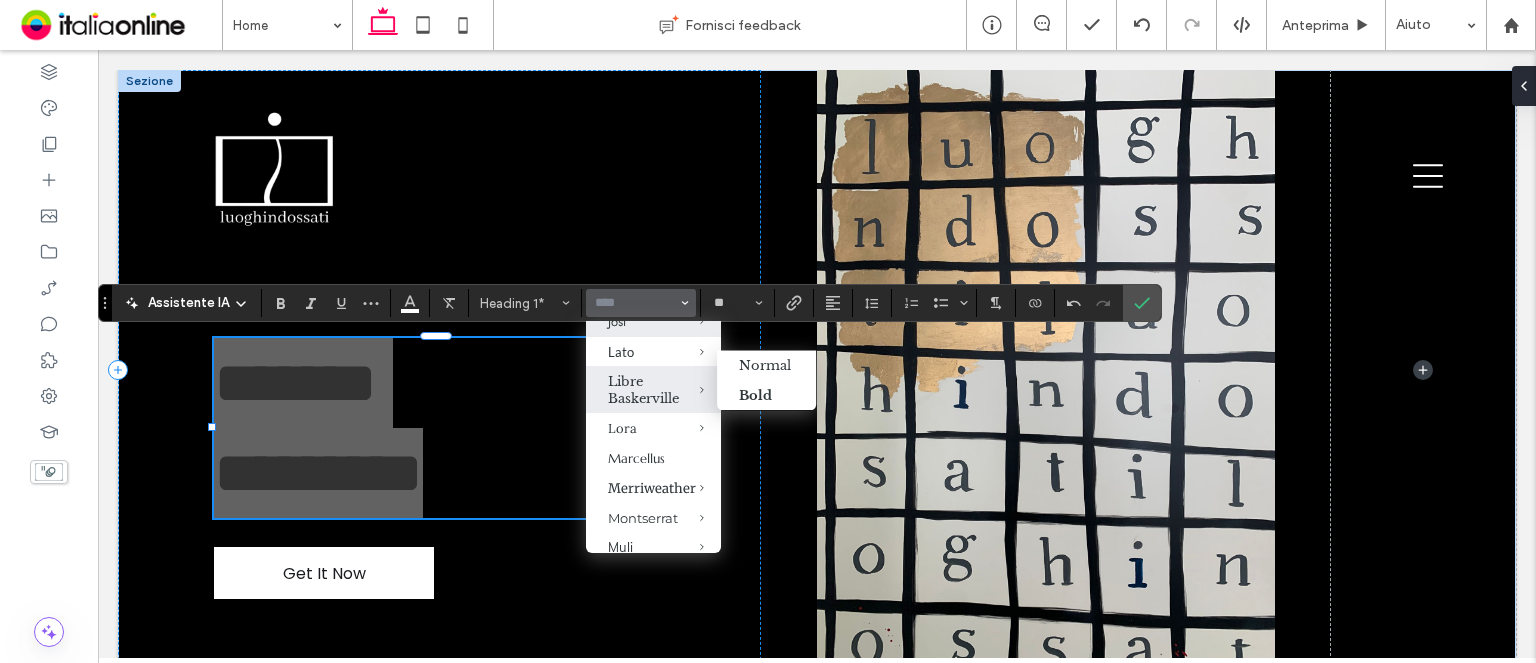 click on "Libre Baskerville" at bounding box center [653, 390] 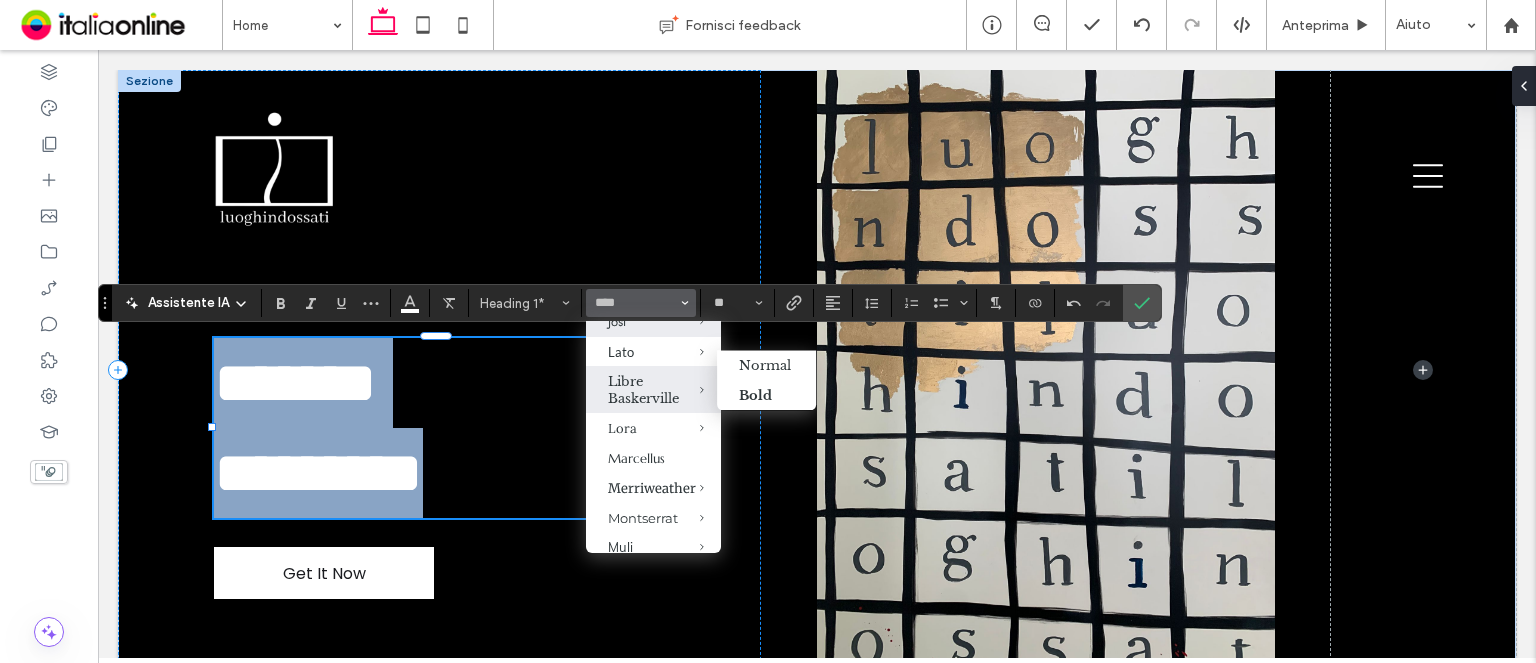 type on "**********" 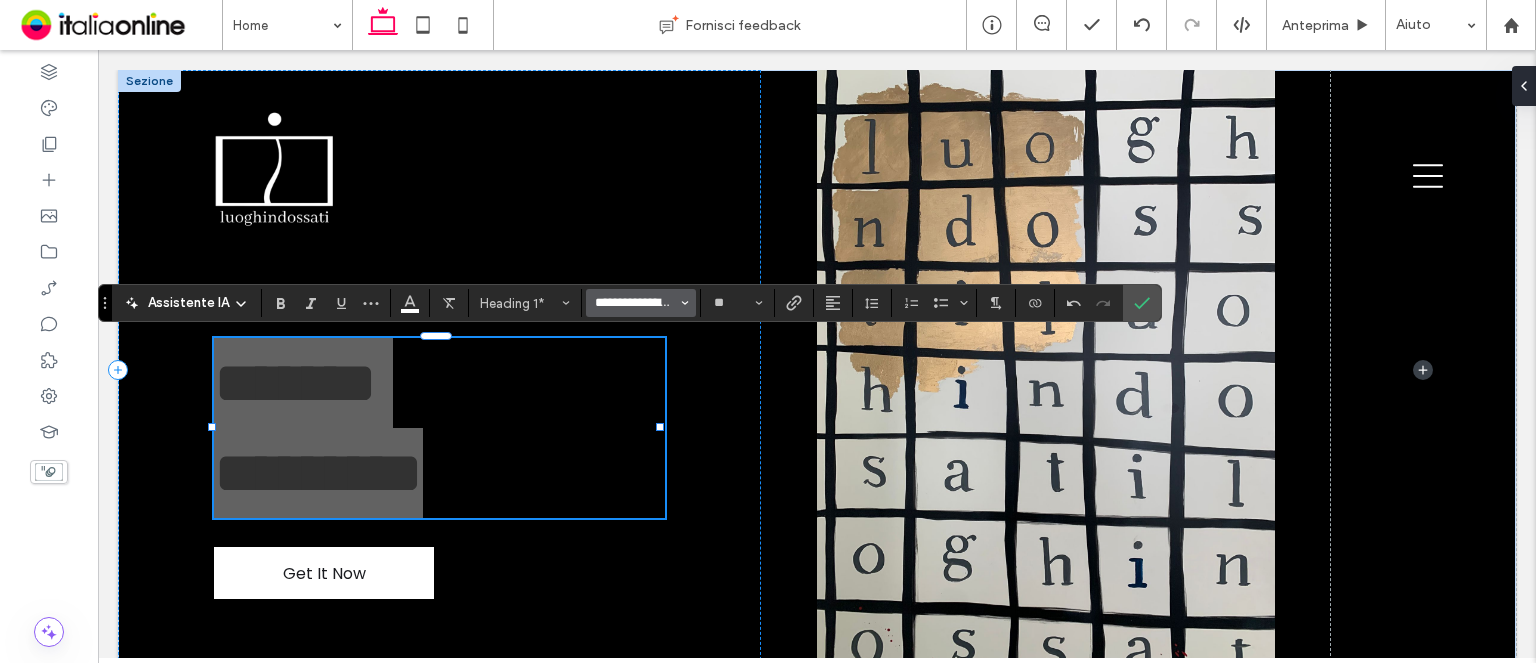 click on "**********" at bounding box center [635, 303] 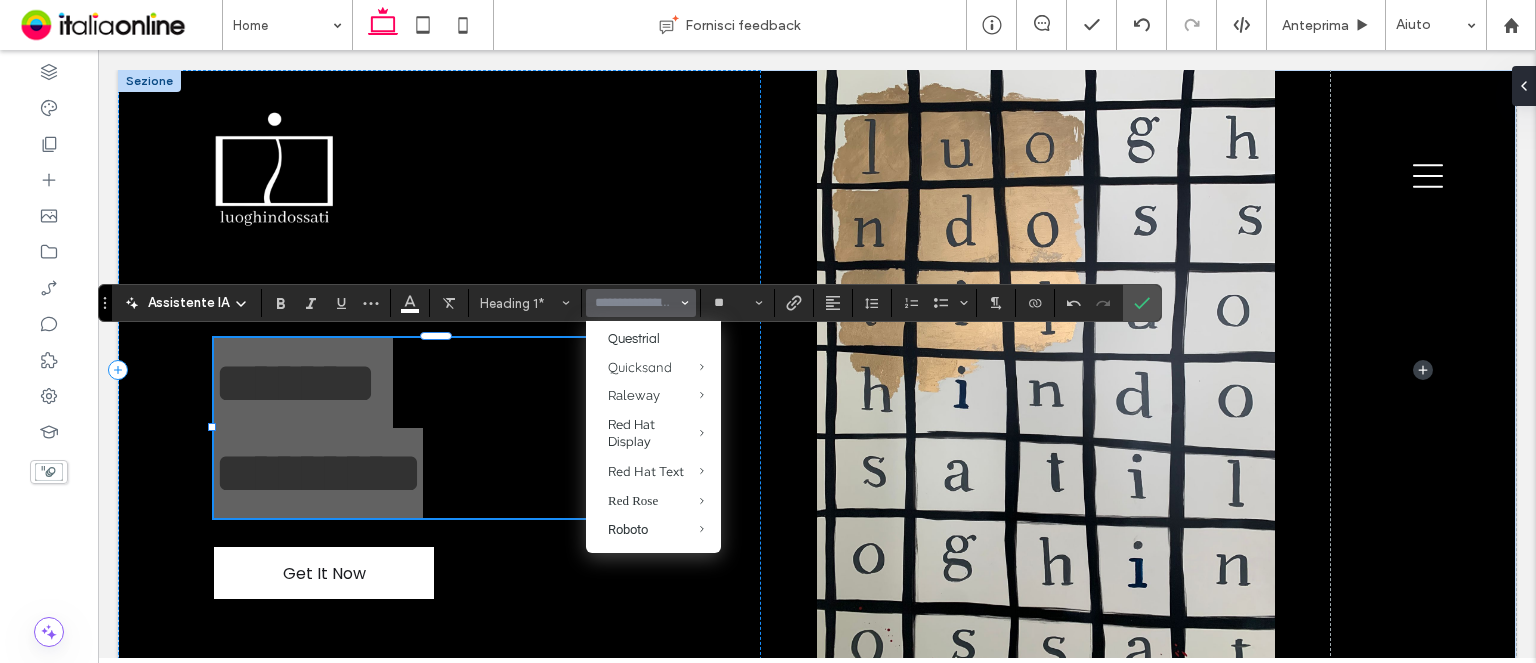 scroll, scrollTop: 1700, scrollLeft: 0, axis: vertical 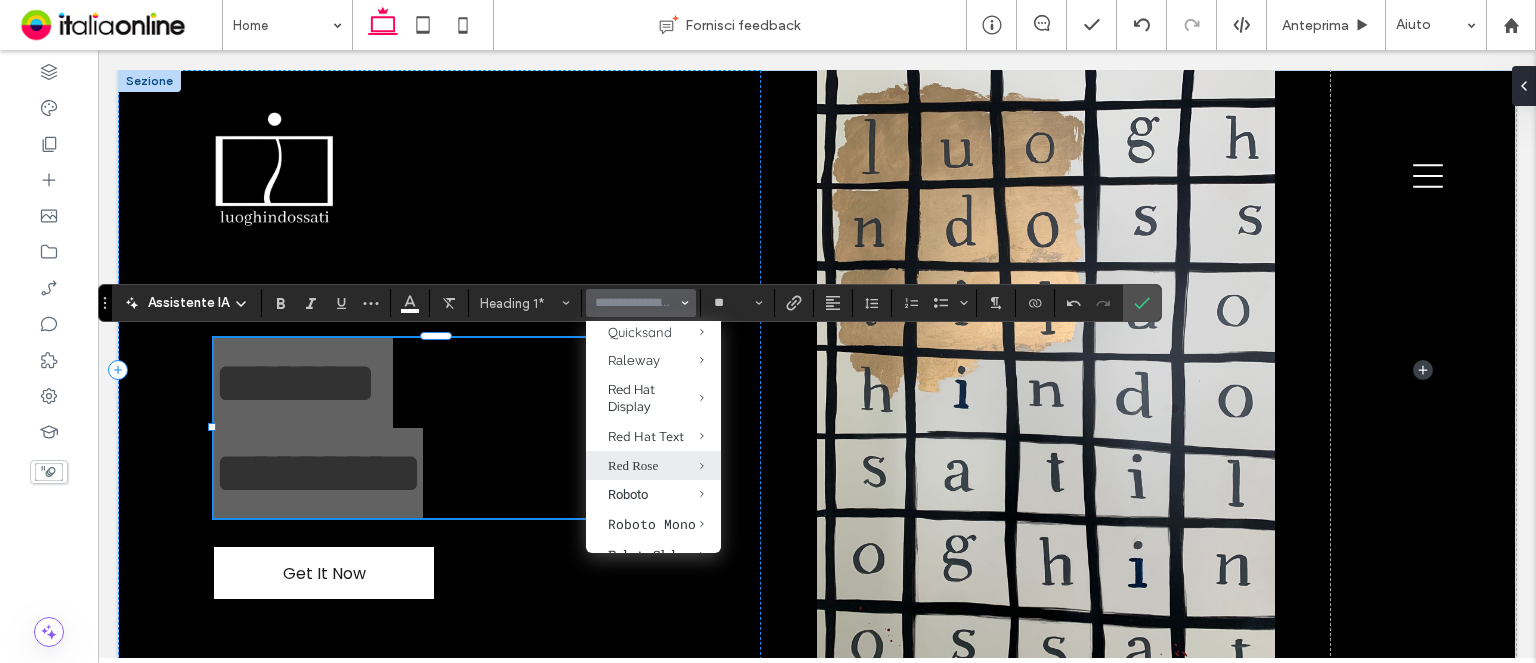 click on "Red Rose" at bounding box center (653, 466) 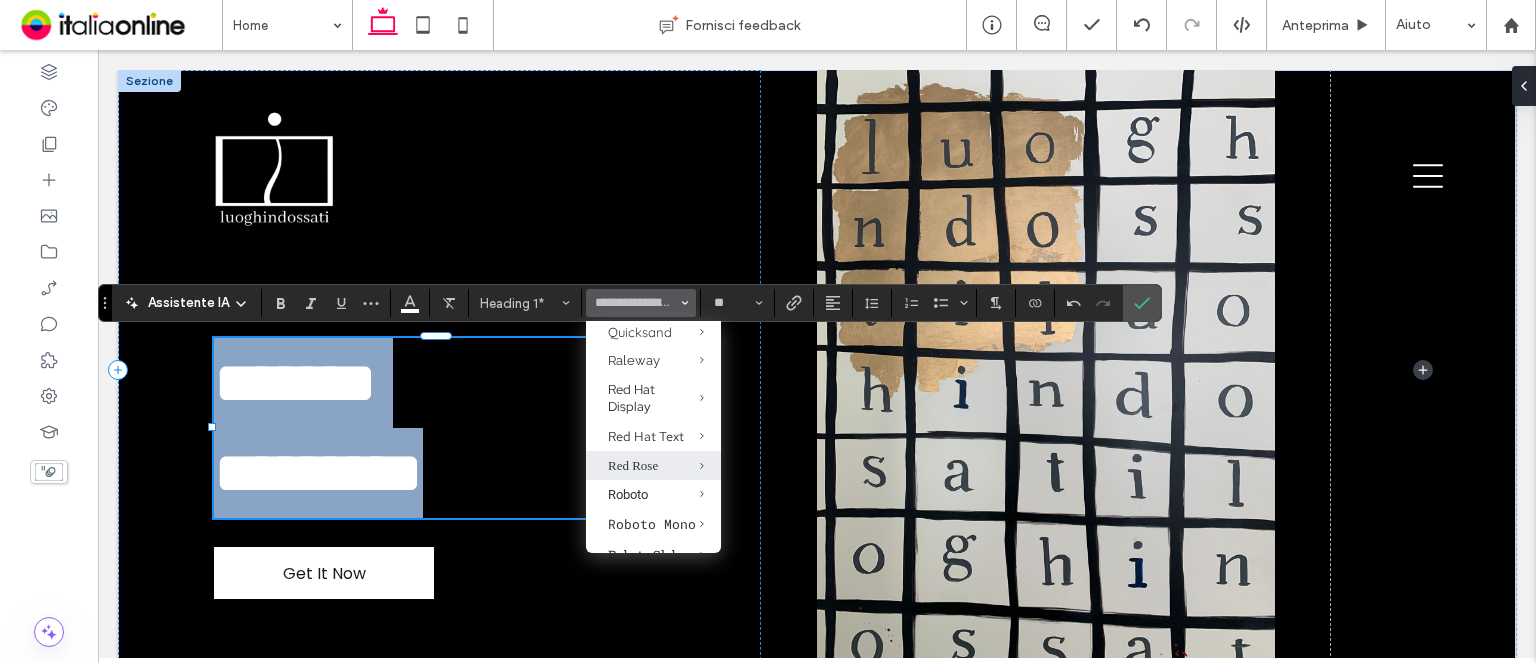type on "********" 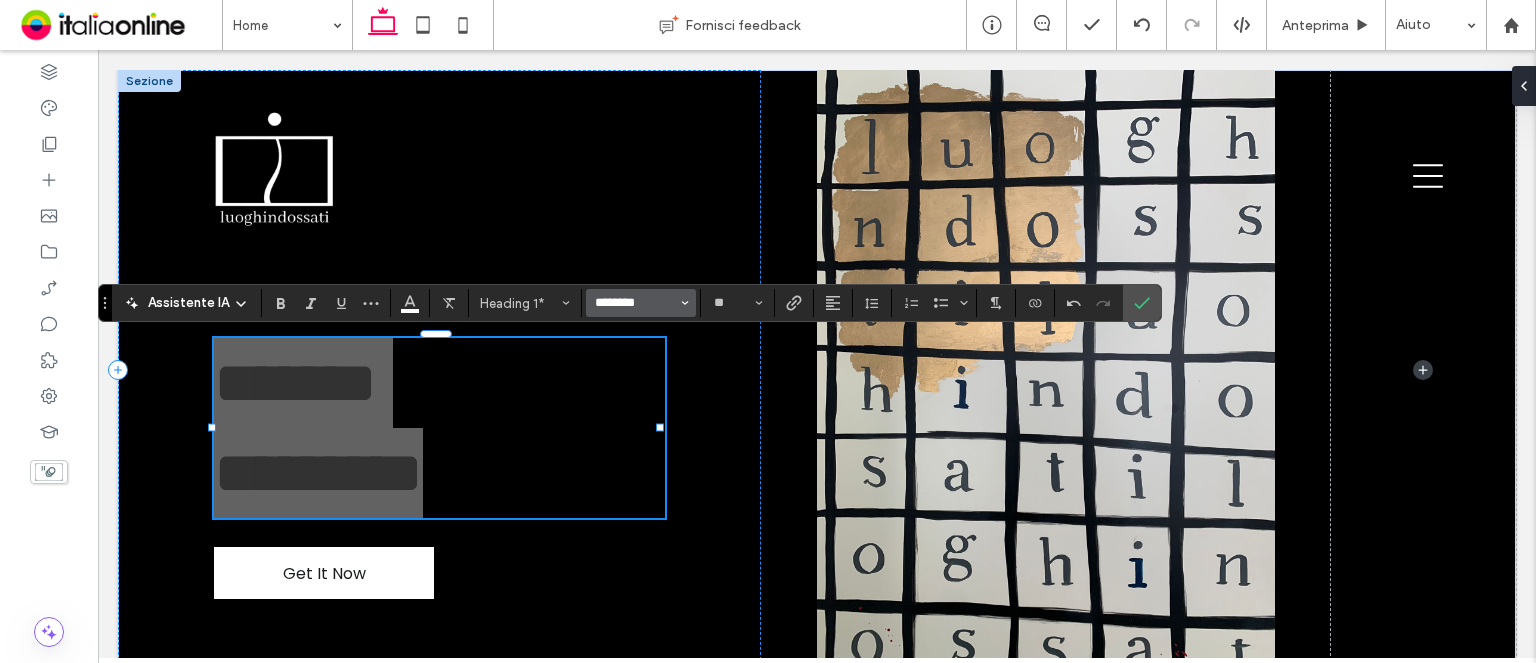 click on "********" at bounding box center [635, 303] 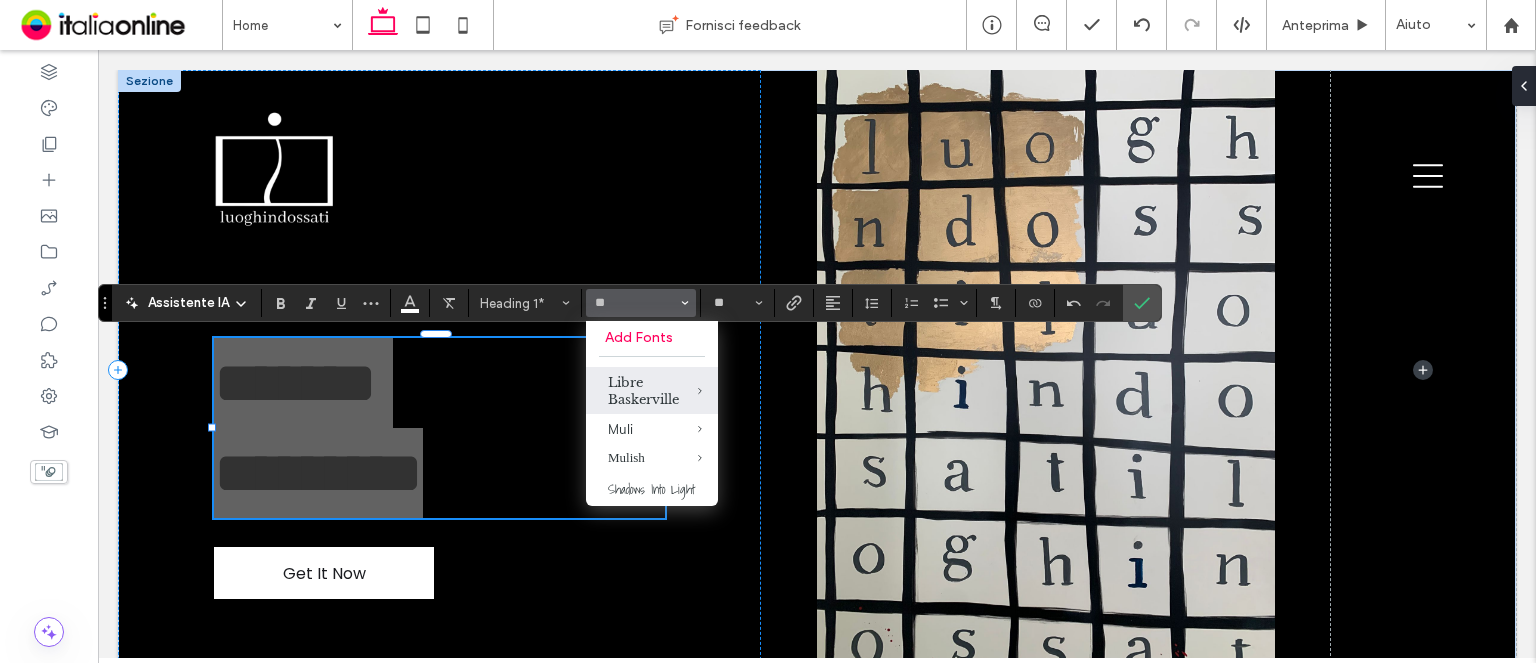 click on "Libre Baskerville" at bounding box center [652, 391] 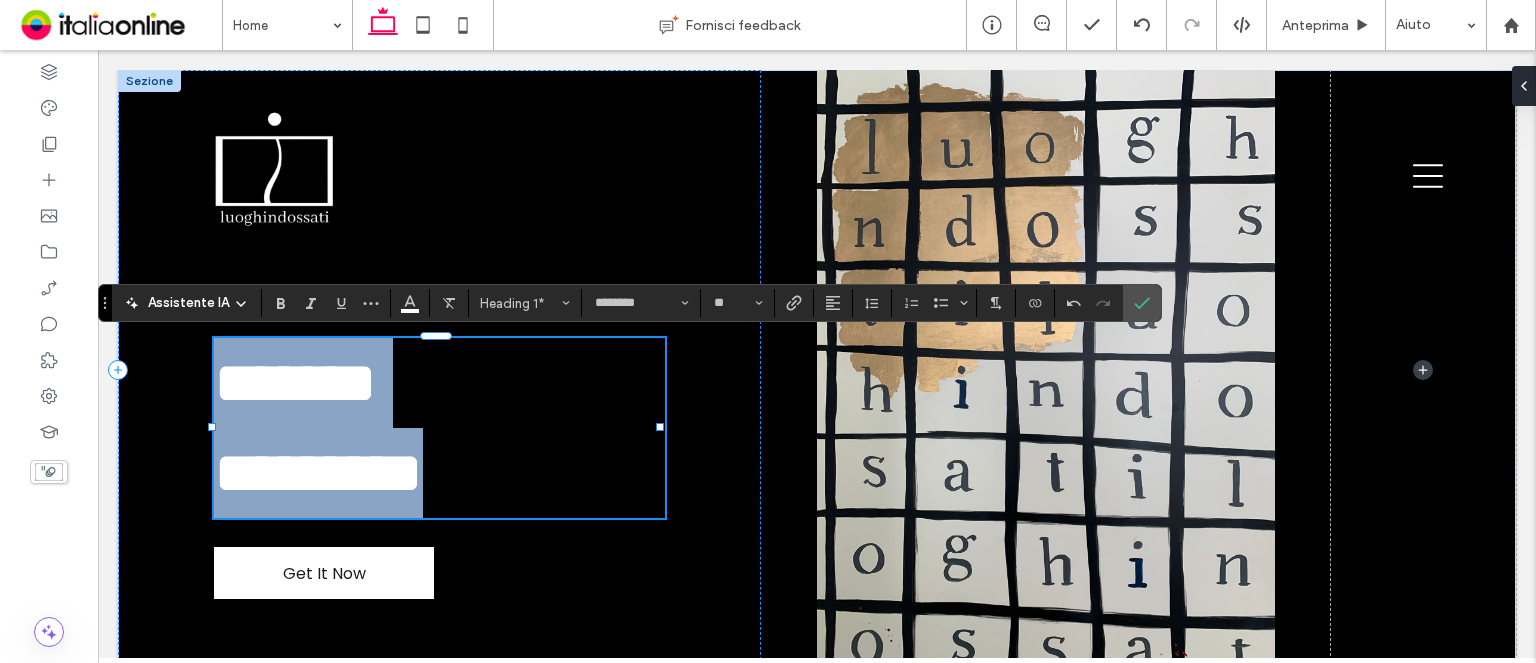 type on "**********" 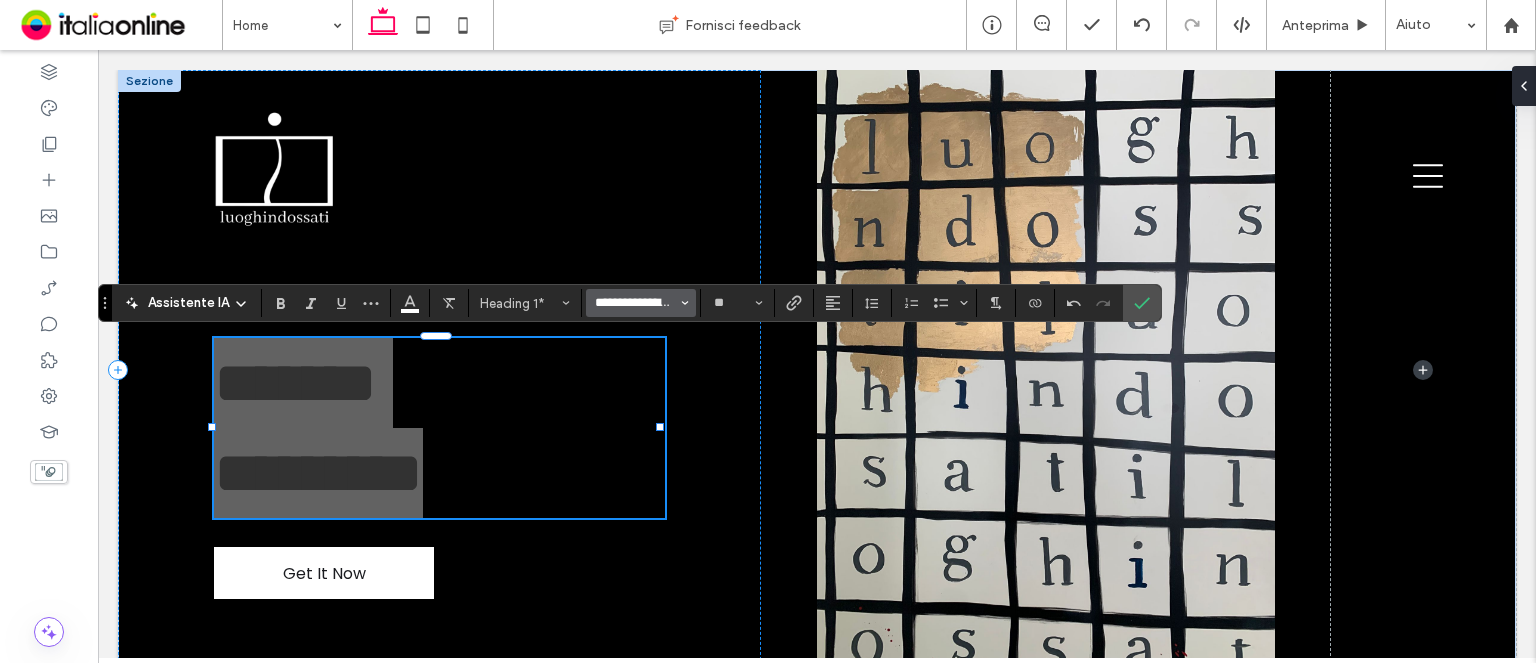 click on "**********" at bounding box center (635, 303) 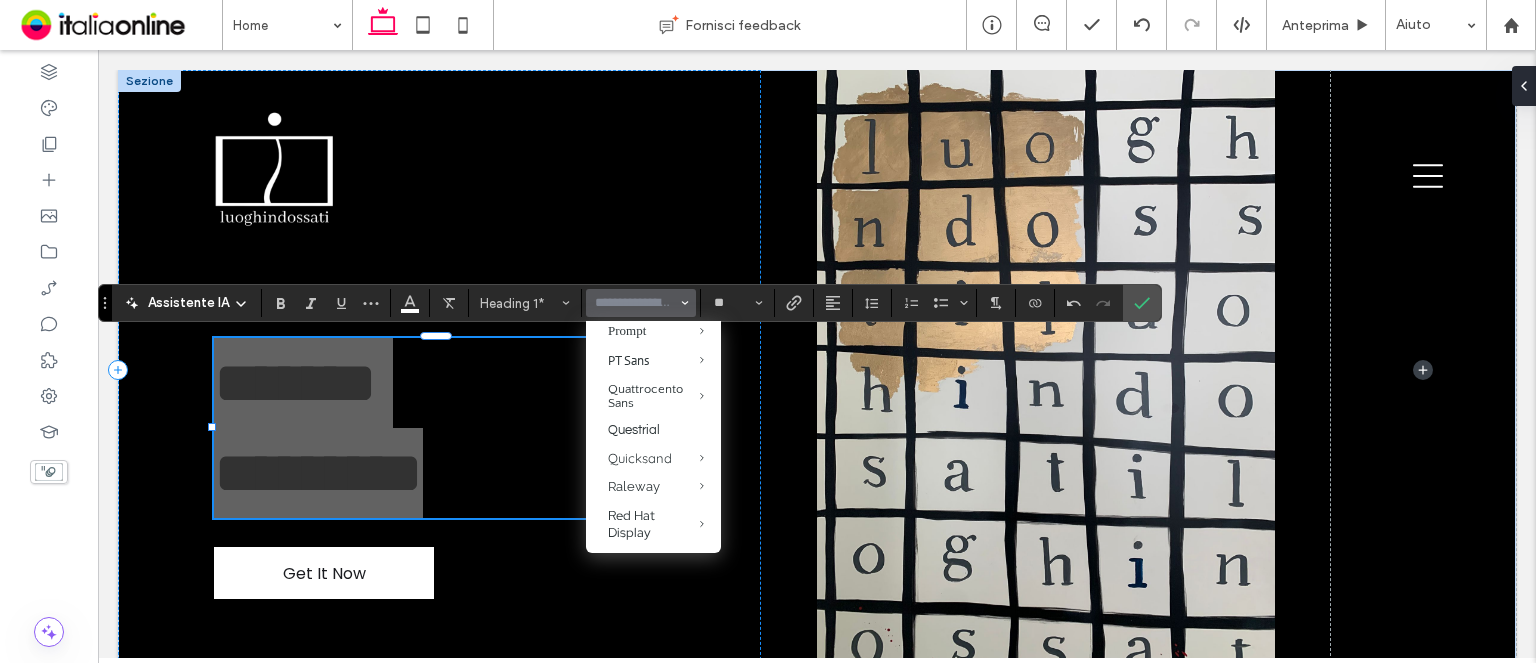 scroll, scrollTop: 1474, scrollLeft: 0, axis: vertical 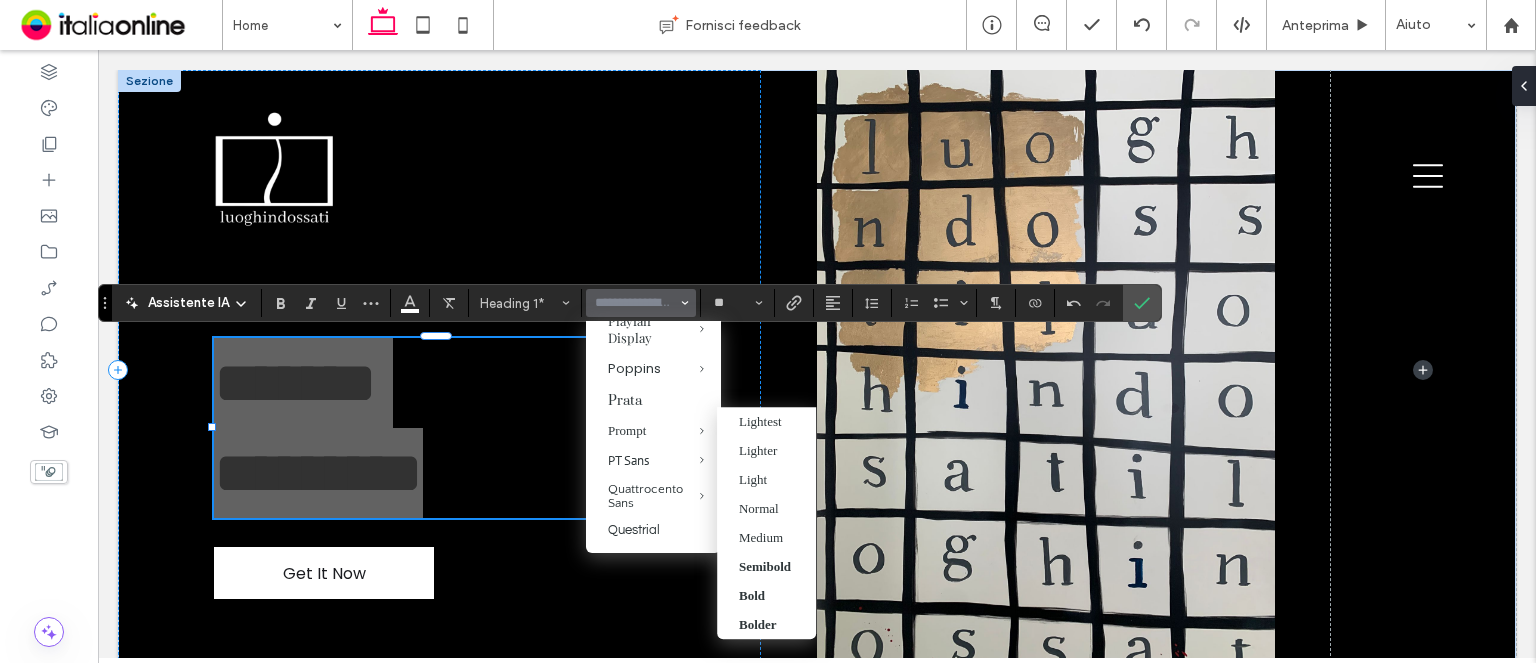 click at bounding box center [687, 430] 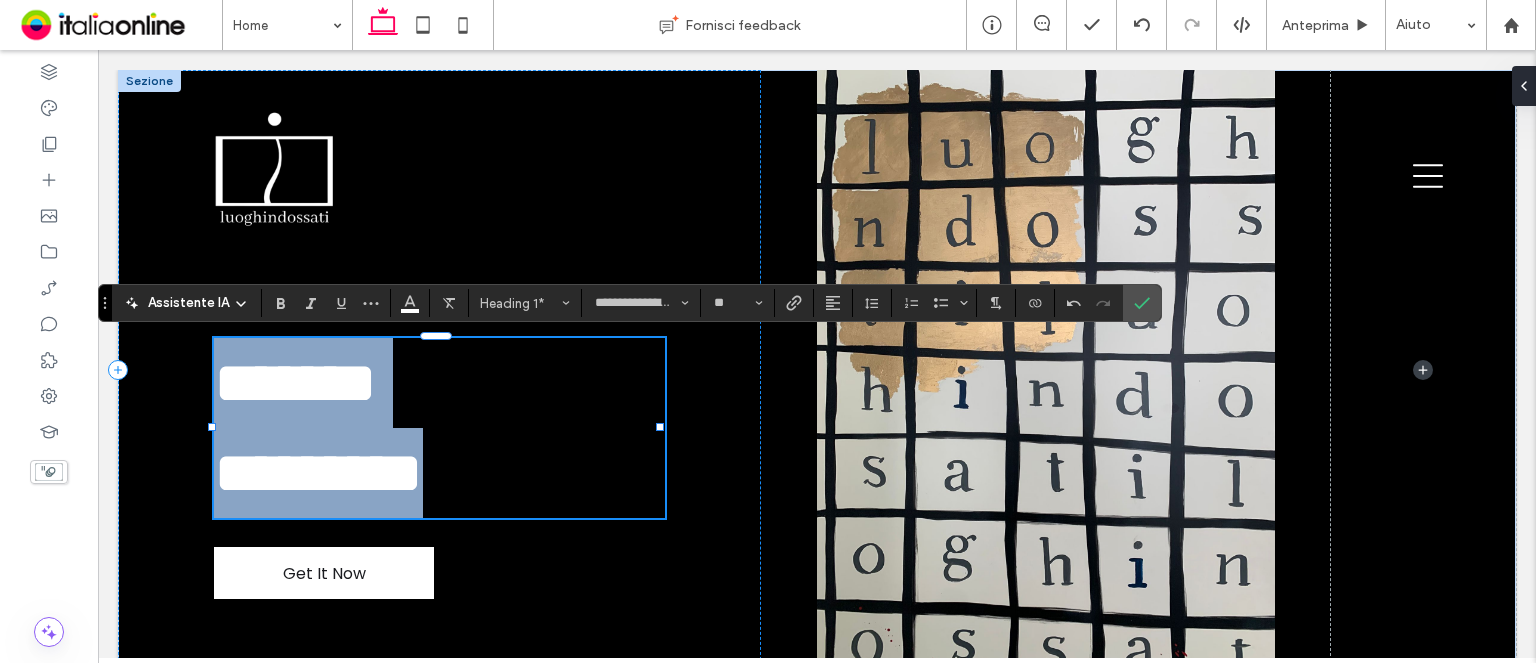 type on "******" 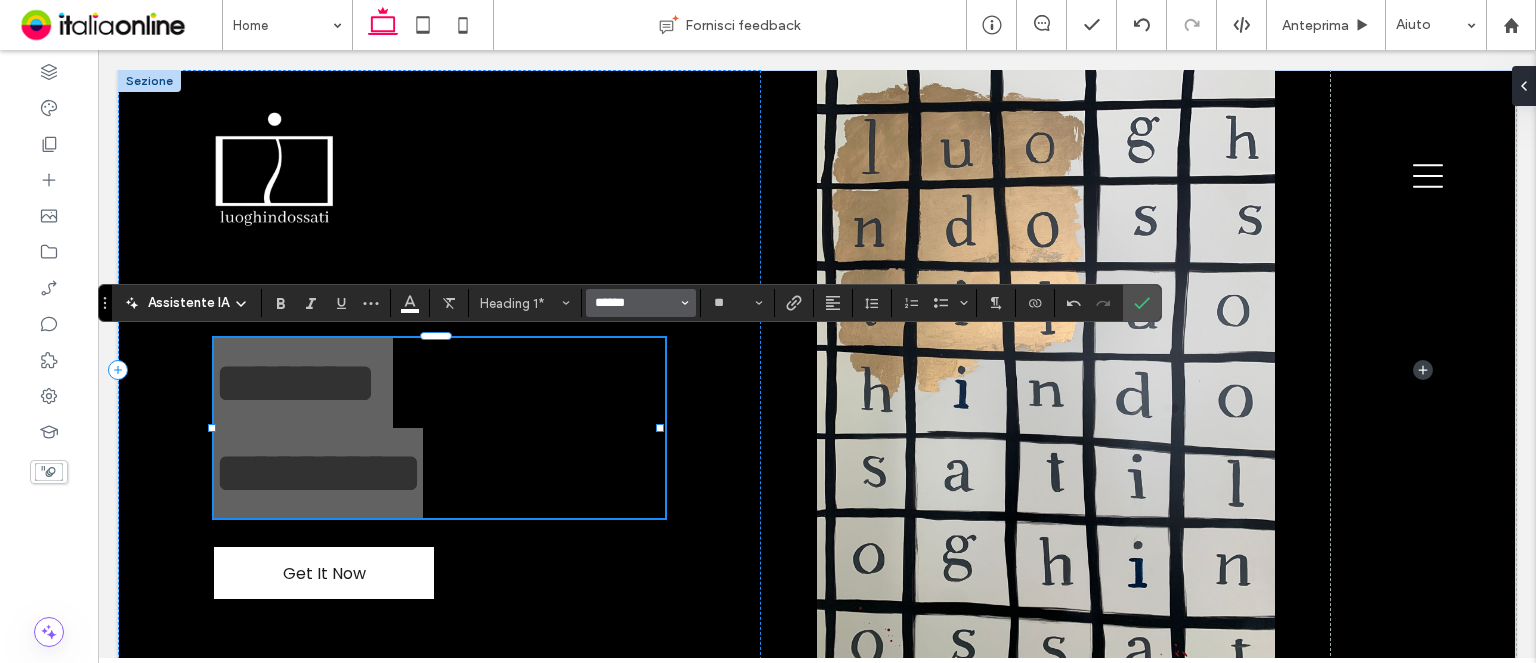 click on "******" at bounding box center (635, 303) 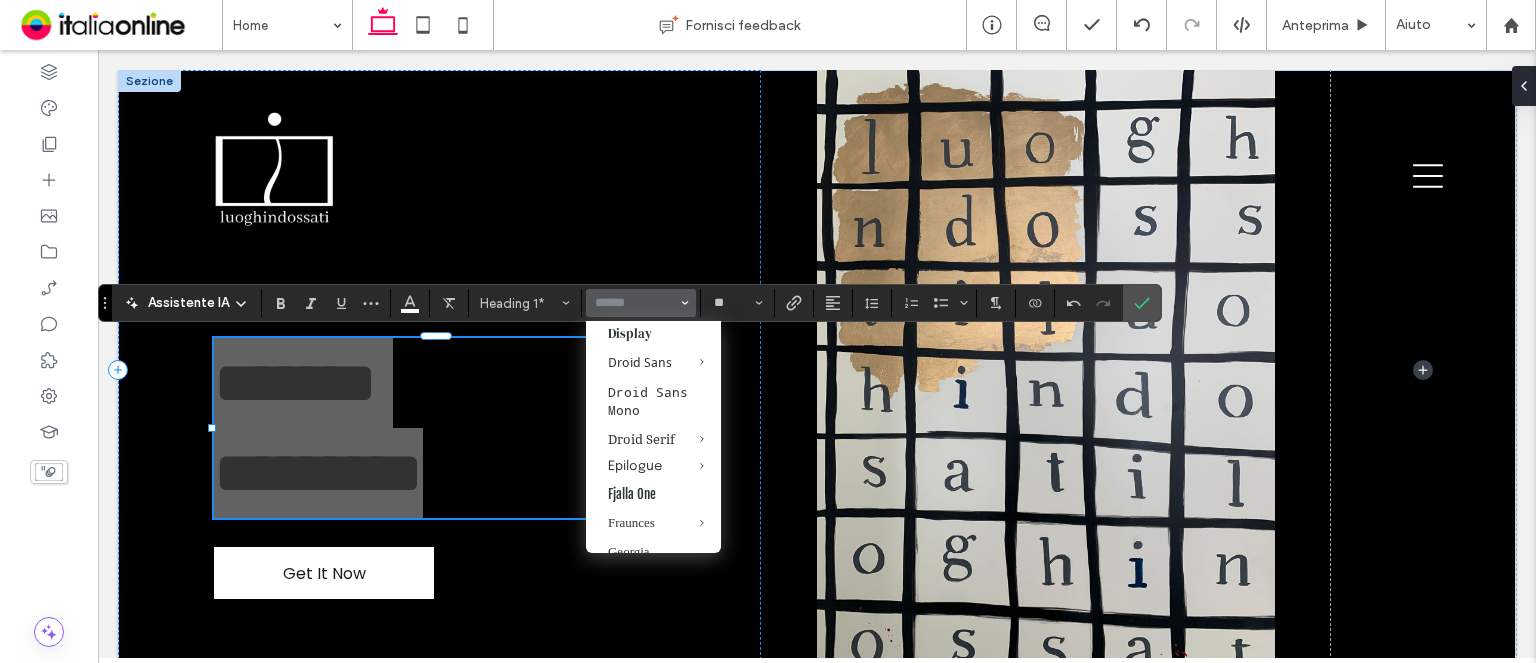 scroll, scrollTop: 600, scrollLeft: 0, axis: vertical 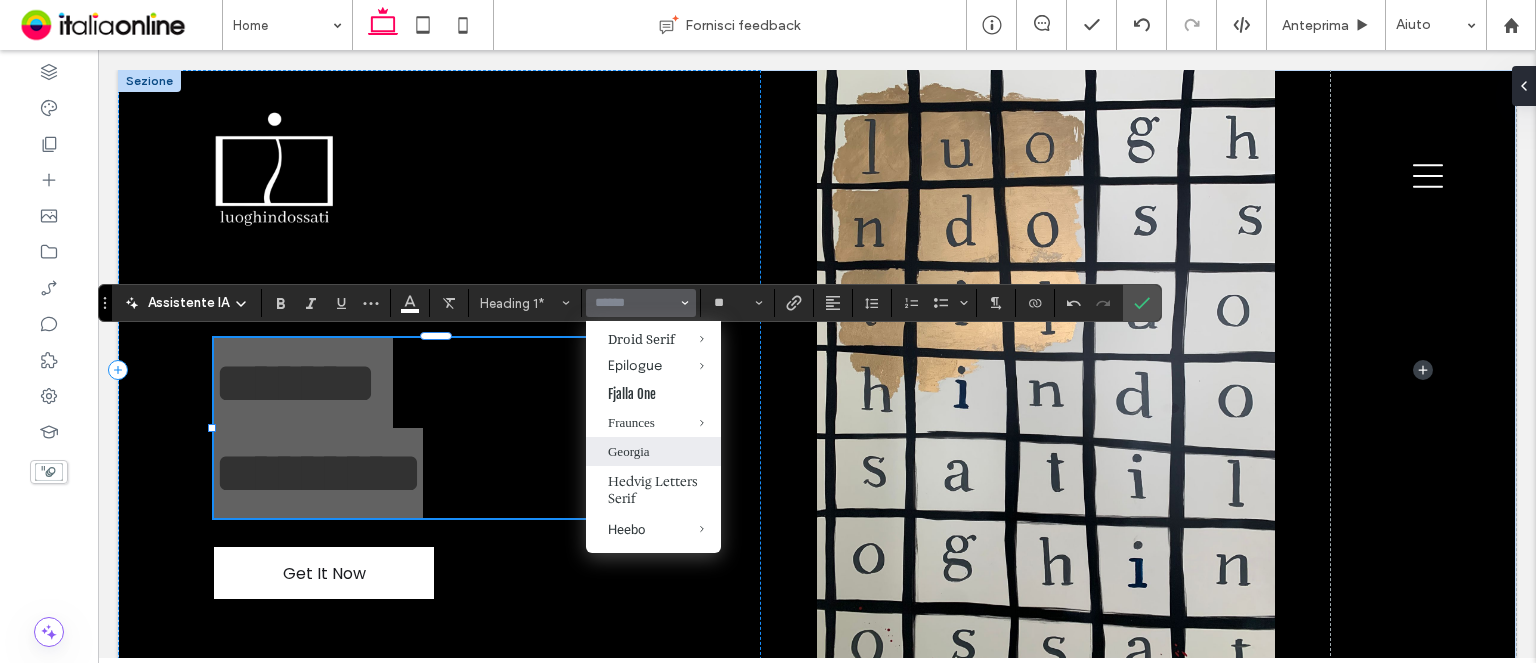 click on "Georgia" at bounding box center (653, 451) 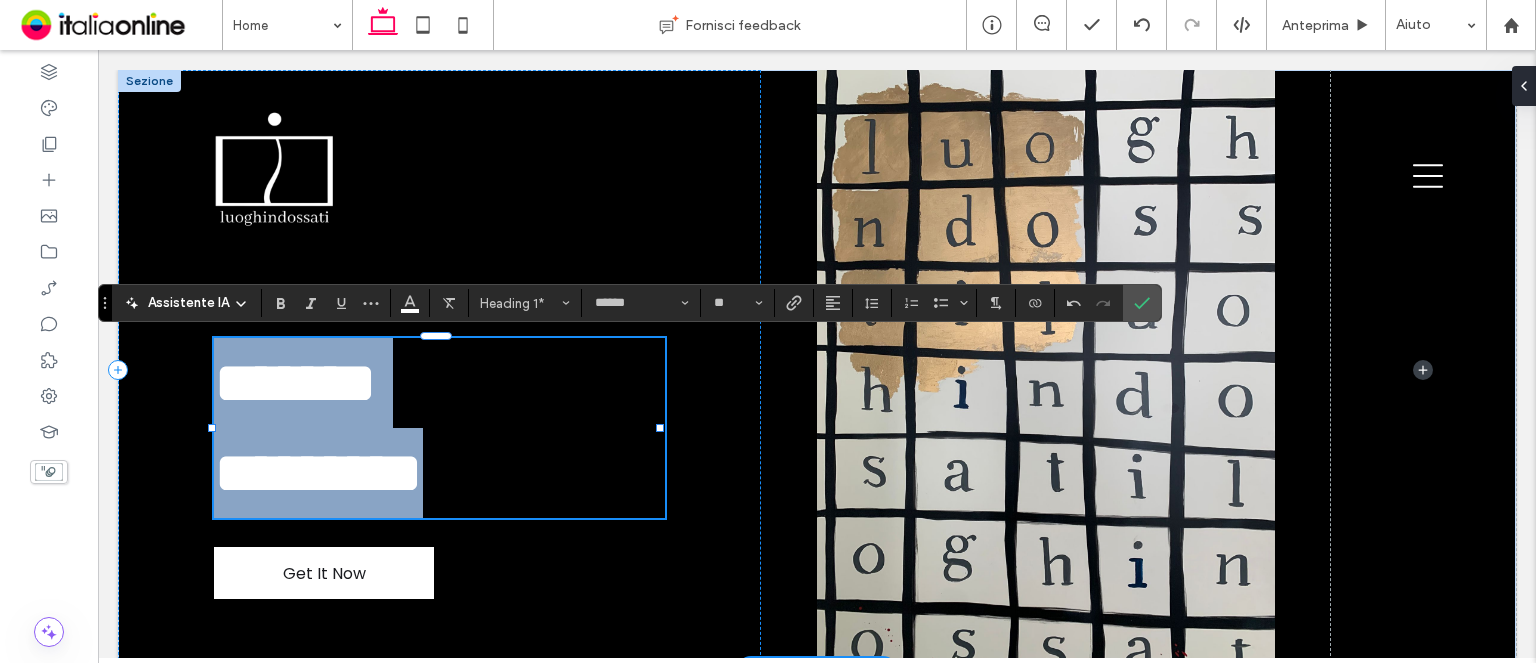 type on "*******" 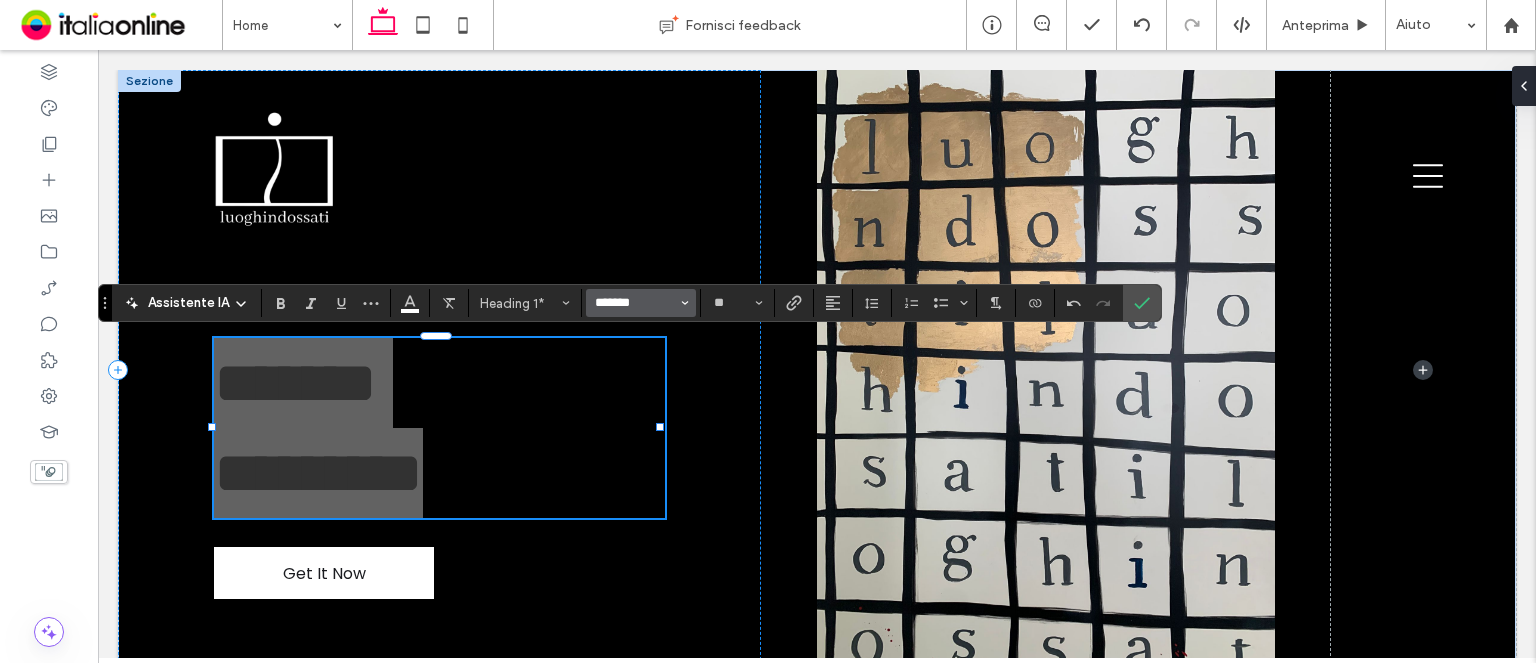 click on "*******" at bounding box center [635, 303] 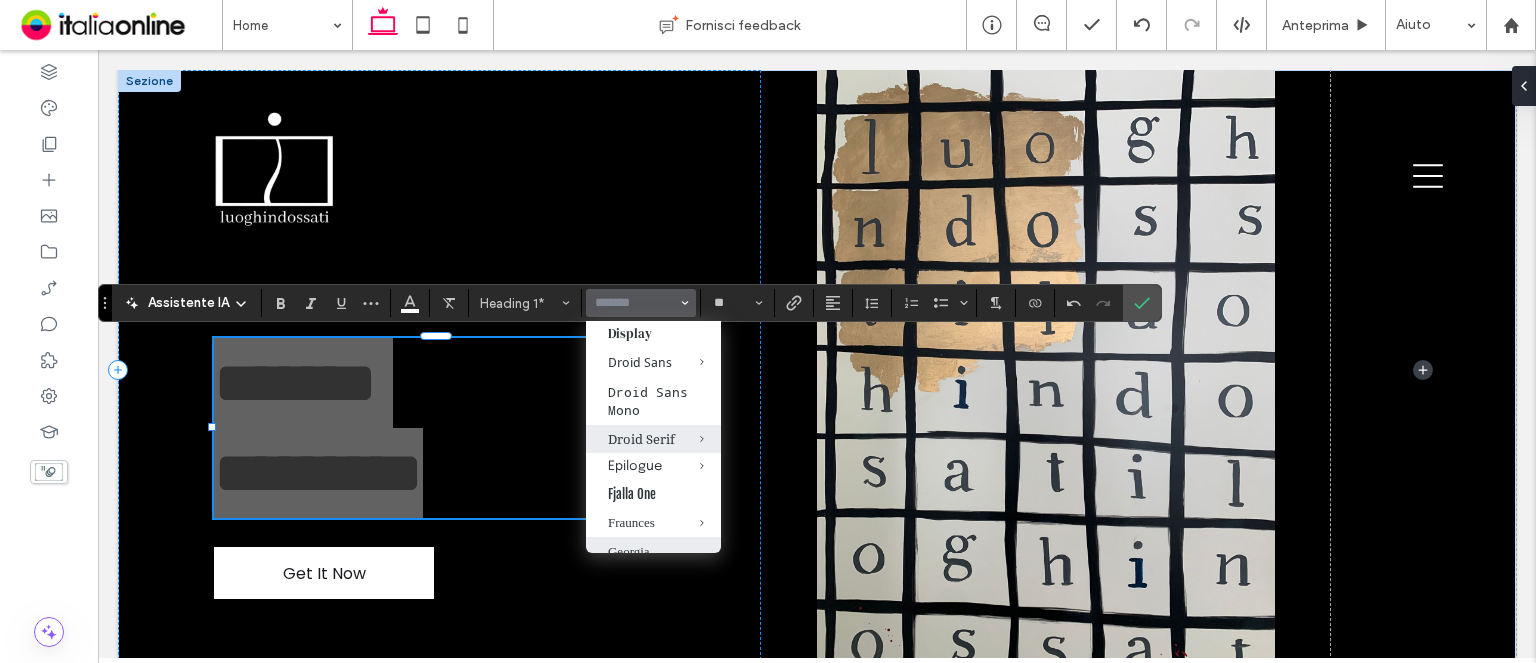 scroll, scrollTop: 600, scrollLeft: 0, axis: vertical 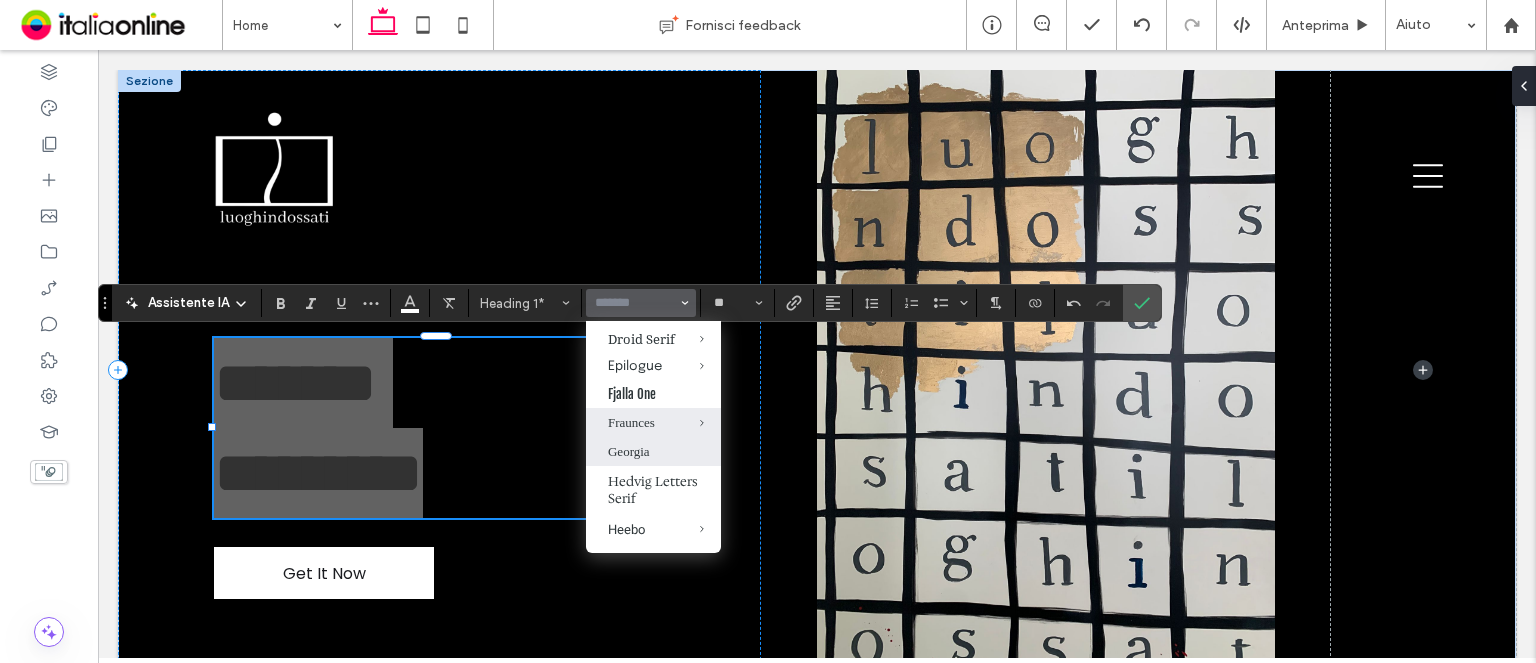 click on "Fraunces" at bounding box center (653, 423) 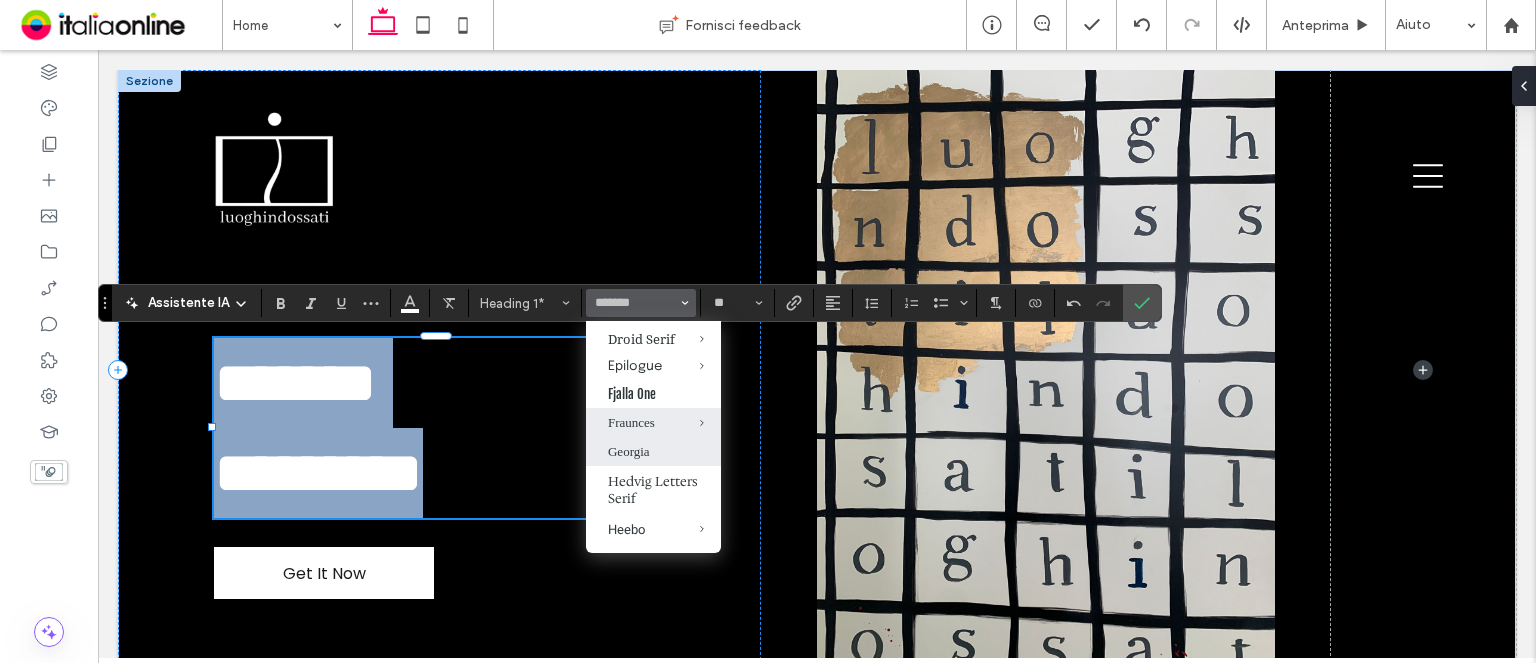 type on "********" 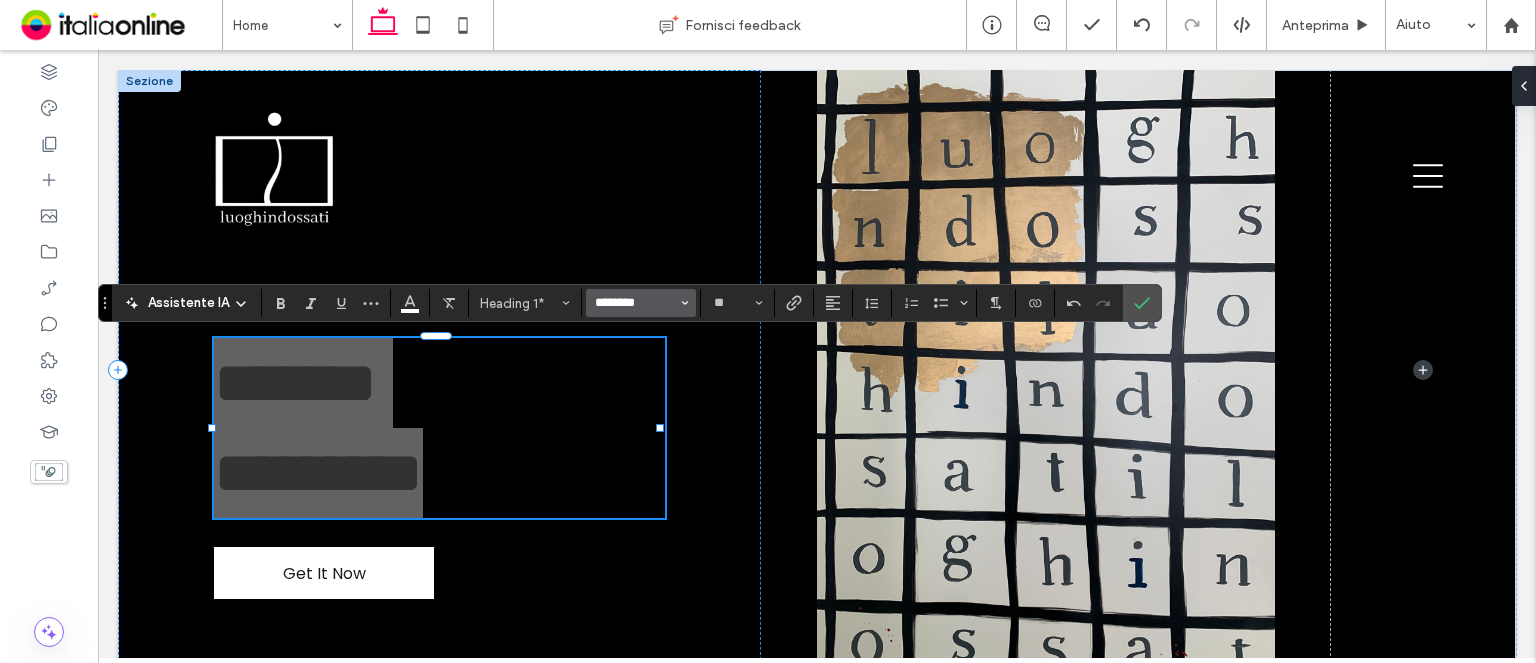 click on "********" at bounding box center [635, 303] 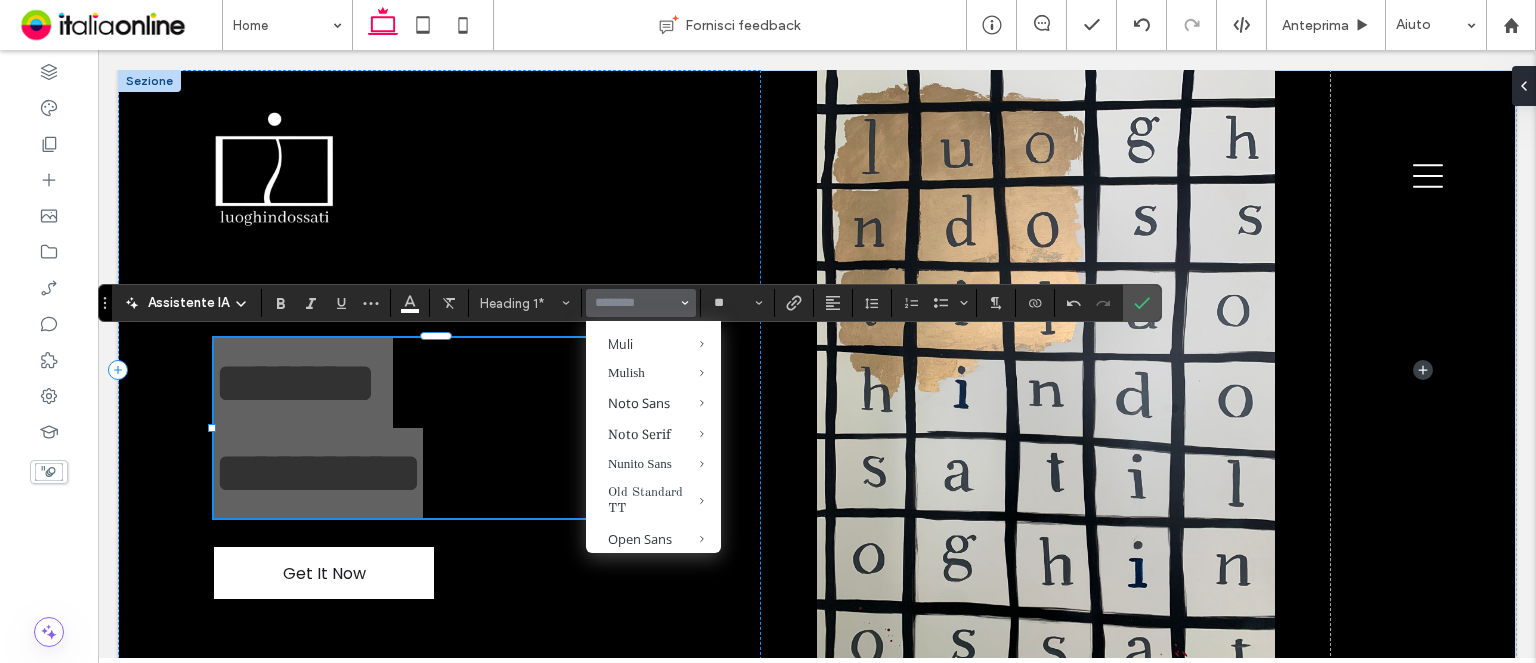 scroll, scrollTop: 1200, scrollLeft: 0, axis: vertical 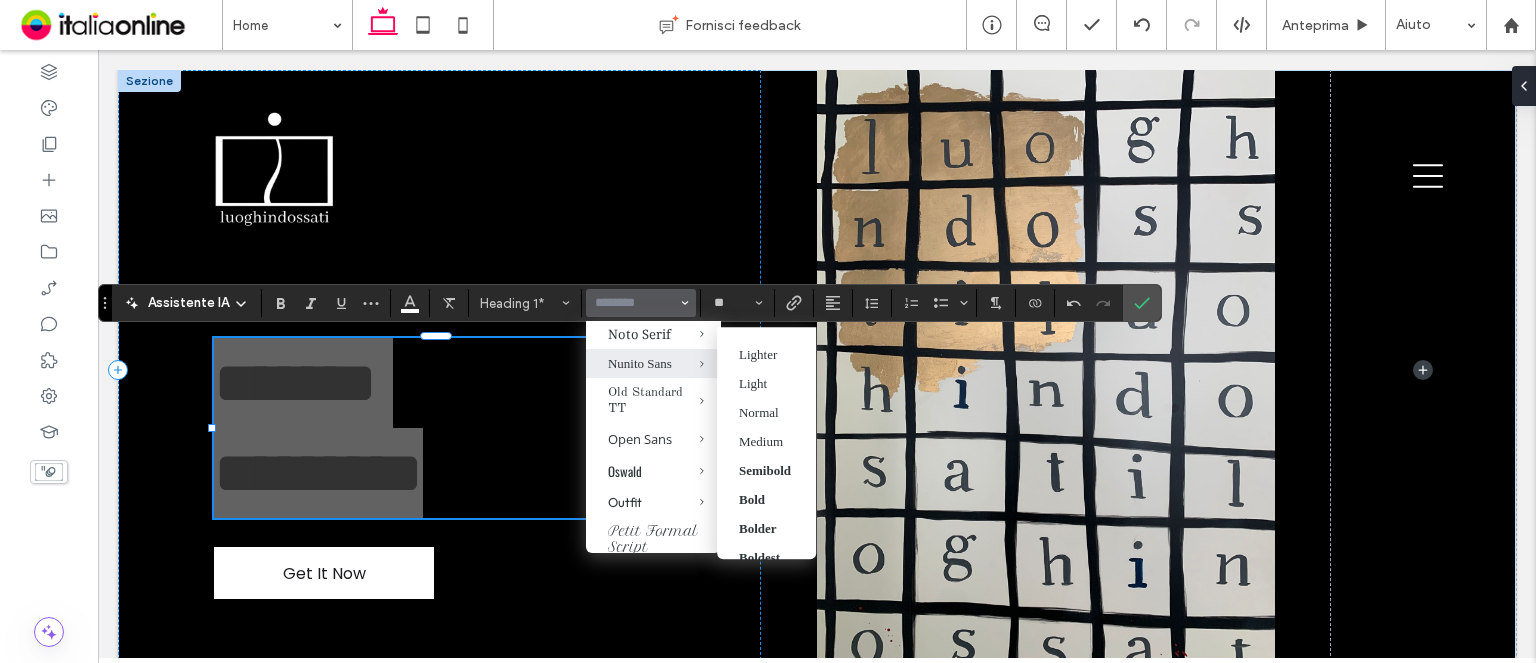 click on "Nunito Sans" at bounding box center (653, 364) 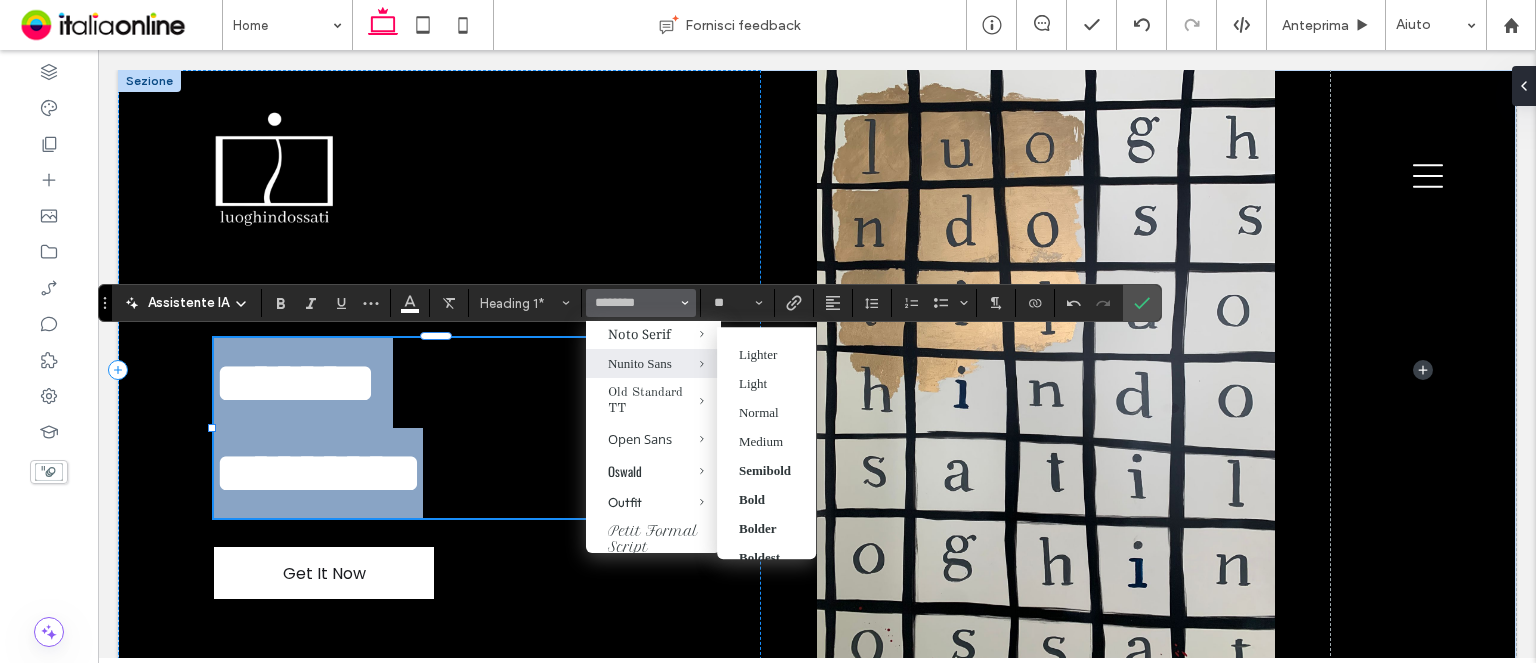 type on "**********" 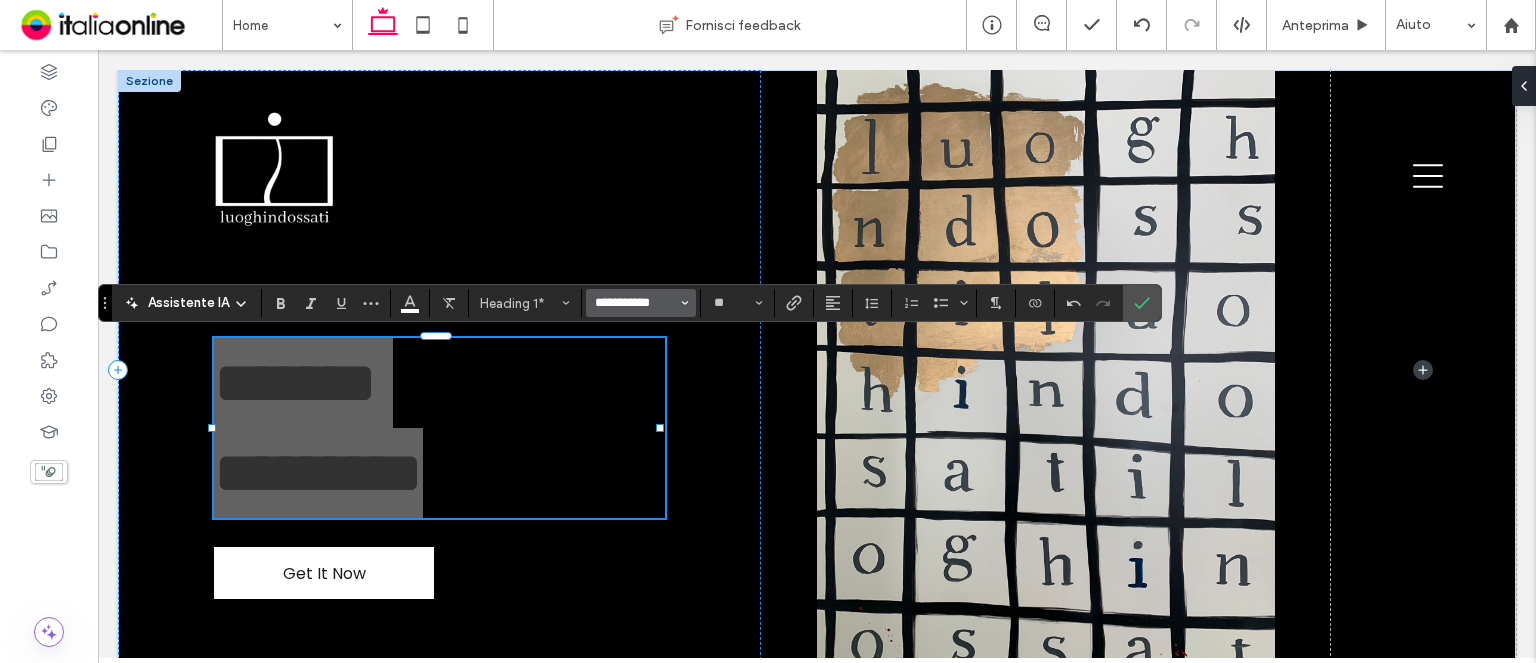 click on "**********" at bounding box center (635, 303) 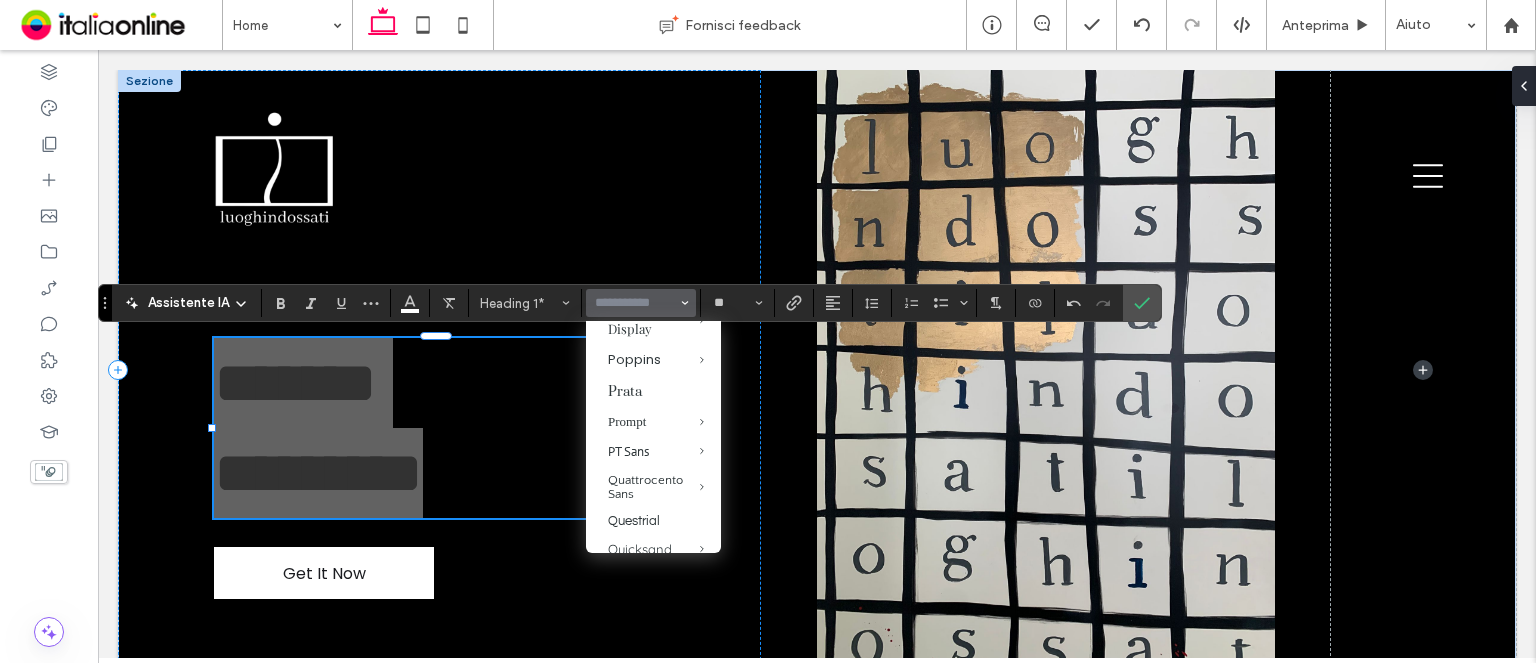 scroll, scrollTop: 1500, scrollLeft: 0, axis: vertical 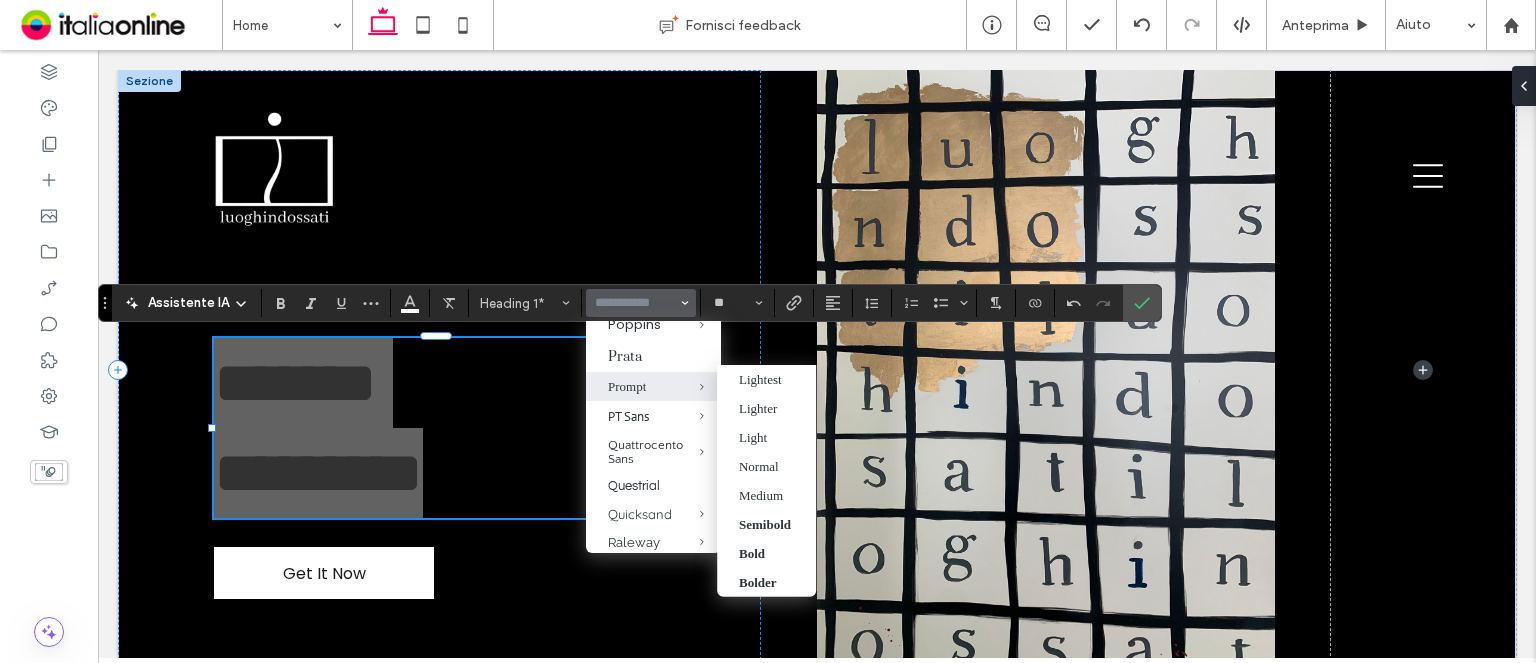 click at bounding box center [687, 386] 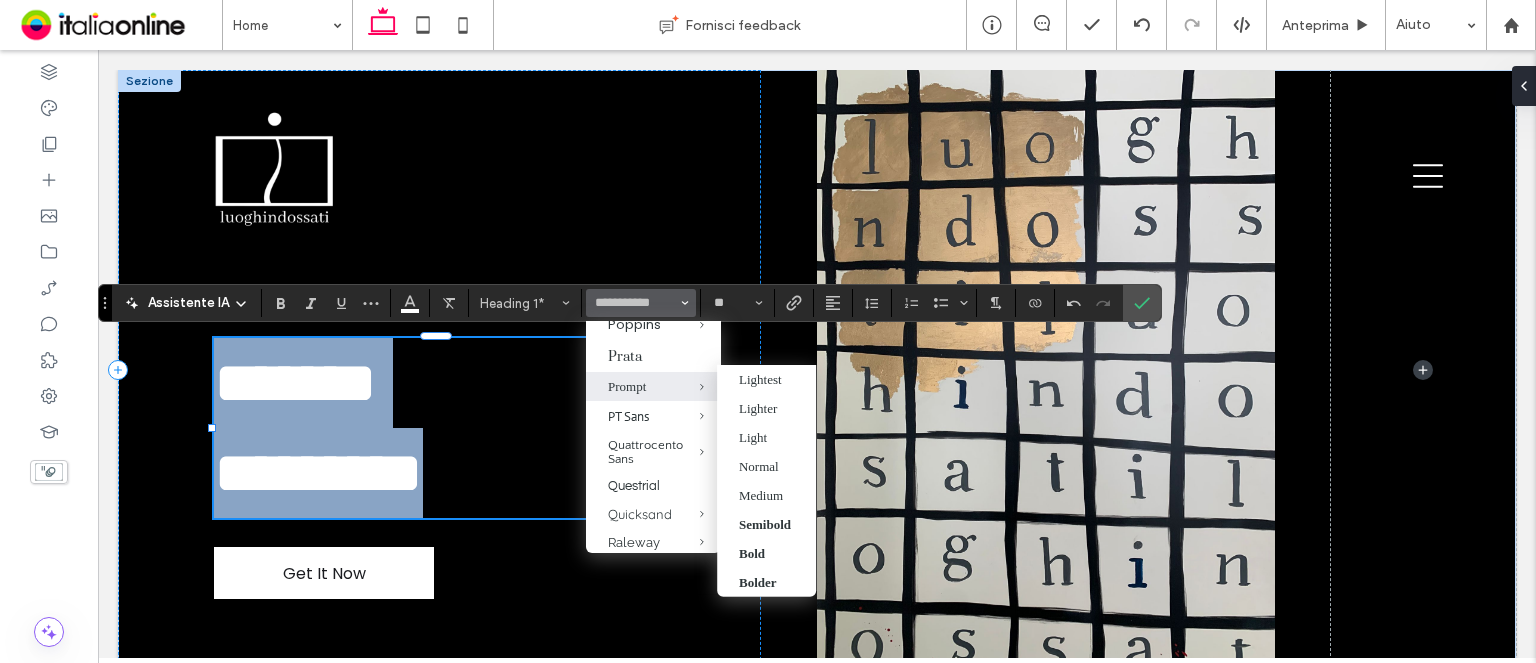 type on "******" 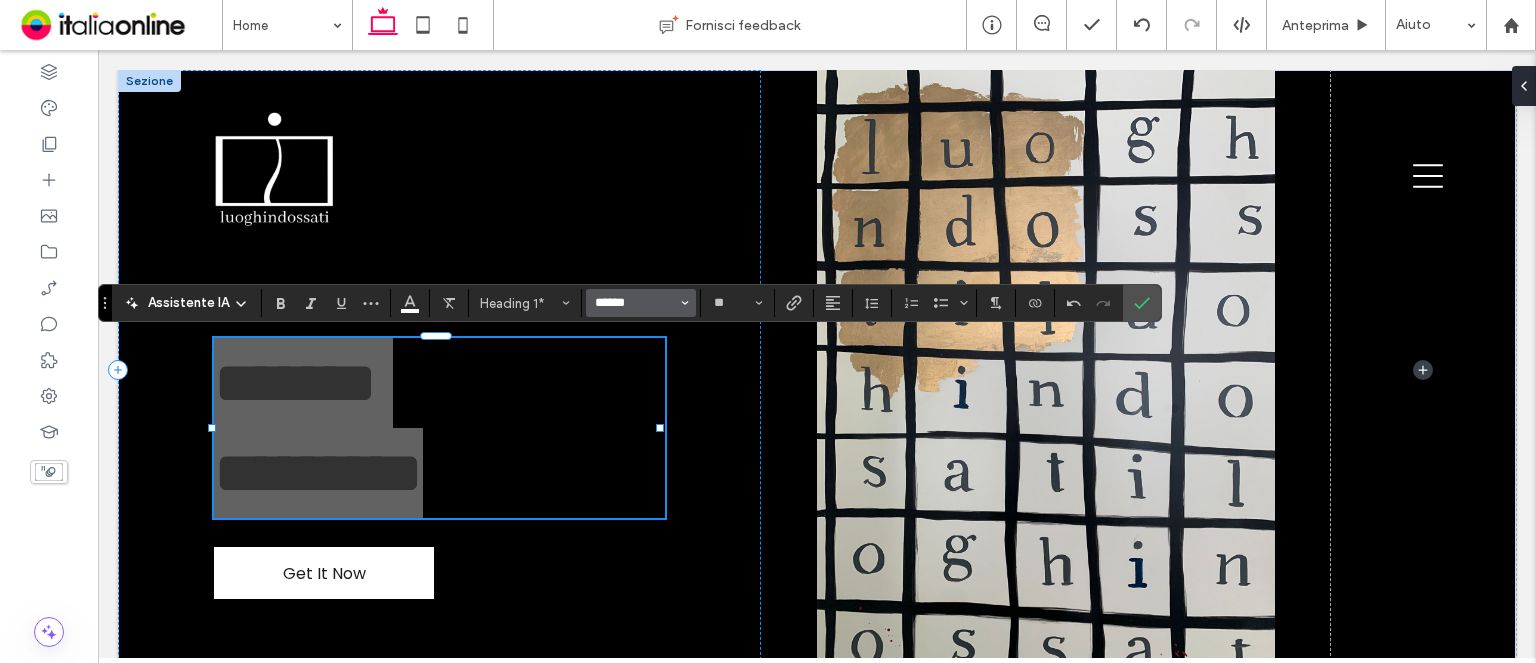 click on "******" at bounding box center [635, 303] 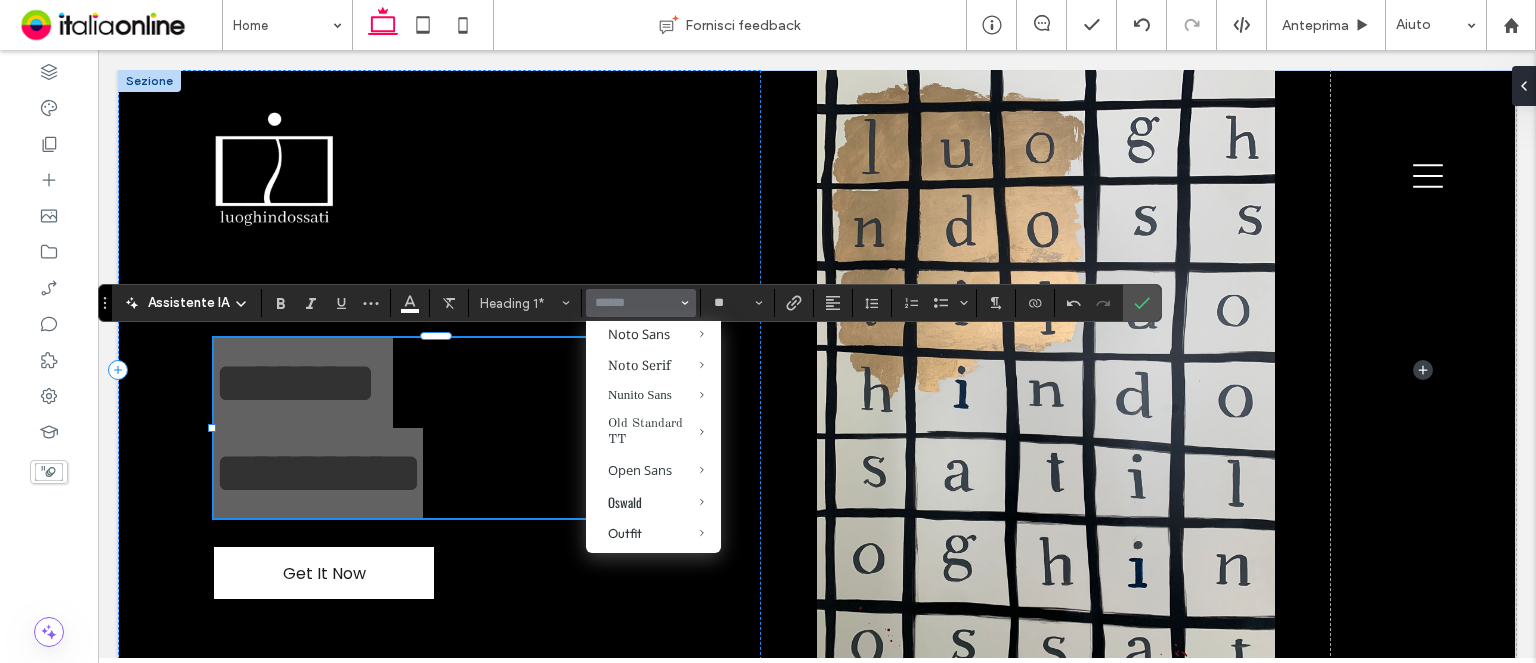 scroll, scrollTop: 1157, scrollLeft: 0, axis: vertical 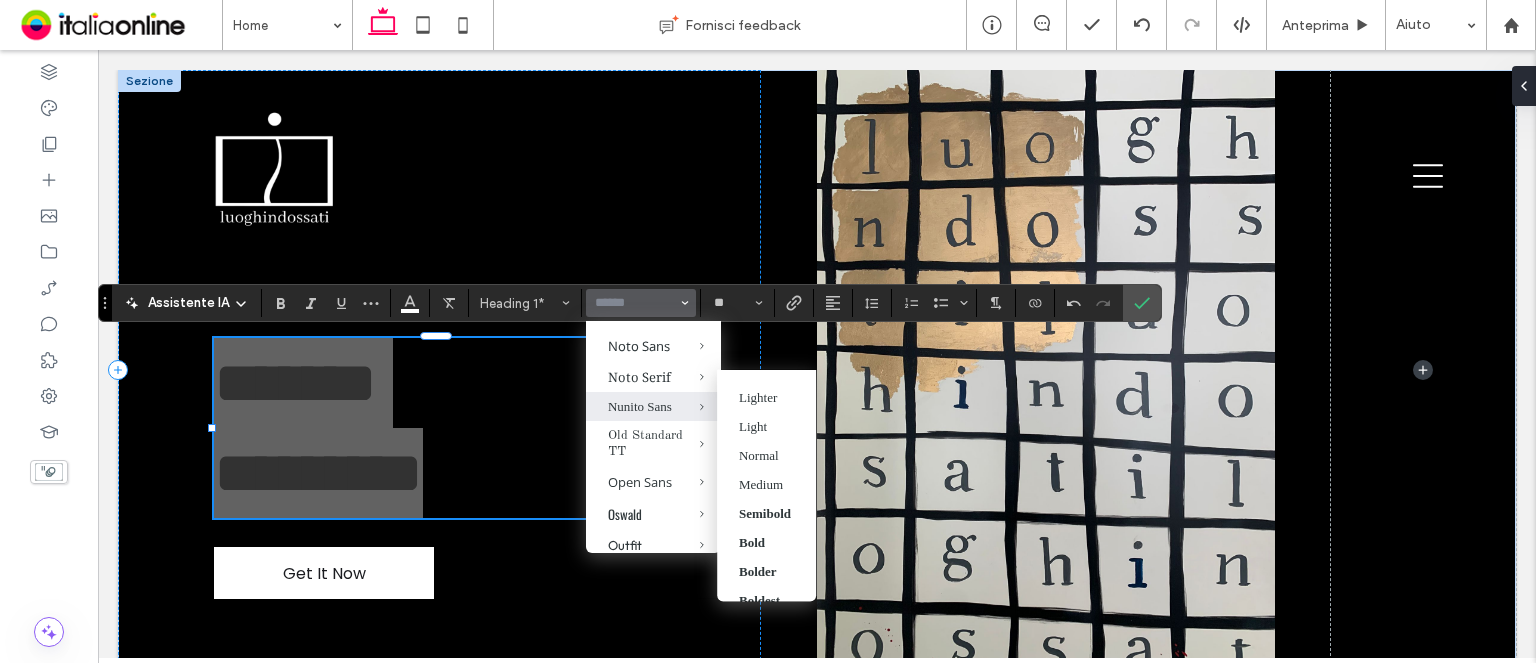 click at bounding box center [687, 406] 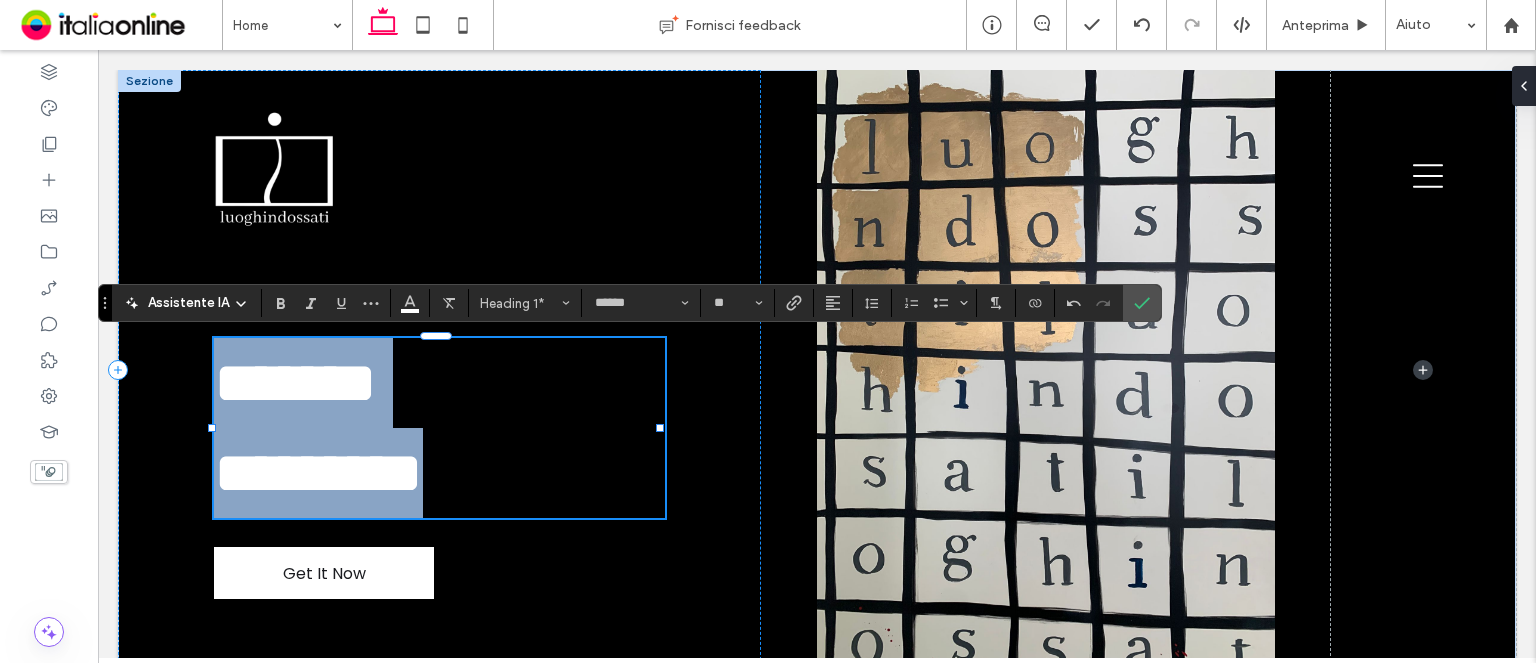 type on "**********" 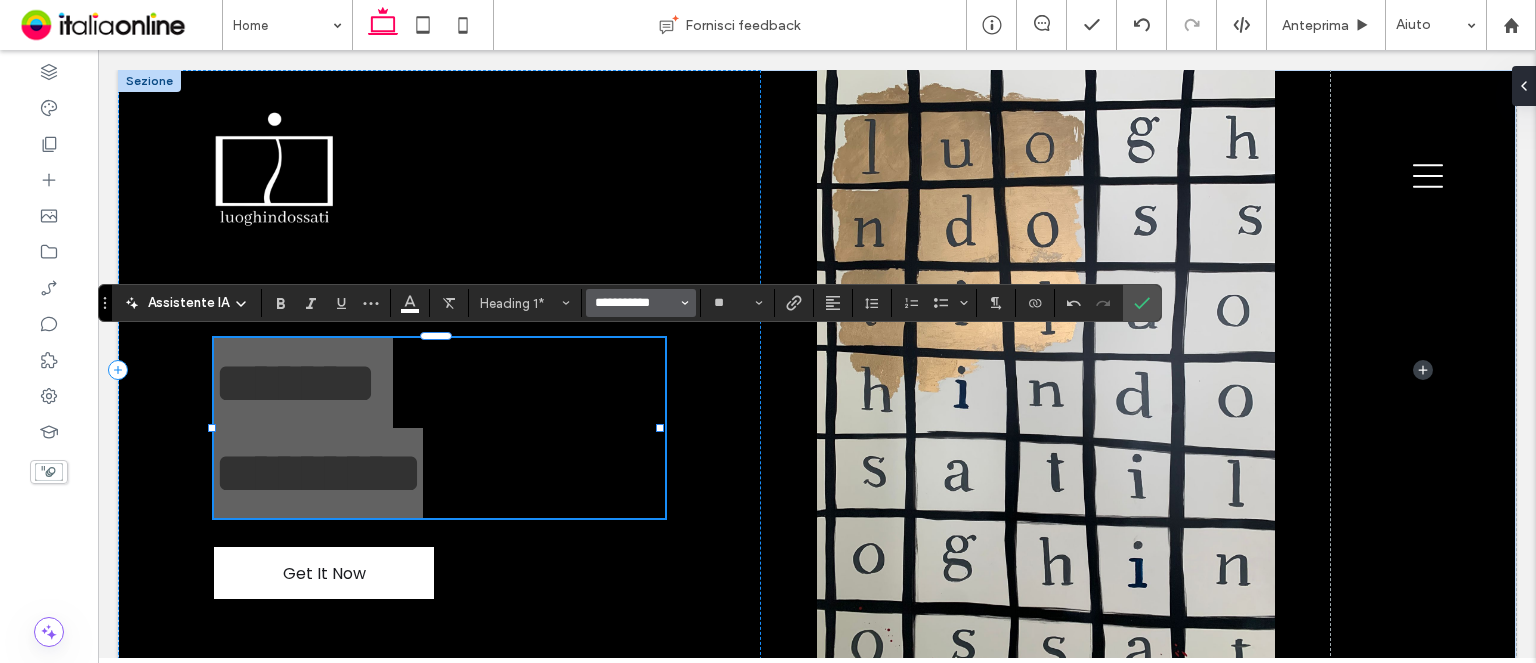 click on "**********" at bounding box center [635, 303] 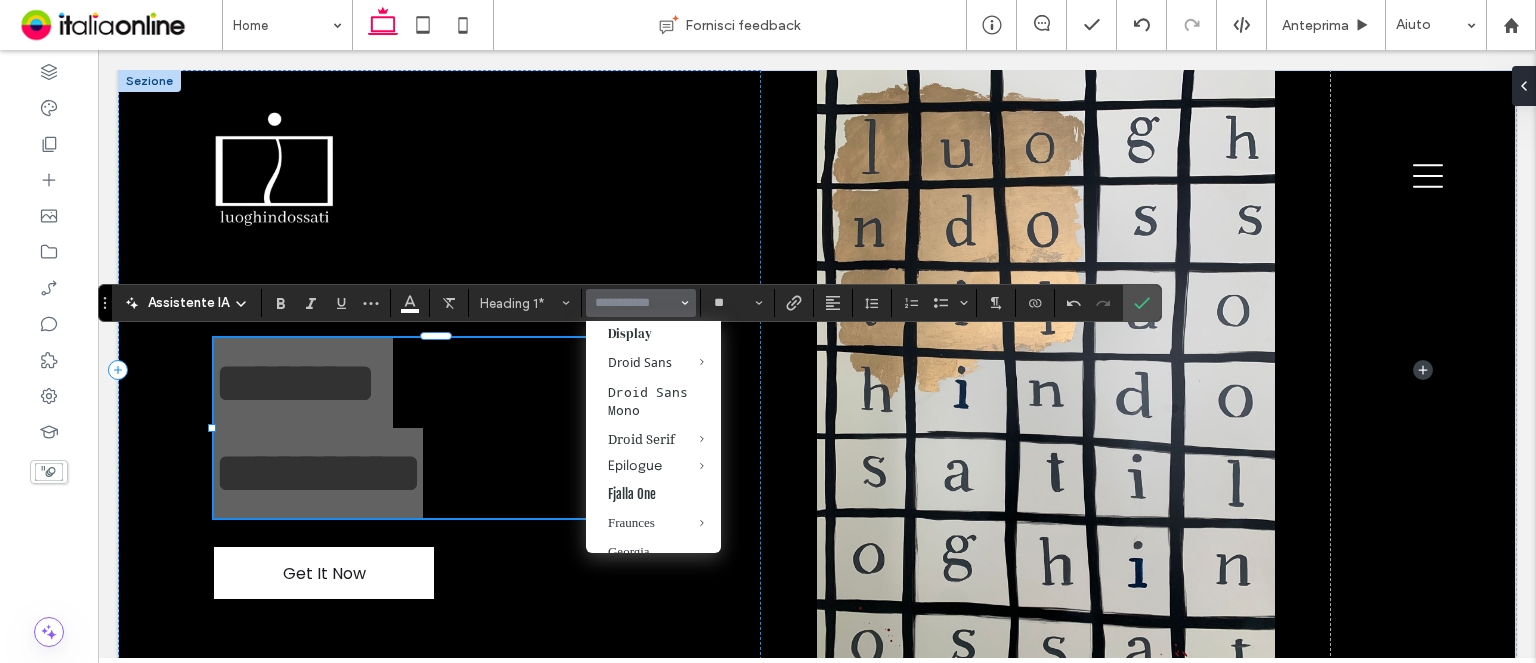 scroll, scrollTop: 600, scrollLeft: 0, axis: vertical 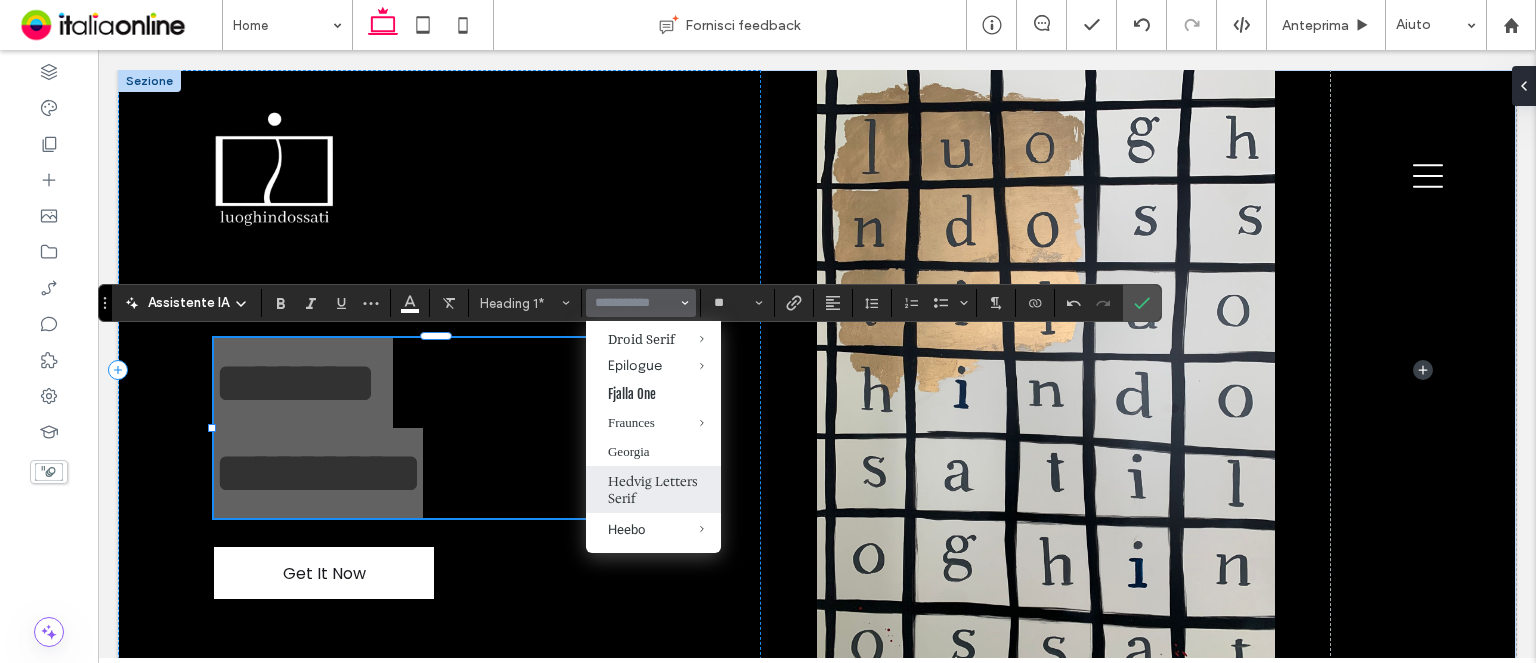click on "Hedvig Letters Serif" at bounding box center [653, 489] 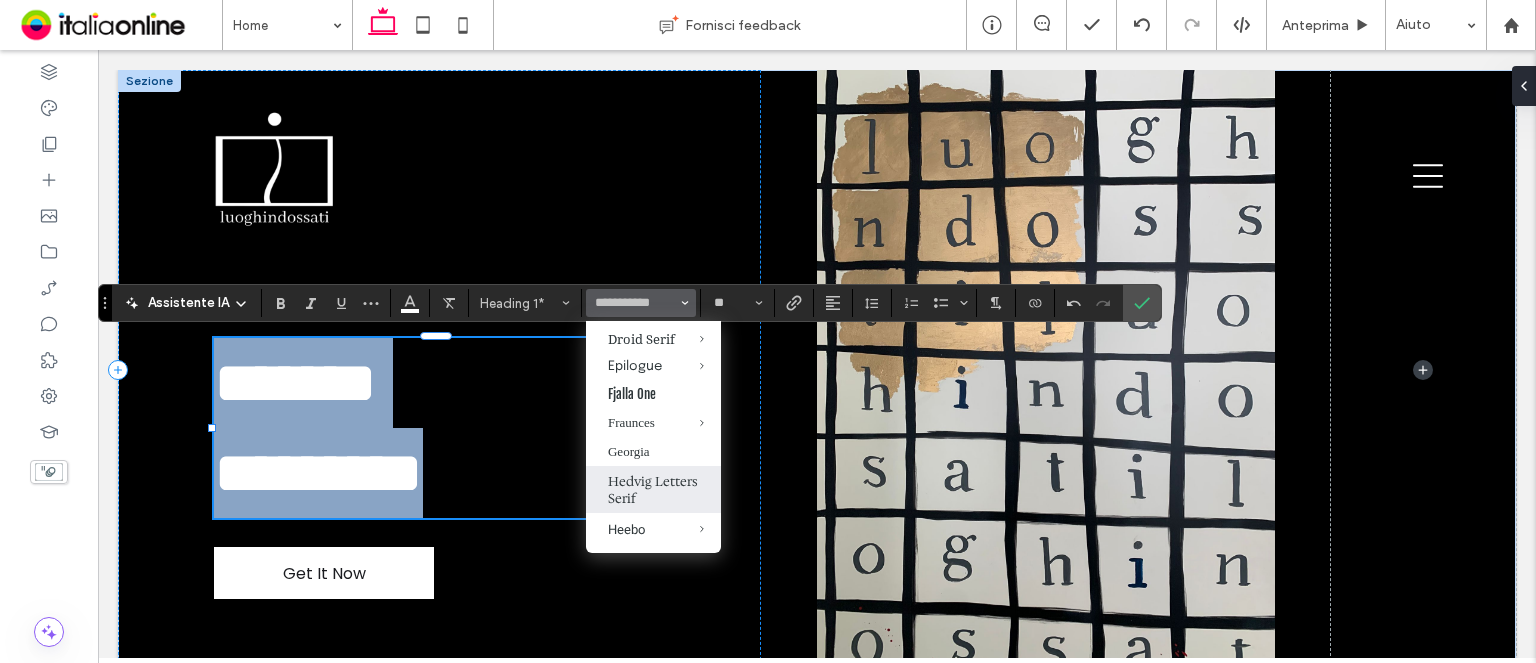 type on "**********" 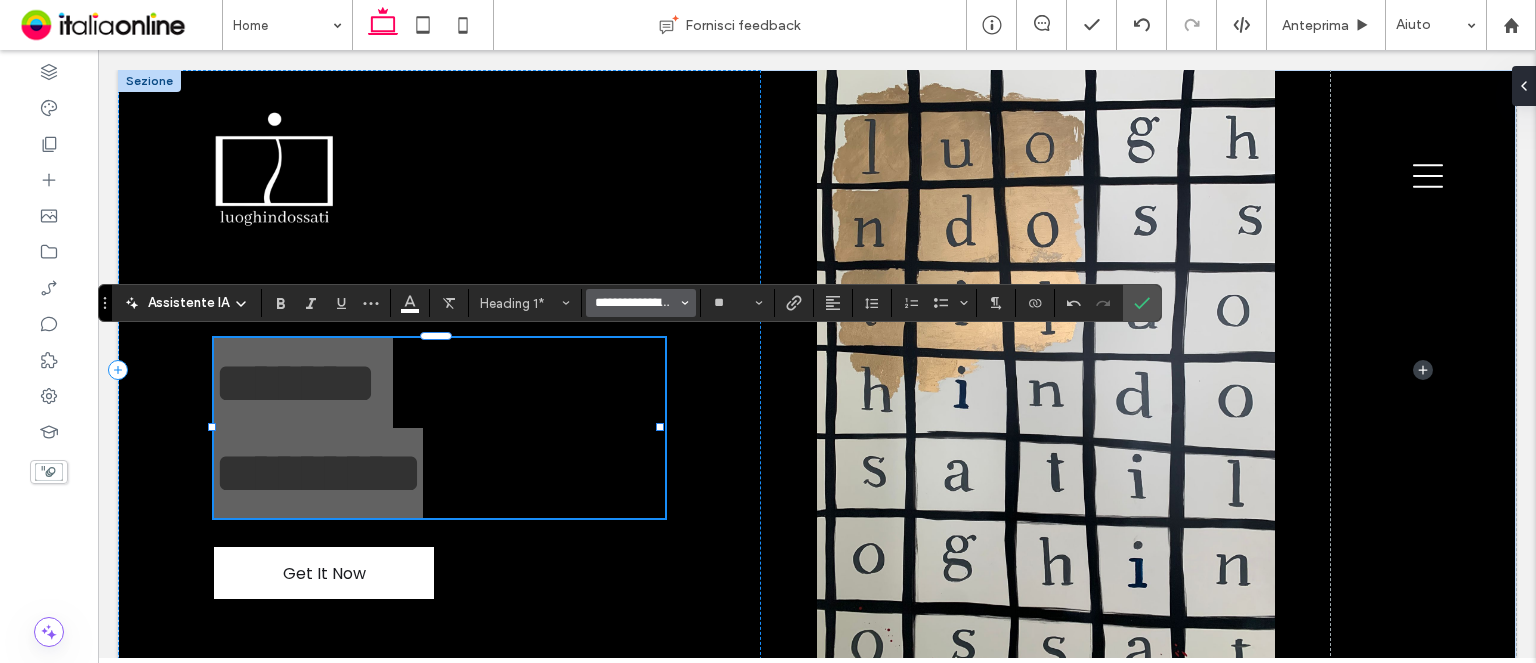 click on "**********" at bounding box center [635, 303] 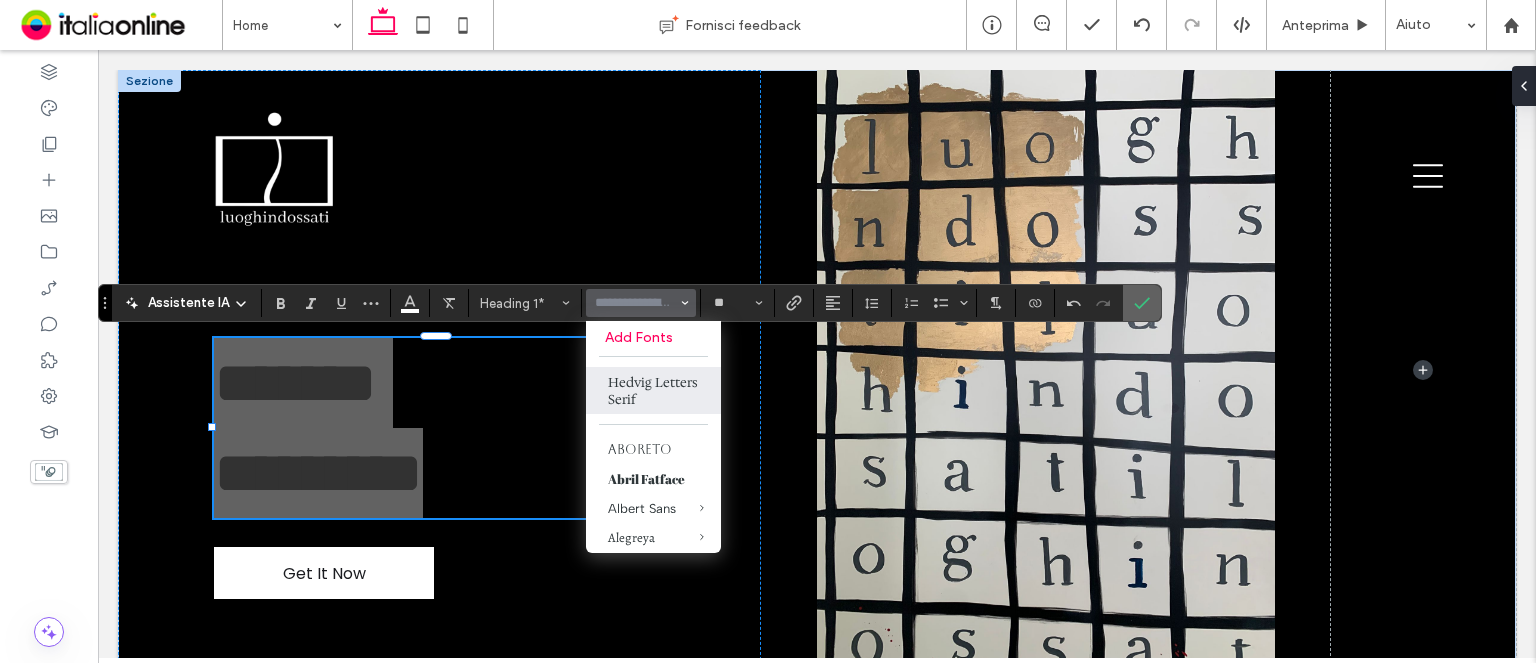 drag, startPoint x: 1059, startPoint y: 262, endPoint x: 1144, endPoint y: 311, distance: 98.11218 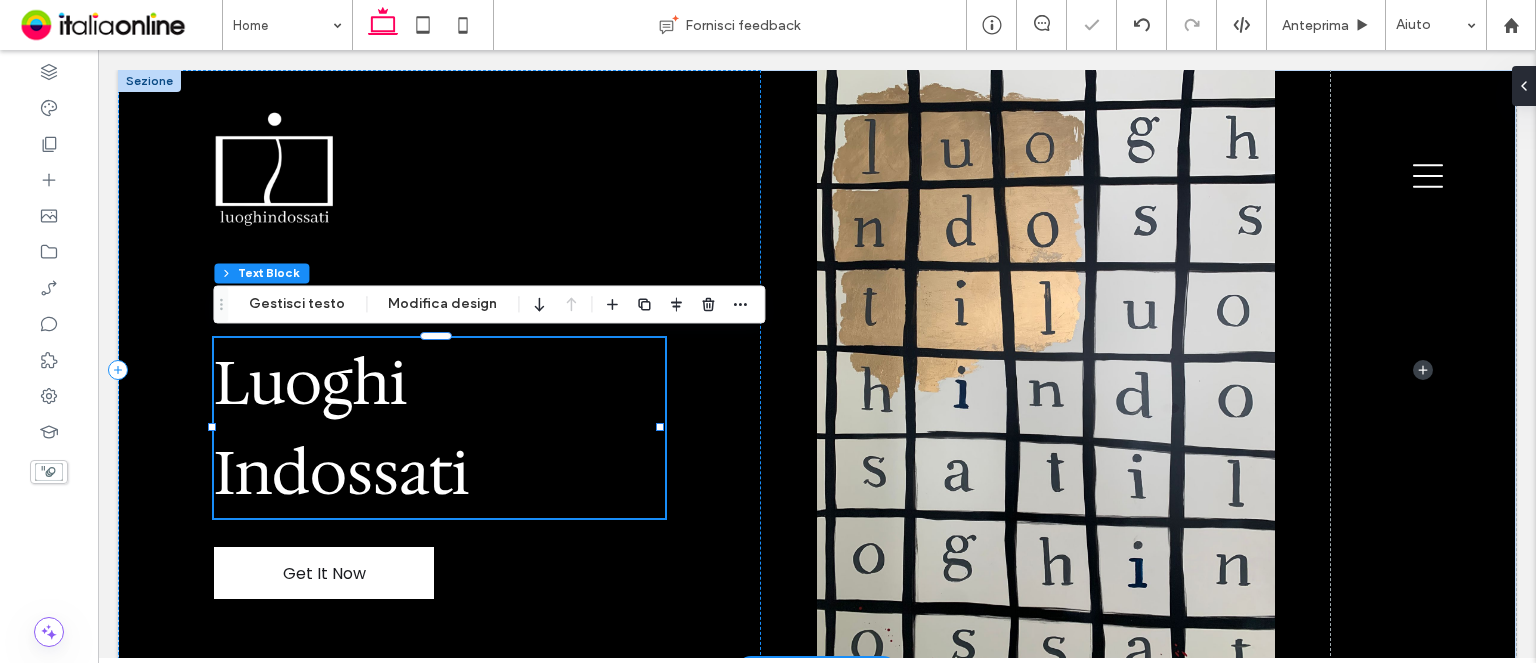 click on "Indossati" at bounding box center [439, 473] 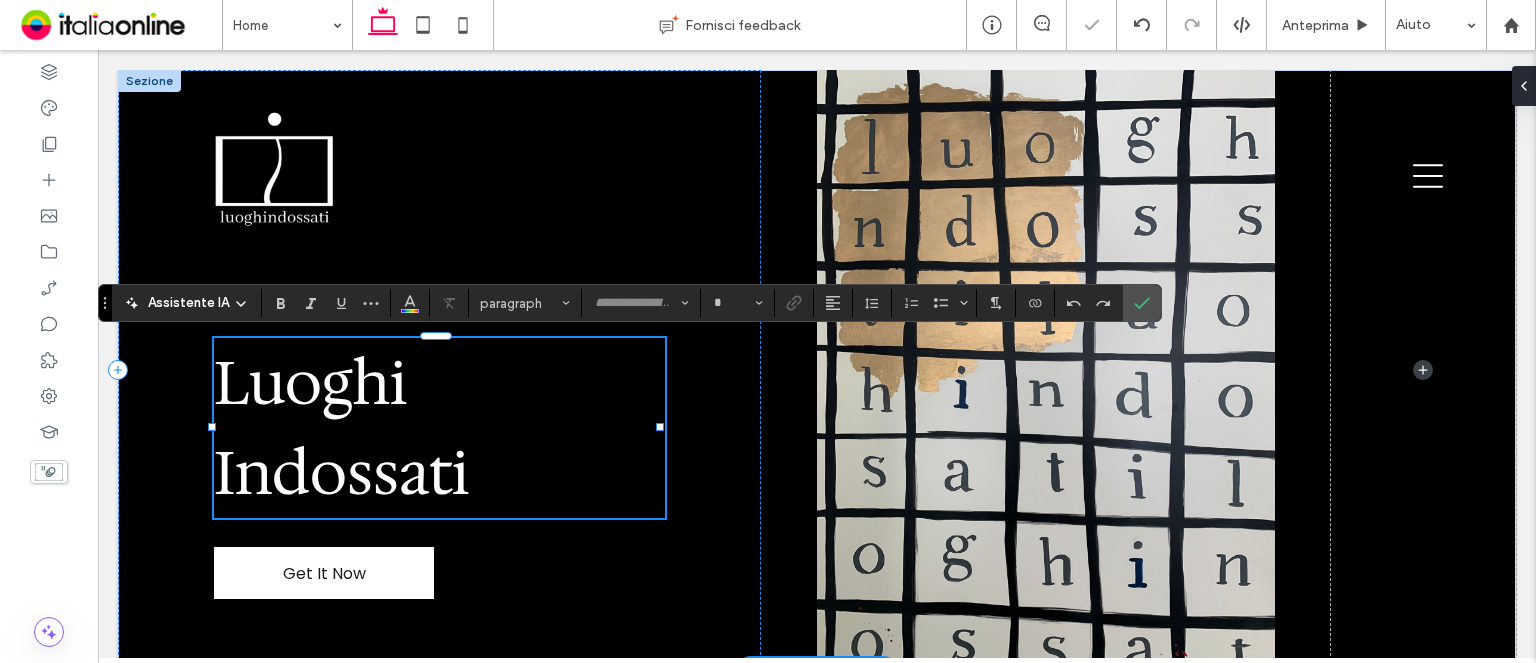 type on "**********" 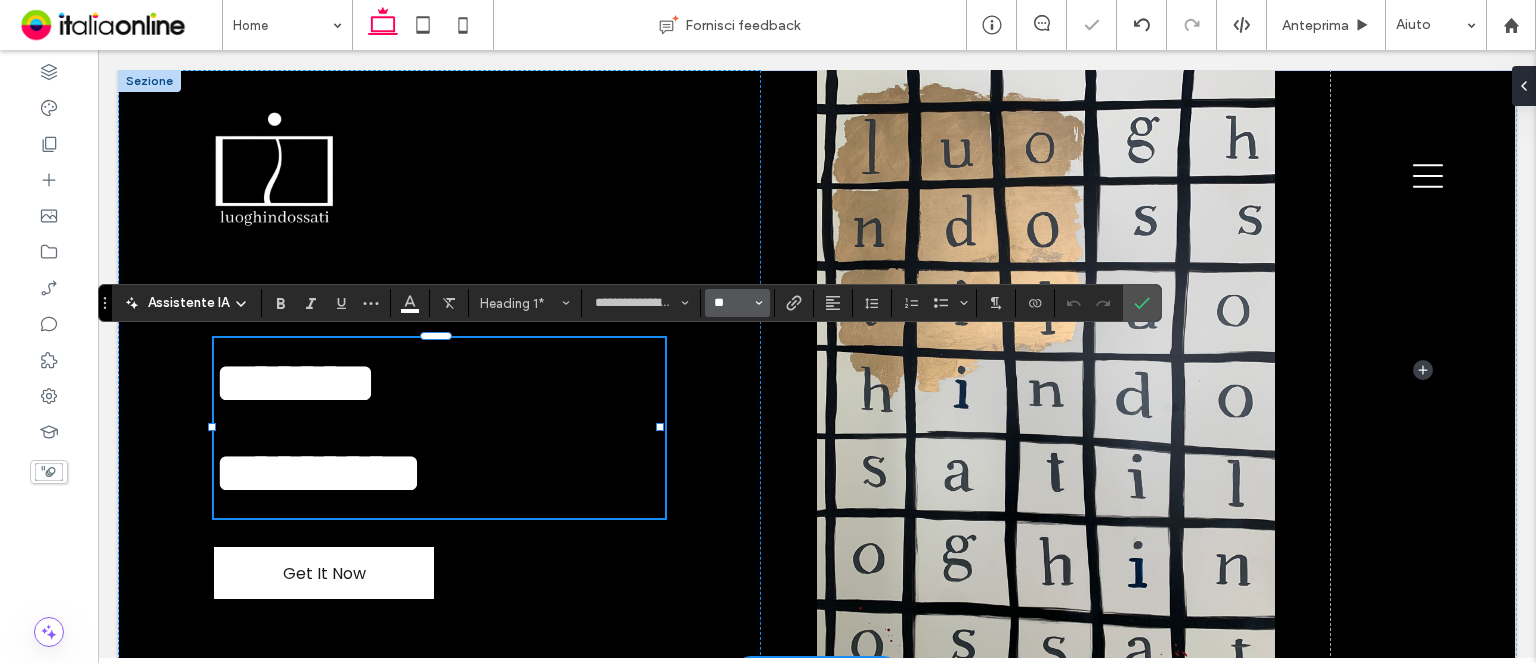 click on "**" at bounding box center [731, 303] 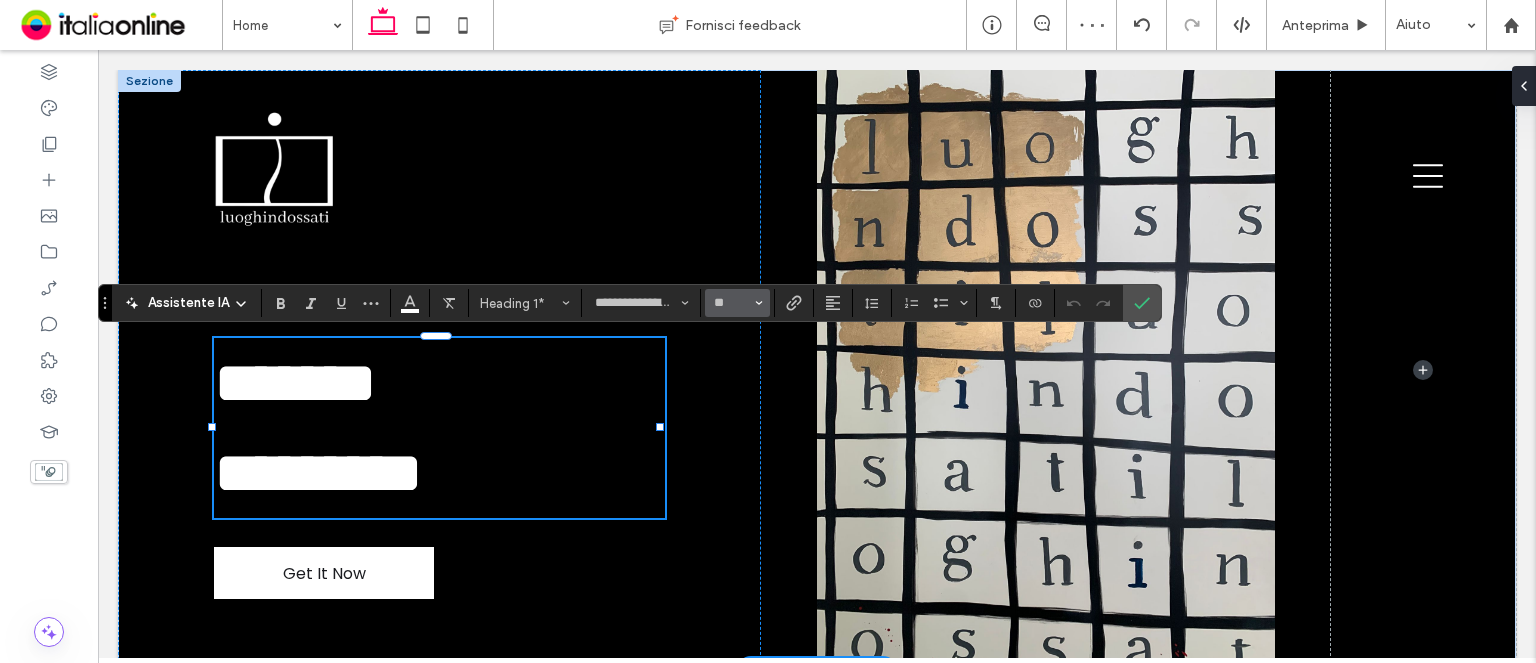 type on "**" 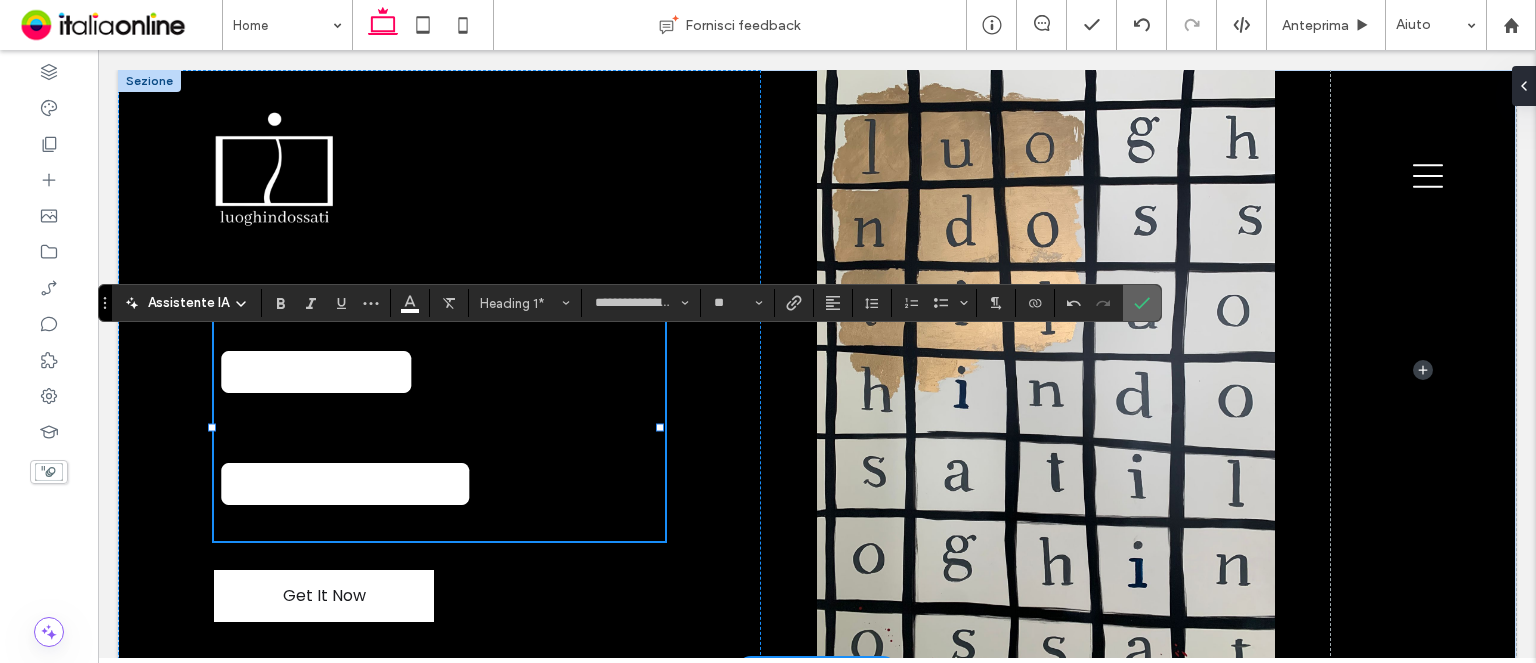 click at bounding box center [1142, 303] 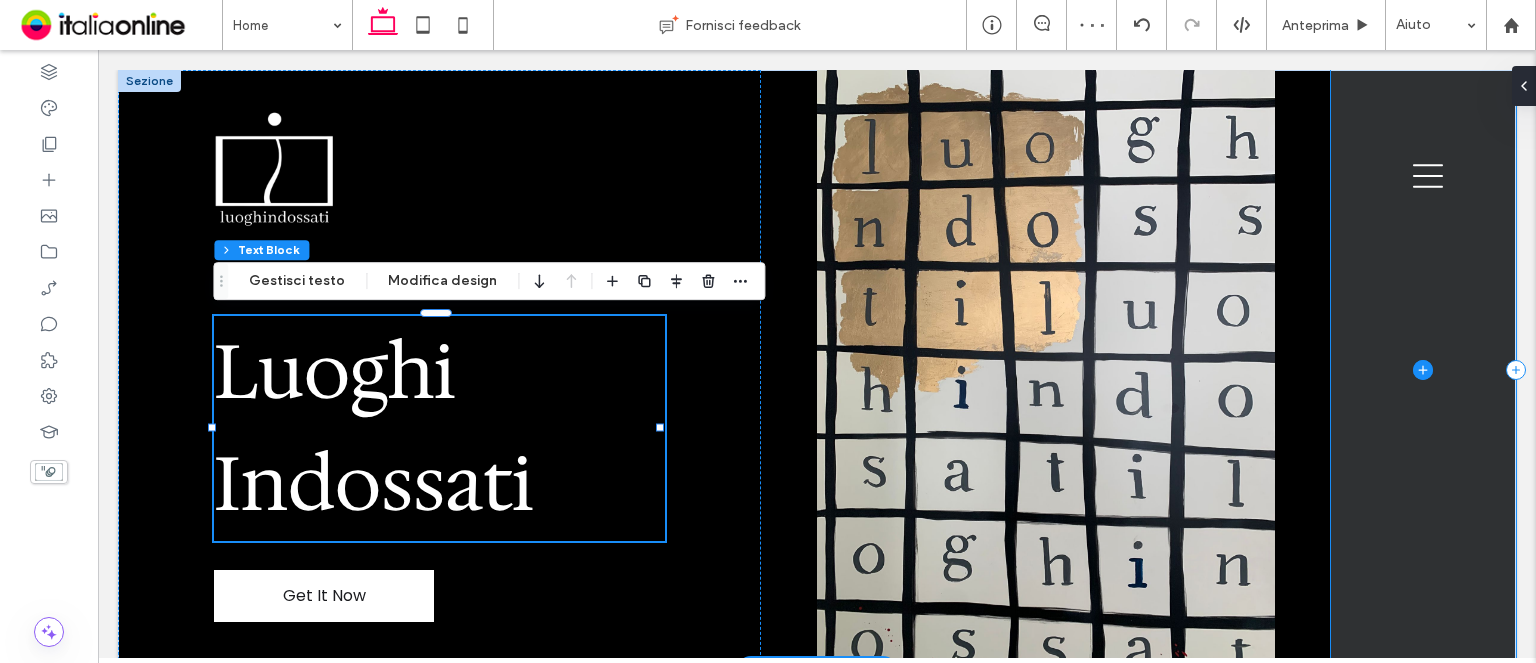 drag, startPoint x: 1455, startPoint y: 452, endPoint x: 1460, endPoint y: 418, distance: 34.36568 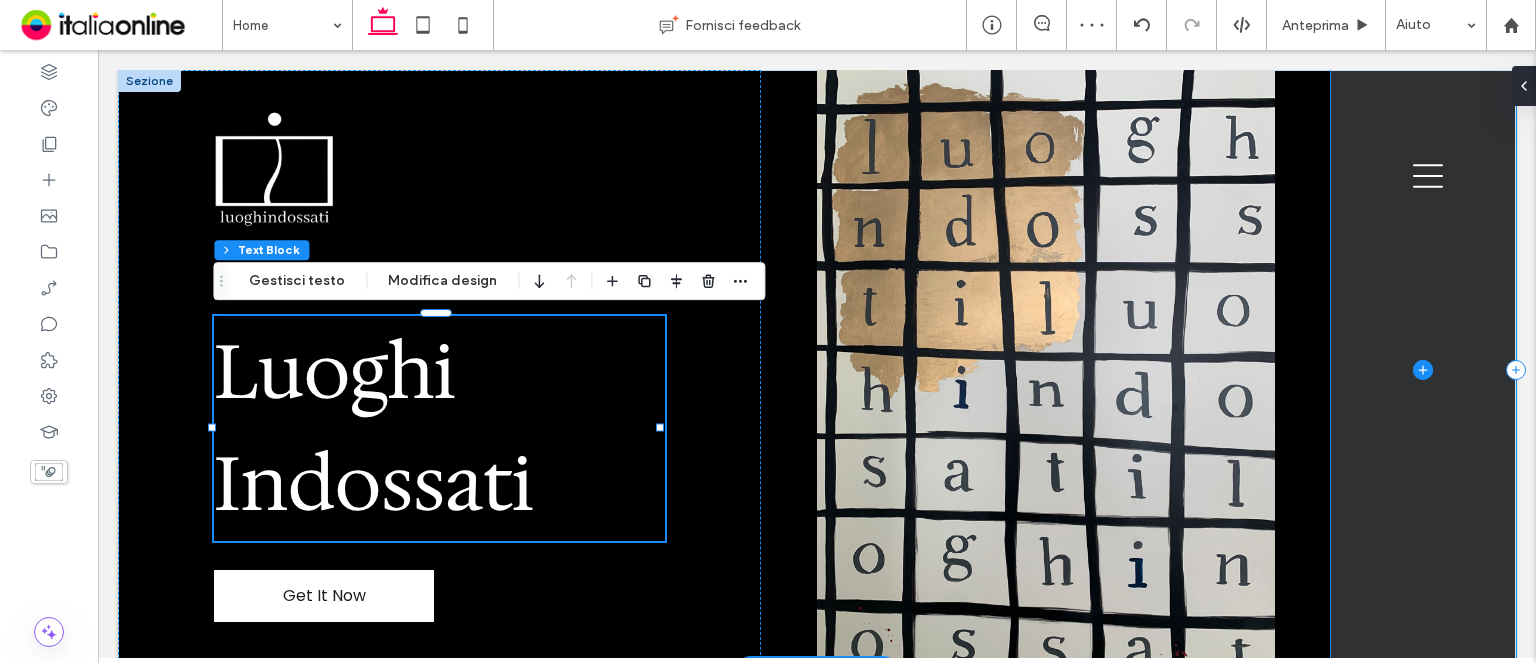 click at bounding box center (1423, 370) 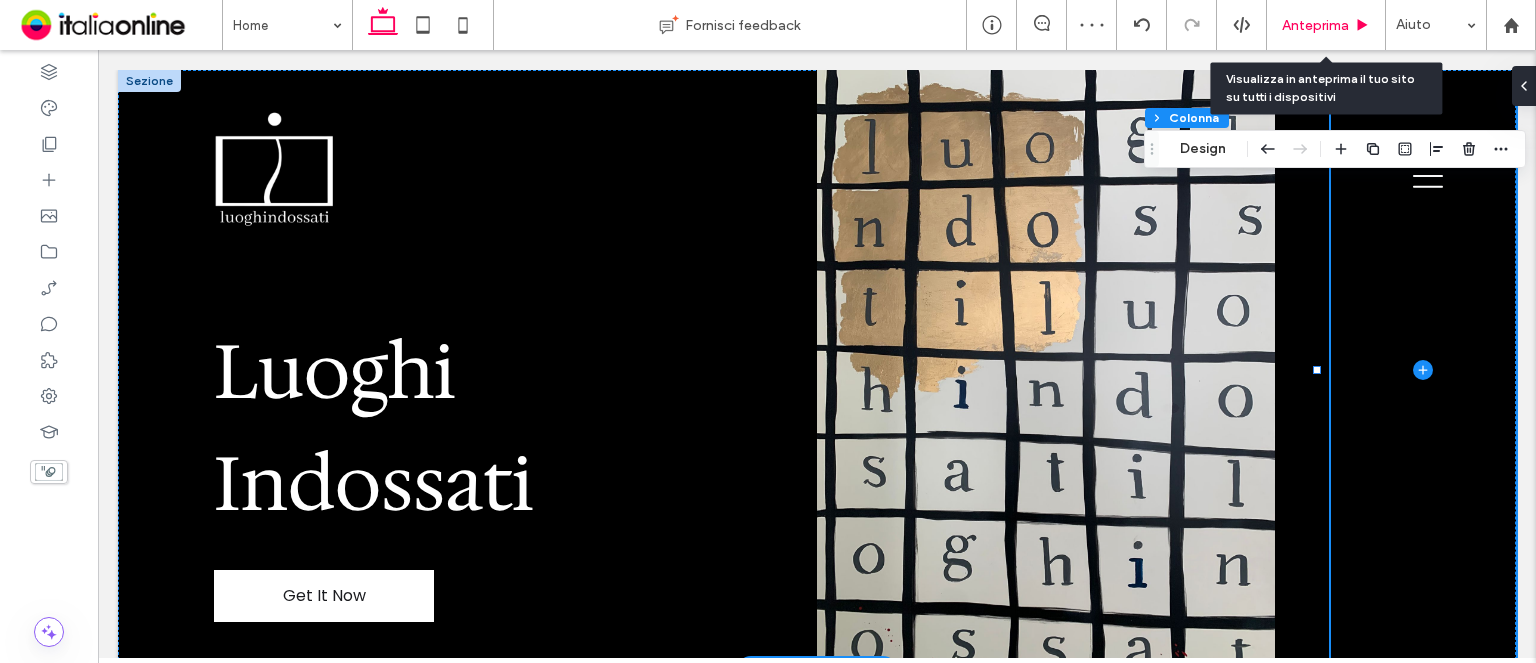 click on "Anteprima" at bounding box center [1315, 25] 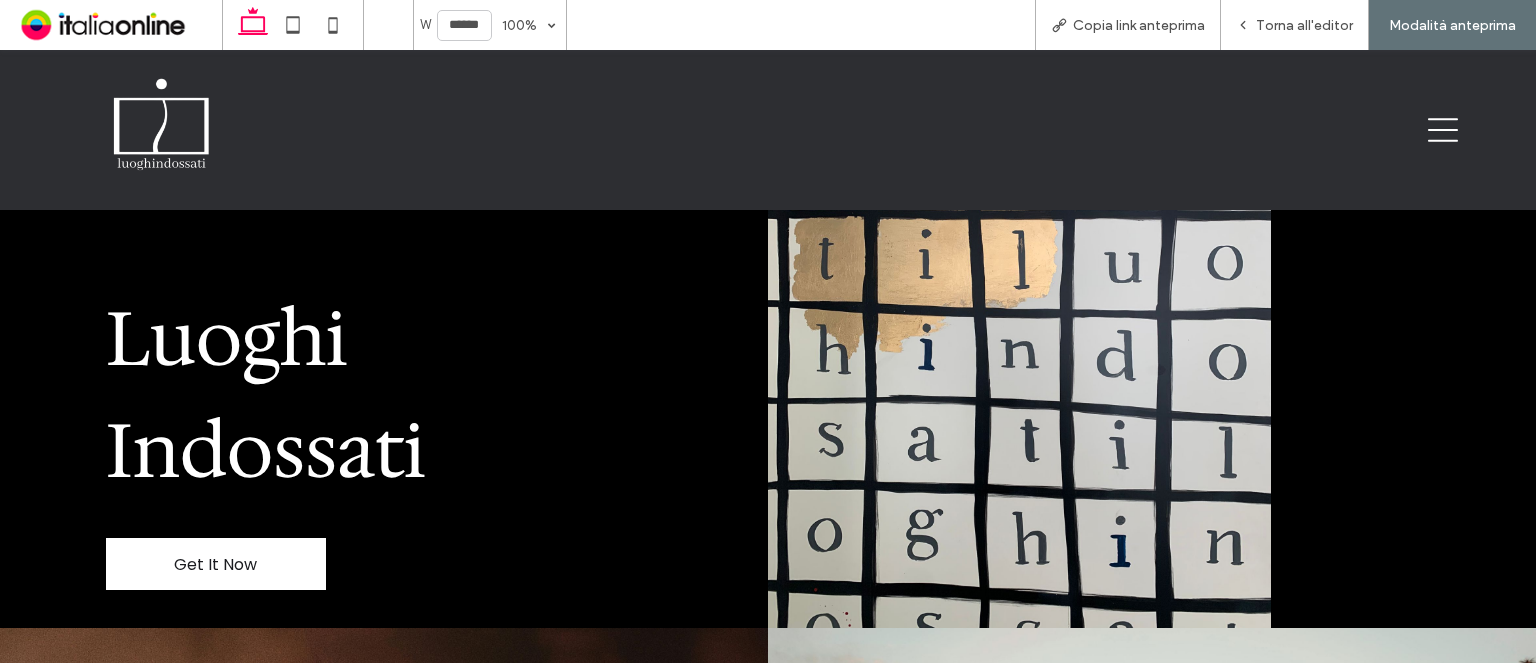 scroll, scrollTop: 0, scrollLeft: 0, axis: both 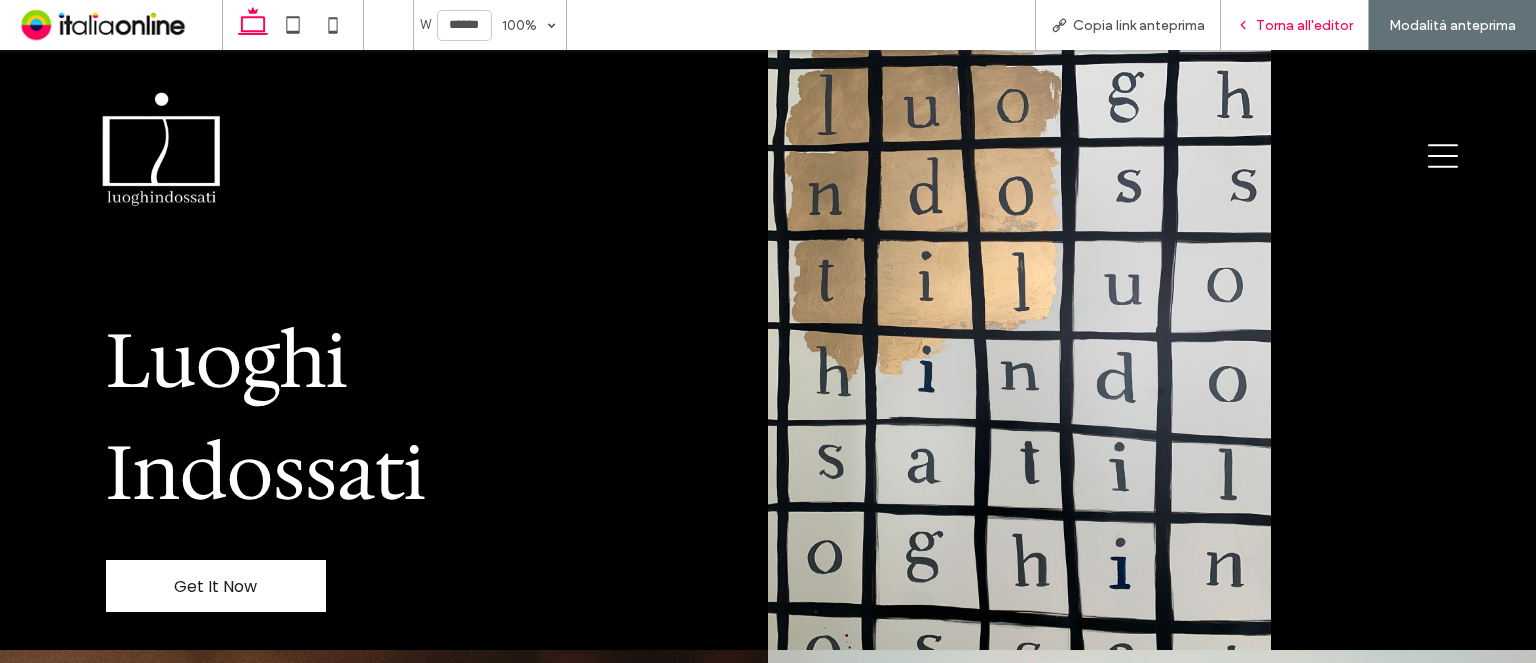 click on "Torna all'editor" at bounding box center (1304, 25) 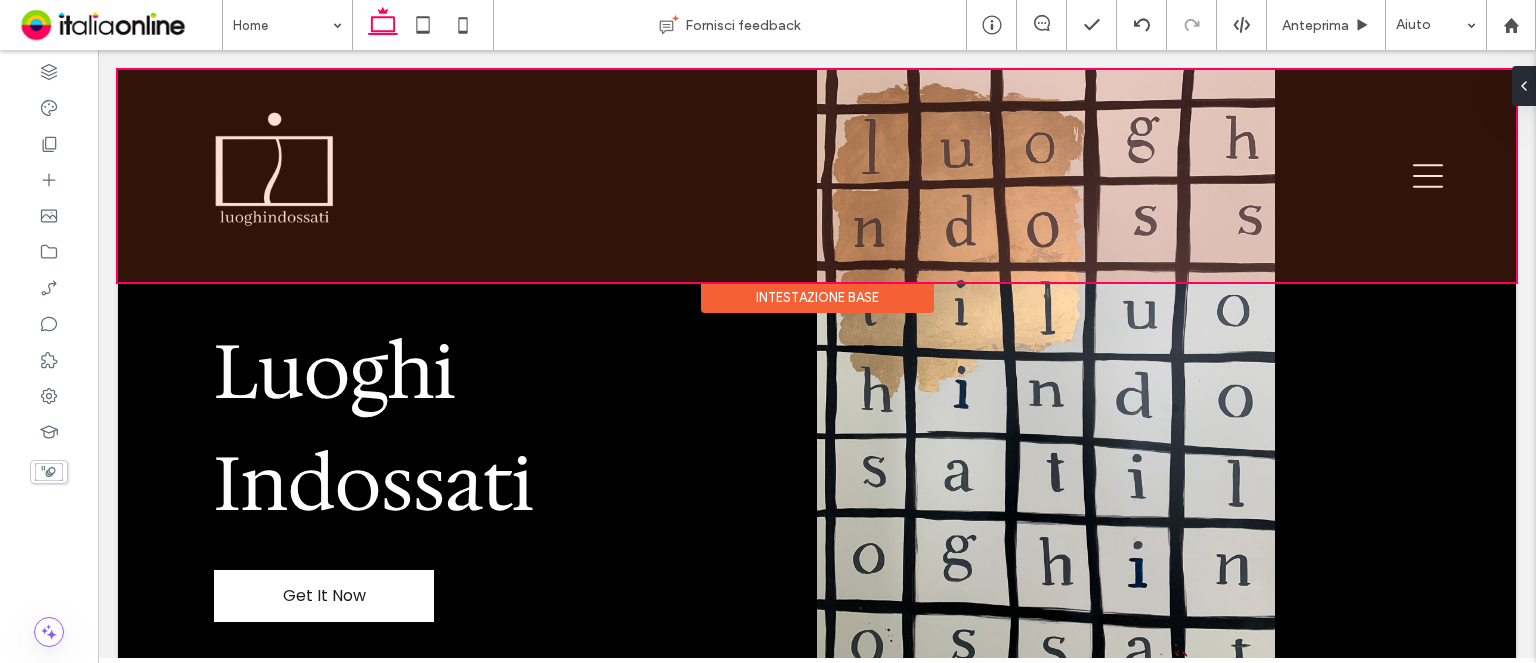 click at bounding box center (817, 176) 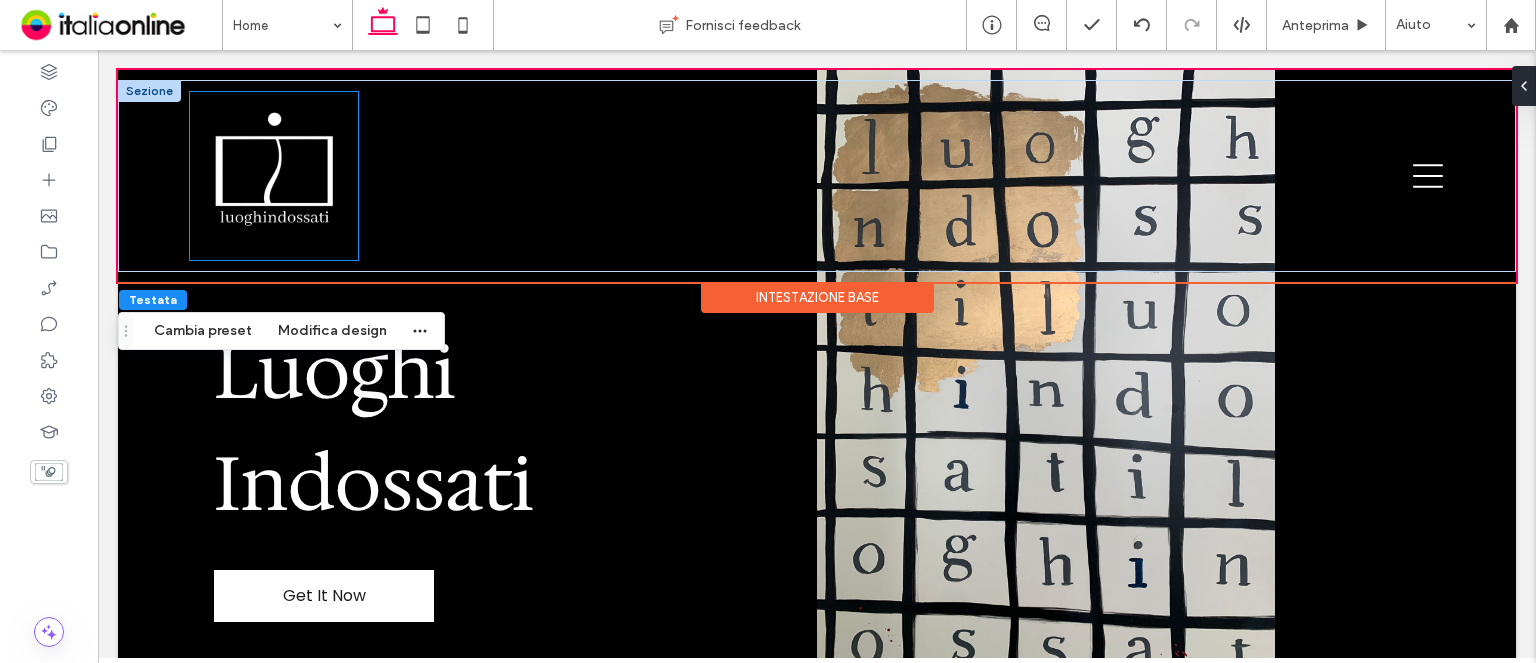 click at bounding box center [274, 176] 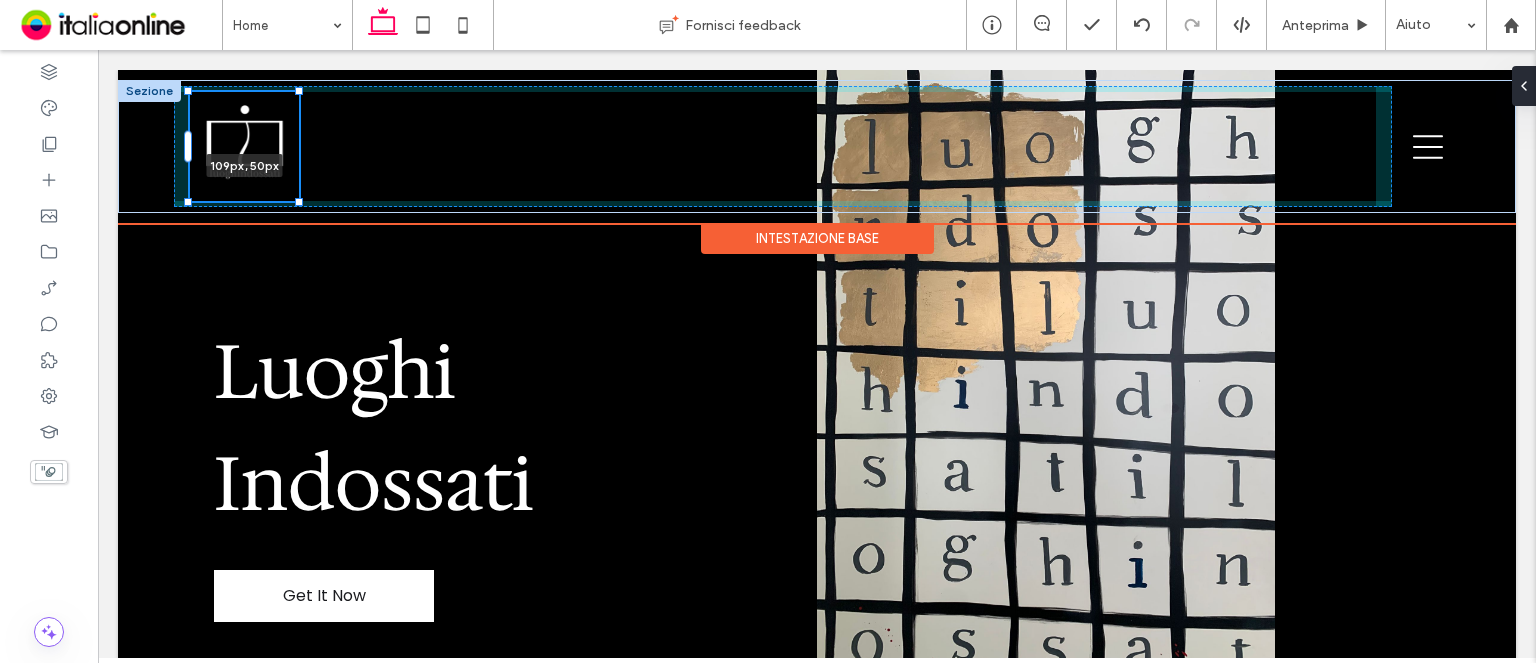 drag, startPoint x: 356, startPoint y: 264, endPoint x: 312, endPoint y: 189, distance: 86.95401 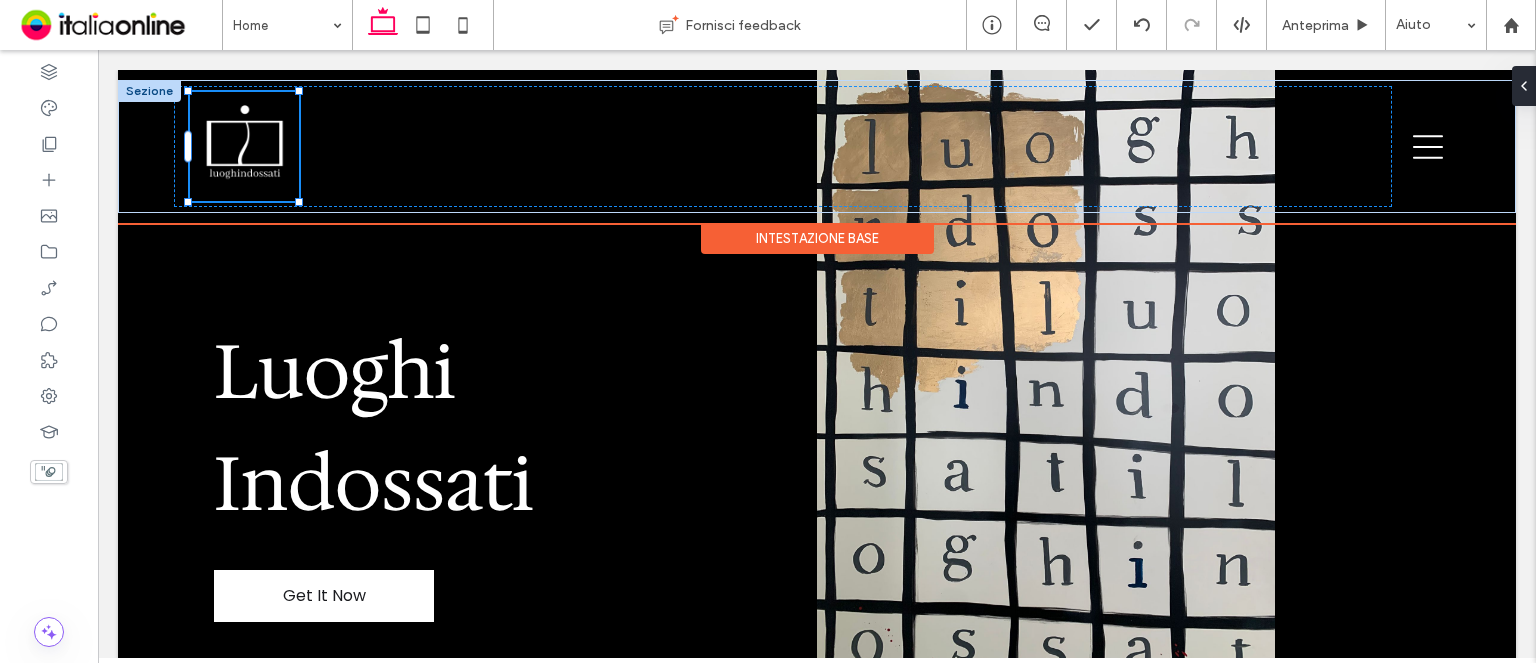 type on "***" 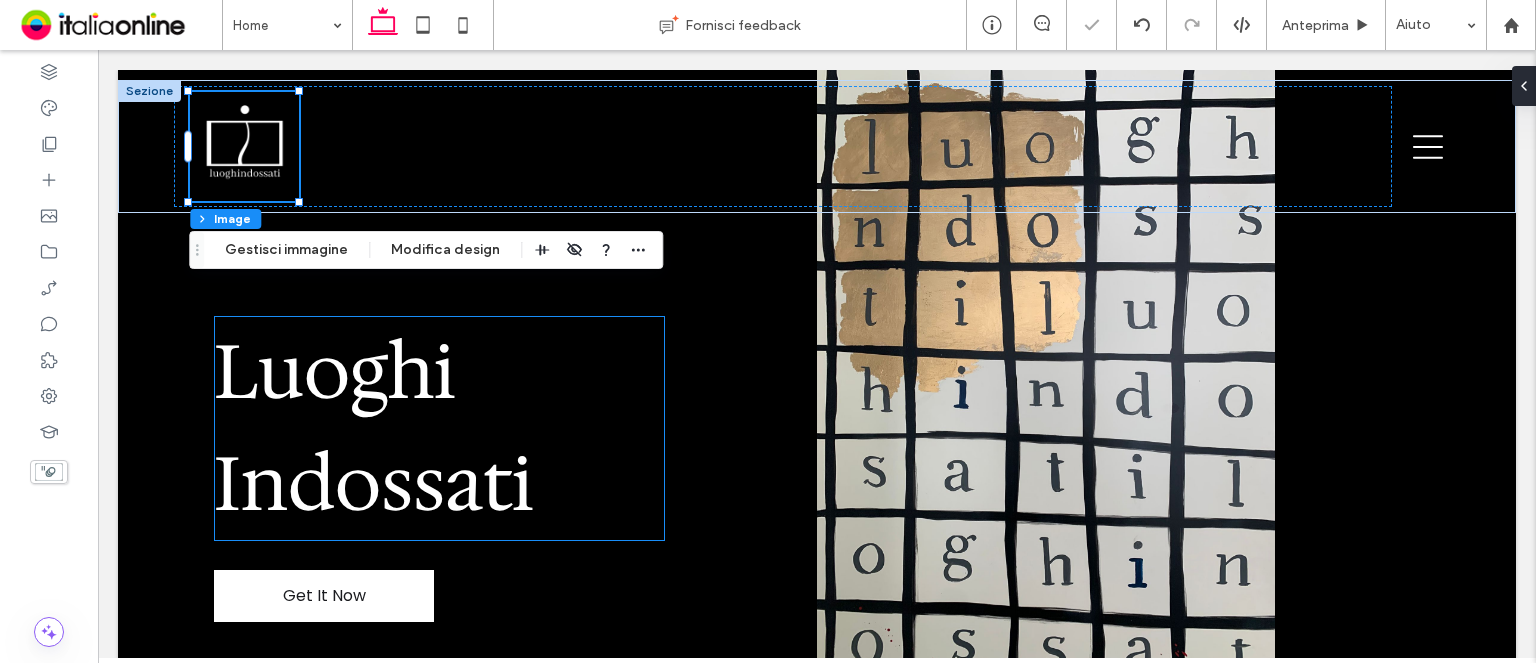 click on "Luoghi" at bounding box center (439, 372) 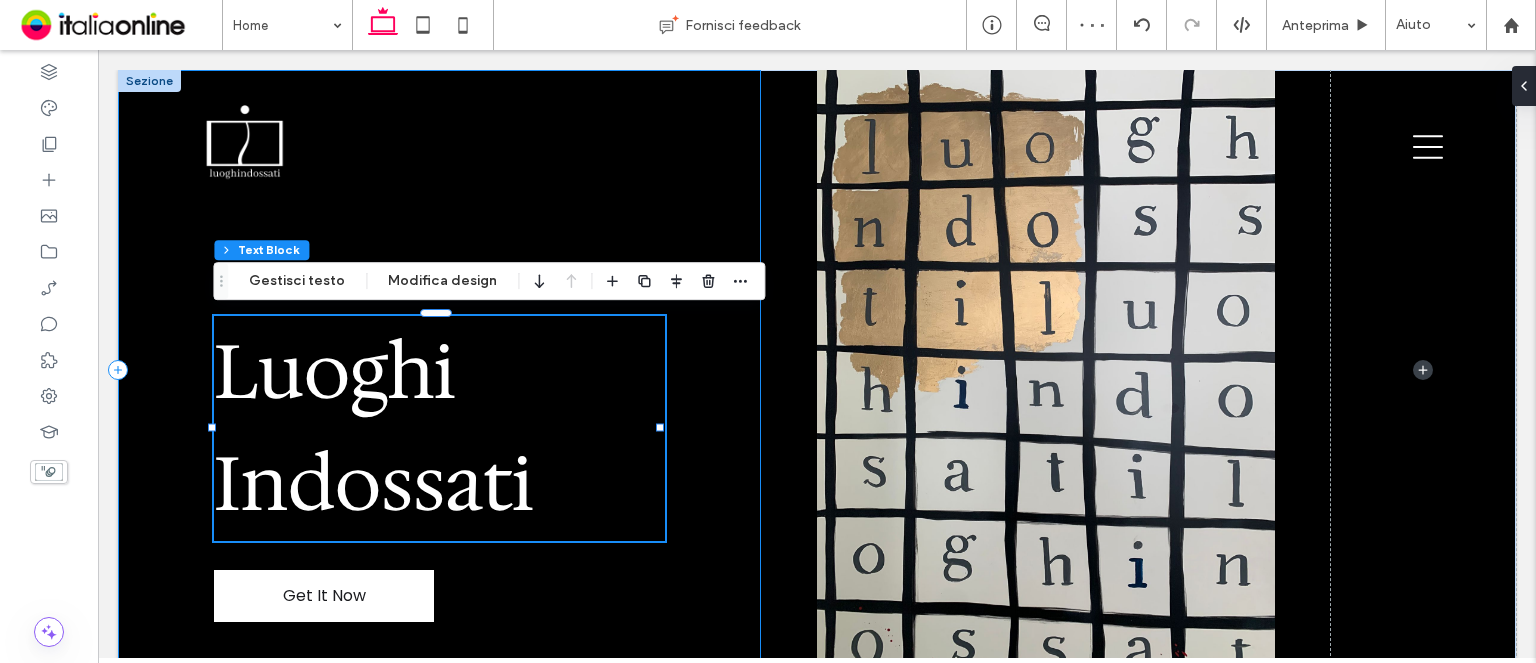 click on "Get It Now
Luoghi  Indossati" at bounding box center [439, 370] 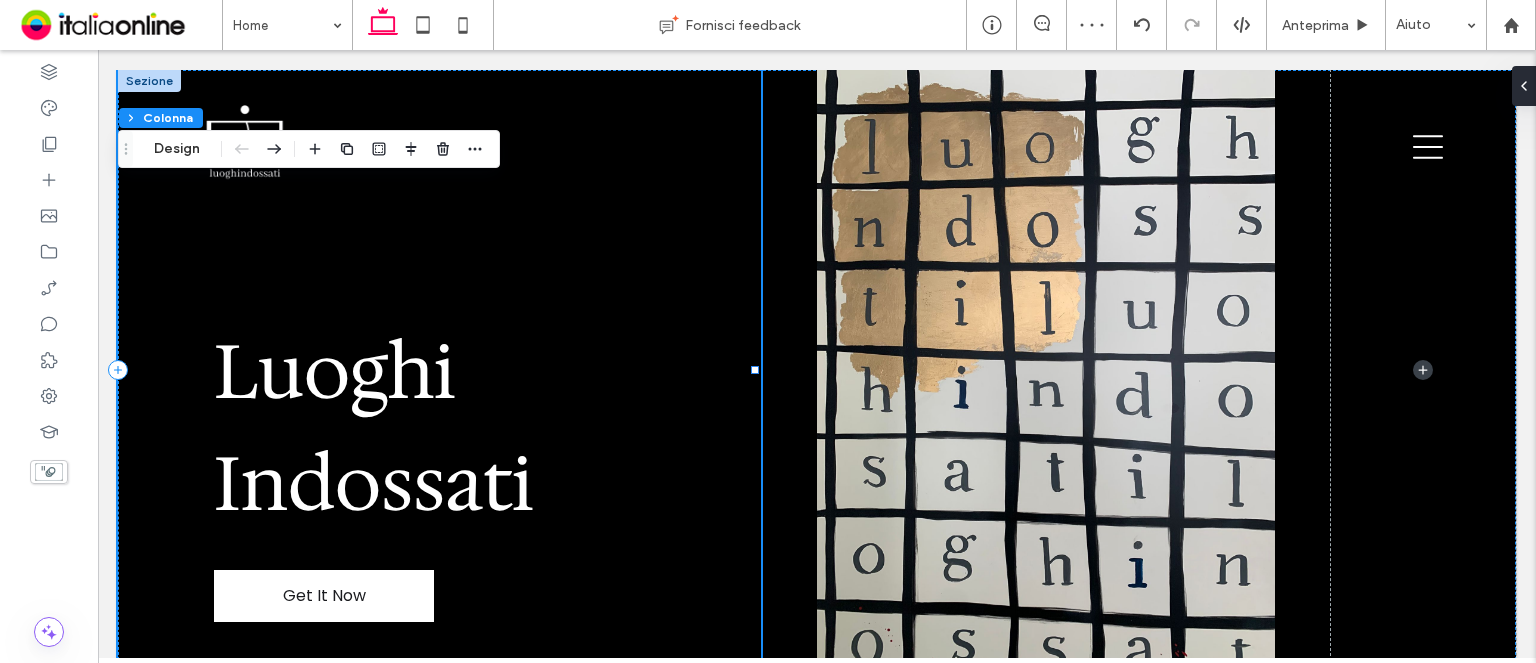 click on "Get It Now
Luoghi  Indossati" at bounding box center (439, 370) 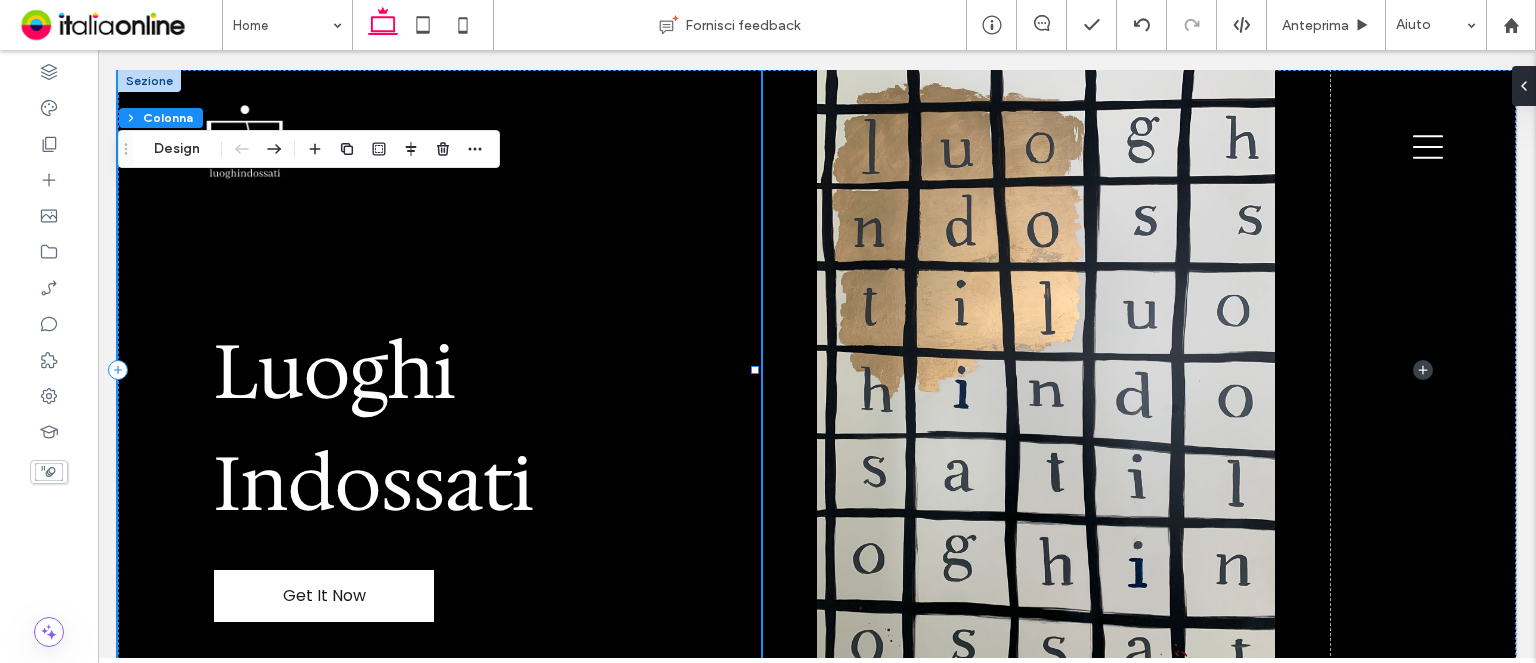 click on "Get It Now
Luoghi  Indossati" at bounding box center (439, 370) 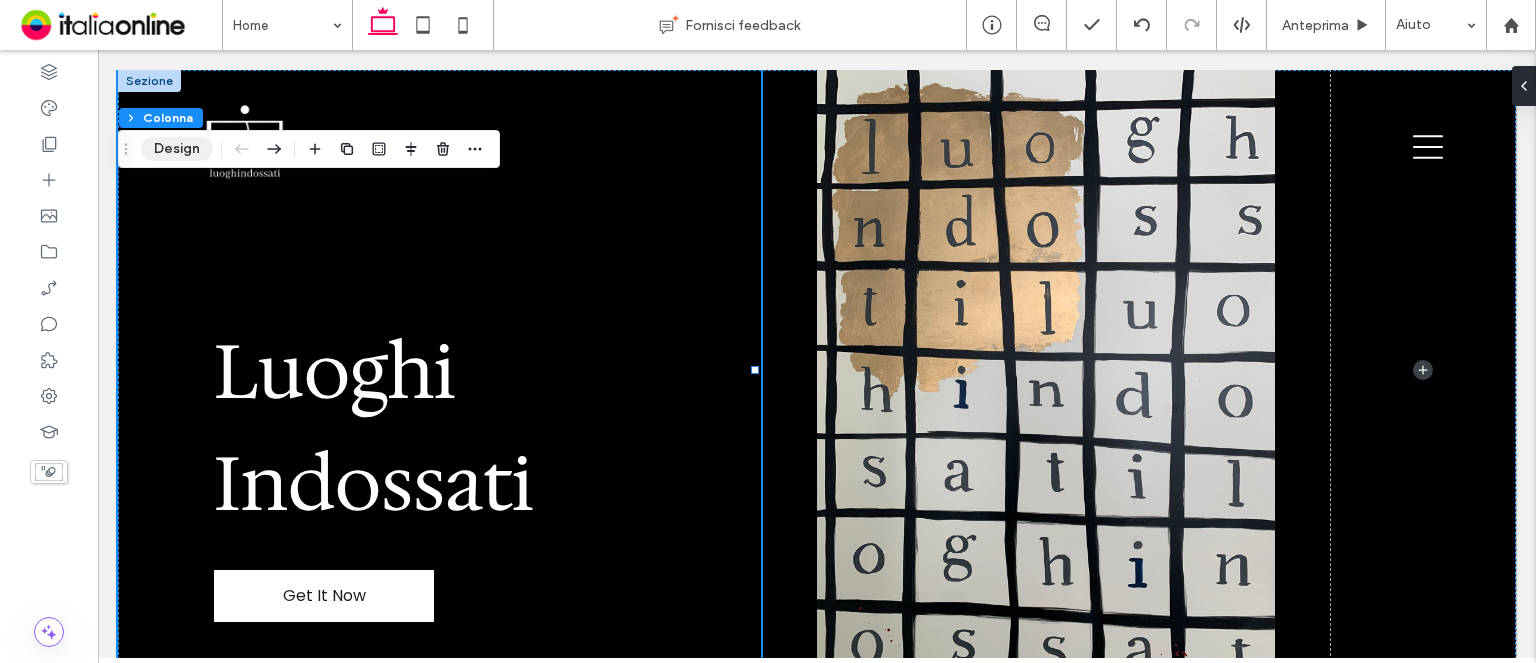 drag, startPoint x: 156, startPoint y: 147, endPoint x: 203, endPoint y: 150, distance: 47.095646 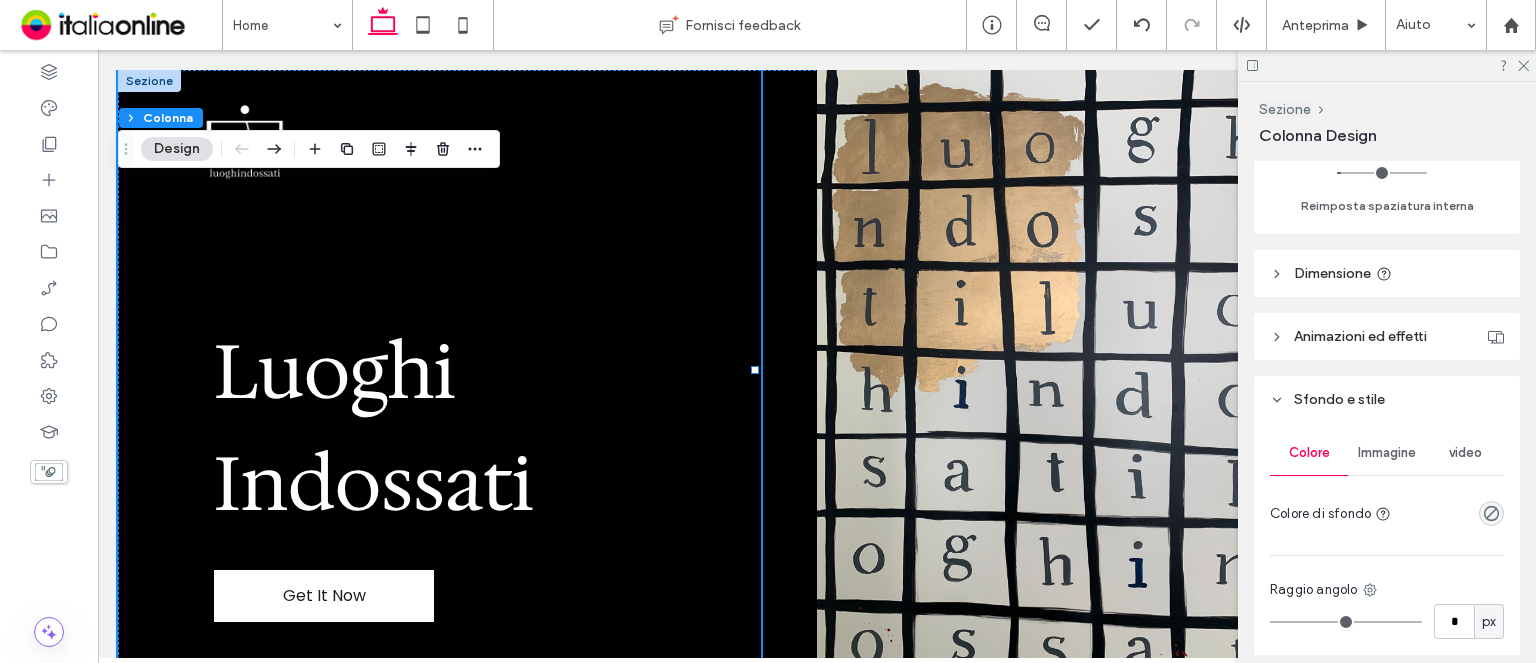 scroll, scrollTop: 685, scrollLeft: 0, axis: vertical 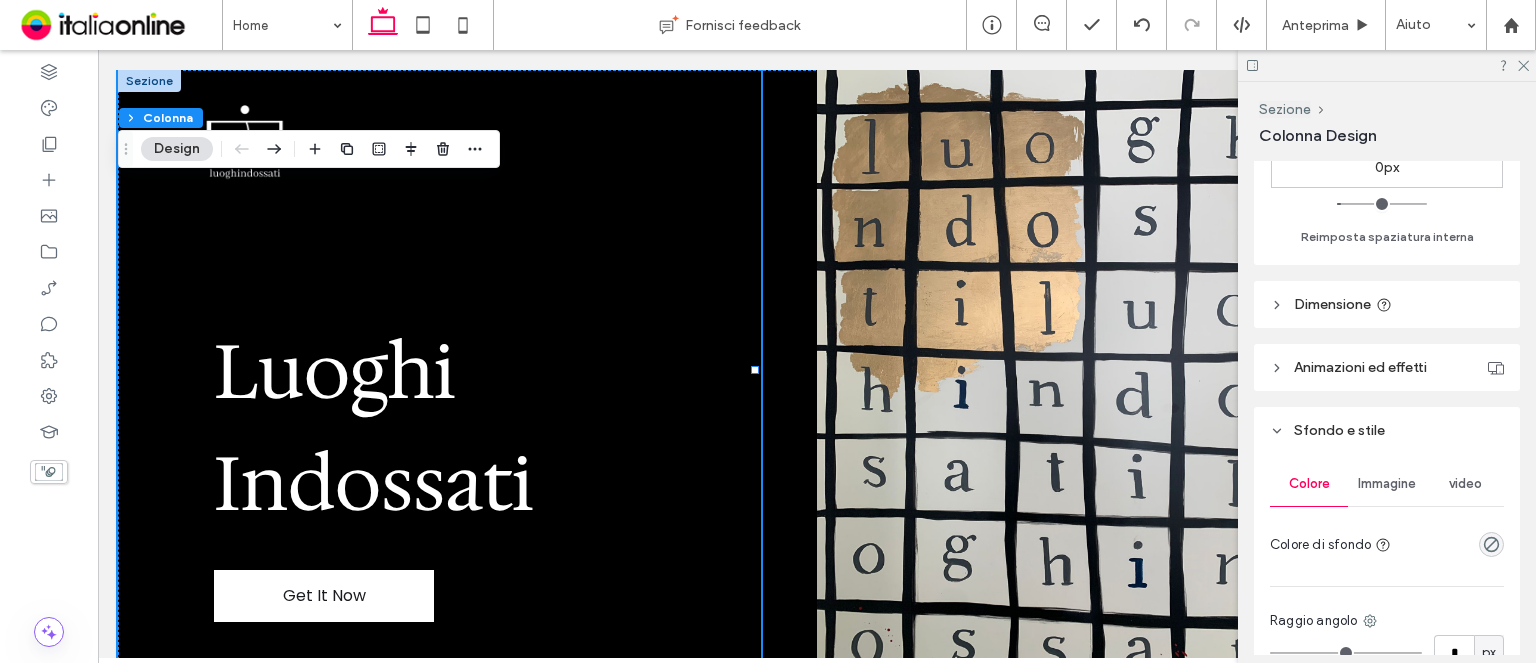 click on "Immagine" at bounding box center (1387, 484) 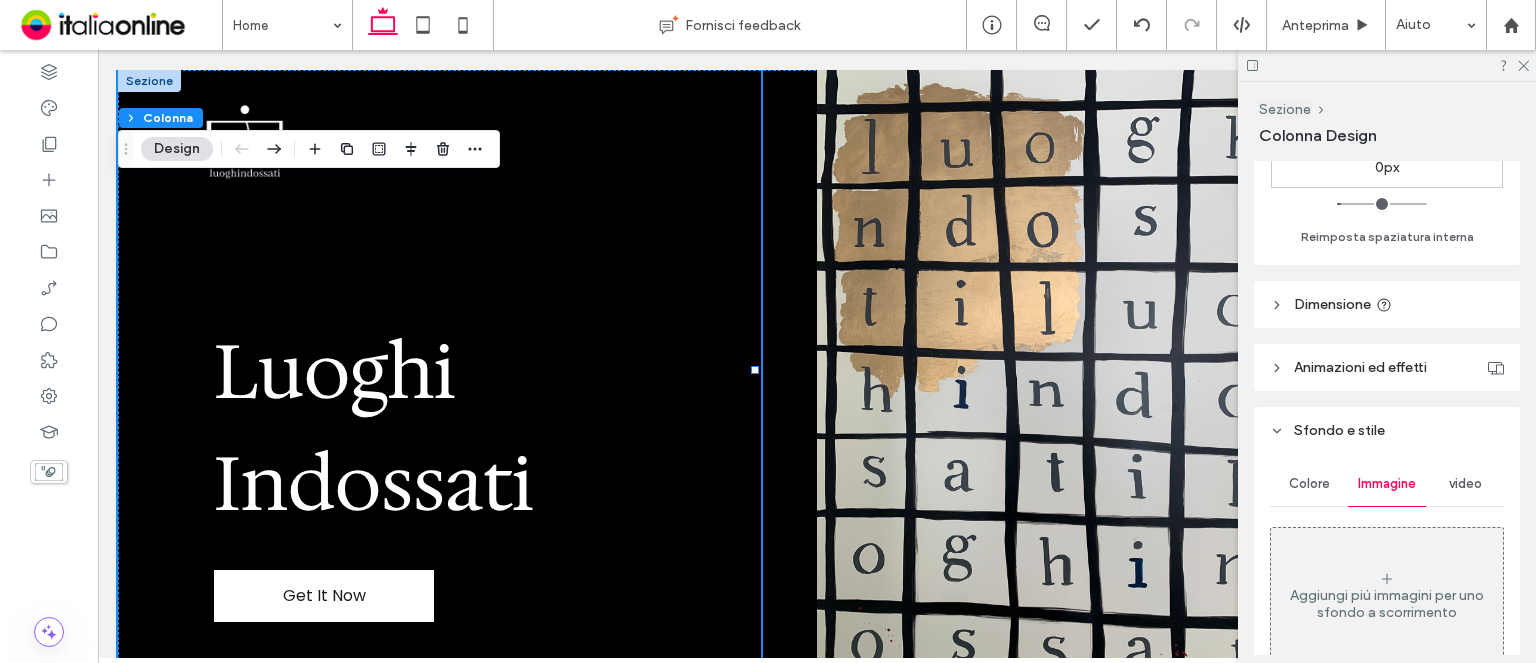 click on "video" at bounding box center [1465, 484] 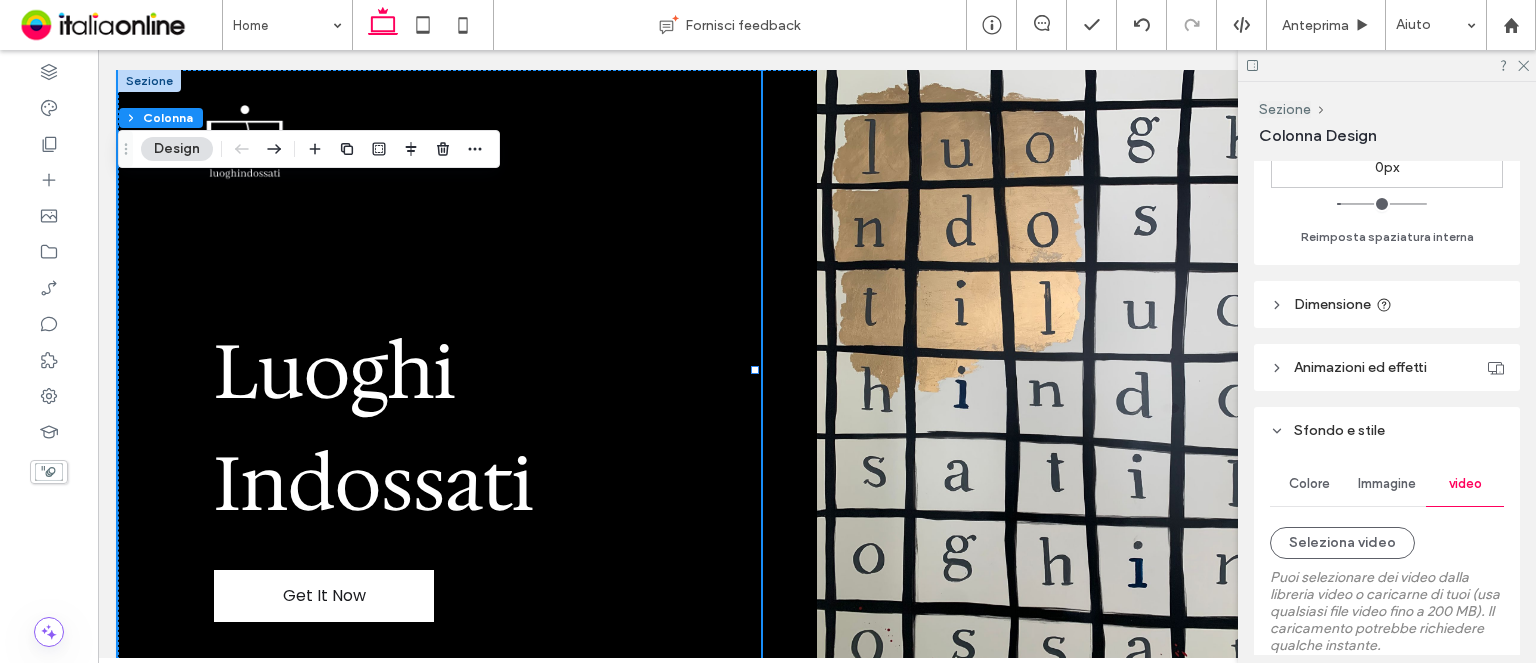drag, startPoint x: 1336, startPoint y: 493, endPoint x: 1392, endPoint y: 493, distance: 56 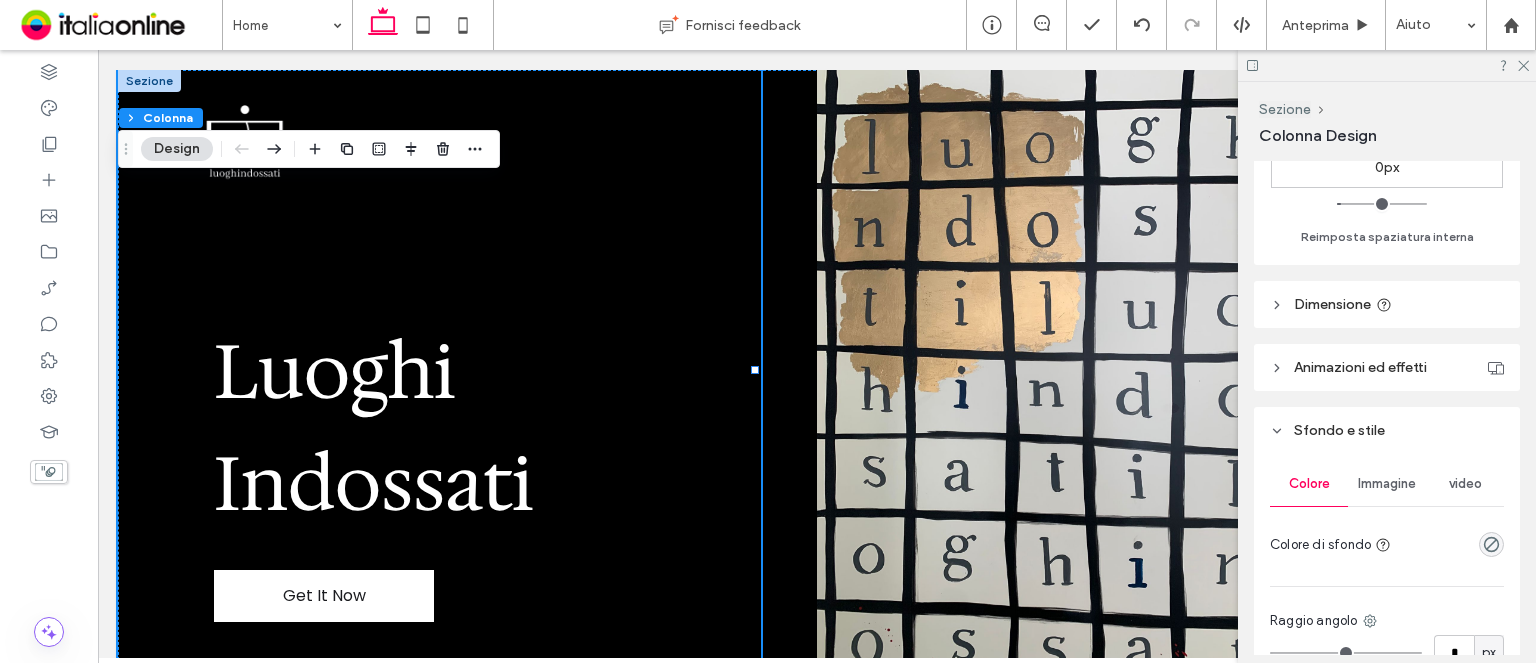 click on "video" at bounding box center (1465, 484) 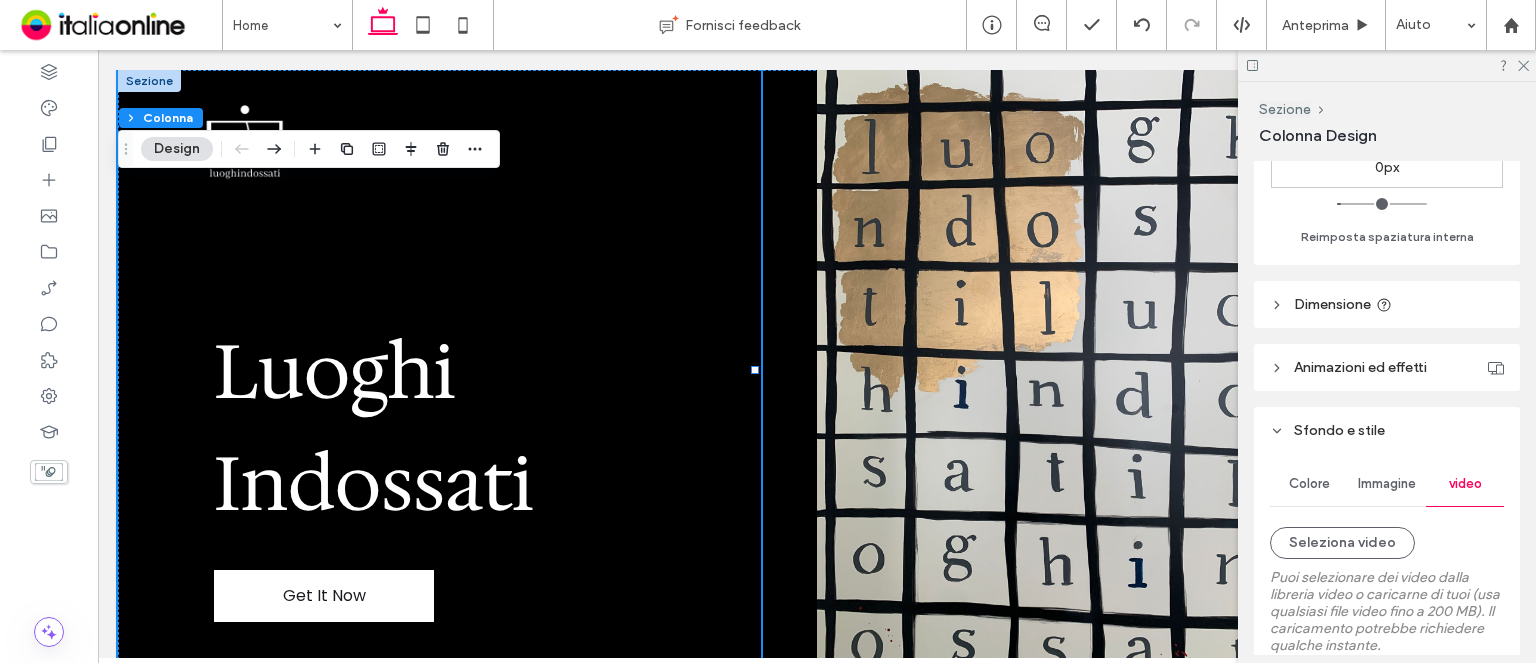 click on "Colore" at bounding box center (1309, 484) 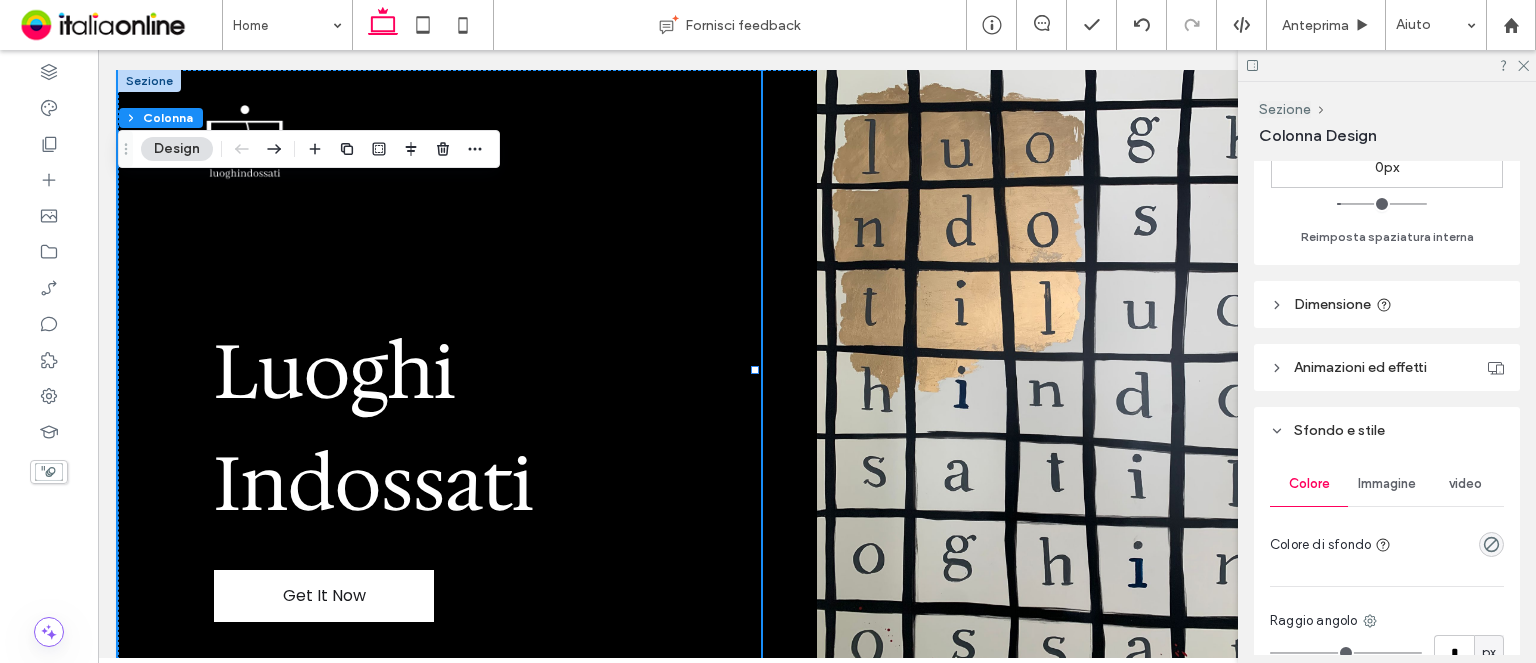 click on "video" at bounding box center (1465, 484) 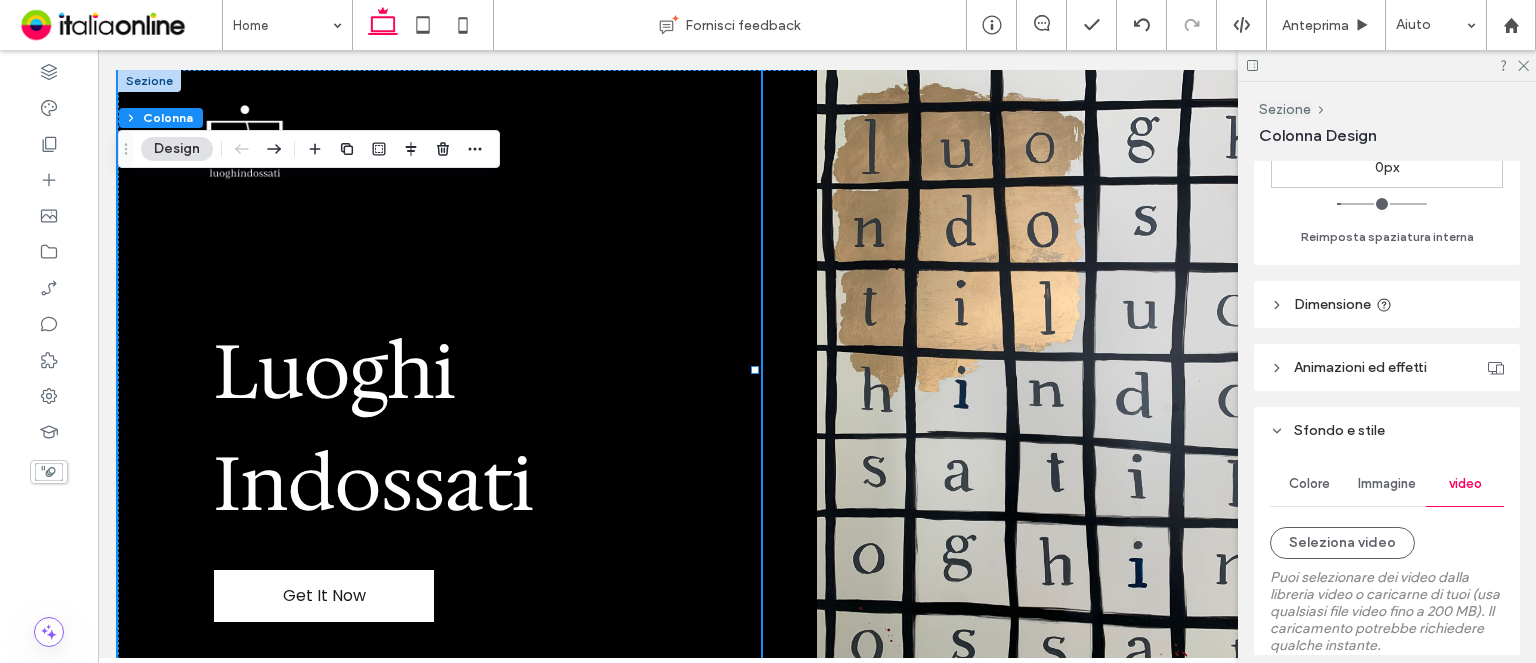 click on "Immagine" at bounding box center (1387, 484) 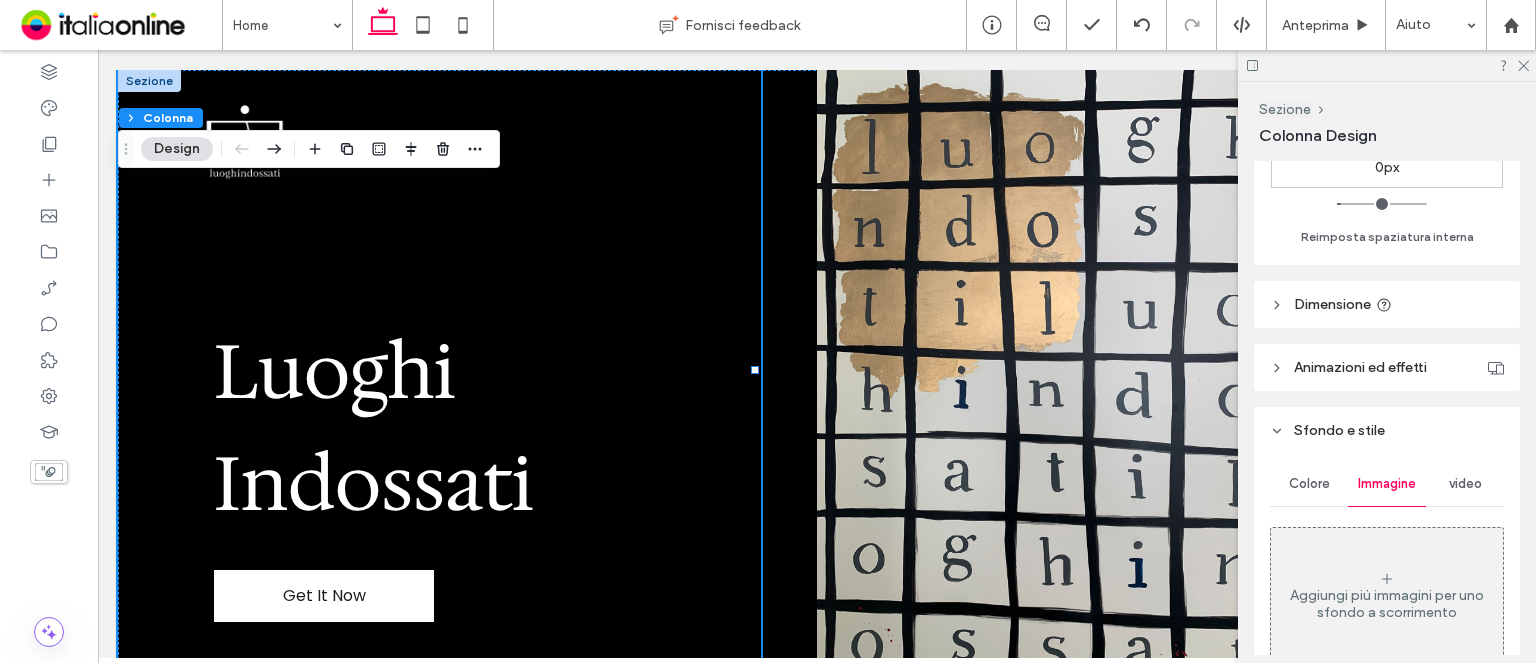 click on "Animazioni ed effetti" at bounding box center (1360, 367) 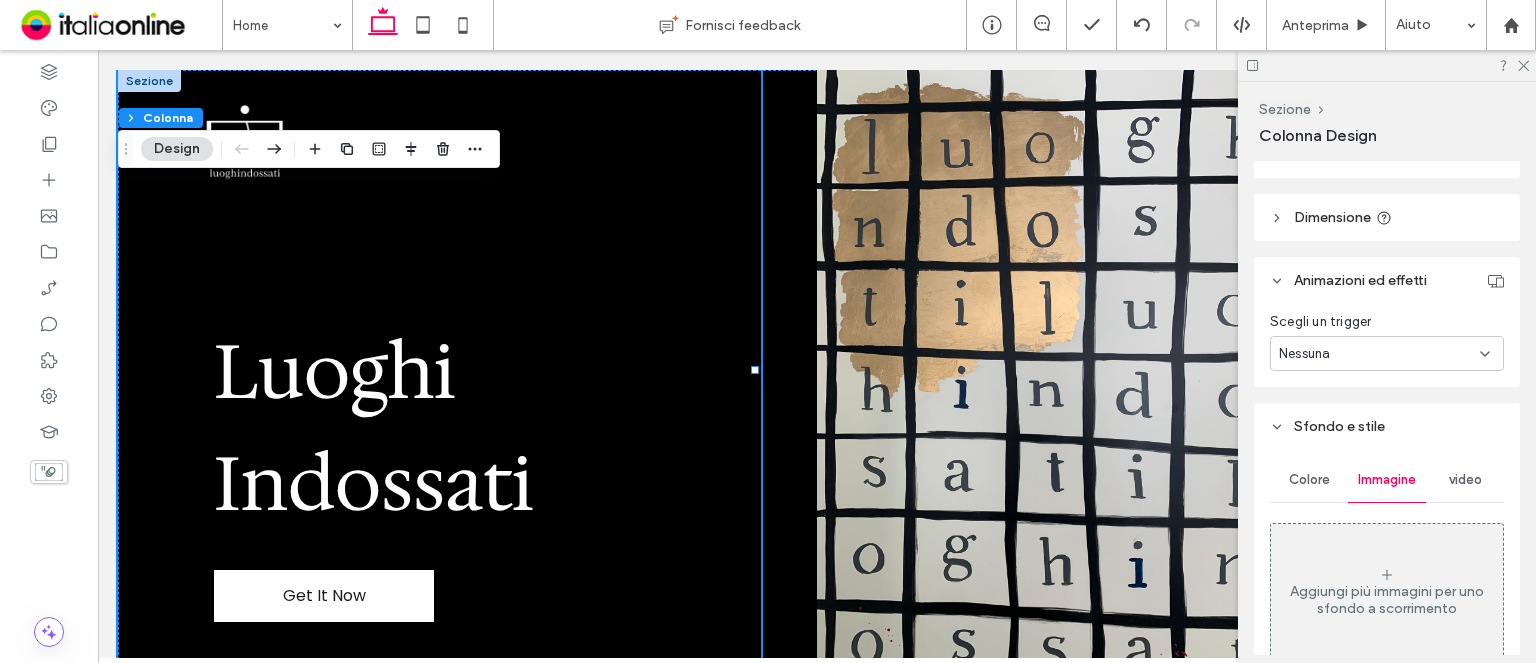 scroll, scrollTop: 772, scrollLeft: 0, axis: vertical 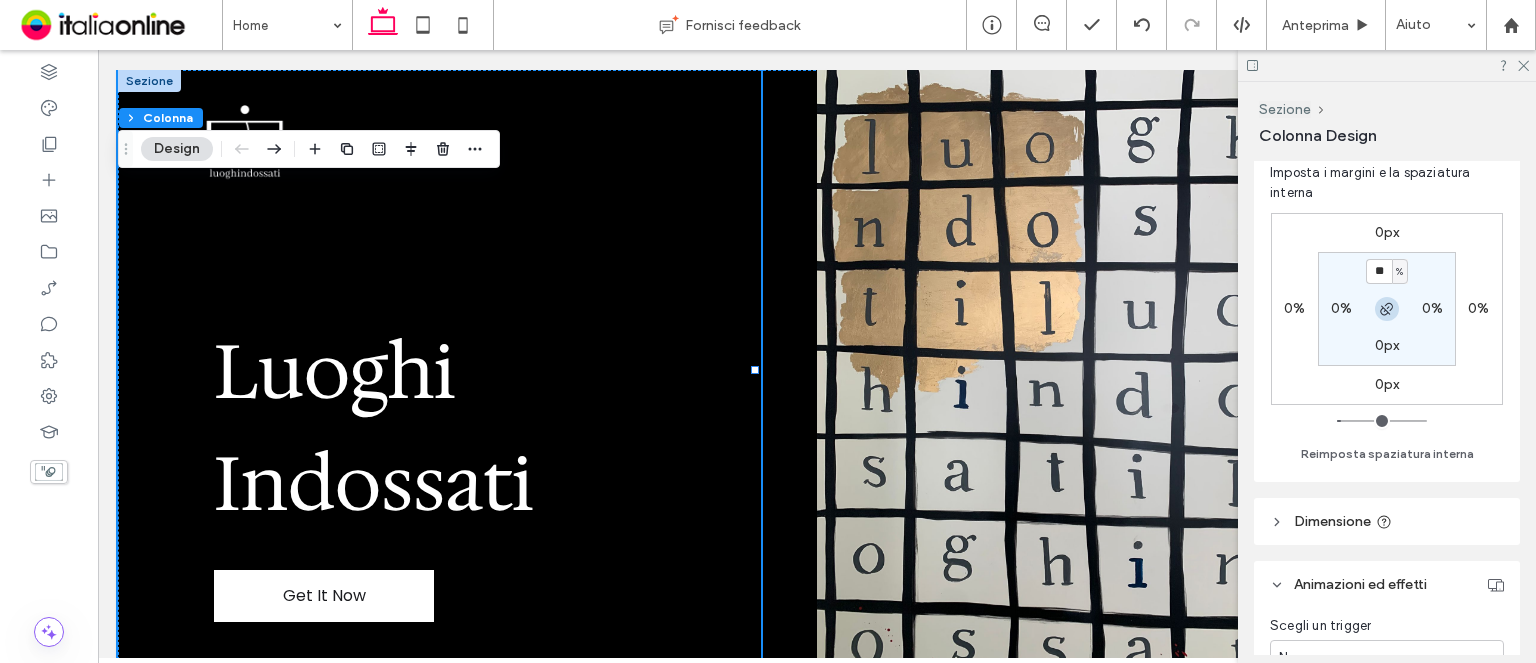 click 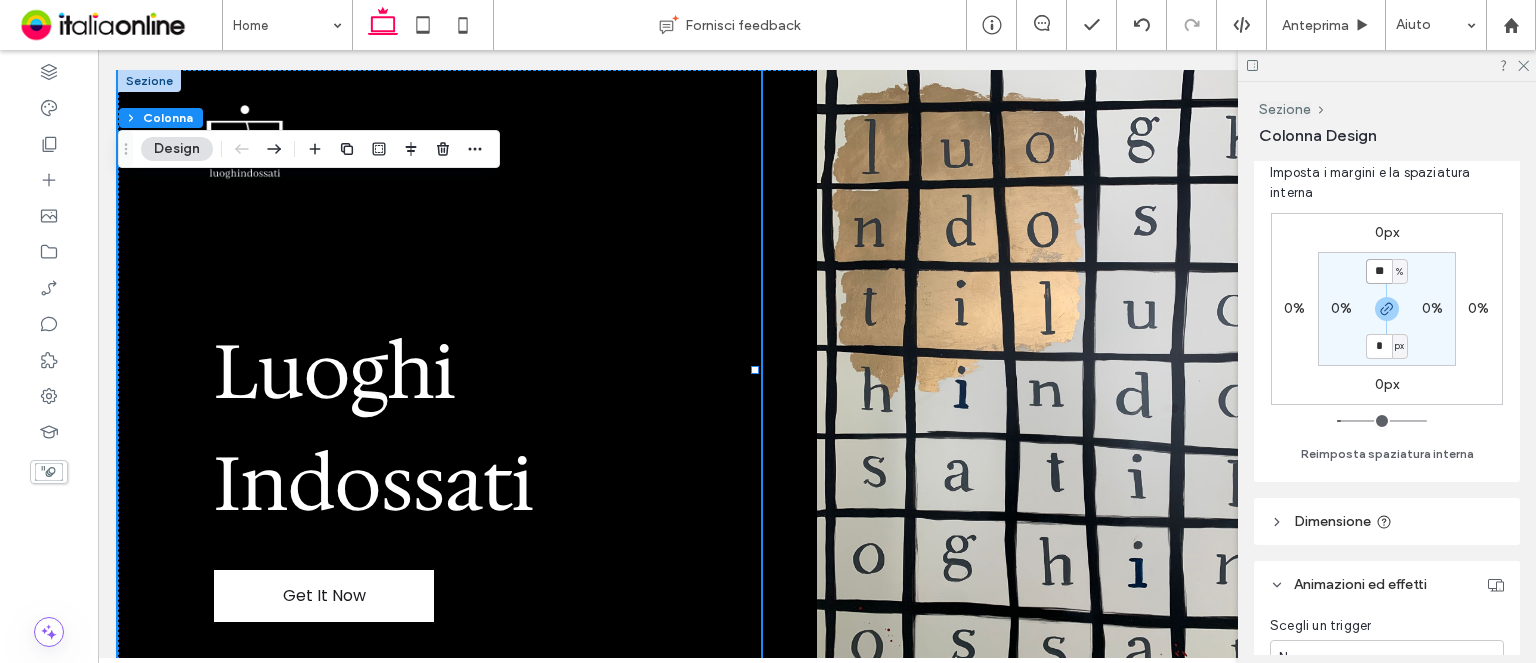 click on "**" at bounding box center (1379, 271) 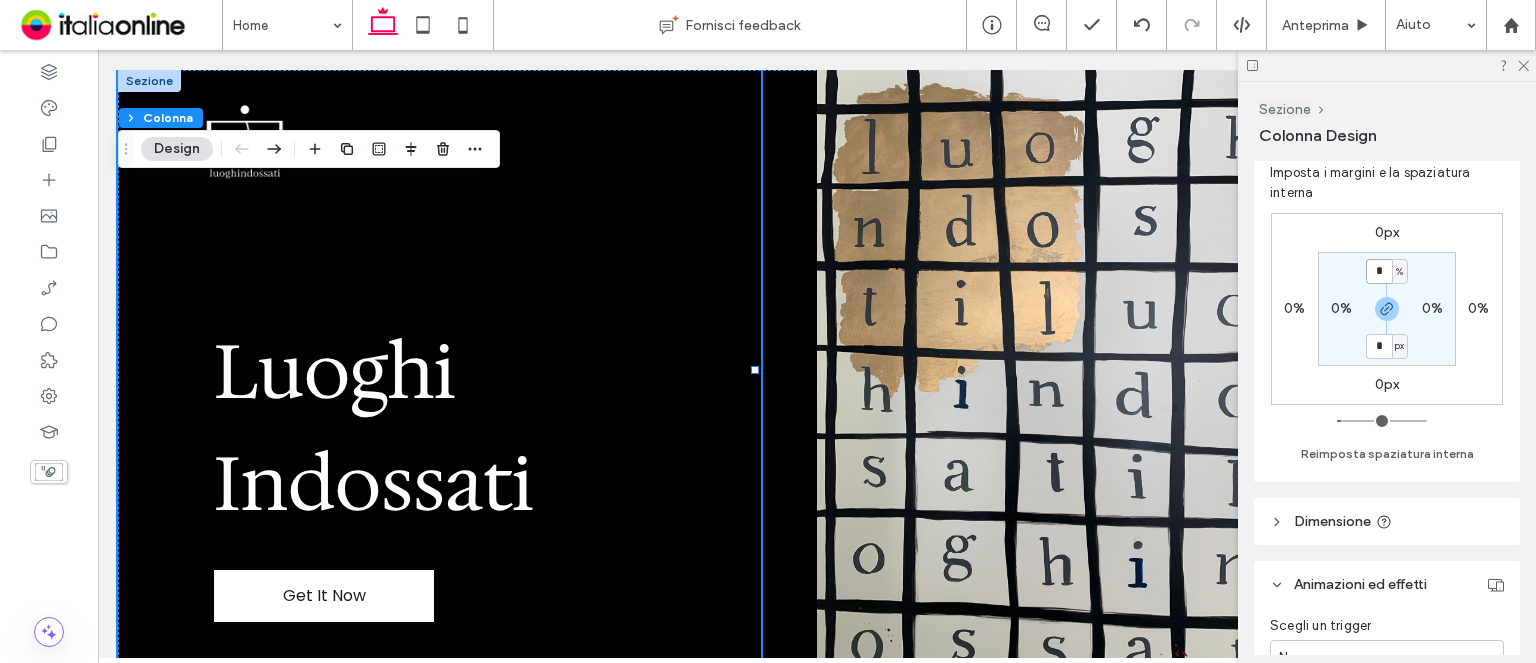 type on "*" 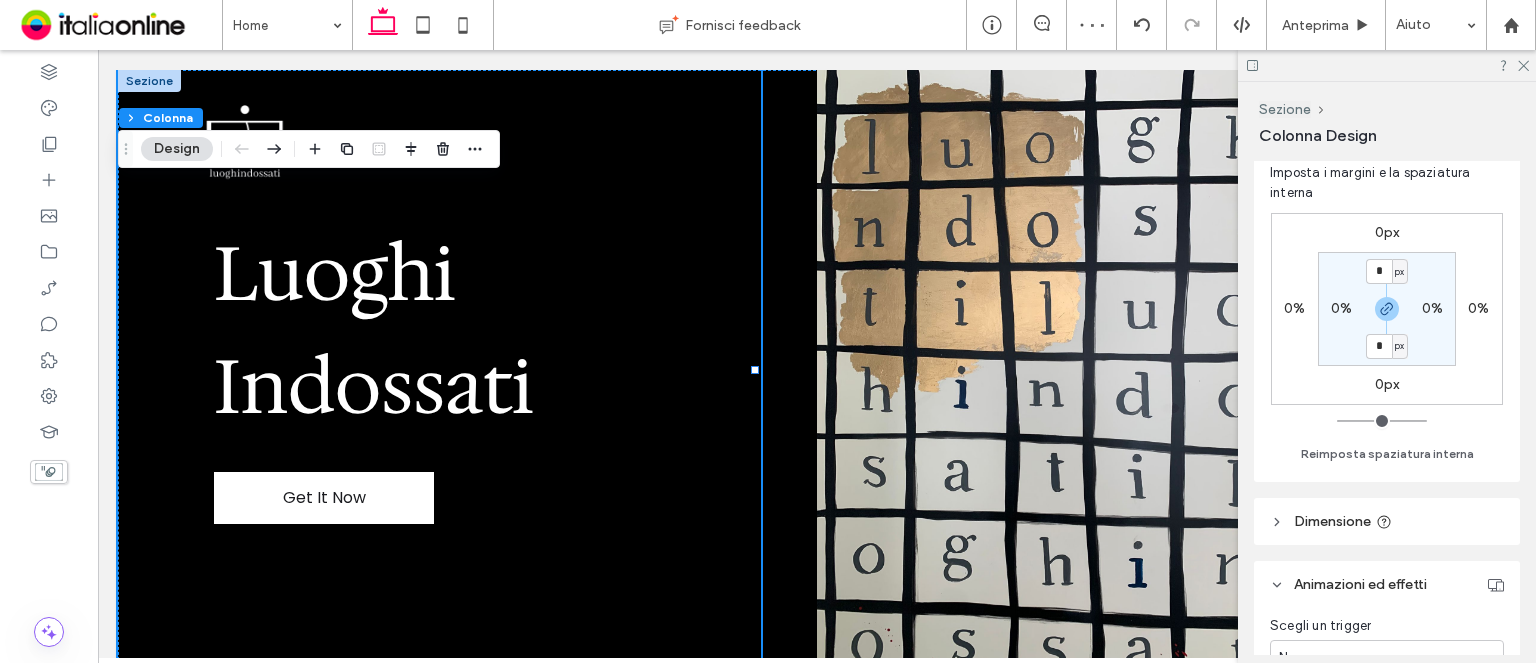 click at bounding box center [1387, 65] 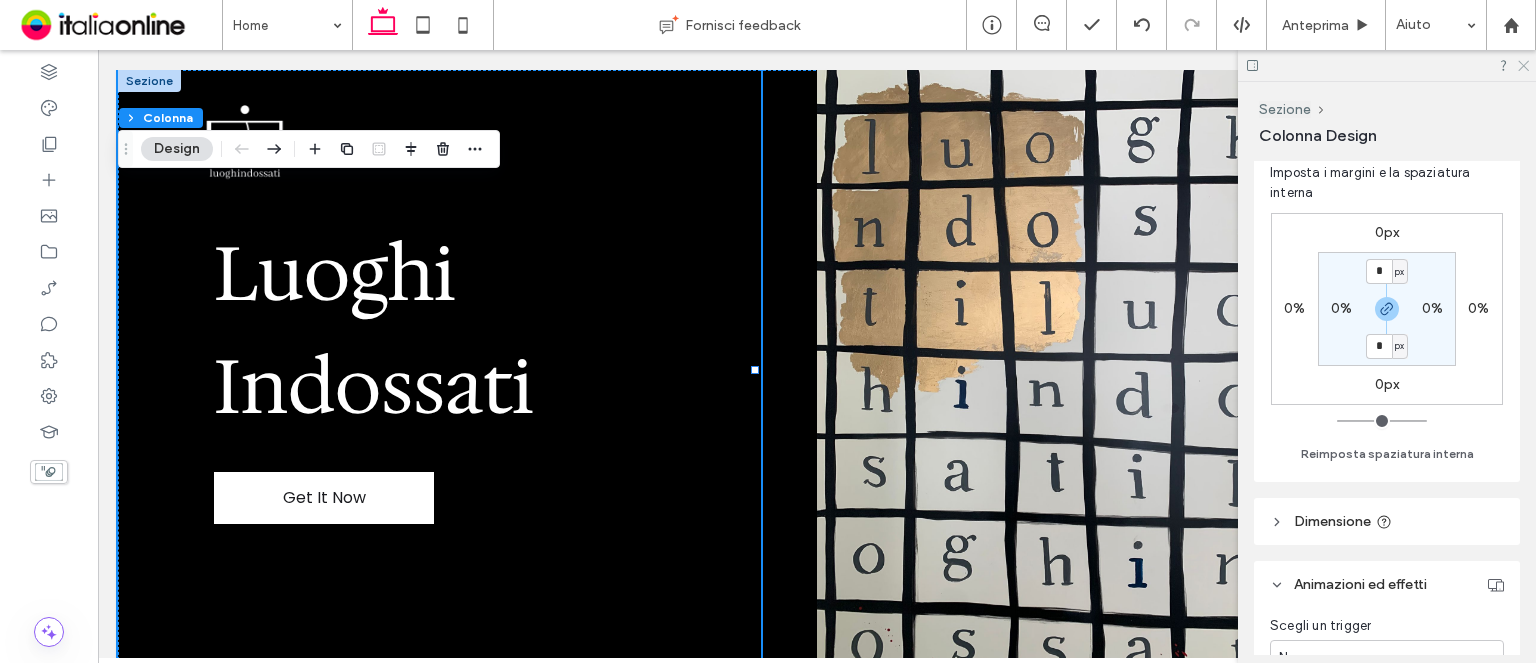 click 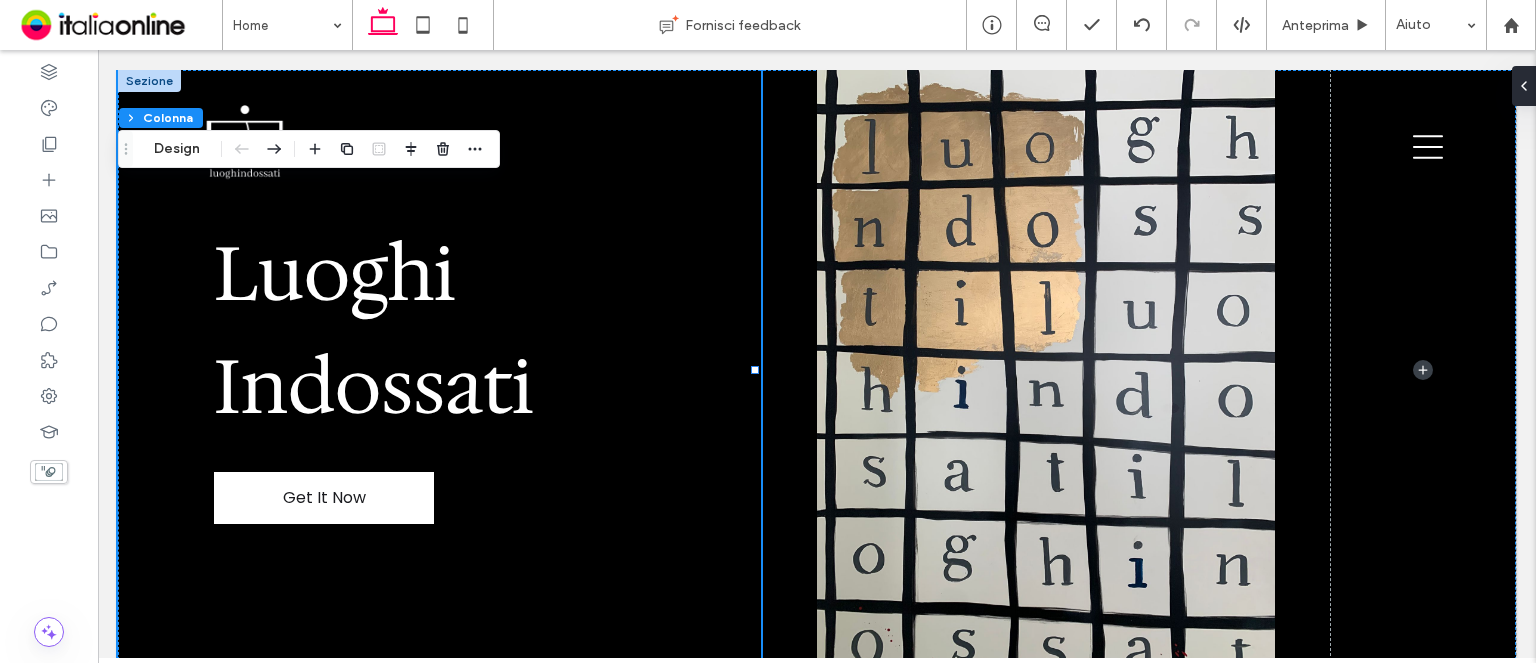 click on "Sezione
Intestazione base
Sezione + Aggiungi sezione
Features
How it Works
Testimonials
Plans
Contact
Sezione + Aggiungi sezione
Get in touch
[PHONE] [EMAIL]
Sezione
Menu
Get It Now
Luoghi  Indossati
Sezione + Aggiungi sezione" at bounding box center (817, 3350) 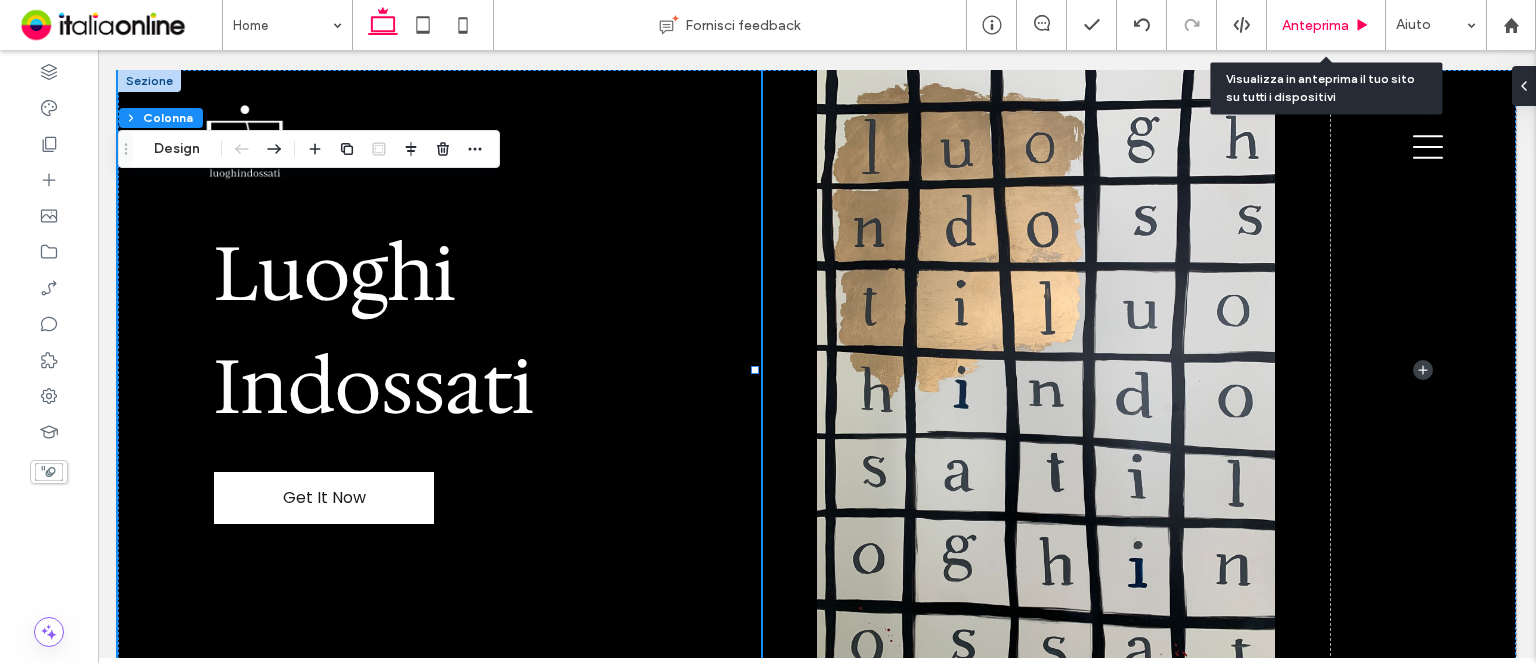 click on "Anteprima" at bounding box center [1326, 25] 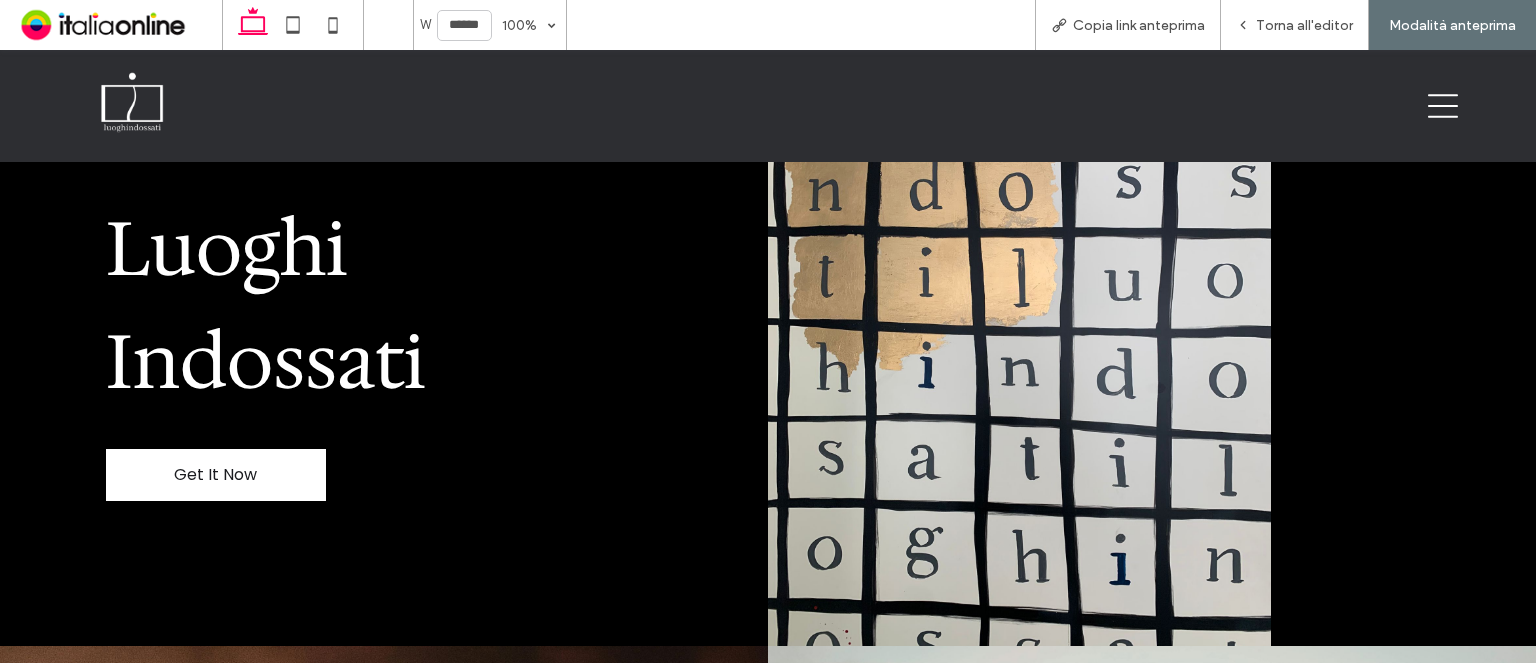 scroll, scrollTop: 0, scrollLeft: 0, axis: both 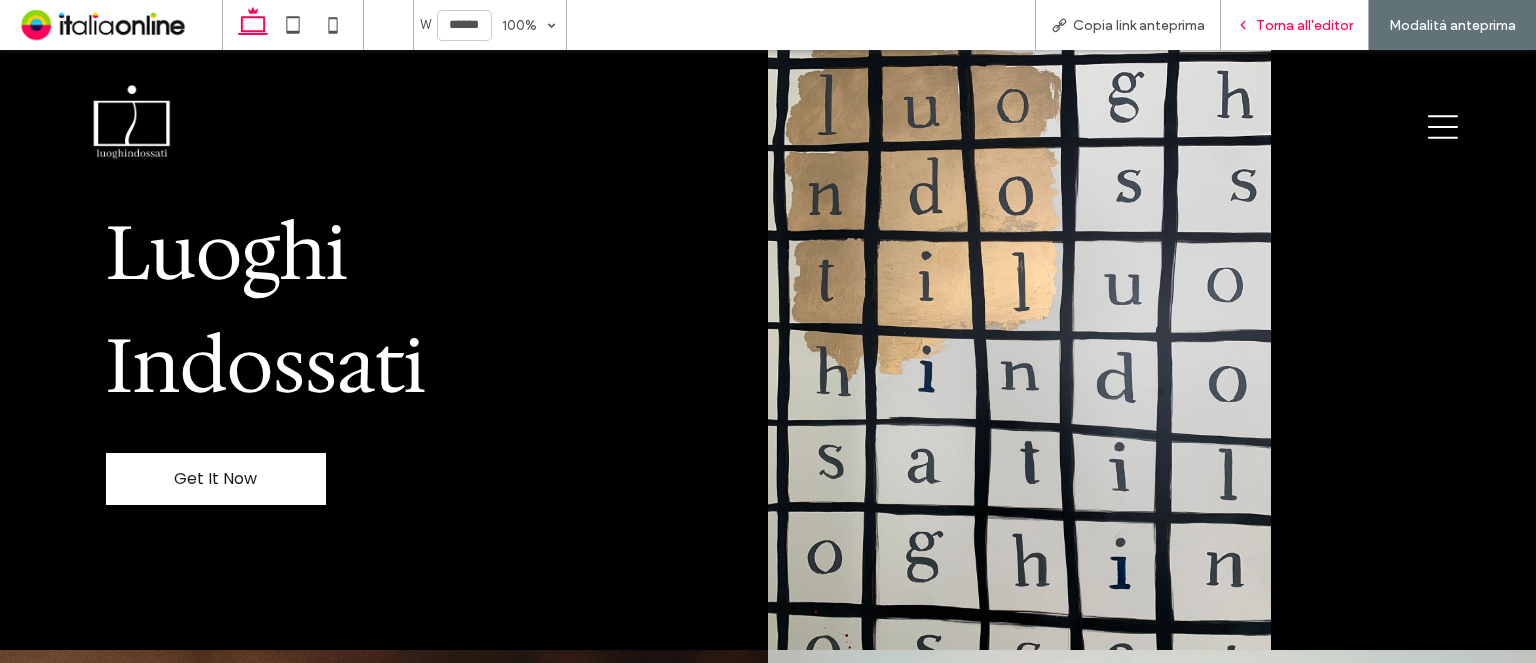 click on "Torna all'editor" at bounding box center [1304, 25] 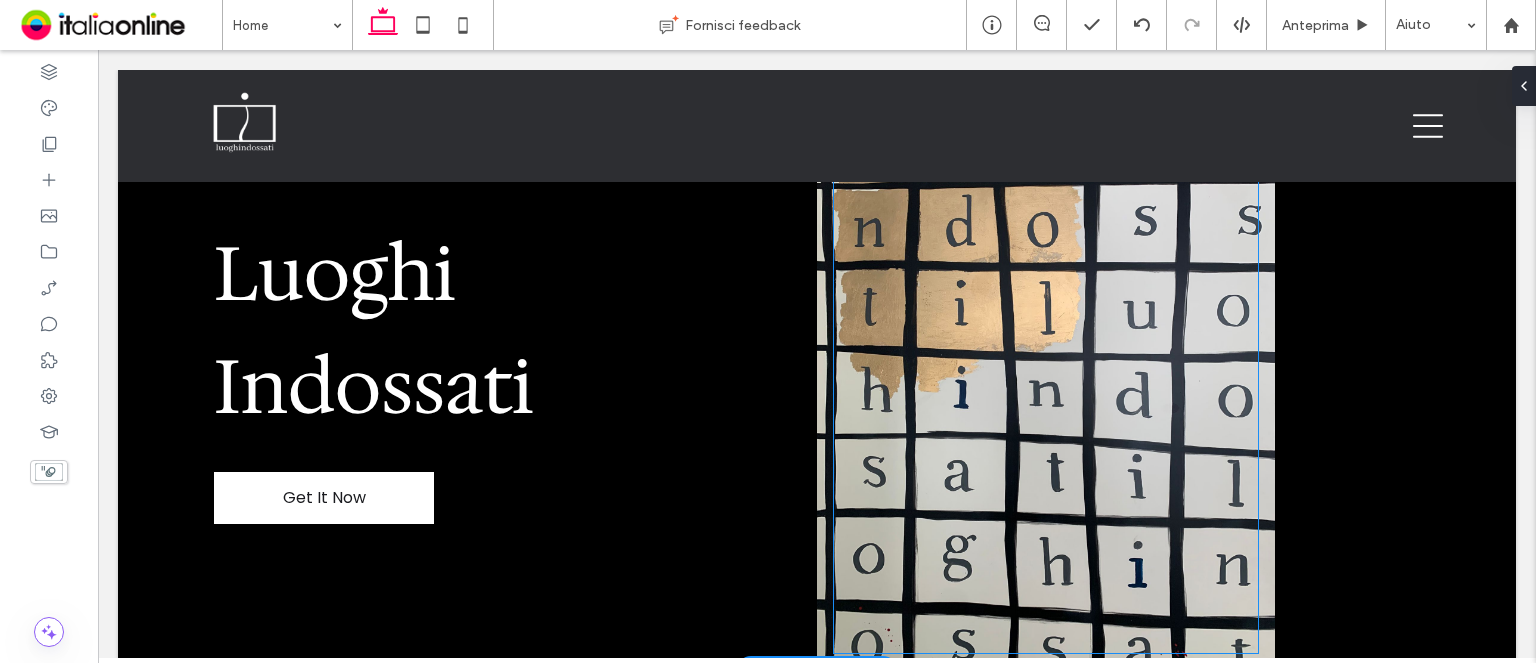 scroll, scrollTop: 200, scrollLeft: 0, axis: vertical 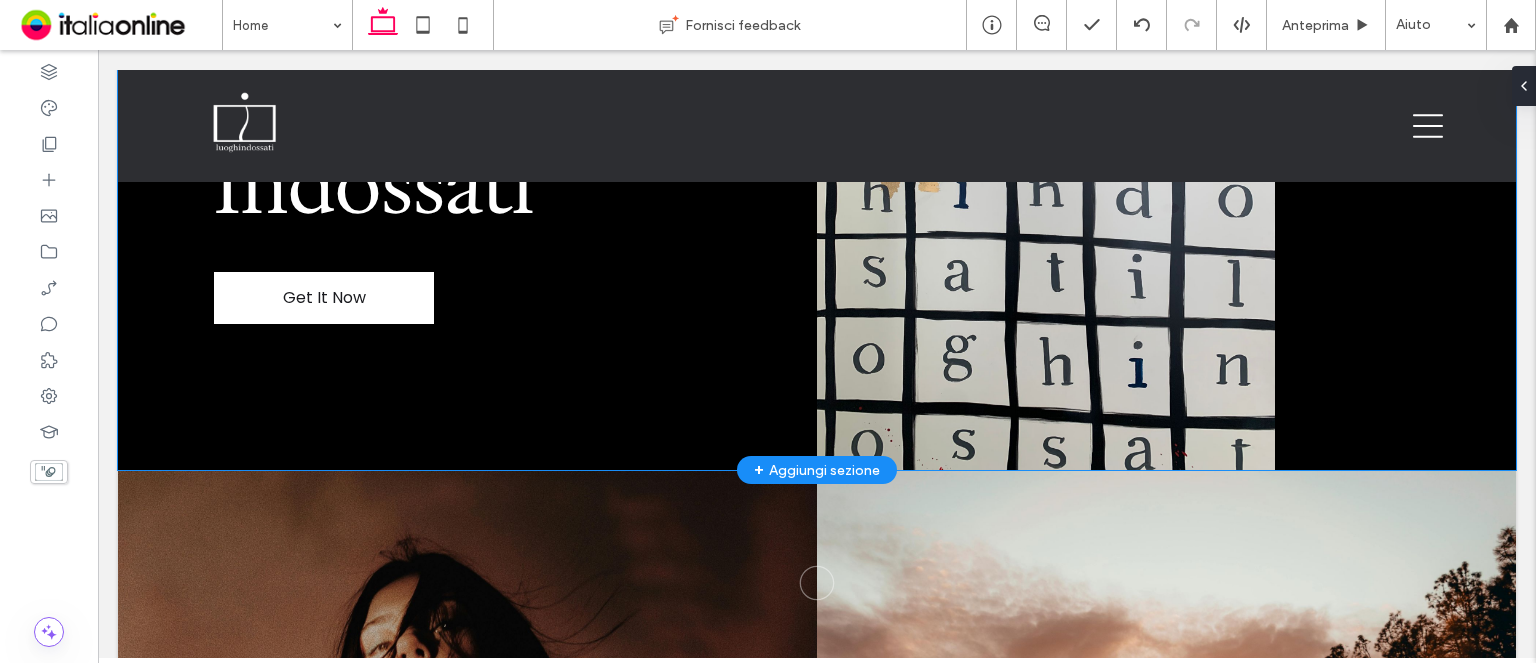 click on "Get It Now
Luoghi  Indossati" at bounding box center (817, 170) 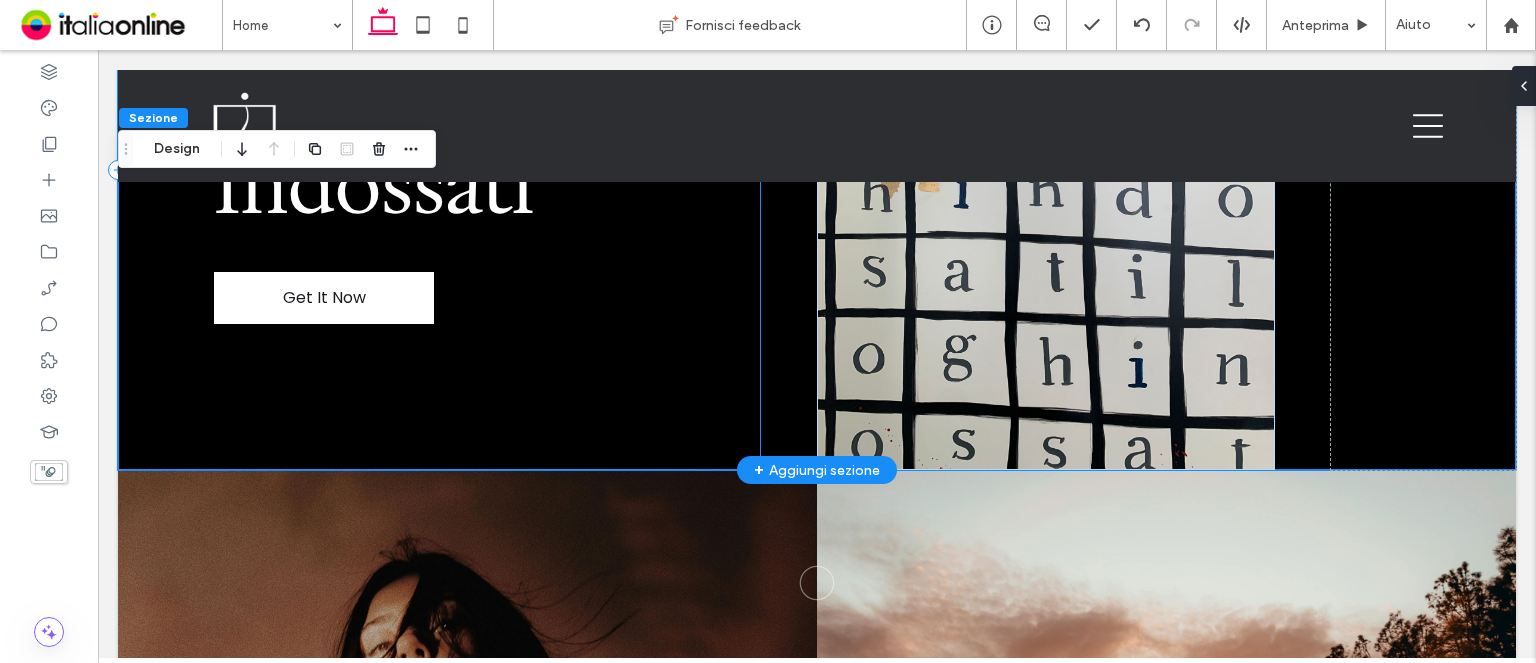 click on "Get It Now
Luoghi  Indossati" at bounding box center [439, 170] 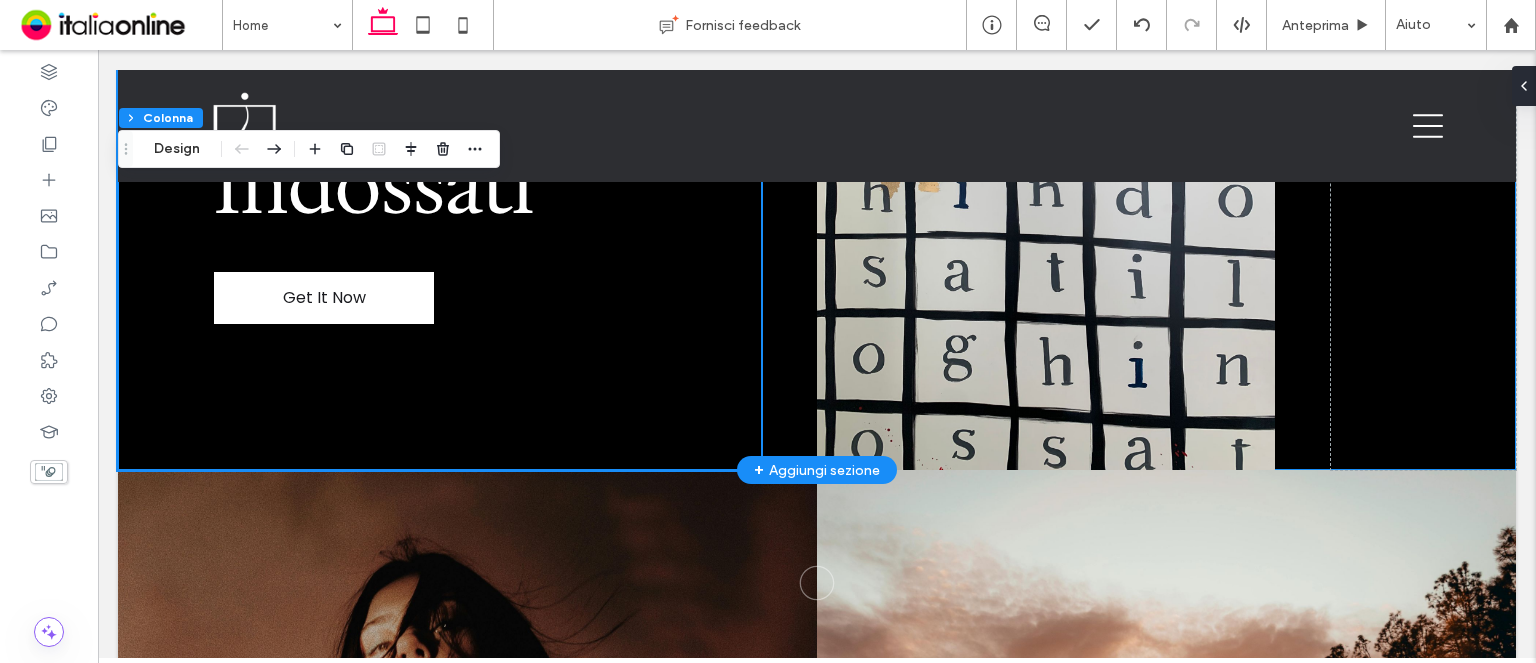 click on "Get It Now
Luoghi  Indossati" at bounding box center (817, 170) 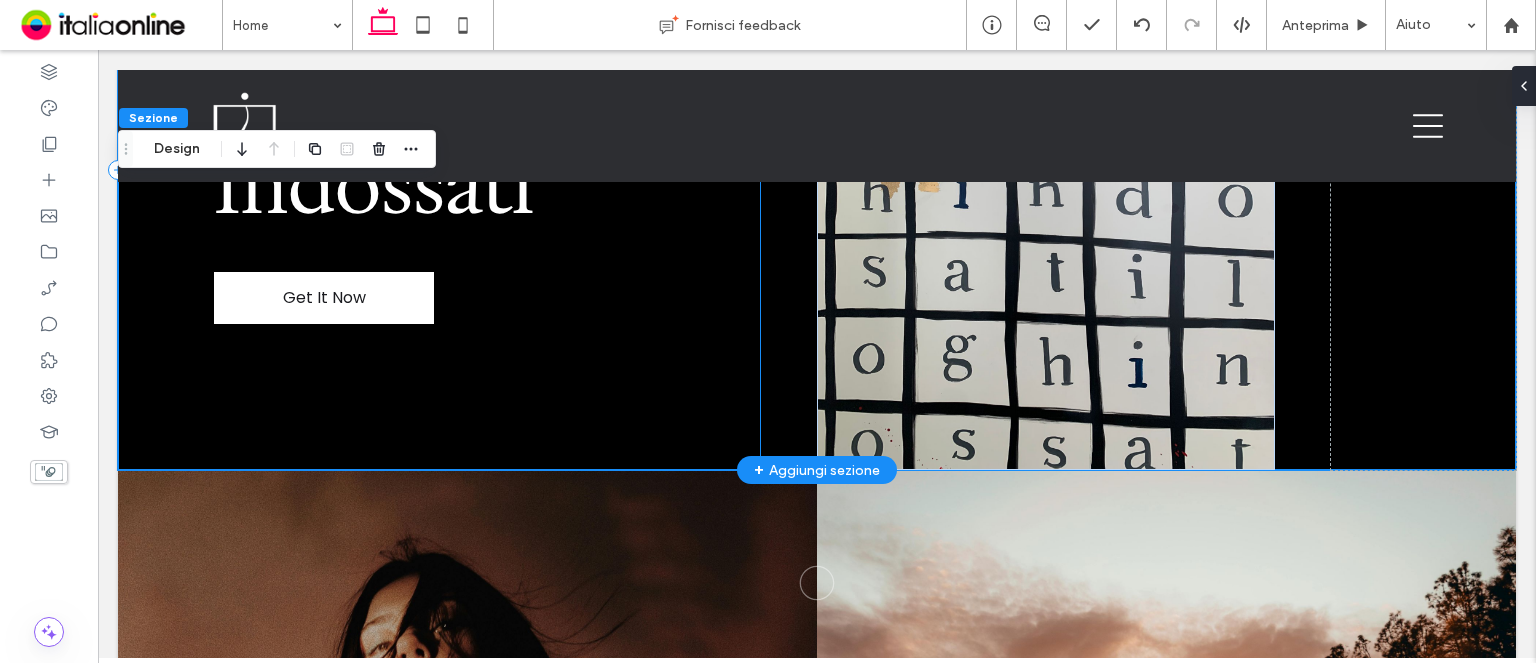 click on "Get It Now
Luoghi  Indossati" at bounding box center (439, 170) 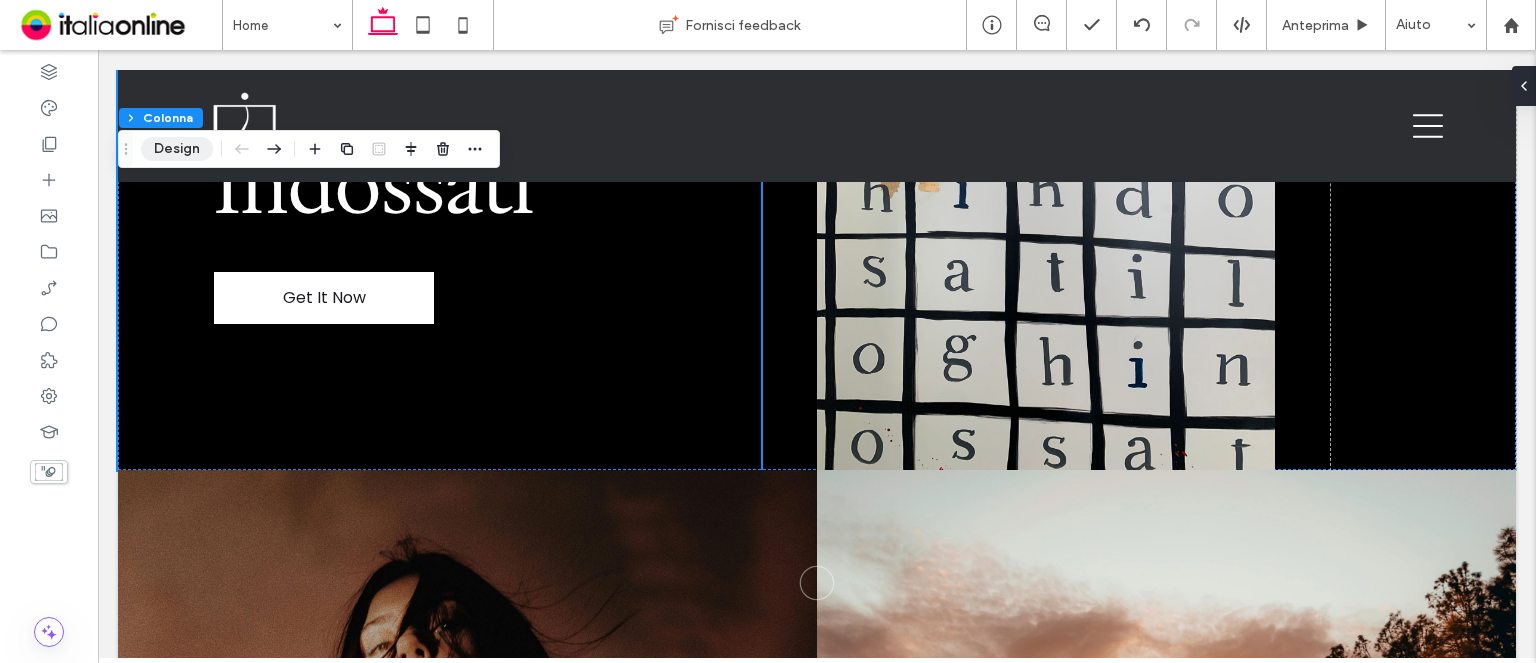 click on "Design" at bounding box center [177, 149] 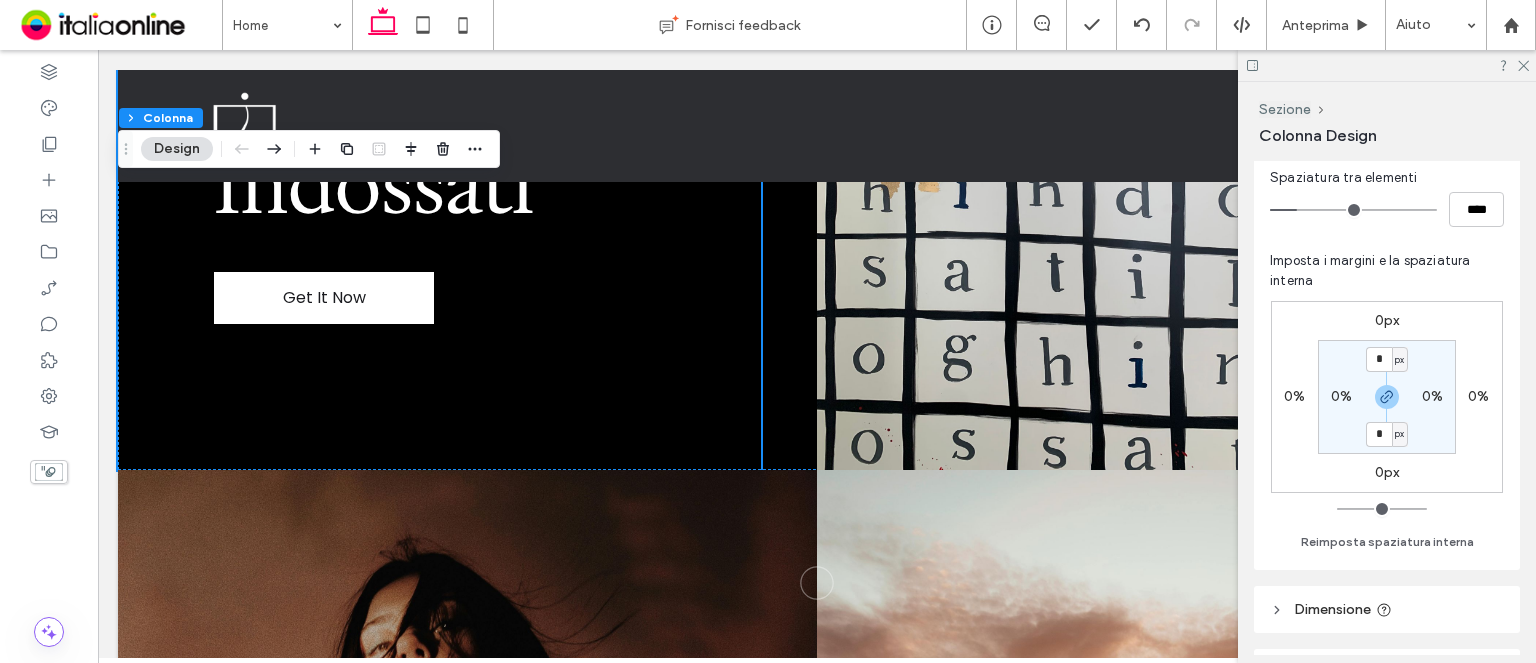 scroll, scrollTop: 600, scrollLeft: 0, axis: vertical 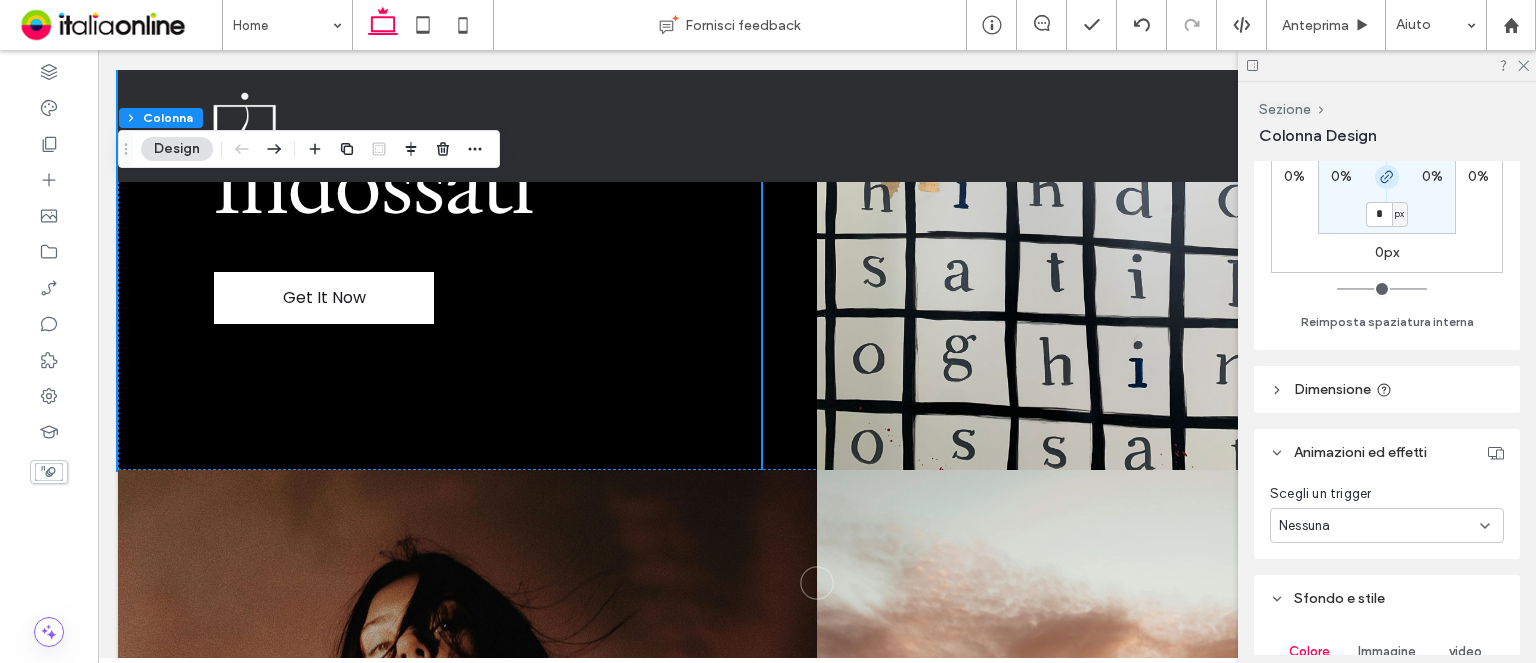 click on "* px 0% * px 0%" at bounding box center [1387, 177] 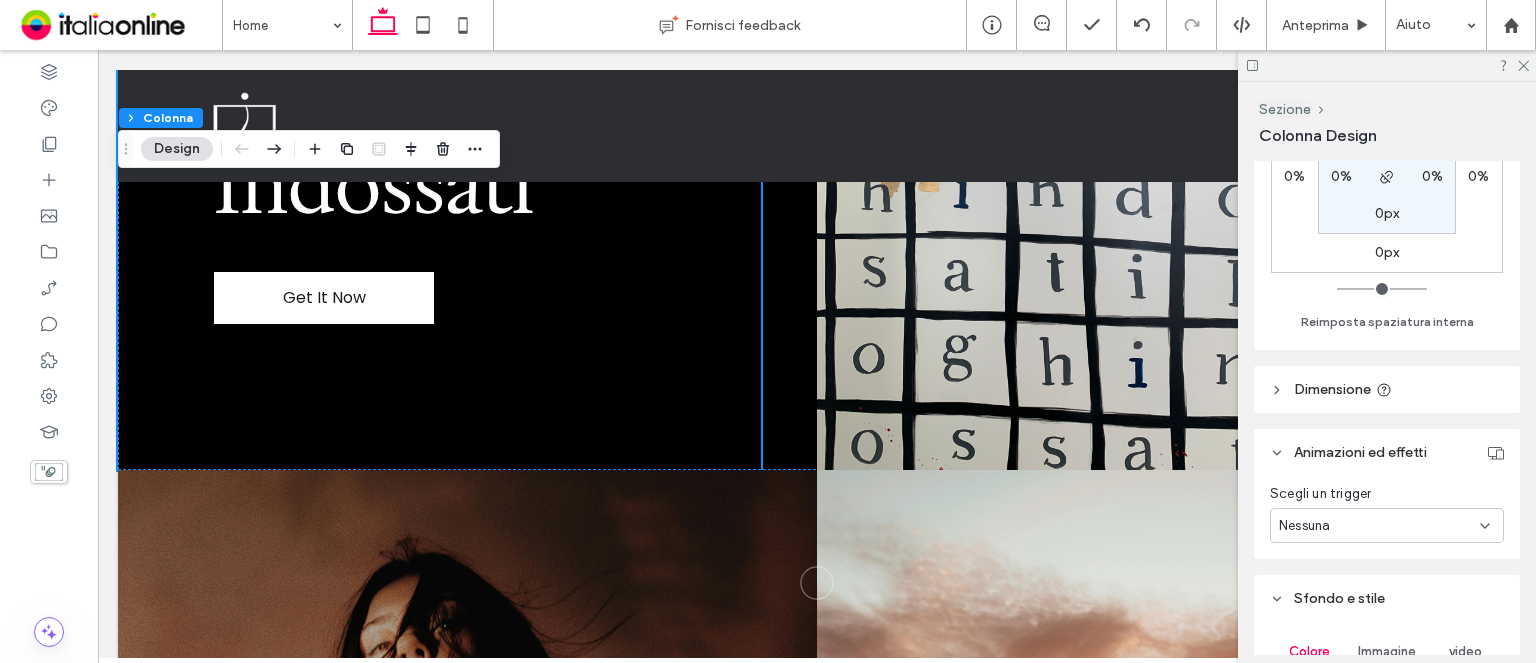 click on "0px" at bounding box center (1387, 252) 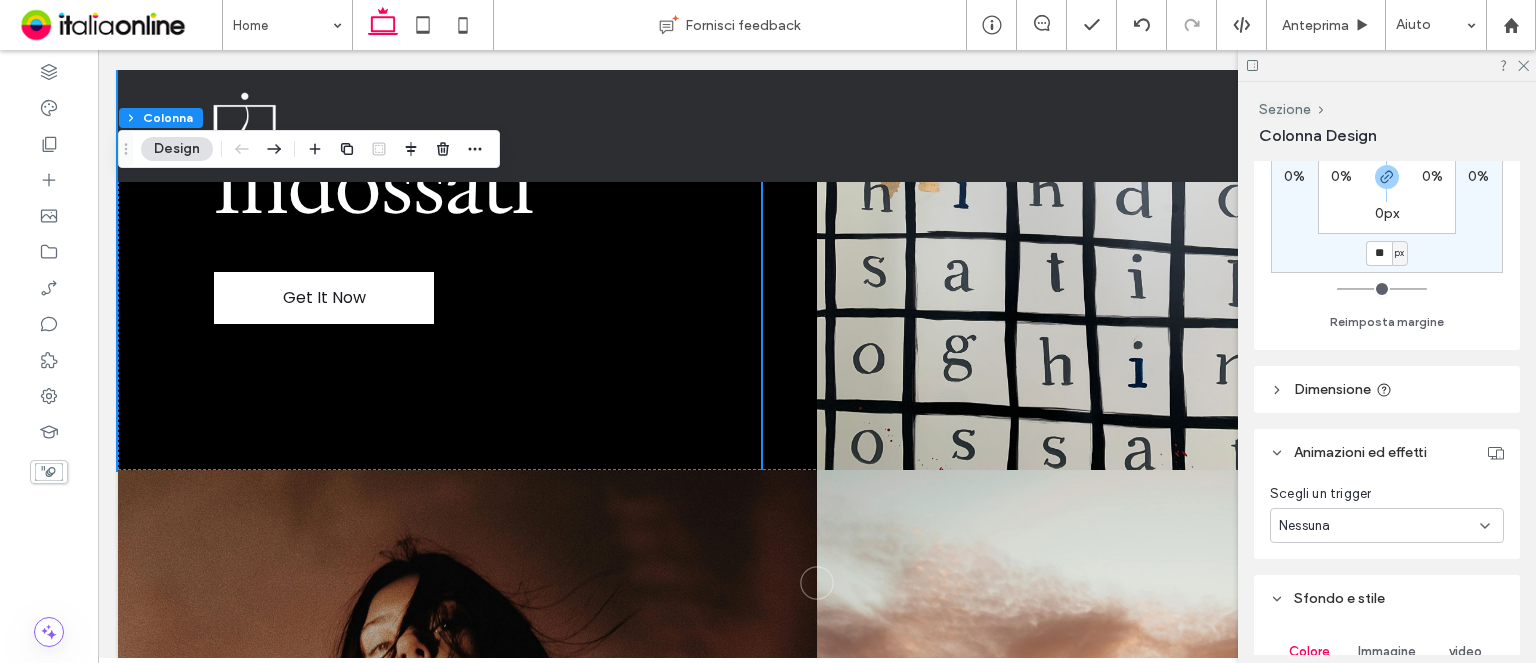 type on "**" 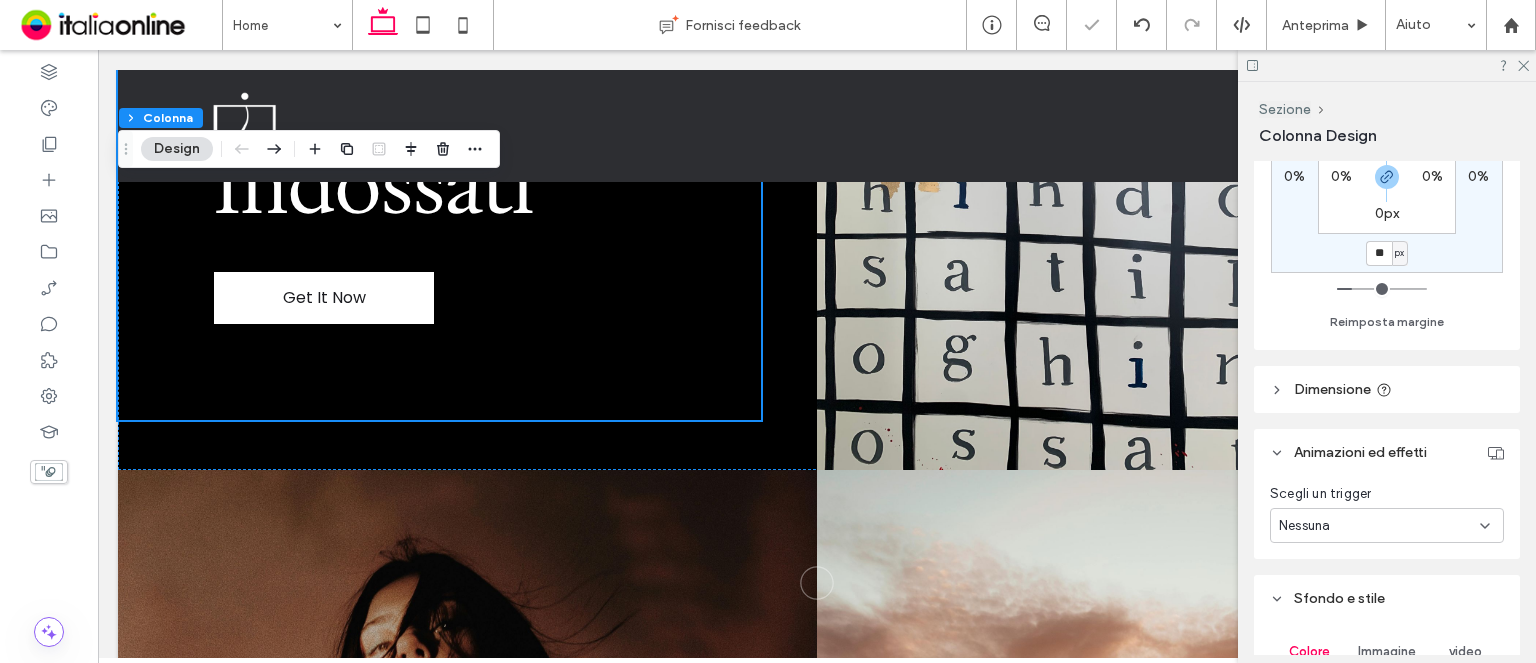 type on "*" 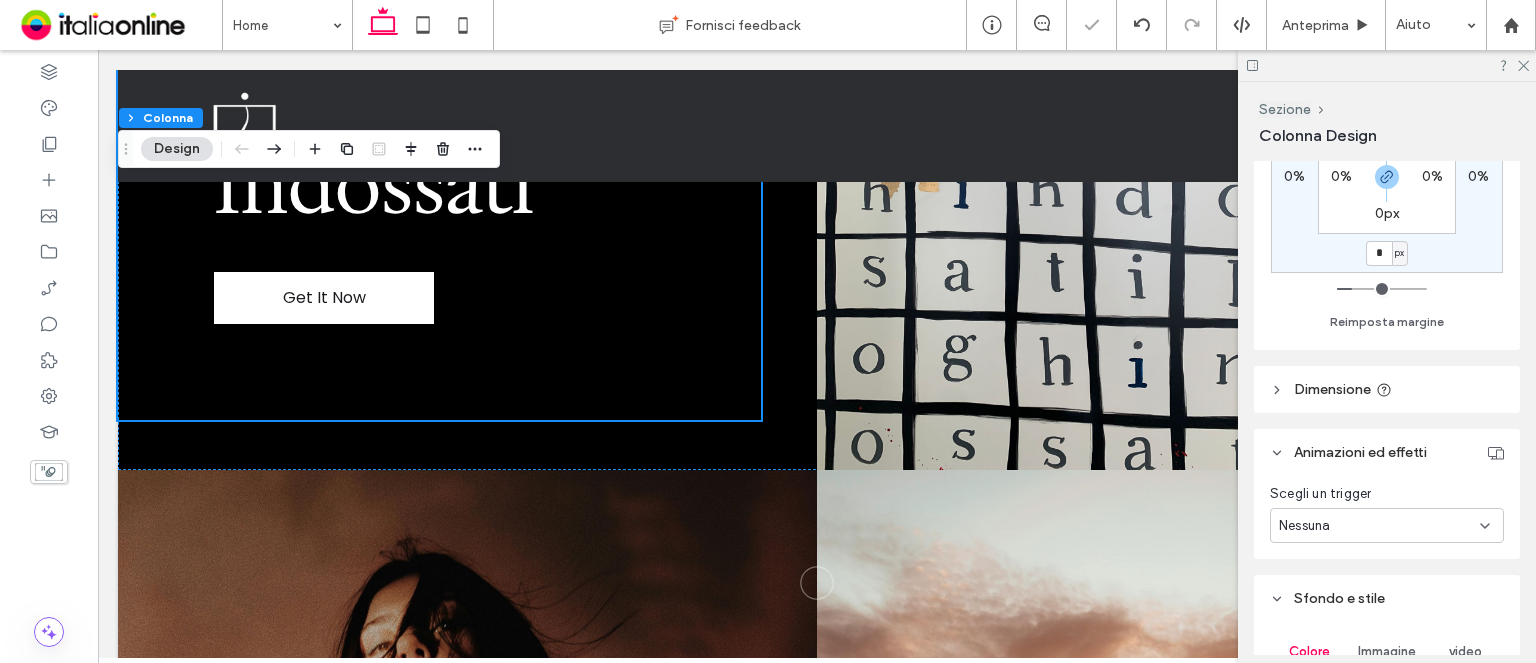 type on "*" 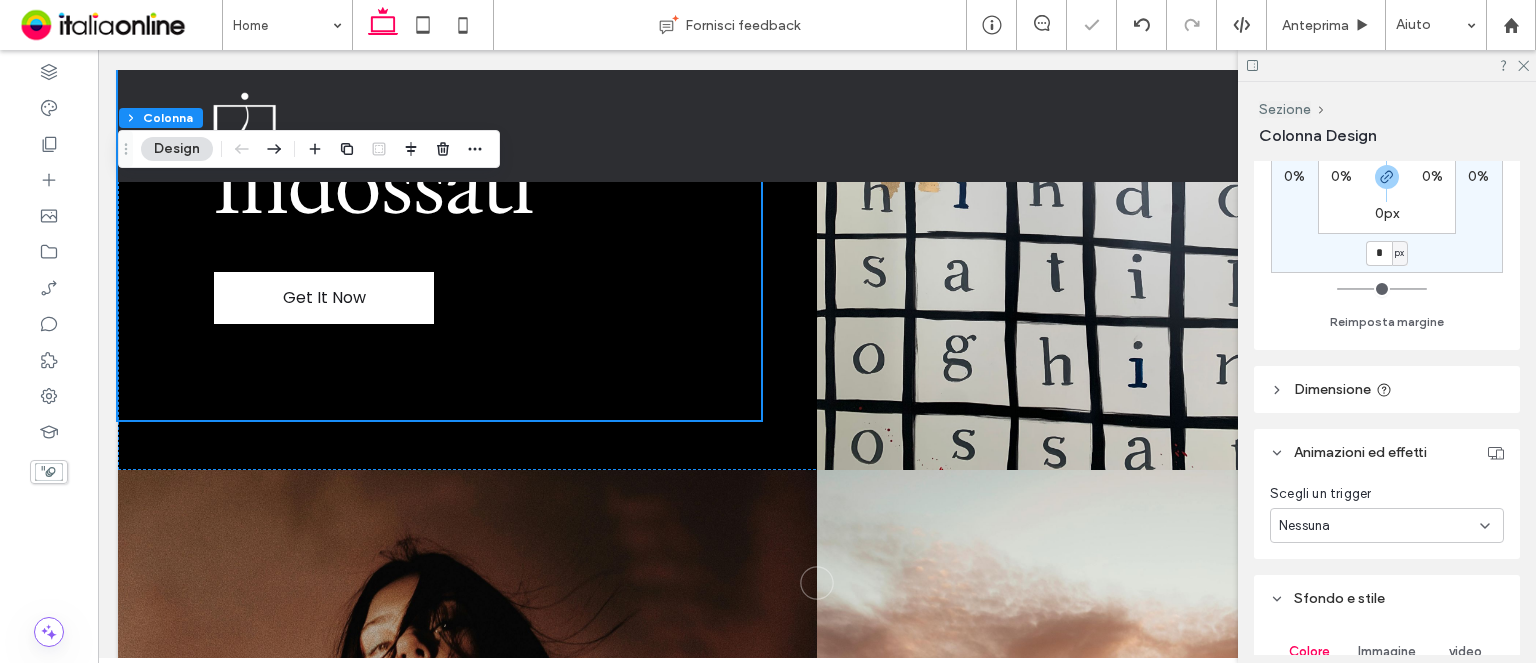 type on "*" 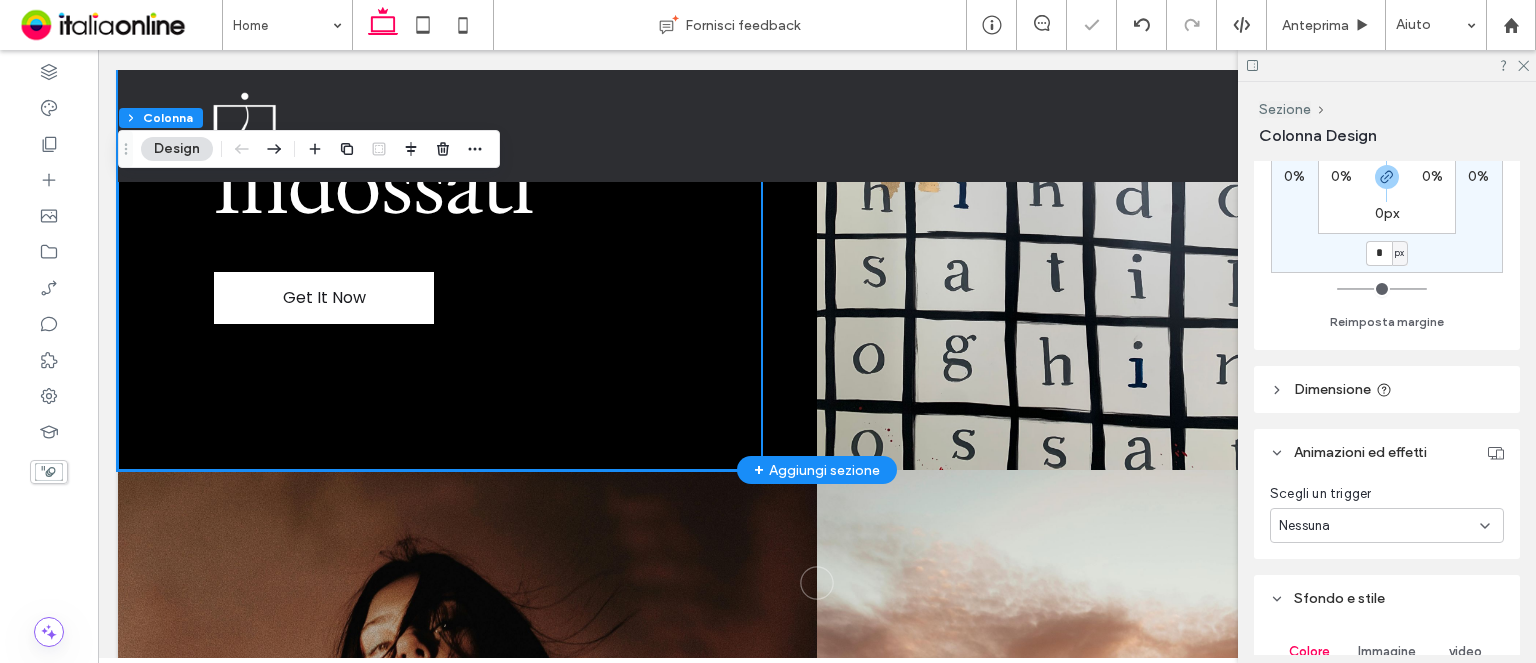 click on "Get It Now
Luoghi  Indossati" at bounding box center [817, 170] 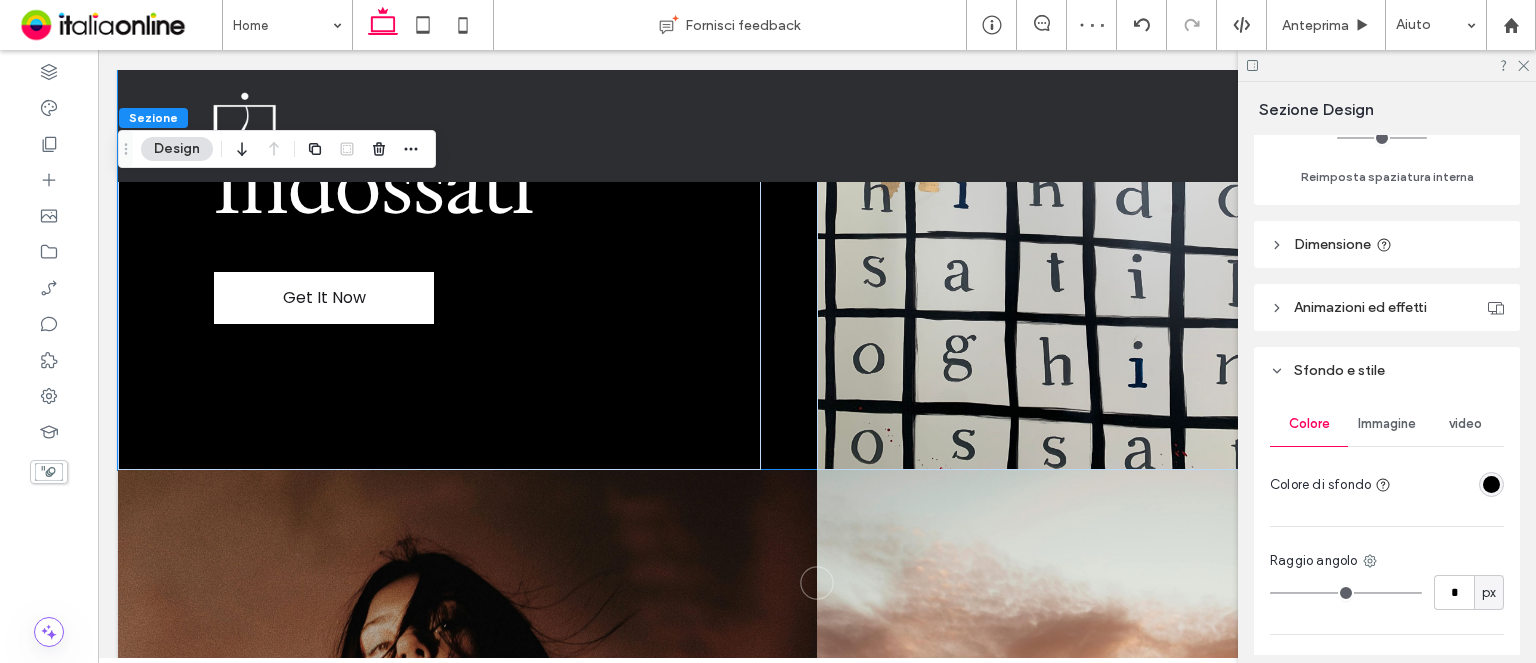 scroll, scrollTop: 400, scrollLeft: 0, axis: vertical 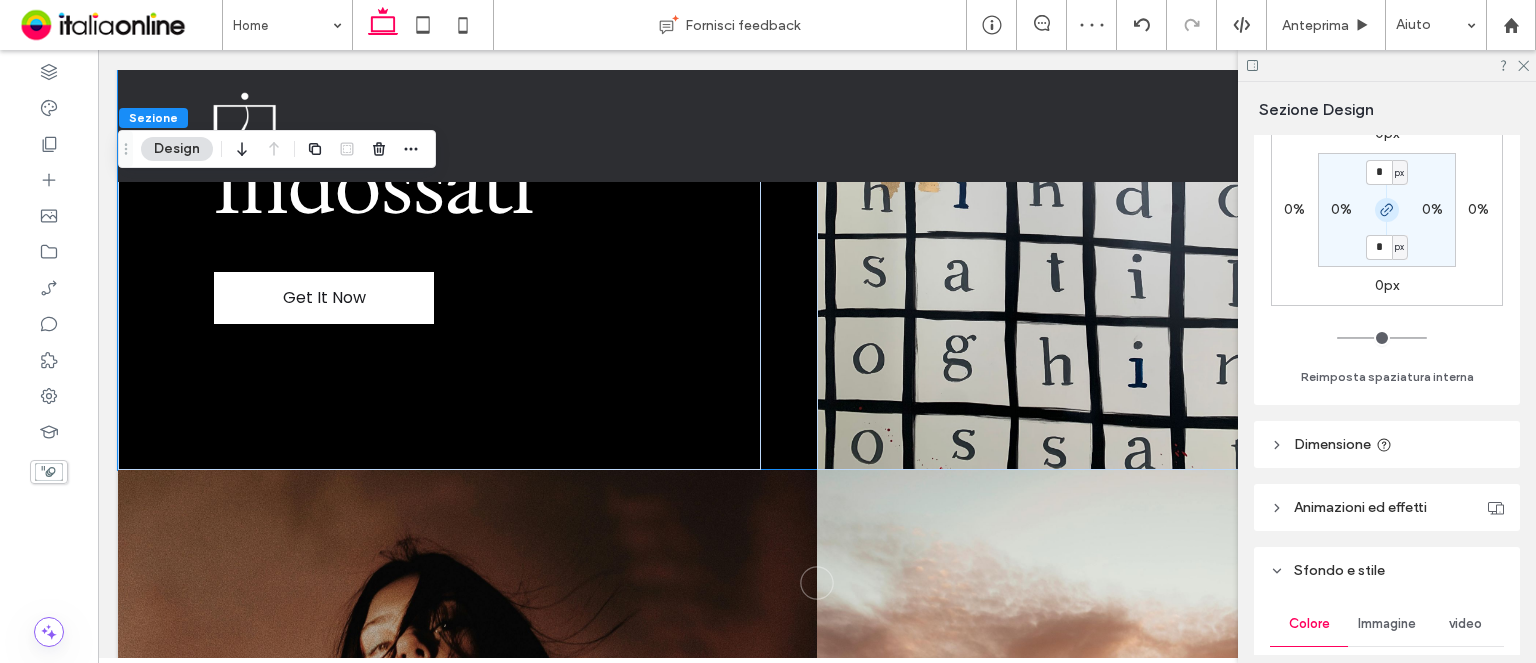 drag, startPoint x: 1377, startPoint y: 208, endPoint x: 1384, endPoint y: 221, distance: 14.764823 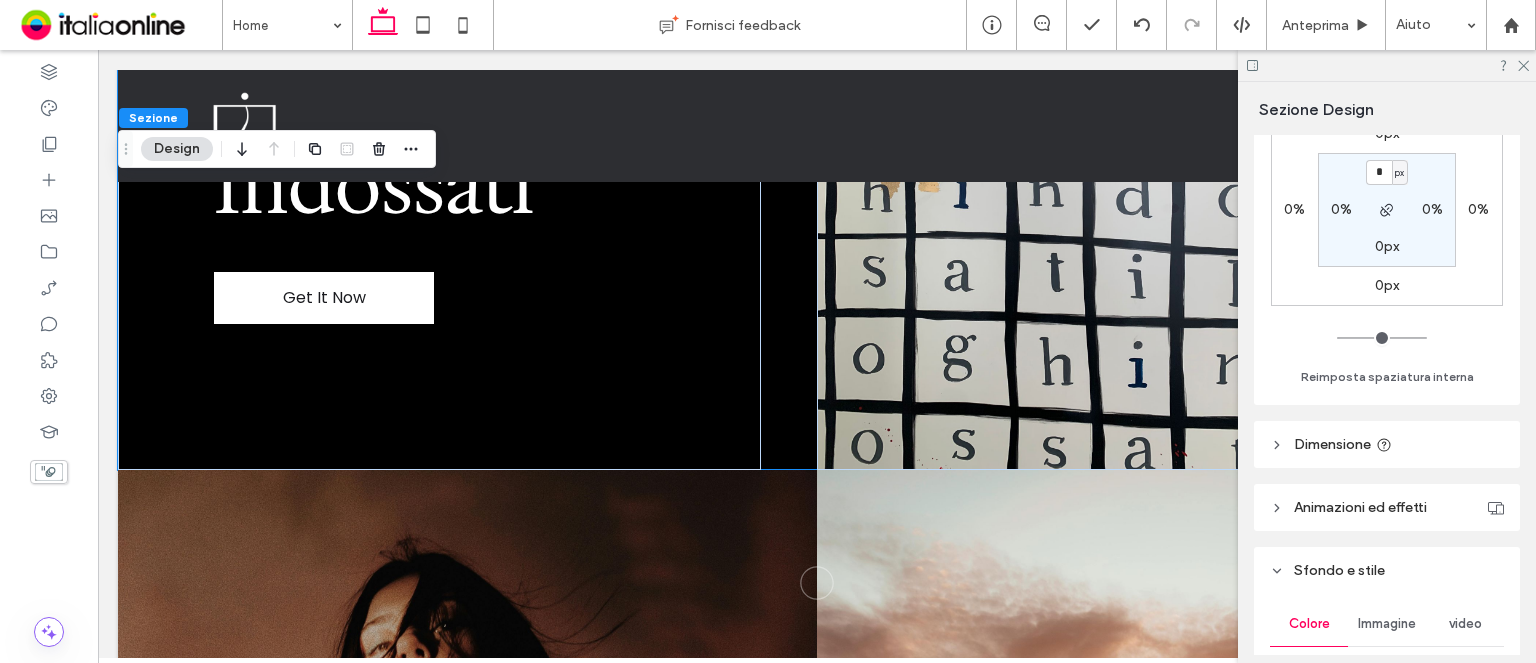 click on "0px" at bounding box center (1387, 285) 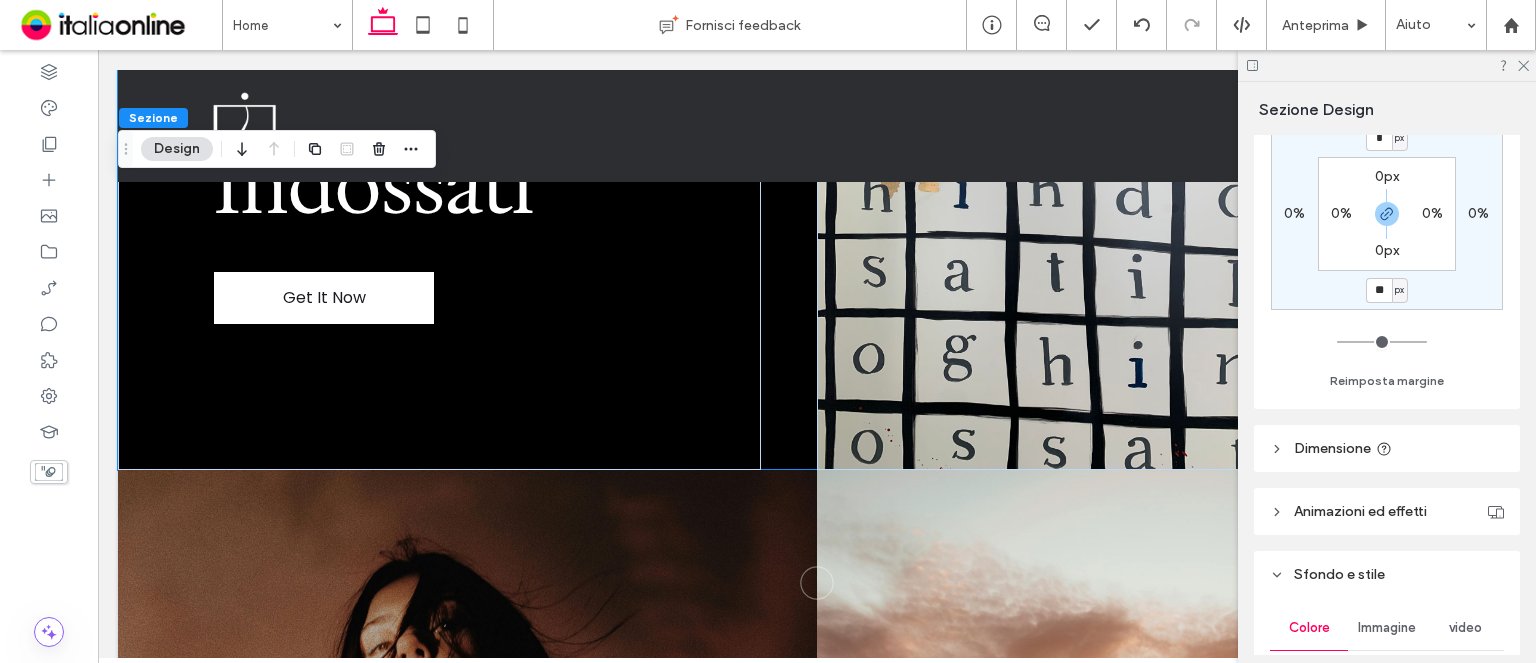 type on "**" 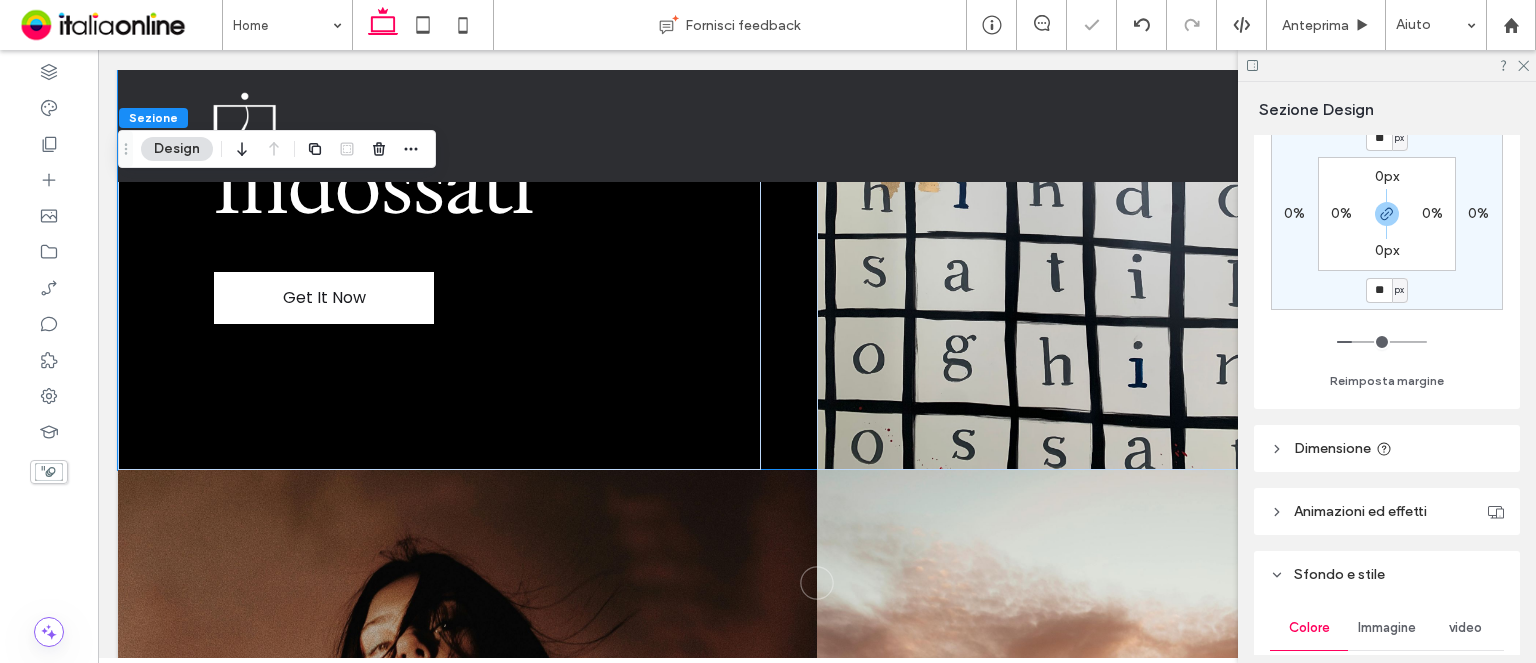 type on "**" 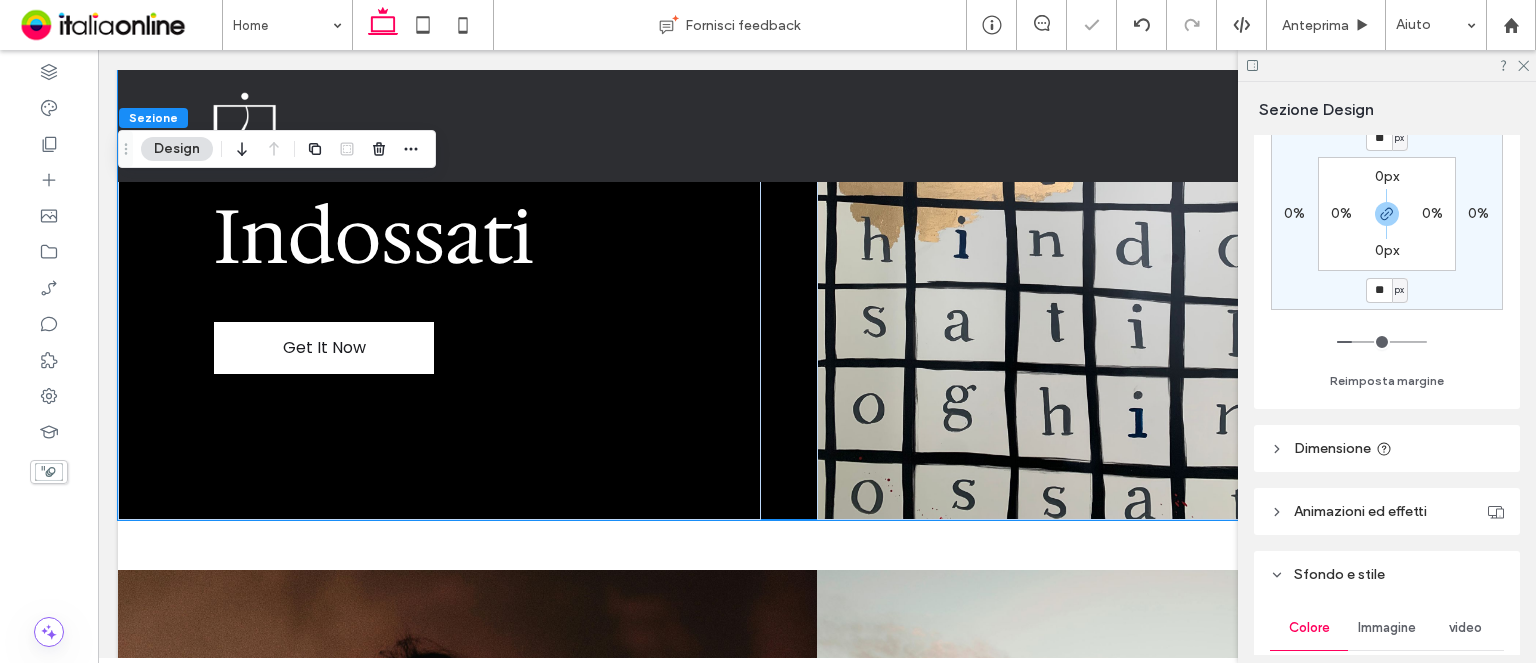 type on "*" 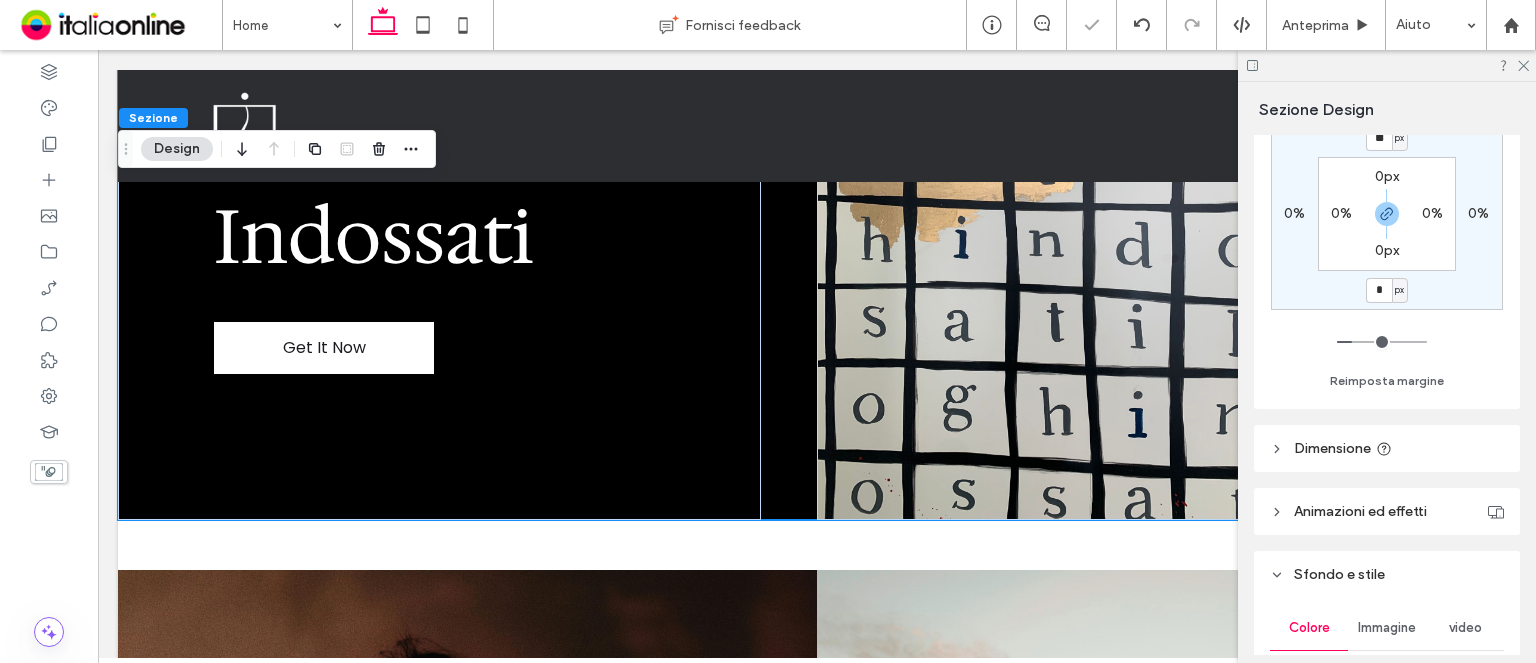 type on "*" 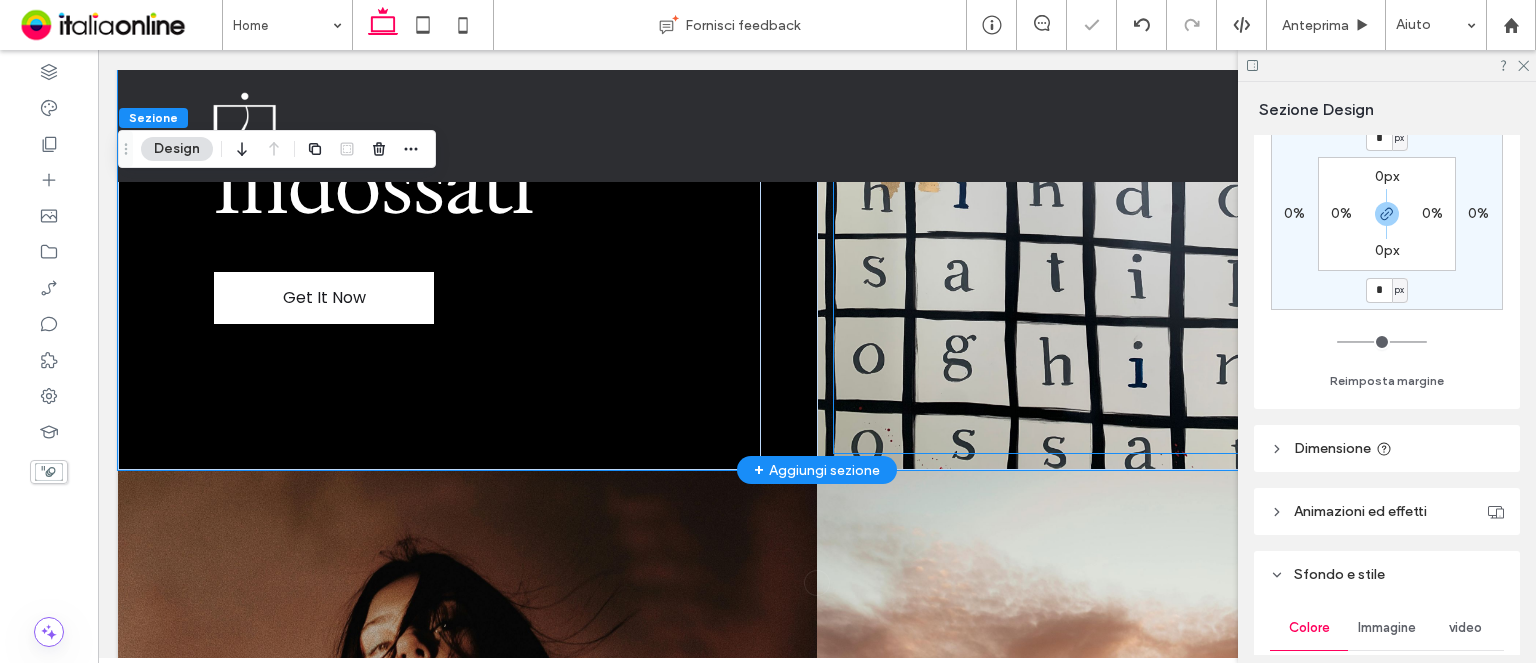 scroll, scrollTop: 0, scrollLeft: 0, axis: both 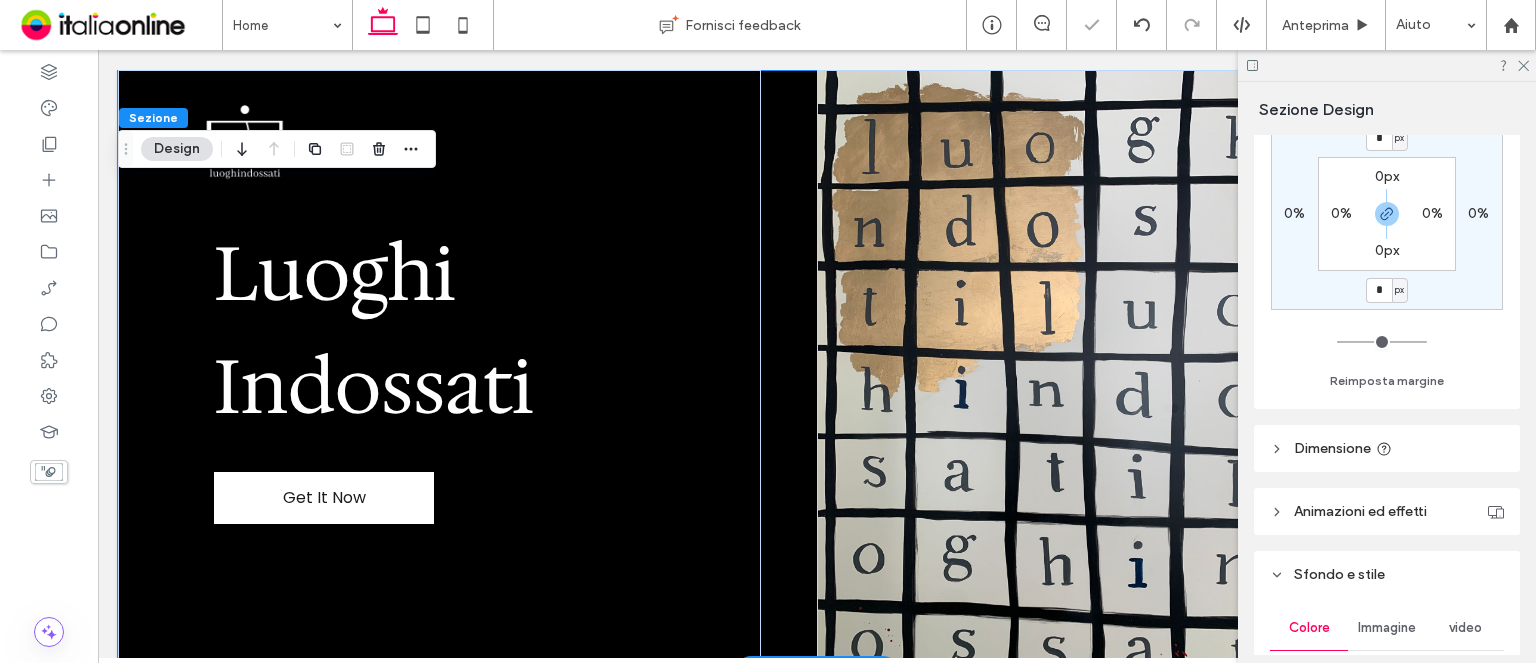 click on "Get It Now
Luoghi  Indossati" at bounding box center [817, 370] 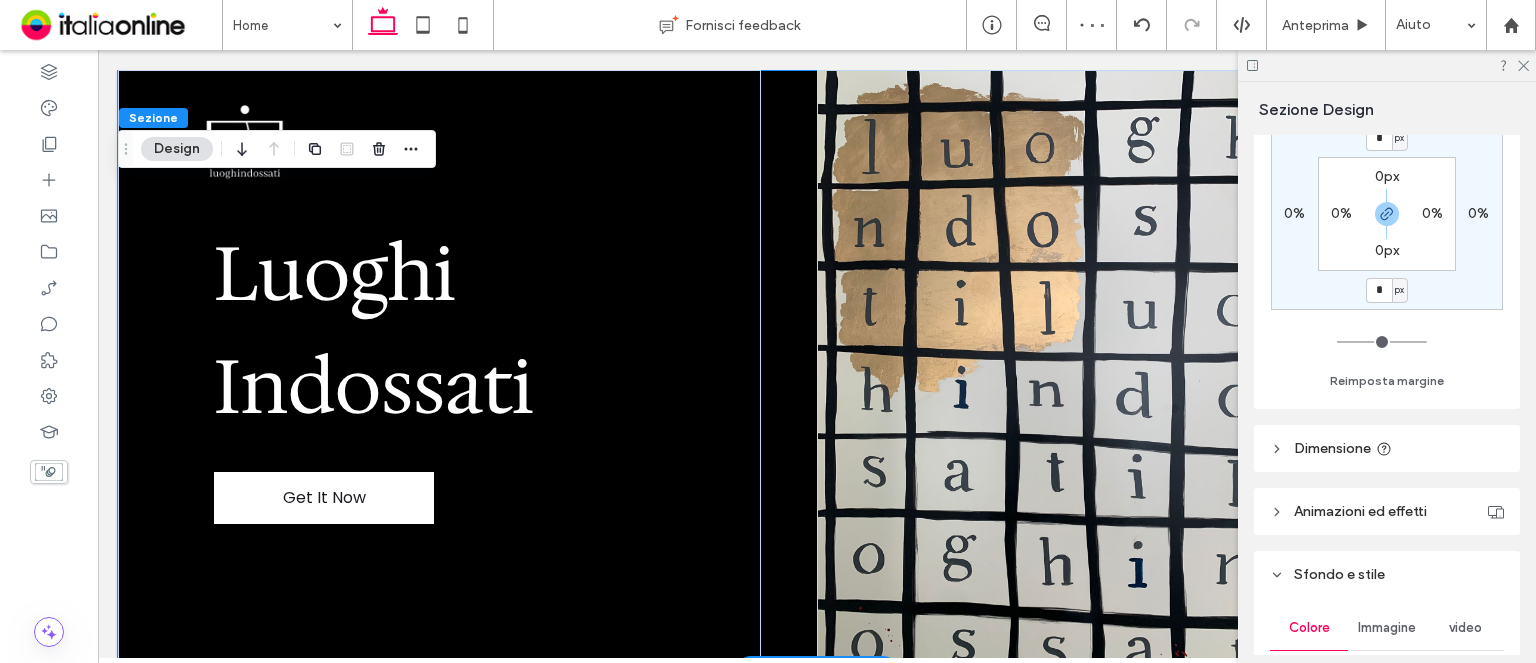 click on "Get It Now
Luoghi  Indossati" at bounding box center [817, 370] 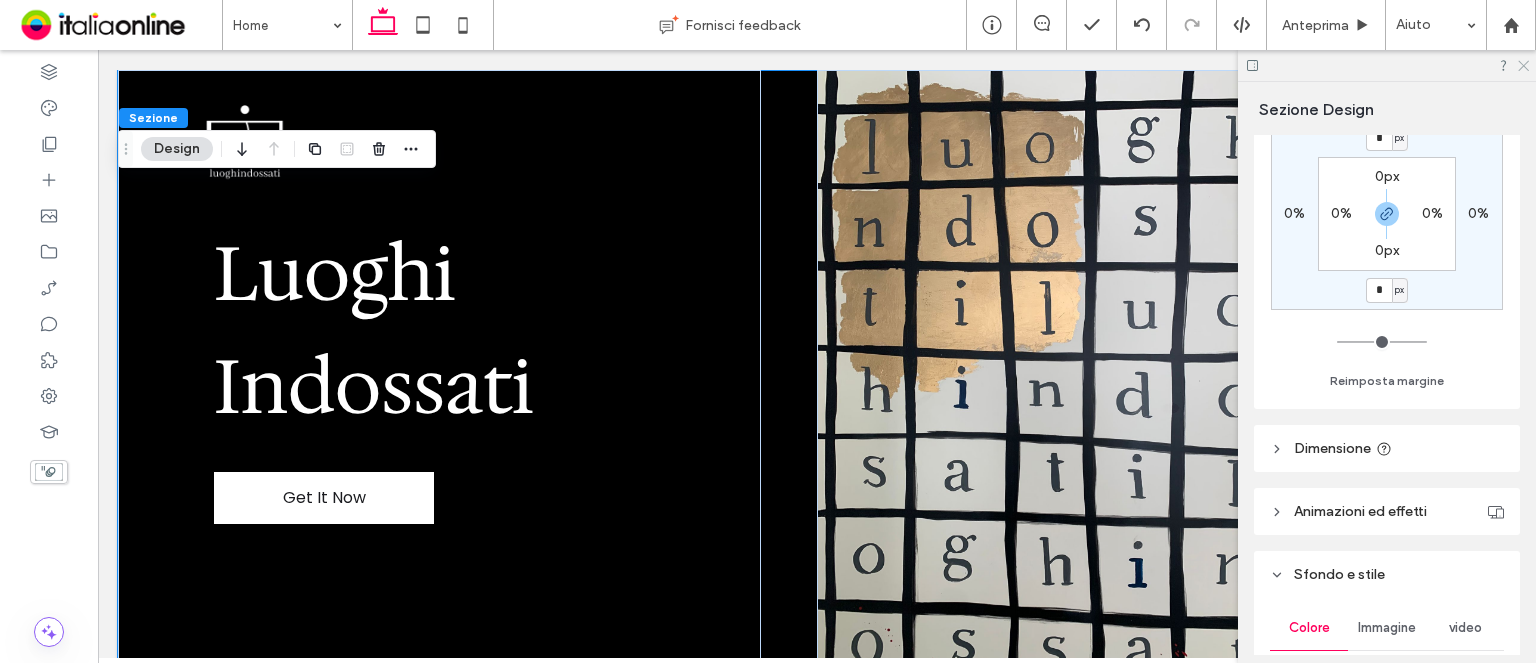 click 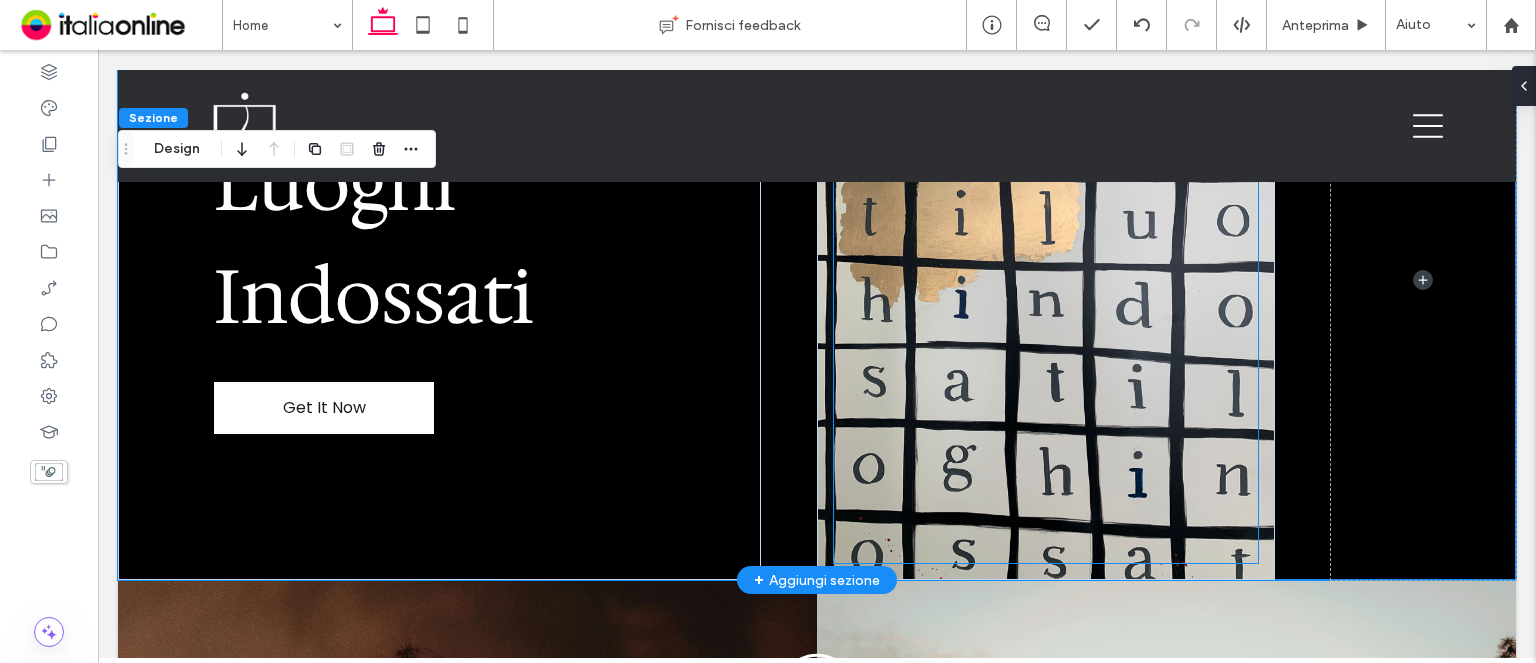scroll, scrollTop: 100, scrollLeft: 0, axis: vertical 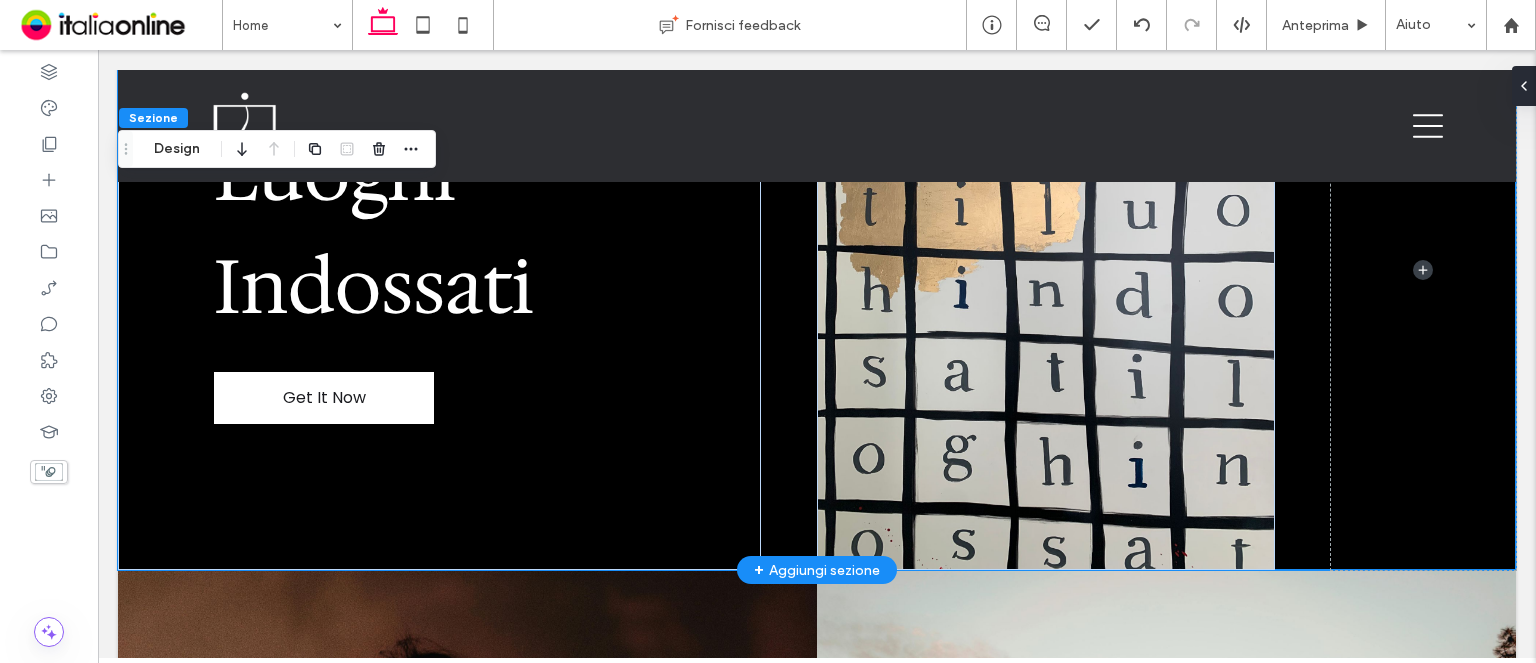 click on "Get It Now
Luoghi  Indossati" at bounding box center (817, 270) 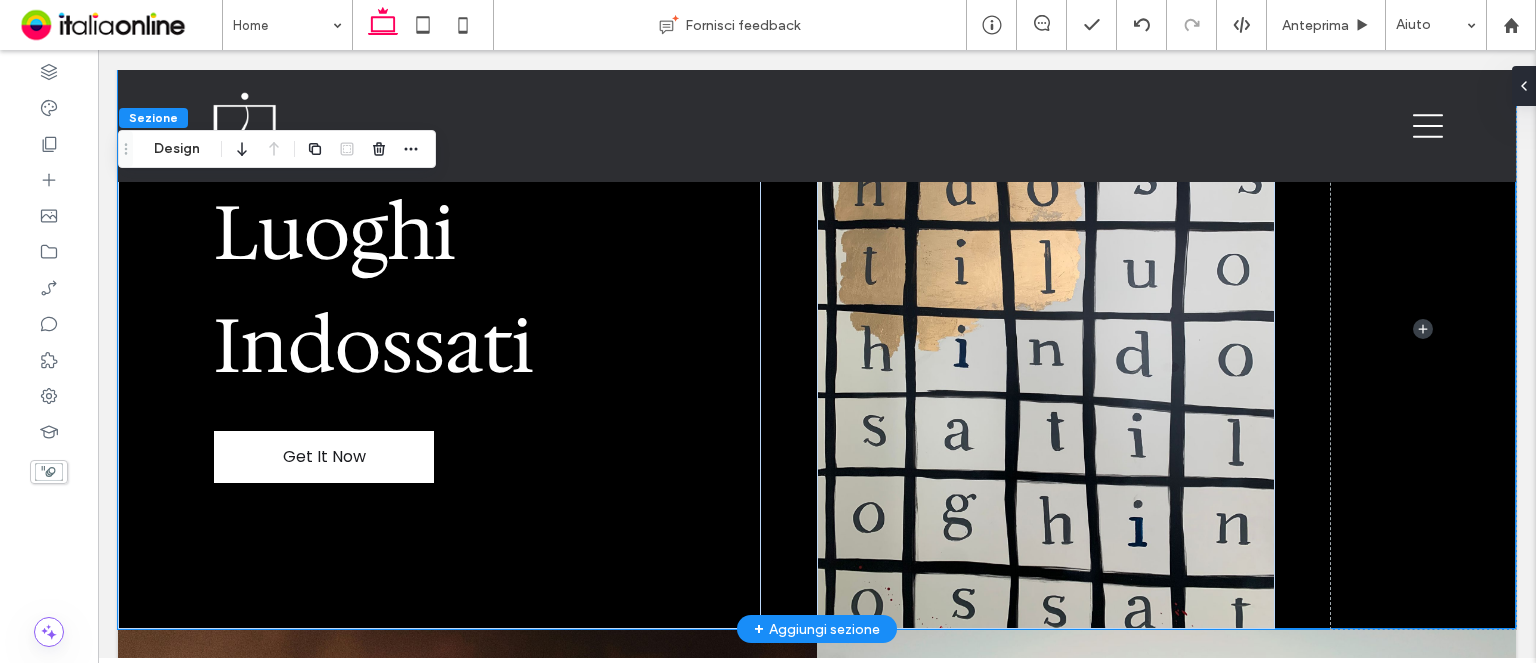 scroll, scrollTop: 200, scrollLeft: 0, axis: vertical 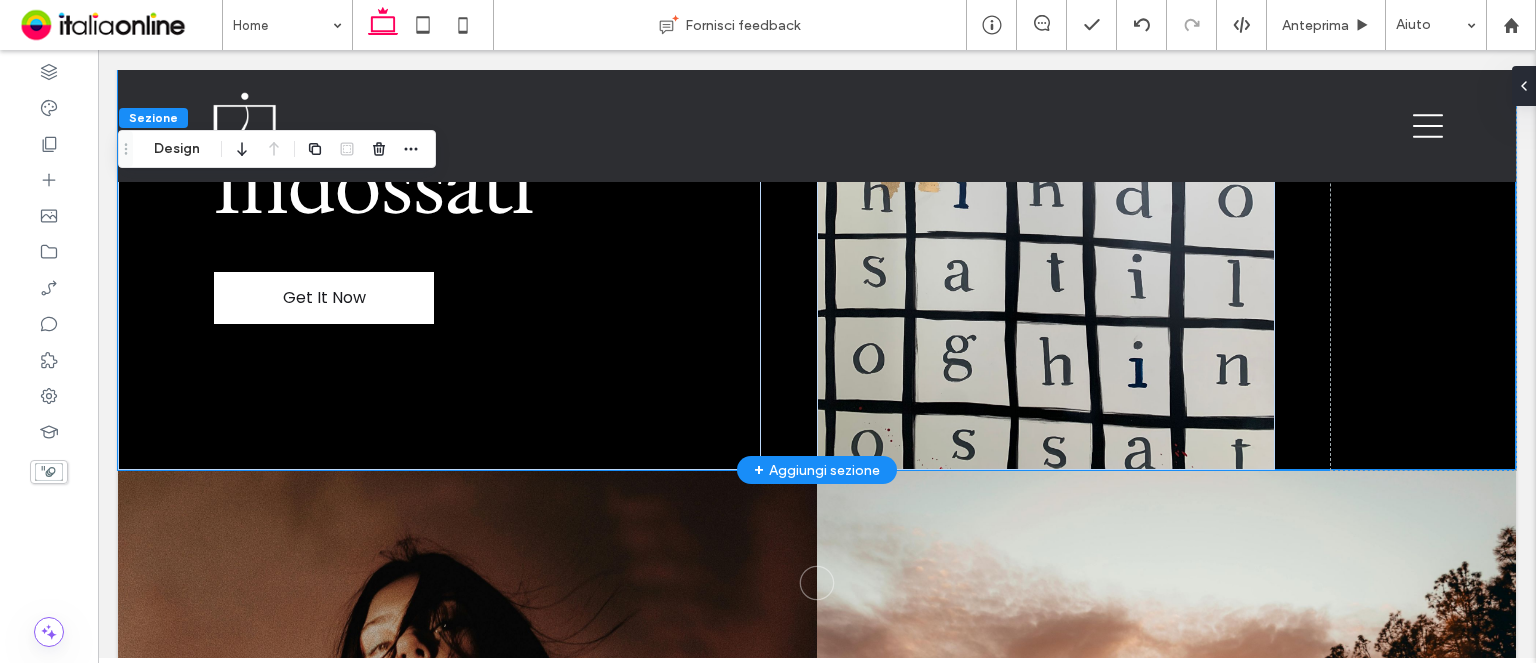 click on "Get It Now
Luoghi  Indossati" at bounding box center (817, 170) 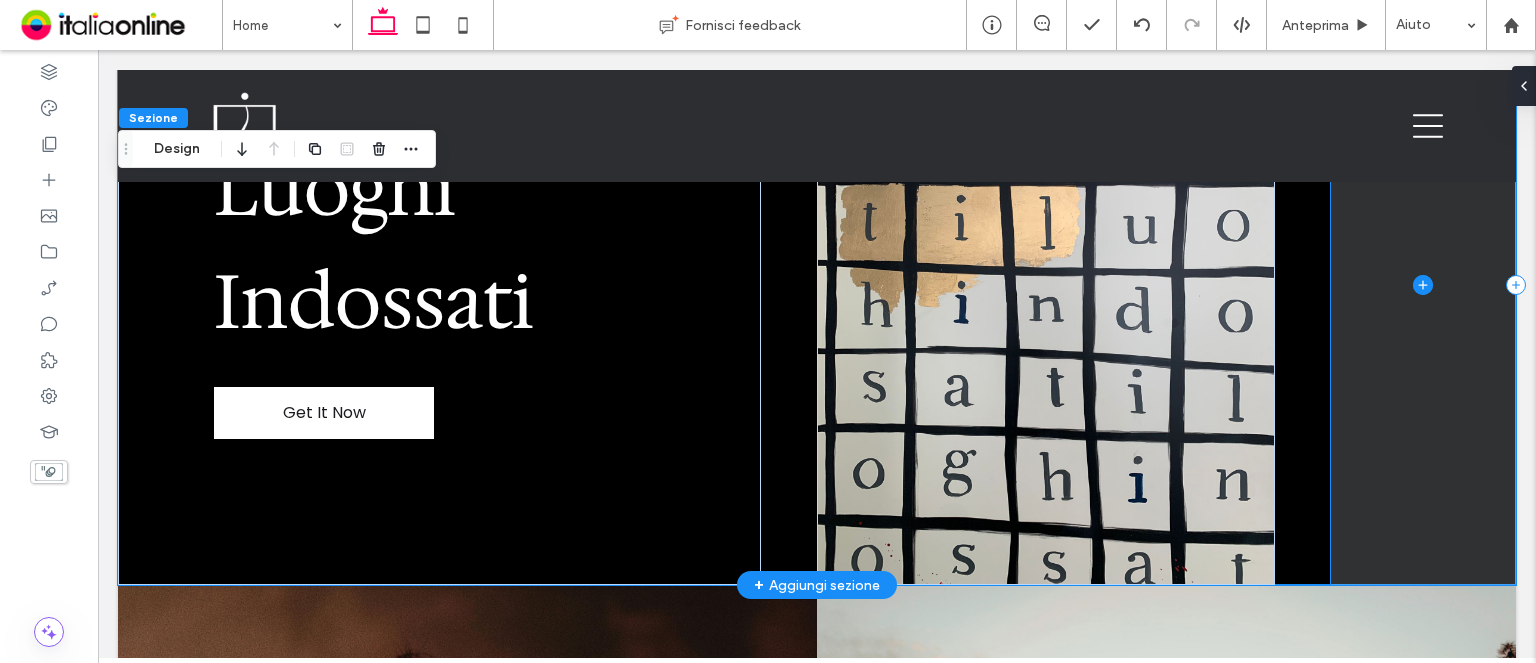 scroll, scrollTop: 0, scrollLeft: 0, axis: both 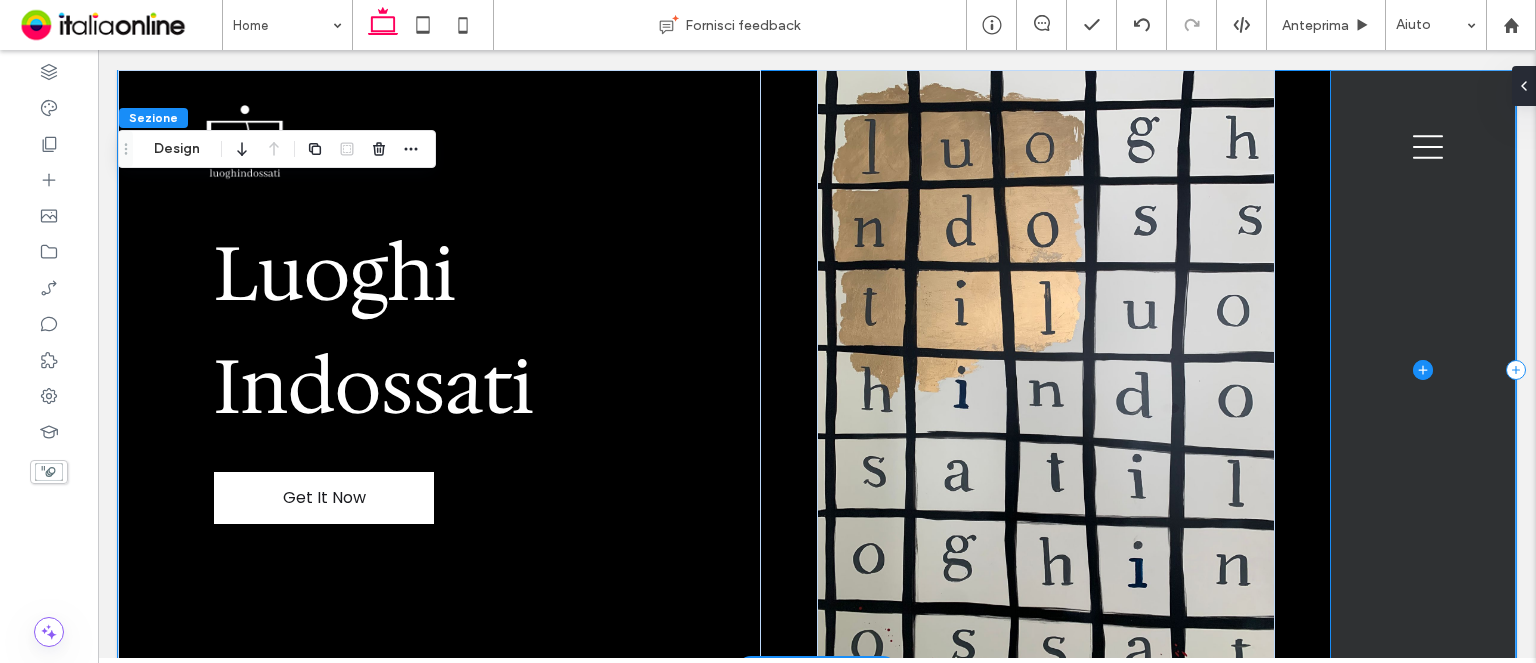 click at bounding box center (1423, 370) 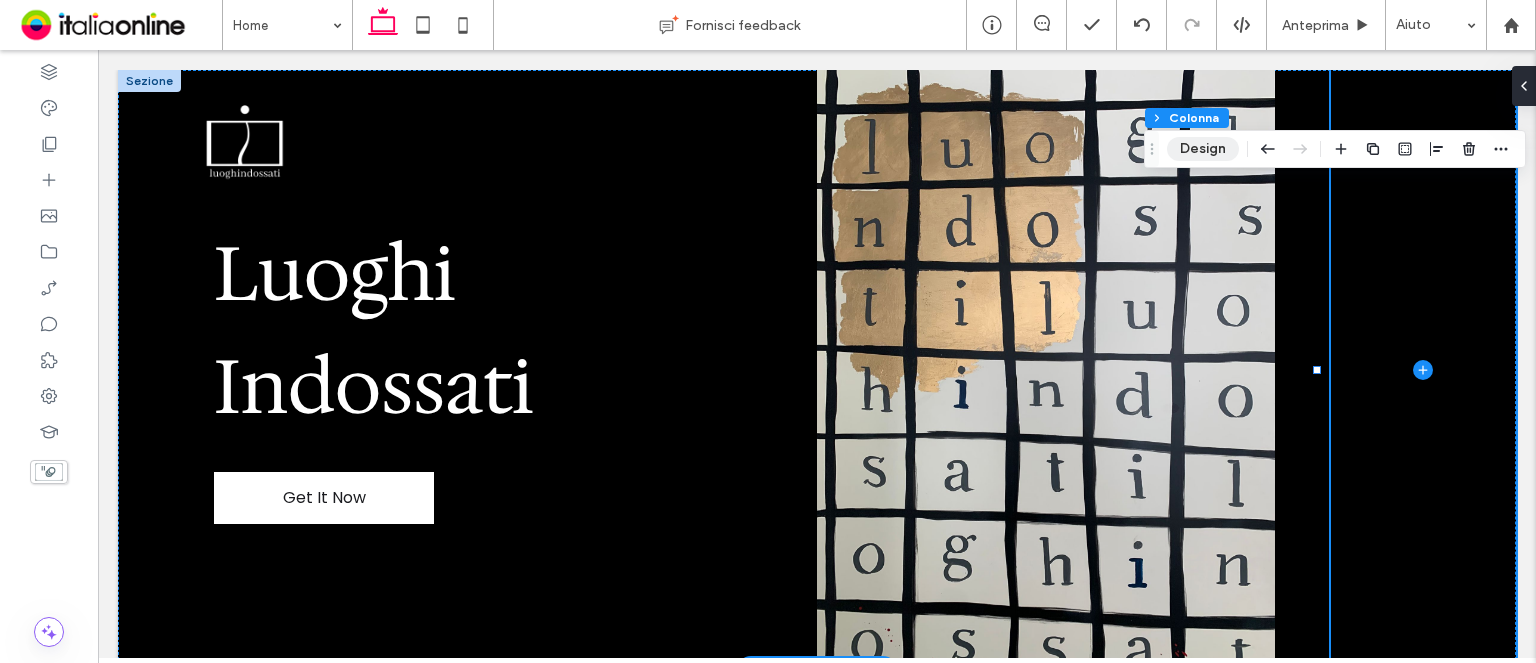 click on "Design" at bounding box center (1203, 149) 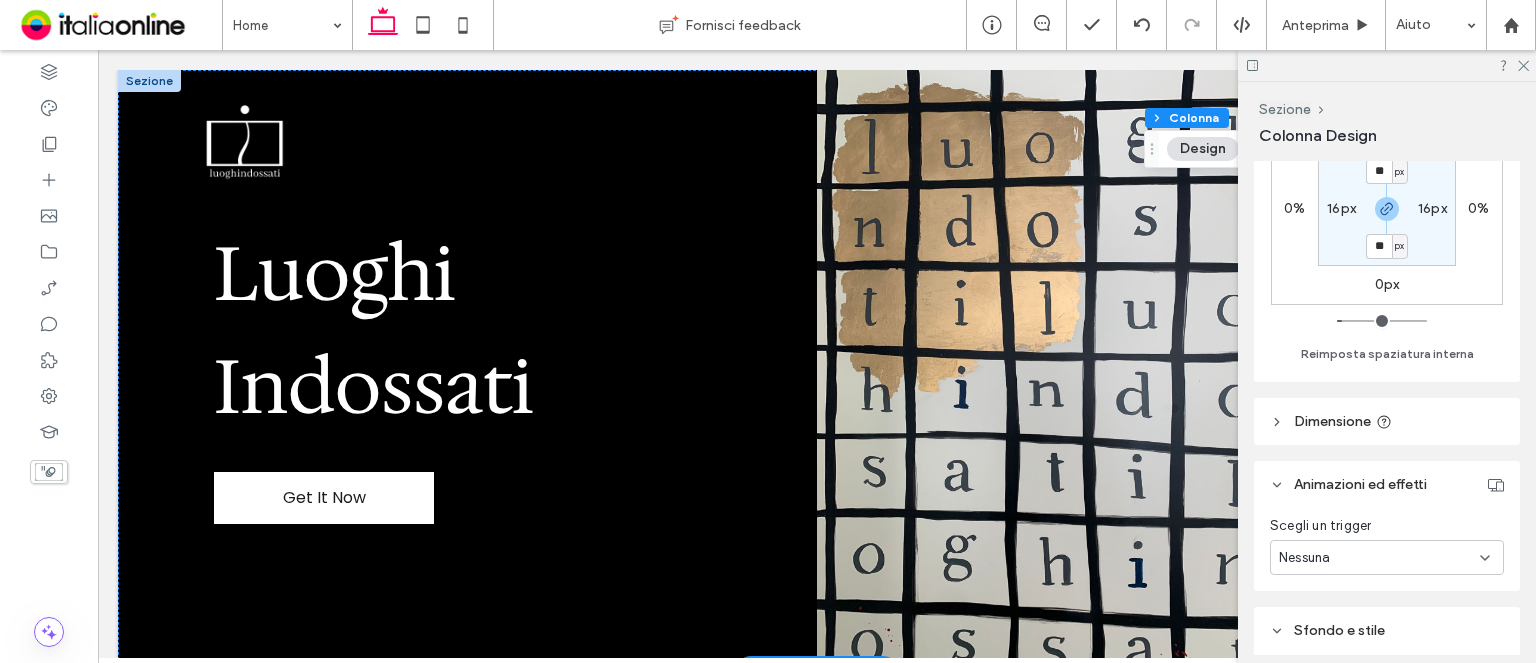 scroll, scrollTop: 468, scrollLeft: 0, axis: vertical 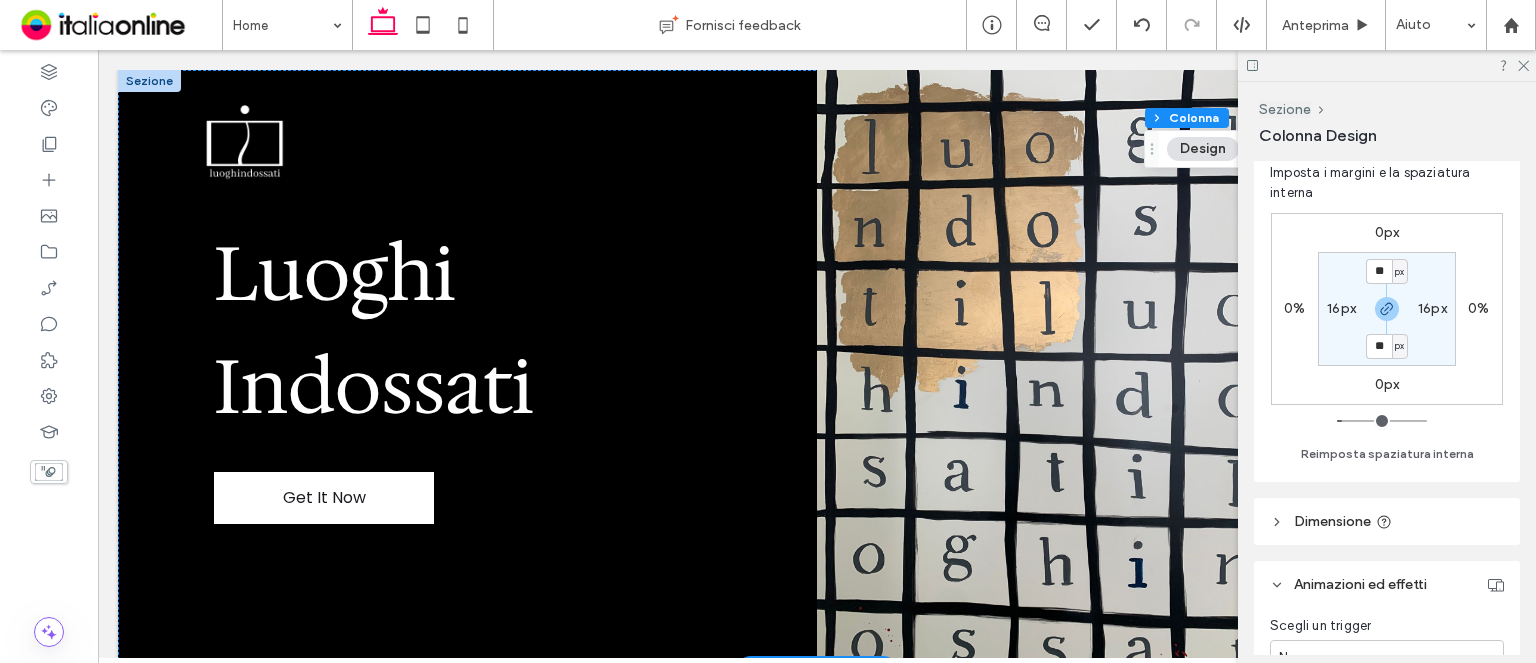 drag, startPoint x: 1391, startPoint y: 306, endPoint x: 1390, endPoint y: 328, distance: 22.022715 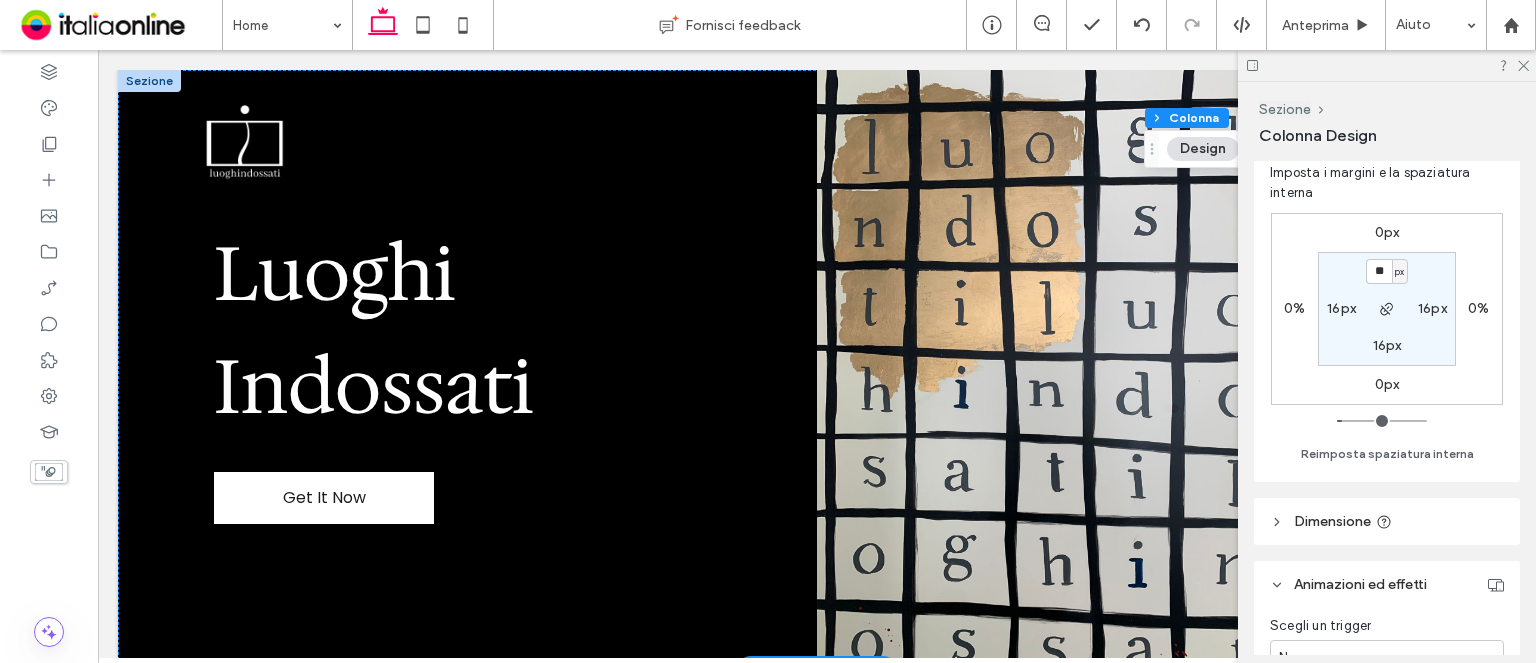 click on "0px" at bounding box center (1387, 384) 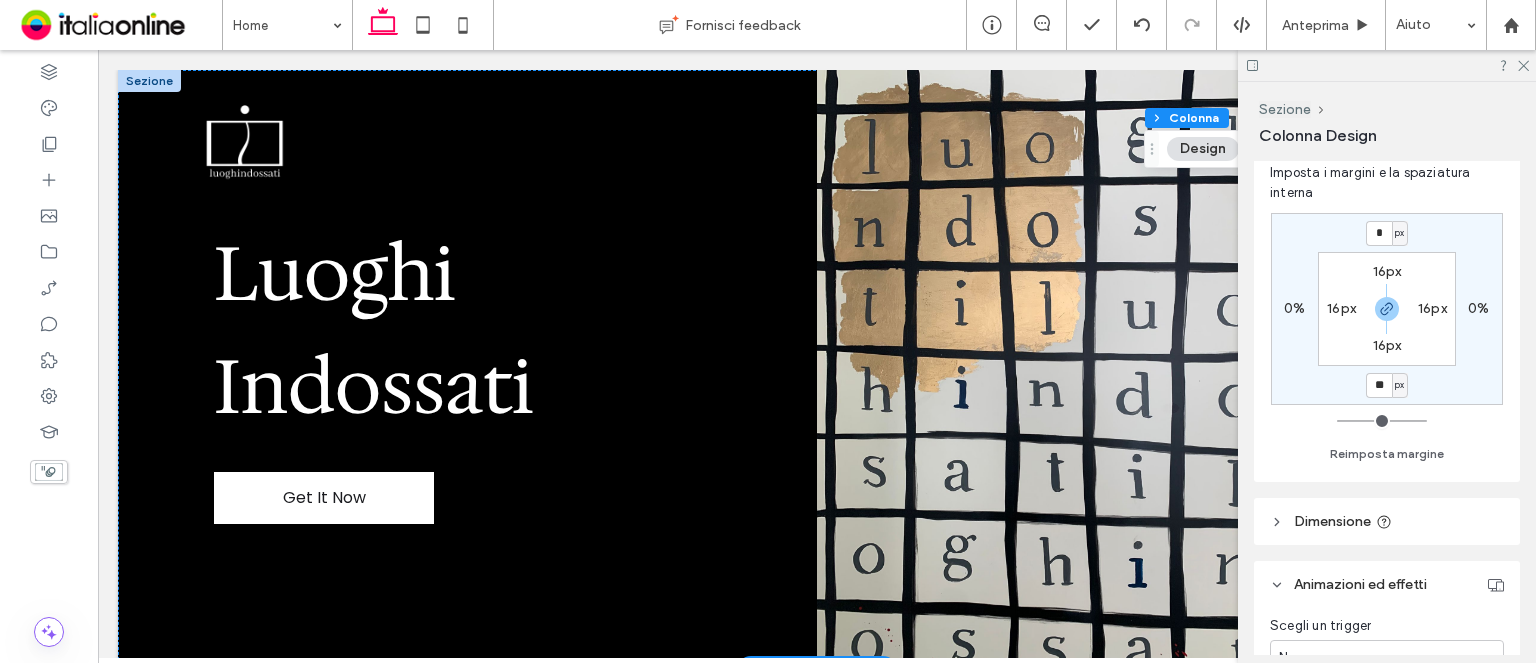 type on "**" 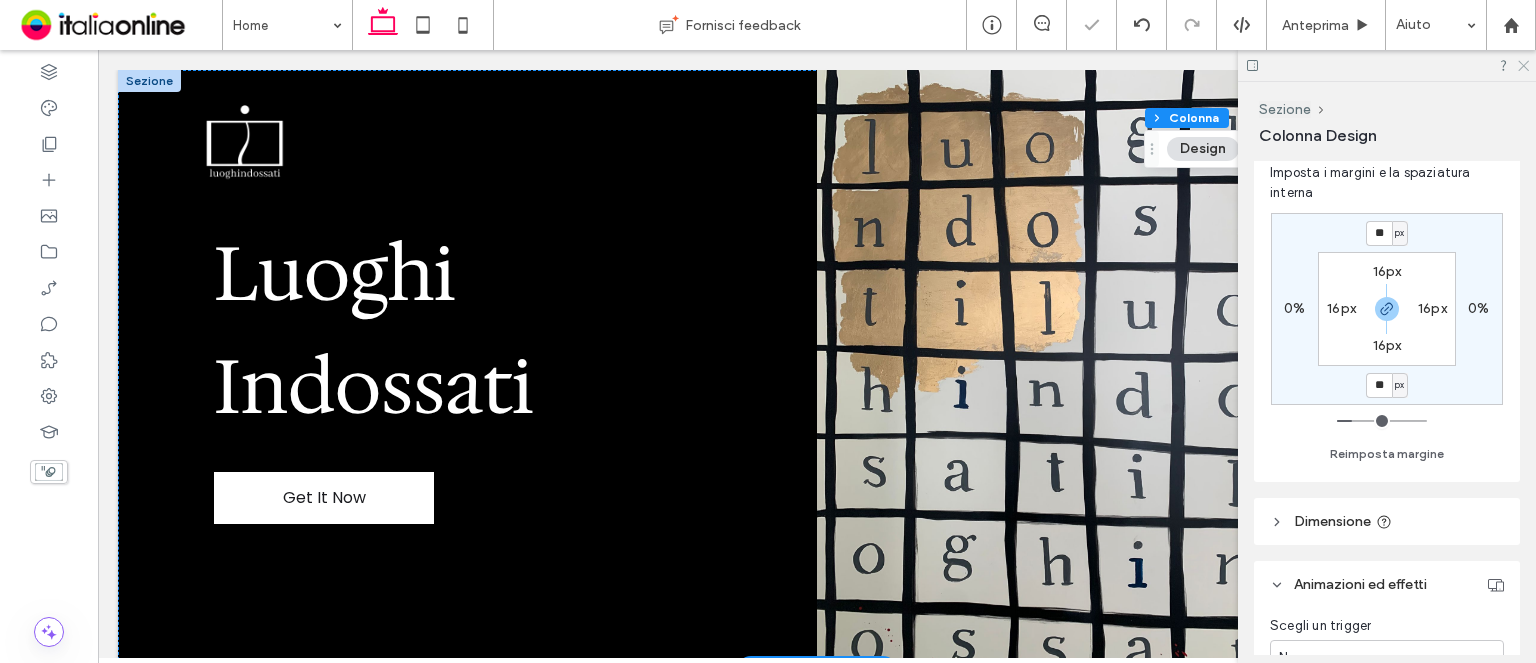 click 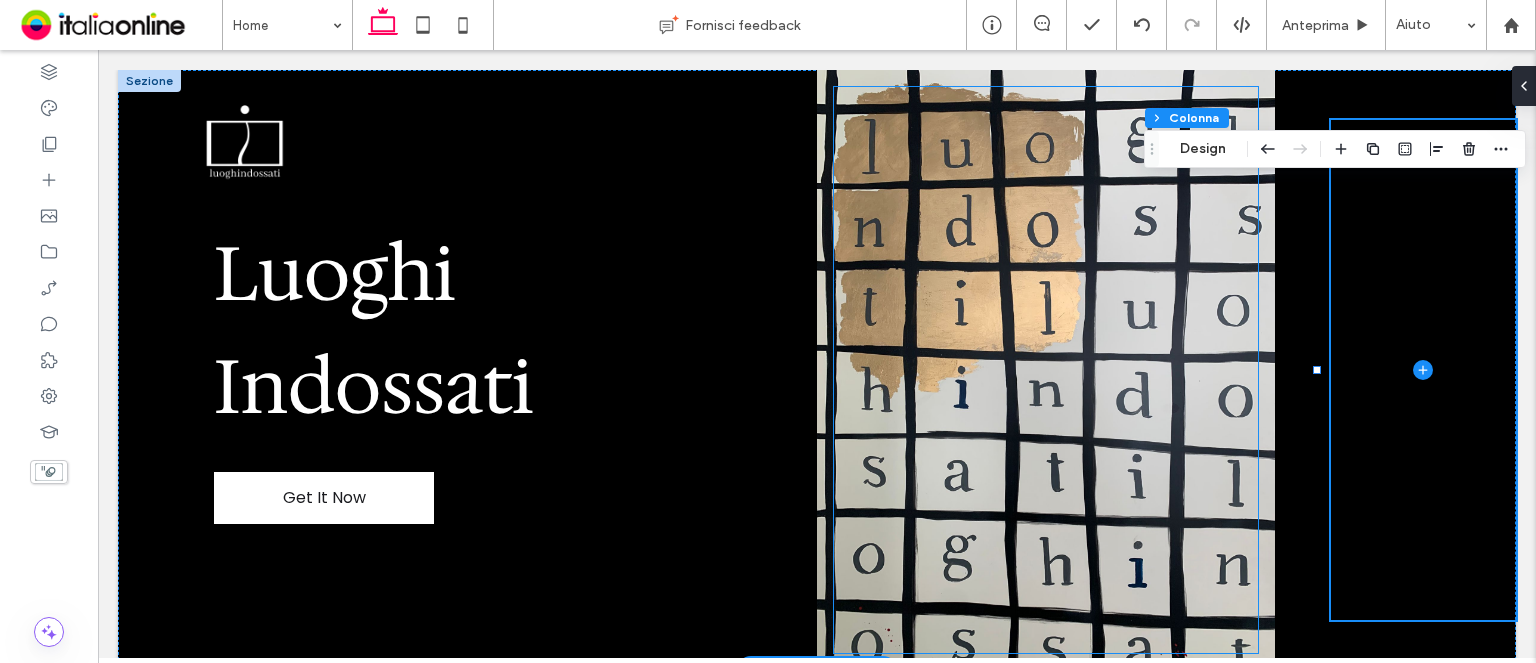 click at bounding box center [1046, 370] 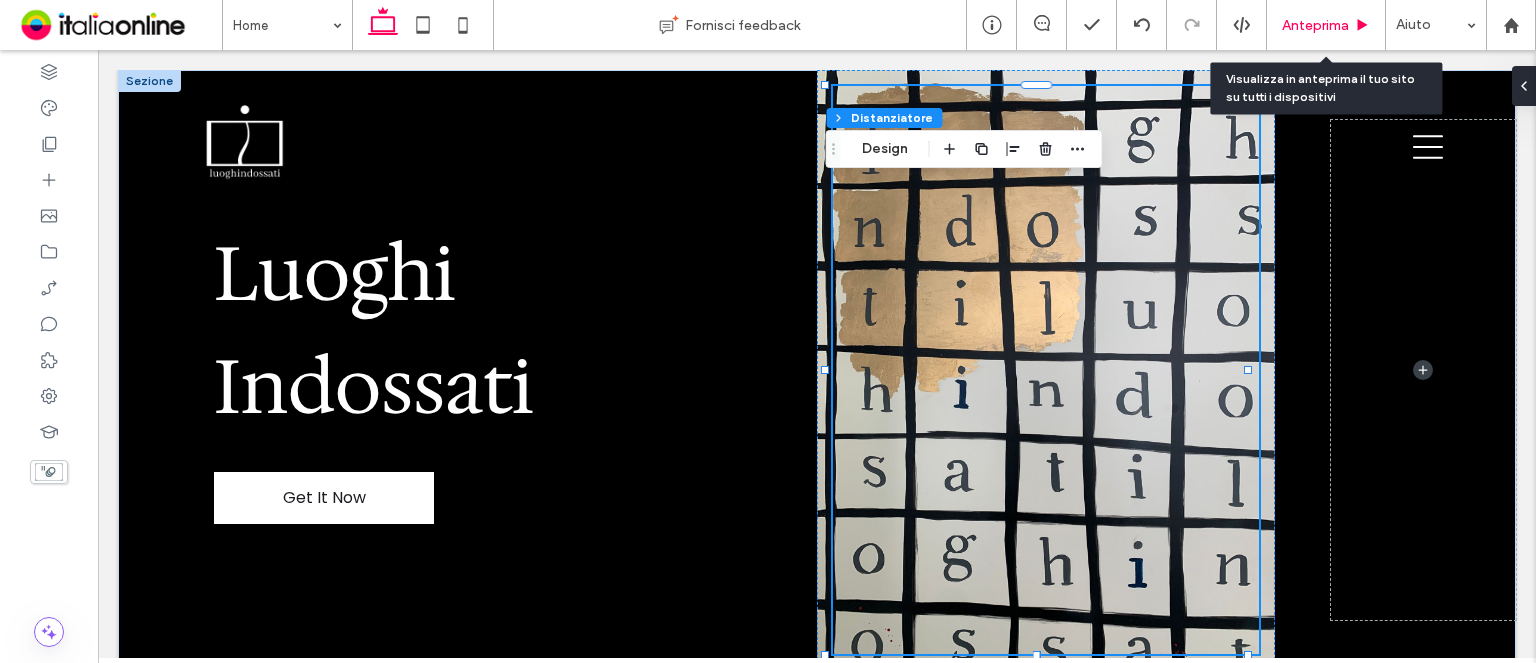 click on "Anteprima" at bounding box center (1315, 25) 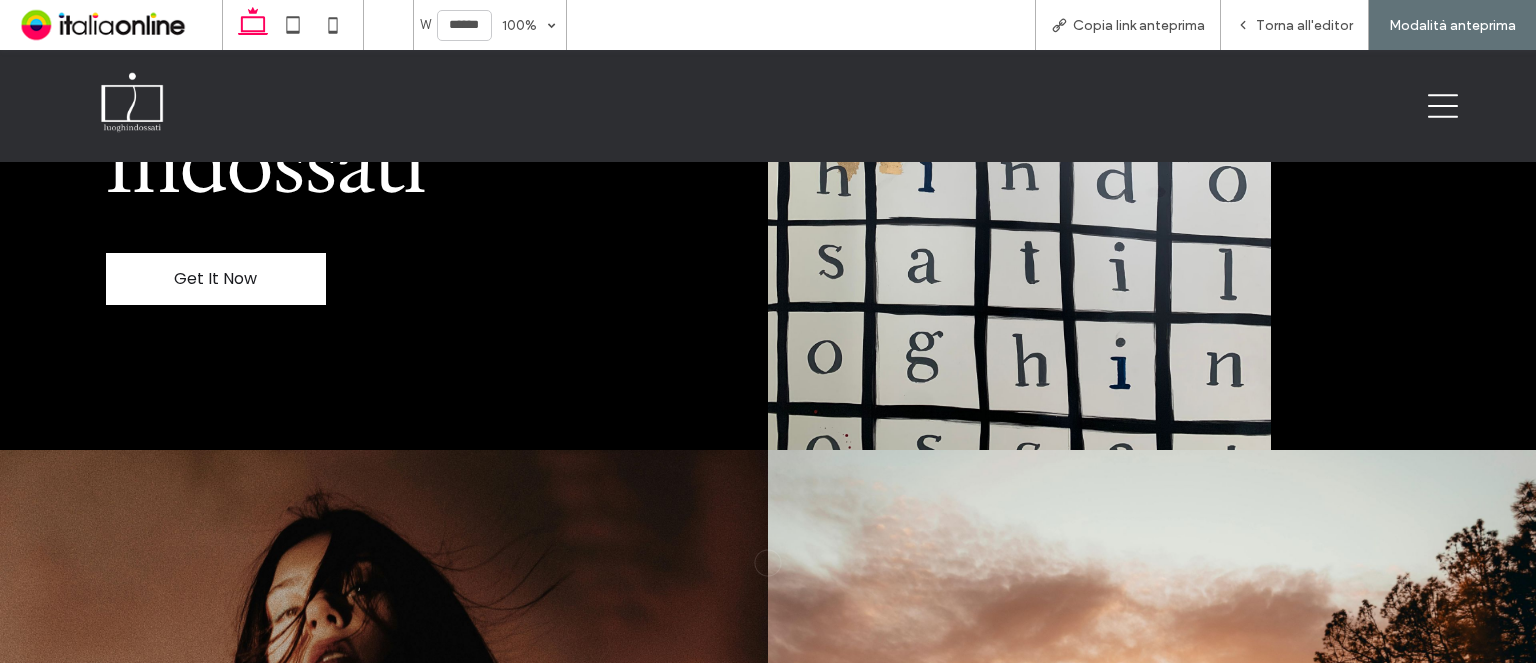 scroll, scrollTop: 0, scrollLeft: 0, axis: both 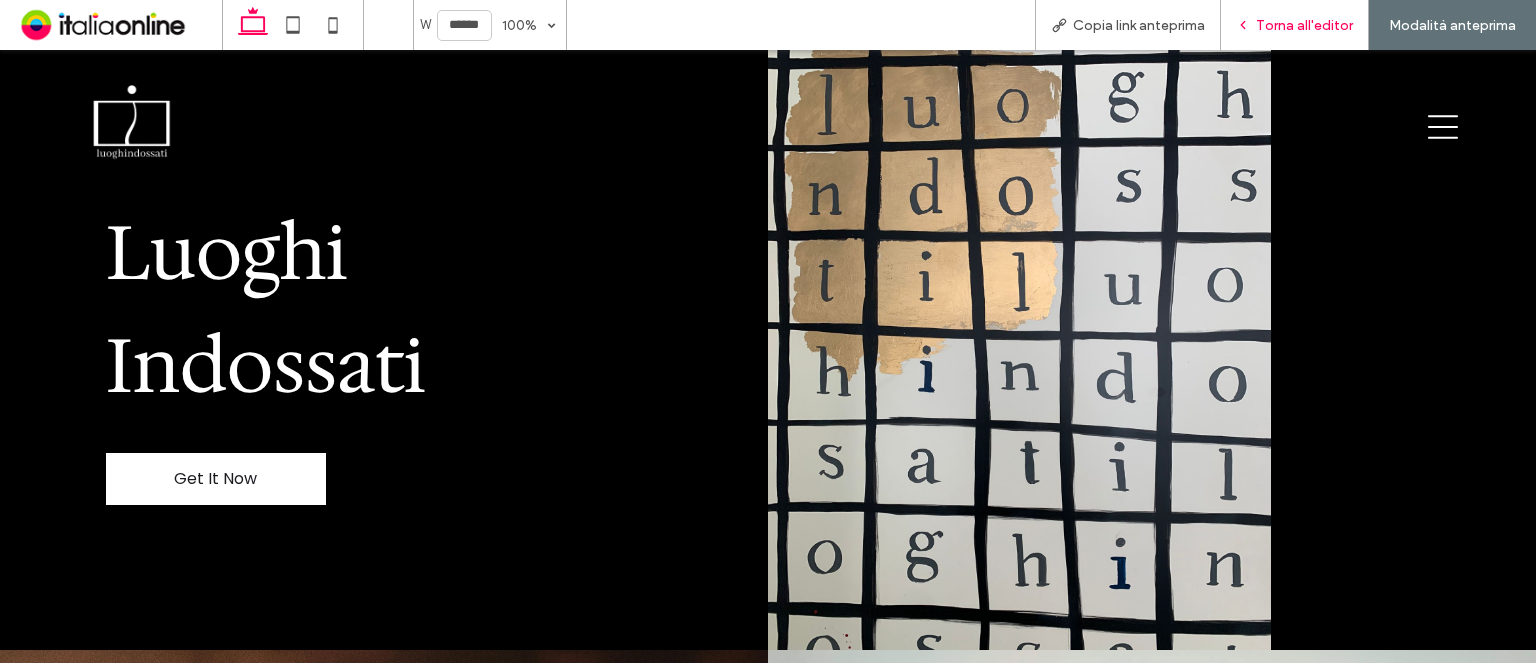 click on "Torna all'editor" at bounding box center [1304, 25] 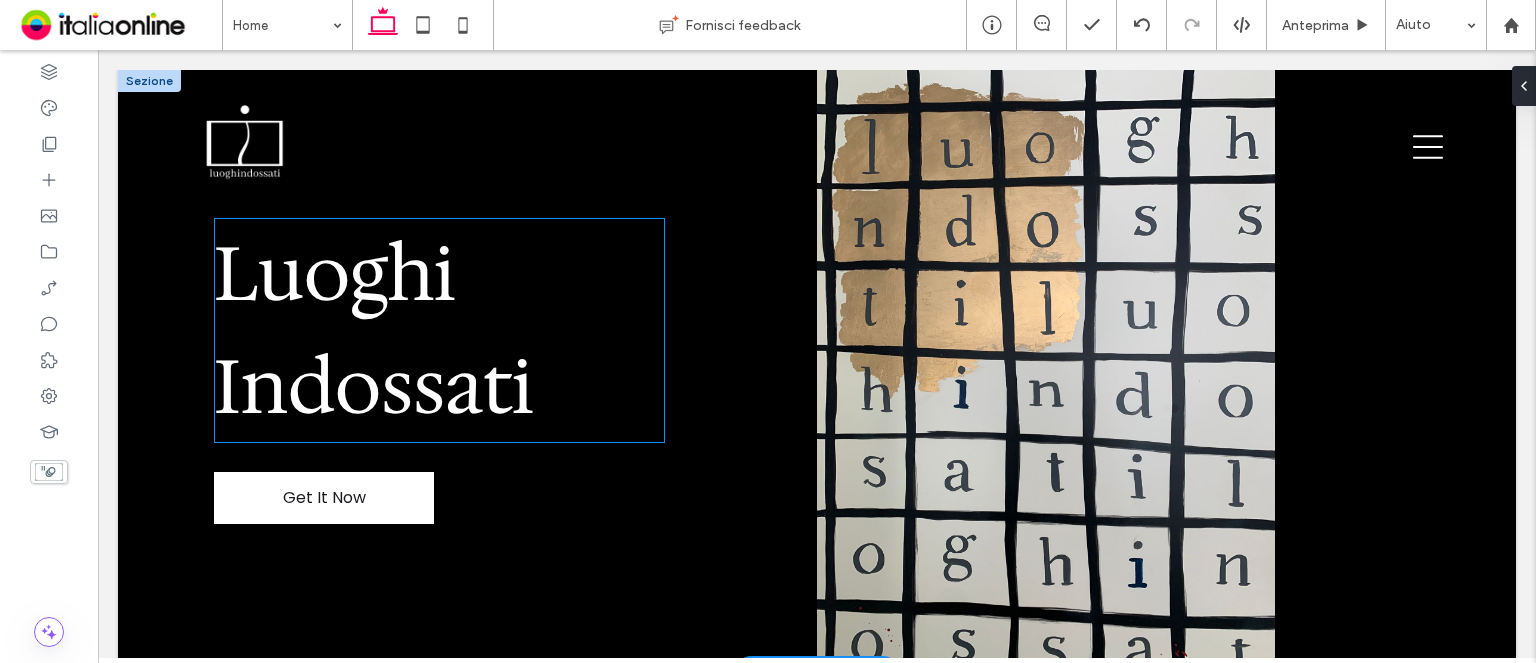 click on "Luoghi" at bounding box center [335, 273] 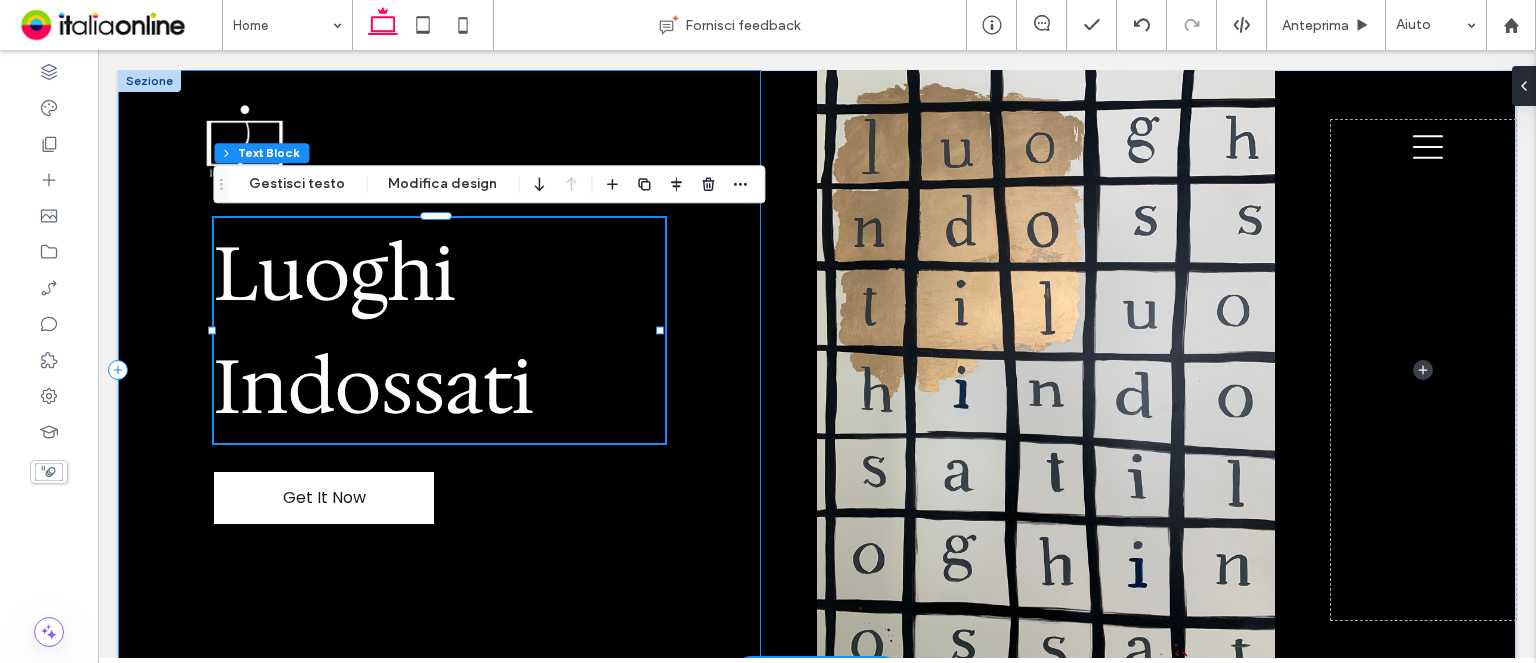 click on "Get It Now
Luoghi  Indossati" at bounding box center (439, 370) 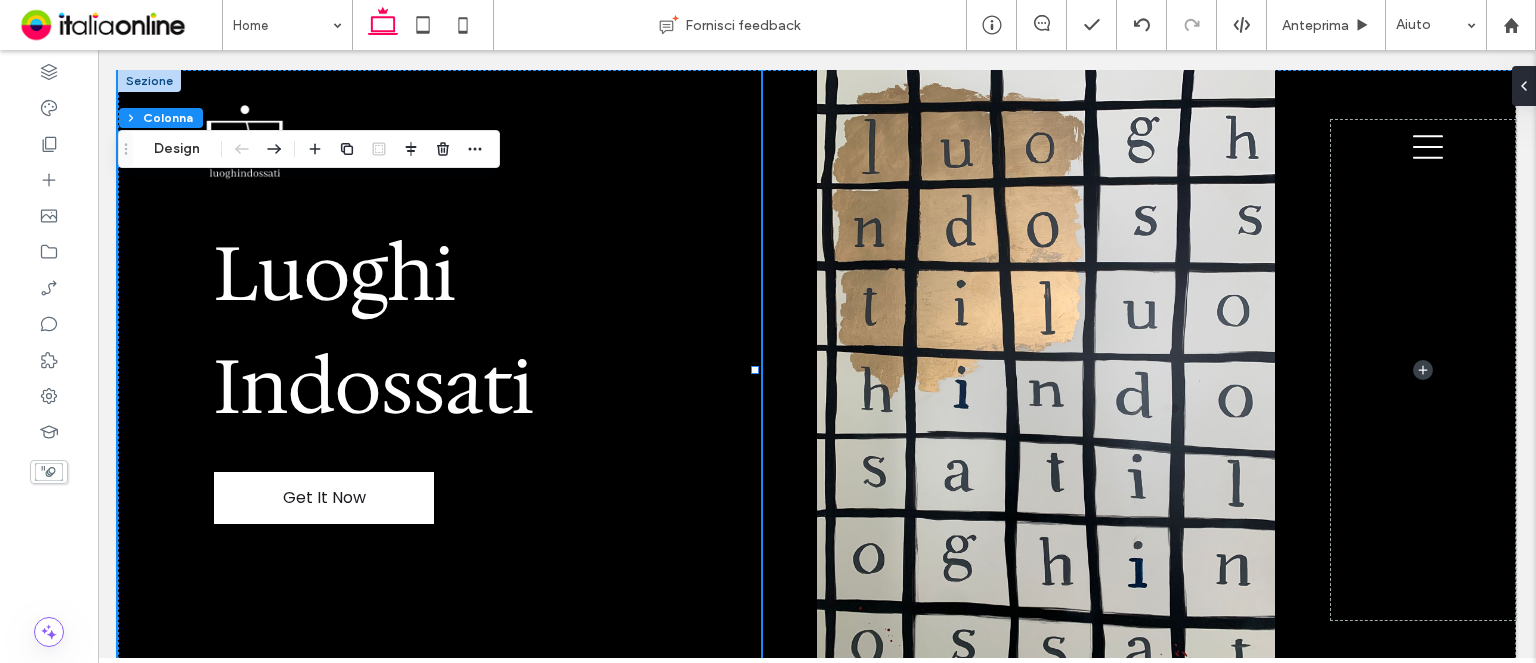 drag, startPoint x: 153, startPoint y: 150, endPoint x: 379, endPoint y: 155, distance: 226.0553 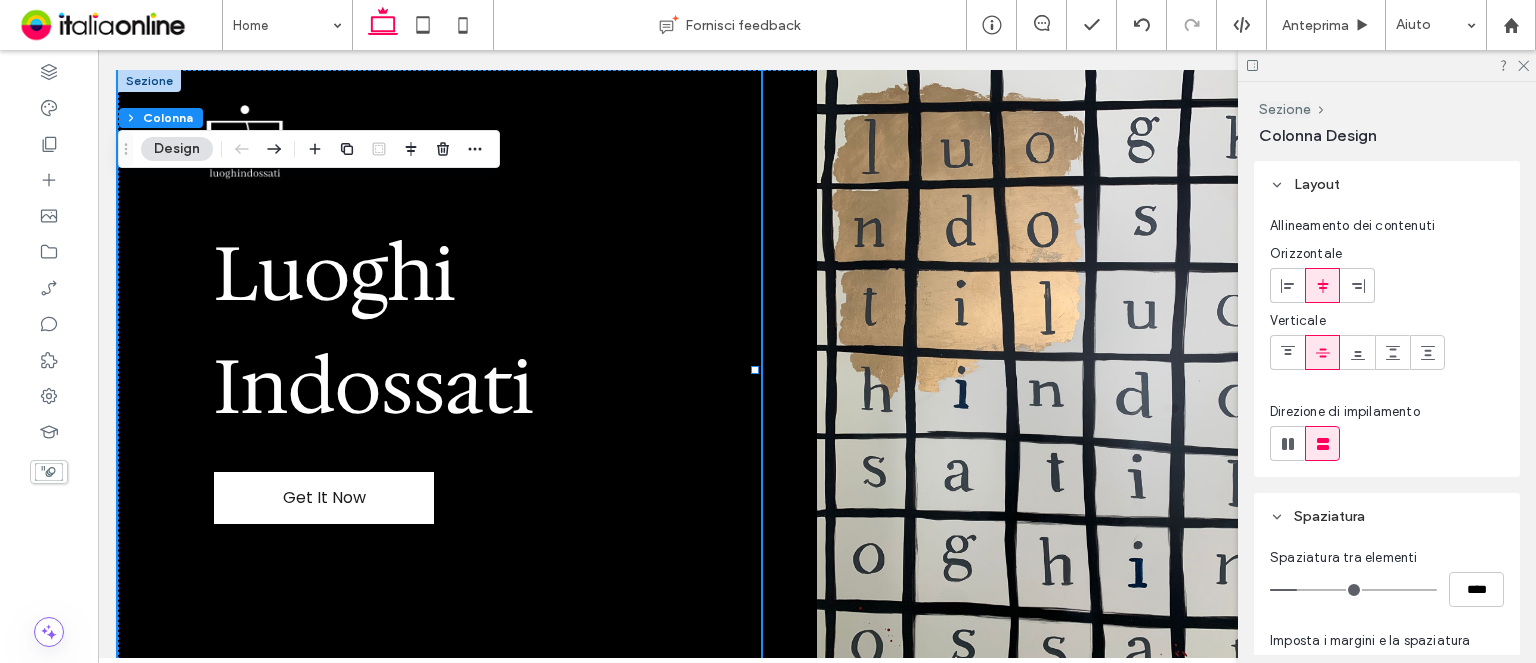 scroll, scrollTop: 300, scrollLeft: 0, axis: vertical 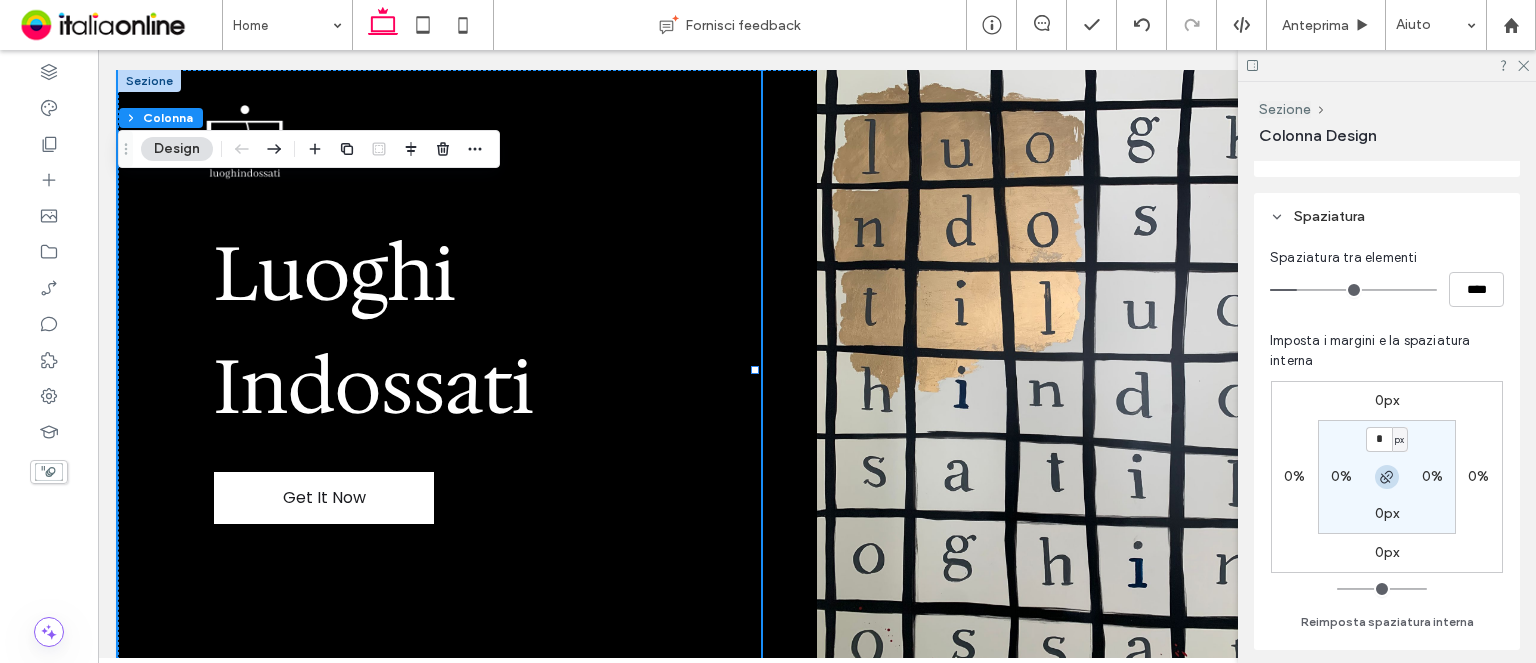 click 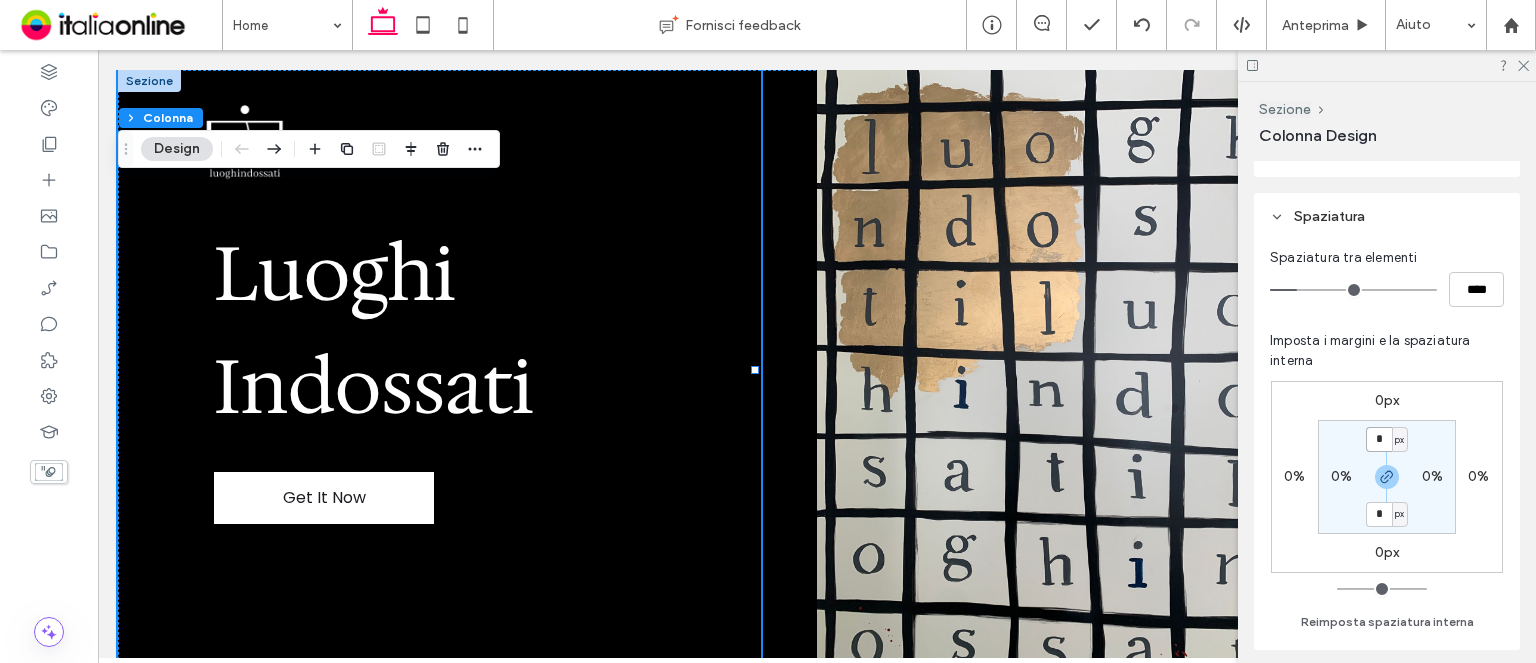 click on "*" at bounding box center [1379, 439] 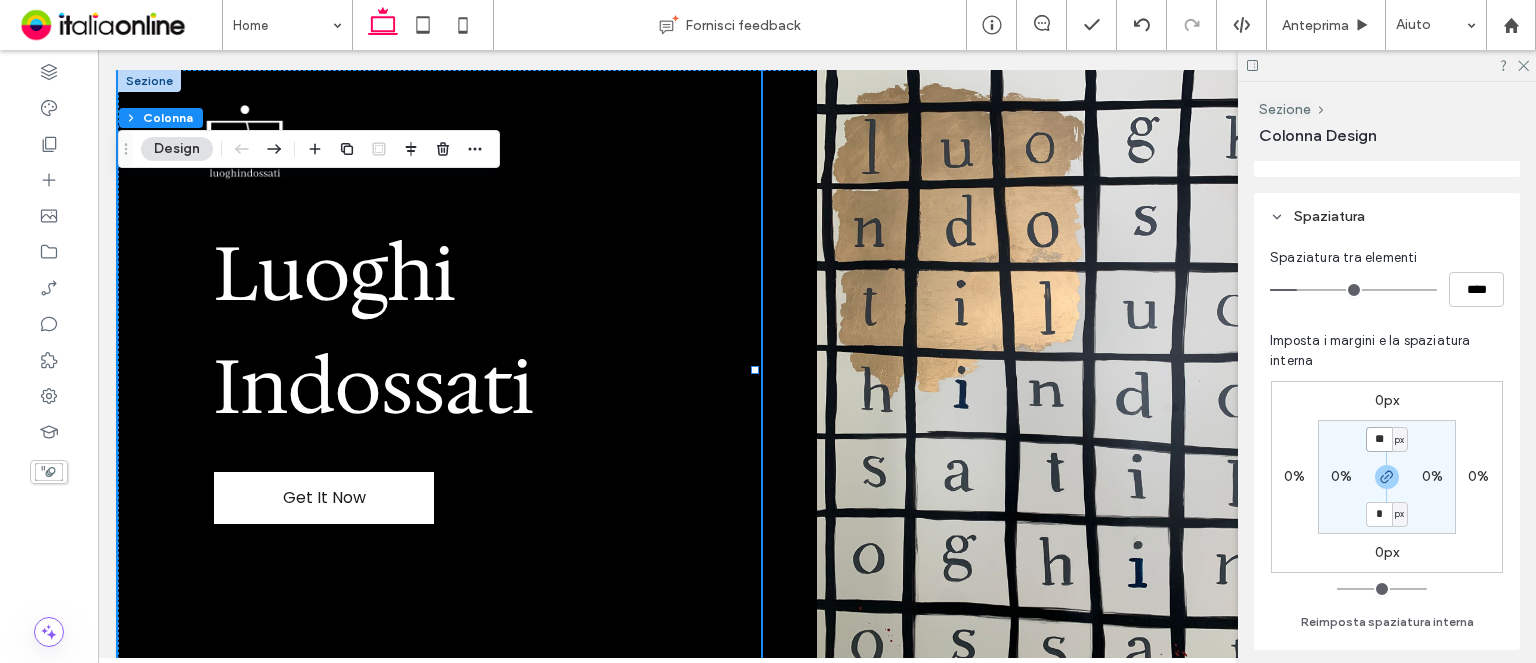type on "**" 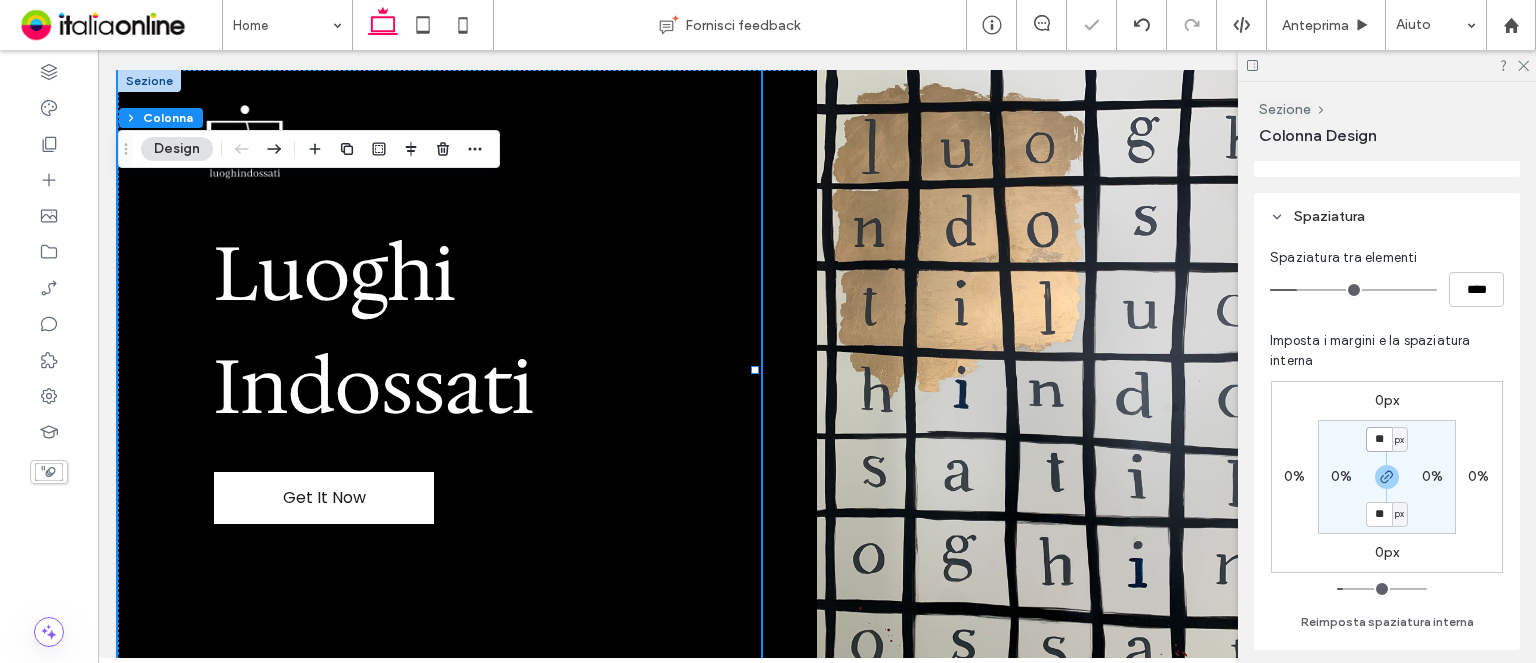 type on "*" 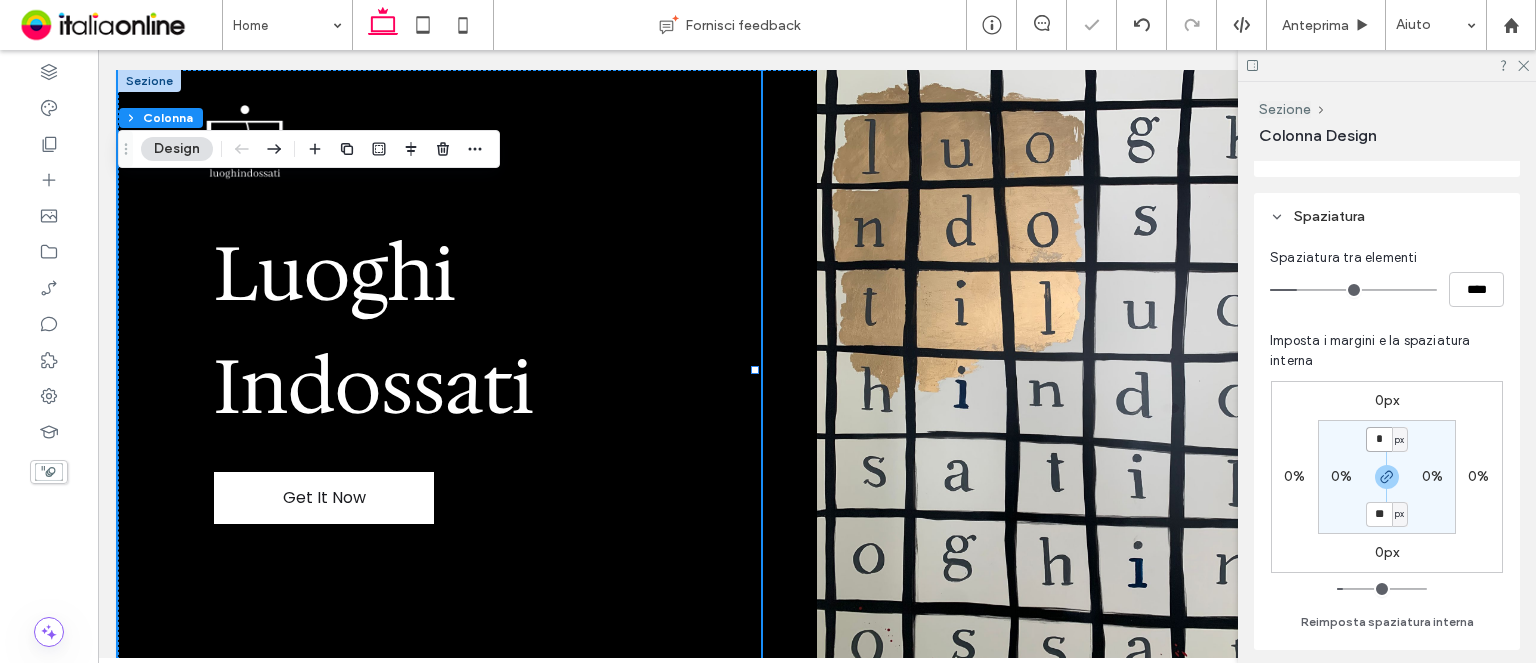 type on "*" 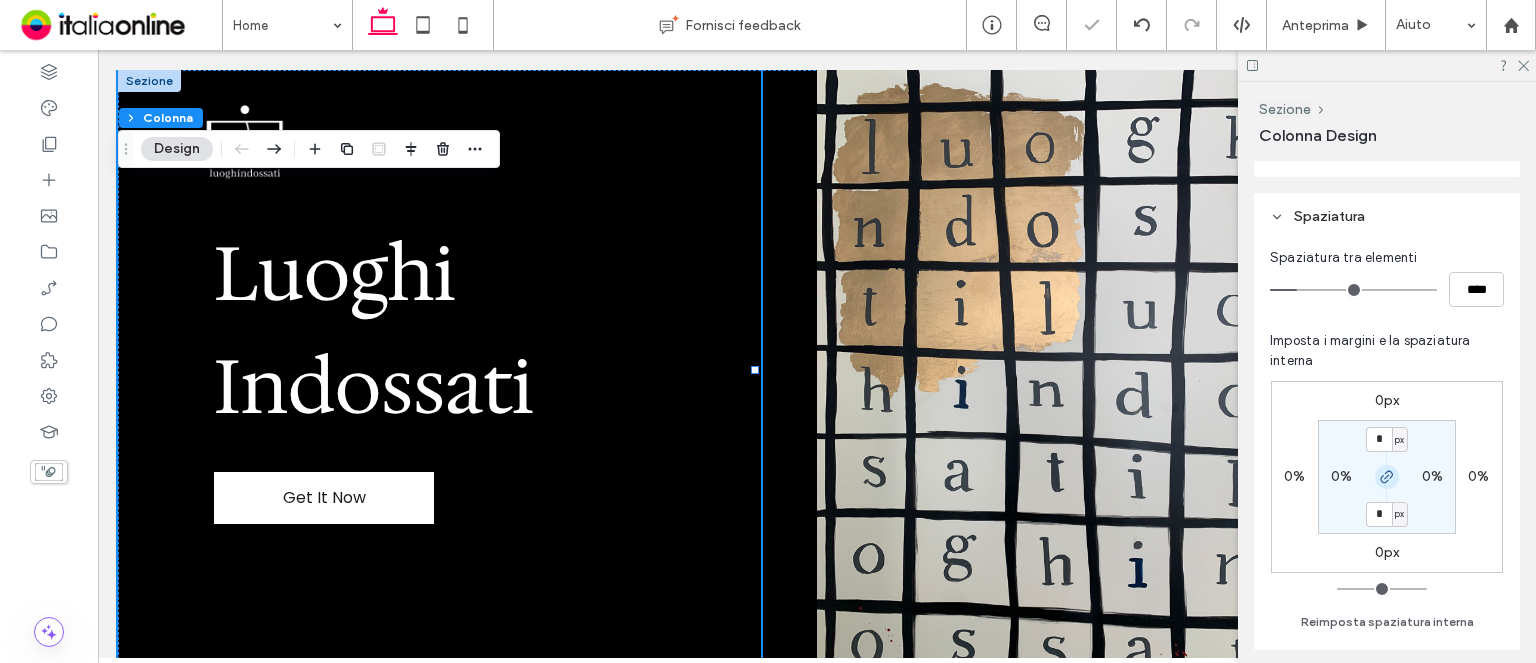 drag, startPoint x: 1388, startPoint y: 479, endPoint x: 1397, endPoint y: 468, distance: 14.21267 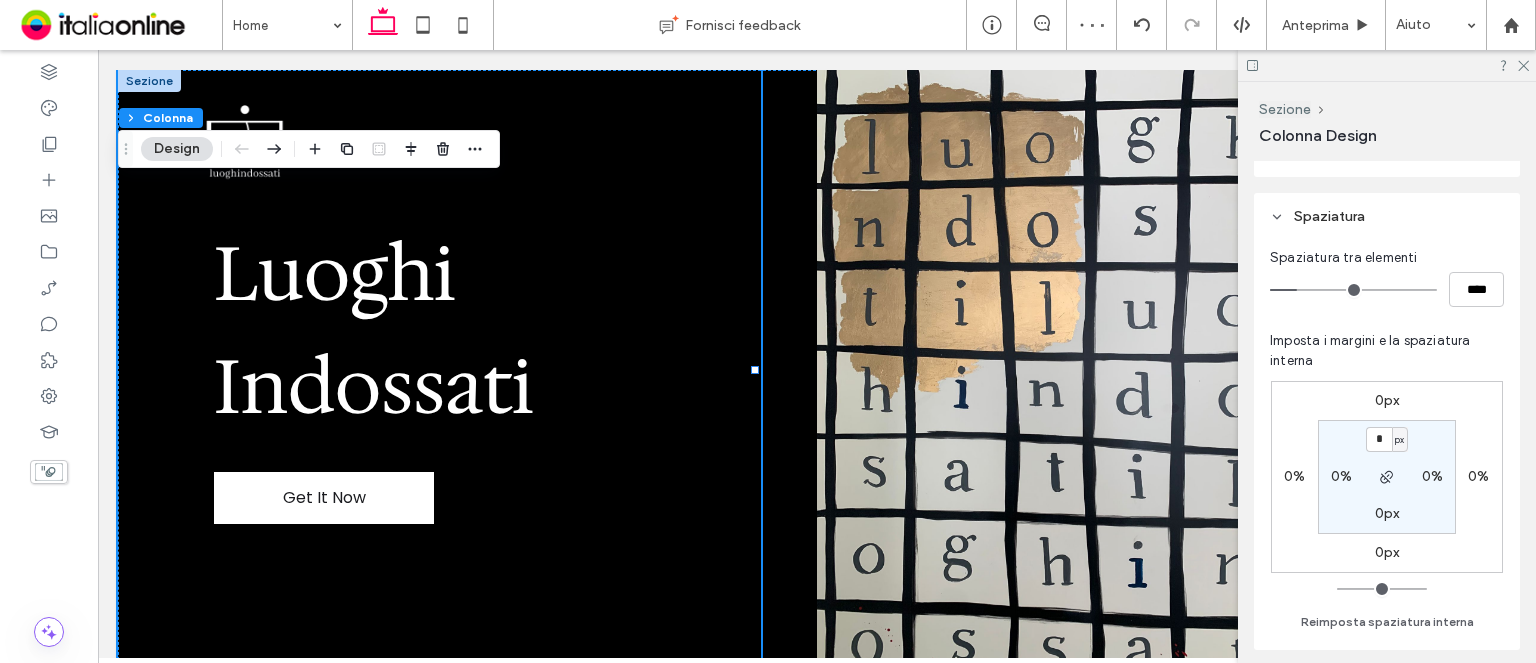 click on "0px" at bounding box center [1387, 400] 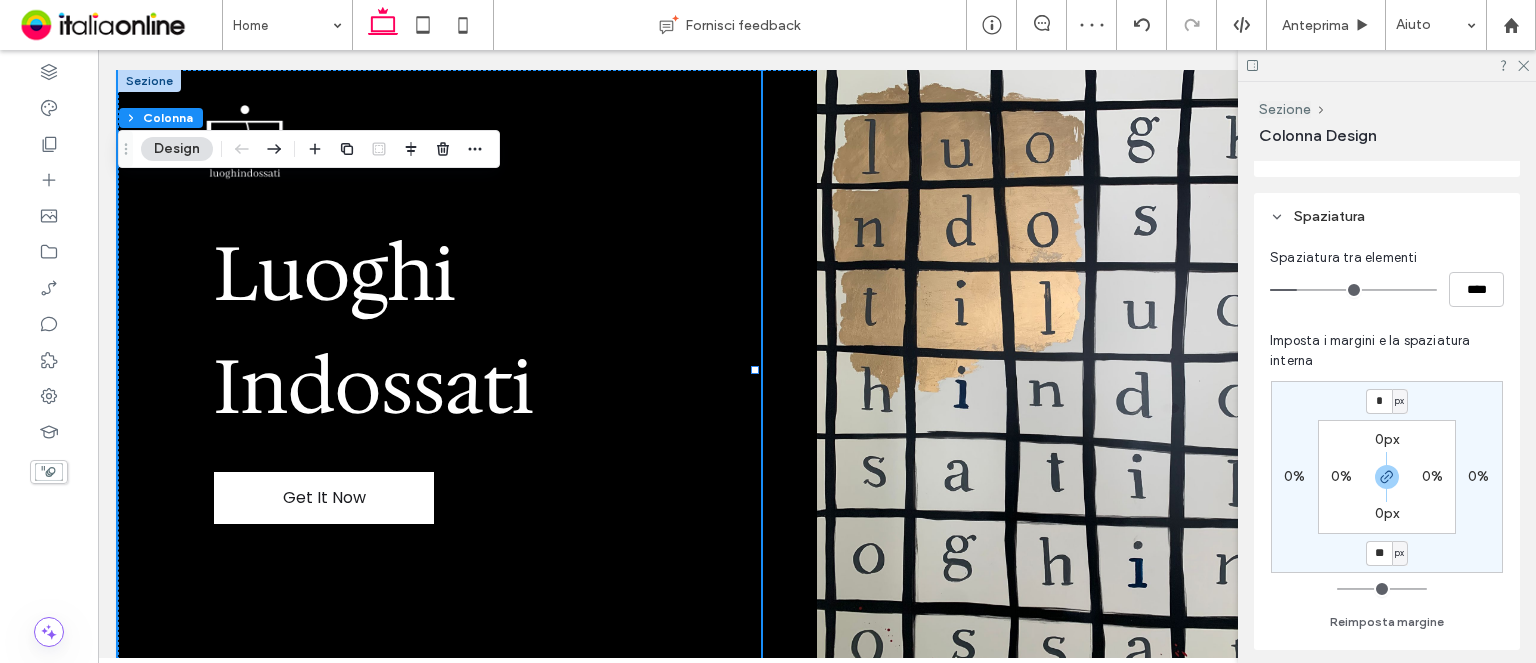type on "**" 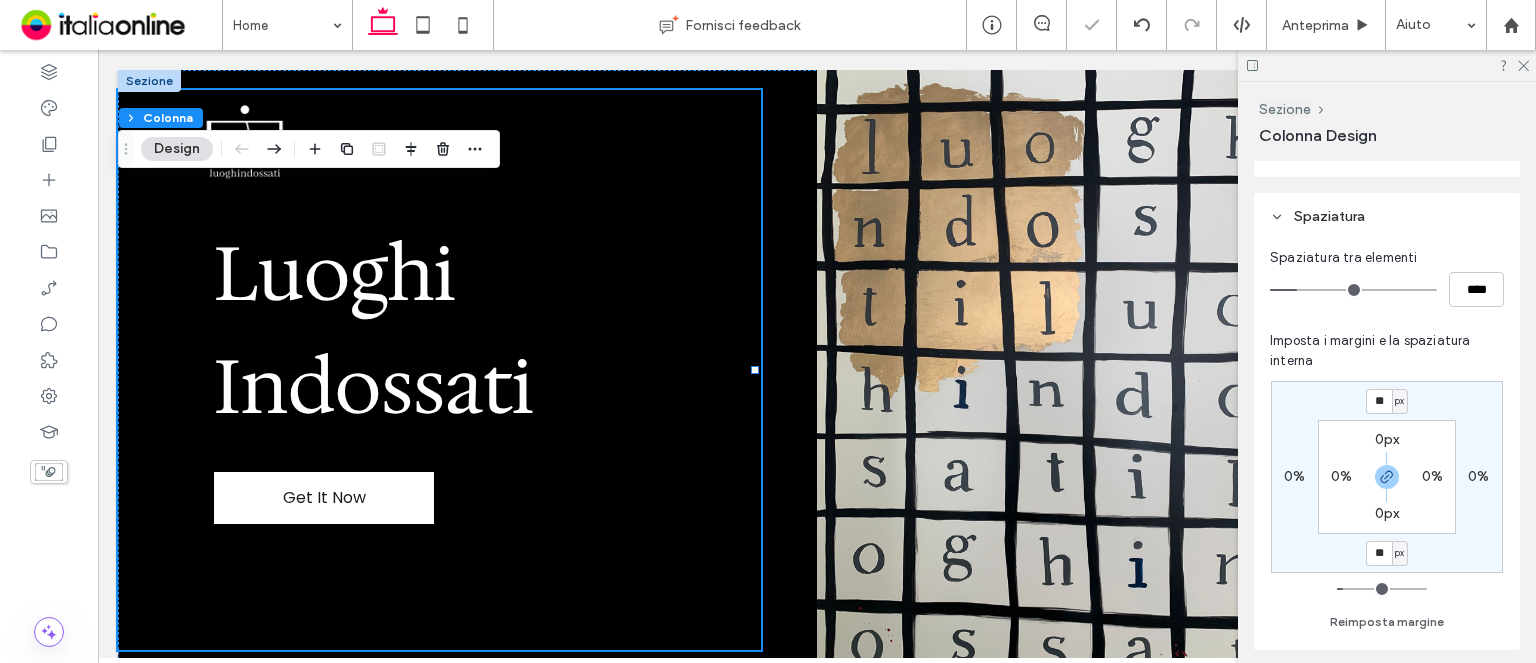type on "*" 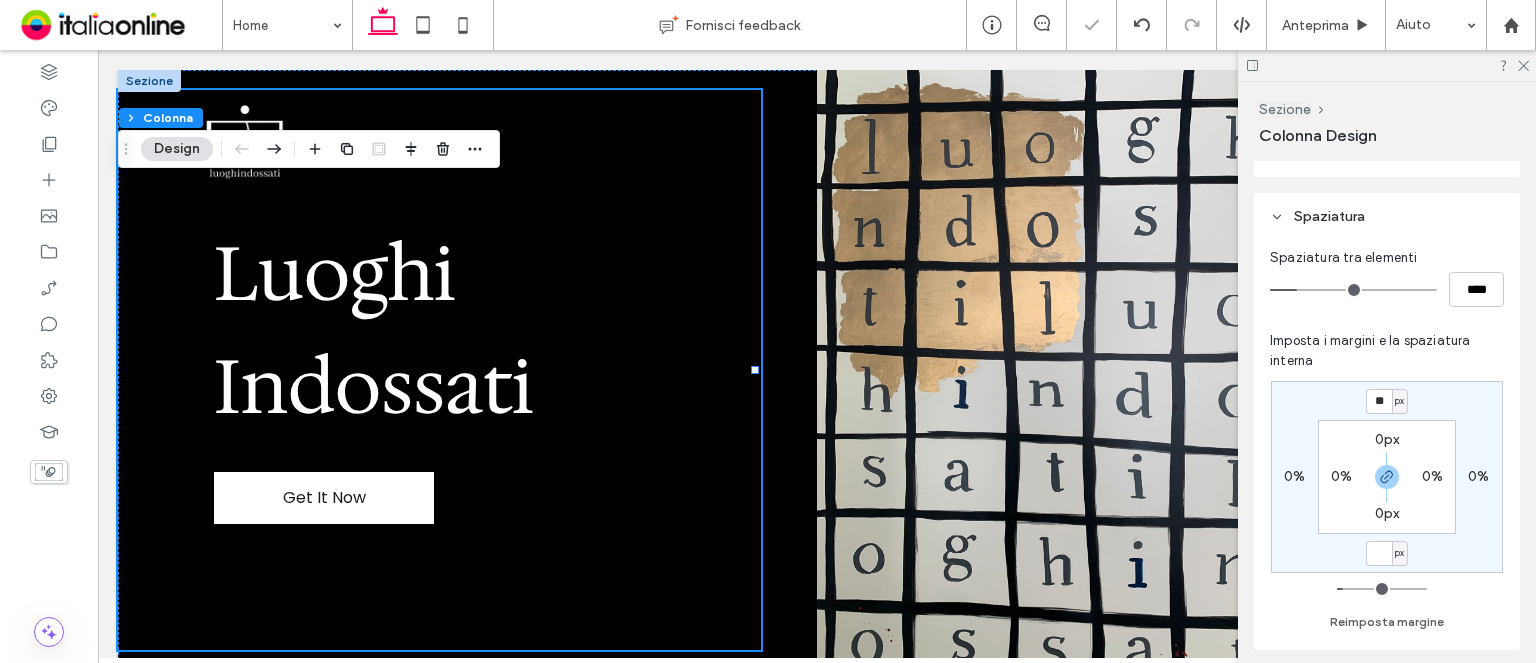 type 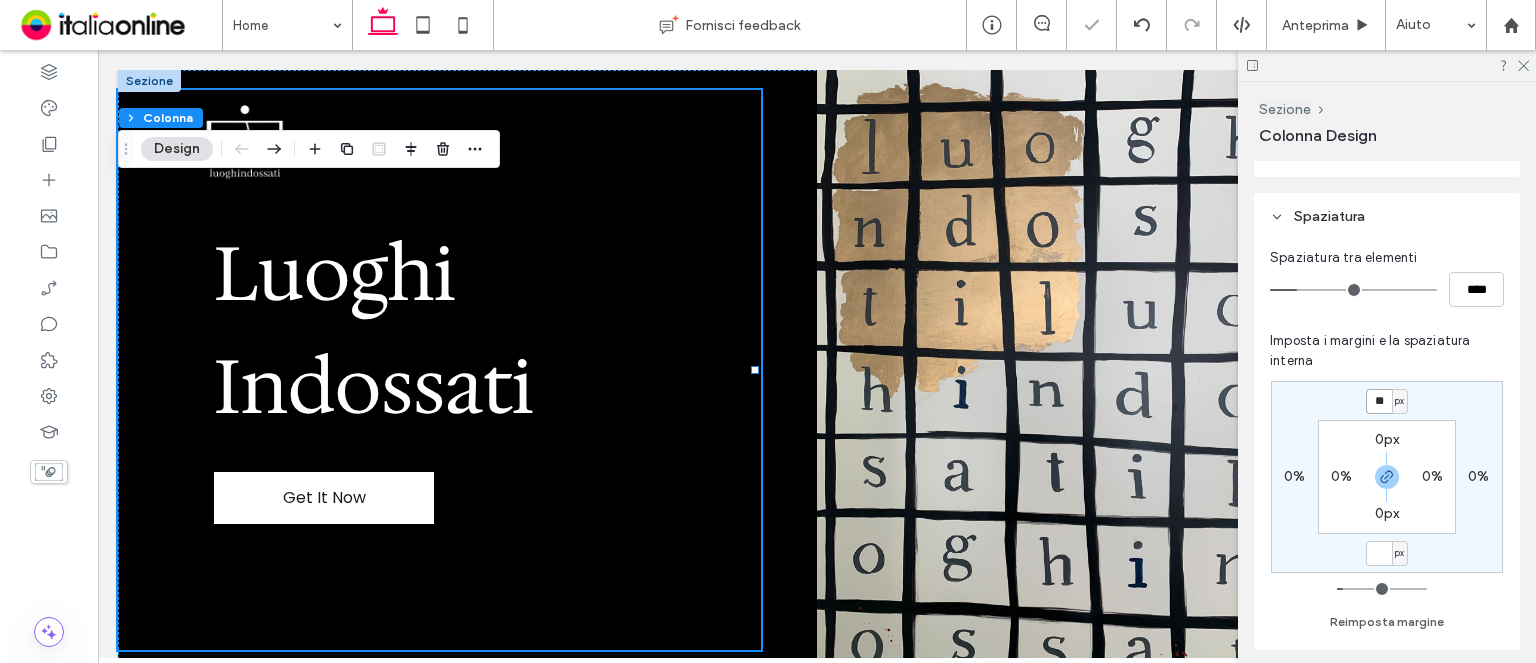 type on "*" 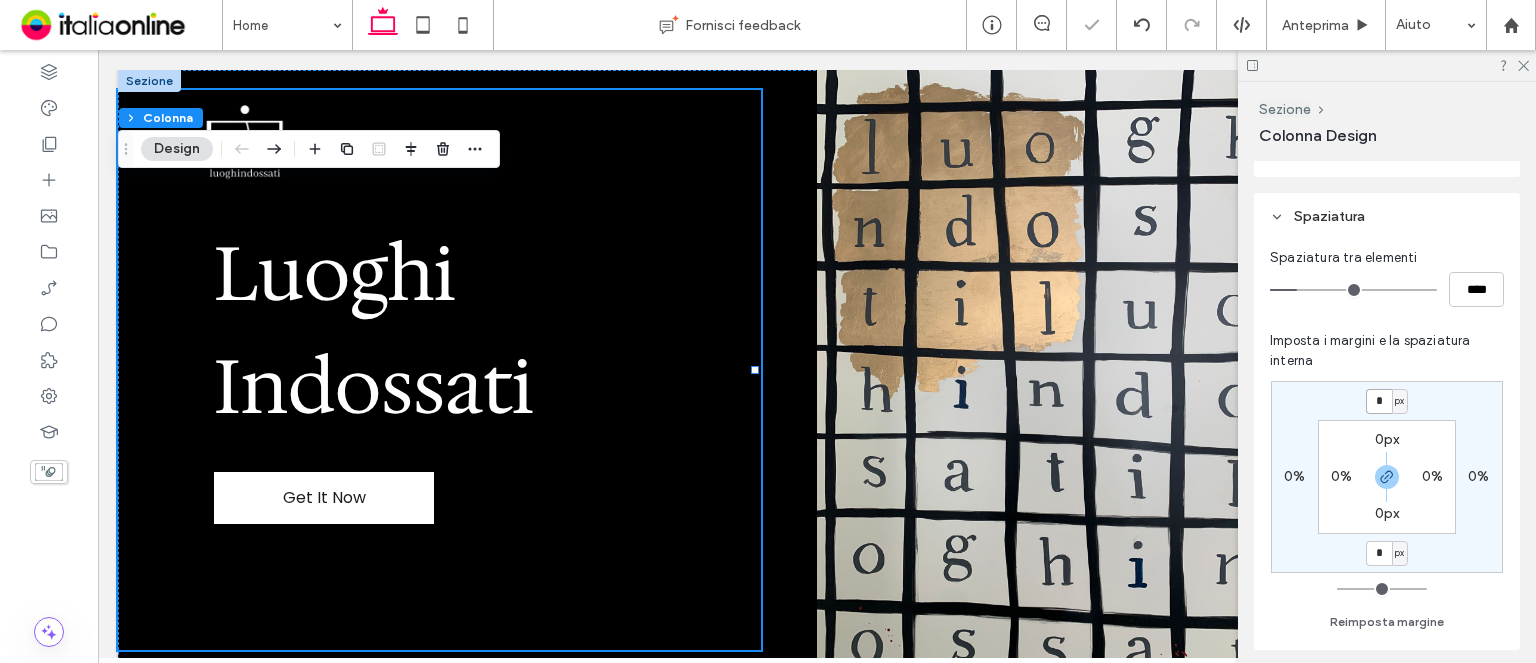 click on "*" at bounding box center (1379, 401) 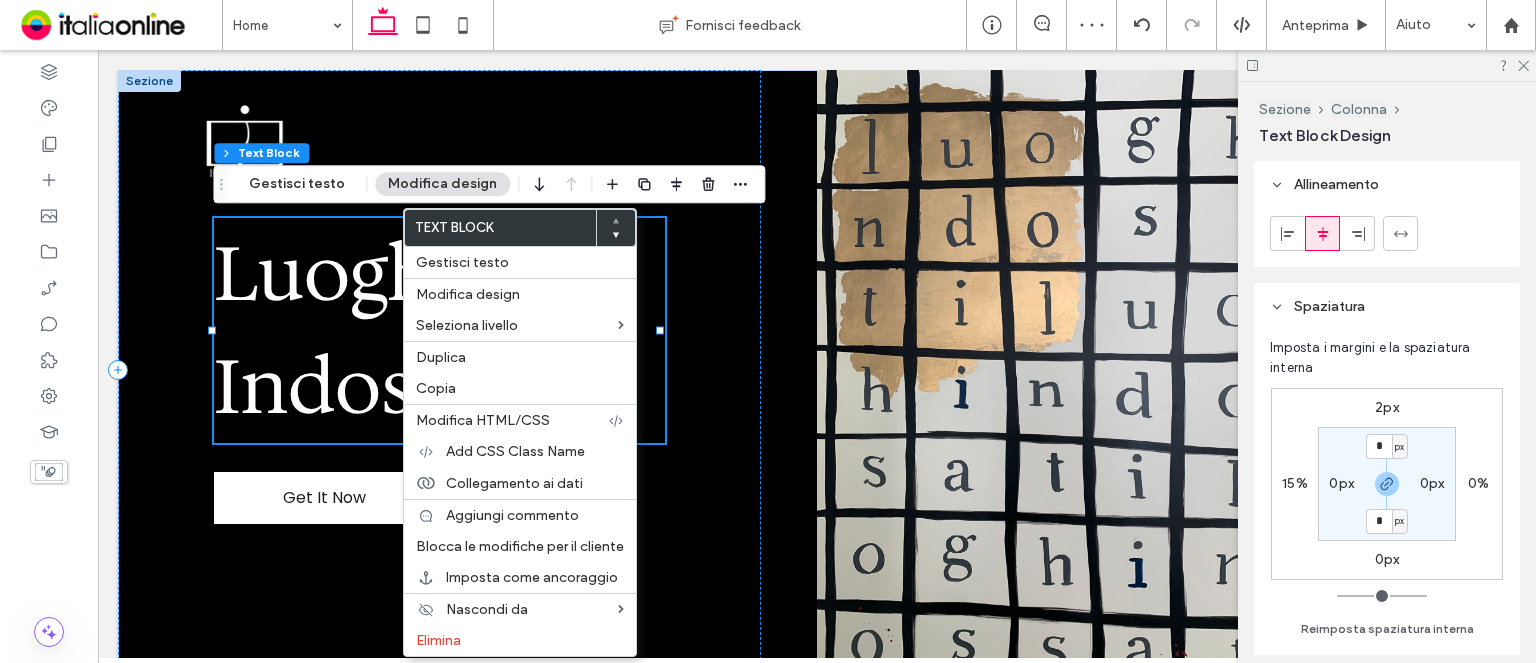 drag, startPoint x: 398, startPoint y: 181, endPoint x: 417, endPoint y: 182, distance: 19.026299 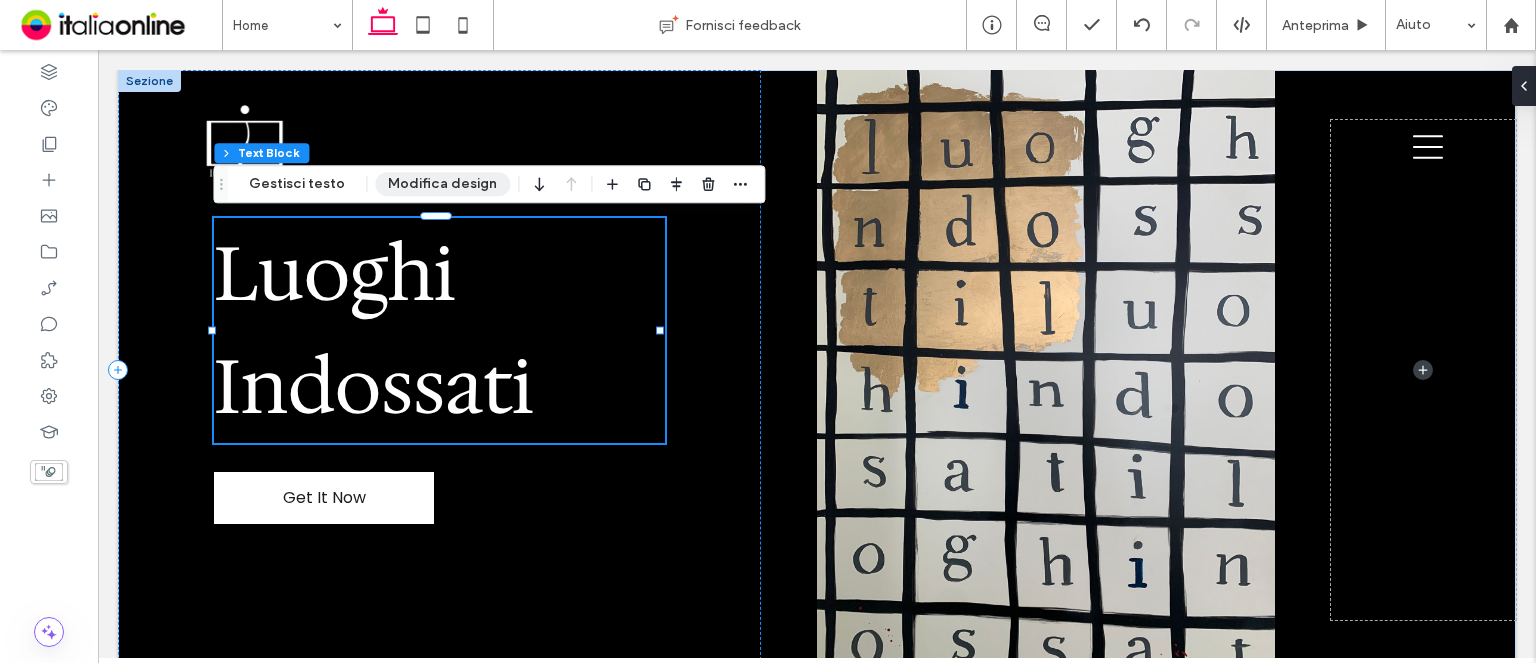 click on "Modifica design" at bounding box center (442, 184) 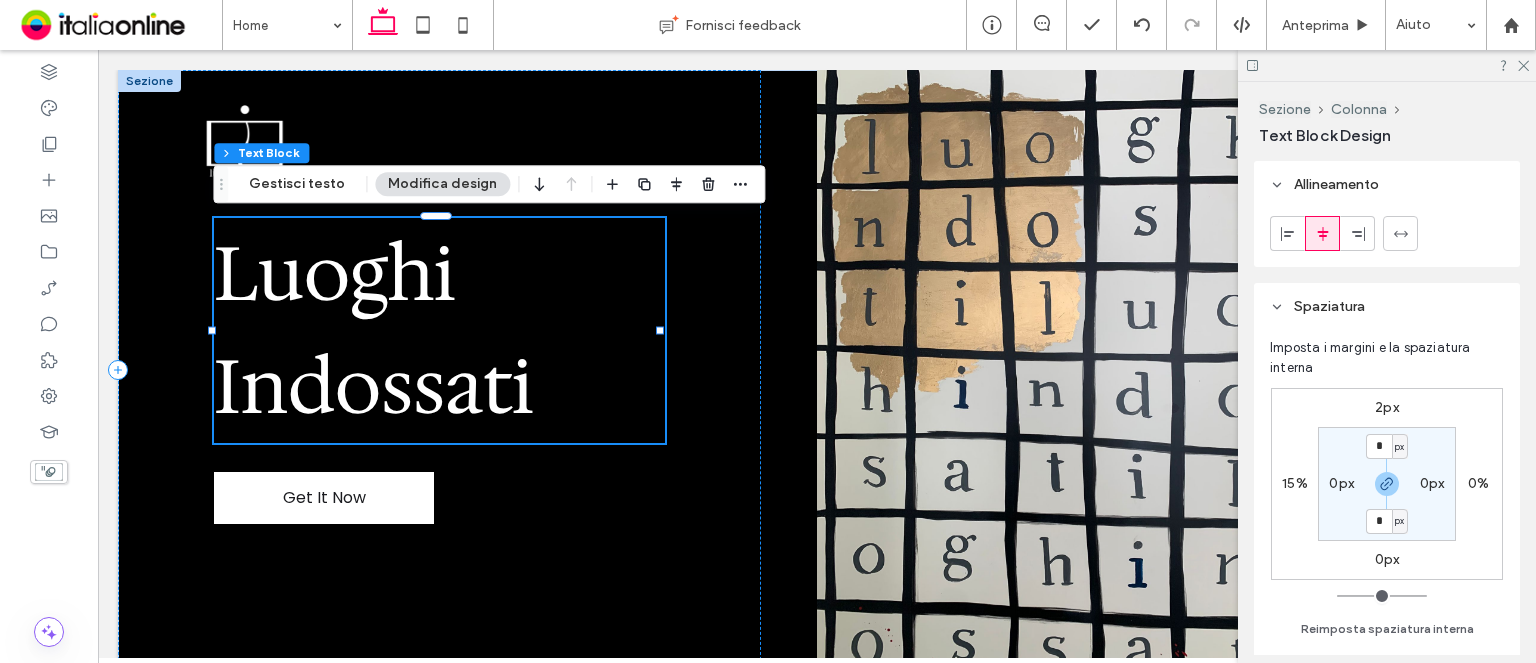 click on "2px" at bounding box center (1387, 407) 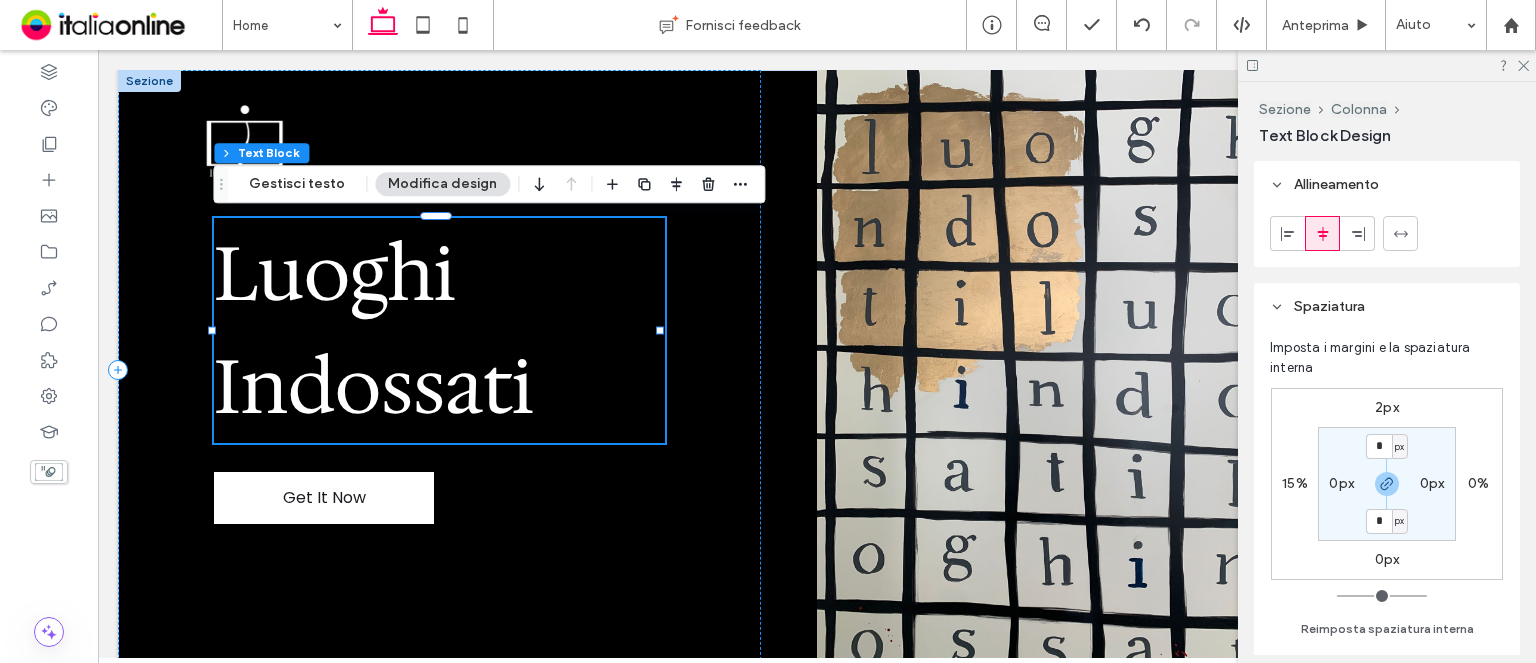 type on "*" 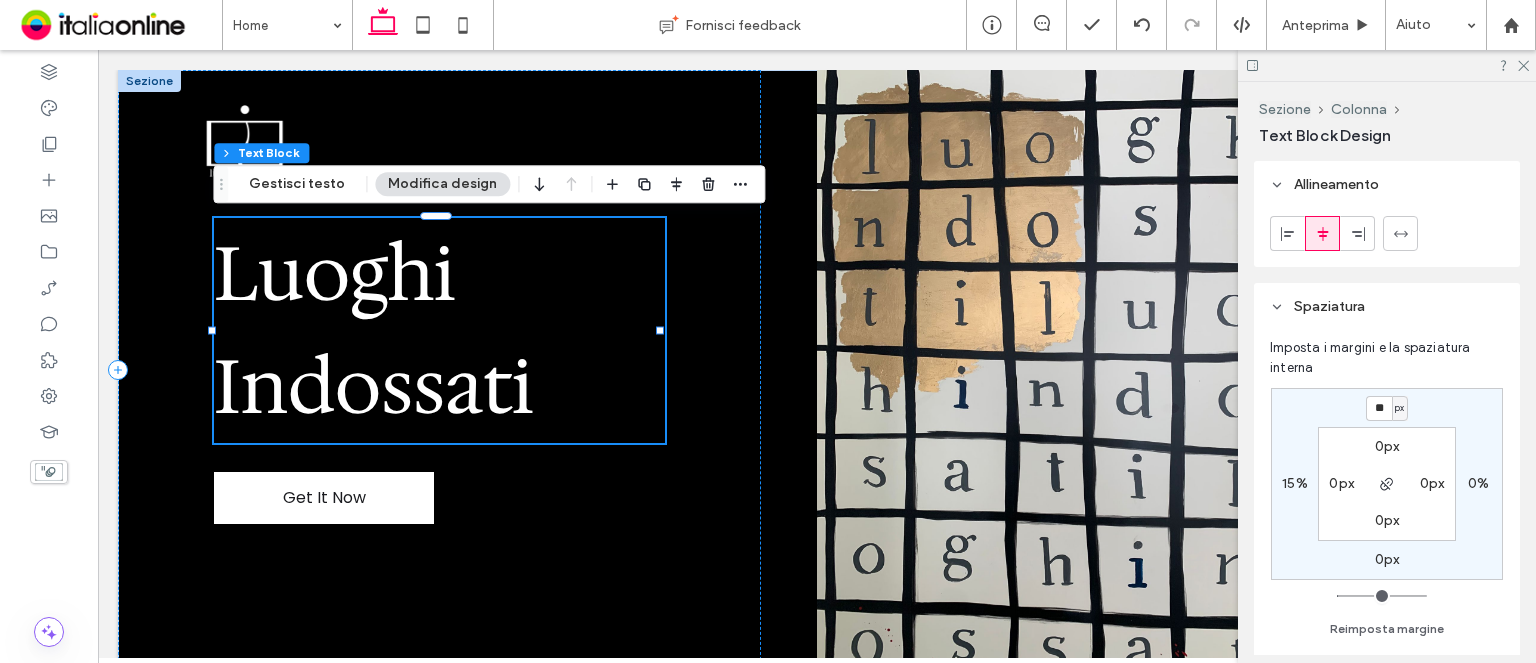 type on "**" 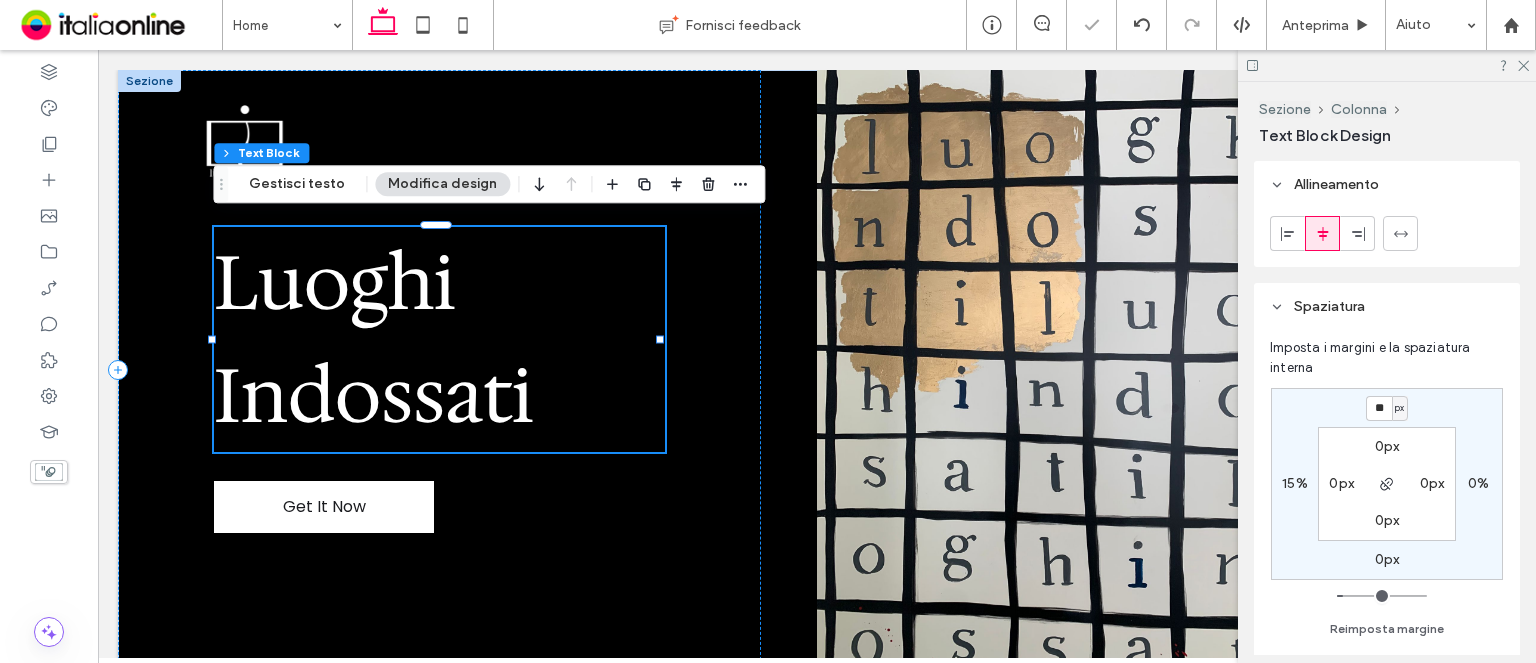 type on "*" 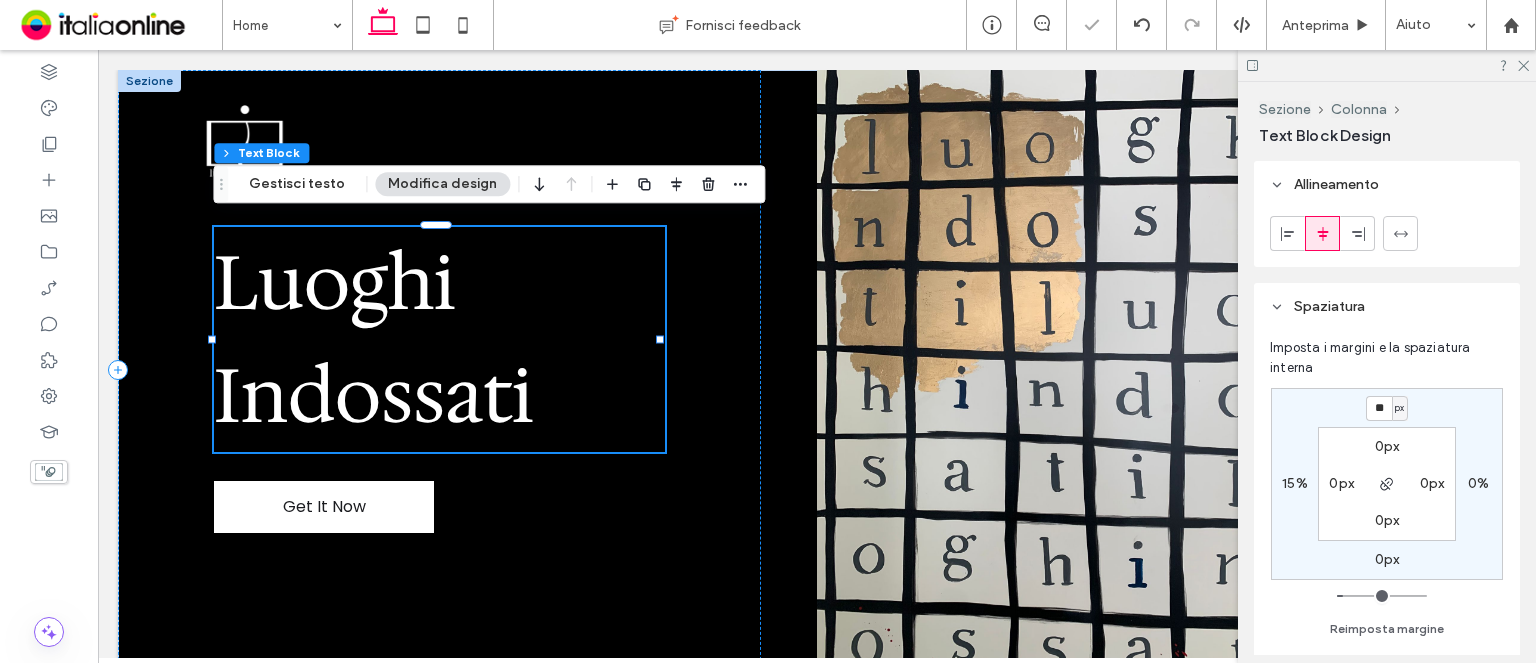 type on "**" 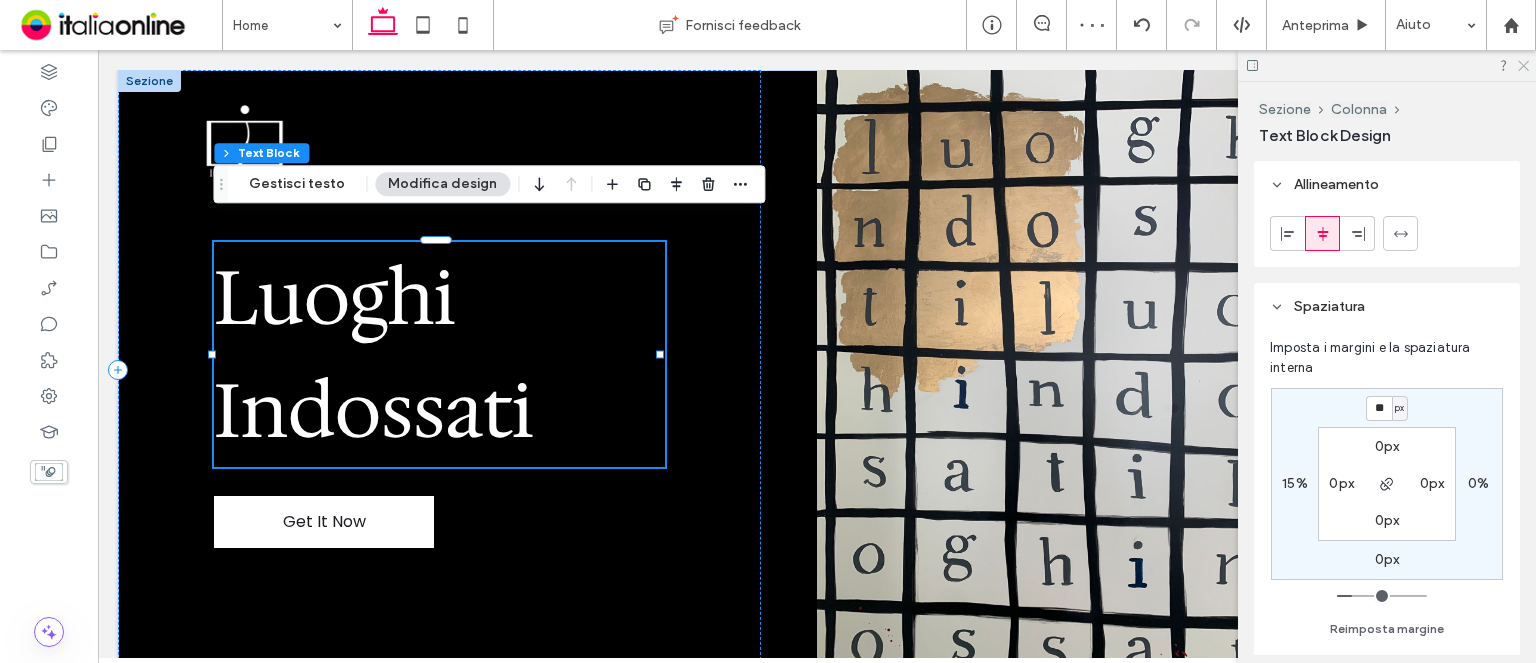 click 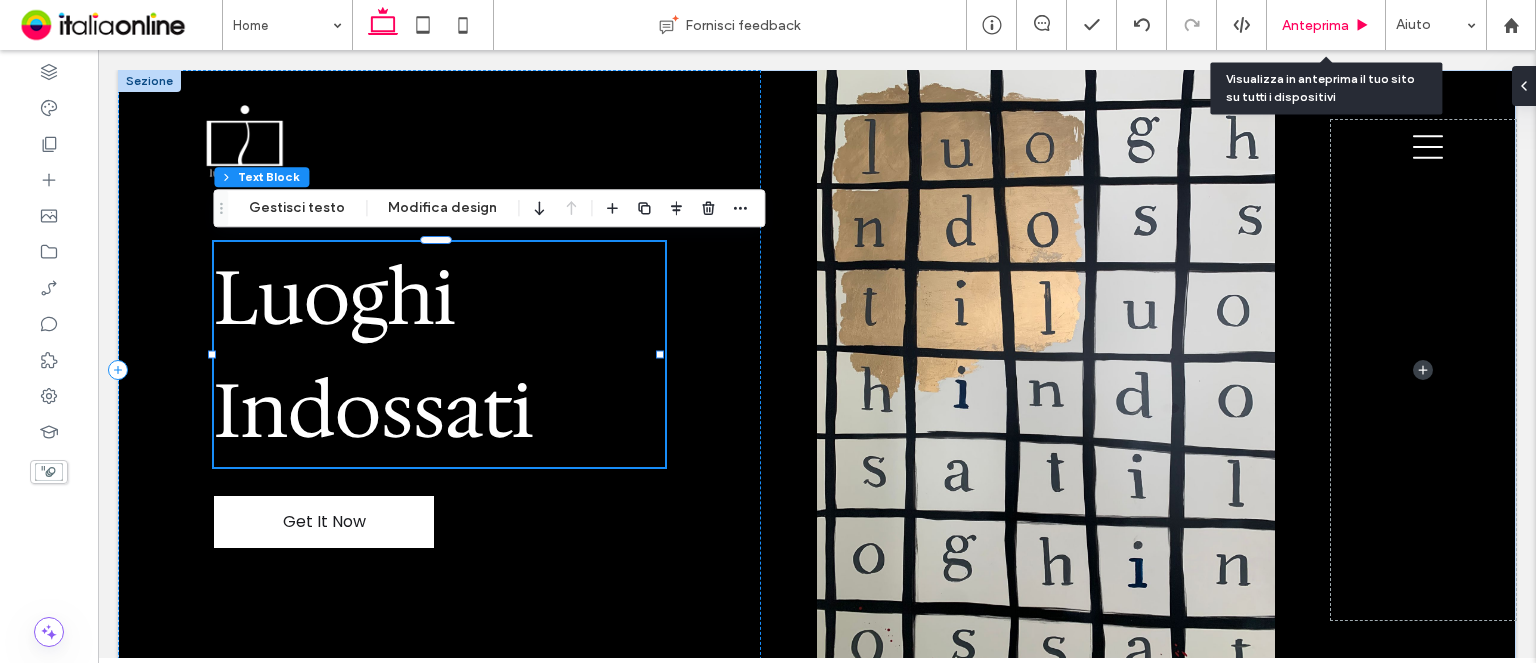 click on "Anteprima" at bounding box center [1326, 25] 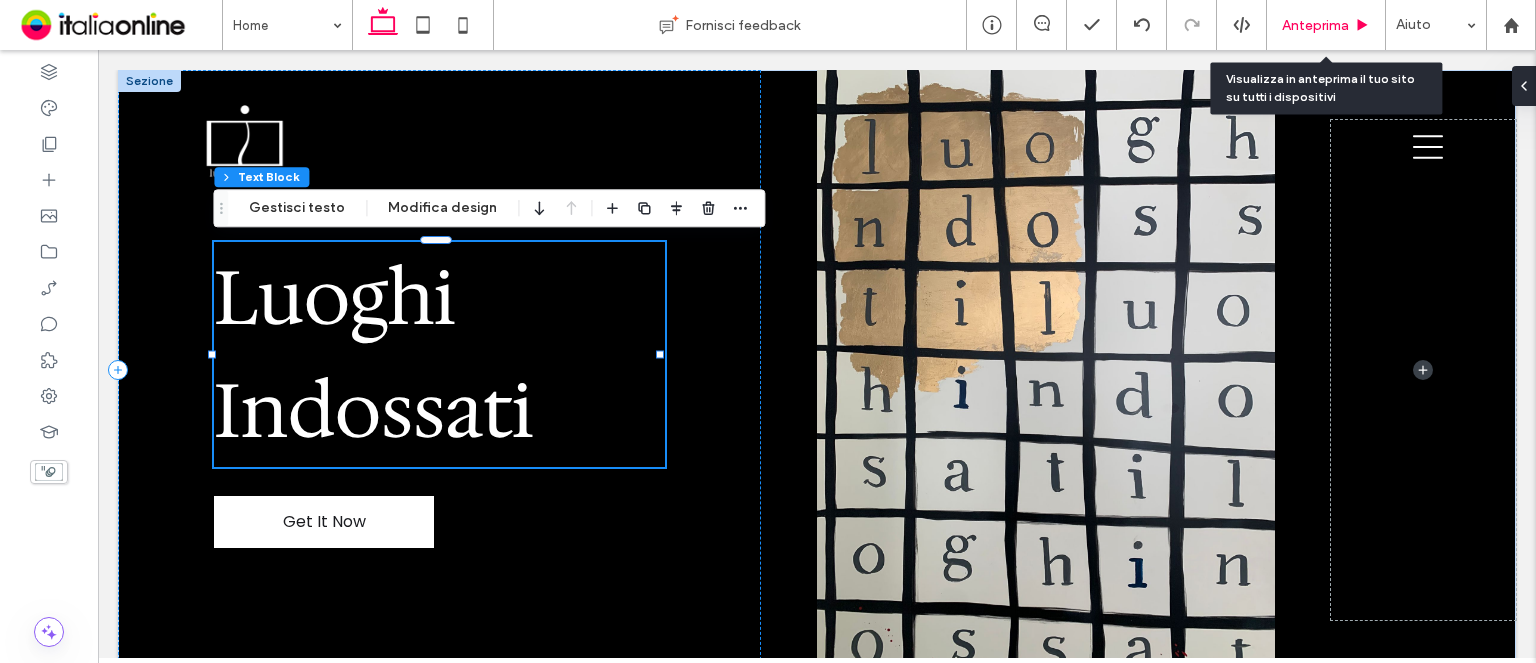 click on "Anteprima" at bounding box center (1326, 25) 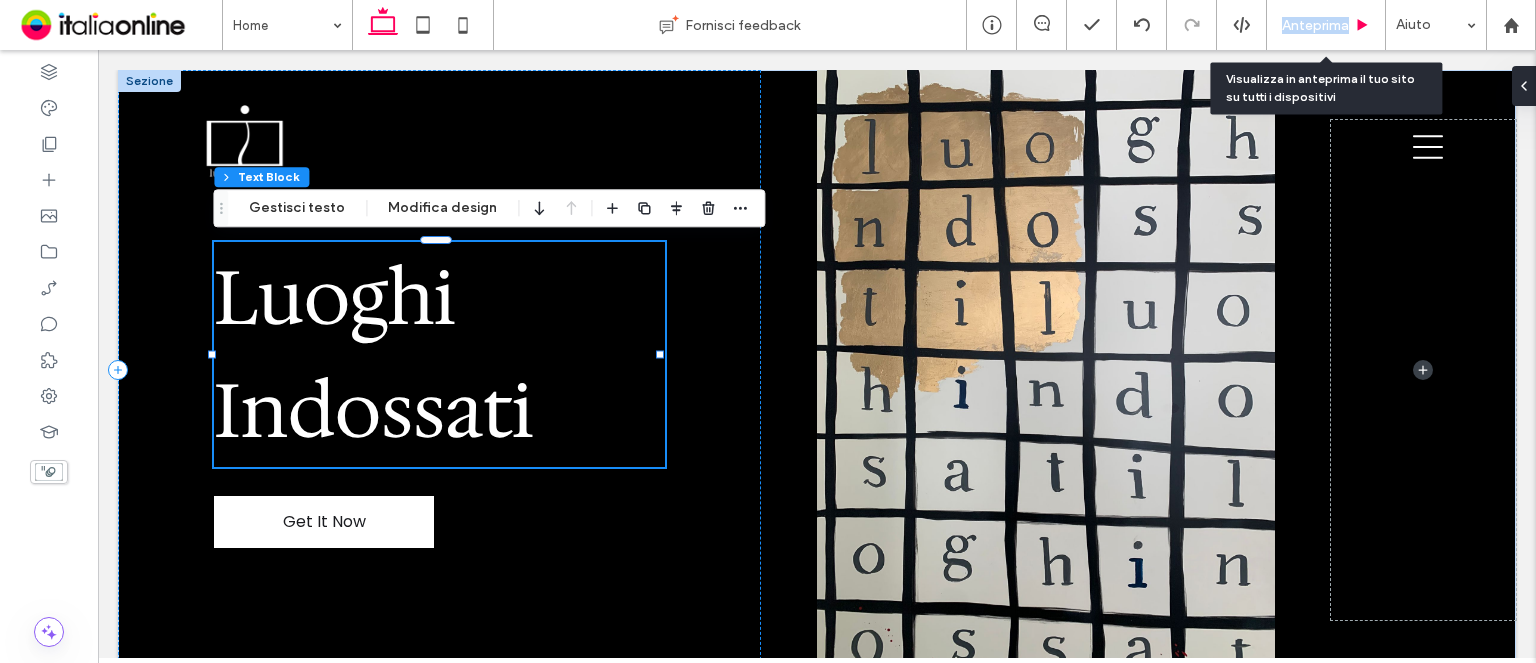 click on "Anteprima" at bounding box center (1326, 25) 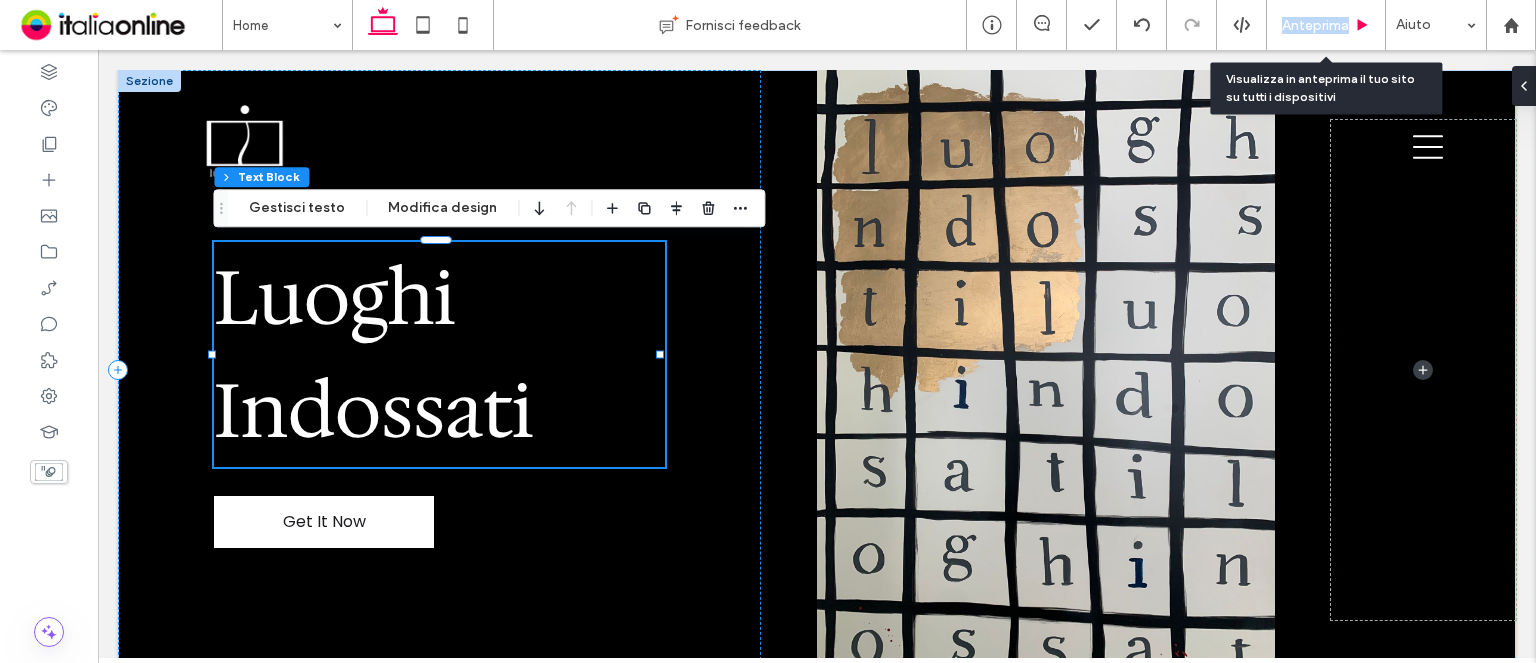 click on "Anteprima" at bounding box center (1326, 25) 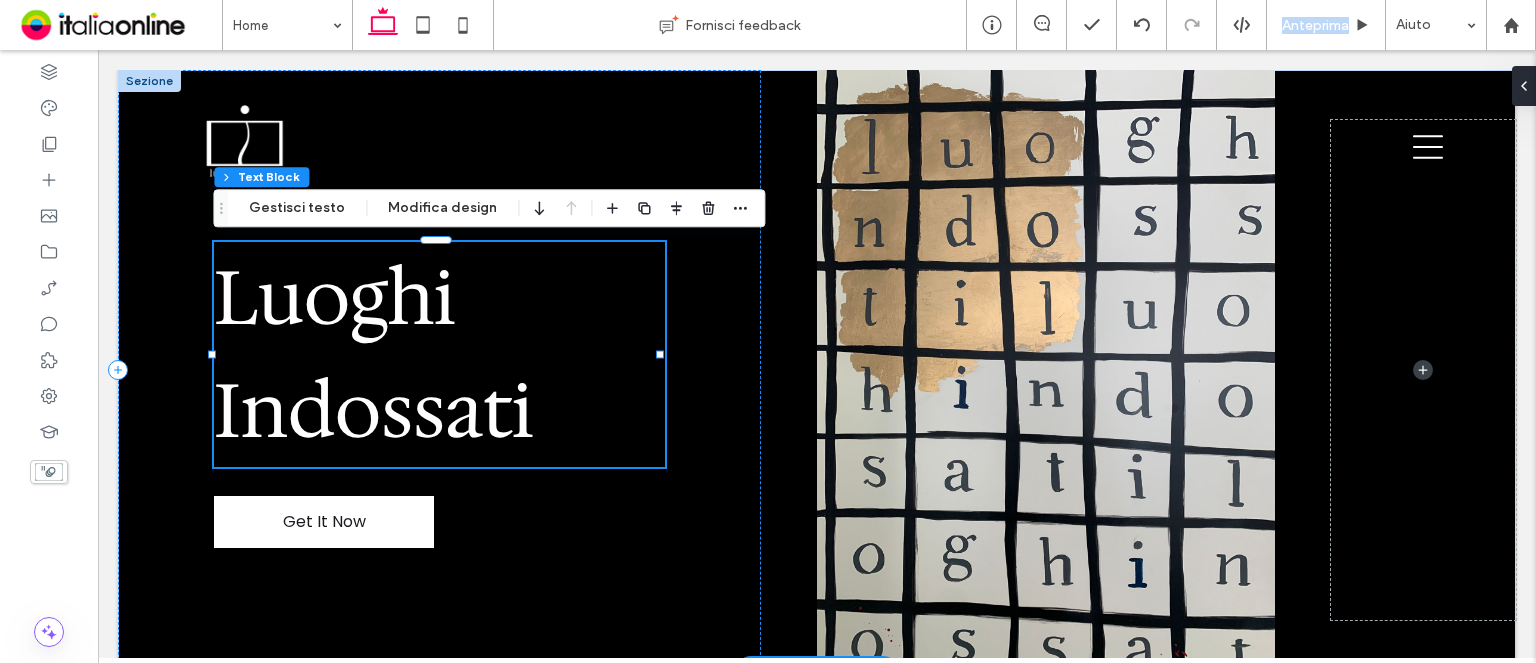 click on "Luoghi" at bounding box center [439, 298] 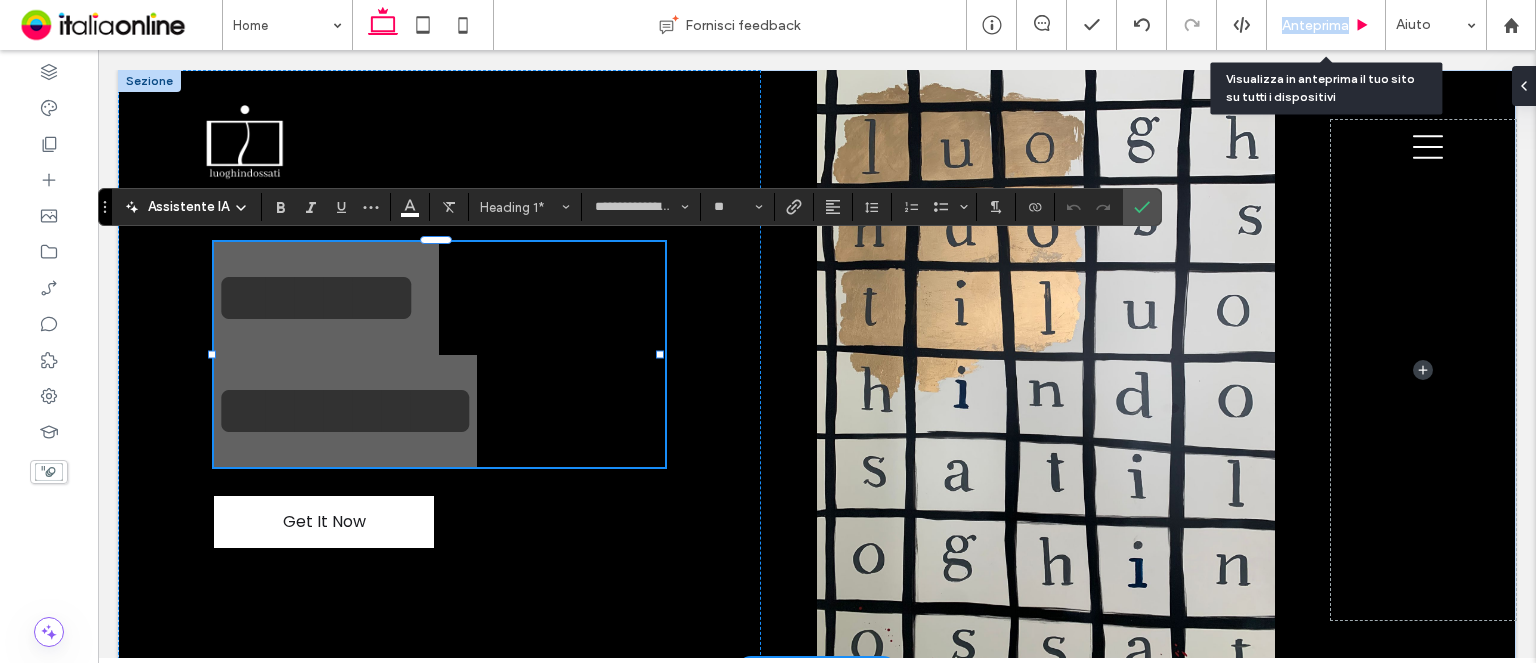 click on "Anteprima" at bounding box center [1326, 25] 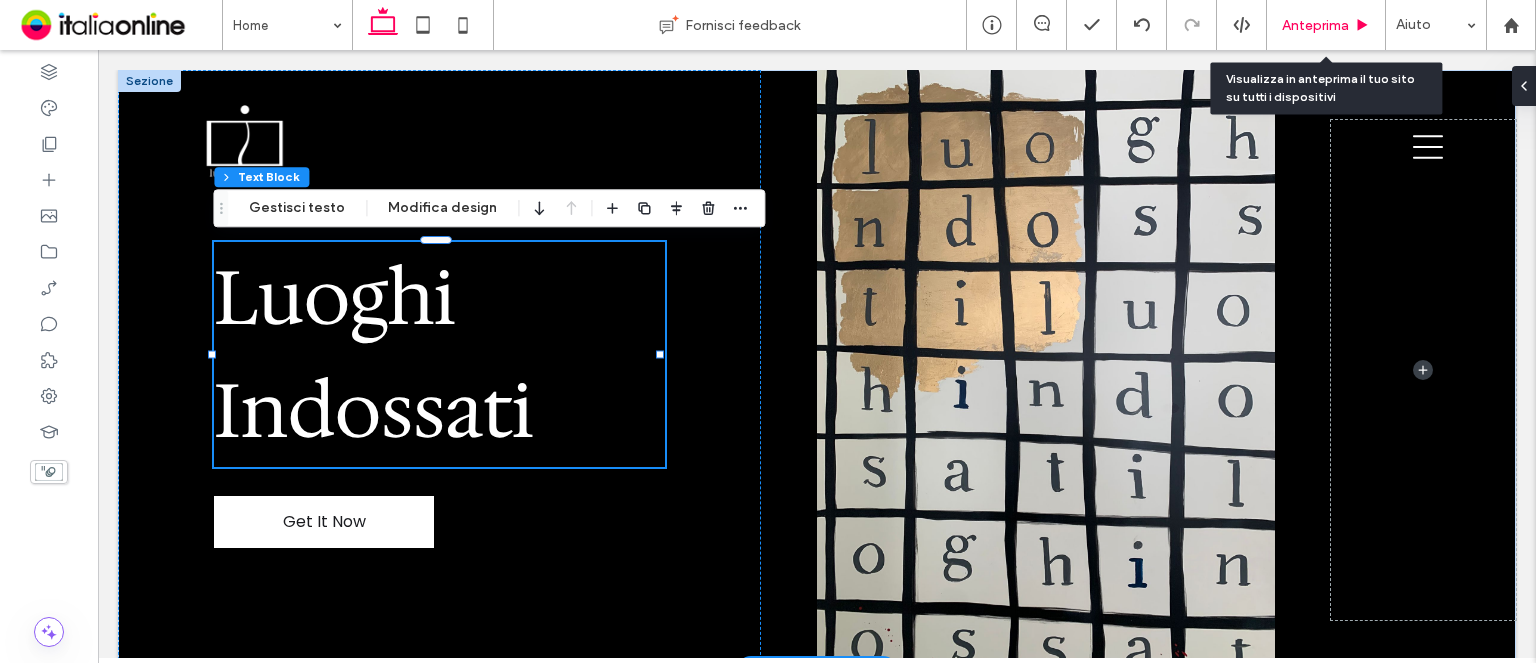 click on "Anteprima" at bounding box center [1326, 25] 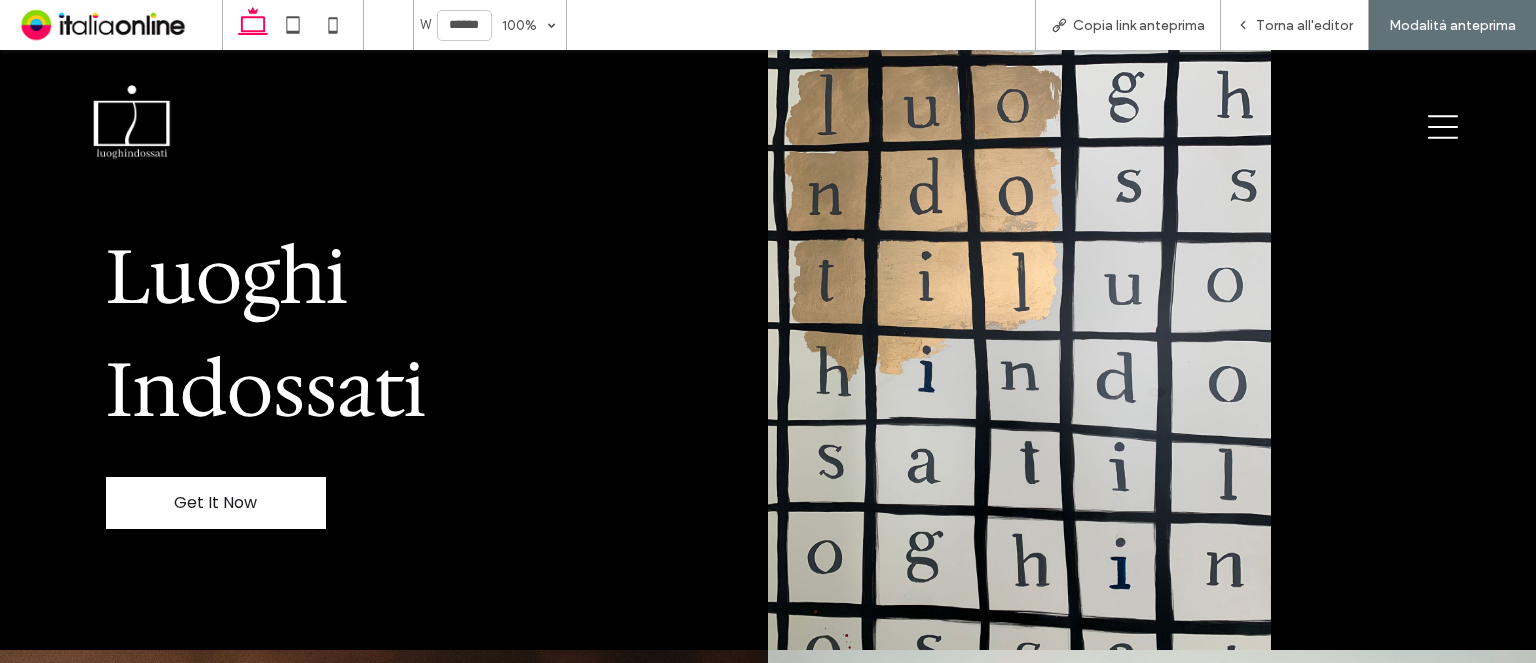scroll, scrollTop: 0, scrollLeft: 0, axis: both 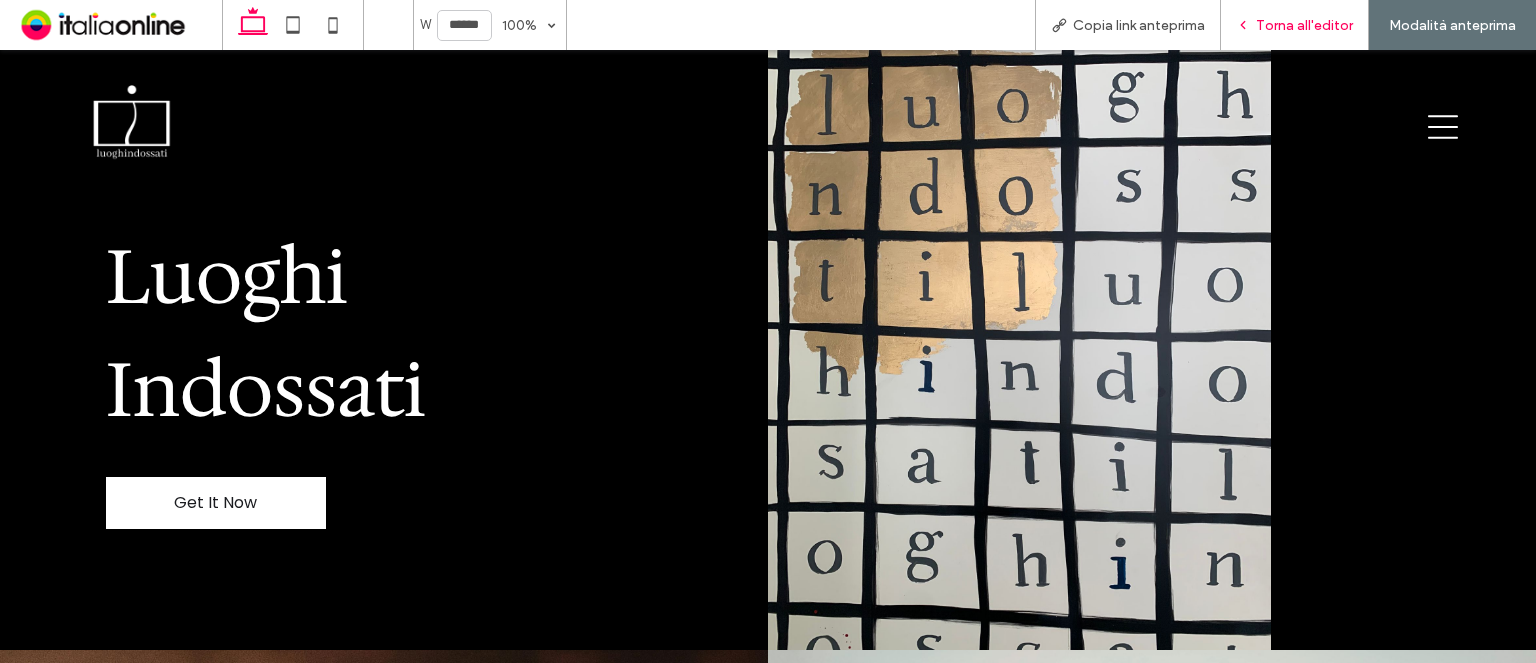 drag, startPoint x: 756, startPoint y: 149, endPoint x: 1319, endPoint y: 19, distance: 577.81396 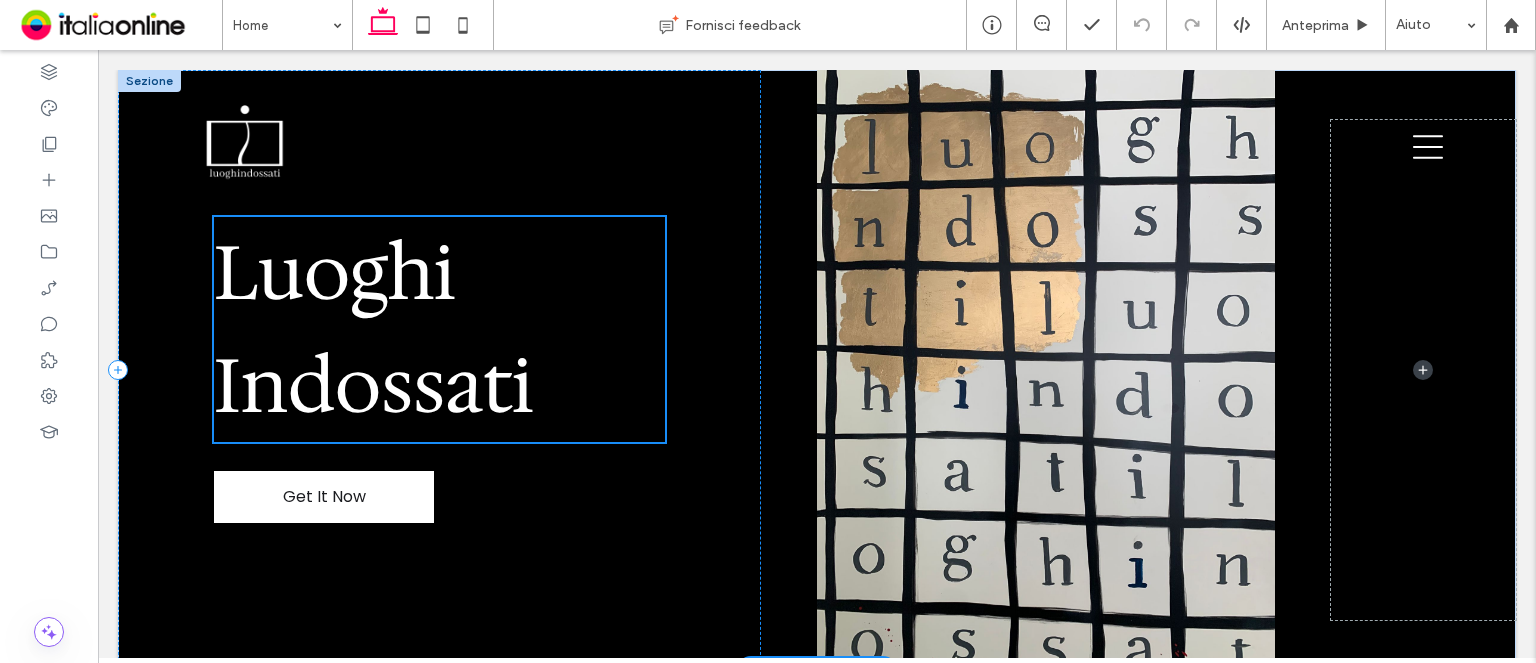 click on "Luoghi
Indossati" at bounding box center [439, 329] 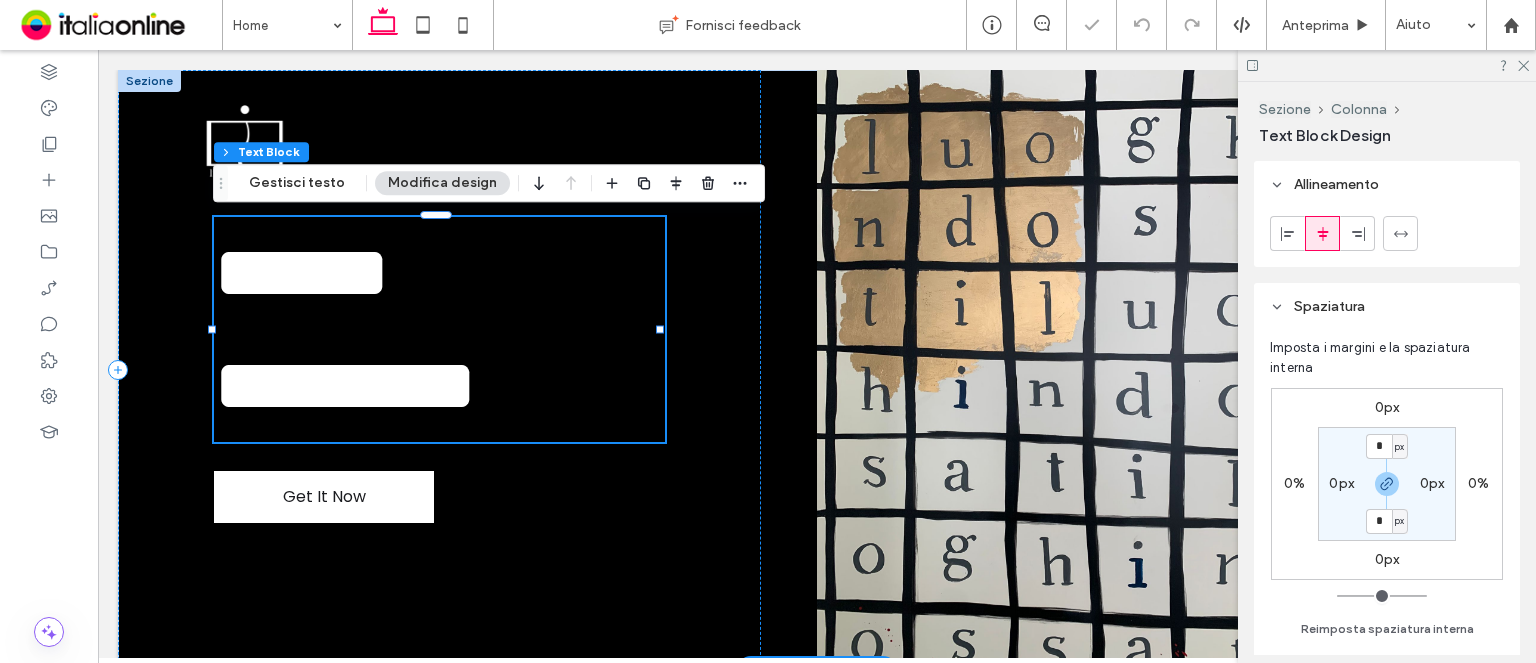 click on "*********" at bounding box center (345, 385) 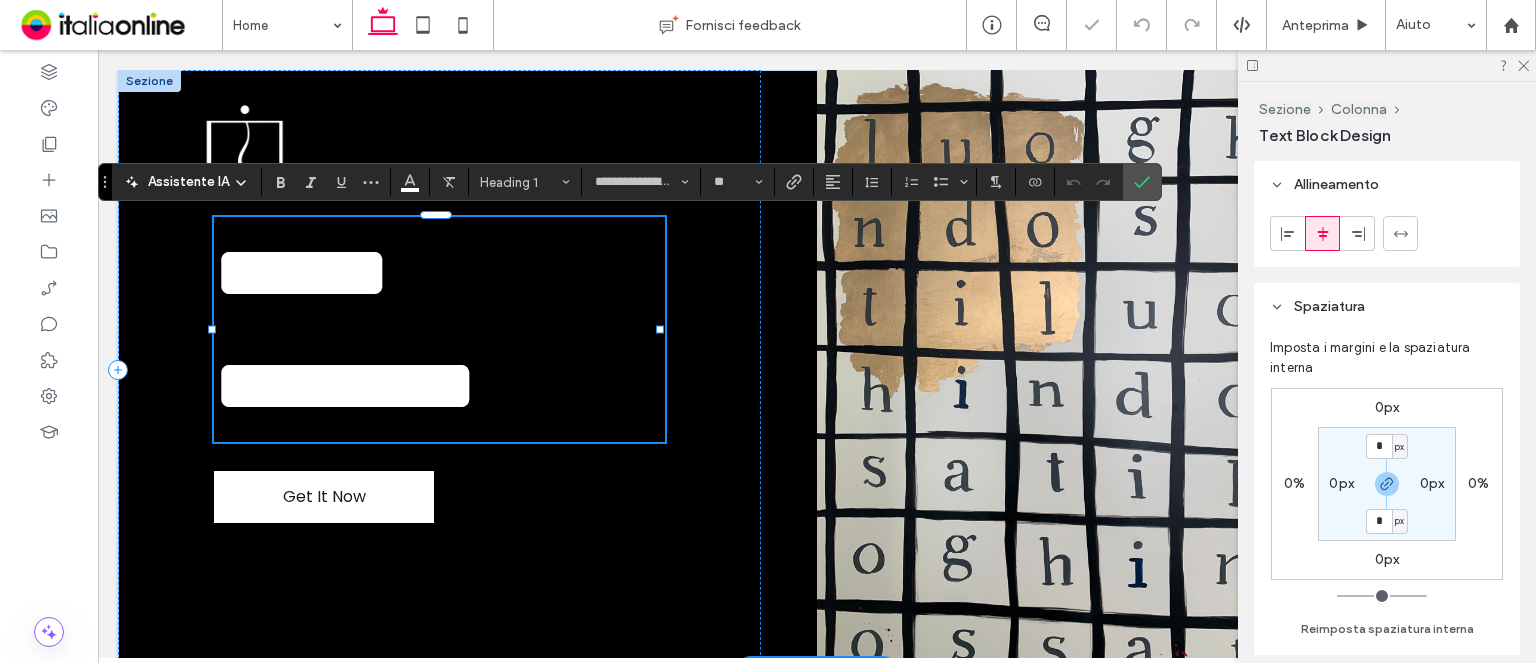 drag, startPoint x: 450, startPoint y: 335, endPoint x: 490, endPoint y: 335, distance: 40 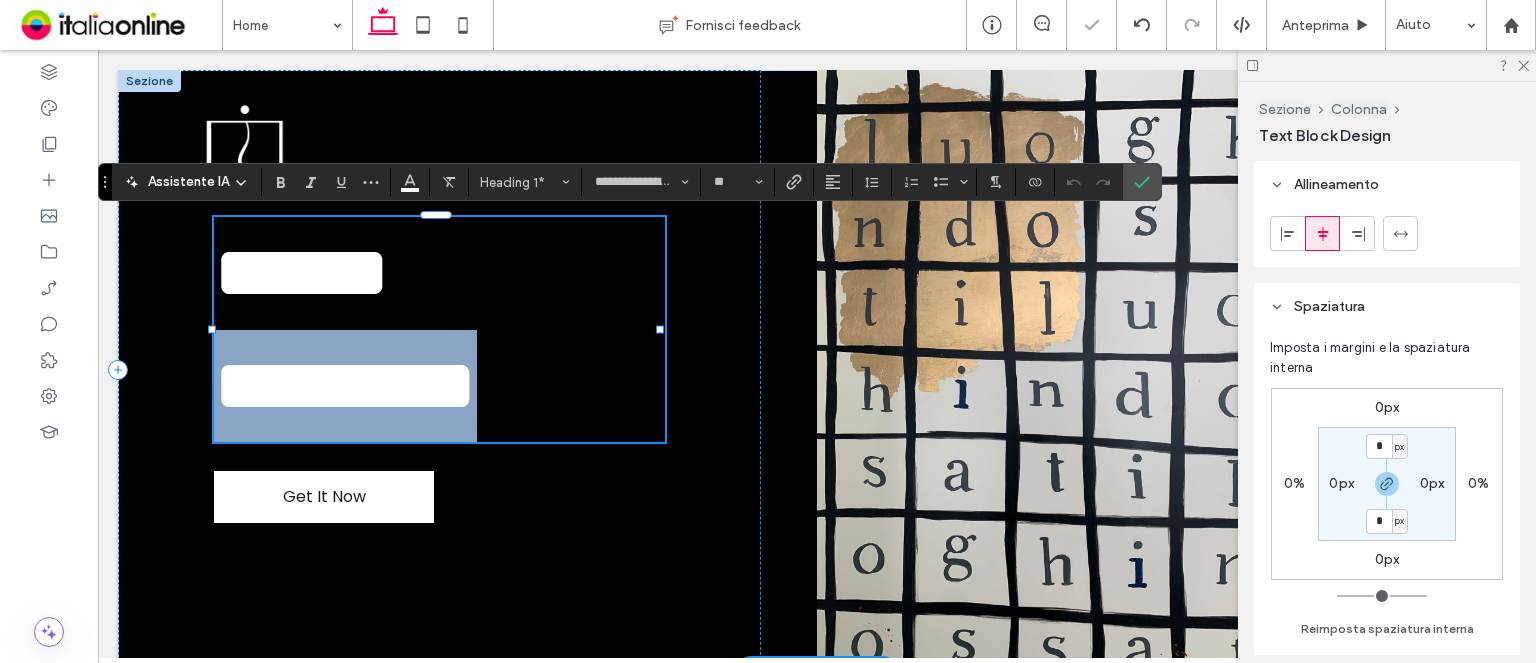 click on "*********" at bounding box center (439, 386) 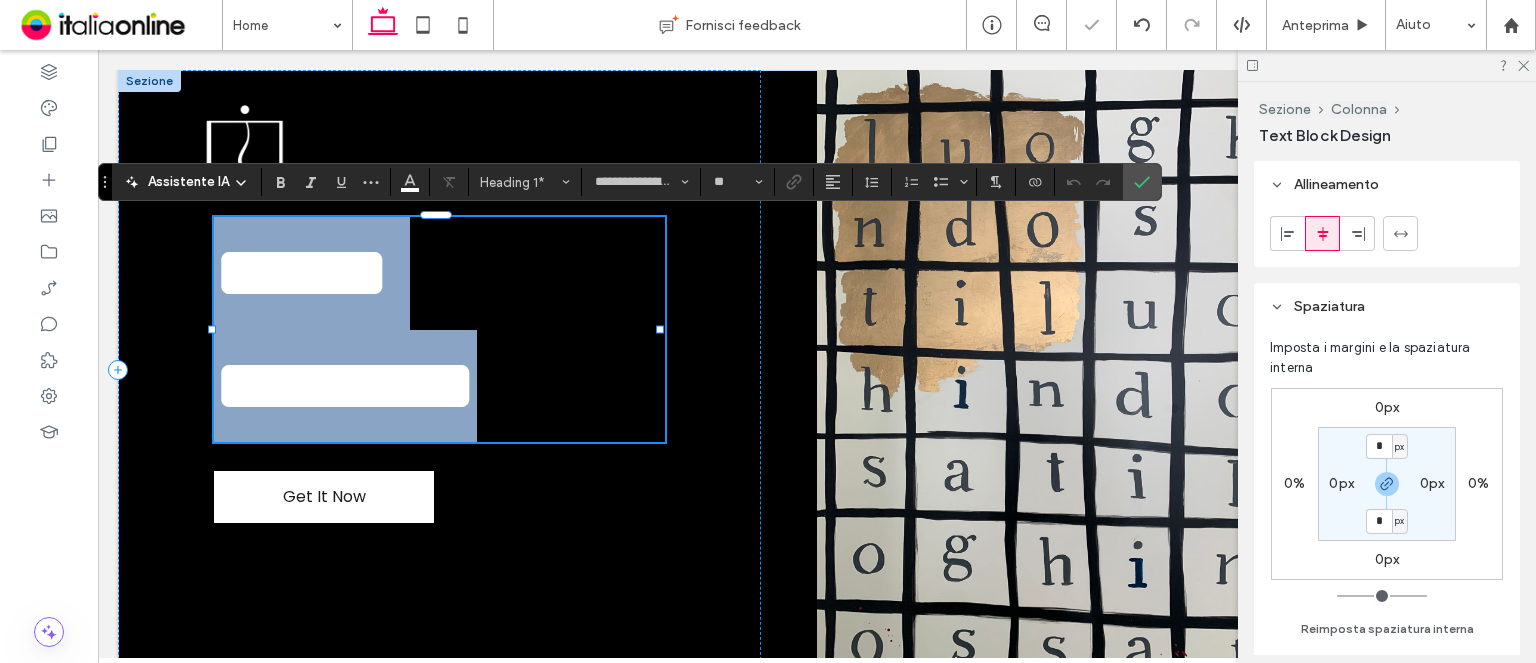 drag, startPoint x: 552, startPoint y: 373, endPoint x: 98, endPoint y: 245, distance: 471.69907 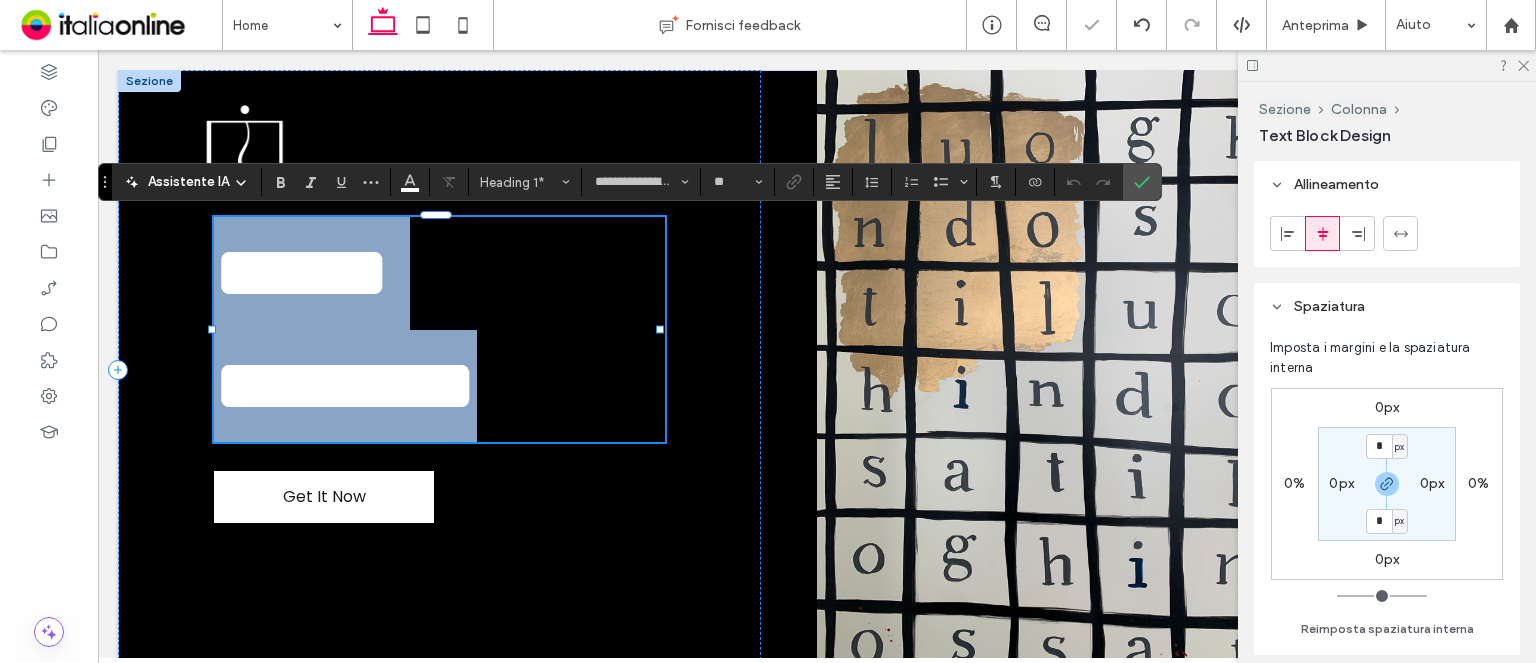 click on "Sezione
Intestazione base
Sezione
Features
How it Works
Testimonials
Plans
Contact
Sezione
Get in touch
[PHONE] [EMAIL]
Sezione
Menu
****** *********
Get It Now
Sezione + Aggiungi sezione" at bounding box center (817, 3352) 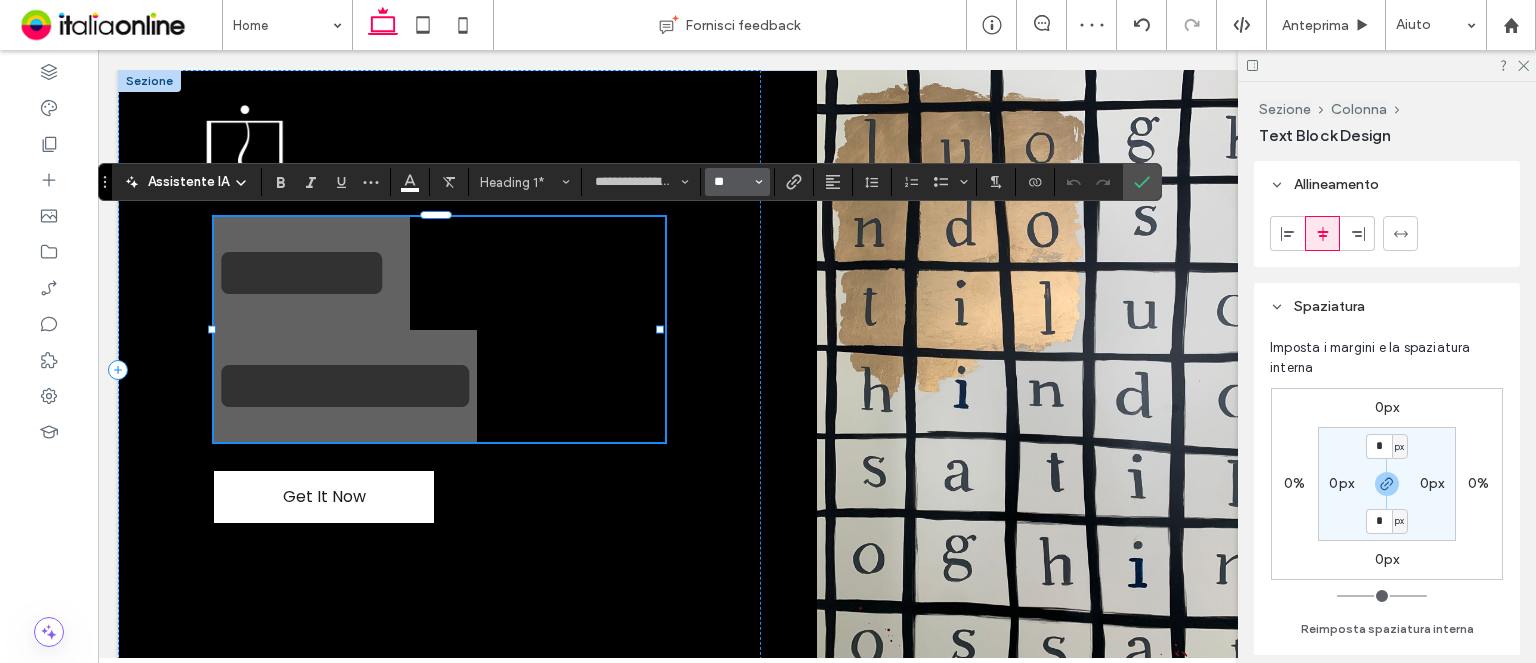 click on "**" at bounding box center (731, 182) 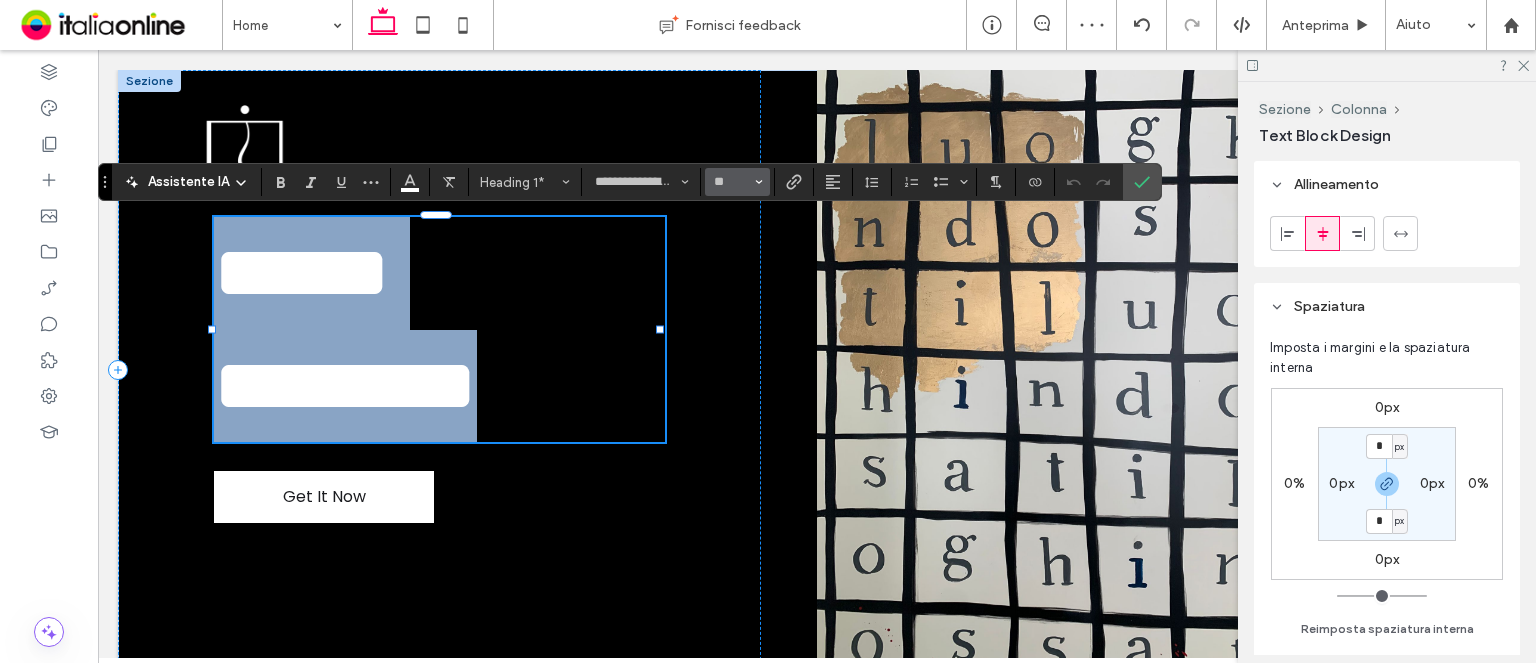 type on "**" 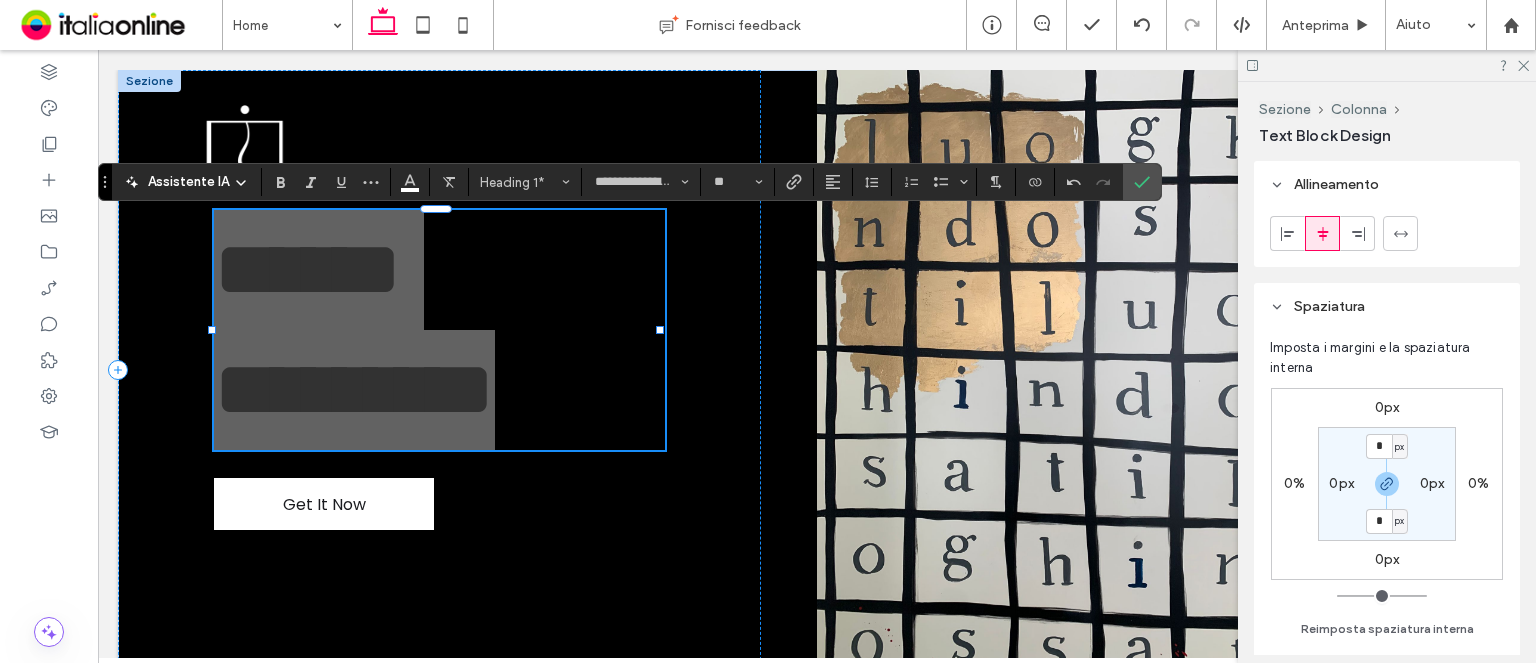 drag, startPoint x: 1057, startPoint y: 140, endPoint x: 1466, endPoint y: 160, distance: 409.4887 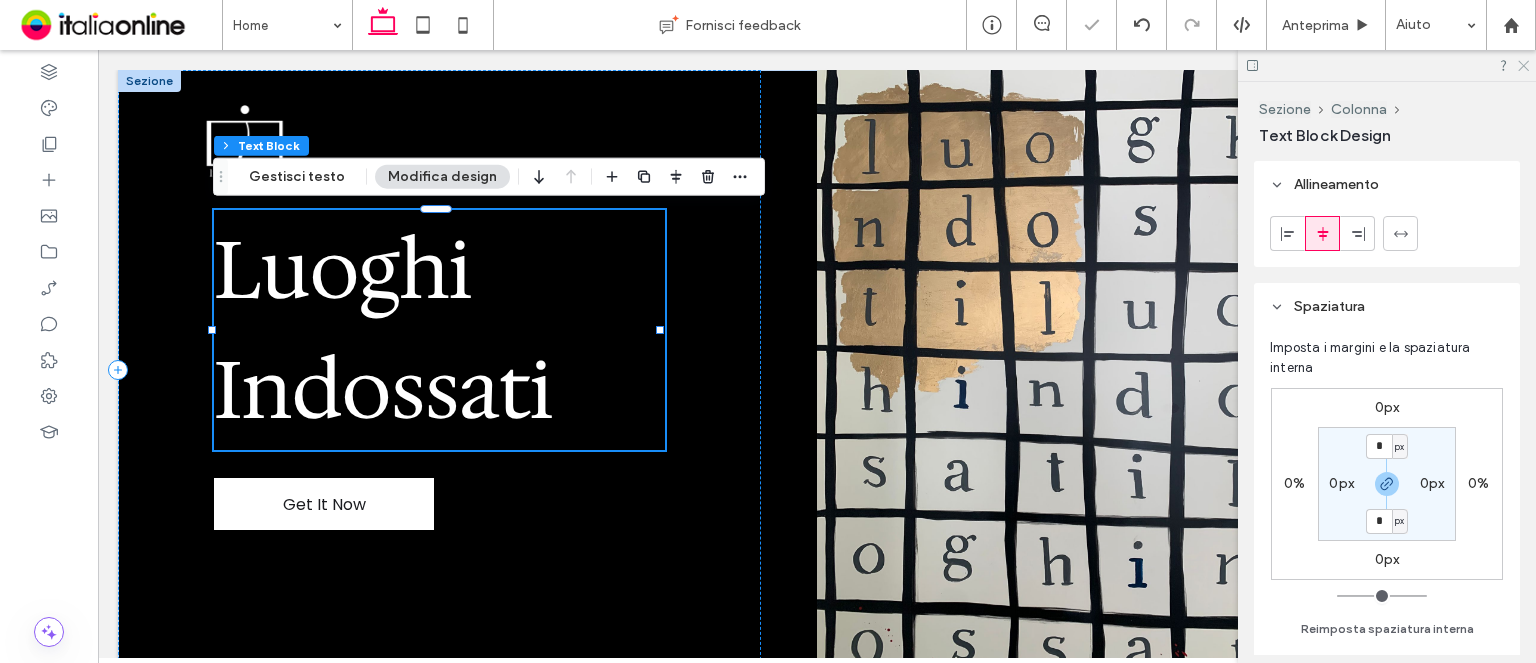 click 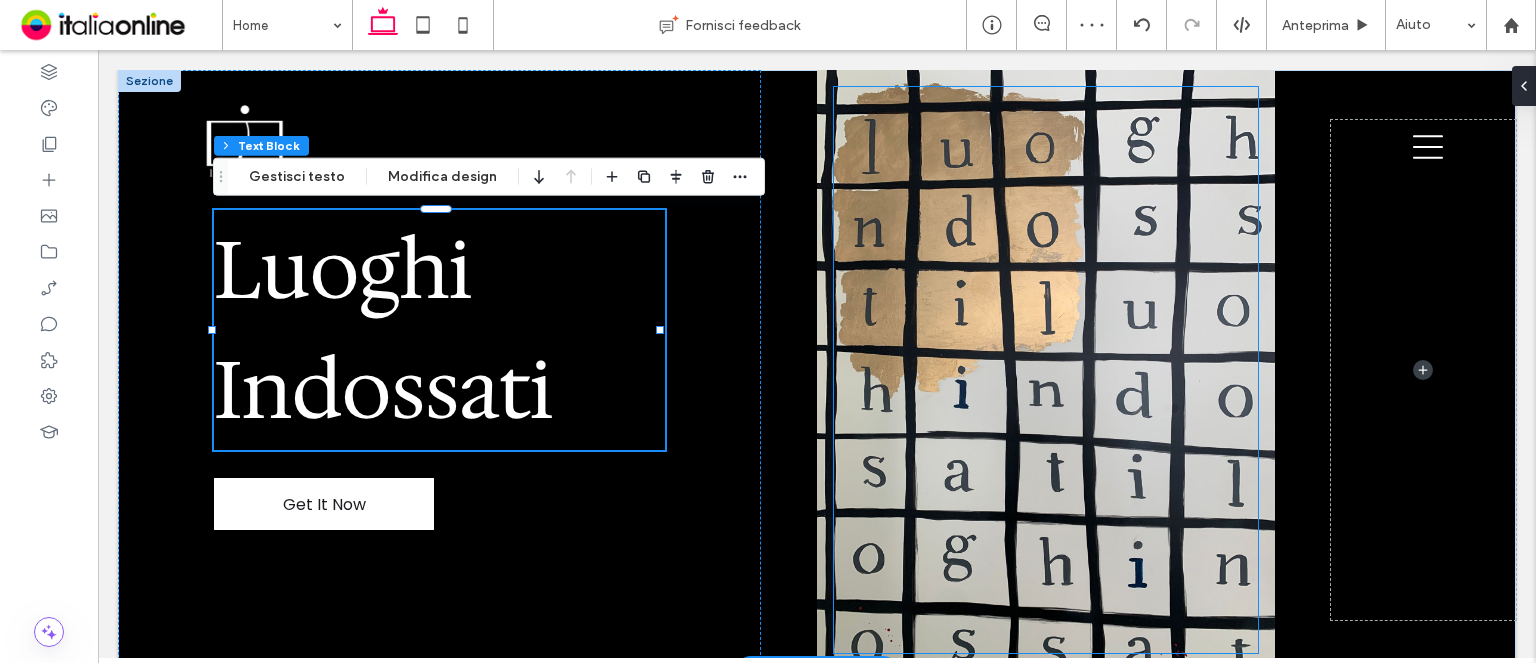 click at bounding box center (1046, 370) 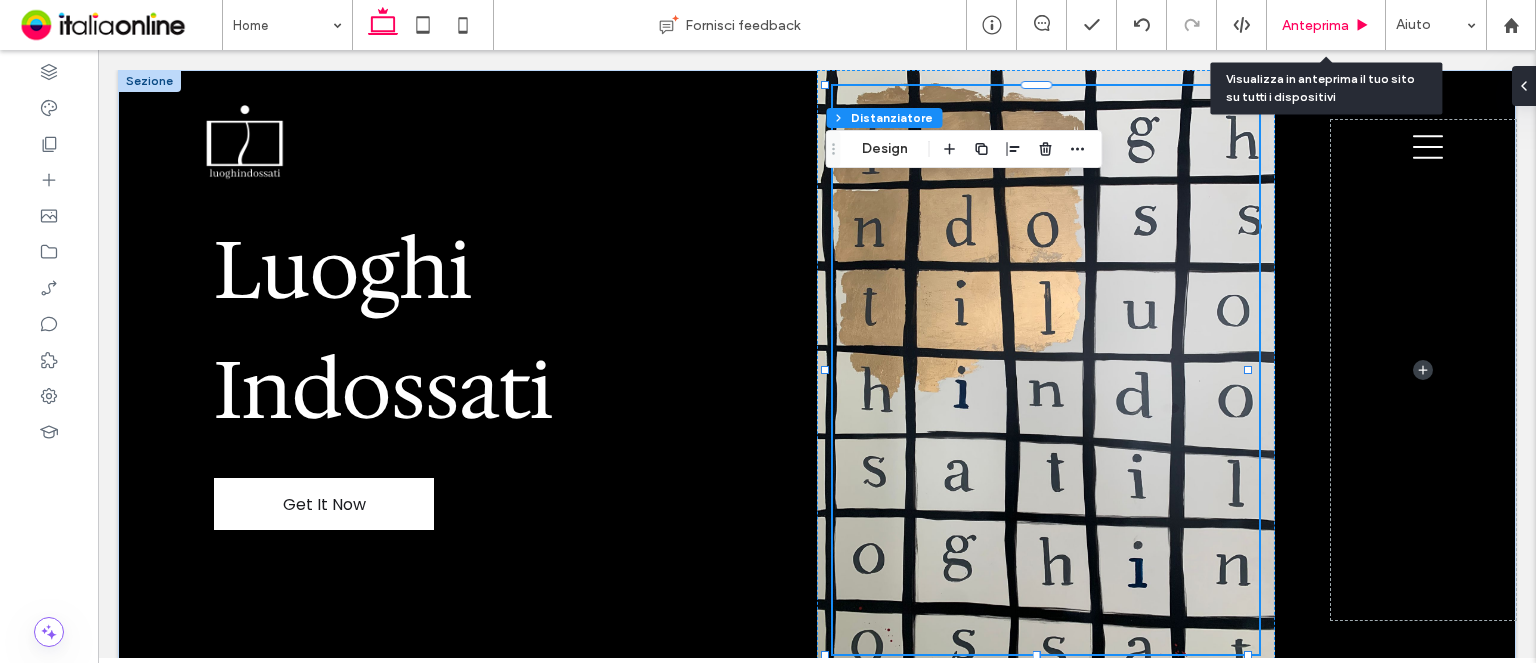 click on "Anteprima" at bounding box center [1326, 25] 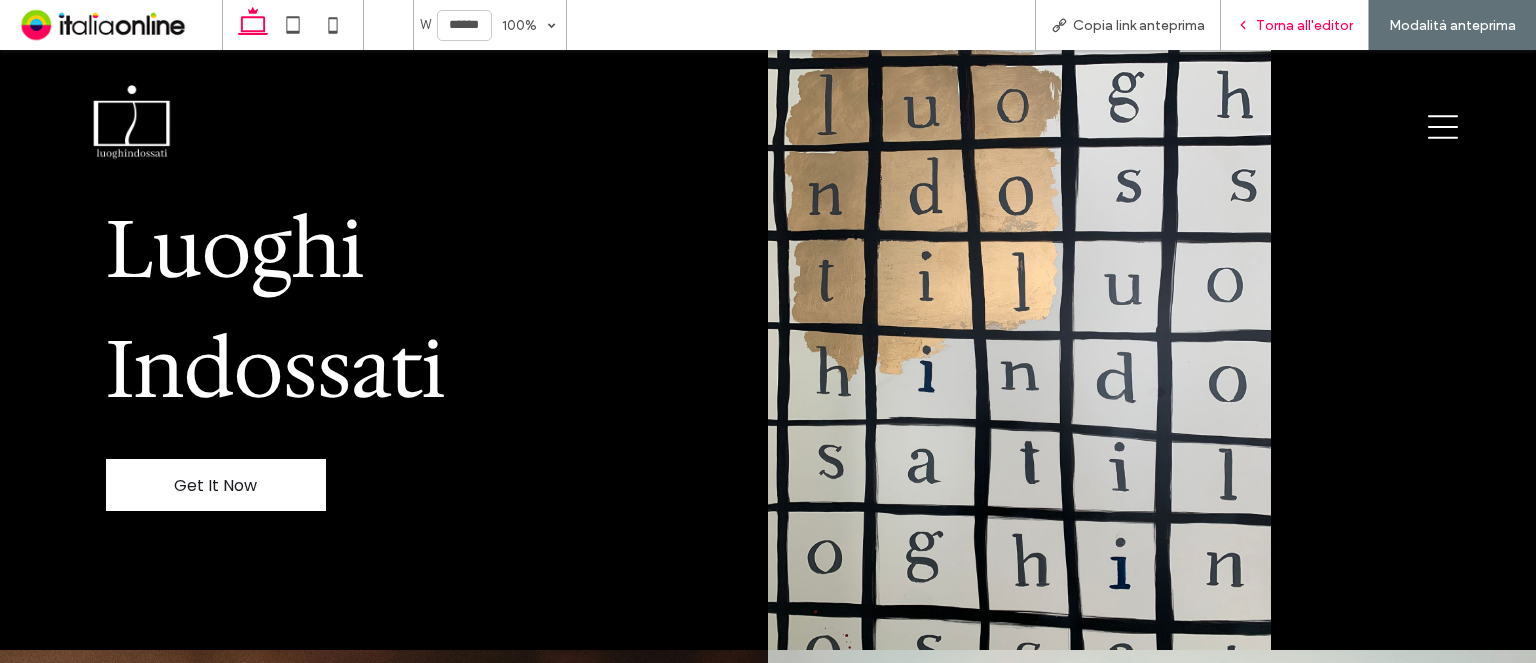click on "Torna all'editor" at bounding box center [1304, 25] 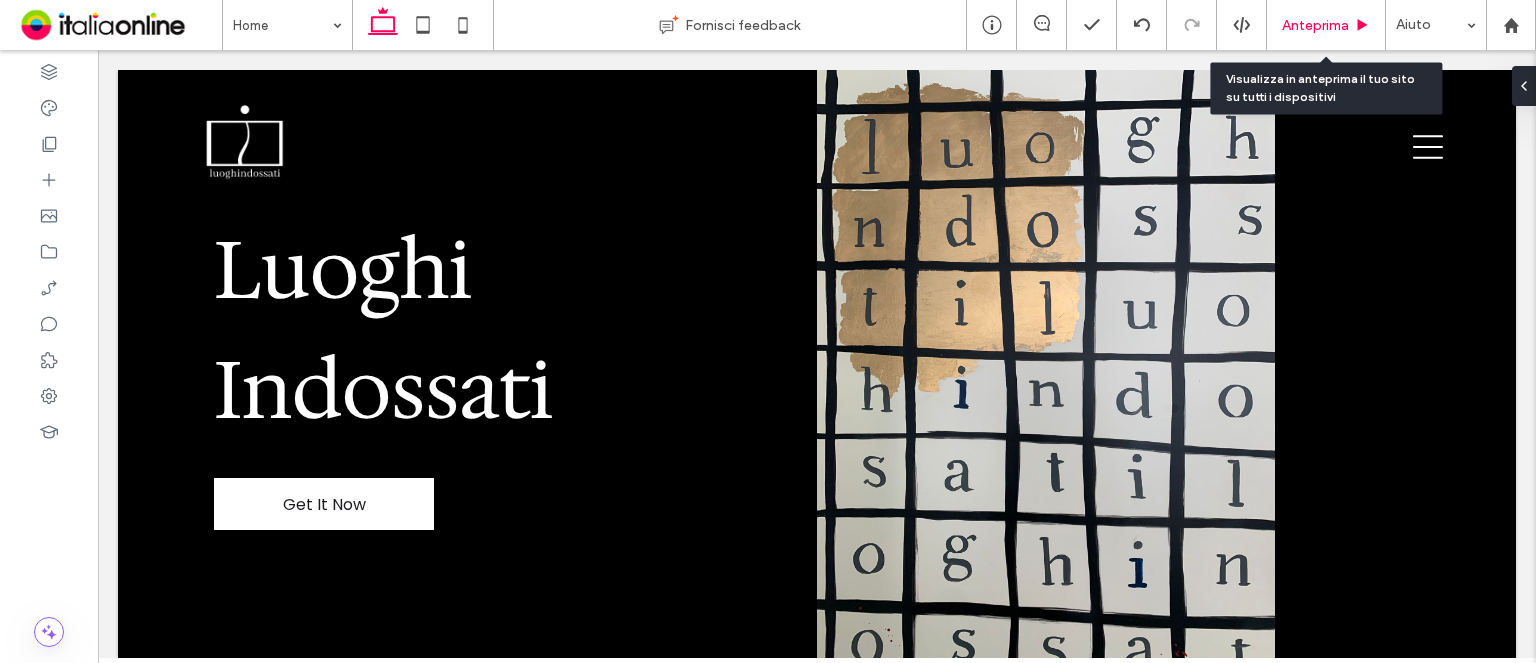 click on "Anteprima" at bounding box center (1315, 25) 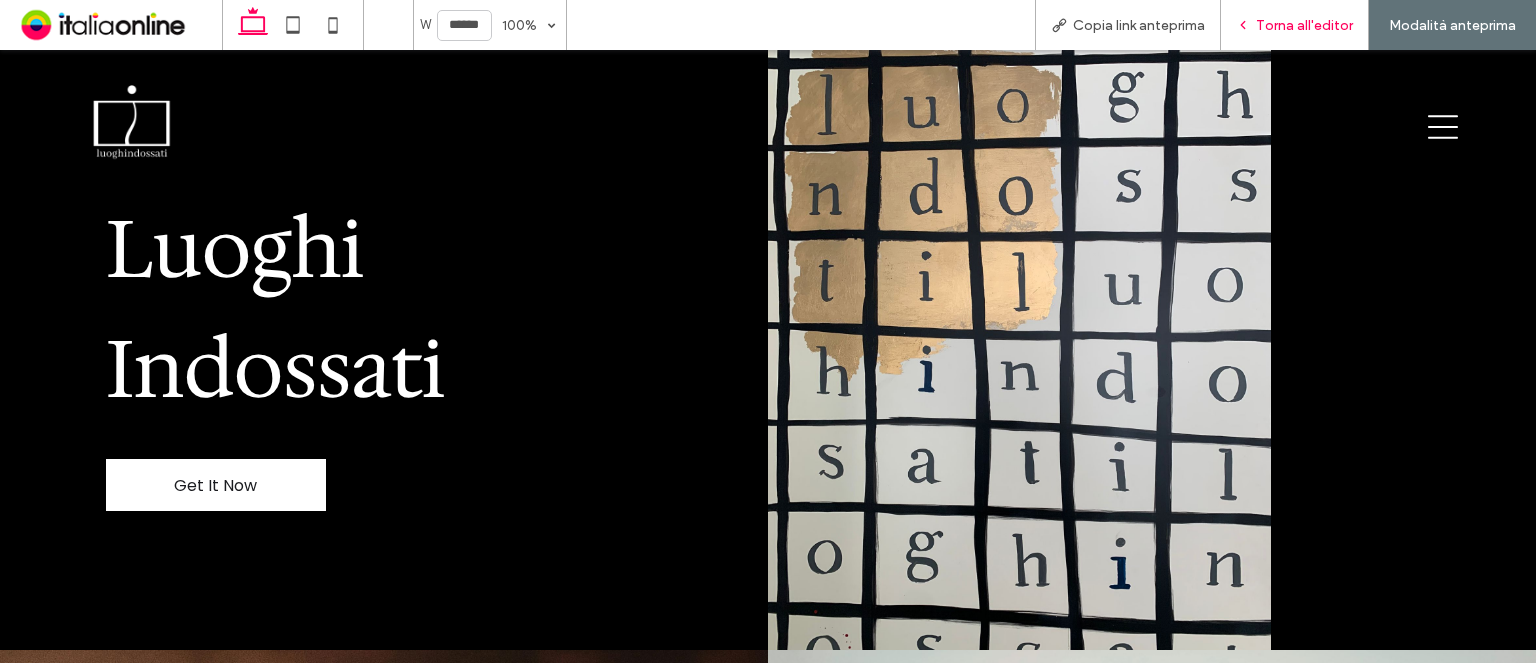 click on "Torna all'editor" at bounding box center (1295, 25) 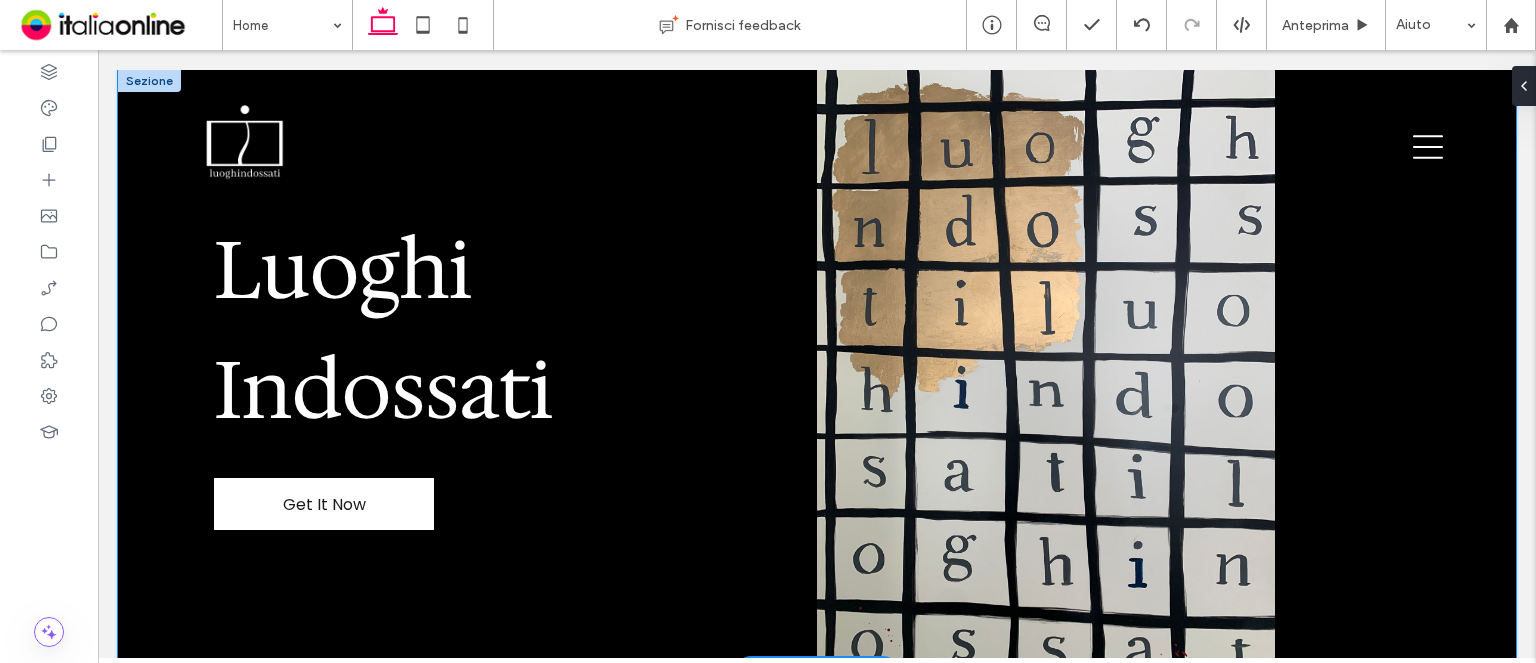 click on "Luoghi Indossati
Get It Now" at bounding box center [817, 370] 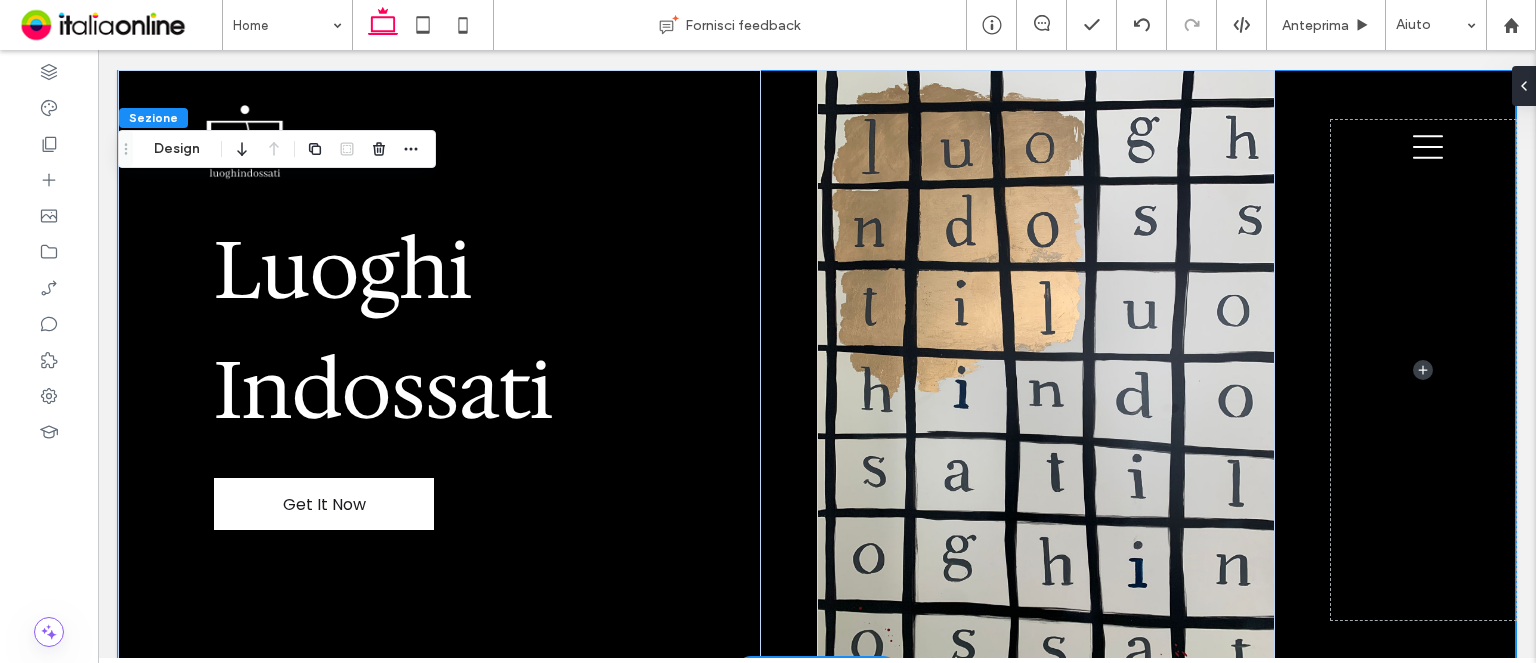 click on "Luoghi Indossati
Get It Now" at bounding box center [817, 370] 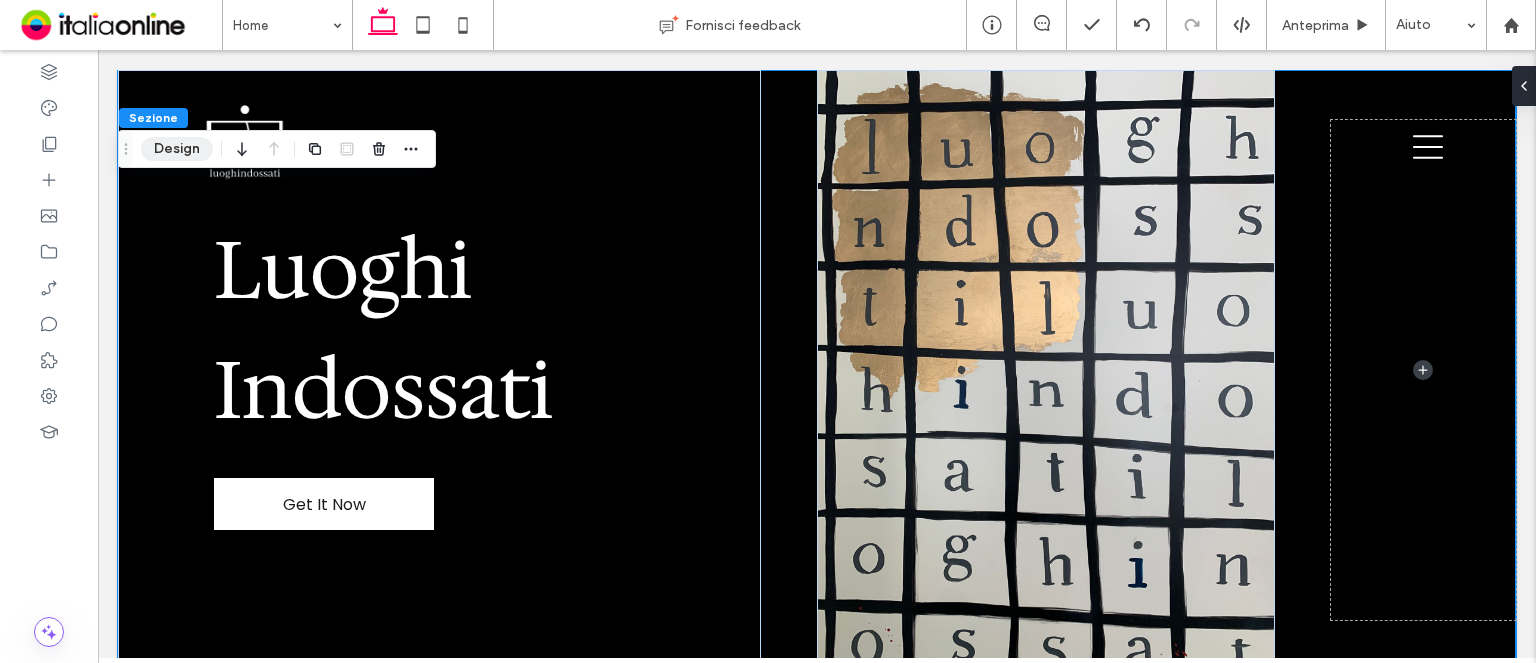 click on "Design" at bounding box center (177, 149) 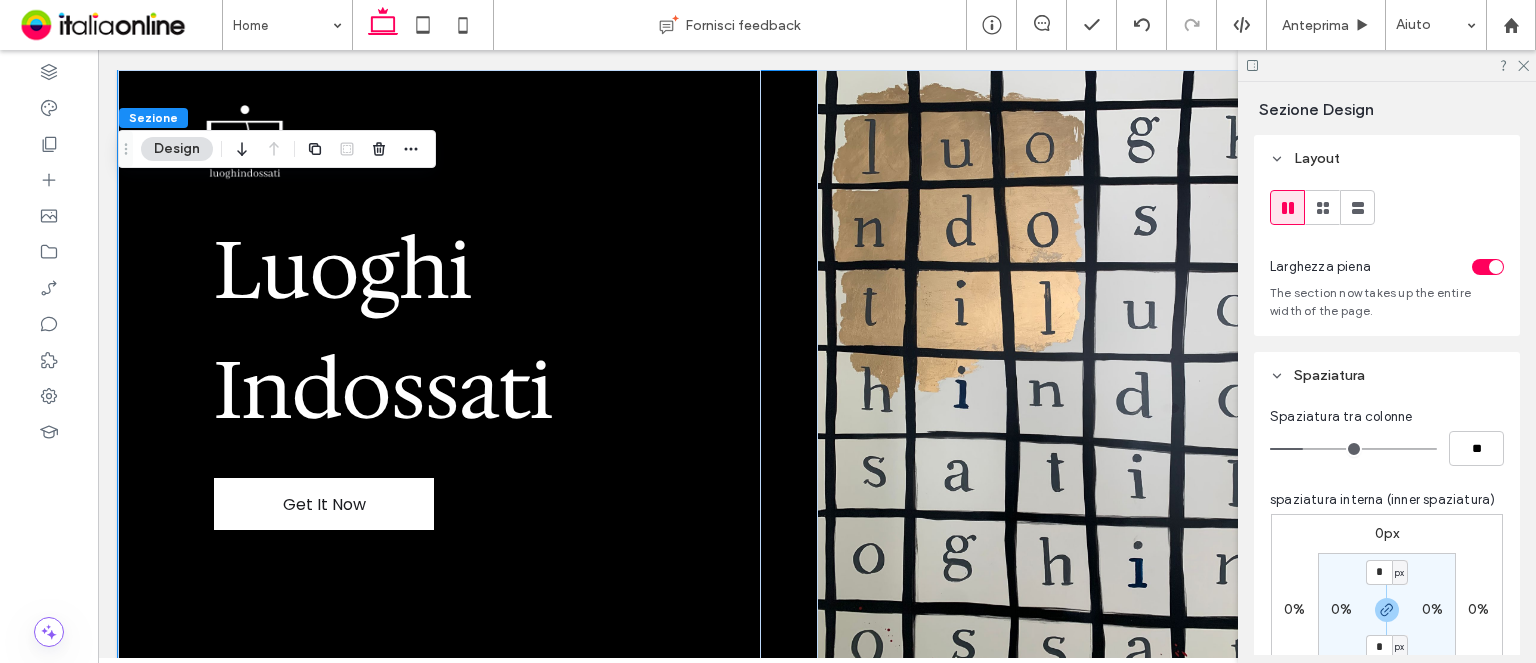 click on "0px" at bounding box center (1387, 533) 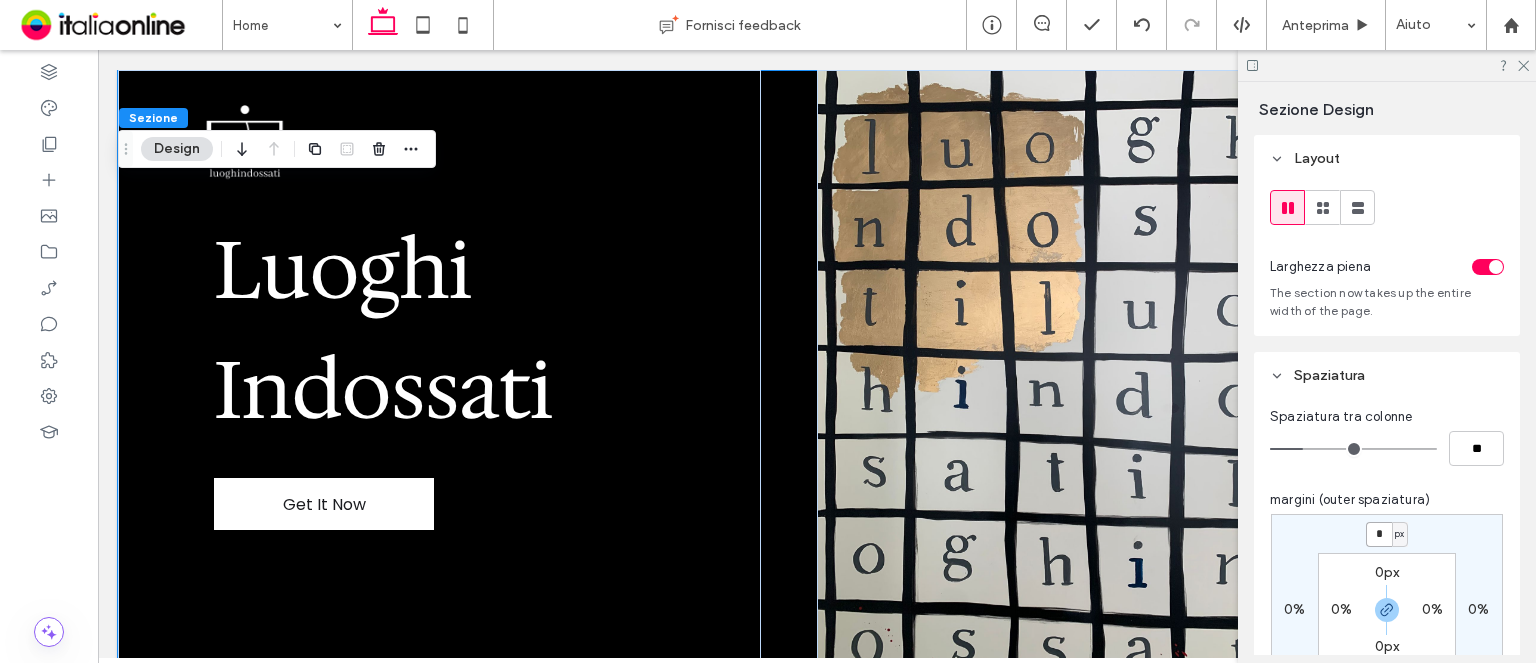 click on "*" at bounding box center (1379, 534) 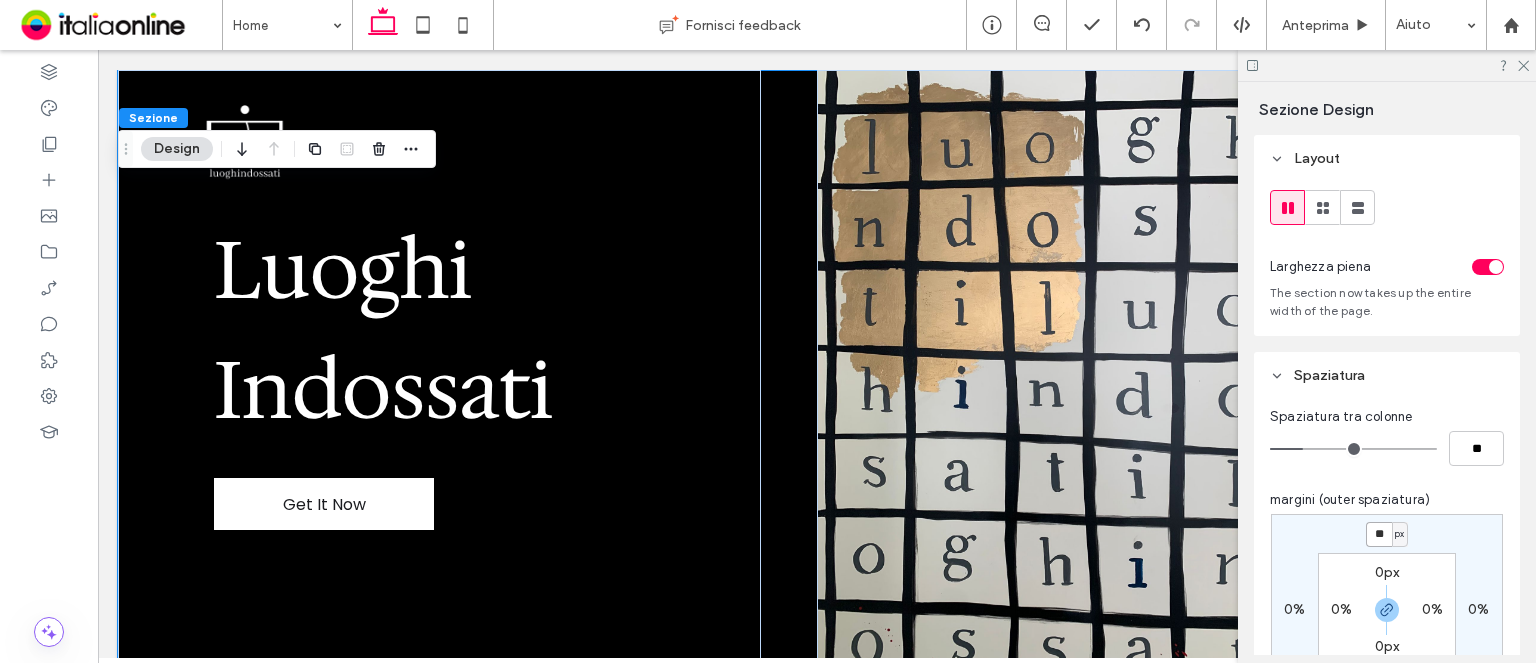 type on "**" 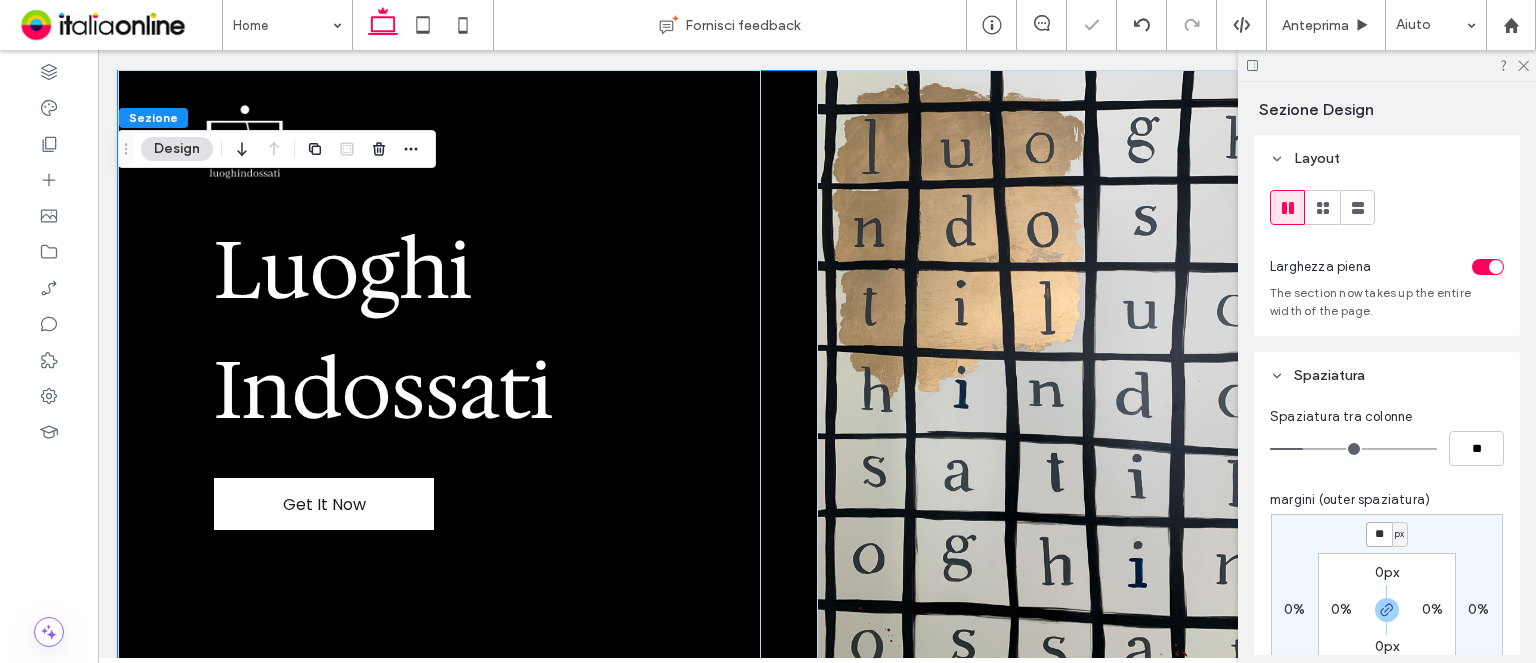 type on "**" 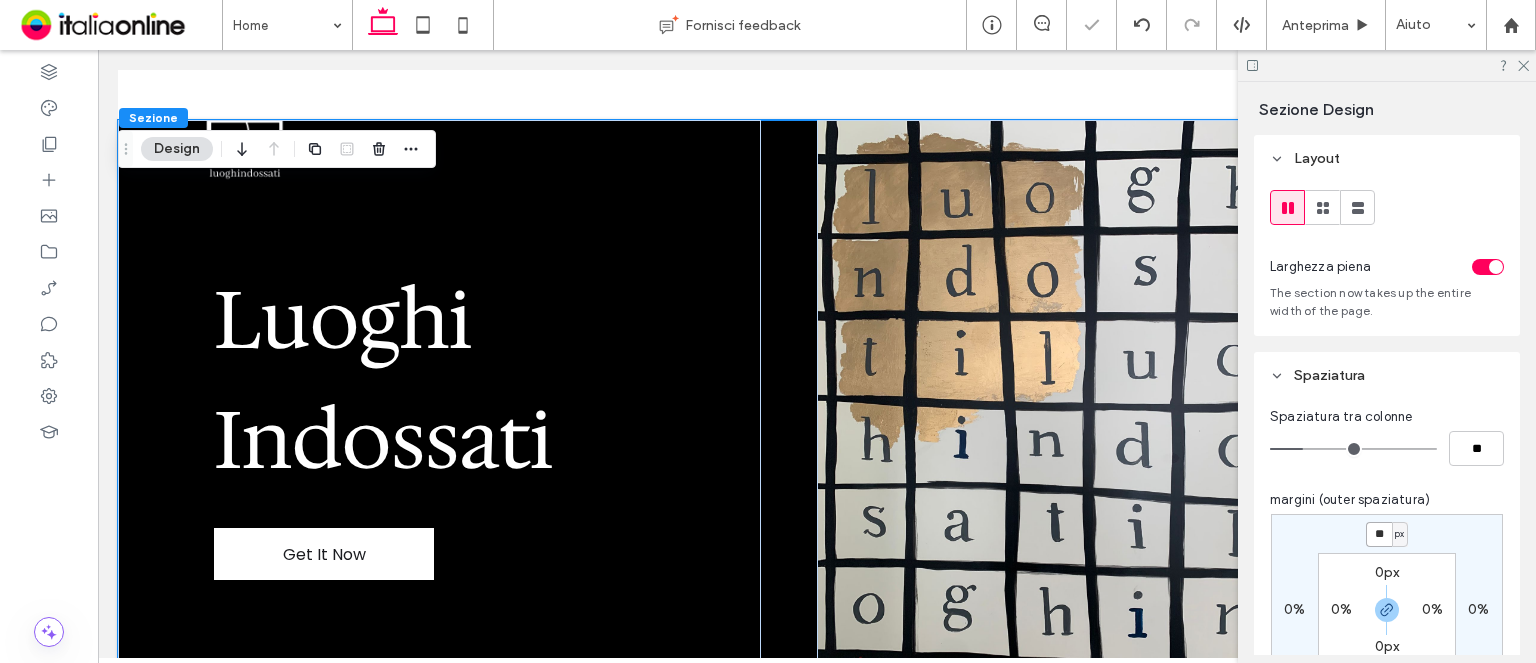 type on "*" 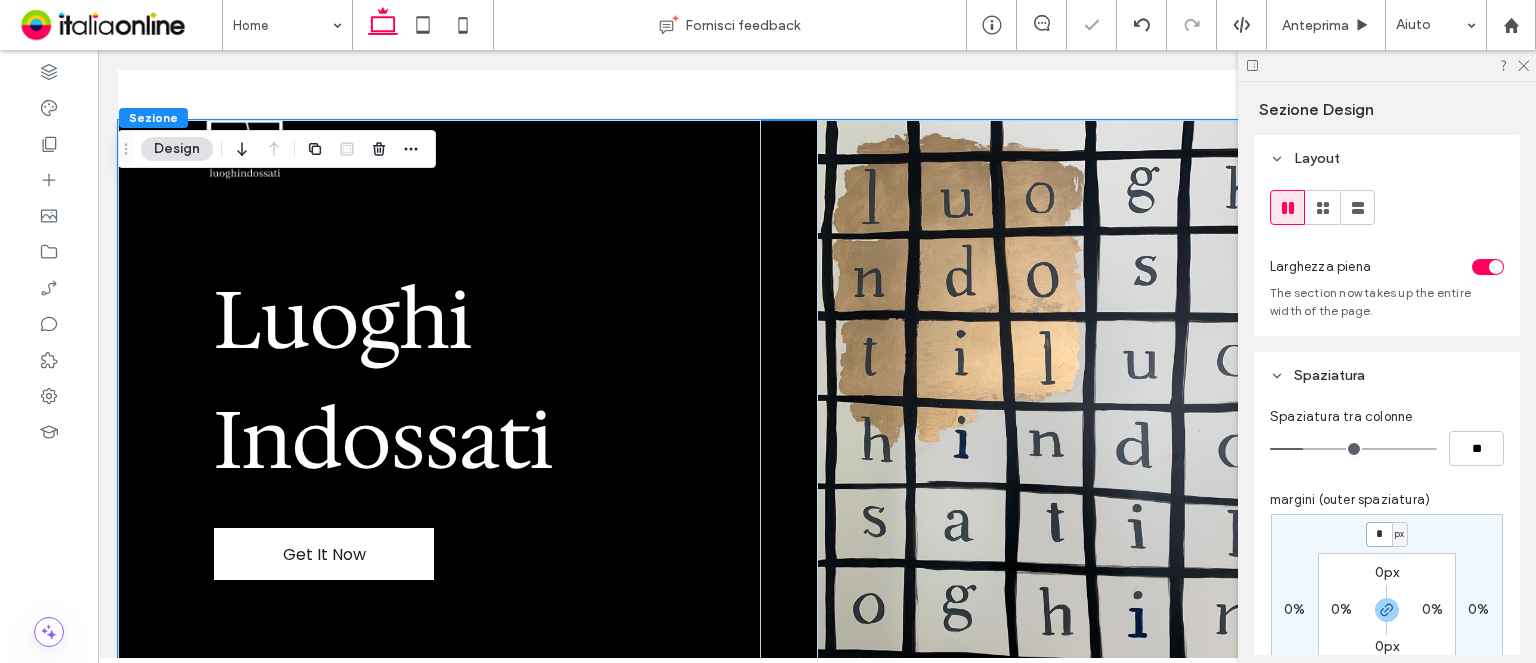 type on "*" 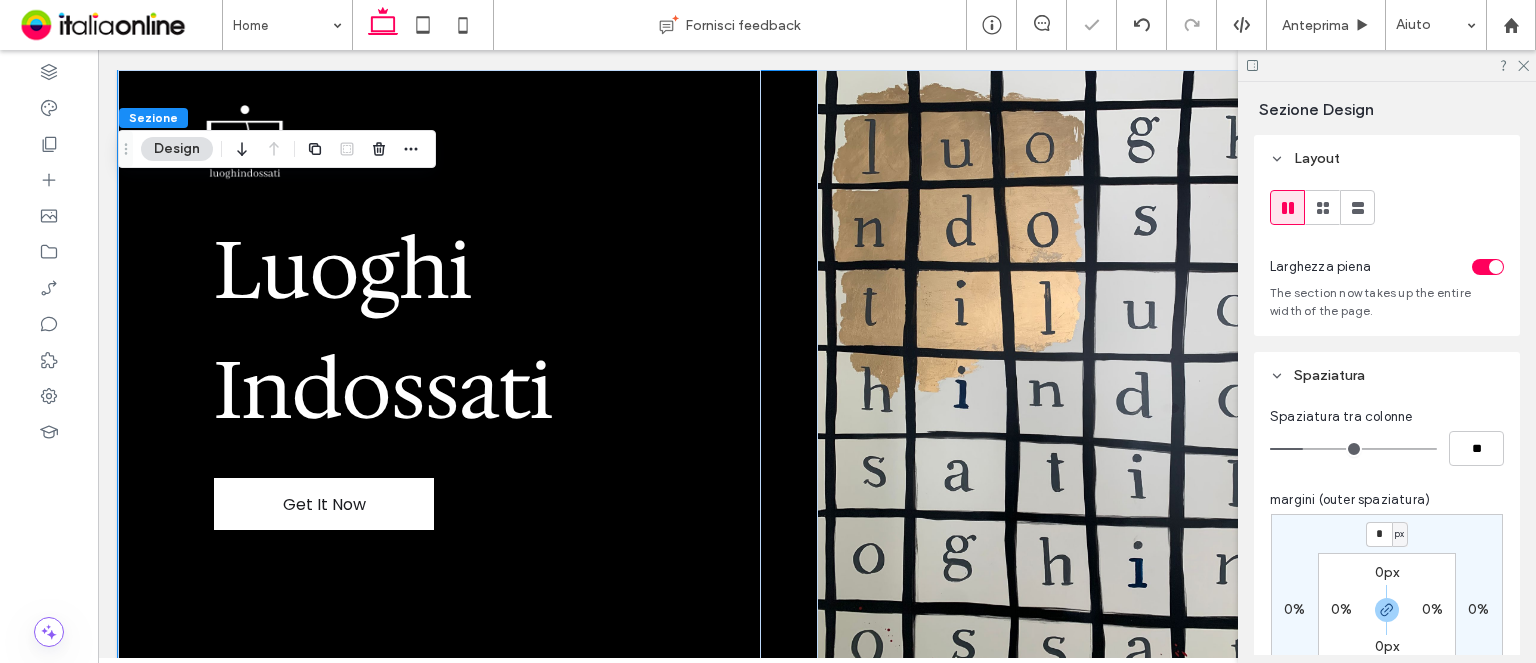 click on "0px" at bounding box center [1387, 572] 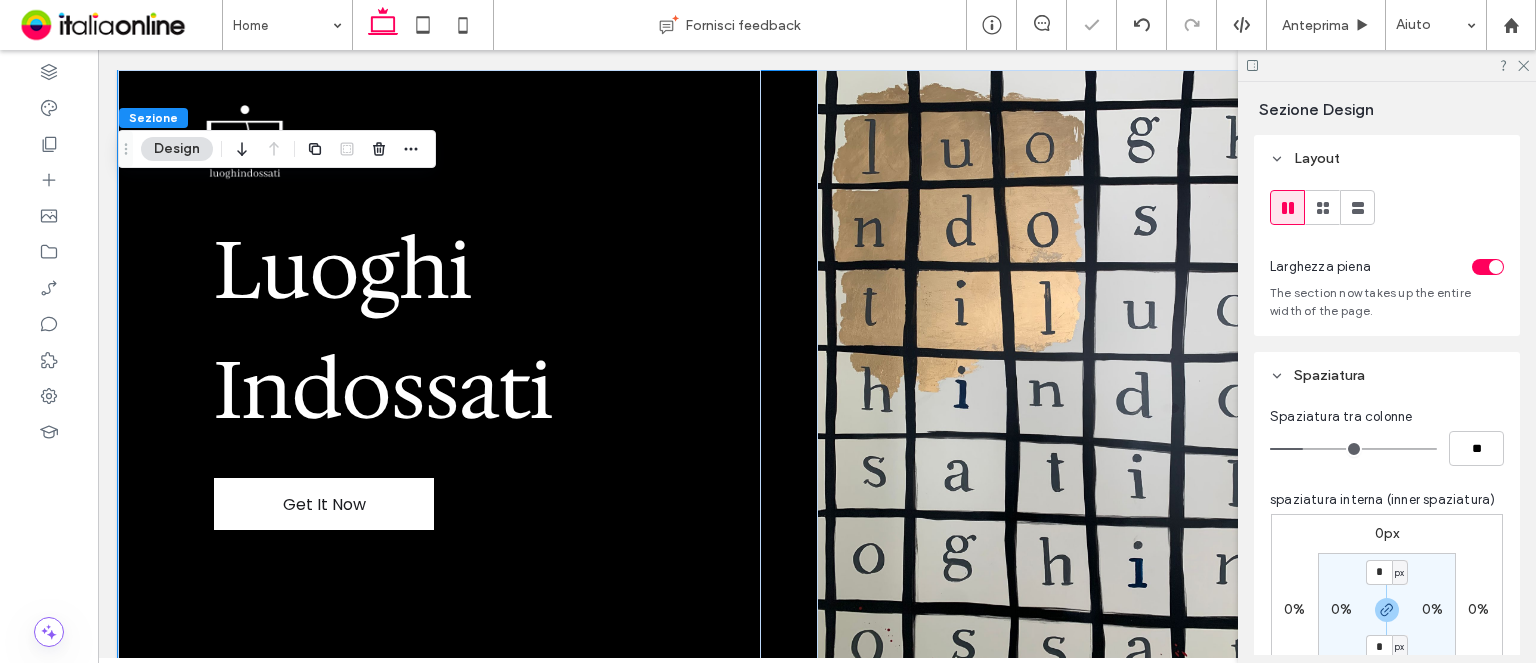 scroll, scrollTop: 0, scrollLeft: 0, axis: both 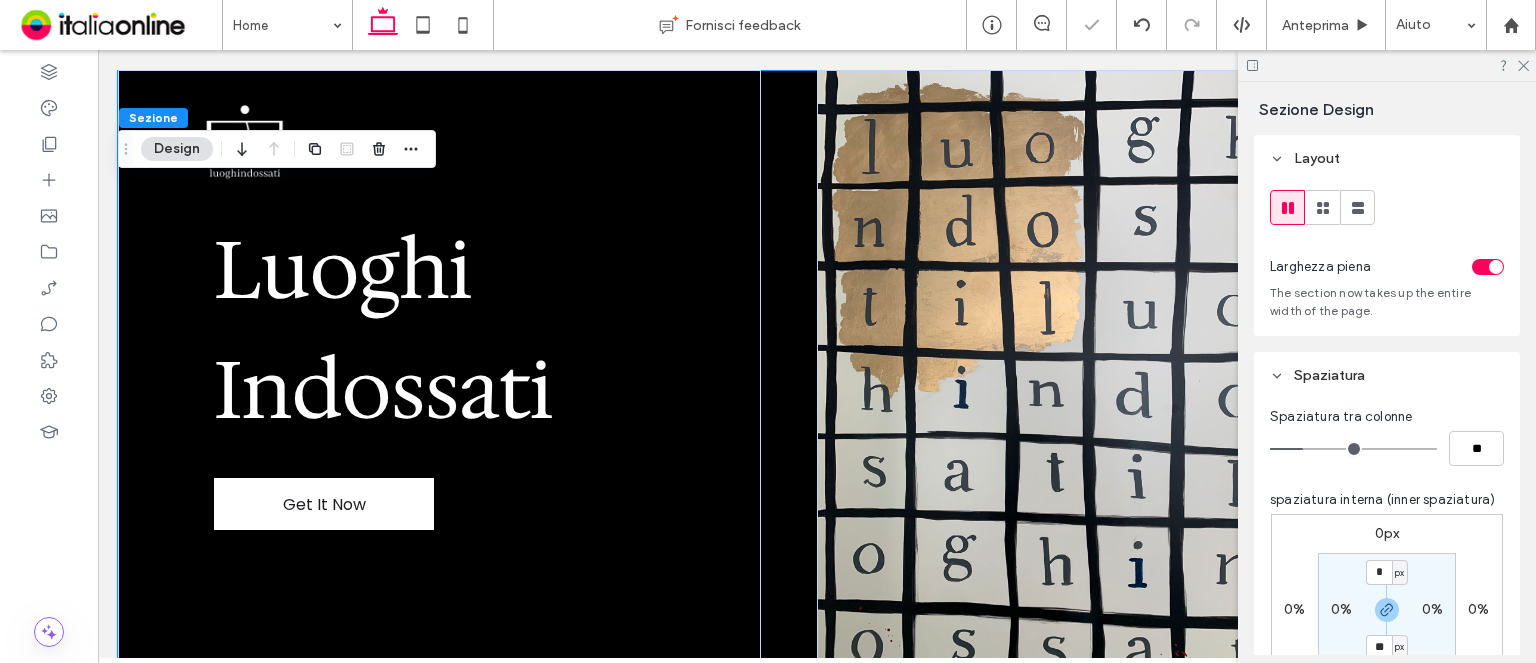 type on "**" 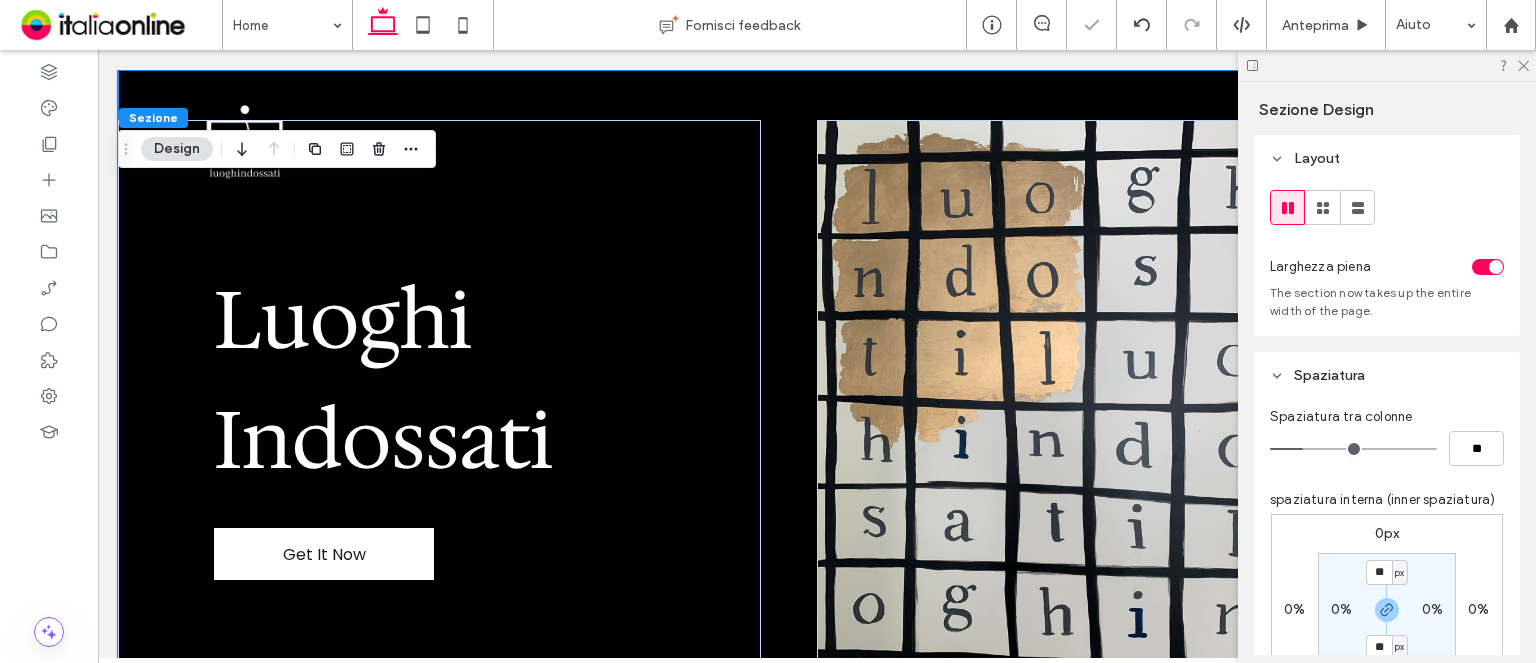 type on "*" 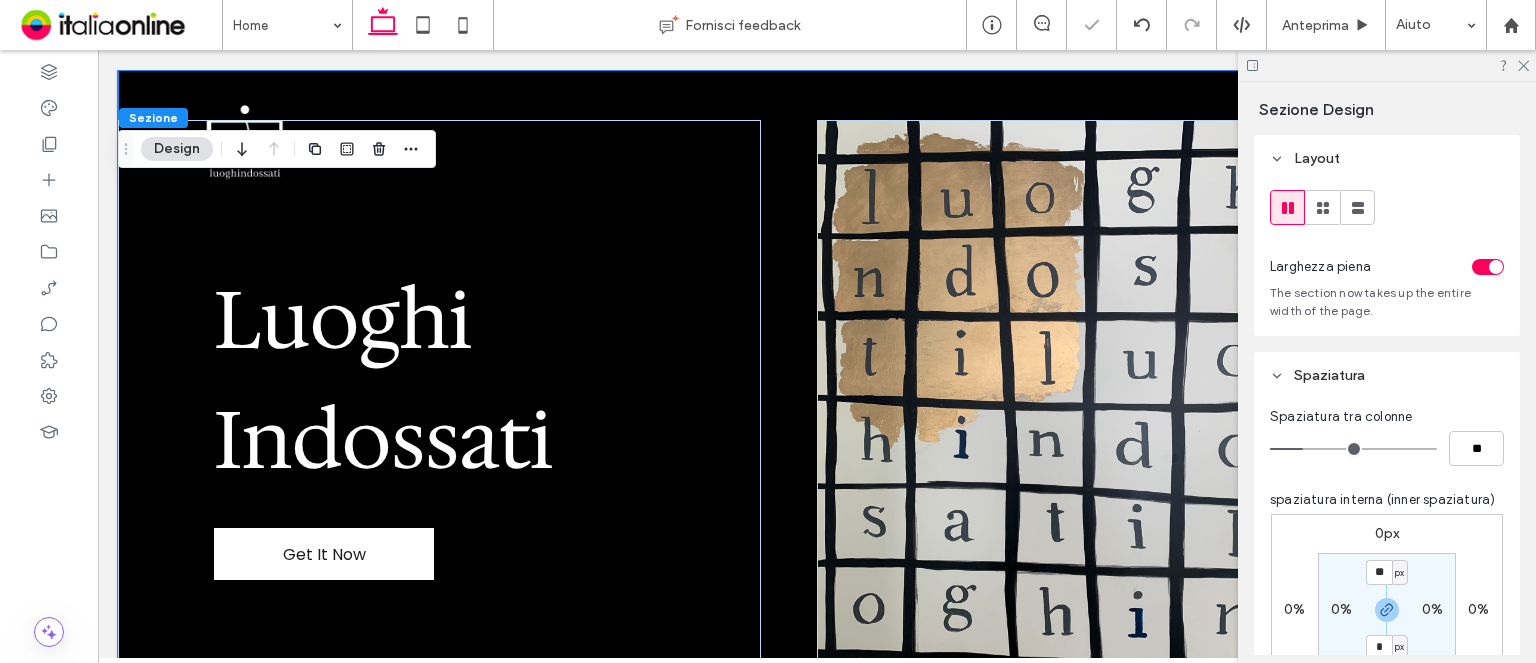 type on "*" 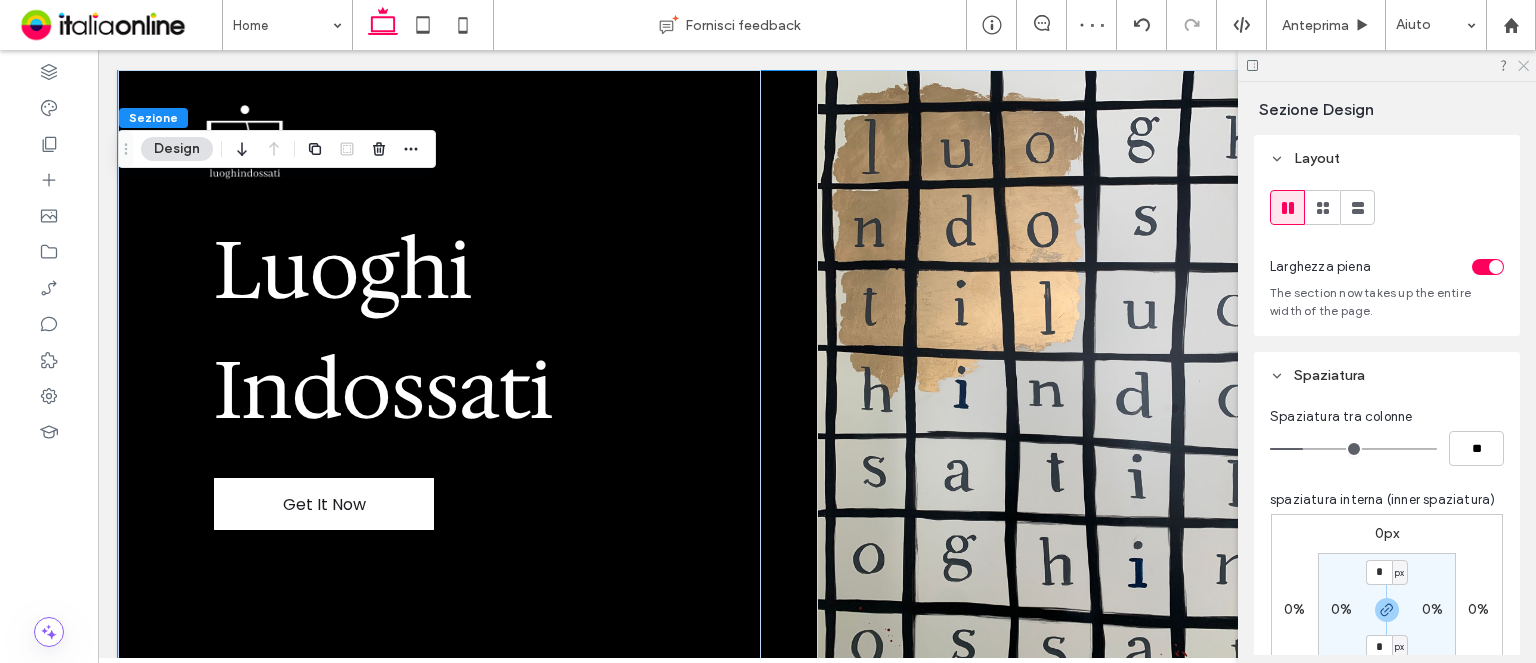 click 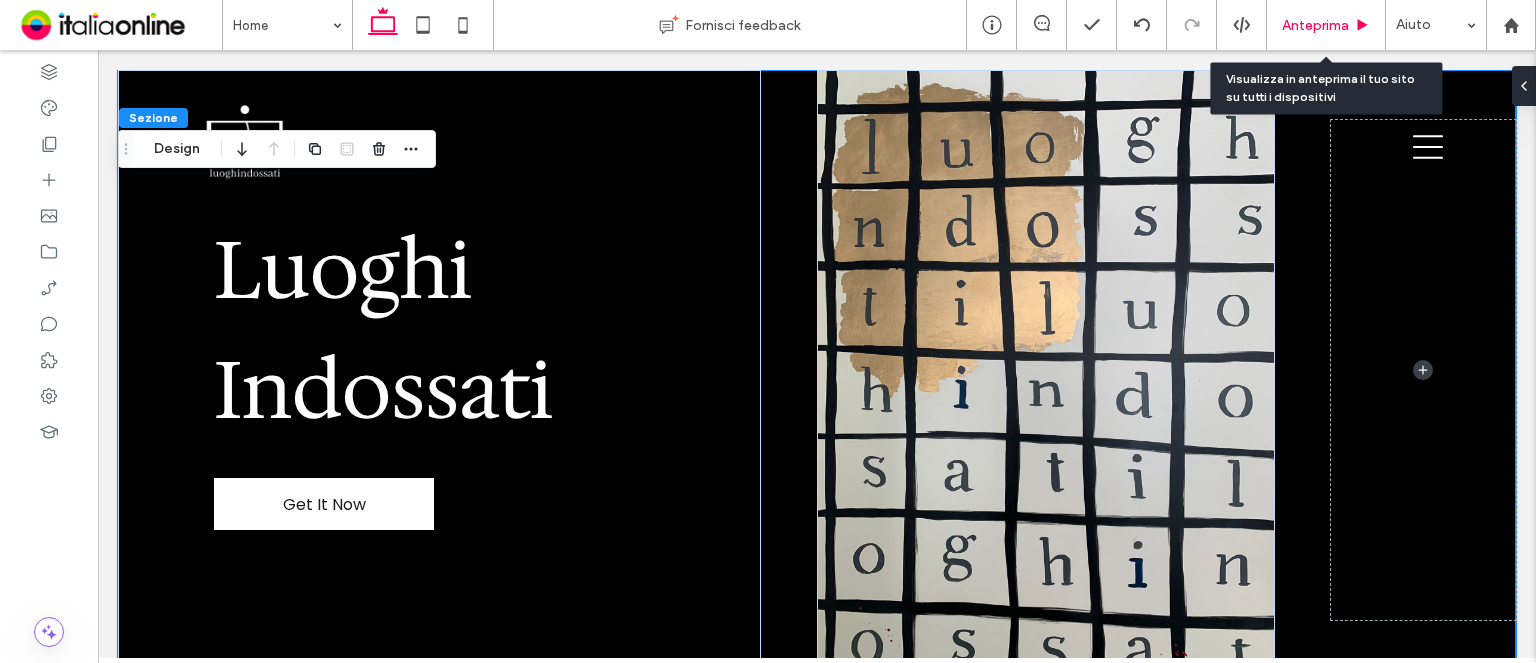 click 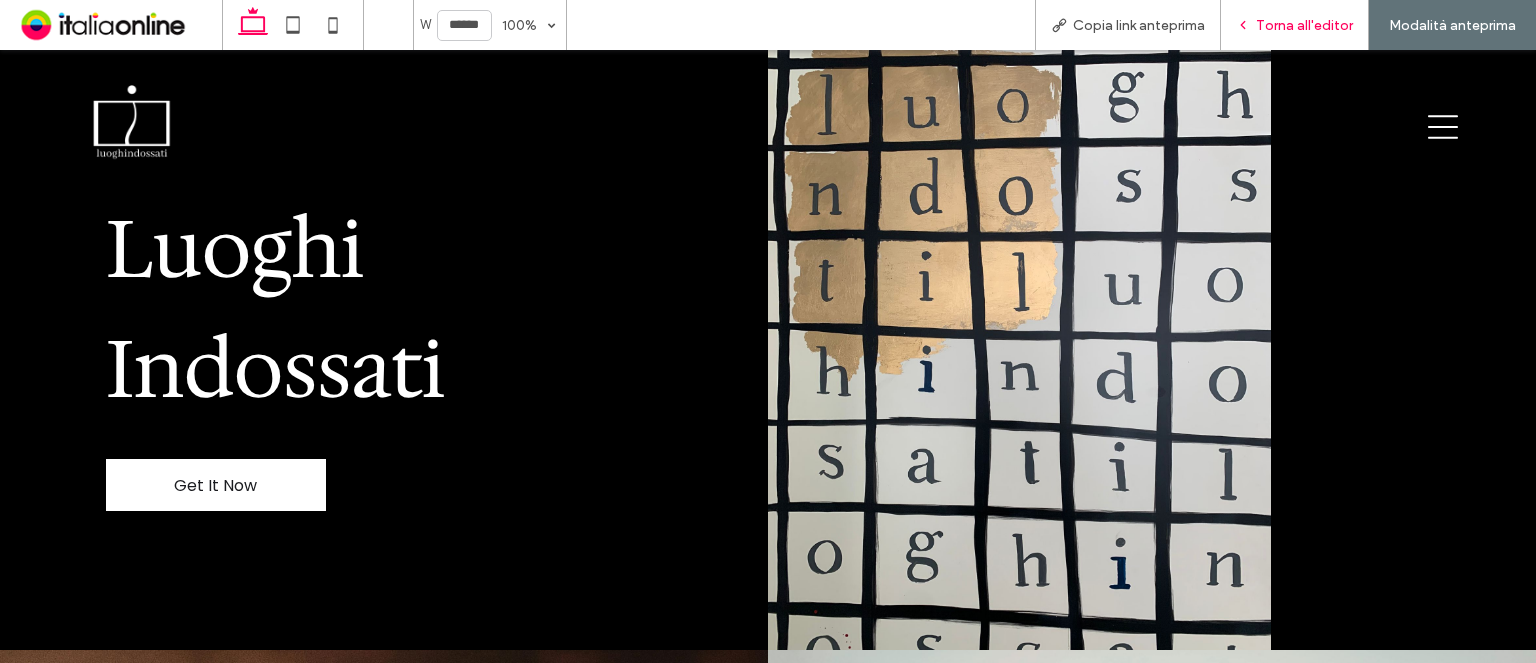 click on "Torna all'editor" at bounding box center [1304, 25] 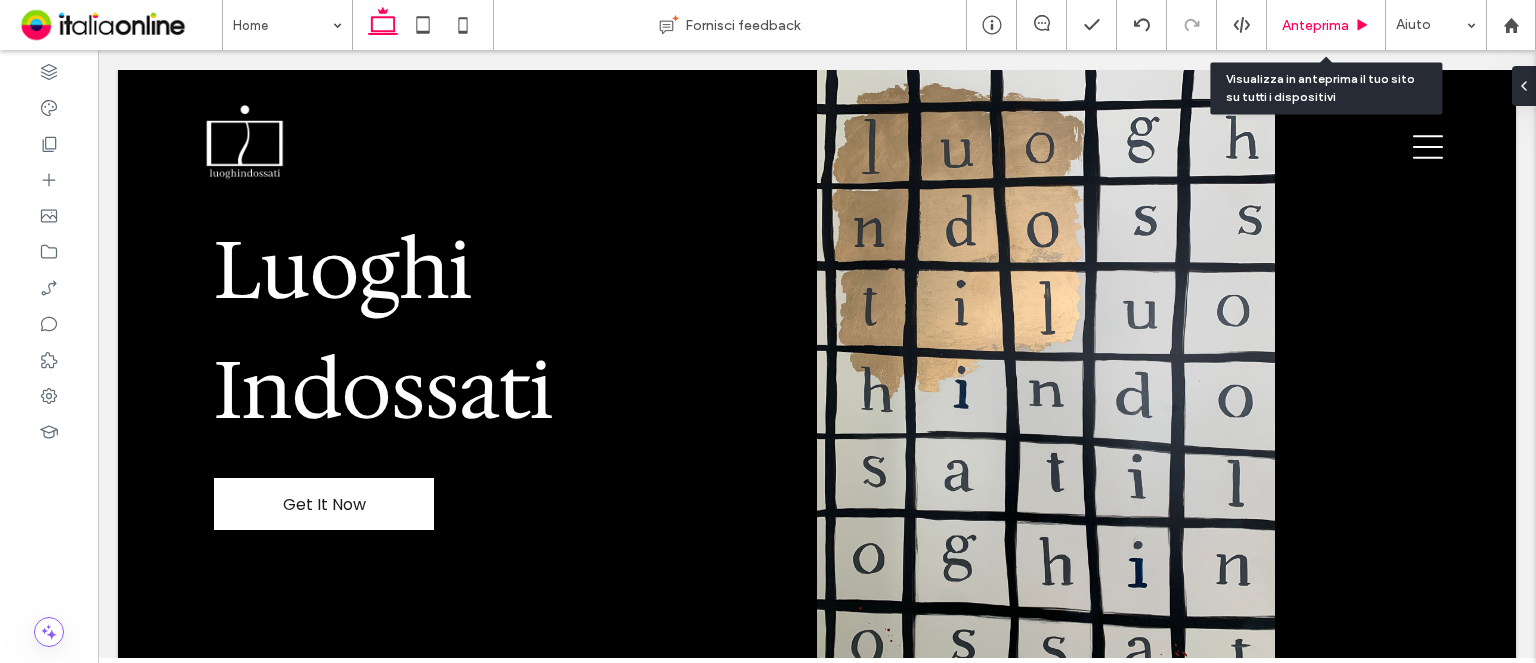 click on "Anteprima" at bounding box center (1326, 25) 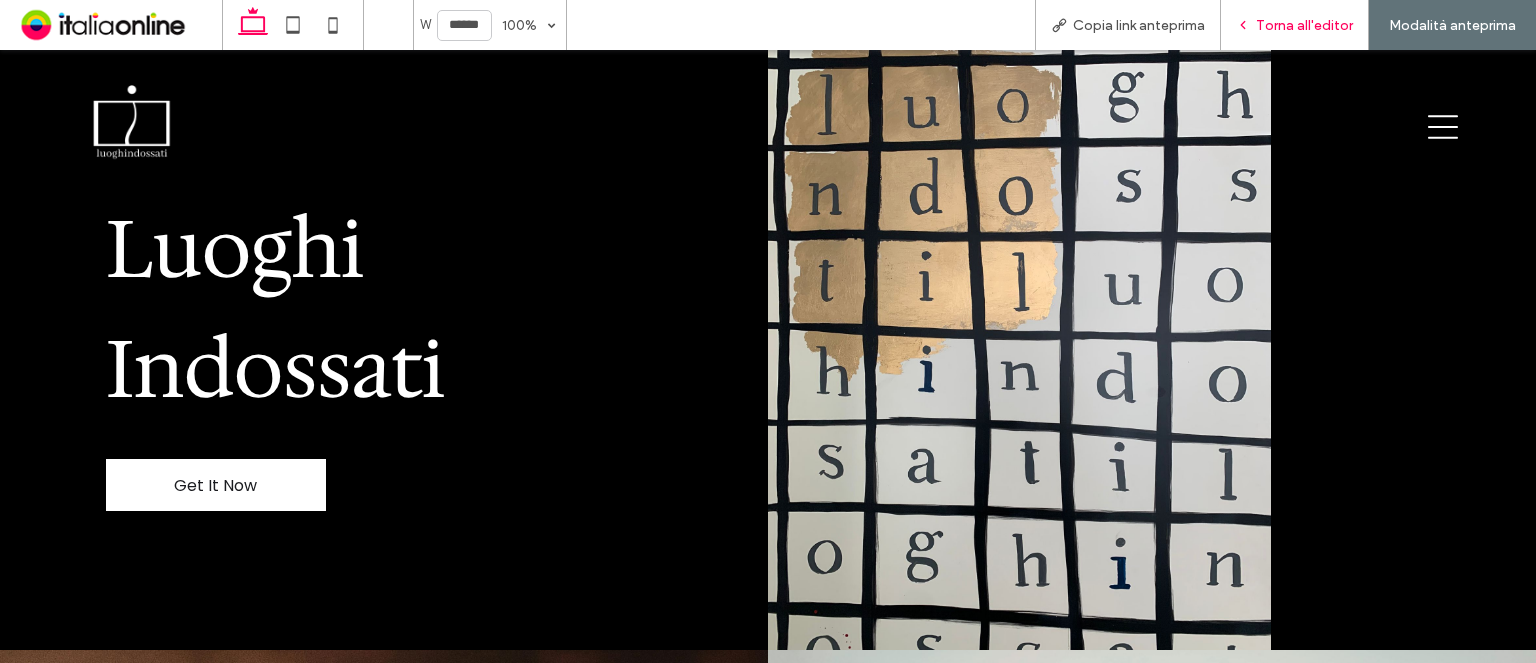 click on "Torna all'editor" at bounding box center [1304, 25] 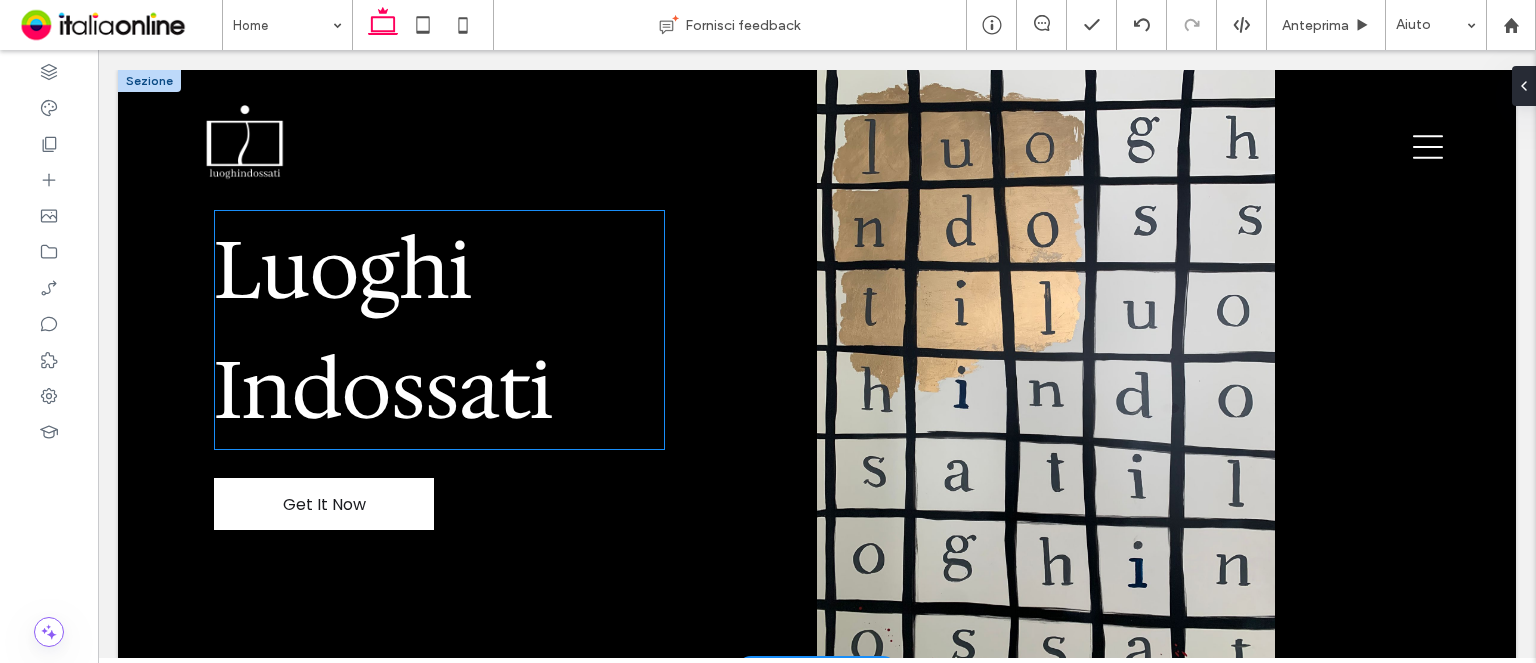 click on "Luoghi" at bounding box center [343, 270] 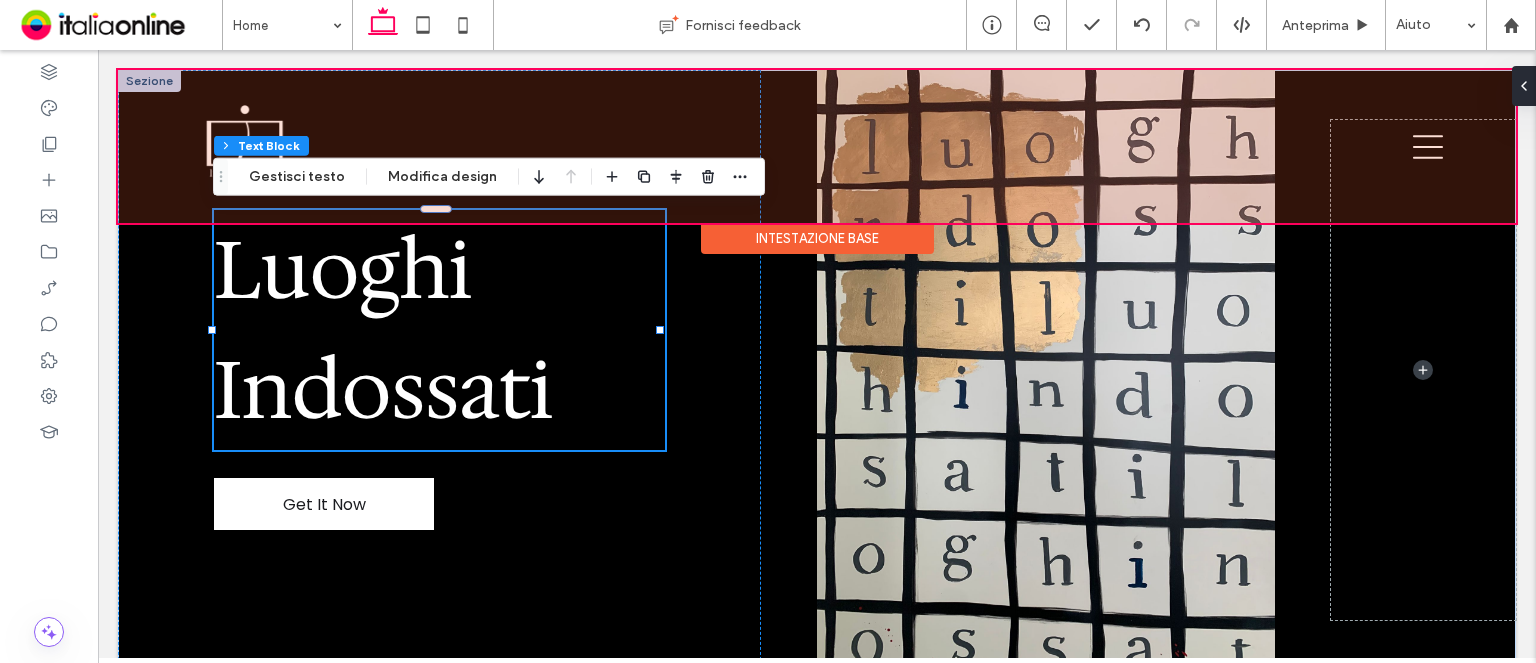 click at bounding box center (817, 146) 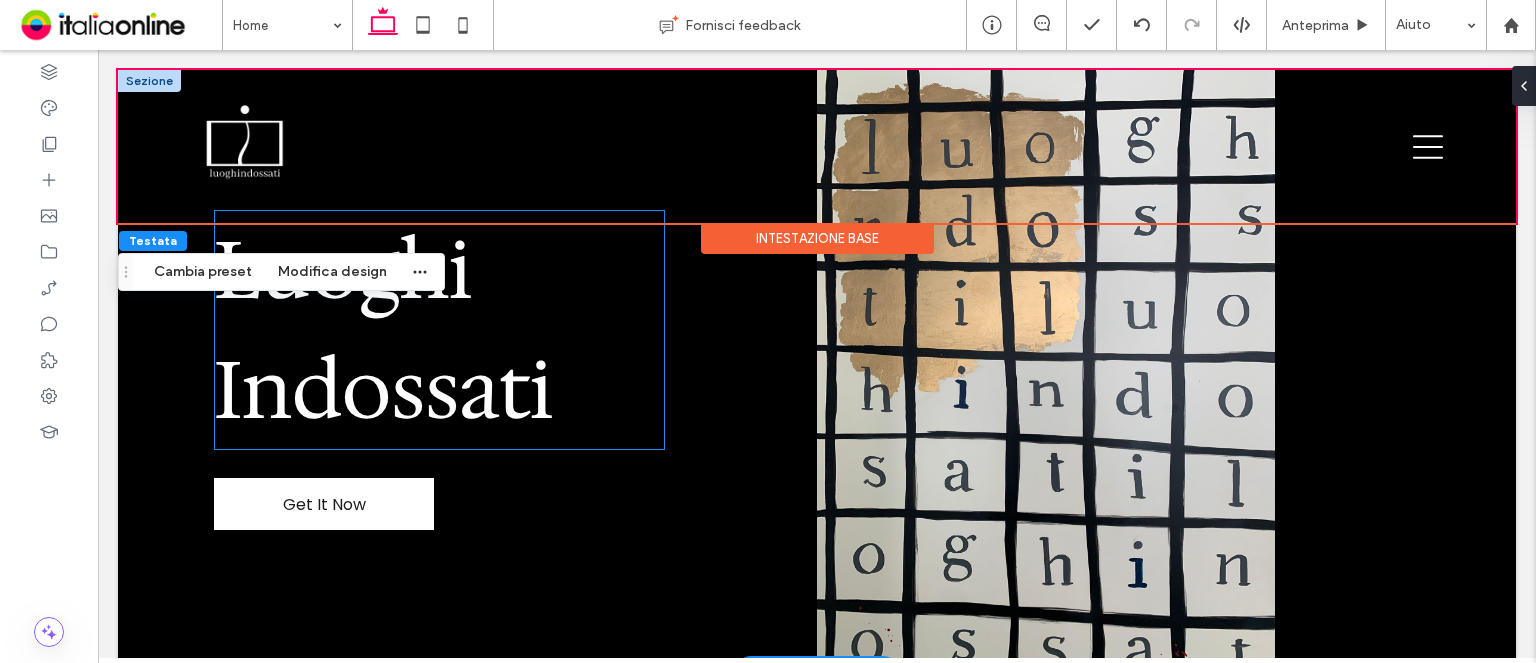 click on "Indossati" at bounding box center [383, 390] 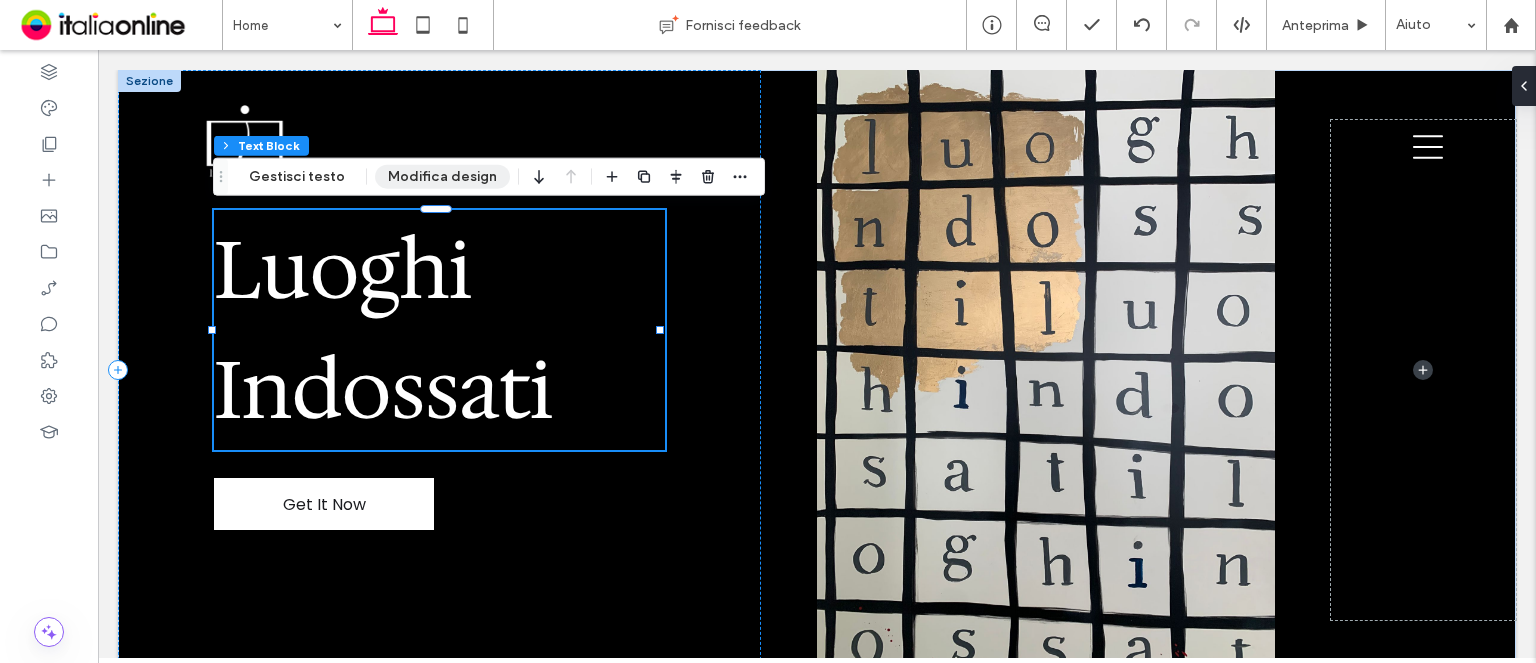 click on "Modifica design" at bounding box center [442, 177] 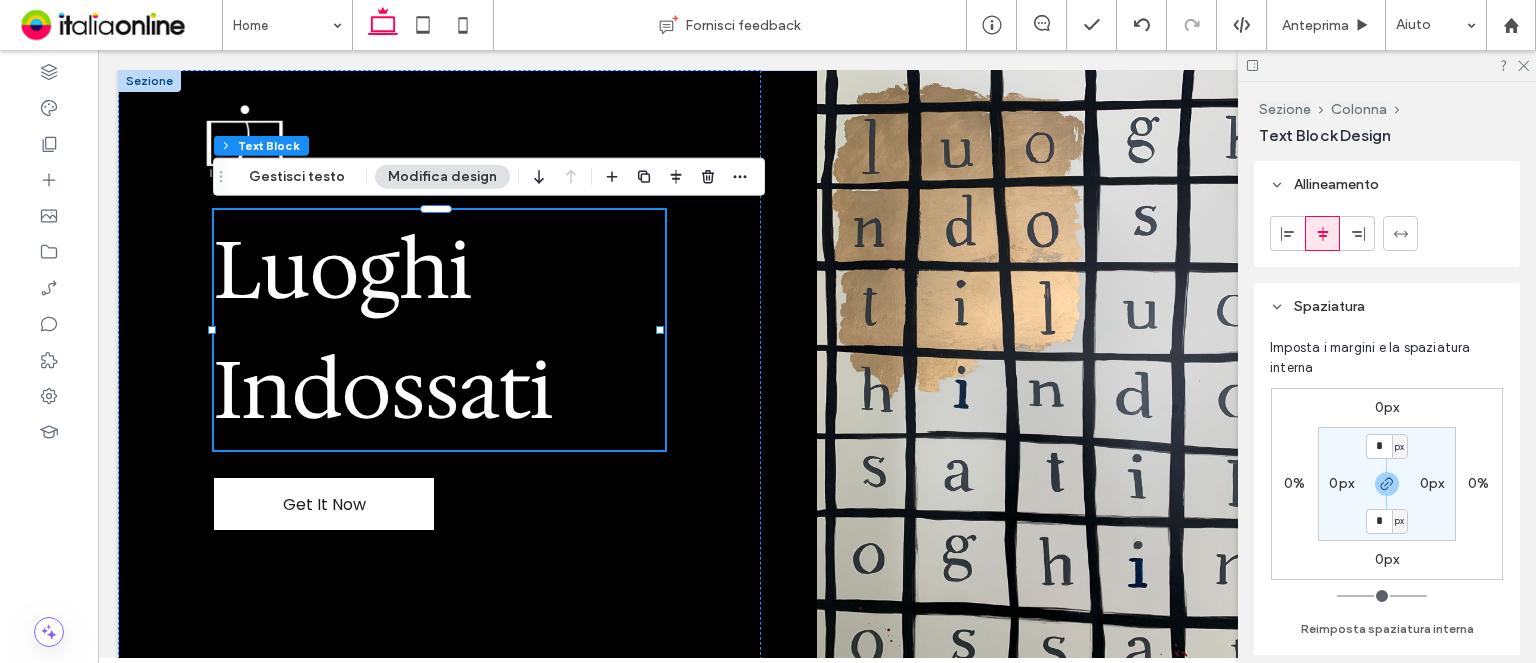 click on "0px" at bounding box center (1387, 407) 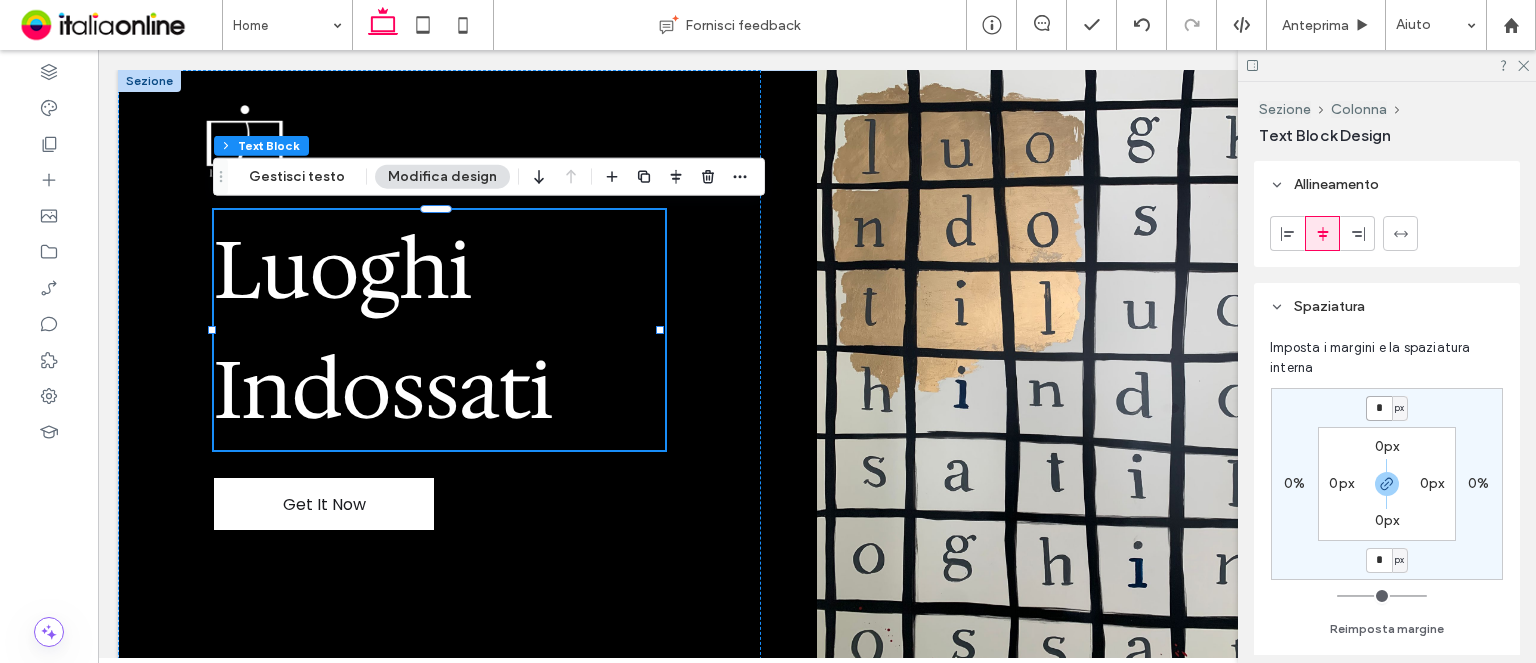 click on "*" at bounding box center (1379, 408) 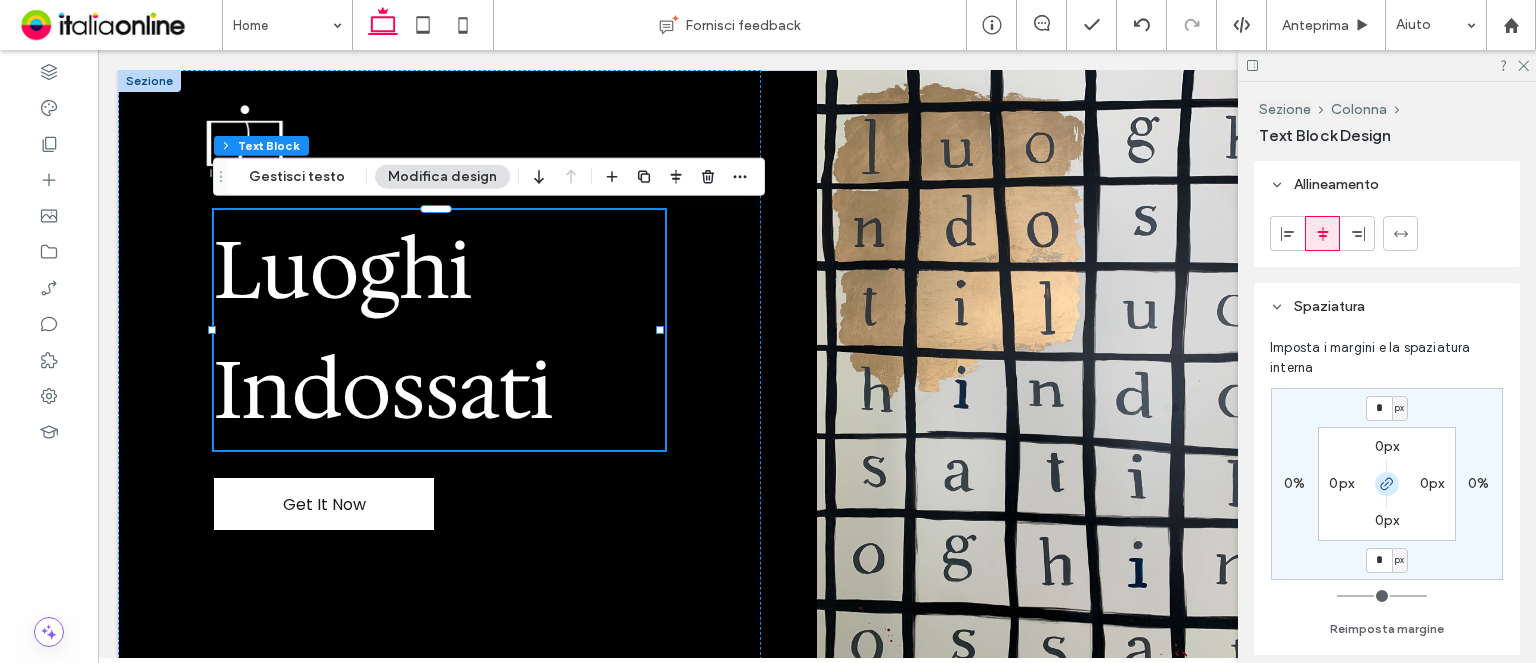 click at bounding box center (1387, 484) 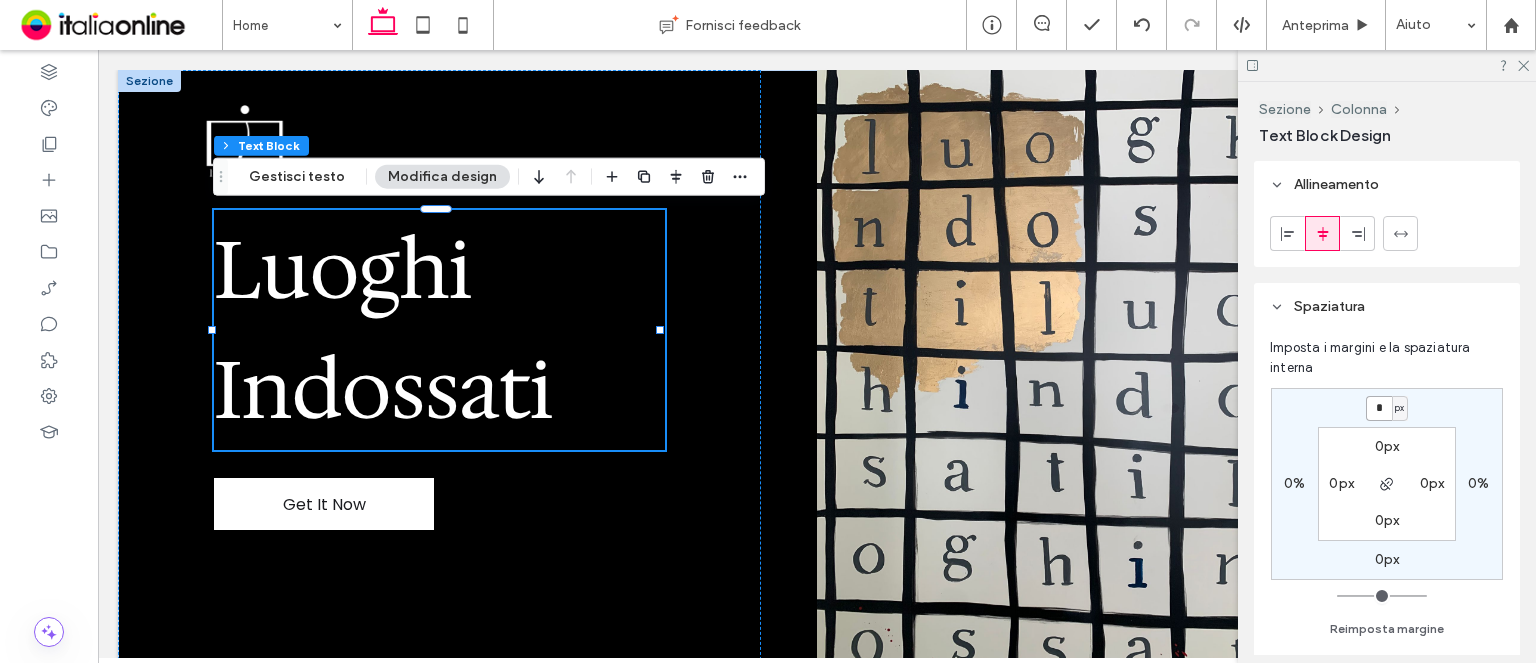 click on "*" at bounding box center (1379, 408) 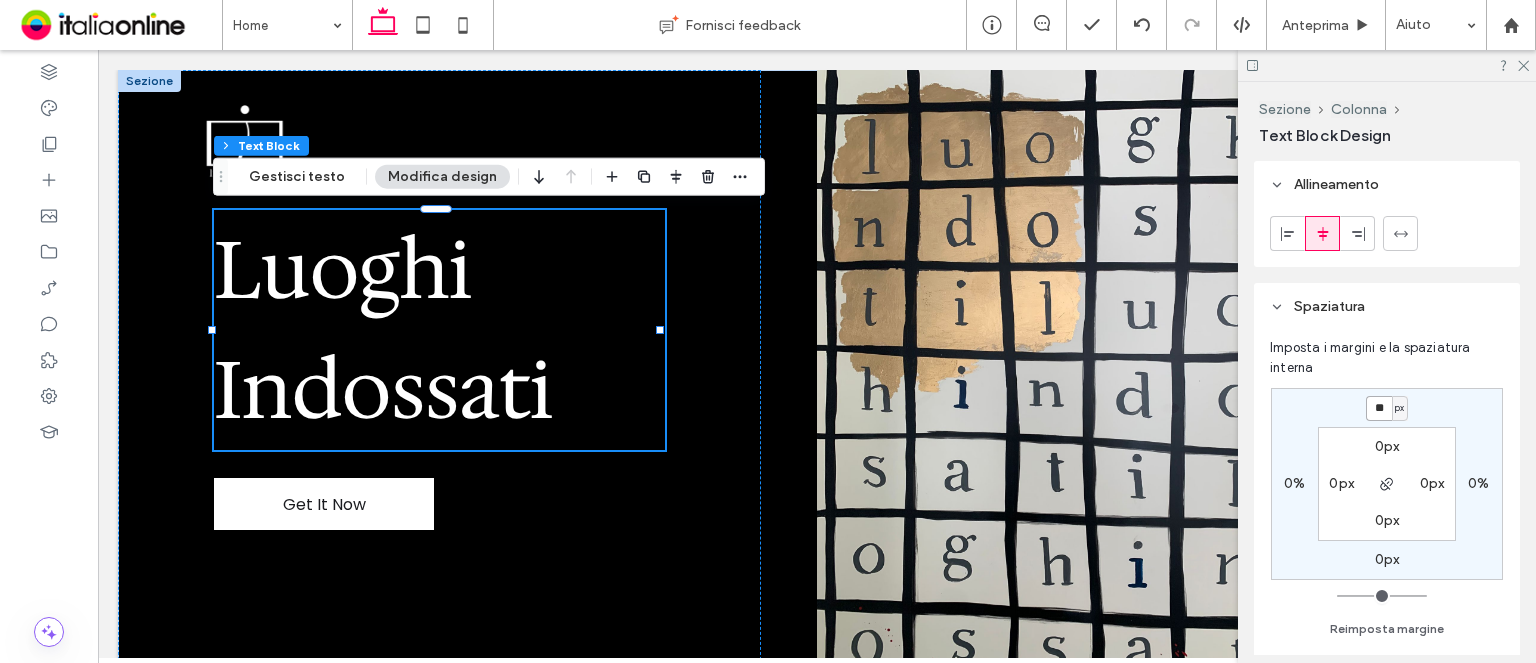 type on "**" 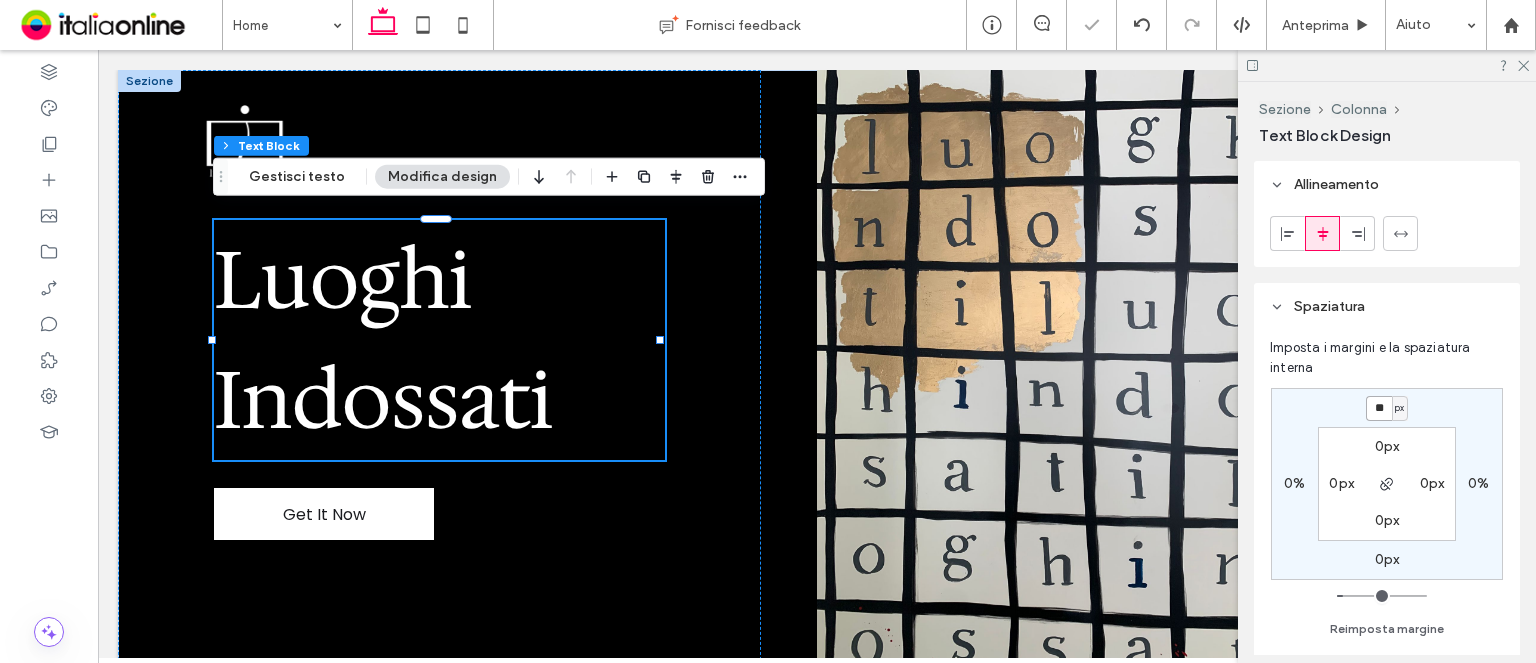 type on "*" 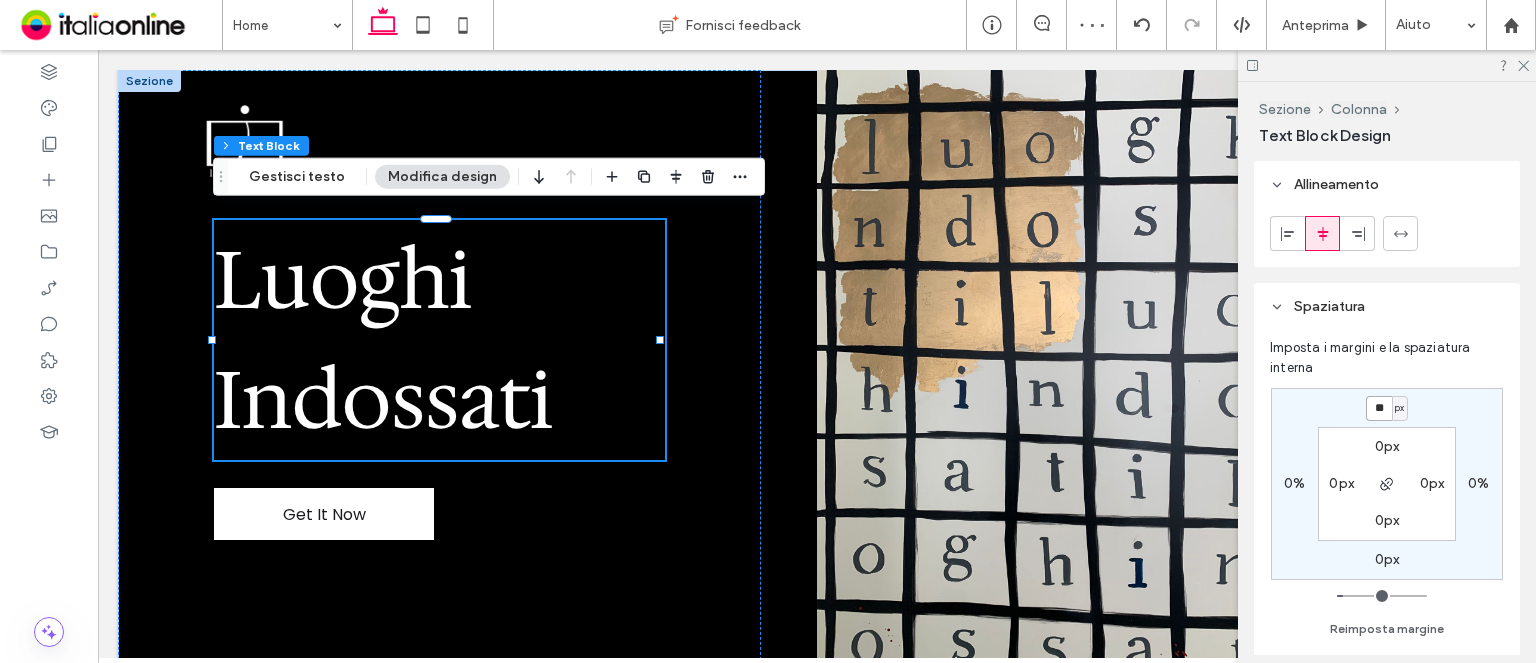 type on "**" 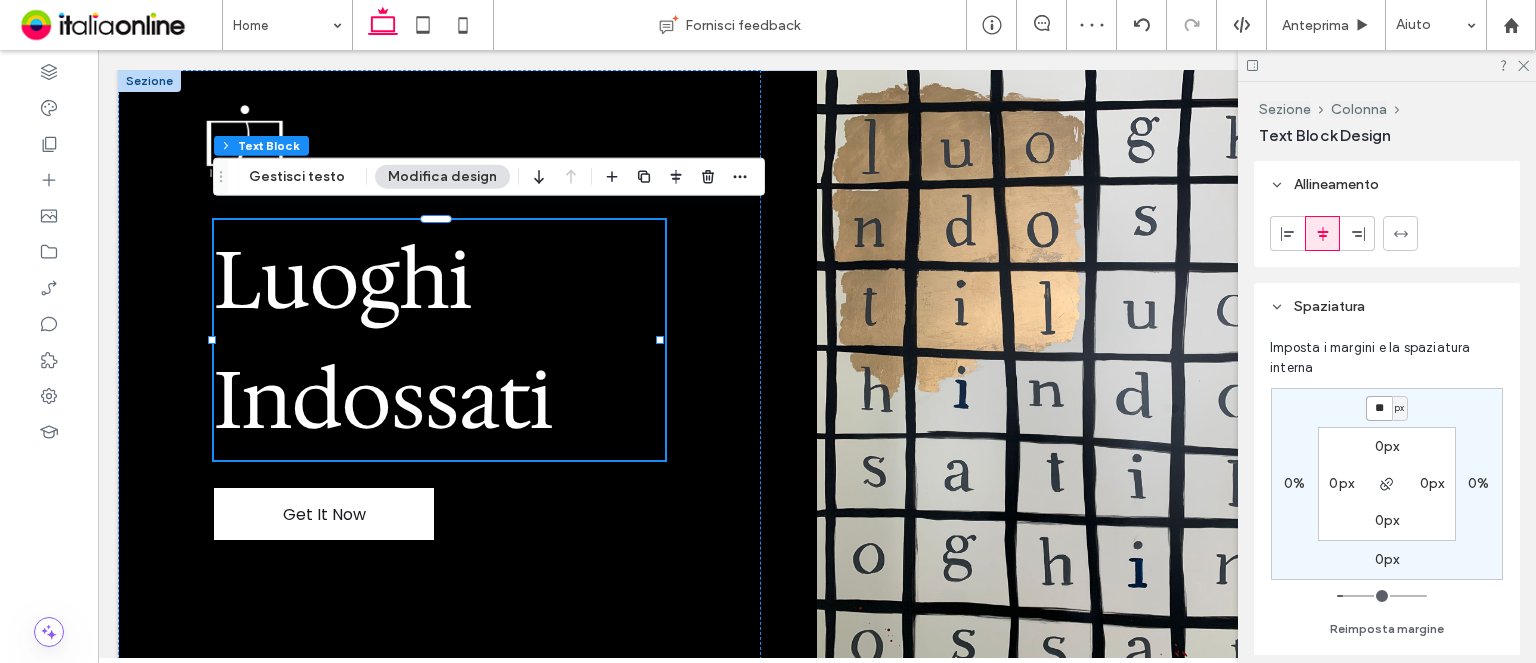 type on "**" 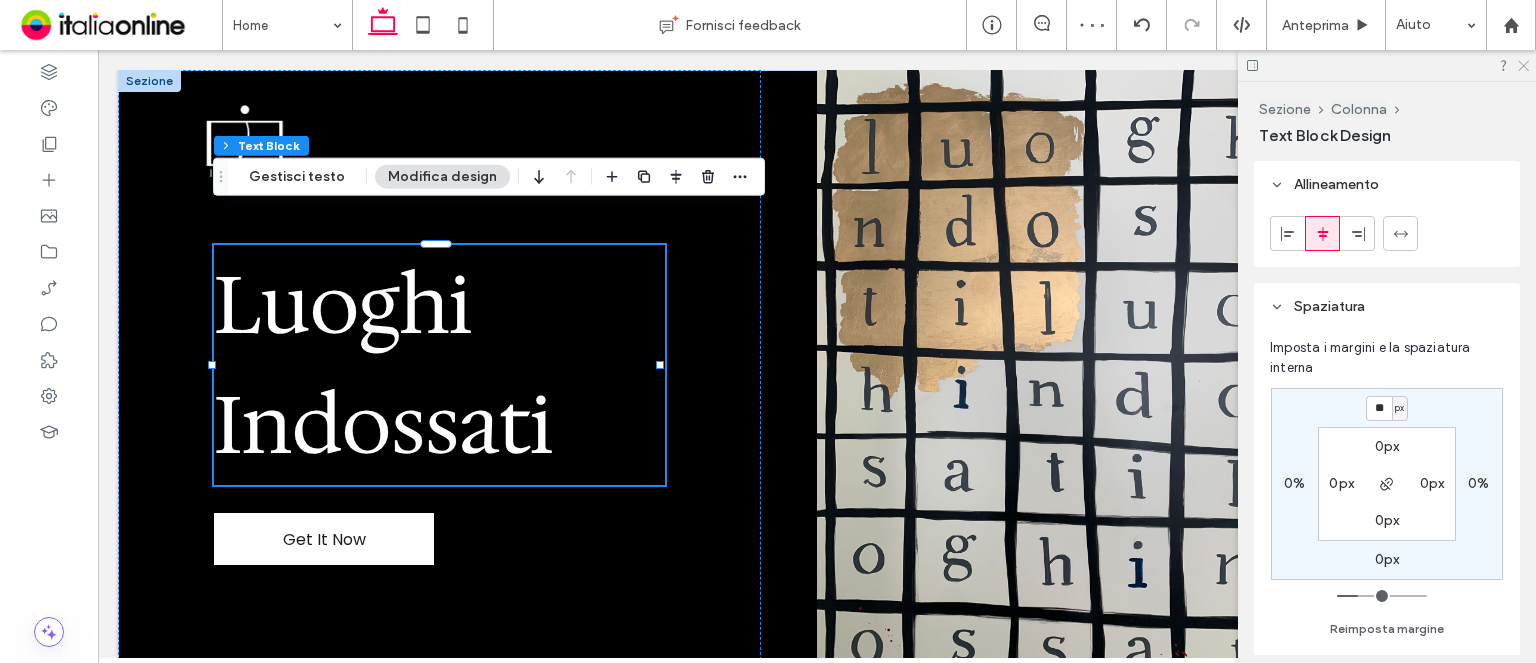 click 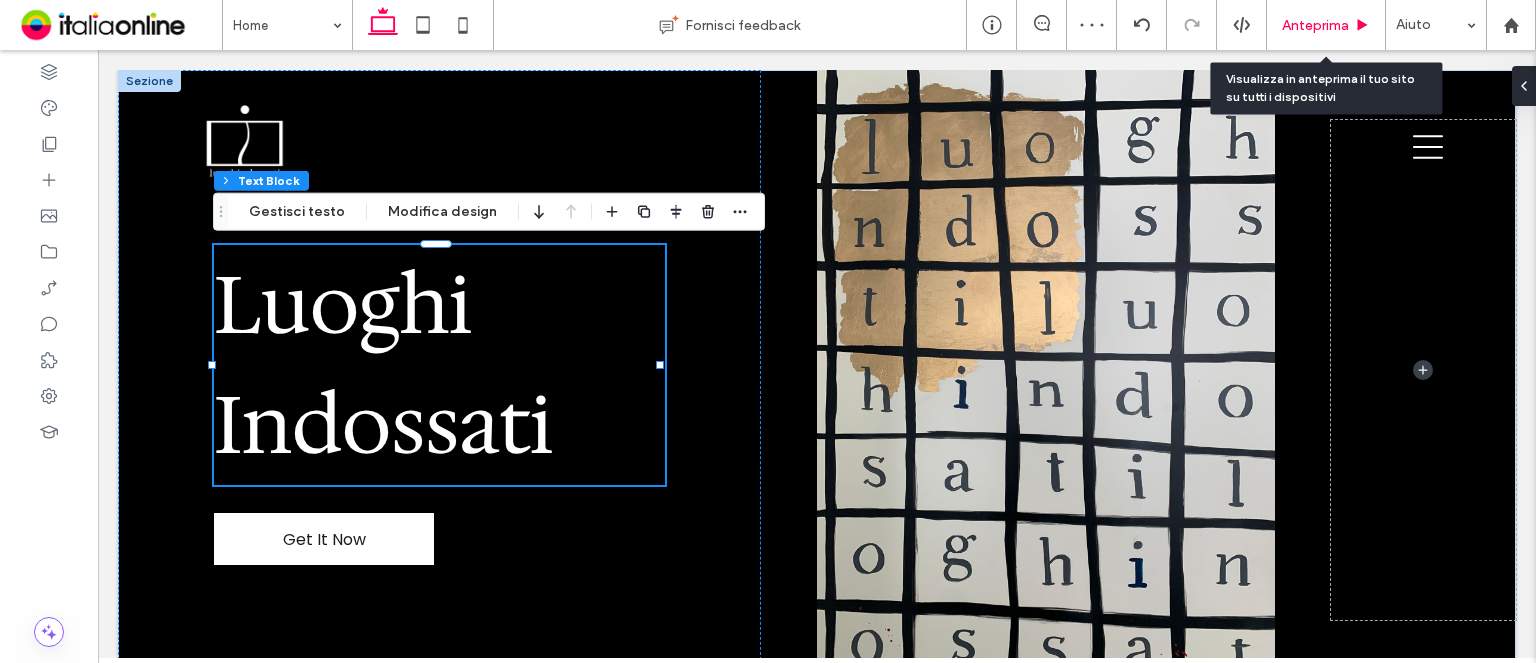 click on "Anteprima" at bounding box center (1326, 25) 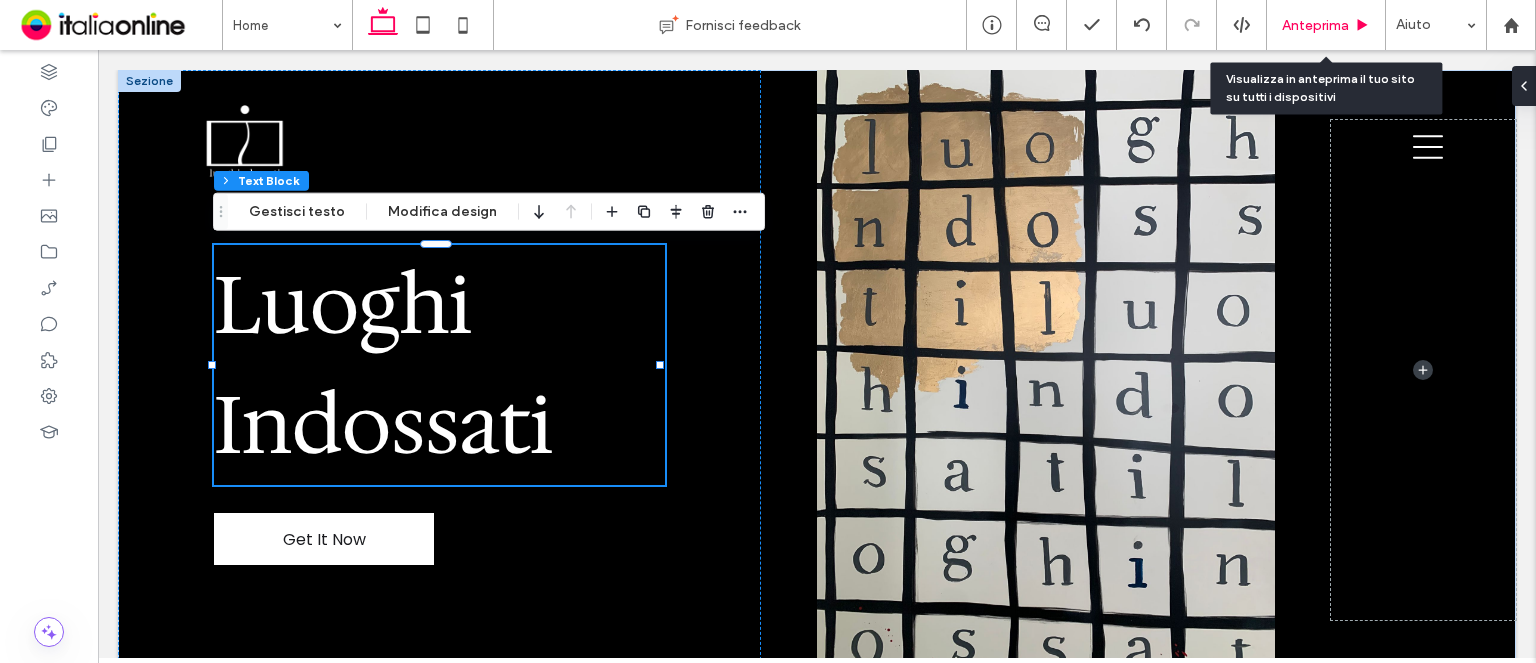 click on "Anteprima" at bounding box center (1326, 25) 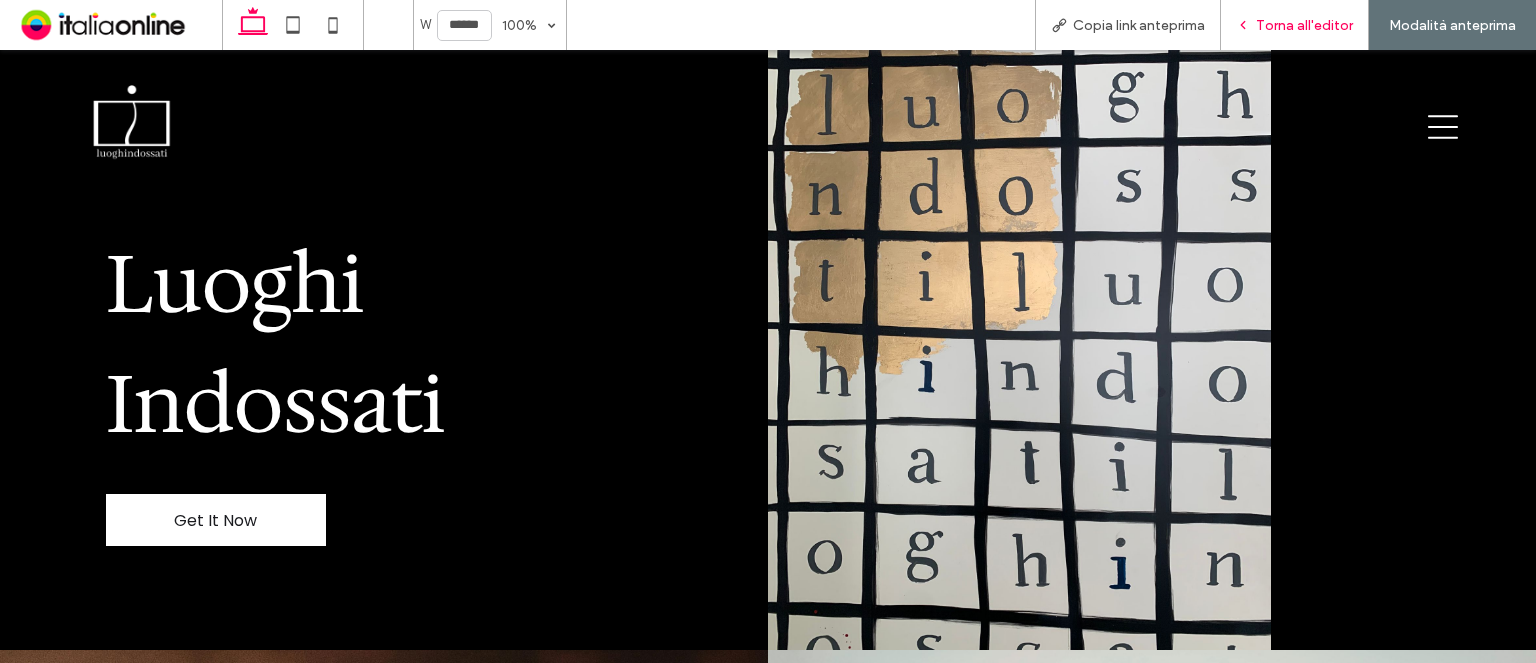 click on "Torna all'editor" at bounding box center (1304, 25) 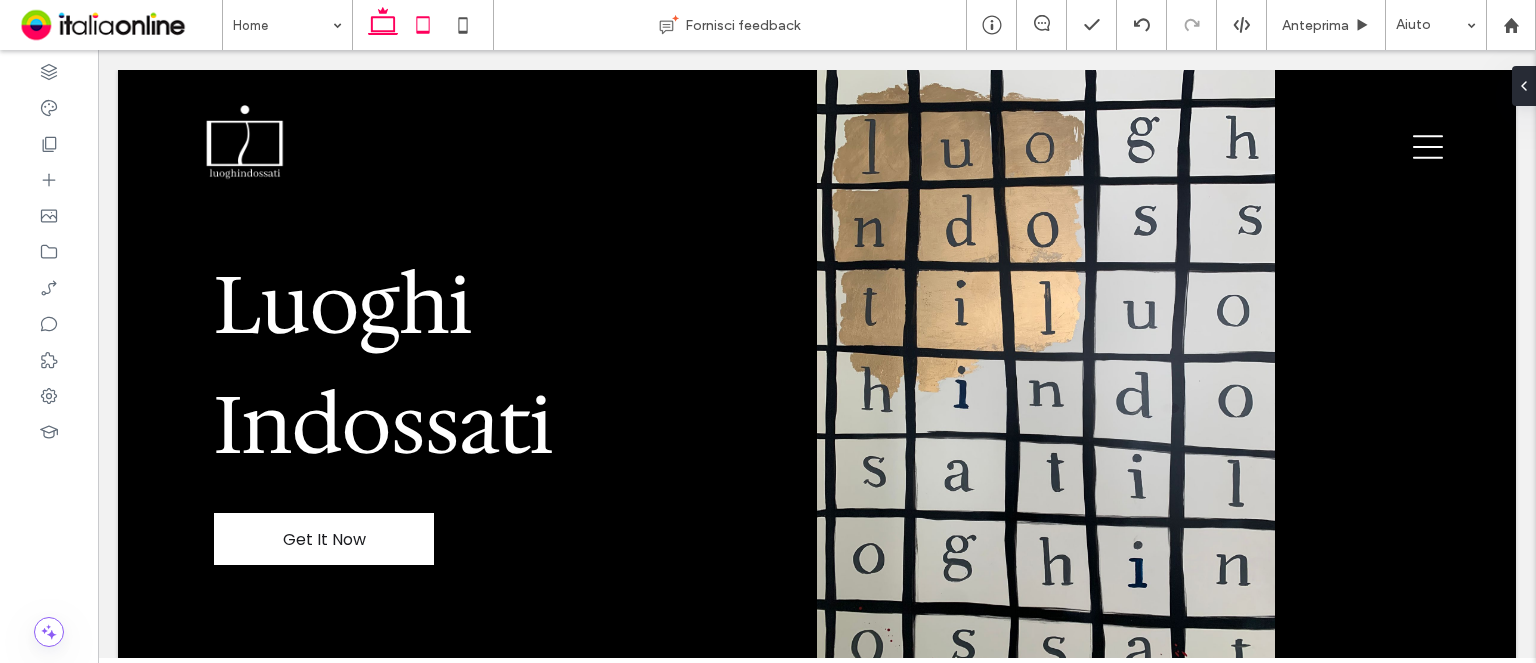 click 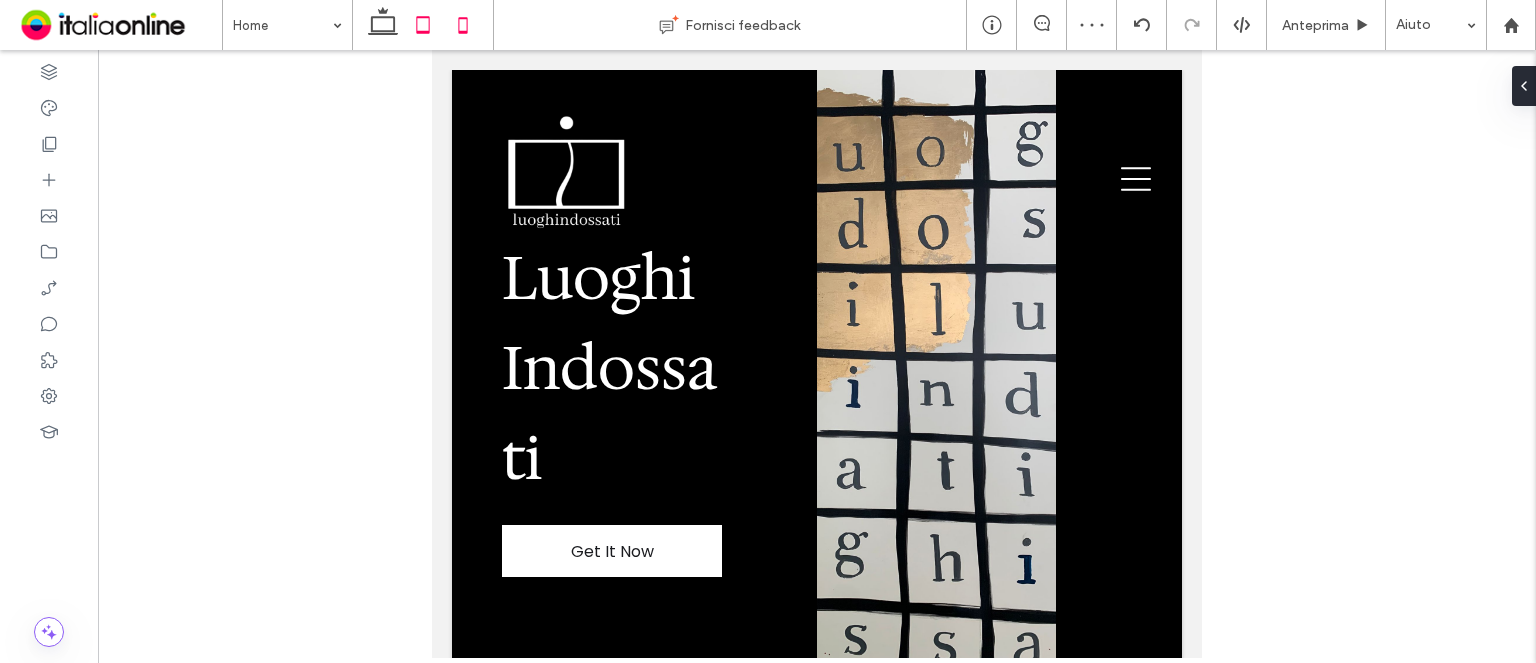 click 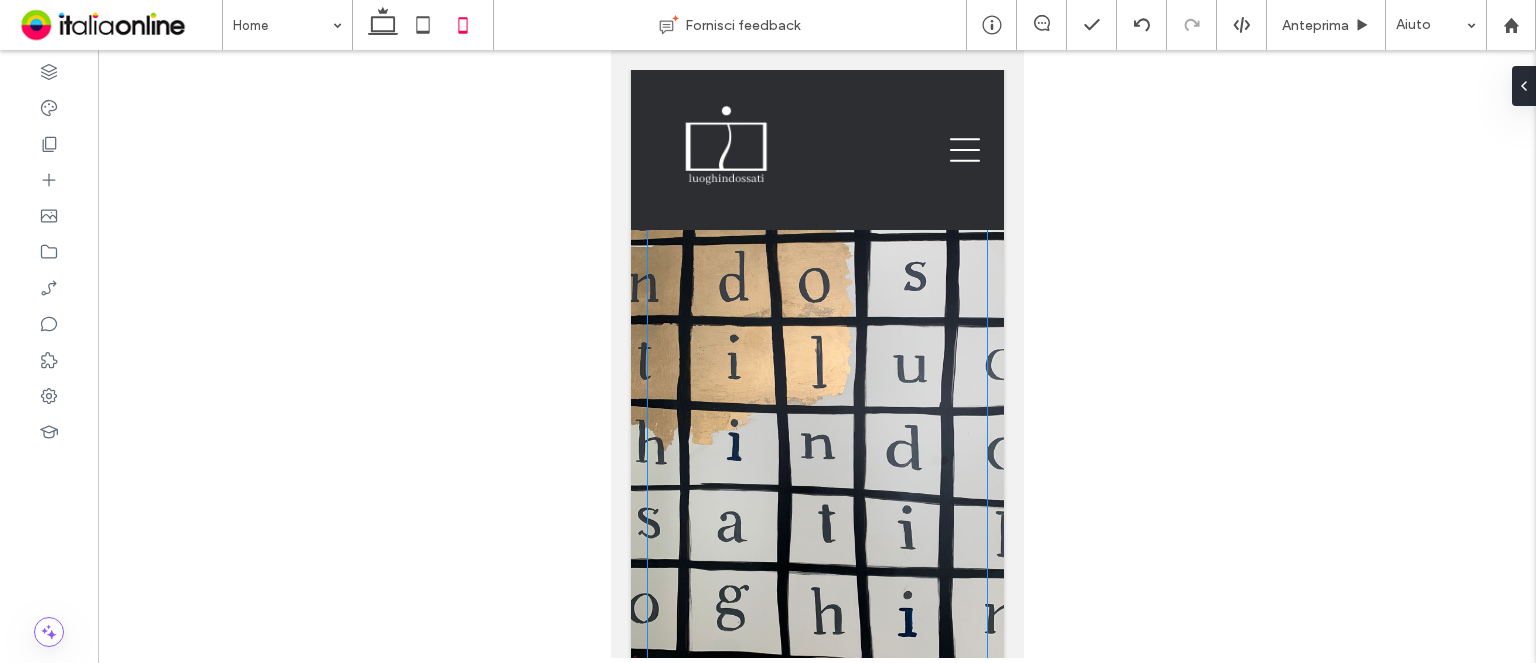 scroll, scrollTop: 400, scrollLeft: 0, axis: vertical 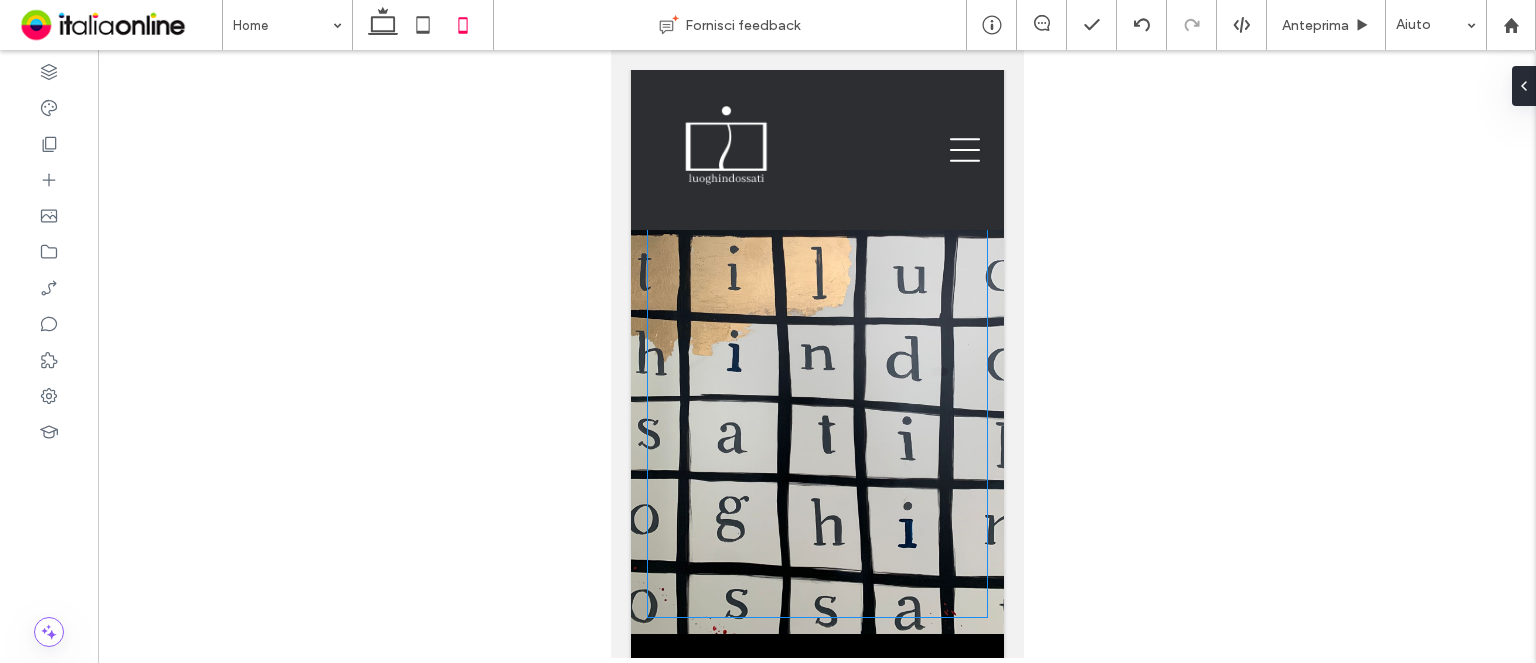 click at bounding box center [816, 334] 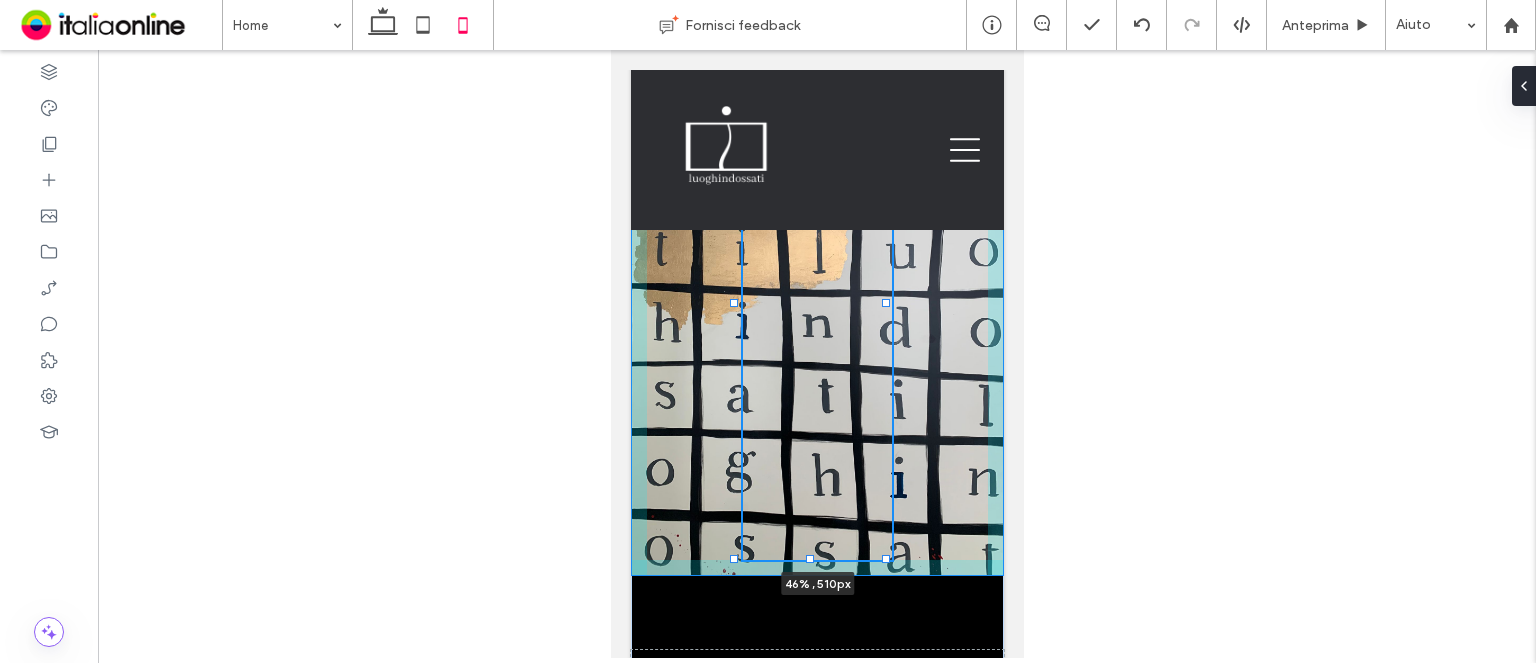 drag, startPoint x: 969, startPoint y: 614, endPoint x: 872, endPoint y: 584, distance: 101.53325 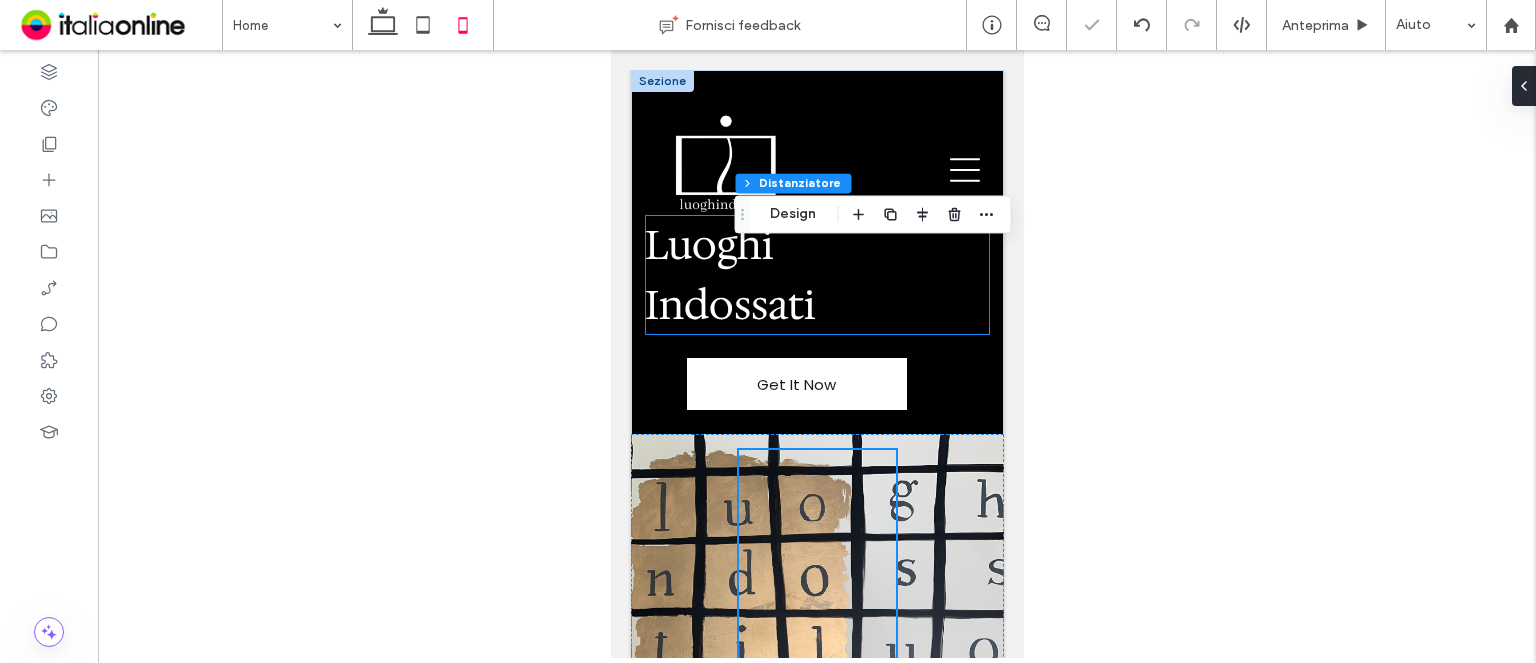 scroll, scrollTop: 0, scrollLeft: 0, axis: both 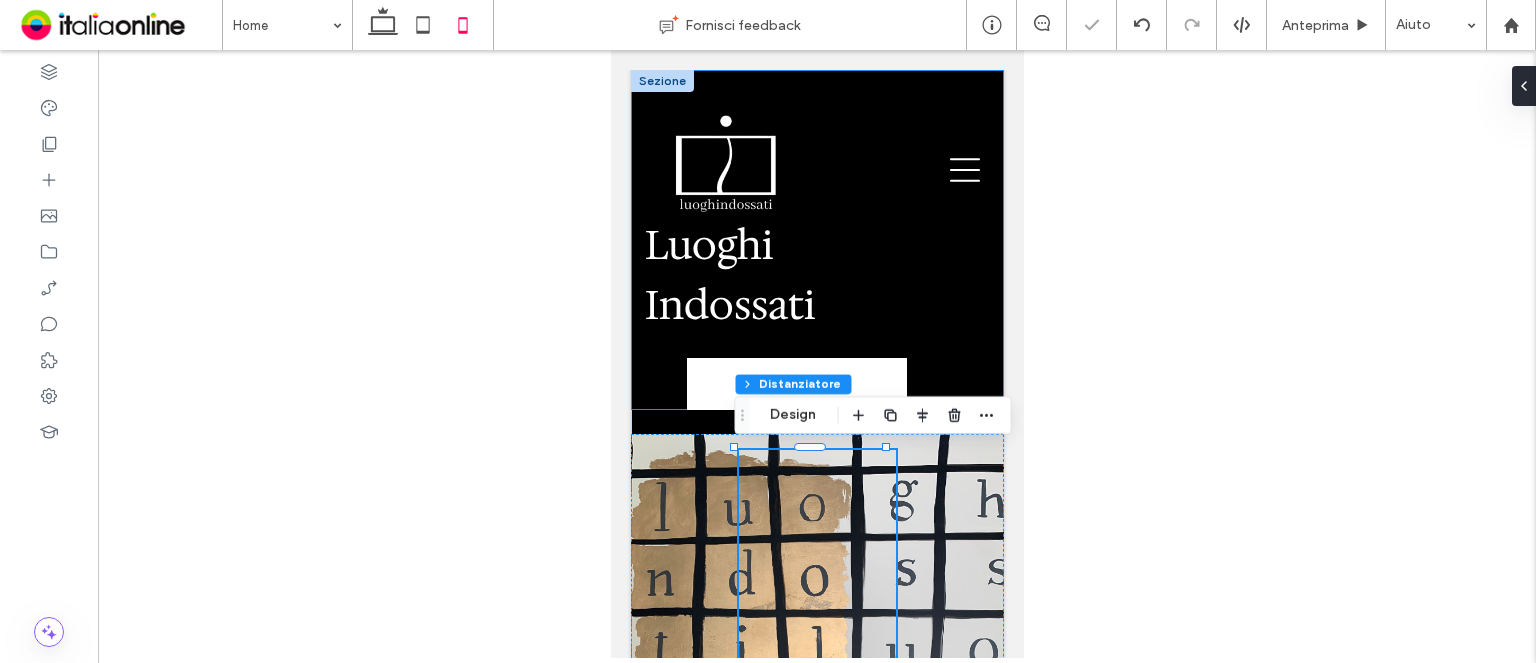 click on "Luoghi Indossati
Get It Now" at bounding box center [816, 240] 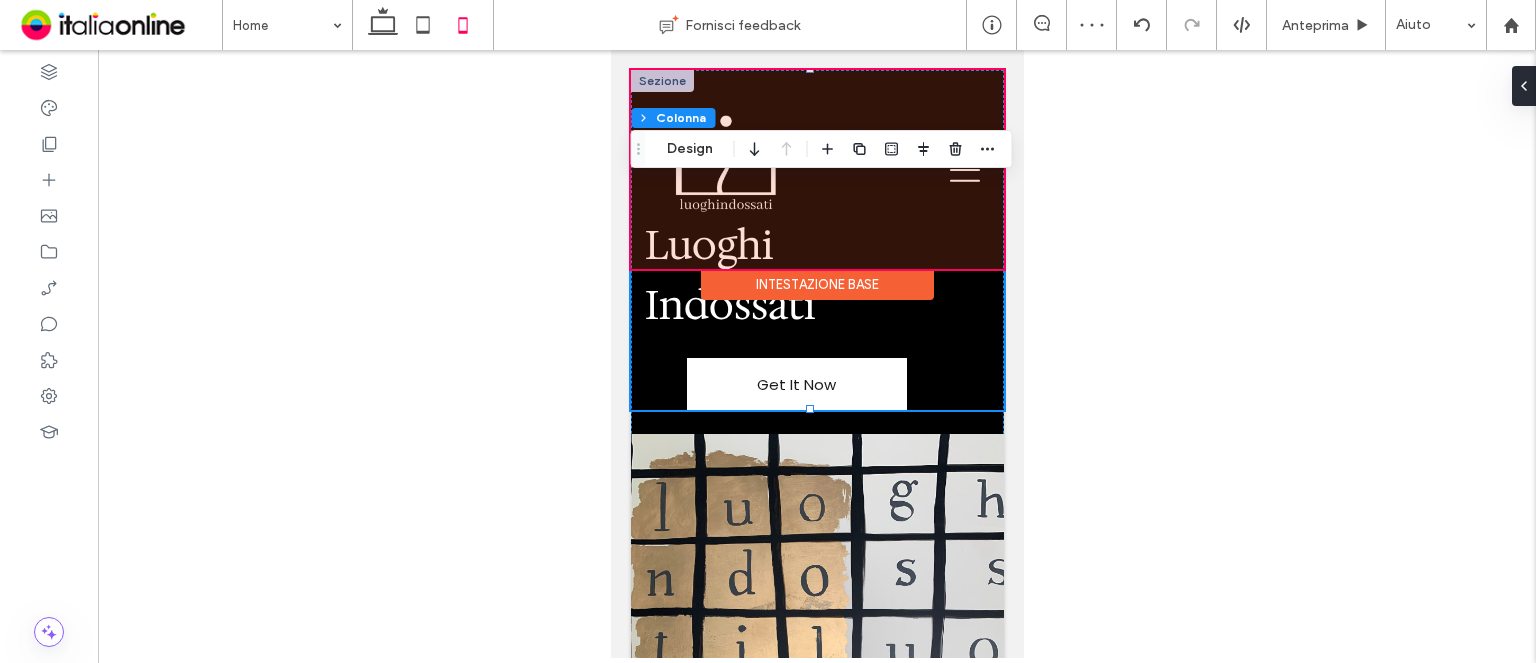 click at bounding box center (816, 169) 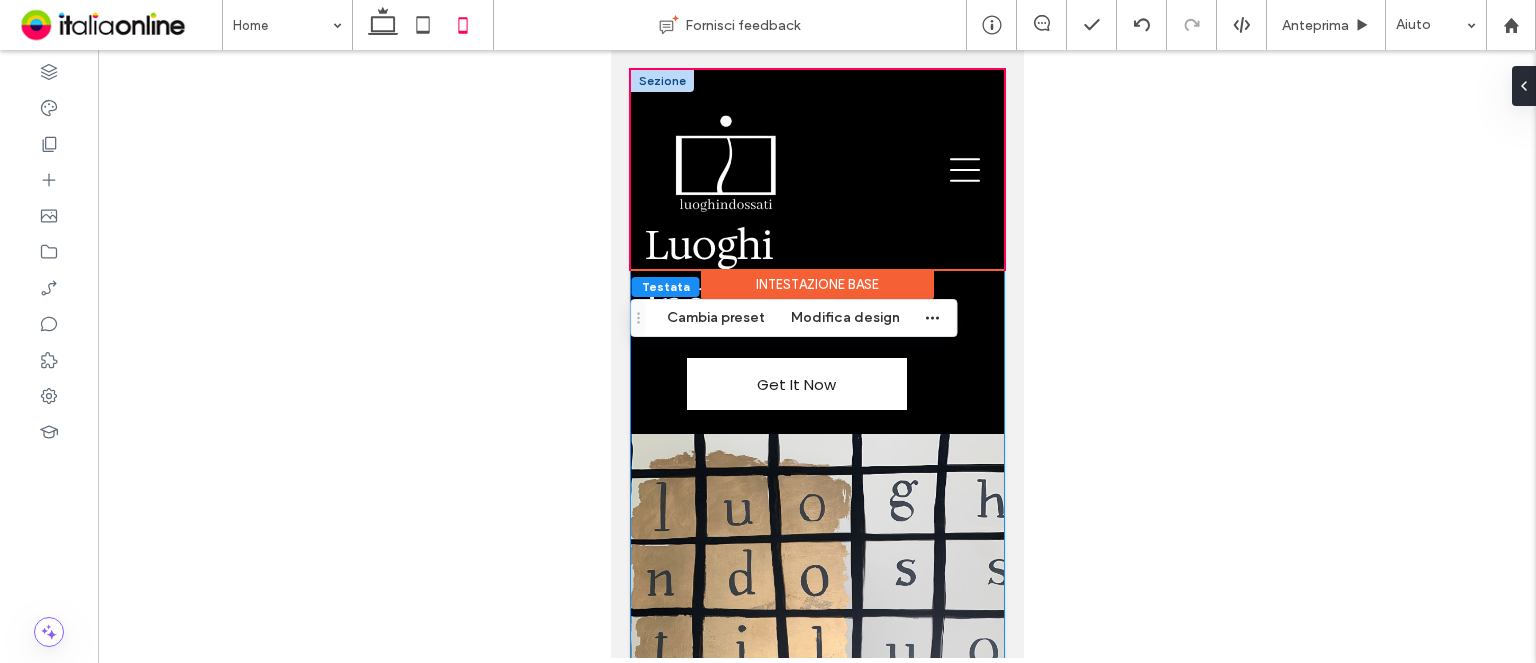 click on "Luoghi Indossati
Get It Now" at bounding box center (816, 625) 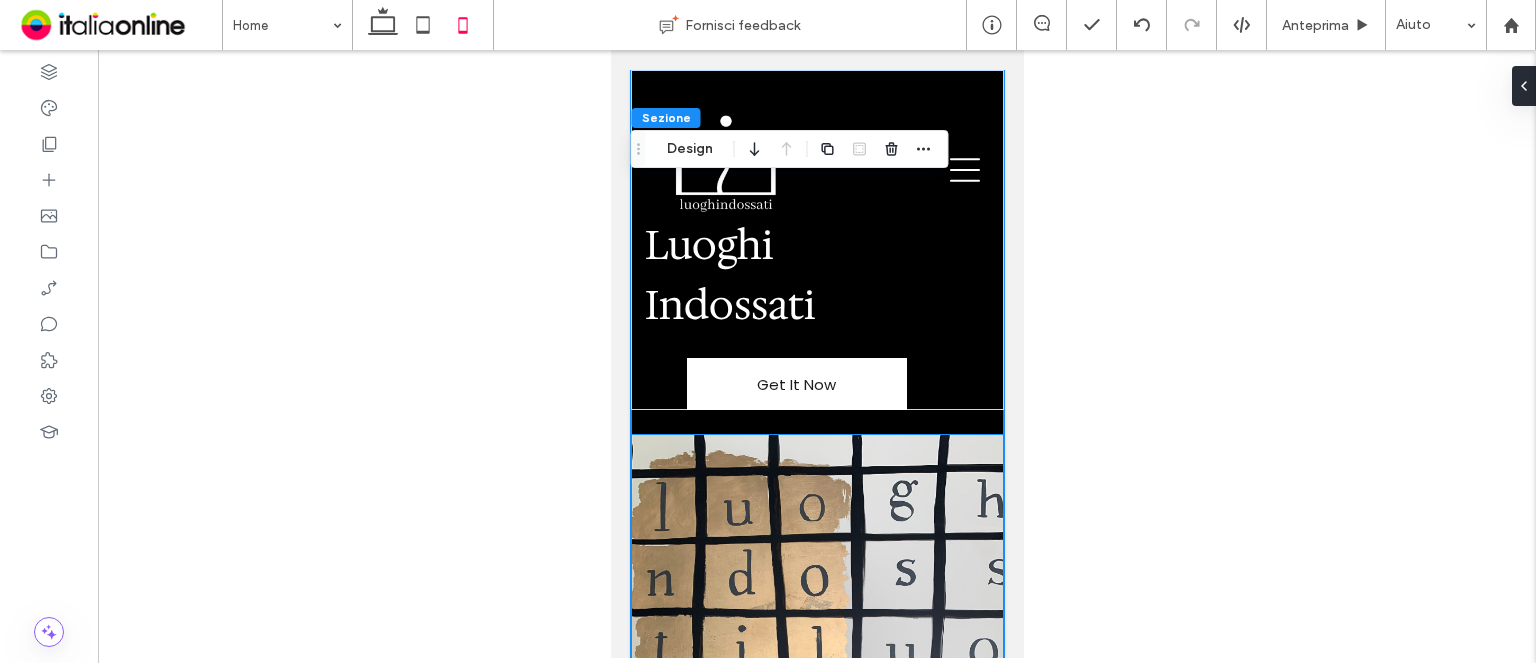 click at bounding box center (816, 705) 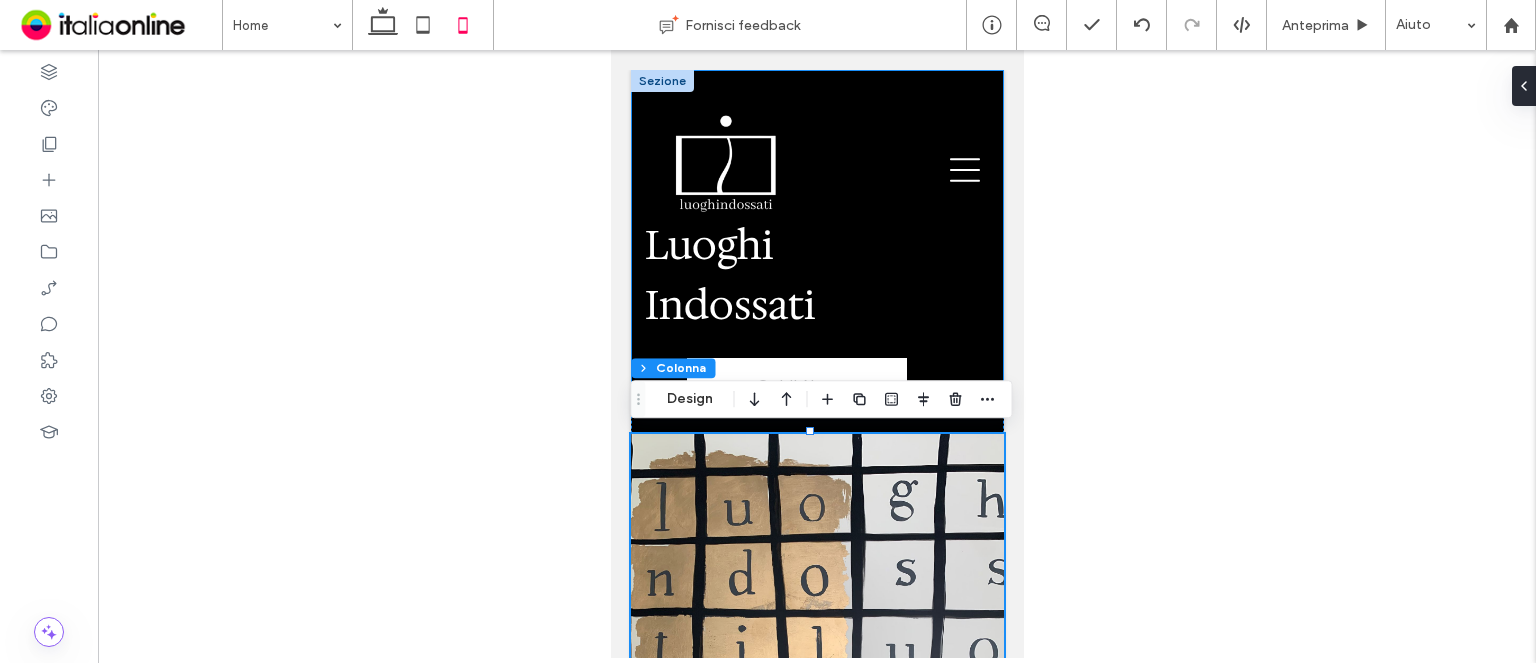 click on "Luoghi Indossati
Get It Now" at bounding box center [816, 240] 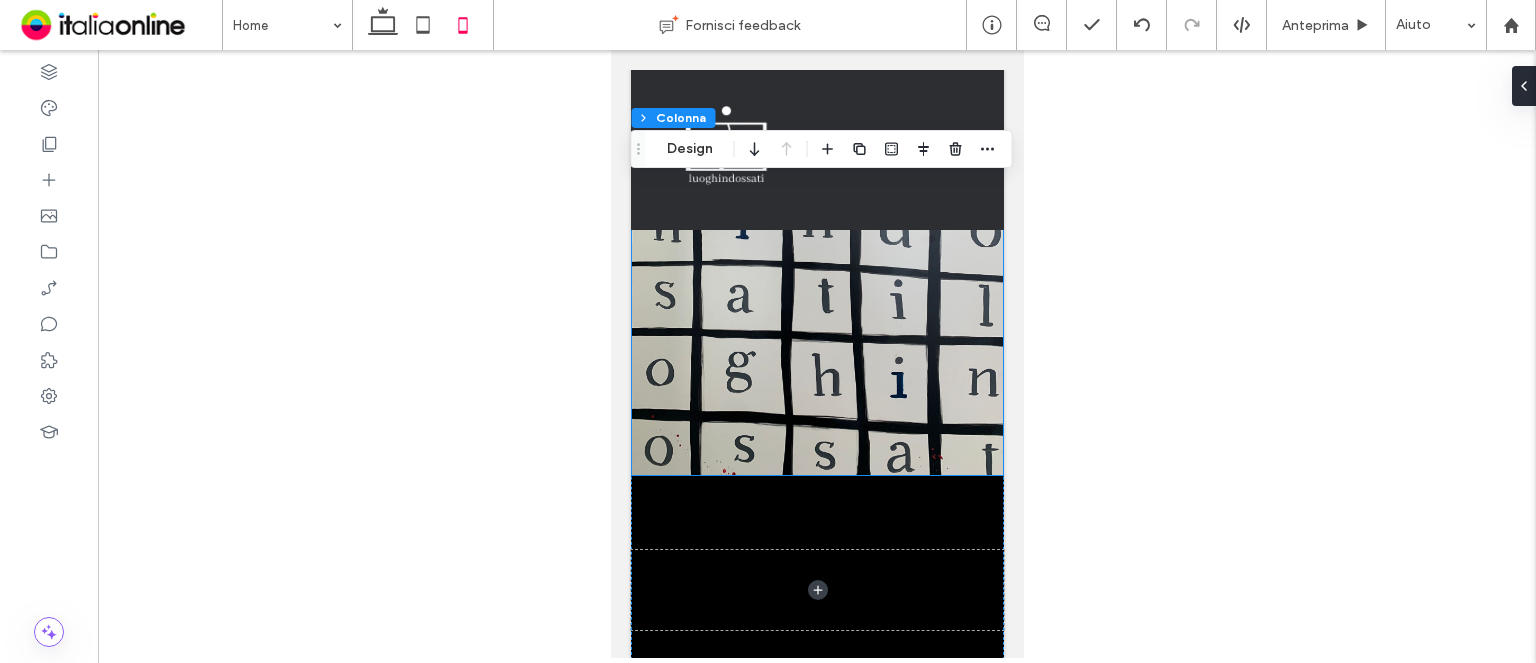 scroll, scrollTop: 600, scrollLeft: 0, axis: vertical 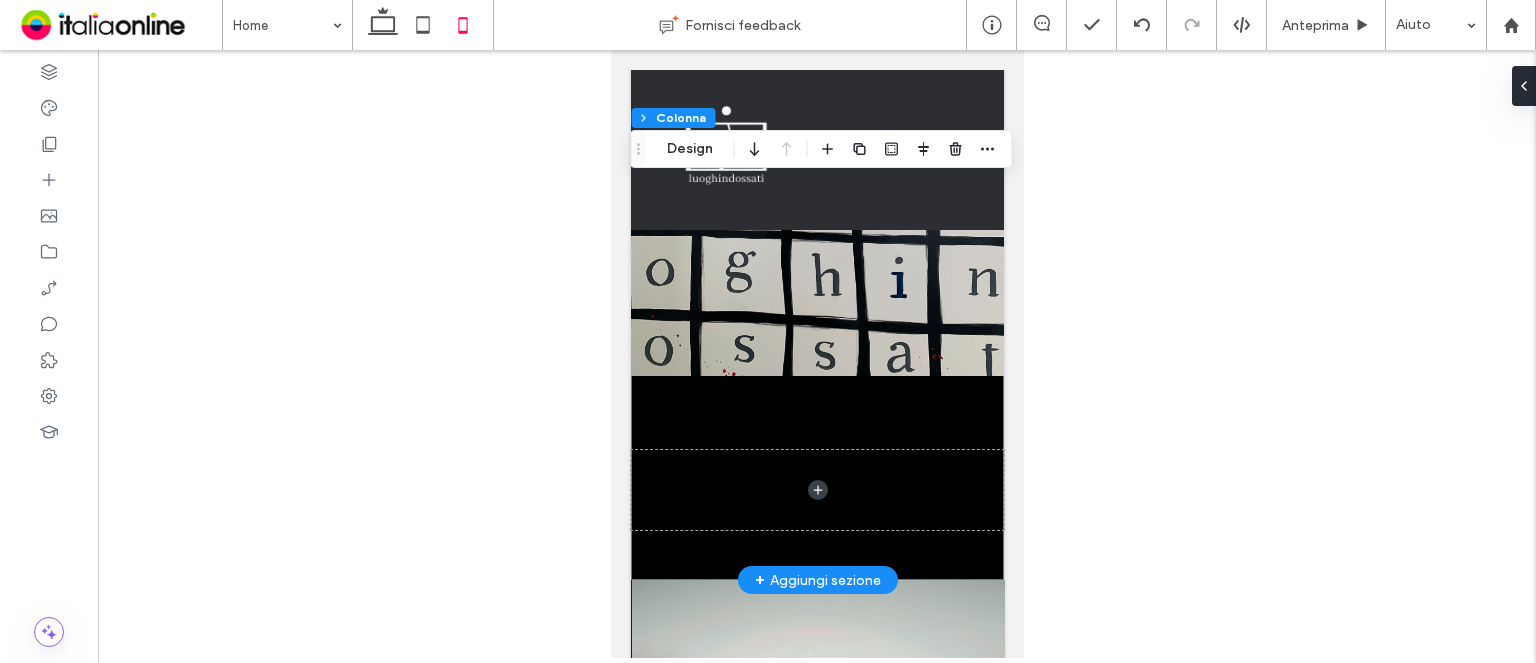 click on "Luoghi Indossati
Get It Now" at bounding box center (816, 25) 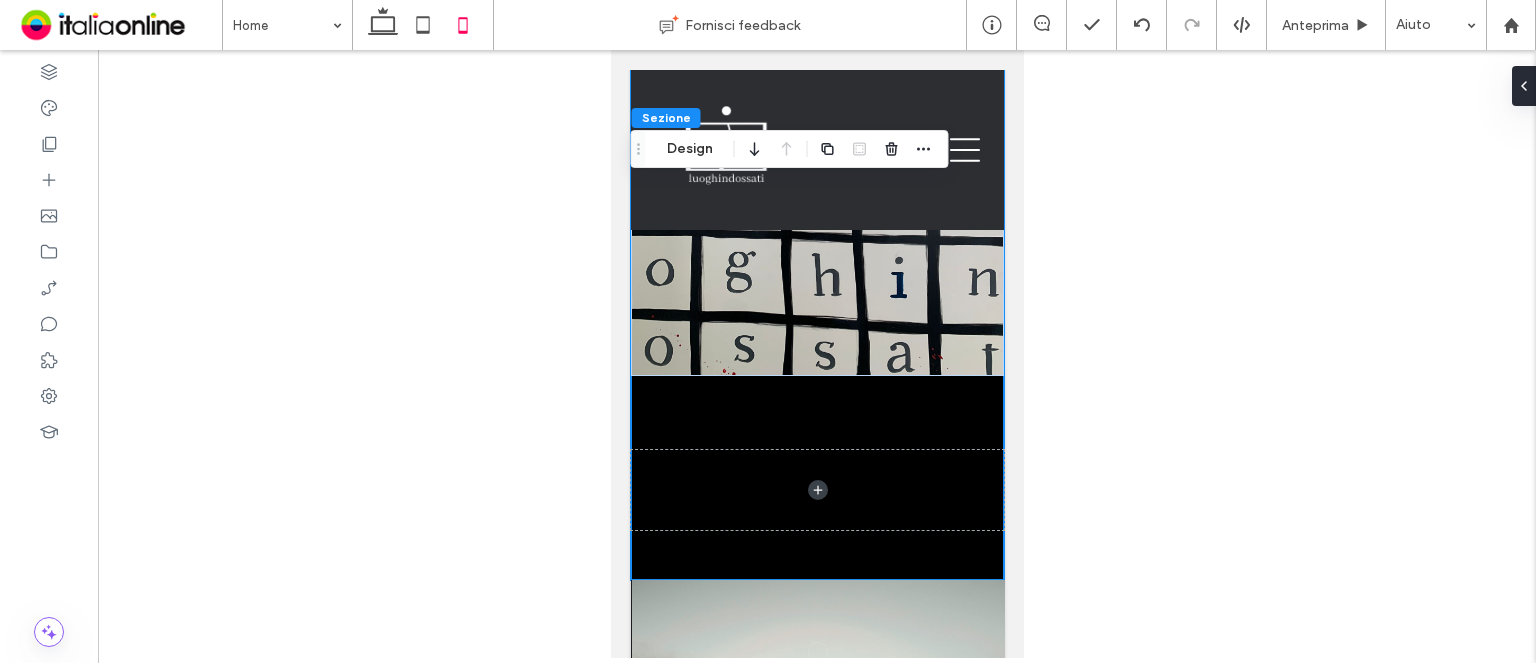 click on "Sezione Design" at bounding box center [790, 149] 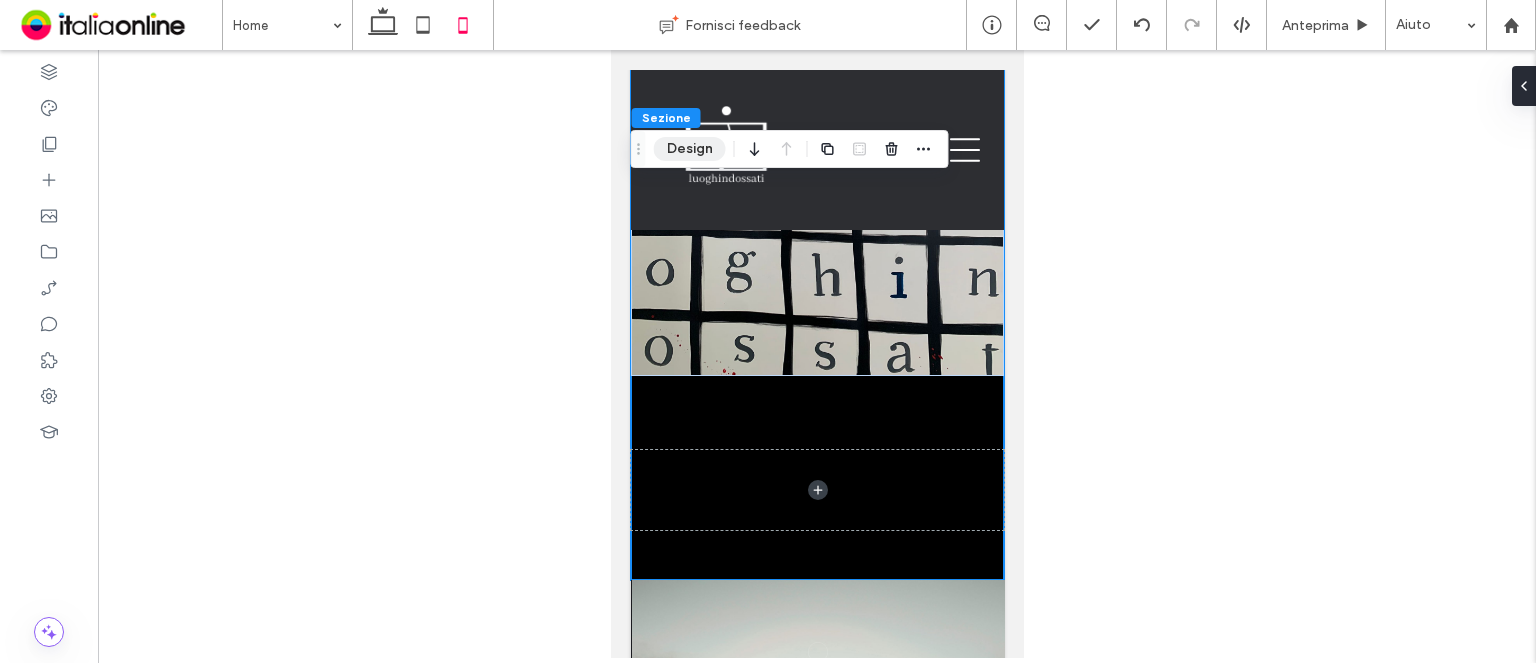 click on "Design" at bounding box center [690, 149] 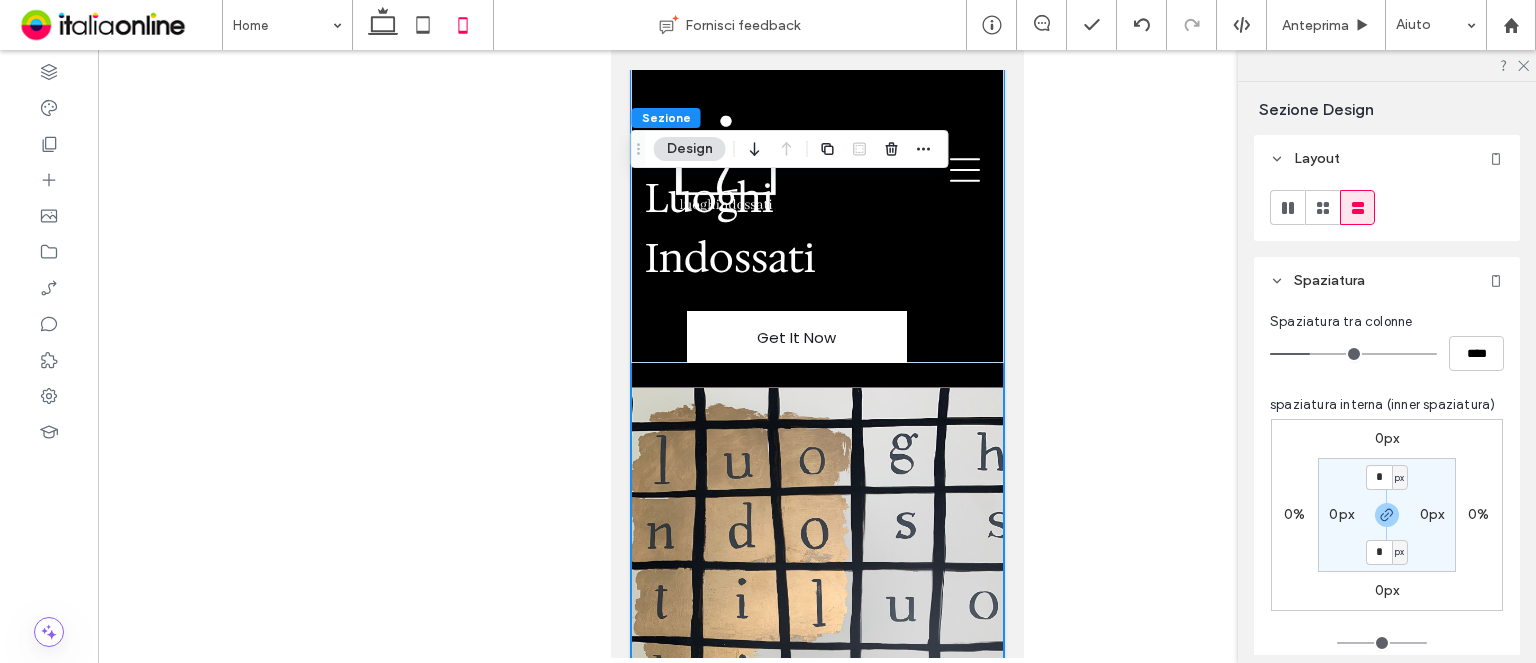 scroll, scrollTop: 0, scrollLeft: 0, axis: both 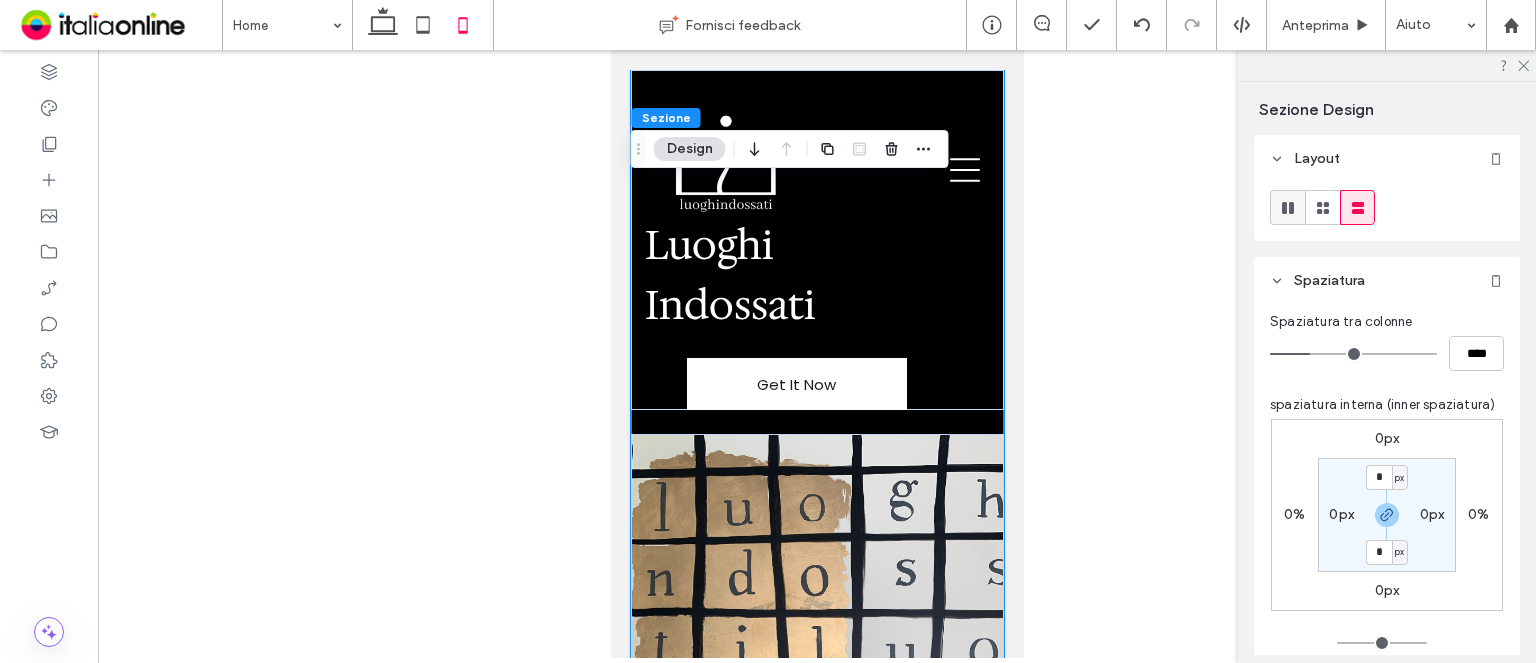 click 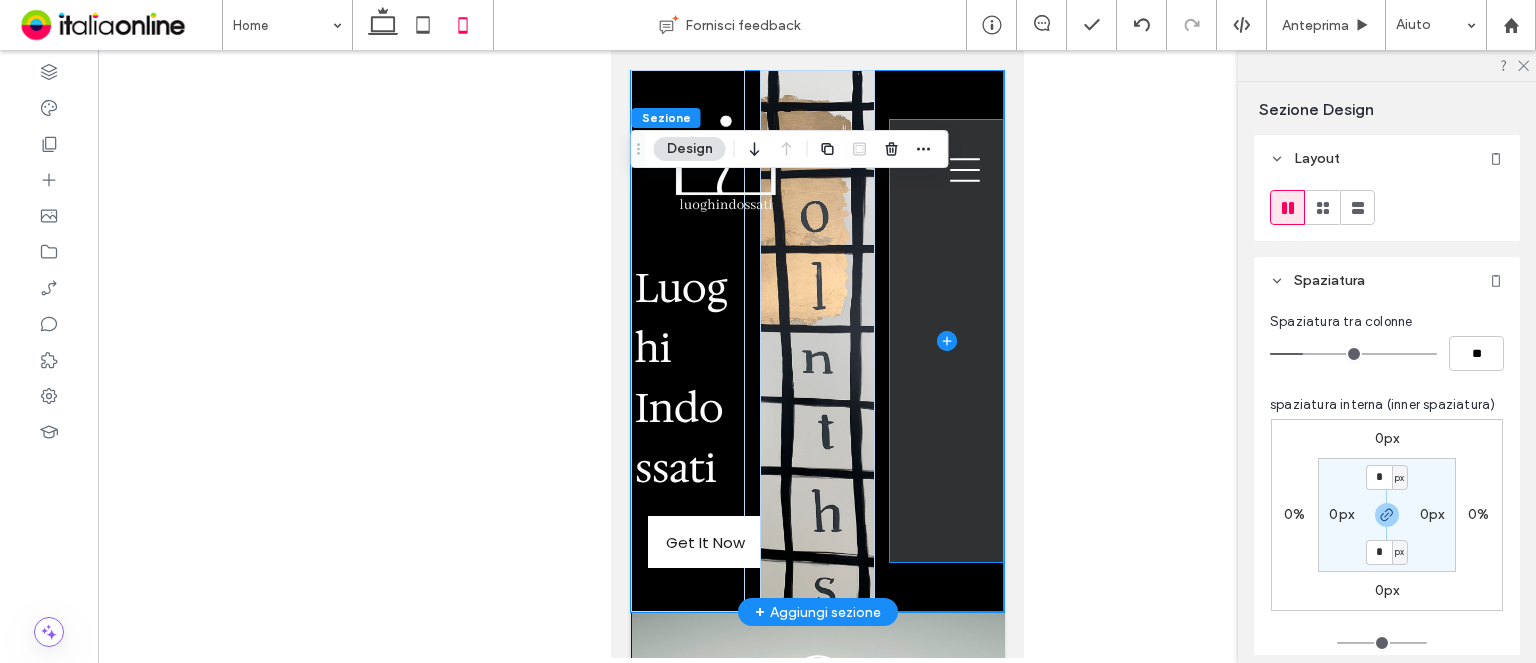 click at bounding box center [946, 341] 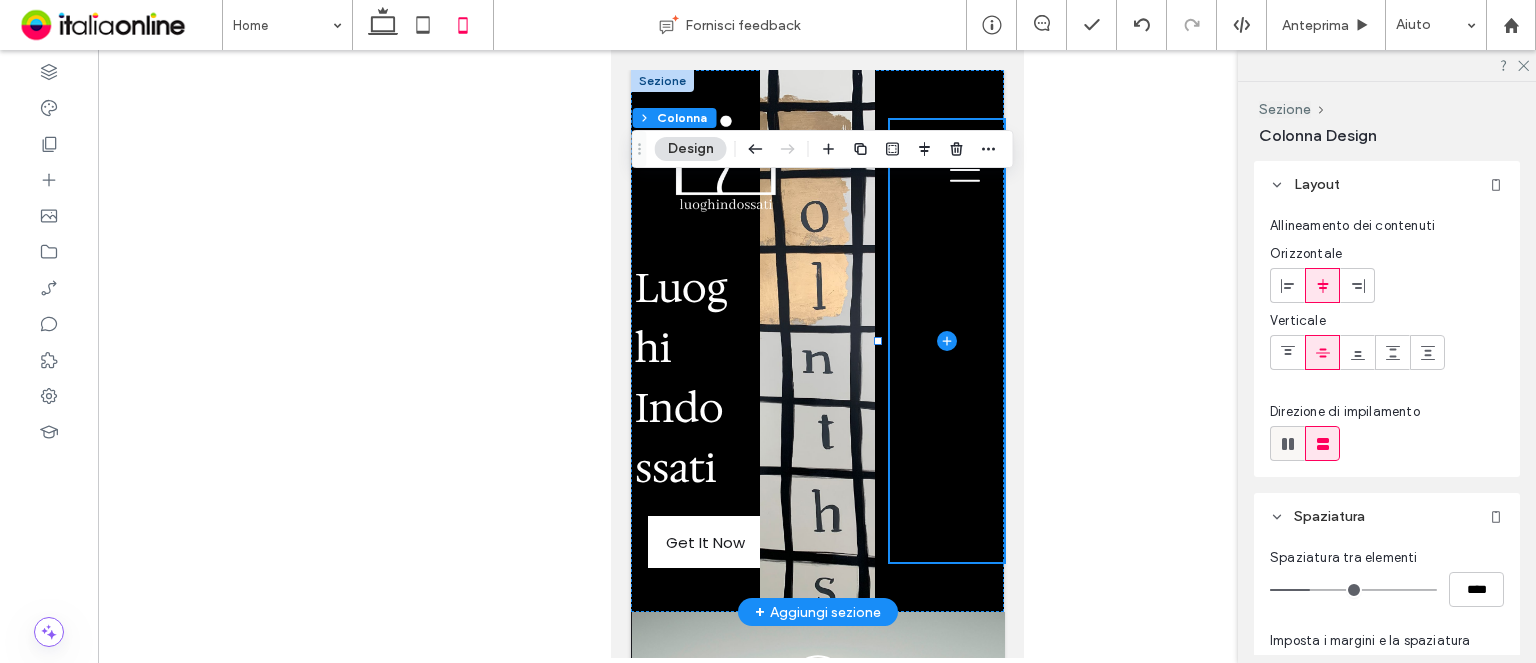 click at bounding box center (1288, 443) 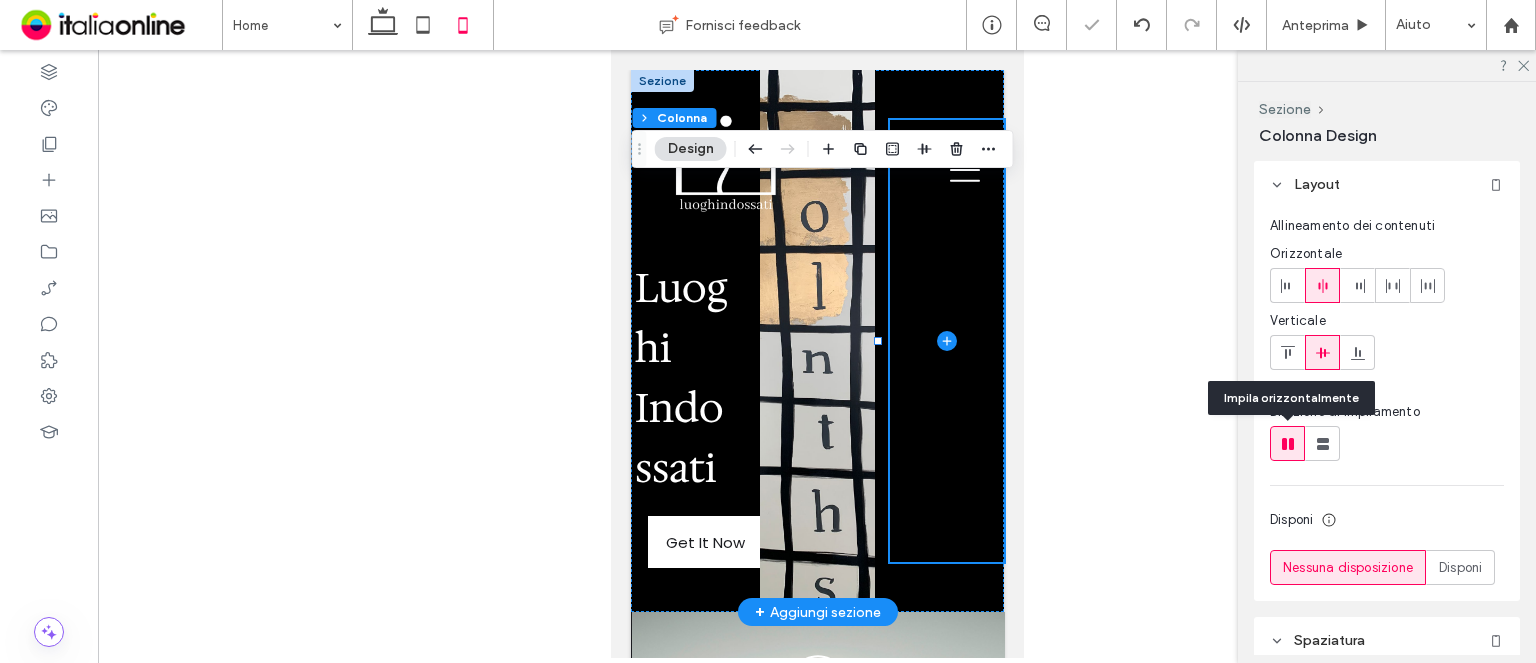 type on "*" 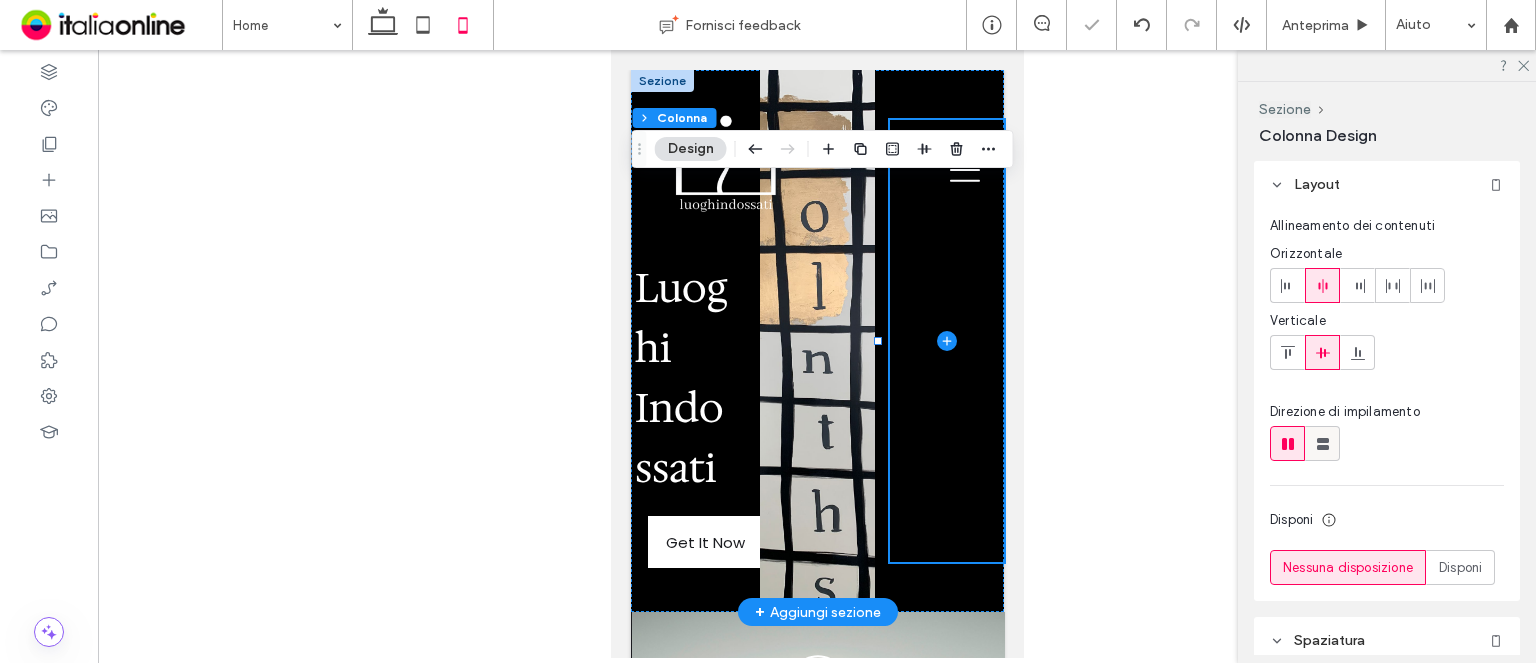 click at bounding box center (1323, 443) 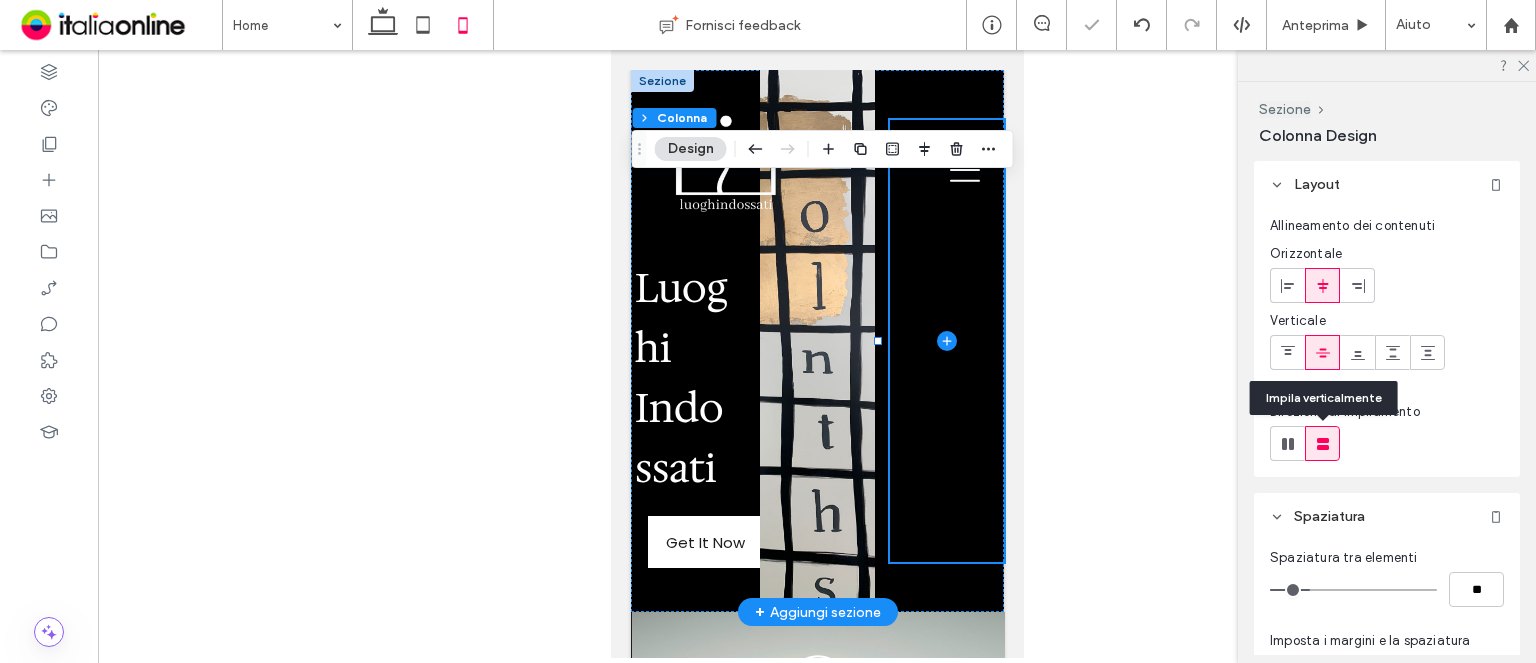 type on "**" 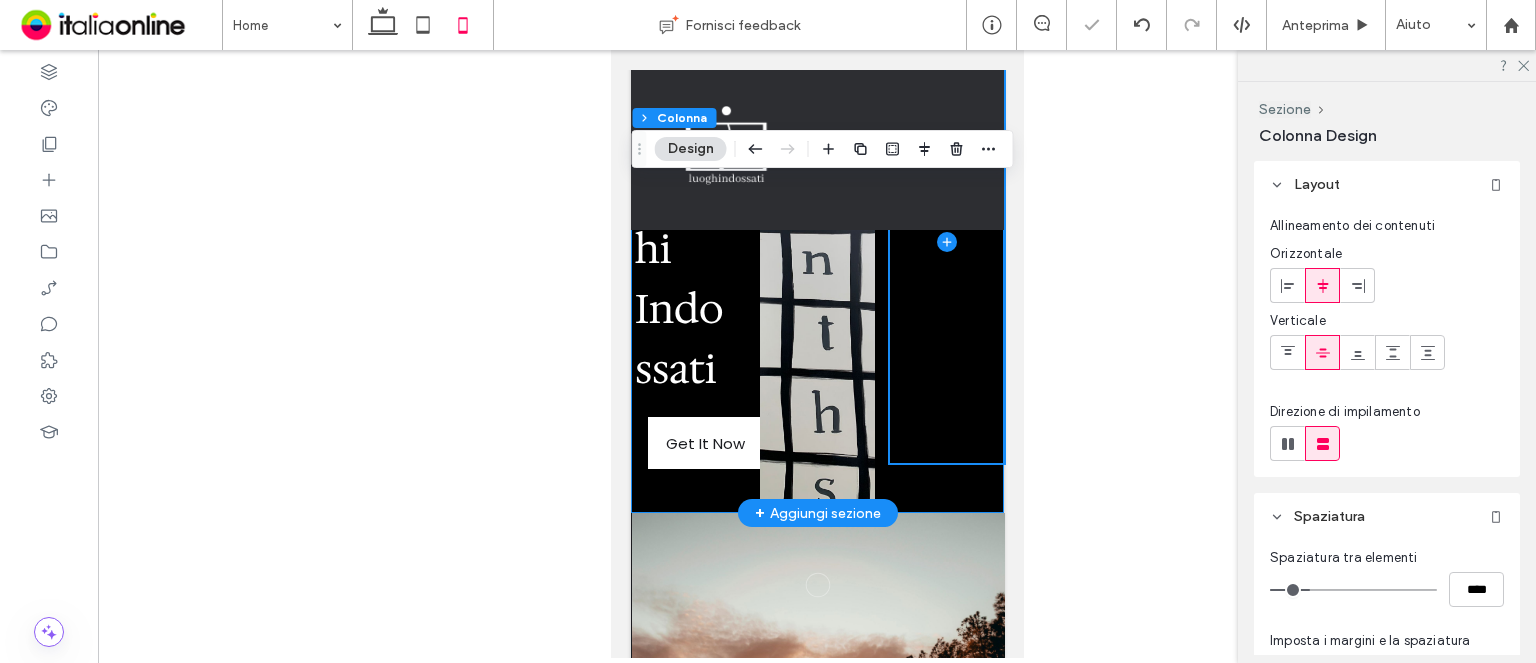 scroll, scrollTop: 100, scrollLeft: 0, axis: vertical 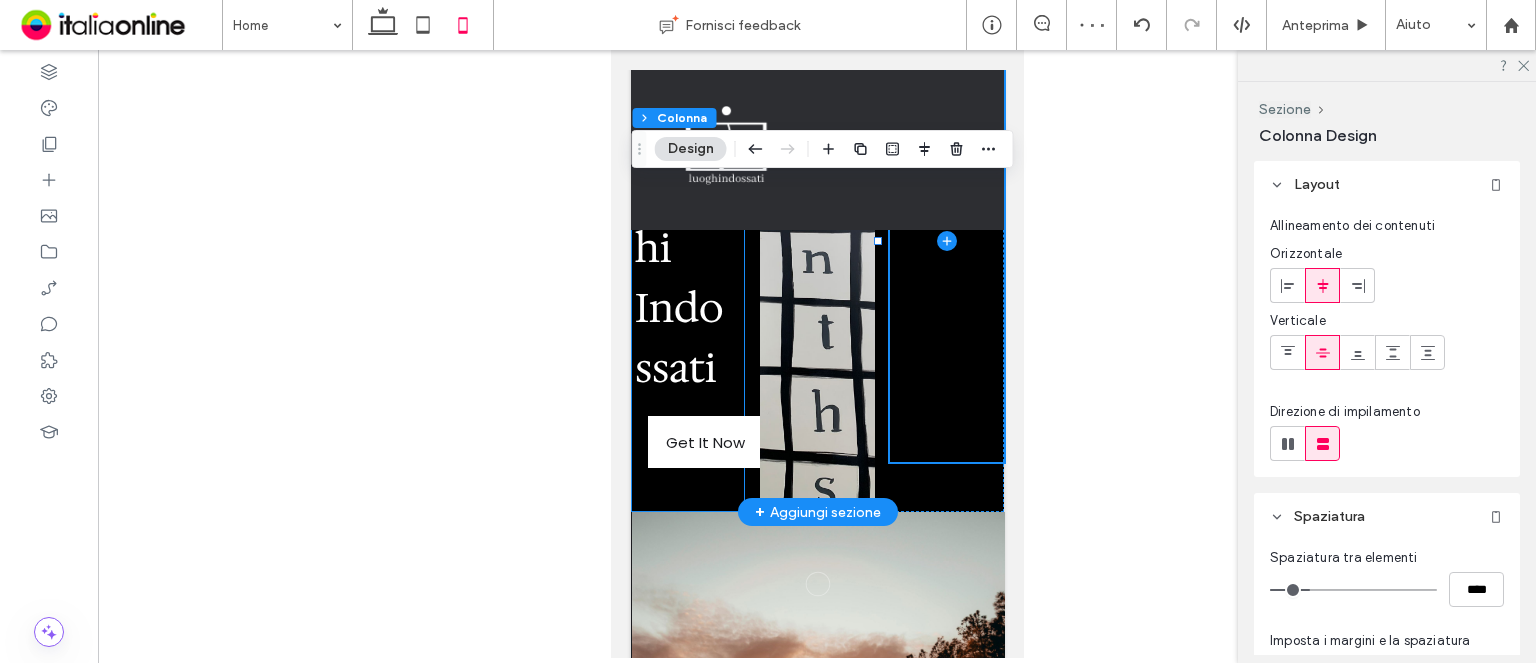click on "Luoghi Indossati
Get It Now" at bounding box center (687, 241) 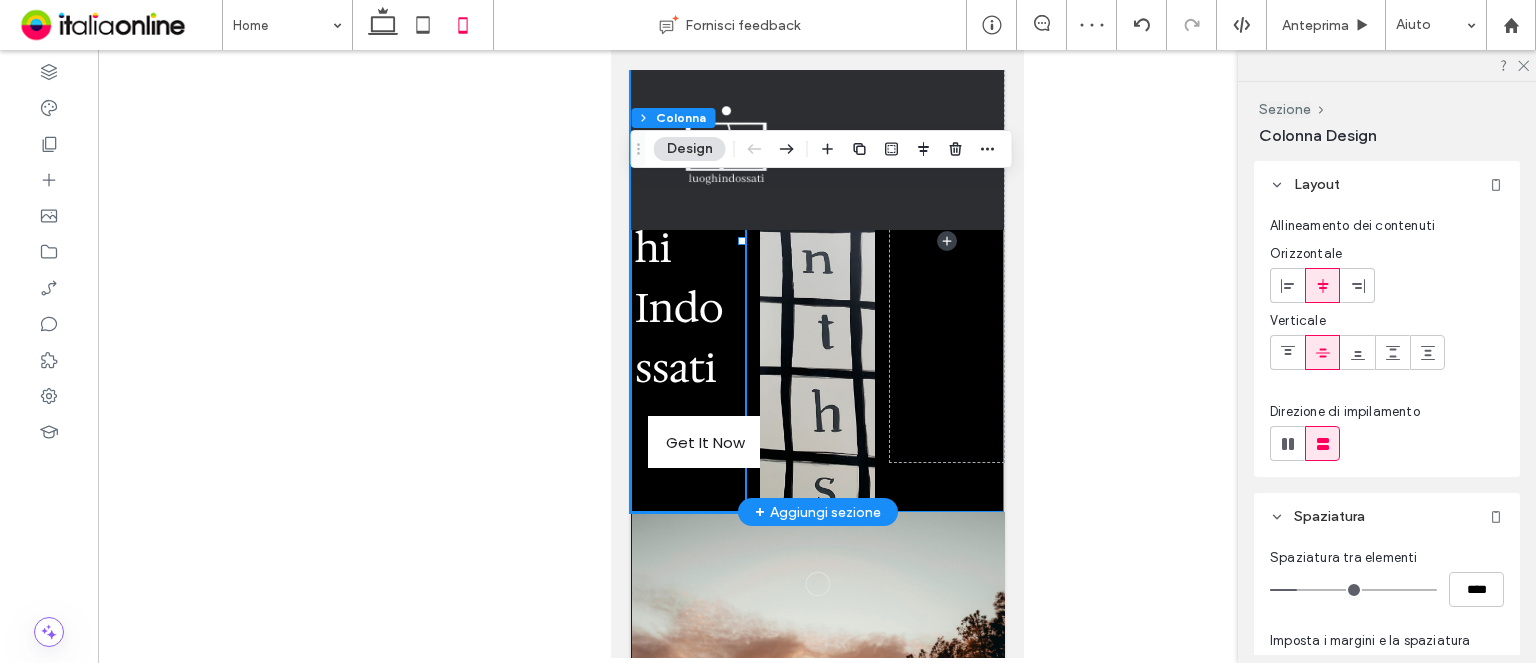 click on "Luoghi Indossati
Get It Now" at bounding box center [816, 241] 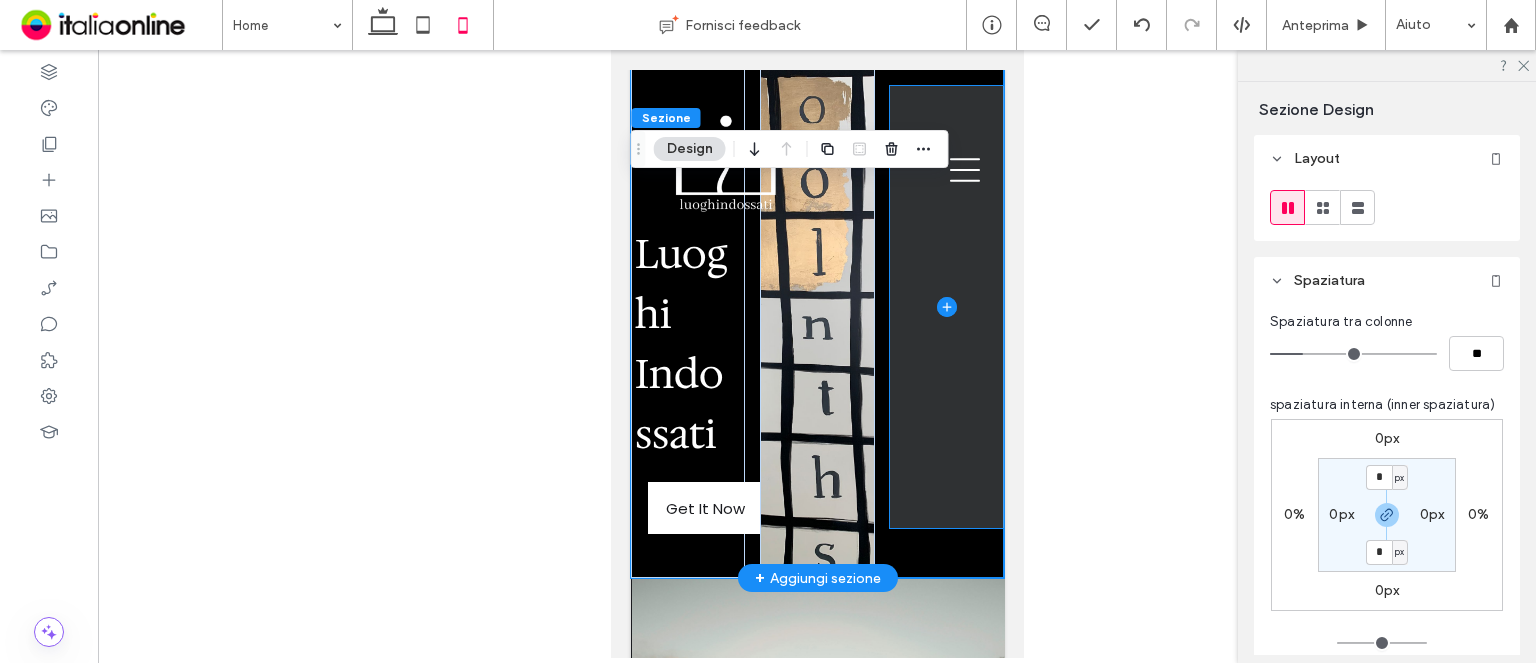 scroll, scrollTop: 0, scrollLeft: 0, axis: both 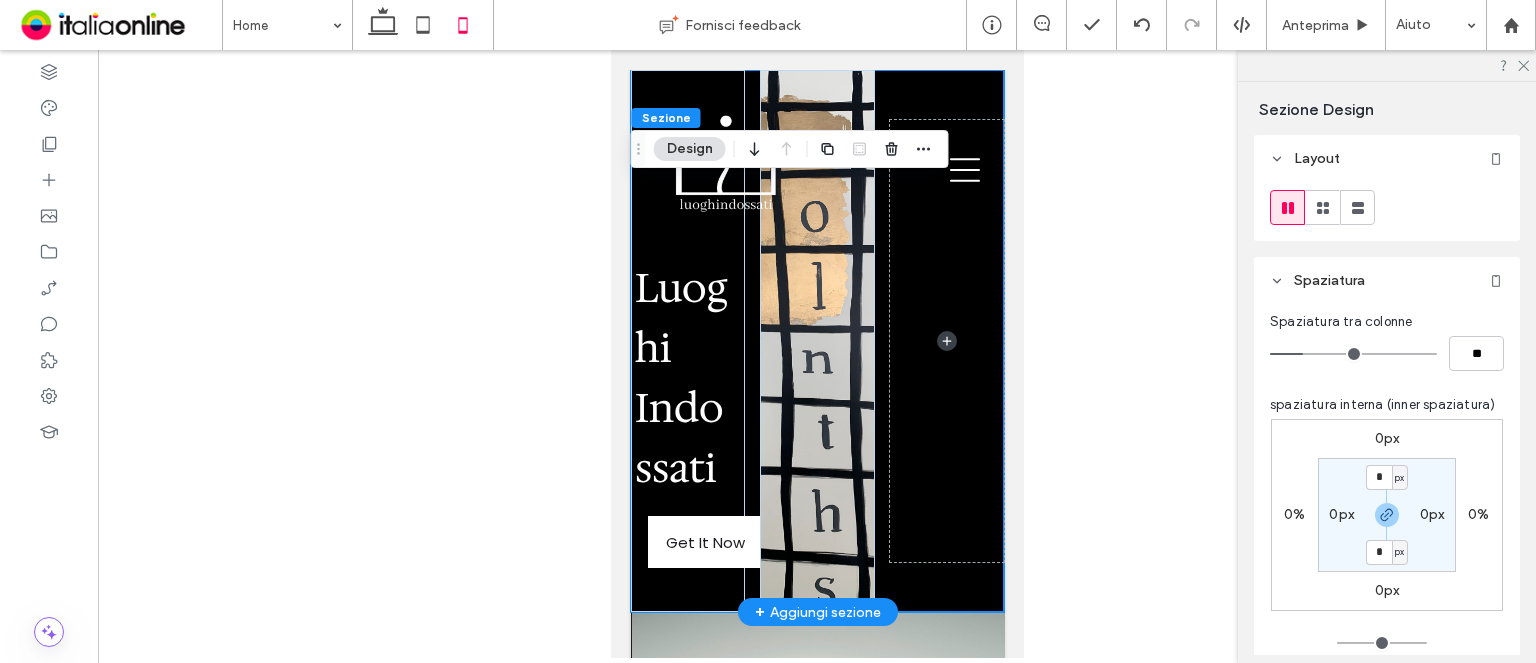 click on "Luoghi Indossati
Get It Now" at bounding box center (816, 341) 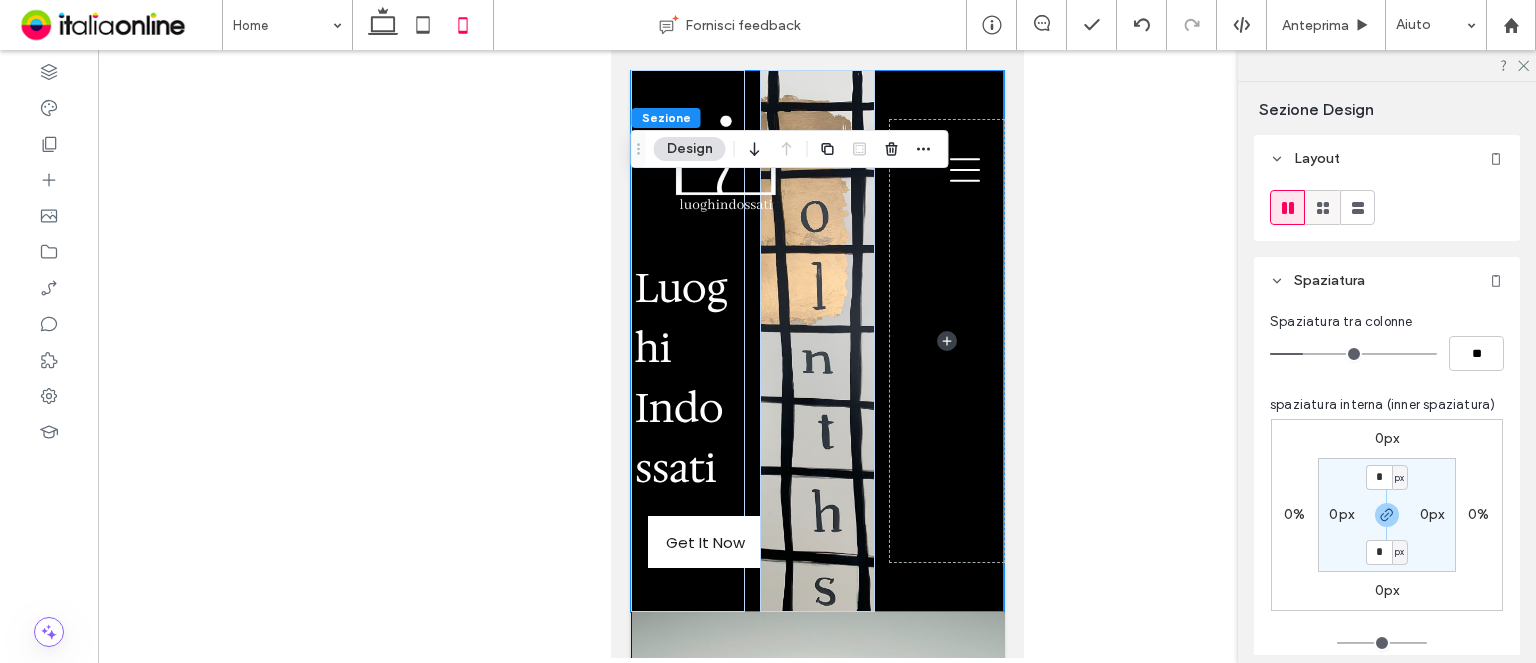 click 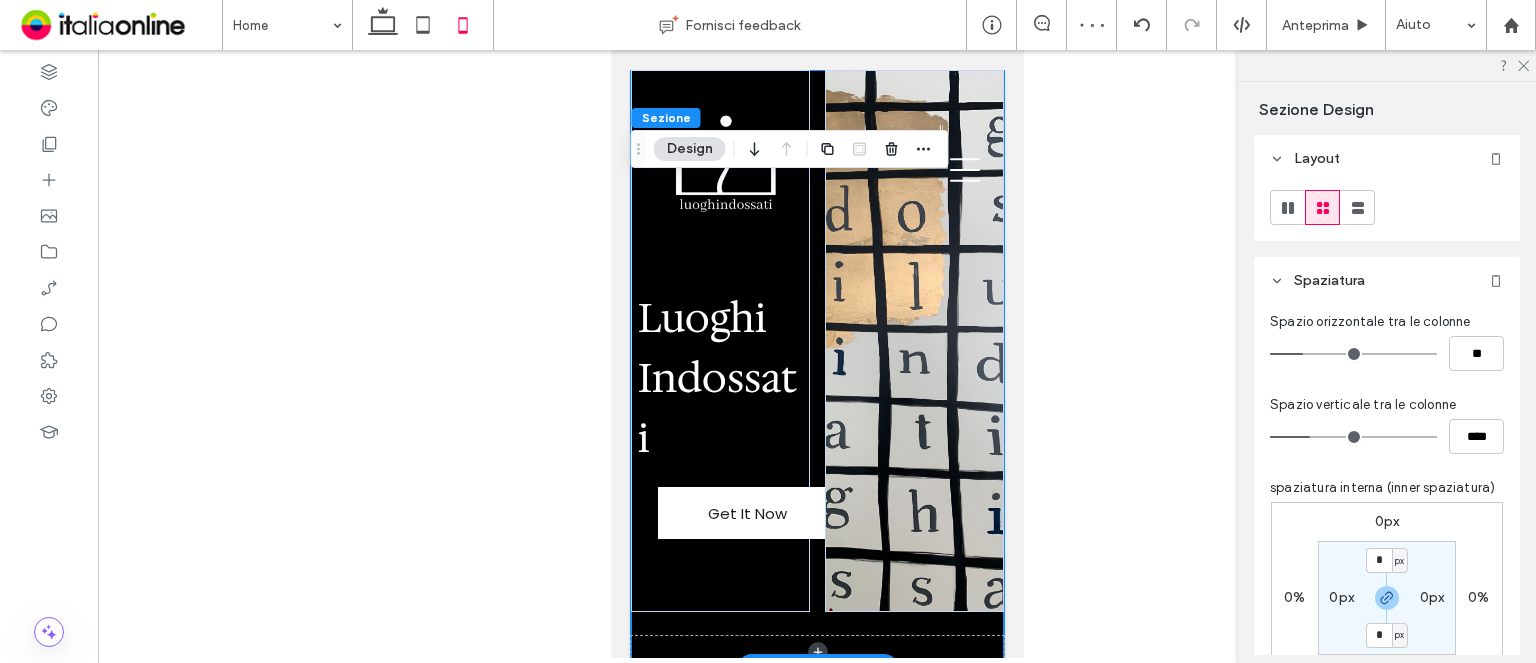 click on "Luoghi Indossati
Get It Now" at bounding box center [816, 369] 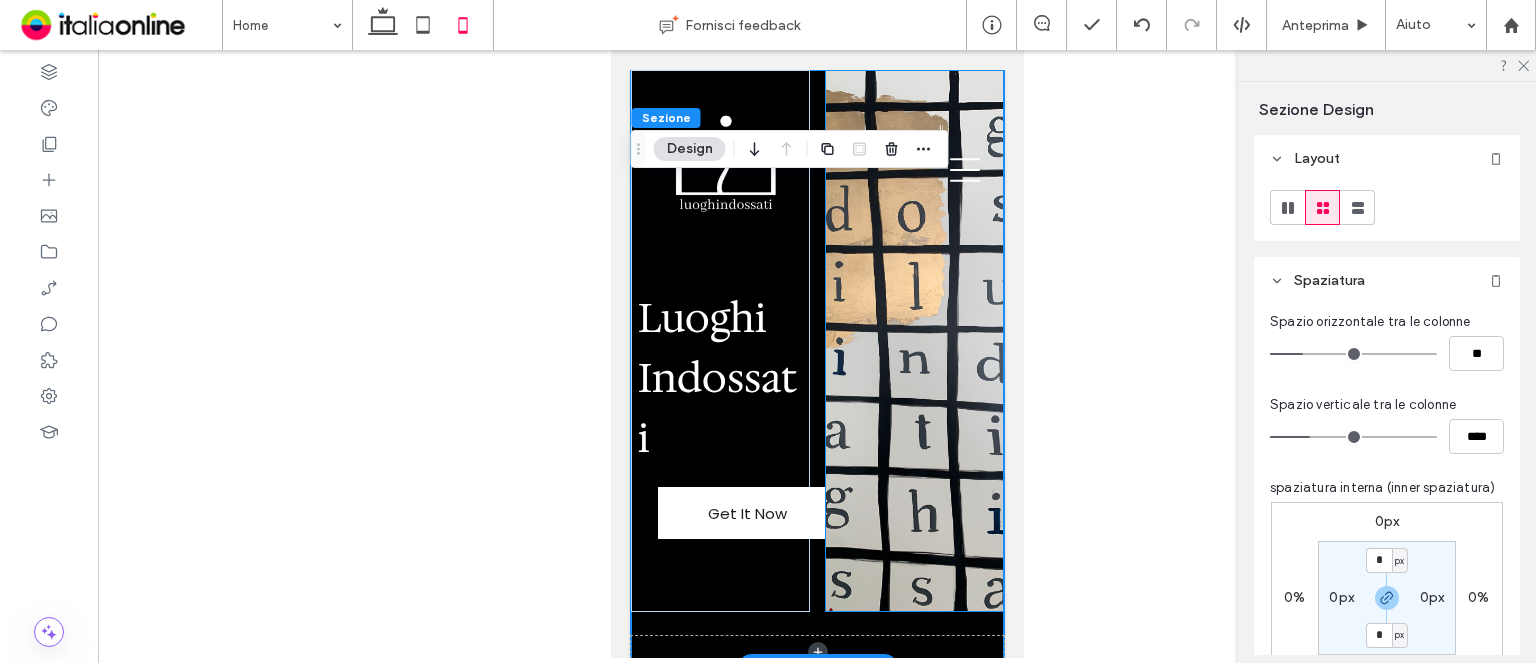 click at bounding box center [913, 341] 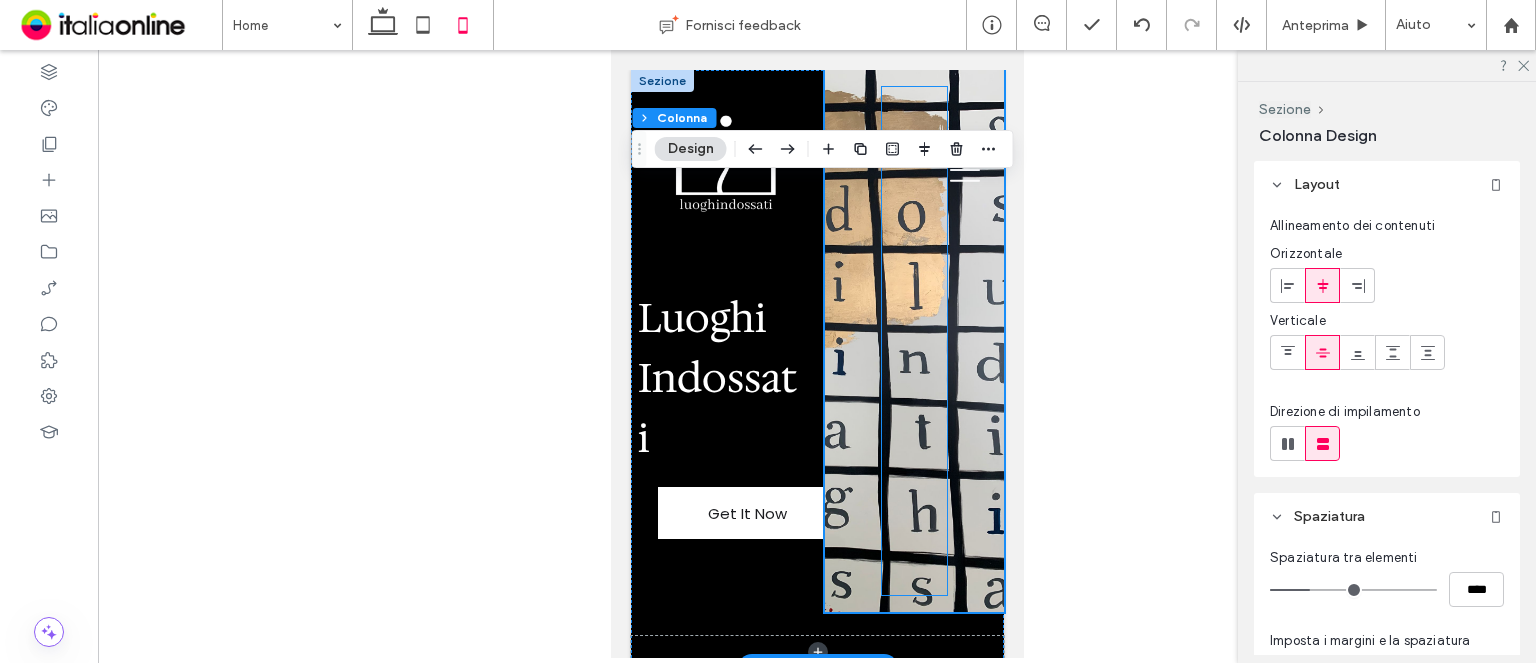 click at bounding box center [914, 341] 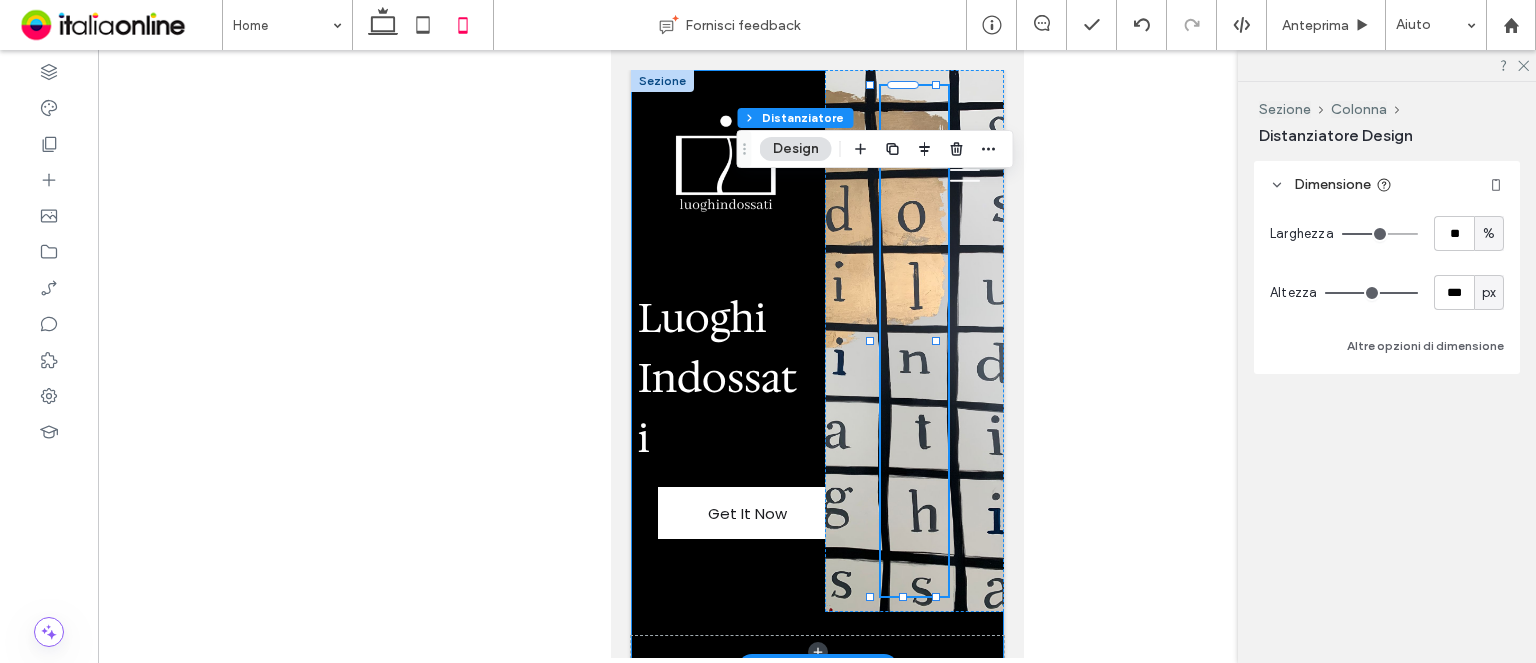 click on "Luoghi Indossati
Get It Now" at bounding box center [816, 369] 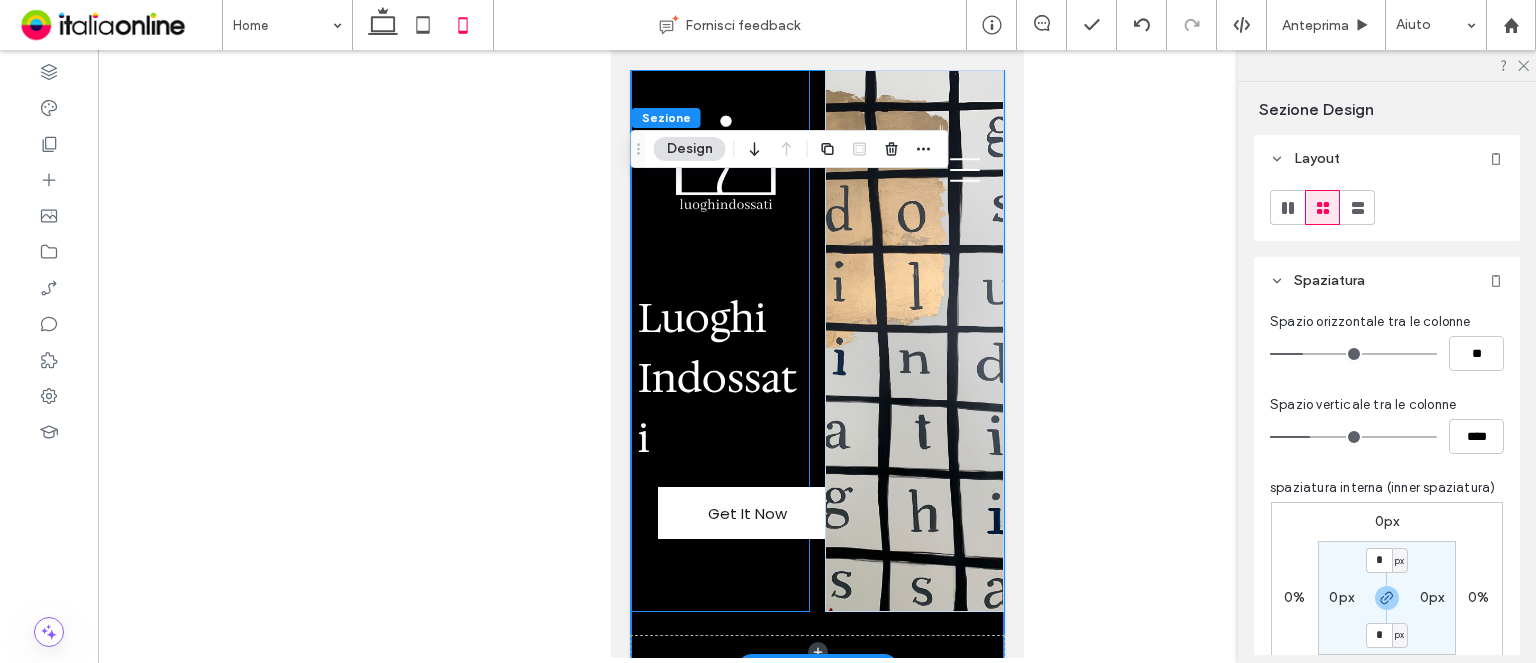 click on "Luoghi Indossati
Get It Now" at bounding box center [719, 341] 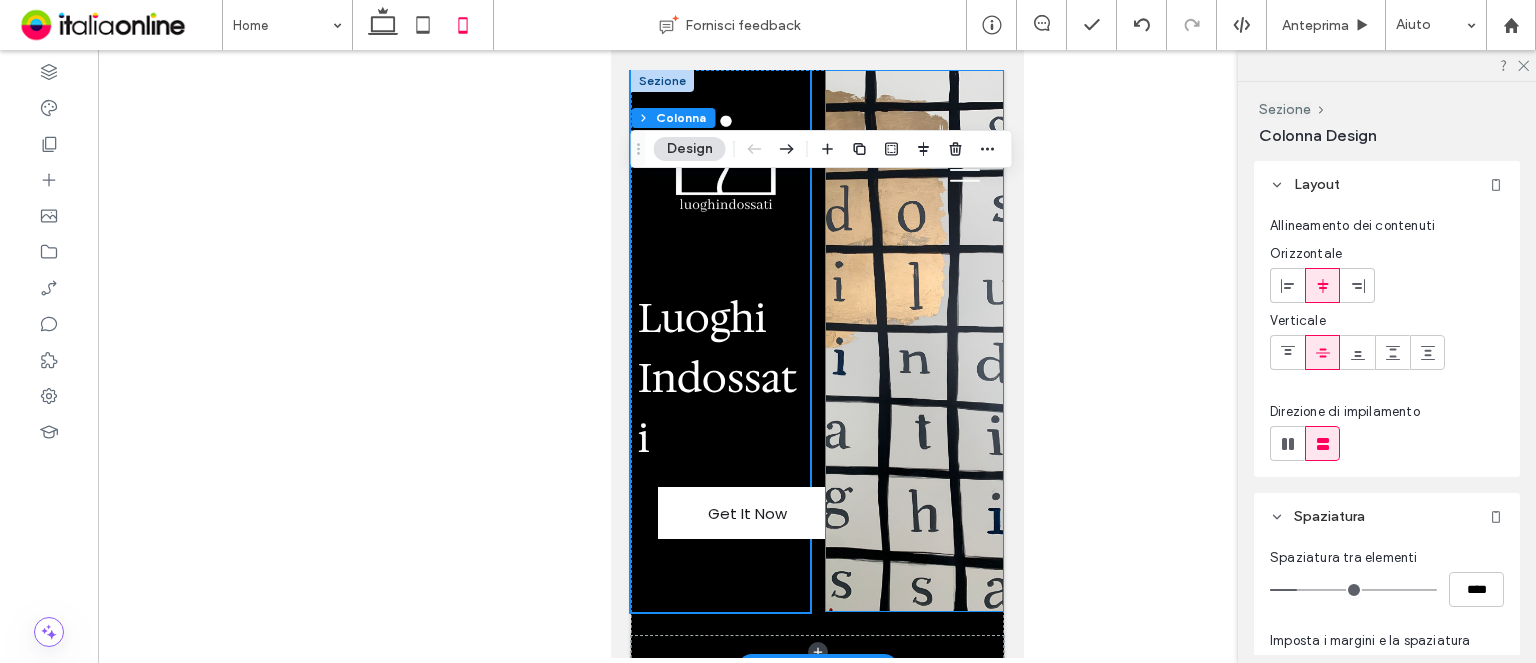 drag, startPoint x: 811, startPoint y: 379, endPoint x: 837, endPoint y: 380, distance: 26.019224 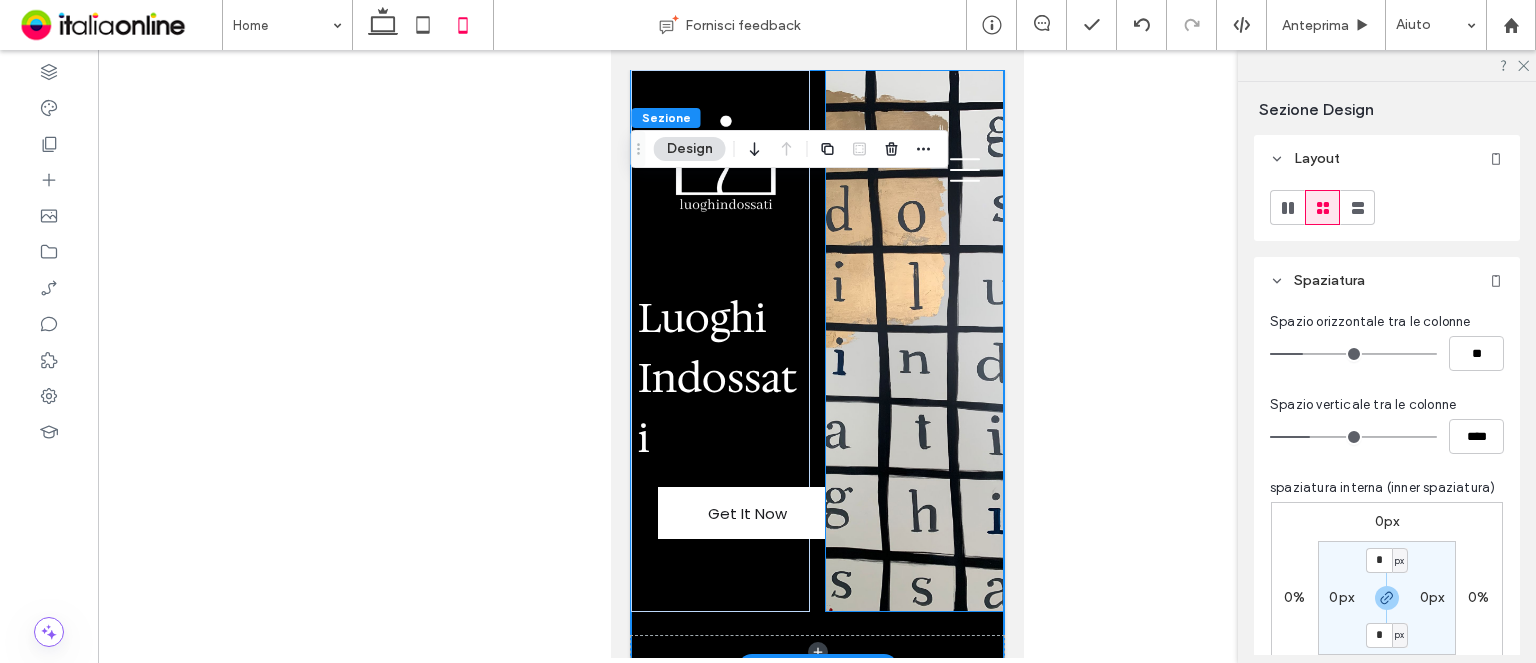 click at bounding box center [913, 341] 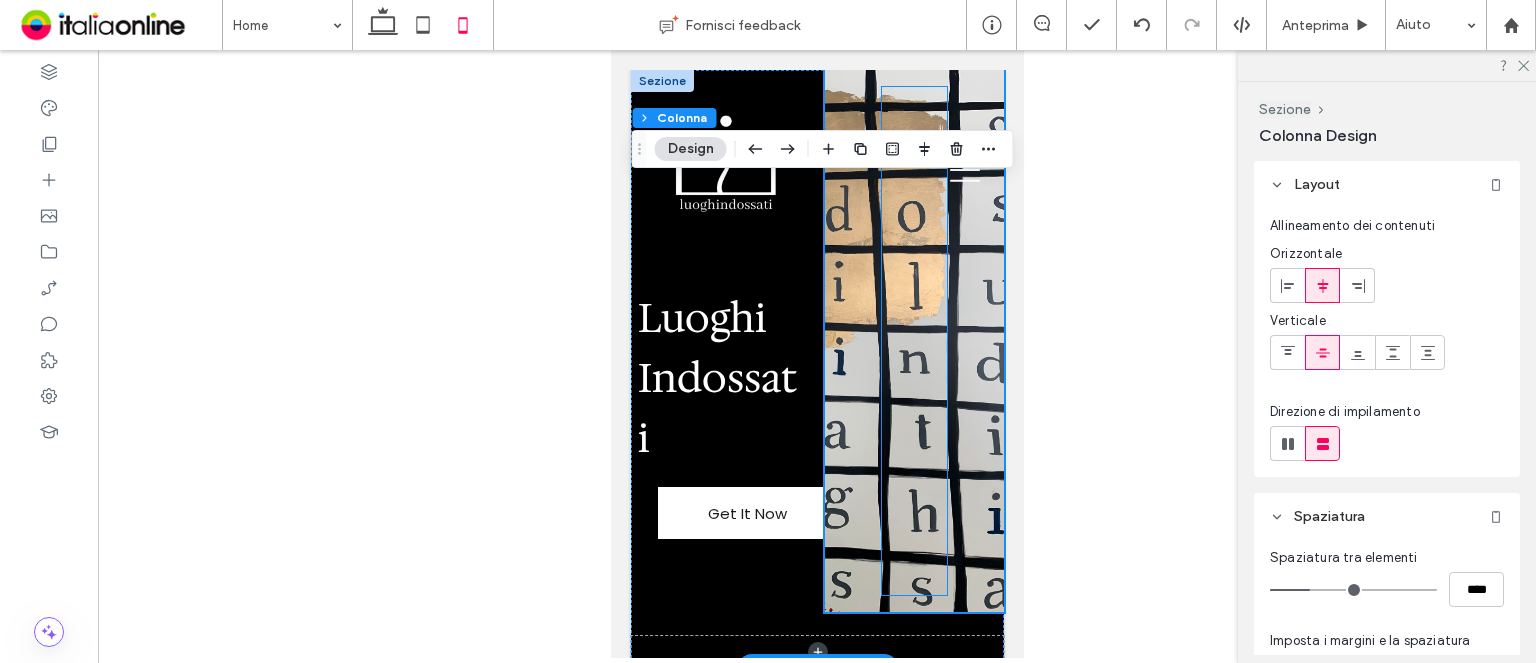 drag, startPoint x: 820, startPoint y: 371, endPoint x: 909, endPoint y: 366, distance: 89.140335 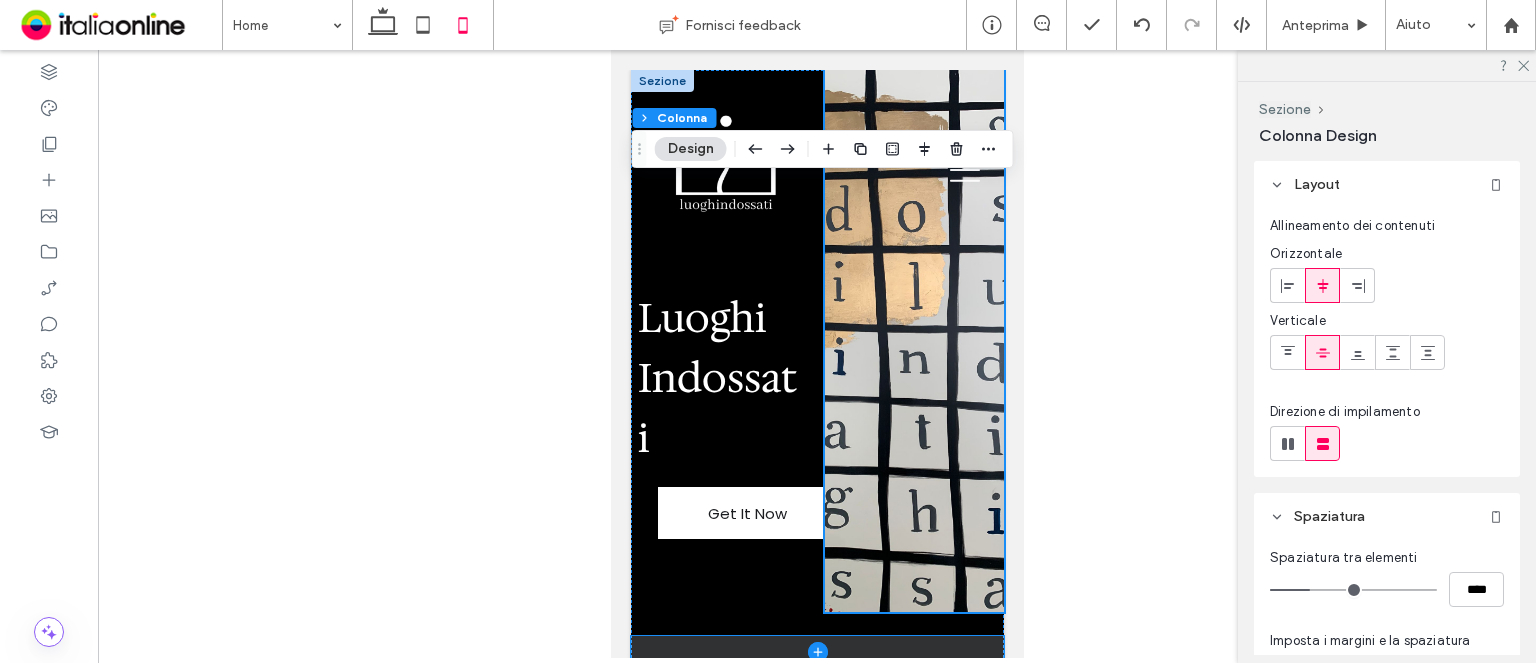 scroll, scrollTop: 100, scrollLeft: 0, axis: vertical 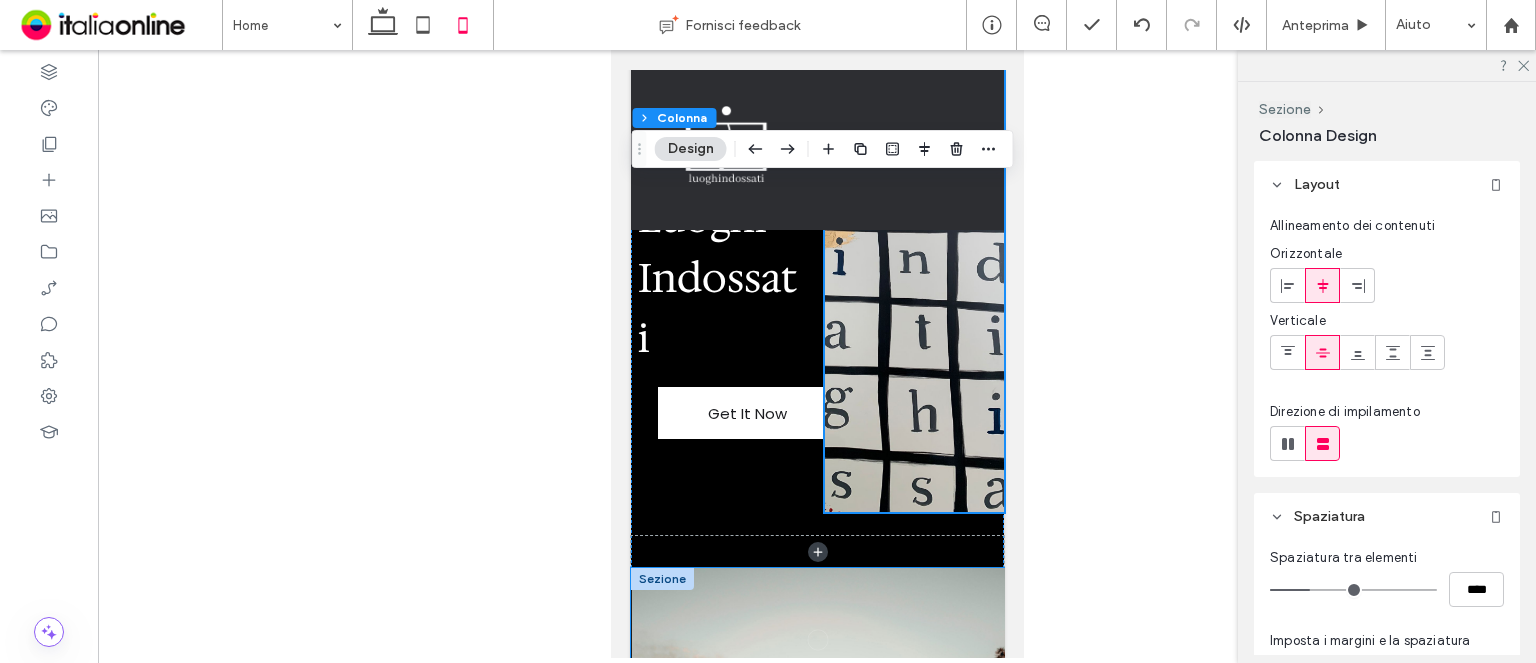 click at bounding box center [817, 788] 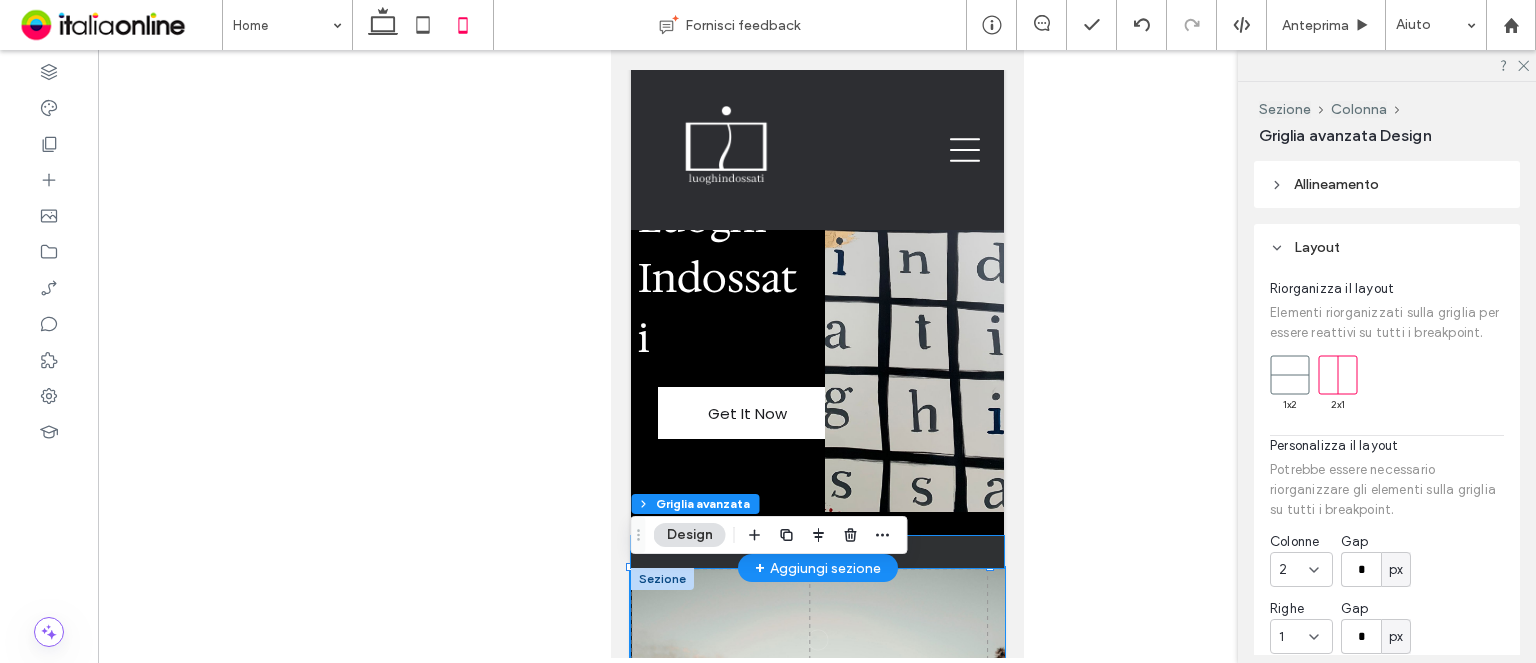 click at bounding box center [816, 552] 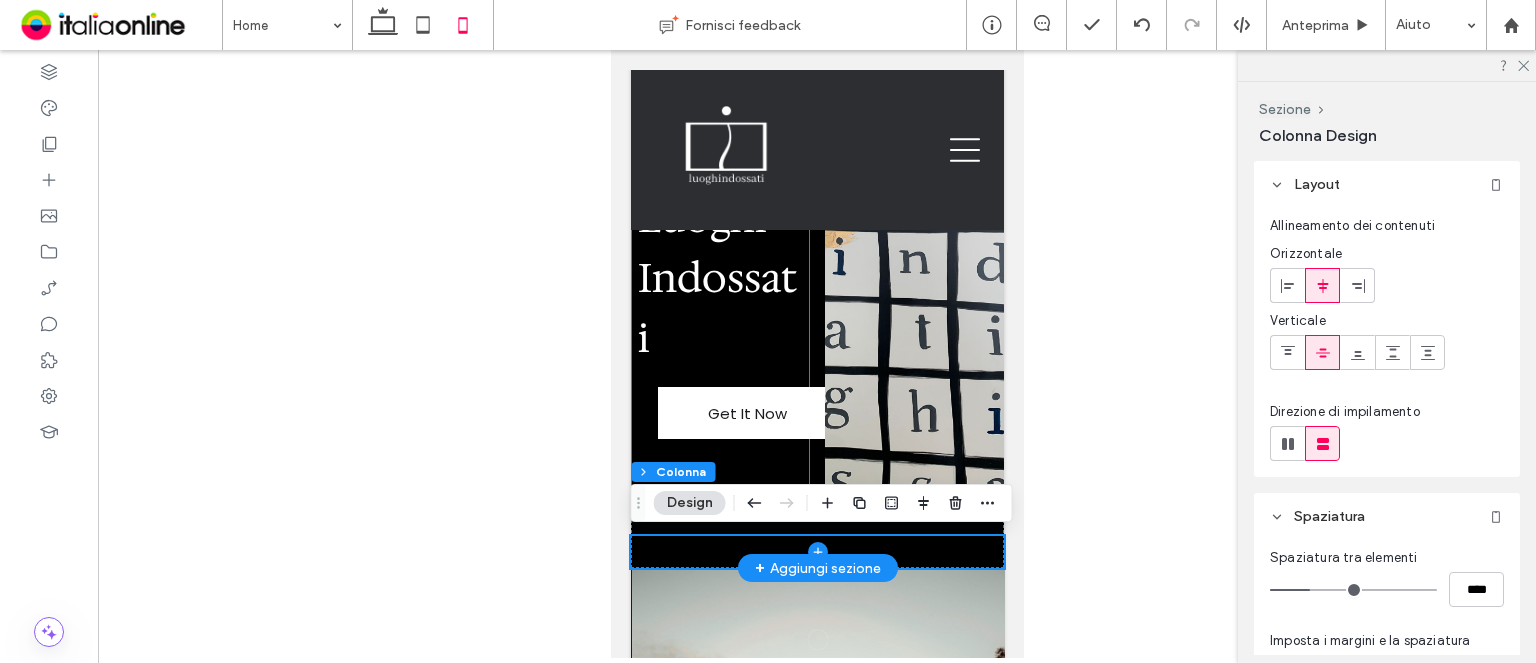 click on "Luoghi Indossati
Get It Now" at bounding box center [719, 241] 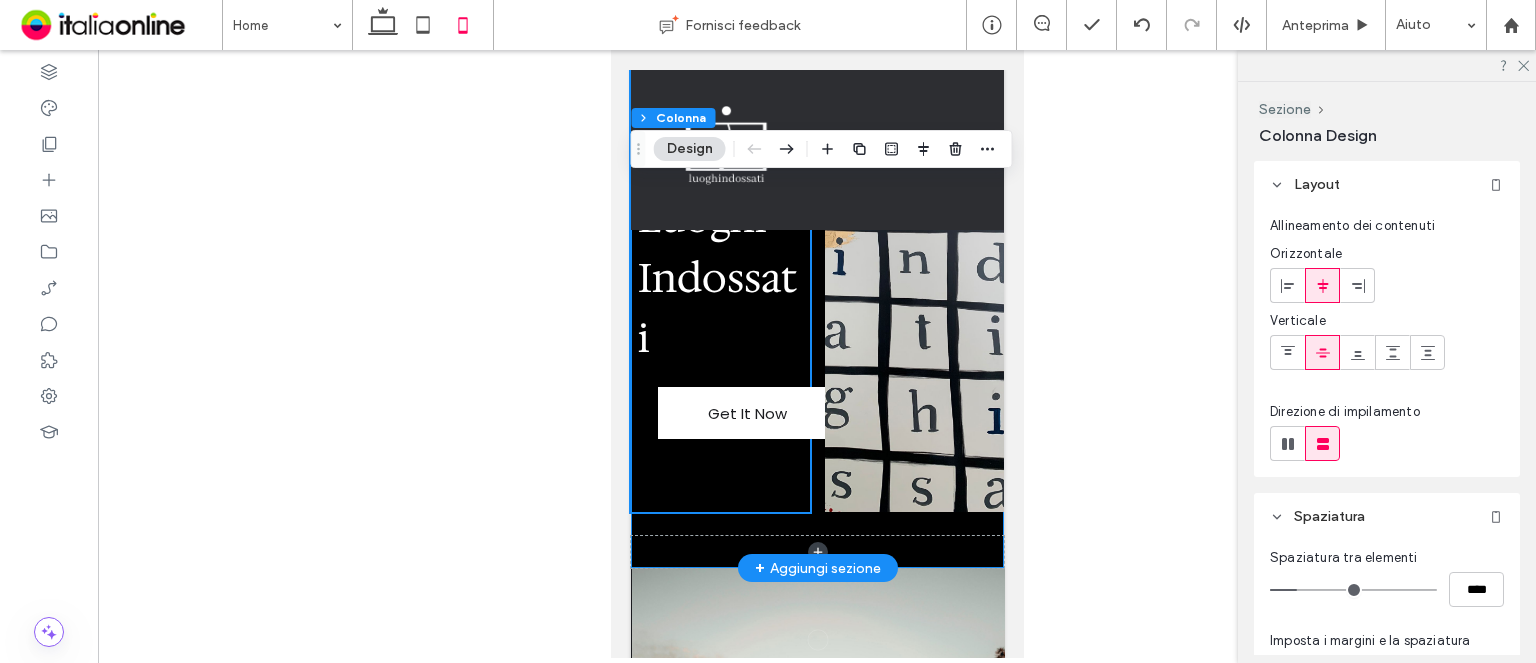 click on "Luoghi Indossati
Get It Now" at bounding box center (816, 269) 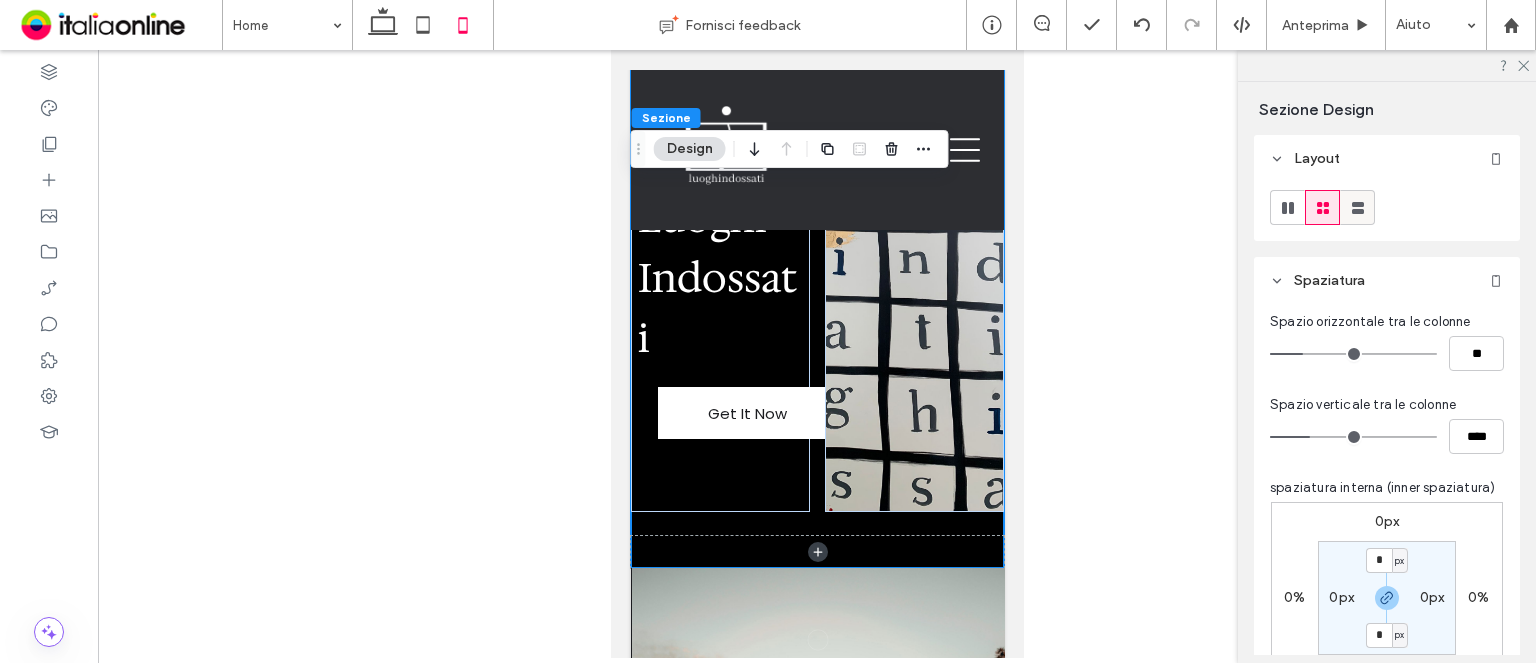 click at bounding box center (1357, 207) 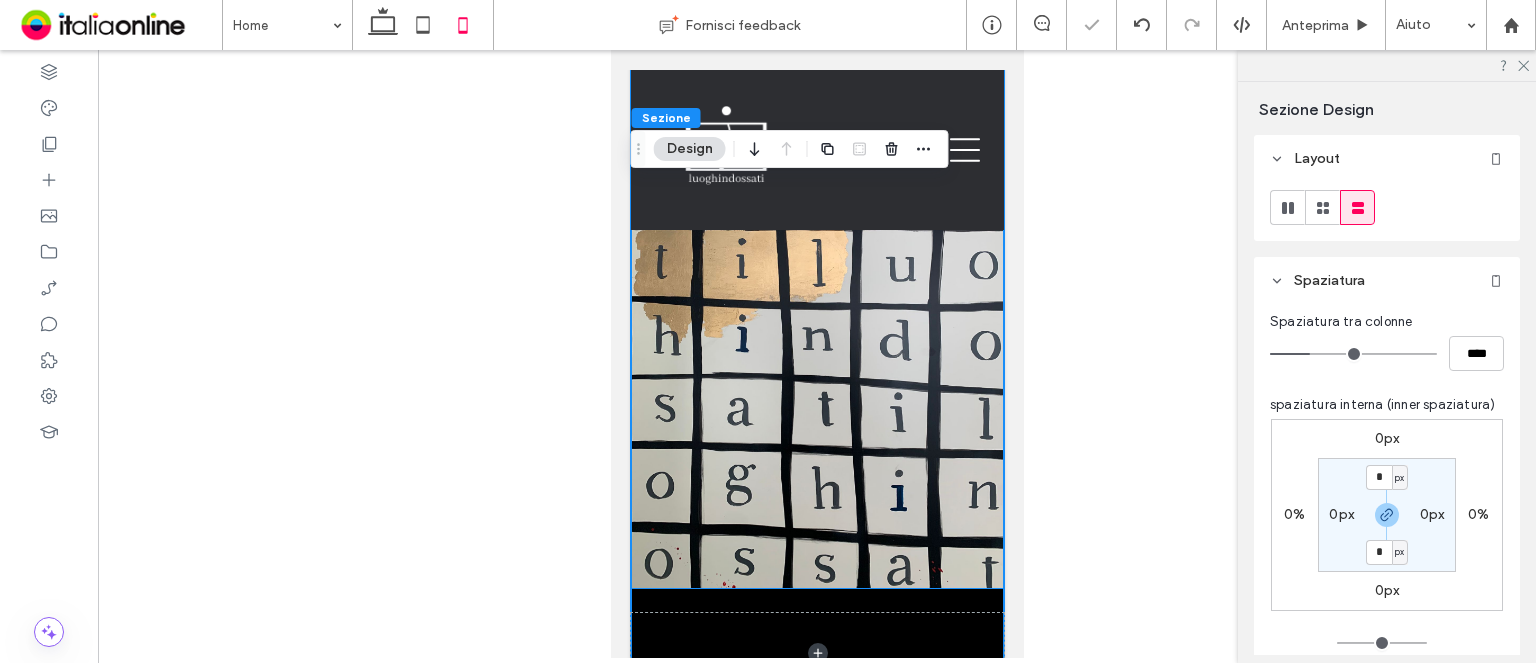 scroll, scrollTop: 400, scrollLeft: 0, axis: vertical 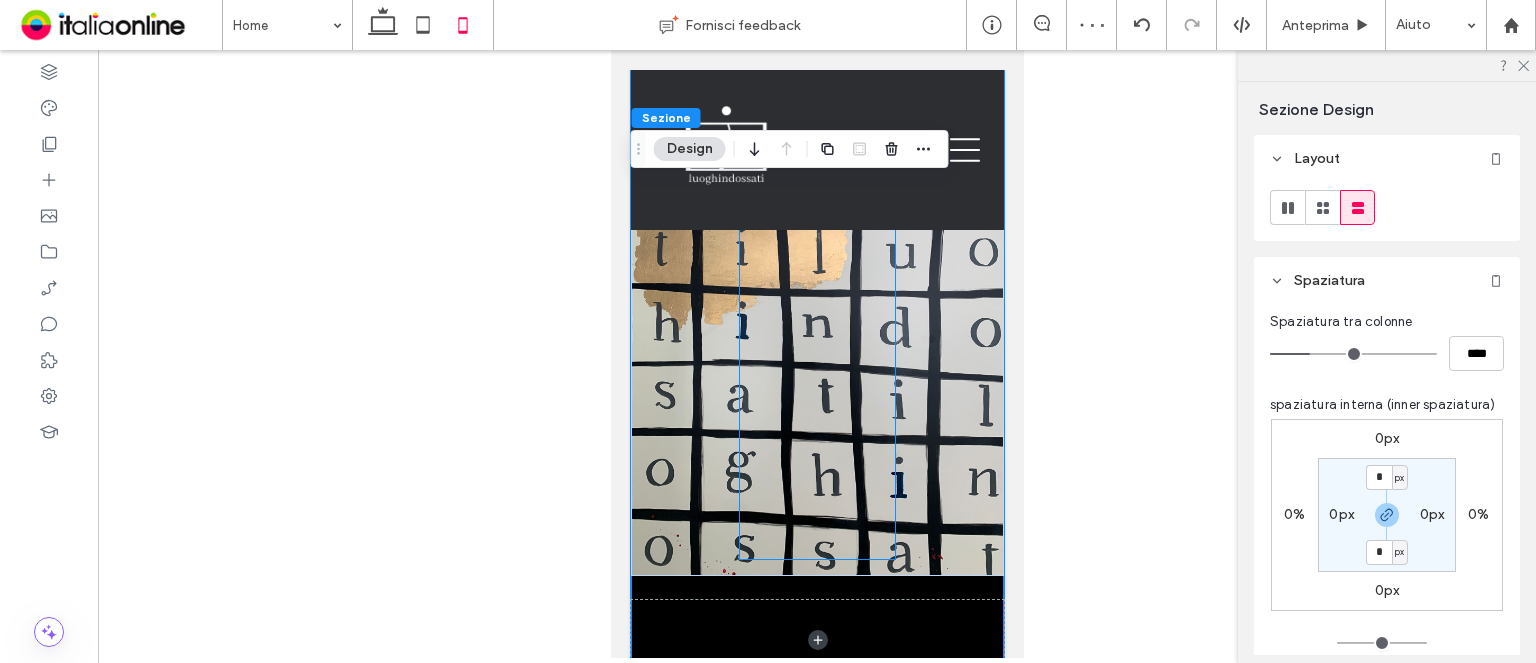 click at bounding box center [816, 305] 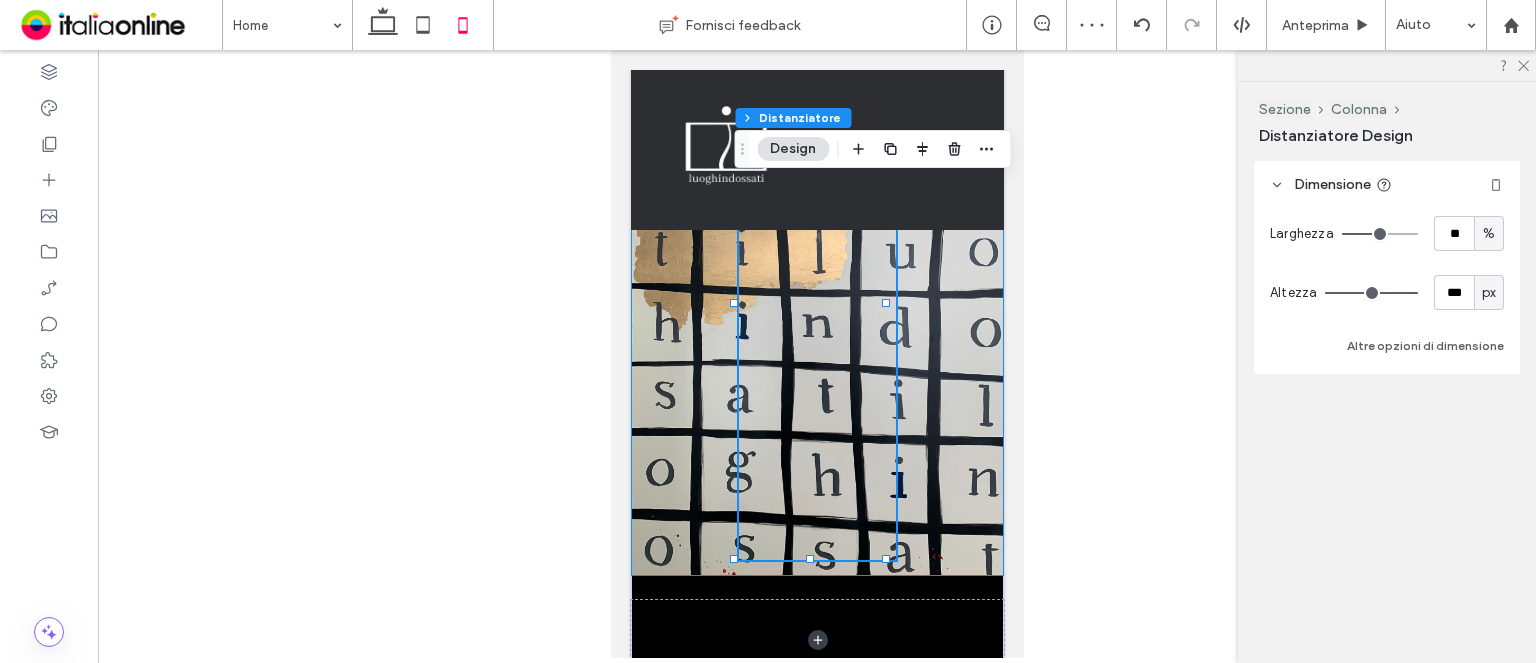 click at bounding box center [816, 305] 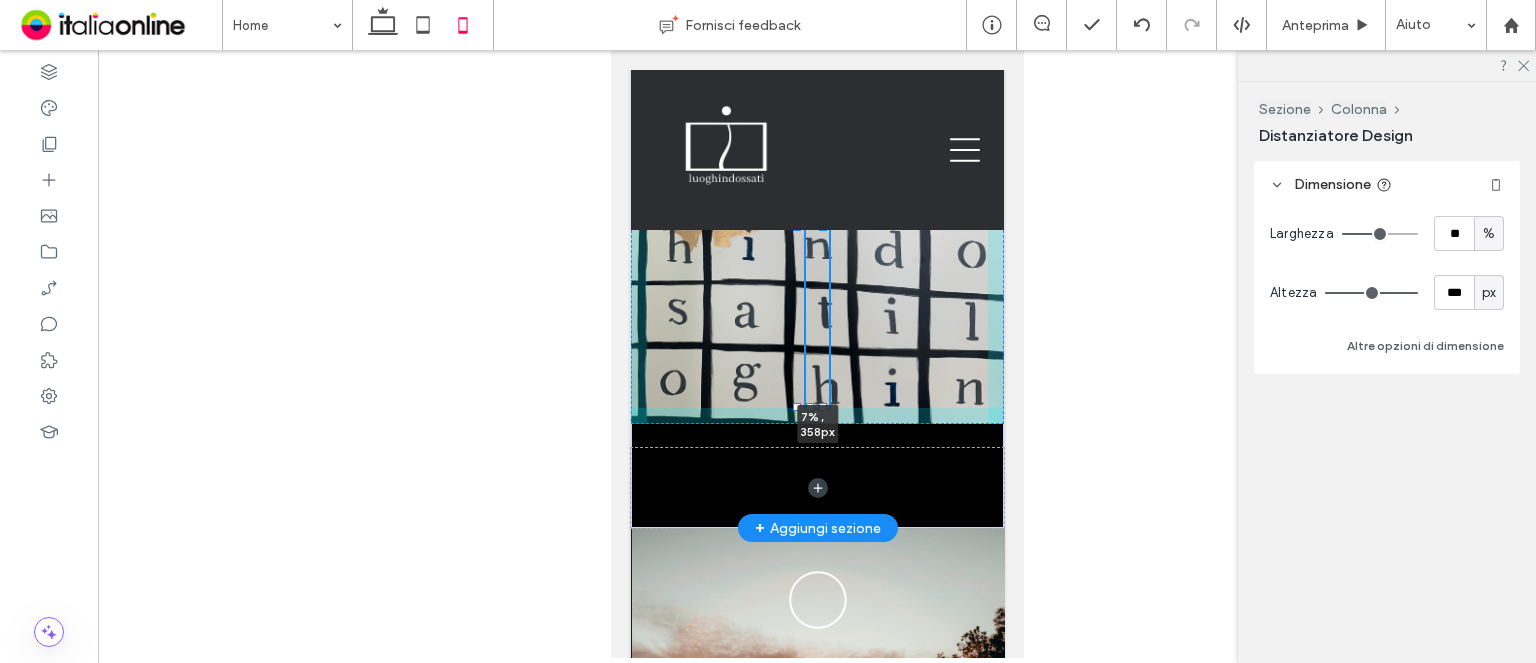 drag, startPoint x: 880, startPoint y: 557, endPoint x: 806, endPoint y: 480, distance: 106.7942 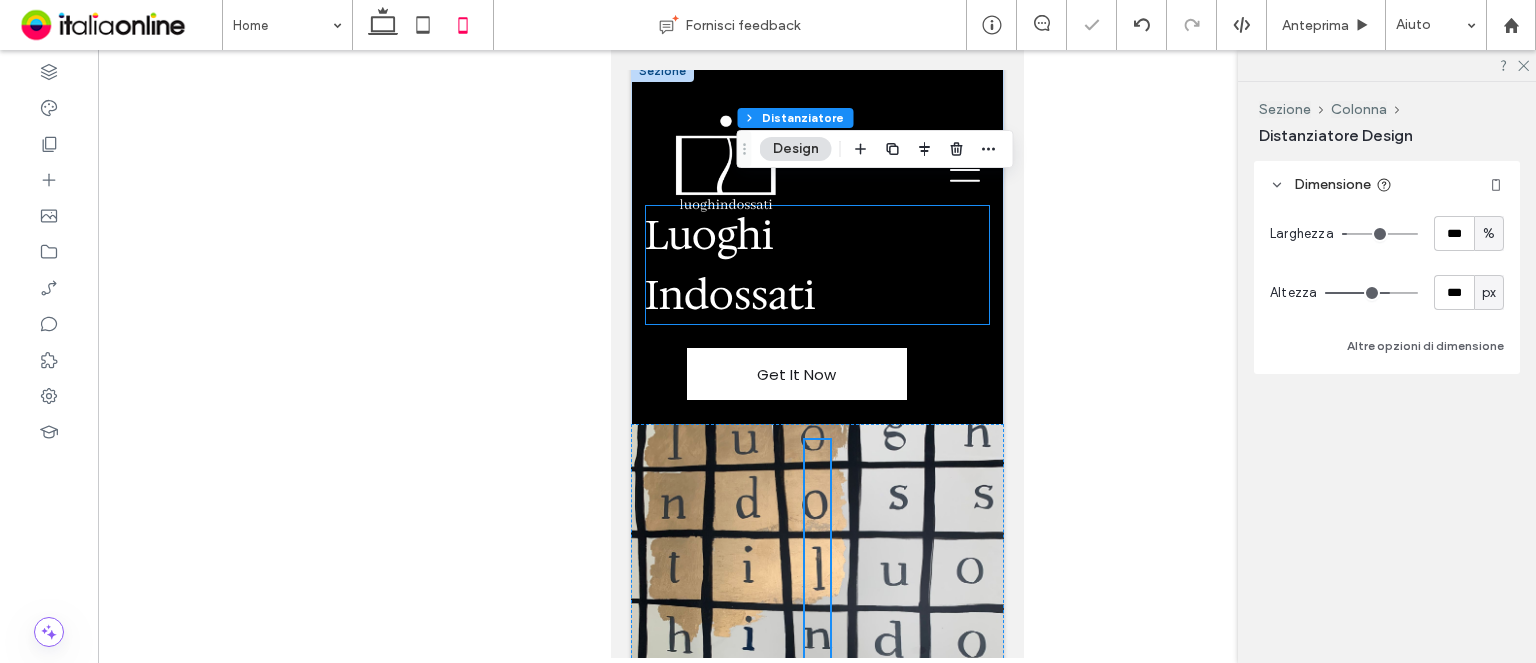 scroll, scrollTop: 0, scrollLeft: 0, axis: both 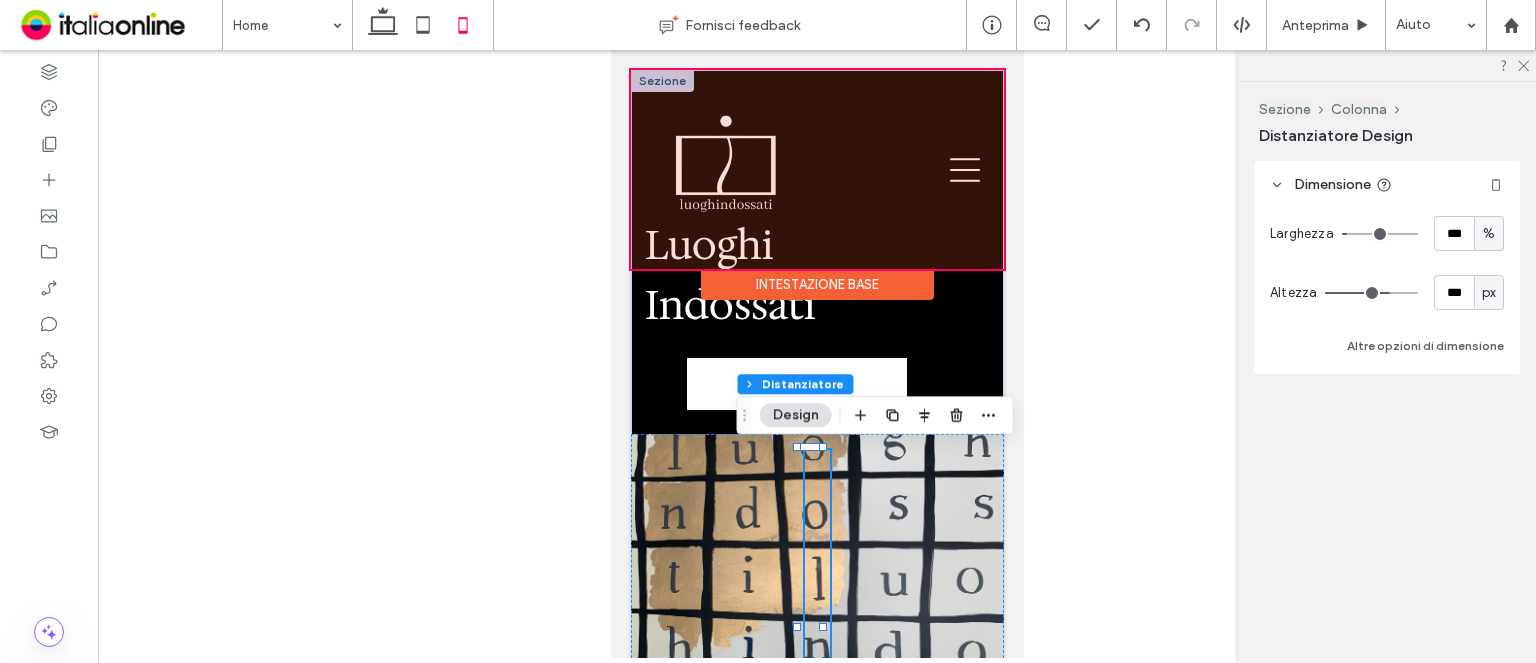 click at bounding box center [816, 169] 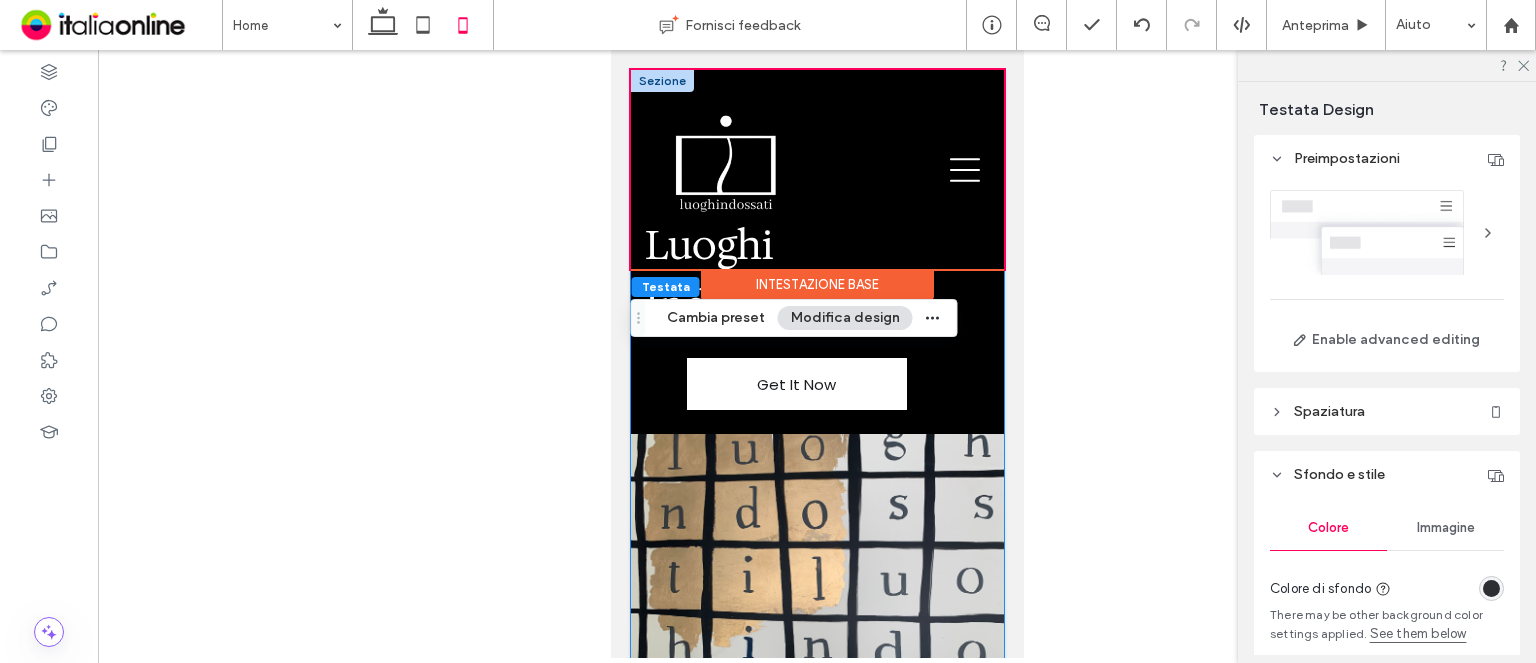 click on "Luoghi Indossati
Get It Now" at bounding box center [816, 499] 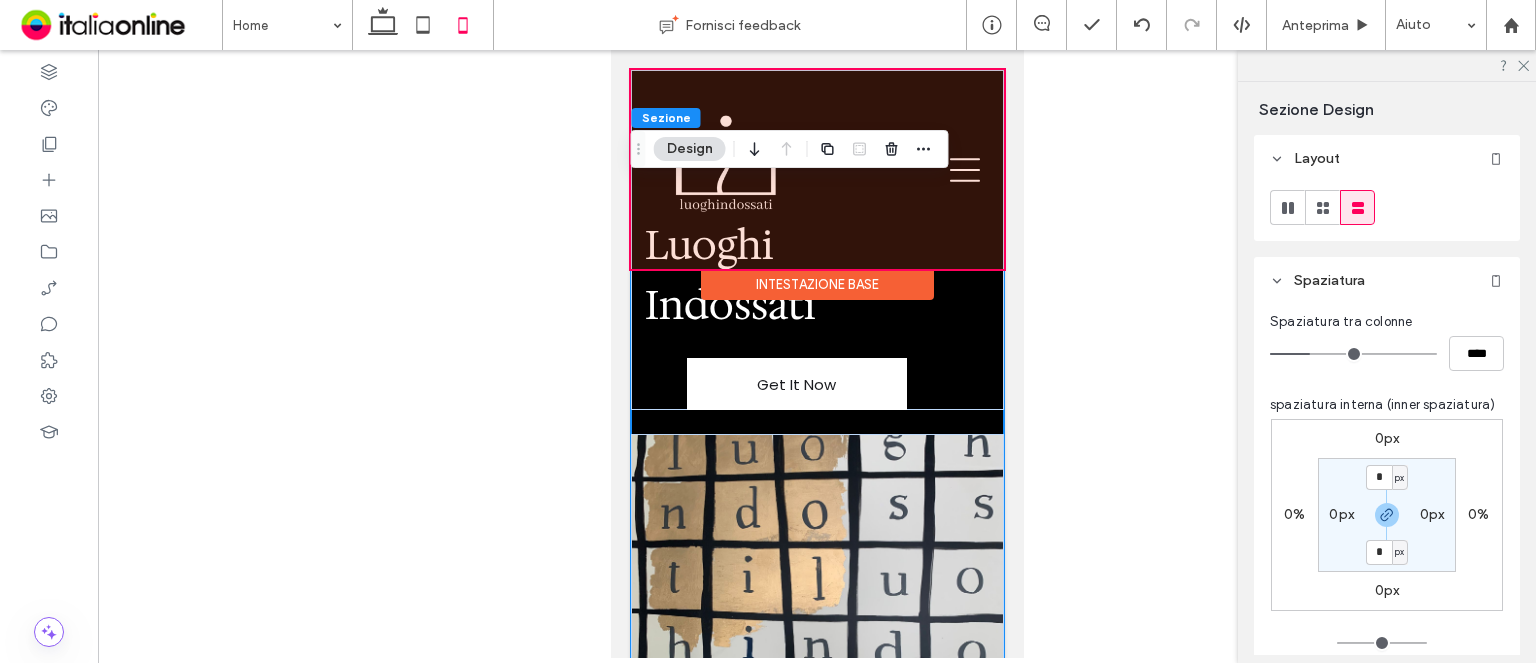 click at bounding box center (816, 169) 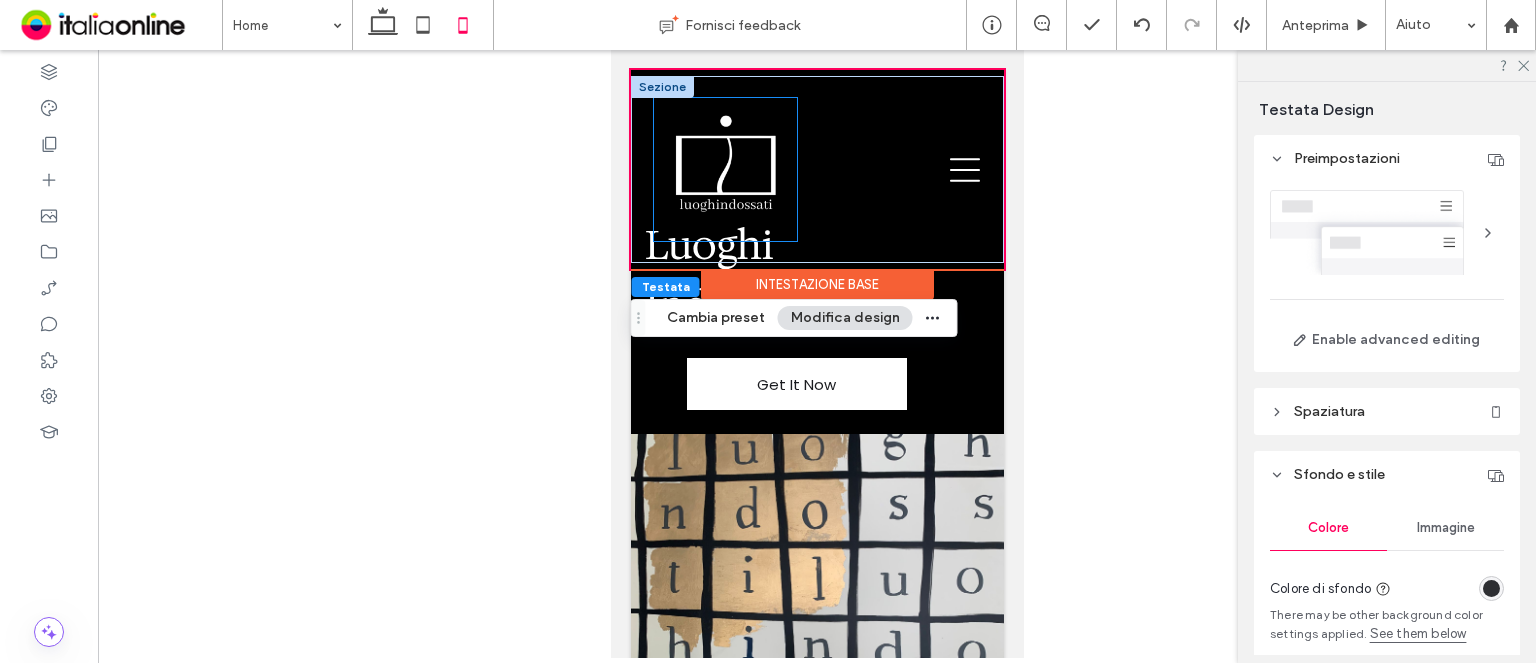 click at bounding box center [724, 169] 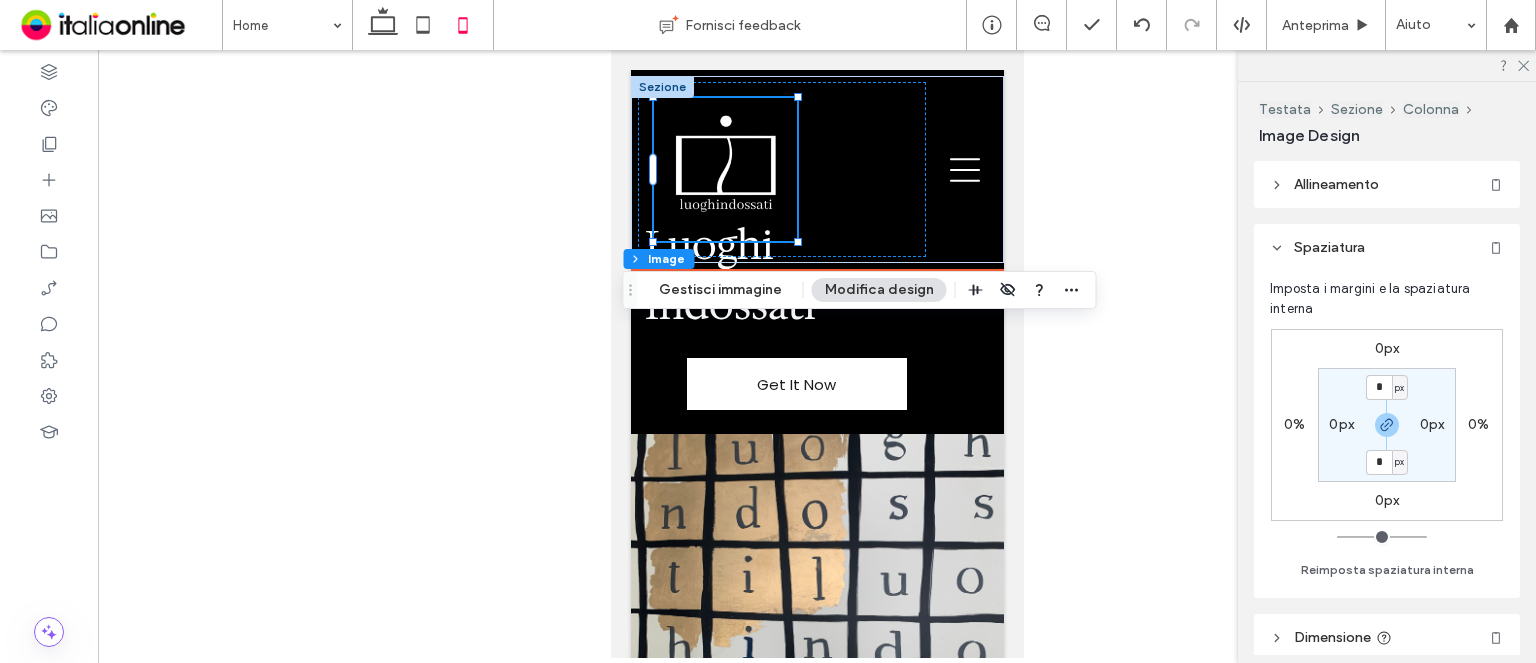 click at bounding box center (724, 169) 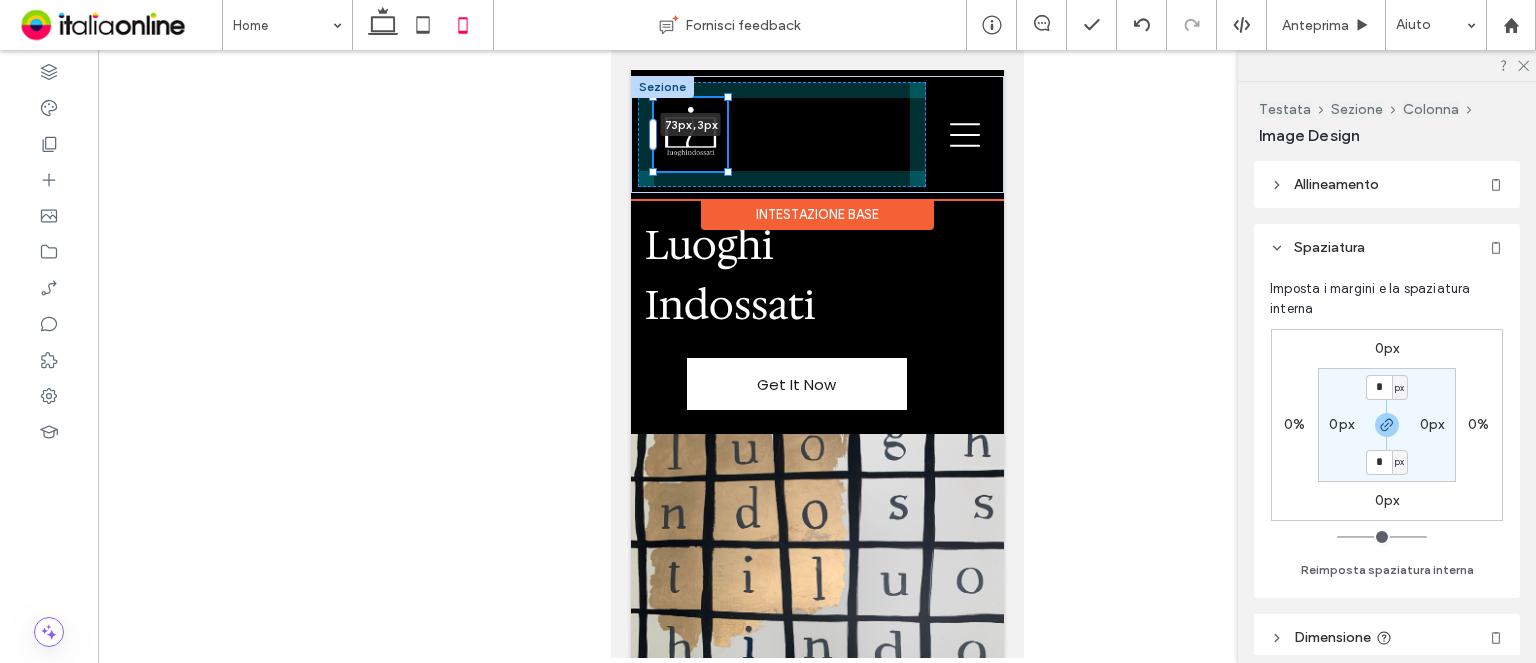 drag, startPoint x: 797, startPoint y: 243, endPoint x: 745, endPoint y: 155, distance: 102.21546 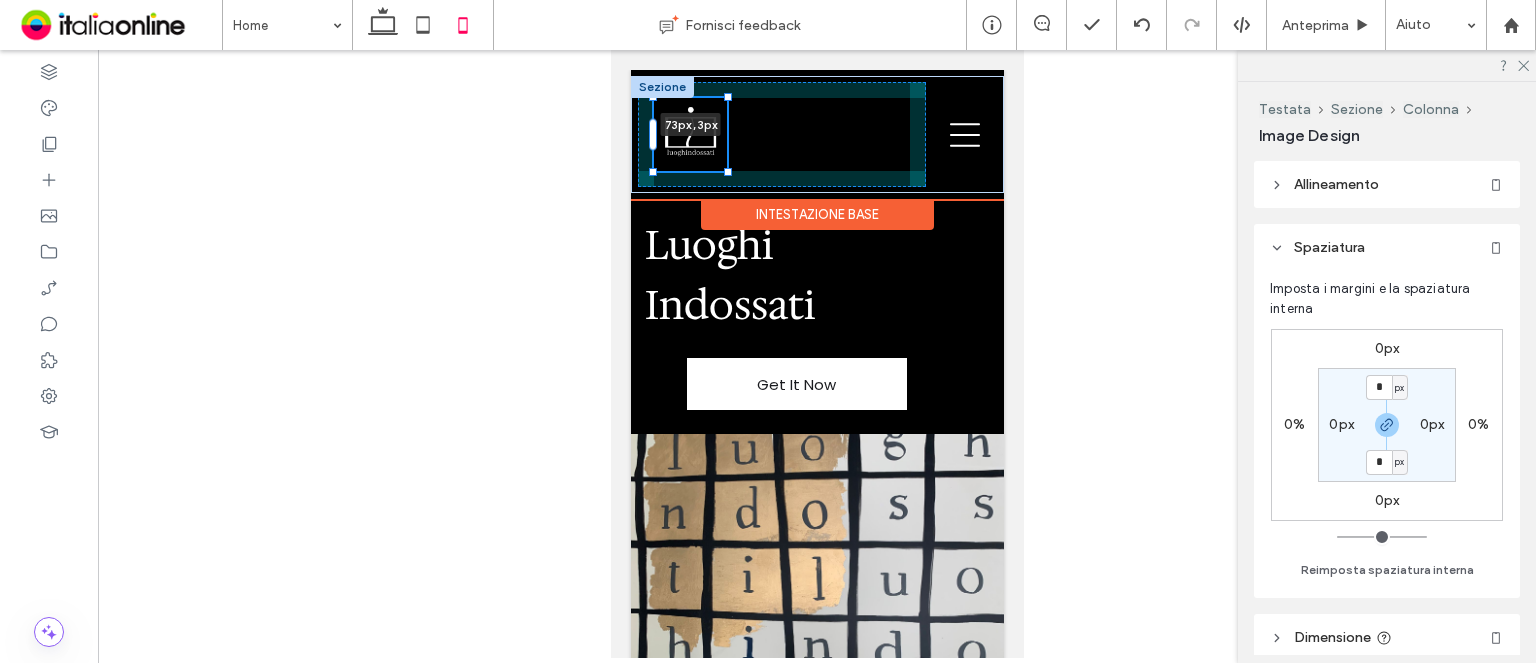 click on "73px , 3px" at bounding box center [816, 134] 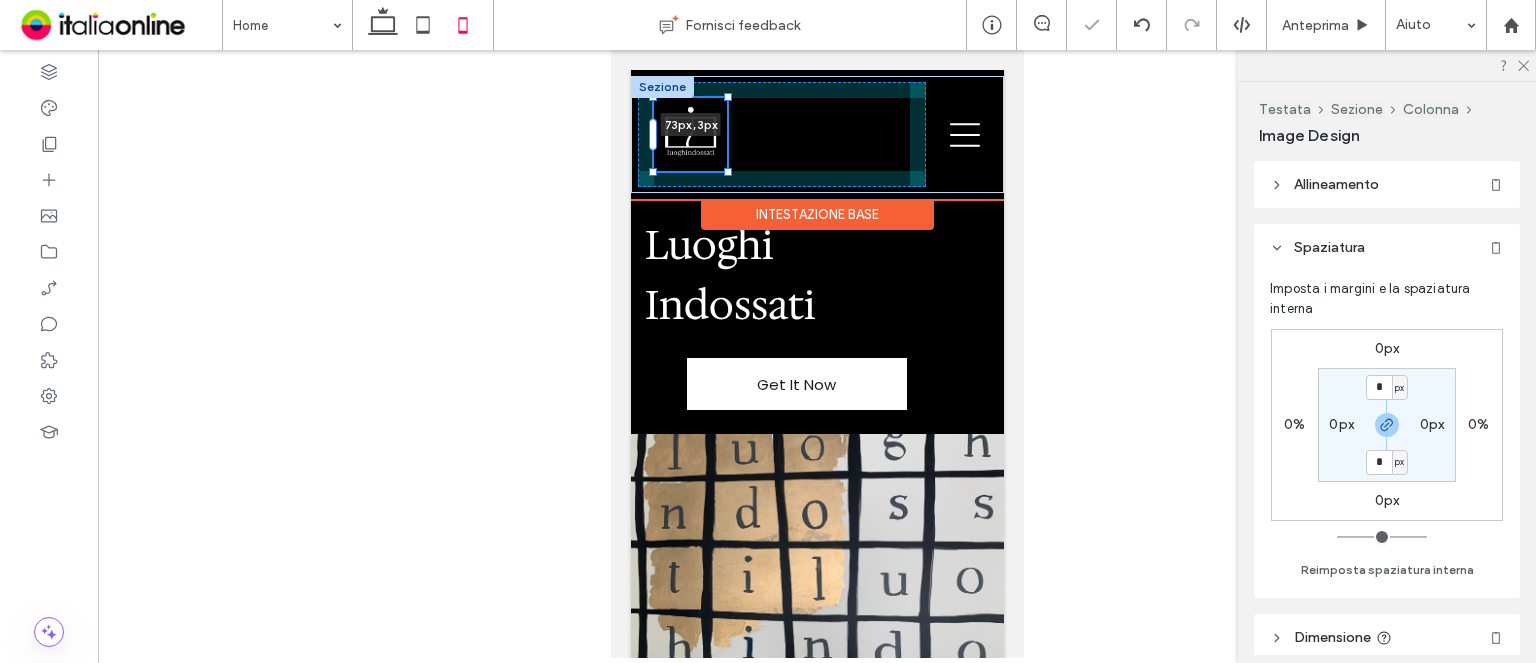type on "**" 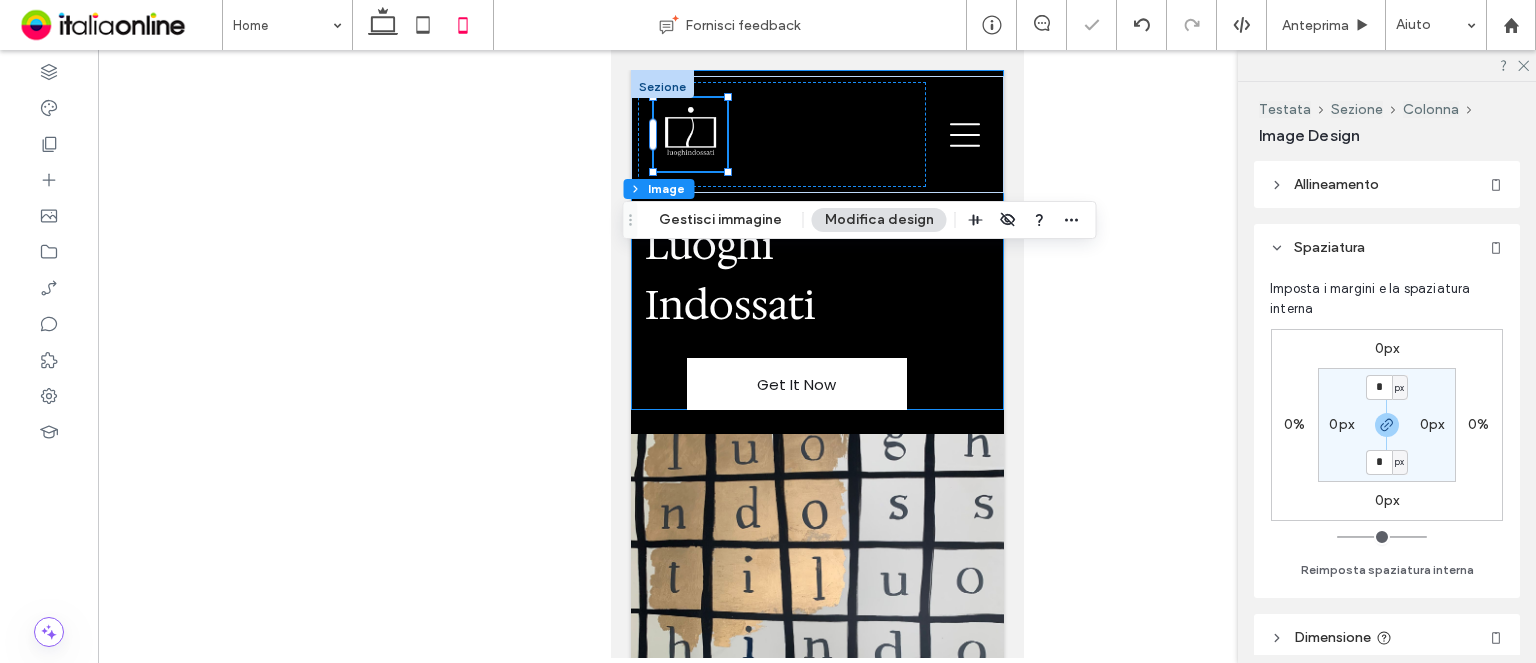 click on "Luoghi Indossati
Get It Now" at bounding box center [816, 240] 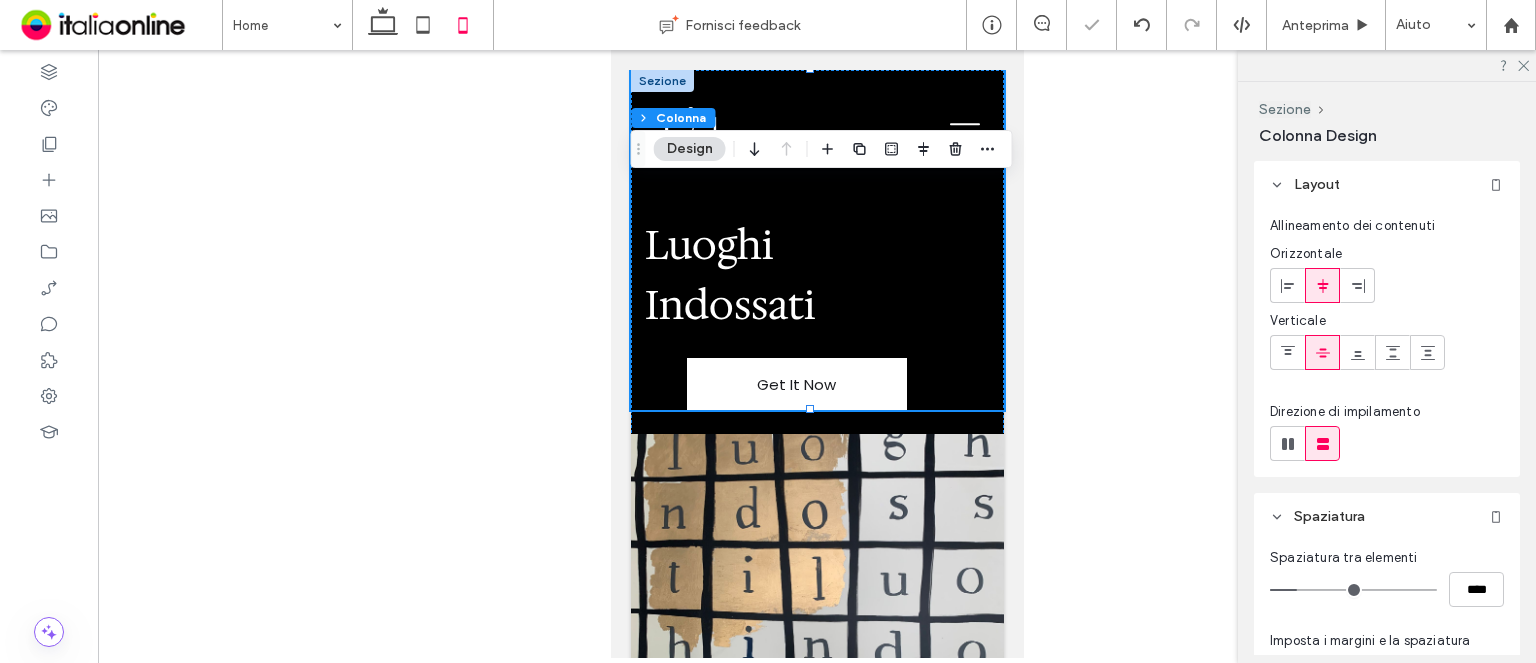 click on "Luoghi Indossati
Get It Now" at bounding box center (816, 240) 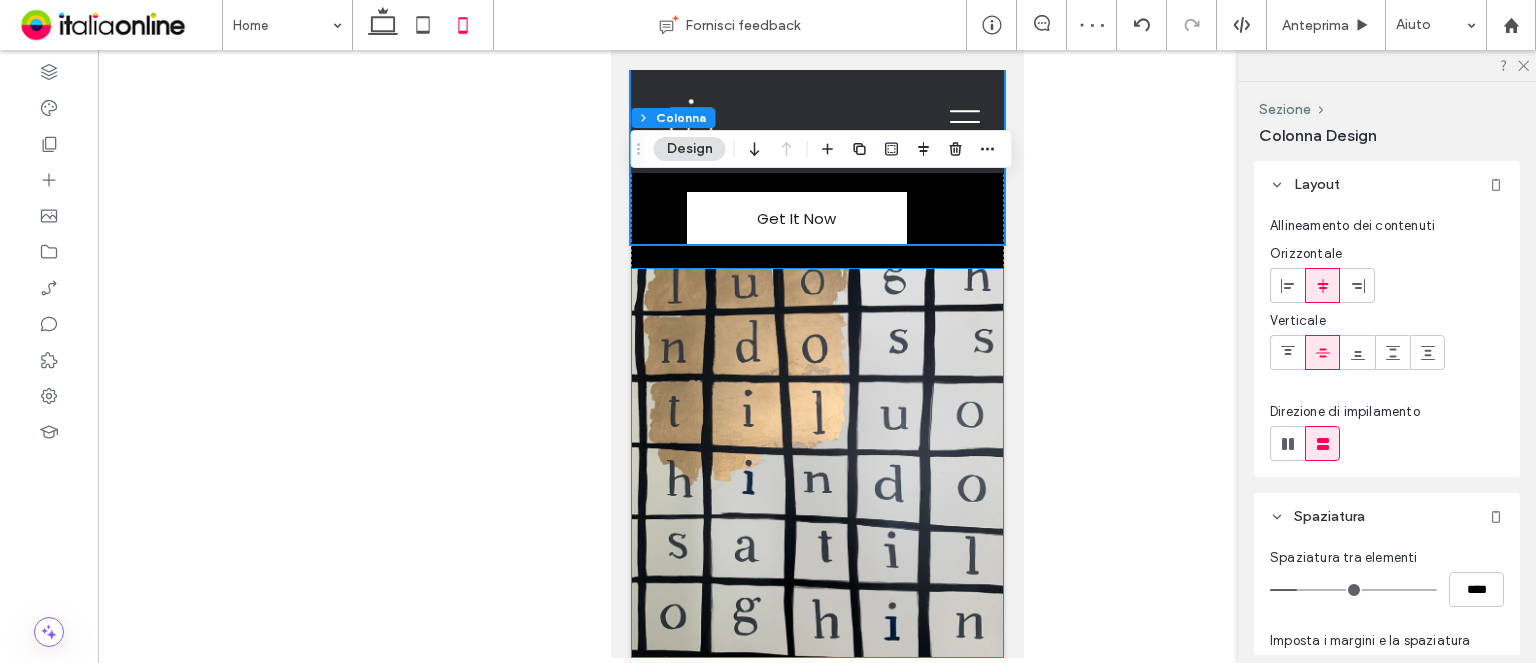 scroll, scrollTop: 200, scrollLeft: 0, axis: vertical 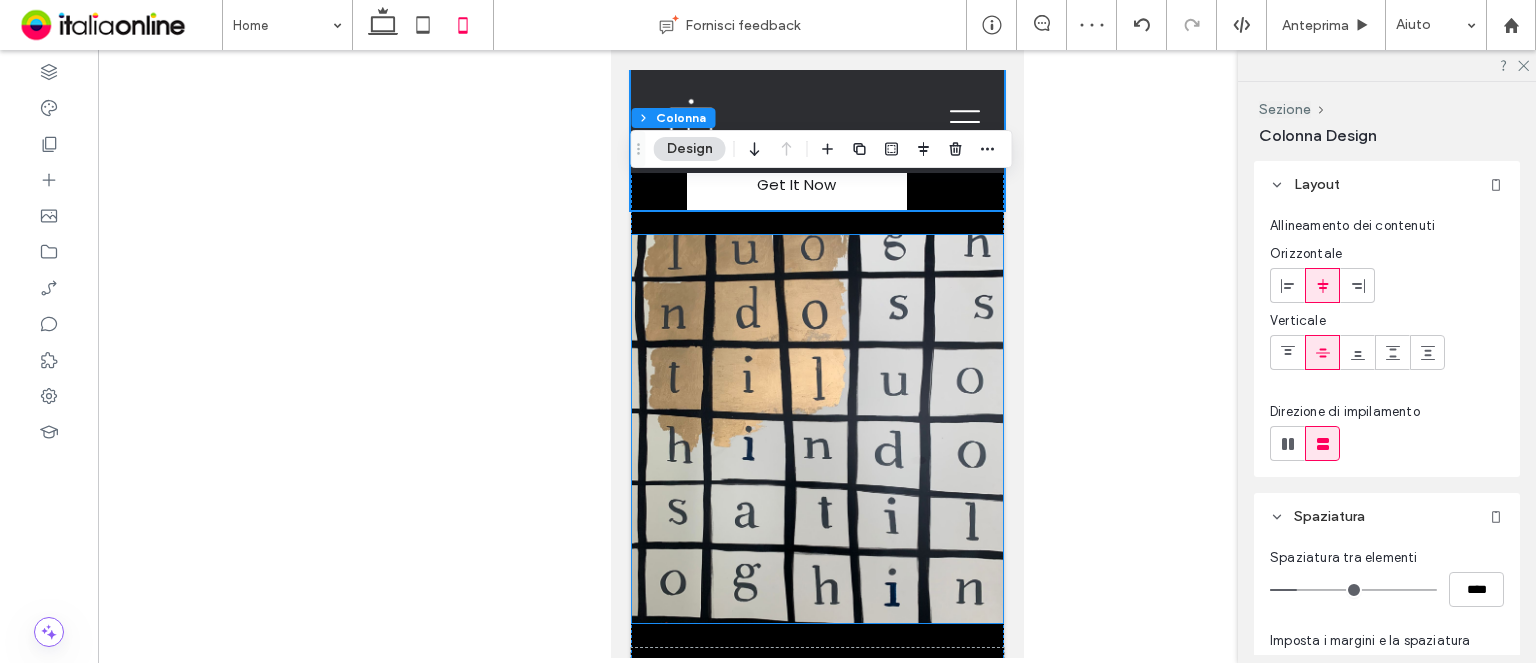 click at bounding box center (816, 429) 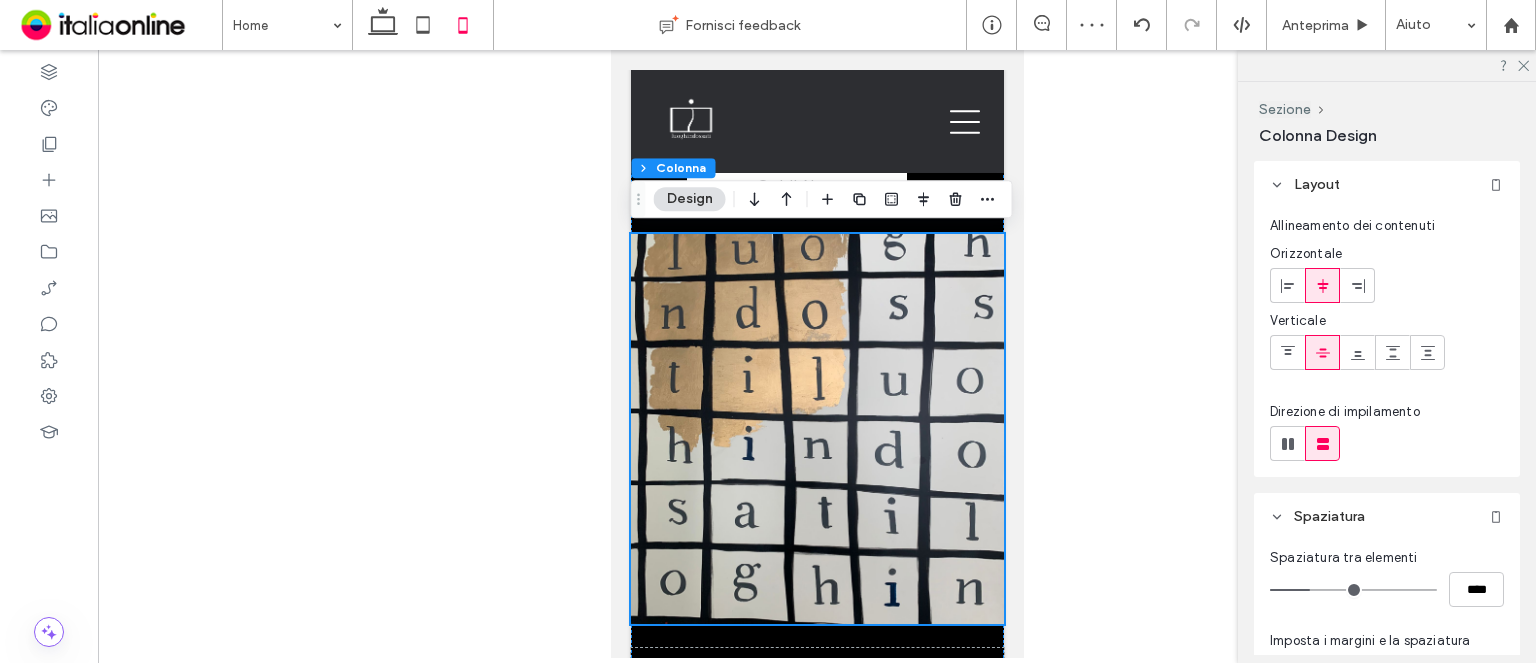 scroll, scrollTop: 0, scrollLeft: 0, axis: both 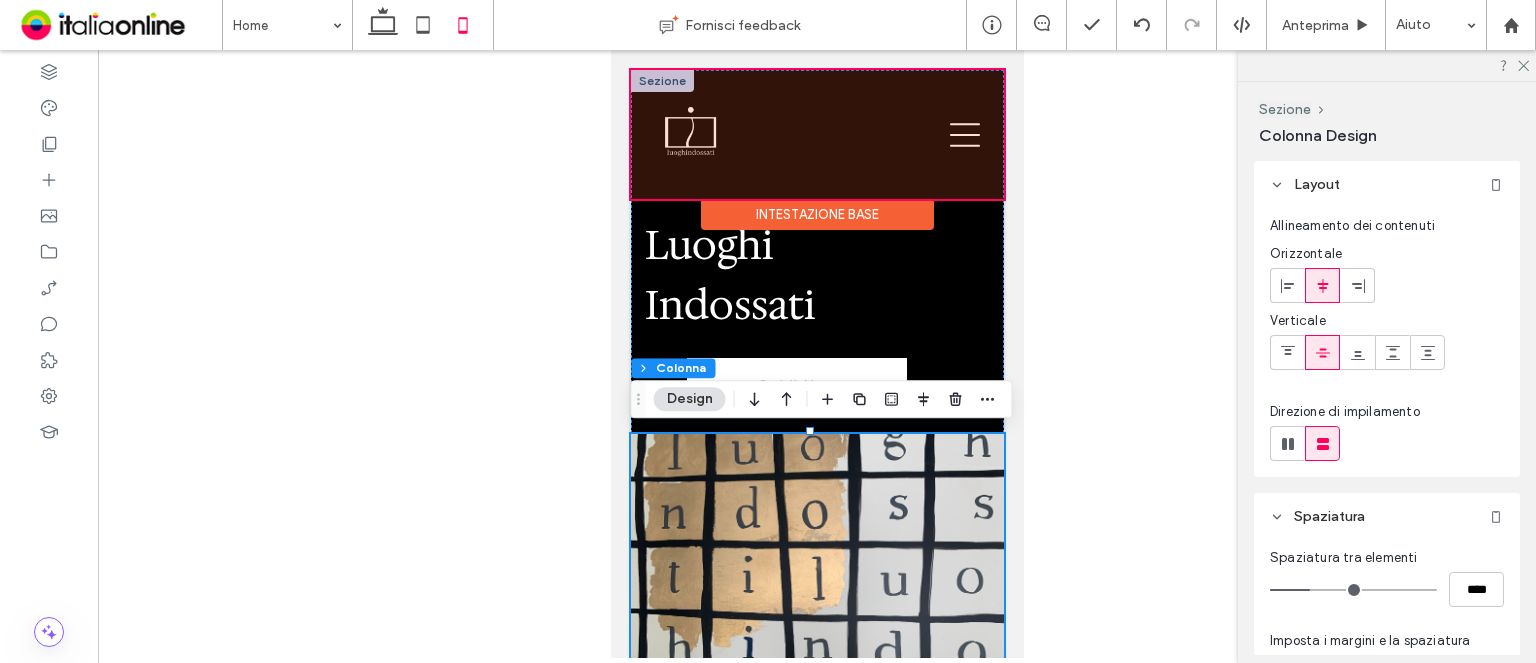 click at bounding box center (816, 134) 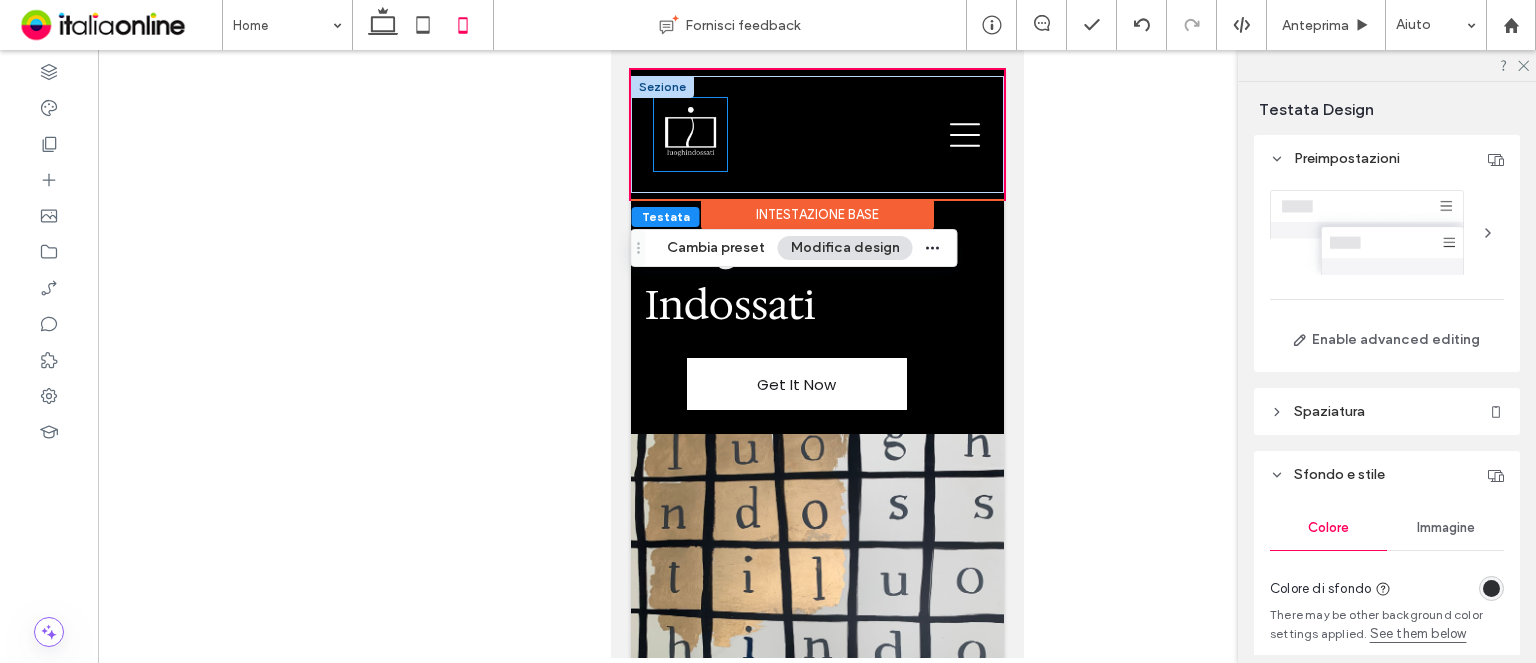 drag, startPoint x: 701, startPoint y: 135, endPoint x: 718, endPoint y: 153, distance: 24.758837 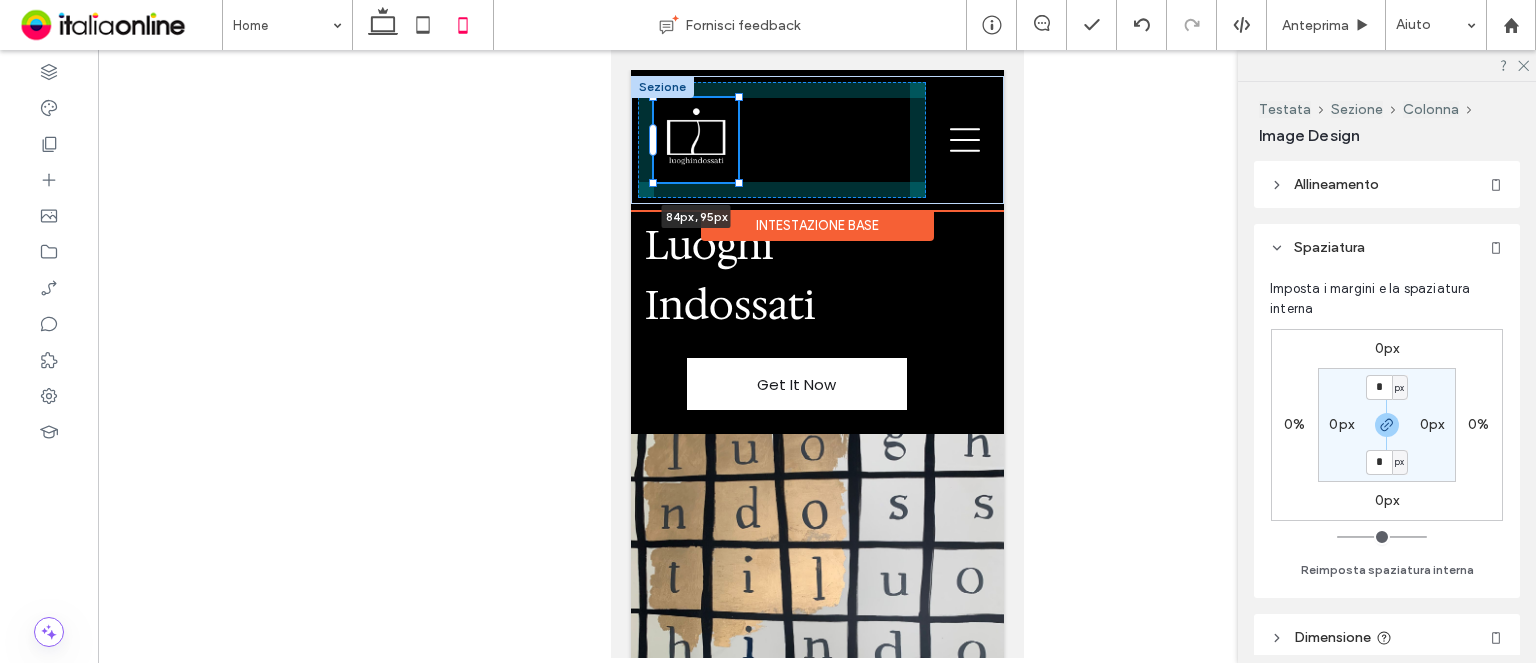 drag, startPoint x: 723, startPoint y: 175, endPoint x: 732, endPoint y: 187, distance: 15 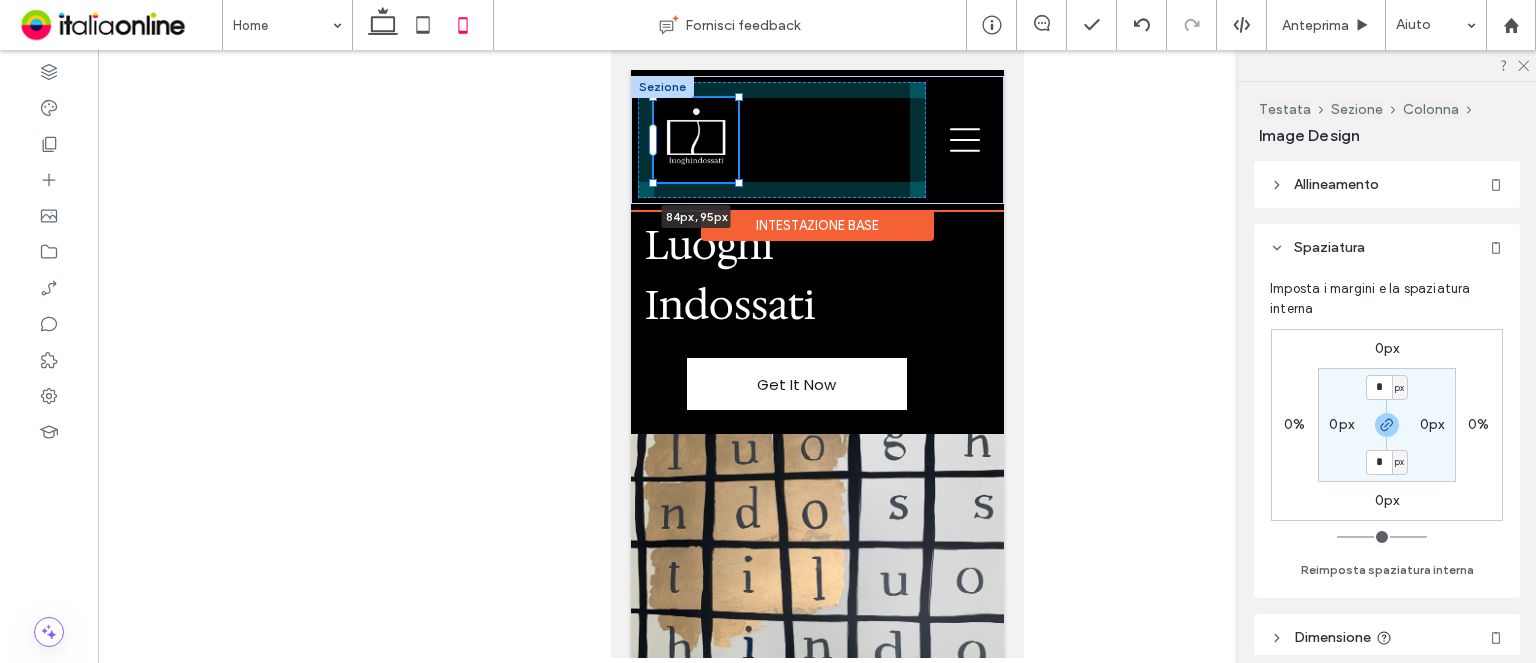 click on "84px , 95px" at bounding box center [816, 140] 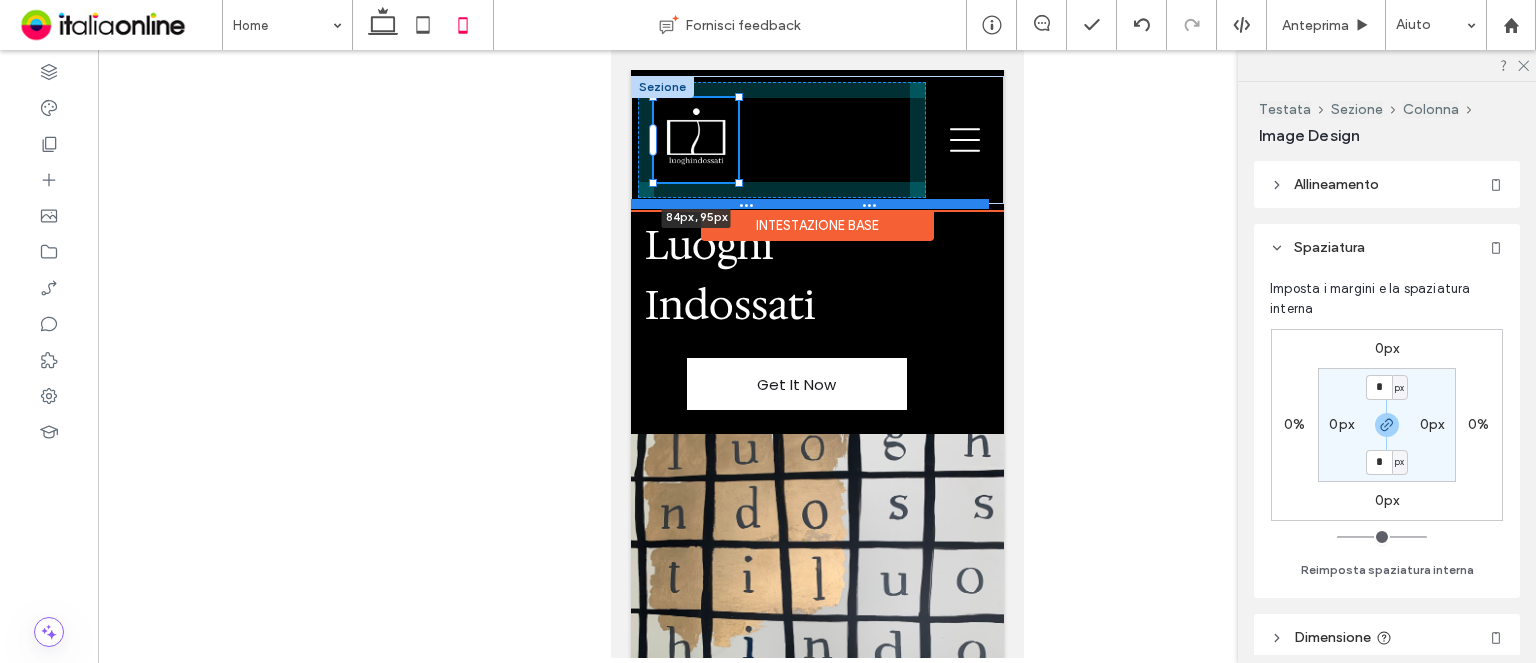 type on "**" 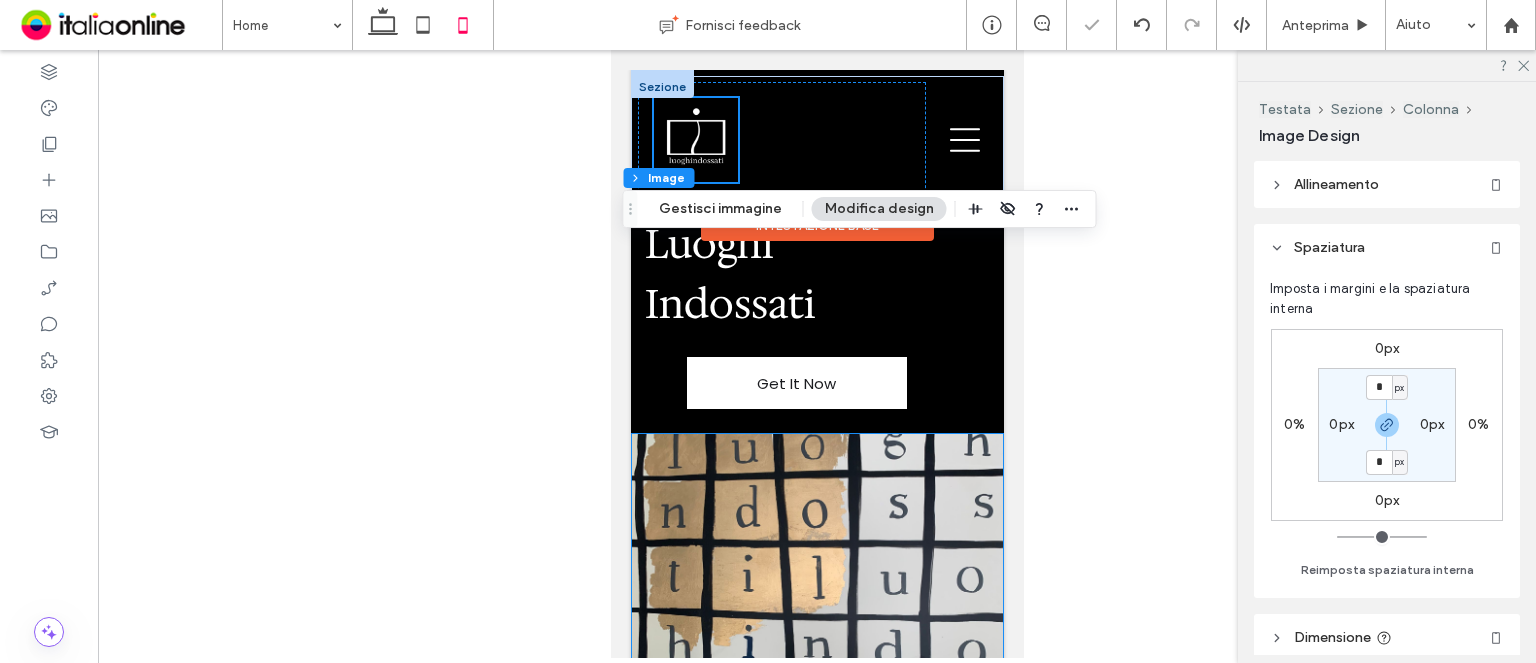 scroll, scrollTop: 0, scrollLeft: 0, axis: both 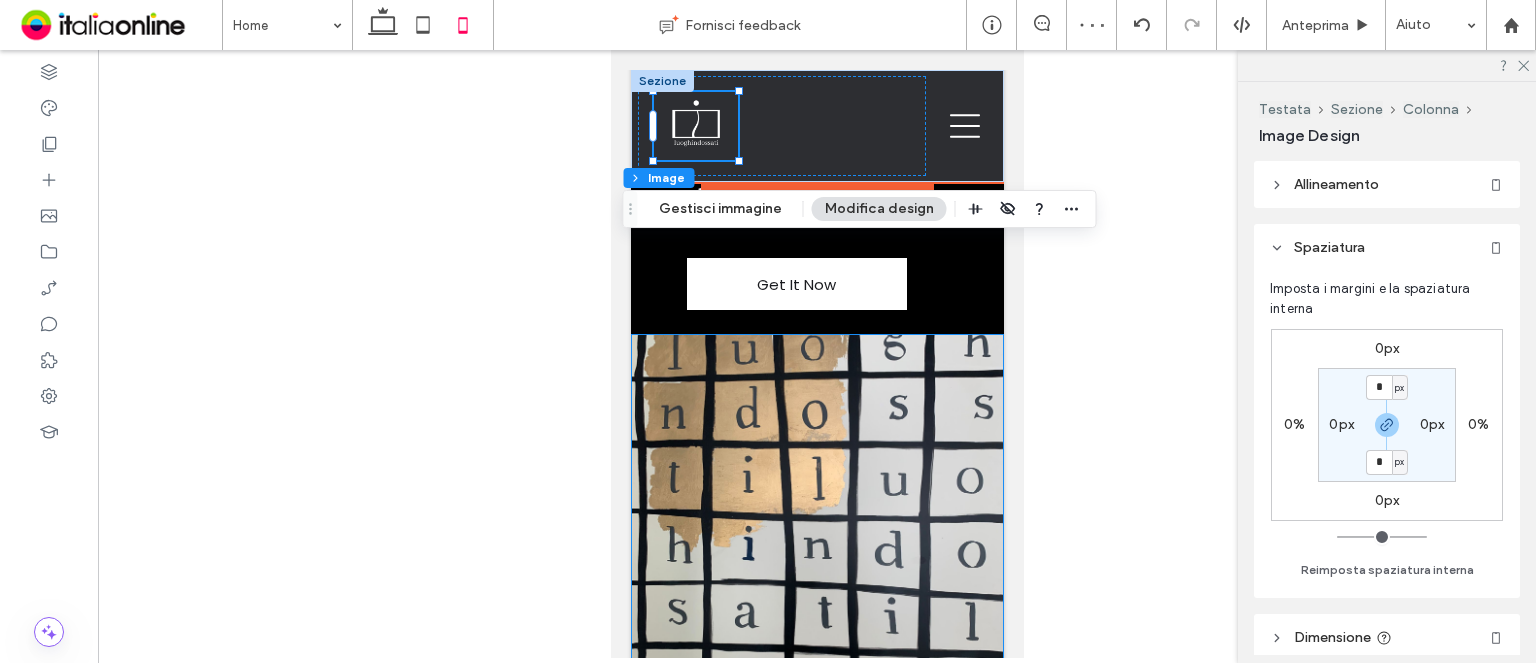 click at bounding box center [816, 529] 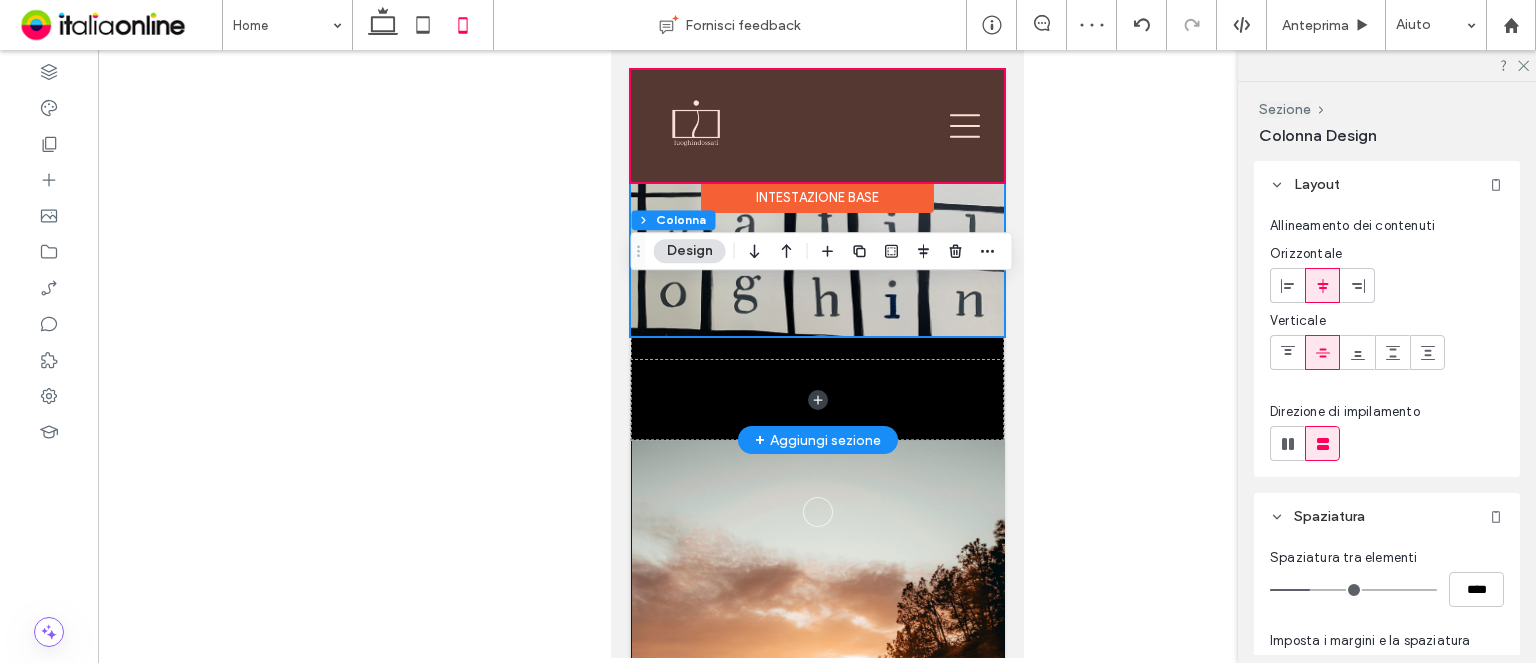 scroll, scrollTop: 500, scrollLeft: 0, axis: vertical 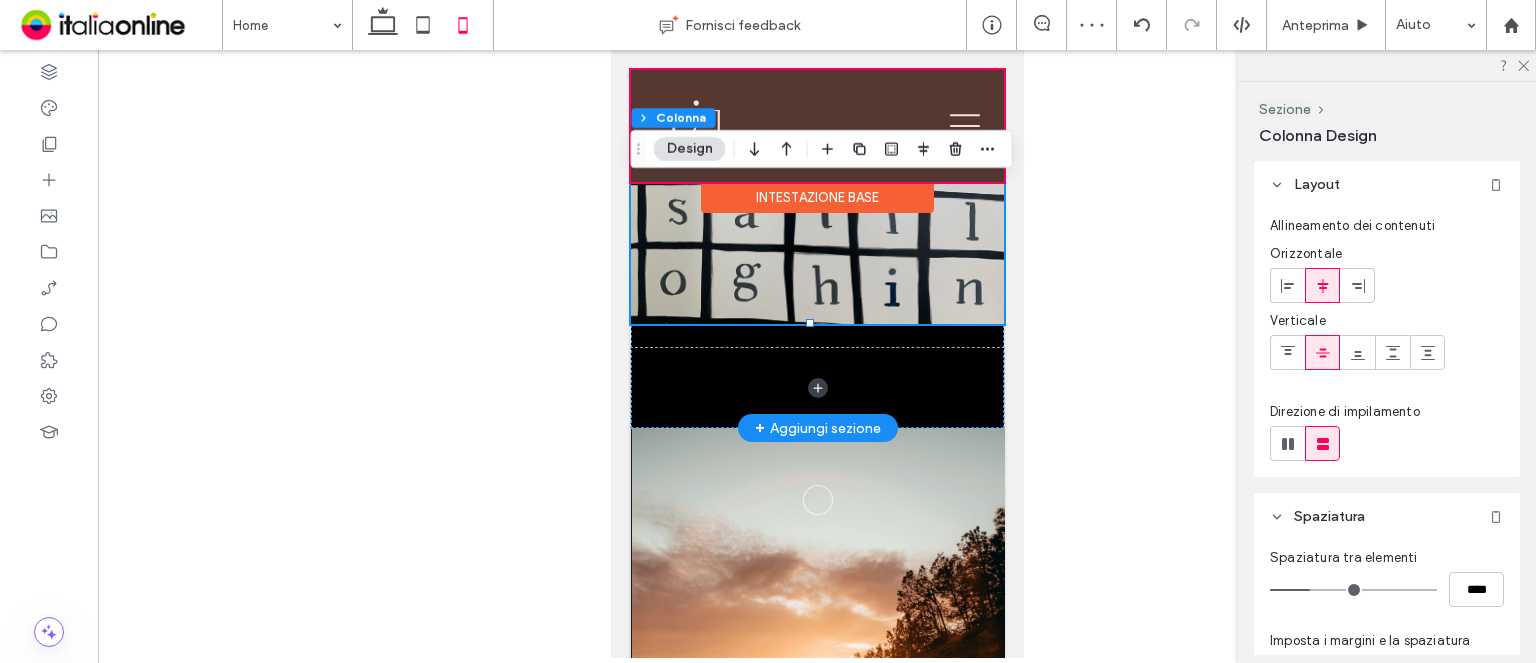click on "+ Aggiungi sezione" at bounding box center [817, 428] 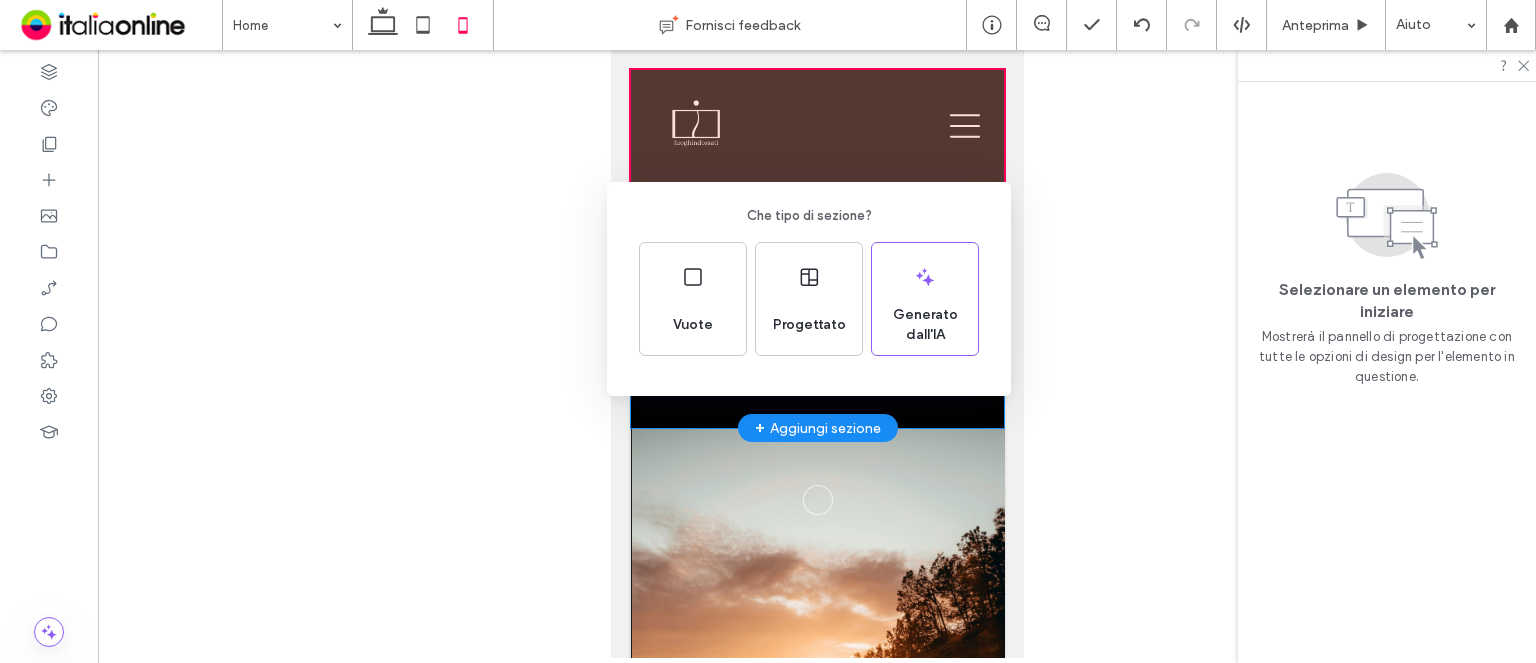click on "Che tipo di sezione? Vuote Progettato Generato dall'IA" at bounding box center [768, 380] 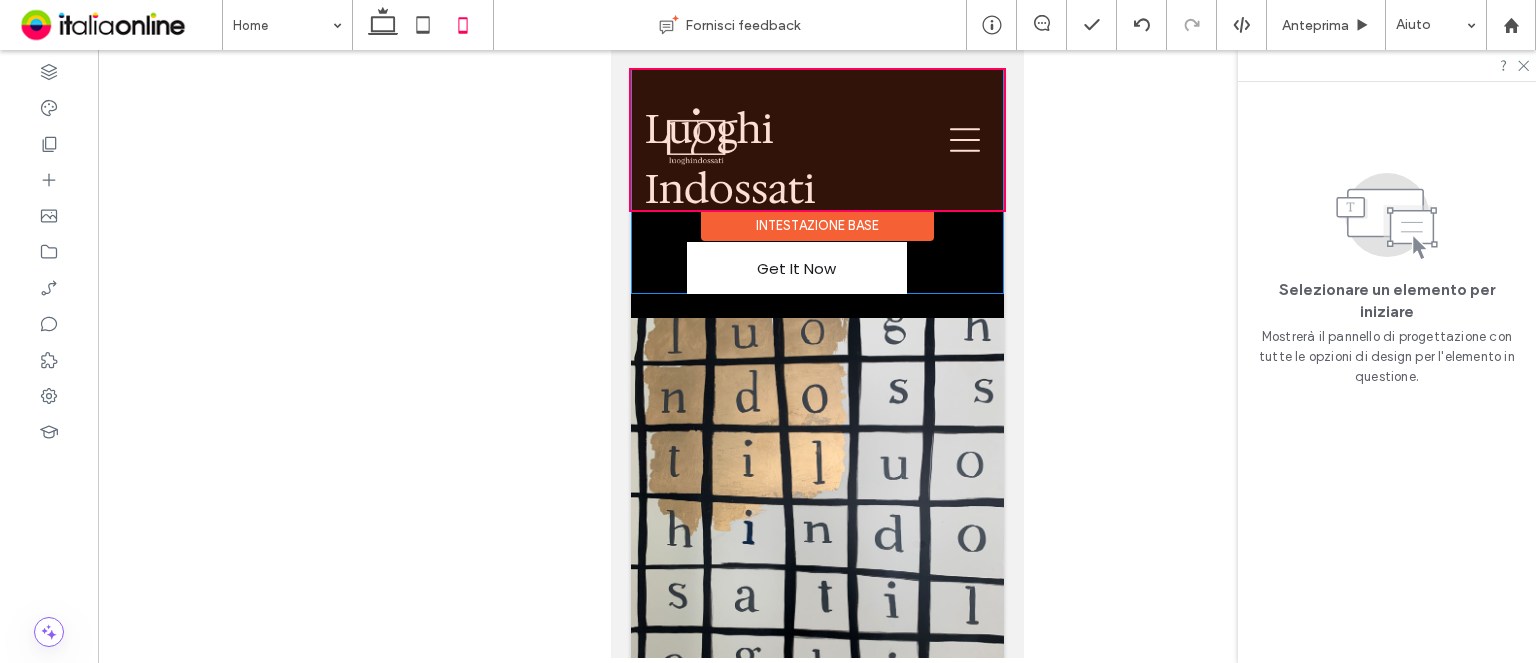 scroll, scrollTop: 0, scrollLeft: 0, axis: both 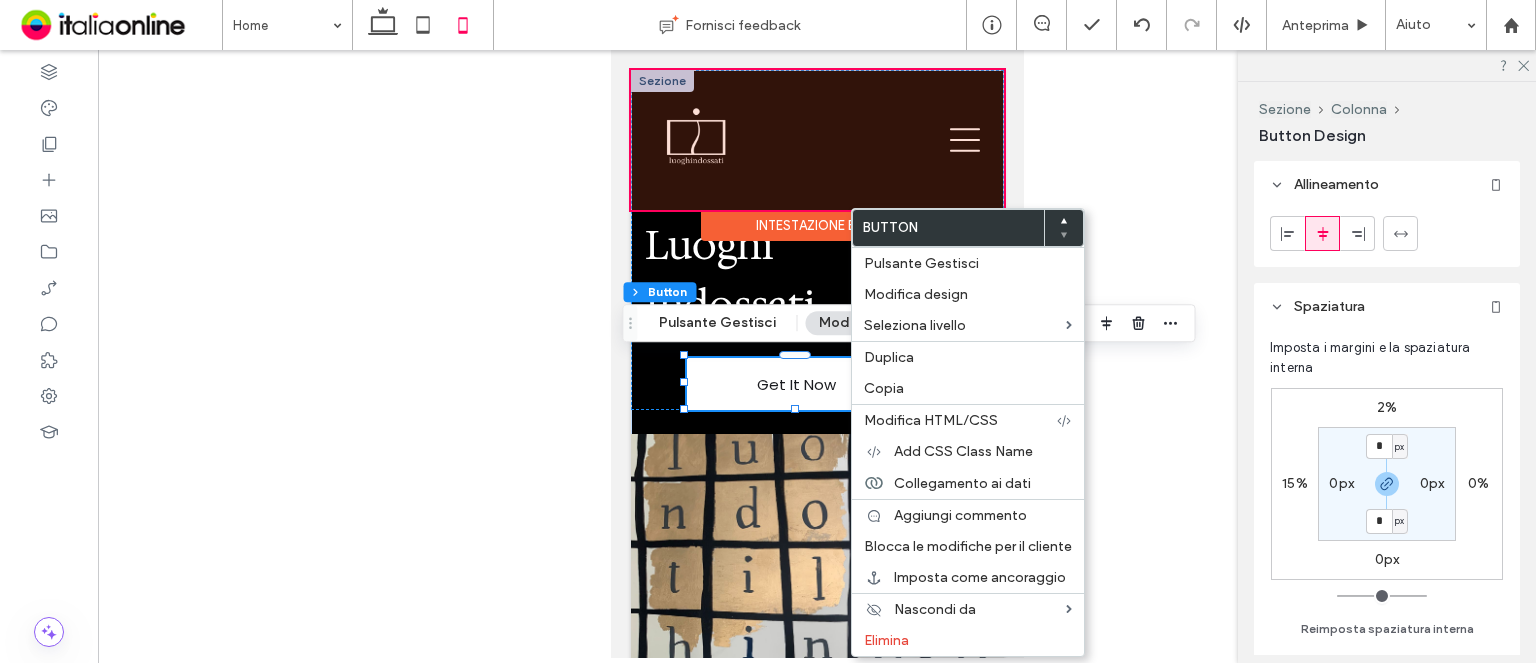 click at bounding box center (816, 140) 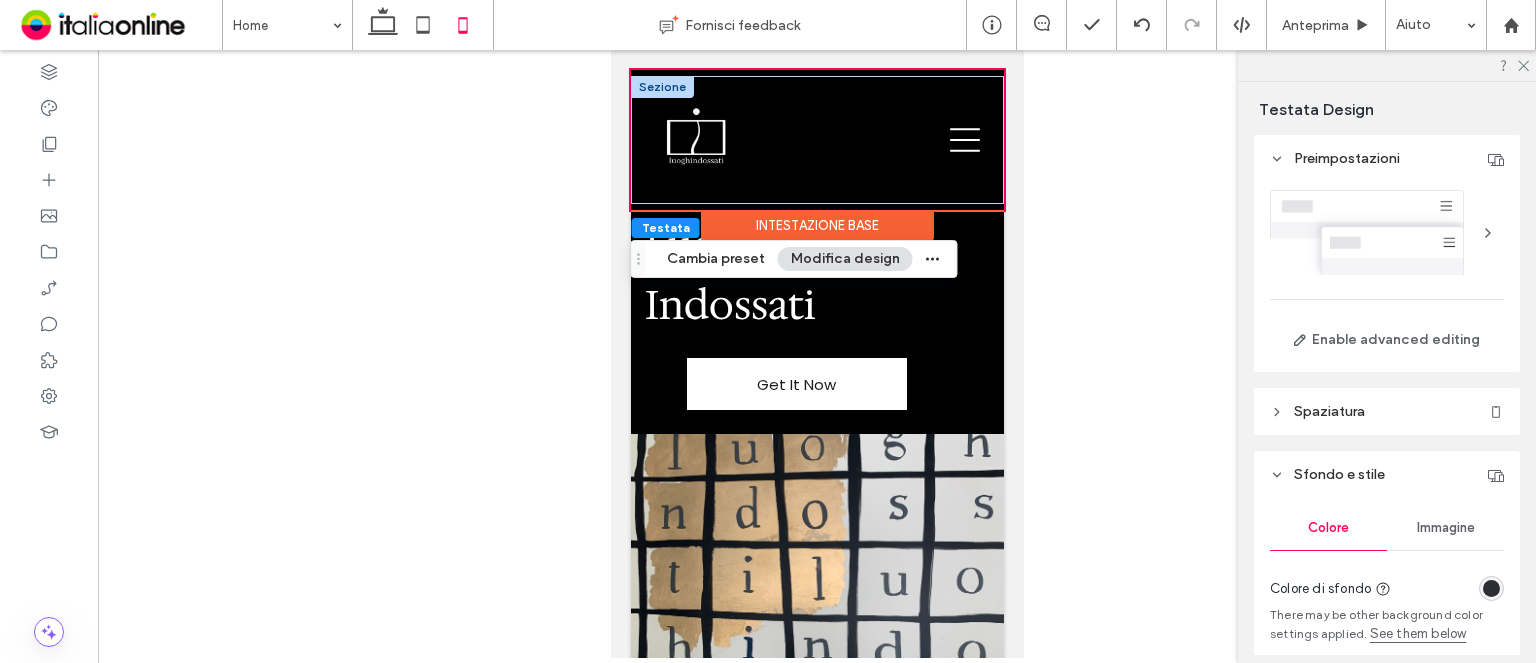 click at bounding box center (817, 354) 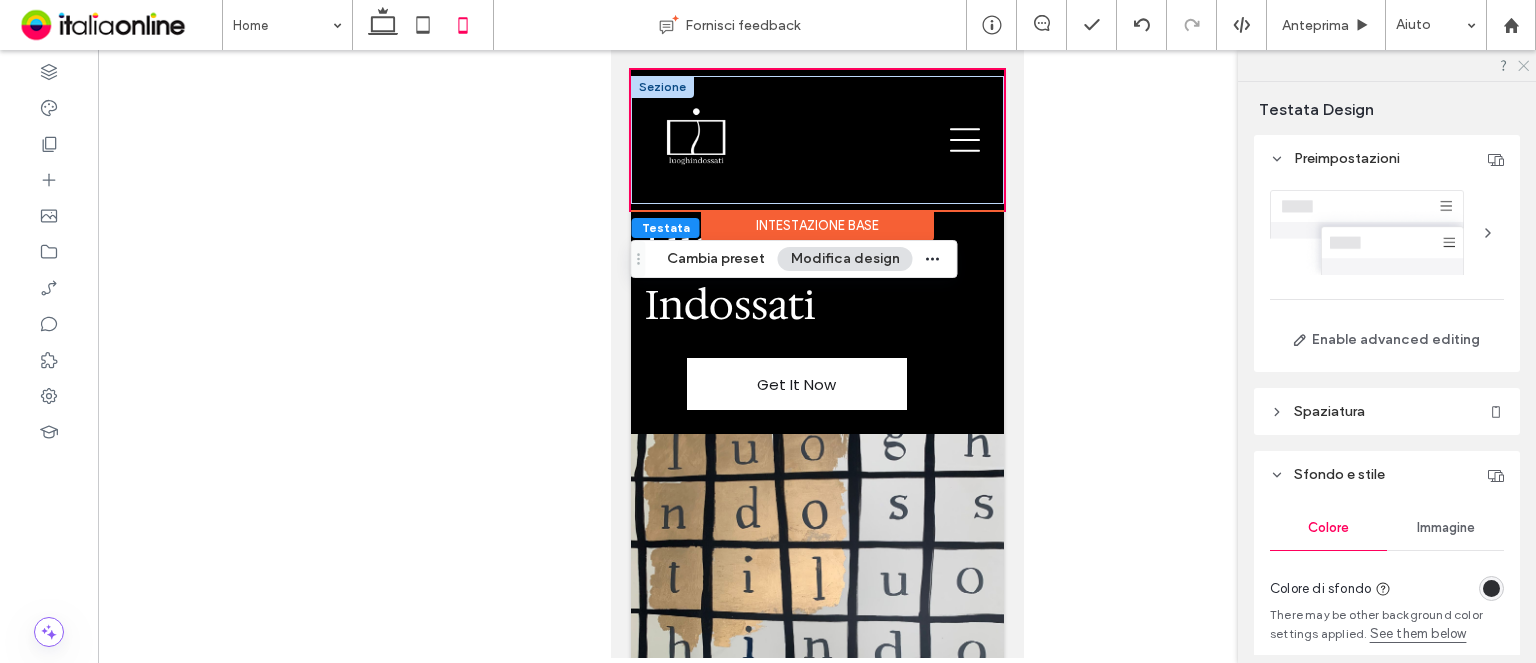 click 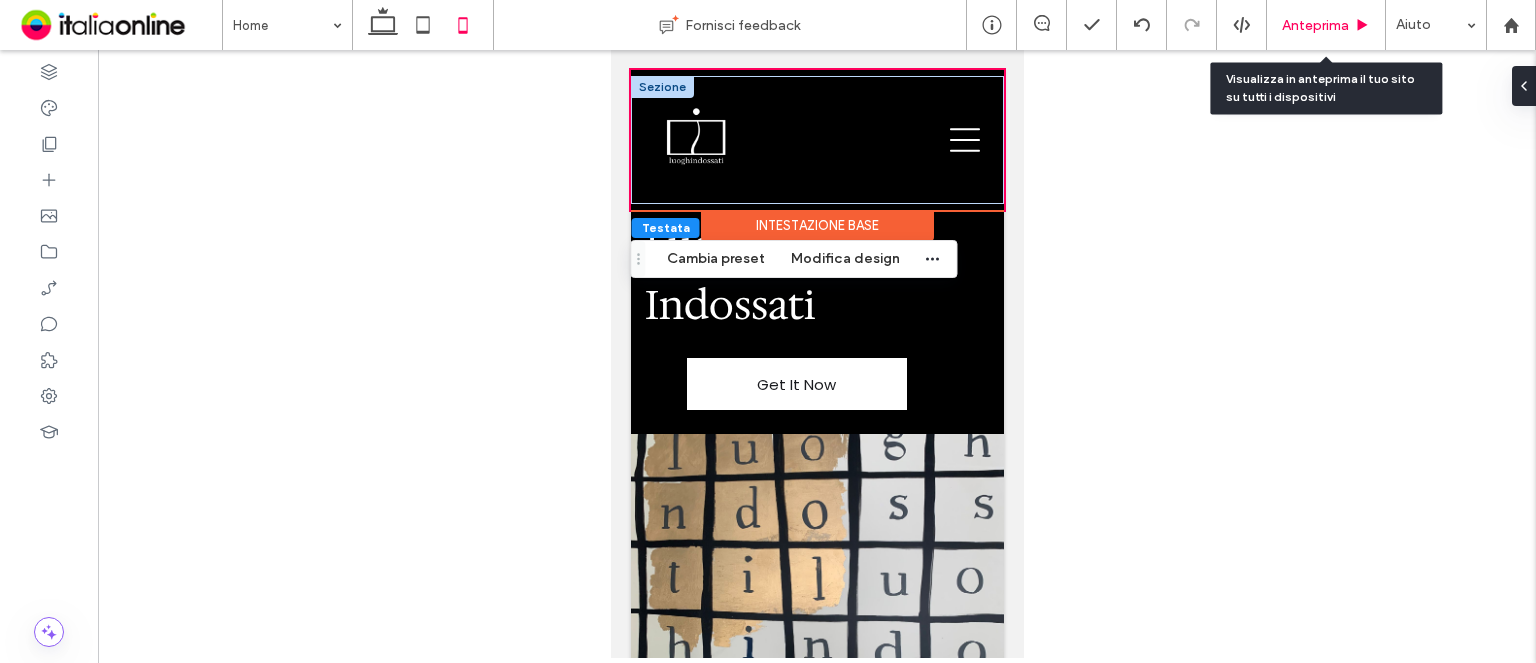 click on "Anteprima" at bounding box center [1315, 25] 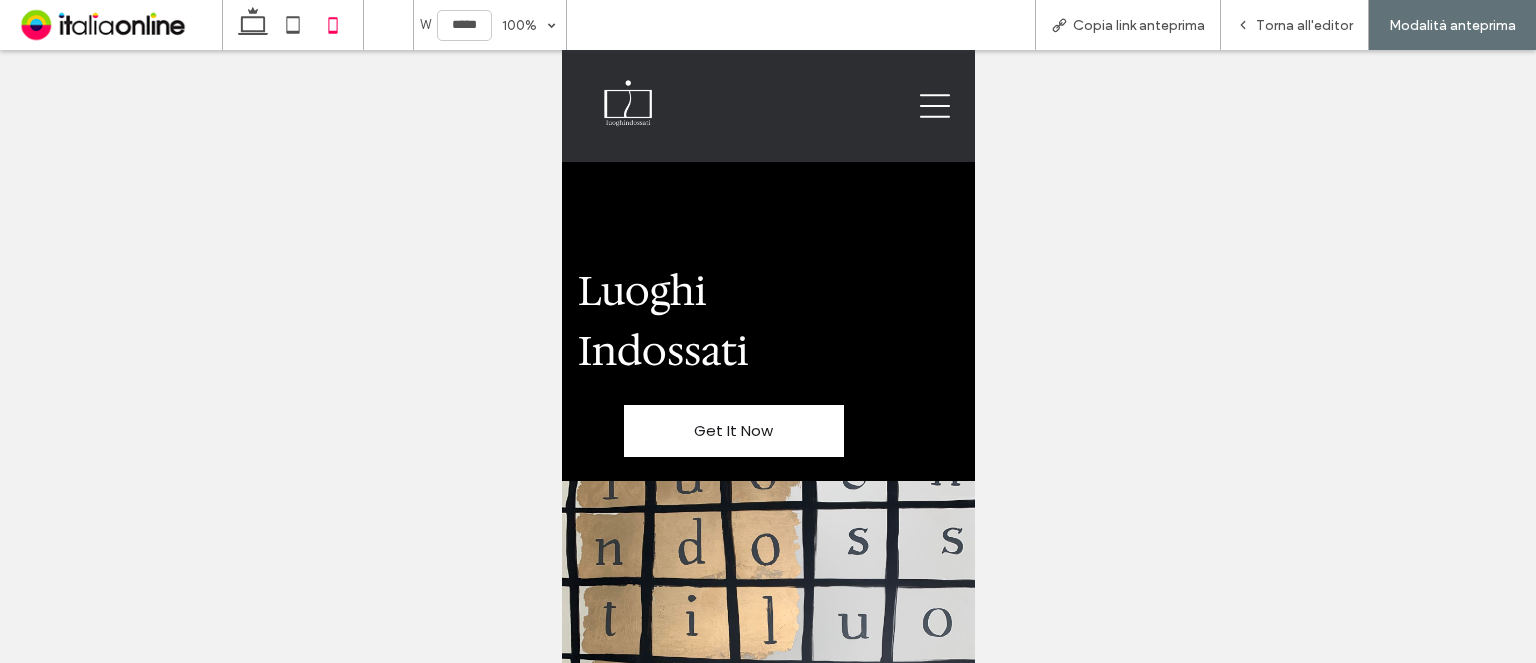 scroll, scrollTop: 0, scrollLeft: 0, axis: both 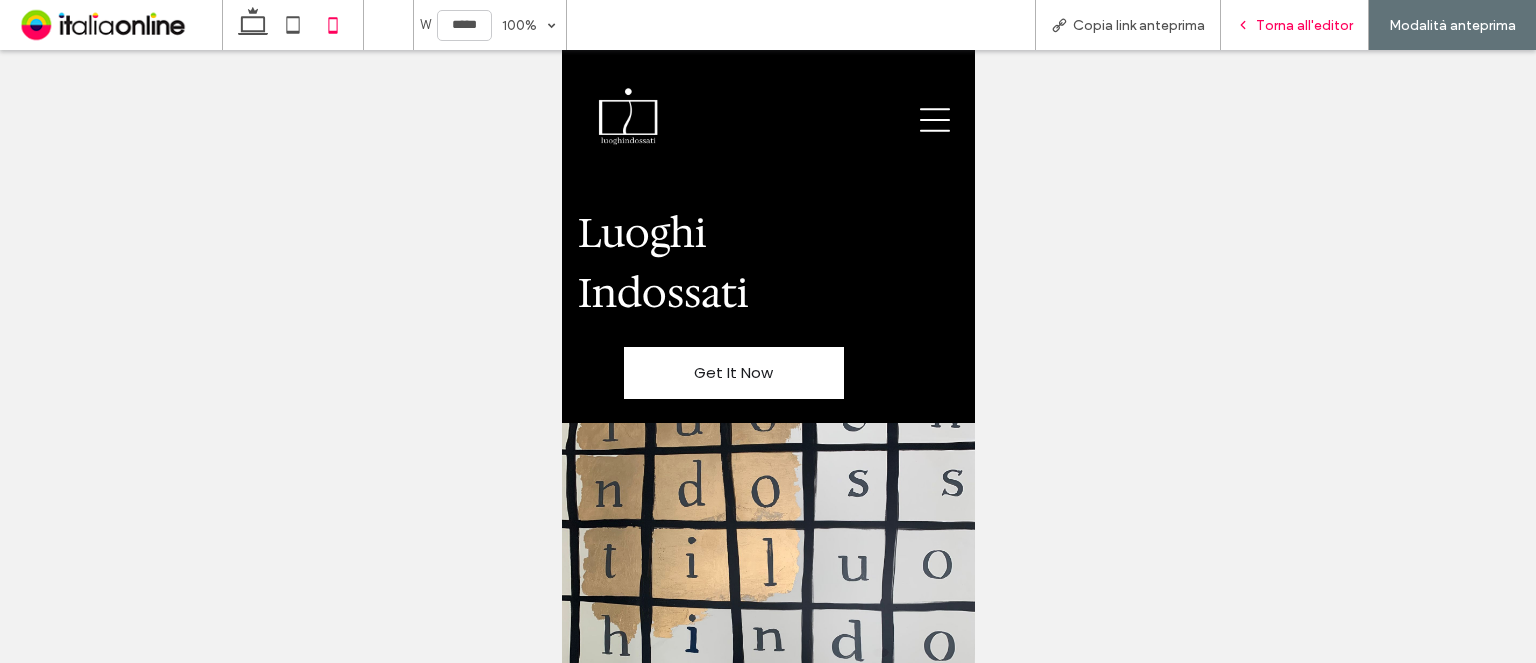 click on "Torna all'editor" at bounding box center [1304, 25] 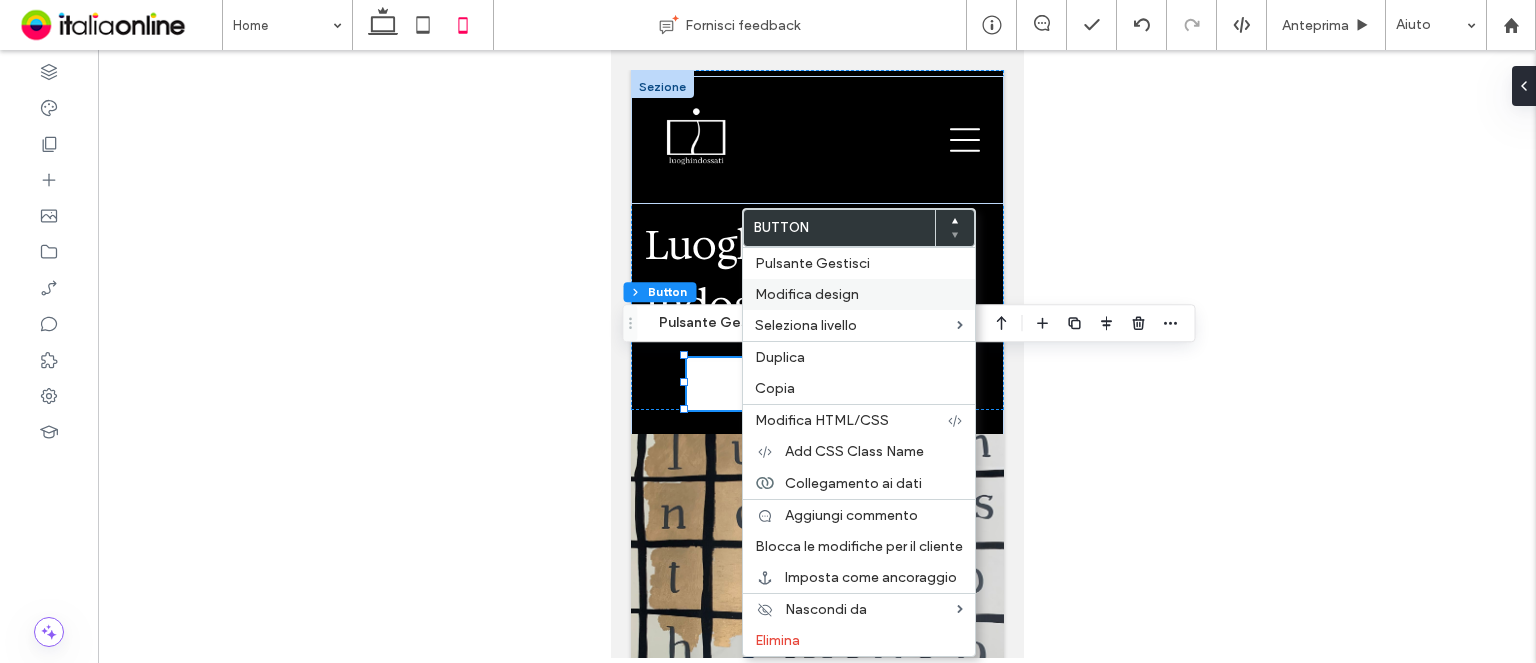 click on "Modifica design" at bounding box center [859, 294] 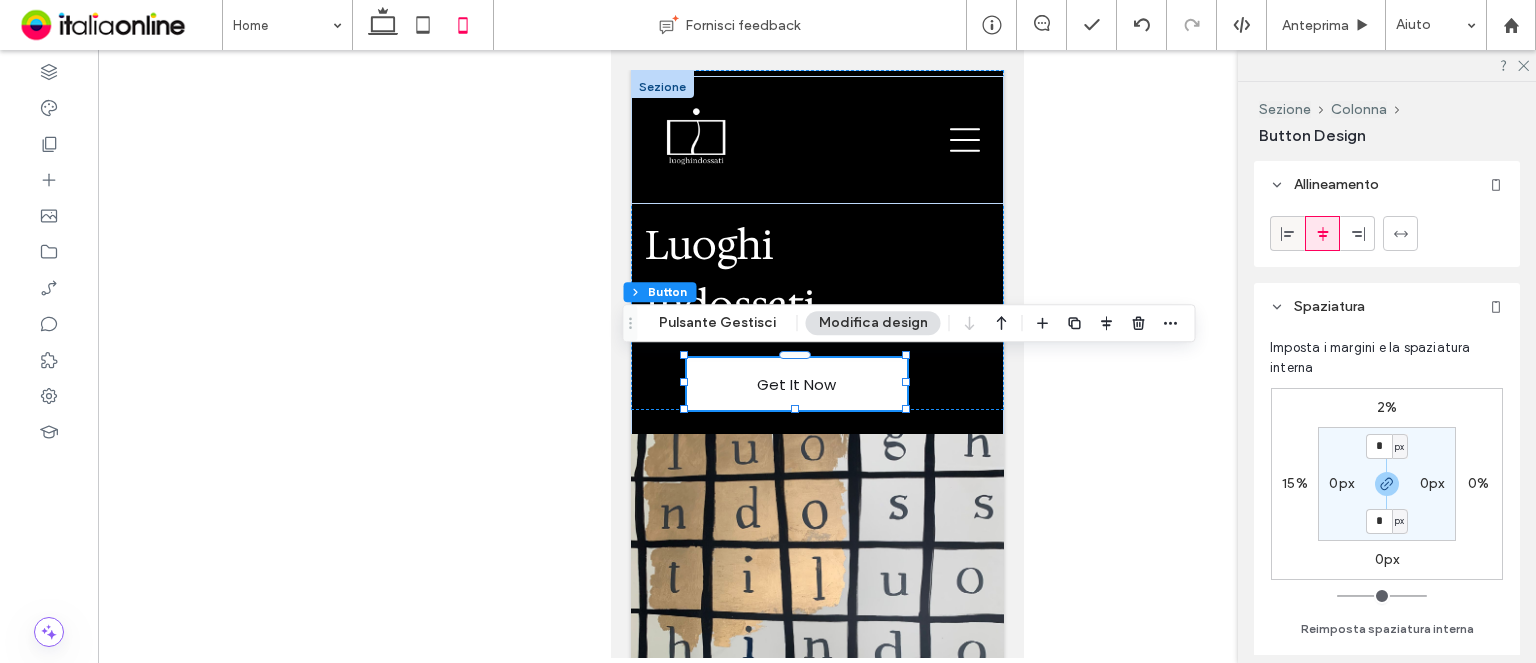 click at bounding box center [1287, 233] 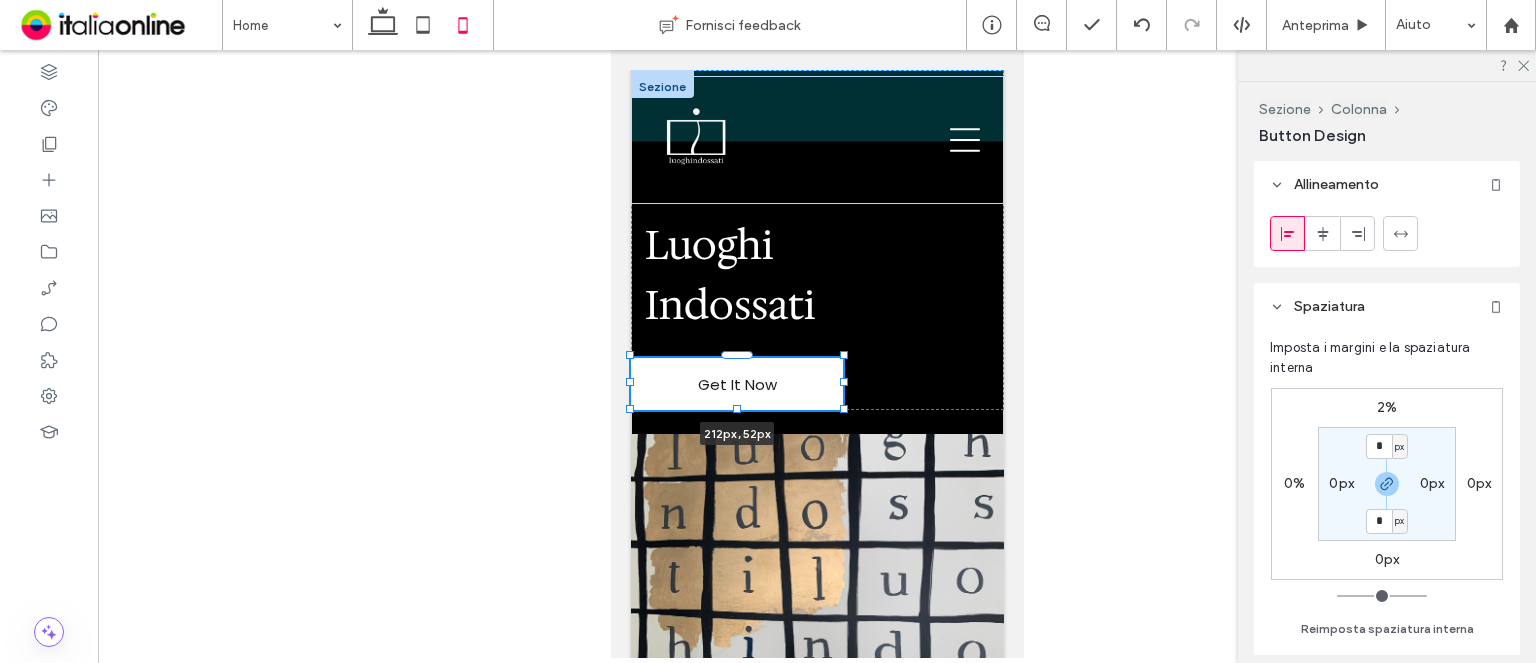 click on "Luoghi Indossati
Get It Now
212px , 52px" at bounding box center (816, 499) 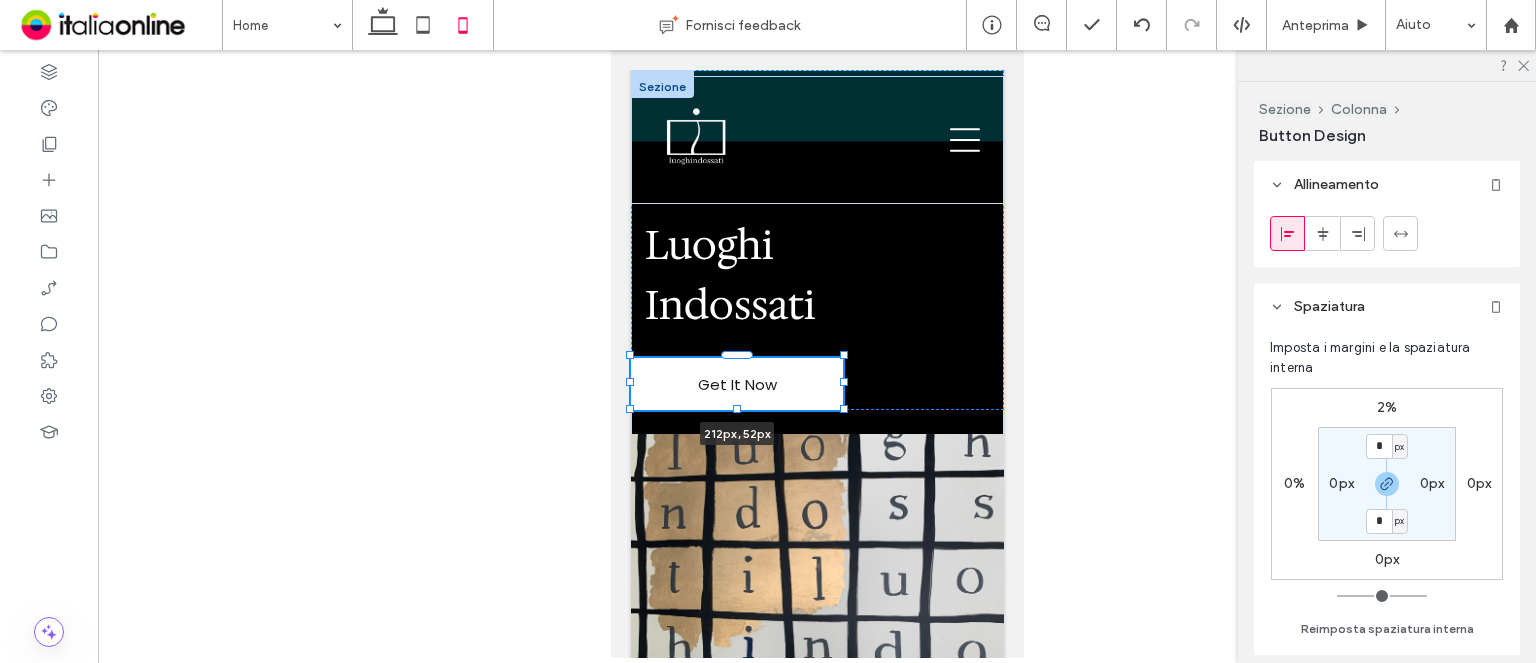 type on "***" 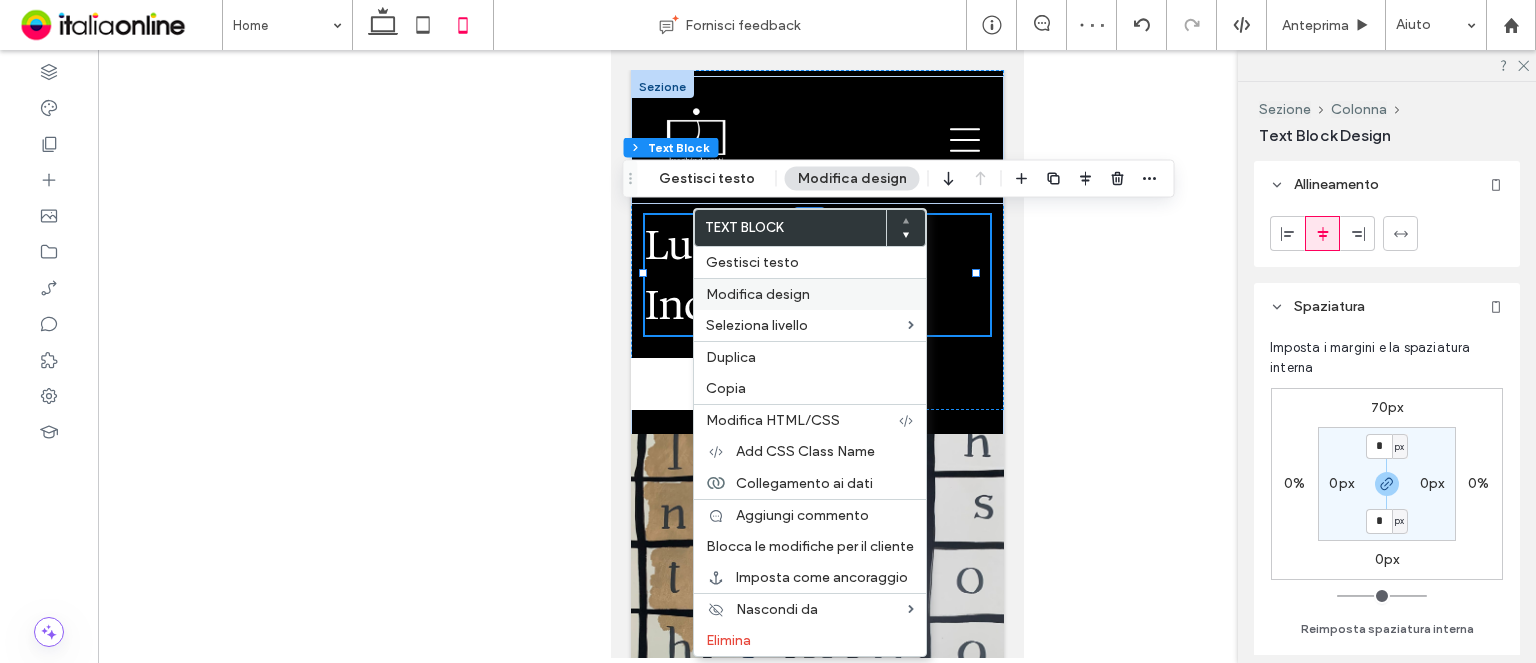 click on "Modifica design" at bounding box center (758, 294) 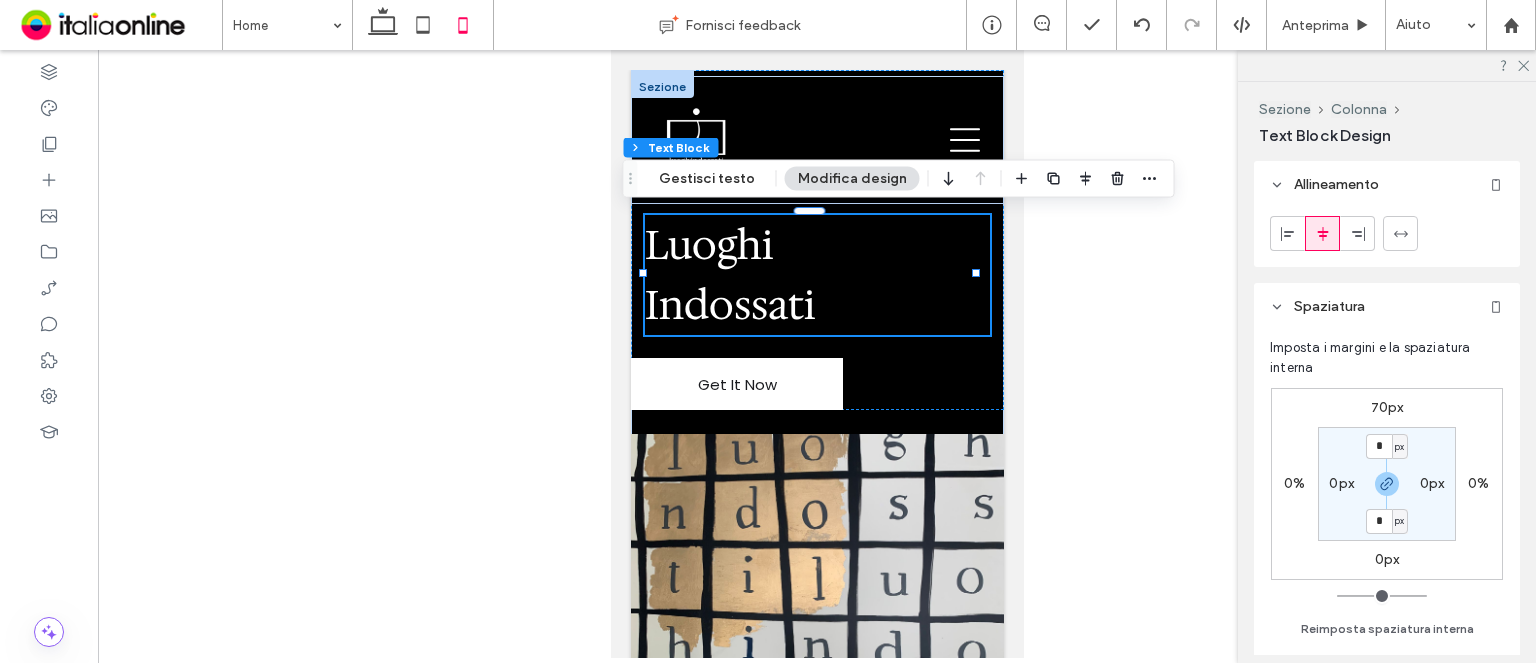 click on "Modifica design" at bounding box center [852, 179] 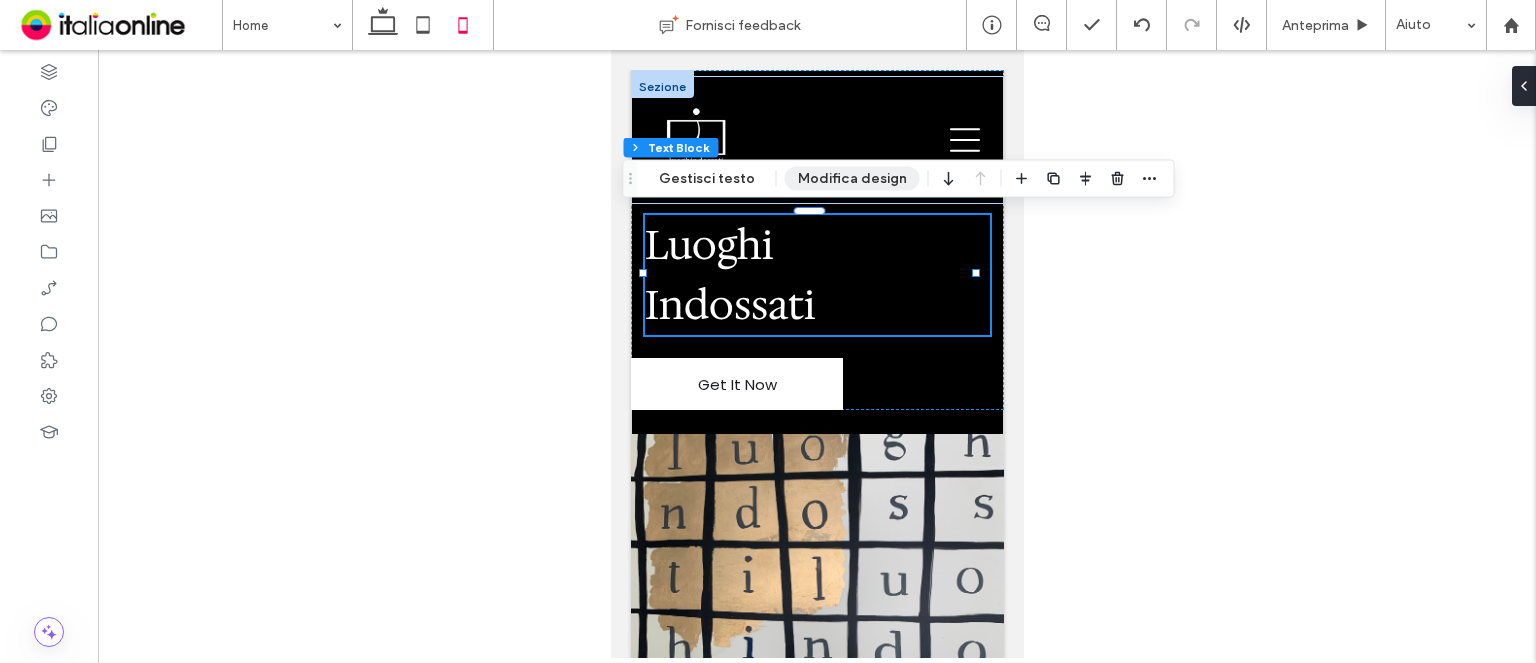 click on "Modifica design" at bounding box center [852, 179] 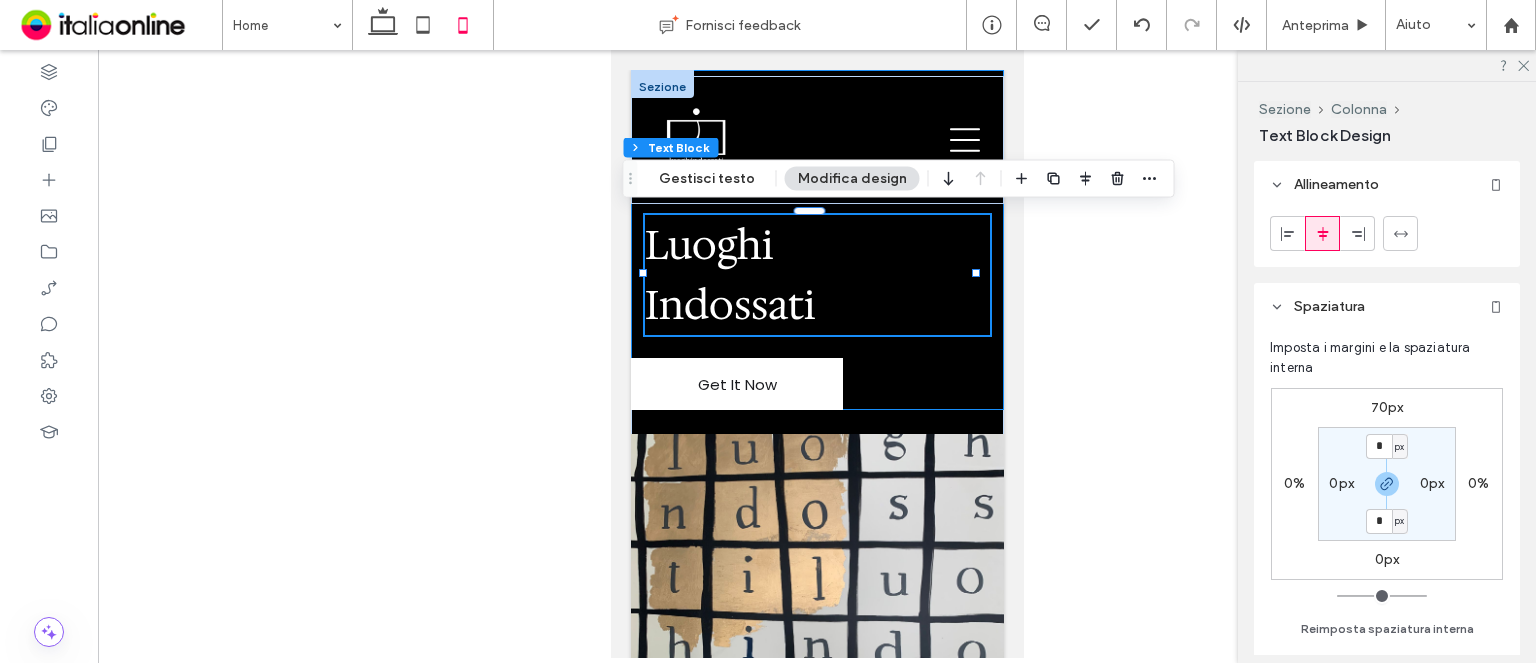 click on "Luoghi Indossati
Get It Now" at bounding box center (816, 240) 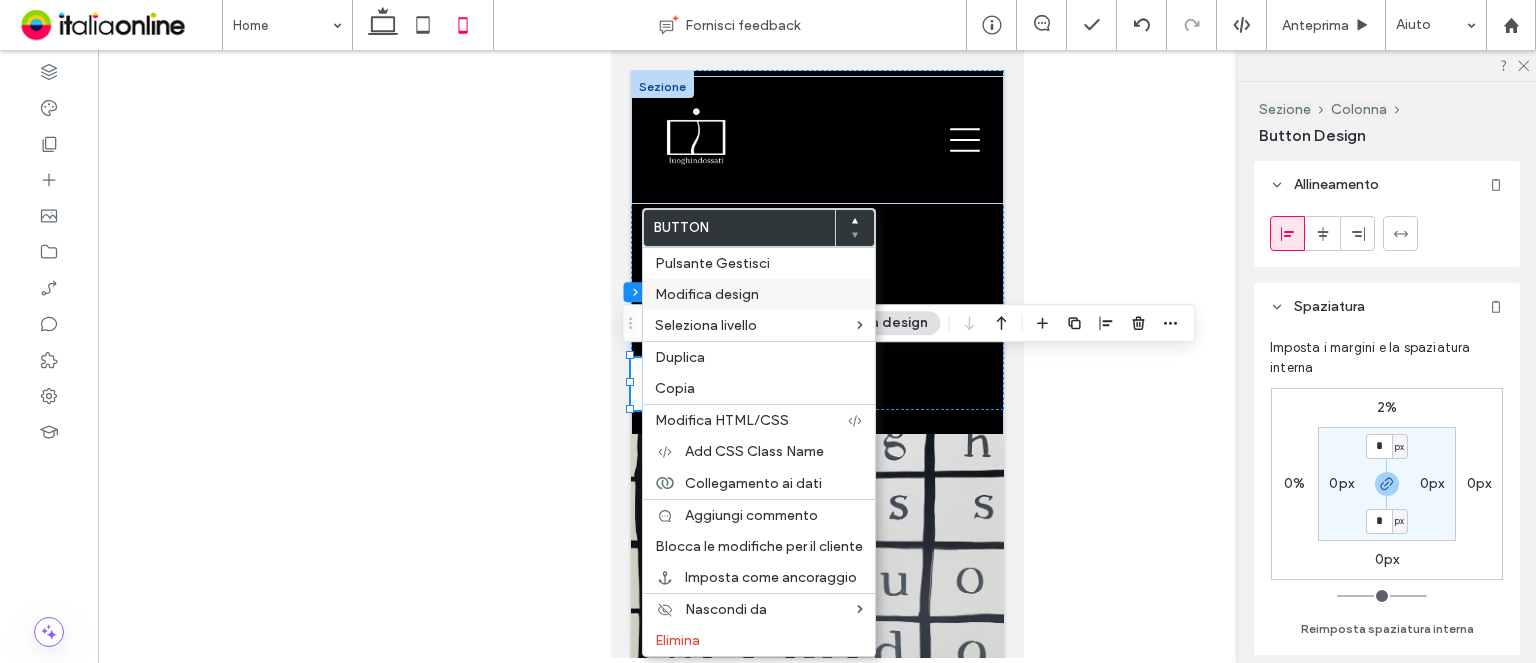 click on "Modifica design" at bounding box center [759, 294] 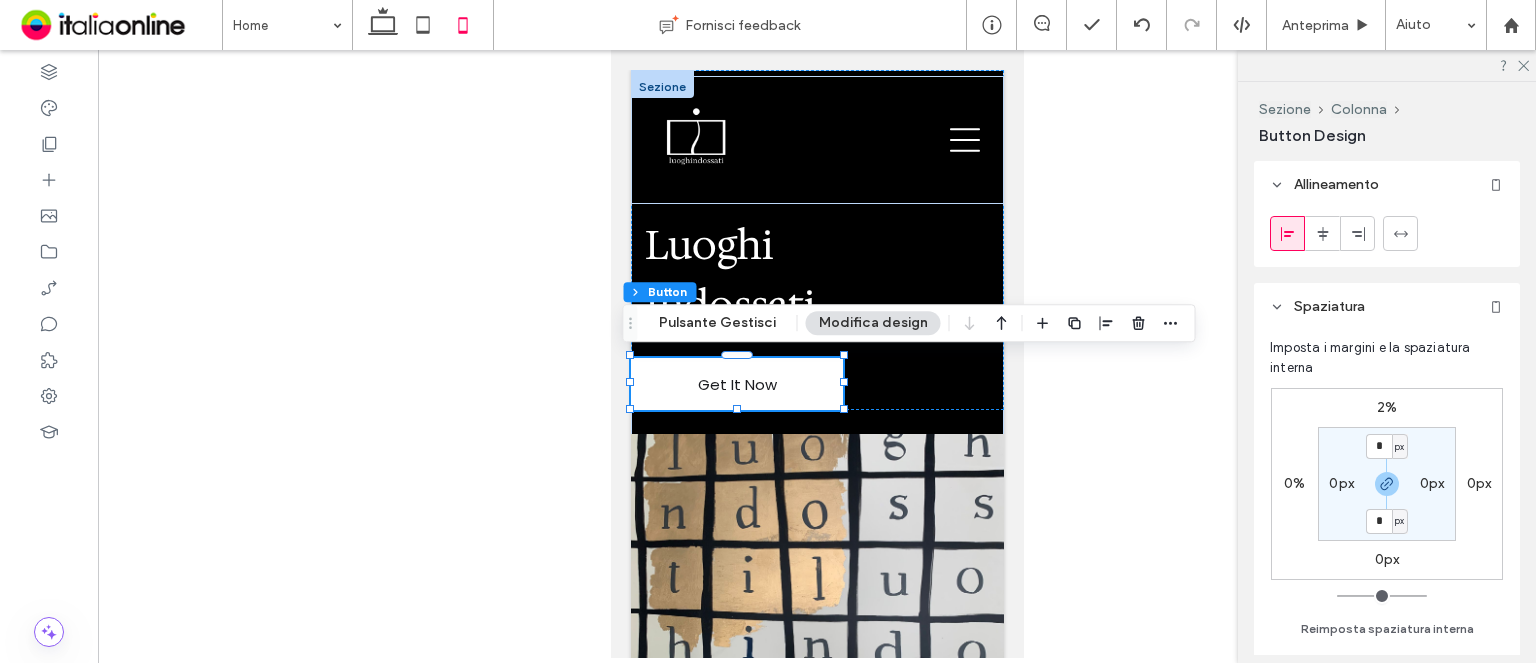 click on "0%" at bounding box center [1294, 483] 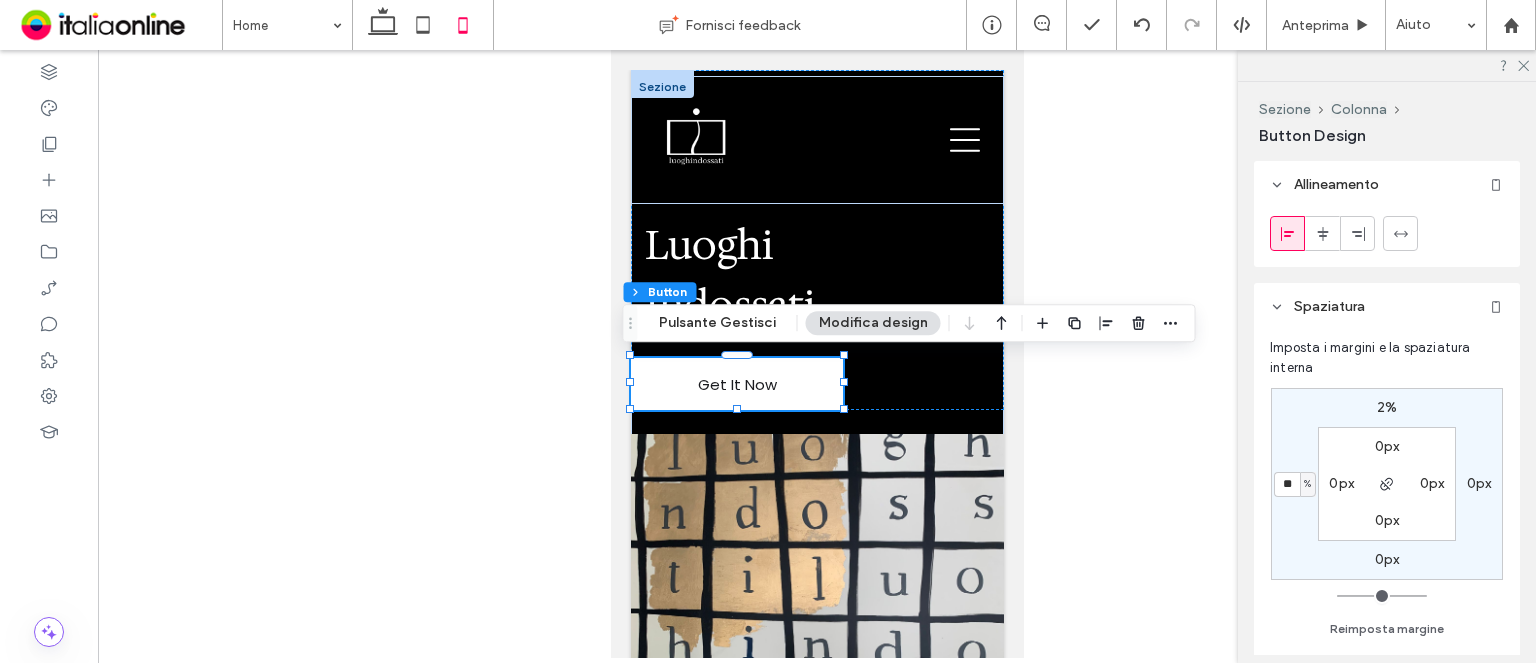 type on "**" 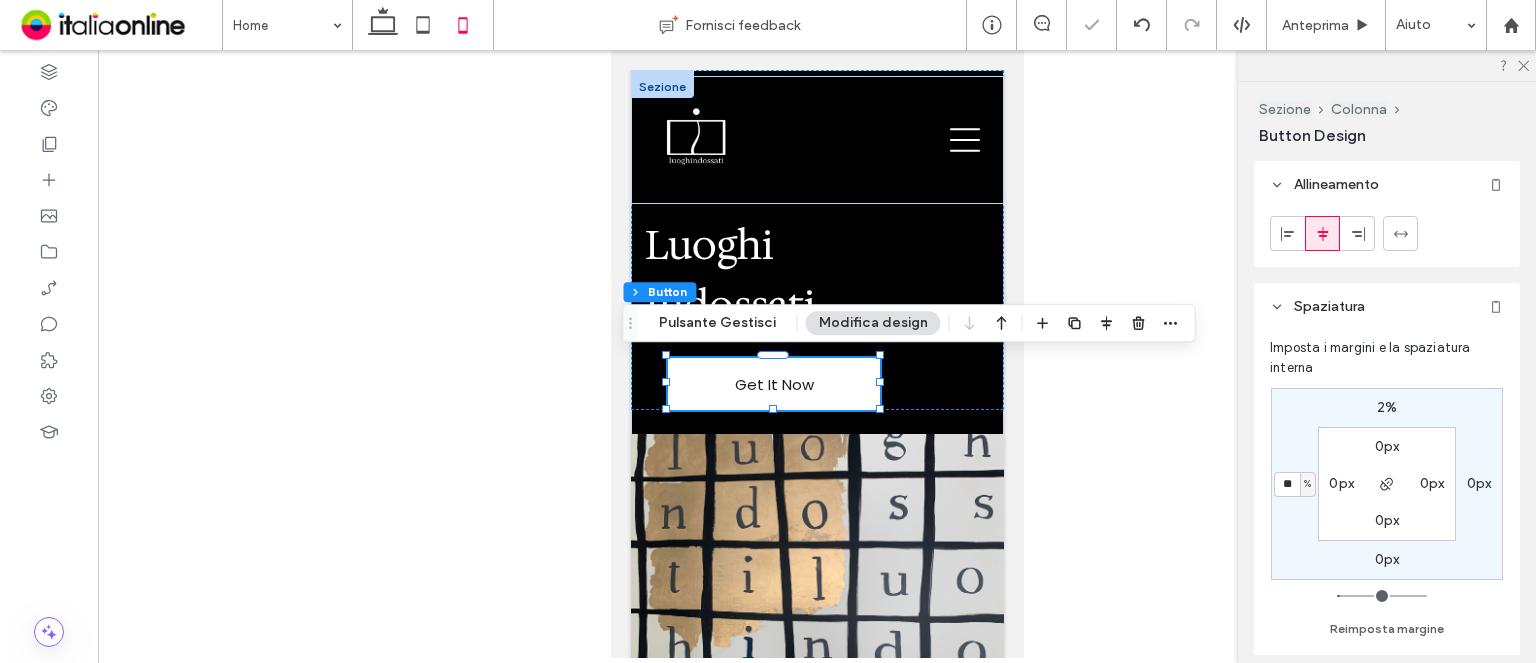 type on "*" 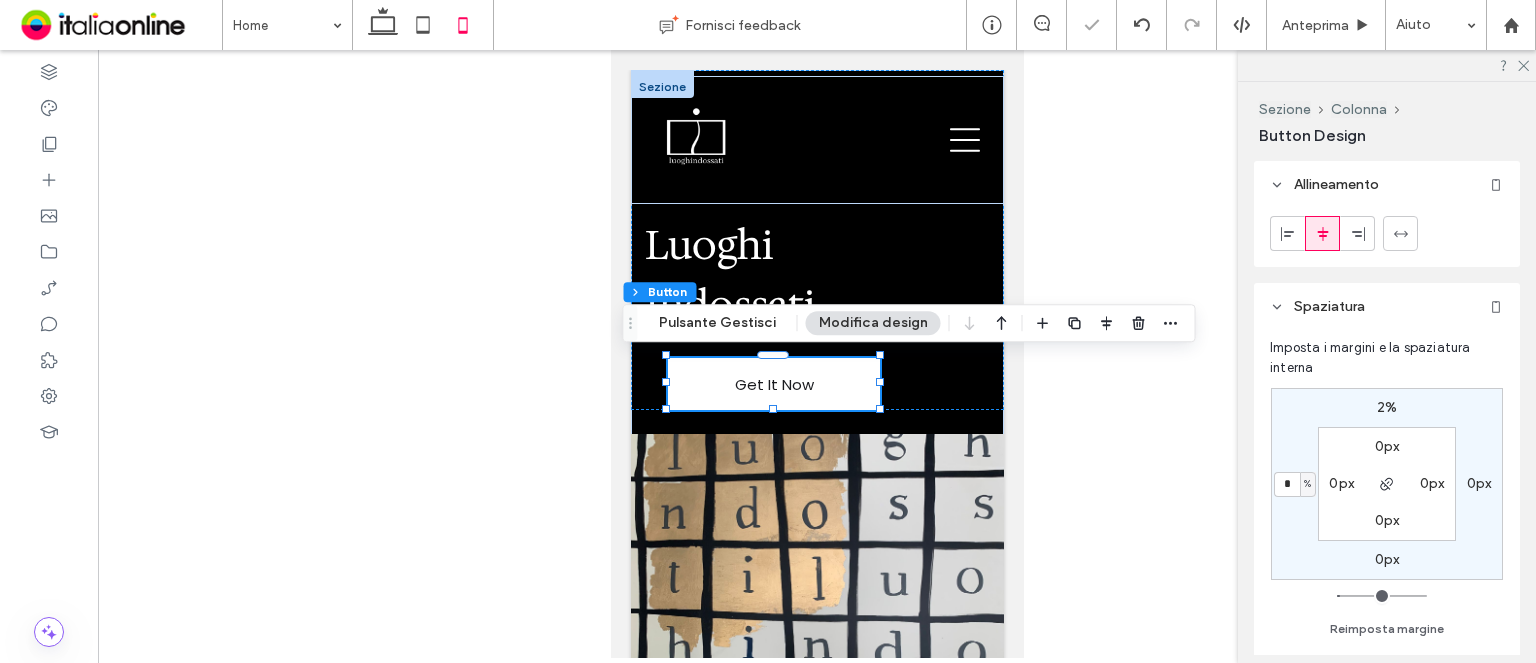 type on "*" 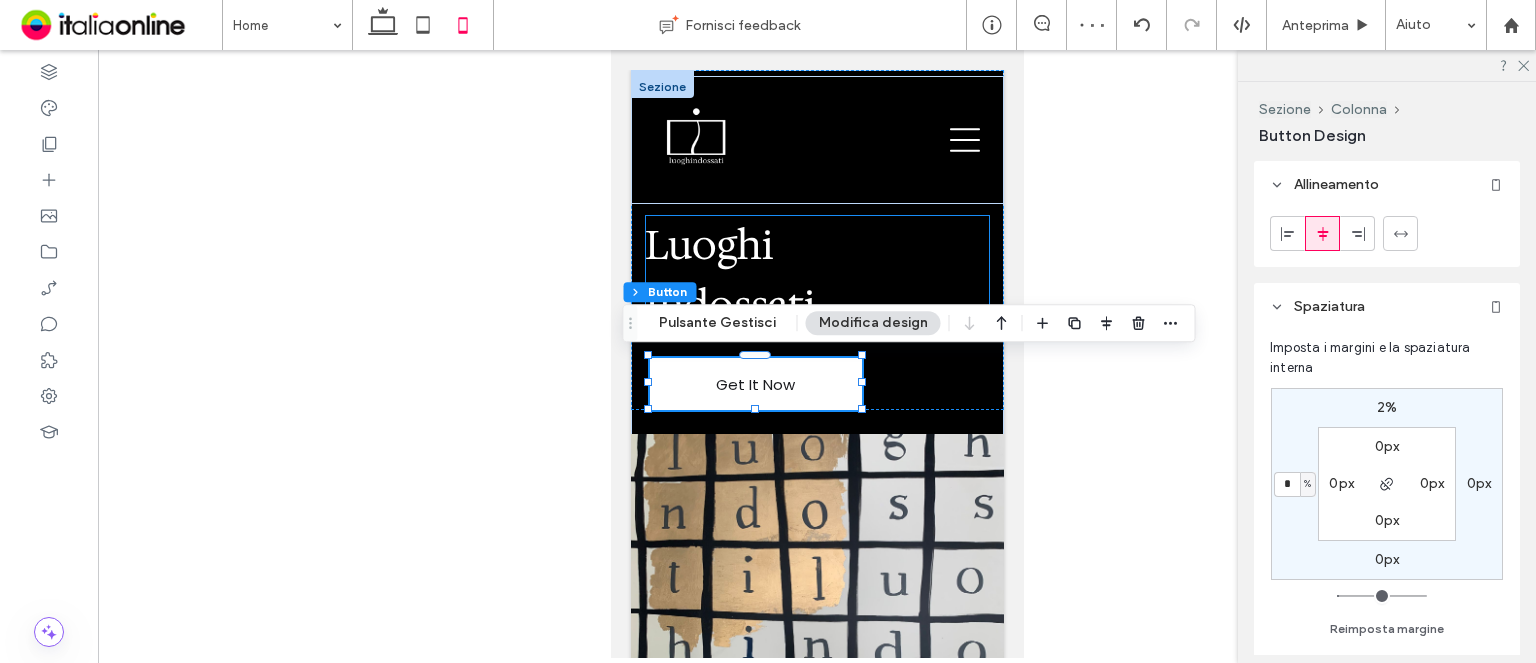 click on "Luoghi" at bounding box center (816, 245) 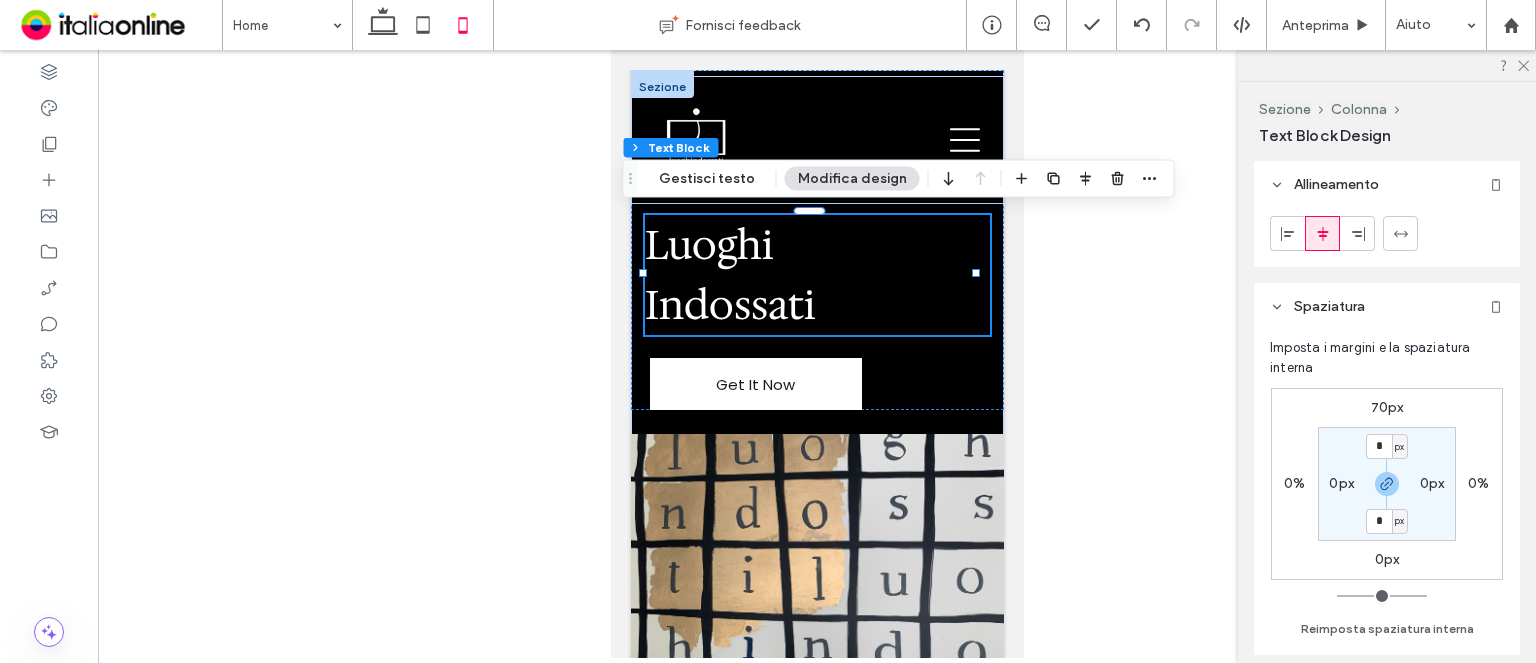 click on "Get It Now" at bounding box center [755, 384] 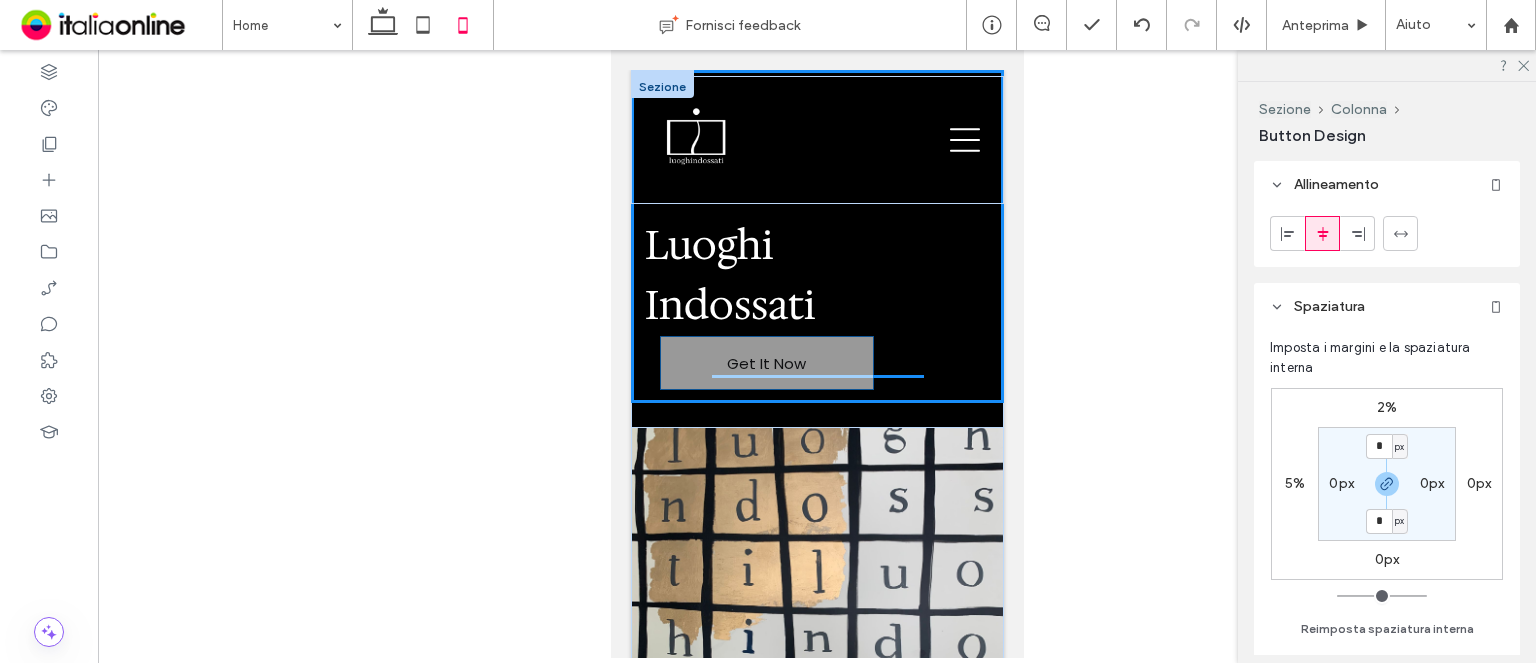 drag, startPoint x: 826, startPoint y: 374, endPoint x: 838, endPoint y: 355, distance: 22.472204 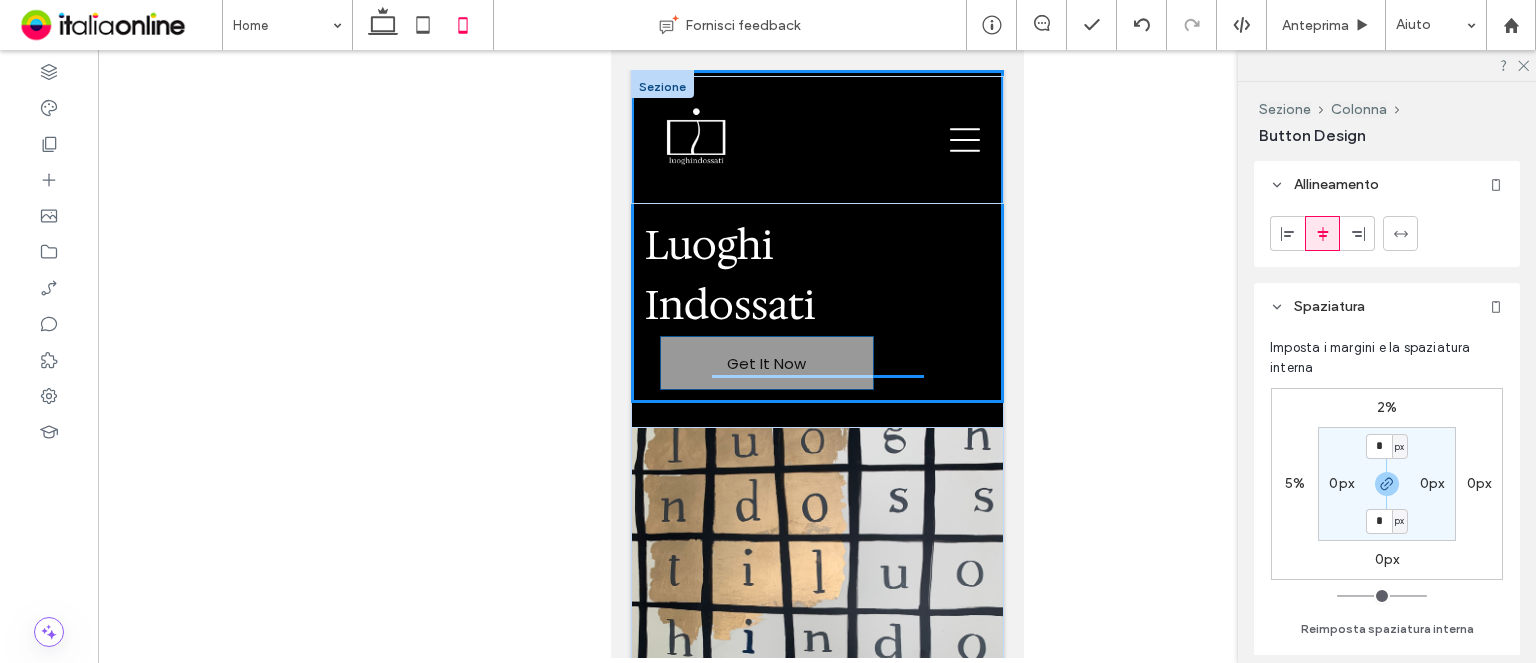 type on "*" 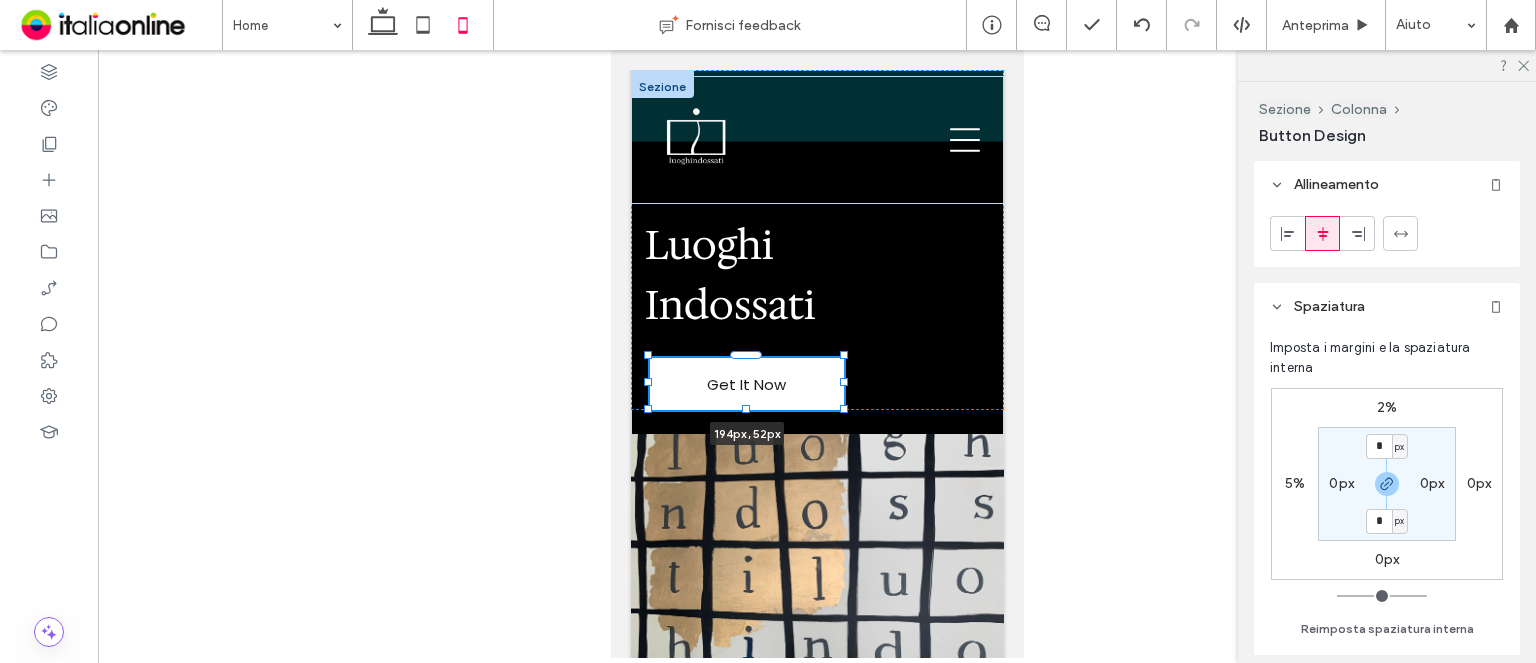click on "Luoghi Indossati
Get It Now
194px , 52px" at bounding box center [816, 499] 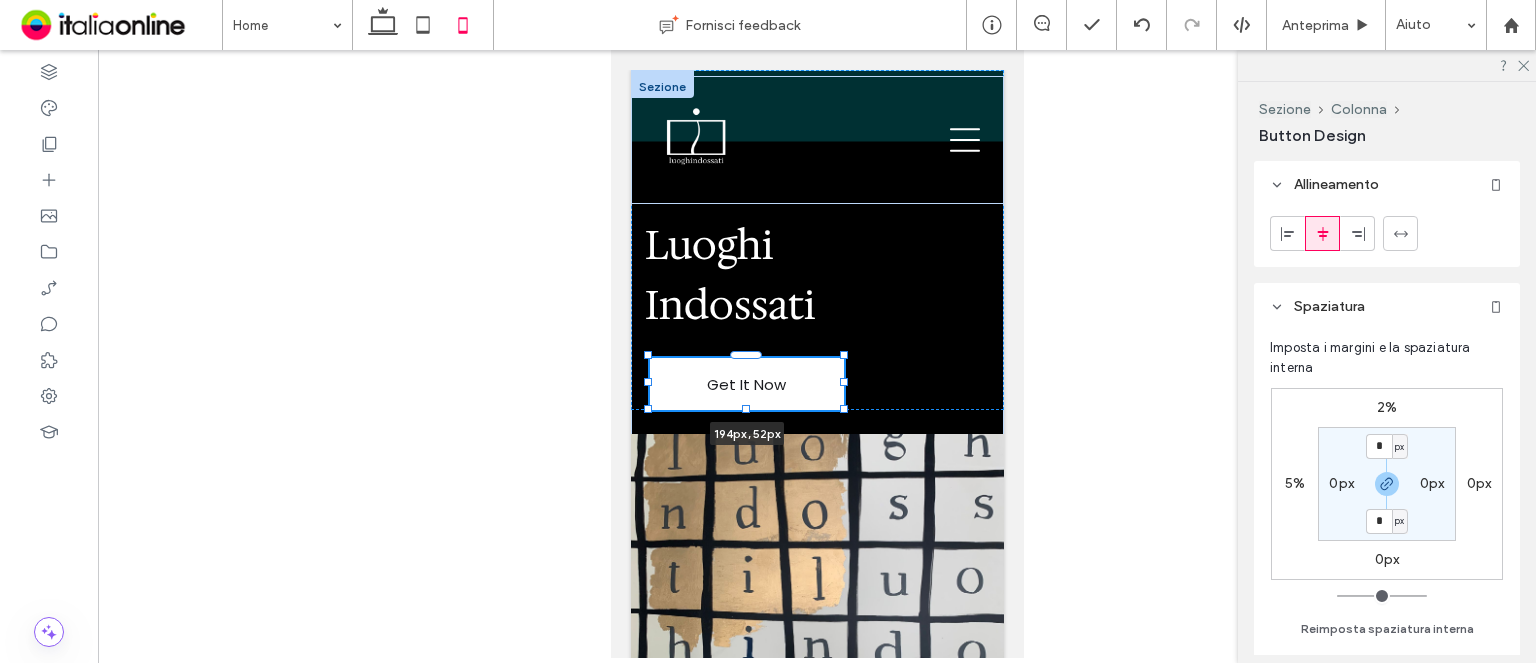 type on "***" 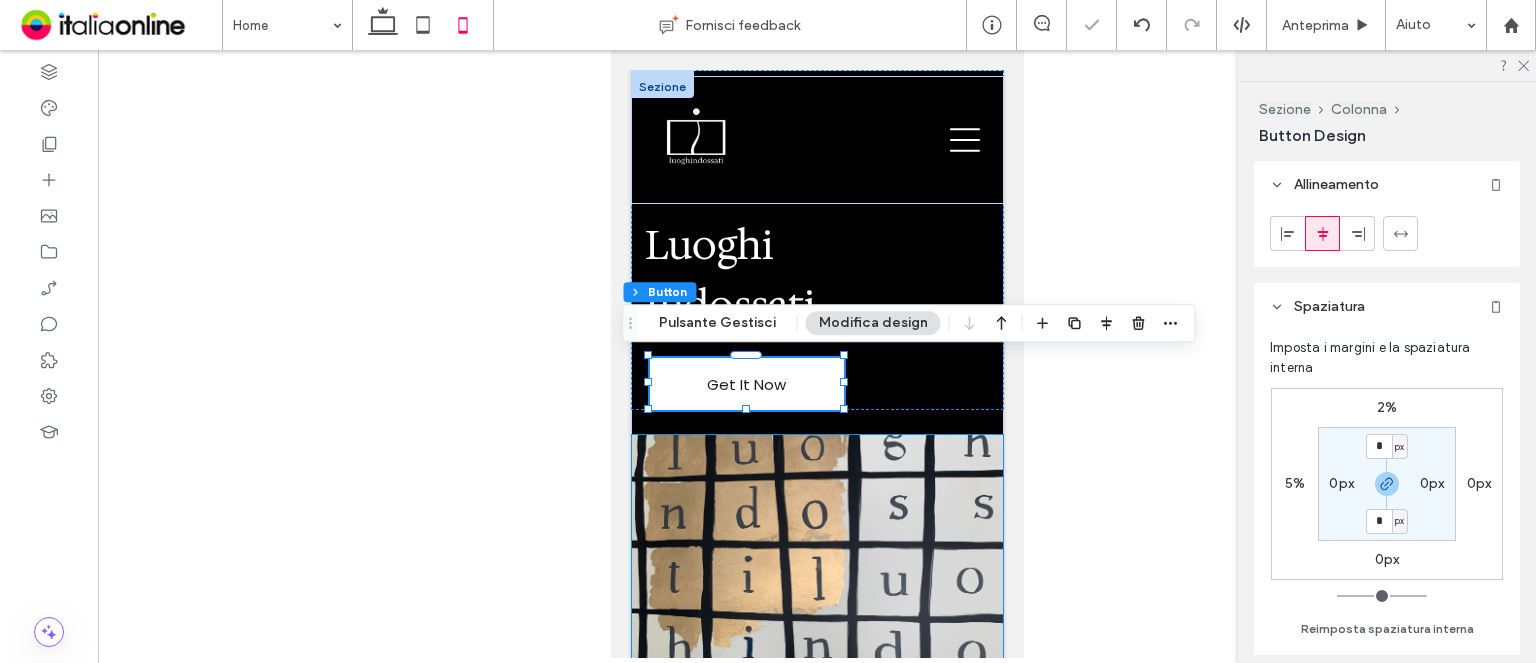 click at bounding box center (816, 629) 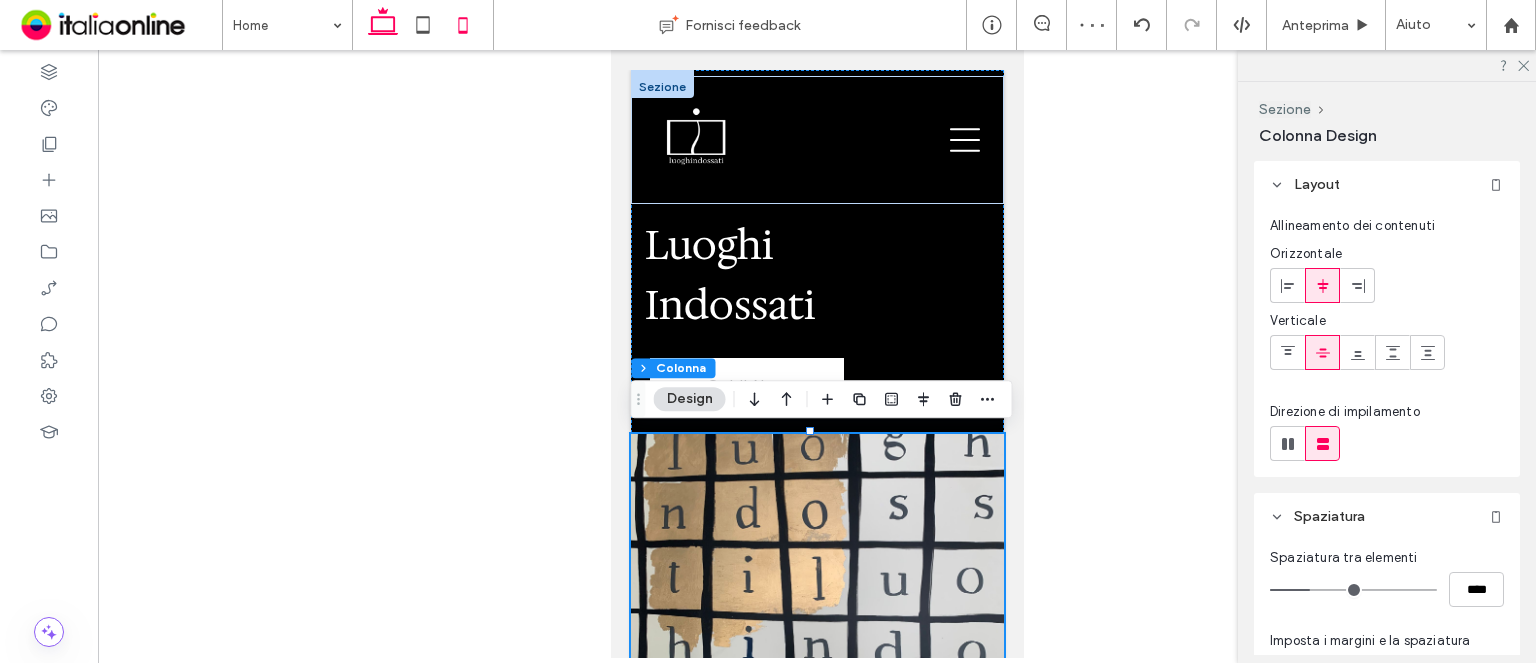 click 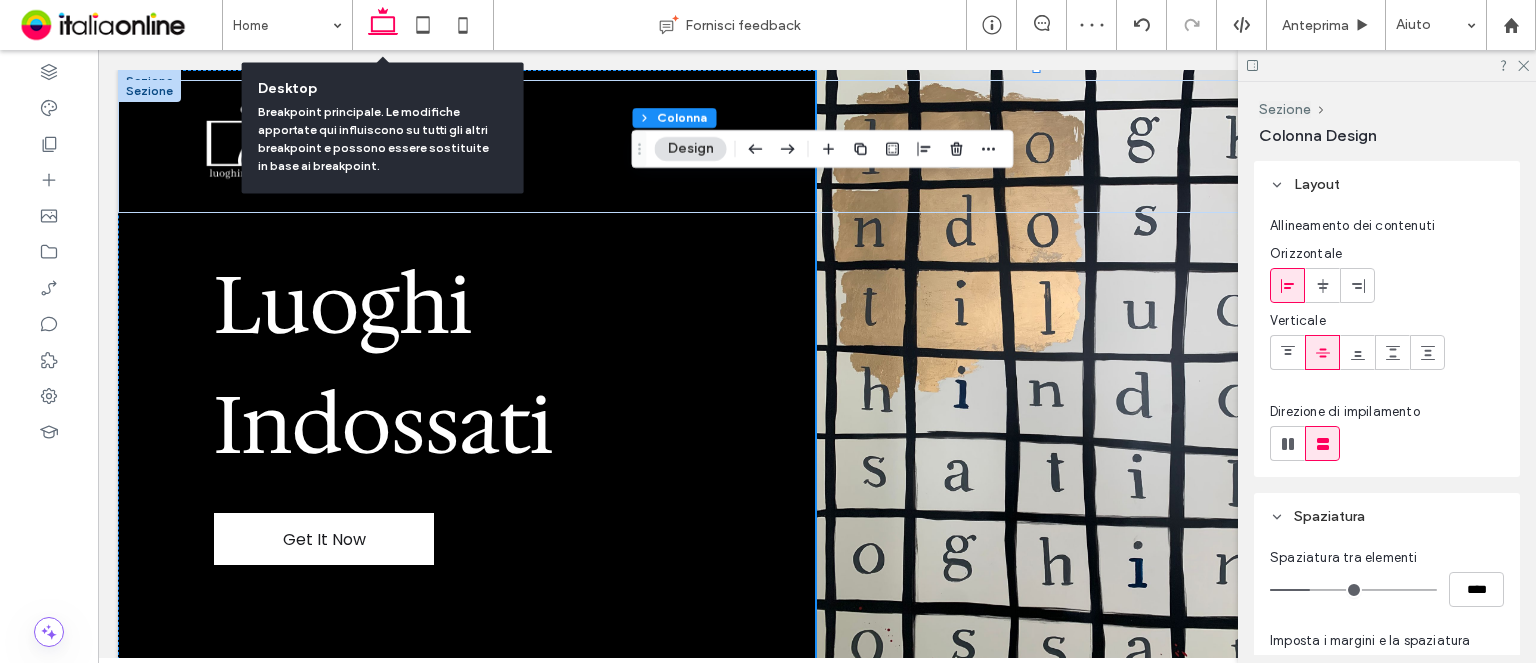 type on "**" 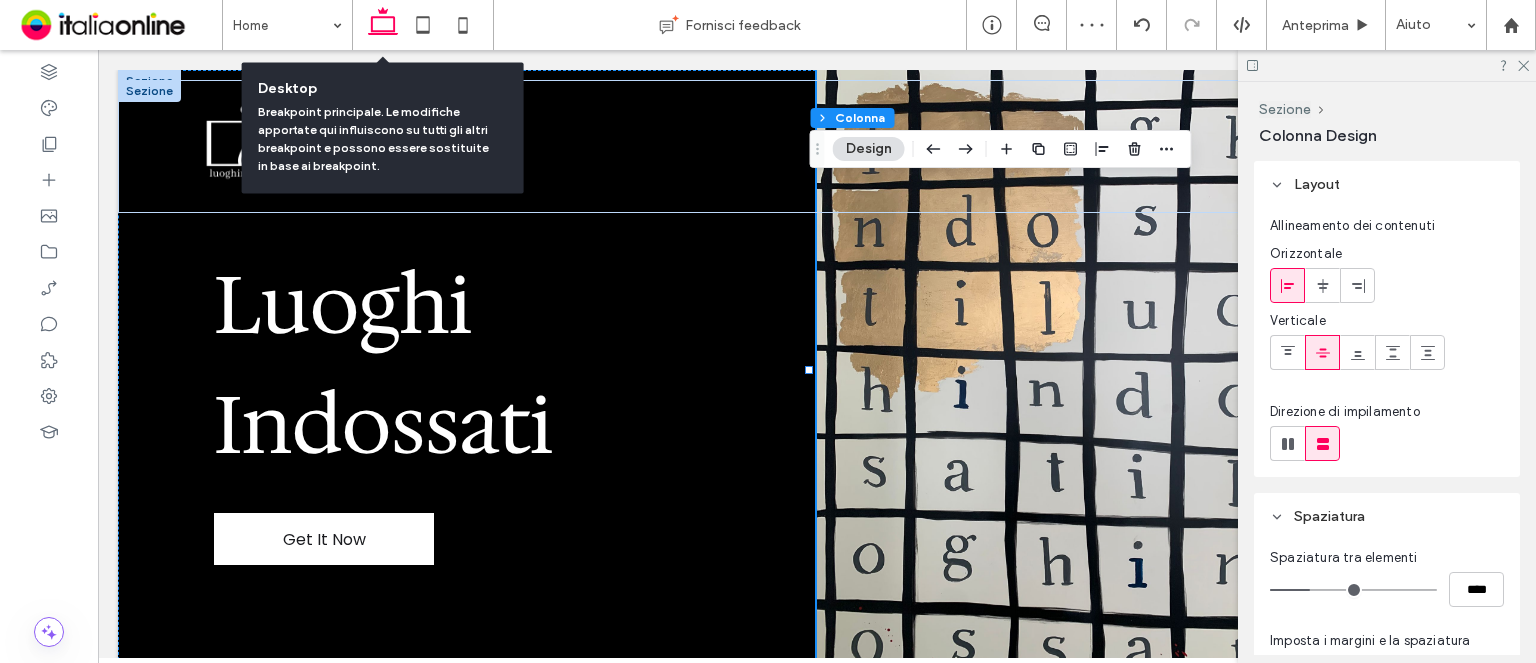 click 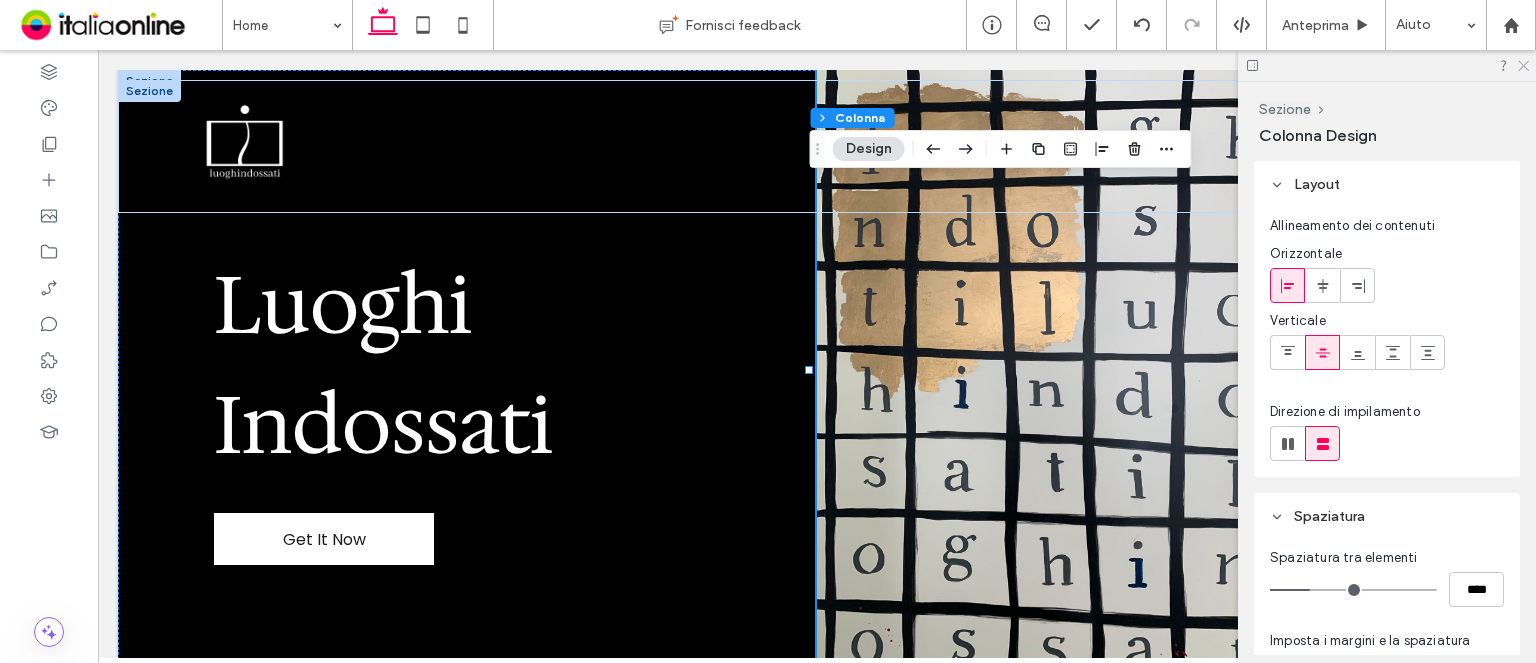 click 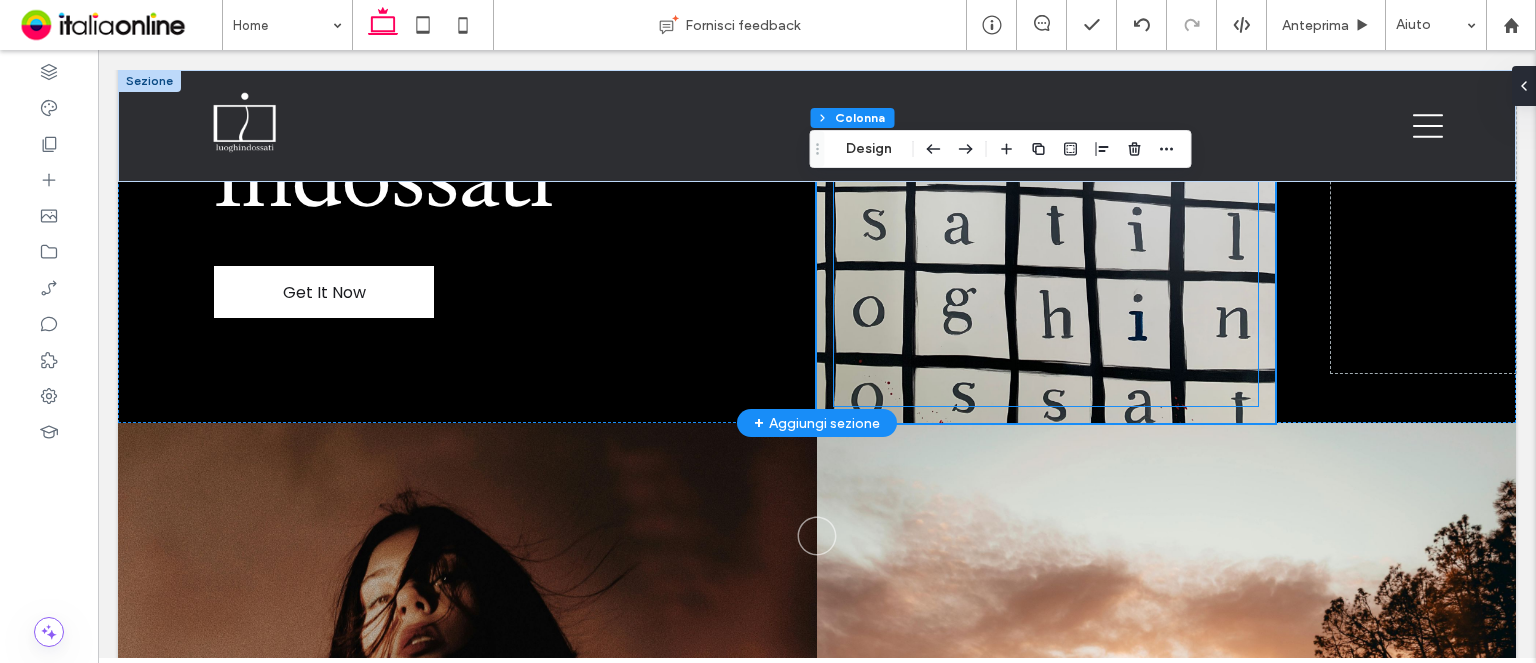 scroll, scrollTop: 248, scrollLeft: 0, axis: vertical 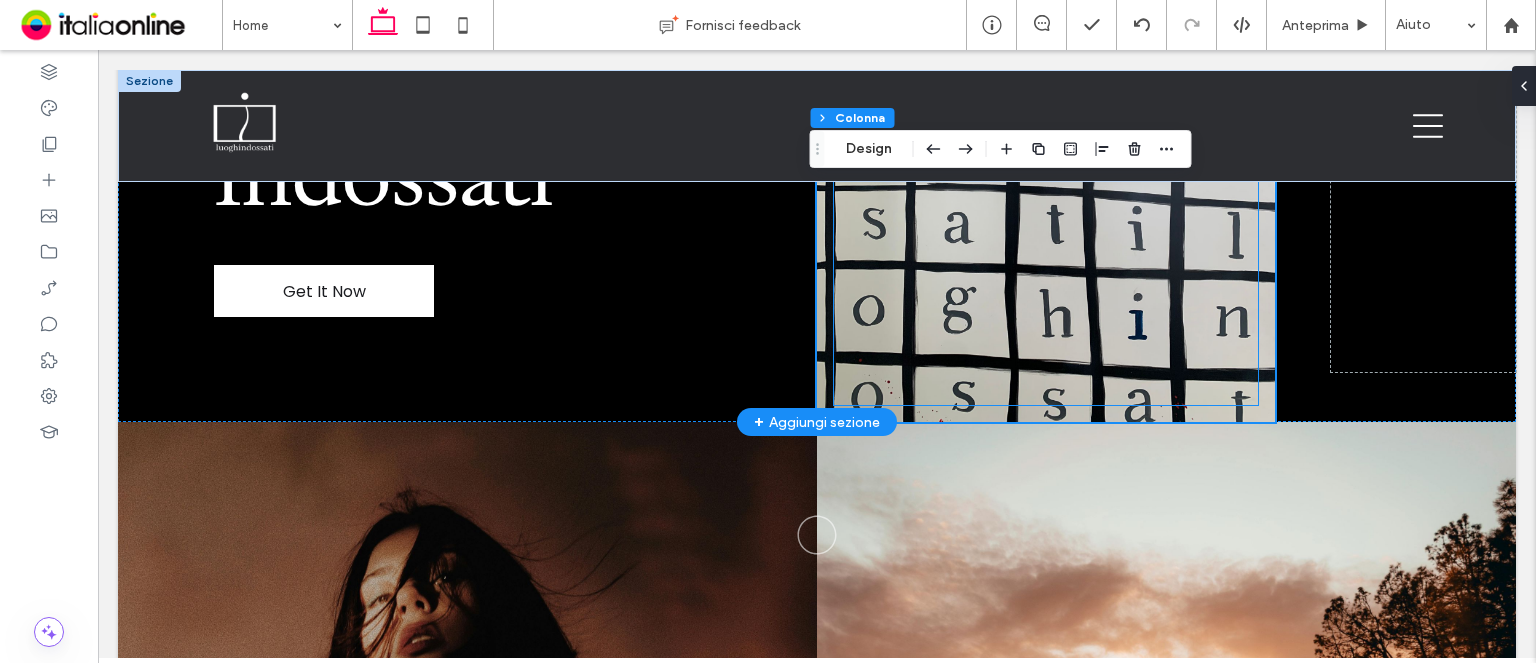click at bounding box center [1046, 122] 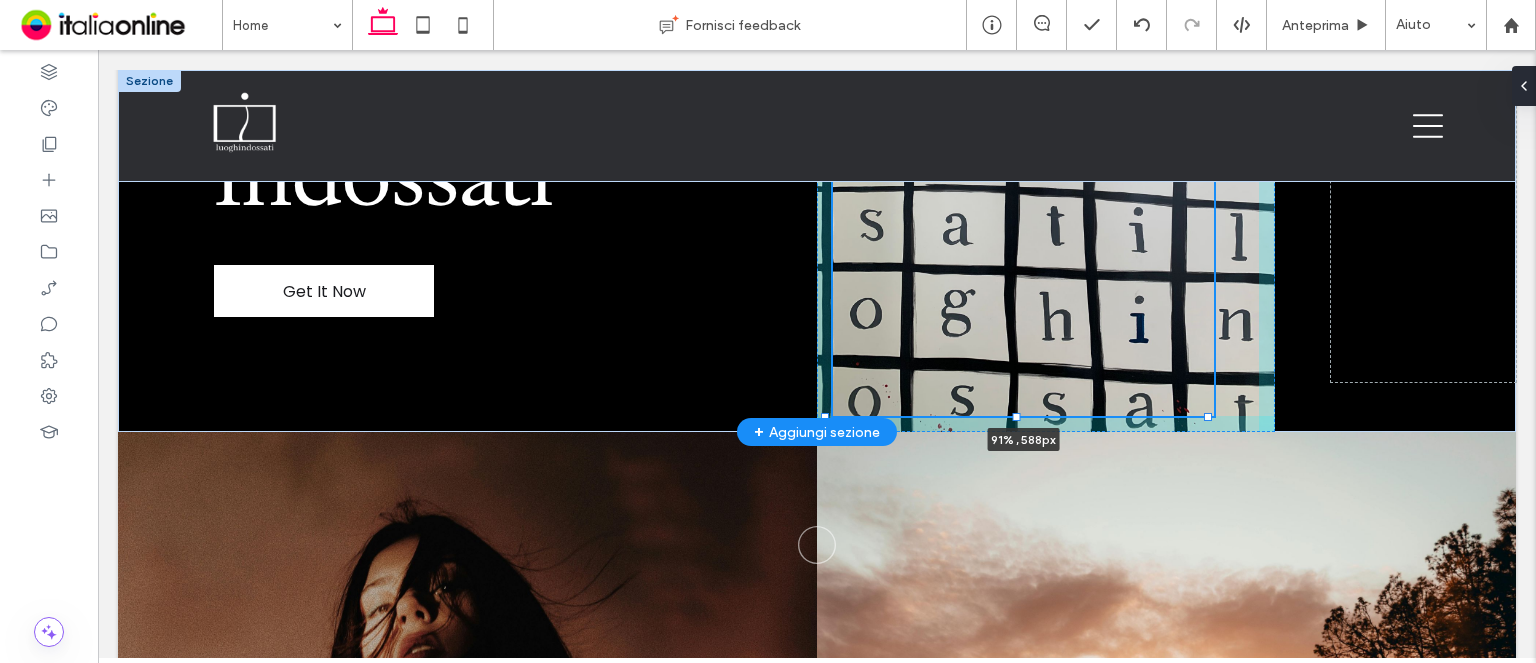 drag, startPoint x: 1244, startPoint y: 407, endPoint x: 1204, endPoint y: 418, distance: 41.484936 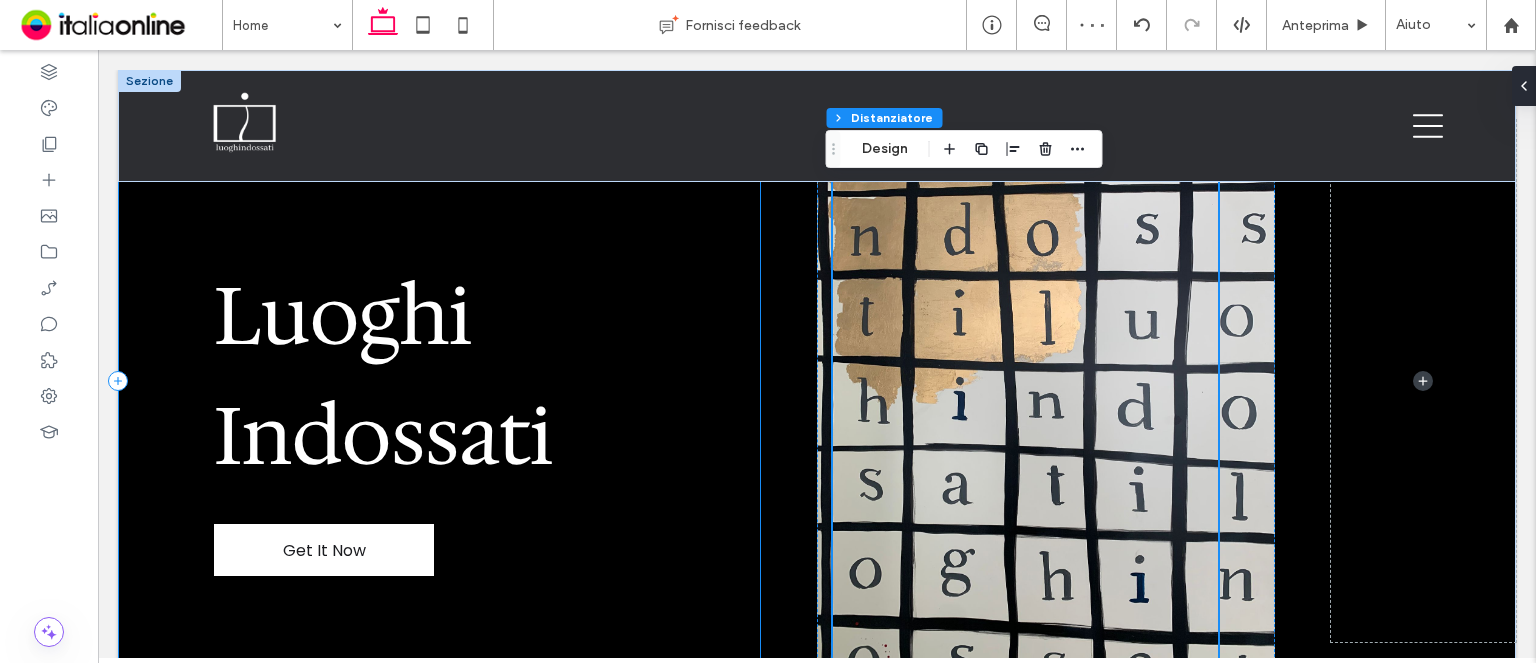 scroll, scrollTop: 172, scrollLeft: 0, axis: vertical 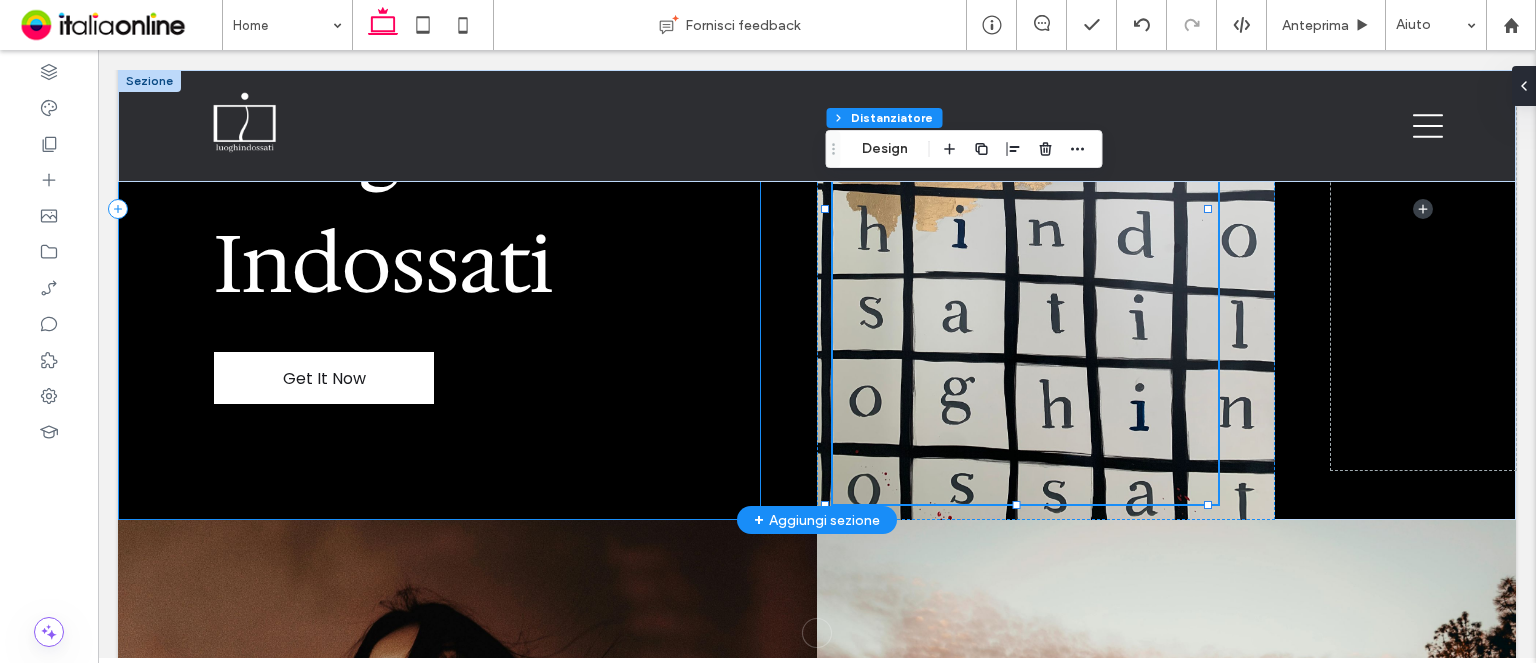 click on "Luoghi Indossati
Get It Now" at bounding box center [439, 209] 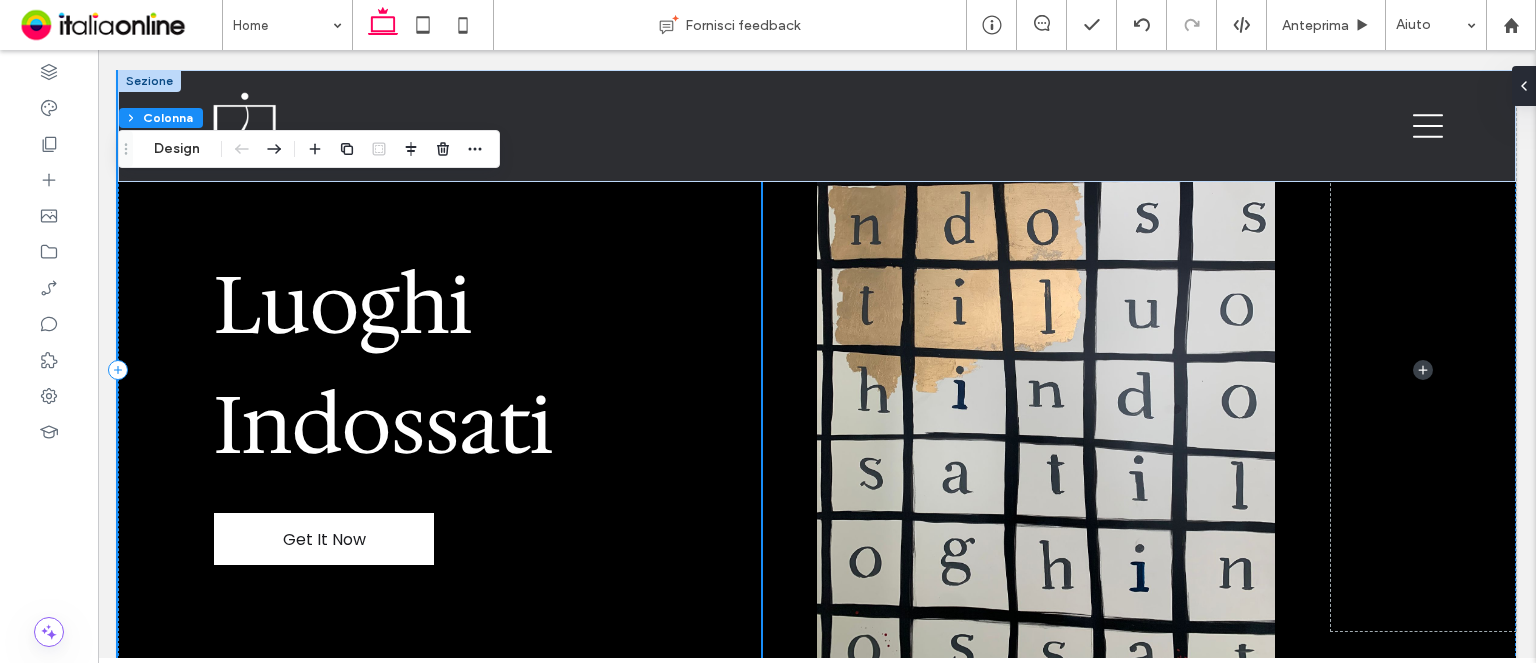 scroll, scrollTop: 3, scrollLeft: 0, axis: vertical 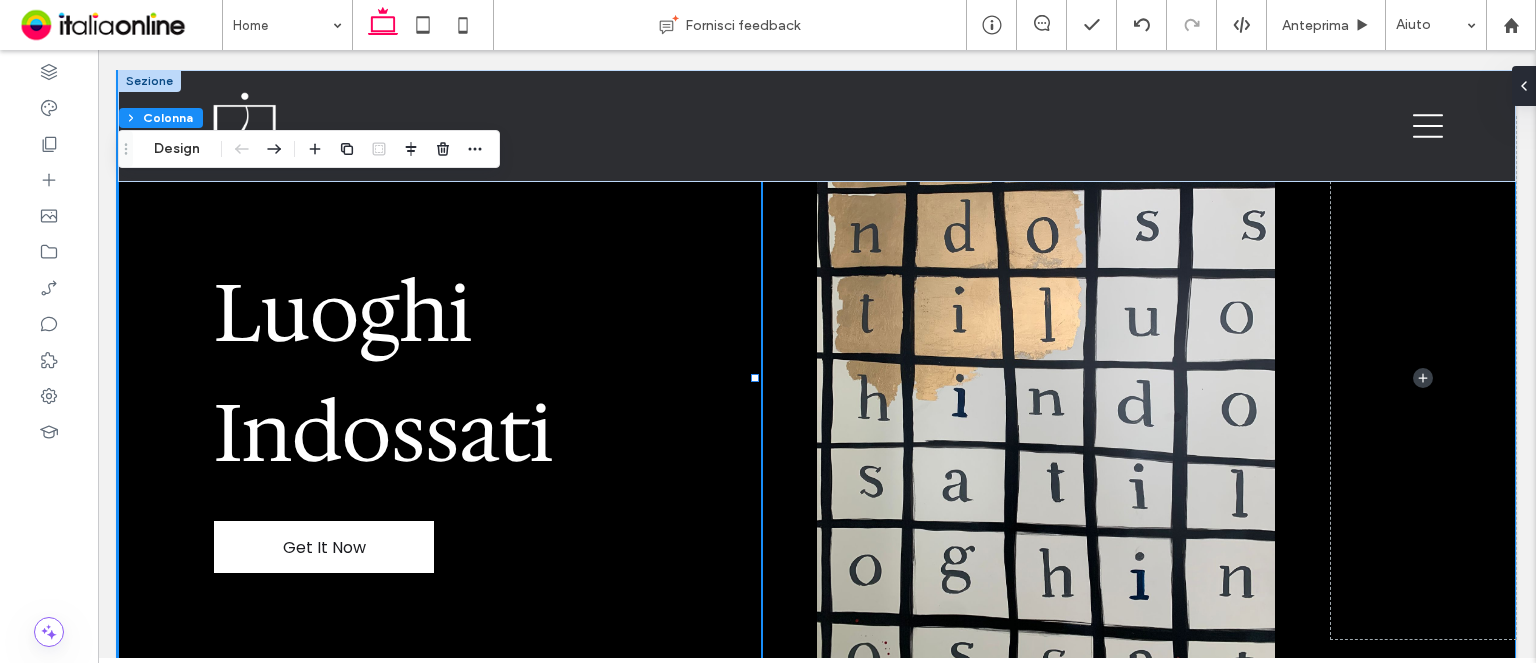 click on "Luoghi Indossati
Get It Now" at bounding box center (817, 378) 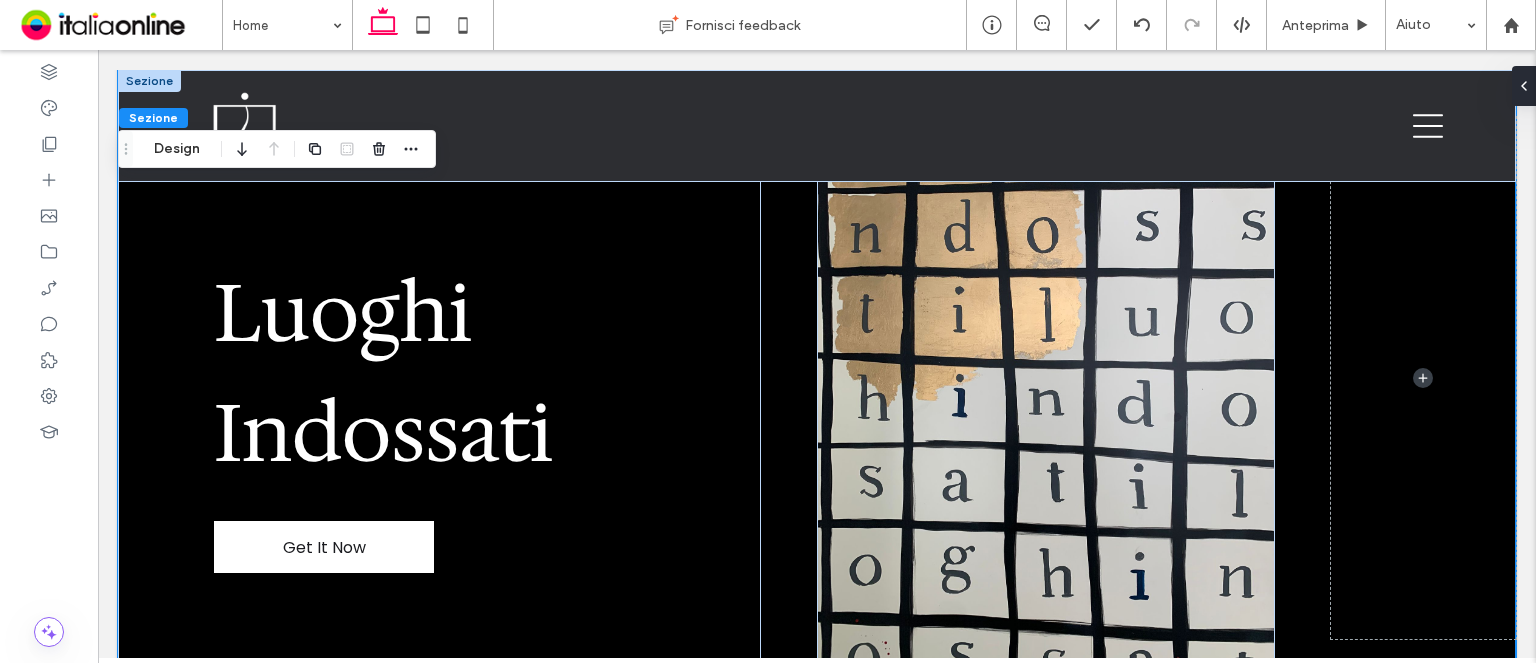 click on "Luoghi Indossati
Get It Now" at bounding box center (817, 378) 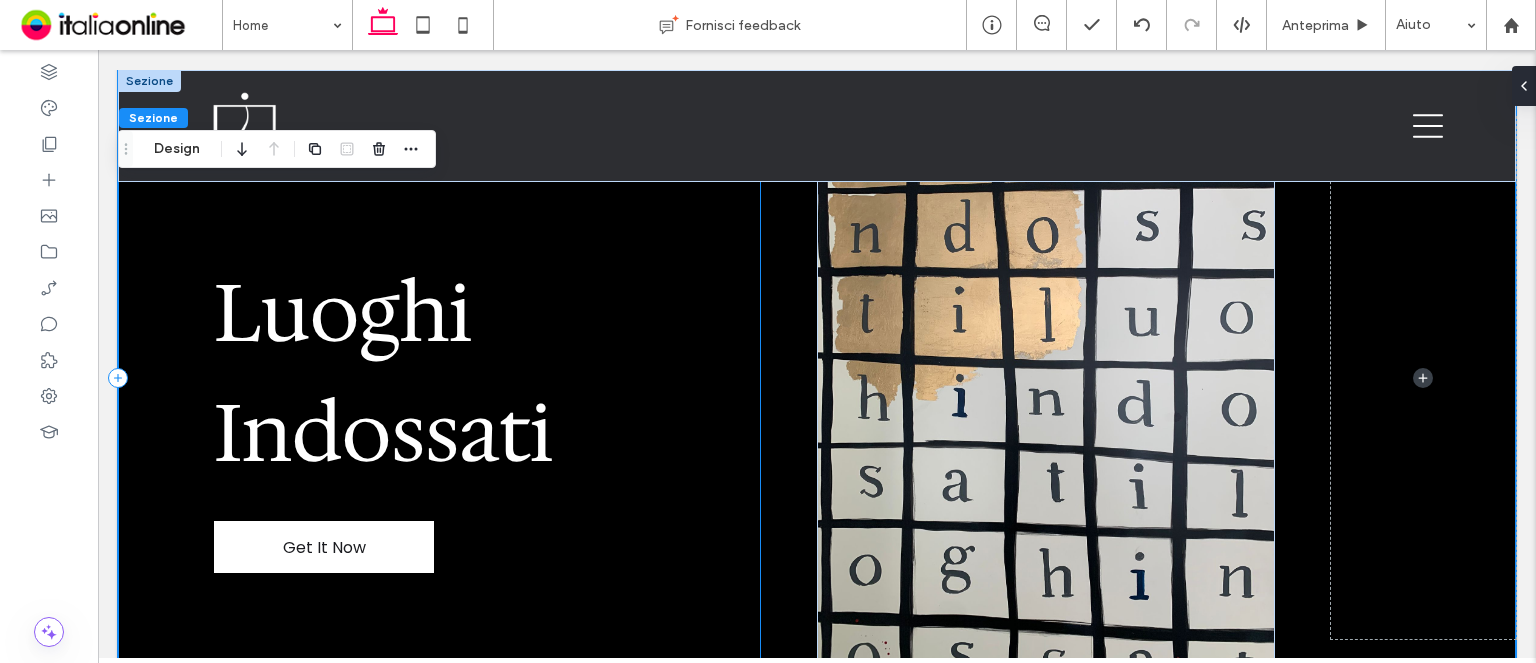 click on "Luoghi Indossati
Get It Now" at bounding box center [439, 378] 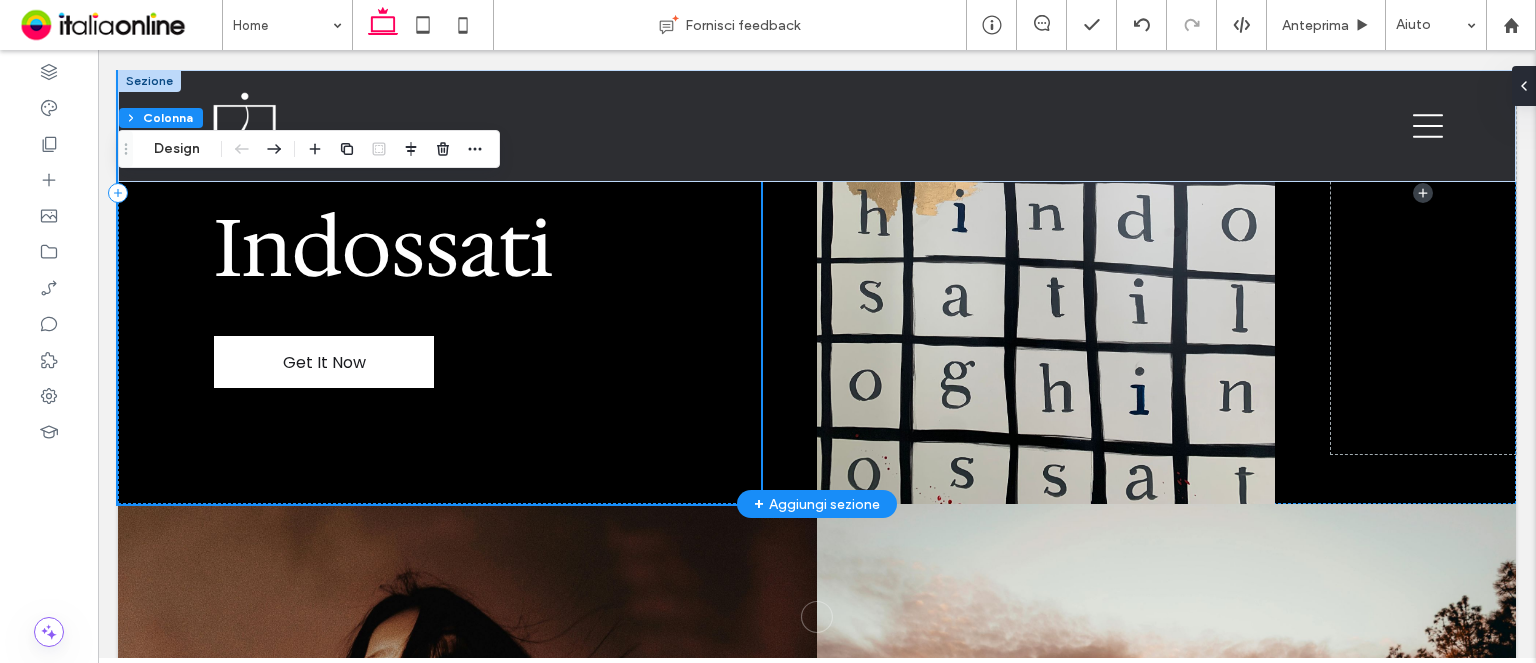 scroll, scrollTop: 196, scrollLeft: 0, axis: vertical 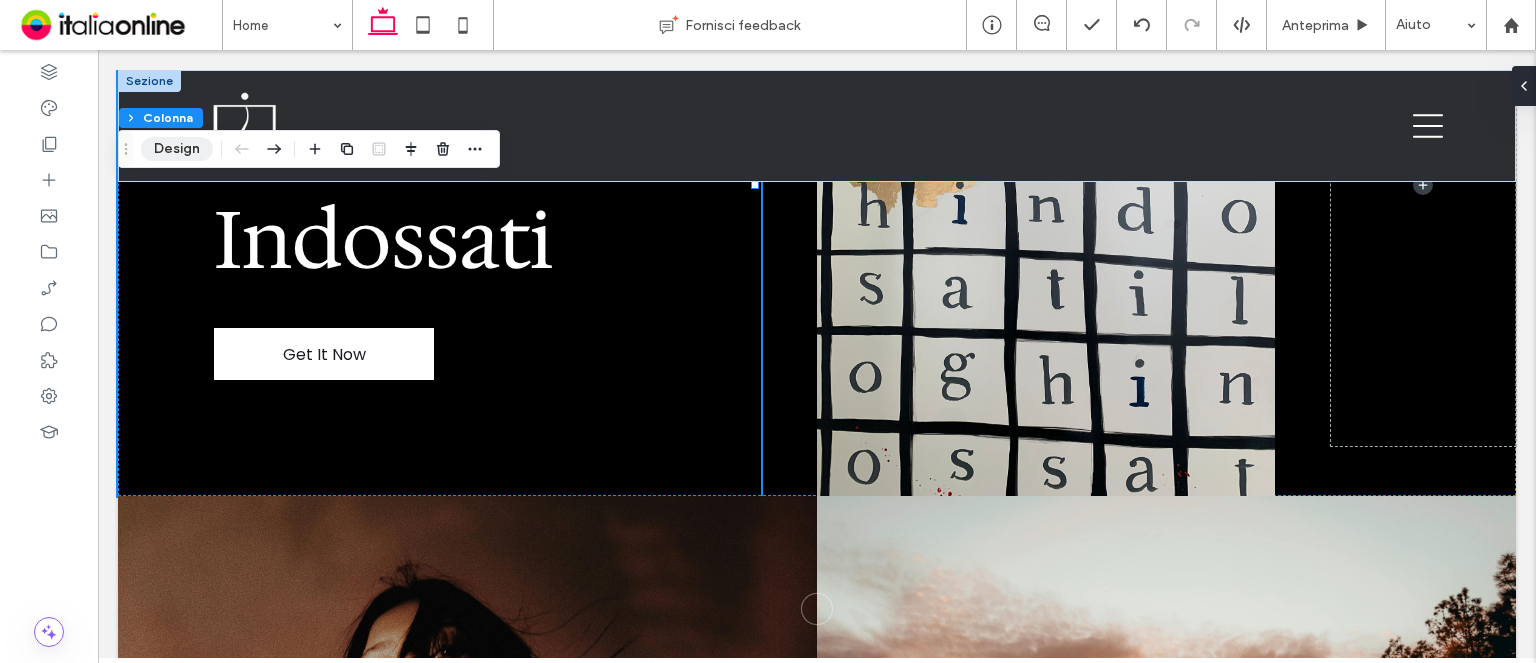 click on "Design" at bounding box center (177, 149) 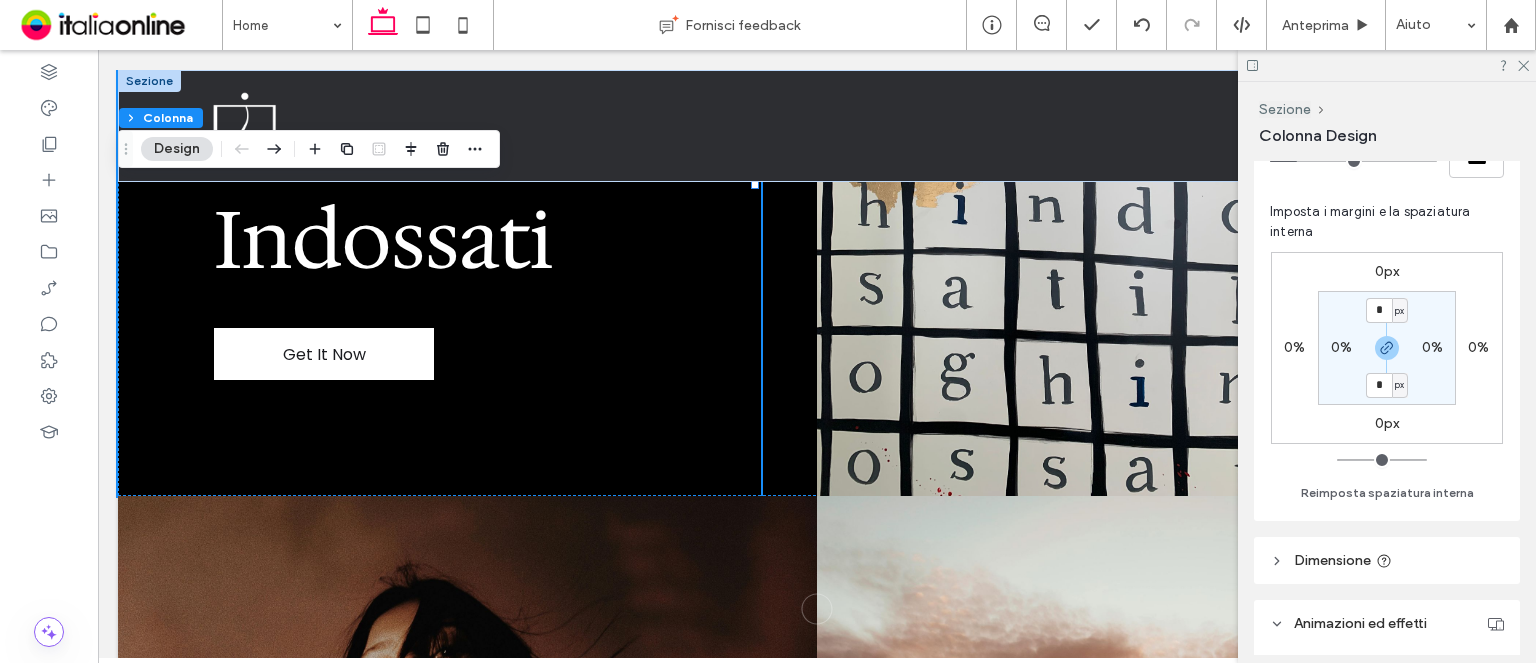 scroll, scrollTop: 428, scrollLeft: 0, axis: vertical 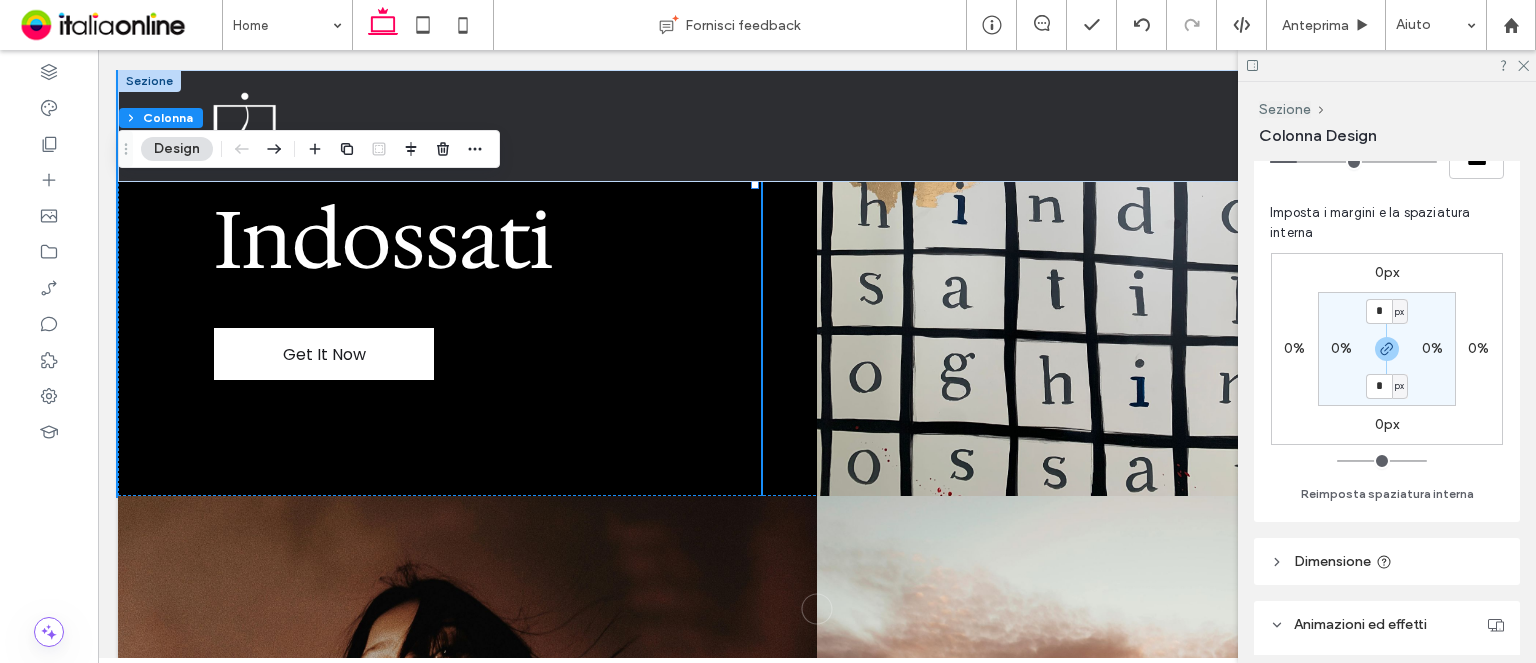 click on "0px" at bounding box center [1387, 424] 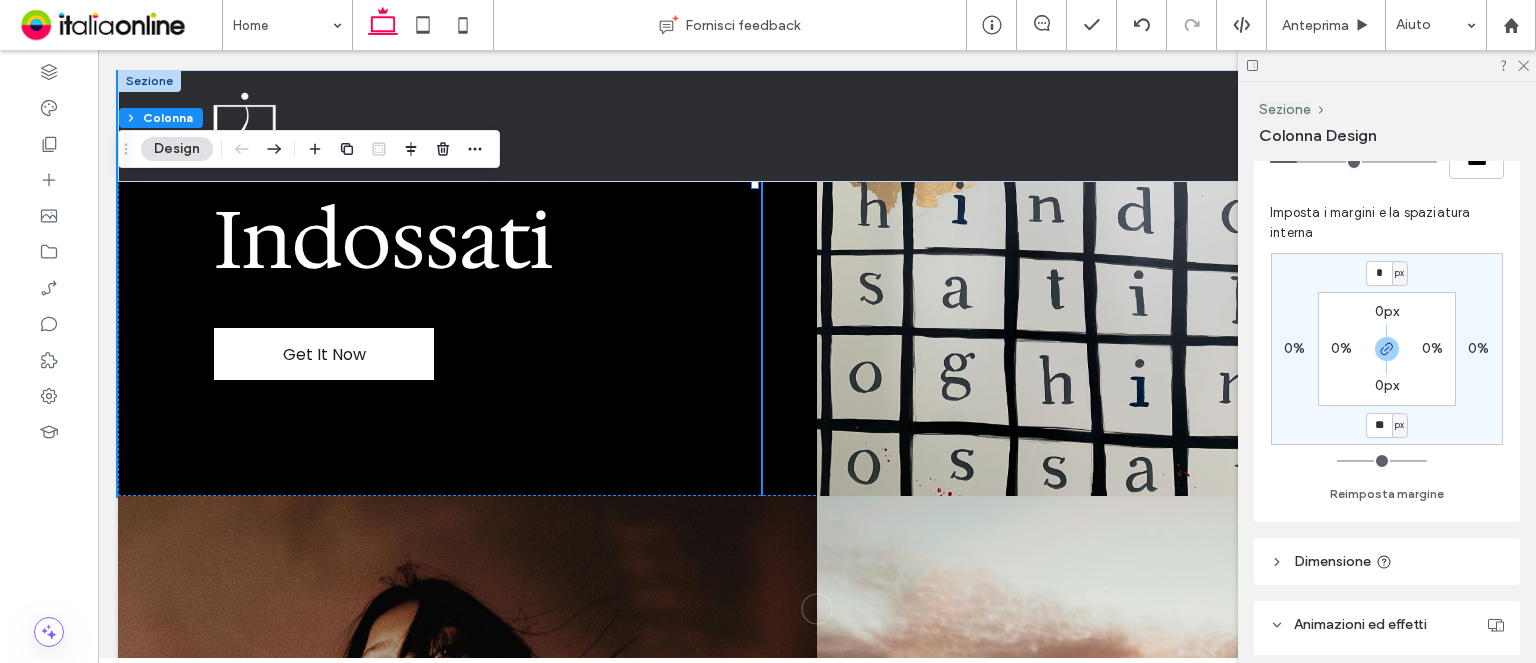 type on "**" 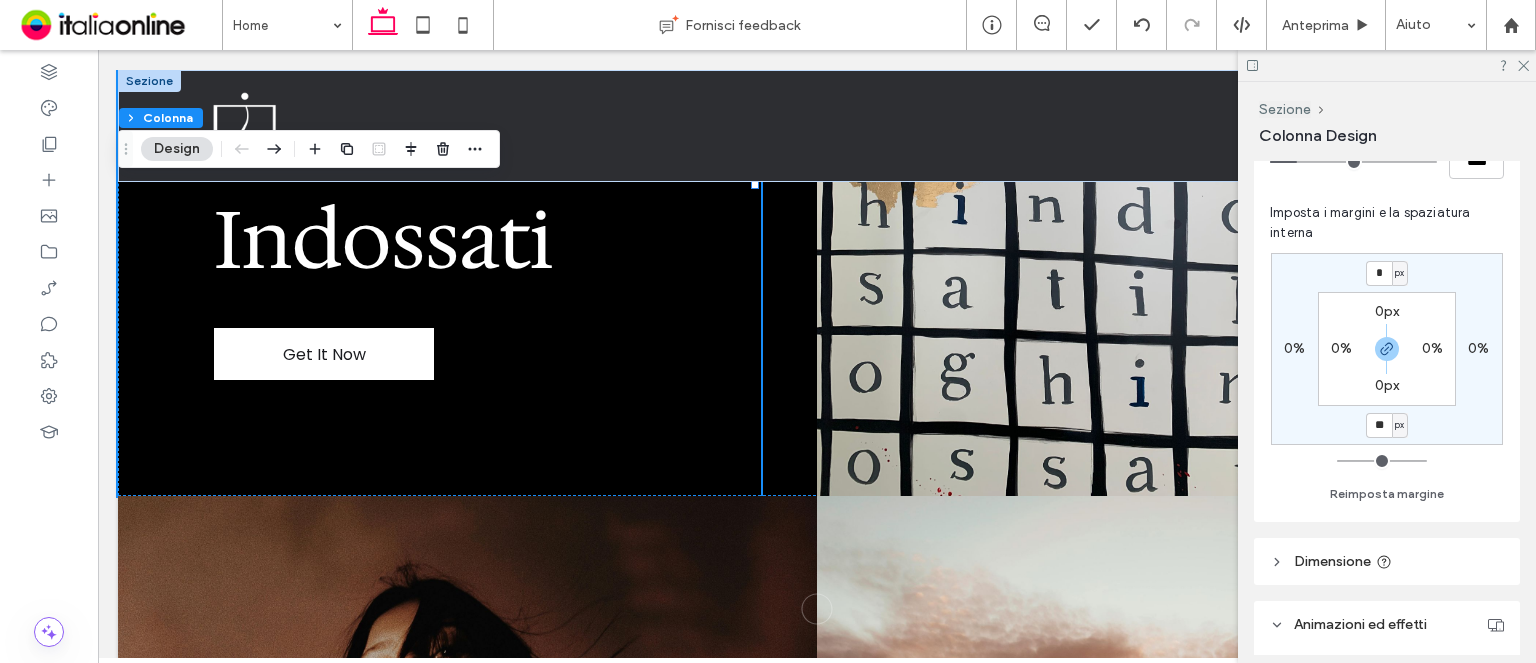 type on "**" 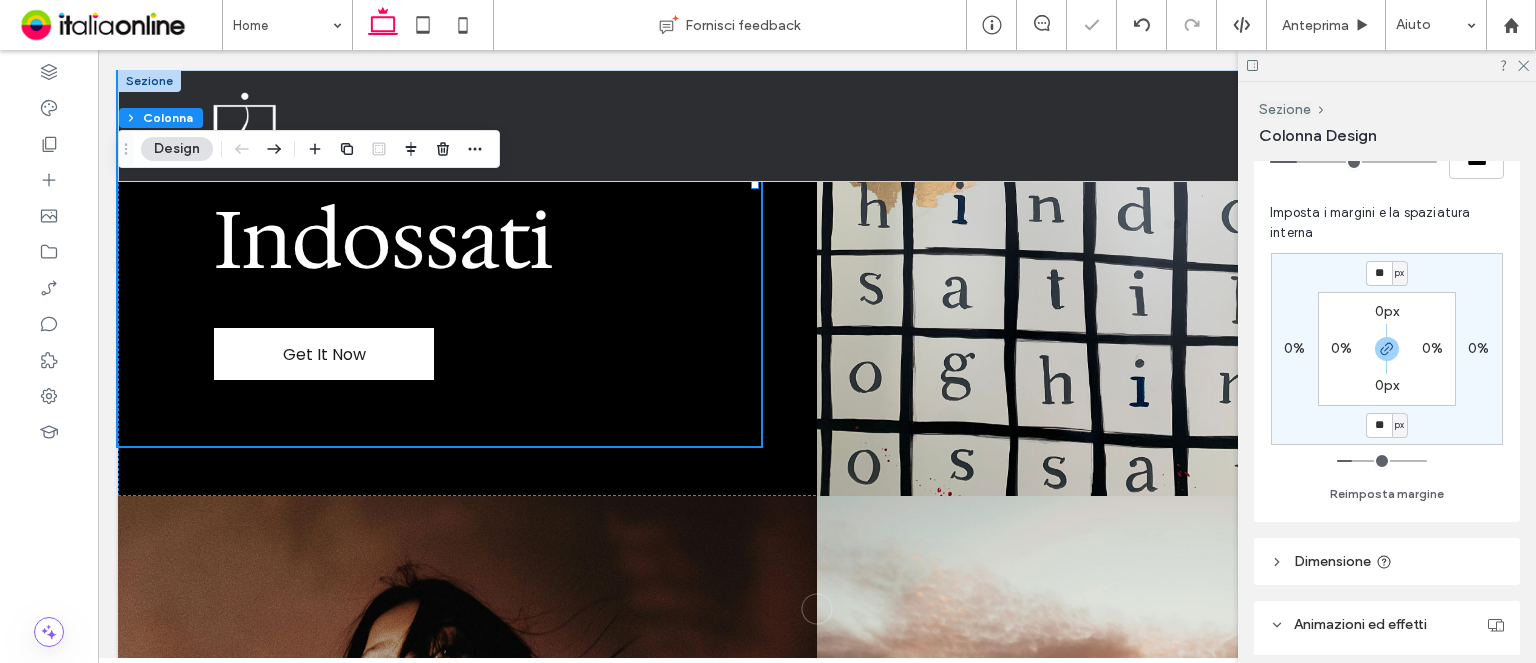 type on "*" 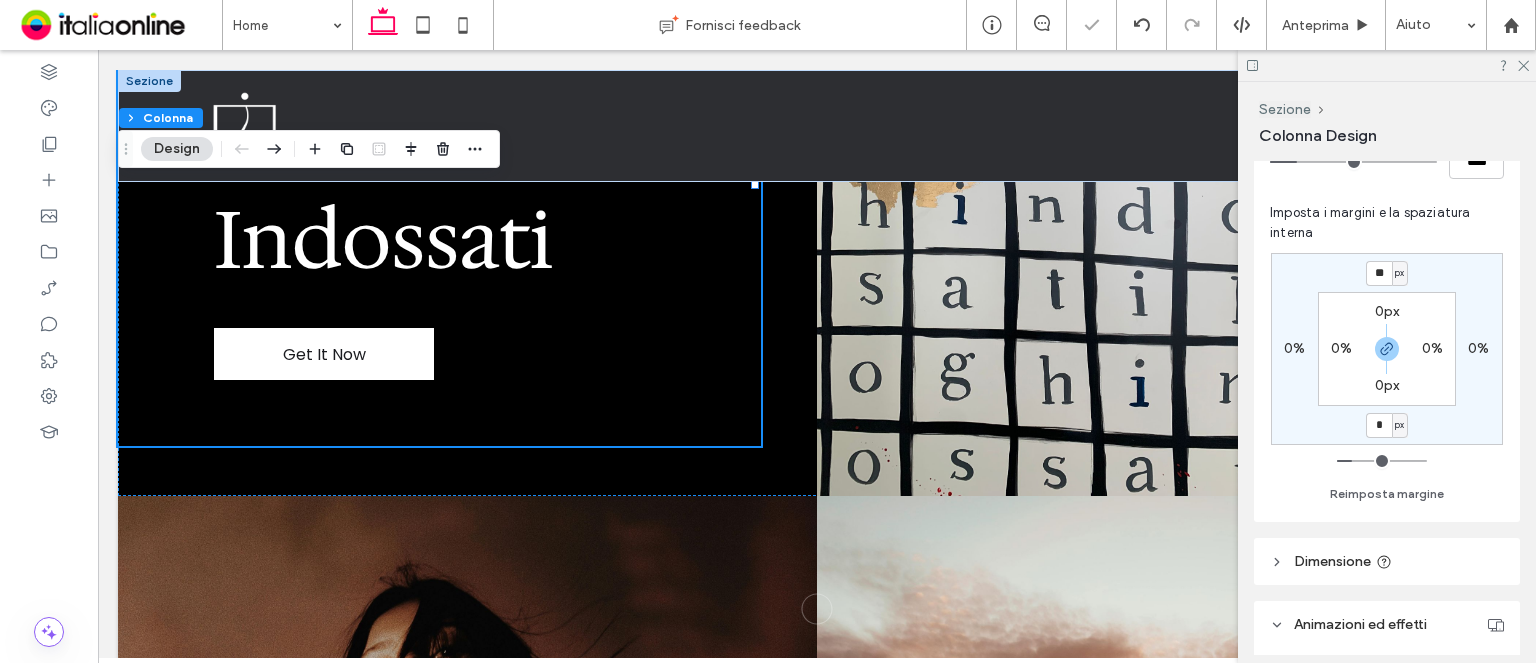 type on "*" 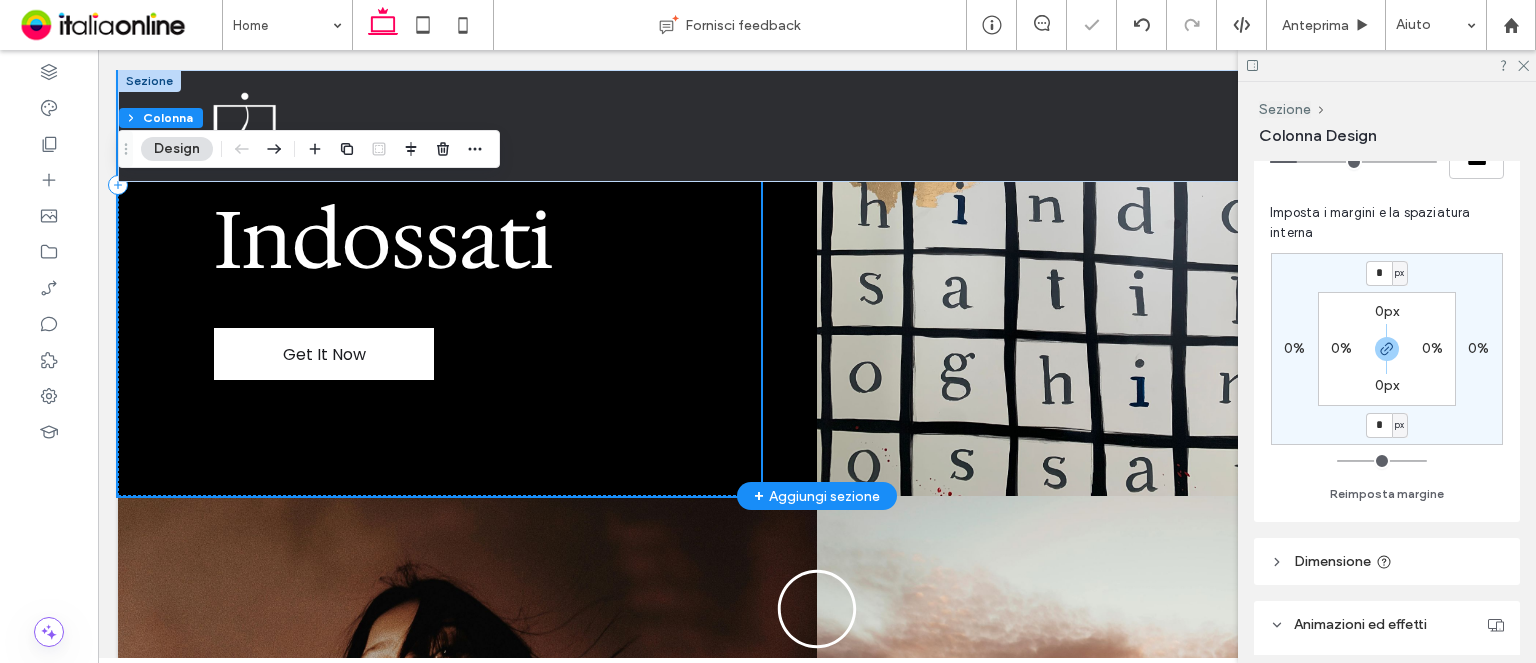 scroll, scrollTop: 35, scrollLeft: 0, axis: vertical 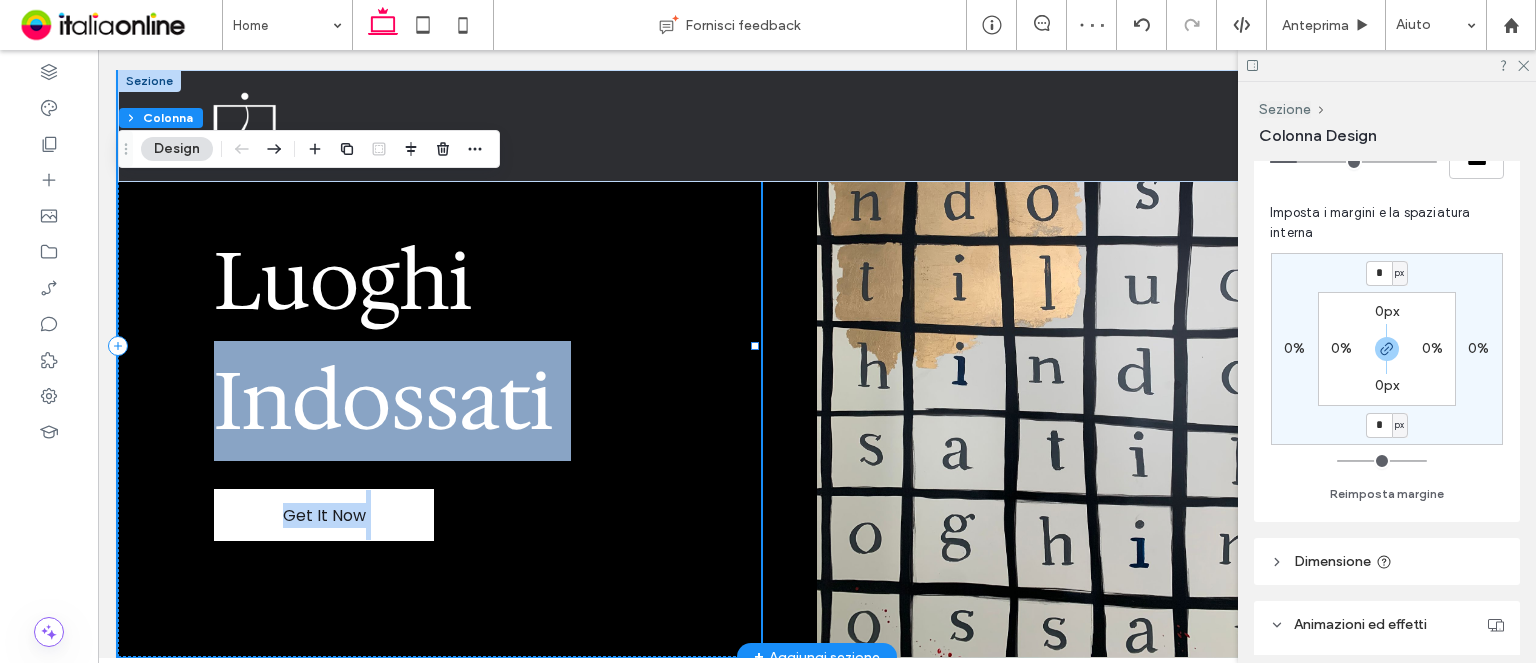 drag, startPoint x: 749, startPoint y: 333, endPoint x: 753, endPoint y: 345, distance: 12.649111 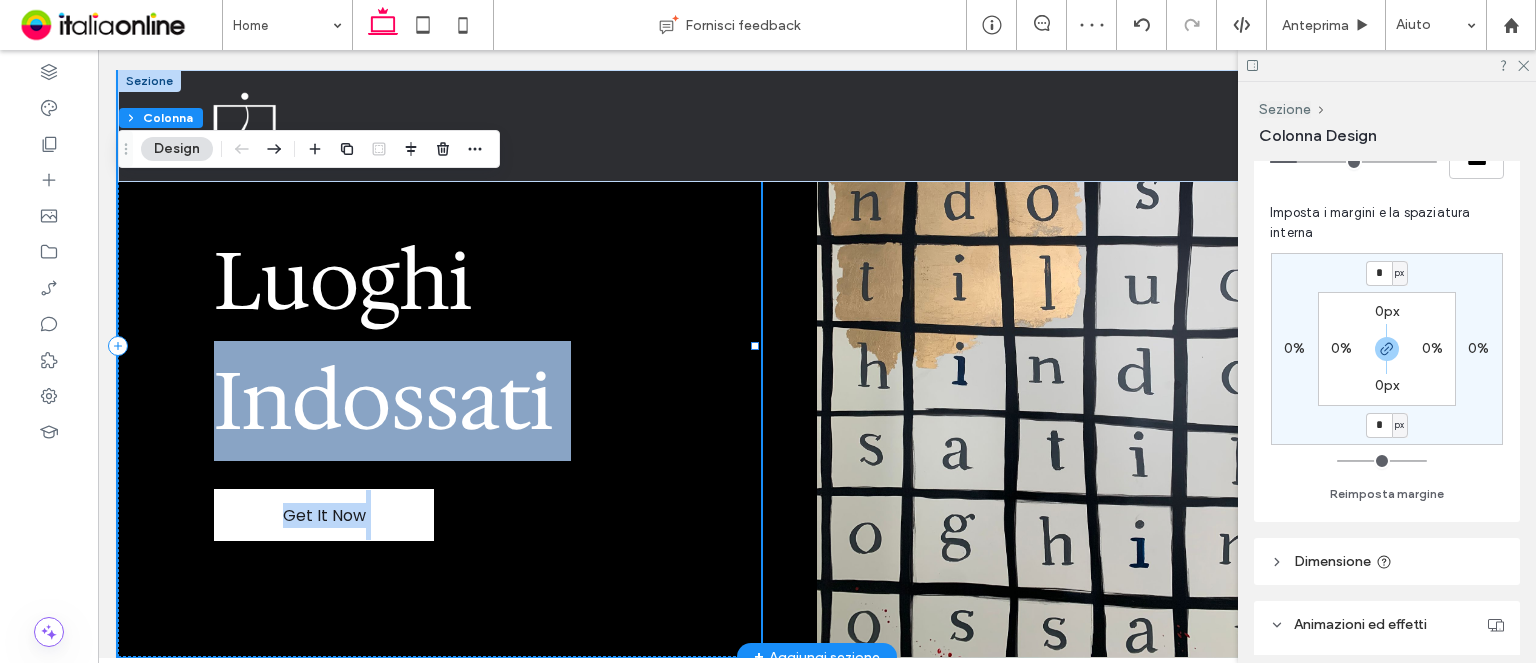 click on "Luoghi Indossati
Get It Now" at bounding box center (817, 346) 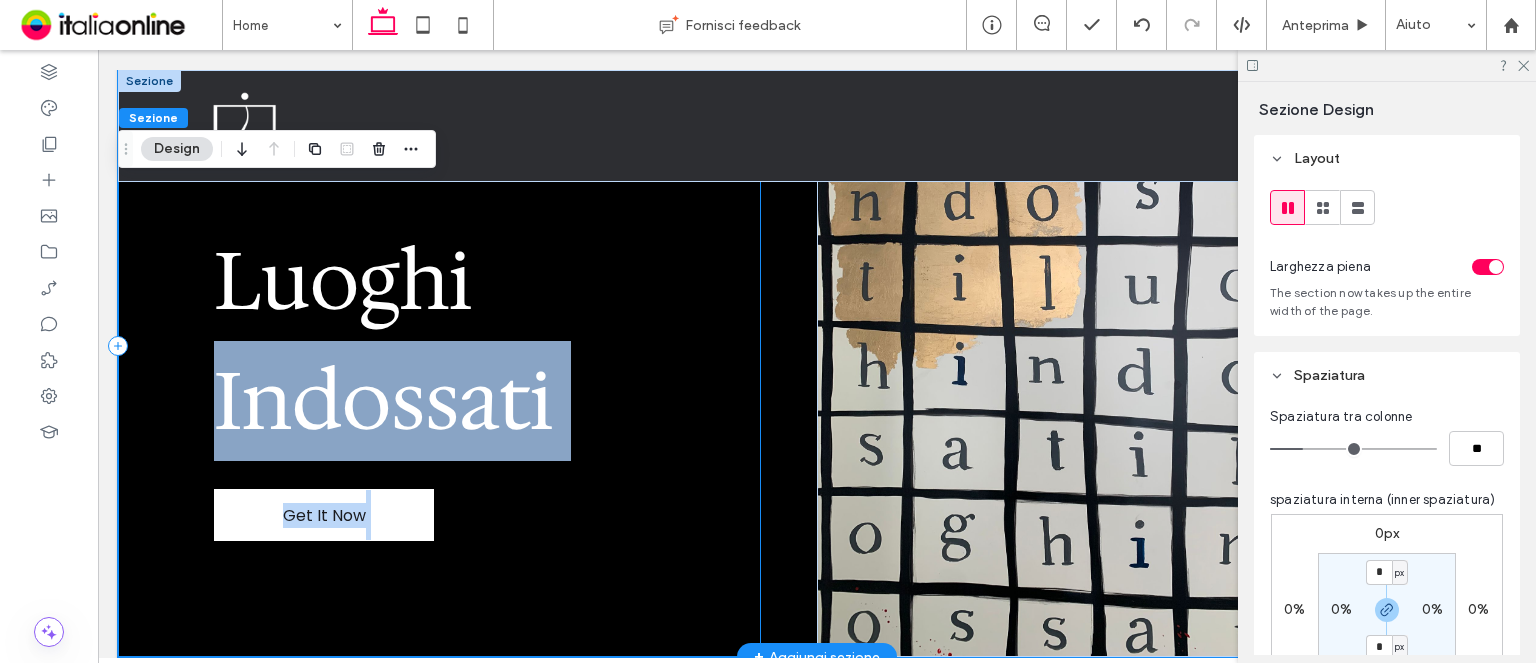 click on "Luoghi Indossati
Get It Now" at bounding box center (439, 346) 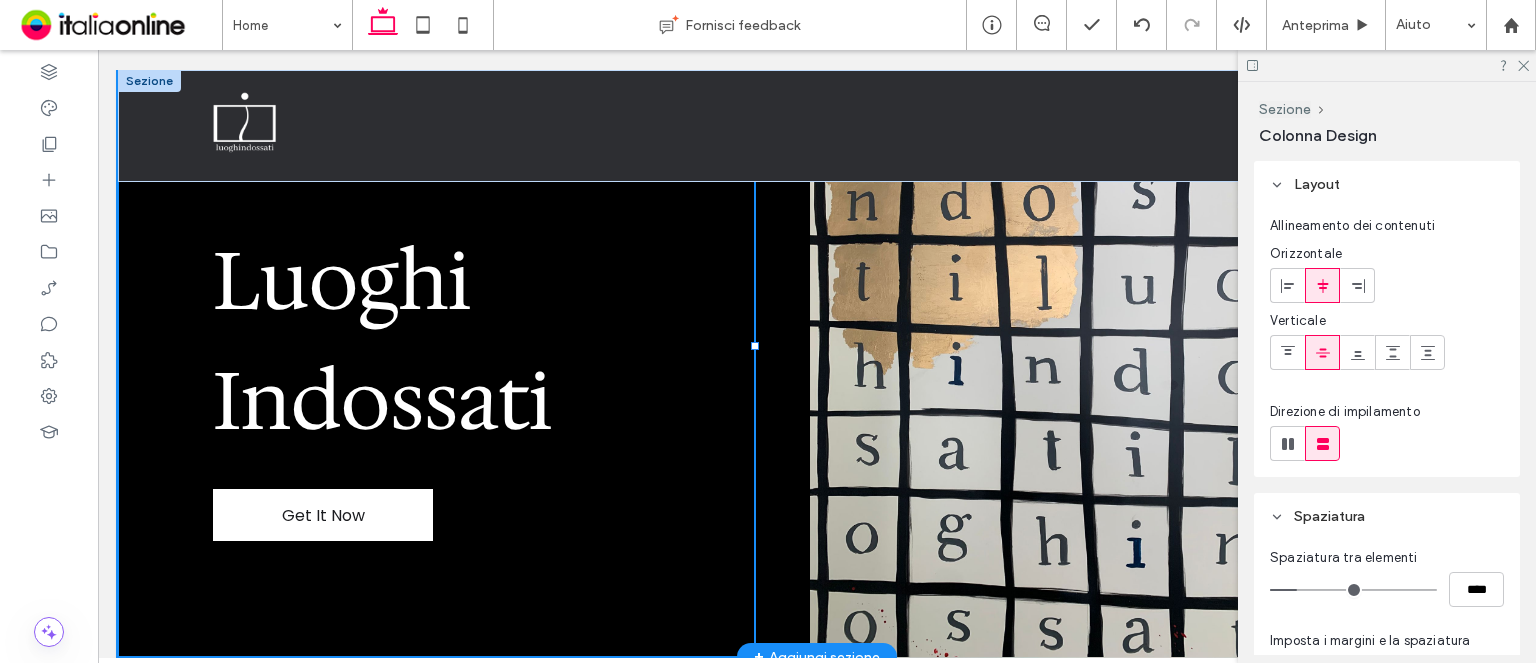 drag, startPoint x: 754, startPoint y: 346, endPoint x: 744, endPoint y: 351, distance: 11.18034 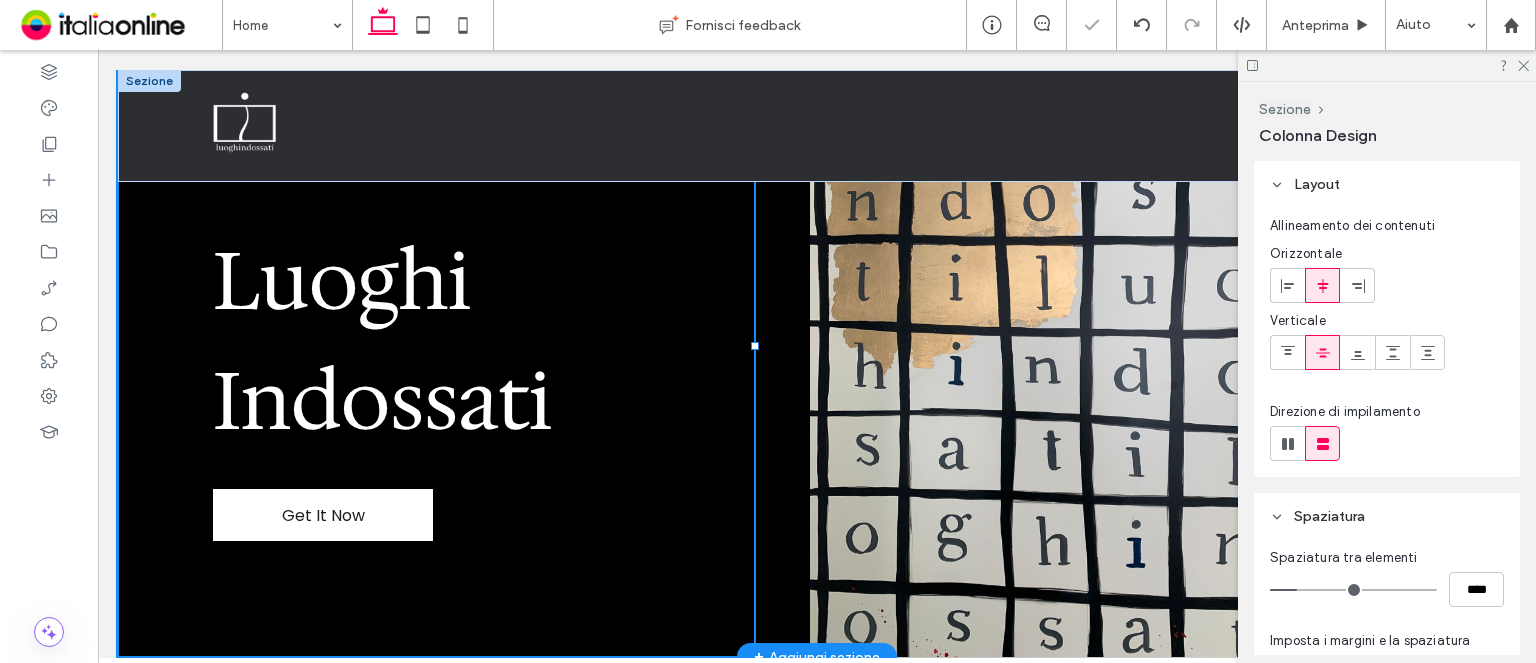 type on "**" 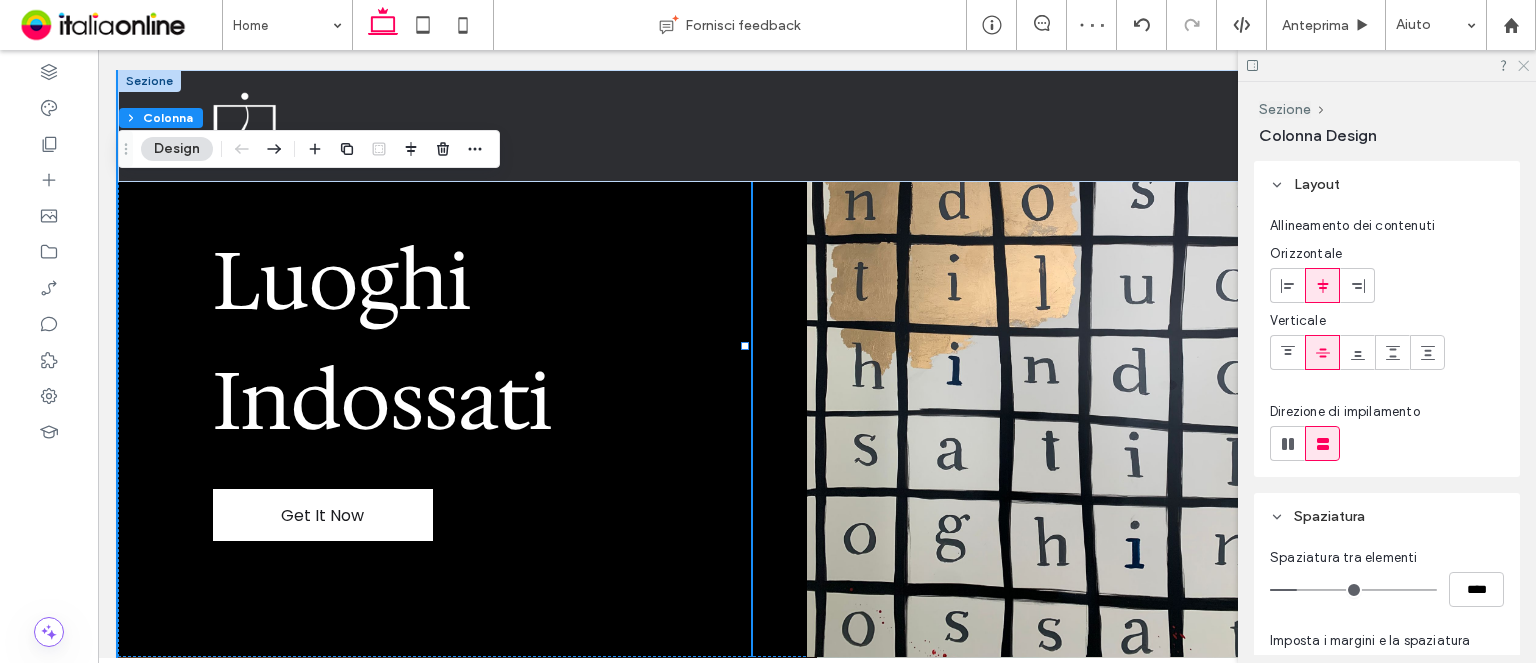 click 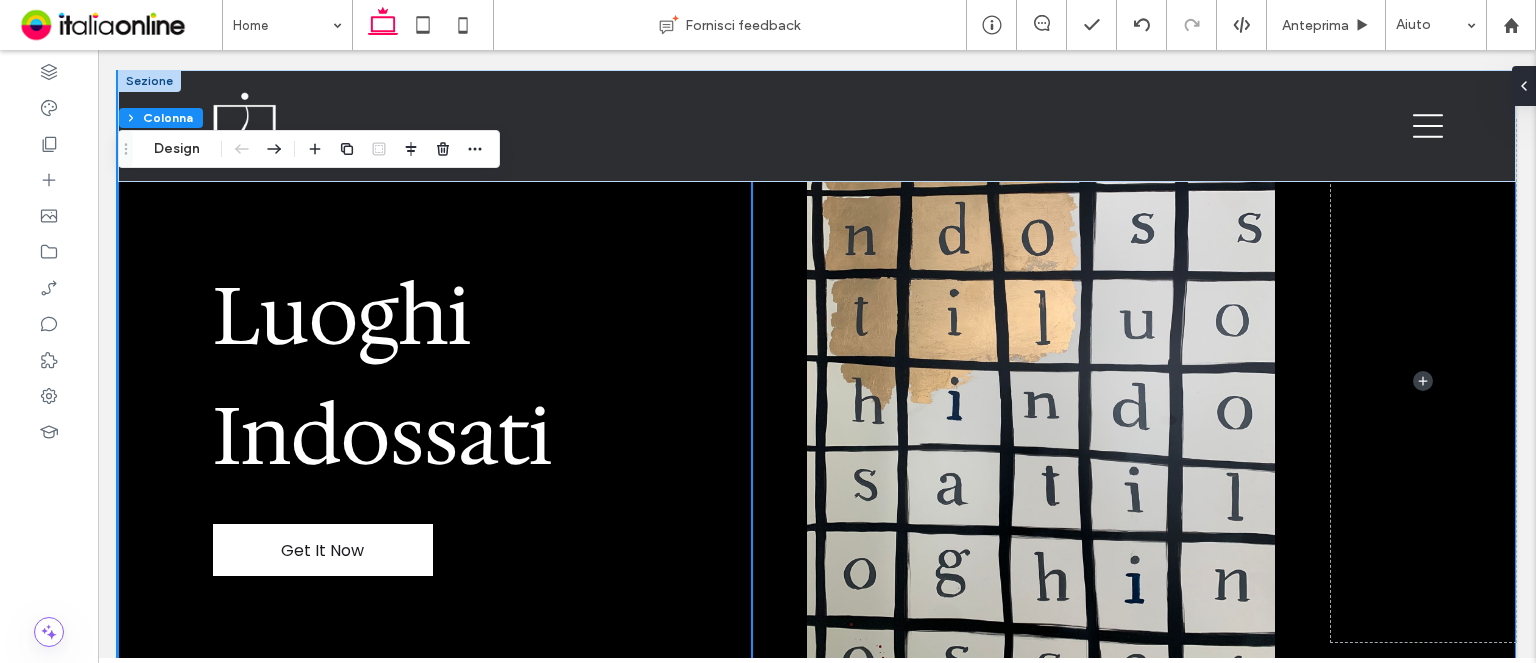 scroll, scrollTop: 500, scrollLeft: 0, axis: vertical 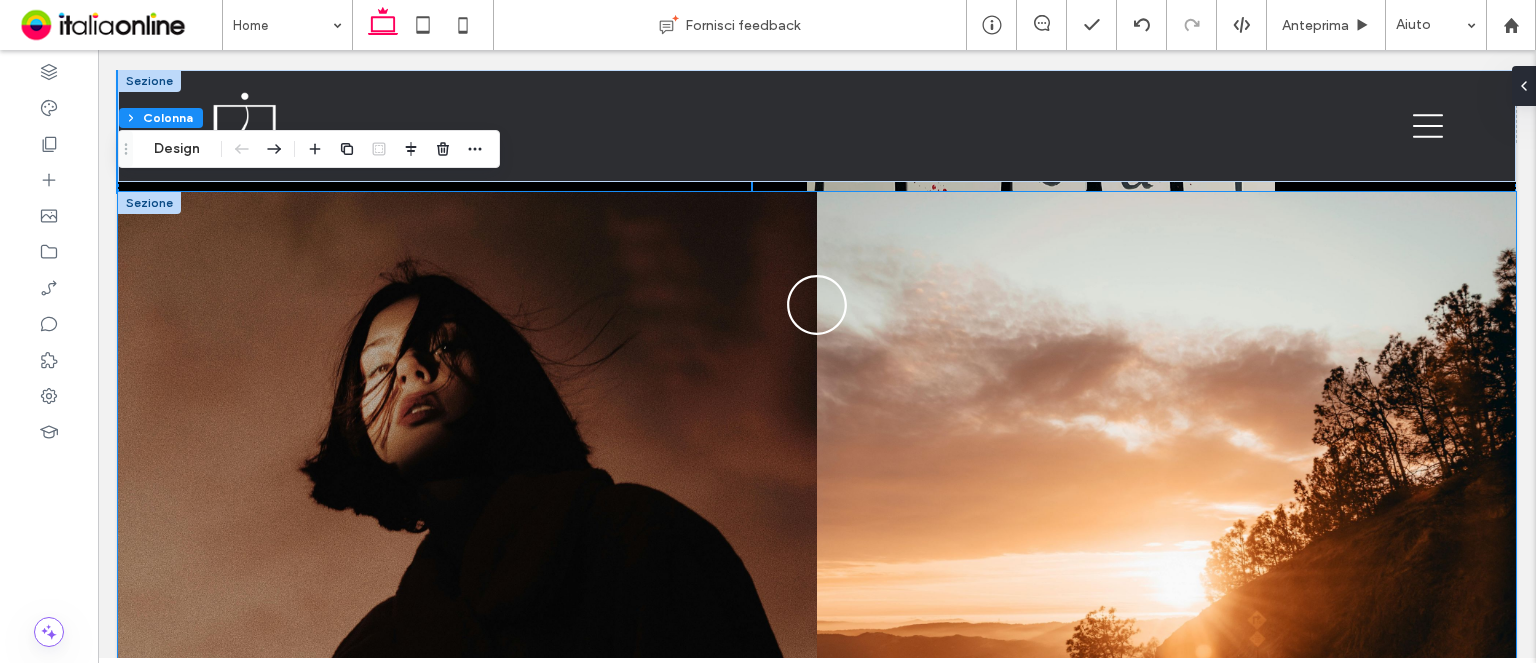 click at bounding box center (467, 512) 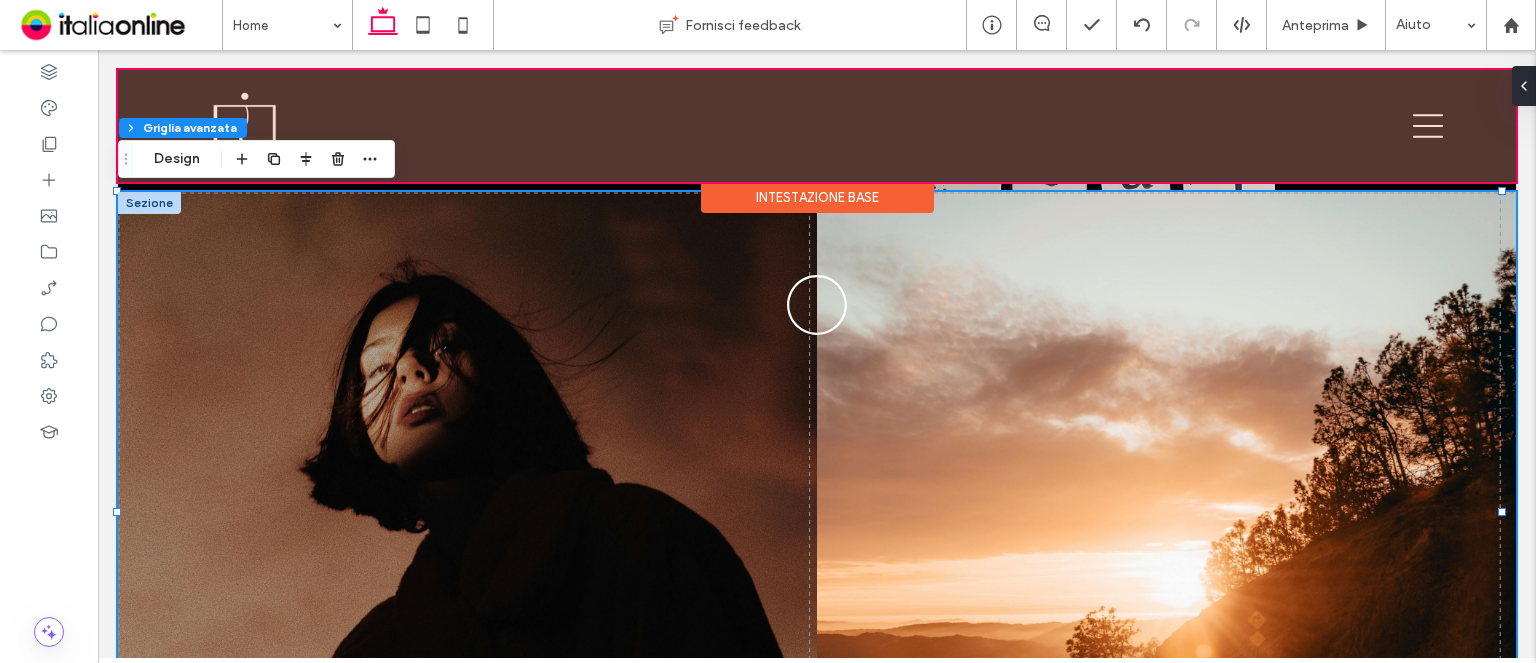 click on "Intestazione base" at bounding box center (817, 197) 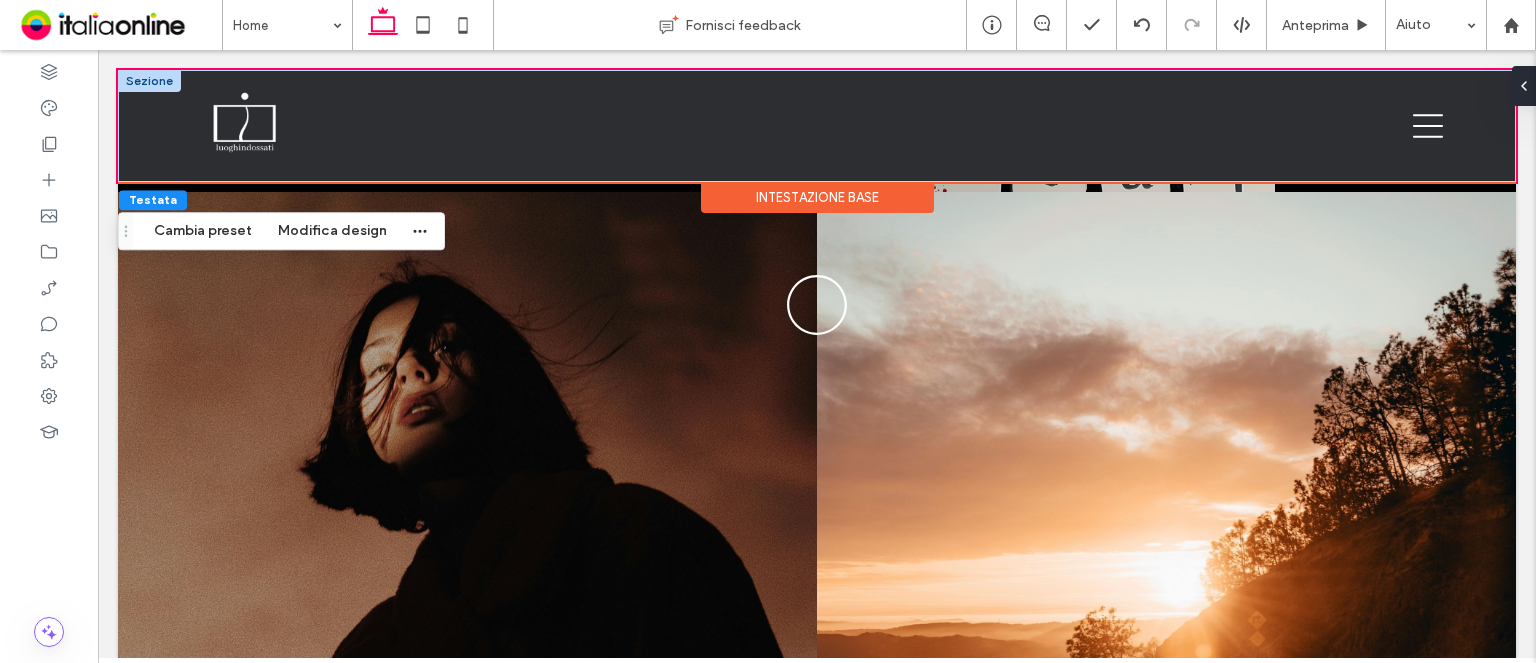 click on "Intestazione base" at bounding box center (817, 197) 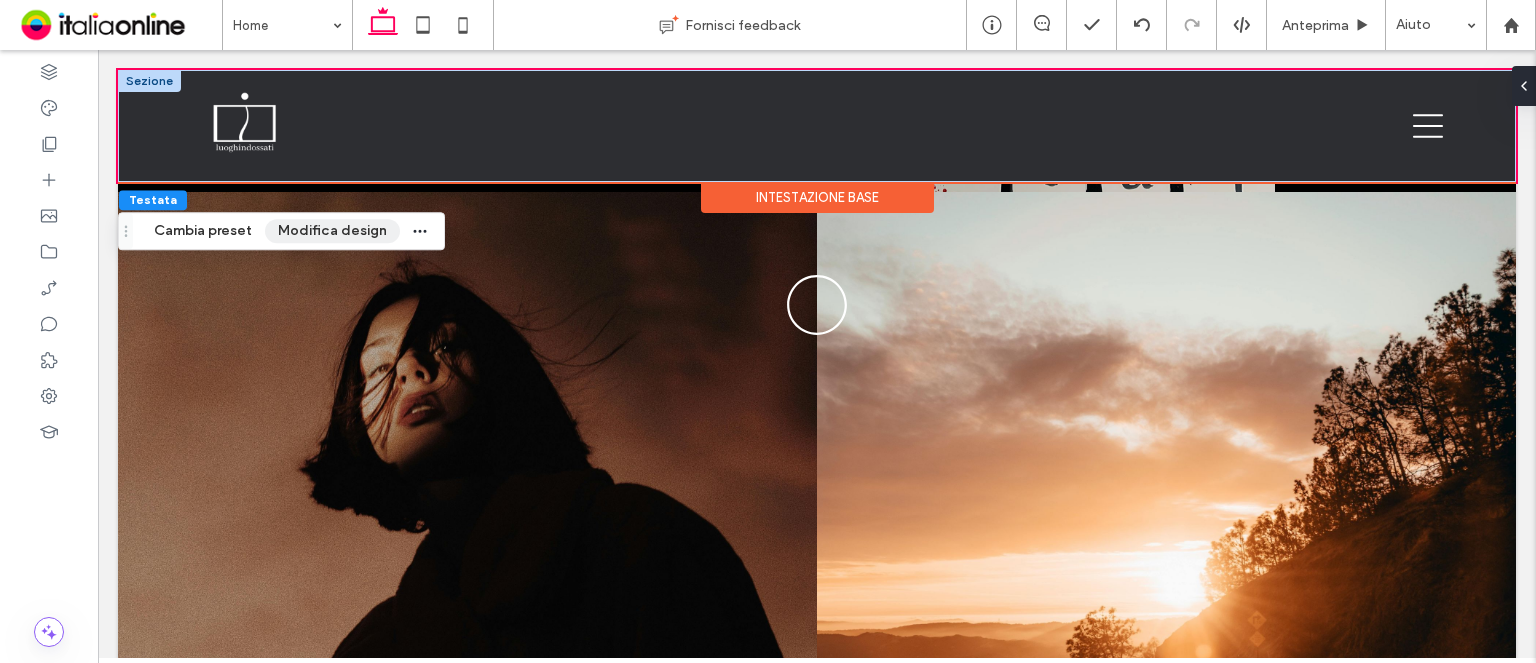 drag, startPoint x: 386, startPoint y: 180, endPoint x: 308, endPoint y: 230, distance: 92.64988 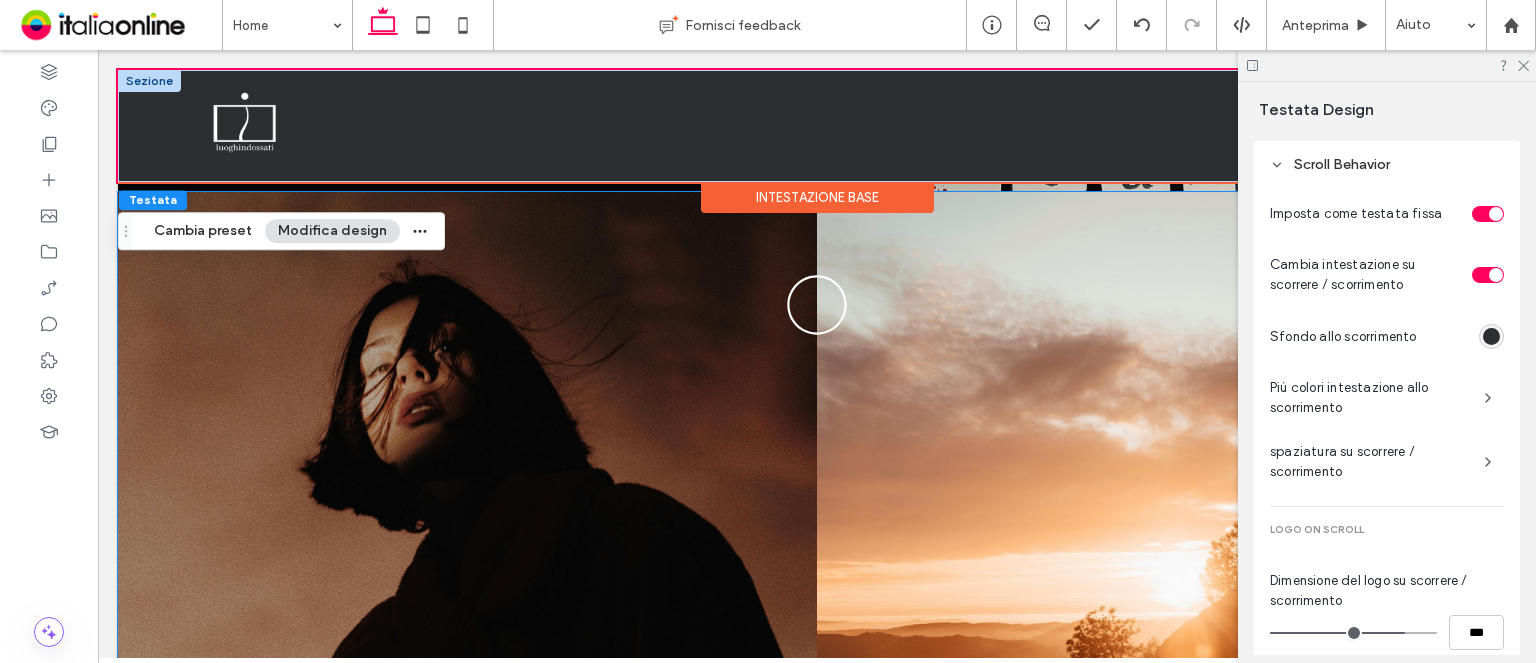 scroll, scrollTop: 913, scrollLeft: 0, axis: vertical 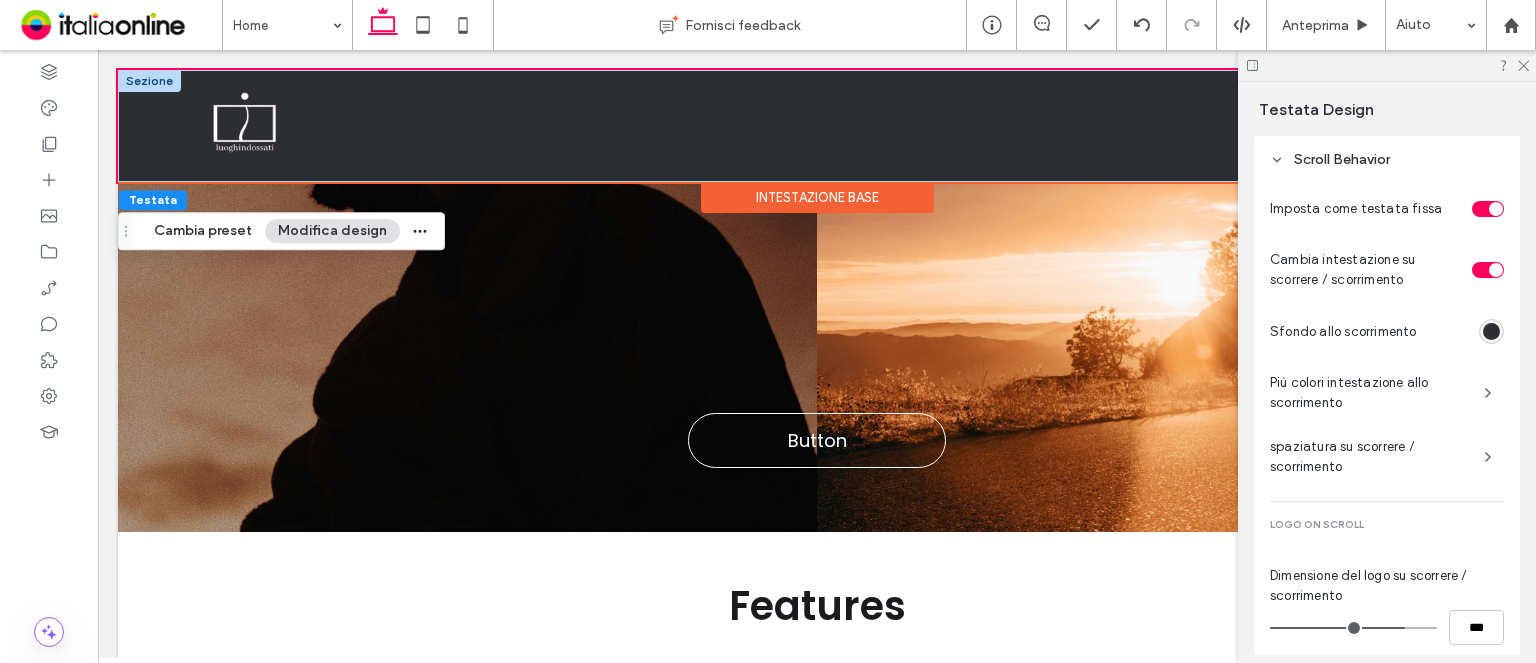 click at bounding box center [1491, 331] 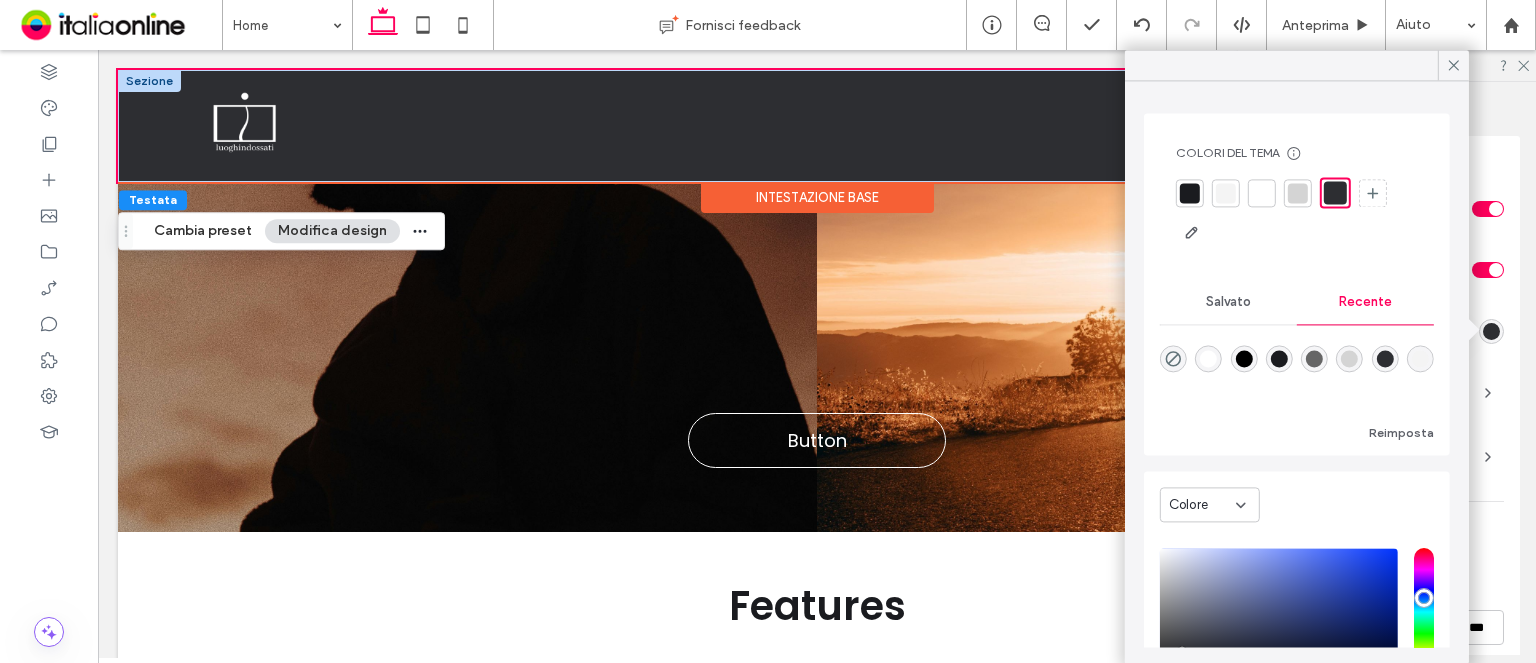 click at bounding box center [1208, 358] 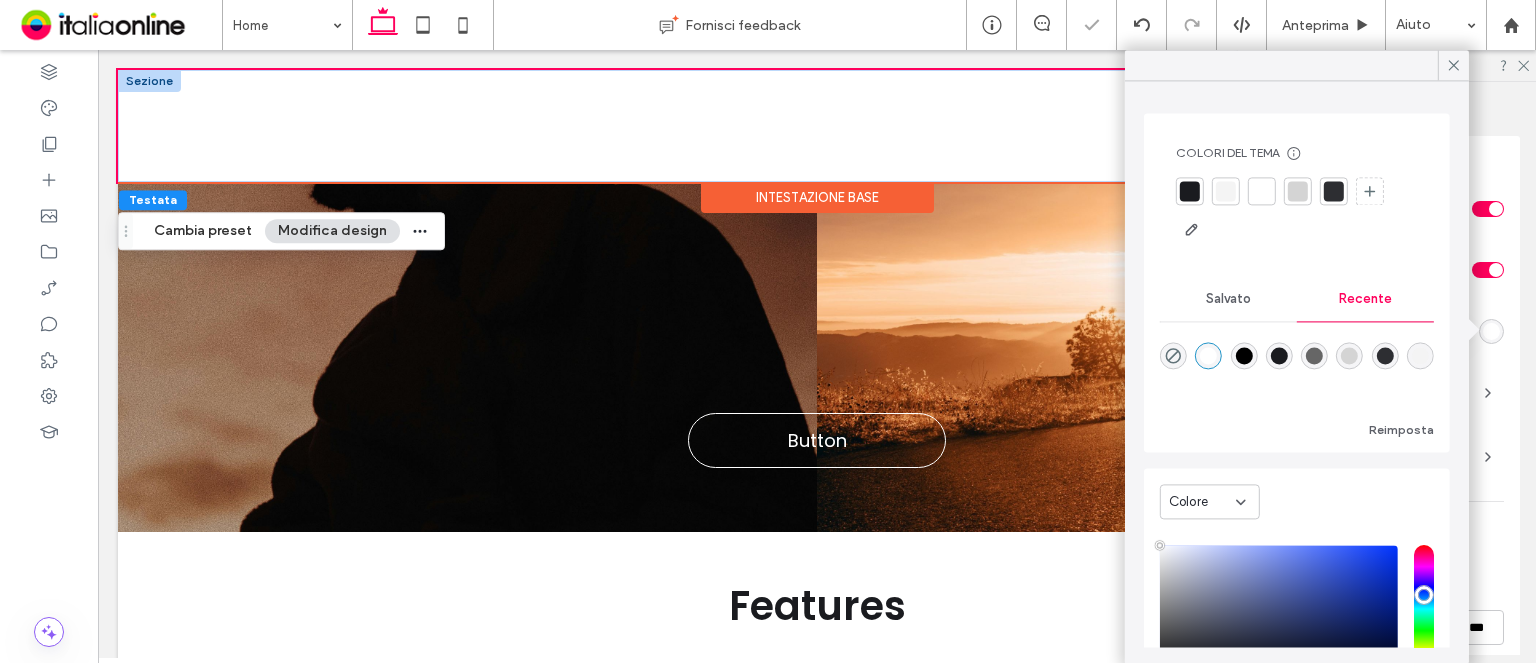 click on "Imposta come testata fissa Cambia intestazione su scorrere / scorrimento Sfondo allo scorrimento Più colori intestazione allo scorrimento spaziatura su scorrere / scorrimento Logo on Scroll Dimensione del logo su scorrere / scorrimento *** Cambia logo allo scorrimento" at bounding box center [1387, 455] 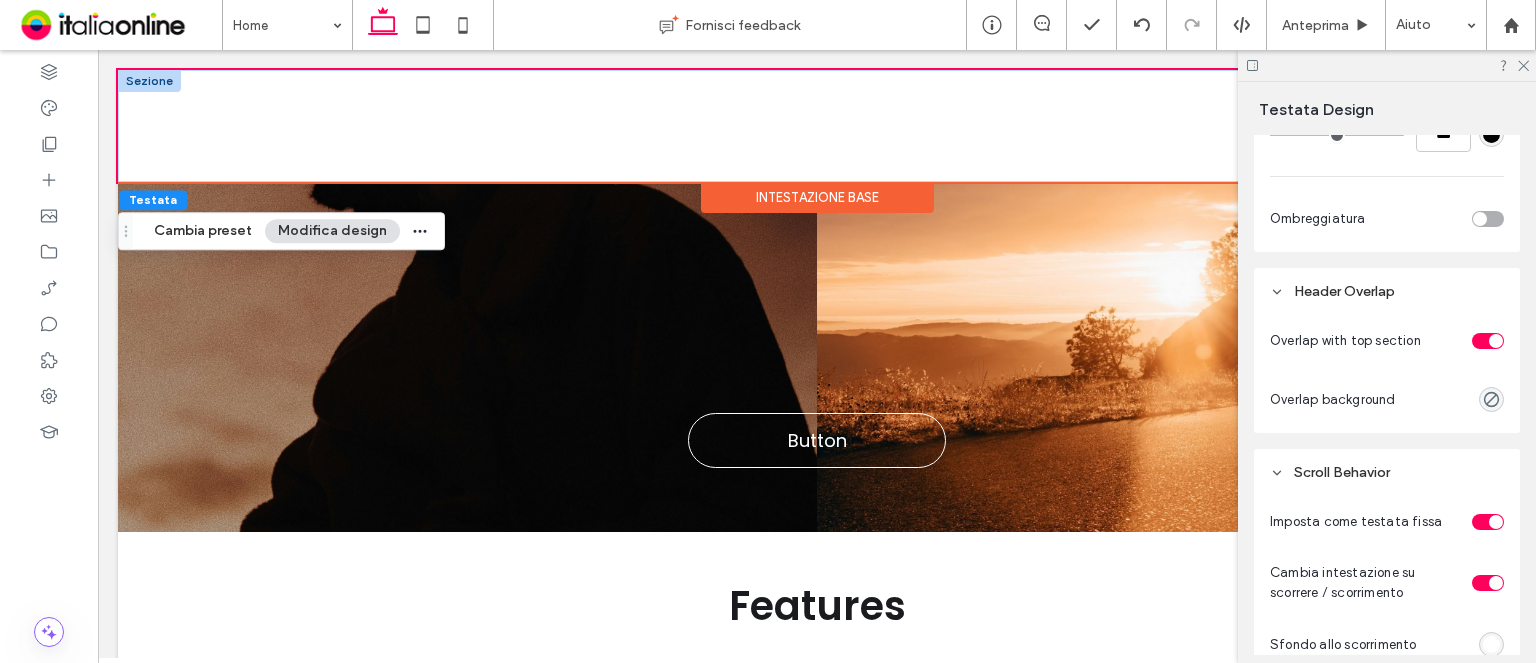 scroll, scrollTop: 1064, scrollLeft: 0, axis: vertical 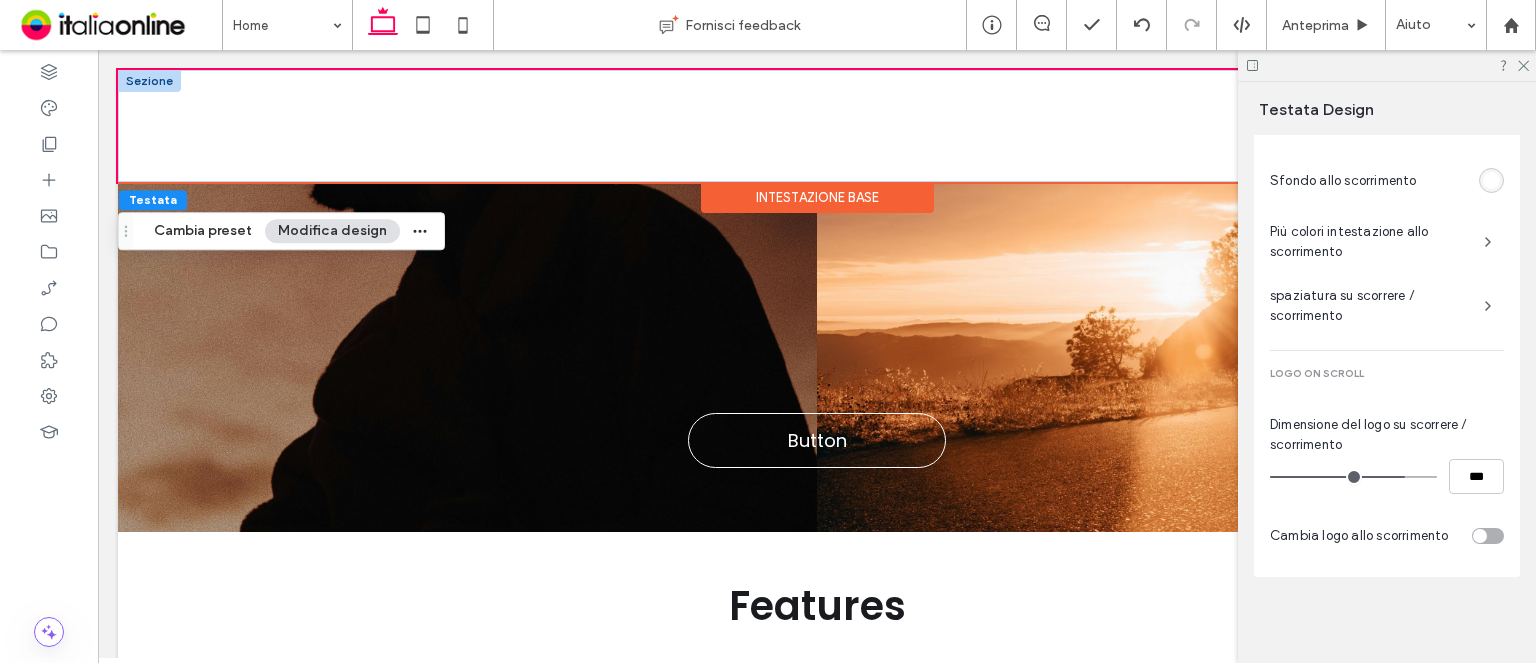 click at bounding box center (1488, 536) 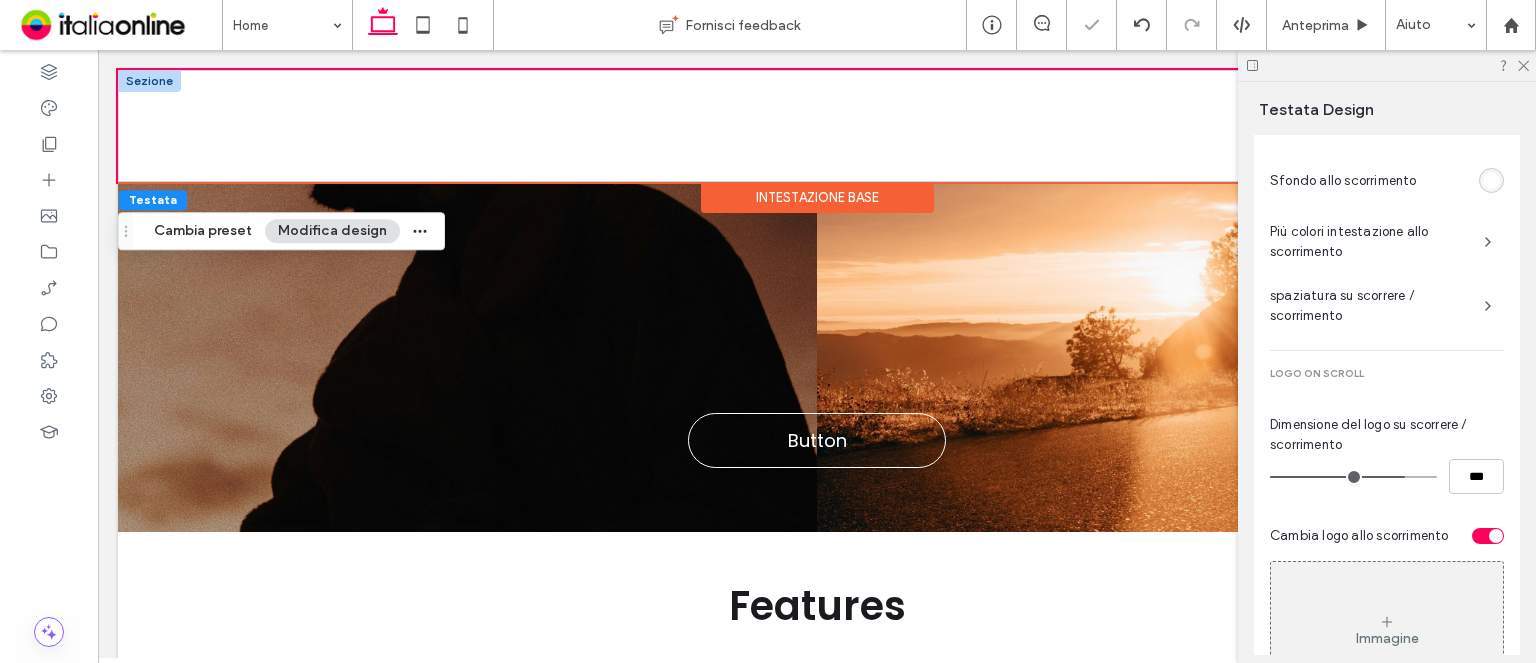 click on "Immagine" at bounding box center [1387, 630] 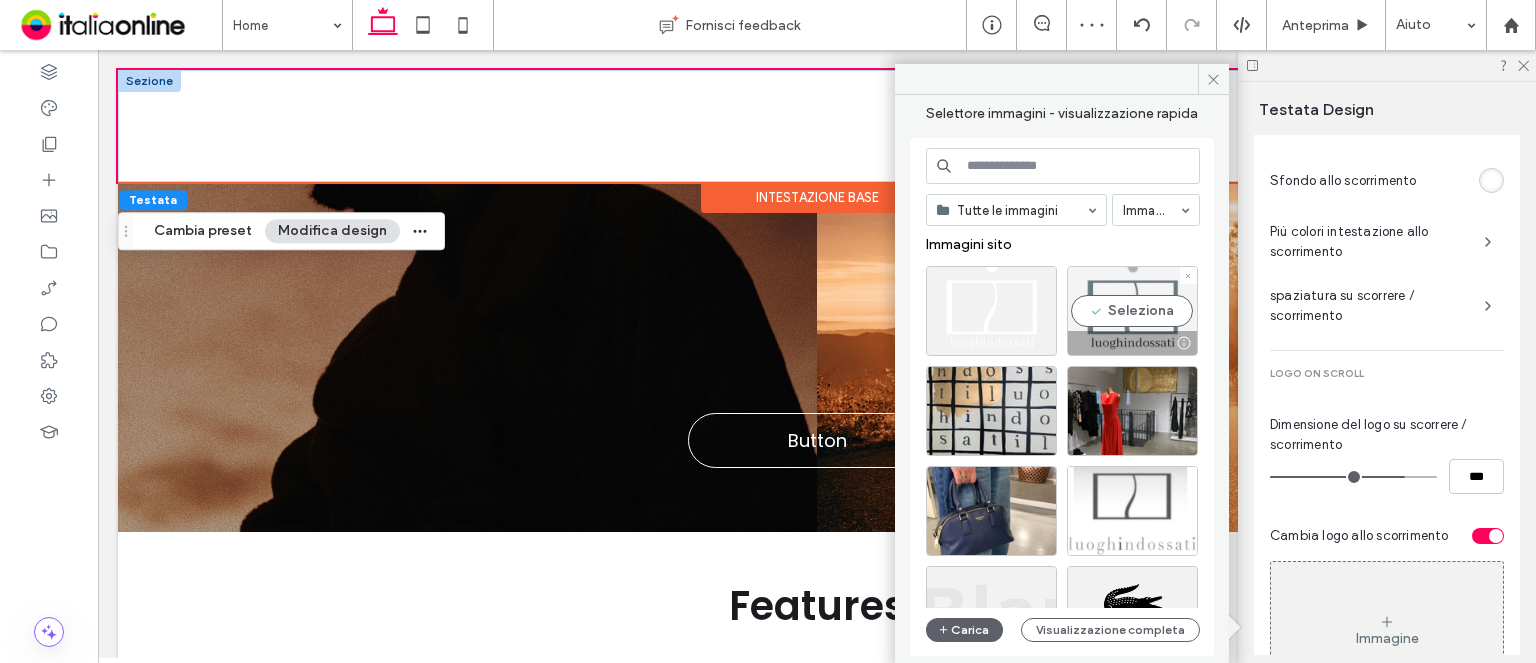click on "Seleziona" at bounding box center [1132, 311] 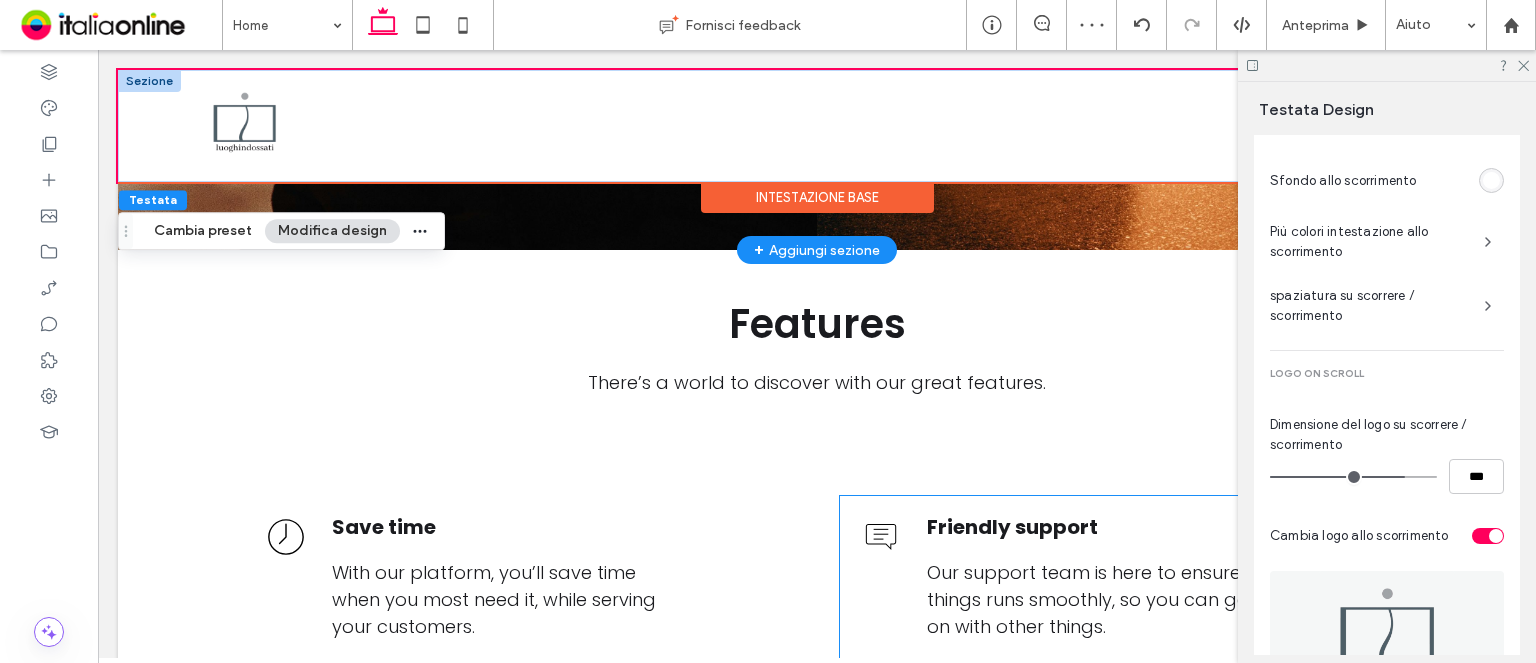 scroll, scrollTop: 1400, scrollLeft: 0, axis: vertical 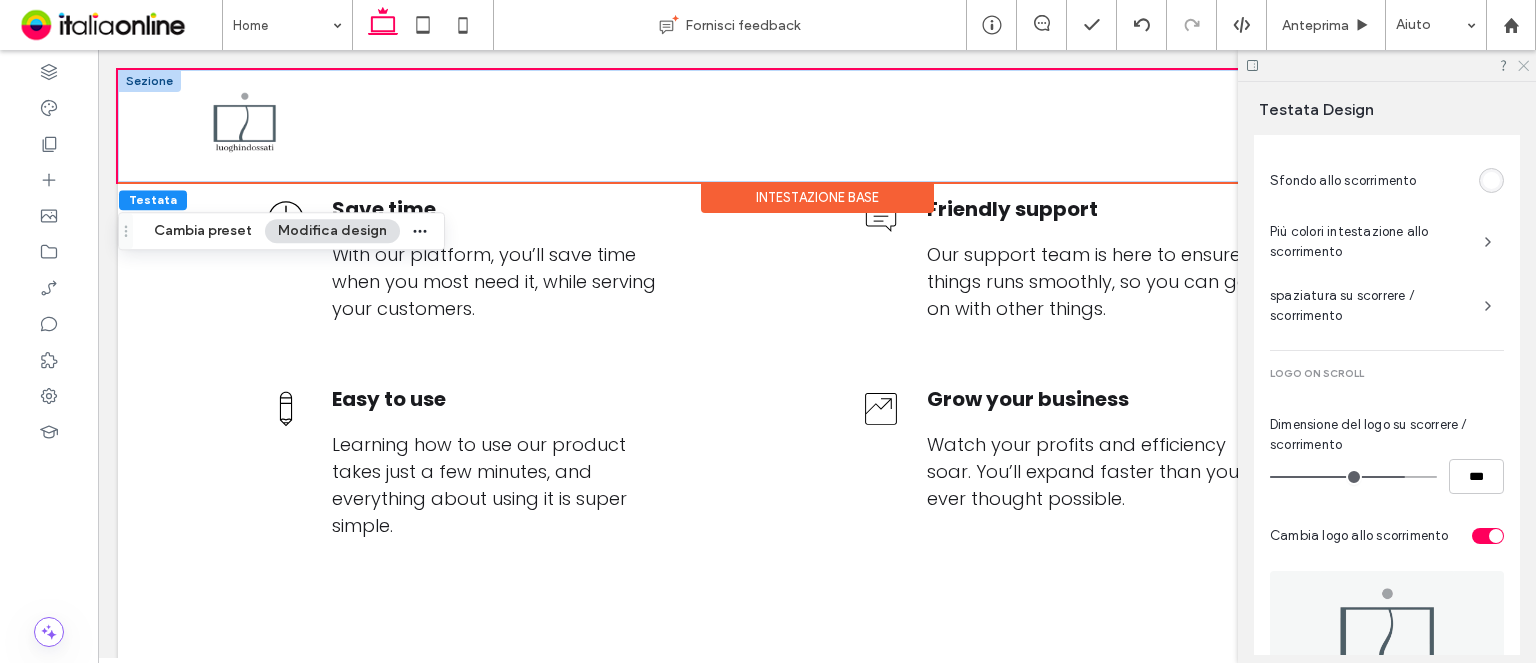 click 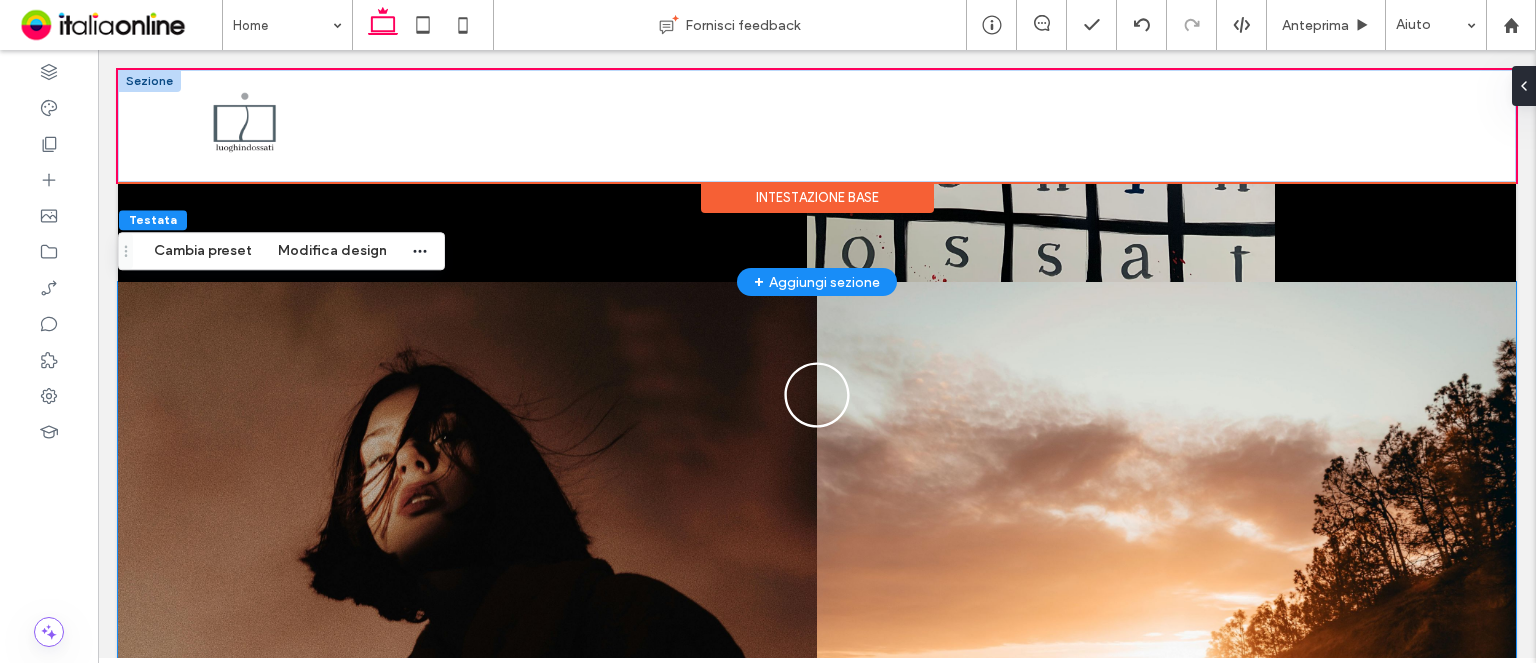 scroll, scrollTop: 624, scrollLeft: 0, axis: vertical 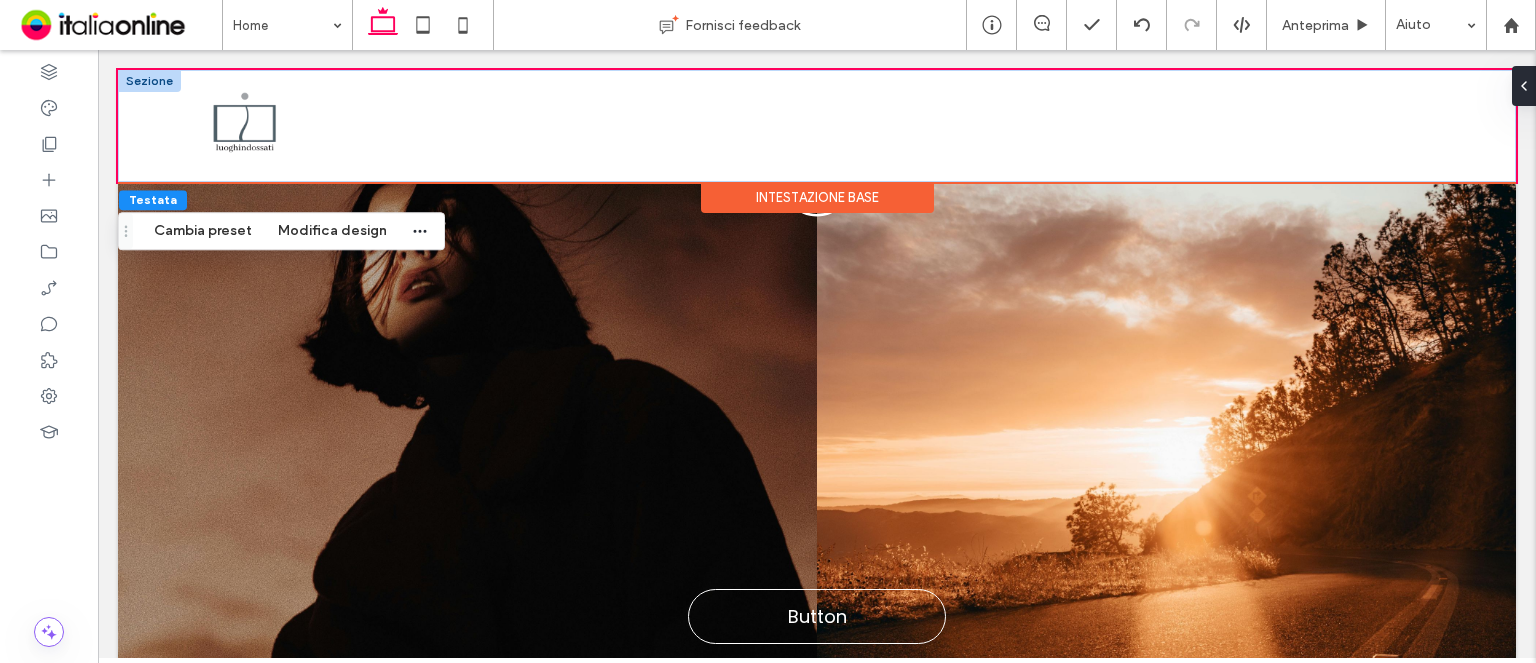 click on "Intestazione base" at bounding box center (817, 197) 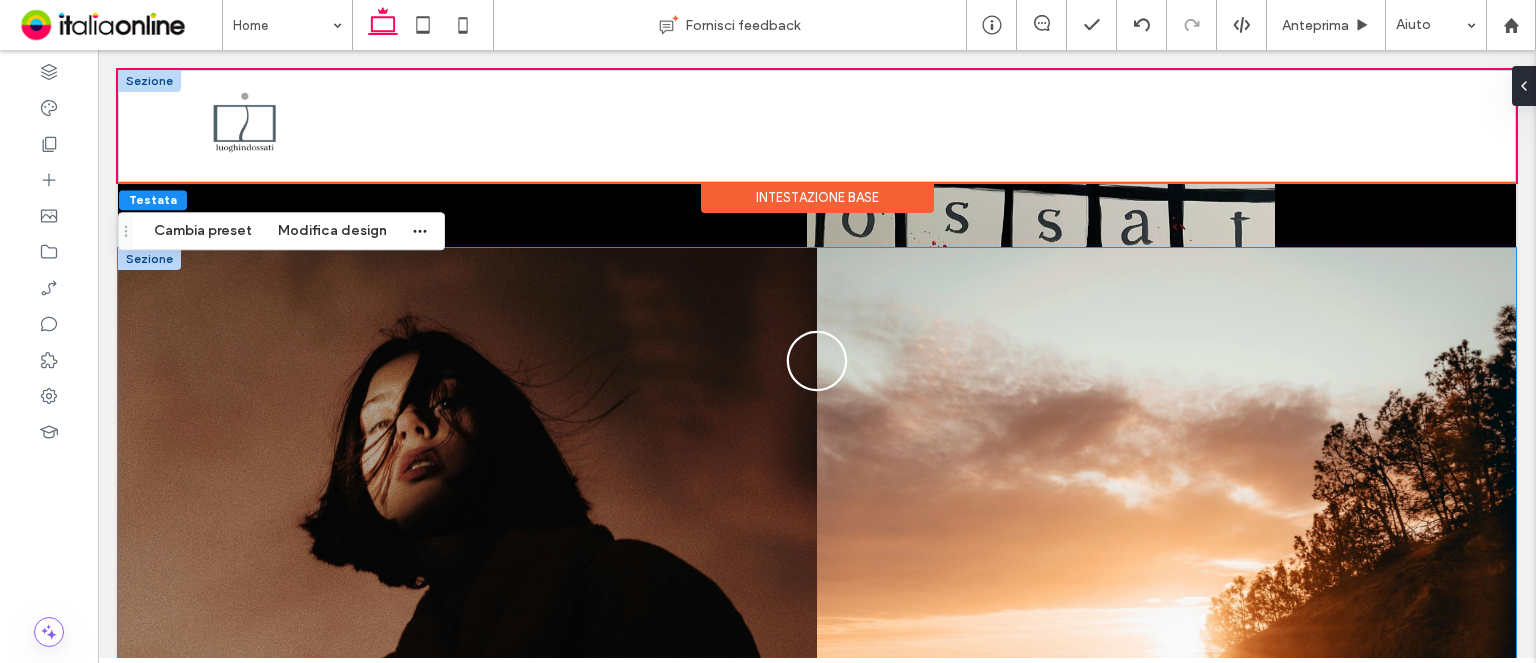 scroll, scrollTop: 523, scrollLeft: 0, axis: vertical 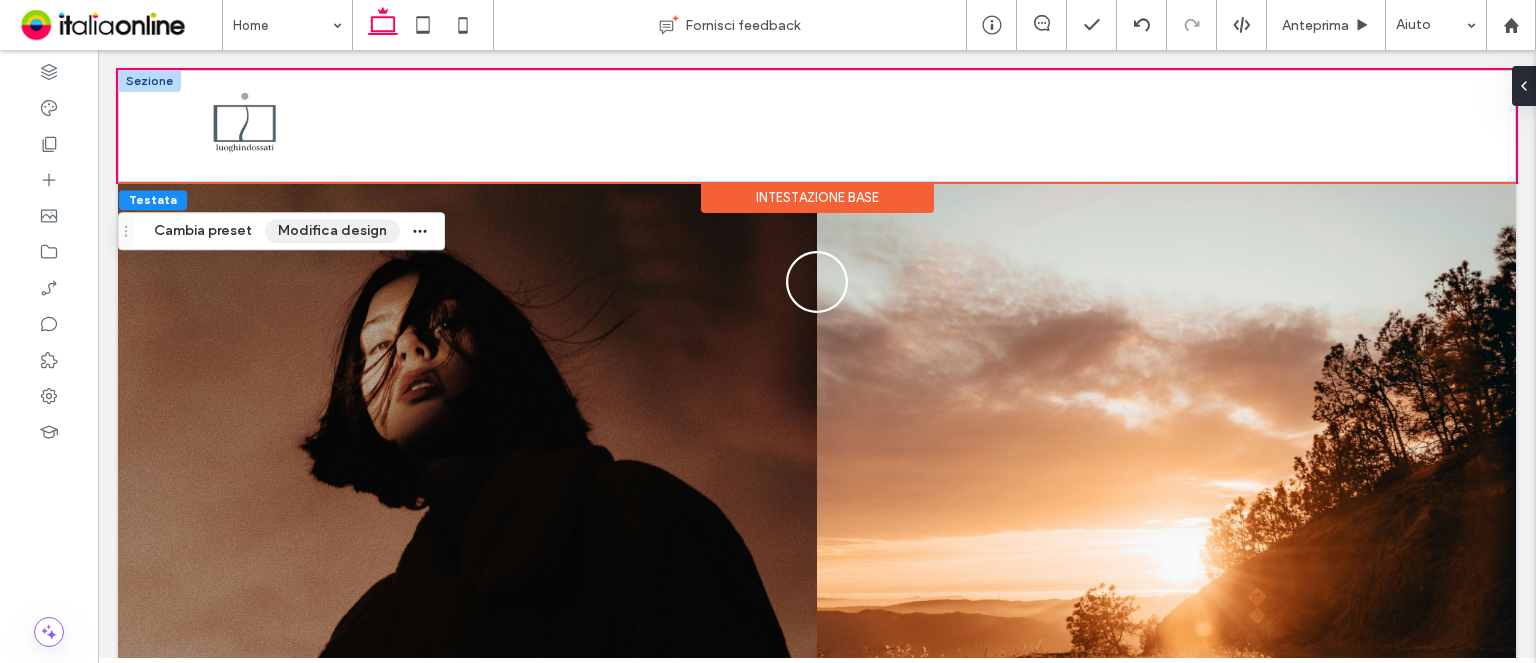 click on "Modifica design" at bounding box center [332, 231] 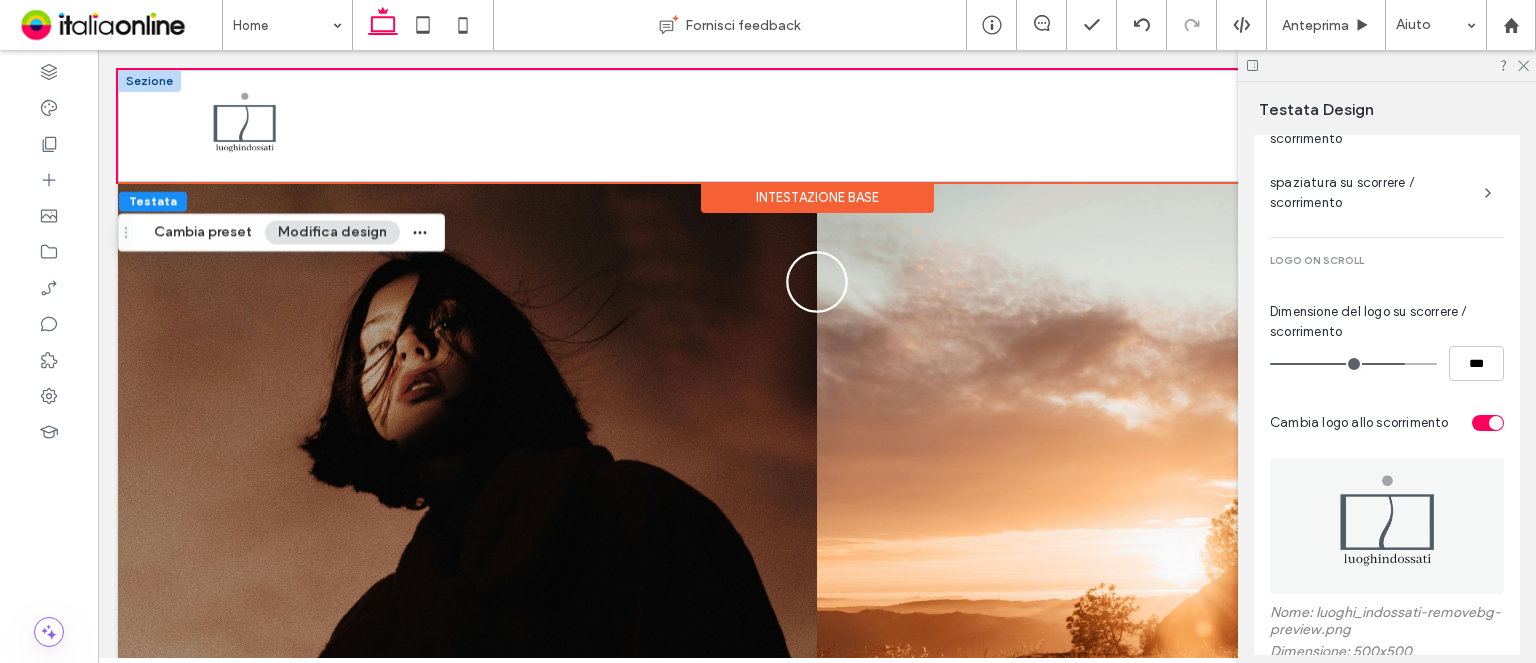 scroll, scrollTop: 1089, scrollLeft: 0, axis: vertical 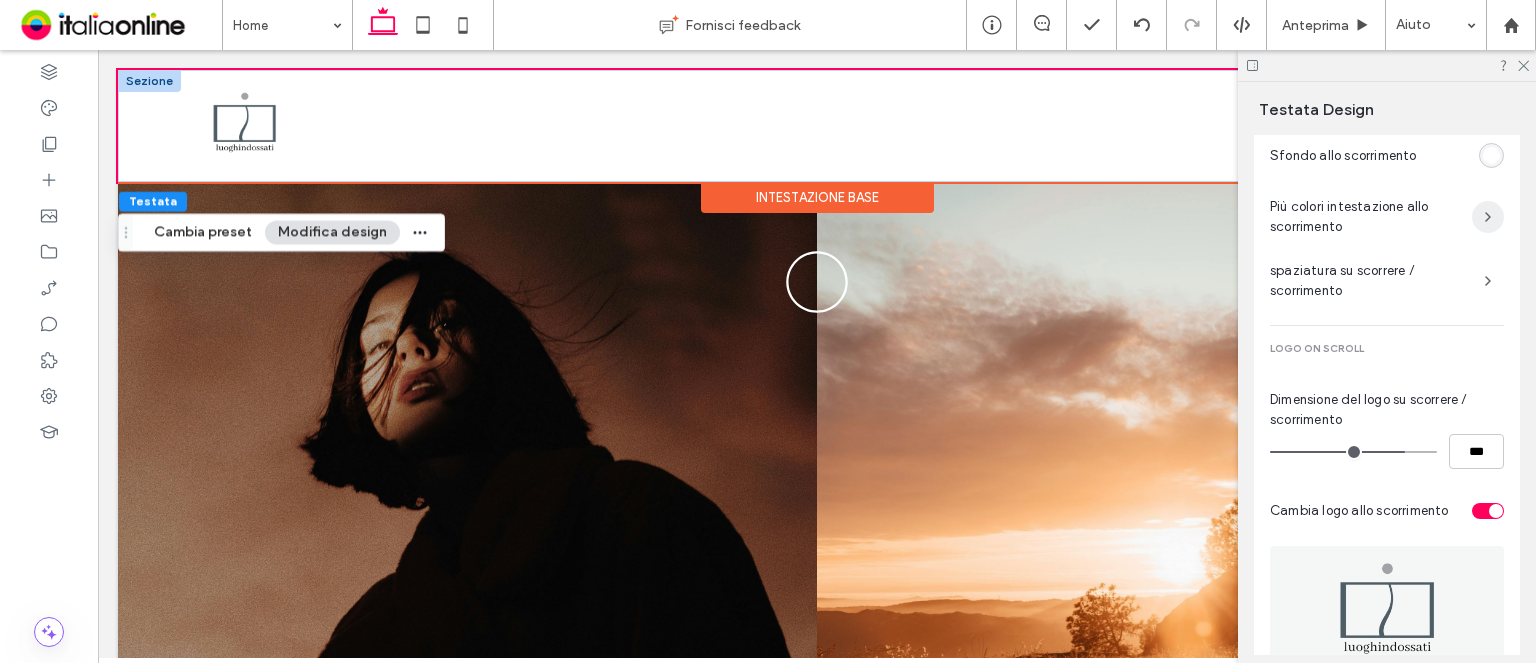 click 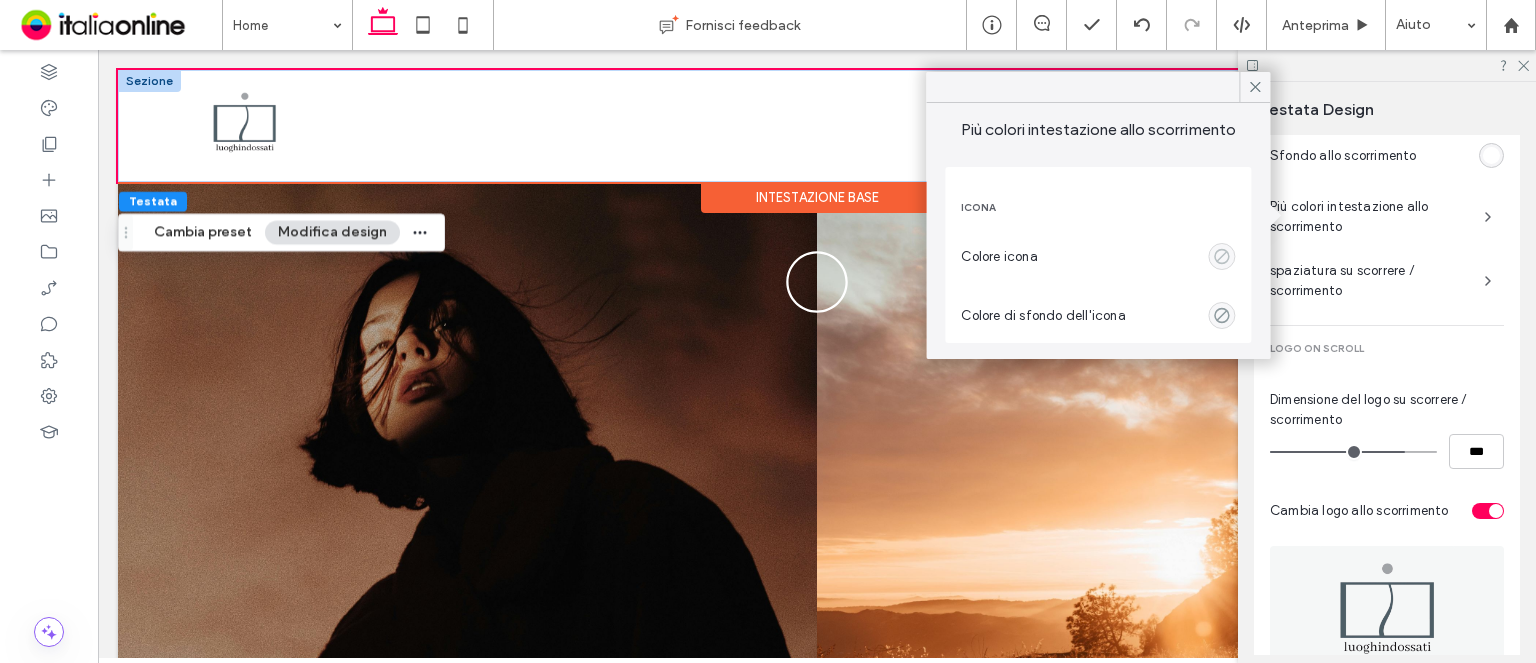 click 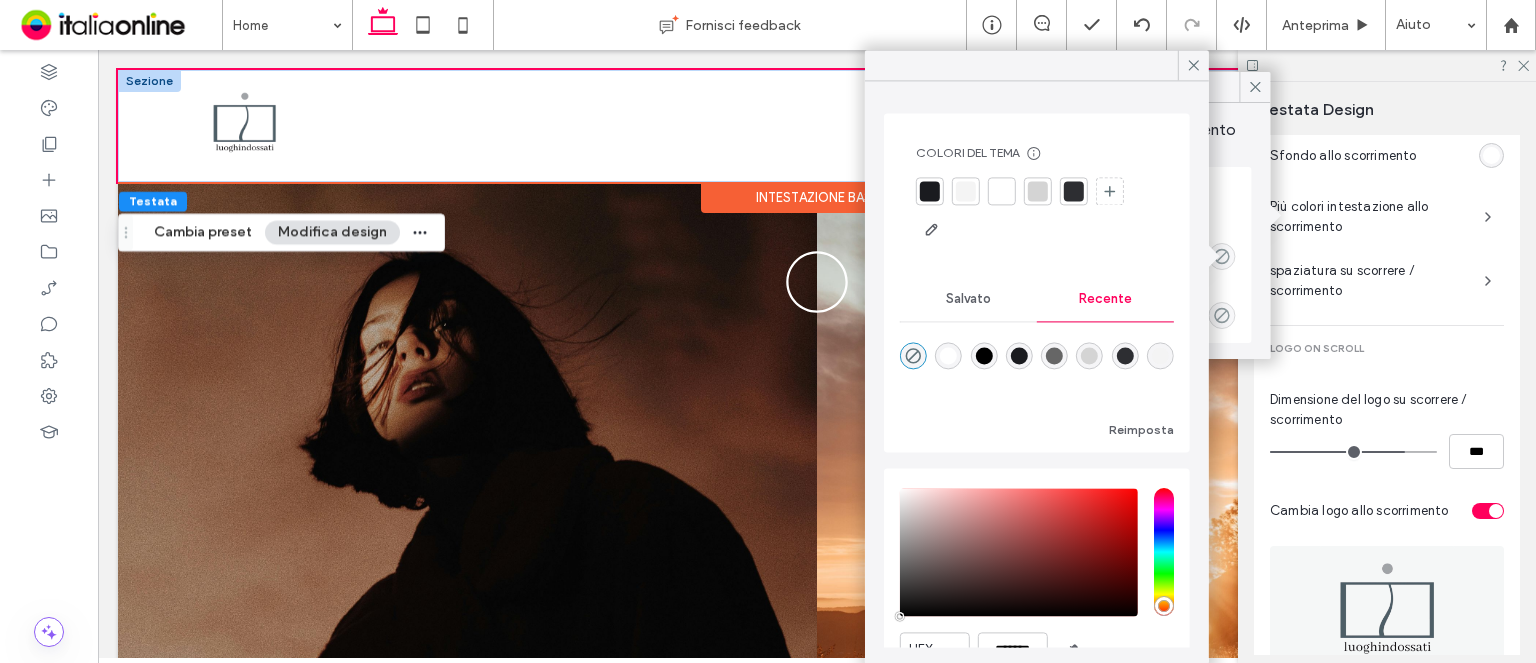 click at bounding box center [983, 355] 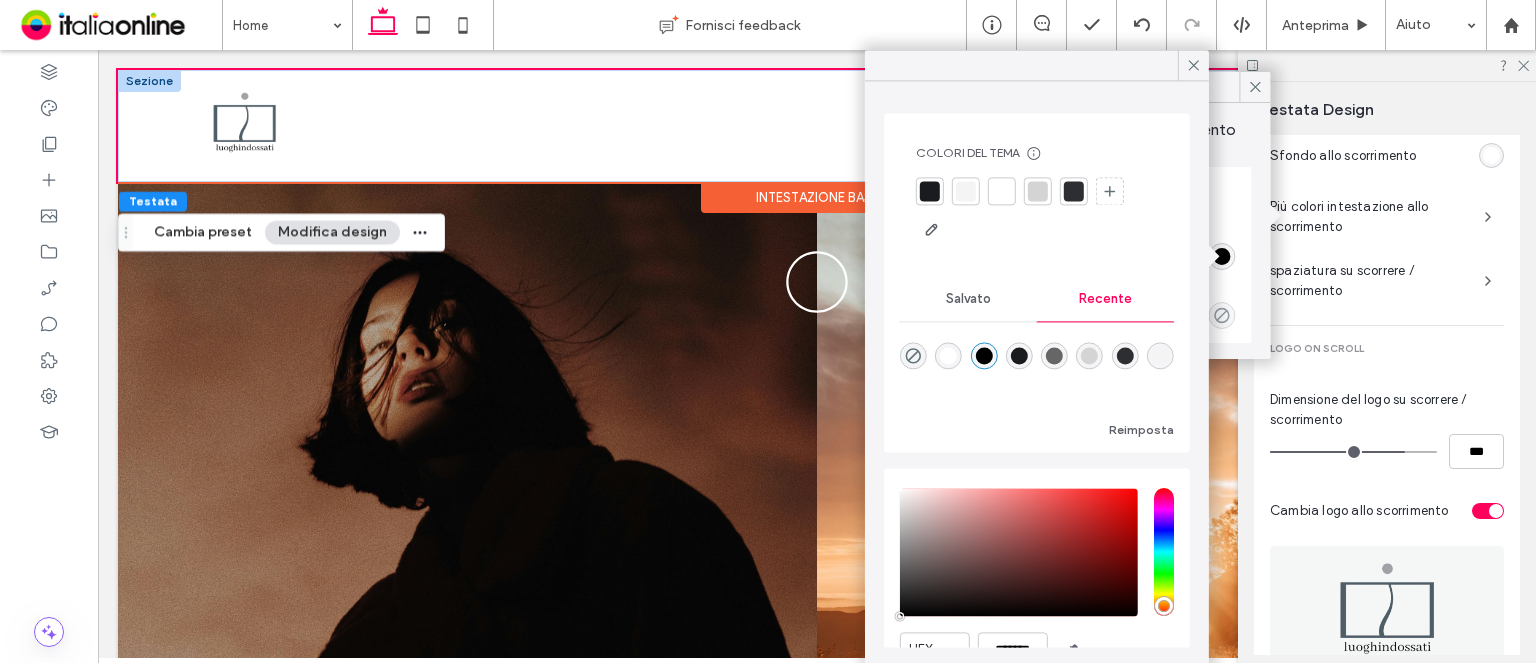 type on "***" 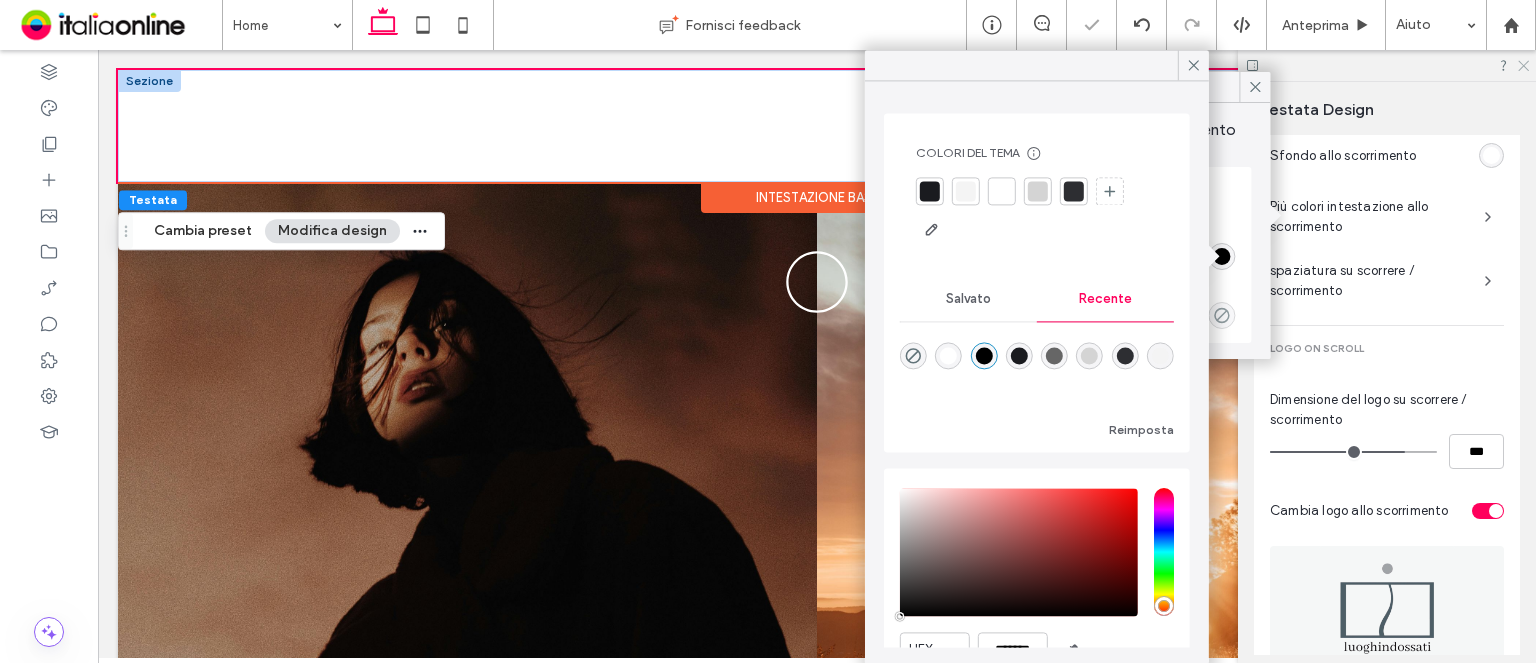 click 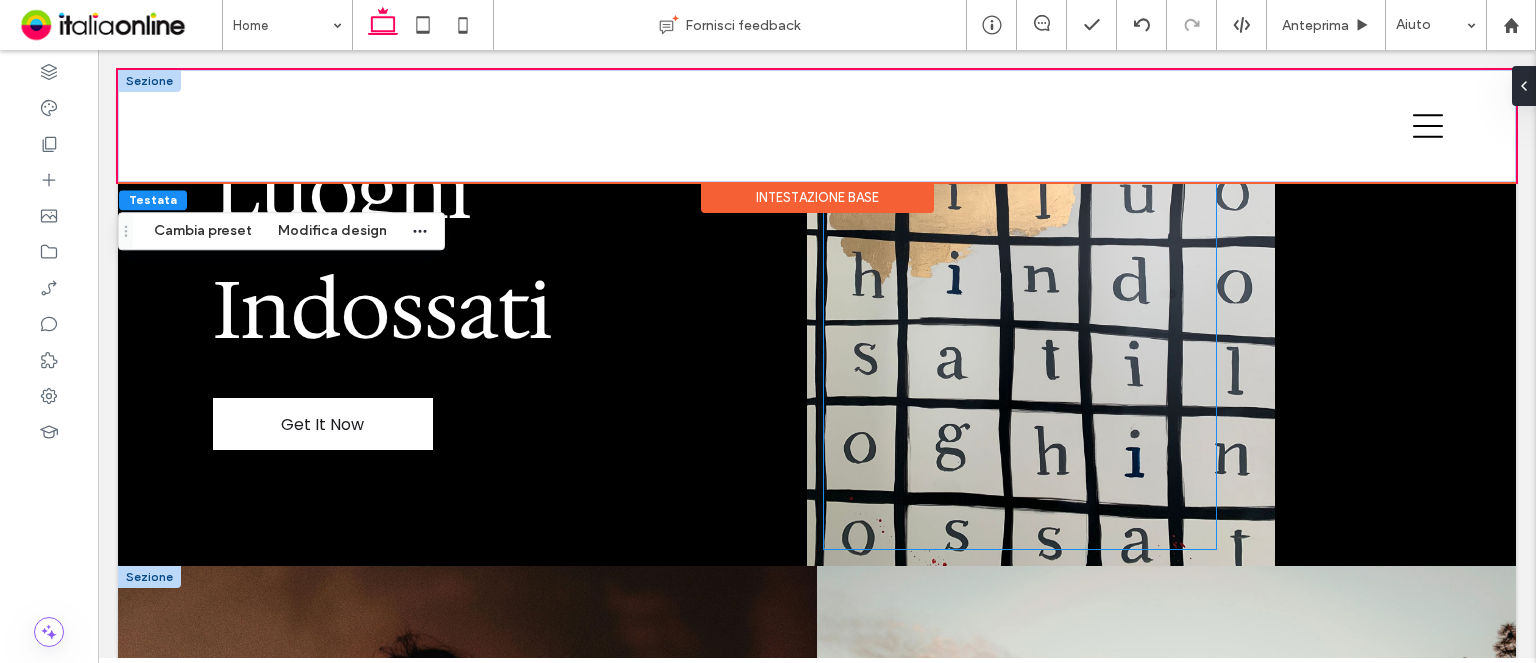scroll, scrollTop: 0, scrollLeft: 0, axis: both 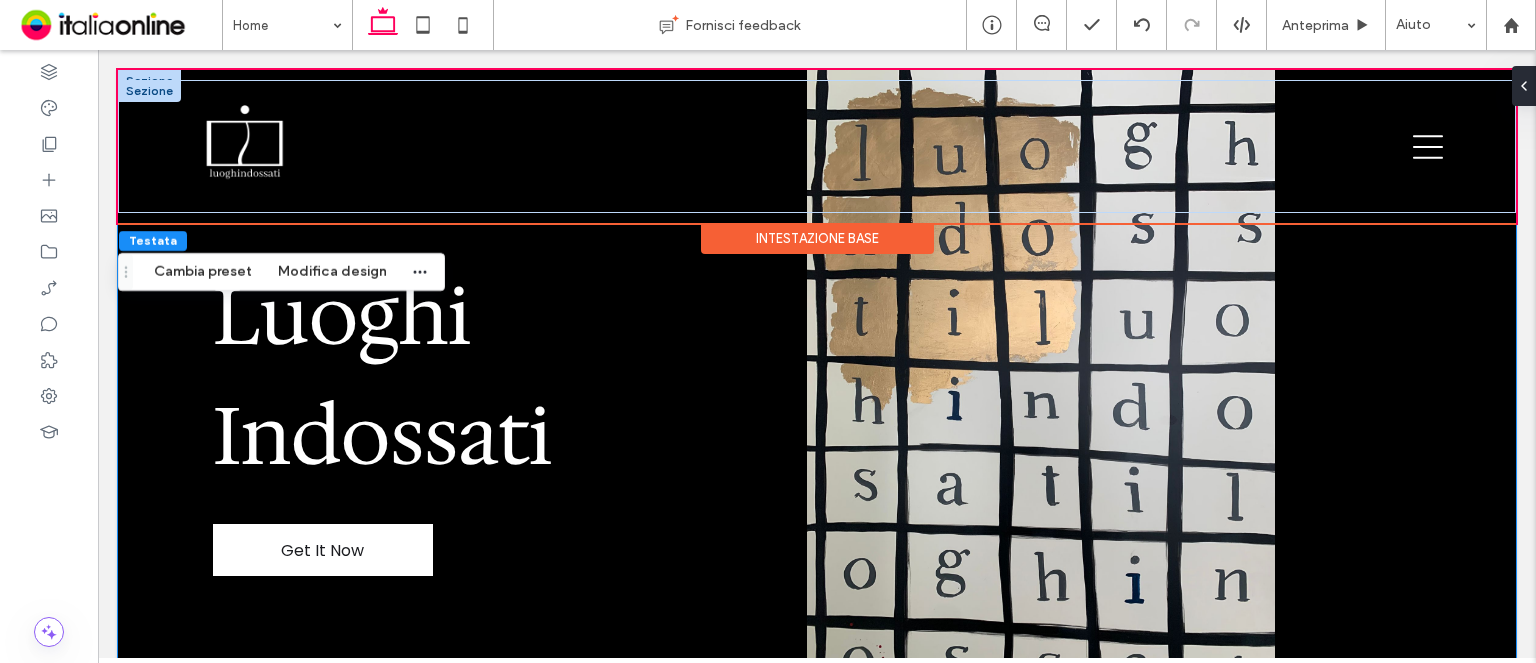 click on "Luoghi Indossati
Get It Now" at bounding box center [817, 381] 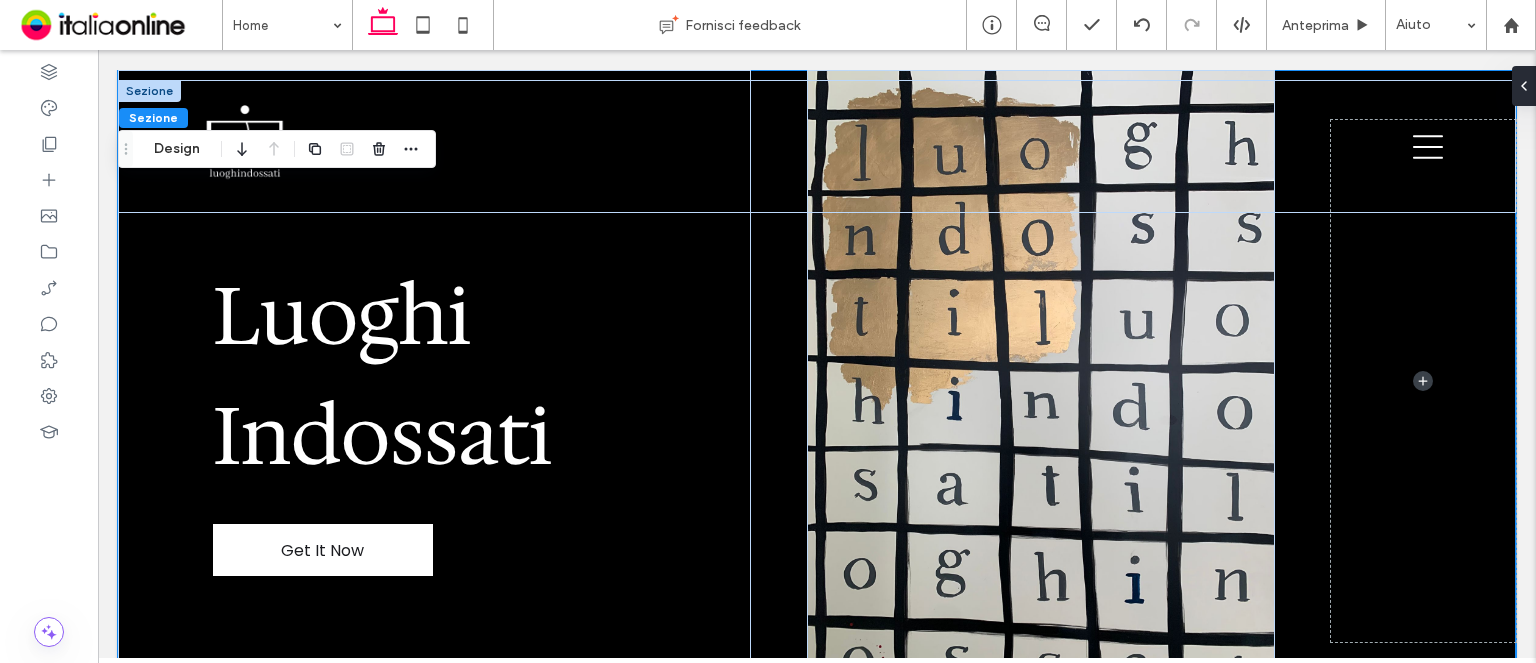 click on "Luoghi Indossati
Get It Now" at bounding box center [817, 381] 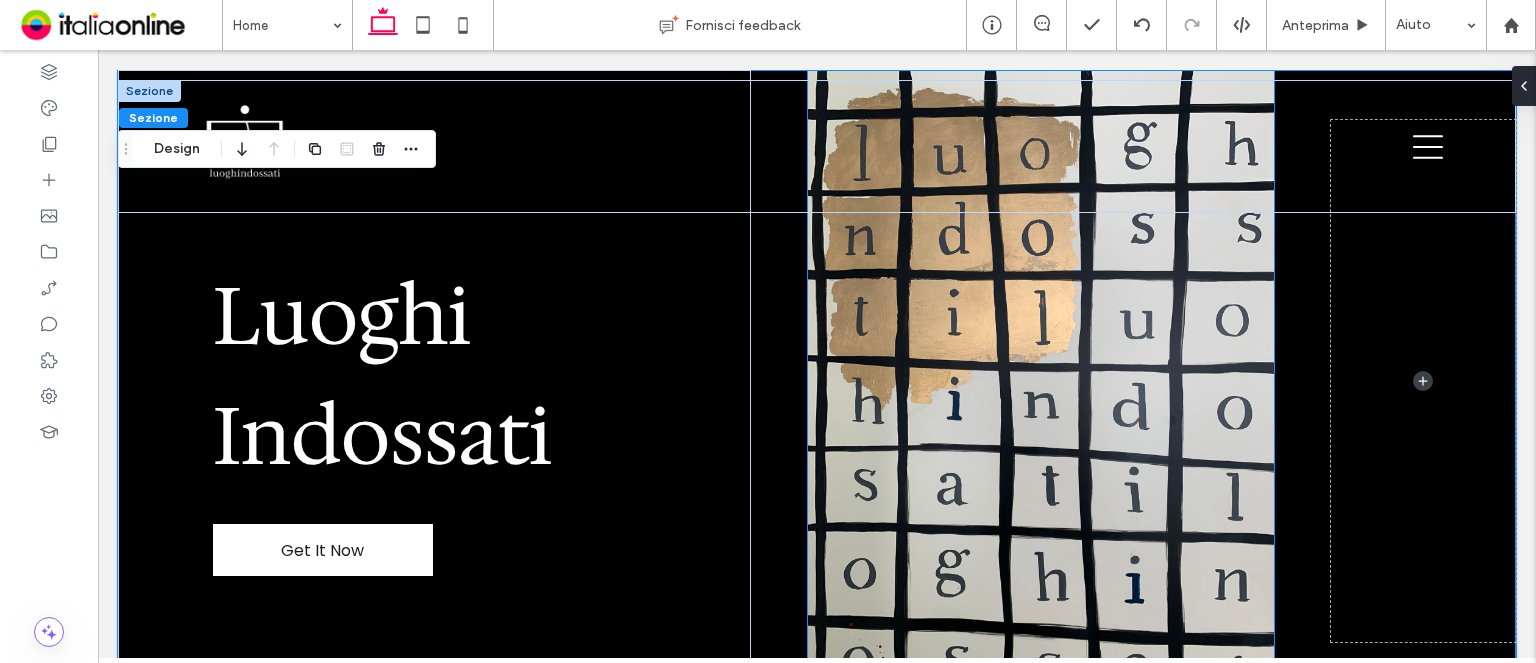 click at bounding box center [1041, 381] 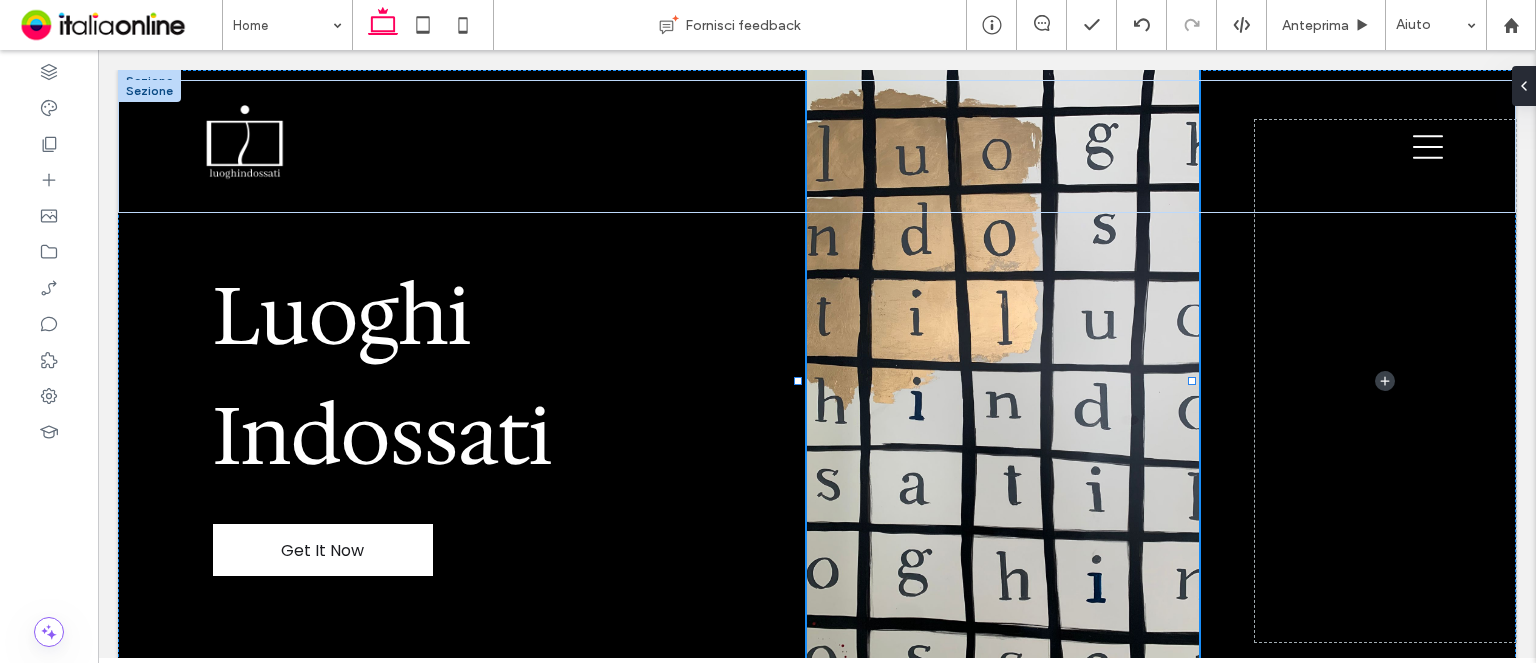 drag, startPoint x: 1259, startPoint y: 376, endPoint x: 1188, endPoint y: 374, distance: 71.02816 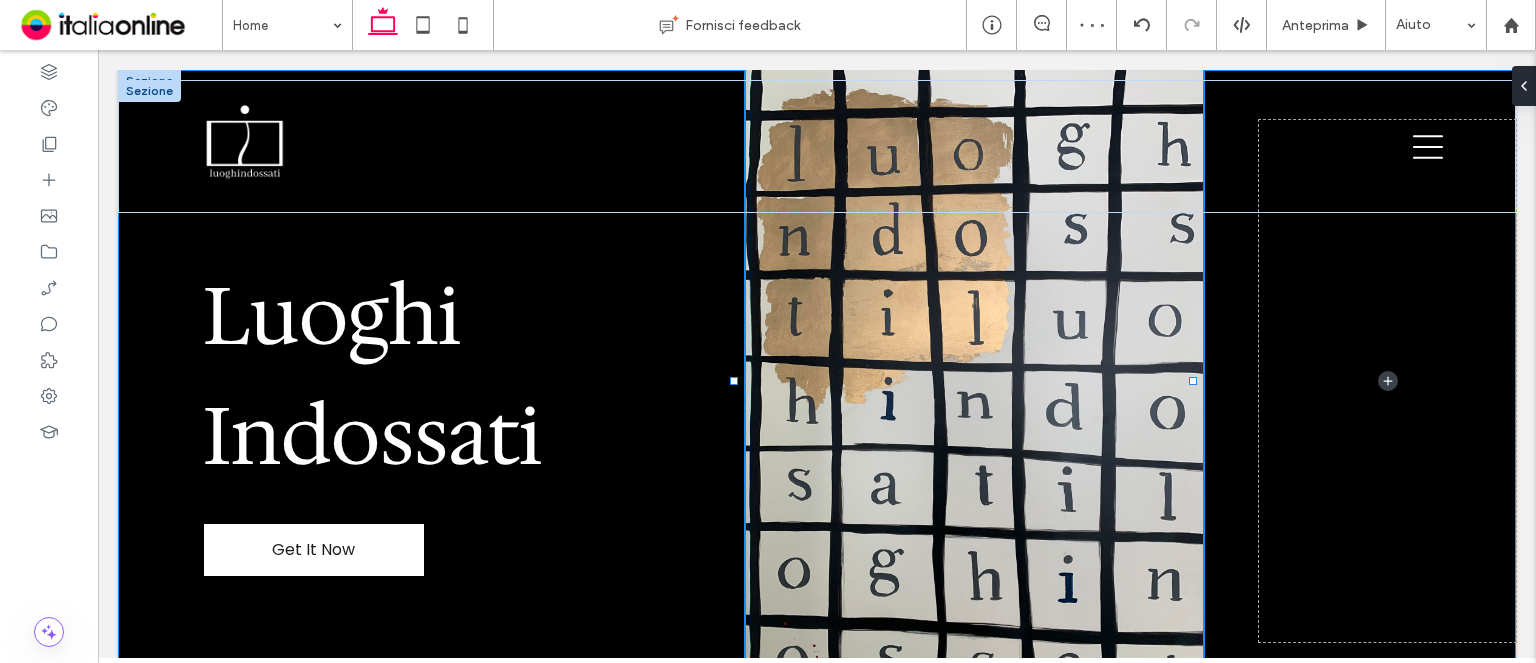 drag, startPoint x: 800, startPoint y: 378, endPoint x: 735, endPoint y: 382, distance: 65.12296 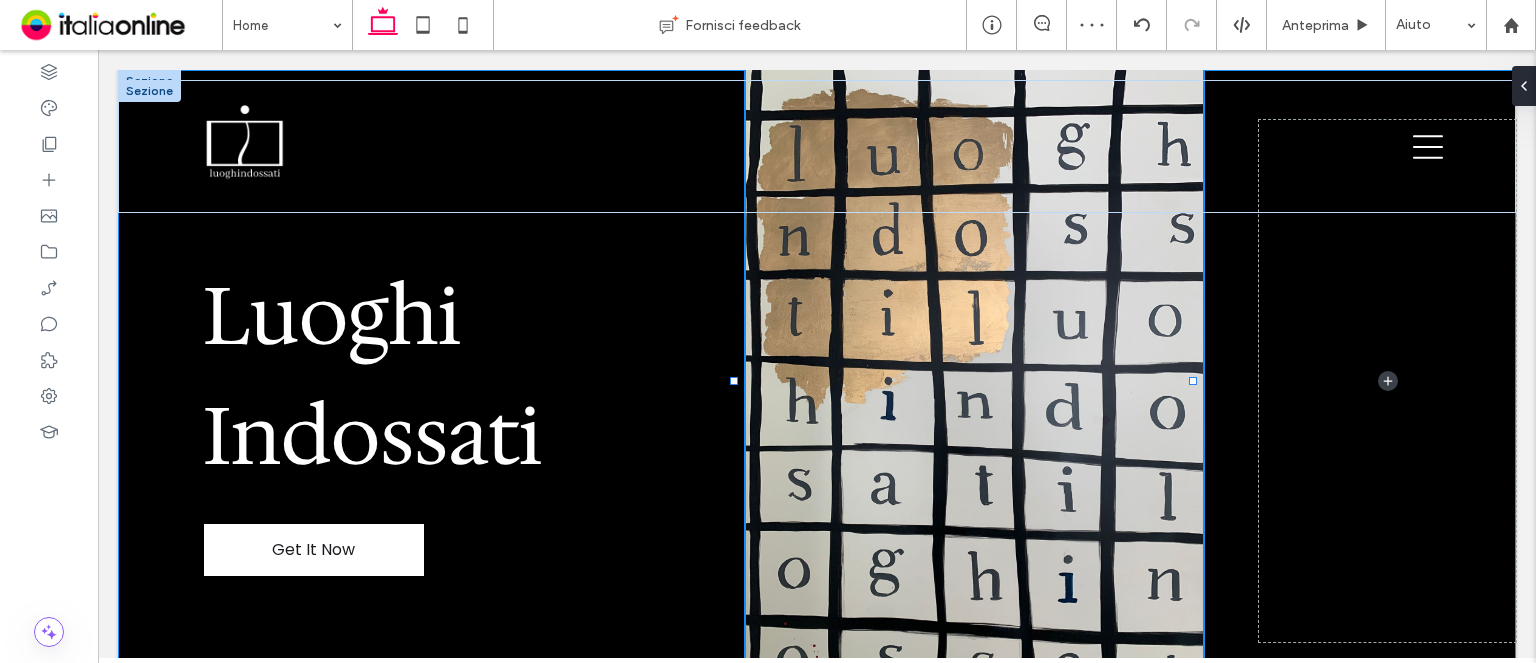 click at bounding box center (734, 381) 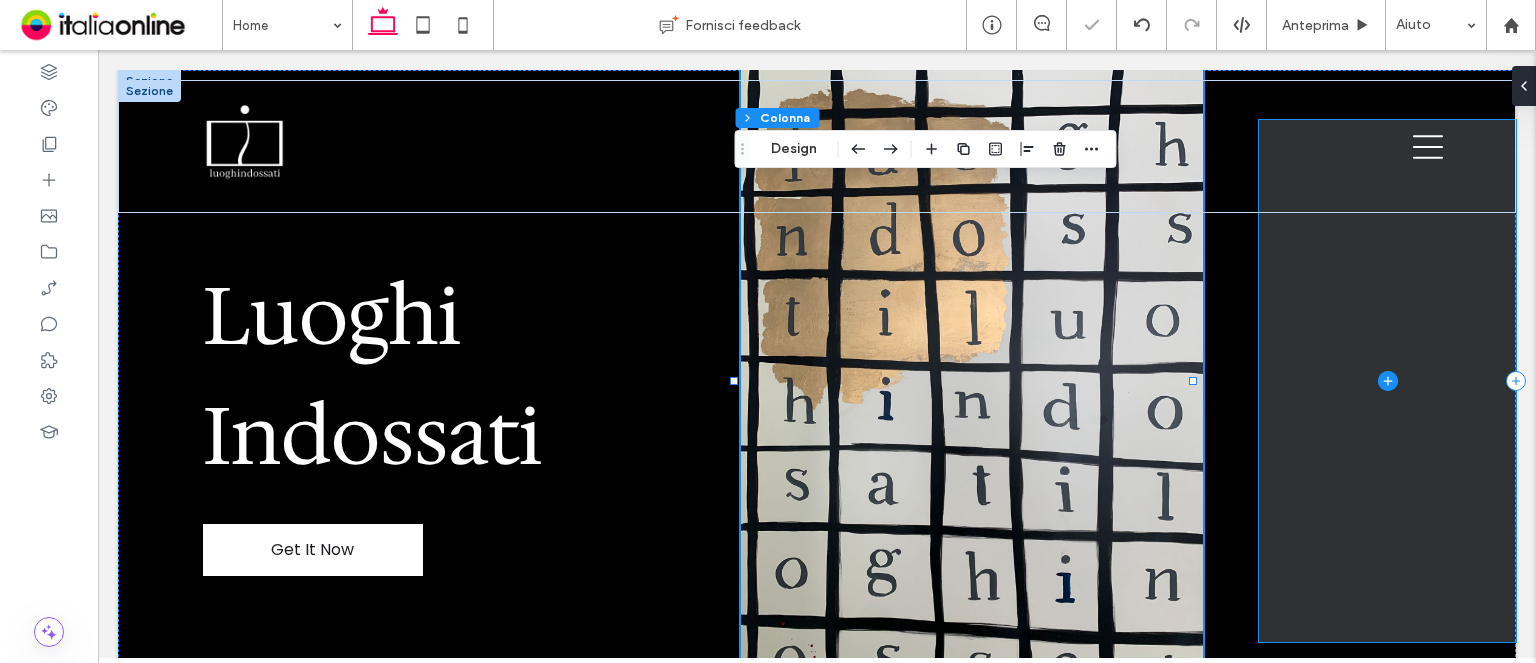 click at bounding box center [1387, 381] 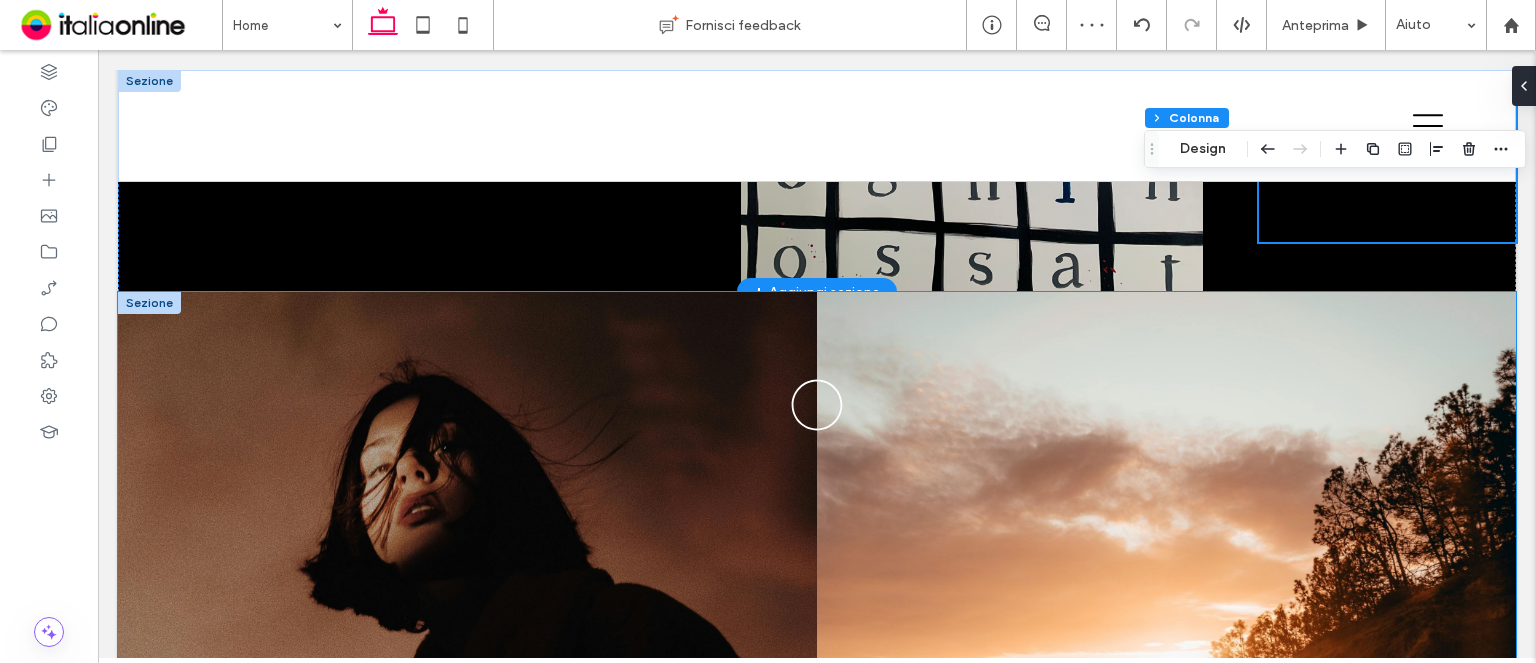 click at bounding box center (1166, 612) 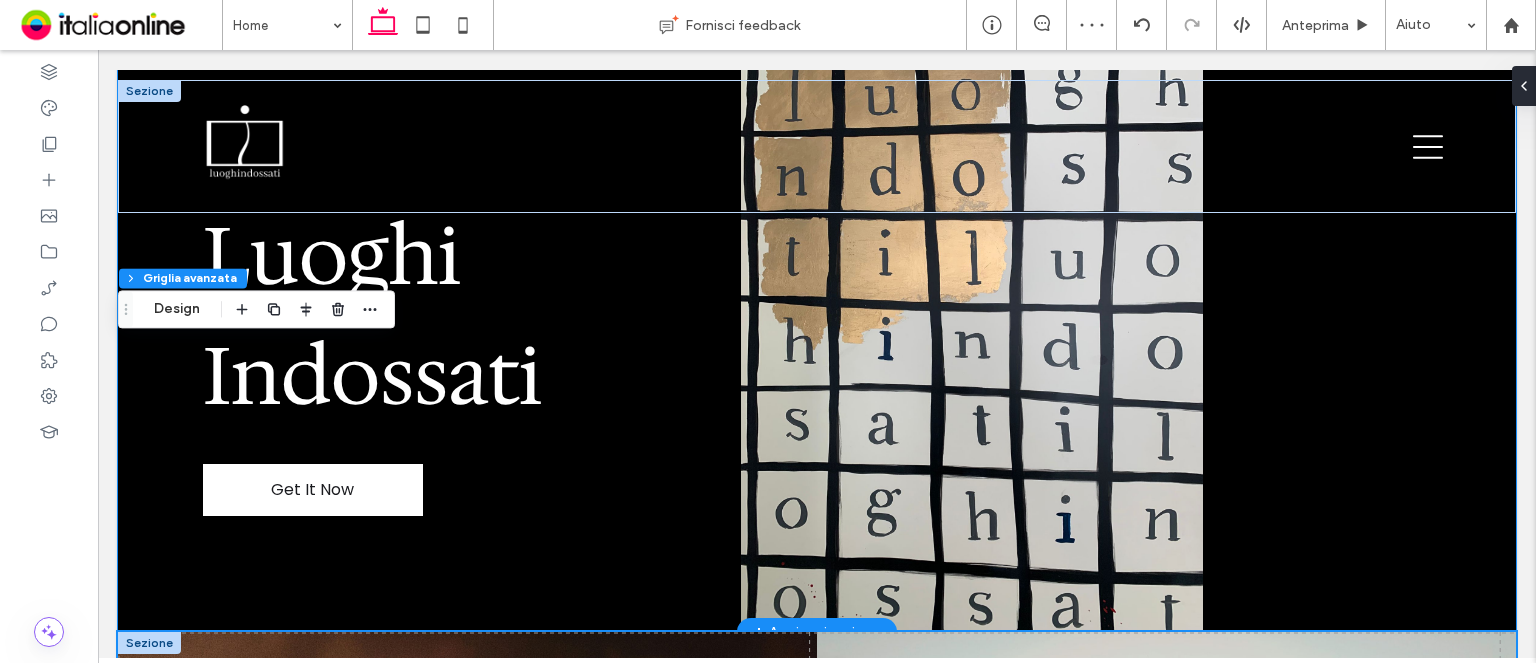 scroll, scrollTop: 0, scrollLeft: 0, axis: both 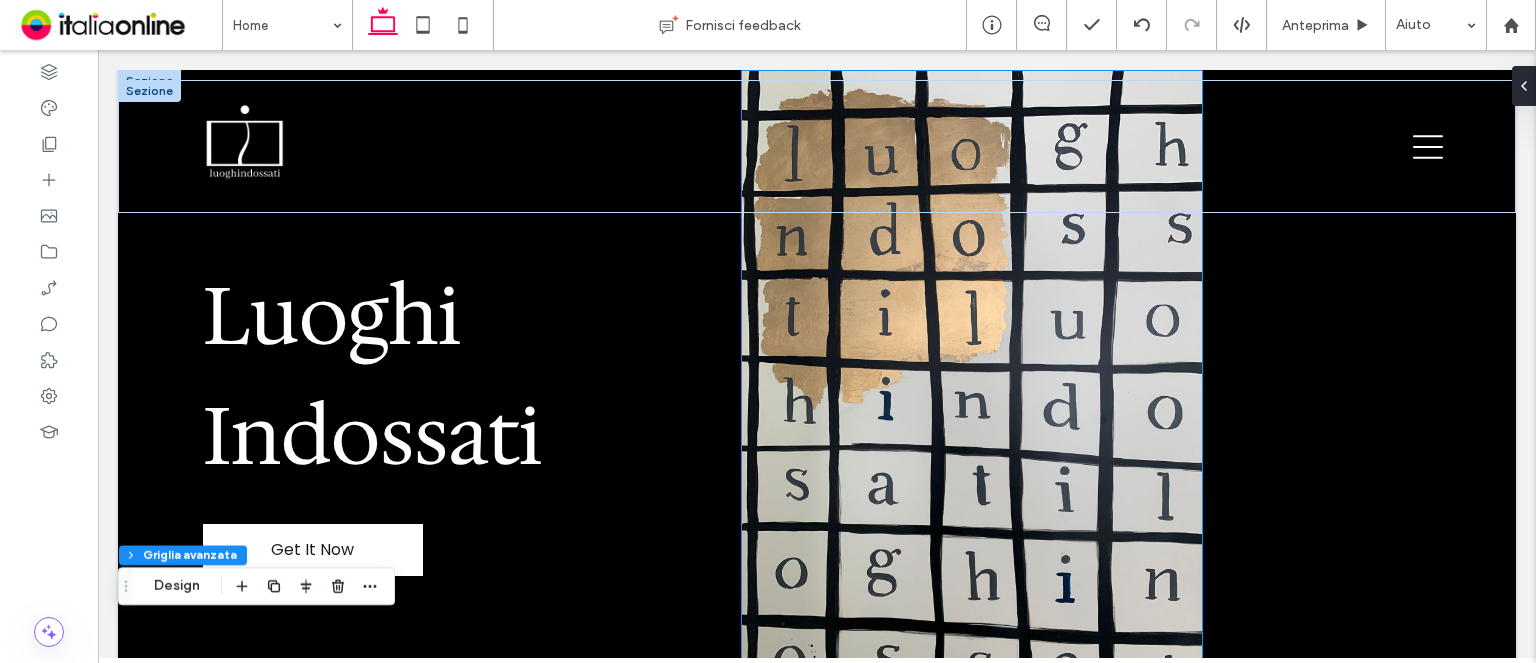 click at bounding box center (972, 381) 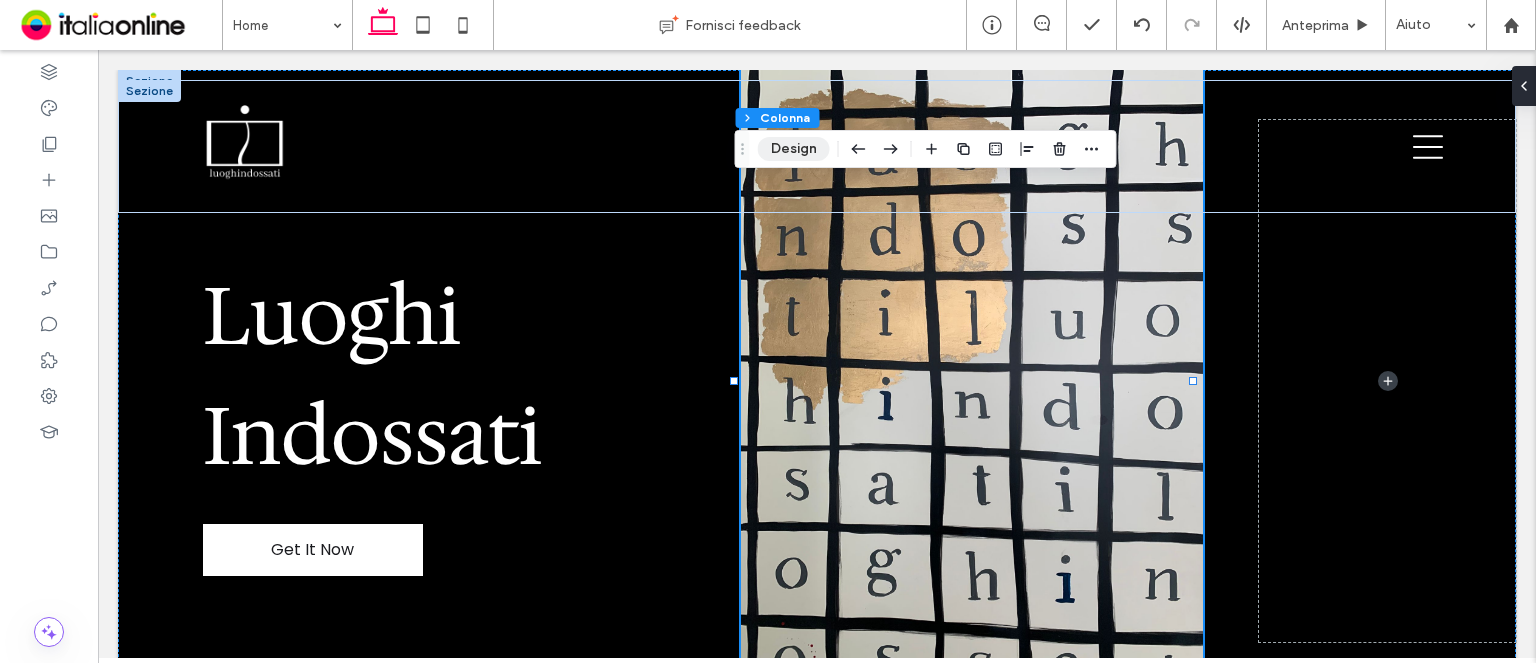 click on "Design" at bounding box center [794, 149] 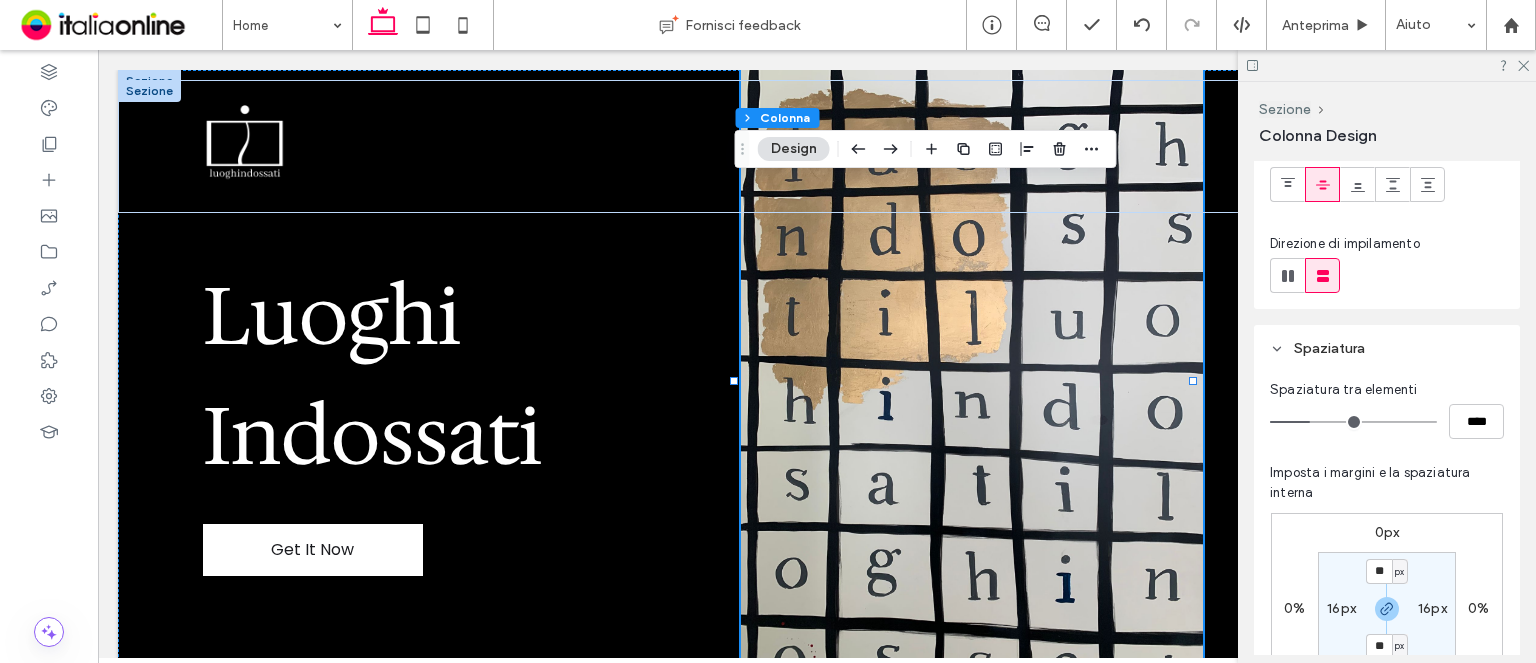 scroll, scrollTop: 0, scrollLeft: 0, axis: both 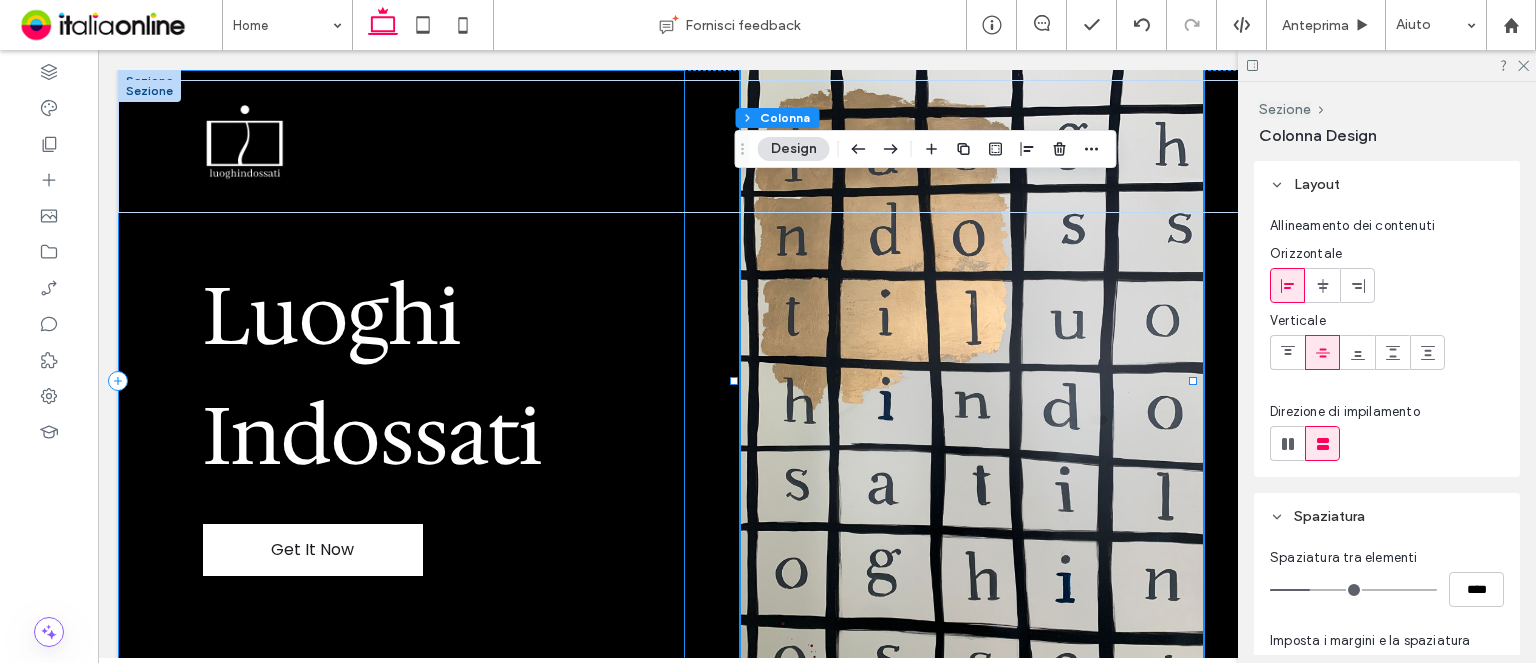 click on "Luoghi Indossati
Get It Now" at bounding box center [401, 381] 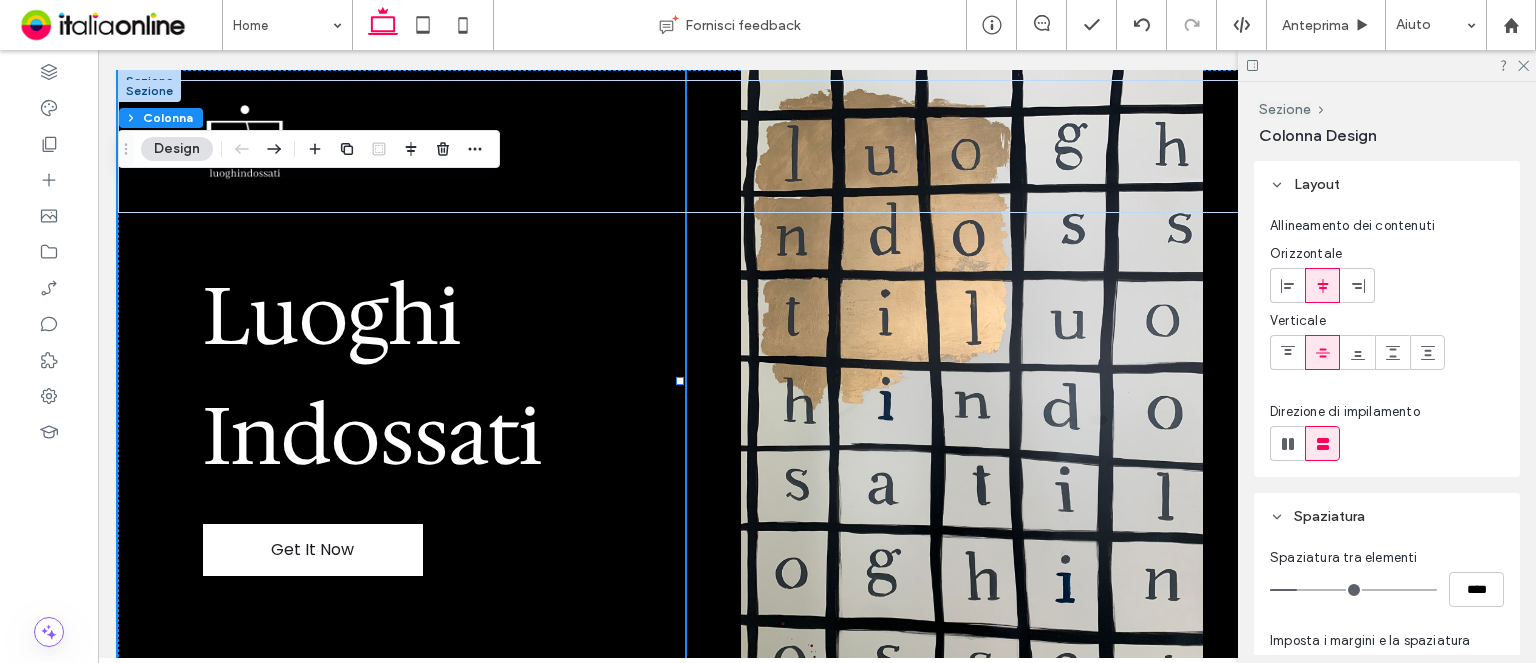 click at bounding box center [1387, 65] 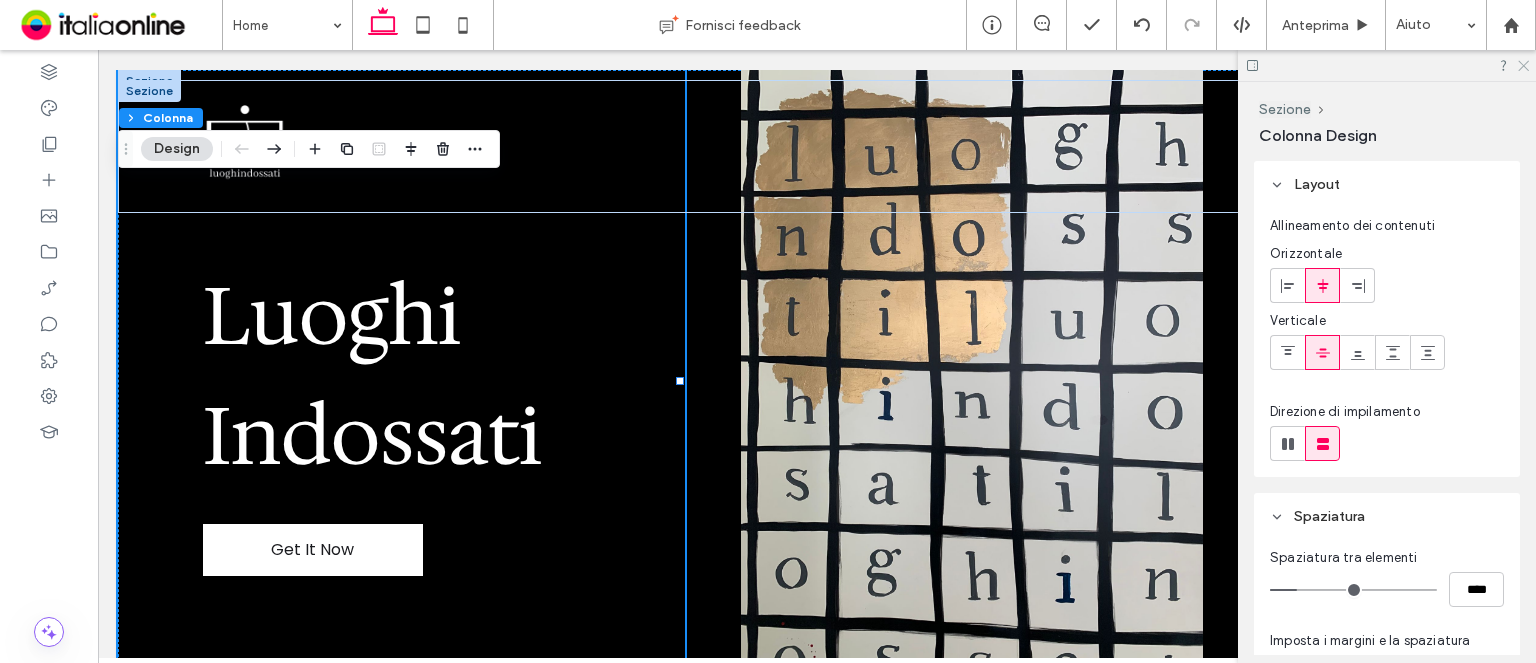 click 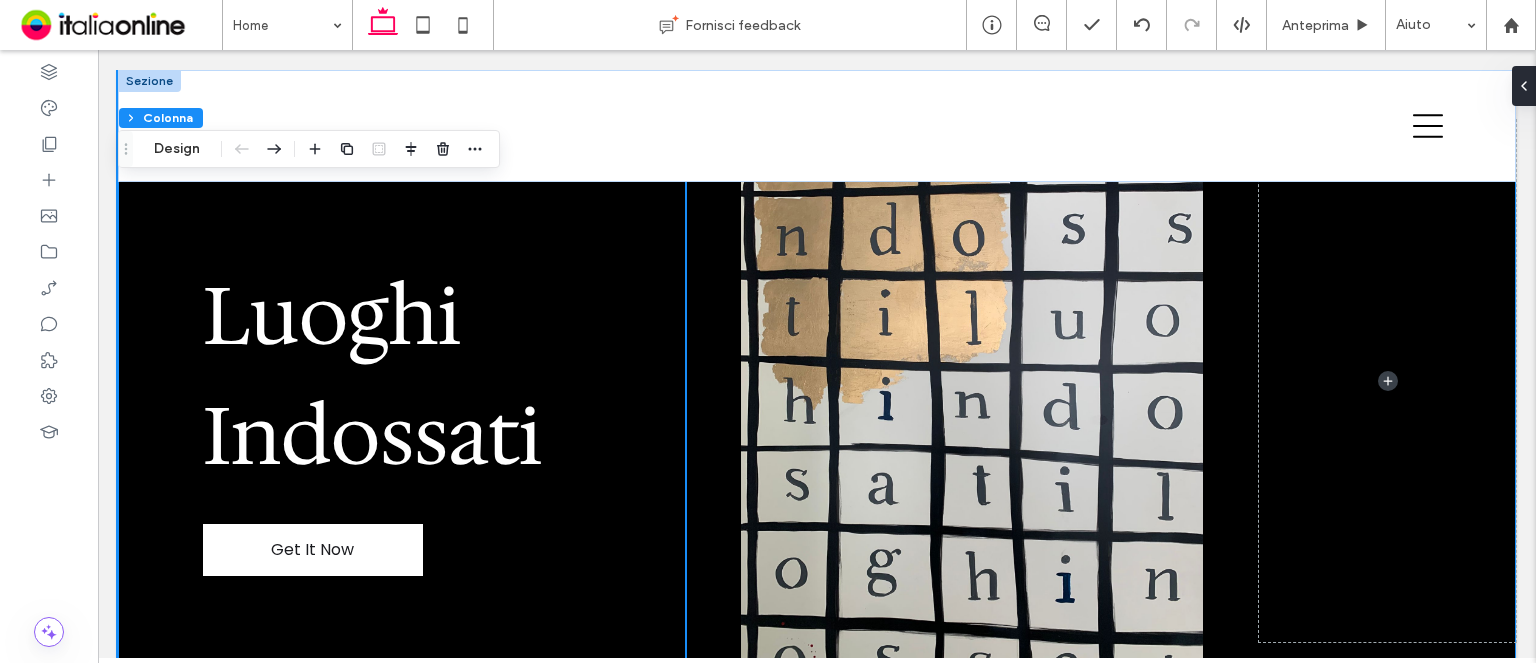scroll, scrollTop: 600, scrollLeft: 0, axis: vertical 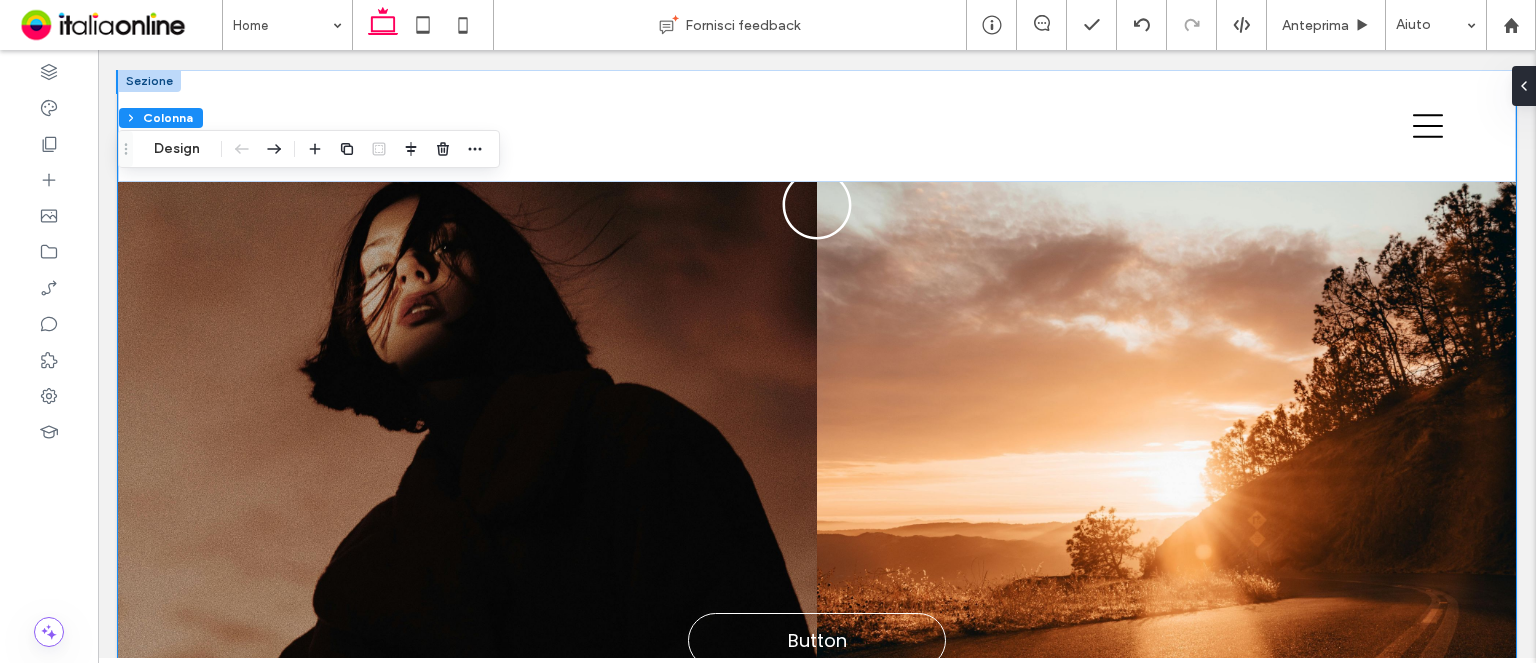 click at bounding box center [1166, 412] 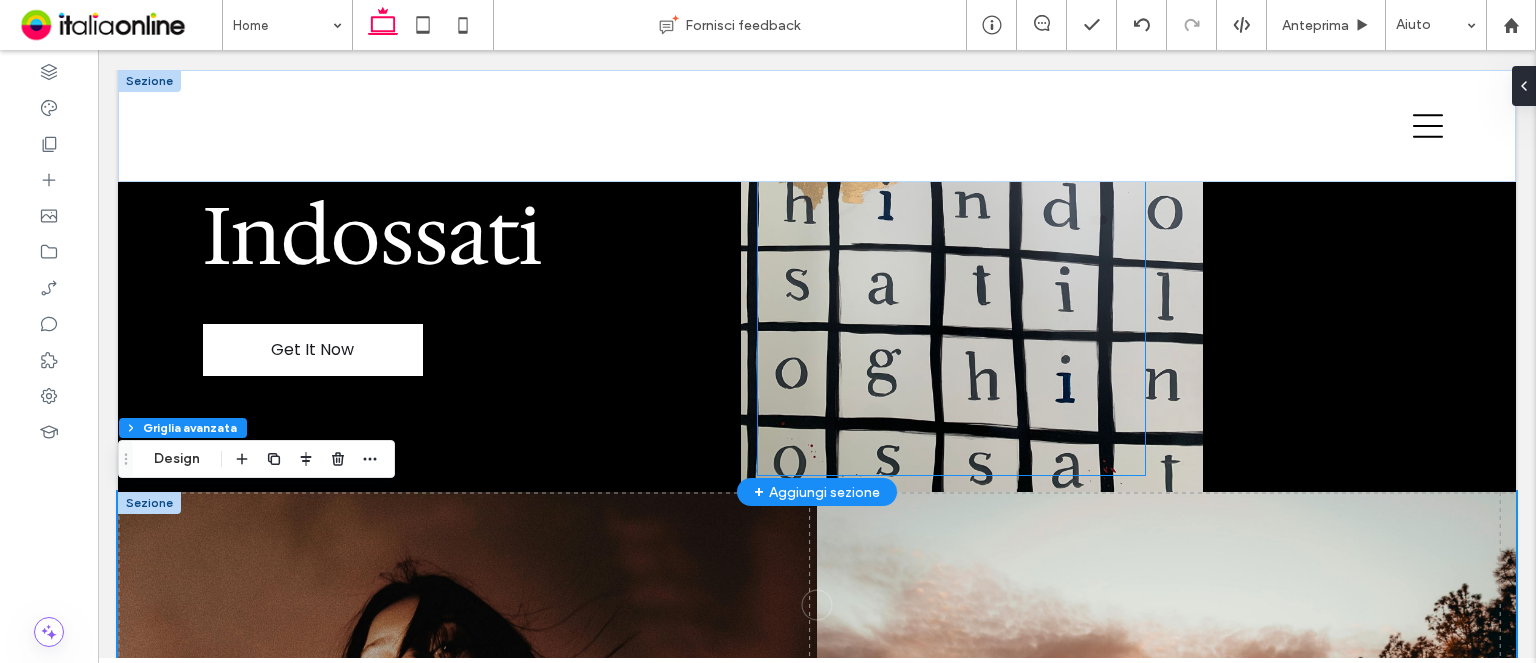 scroll, scrollTop: 0, scrollLeft: 0, axis: both 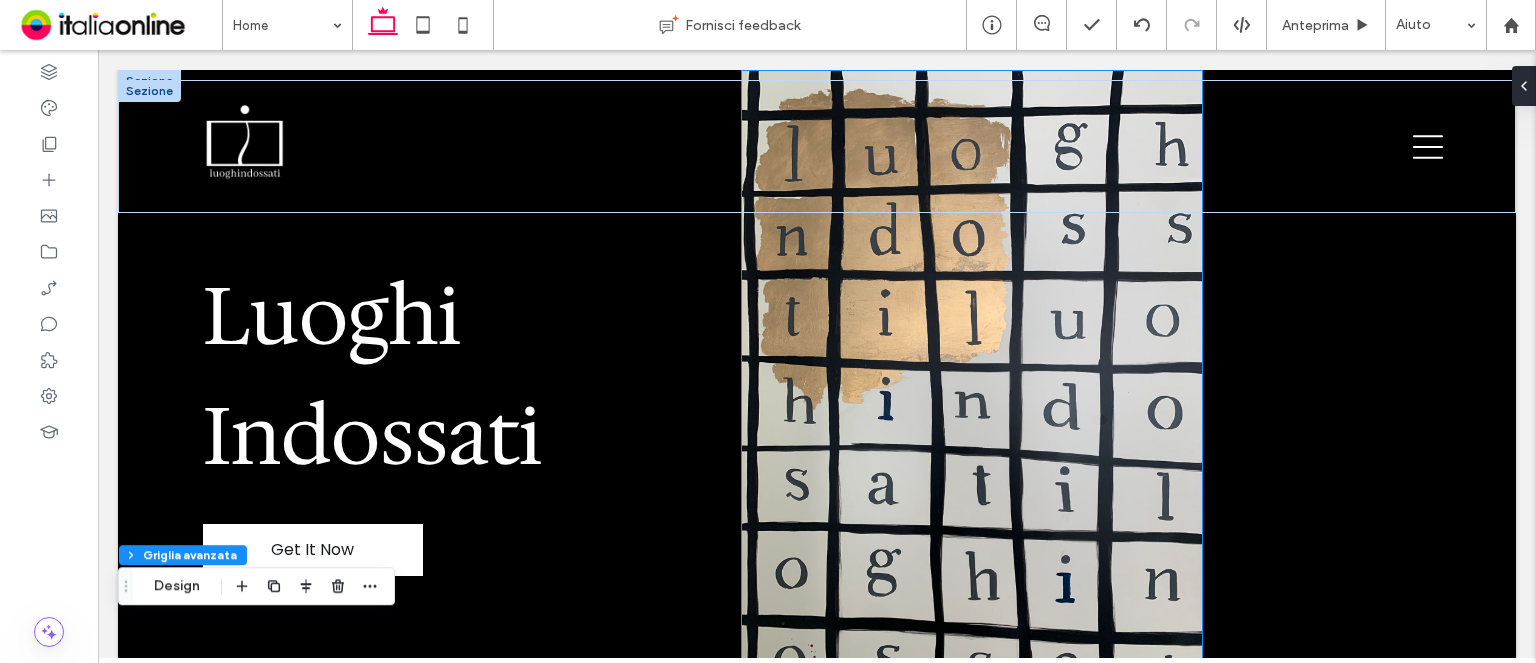 click at bounding box center (972, 381) 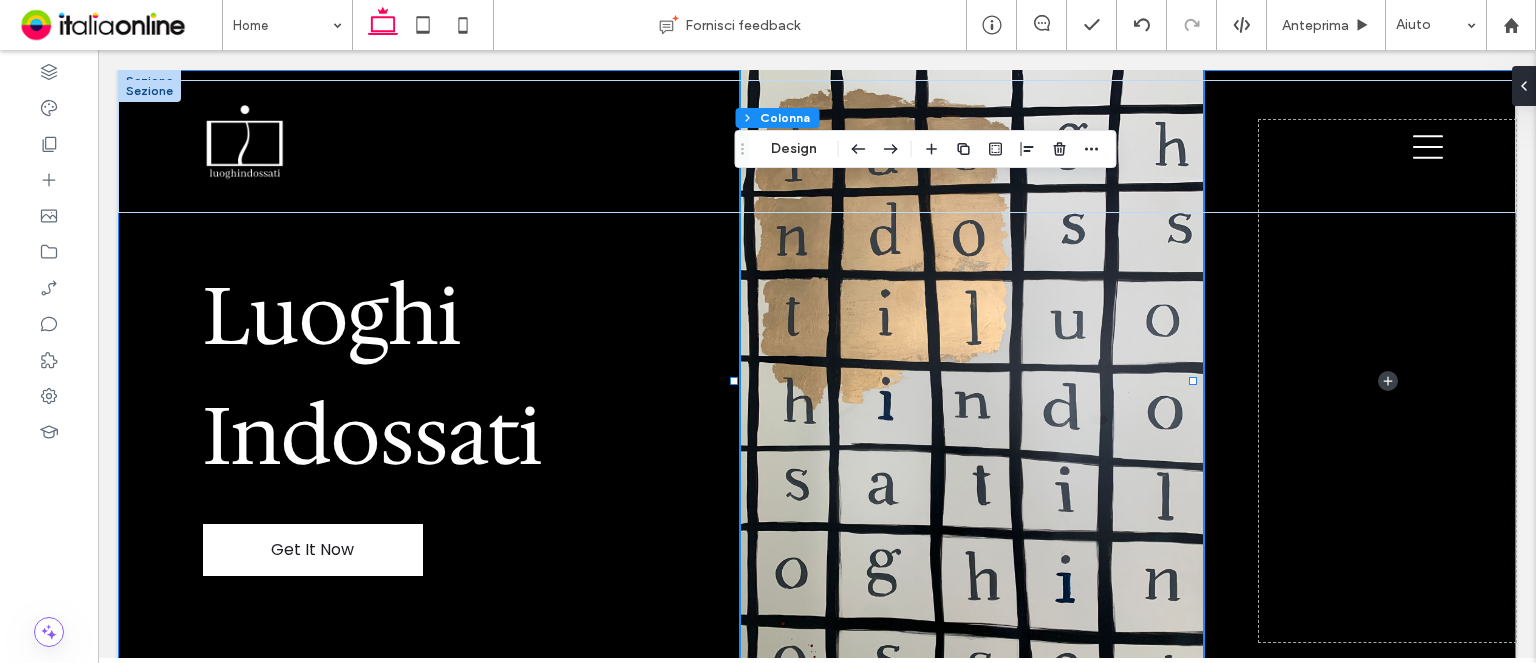 click on "Luoghi Indossati
Get It Now" at bounding box center (817, 381) 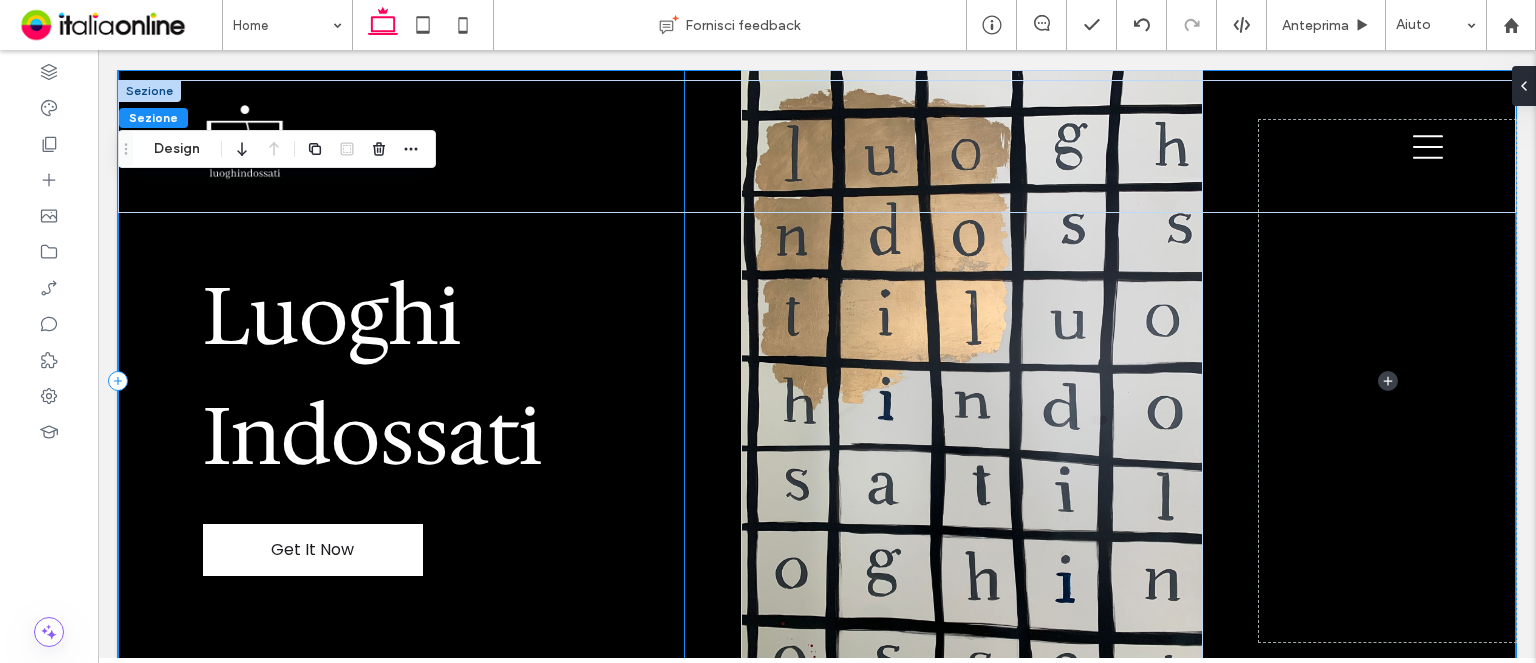 click on "Luoghi Indossati
Get It Now" at bounding box center (401, 381) 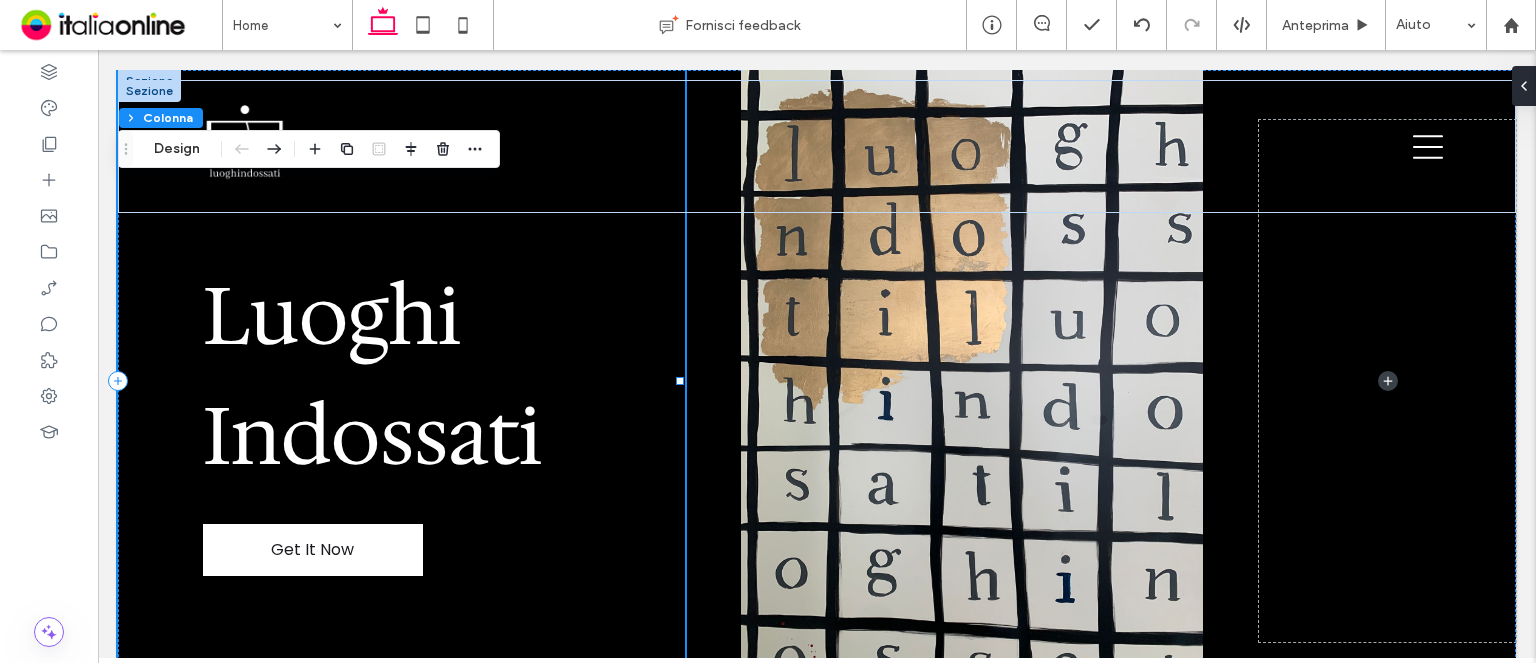click on "Luoghi Indossati
Get It Now" at bounding box center (401, 381) 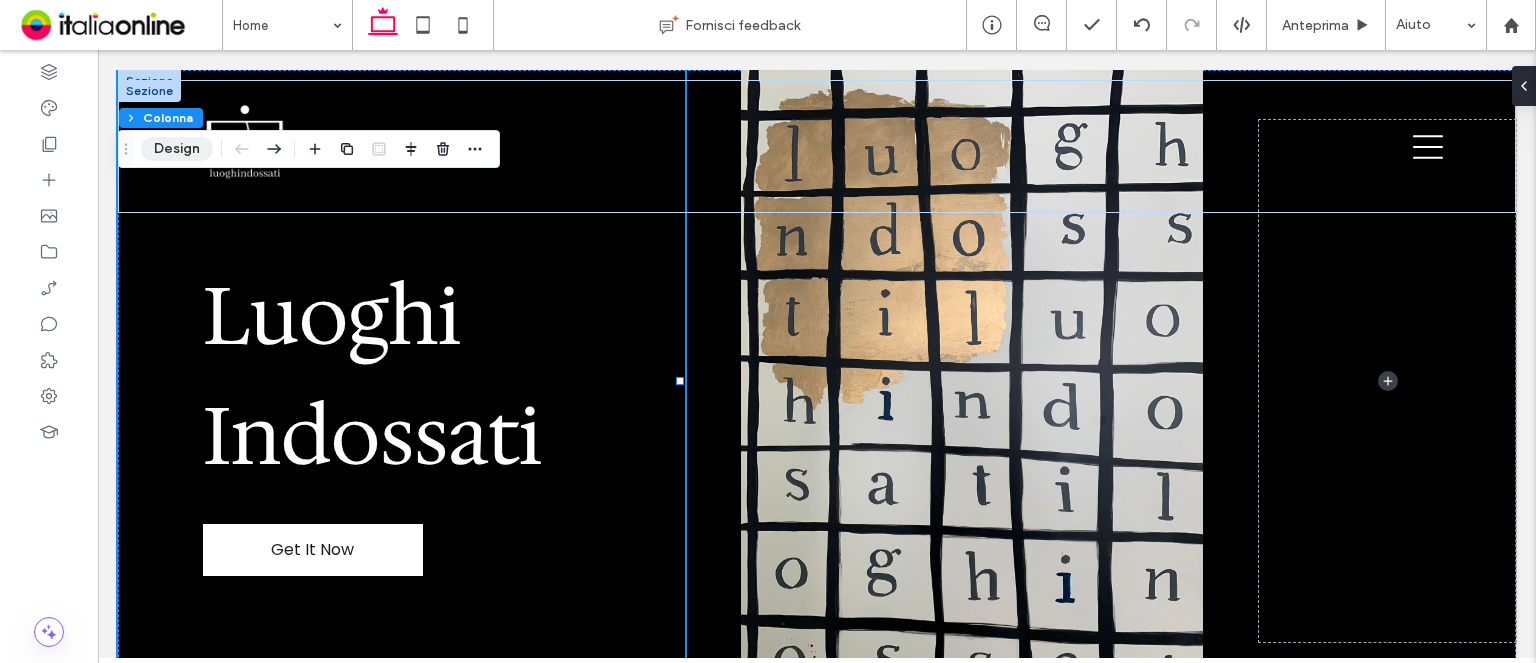 click on "Design" at bounding box center [177, 149] 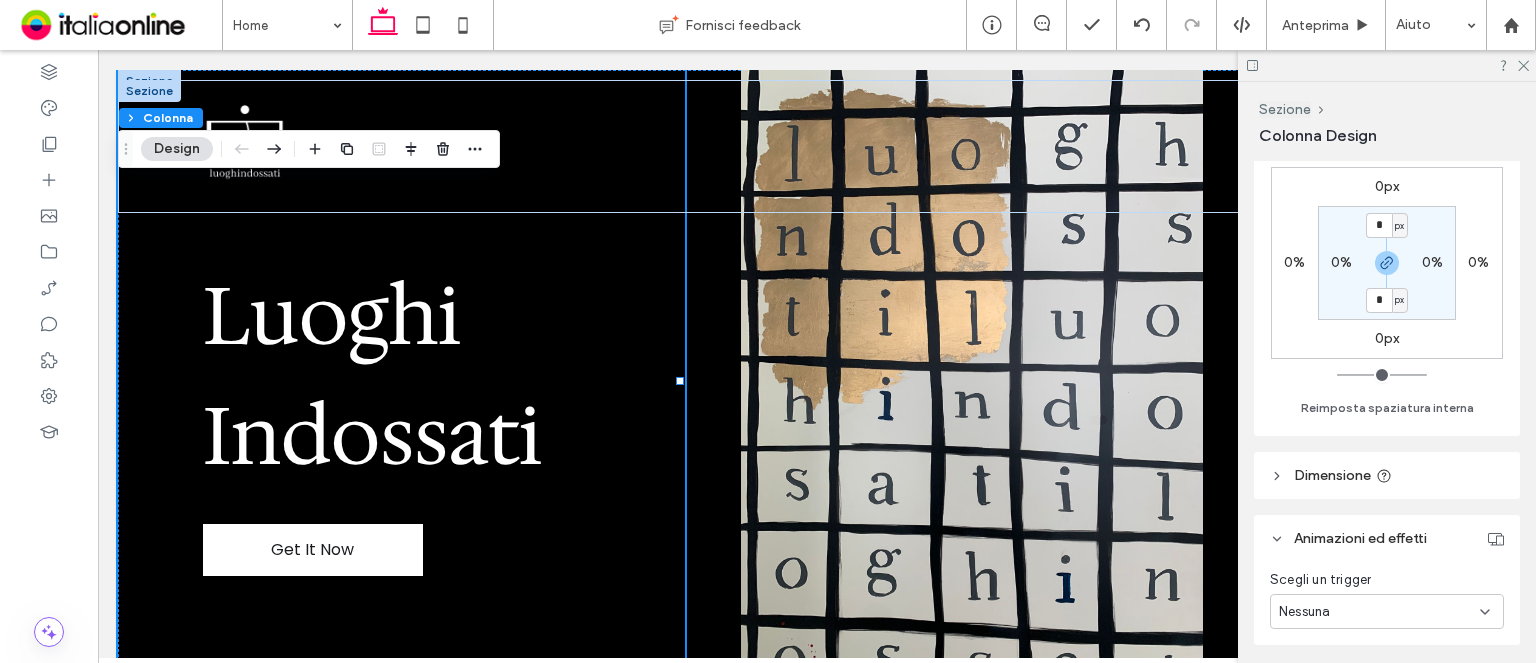 scroll, scrollTop: 500, scrollLeft: 0, axis: vertical 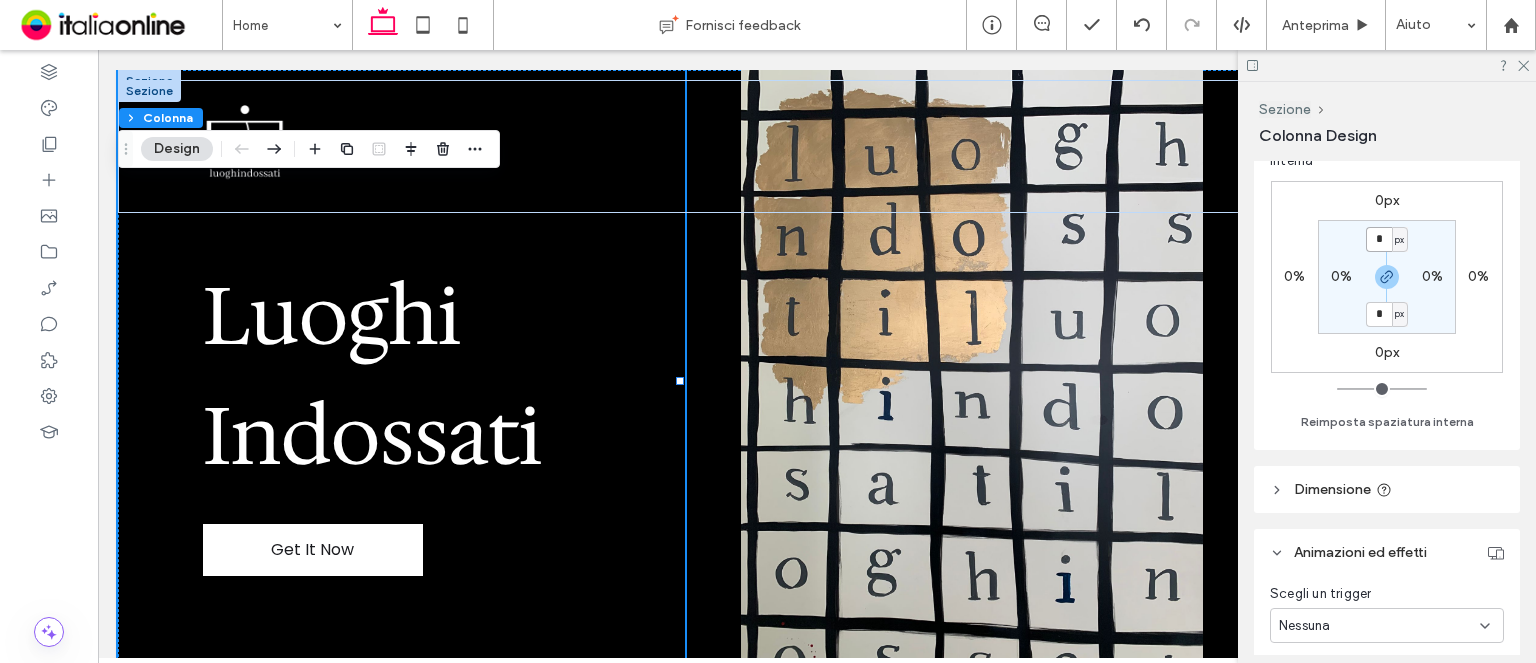 click on "*" at bounding box center (1379, 239) 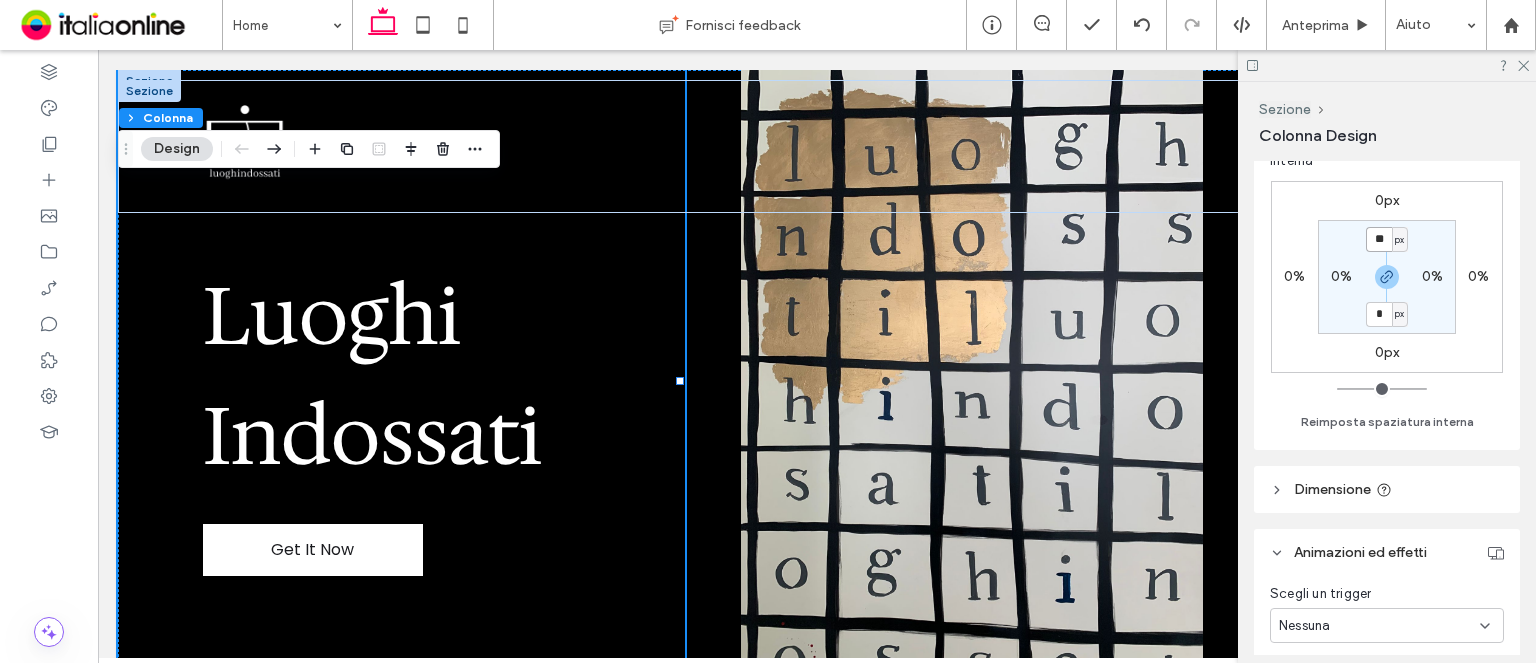 type on "**" 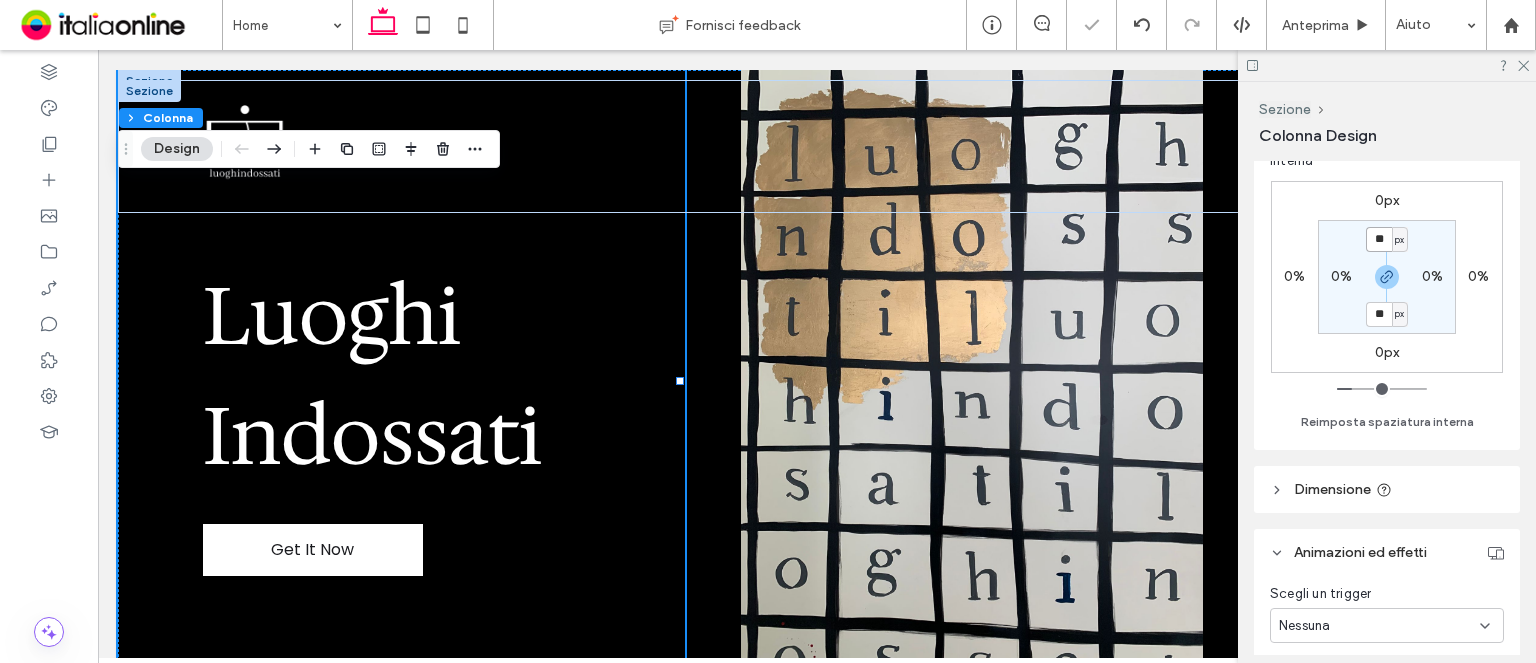 type on "*" 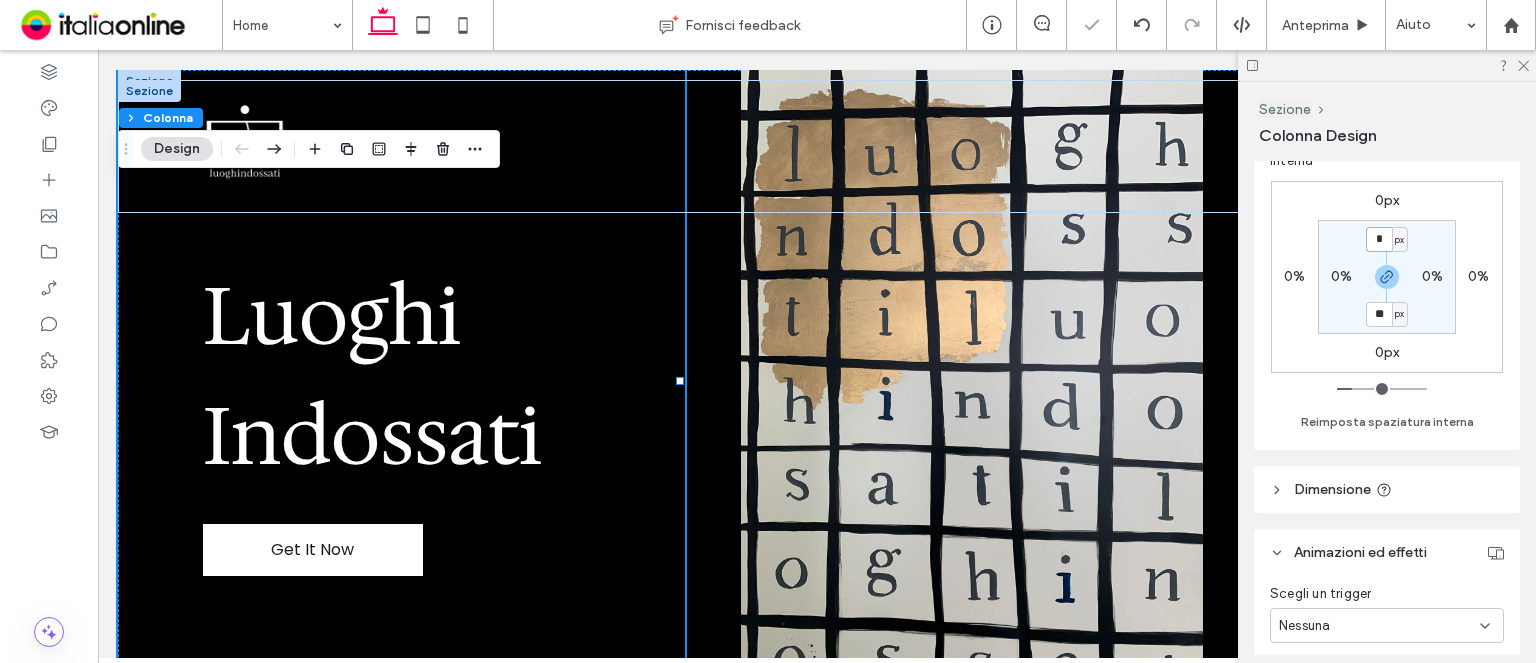 type on "*" 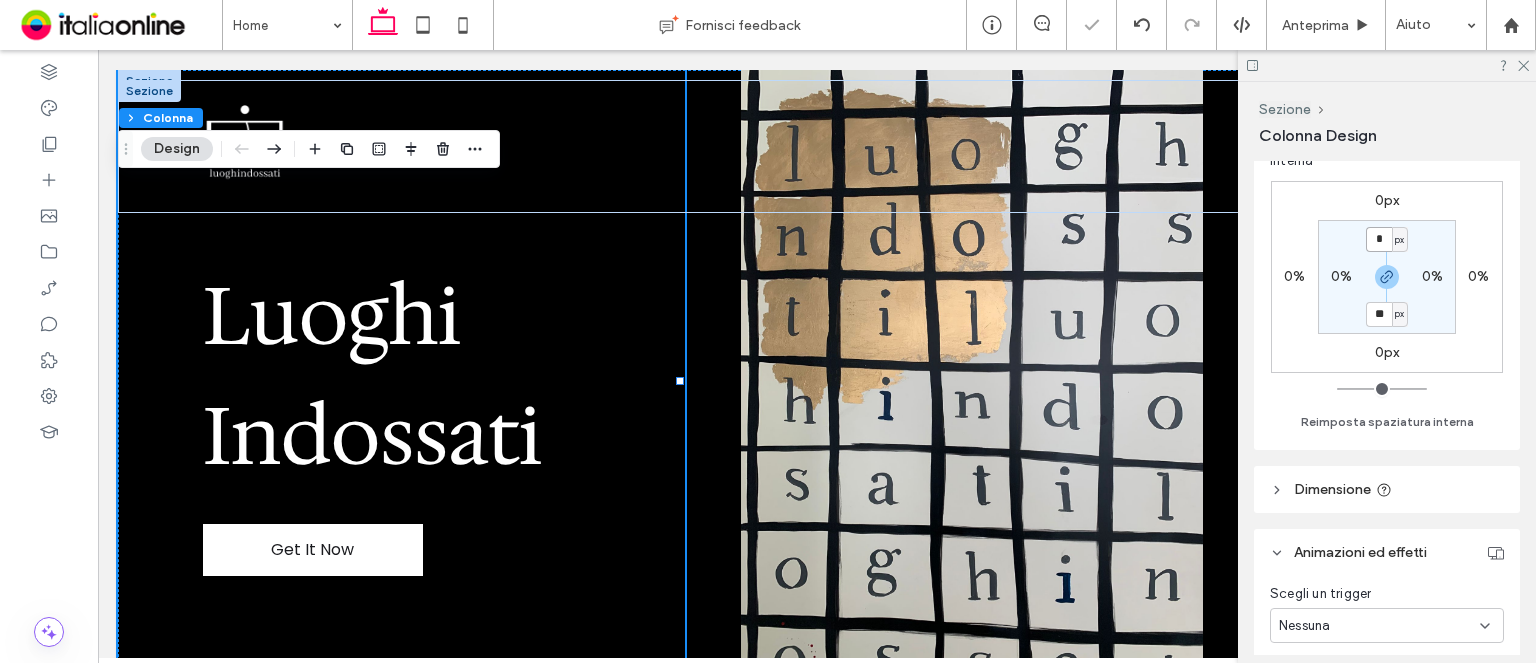 type on "*" 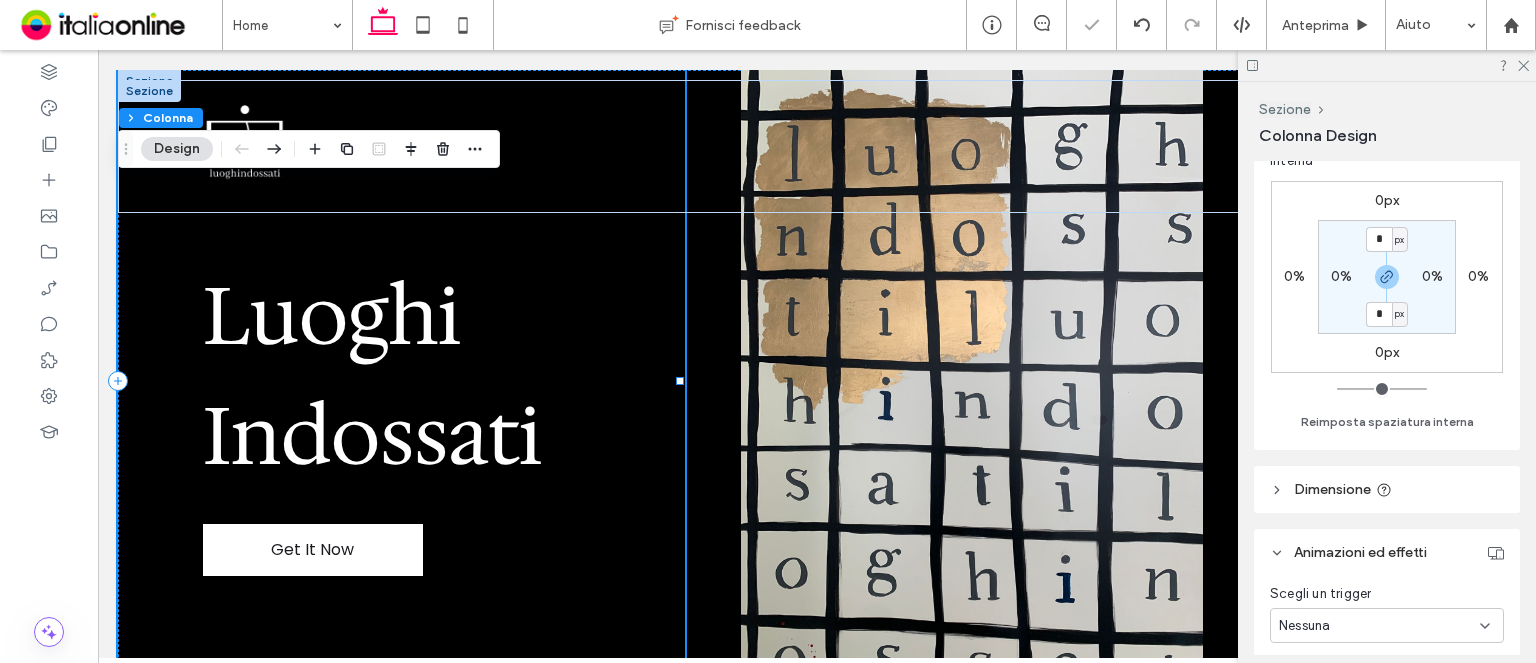 click on "Luoghi Indossati
Get It Now" at bounding box center (401, 381) 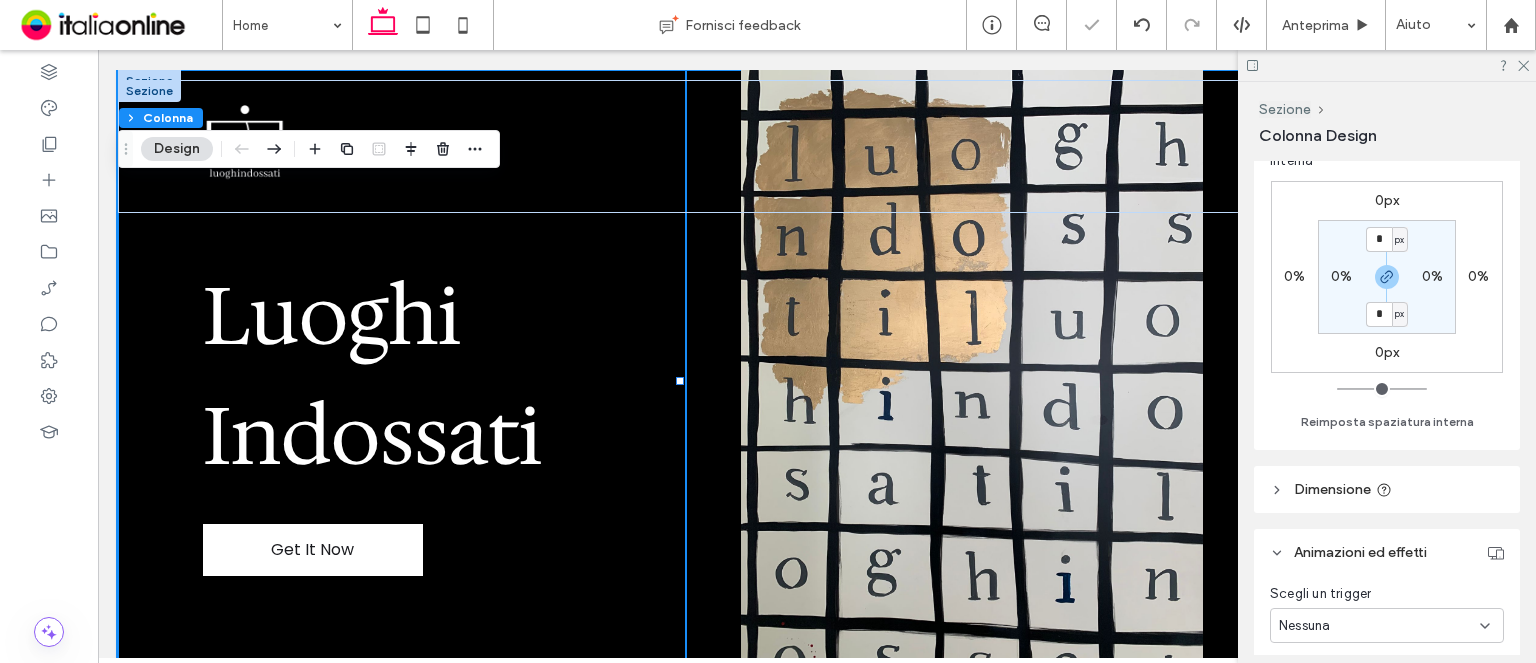 click on "Luoghi Indossati
Get It Now" at bounding box center [817, 381] 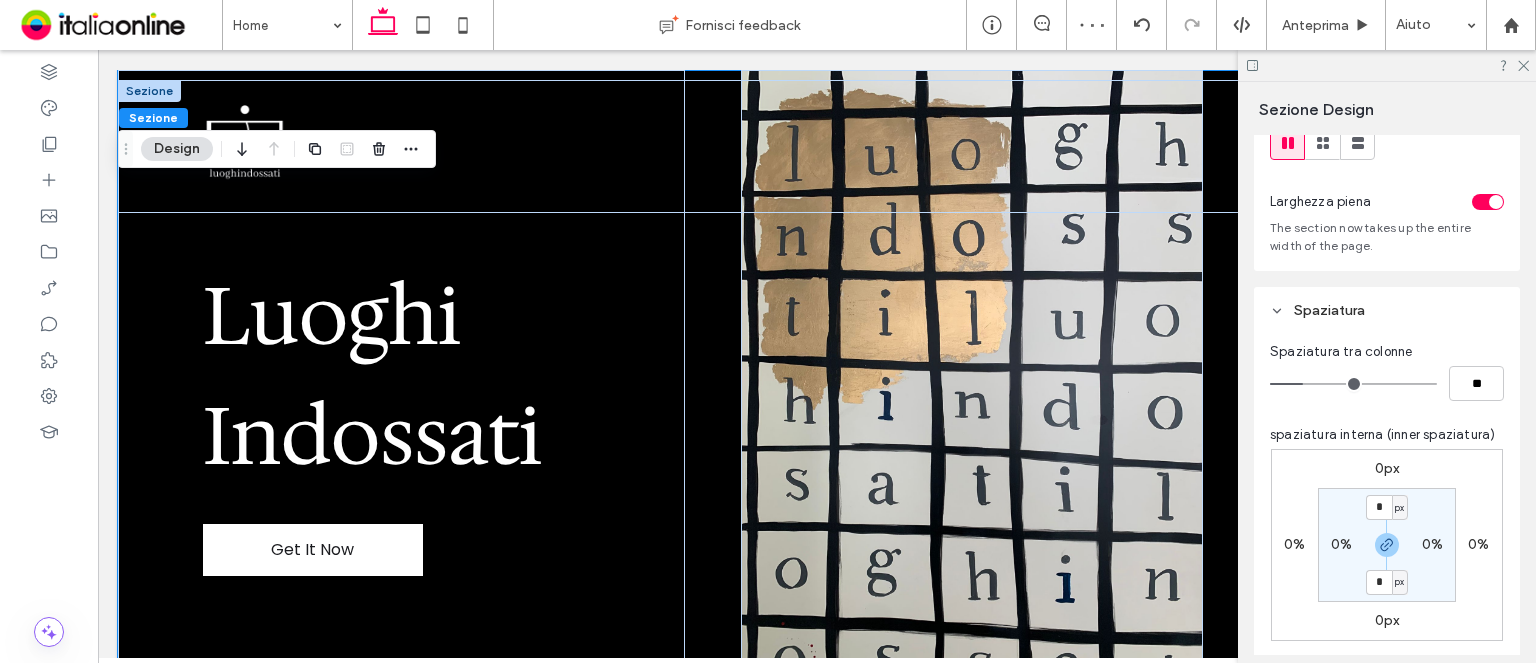 scroll, scrollTop: 100, scrollLeft: 0, axis: vertical 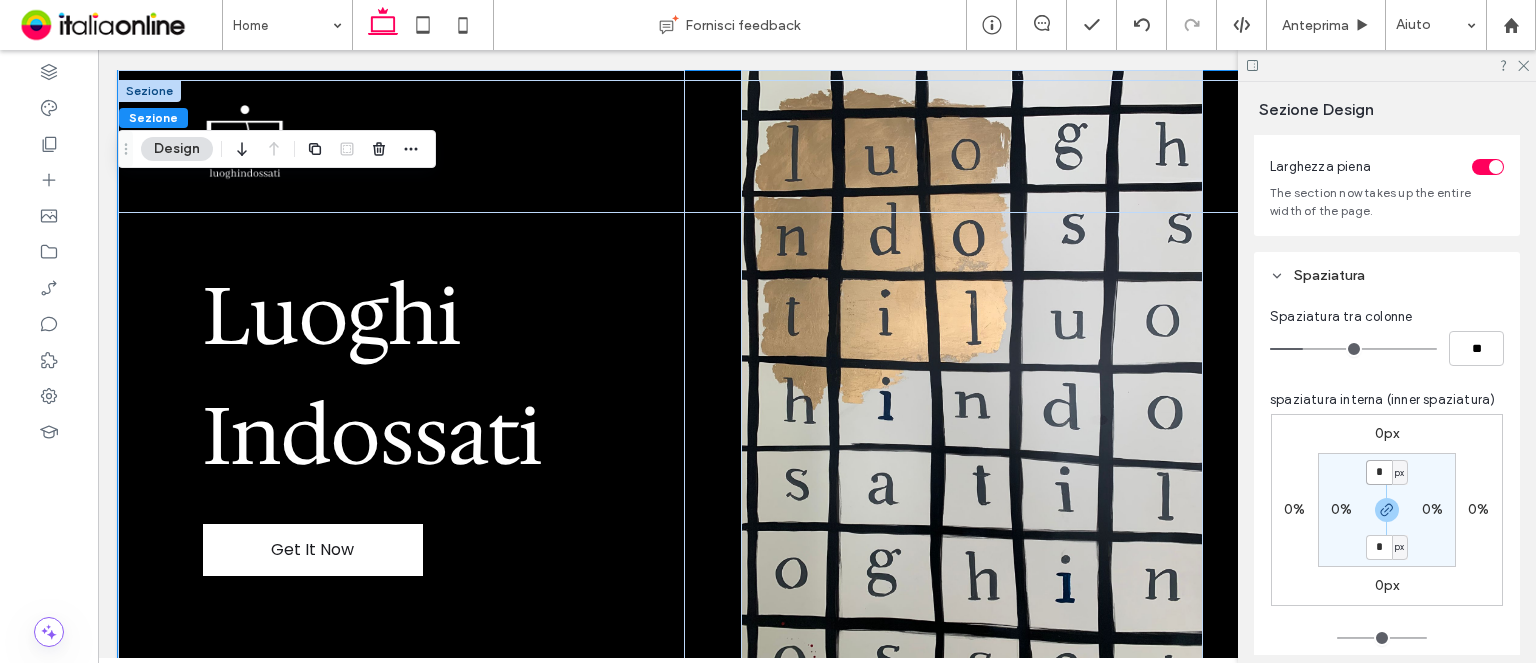 click on "*" at bounding box center (1379, 472) 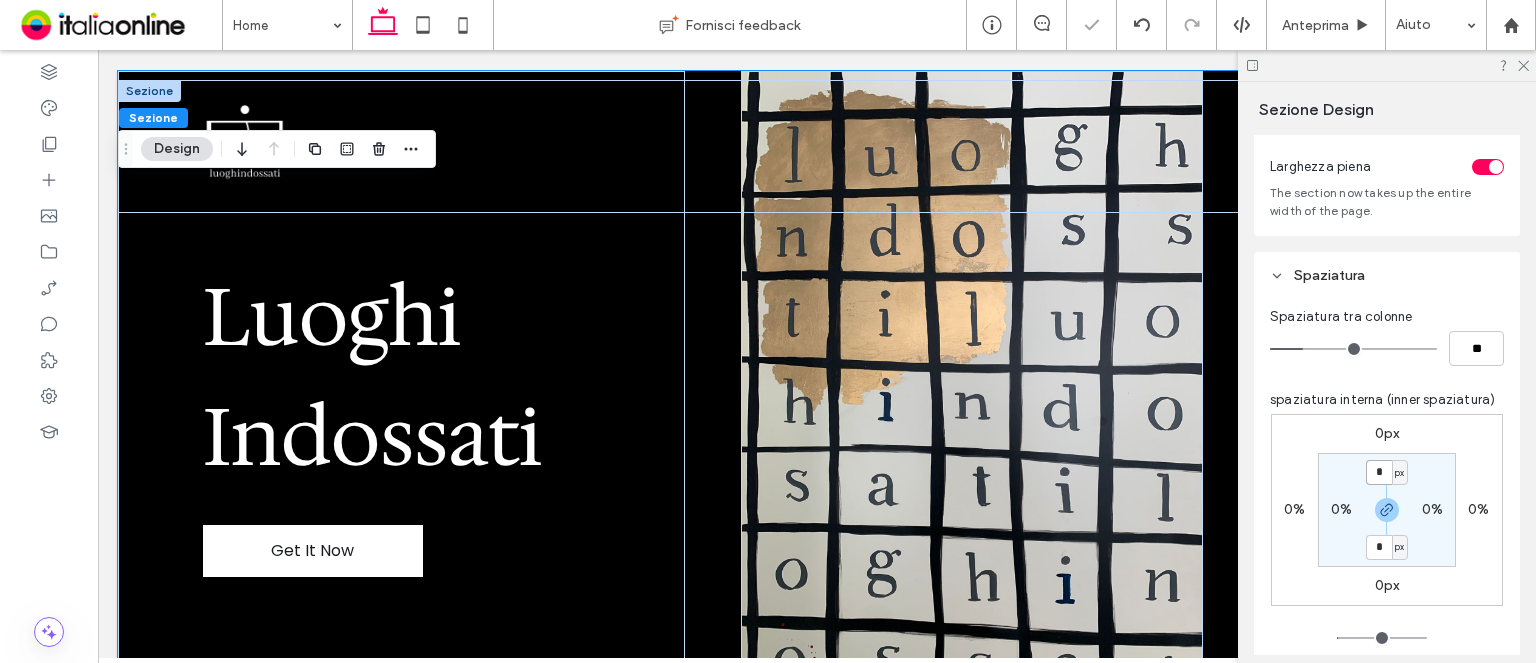 type on "**" 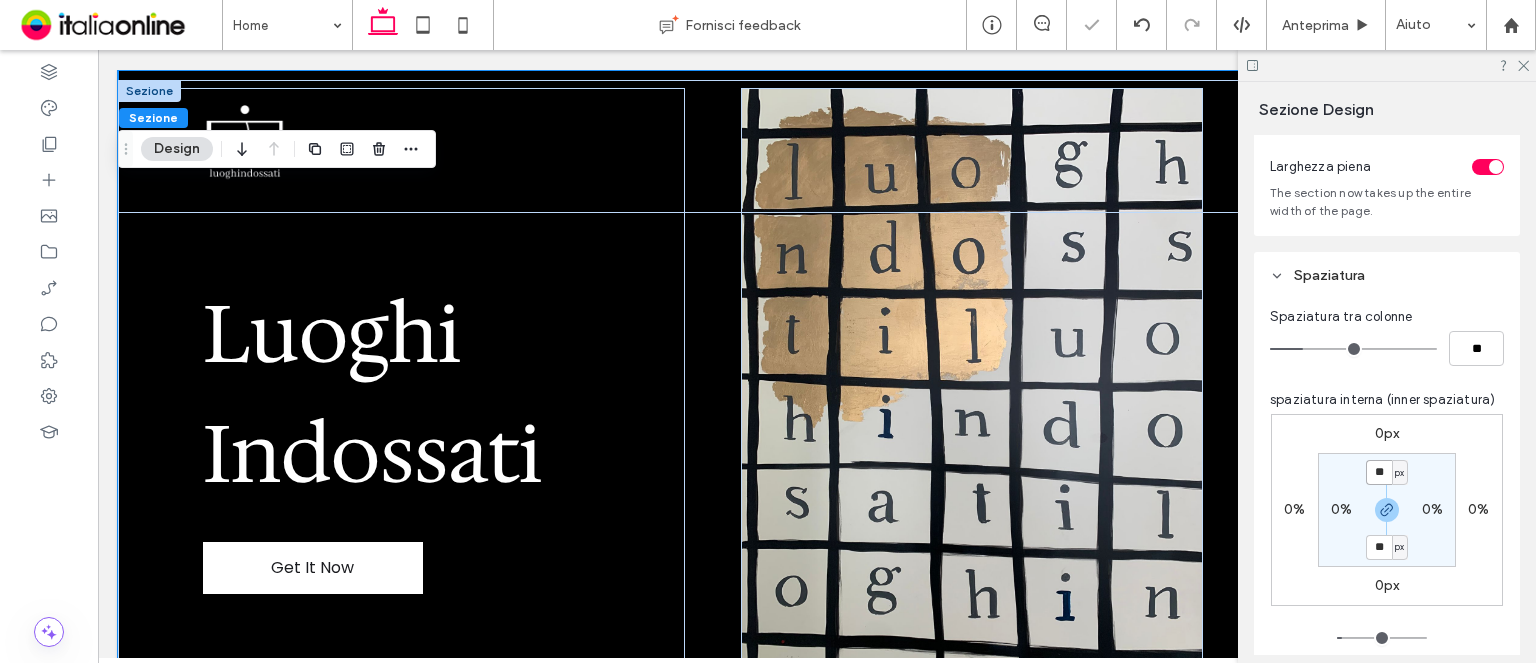type on "*" 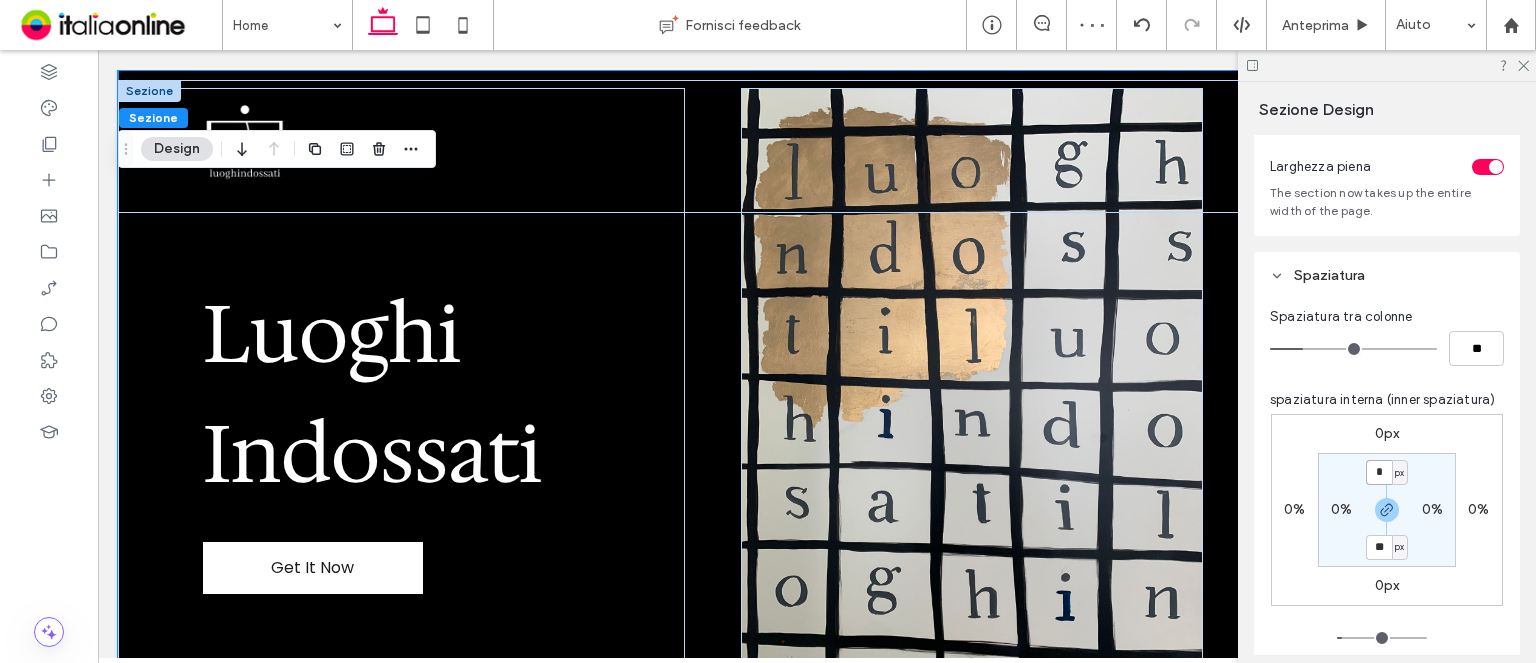 type on "*" 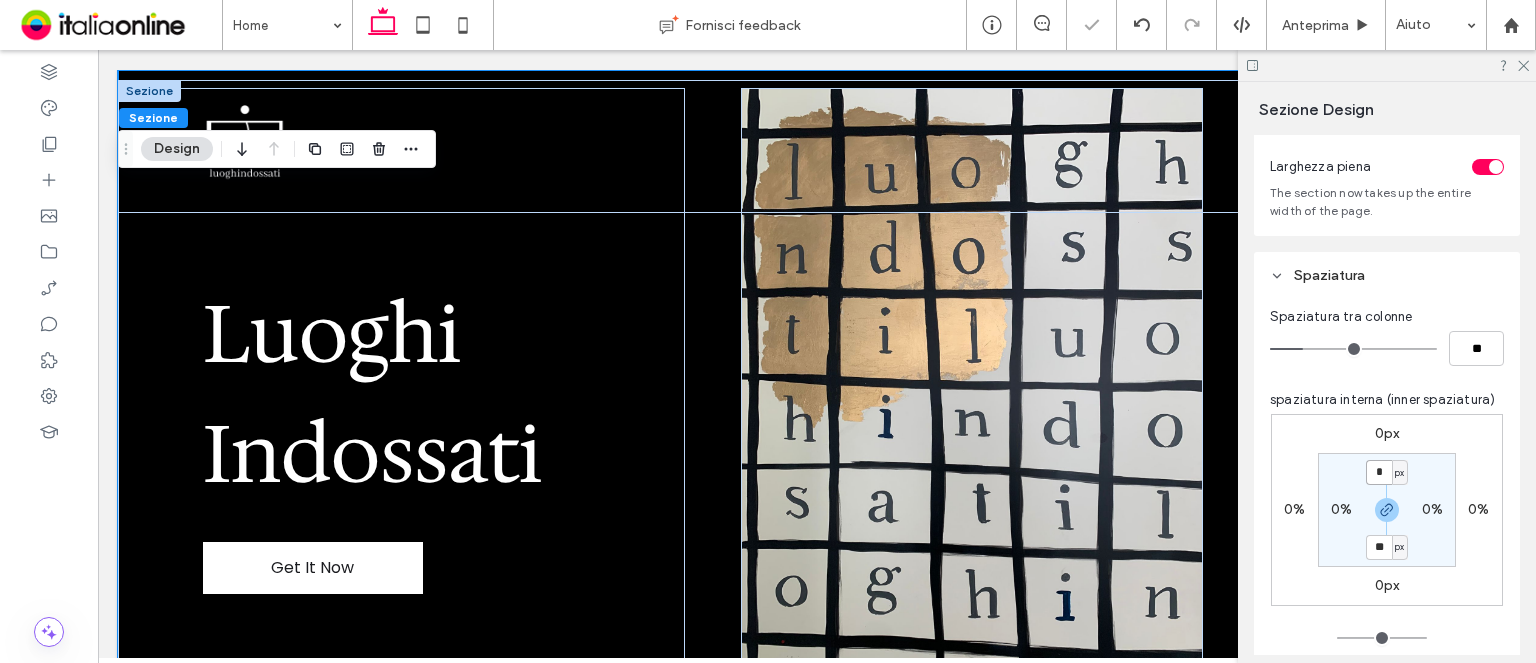 type on "*" 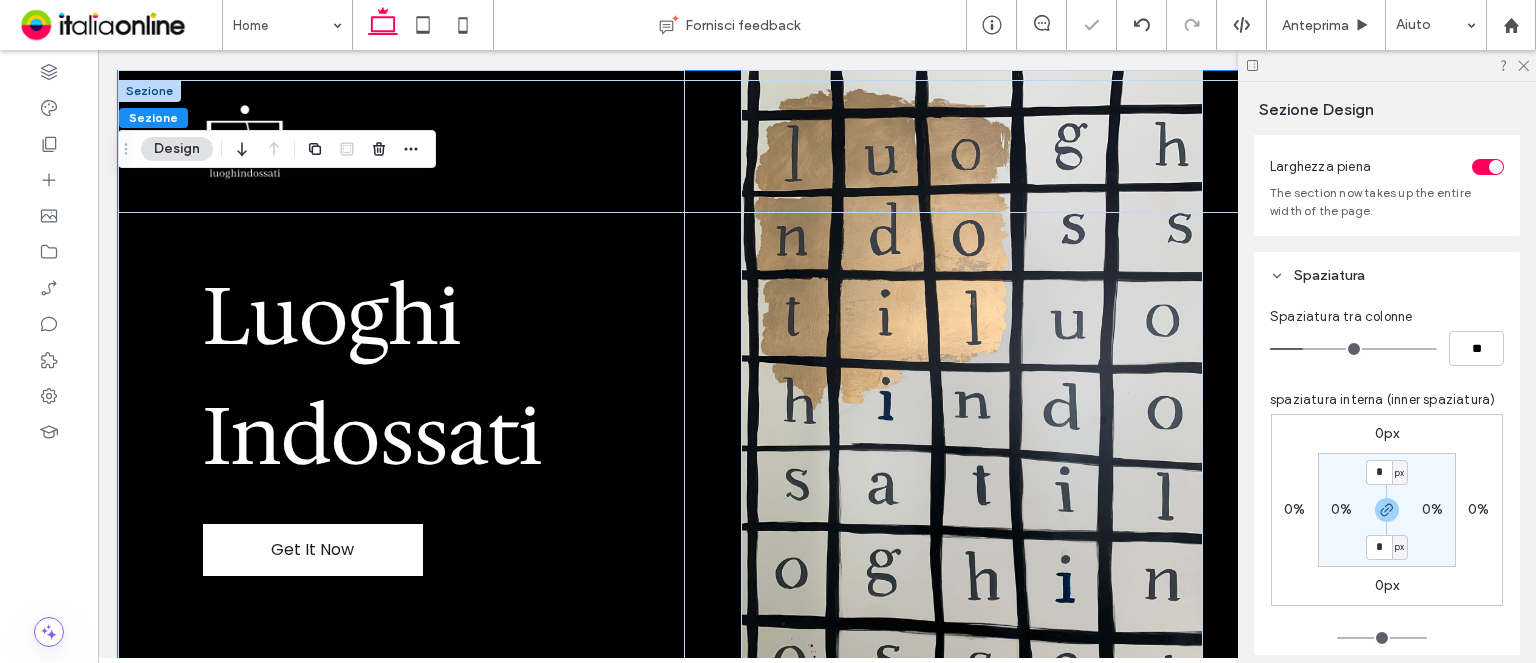 click on "Luoghi Indossati
Get It Now" at bounding box center (401, 381) 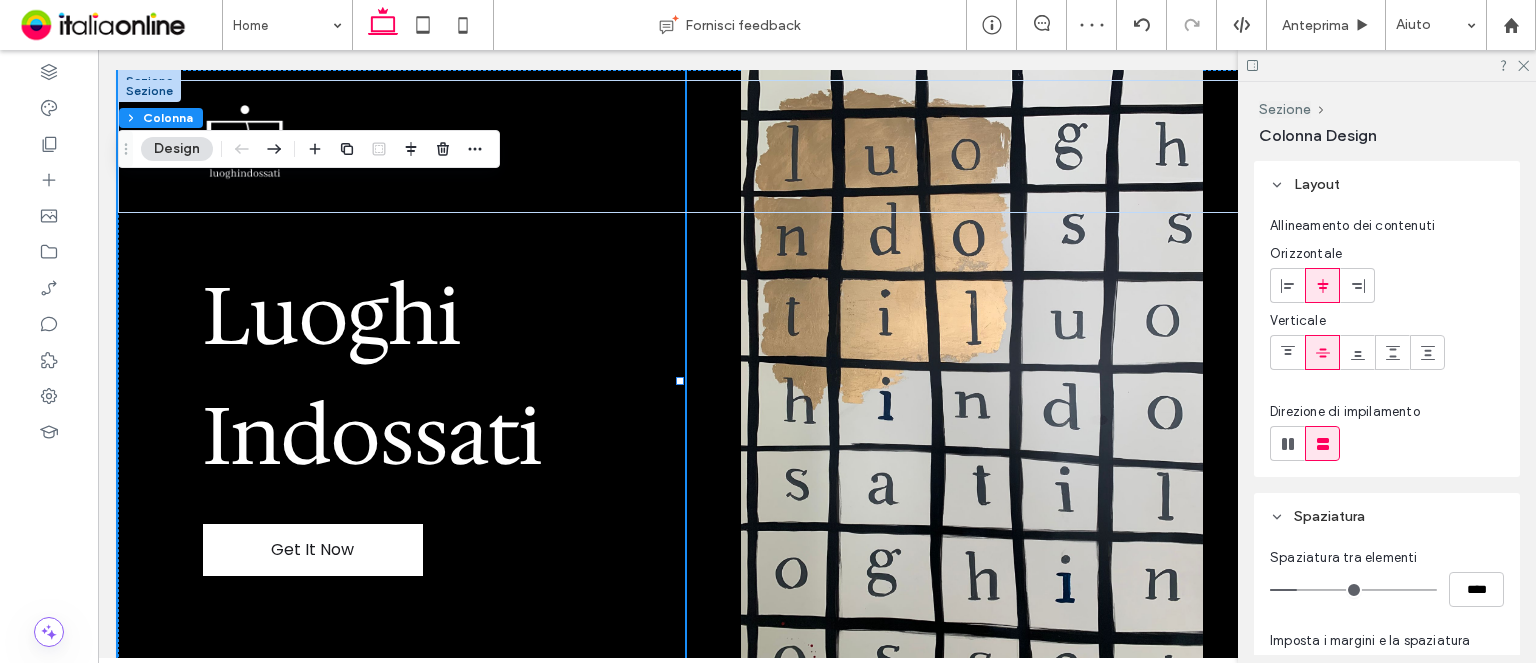 click on "Design" at bounding box center (177, 149) 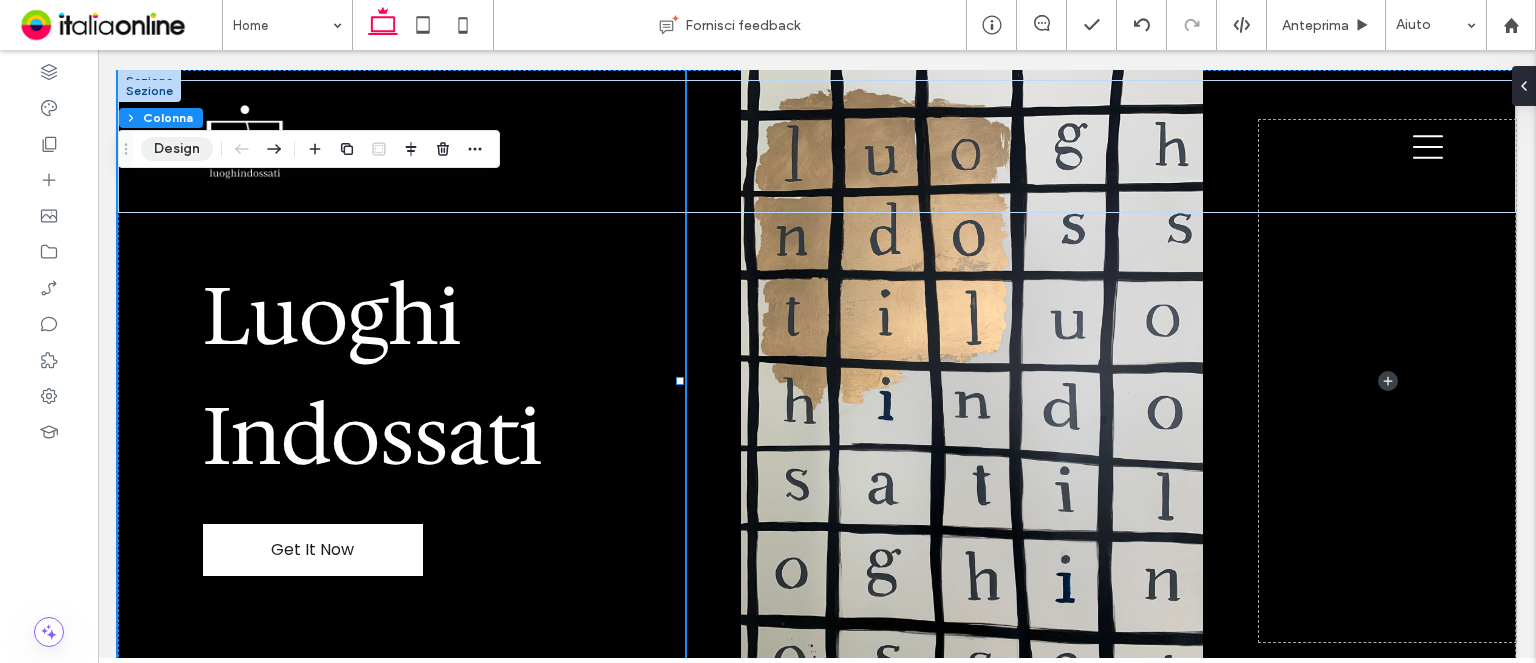 drag, startPoint x: 190, startPoint y: 156, endPoint x: 244, endPoint y: 155, distance: 54.00926 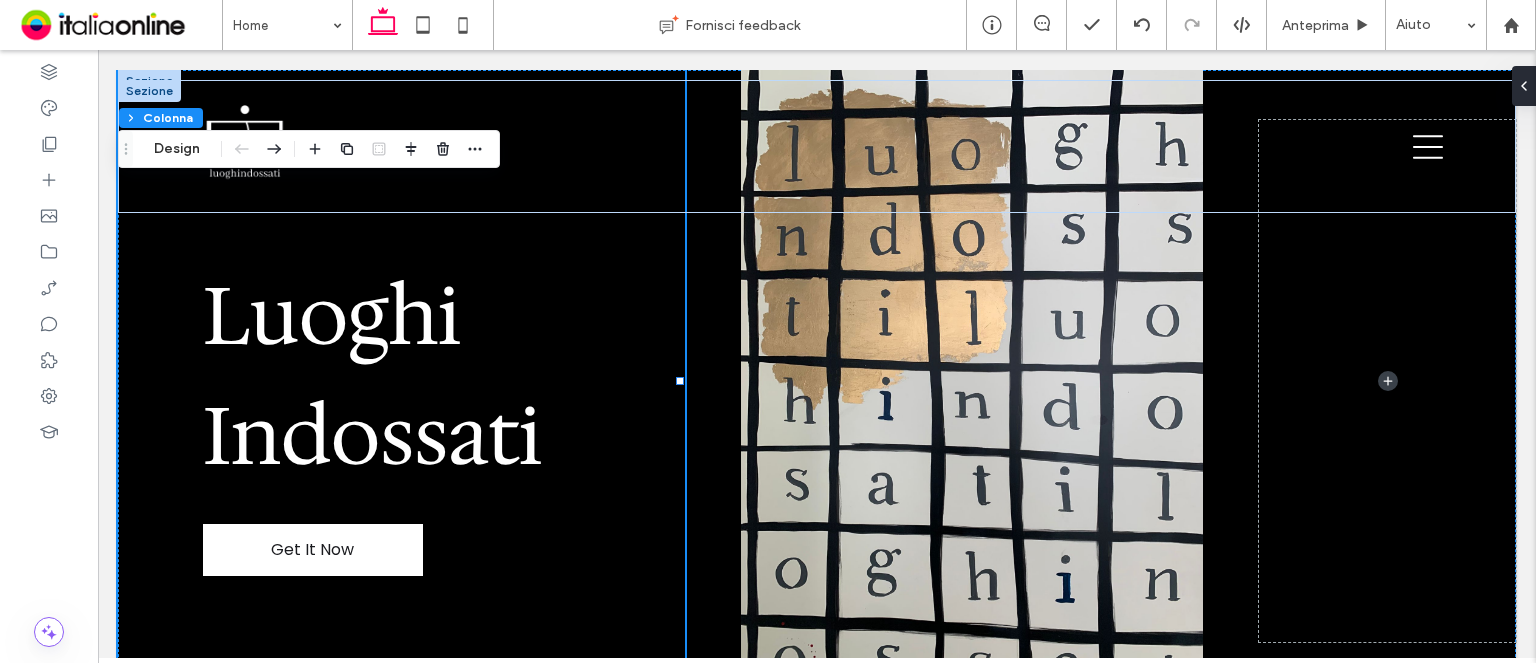 click on "Design" at bounding box center [177, 149] 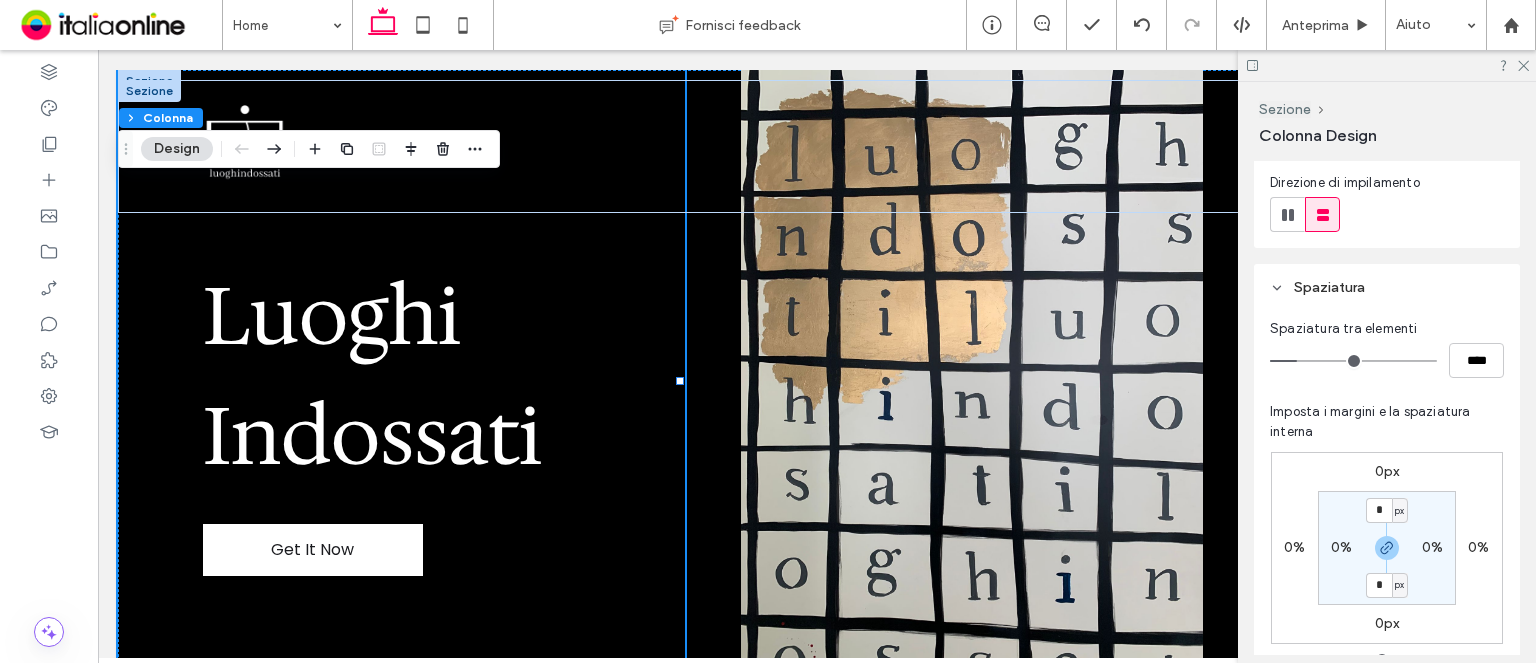 scroll, scrollTop: 300, scrollLeft: 0, axis: vertical 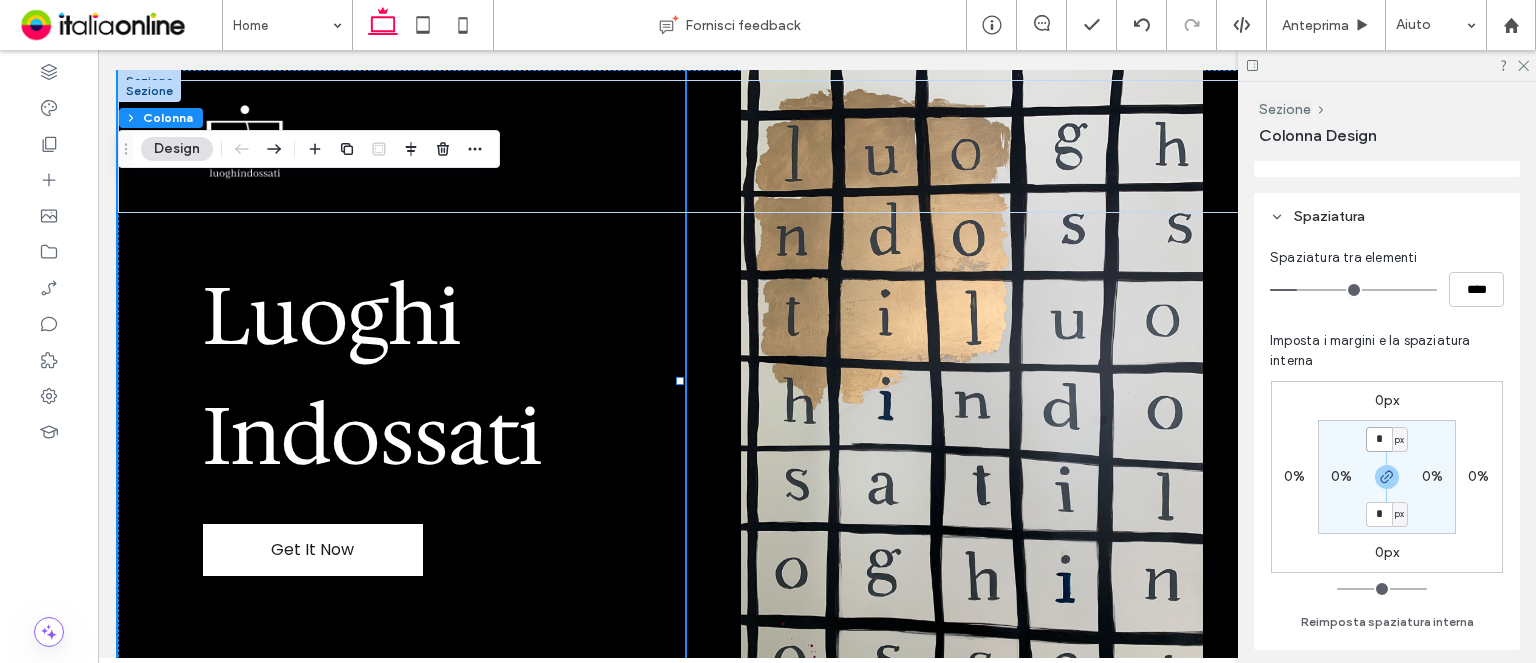 click on "*" at bounding box center (1379, 439) 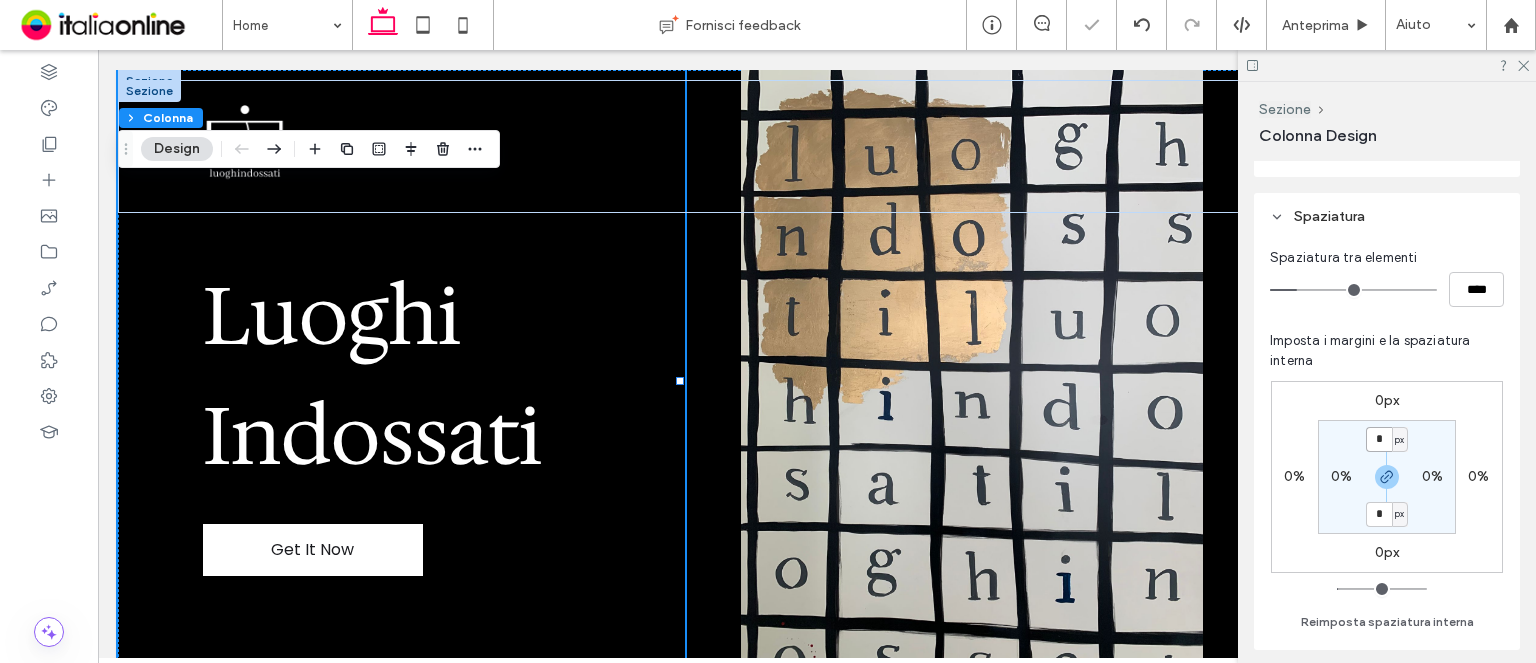type on "**" 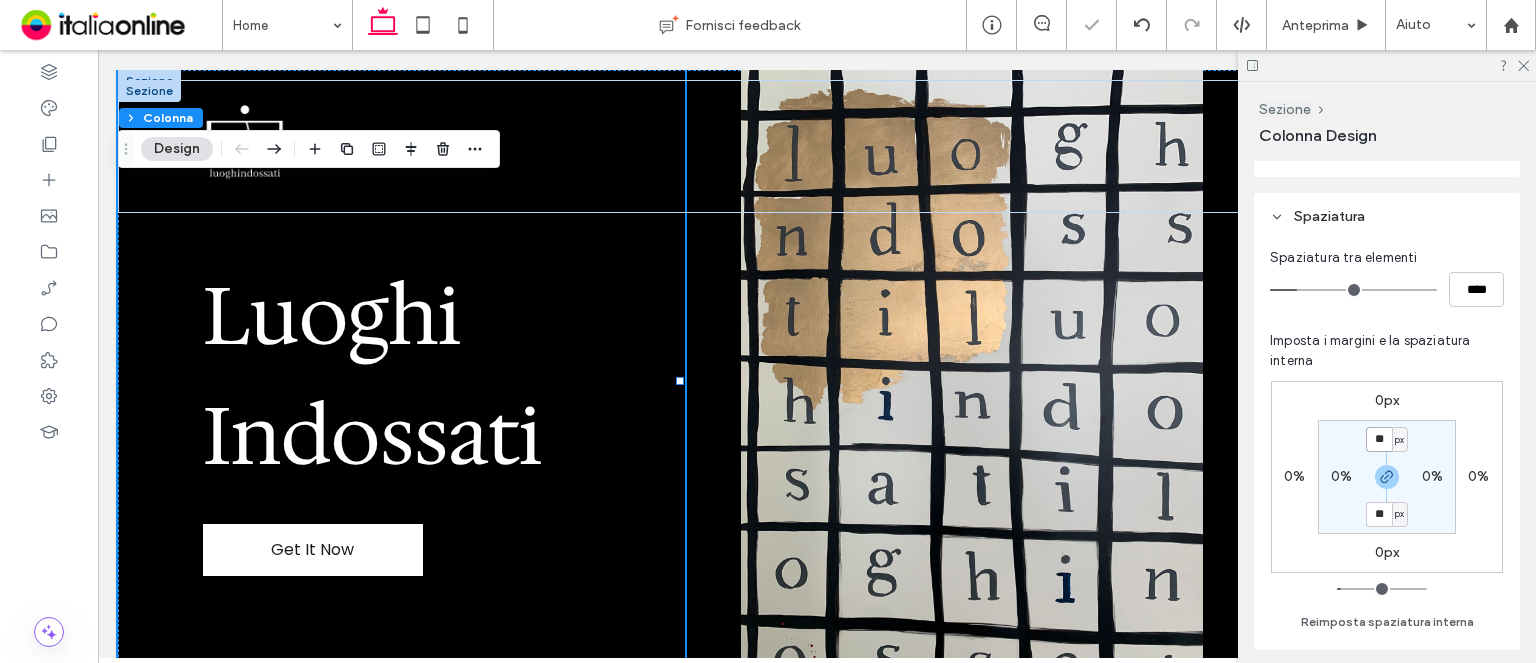 type on "**" 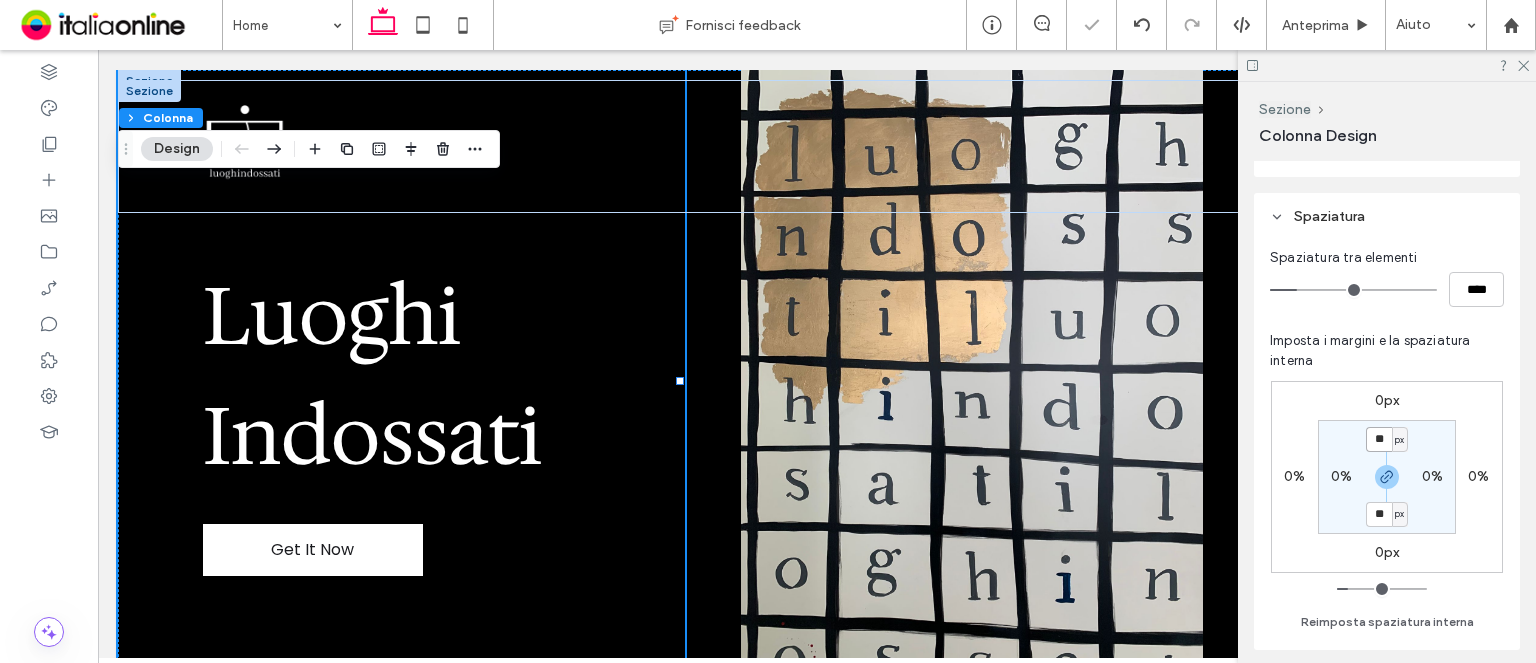 type on "*" 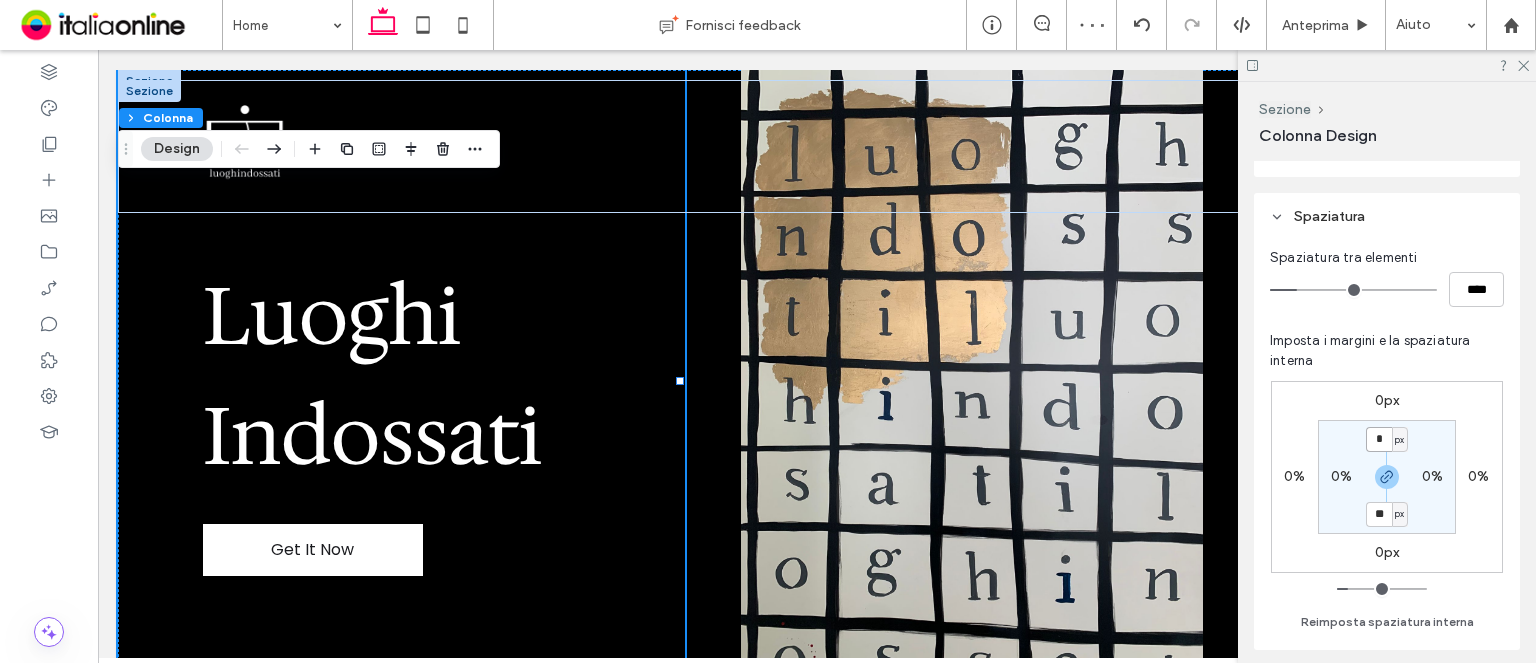 type on "*" 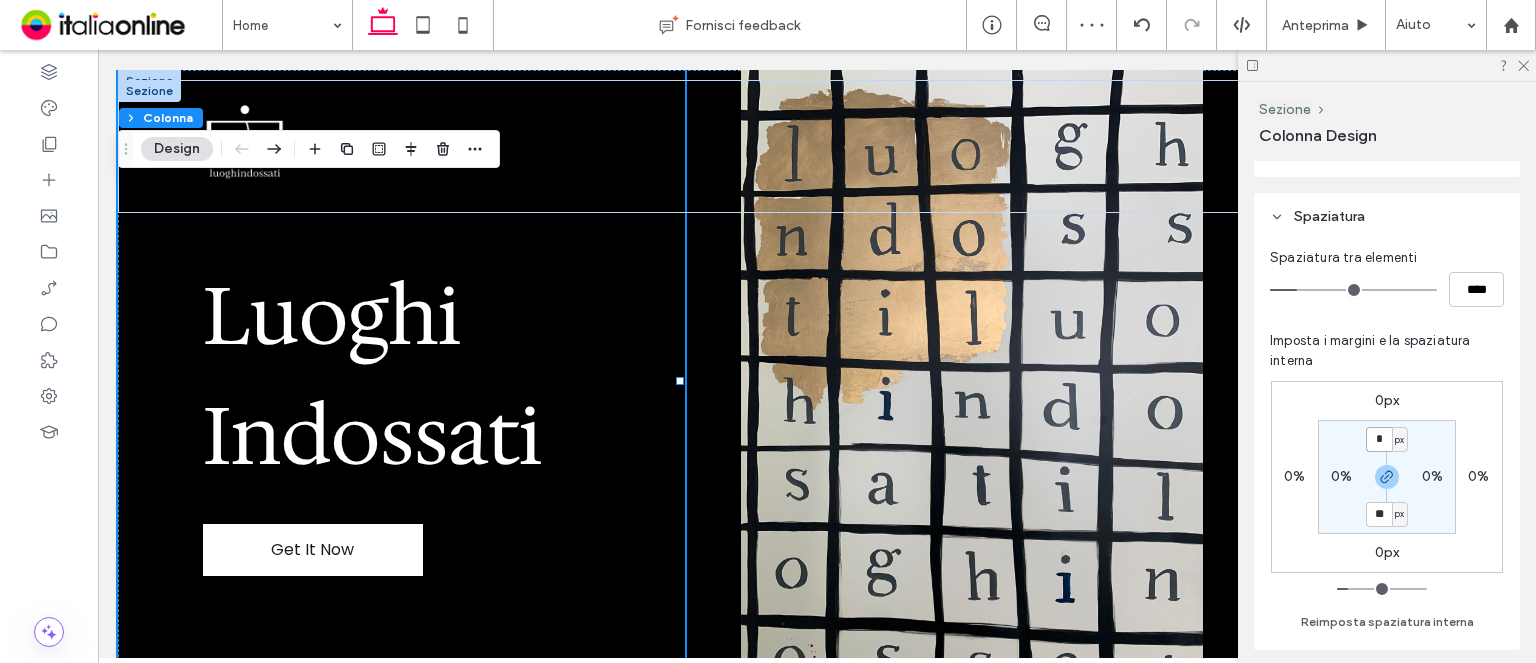 type on "*" 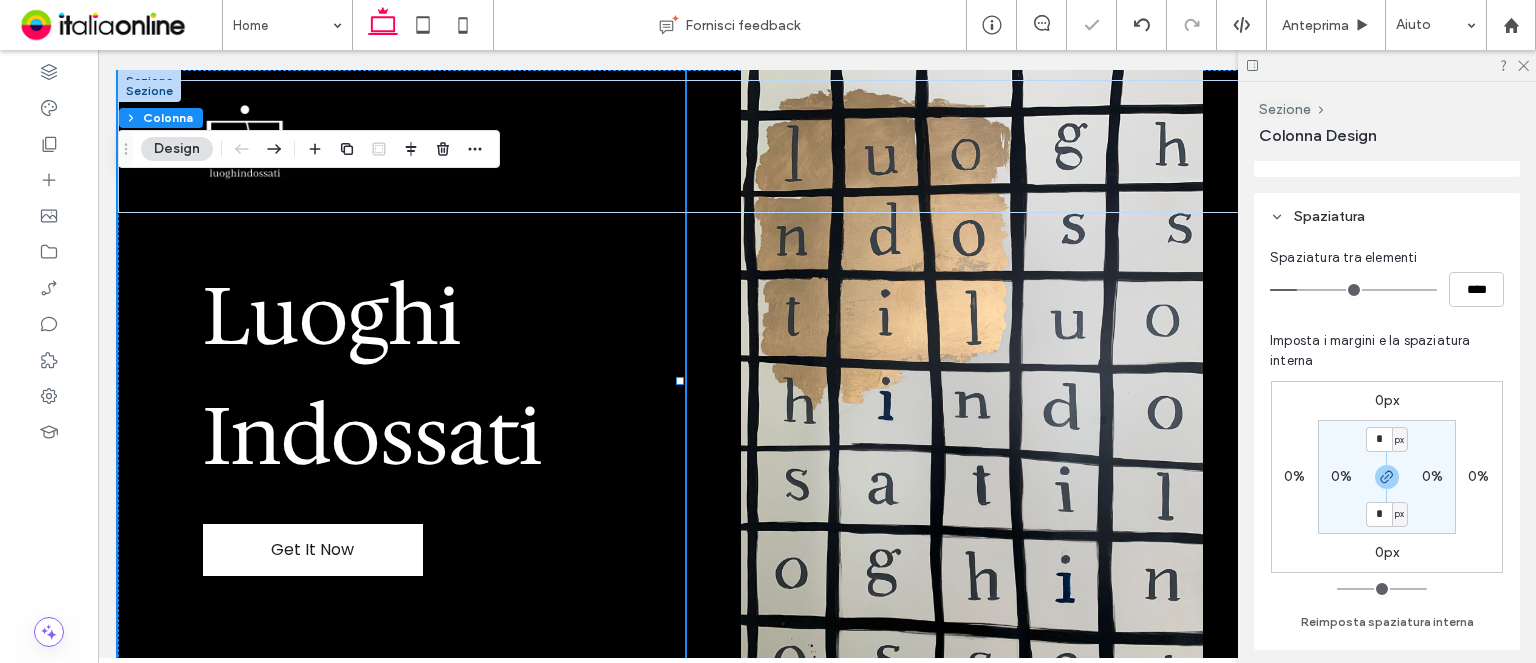 click on "0px 0% 0px 0% * px 0% * px 0%" at bounding box center [1387, 477] 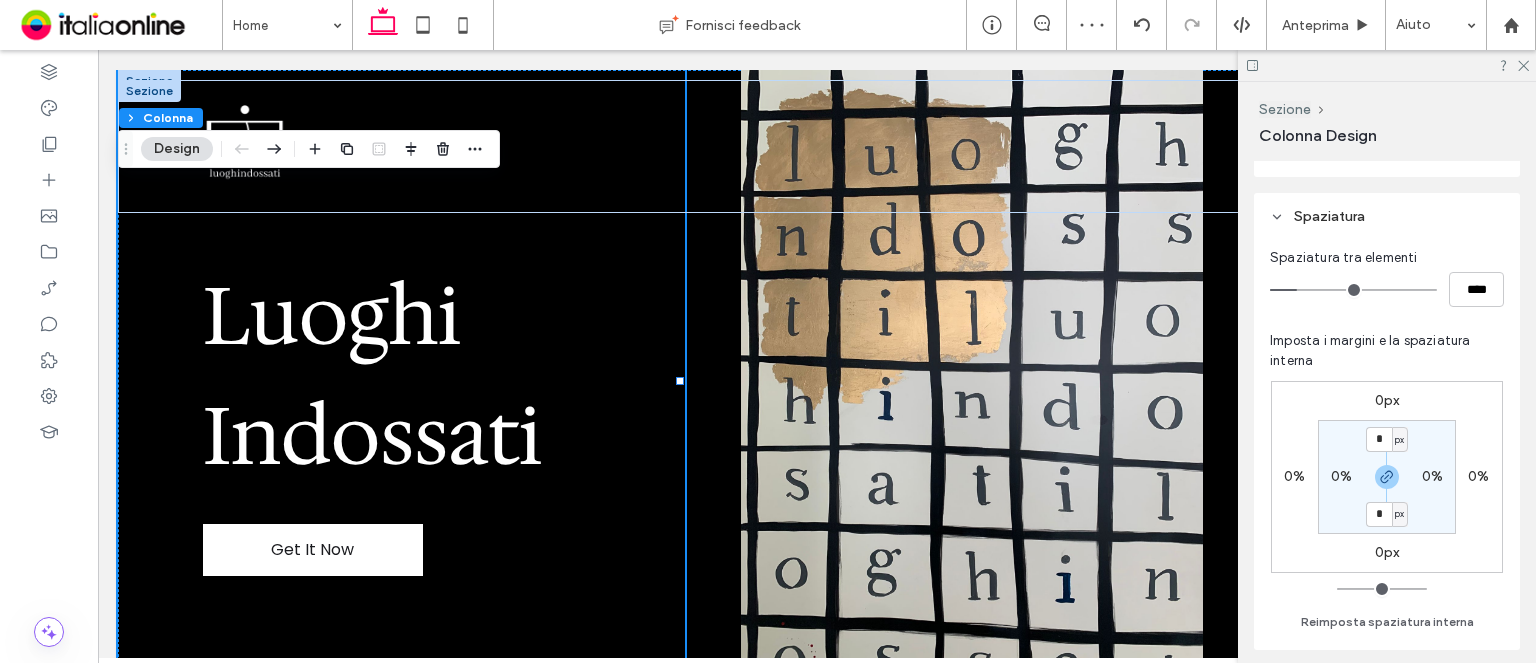 click on "0px 0% 0px 0% * px 0% * px 0%" at bounding box center [1387, 477] 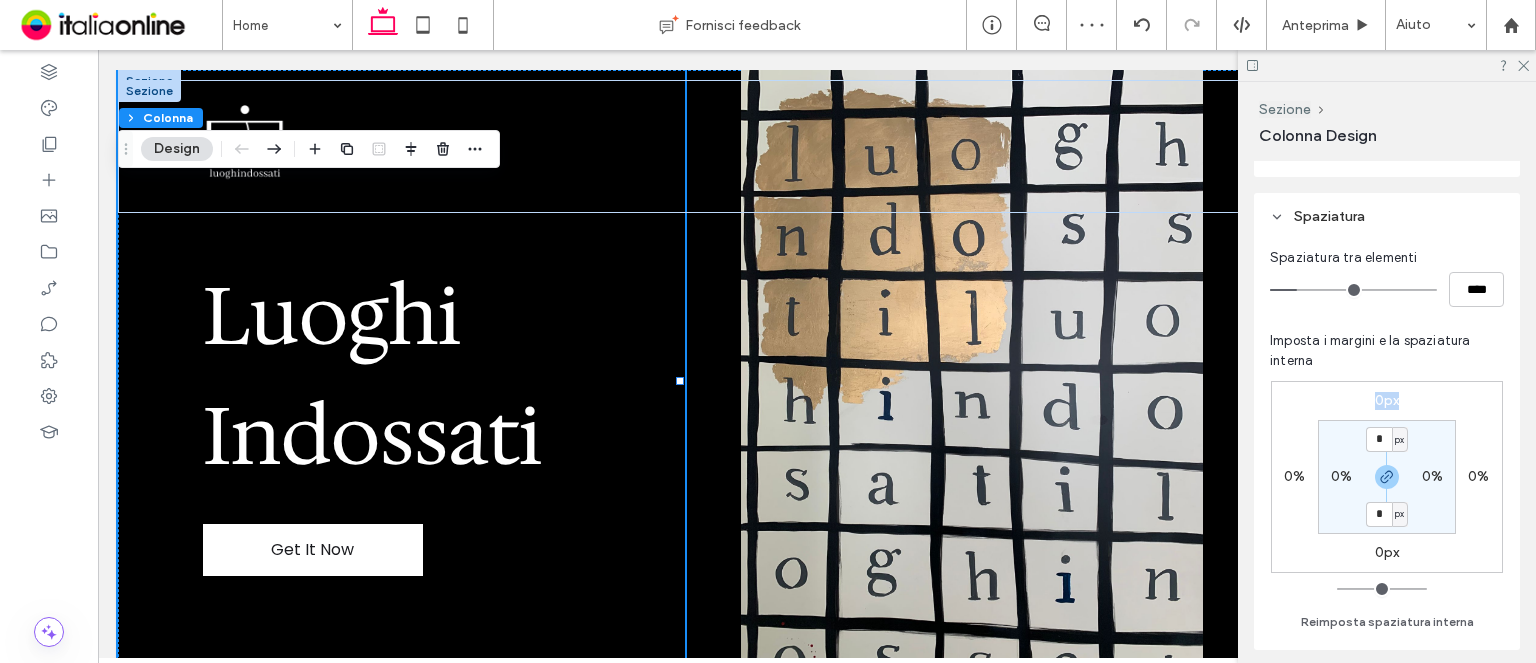 click on "0px 0% 0px 0% * px 0% * px 0%" at bounding box center (1387, 477) 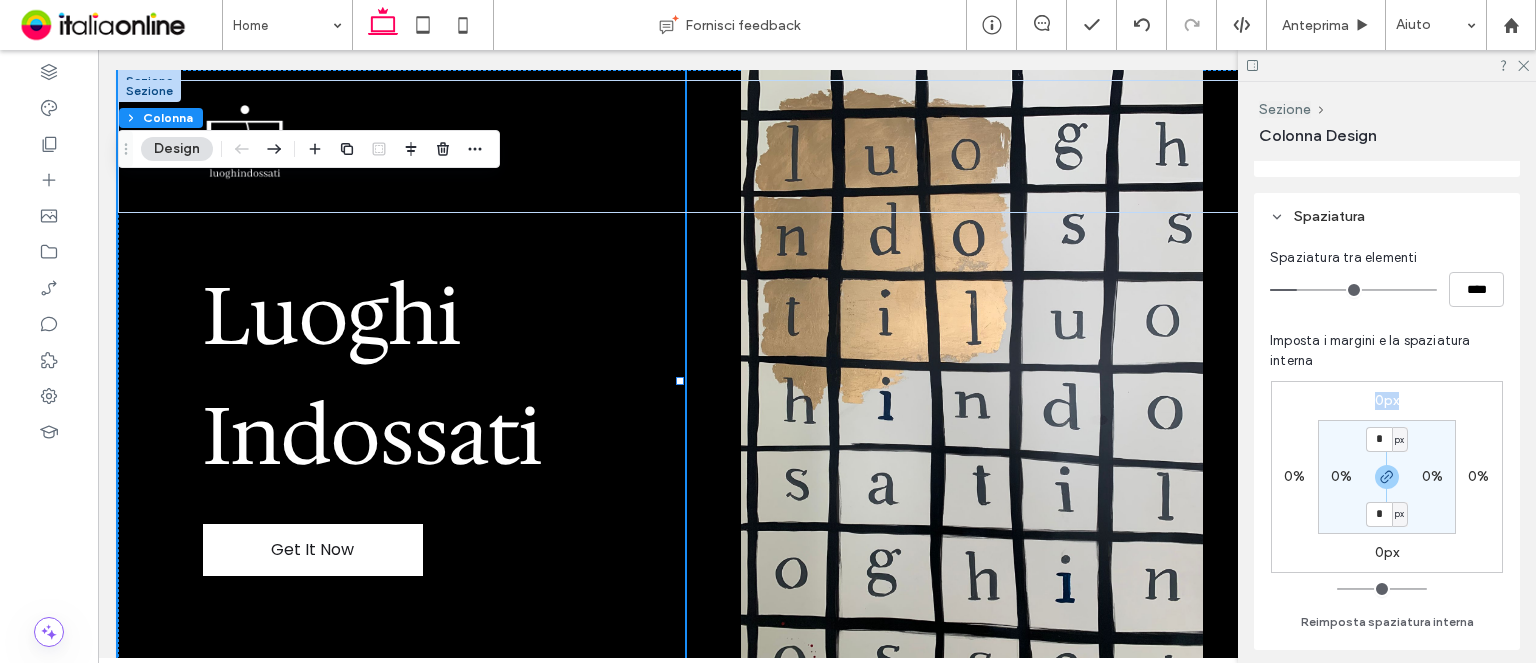click on "0px" at bounding box center [1387, 400] 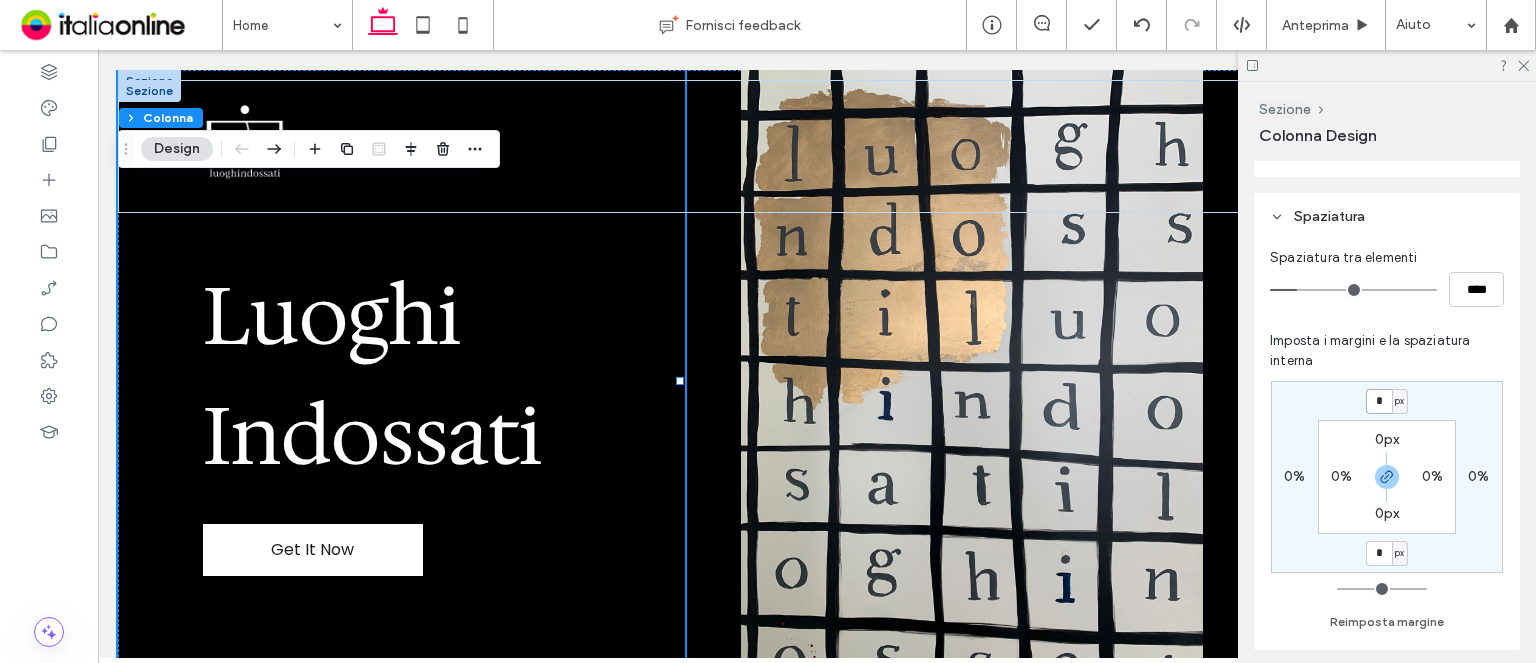 click on "*" at bounding box center (1379, 401) 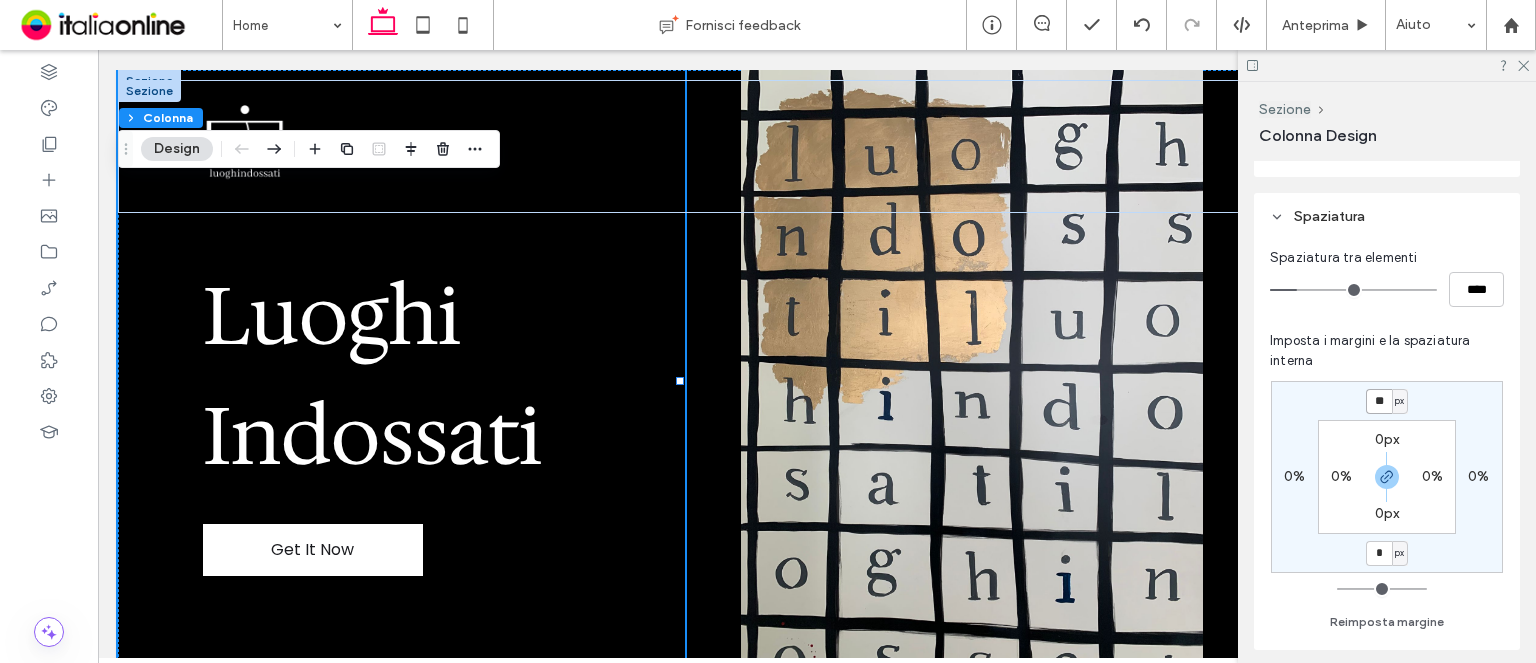 type on "**" 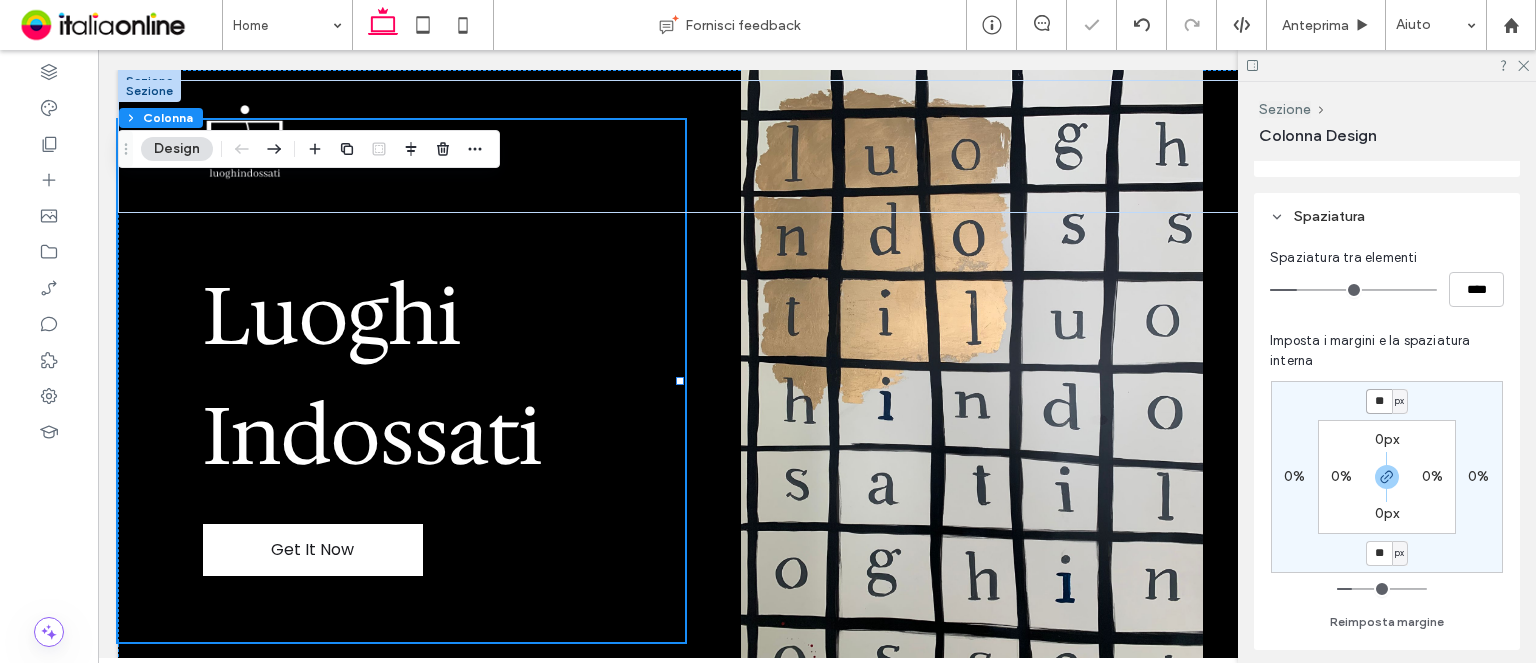 type on "**" 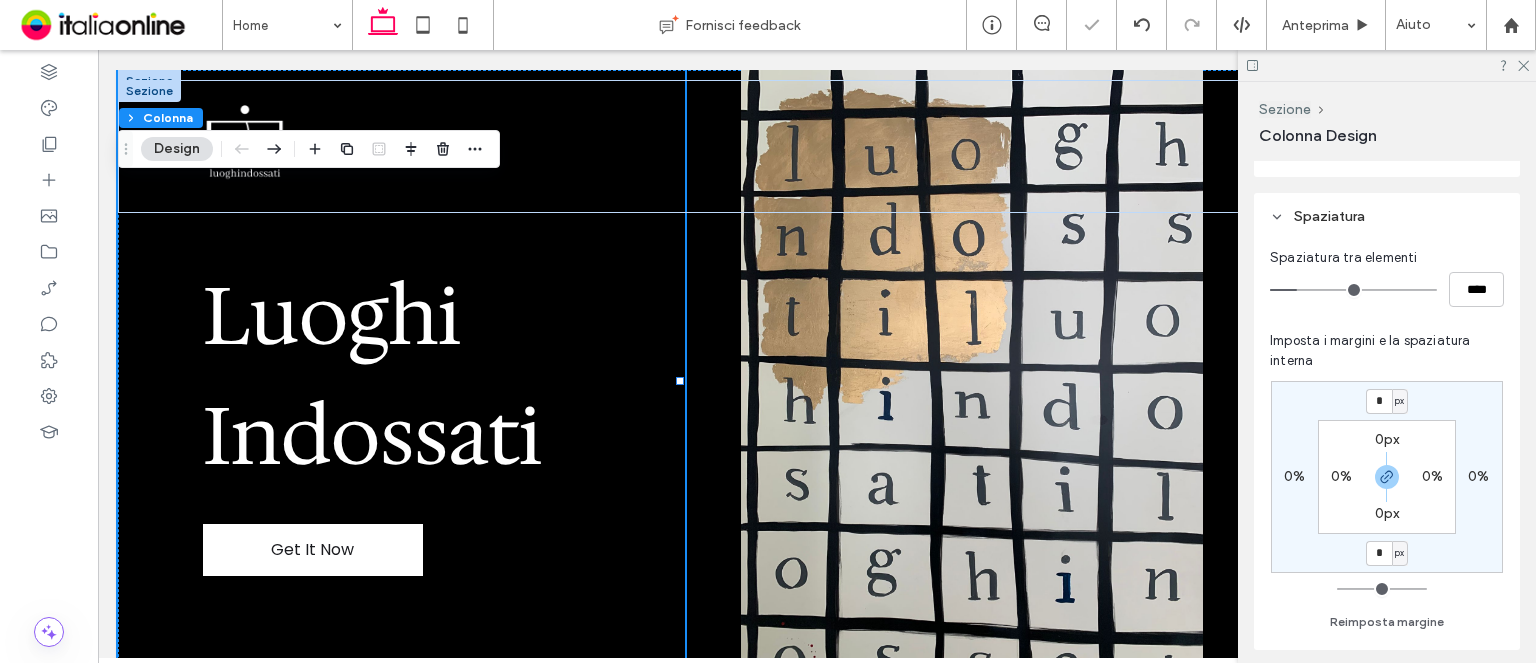 click on "0px" at bounding box center (1387, 439) 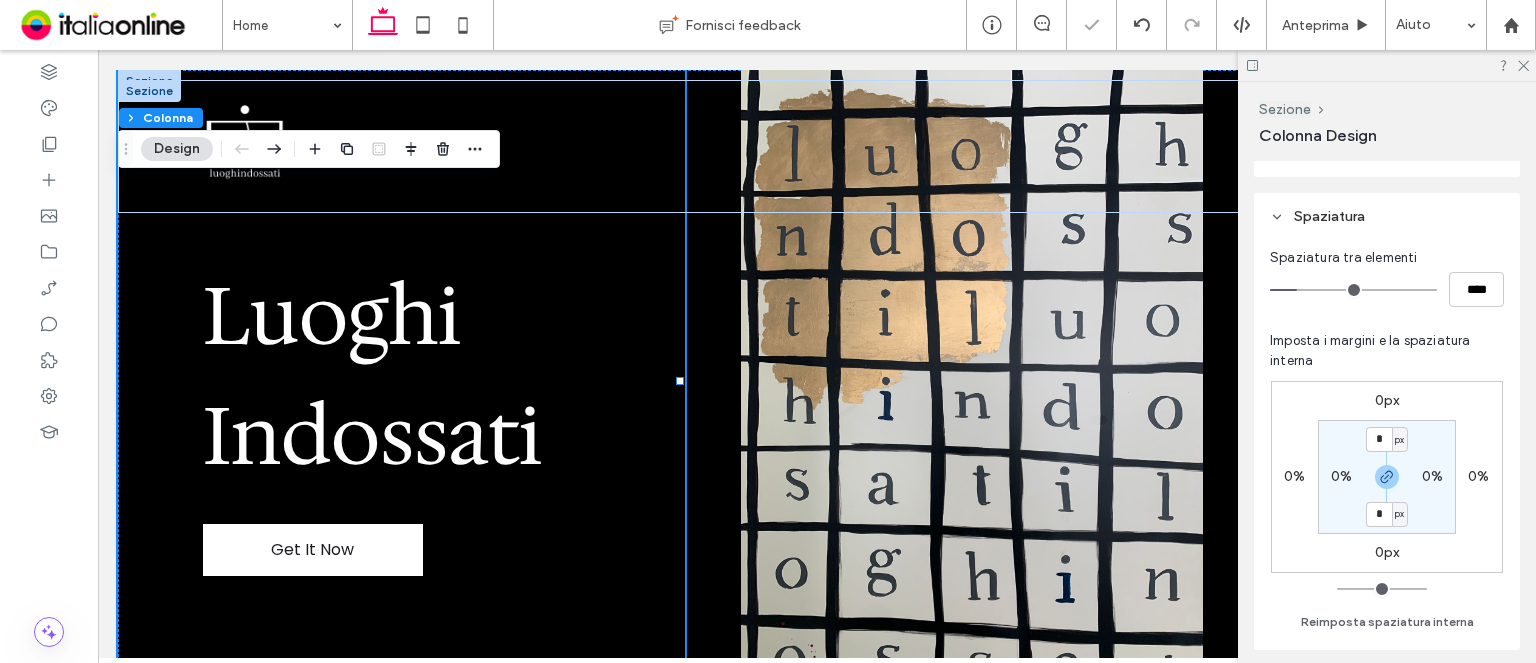 type on "*" 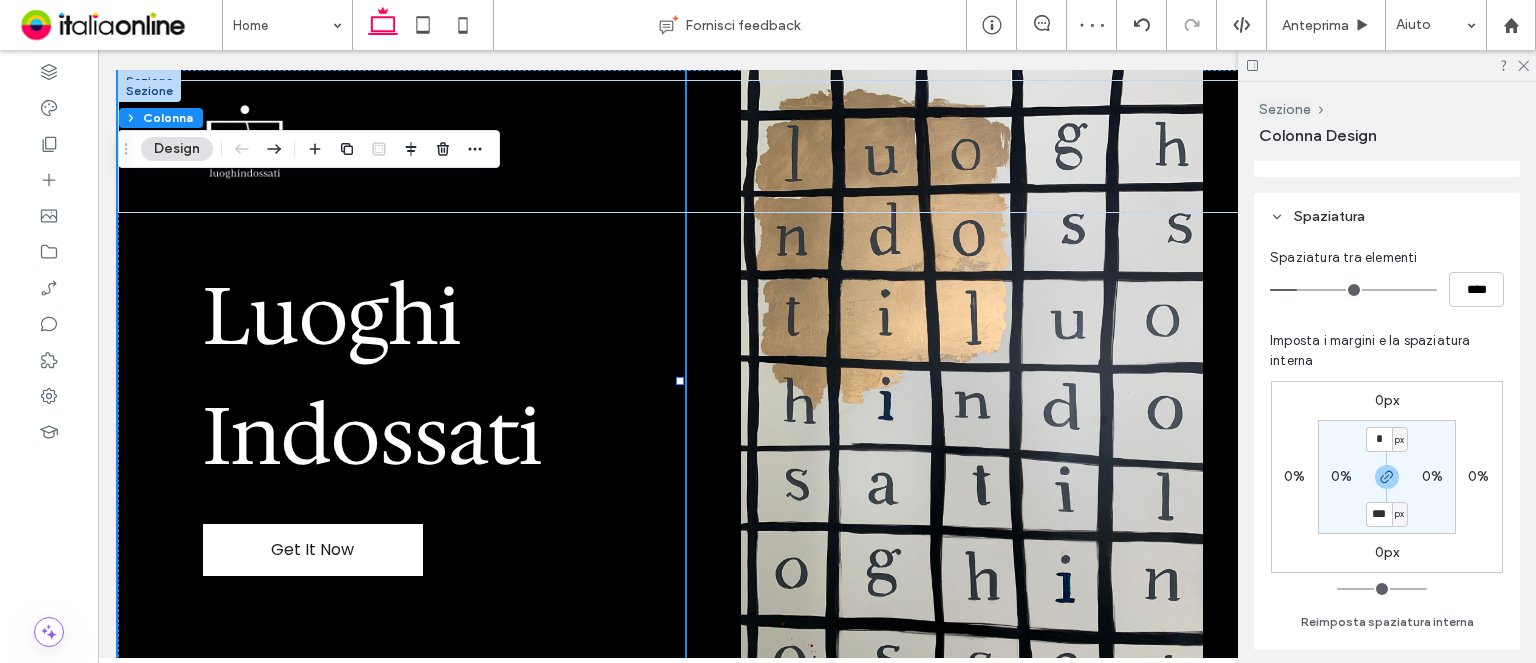 type on "***" 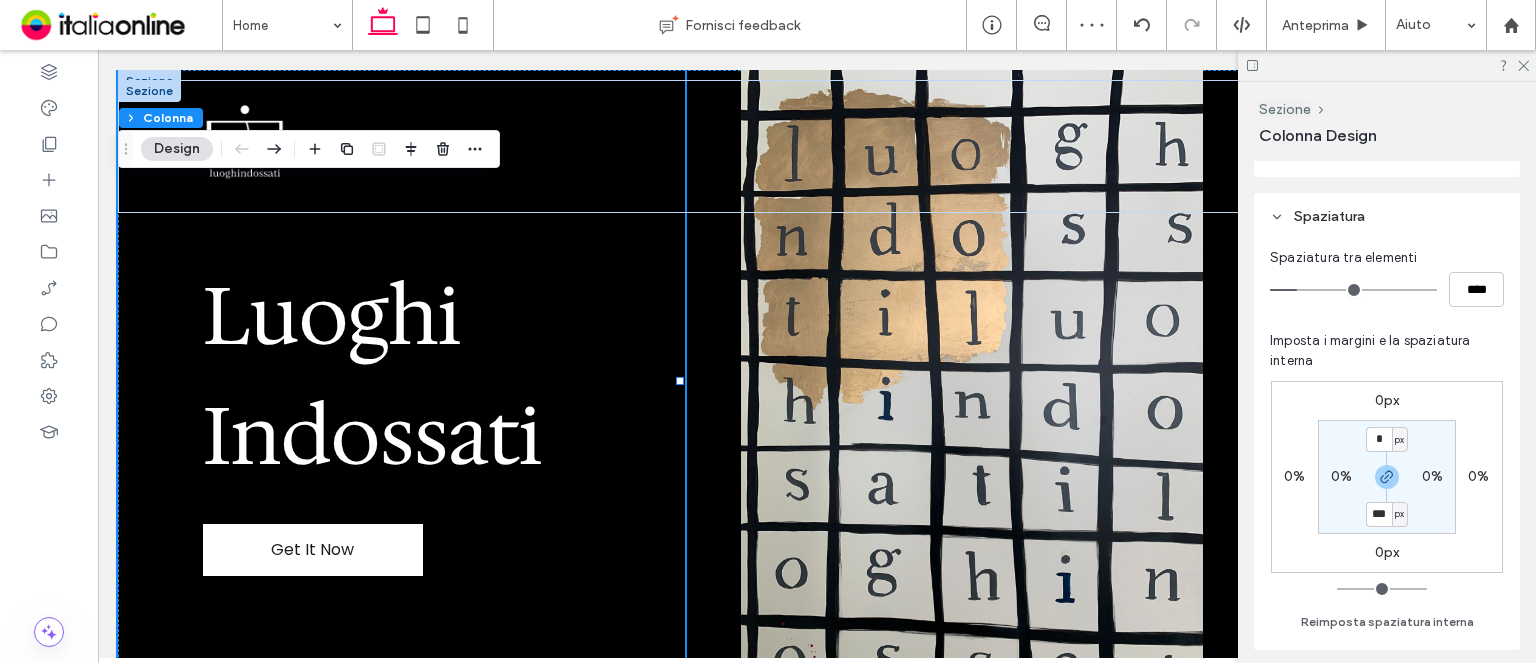 type on "***" 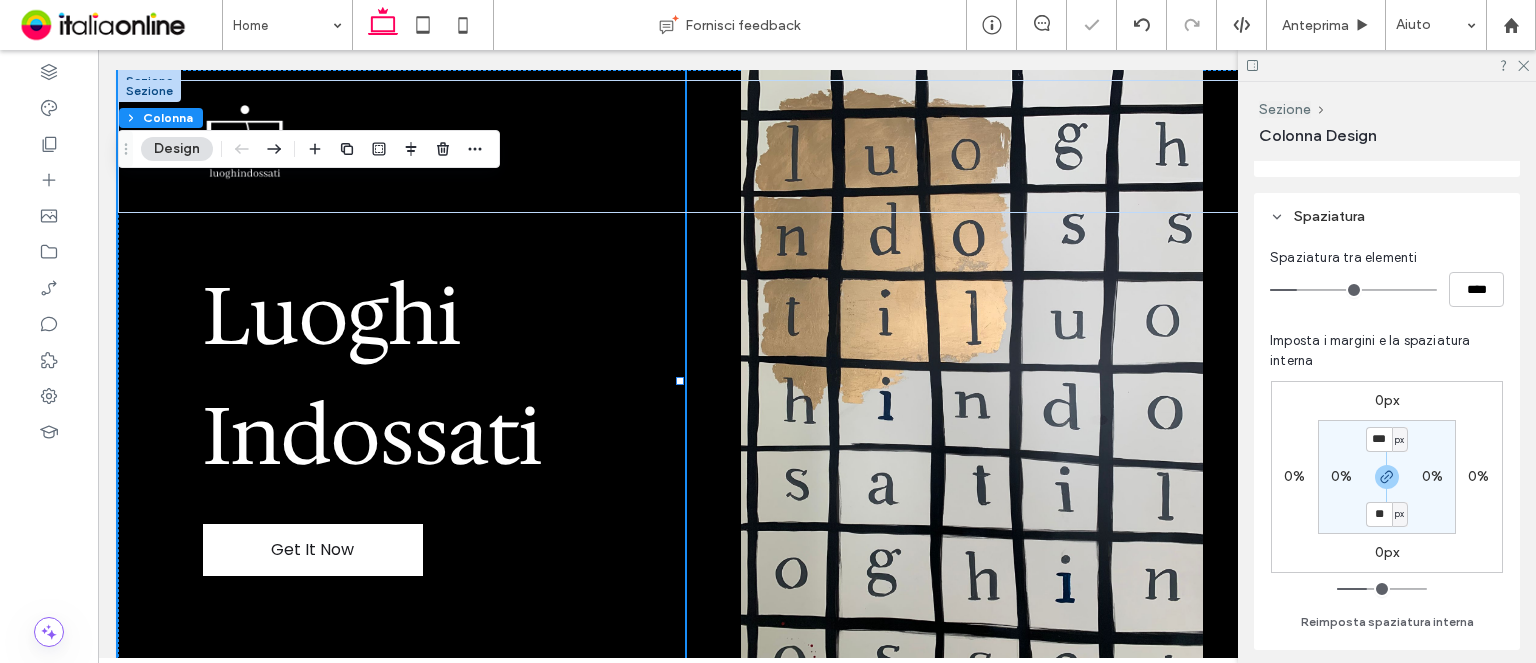 type on "*" 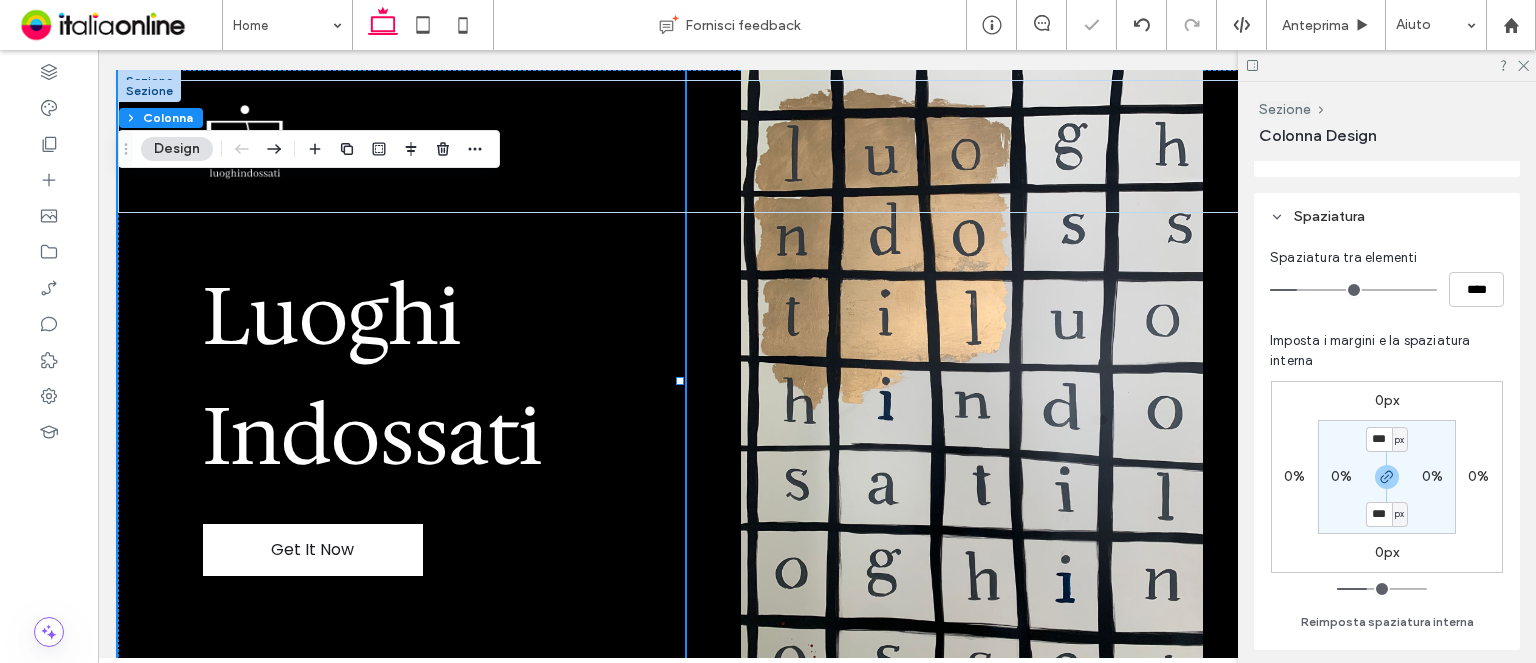 type on "***" 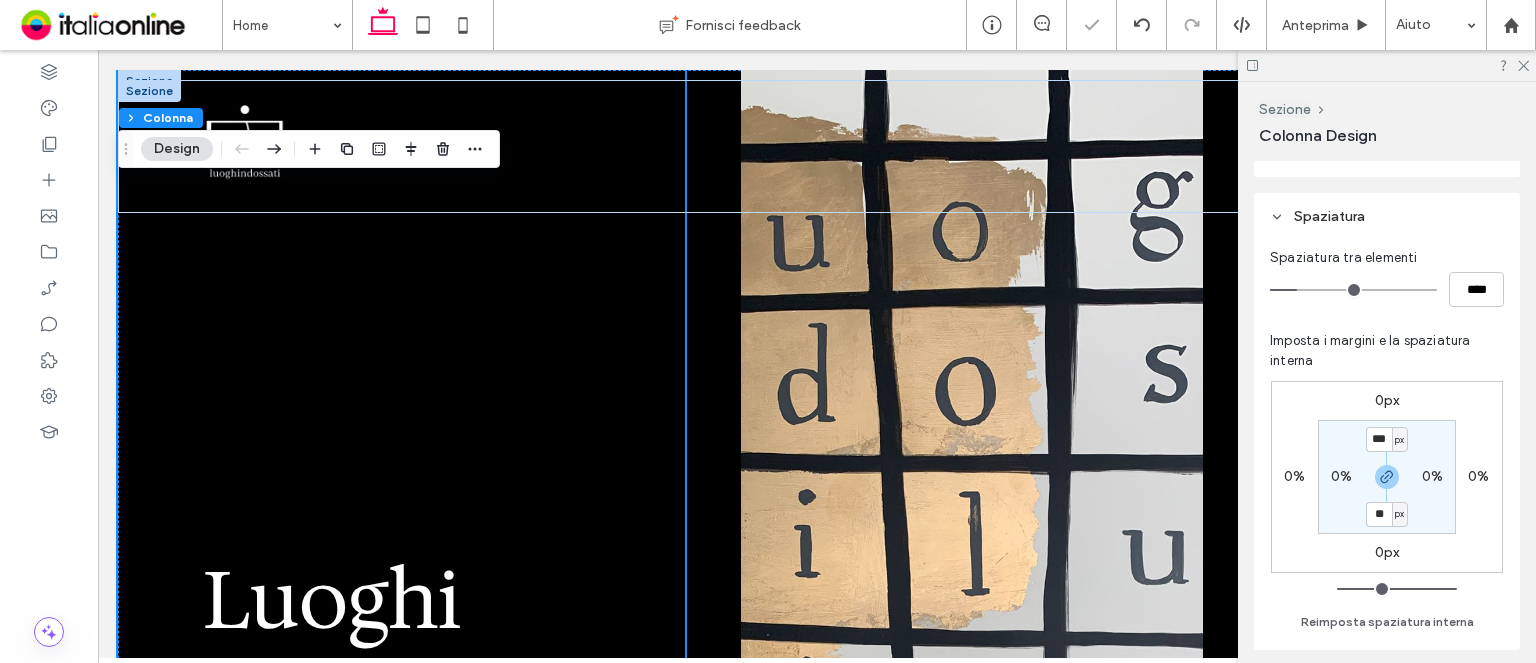 type on "*" 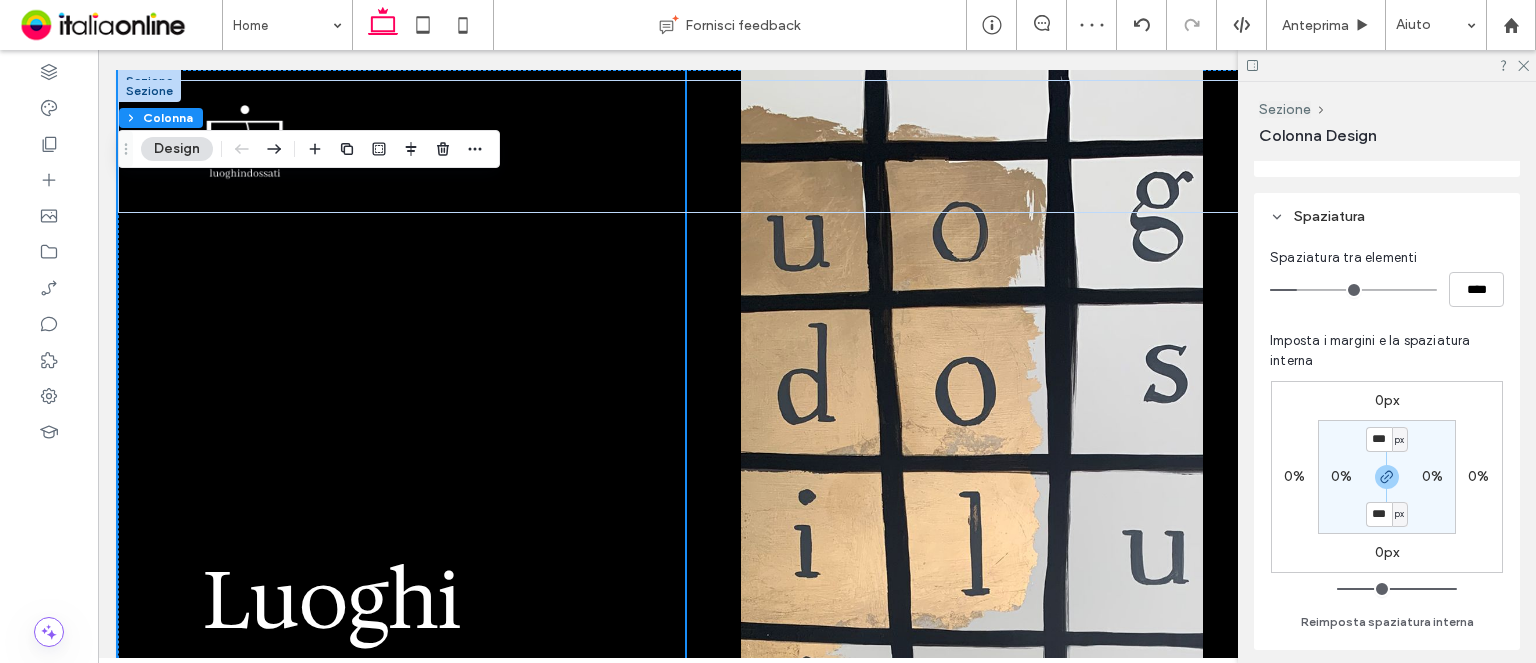type on "***" 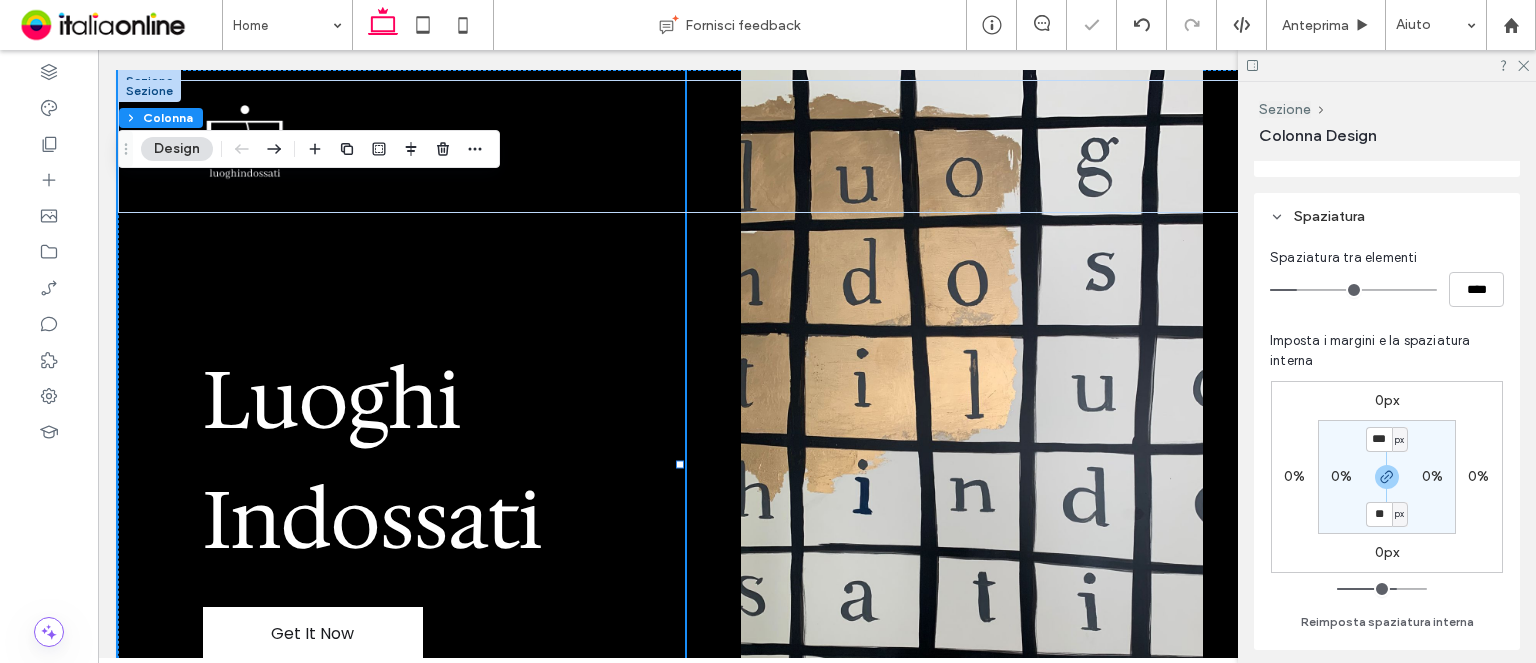type on "*" 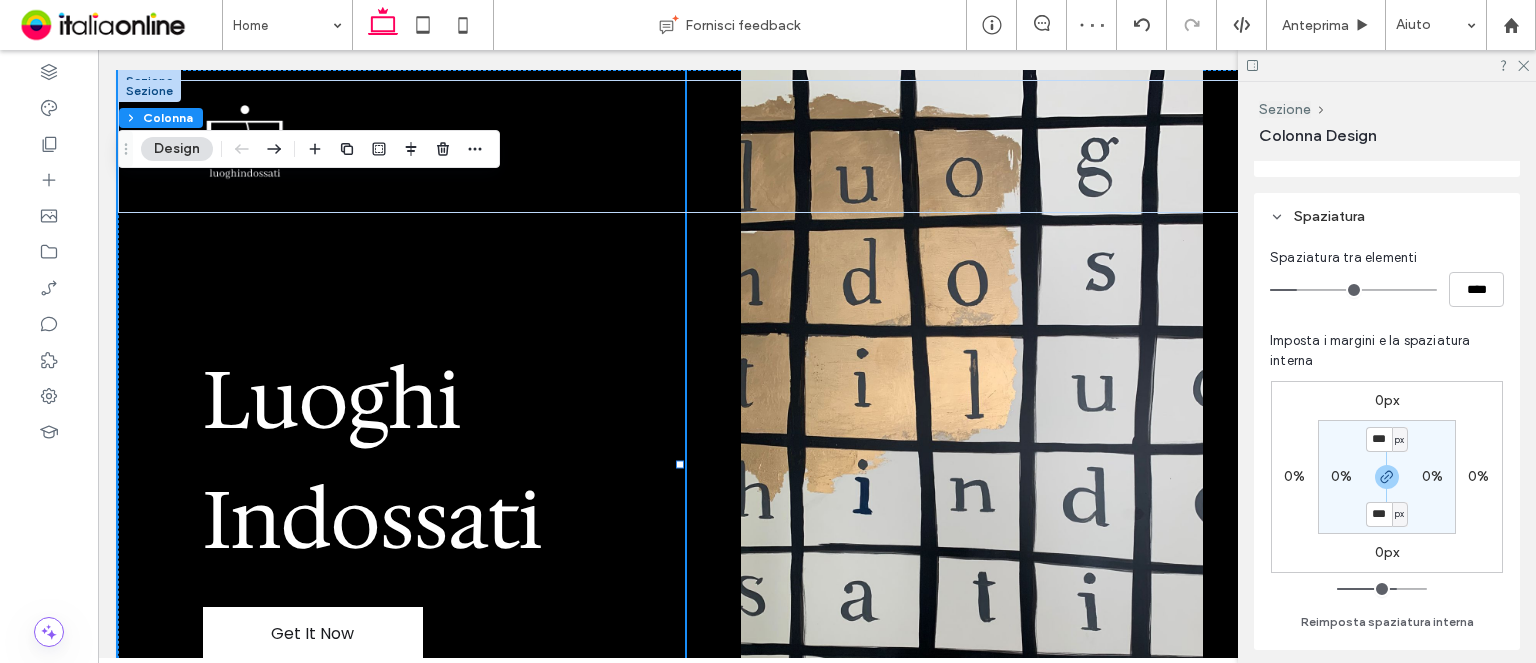 type on "***" 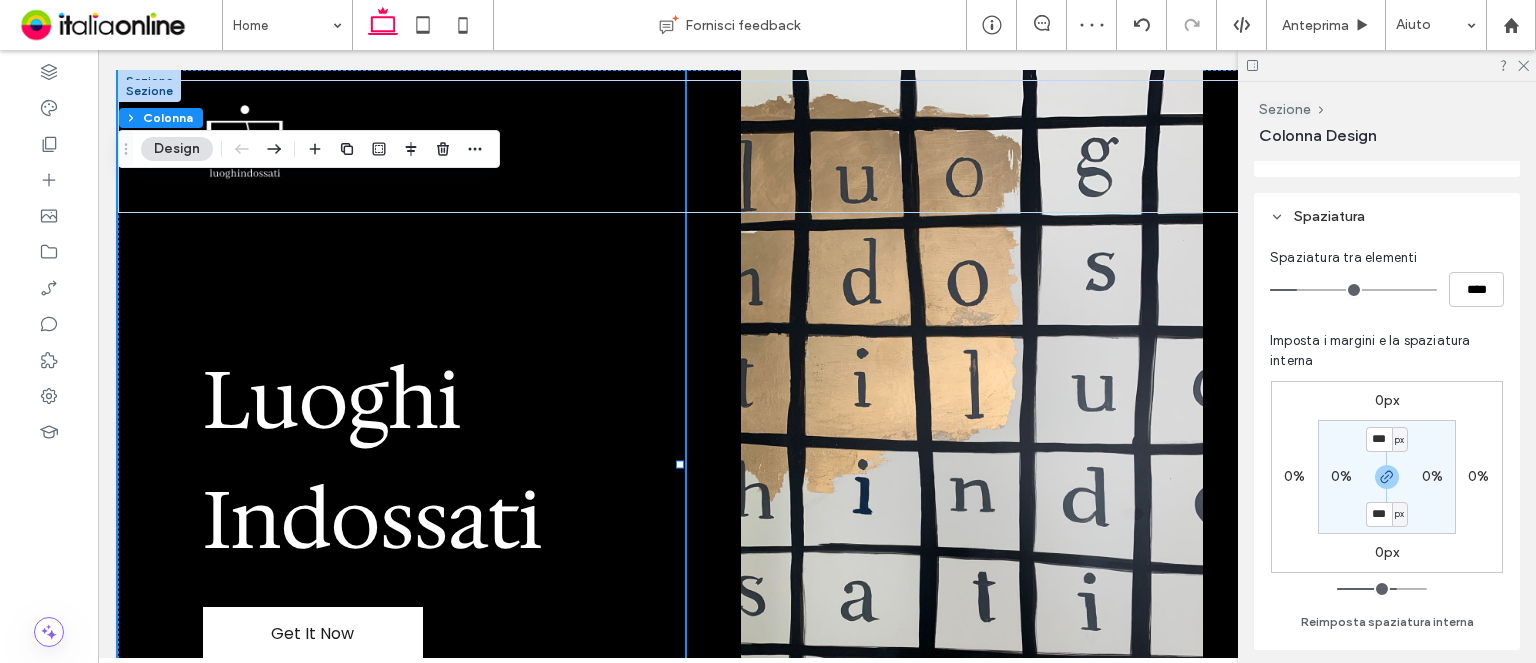 type on "***" 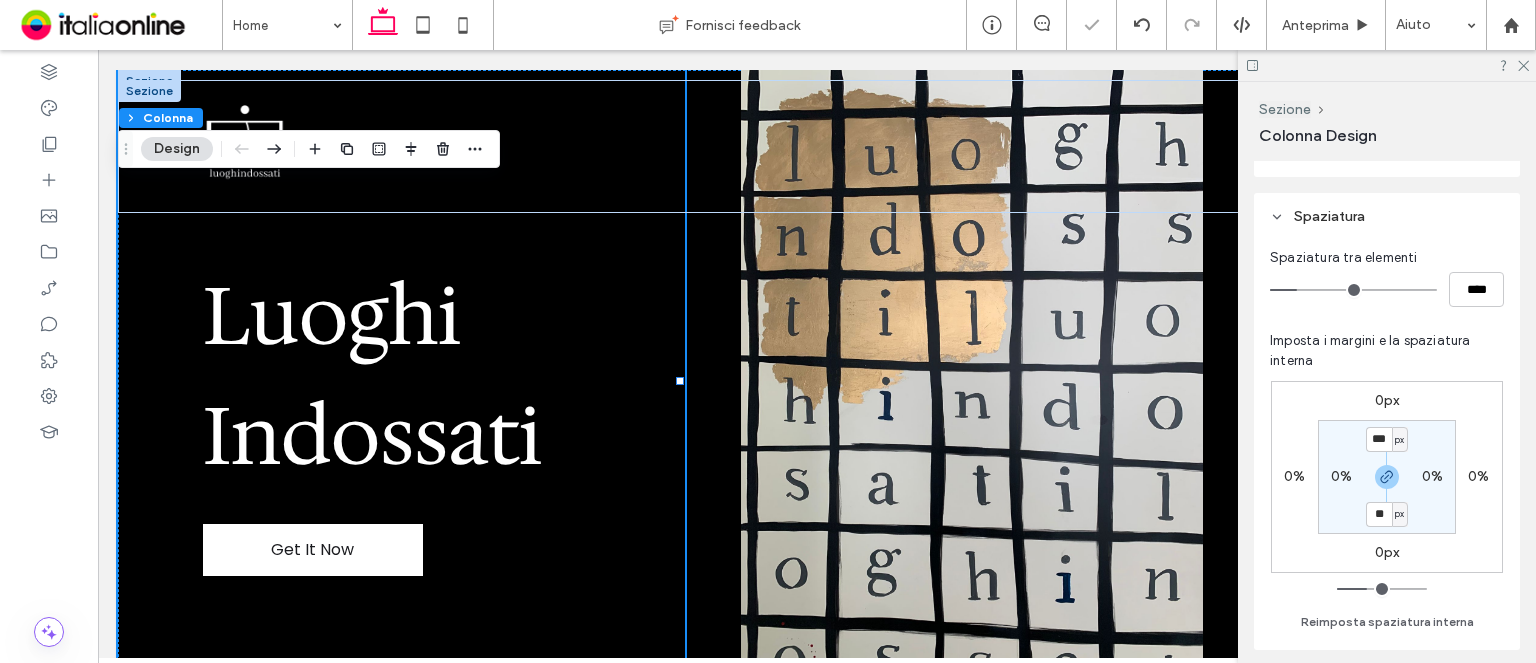 type on "*" 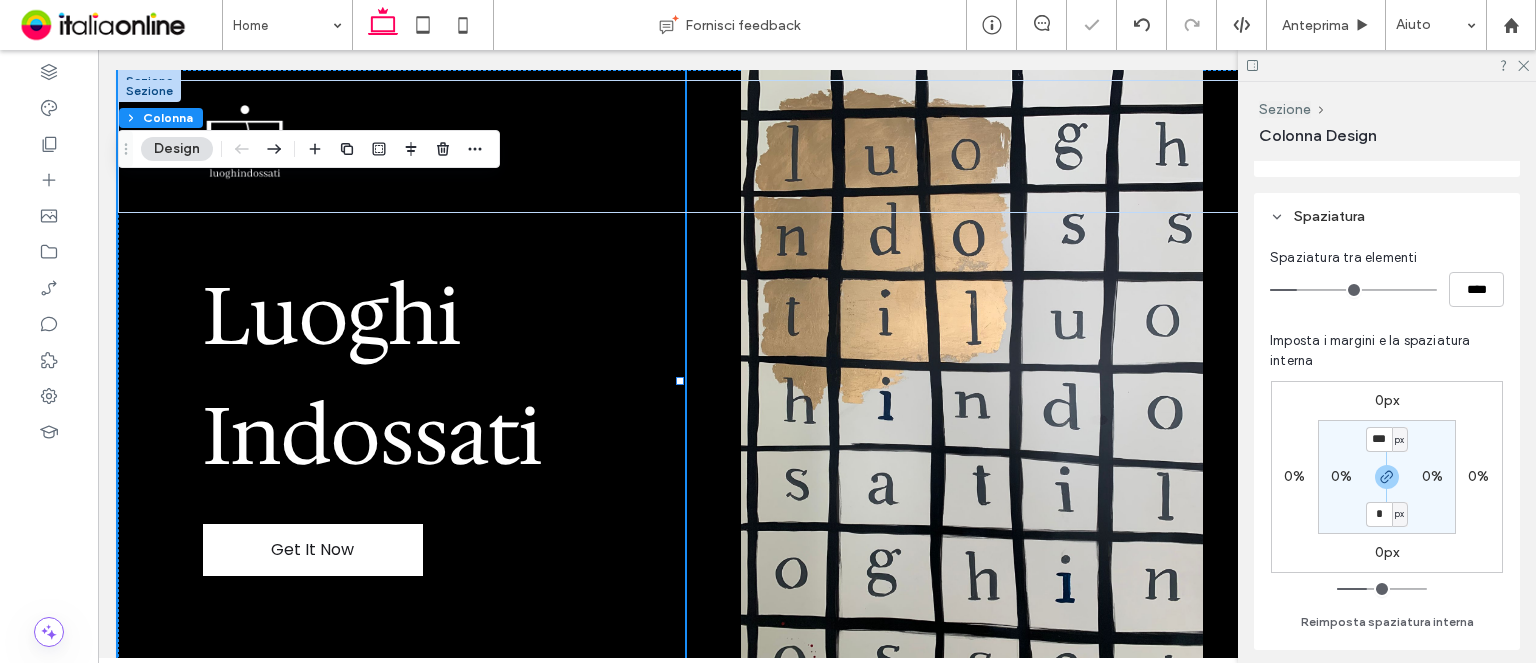 type on "*" 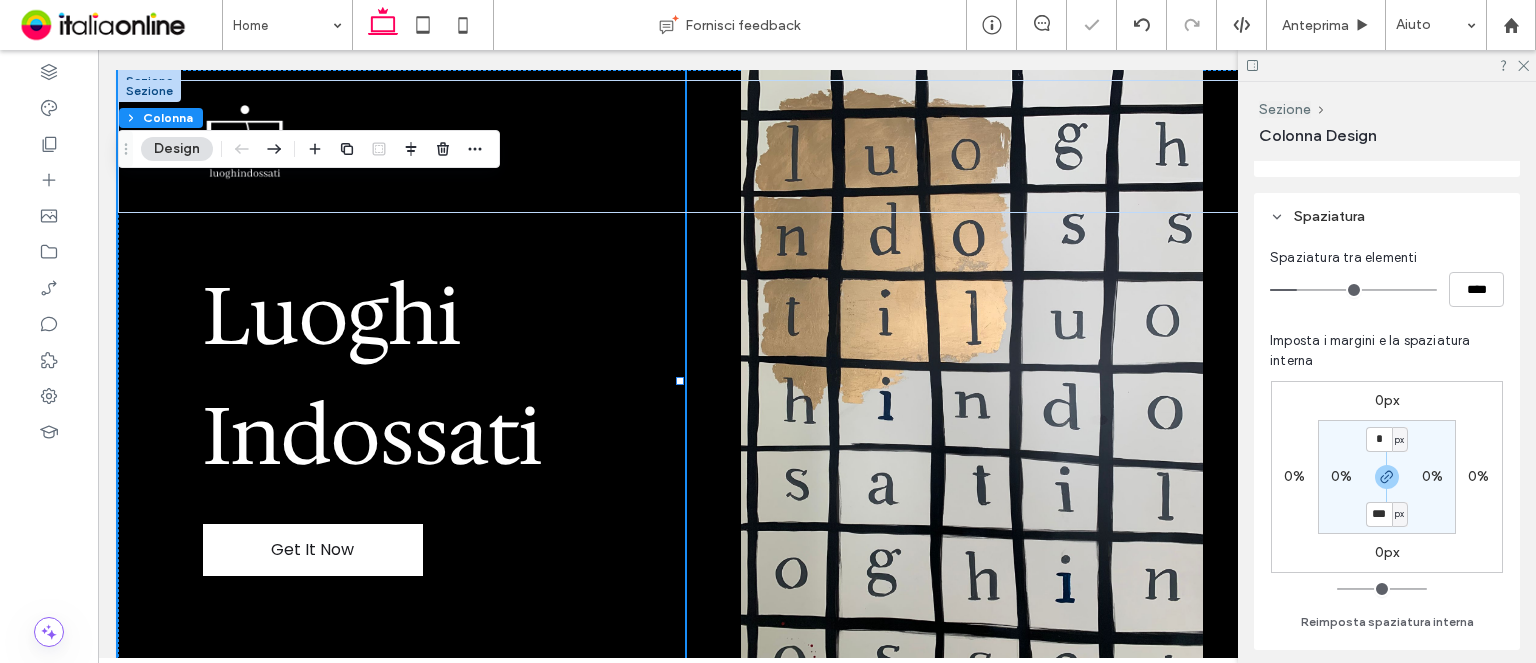 type on "***" 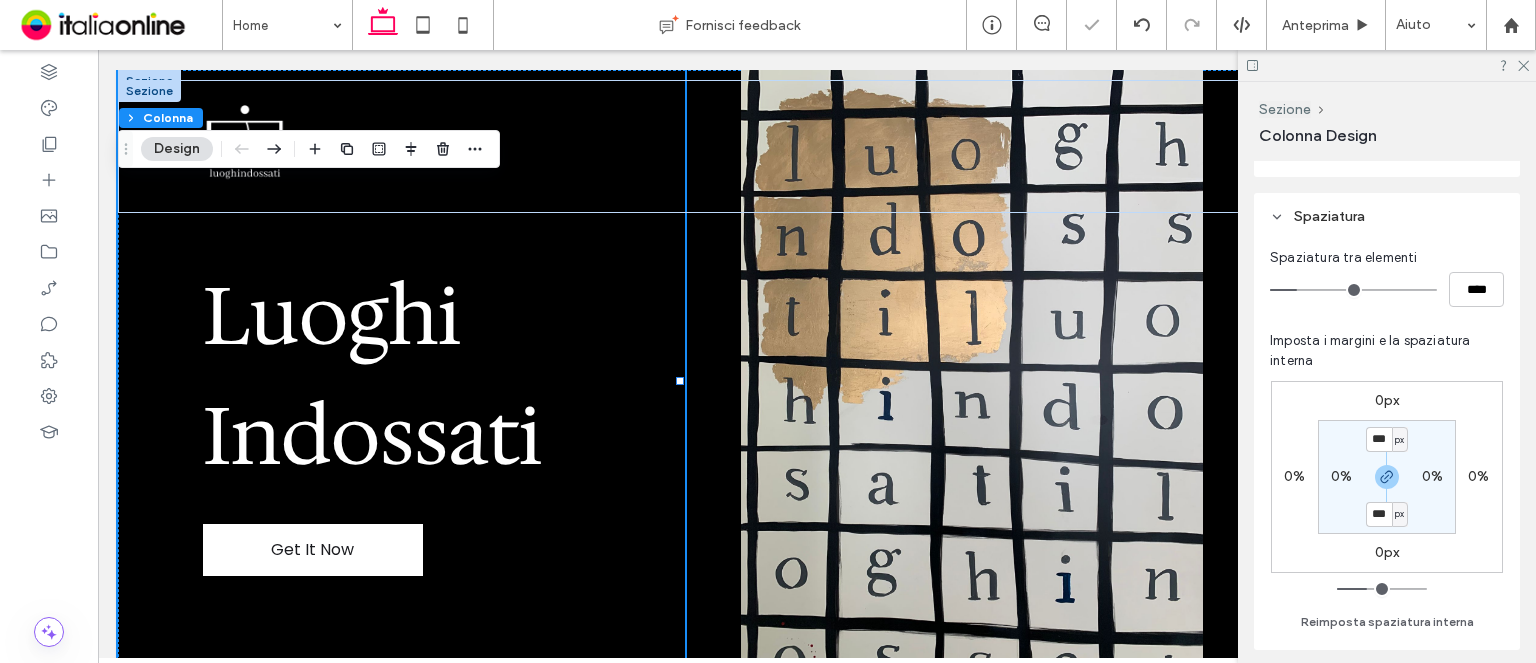type on "***" 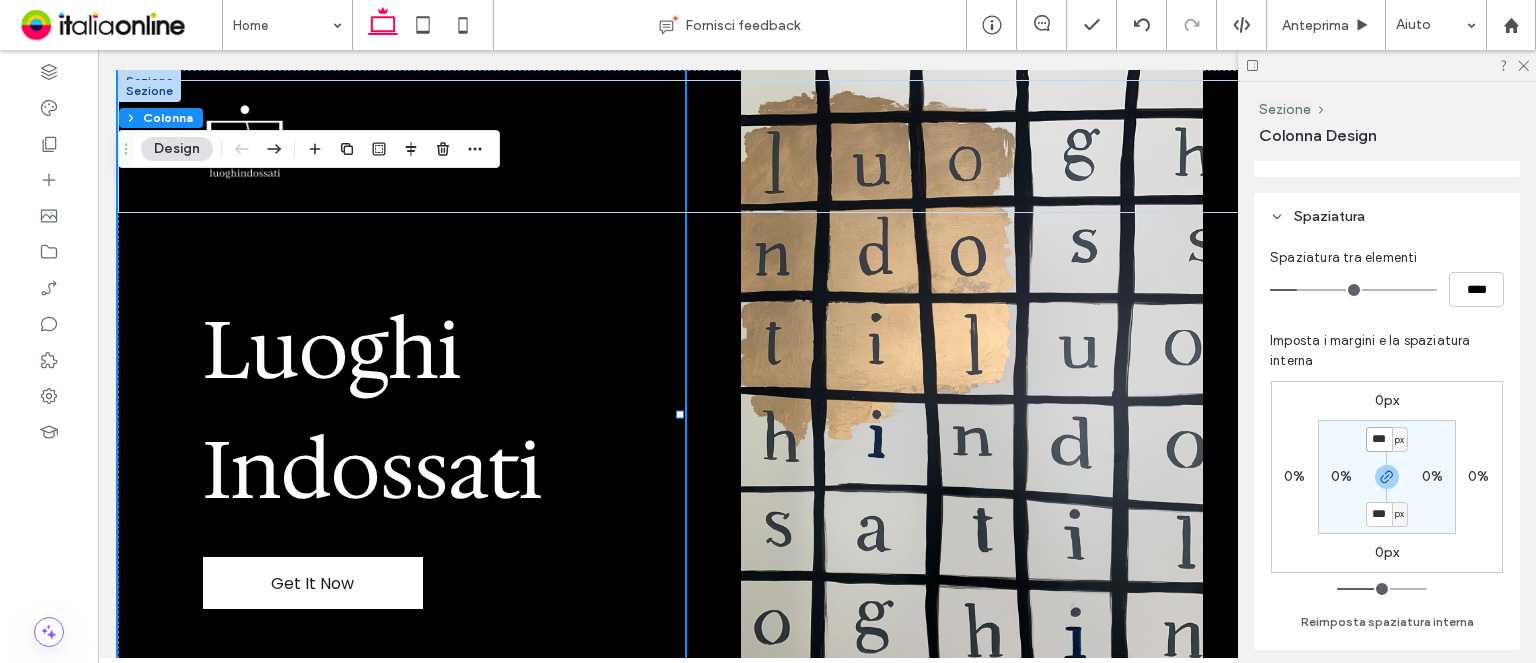 click on "***" at bounding box center (1379, 439) 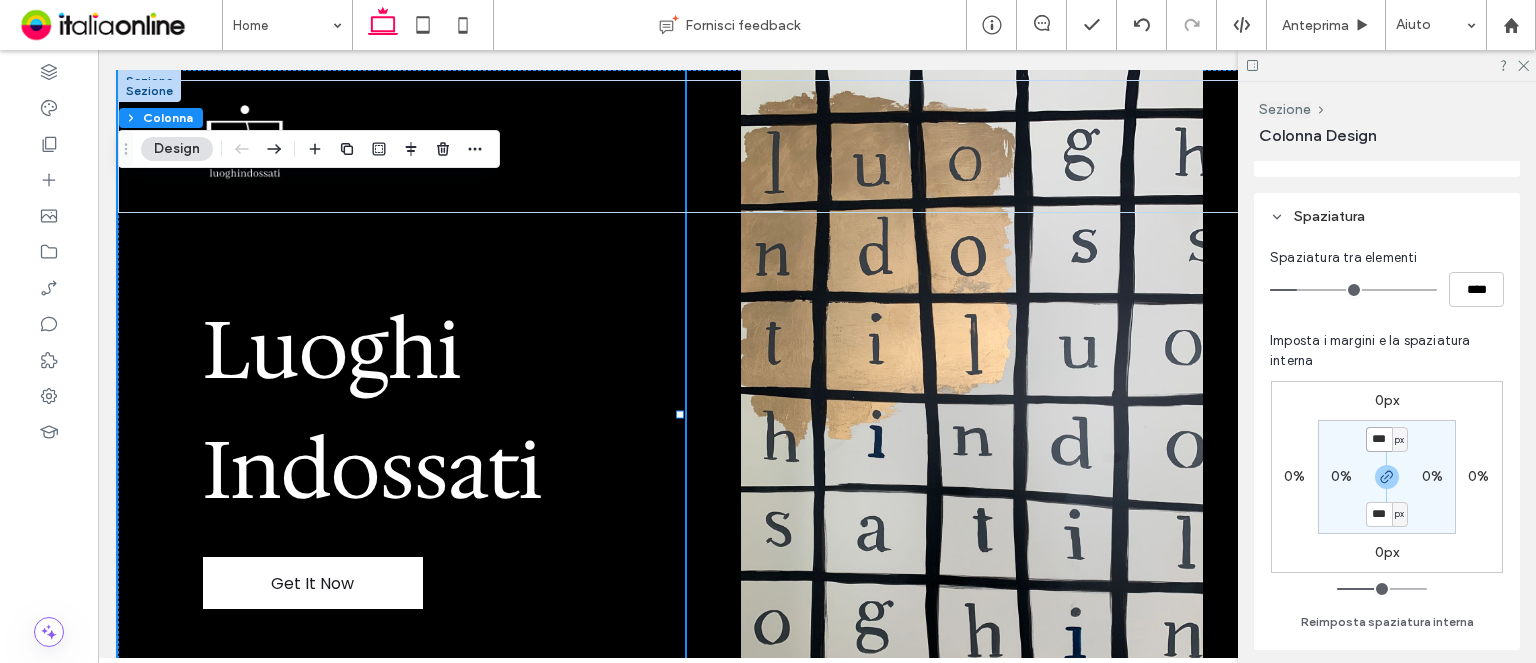 type on "***" 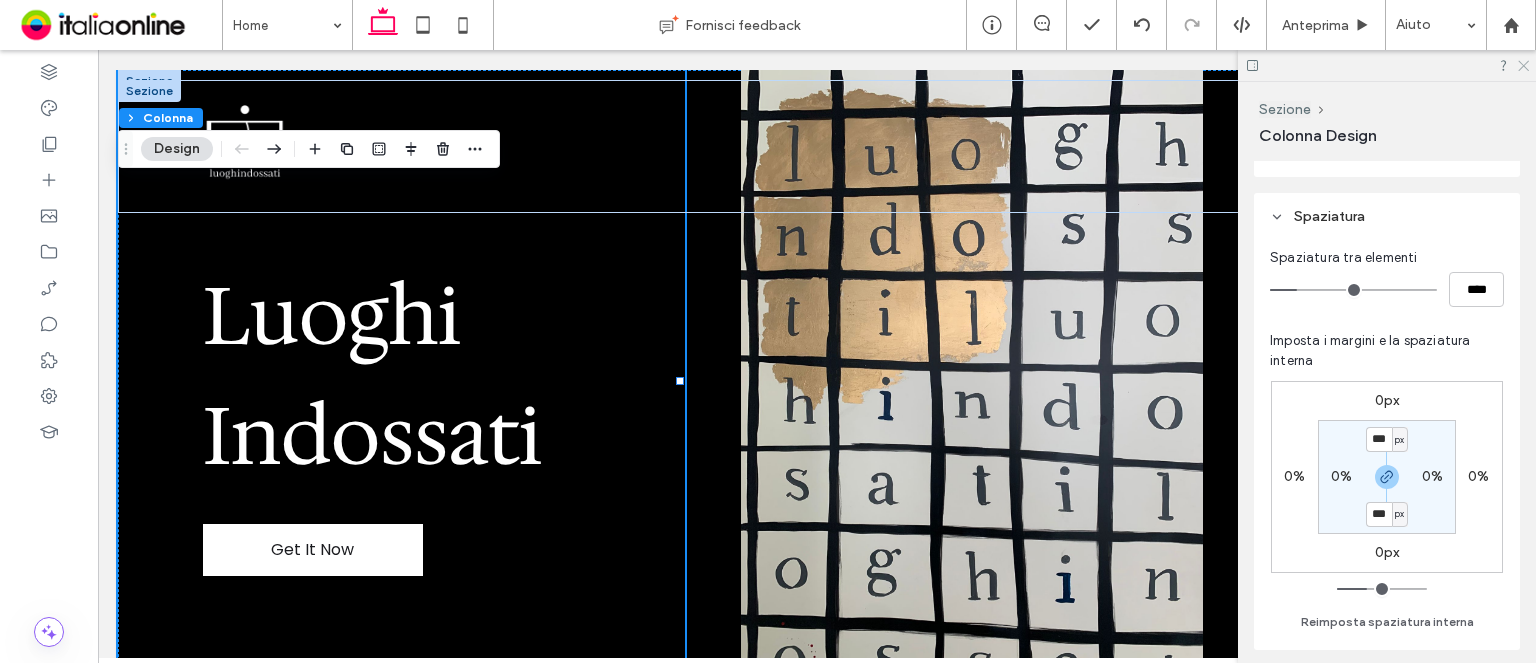 click 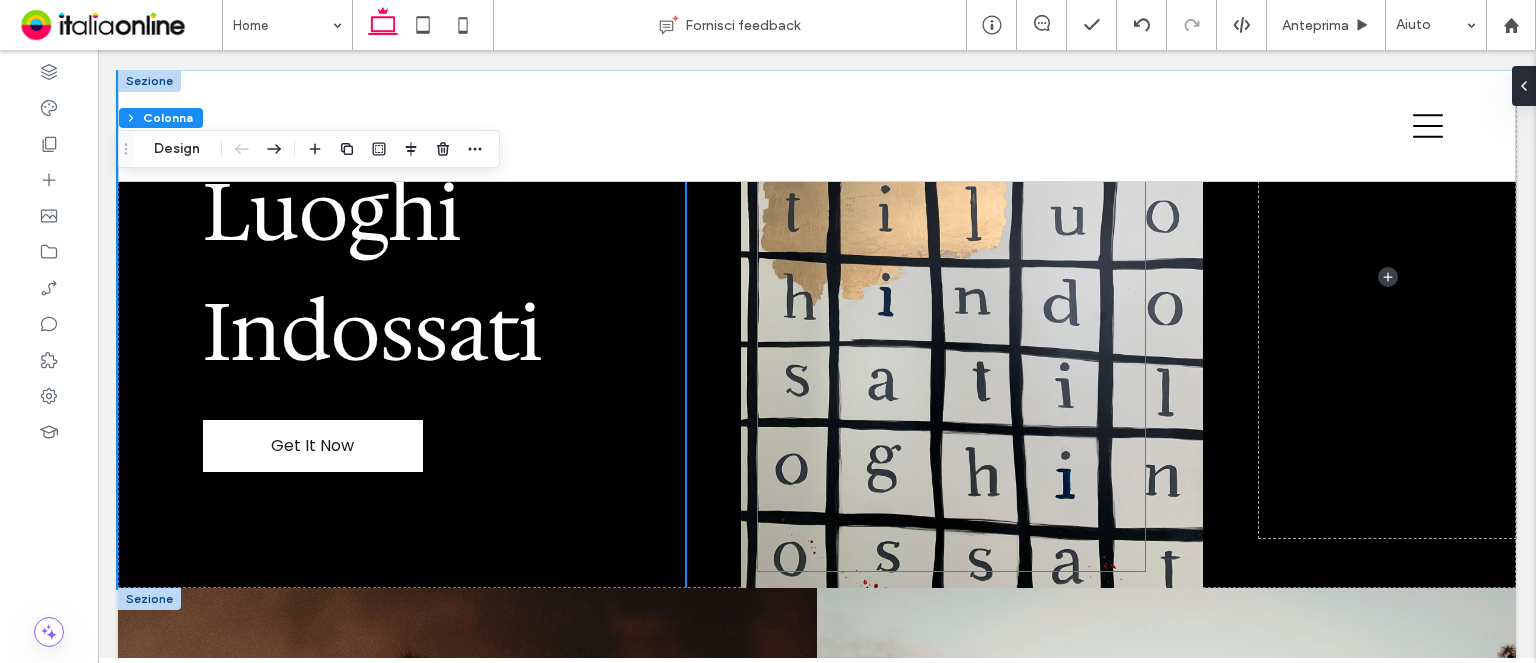 scroll, scrollTop: 107, scrollLeft: 0, axis: vertical 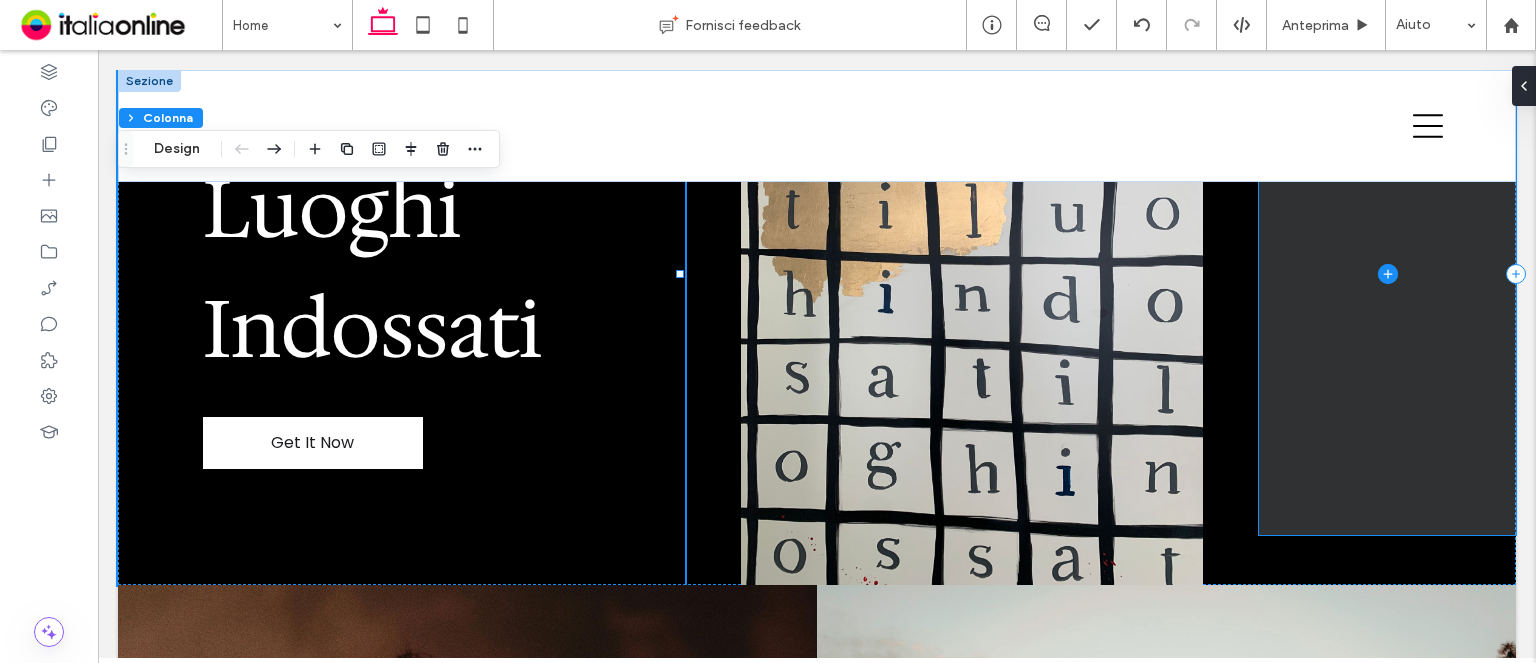 click at bounding box center [1387, 274] 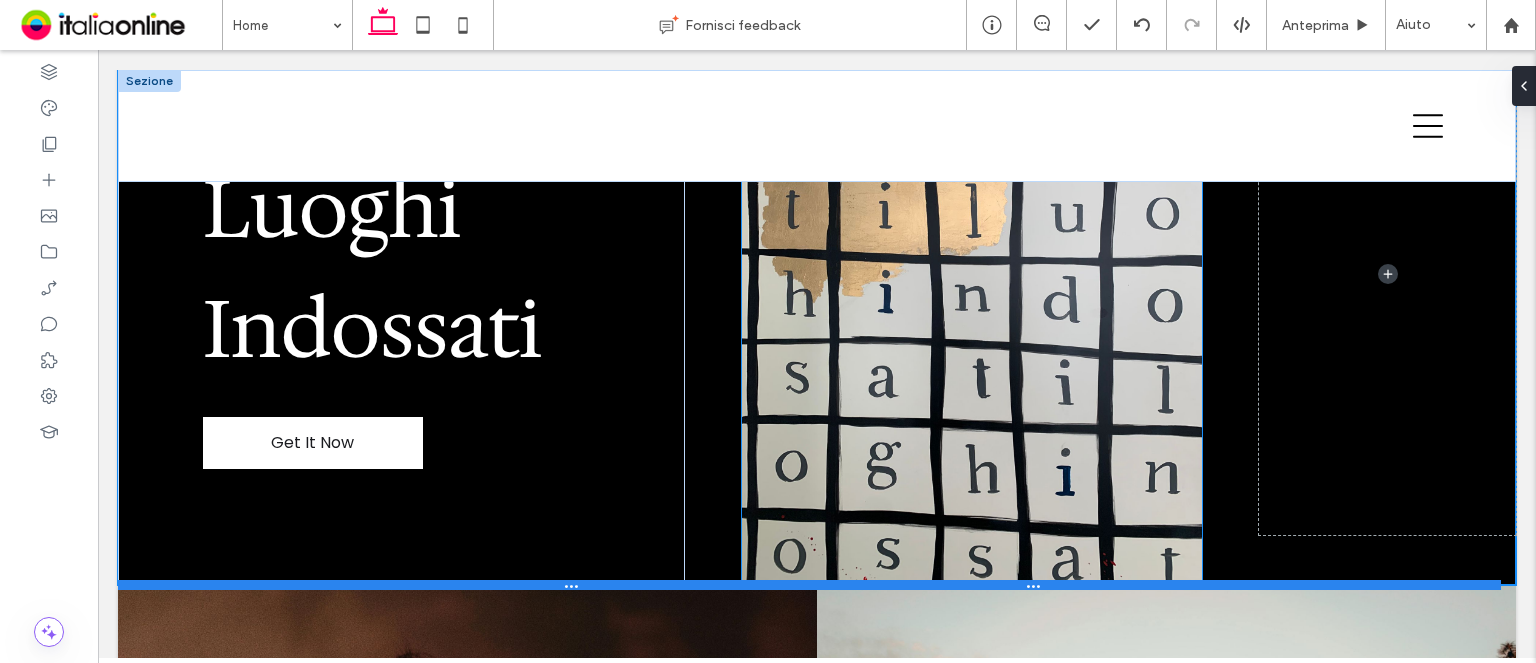 click at bounding box center (809, 585) 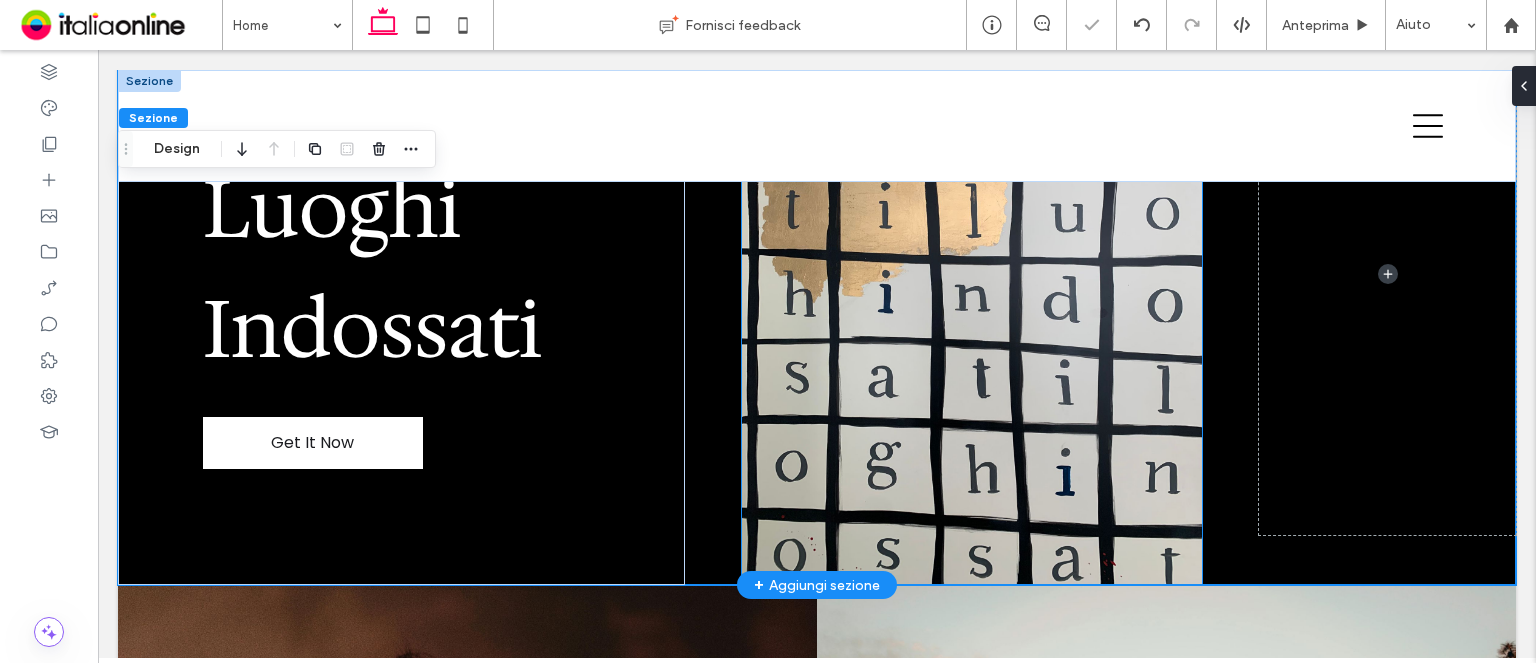 click at bounding box center [972, 274] 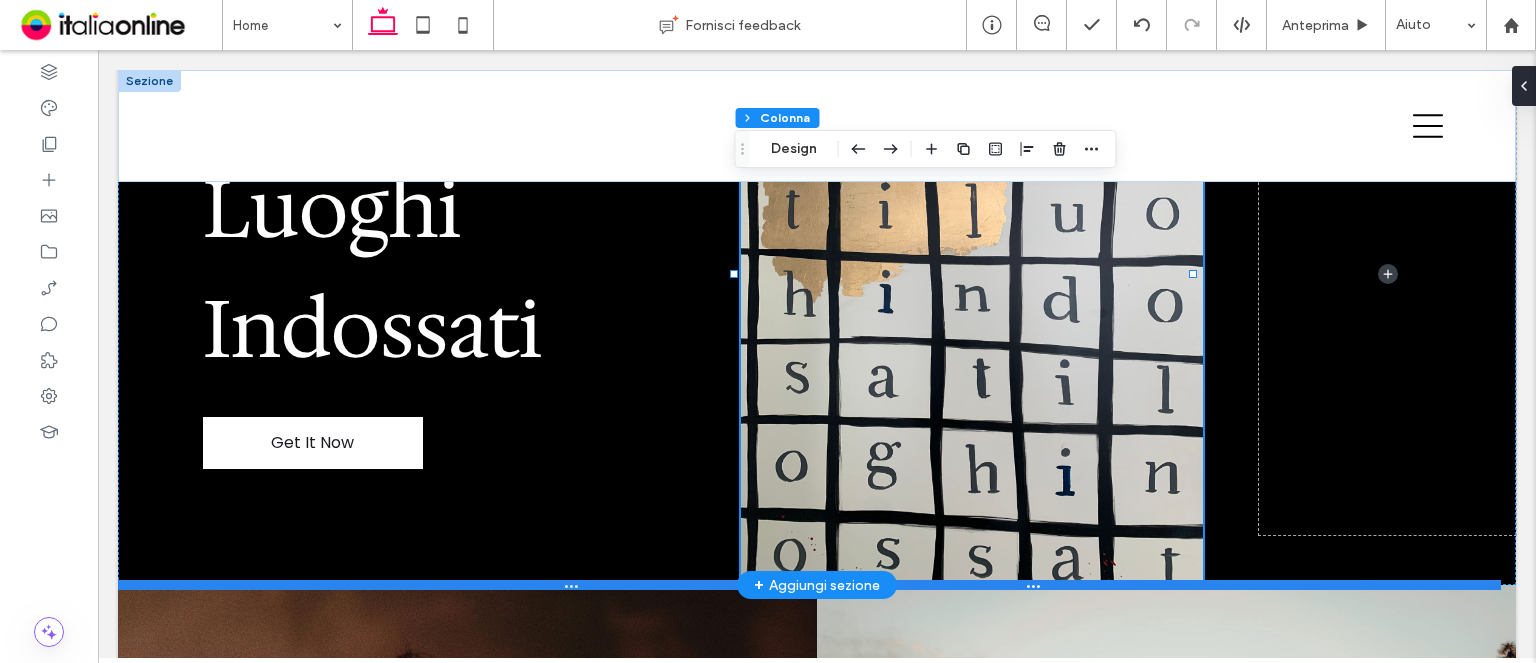 click at bounding box center (809, 585) 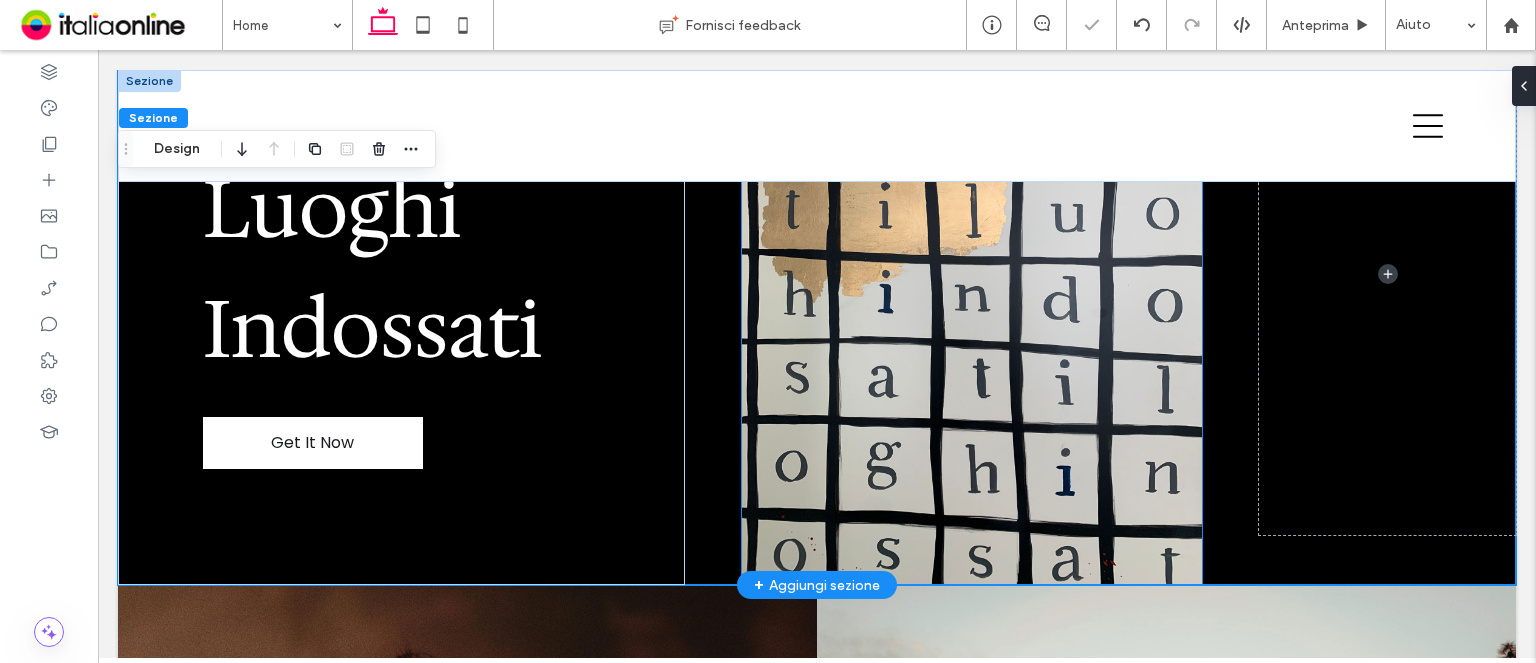 click at bounding box center [951, 274] 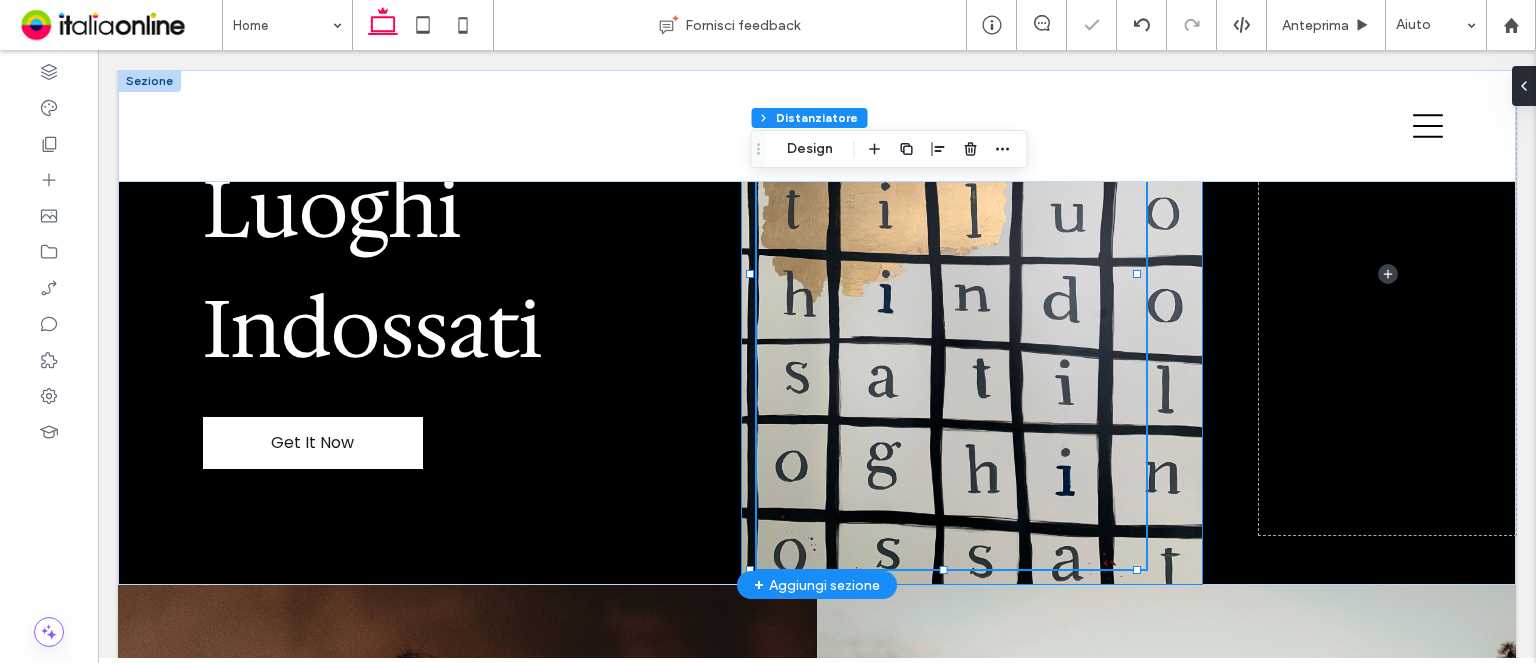 click at bounding box center [972, 274] 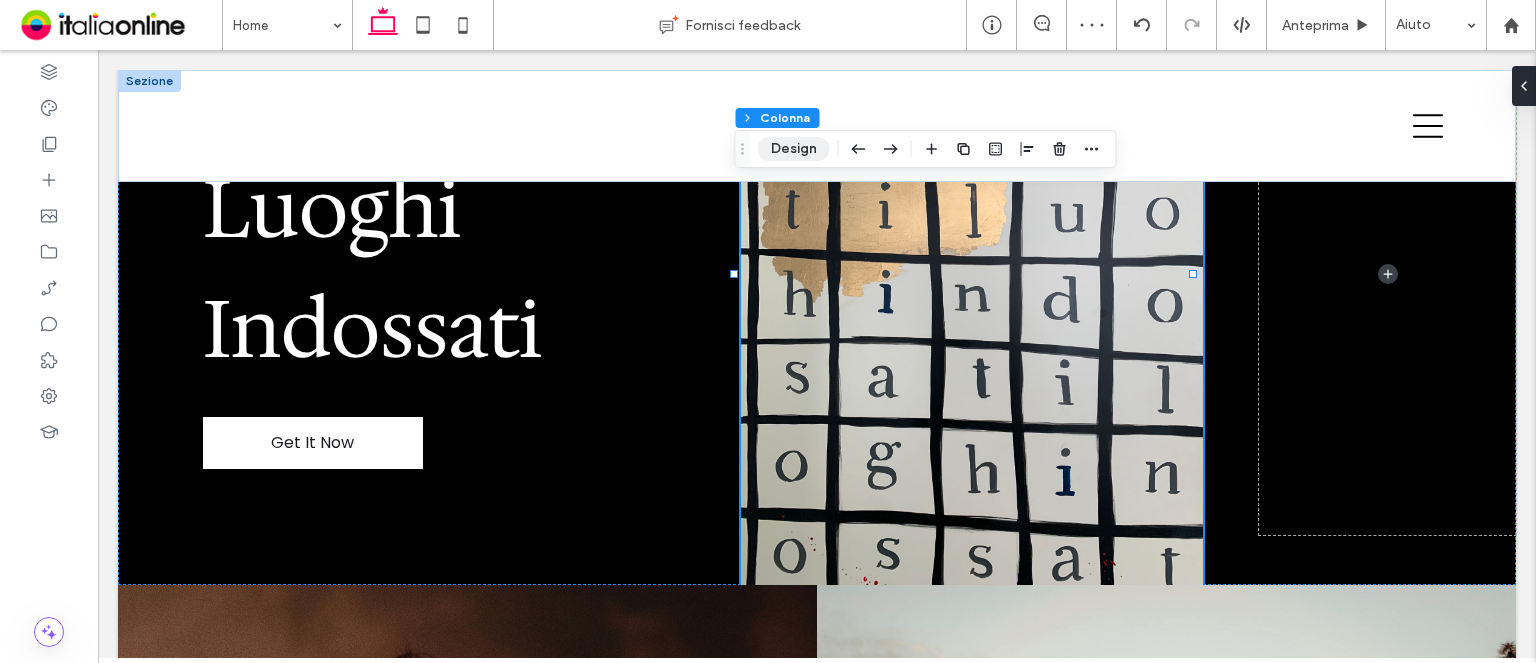 click on "Design" at bounding box center (794, 149) 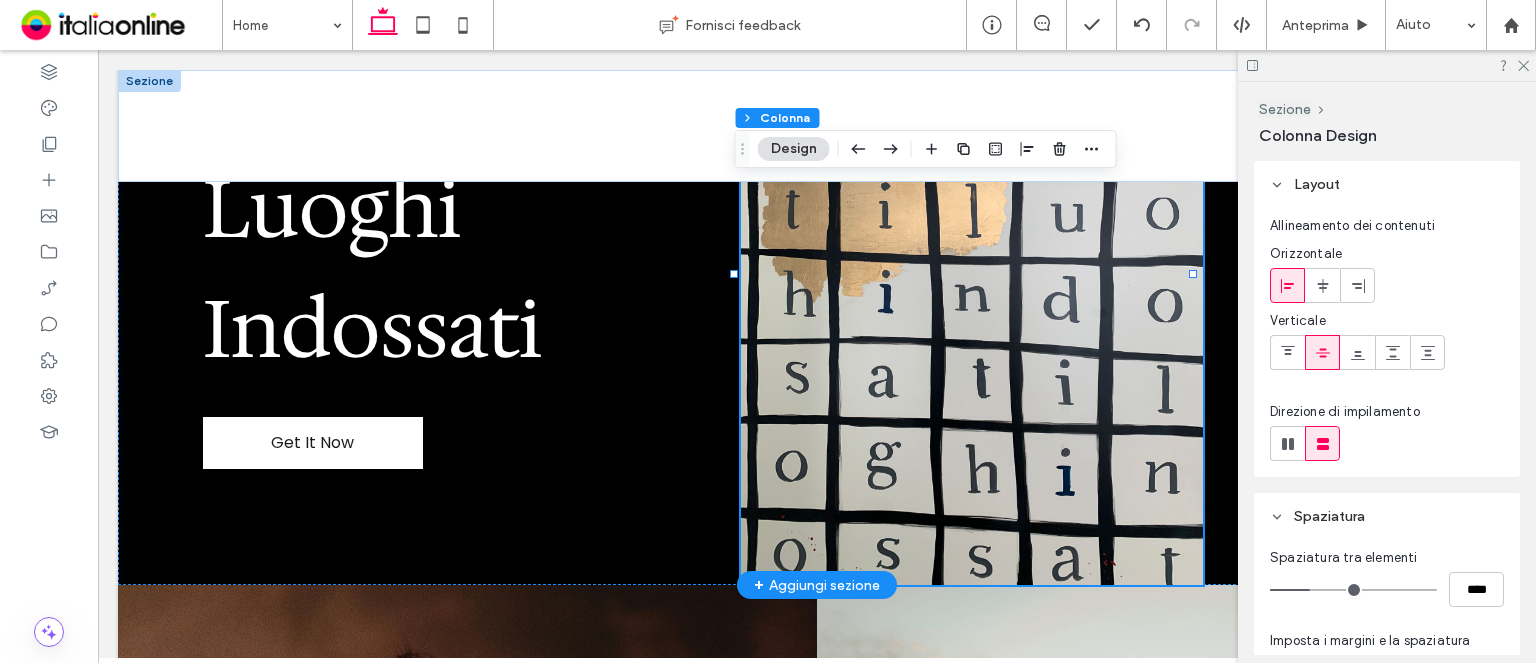 click at bounding box center (972, 274) 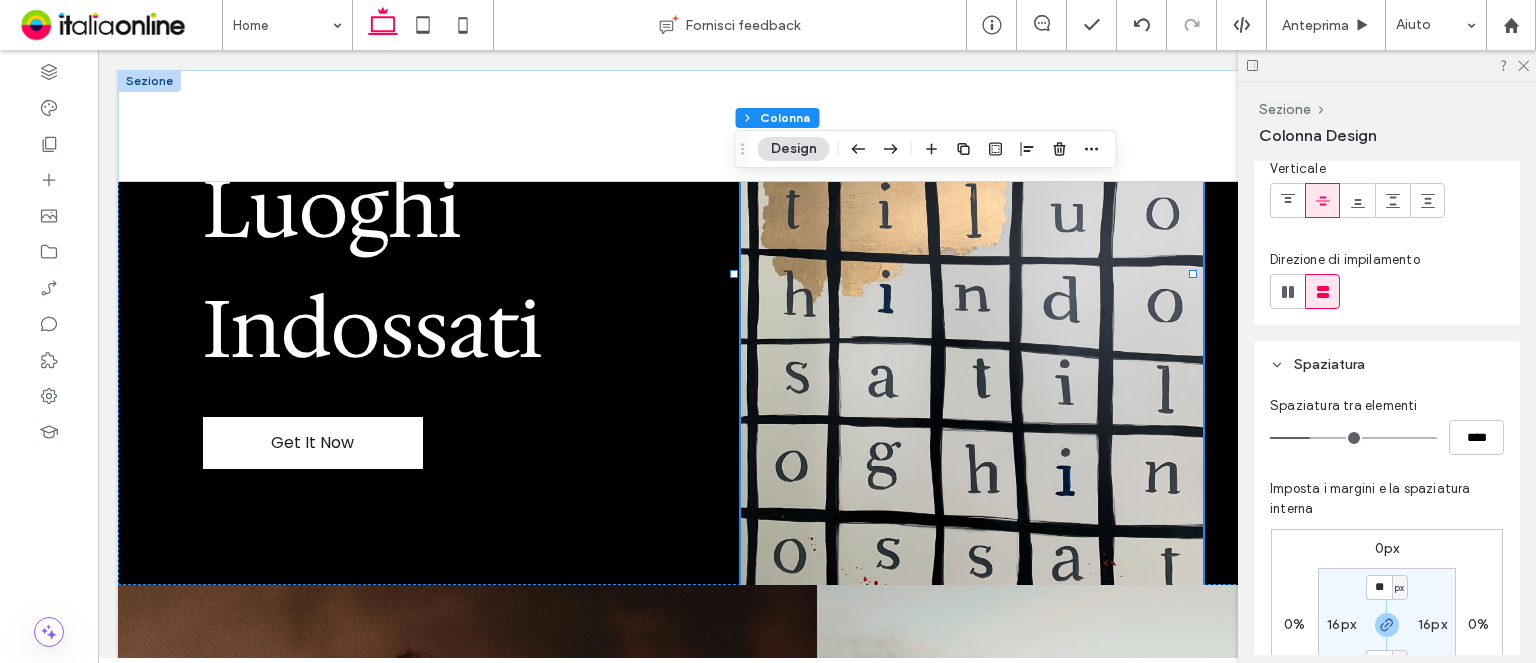 scroll, scrollTop: 552, scrollLeft: 0, axis: vertical 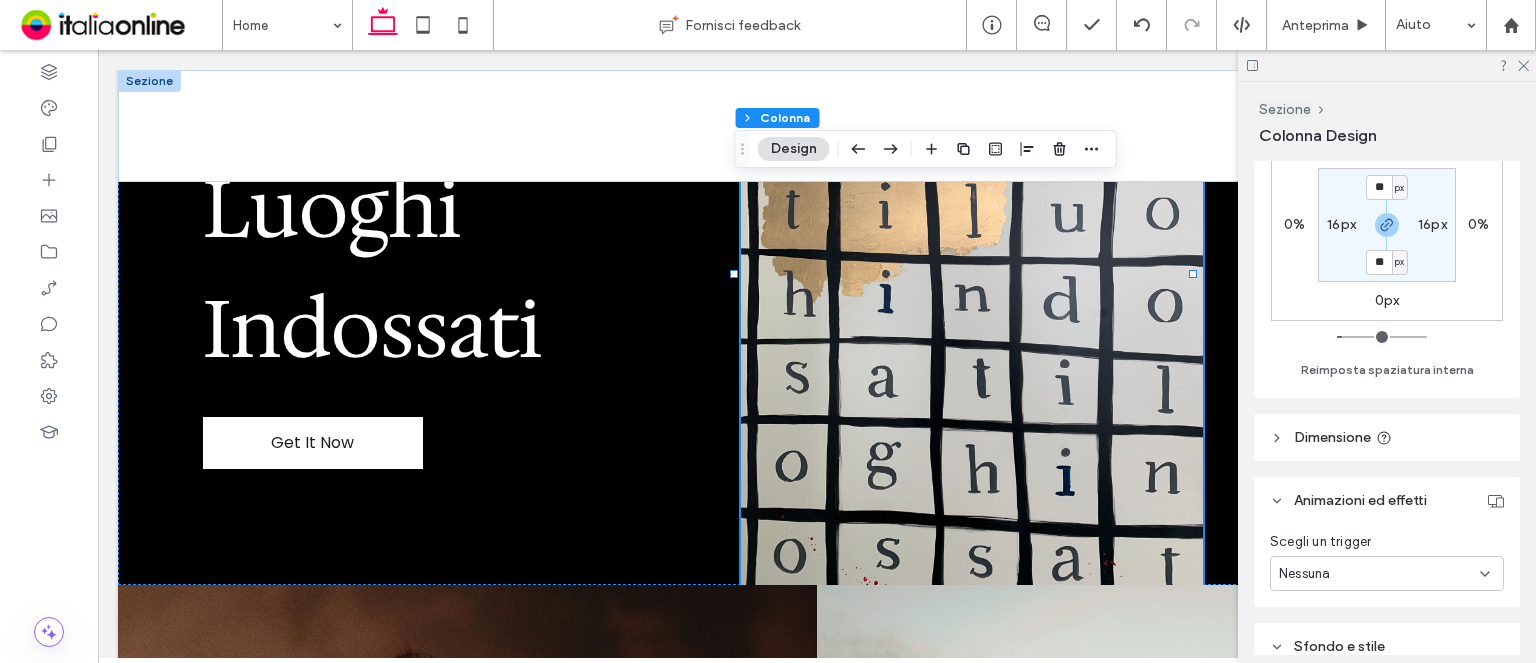 click on "0px" at bounding box center [1387, 300] 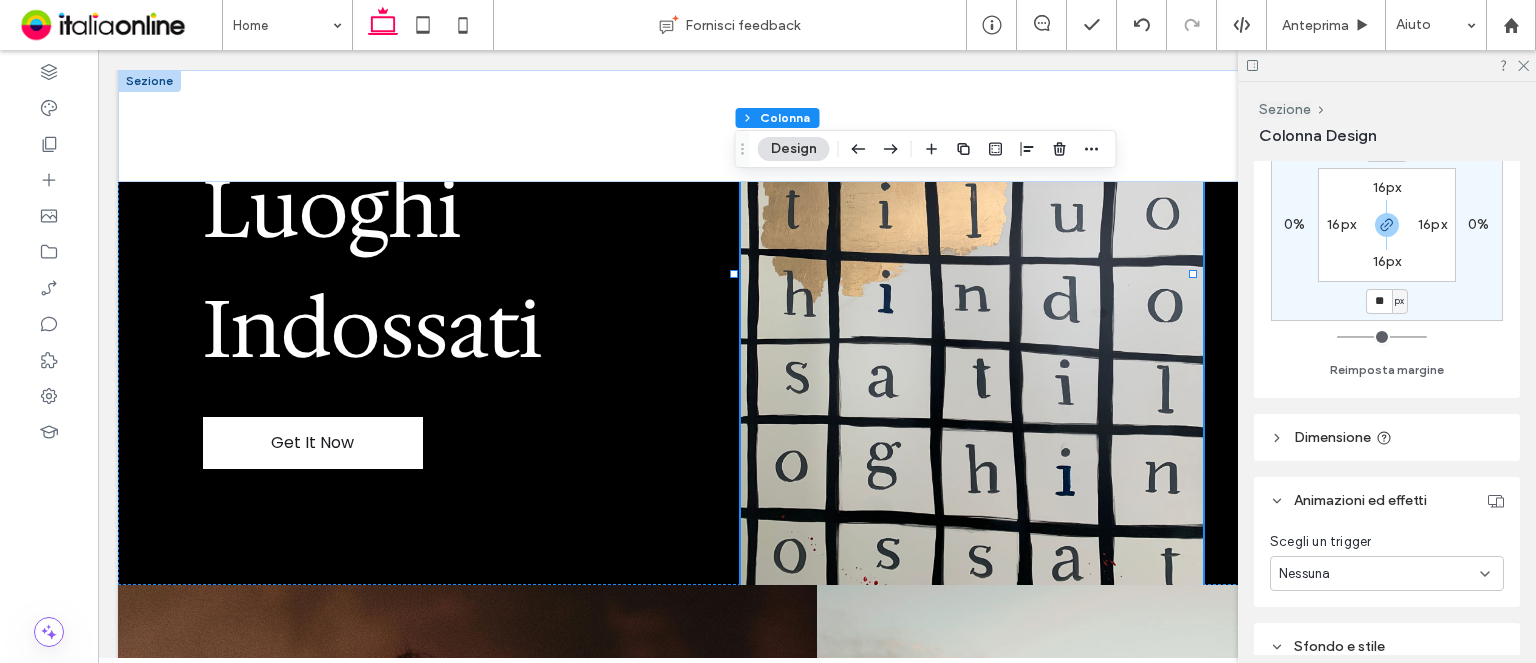 type on "**" 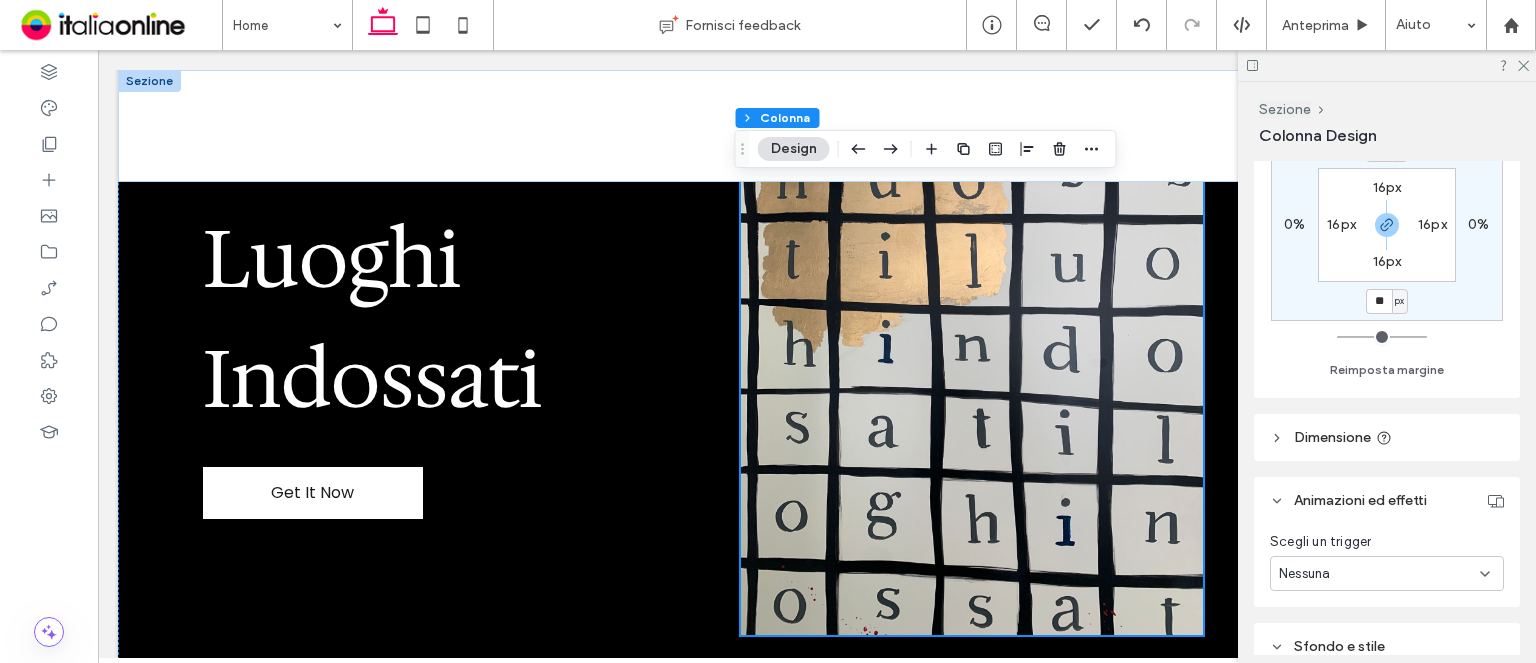 scroll, scrollTop: 156, scrollLeft: 0, axis: vertical 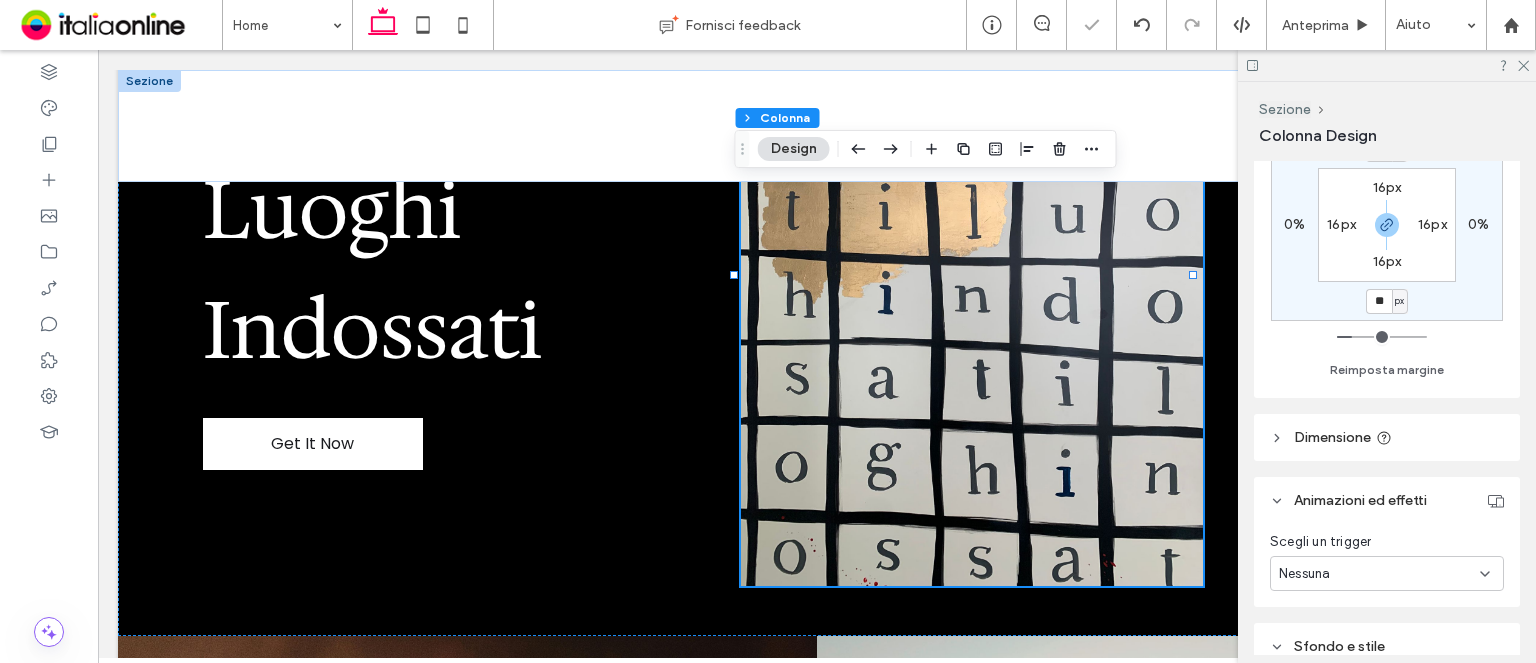 type on "*" 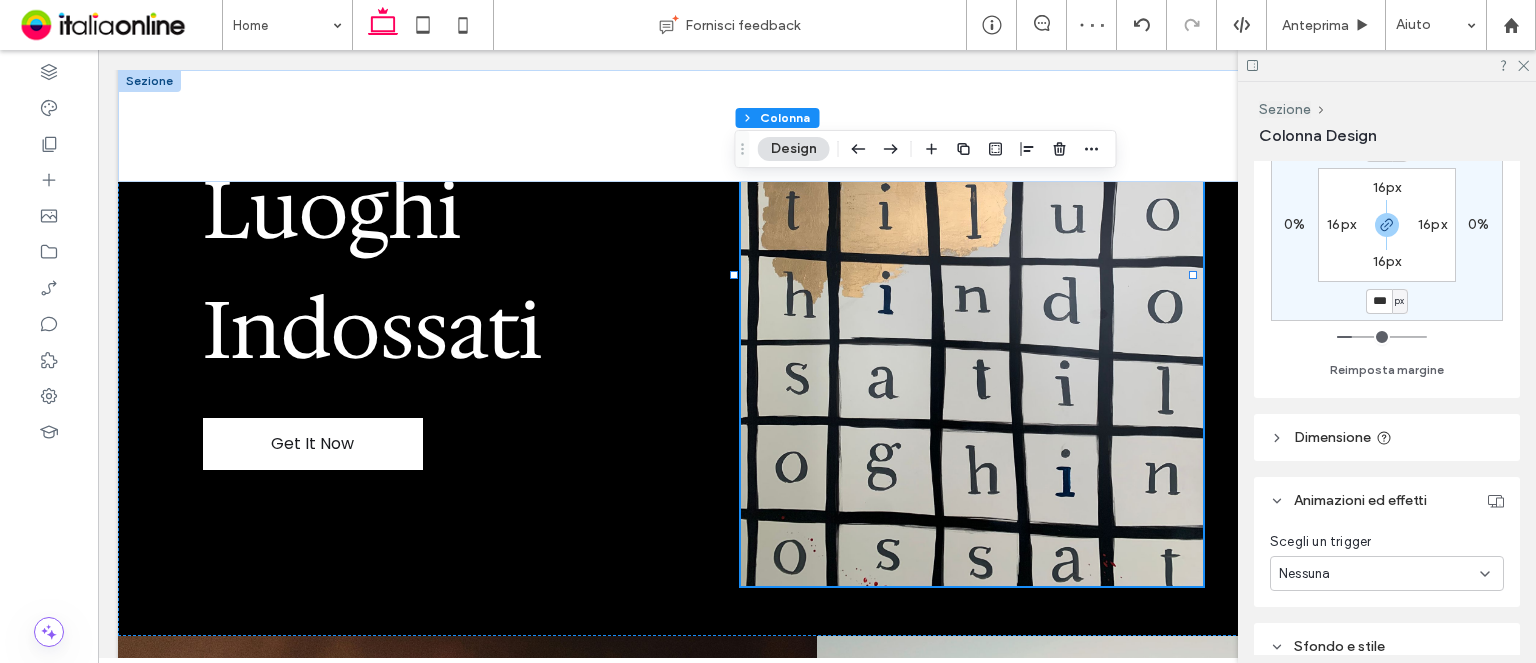 type on "***" 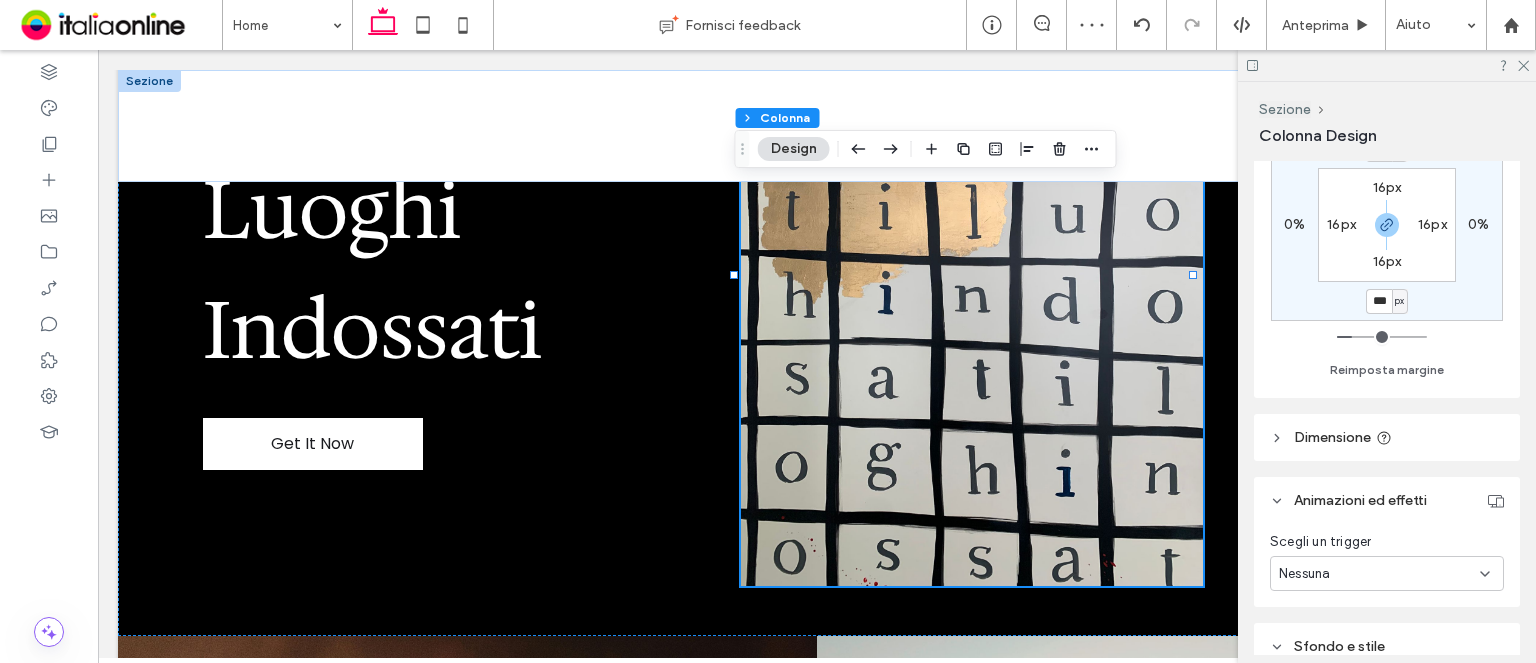 type on "*" 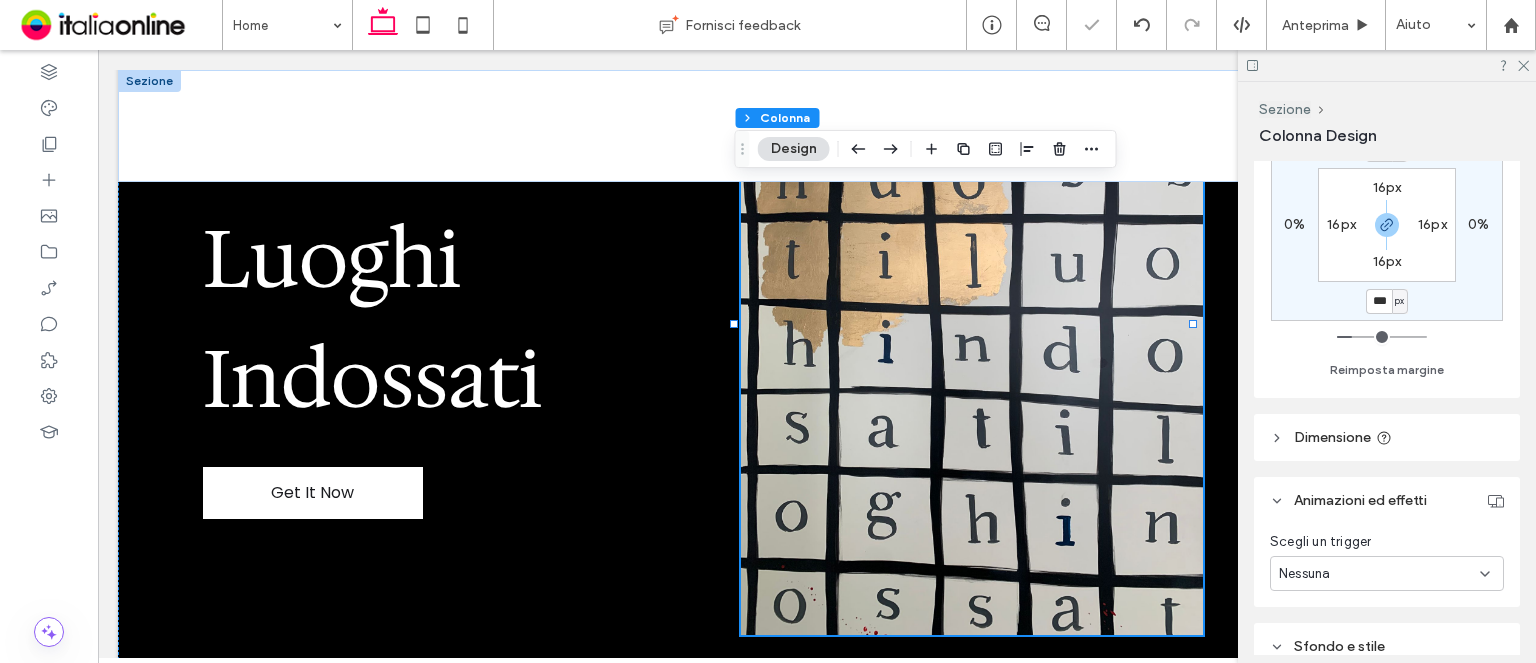 type on "*" 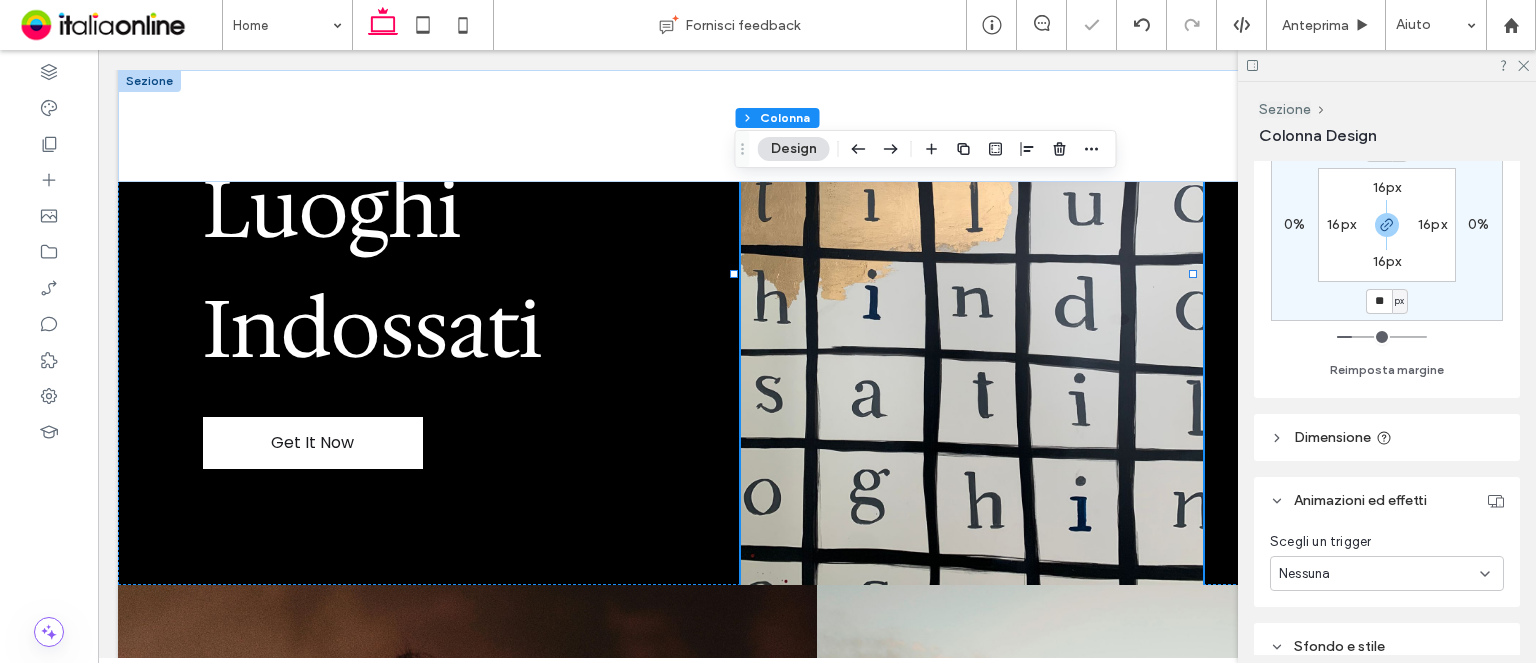 type on "*" 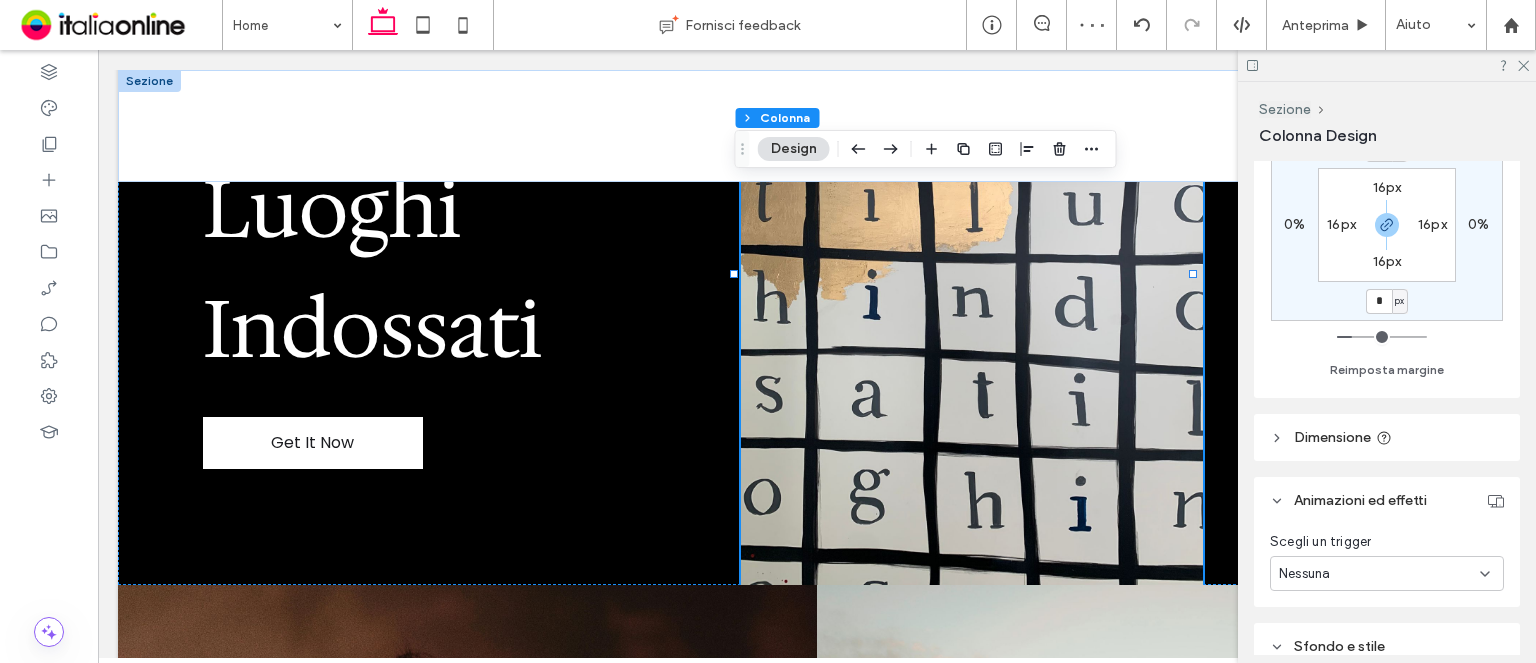type on "*" 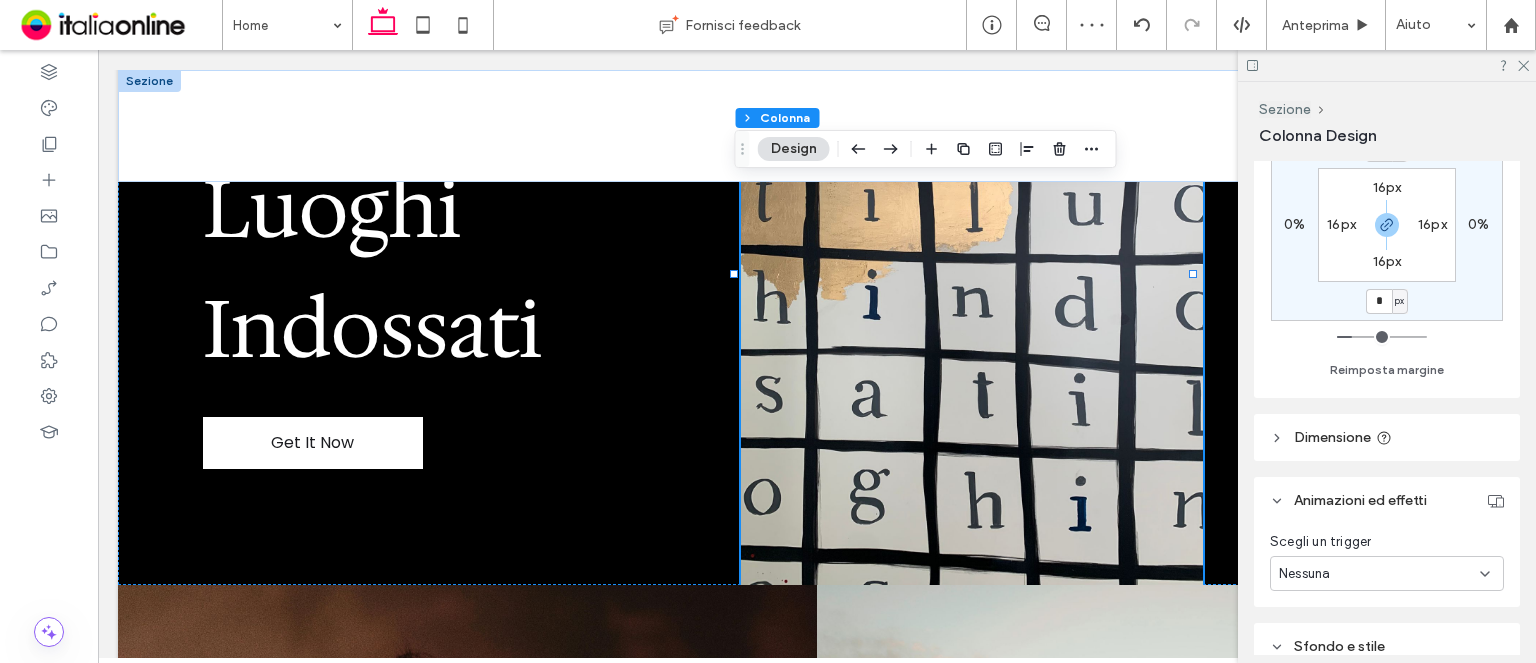 type on "*" 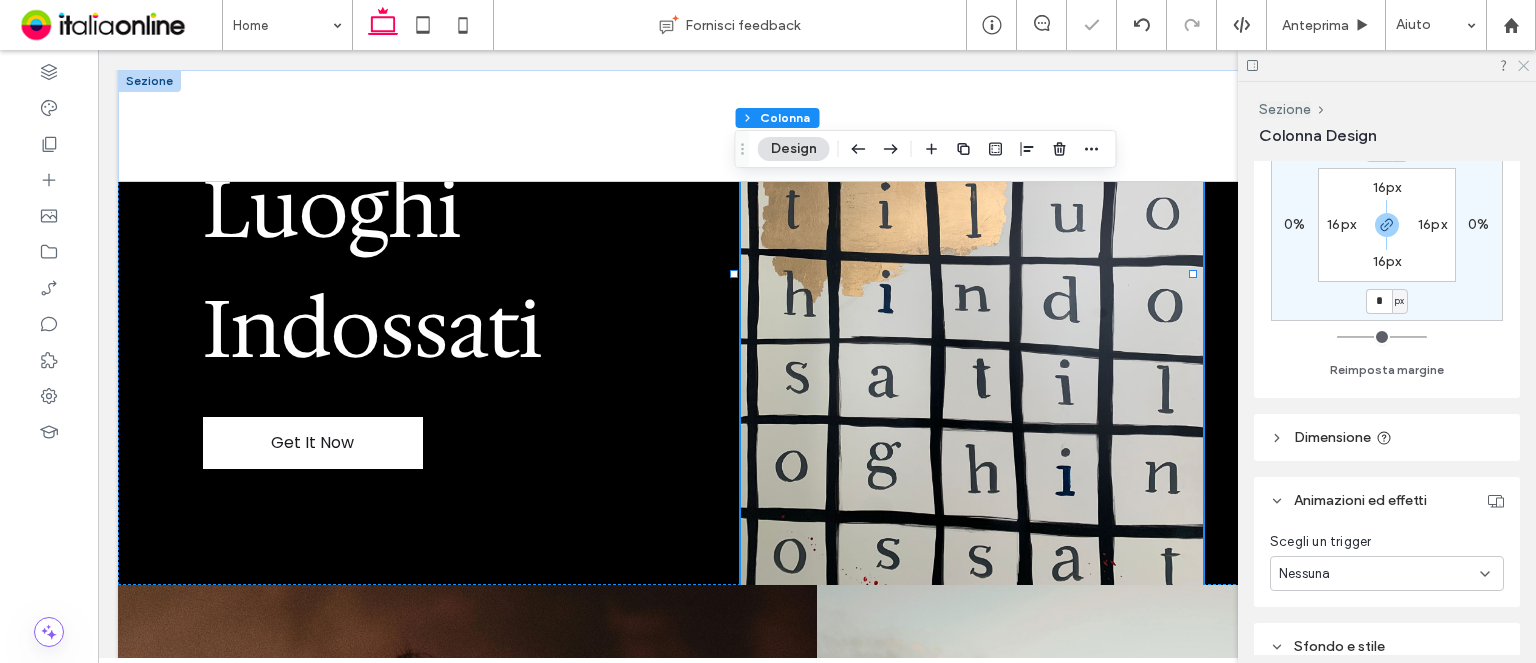 click 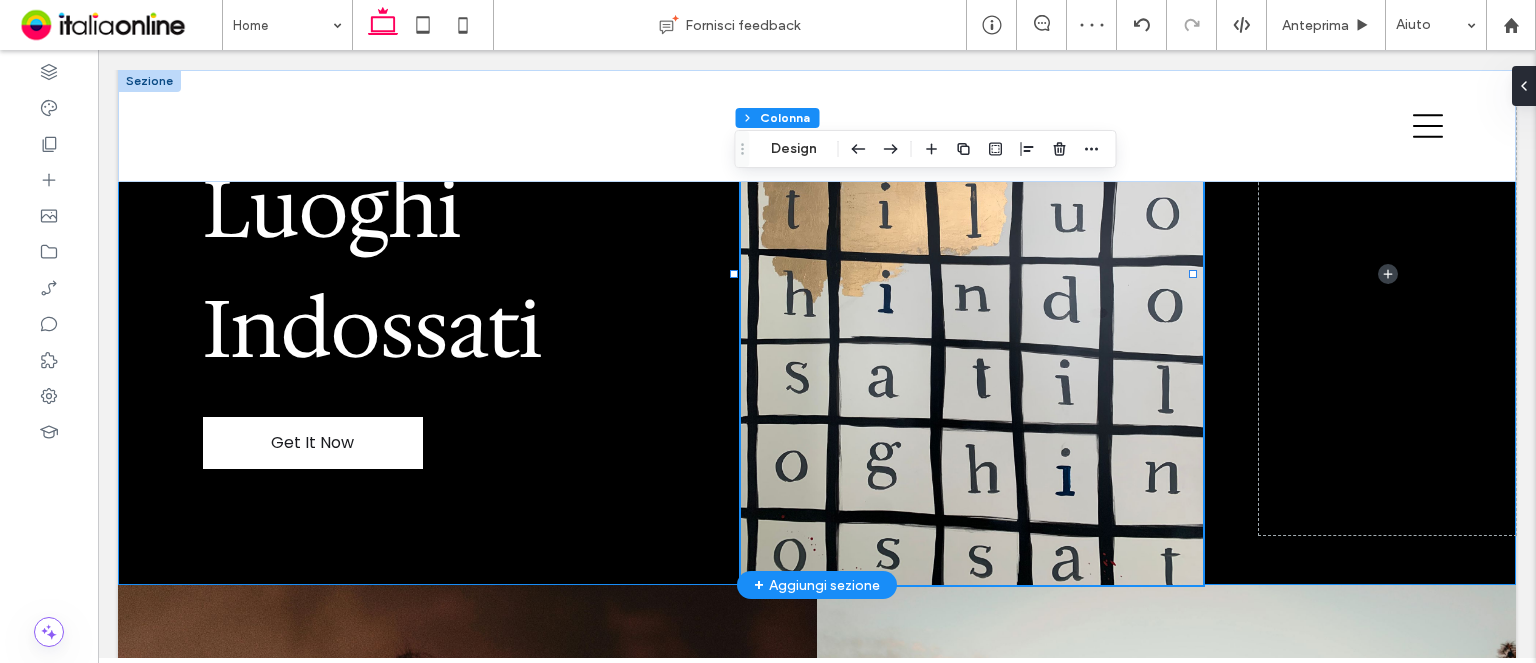 click on "Luoghi Indossati
Get It Now" at bounding box center [817, 274] 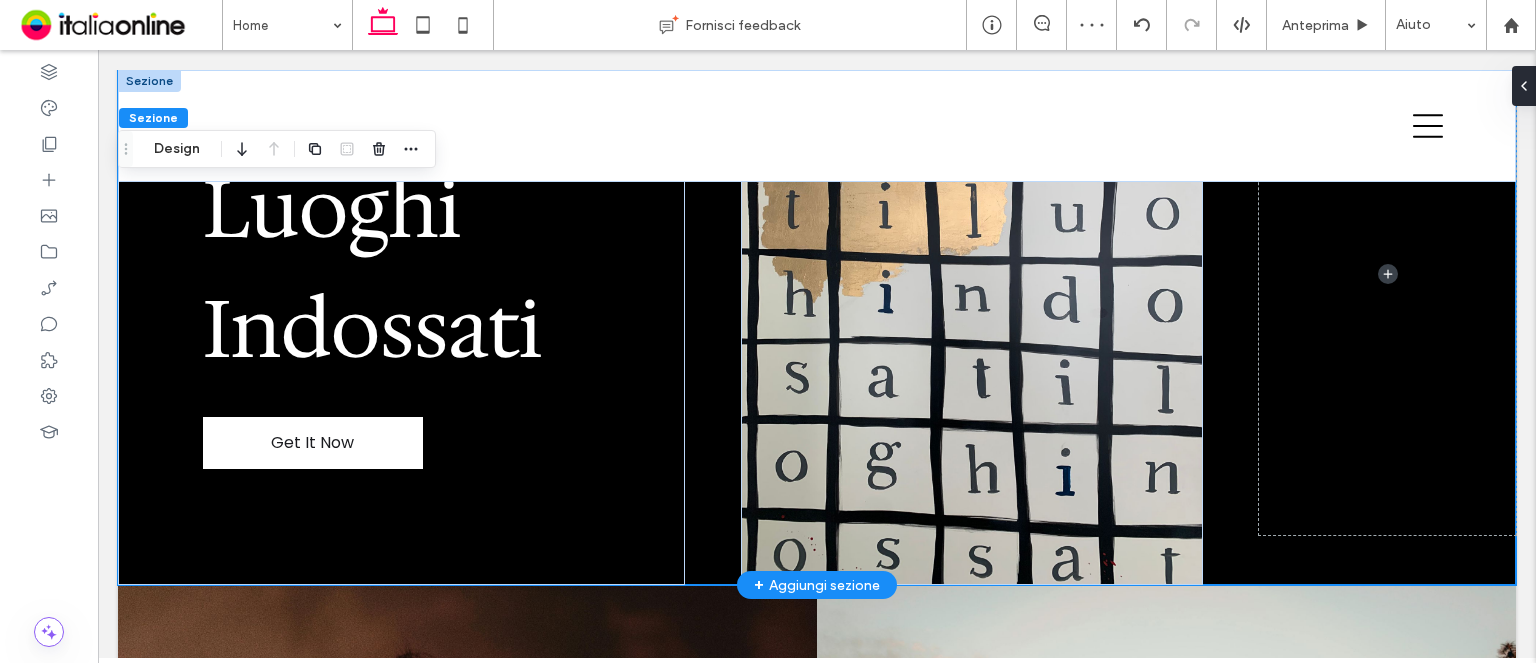 click on "Luoghi Indossati
Get It Now" at bounding box center [817, 274] 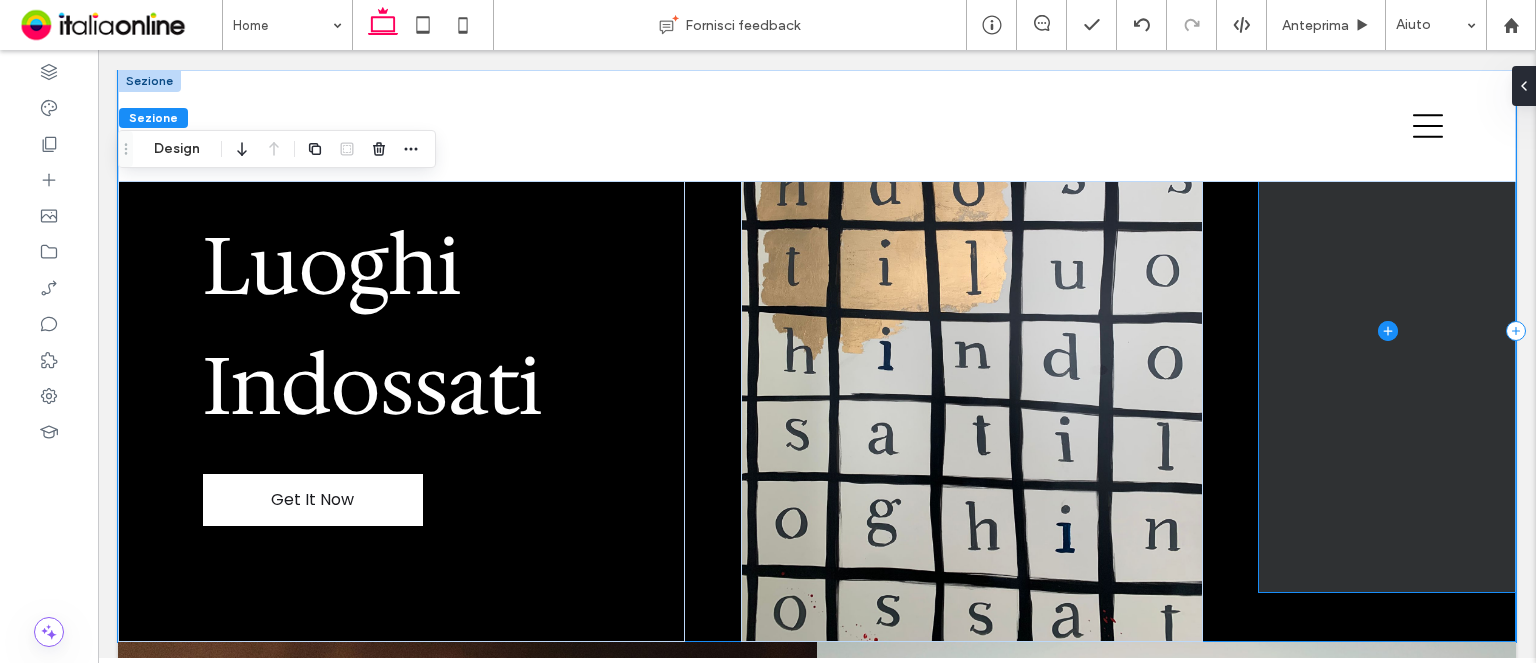 scroll, scrollTop: 0, scrollLeft: 0, axis: both 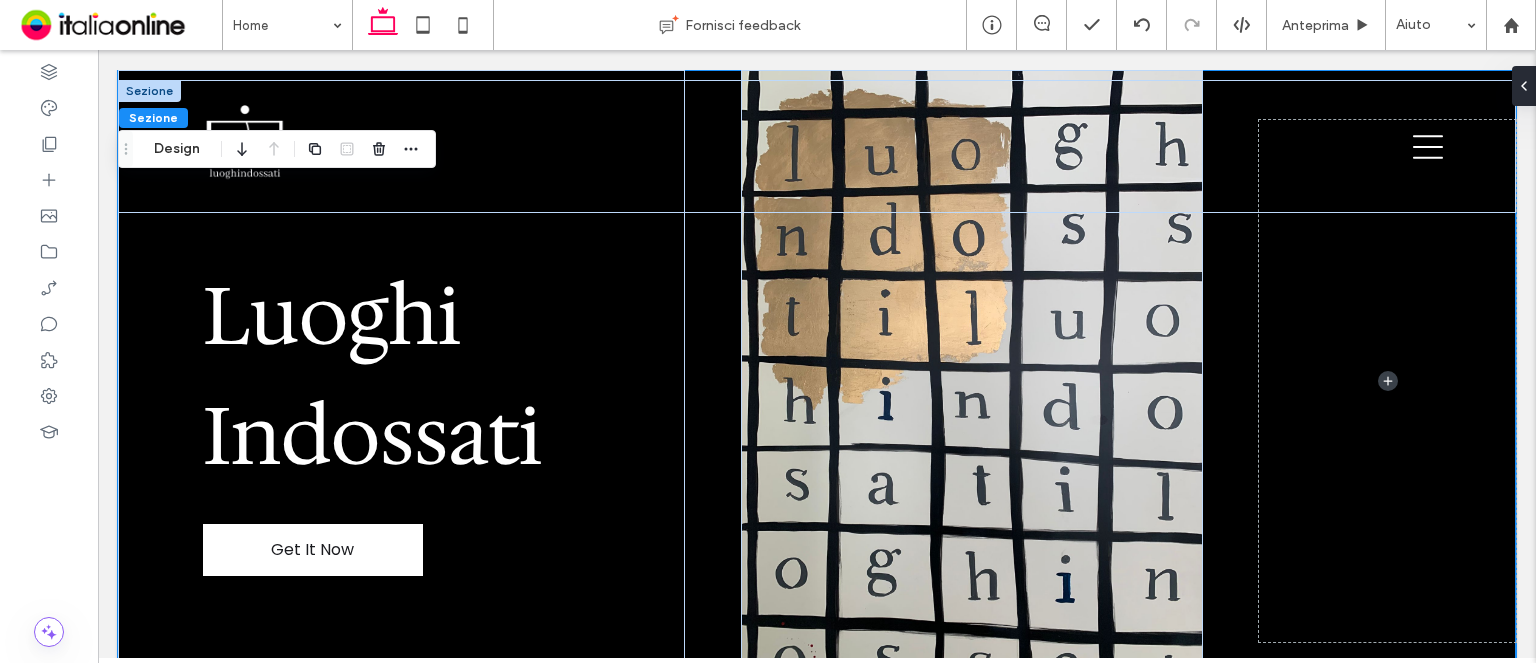 click on "Luoghi Indossati
Get It Now" at bounding box center (817, 381) 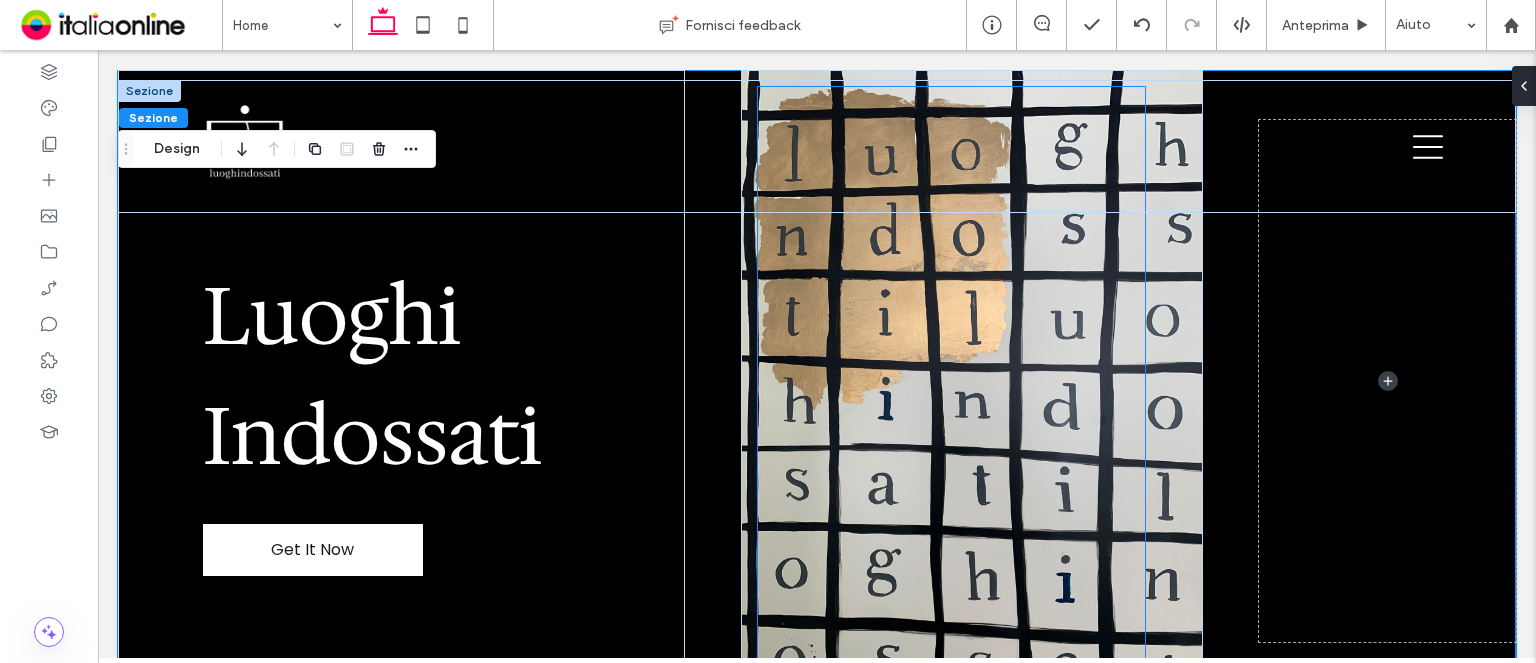 click at bounding box center (951, 381) 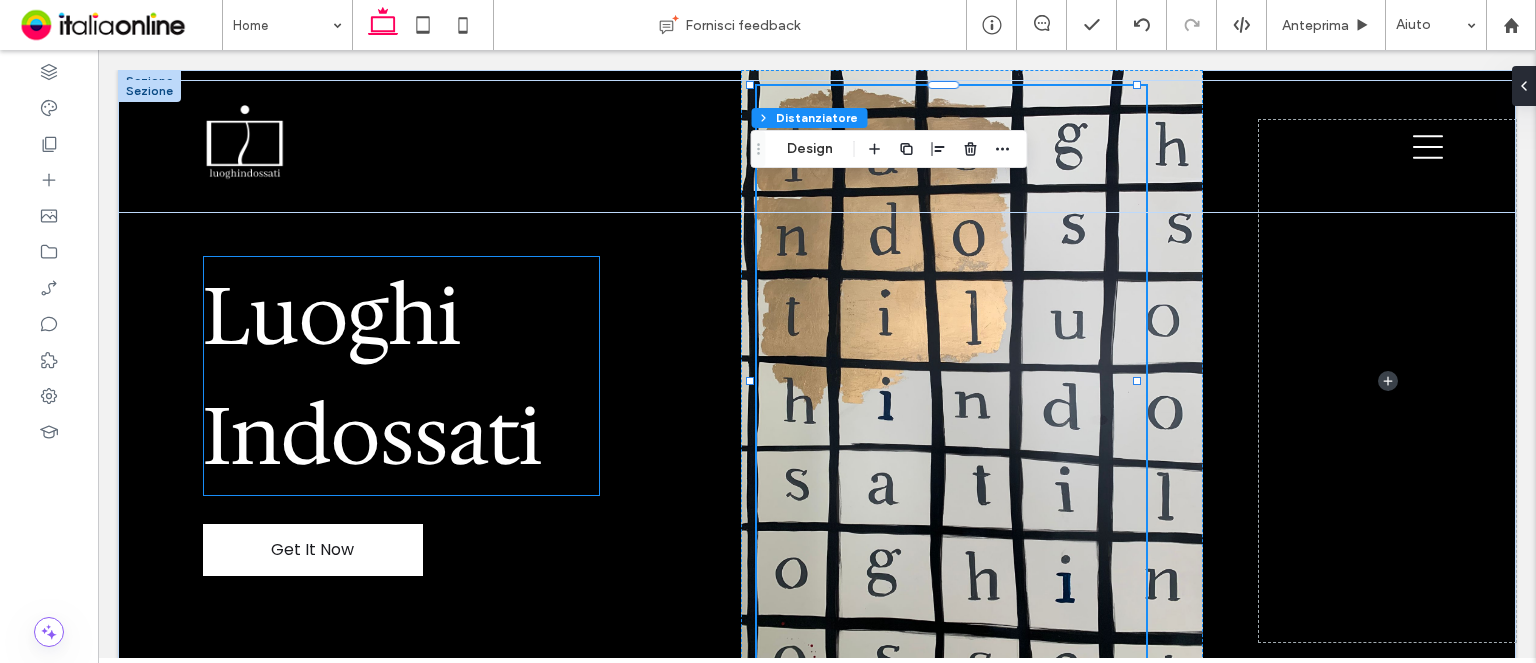 click on "Luoghi" at bounding box center (332, 316) 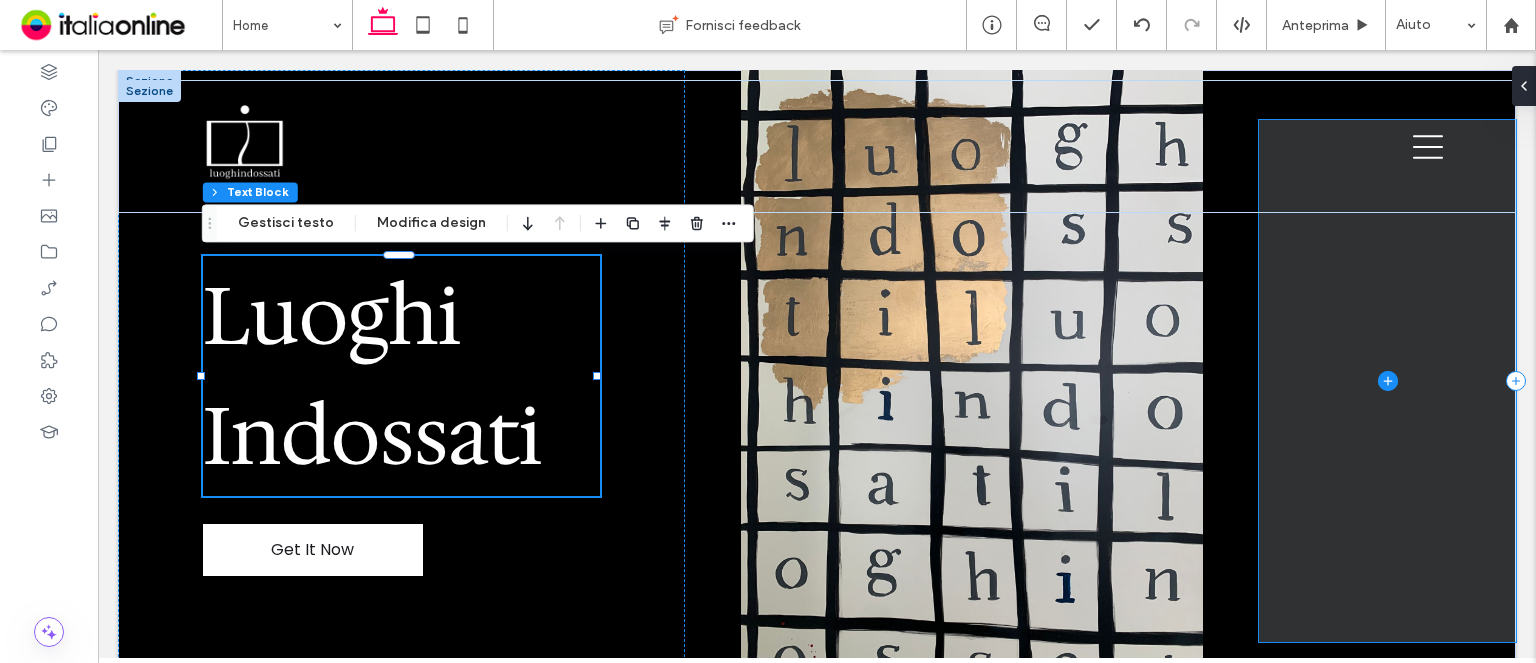 click at bounding box center (1387, 381) 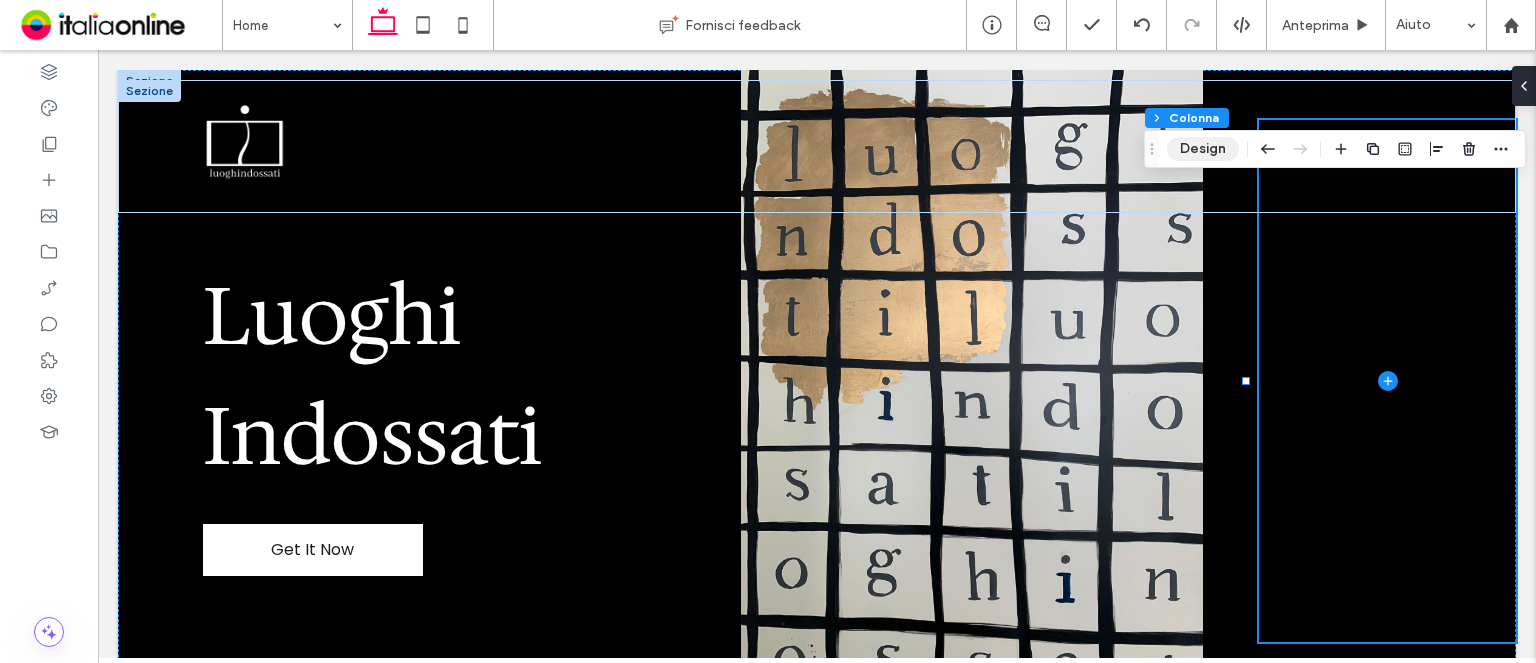 click on "Design" at bounding box center (1203, 149) 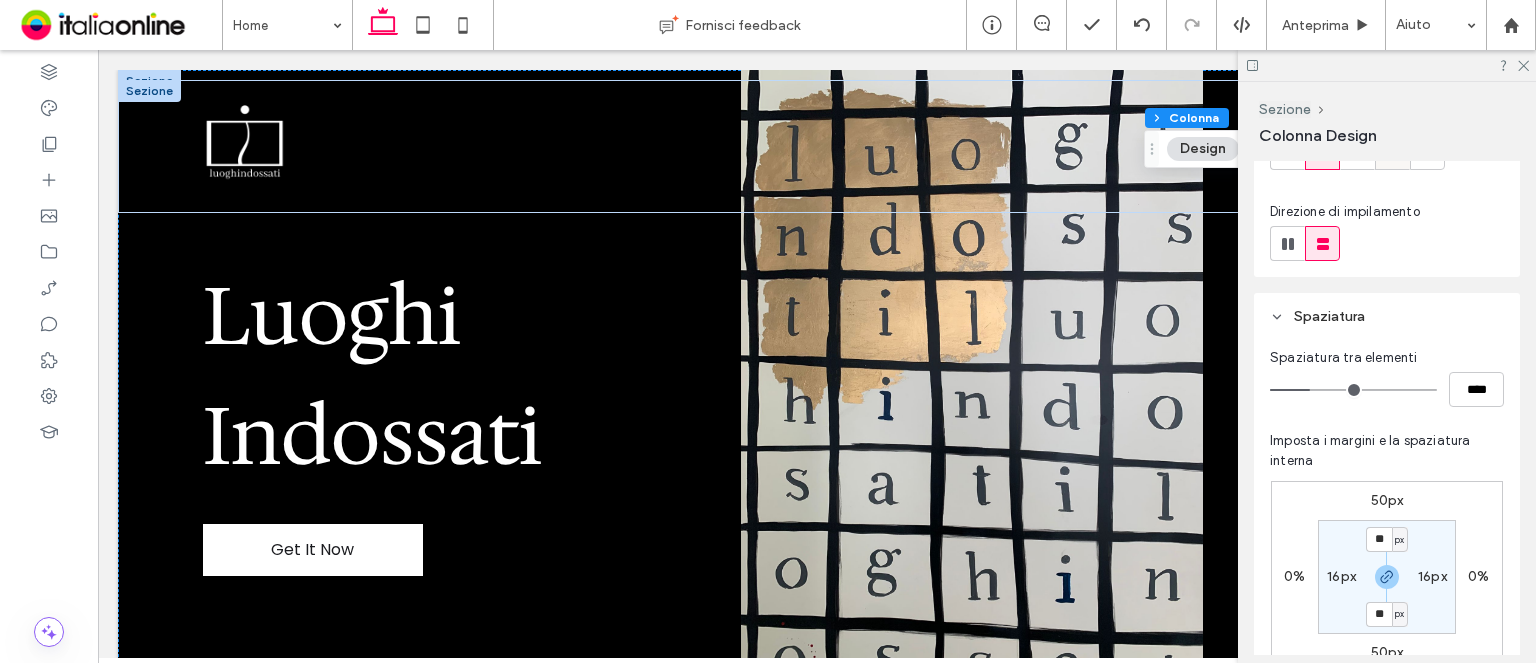 scroll, scrollTop: 400, scrollLeft: 0, axis: vertical 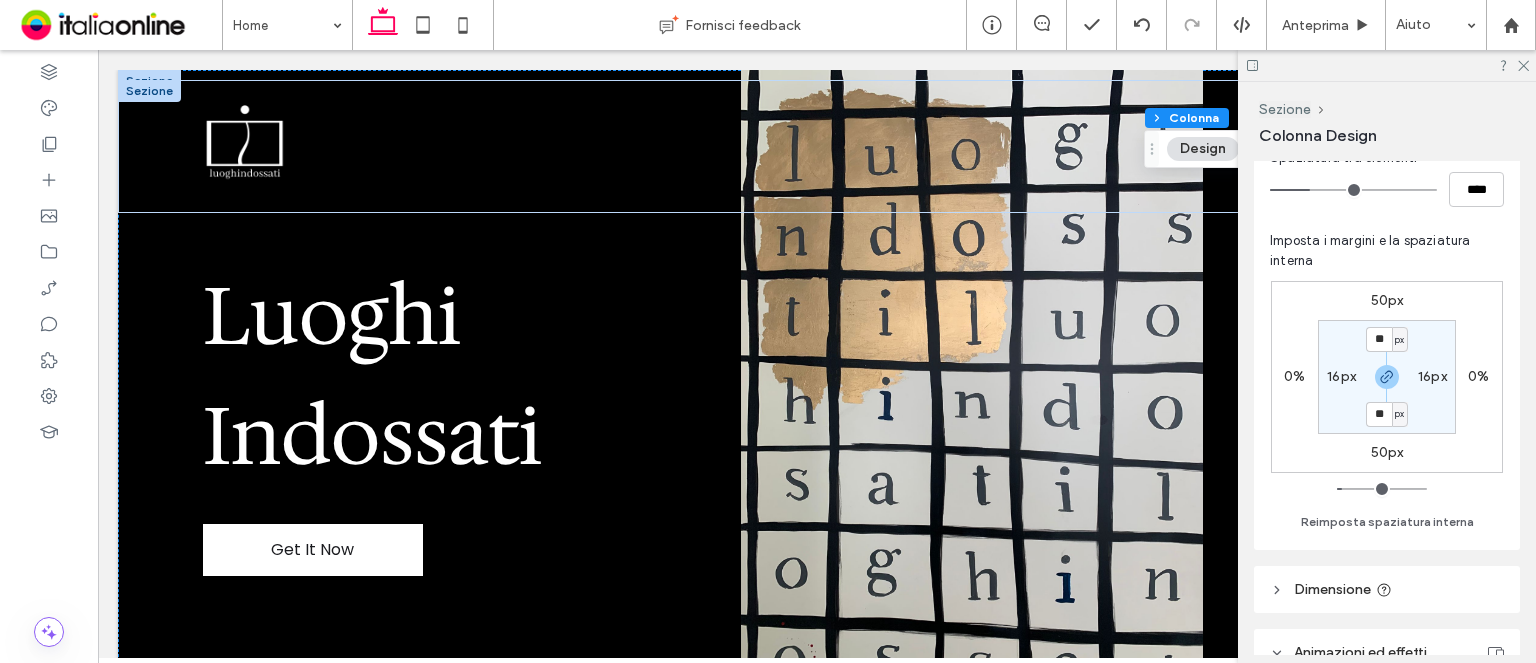 click on "50px" at bounding box center (1387, 452) 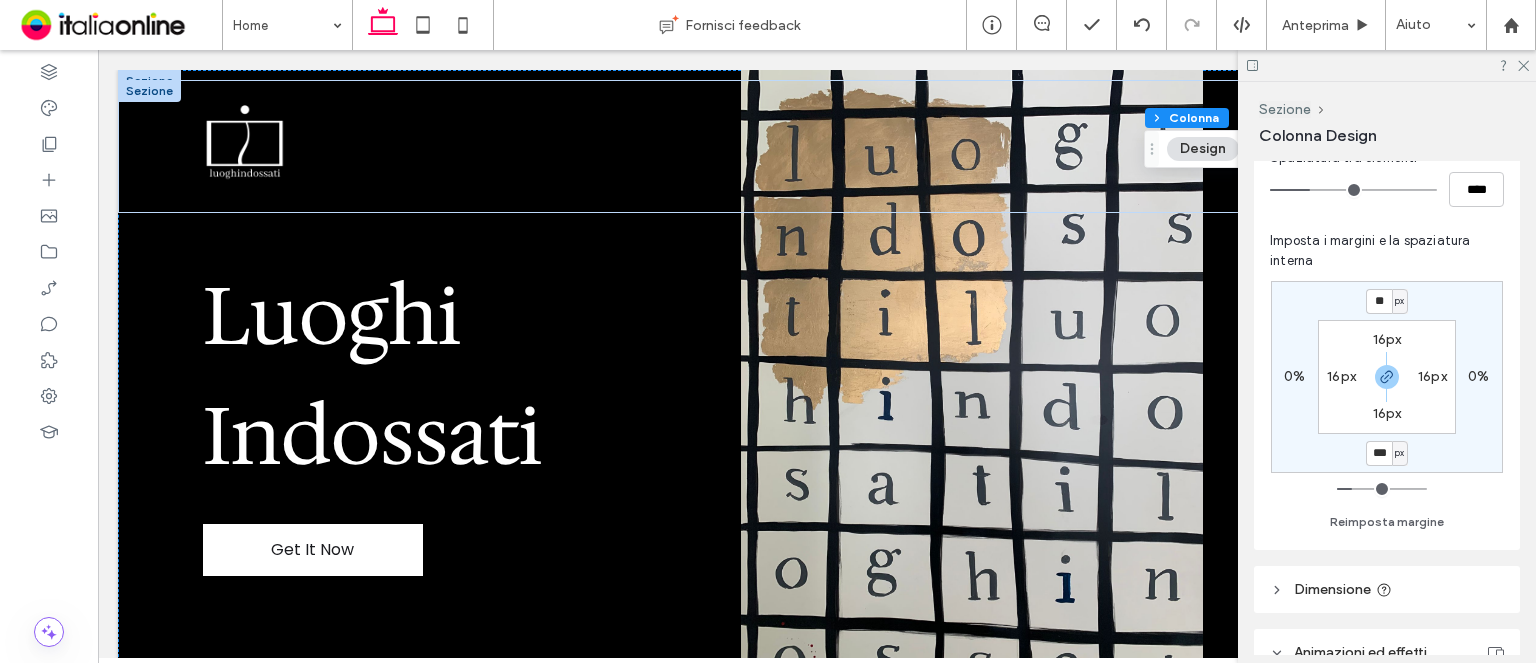 type on "***" 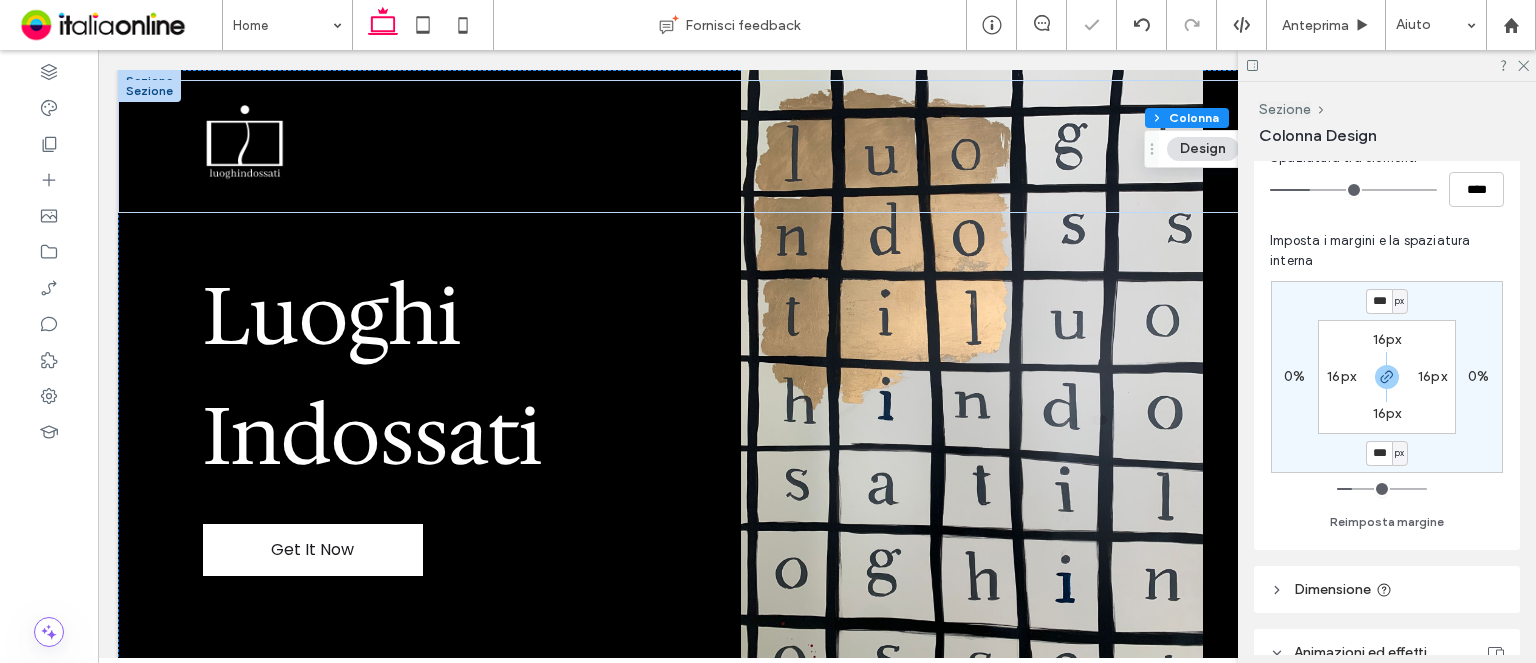 drag, startPoint x: 1391, startPoint y: 383, endPoint x: 1391, endPoint y: 355, distance: 28 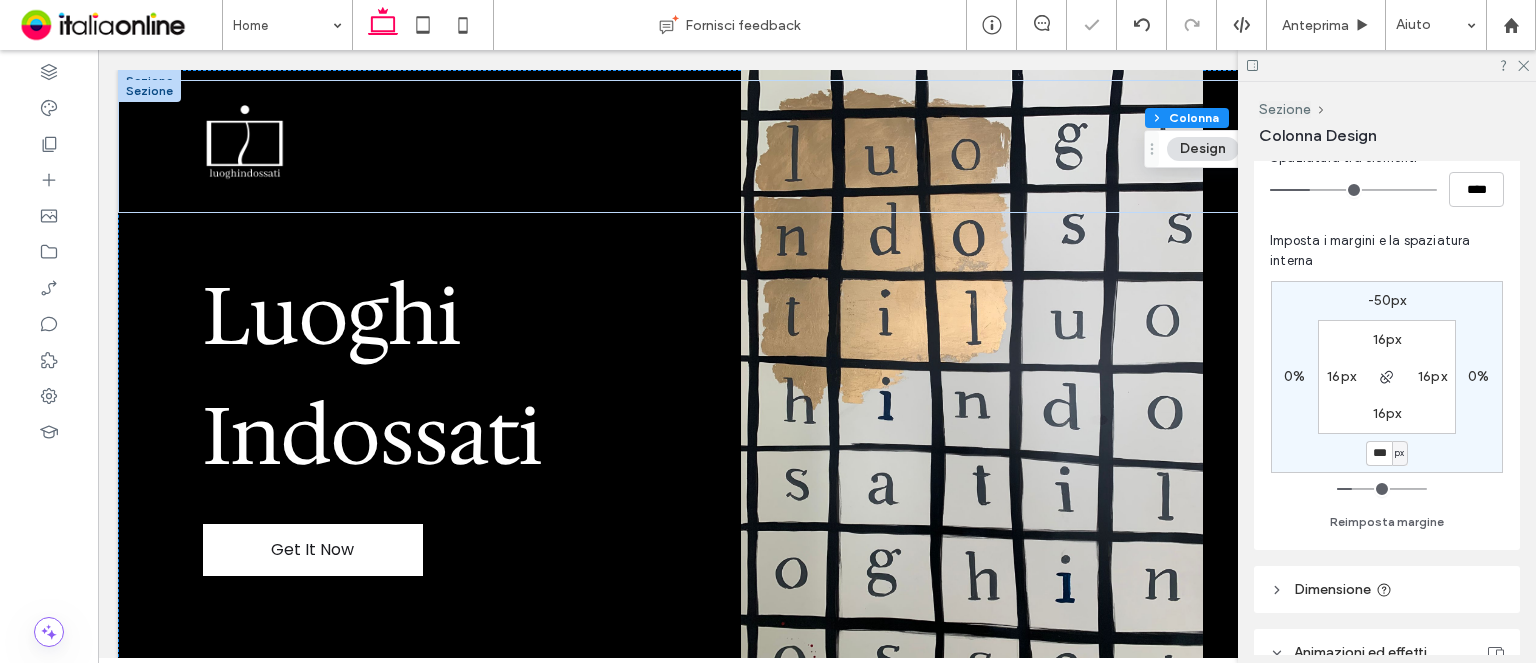 click on "-50px" at bounding box center (1387, 301) 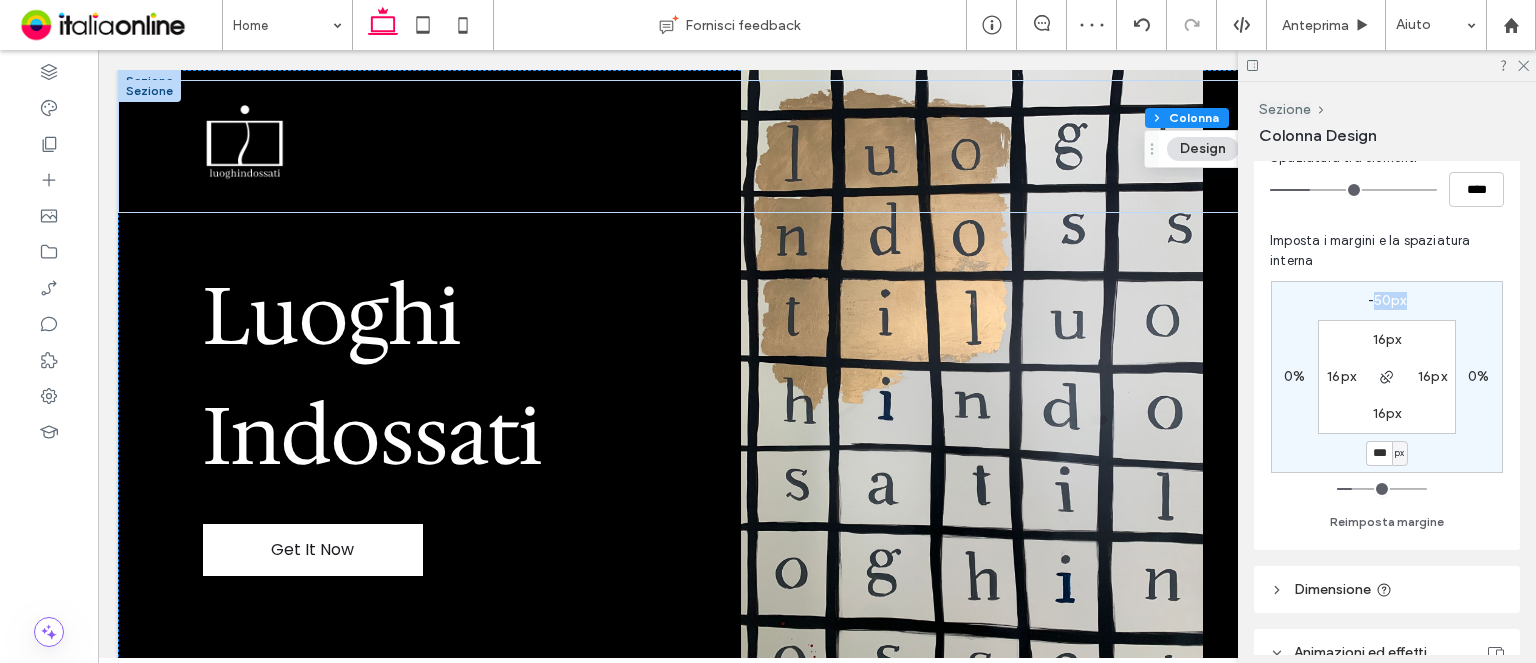 click on "-50px" at bounding box center (1387, 301) 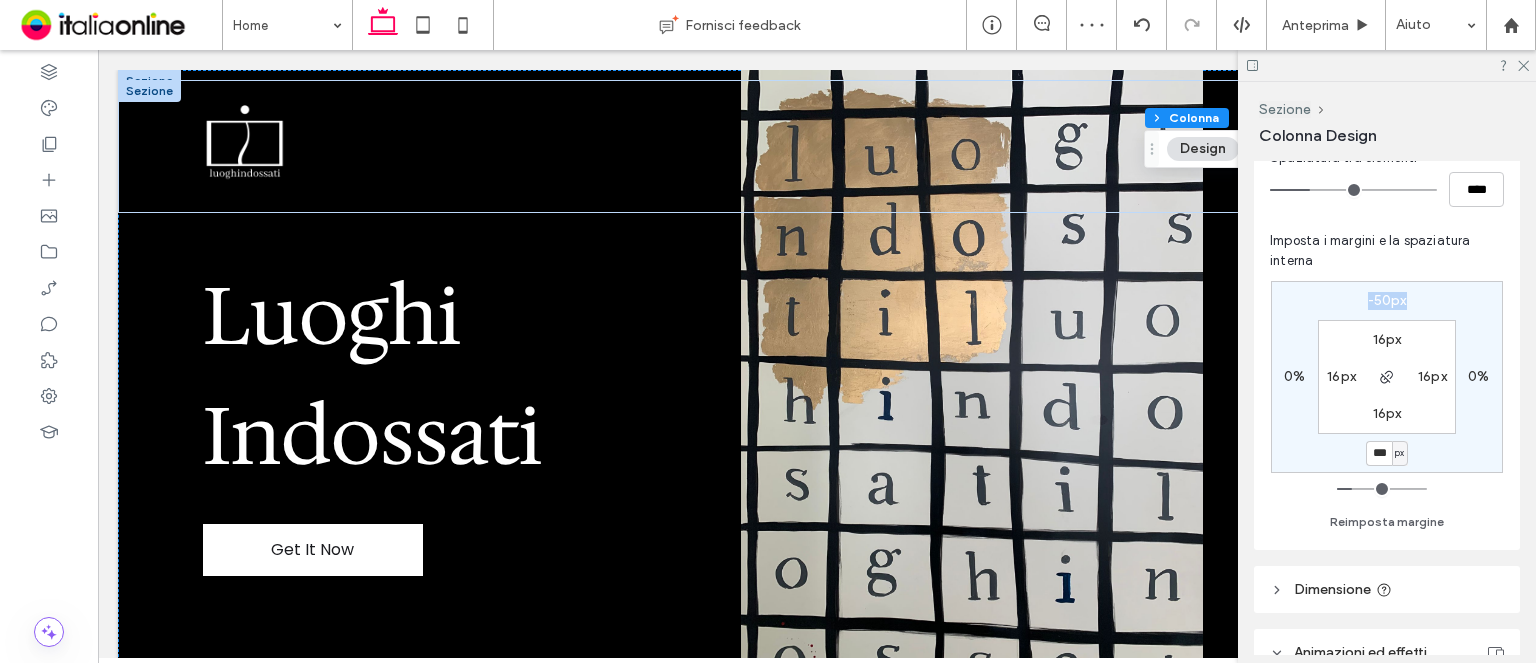 click on "-50px" at bounding box center (1387, 300) 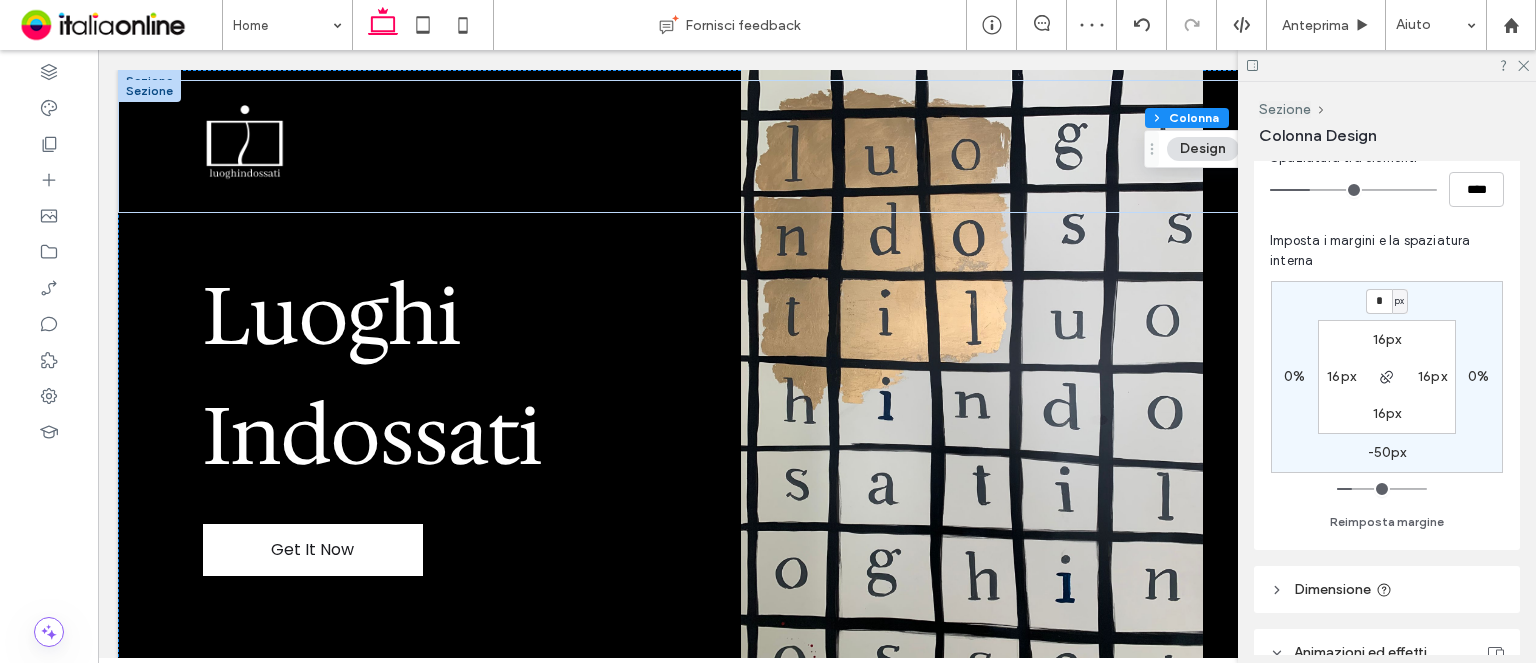 type on "*" 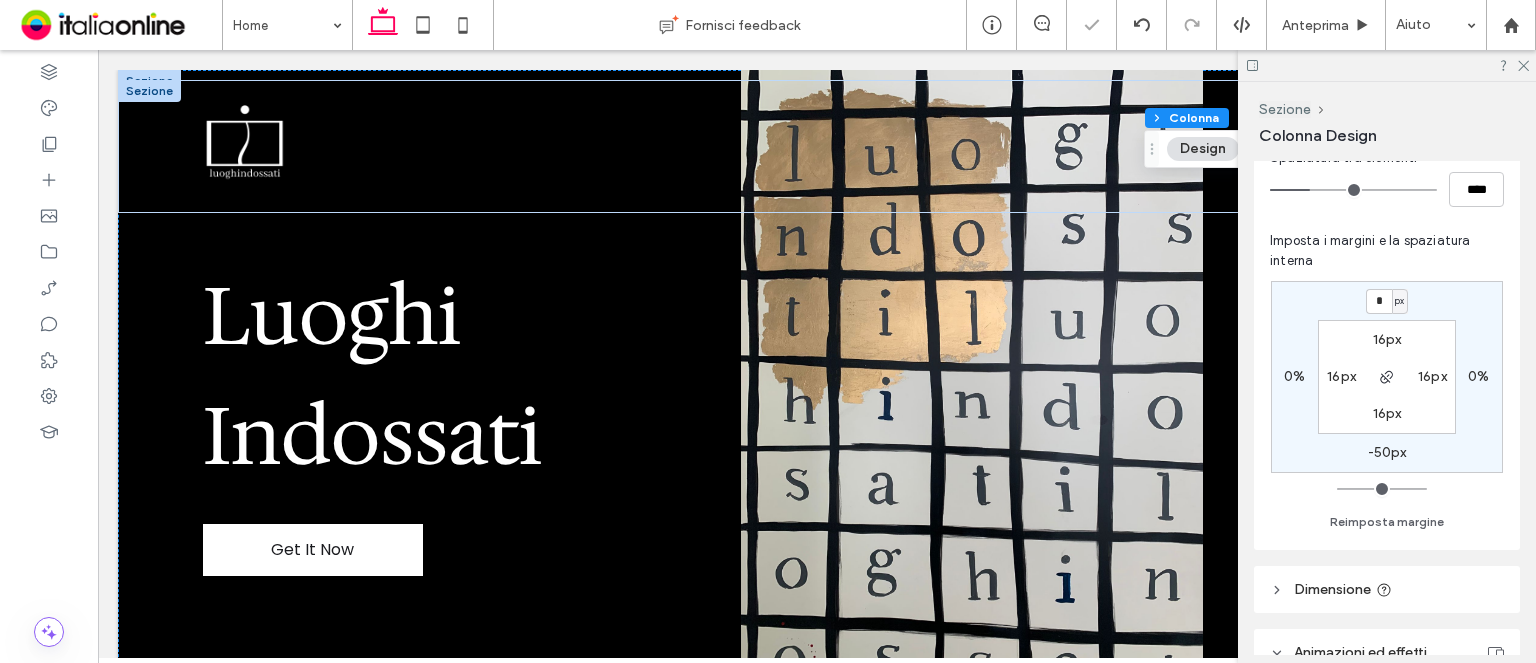 click on "-50px" at bounding box center [1387, 452] 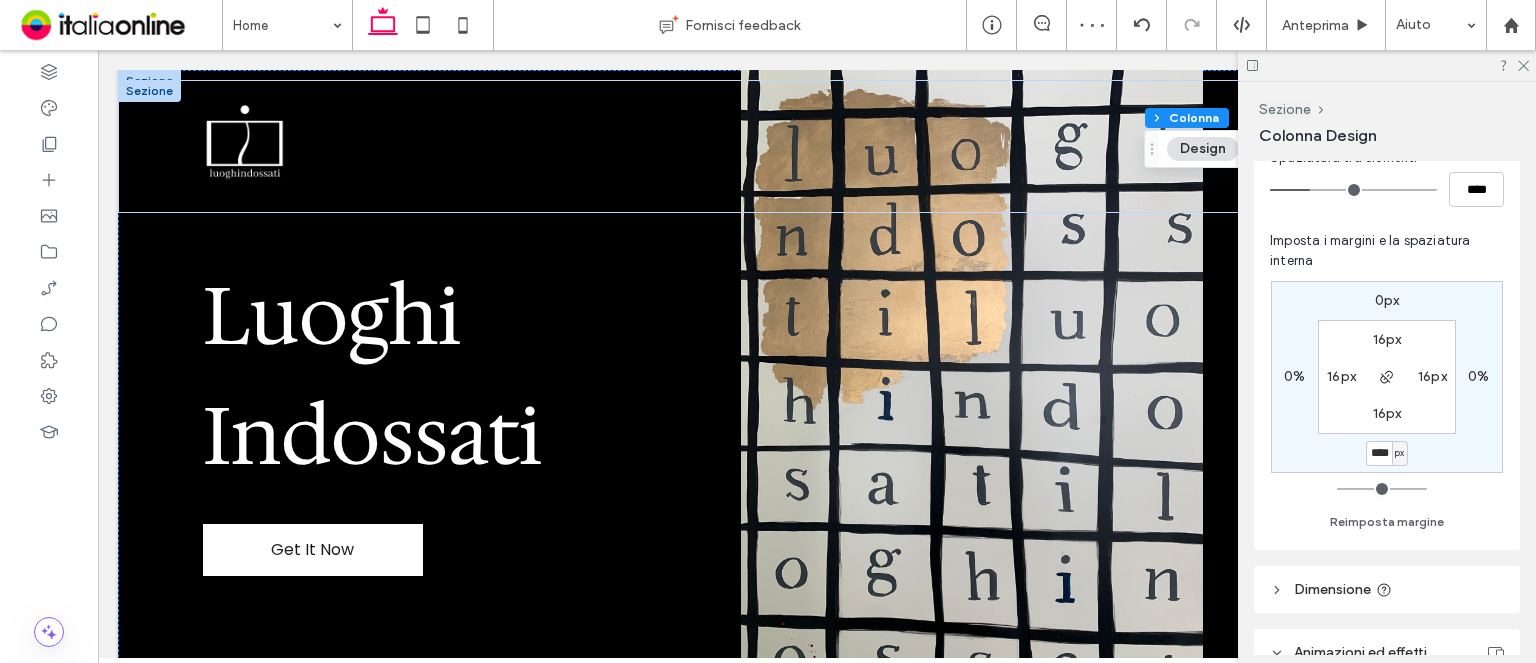 scroll, scrollTop: 0, scrollLeft: 1, axis: horizontal 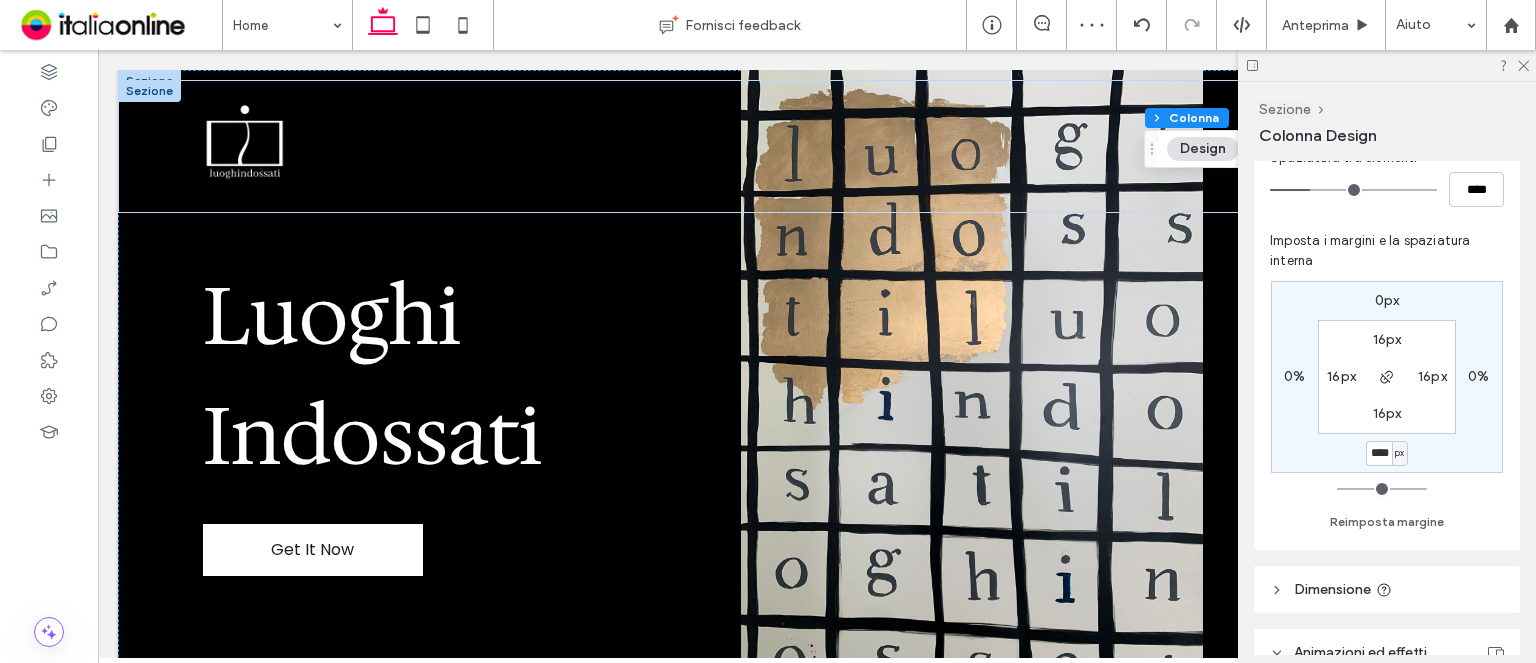 type on "****" 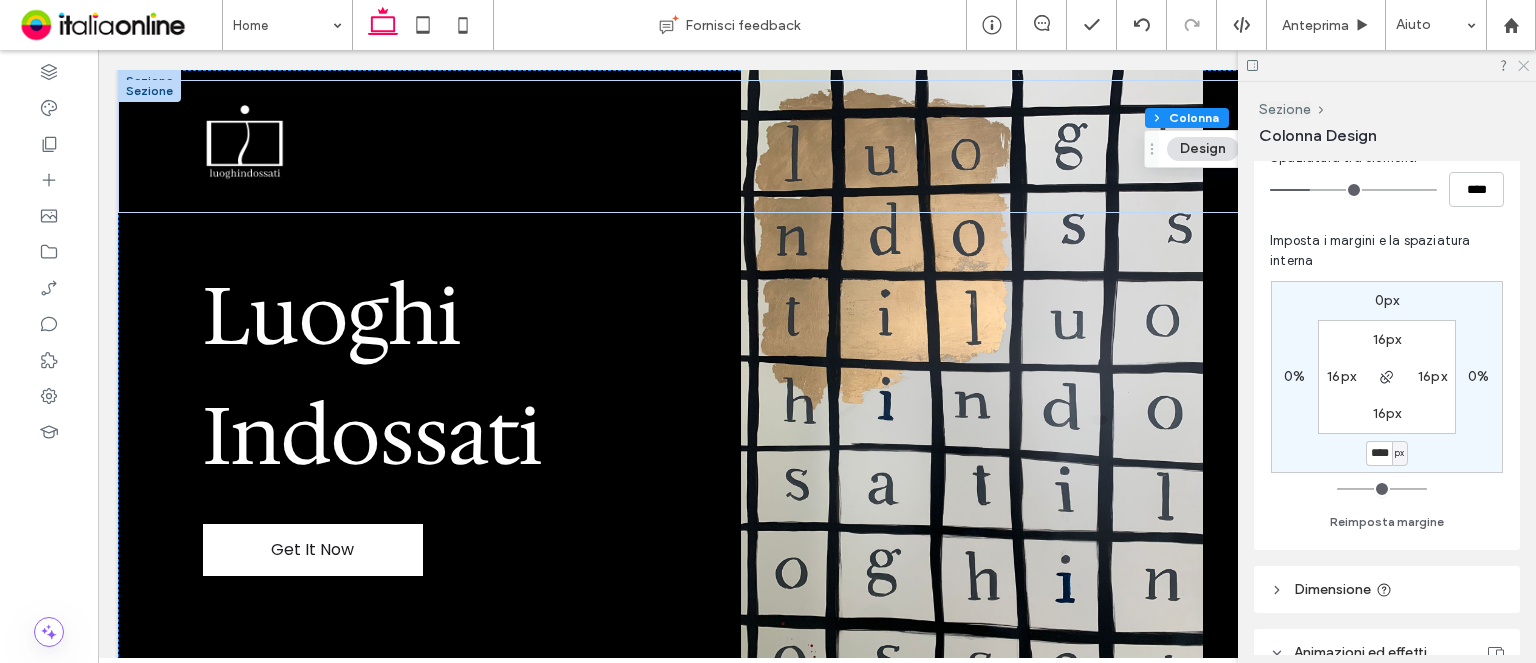 click 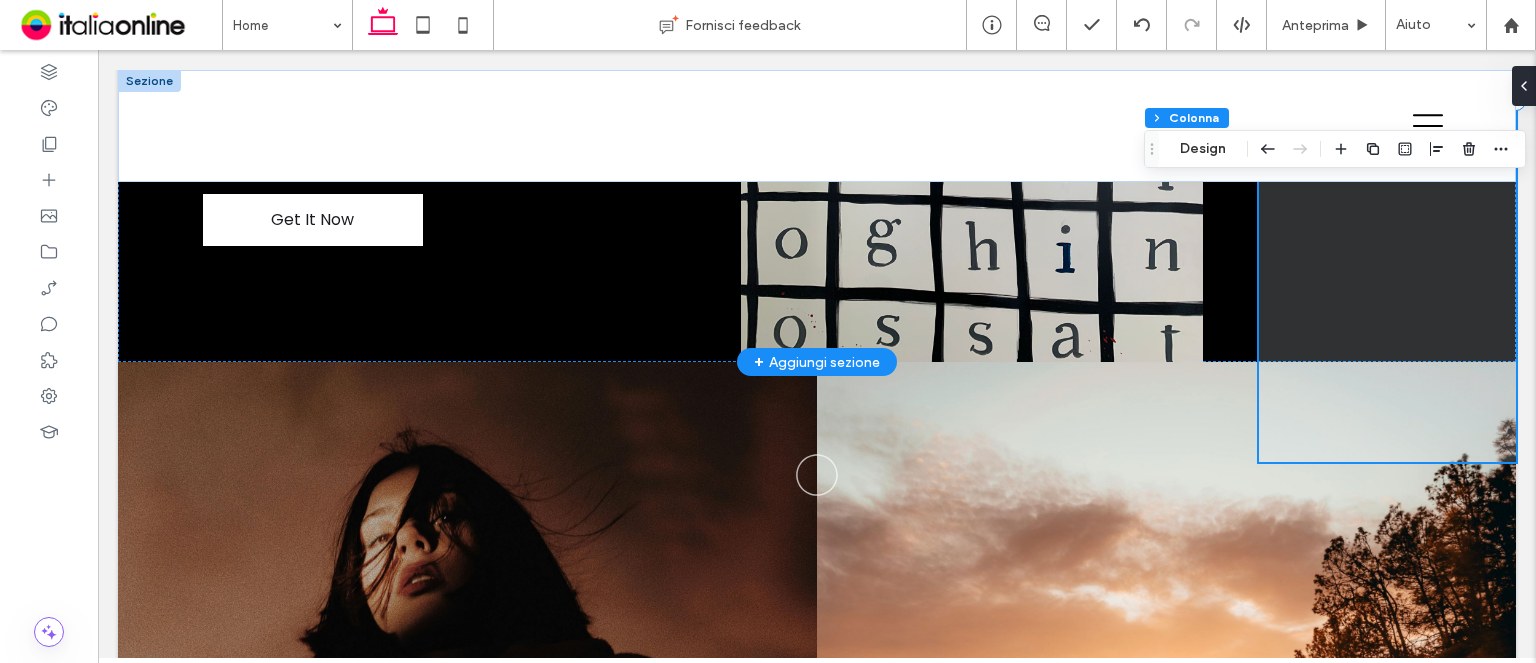 scroll, scrollTop: 300, scrollLeft: 0, axis: vertical 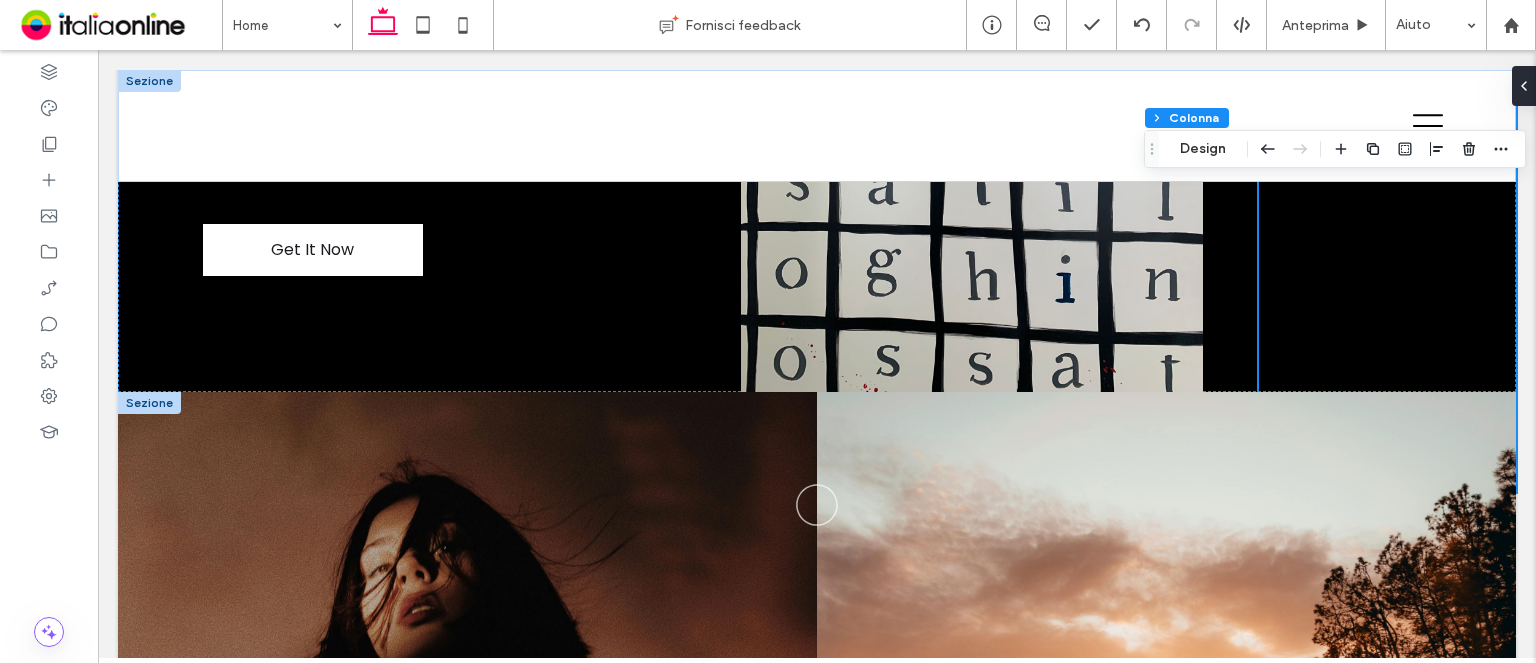click at bounding box center (149, 403) 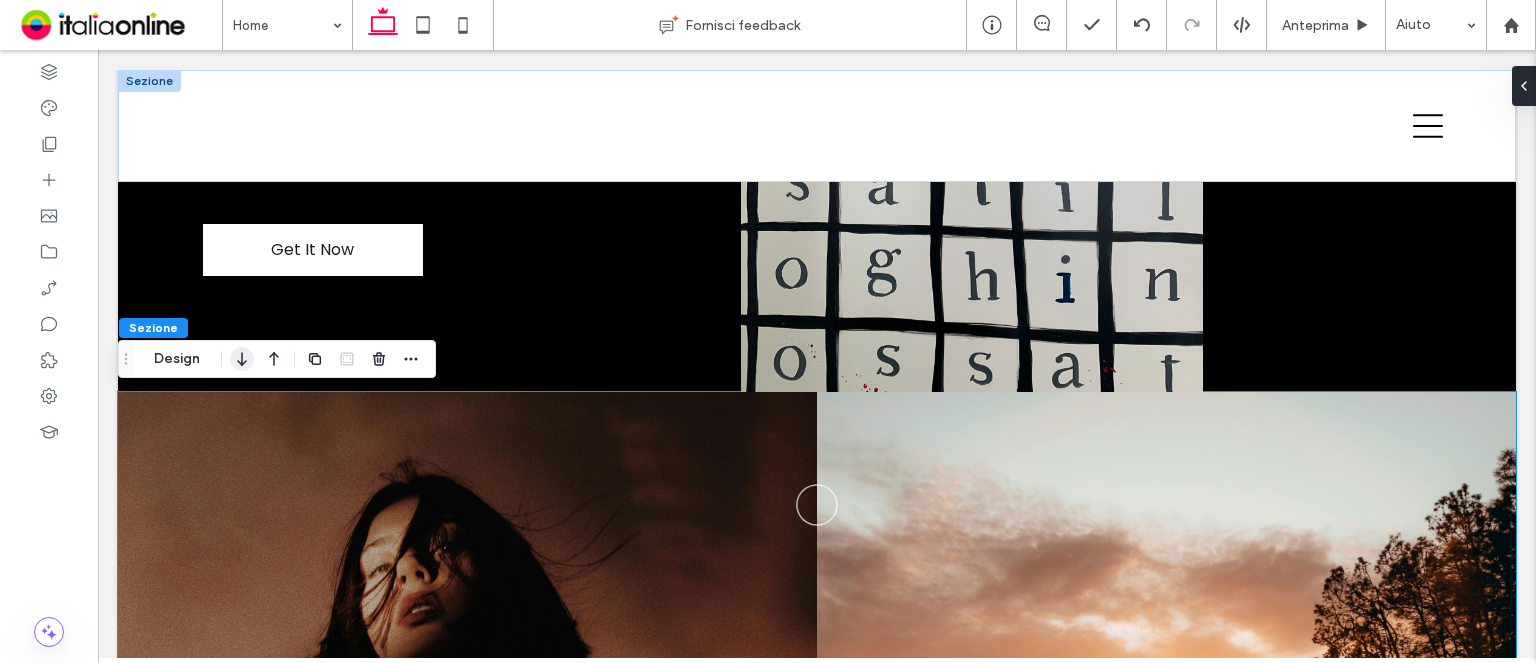 click 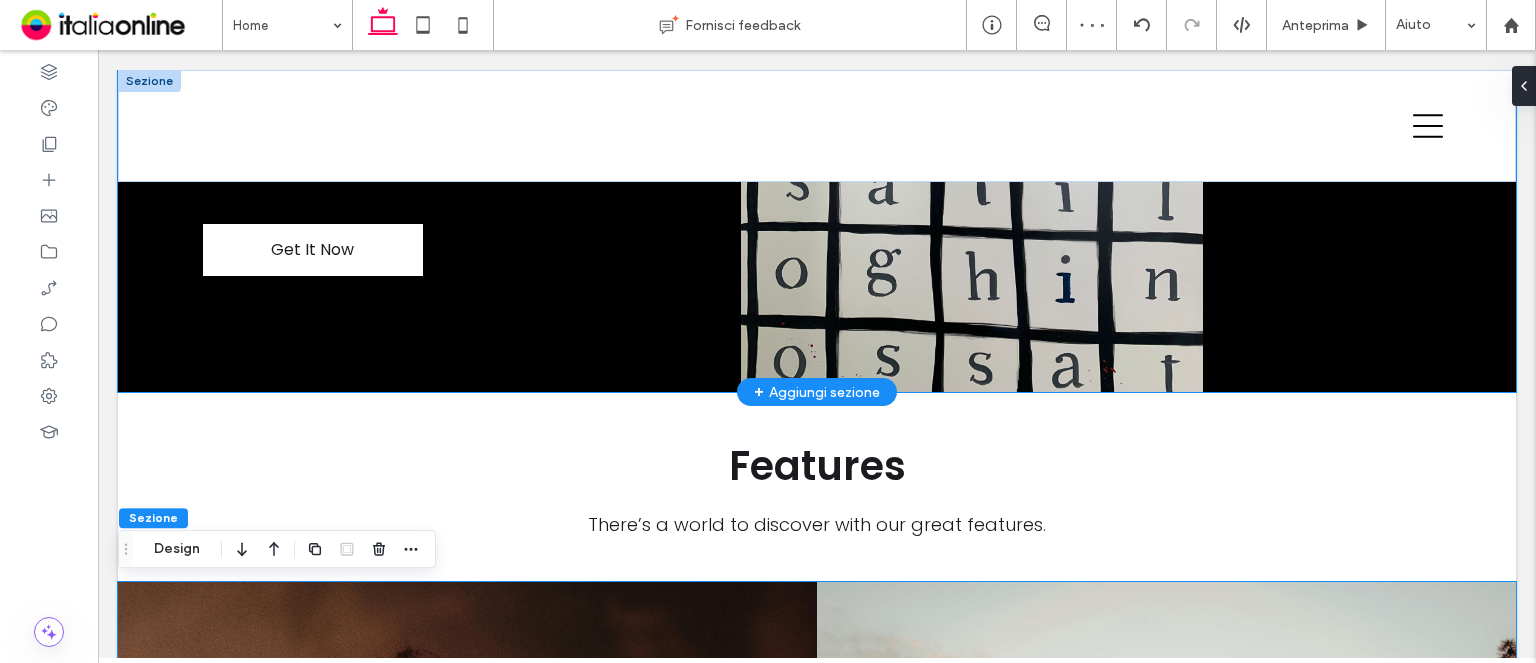 click on "Luoghi Indossati
Get It Now" at bounding box center [817, 81] 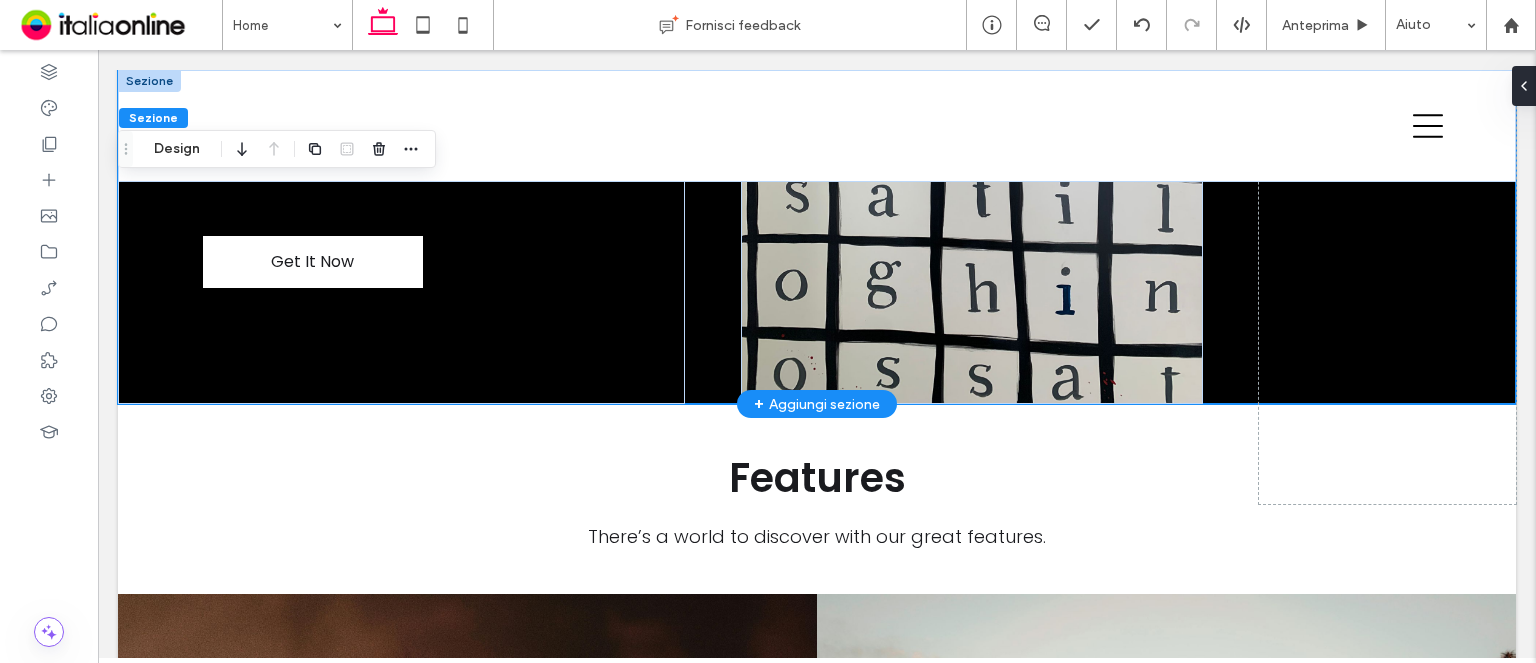 scroll, scrollTop: 300, scrollLeft: 0, axis: vertical 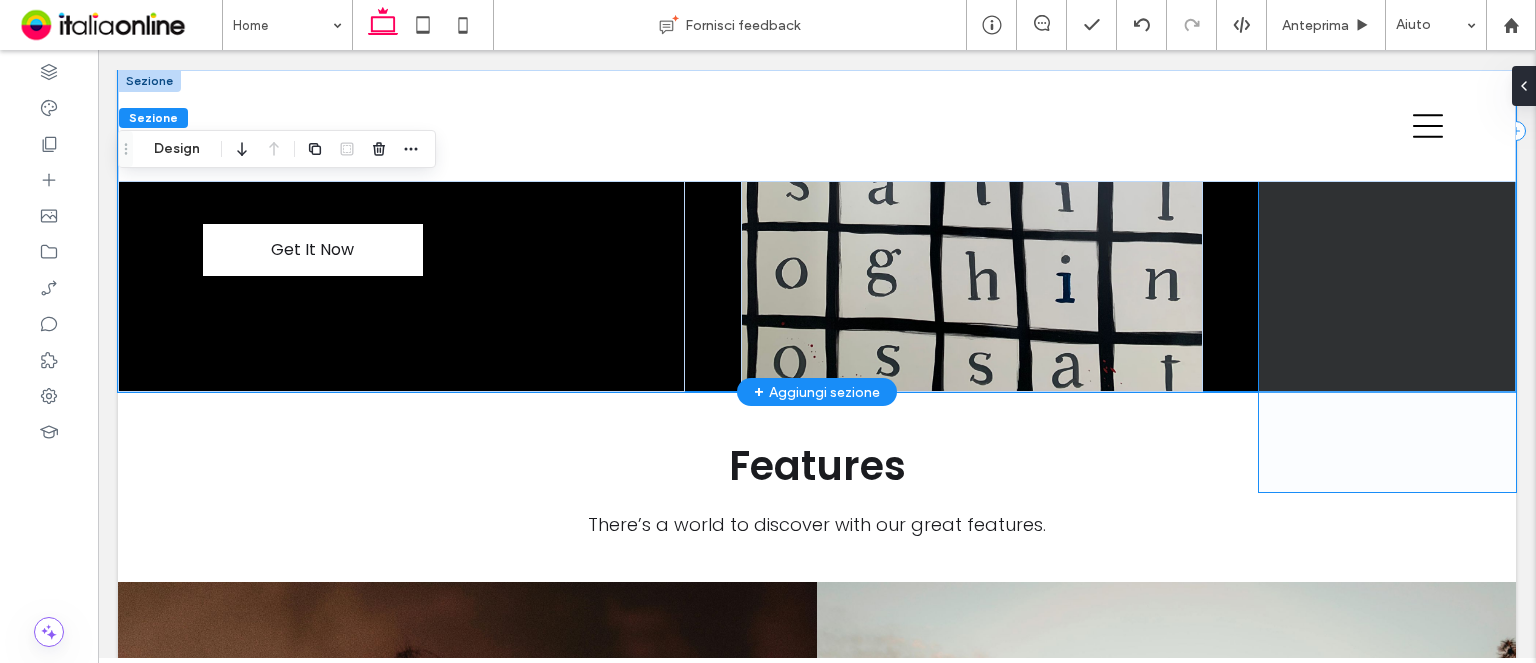 click at bounding box center (1387, 131) 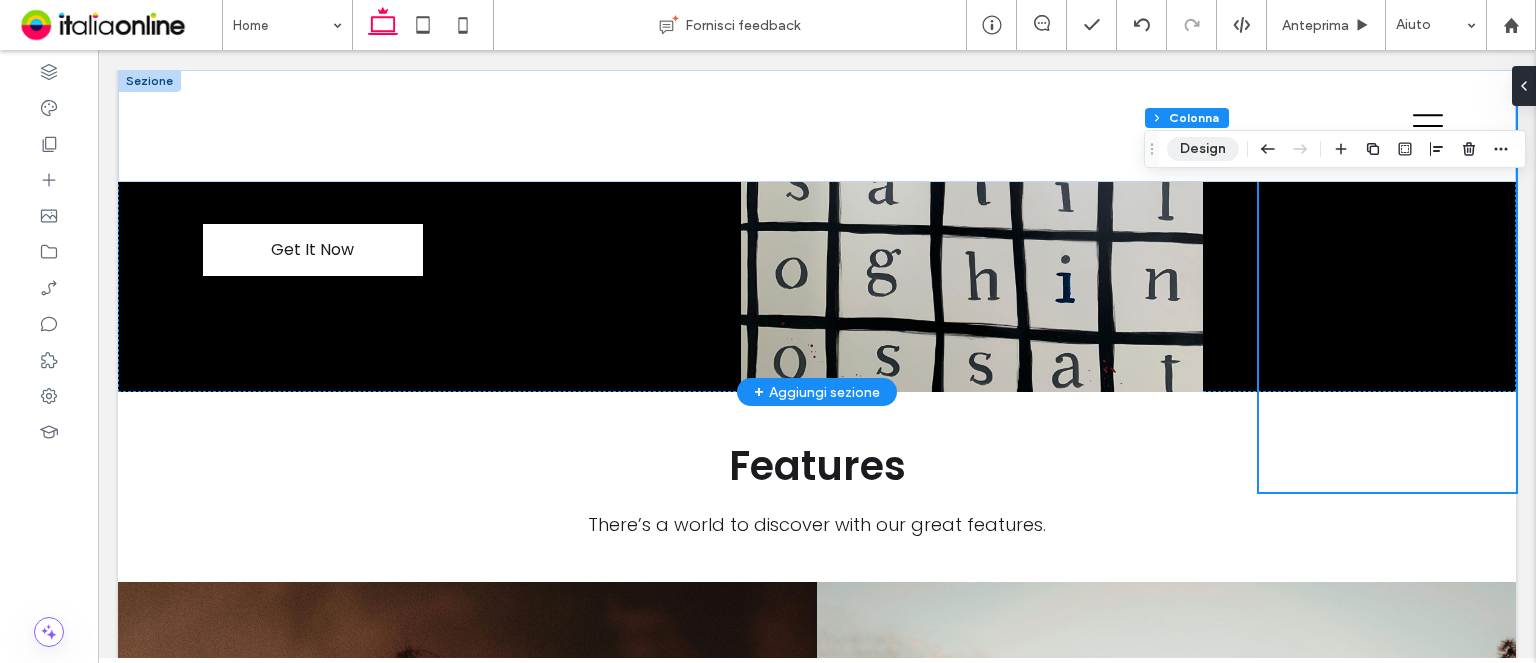 click on "Design" at bounding box center (1203, 149) 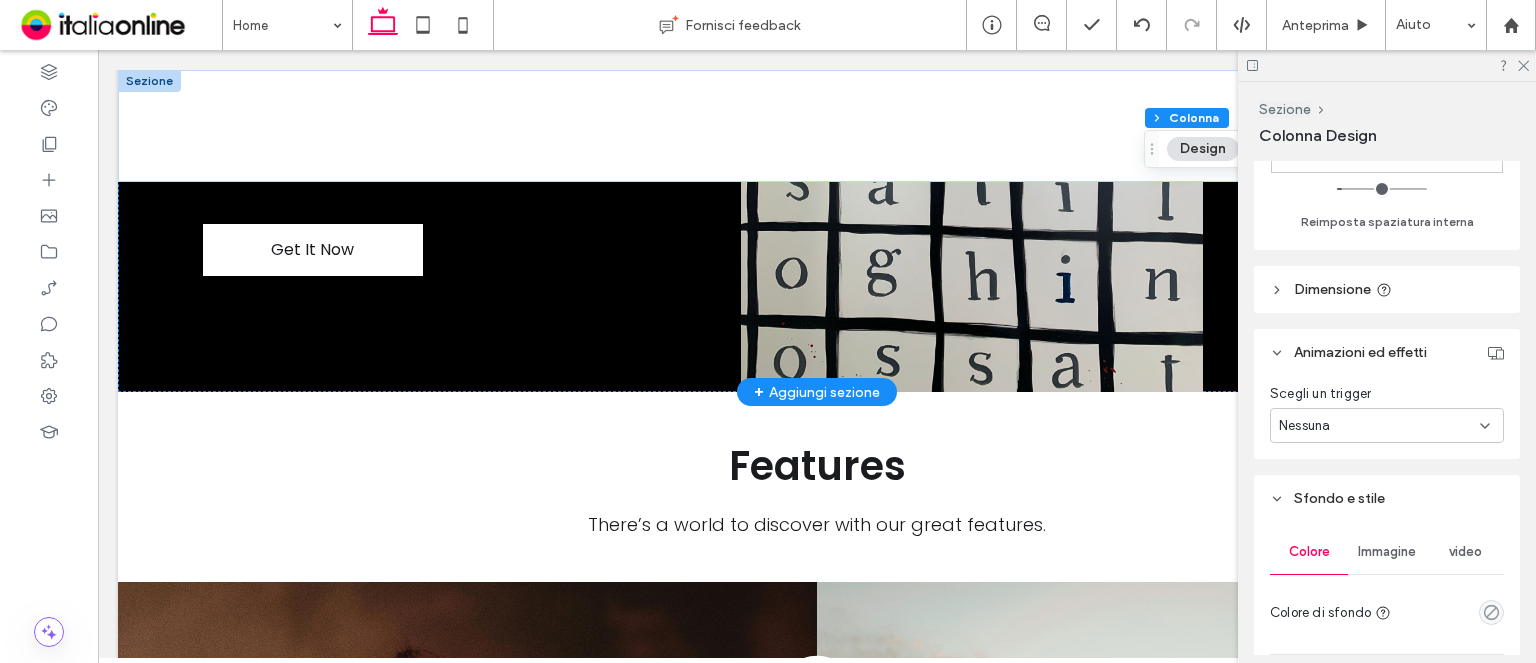 scroll, scrollTop: 400, scrollLeft: 0, axis: vertical 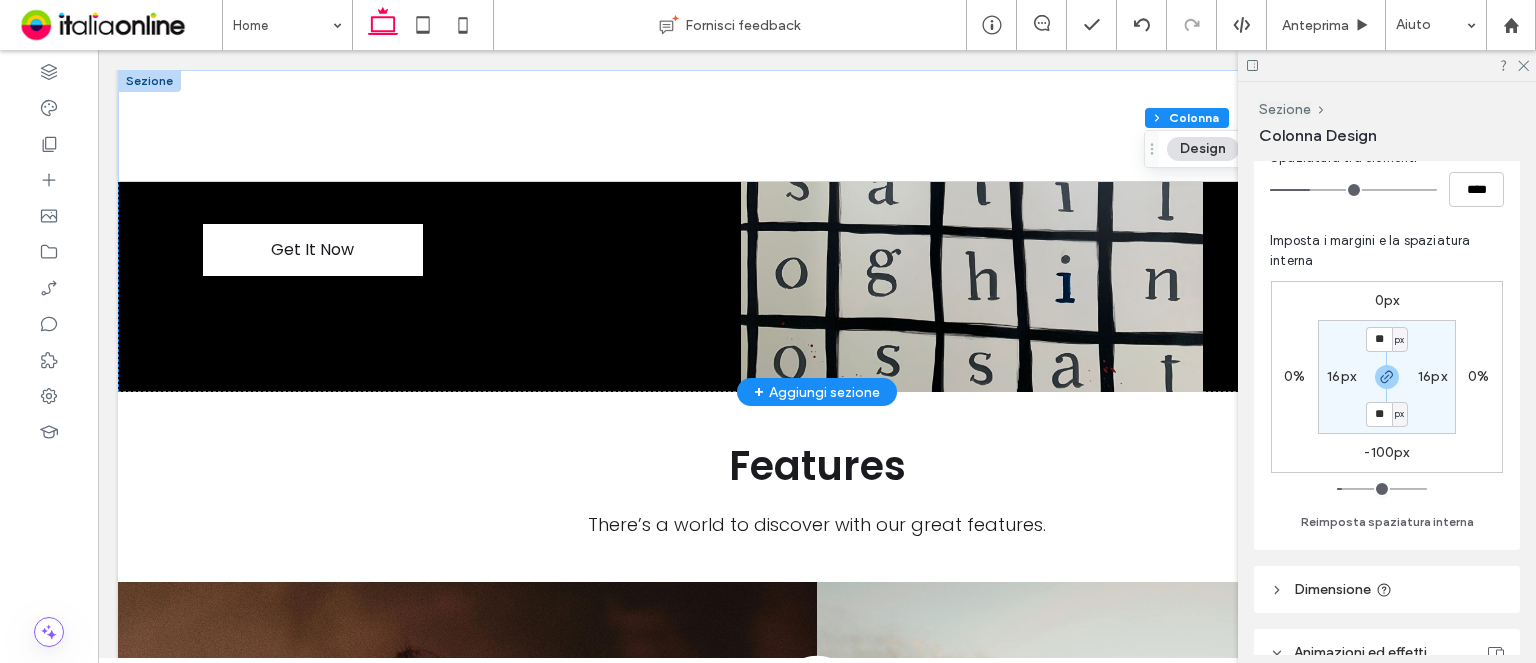 click on "-100px" at bounding box center [1386, 452] 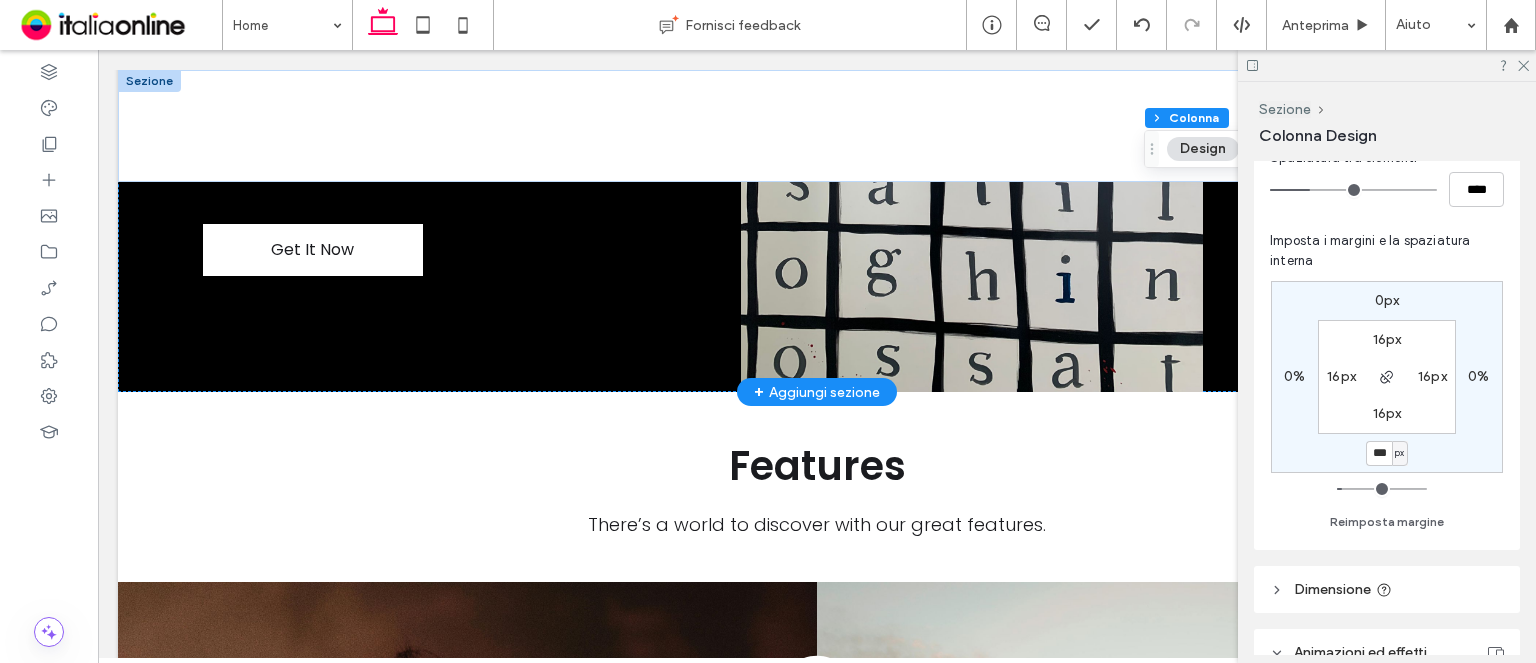 type on "***" 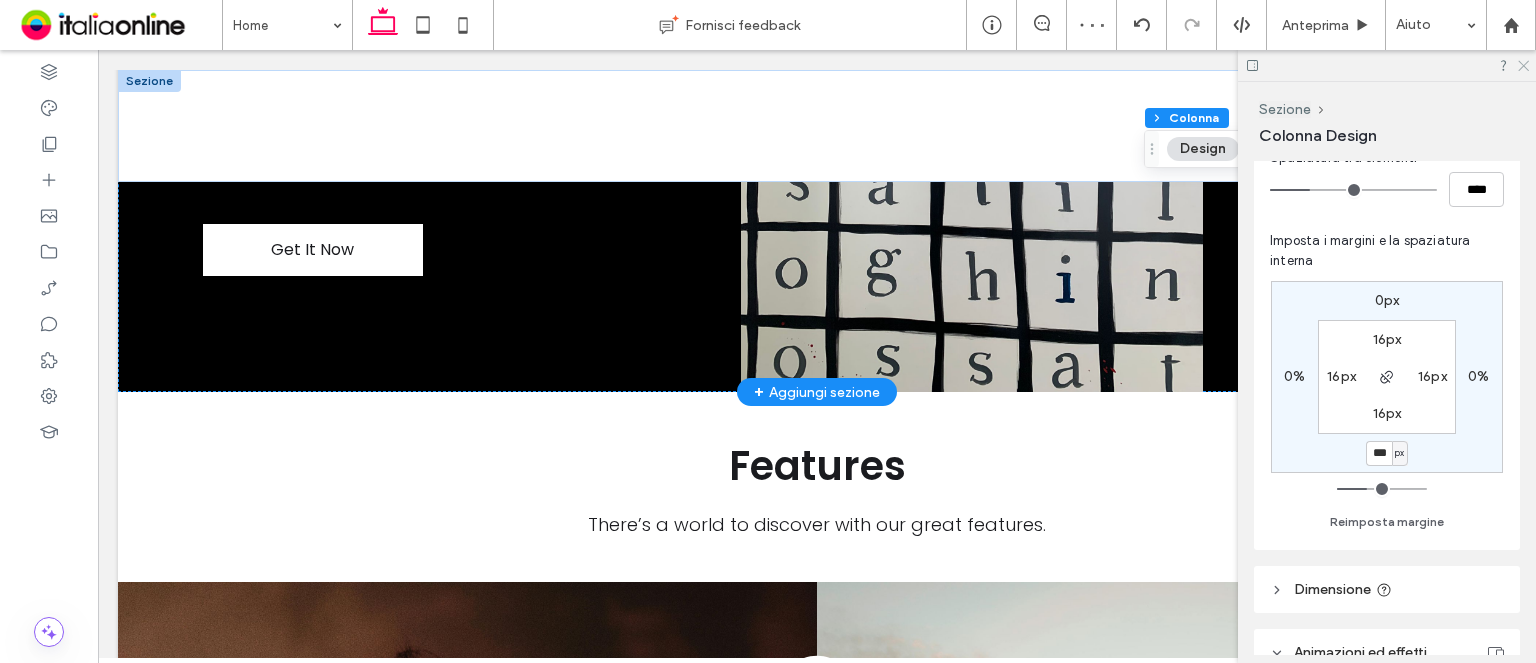 click 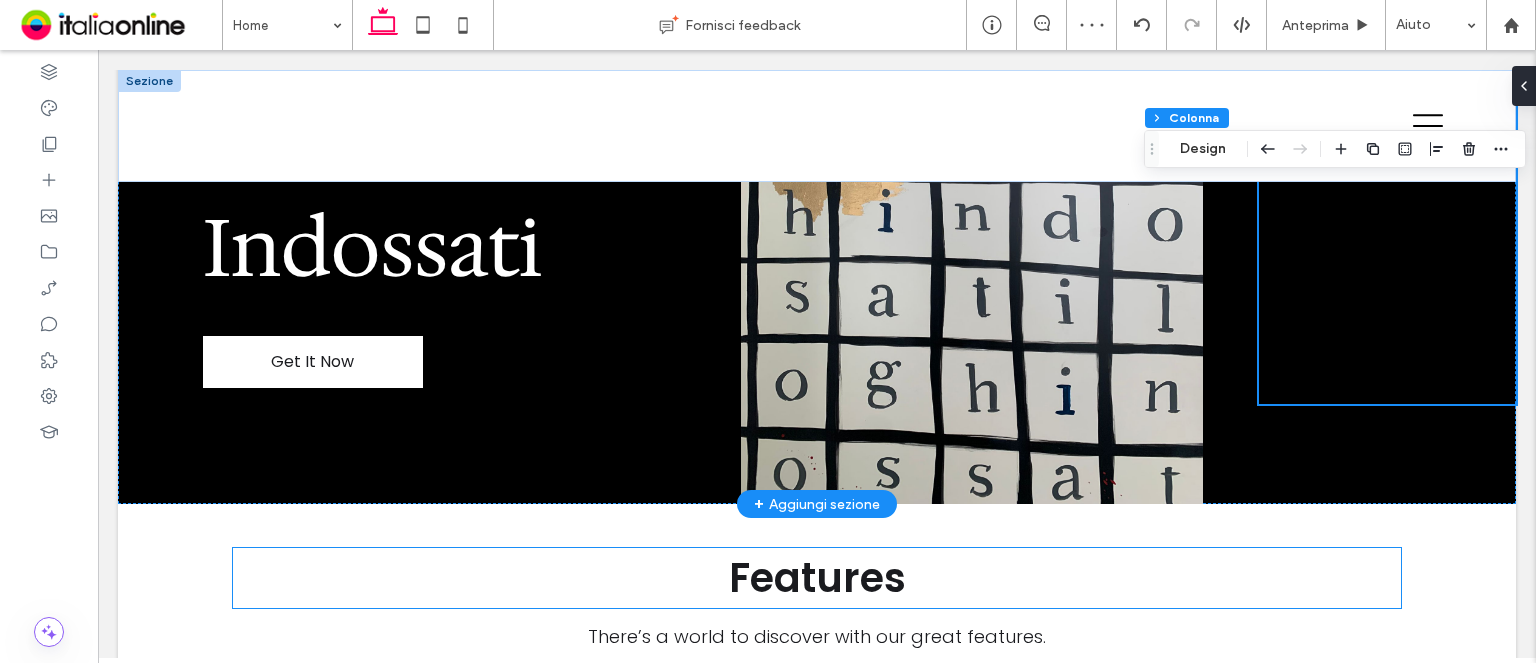 scroll, scrollTop: 0, scrollLeft: 0, axis: both 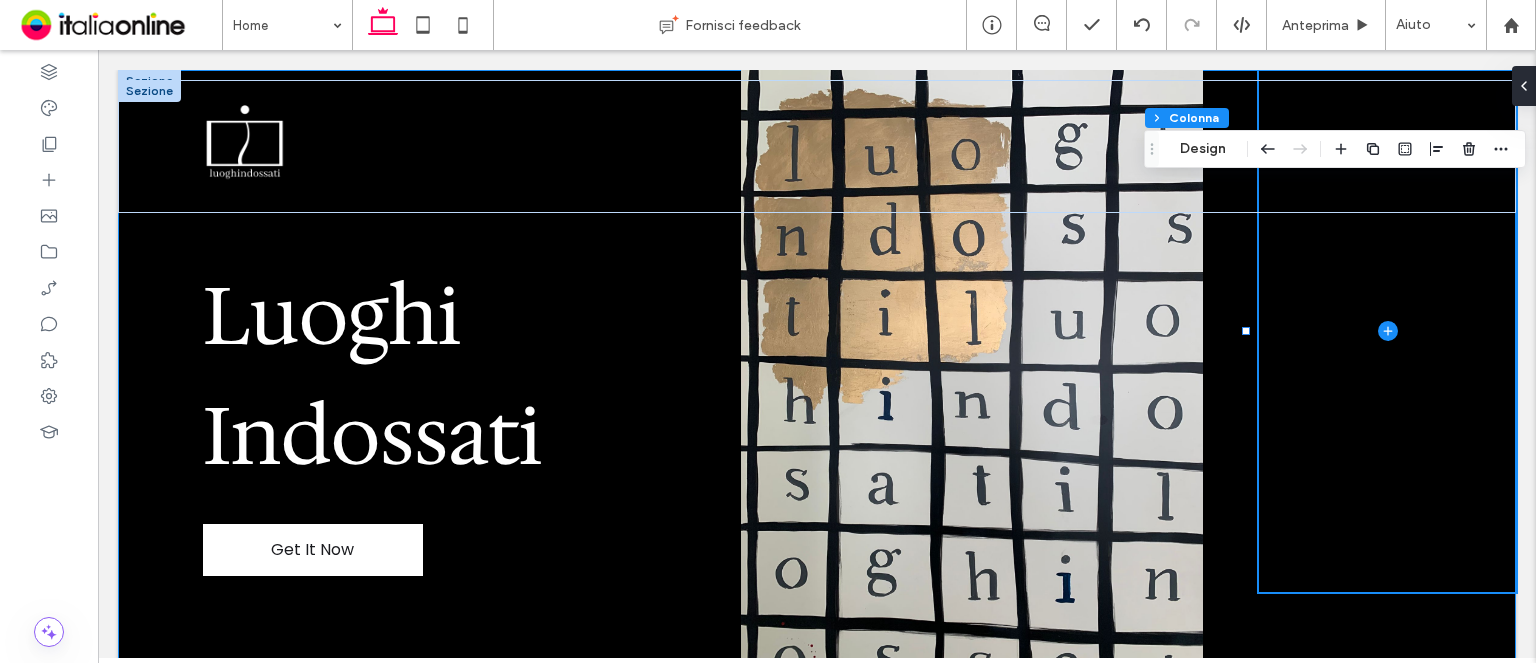 click on "Luoghi Indossati
Get It Now" at bounding box center (817, 381) 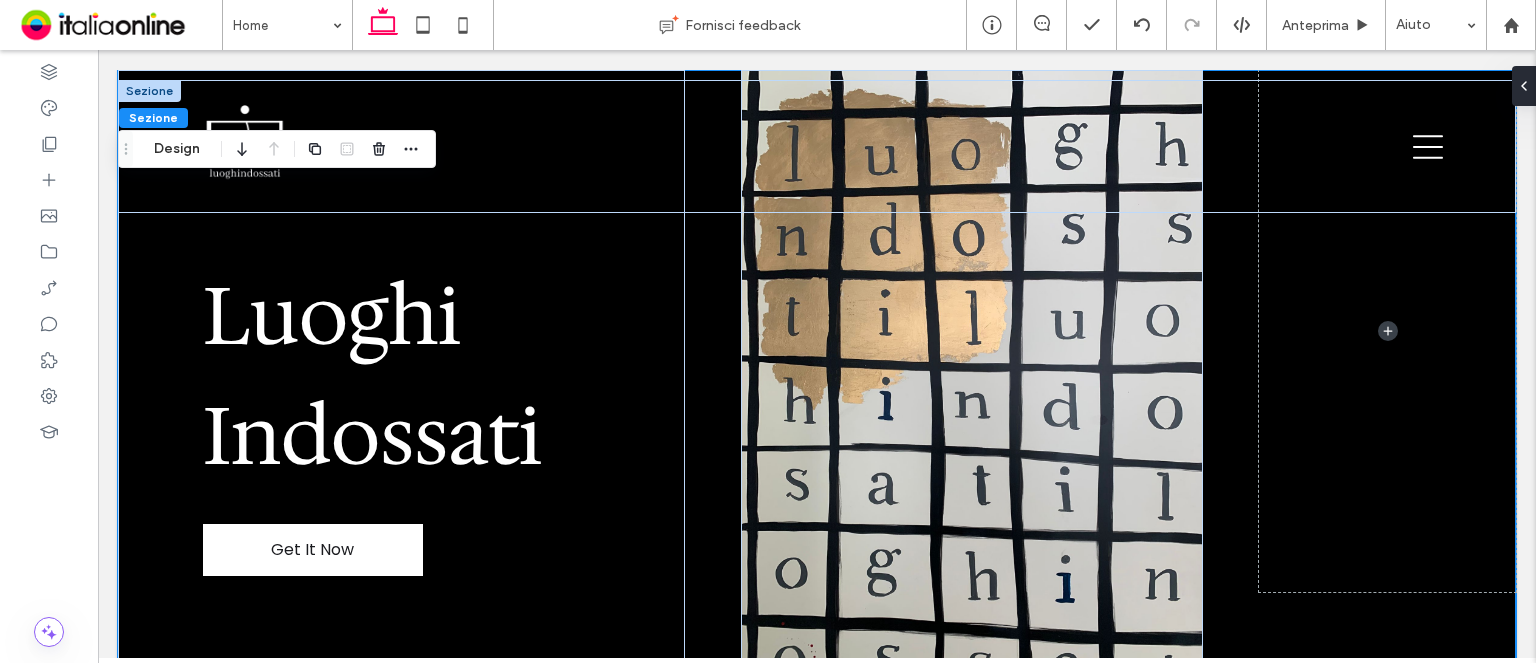 click on "Luoghi Indossati
Get It Now" at bounding box center [817, 381] 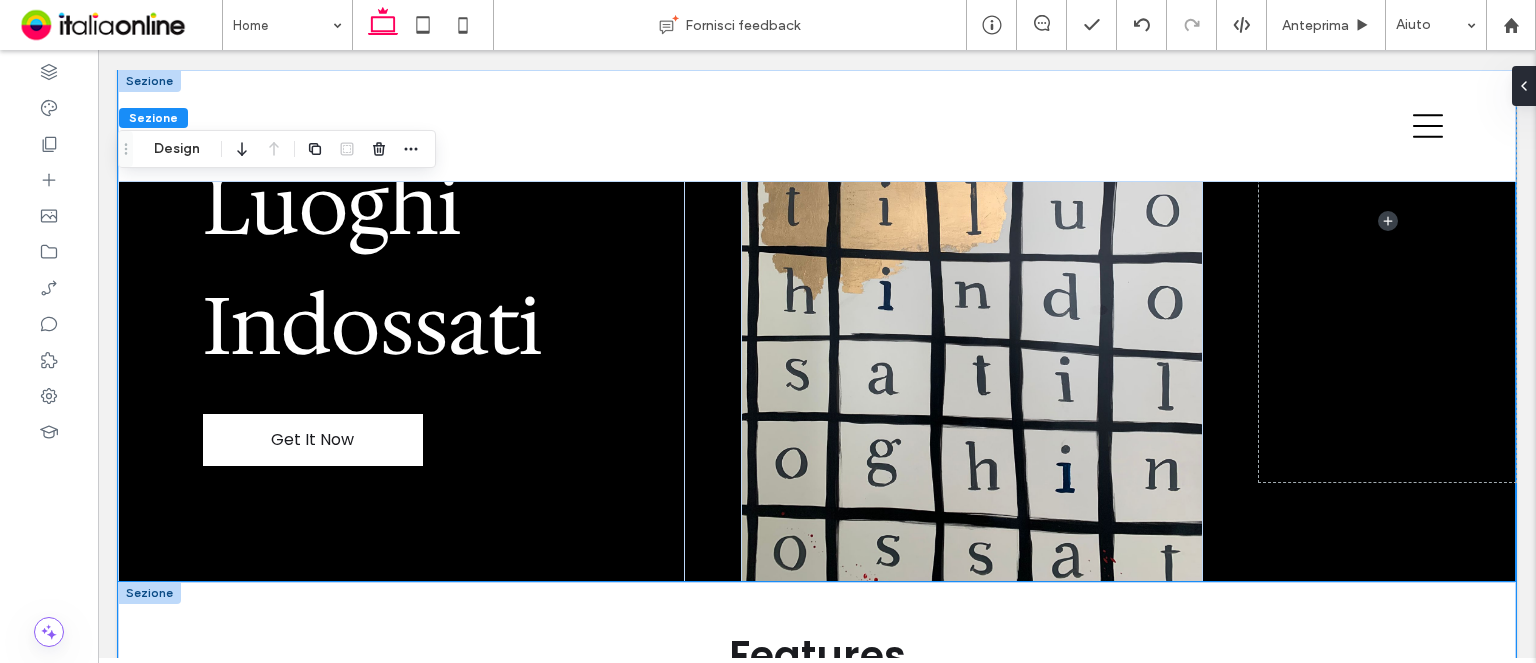 scroll, scrollTop: 200, scrollLeft: 0, axis: vertical 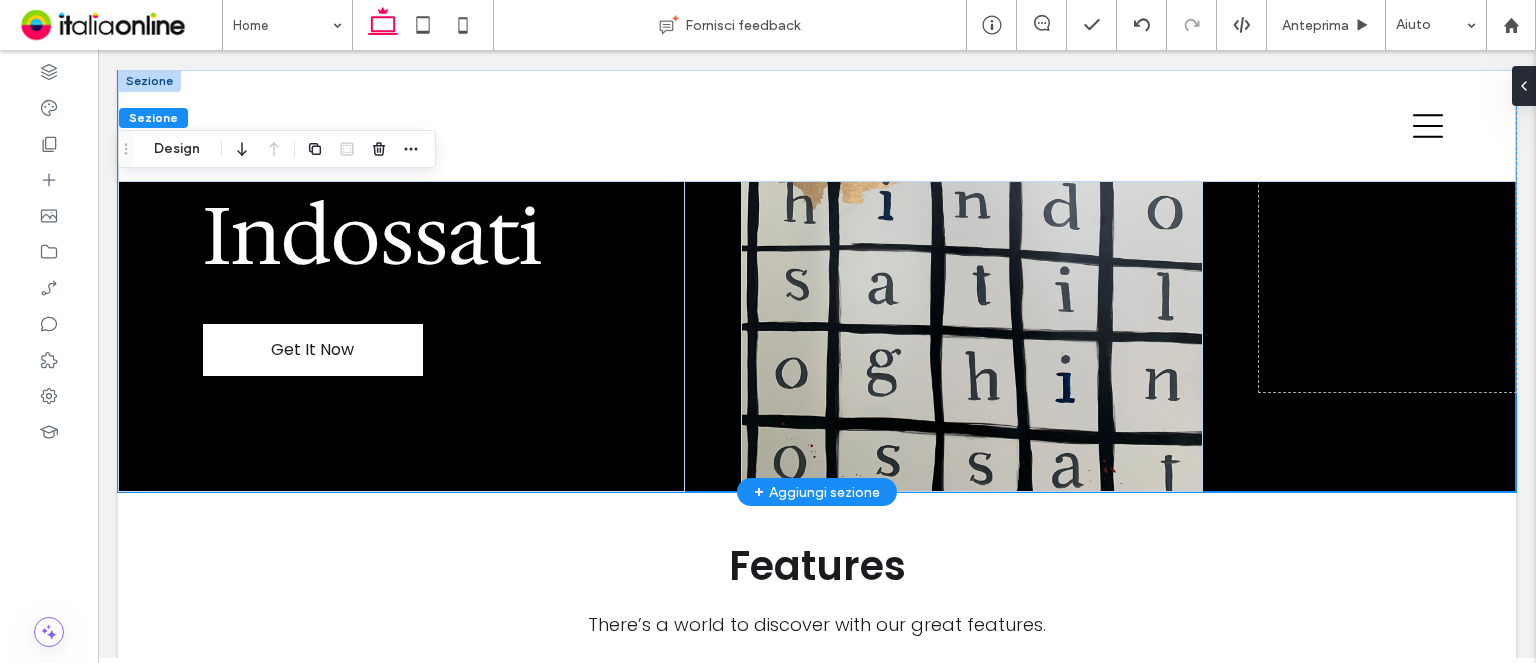 click on "Luoghi Indossati
Get It Now" at bounding box center [817, 181] 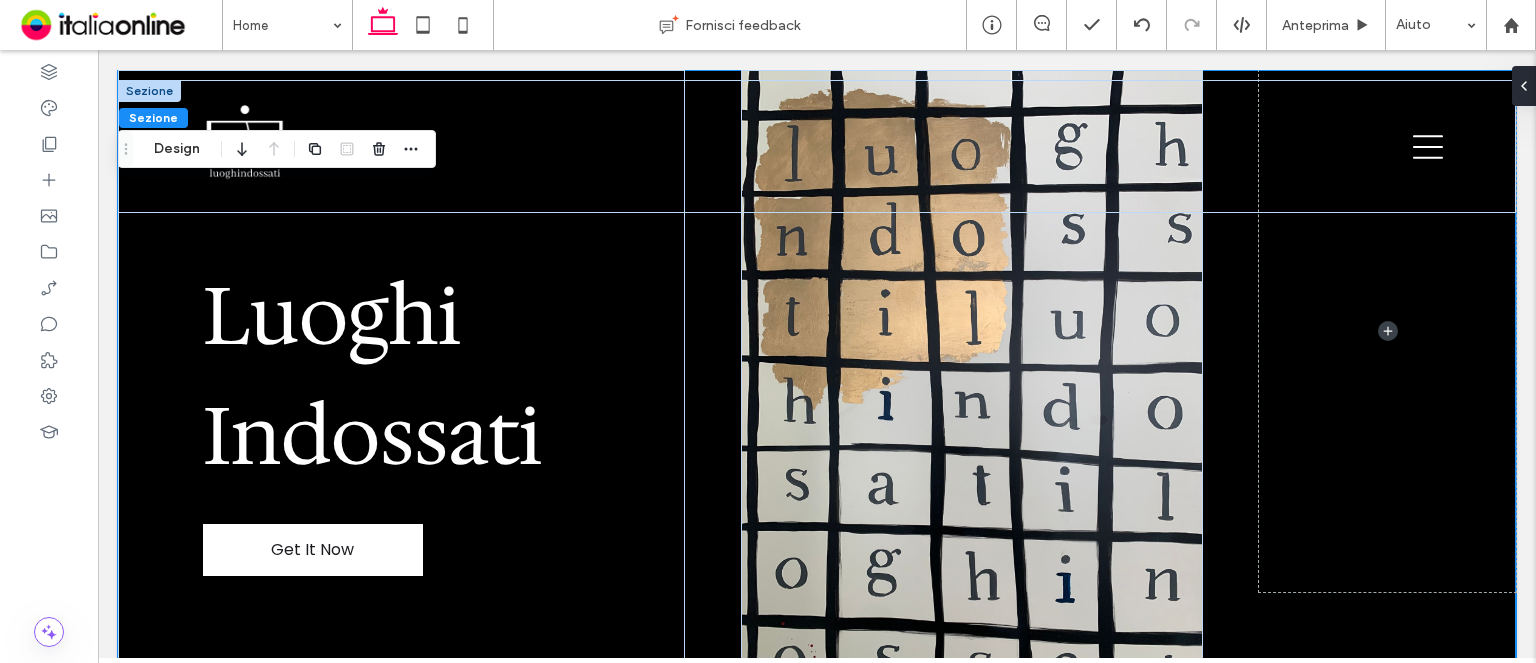 click on "Luoghi Indossati
Get It Now" at bounding box center [817, 381] 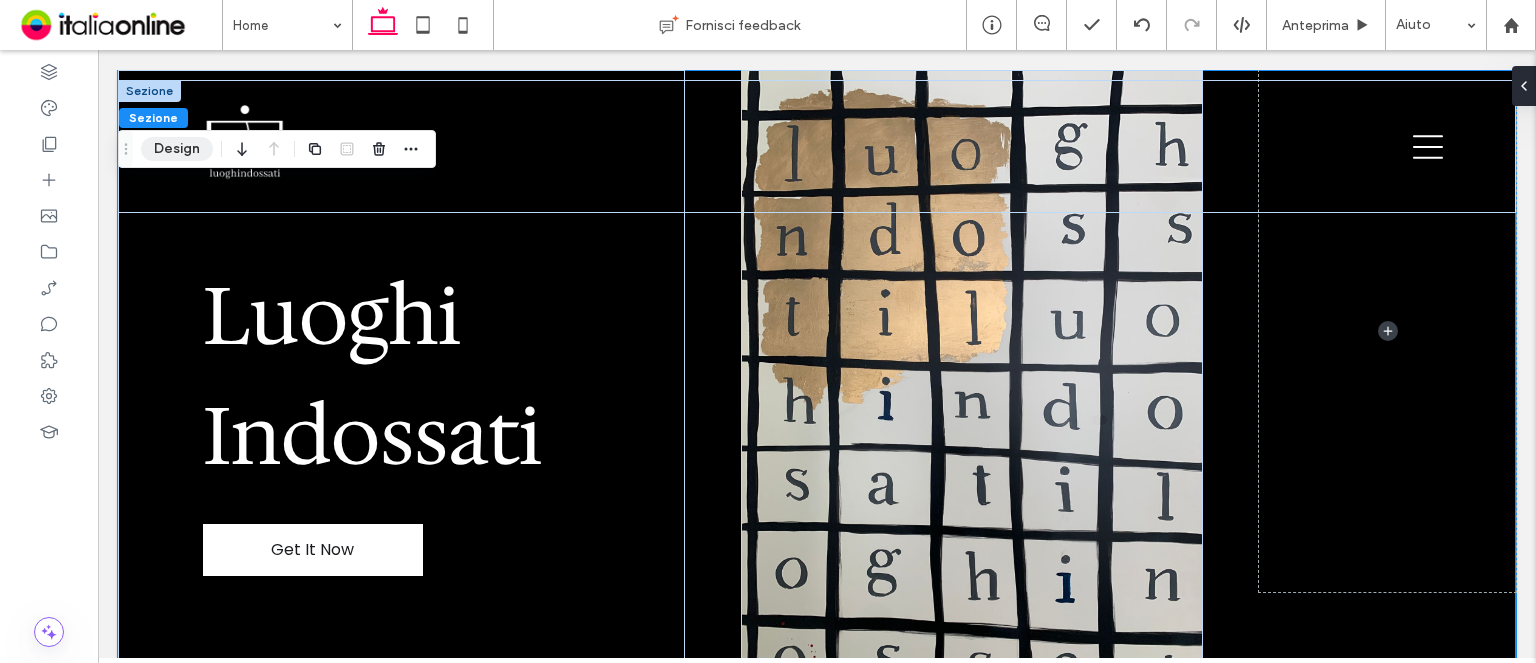 click on "Design" at bounding box center [177, 149] 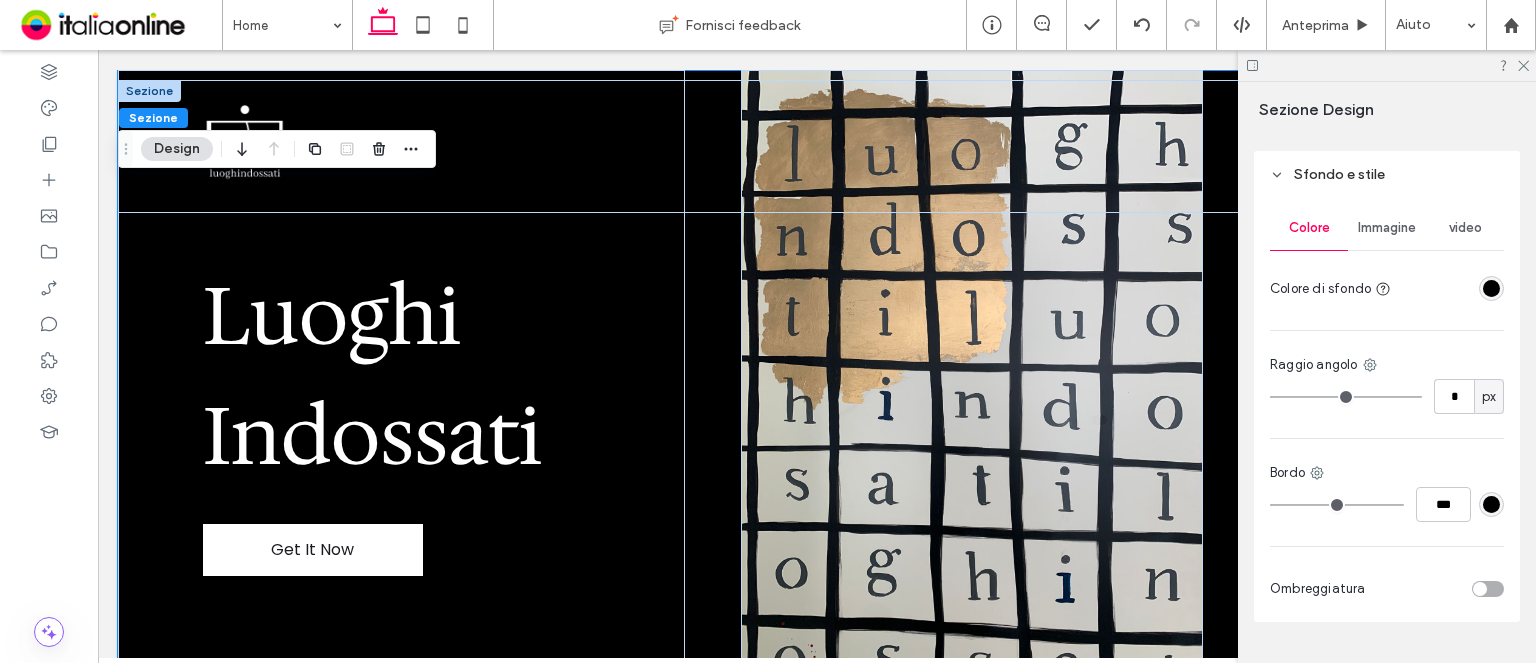scroll, scrollTop: 800, scrollLeft: 0, axis: vertical 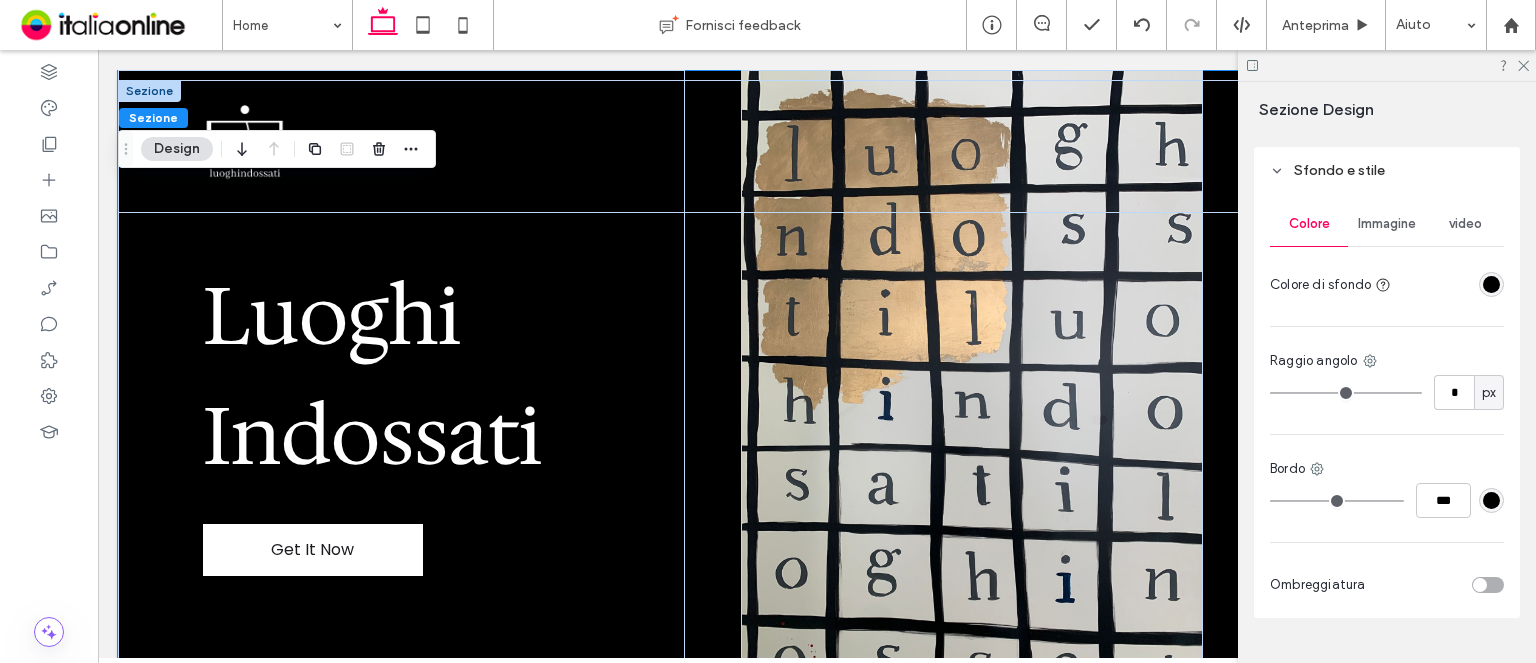 click at bounding box center (1491, 284) 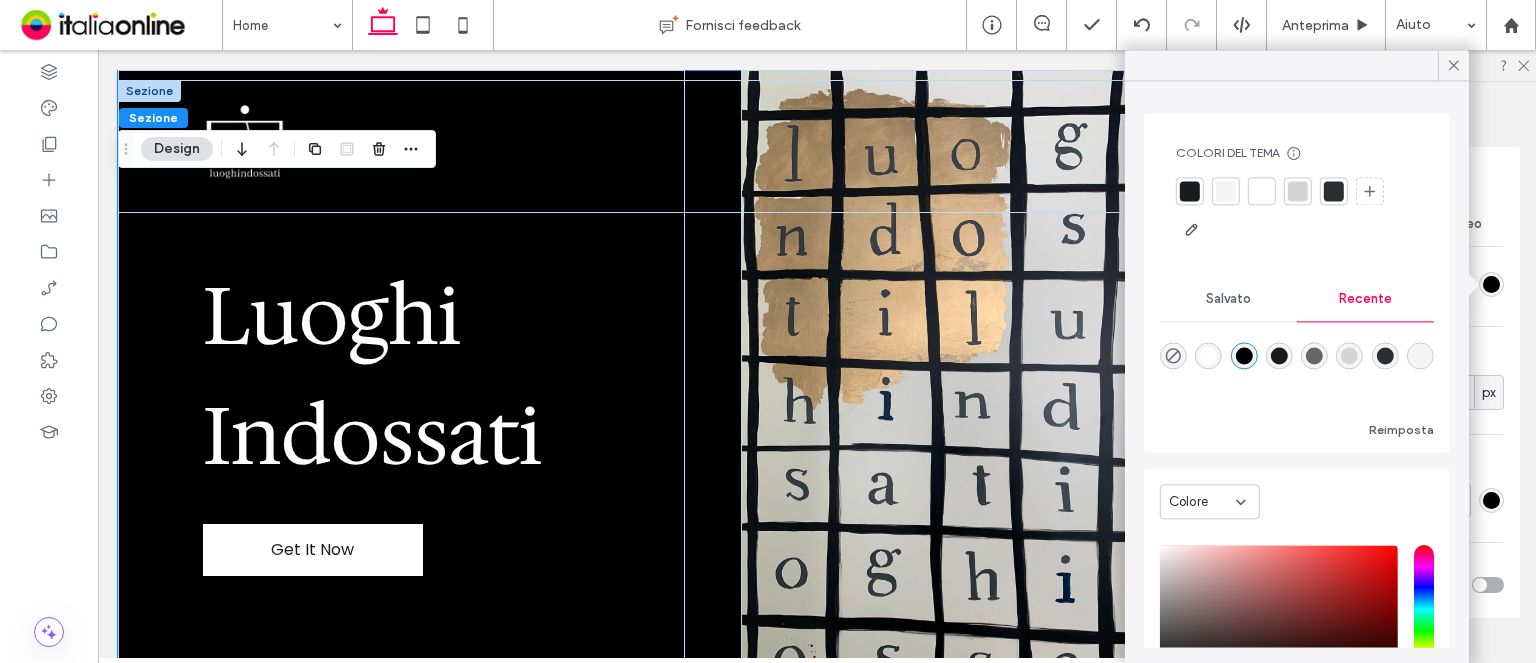 click at bounding box center [1349, 355] 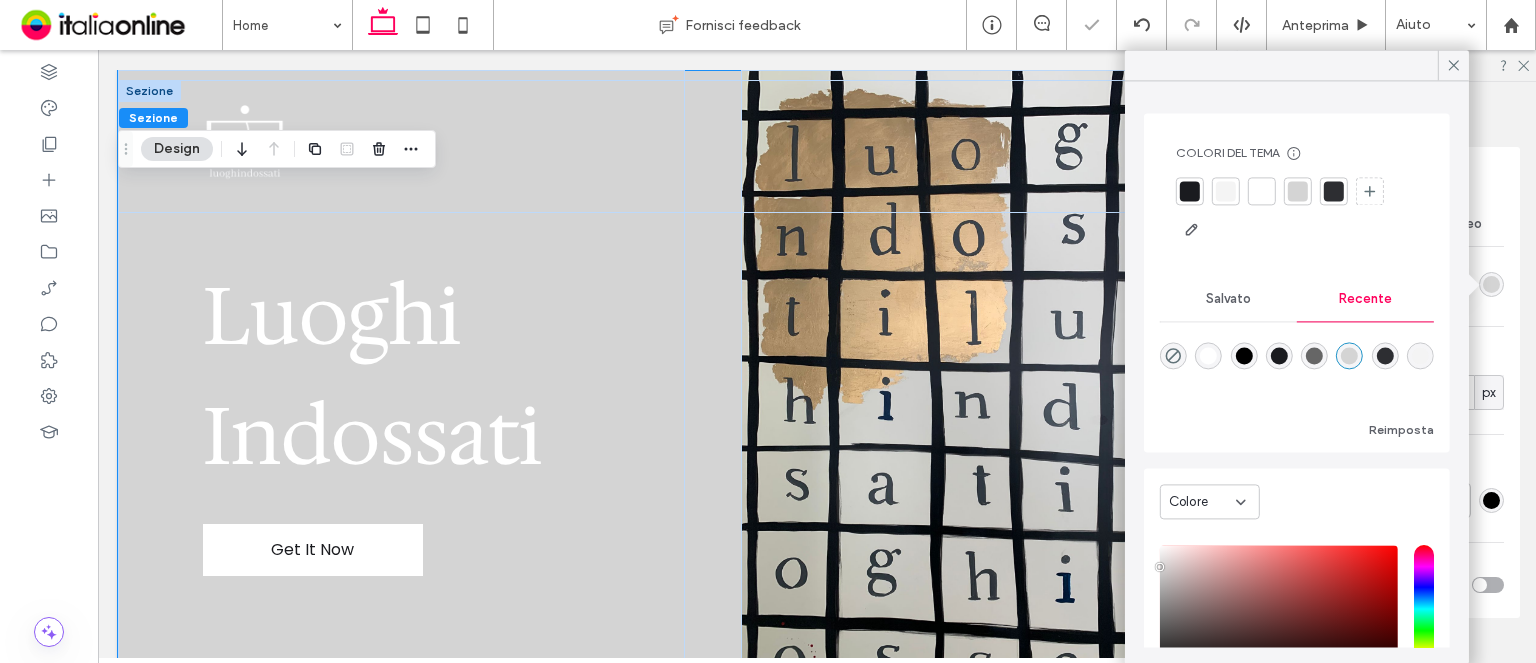click at bounding box center [1243, 355] 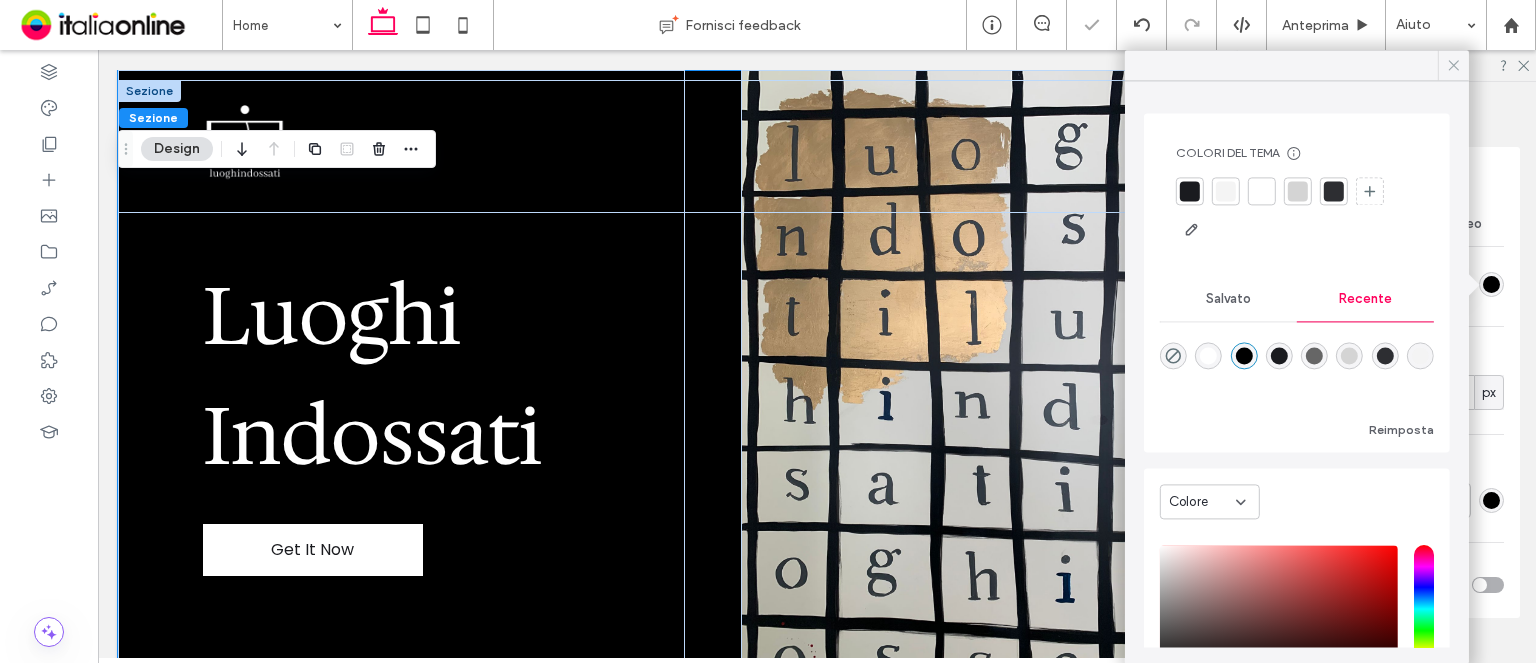 click 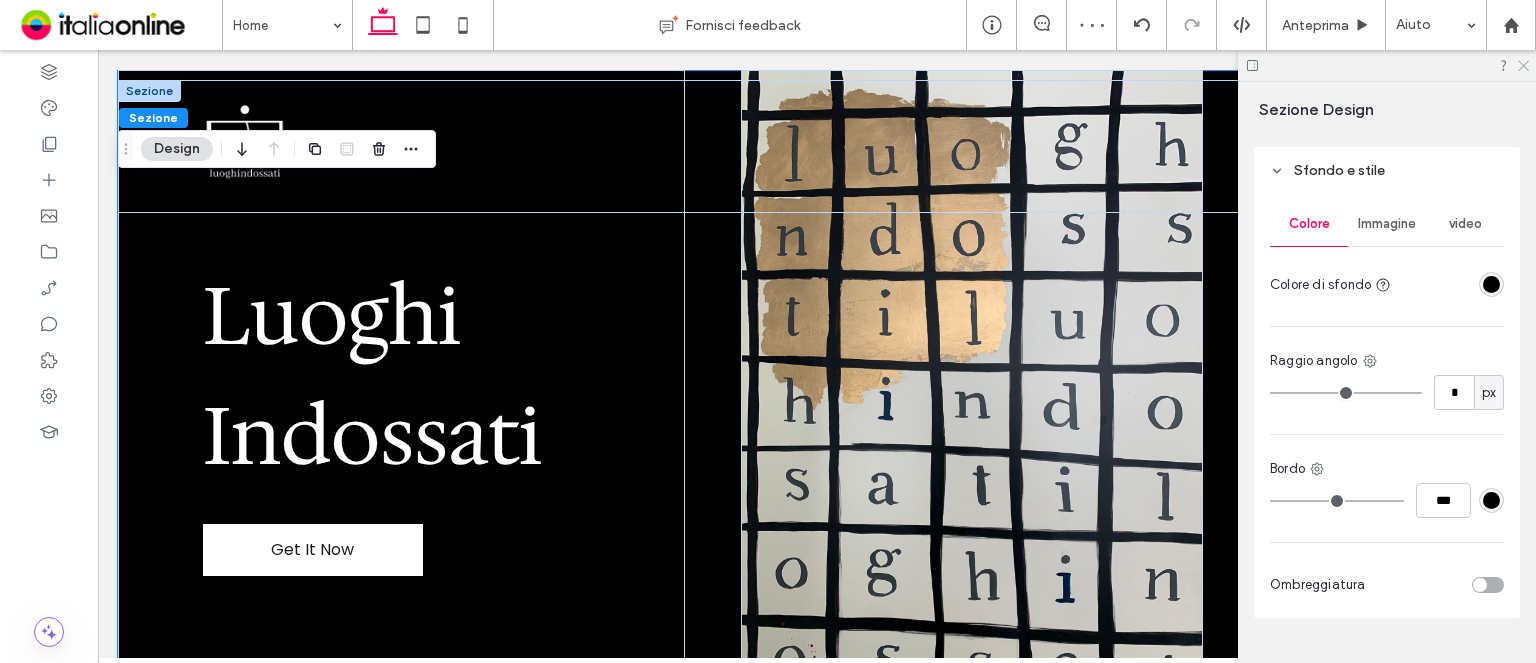 click 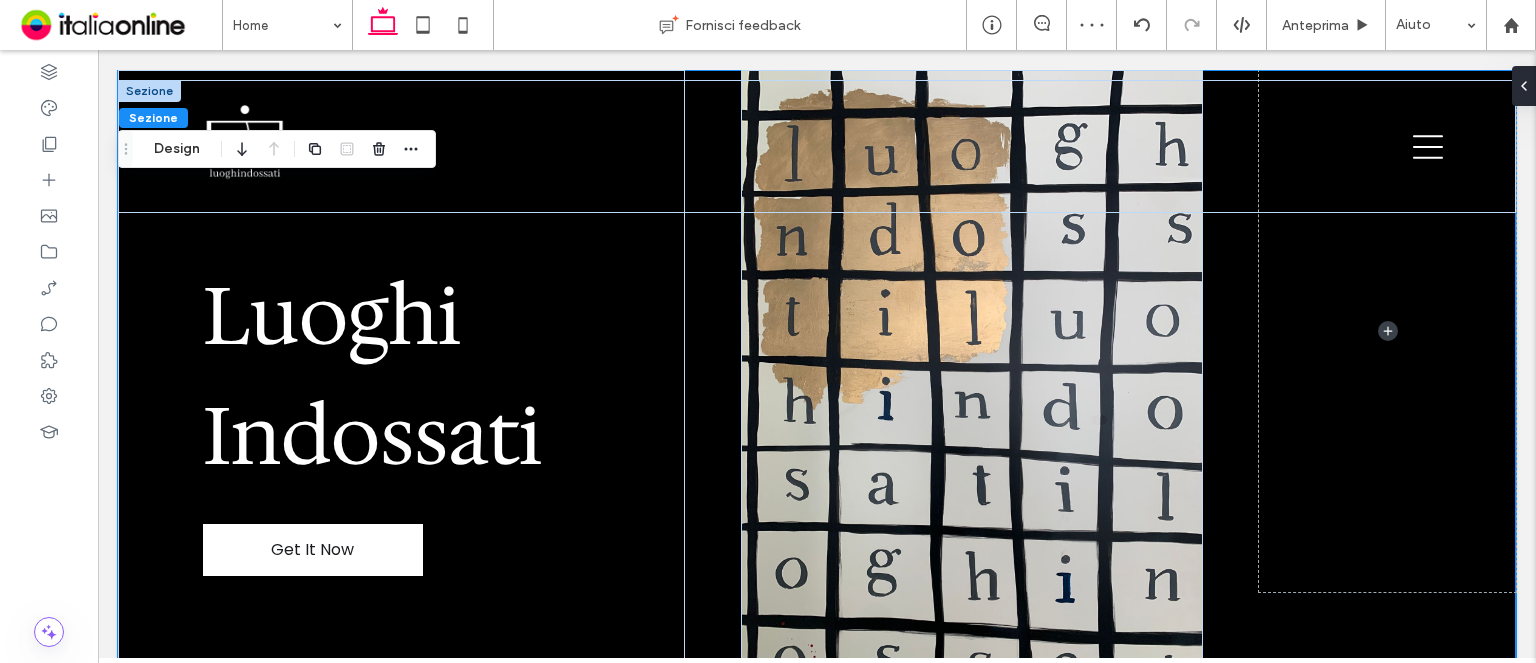 click on "Luoghi Indossati
Get It Now" at bounding box center [817, 381] 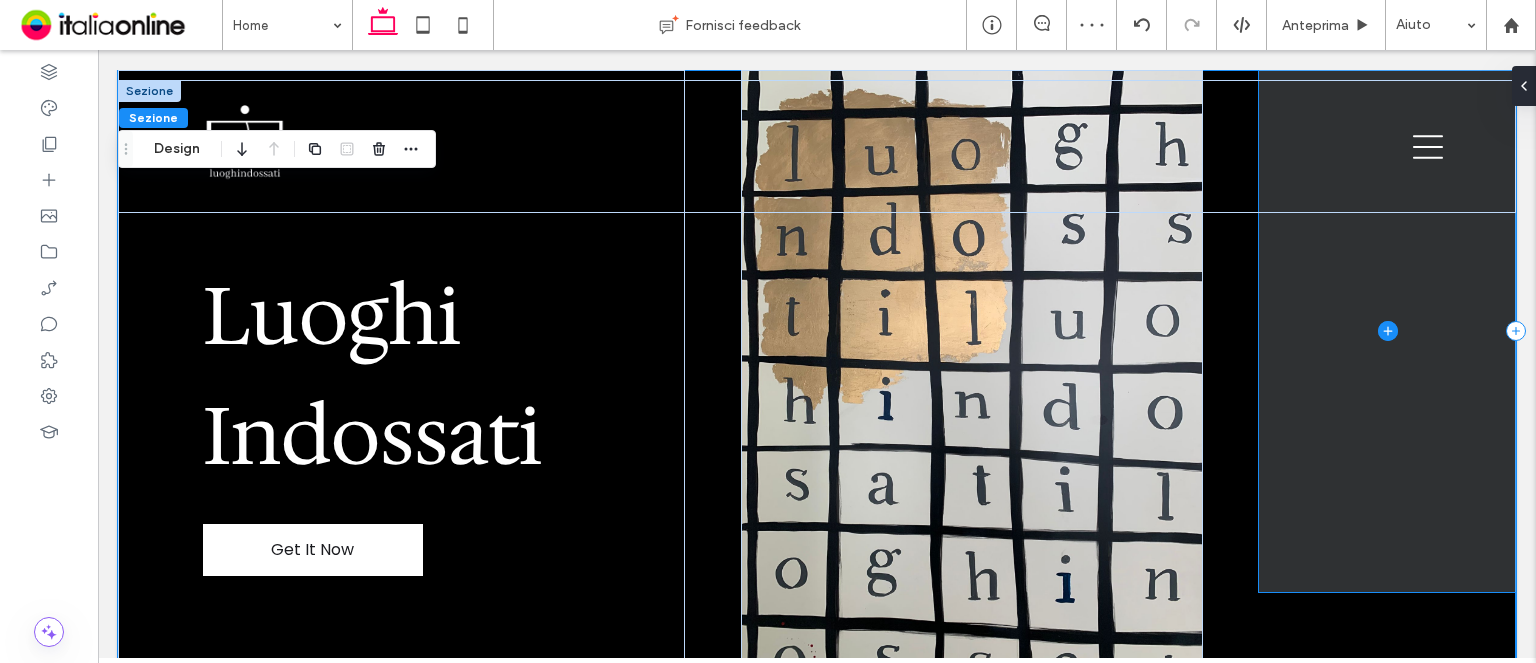 click at bounding box center (1387, 331) 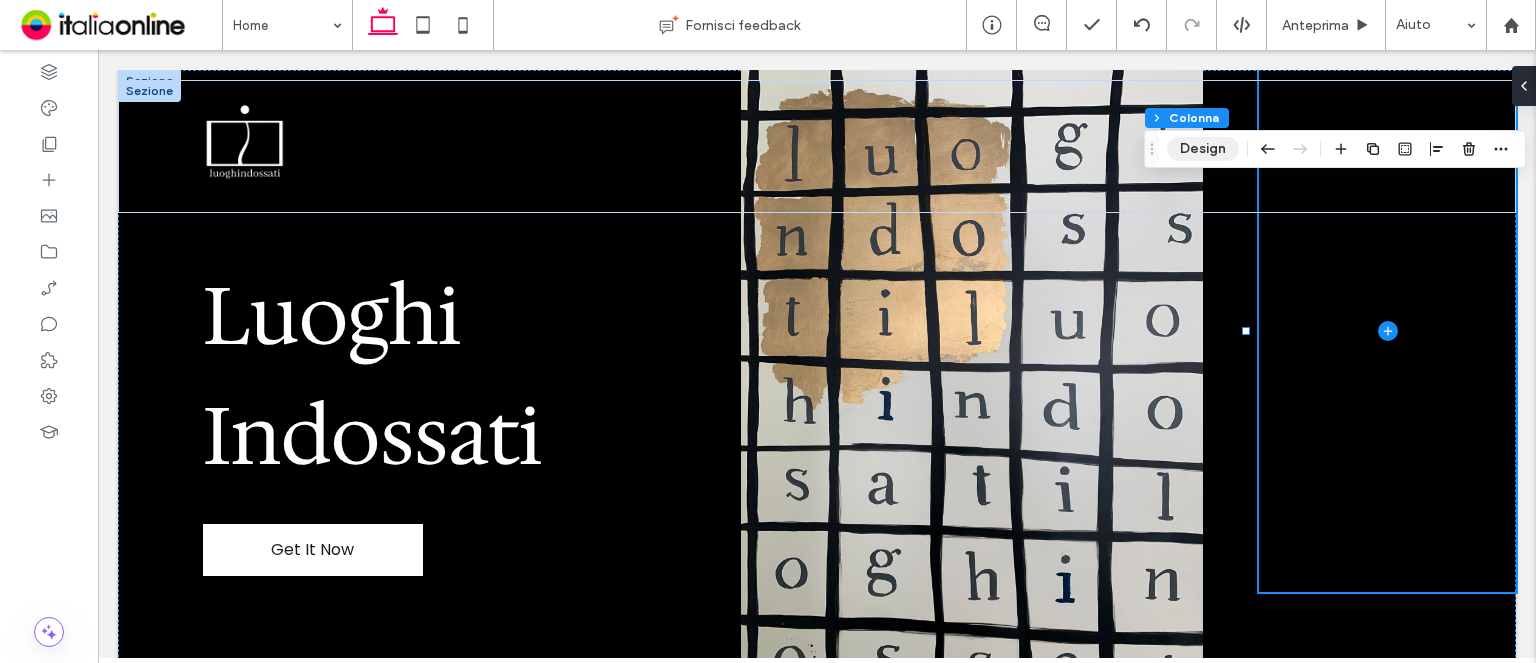 click on "Design" at bounding box center [1203, 149] 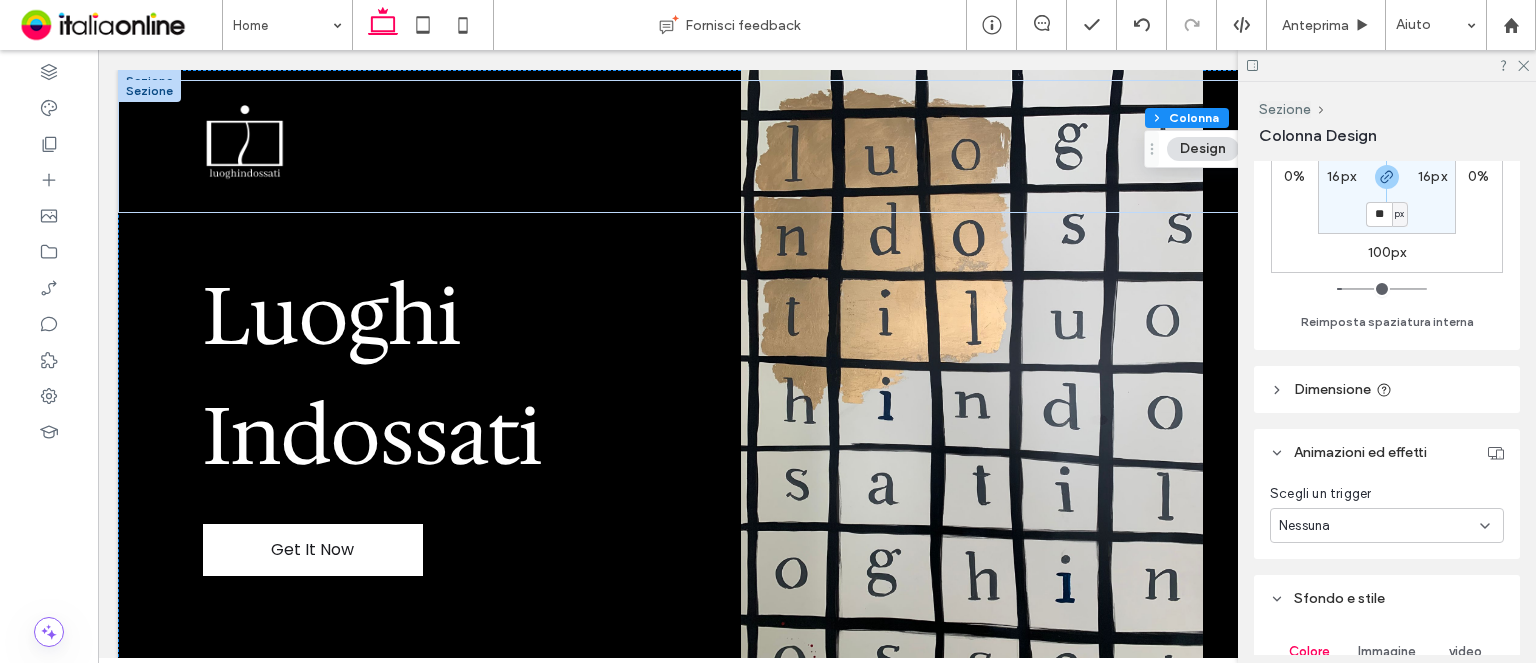 scroll, scrollTop: 900, scrollLeft: 0, axis: vertical 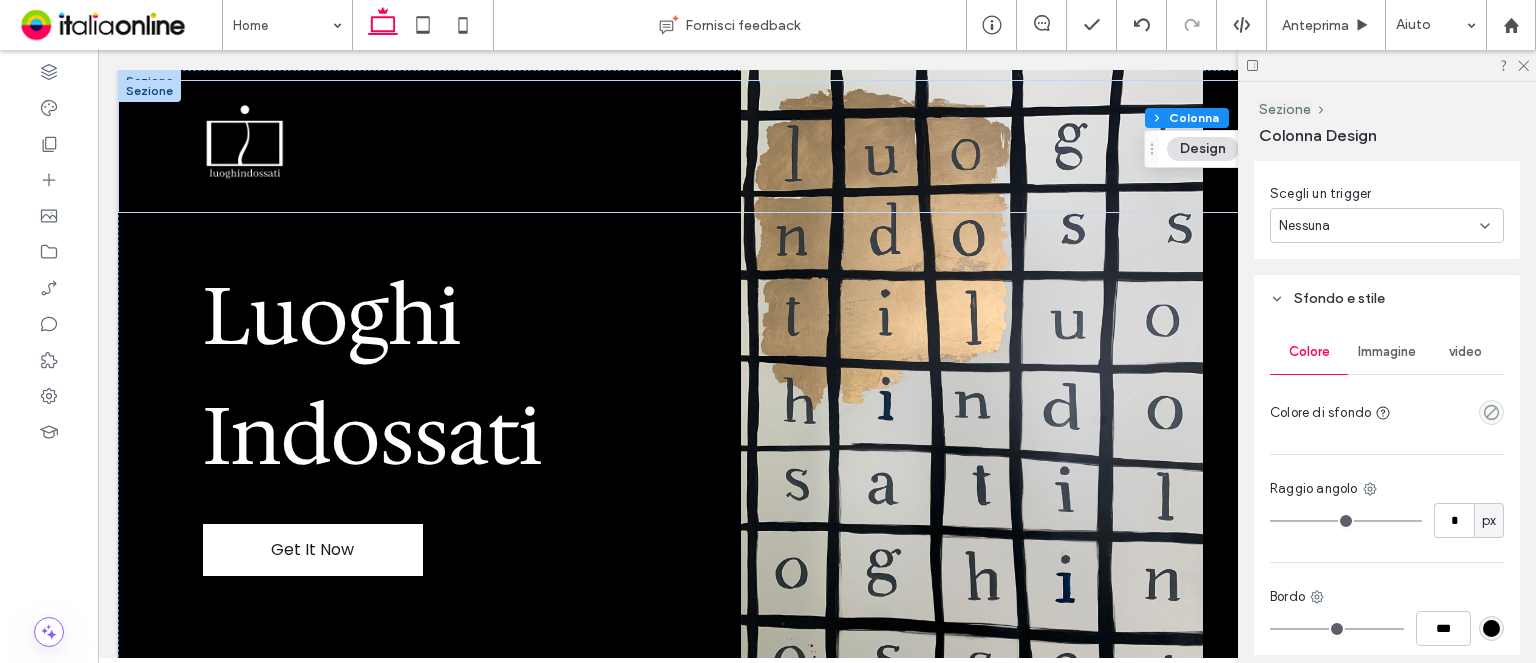 click at bounding box center [1491, 412] 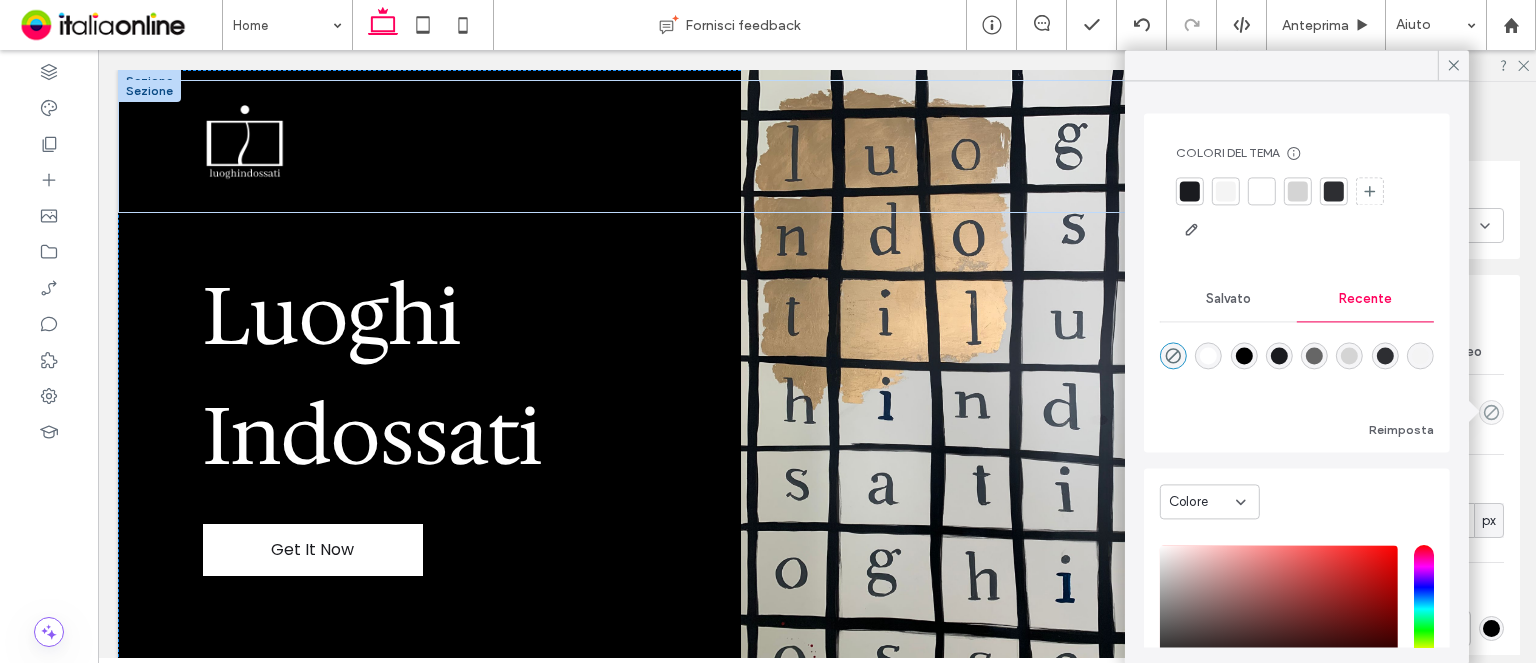 click at bounding box center [1349, 355] 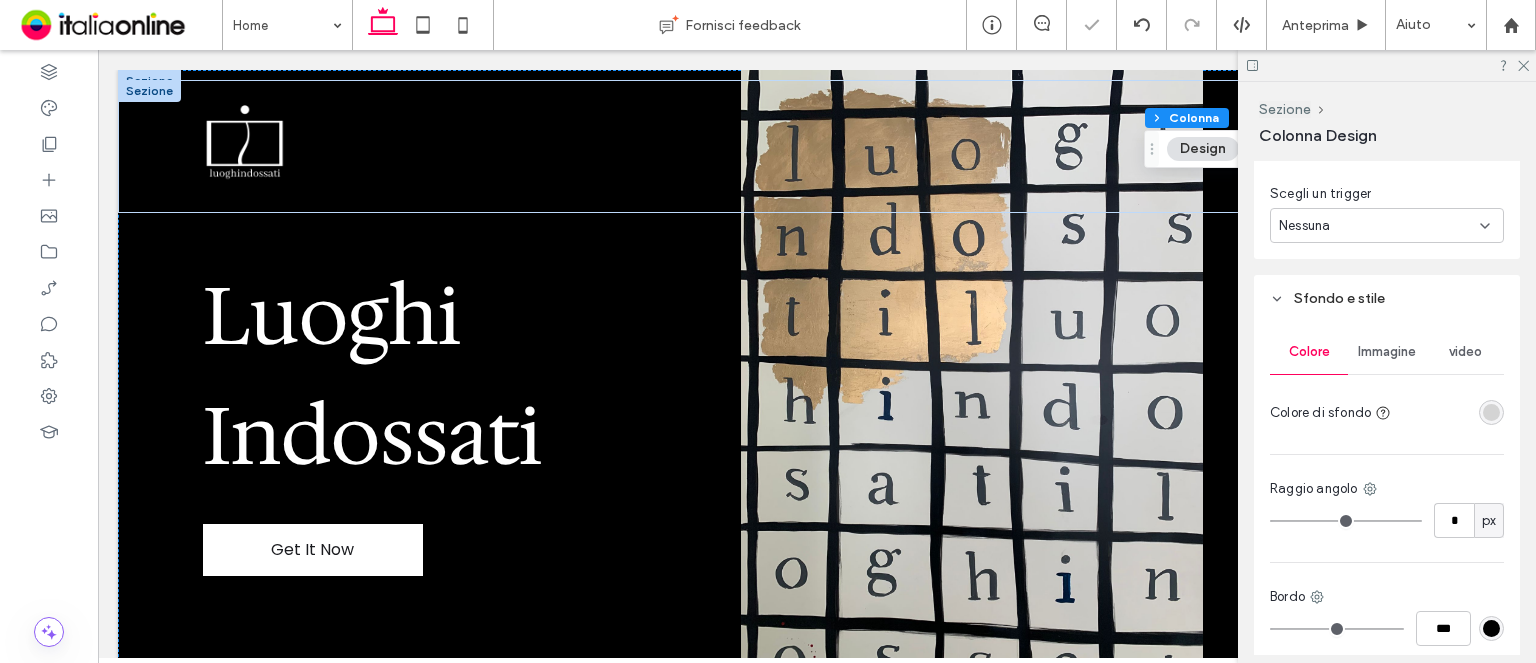 scroll, scrollTop: 898, scrollLeft: 0, axis: vertical 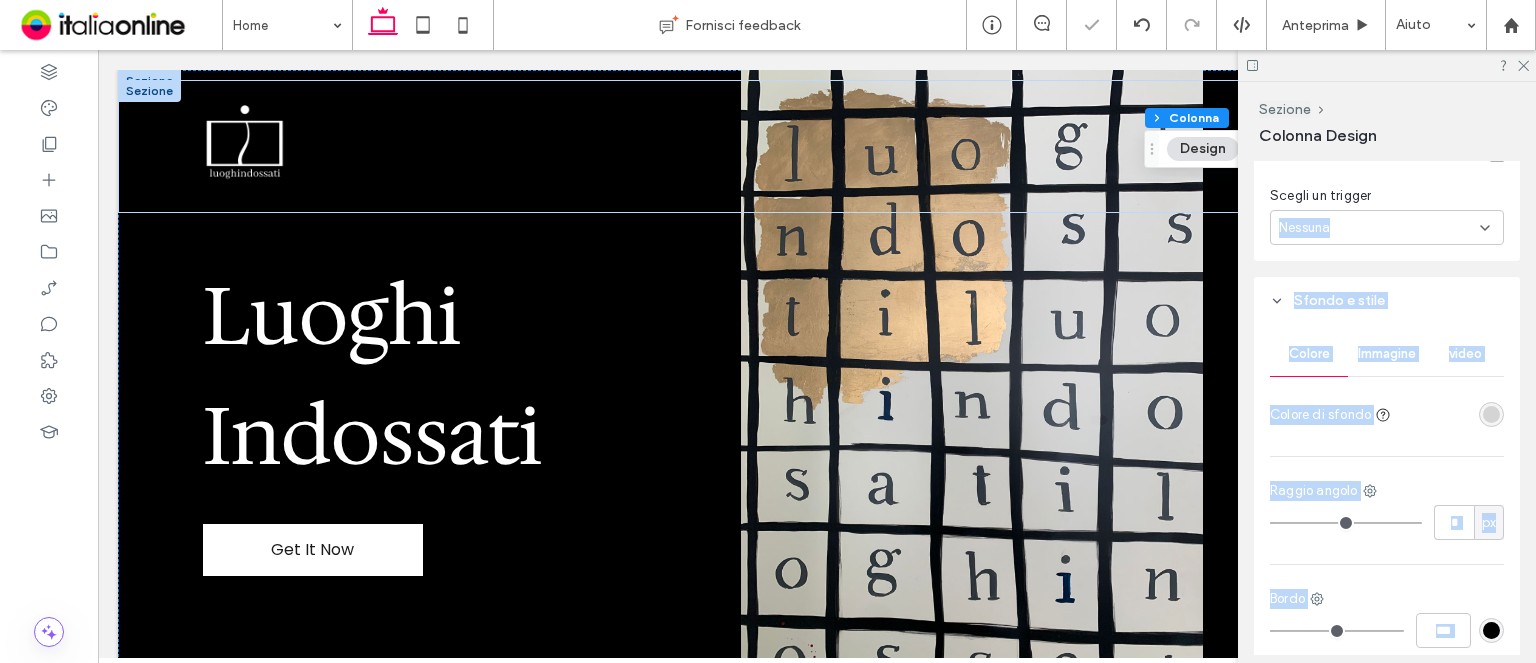 drag, startPoint x: 1304, startPoint y: 73, endPoint x: 1494, endPoint y: 156, distance: 207.33789 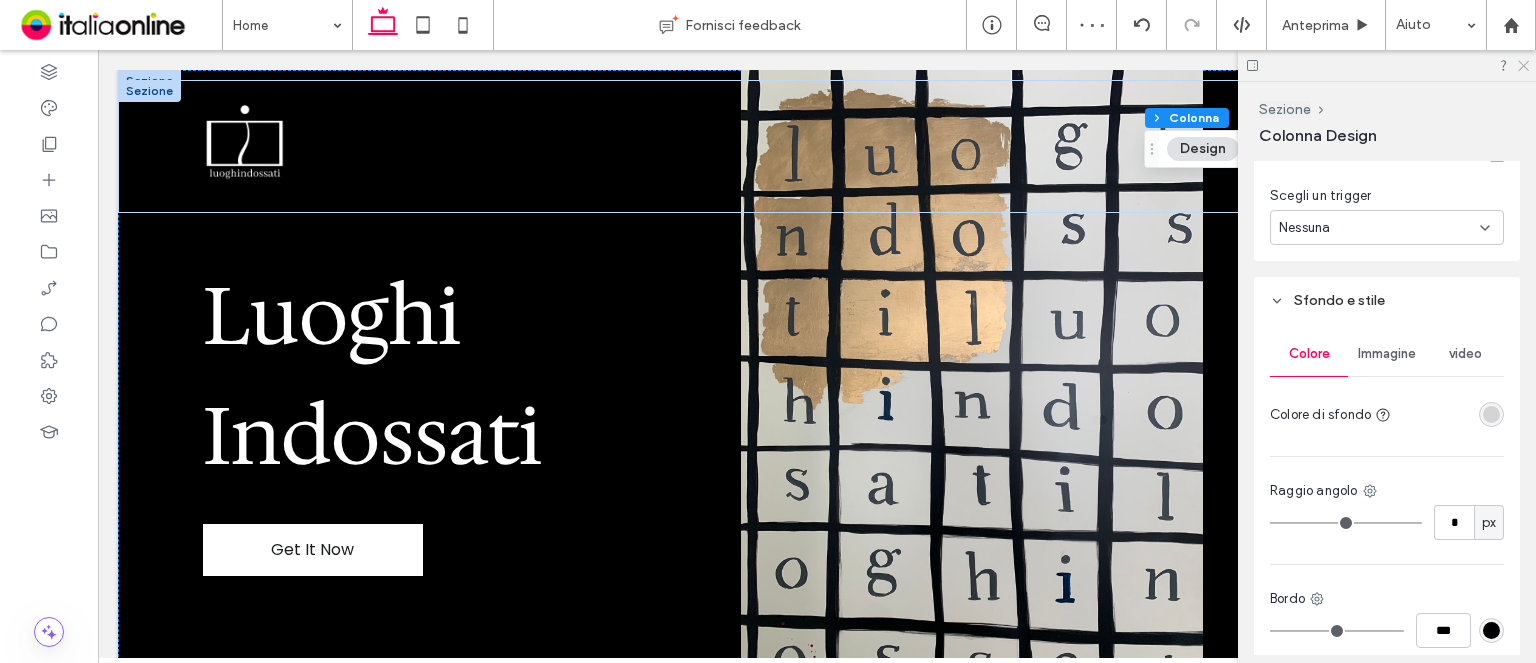 click 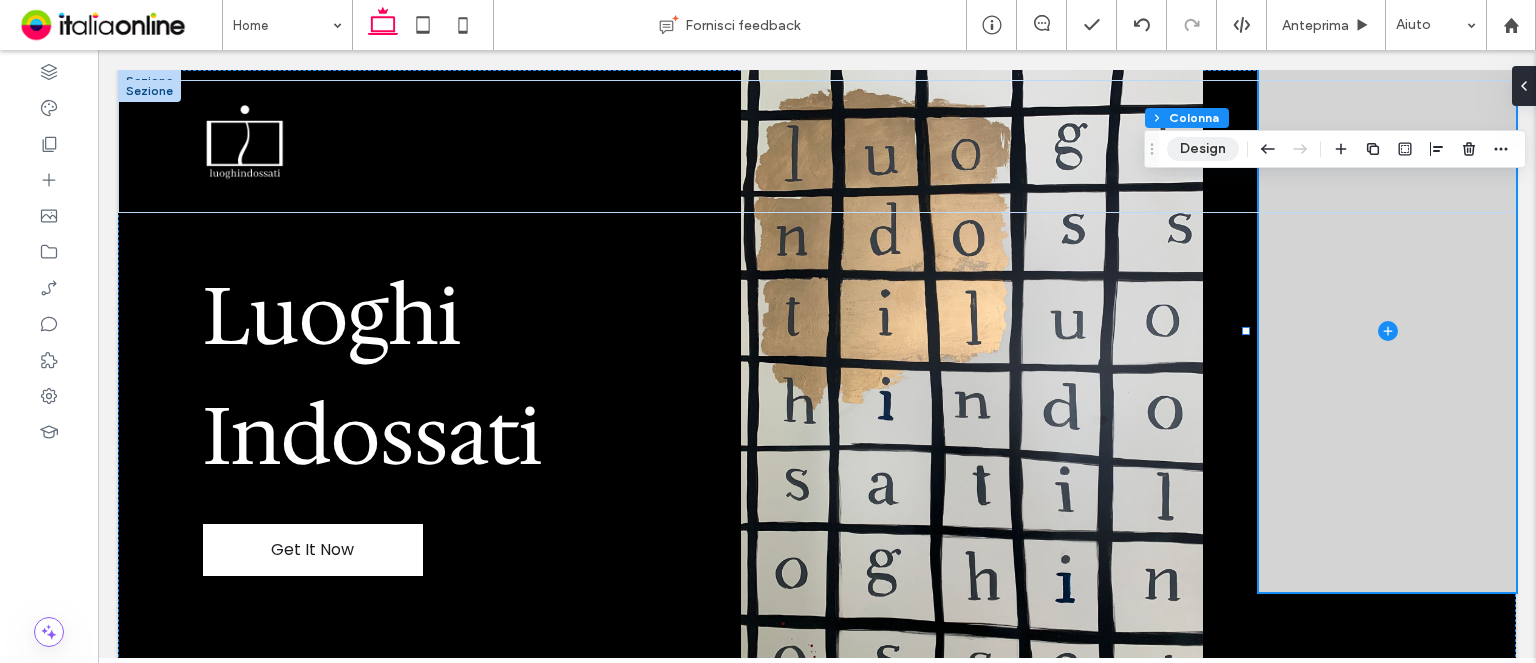 click on "Design" at bounding box center [1203, 149] 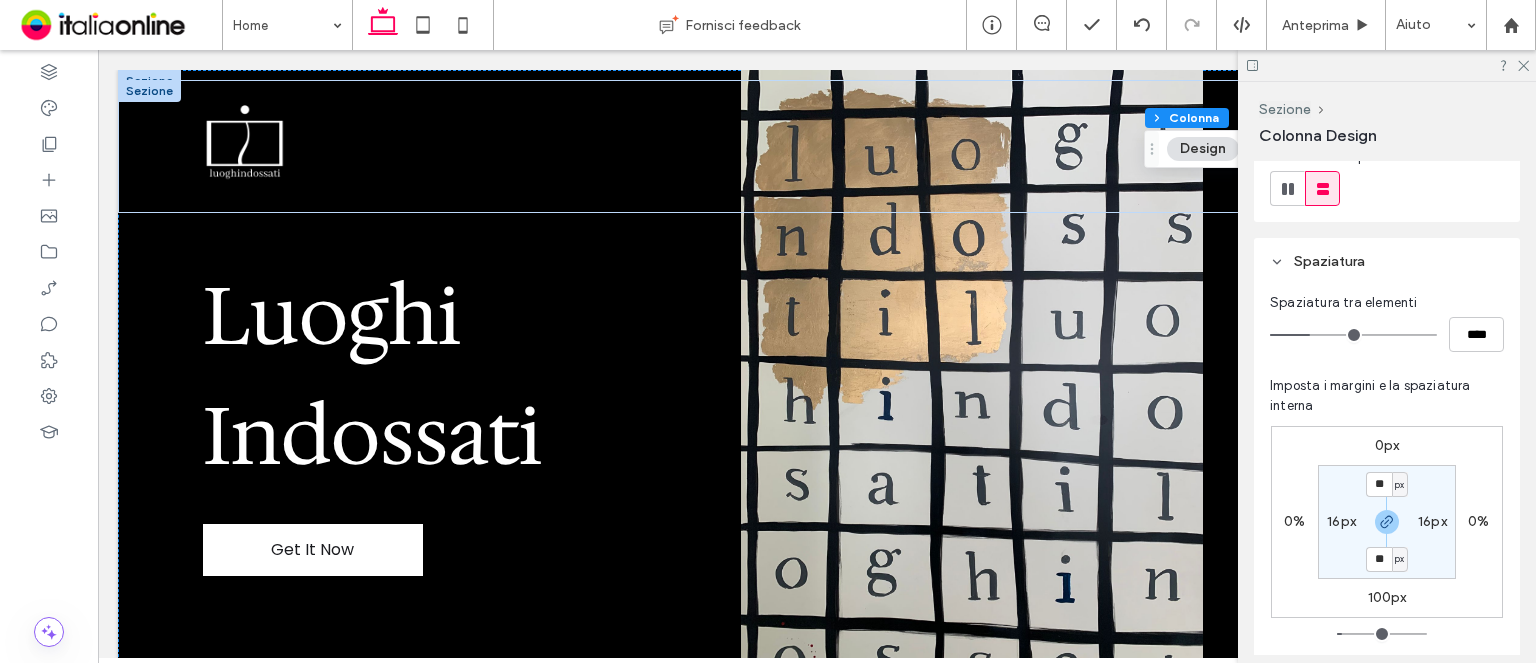 scroll, scrollTop: 368, scrollLeft: 0, axis: vertical 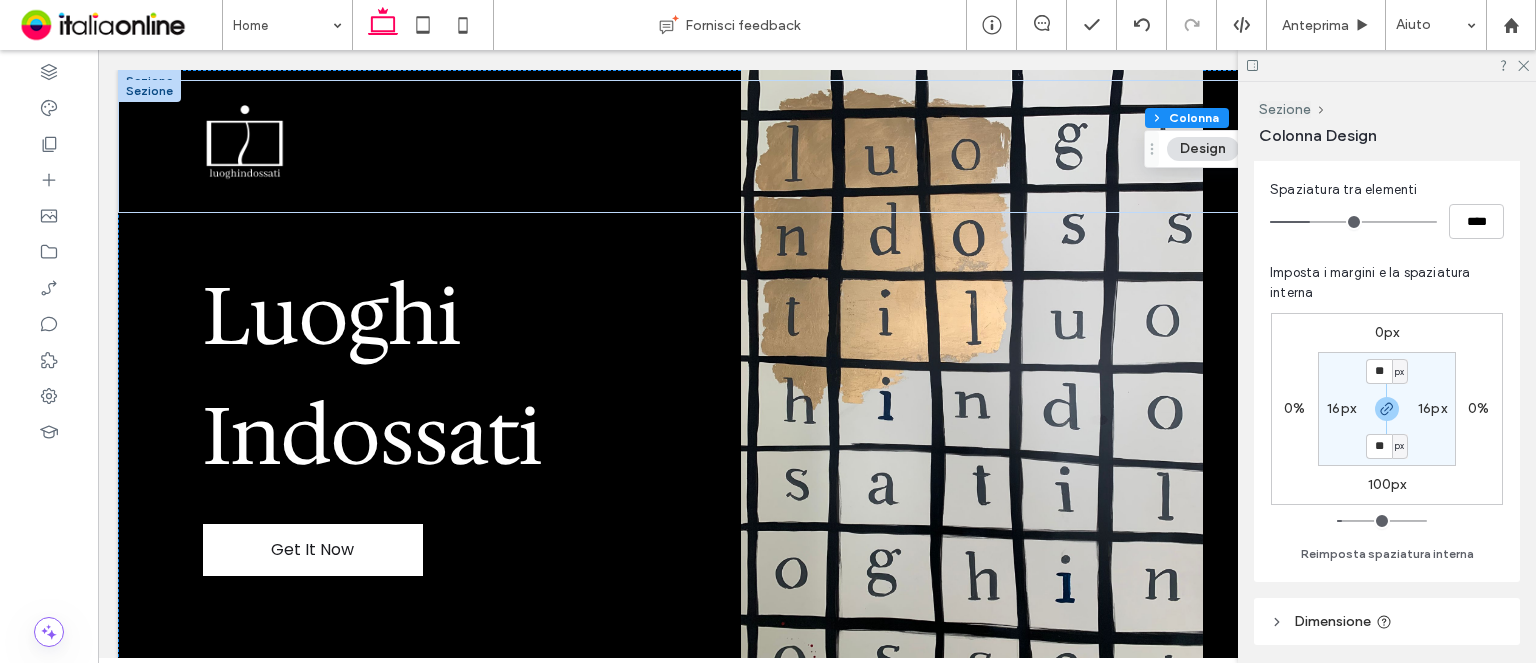 click on "16px" at bounding box center (1341, 408) 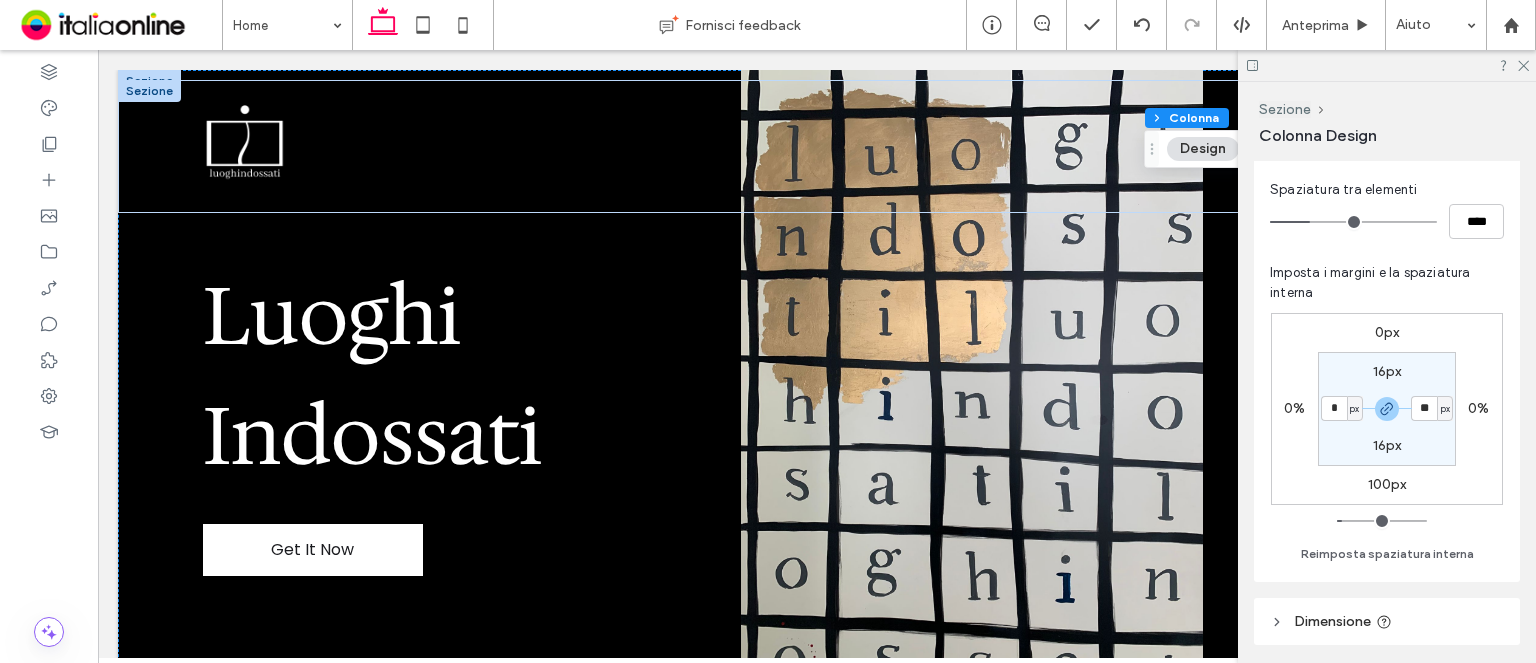 type on "*" 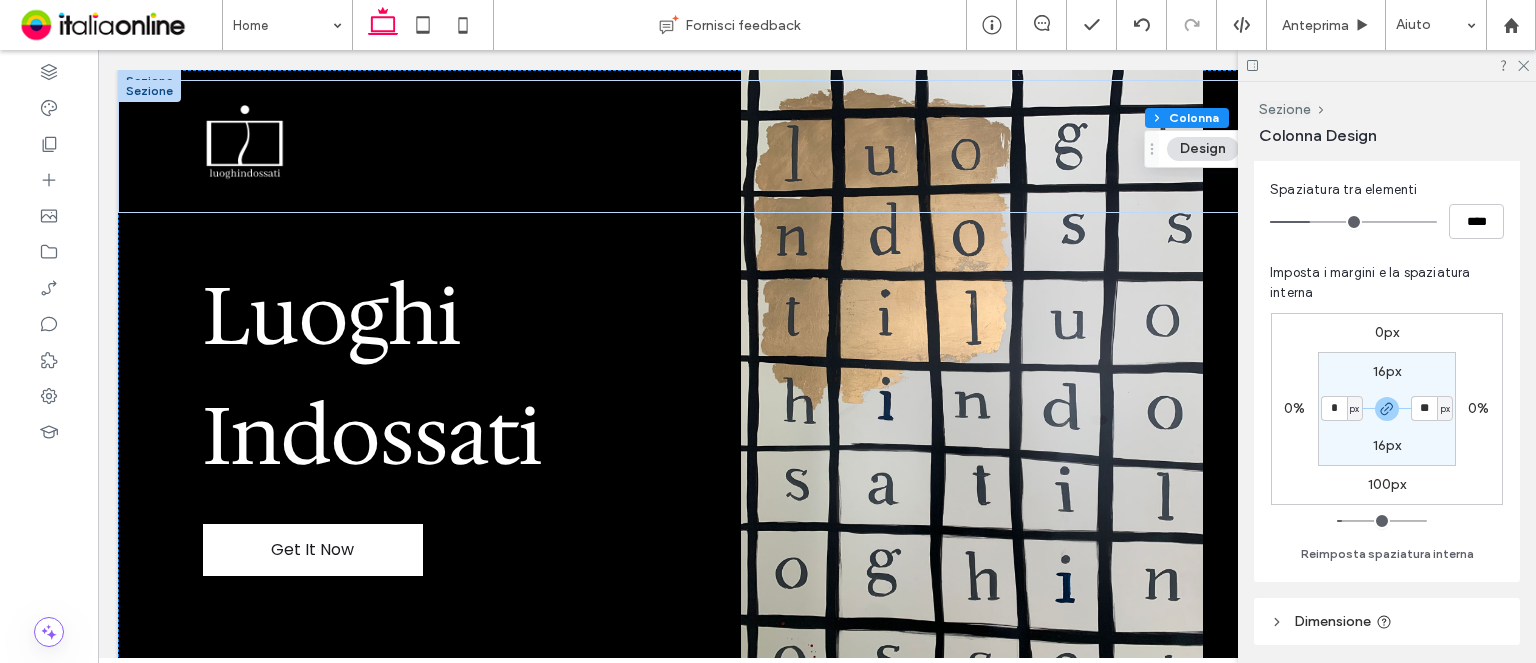 type on "*" 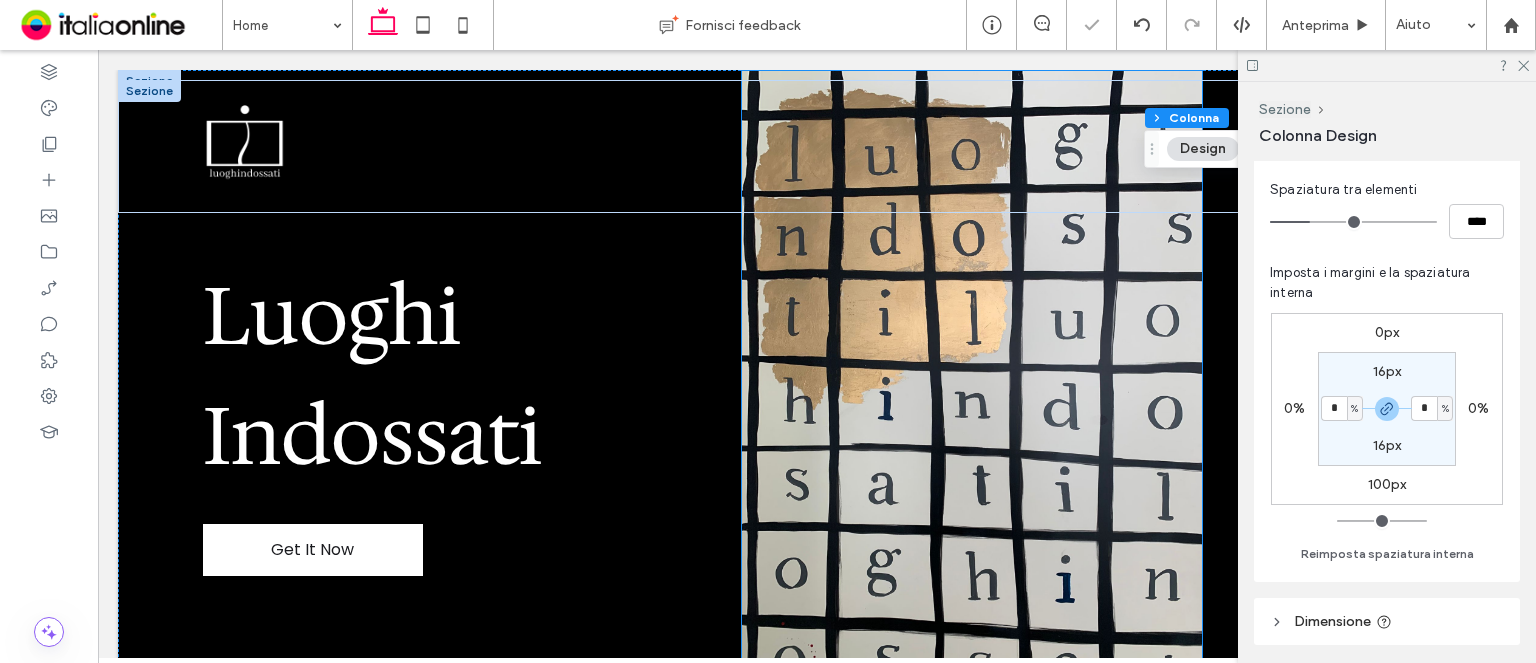 click at bounding box center (972, 381) 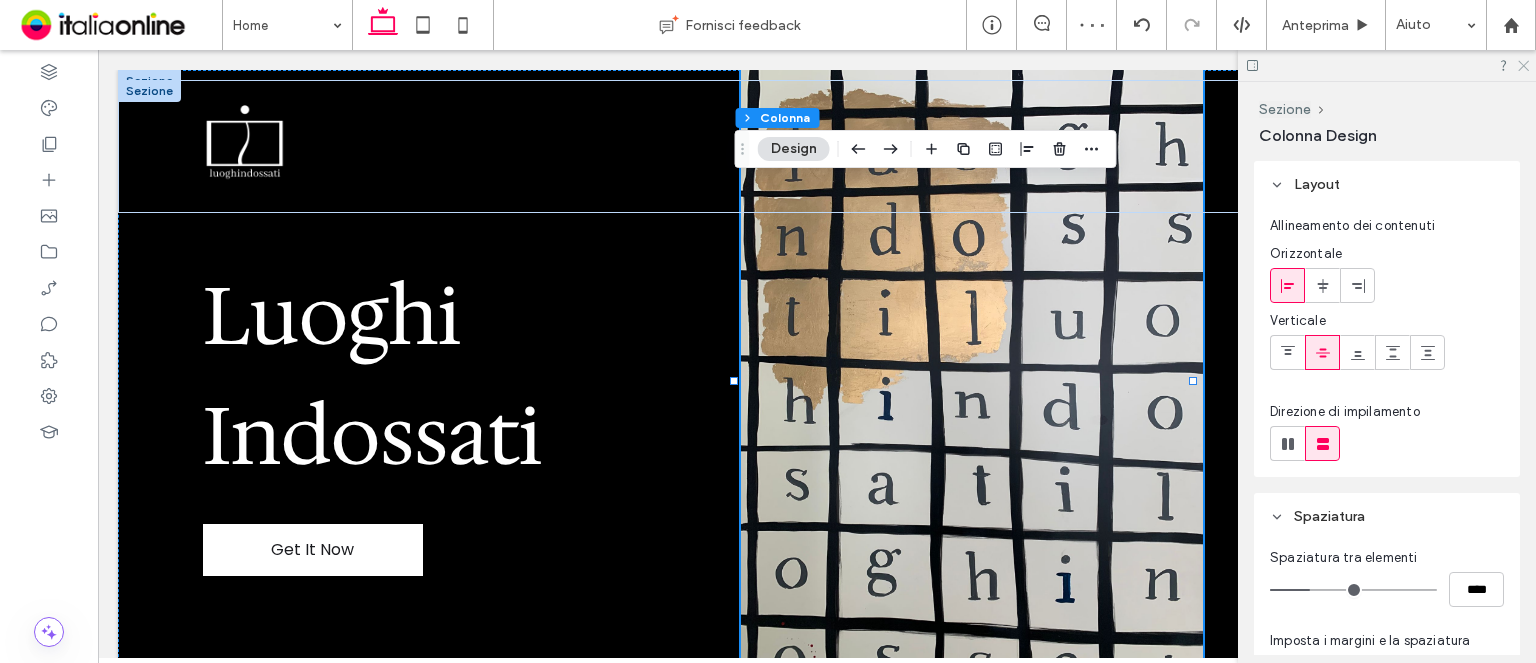click 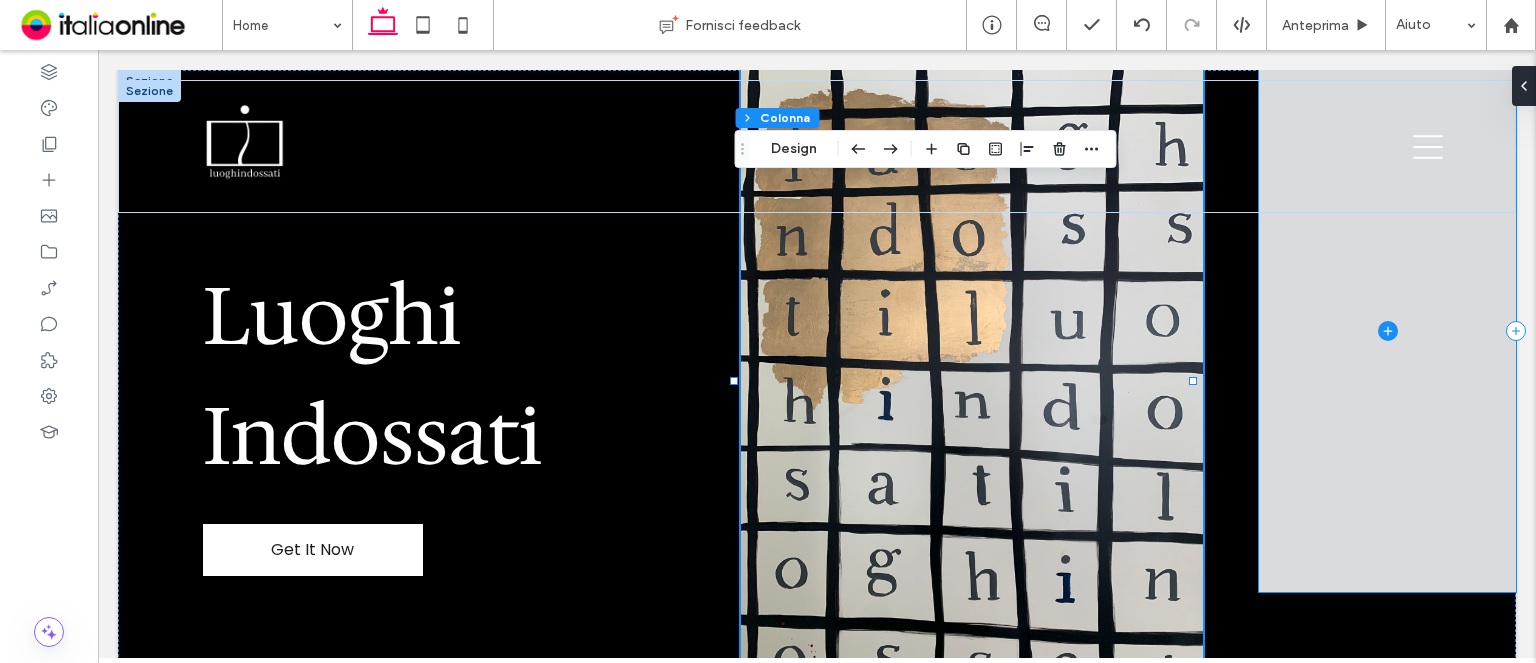 click at bounding box center (1387, 331) 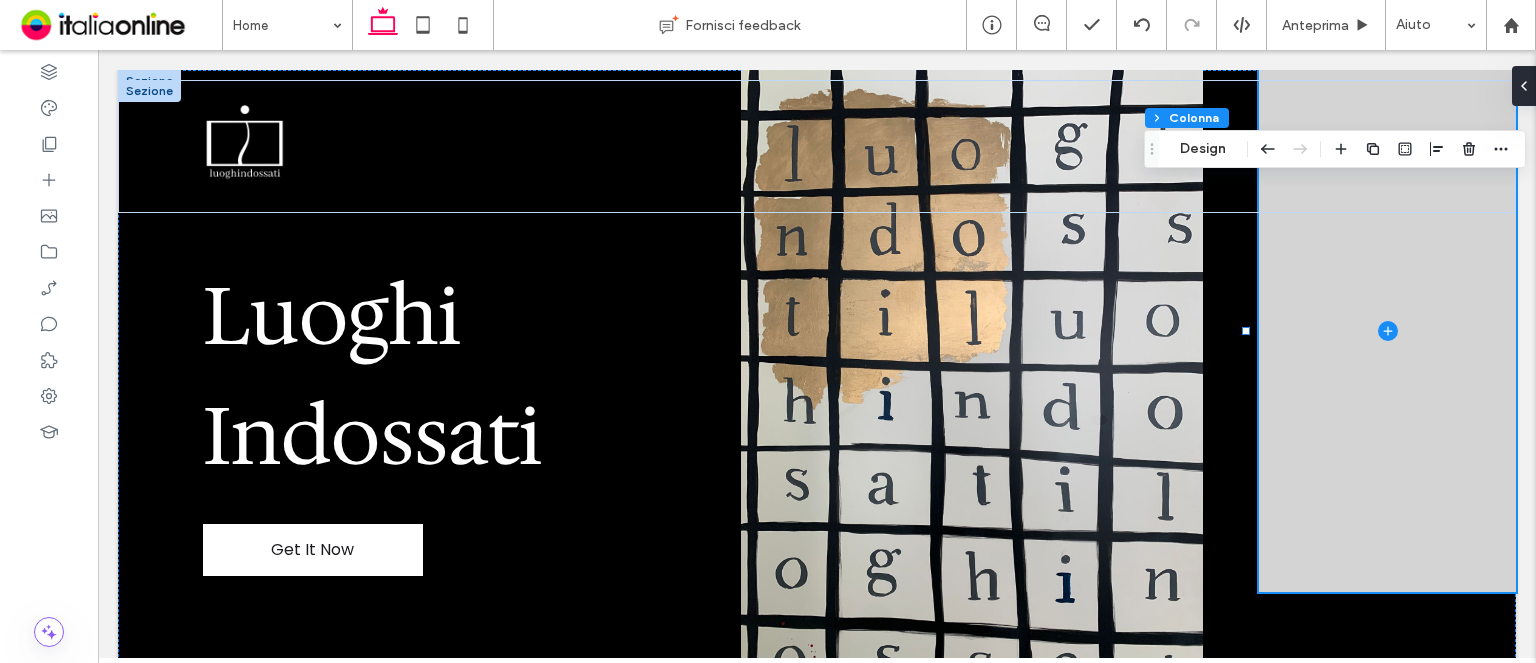 click on "Sezione Colonna Design" at bounding box center (1335, 149) 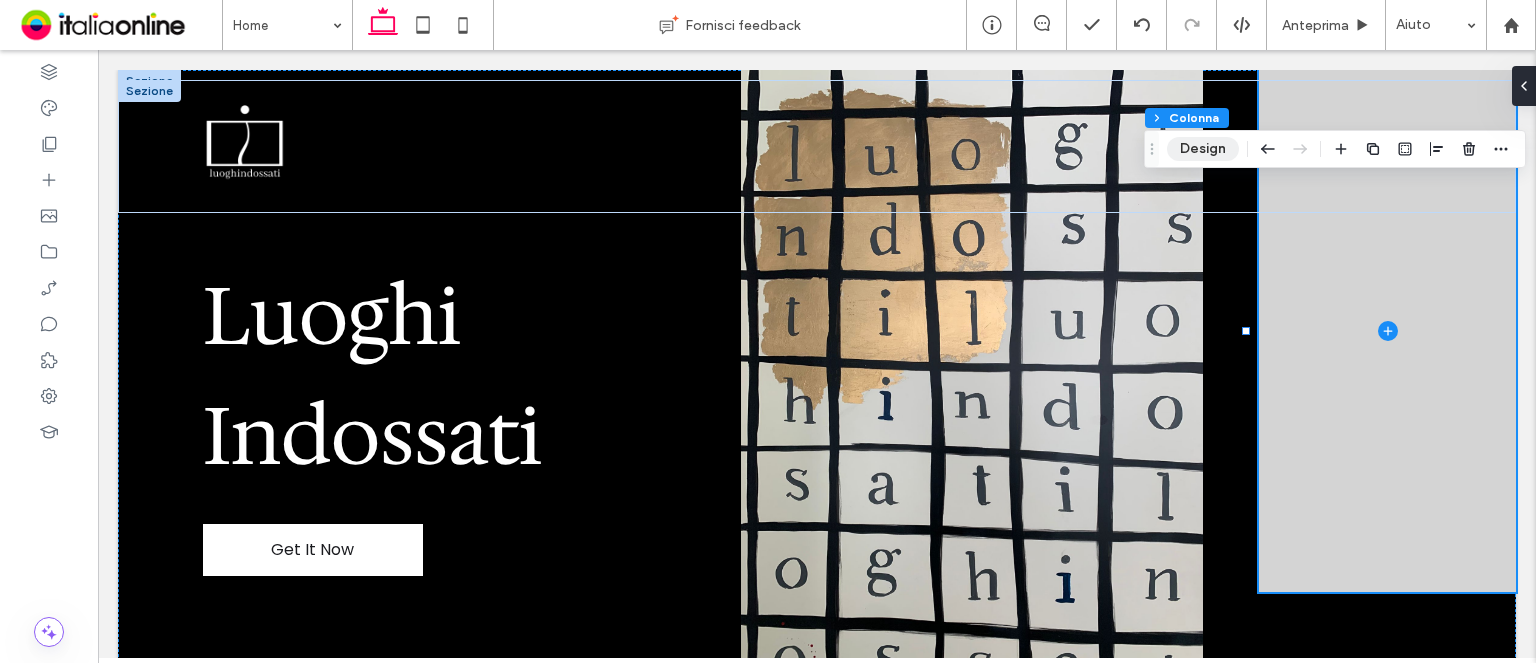 click on "Design" at bounding box center (1203, 149) 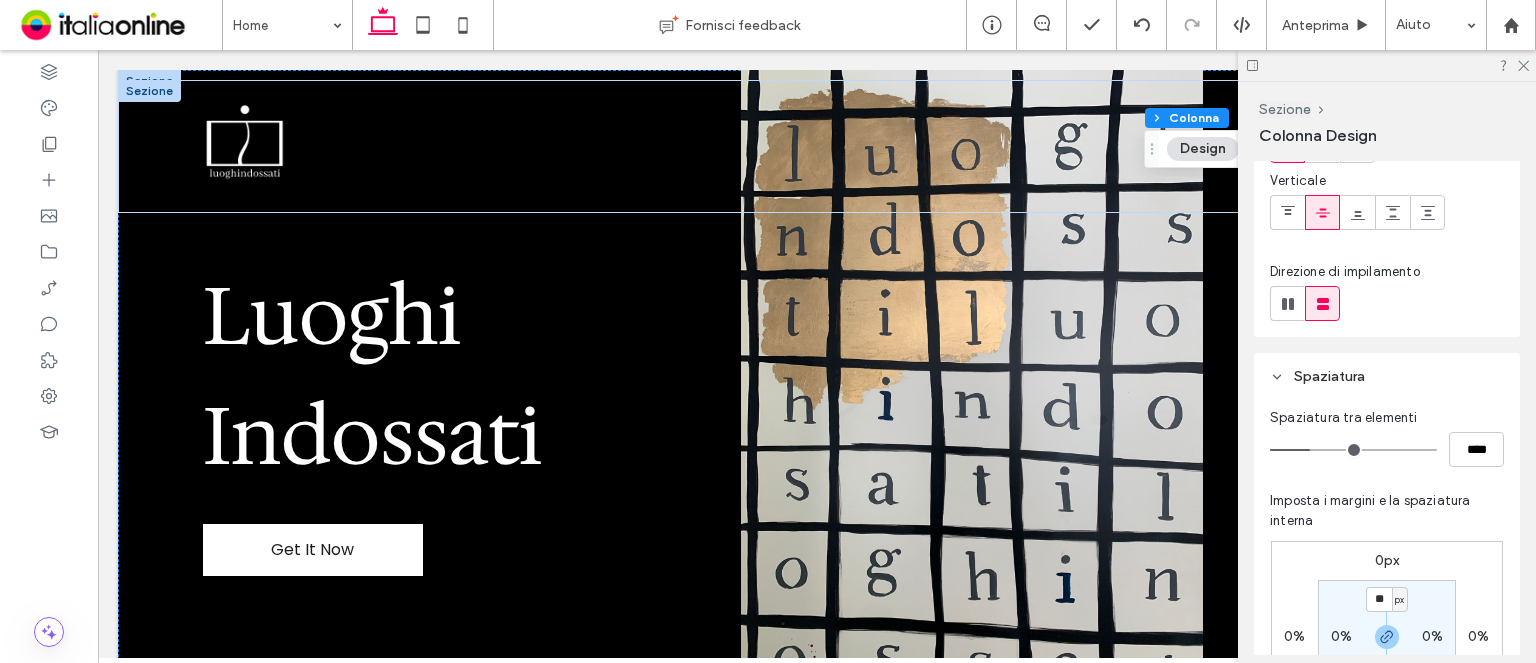scroll, scrollTop: 200, scrollLeft: 0, axis: vertical 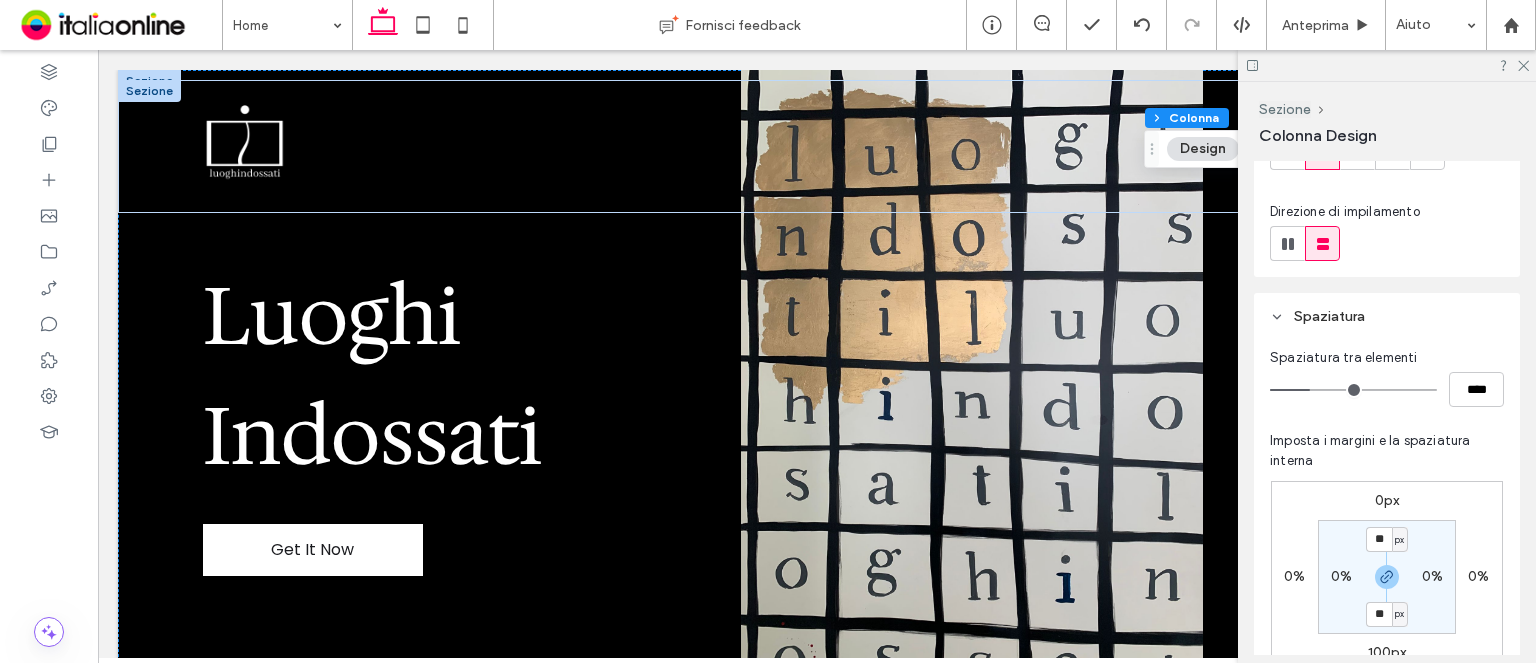type on "**" 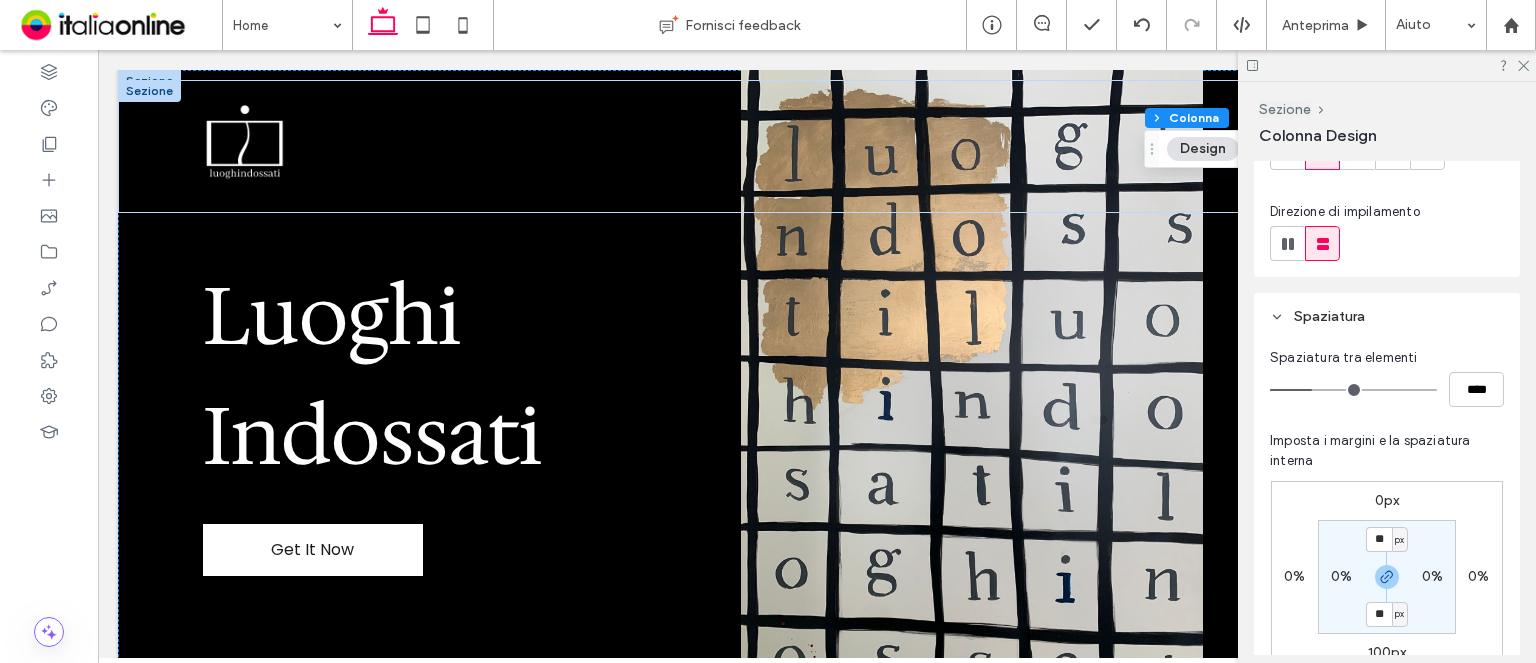 type on "**" 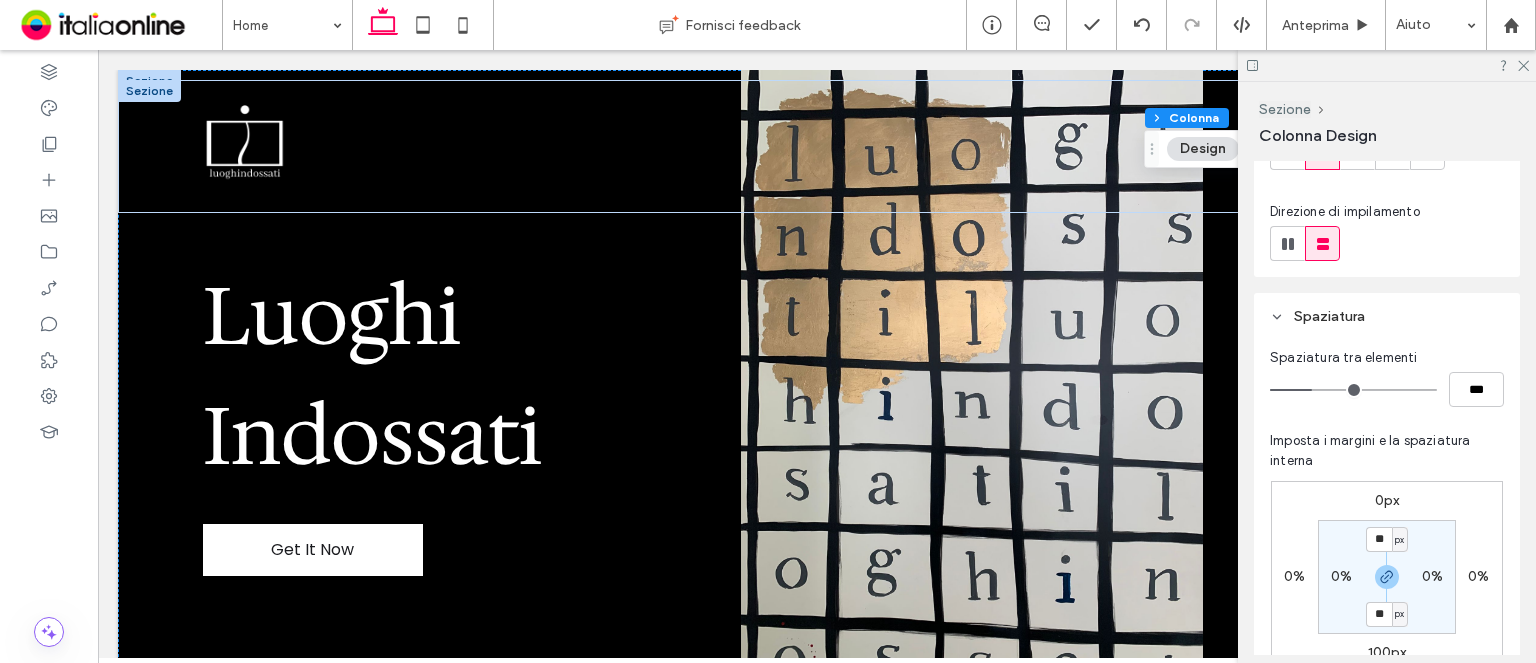 type on "*" 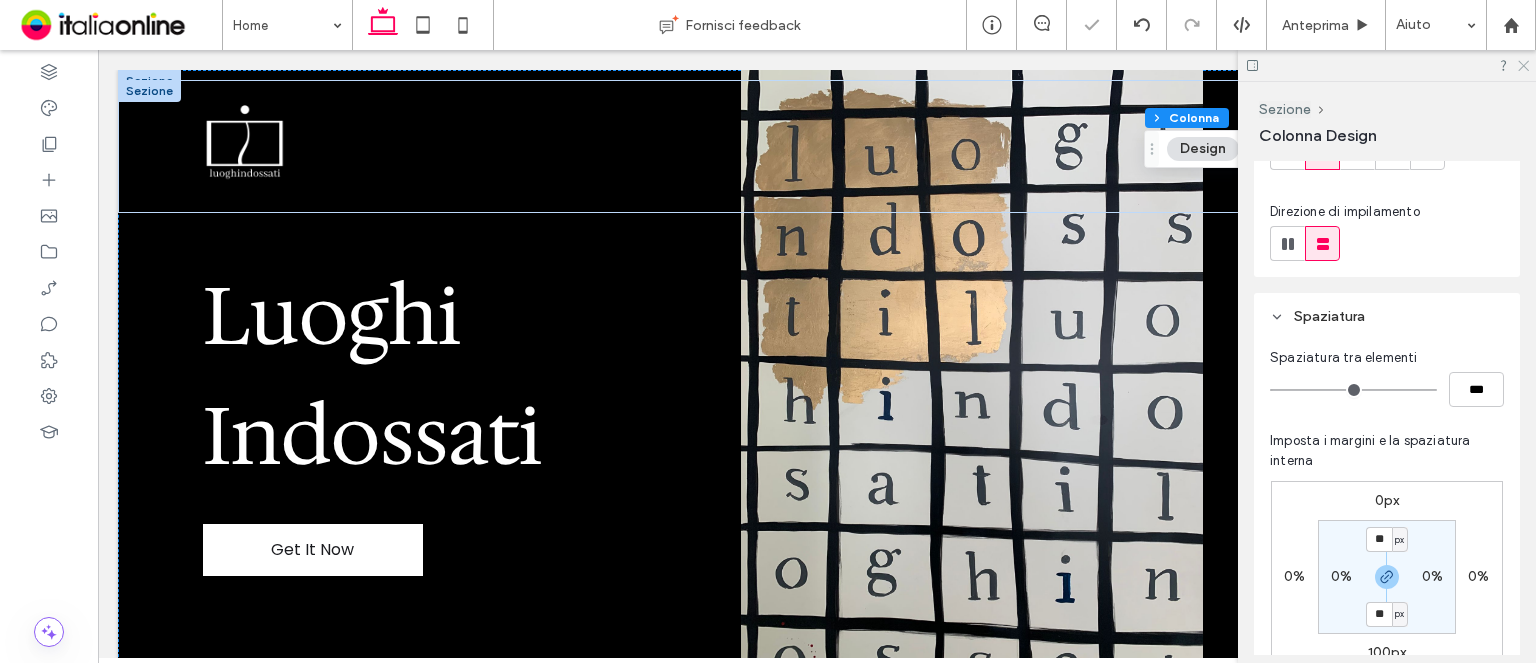 click 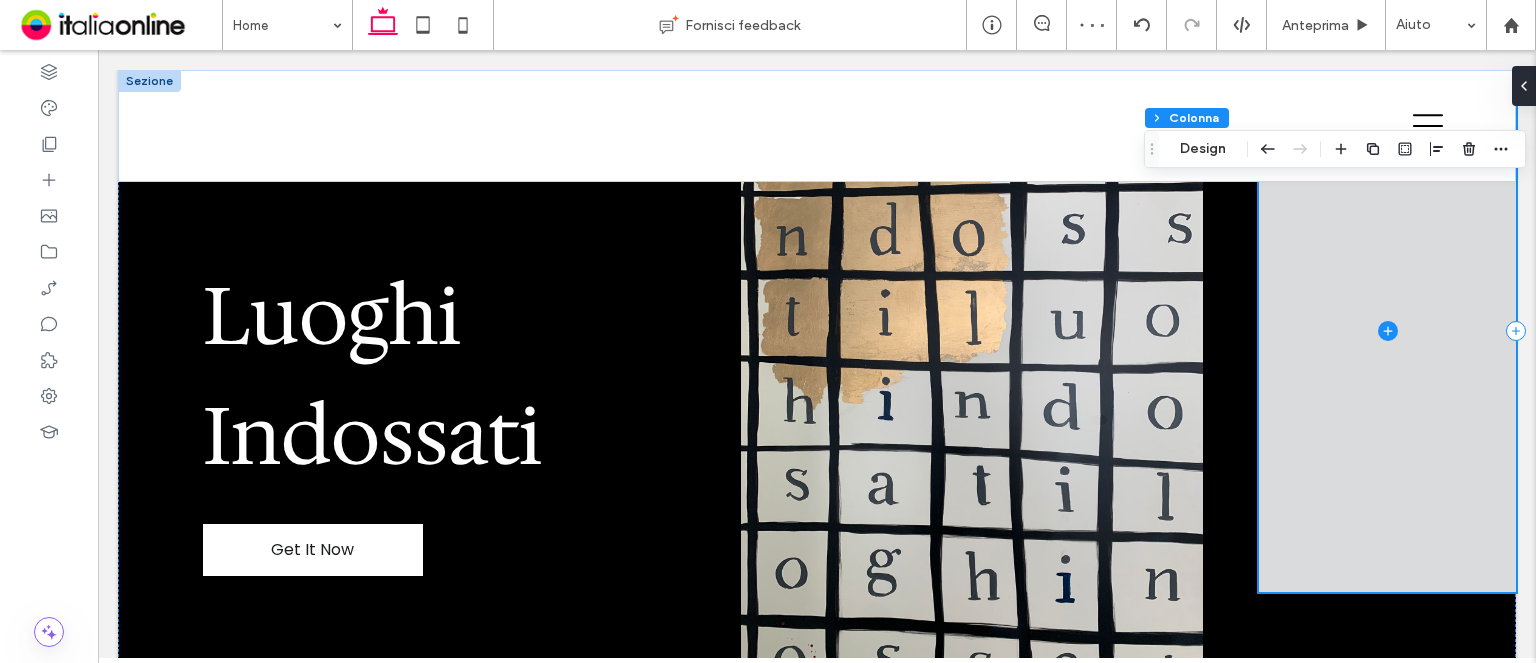 scroll, scrollTop: 100, scrollLeft: 0, axis: vertical 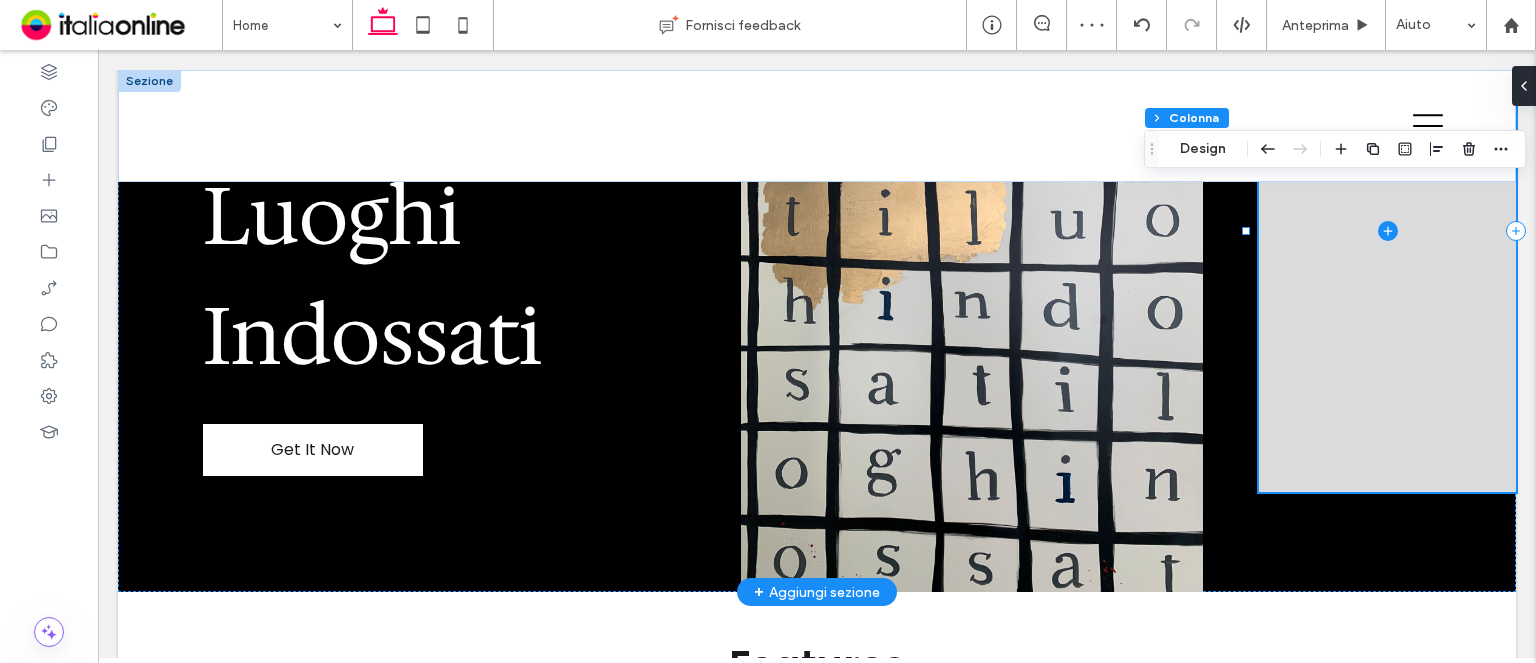 drag, startPoint x: 1306, startPoint y: 434, endPoint x: 1296, endPoint y: 453, distance: 21.470911 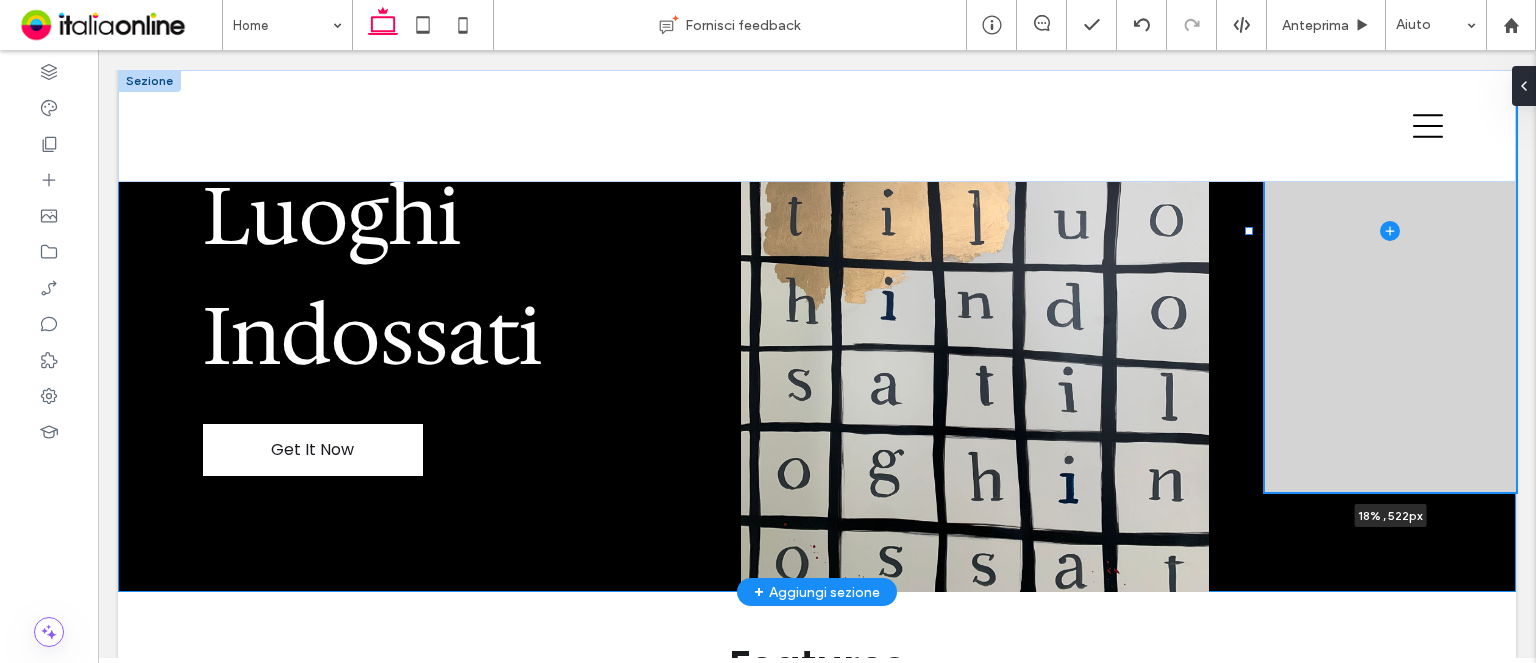 click at bounding box center [1249, 231] 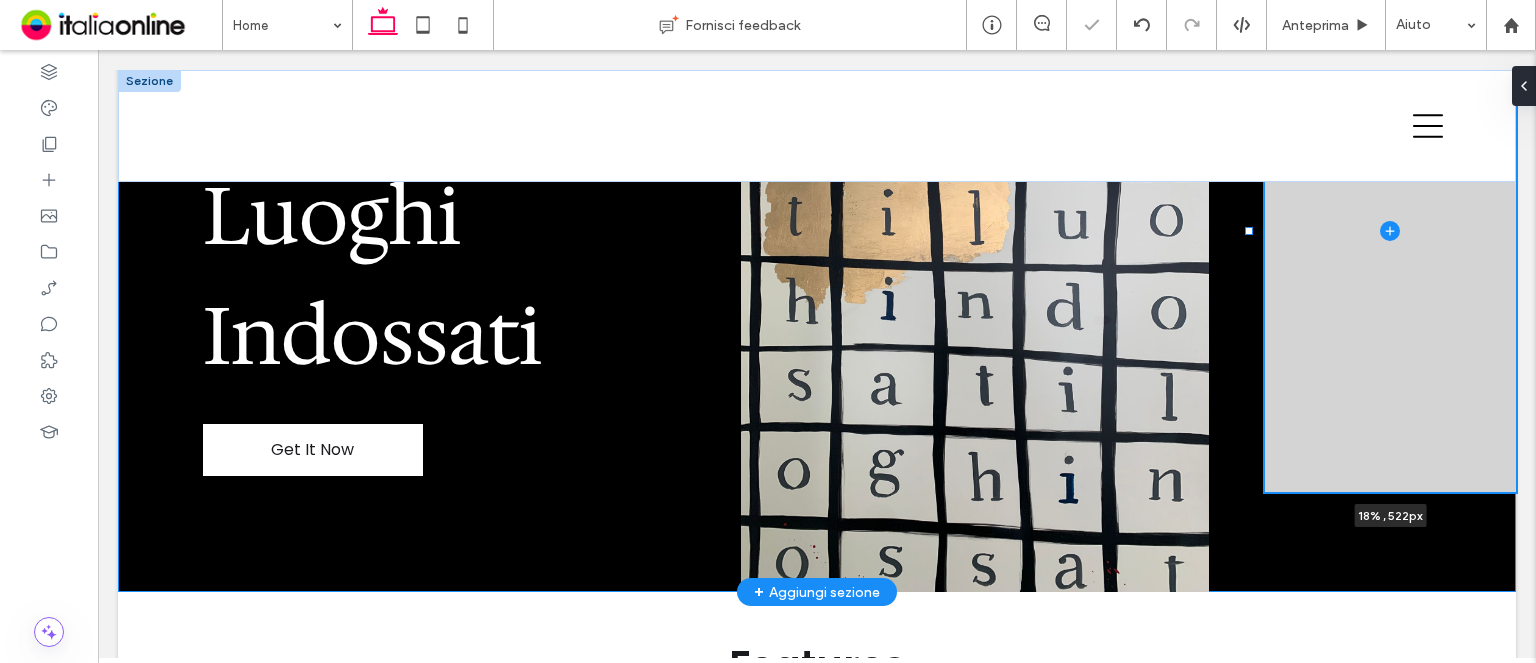type on "*****" 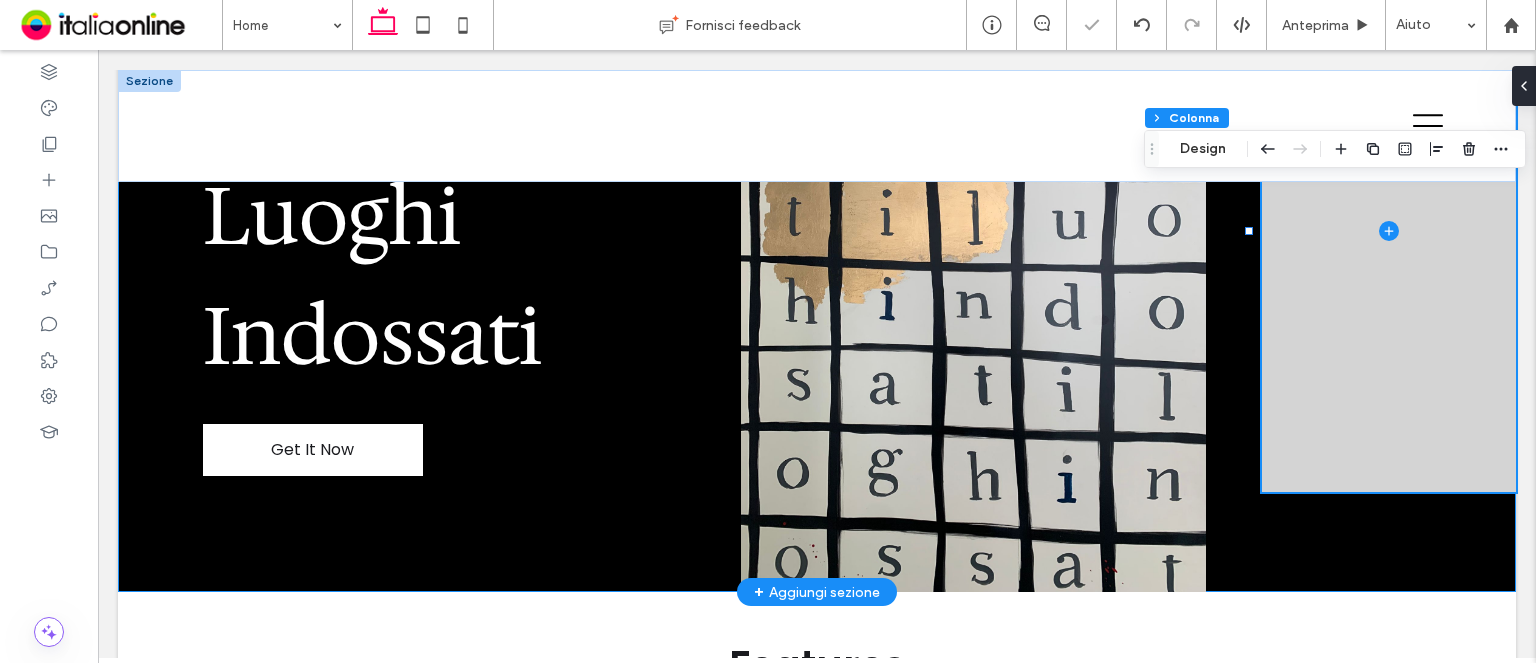 click on "Luoghi Indossati
Get It Now
18% , 522px" at bounding box center (817, 281) 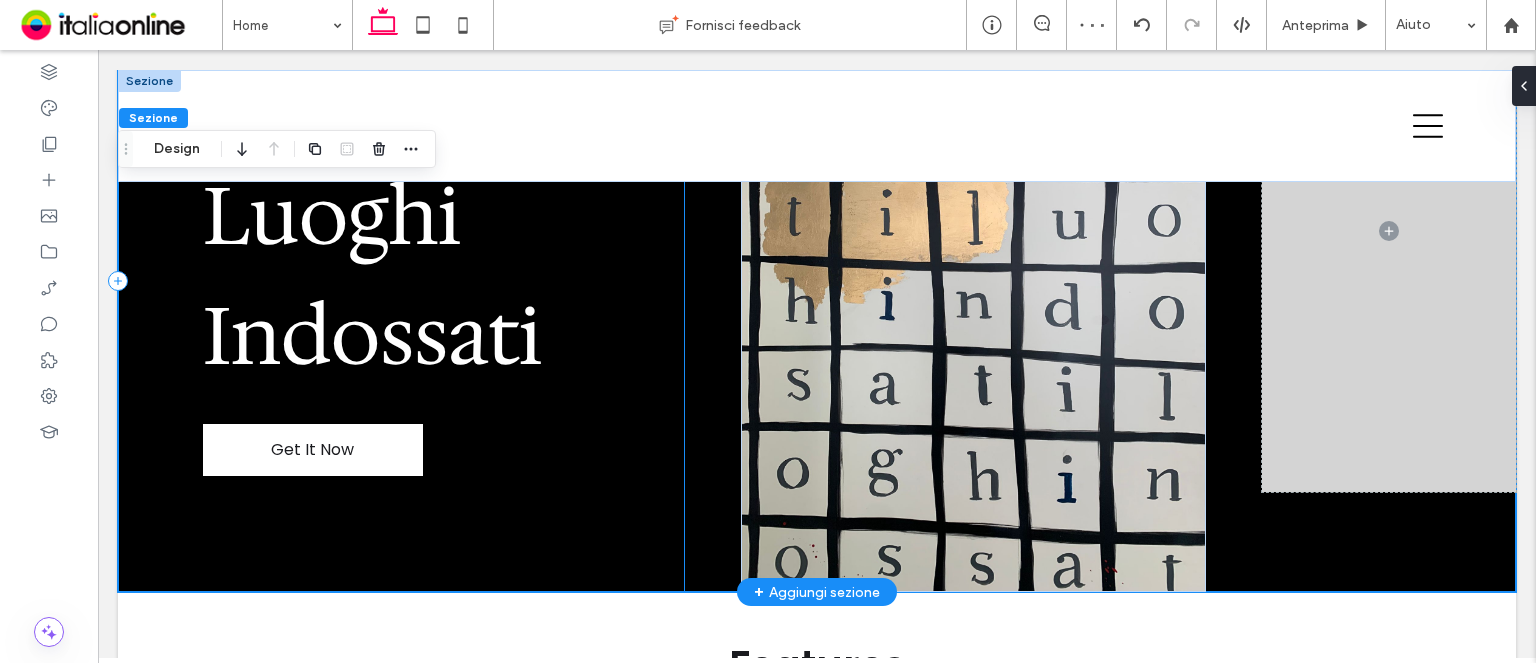 click on "Luoghi Indossati
Get It Now" at bounding box center [401, 281] 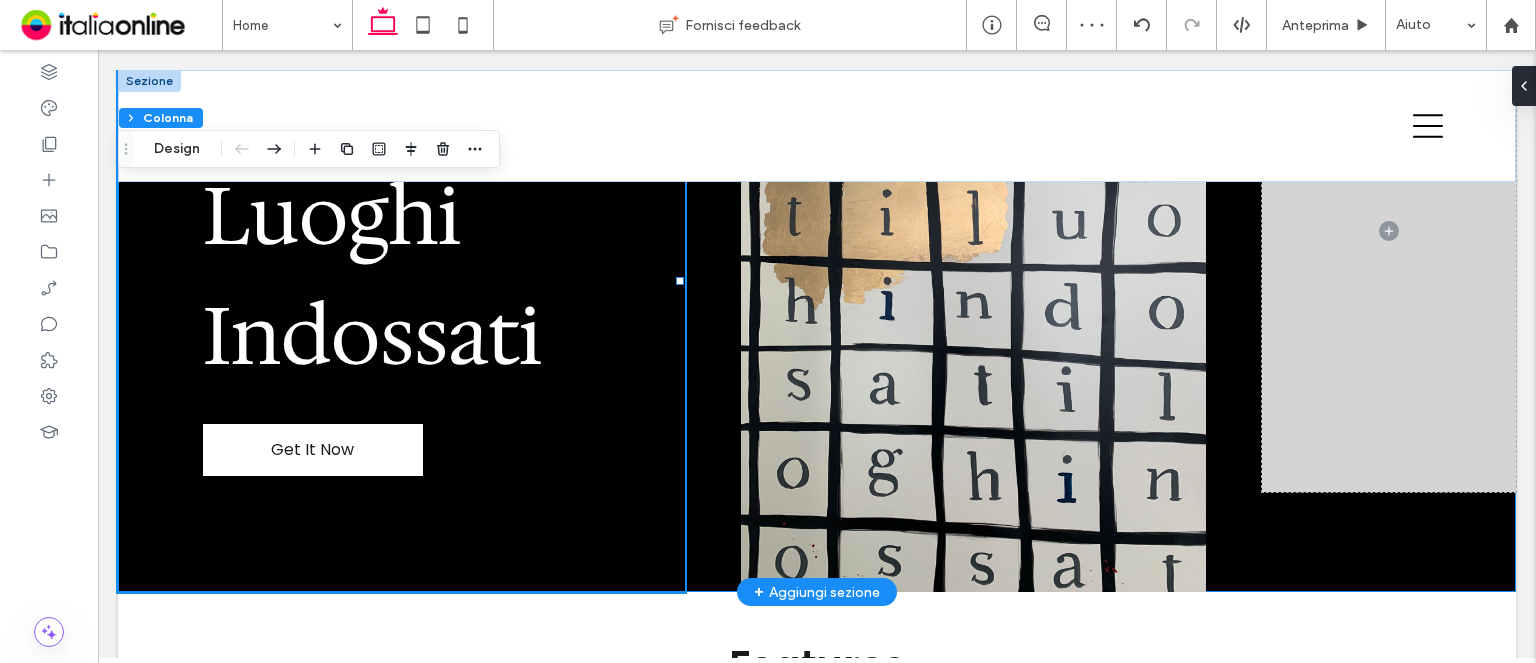 click on "Luoghi Indossati
Get It Now" at bounding box center (817, 281) 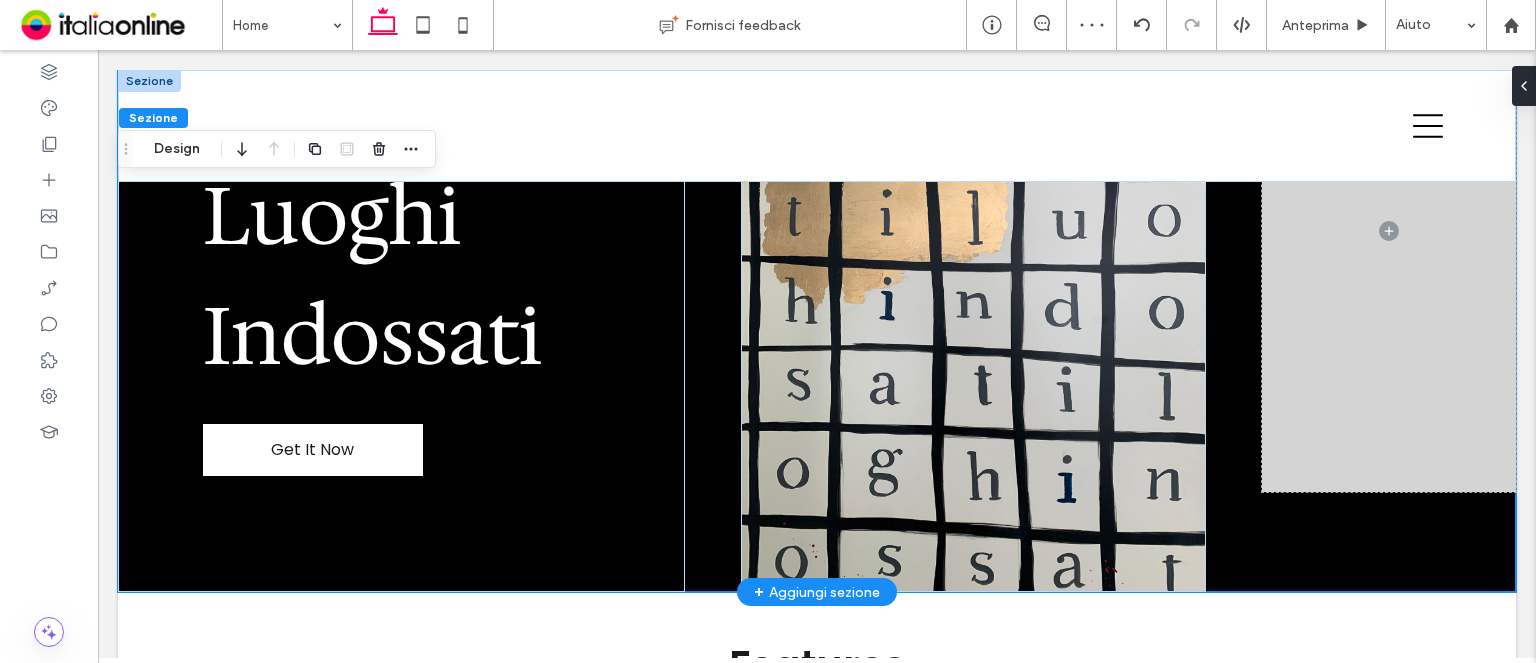 click on "Luoghi Indossati
Get It Now" at bounding box center [817, 281] 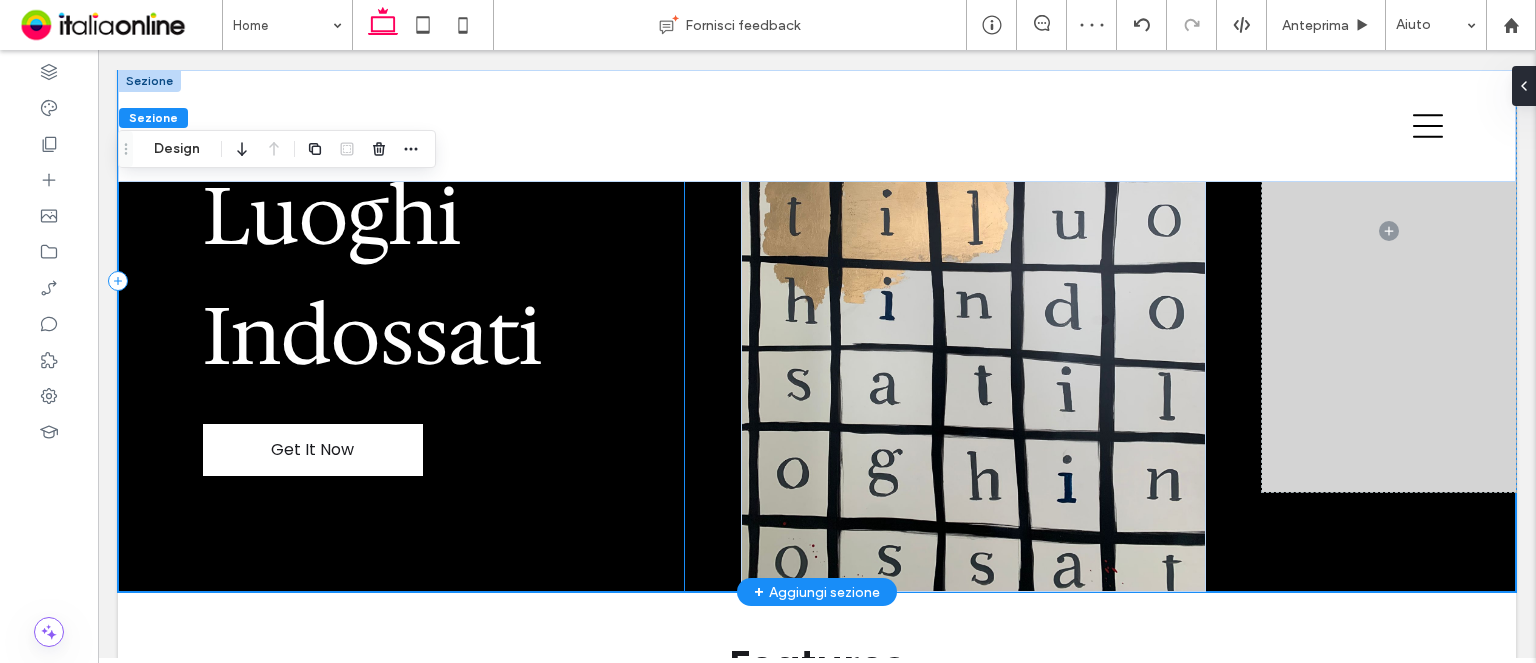 click on "Luoghi Indossati
Get It Now" at bounding box center [401, 281] 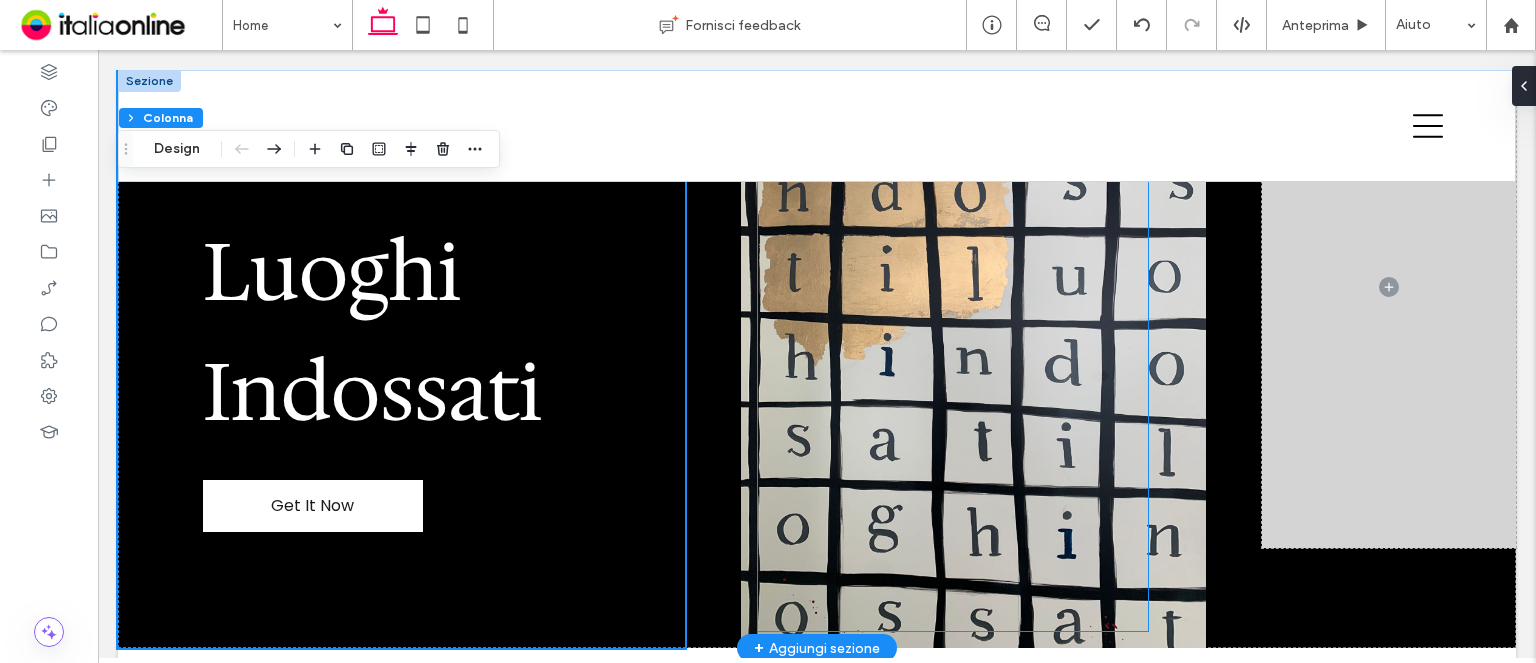 scroll, scrollTop: 0, scrollLeft: 0, axis: both 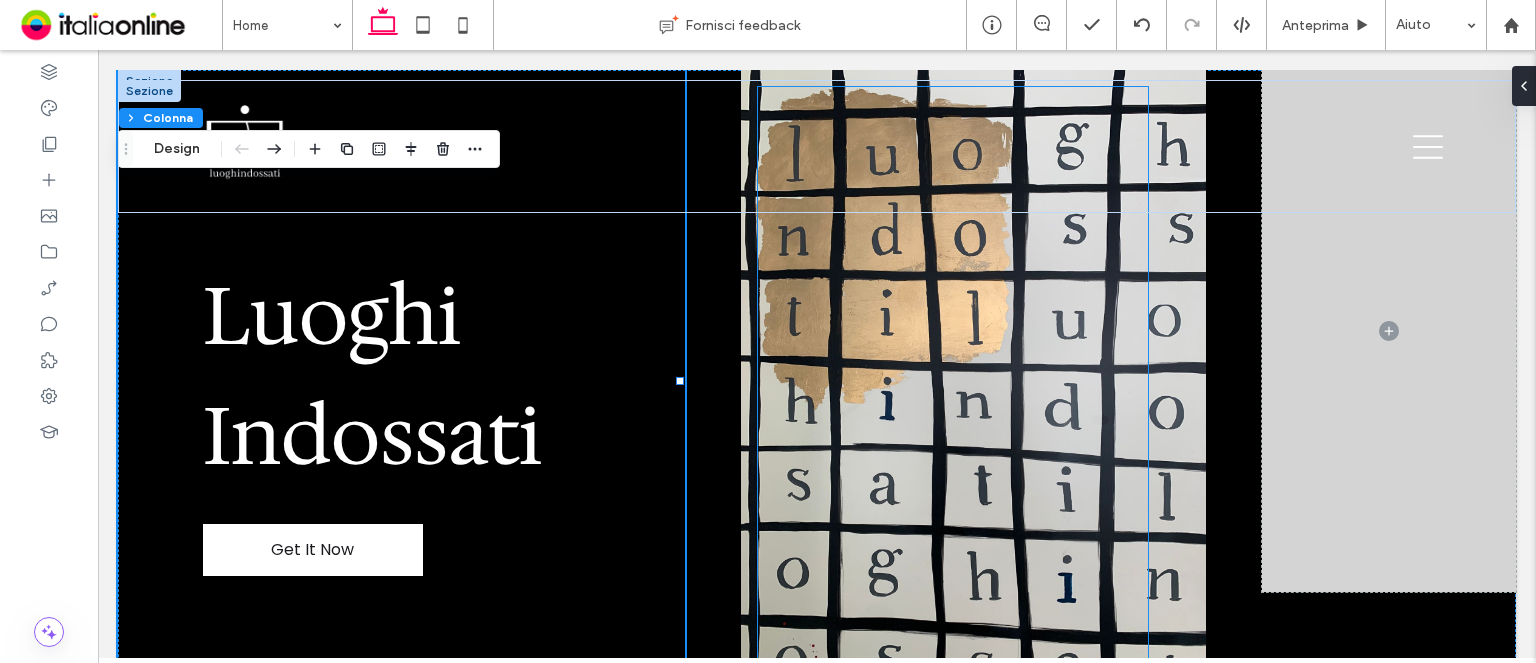 click at bounding box center [953, 381] 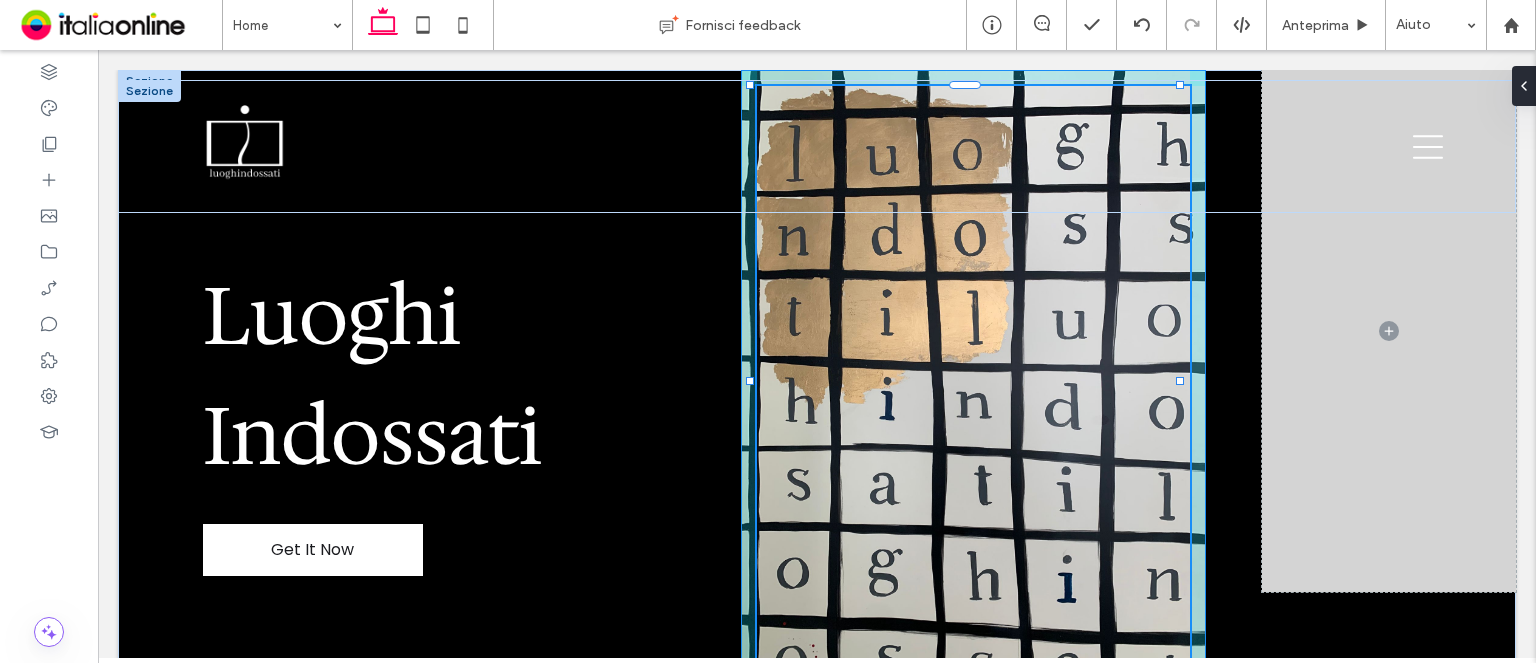 drag, startPoint x: 1141, startPoint y: 381, endPoint x: 1212, endPoint y: 372, distance: 71.568146 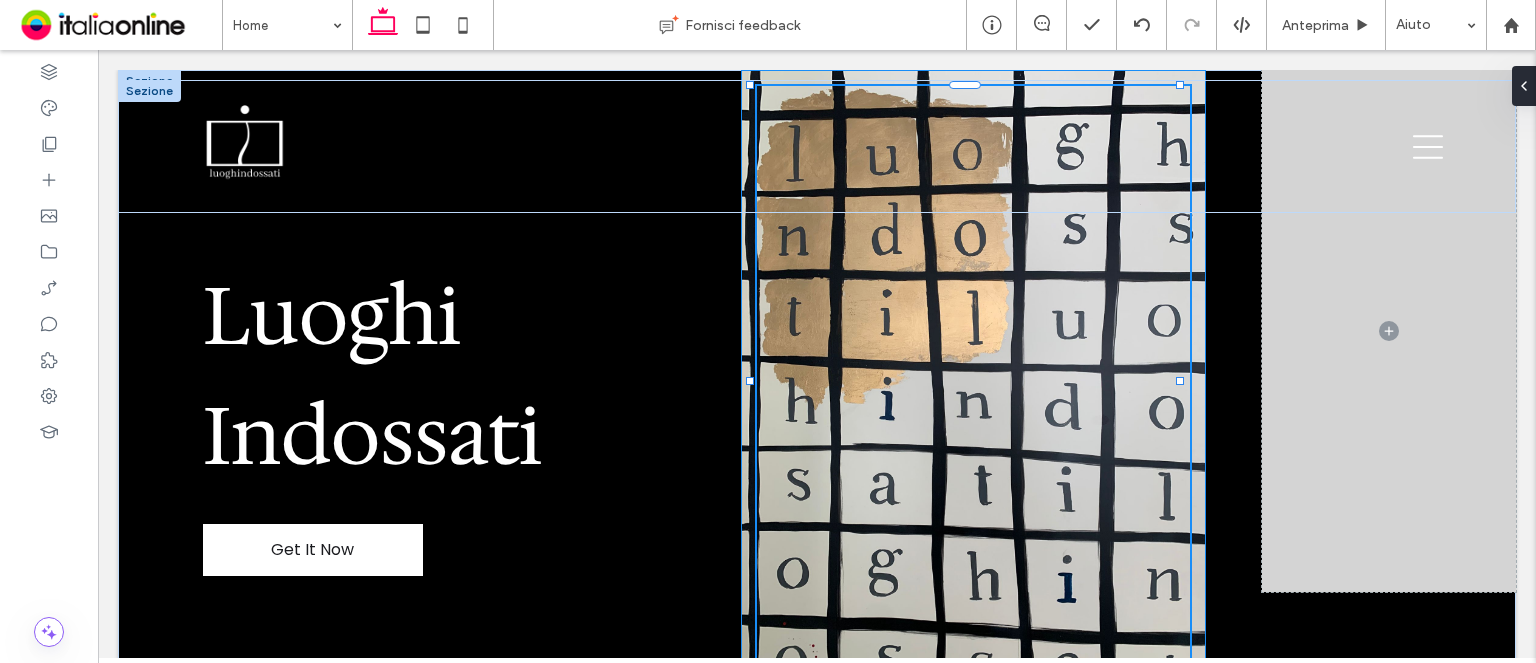 type on "***" 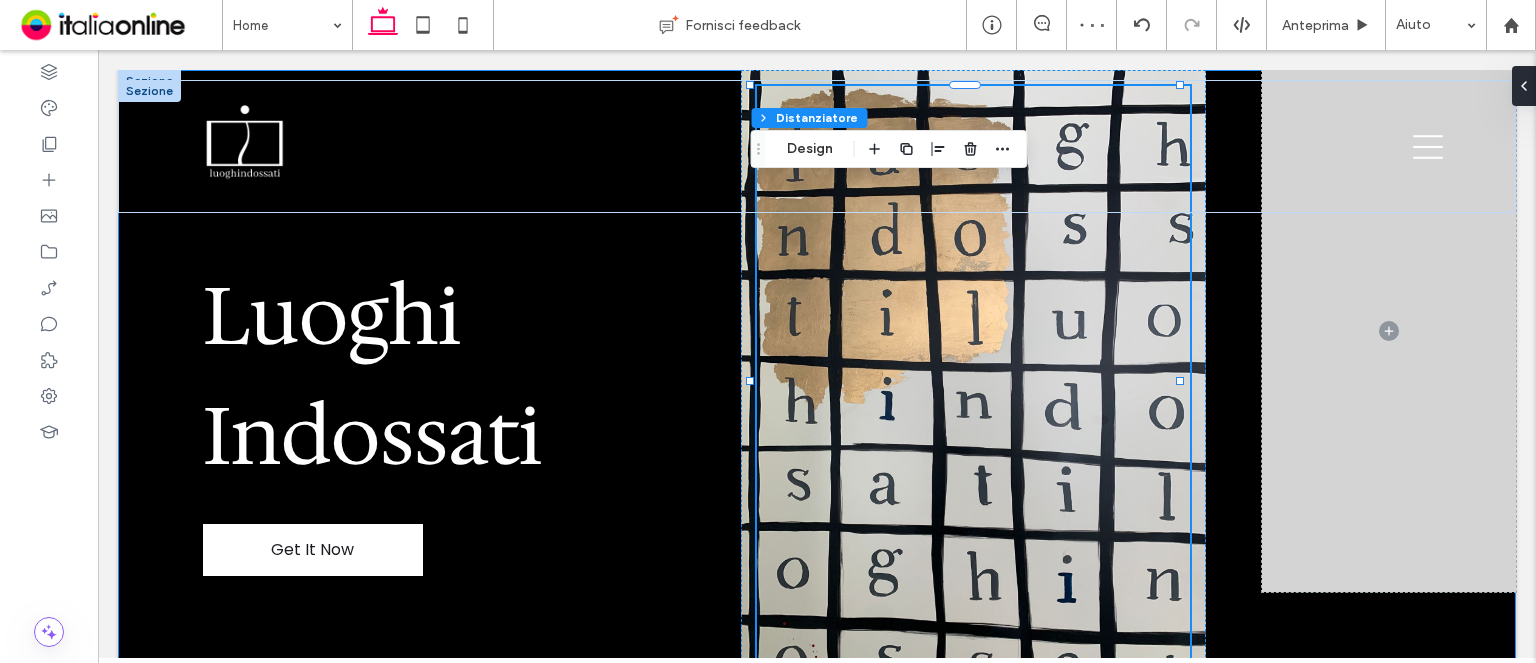 click at bounding box center [1389, 331] 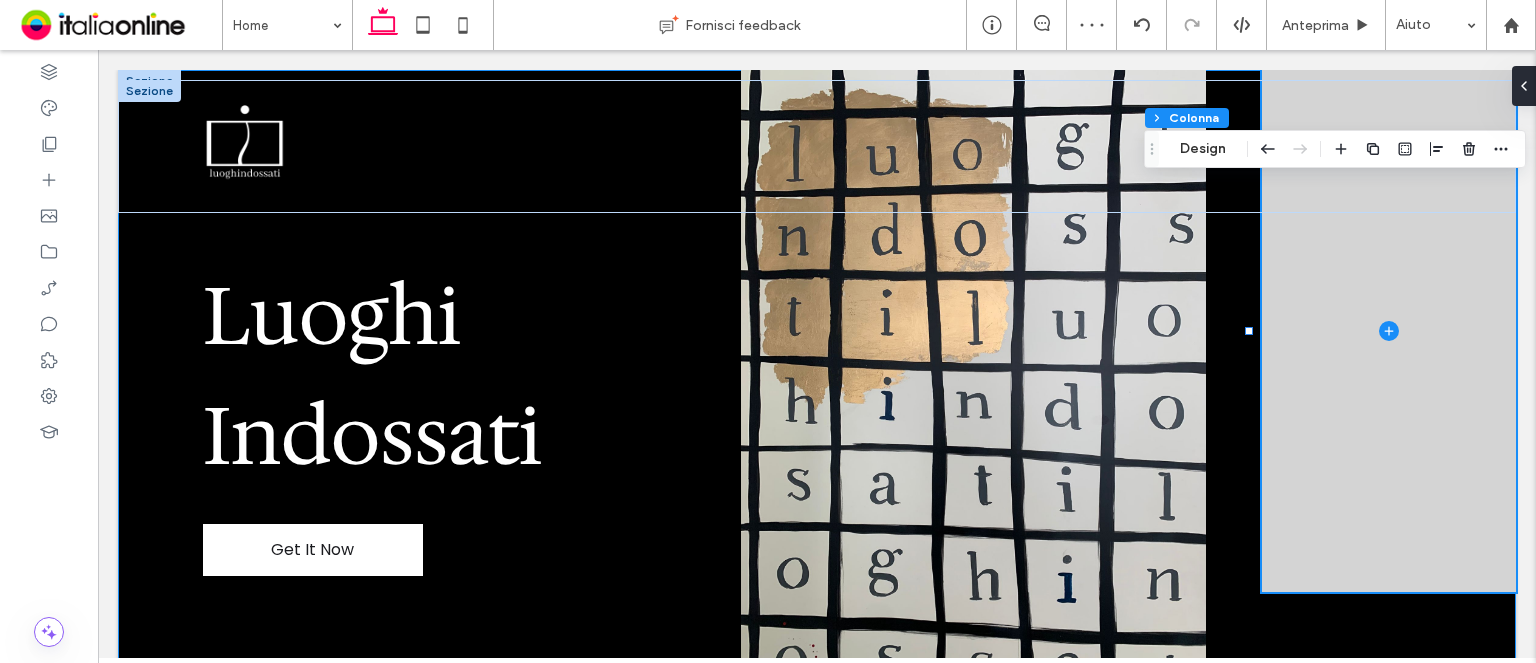 click on "Luoghi Indossati
Get It Now" at bounding box center (817, 381) 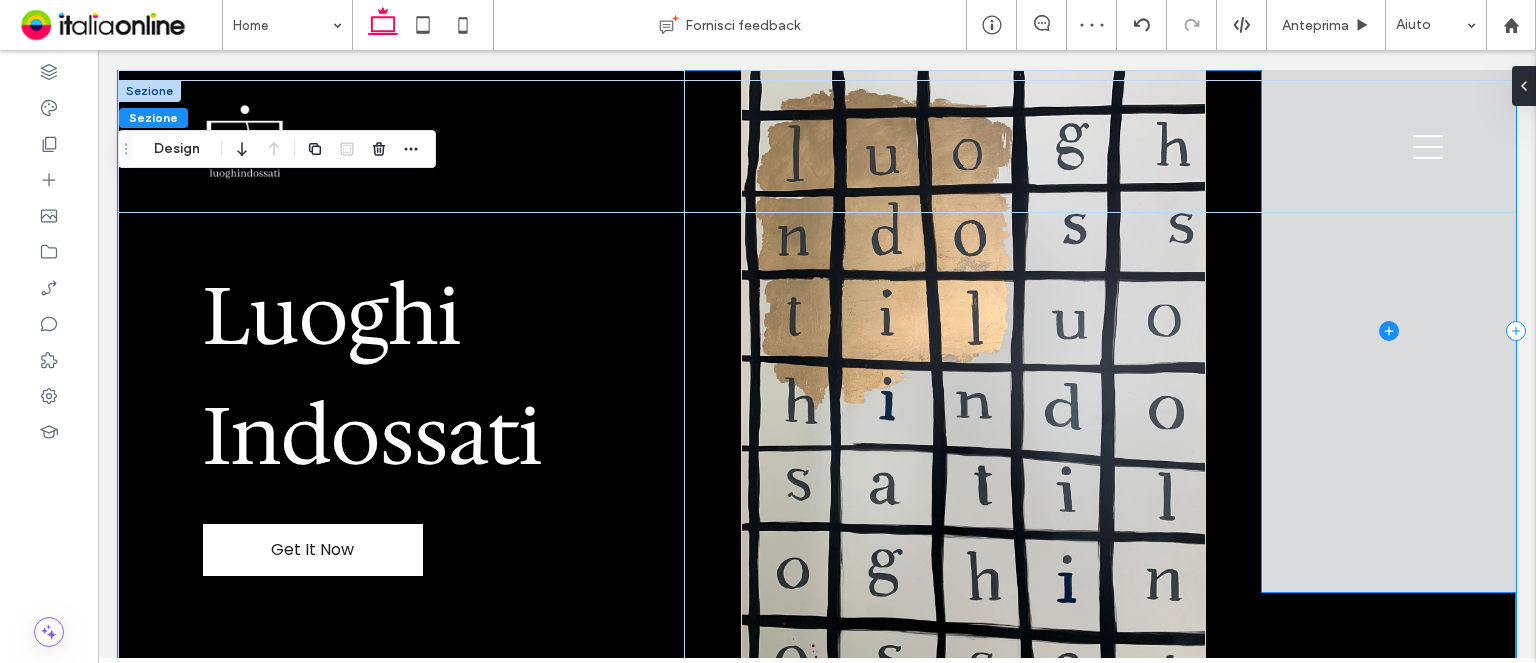 click at bounding box center [1389, 331] 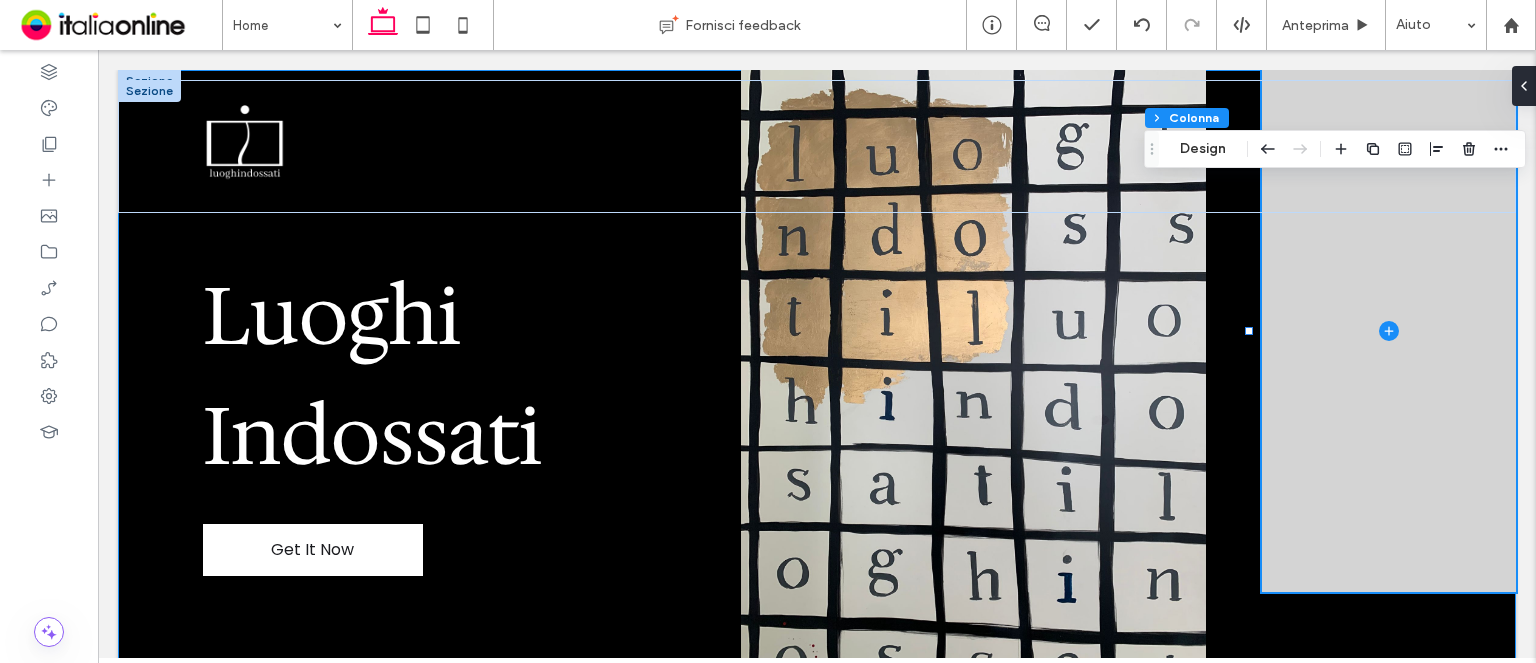 click on "Luoghi Indossati
Get It Now" at bounding box center [817, 381] 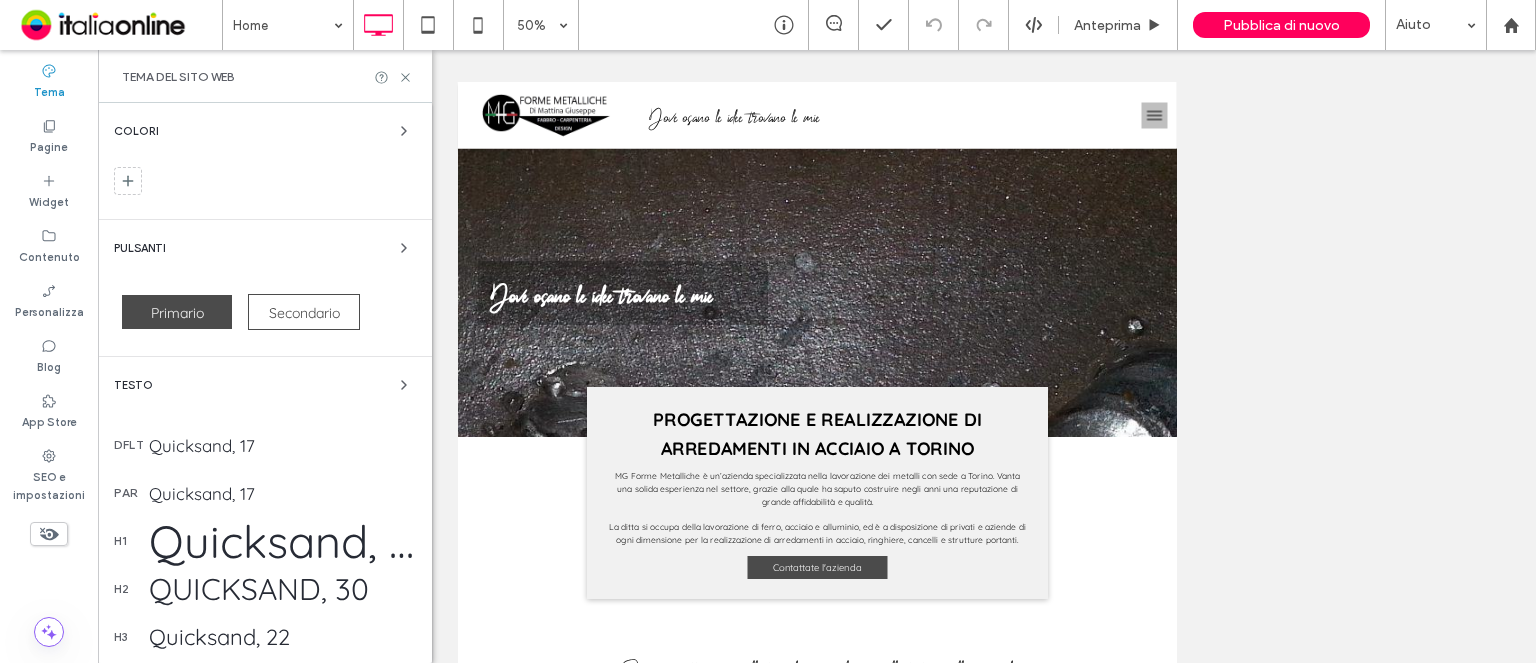 scroll, scrollTop: 600, scrollLeft: 0, axis: vertical 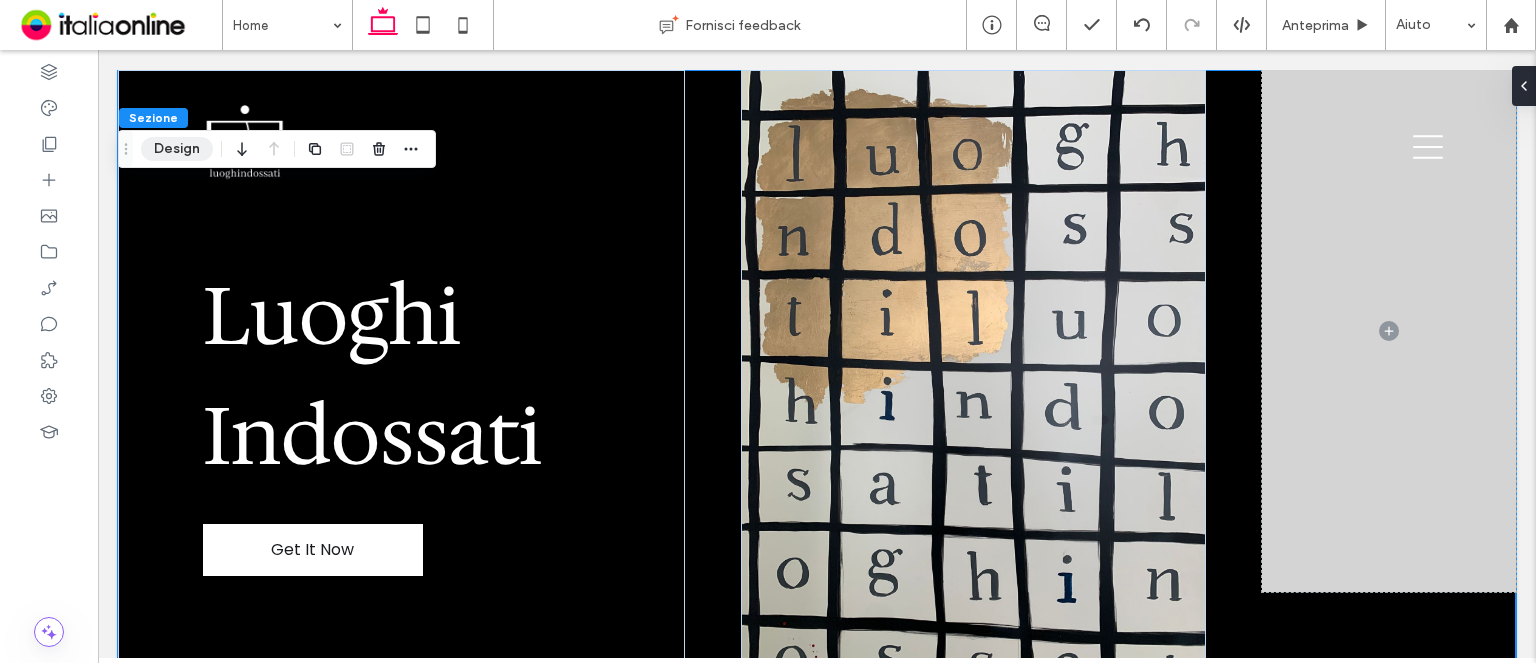drag, startPoint x: 156, startPoint y: 155, endPoint x: 176, endPoint y: 160, distance: 20.615528 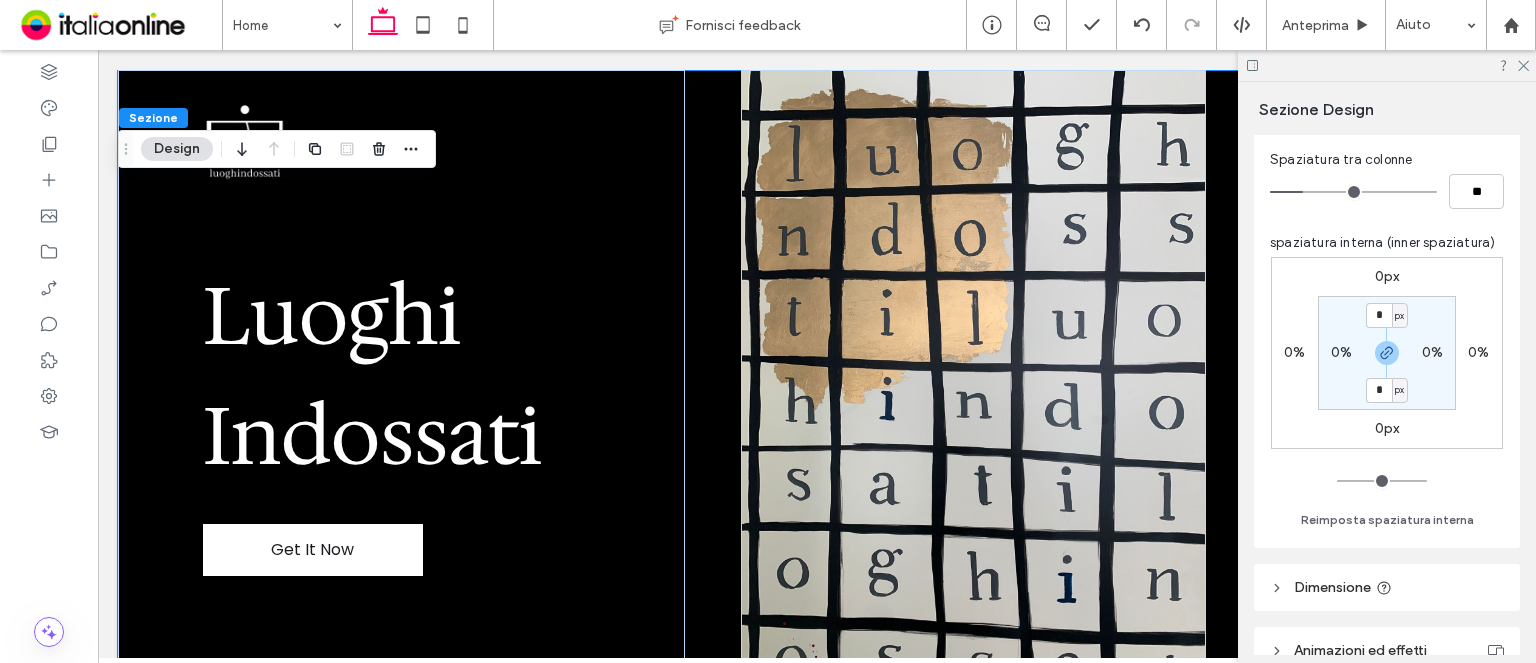 scroll, scrollTop: 500, scrollLeft: 0, axis: vertical 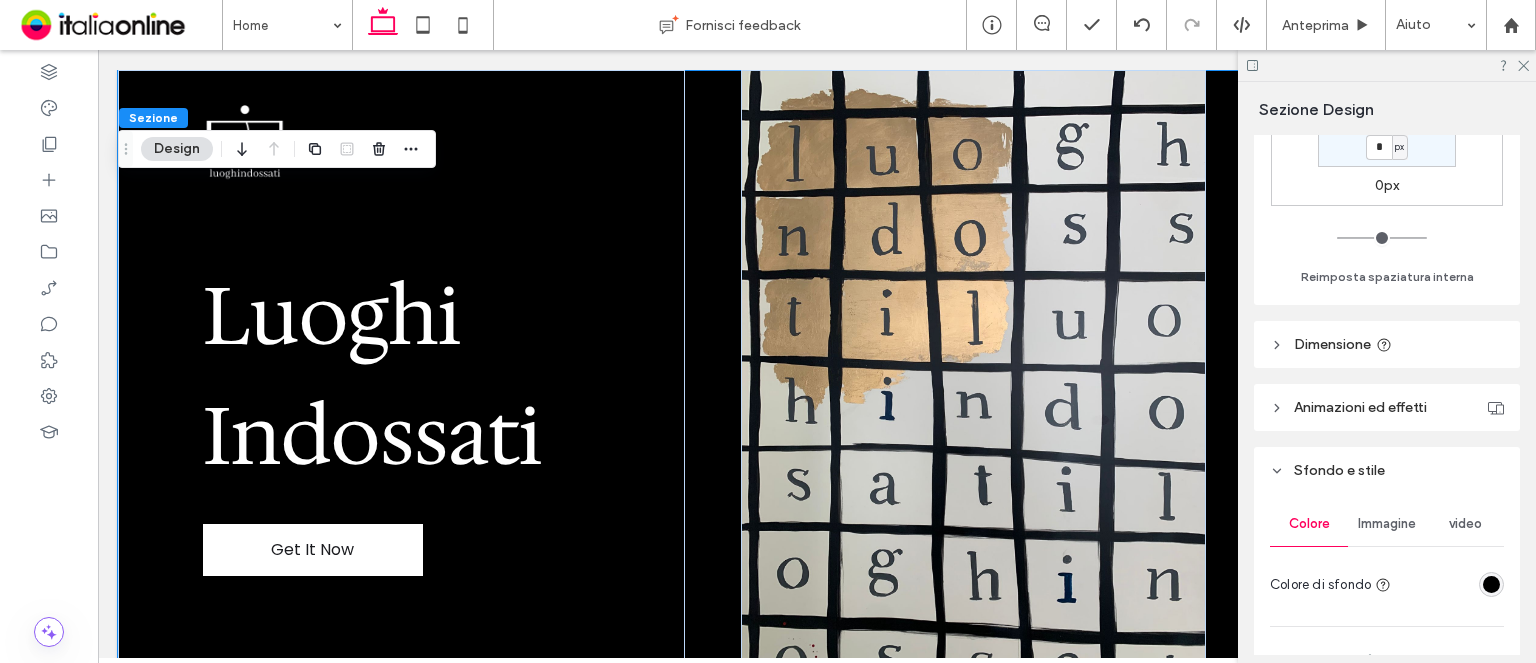 click at bounding box center (1491, 584) 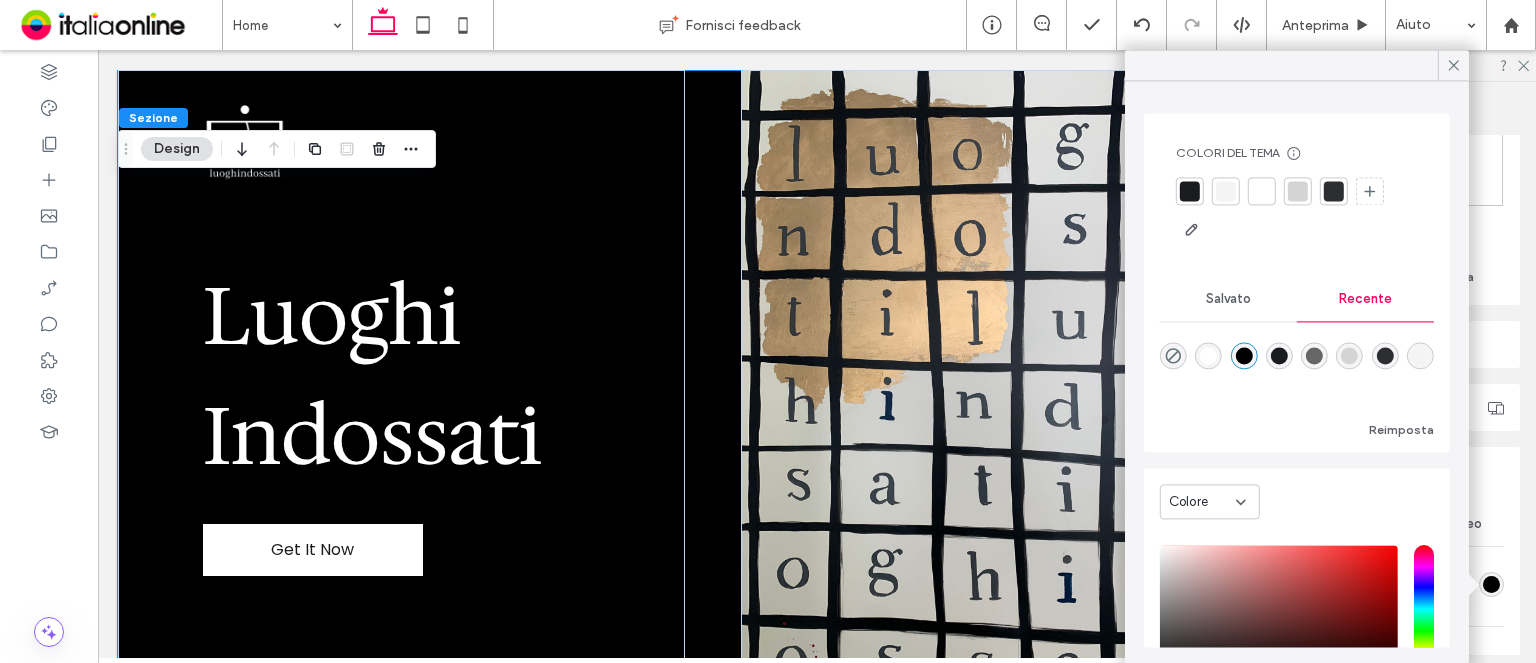 click at bounding box center [1314, 355] 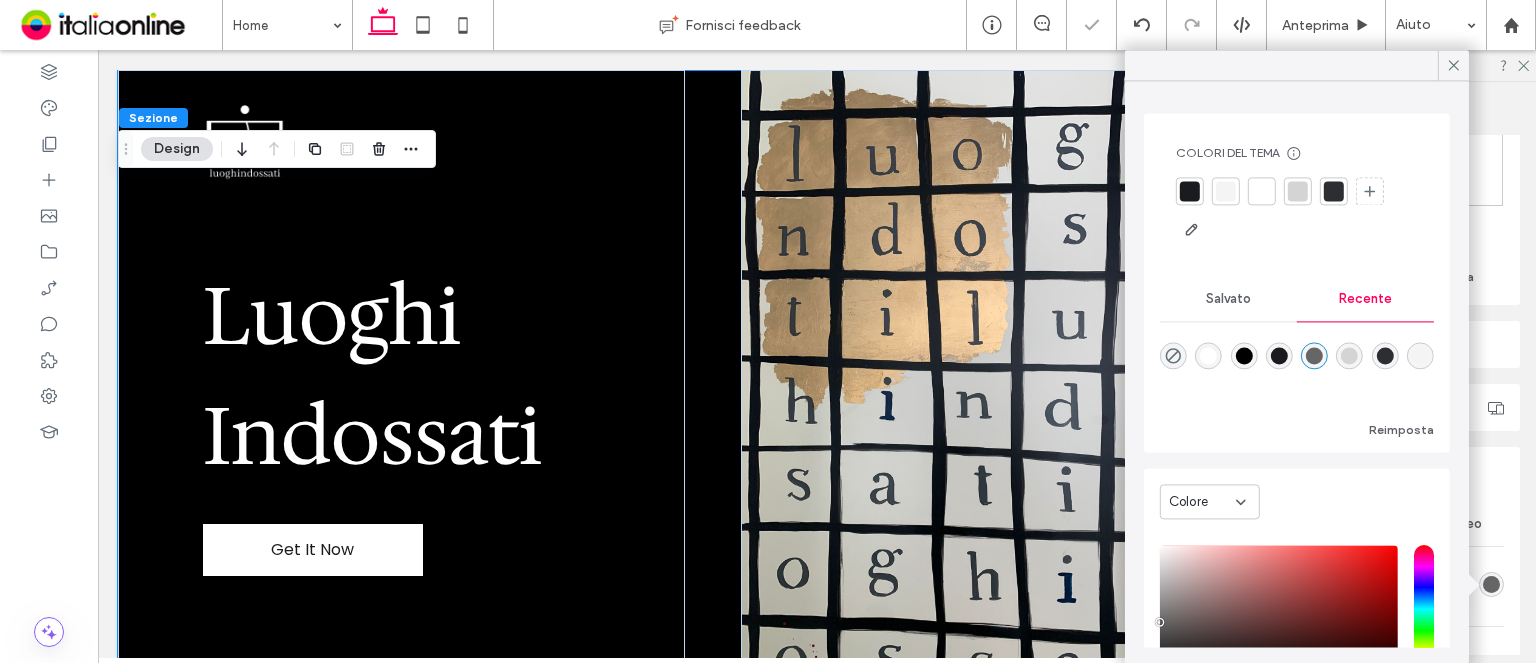type on "*******" 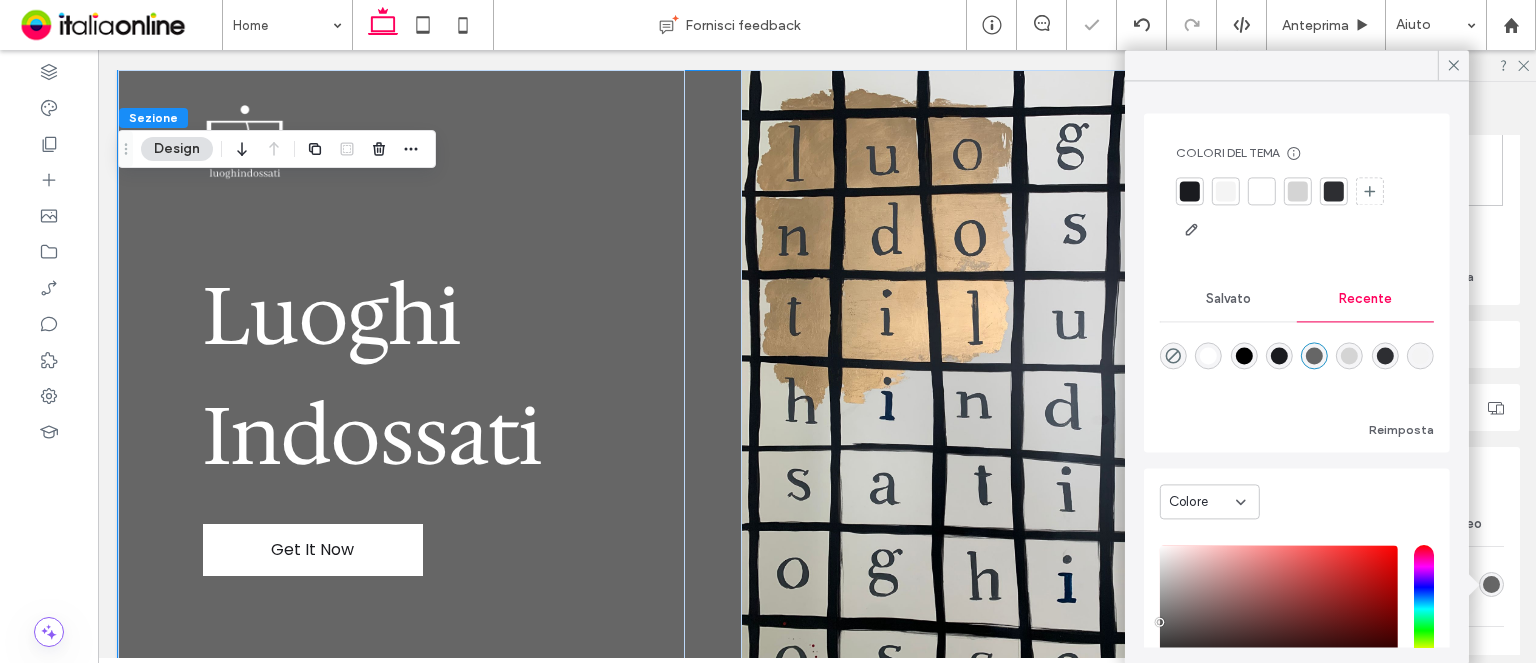 drag, startPoint x: 1456, startPoint y: 62, endPoint x: 1500, endPoint y: 73, distance: 45.35416 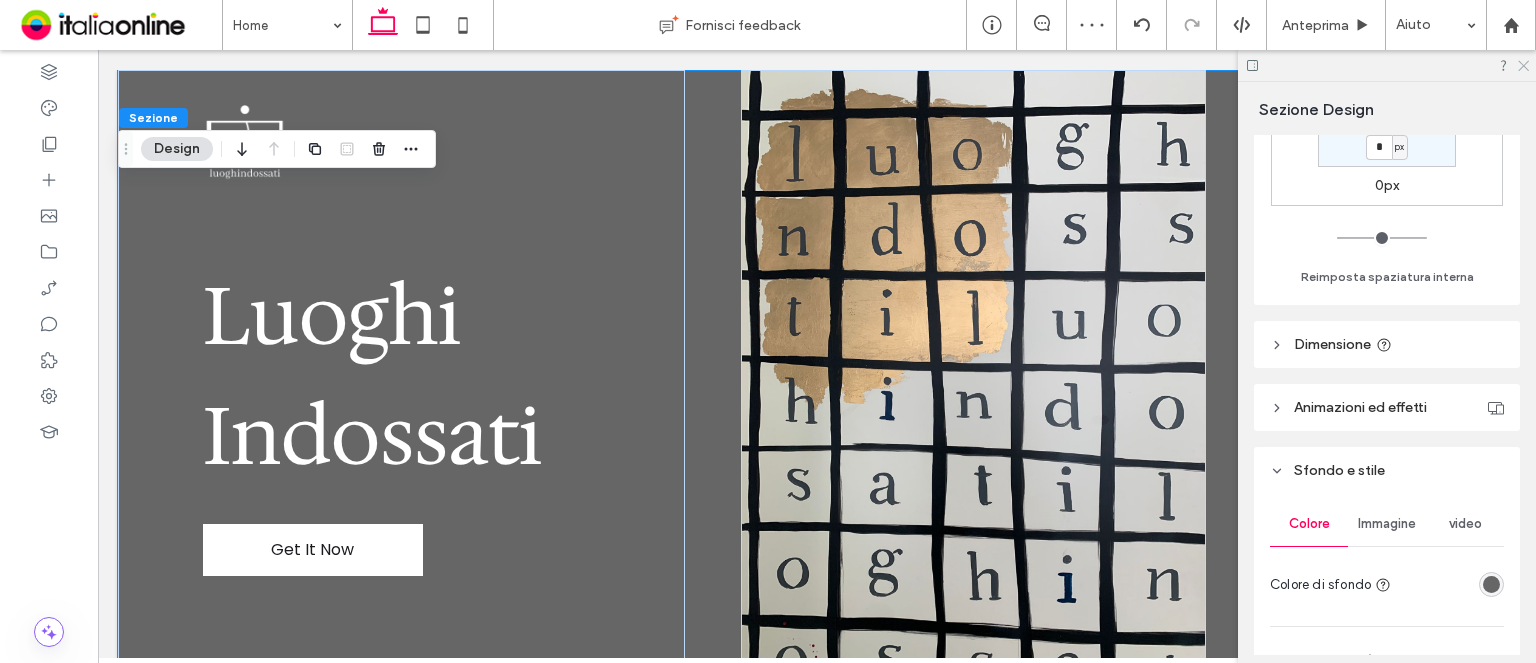 click 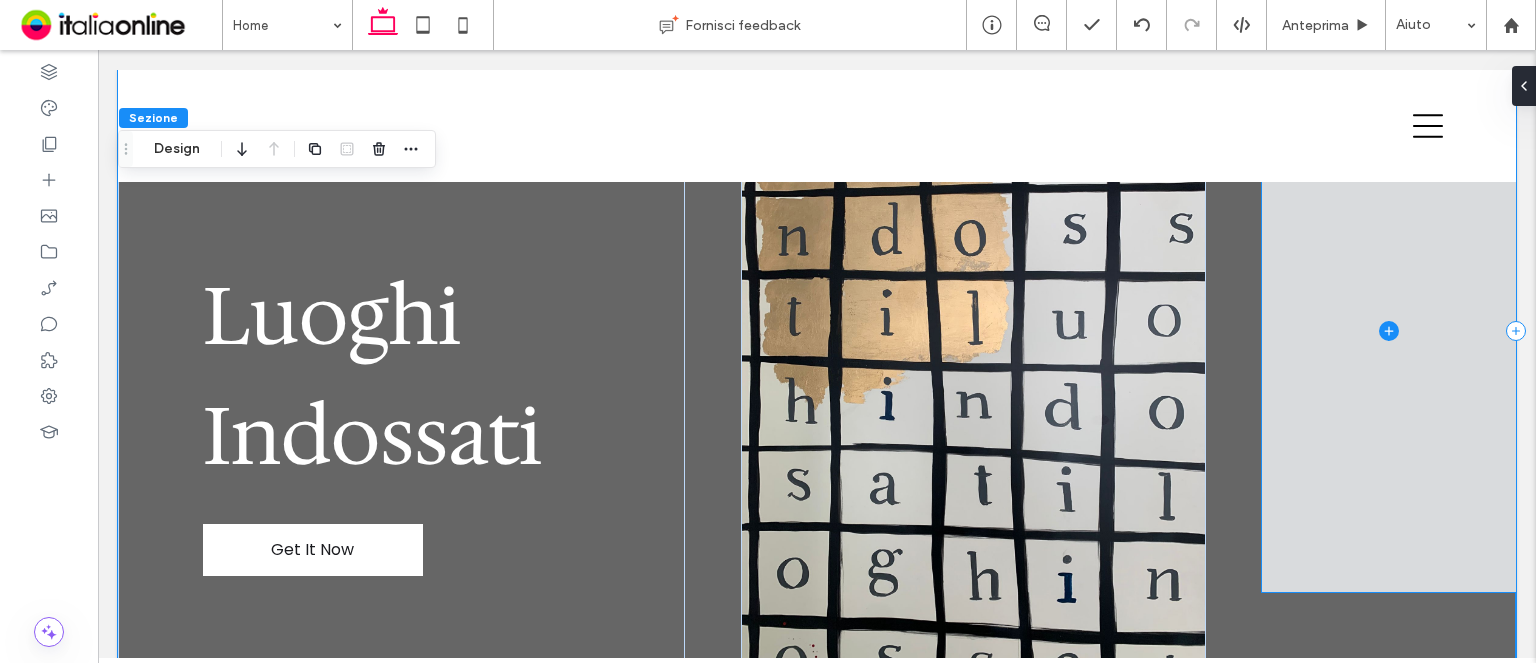 scroll, scrollTop: 100, scrollLeft: 0, axis: vertical 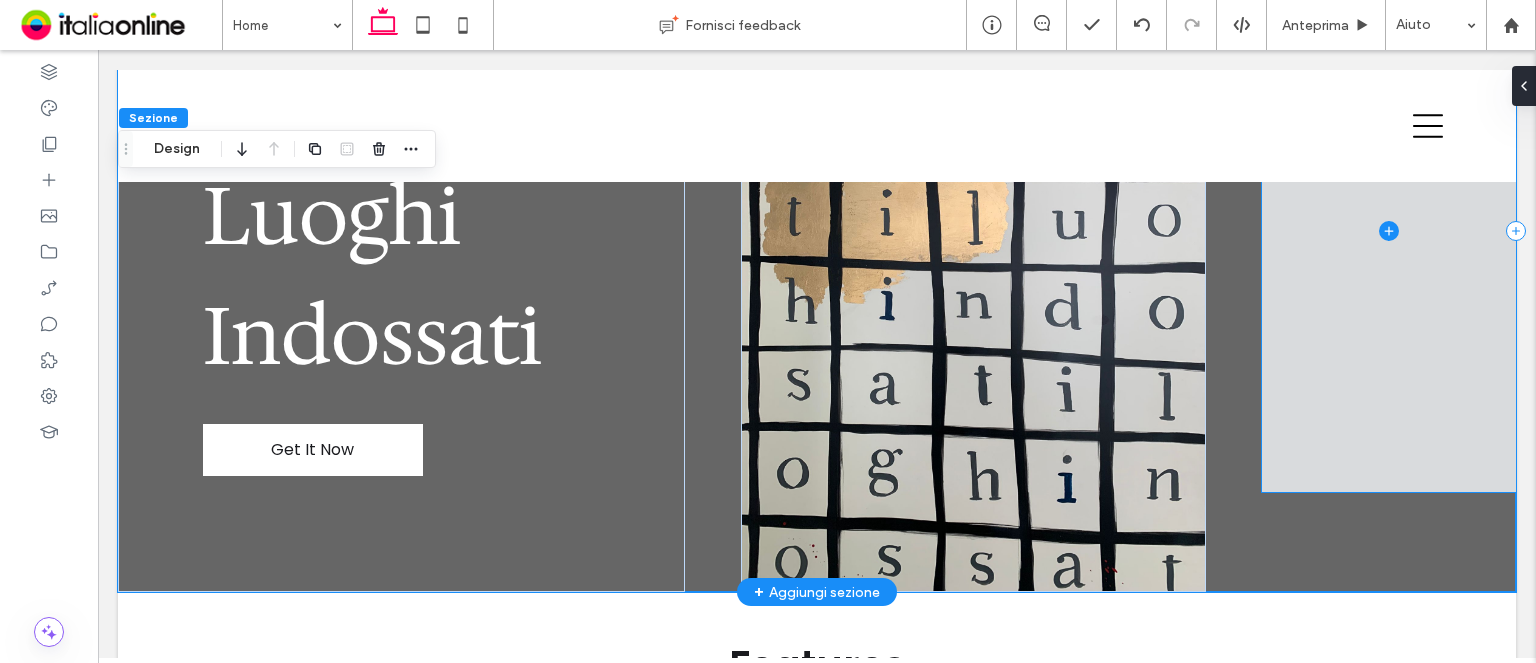 click at bounding box center (1389, 231) 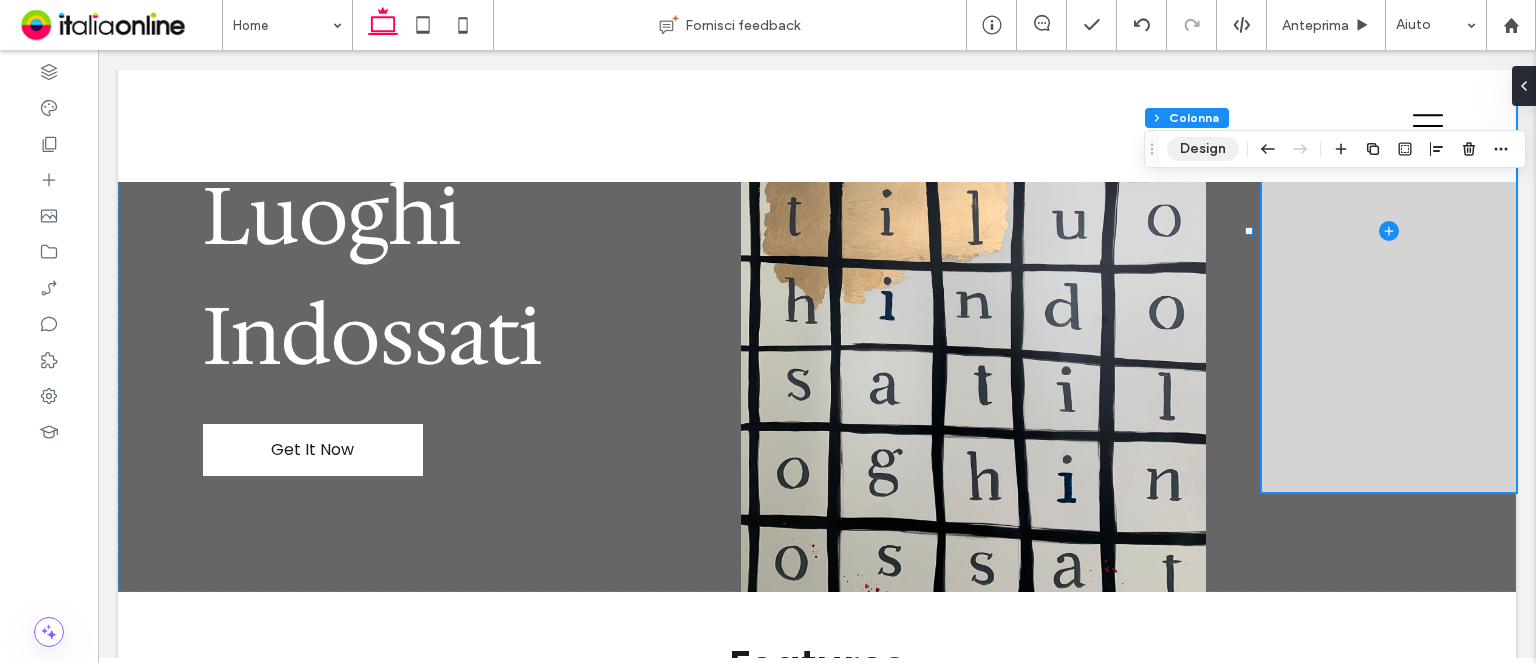 click on "Design" at bounding box center [1203, 149] 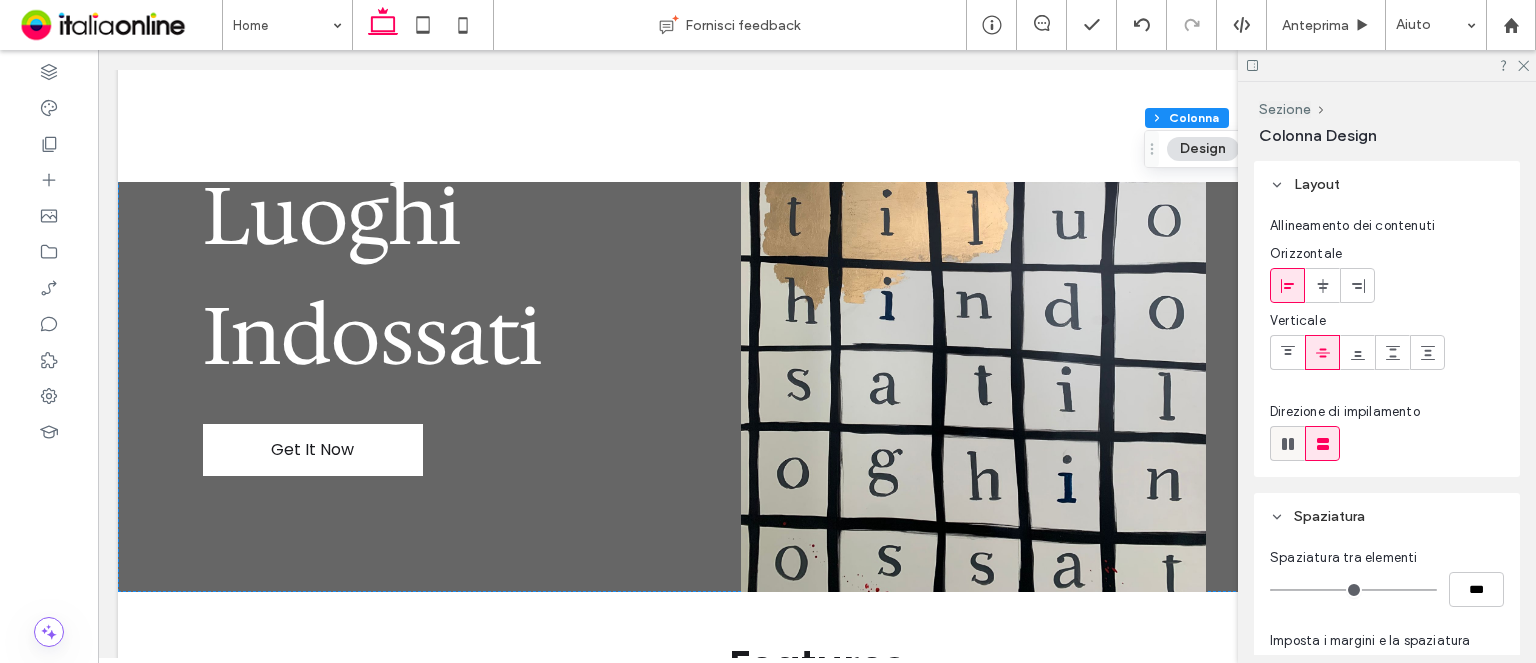 click 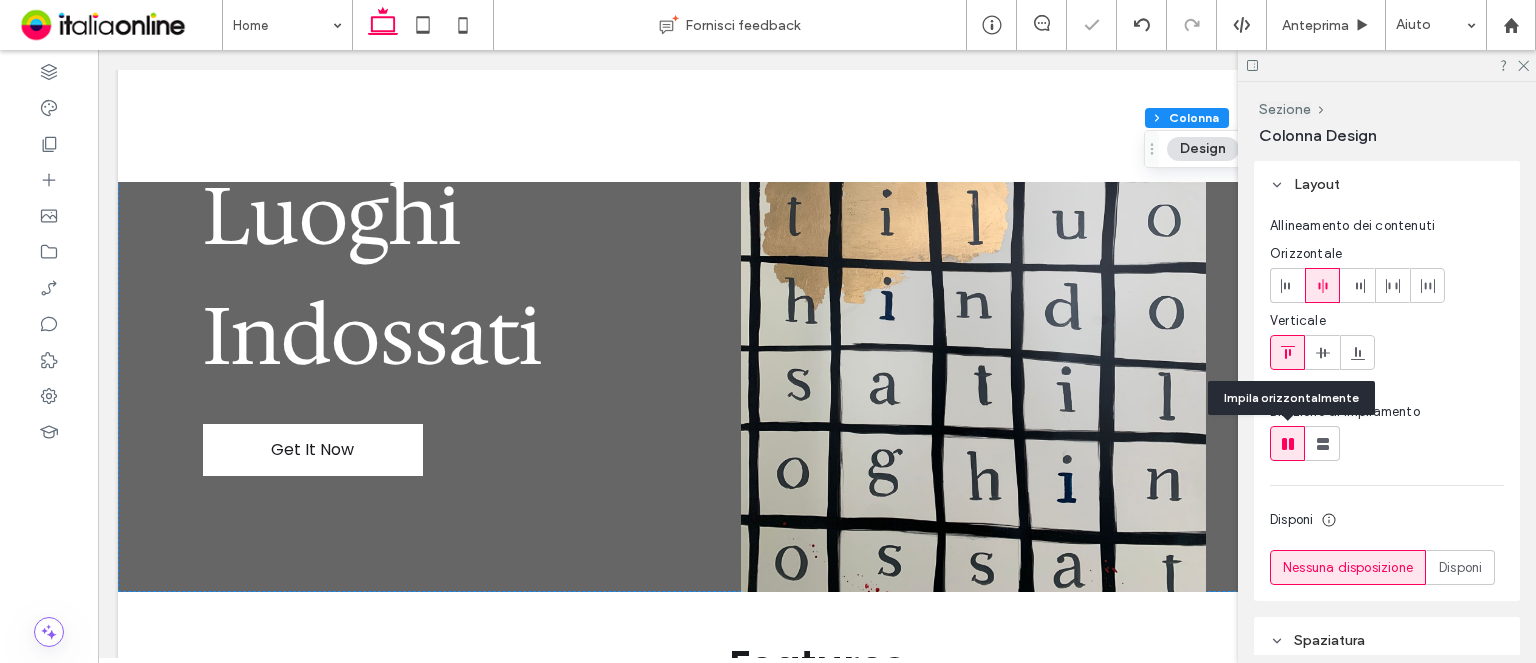 type on "*" 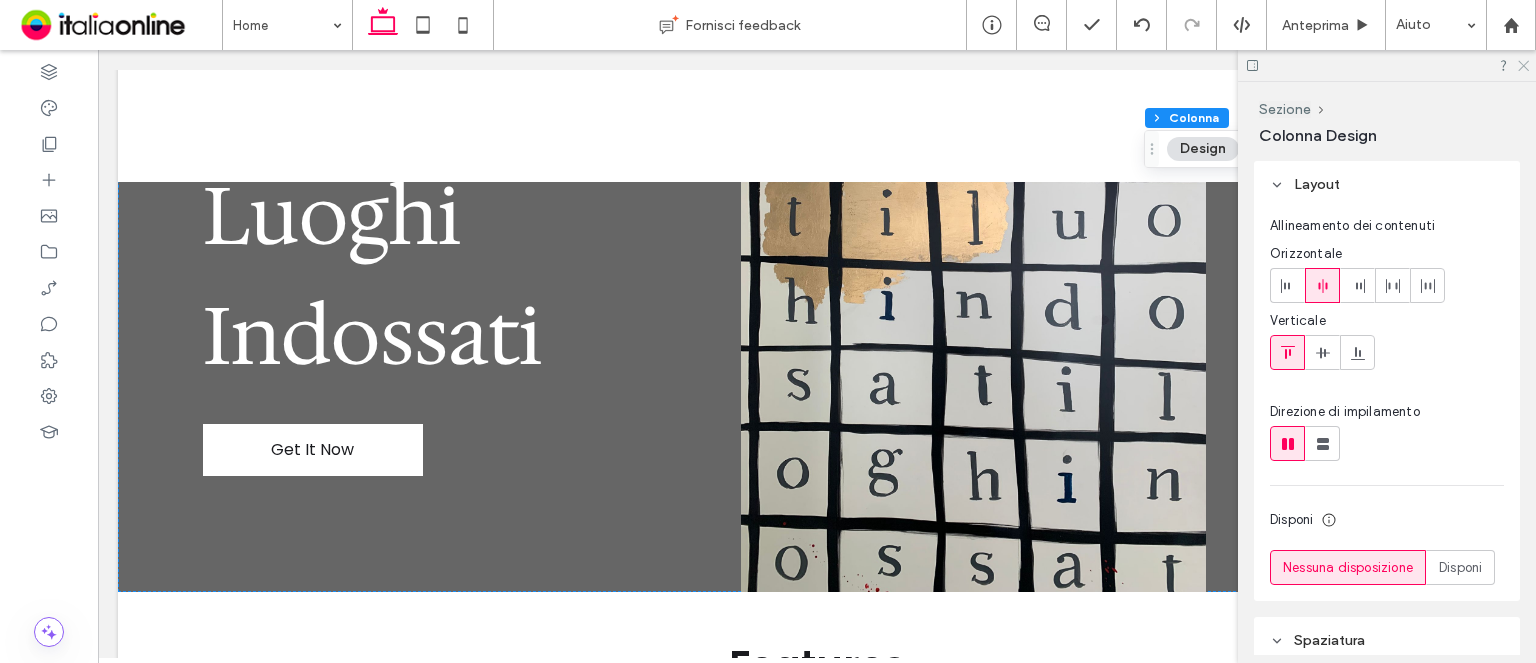click 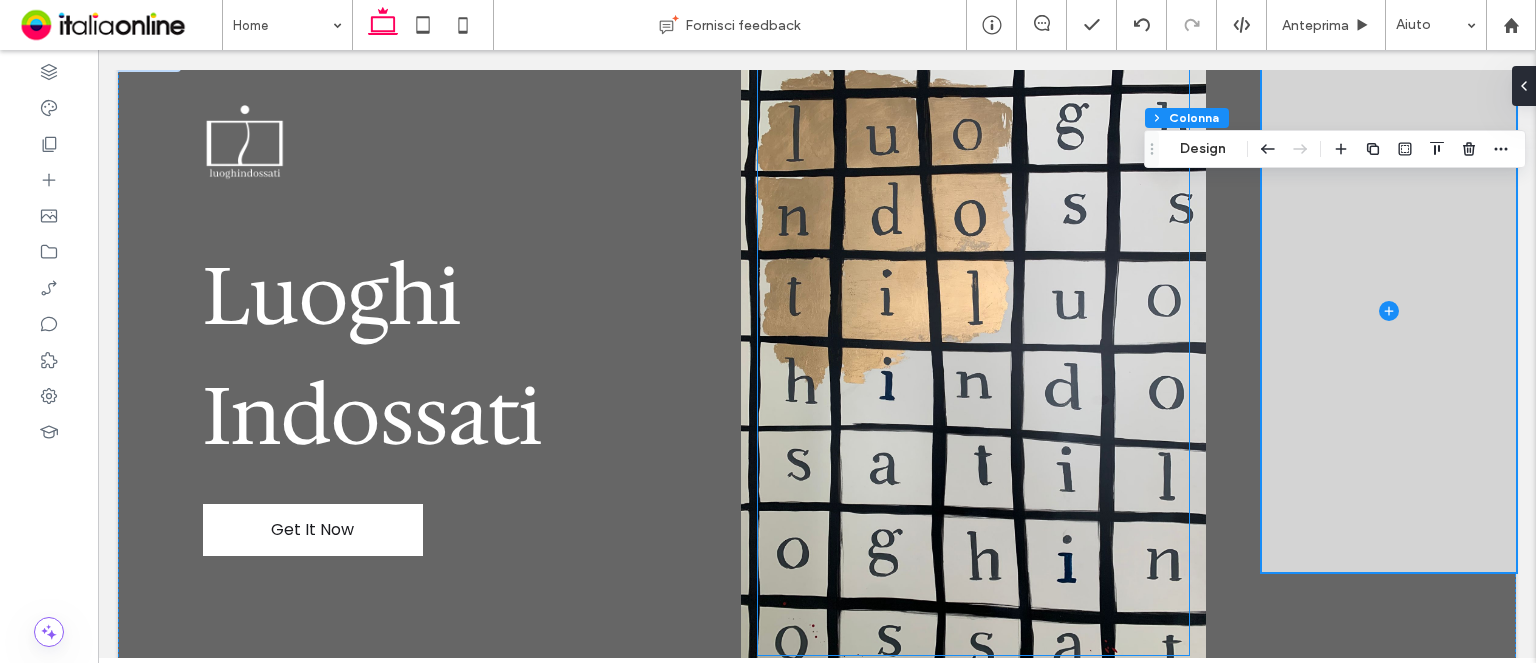 scroll, scrollTop: 0, scrollLeft: 0, axis: both 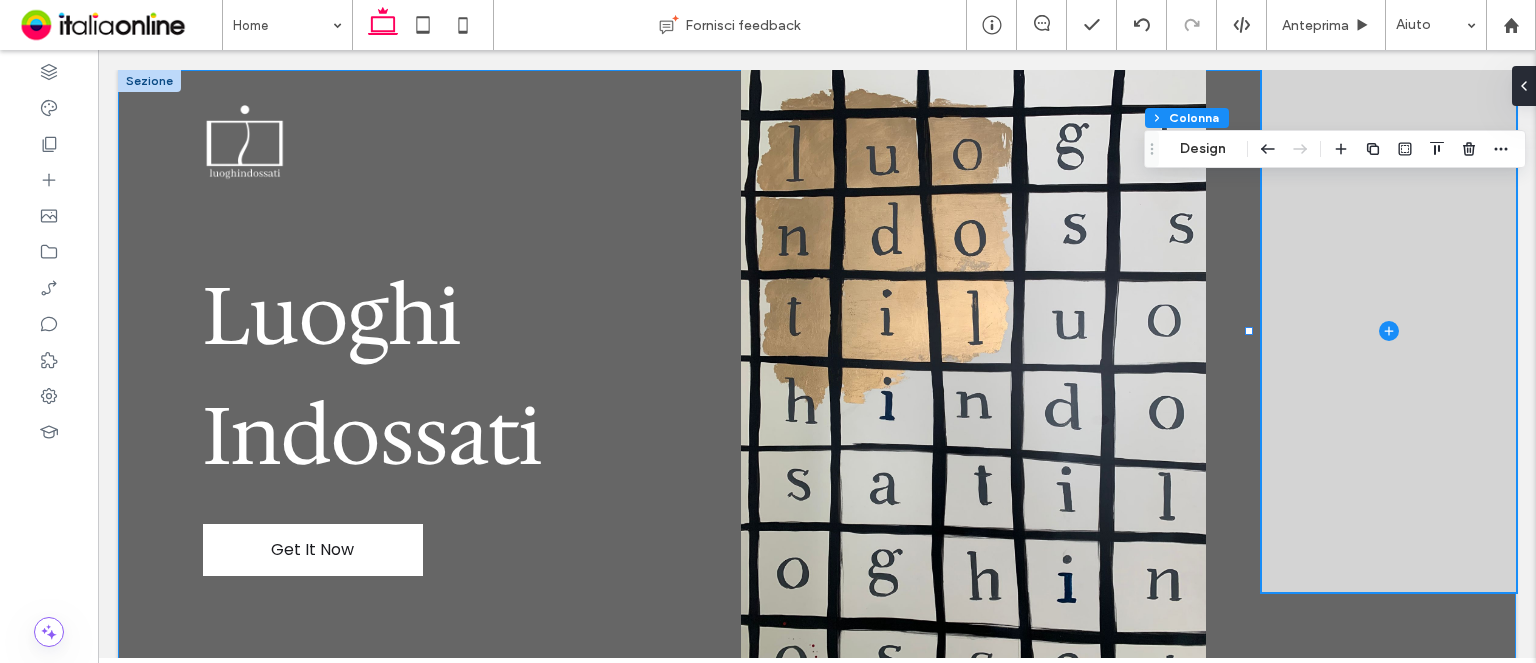 click on "Luoghi Indossati
Get It Now" at bounding box center (817, 381) 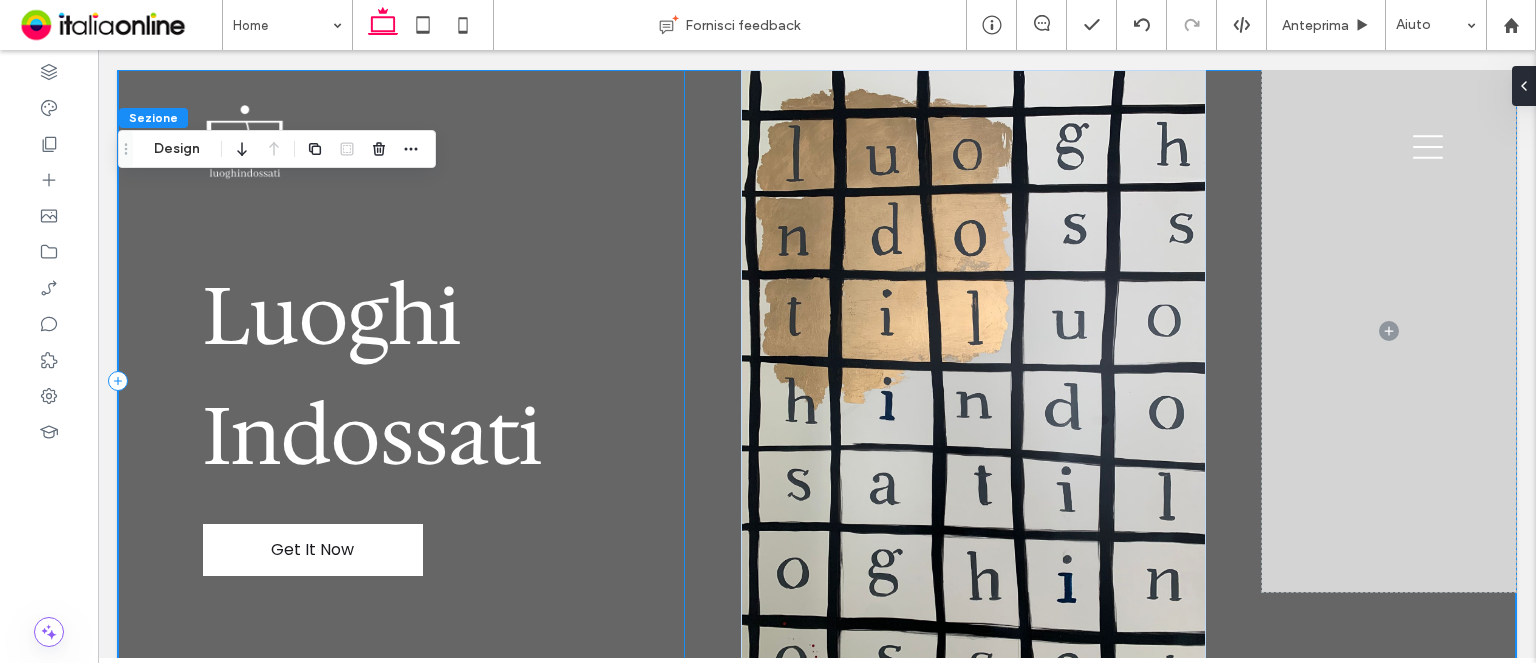 click on "Luoghi Indossati
Get It Now" at bounding box center [401, 381] 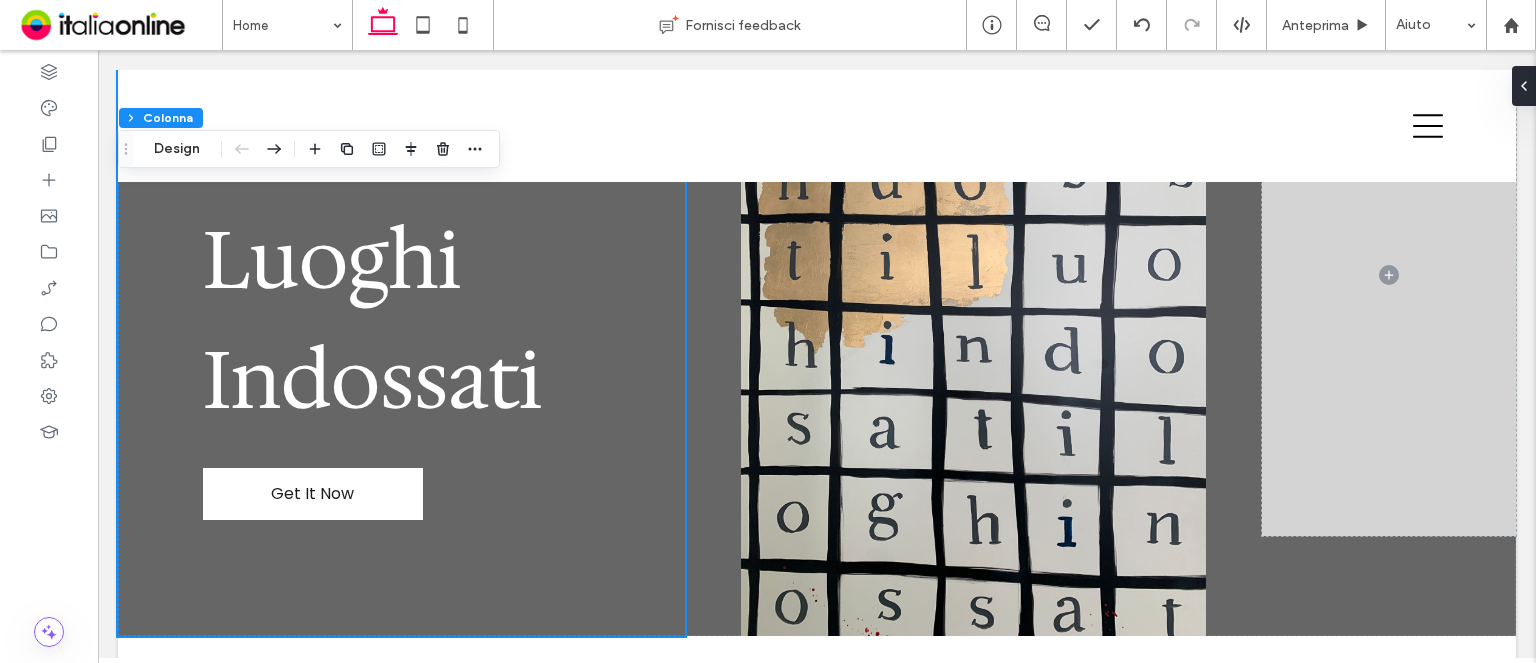 scroll, scrollTop: 100, scrollLeft: 0, axis: vertical 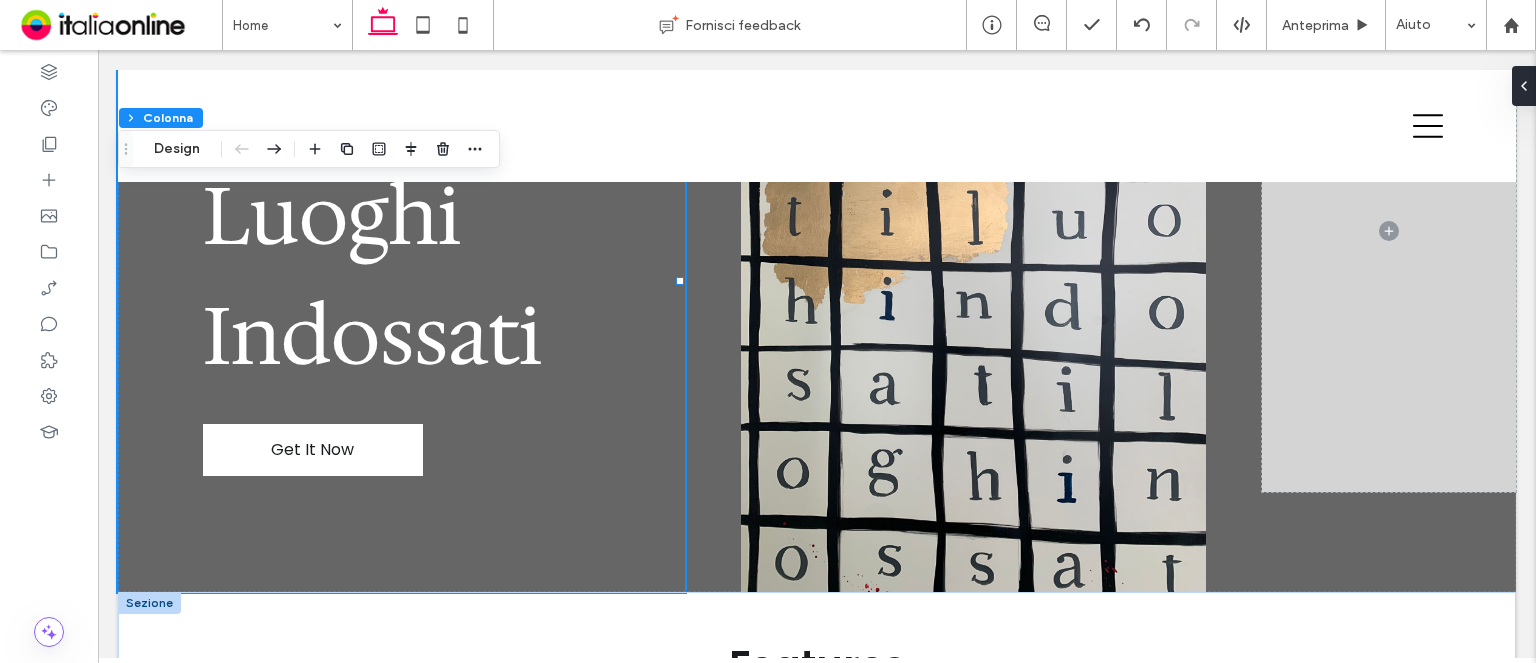 click at bounding box center [149, 603] 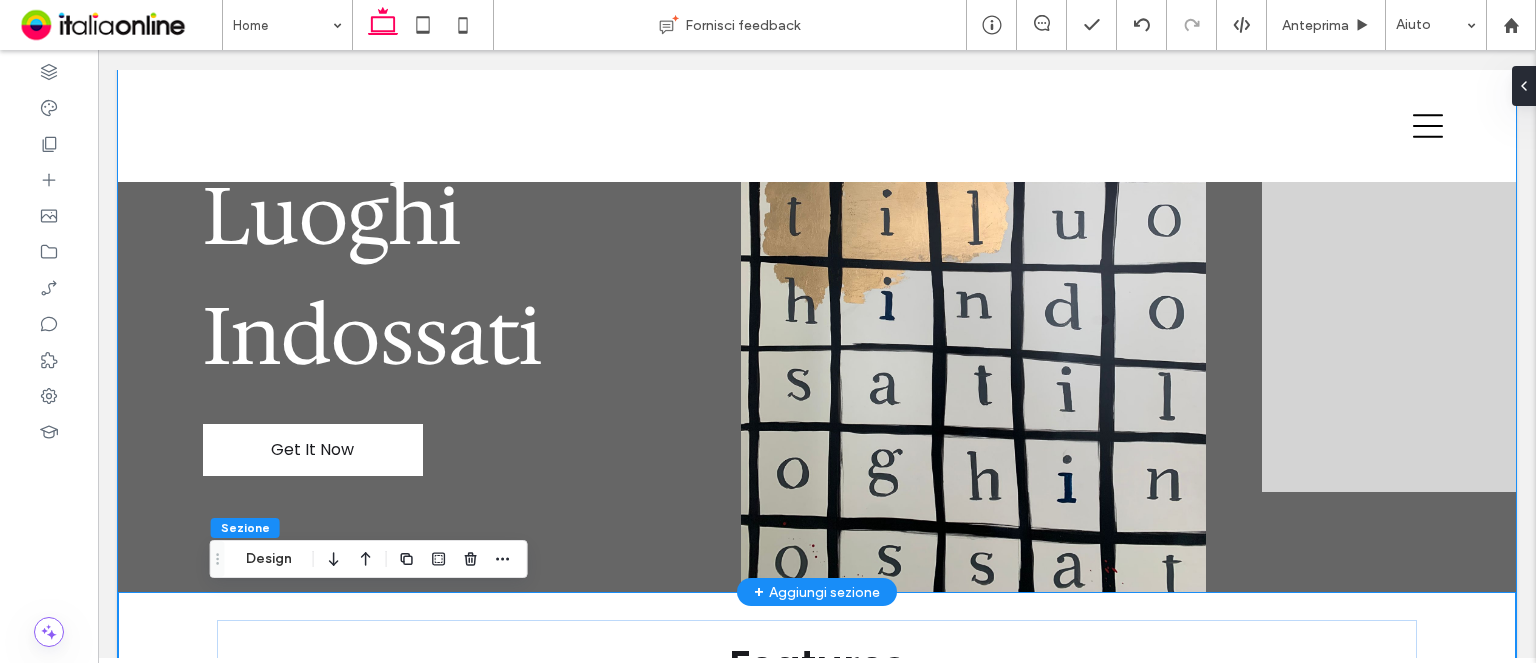 click on "Luoghi Indossati
Get It Now" at bounding box center (817, 281) 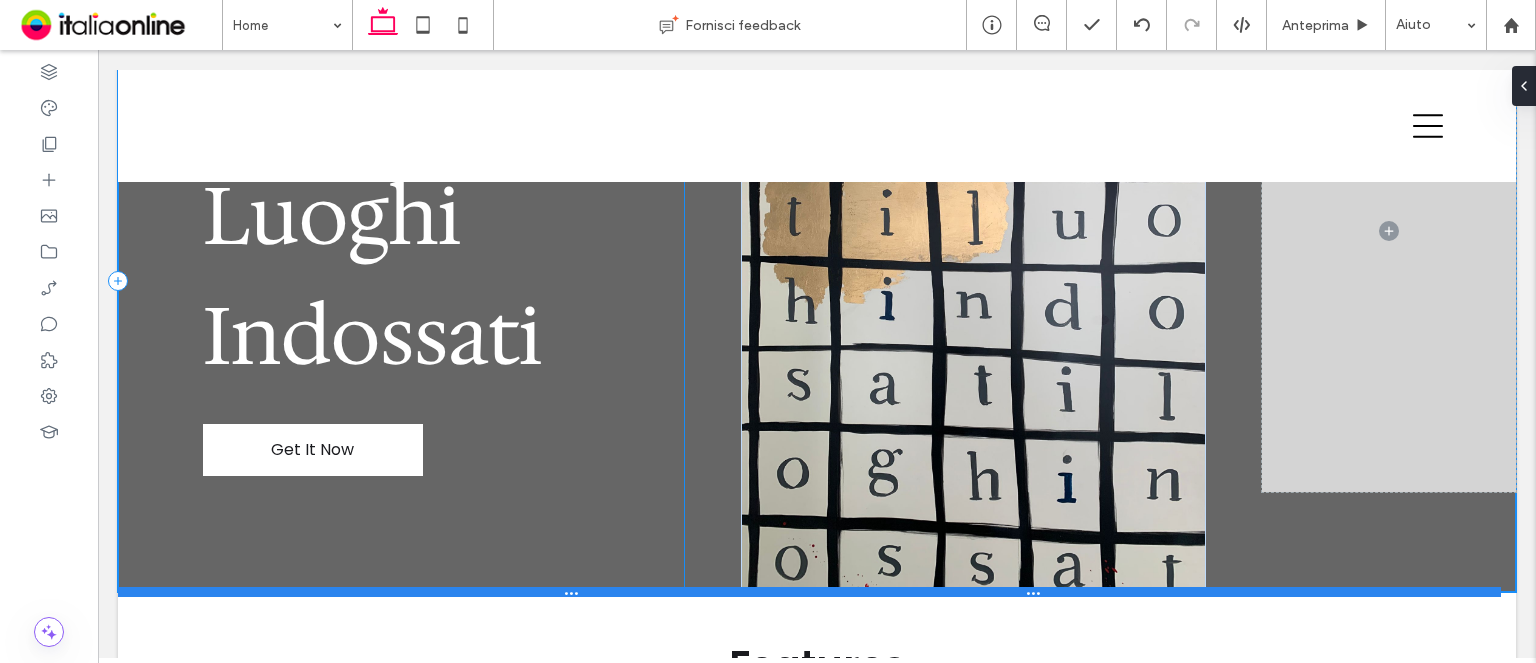 click at bounding box center [809, 592] 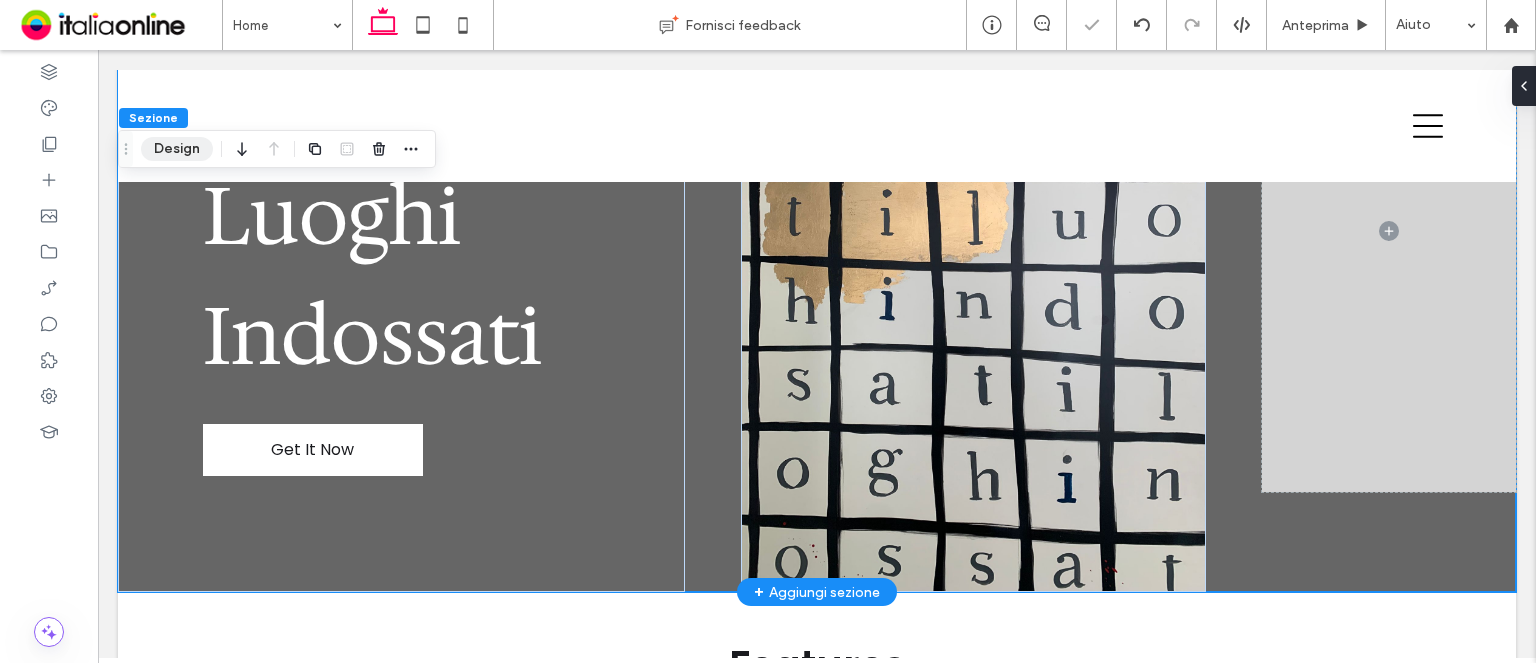 click on "Design" at bounding box center [177, 149] 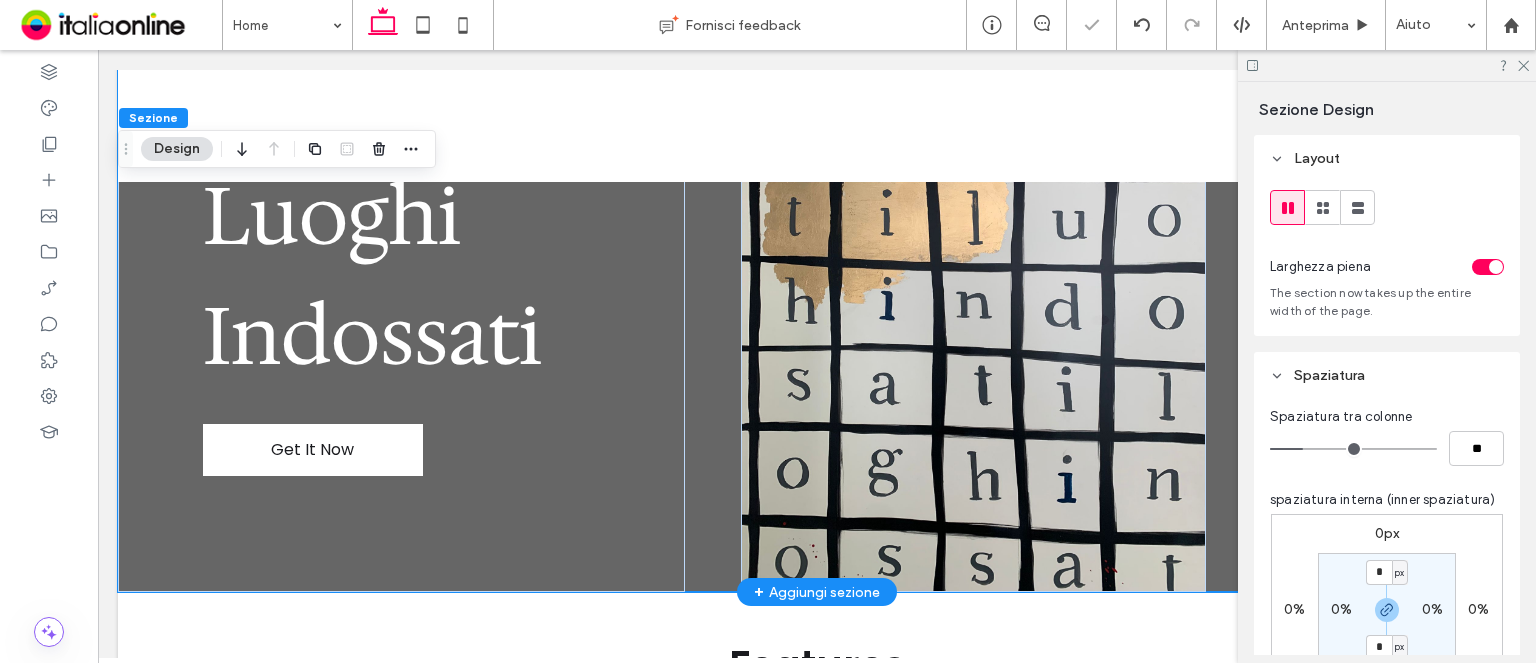 scroll, scrollTop: 500, scrollLeft: 0, axis: vertical 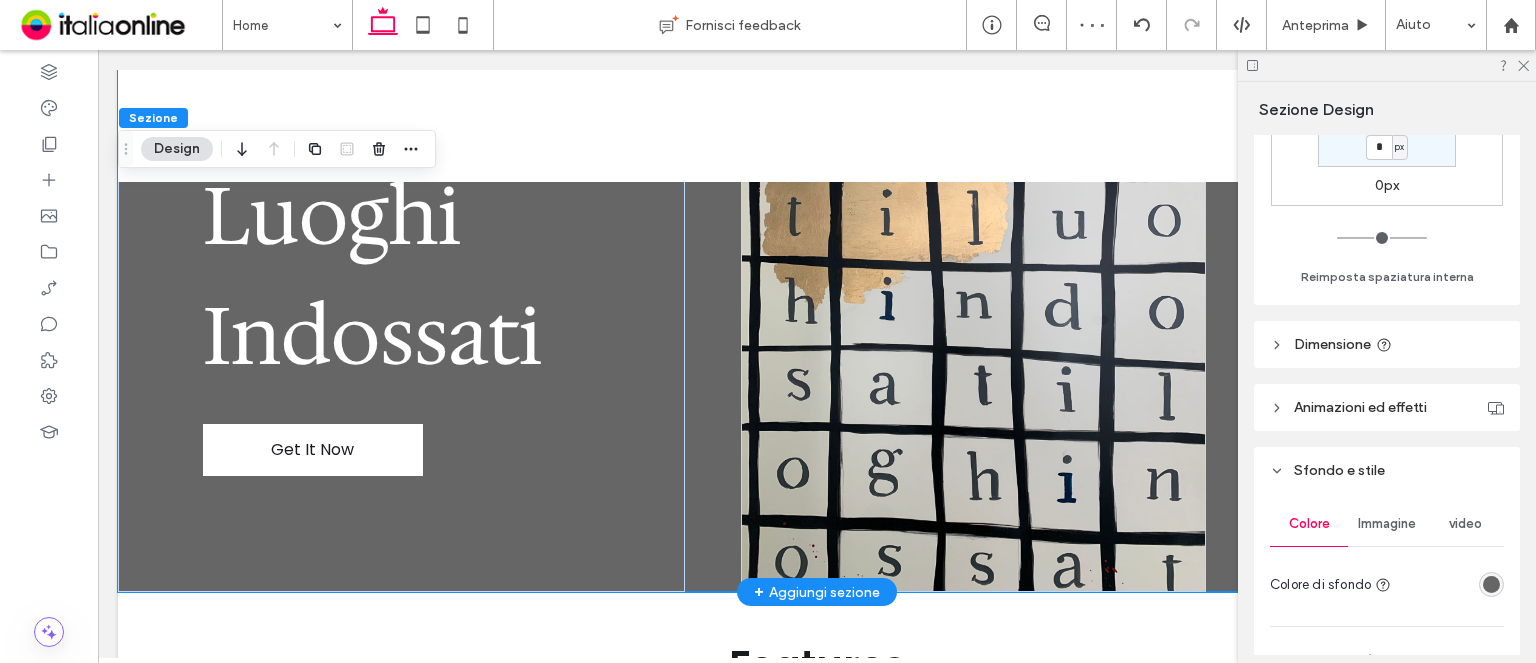 click at bounding box center (1491, 584) 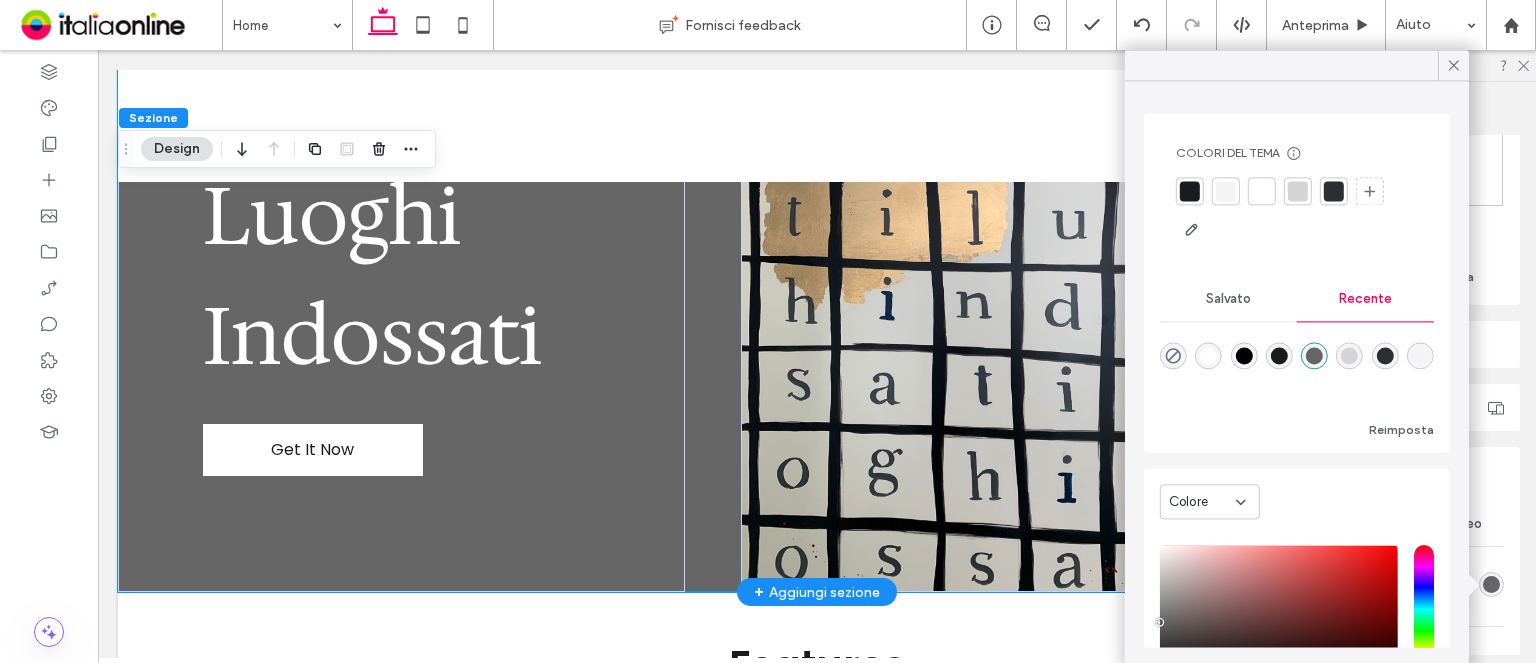 click at bounding box center [1208, 355] 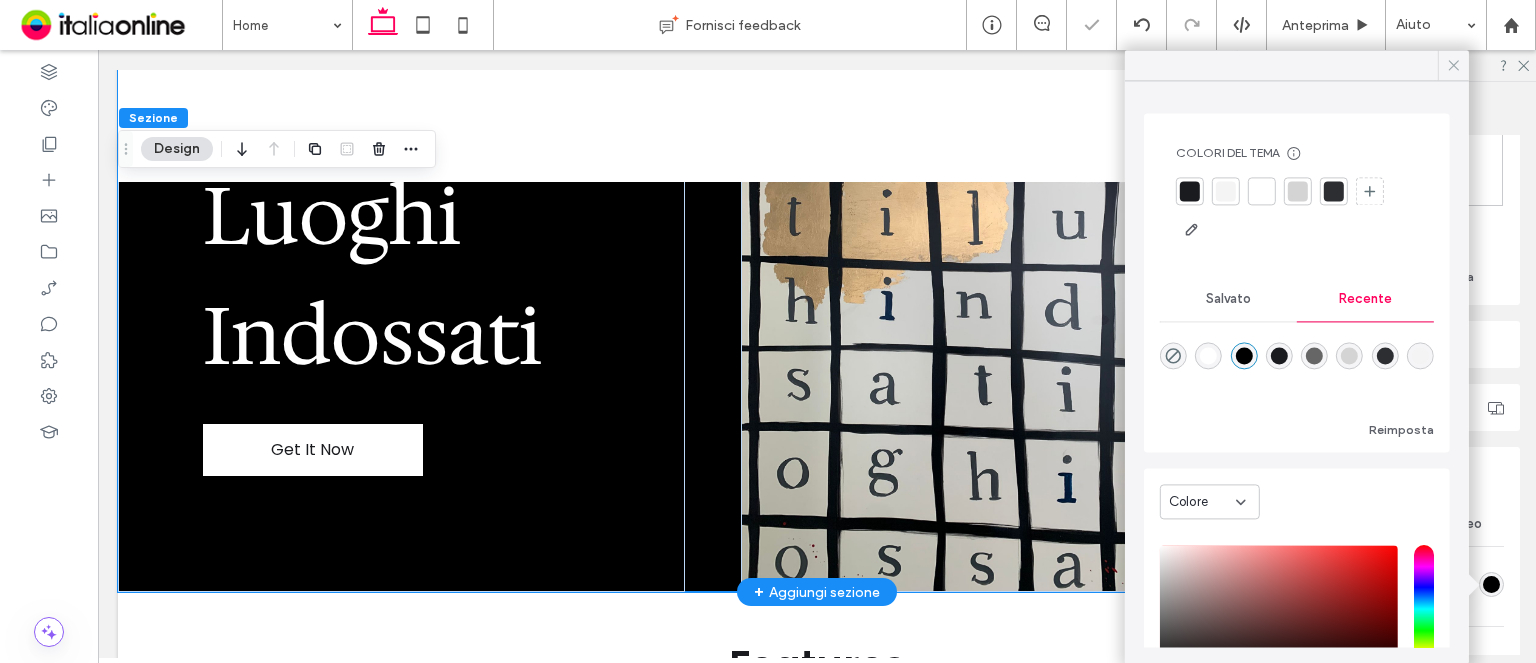 click 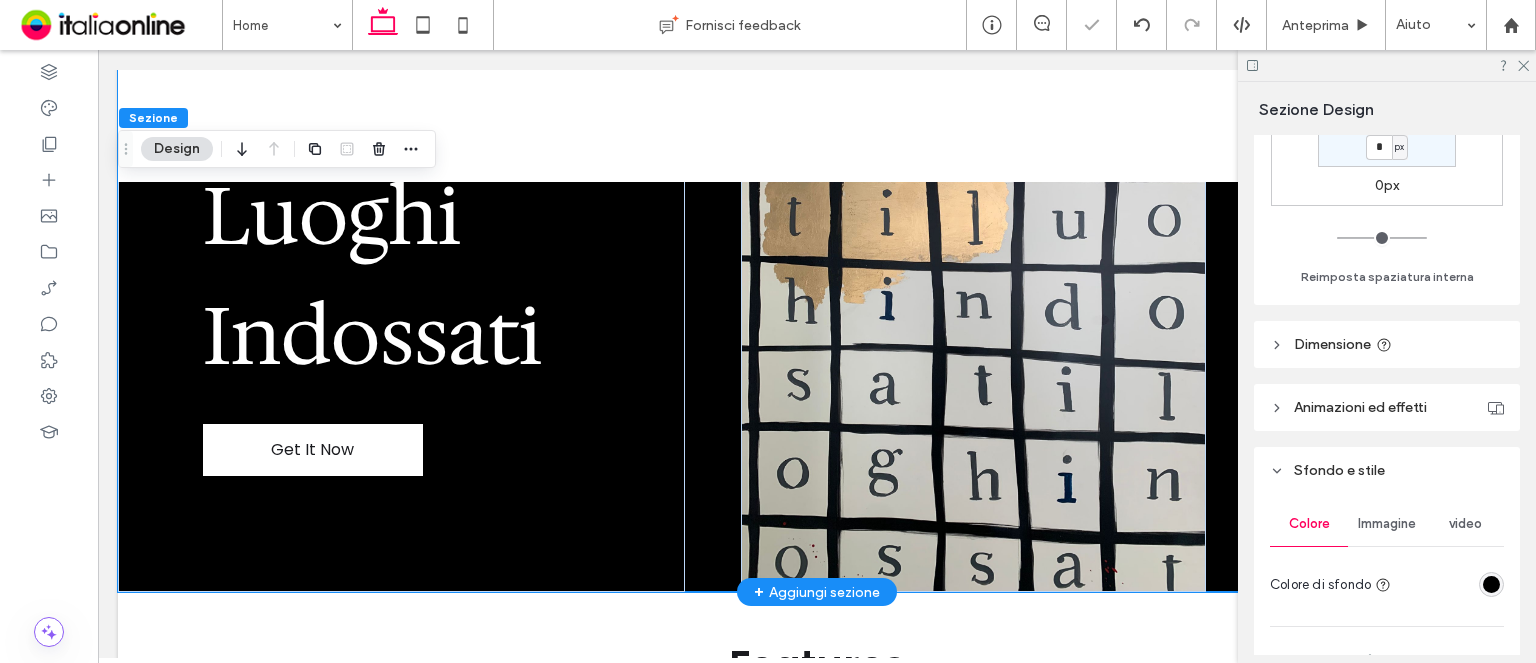 click at bounding box center (1387, 65) 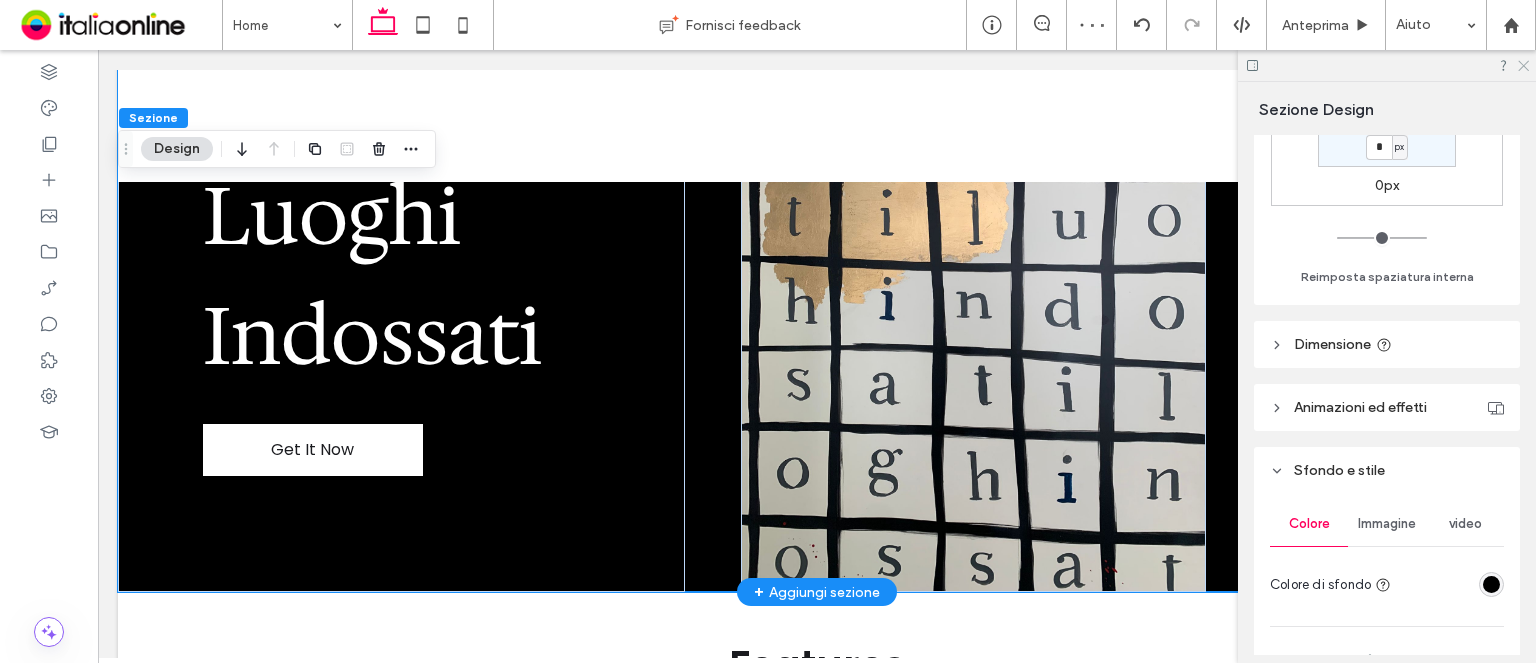 click 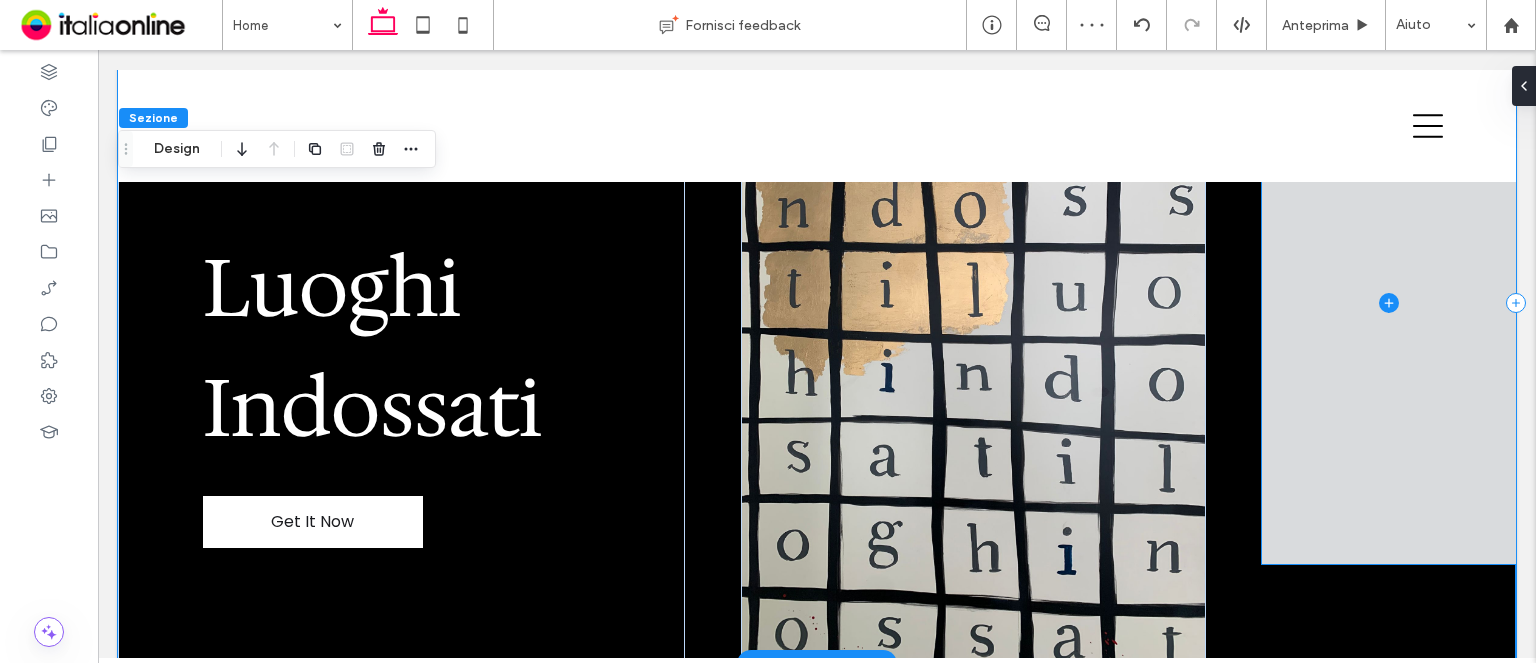 scroll, scrollTop: 0, scrollLeft: 0, axis: both 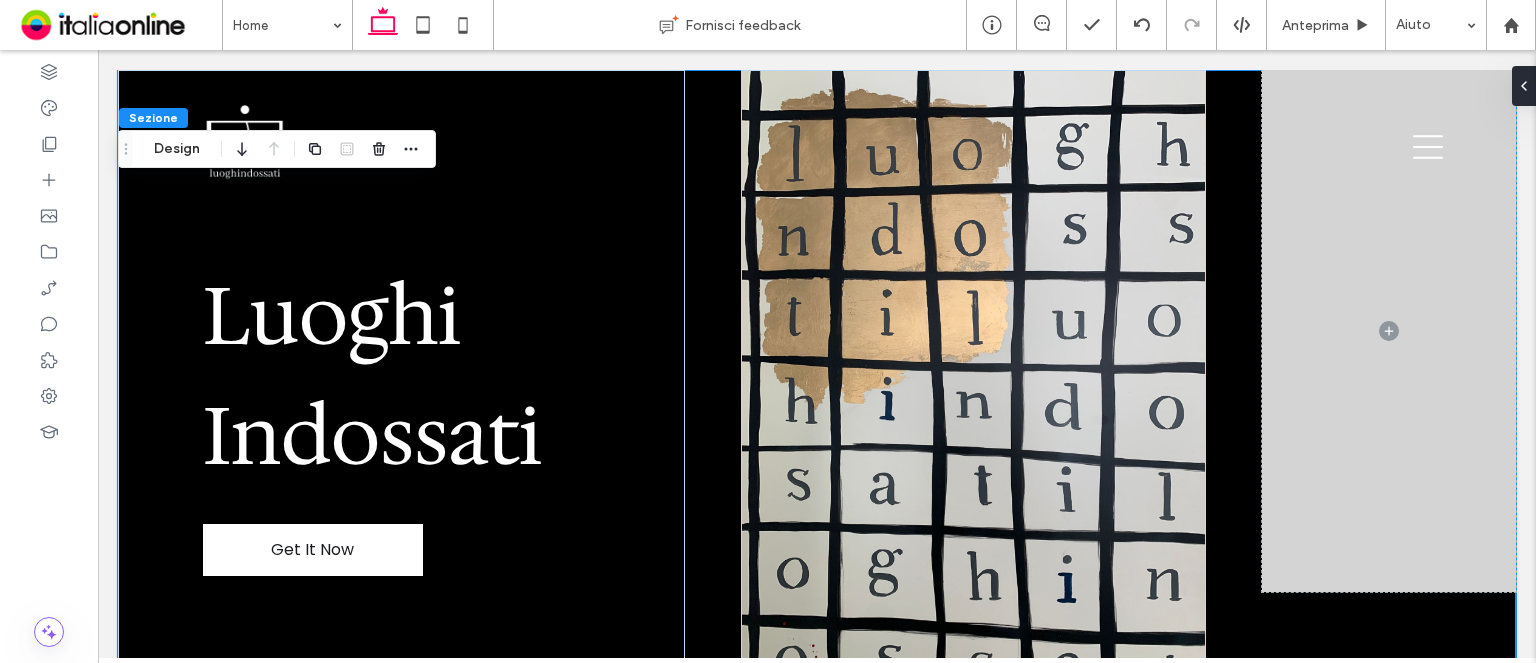 click on "Luoghi Indossati
Get It Now" at bounding box center (817, 381) 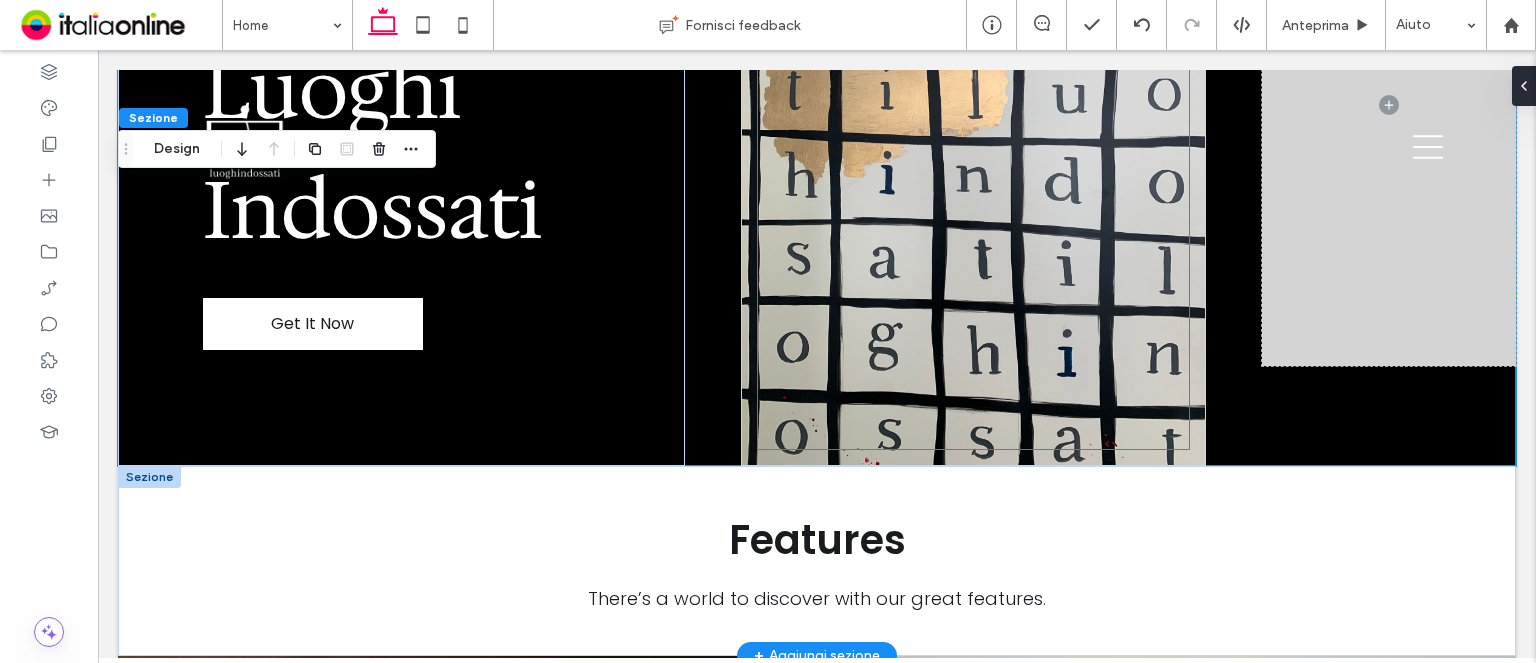 scroll, scrollTop: 0, scrollLeft: 0, axis: both 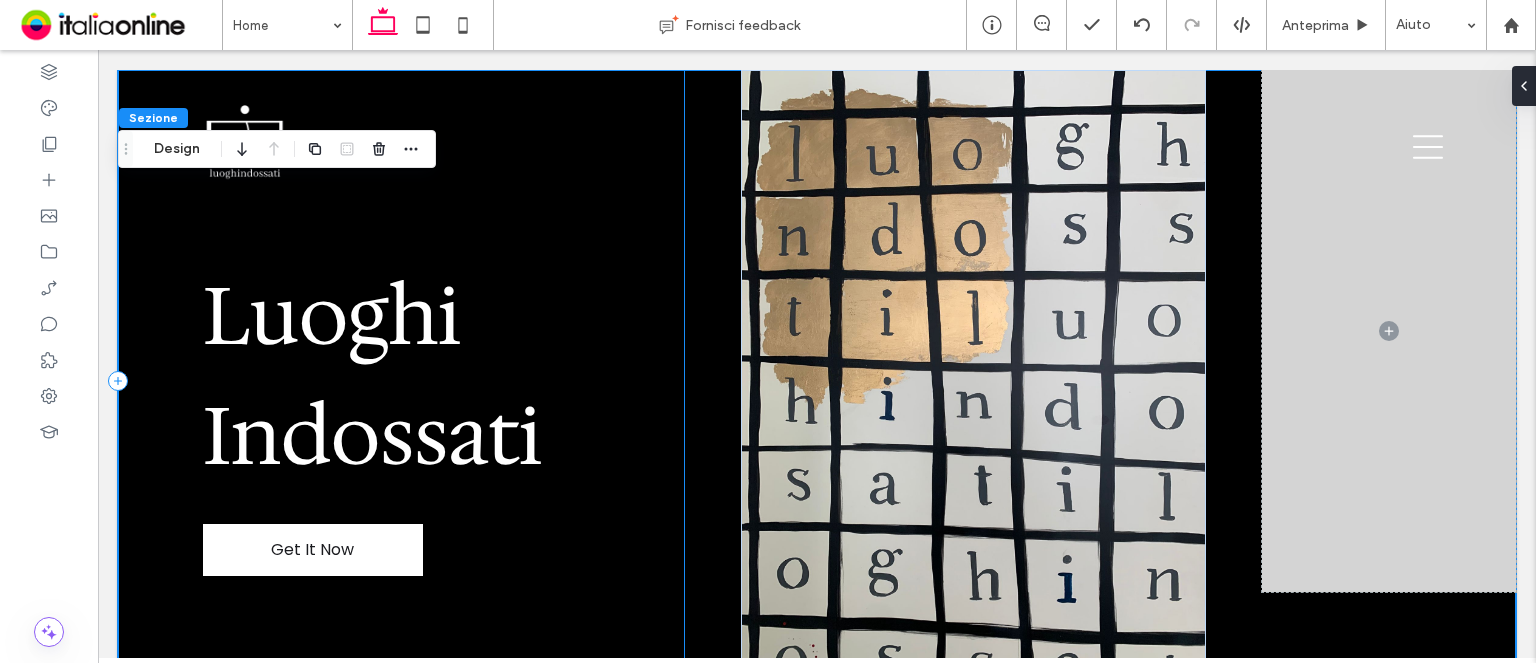 click on "Luoghi Indossati
Get It Now" at bounding box center [401, 381] 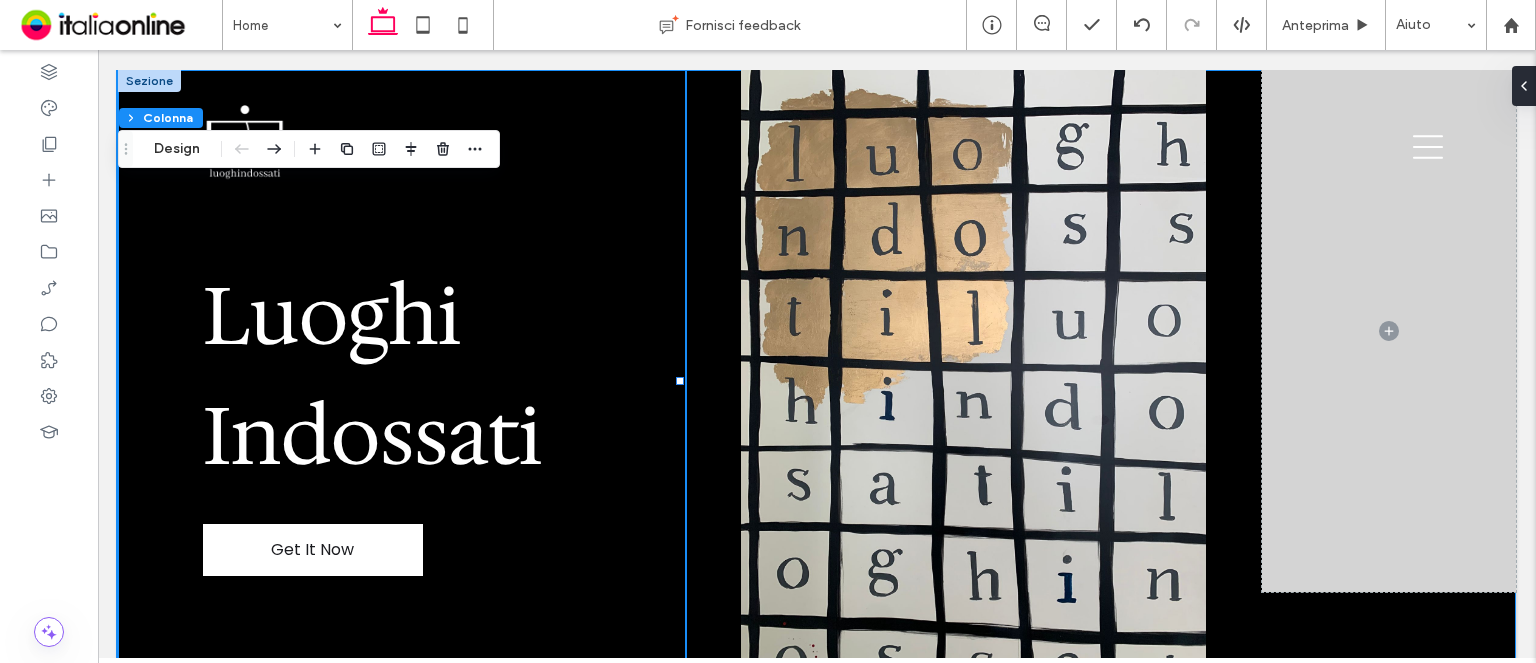 click at bounding box center [973, 381] 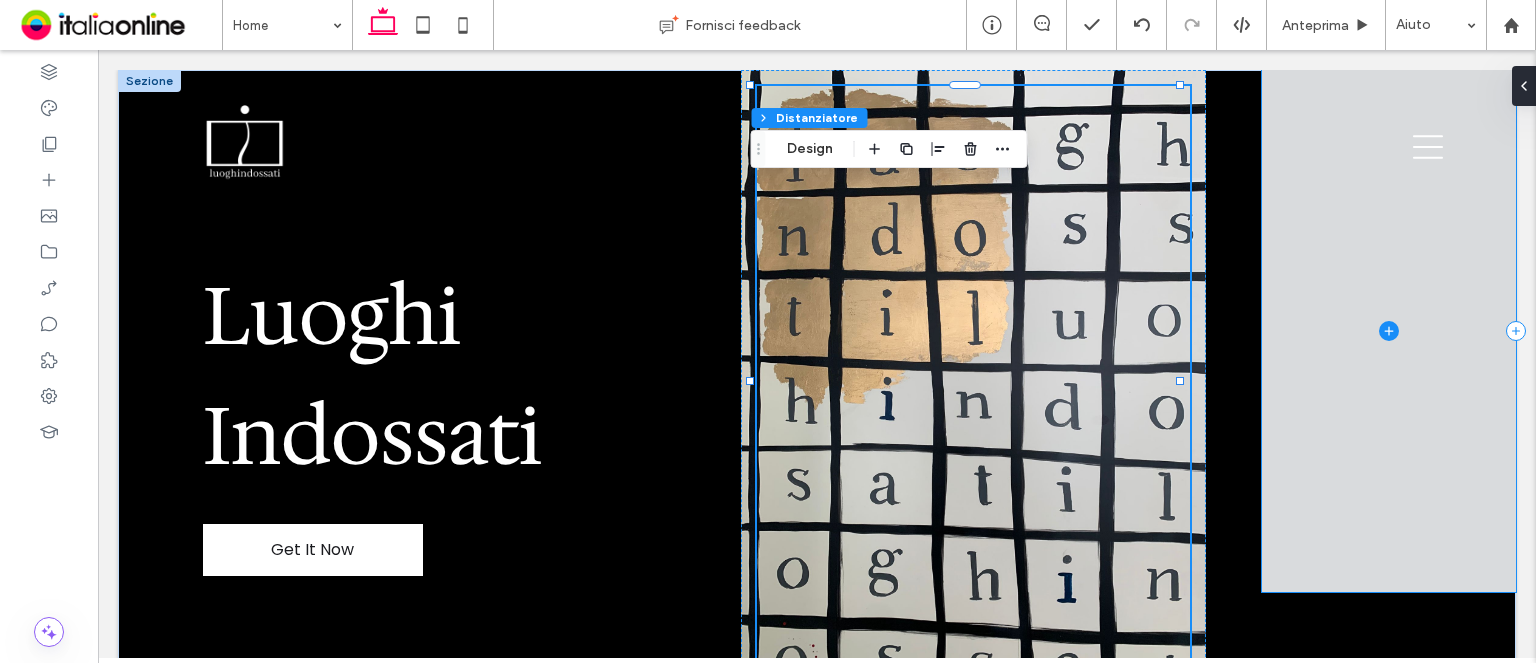 click at bounding box center [1389, 331] 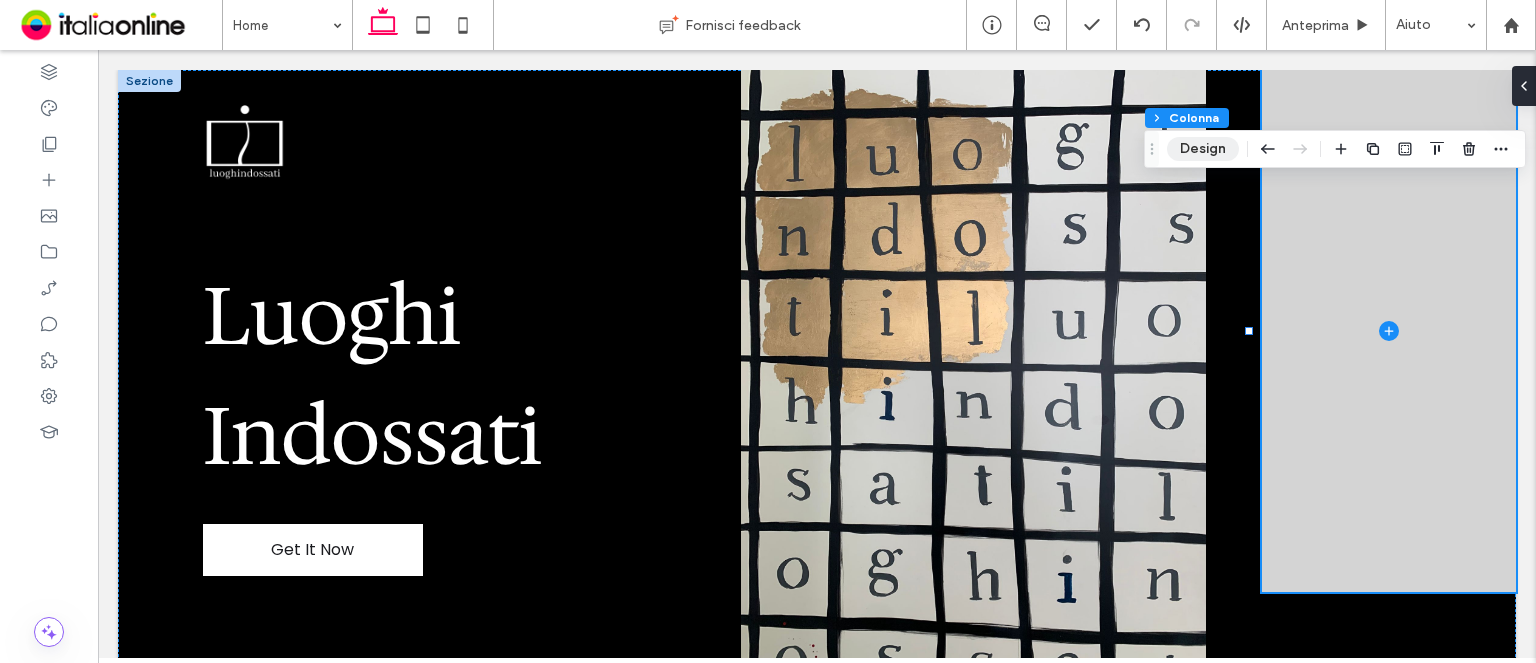 click on "Design" at bounding box center [1203, 149] 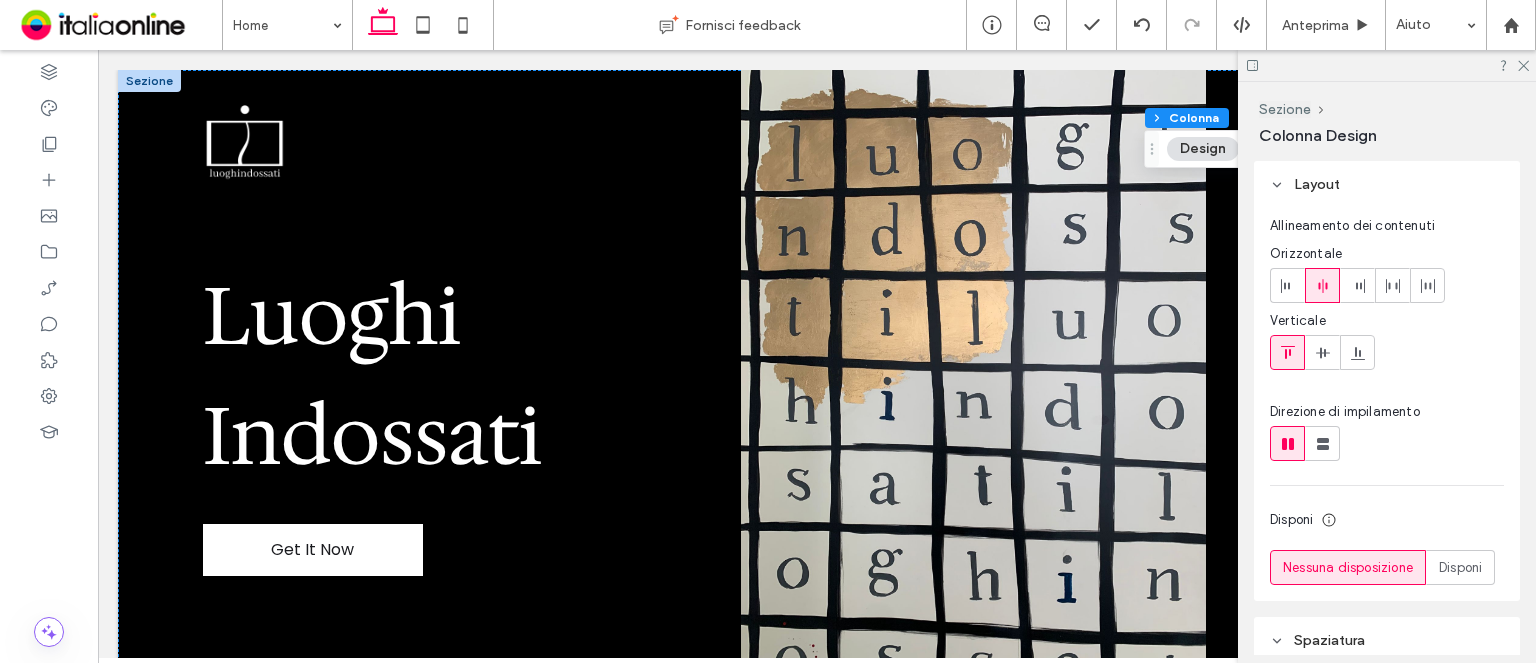 scroll, scrollTop: 500, scrollLeft: 0, axis: vertical 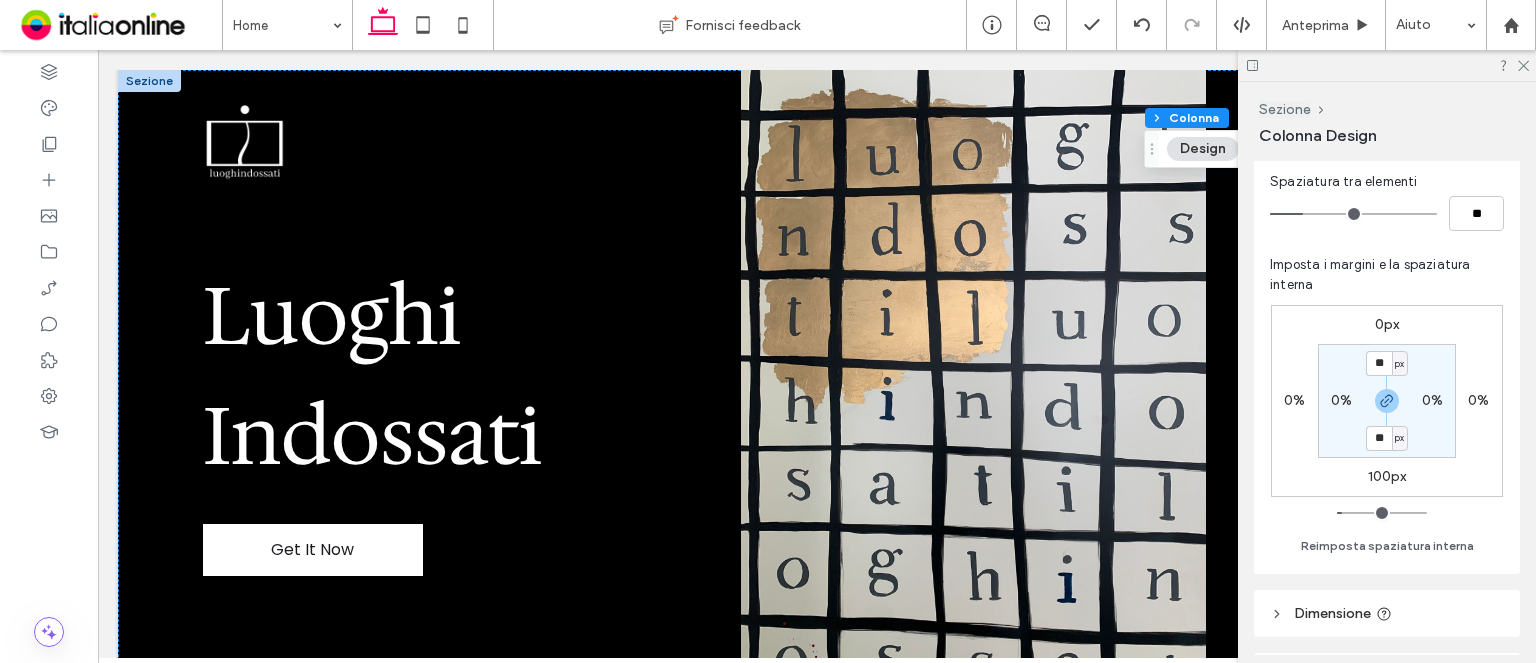 click on "0%" at bounding box center [1341, 400] 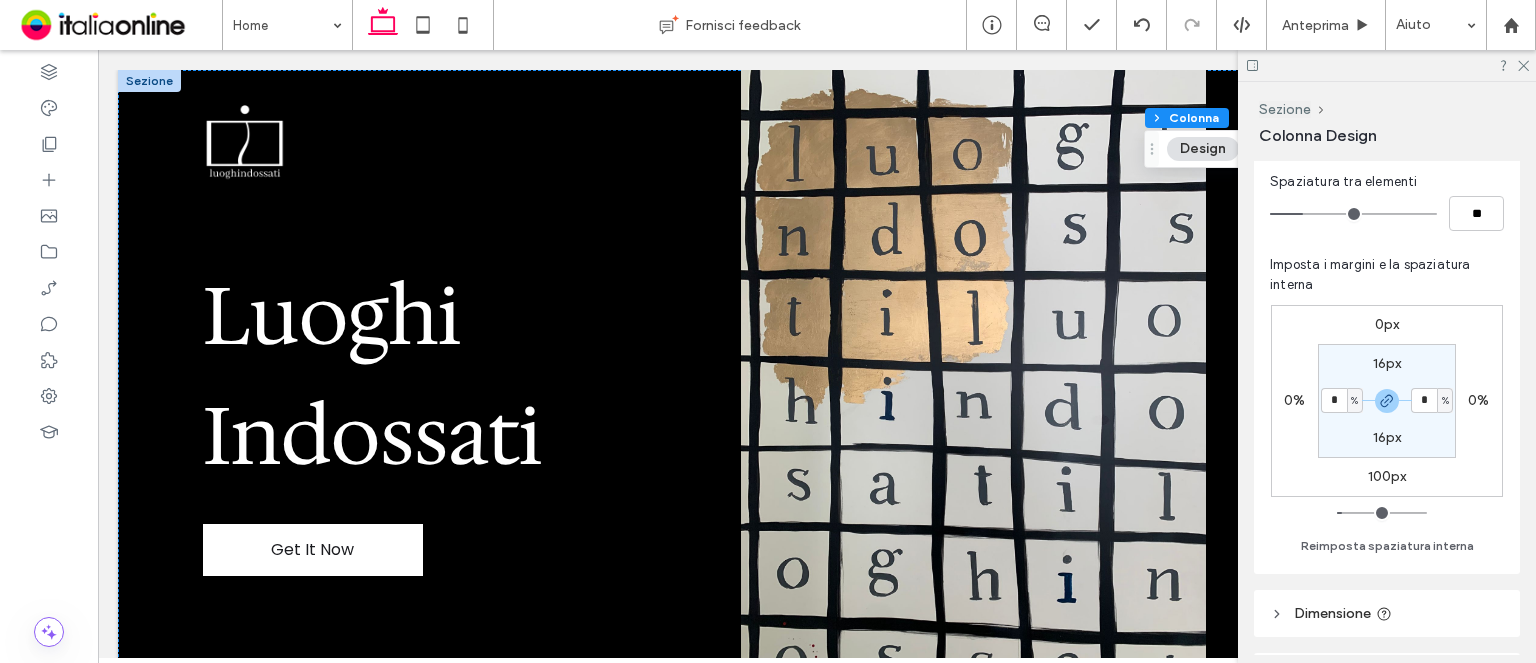 type on "*" 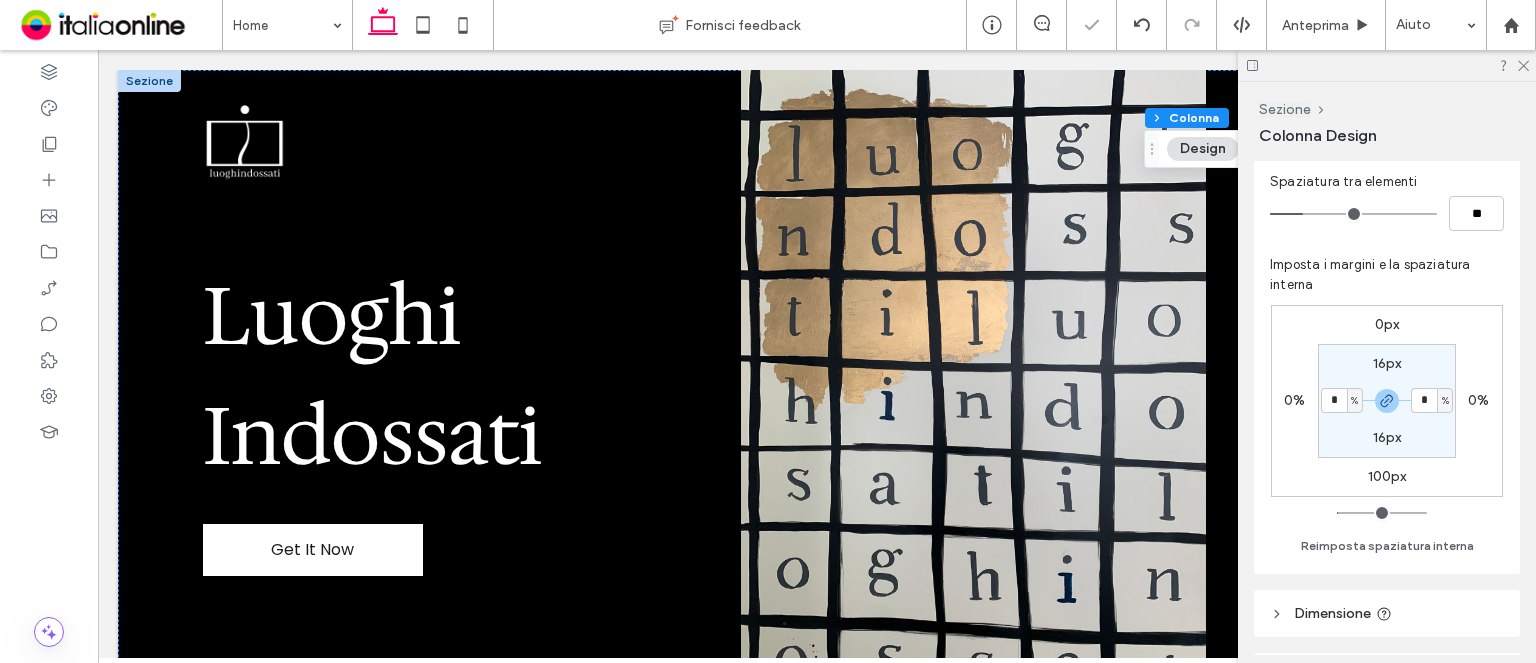 type on "*" 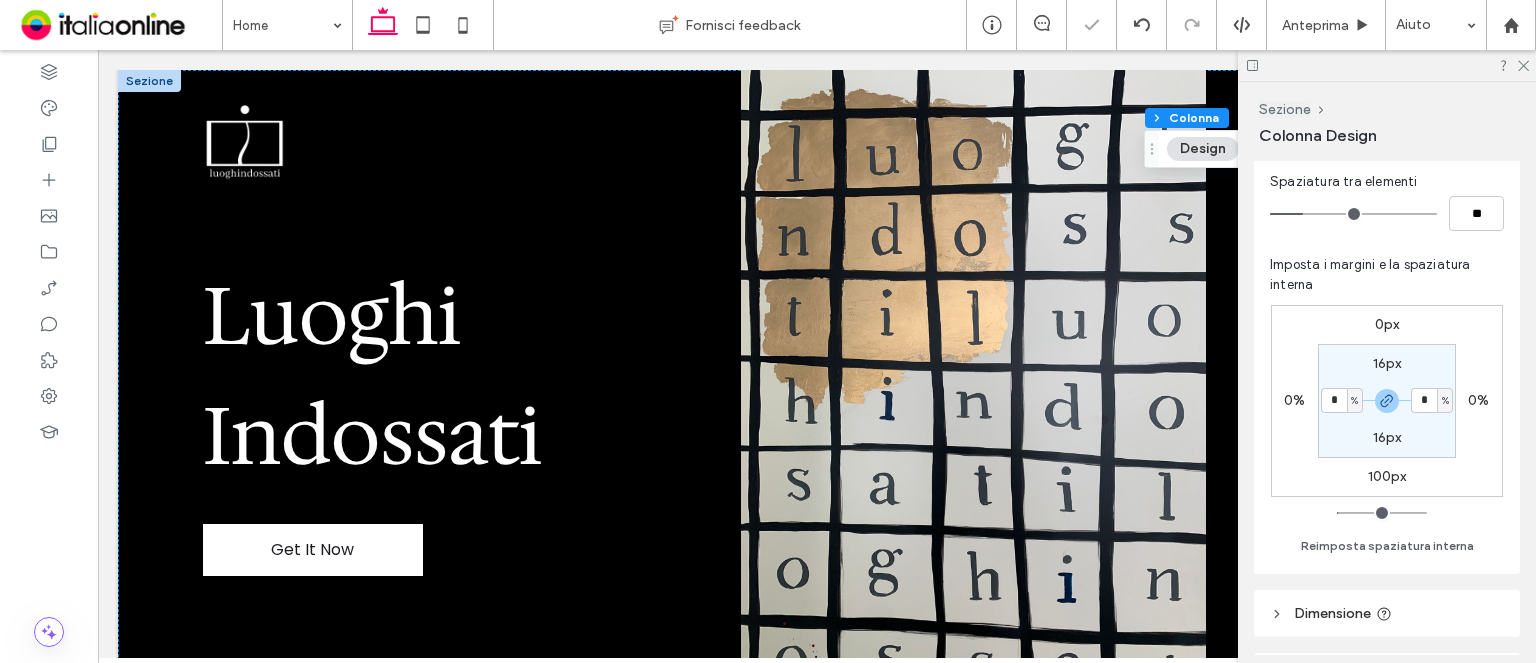 type on "*" 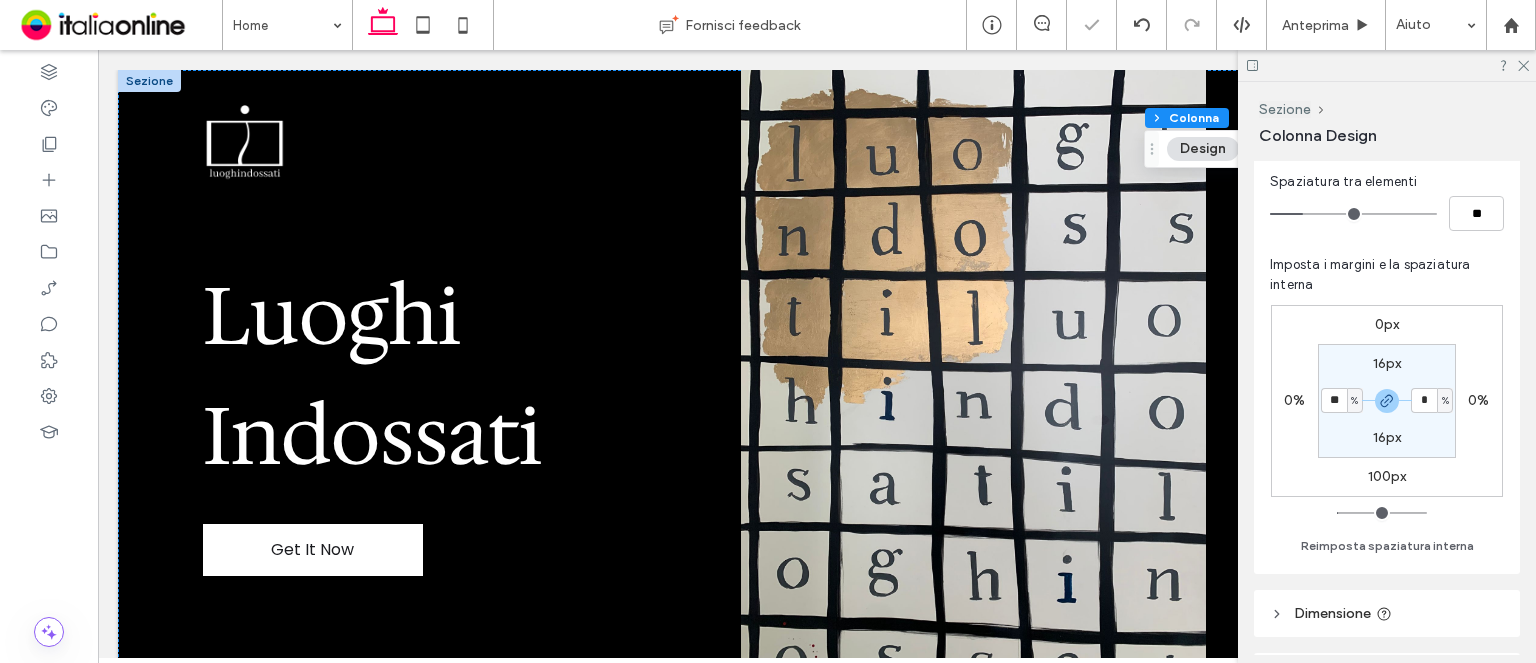 type on "*" 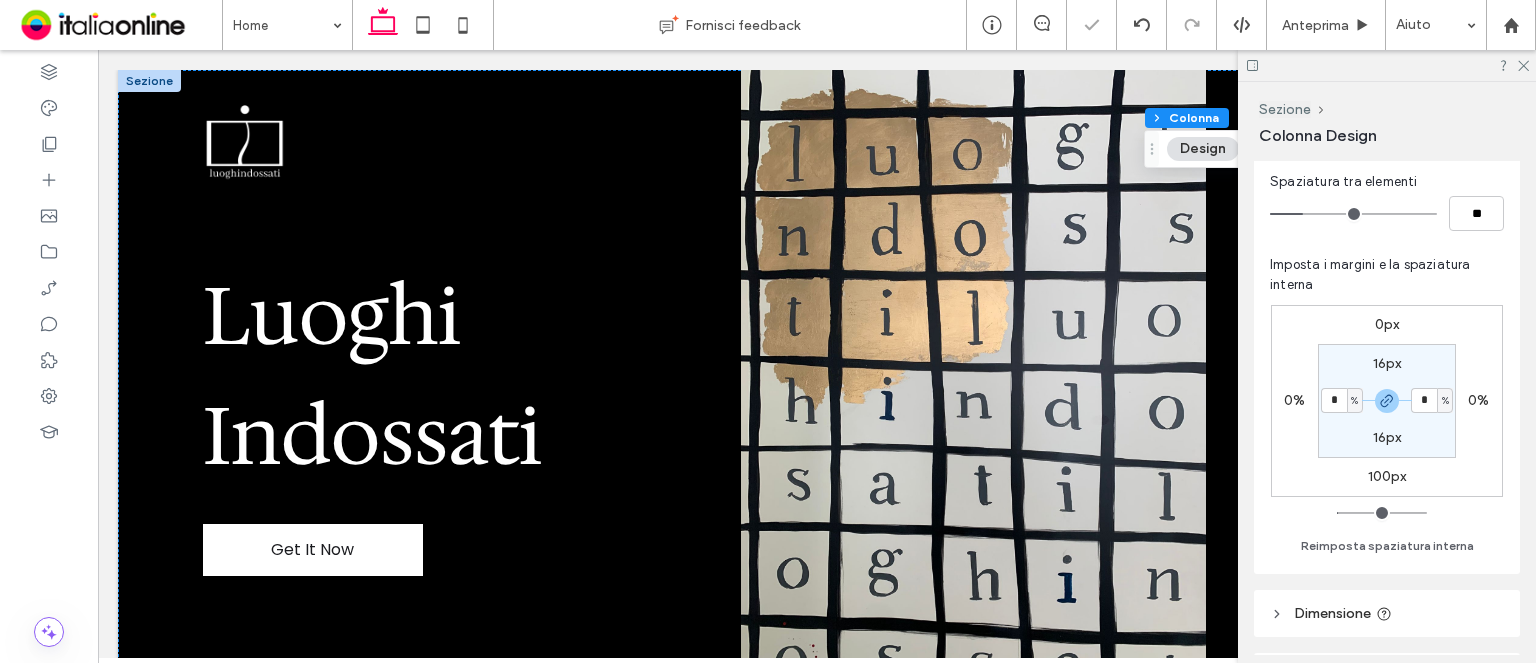 type on "**" 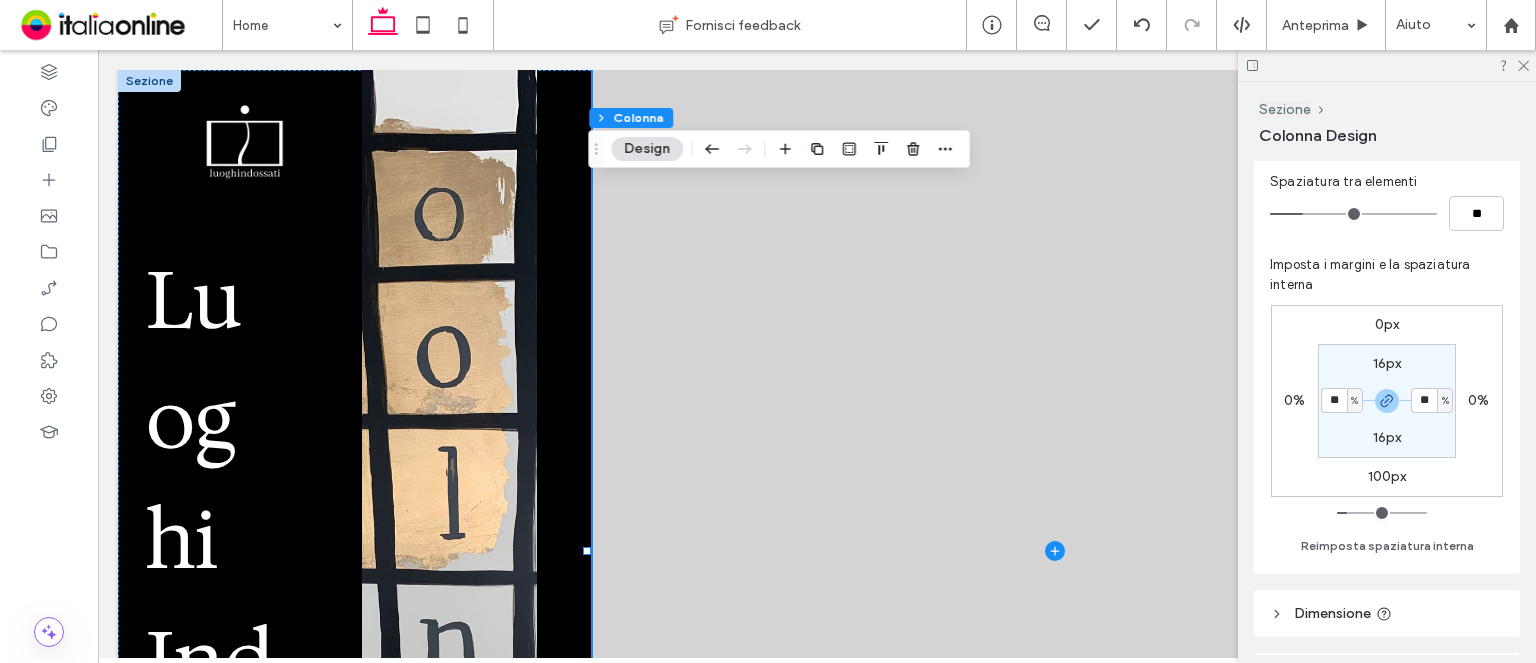 type on "*" 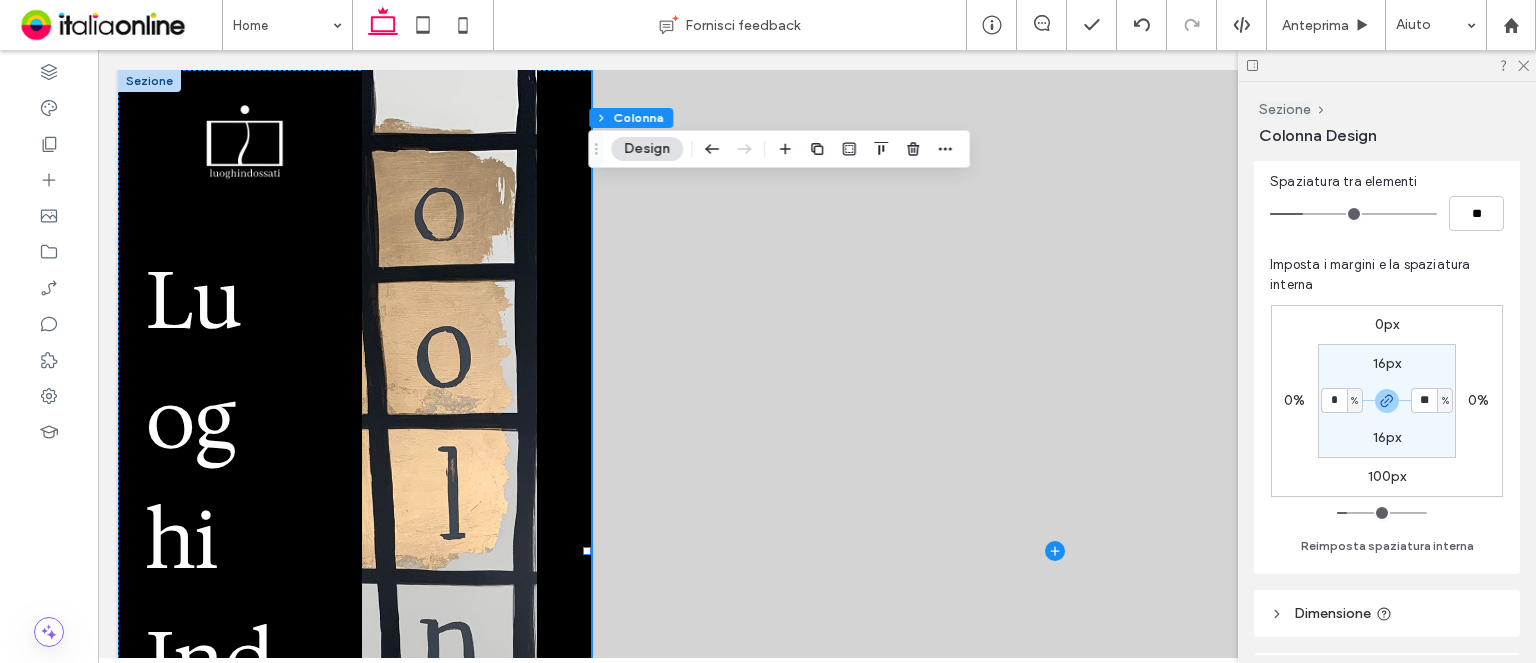 type on "*" 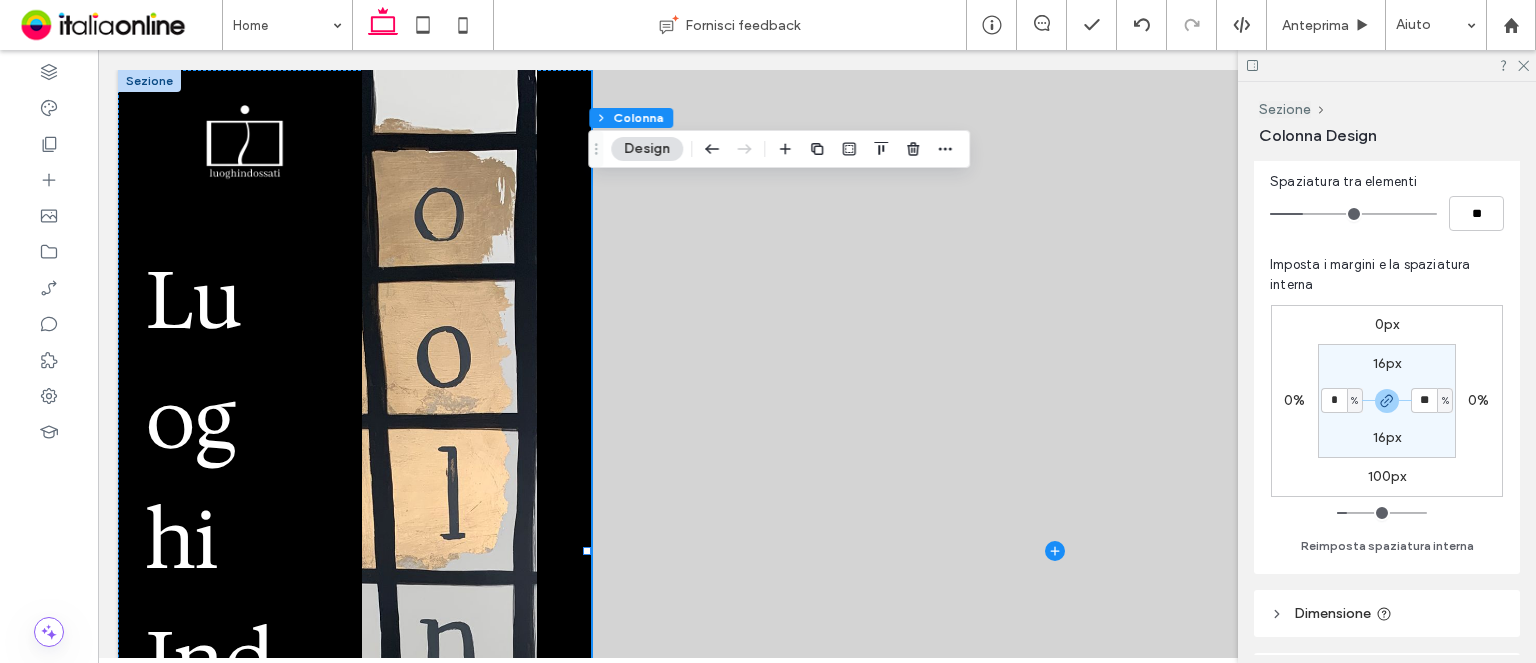 type on "*" 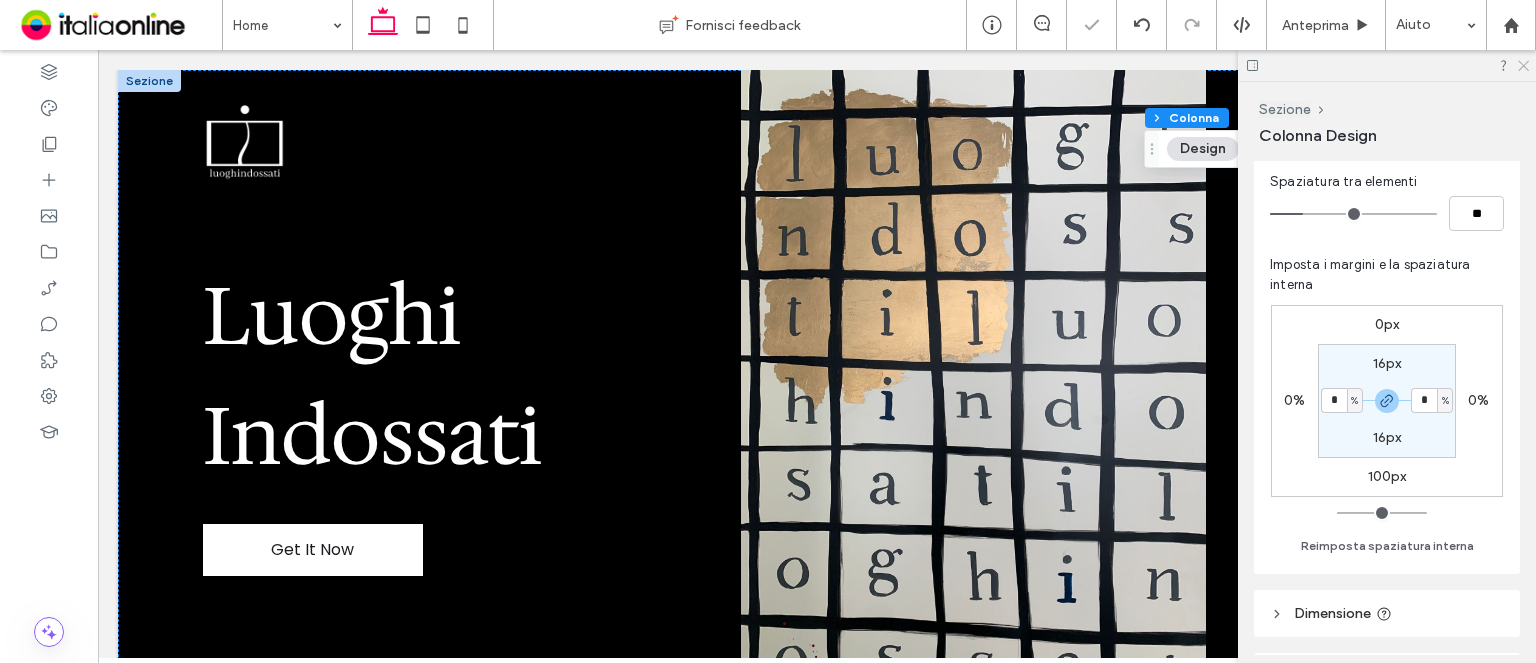 click 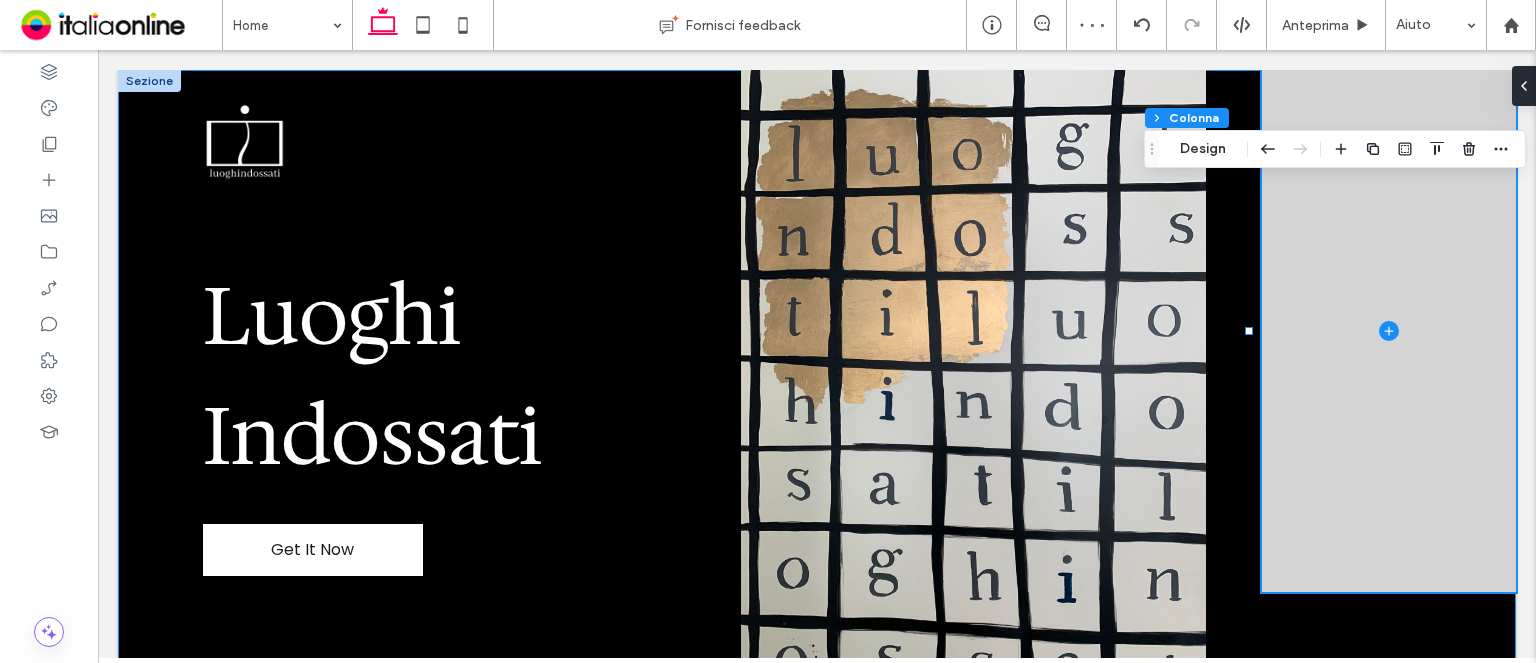 click on "Luoghi Indossati
Get It Now" at bounding box center [817, 381] 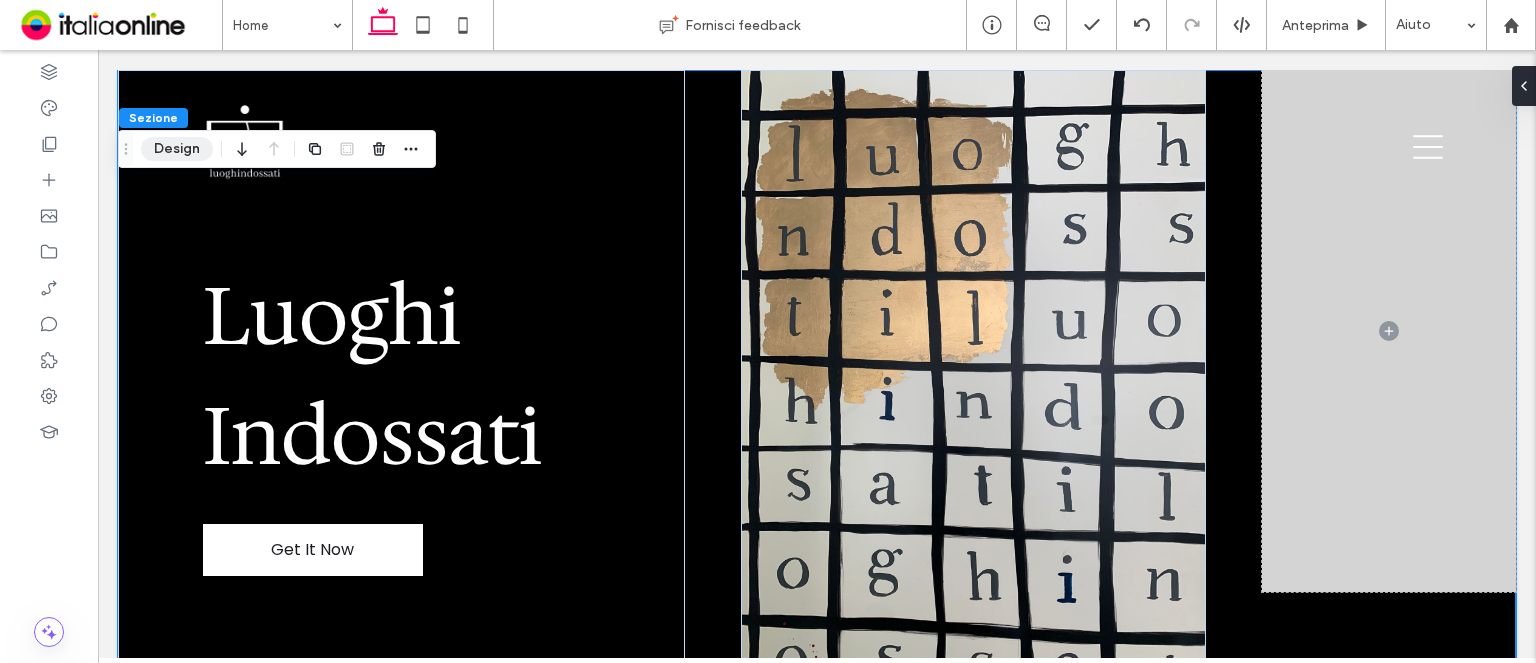 click on "Design" at bounding box center (177, 149) 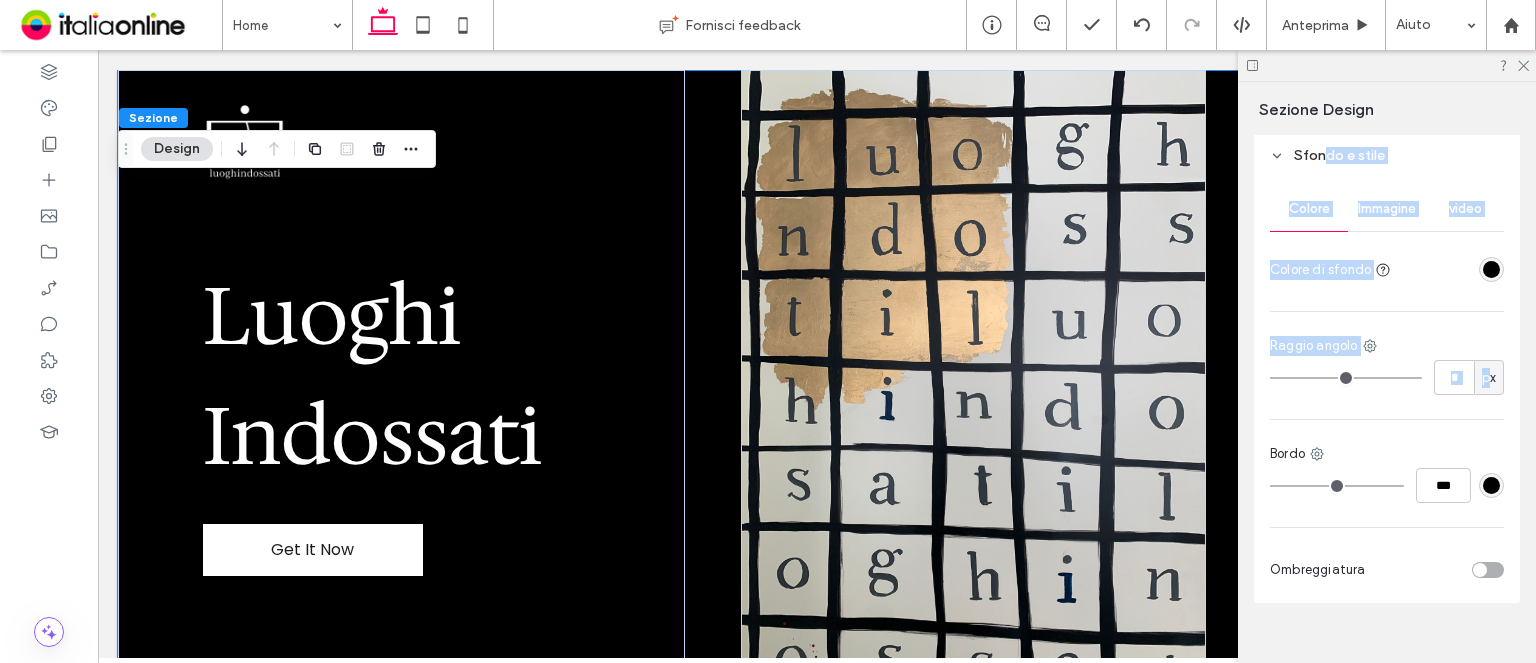 scroll, scrollTop: 787, scrollLeft: 0, axis: vertical 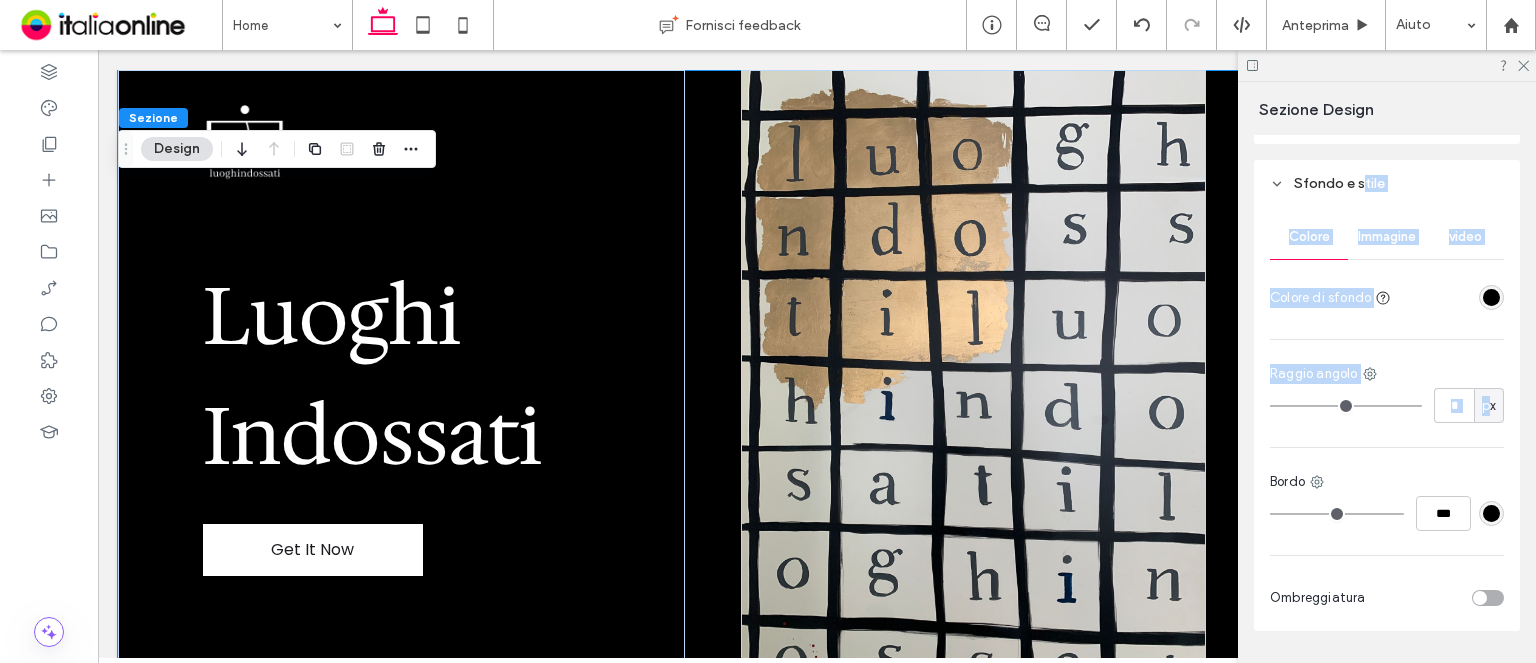 drag, startPoint x: 1477, startPoint y: 367, endPoint x: 1360, endPoint y: 190, distance: 212.17445 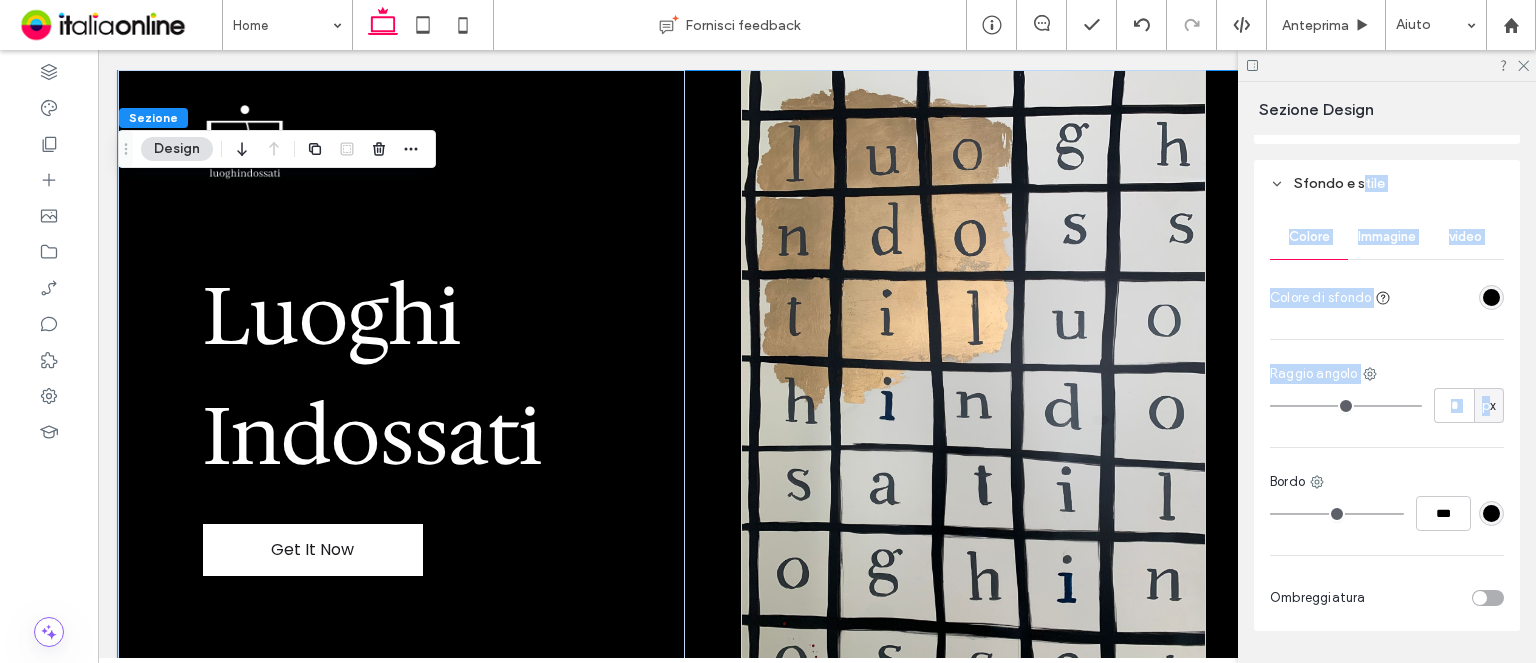 click on "Colore Immagine video Colore di sfondo Raggio angolo * px Bordo *** Ombreggiatura" at bounding box center (1387, 419) 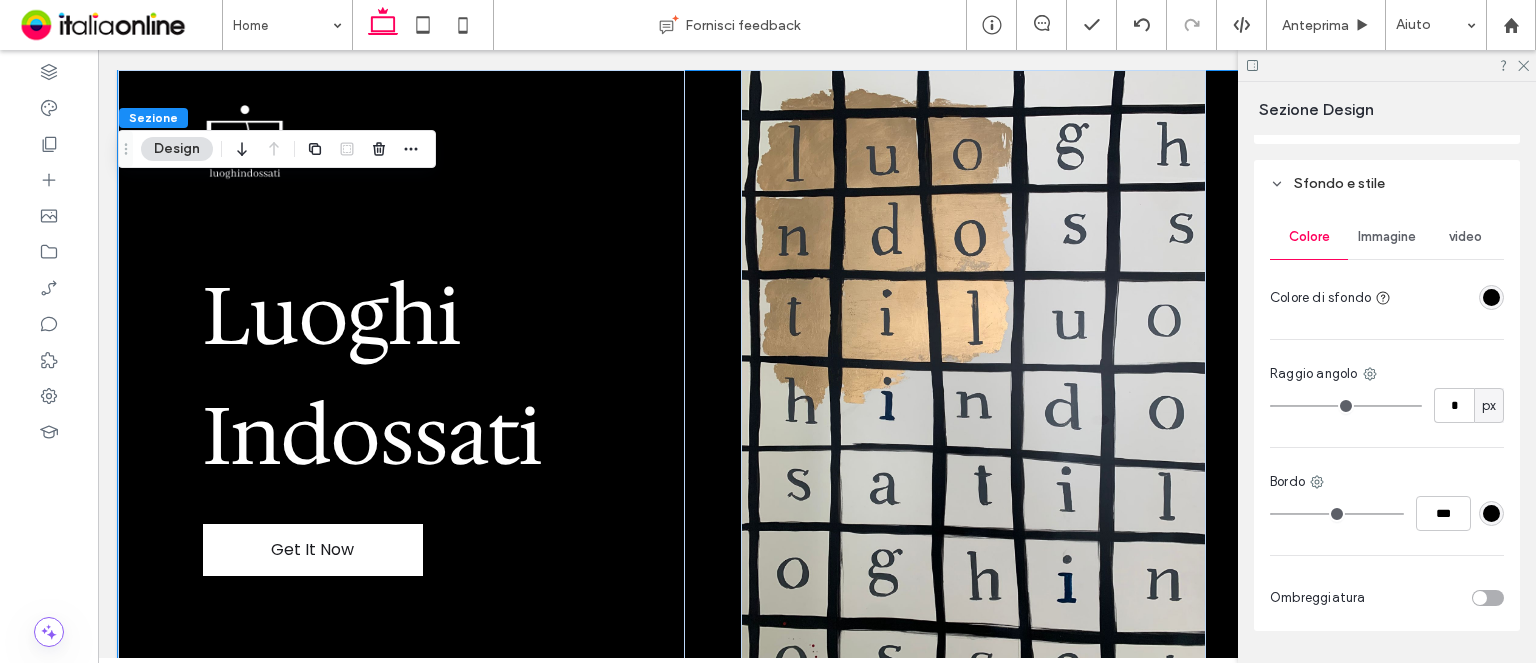 click on "Immagine" at bounding box center (1387, 237) 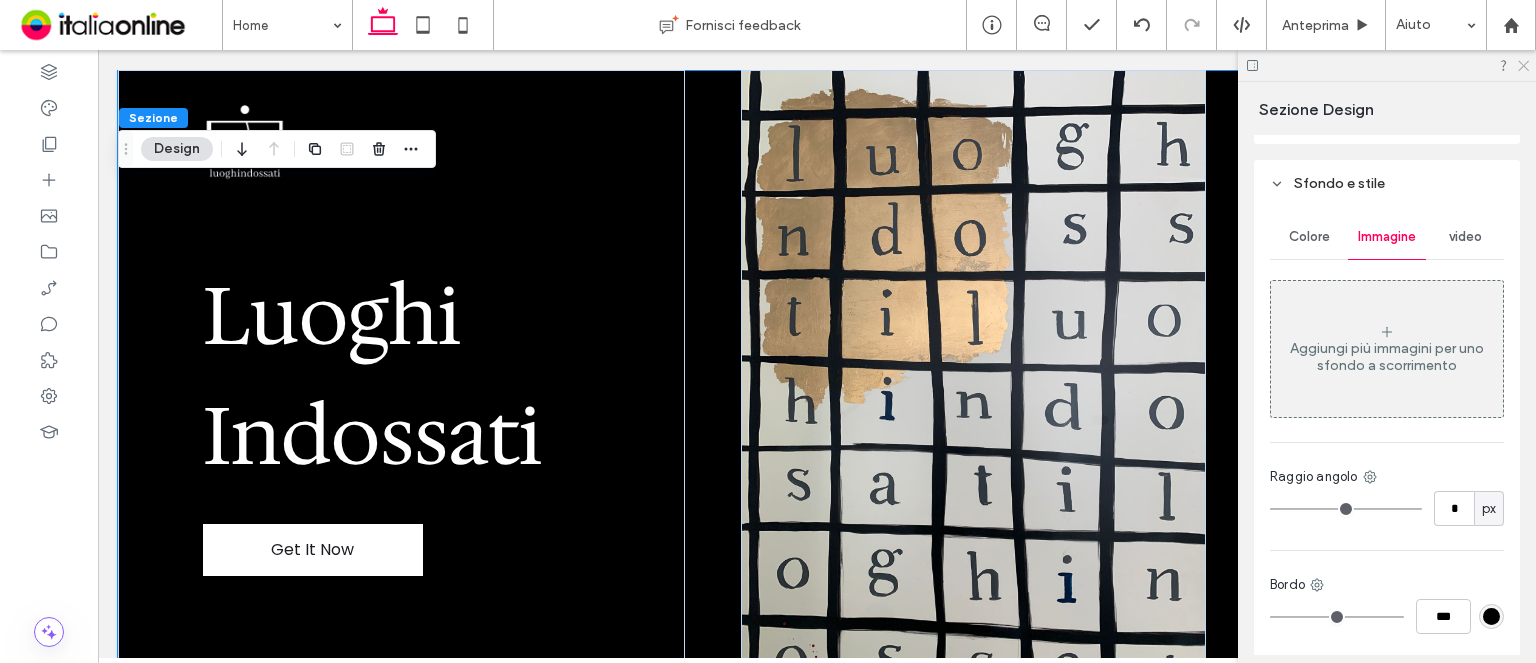 click 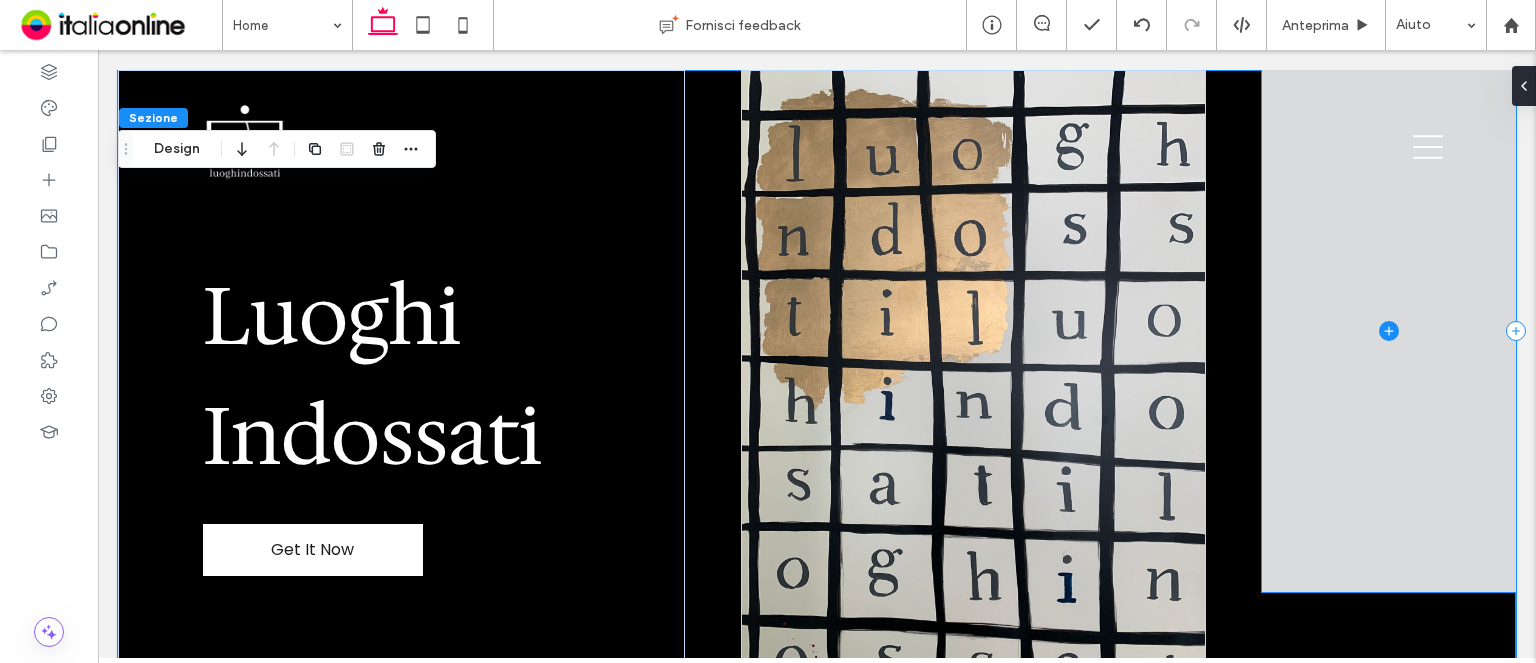 click at bounding box center [1389, 331] 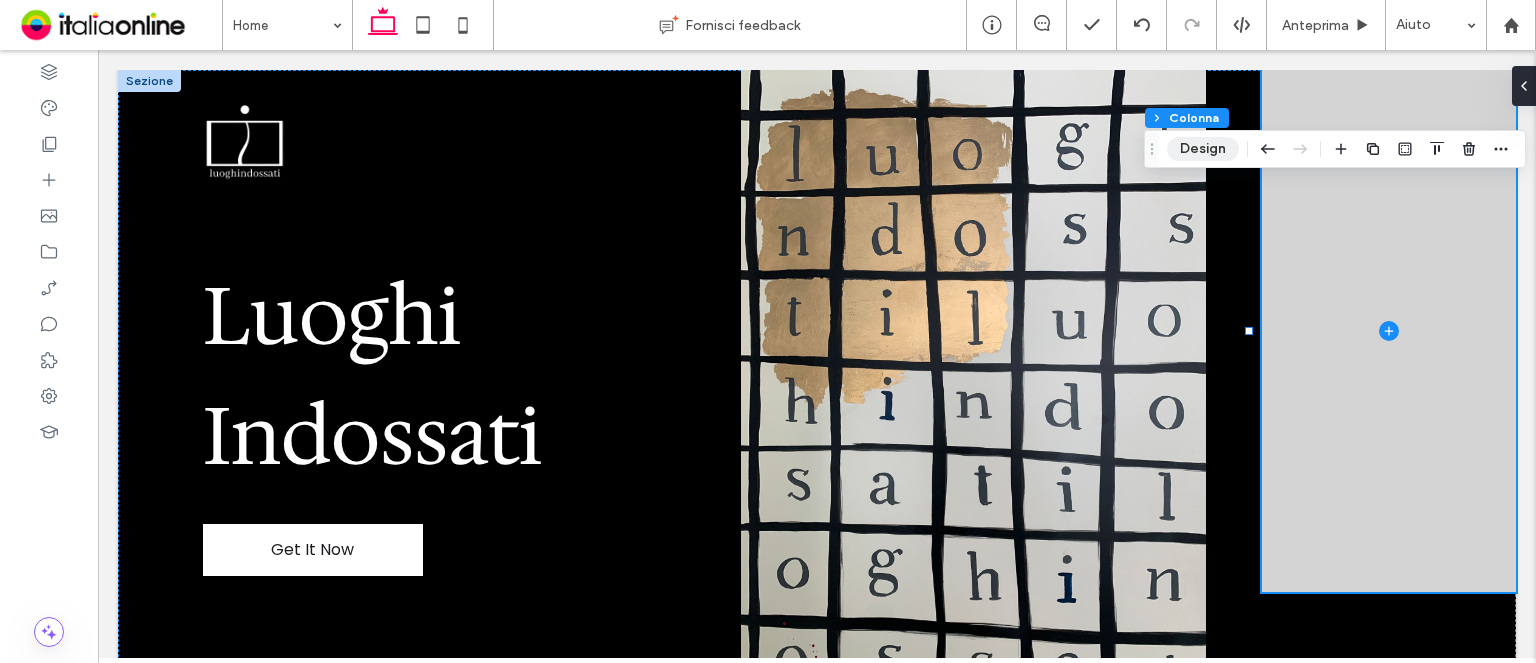 click on "Design" at bounding box center [1203, 149] 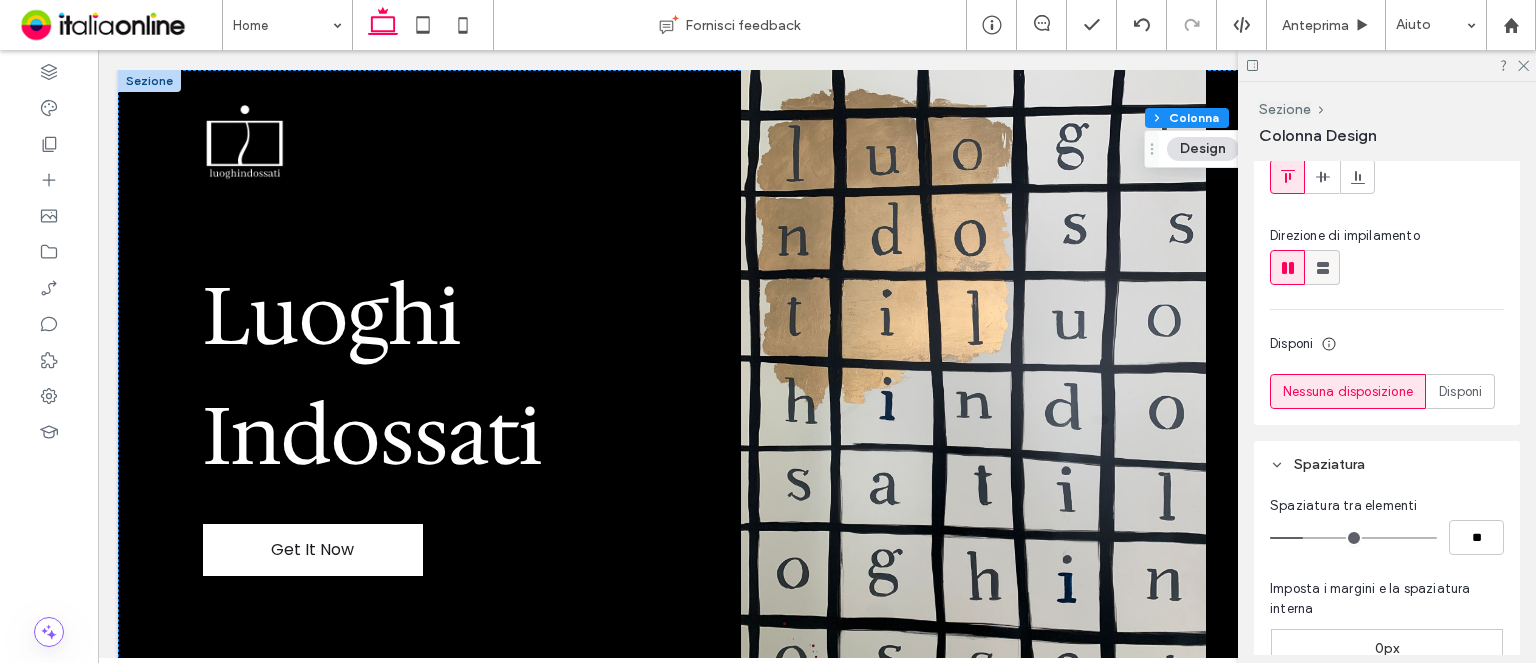 scroll, scrollTop: 174, scrollLeft: 0, axis: vertical 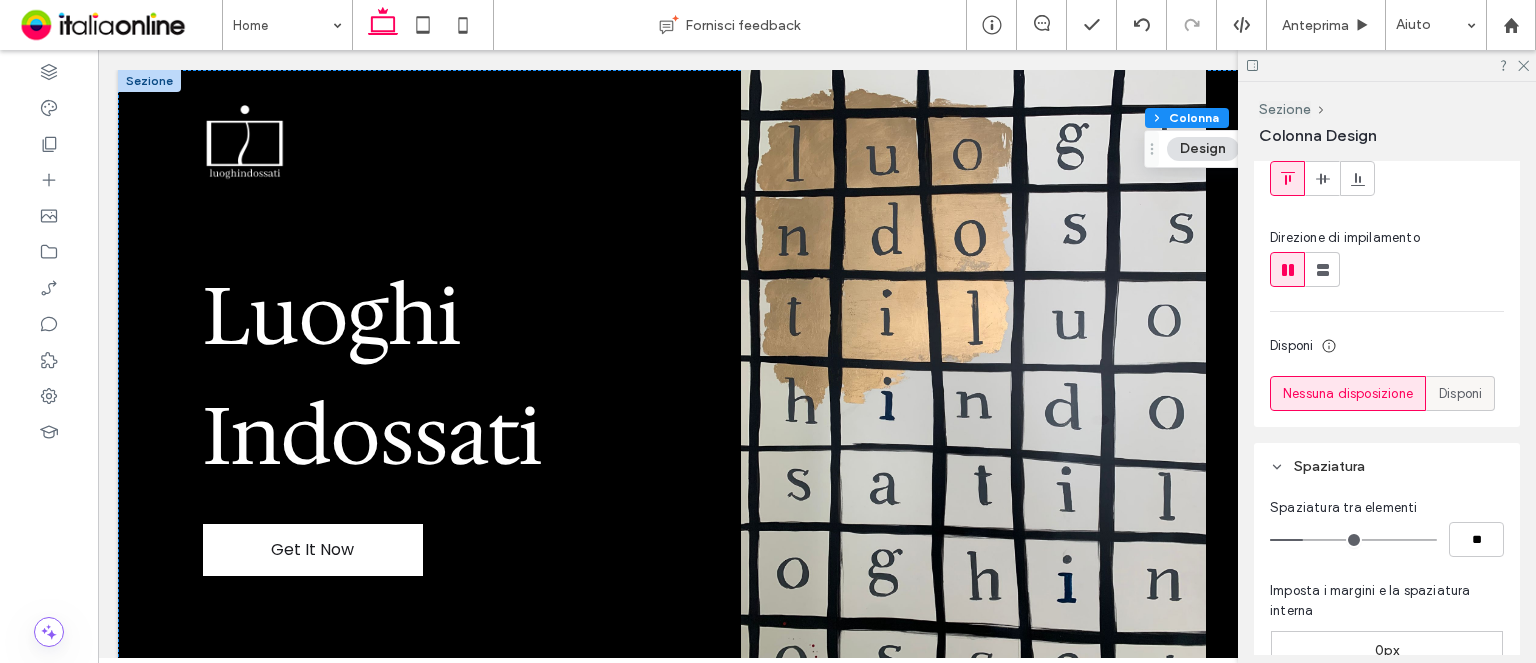 click on "Disponi" at bounding box center [1460, 394] 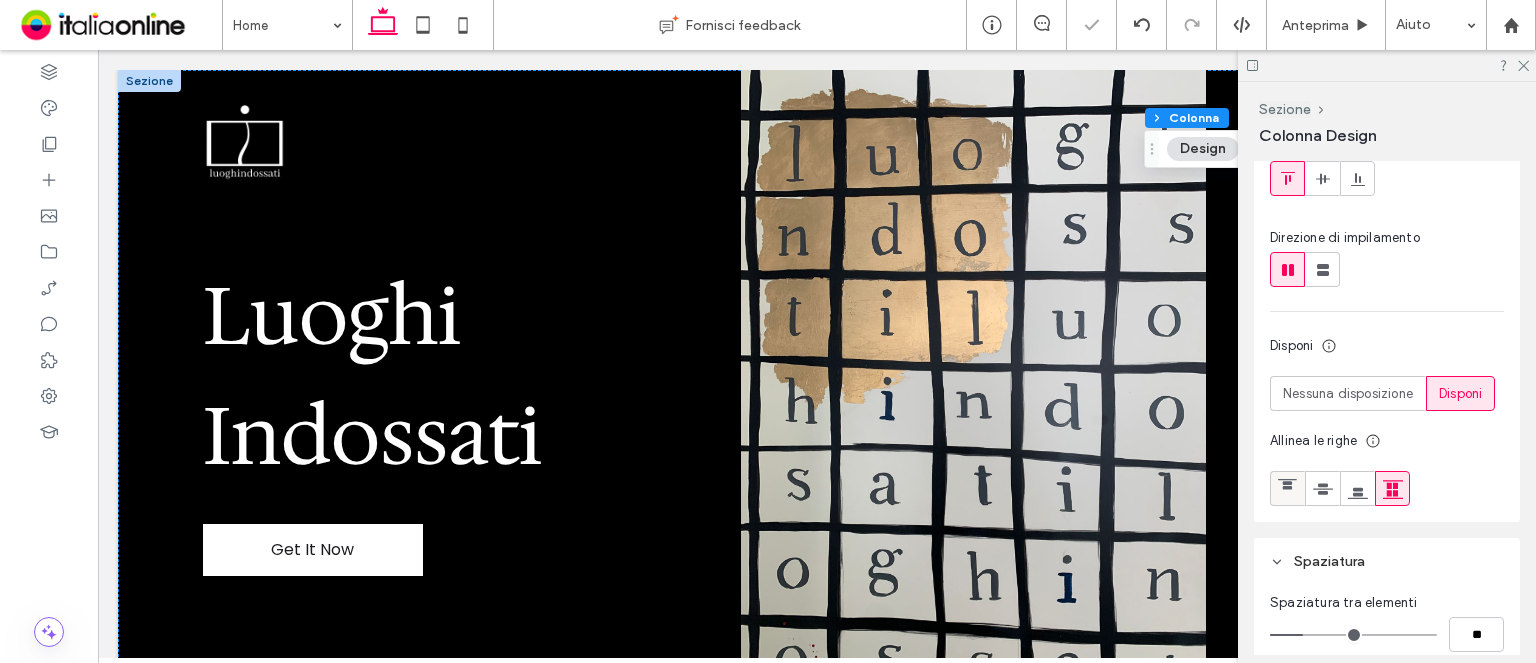 click at bounding box center [1287, 488] 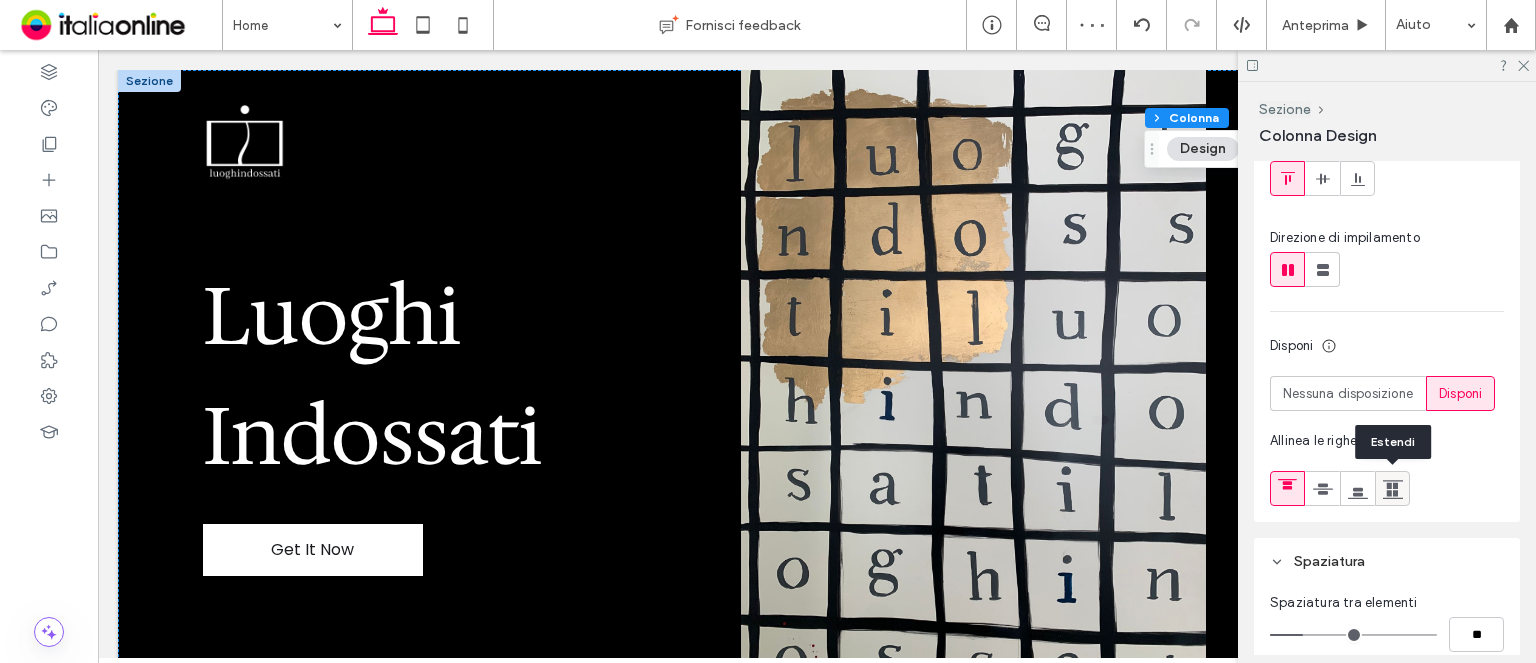 click 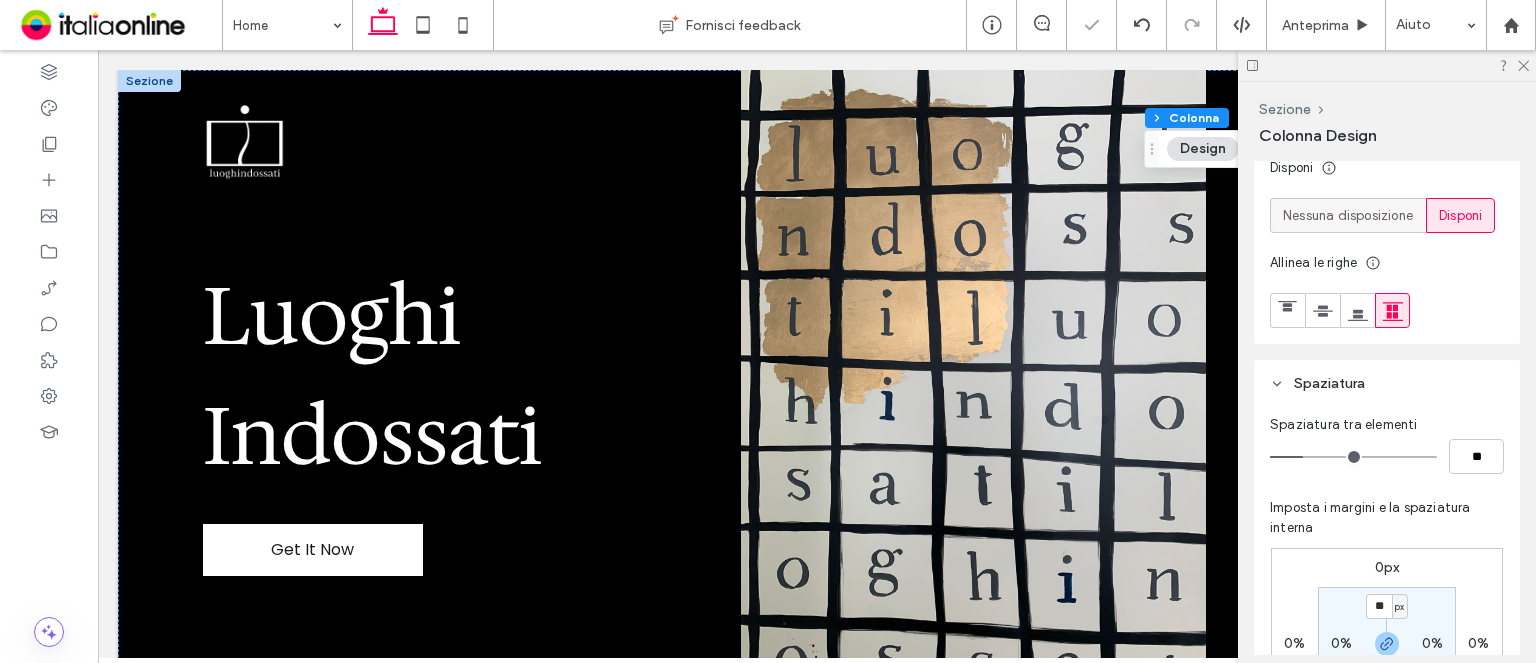scroll, scrollTop: 0, scrollLeft: 0, axis: both 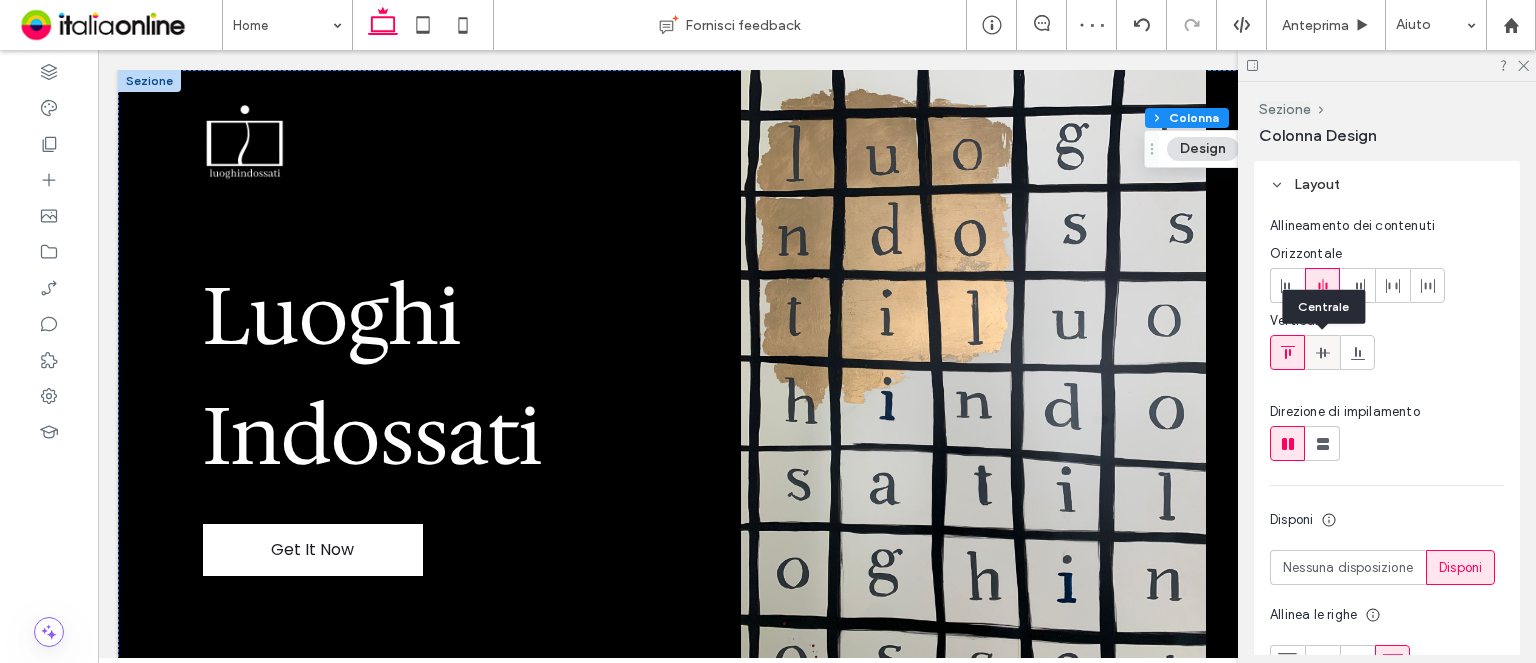 click 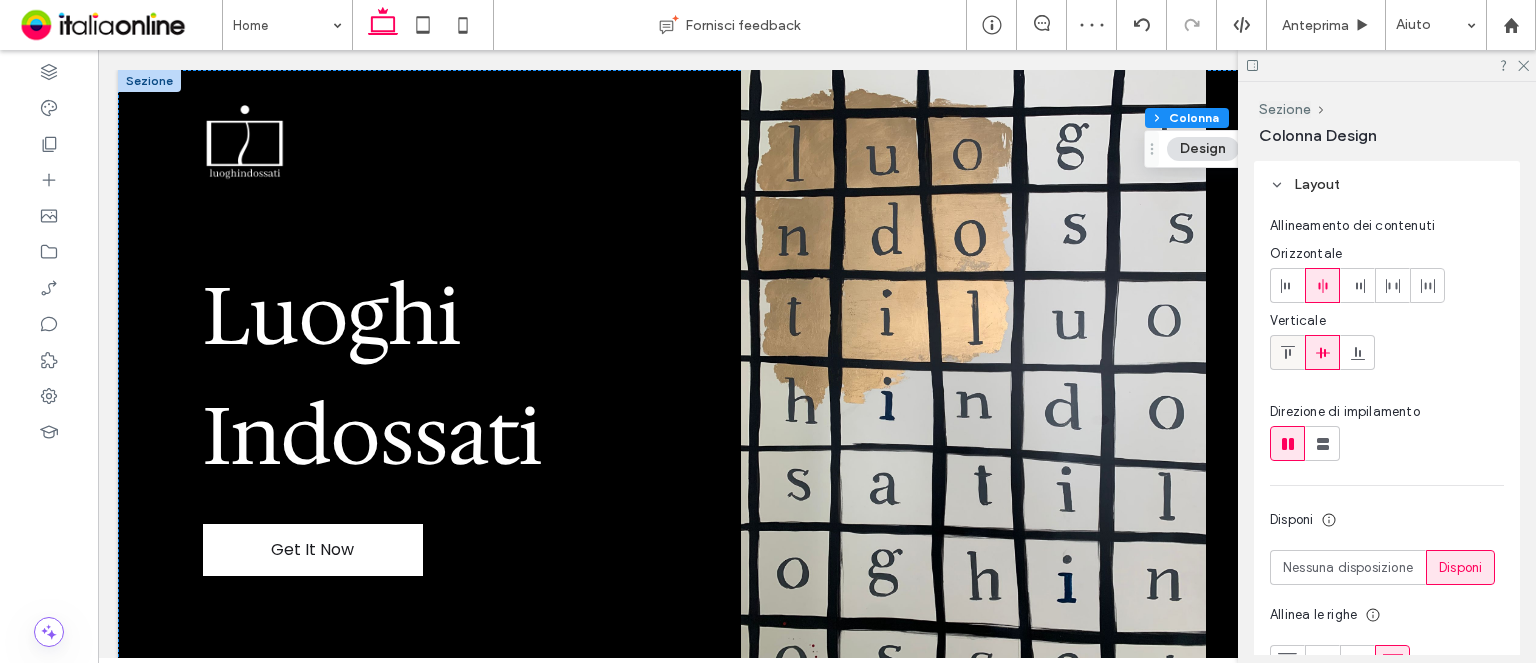 click at bounding box center [1287, 352] 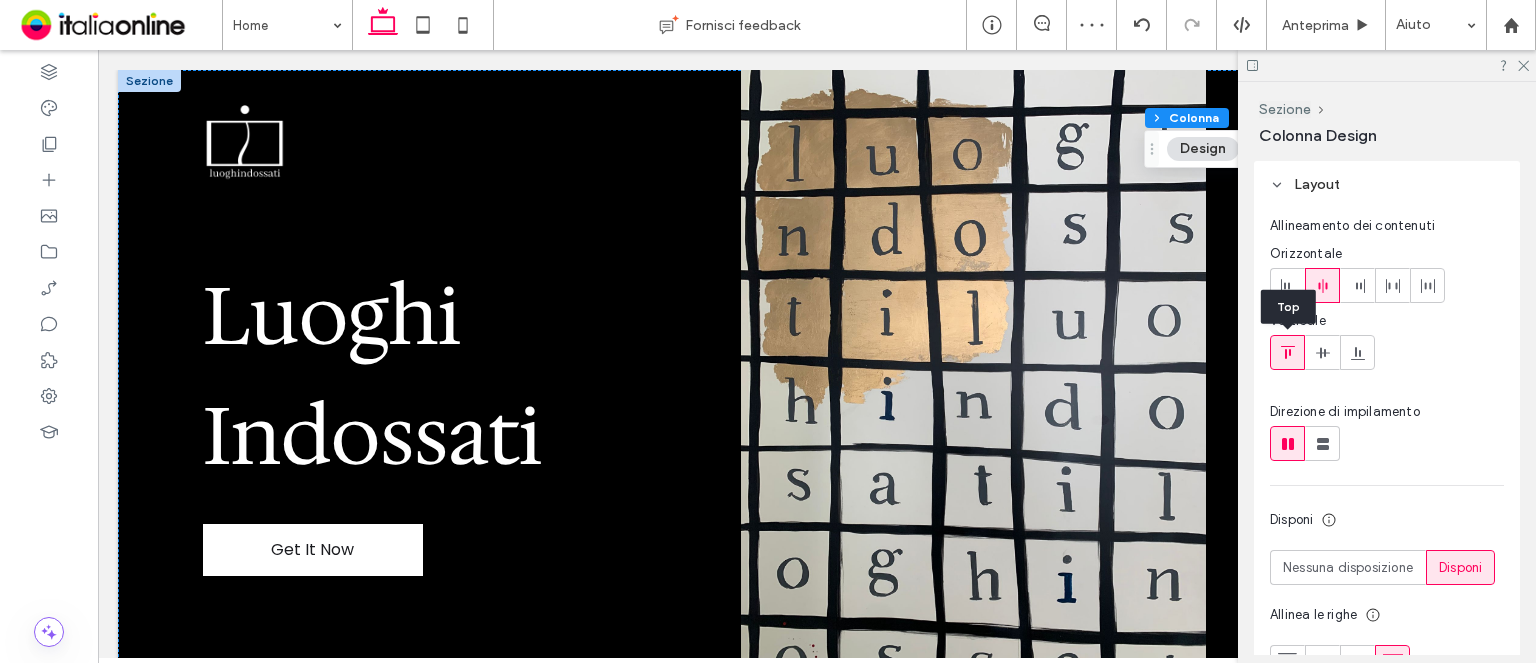 click at bounding box center [1287, 352] 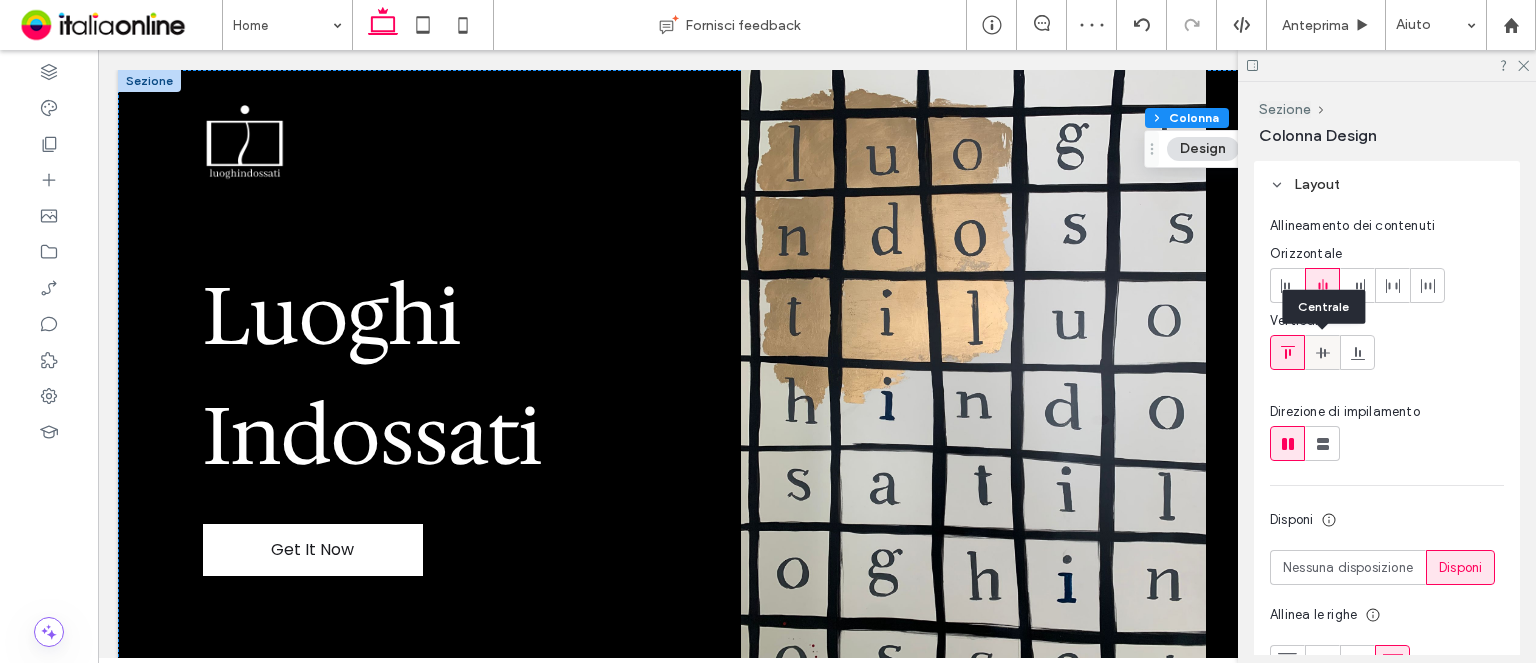 click 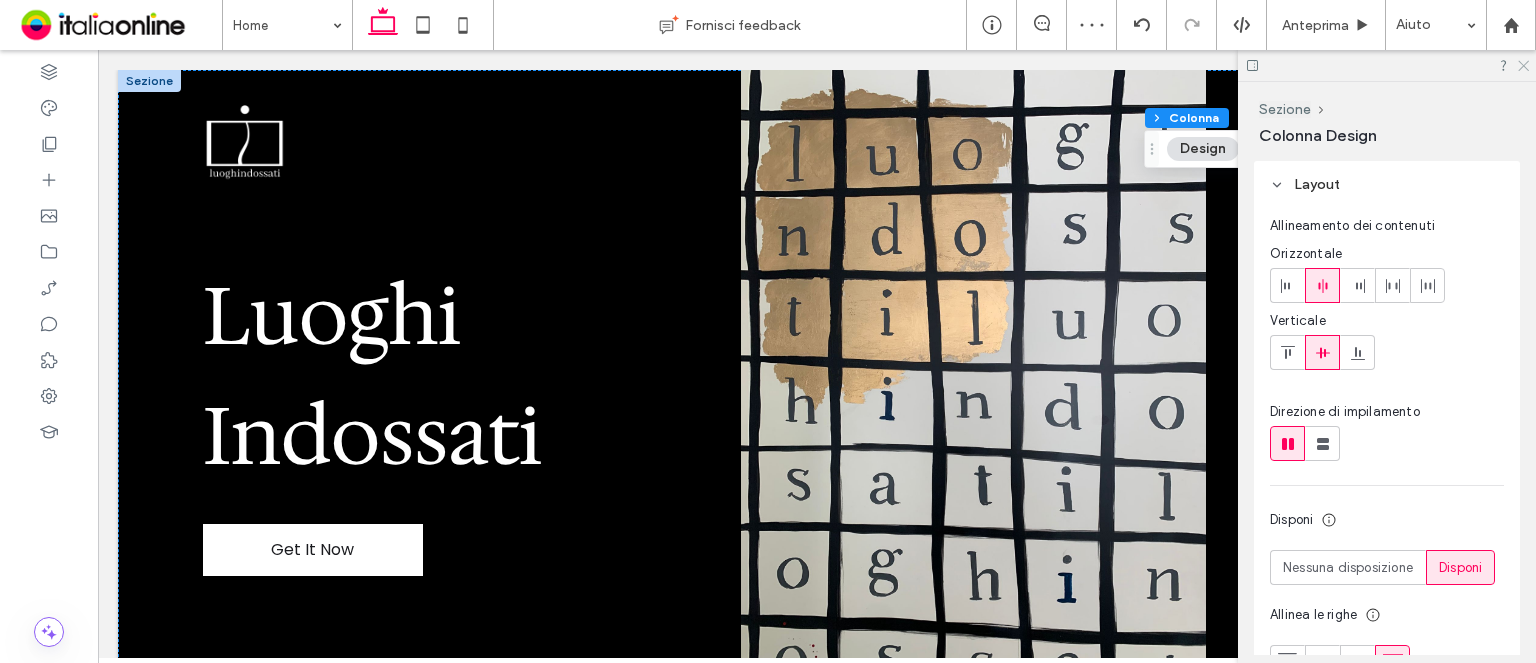 click 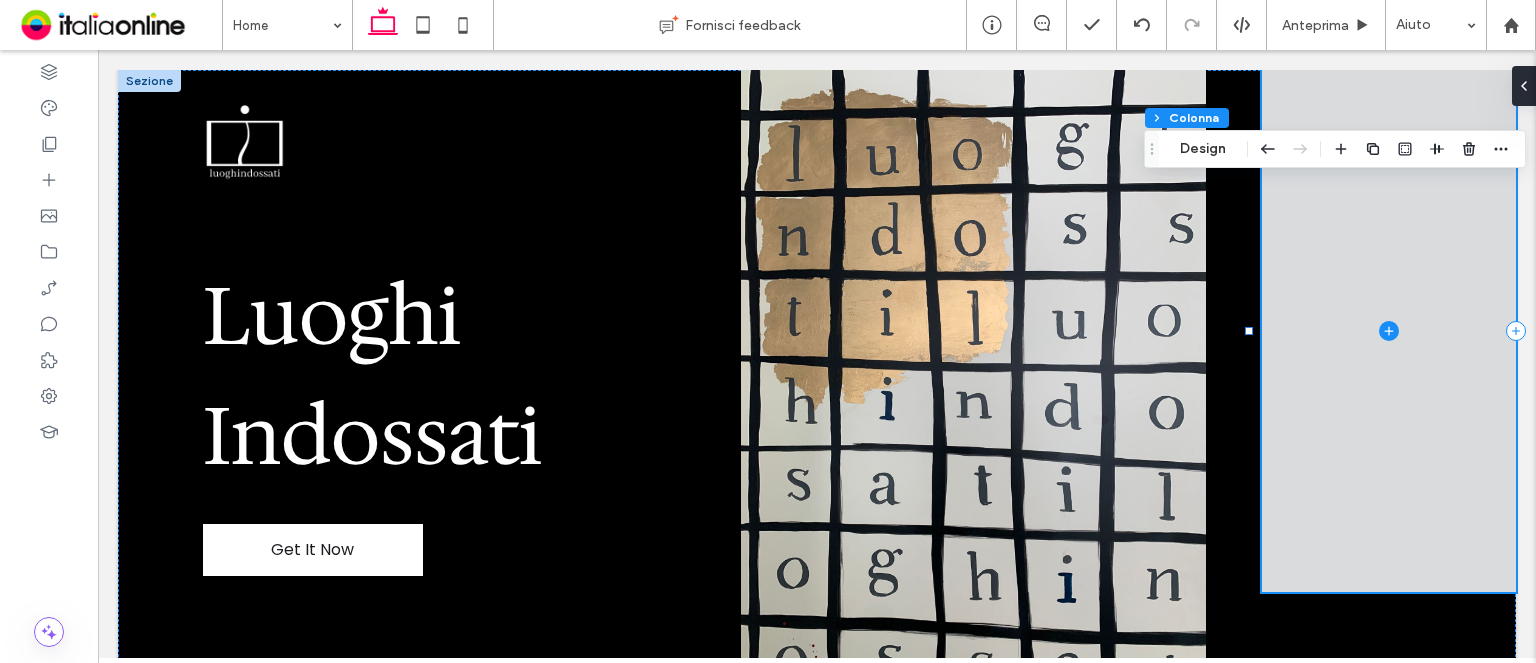 click at bounding box center [1389, 331] 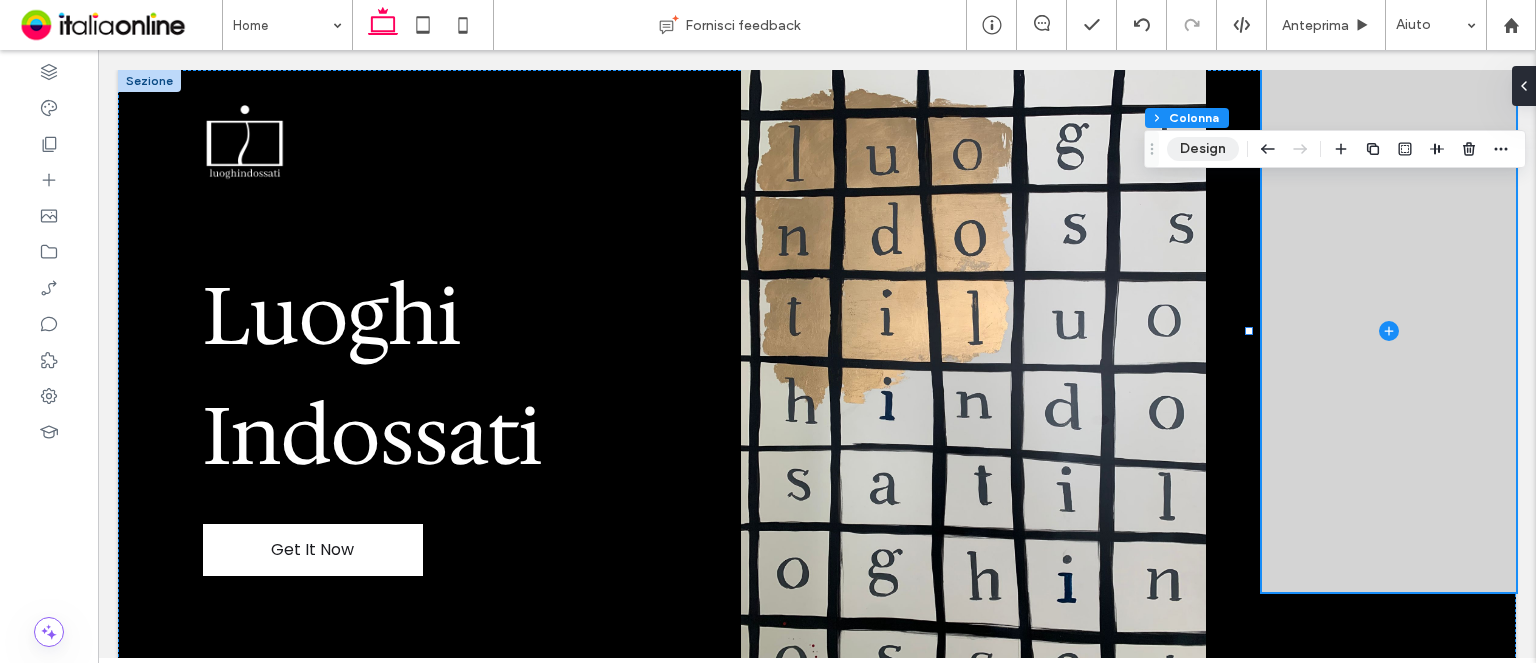 click on "Design" at bounding box center [1203, 149] 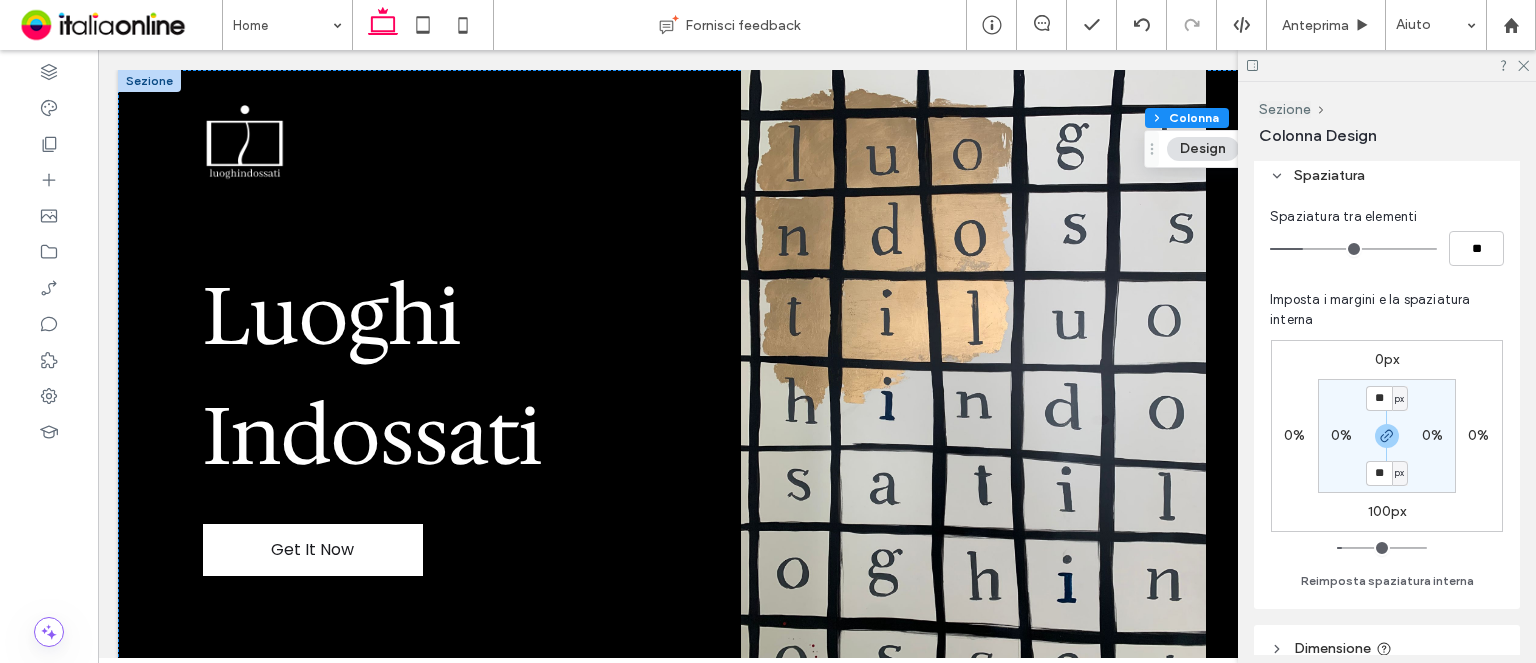 scroll, scrollTop: 1179, scrollLeft: 0, axis: vertical 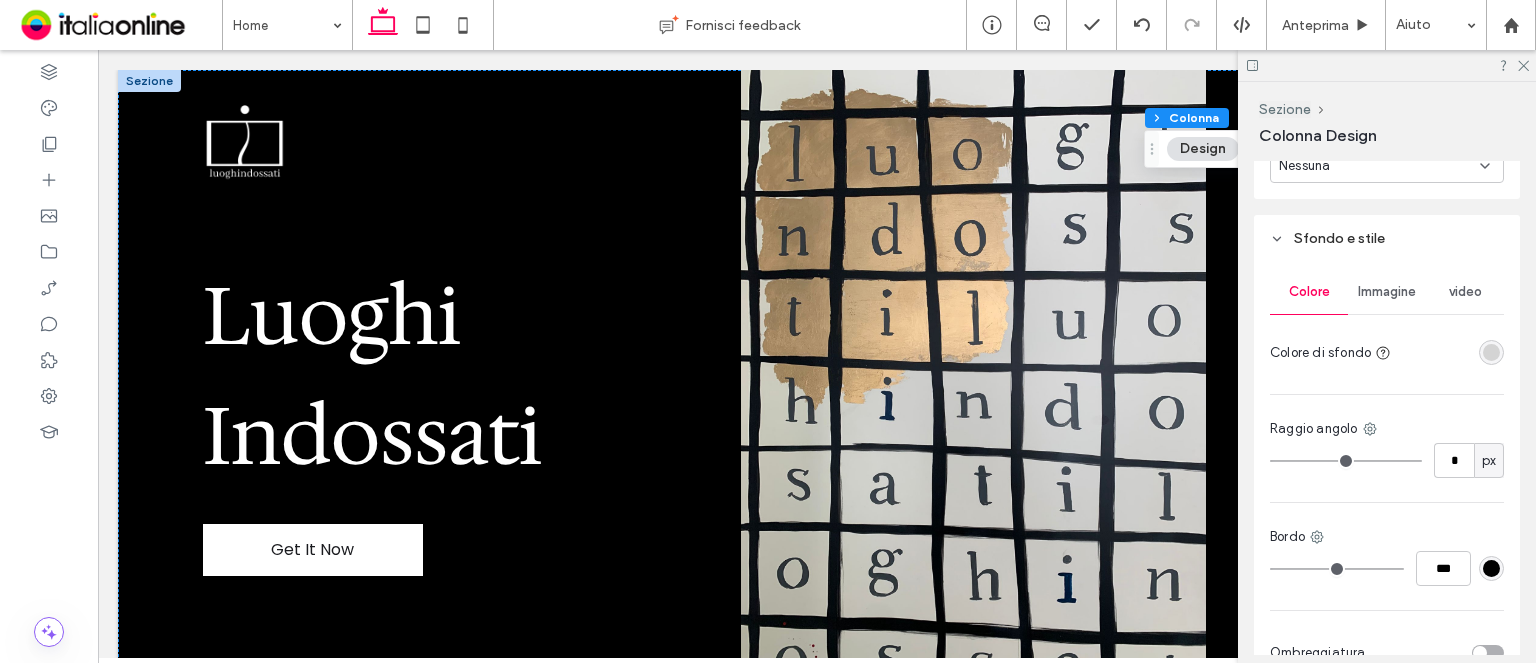 click at bounding box center (1491, 352) 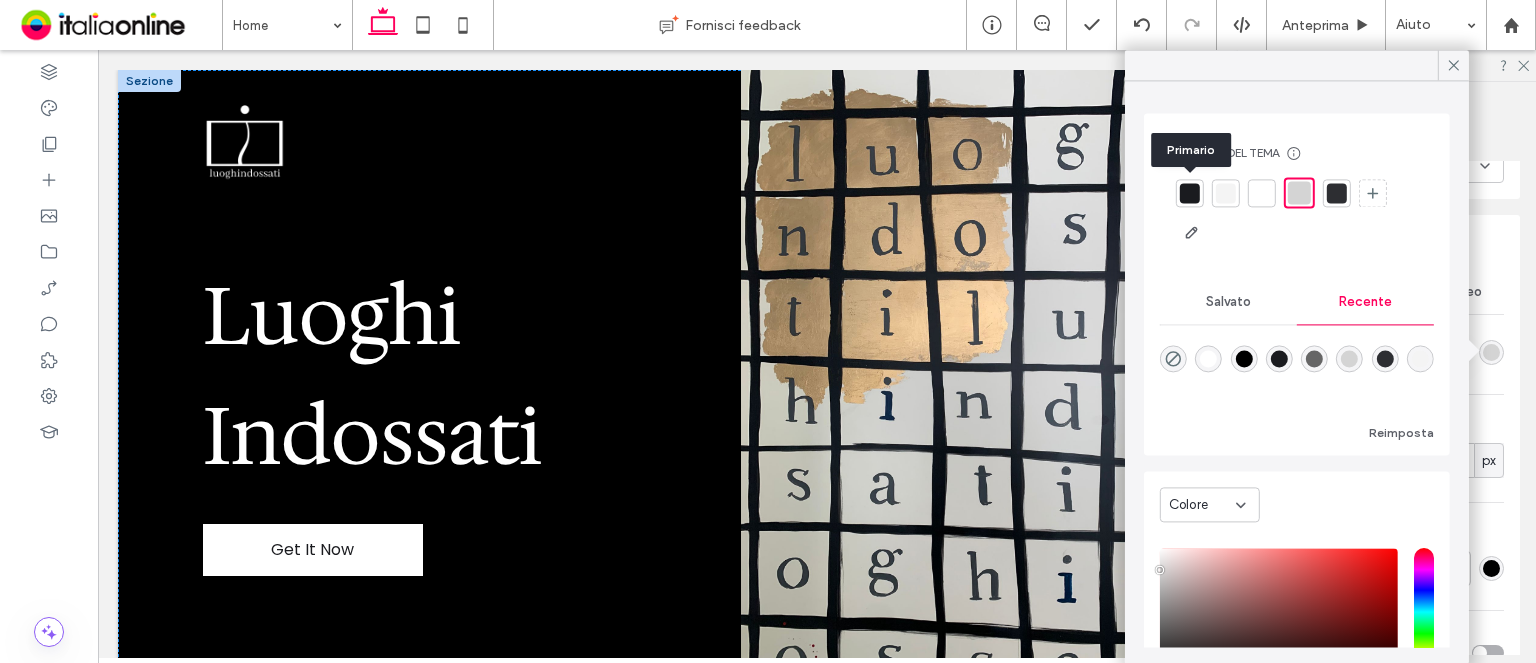 click at bounding box center (1190, 193) 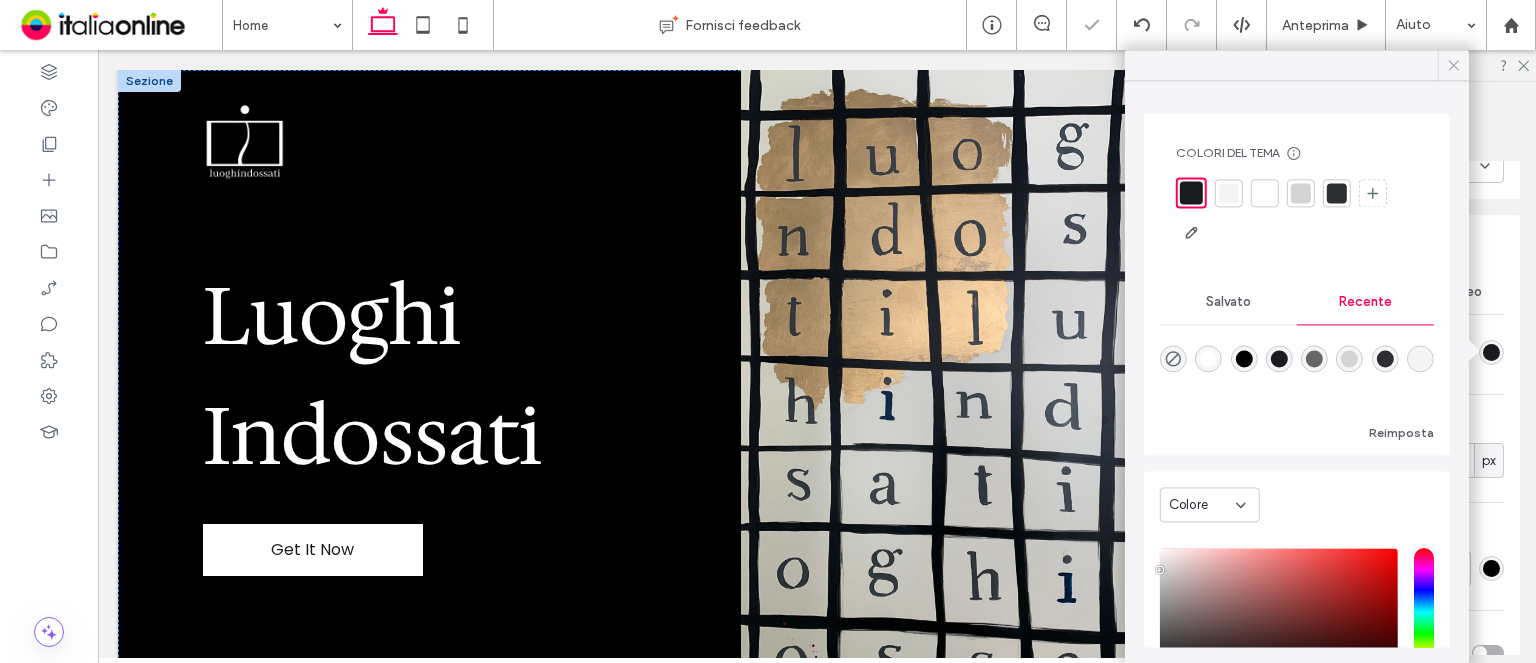 click 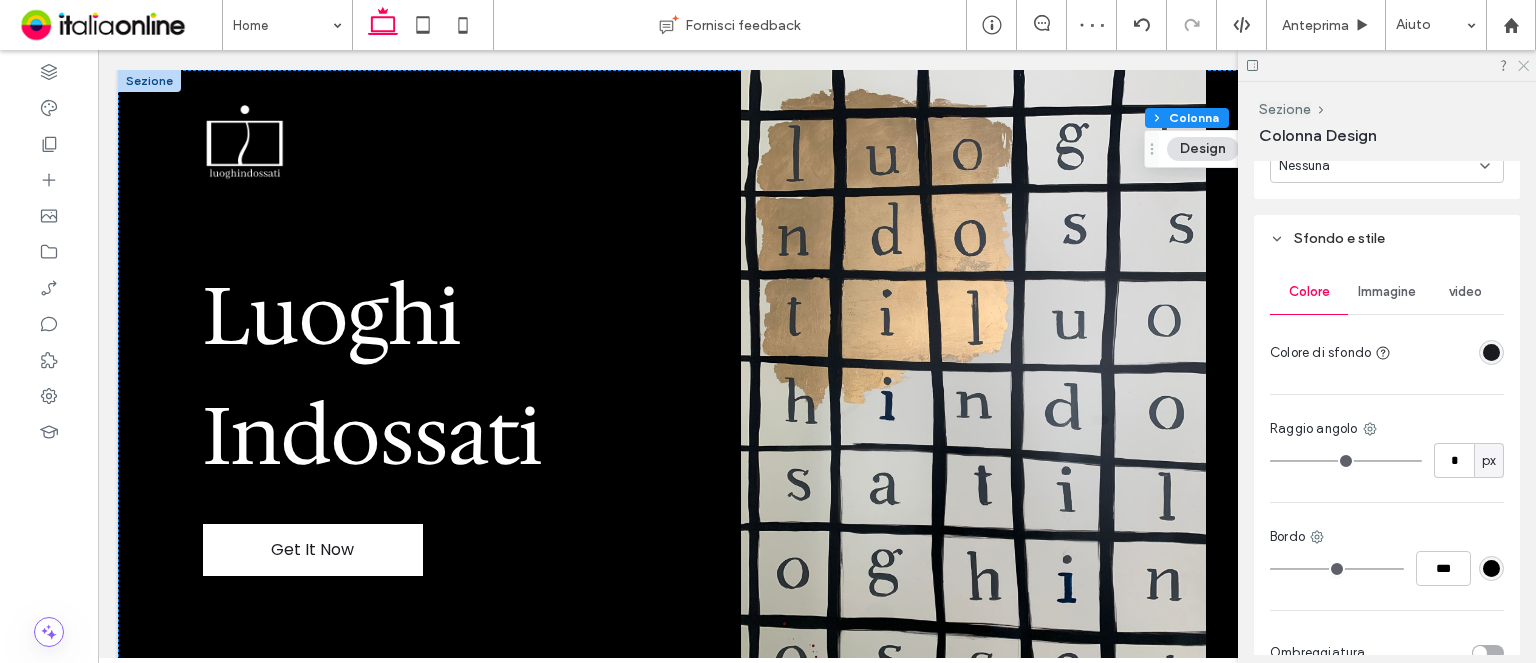 click 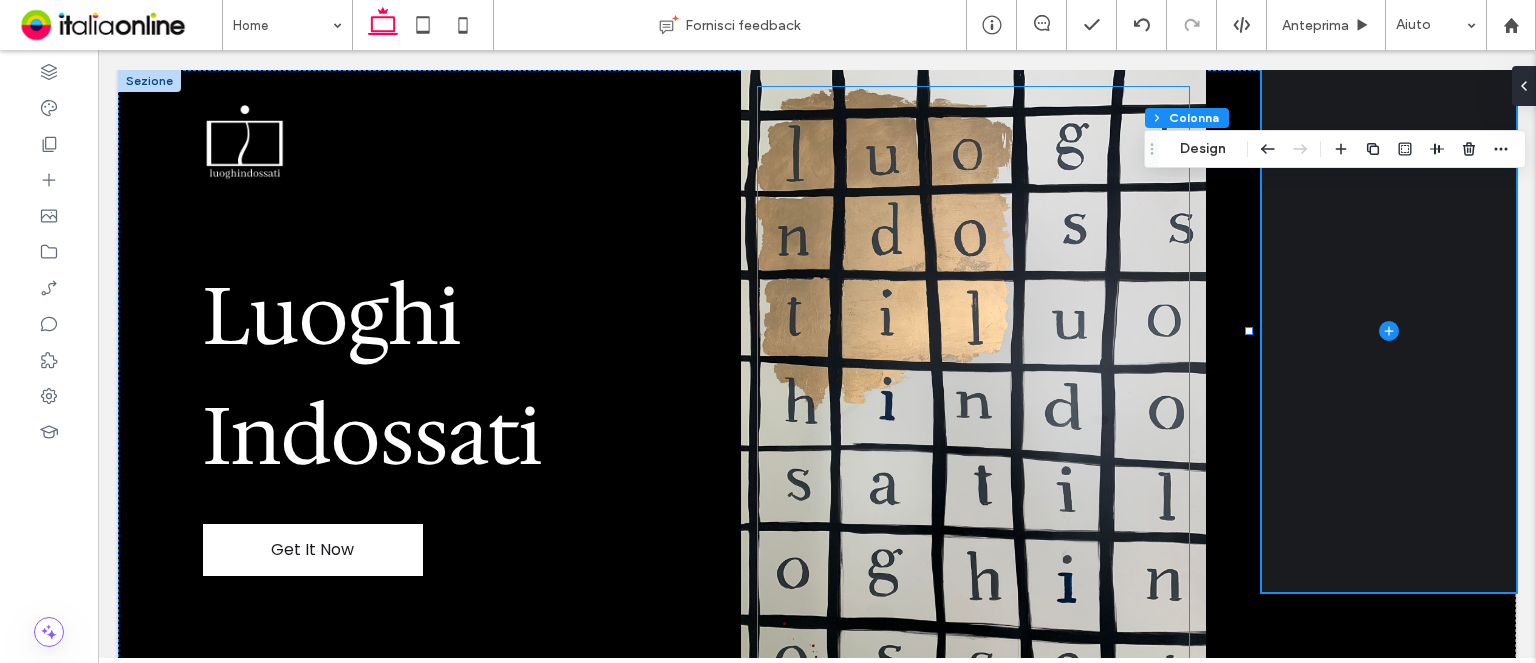 click at bounding box center (973, 381) 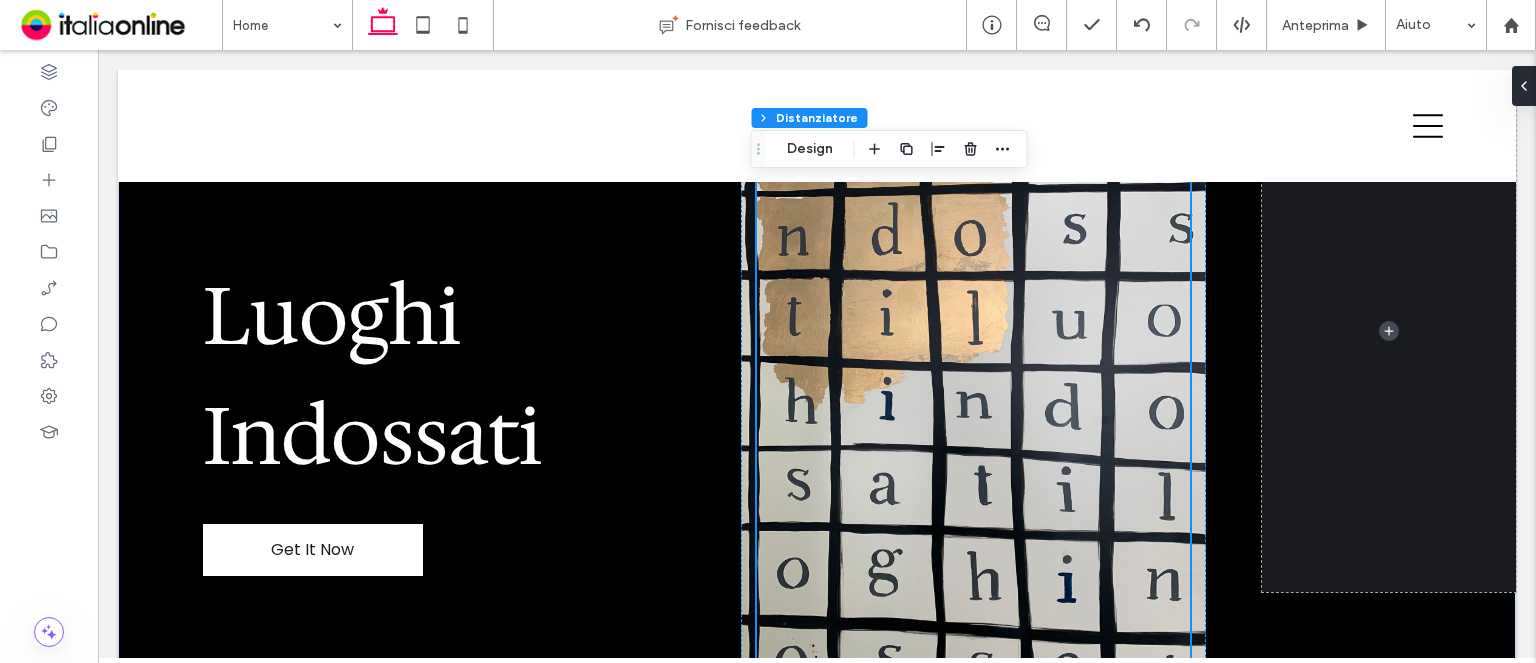 scroll, scrollTop: 580, scrollLeft: 0, axis: vertical 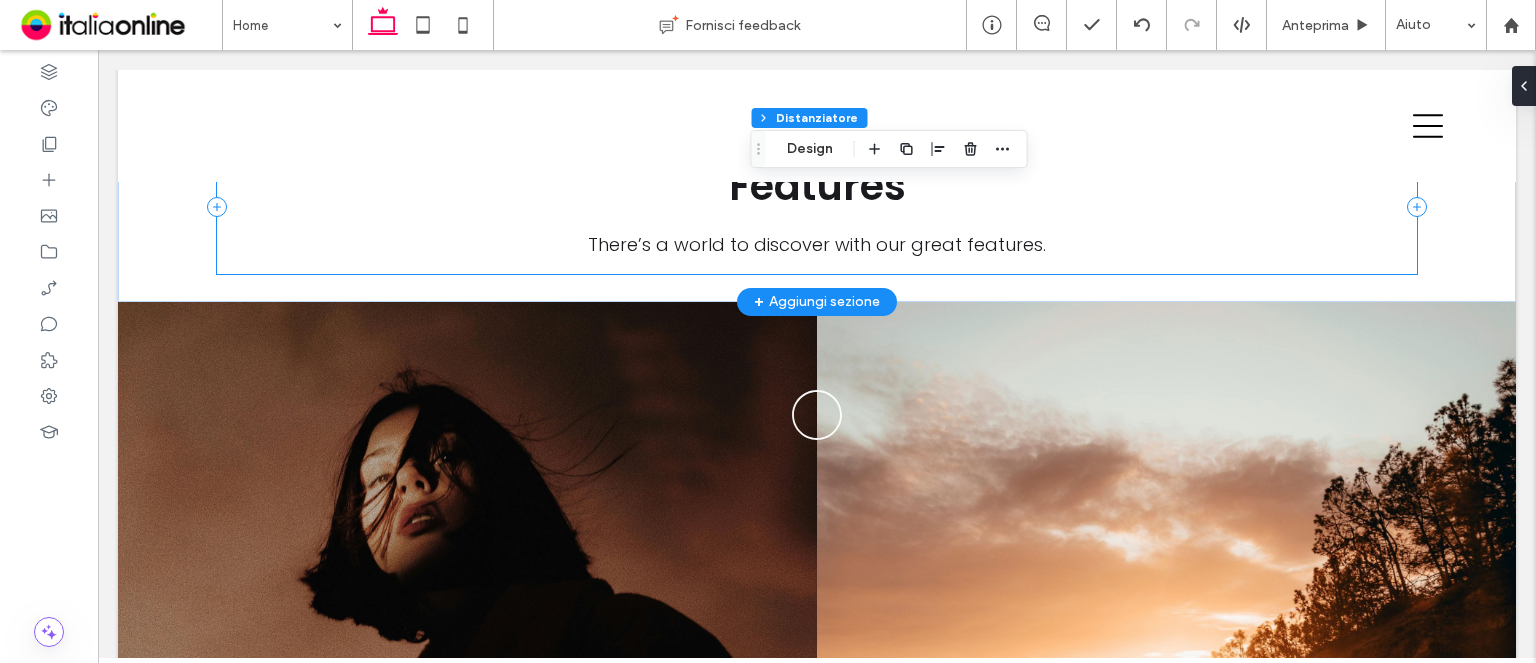 click on "Features
There’s a world to discover with our great features." at bounding box center [817, 207] 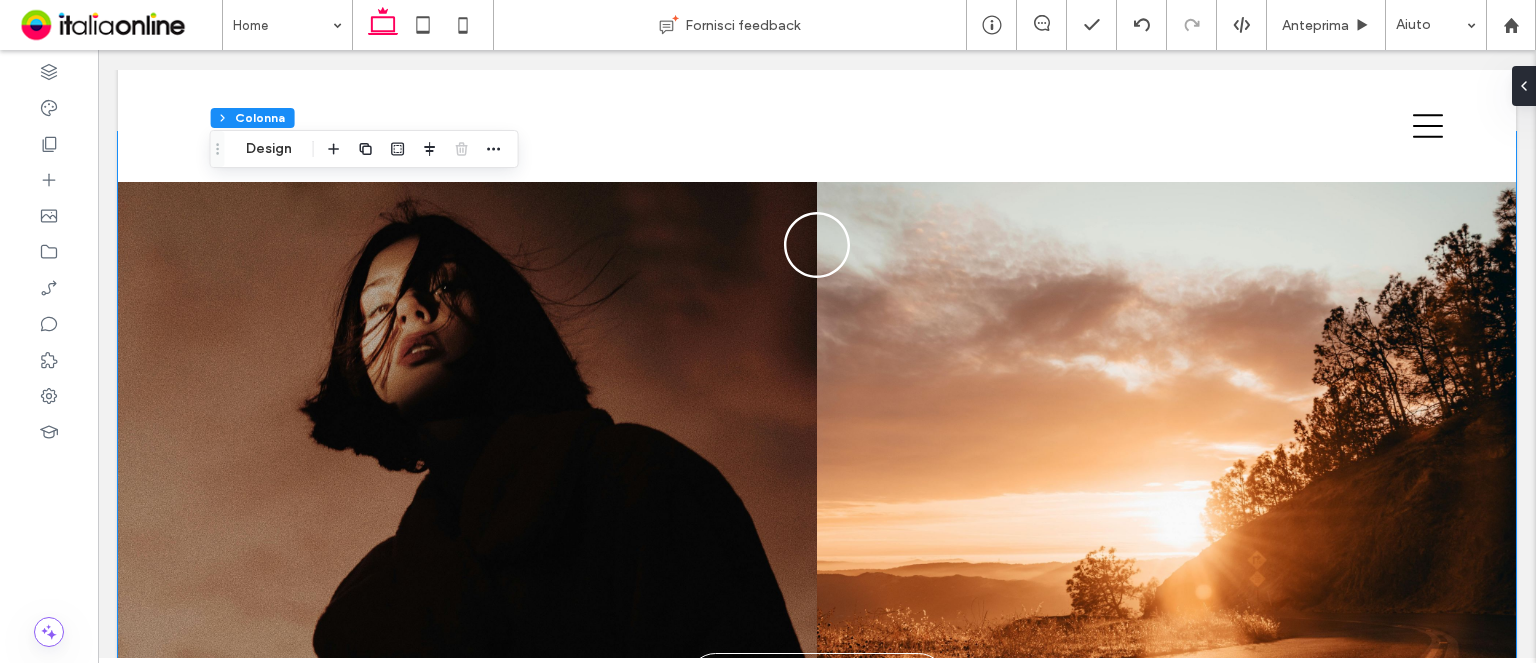 scroll, scrollTop: 758, scrollLeft: 0, axis: vertical 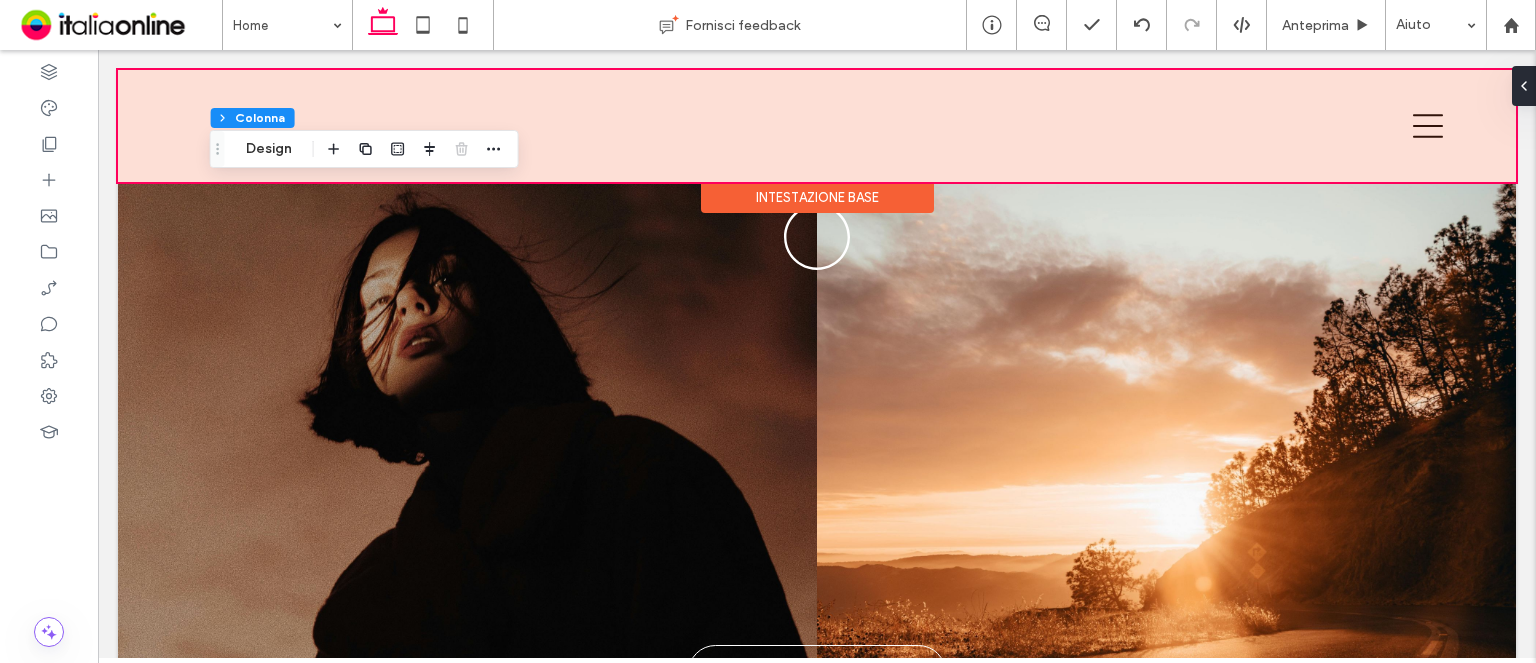 click on "Intestazione base" at bounding box center [817, 197] 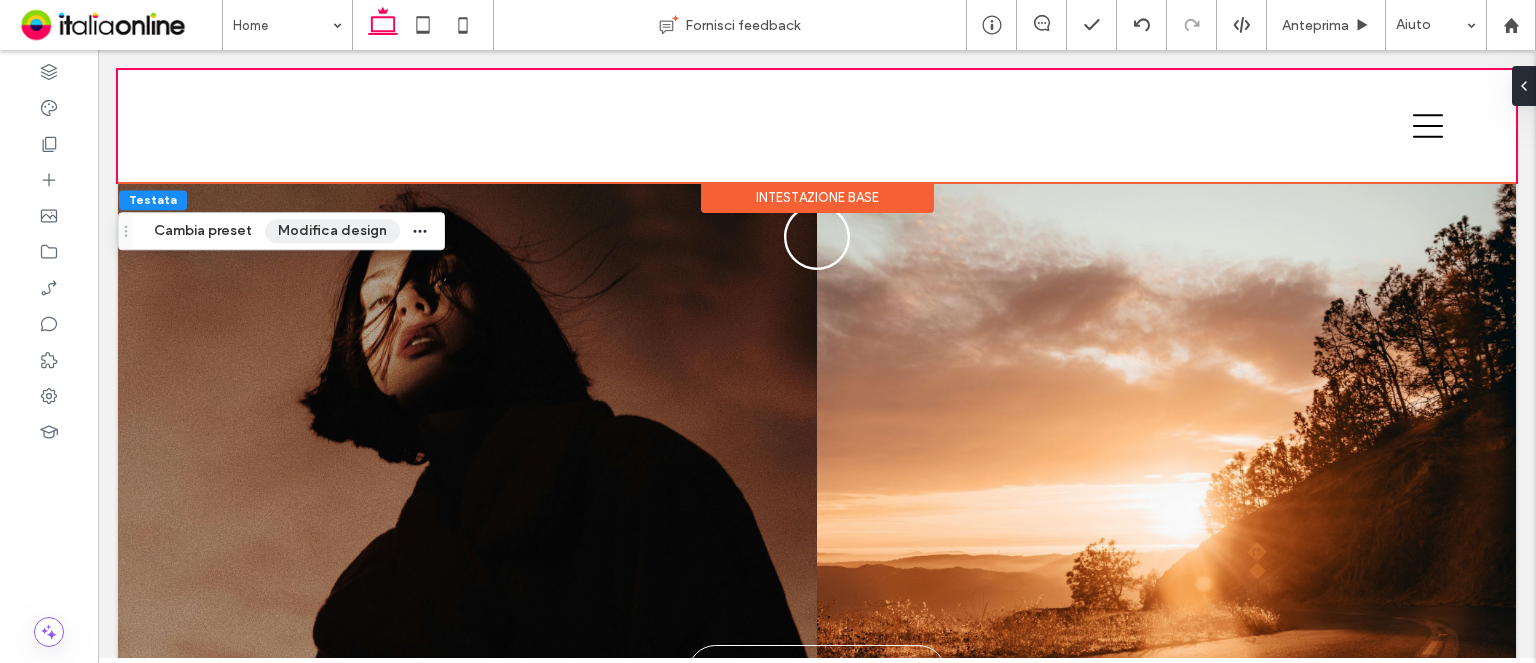 click on "Modifica design" at bounding box center (332, 231) 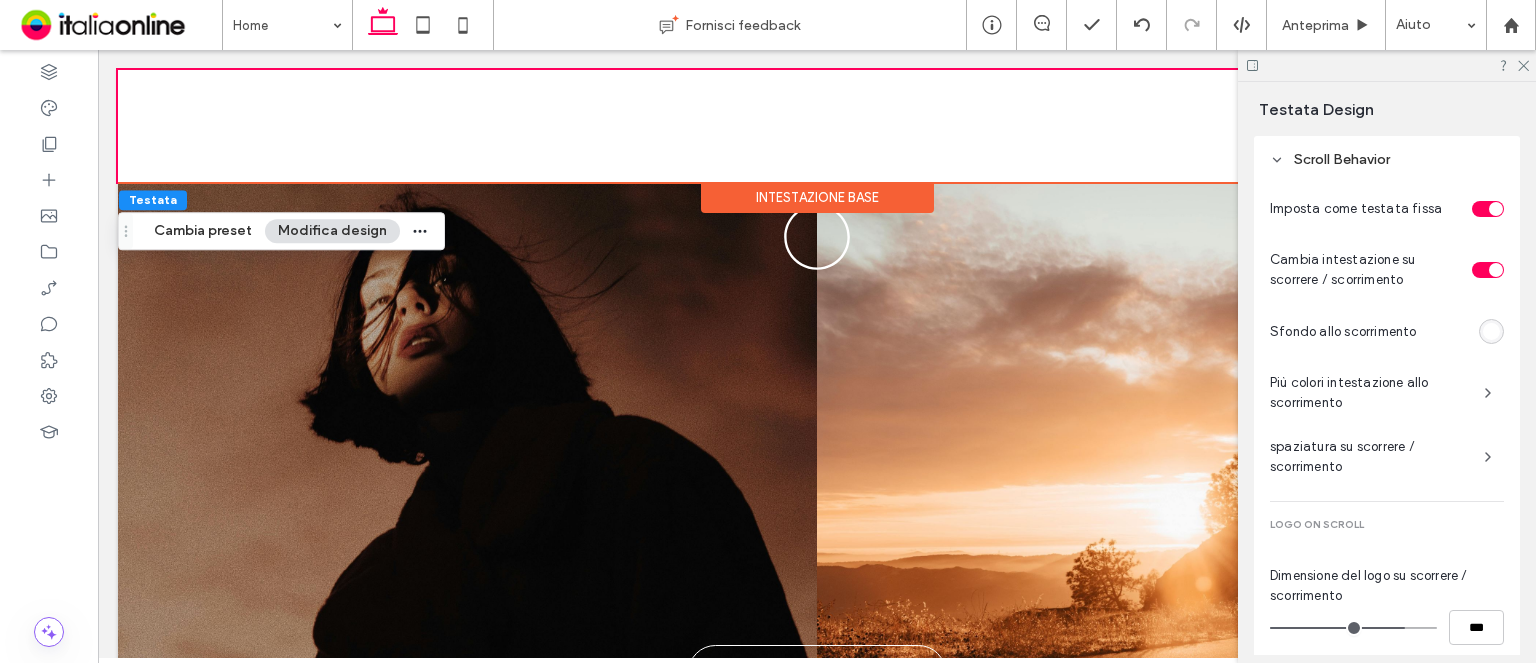 scroll, scrollTop: 1064, scrollLeft: 0, axis: vertical 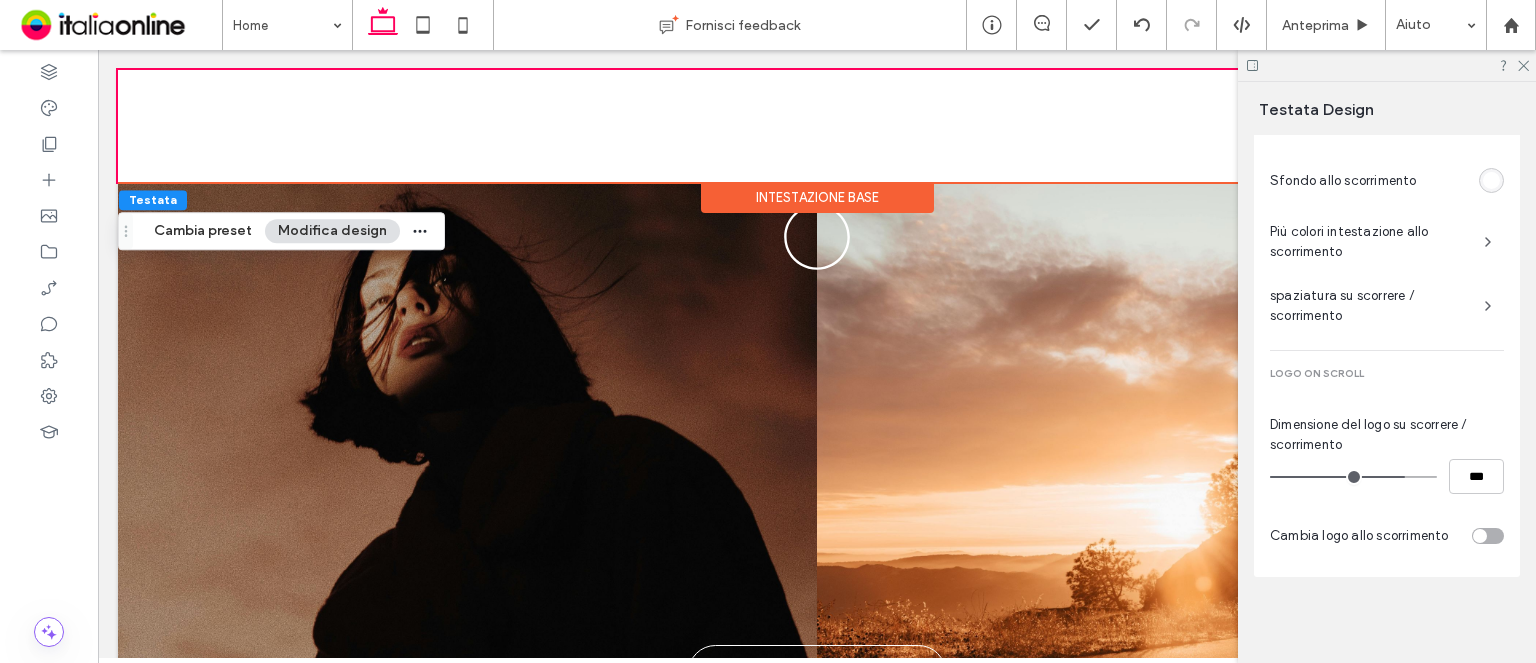 click at bounding box center [1480, 536] 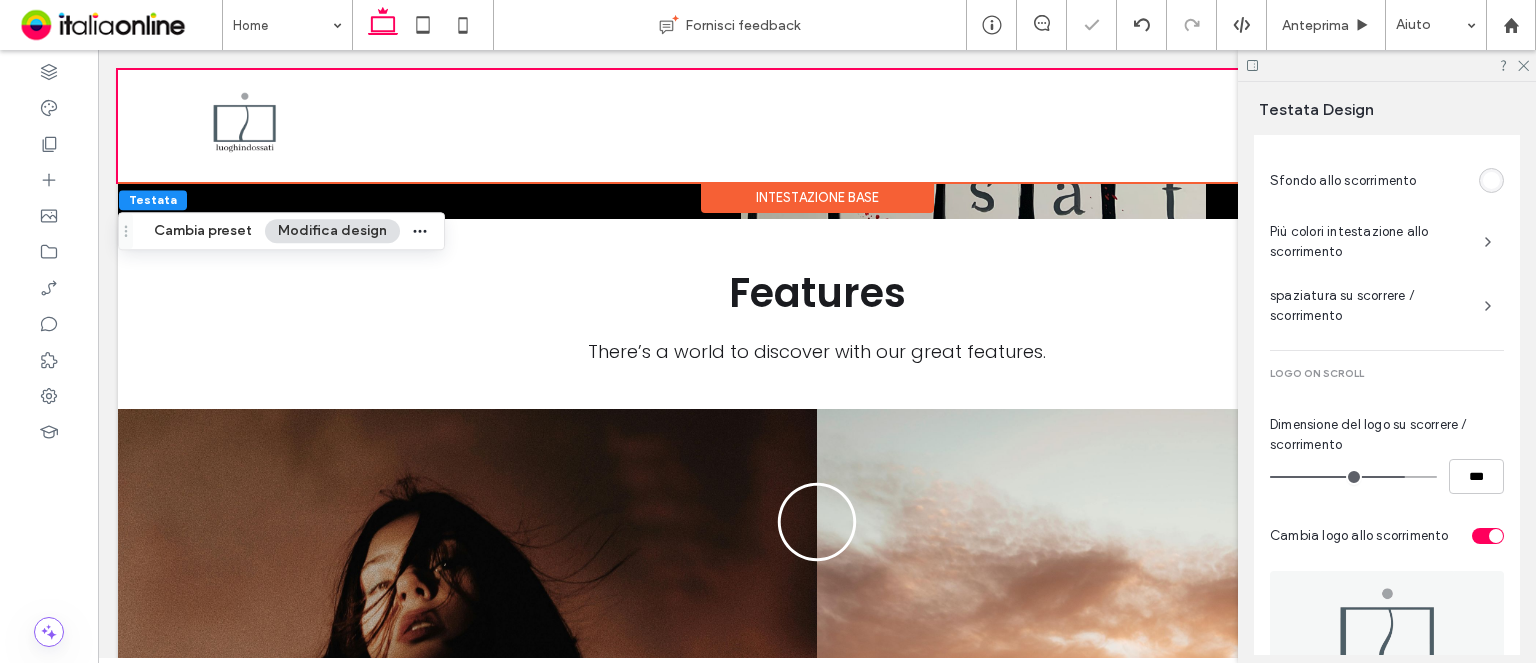 scroll, scrollTop: 258, scrollLeft: 0, axis: vertical 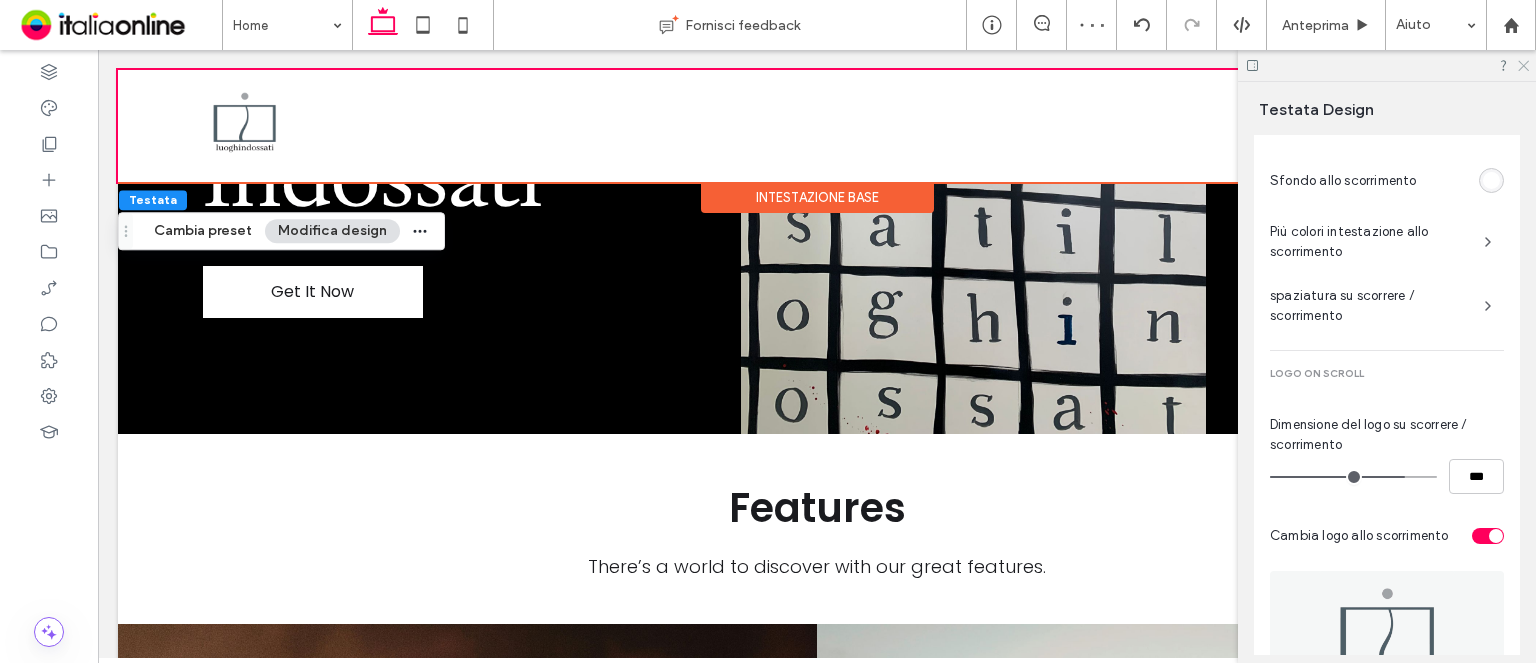 click 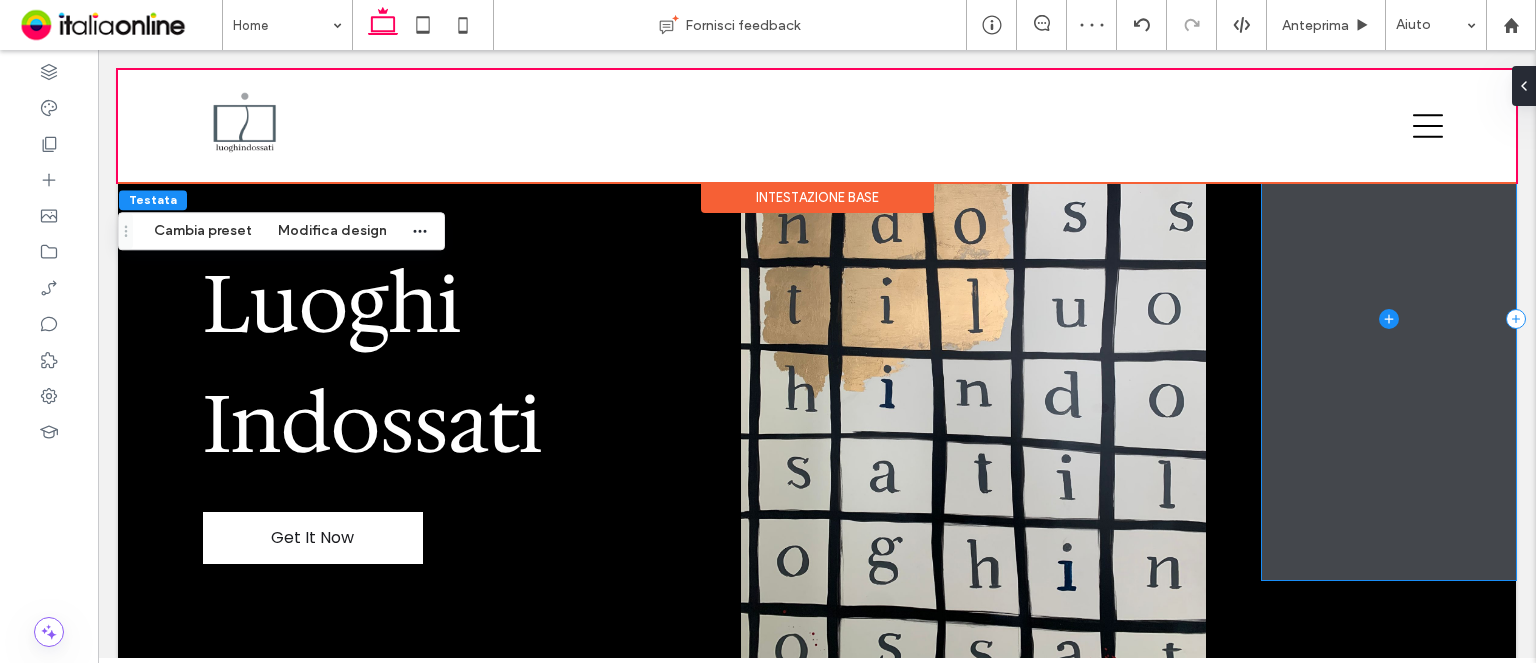 scroll, scrollTop: 0, scrollLeft: 0, axis: both 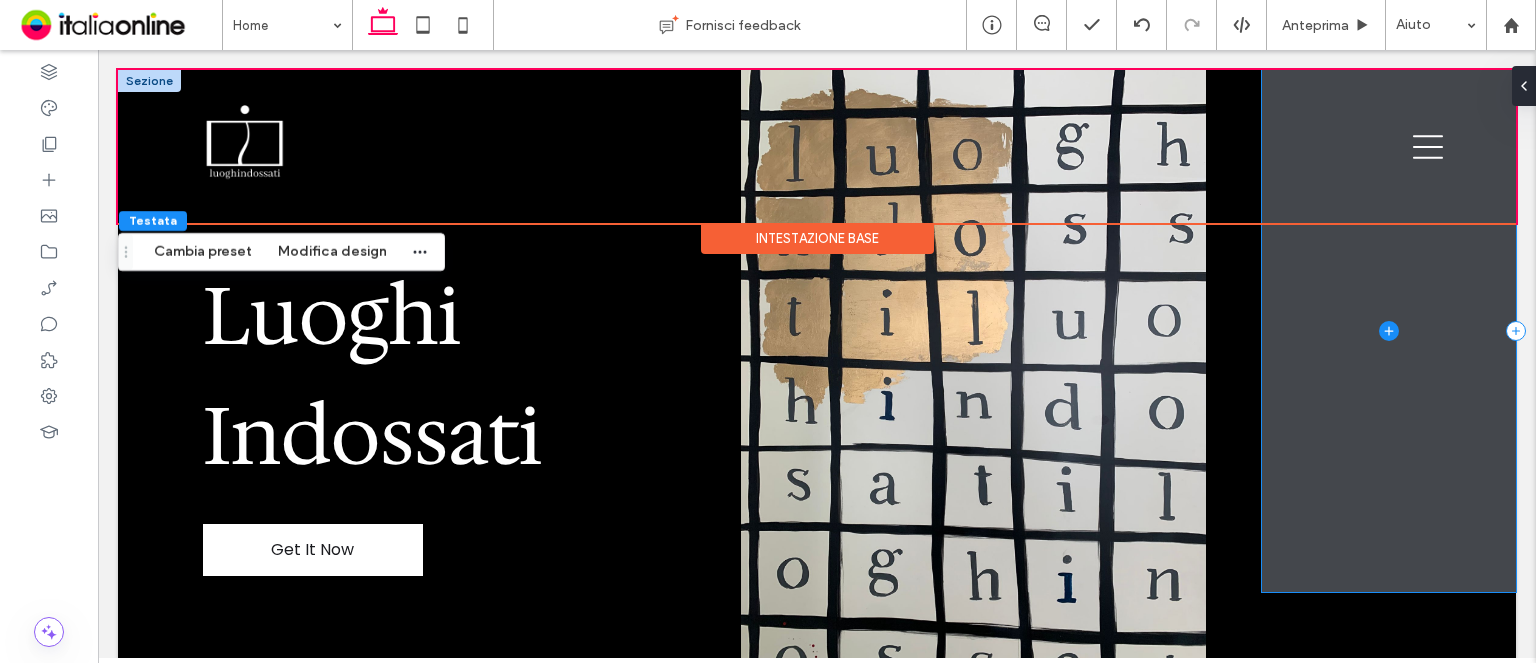 click at bounding box center [1389, 331] 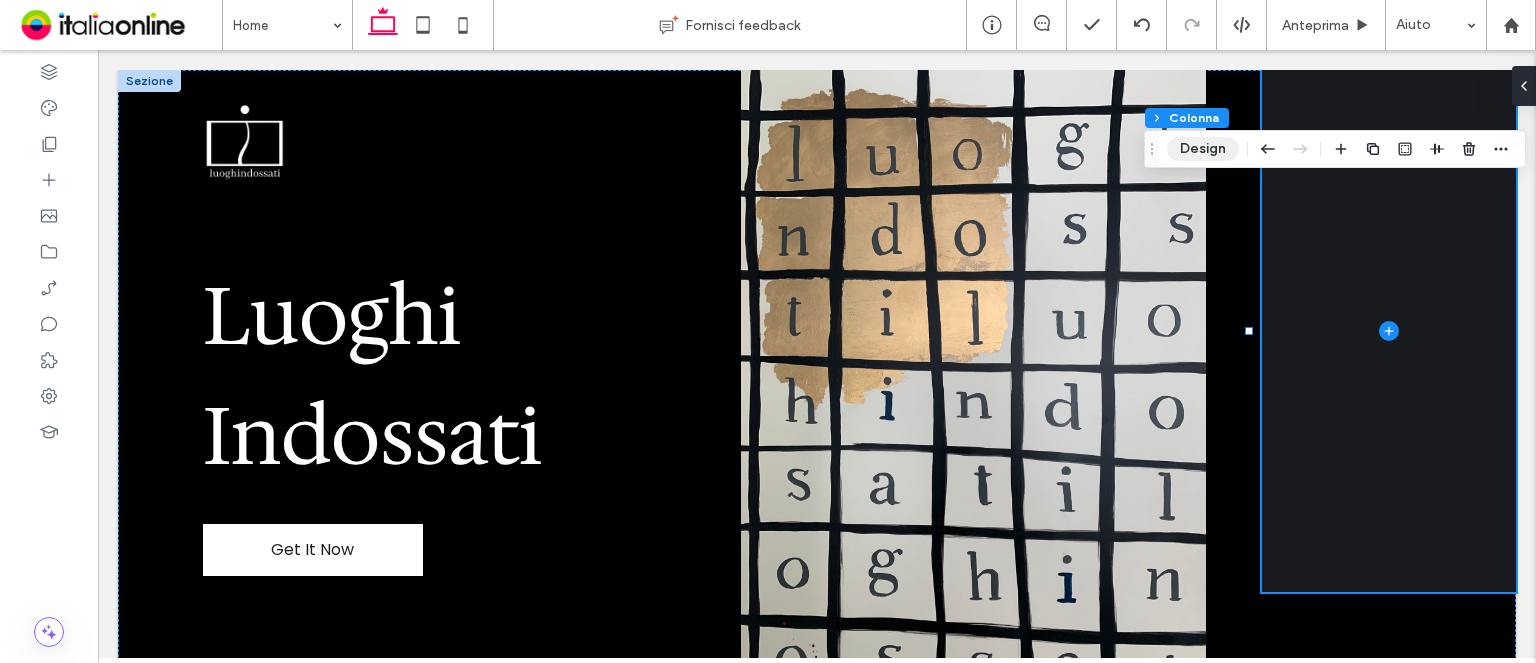 click on "Design" at bounding box center (1203, 149) 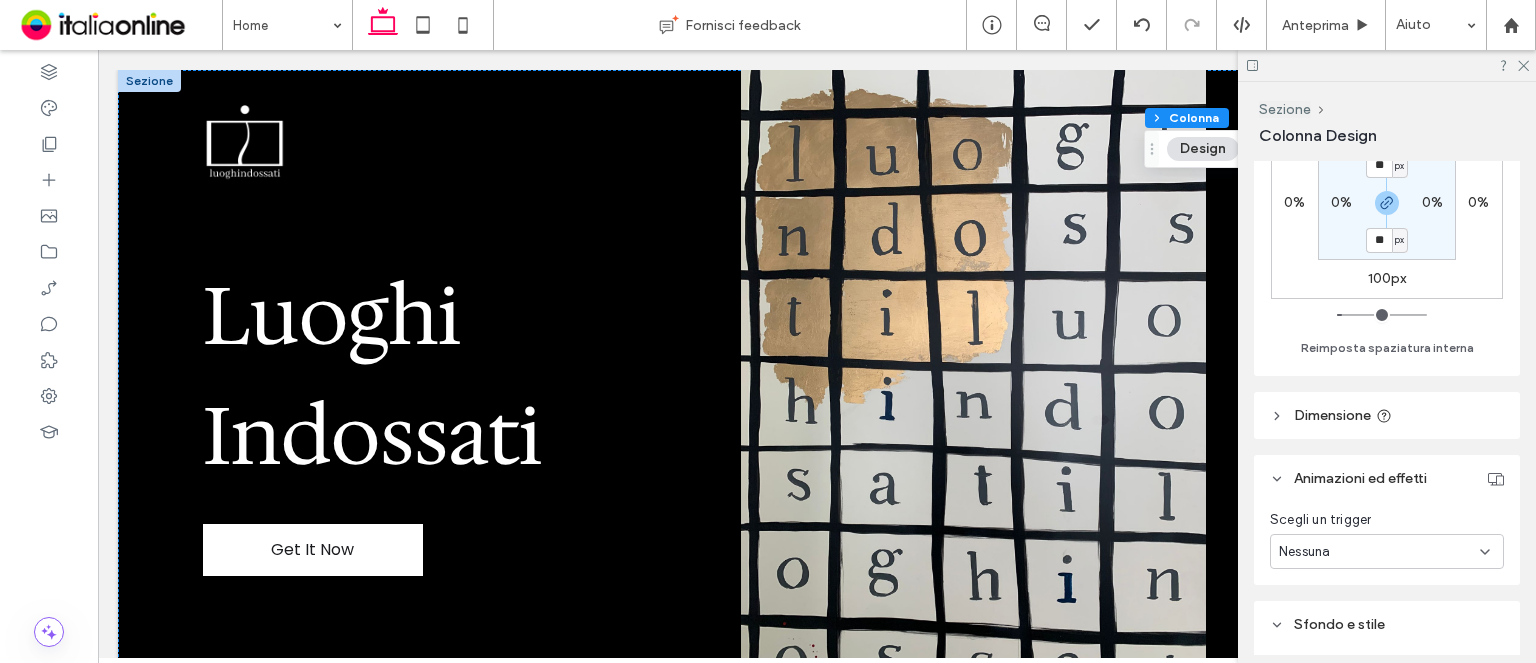 scroll, scrollTop: 700, scrollLeft: 0, axis: vertical 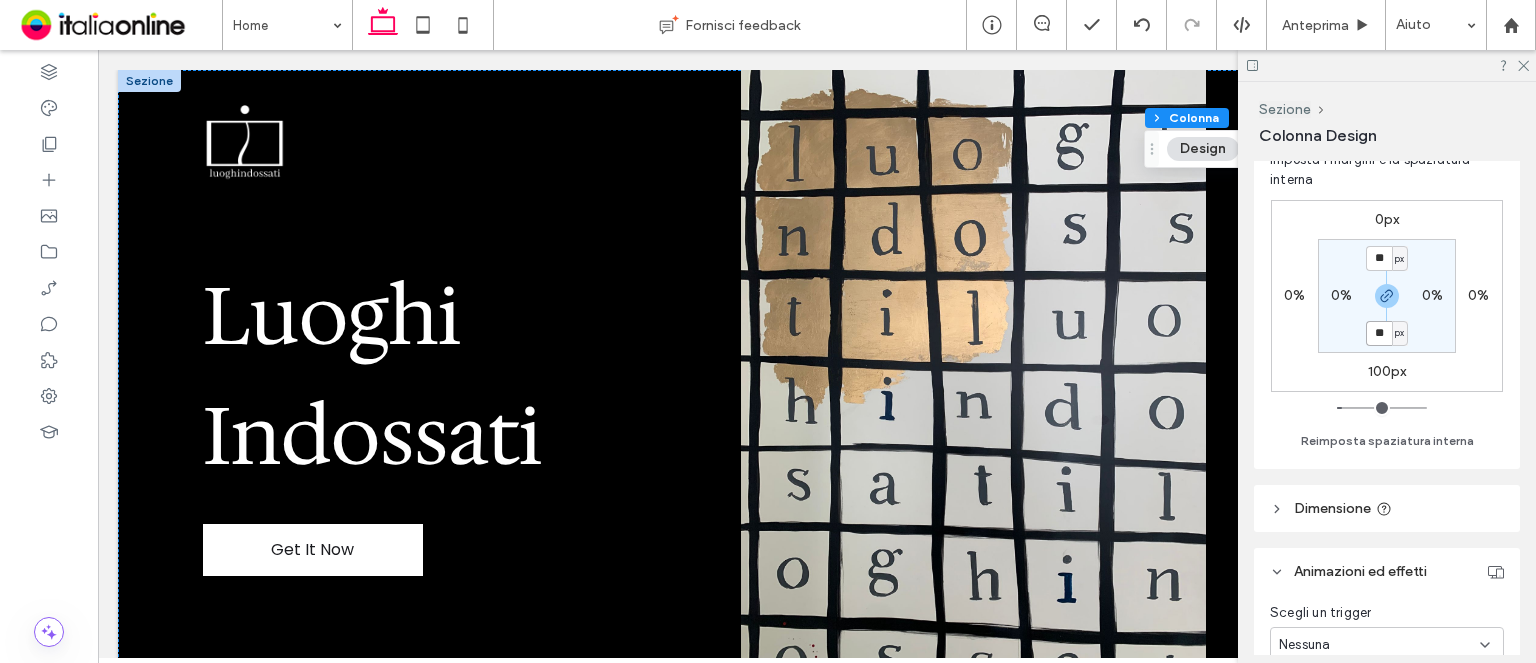 click on "**" at bounding box center (1379, 333) 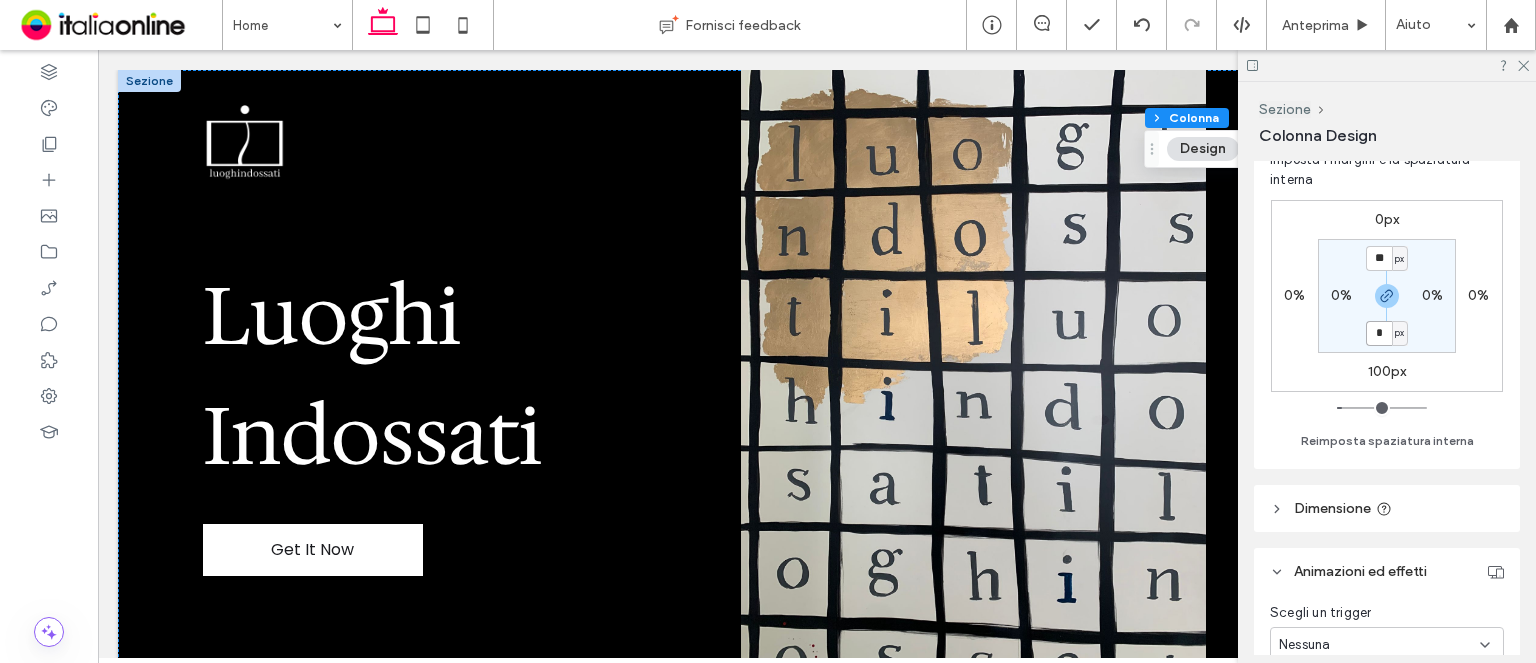 type on "*" 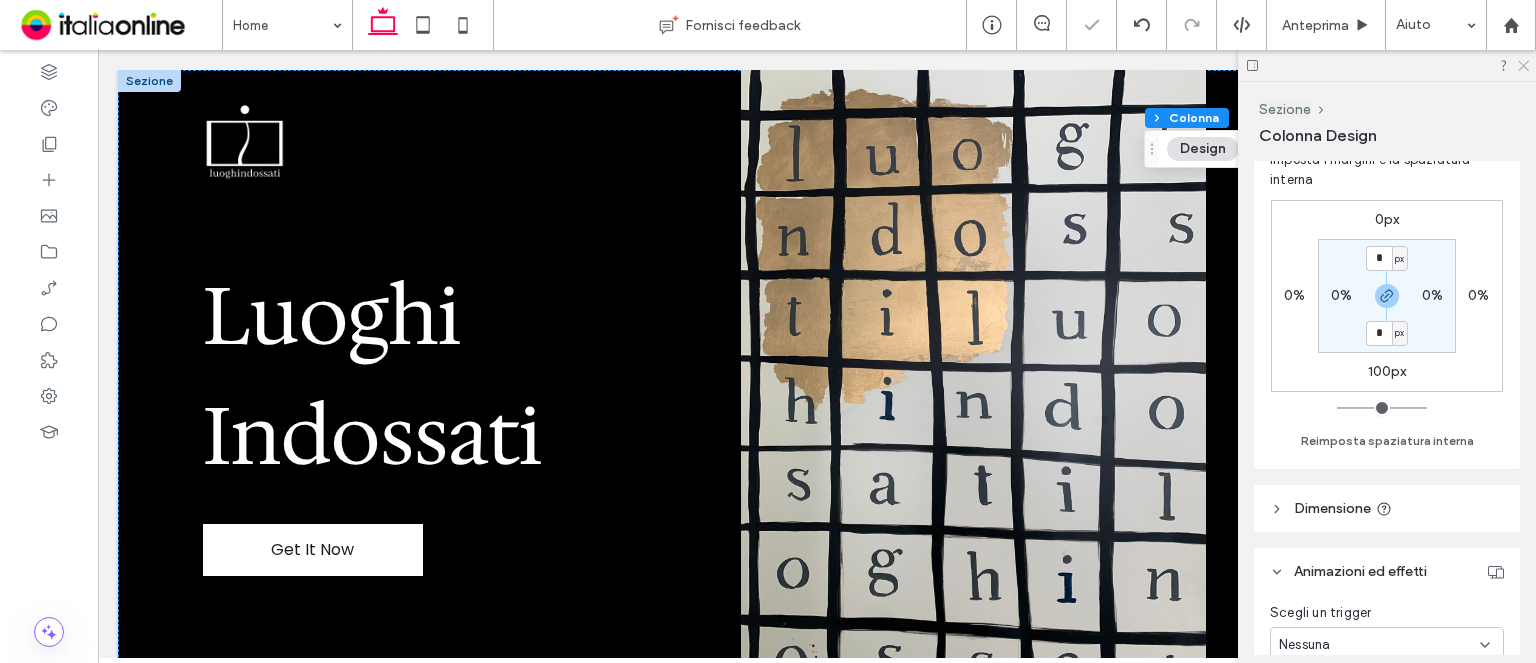 click 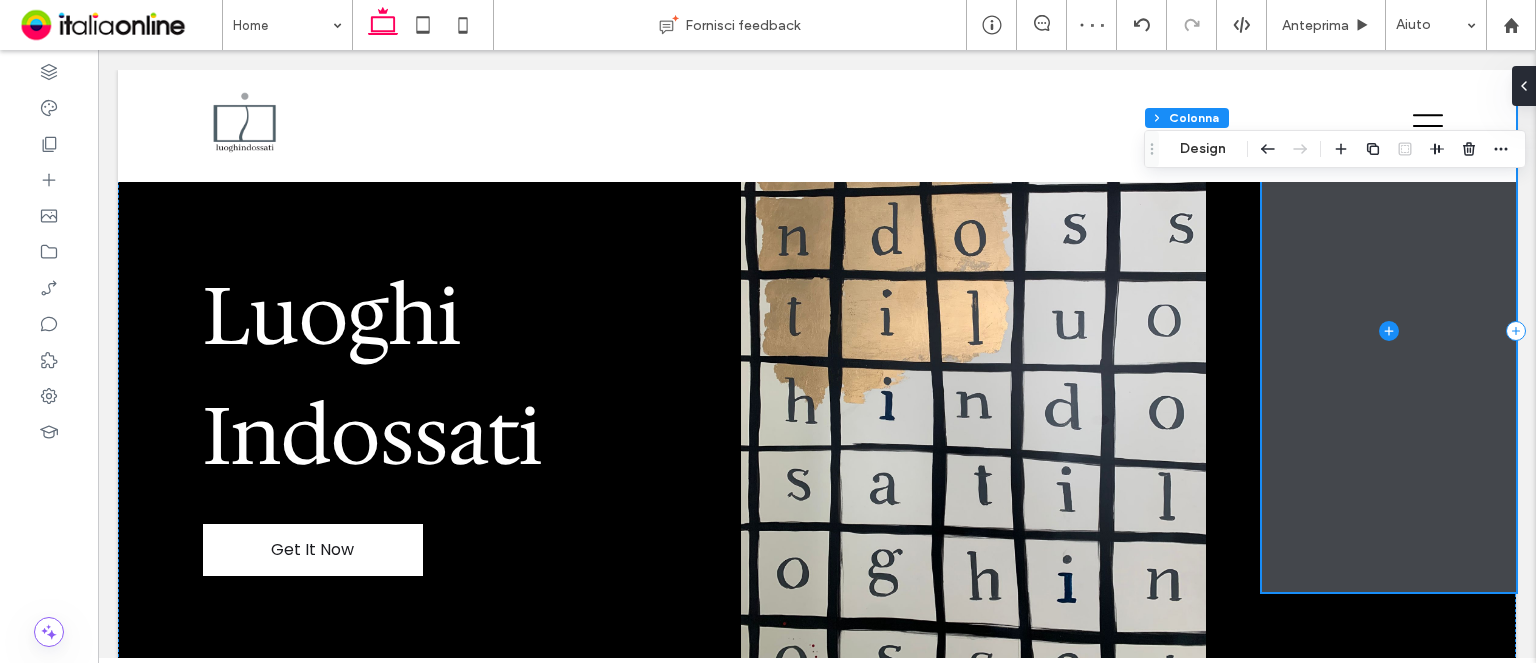 scroll, scrollTop: 100, scrollLeft: 0, axis: vertical 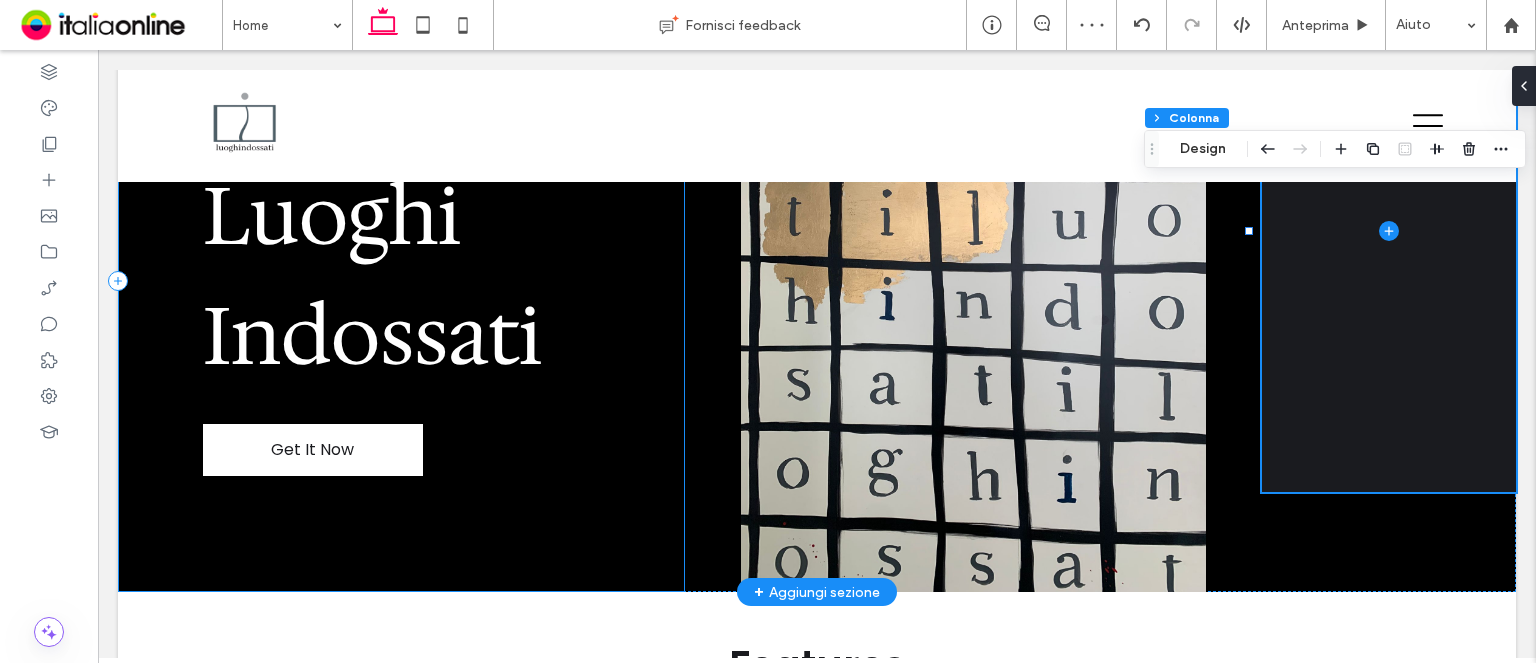 click on "Luoghi Indossati
Get It Now" at bounding box center (401, 281) 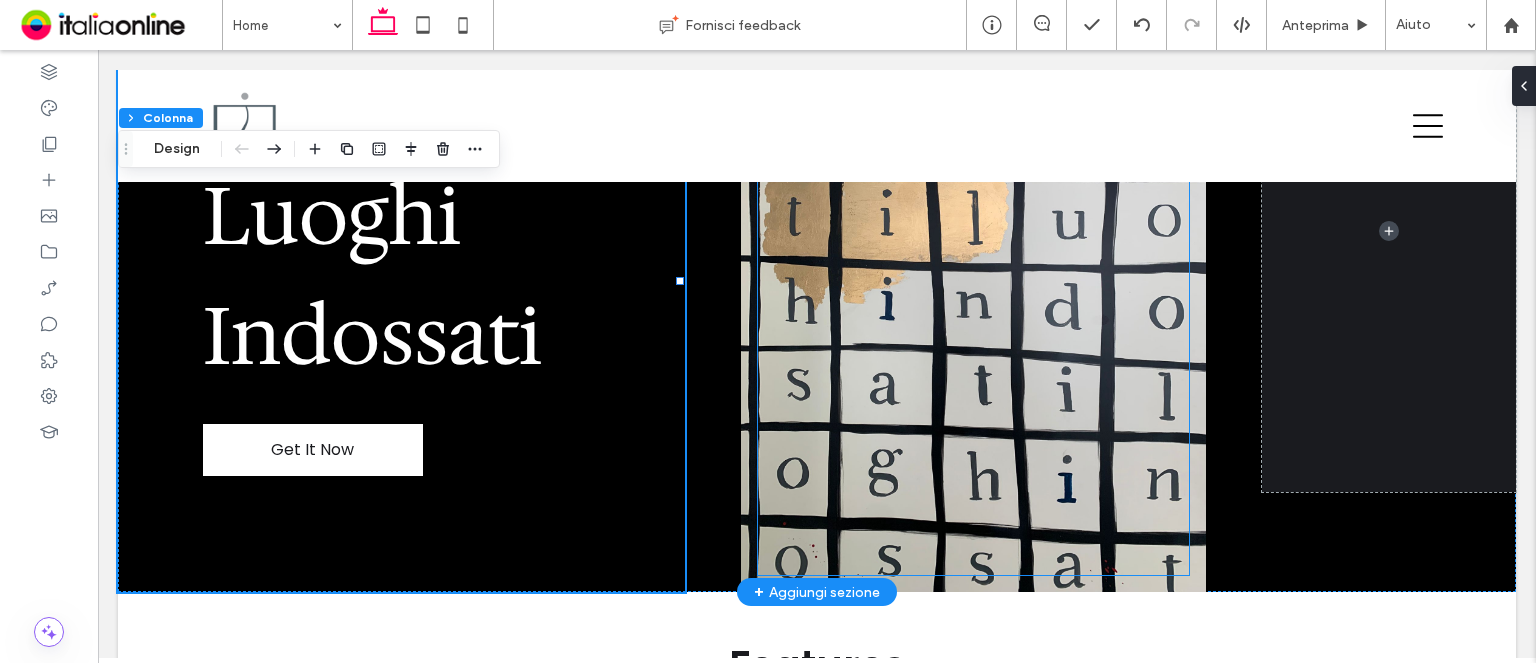 drag, startPoint x: 1124, startPoint y: 427, endPoint x: 1144, endPoint y: 494, distance: 69.92139 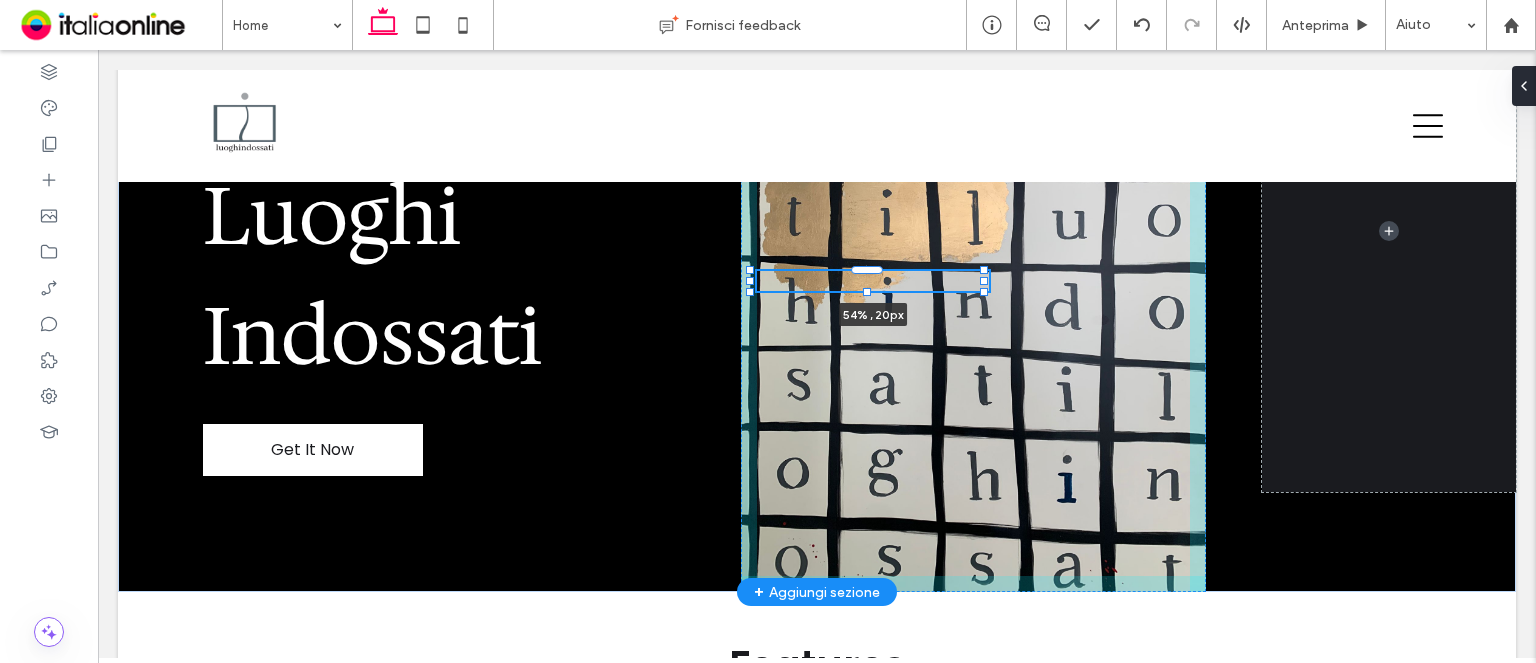 drag, startPoint x: 1179, startPoint y: 575, endPoint x: 983, endPoint y: 282, distance: 352.51242 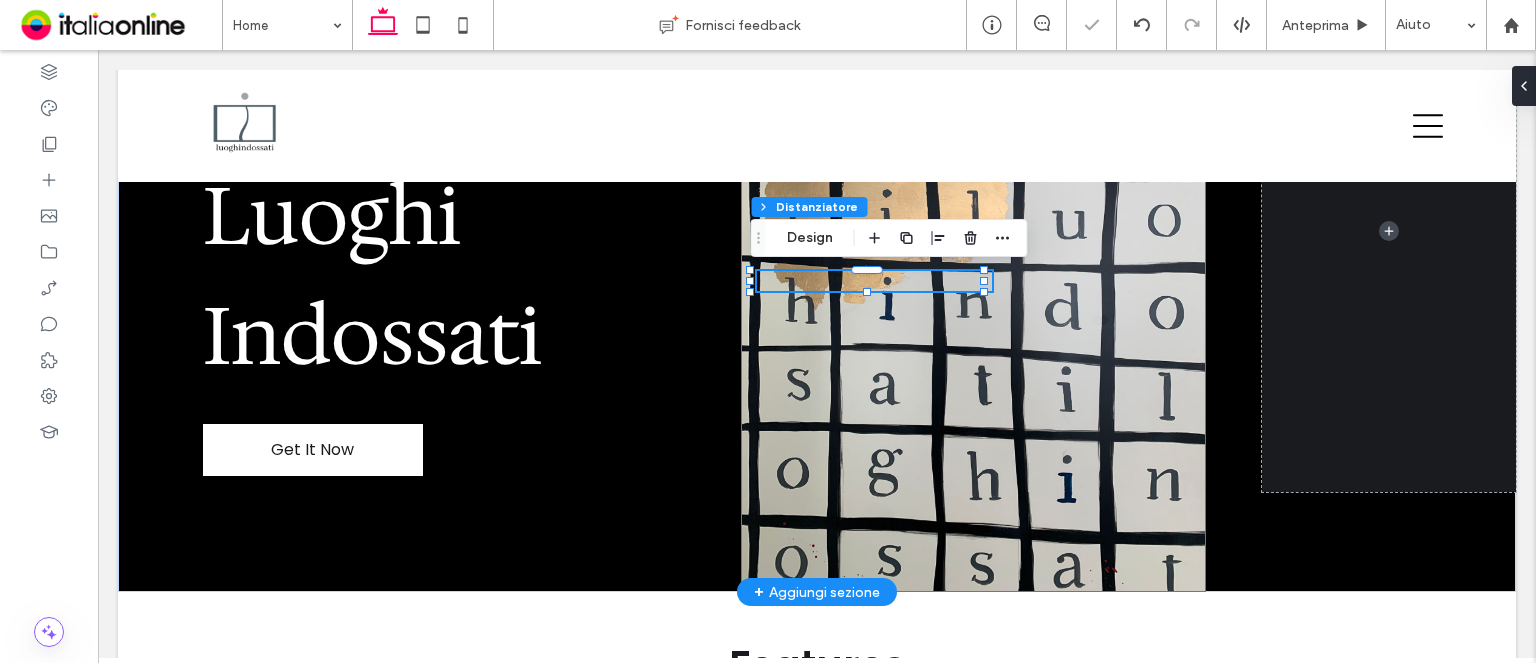 click on "54% , 20px" at bounding box center (973, 281) 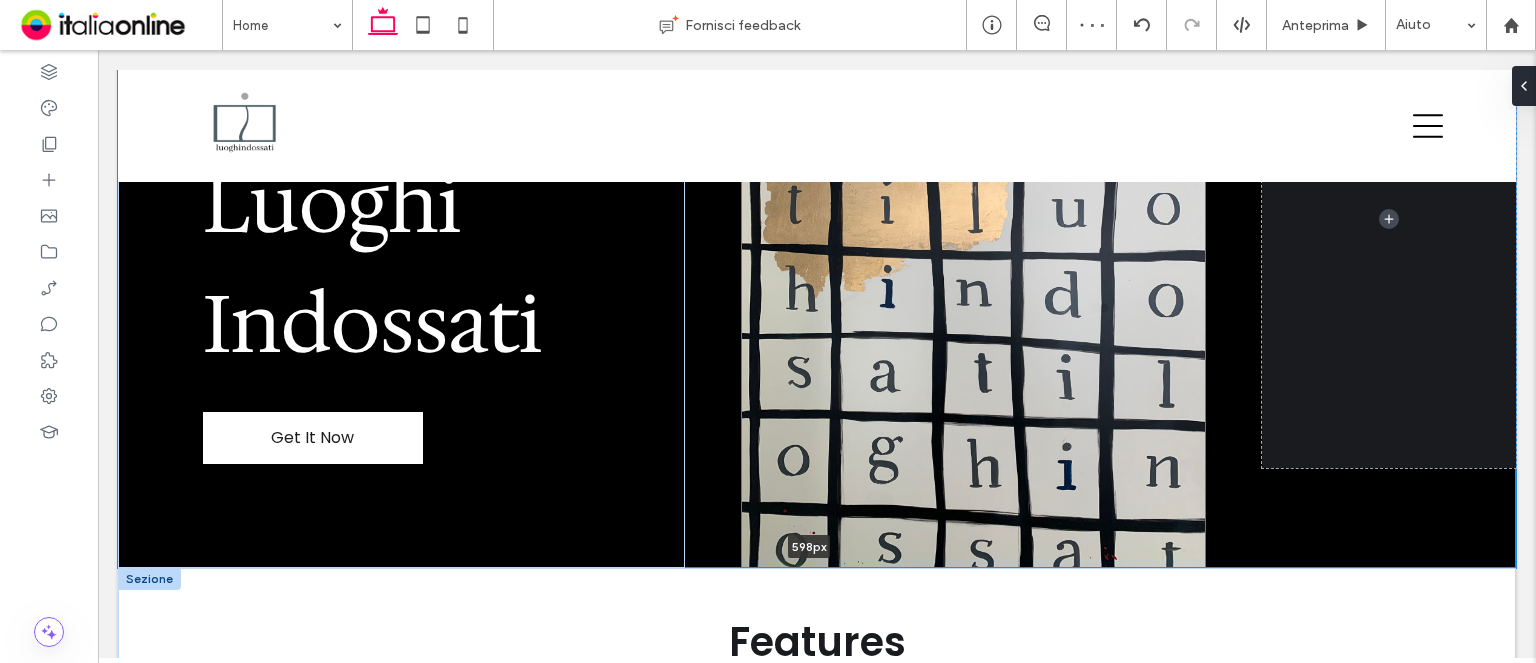 drag, startPoint x: 1324, startPoint y: 594, endPoint x: 1302, endPoint y: 575, distance: 29.068884 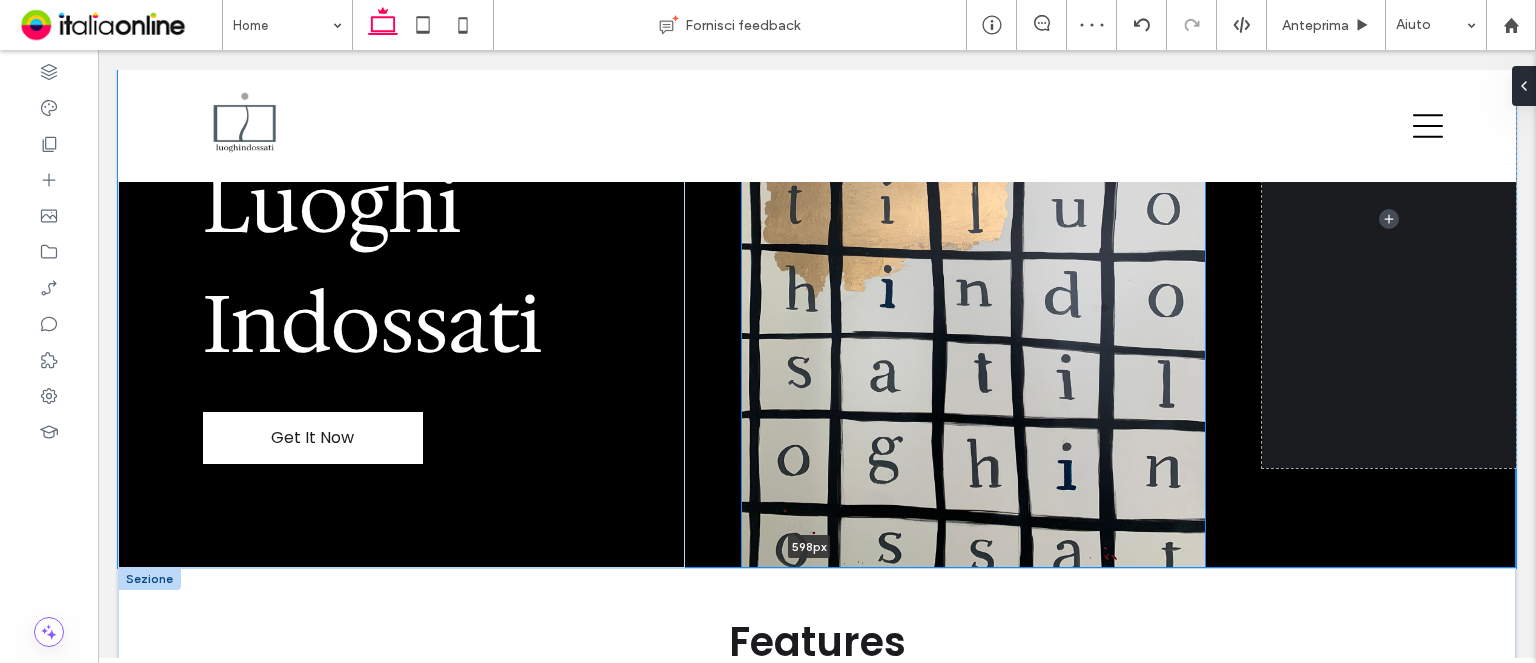 click on "Luoghi Indossati
Get It Now
598px
Sezione + Aggiungi sezione
Button
Sezione
Features
There’s a world to discover with our great features.
Sezione + Aggiungi sezione
Button
Sezione + Aggiungi sezione
Save time
With our platform, you’ll save time when you most need it, while serving your customers.
Friendly support
Our support team is here to ensure things runs smoothly, so you can get on with other things." at bounding box center (817, 3020) 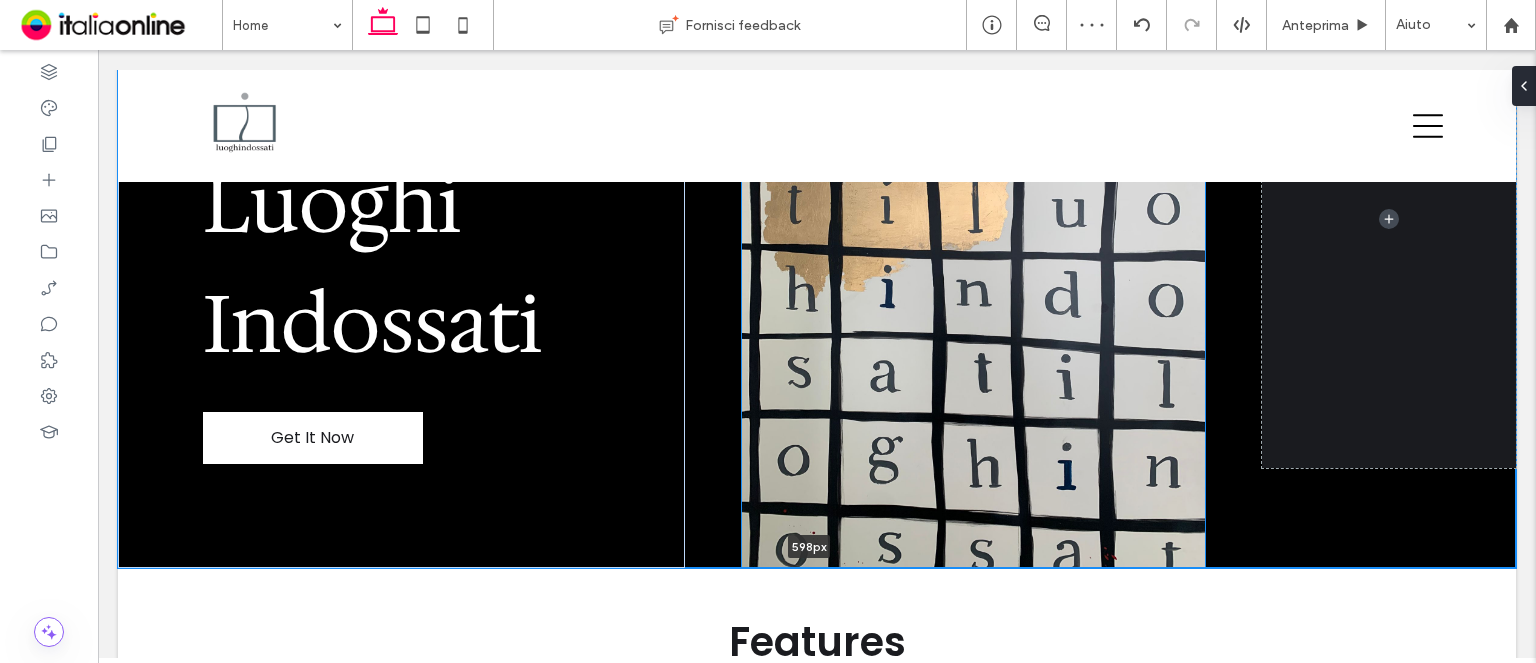 type on "***" 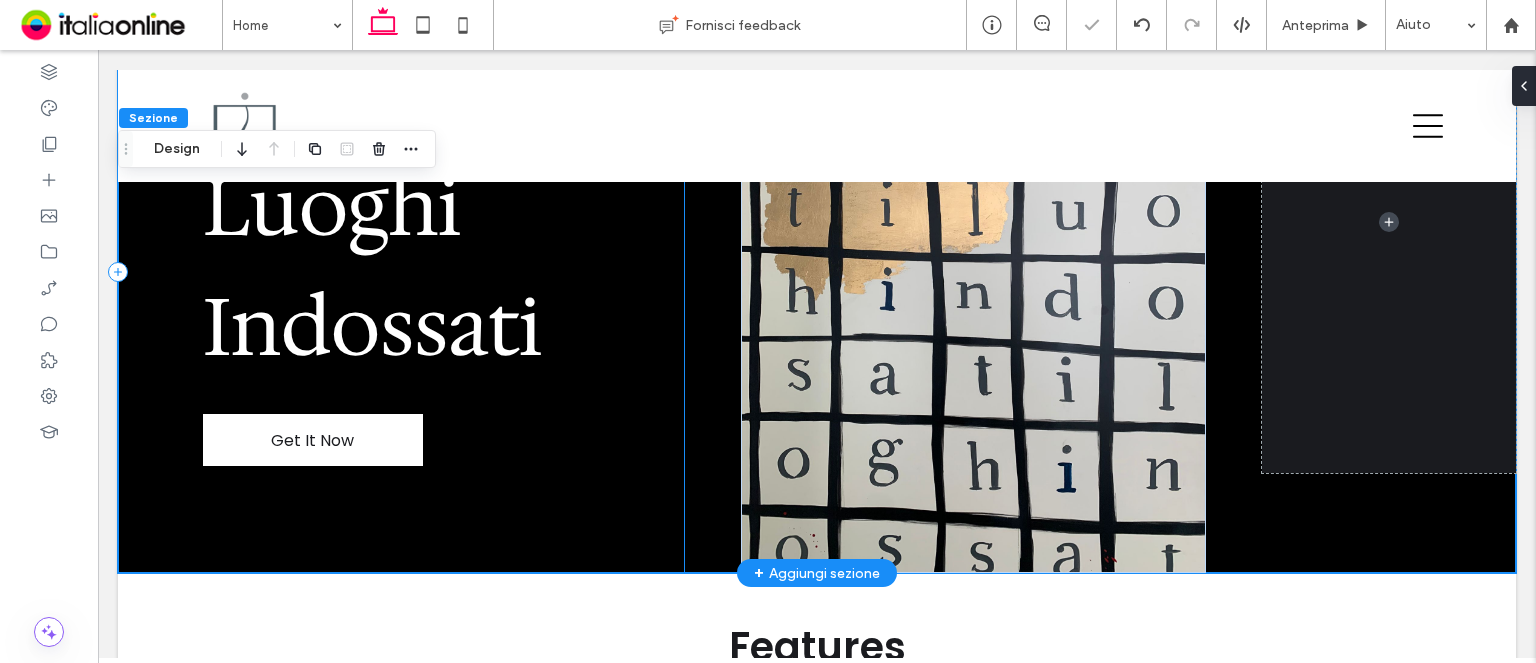 click on "Luoghi Indossati
Get It Now" at bounding box center (401, 271) 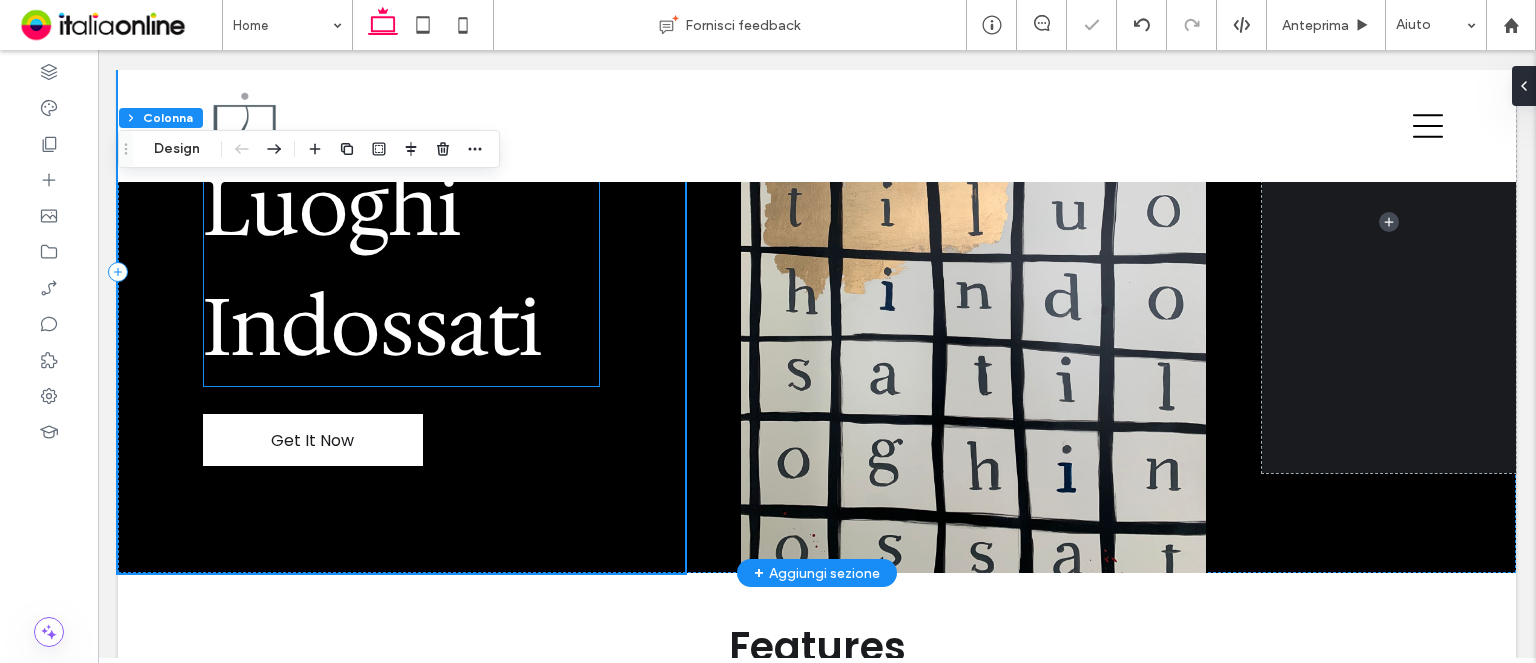 scroll, scrollTop: 0, scrollLeft: 0, axis: both 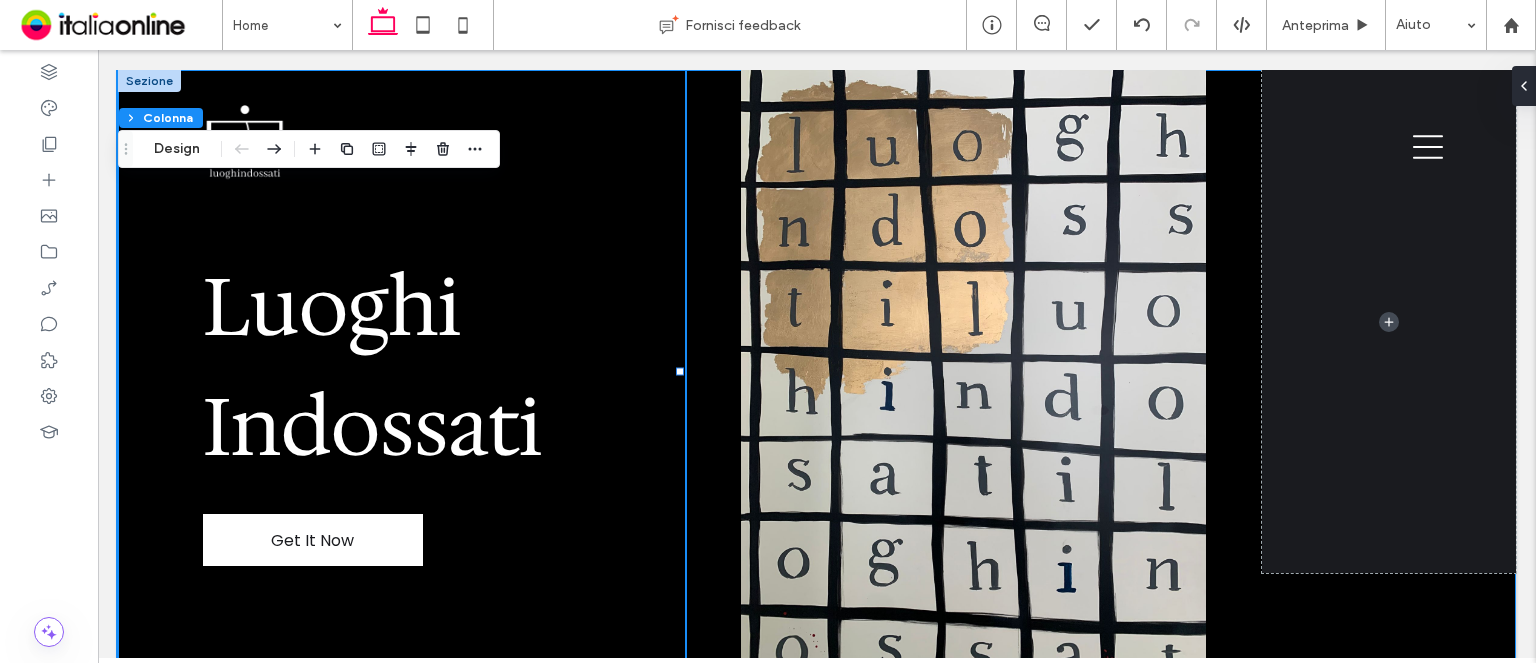 click on "Luoghi Indossati
Get It Now" at bounding box center (817, 371) 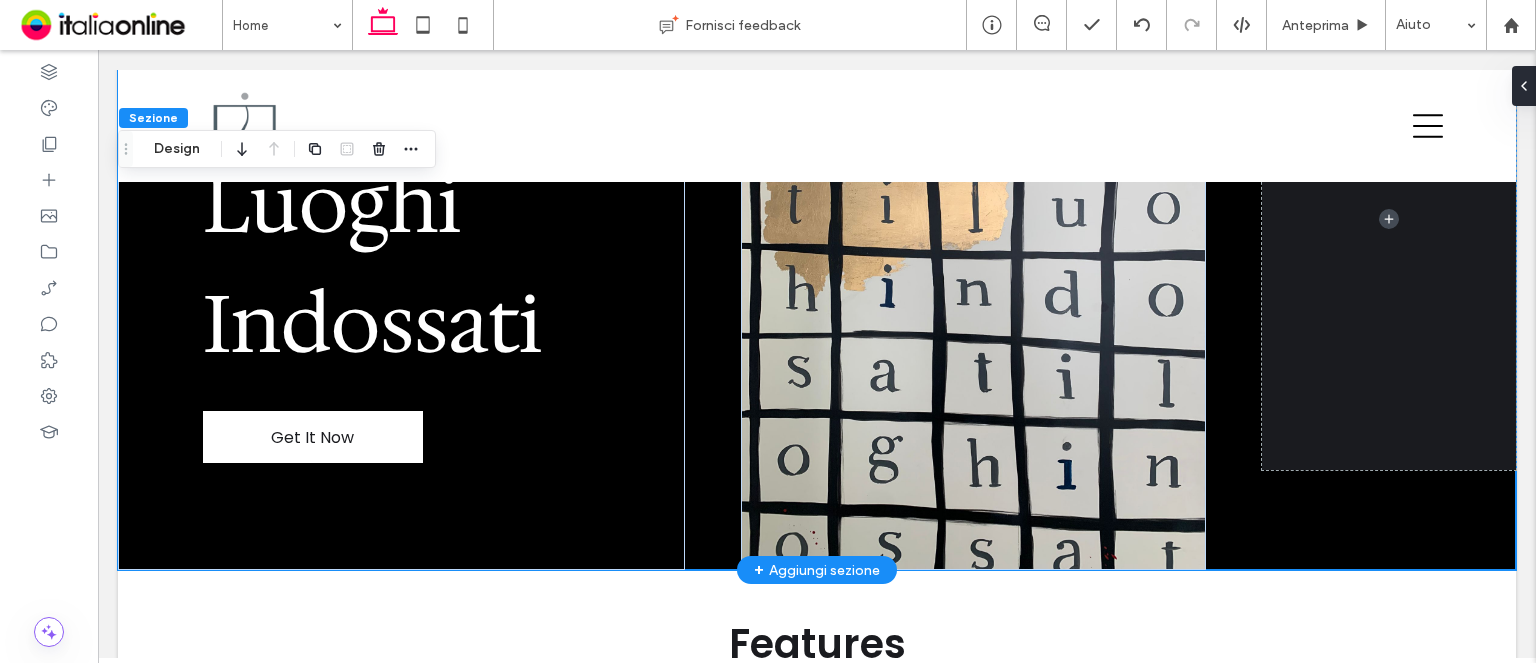 scroll, scrollTop: 100, scrollLeft: 0, axis: vertical 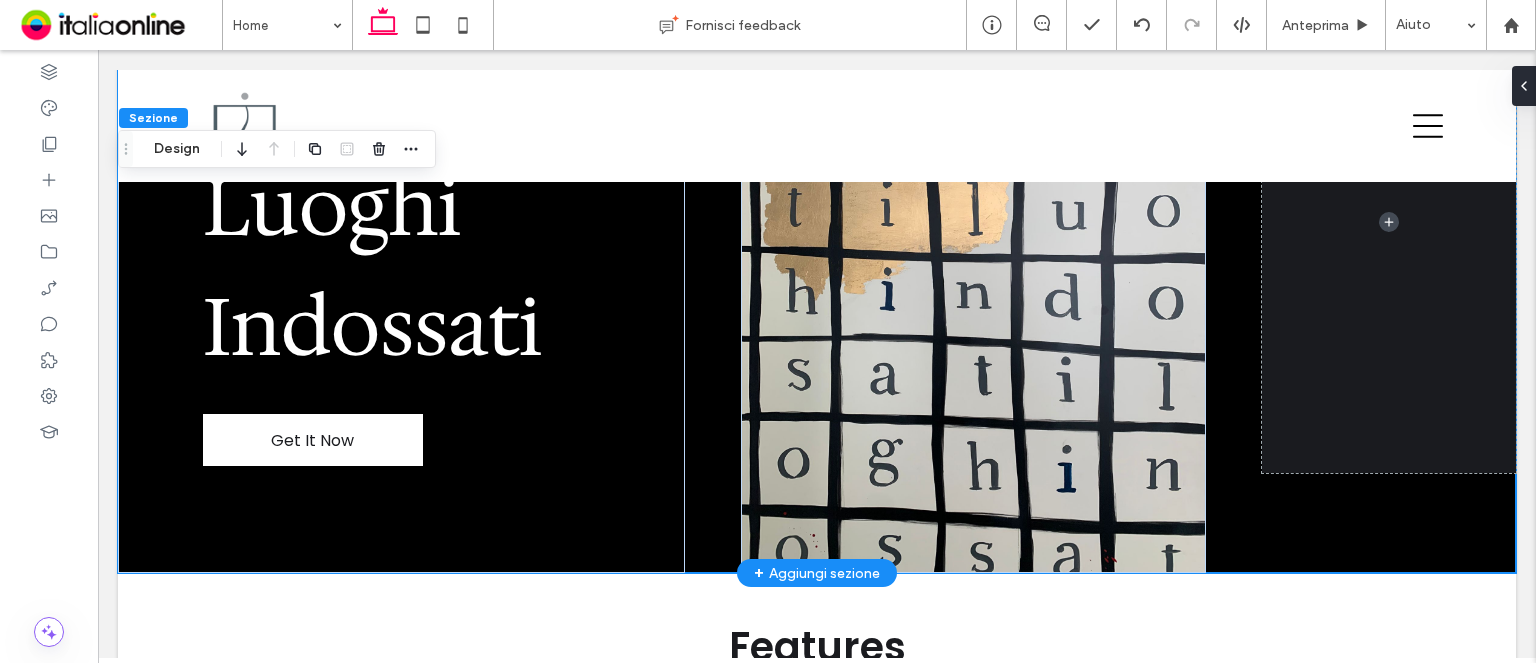 click on "Luoghi Indossati
Get It Now" at bounding box center (817, 271) 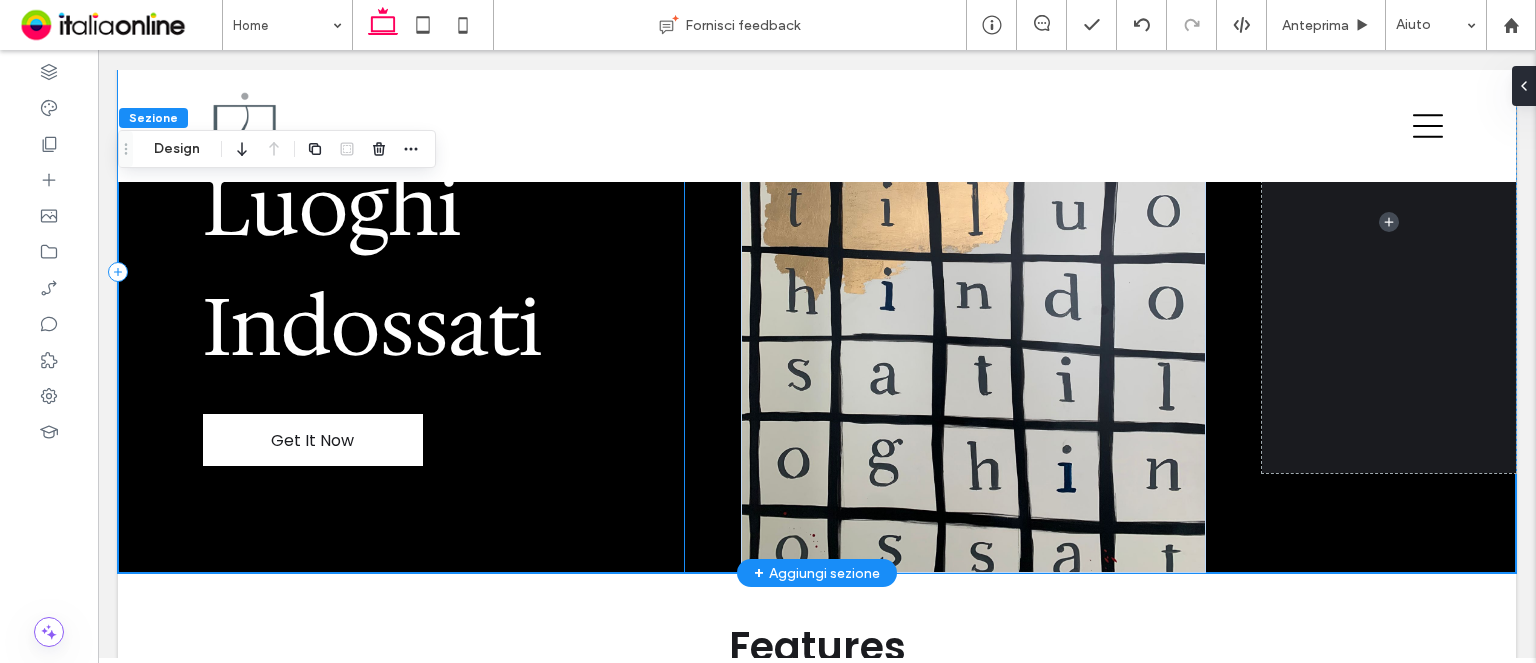 click on "Luoghi Indossati
Get It Now" at bounding box center [817, 271] 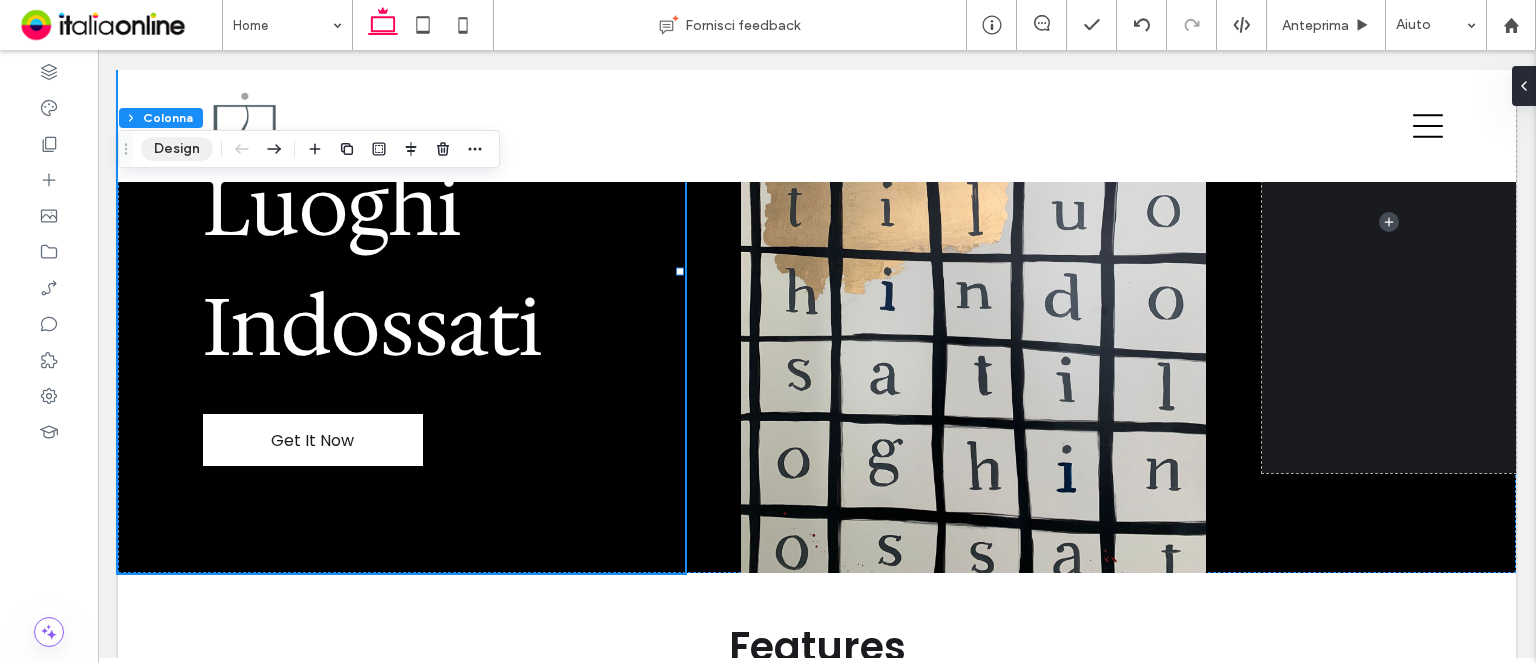 click on "Design" at bounding box center (177, 149) 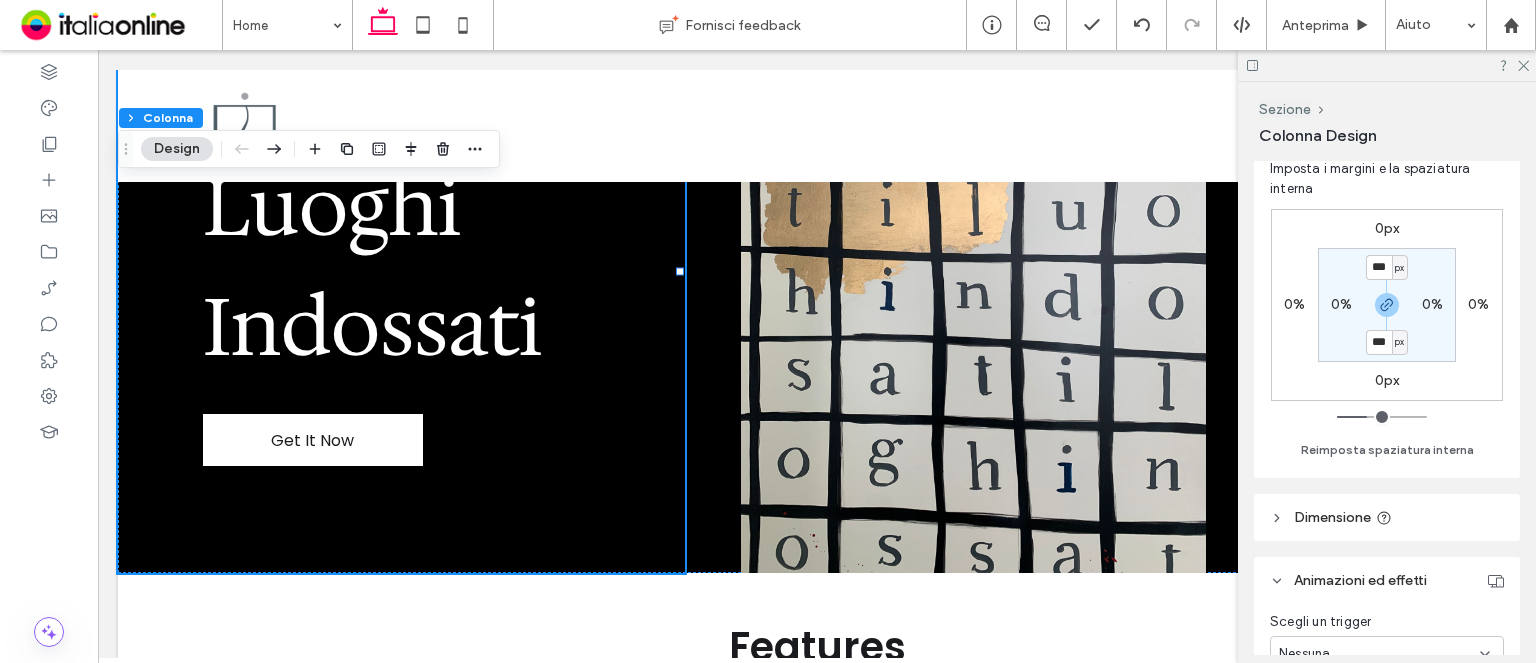 scroll, scrollTop: 468, scrollLeft: 0, axis: vertical 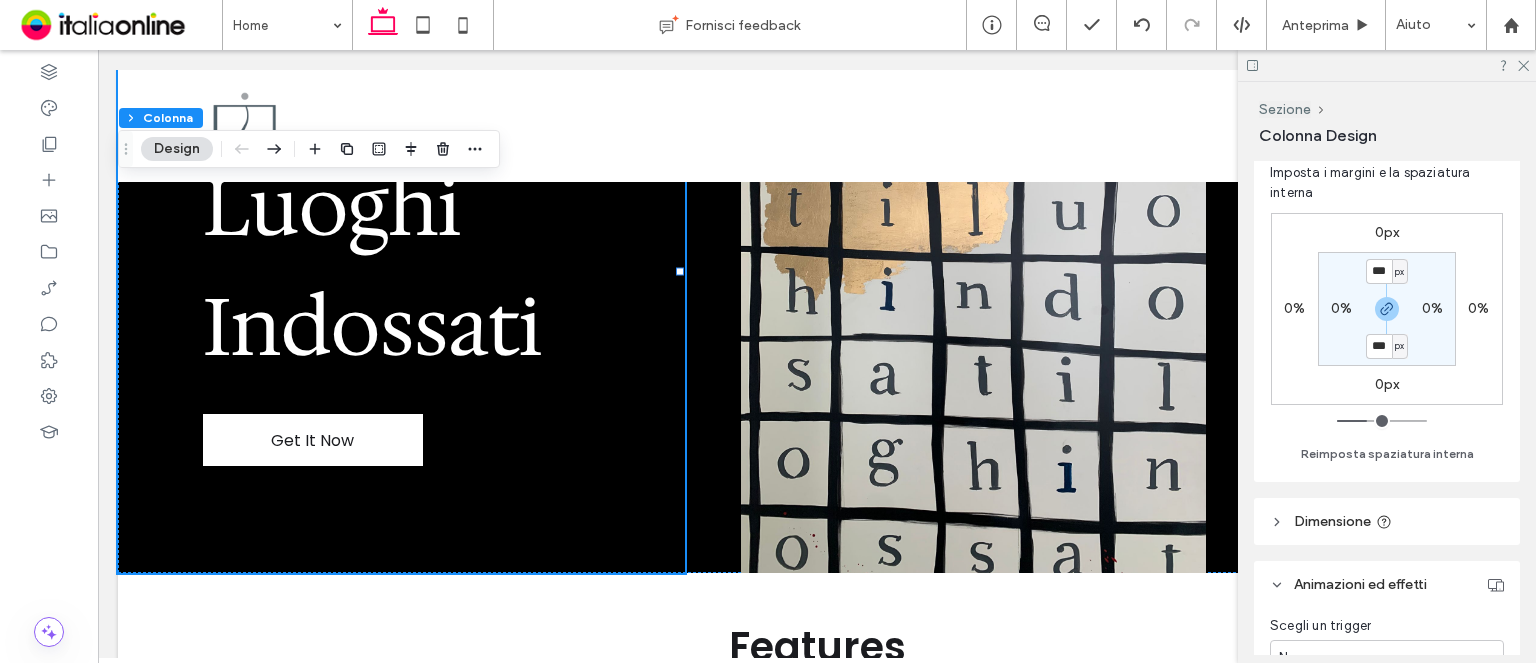 click on "0px" at bounding box center (1387, 384) 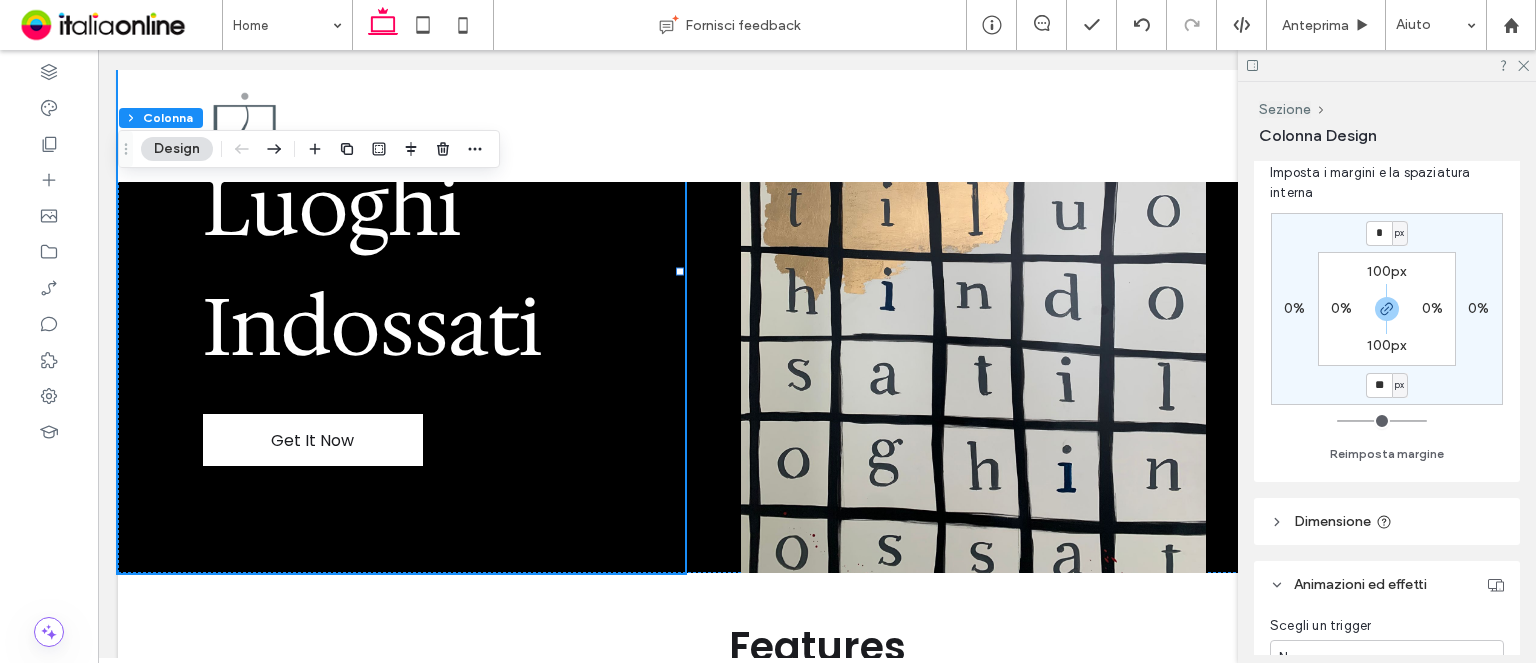 type on "**" 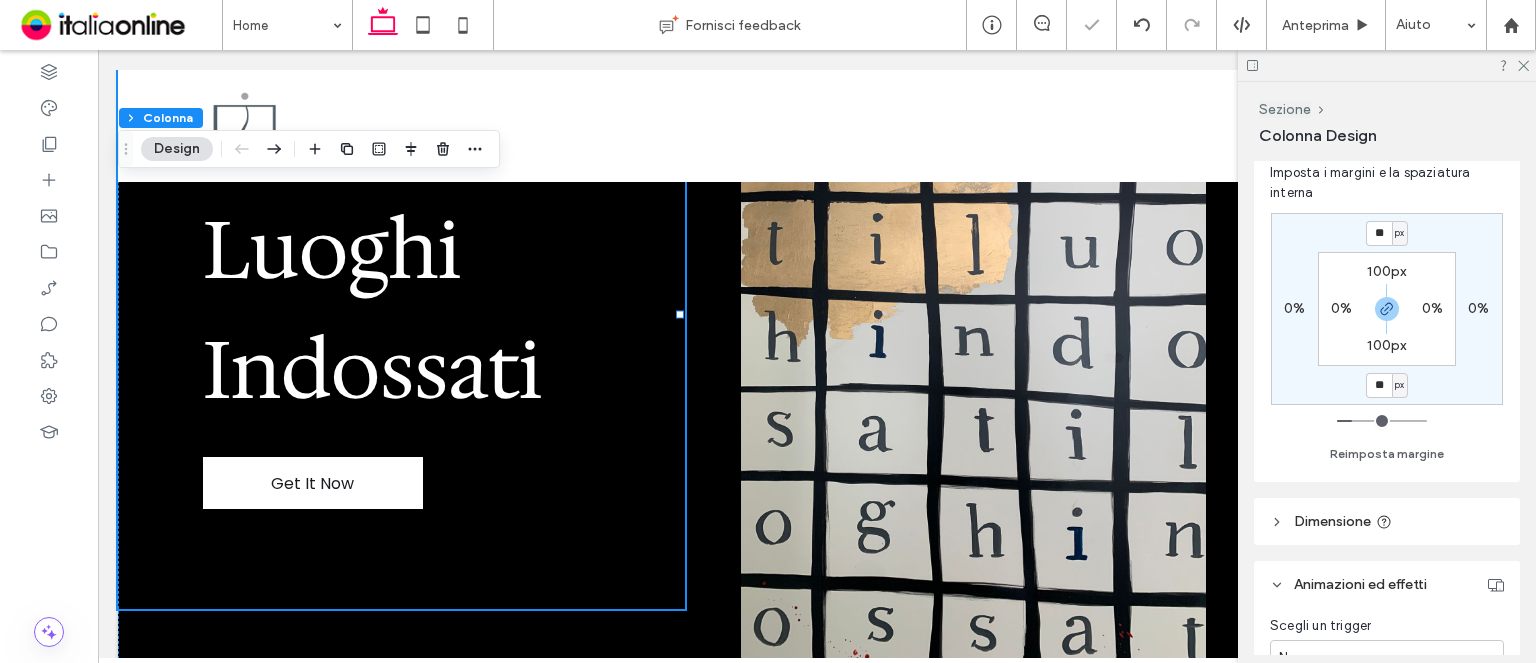 type on "*" 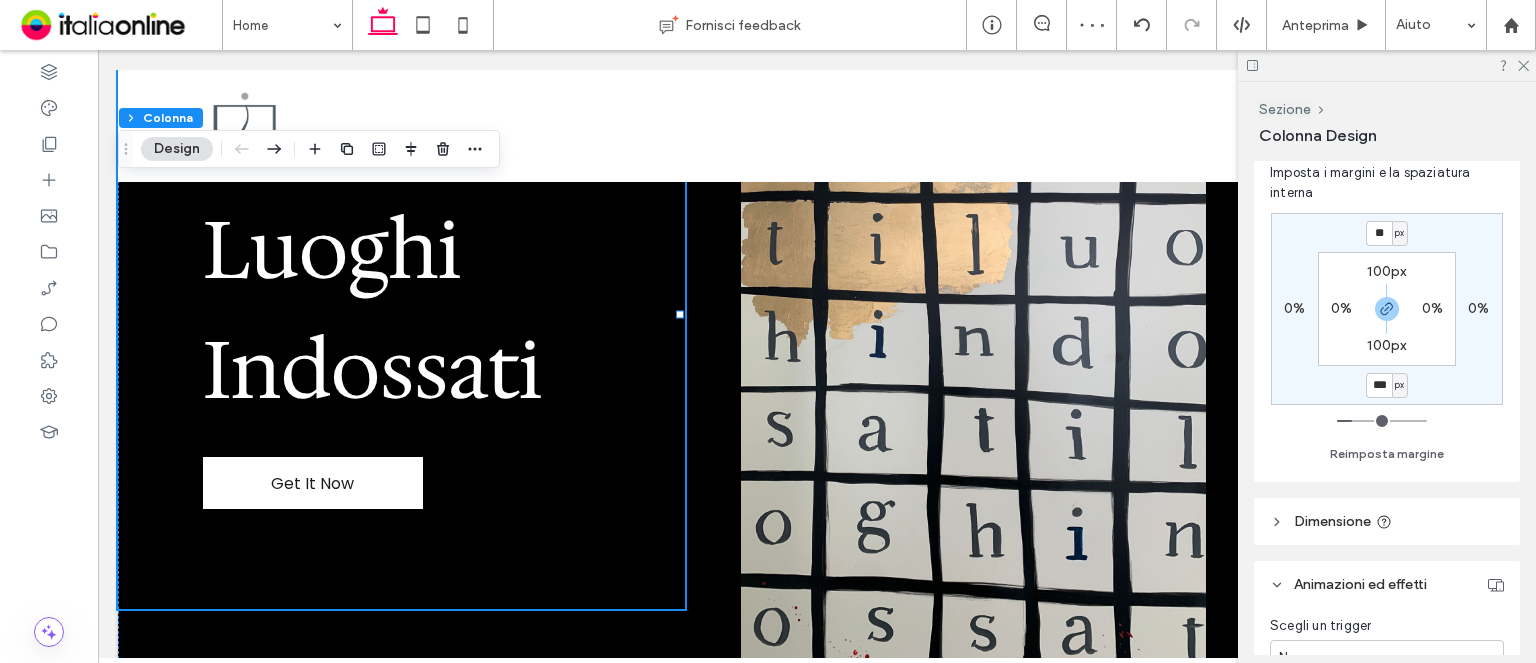 type on "***" 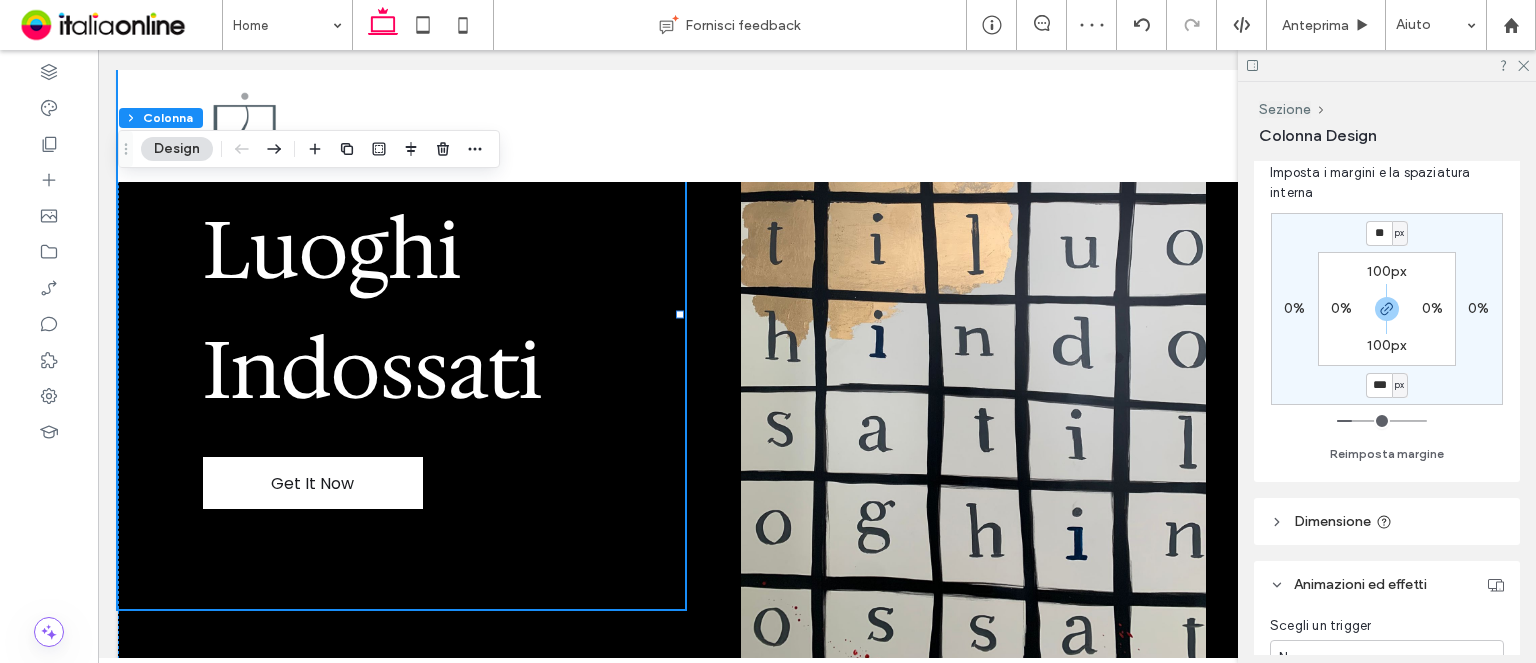 type on "*" 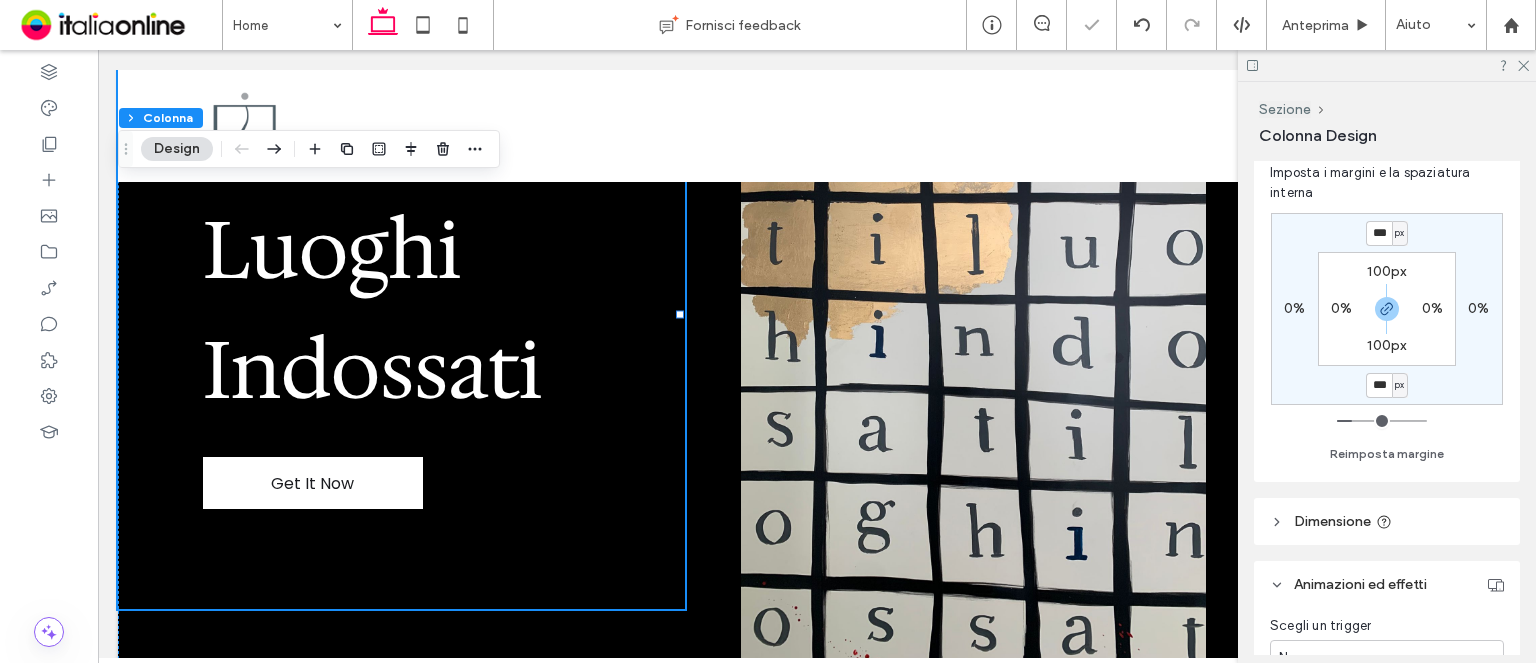 type on "*" 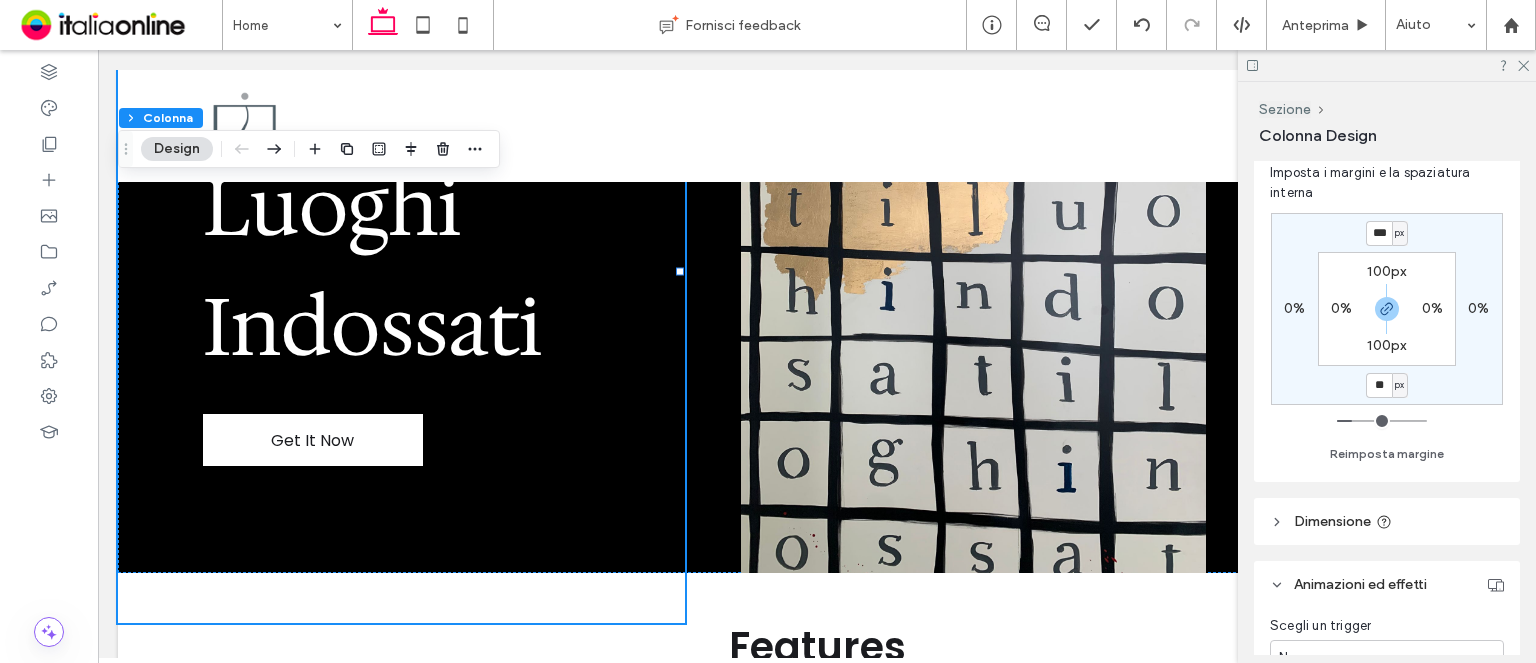 type on "*" 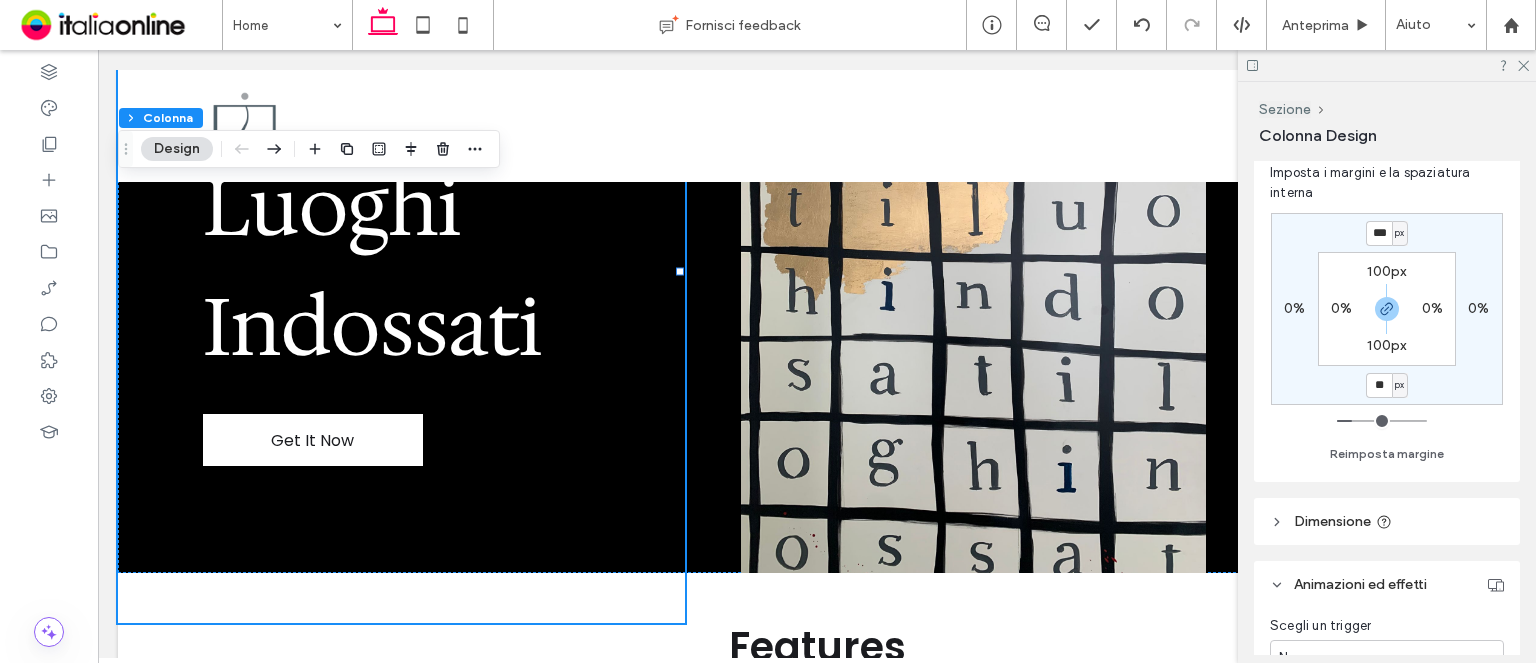 type on "***" 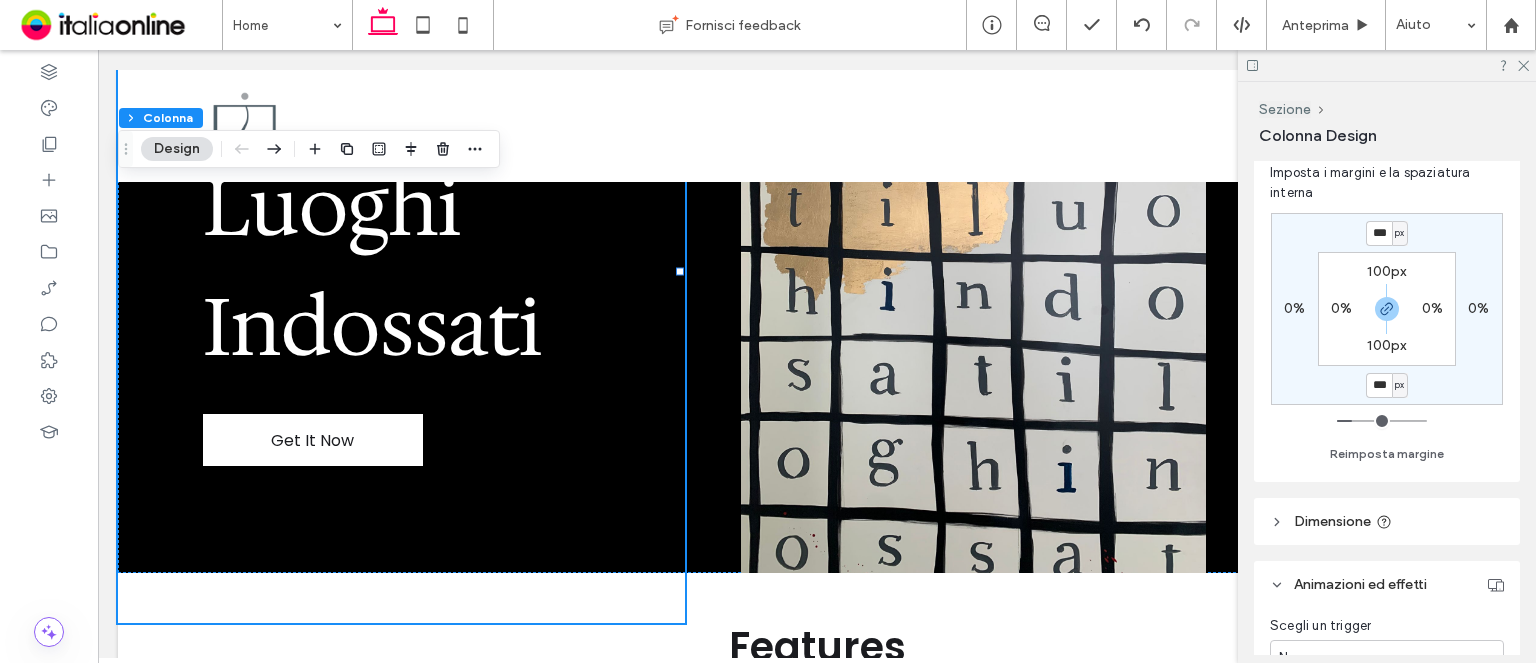 type on "*" 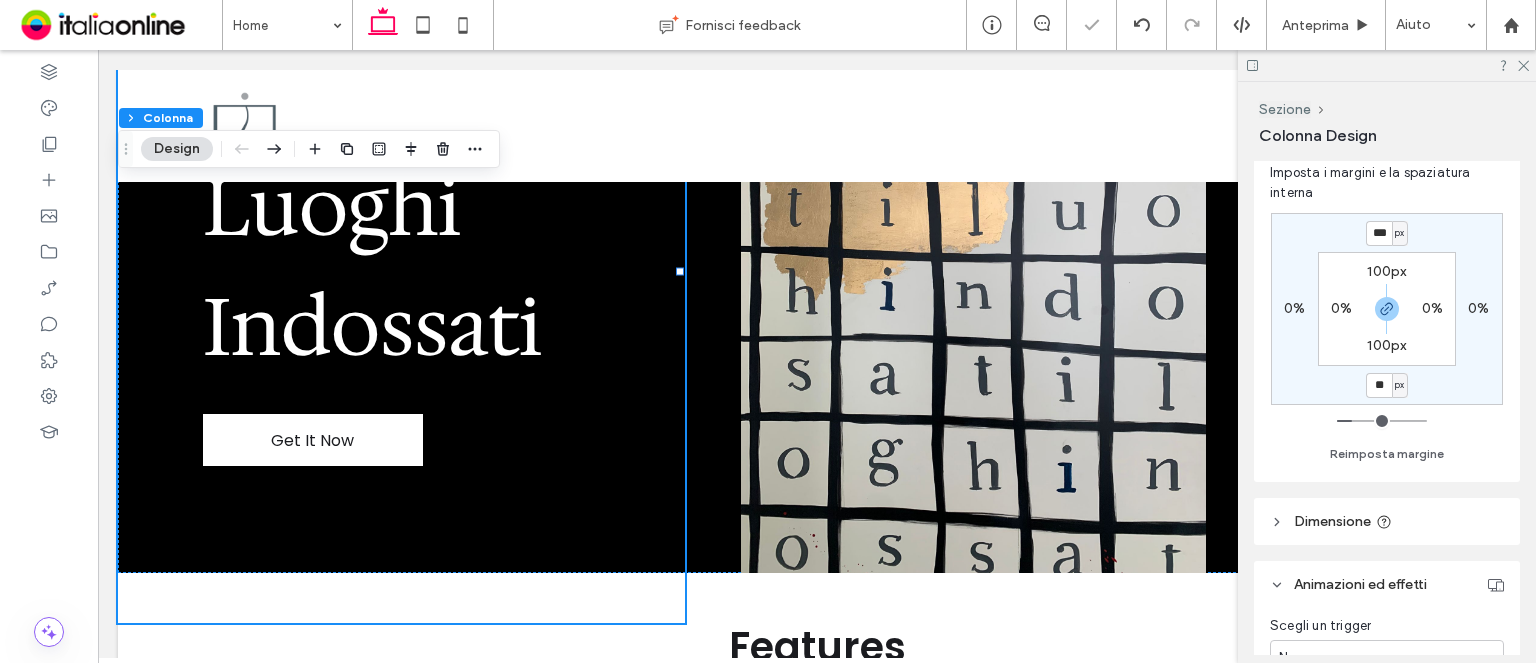type on "*" 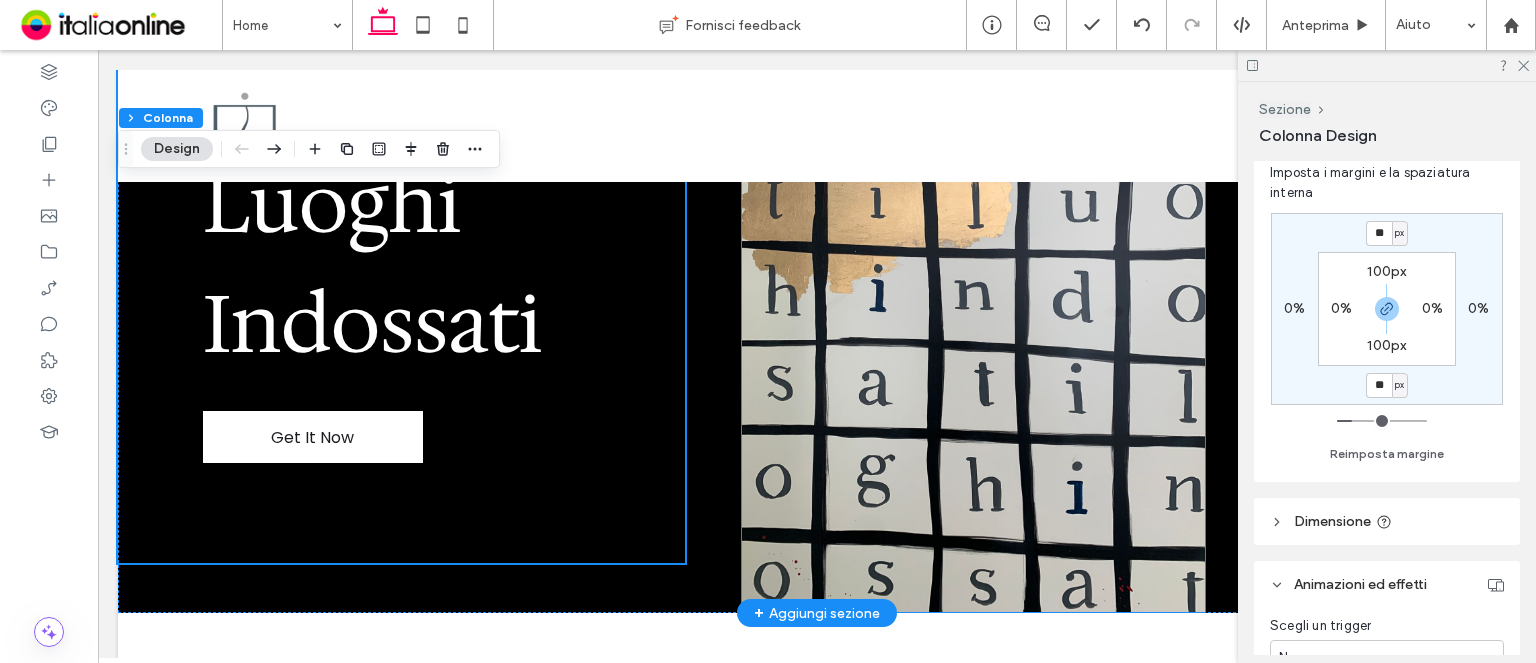 scroll, scrollTop: 144, scrollLeft: 0, axis: vertical 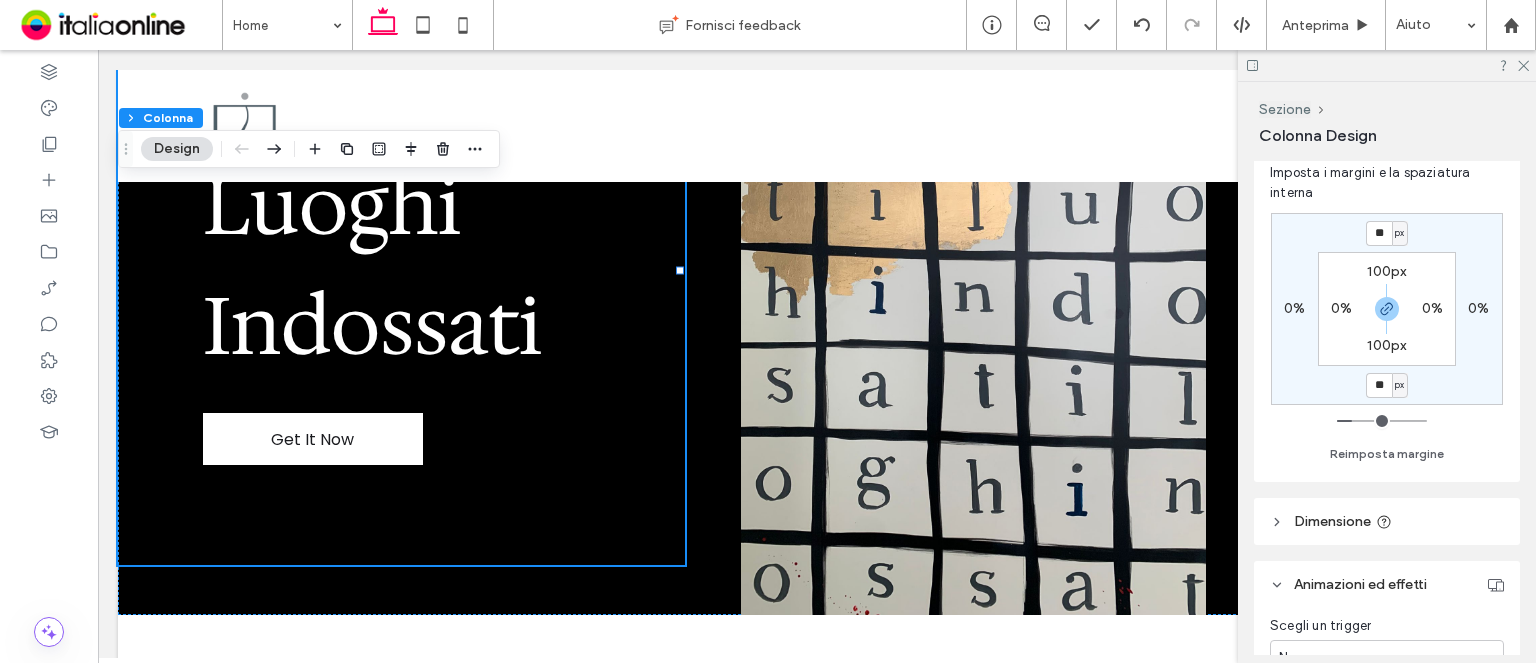 click on "**" at bounding box center (1379, 385) 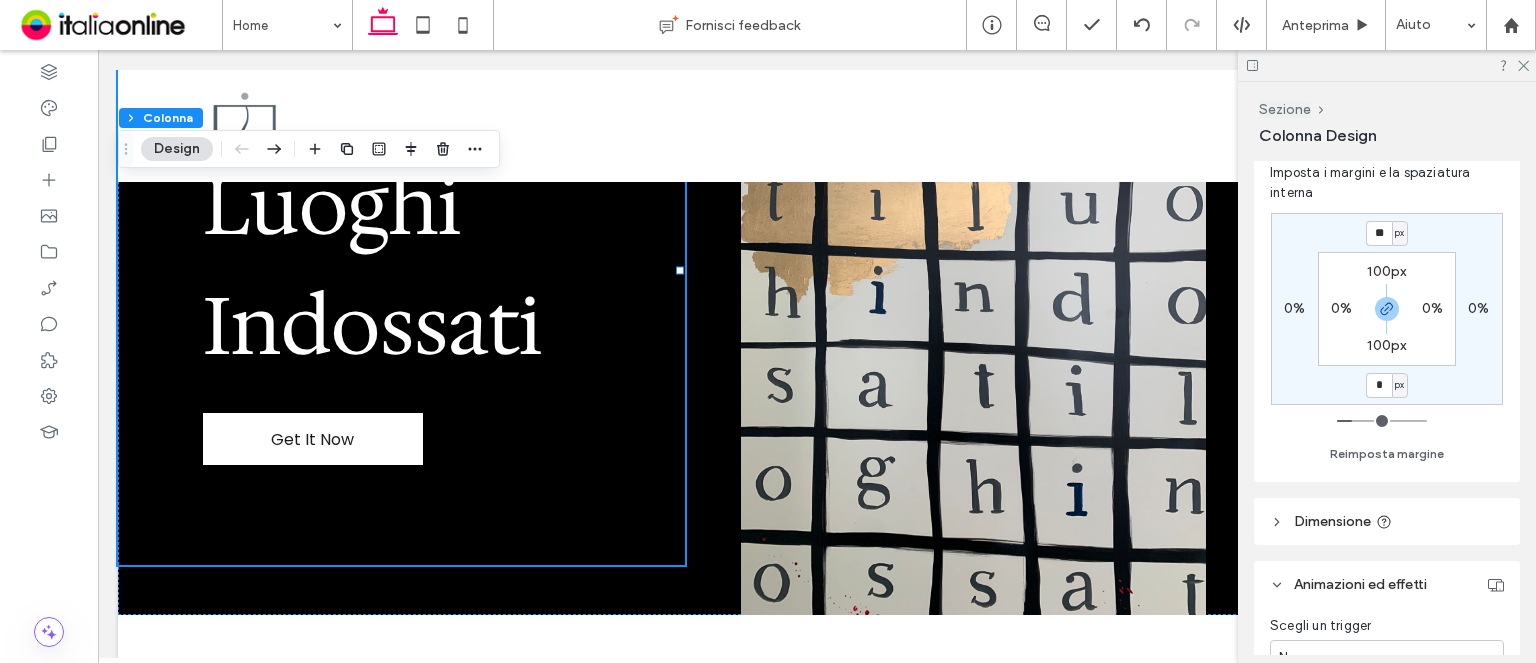type on "*" 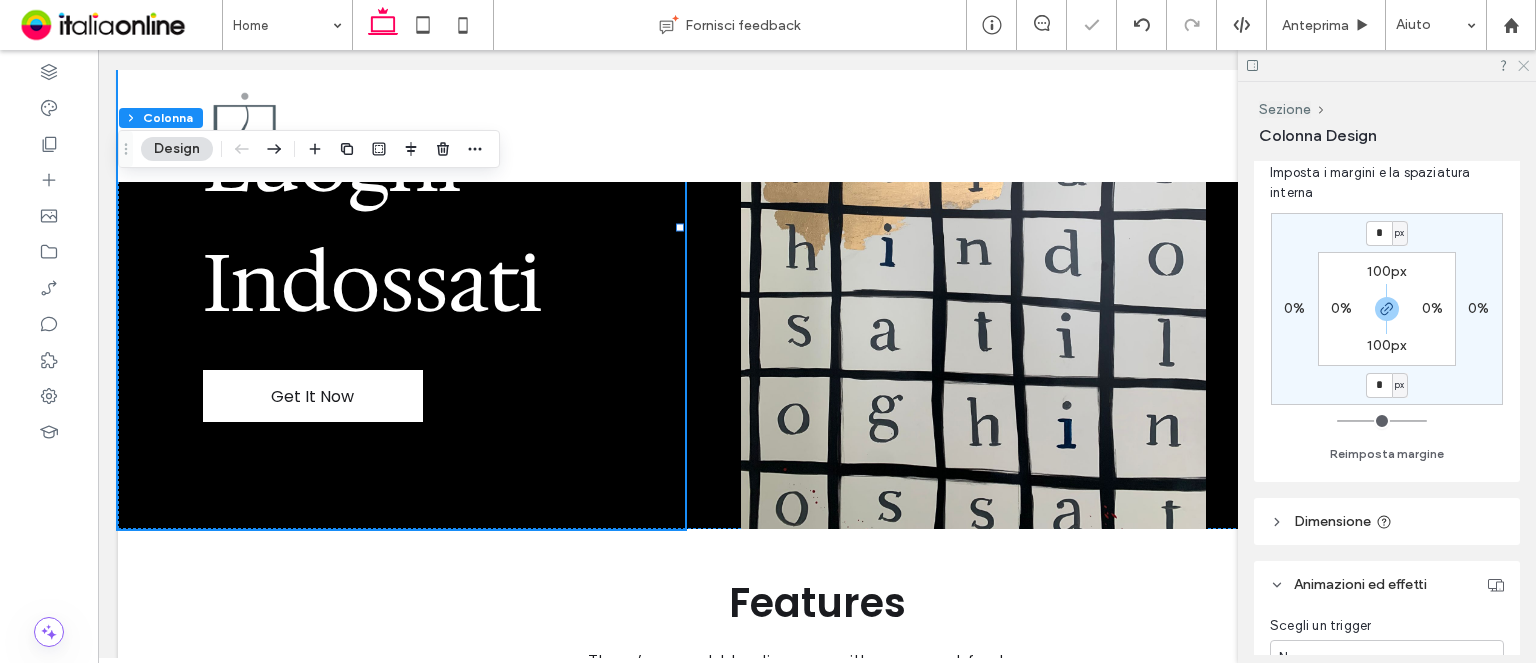 click 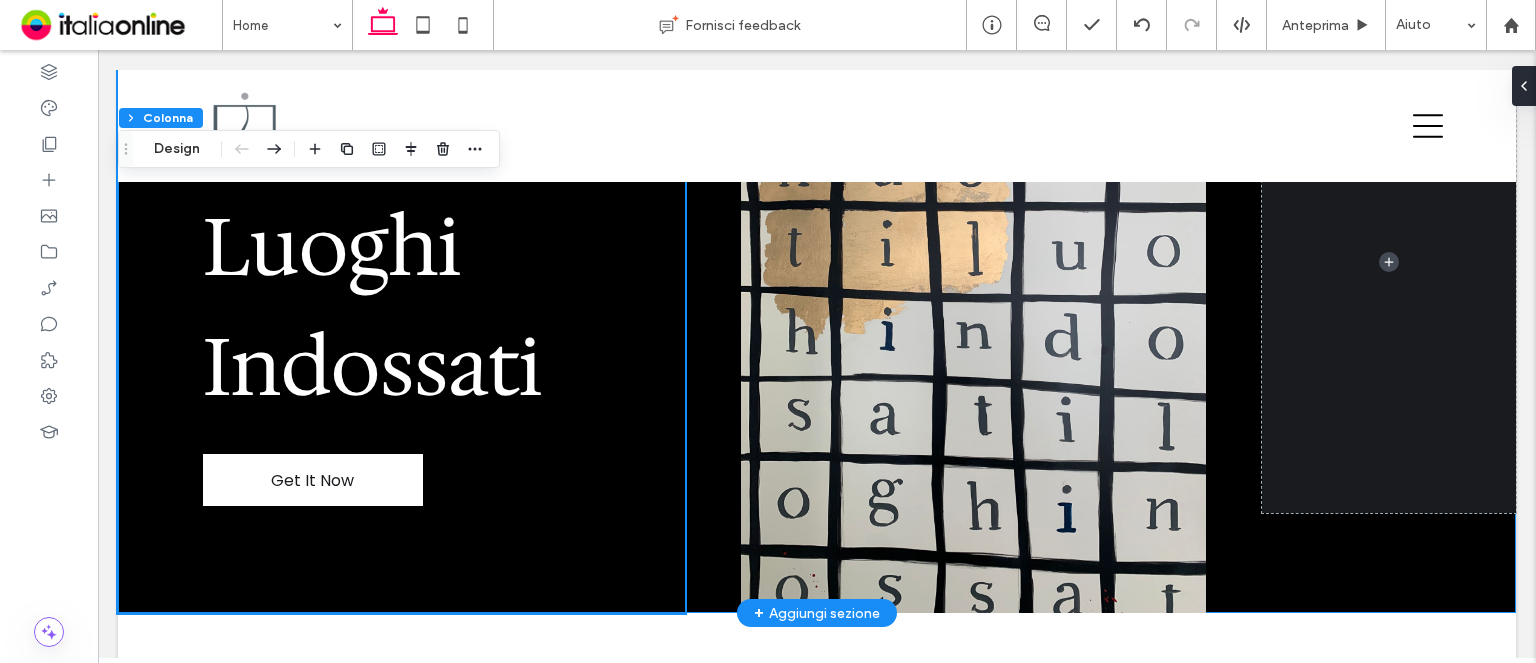 scroll, scrollTop: 0, scrollLeft: 0, axis: both 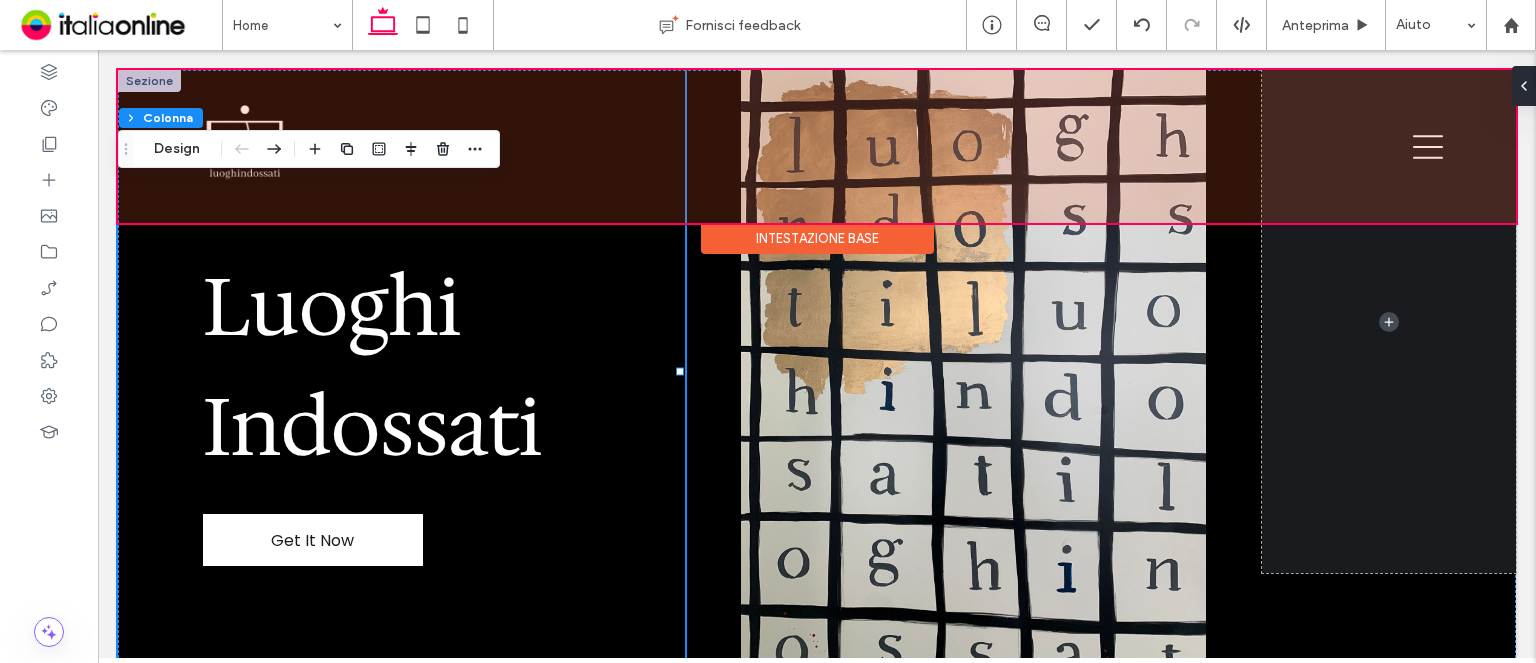 click at bounding box center [817, 146] 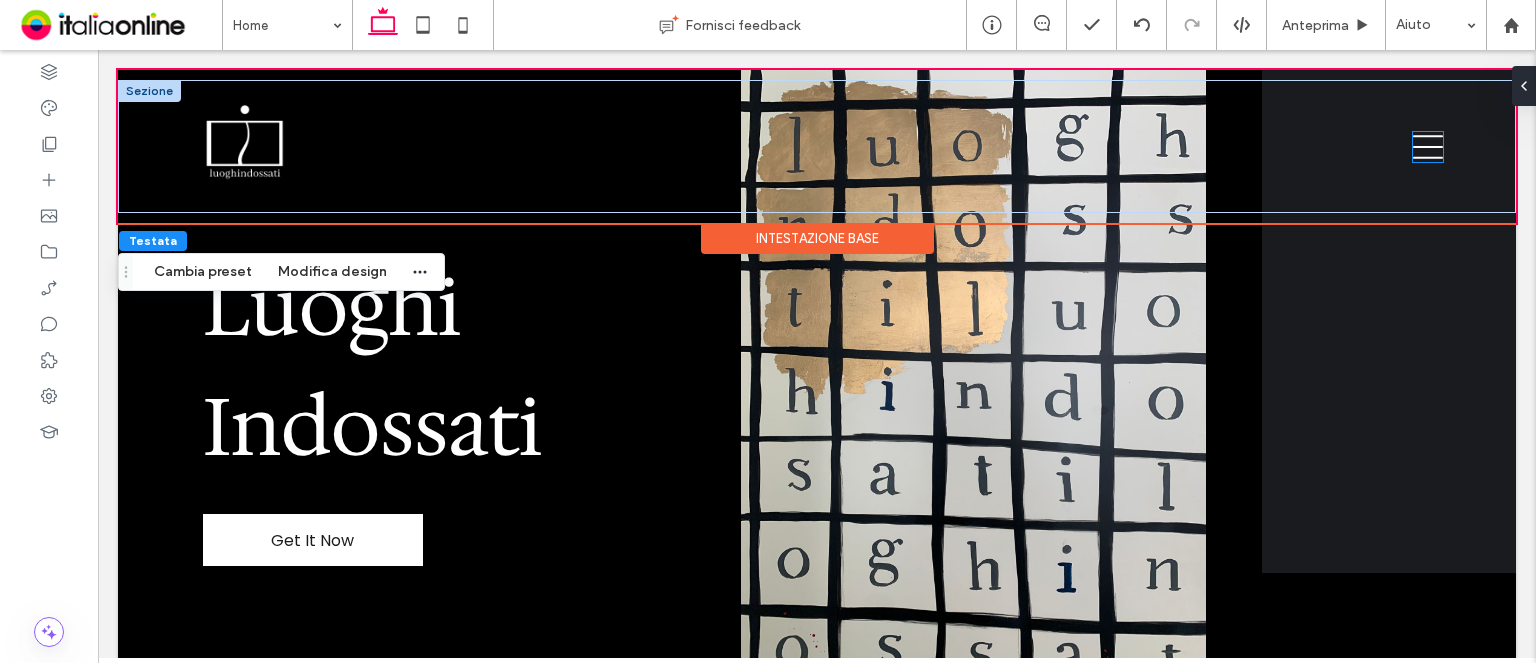 click 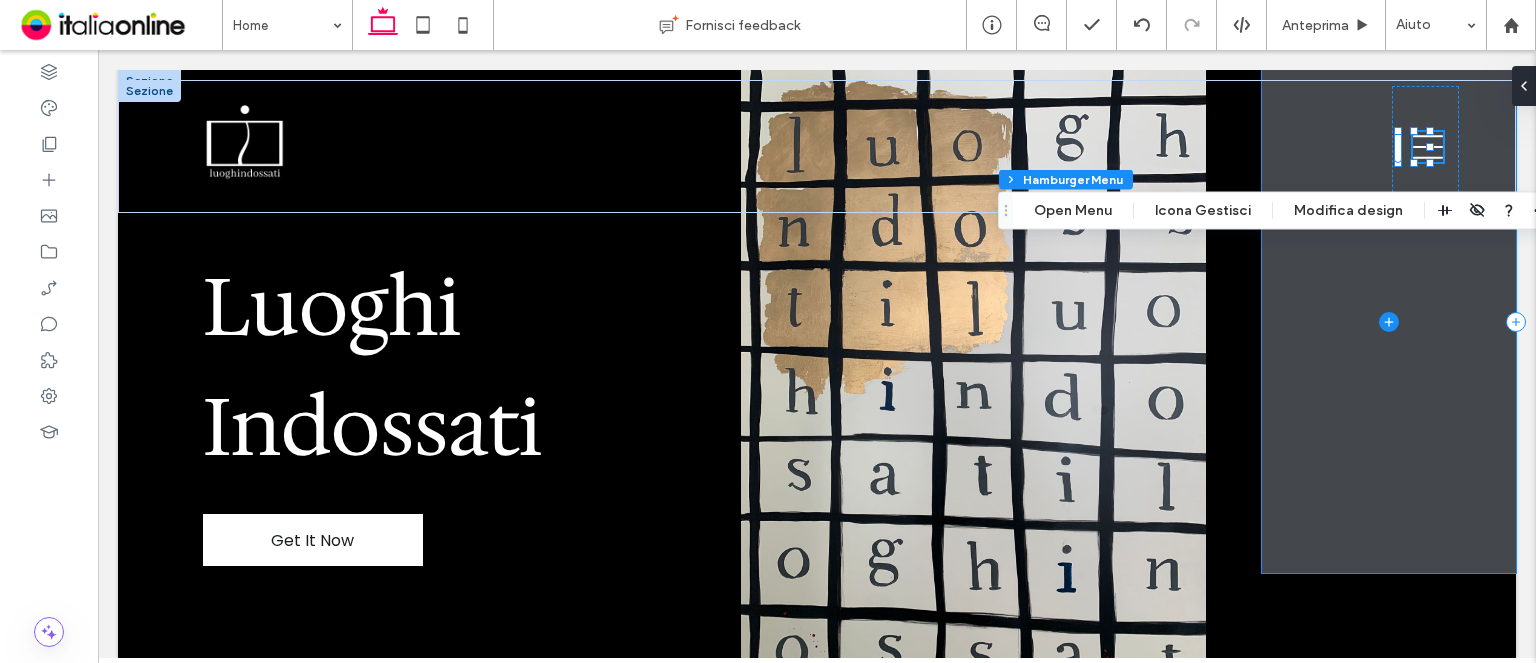 click at bounding box center (1389, 321) 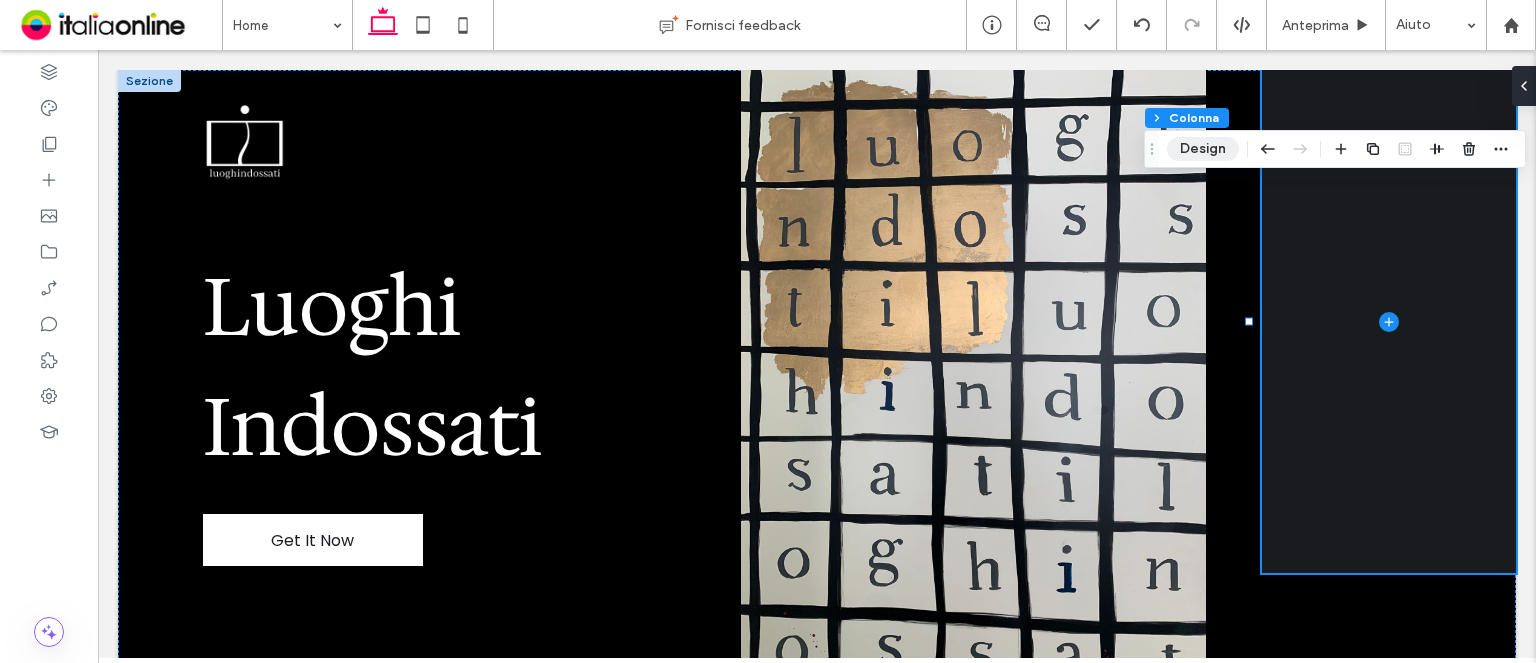 drag, startPoint x: 1191, startPoint y: 149, endPoint x: 1203, endPoint y: 253, distance: 104.69002 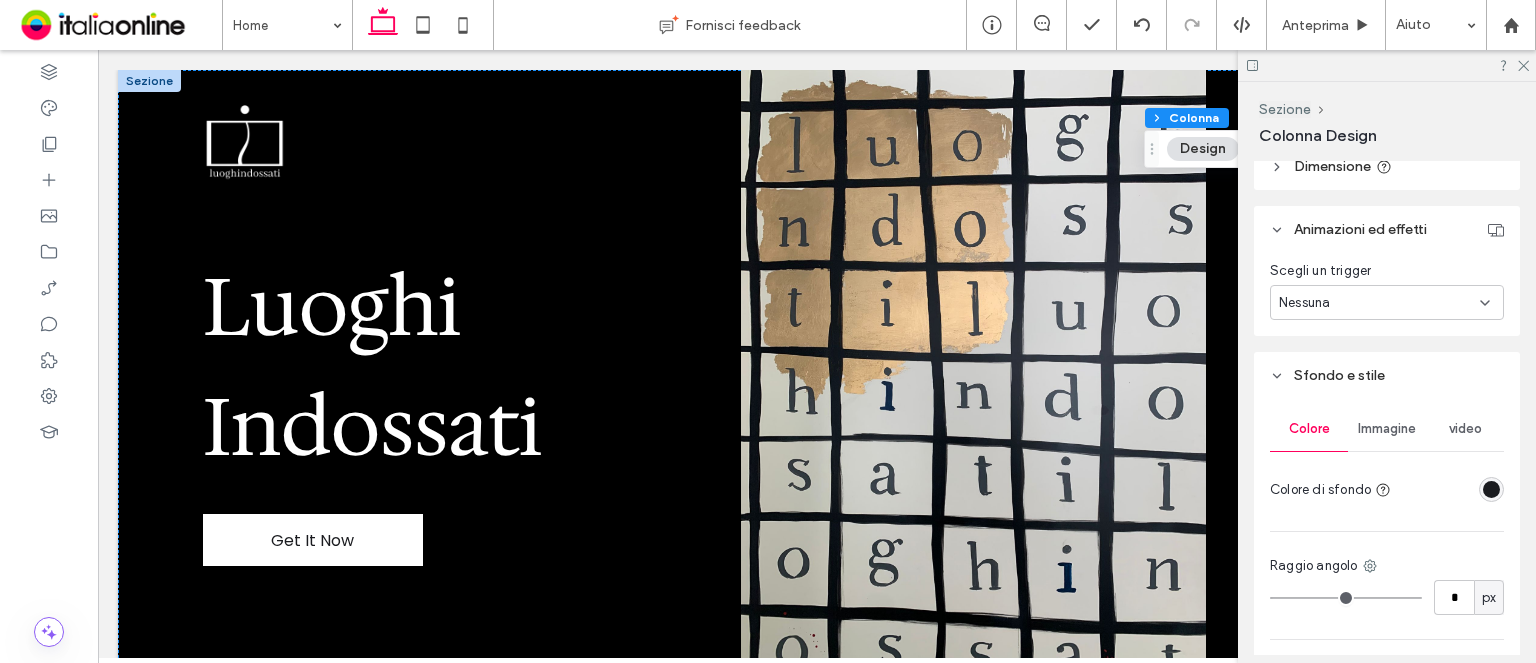 scroll, scrollTop: 1200, scrollLeft: 0, axis: vertical 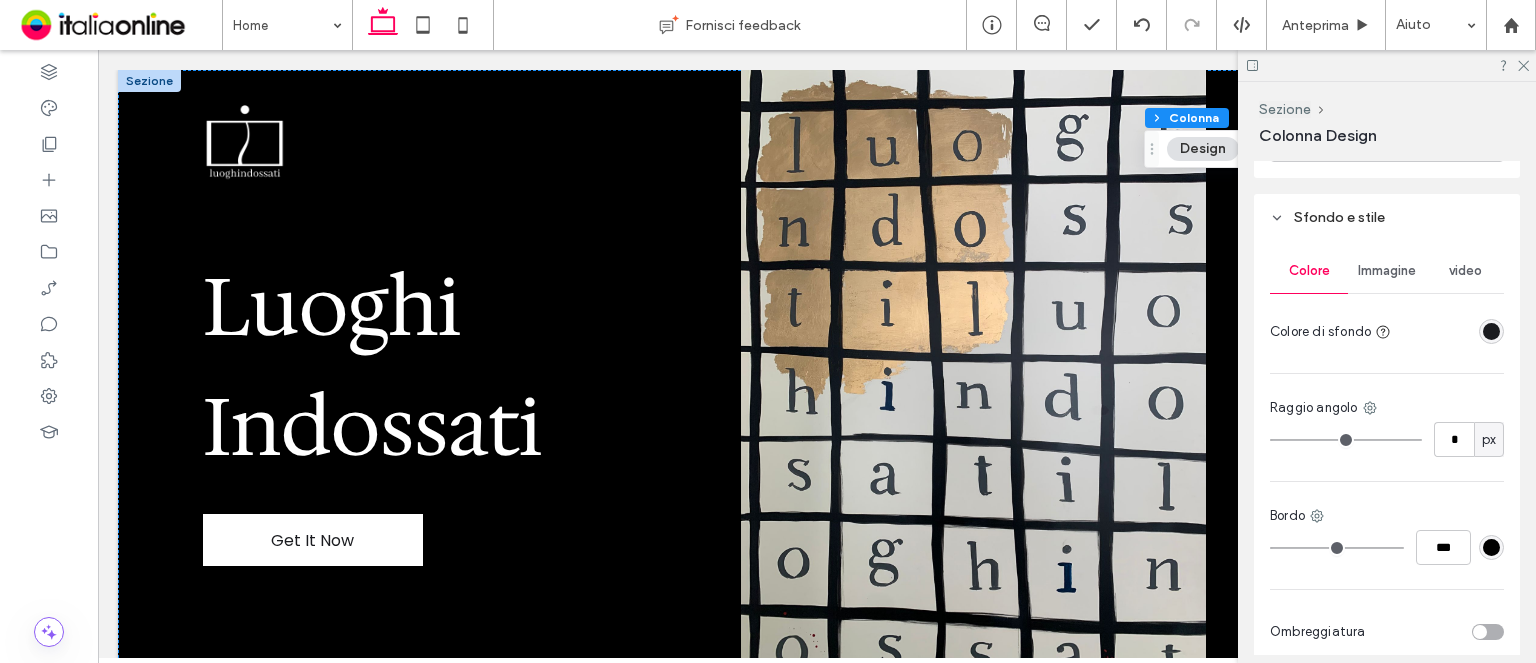 click at bounding box center [1491, 331] 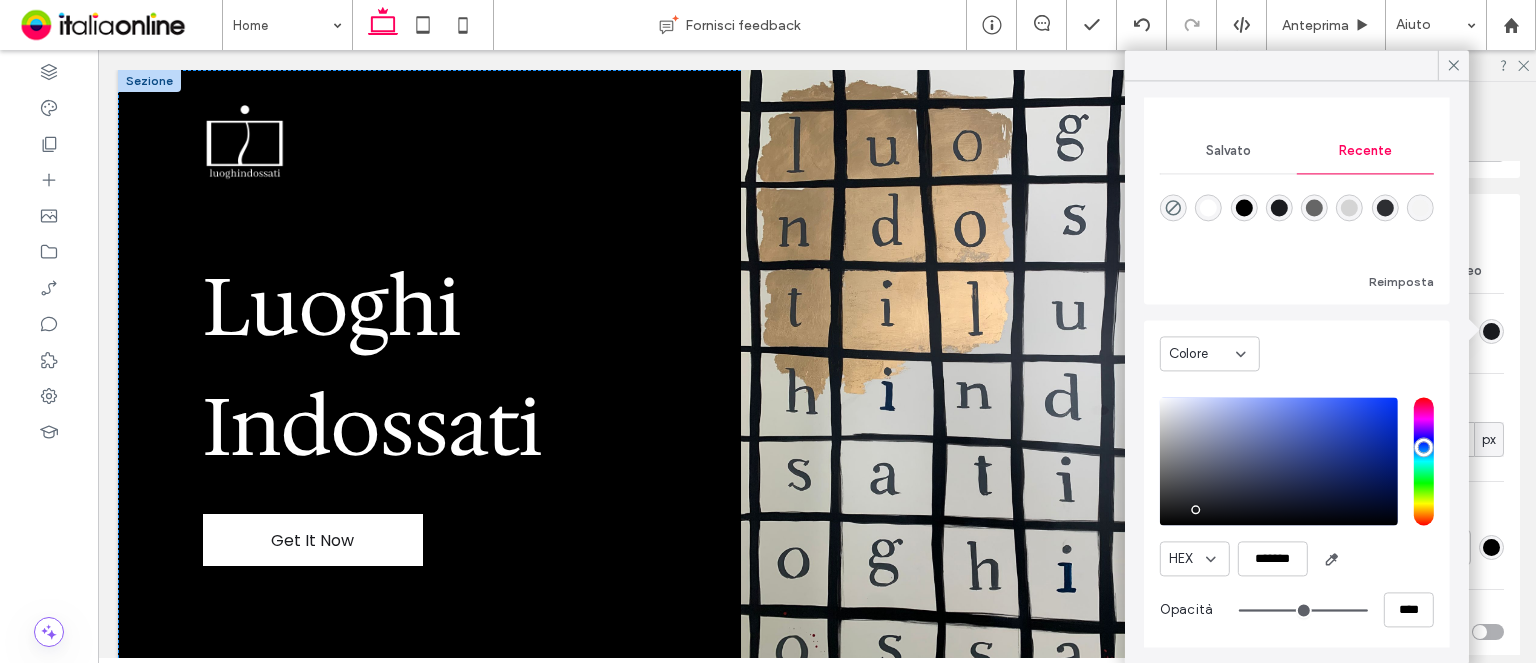 scroll, scrollTop: 156, scrollLeft: 0, axis: vertical 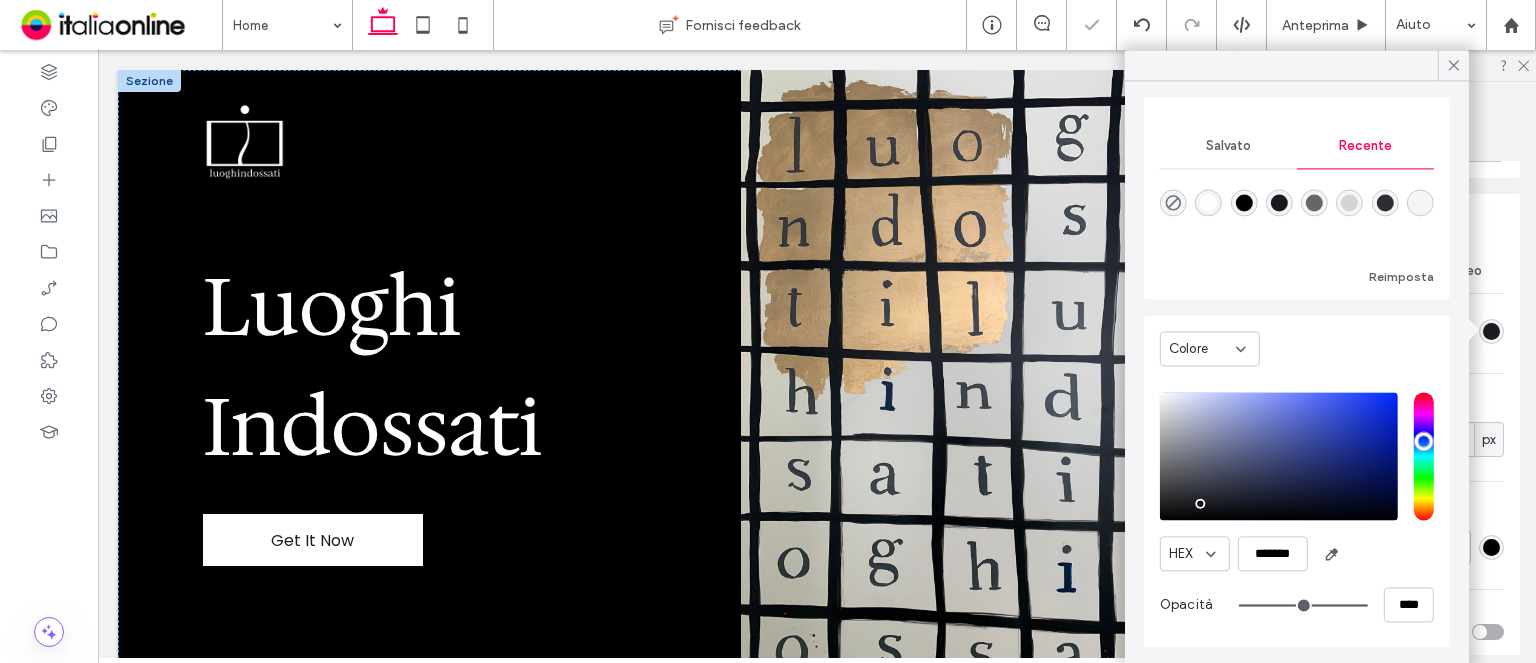 type on "*******" 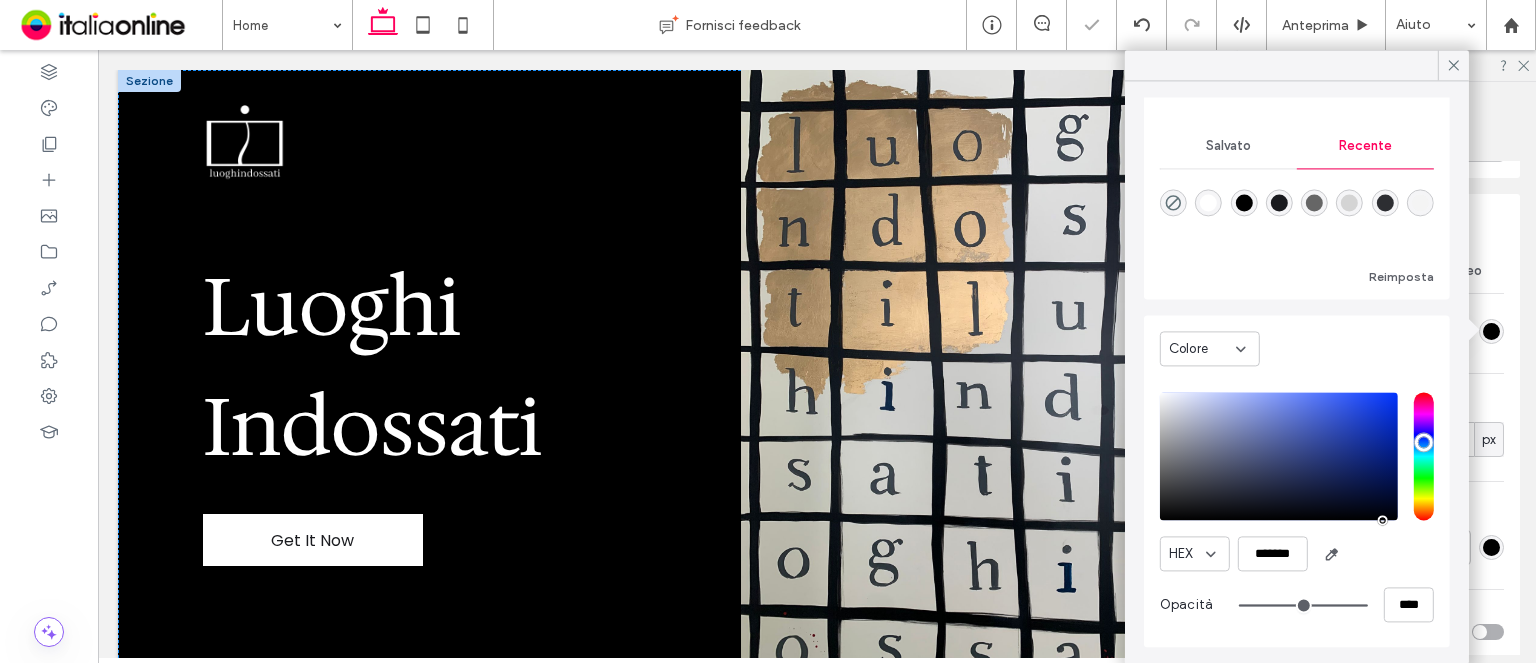 drag, startPoint x: 1195, startPoint y: 506, endPoint x: 1535, endPoint y: 522, distance: 340.37625 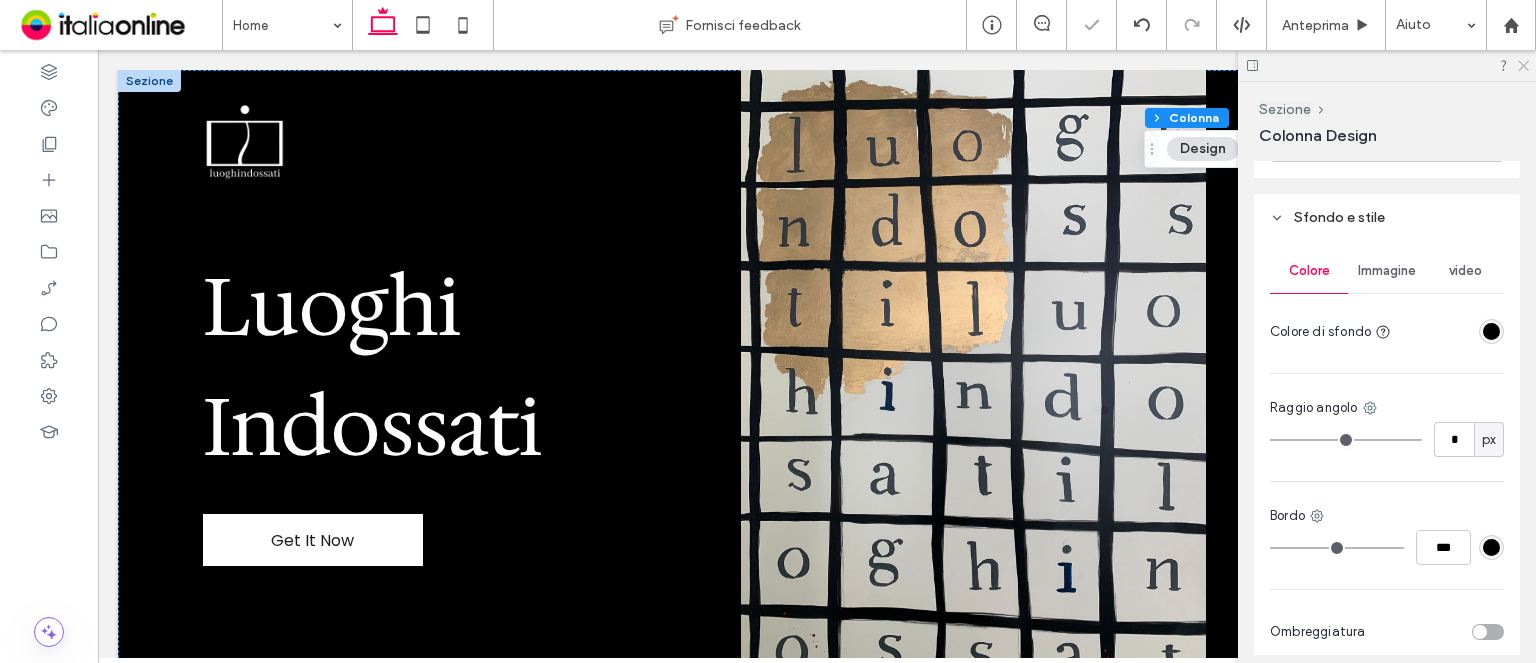 click 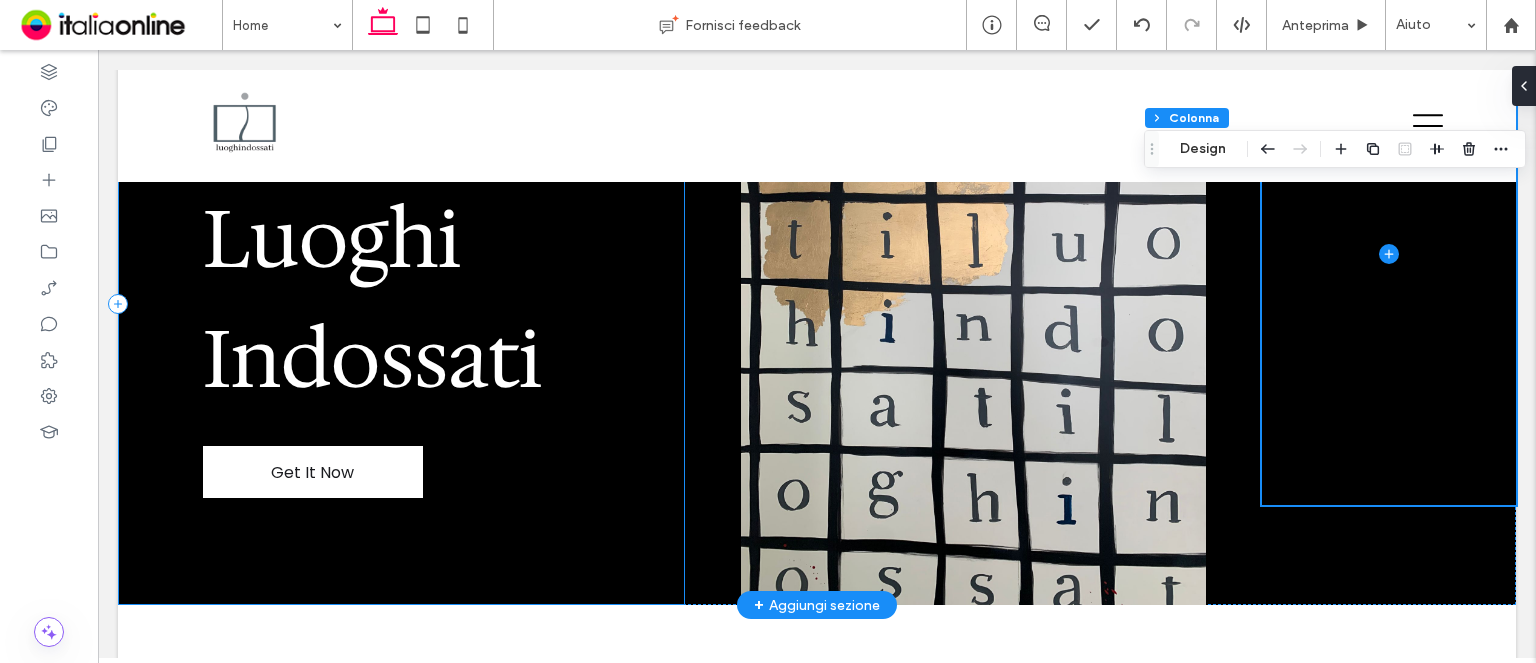 scroll, scrollTop: 100, scrollLeft: 0, axis: vertical 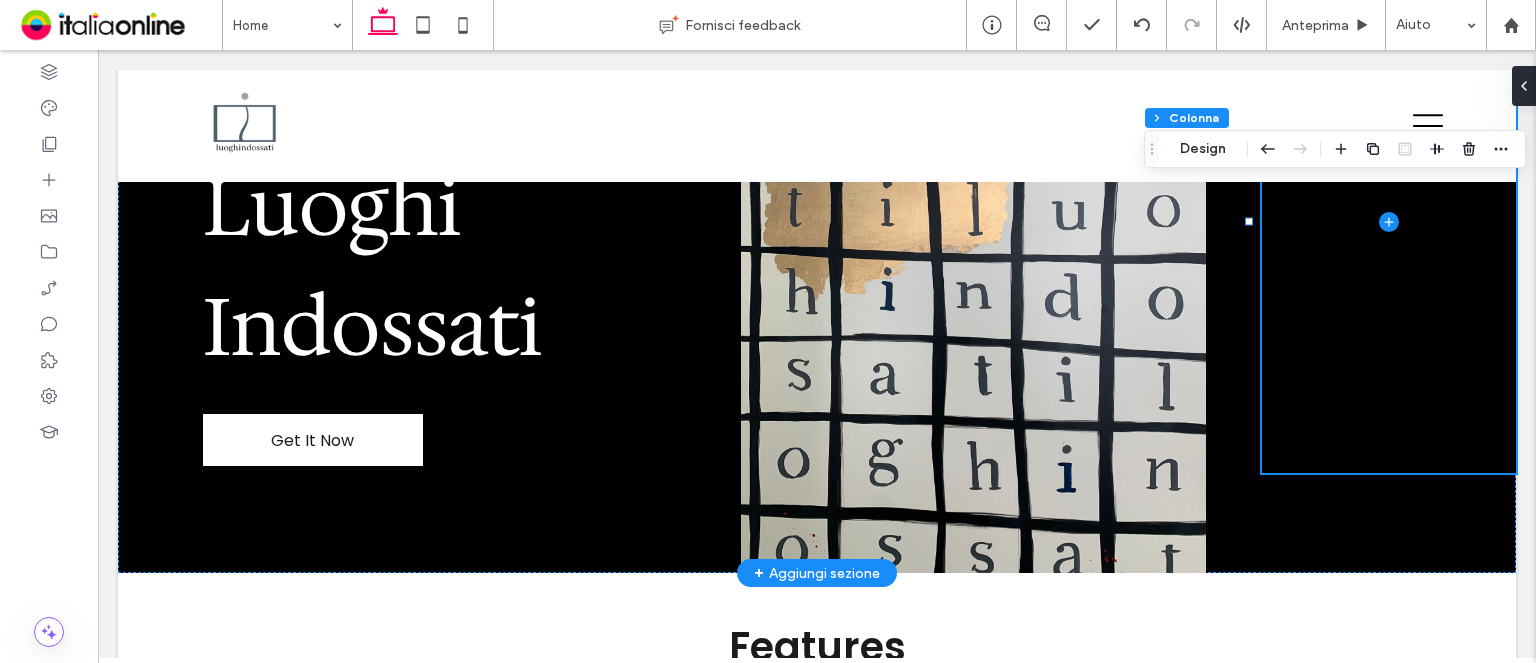 click on "Get It Now" at bounding box center [312, 440] 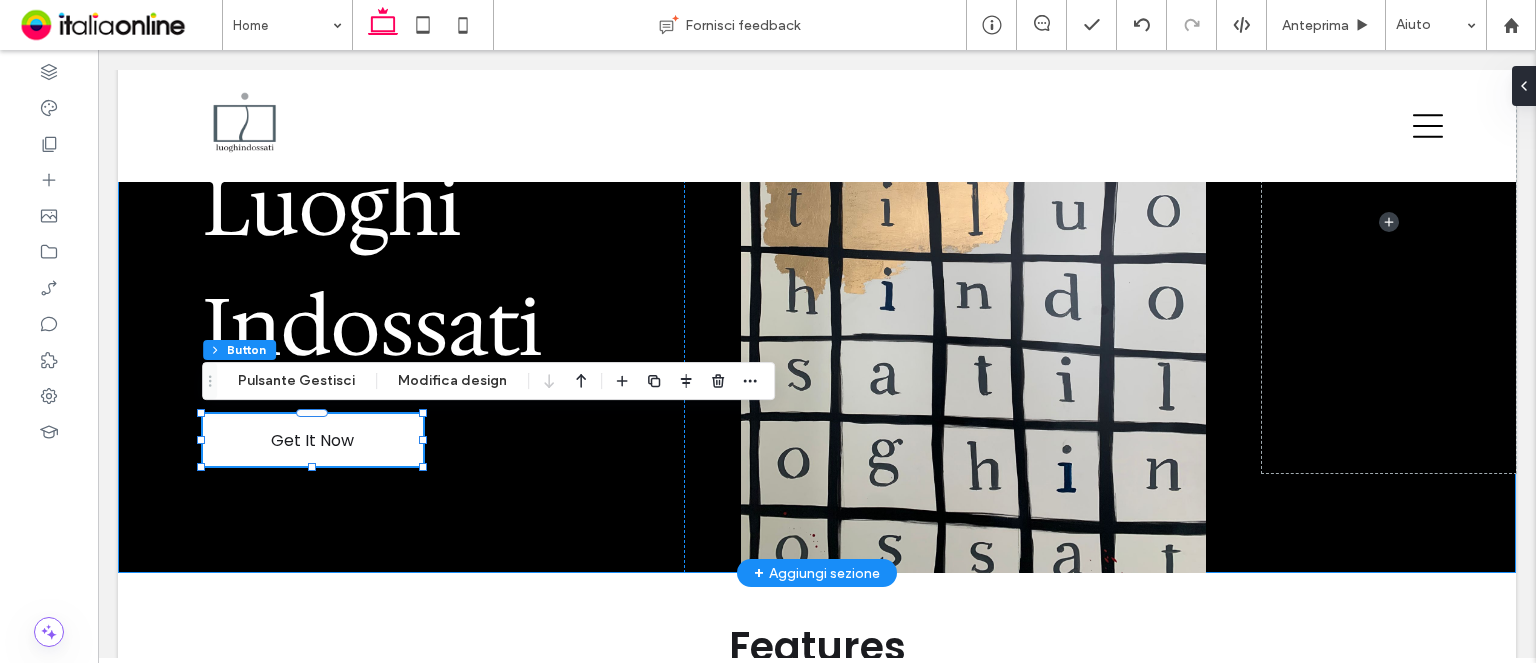 click on "Luoghi Indossati
Get It Now" at bounding box center (817, 271) 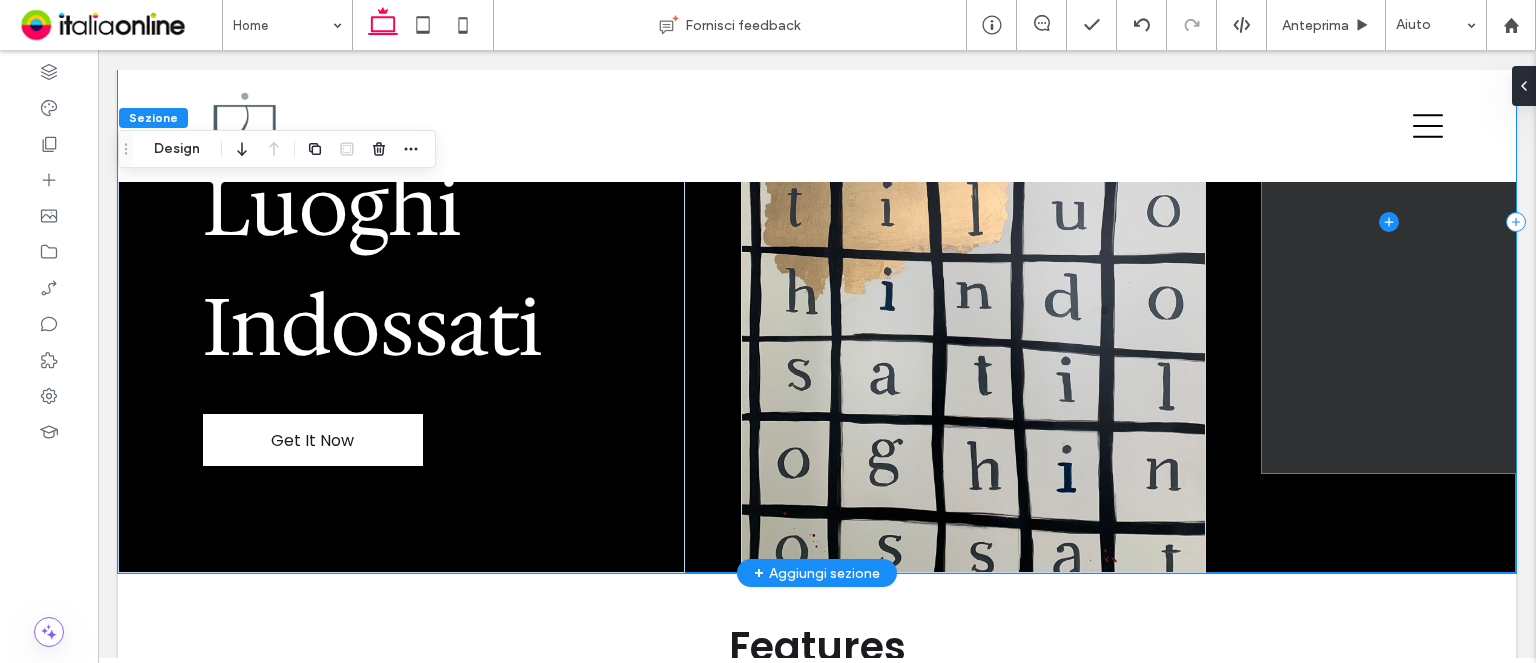 scroll, scrollTop: 0, scrollLeft: 0, axis: both 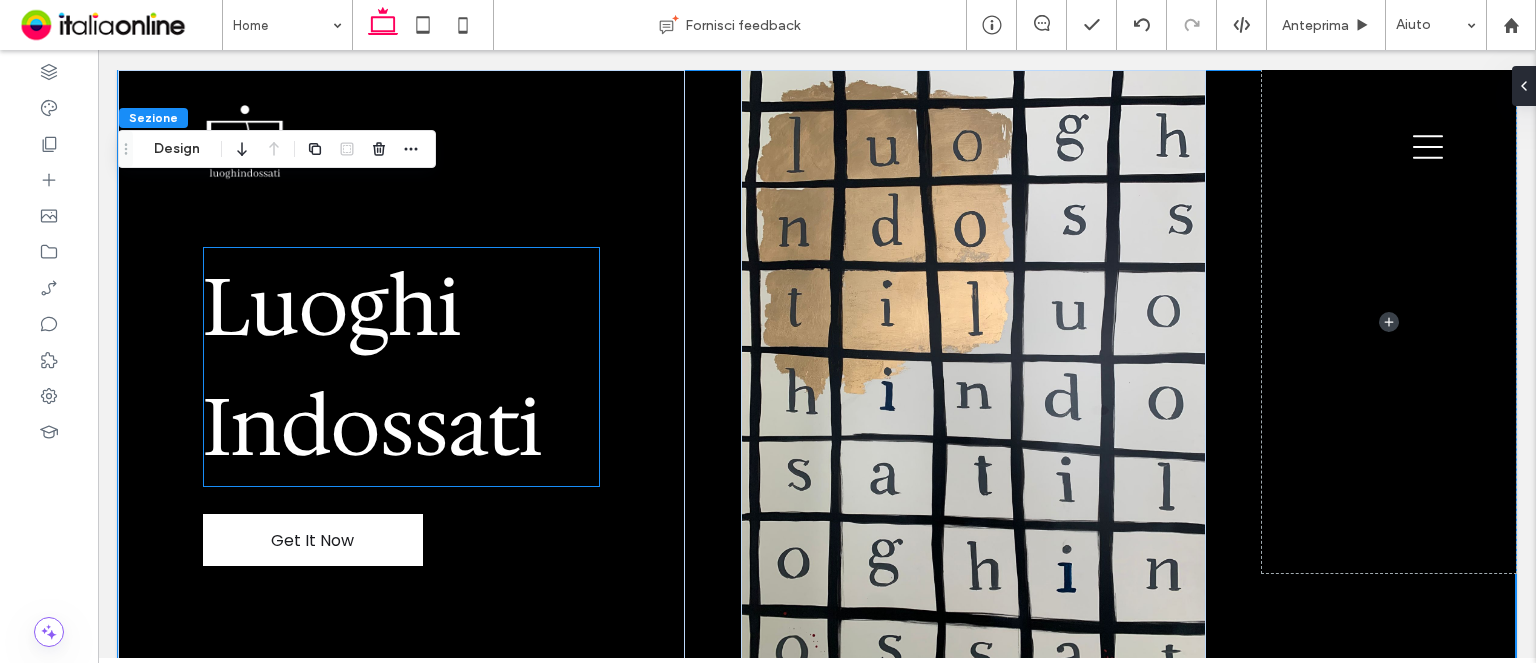 click on "Luoghi" at bounding box center [332, 307] 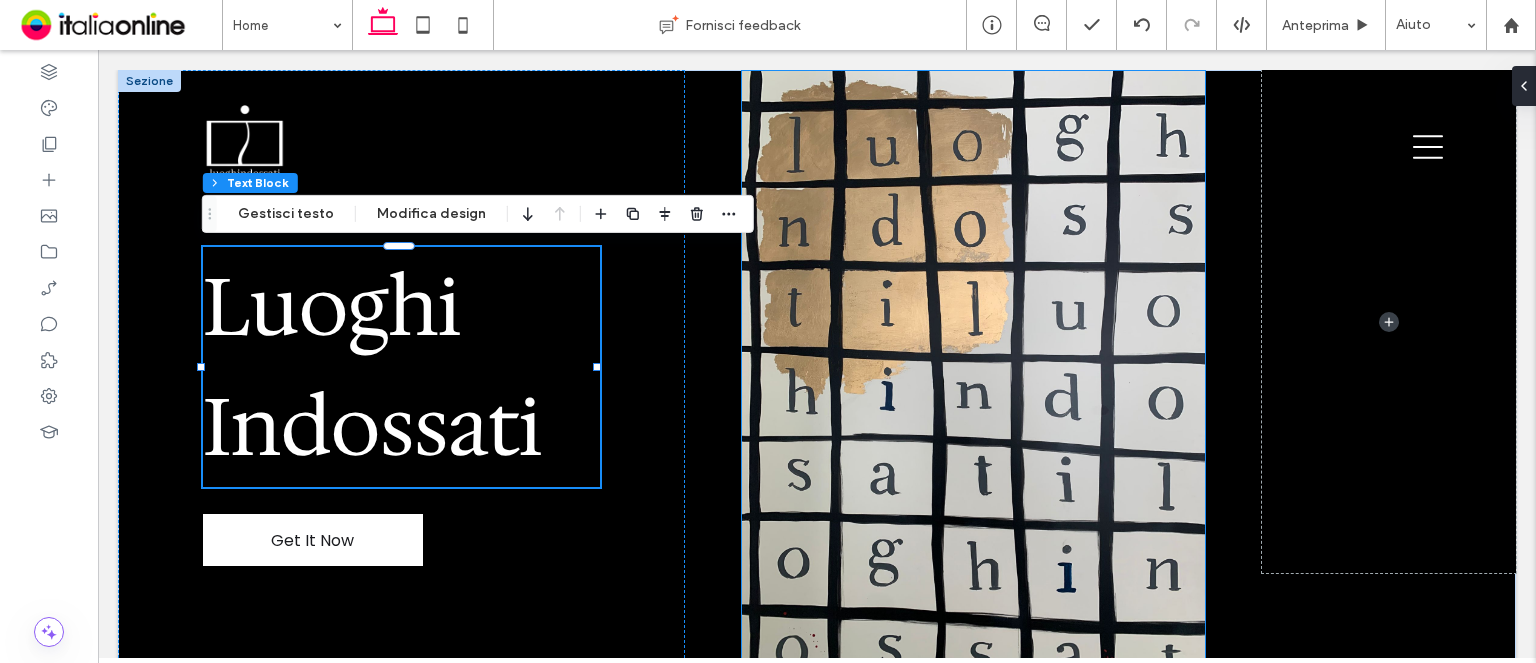 click at bounding box center [973, 371] 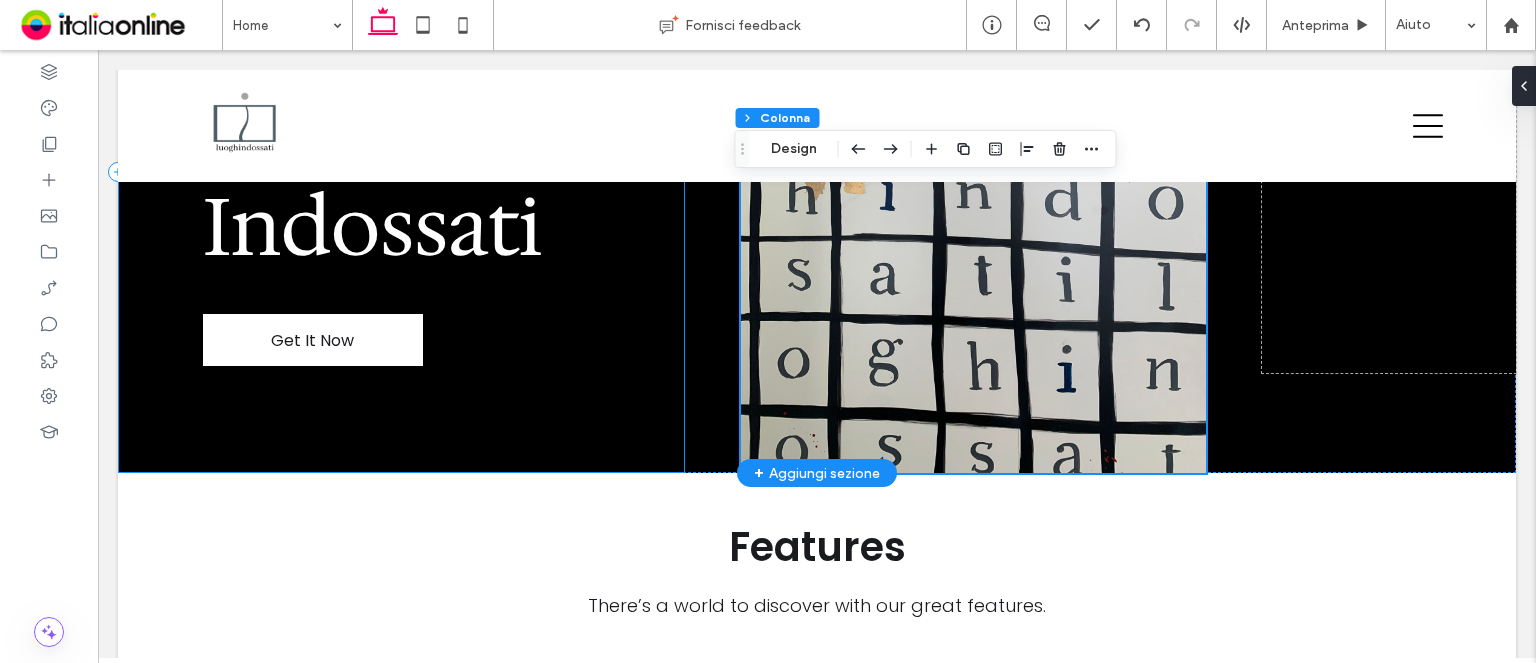 scroll, scrollTop: 400, scrollLeft: 0, axis: vertical 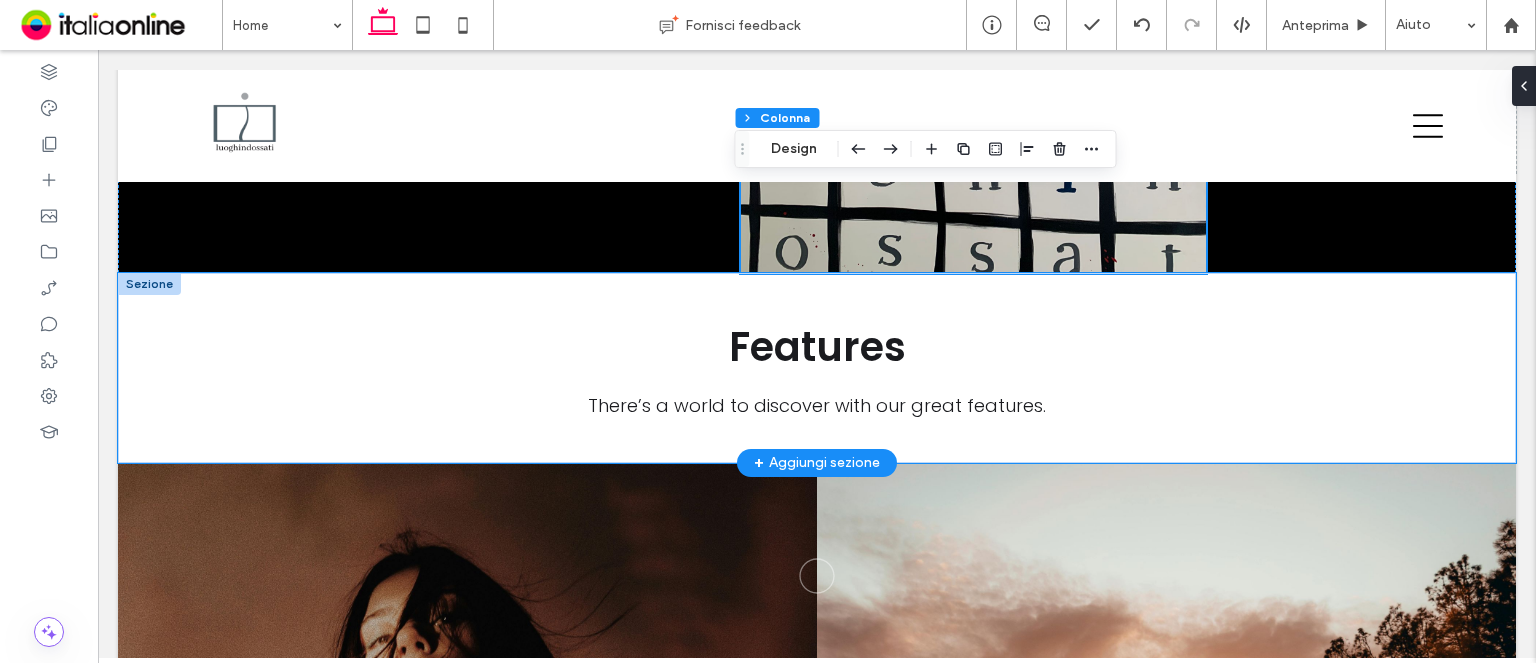 click on "Features
There’s a world to discover with our great features." at bounding box center [817, 368] 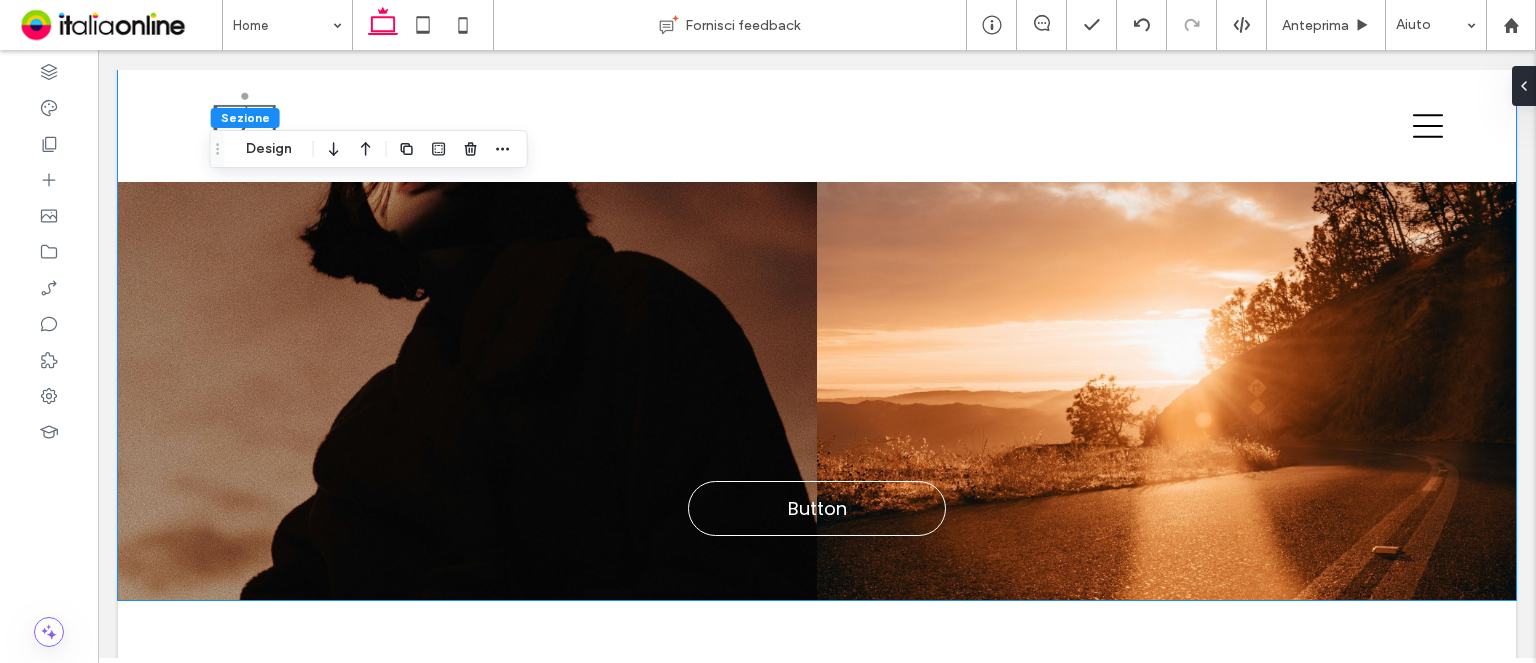 scroll, scrollTop: 900, scrollLeft: 0, axis: vertical 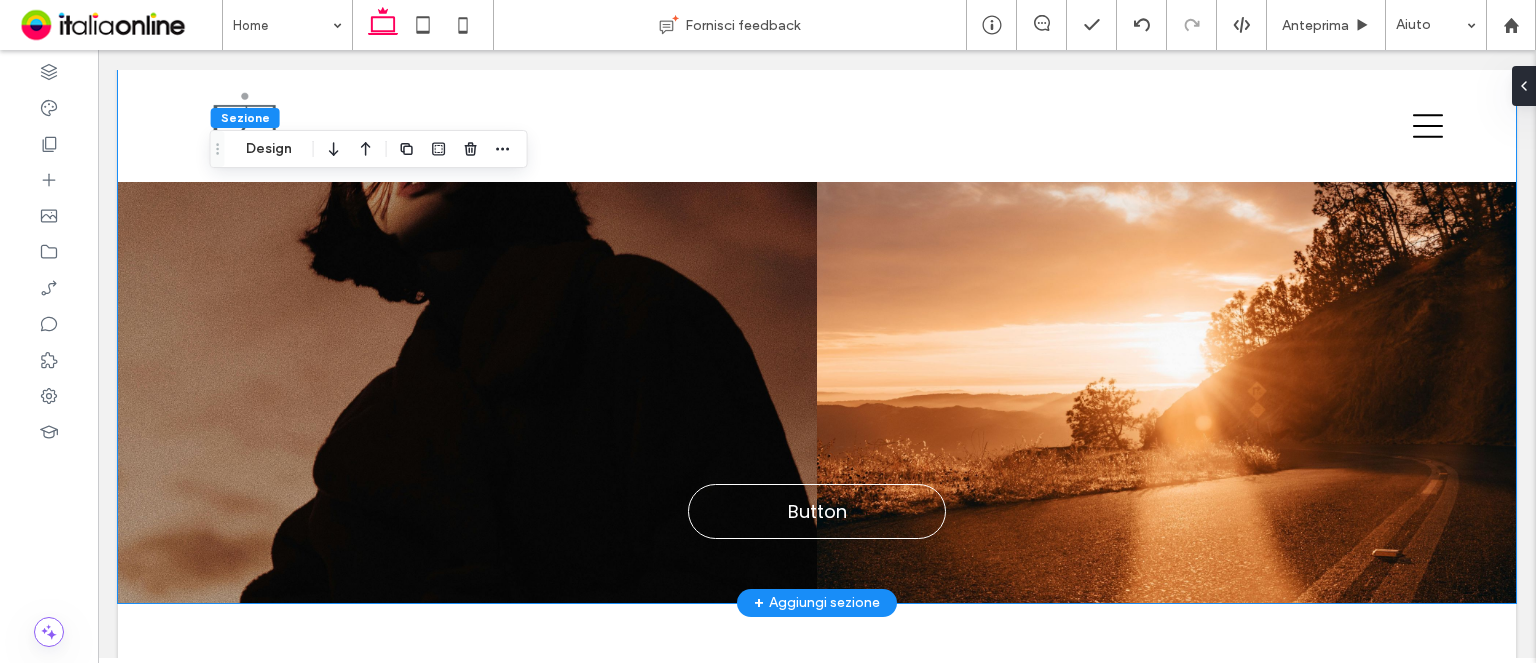 click at bounding box center [467, 283] 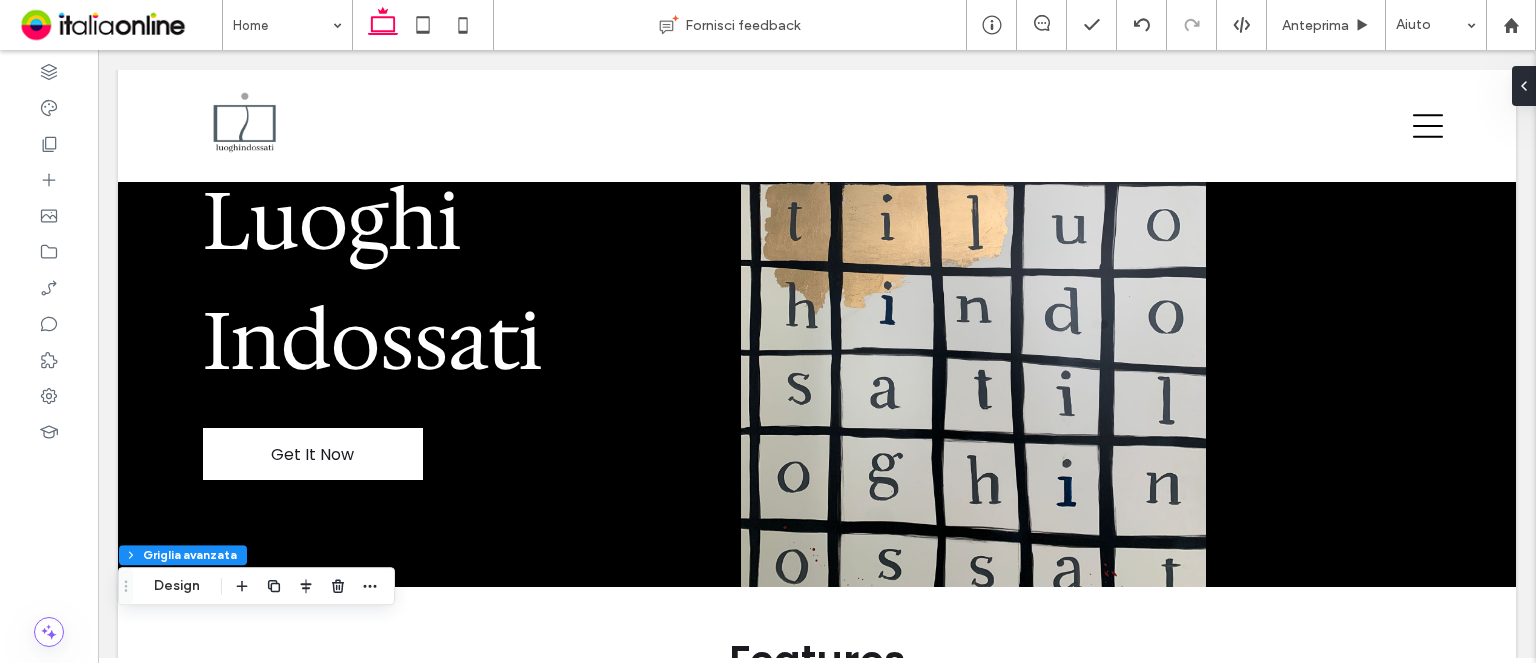 scroll, scrollTop: 0, scrollLeft: 0, axis: both 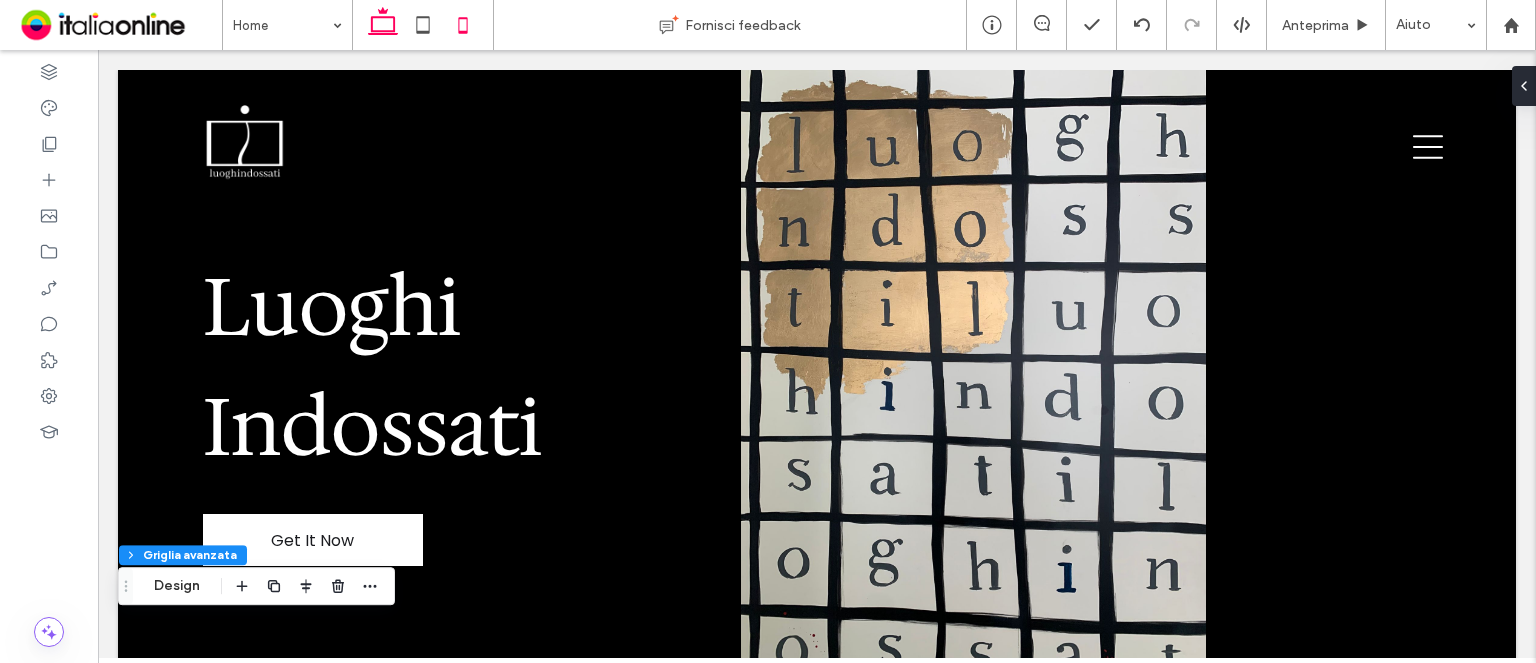 click 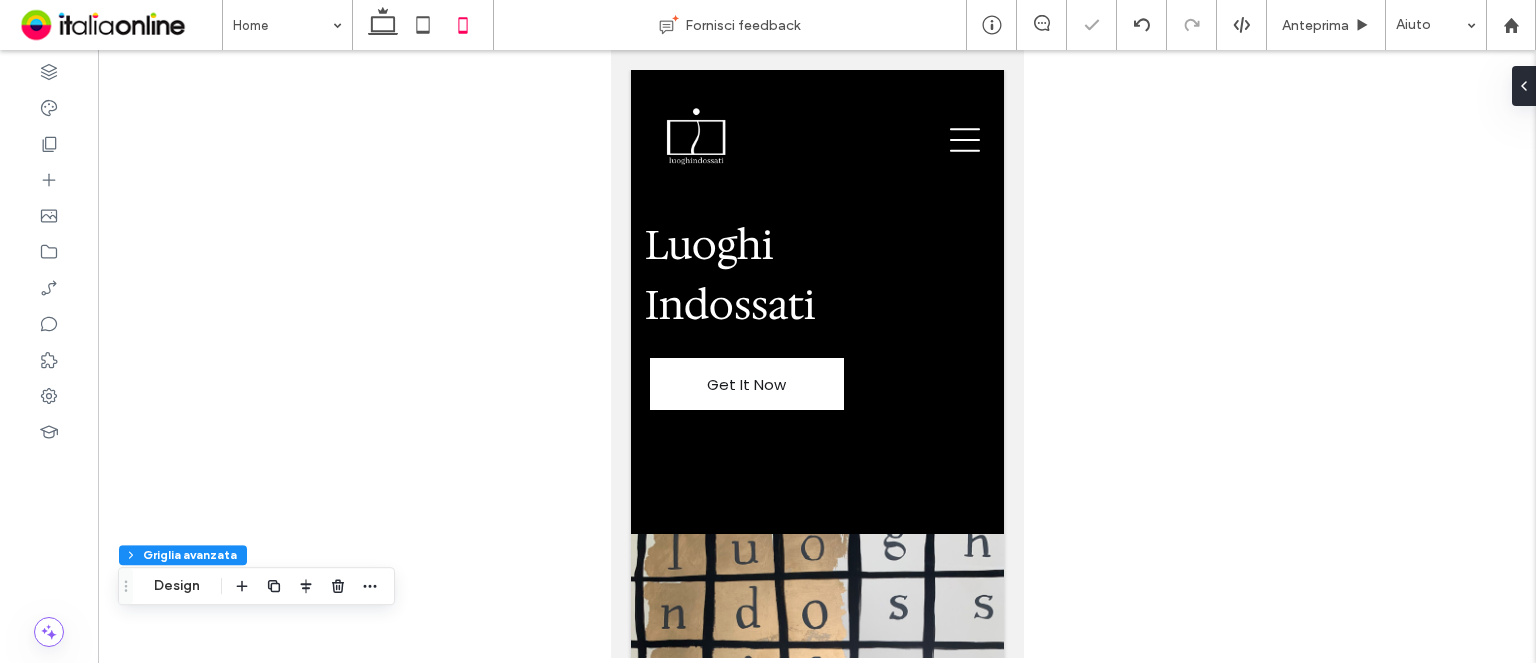 type on "***" 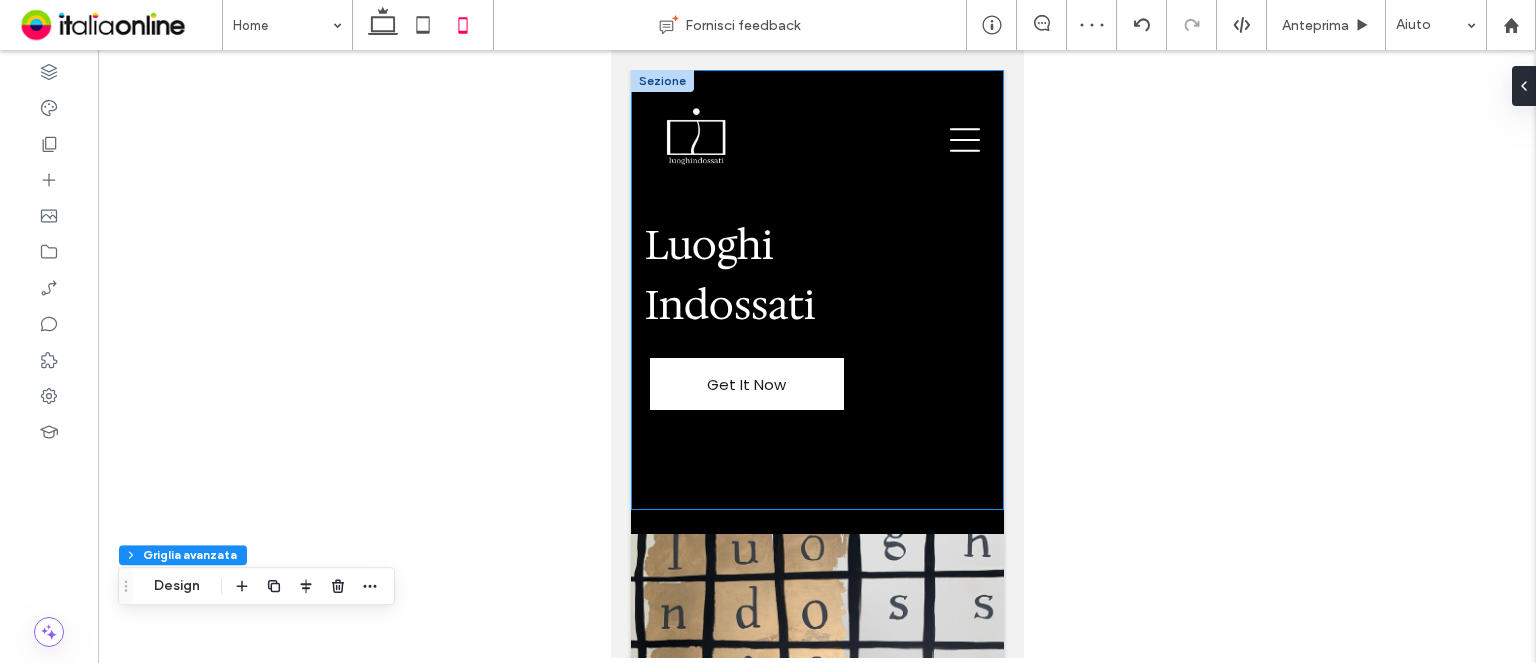 click on "Luoghi Indossati
Get It Now" at bounding box center (816, 290) 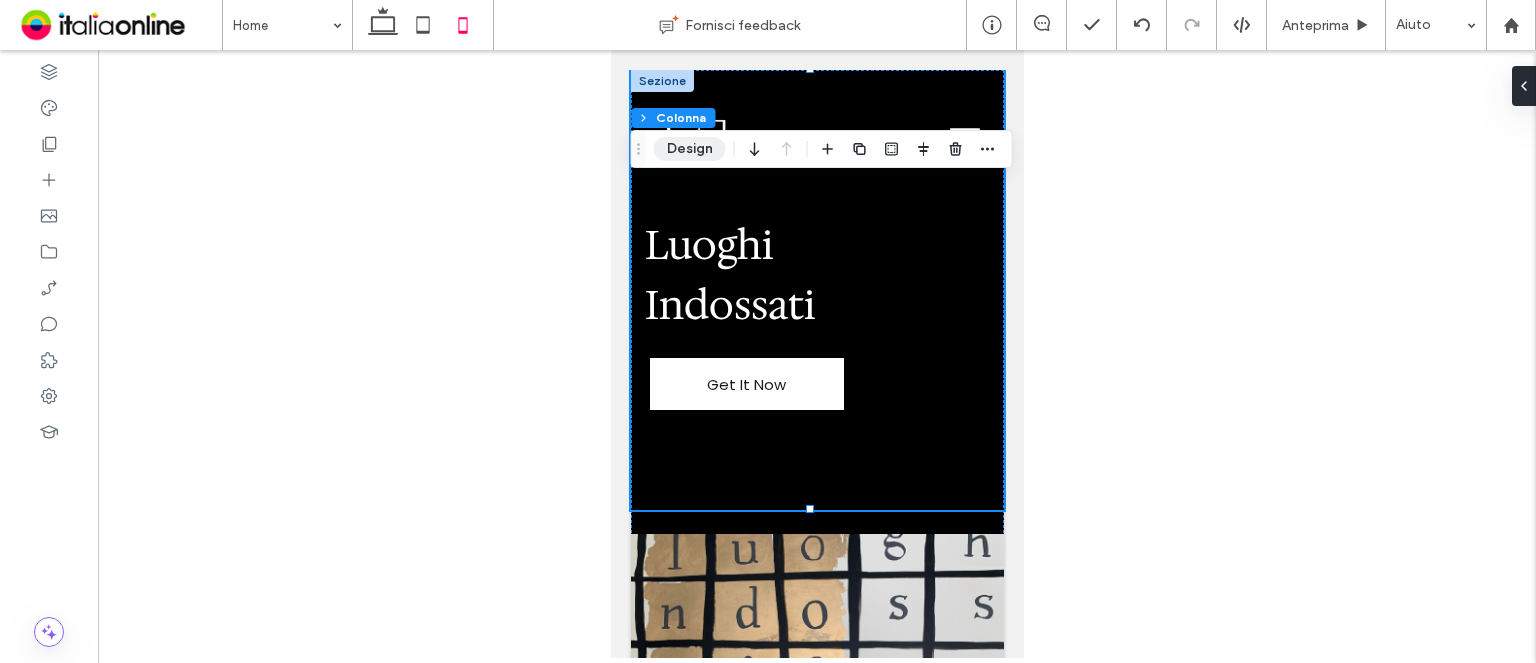 click on "Design" at bounding box center [690, 149] 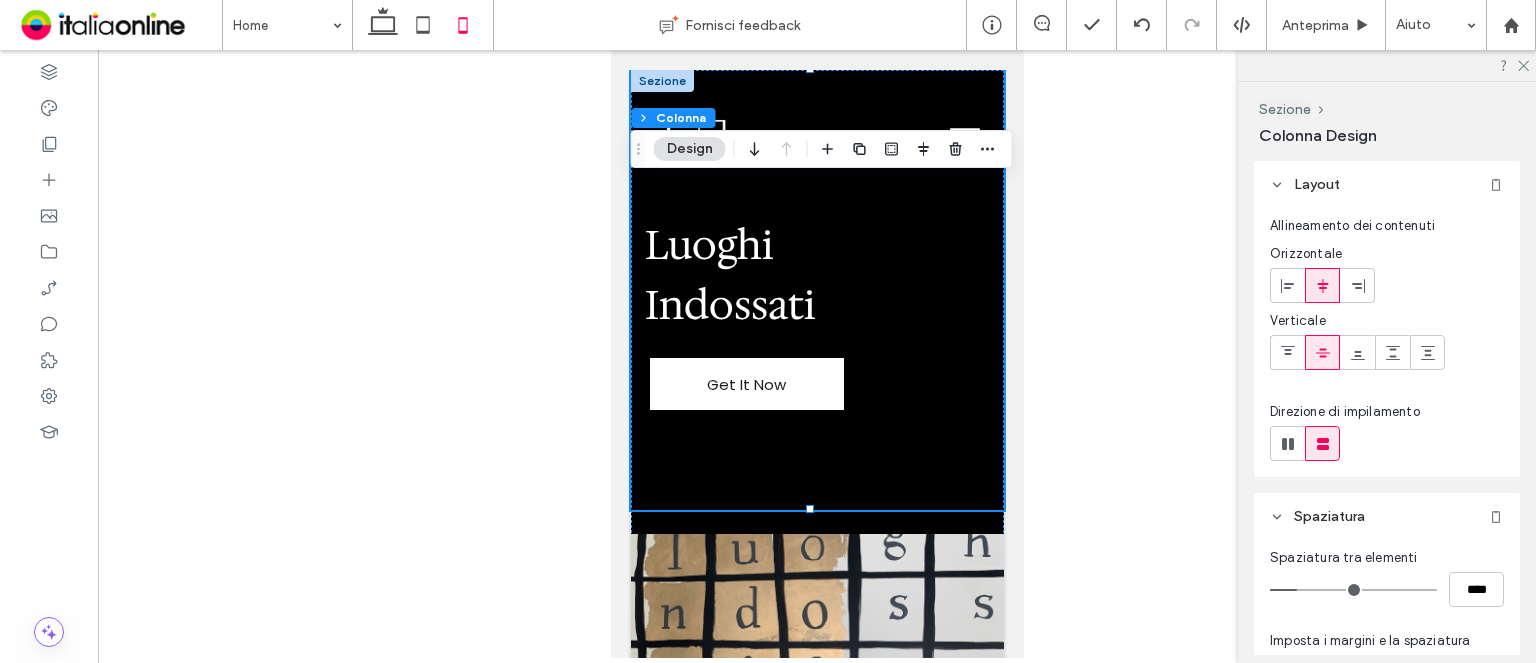 type on "**" 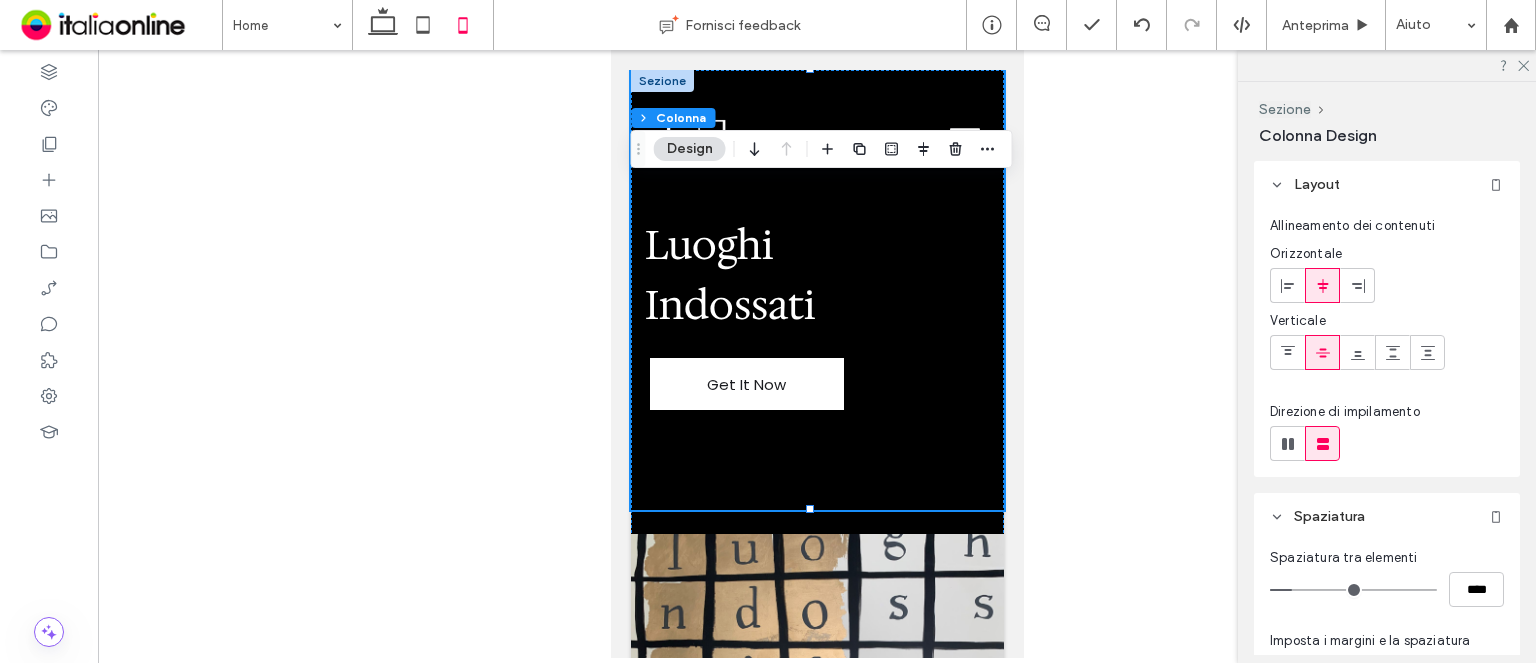 type on "**" 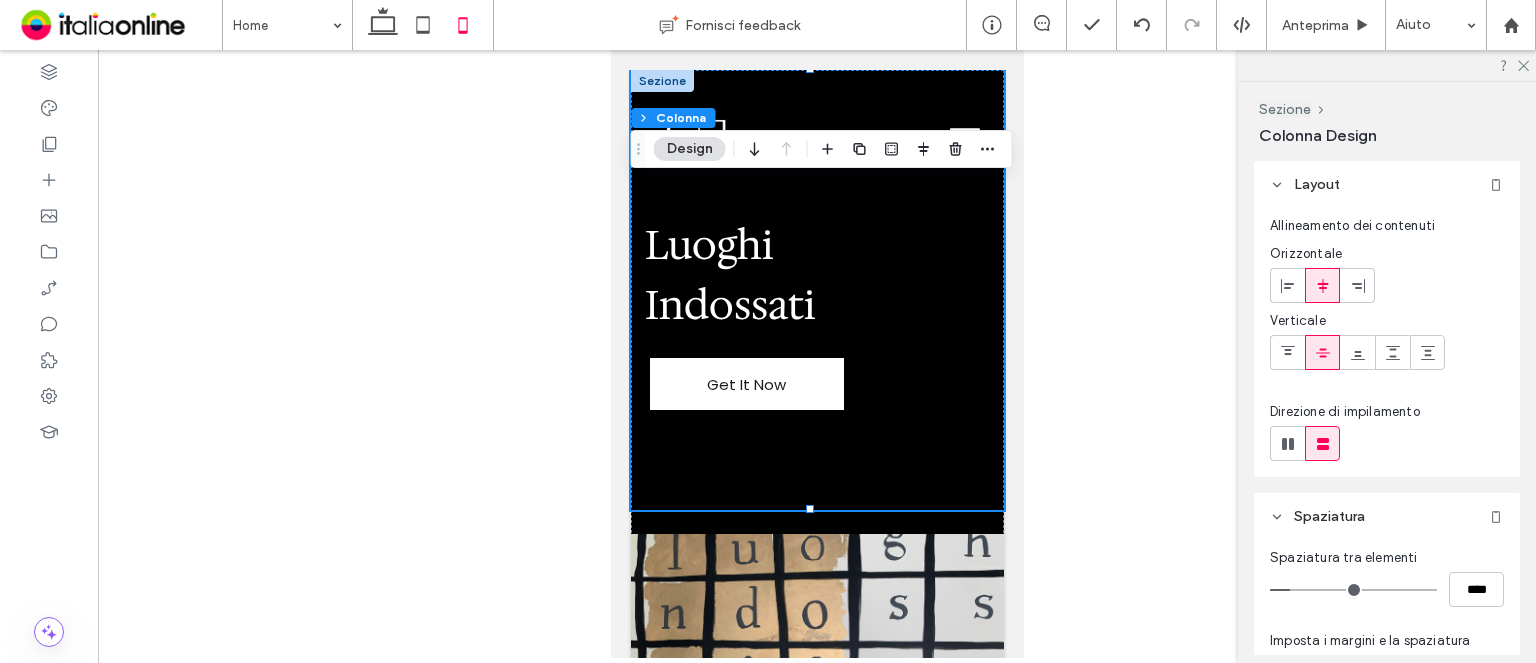 drag, startPoint x: 1304, startPoint y: 586, endPoint x: 1294, endPoint y: 587, distance: 10.049875 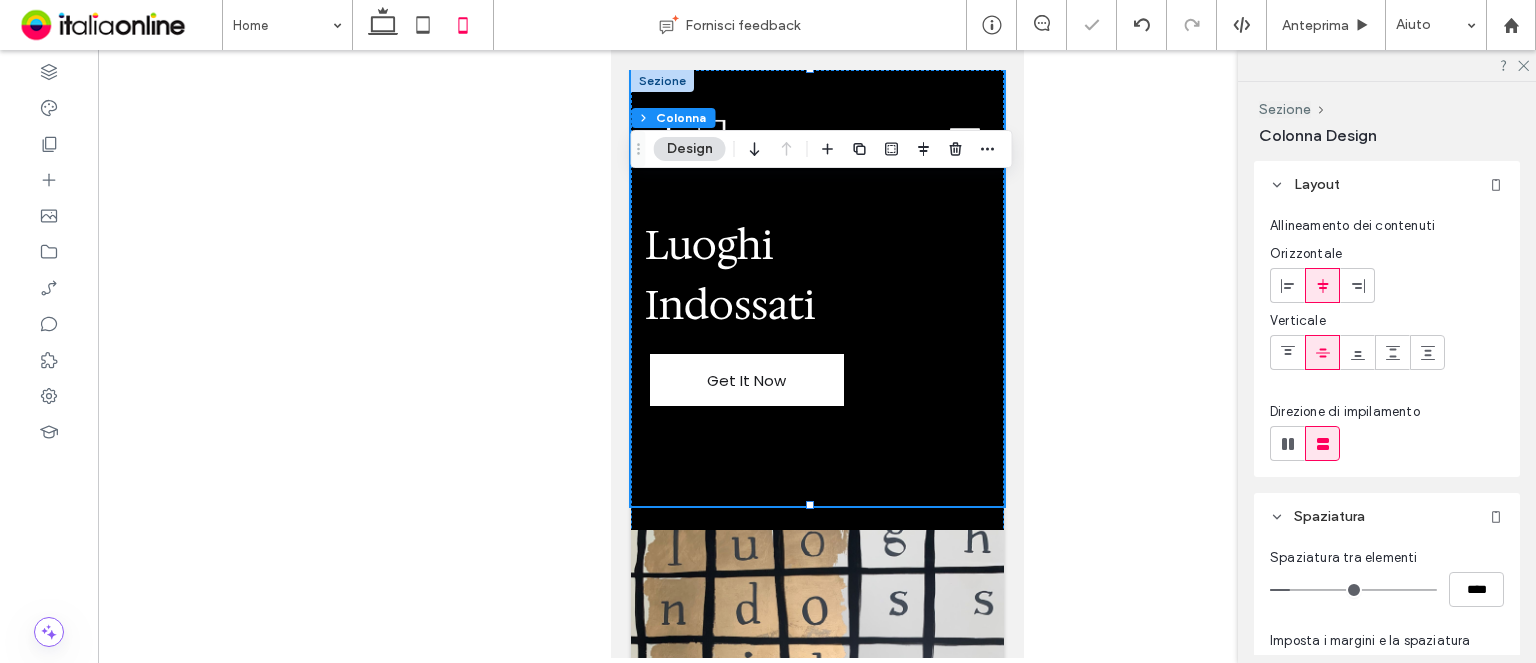 scroll, scrollTop: 400, scrollLeft: 0, axis: vertical 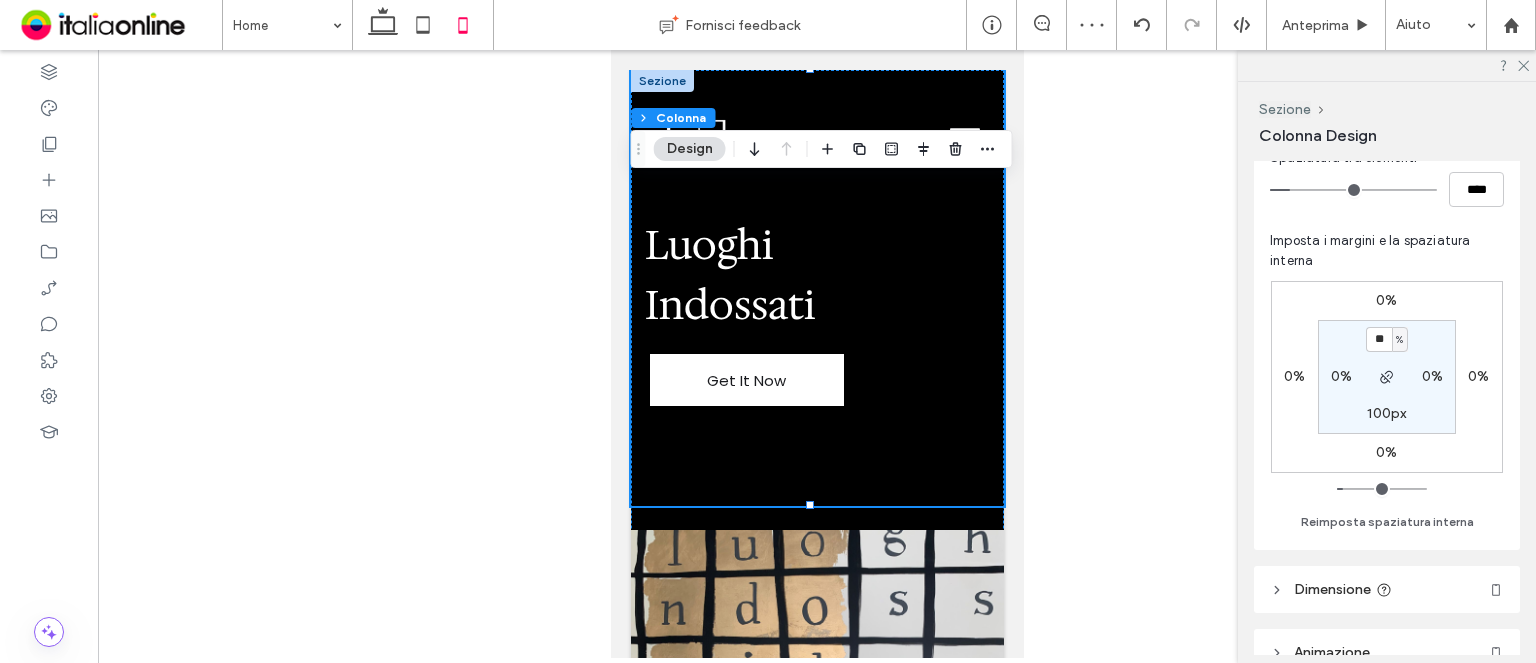click on "100px" at bounding box center (1386, 413) 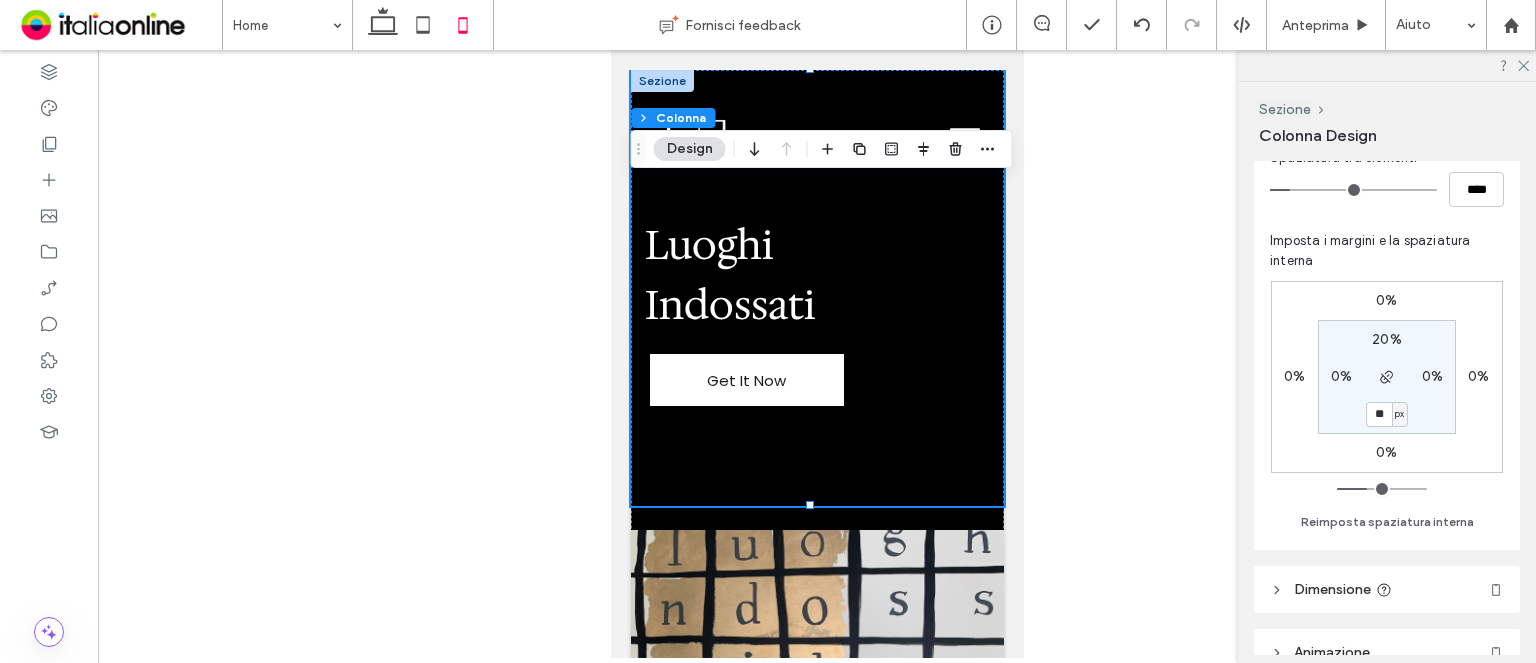 type on "**" 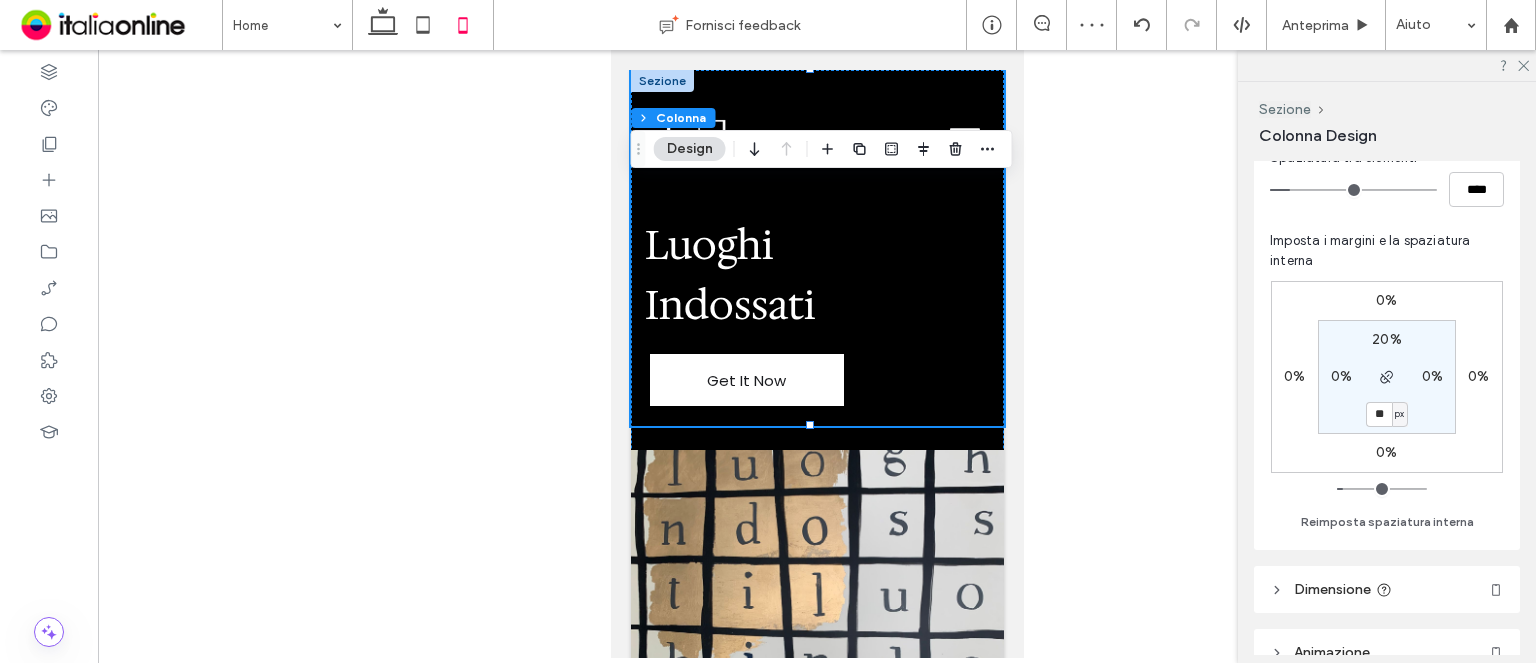 click on "20%" at bounding box center [1387, 339] 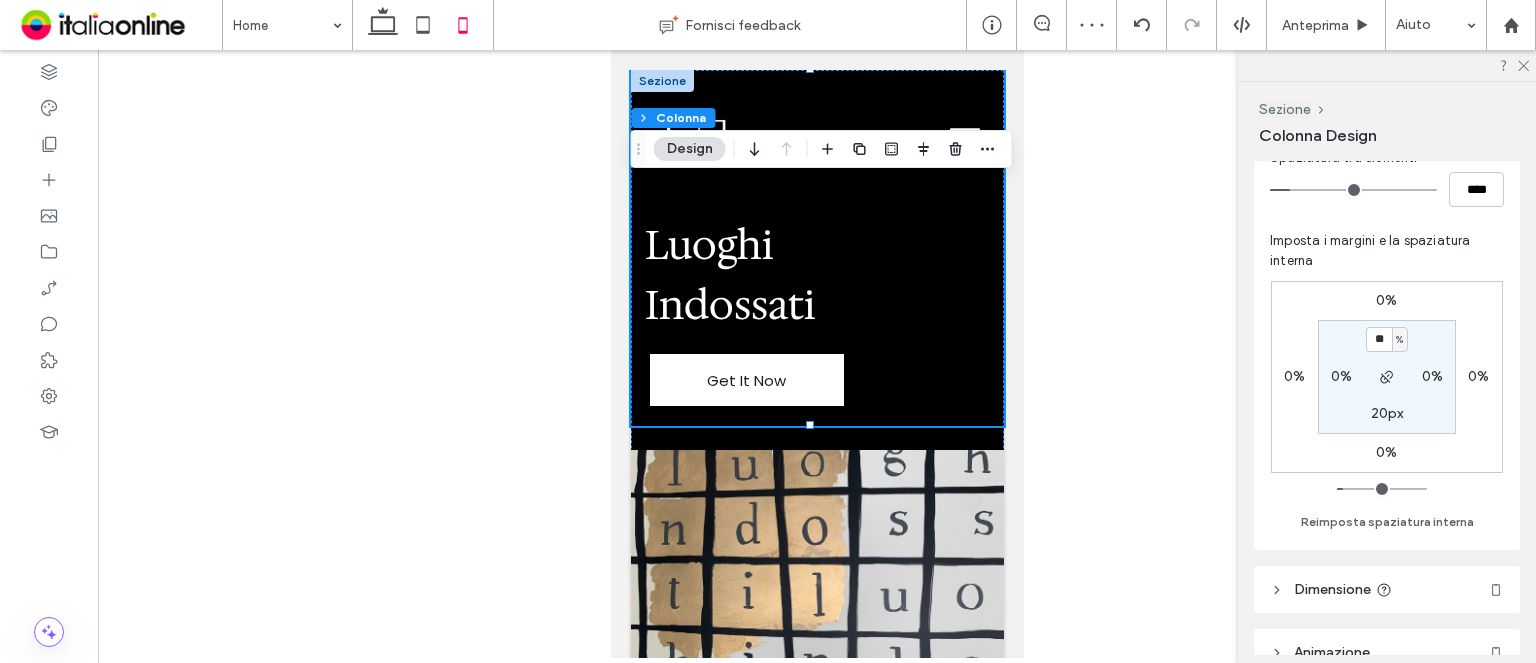 type on "**" 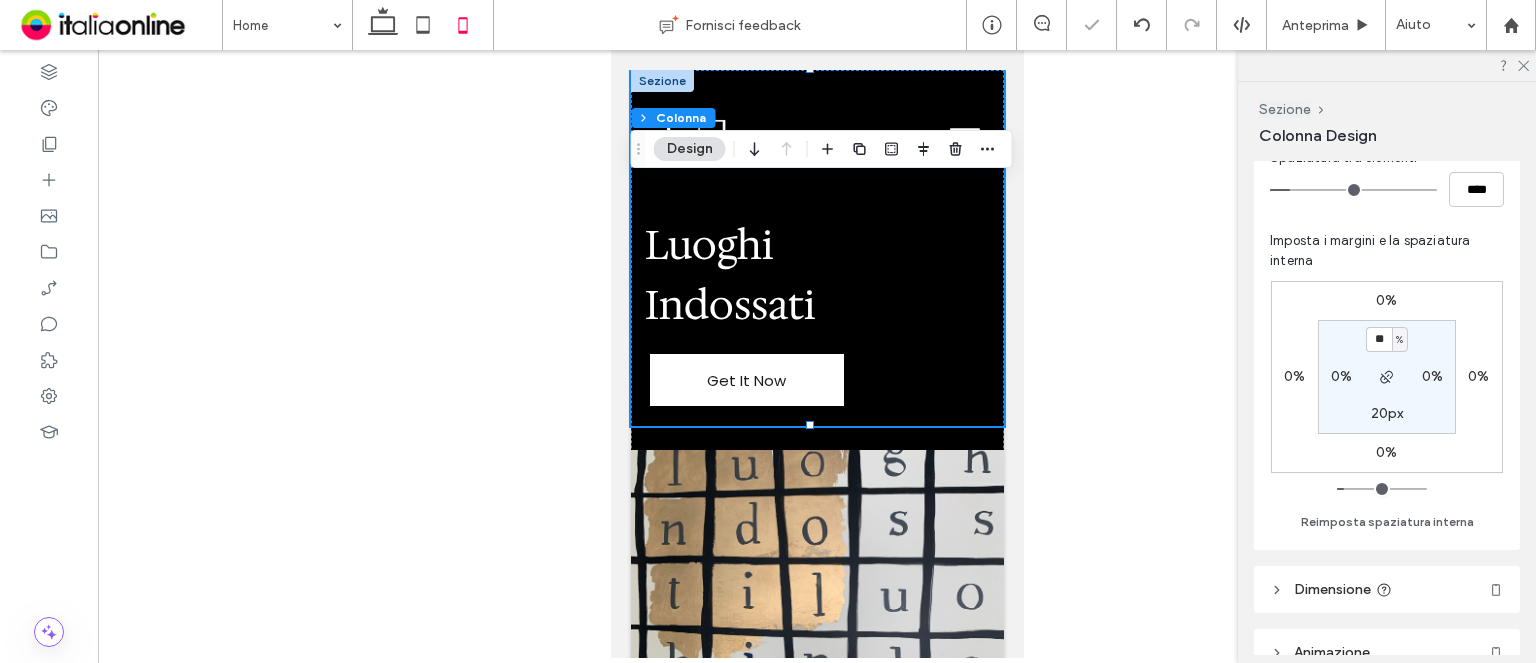 type on "**" 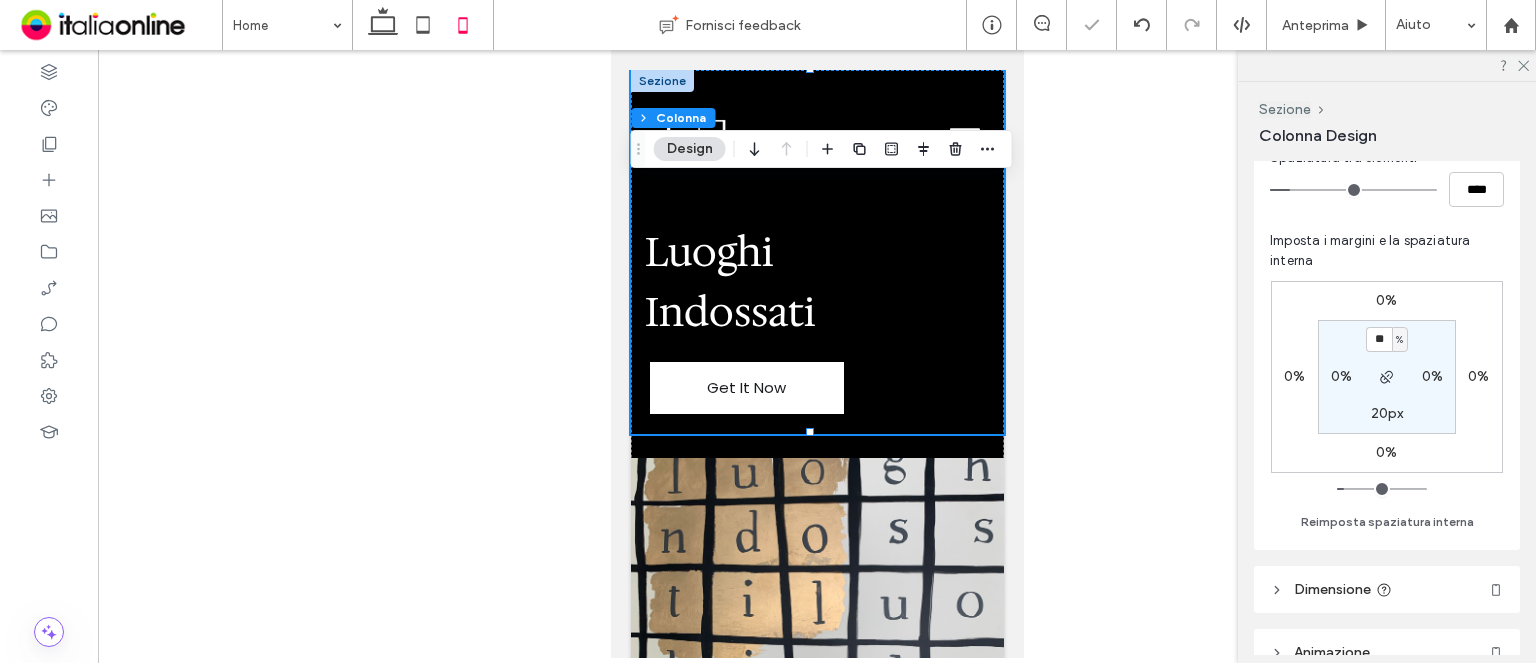 type on "**" 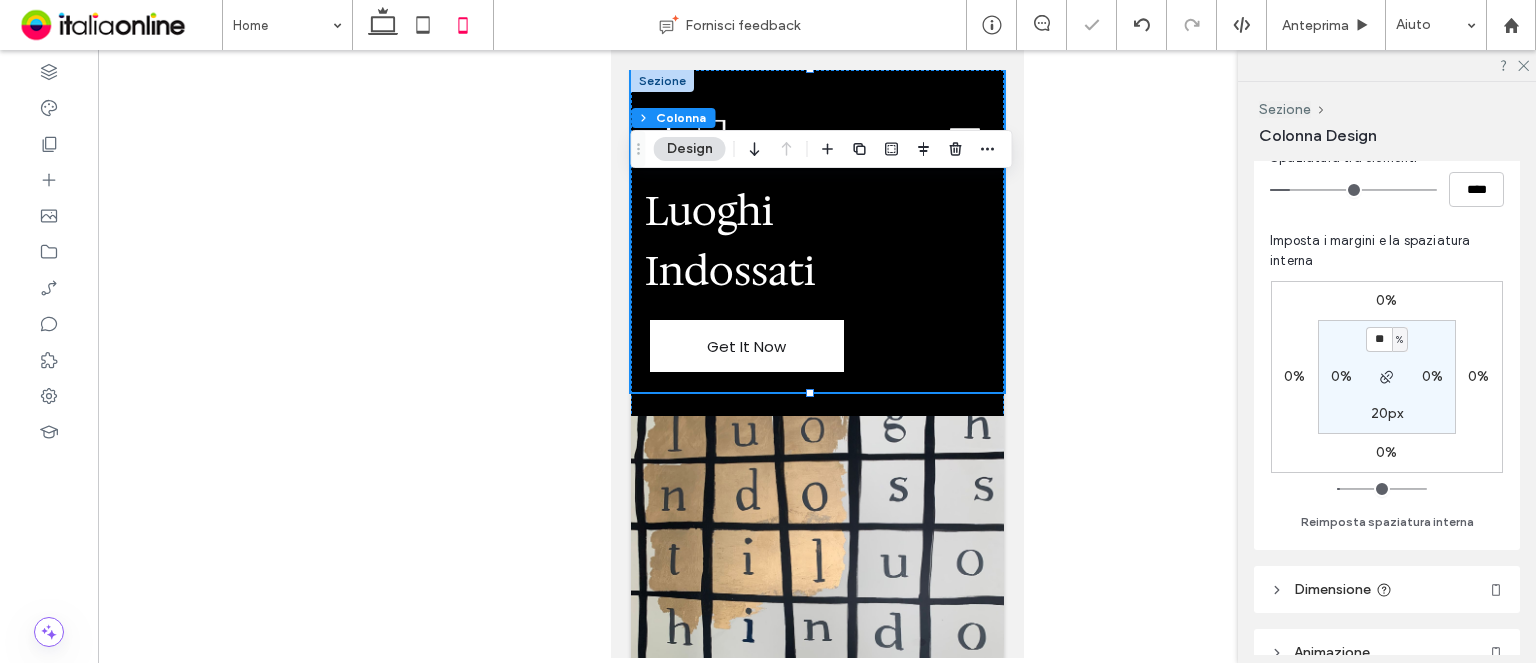 type on "**" 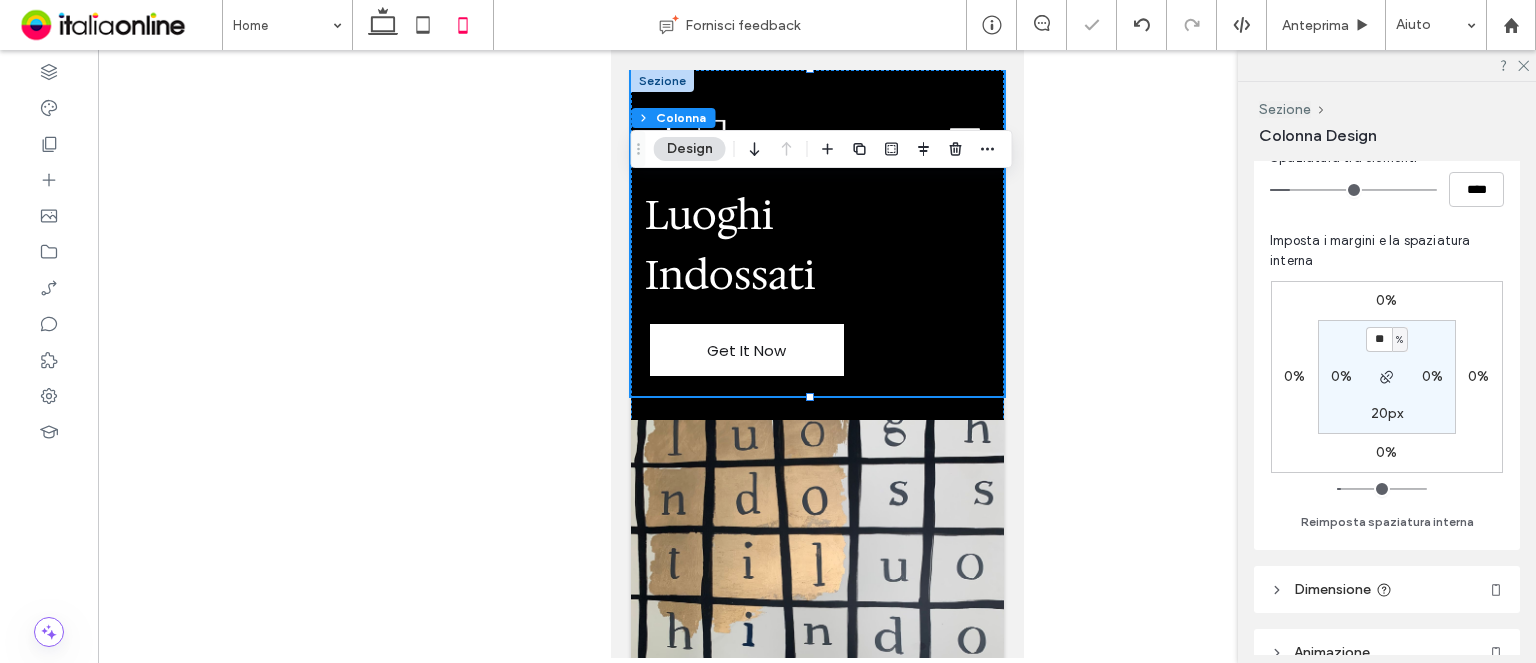 type on "**" 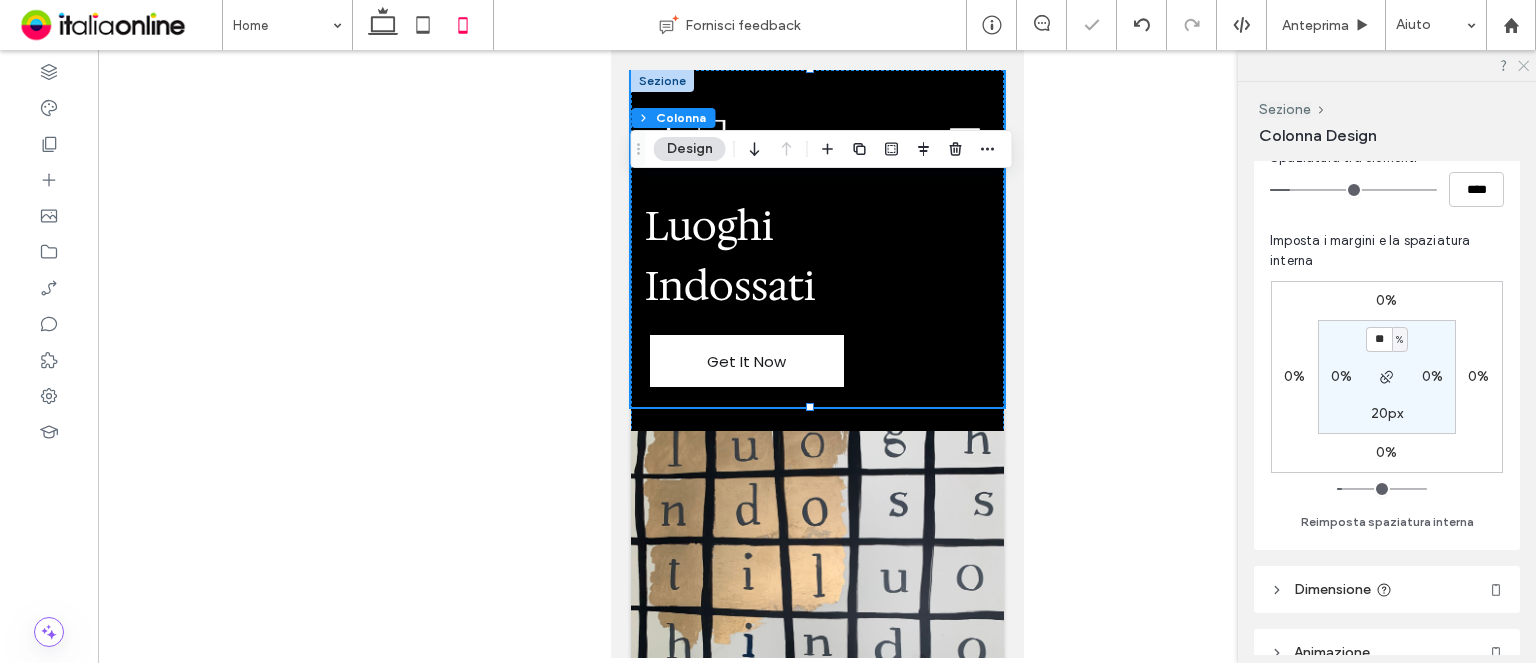 click 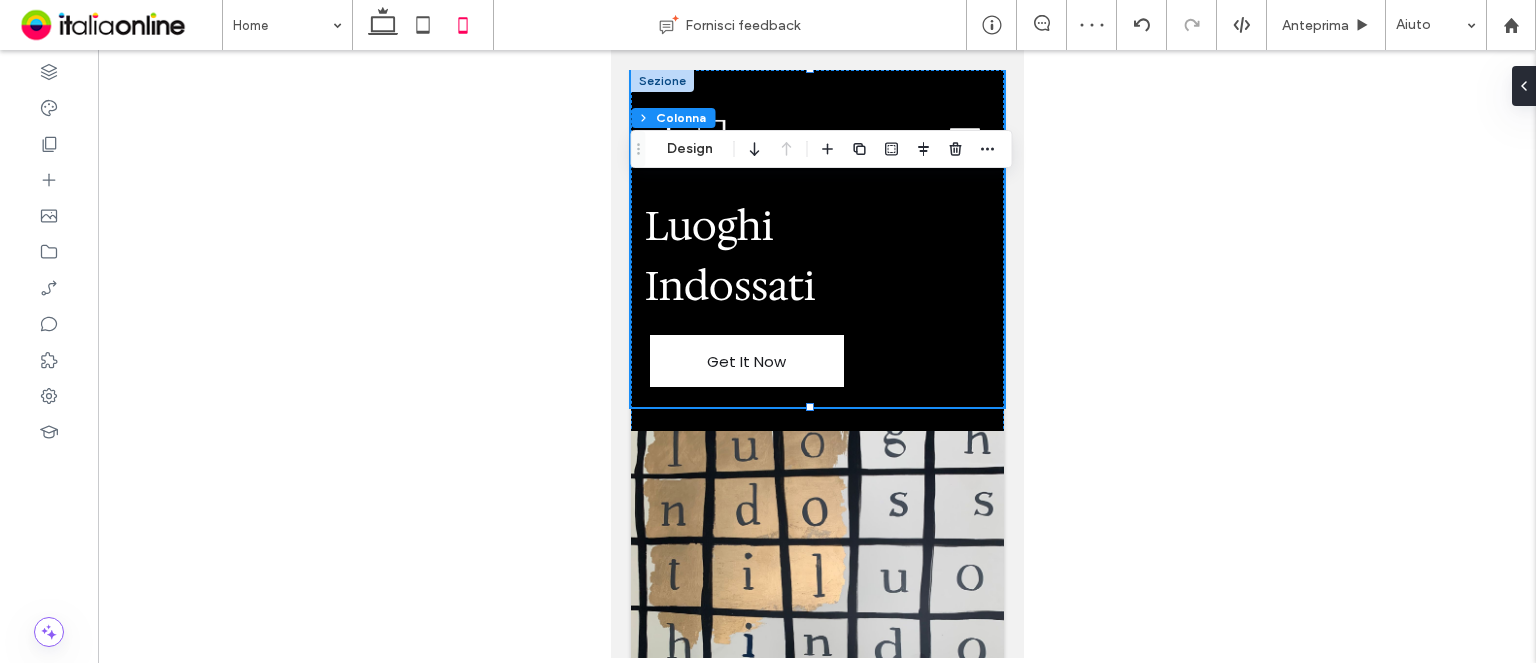 click on "Sezione
Intestazione base
Sezione
Features
How it Works
Testimonials
Plans
Contact
Sezione
Get in touch
555-555-5555 mymail@mailservice.com
Sezione
Menu
Luoghi Indossati
Get It Now
Sezione + Aggiungi sezione" at bounding box center [816, 3904] 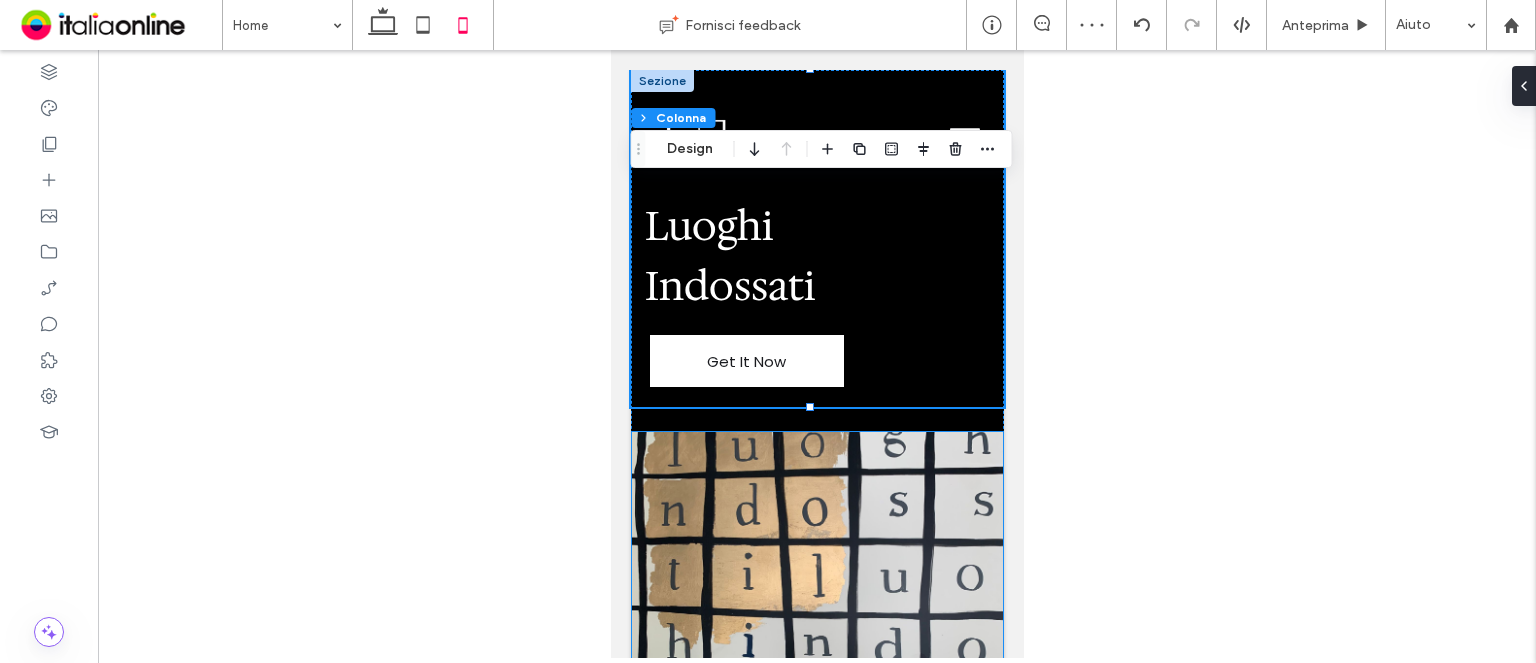 click at bounding box center [816, 626] 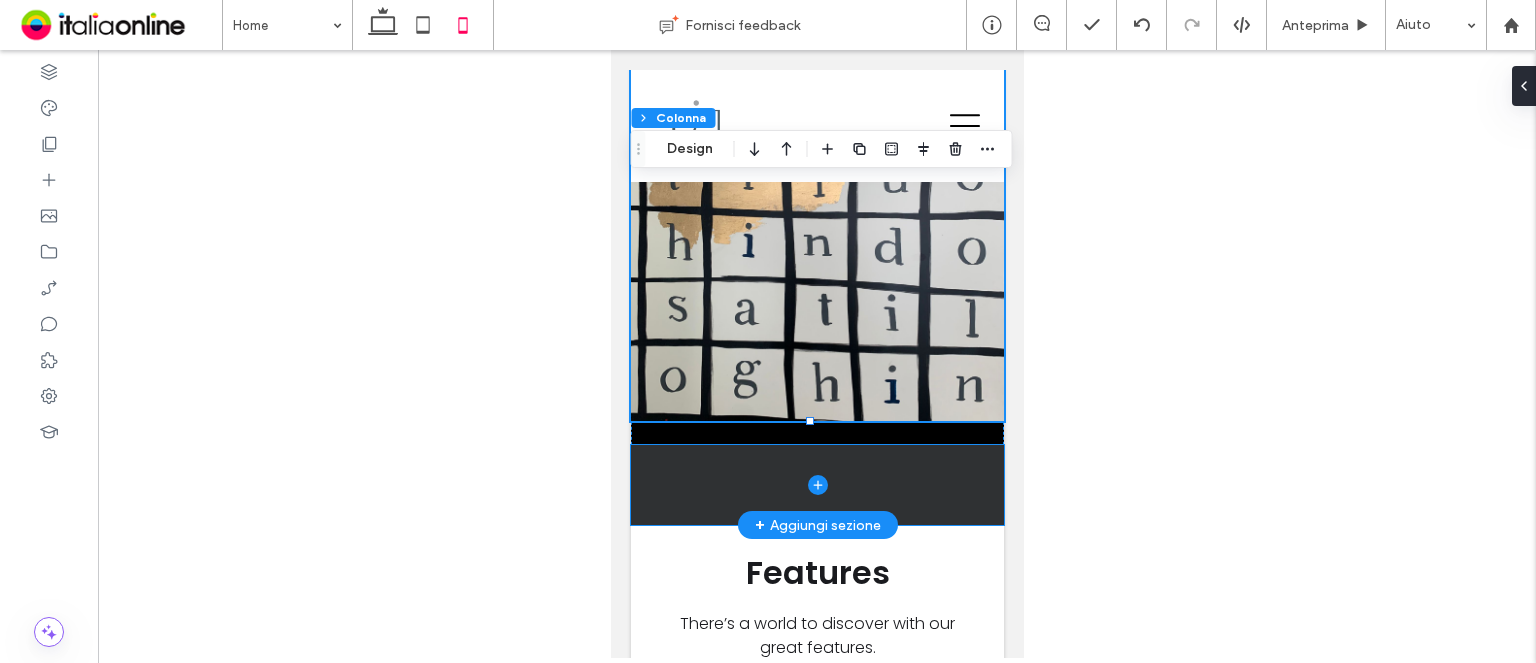 click at bounding box center (816, 485) 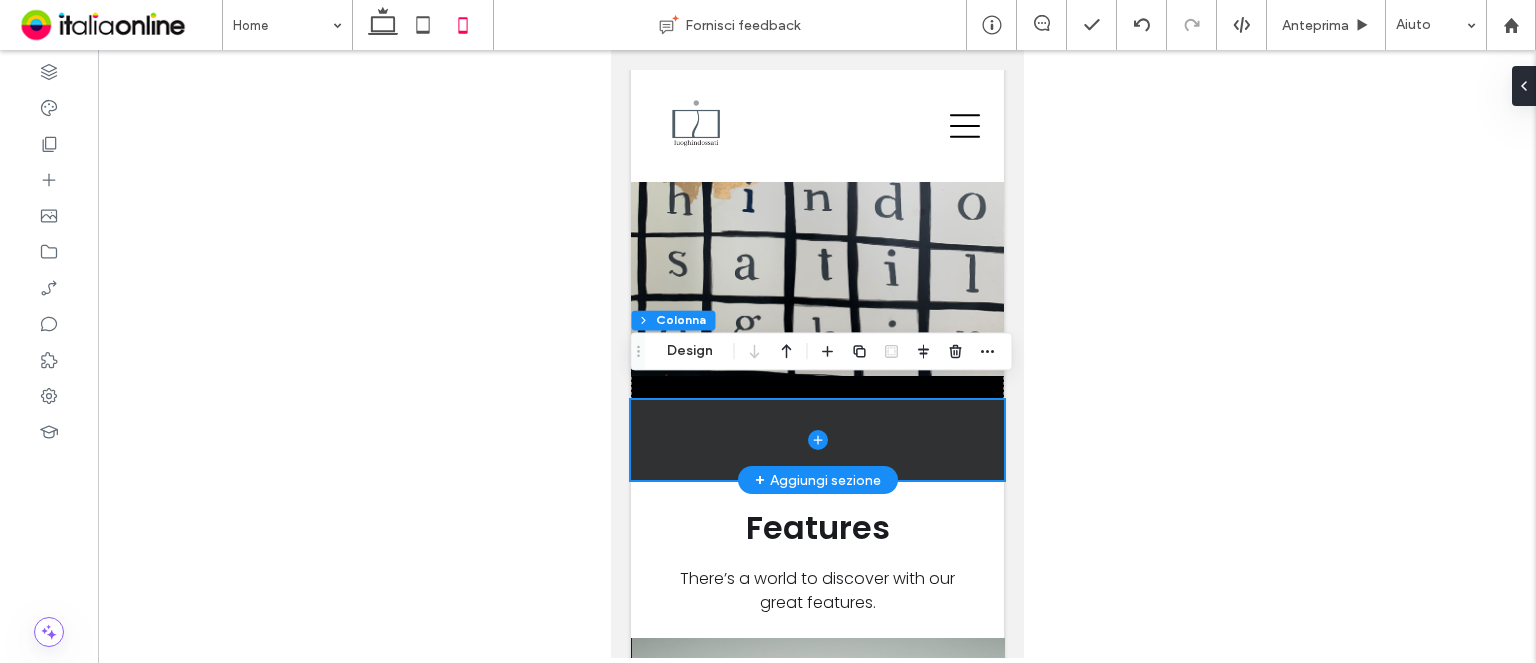scroll, scrollTop: 500, scrollLeft: 0, axis: vertical 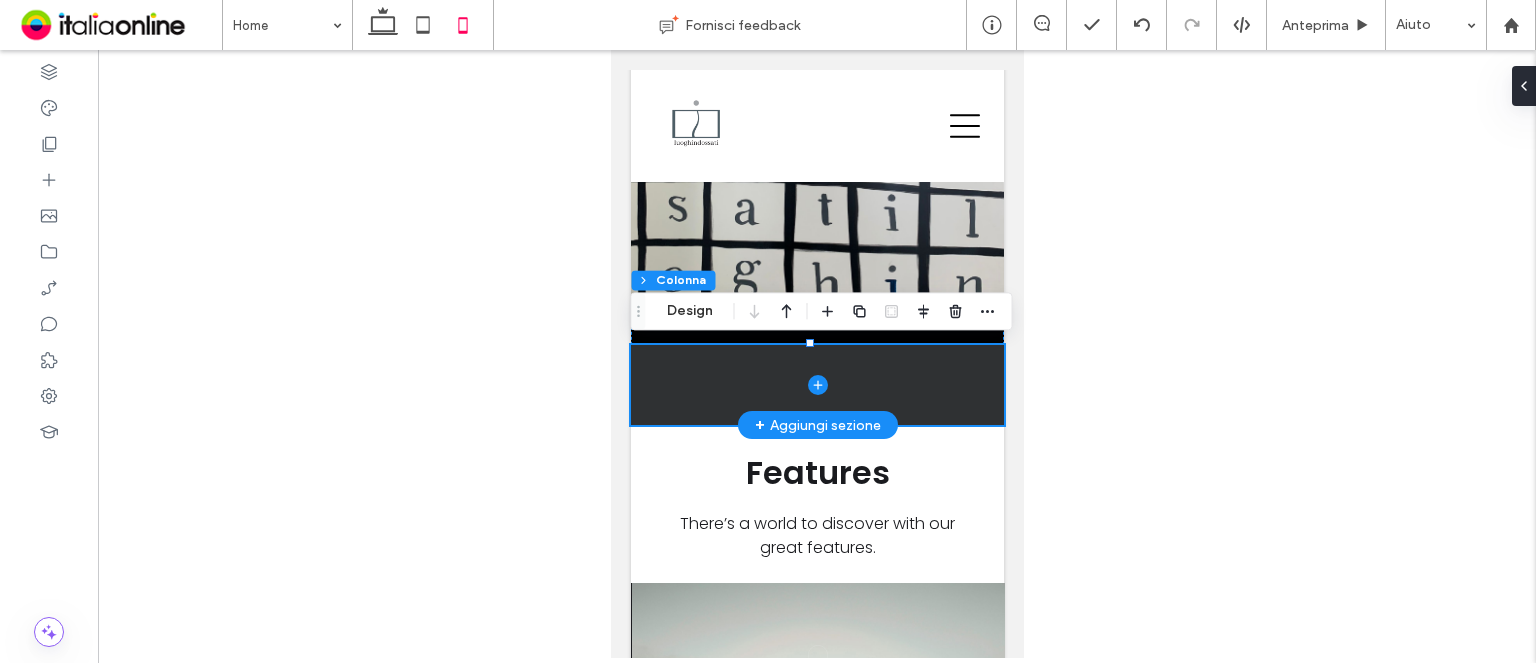 click at bounding box center (816, 385) 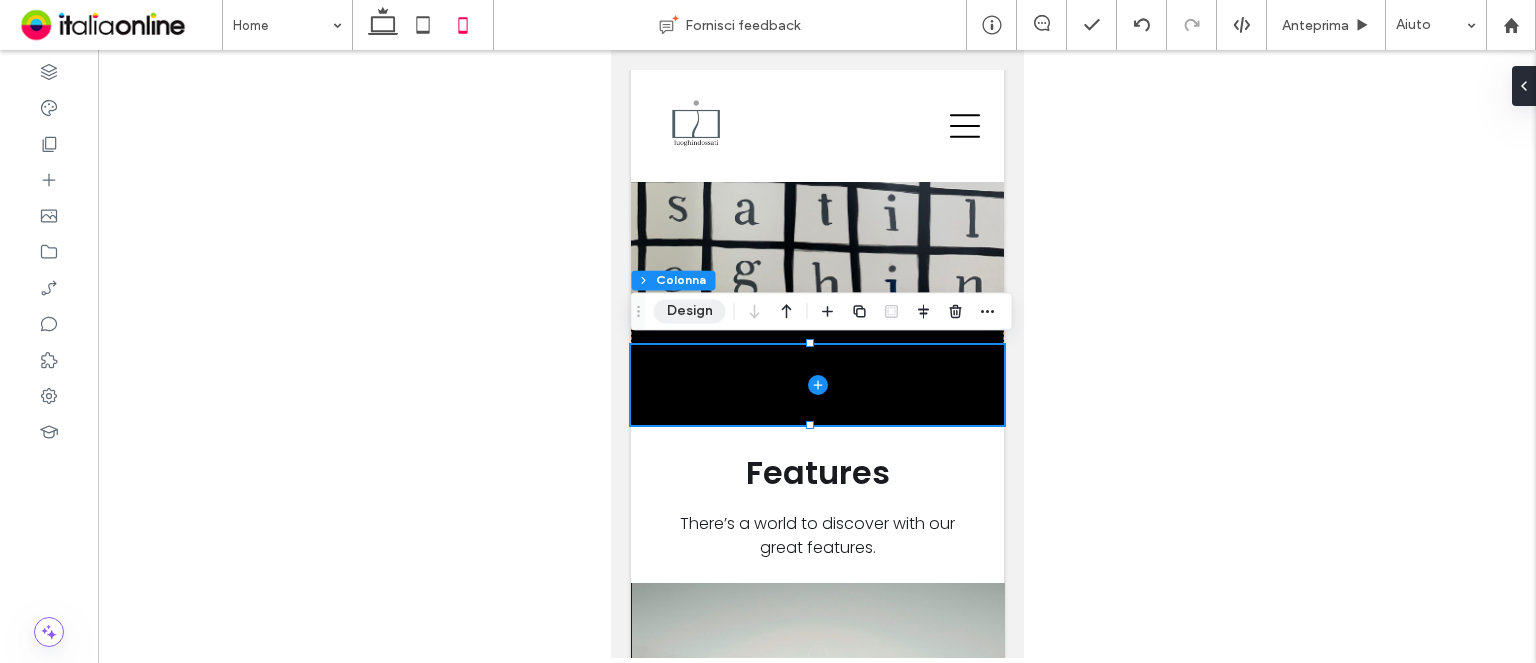 click on "Design" at bounding box center (690, 311) 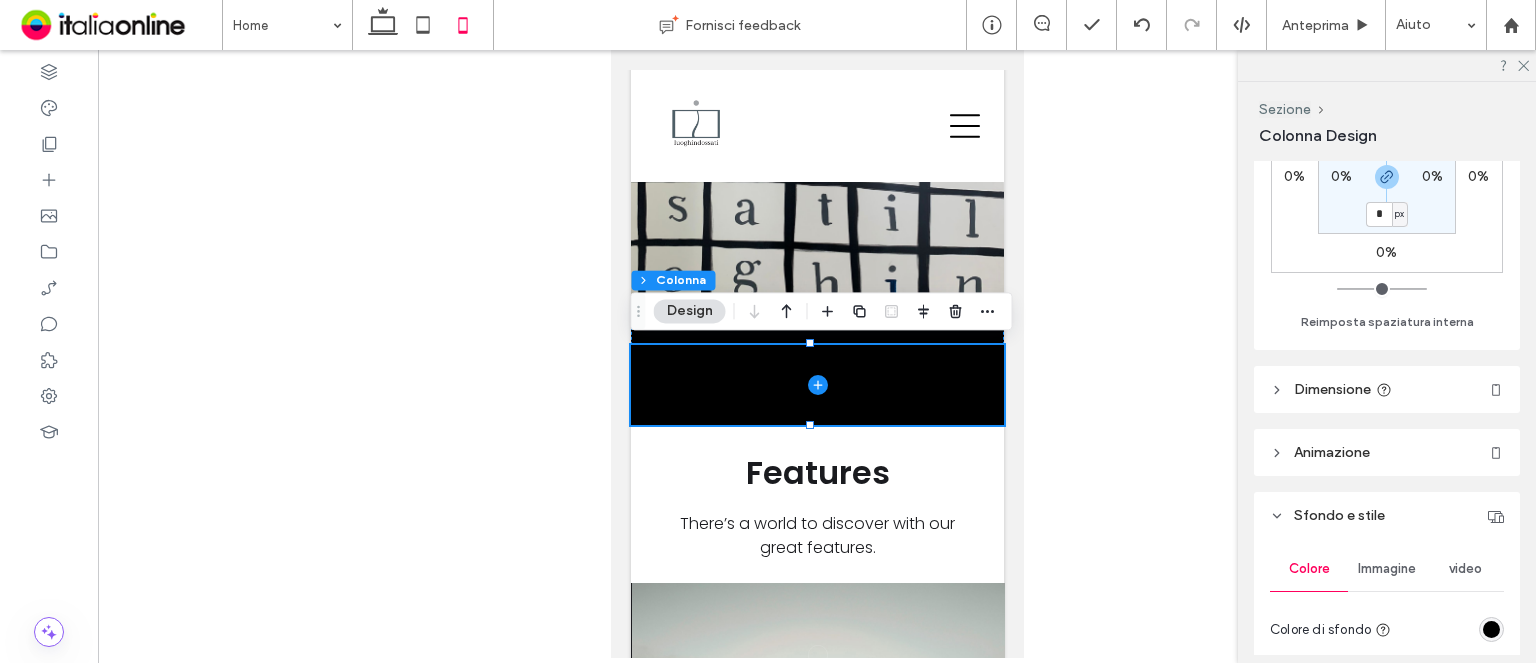 scroll, scrollTop: 700, scrollLeft: 0, axis: vertical 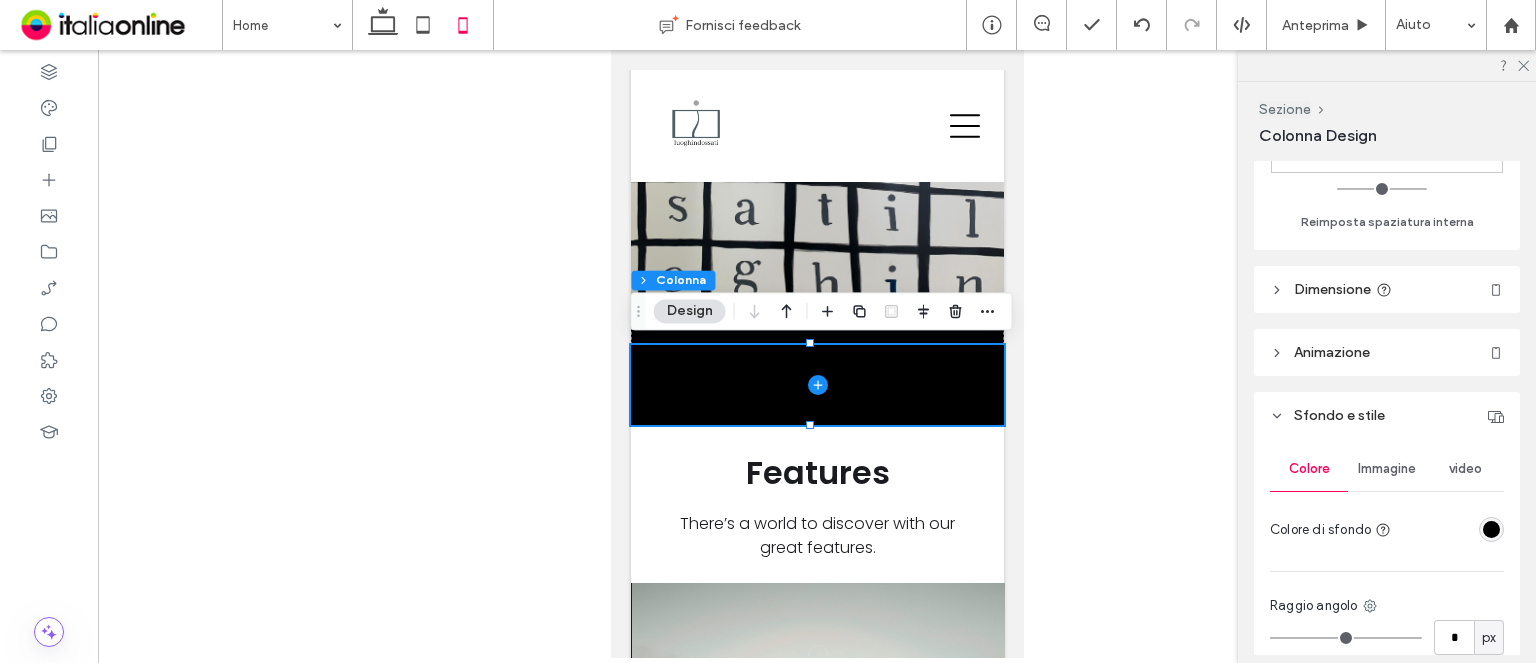 click on "Dimensione" at bounding box center (1387, 289) 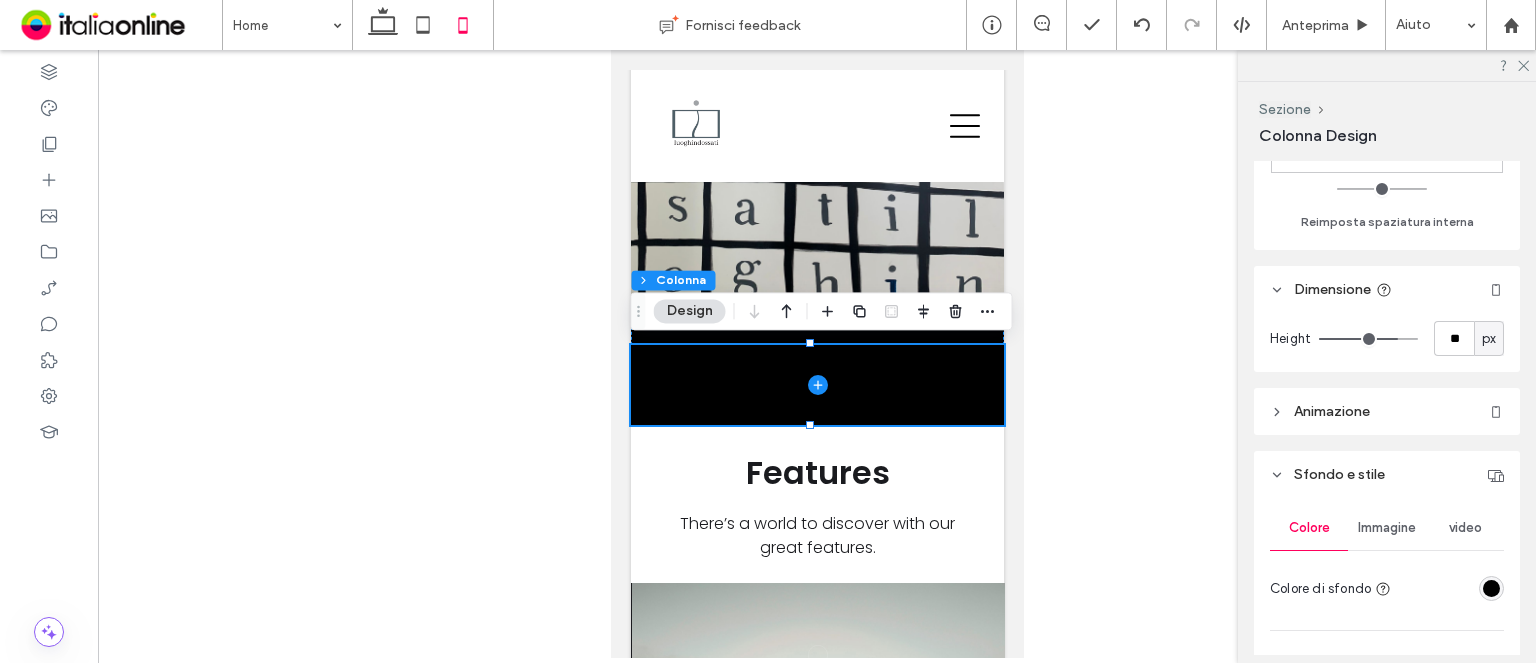click on "Animazione" at bounding box center (1387, 411) 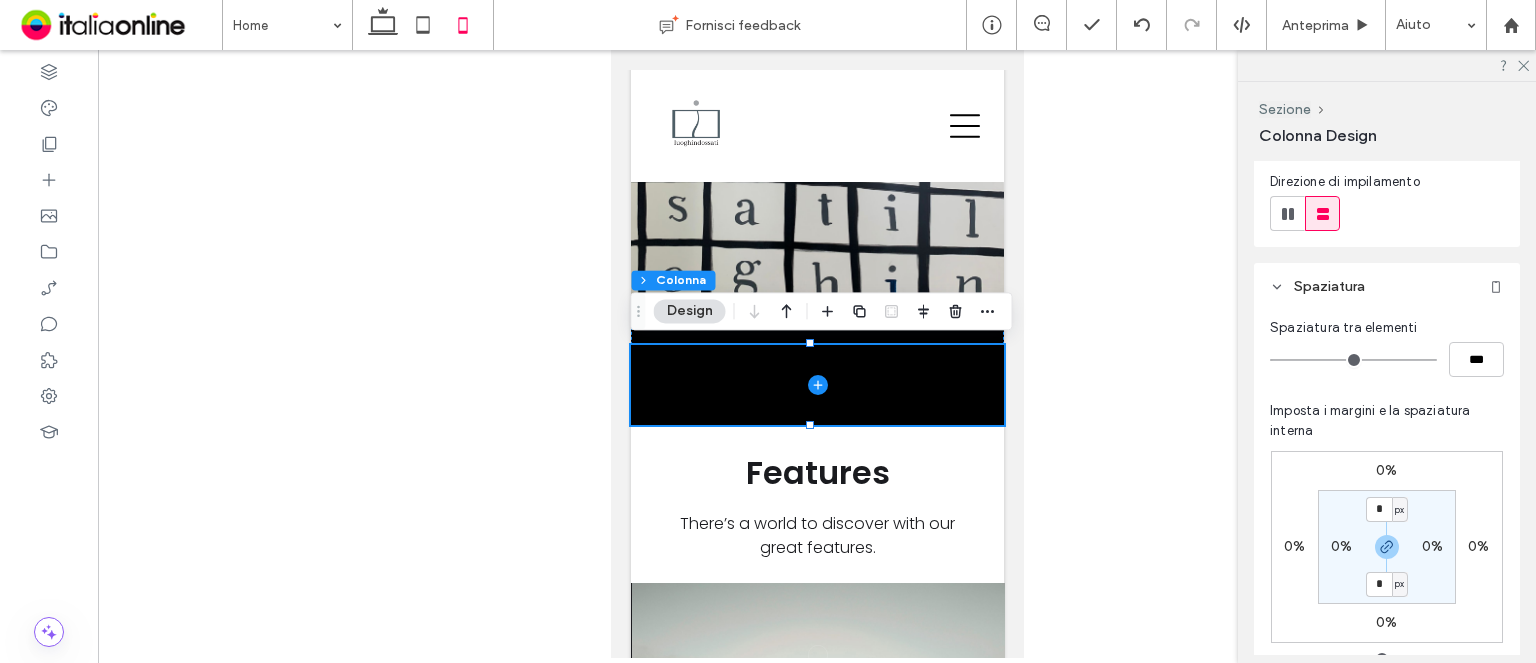 scroll, scrollTop: 228, scrollLeft: 0, axis: vertical 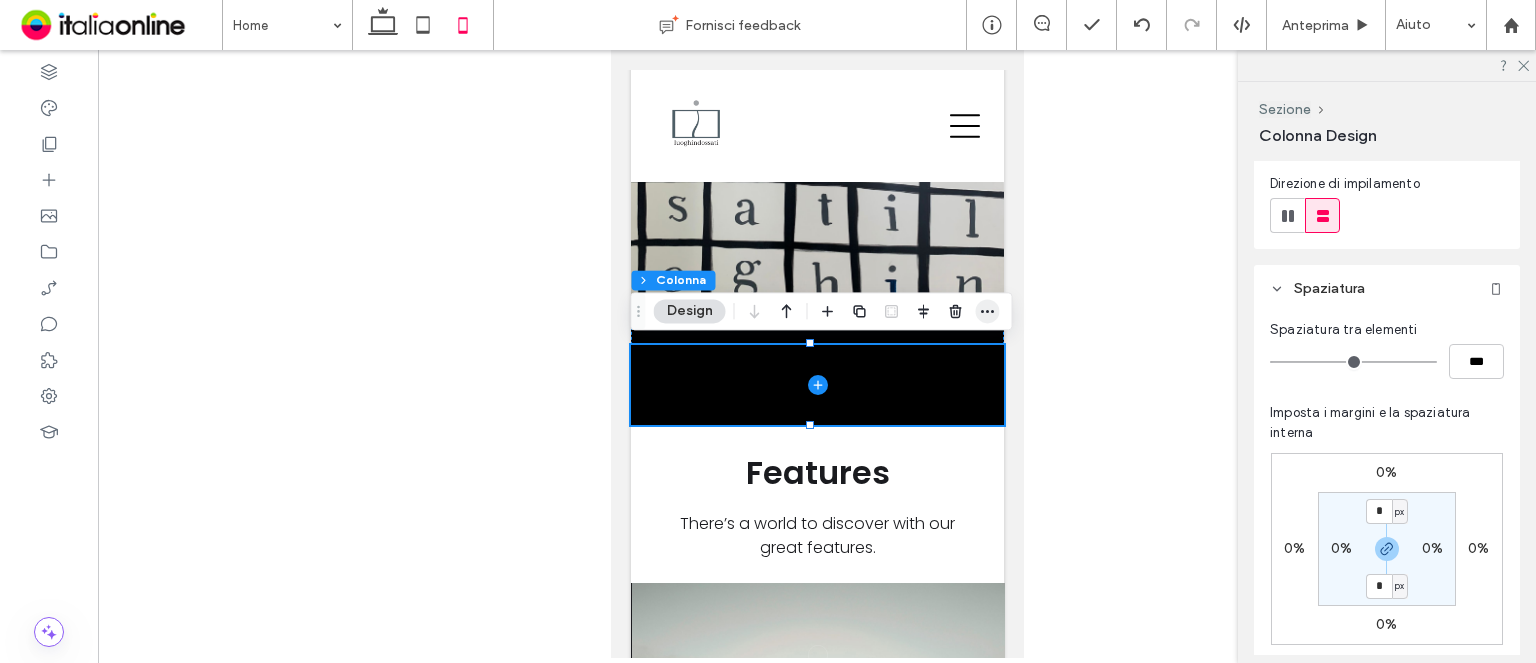 drag, startPoint x: 402, startPoint y: 265, endPoint x: 990, endPoint y: 313, distance: 589.95593 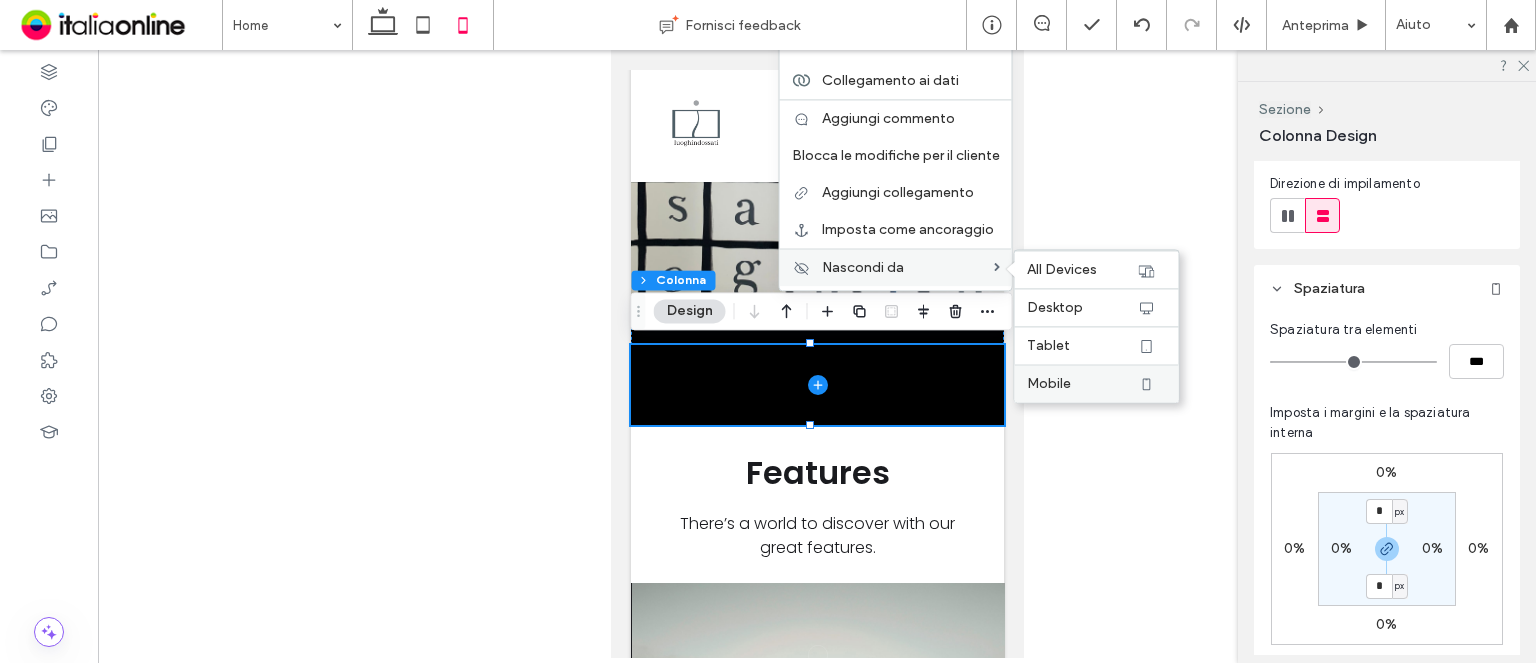 click on "Mobile" at bounding box center [1097, 383] 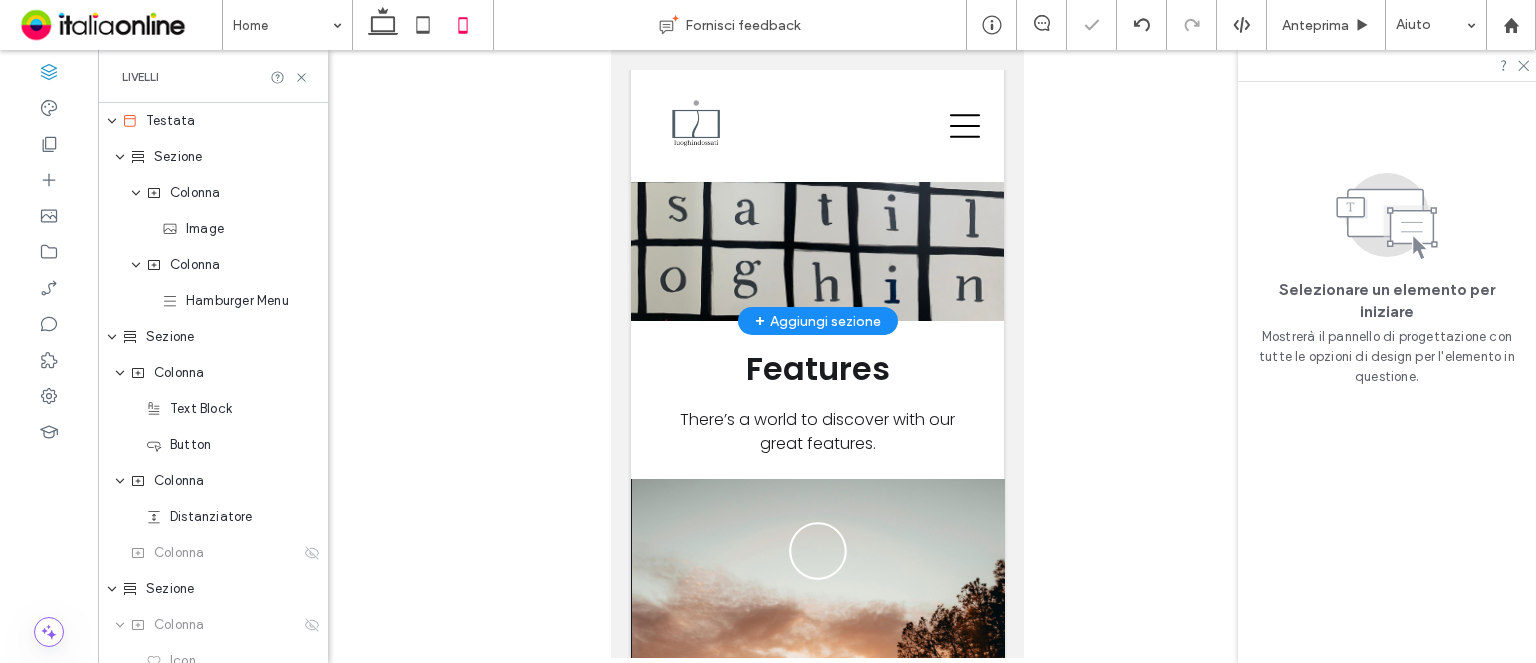 scroll, scrollTop: 0, scrollLeft: 0, axis: both 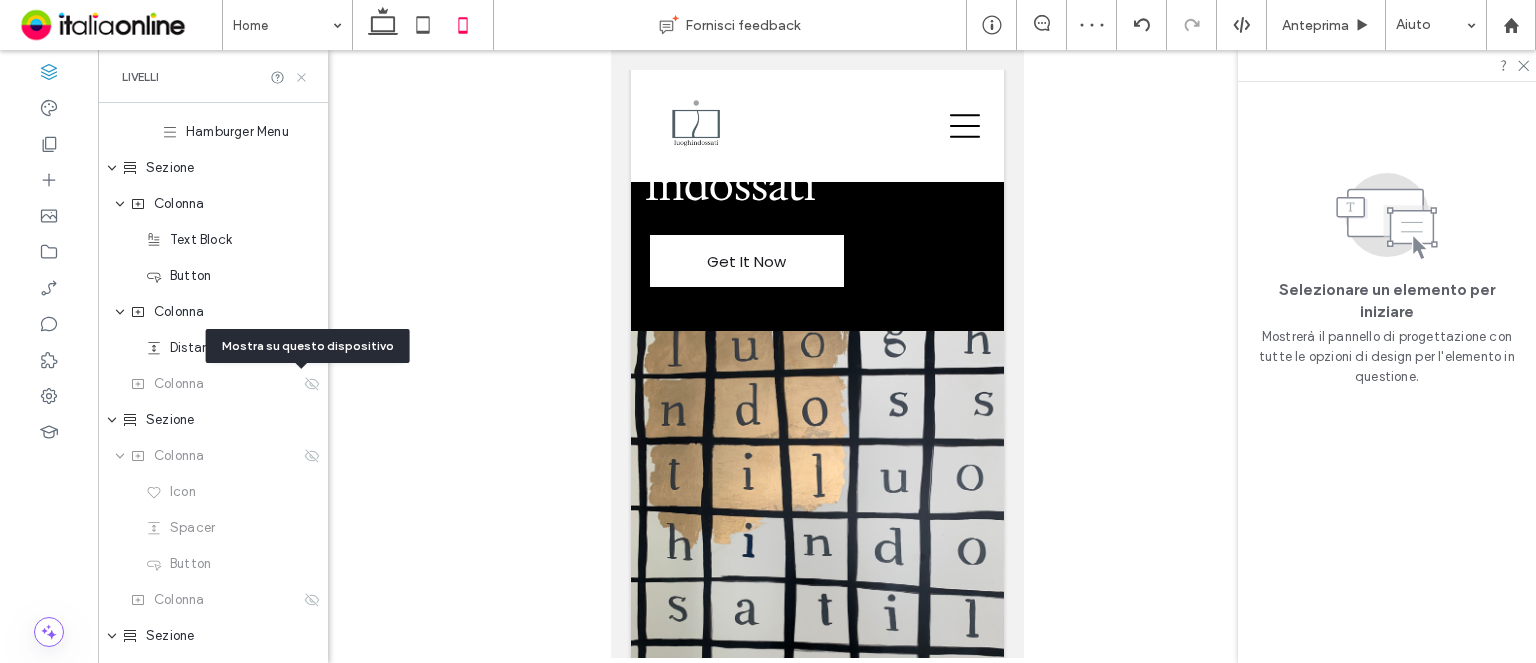 click 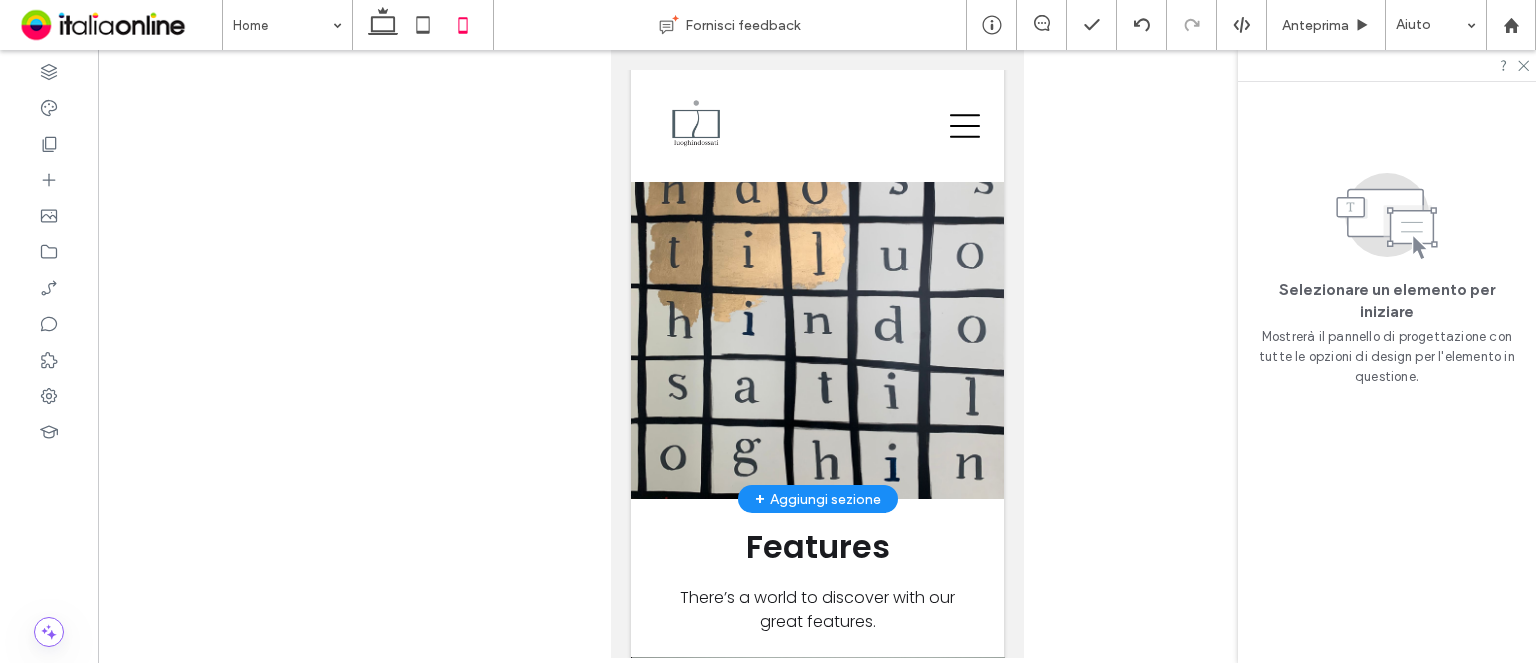 scroll, scrollTop: 0, scrollLeft: 0, axis: both 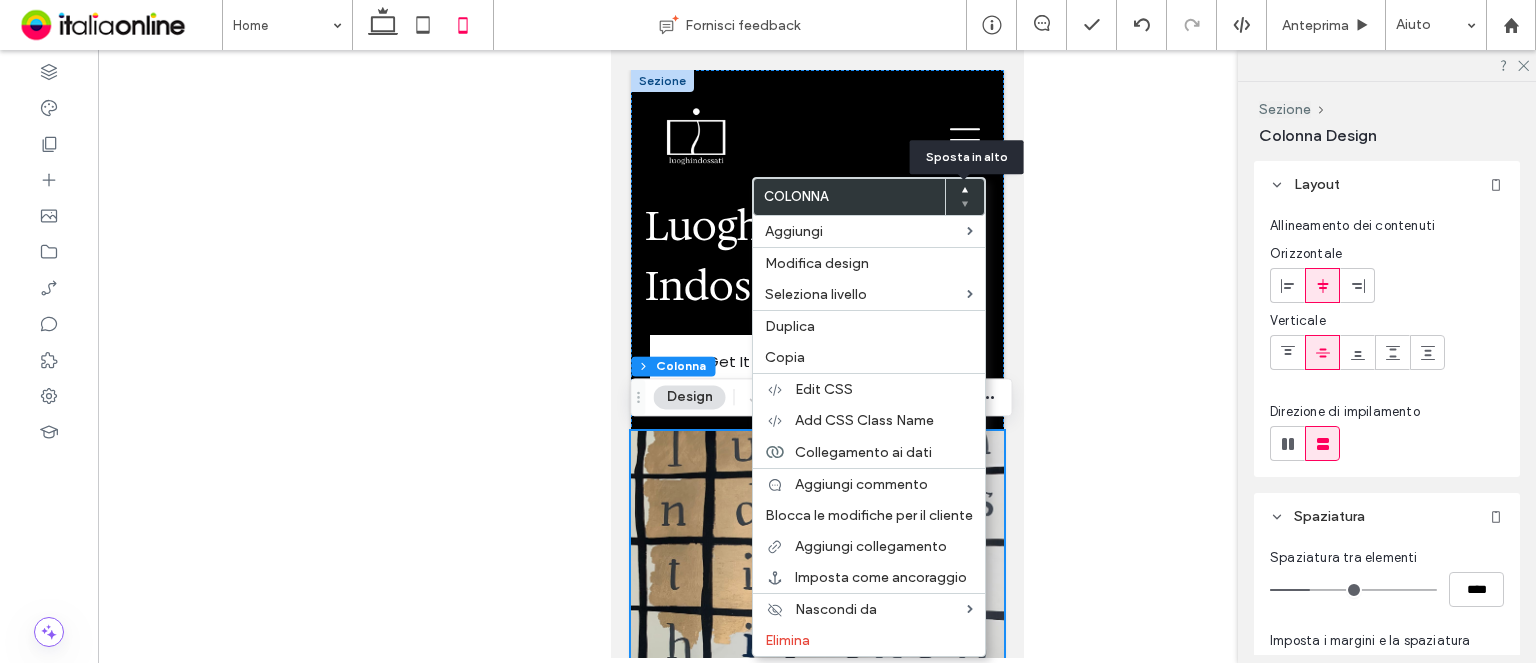 click 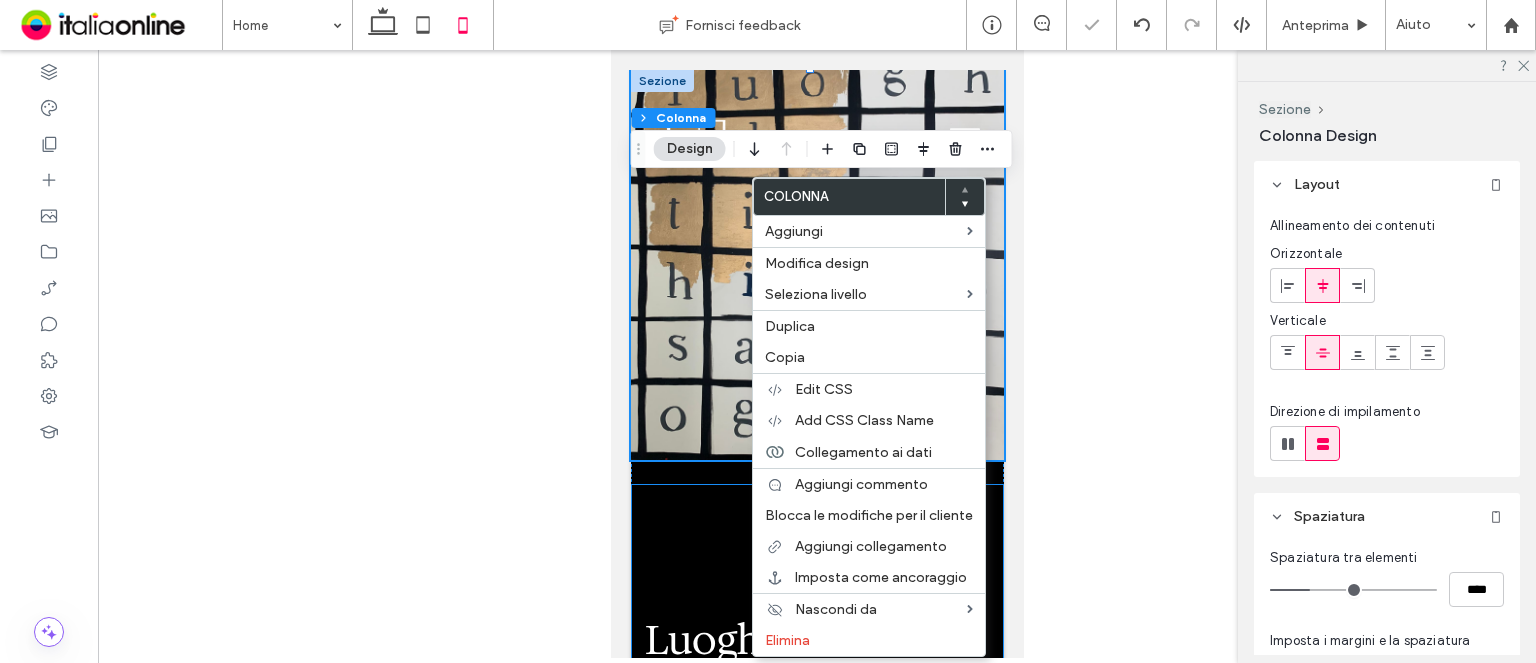 click on "Luoghi Indossati
Get It Now" at bounding box center (816, 652) 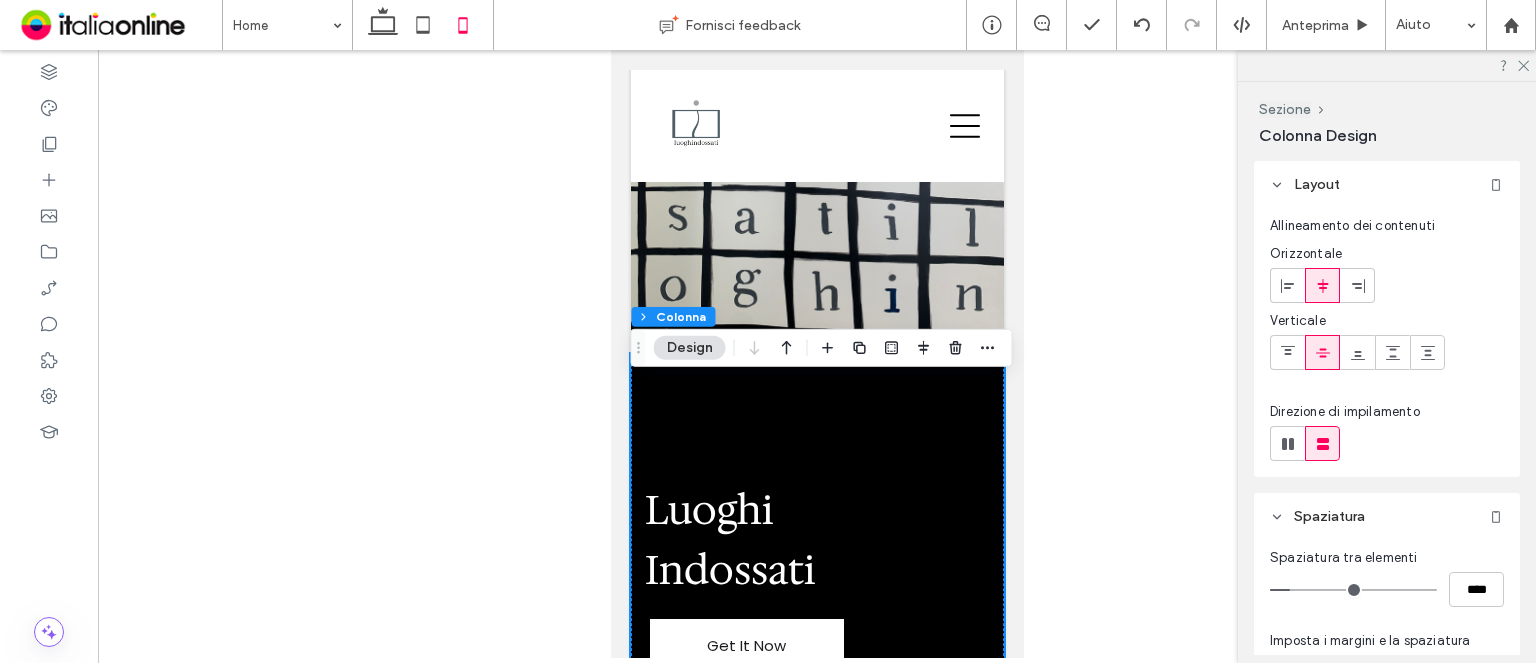 scroll, scrollTop: 100, scrollLeft: 0, axis: vertical 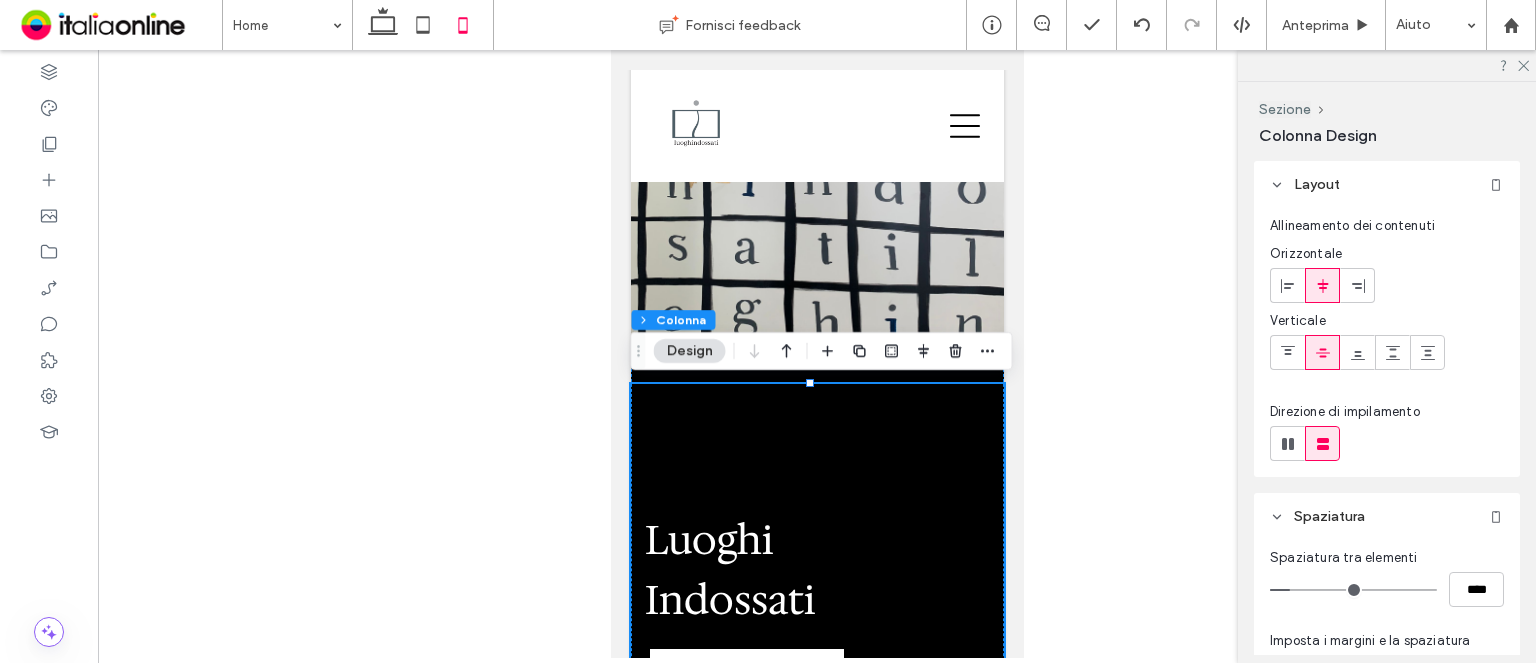 drag, startPoint x: 1446, startPoint y: 514, endPoint x: 835, endPoint y: 464, distance: 613.0424 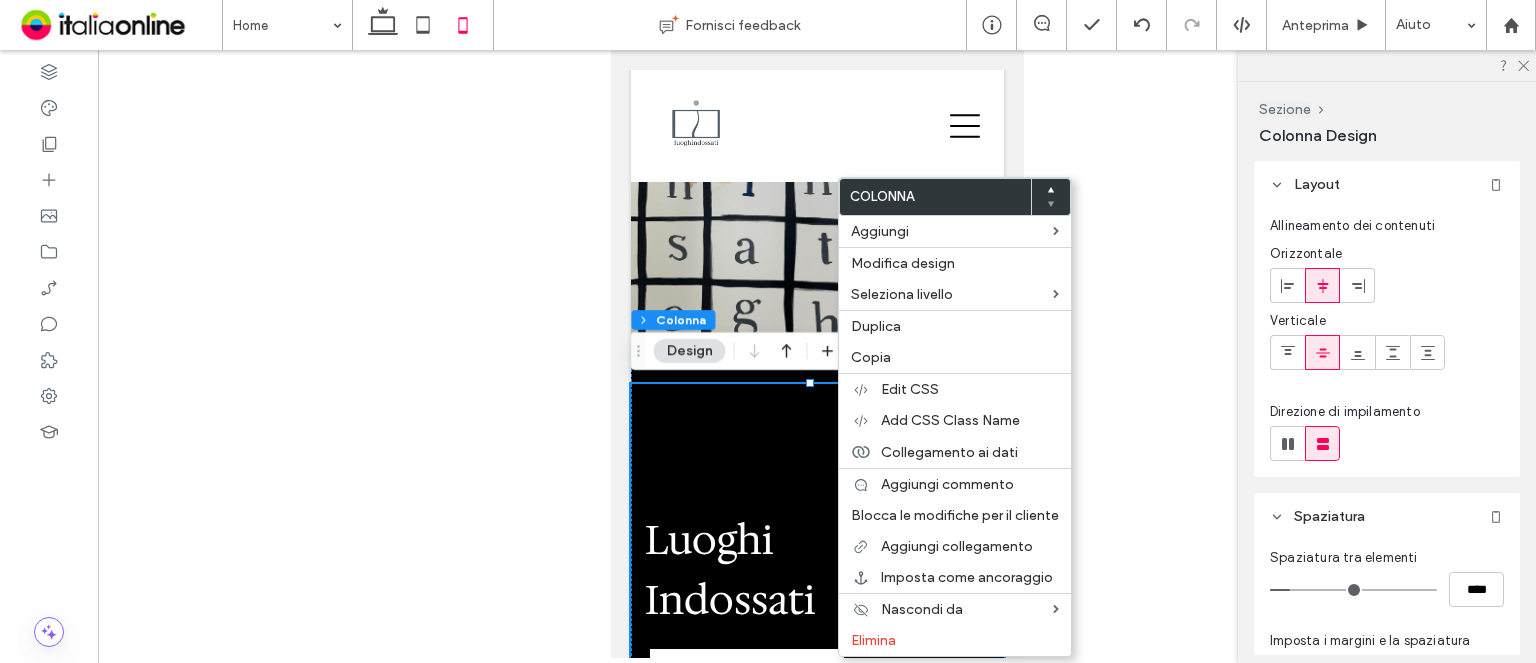 click at bounding box center (1050, 197) 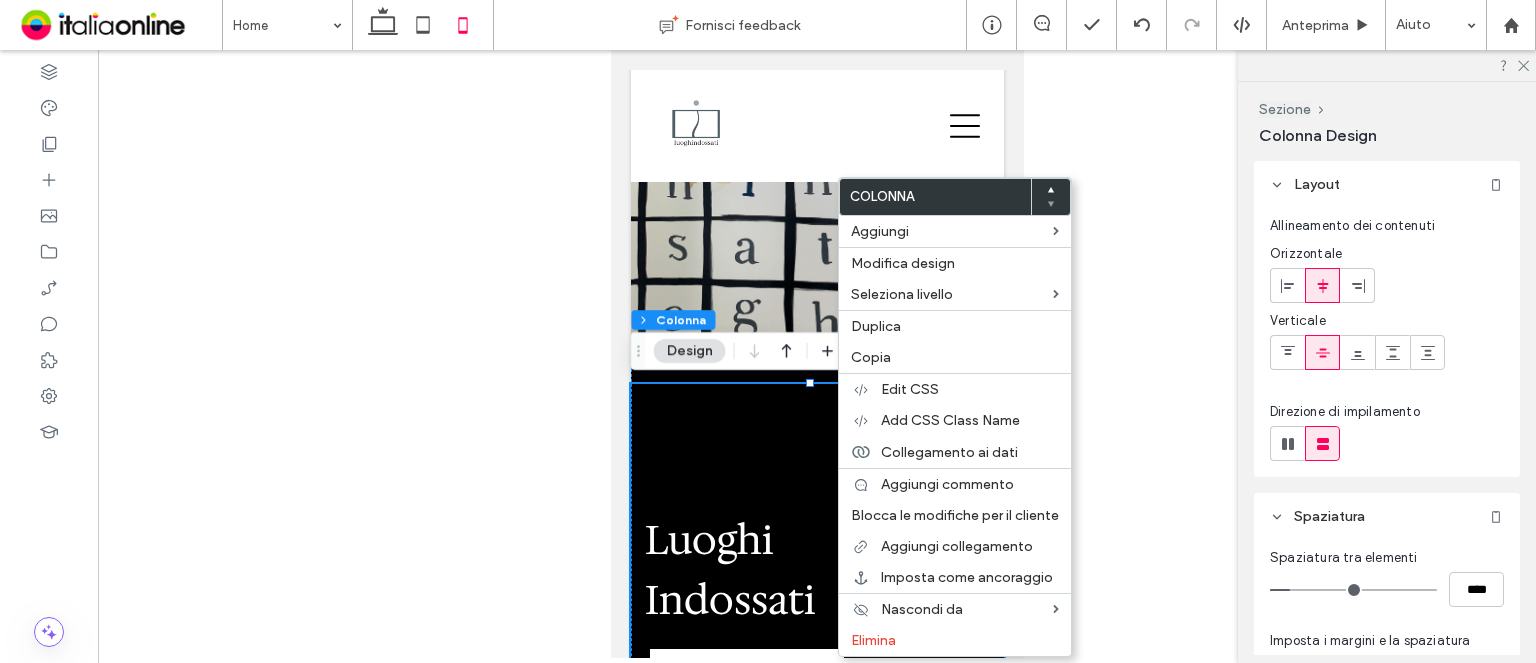 click 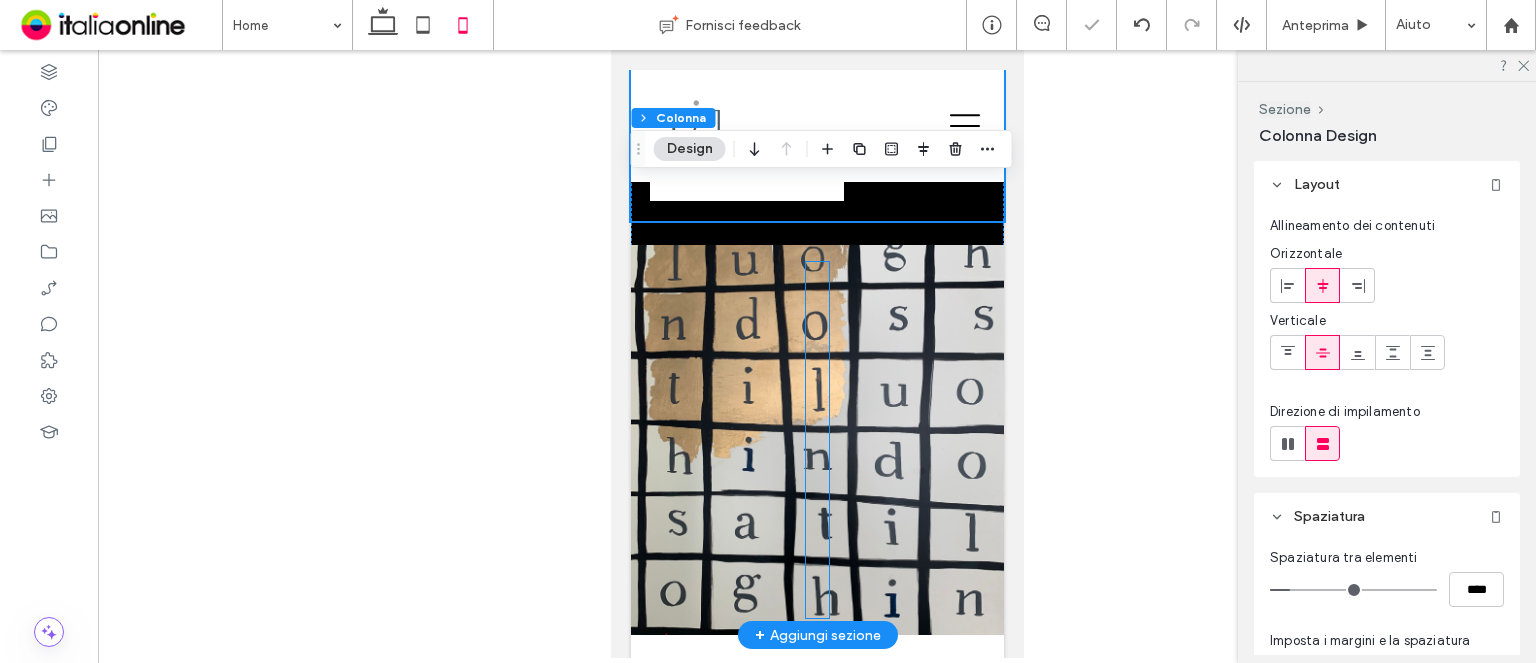 scroll, scrollTop: 300, scrollLeft: 0, axis: vertical 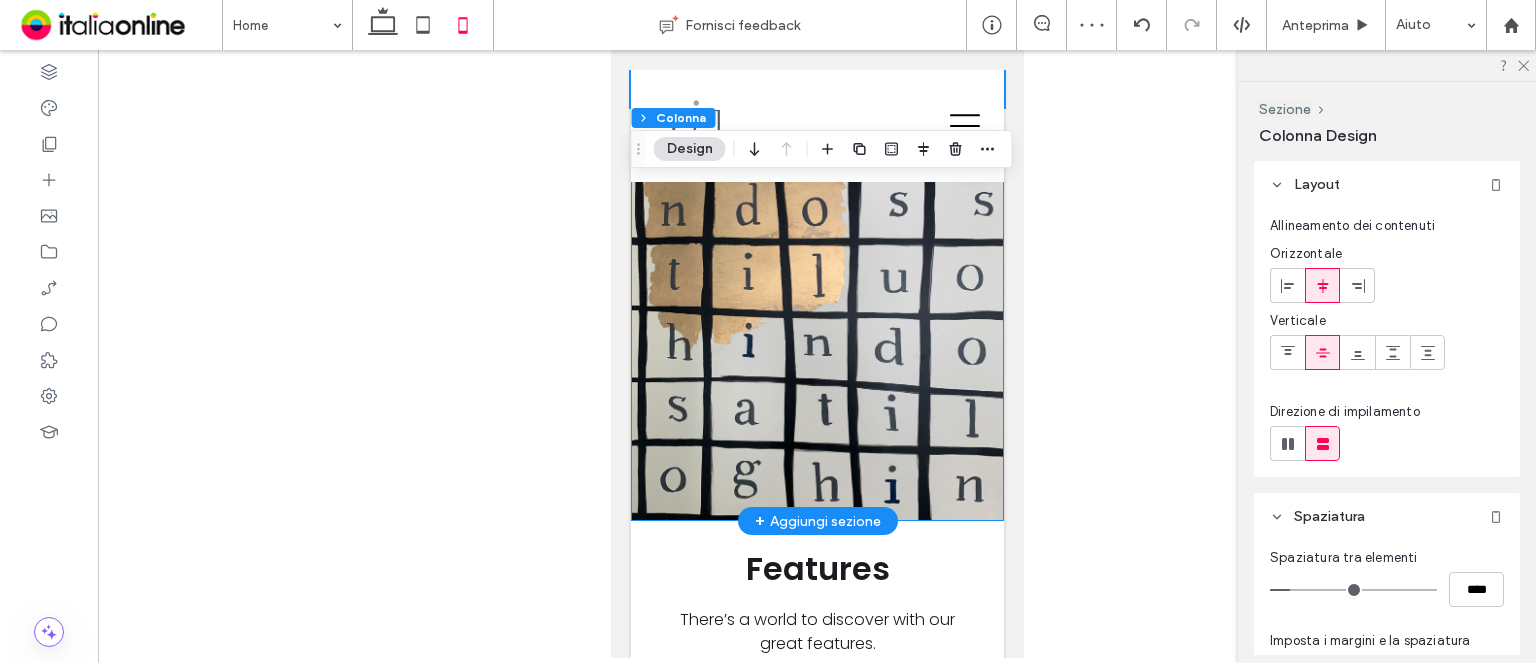 click at bounding box center (816, 326) 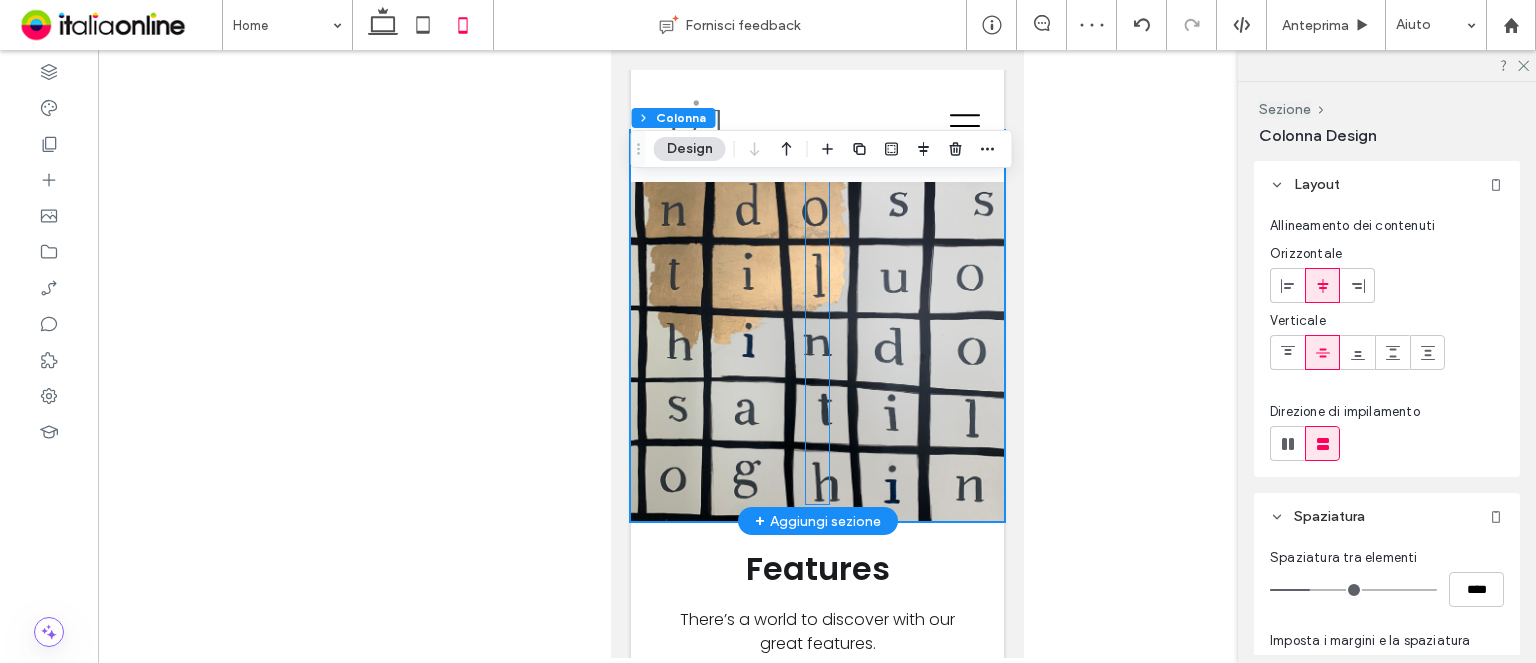 click at bounding box center [816, 326] 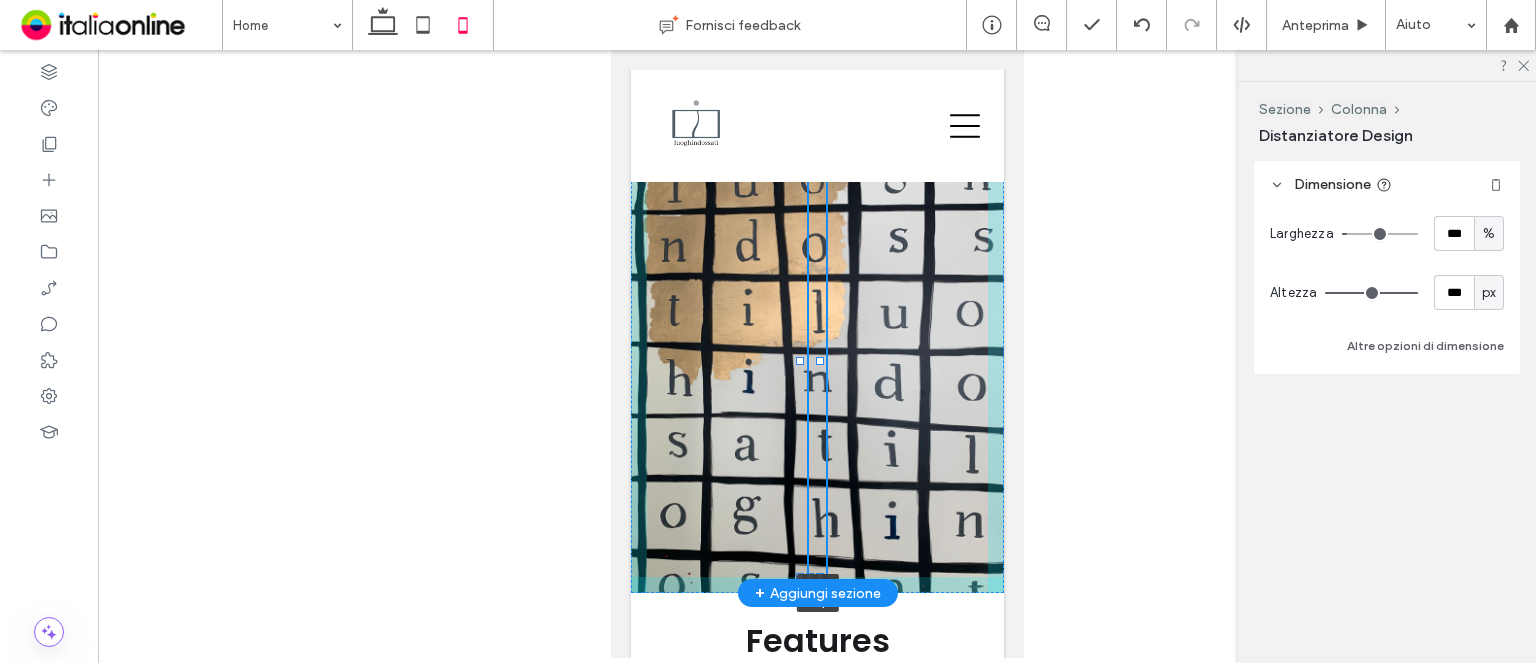 drag, startPoint x: 817, startPoint y: 503, endPoint x: 794, endPoint y: 539, distance: 42.72002 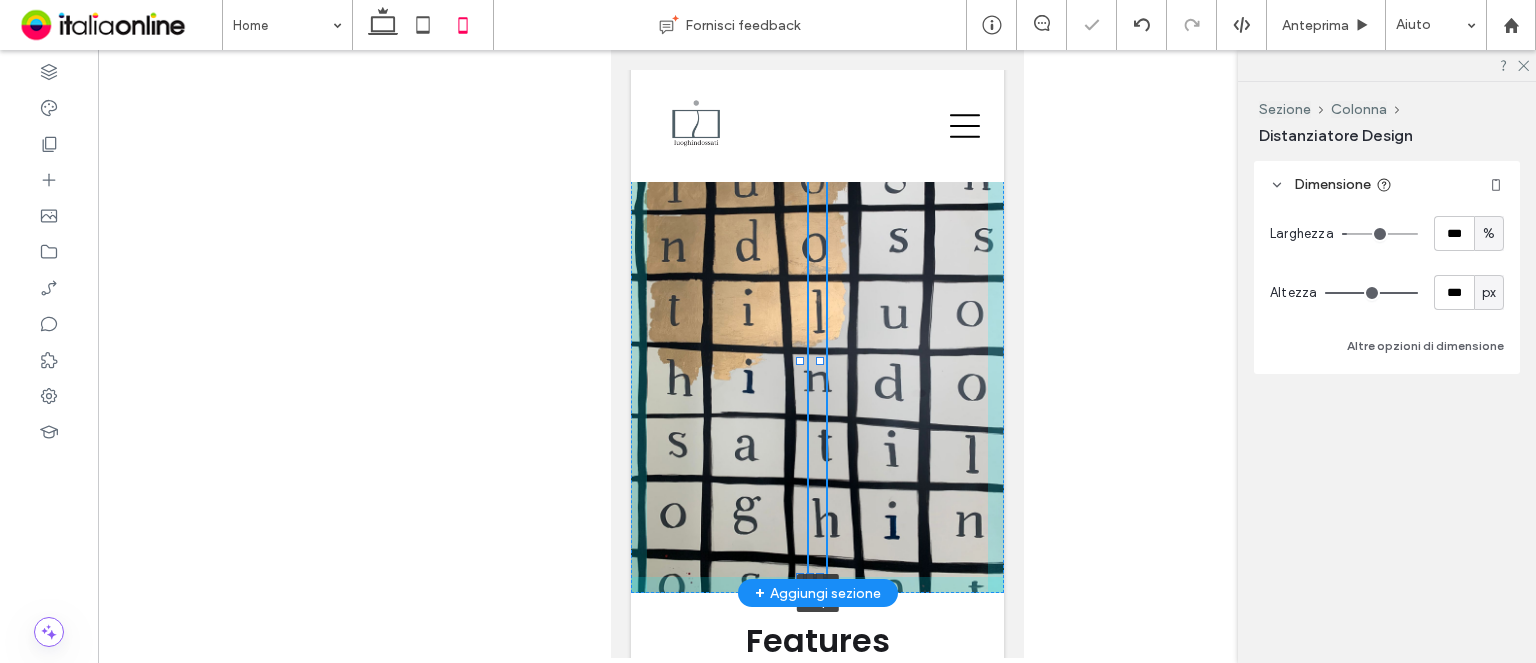 type on "*" 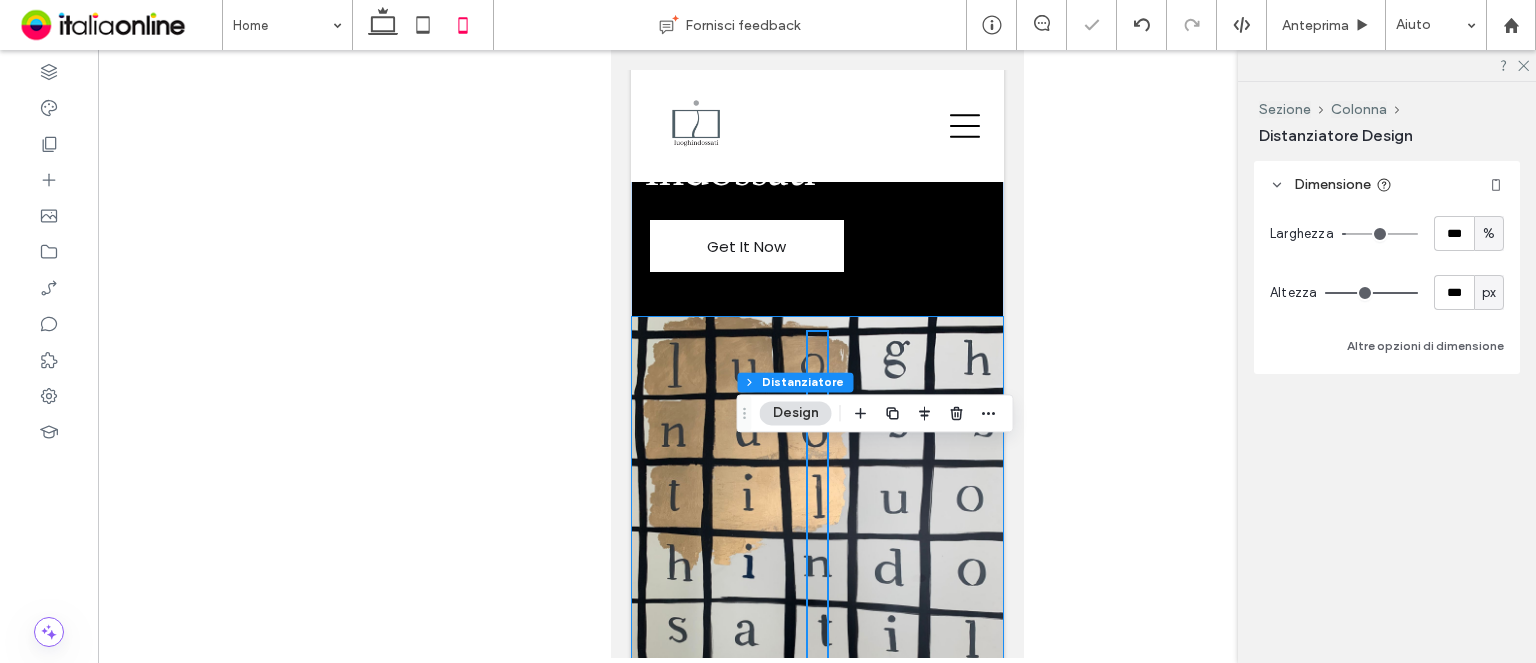scroll, scrollTop: 0, scrollLeft: 0, axis: both 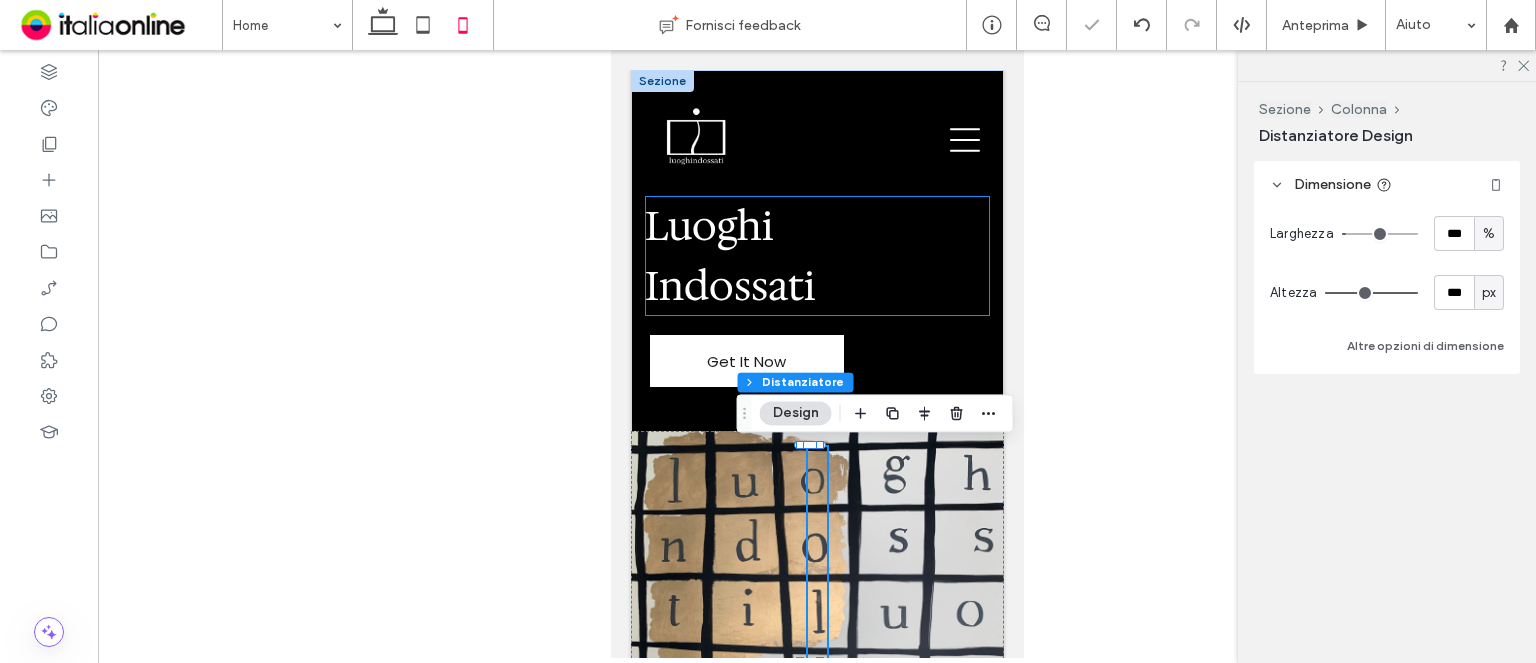 click on "Indossati" at bounding box center [816, 286] 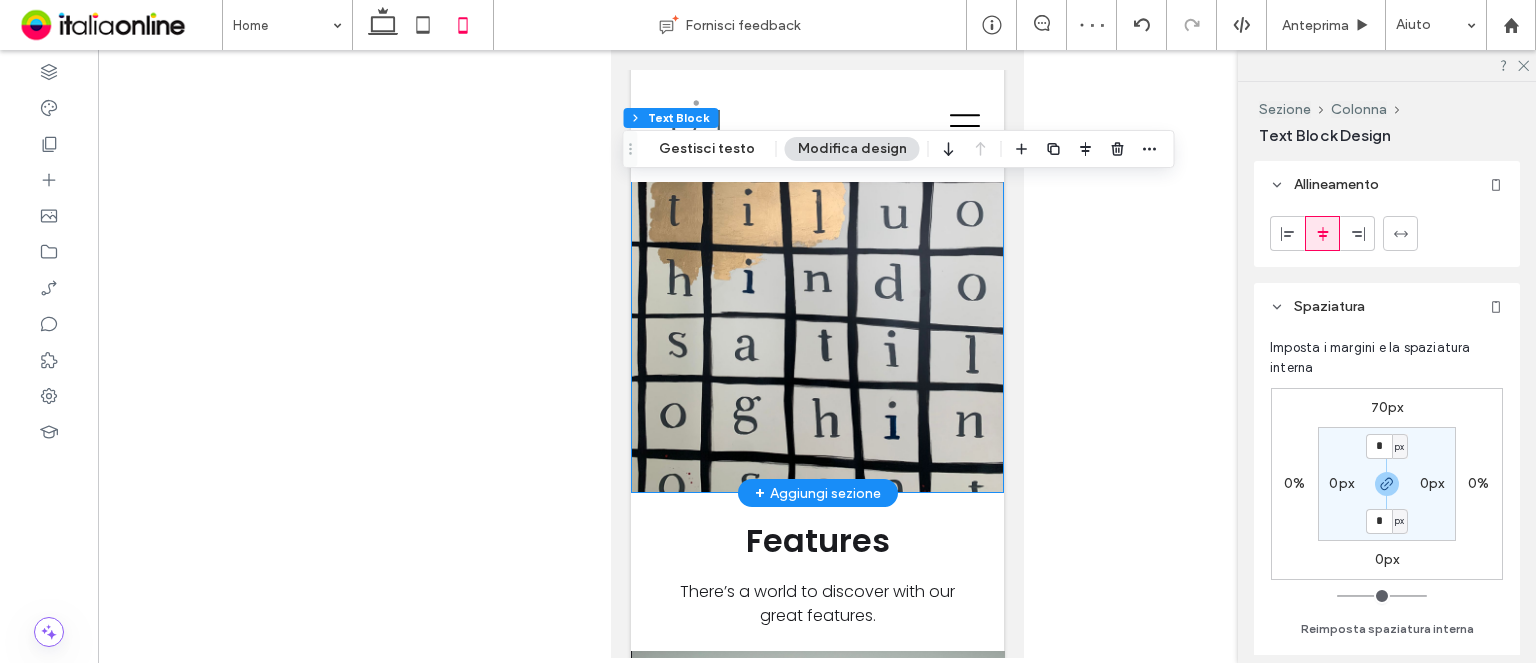scroll, scrollTop: 0, scrollLeft: 0, axis: both 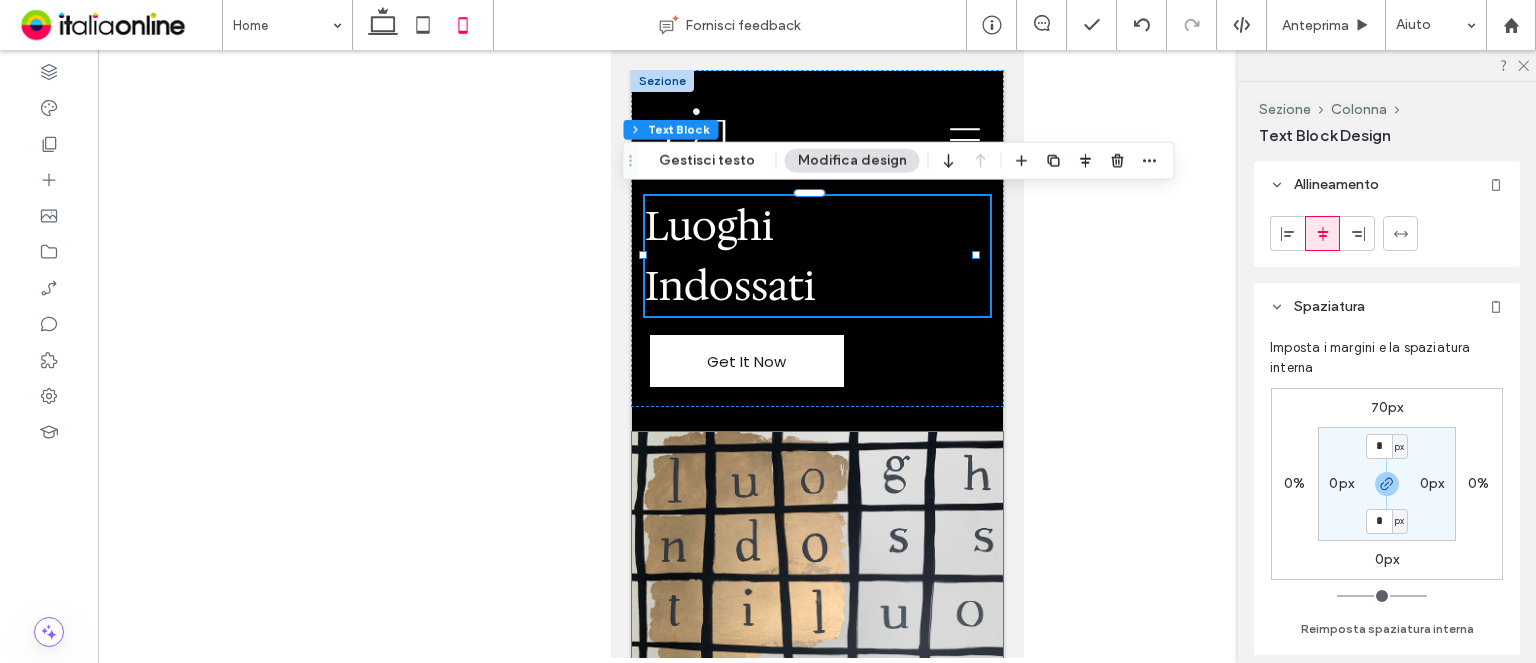click at bounding box center [816, 662] 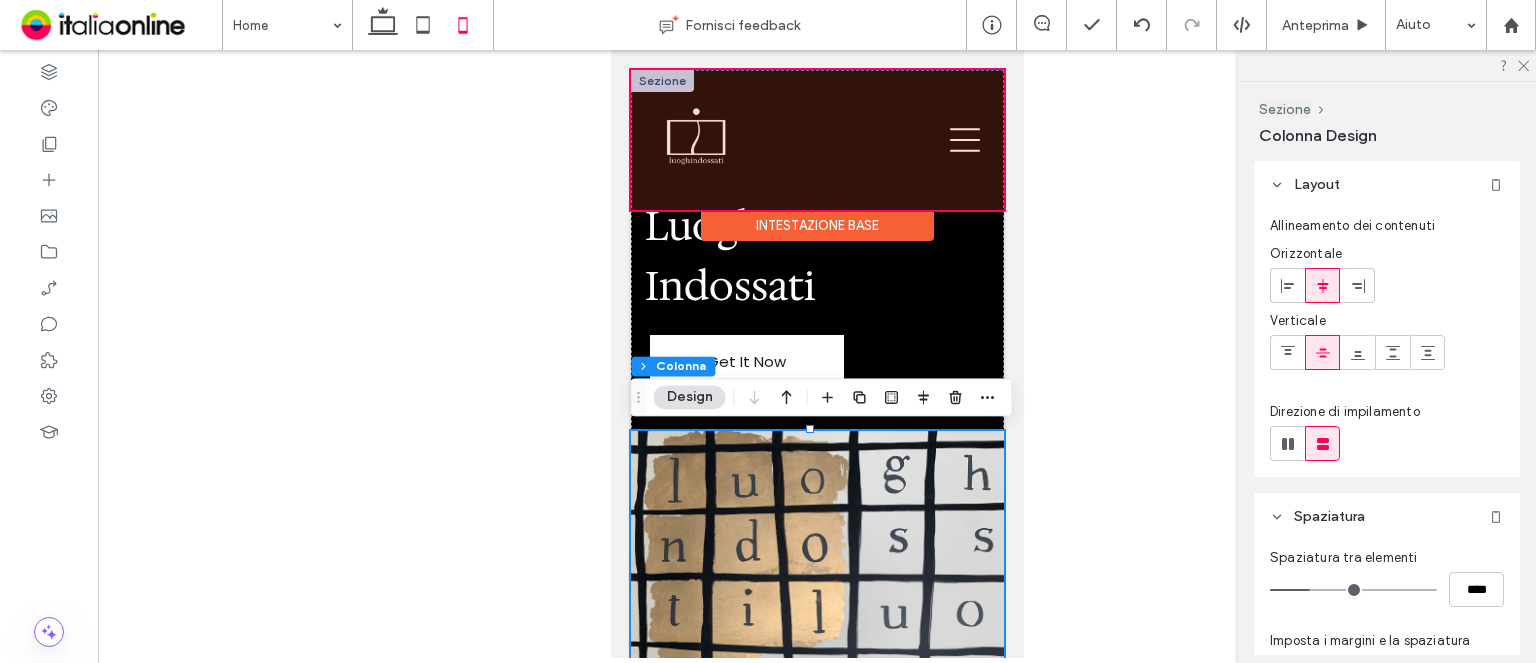 click at bounding box center (816, 140) 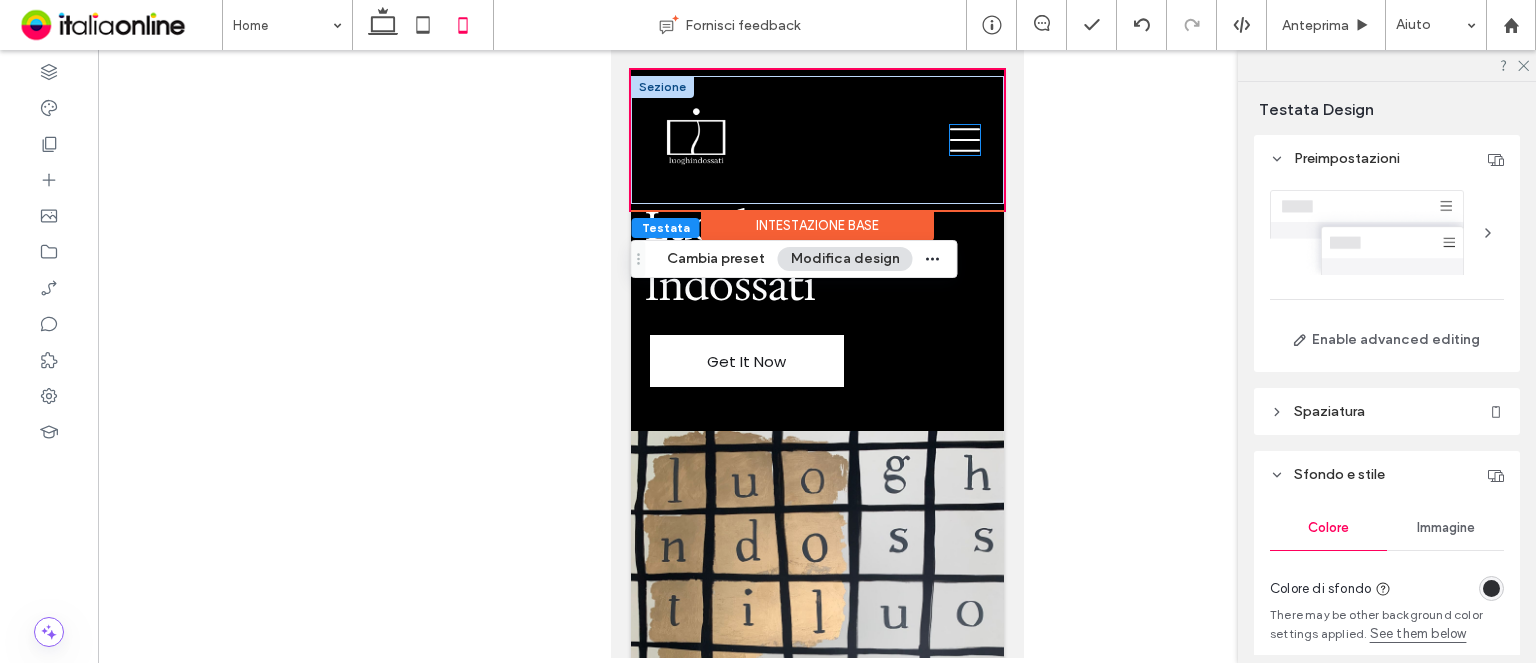 click 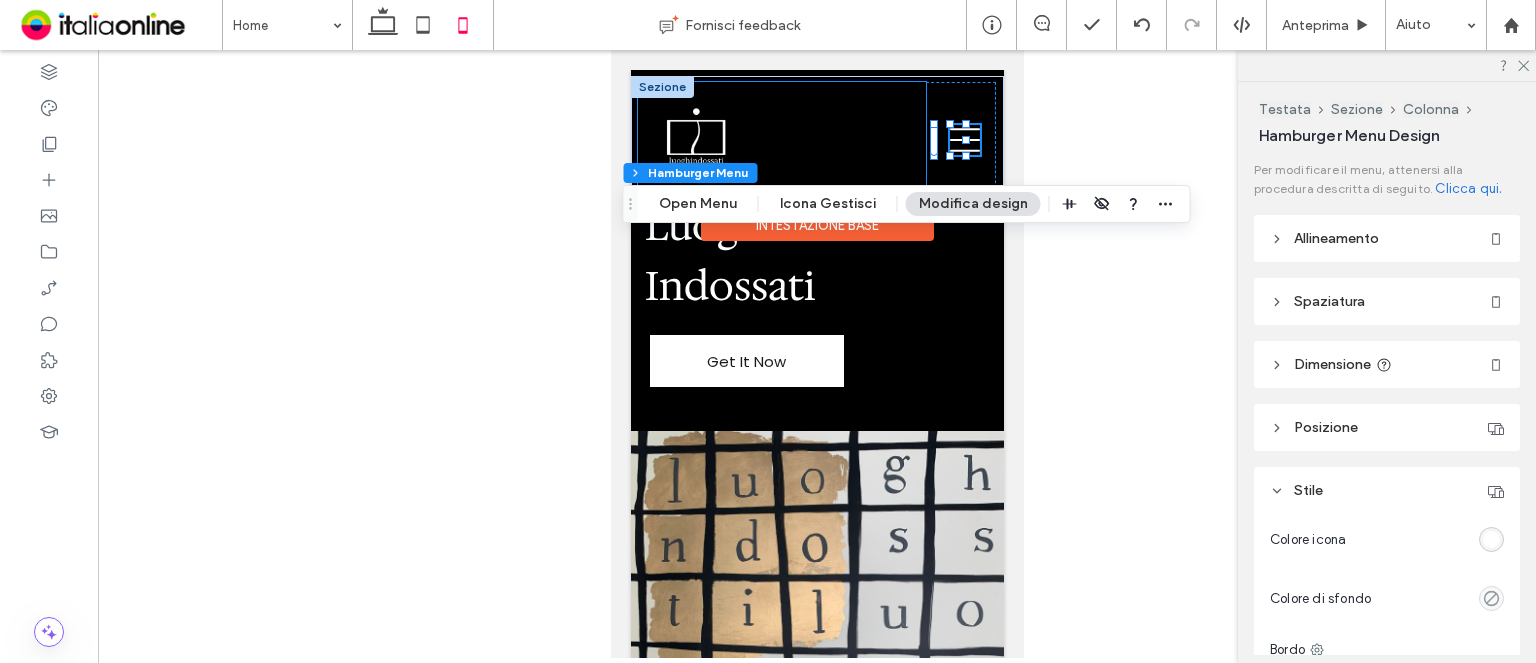 click at bounding box center [781, 140] 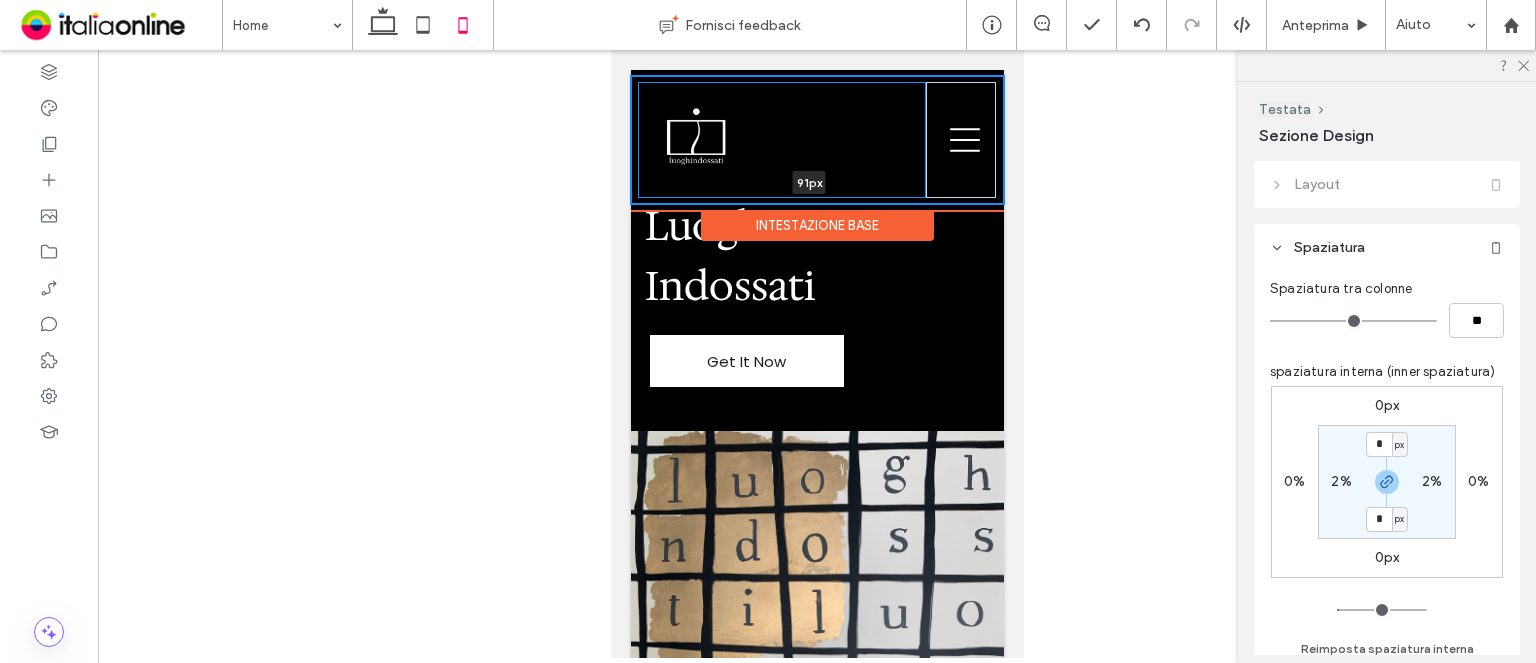 drag, startPoint x: 791, startPoint y: 207, endPoint x: 779, endPoint y: 167, distance: 41.761227 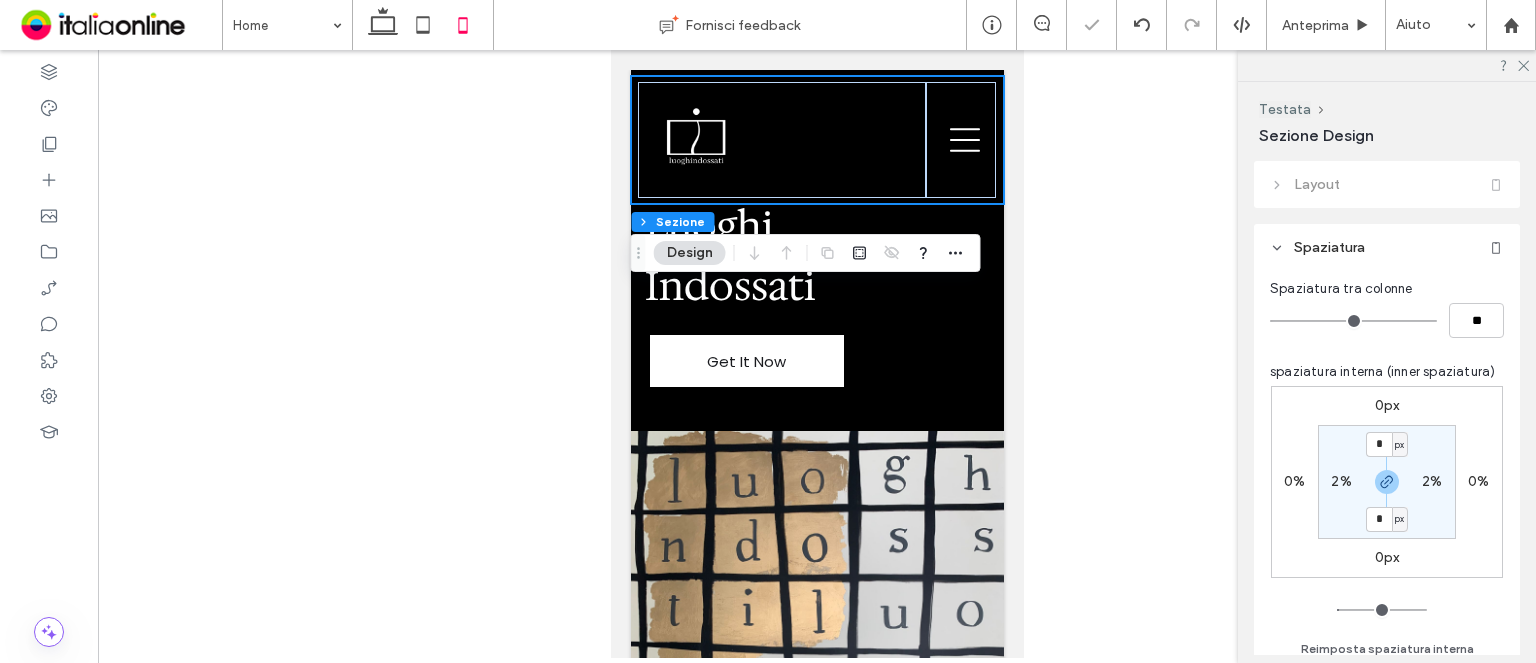 click at bounding box center [817, 354] 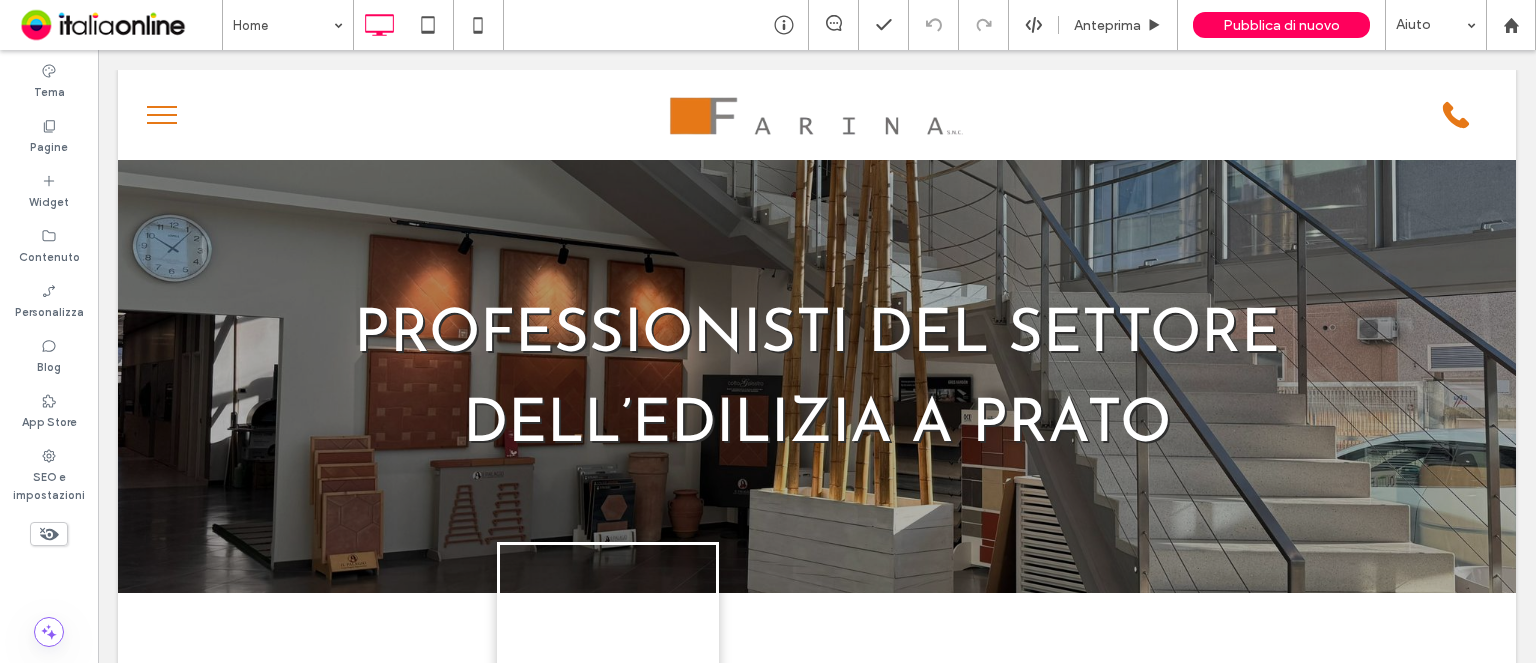 scroll, scrollTop: 4287, scrollLeft: 0, axis: vertical 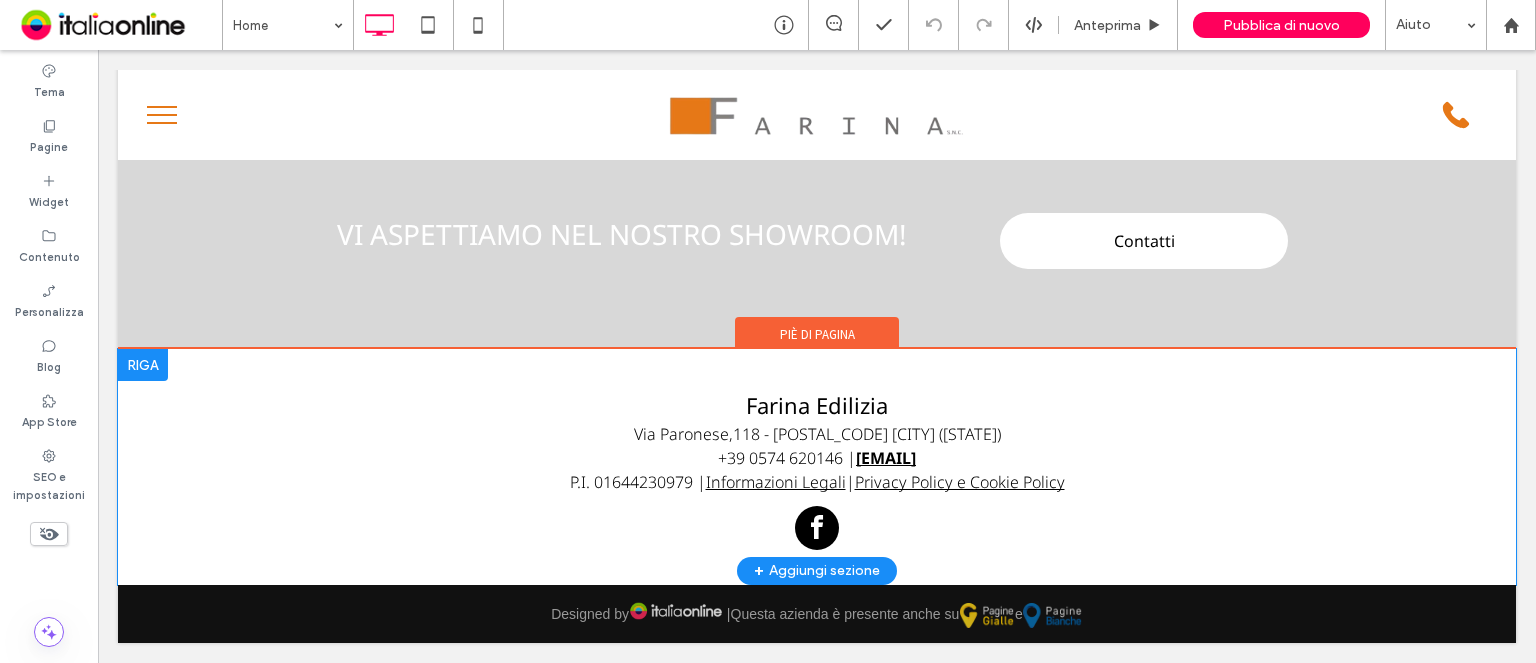 click on "+ Aggiungi sezione" at bounding box center [817, 571] 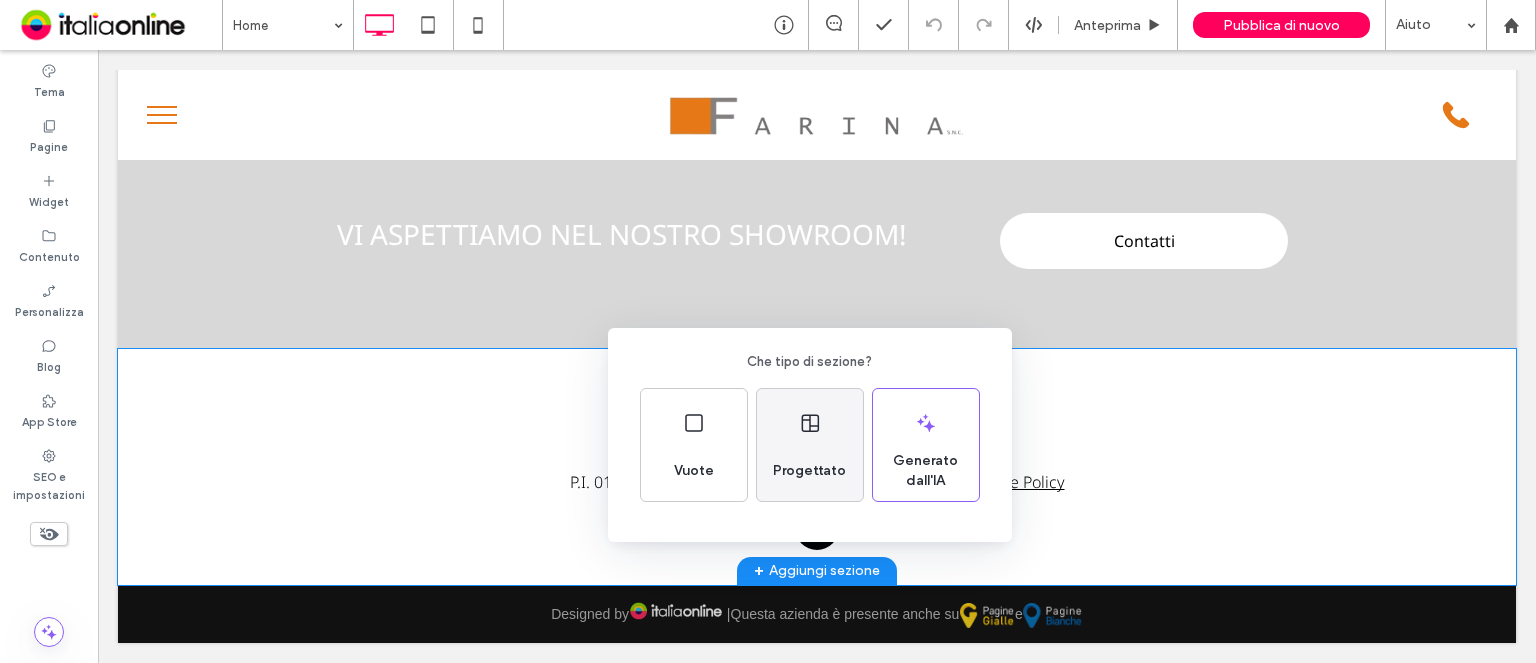 click on "Progettato" at bounding box center (809, 471) 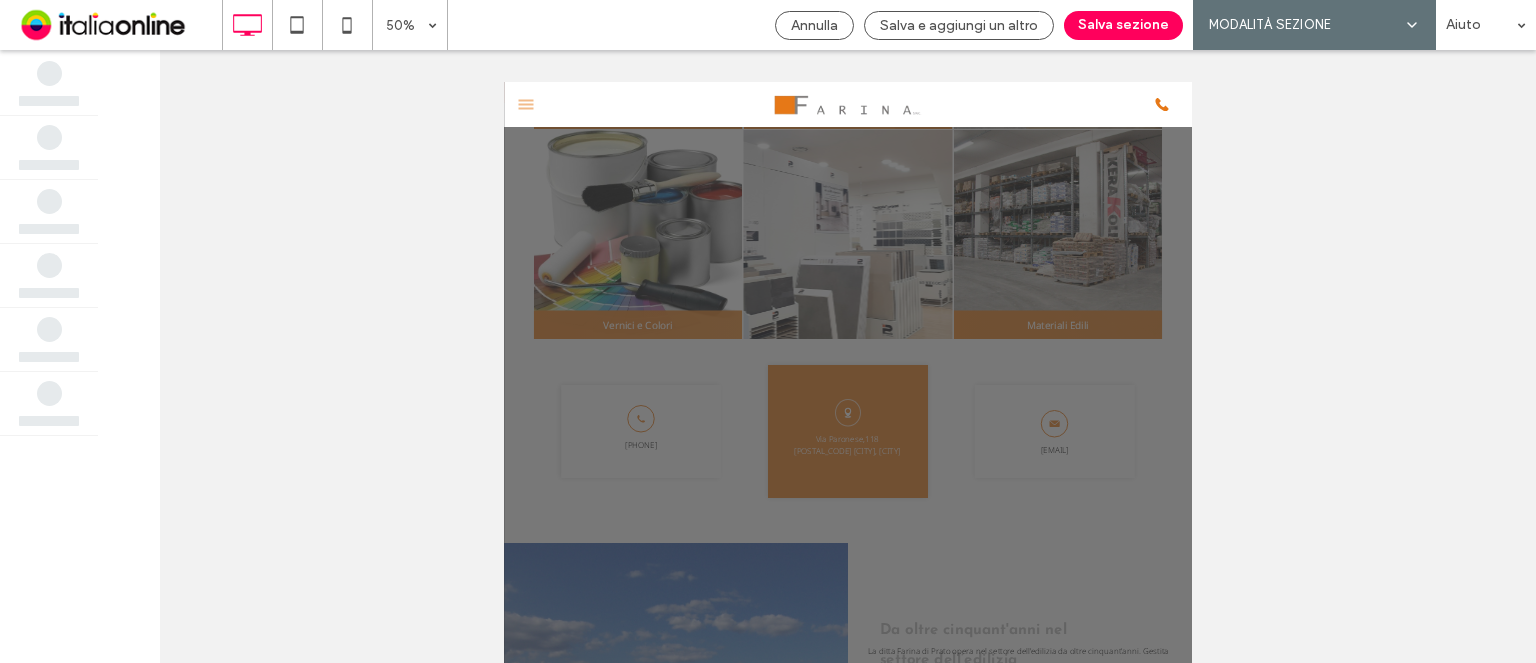 scroll, scrollTop: 2264, scrollLeft: 0, axis: vertical 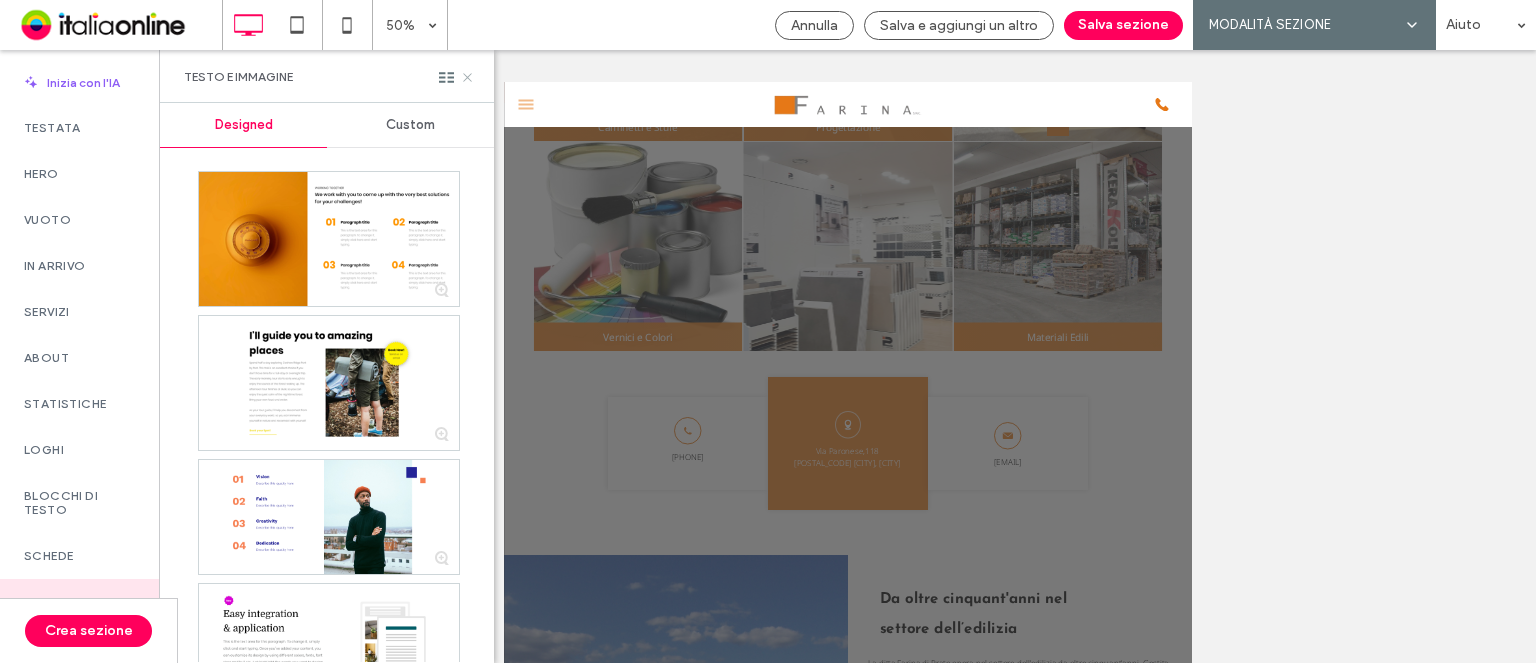 click 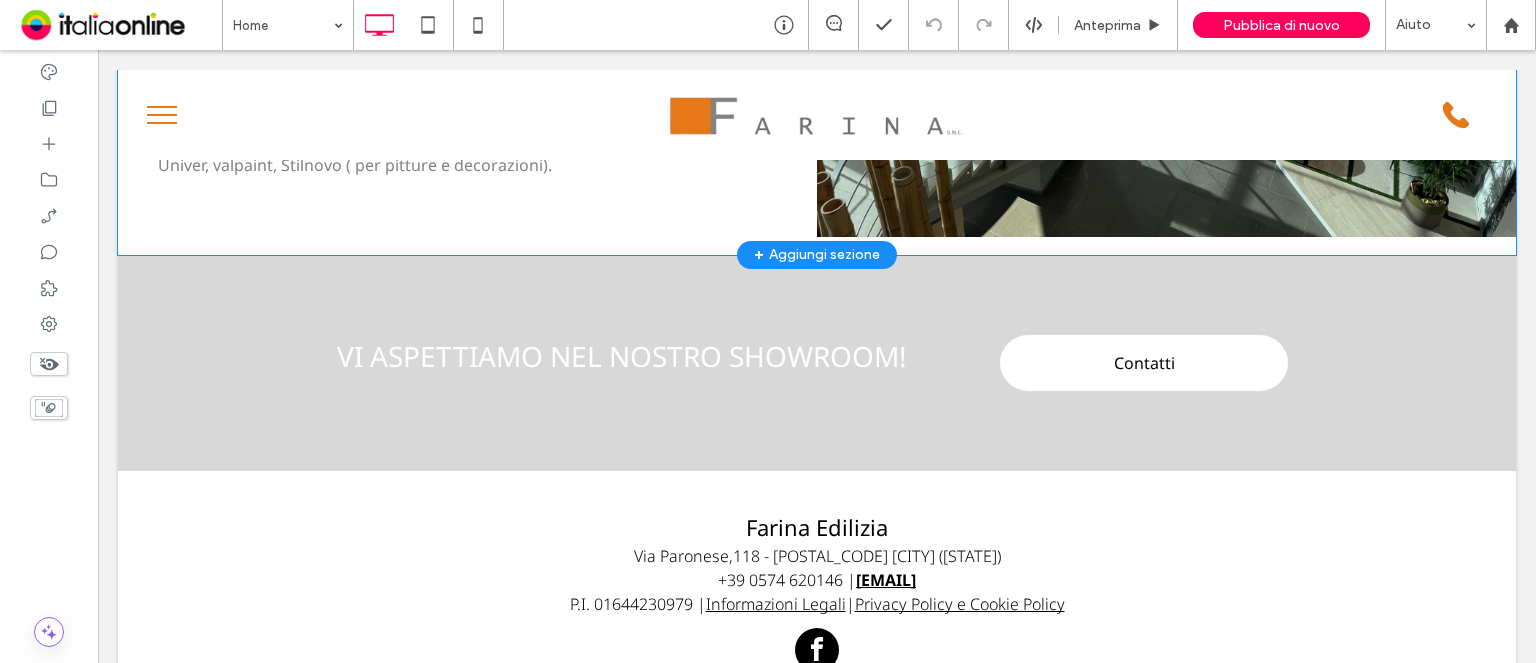 scroll, scrollTop: 4287, scrollLeft: 0, axis: vertical 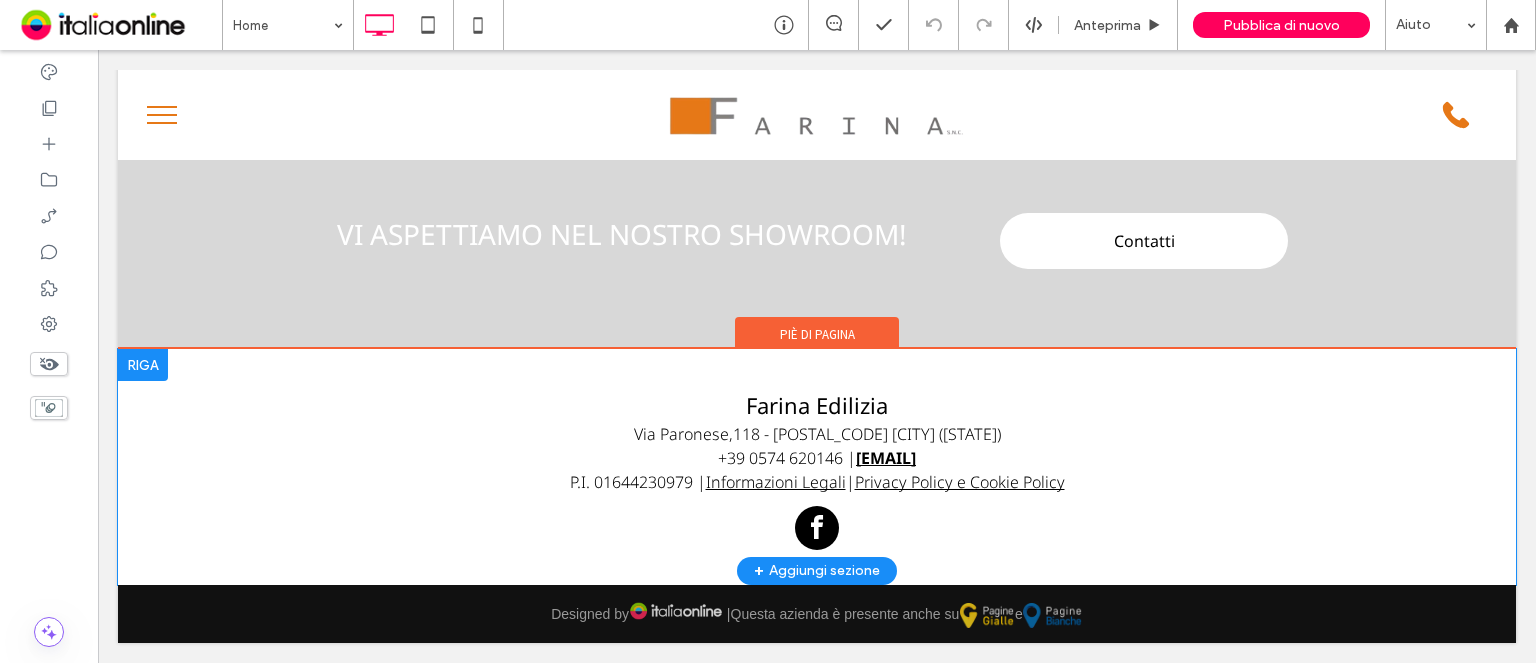 click on "+ Aggiungi sezione" at bounding box center [817, 571] 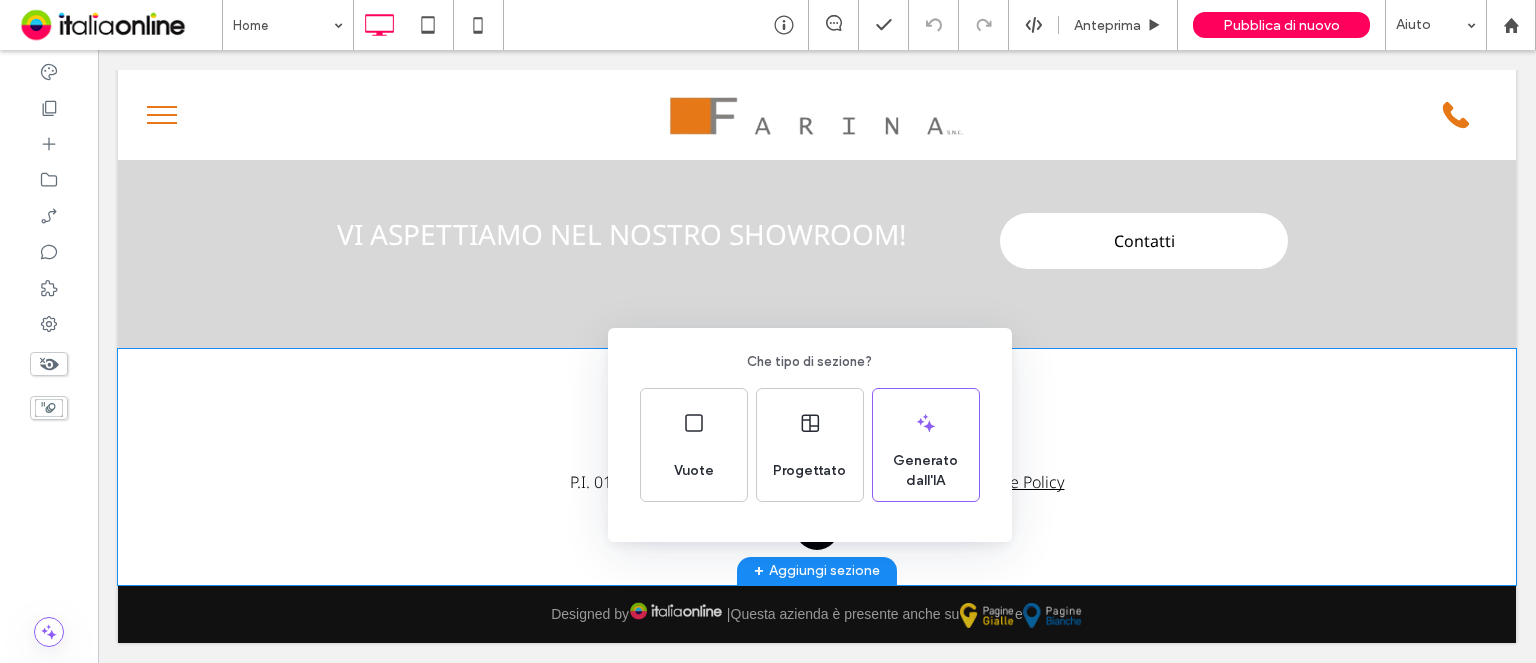 click on "Che tipo di sezione? Vuote Progettato Generato dall'IA" at bounding box center [810, 435] 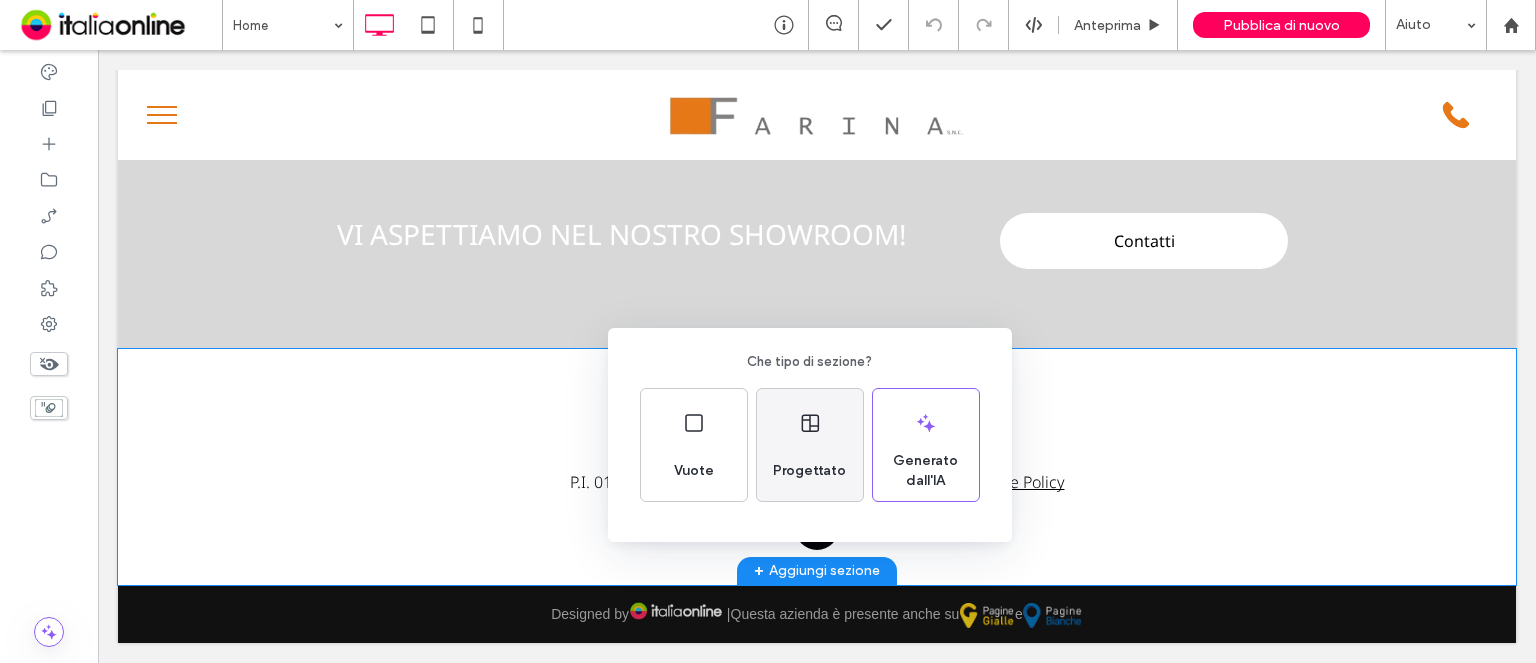 click 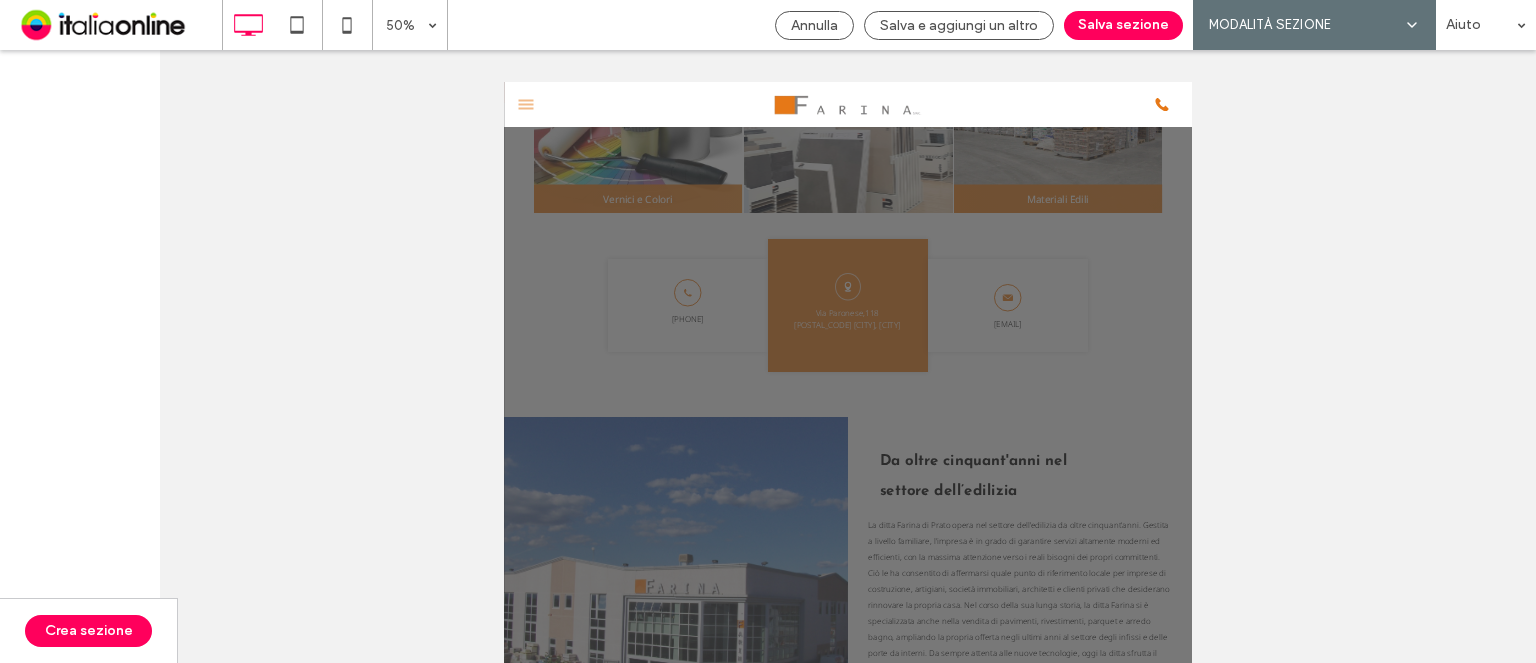 scroll, scrollTop: 2631, scrollLeft: 0, axis: vertical 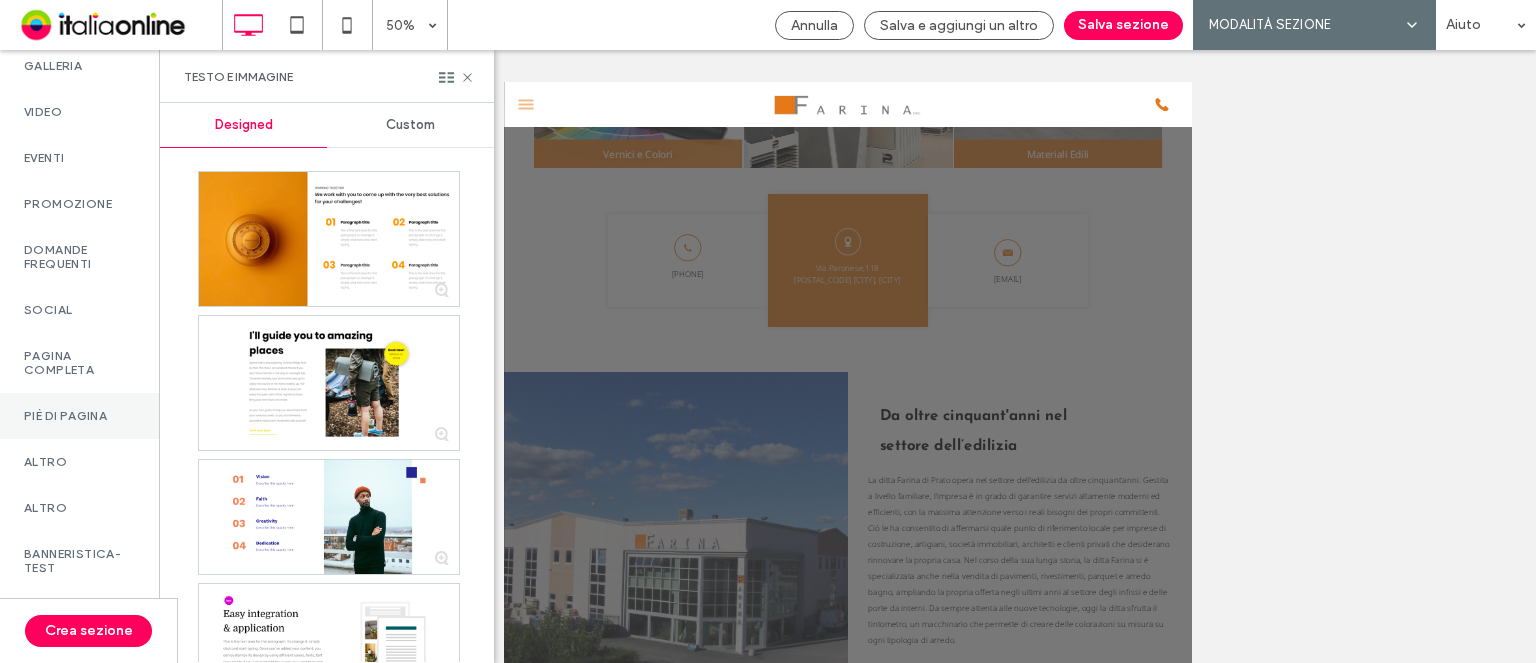 click on "Piè di pagina" at bounding box center [79, 416] 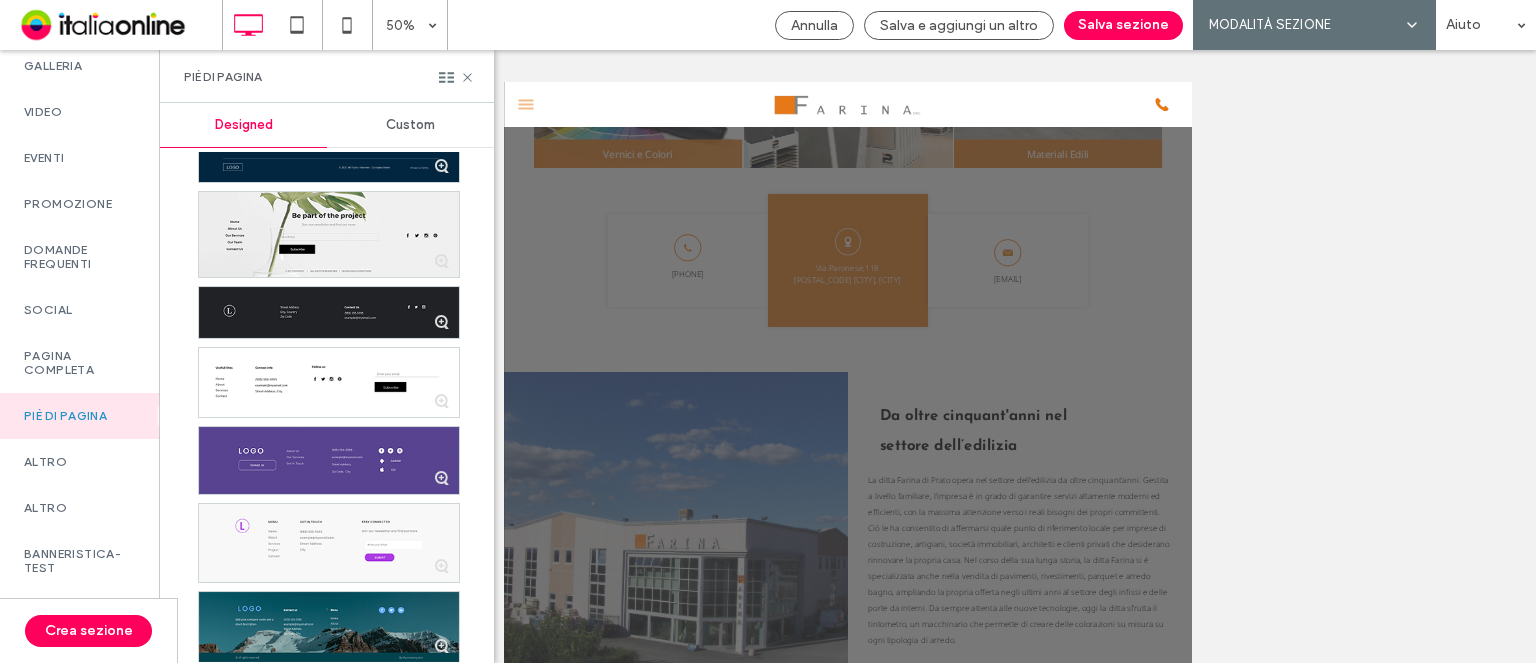 scroll, scrollTop: 437, scrollLeft: 0, axis: vertical 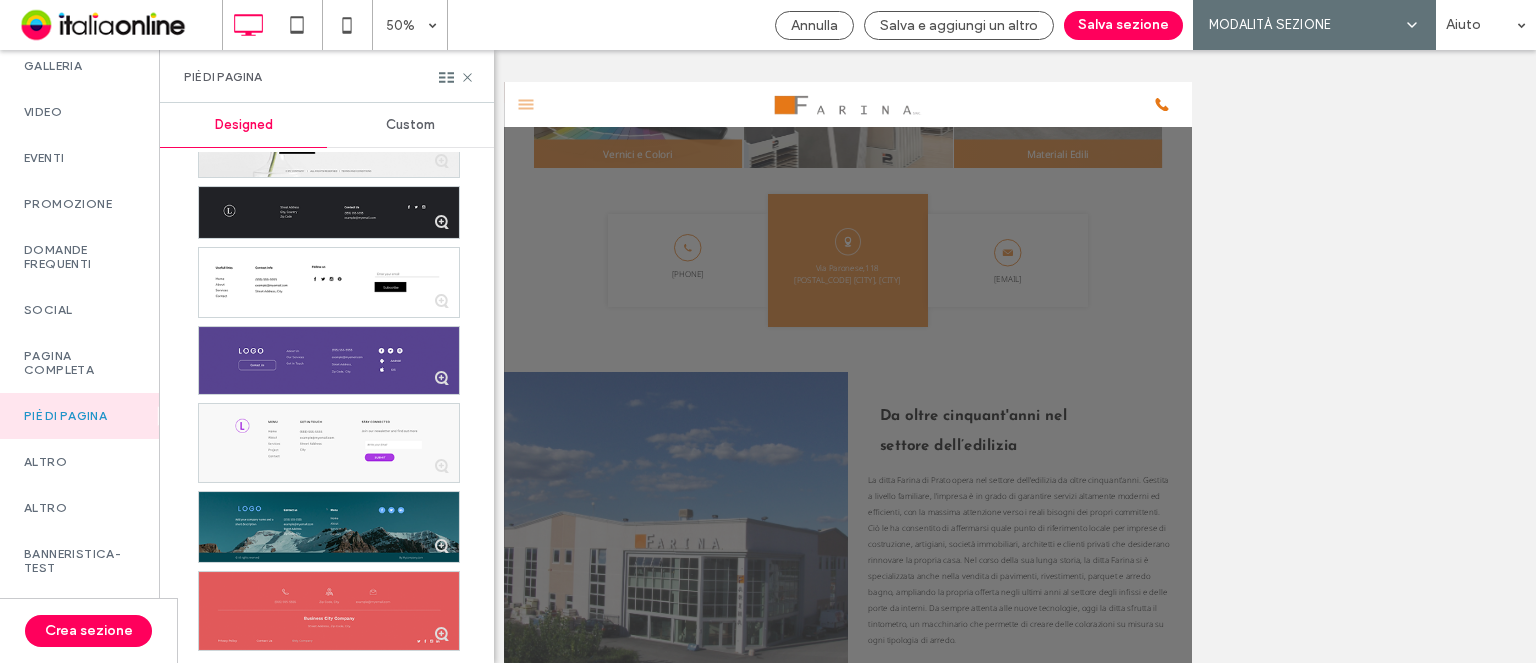 click at bounding box center [329, 611] 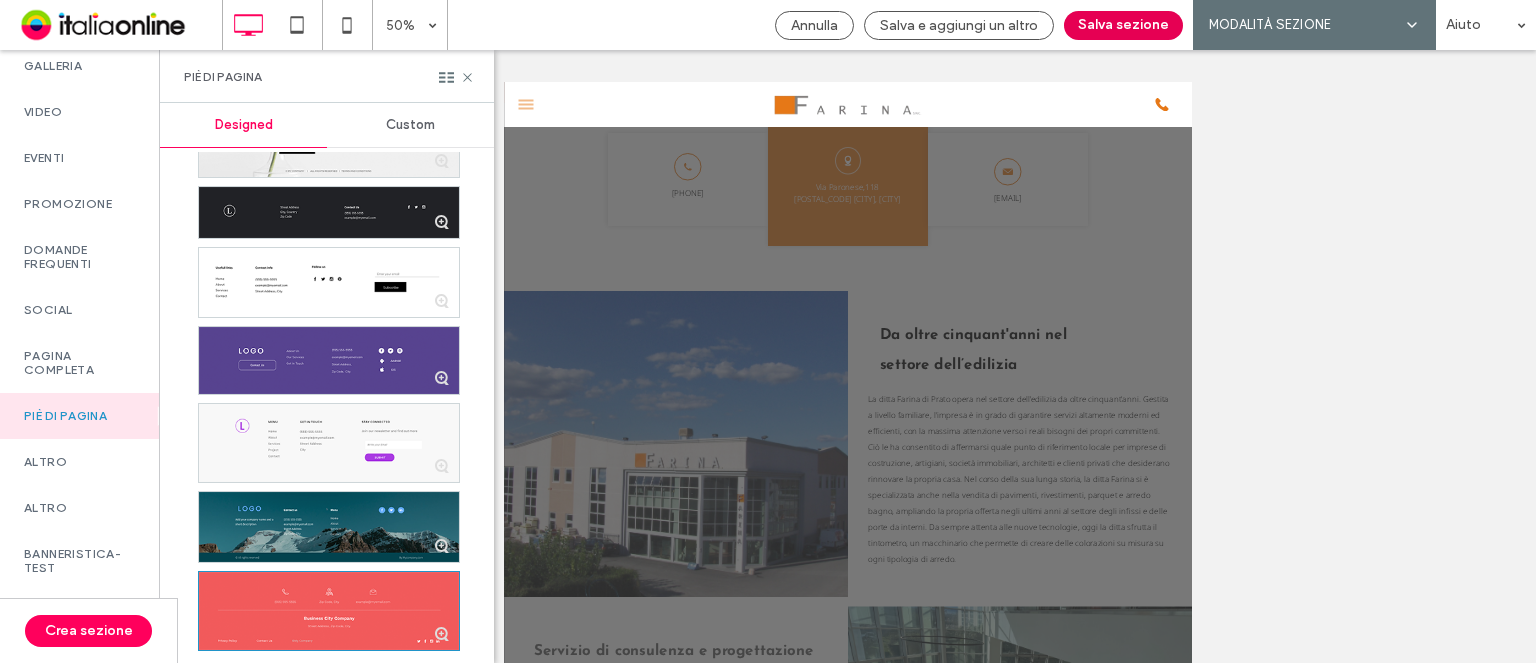 scroll, scrollTop: 2804, scrollLeft: 0, axis: vertical 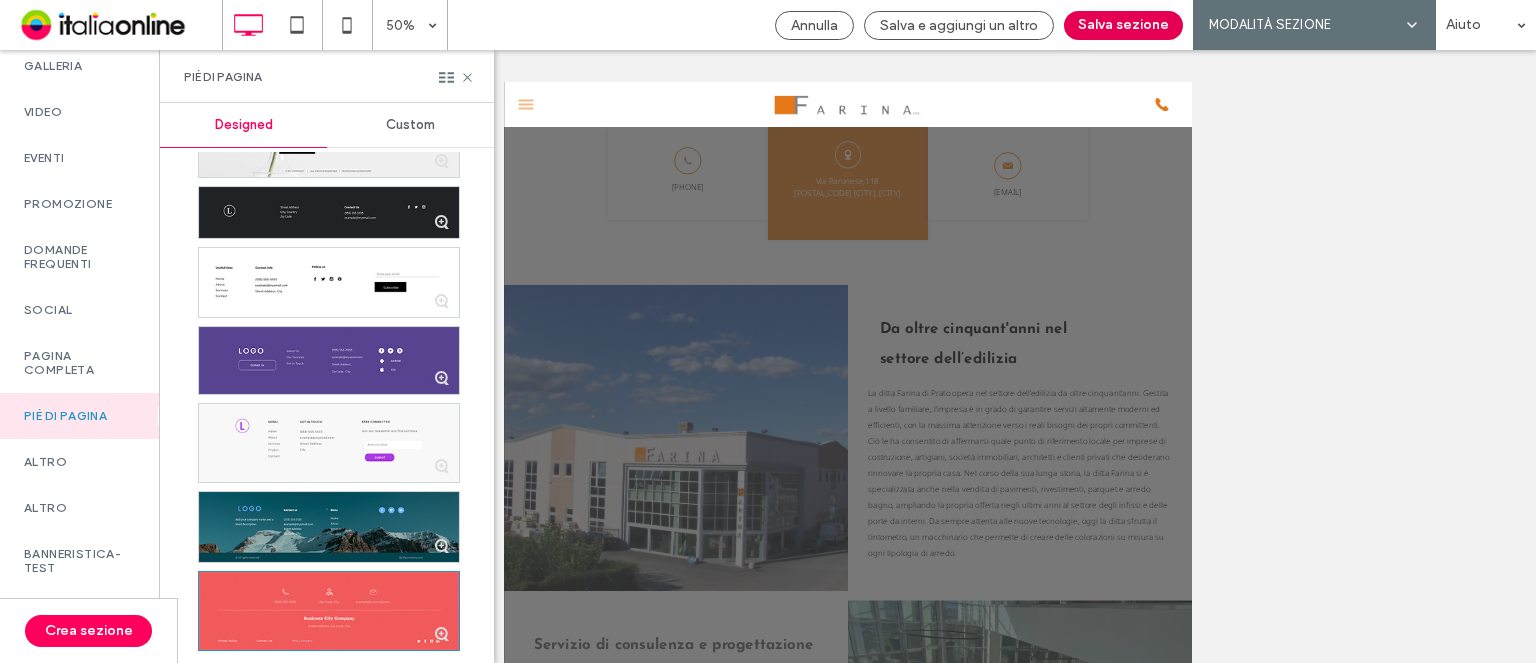 click on "Salva sezione" at bounding box center (1123, 25) 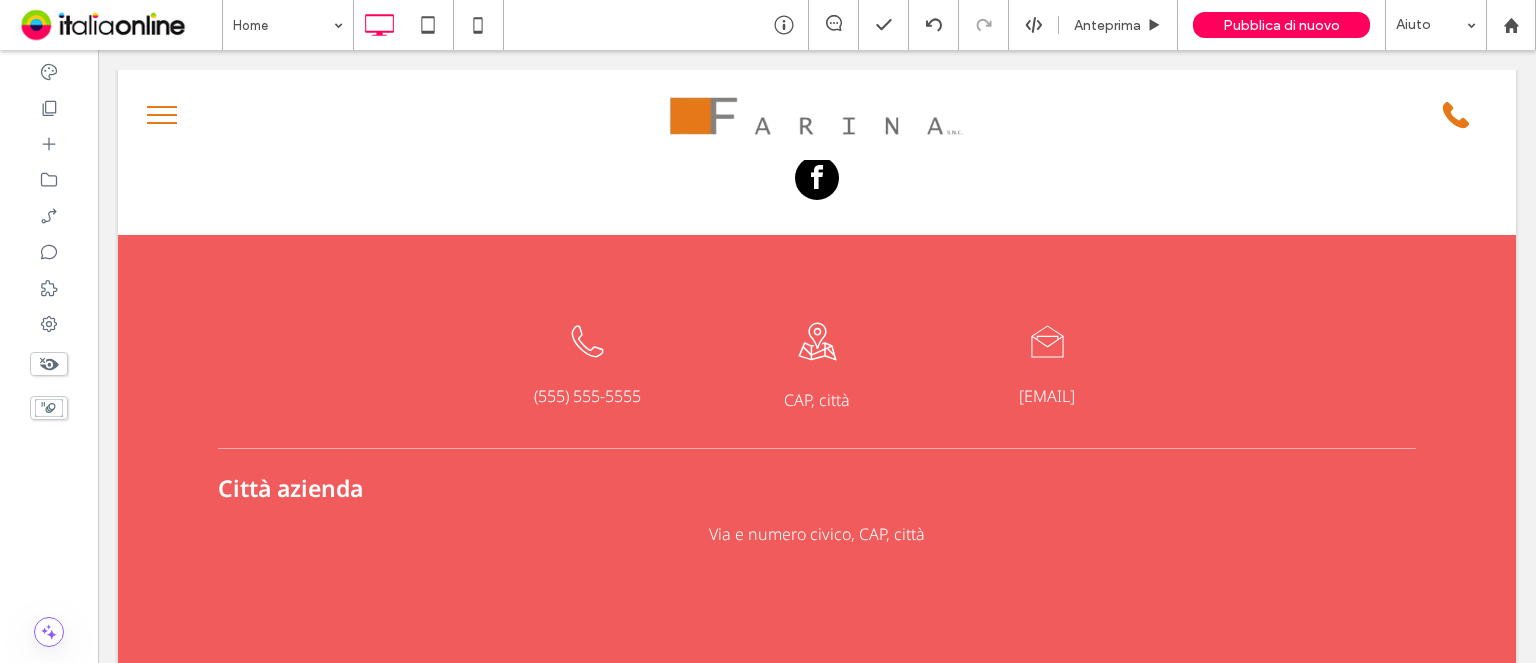 scroll, scrollTop: 4601, scrollLeft: 0, axis: vertical 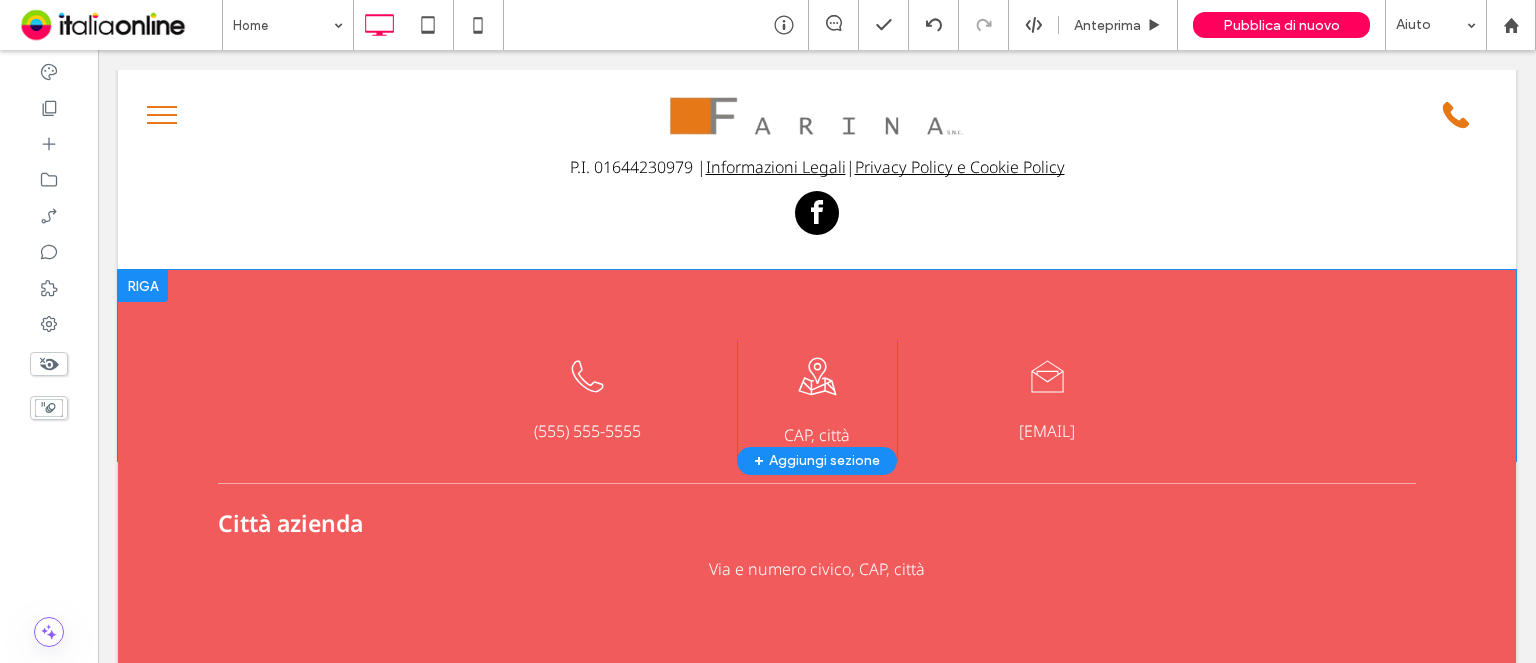 click on "CAP, città Click To Paste
[EMAIL] Click To Paste
+ Aggiungi sezione" at bounding box center [817, 365] 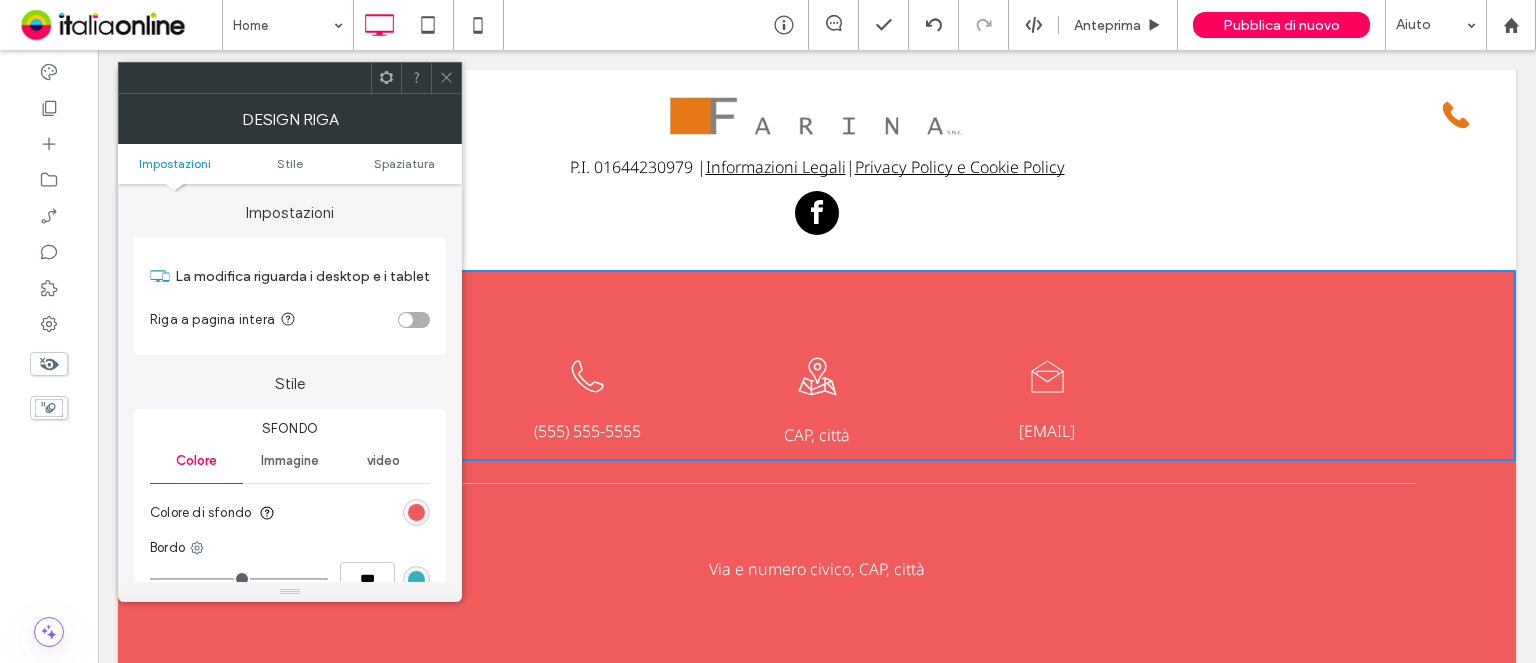 click at bounding box center [446, 78] 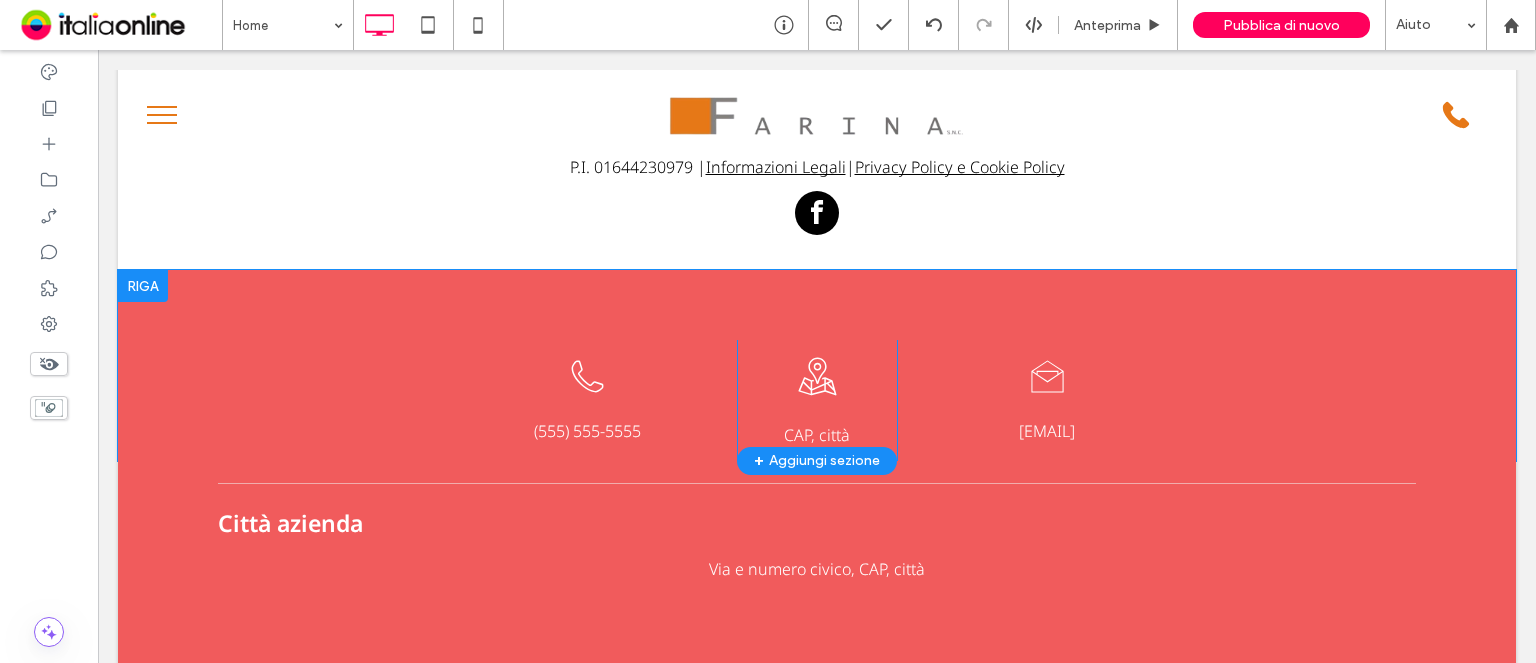 click on "CAP, città Click To Paste
[EMAIL] Click To Paste
+ Aggiungi sezione" at bounding box center [817, 365] 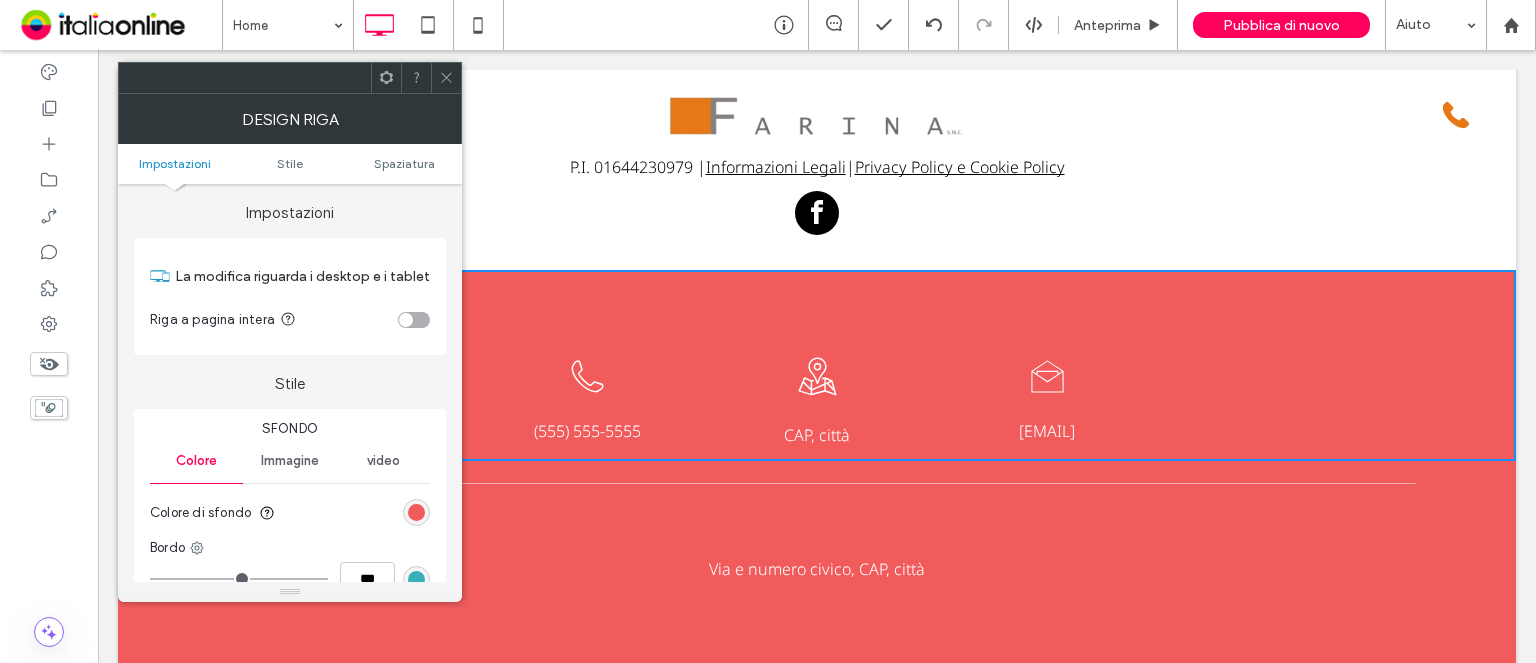 click at bounding box center [414, 320] 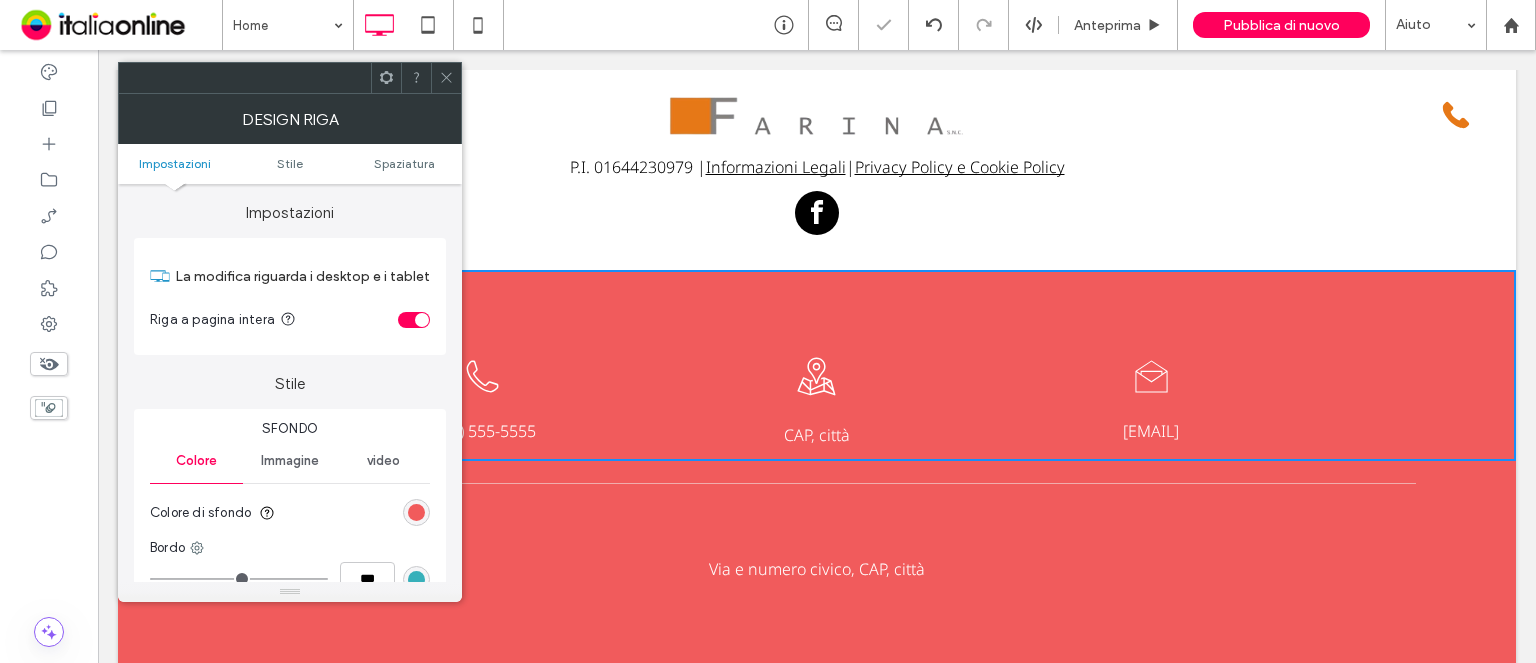 click 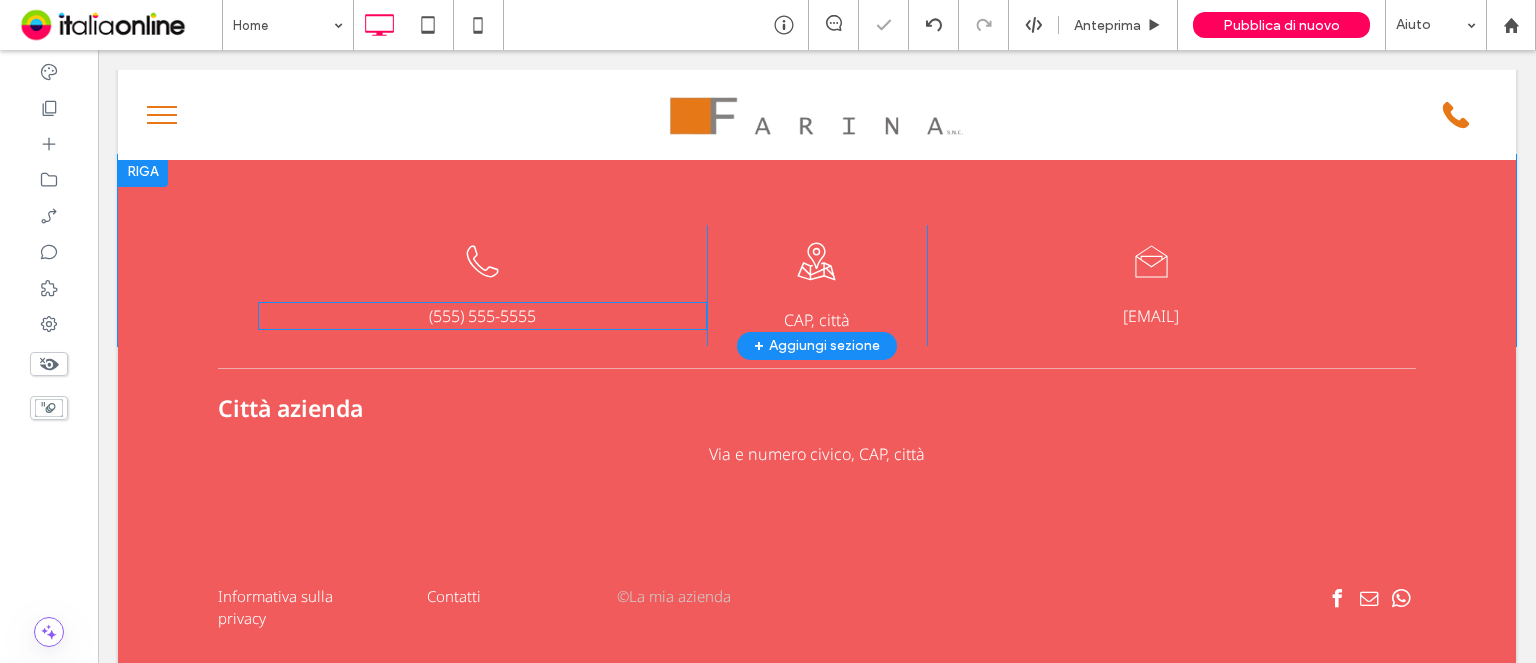 scroll, scrollTop: 4801, scrollLeft: 0, axis: vertical 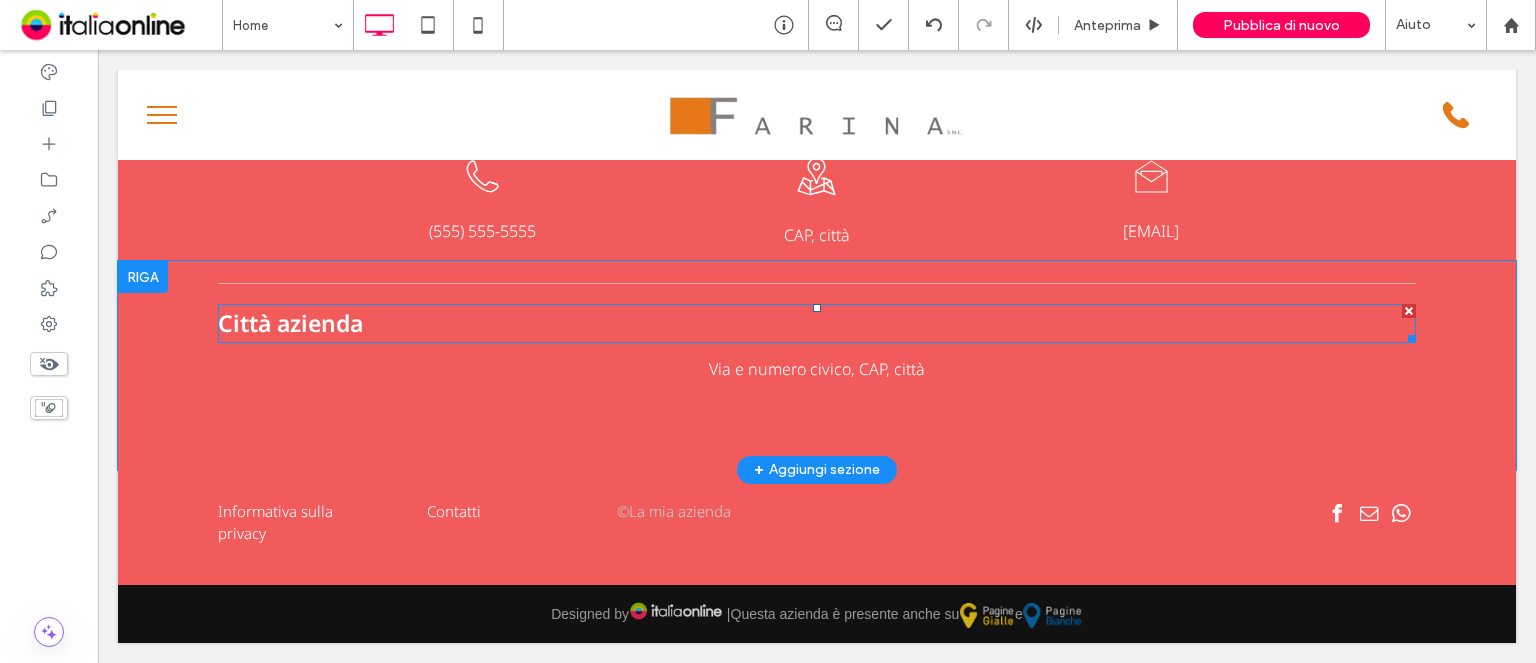 click at bounding box center [1409, 311] 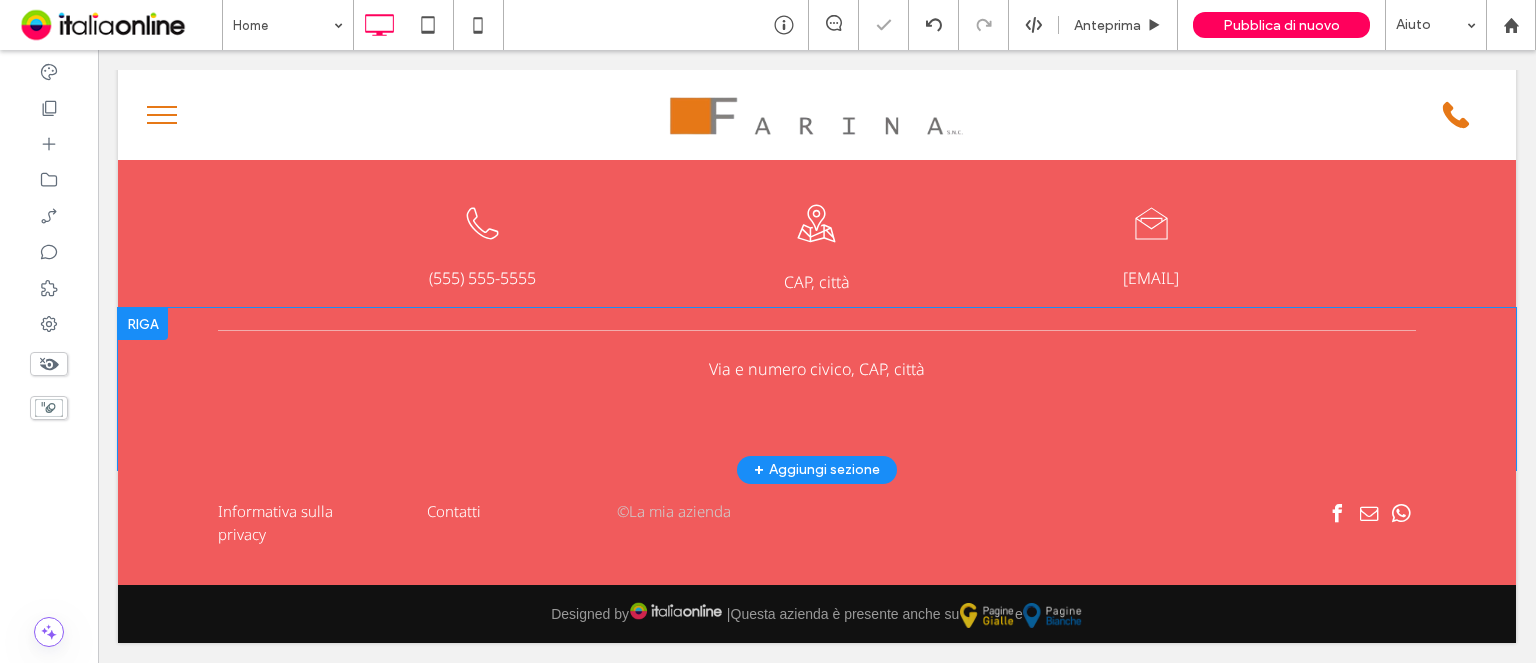 scroll, scrollTop: 4755, scrollLeft: 0, axis: vertical 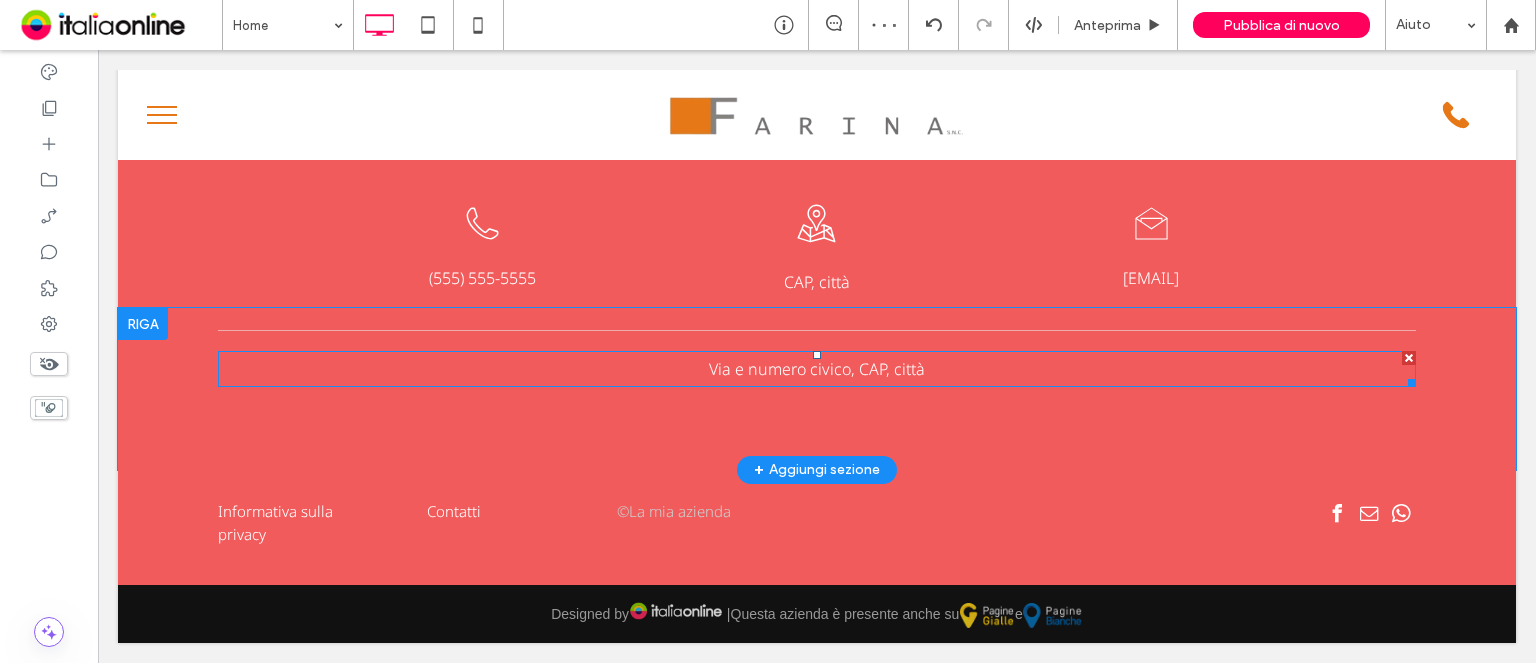 click at bounding box center (1409, 358) 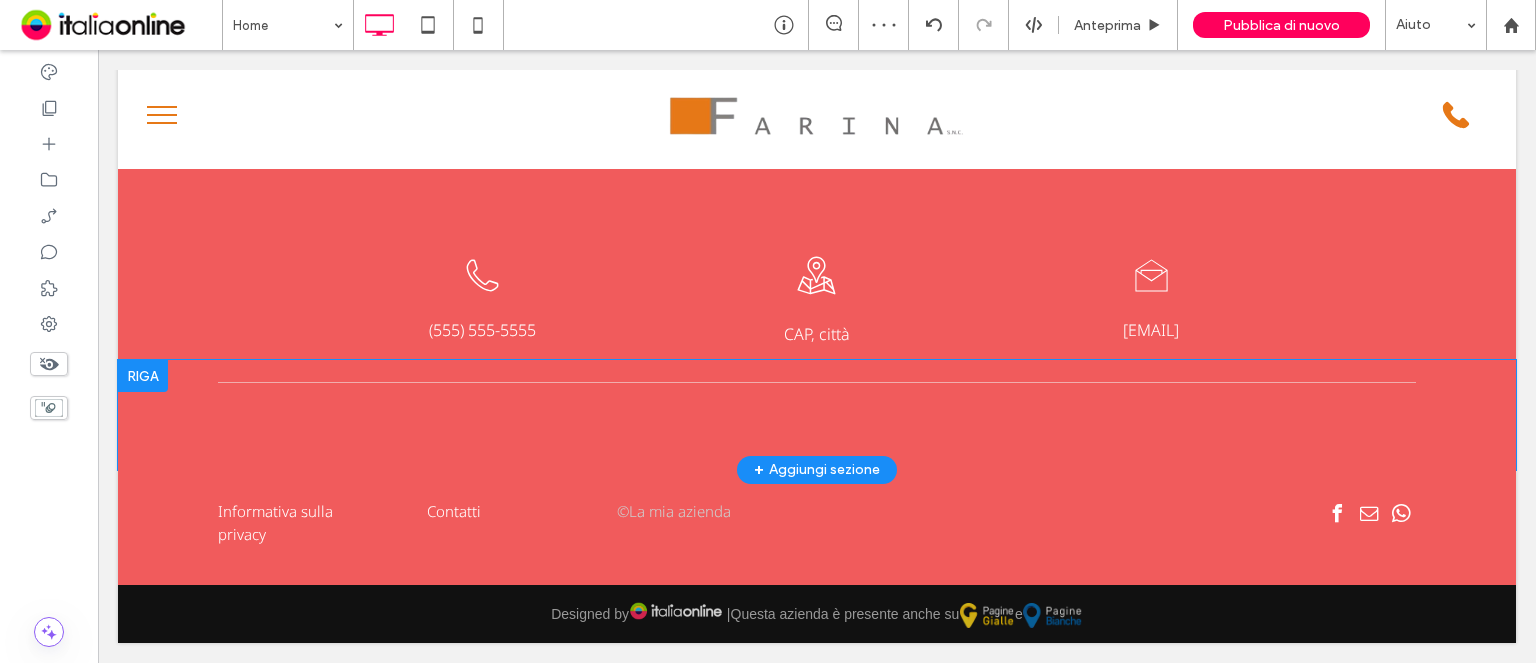 scroll, scrollTop: 4703, scrollLeft: 0, axis: vertical 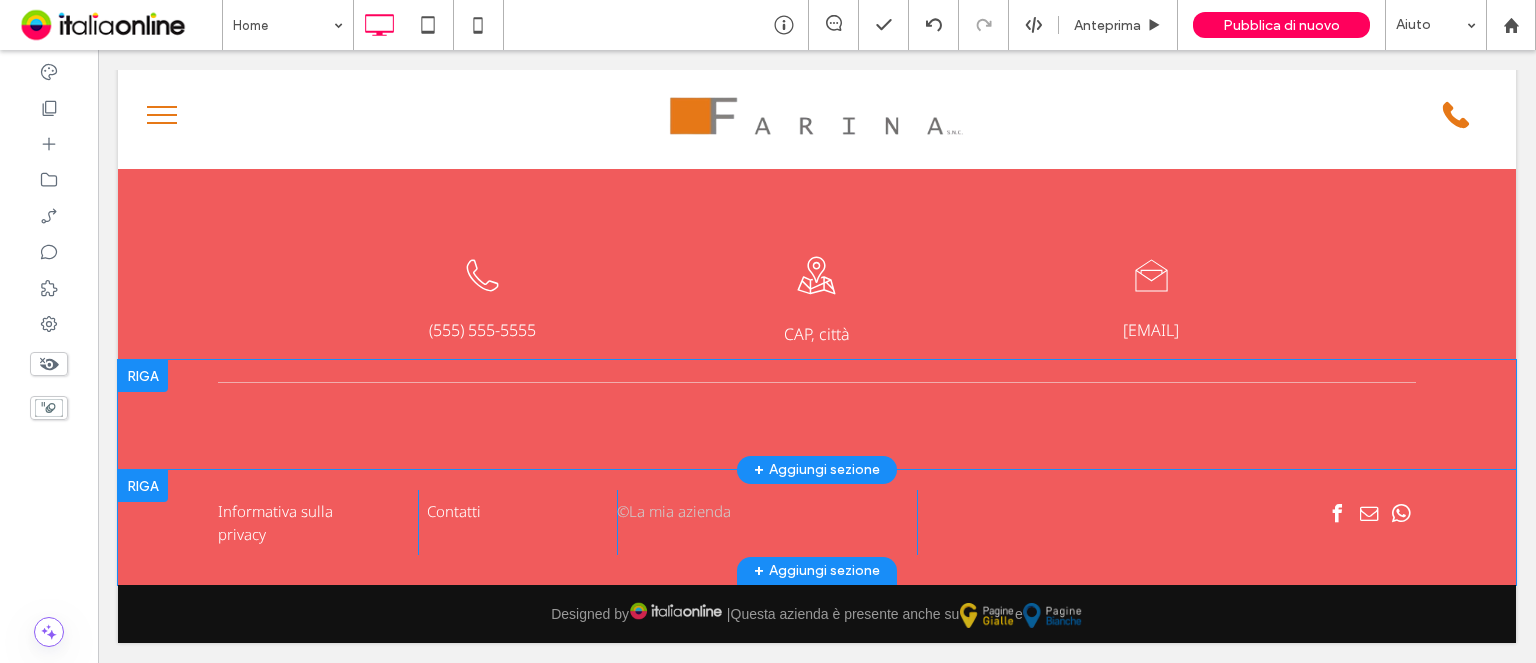 click at bounding box center [143, 486] 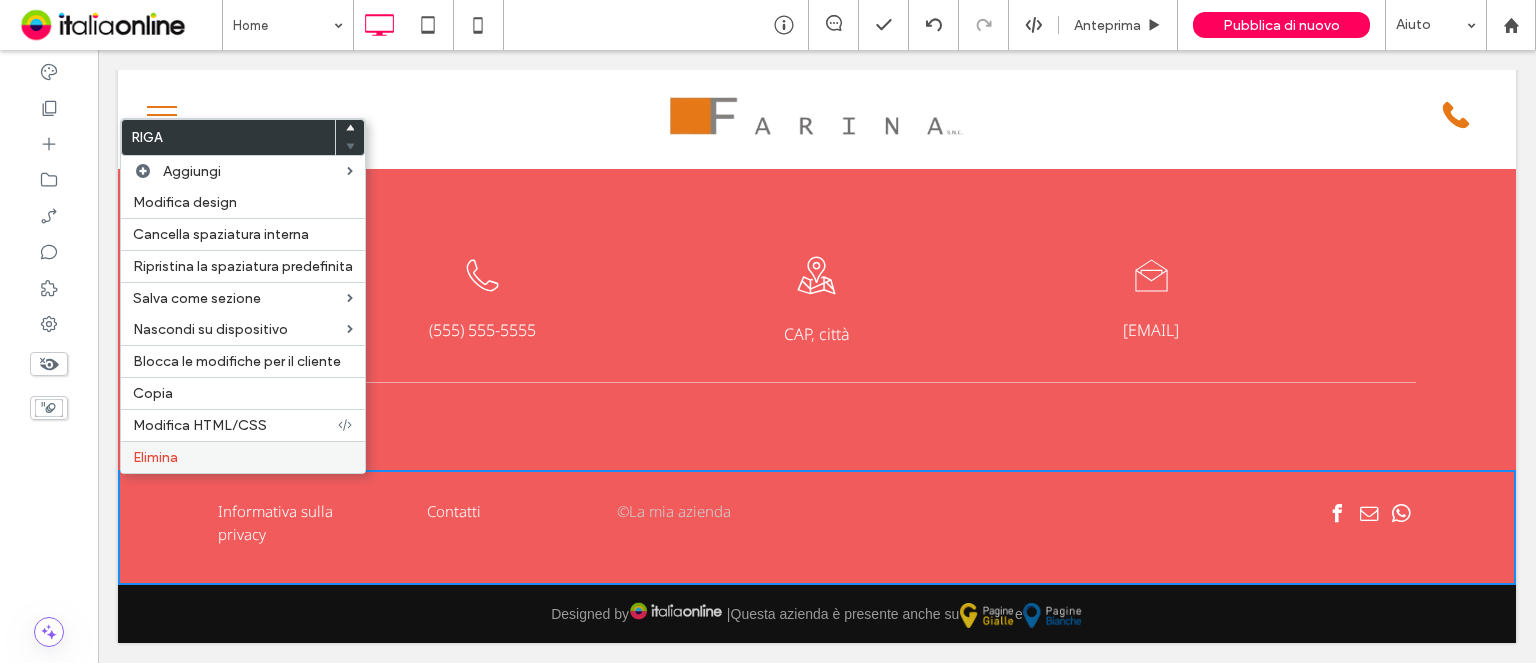 click on "Elimina" at bounding box center (155, 457) 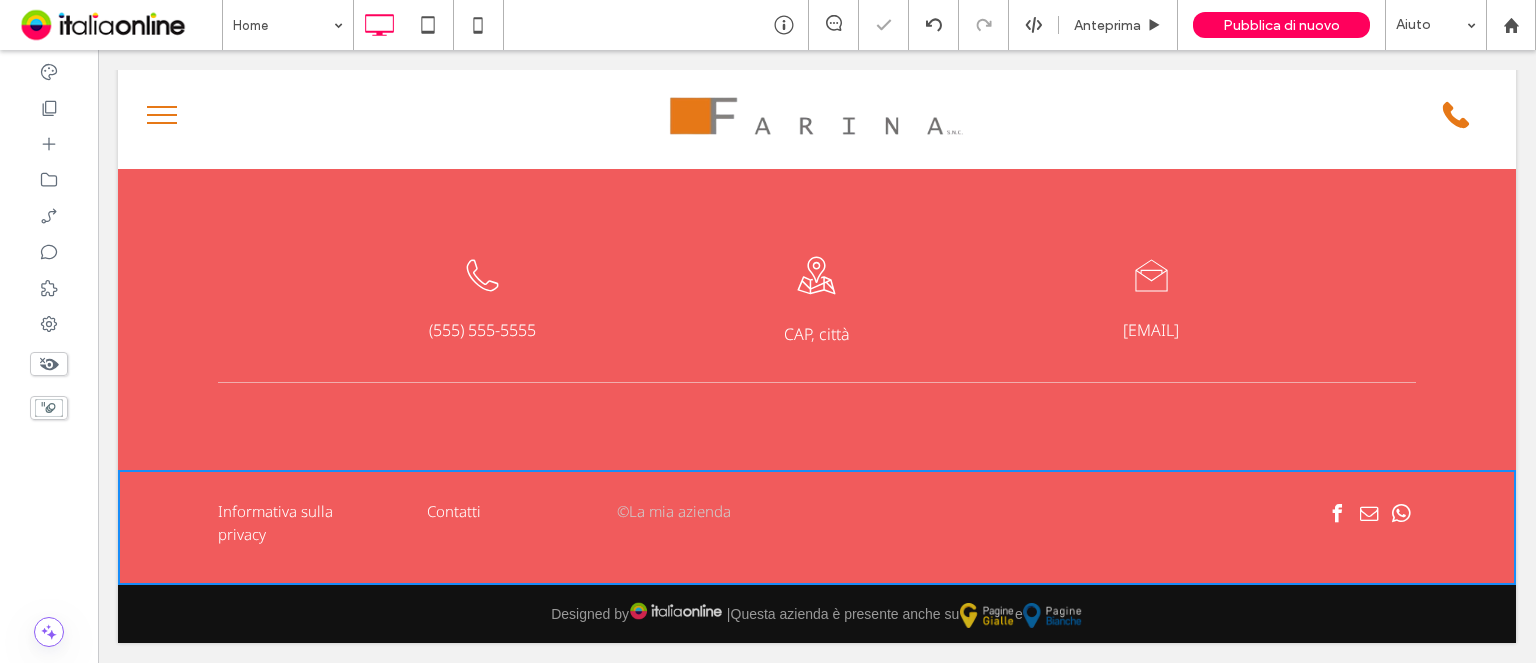 scroll, scrollTop: 4588, scrollLeft: 0, axis: vertical 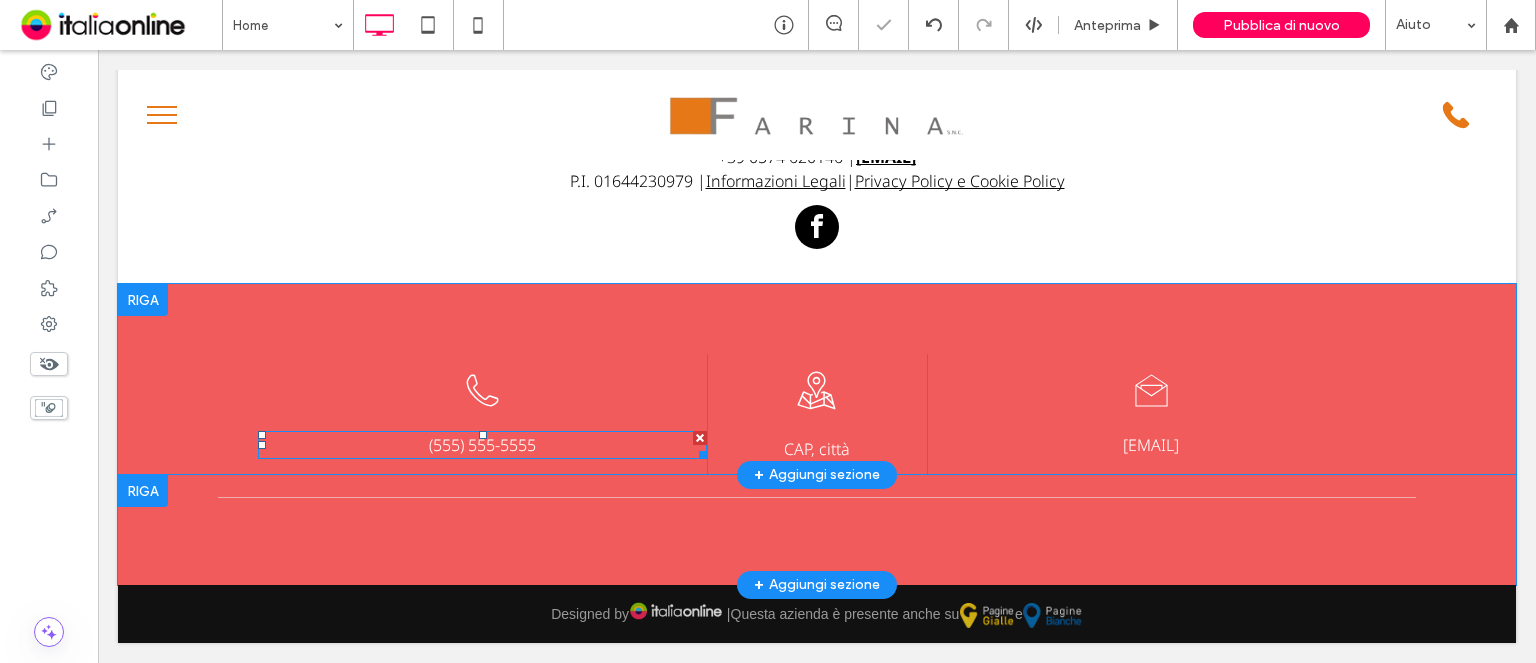 click on "(555) 555-5555" at bounding box center [482, 445] 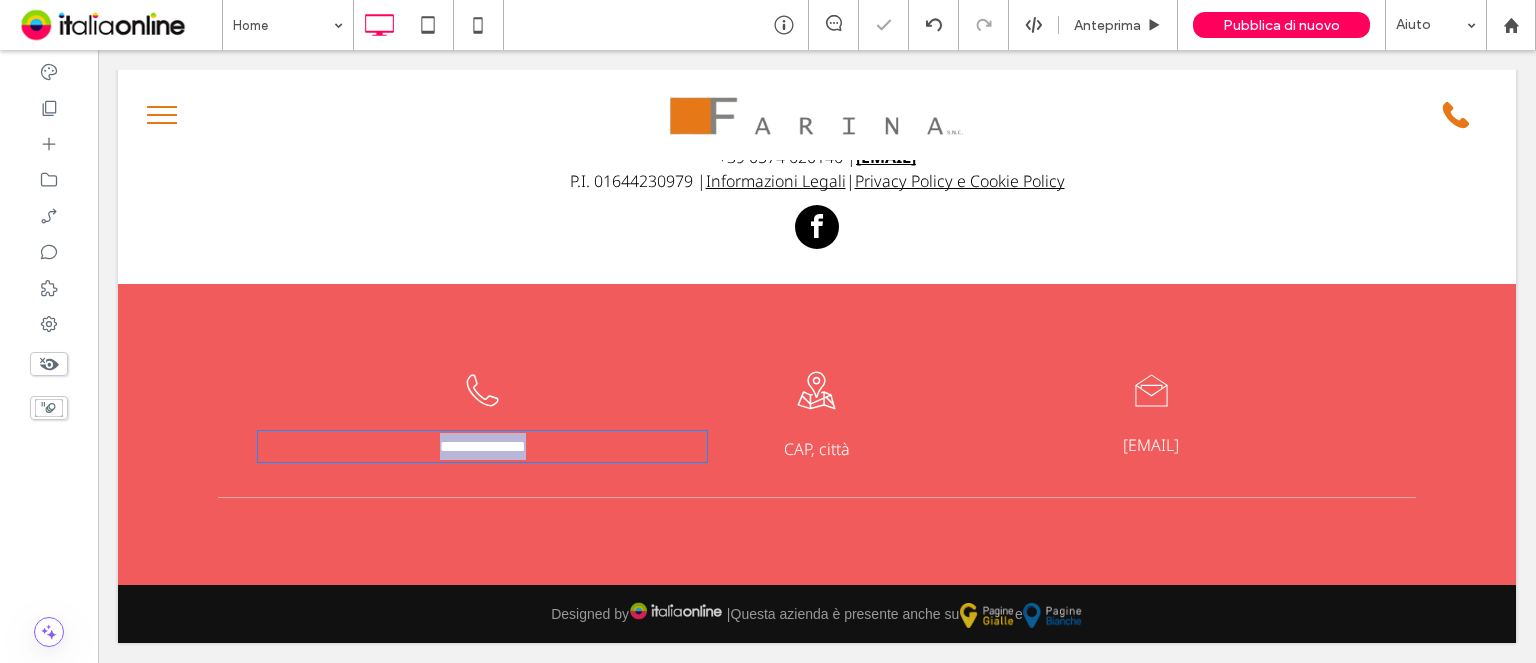 type on "*********" 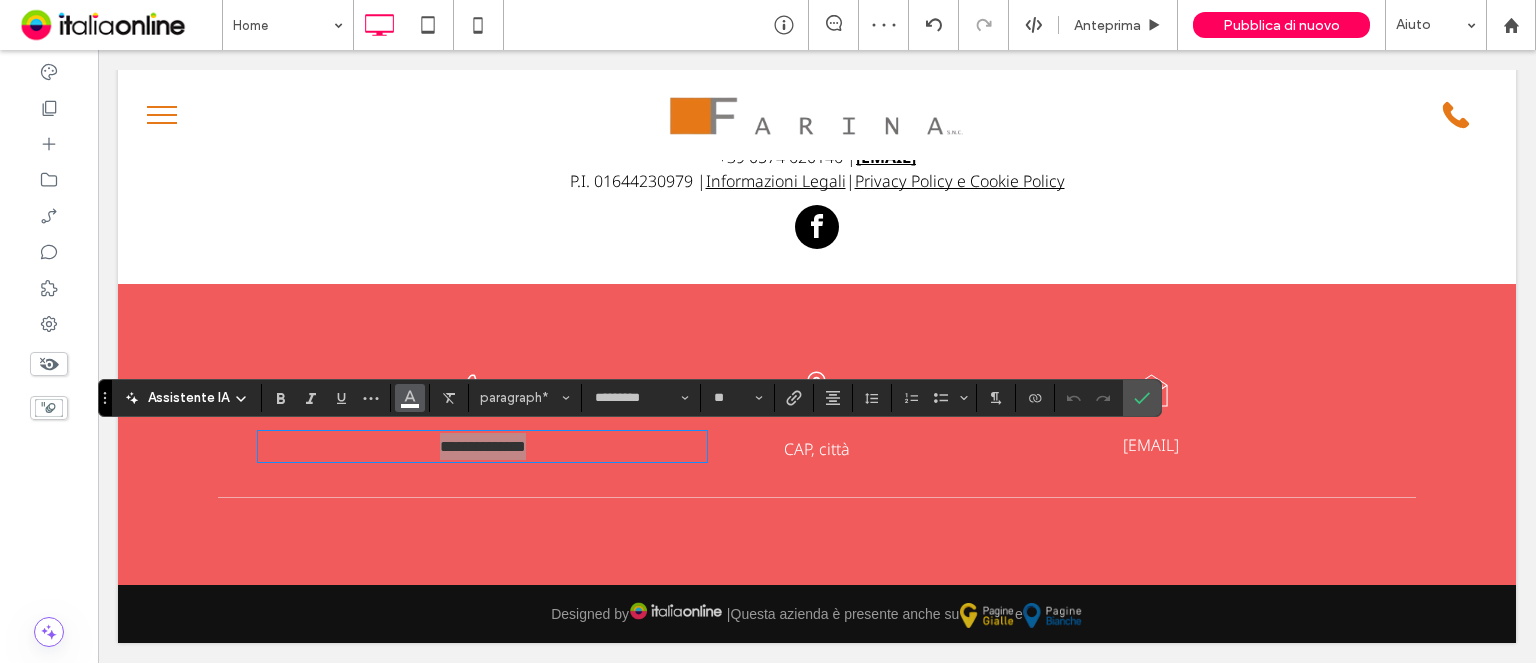 click at bounding box center (410, 398) 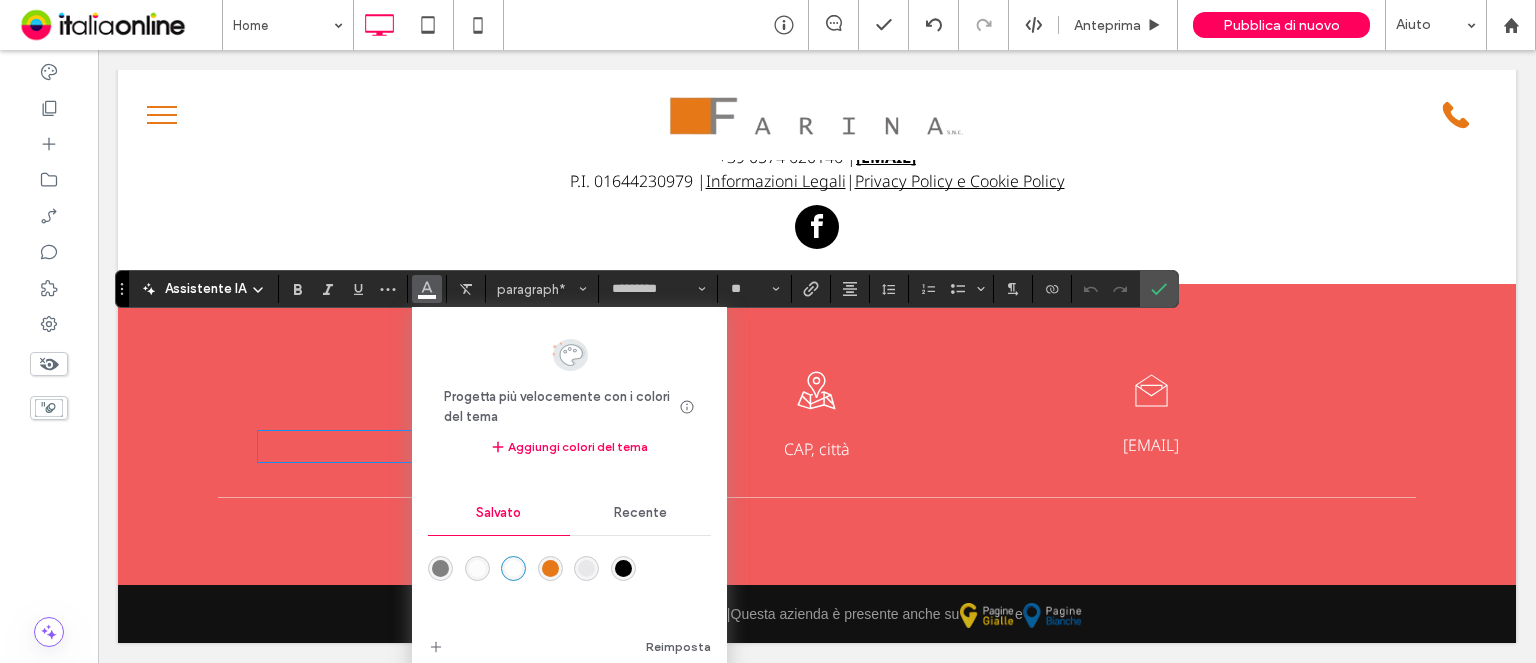 drag, startPoint x: 104, startPoint y: 404, endPoint x: 121, endPoint y: 291, distance: 114.27161 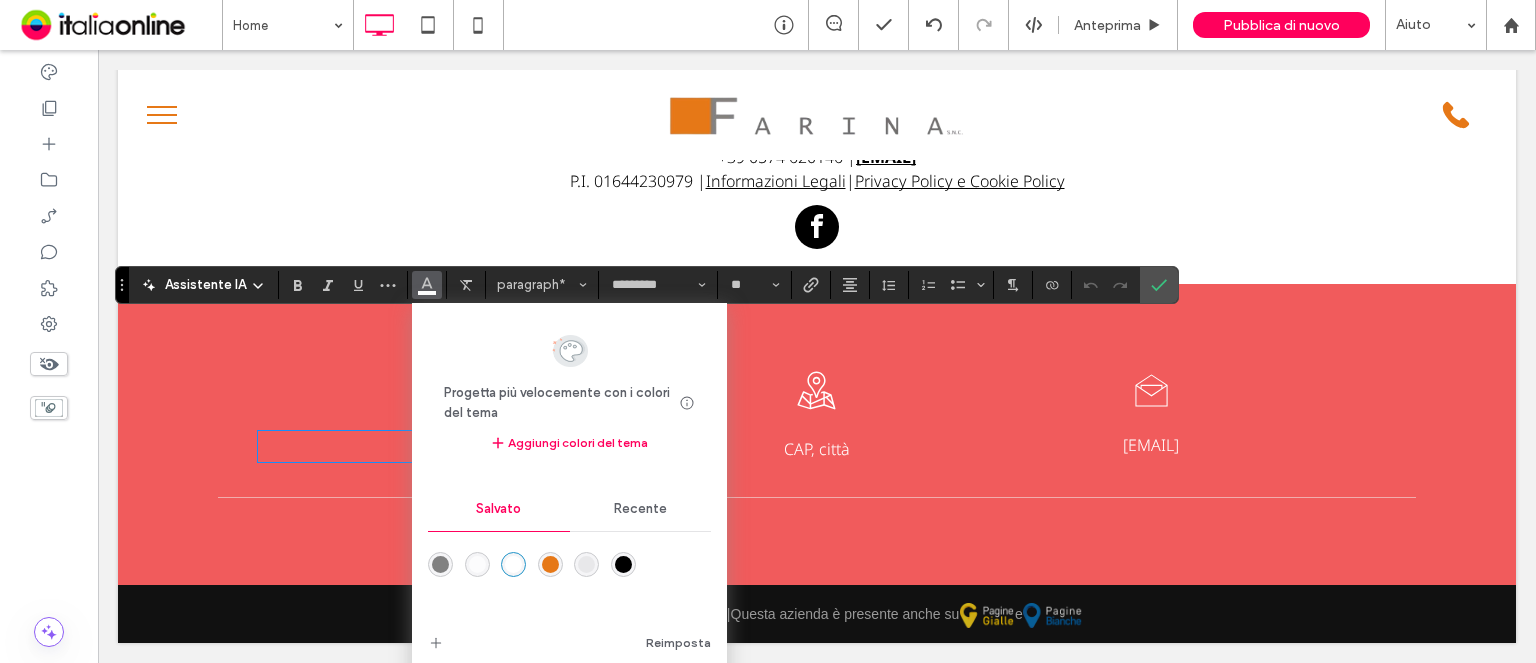 drag, startPoint x: 620, startPoint y: 561, endPoint x: 925, endPoint y: 293, distance: 406.01602 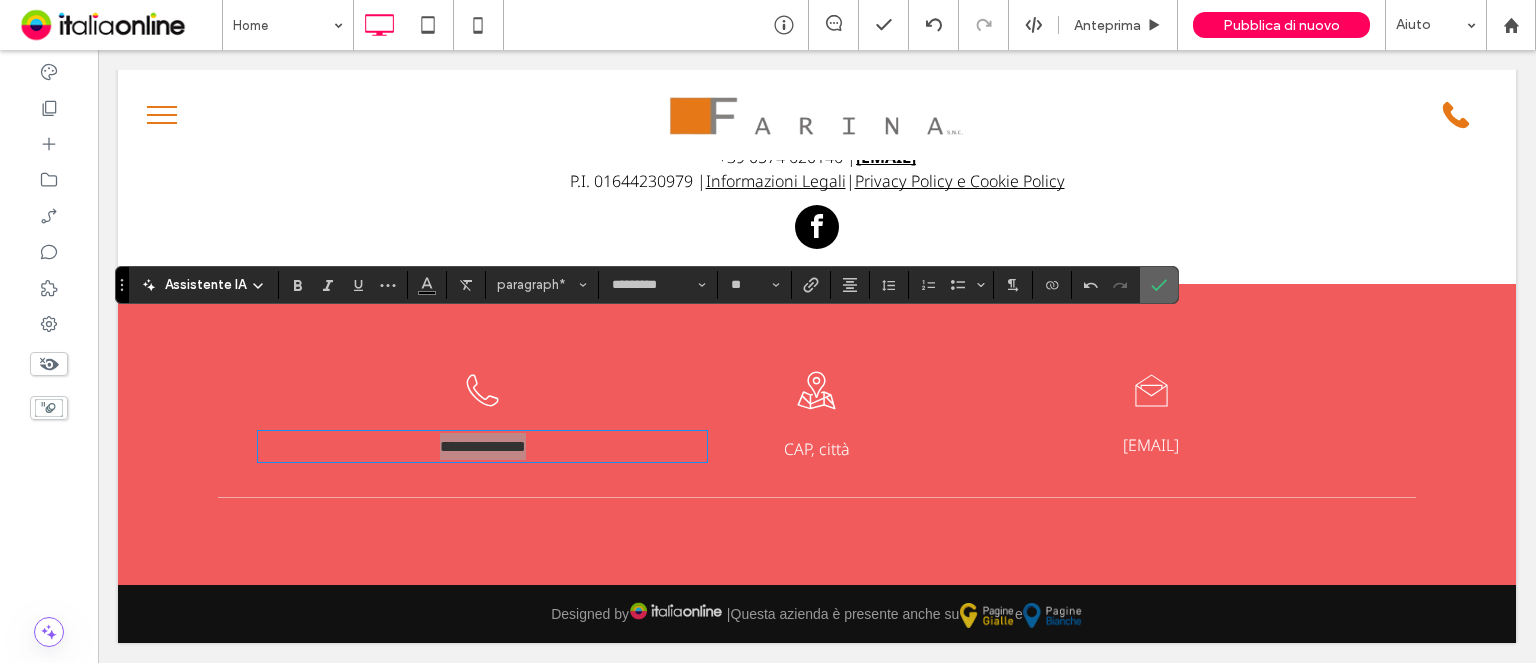 click 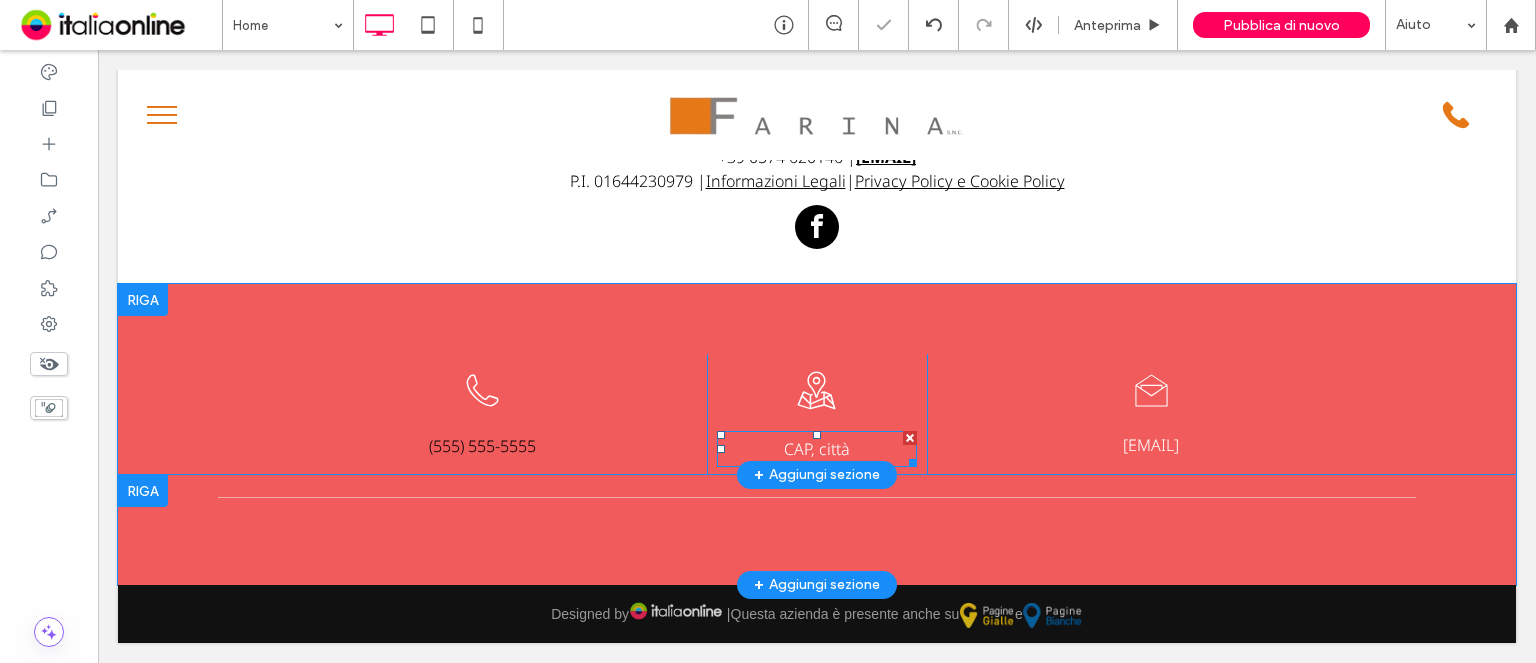 click on "CAP, città" at bounding box center [817, 449] 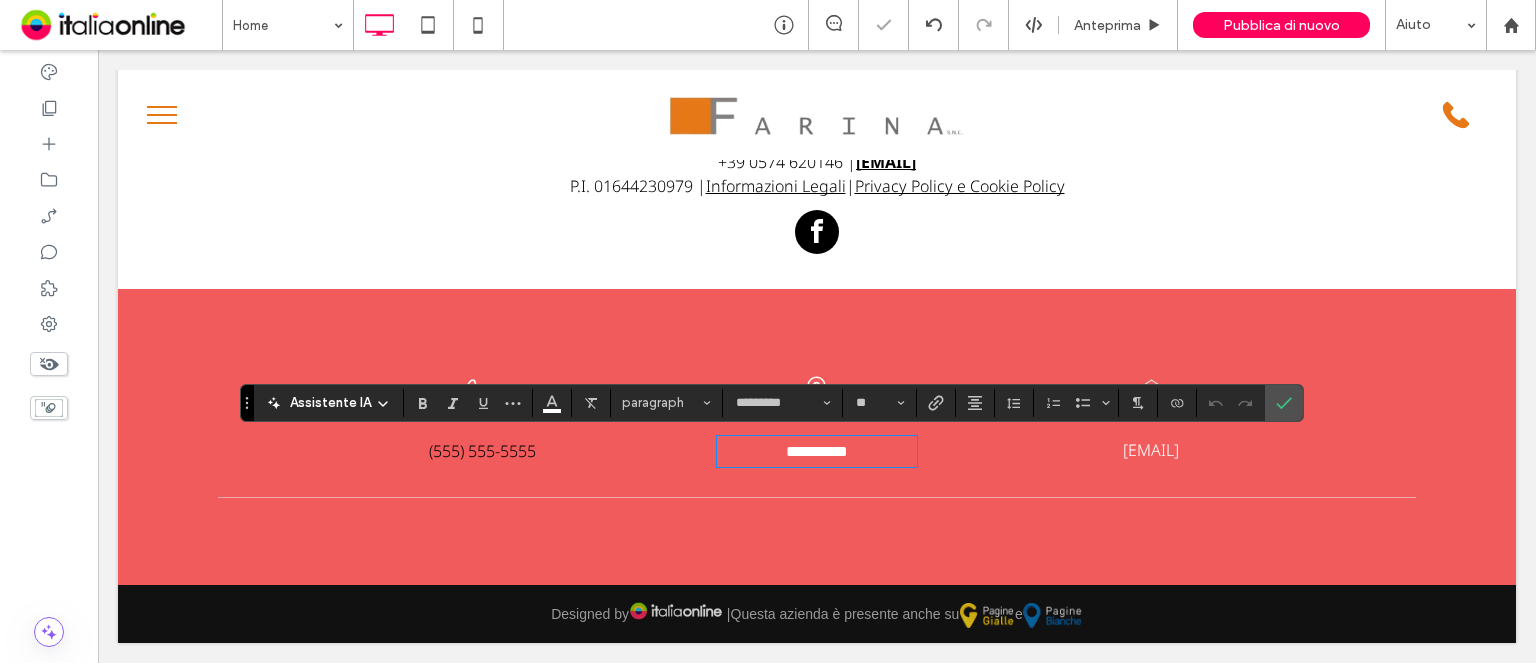 type on "*********" 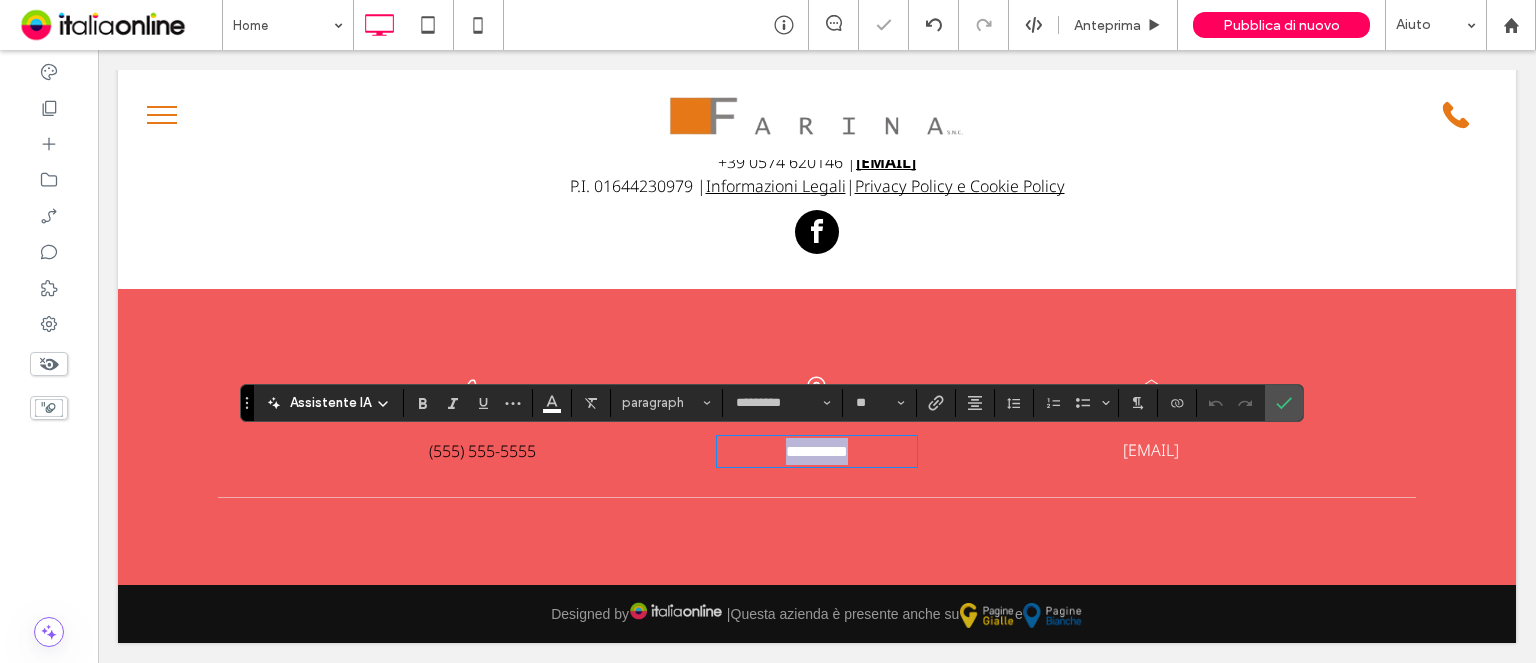 scroll, scrollTop: 4583, scrollLeft: 0, axis: vertical 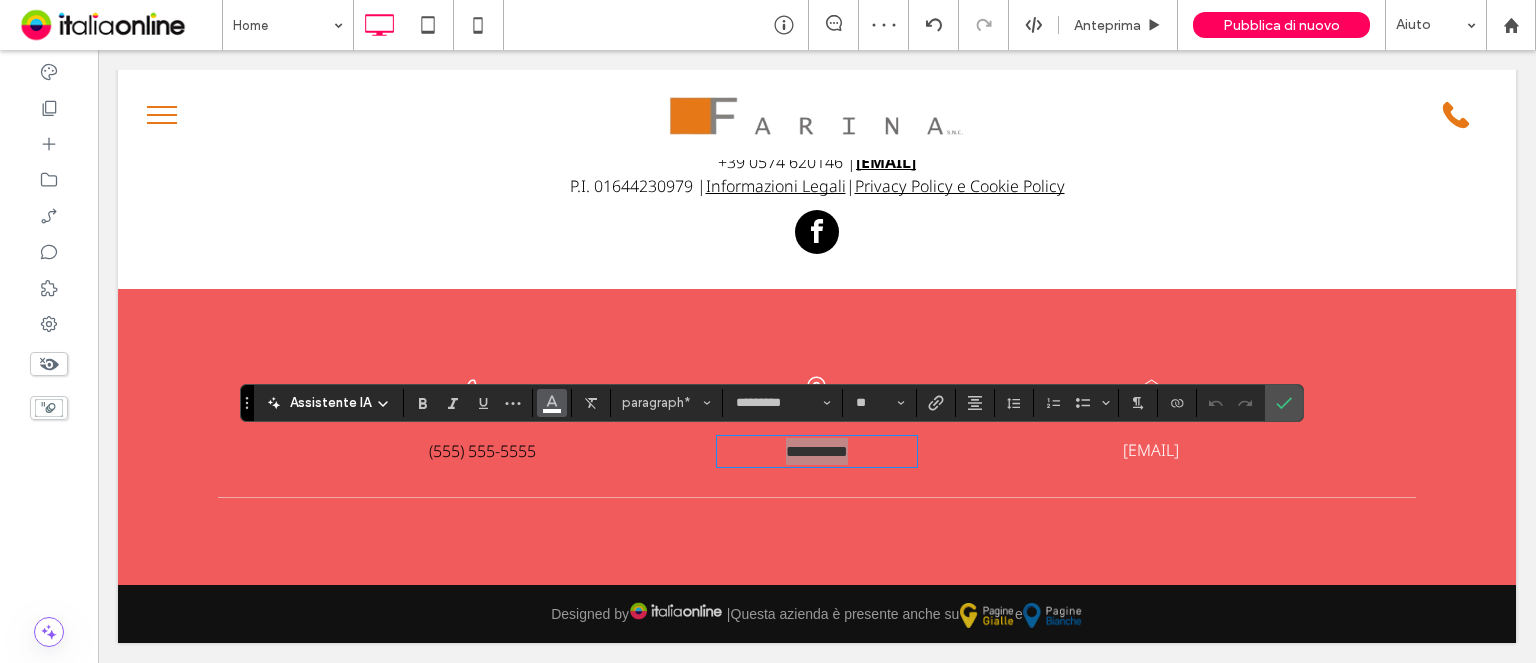 click at bounding box center [552, 403] 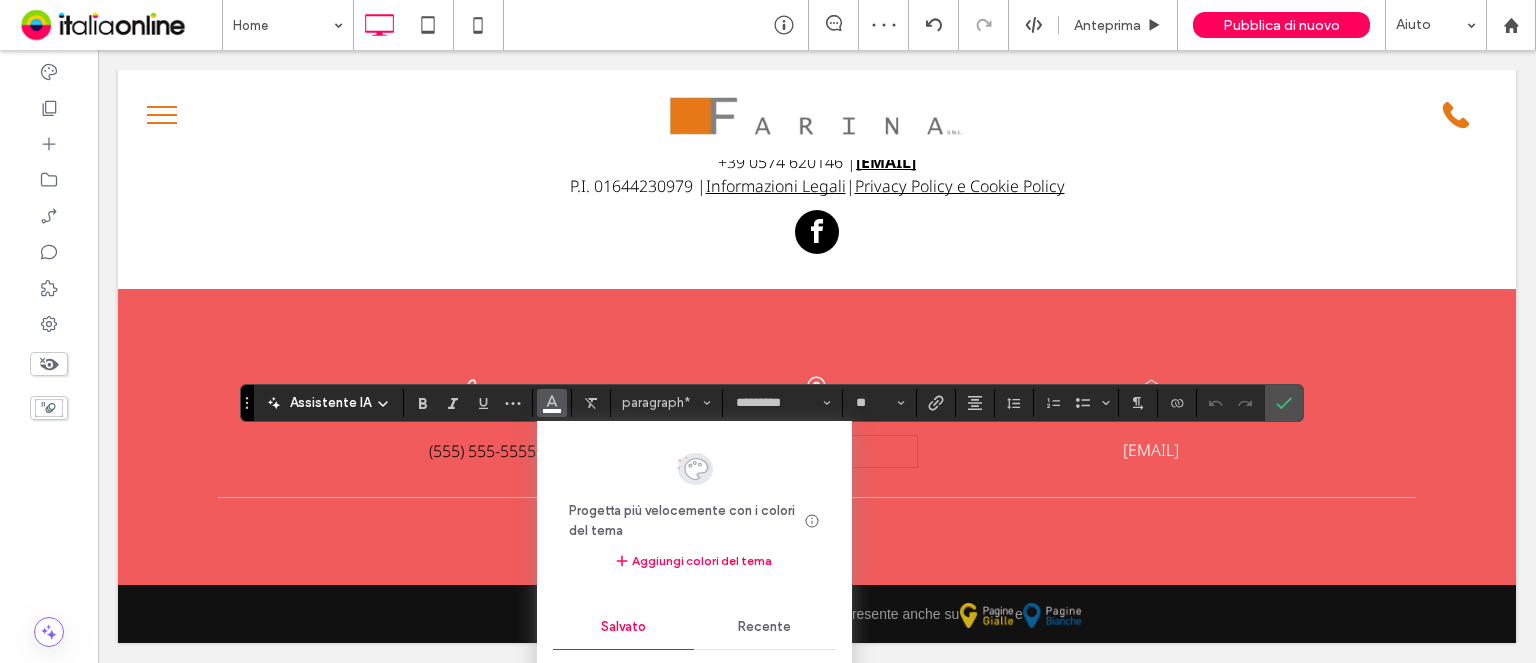 click on "Recente" at bounding box center (764, 627) 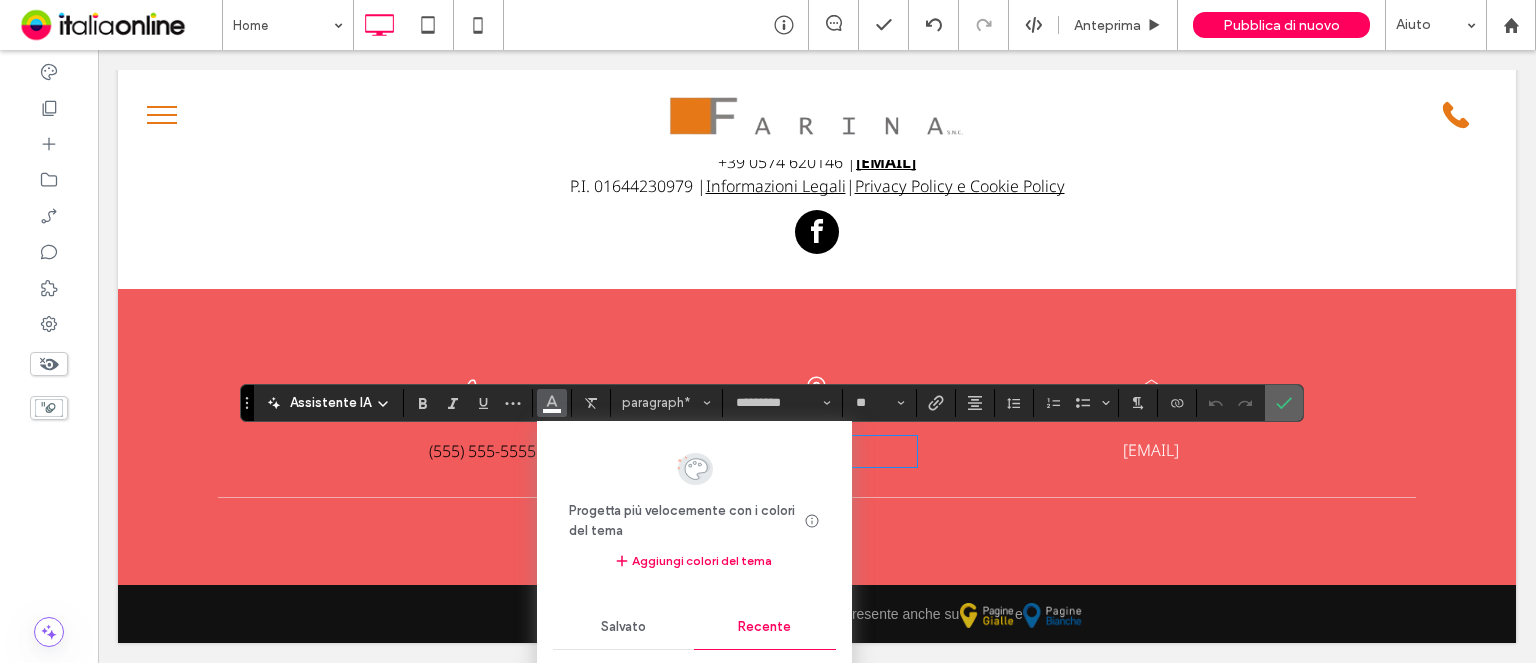 click at bounding box center (1280, 403) 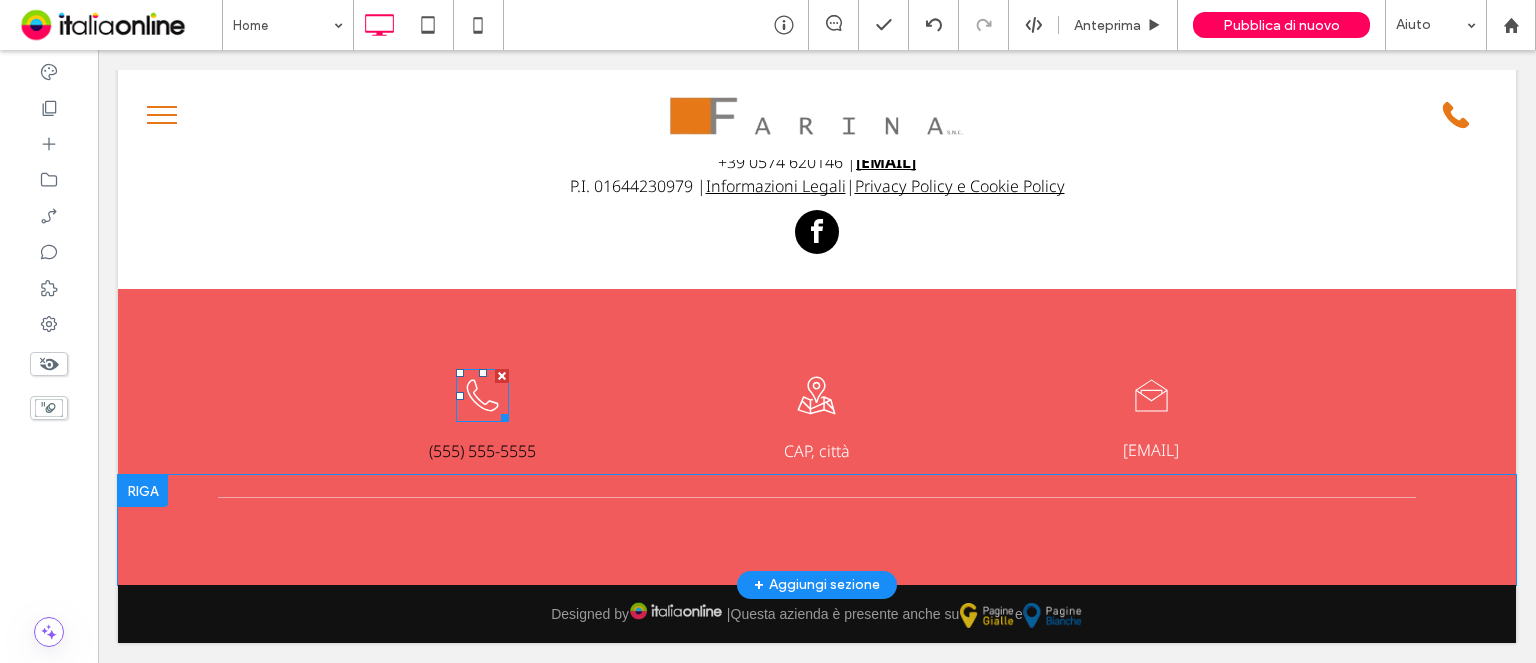 click 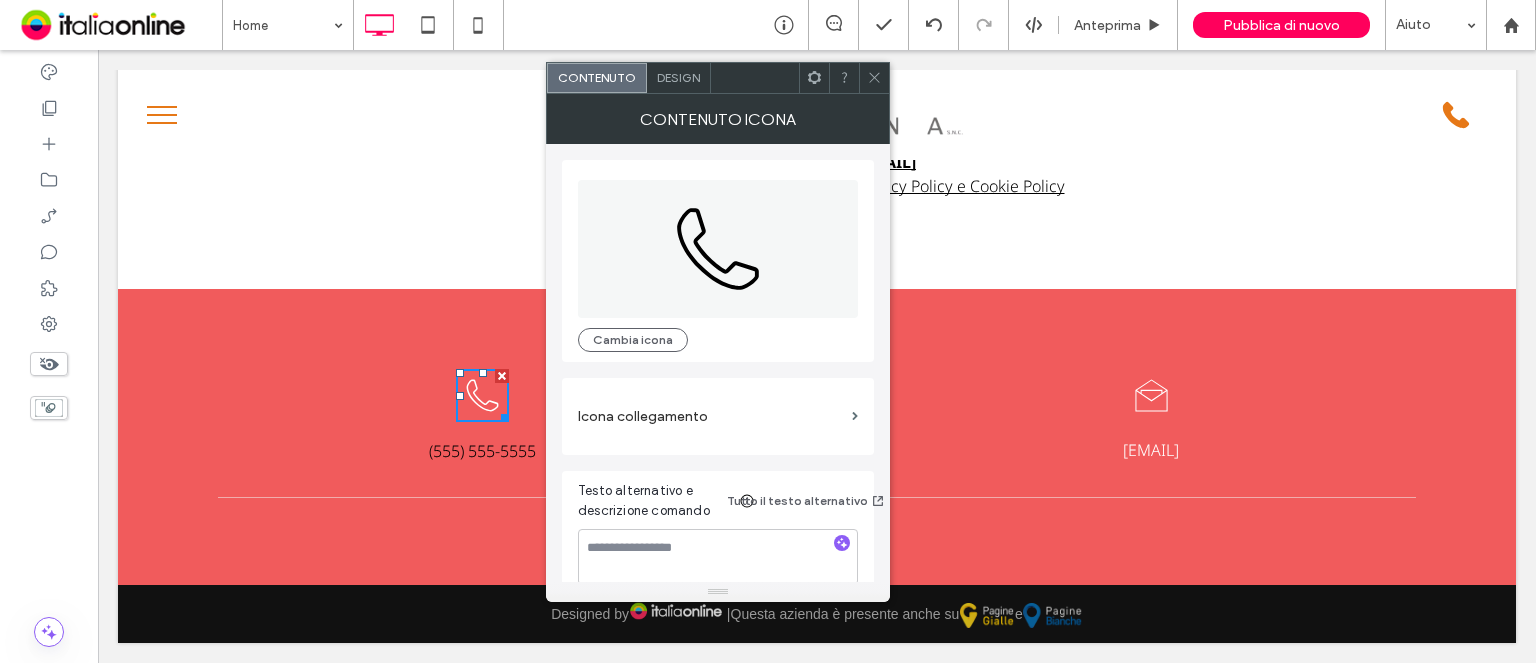 click on "Design" at bounding box center [678, 77] 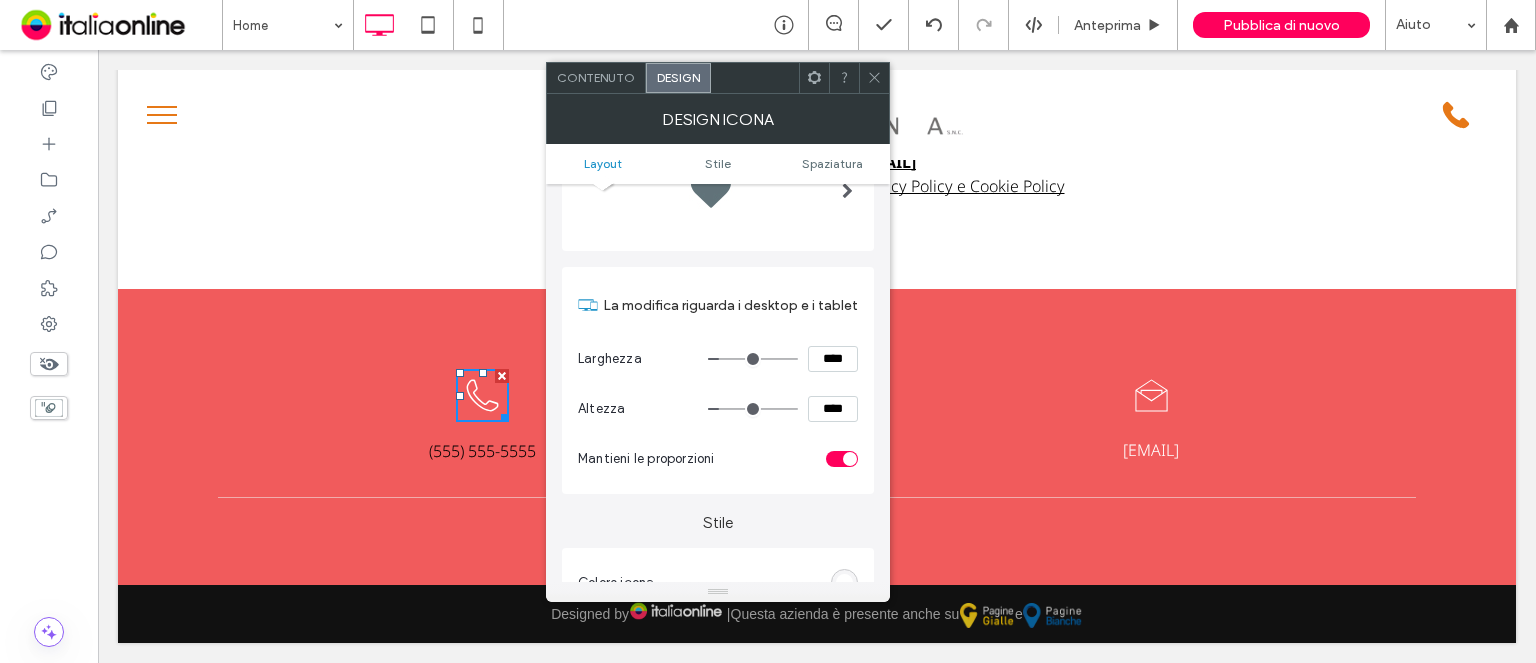 scroll, scrollTop: 300, scrollLeft: 0, axis: vertical 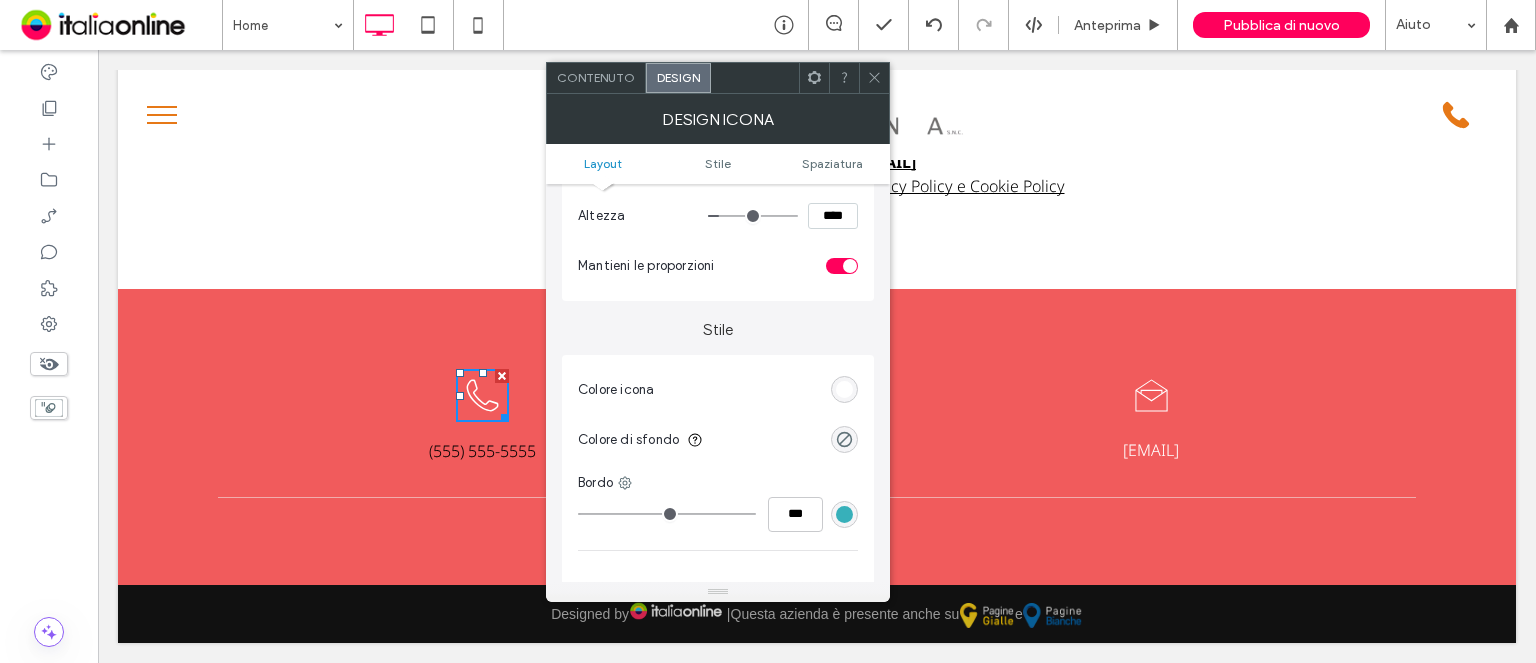 click at bounding box center [844, 389] 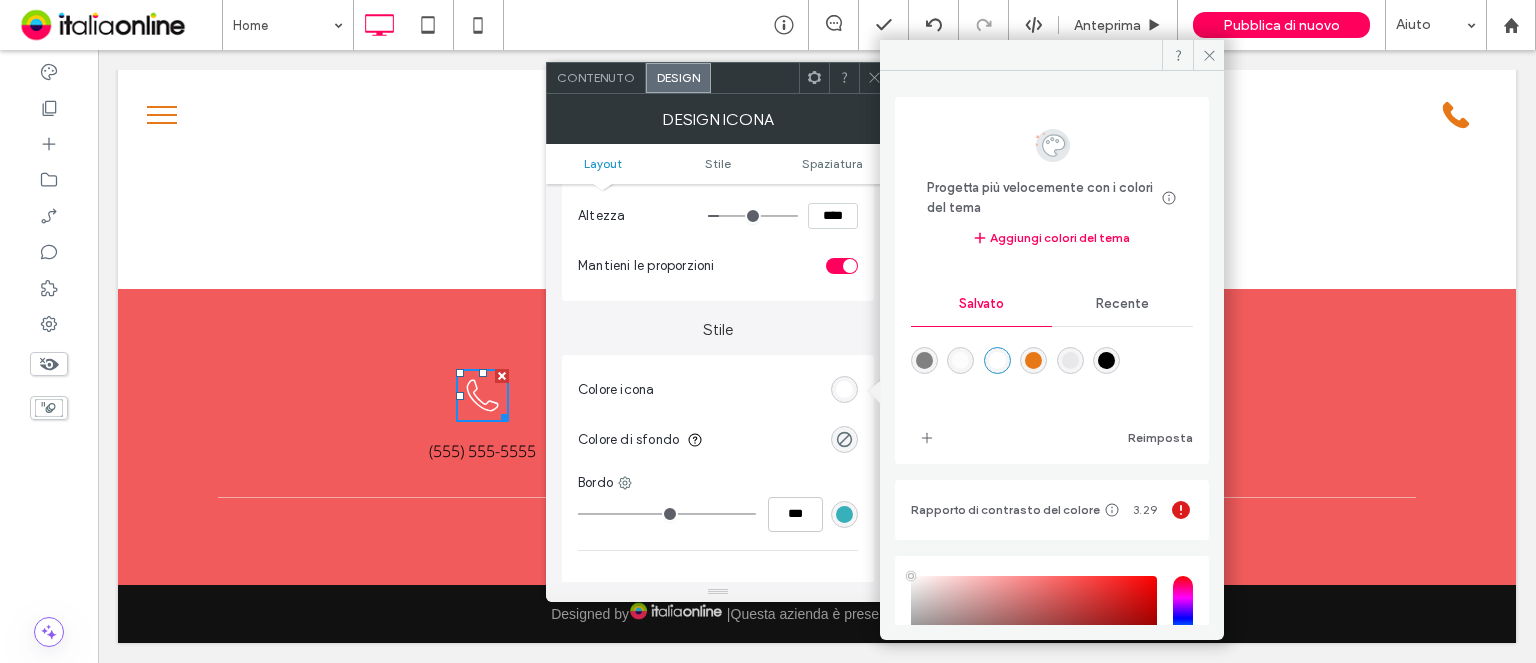 click at bounding box center (1033, 360) 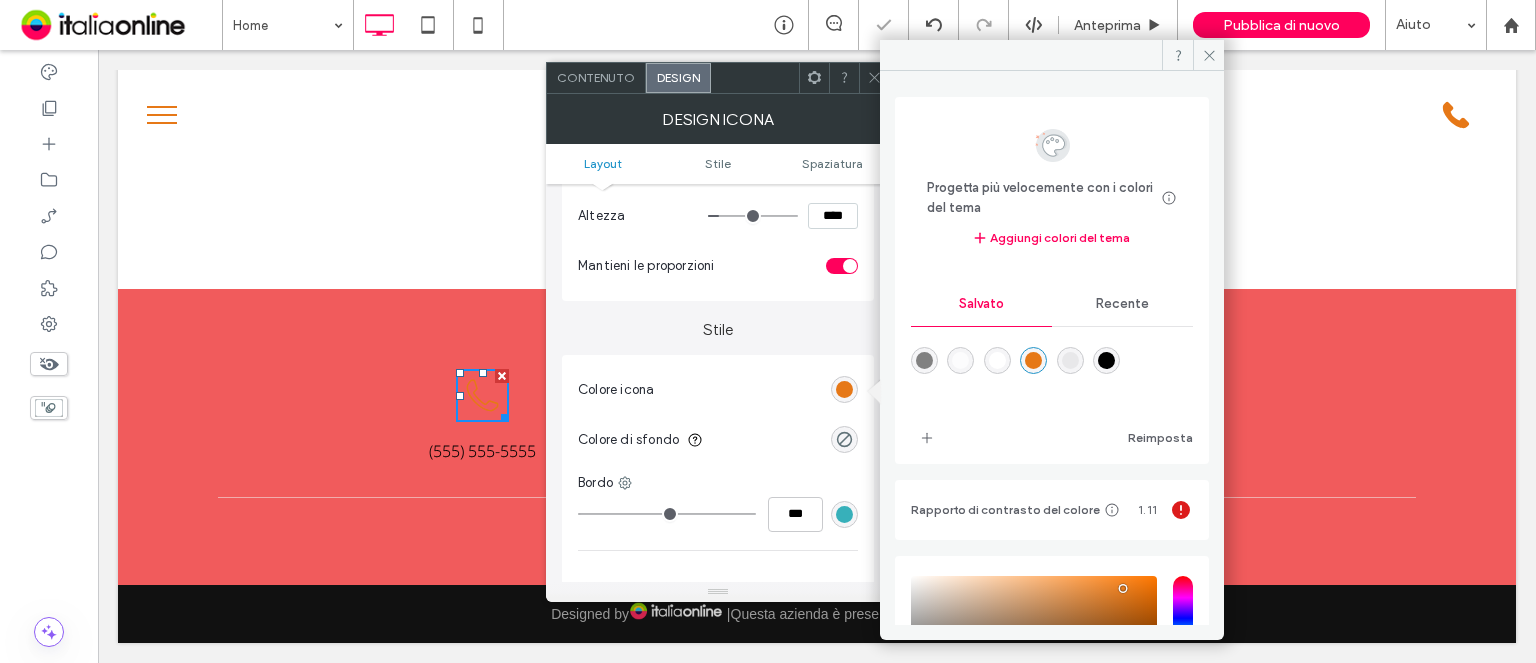 click at bounding box center [874, 78] 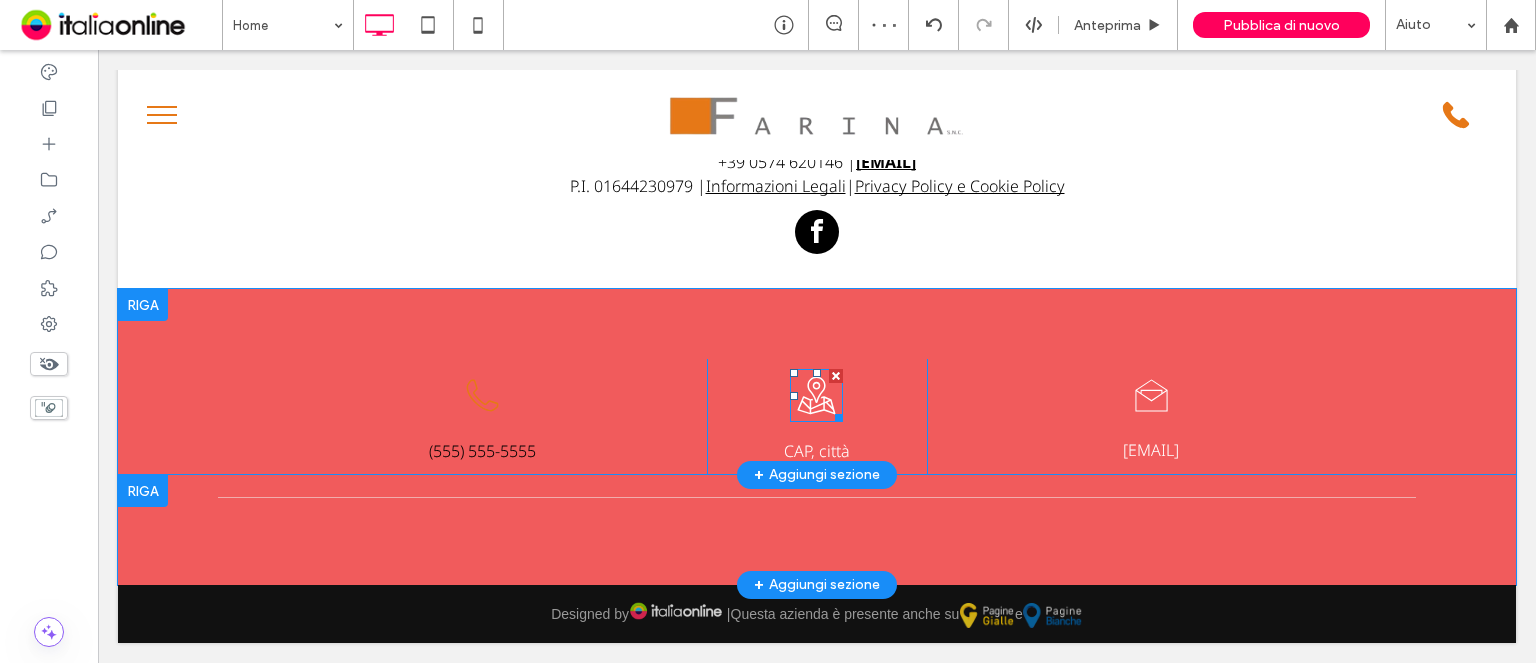 click 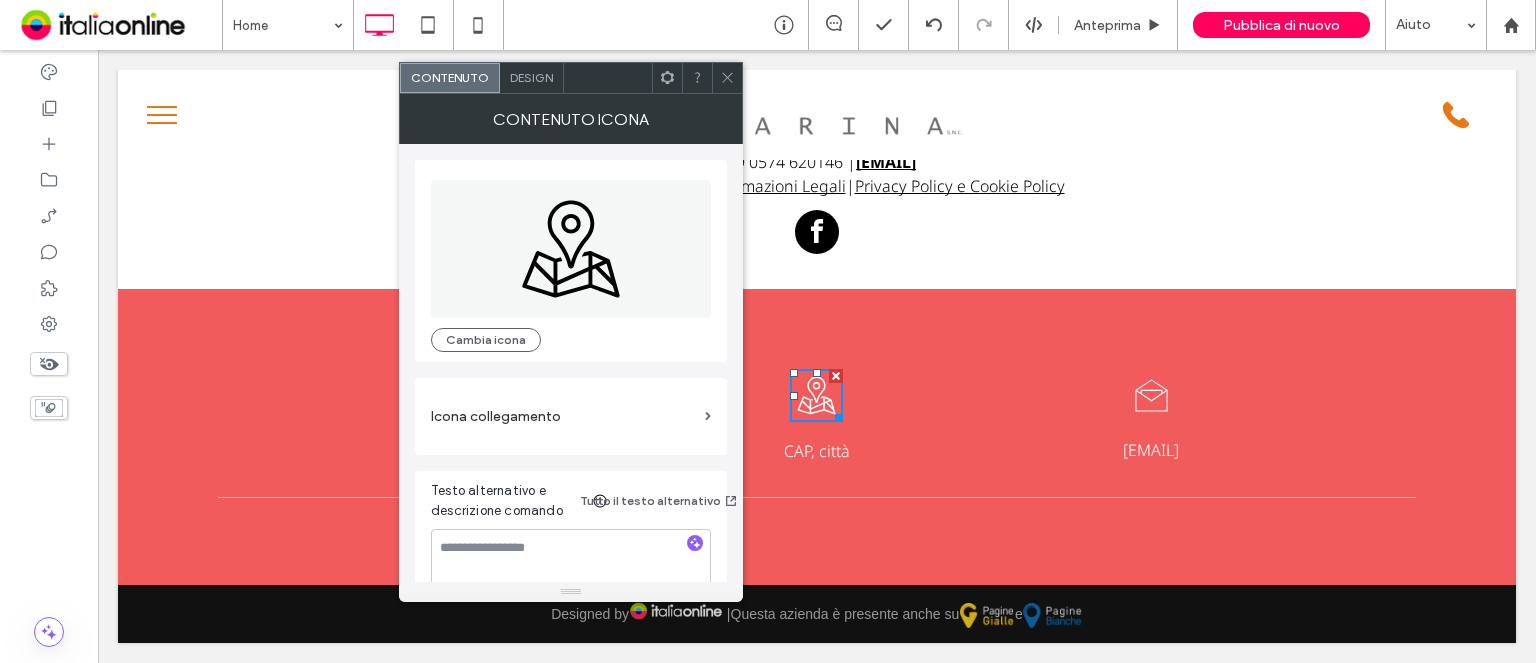 click on "Design" at bounding box center [531, 77] 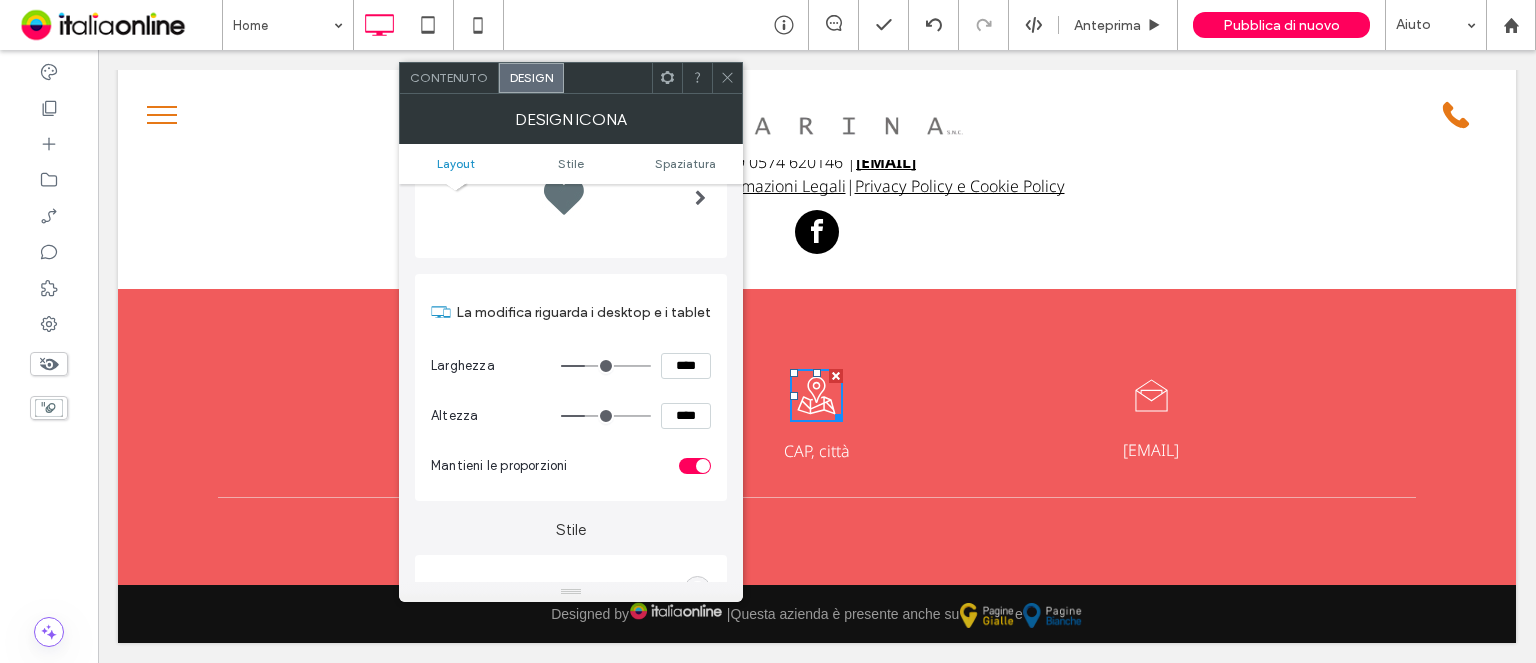scroll, scrollTop: 200, scrollLeft: 0, axis: vertical 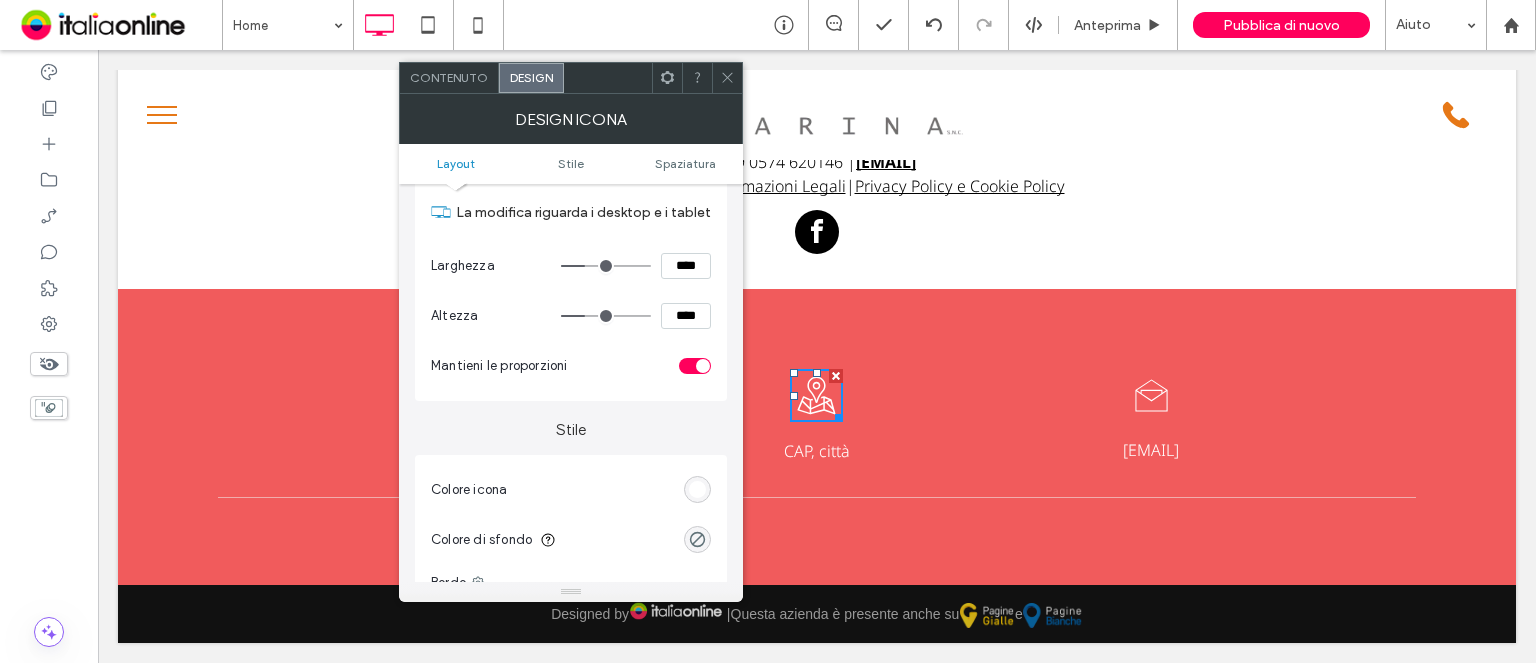 click at bounding box center (697, 489) 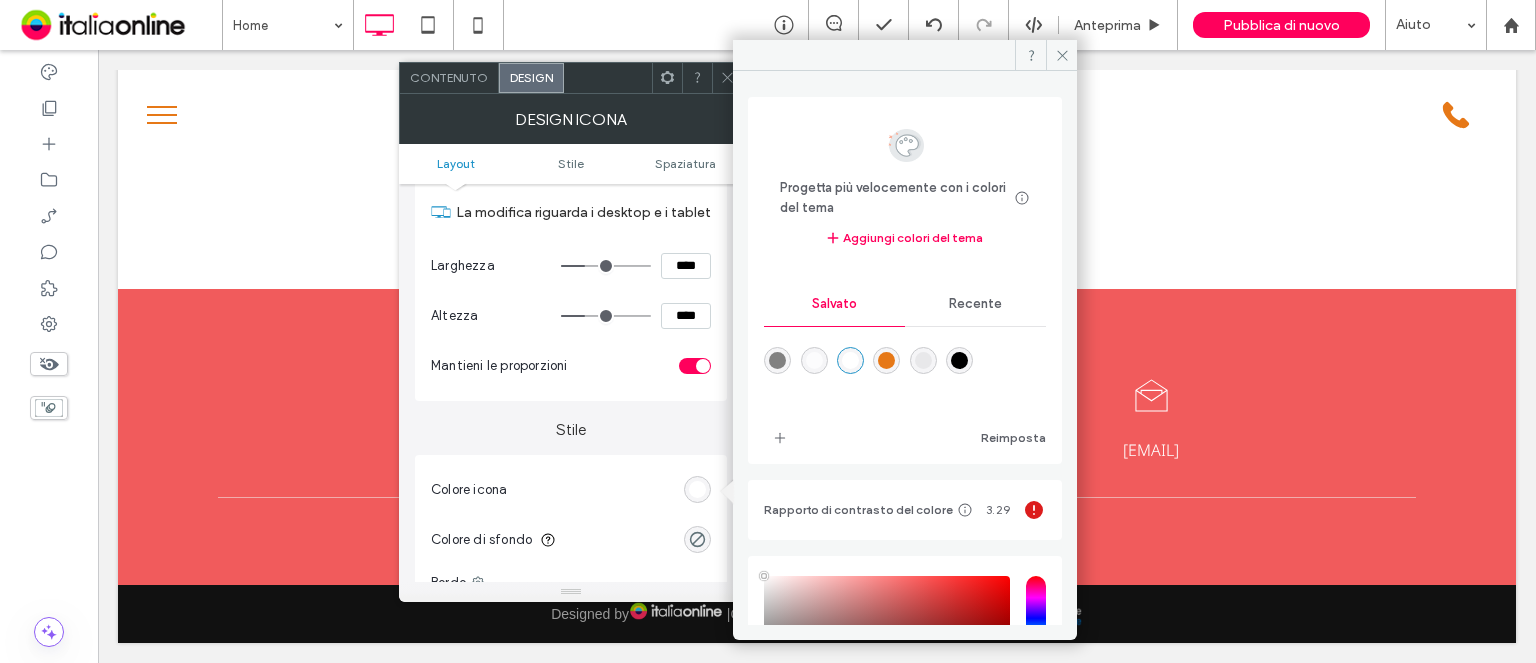 click at bounding box center [886, 360] 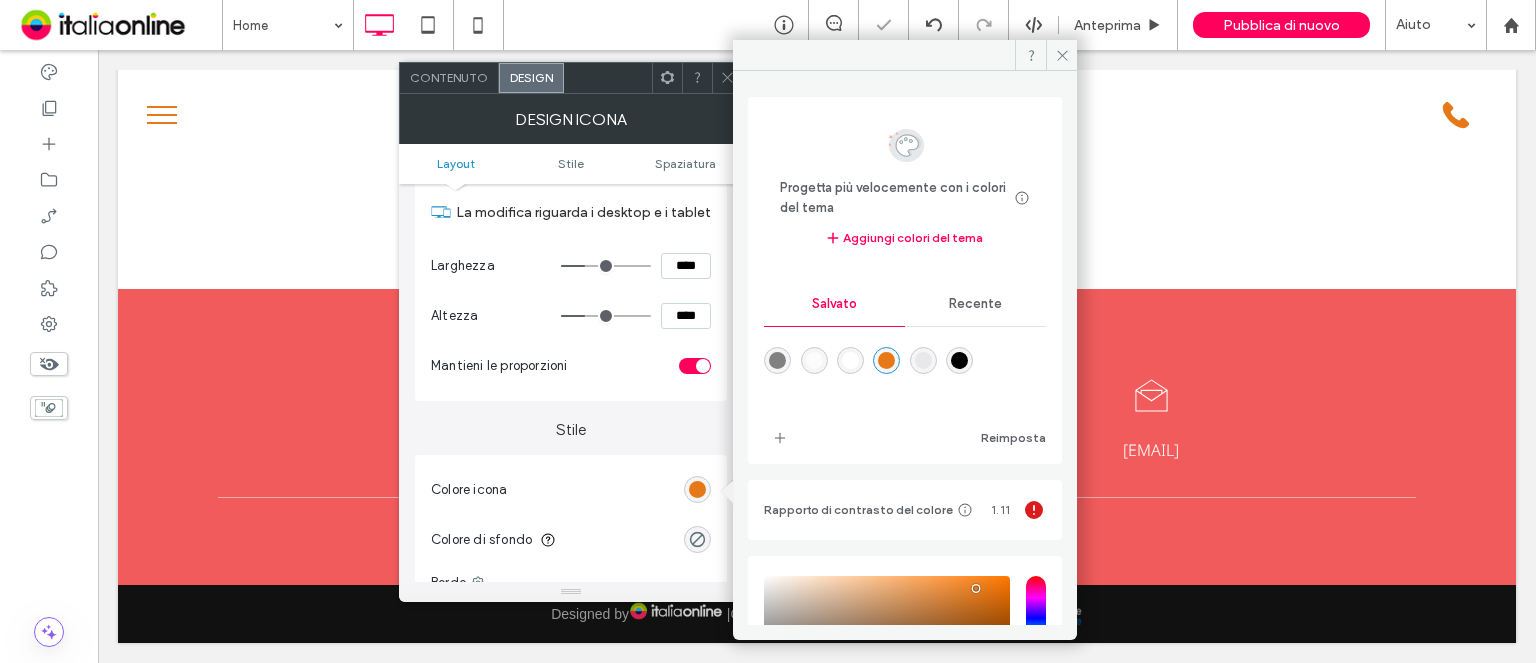 type on "*******" 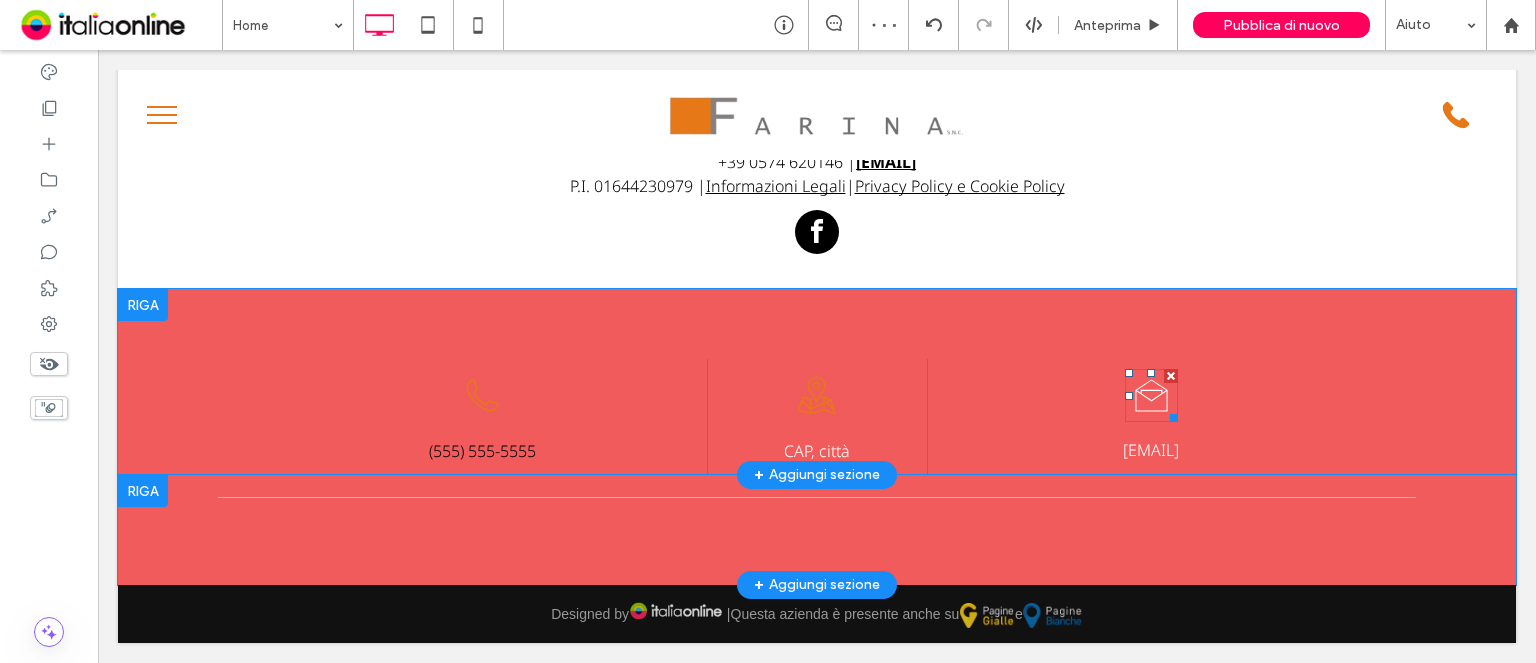 click 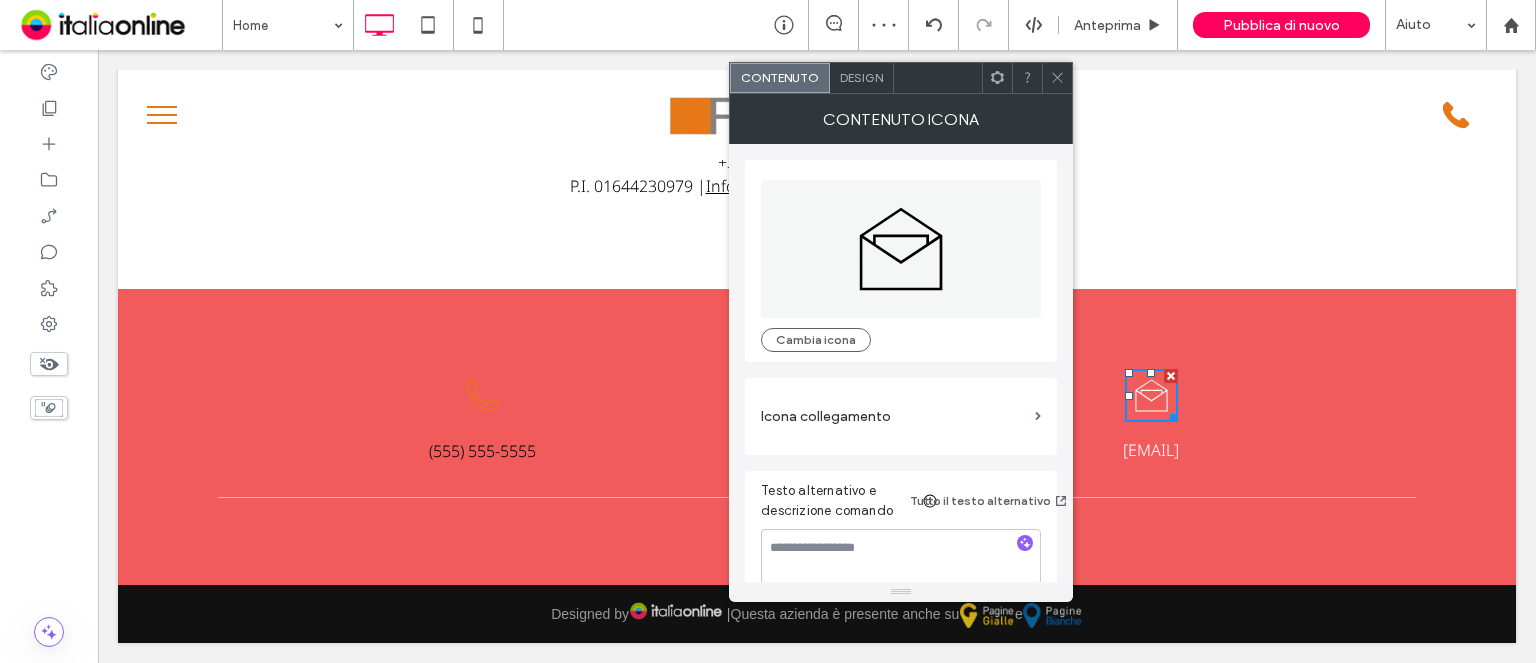 click on "Design" at bounding box center [861, 77] 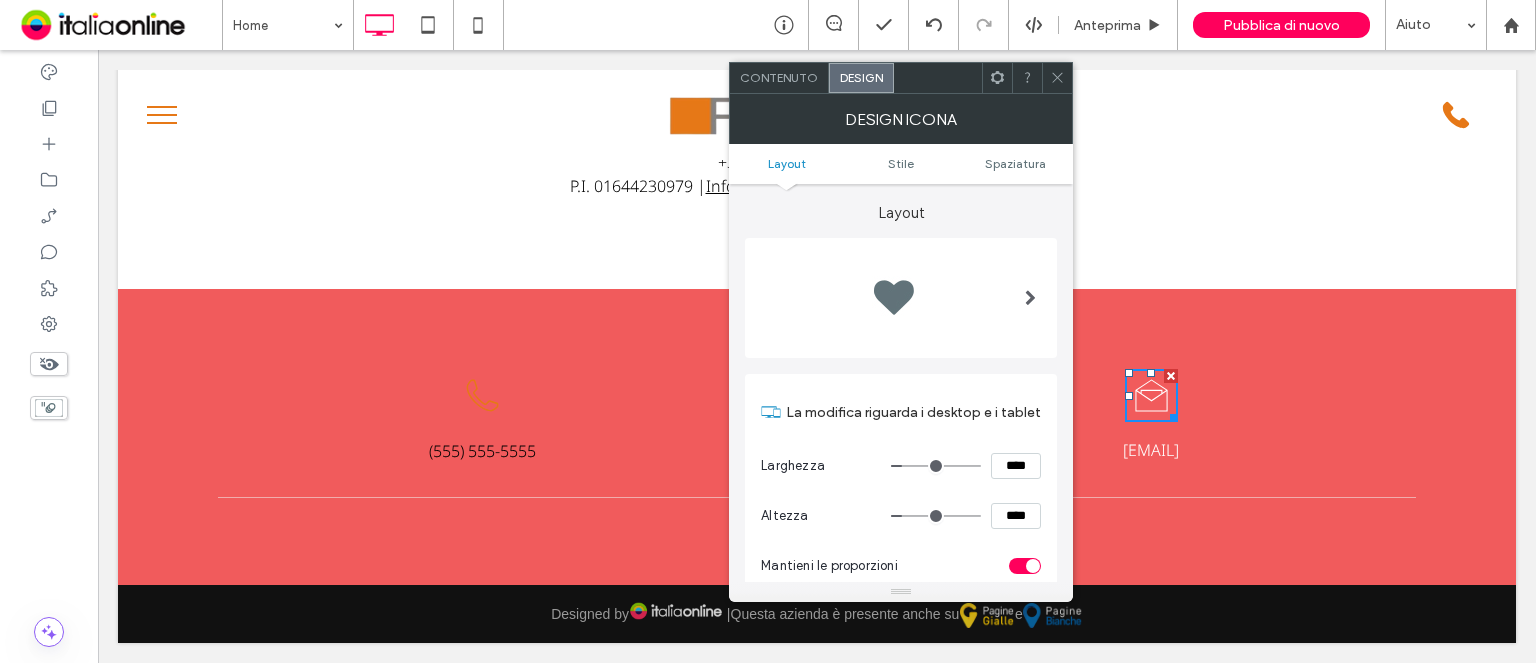 scroll, scrollTop: 200, scrollLeft: 0, axis: vertical 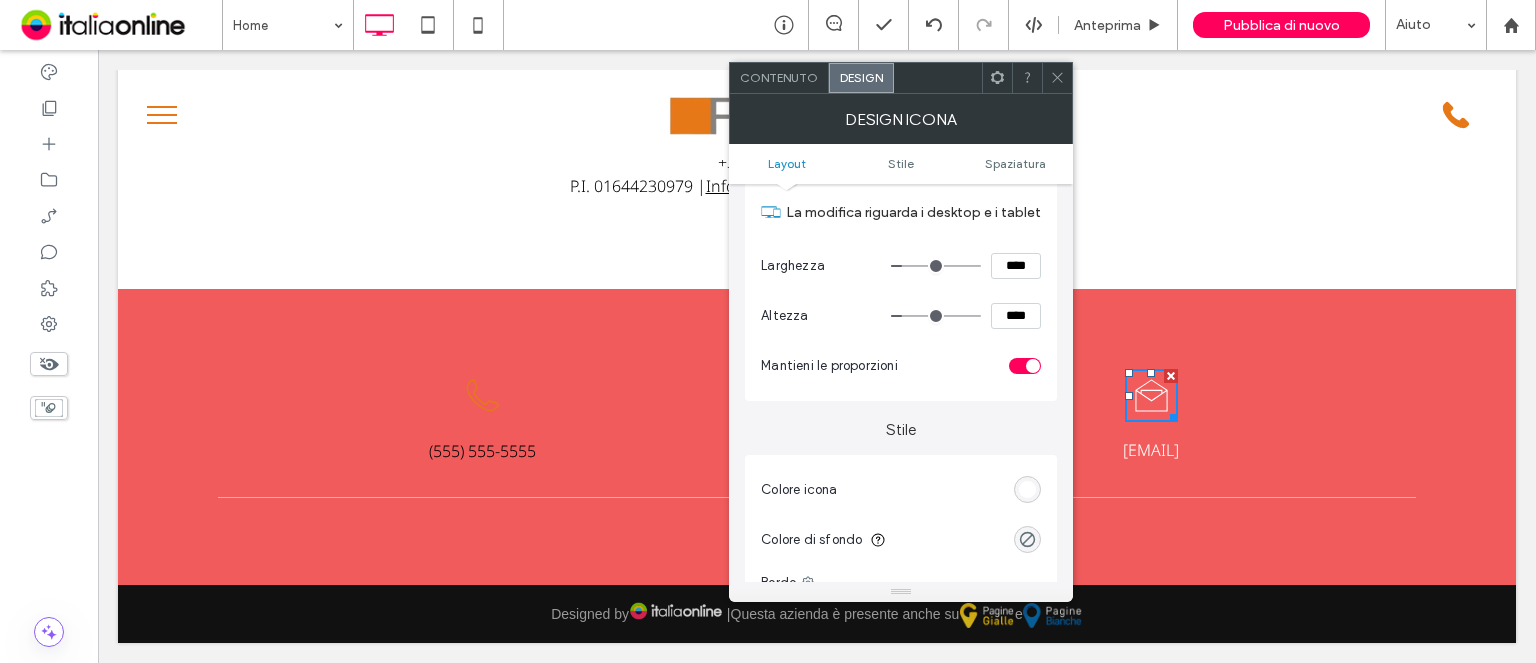 click at bounding box center (1027, 489) 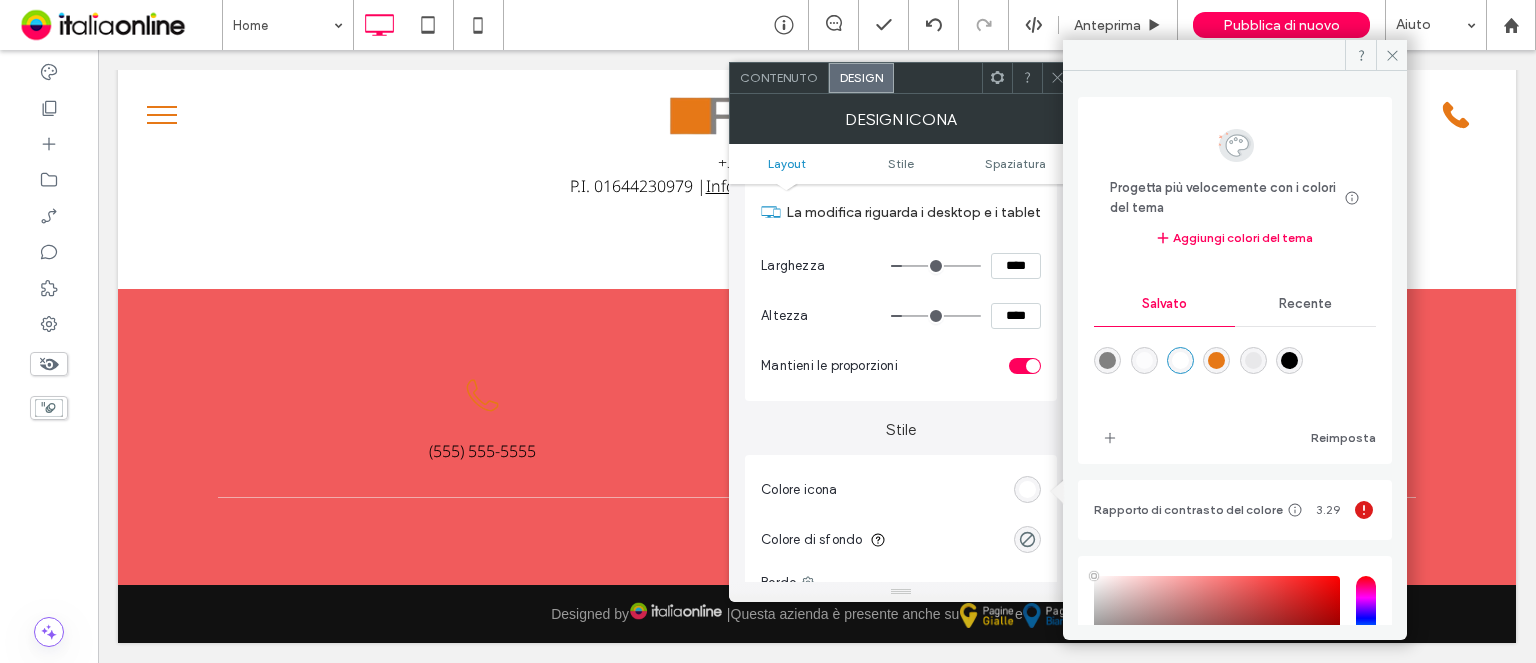 click at bounding box center (1216, 360) 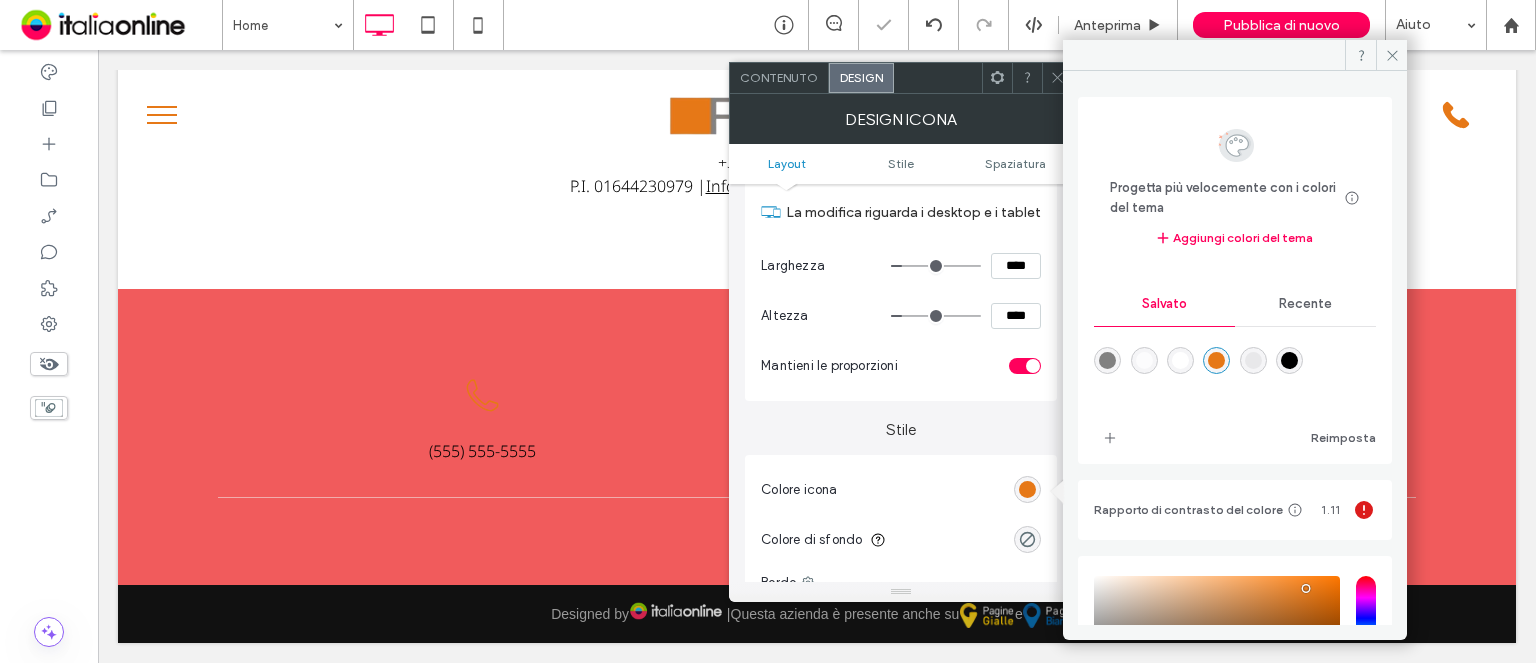 click 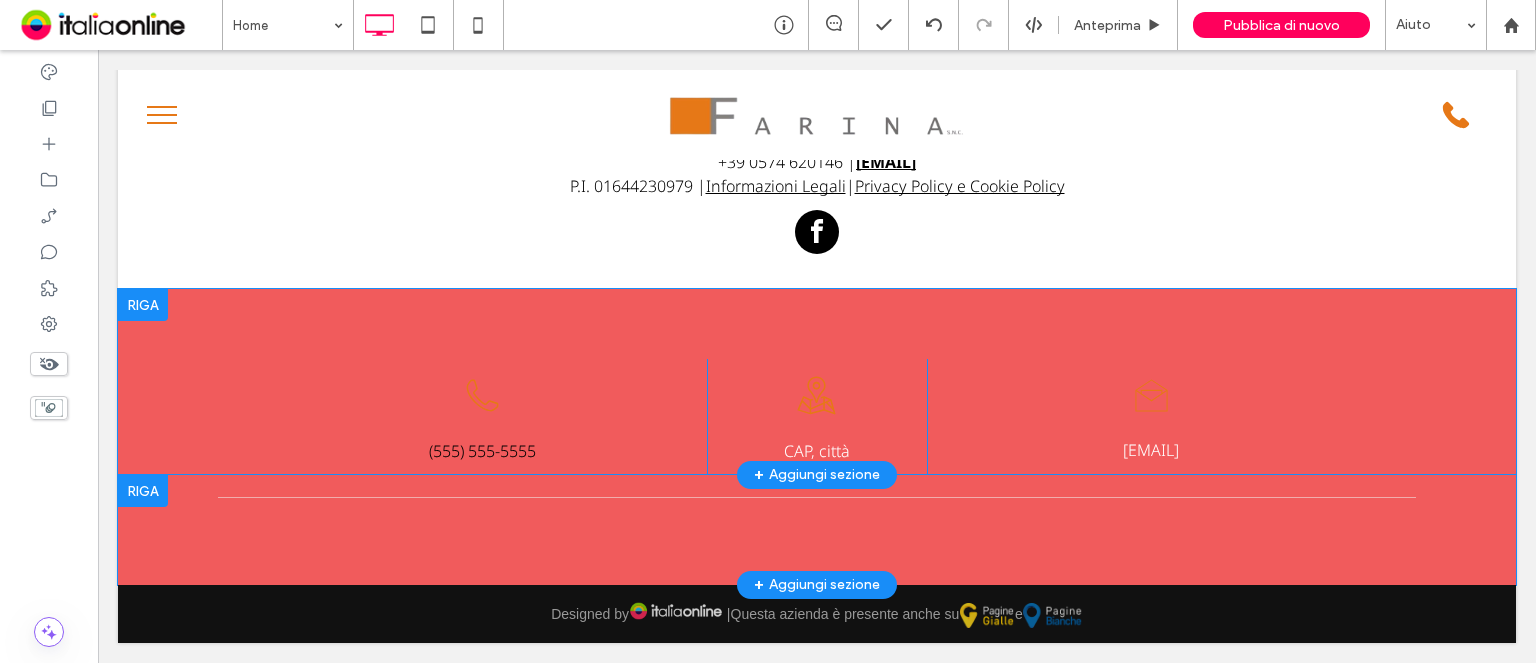 click on "CAP, città Click To Paste
[EMAIL] Click To Paste
+ Aggiungi sezione" at bounding box center [817, 382] 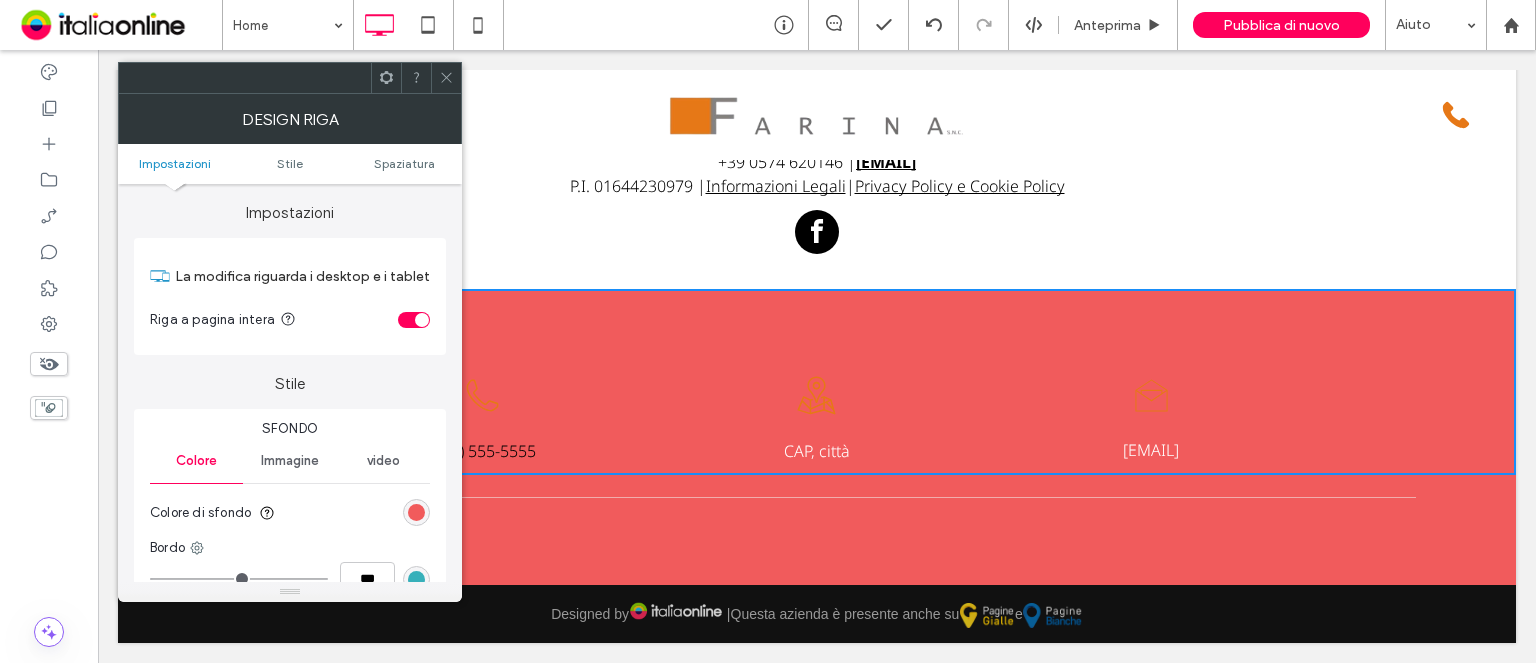 click at bounding box center [416, 512] 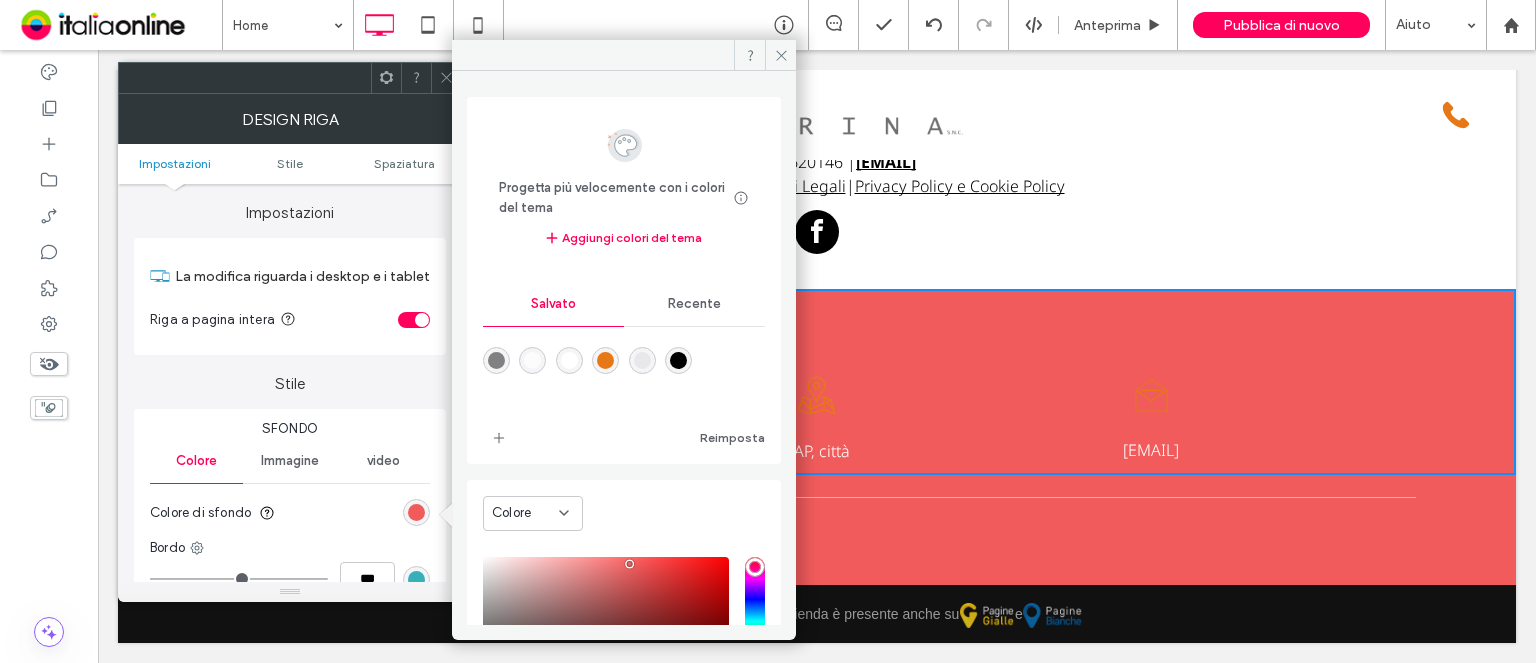 click at bounding box center [569, 360] 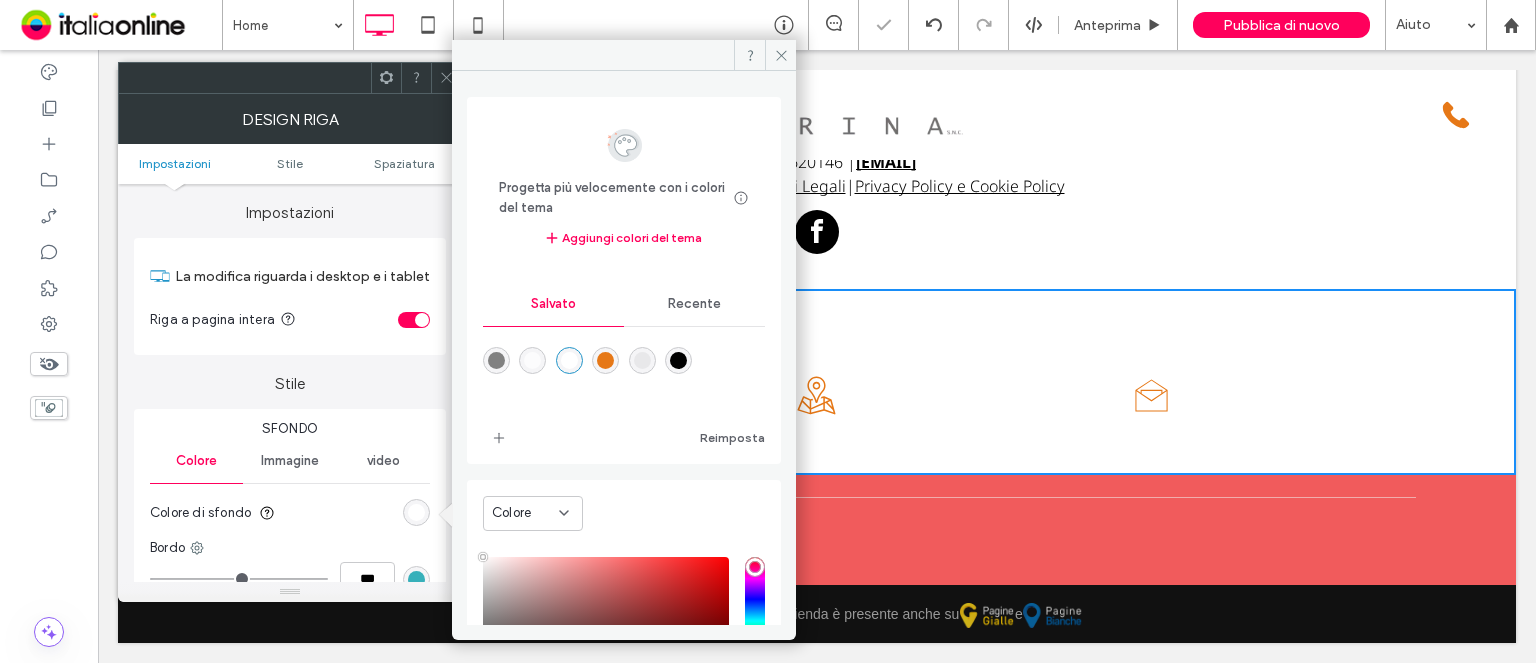 click at bounding box center (446, 78) 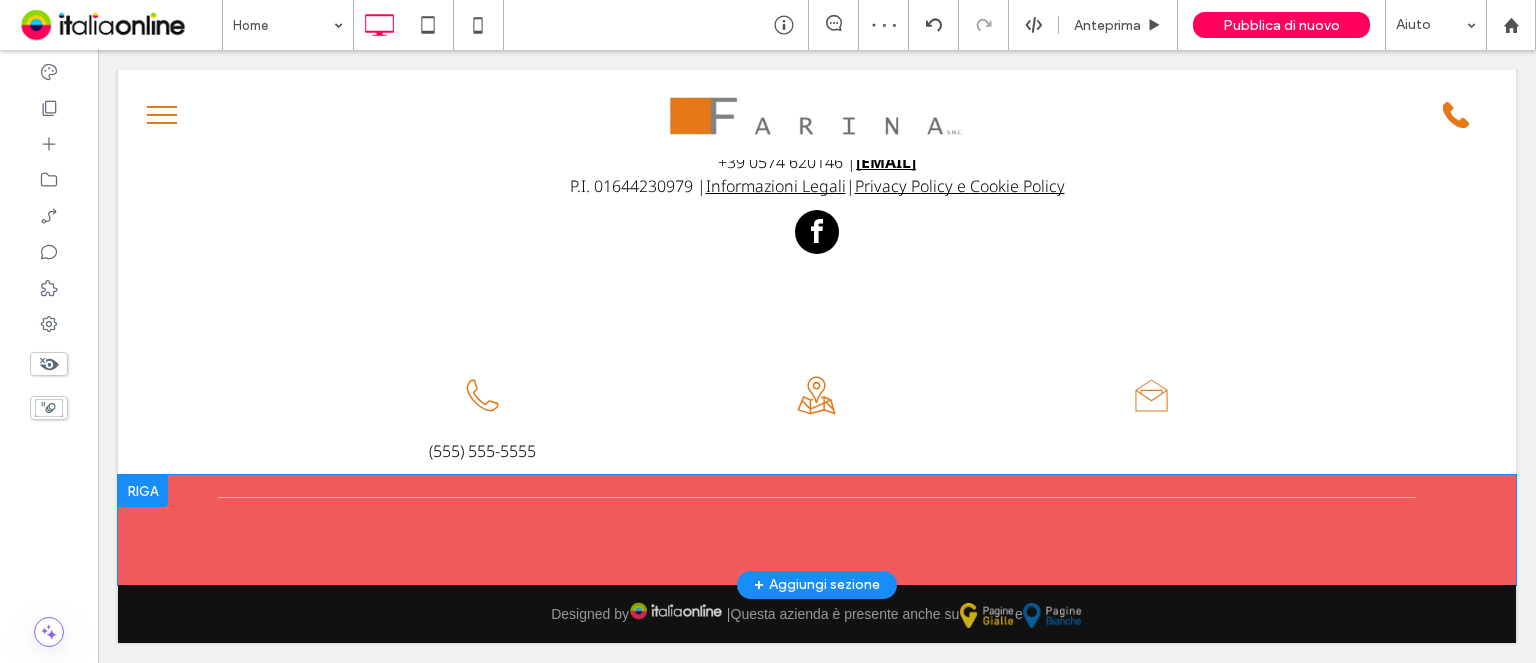 click at bounding box center [143, 491] 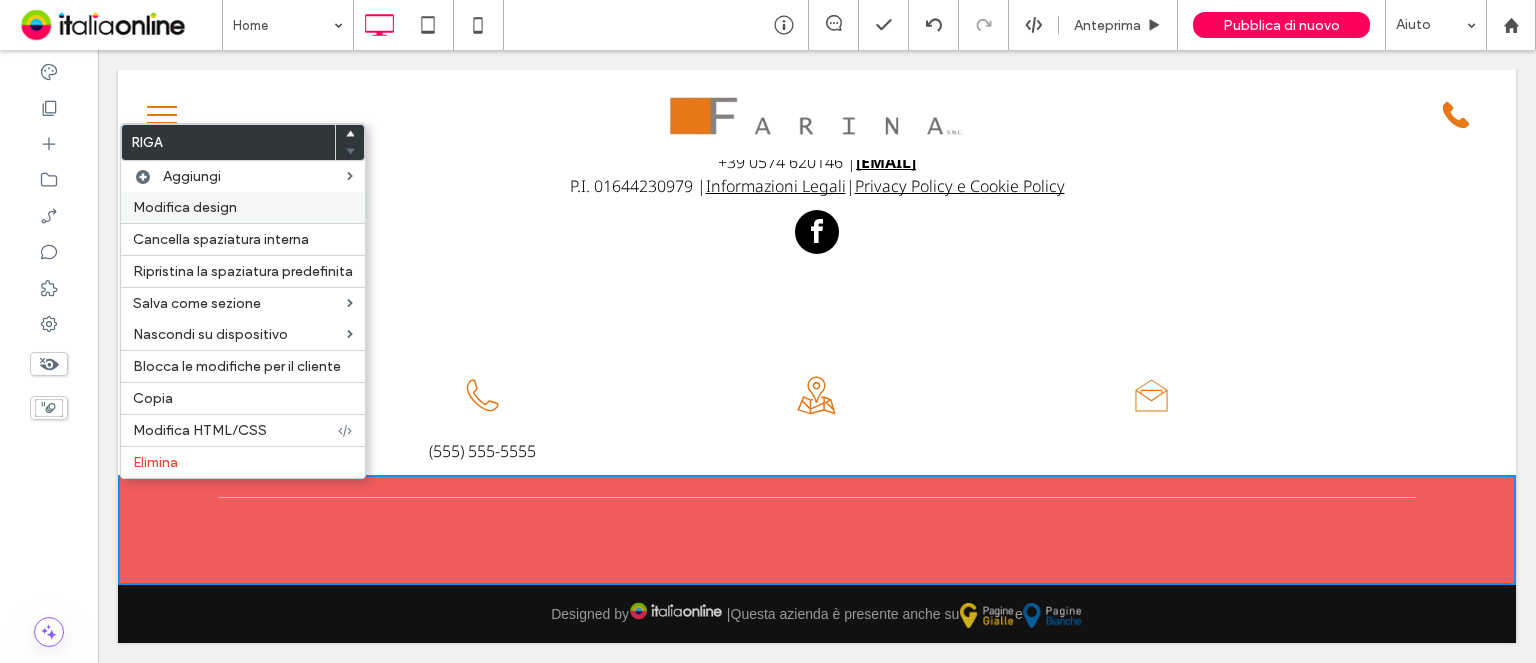 click on "Modifica design" at bounding box center [185, 207] 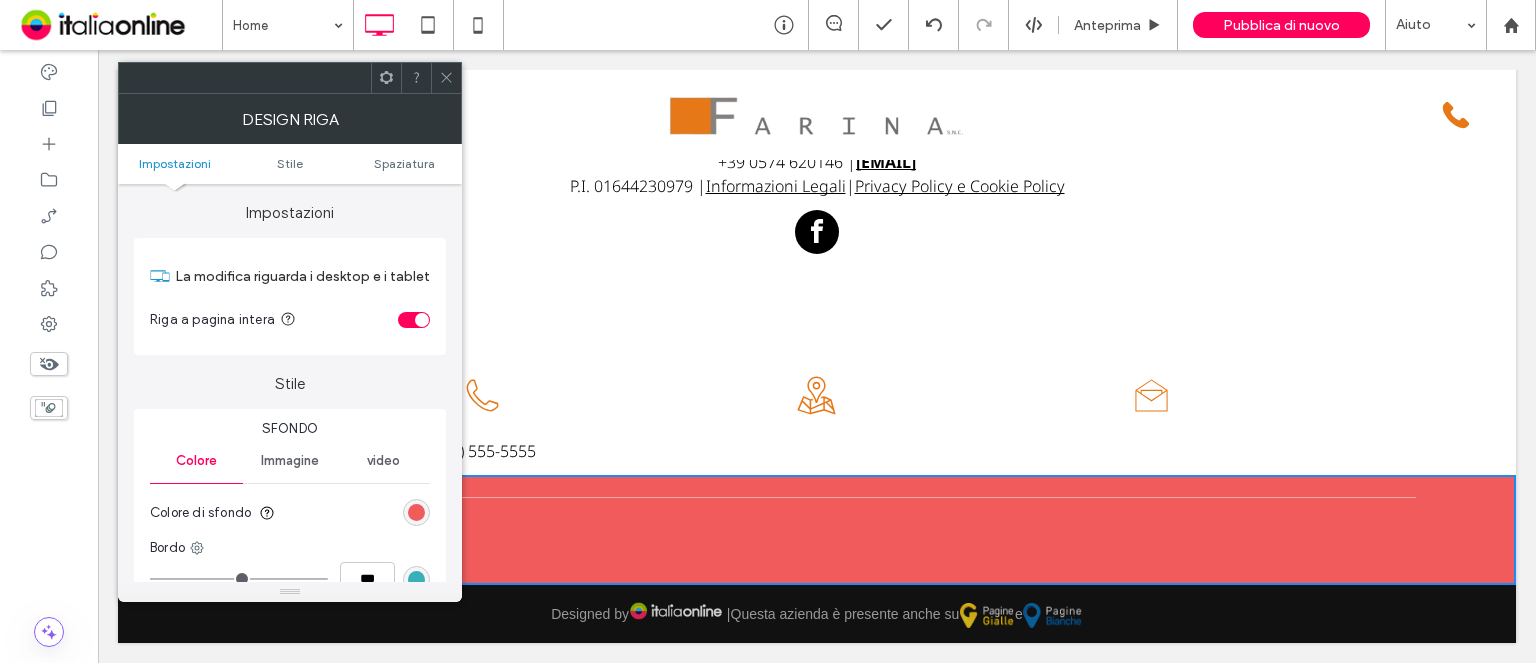click at bounding box center (416, 512) 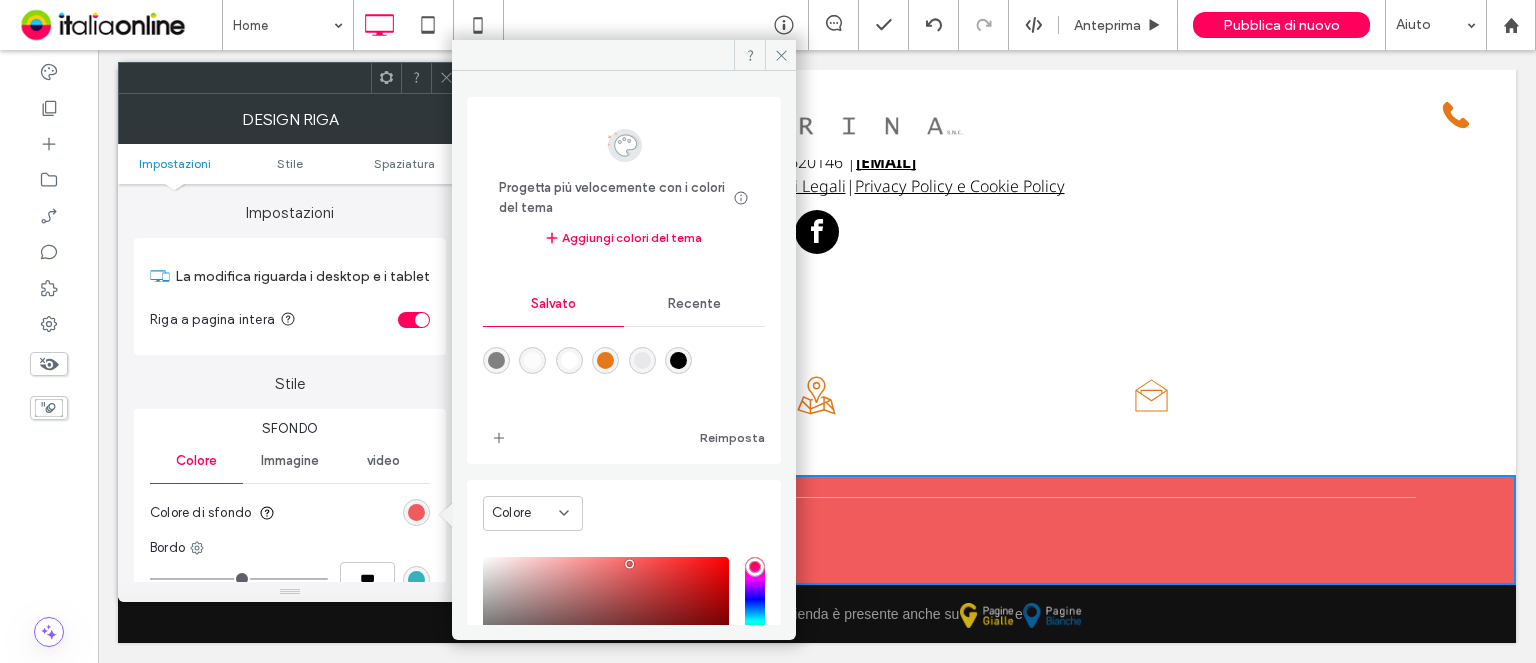 click at bounding box center (569, 360) 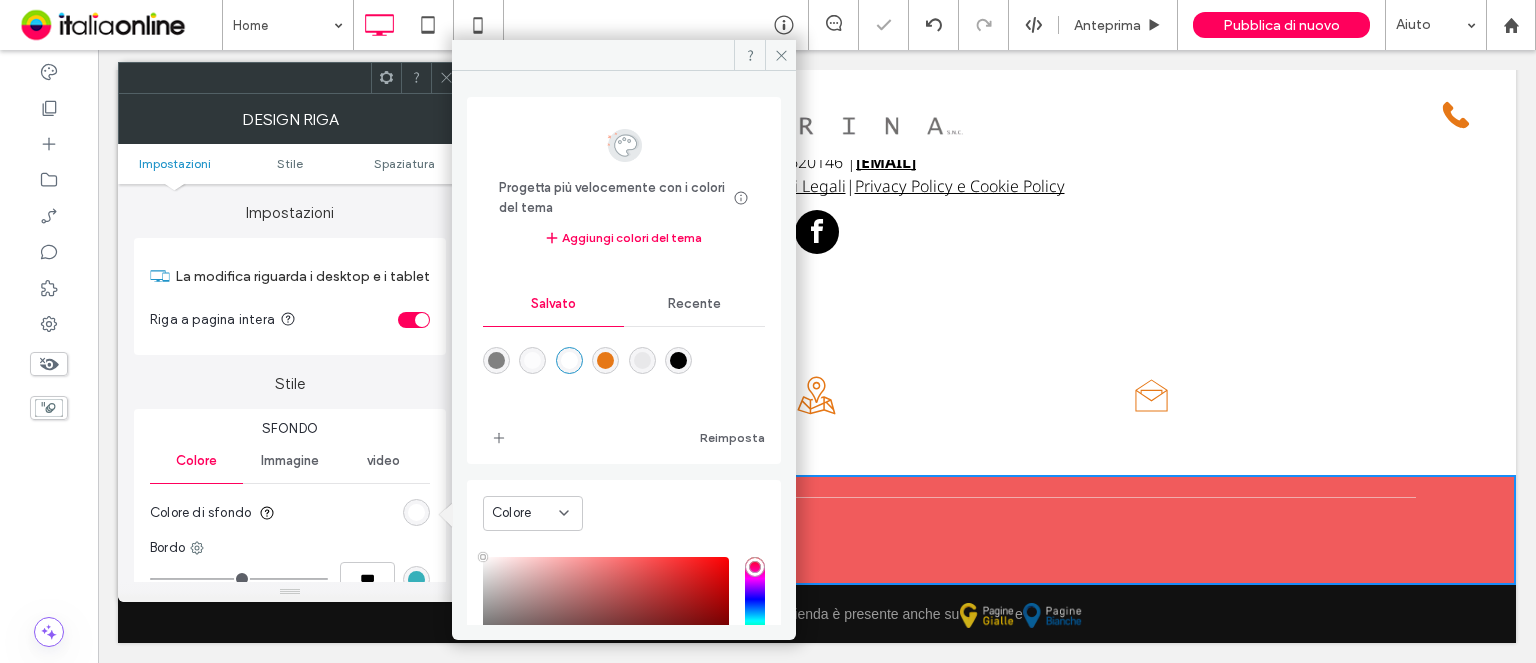 type on "*******" 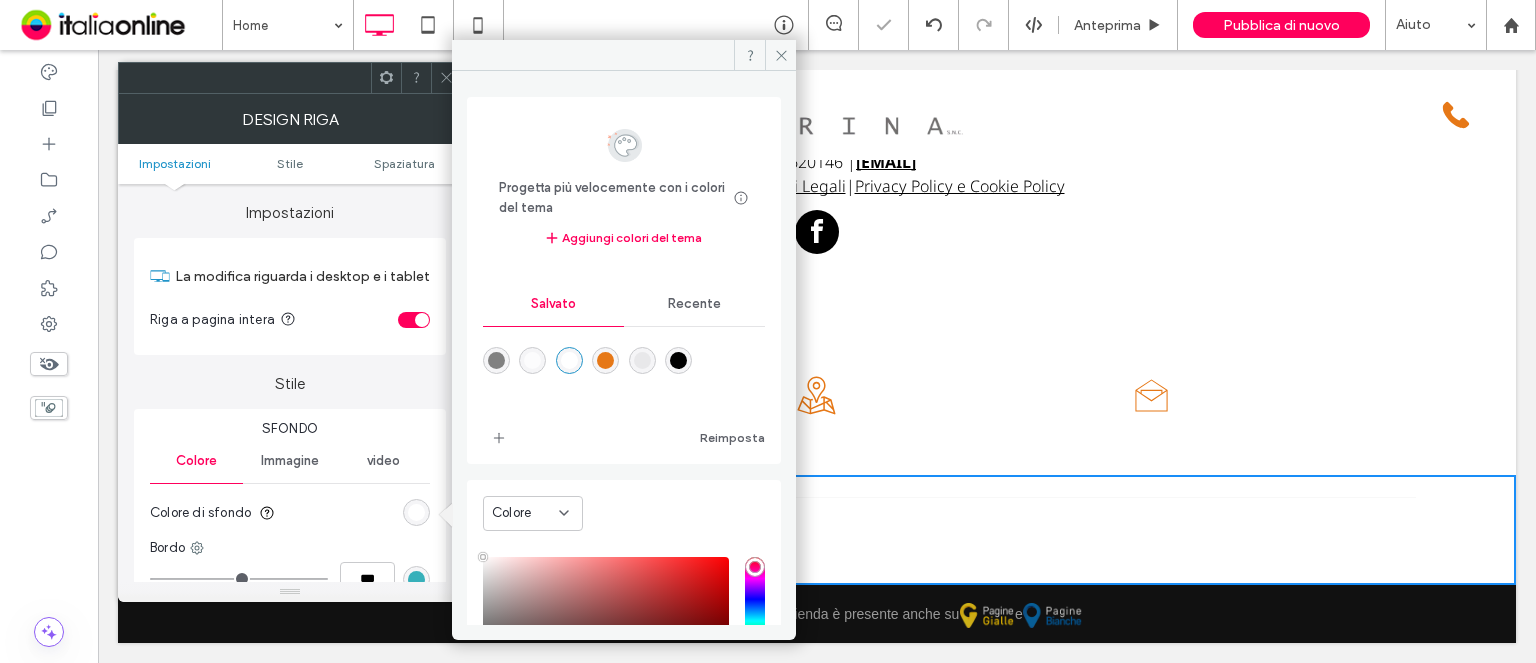 click 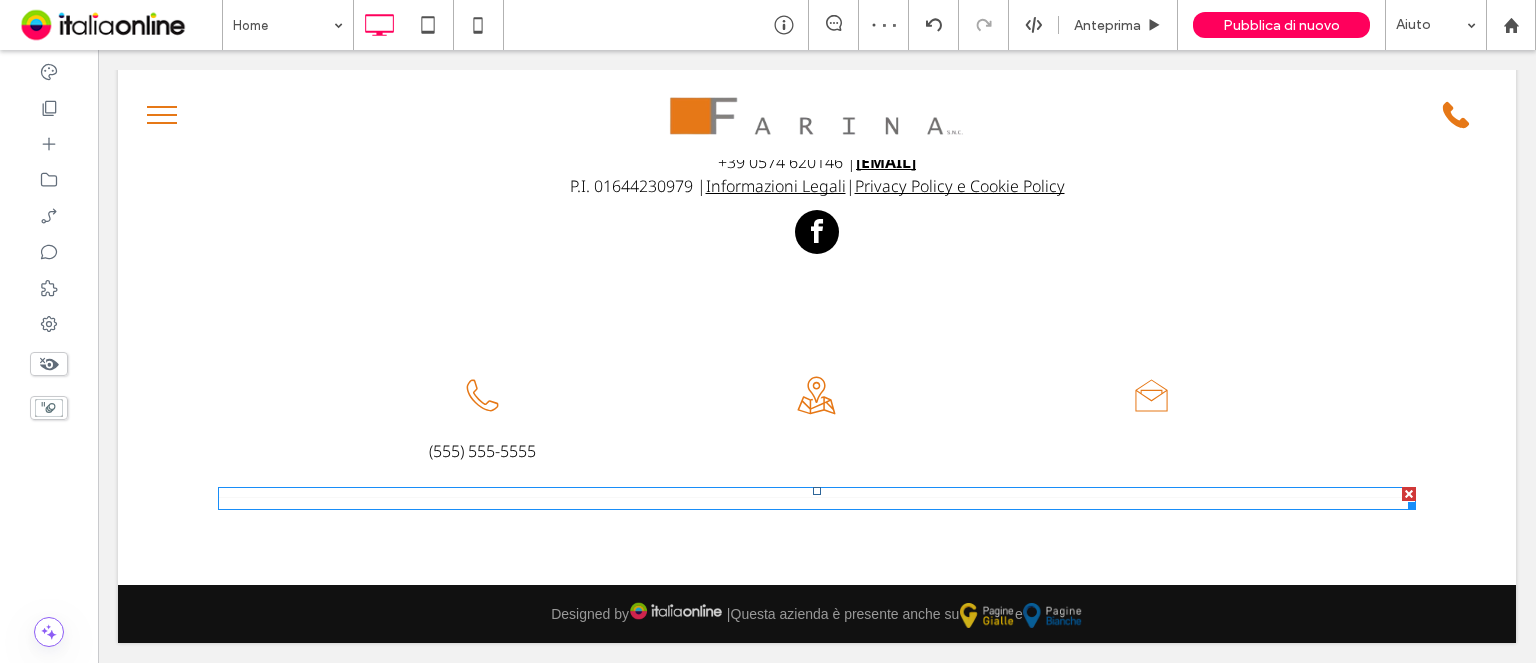 click at bounding box center [817, 498] 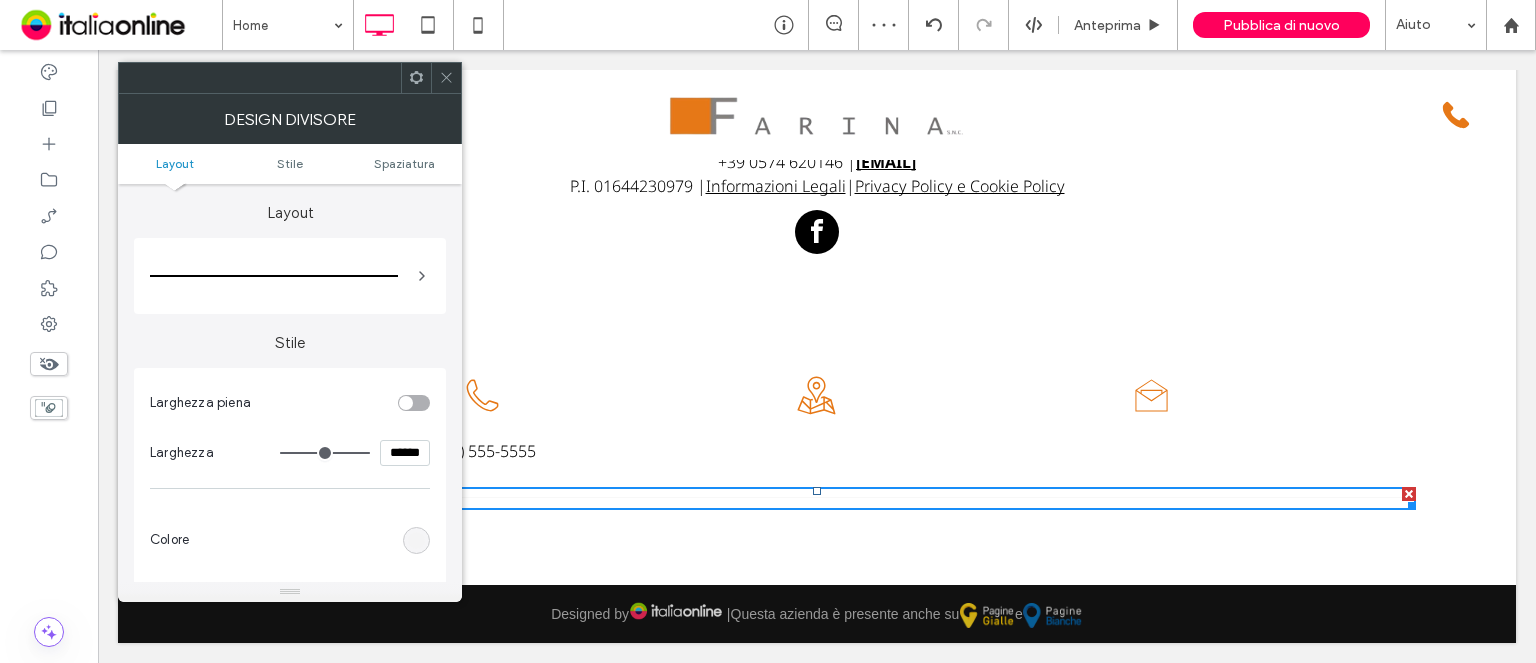 click at bounding box center [416, 540] 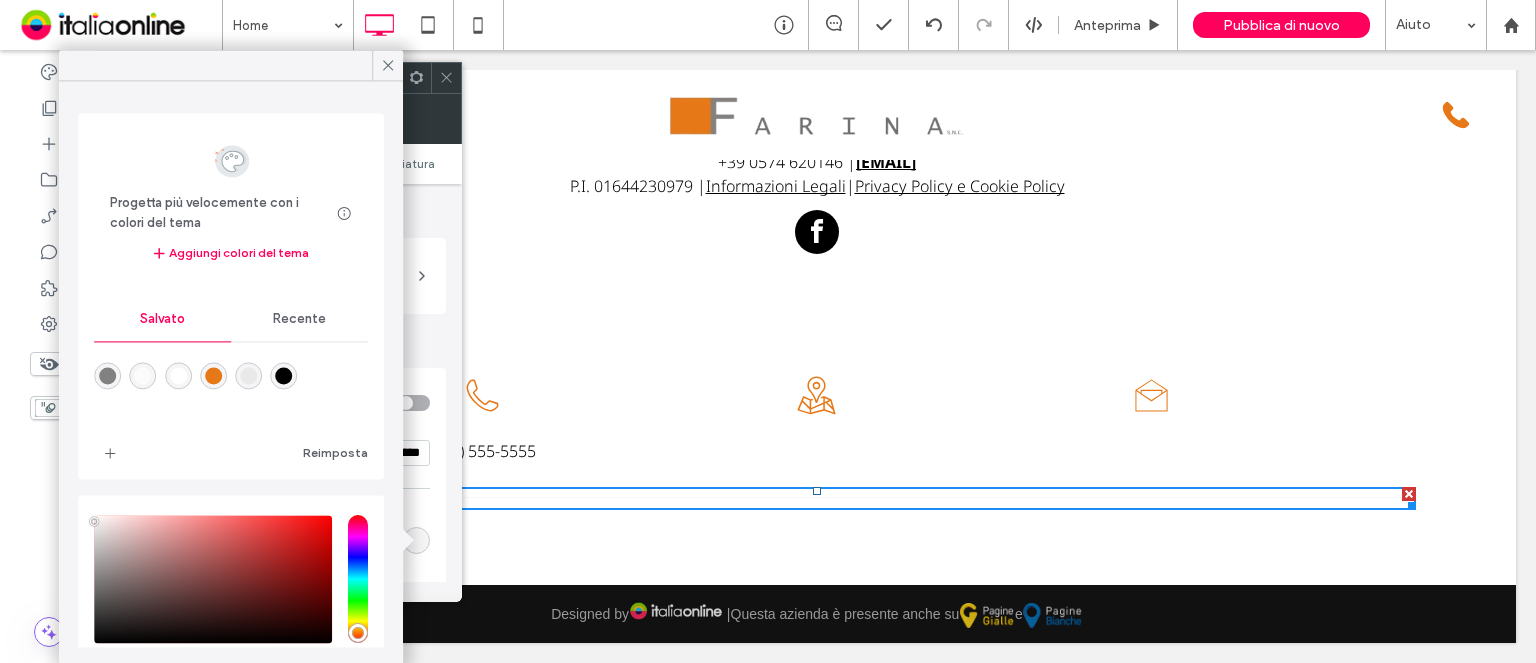 click at bounding box center [213, 376] 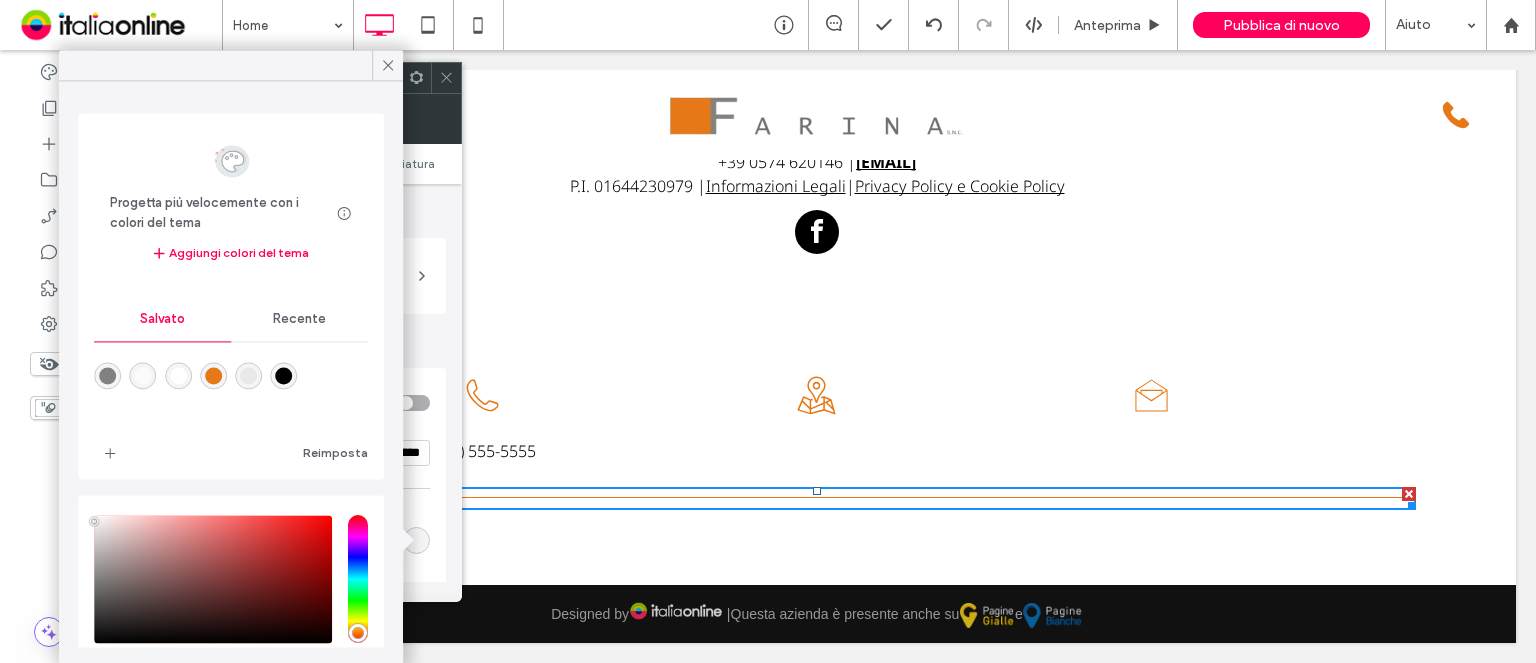 type on "*******" 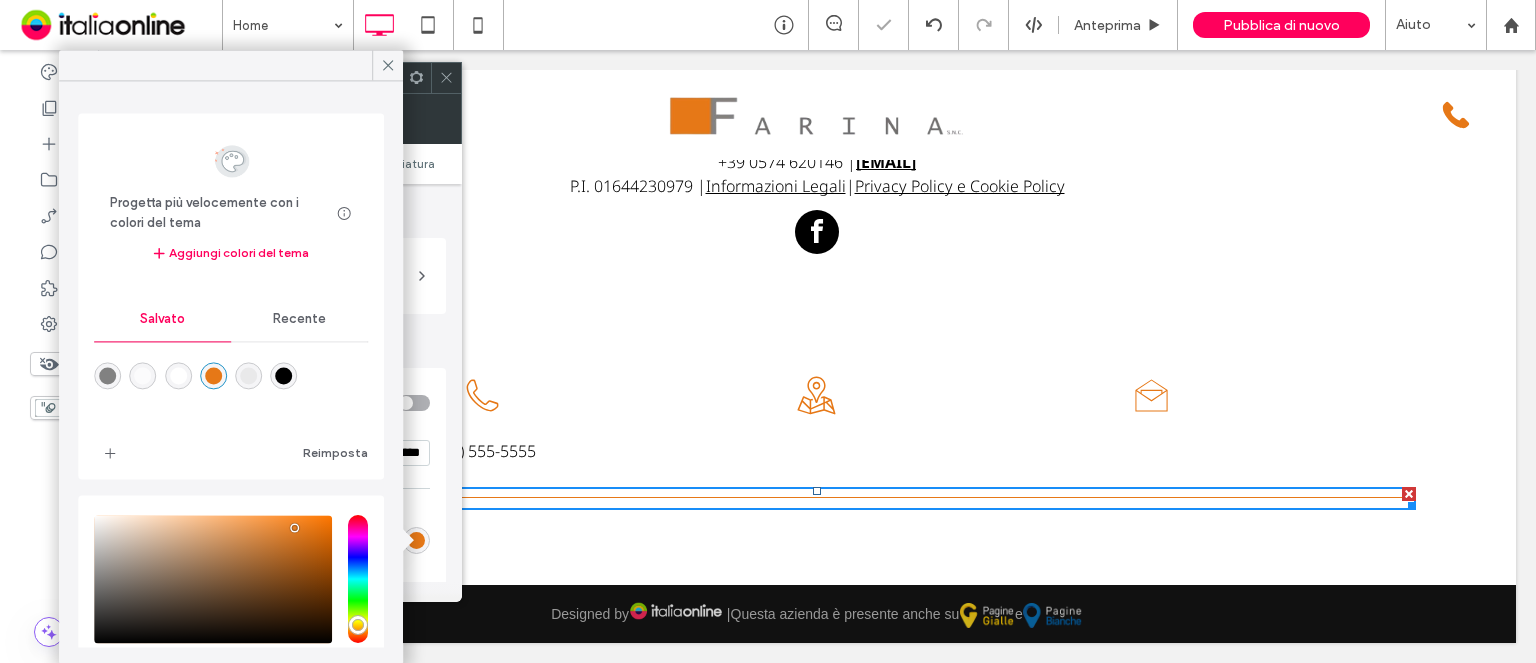 click at bounding box center (446, 78) 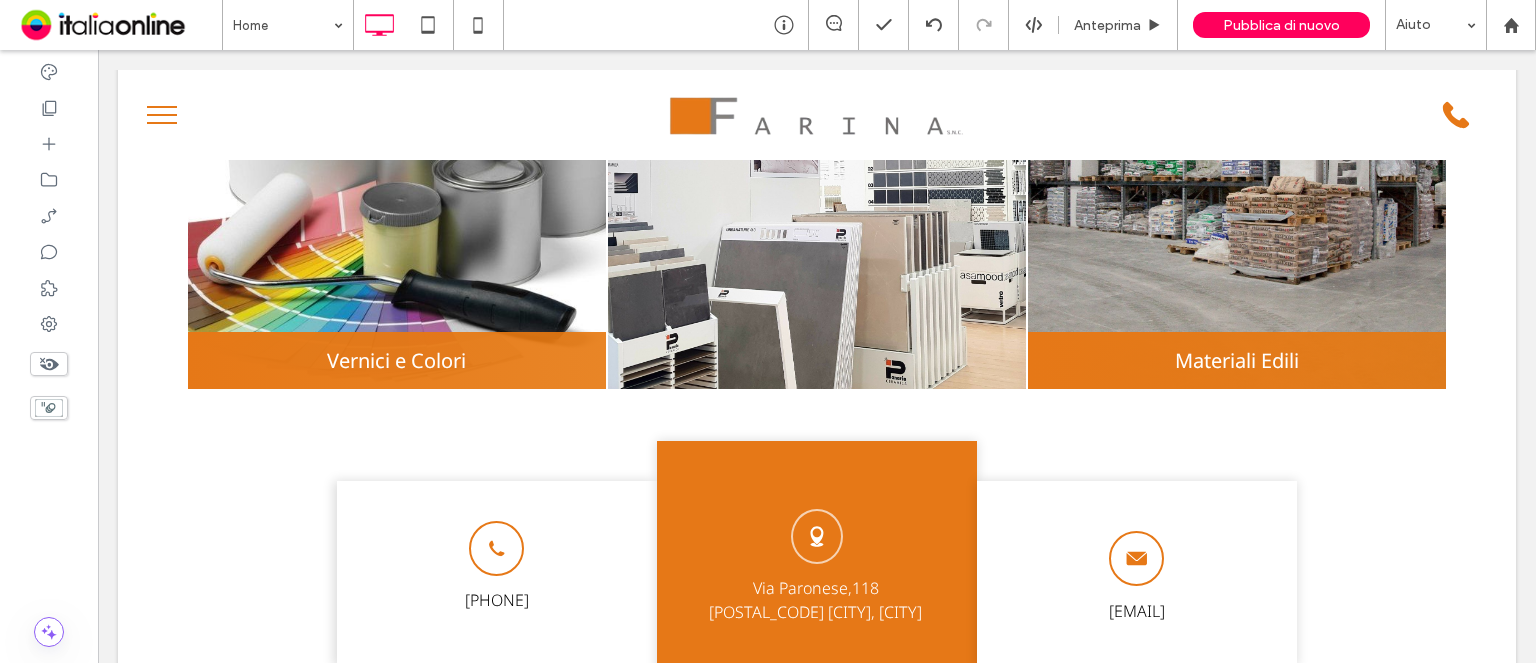 scroll, scrollTop: 2683, scrollLeft: 0, axis: vertical 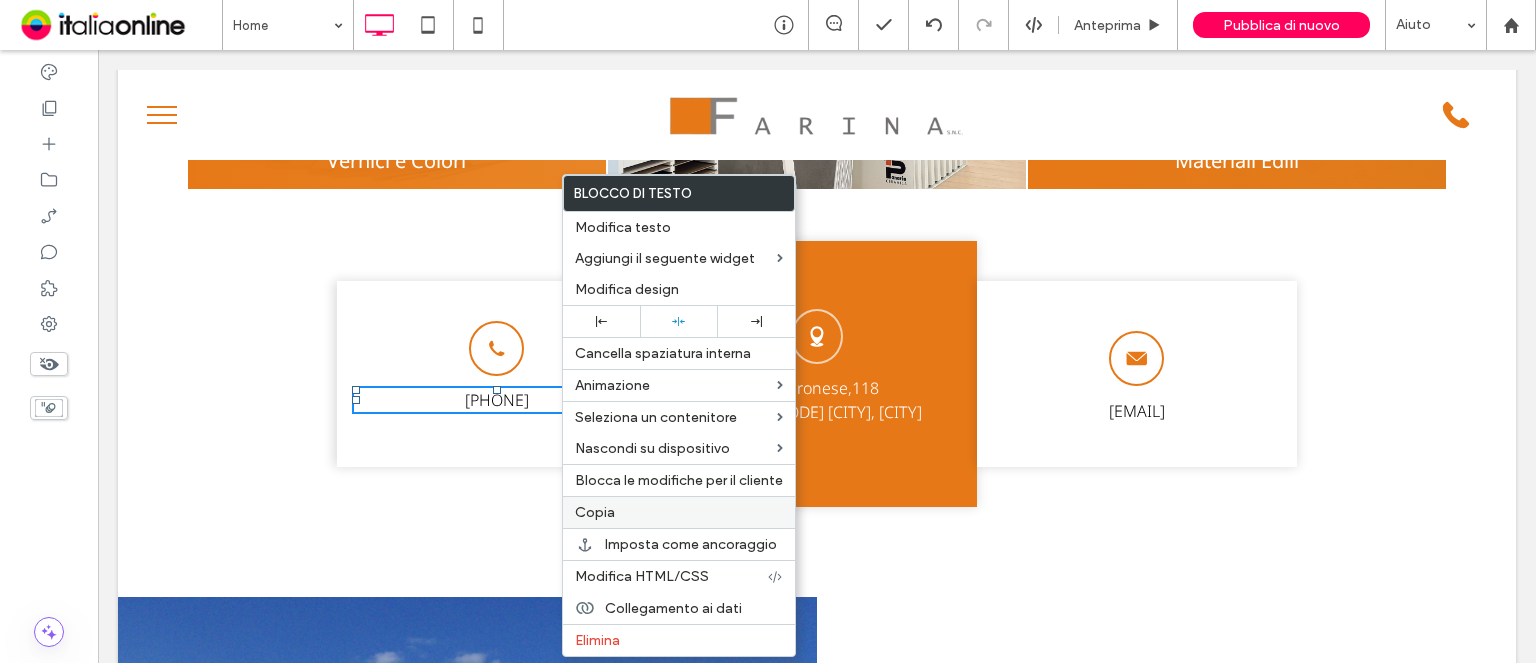drag, startPoint x: 597, startPoint y: 519, endPoint x: 632, endPoint y: 494, distance: 43.011627 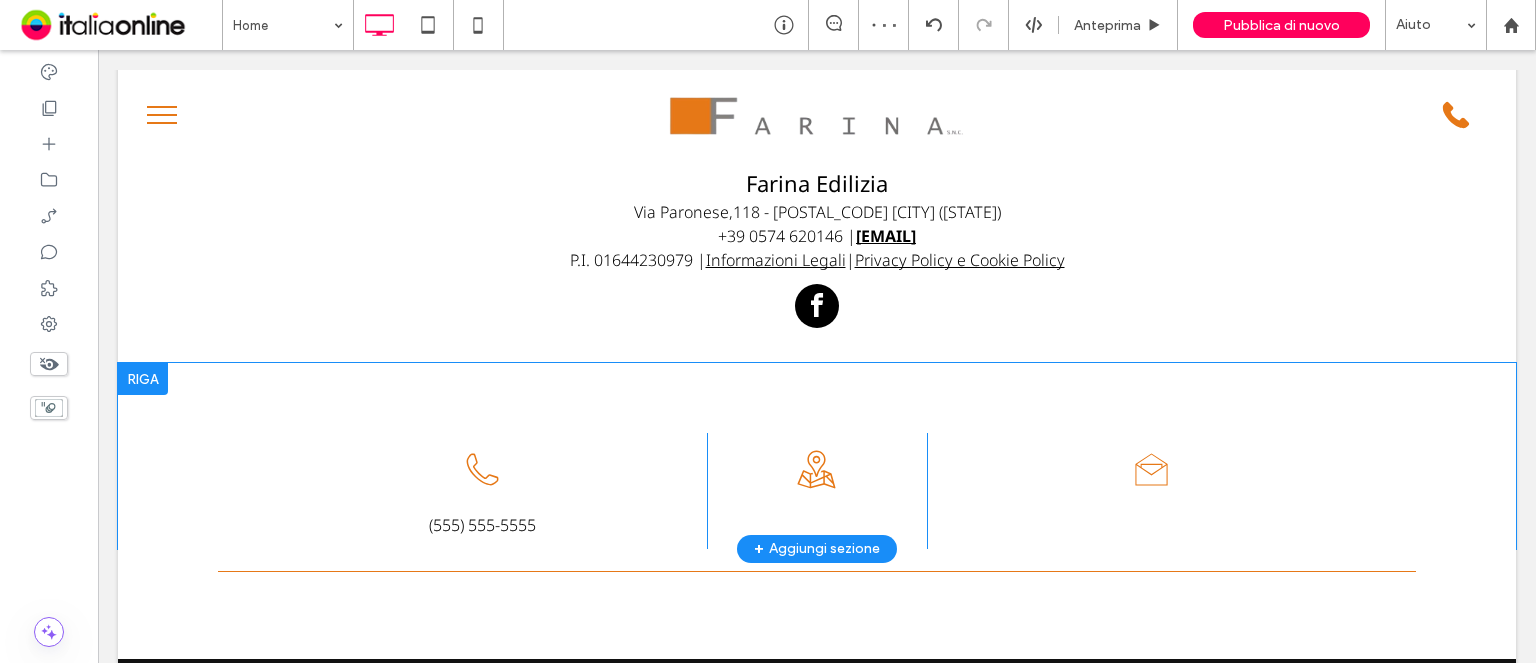 scroll, scrollTop: 4583, scrollLeft: 0, axis: vertical 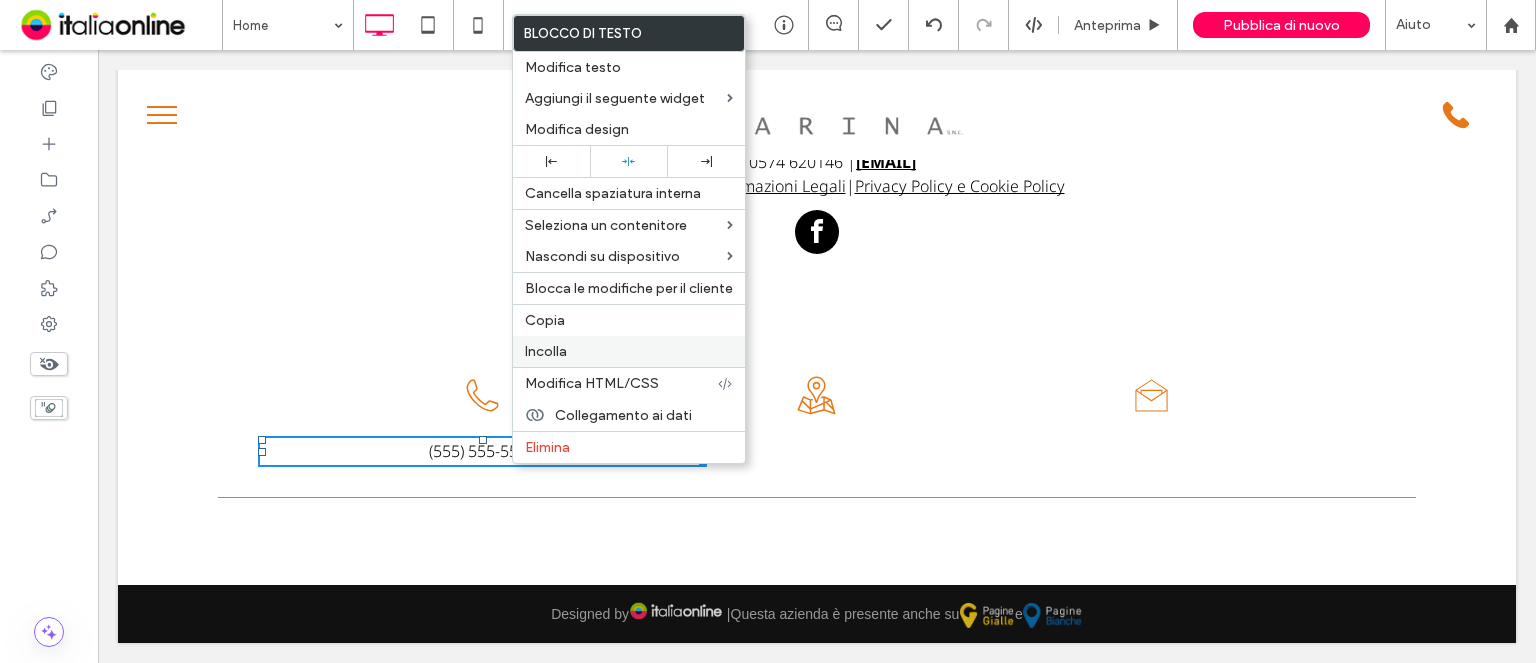 click on "Incolla" at bounding box center (546, 351) 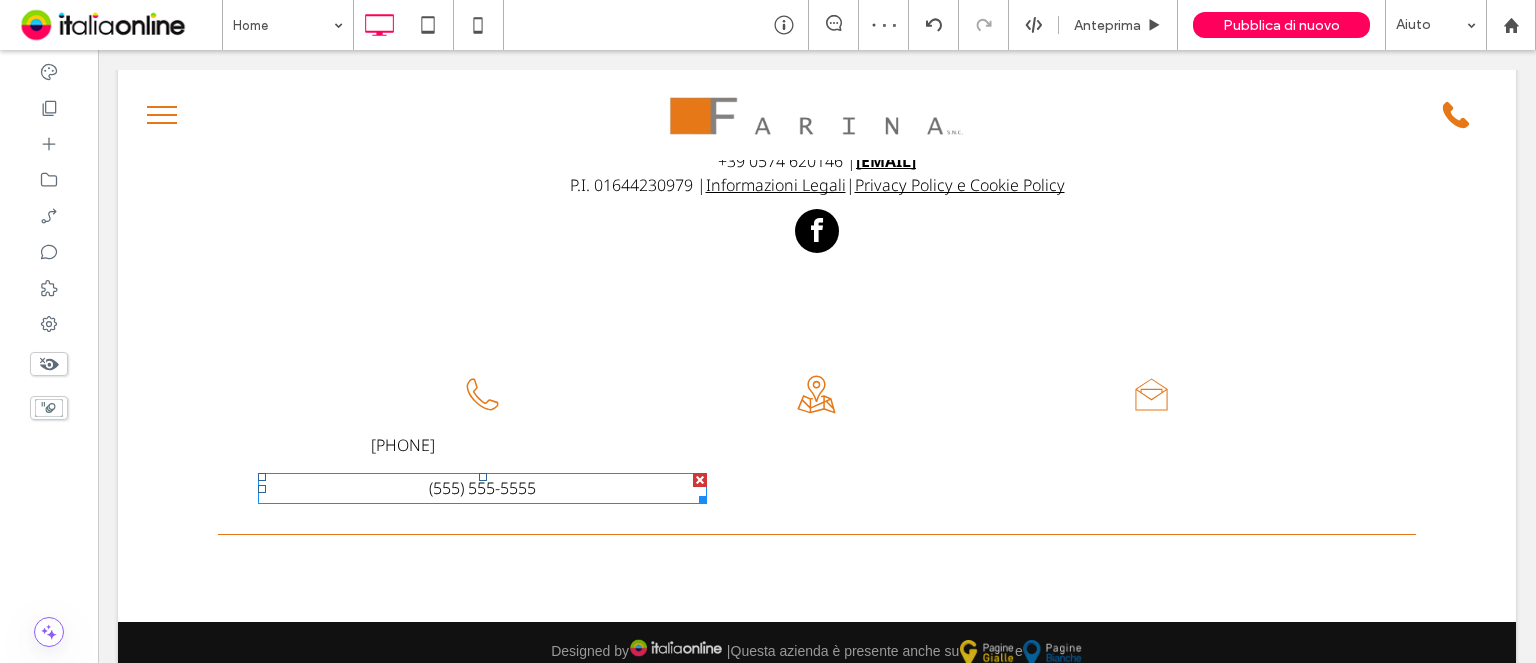 click at bounding box center (700, 480) 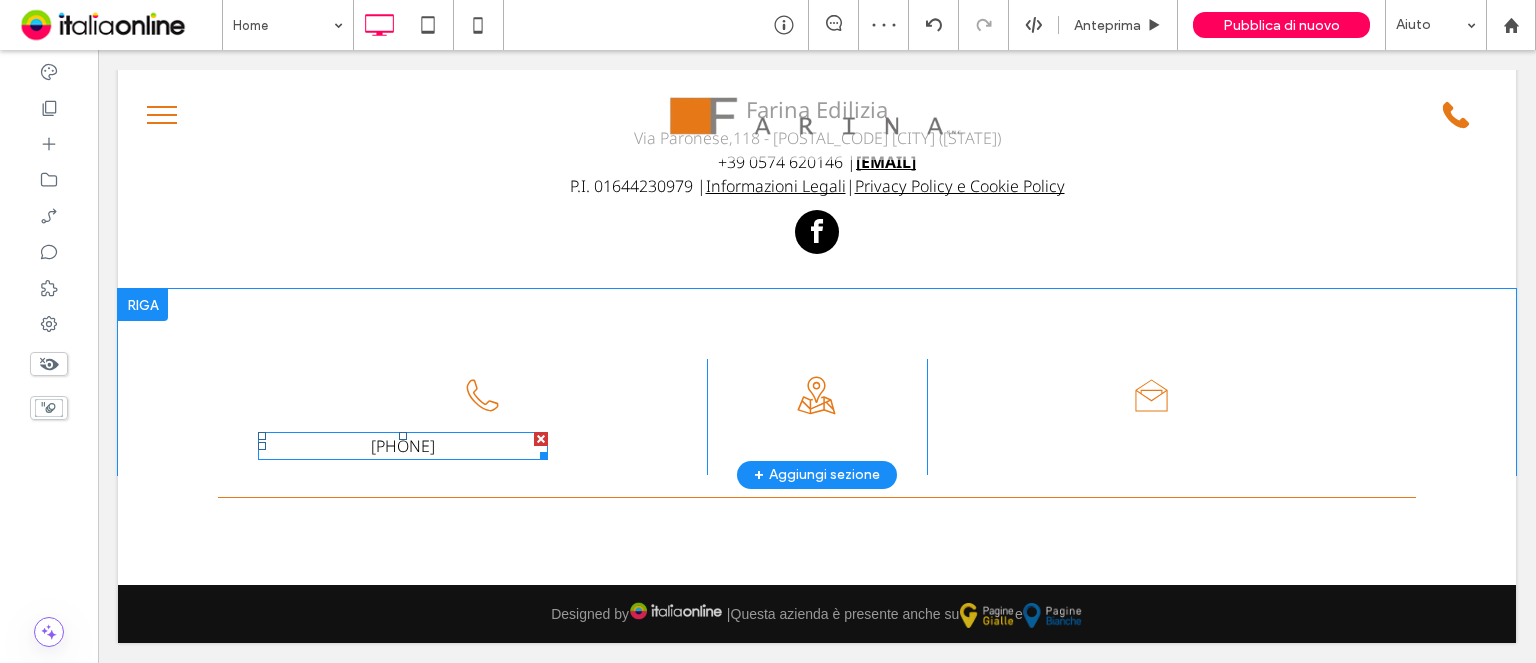 click on "[PHONE]" at bounding box center (403, 446) 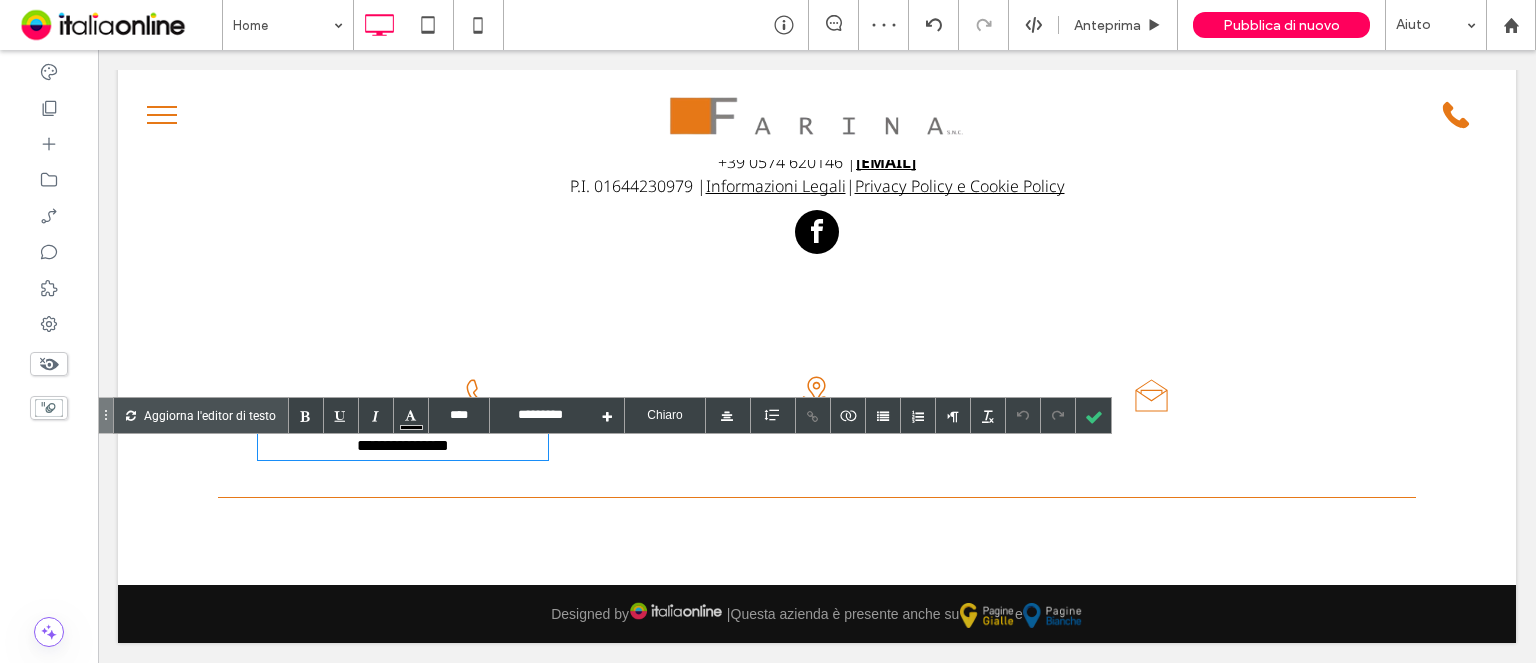 scroll, scrollTop: 4572, scrollLeft: 0, axis: vertical 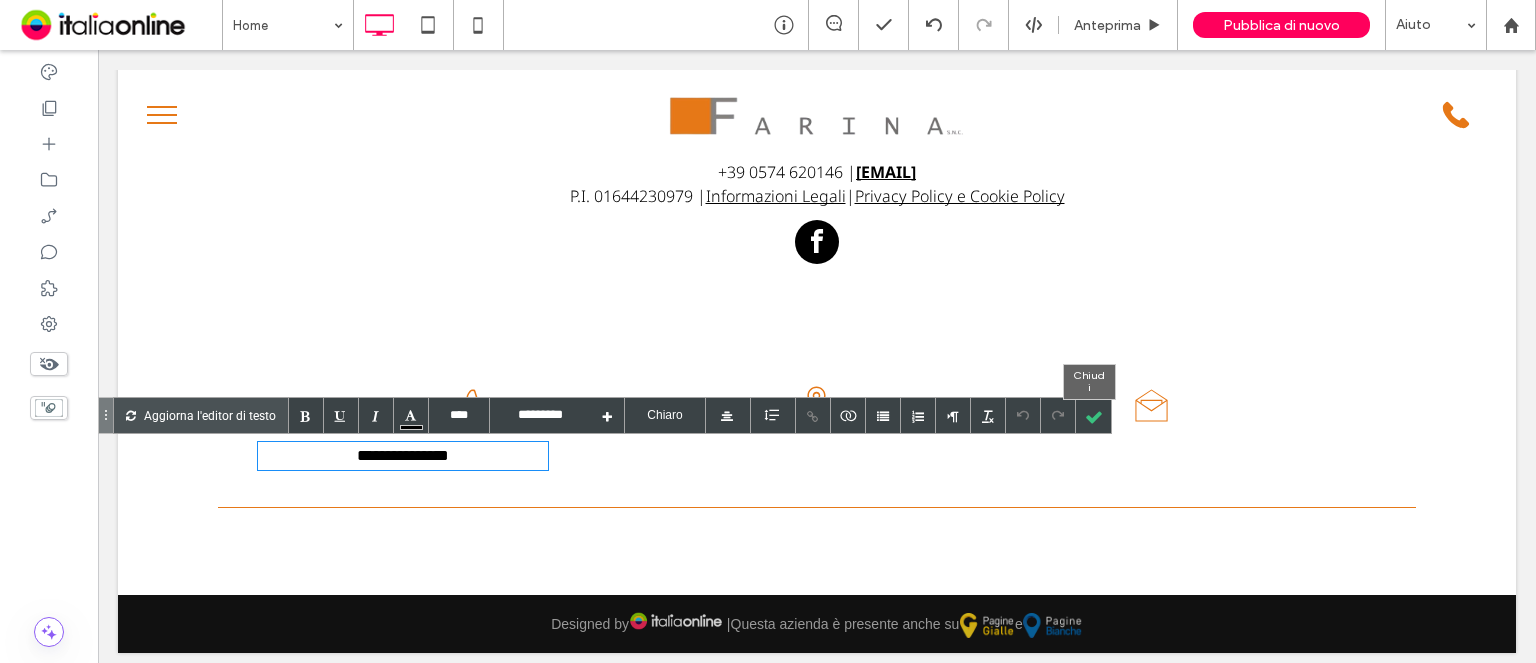 drag, startPoint x: 1080, startPoint y: 418, endPoint x: 607, endPoint y: 453, distance: 474.29315 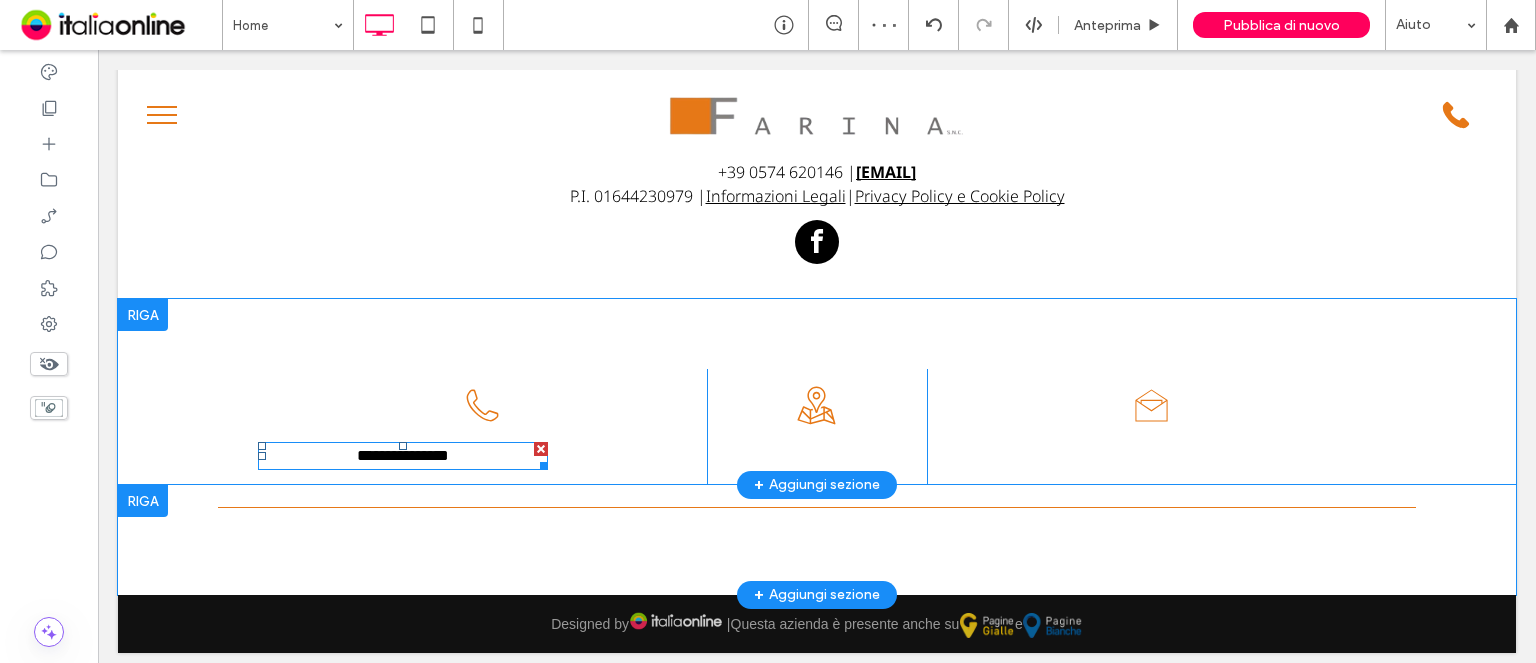 drag, startPoint x: 531, startPoint y: 507, endPoint x: 388, endPoint y: 487, distance: 144.39183 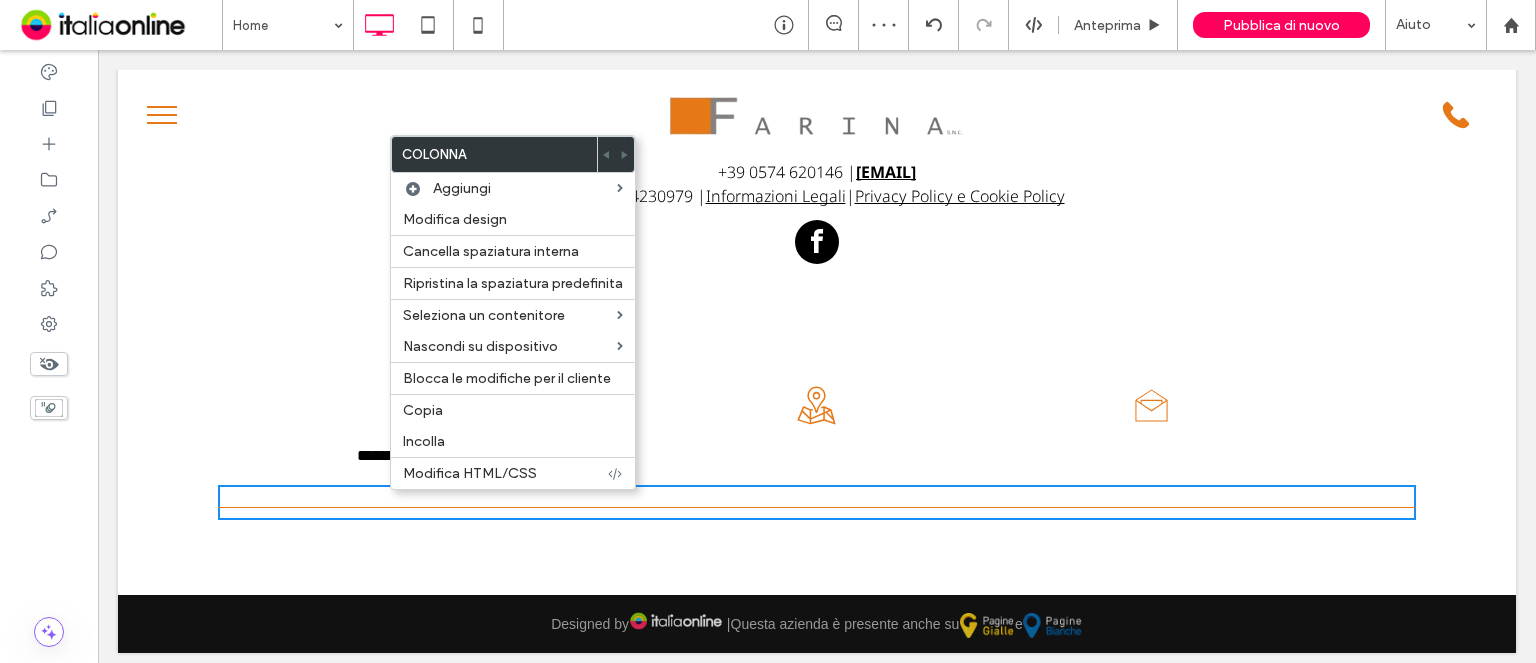 click on "**********" at bounding box center [432, 427] 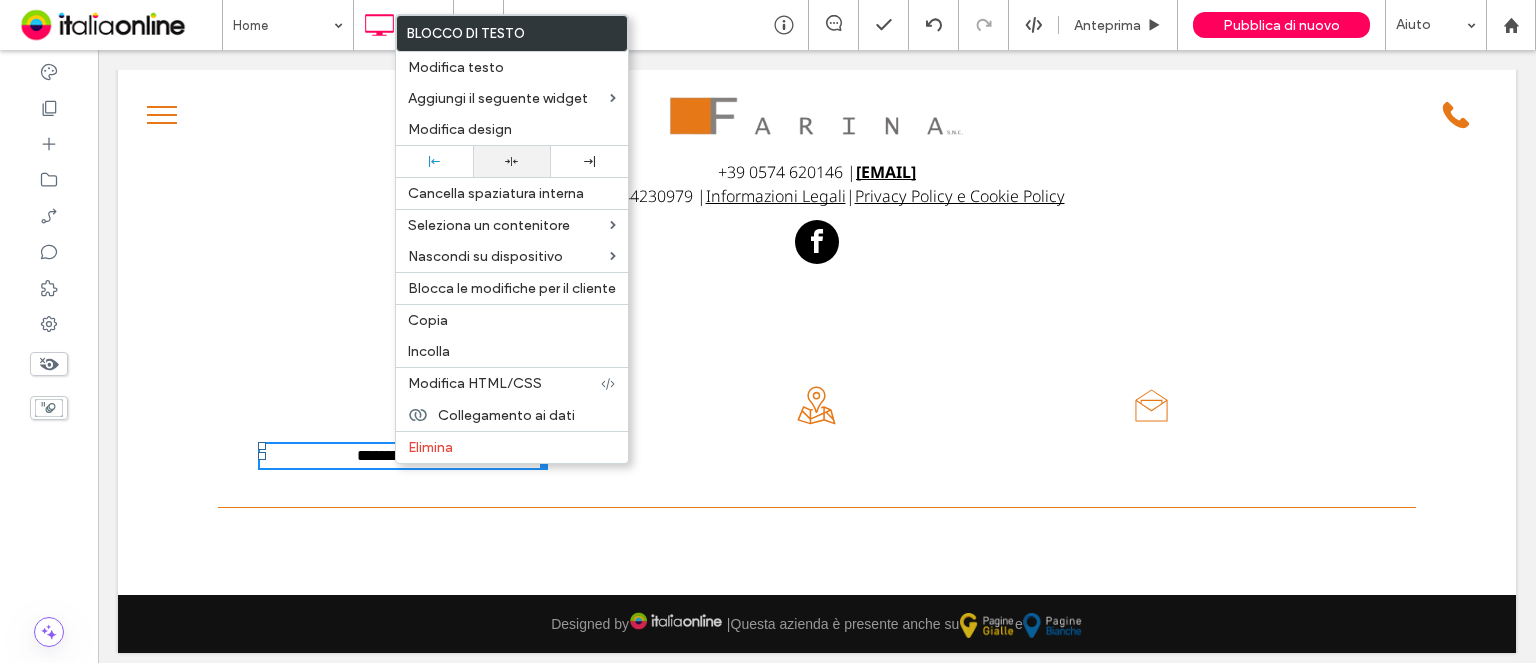 click at bounding box center [511, 161] 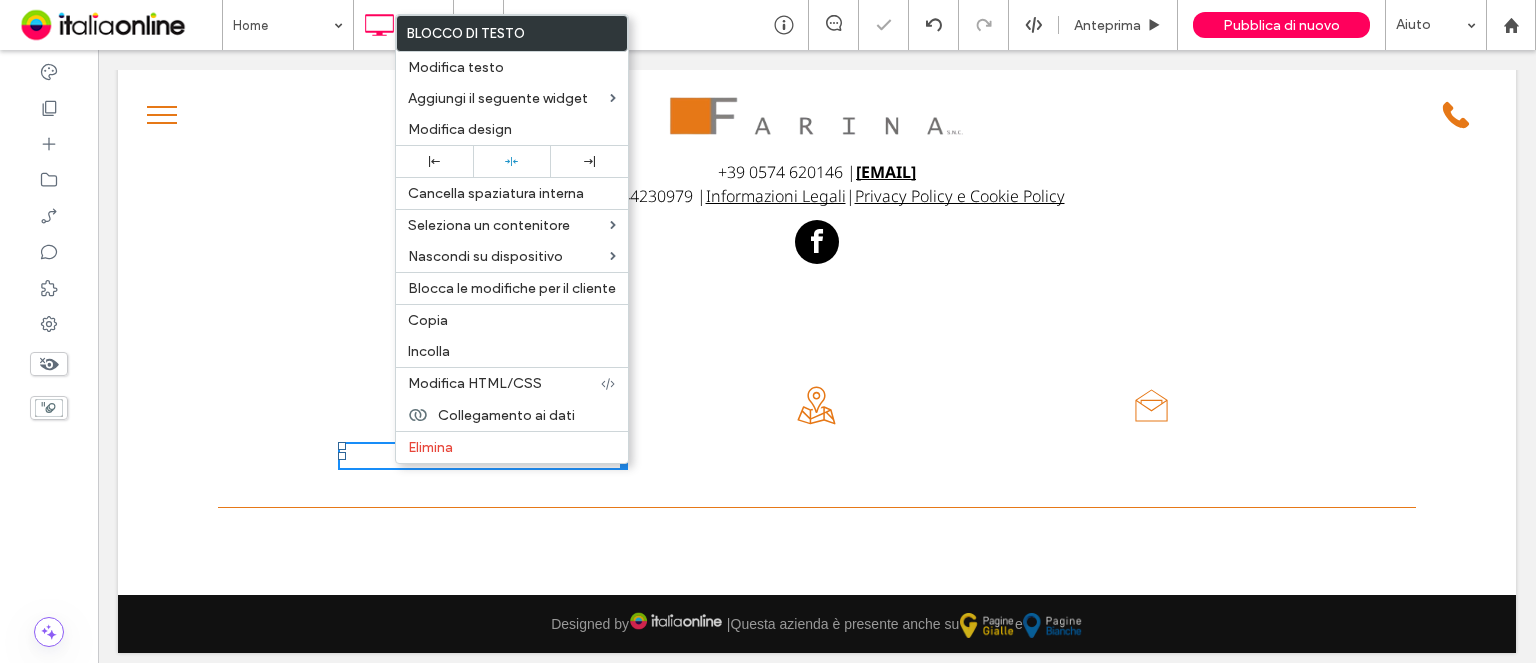 click on "**********" at bounding box center (432, 427) 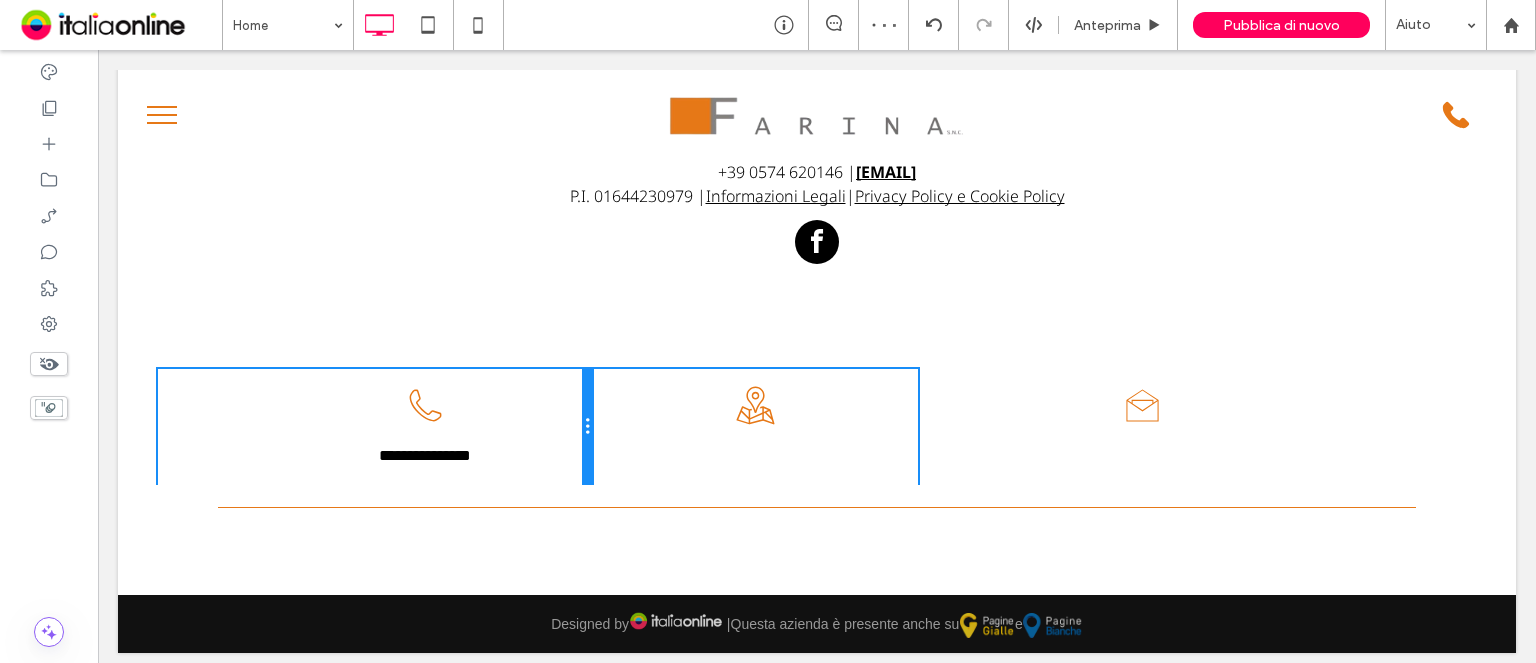 drag, startPoint x: 696, startPoint y: 410, endPoint x: 632, endPoint y: 410, distance: 64 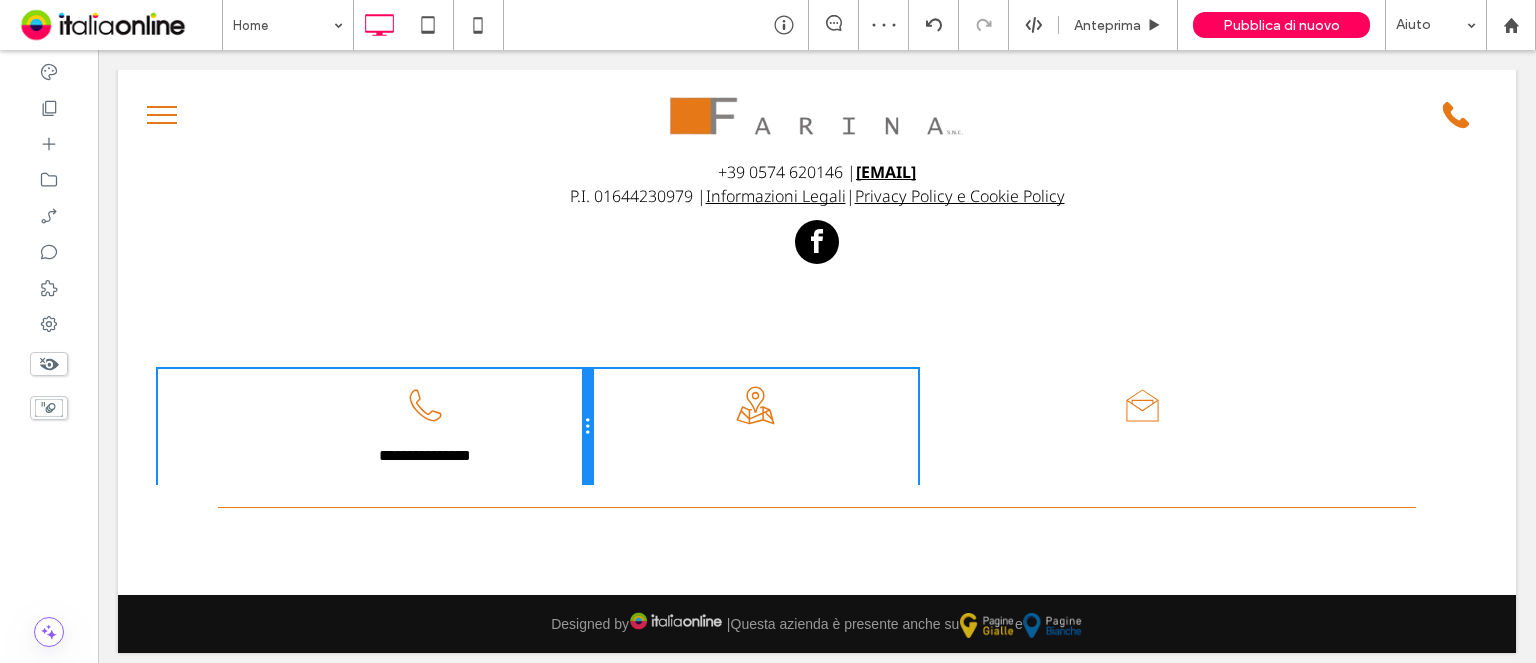 click on "CAP, città Click To Paste
[EMAIL] Click To Paste" at bounding box center (817, 427) 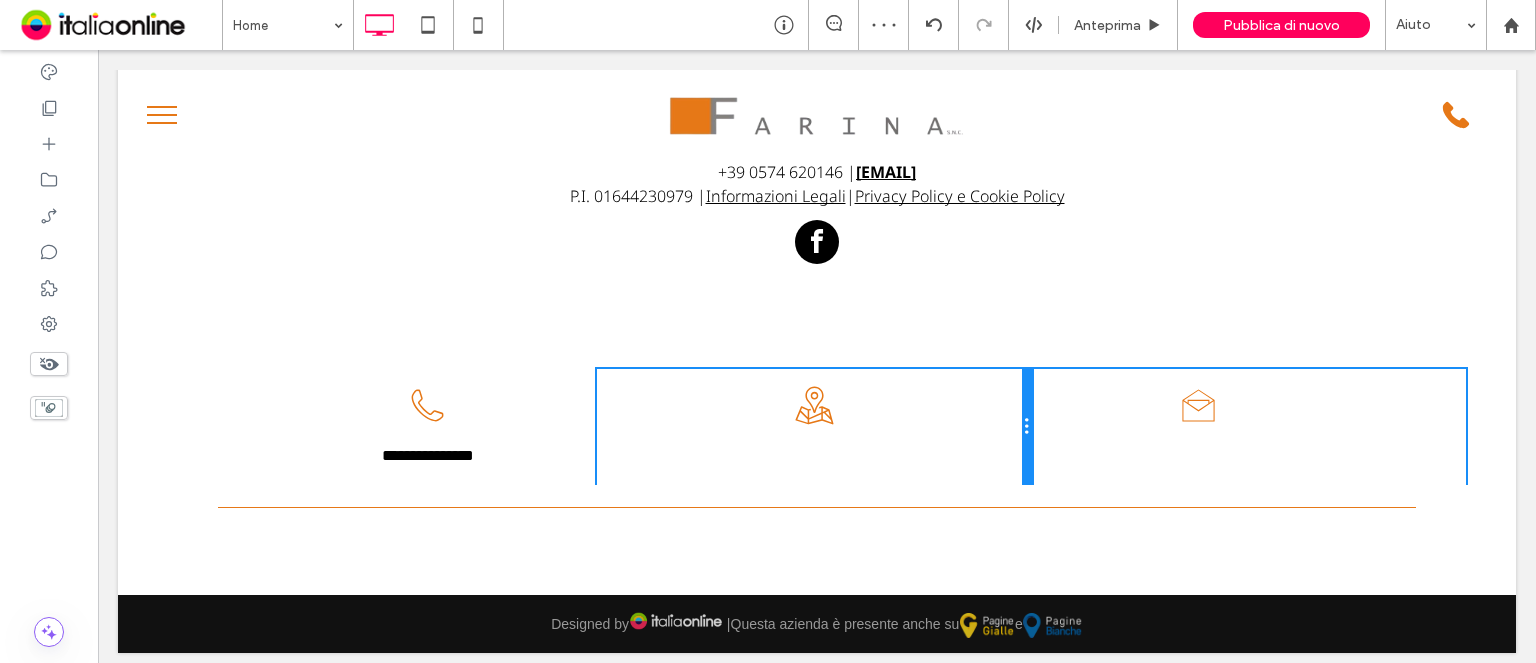 drag, startPoint x: 916, startPoint y: 419, endPoint x: 1006, endPoint y: 421, distance: 90.02222 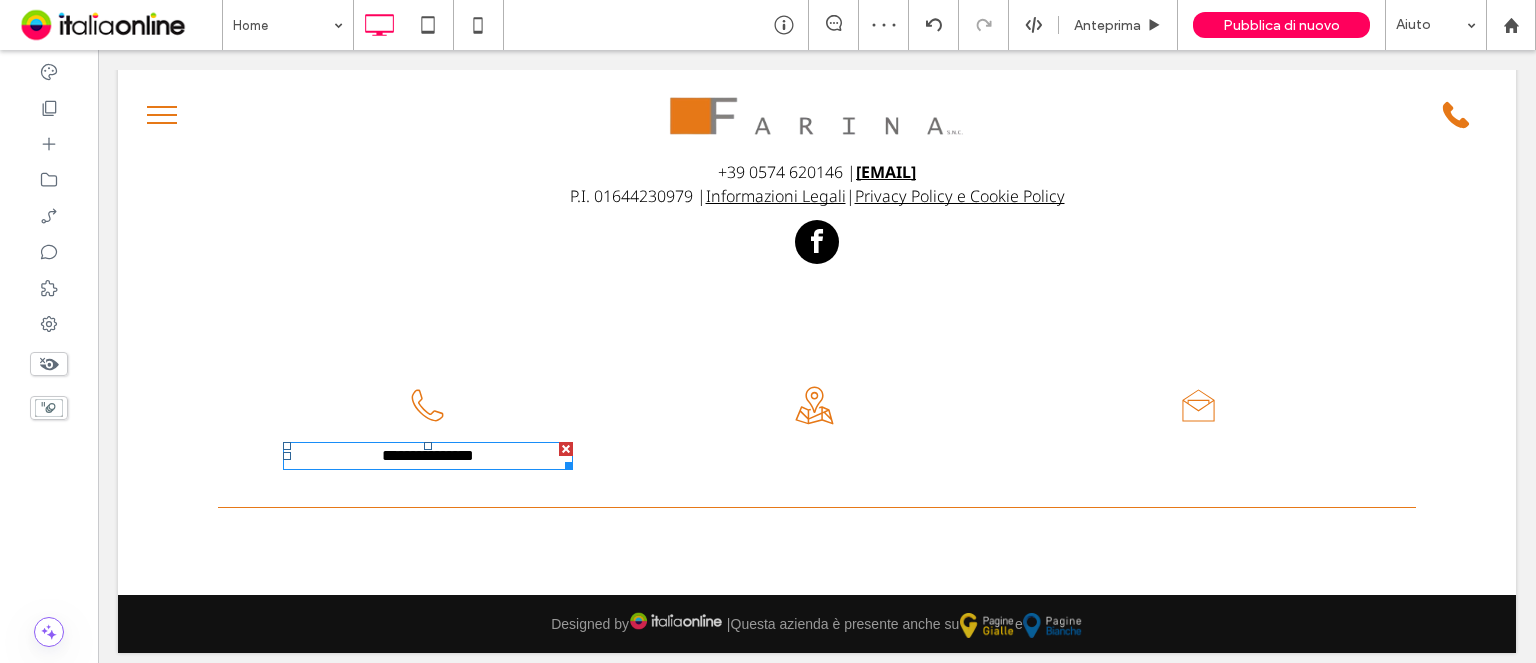 click at bounding box center [768, 331] 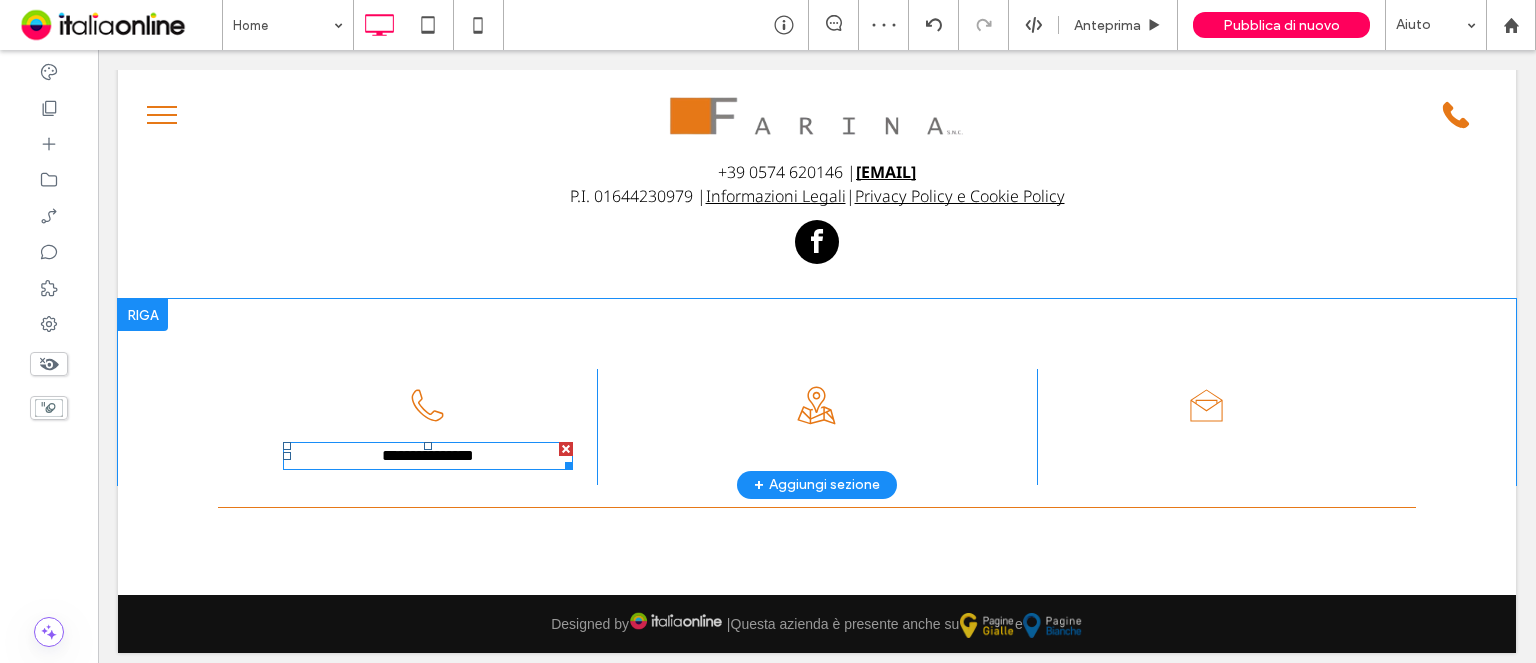 drag, startPoint x: 1136, startPoint y: 468, endPoint x: 1038, endPoint y: 418, distance: 110.01818 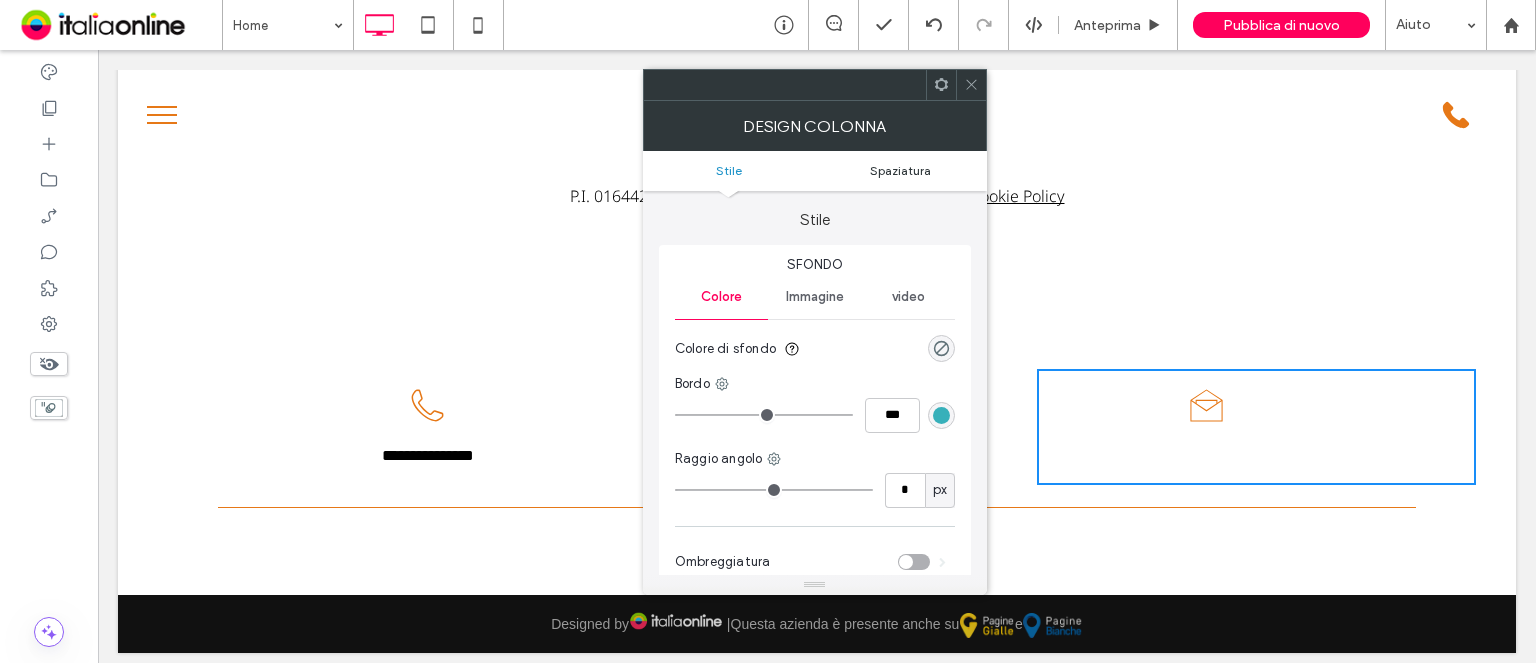 click on "Spaziatura" at bounding box center (900, 170) 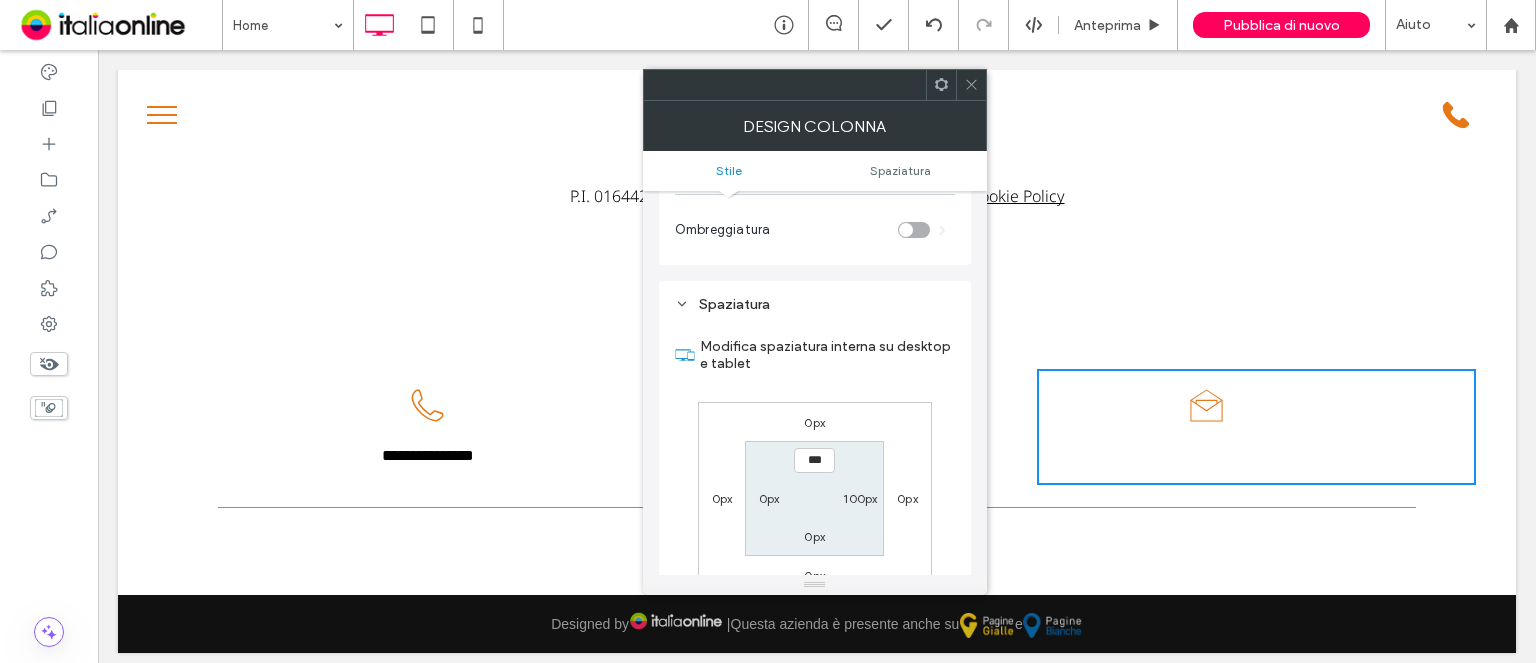 scroll, scrollTop: 406, scrollLeft: 0, axis: vertical 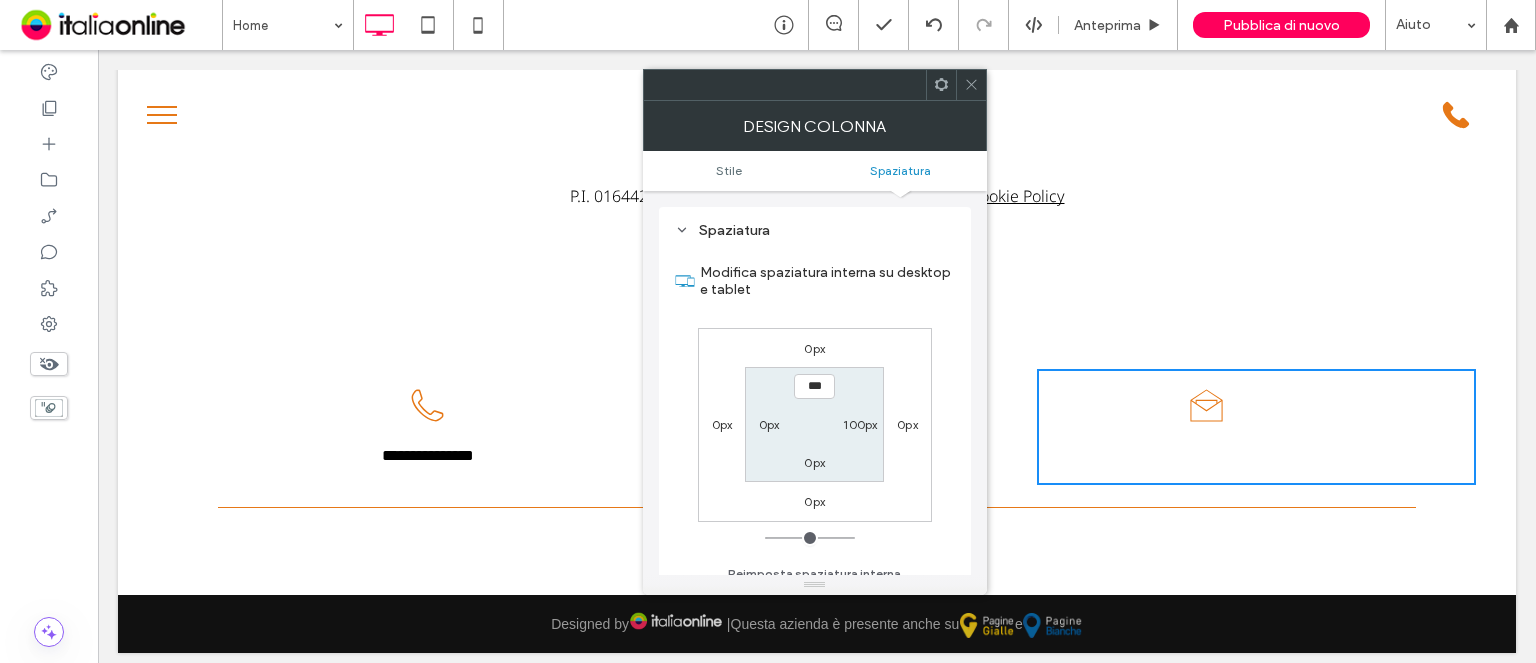 click on "100px" at bounding box center [860, 424] 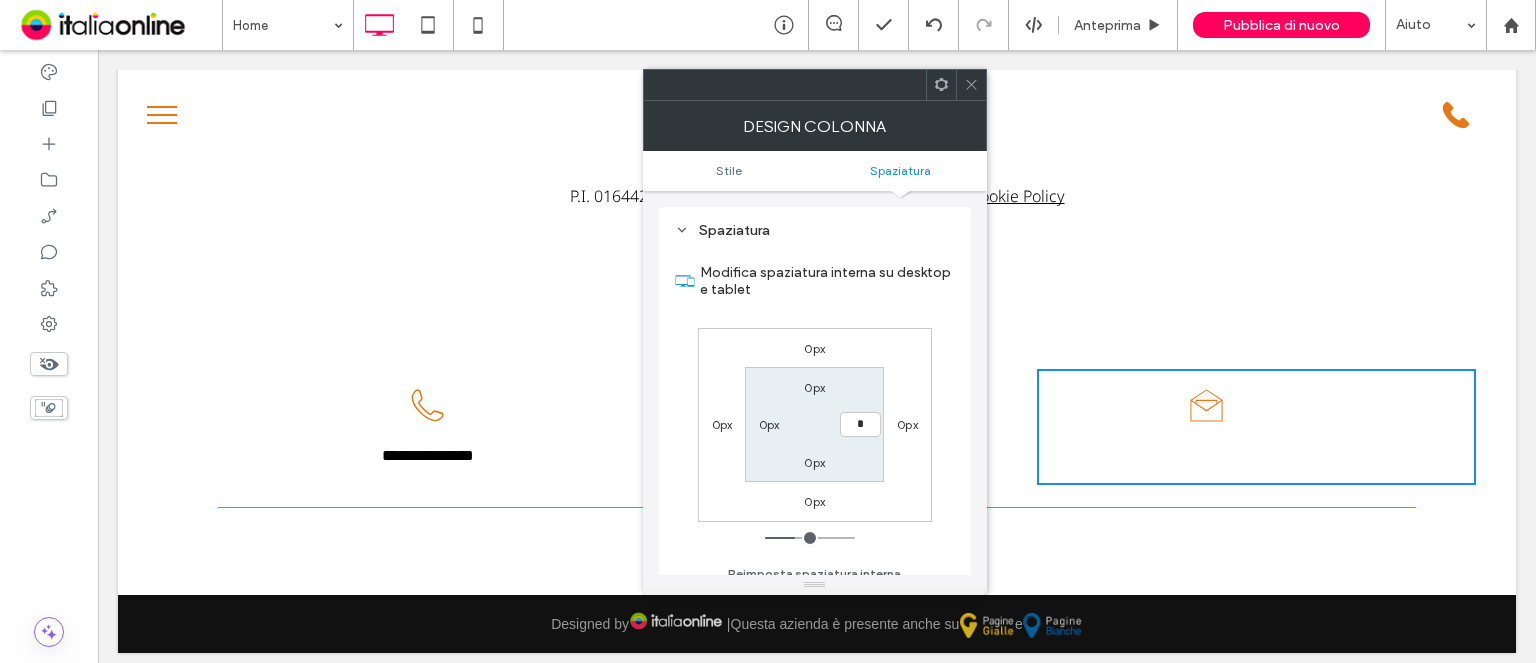 type on "*" 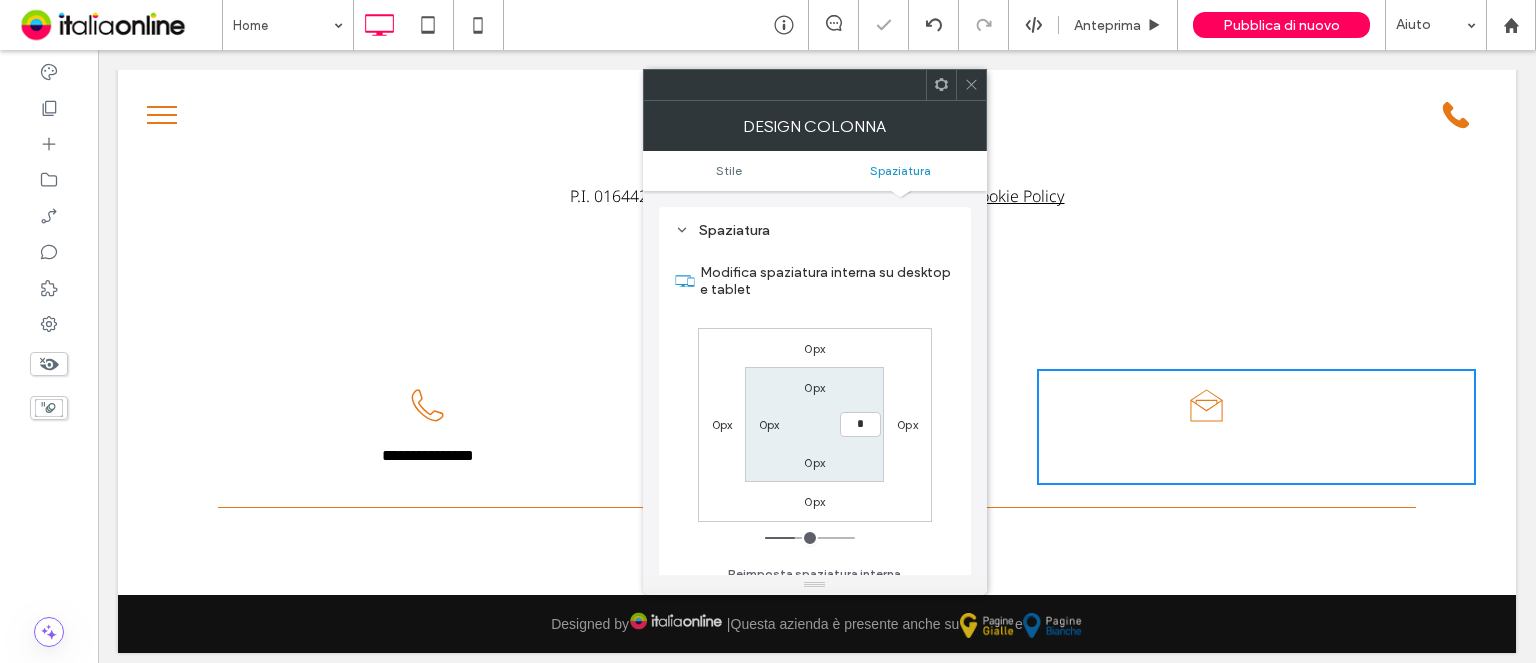 type on "*" 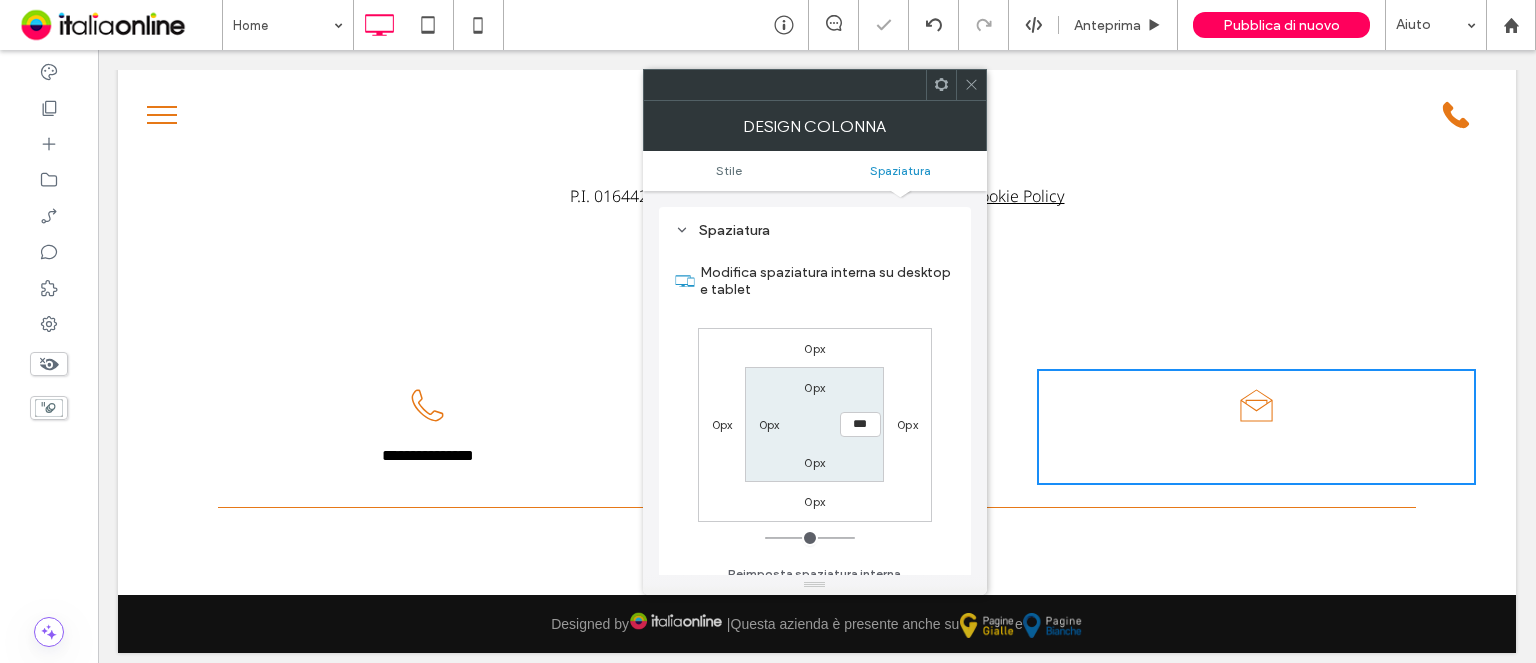 click on "**********" at bounding box center [377, 427] 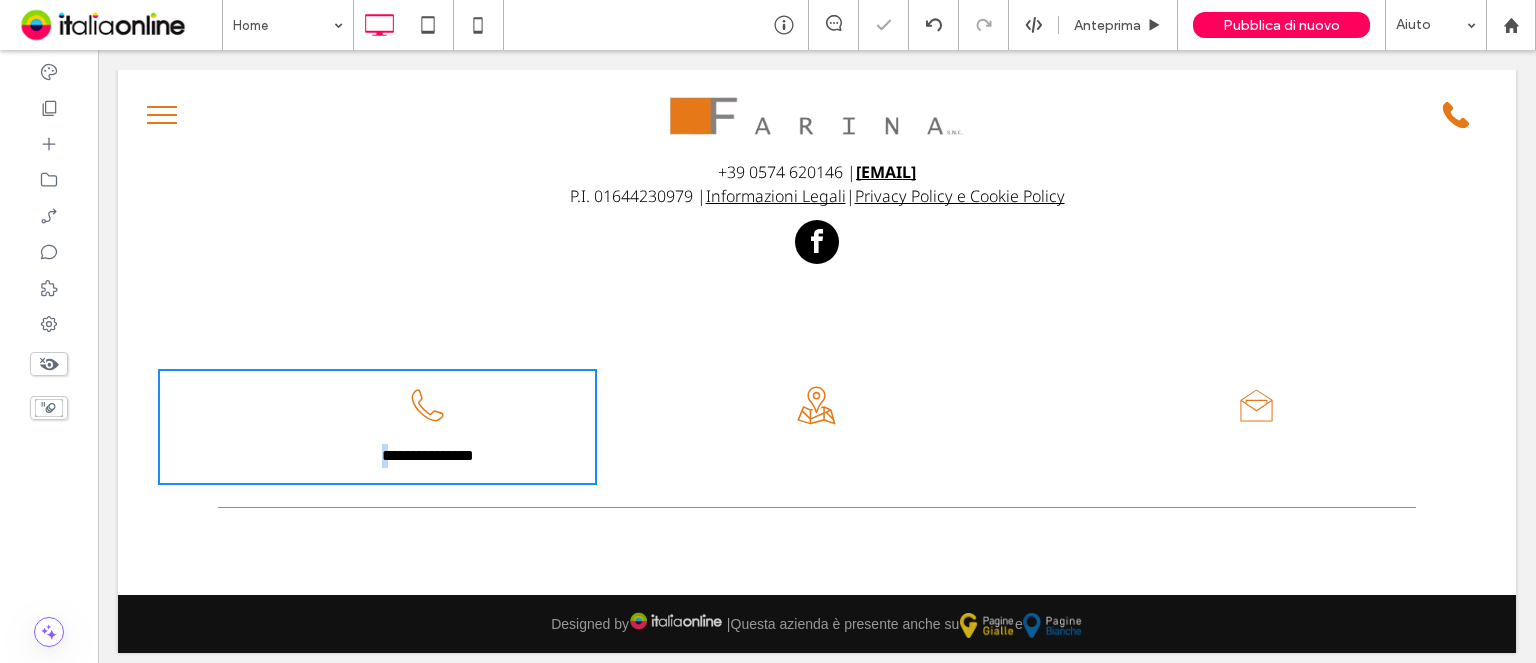 click on "**********" at bounding box center [377, 427] 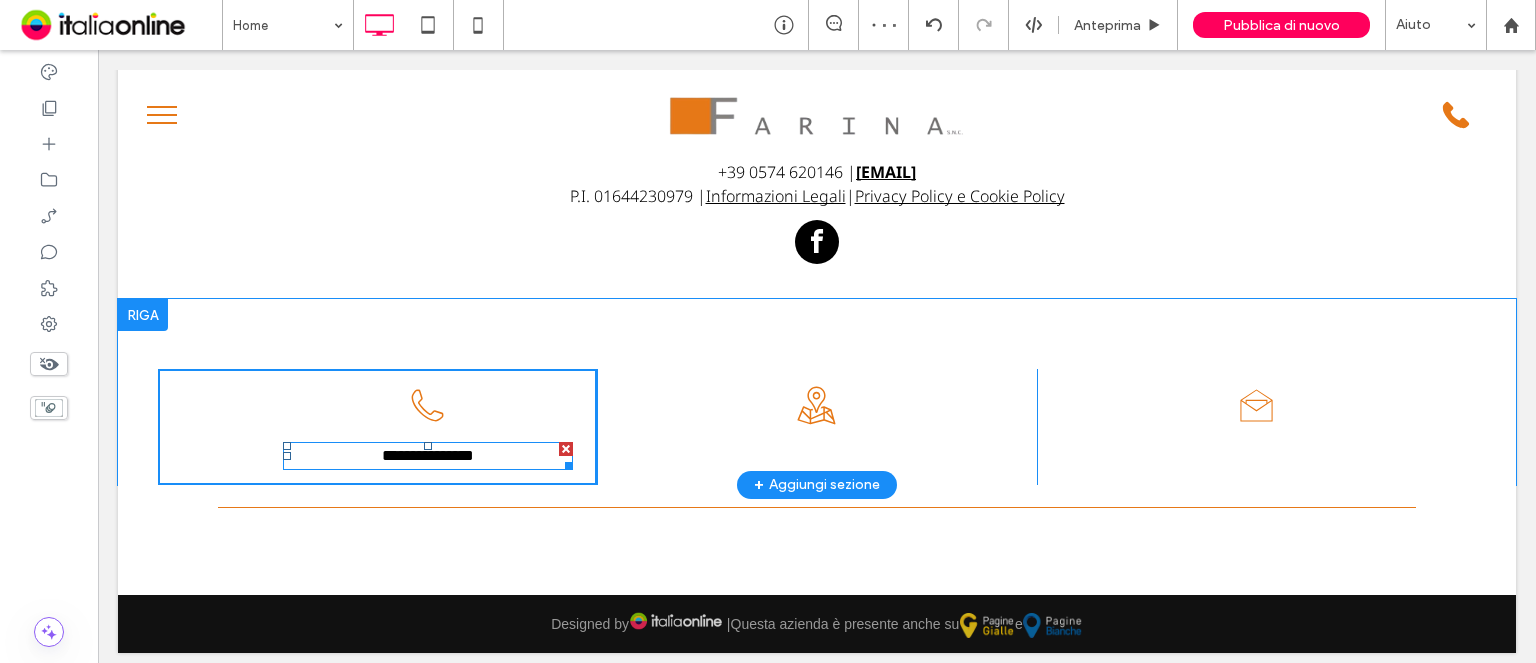 click on "CAP, città Click To Paste" at bounding box center (816, 427) 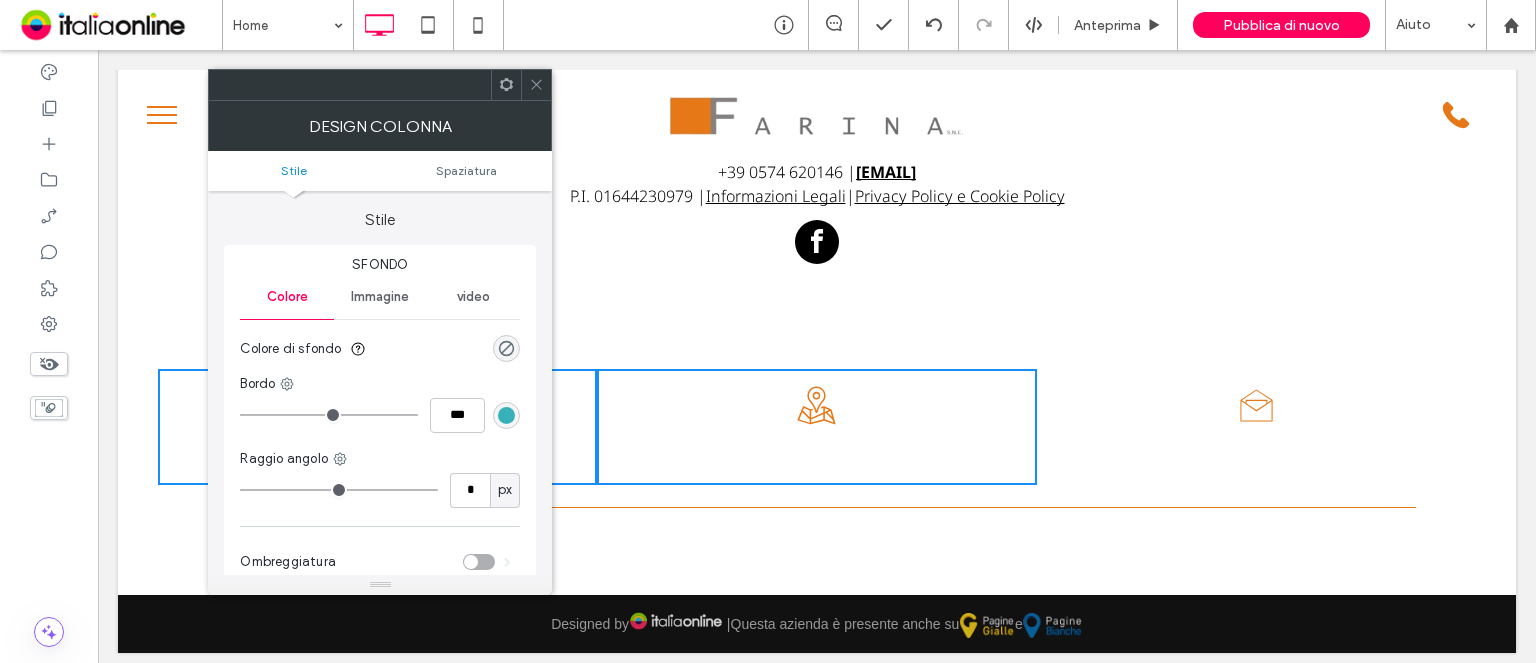 click at bounding box center (536, 85) 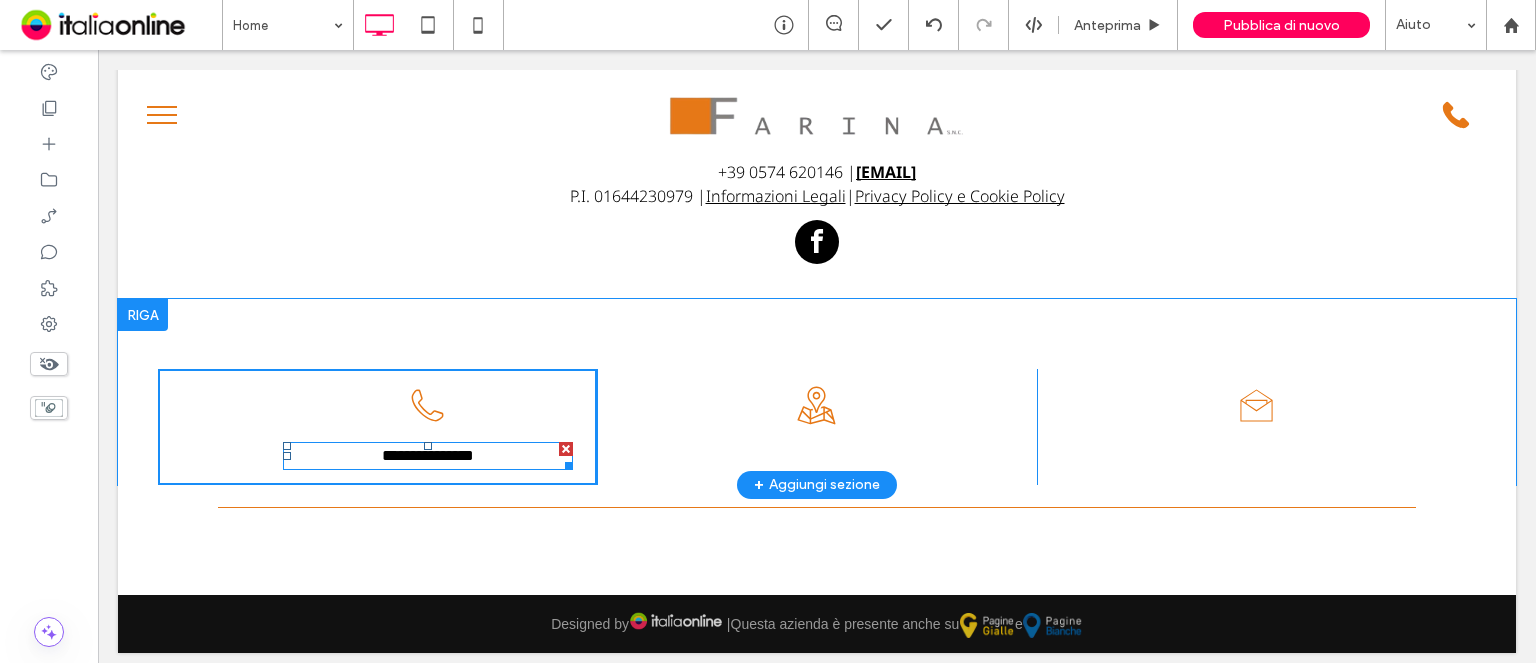 click on "**********" at bounding box center [428, 456] 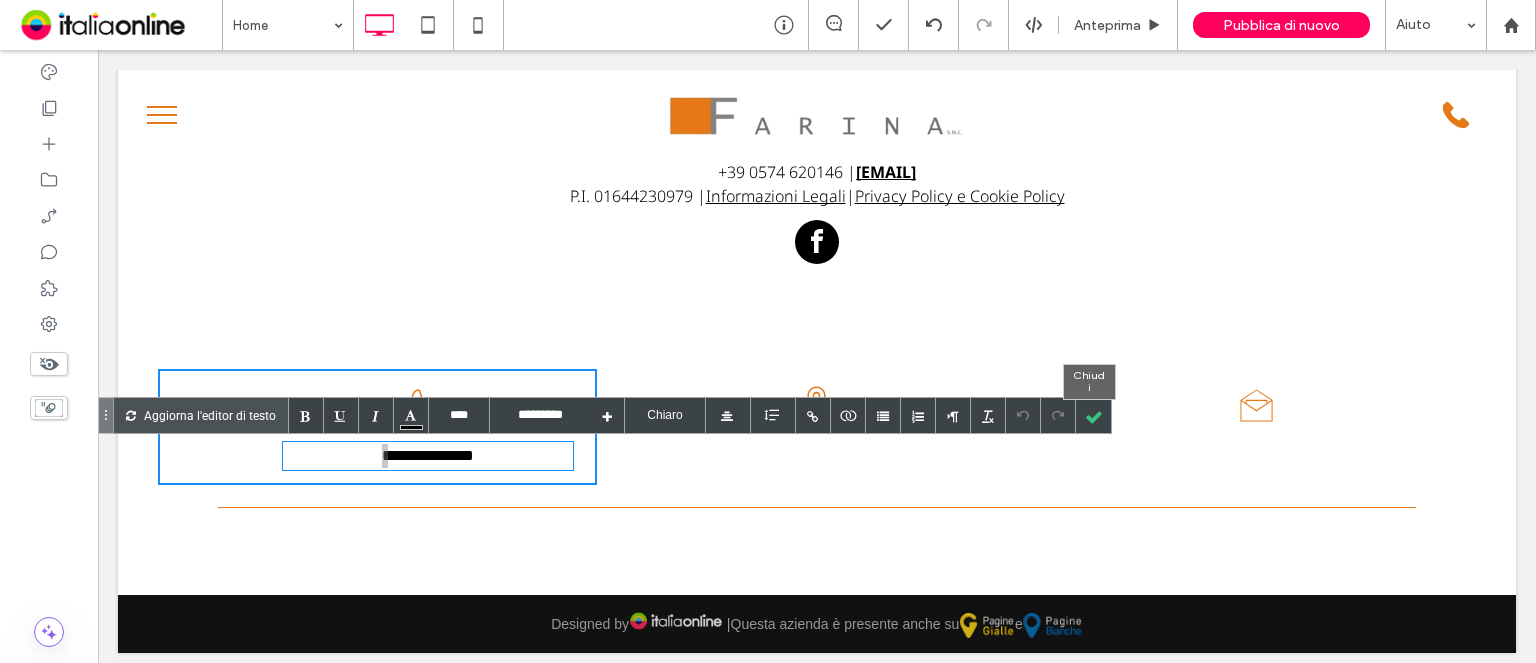 drag, startPoint x: 1100, startPoint y: 411, endPoint x: 345, endPoint y: 398, distance: 755.11194 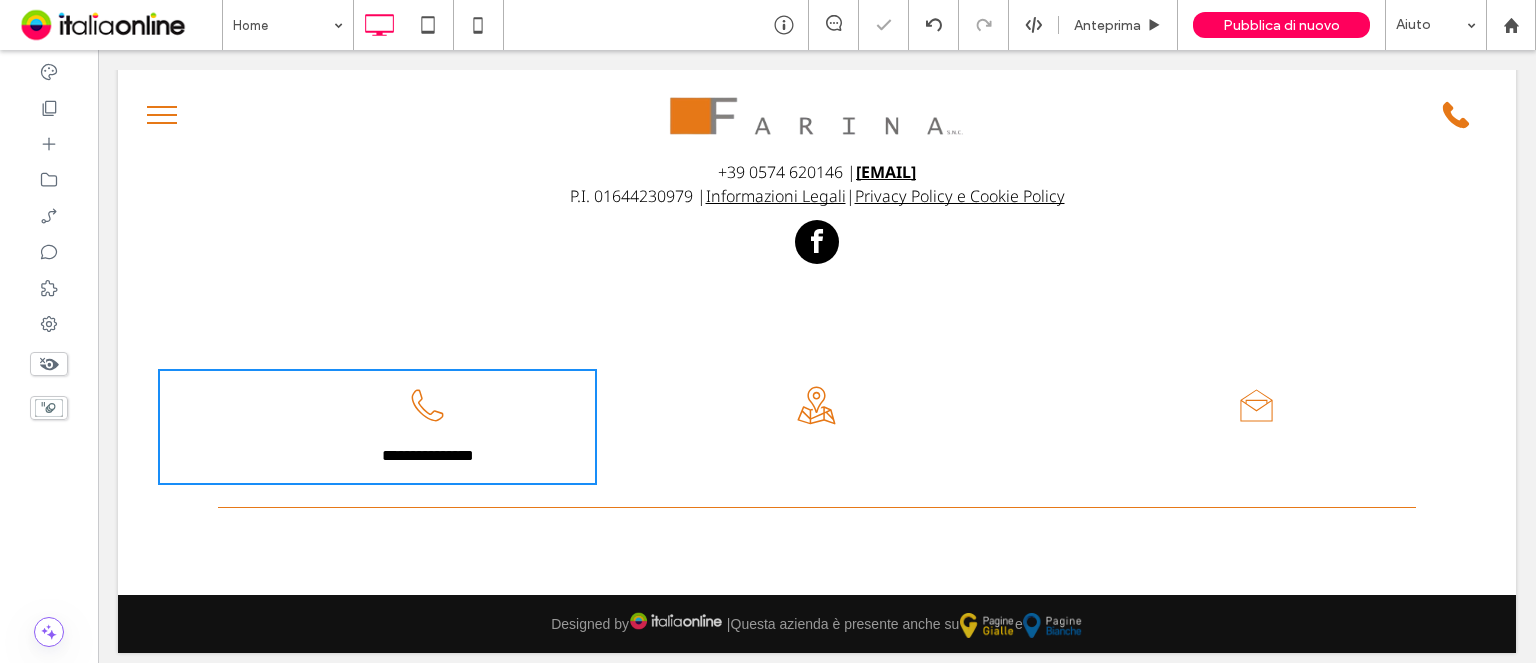 drag, startPoint x: 598, startPoint y: 449, endPoint x: 501, endPoint y: 399, distance: 109.128365 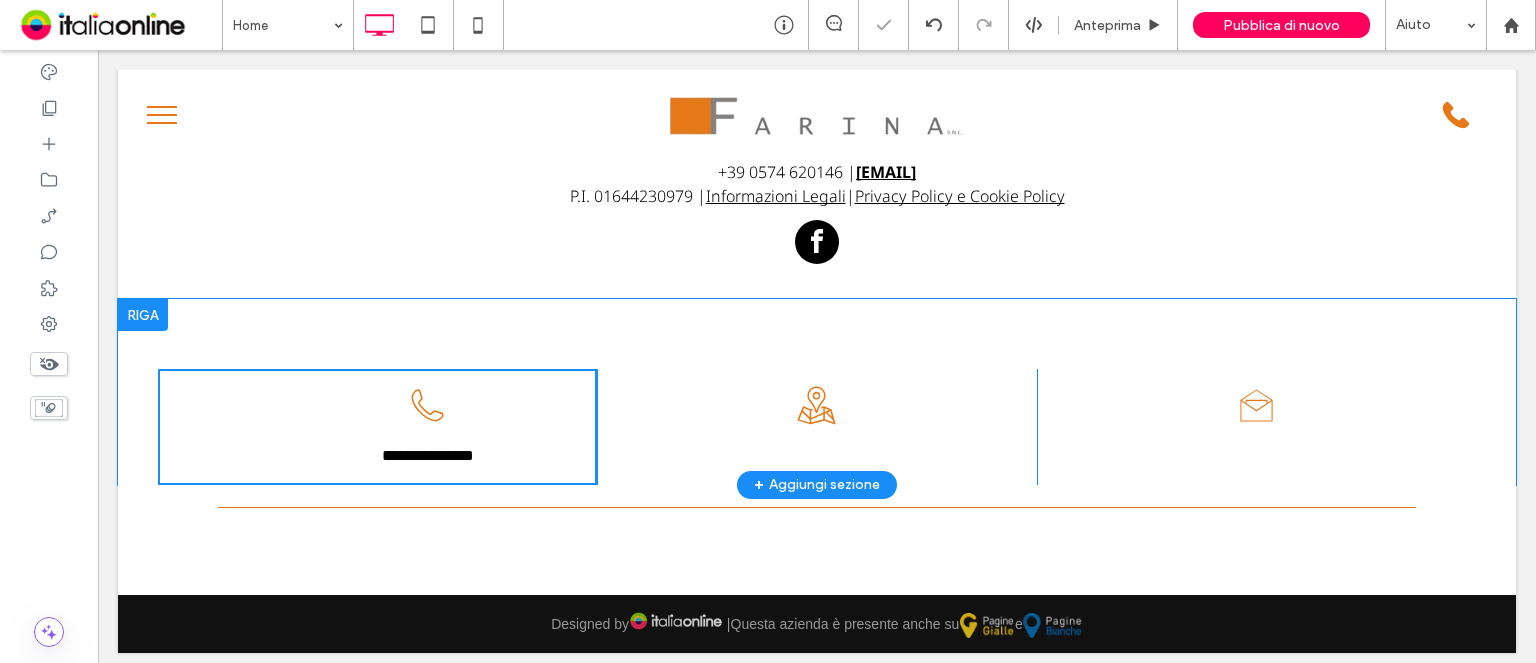 click on "**********" at bounding box center (377, 427) 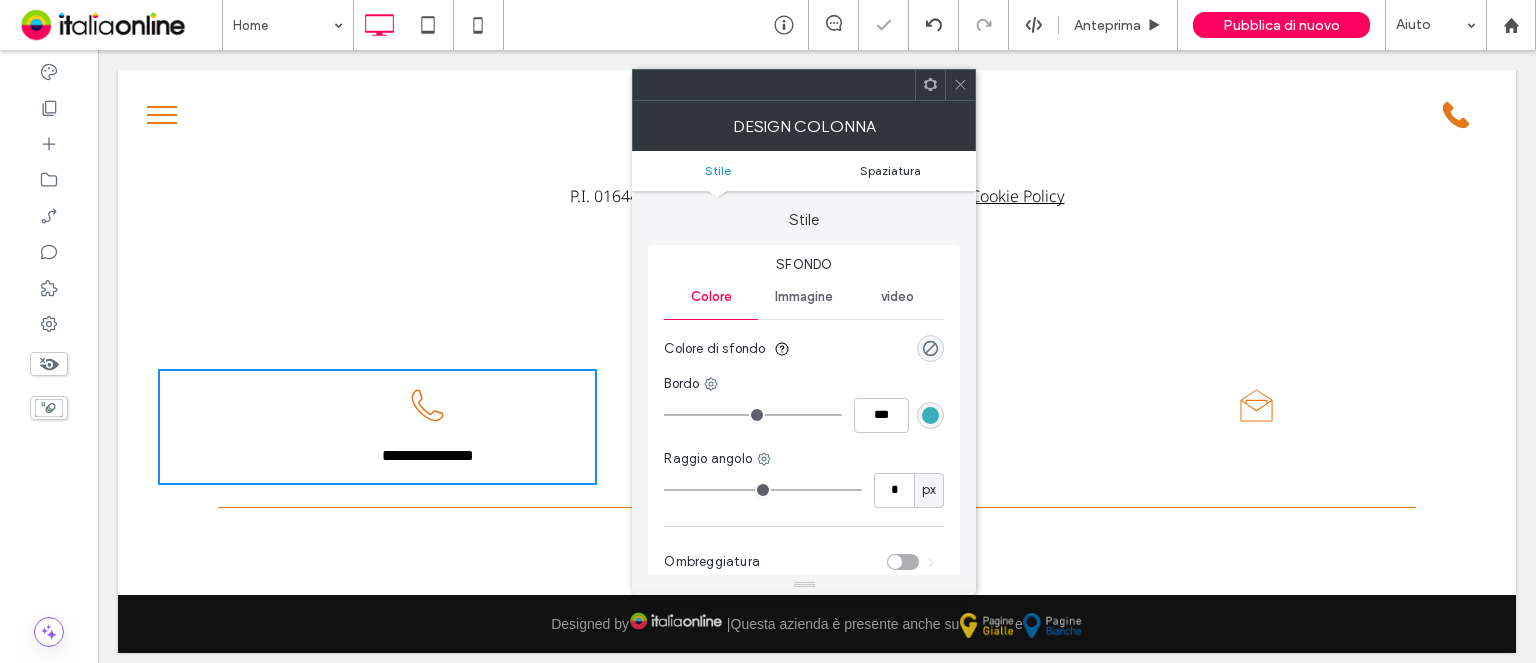 click on "Spaziatura" at bounding box center (890, 170) 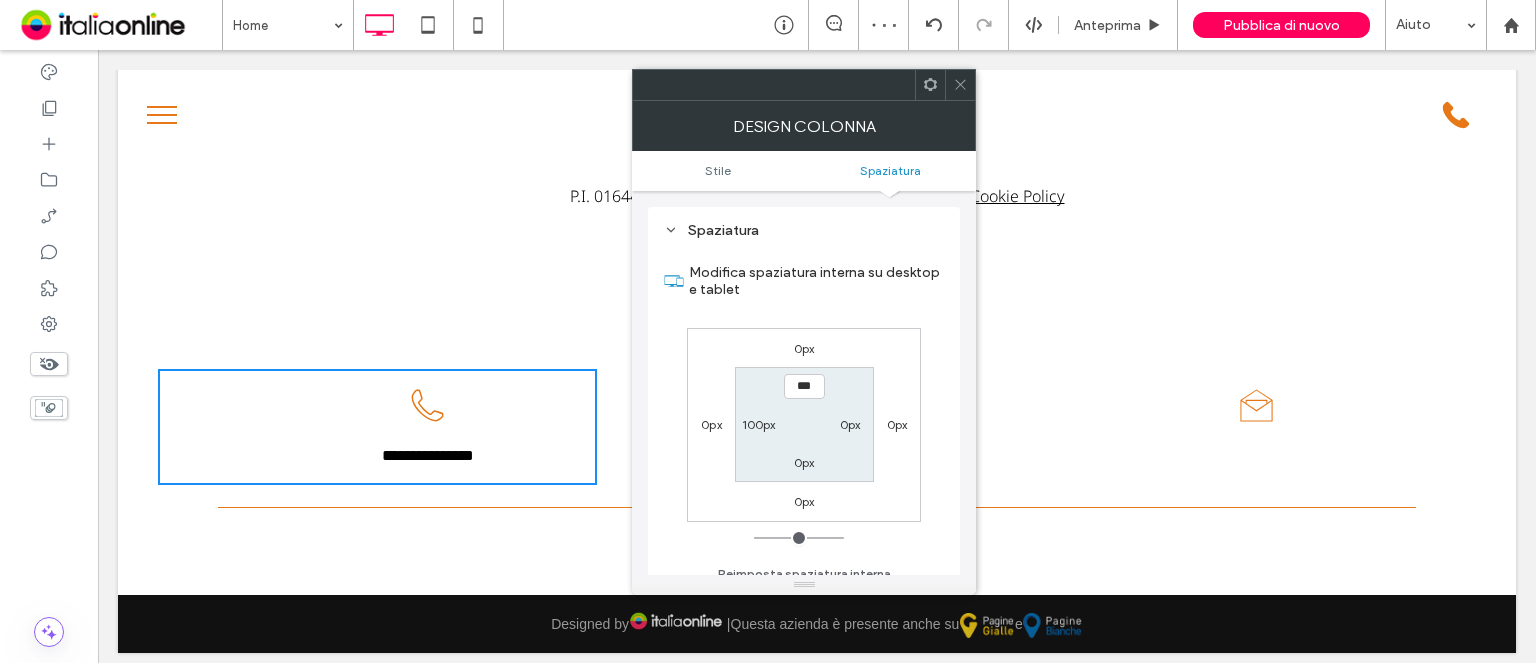 scroll, scrollTop: 406, scrollLeft: 0, axis: vertical 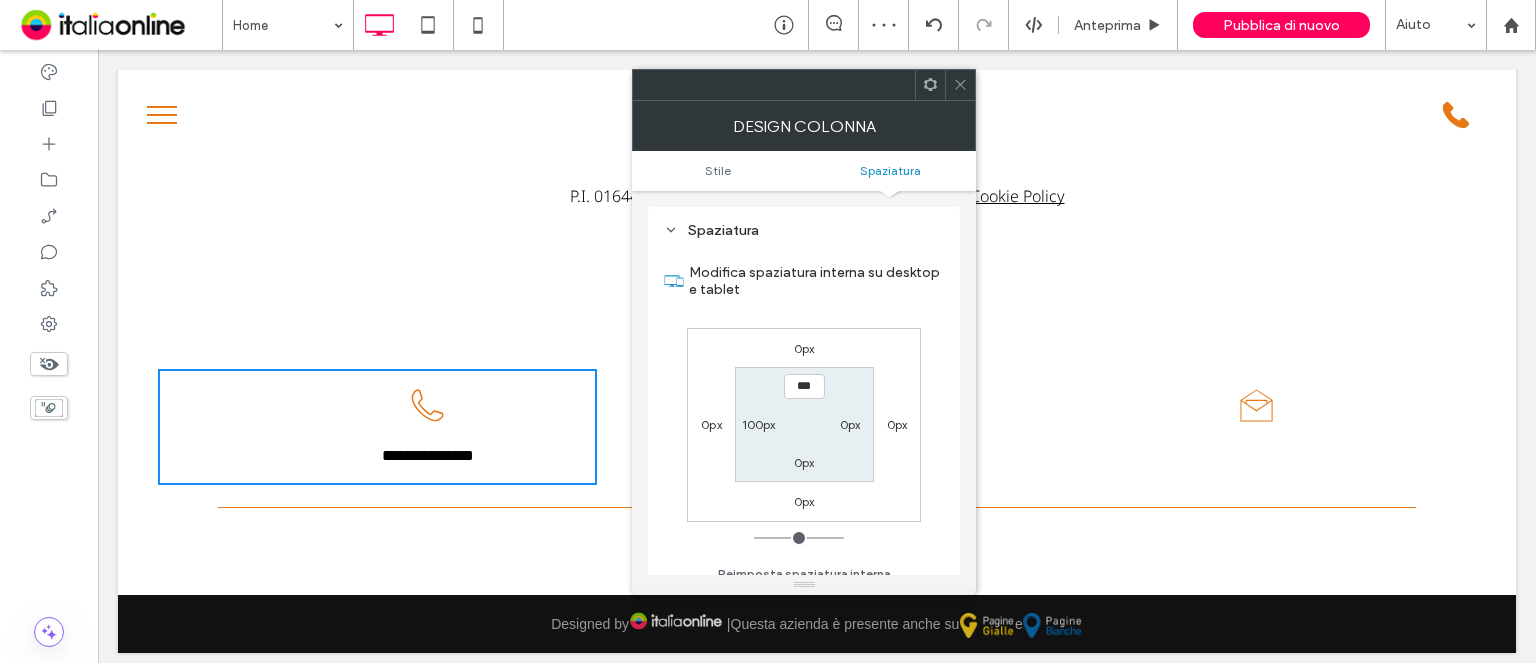click on "100px" at bounding box center [759, 424] 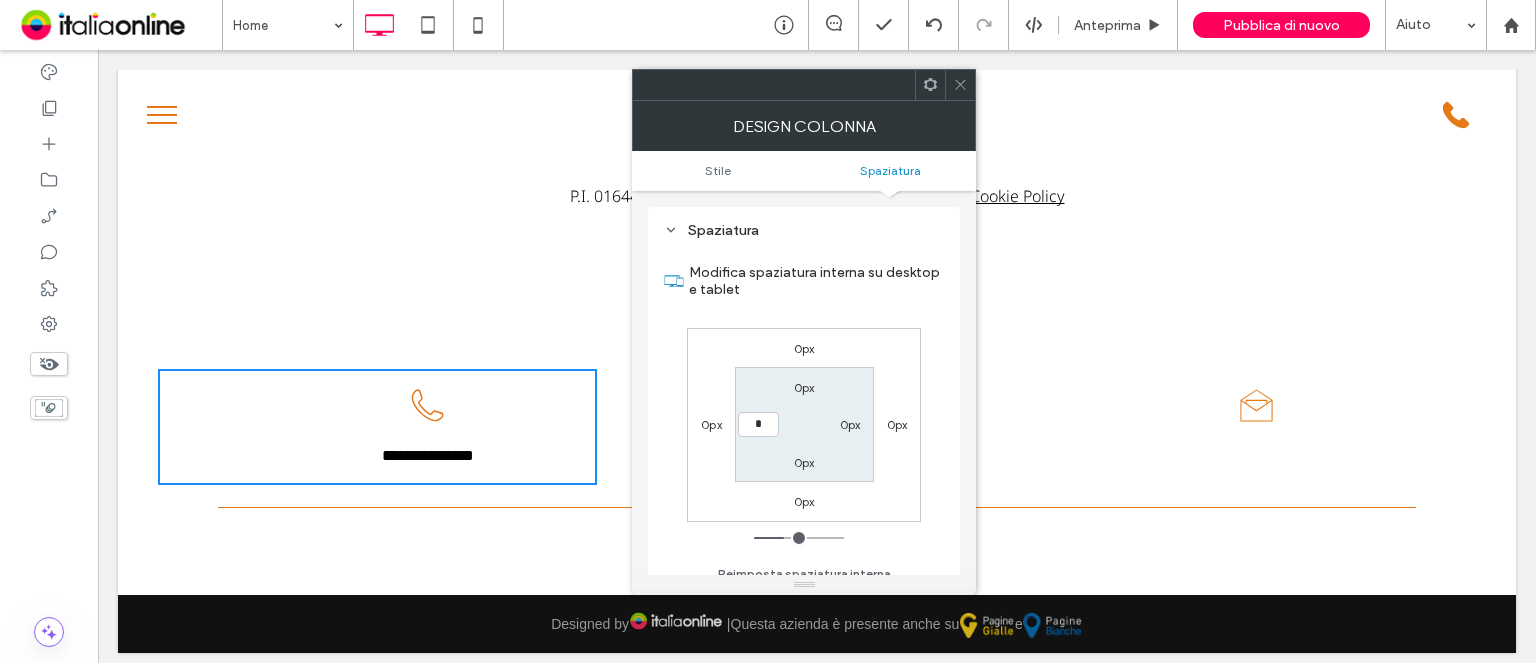 type on "*" 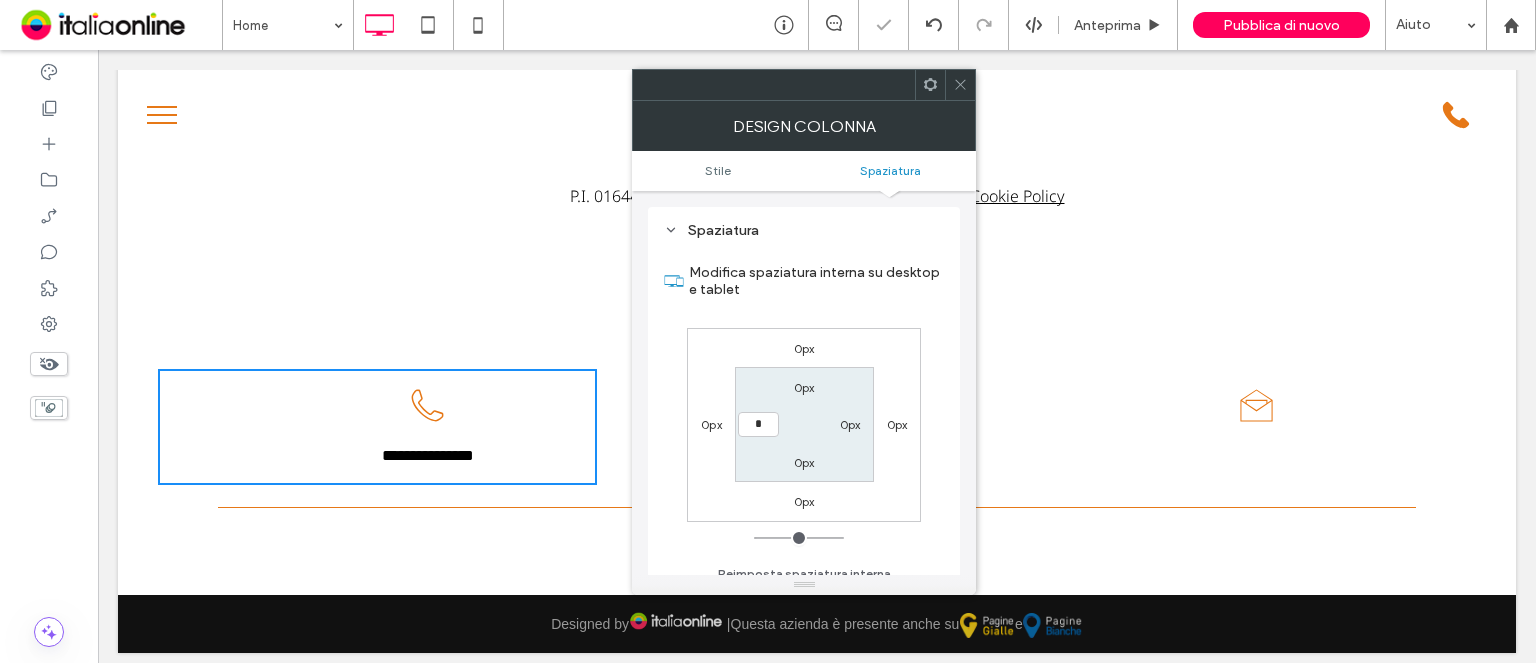 type on "*" 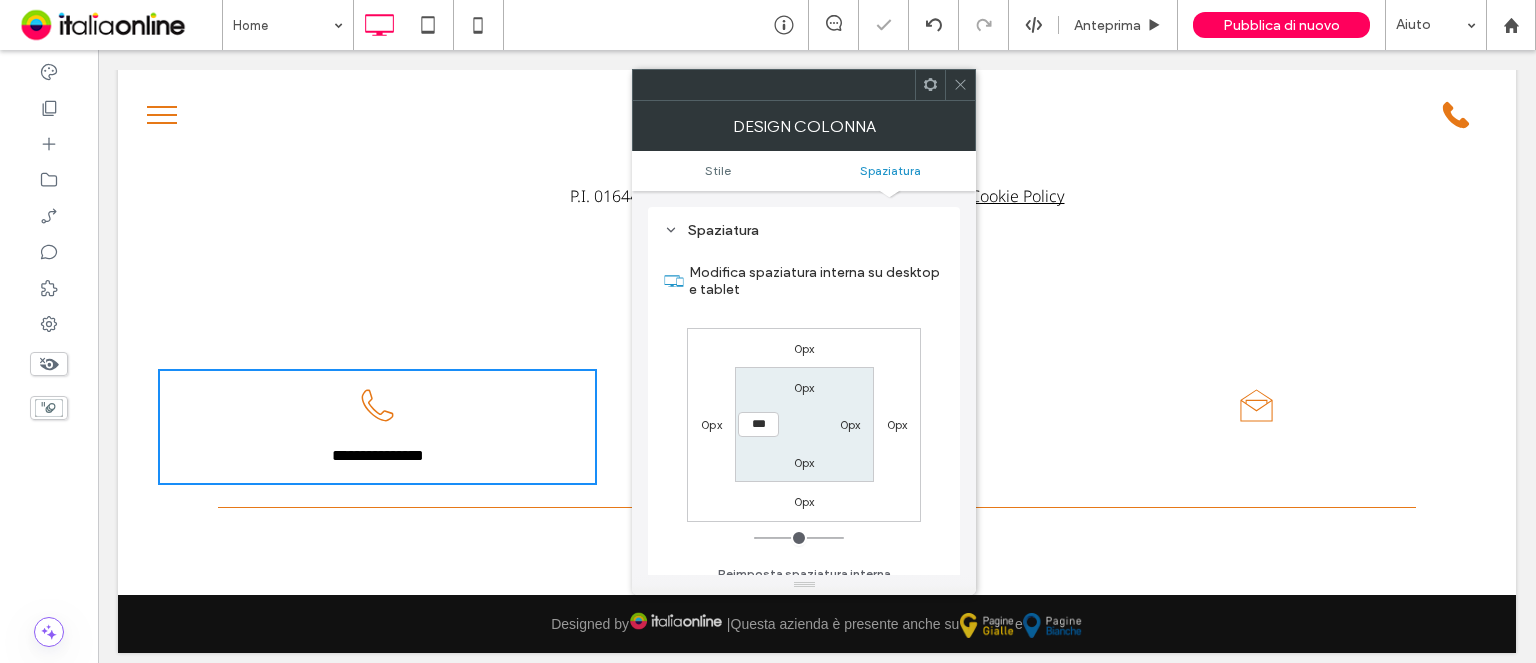 click at bounding box center [960, 85] 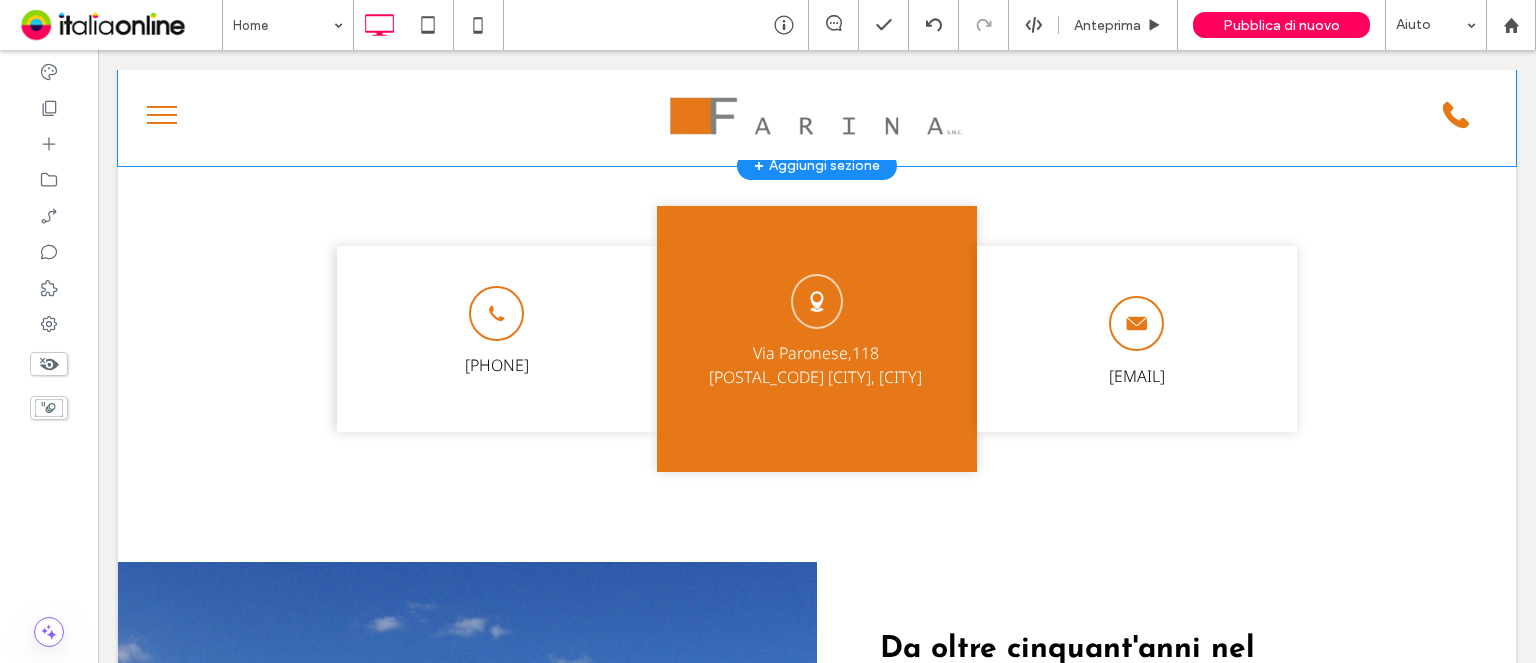 scroll, scrollTop: 2772, scrollLeft: 0, axis: vertical 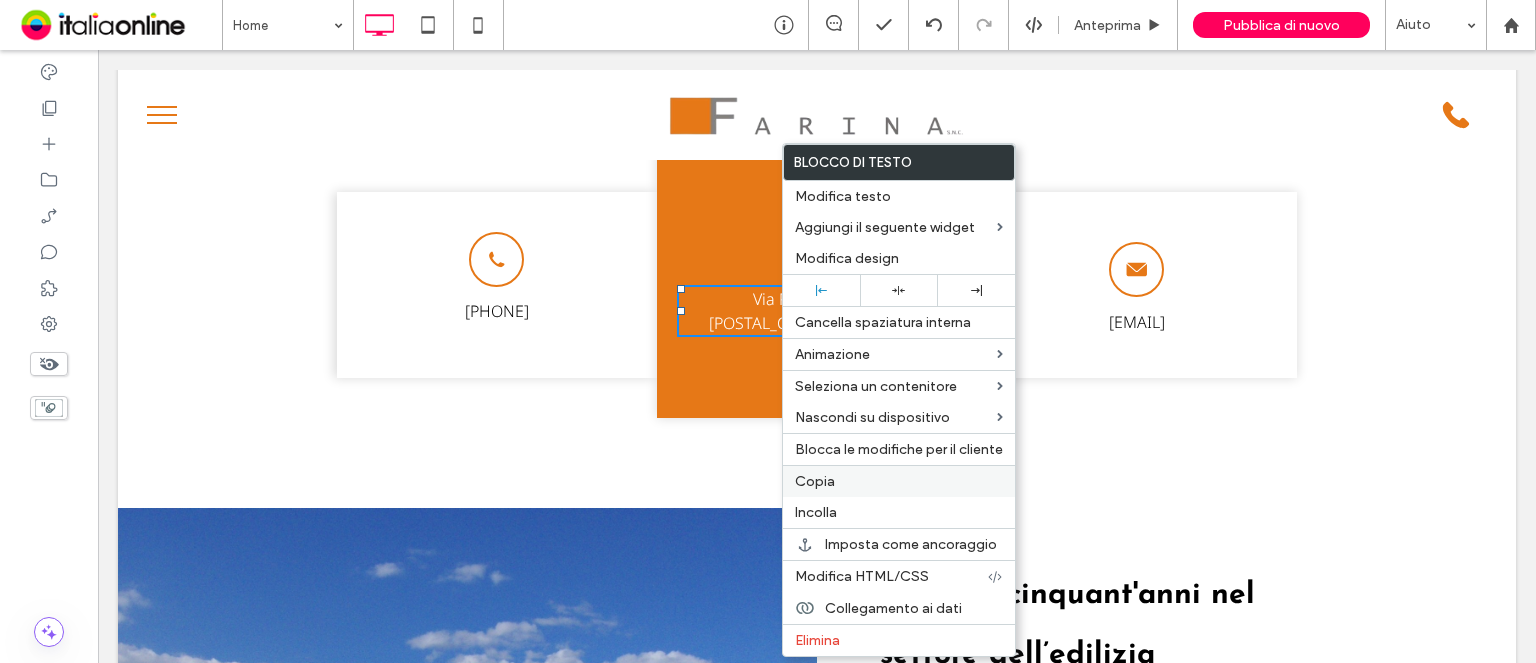 click on "Copia" at bounding box center [815, 481] 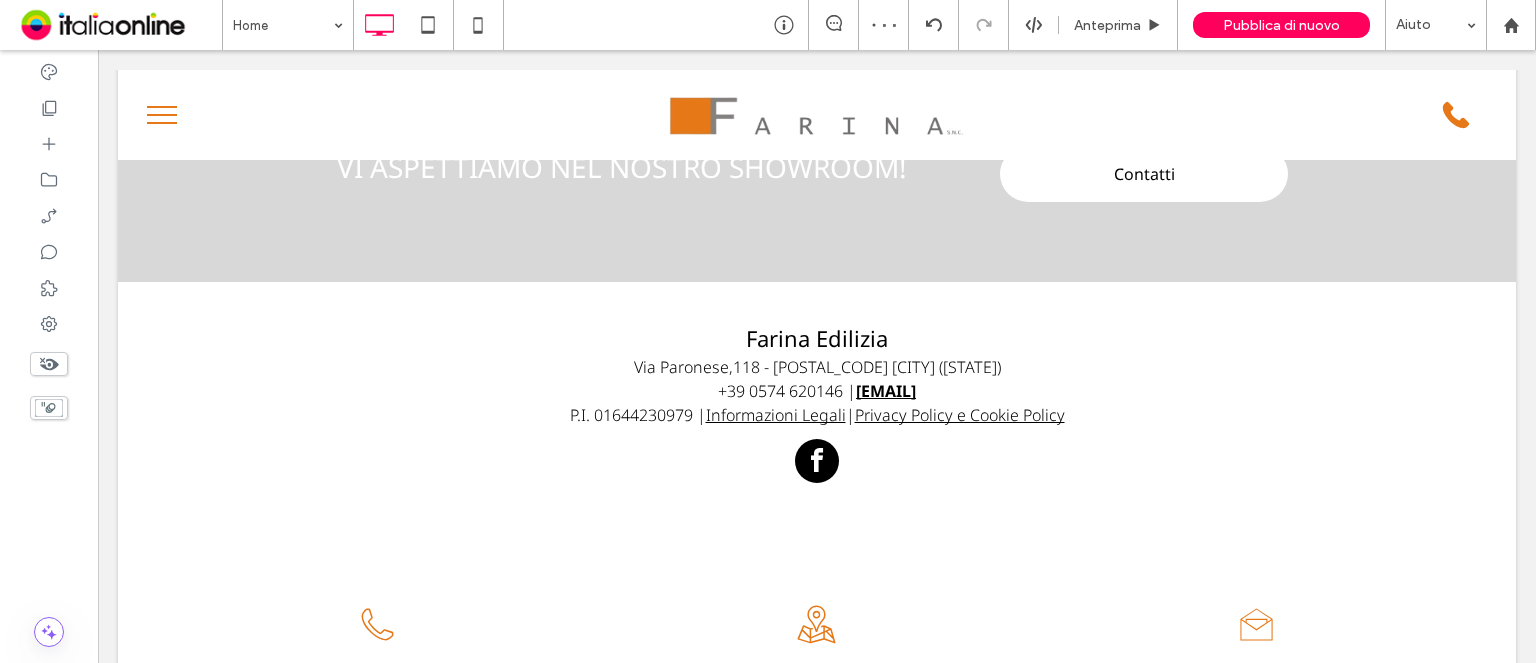 scroll, scrollTop: 4572, scrollLeft: 0, axis: vertical 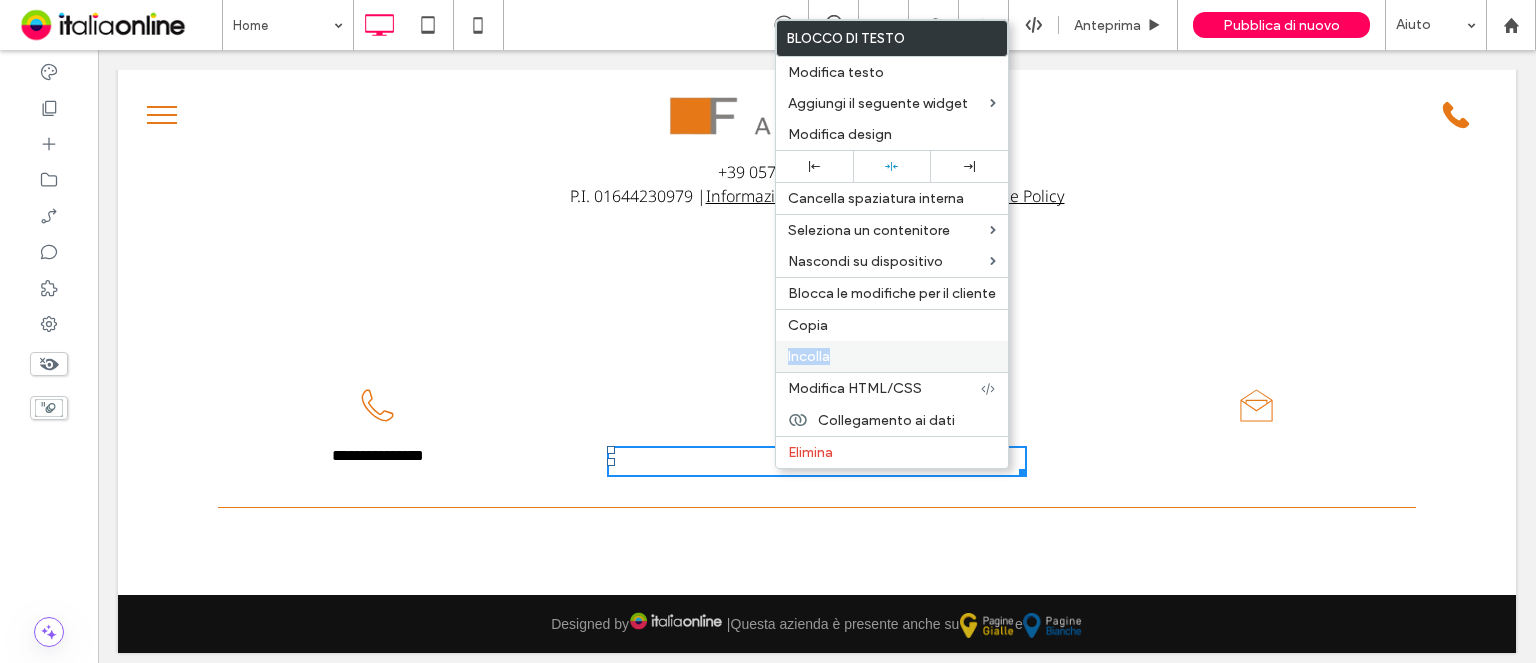 click on "Blocco di testo     Modifica testo Aggiungi il seguente widget Modifica design Cancella spaziatura interna Seleziona un contenitore Nascondi su dispositivo Blocca le modifiche per il cliente Copia Incolla Modifica HTML/CSS Collegamento ai dati Elimina" at bounding box center (892, 244) 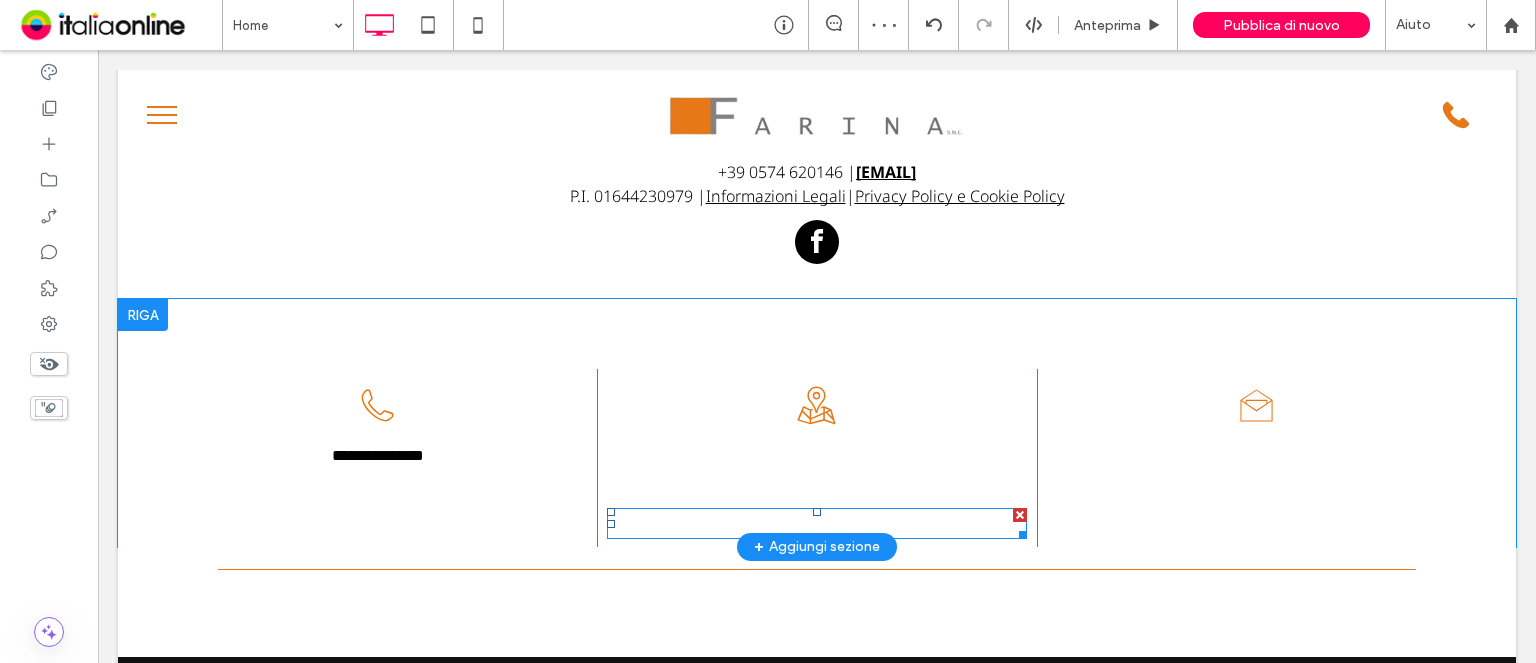 click on "CAP, città" at bounding box center (817, 523) 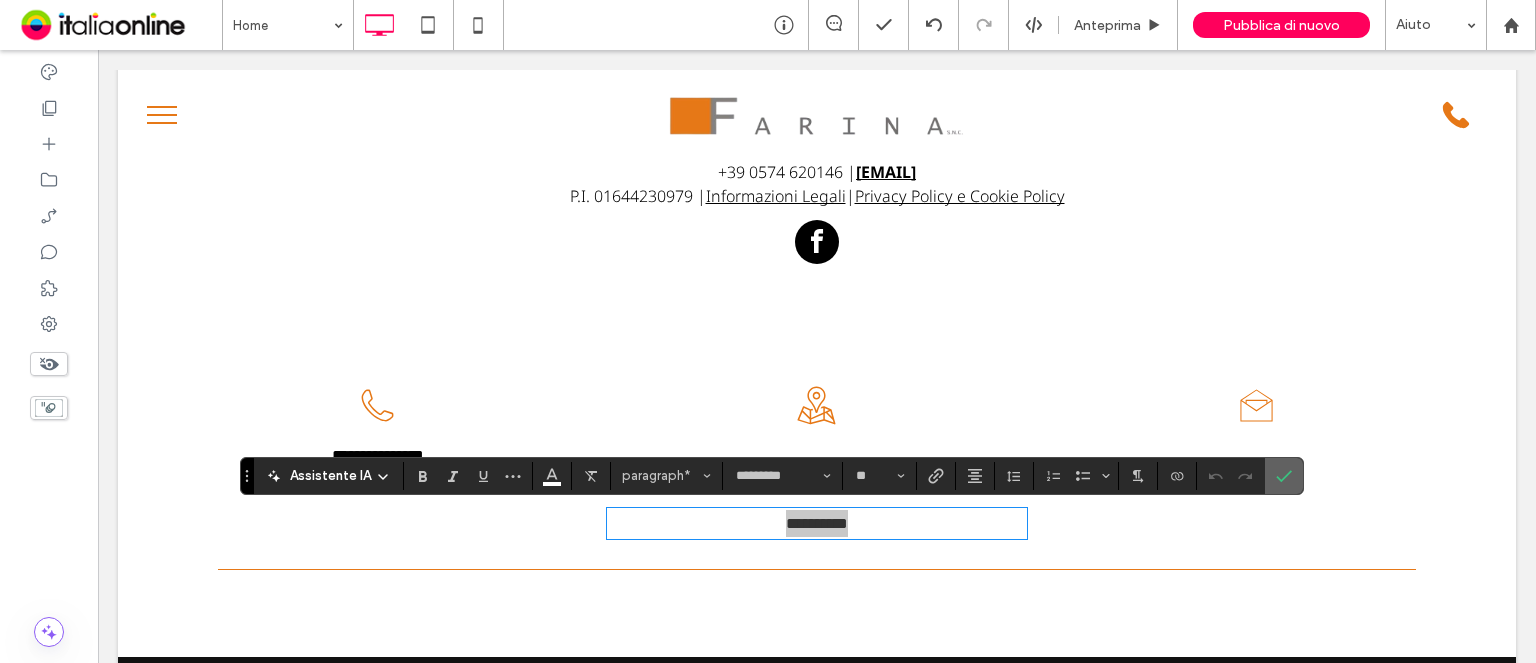 click 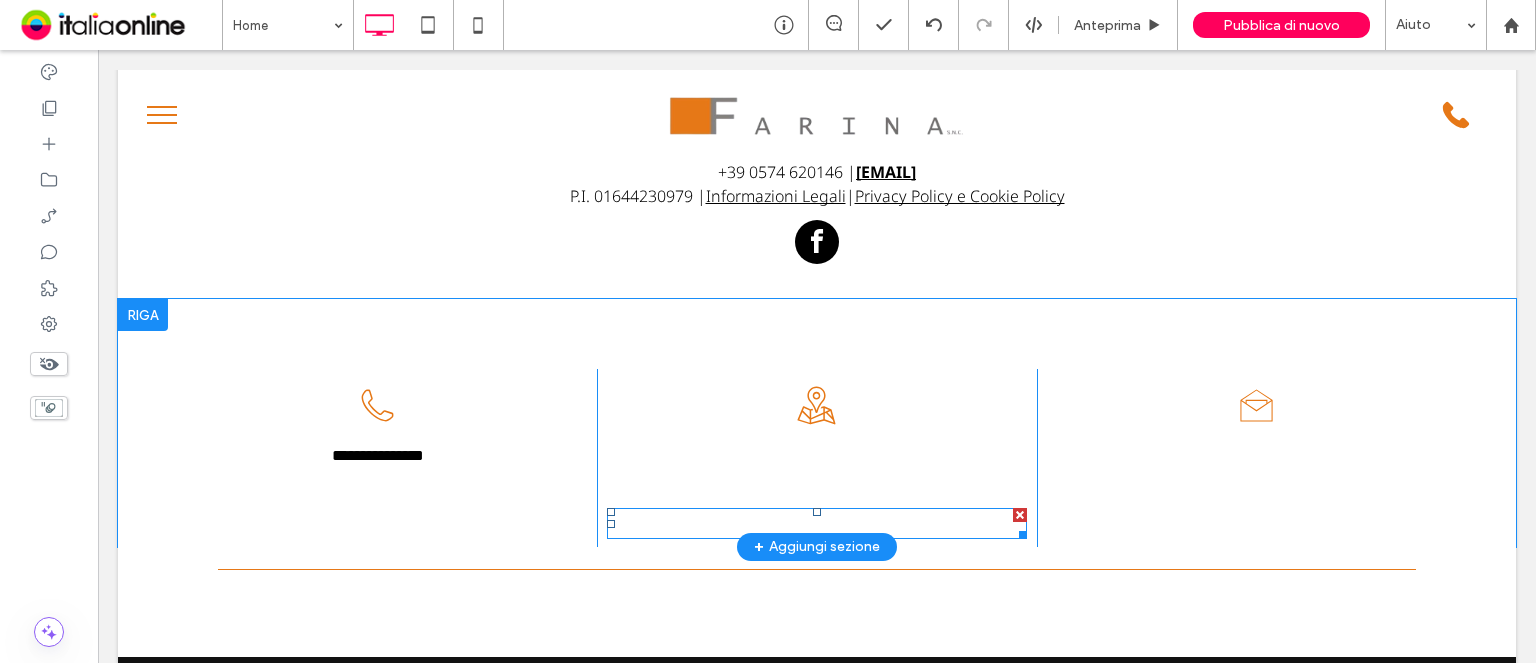 drag, startPoint x: 1008, startPoint y: 518, endPoint x: 1071, endPoint y: 538, distance: 66.09841 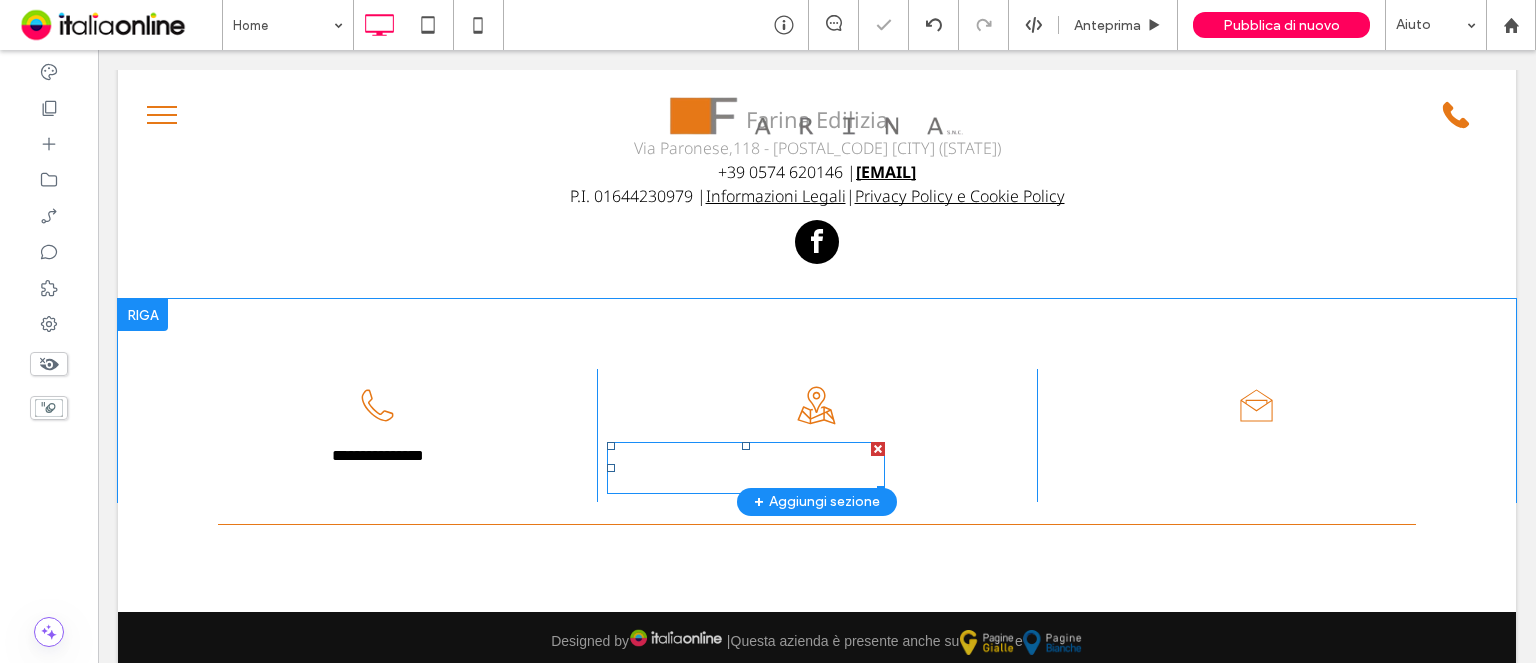 click on "[POSTAL_CODE] [CITY], [CITY]" at bounding box center (746, 480) 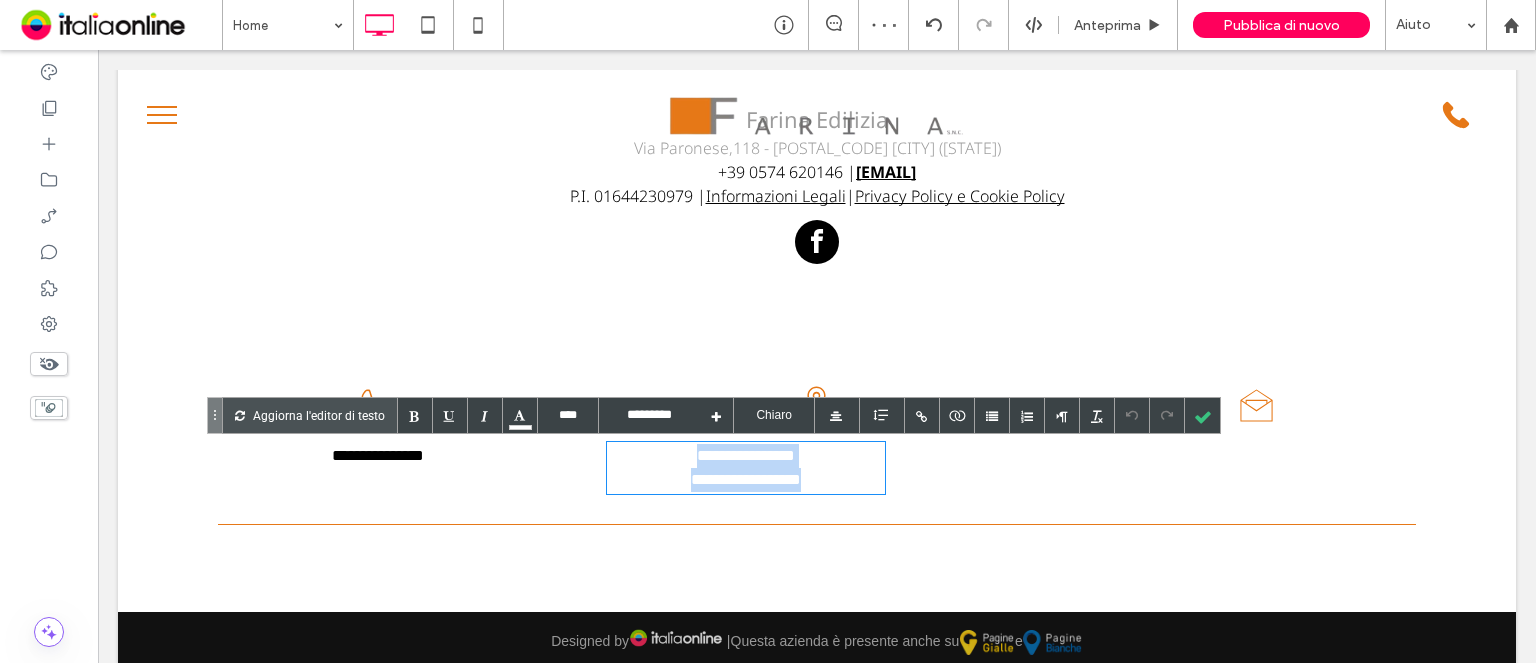 drag, startPoint x: 867, startPoint y: 478, endPoint x: 280, endPoint y: 453, distance: 587.5321 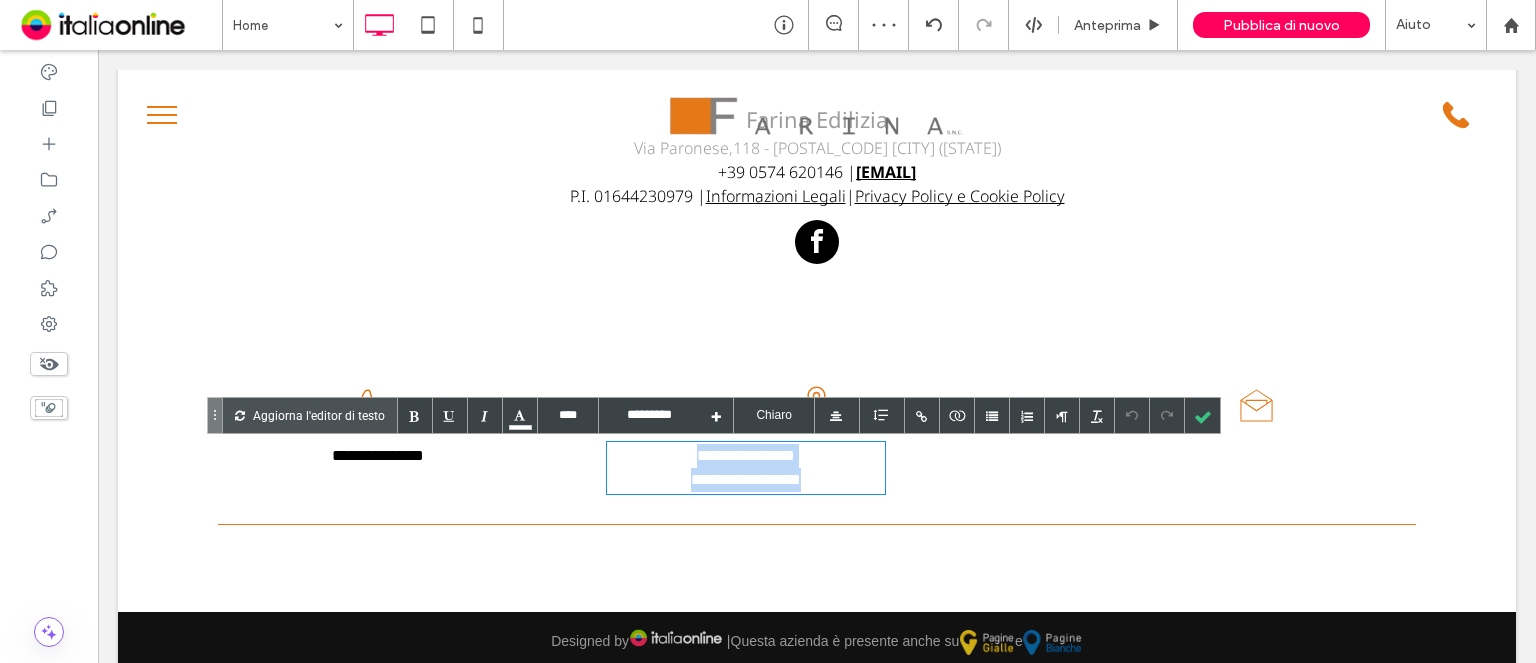 click on "**********" at bounding box center (817, 435) 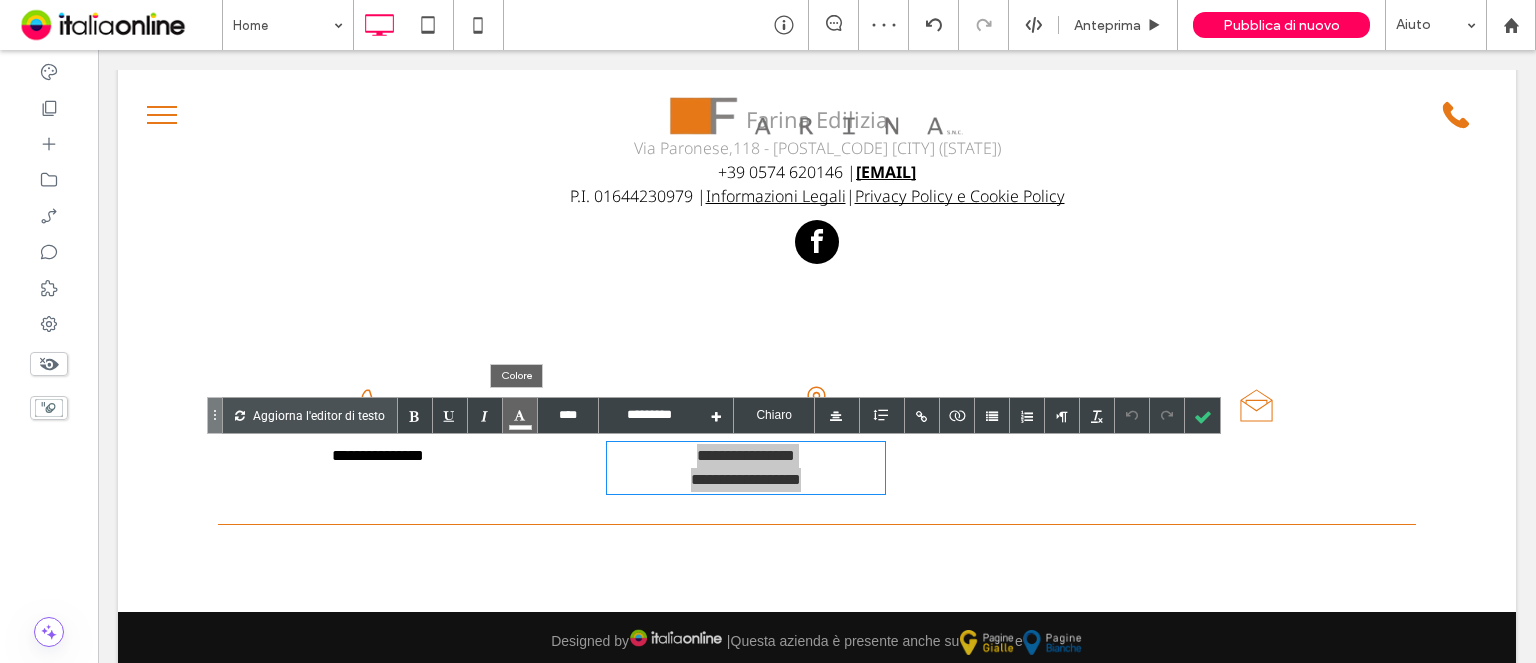click at bounding box center (520, 415) 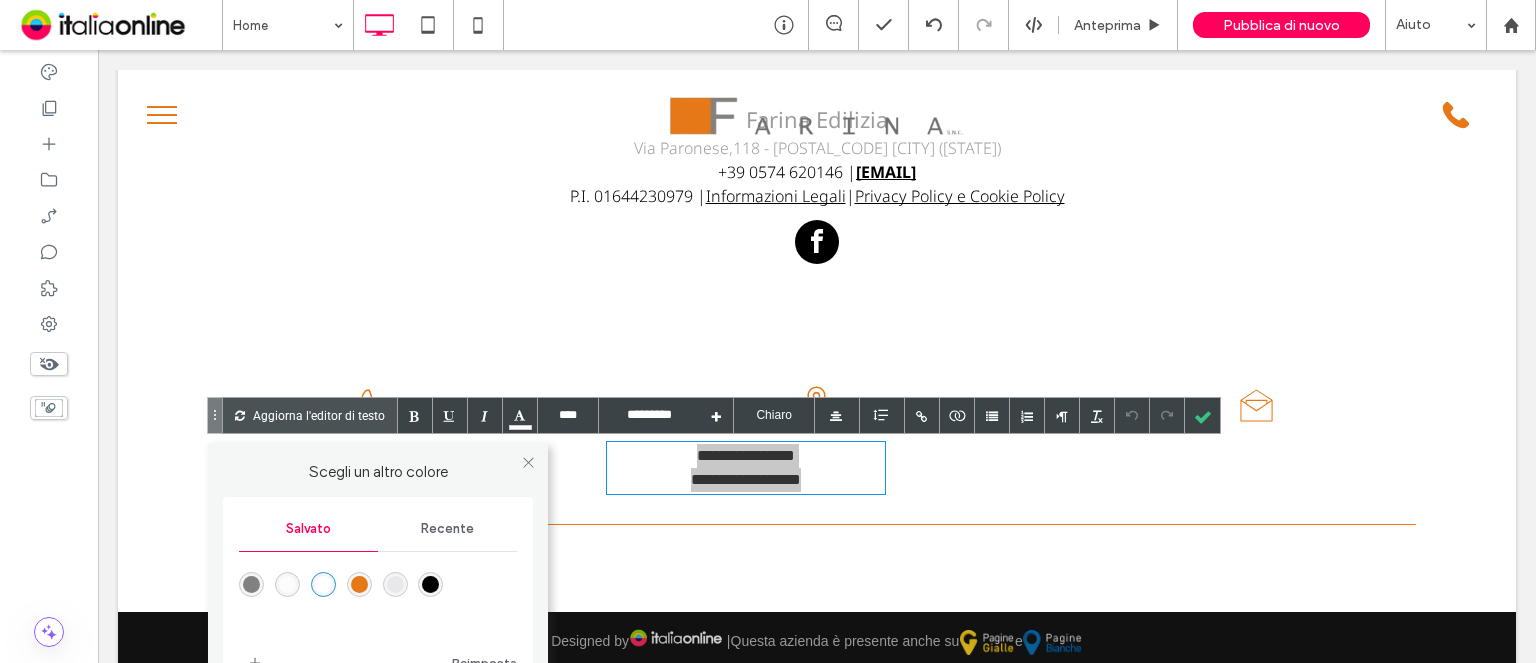 click at bounding box center (430, 584) 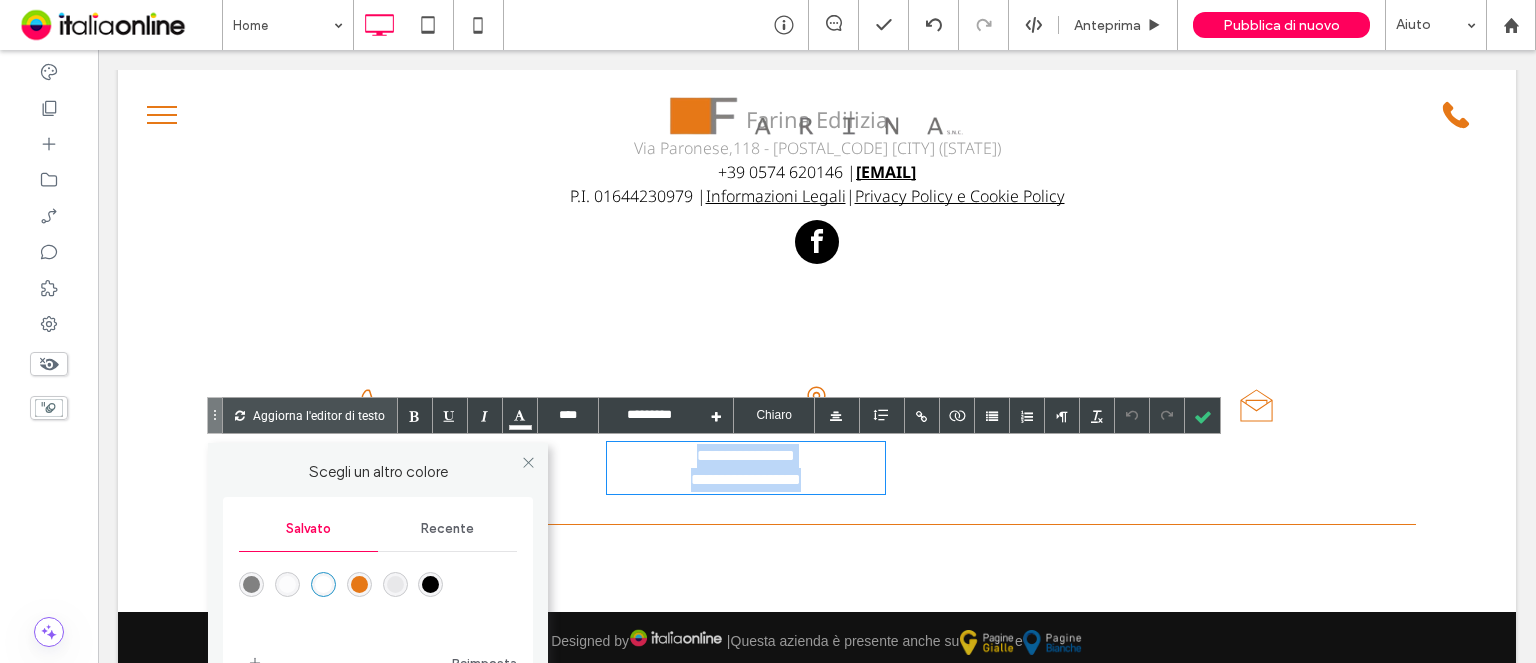 type 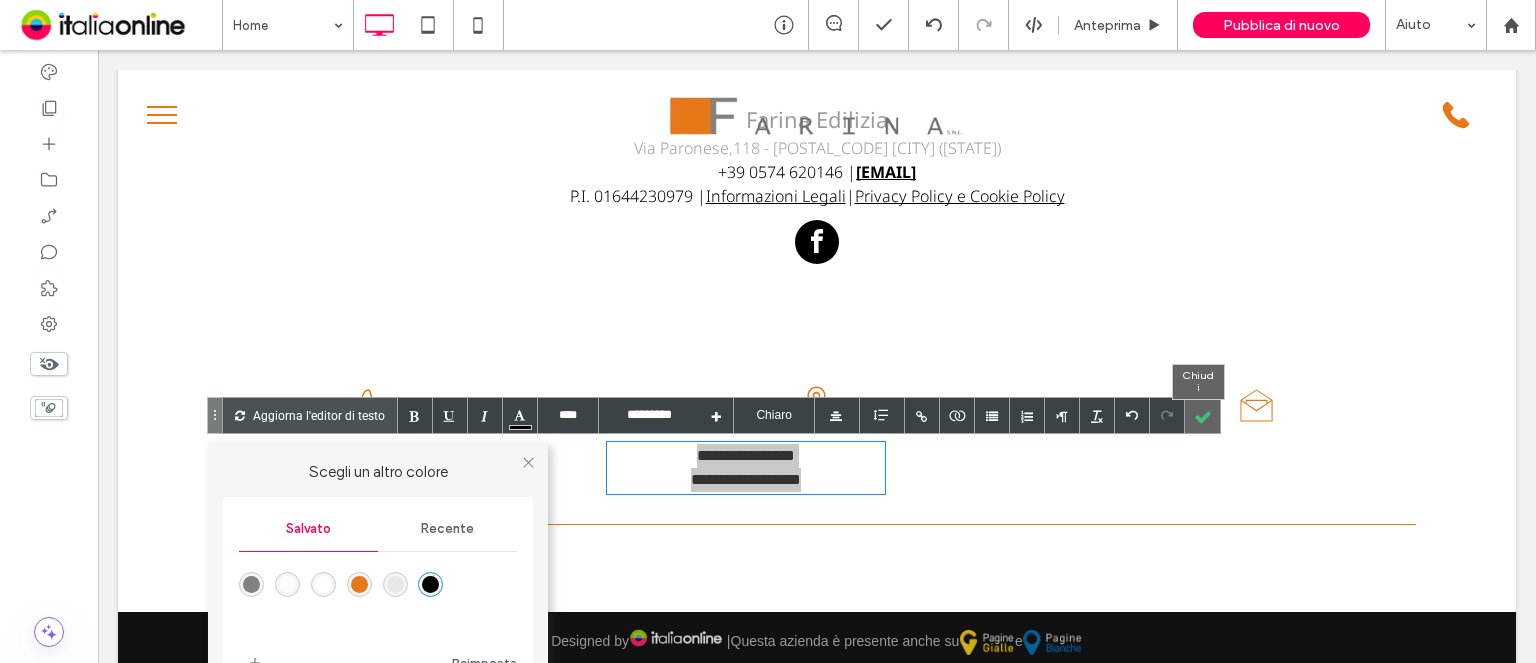 click at bounding box center [1202, 415] 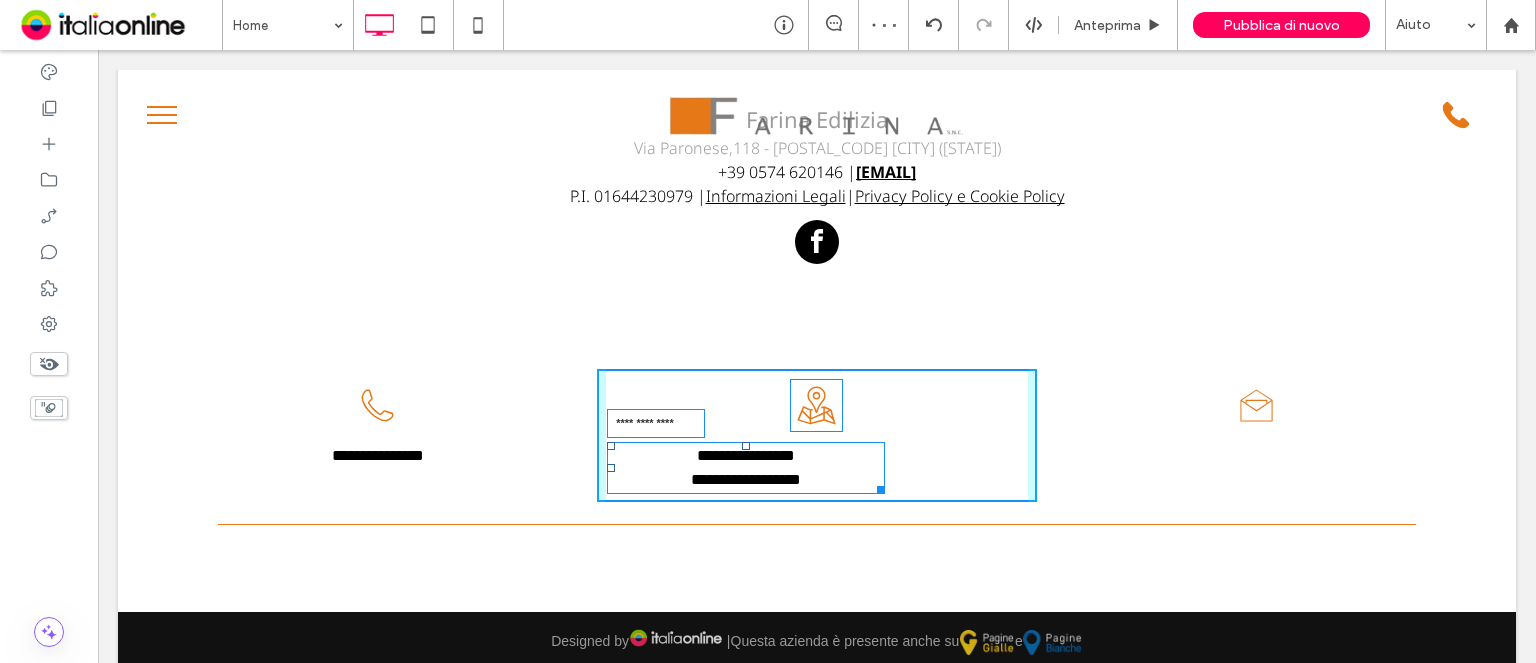 drag, startPoint x: 872, startPoint y: 485, endPoint x: 1113, endPoint y: 487, distance: 241.0083 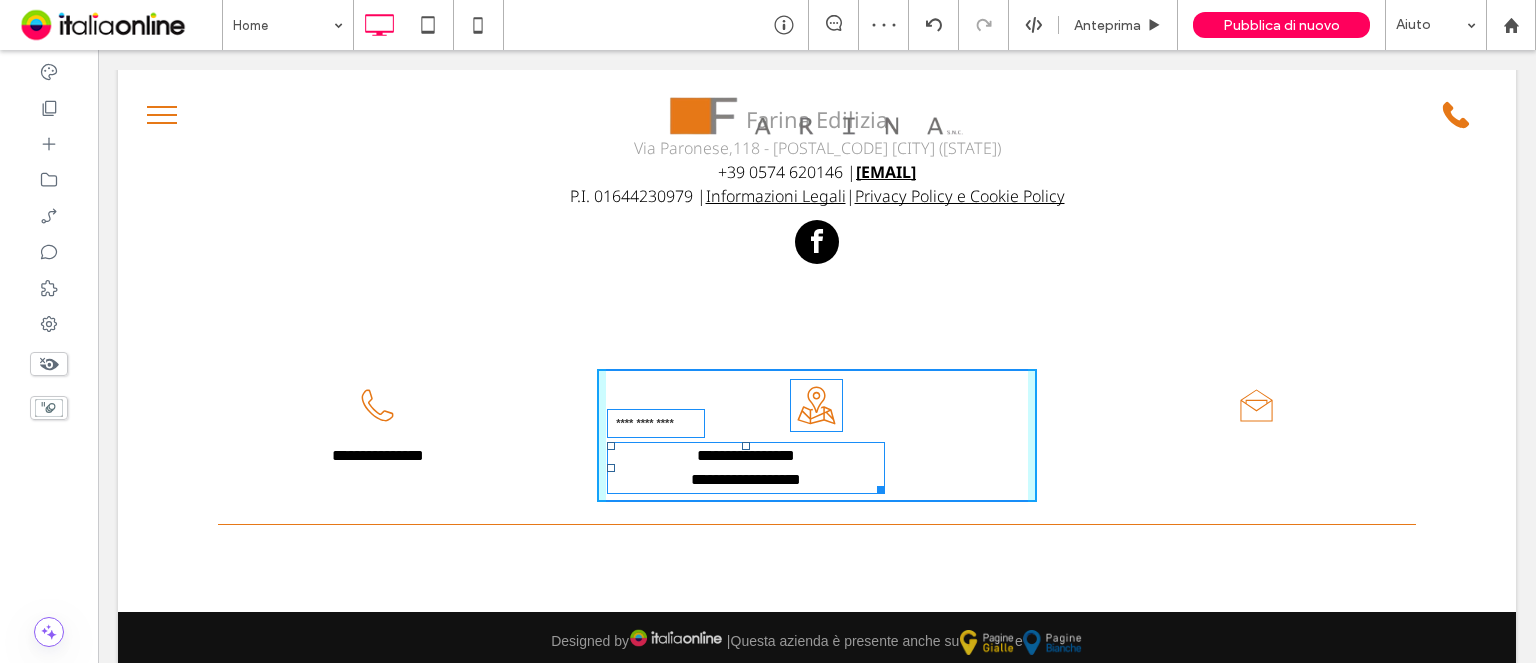 click on "**********" at bounding box center [817, 435] 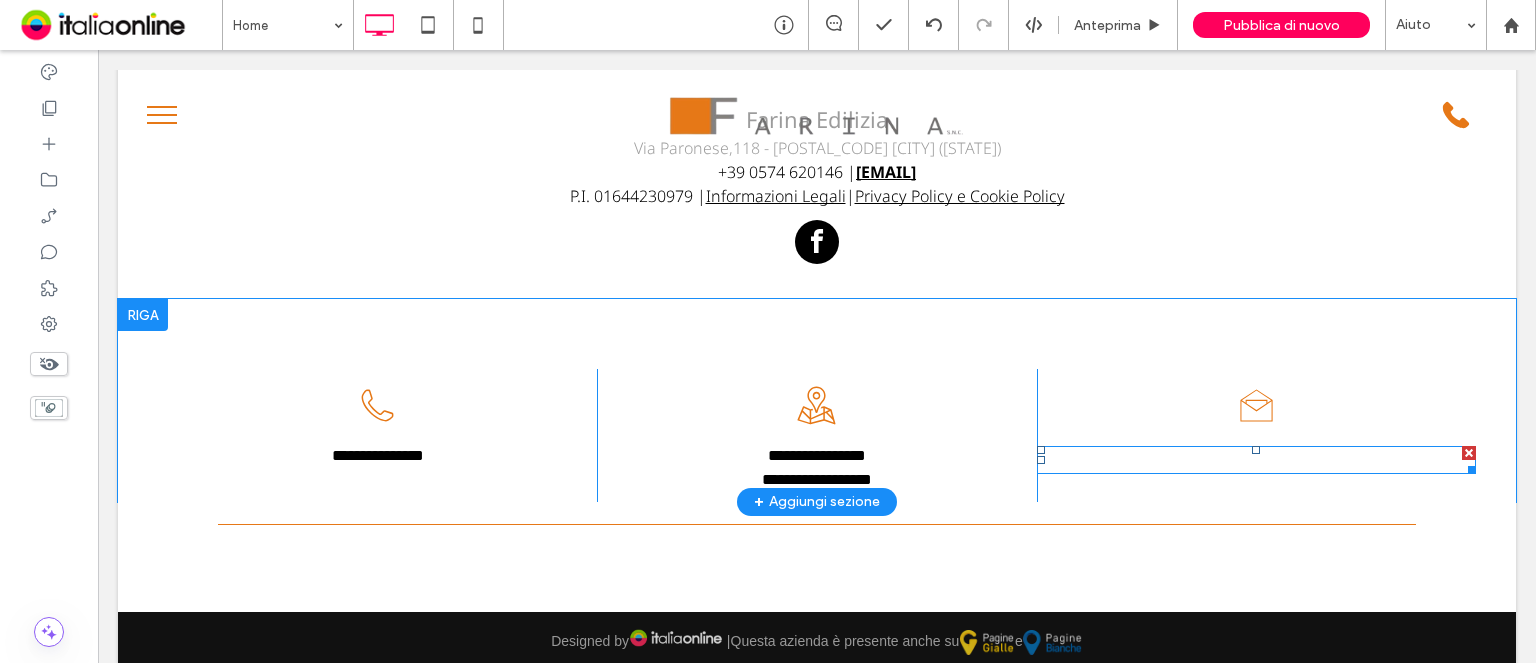 click on "[EMAIL]" at bounding box center (1256, 460) 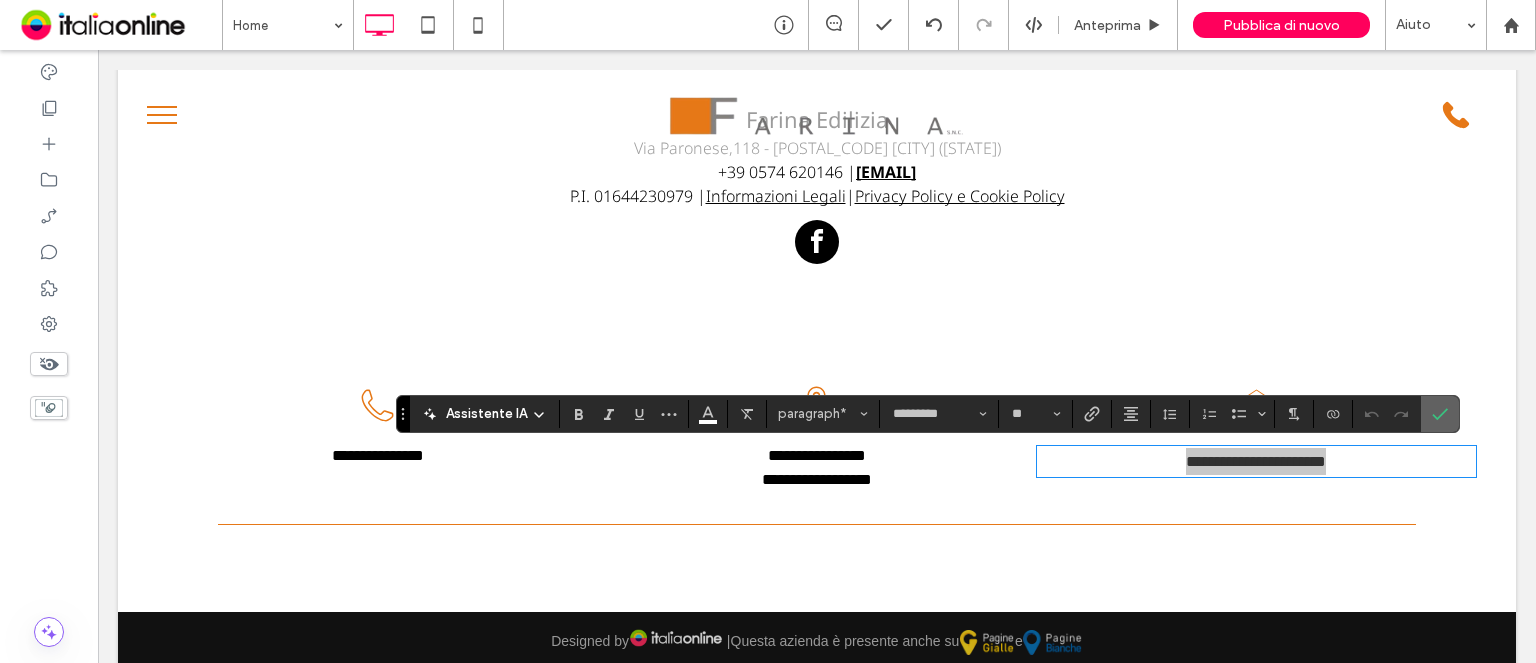 click 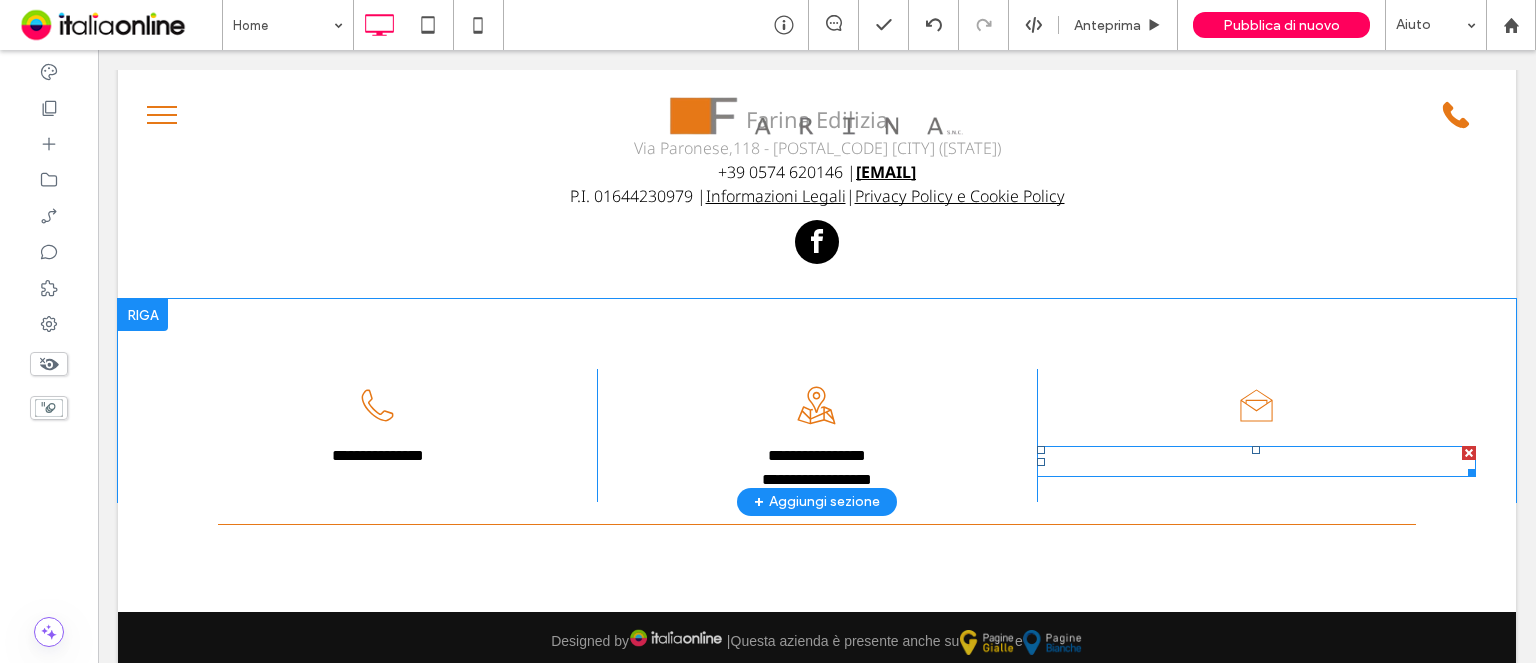 click at bounding box center (1469, 453) 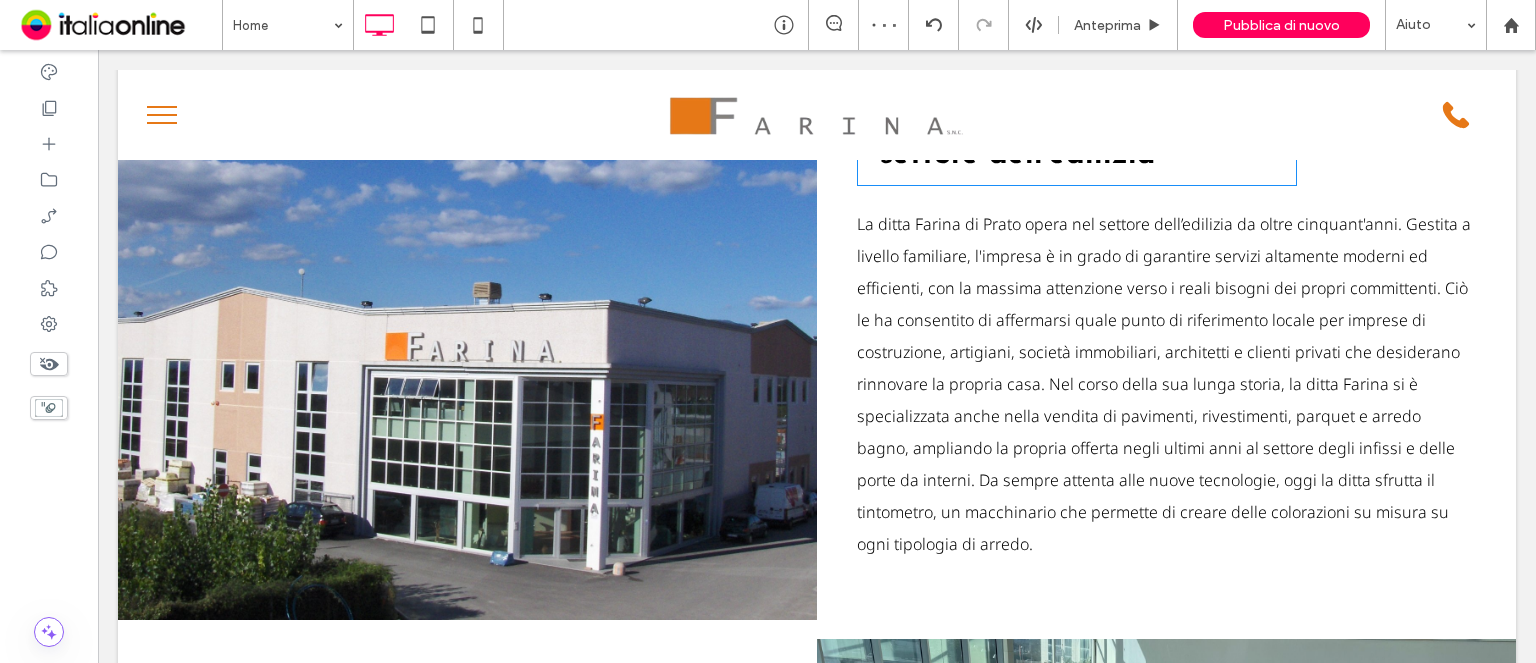scroll, scrollTop: 2772, scrollLeft: 0, axis: vertical 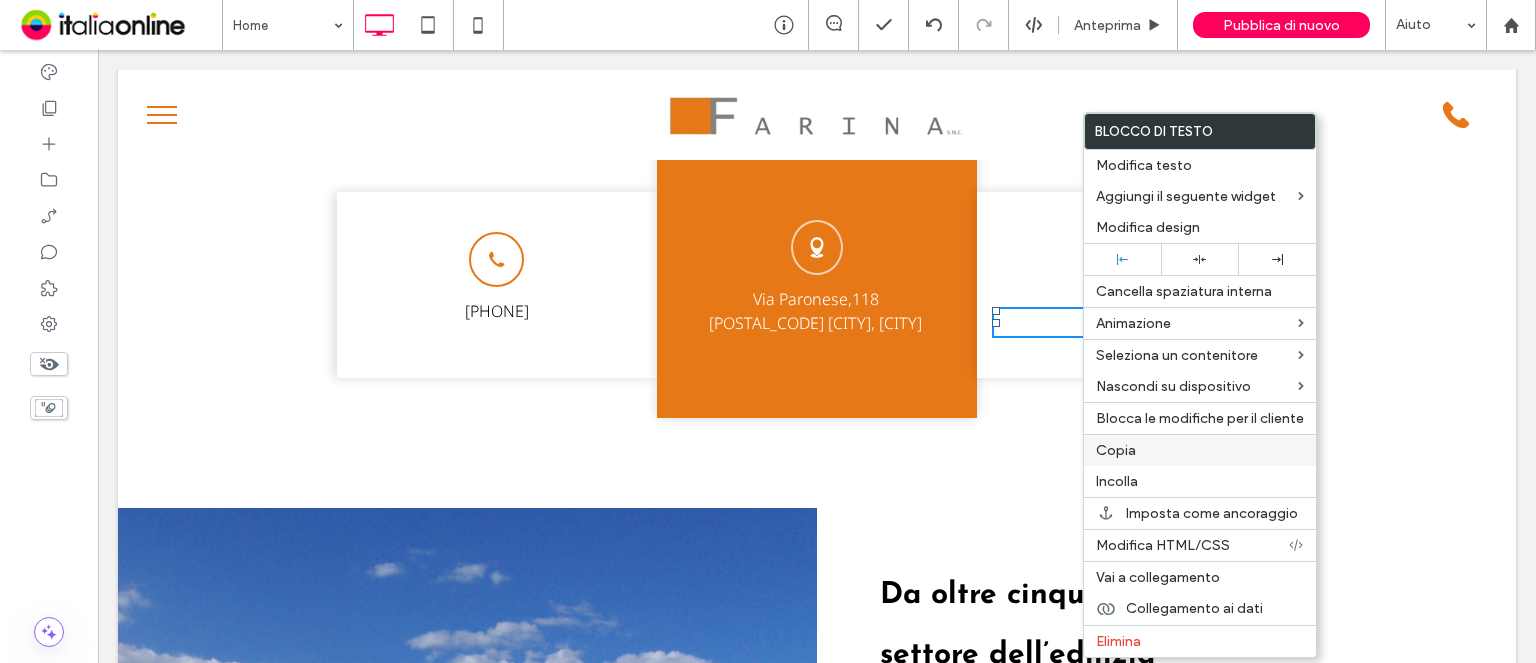 click on "Copia" at bounding box center [1116, 450] 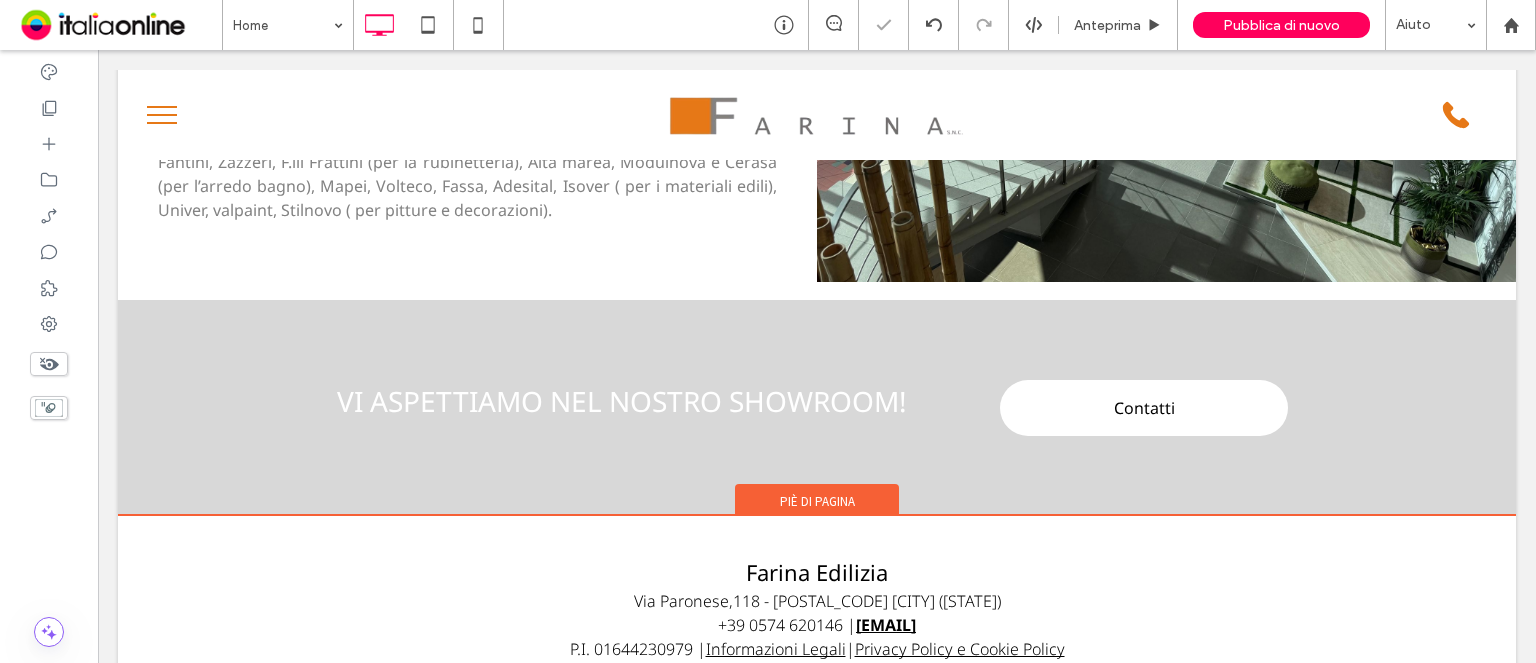 scroll, scrollTop: 4600, scrollLeft: 0, axis: vertical 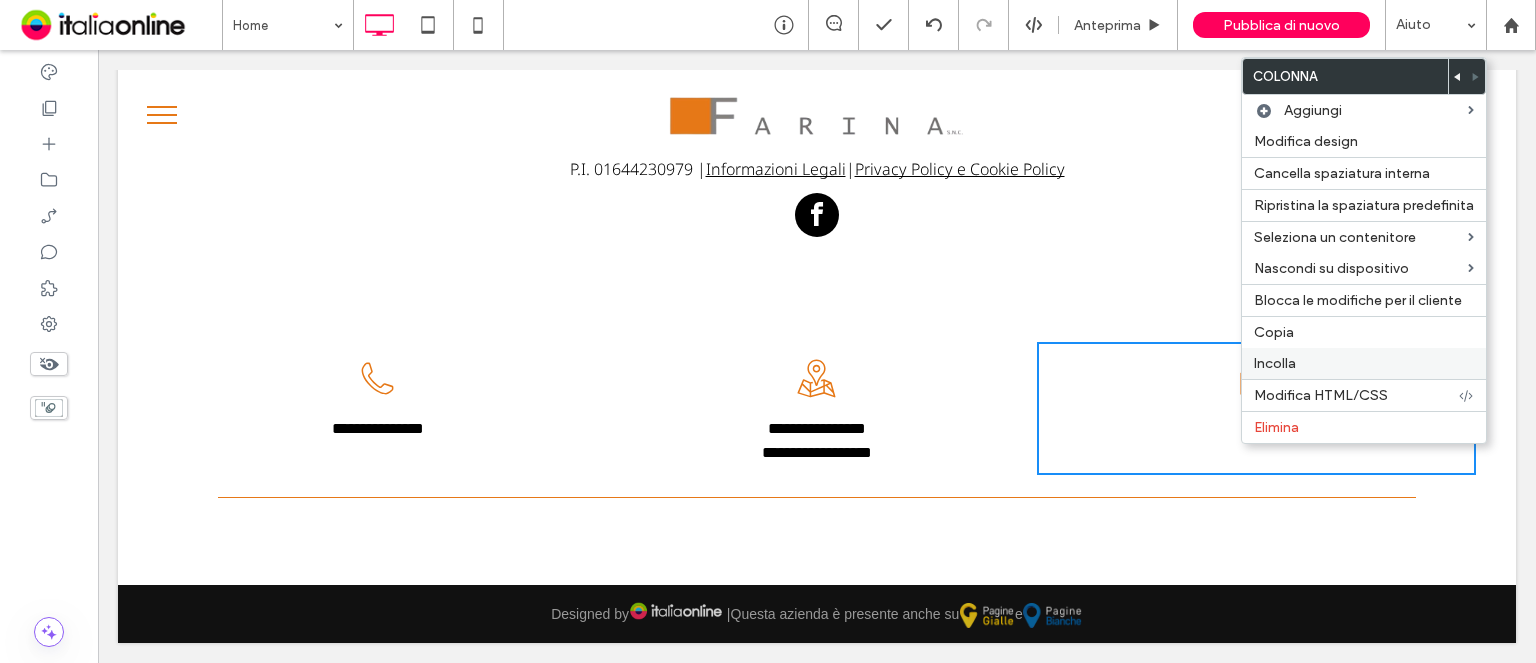 click on "Incolla" at bounding box center [1364, 363] 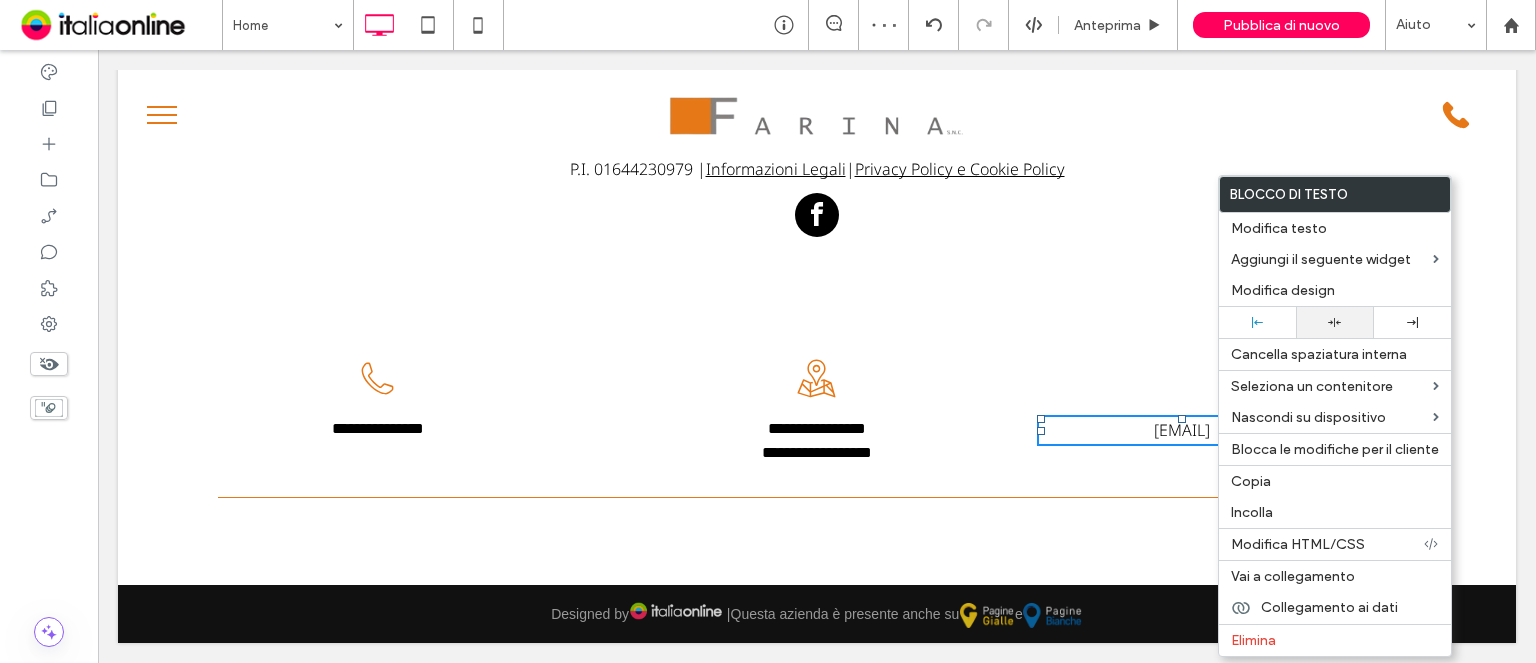 click at bounding box center [1334, 322] 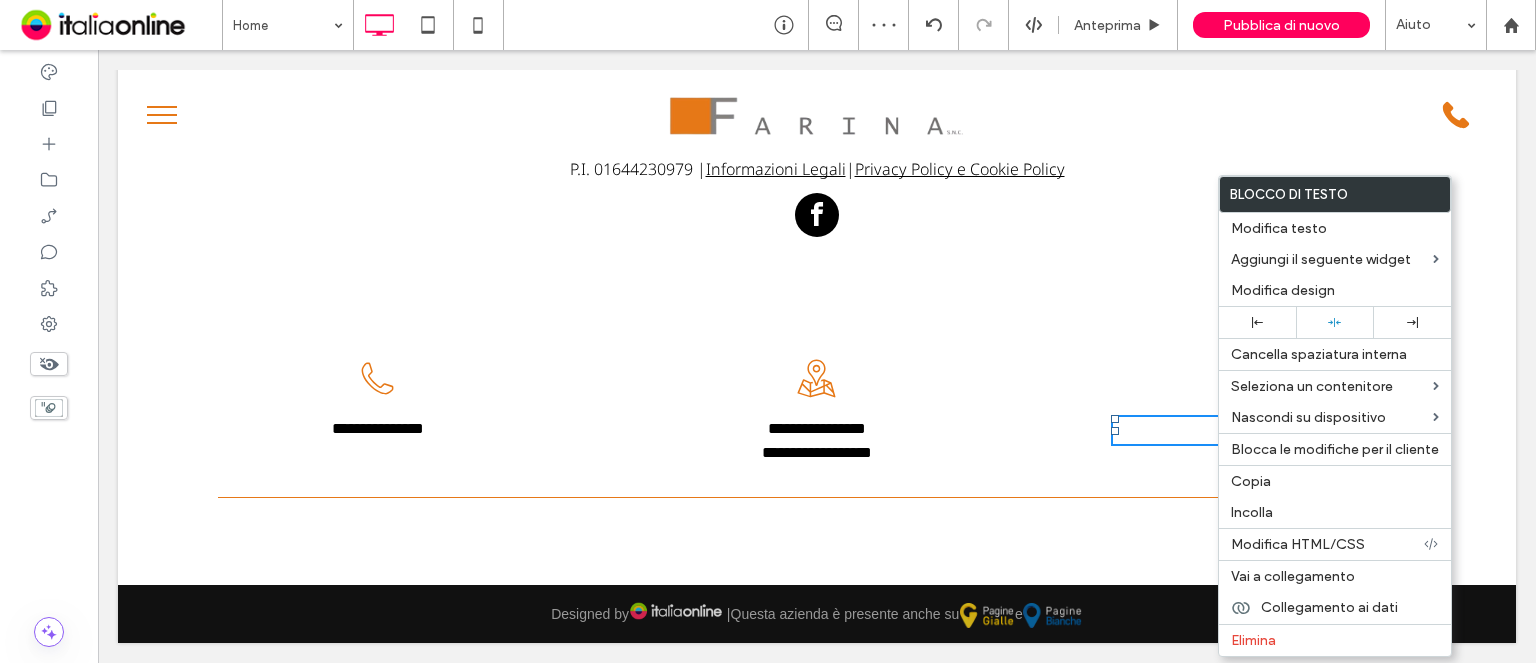 click on "**********" at bounding box center (817, 373) 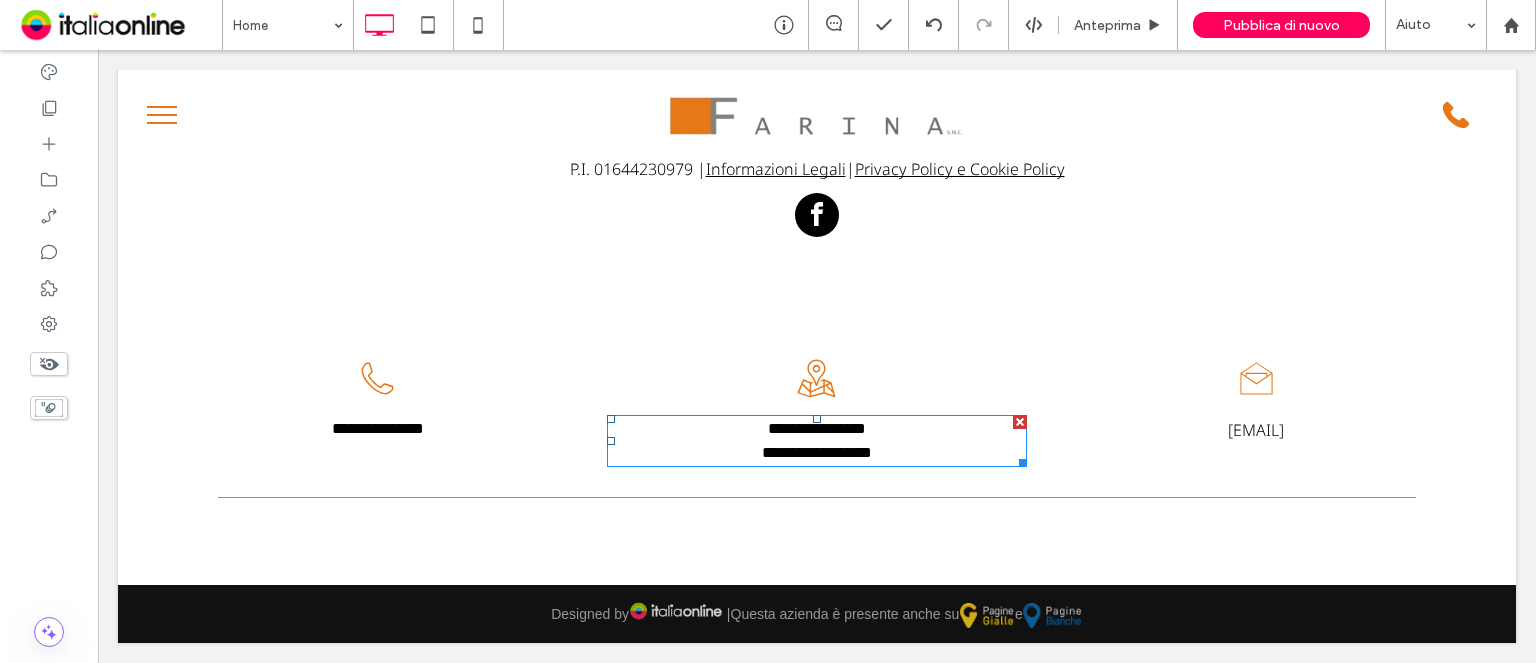 click on "**********" at bounding box center (817, 453) 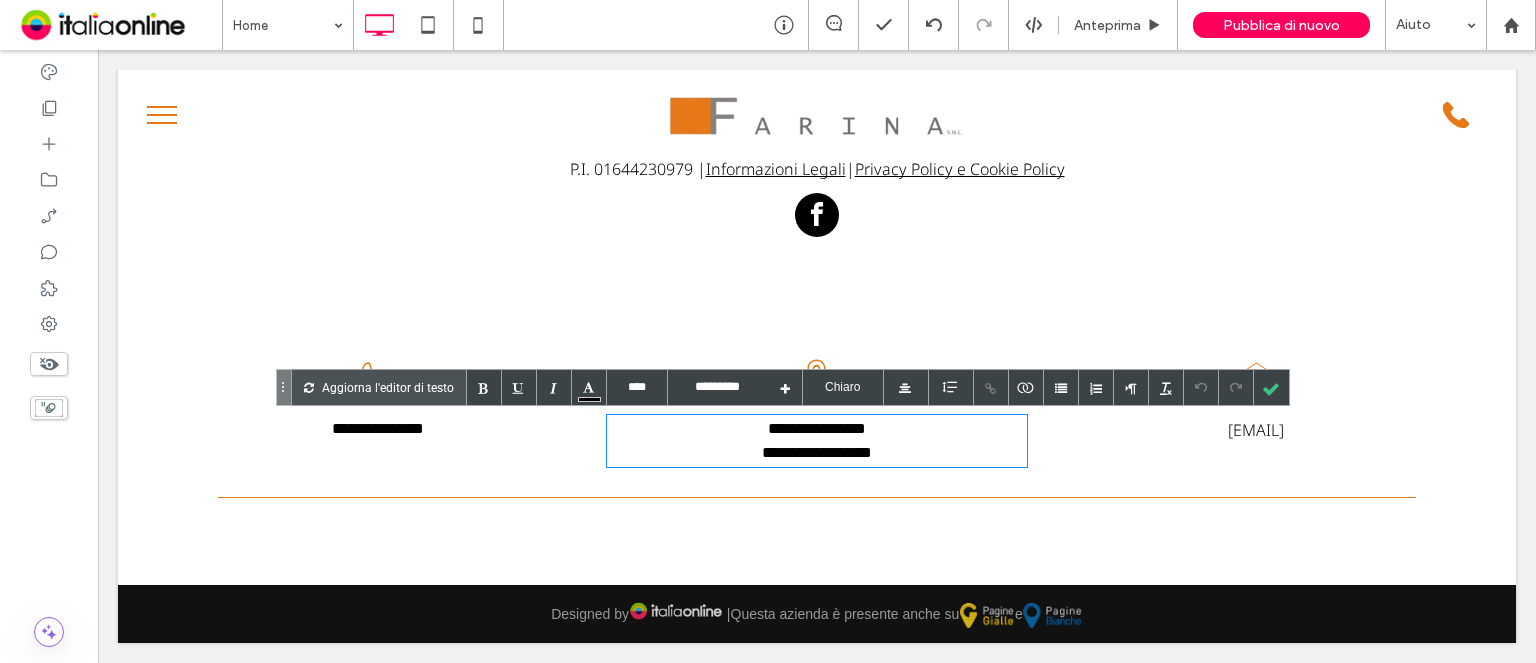 click on "**********" at bounding box center (817, 453) 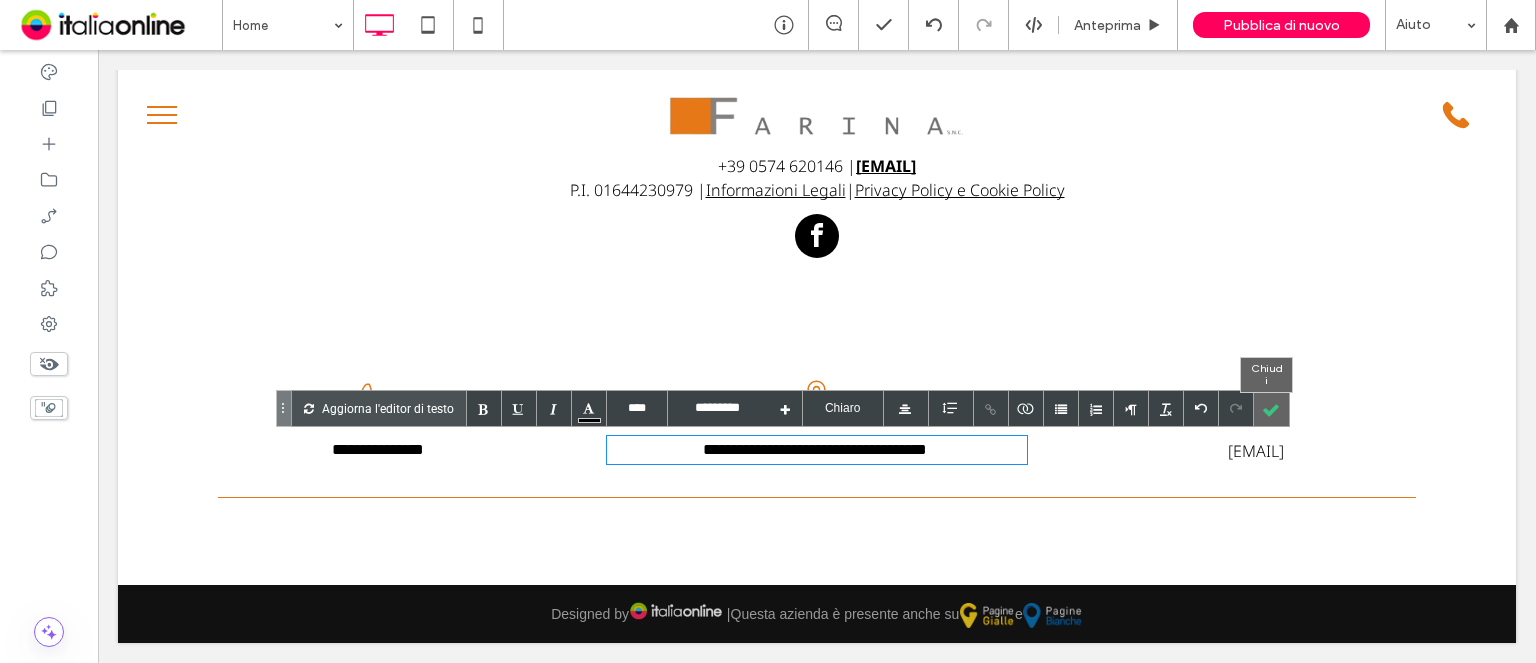 click at bounding box center [1271, 408] 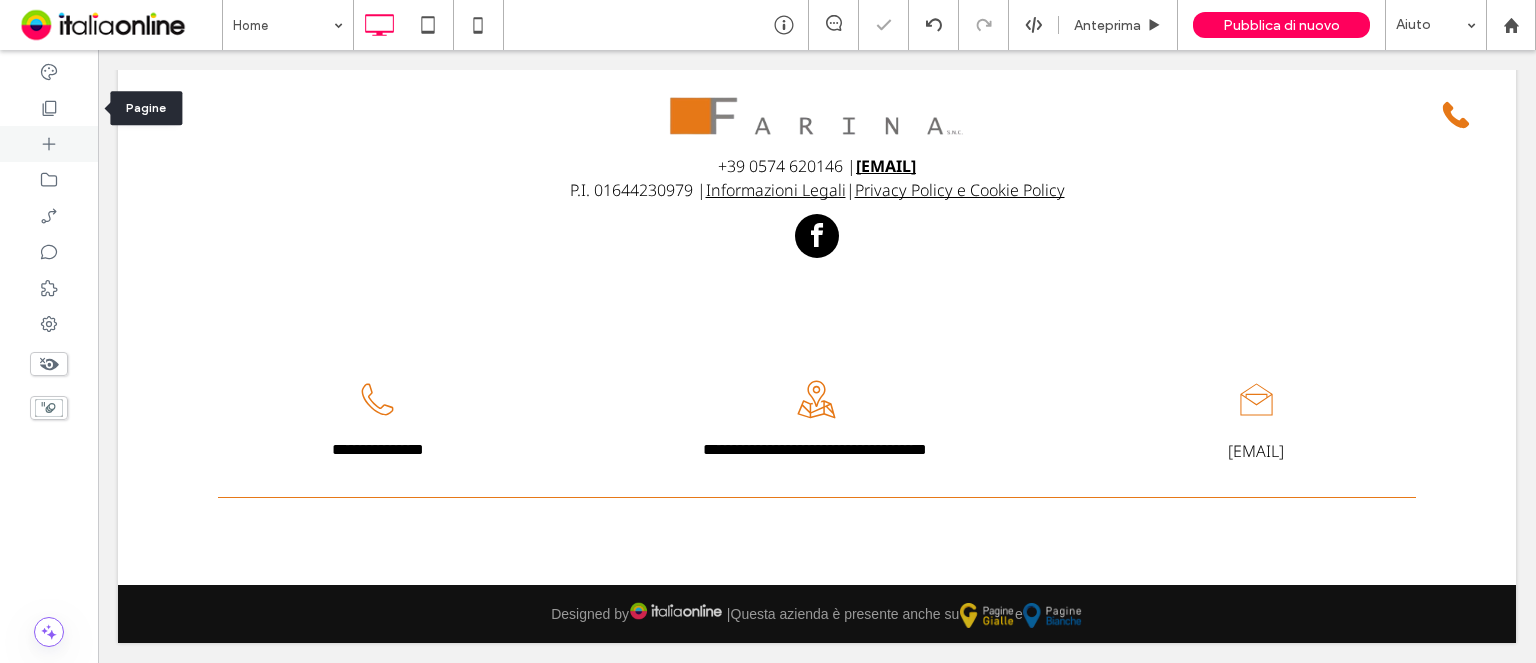 drag, startPoint x: 23, startPoint y: 120, endPoint x: 47, endPoint y: 159, distance: 45.79301 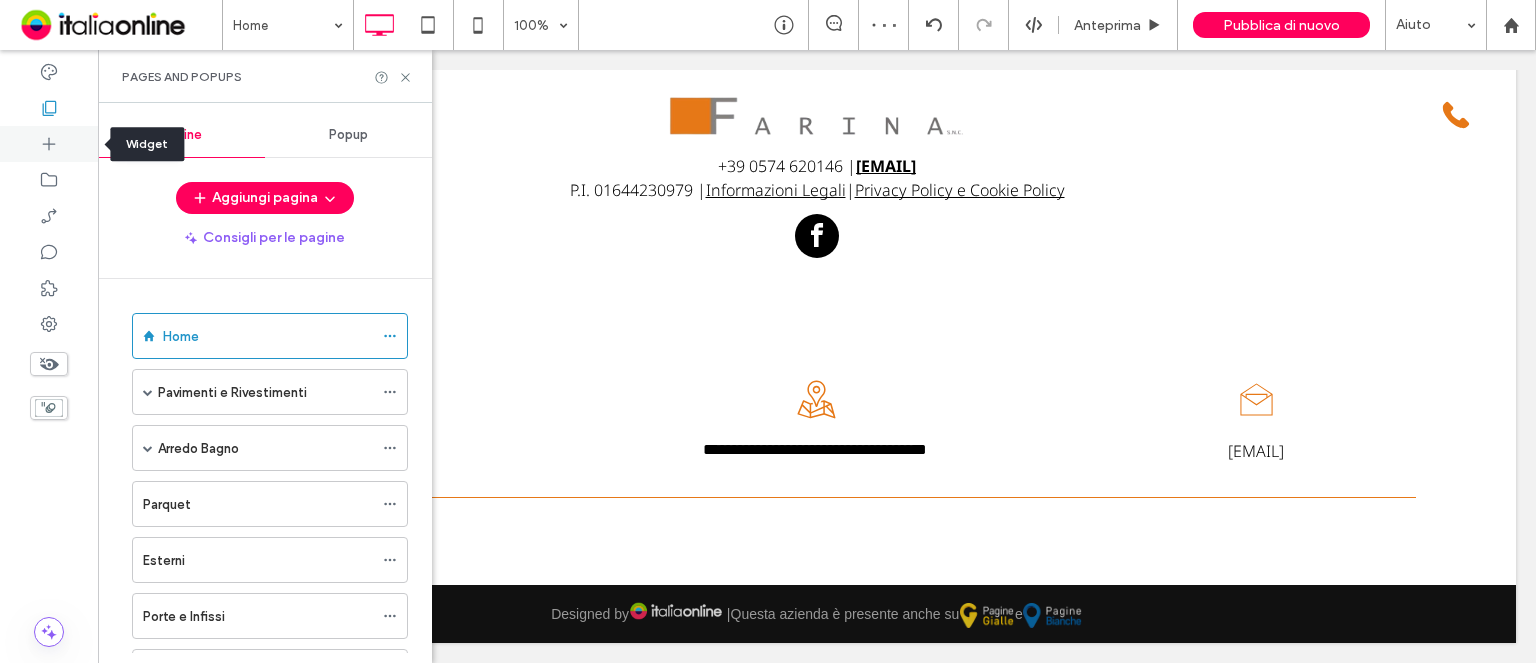 click at bounding box center (49, 144) 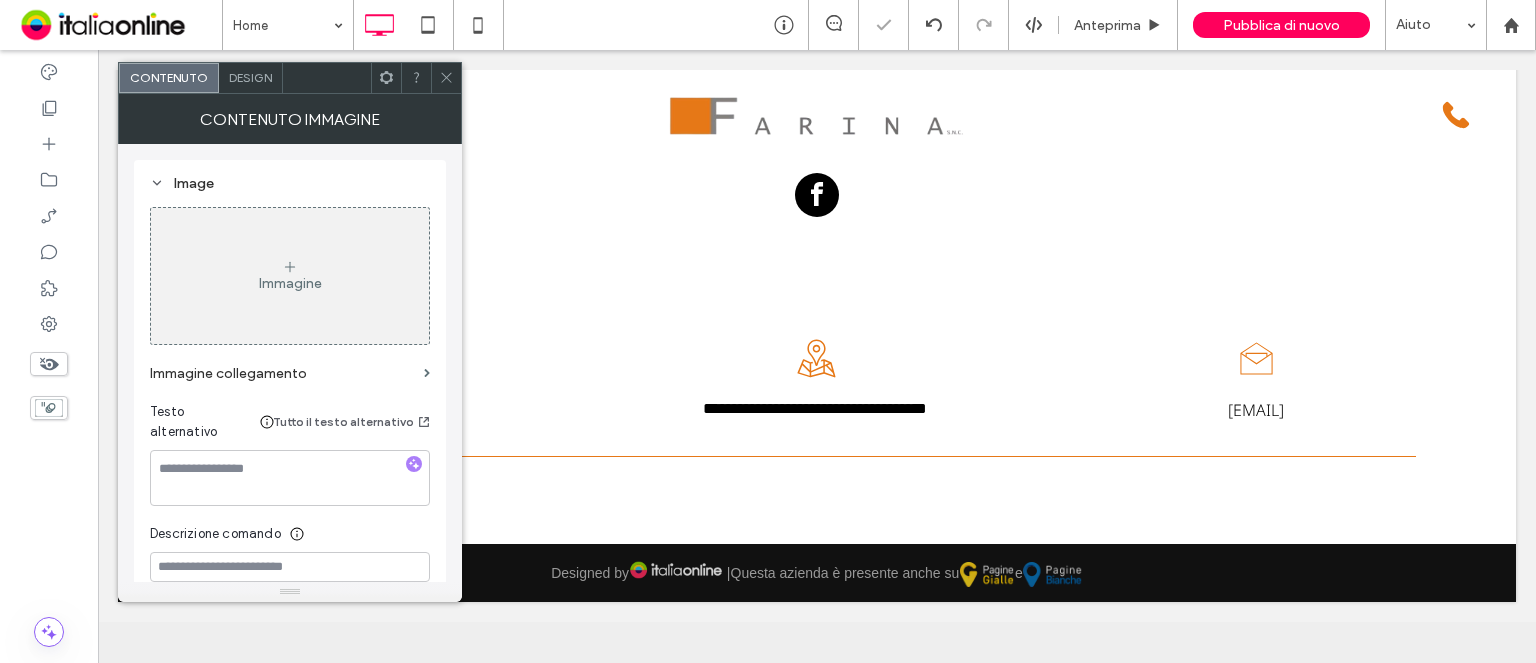 scroll, scrollTop: 4620, scrollLeft: 0, axis: vertical 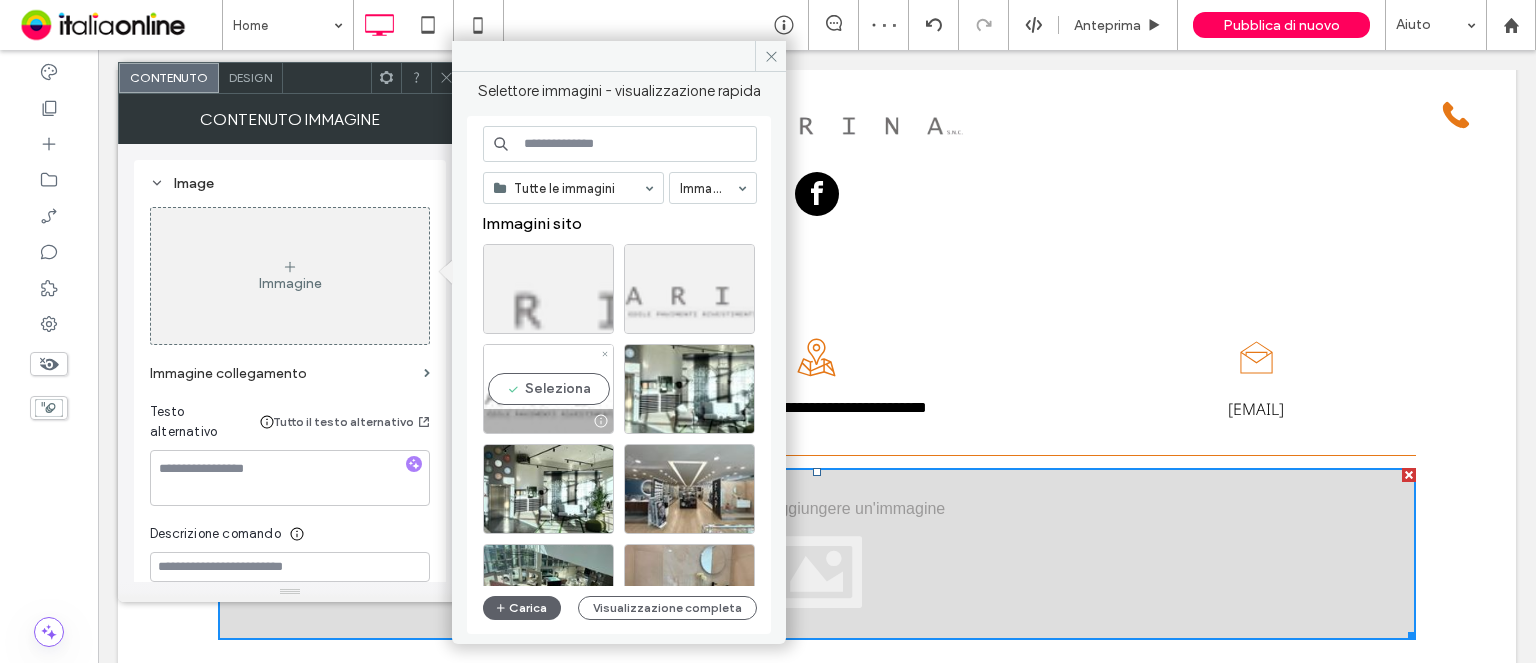 click on "Seleziona" at bounding box center [548, 389] 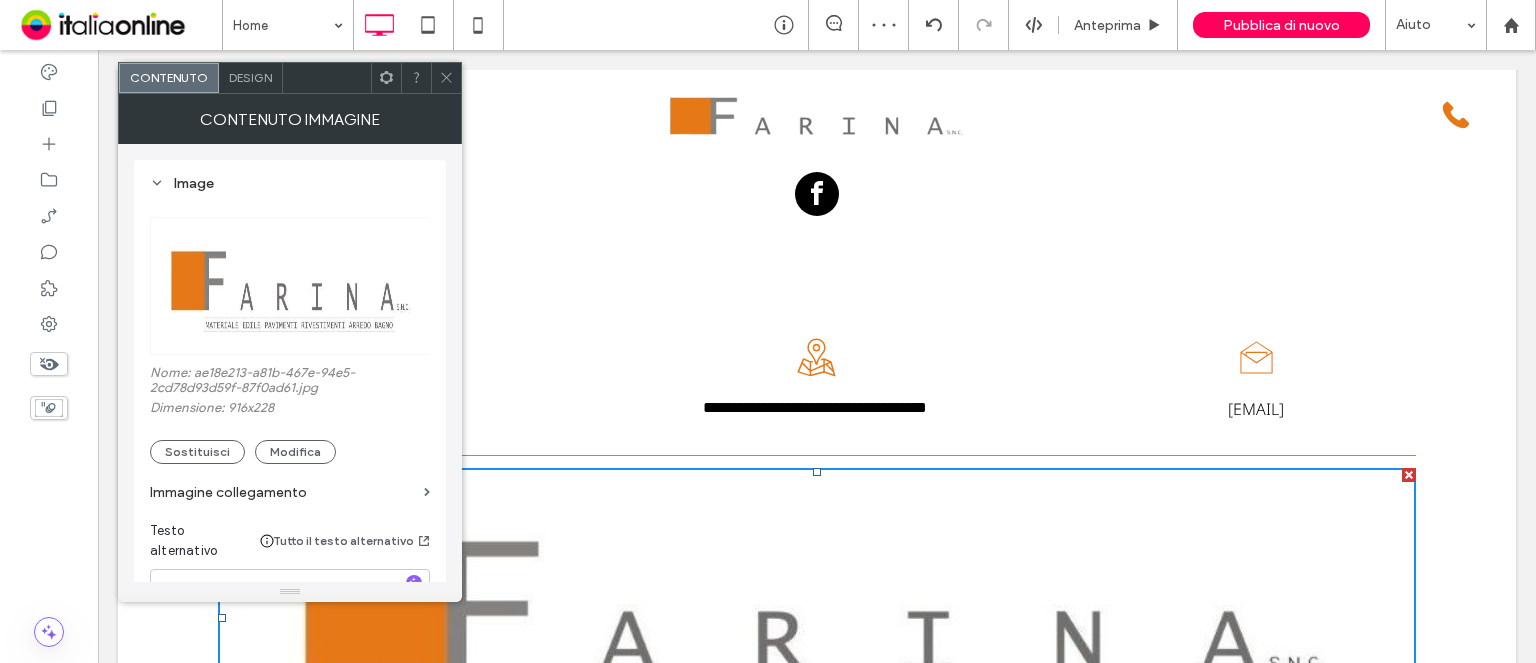 click on "Design" at bounding box center (250, 77) 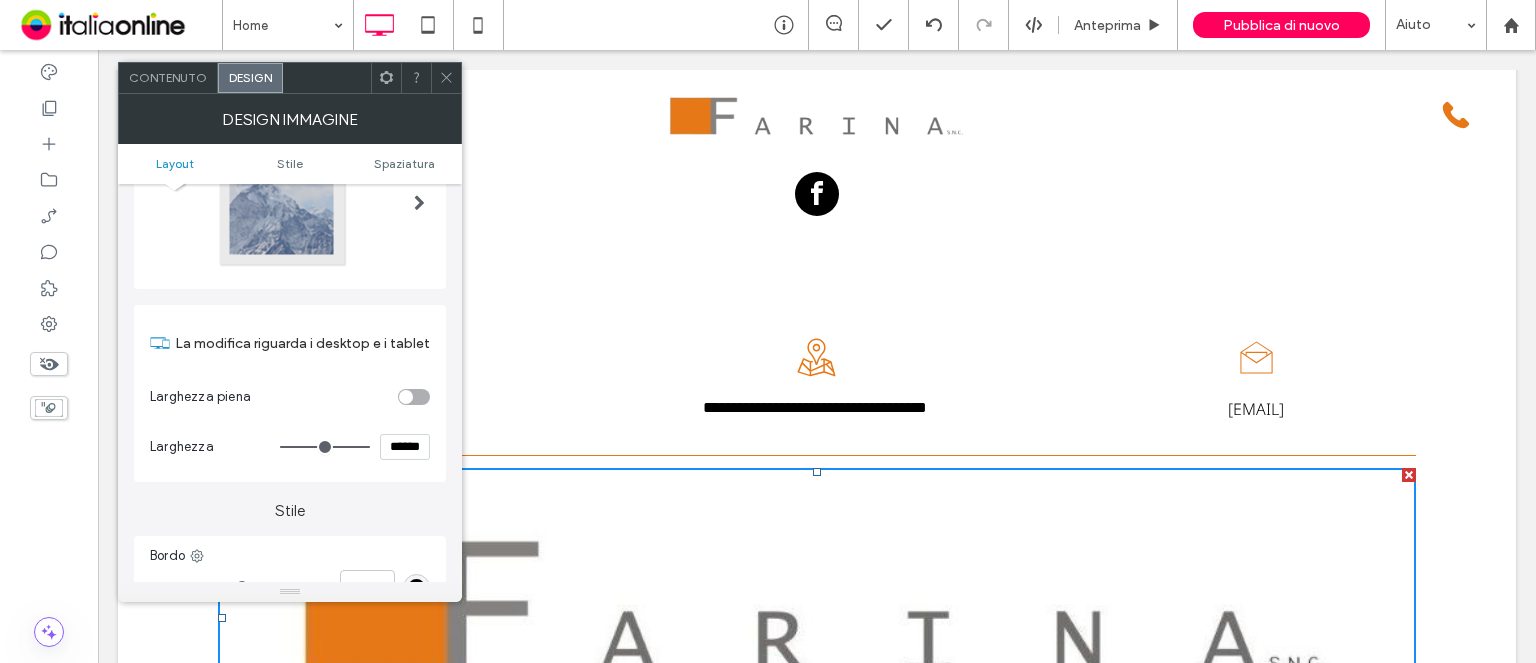 scroll, scrollTop: 200, scrollLeft: 0, axis: vertical 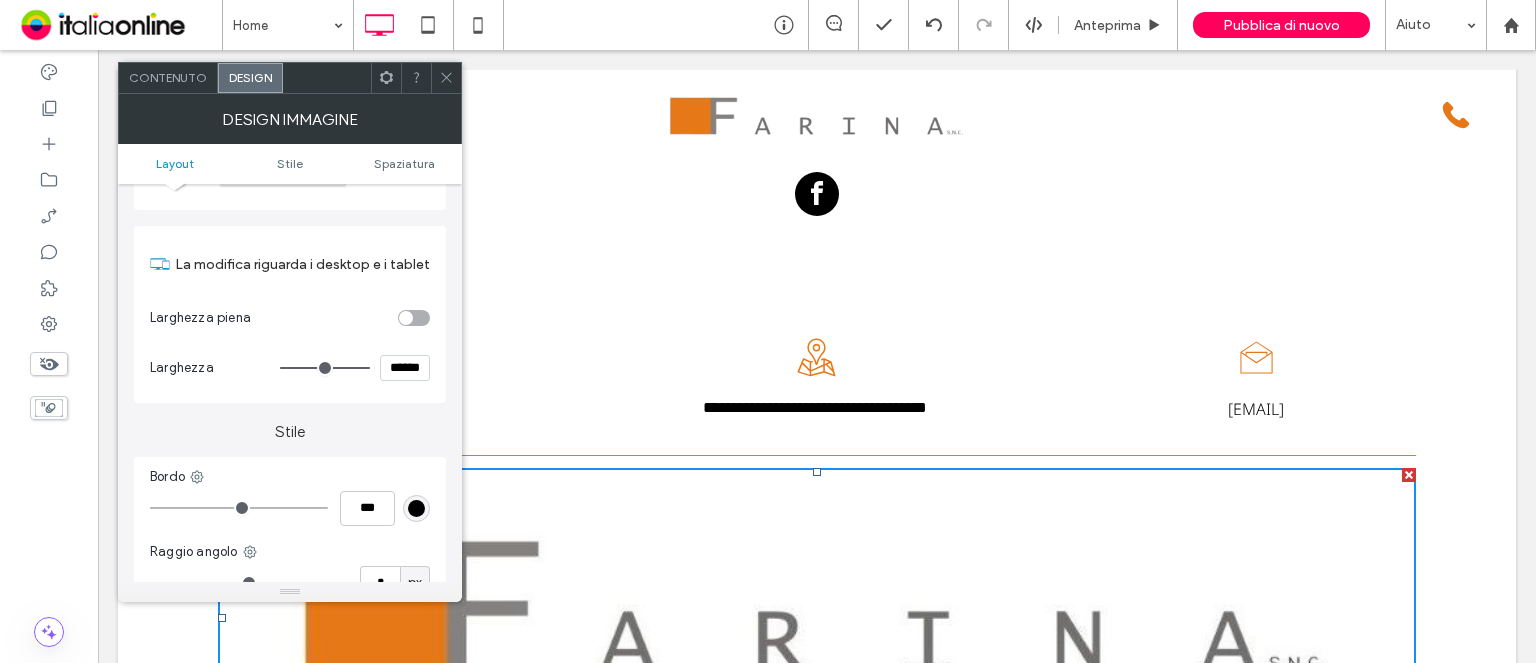 type on "***" 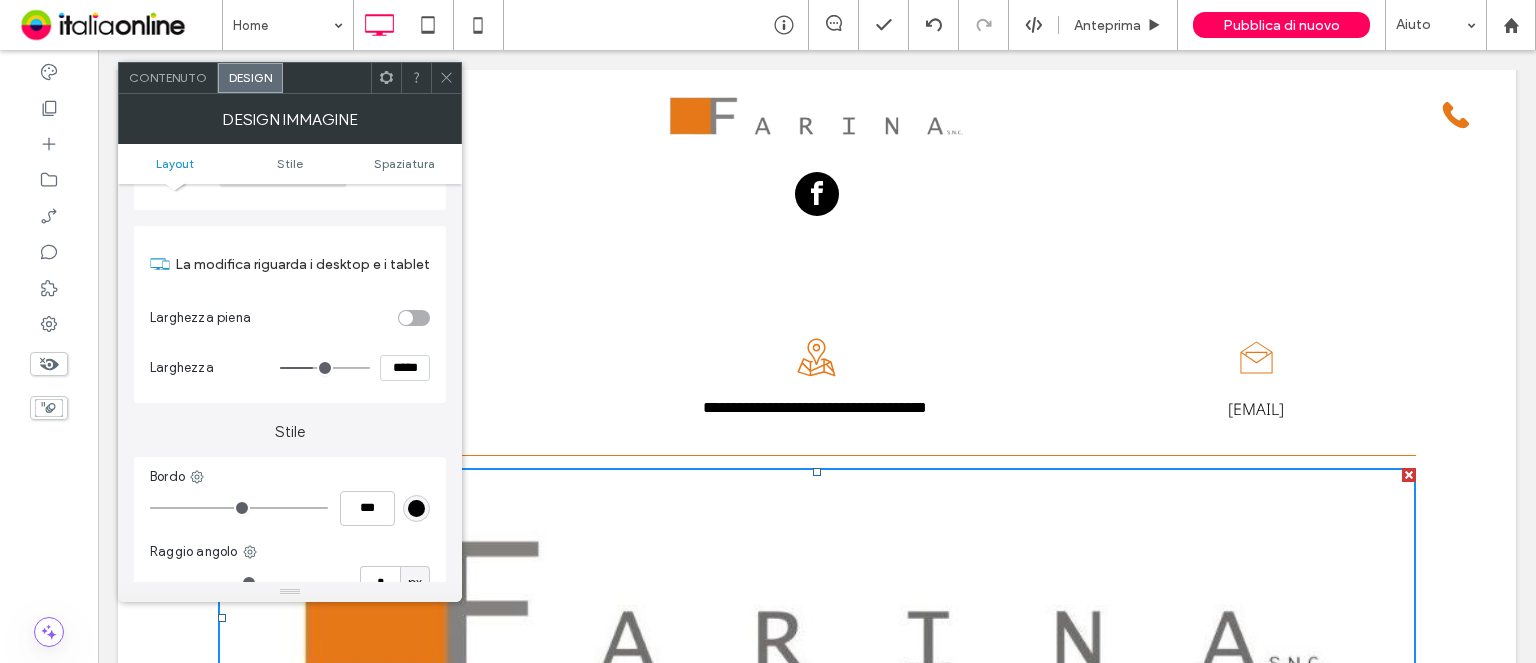 type on "***" 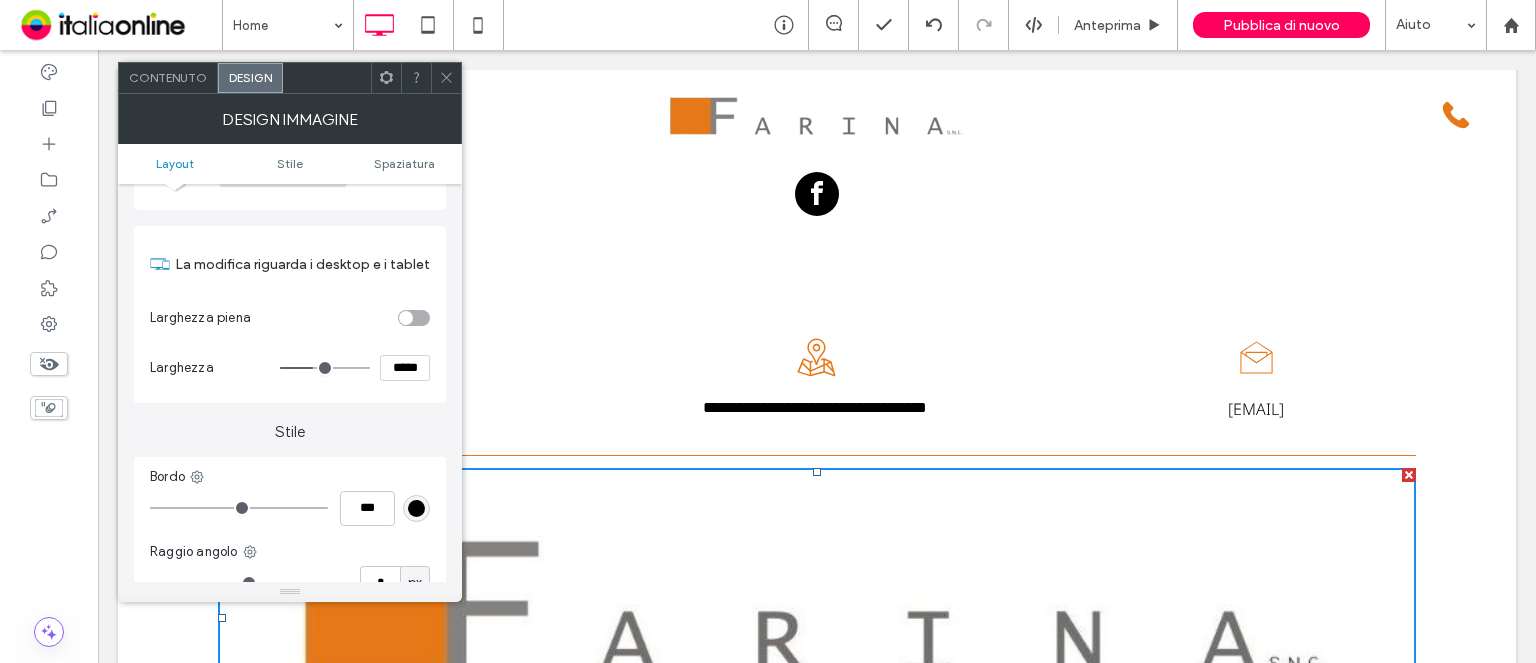 type on "*****" 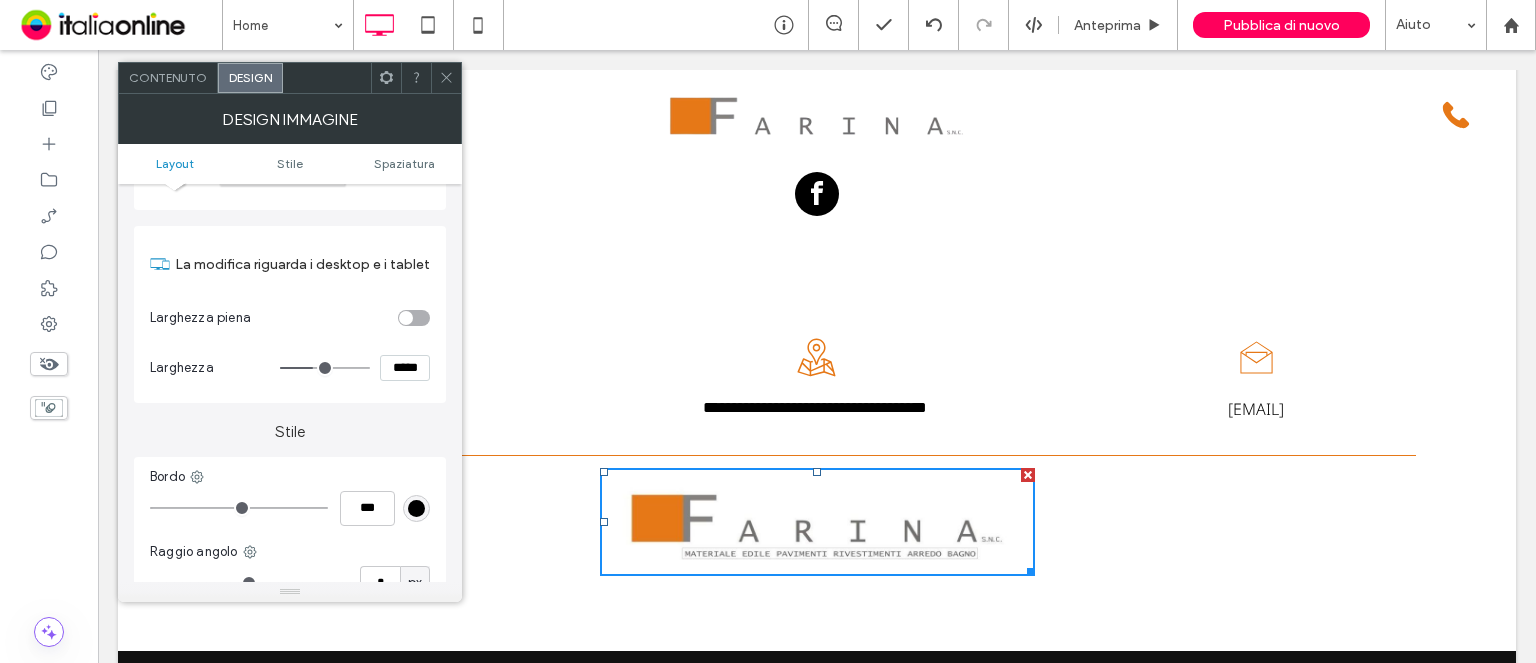 type on "***" 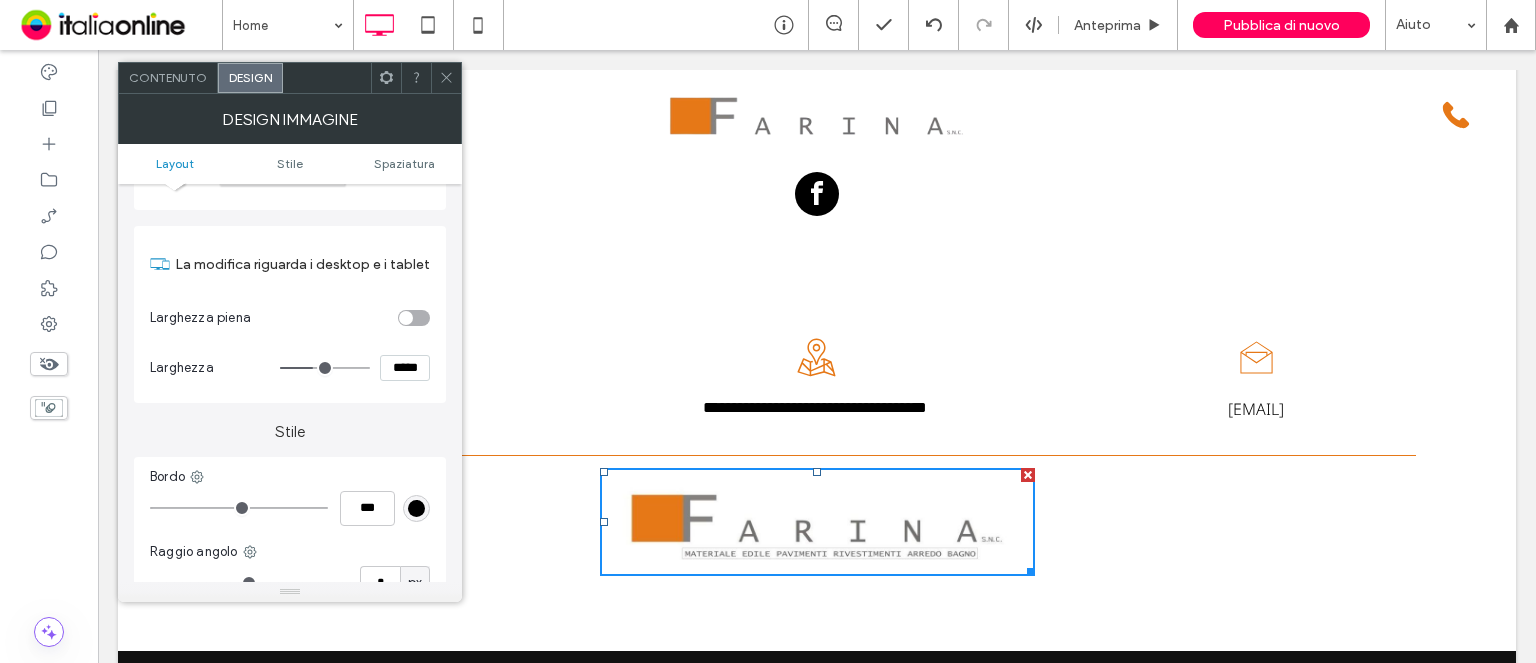 type on "*****" 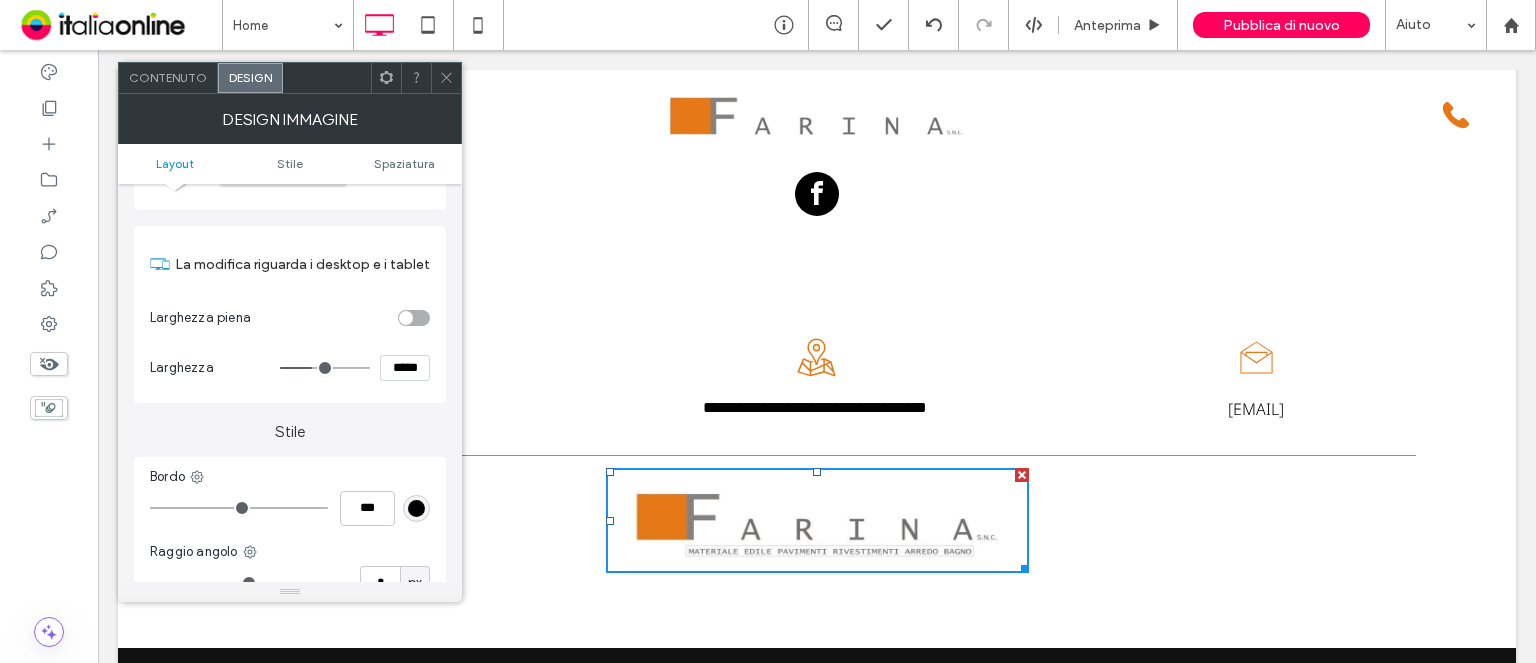 type on "***" 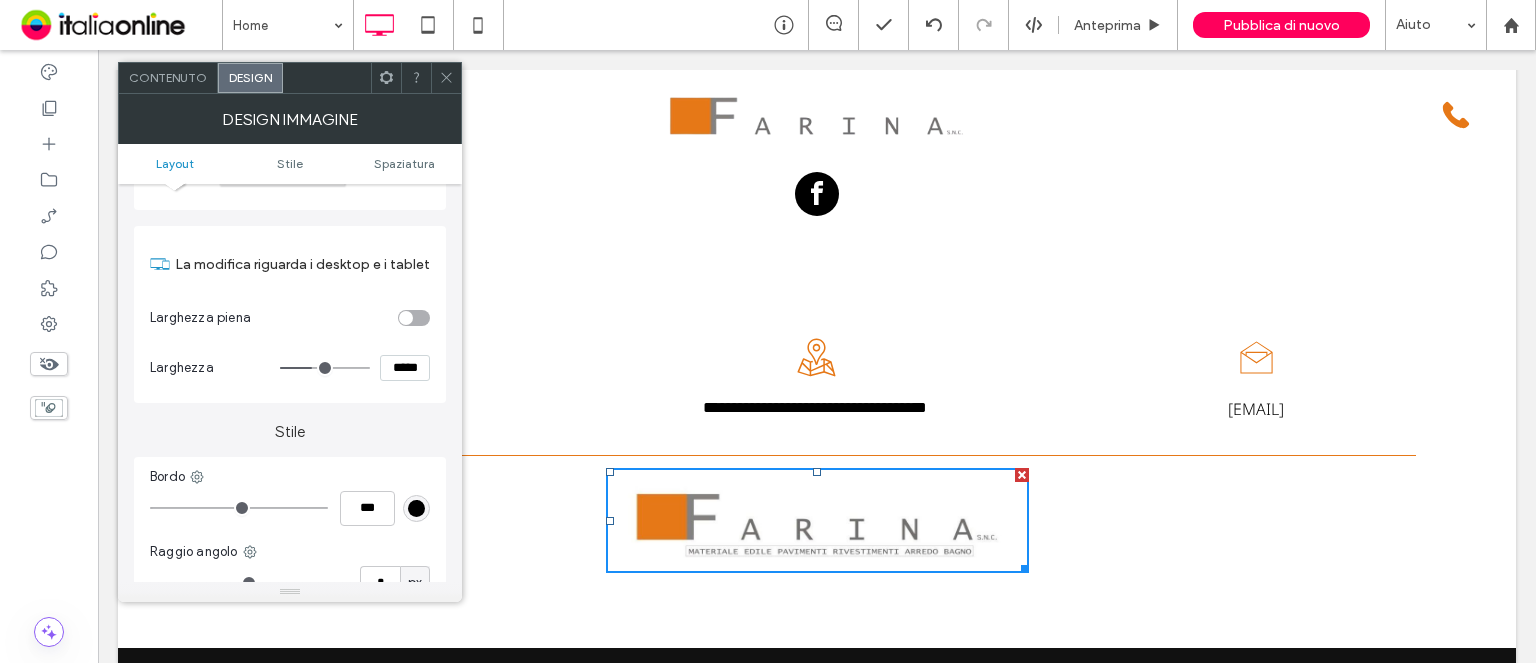 click at bounding box center [325, 368] 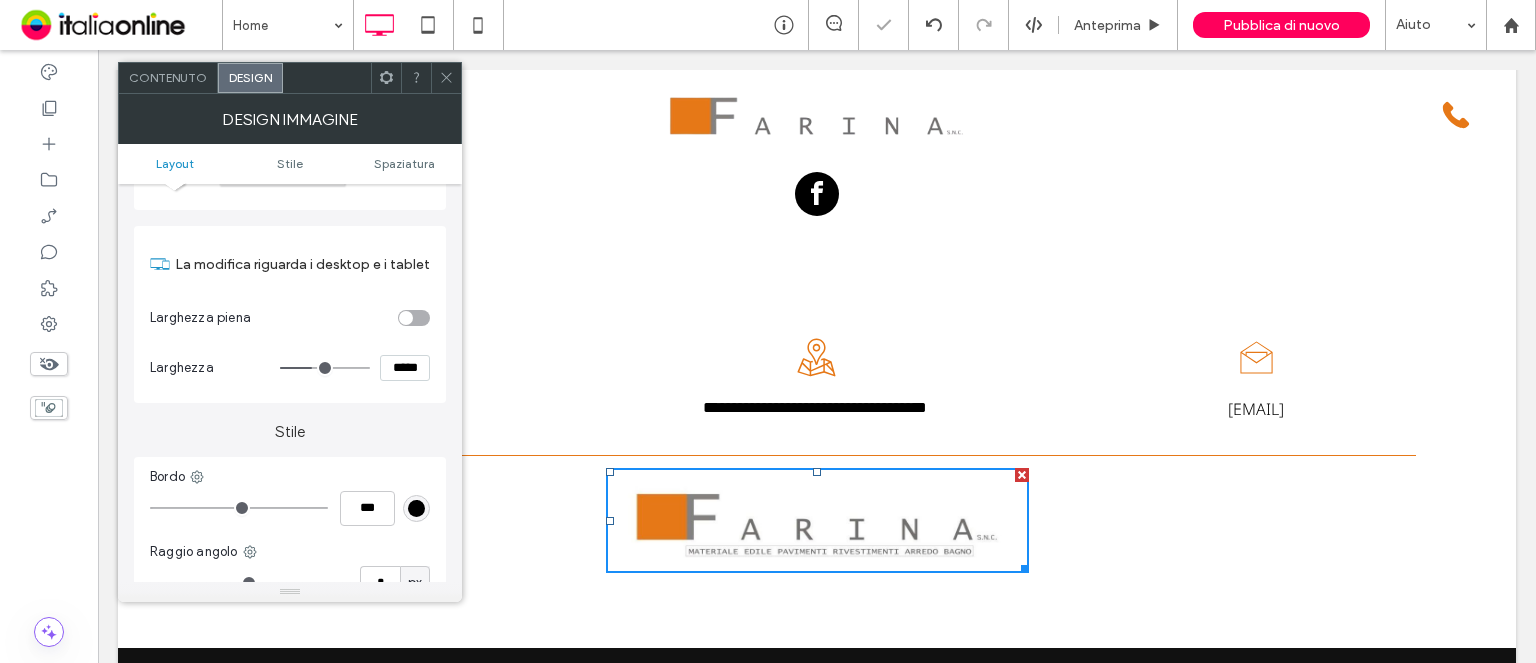 click 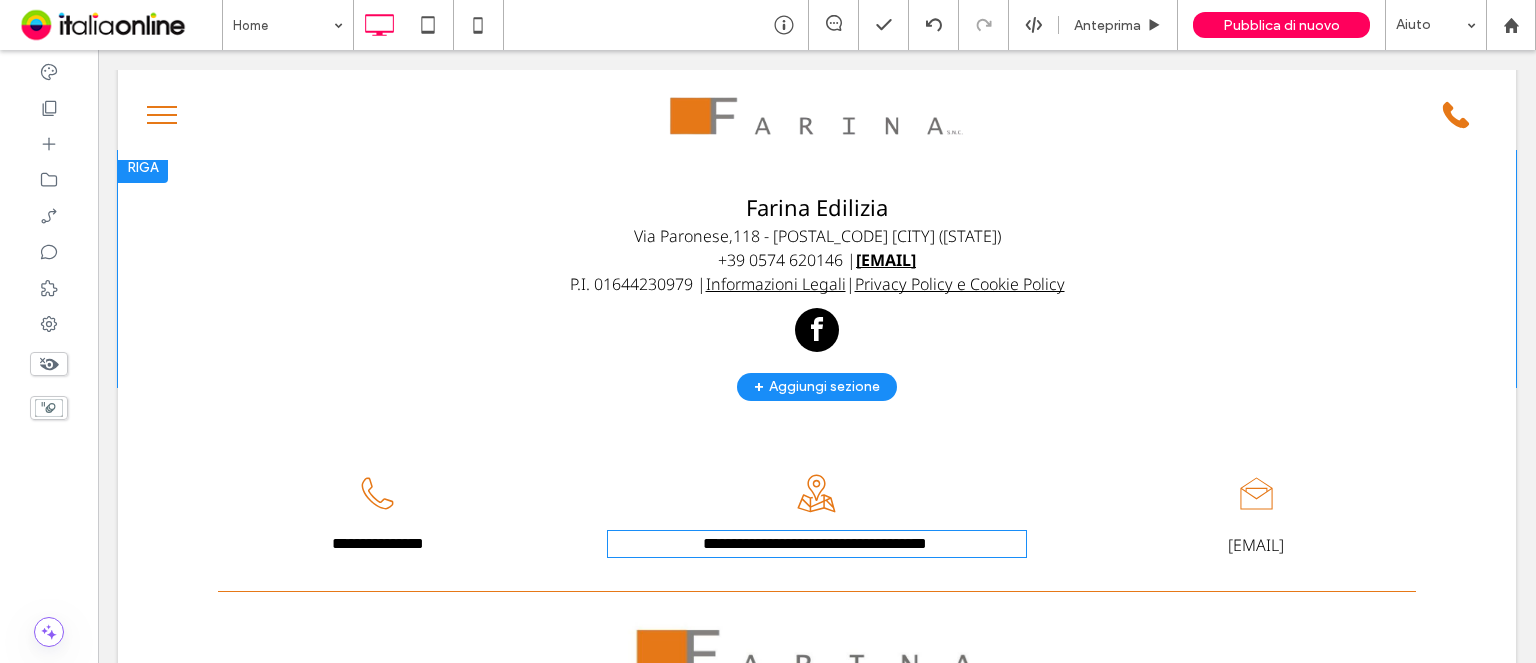 scroll, scrollTop: 4584, scrollLeft: 0, axis: vertical 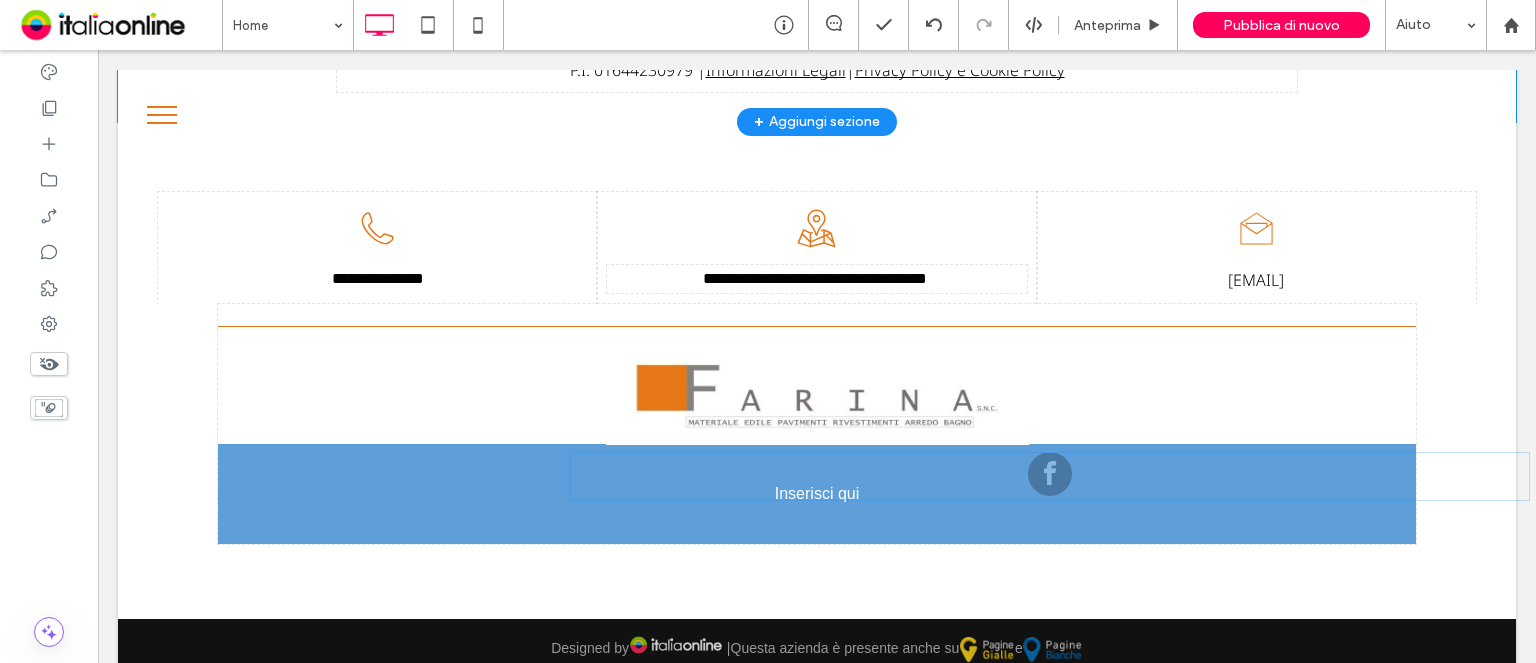 drag, startPoint x: 824, startPoint y: 238, endPoint x: 908, endPoint y: 532, distance: 305.76462 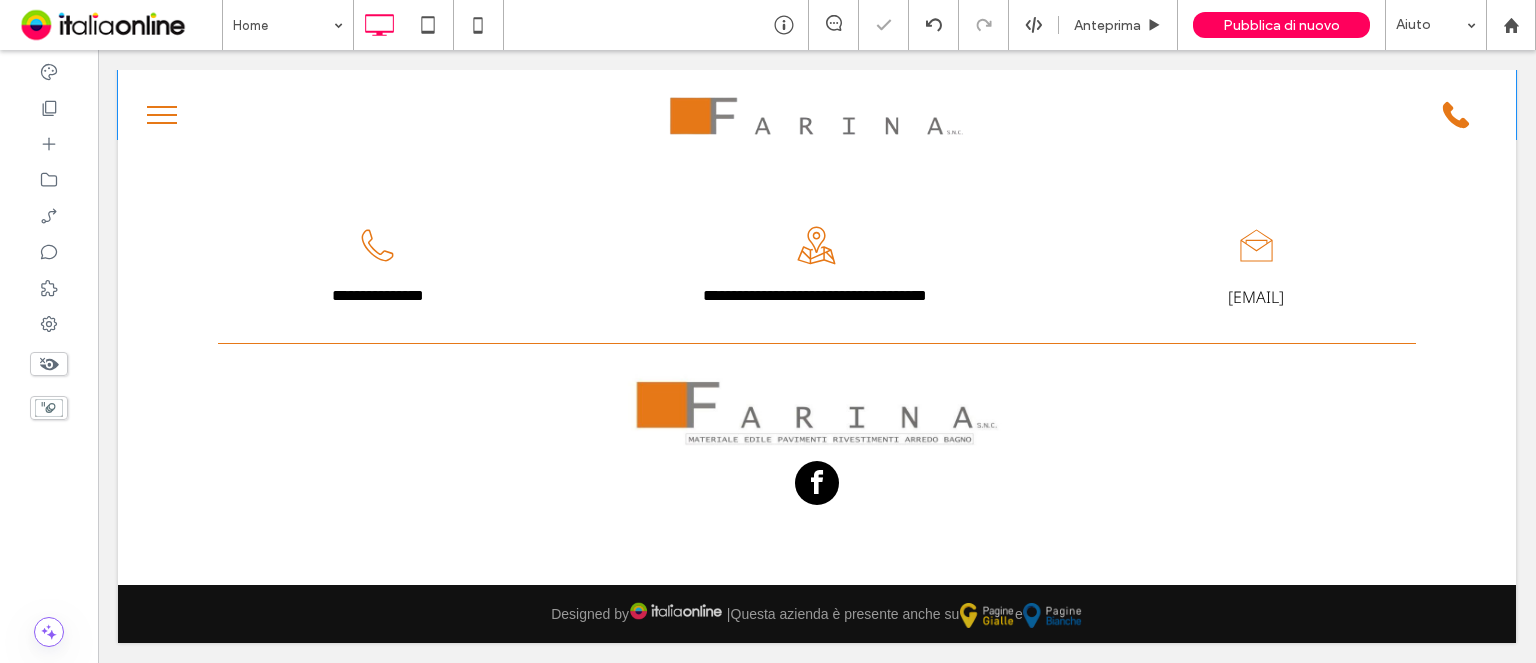 scroll, scrollTop: 4682, scrollLeft: 0, axis: vertical 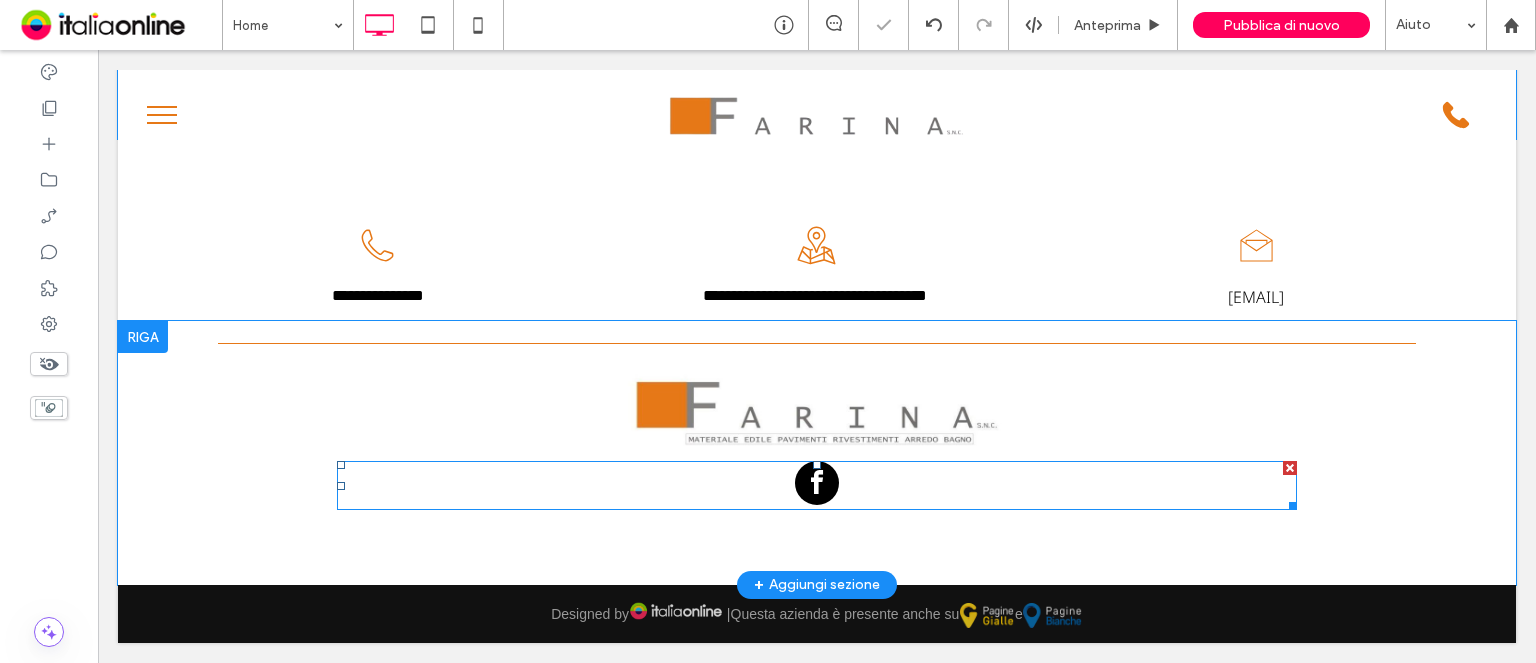 drag, startPoint x: 908, startPoint y: 532, endPoint x: 810, endPoint y: 482, distance: 110.01818 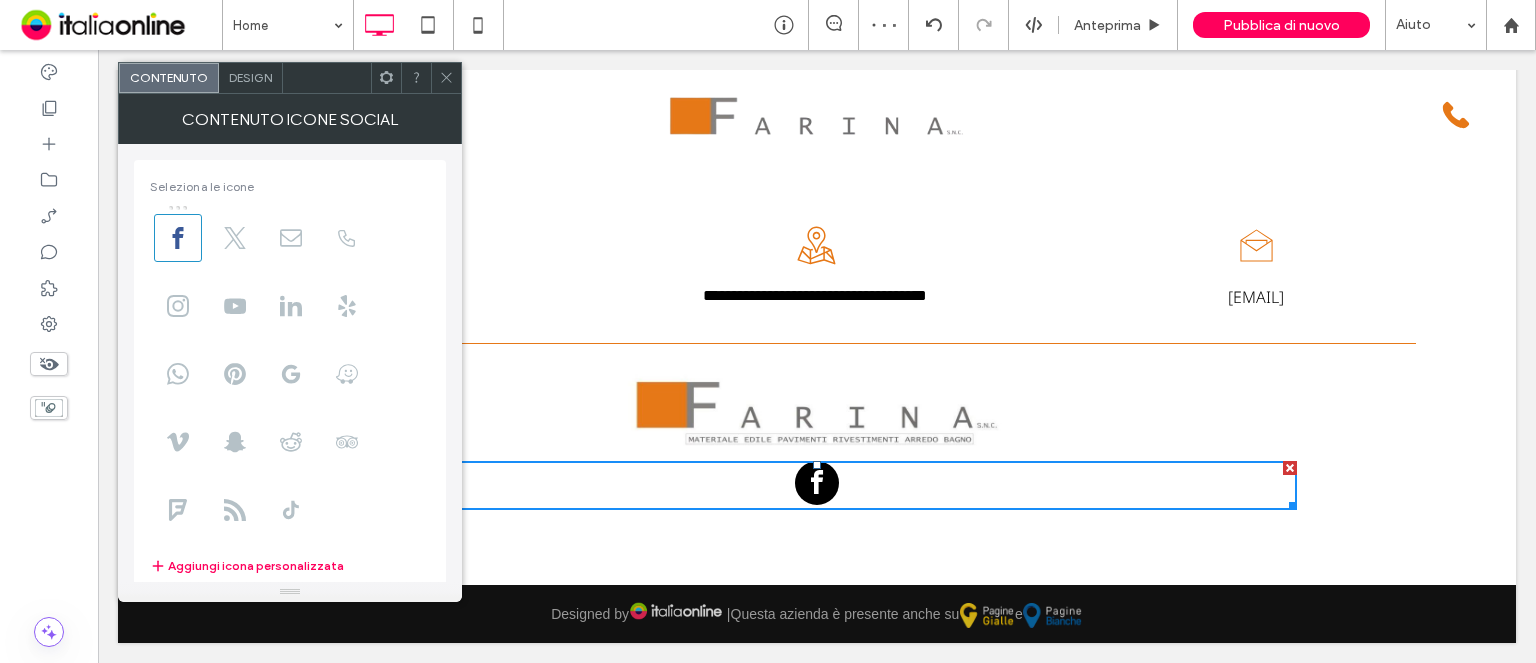 click on "Design" at bounding box center [250, 77] 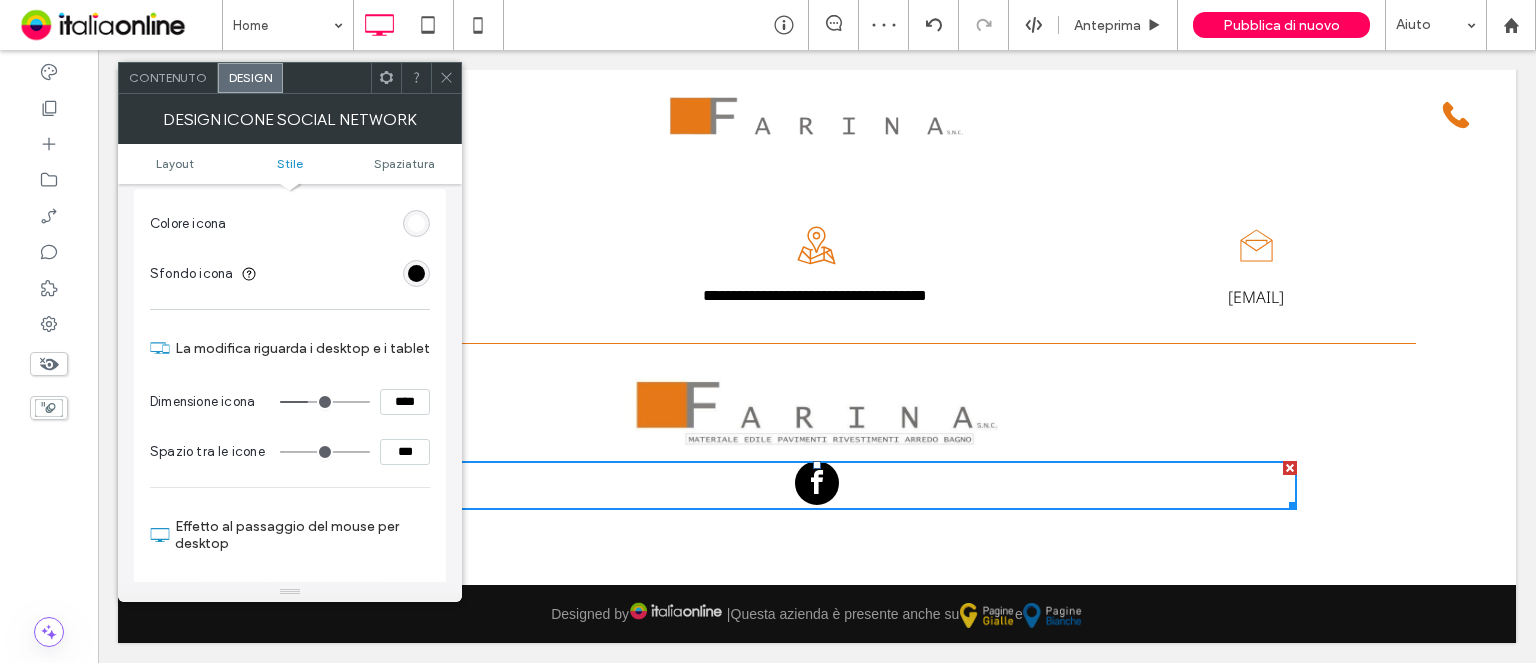scroll, scrollTop: 200, scrollLeft: 0, axis: vertical 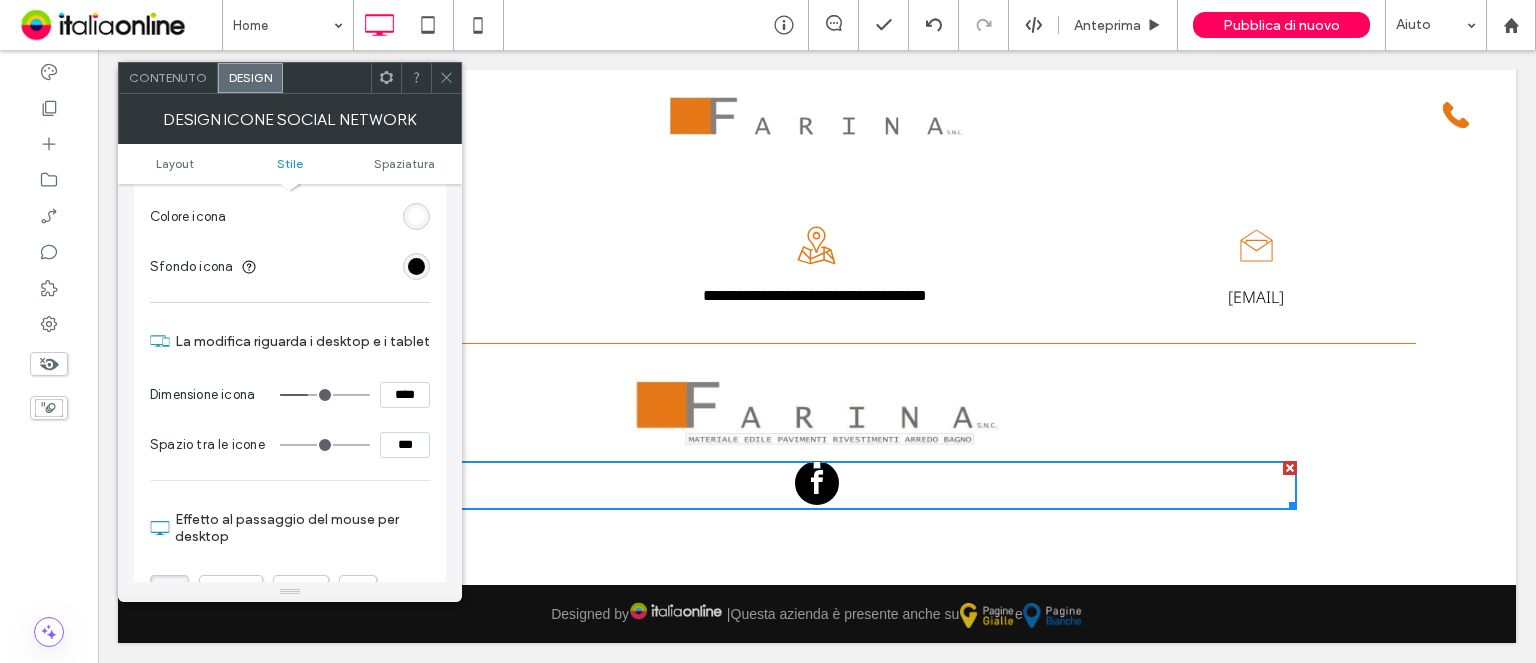 click at bounding box center [330, 395] 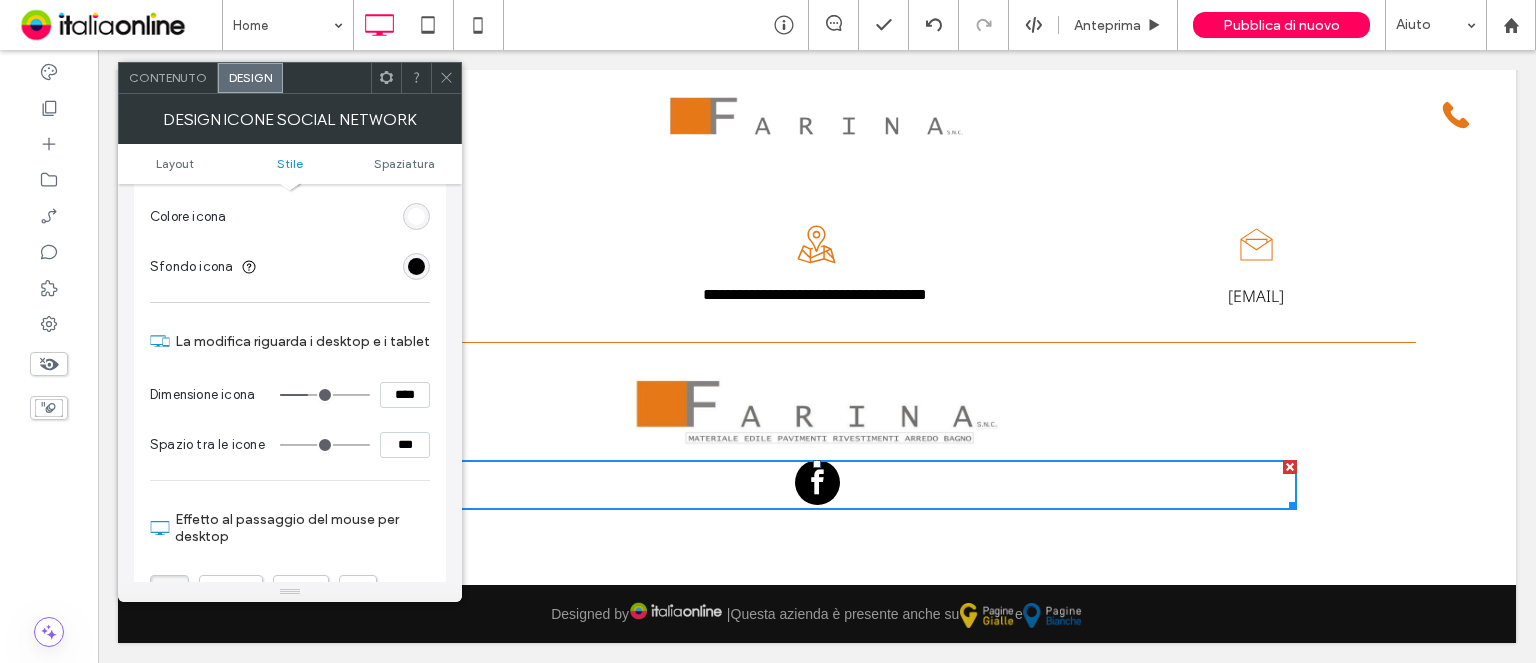 type on "**" 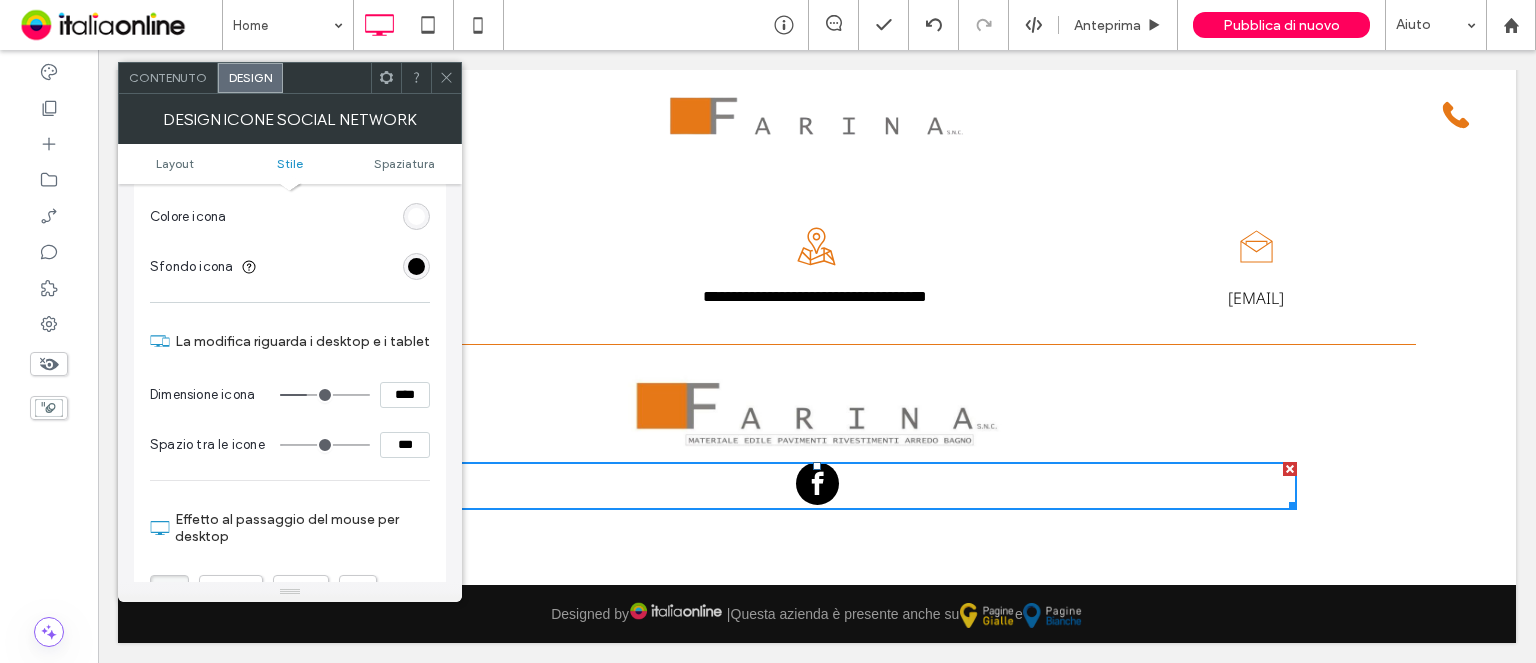 type on "**" 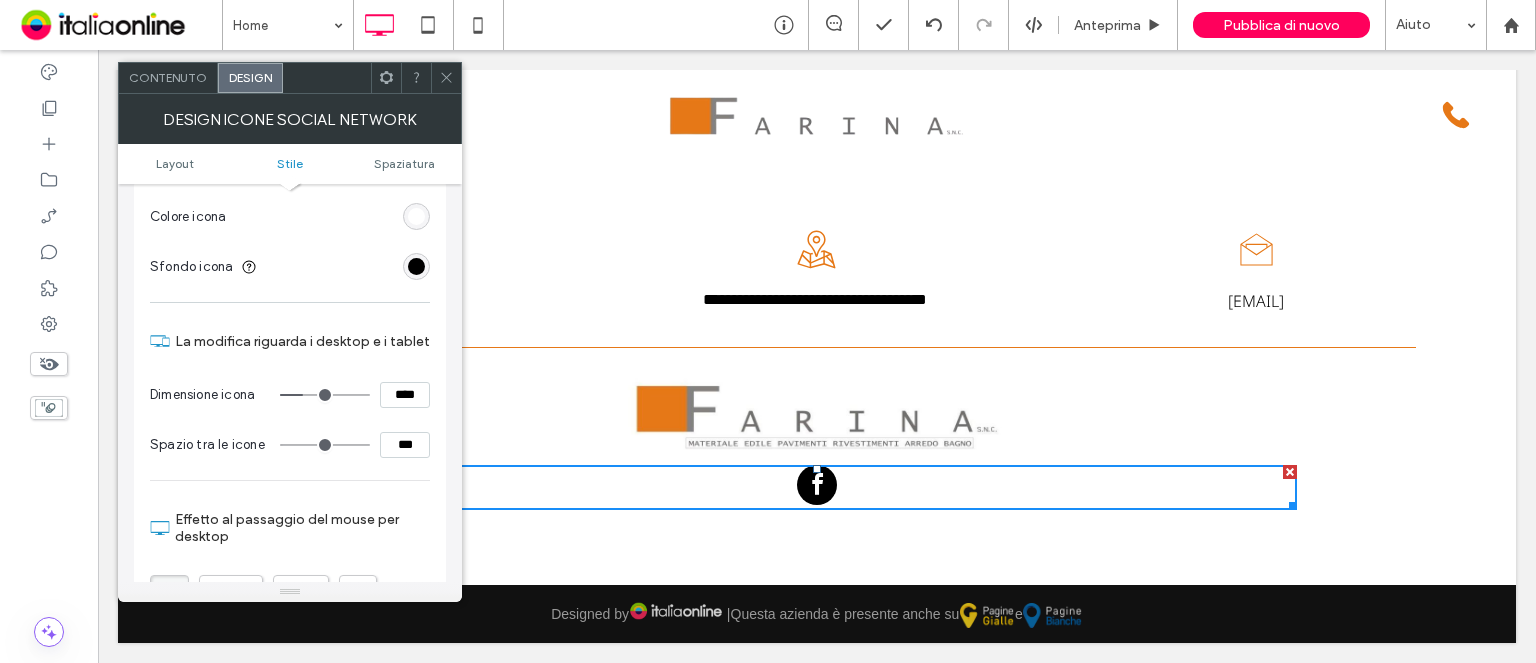 type on "**" 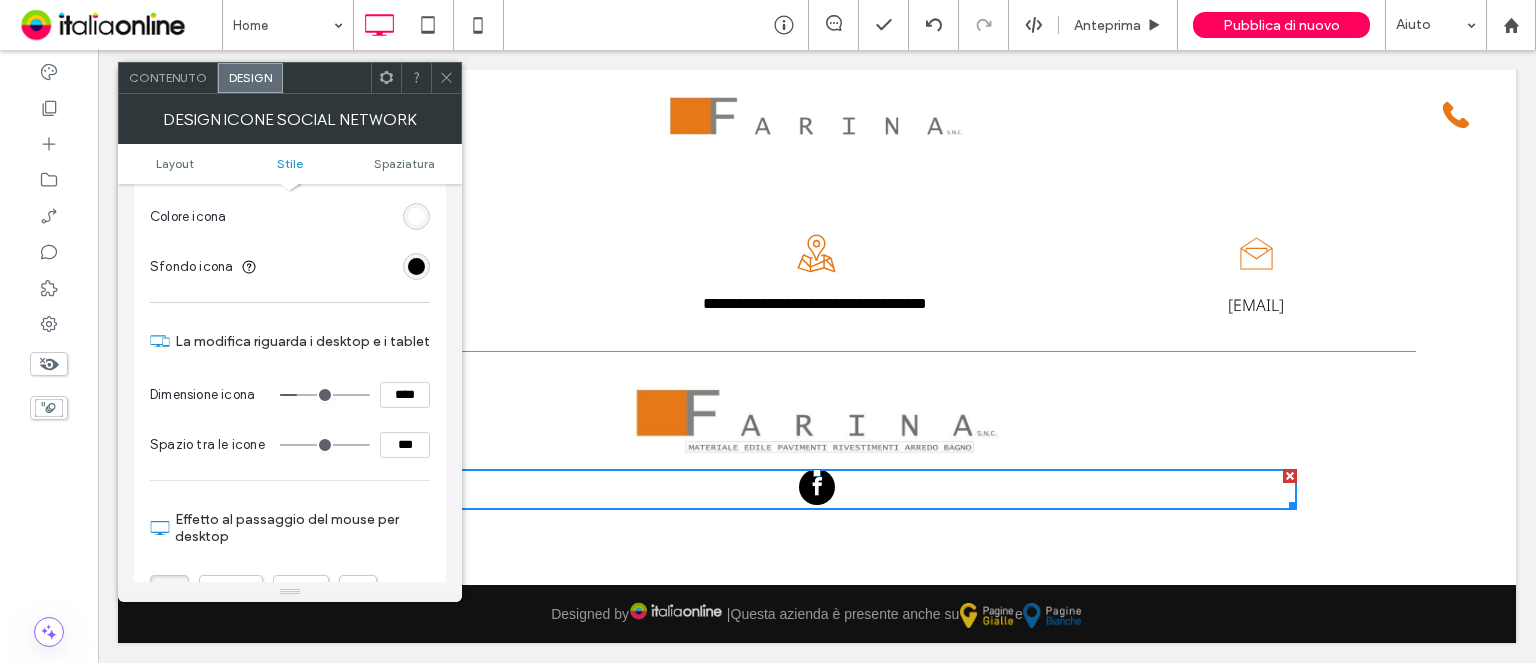 type on "**" 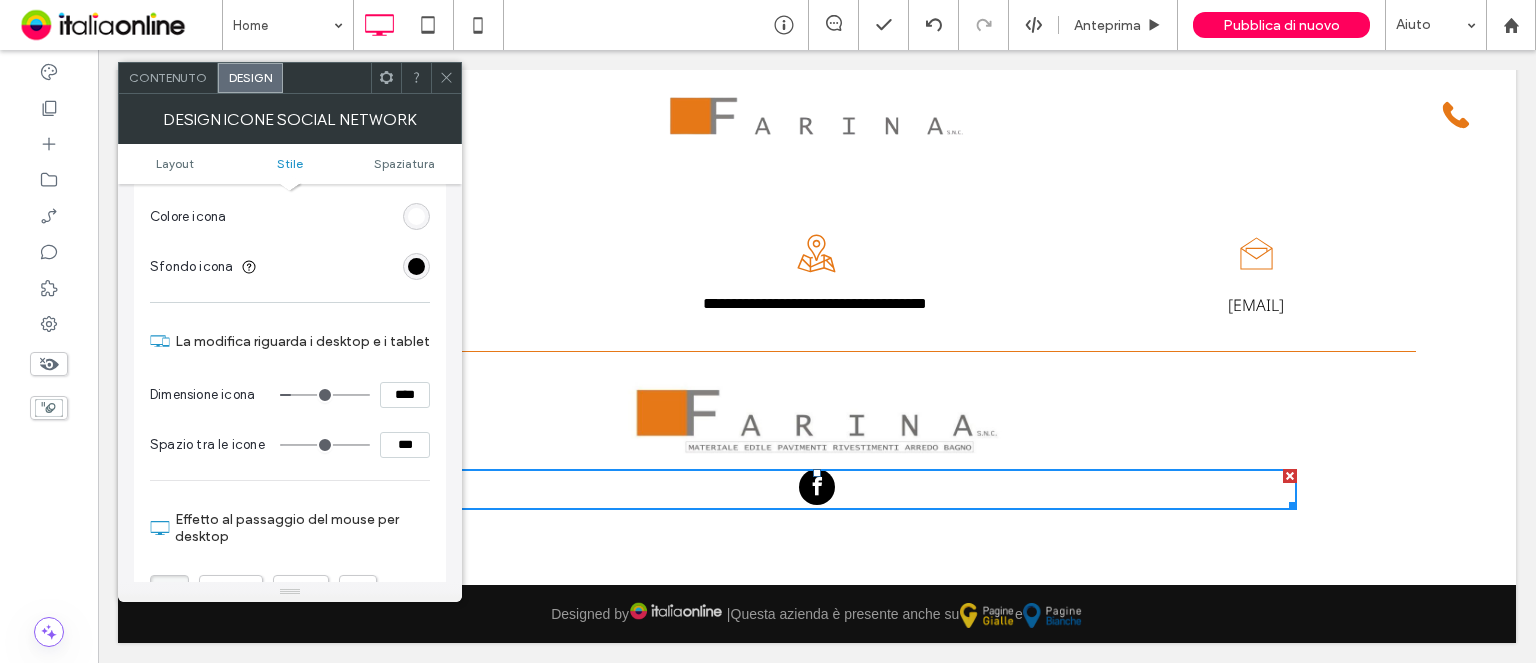 type on "**" 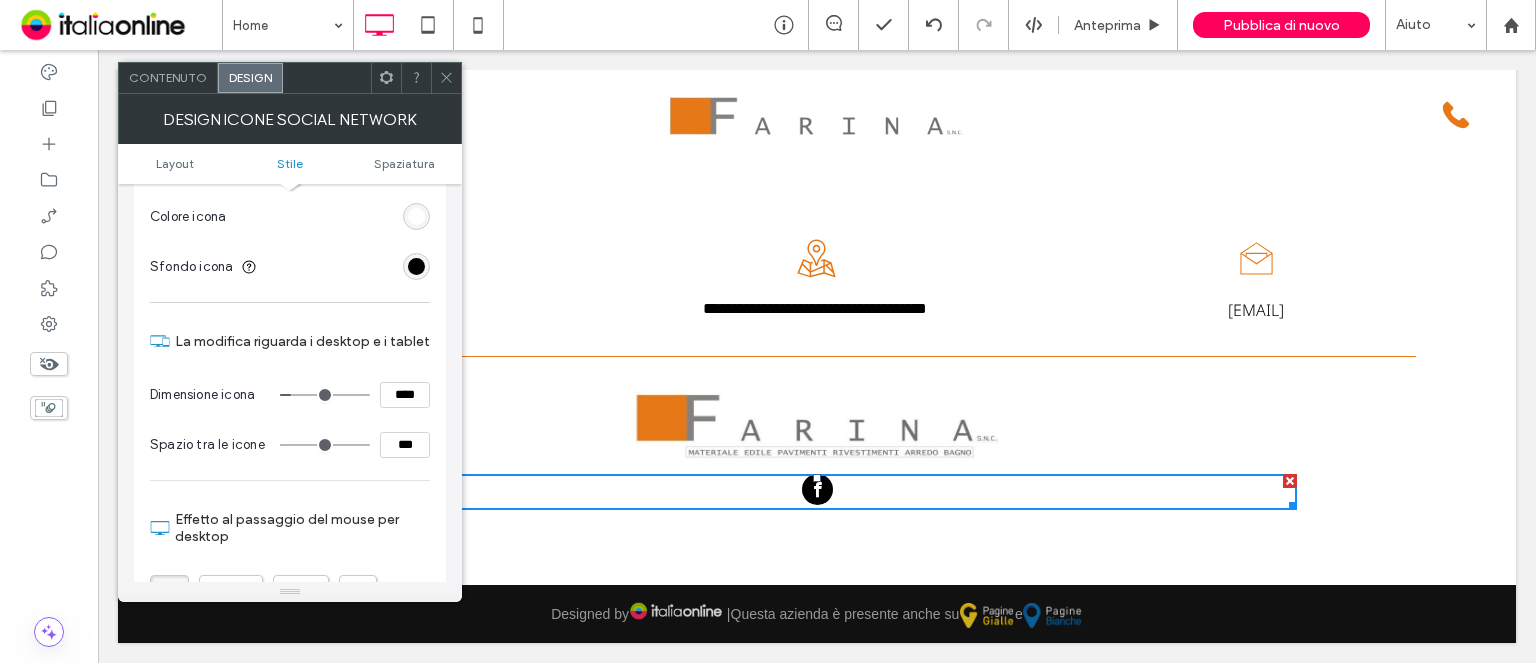 type on "**" 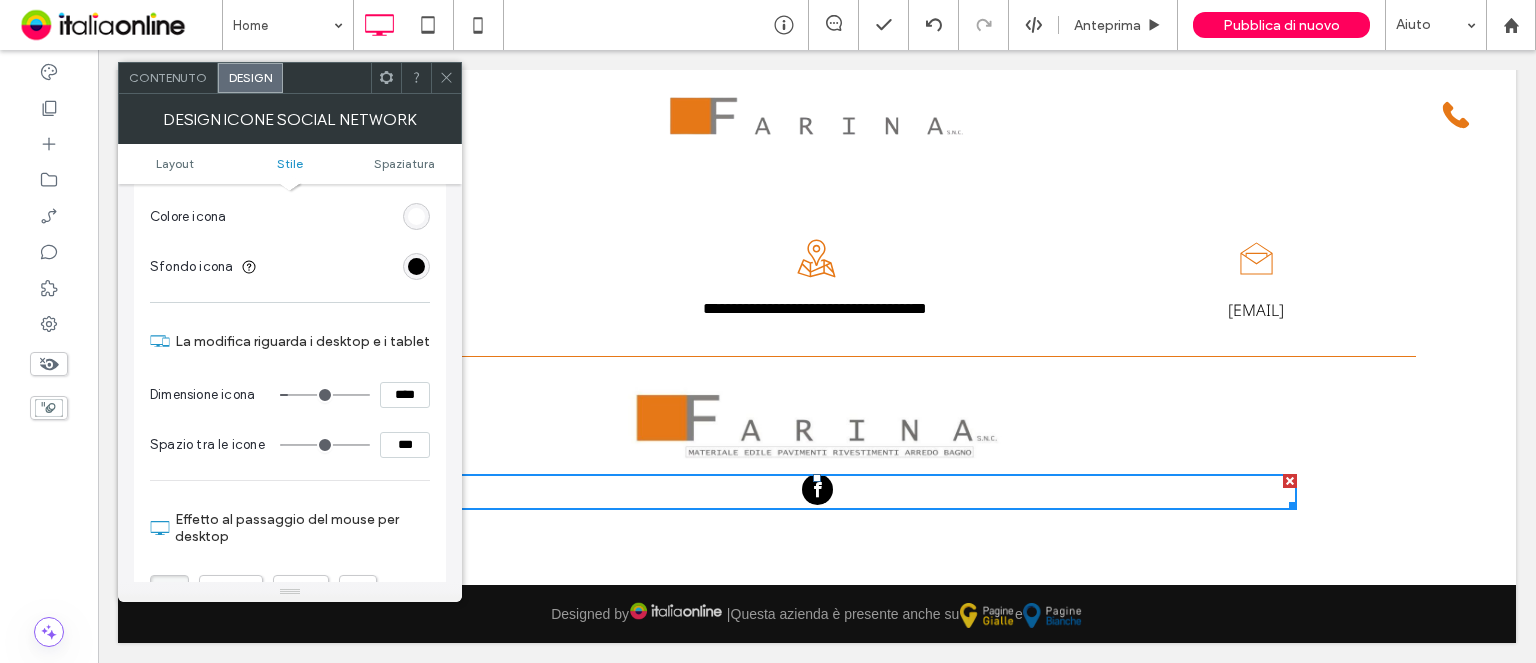 scroll, scrollTop: 4668, scrollLeft: 0, axis: vertical 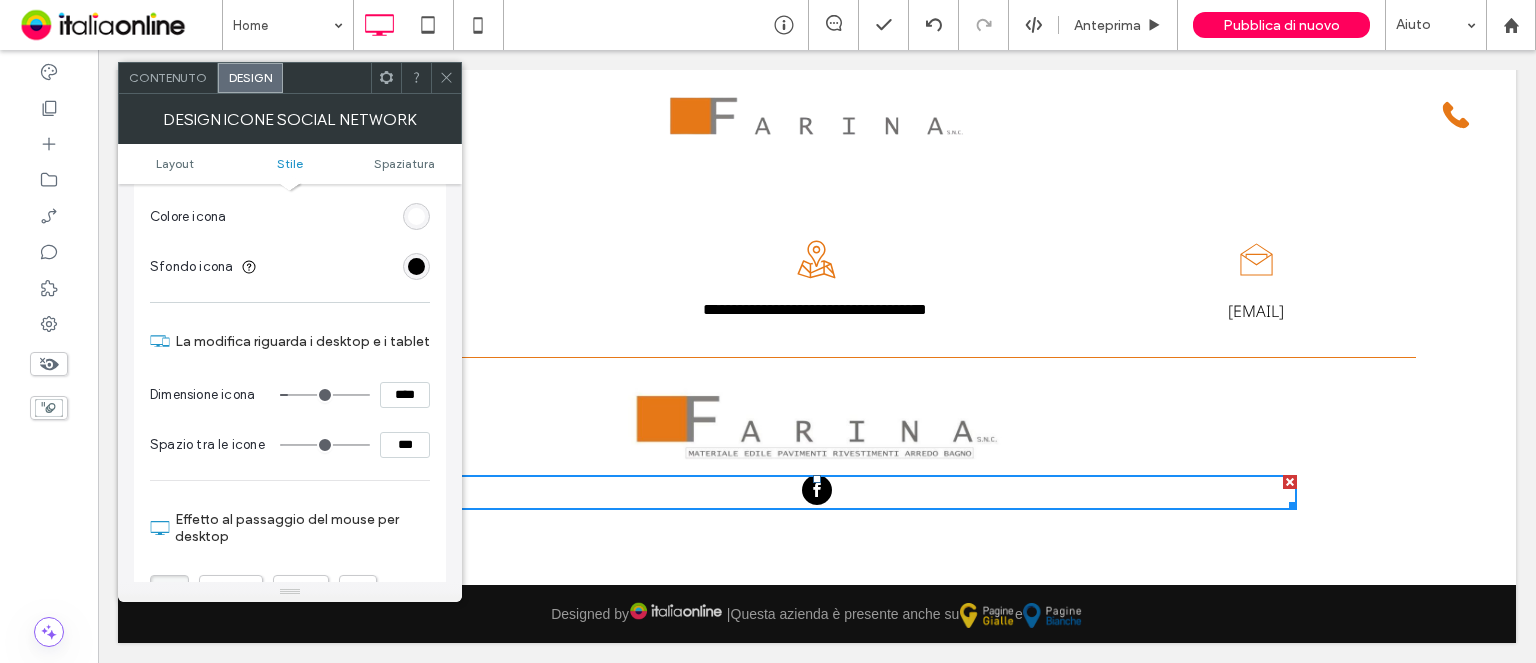 drag, startPoint x: 312, startPoint y: 397, endPoint x: 295, endPoint y: 395, distance: 17.117243 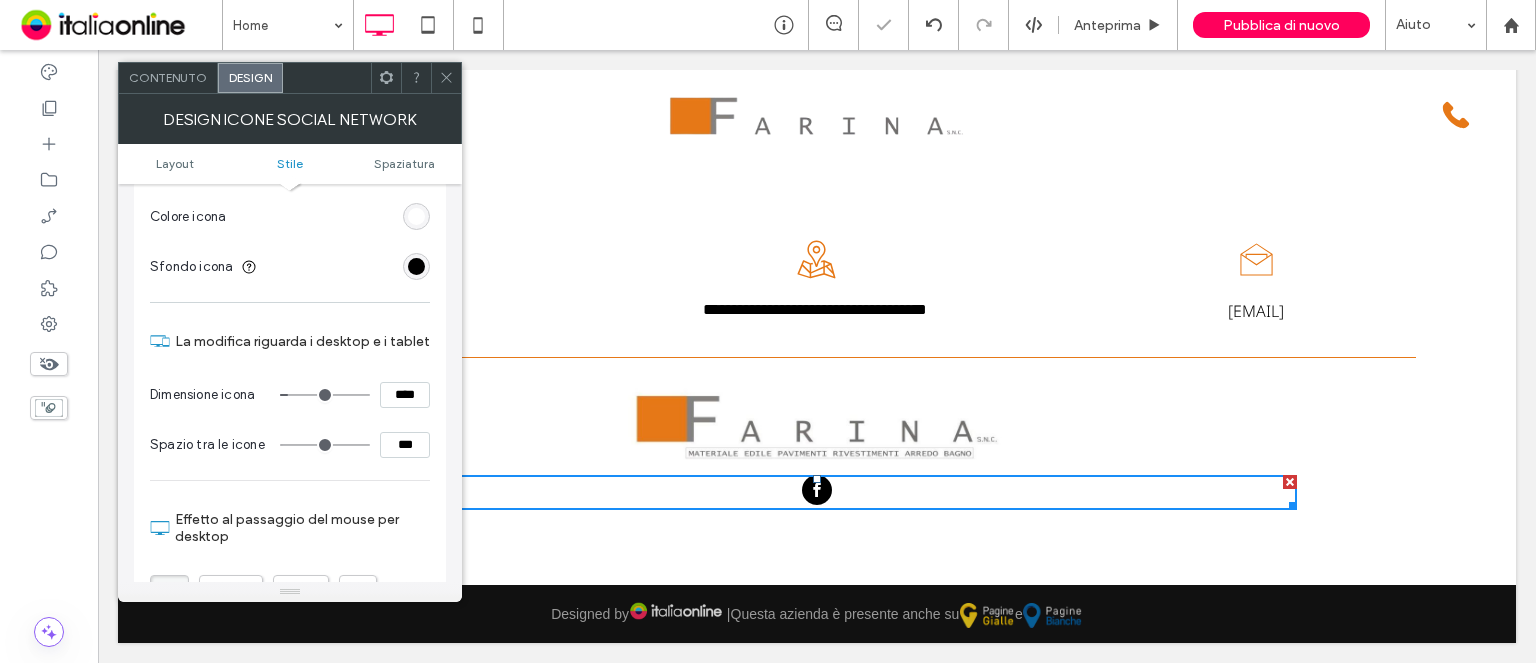 click at bounding box center [416, 266] 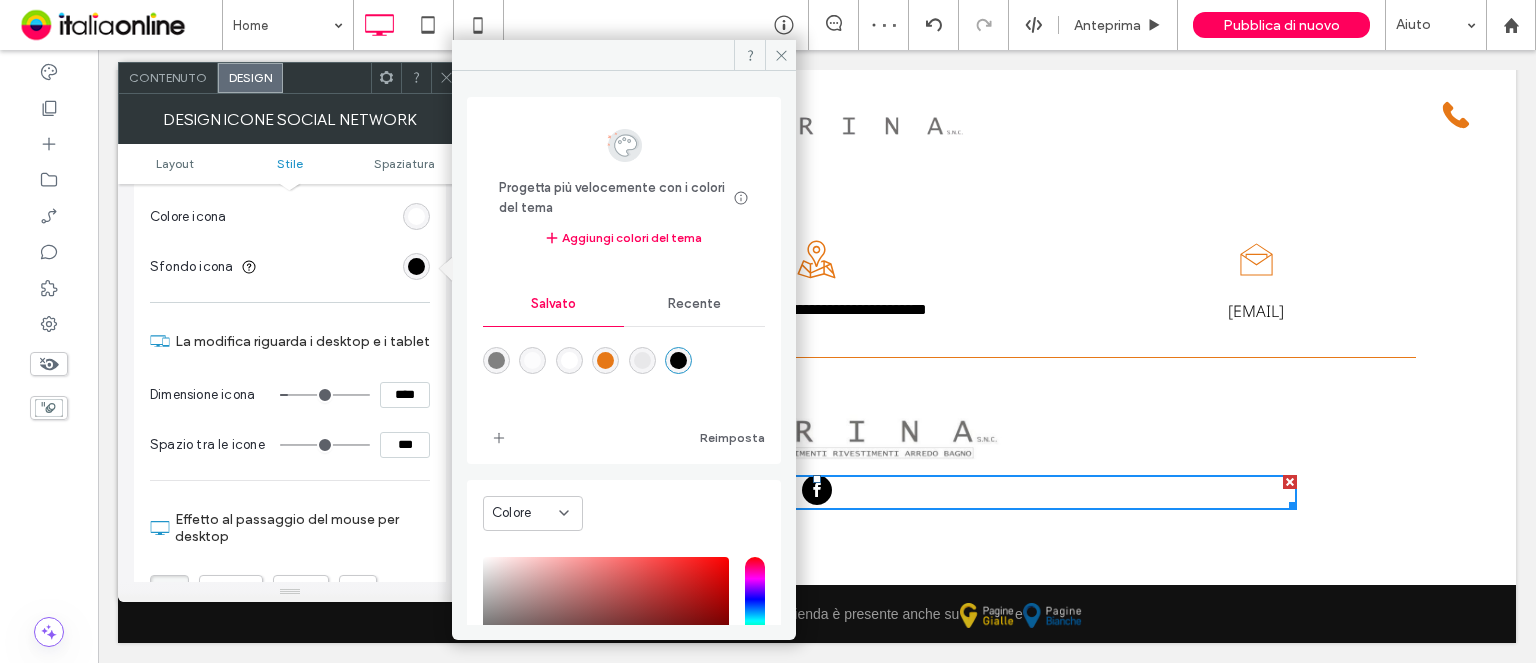 click at bounding box center (496, 360) 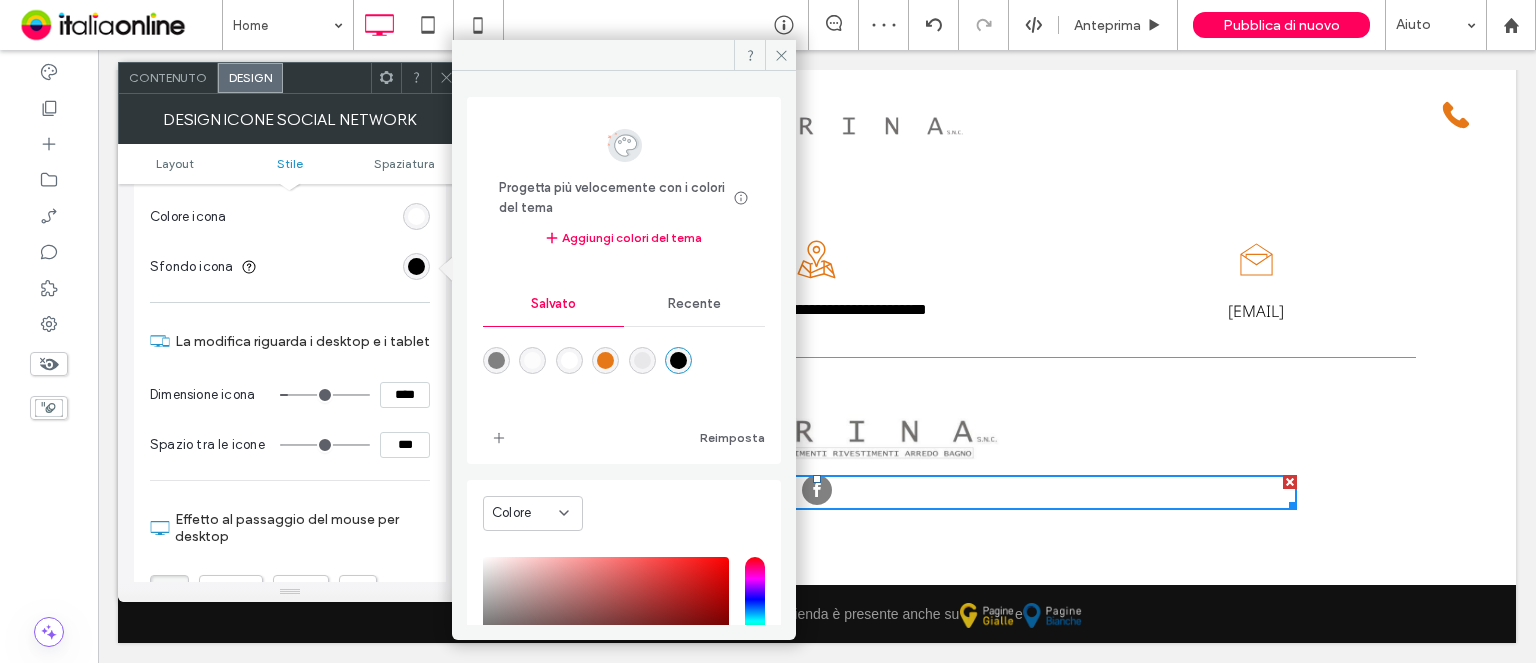 type on "*******" 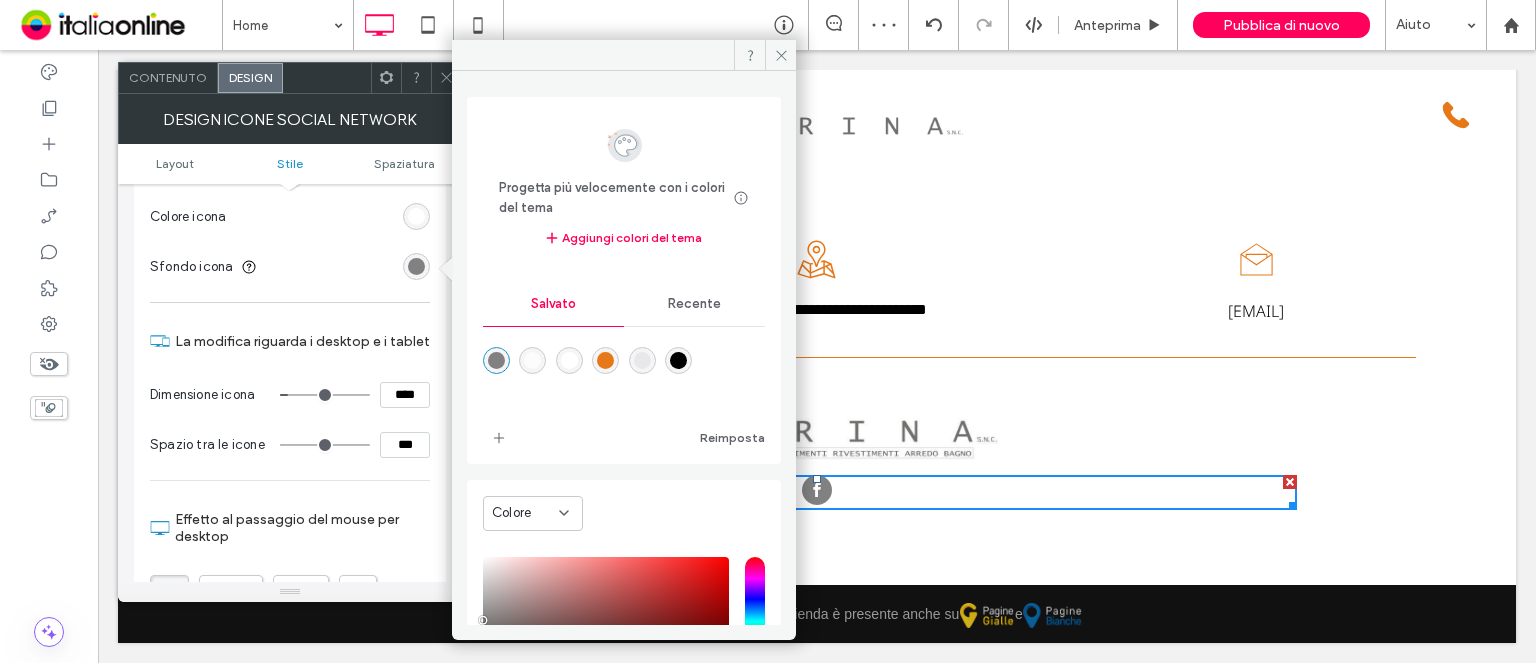 click 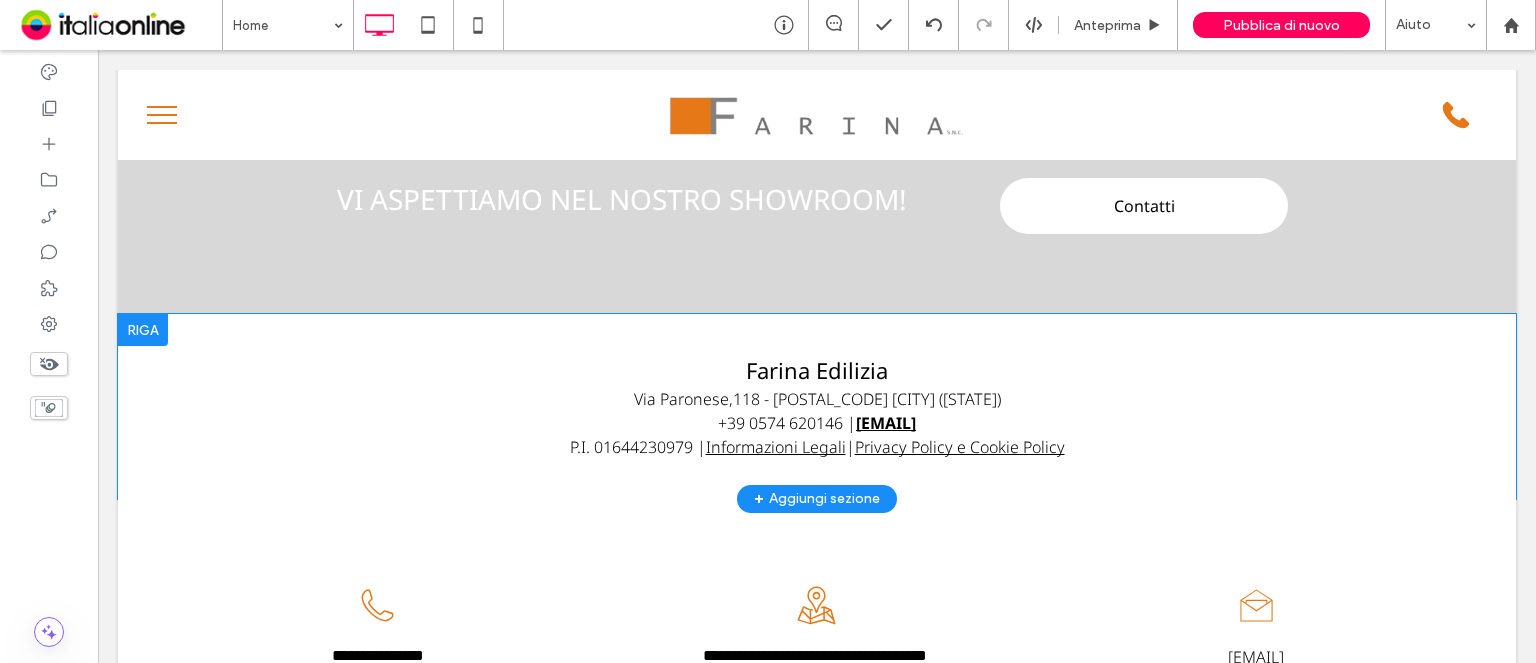 scroll, scrollTop: 4368, scrollLeft: 0, axis: vertical 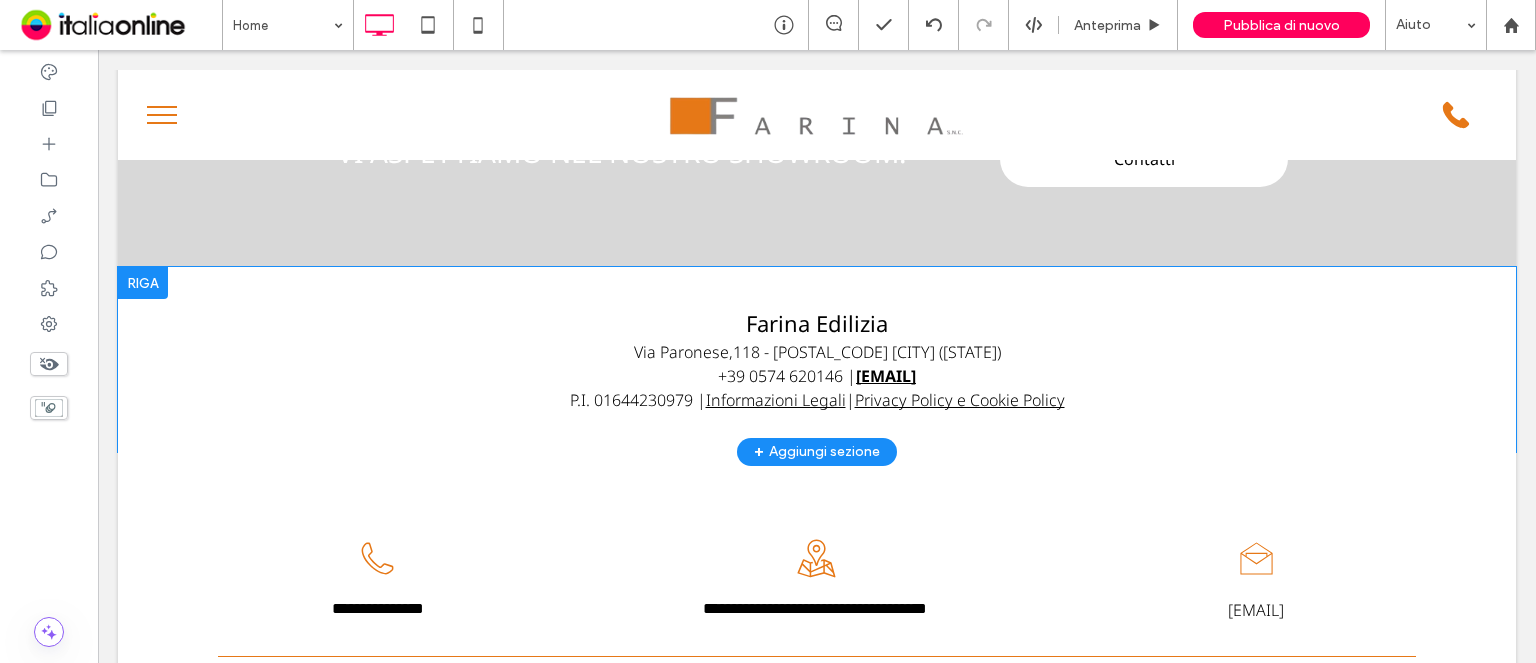 click on "Farina Edilizia Via Paronese,118 - [POSTAL_CODE] [CITY] ([STATE]) [PHONE] | [EMAIL] P.I. 01644230979 |  Informazioni Legali
|  Privacy Policy e Cookie Policy
Click To Paste     Click To Paste     Click To Paste
+ Aggiungi sezione" at bounding box center [817, 359] 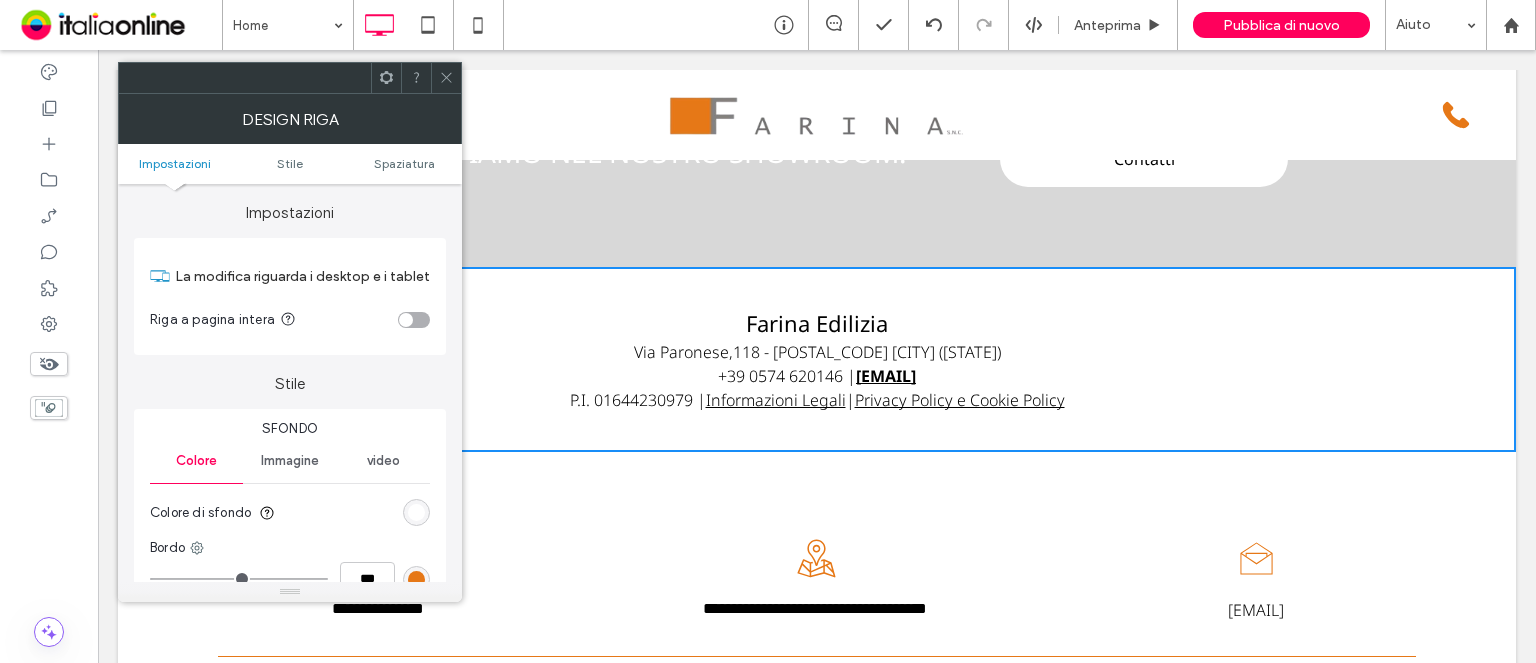 click 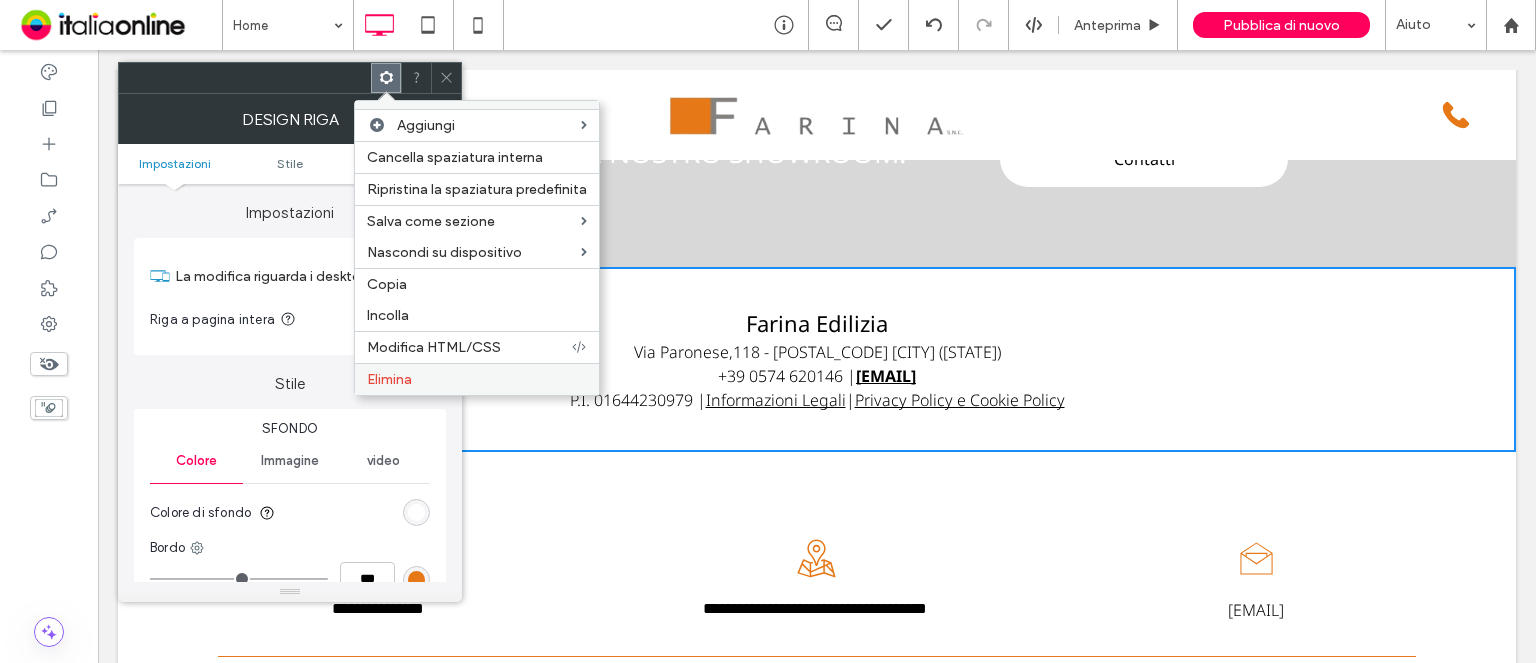 click on "Elimina" at bounding box center [477, 379] 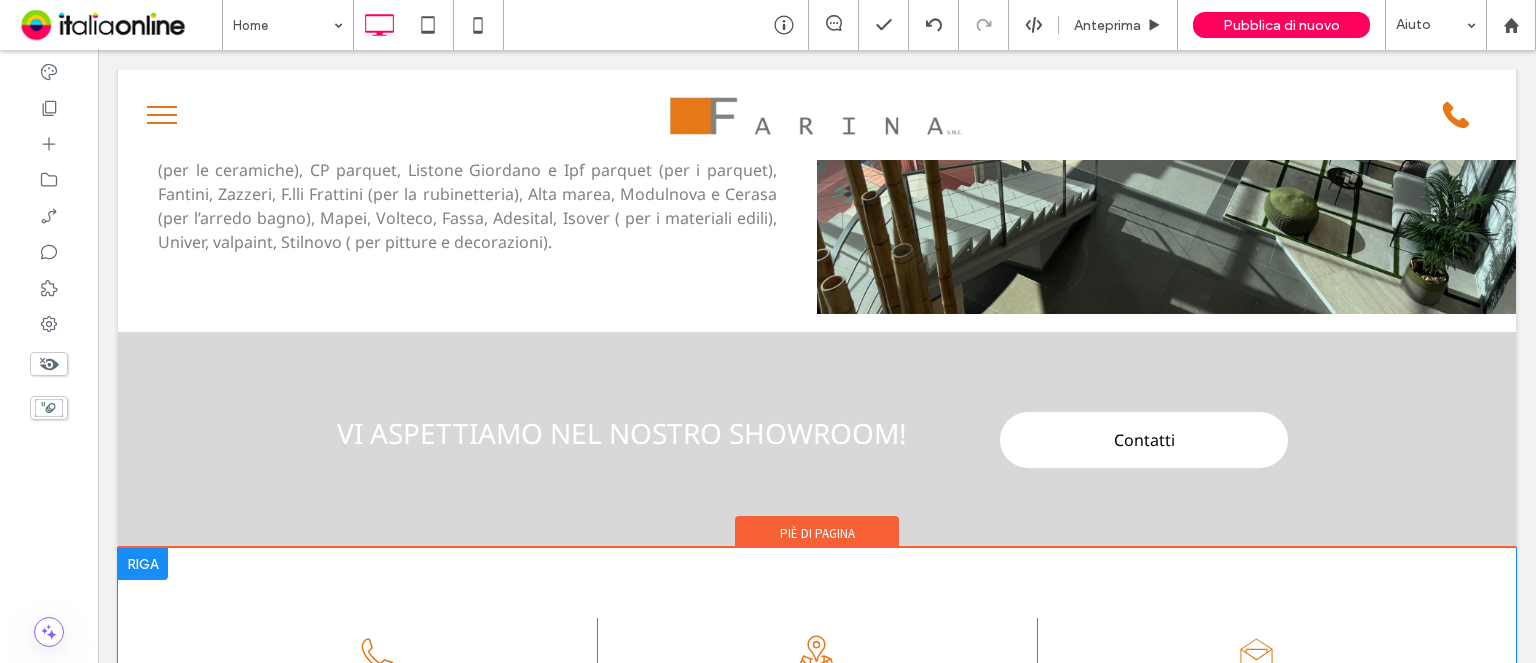 scroll, scrollTop: 4083, scrollLeft: 0, axis: vertical 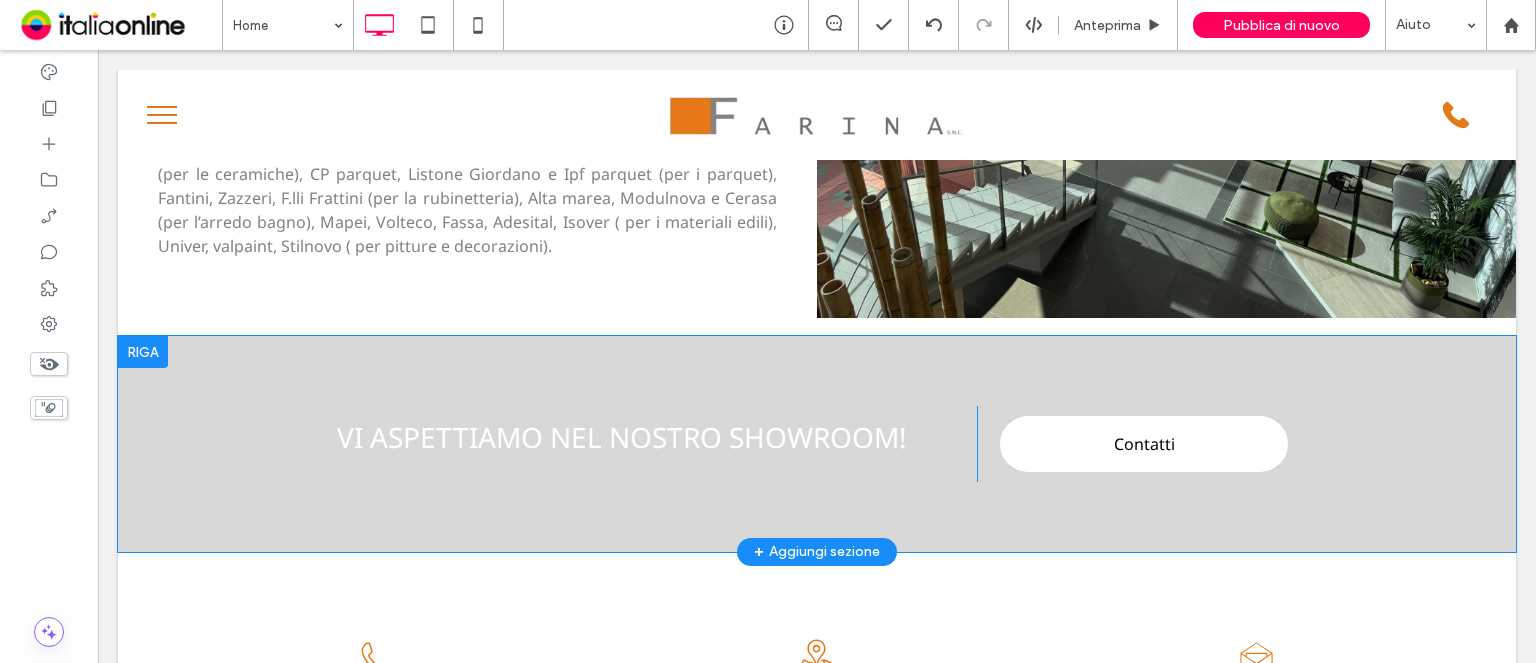click on "+ Aggiungi sezione" at bounding box center [817, 552] 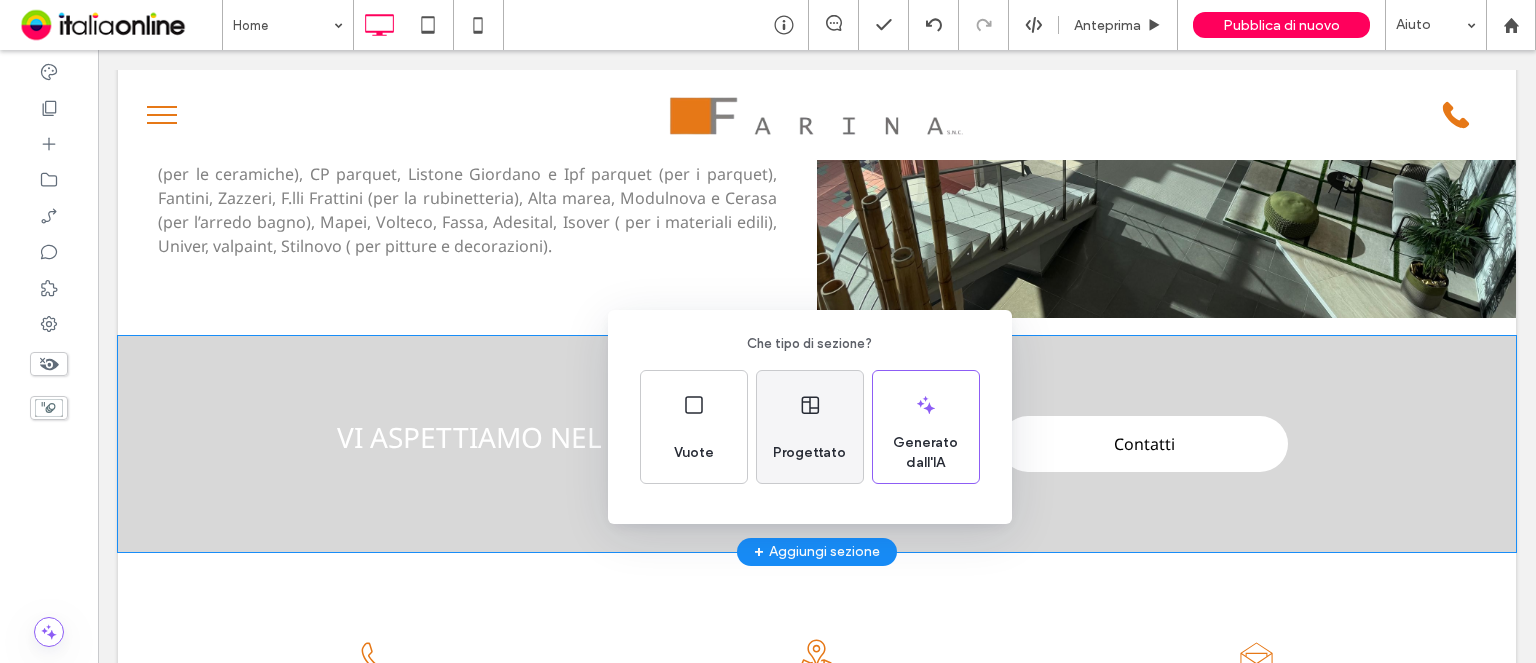 click on "Progettato" at bounding box center (810, 427) 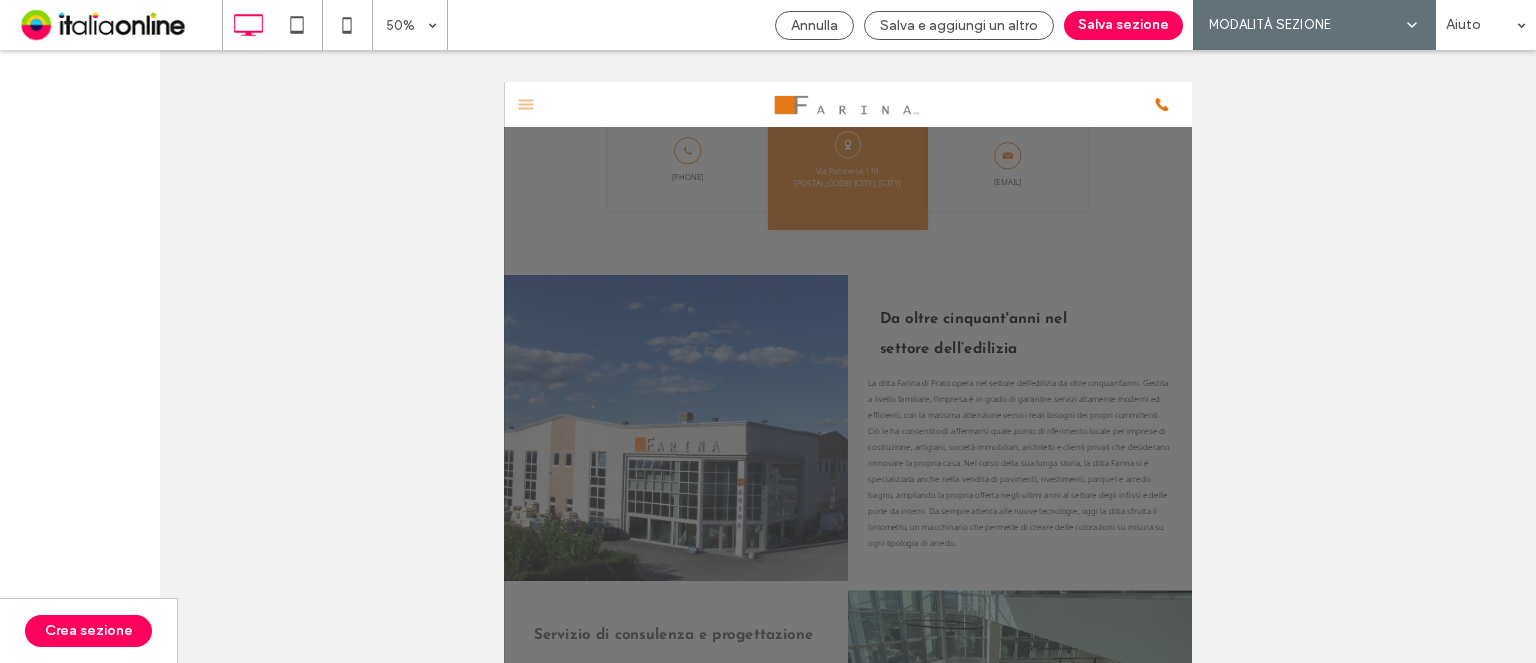scroll, scrollTop: 2827, scrollLeft: 0, axis: vertical 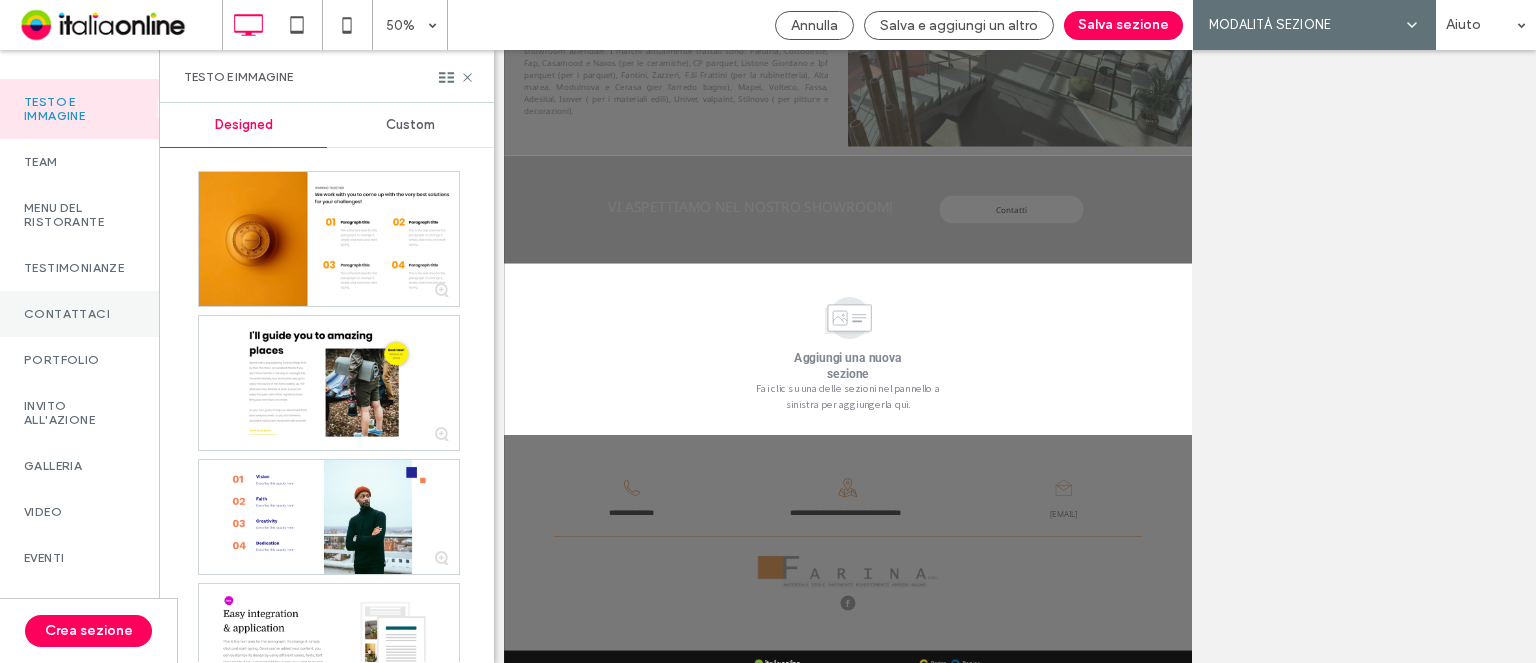 click on "Contattaci" at bounding box center [79, 314] 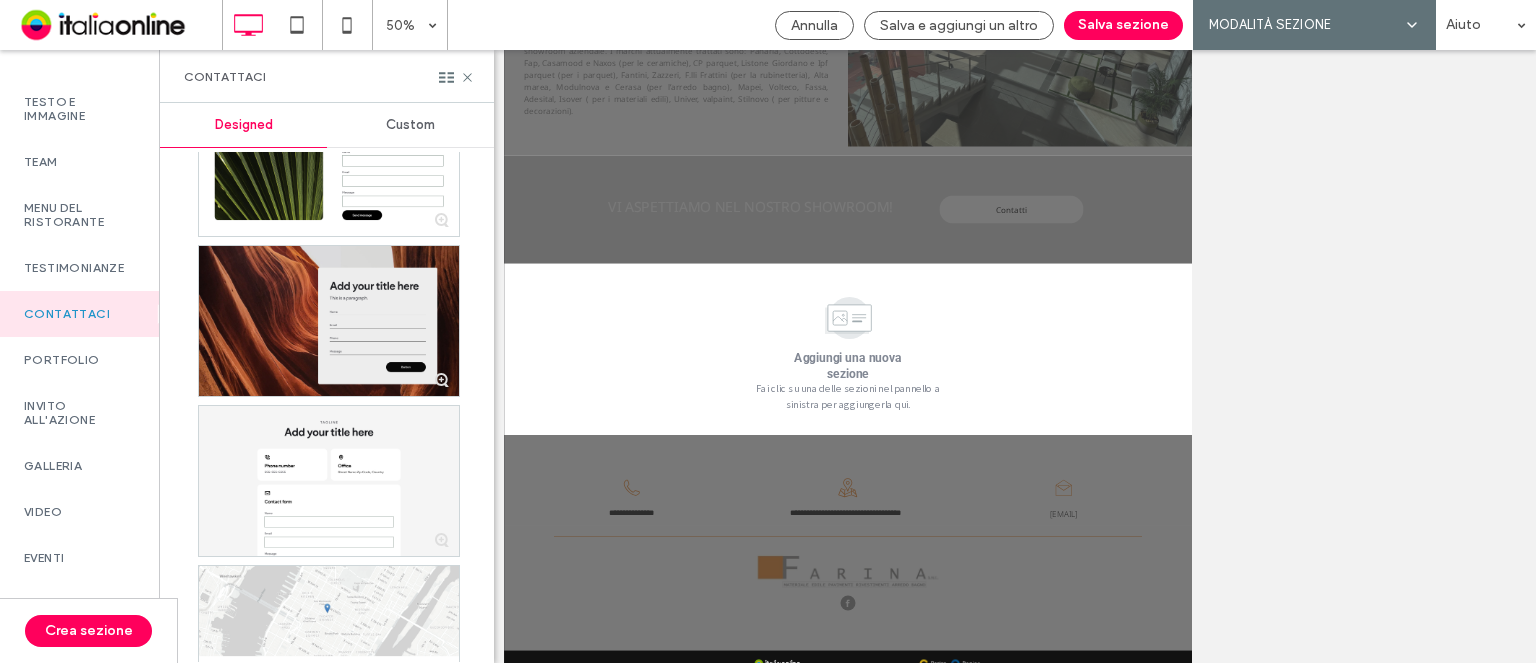 scroll, scrollTop: 0, scrollLeft: 0, axis: both 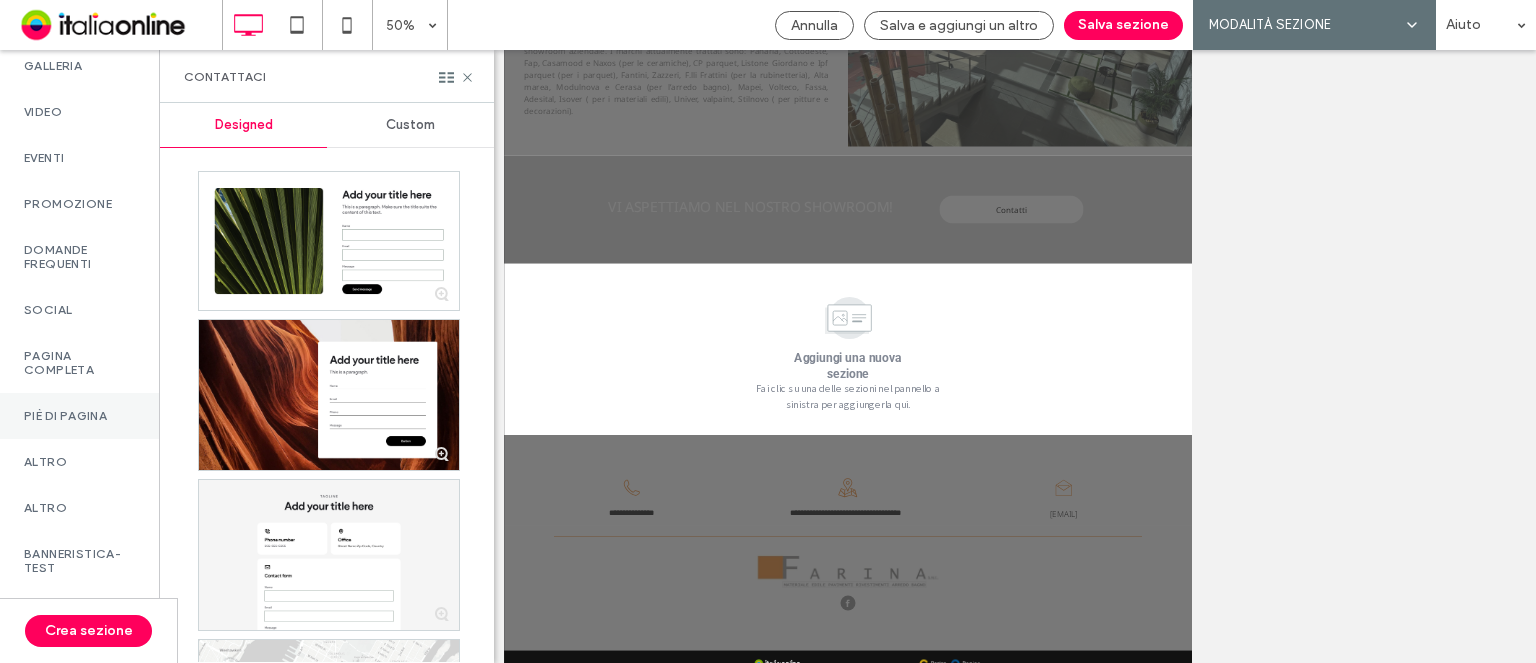 click on "Piè di pagina" at bounding box center (79, 416) 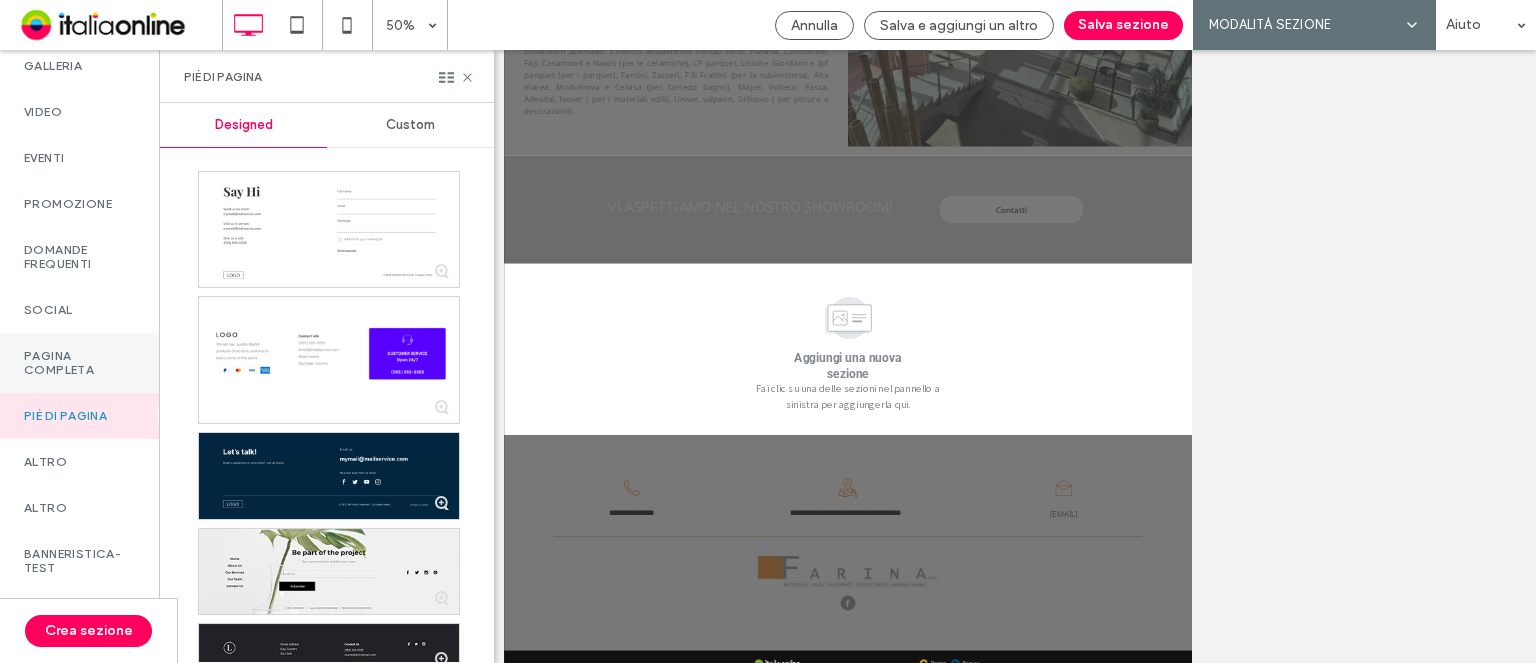 click on "Pagina completa" at bounding box center (79, 363) 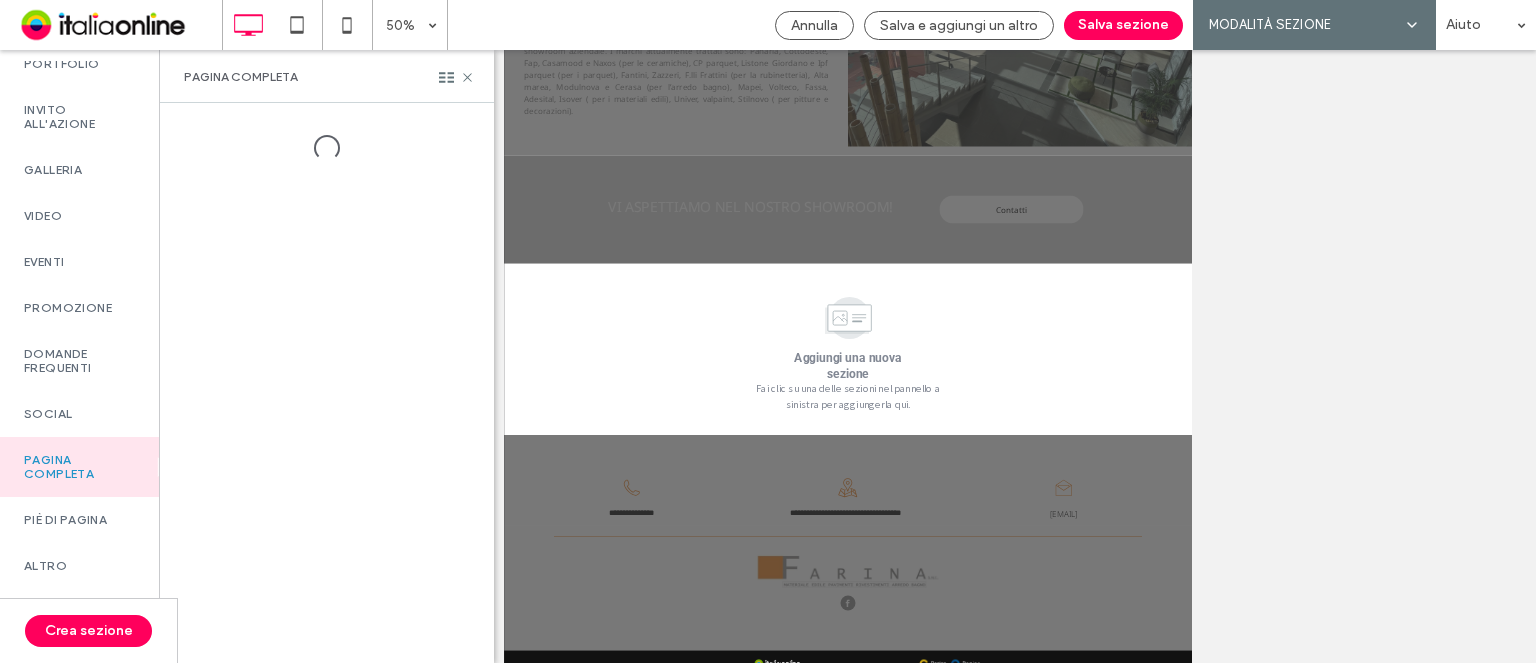 scroll, scrollTop: 800, scrollLeft: 0, axis: vertical 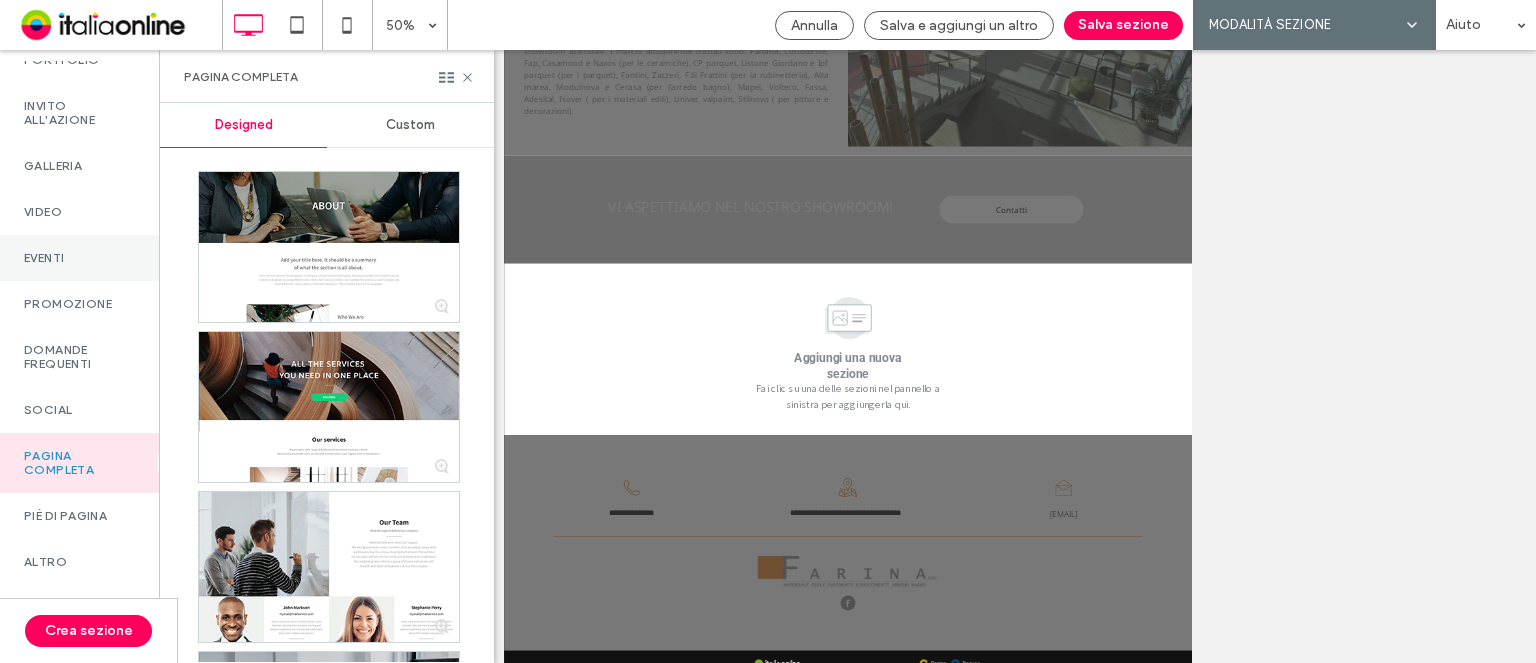 click on "Eventi" at bounding box center (79, 258) 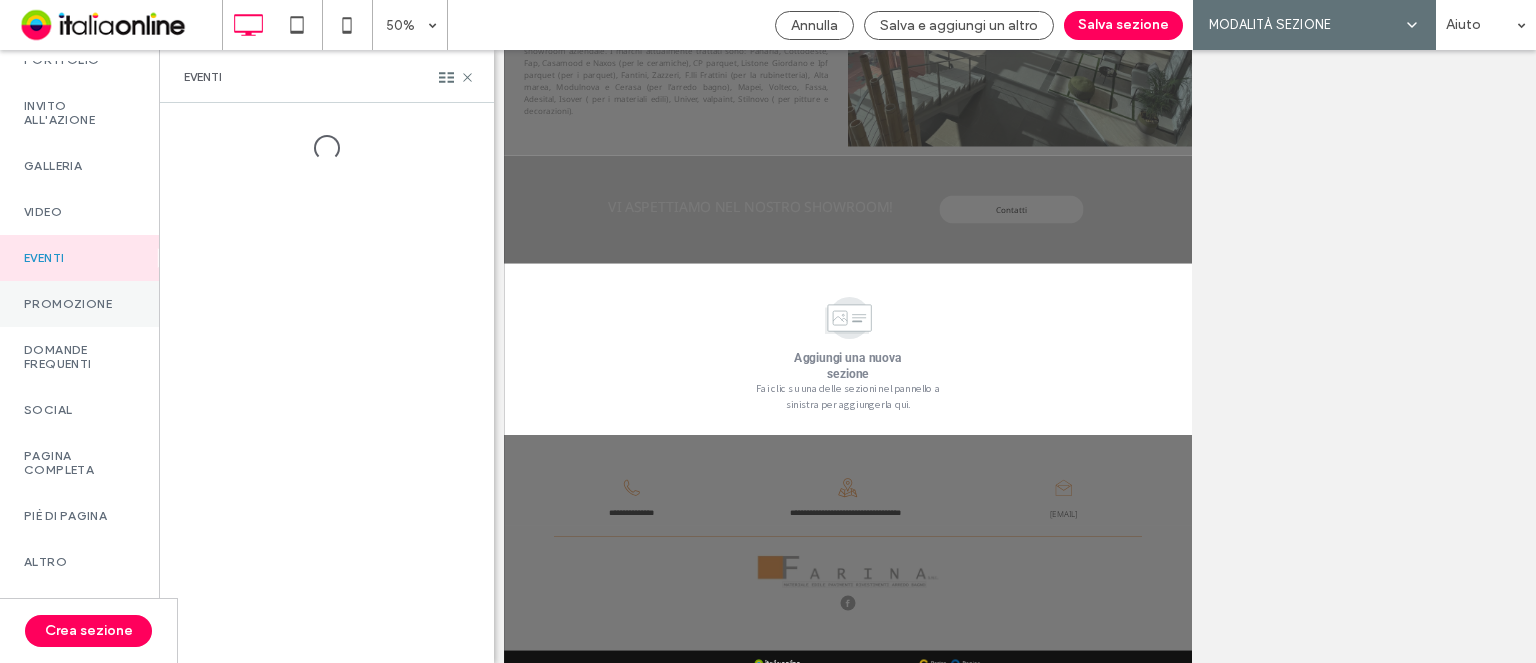 click on "promozione" at bounding box center [79, 304] 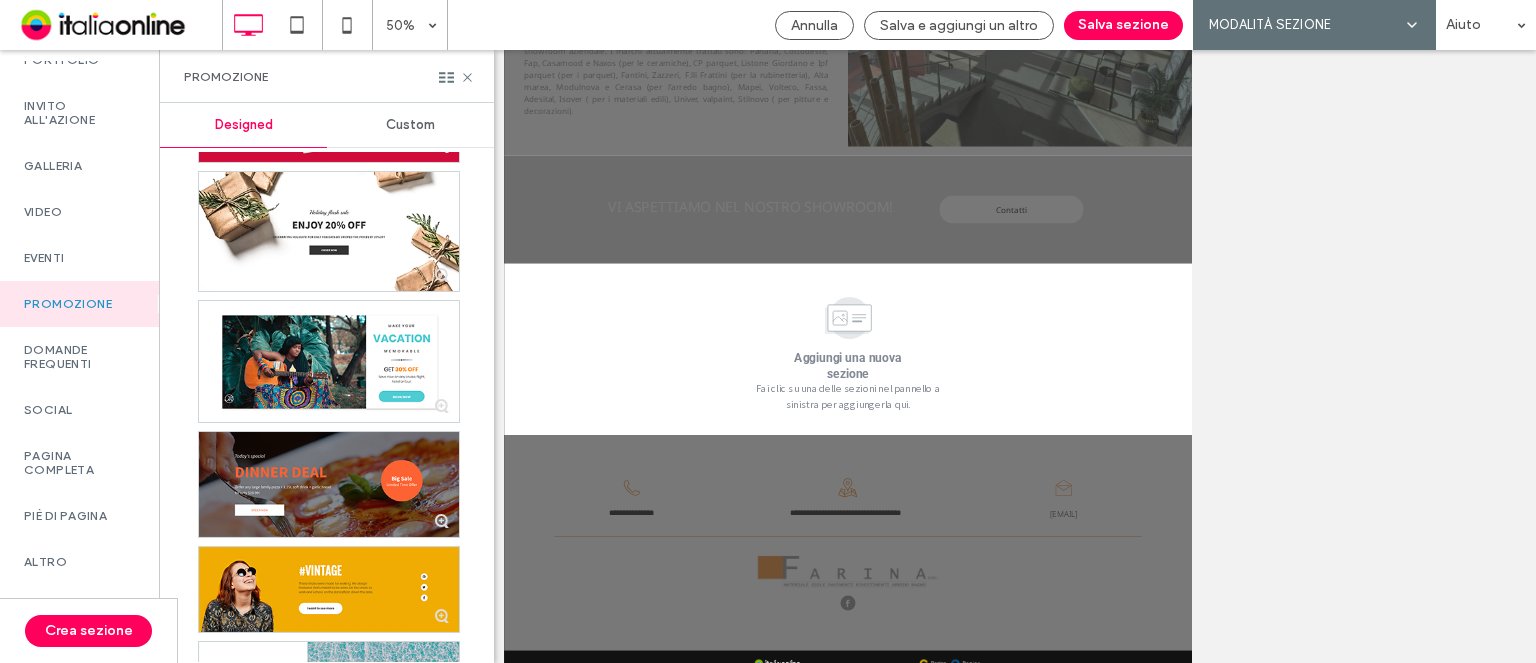 scroll, scrollTop: 1324, scrollLeft: 0, axis: vertical 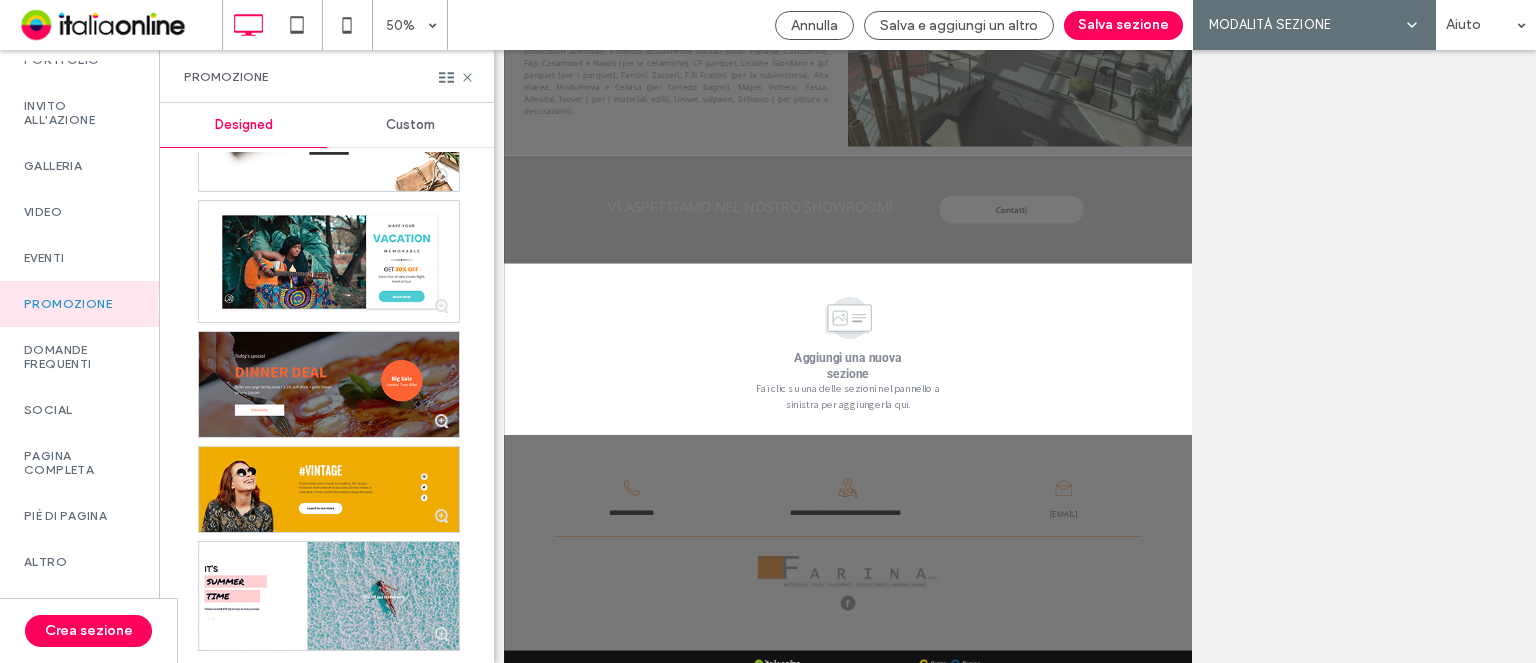 click on "Custom" at bounding box center (410, 125) 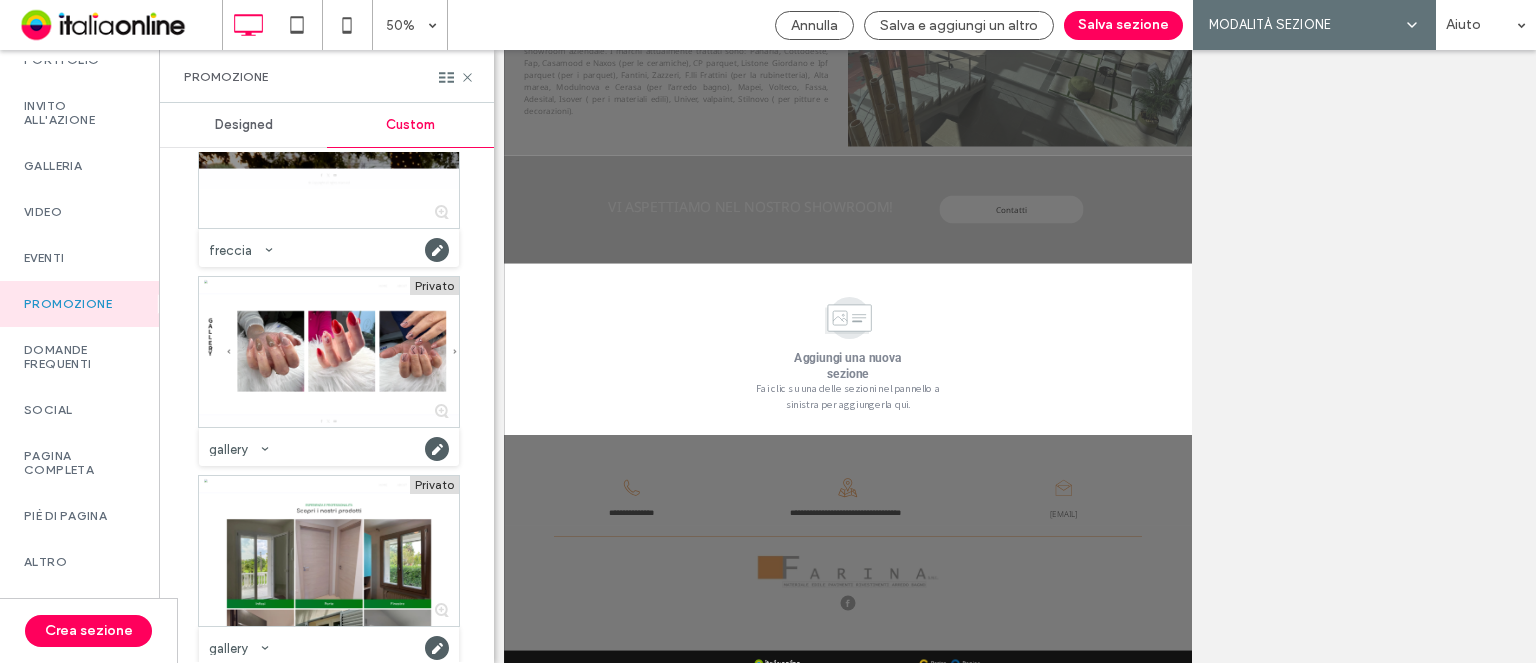scroll, scrollTop: 924, scrollLeft: 0, axis: vertical 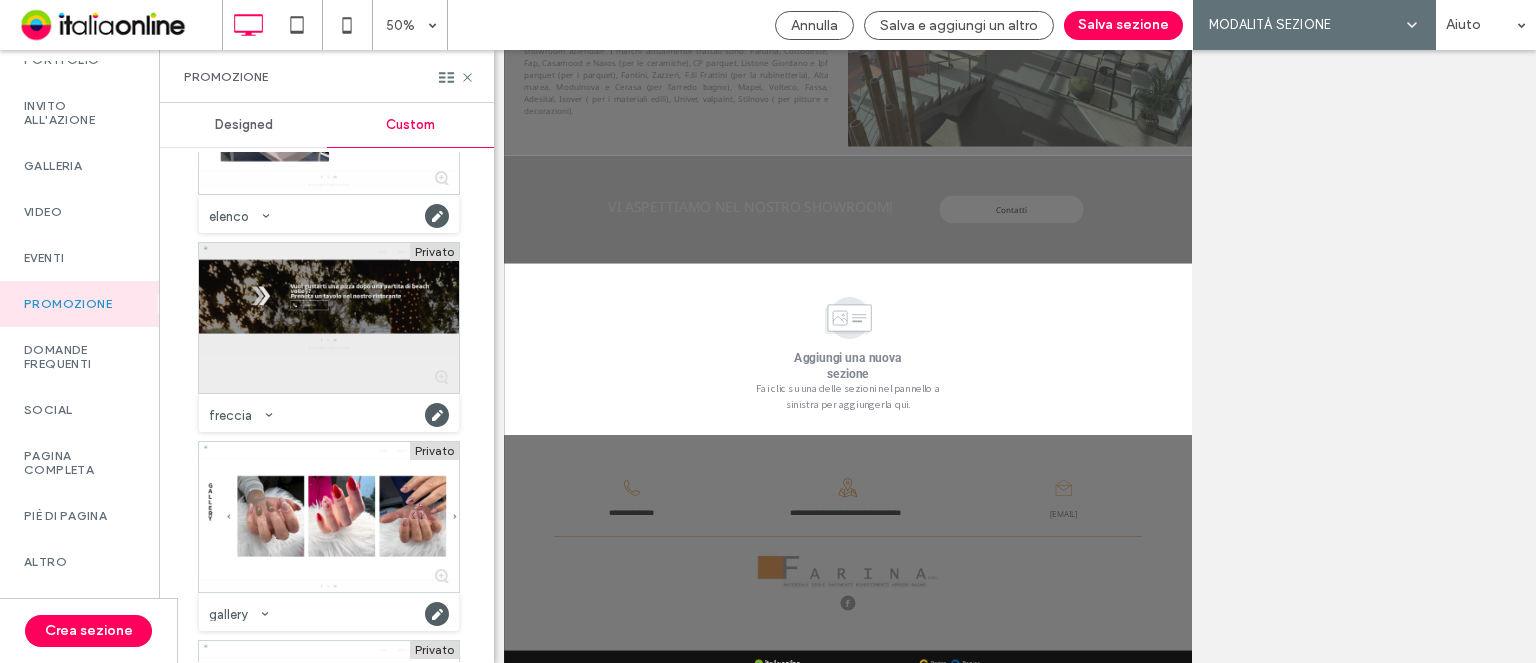 click at bounding box center (329, 318) 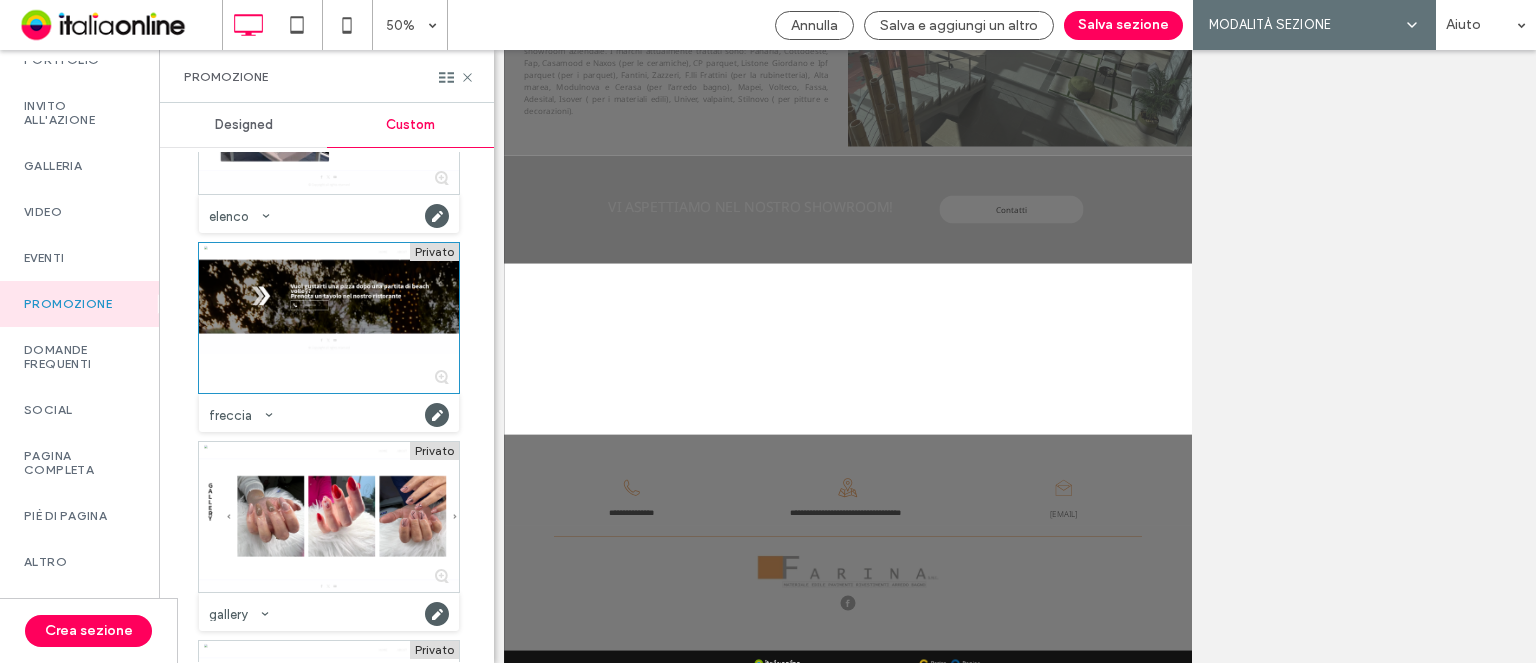 scroll, scrollTop: 0, scrollLeft: 0, axis: both 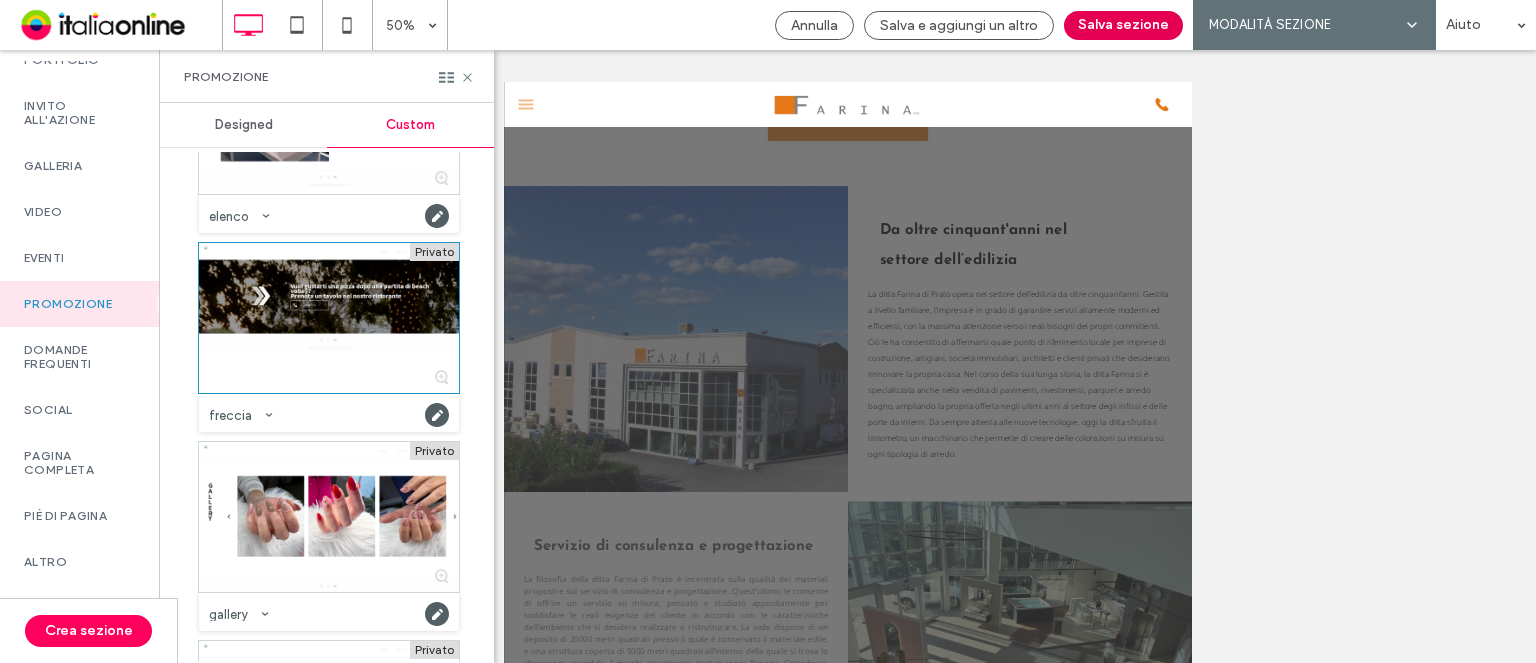 click on "Salva sezione" at bounding box center (1123, 25) 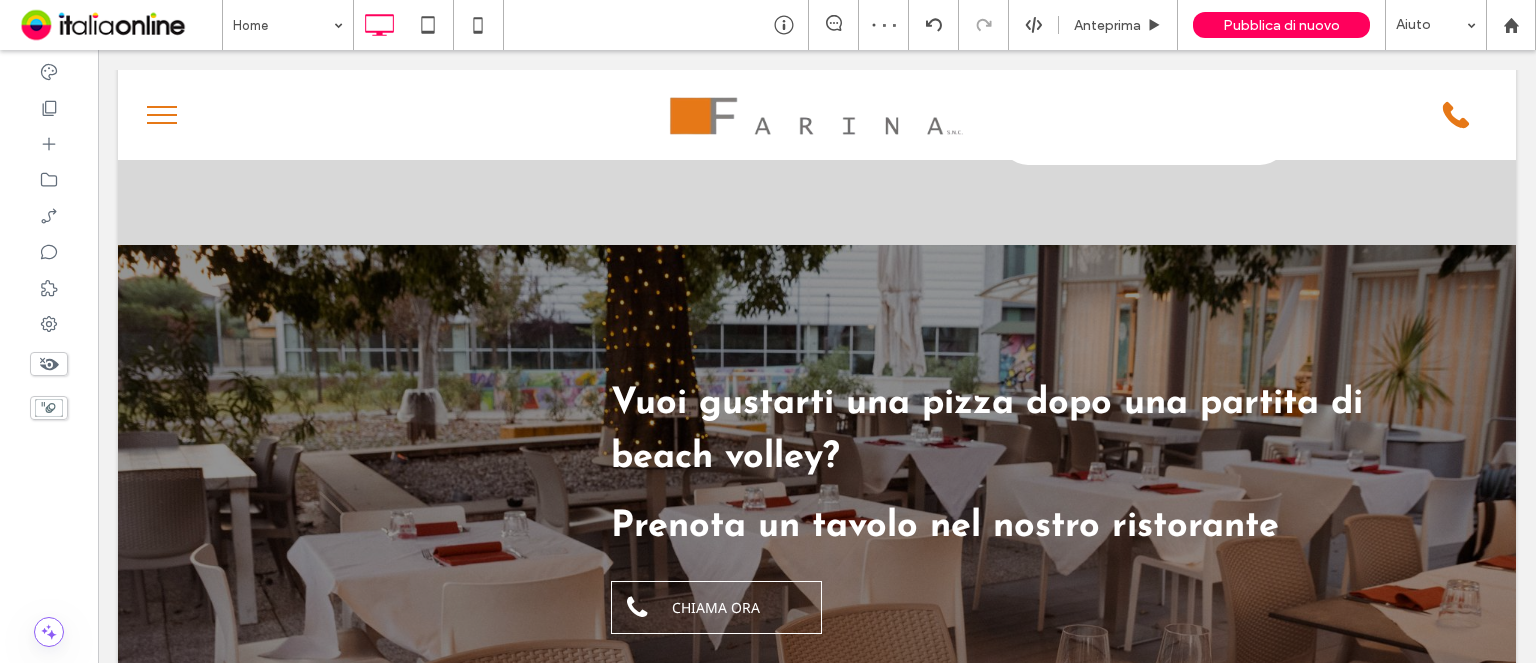 scroll, scrollTop: 4304, scrollLeft: 0, axis: vertical 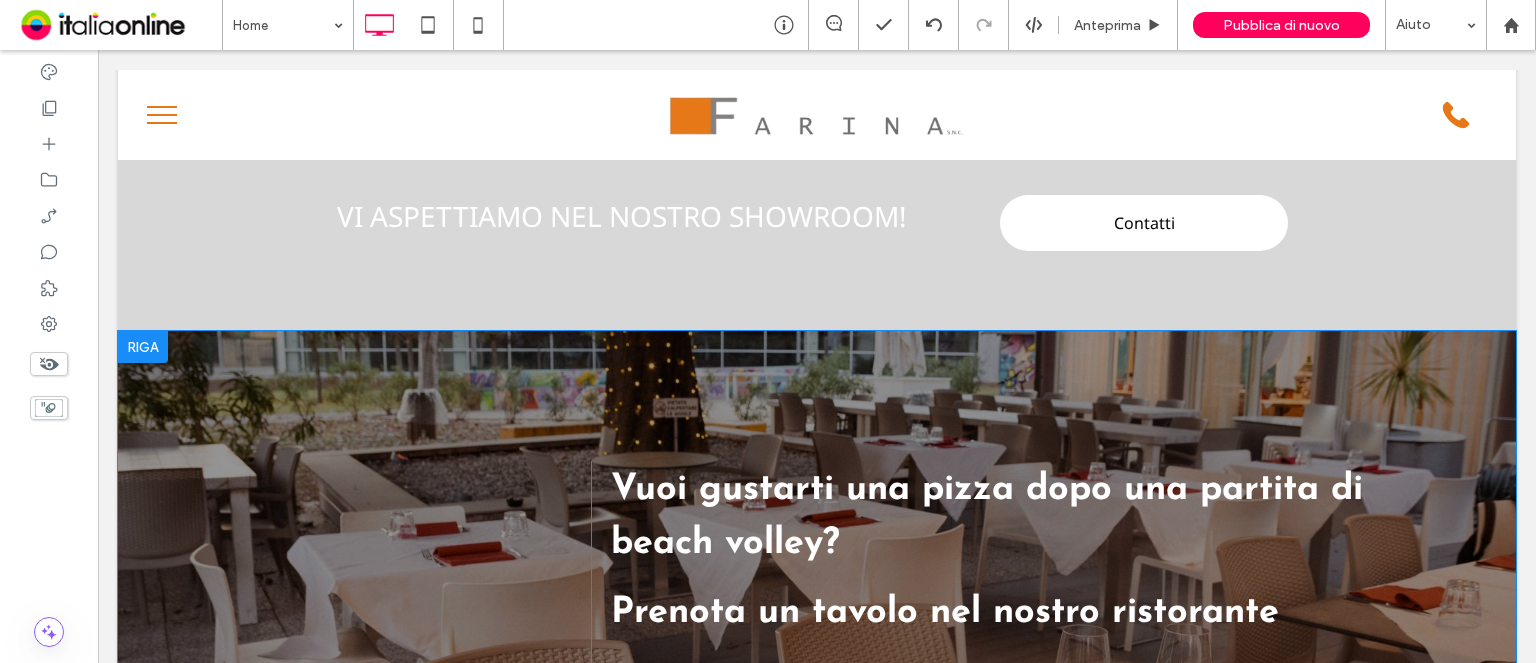 click on "Click To Paste
Vuoi gustarti una pizza dopo una partita di beach volley?
Prenota un tavolo nel nostro ristorante
CHIAMA ORA
Click To Paste
Riga + Aggiungi sezione" at bounding box center [817, 590] 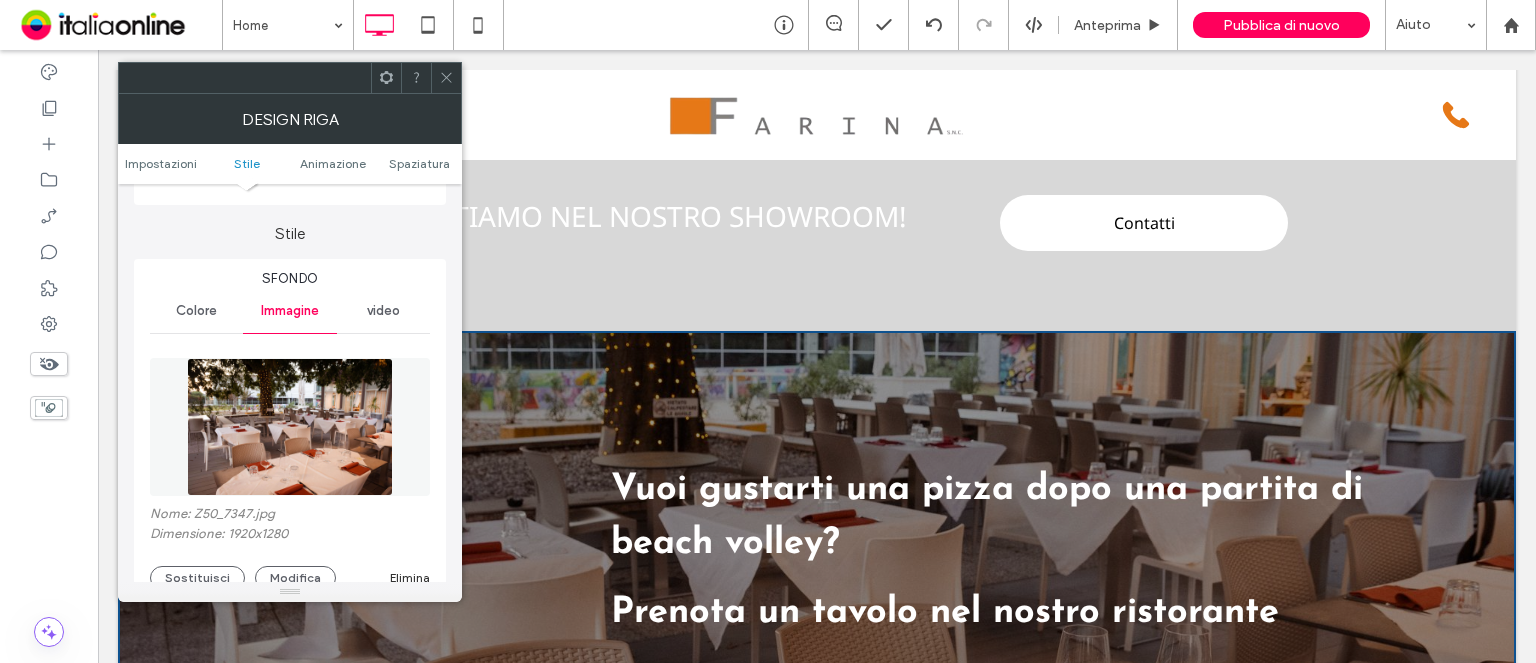 scroll, scrollTop: 300, scrollLeft: 0, axis: vertical 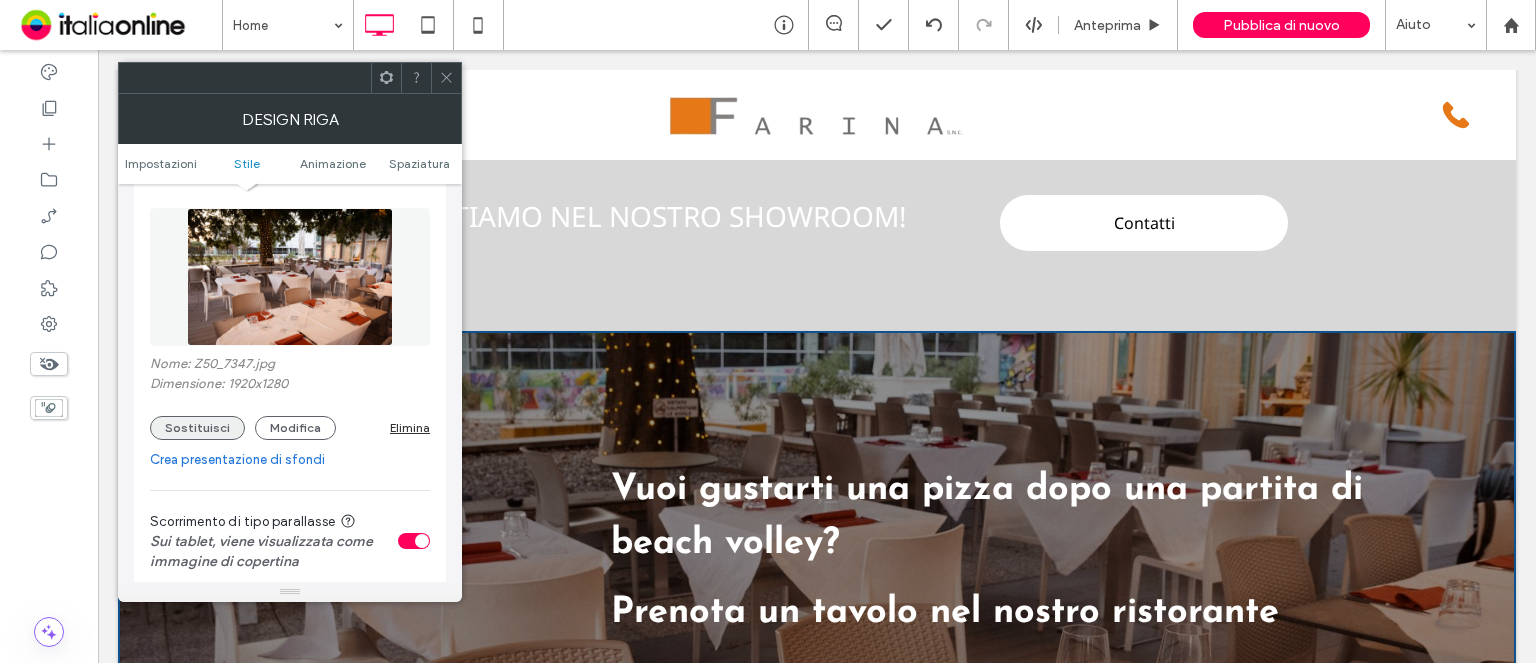 click on "Sostituisci" at bounding box center (197, 428) 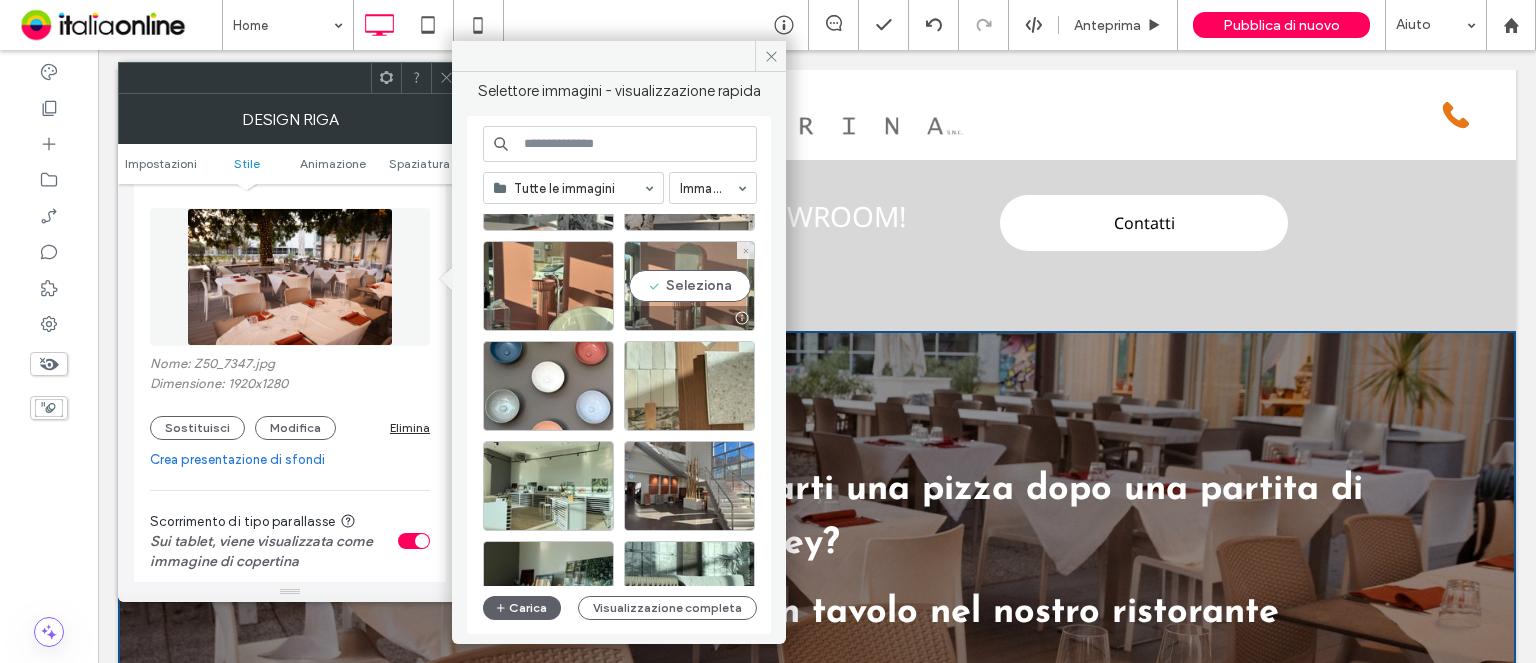 scroll, scrollTop: 600, scrollLeft: 0, axis: vertical 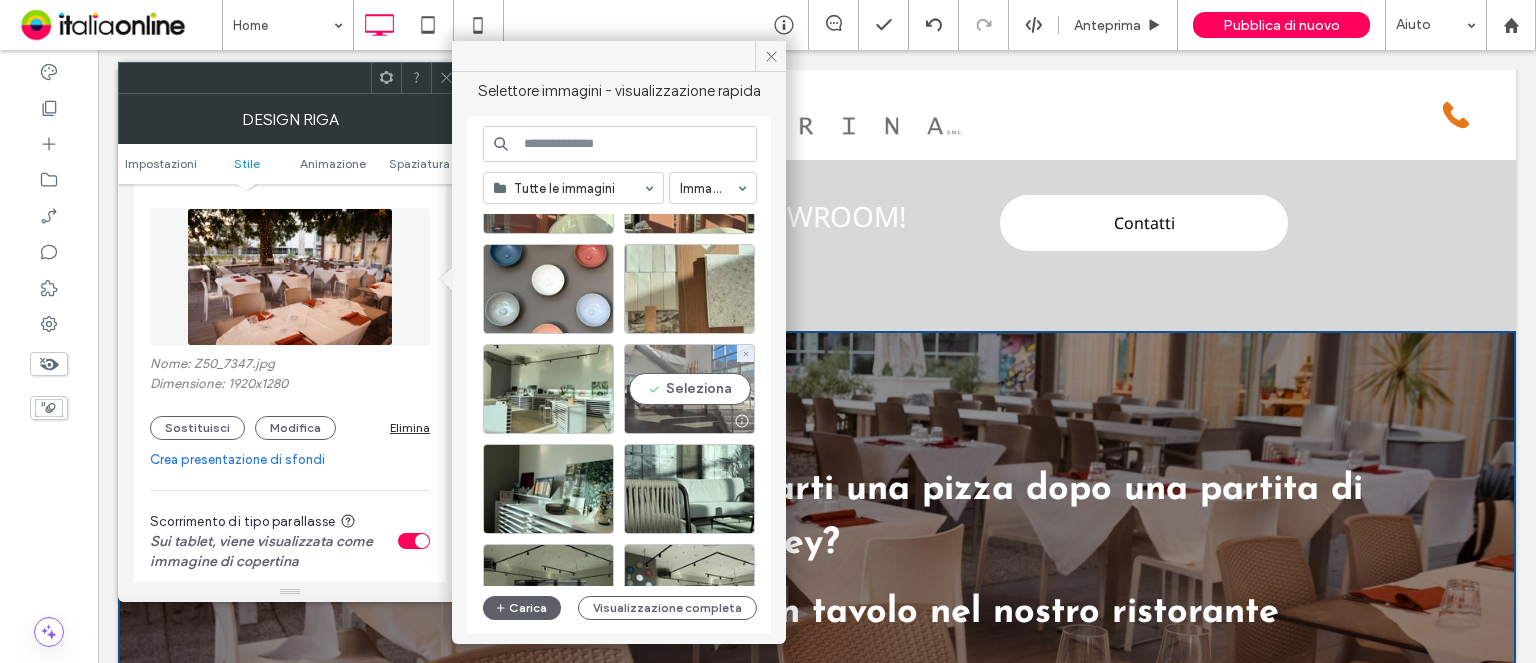 click on "Seleziona" at bounding box center [689, 389] 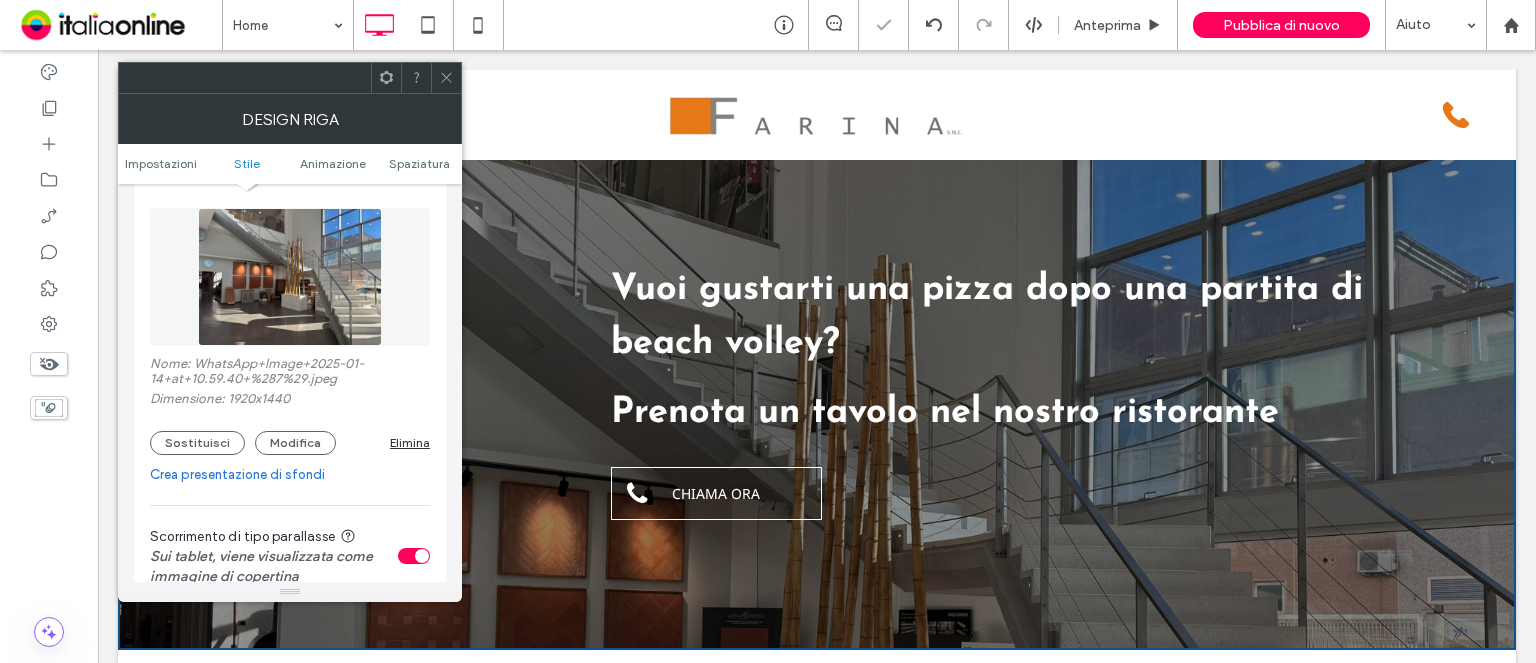 scroll, scrollTop: 4304, scrollLeft: 0, axis: vertical 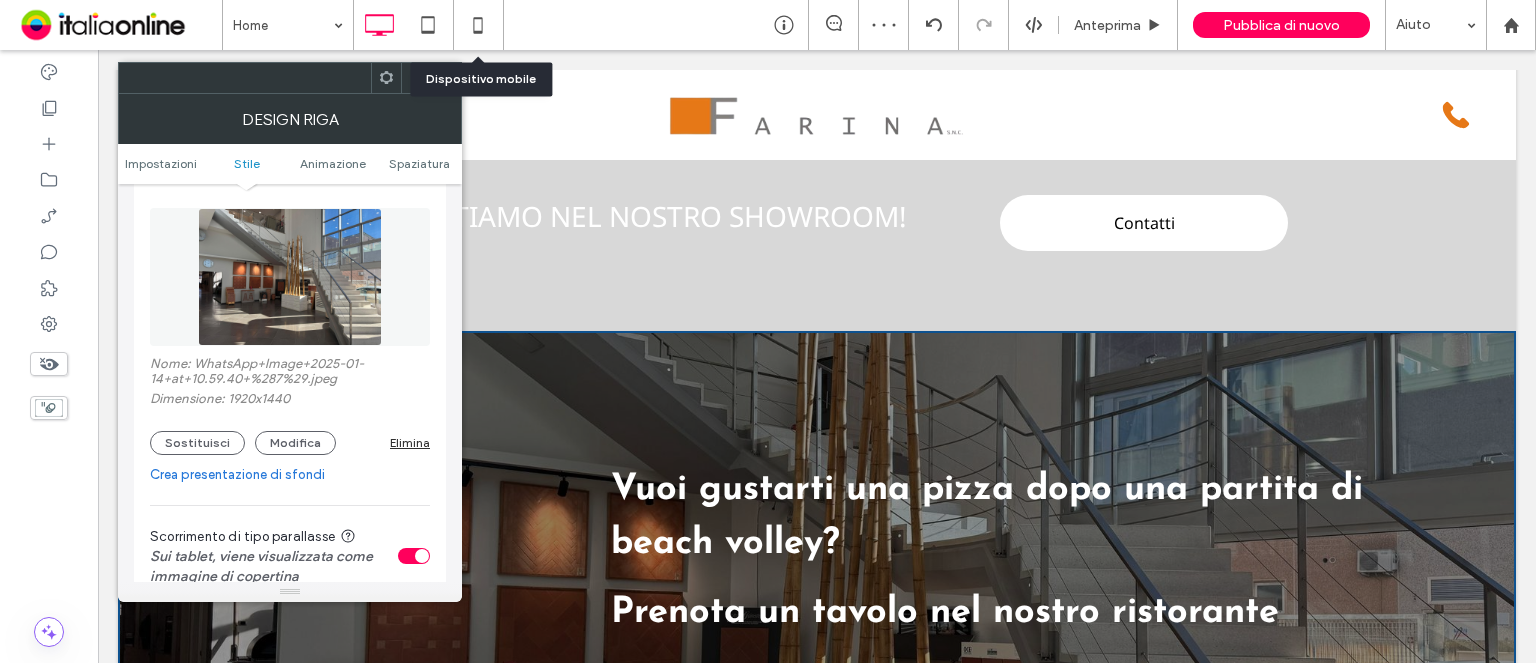 click on "Dispositivo mobile" at bounding box center (481, 79) 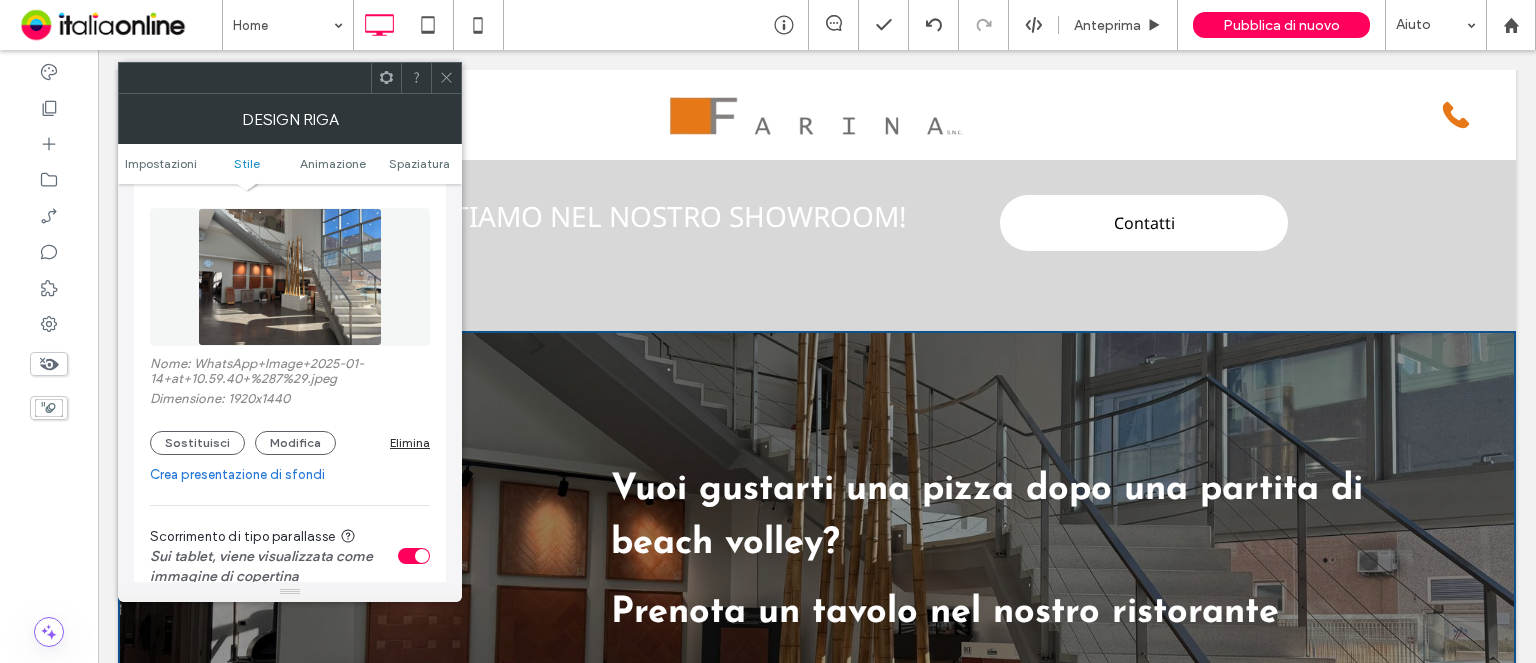 drag, startPoint x: 445, startPoint y: 68, endPoint x: 456, endPoint y: 107, distance: 40.5216 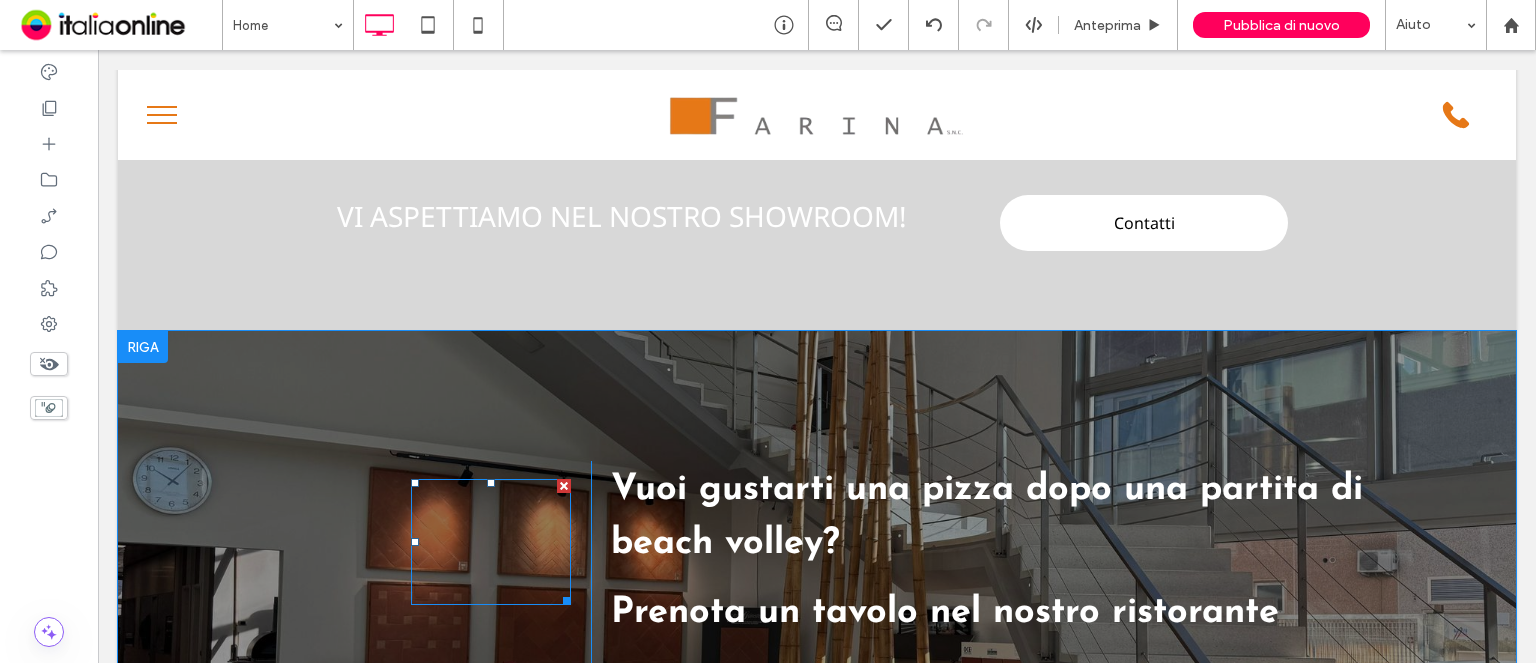 click at bounding box center (491, 542) 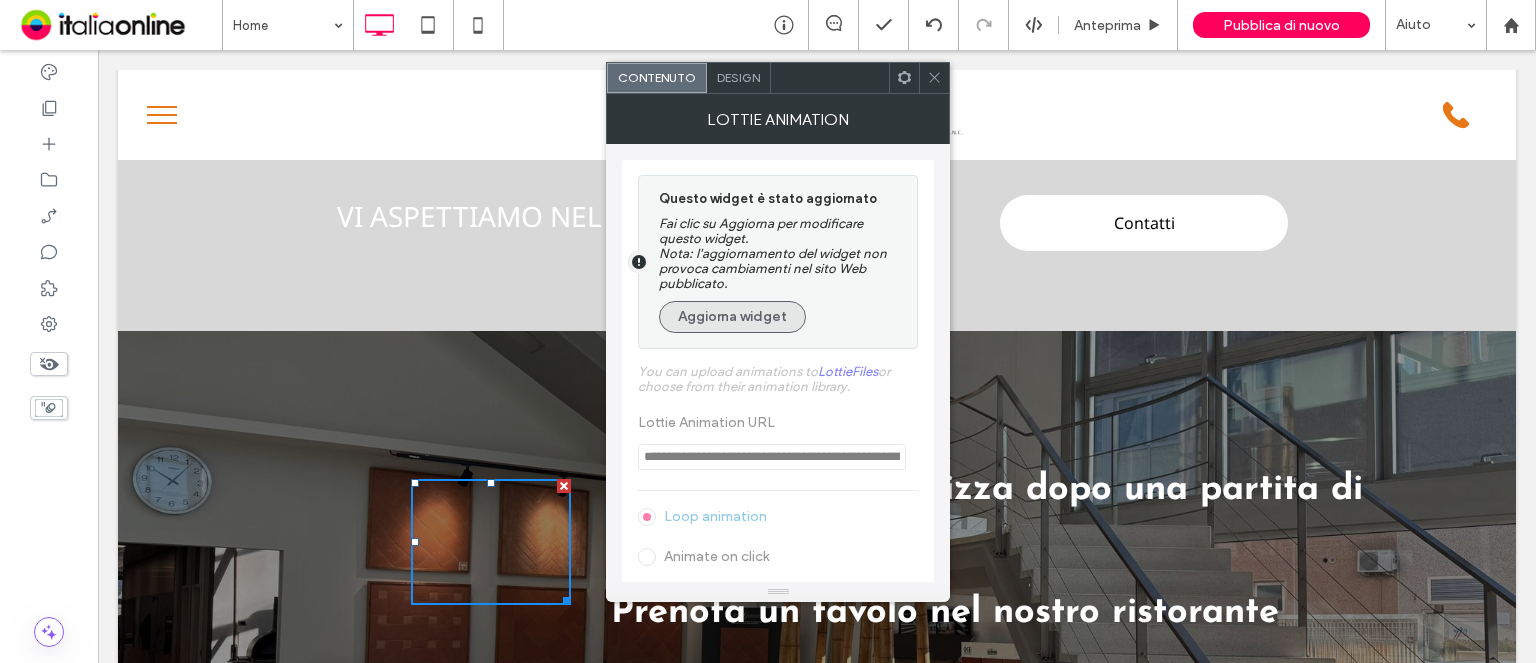 click on "Aggiorna widget" at bounding box center (732, 317) 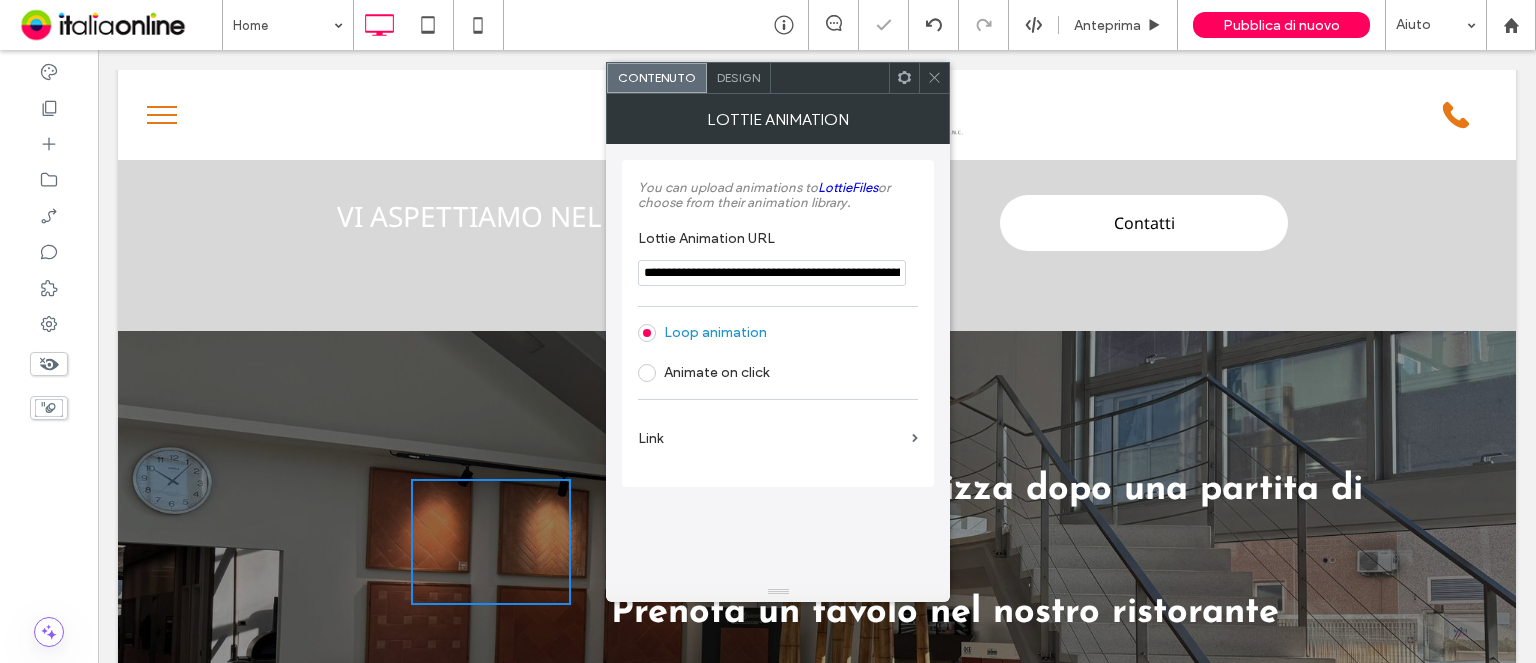 click on "Animate on click" at bounding box center (716, 372) 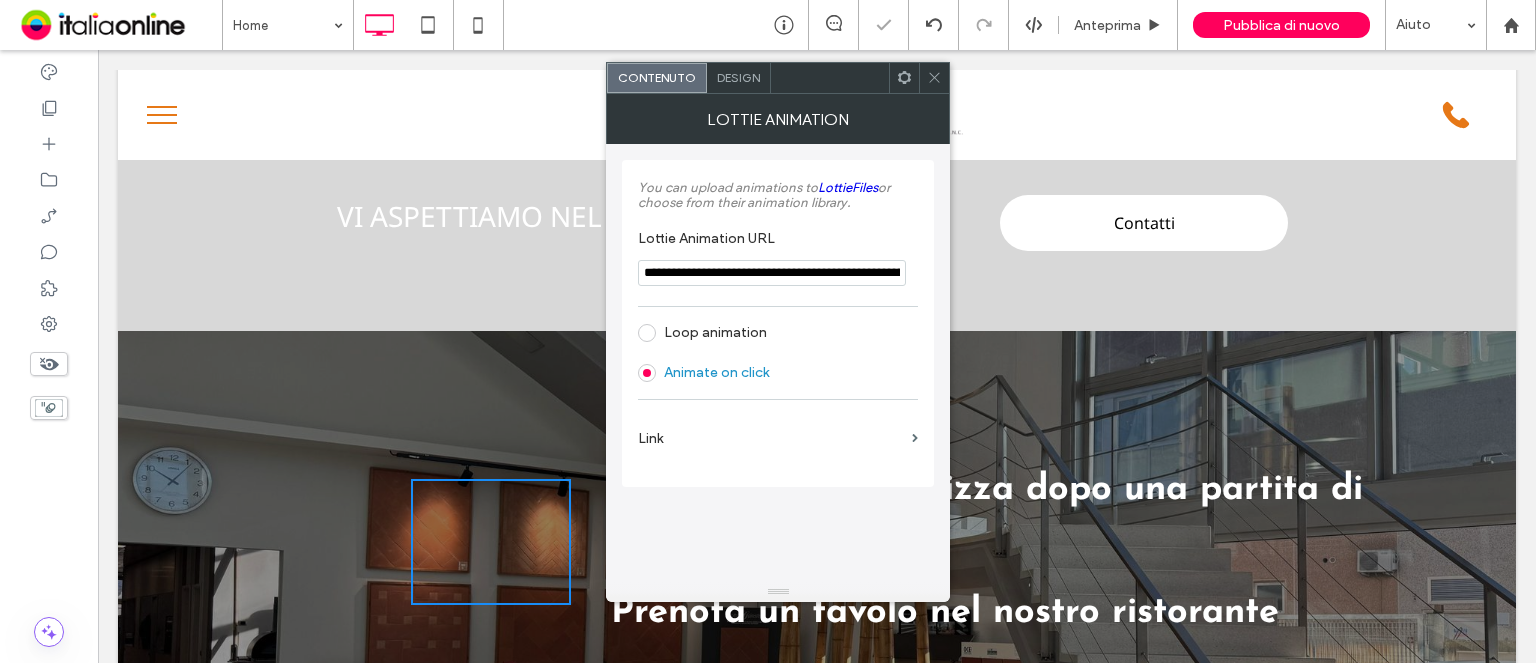 click on "Loop animation" at bounding box center (715, 332) 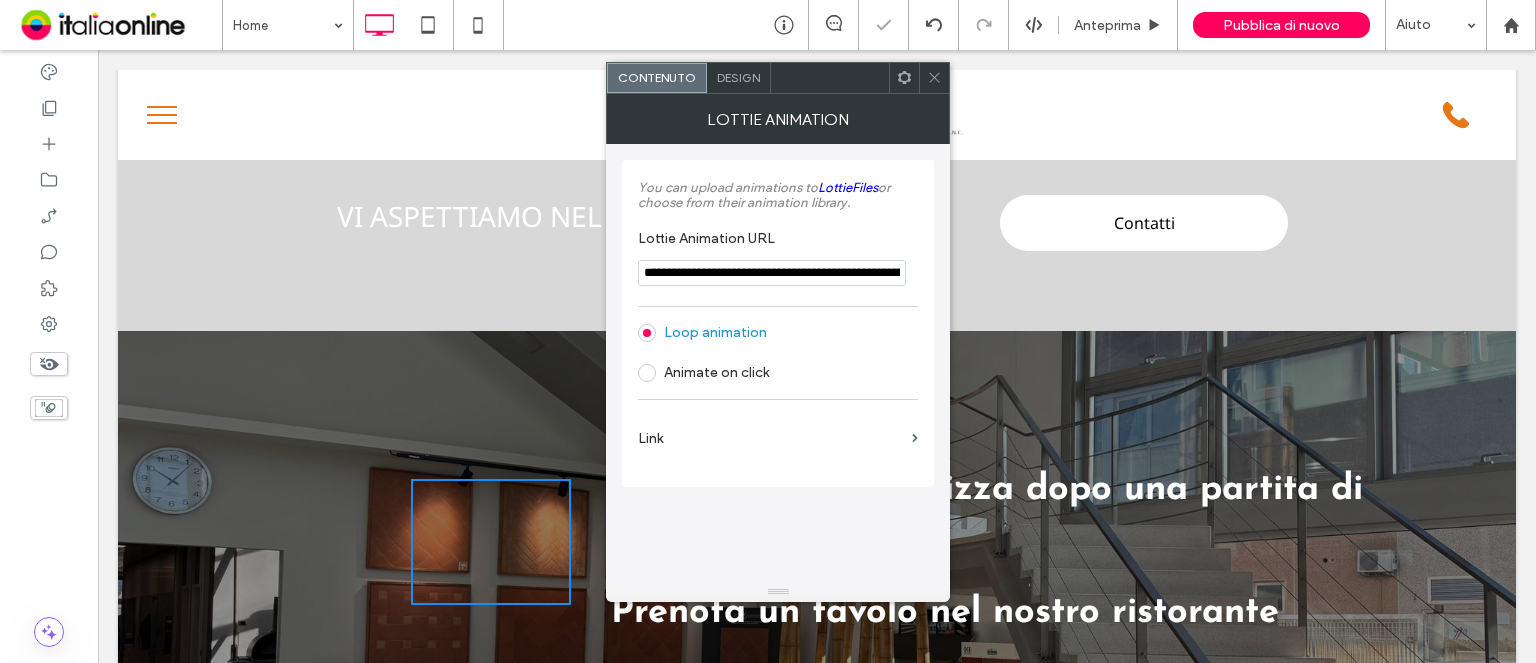 click on "Animate on click" at bounding box center [716, 372] 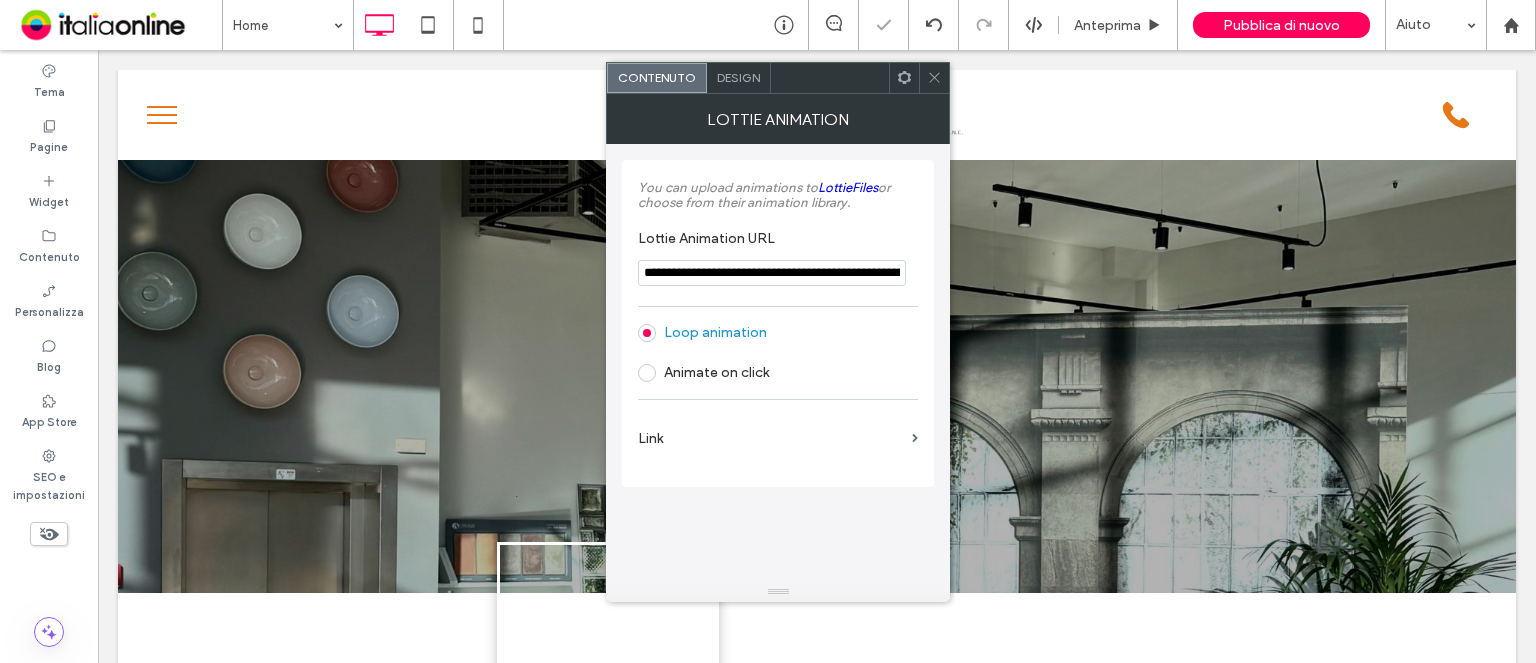 scroll, scrollTop: 4503, scrollLeft: 0, axis: vertical 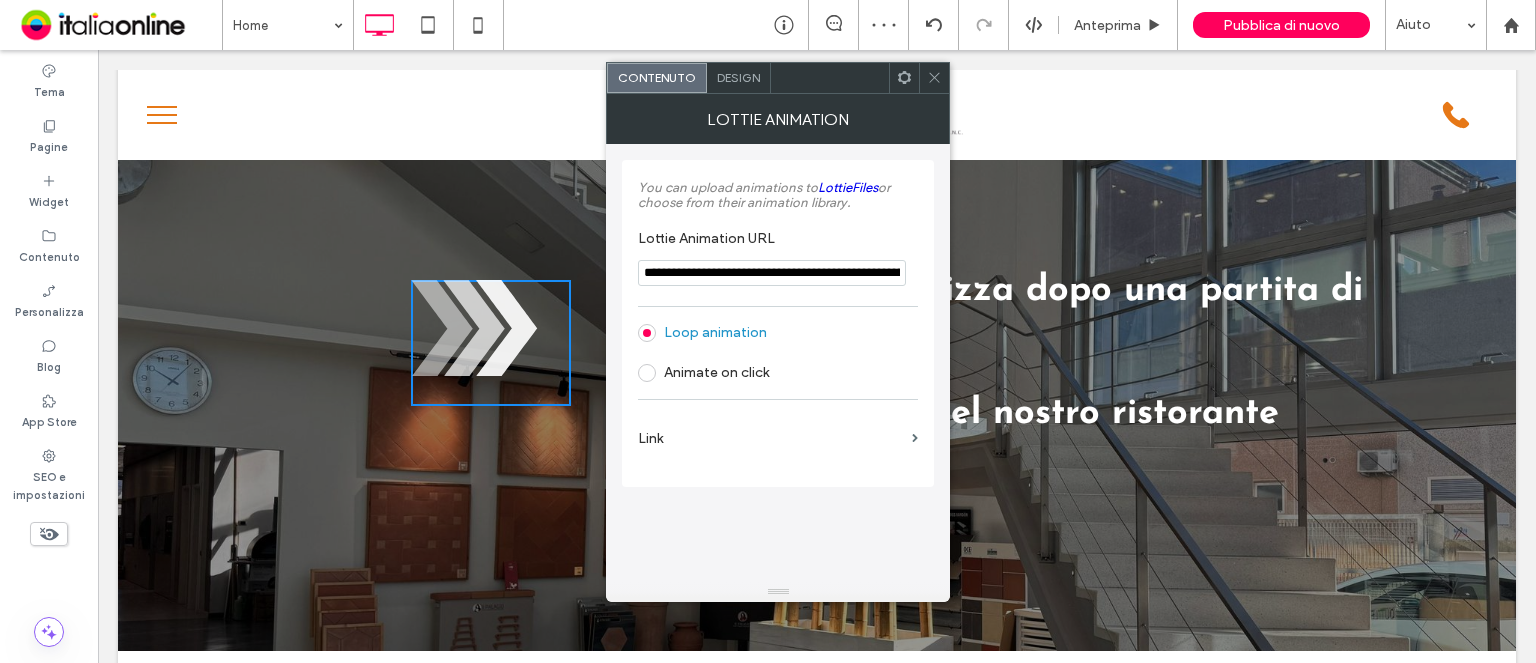 click at bounding box center [934, 78] 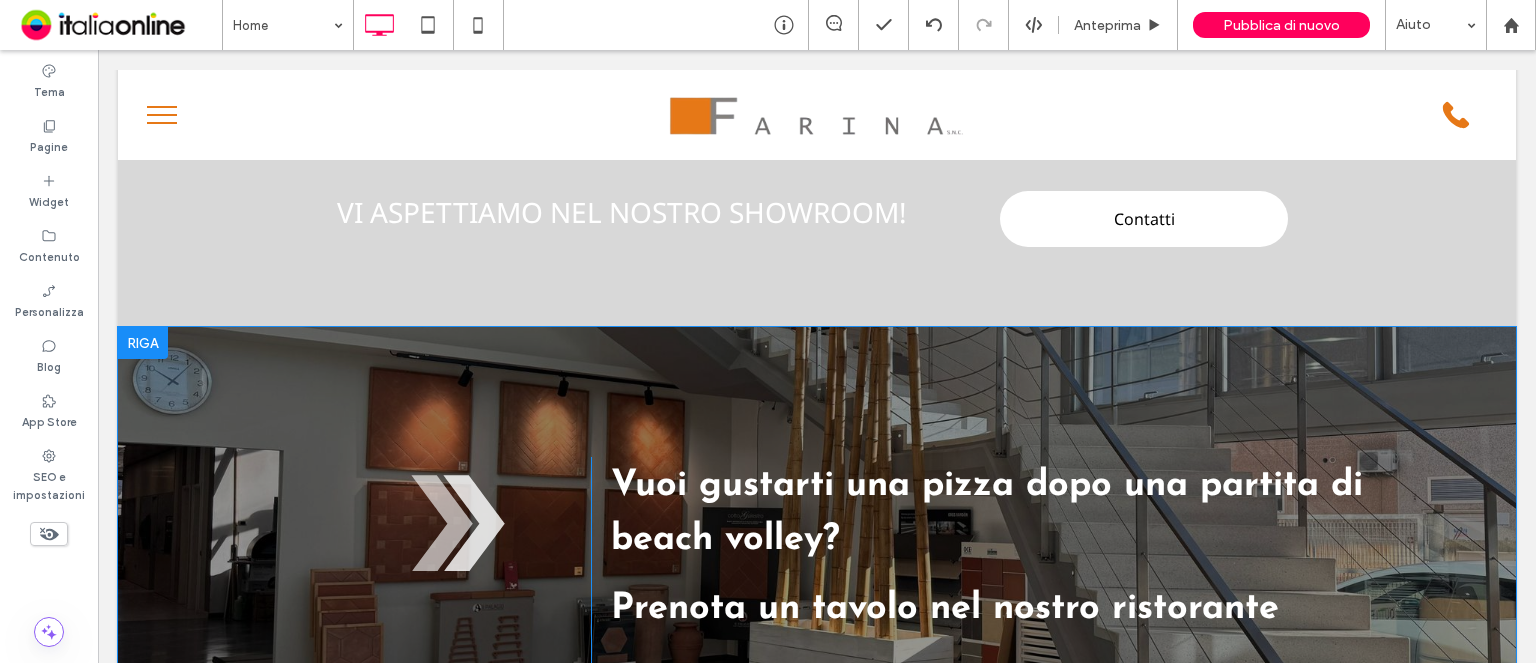 scroll, scrollTop: 4303, scrollLeft: 0, axis: vertical 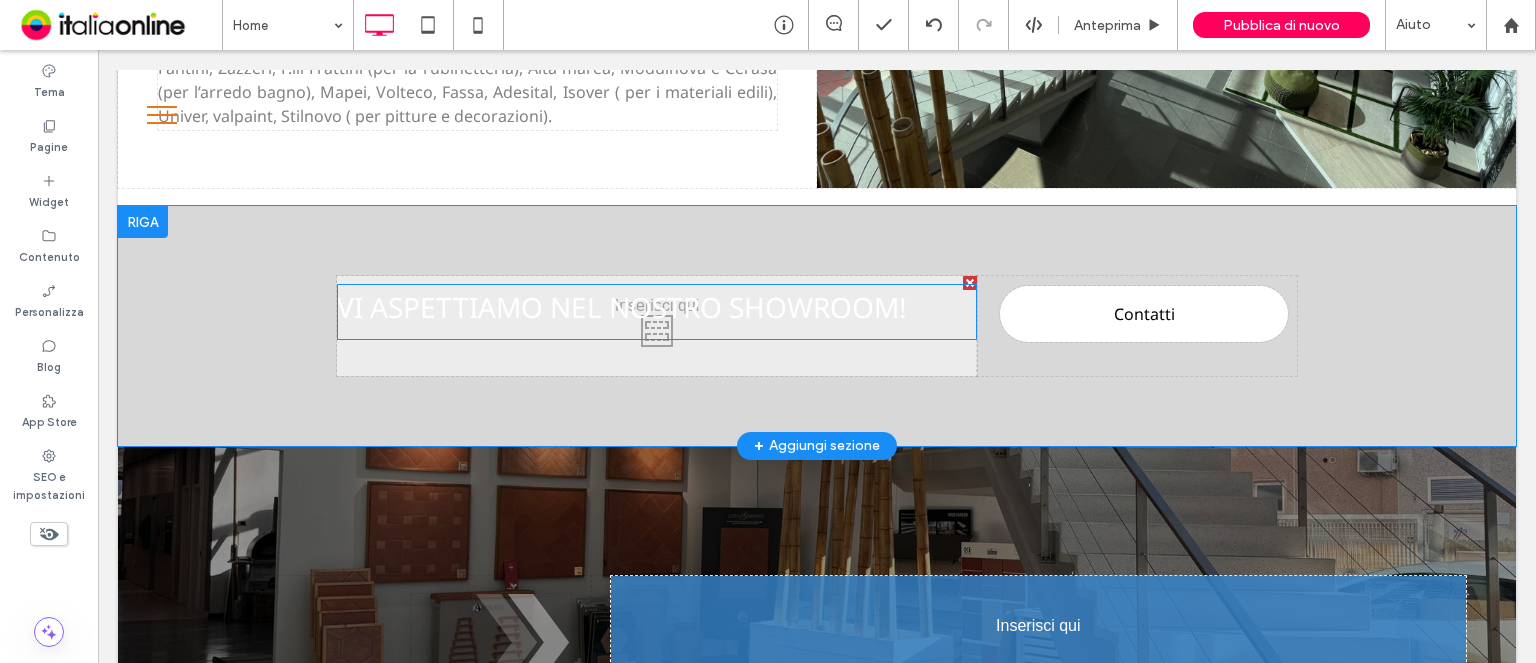 drag, startPoint x: 764, startPoint y: 200, endPoint x: 1134, endPoint y: 603, distance: 547.0914 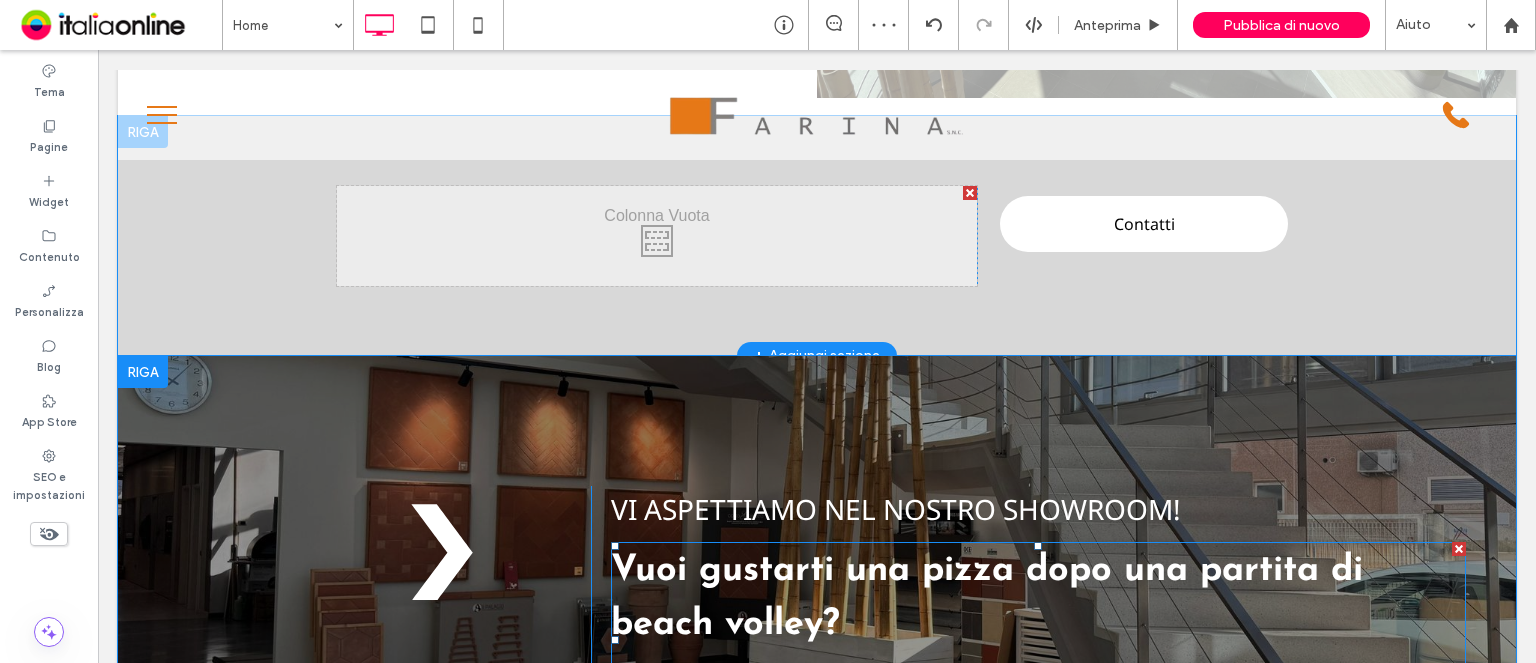 click at bounding box center (1459, 549) 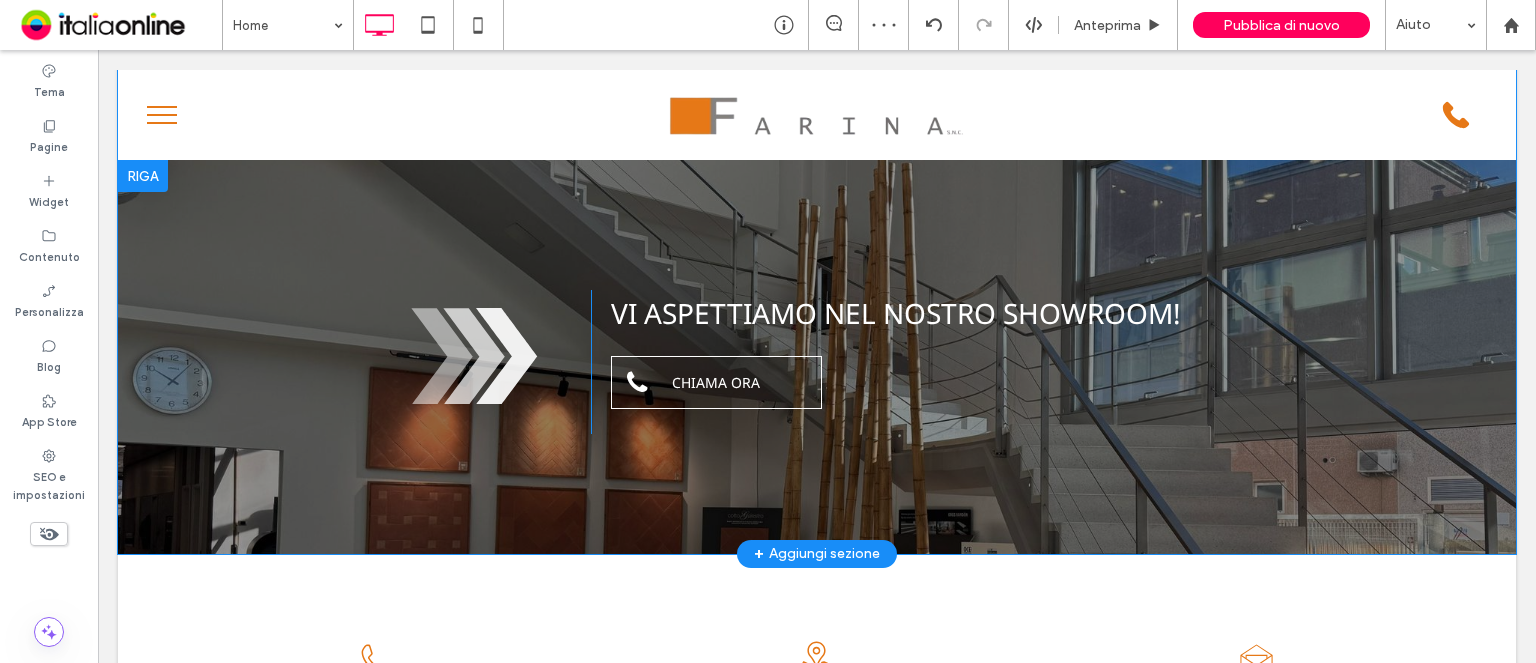 scroll, scrollTop: 4303, scrollLeft: 0, axis: vertical 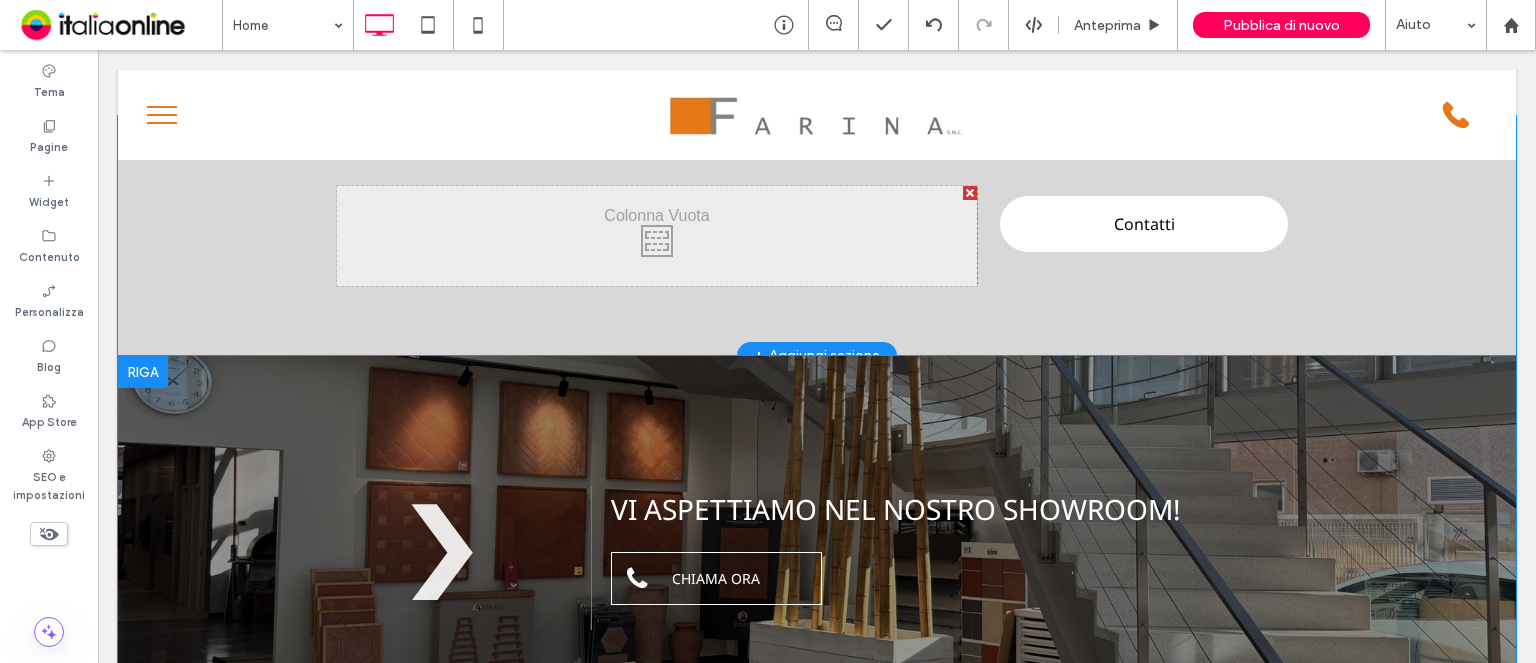 click on "Click To Paste
VI ASPETTIAMO NEL NOSTRO SHOWROOM!
CHIAMA ORA
Click To Paste
Riga + Aggiungi sezione" at bounding box center (817, 553) 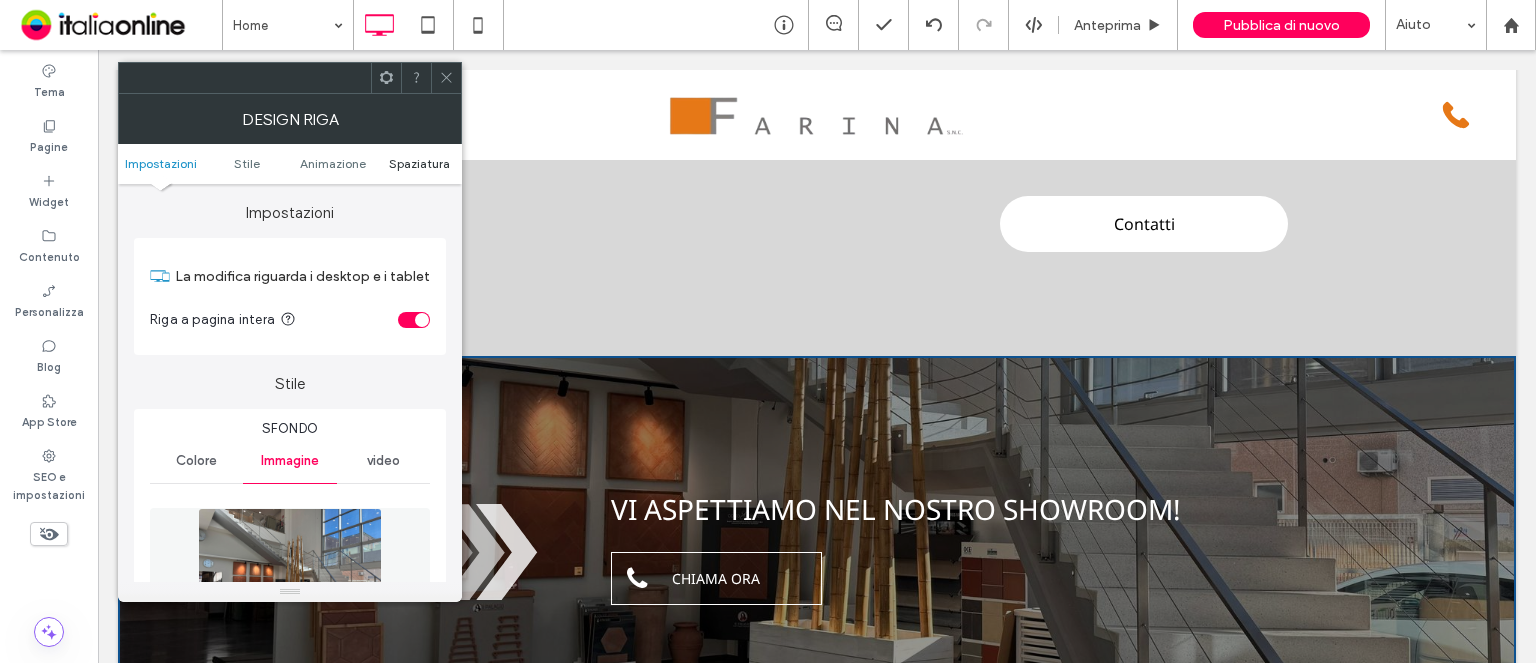 click on "Spaziatura" at bounding box center (419, 163) 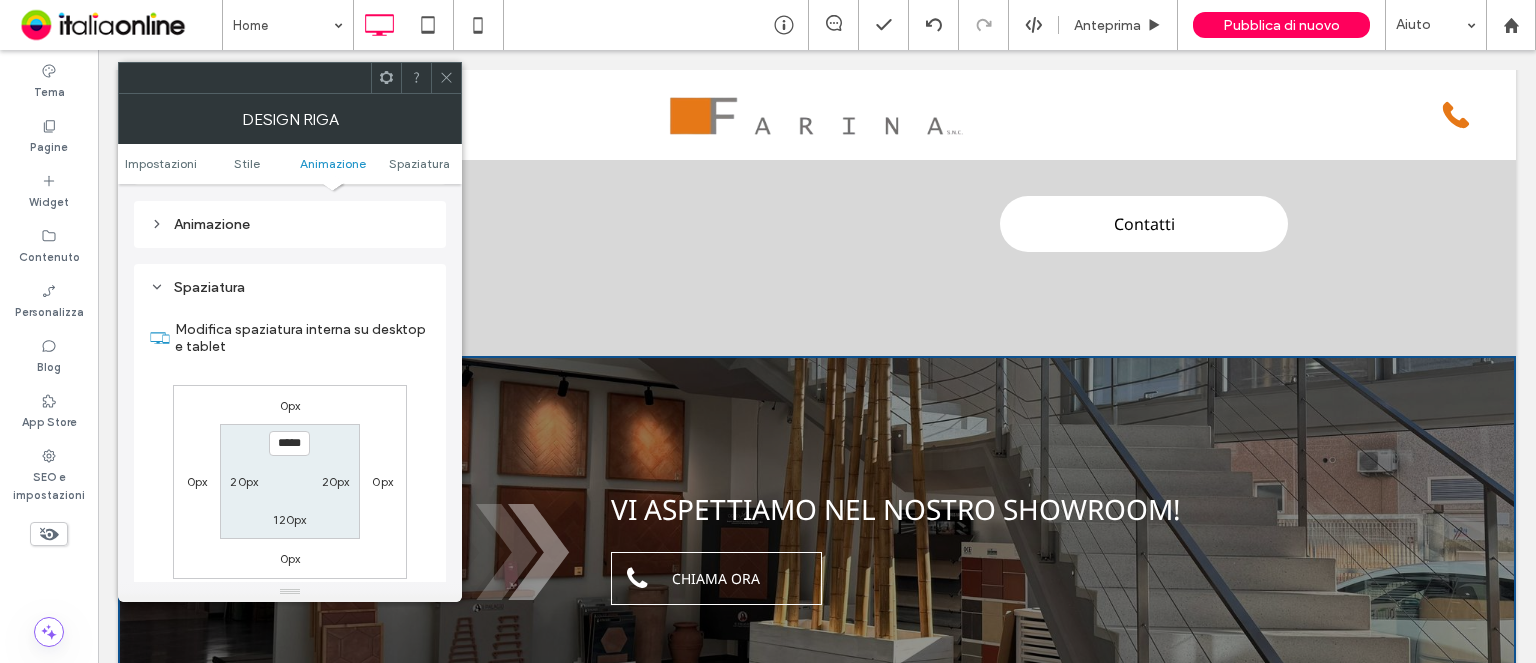 scroll, scrollTop: 1178, scrollLeft: 0, axis: vertical 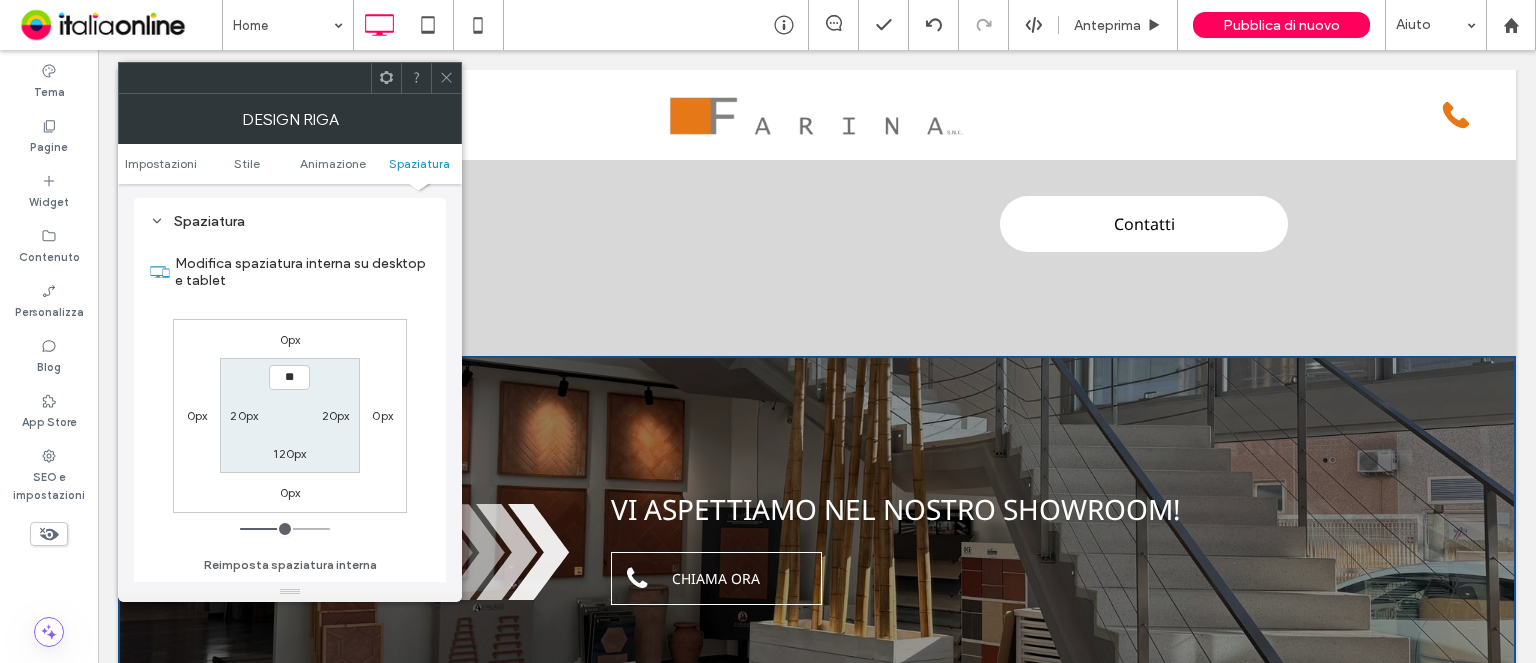 type on "****" 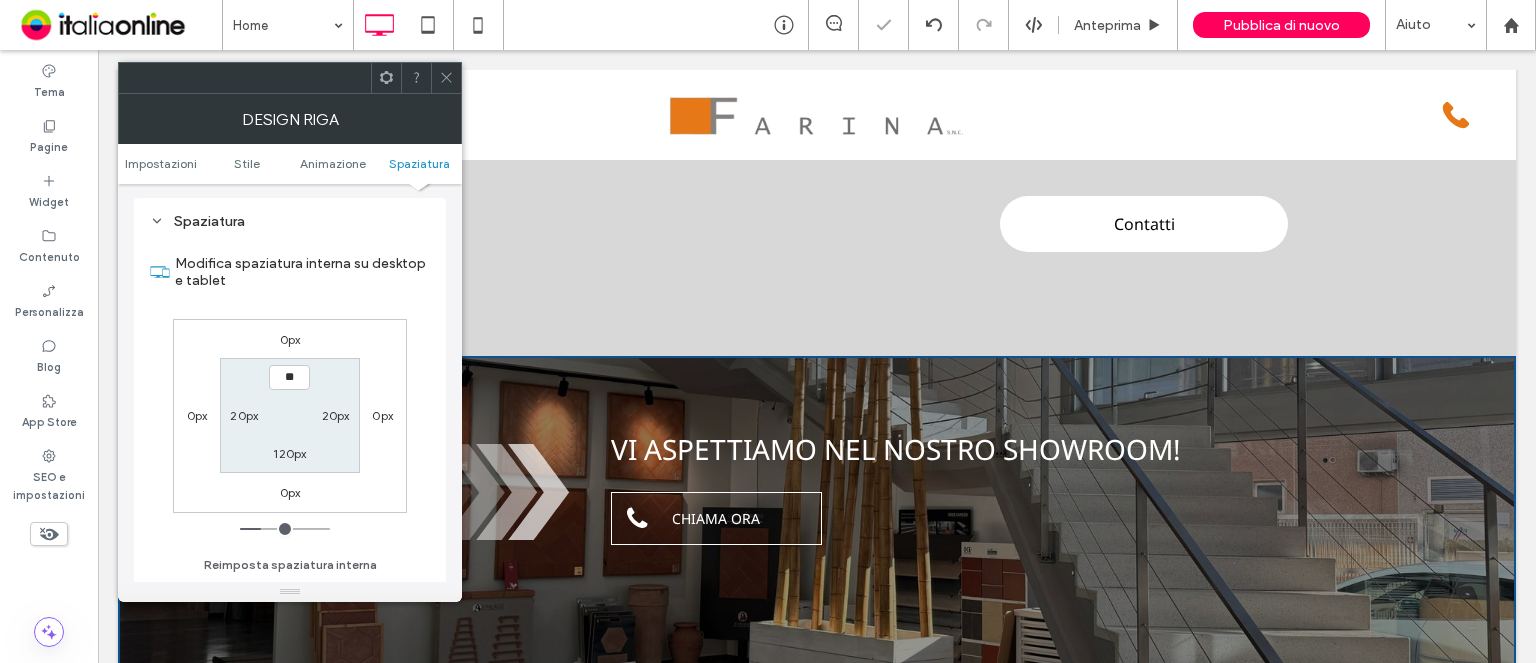 type on "*" 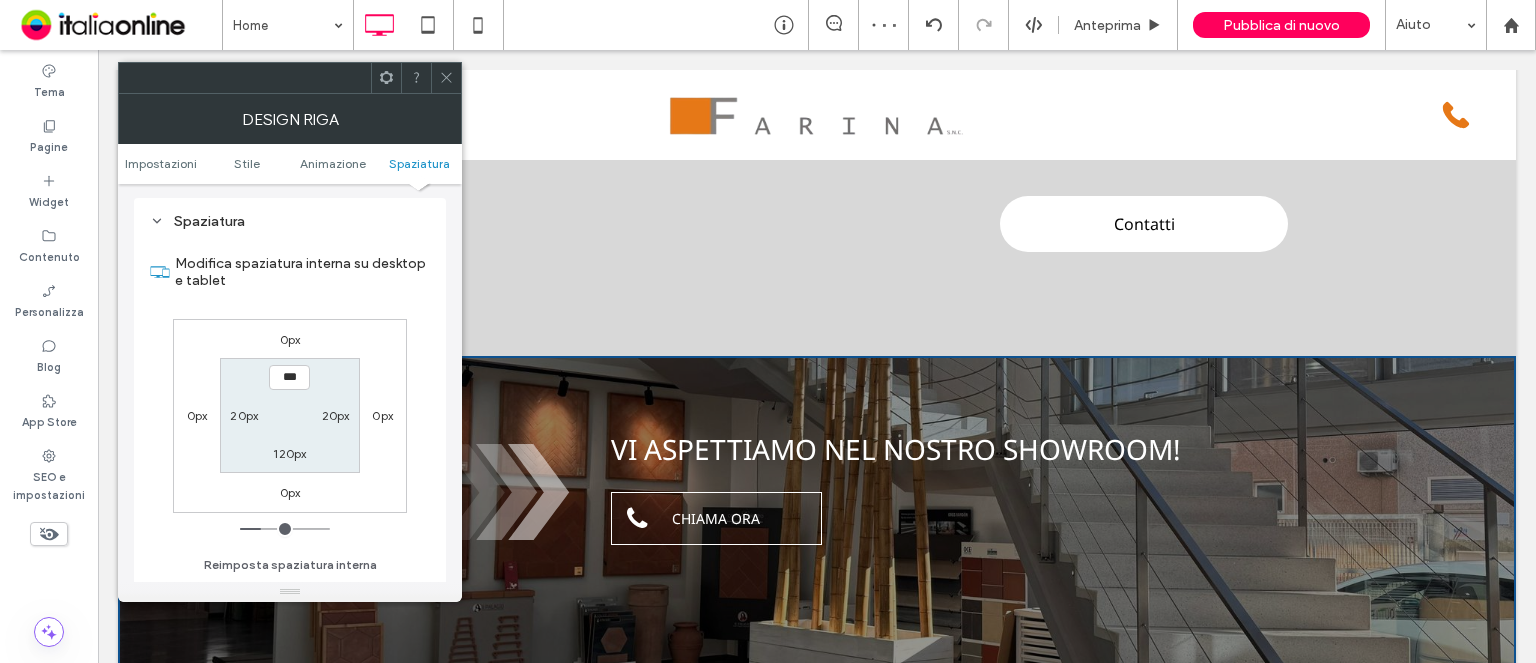 type on "*****" 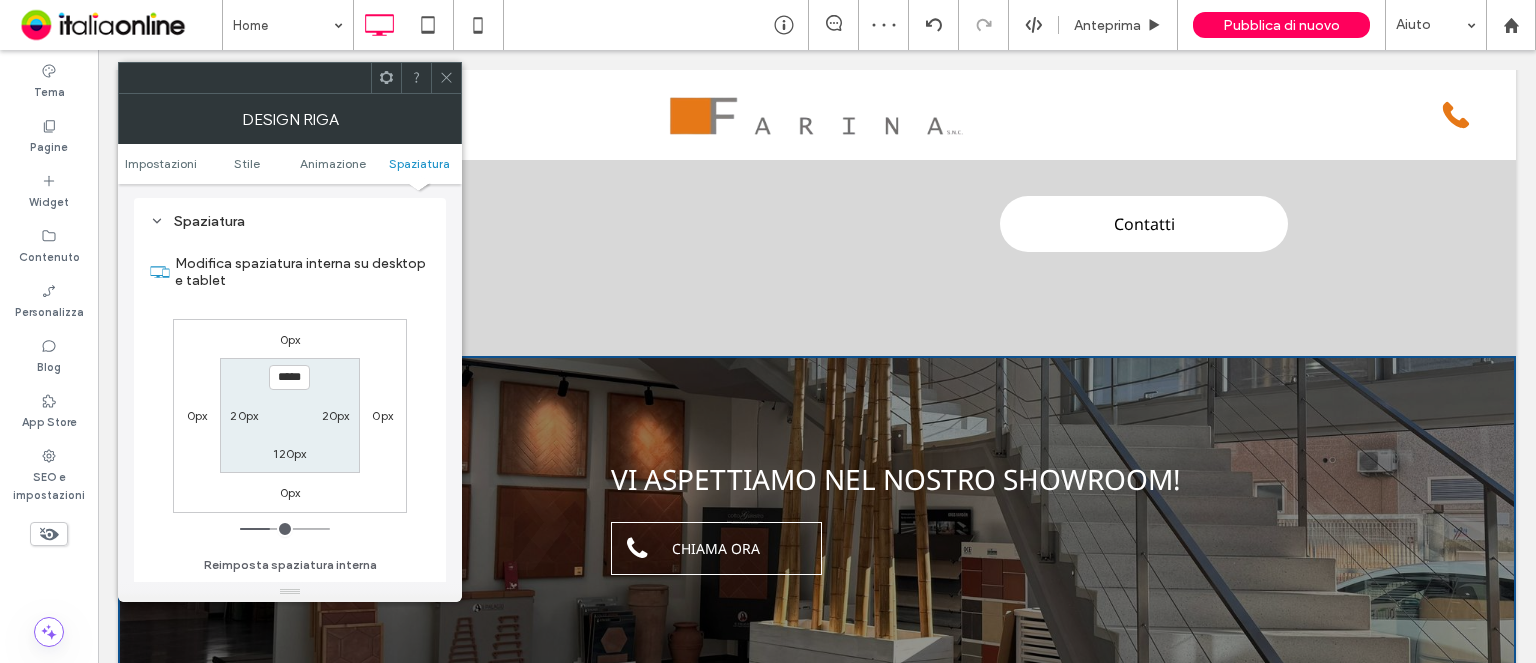click on "120px" at bounding box center (289, 453) 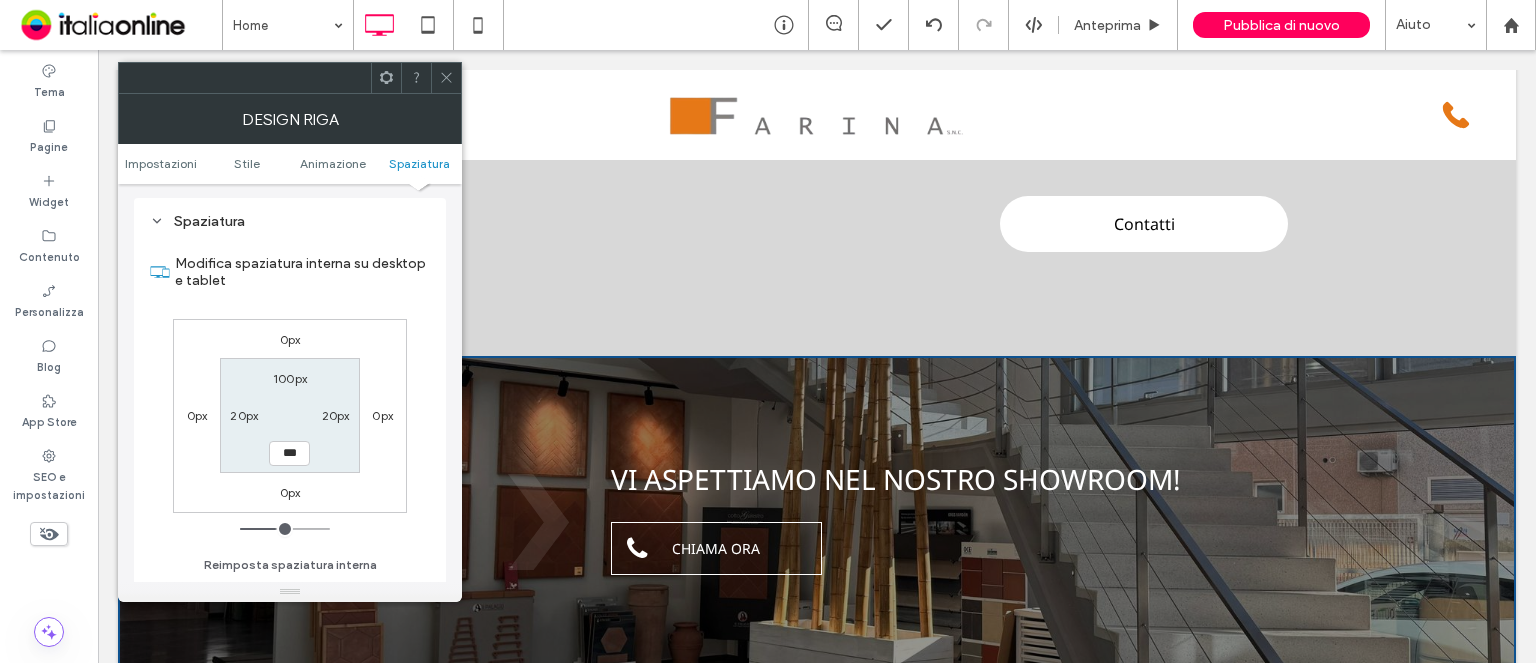 type on "***" 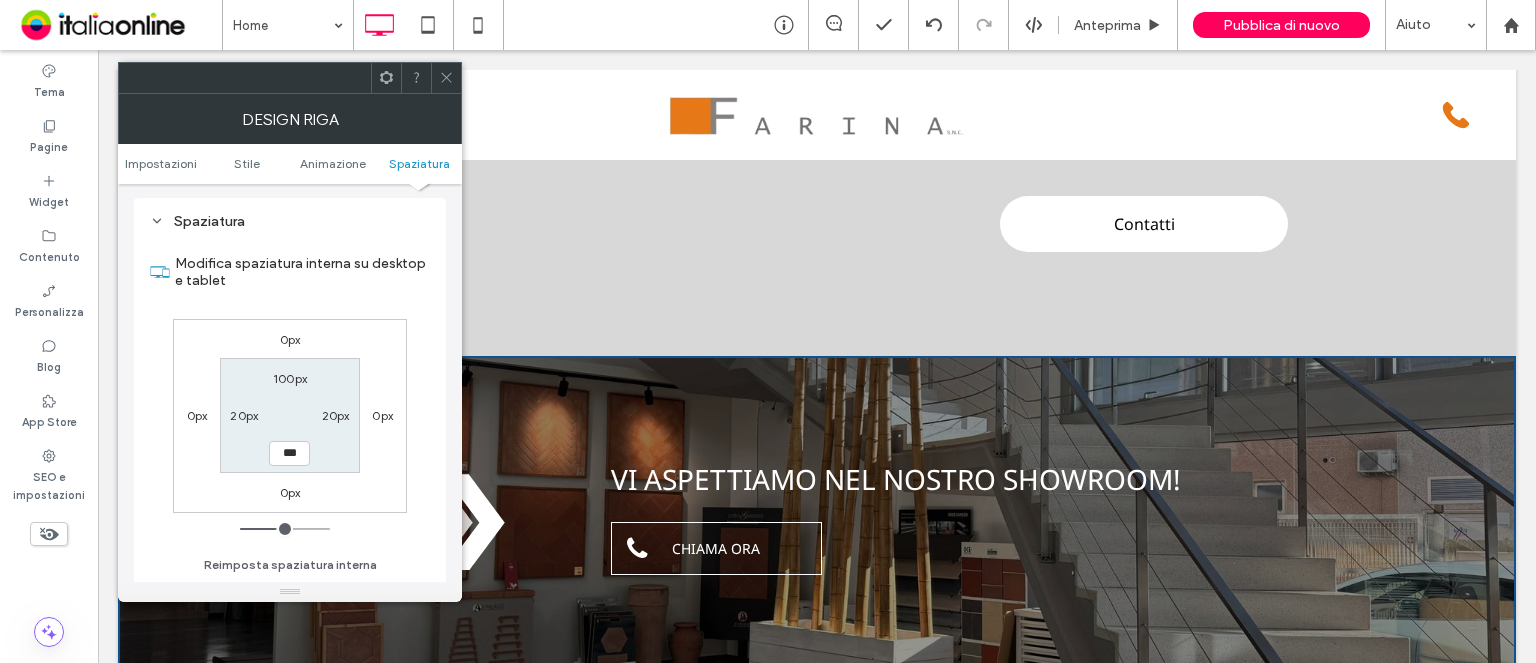 type on "***" 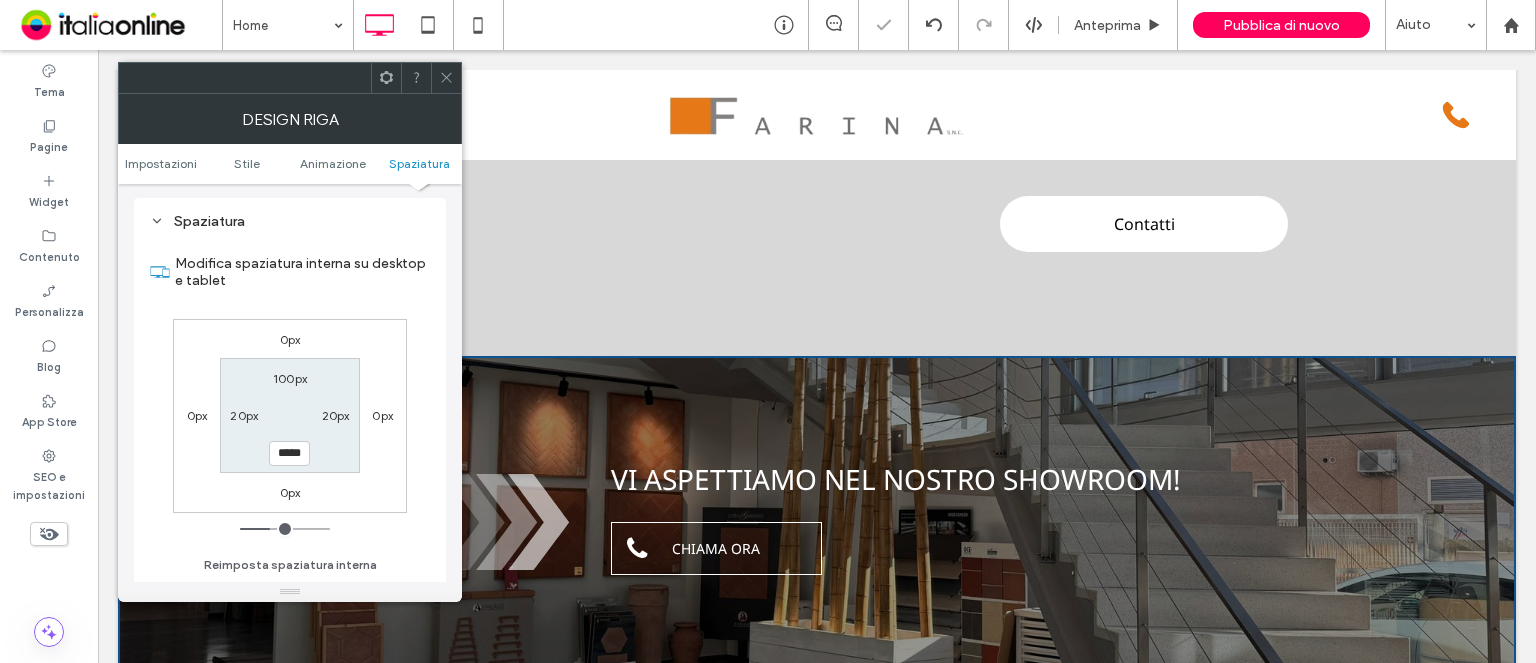 click at bounding box center [446, 78] 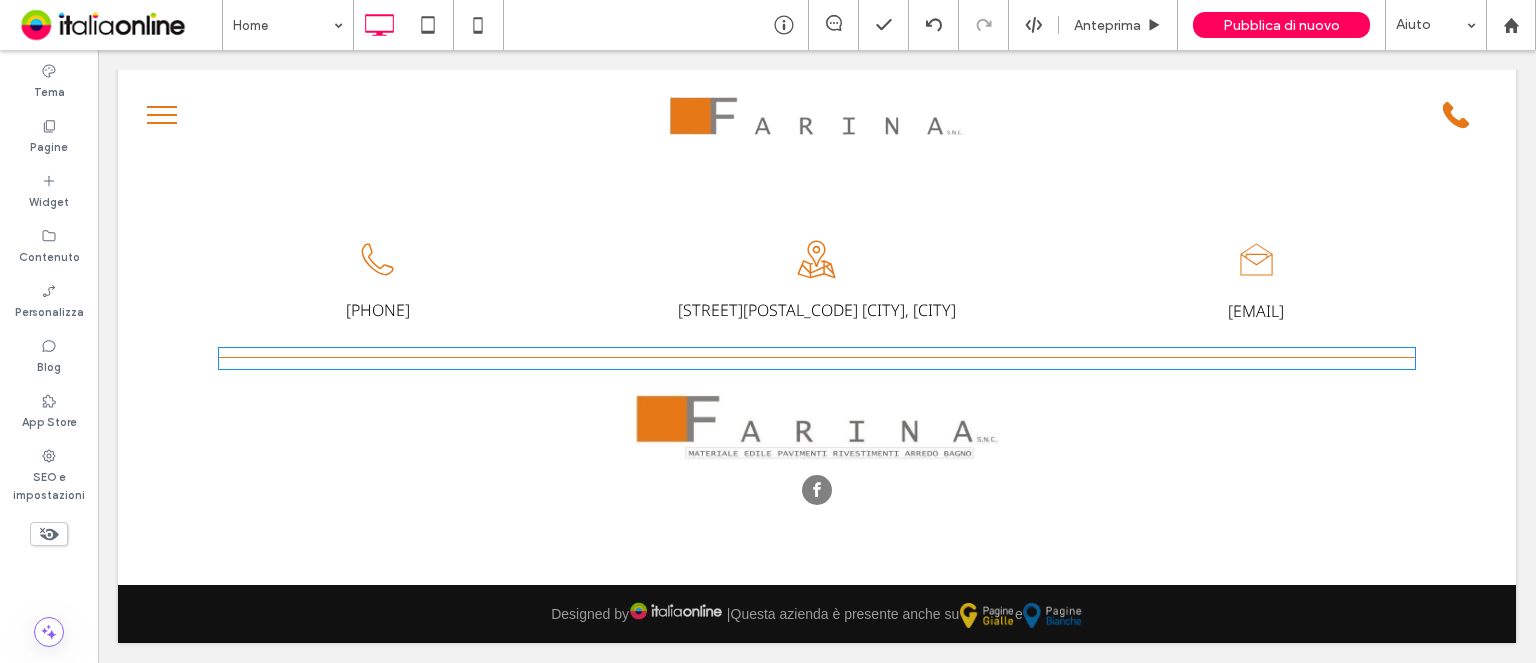 scroll, scrollTop: 4351, scrollLeft: 0, axis: vertical 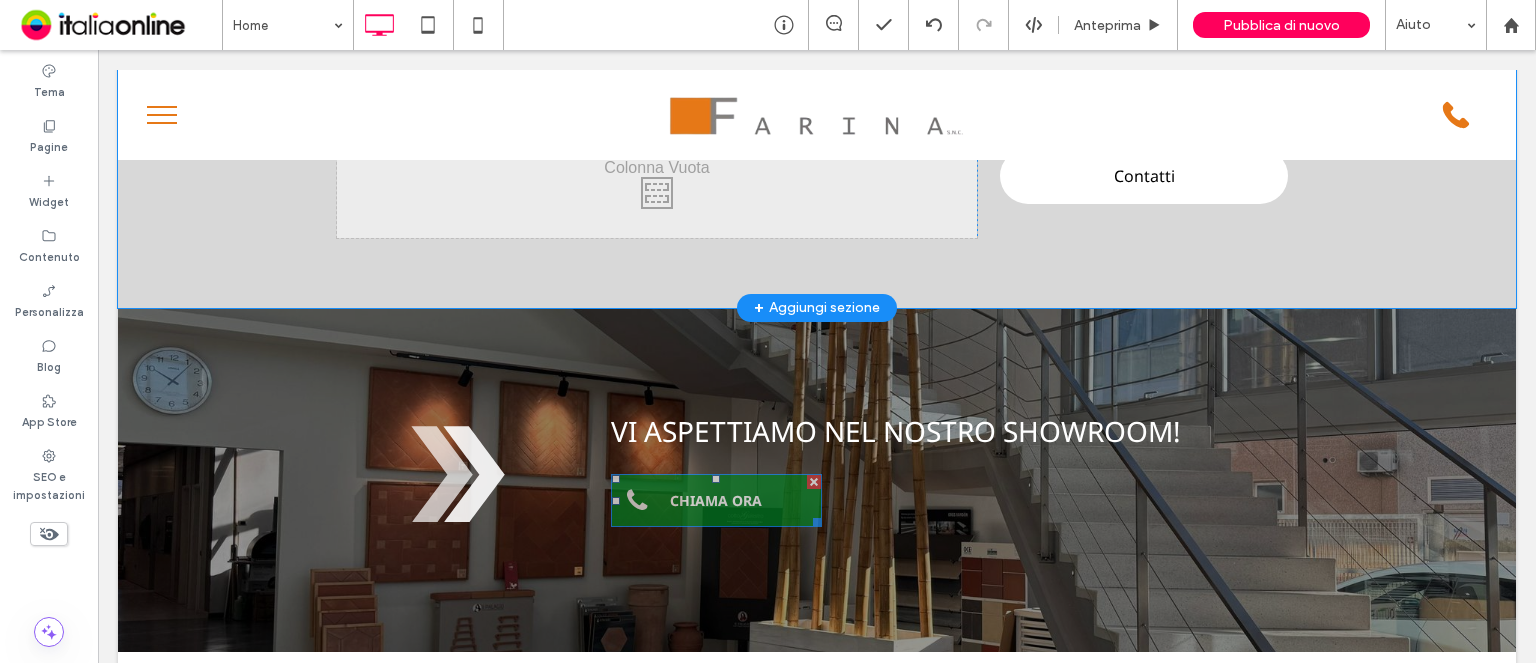 click on "CHIAMA ORA" at bounding box center (716, 500) 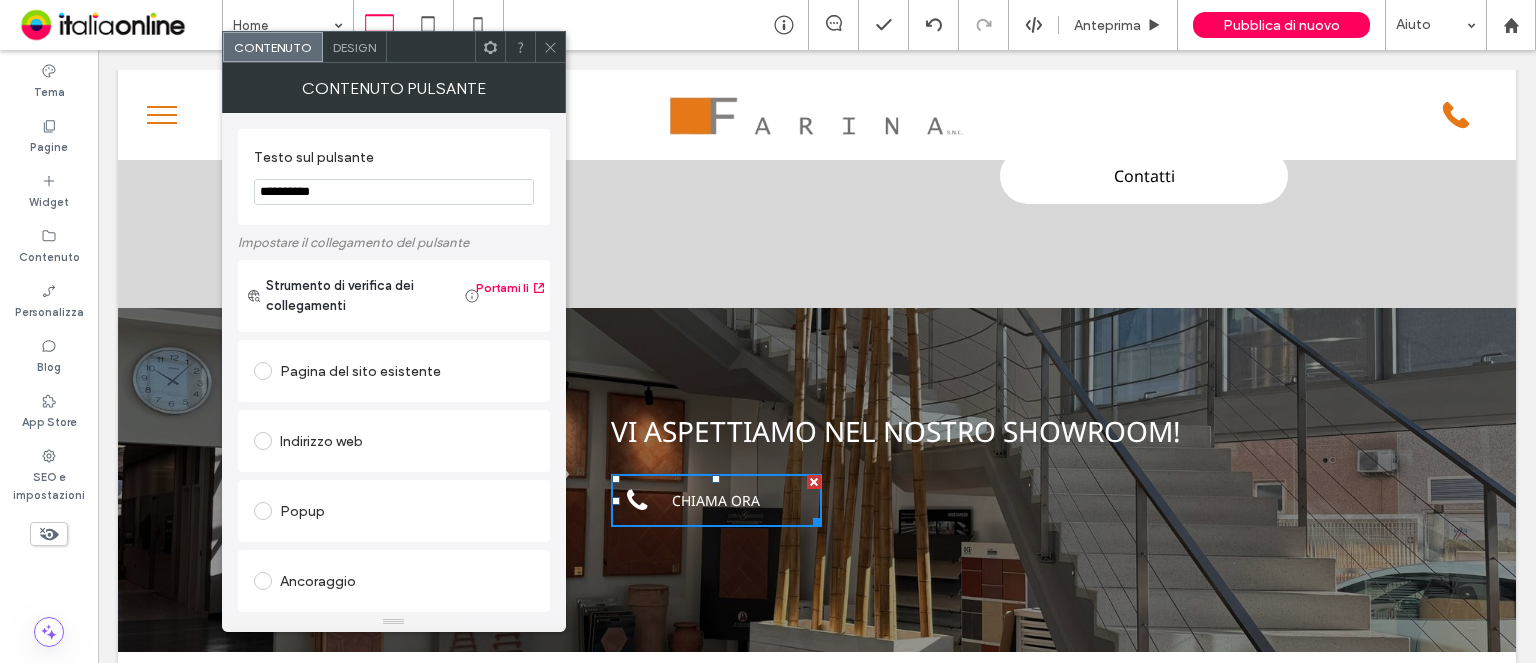 click 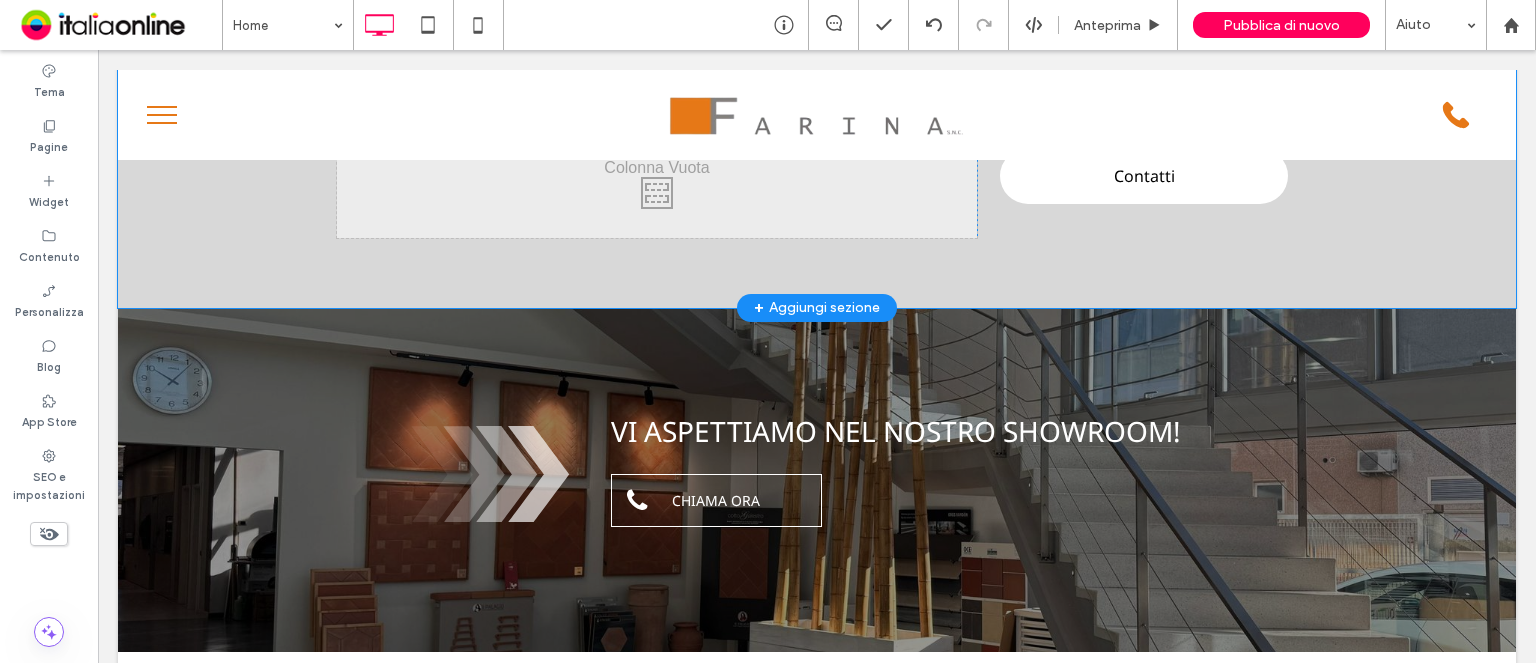 scroll, scrollTop: 3951, scrollLeft: 0, axis: vertical 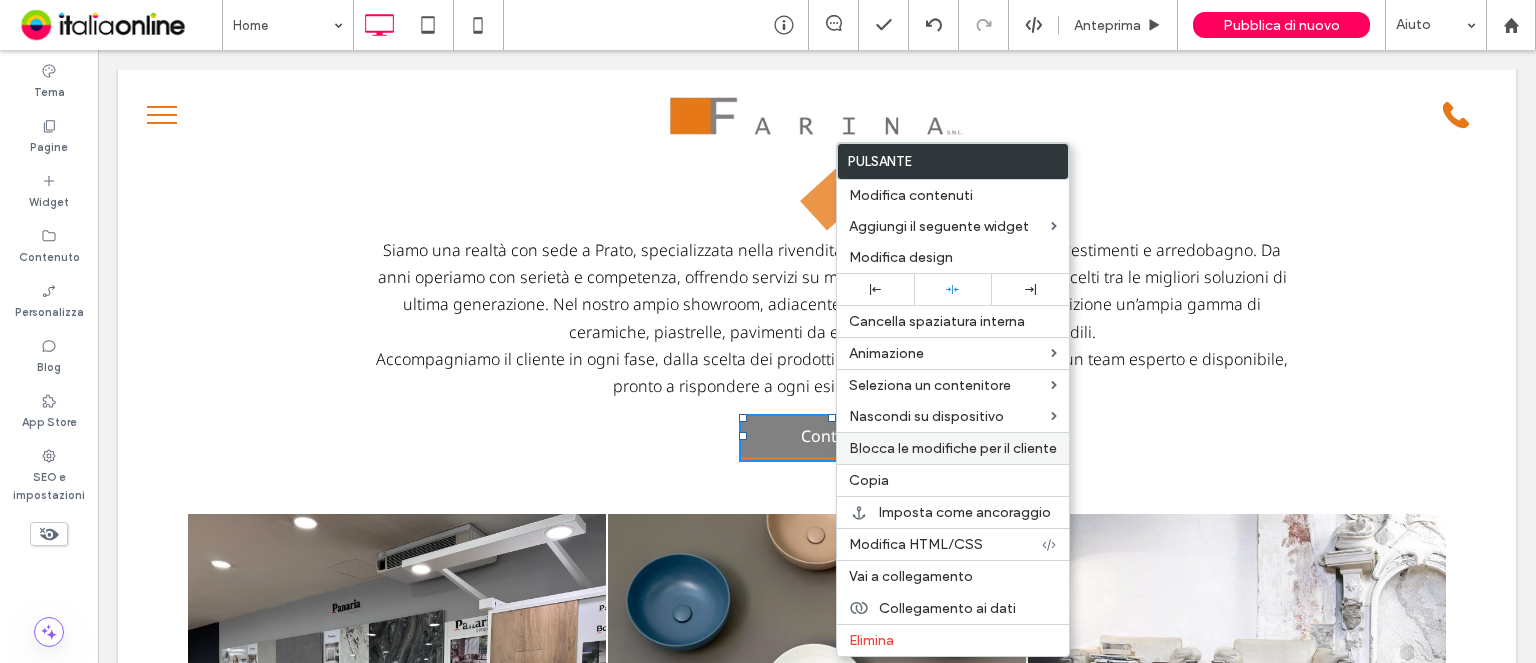 drag, startPoint x: 891, startPoint y: 483, endPoint x: 952, endPoint y: 454, distance: 67.54258 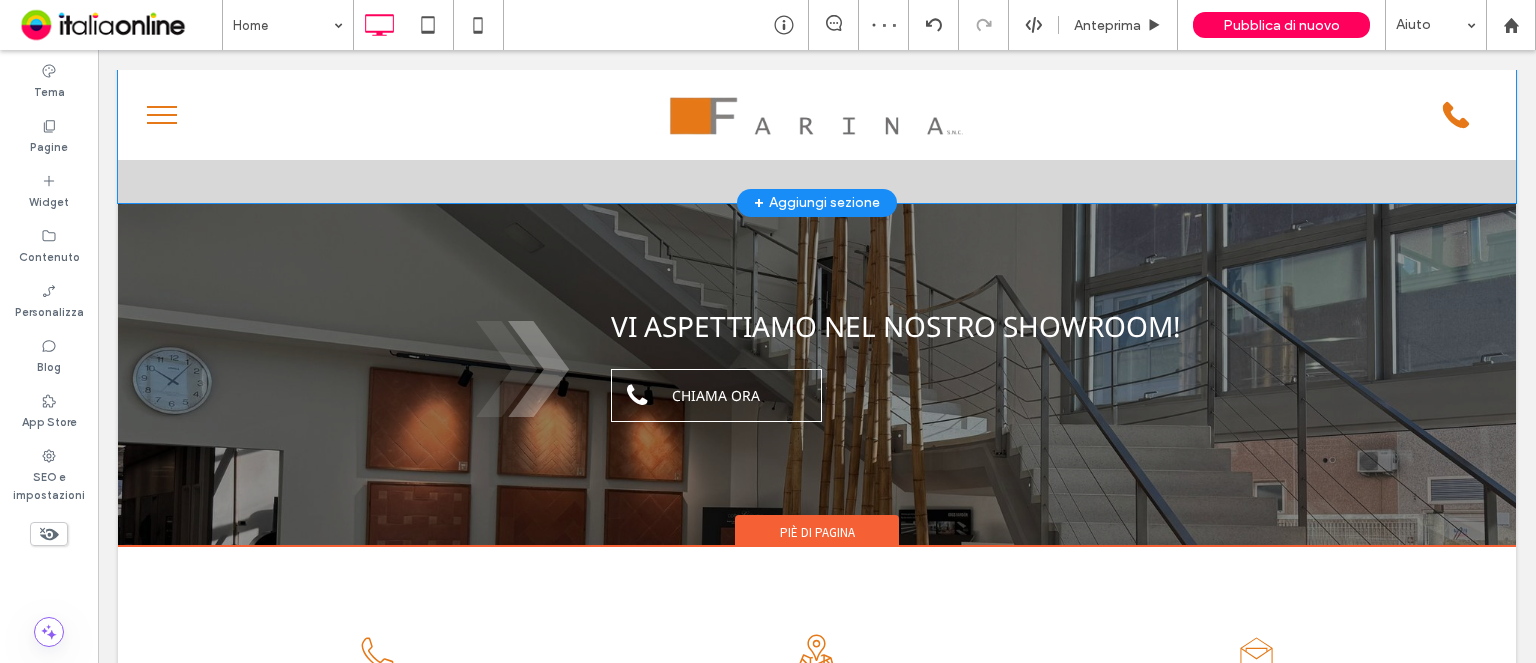 scroll, scrollTop: 4451, scrollLeft: 0, axis: vertical 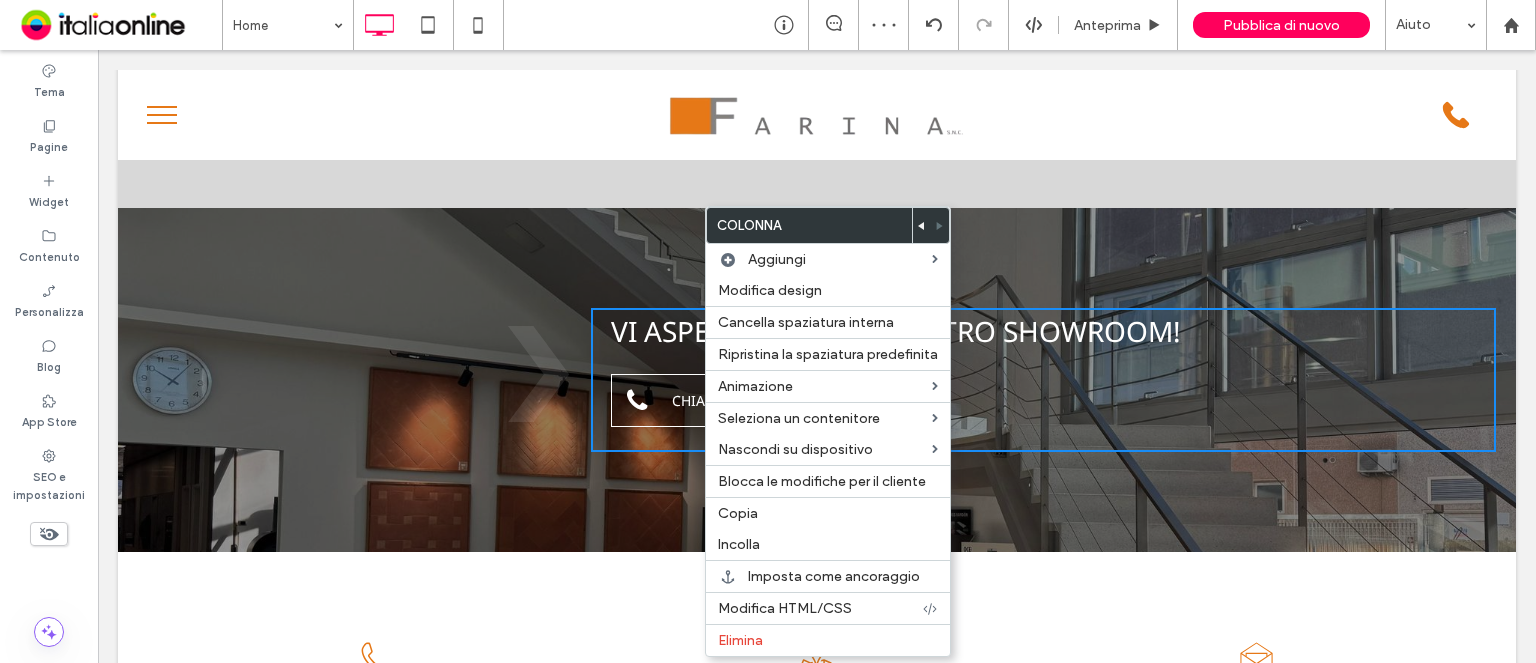 click on "Click To Paste
VI ASPETTIAMO NEL NOSTRO SHOWROOM!
CHIAMA ORA
Click To Paste
Riga + Aggiungi sezione" at bounding box center [817, 380] 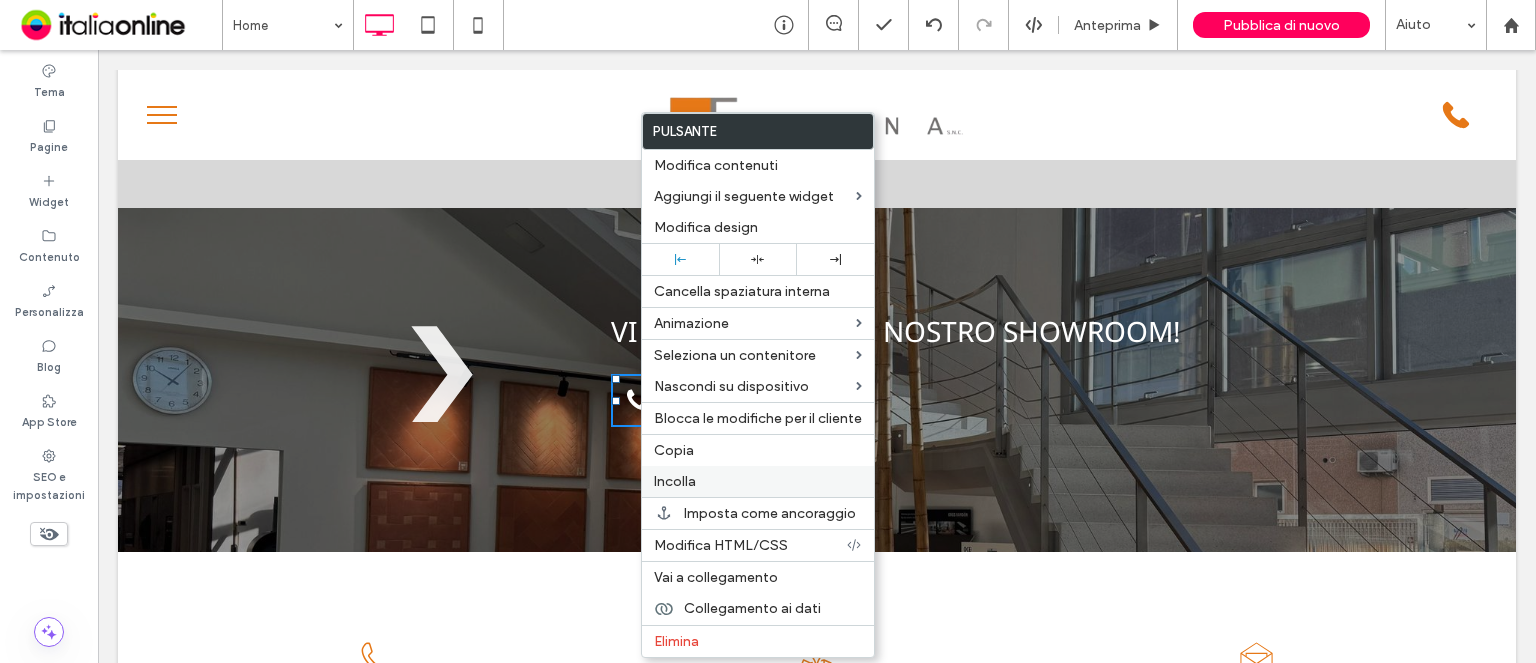 click on "Incolla" at bounding box center [758, 481] 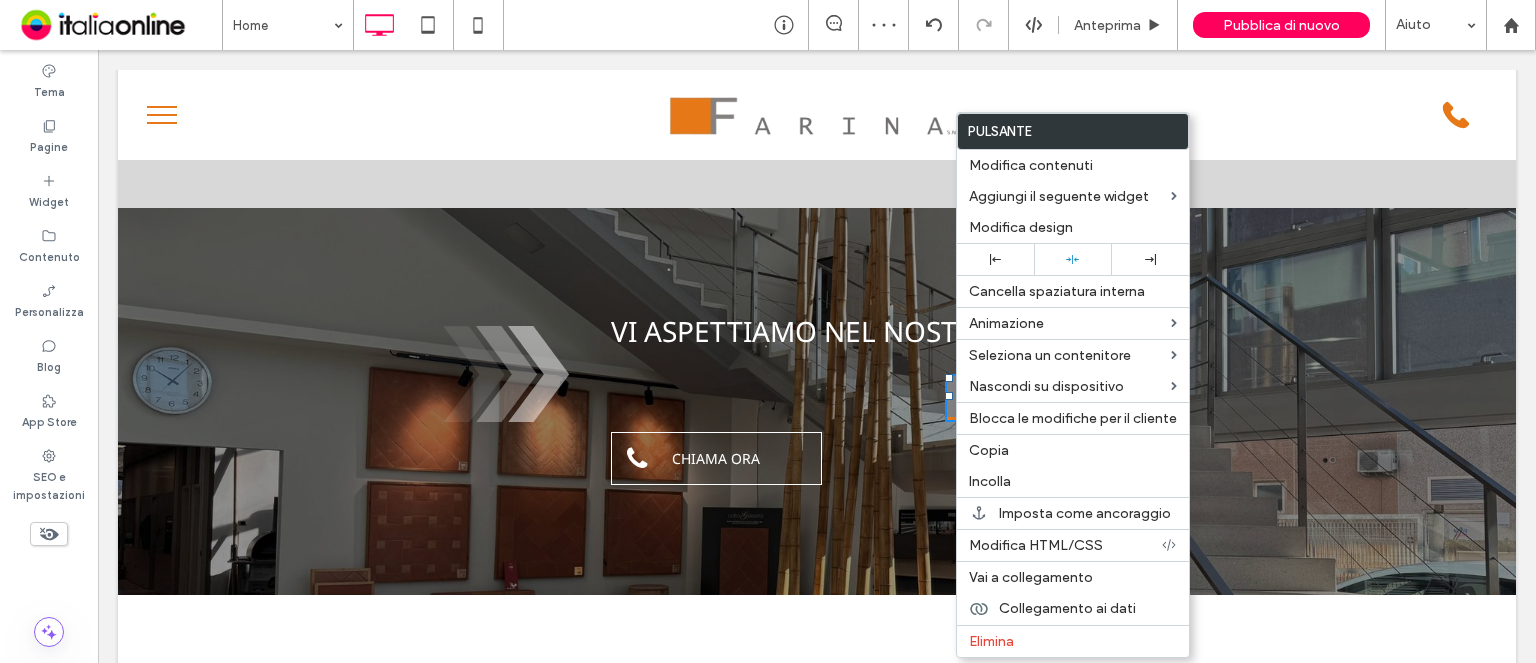 drag, startPoint x: 976, startPoint y: 256, endPoint x: 905, endPoint y: 255, distance: 71.00704 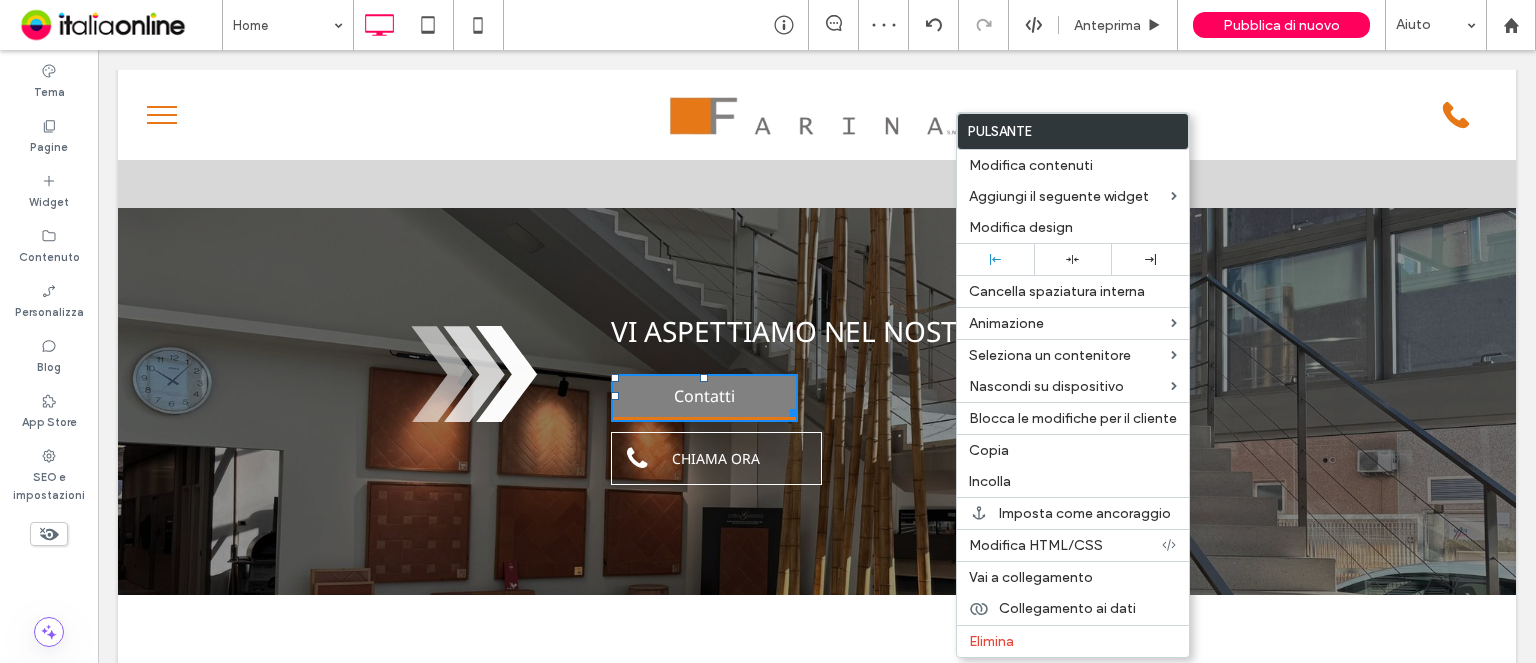 click on "Click To Paste
VI ASPETTIAMO NEL NOSTRO SHOWROOM!
Contatti
CHIAMA ORA
Click To Paste
Riga + Aggiungi sezione" at bounding box center (817, 401) 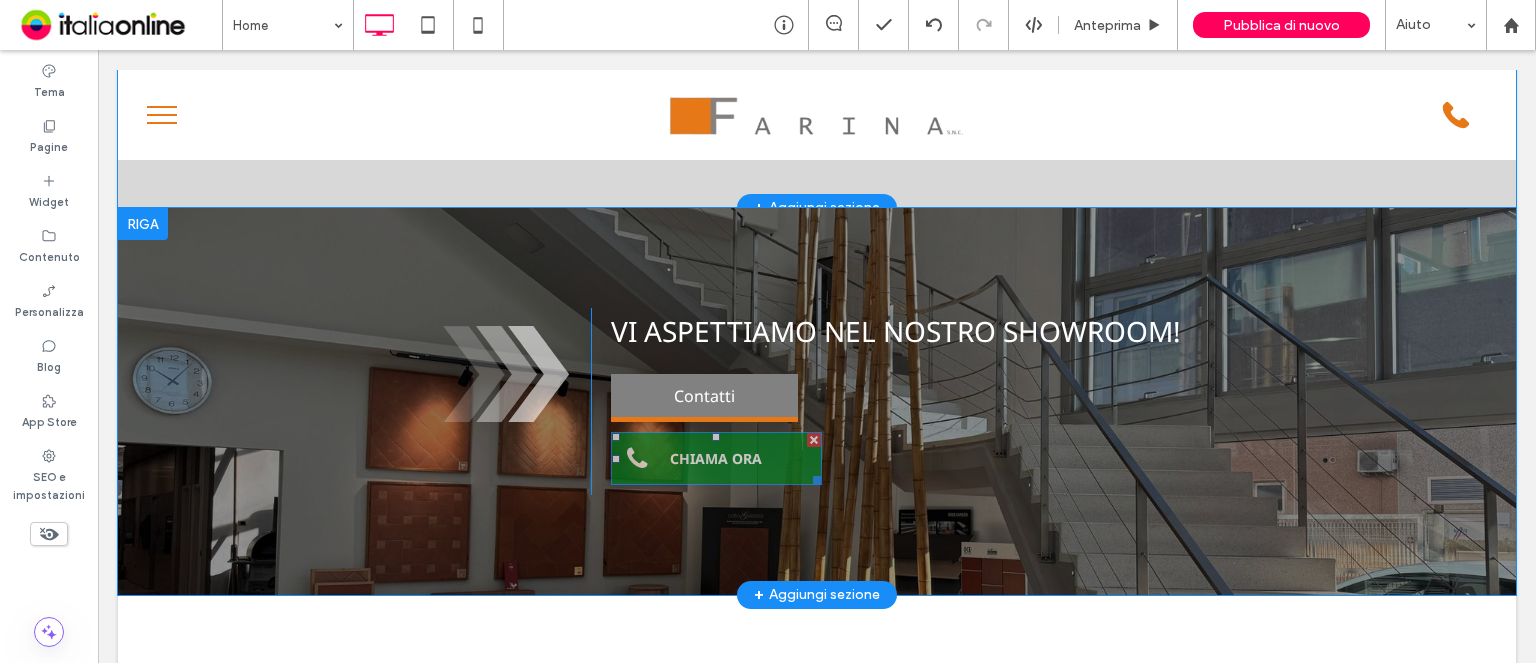 click at bounding box center (814, 440) 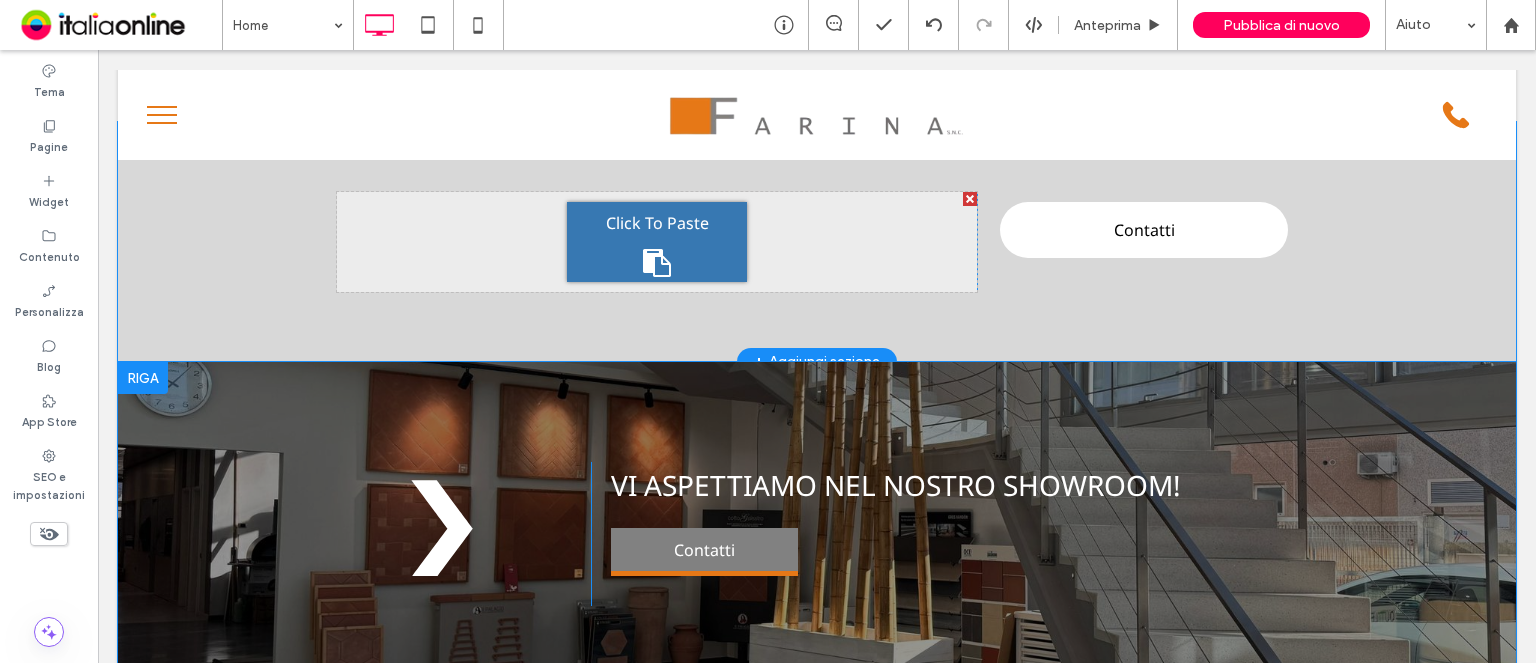 scroll, scrollTop: 4051, scrollLeft: 0, axis: vertical 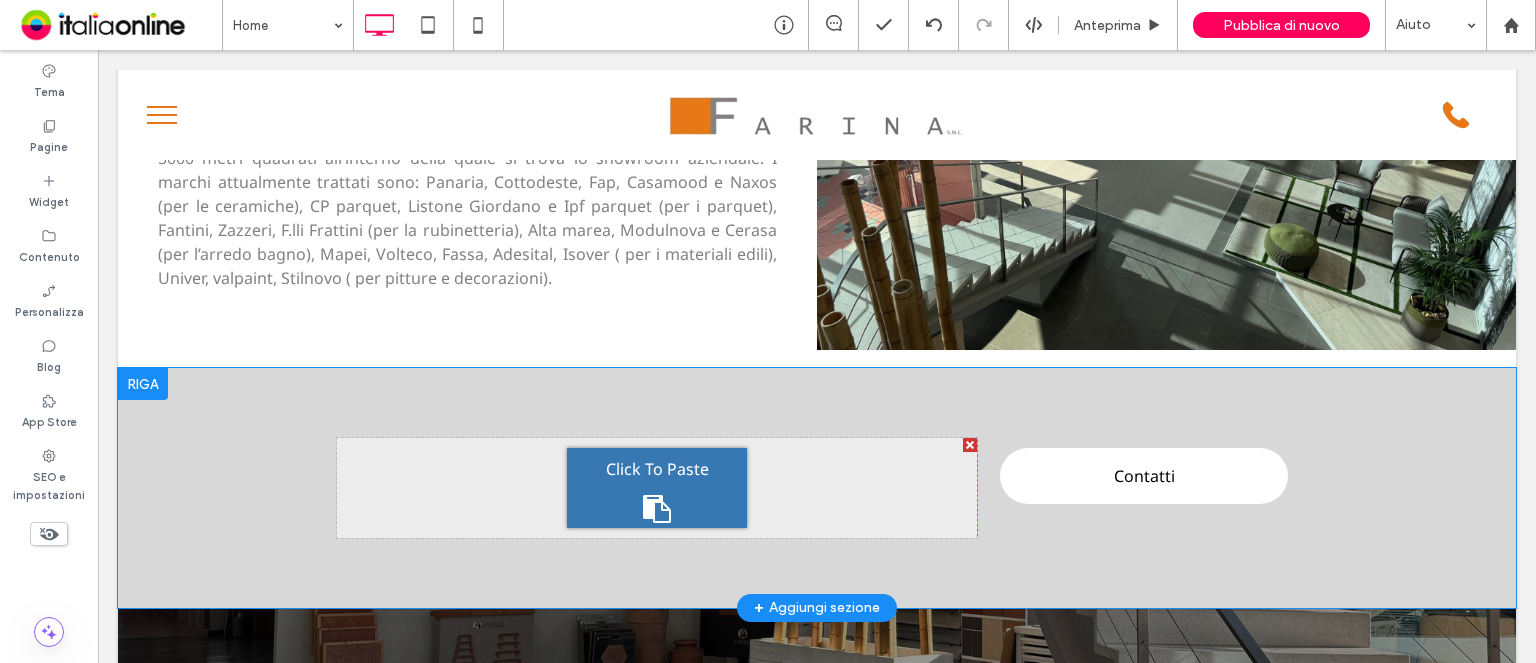 click at bounding box center (143, 384) 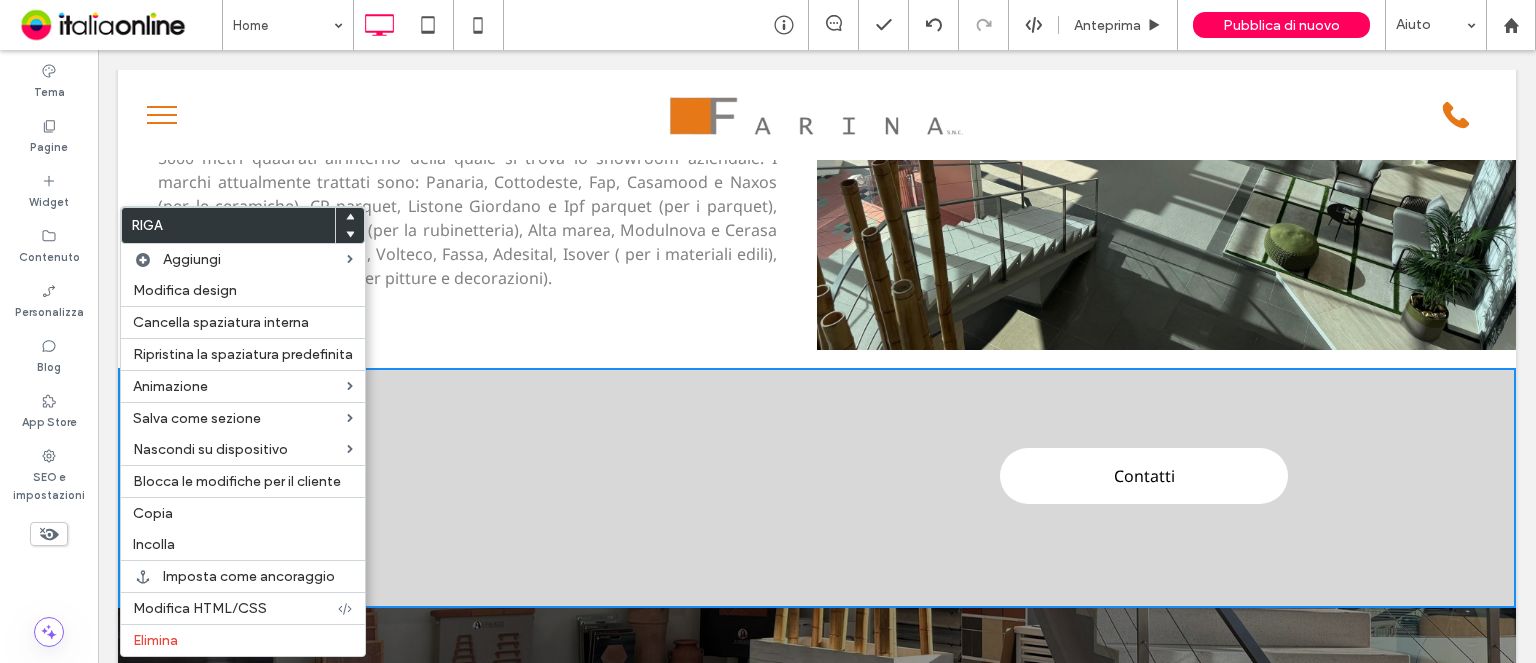 drag, startPoint x: 222, startPoint y: 635, endPoint x: 396, endPoint y: 537, distance: 199.69977 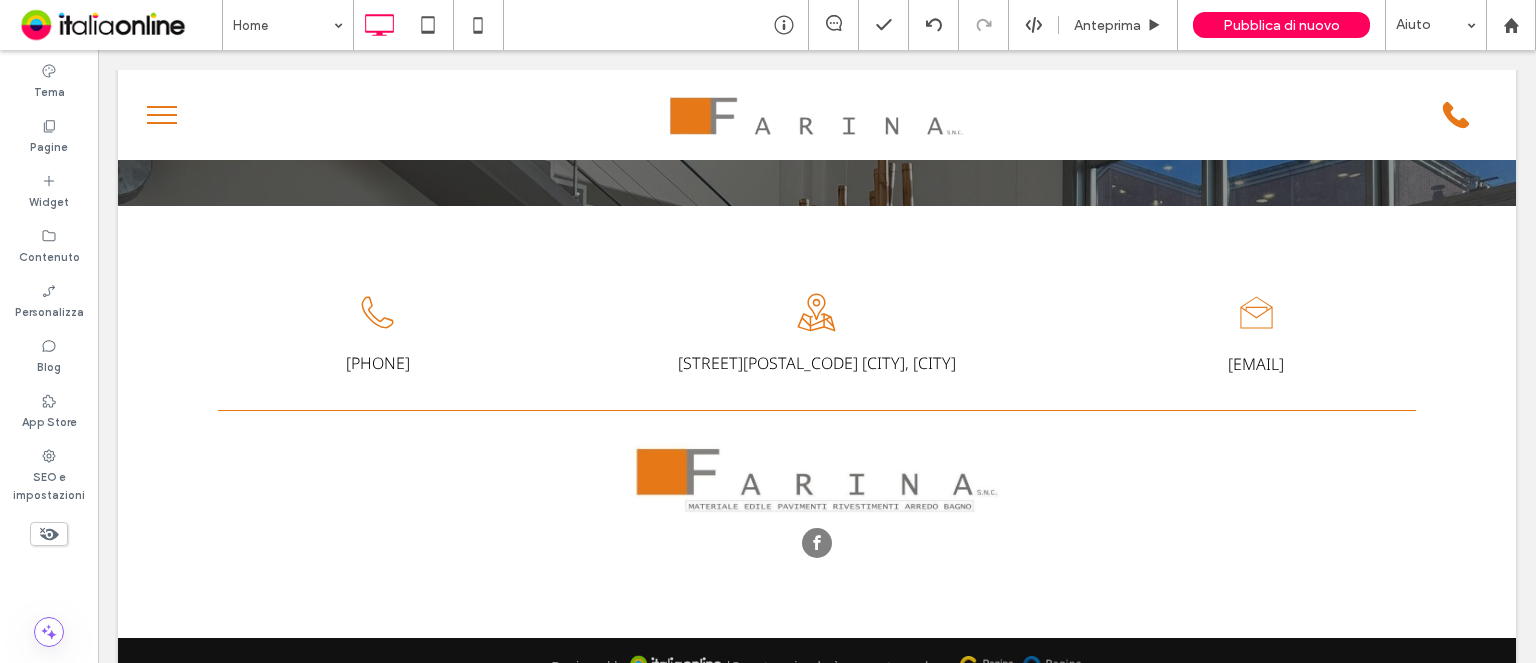 scroll, scrollTop: 4558, scrollLeft: 0, axis: vertical 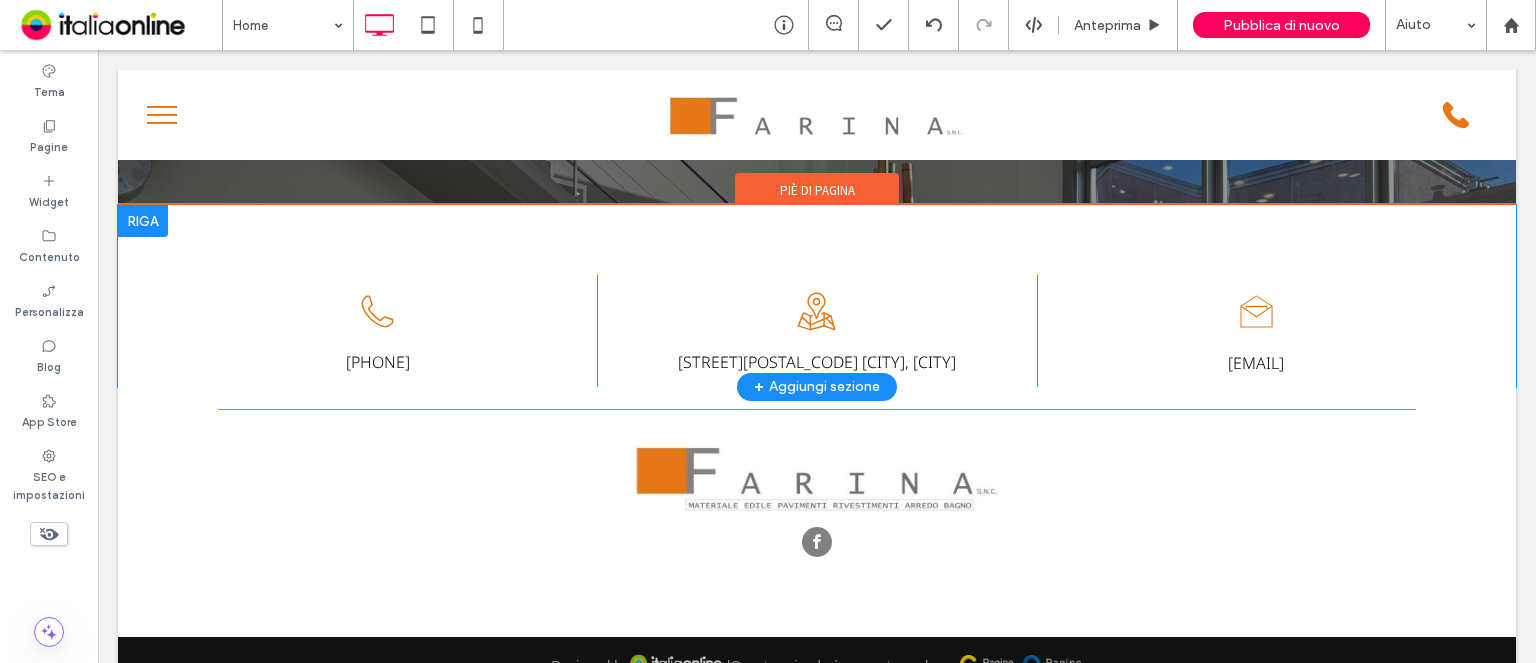 click on "+39 0574 620146 Click To Paste
Via Paronese,118 -  59100 Prato, Prato Click To Paste
info@farinaedilizia.eu Click To Paste
+ Aggiungi sezione" at bounding box center (817, 296) 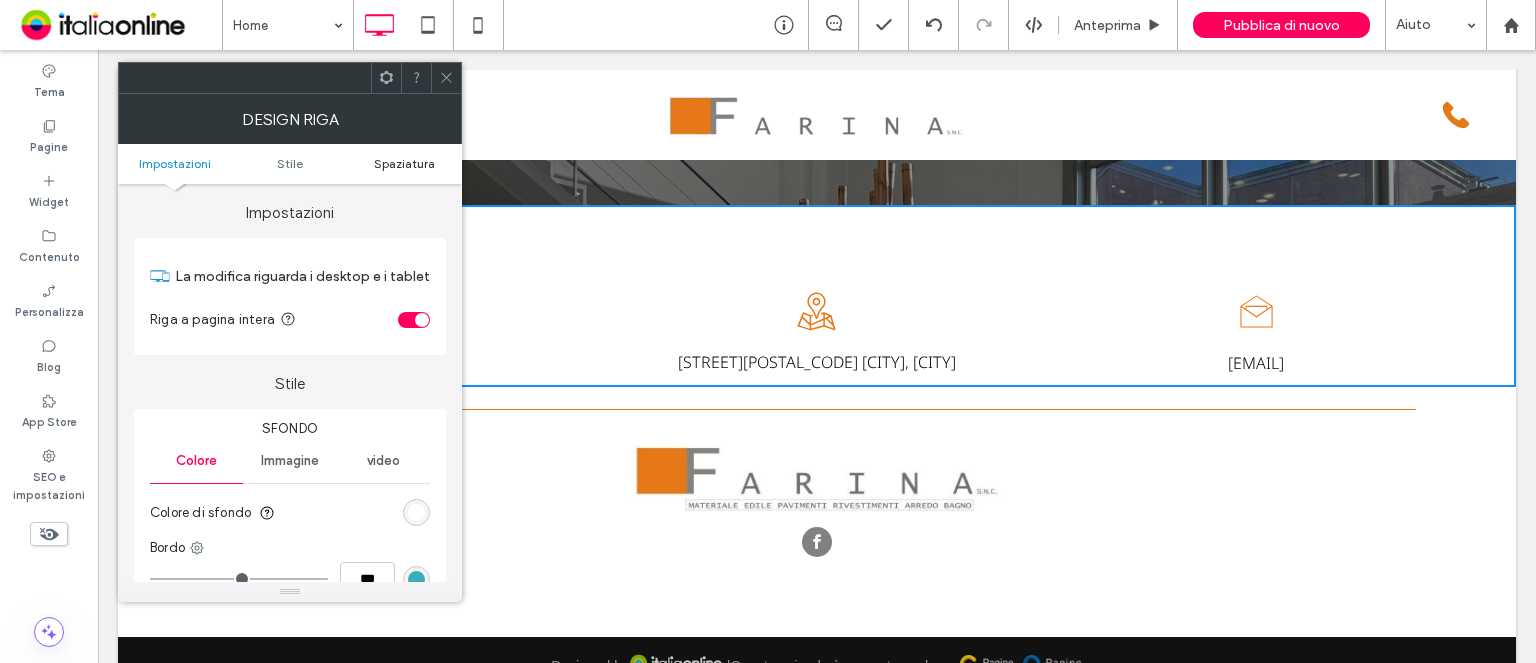click on "Spaziatura" at bounding box center (404, 163) 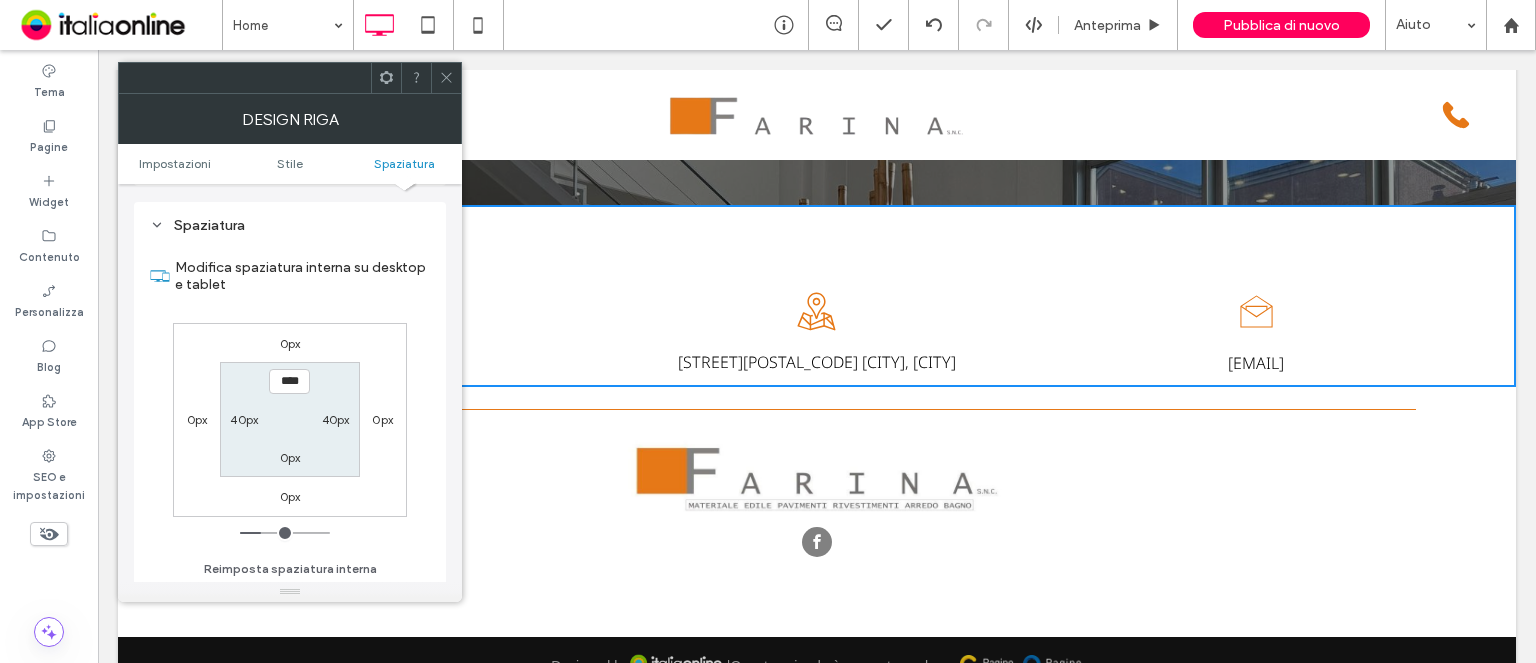 scroll, scrollTop: 502, scrollLeft: 0, axis: vertical 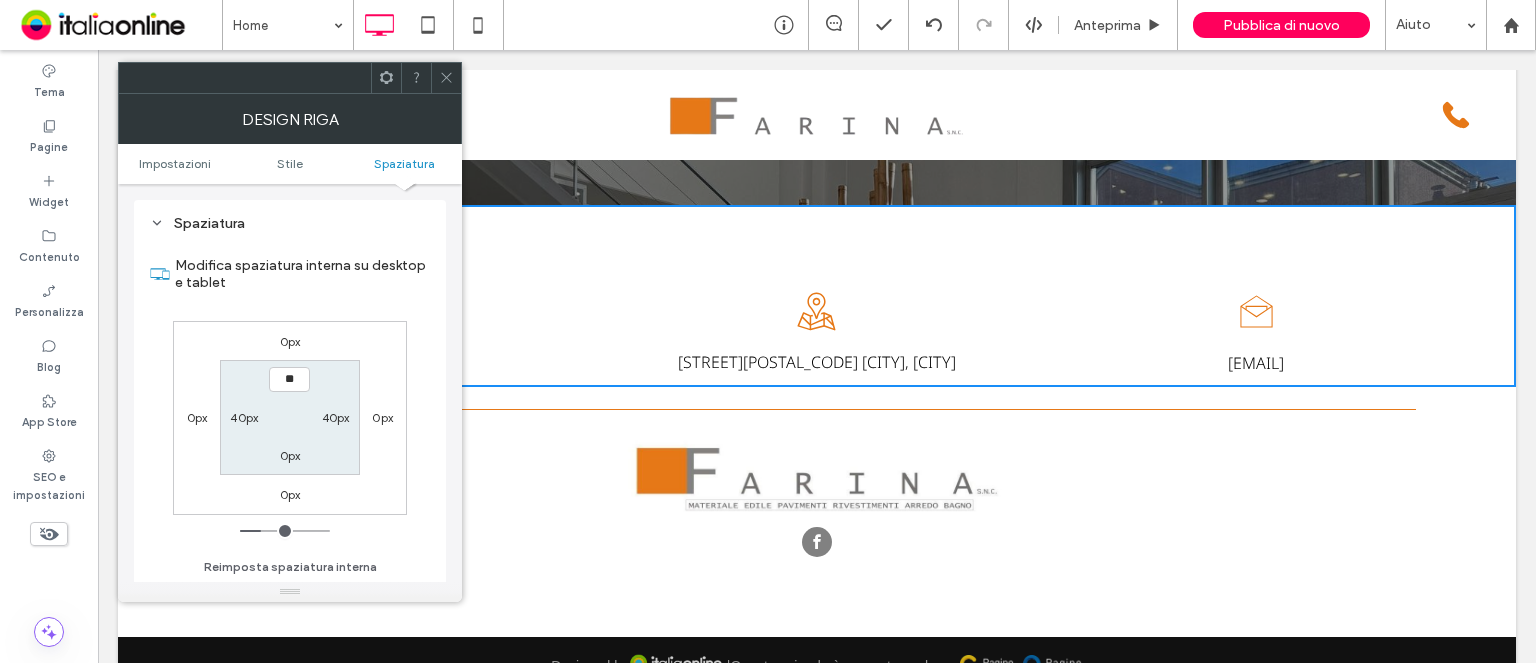 type on "****" 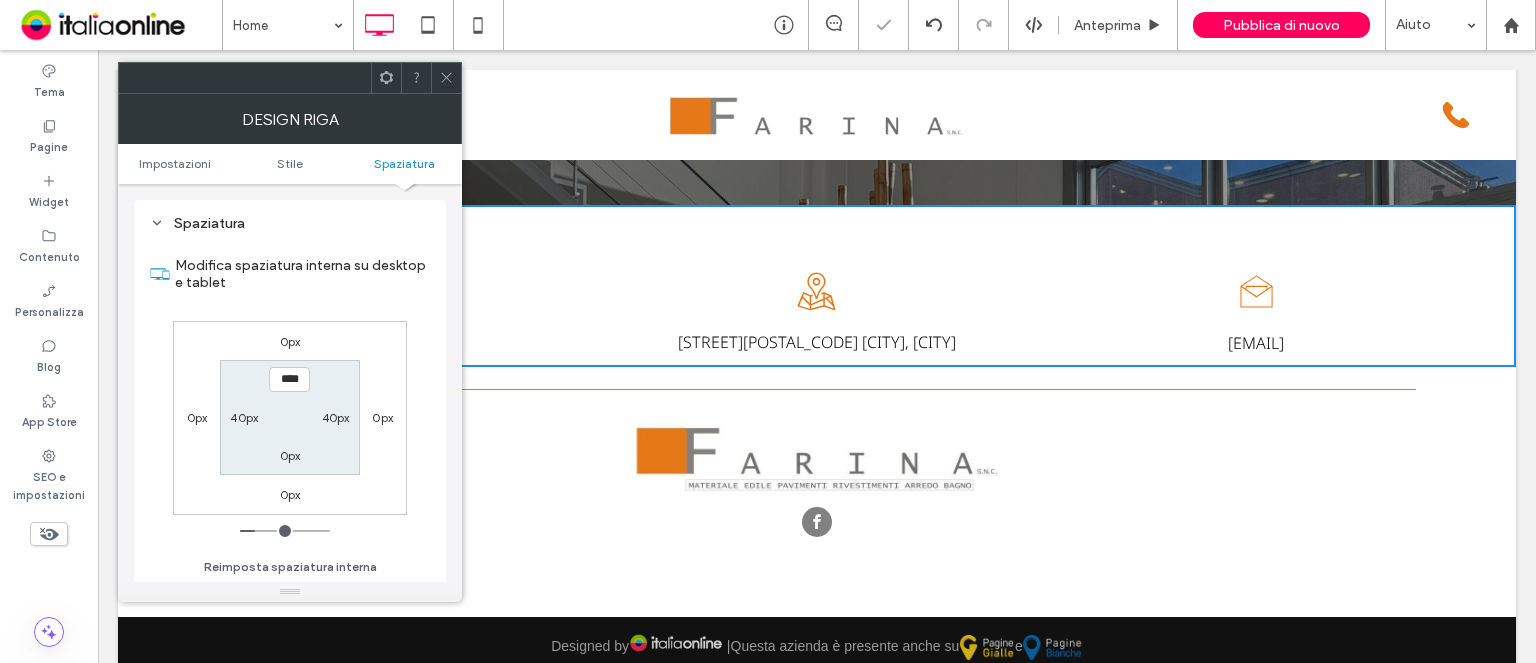 click at bounding box center (446, 78) 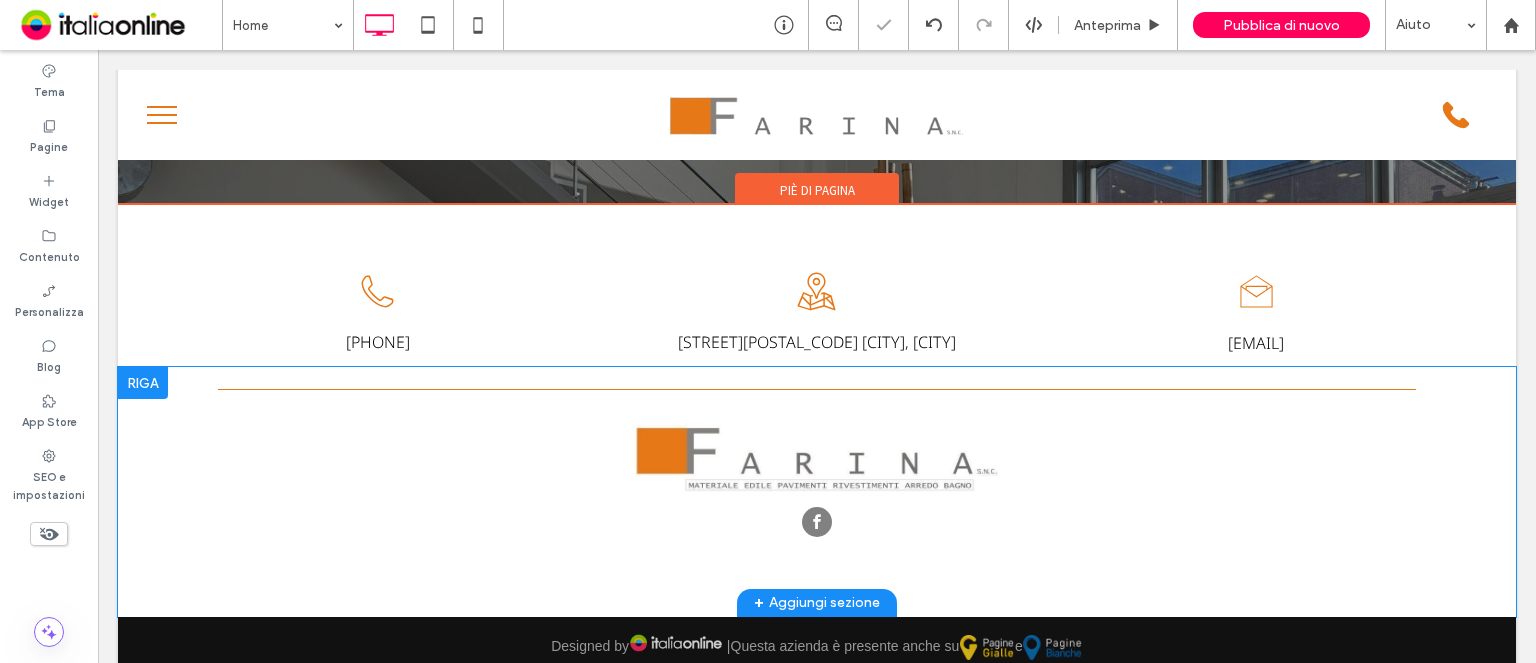 click on "Click To Paste
+ Aggiungi sezione" at bounding box center (817, 492) 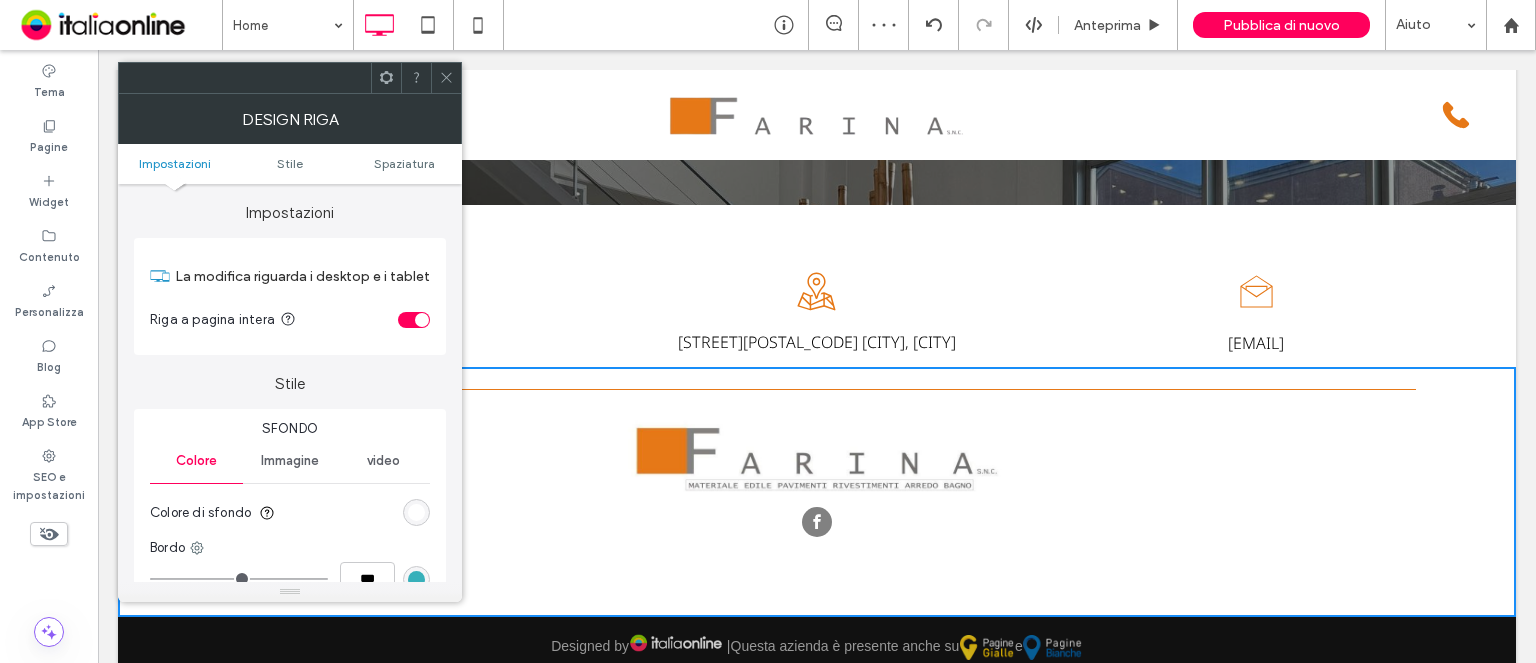 click on "Impostazioni Stile Spaziatura" at bounding box center (290, 164) 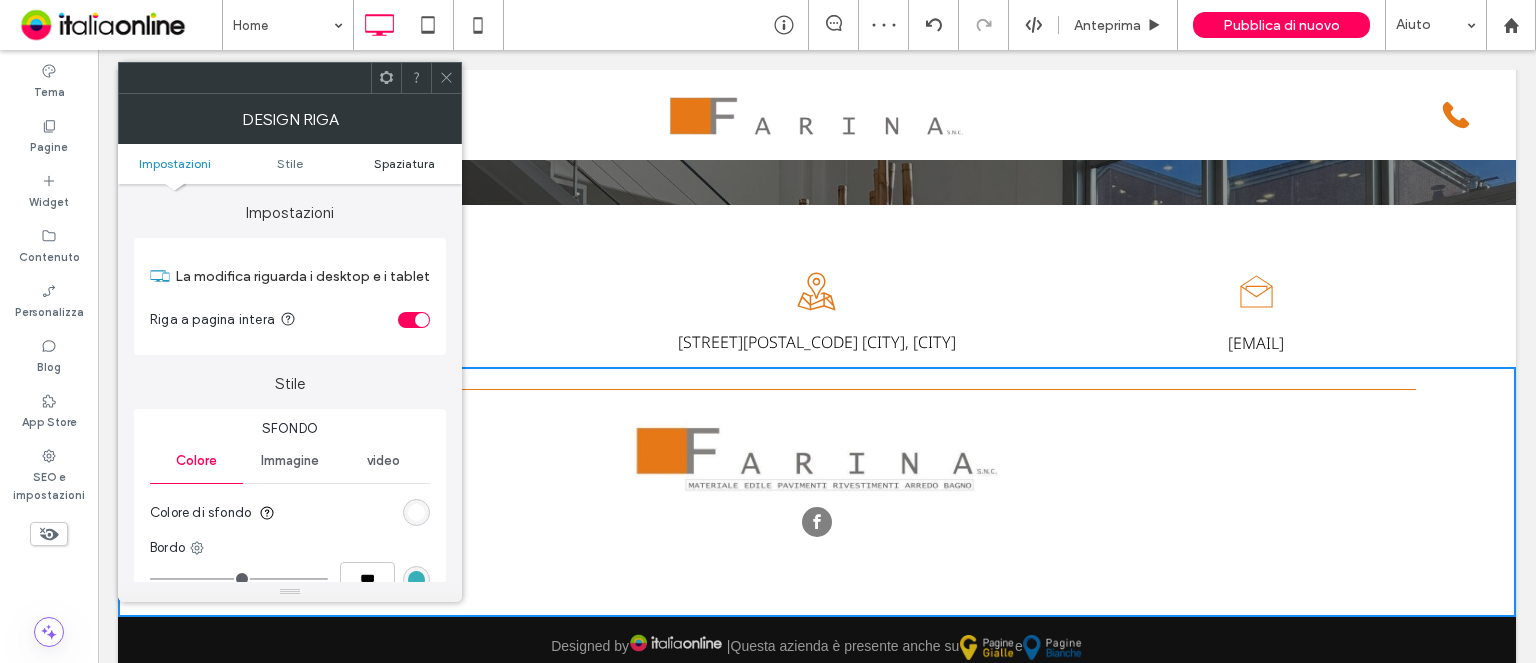 click on "Spaziatura" at bounding box center (404, 163) 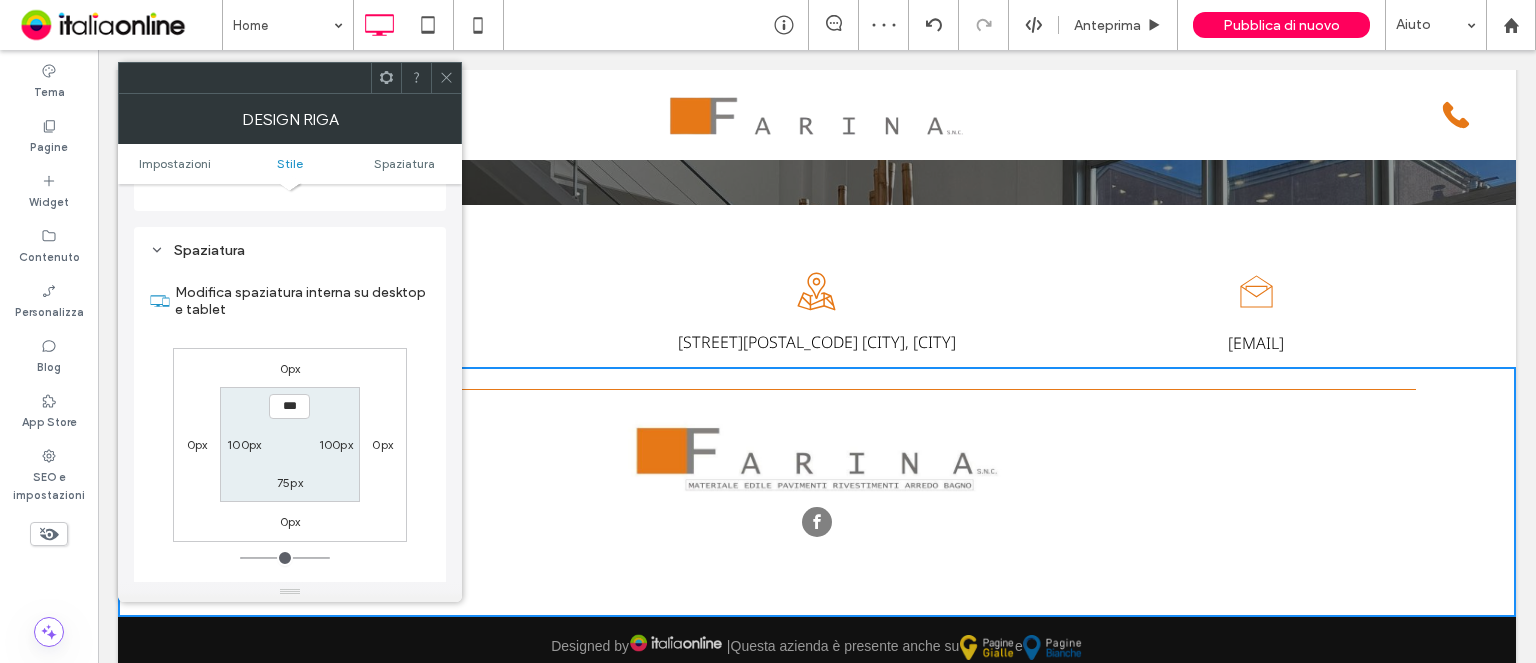 scroll, scrollTop: 502, scrollLeft: 0, axis: vertical 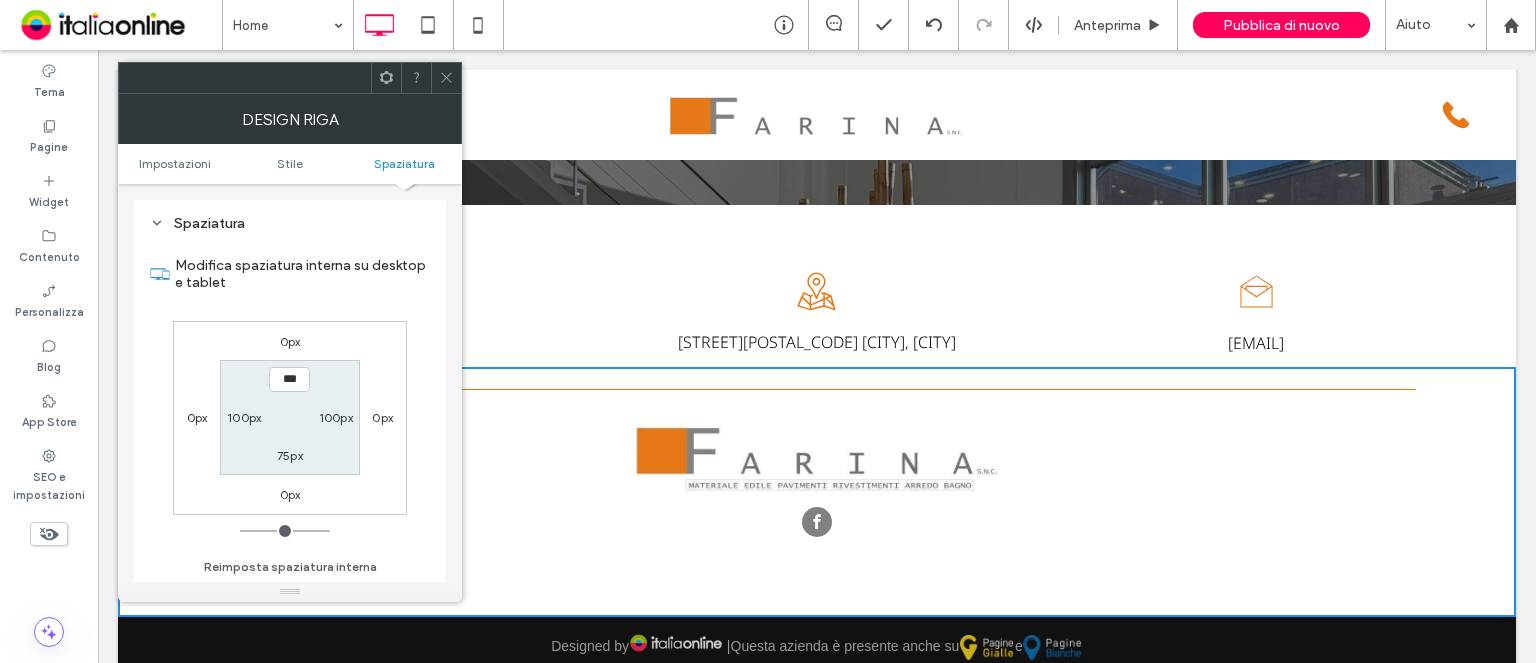 click on "75px" at bounding box center [290, 455] 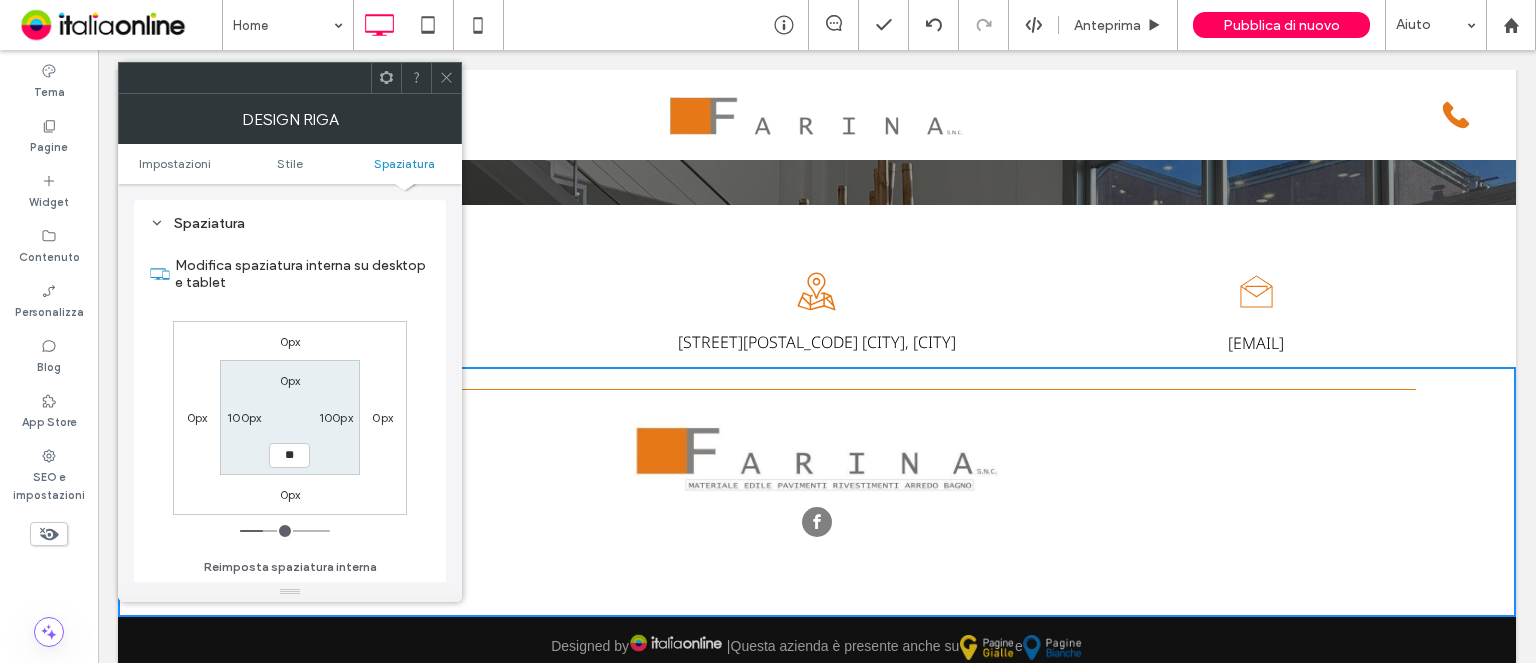 type on "**" 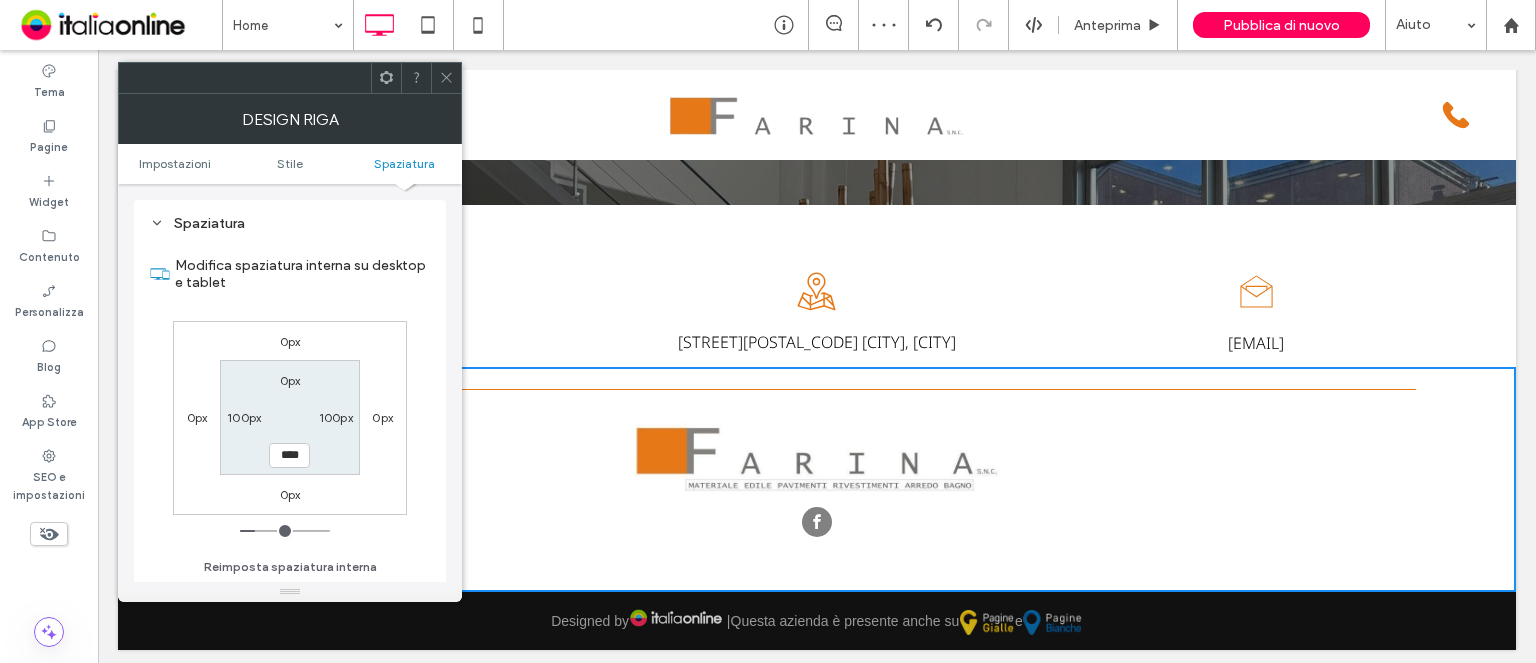 click 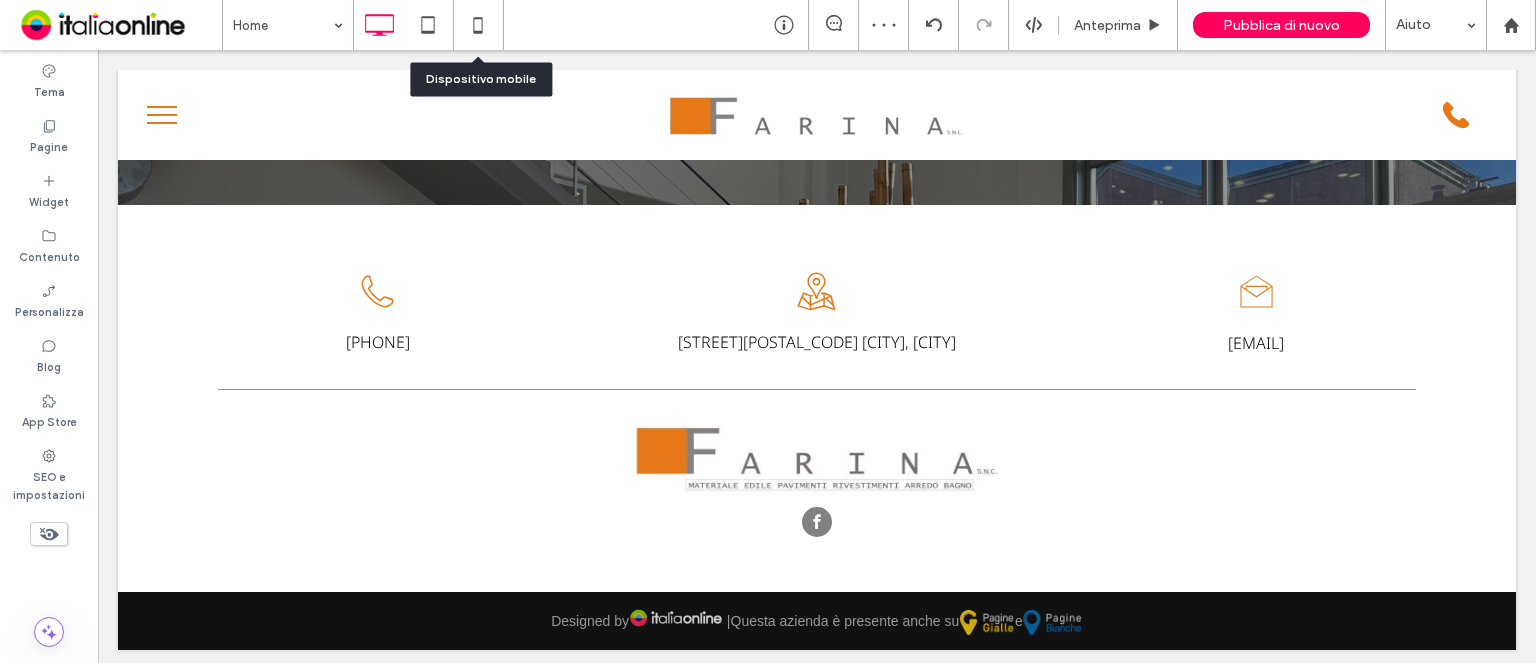 drag, startPoint x: 470, startPoint y: 42, endPoint x: 546, endPoint y: 27, distance: 77.46612 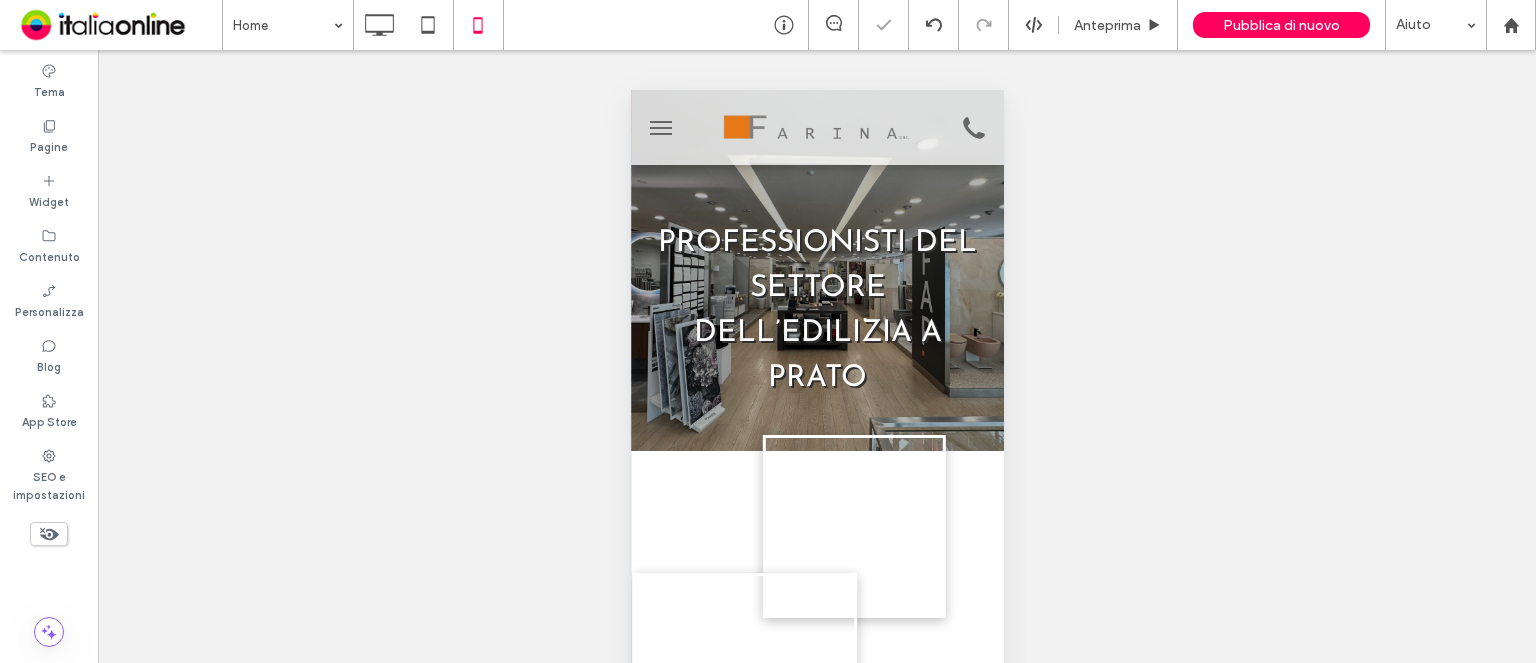 scroll, scrollTop: 0, scrollLeft: 0, axis: both 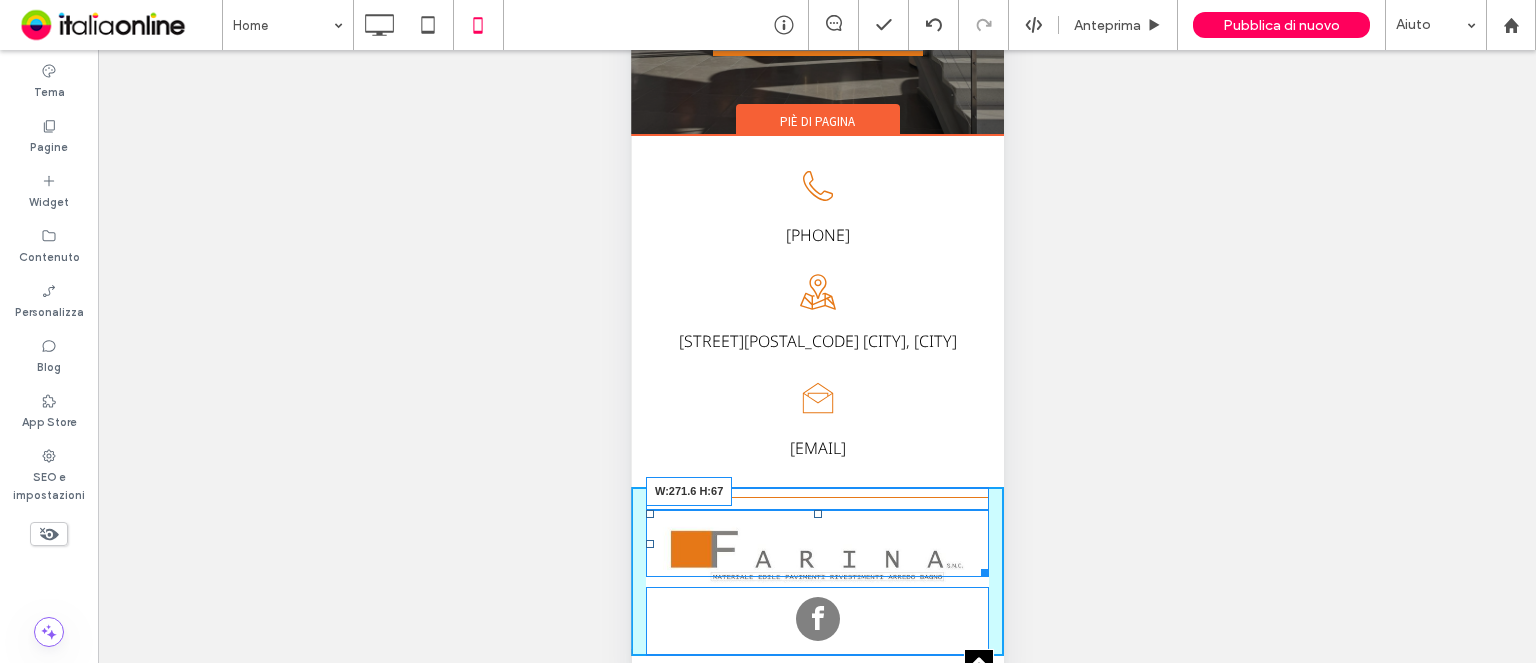 drag, startPoint x: 962, startPoint y: 507, endPoint x: 927, endPoint y: 494, distance: 37.336308 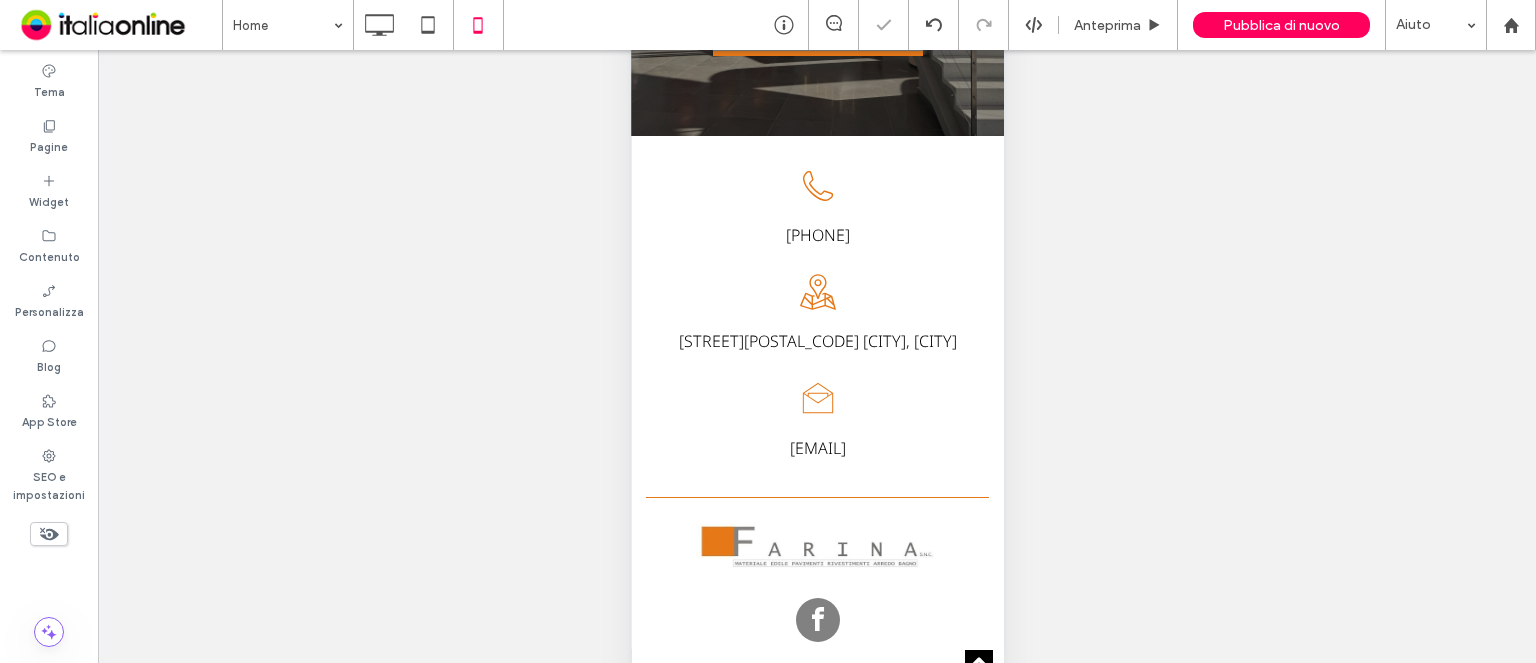scroll, scrollTop: 7869, scrollLeft: 0, axis: vertical 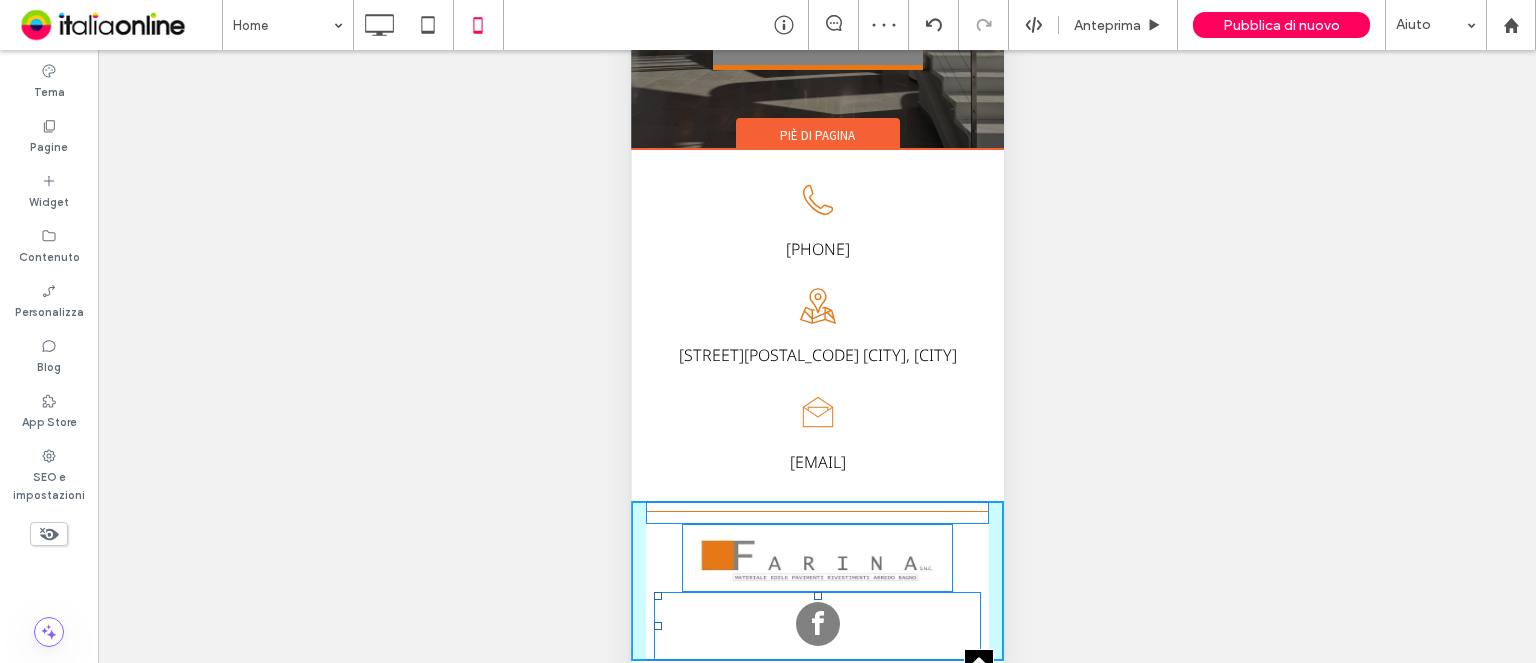 drag, startPoint x: 810, startPoint y: 525, endPoint x: 806, endPoint y: 506, distance: 19.416489 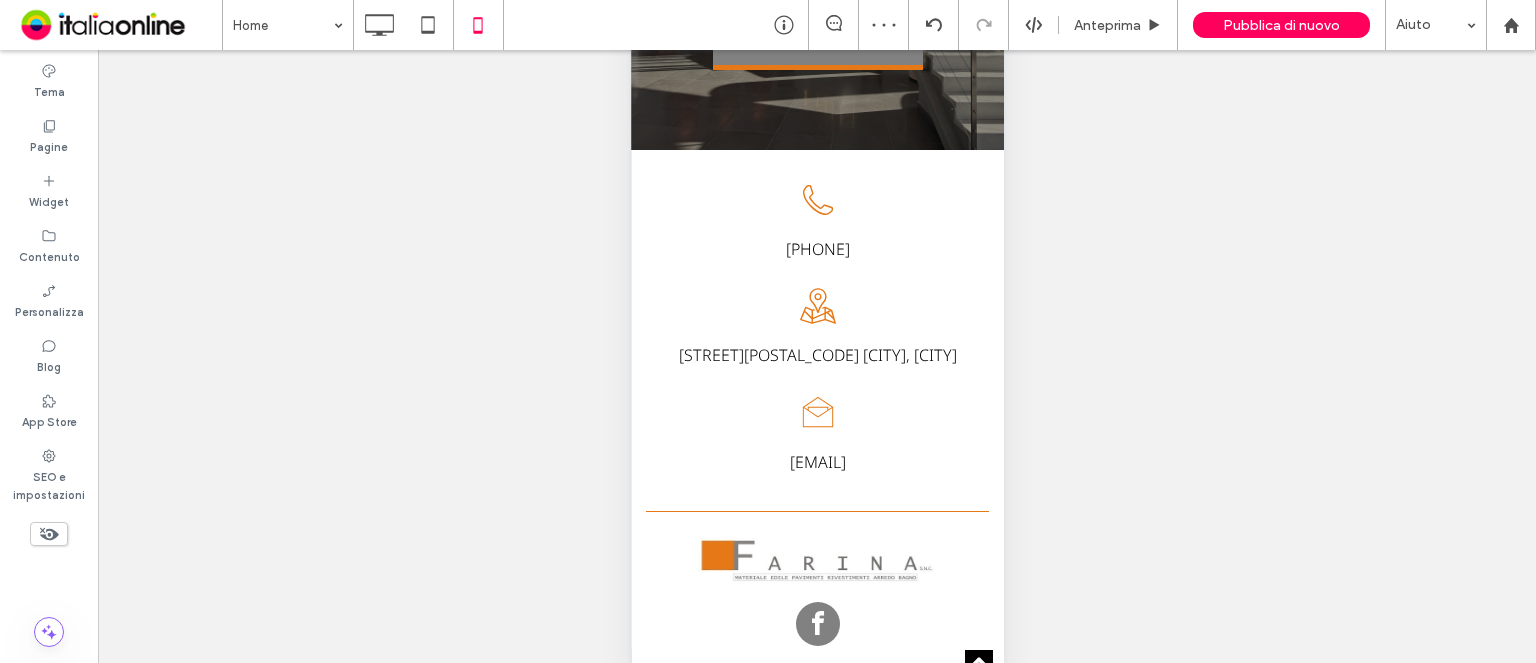 scroll, scrollTop: 7860, scrollLeft: 0, axis: vertical 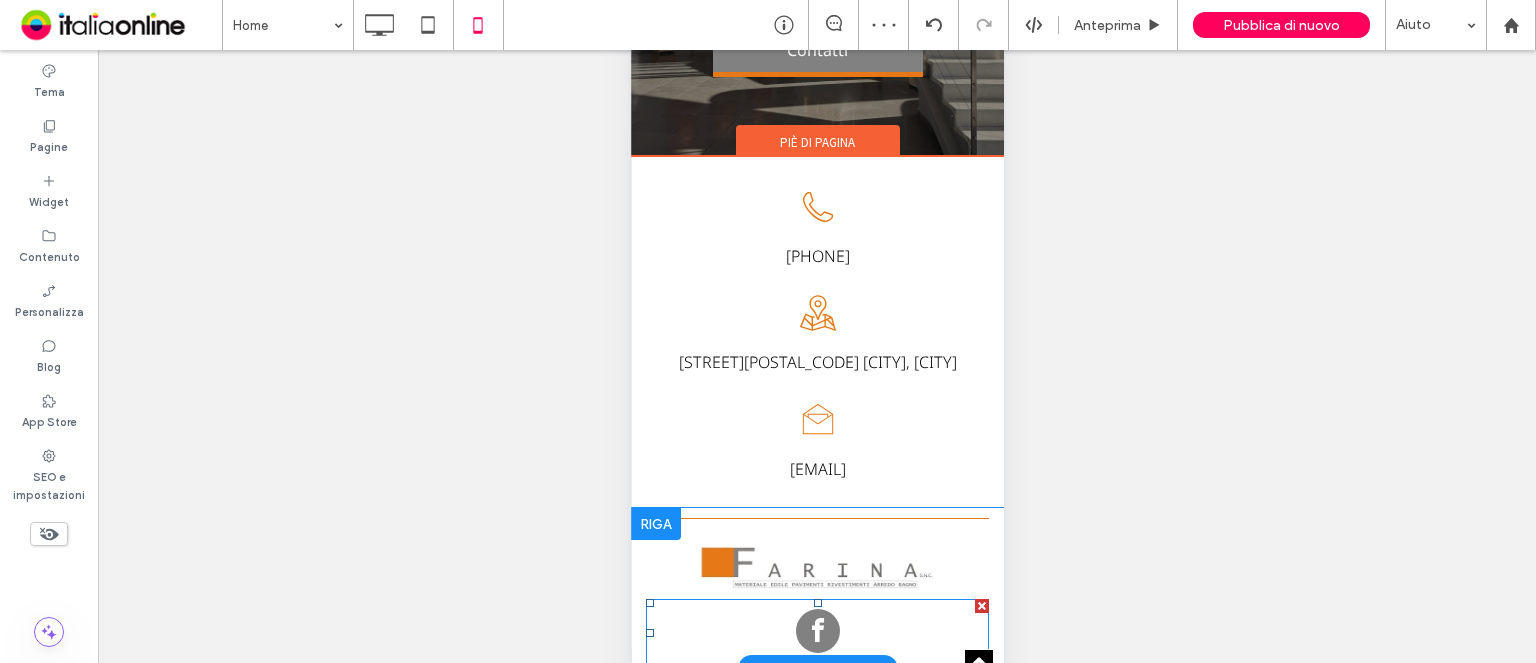 click at bounding box center (816, 633) 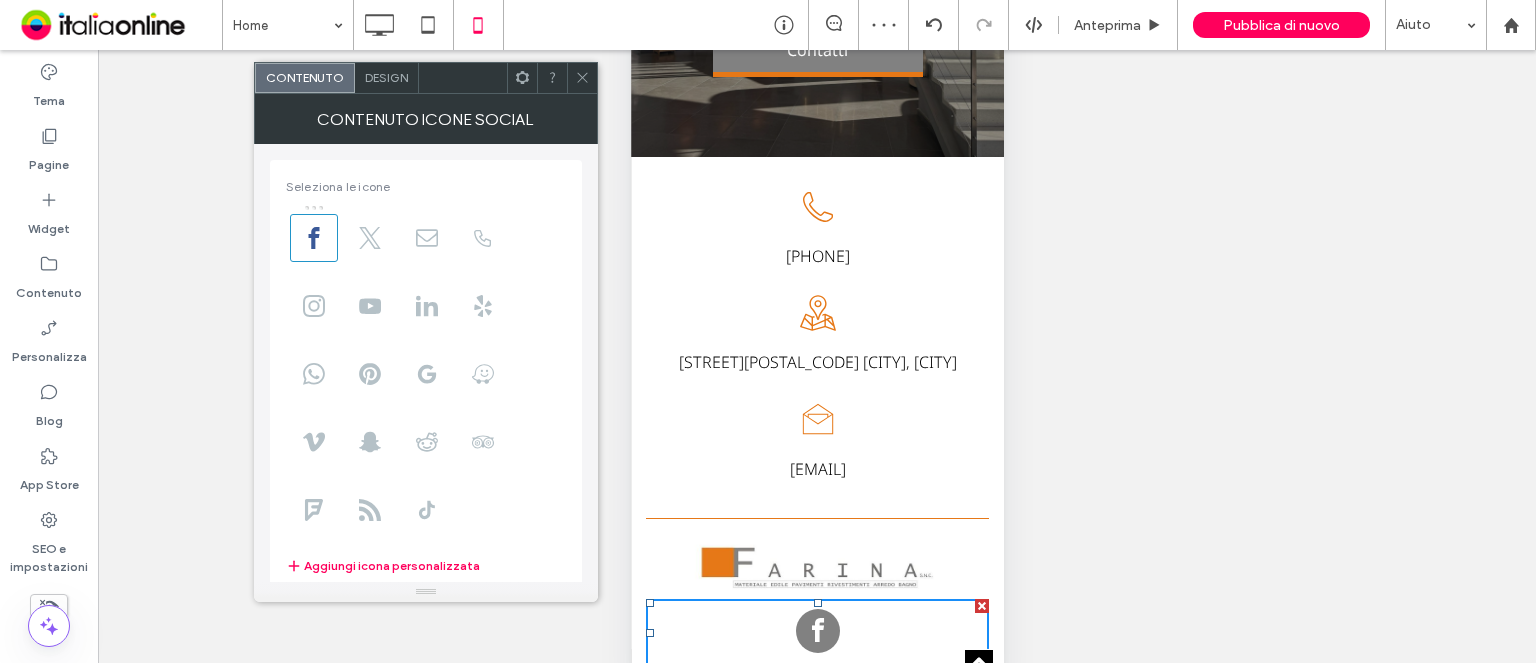 click on "Design" at bounding box center [386, 77] 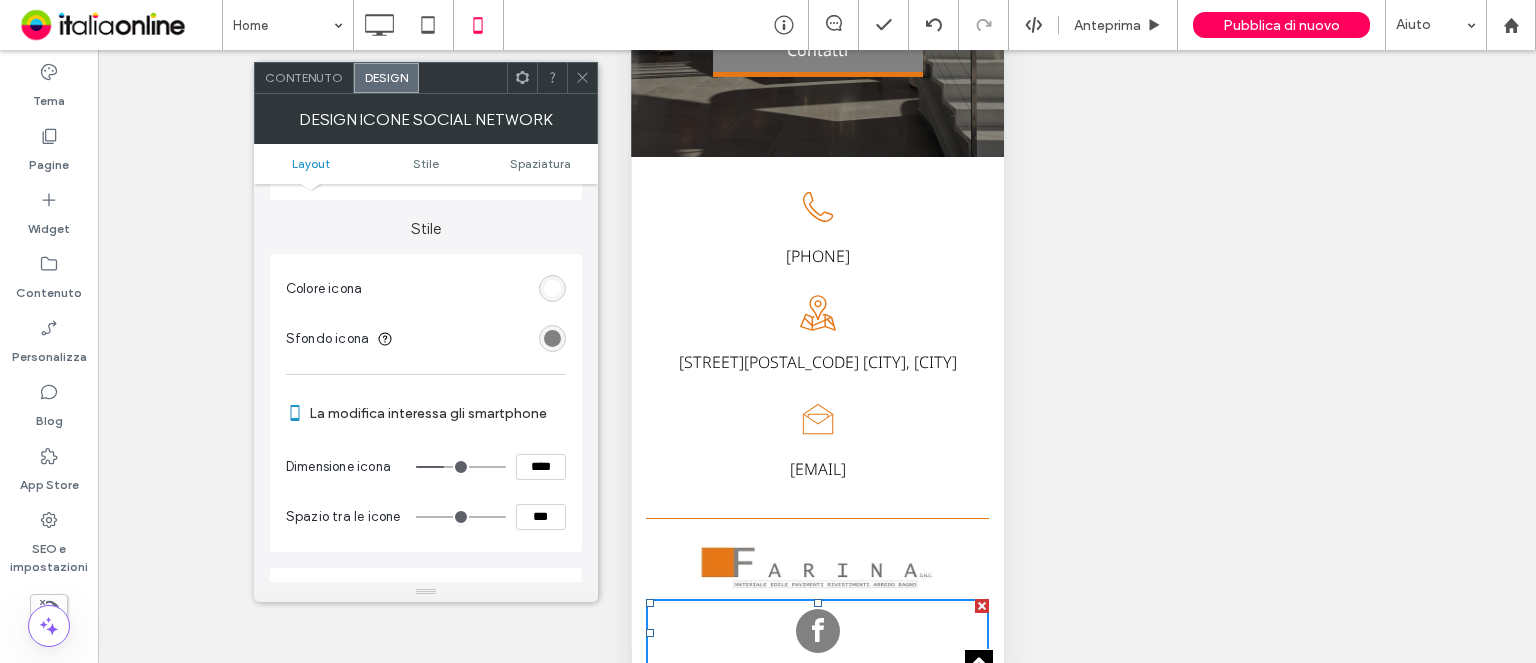 scroll, scrollTop: 200, scrollLeft: 0, axis: vertical 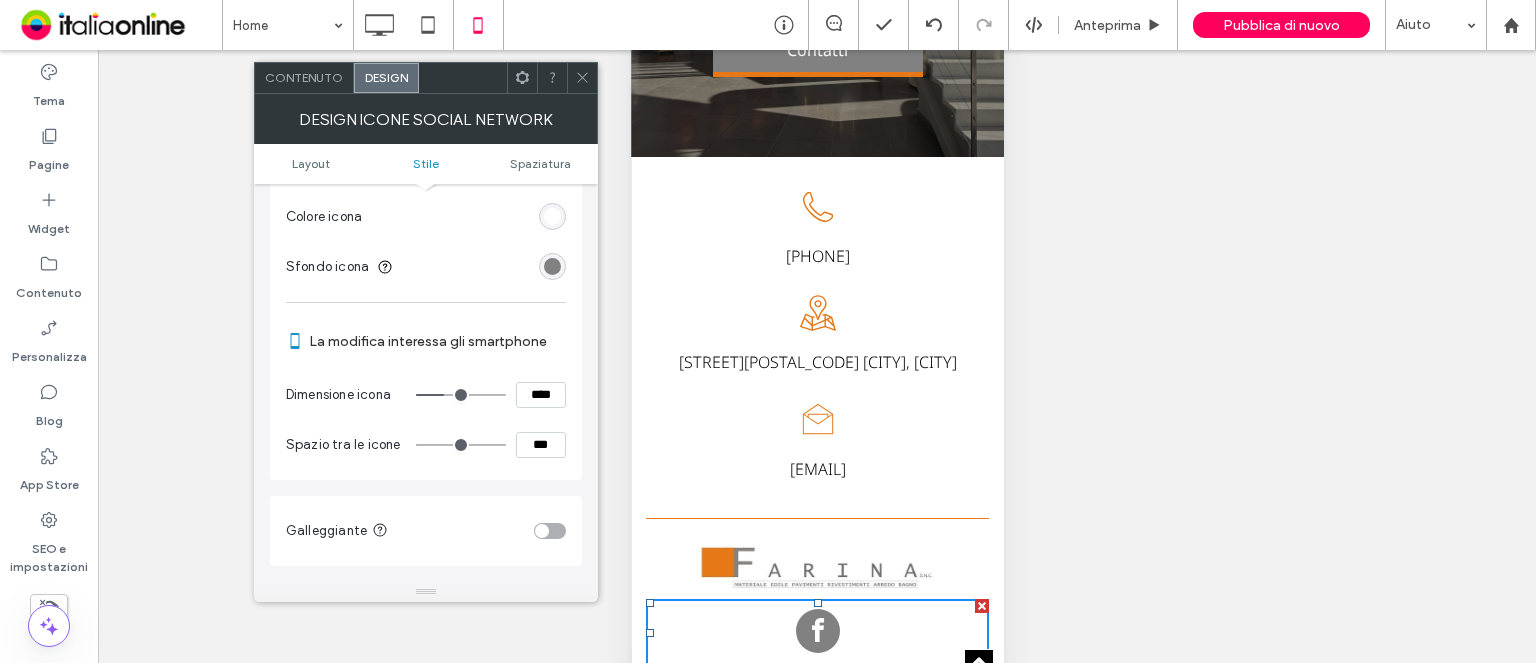 drag, startPoint x: 538, startPoint y: 386, endPoint x: 478, endPoint y: 385, distance: 60.00833 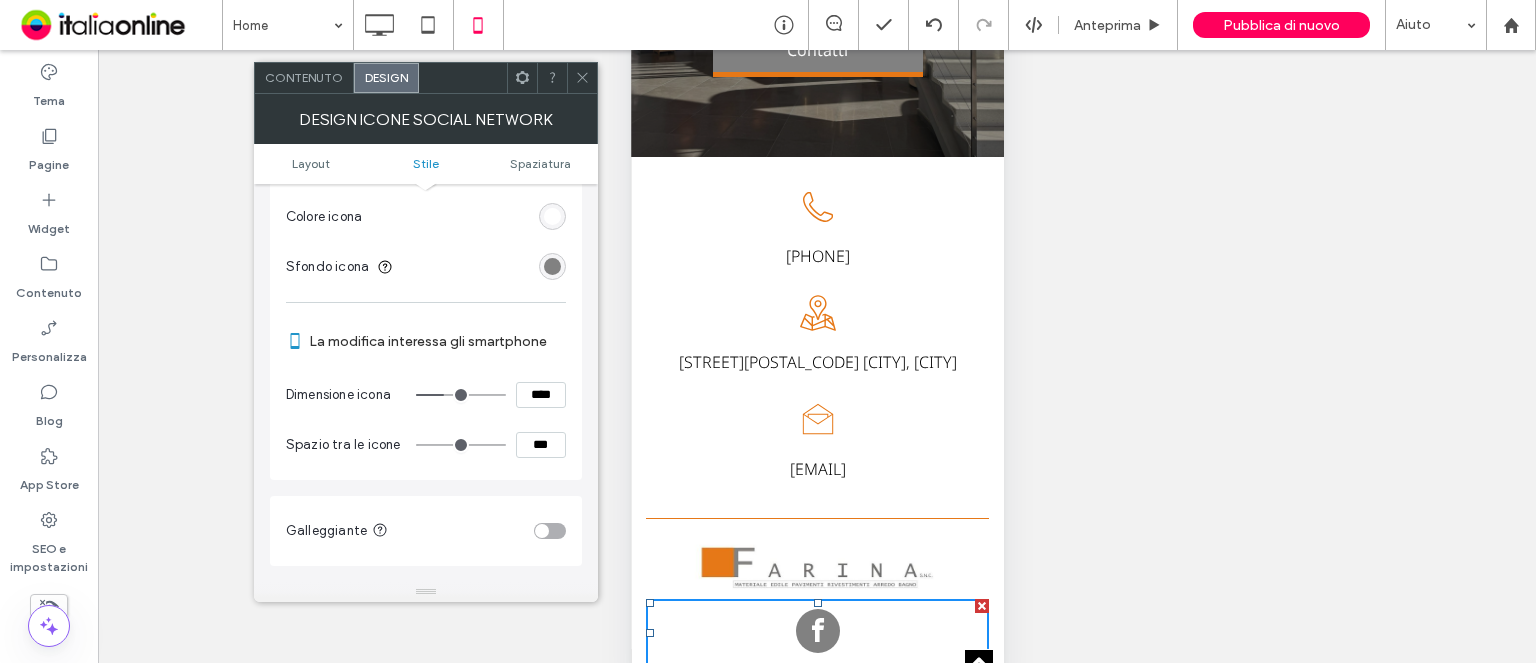 type on "****" 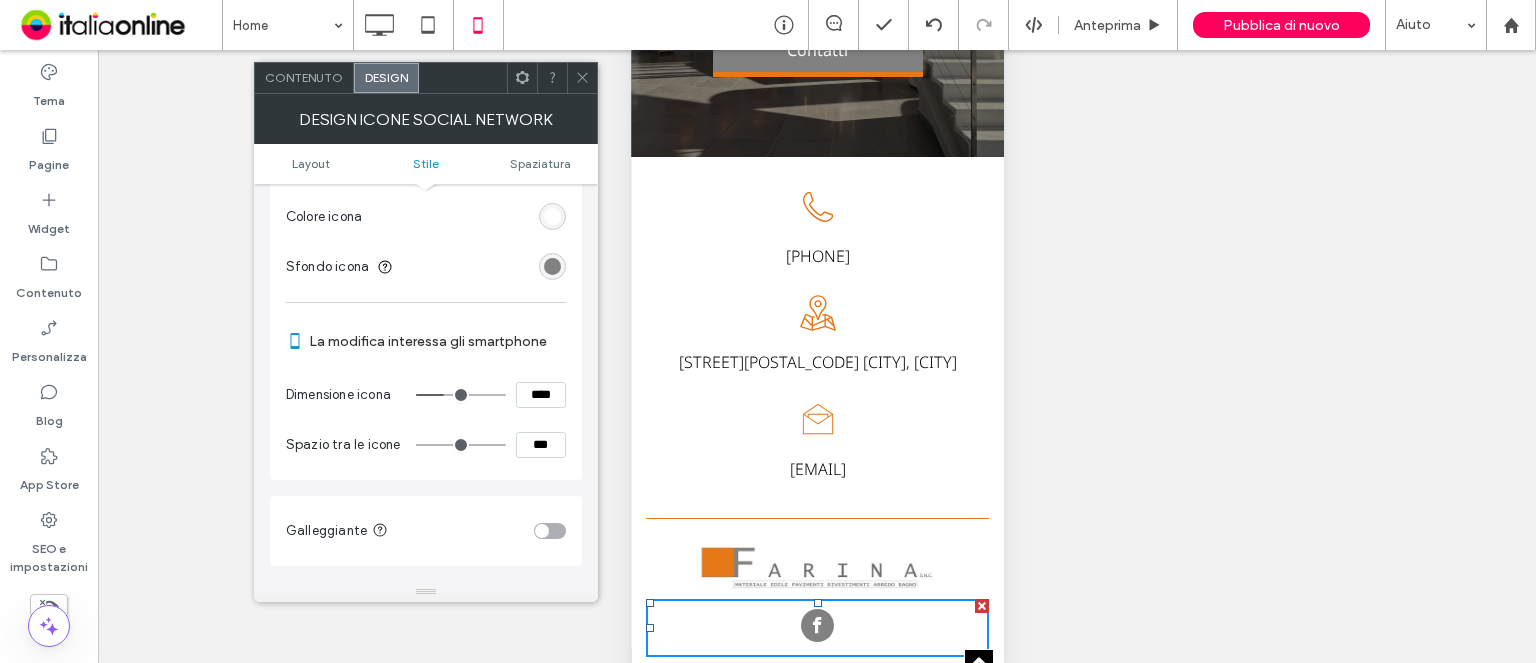 scroll, scrollTop: 7848, scrollLeft: 0, axis: vertical 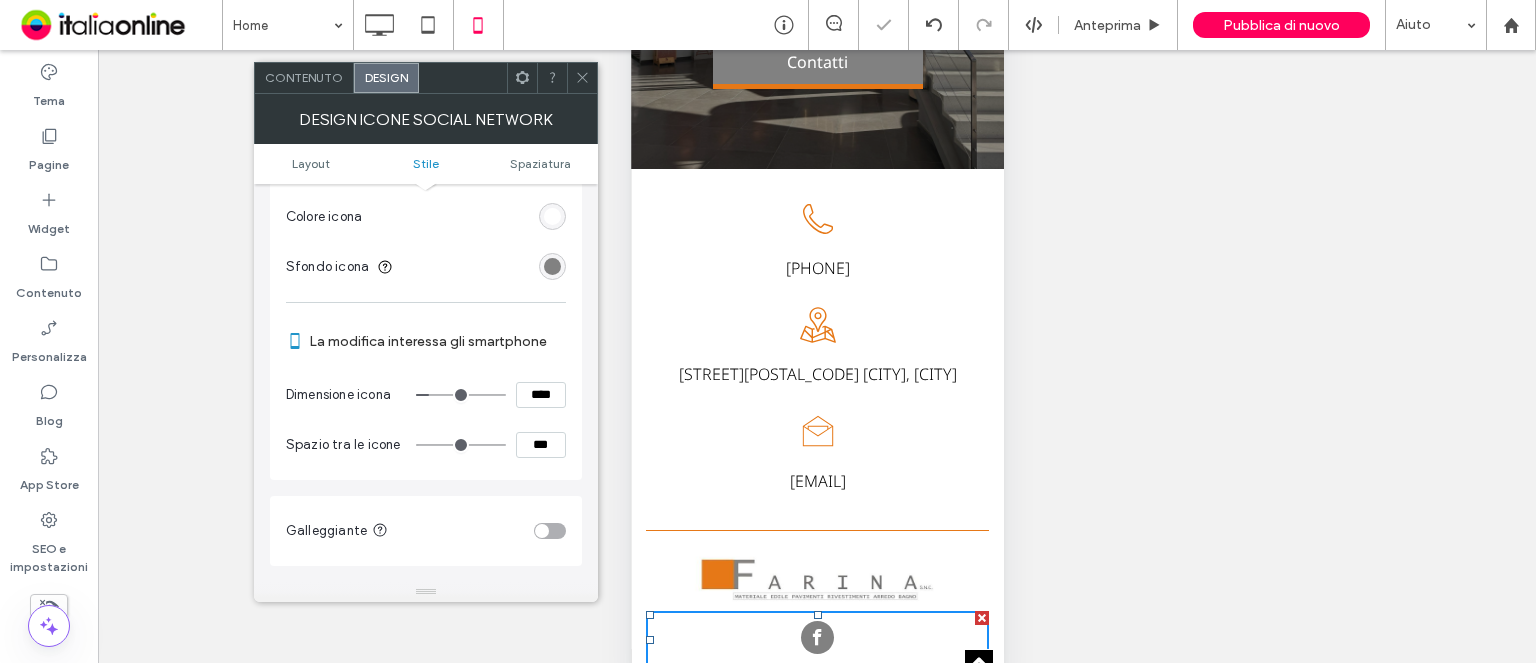 click 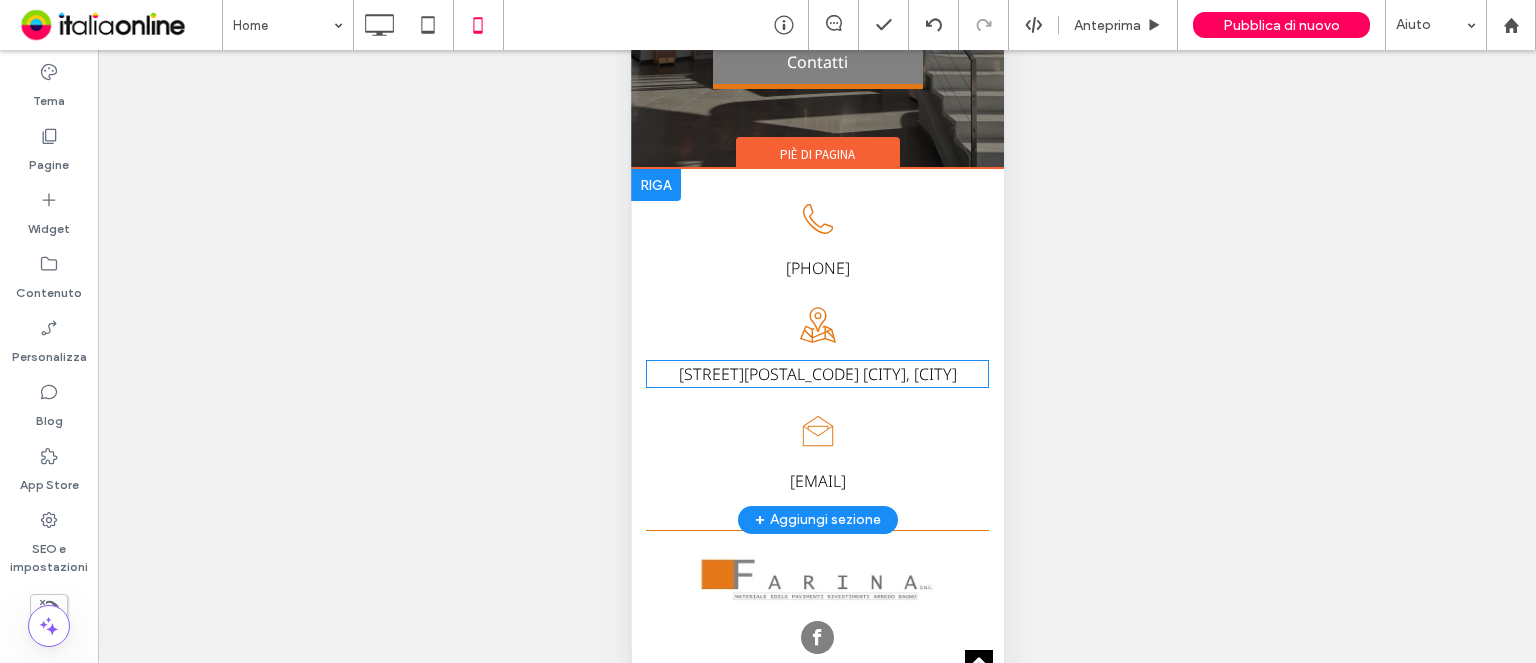 scroll, scrollTop: 7748, scrollLeft: 0, axis: vertical 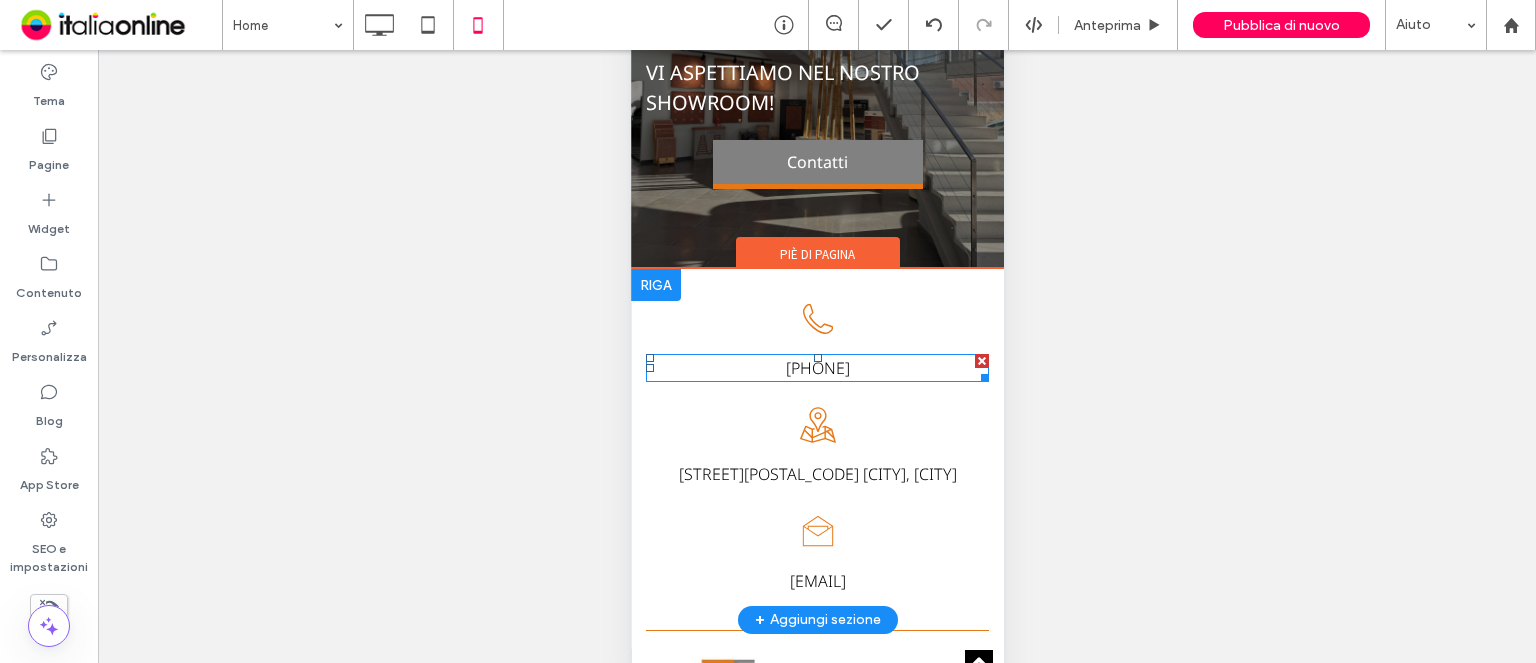 click on "[PHONE]" at bounding box center (817, 368) 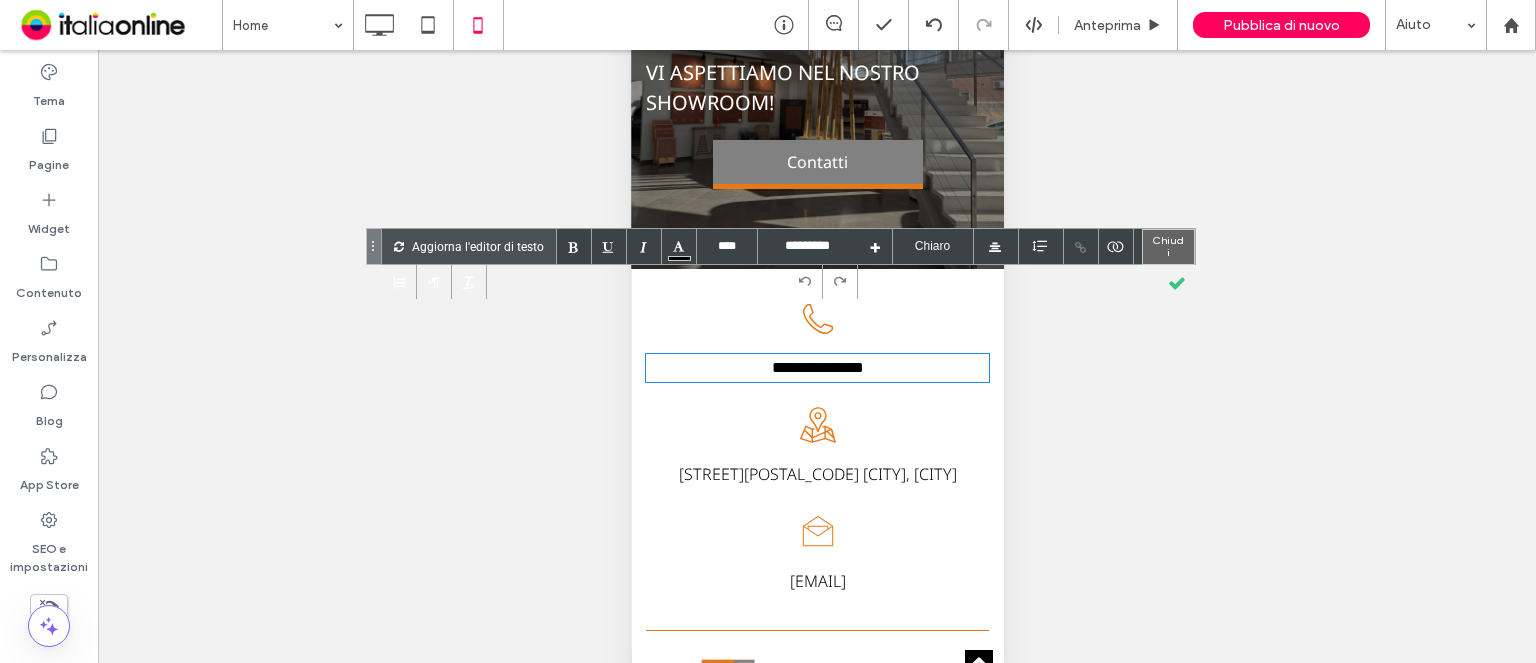 click at bounding box center (1177, 281) 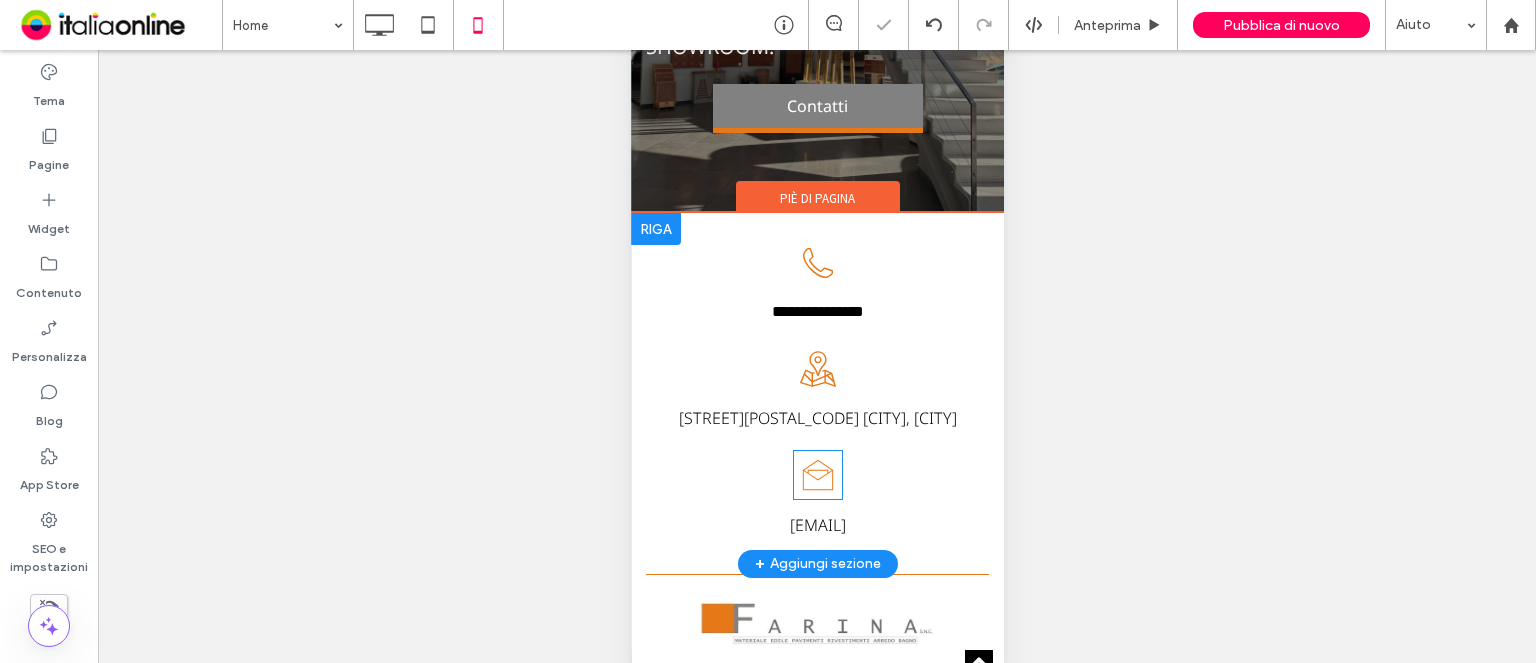 scroll, scrollTop: 7848, scrollLeft: 0, axis: vertical 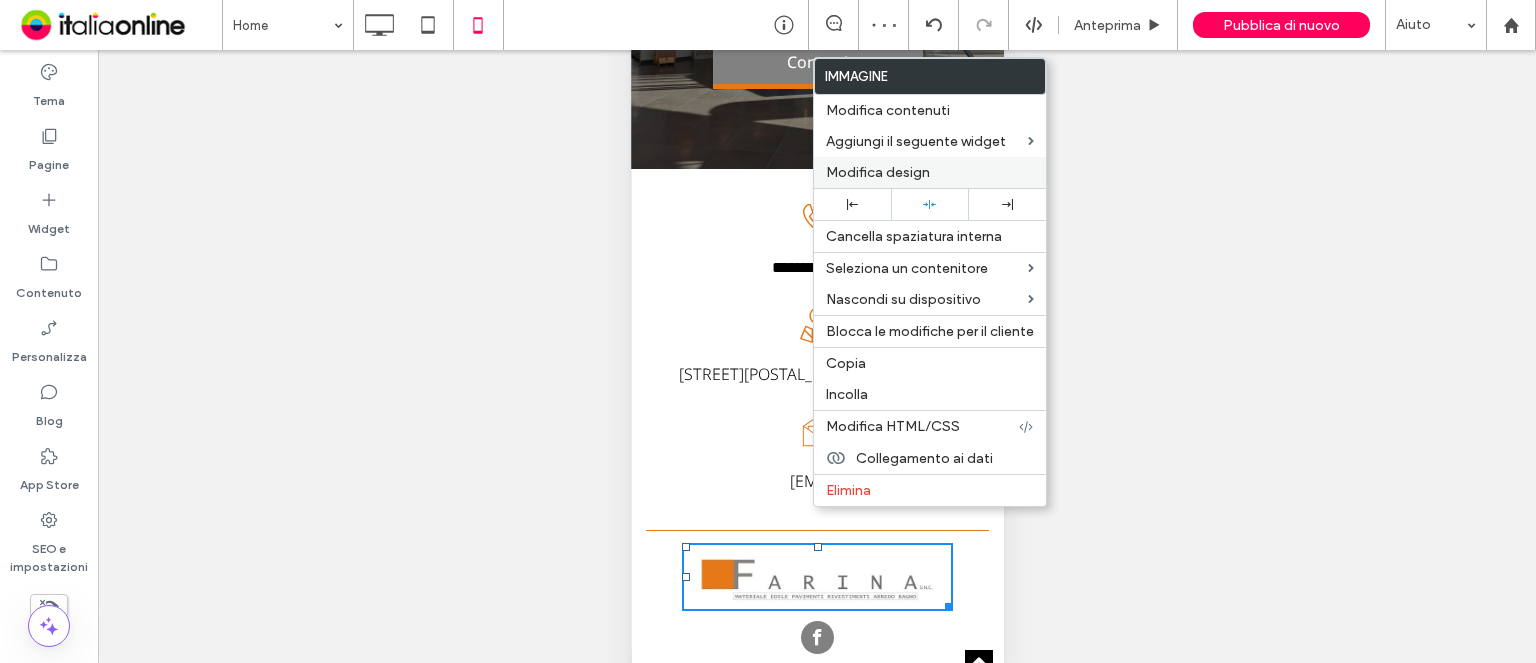 click on "Modifica design" at bounding box center (878, 172) 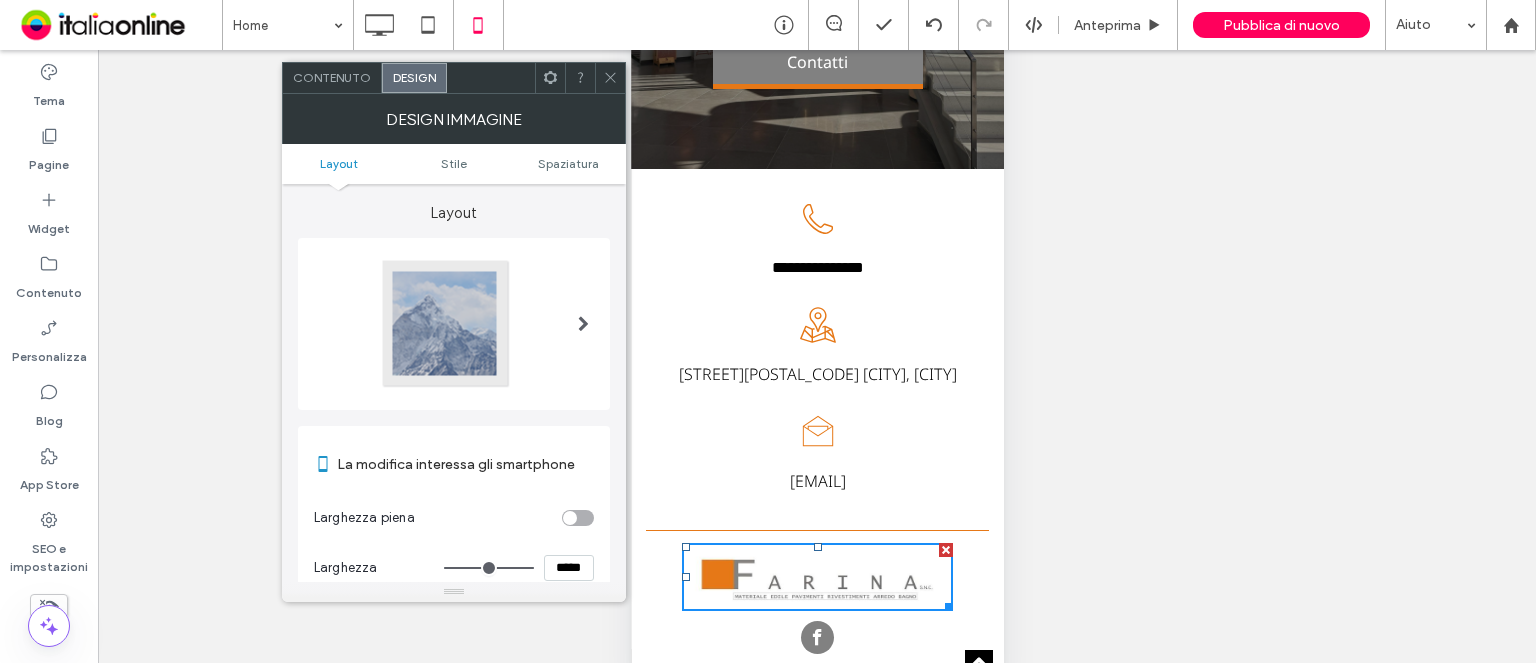 click on "Contenuto" at bounding box center (332, 77) 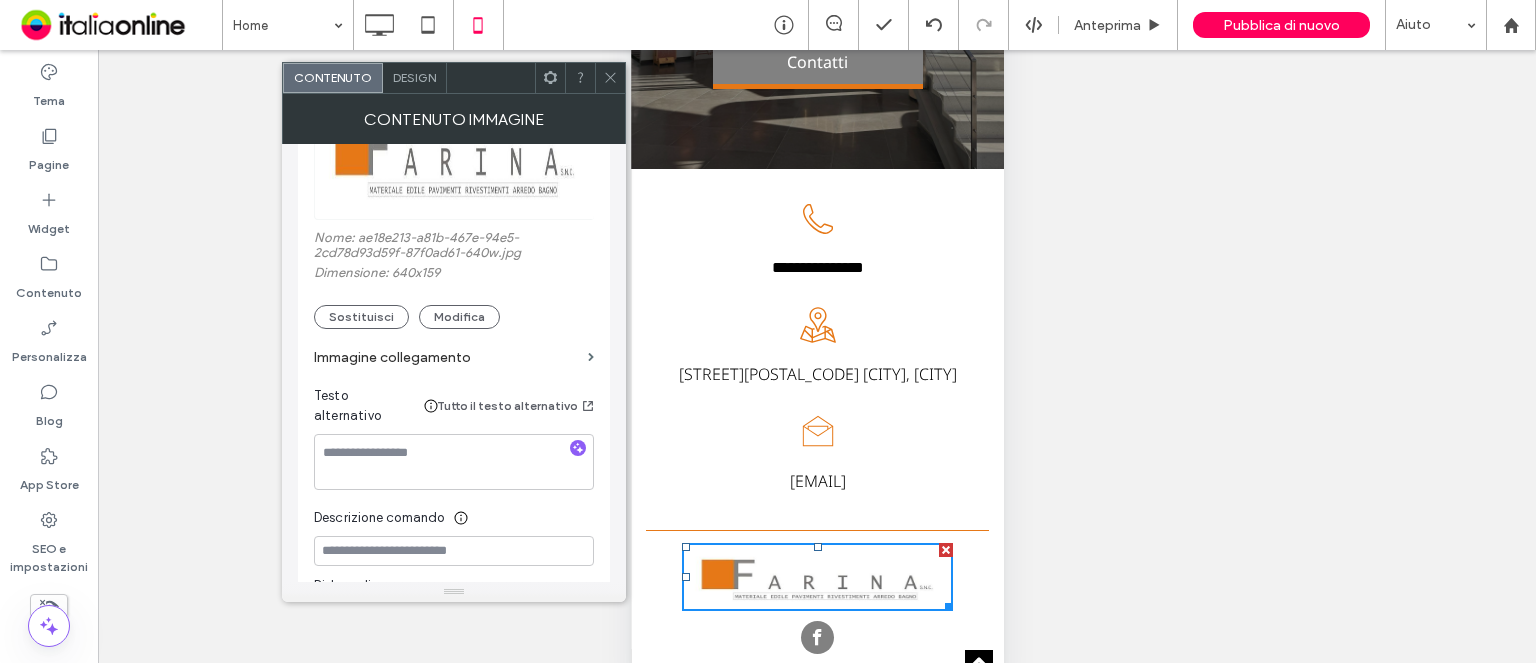 scroll, scrollTop: 300, scrollLeft: 0, axis: vertical 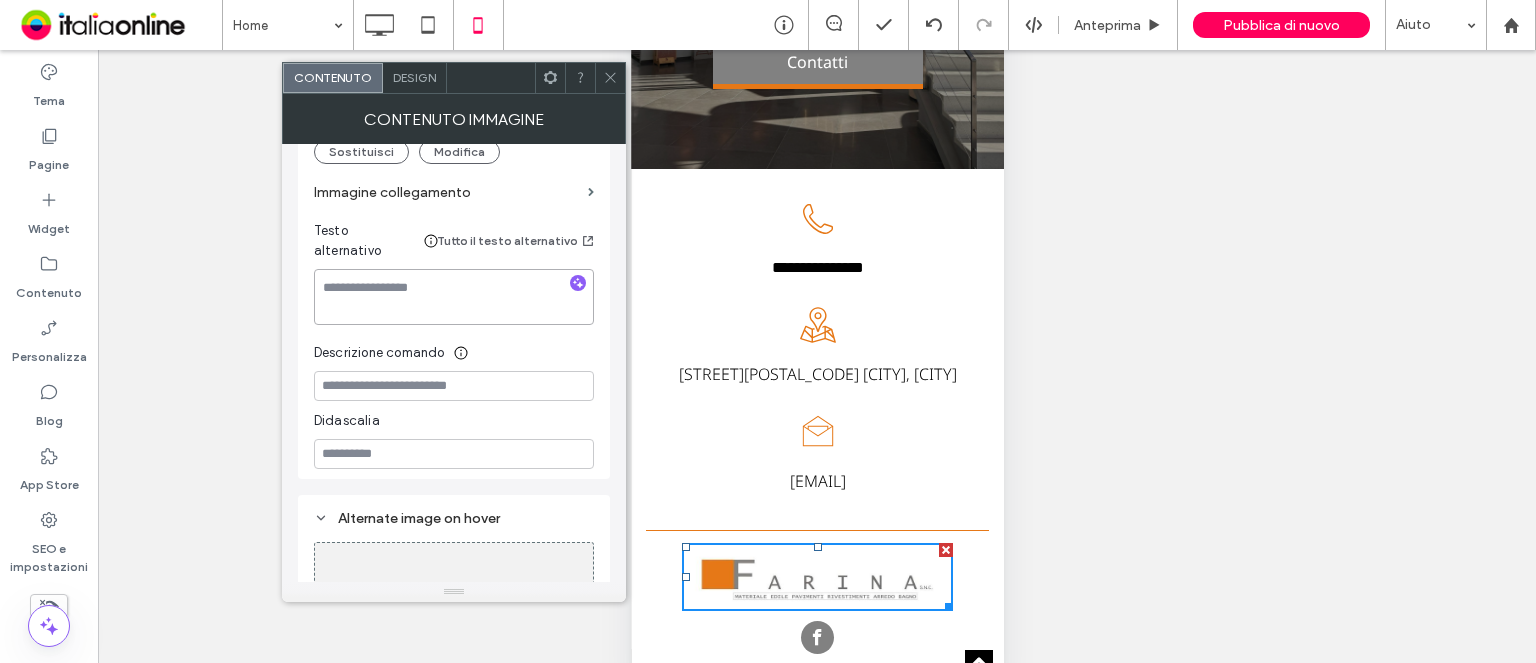 click at bounding box center [454, 297] 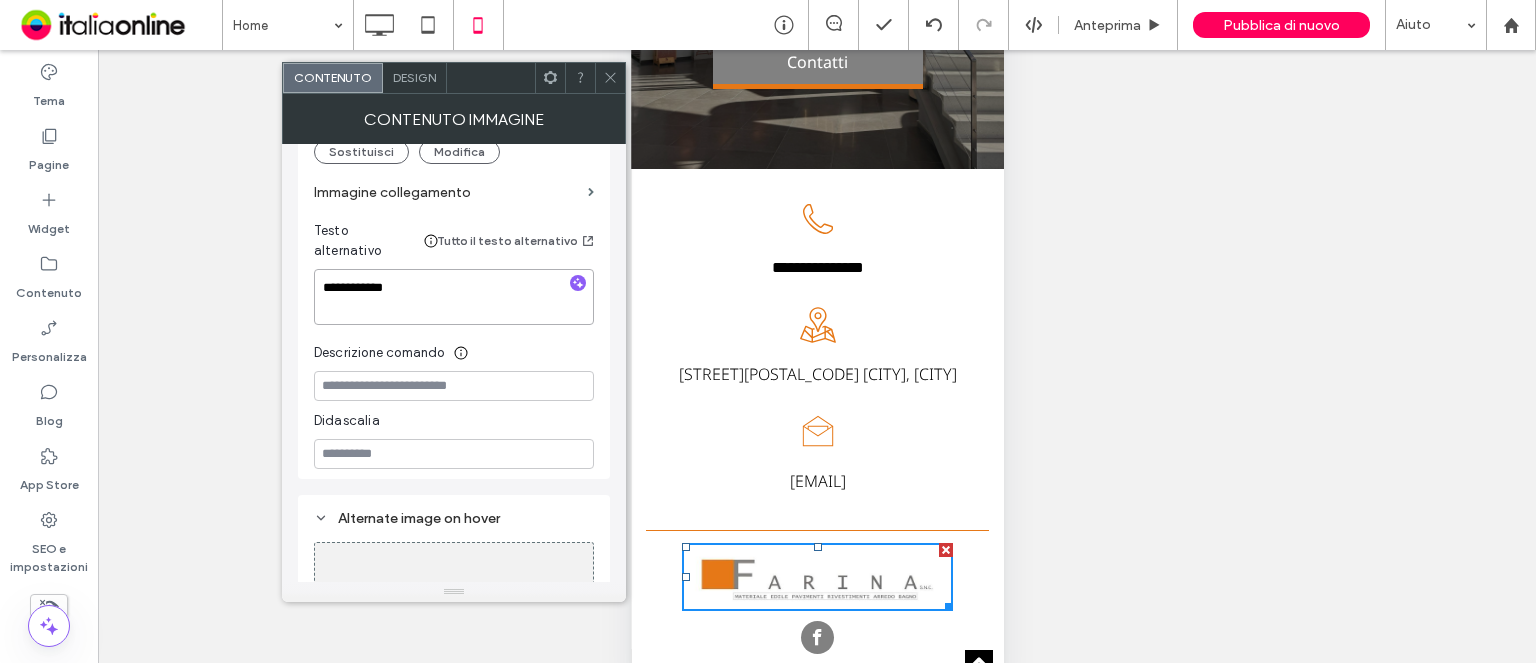 type on "**********" 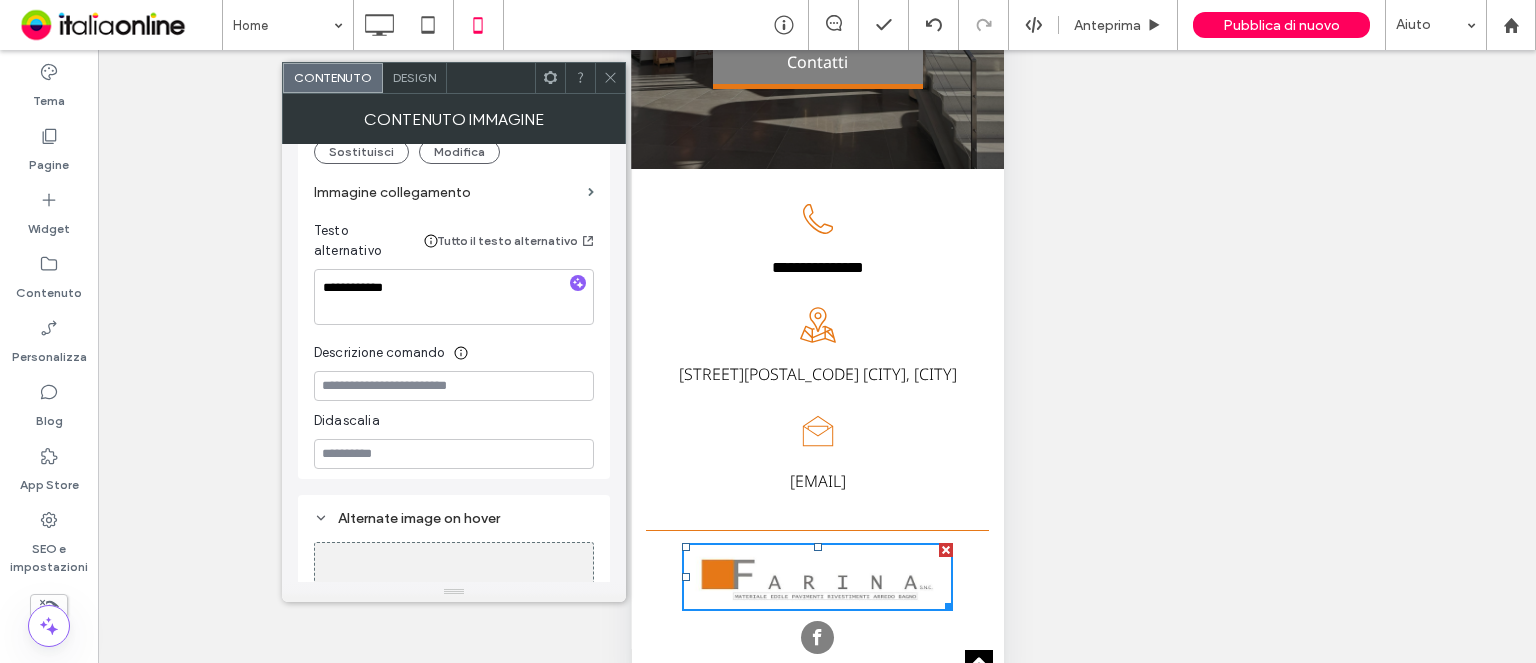 click at bounding box center [610, 78] 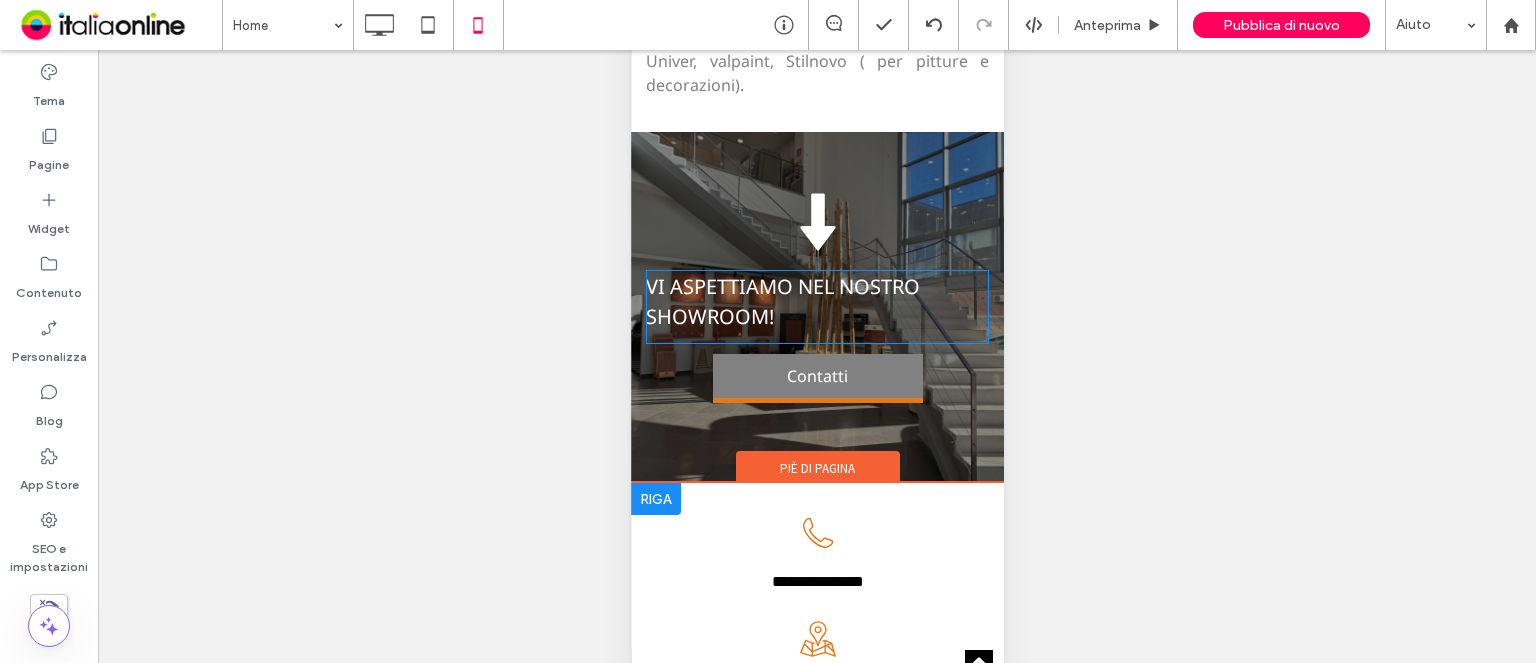 scroll, scrollTop: 7448, scrollLeft: 0, axis: vertical 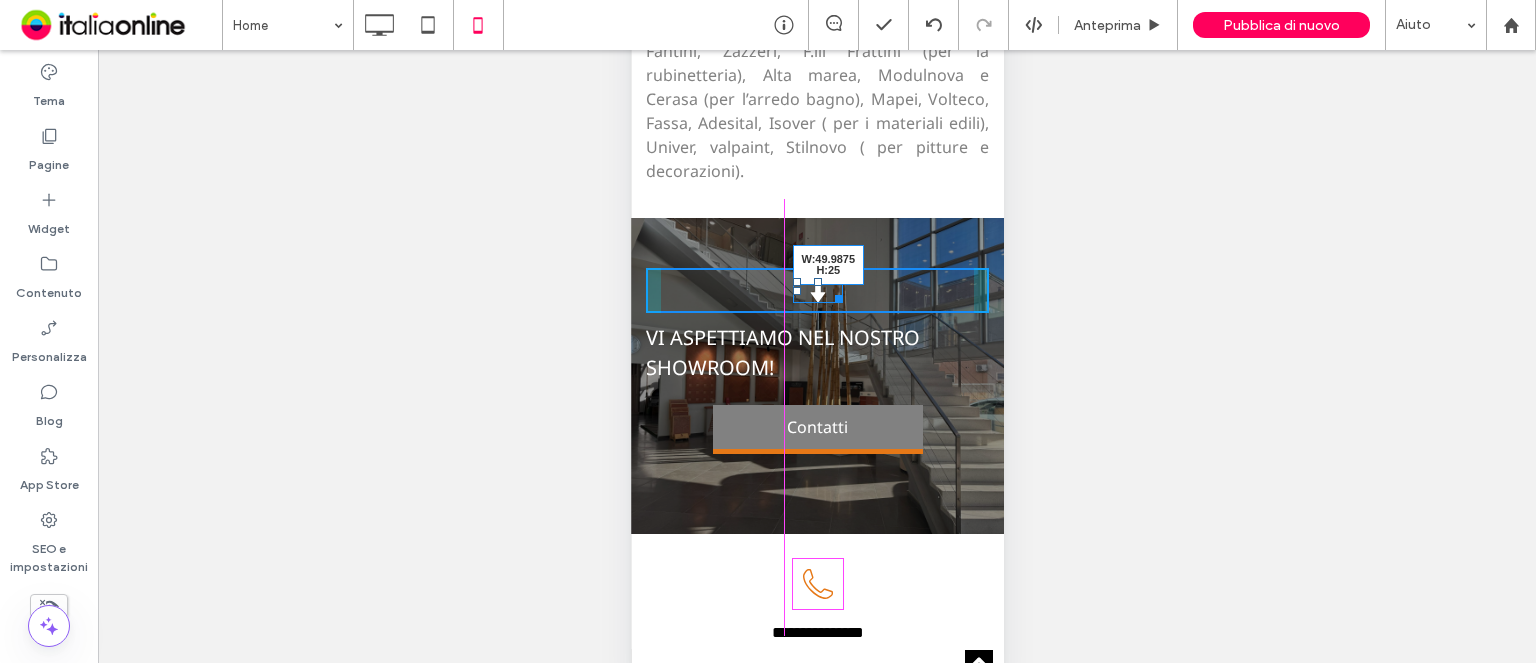 drag, startPoint x: 825, startPoint y: 243, endPoint x: 816, endPoint y: 205, distance: 39.051247 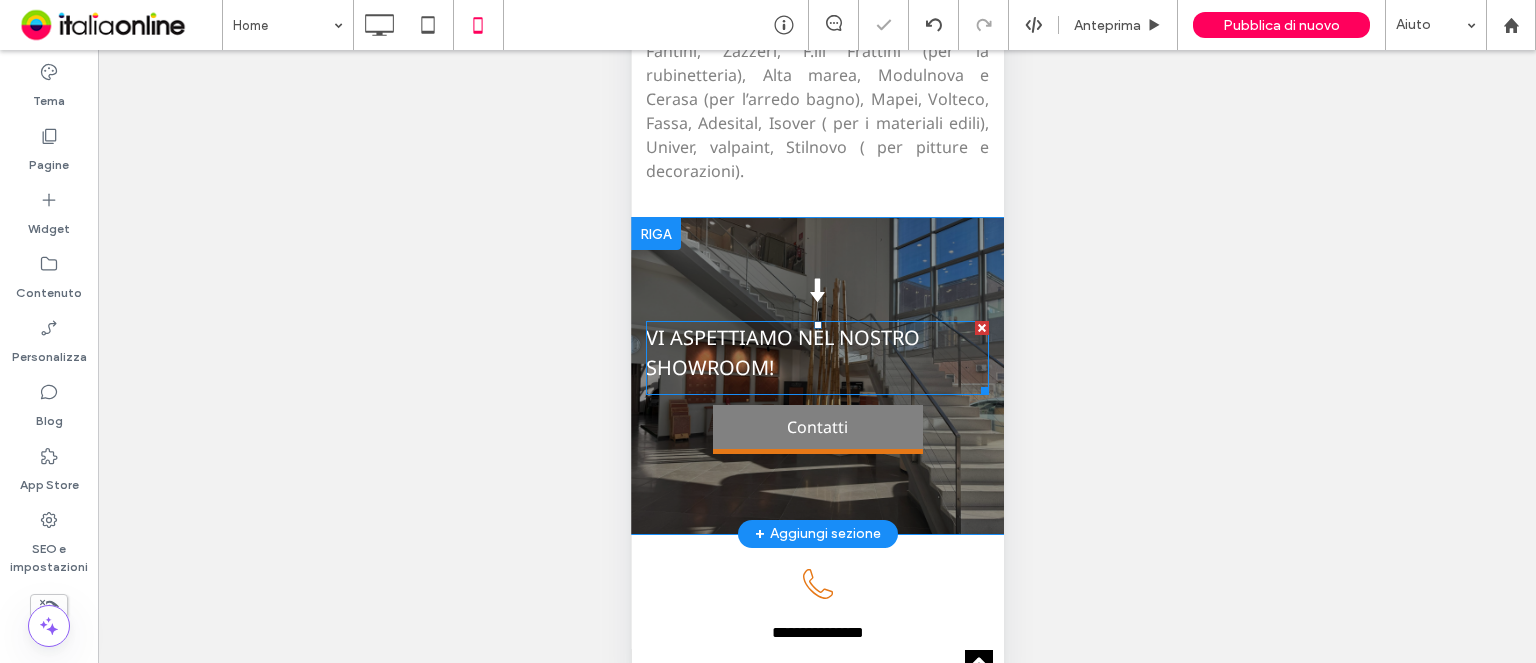 click on "VI ASPETTIAMO NEL NOSTRO SHOWROOM!" at bounding box center [782, 352] 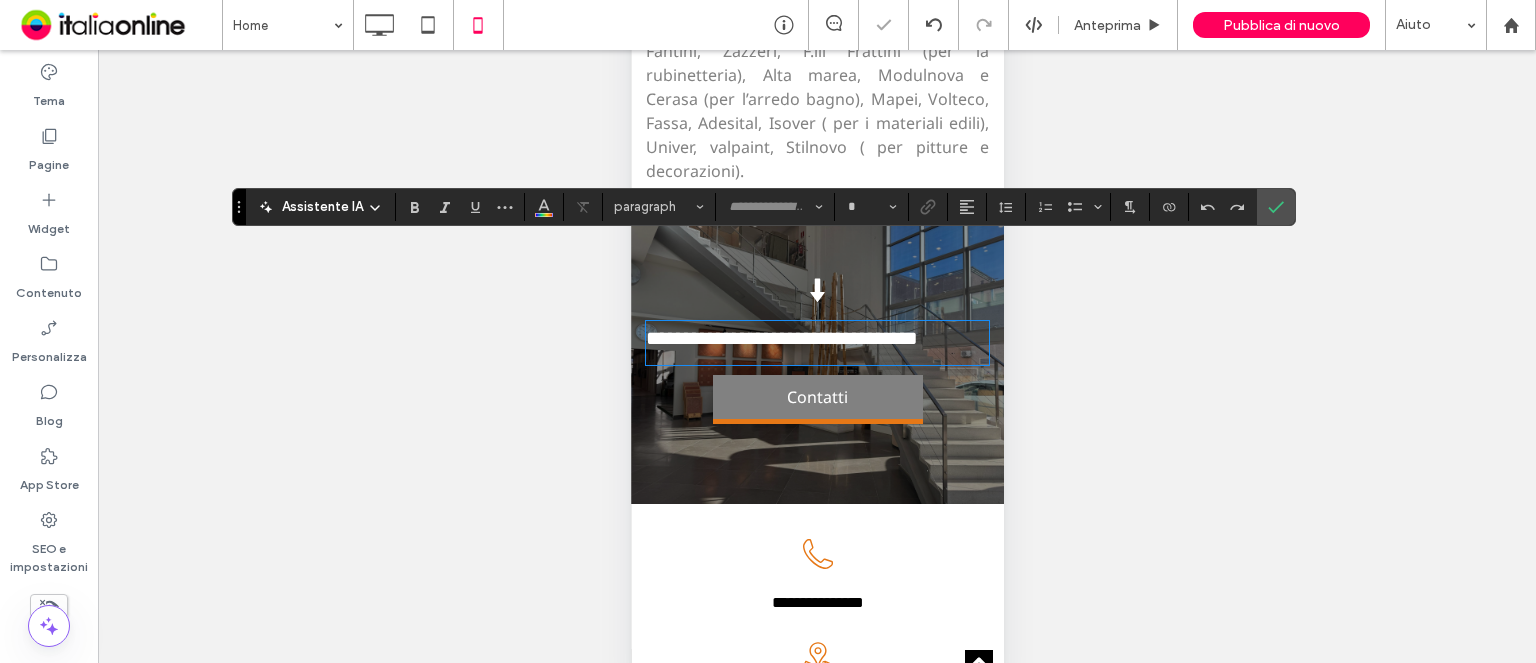 type on "*********" 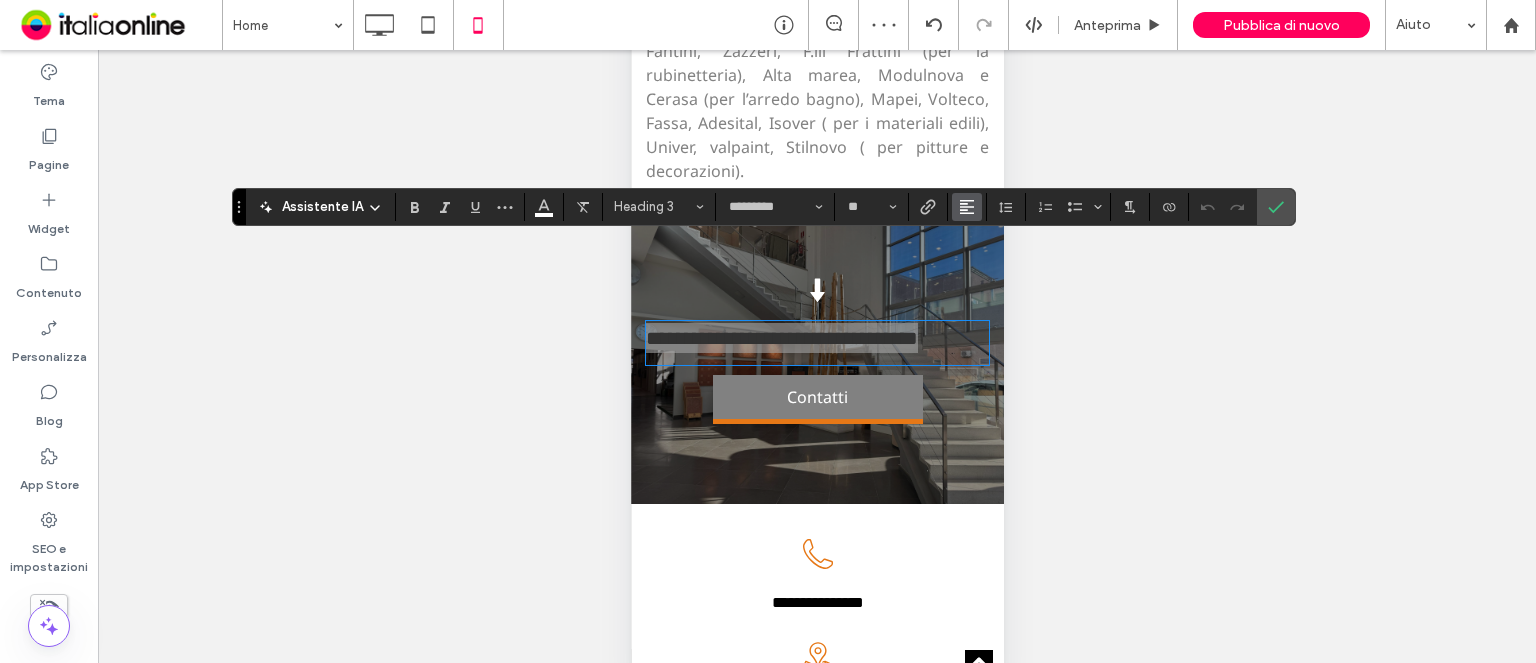 click at bounding box center [967, 207] 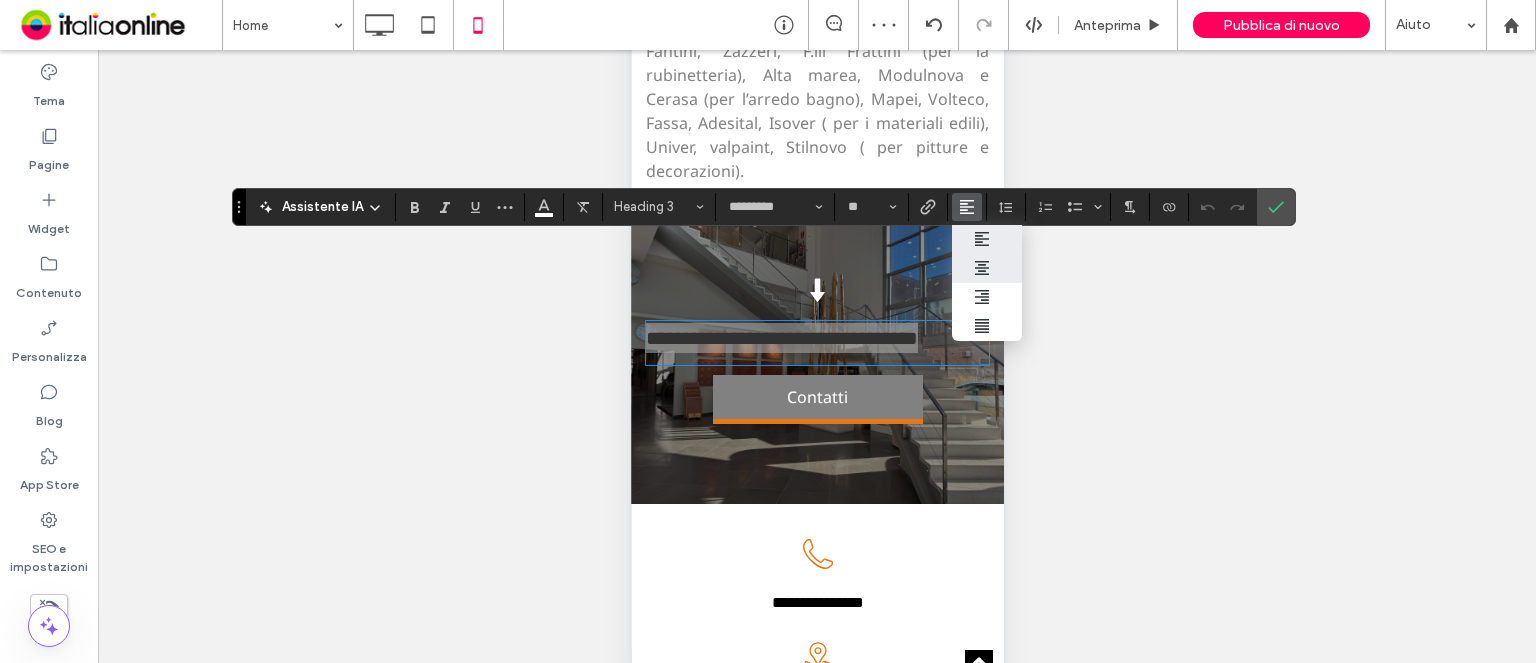 click 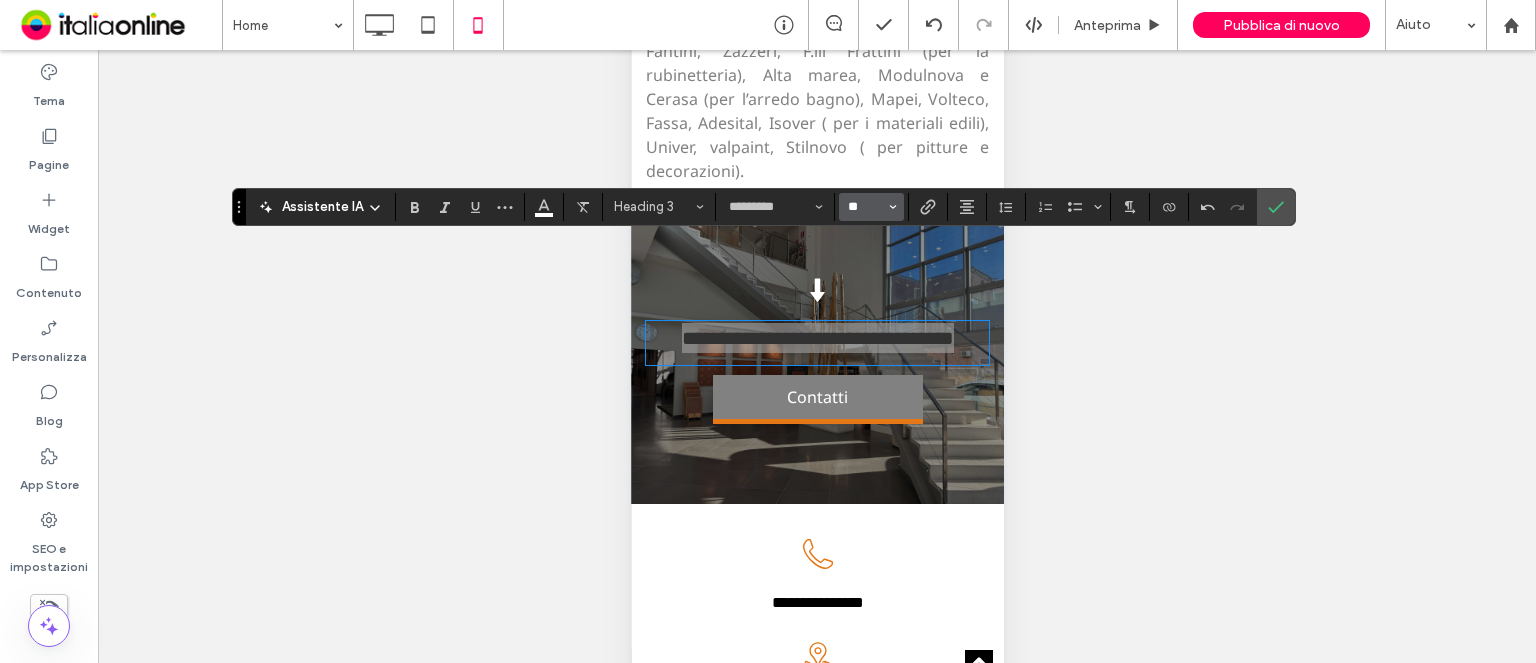 click on "**" at bounding box center [865, 207] 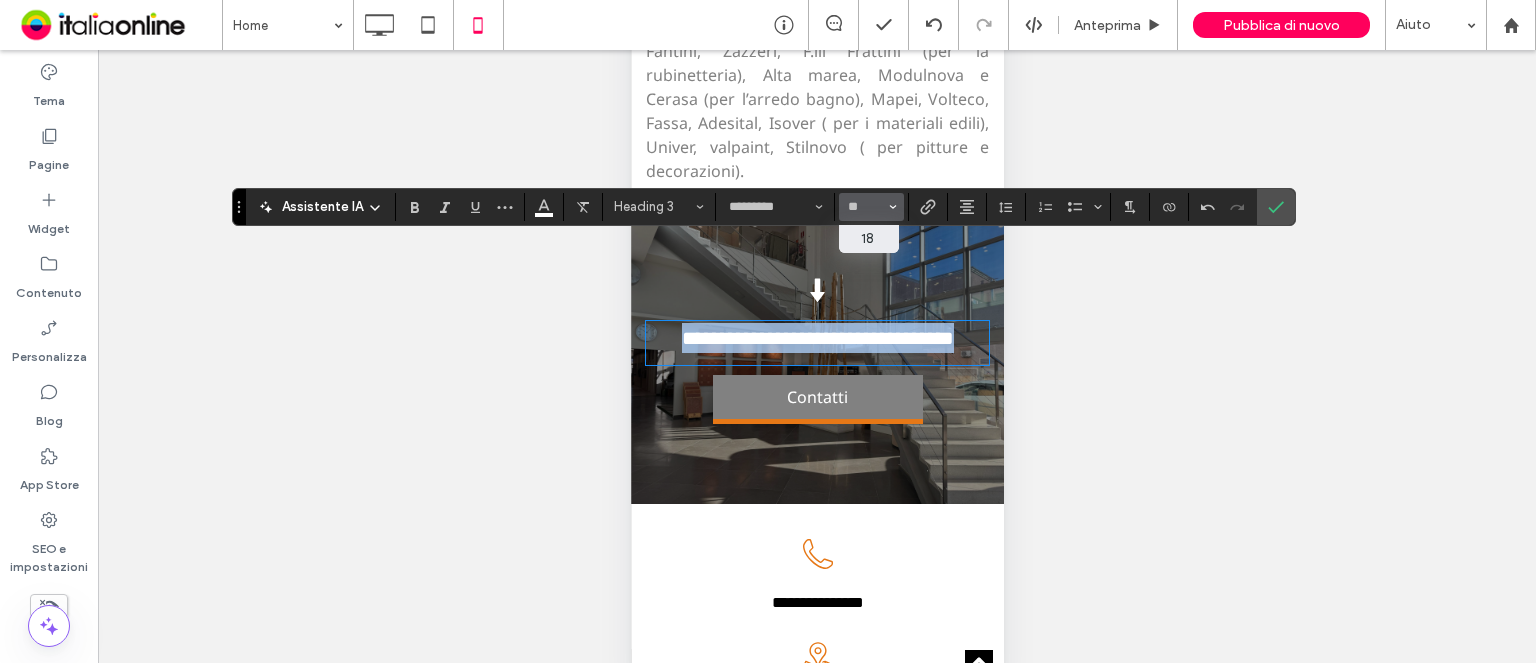 type on "**" 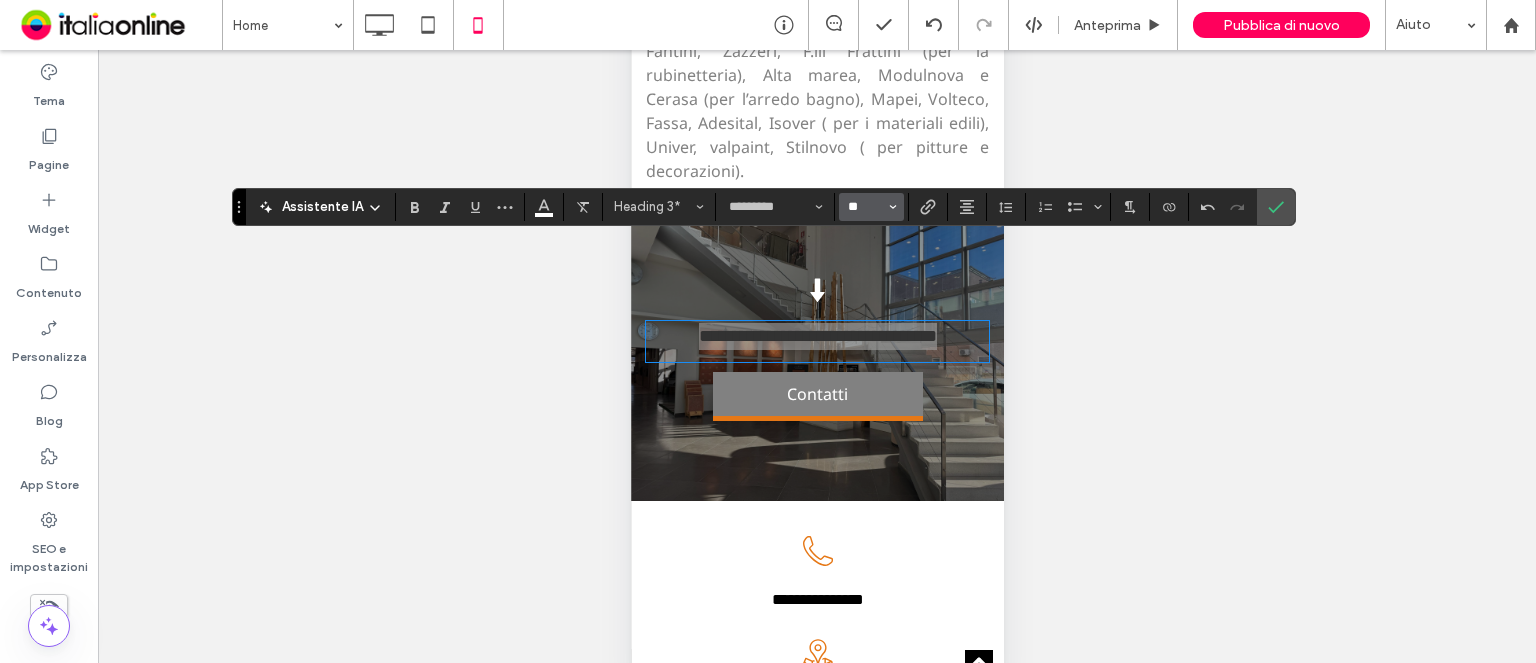click on "**" at bounding box center [865, 207] 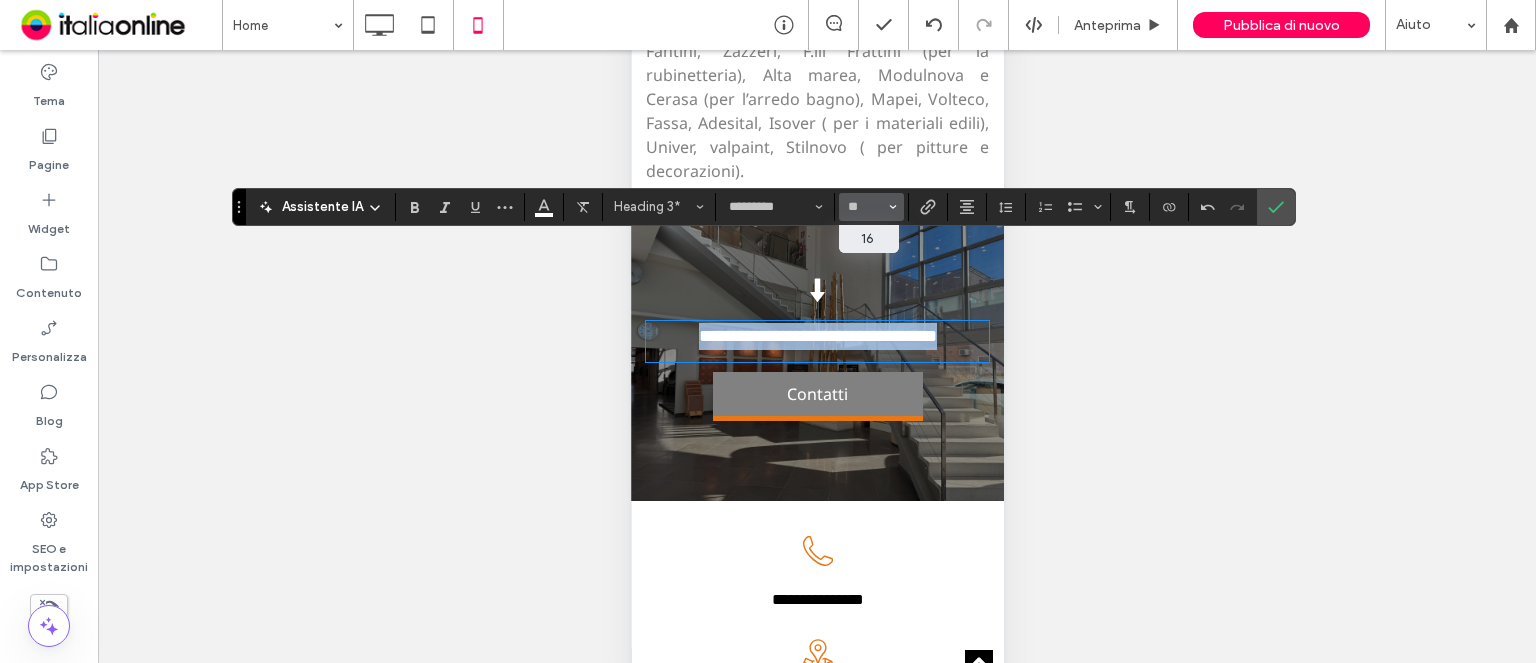 type on "**" 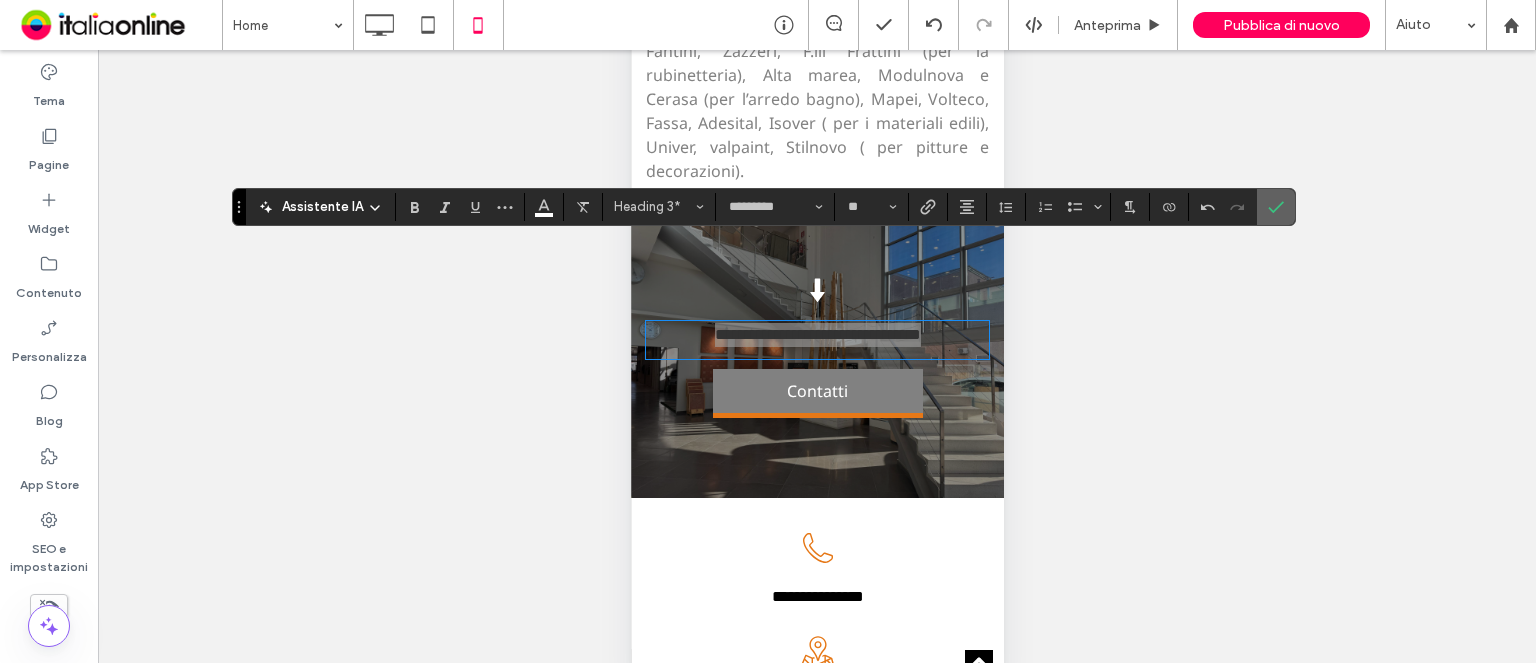 click 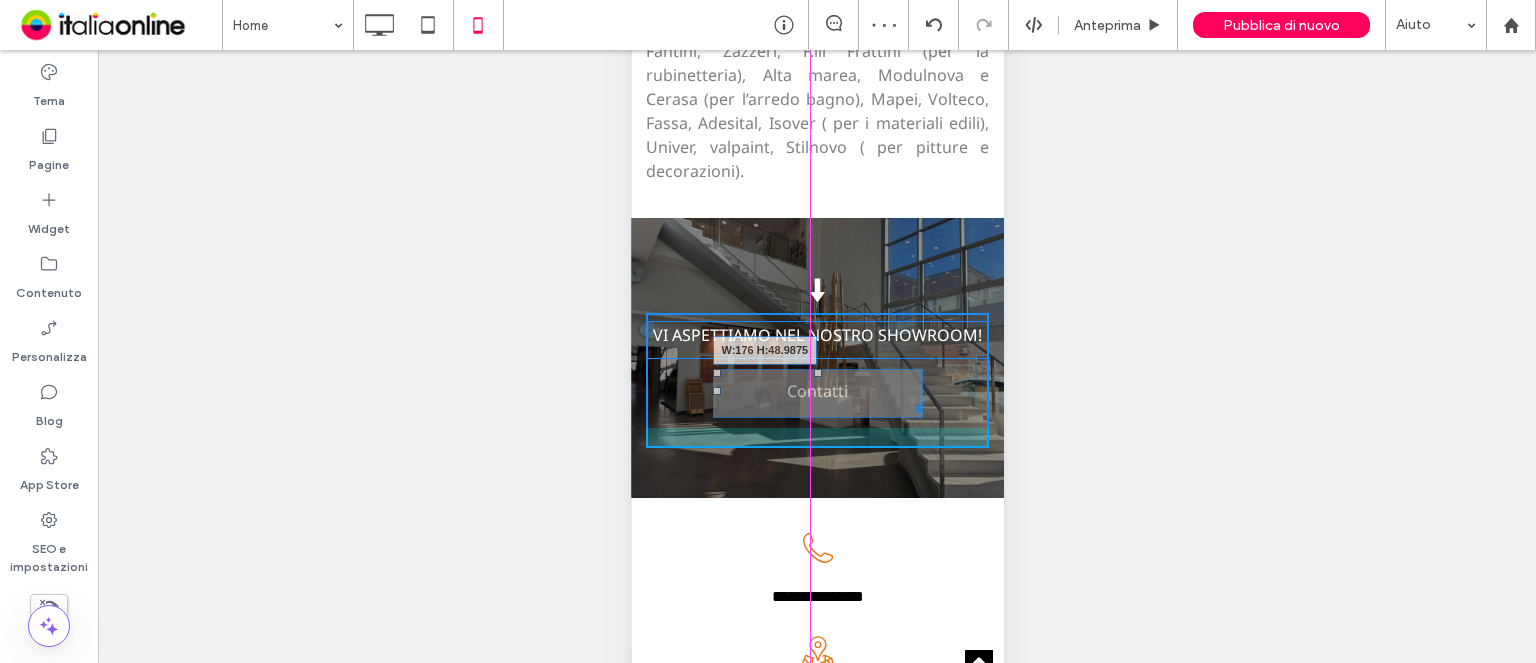 drag, startPoint x: 912, startPoint y: 326, endPoint x: 886, endPoint y: 326, distance: 26 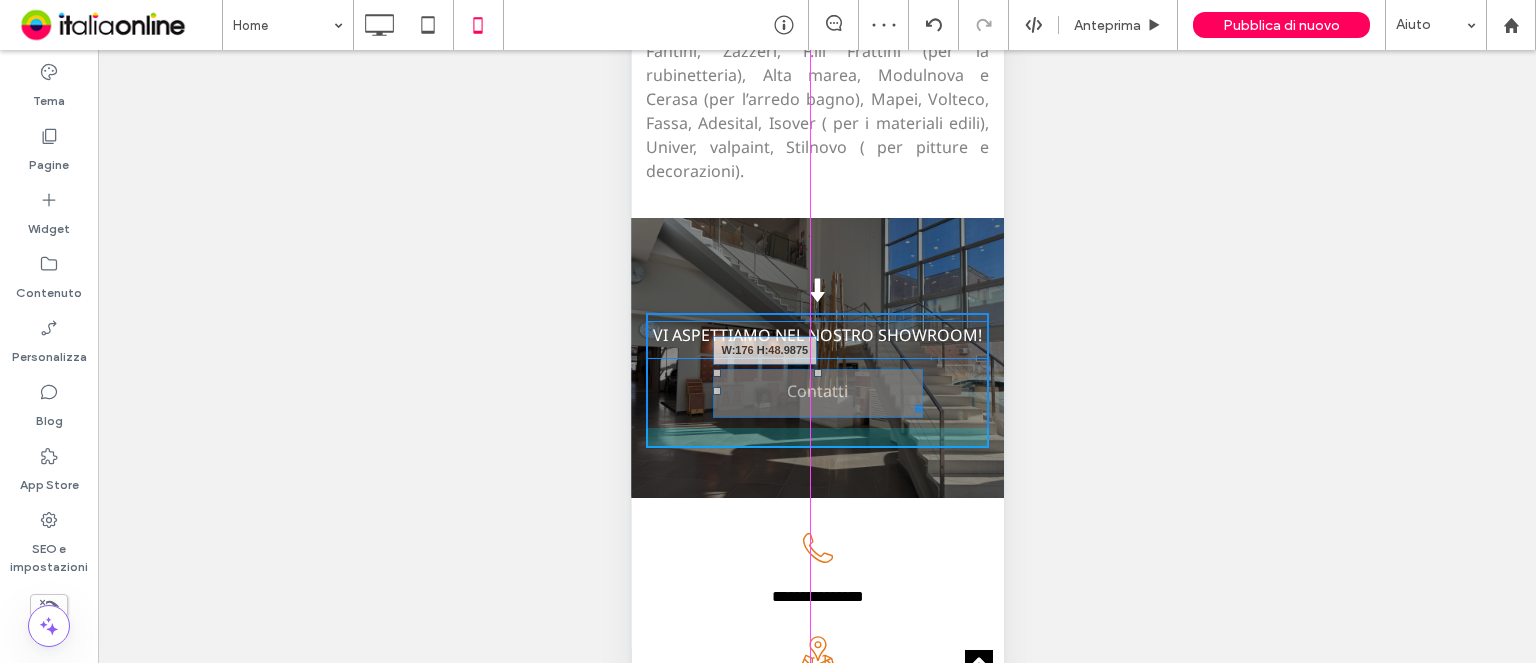 click at bounding box center (914, 405) 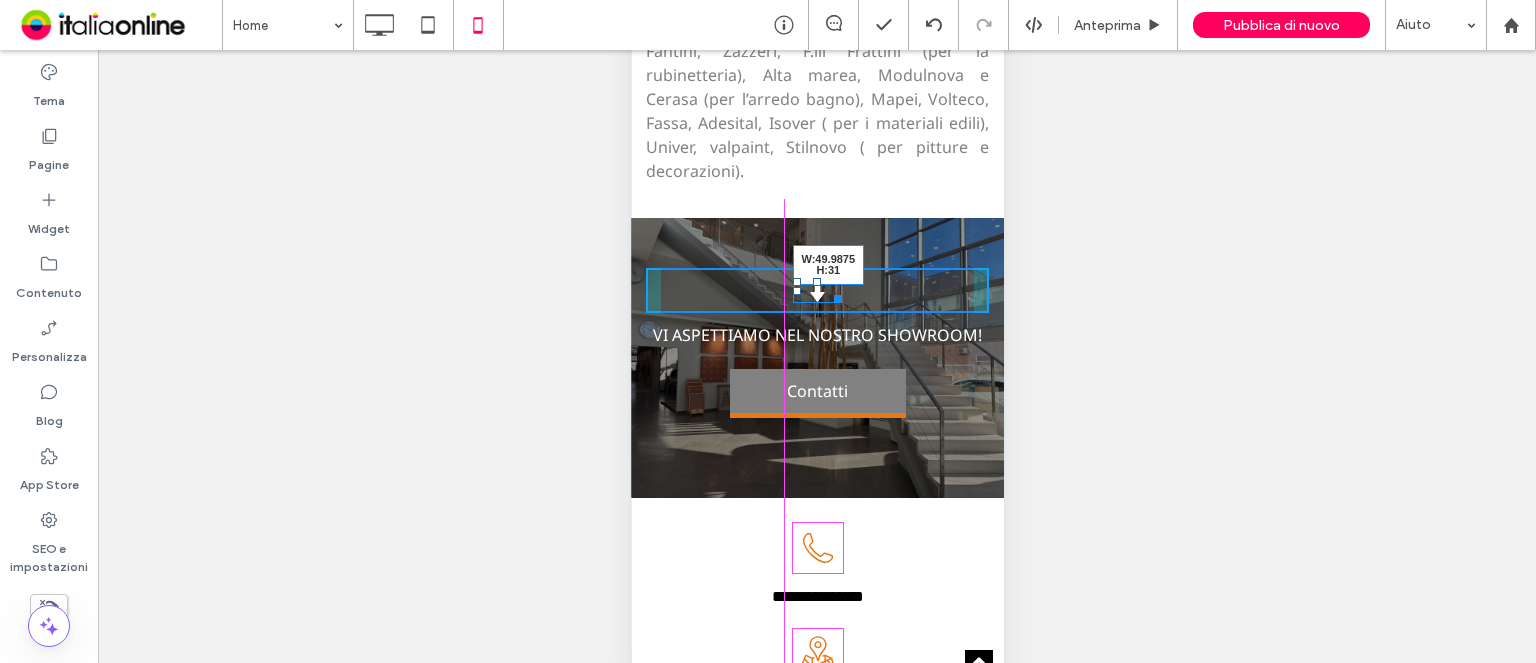 click at bounding box center [833, 295] 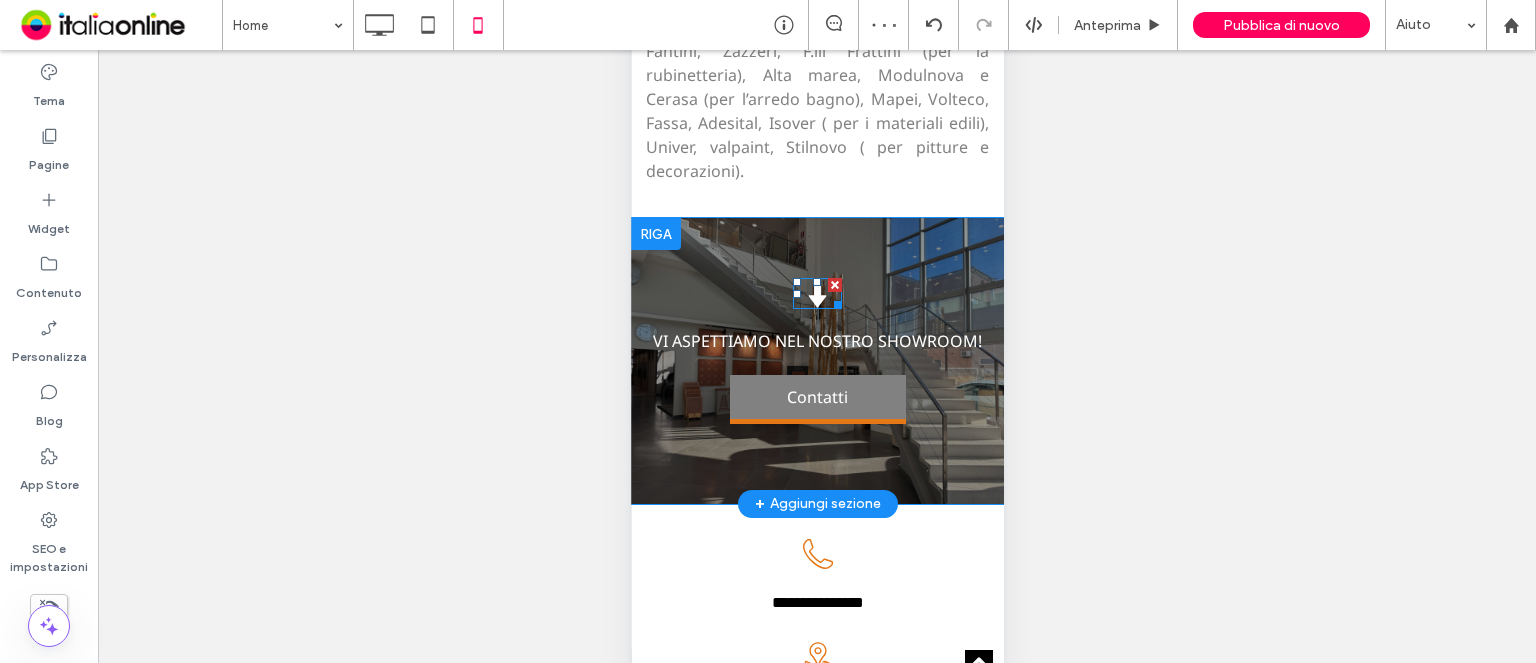 click 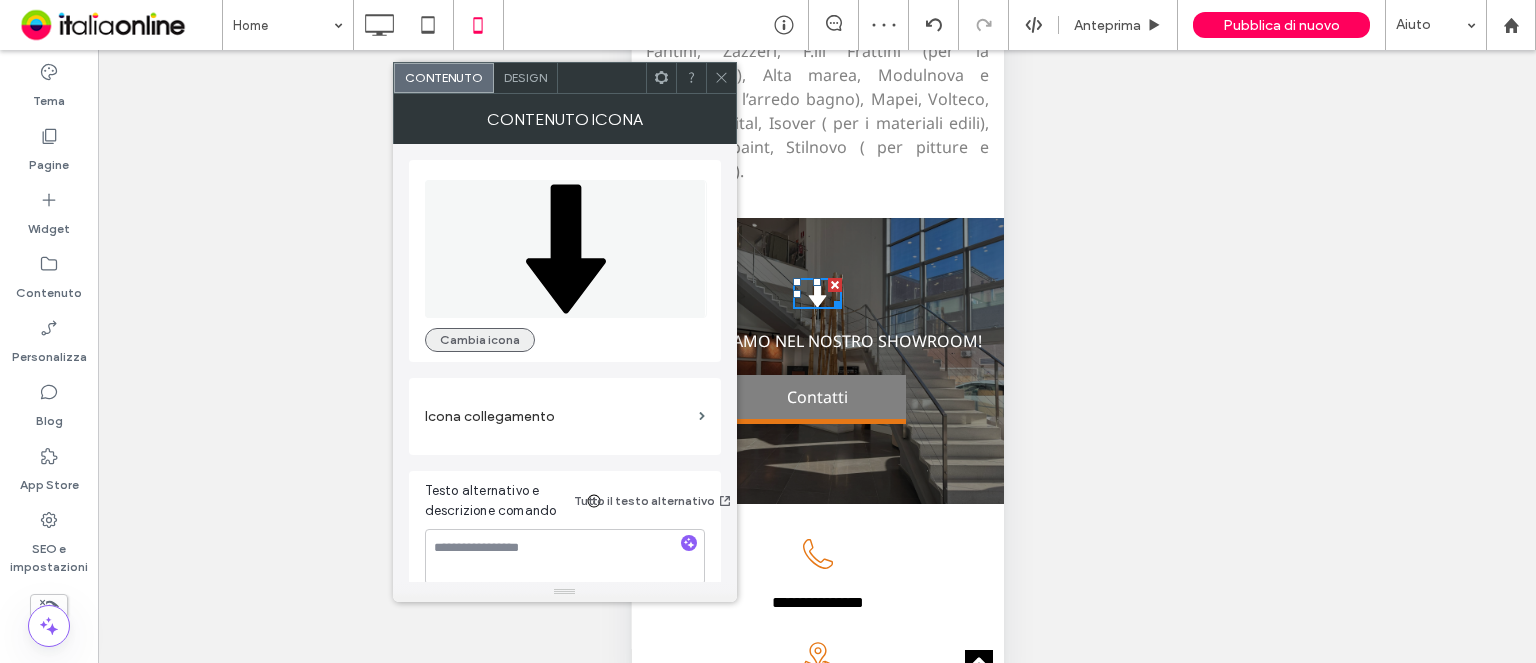 click on "Cambia icona" at bounding box center [480, 340] 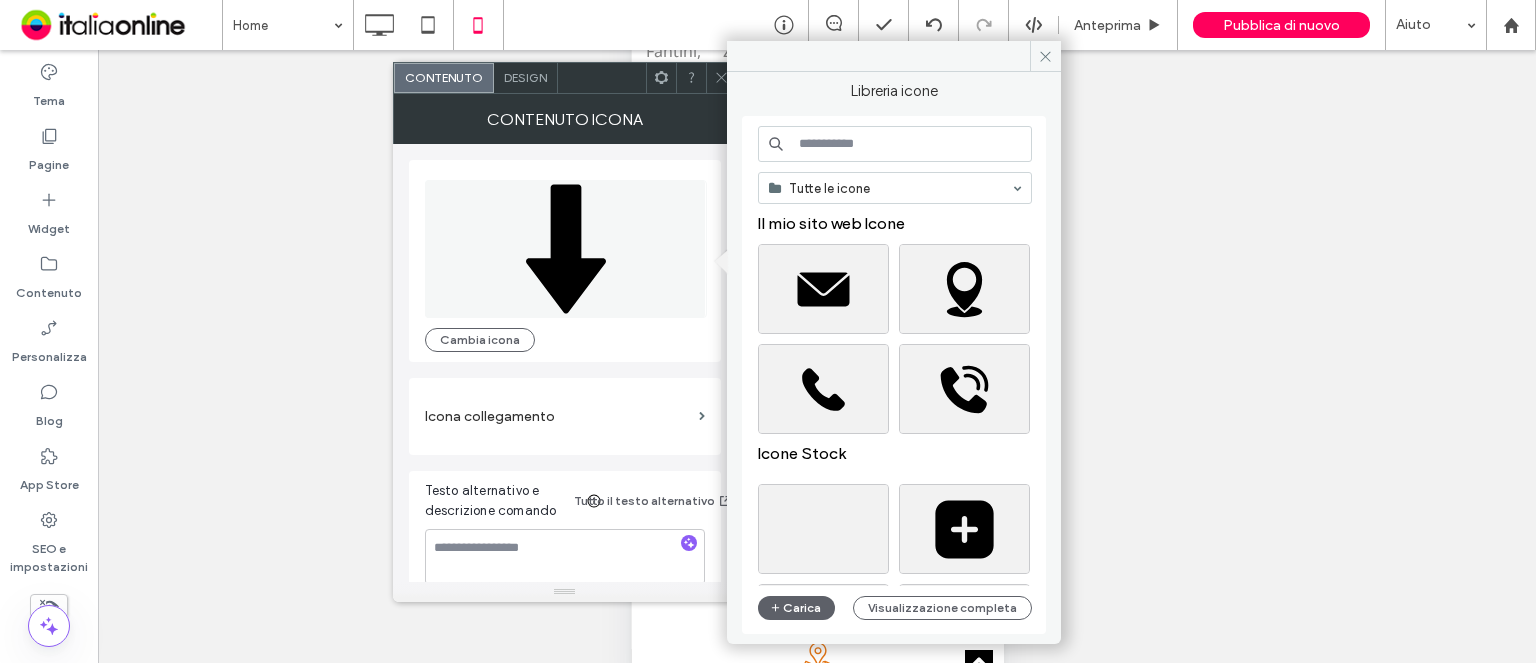 click at bounding box center [895, 144] 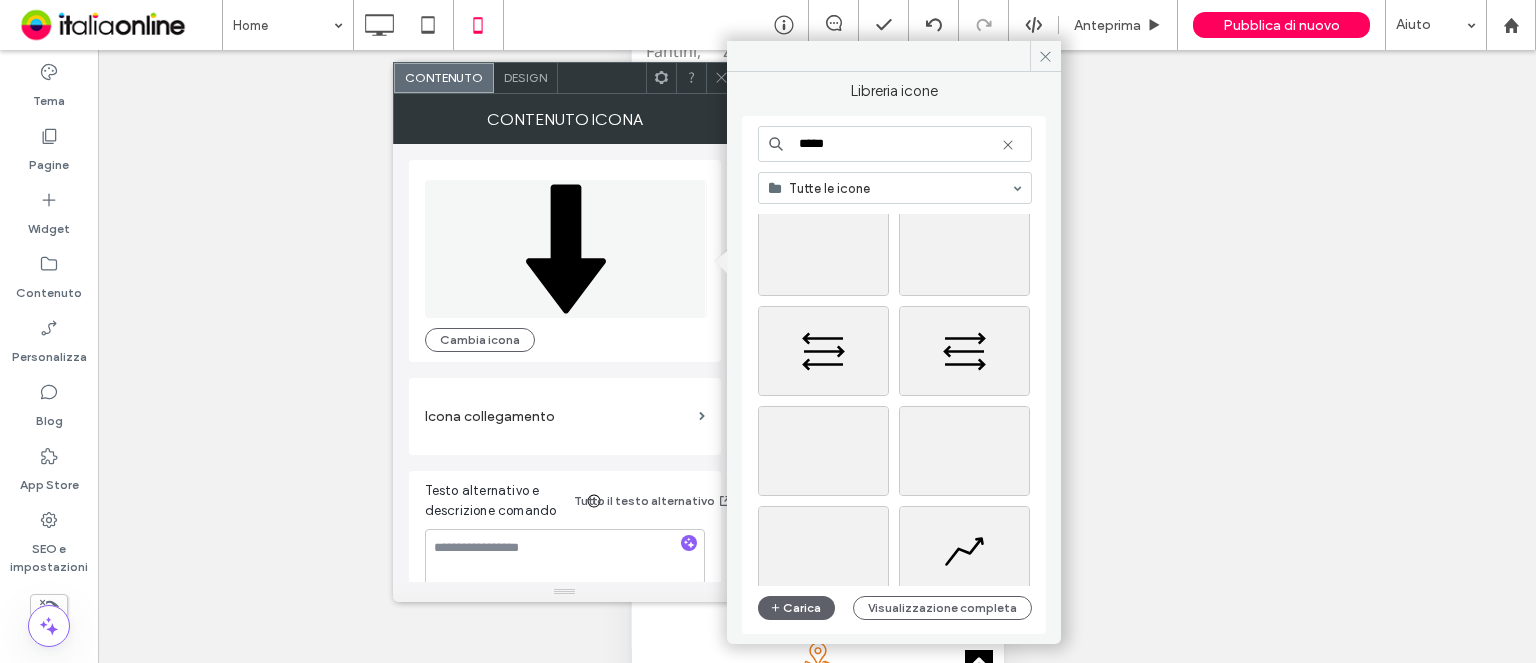 scroll, scrollTop: 44076, scrollLeft: 0, axis: vertical 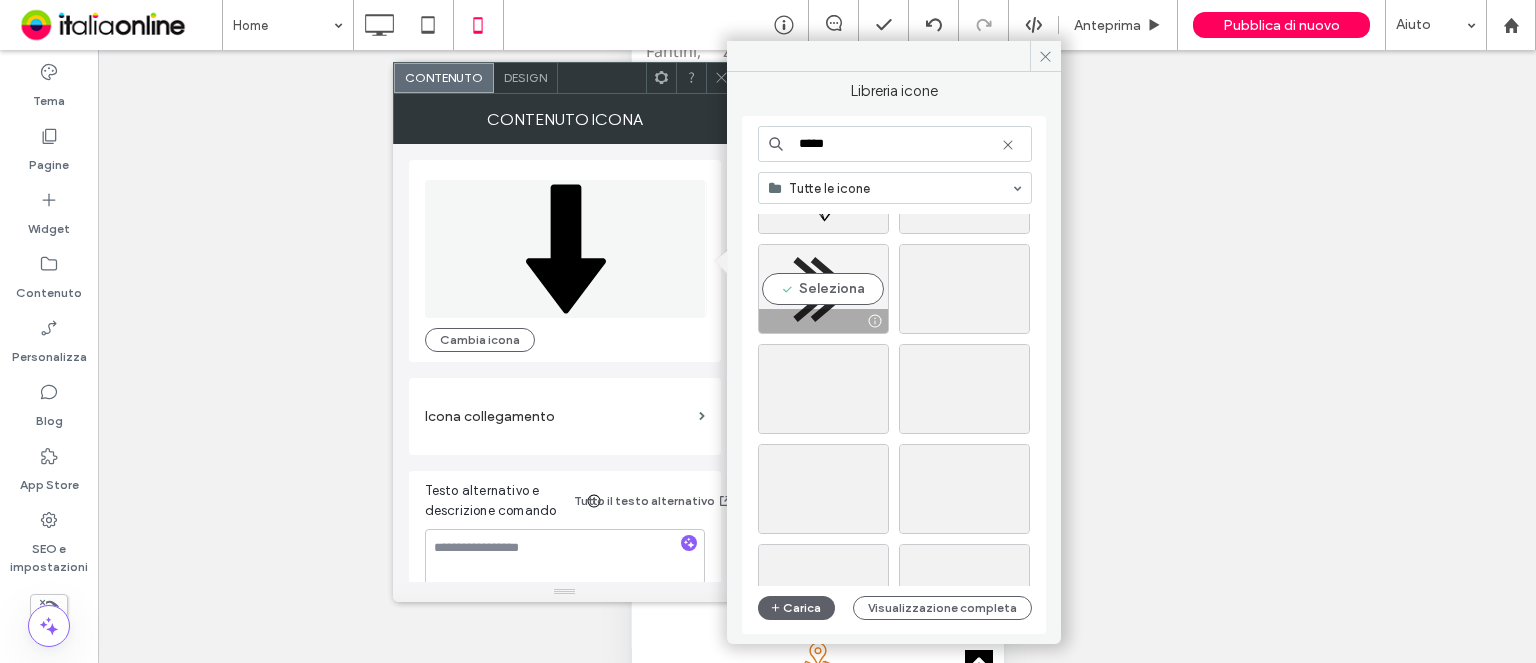 type on "*****" 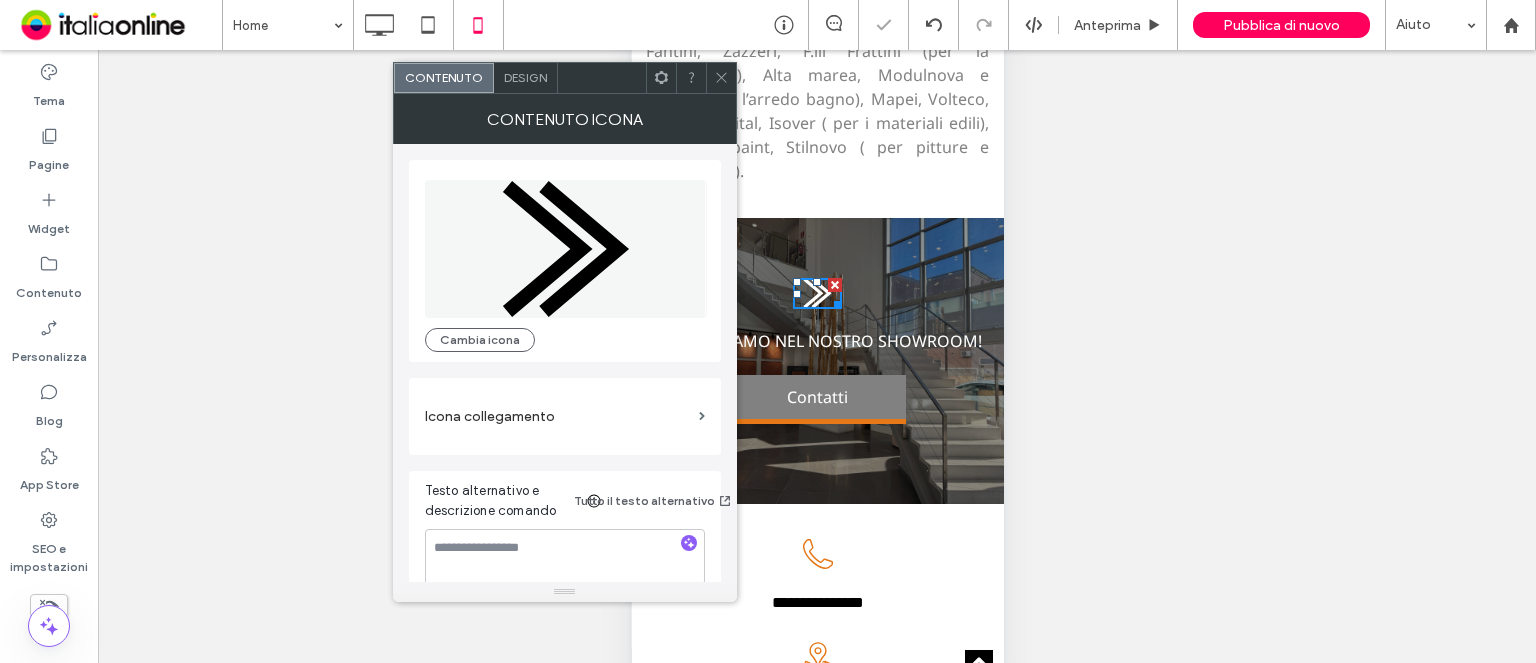 click 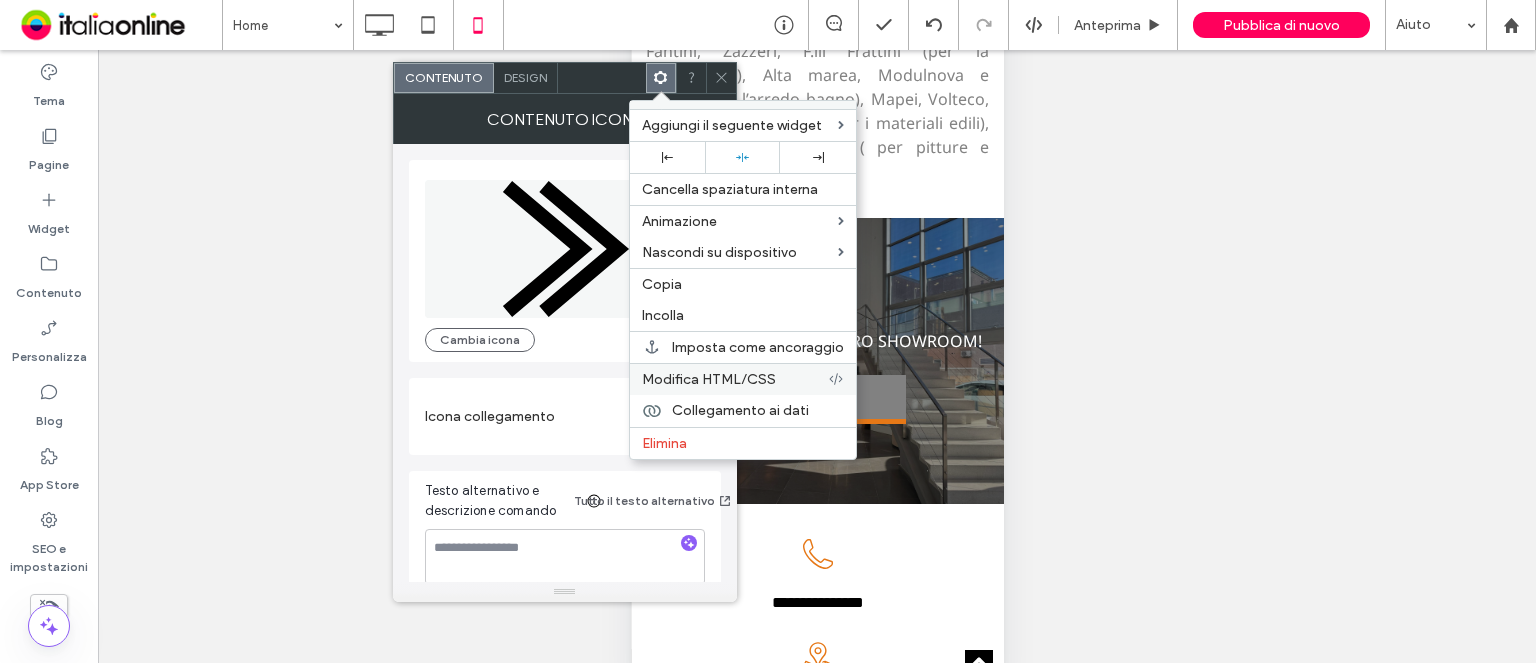 click on "Modifica HTML/CSS" at bounding box center [743, 379] 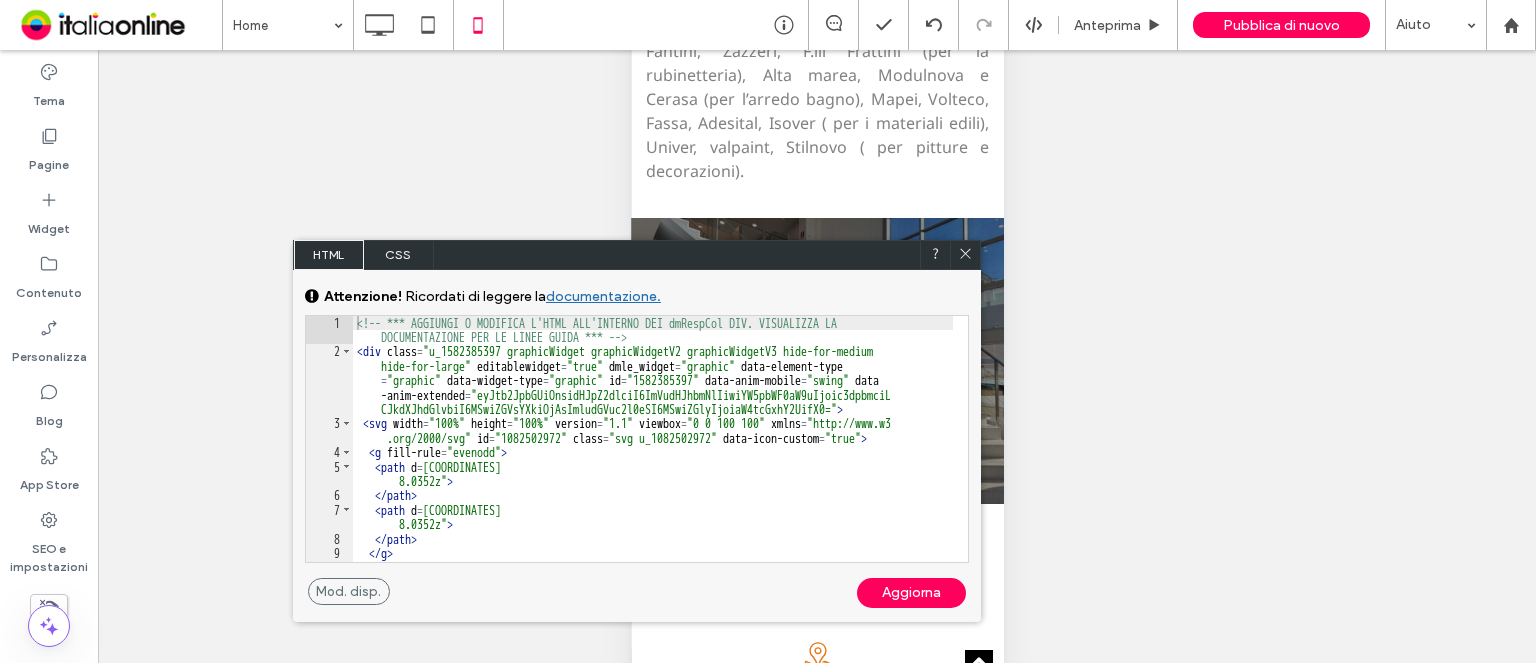 click on "CSS" at bounding box center [399, 255] 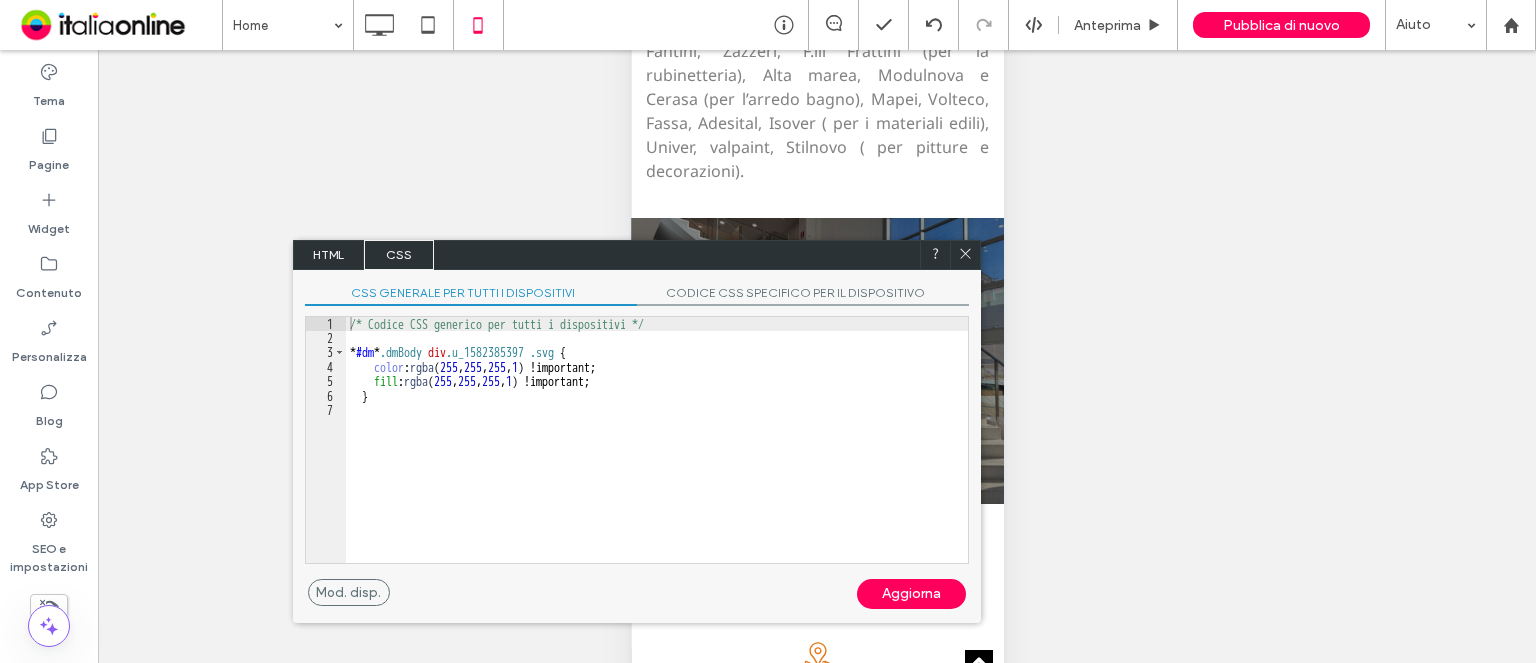 click on "/* Codice CSS generico per tutti i dispositivi */ * #dm  * .dmBody   div .u_1582385397   .svg   {      color : rgba ( 255 , 255 , 255 , 1 ) !important;      fill : rgba ( 255 , 255 , 255 , 1 ) !important;    }" at bounding box center (657, 454) 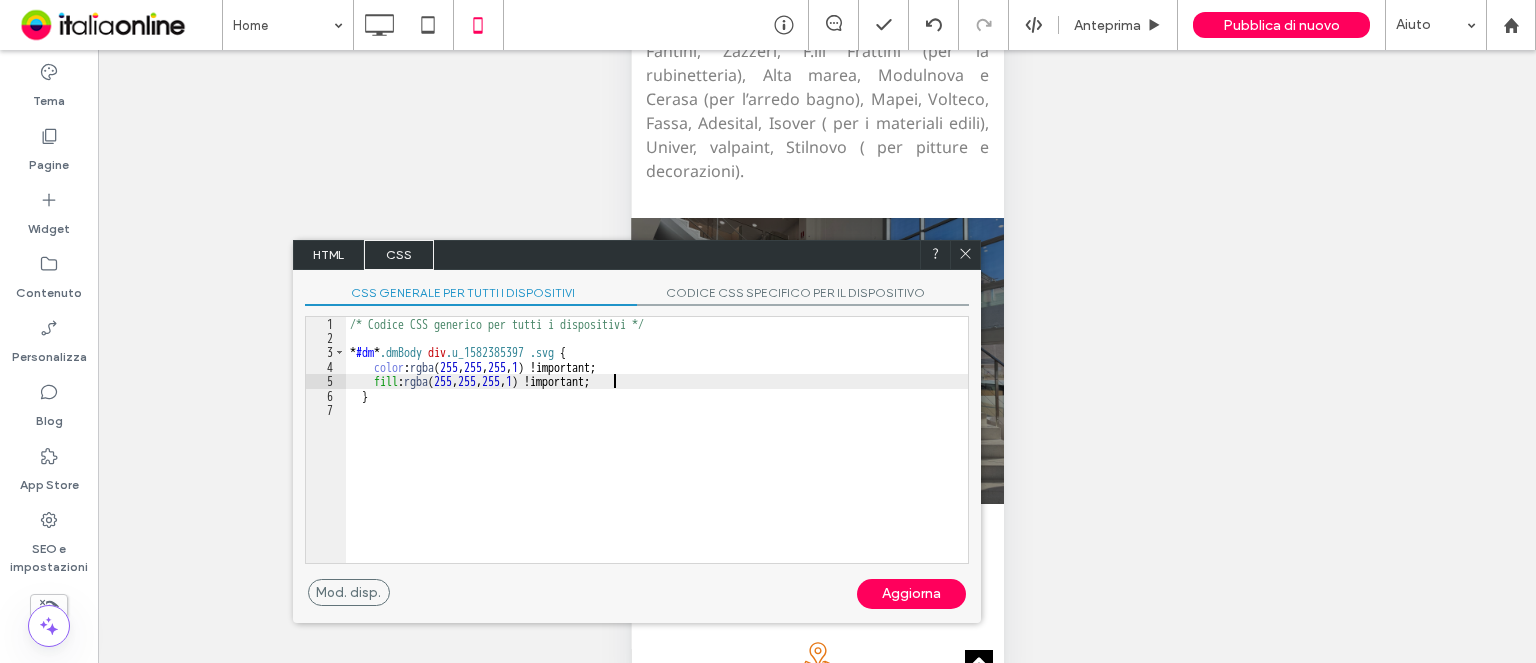 click on "/* Codice CSS generico per tutti i dispositivi */ * #dm  * .dmBody   div .u_1582385397   .svg   {      color : rgba ( 255 , 255 , 255 , 1 ) !important;      fill : rgba ( 255 , 255 , 255 , 1 ) !important;    }" at bounding box center [657, 454] 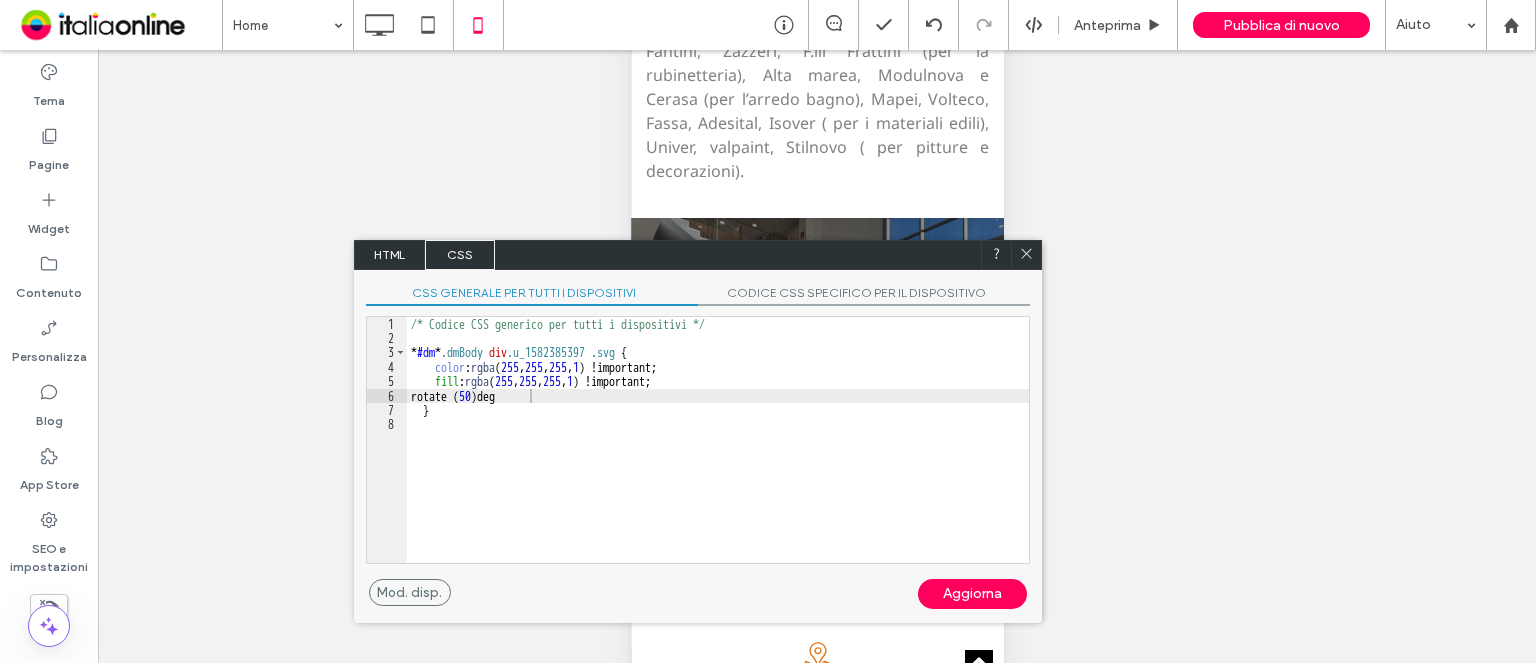 drag, startPoint x: 483, startPoint y: 263, endPoint x: 550, endPoint y: 264, distance: 67.00746 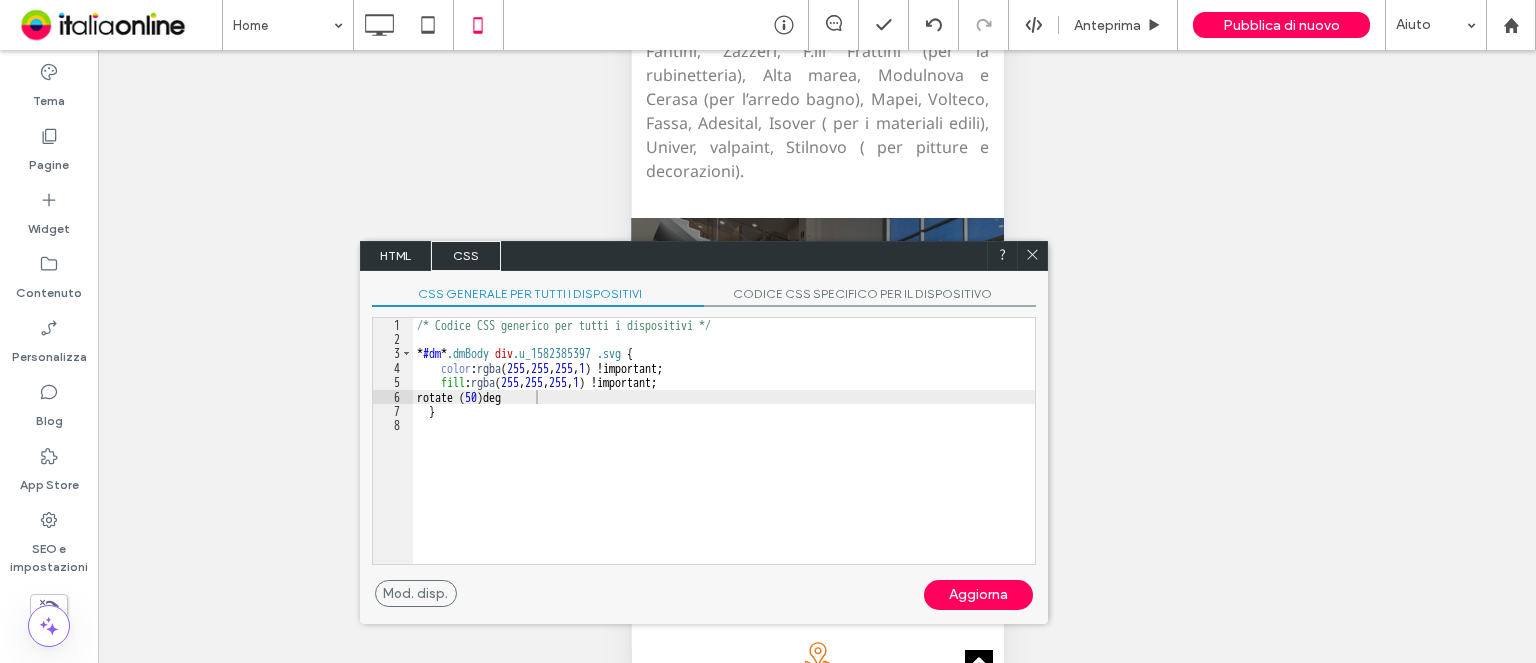 click on "/* Codice CSS generico per tutti i dispositivi */ * #dm  * .dmBody   div .u_1582385397   .svg   {      color : rgba ( 255 , 255 , 255 , 1 ) !important;      fill : rgba ( 255 , 255 , 255 , 1 ) !important;     rotate ( 50 )deg    }" at bounding box center (724, 455) 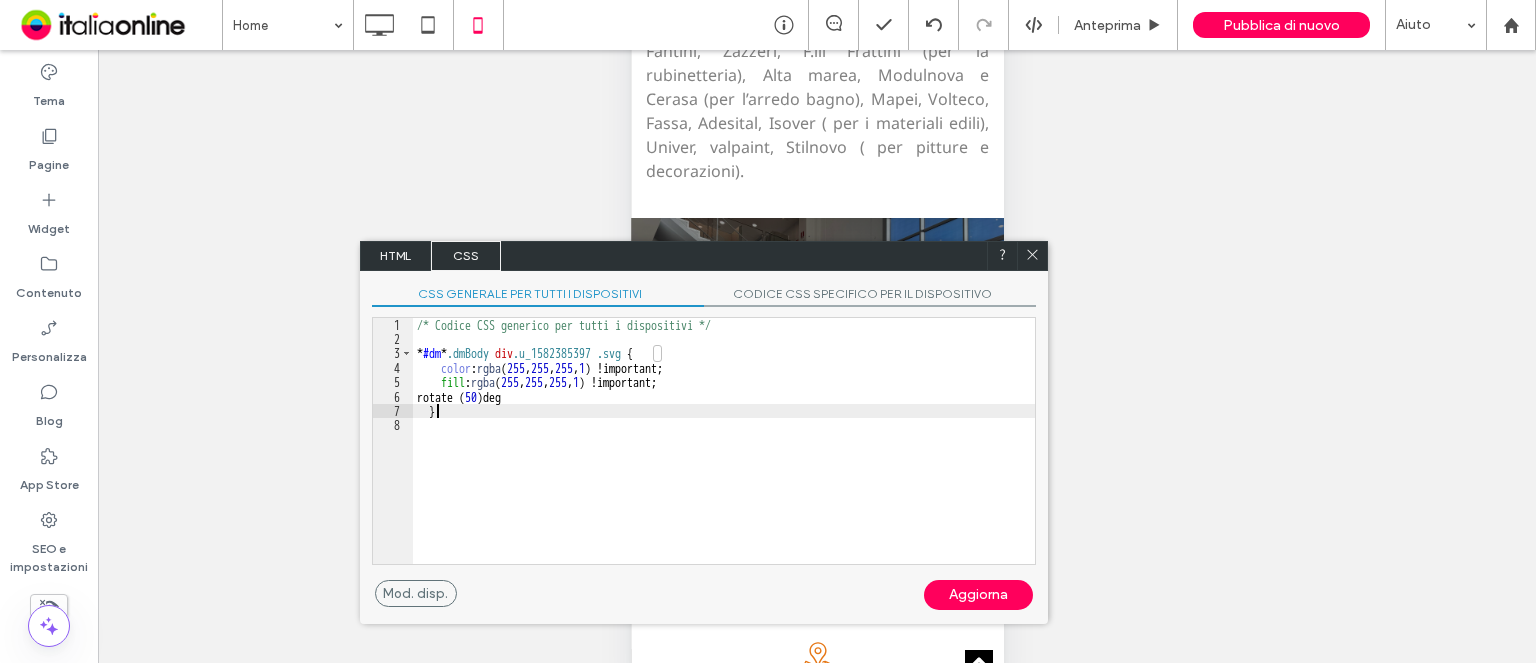 click on "/* Codice CSS generico per tutti i dispositivi */ * #dm  * .dmBody   div .u_1582385397   .svg   {      color : rgba ( 255 , 255 , 255 , 1 ) !important;      fill : rgba ( 255 , 255 , 255 , 1 ) !important;     rotate ( 50 )deg    }" at bounding box center (724, 455) 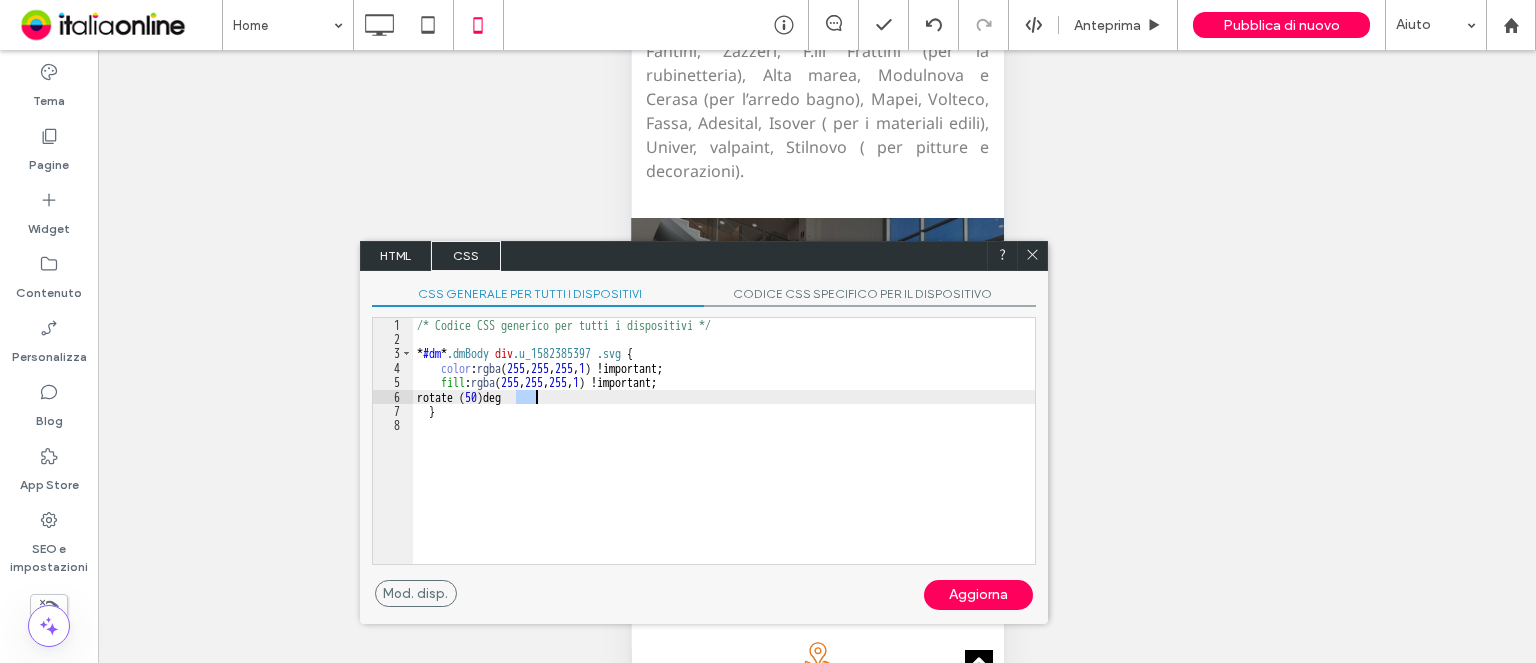 click on "/* Codice CSS generico per tutti i dispositivi */ * #dm  * .dmBody   div .u_1582385397   .svg   {      color : rgba ( 255 , 255 , 255 , 1 ) !important;      fill : rgba ( 255 , 255 , 255 , 1 ) !important;     rotate ( 50 )deg    }" at bounding box center (724, 455) 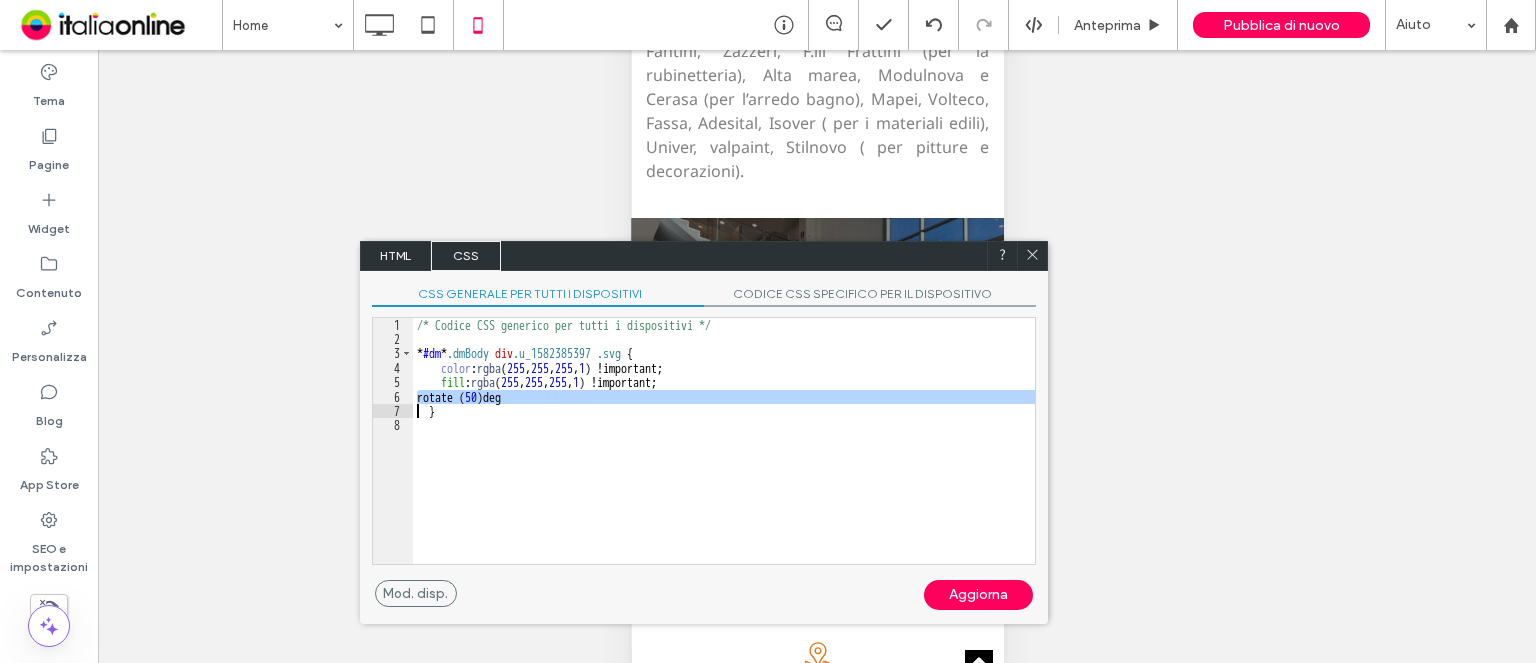 click on "/* Codice CSS generico per tutti i dispositivi */ * #dm  * .dmBody   div .u_1582385397   .svg   {      color : rgba ( 255 , 255 , 255 , 1 ) !important;      fill : rgba ( 255 , 255 , 255 , 1 ) !important;     rotate ( 50 )deg    }" at bounding box center [724, 455] 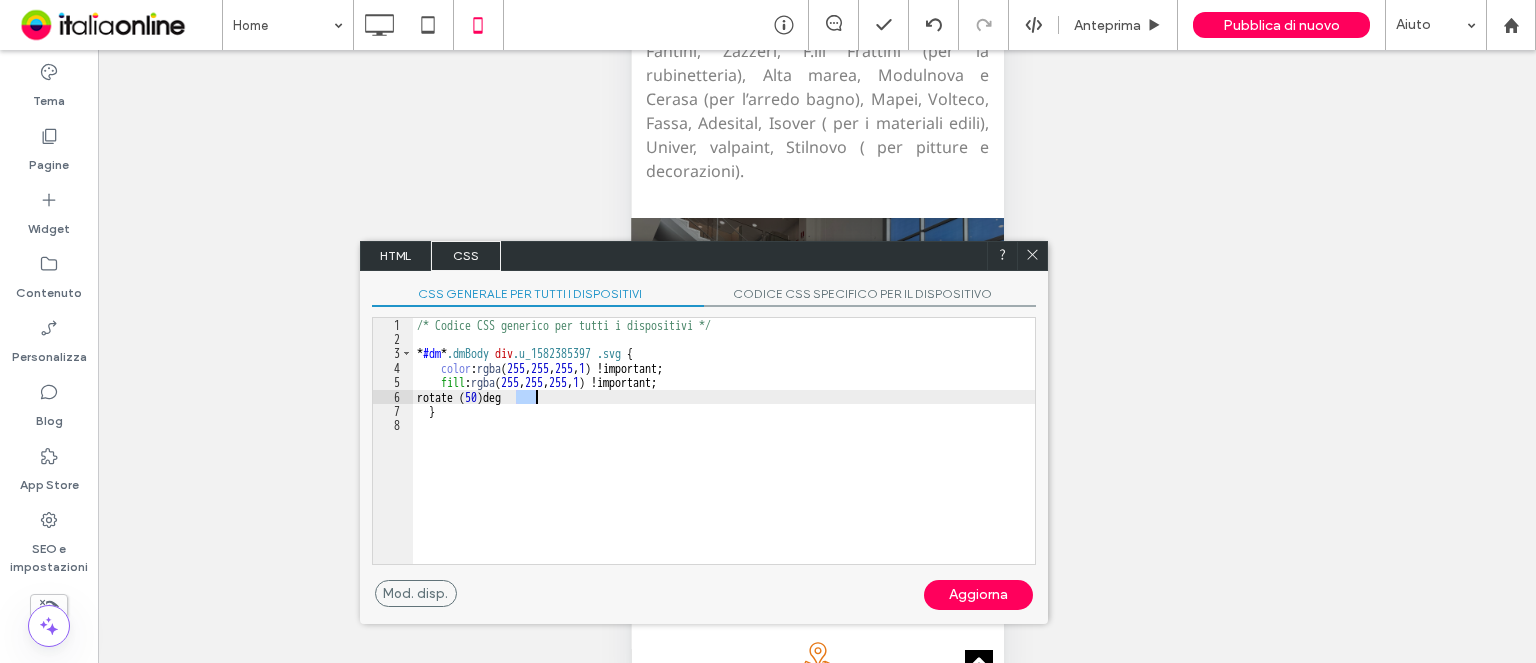 click on "/* Codice CSS generico per tutti i dispositivi */ * #dm  * .dmBody   div .u_1582385397   .svg   {      color : rgba ( 255 , 255 , 255 , 1 ) !important;      fill : rgba ( 255 , 255 , 255 , 1 ) !important;     rotate ( 50 )deg    }" at bounding box center (724, 455) 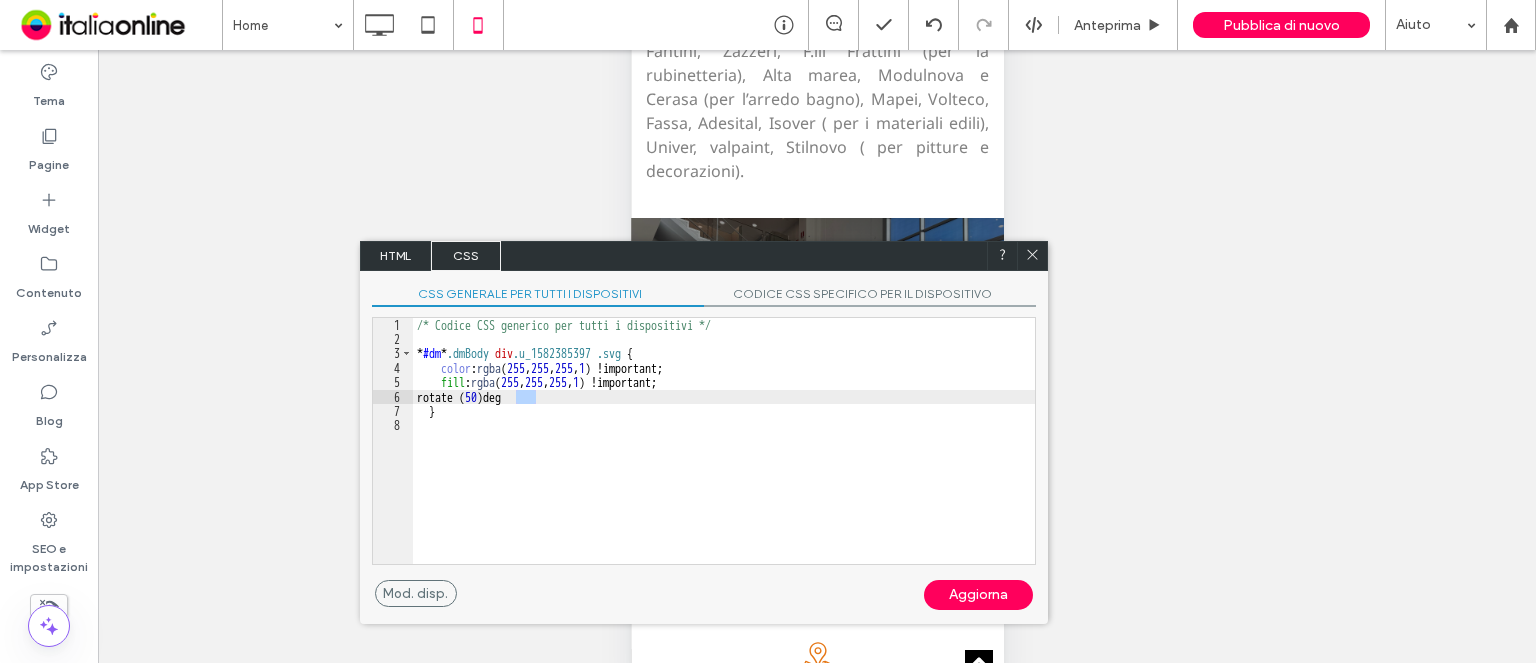 click on "/* Codice CSS generico per tutti i dispositivi */ * #dm  * .dmBody   div .u_1582385397   .svg   {      color : rgba ( 255 , 255 , 255 , 1 ) !important;      fill : rgba ( 255 , 255 , 255 , 1 ) !important;     rotate ( 50 )deg    }" at bounding box center [724, 441] 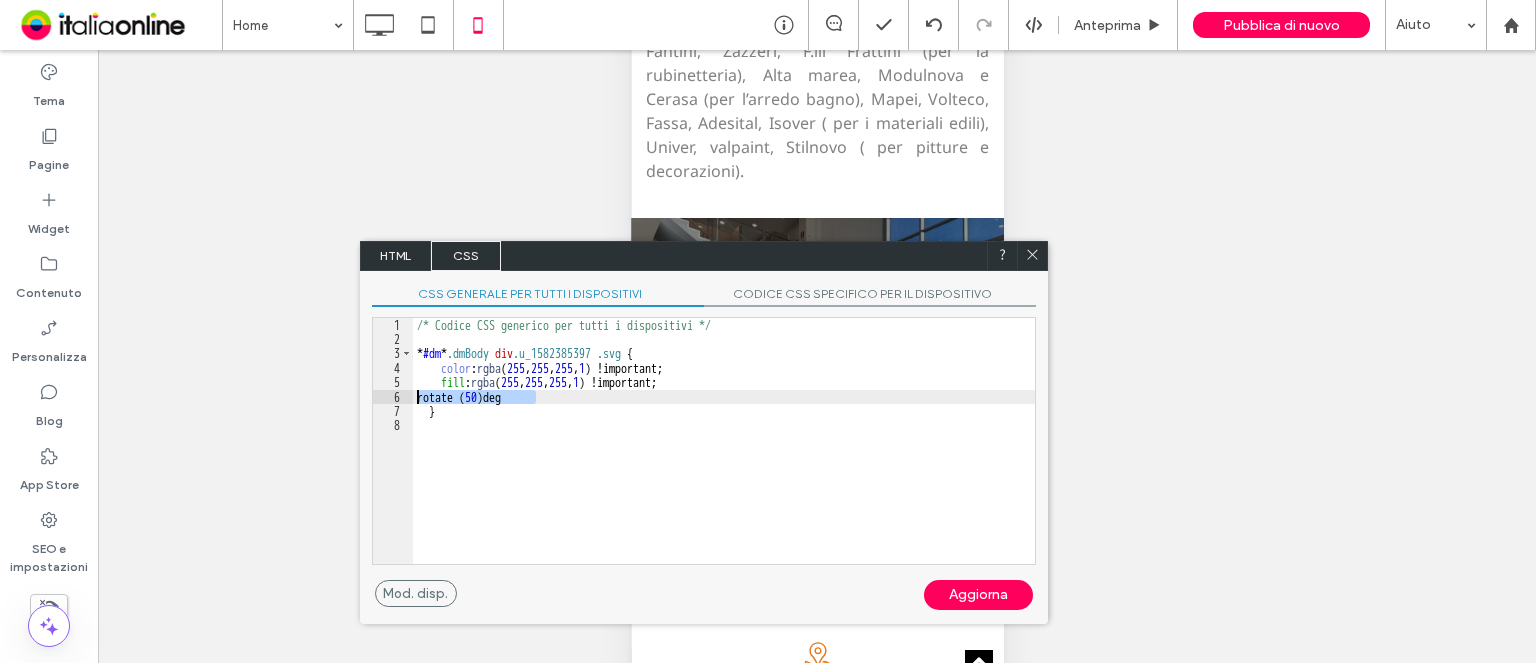 drag, startPoint x: 548, startPoint y: 393, endPoint x: 412, endPoint y: 394, distance: 136.00368 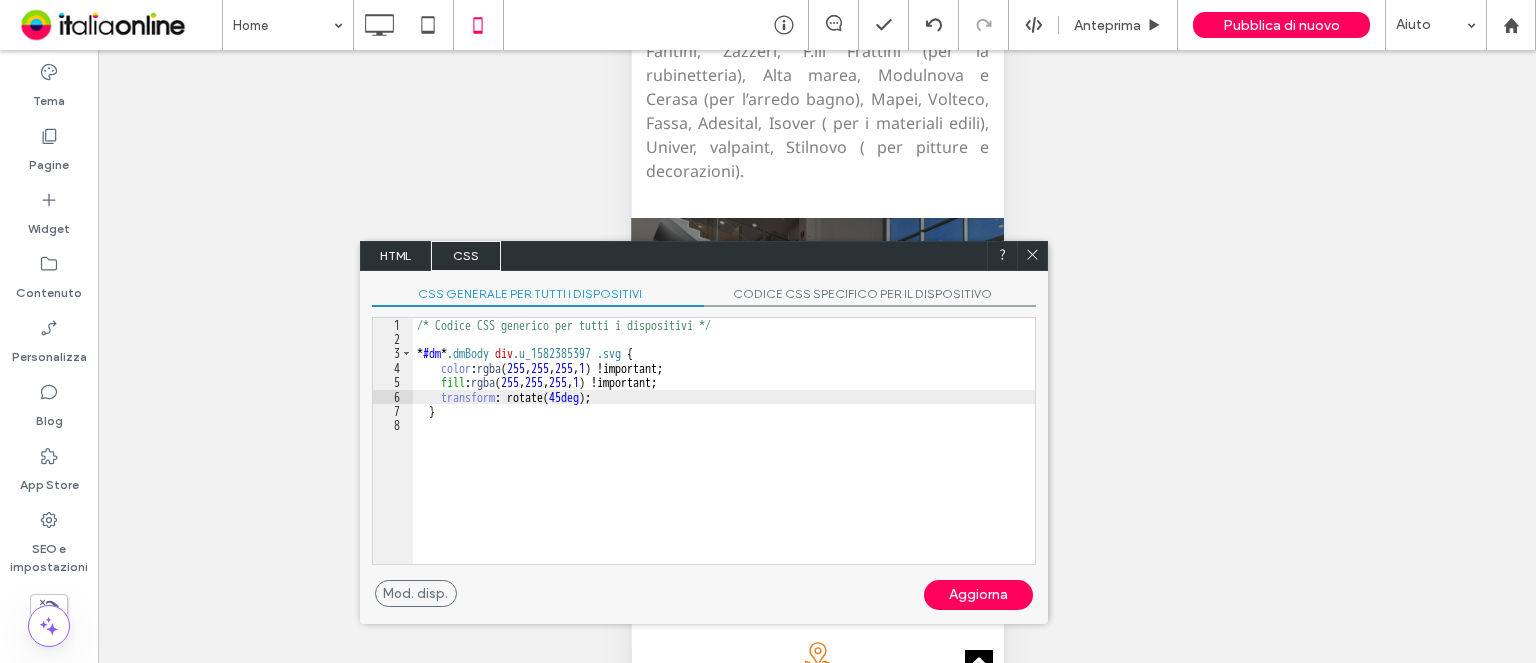 click on "Aggiorna" at bounding box center (978, 595) 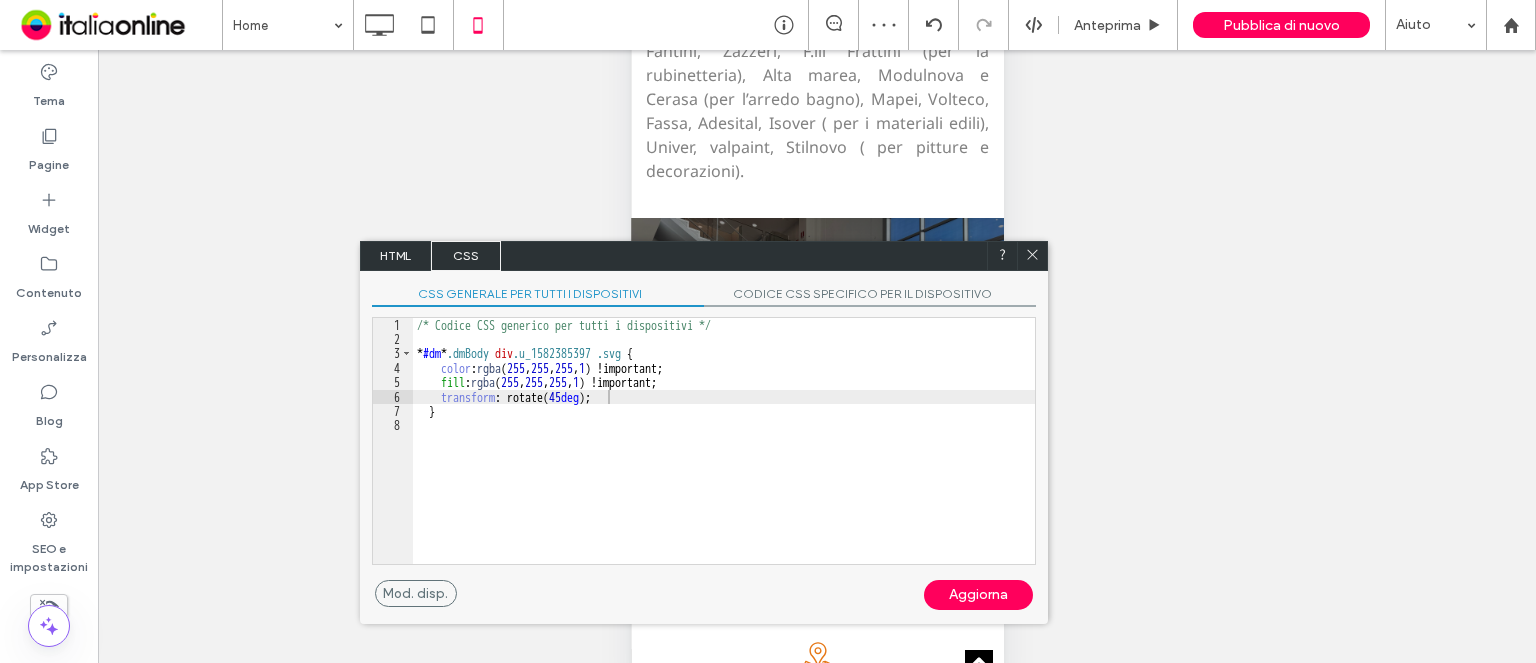 click on "/* Codice CSS generico per tutti i dispositivi */ * #dm  * .dmBody   div .u_1582385397   .svg   {      color : rgba ( 255 , 255 , 255 , 1 ) !important;      fill : rgba ( 255 , 255 , 255 , 1 ) !important;      transform : rotate( 45 deg );    }" at bounding box center [724, 455] 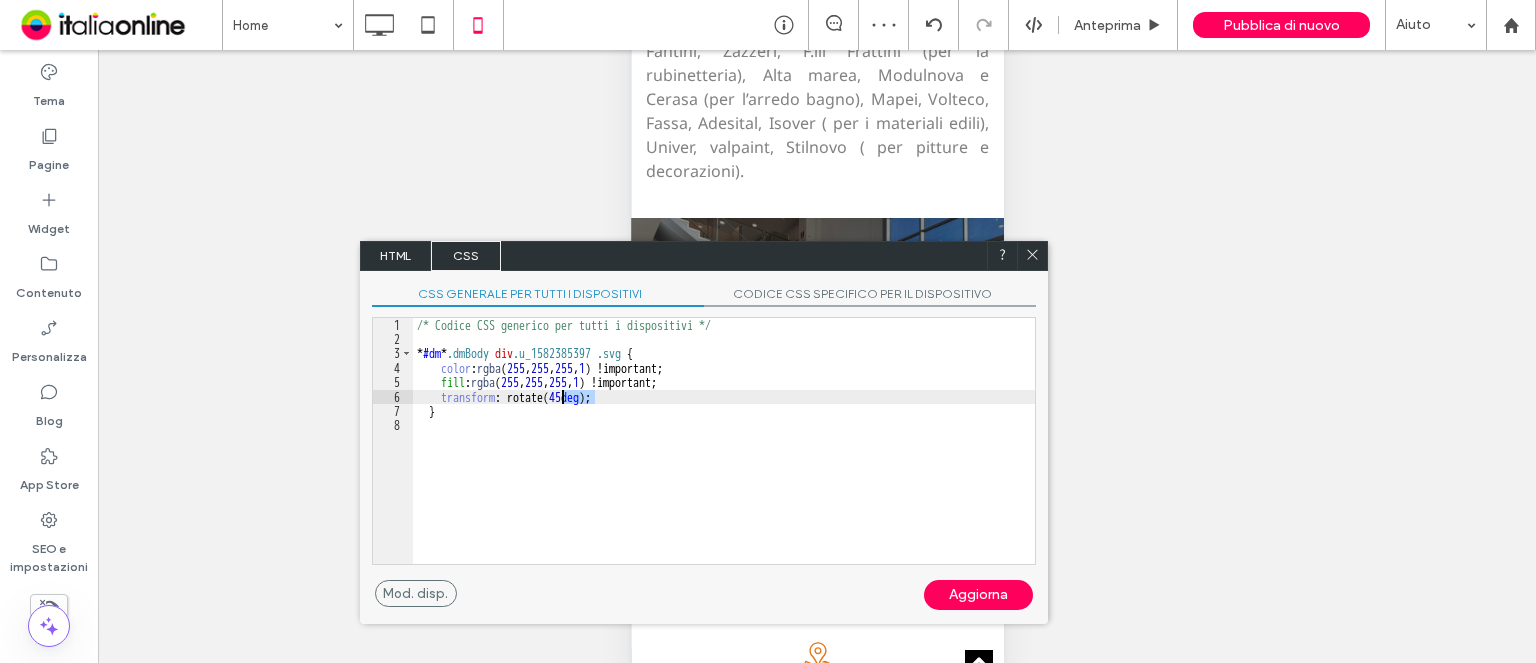 click on "/* Codice CSS generico per tutti i dispositivi */ * #dm  * .dmBody   div .u_1582385397   .svg   {      color : rgba ( 255 , 255 , 255 , 1 ) !important;      fill : rgba ( 255 , 255 , 255 , 1 ) !important;      transform : rotate( 45 deg );    }" at bounding box center (724, 455) 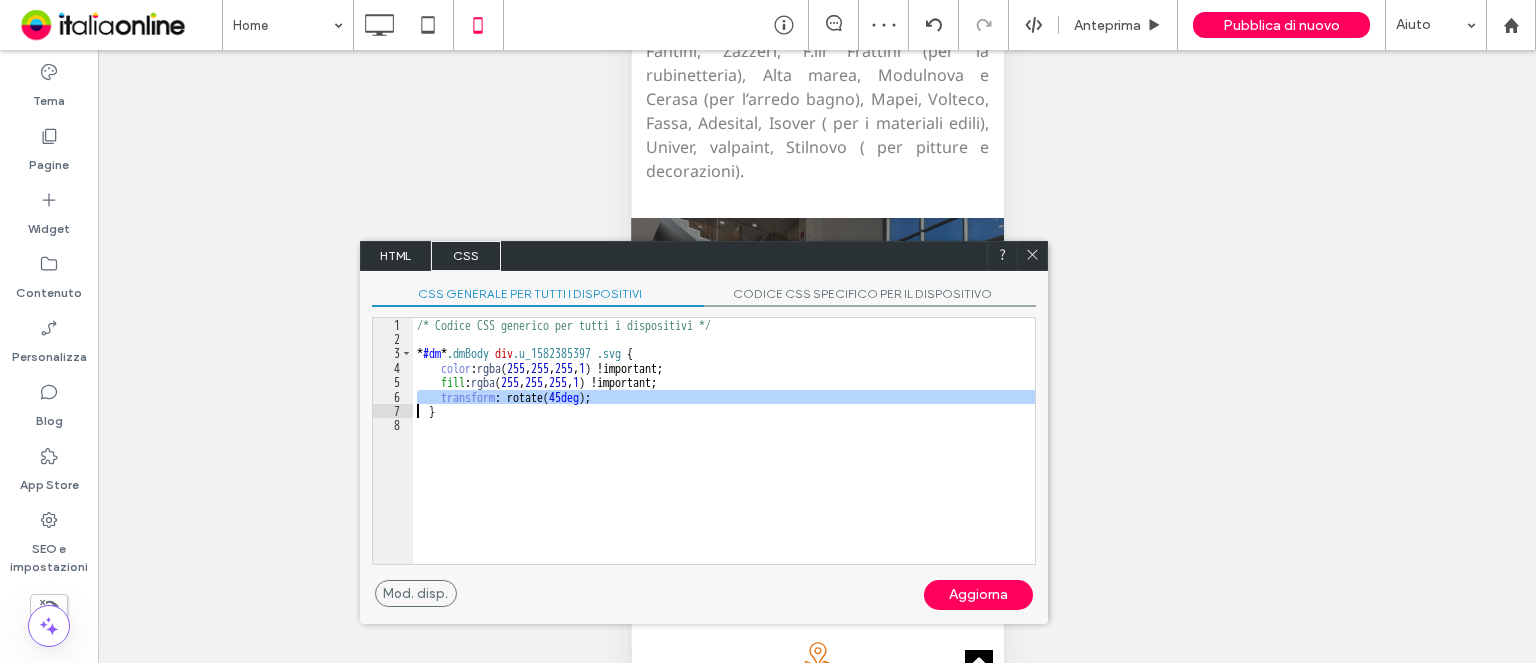 click on "/* Codice CSS generico per tutti i dispositivi */ * #dm  * .dmBody   div .u_1582385397   .svg   {      color : rgba ( 255 , 255 , 255 , 1 ) !important;      fill : rgba ( 255 , 255 , 255 , 1 ) !important;      transform : rotate( 45 deg );    }" at bounding box center (724, 455) 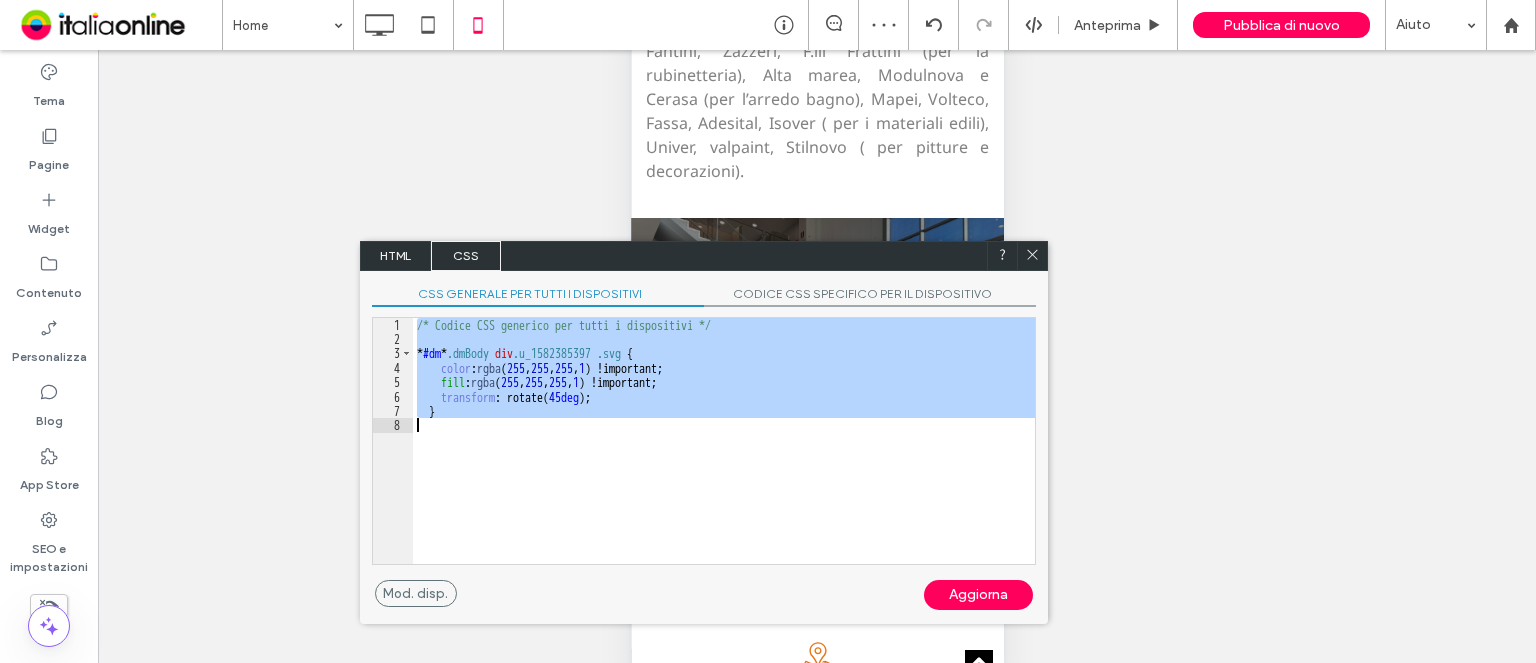 click on "/* Codice CSS generico per tutti i dispositivi */ * #dm  * .dmBody   div .u_1582385397   .svg   {      color : rgba ( 255 , 255 , 255 , 1 ) !important;      fill : rgba ( 255 , 255 , 255 , 1 ) !important;      transform : rotate( 45 deg );    }" at bounding box center [724, 455] 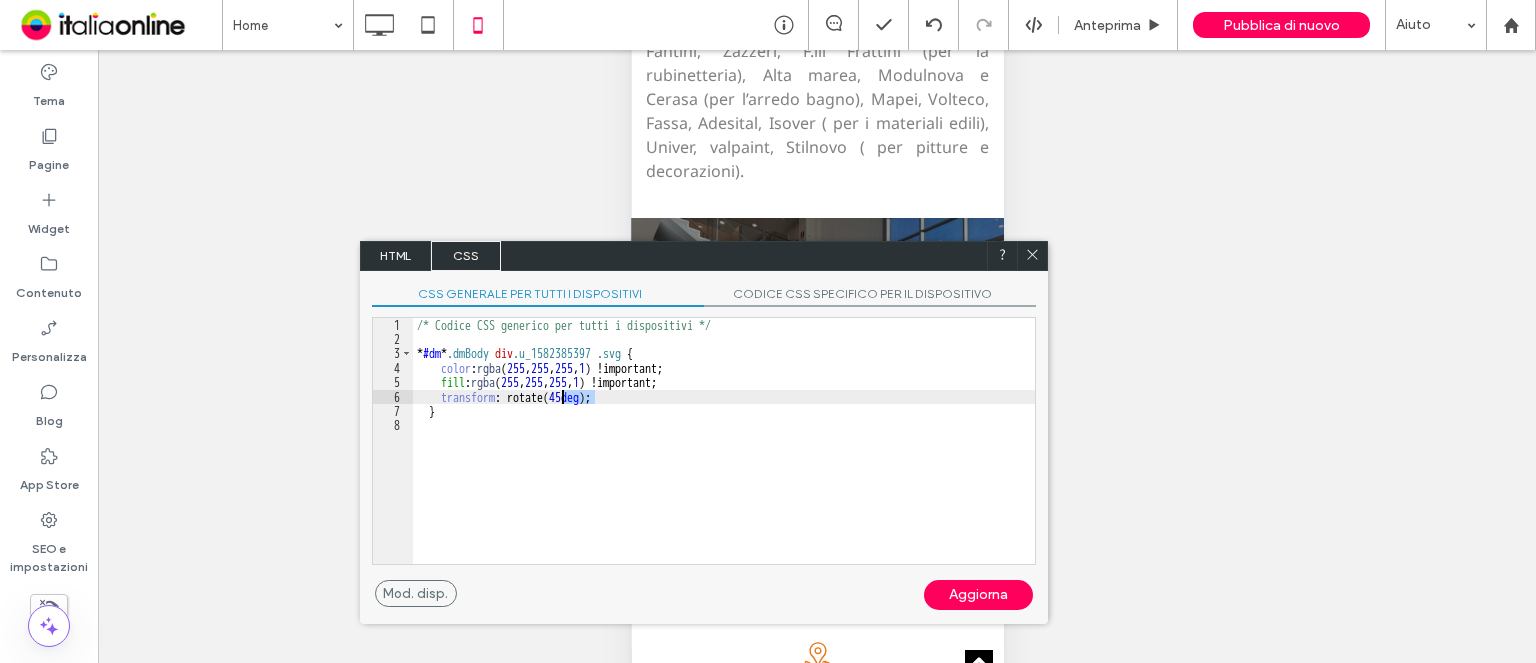 click on "/* Codice CSS generico per tutti i dispositivi */ * #dm  * .dmBody   div .u_1582385397   .svg   {      color : rgba ( 255 , 255 , 255 , 1 ) !important;      fill : rgba ( 255 , 255 , 255 , 1 ) !important;      transform : rotate( 45 deg );    }" at bounding box center [724, 455] 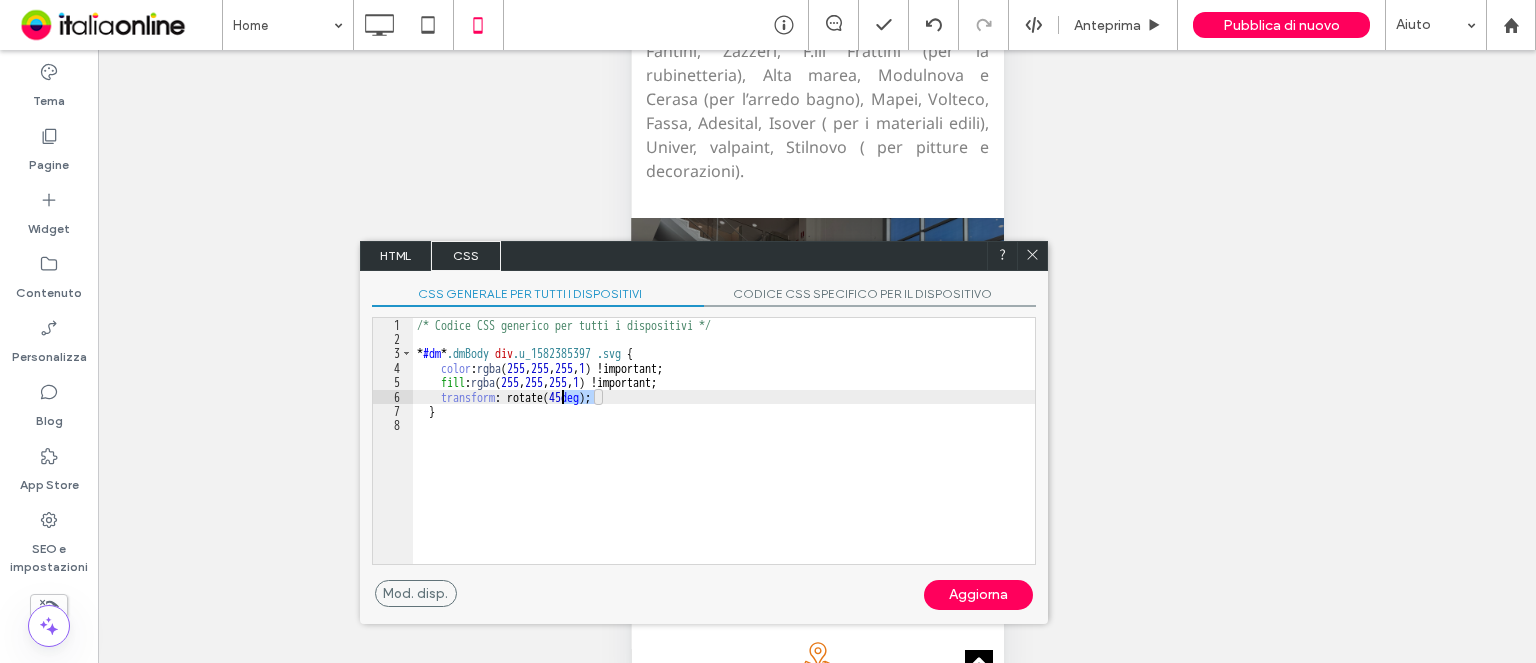 click on "/* Codice CSS generico per tutti i dispositivi */ * #dm  * .dmBody   div .u_1582385397   .svg   {      color : rgba ( 255 , 255 , 255 , 1 ) !important;      fill : rgba ( 255 , 255 , 255 , 1 ) !important;      transform : rotate( 45 deg );    }" at bounding box center [724, 455] 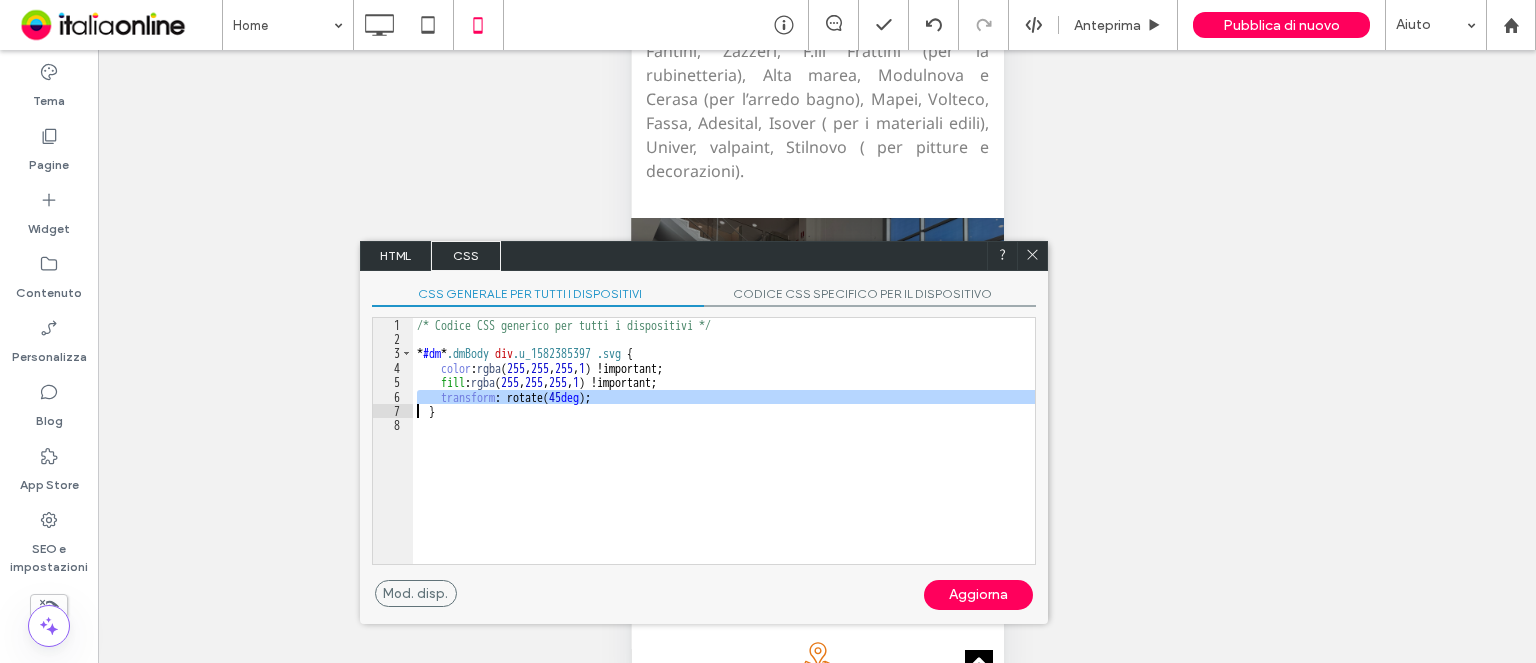 click on "/* Codice CSS generico per tutti i dispositivi */ * #dm  * .dmBody   div .u_1582385397   .svg   {      color : rgba ( 255 , 255 , 255 , 1 ) !important;      fill : rgba ( 255 , 255 , 255 , 1 ) !important;      transform : rotate( 45 deg );    }" at bounding box center [724, 441] 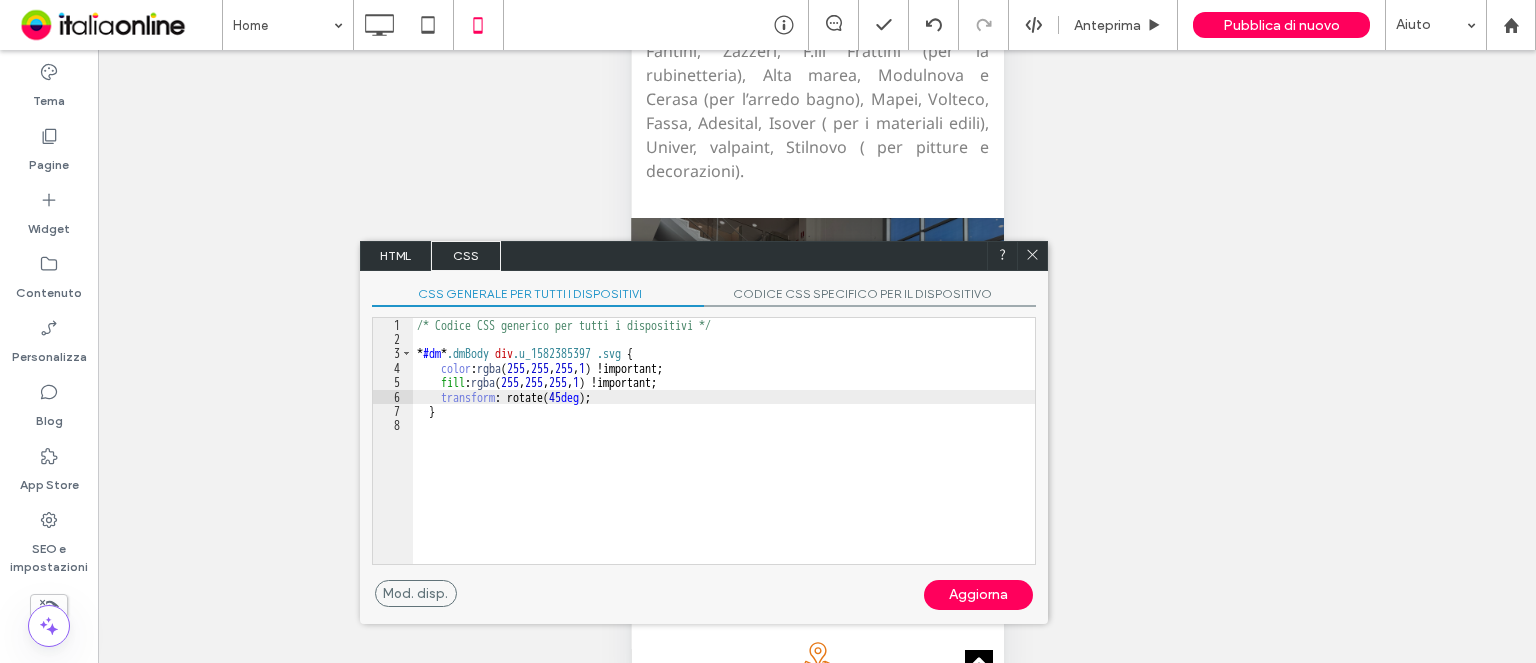 click on "/* Codice CSS generico per tutti i dispositivi */ * #dm  * .dmBody   div .u_1582385397   .svg   {      color : rgba ( 255 , 255 , 255 , 1 ) !important;      fill : rgba ( 255 , 255 , 255 , 1 ) !important;      transform : rotate( 45 deg );    }" at bounding box center (724, 455) 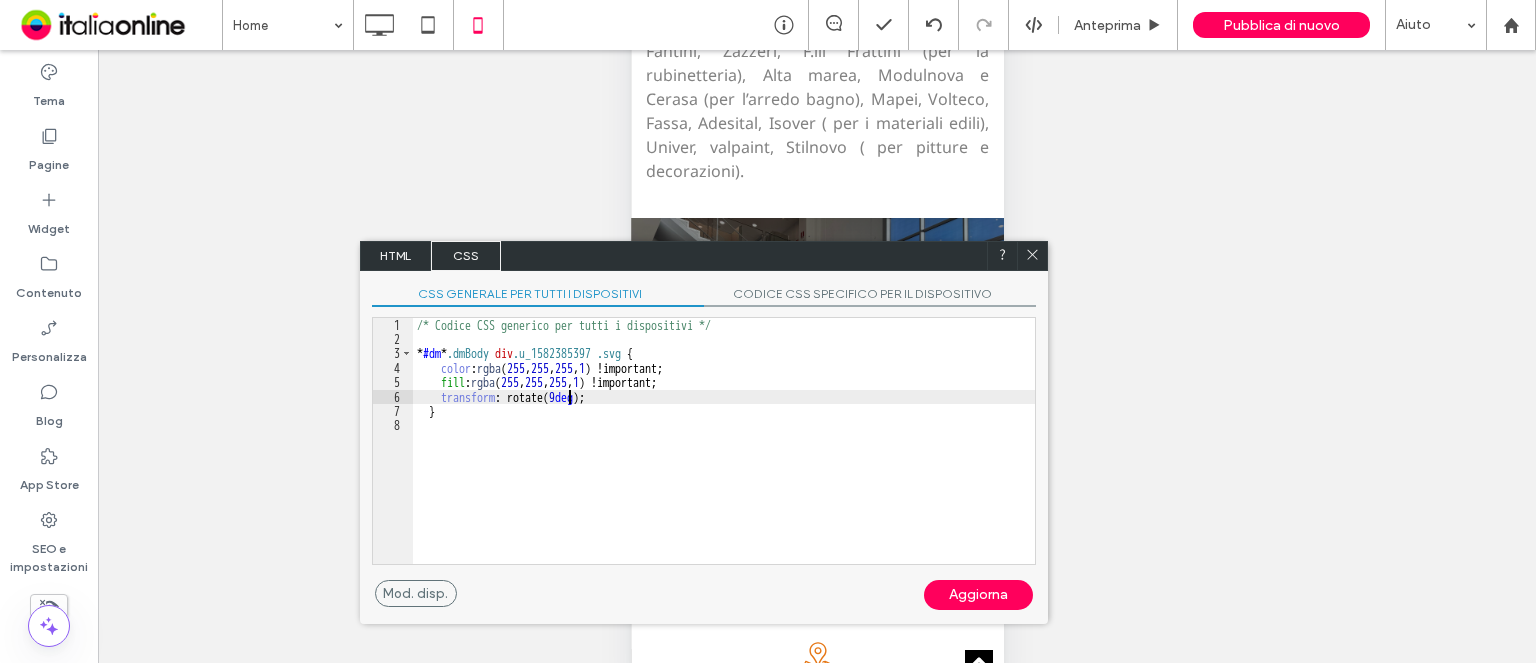 type on "**" 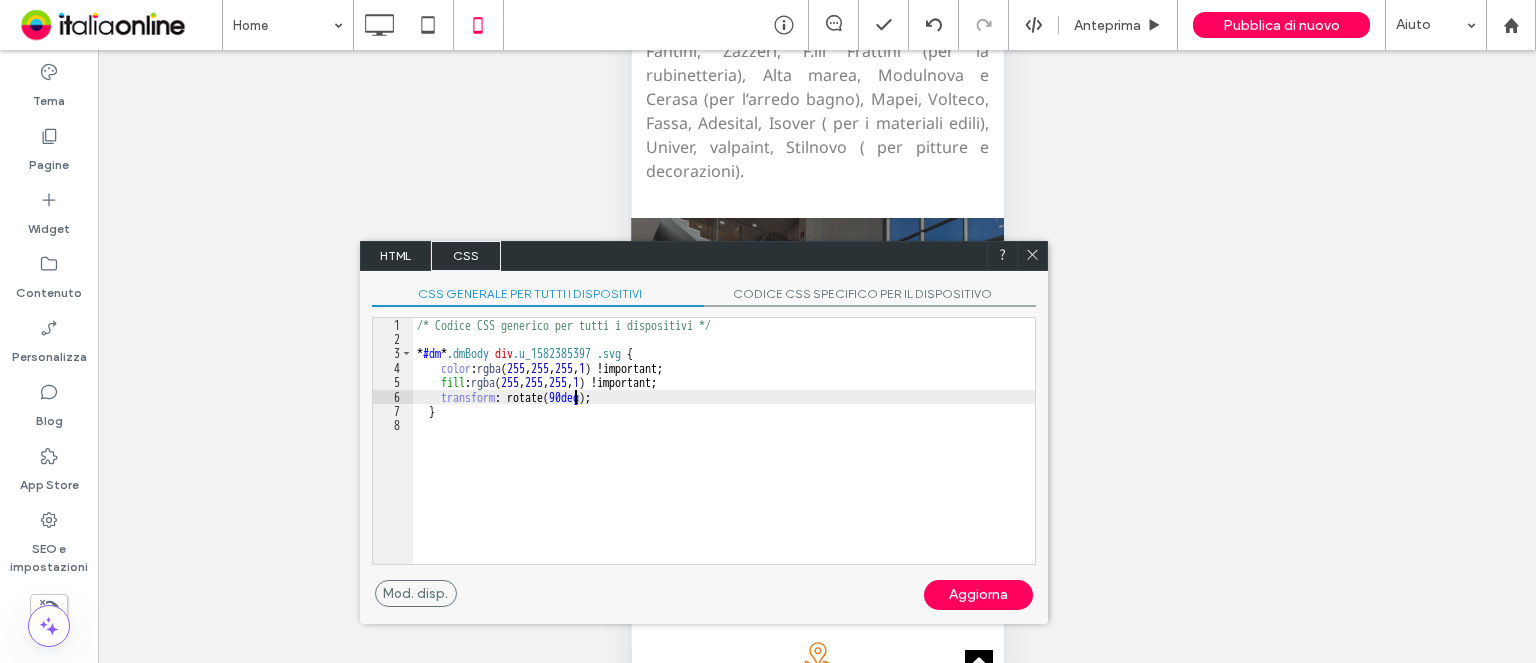 click on "Aggiorna" at bounding box center [978, 595] 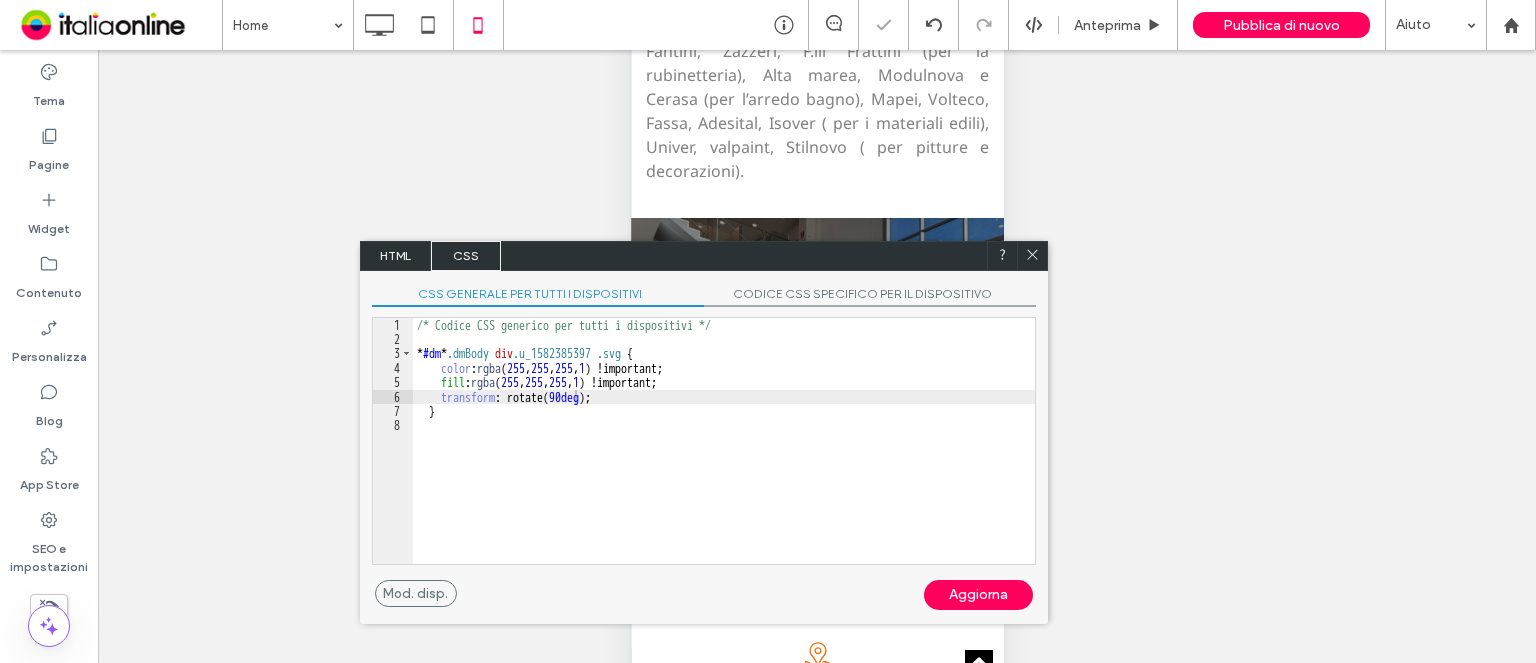 click 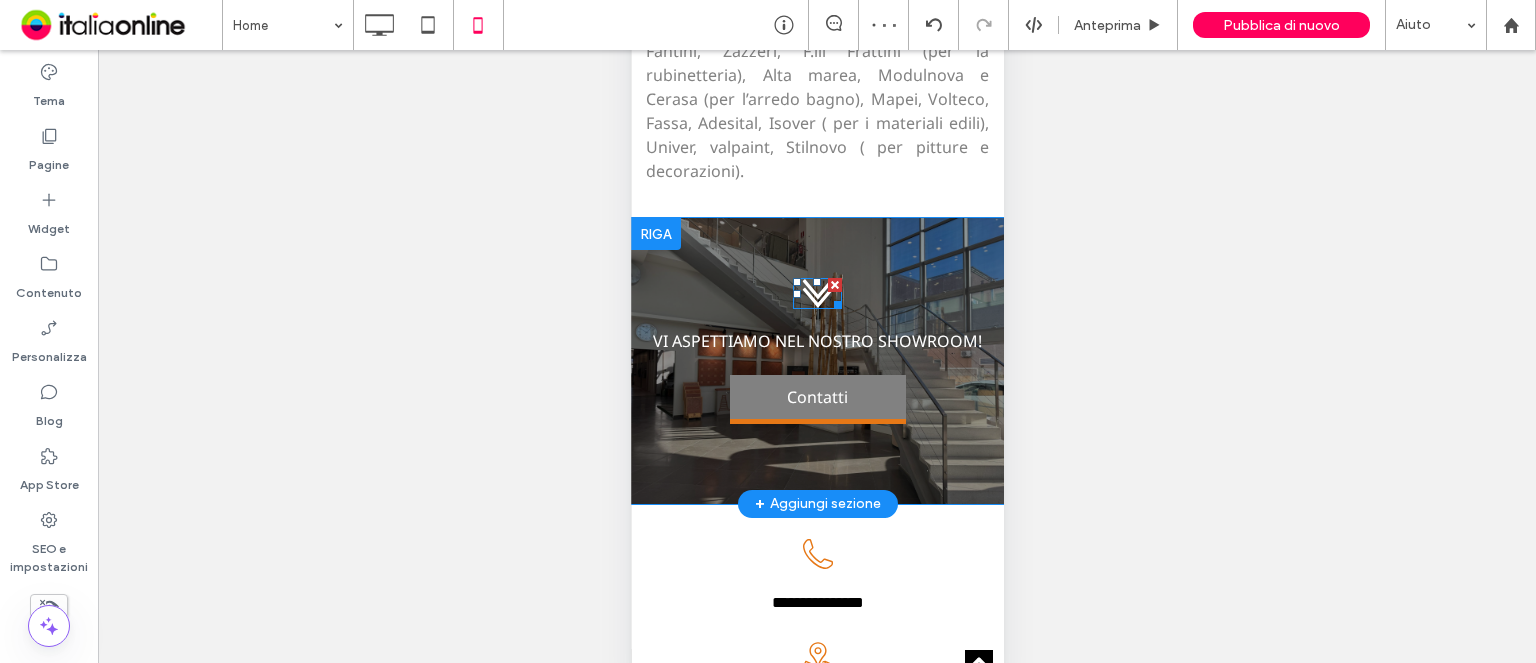 click 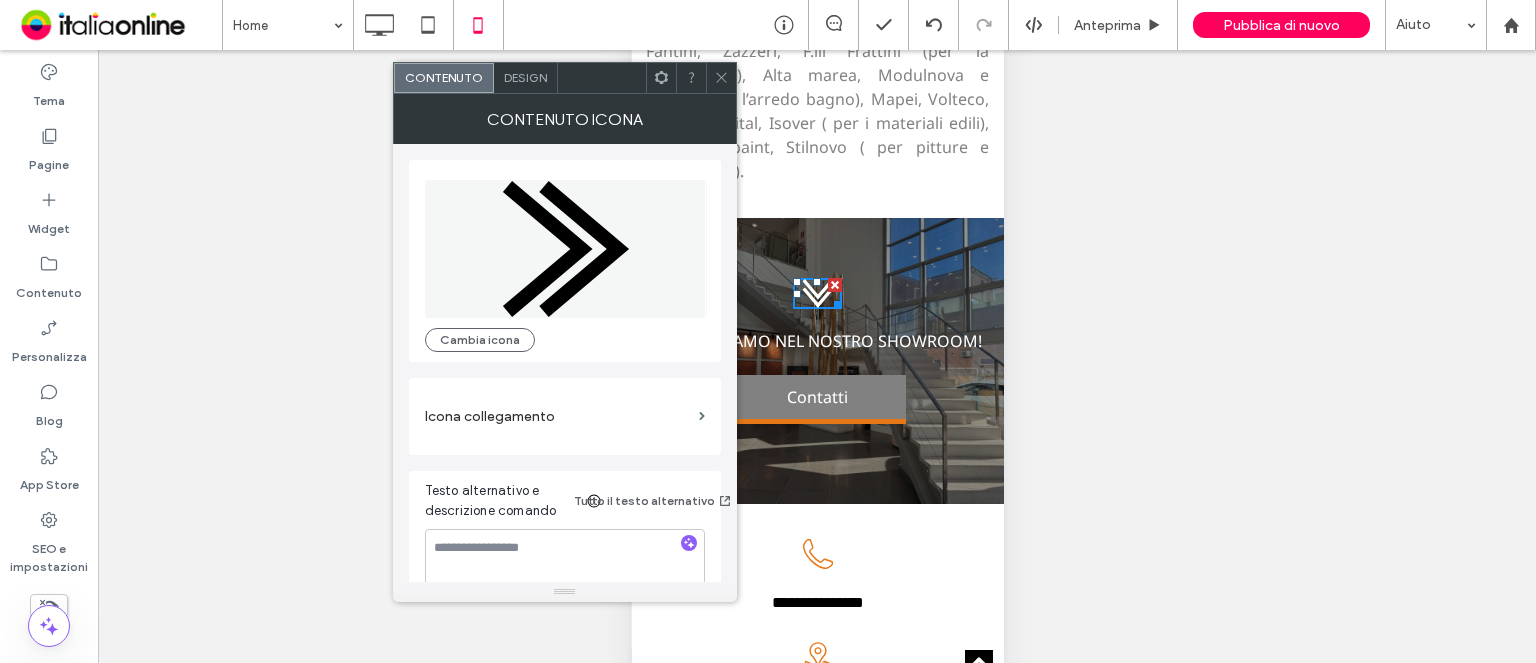 click on "Design" at bounding box center [525, 77] 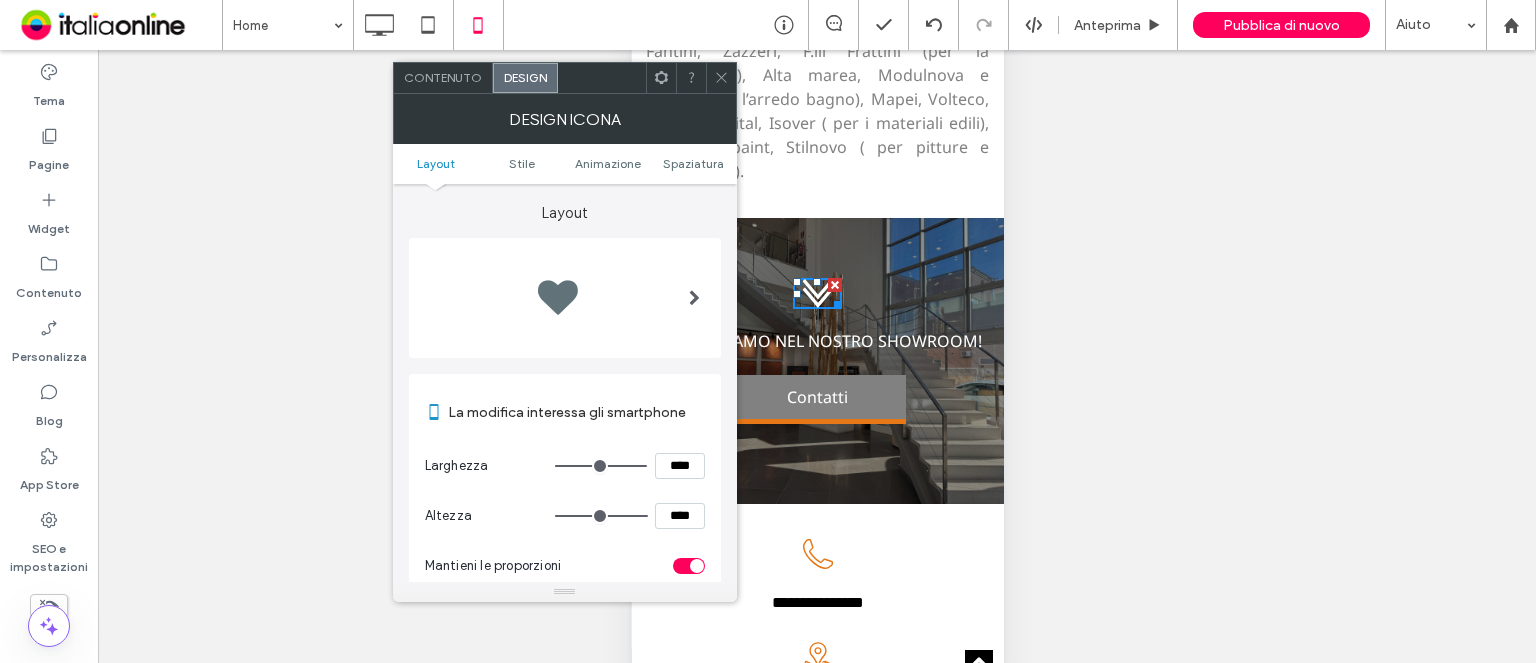 drag, startPoint x: 608, startPoint y: 168, endPoint x: 609, endPoint y: 124, distance: 44.011364 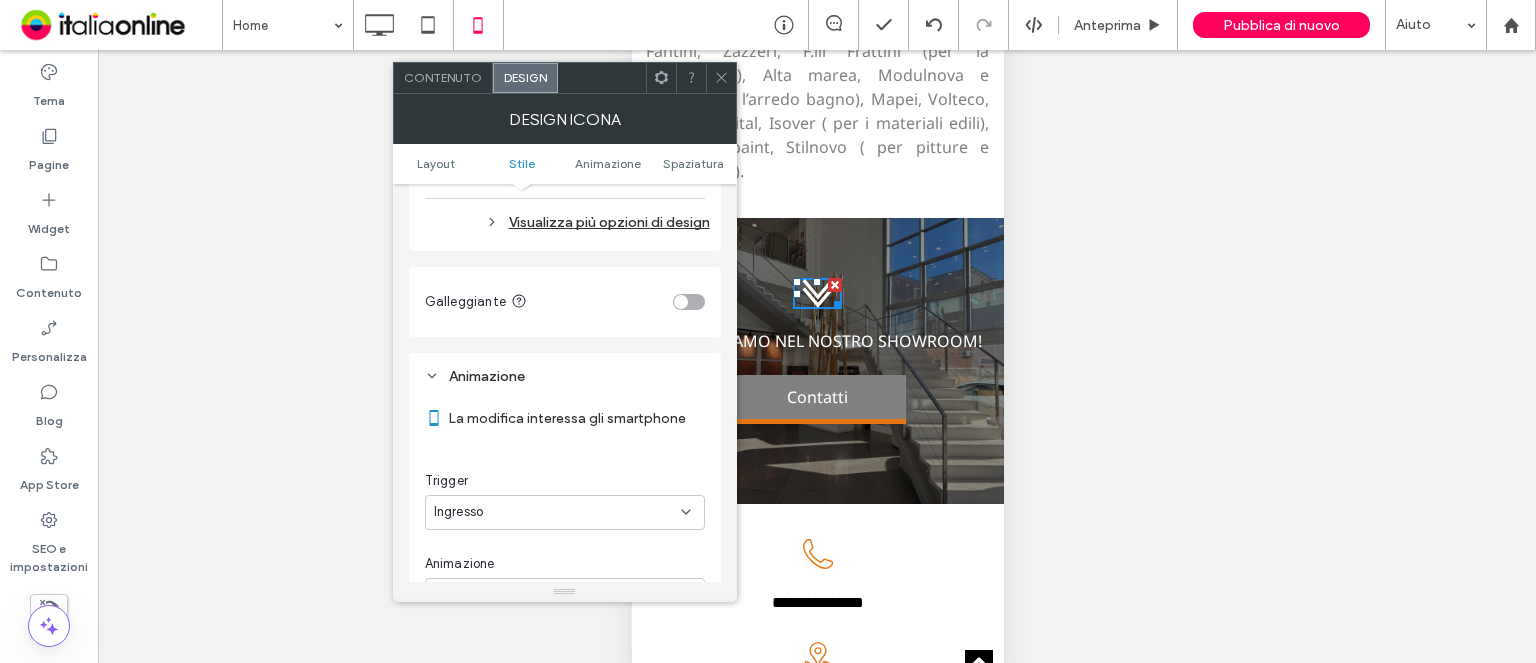scroll, scrollTop: 858, scrollLeft: 0, axis: vertical 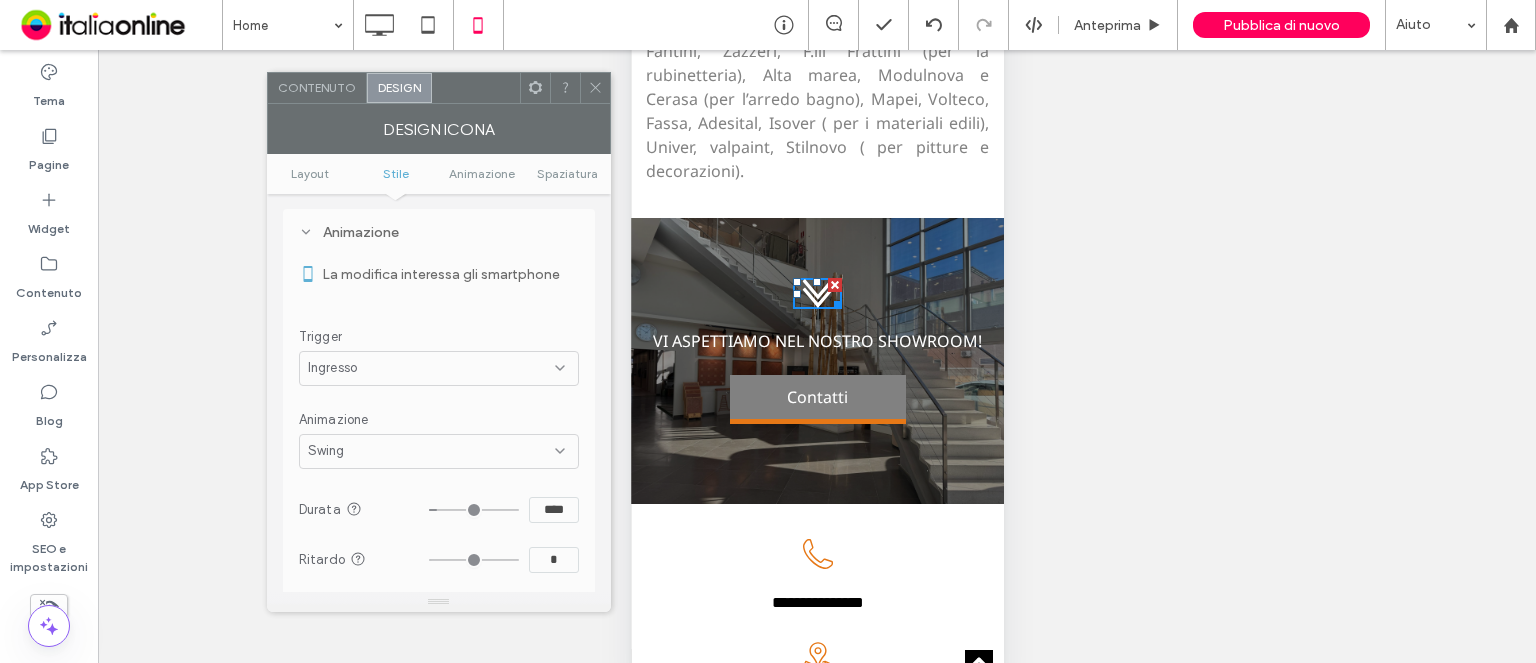 drag, startPoint x: 615, startPoint y: 89, endPoint x: 485, endPoint y: 99, distance: 130.38405 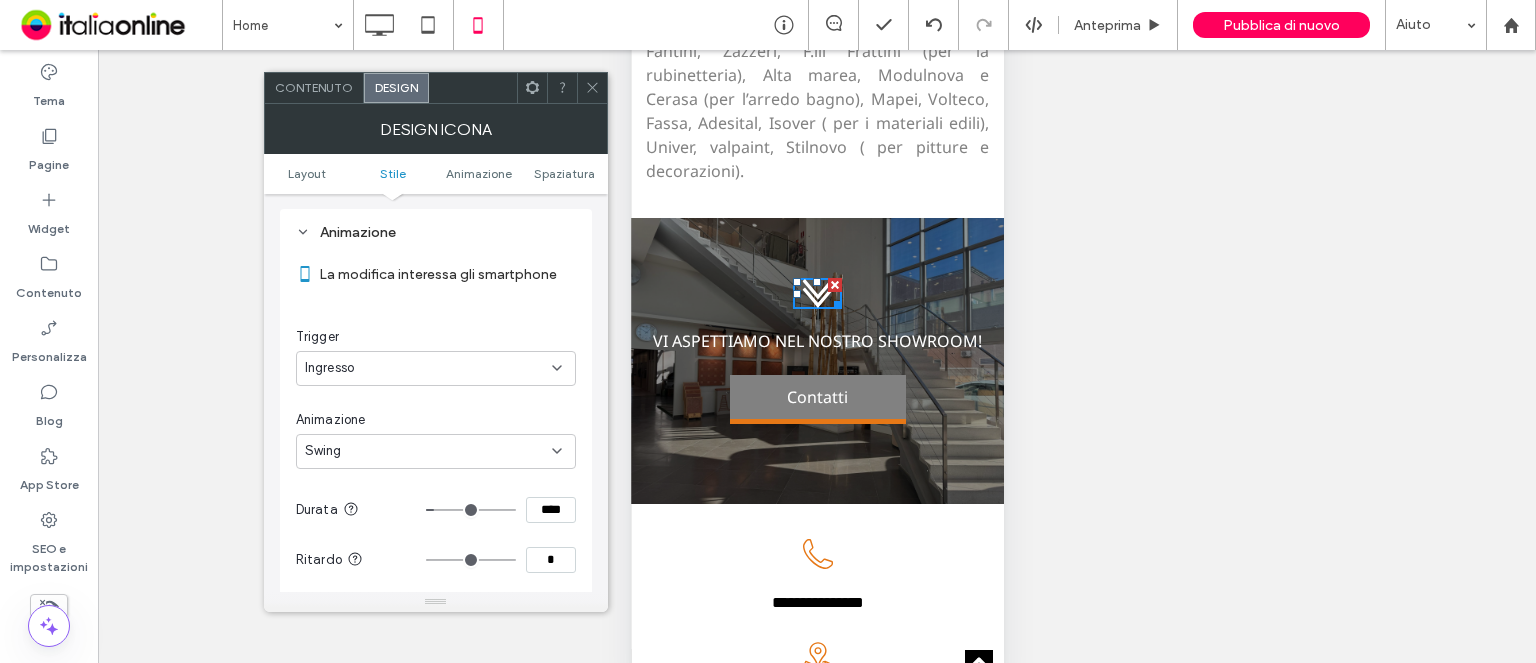 click on "Ingresso" at bounding box center [428, 368] 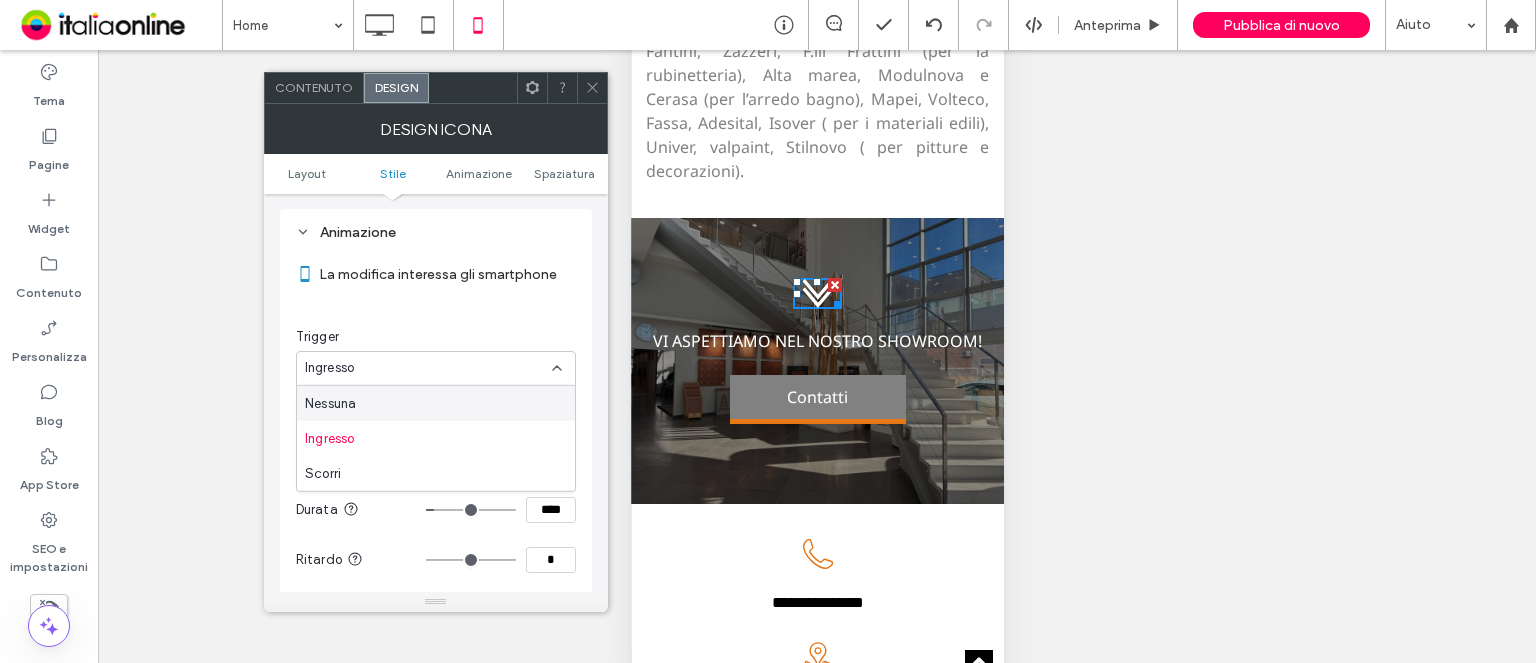 click on "Nessuna" at bounding box center (436, 403) 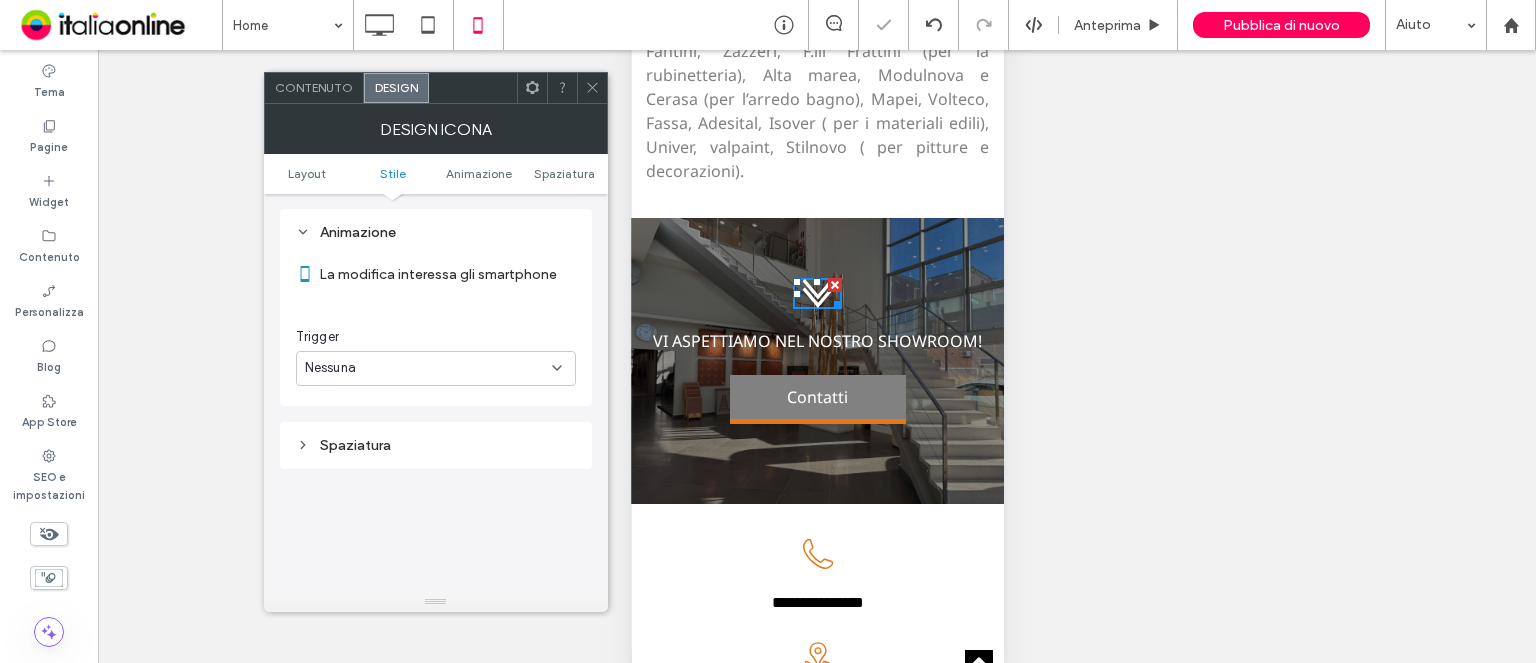 click on "Nessuna" at bounding box center [428, 368] 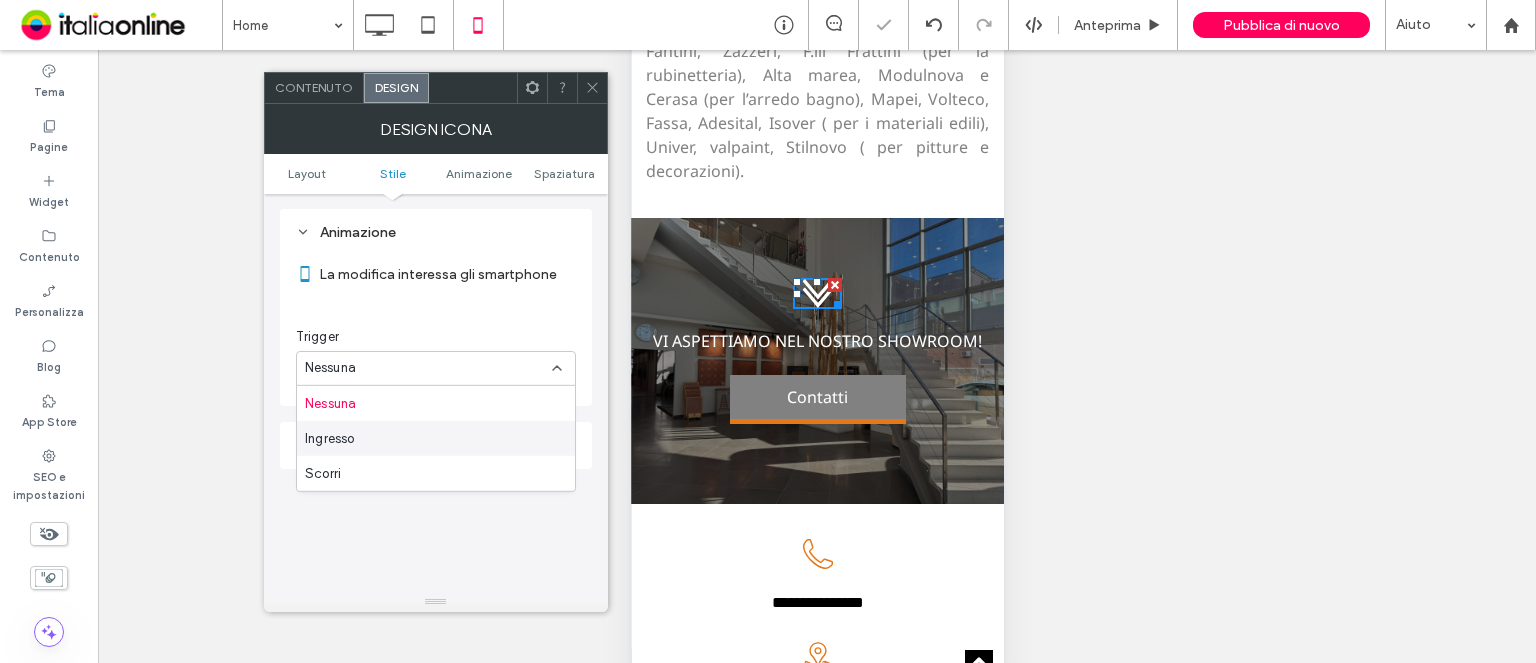 click on "Ingresso" at bounding box center (436, 438) 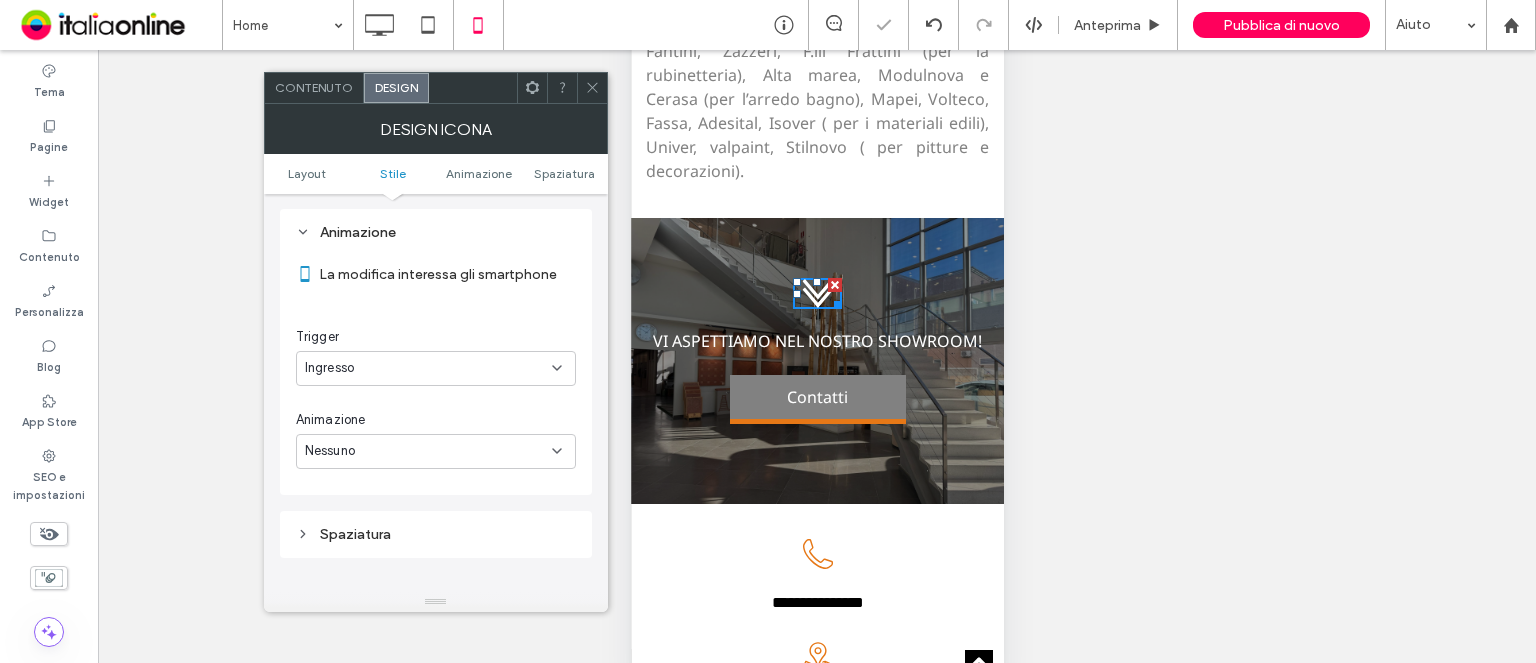 click on "Nessuno" at bounding box center (436, 451) 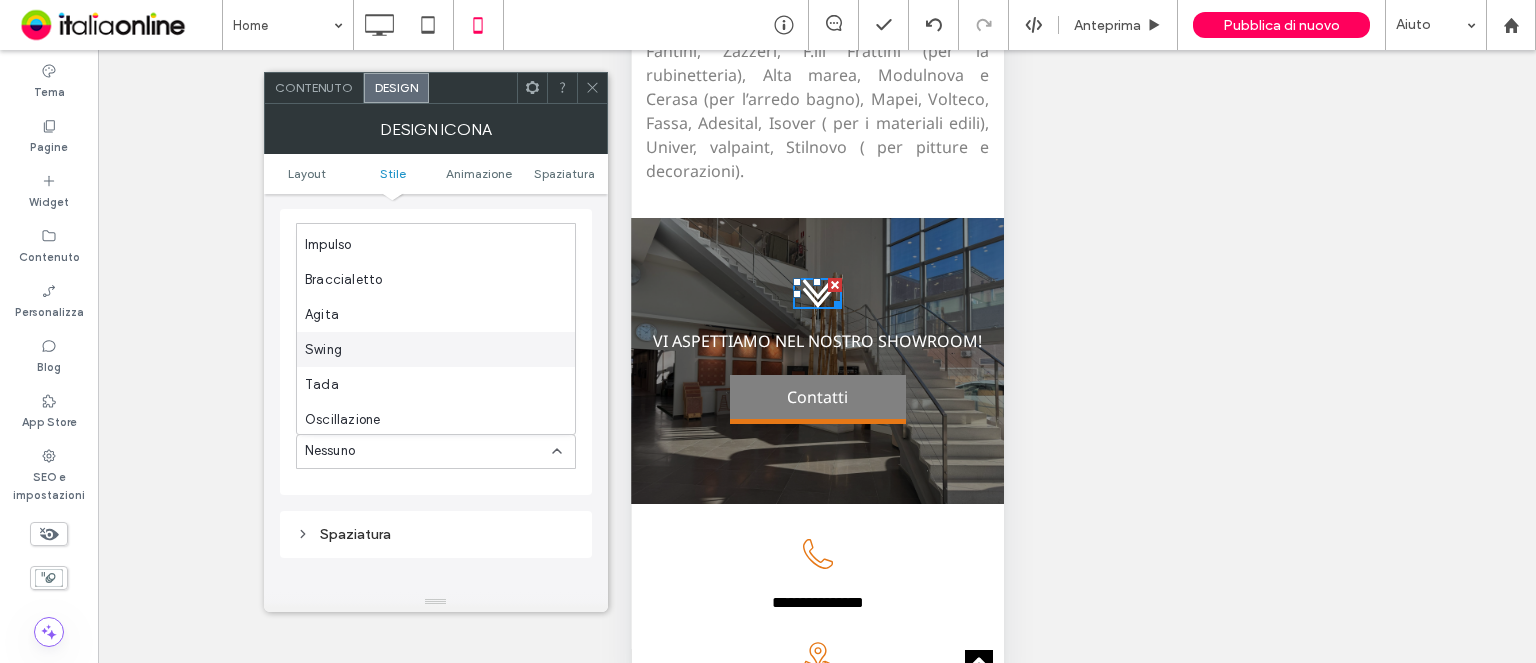 scroll, scrollTop: 314, scrollLeft: 0, axis: vertical 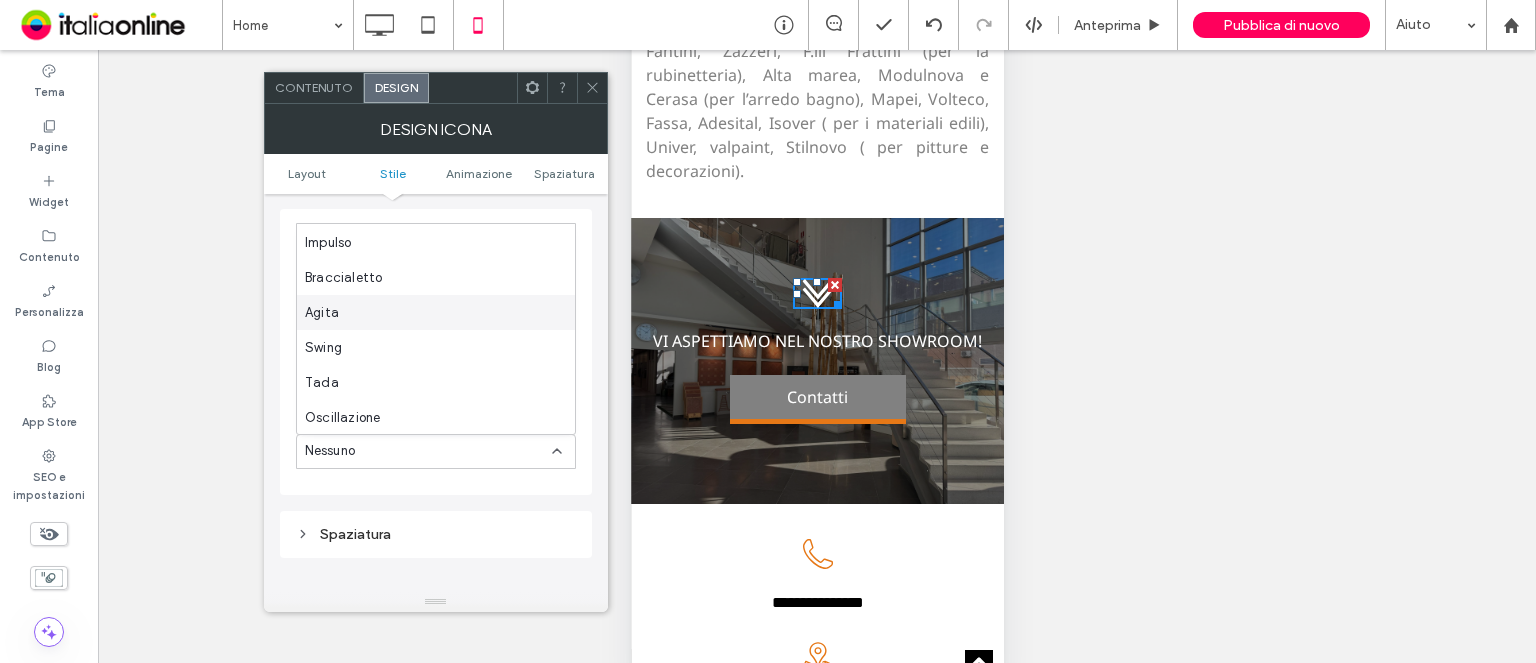click on "Agita" at bounding box center (436, 312) 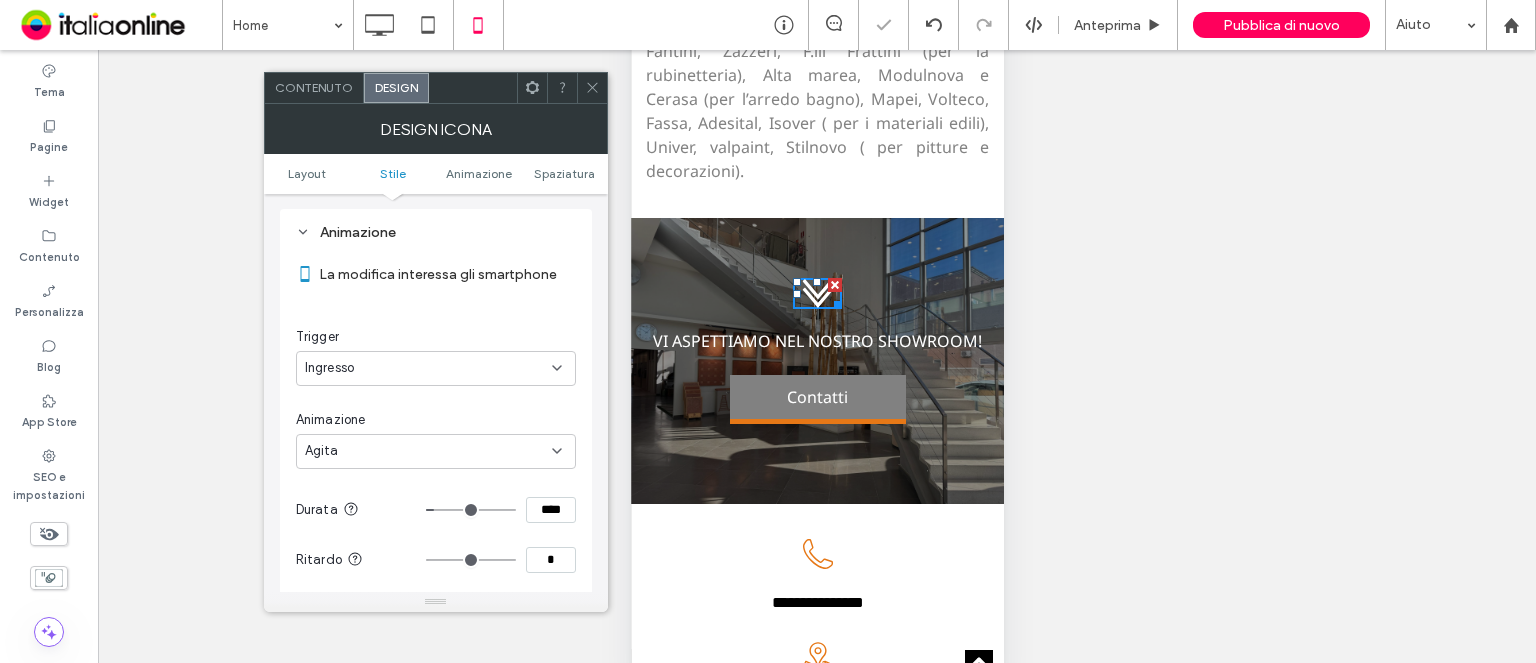 click on "Agita" at bounding box center [428, 451] 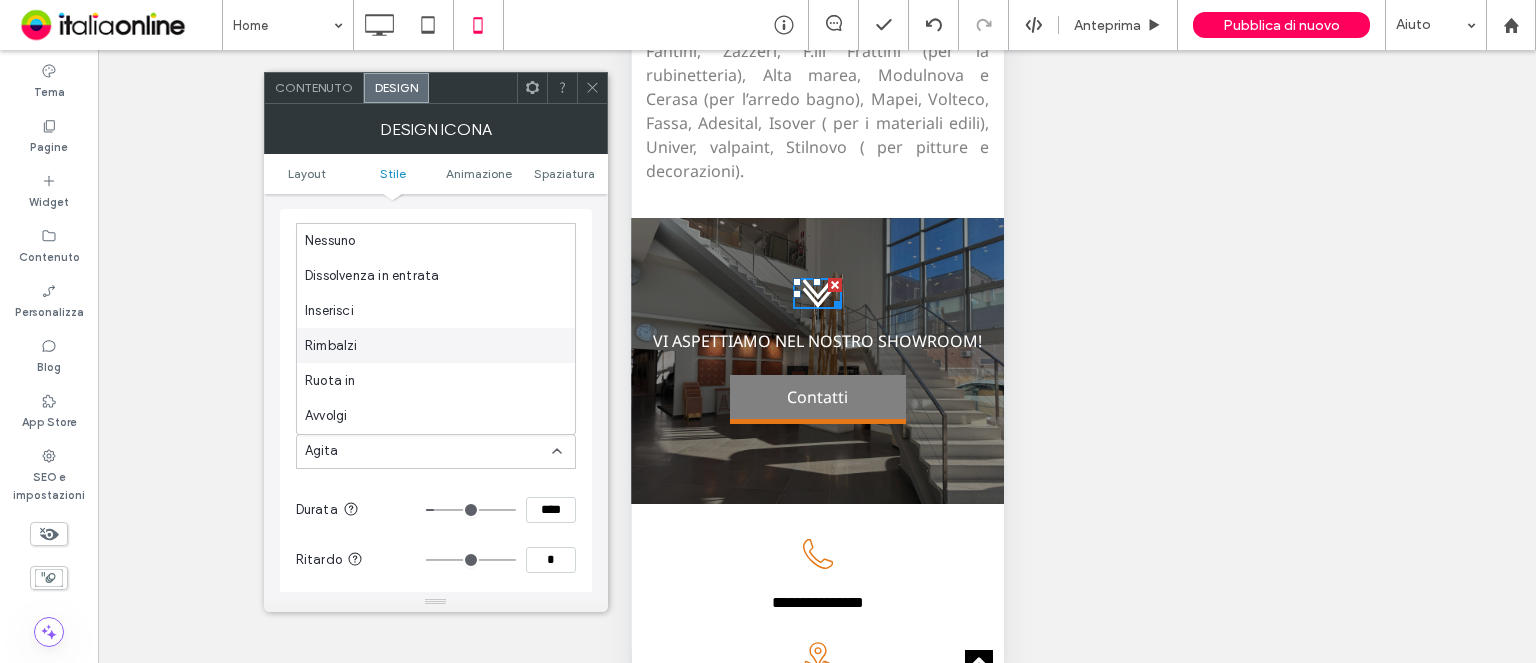 scroll, scrollTop: 0, scrollLeft: 0, axis: both 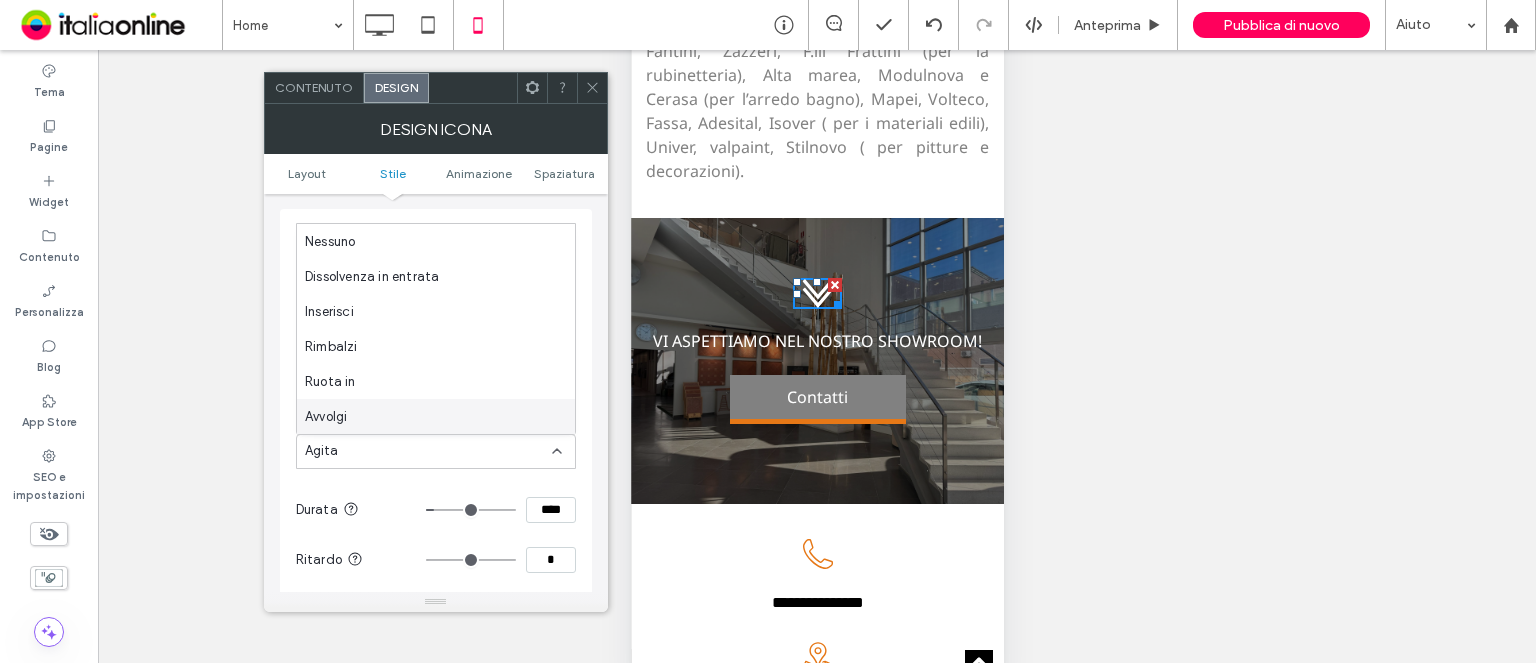 drag, startPoint x: 277, startPoint y: 484, endPoint x: 385, endPoint y: 432, distance: 119.86659 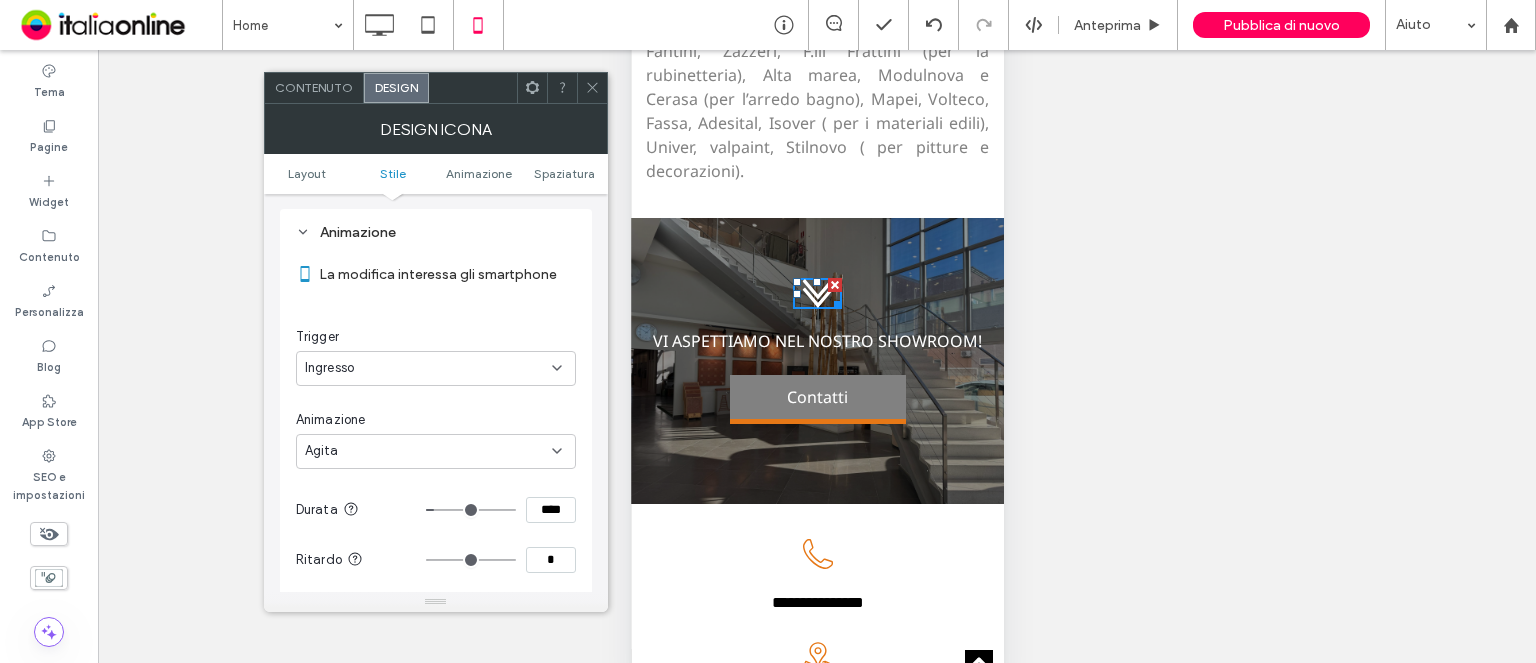click on "Ingresso" at bounding box center [428, 368] 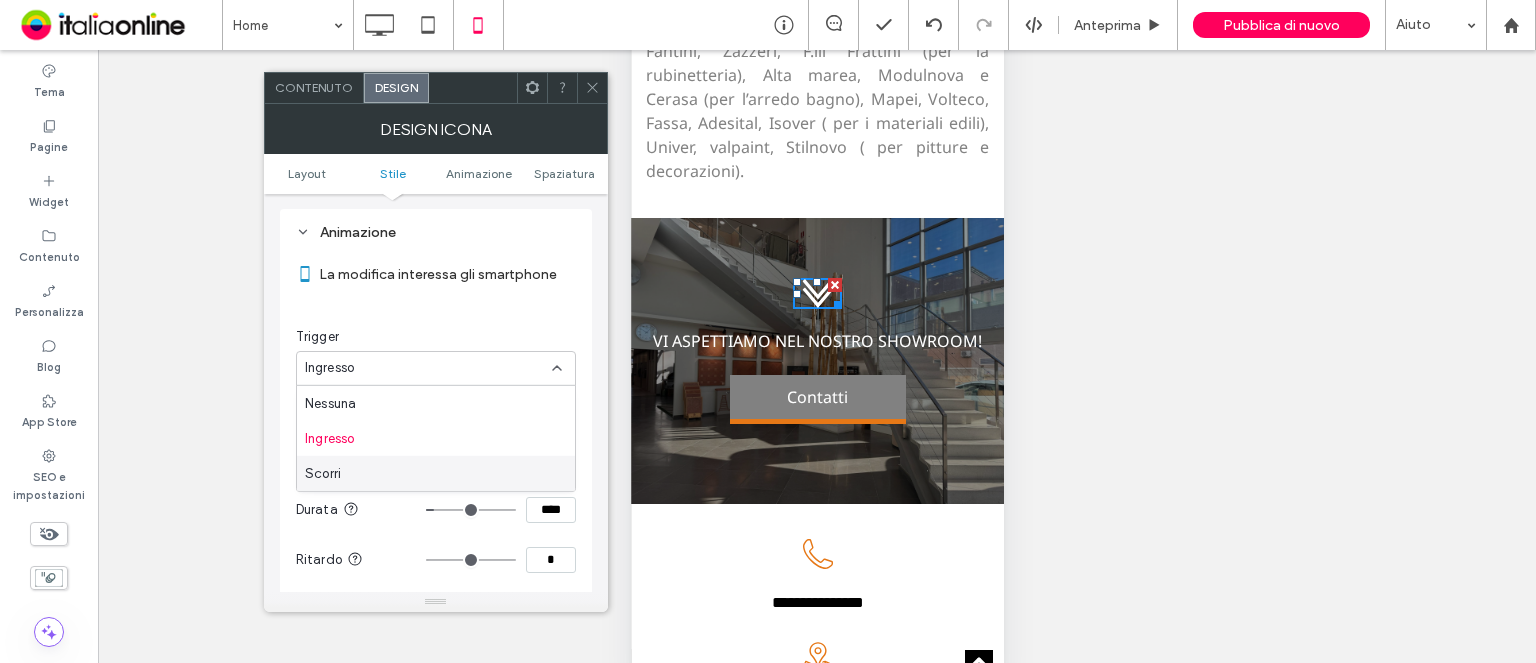 click on "Scorri" at bounding box center (436, 473) 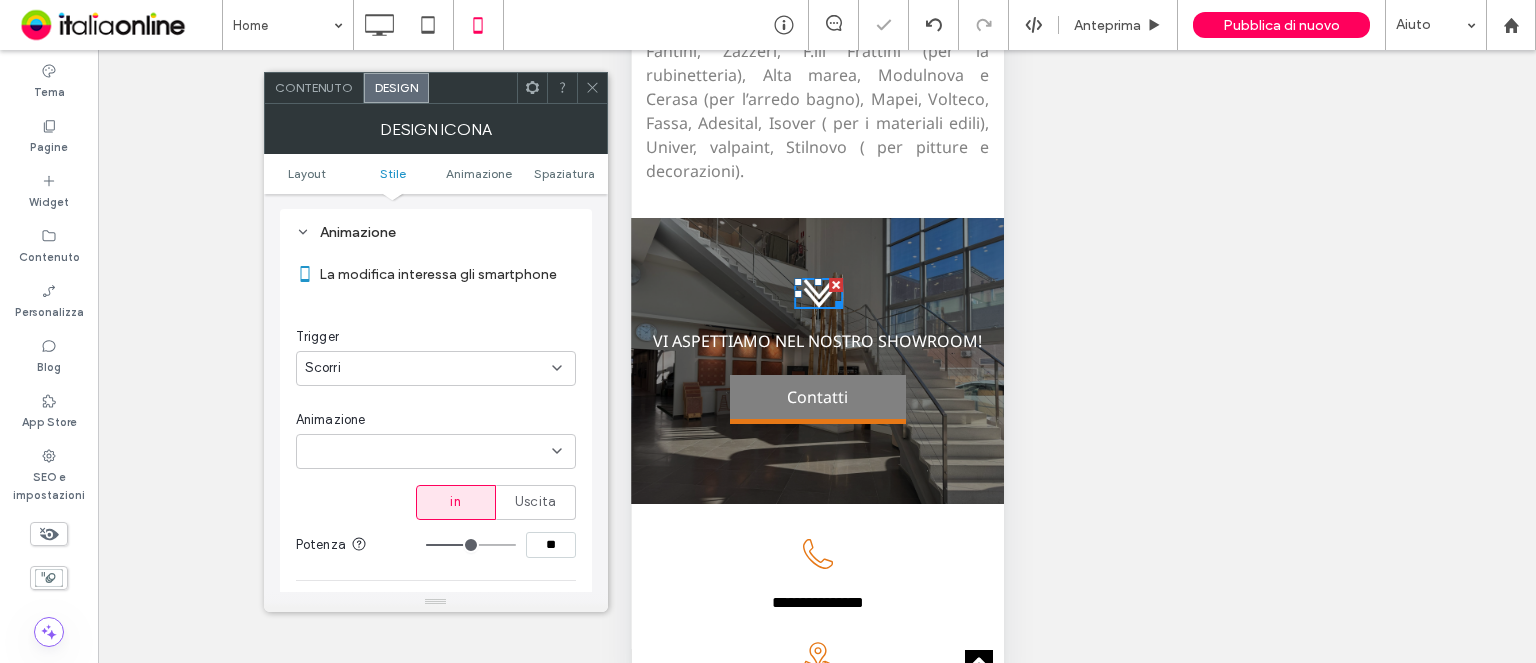 click at bounding box center (436, 451) 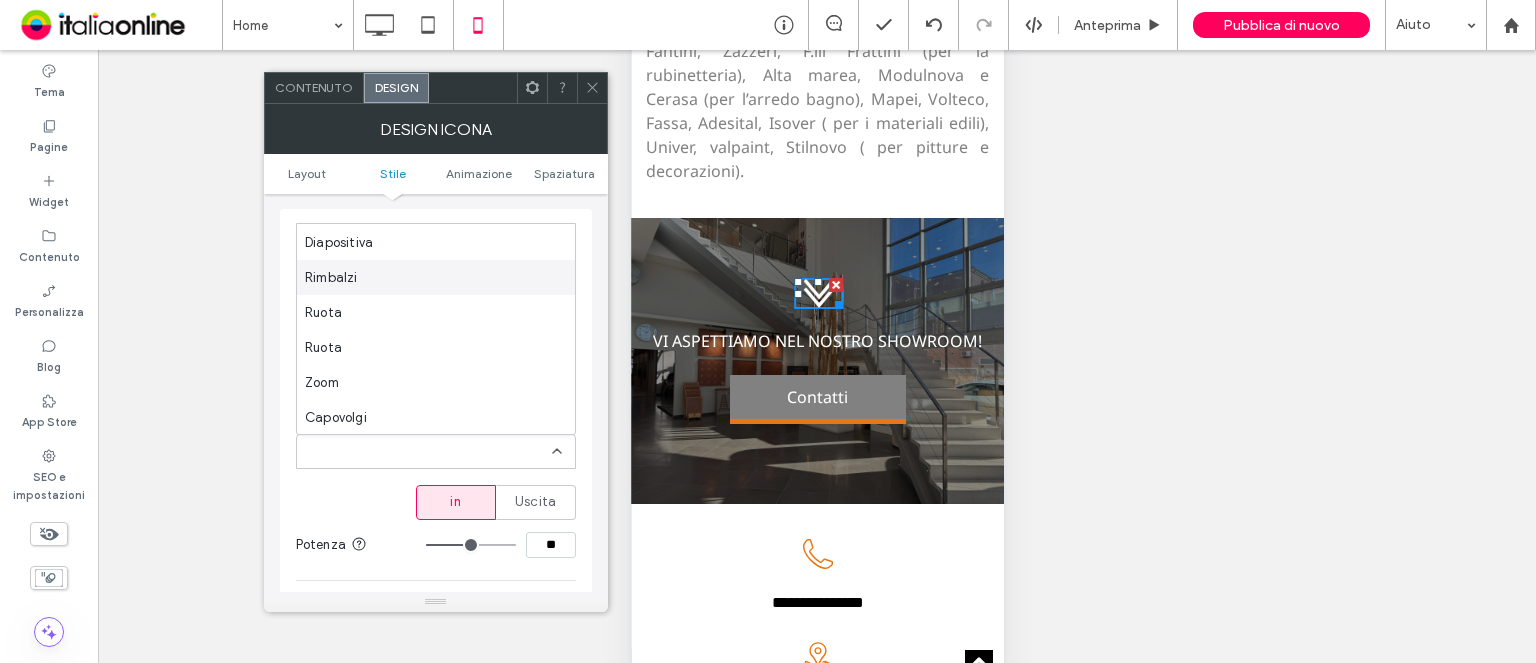 scroll, scrollTop: 0, scrollLeft: 0, axis: both 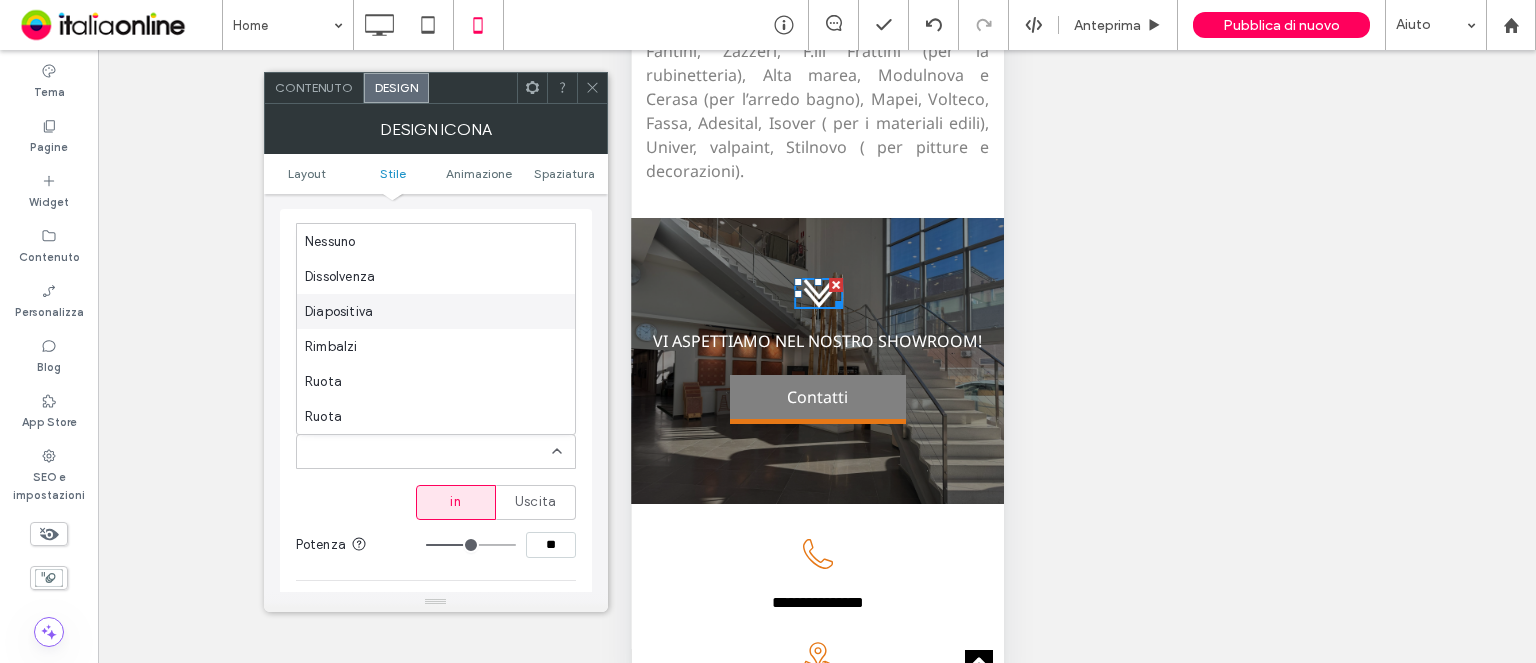 click on "Diapositiva" at bounding box center (436, 311) 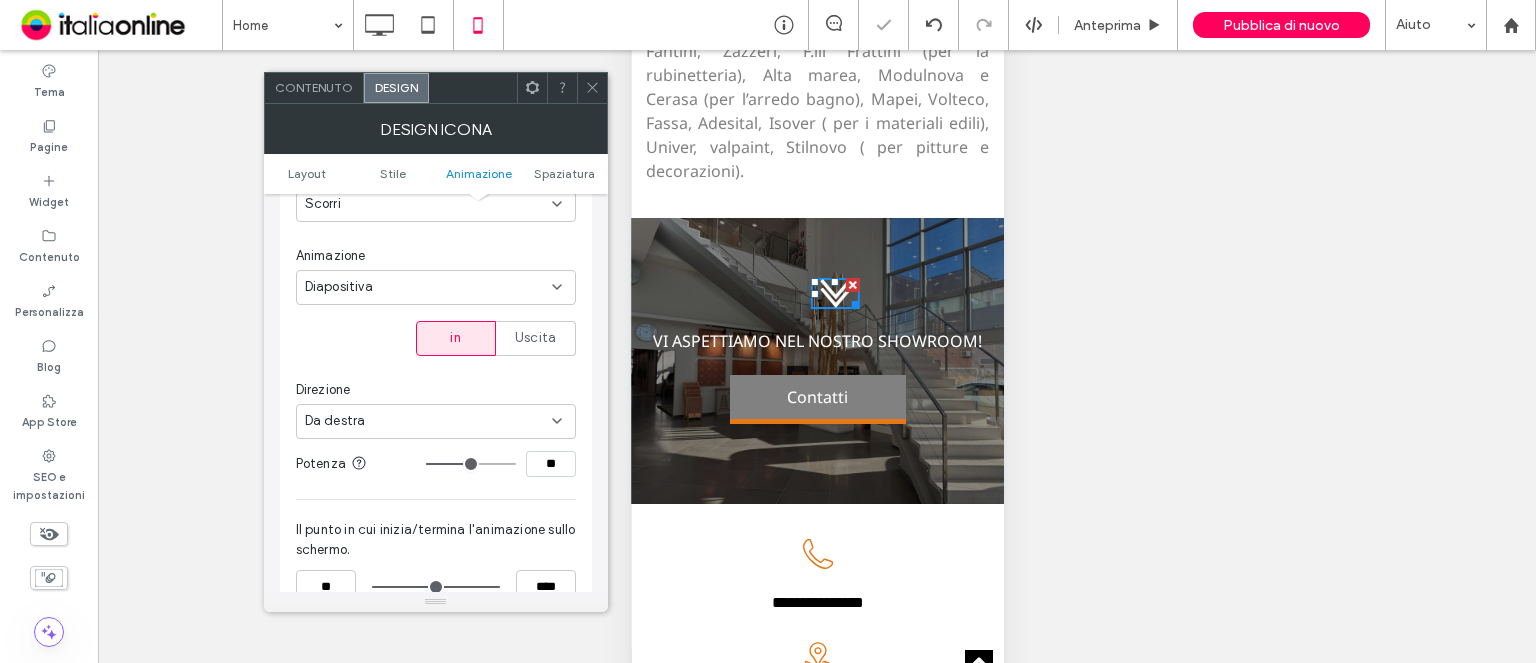 scroll, scrollTop: 1058, scrollLeft: 0, axis: vertical 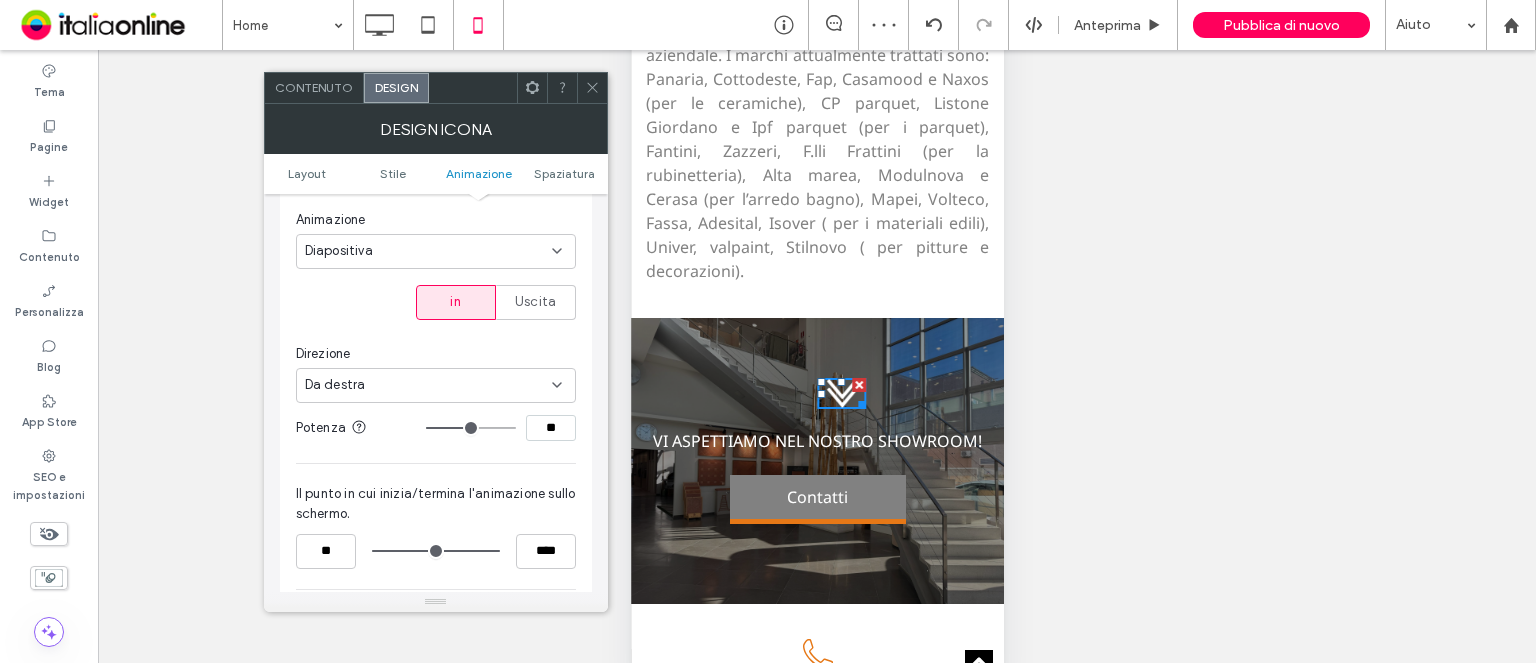 click on "Da destra" at bounding box center (428, 385) 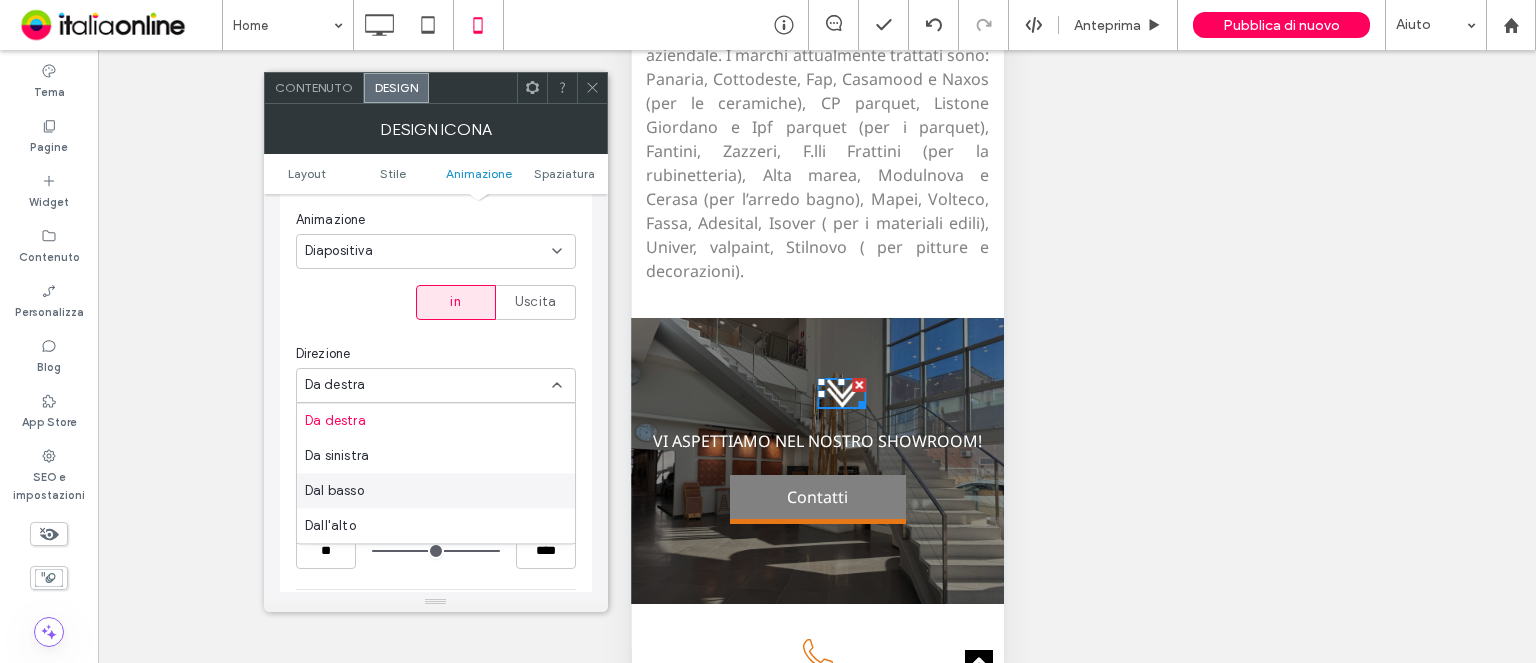 click on "Dal basso" at bounding box center (436, 490) 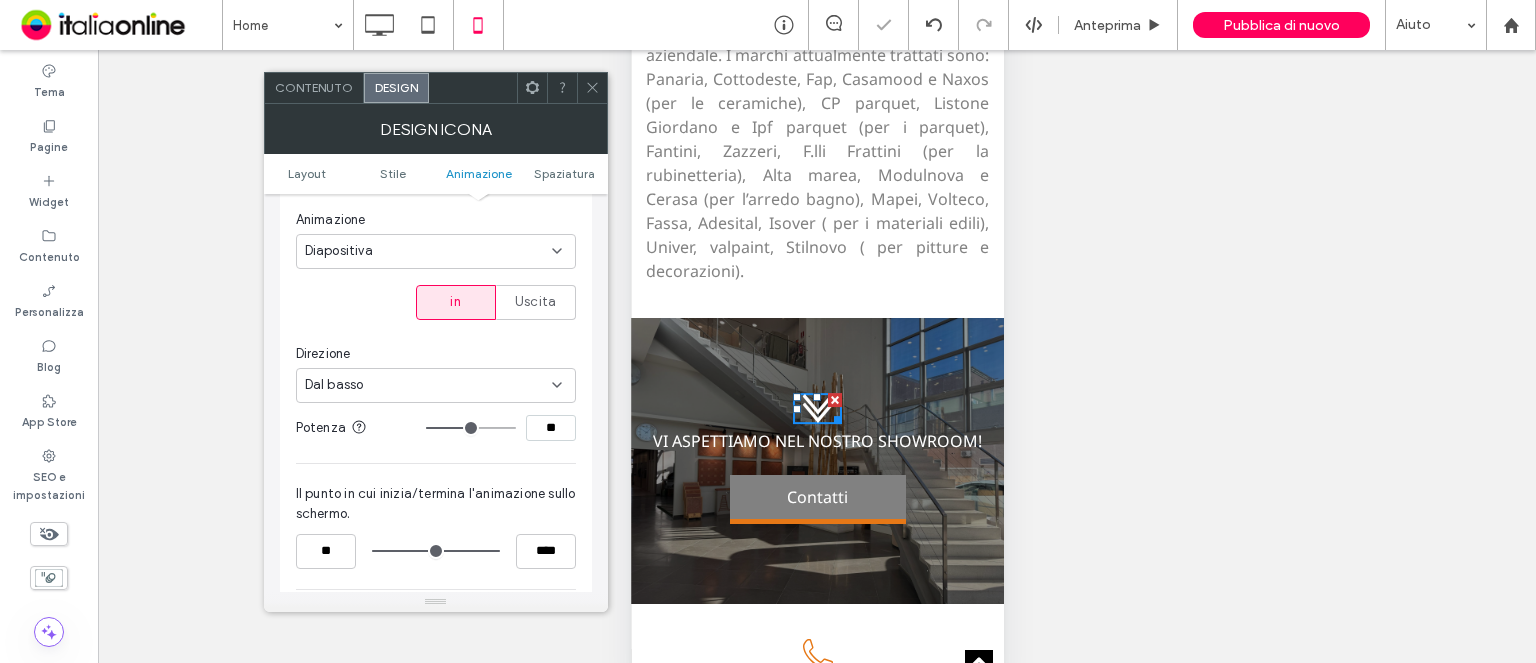 drag, startPoint x: 373, startPoint y: 376, endPoint x: 378, endPoint y: 385, distance: 10.29563 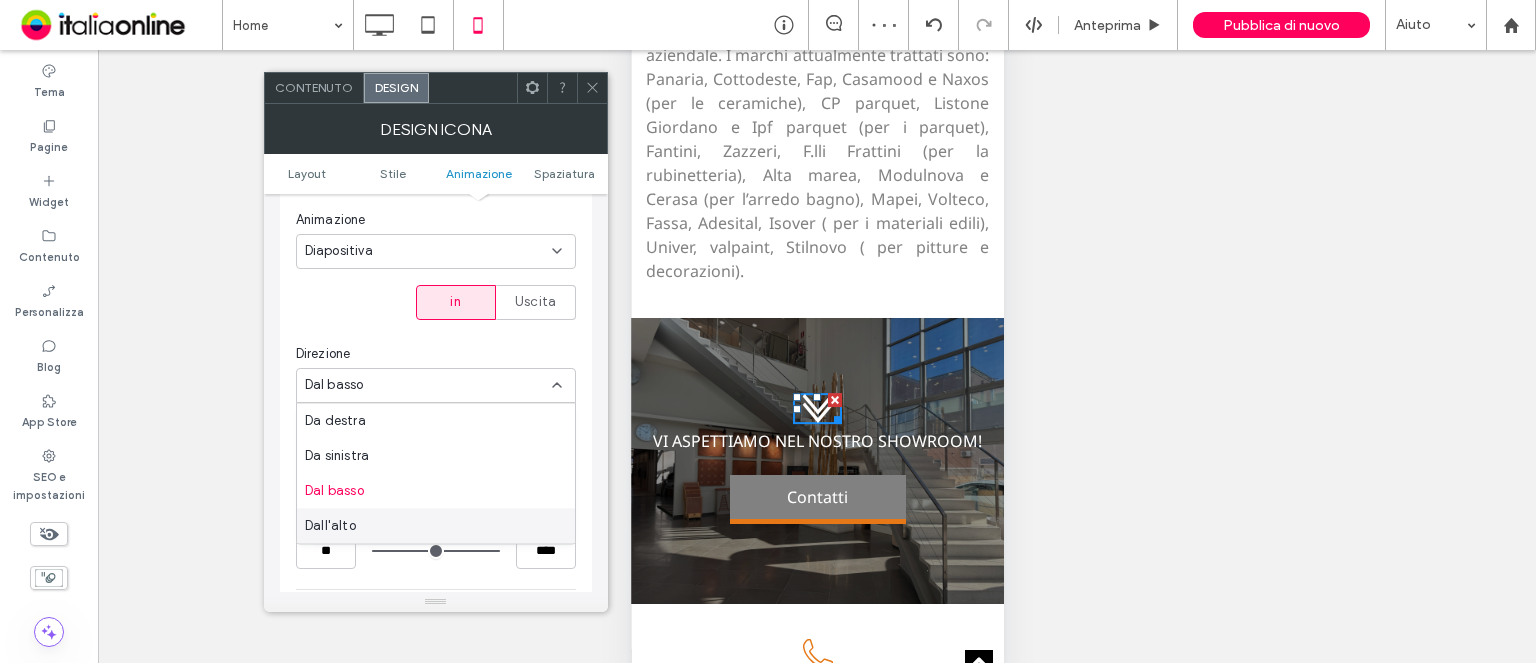 drag, startPoint x: 373, startPoint y: 522, endPoint x: 572, endPoint y: 438, distance: 216.00232 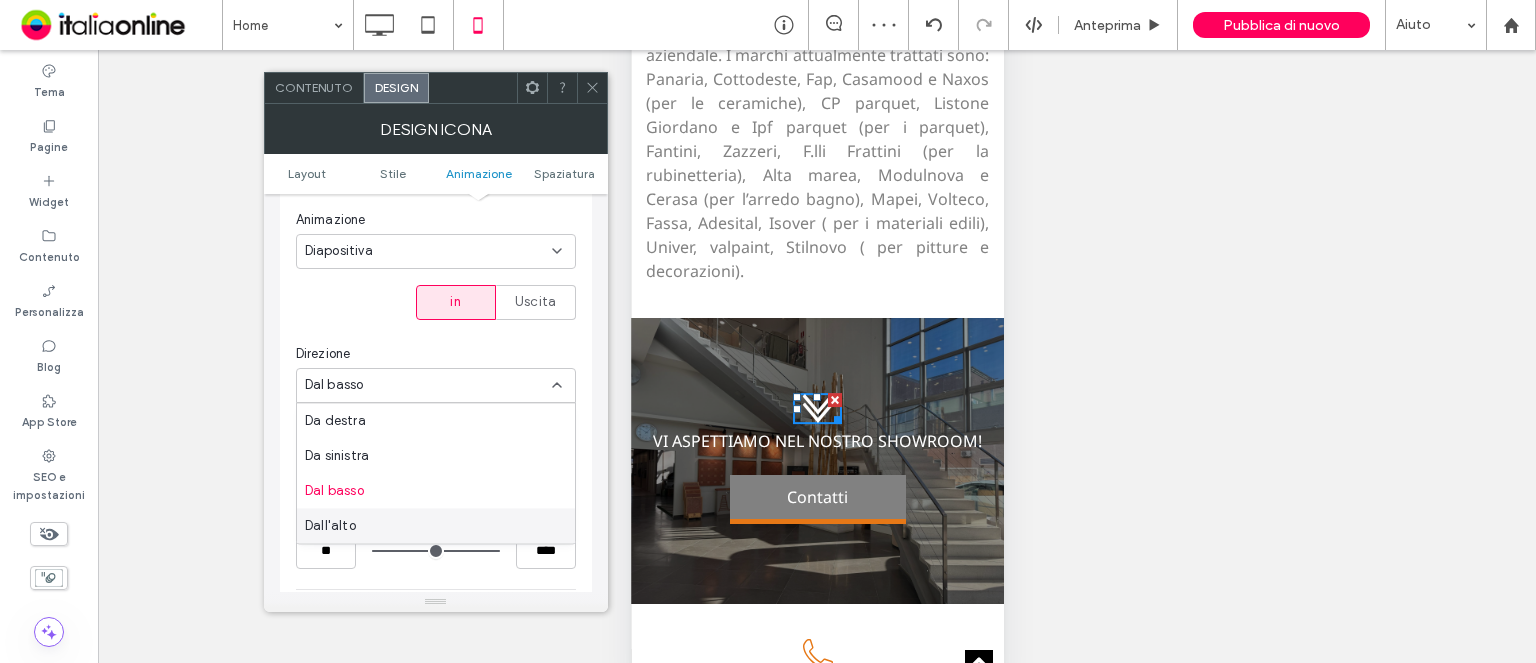 click on "Dall'alto" at bounding box center [436, 525] 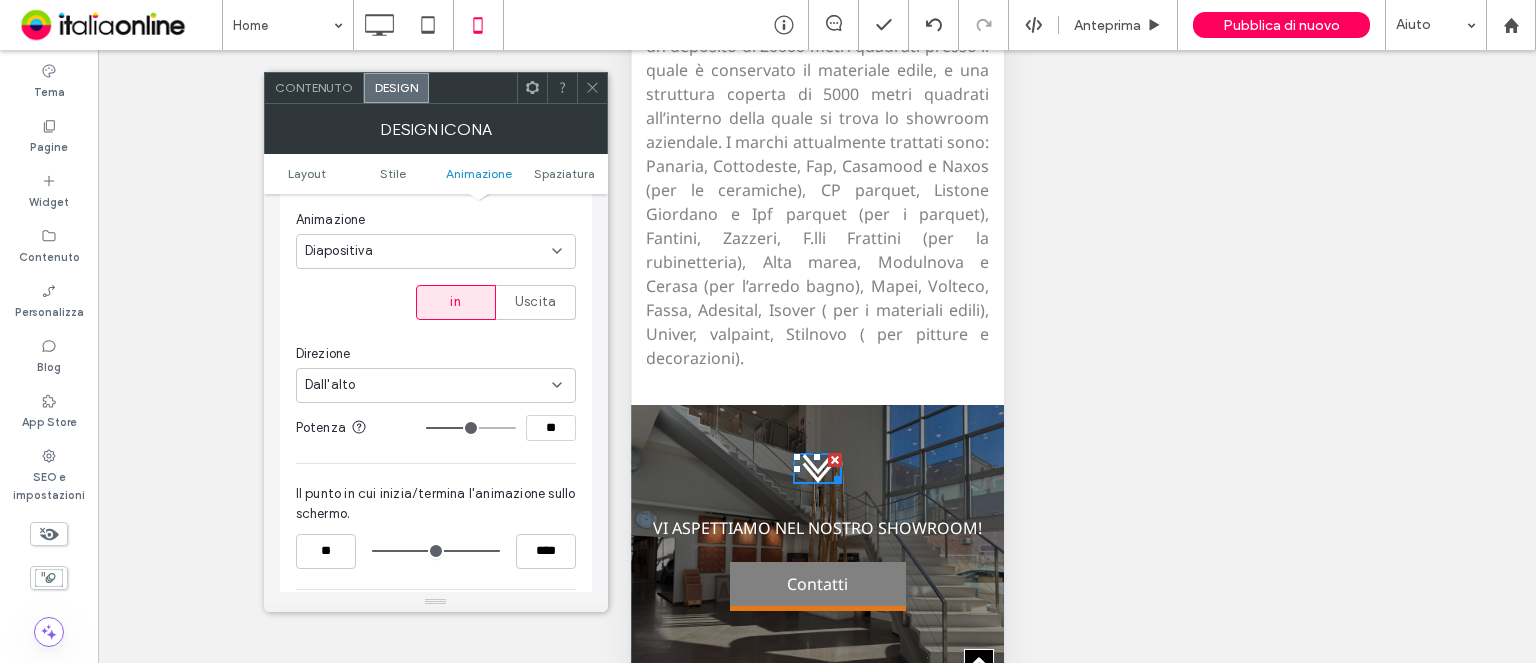 scroll, scrollTop: 7448, scrollLeft: 0, axis: vertical 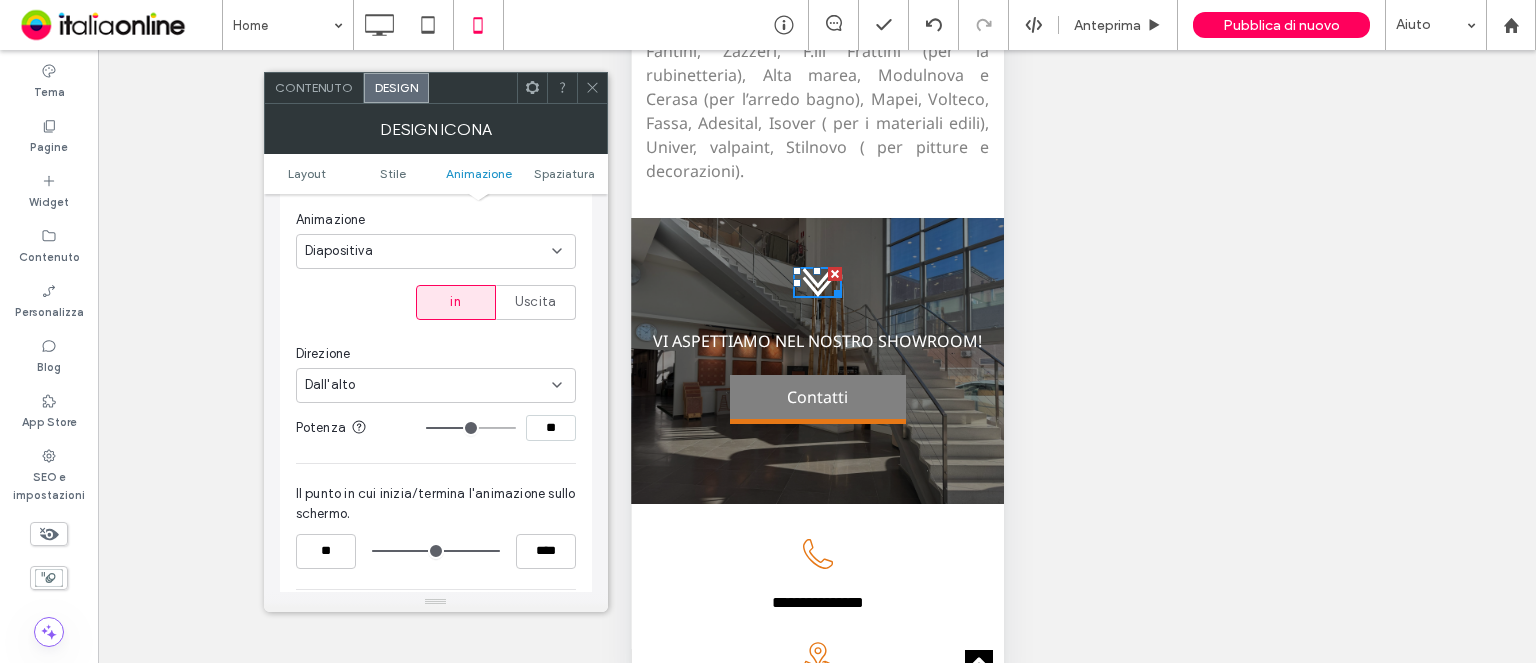 click at bounding box center (592, 88) 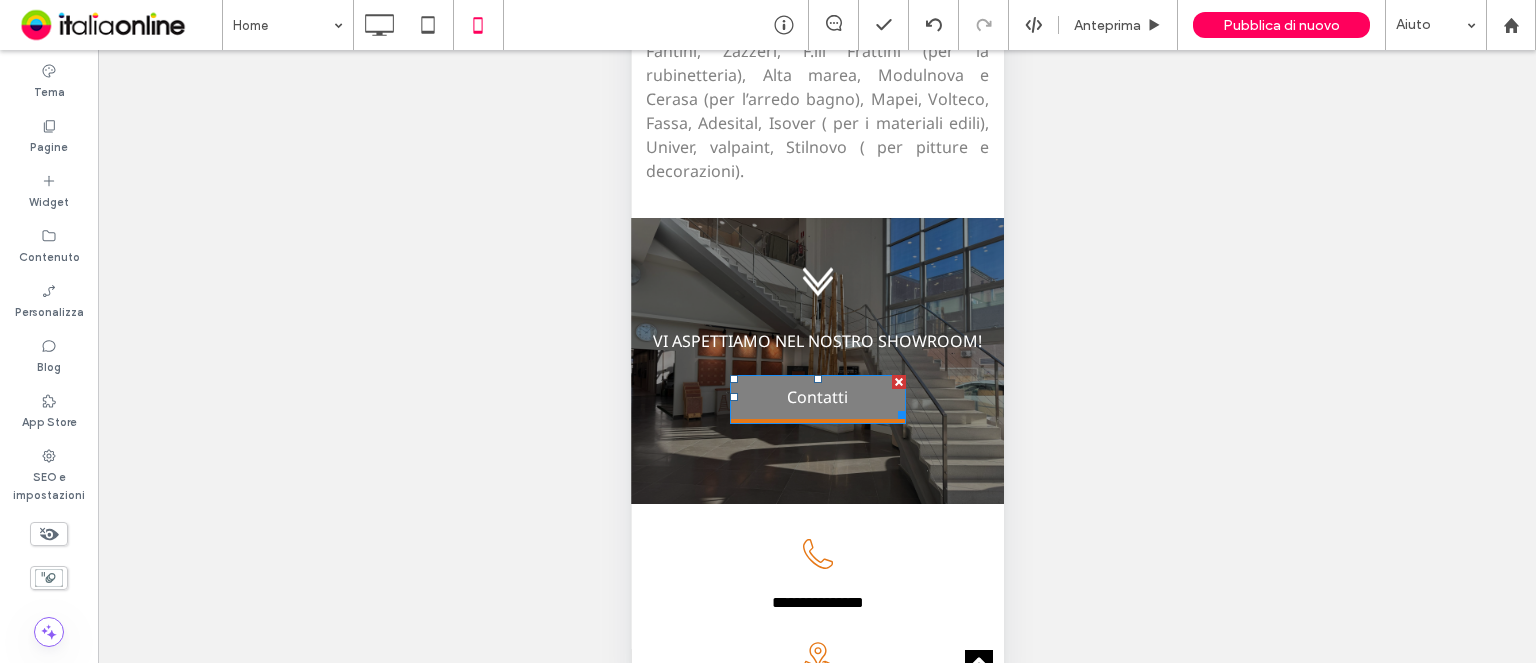 scroll, scrollTop: 7248, scrollLeft: 0, axis: vertical 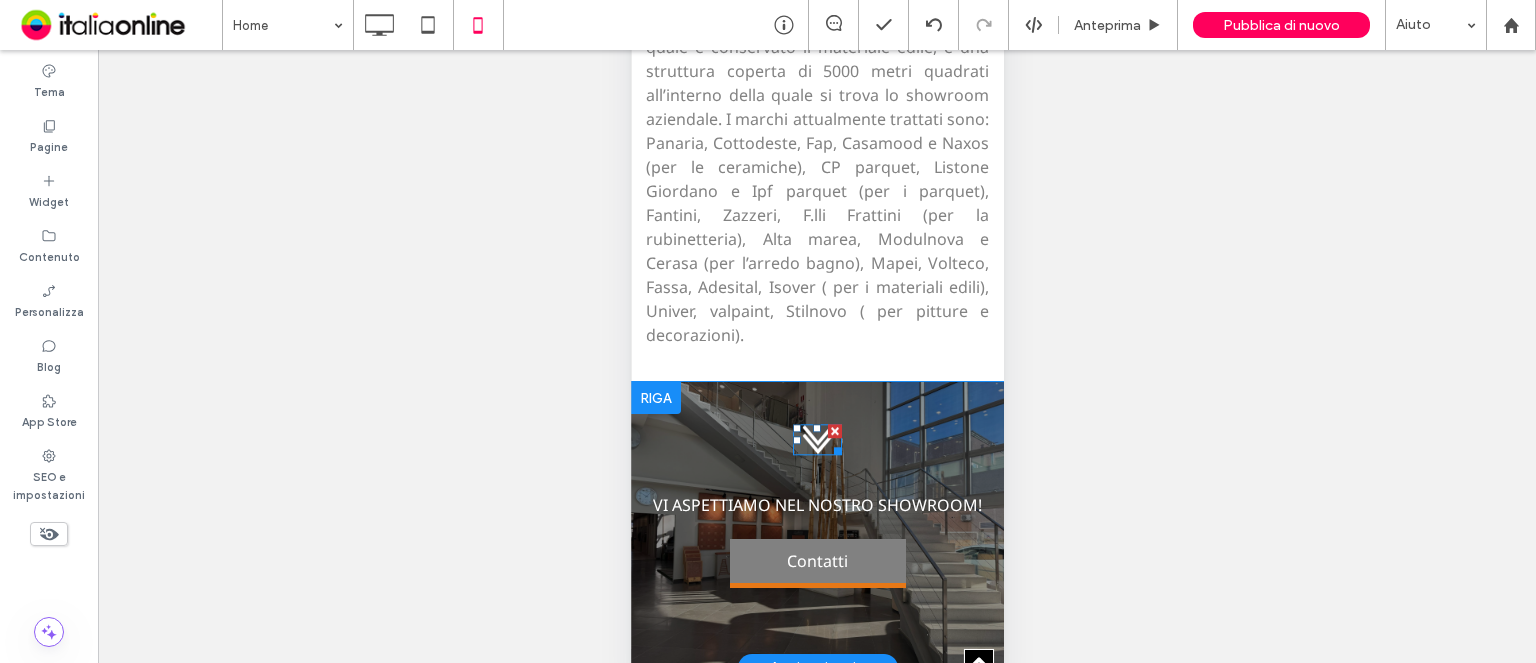 click 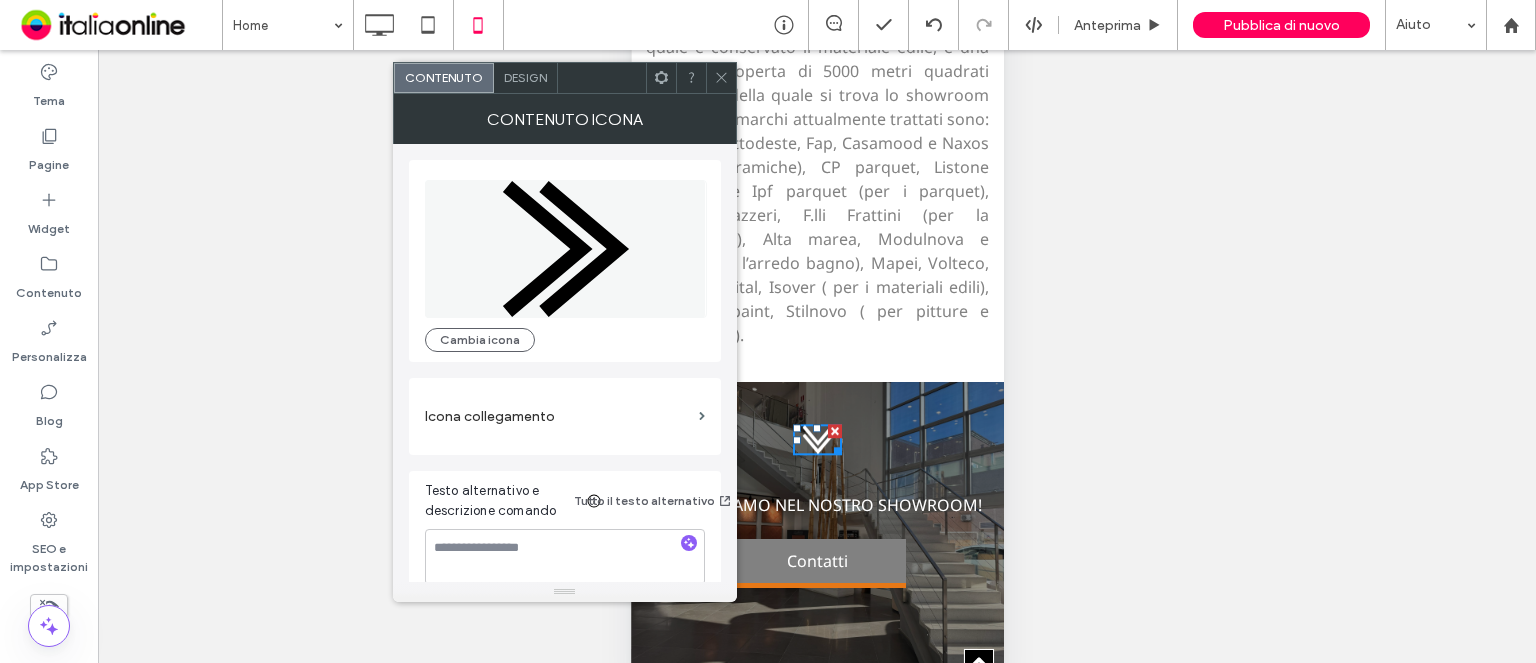 click on "Design" at bounding box center [525, 77] 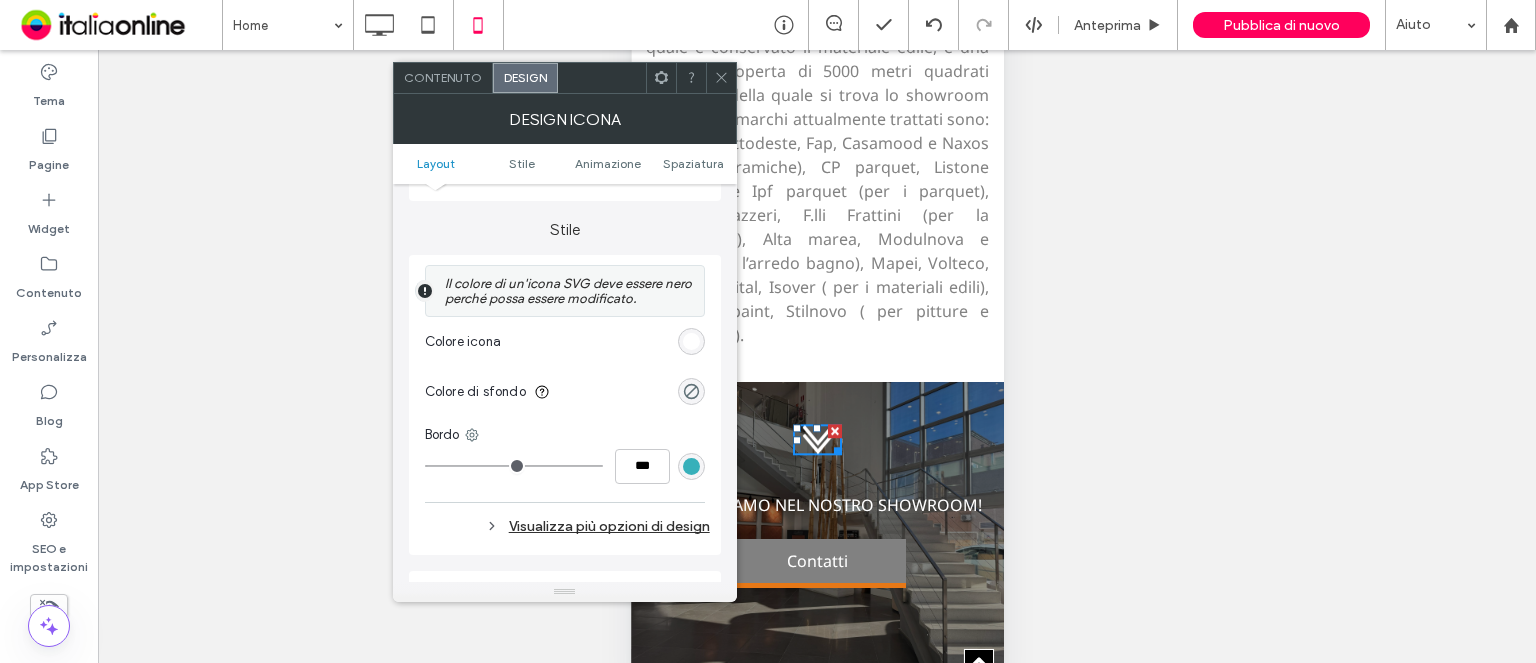 scroll, scrollTop: 200, scrollLeft: 0, axis: vertical 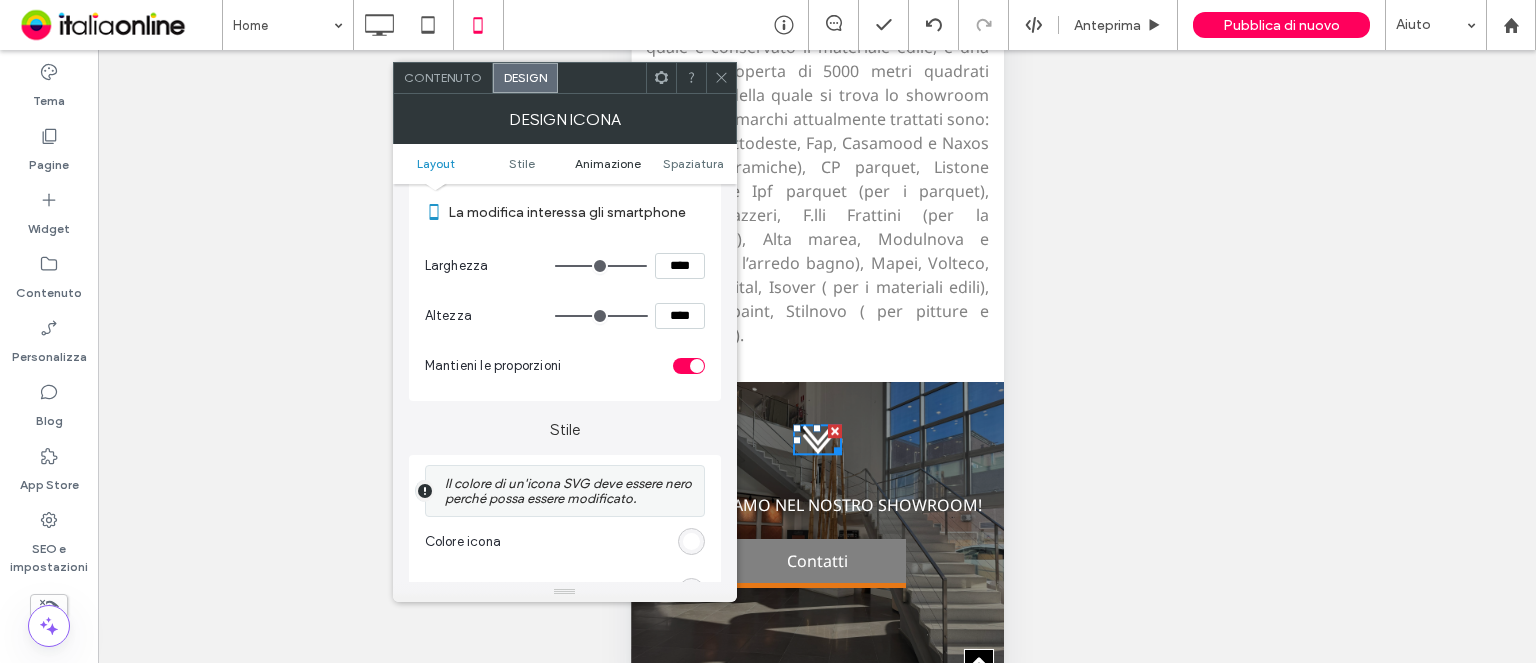 click on "Animazione" at bounding box center (608, 163) 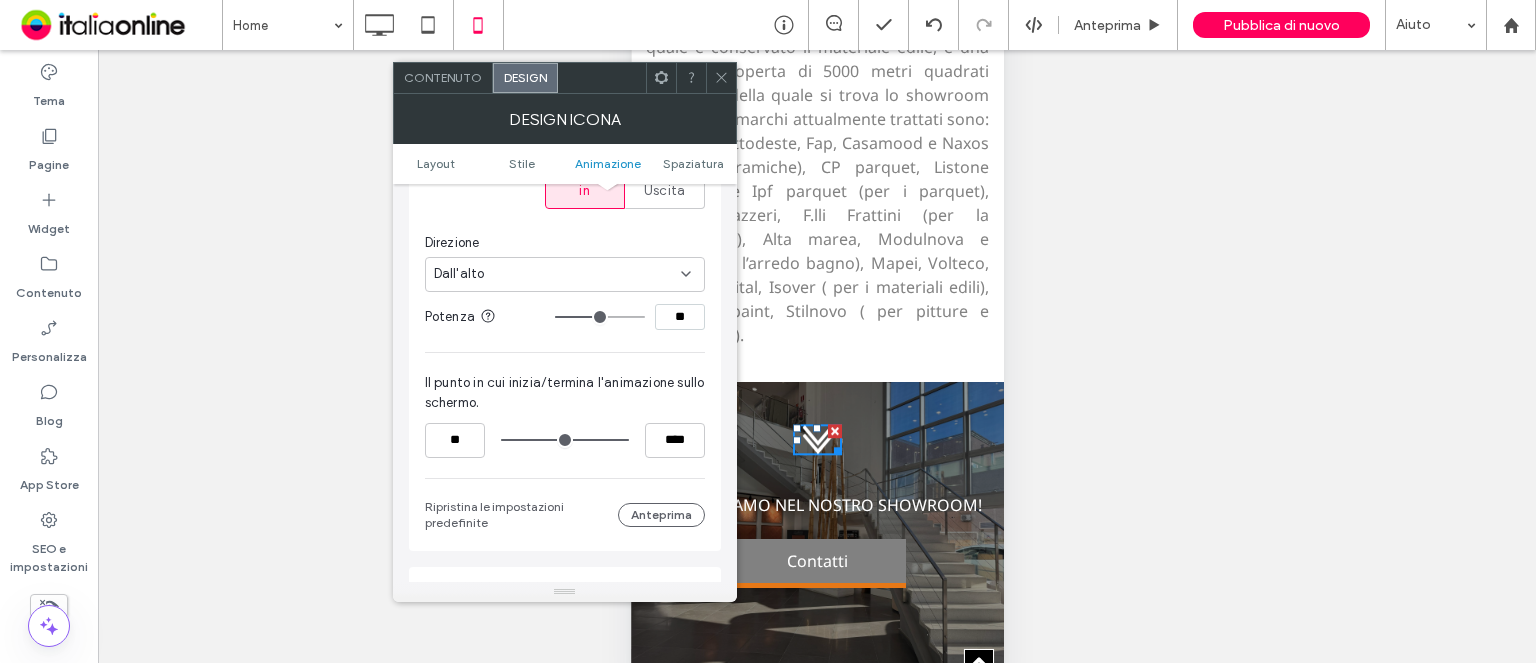 scroll, scrollTop: 1059, scrollLeft: 0, axis: vertical 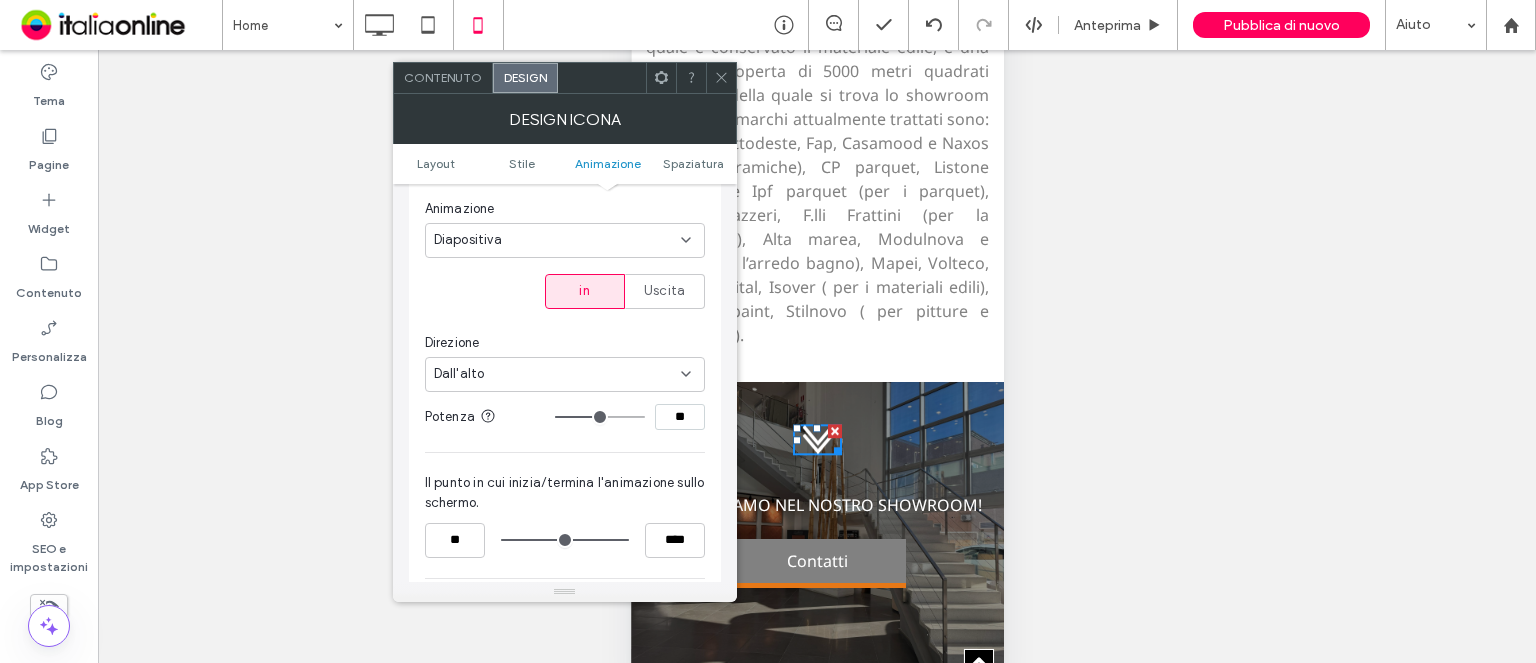 type on "**" 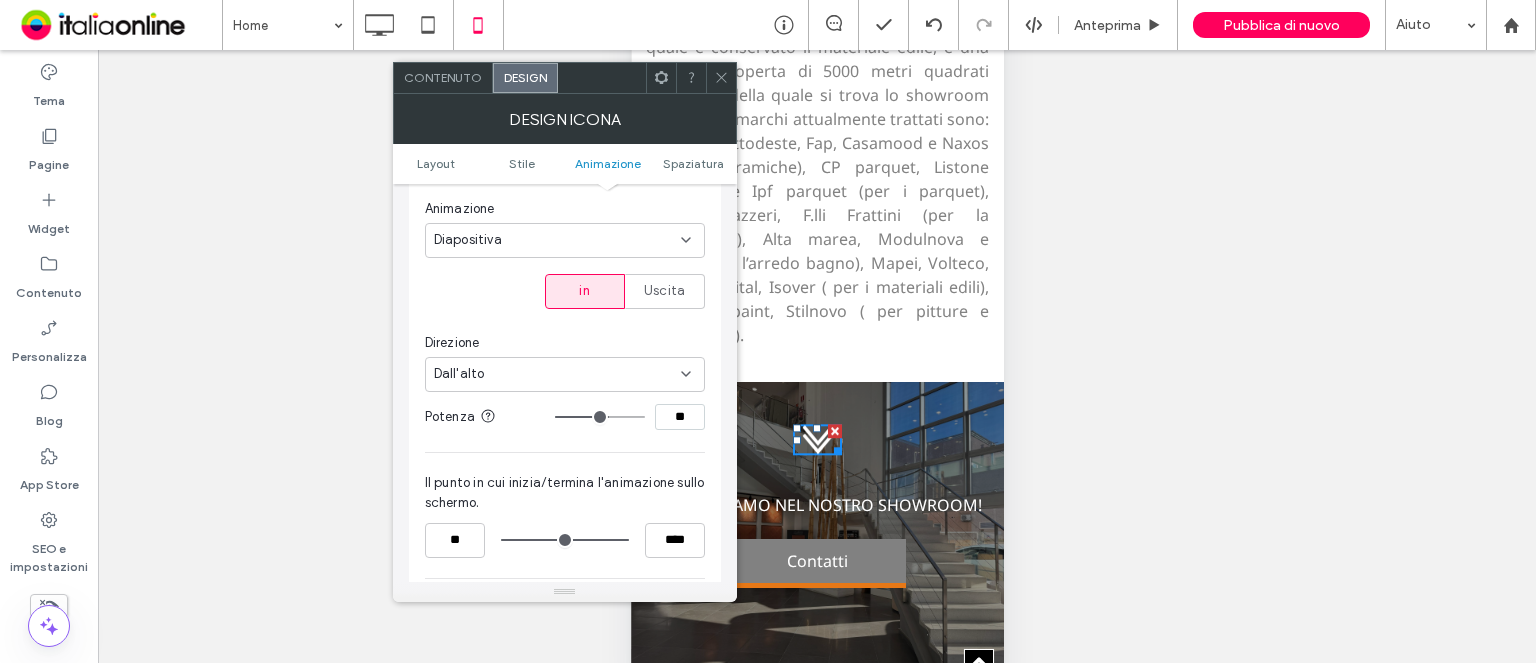 type on "**" 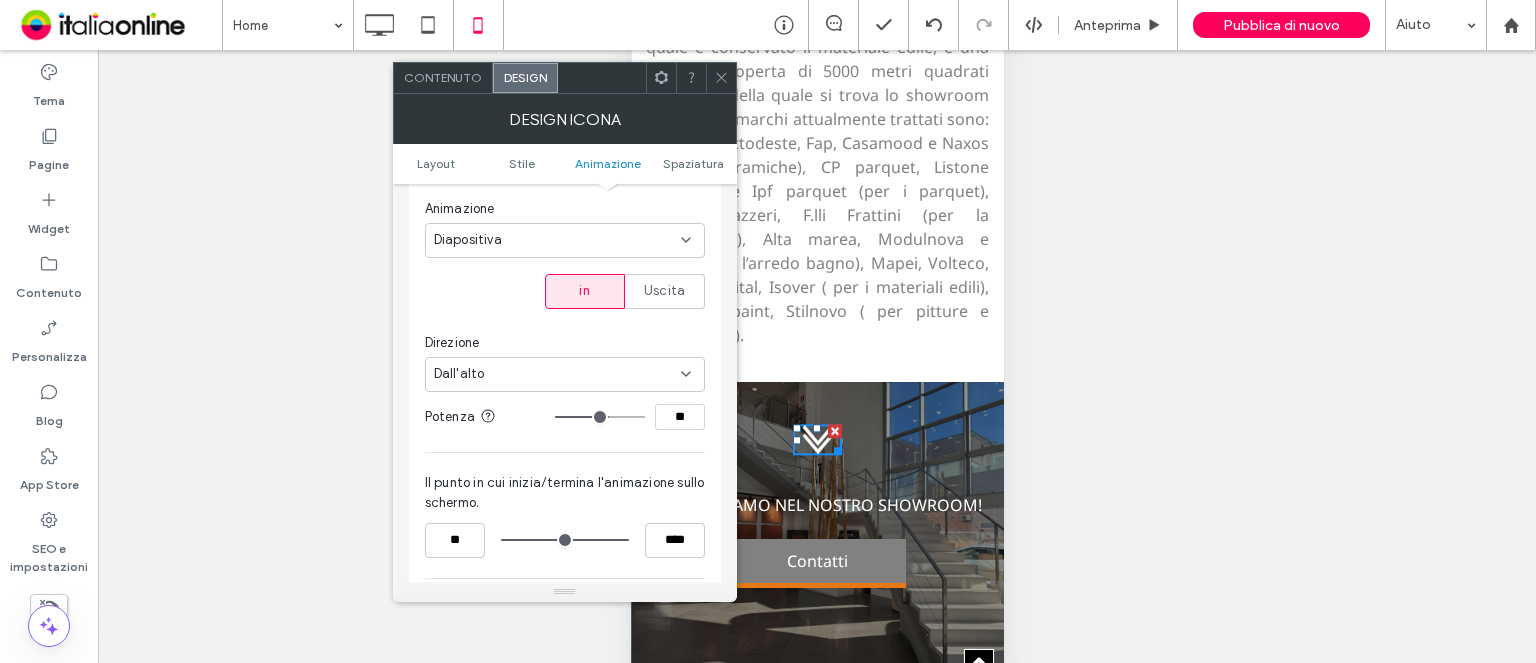 type on "**" 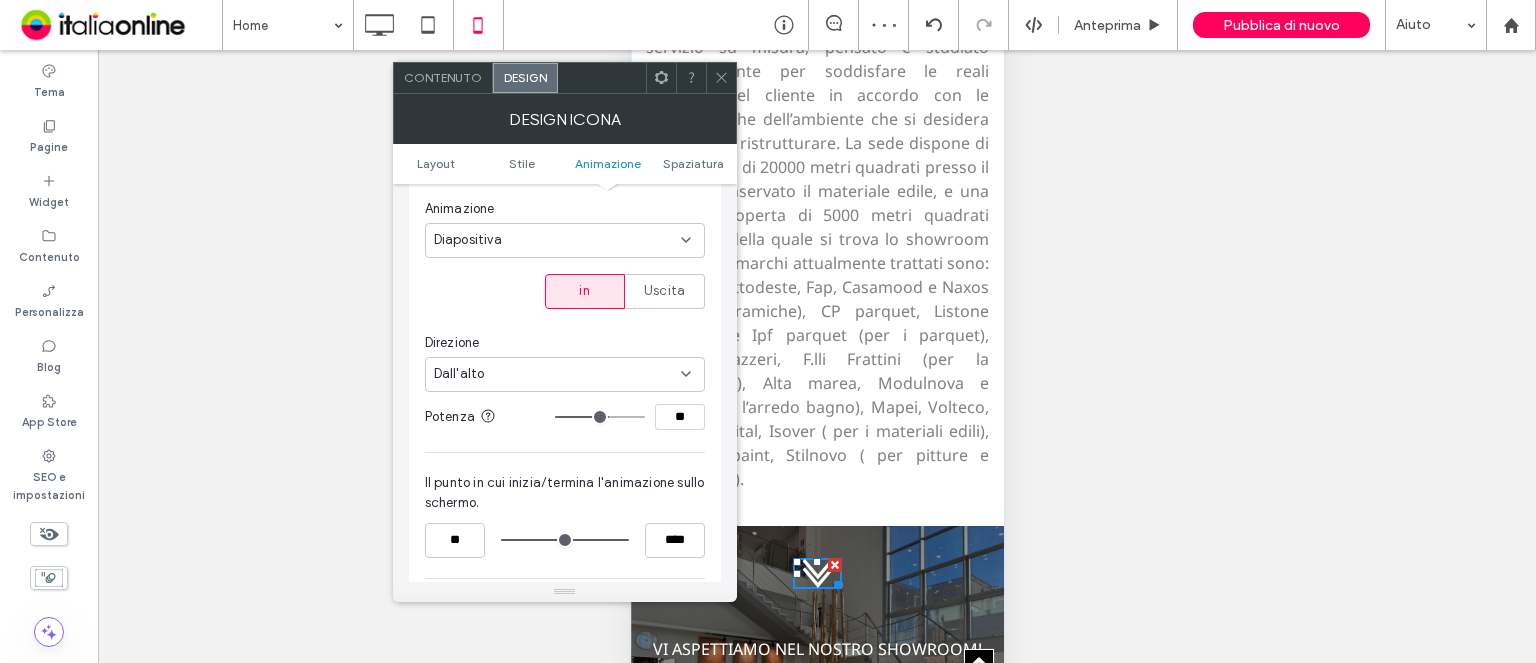 scroll, scrollTop: 7184, scrollLeft: 0, axis: vertical 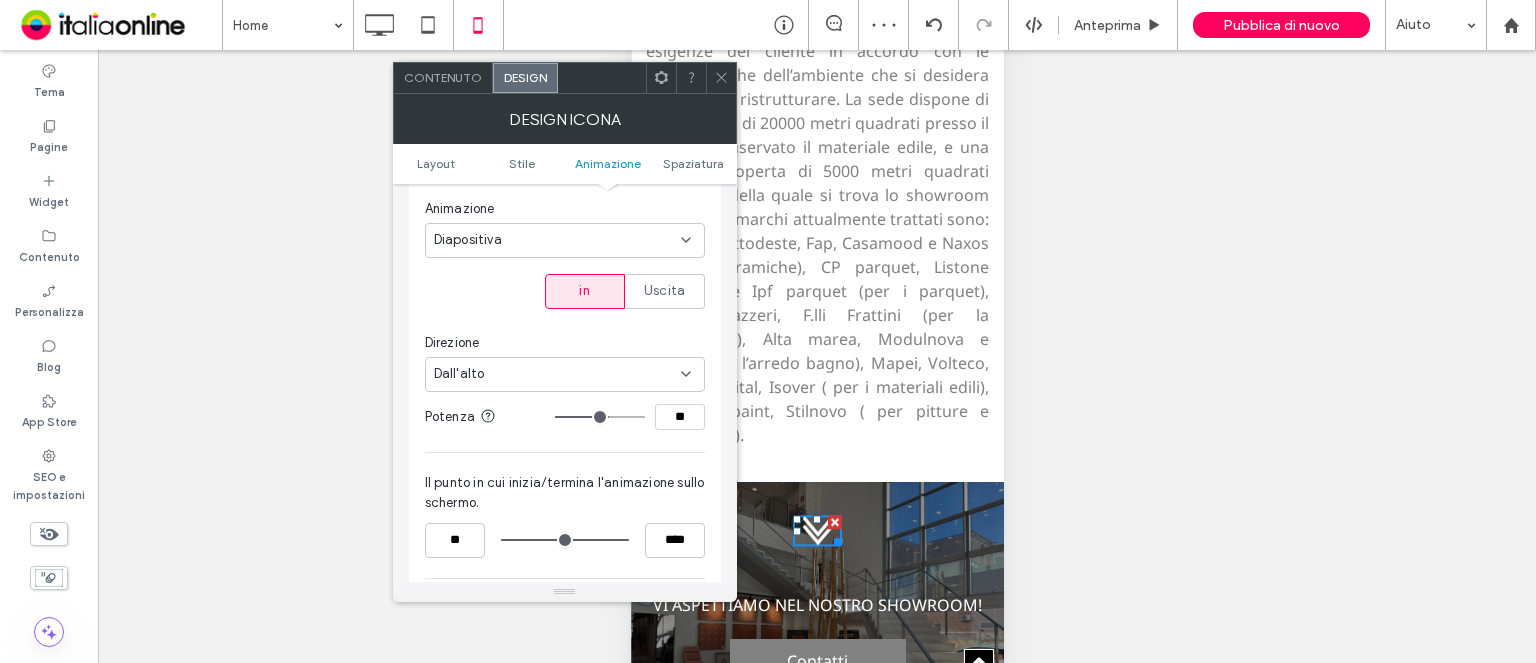 type on "**" 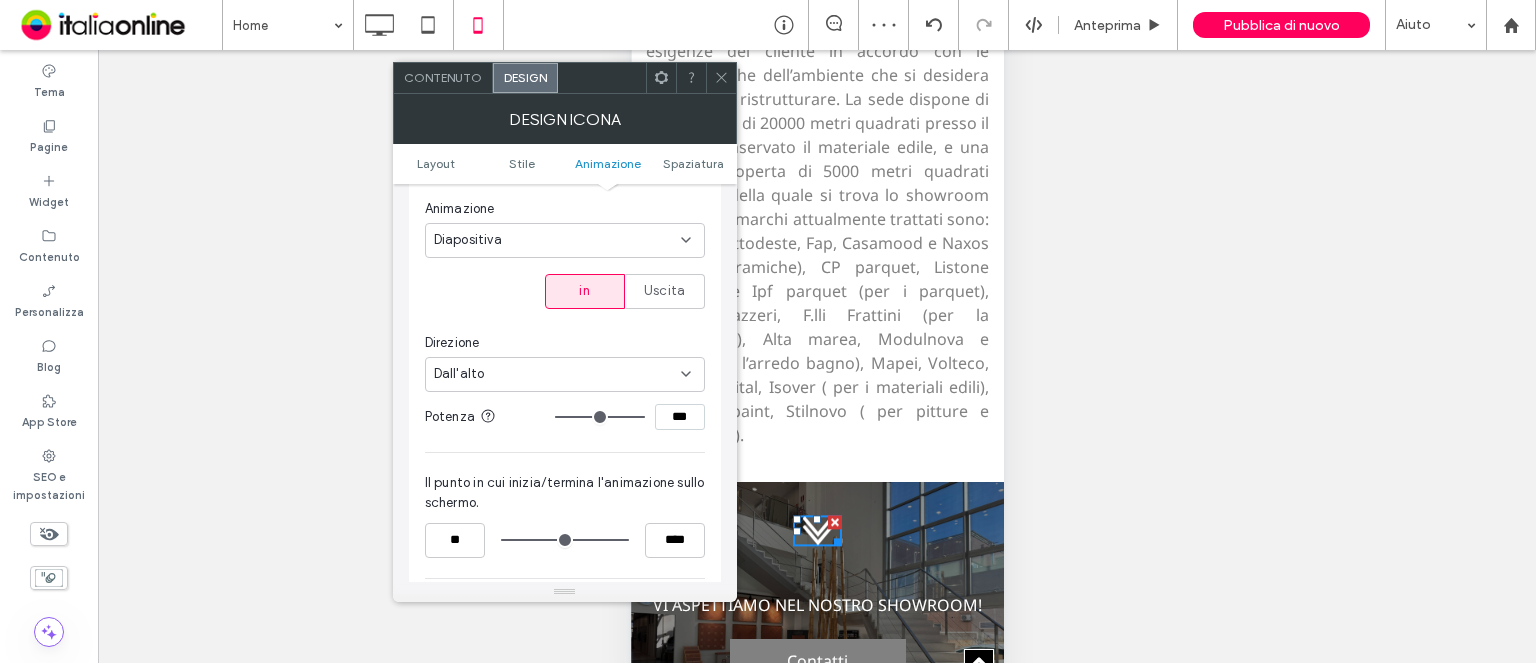 drag, startPoint x: 612, startPoint y: 416, endPoint x: 691, endPoint y: 417, distance: 79.00633 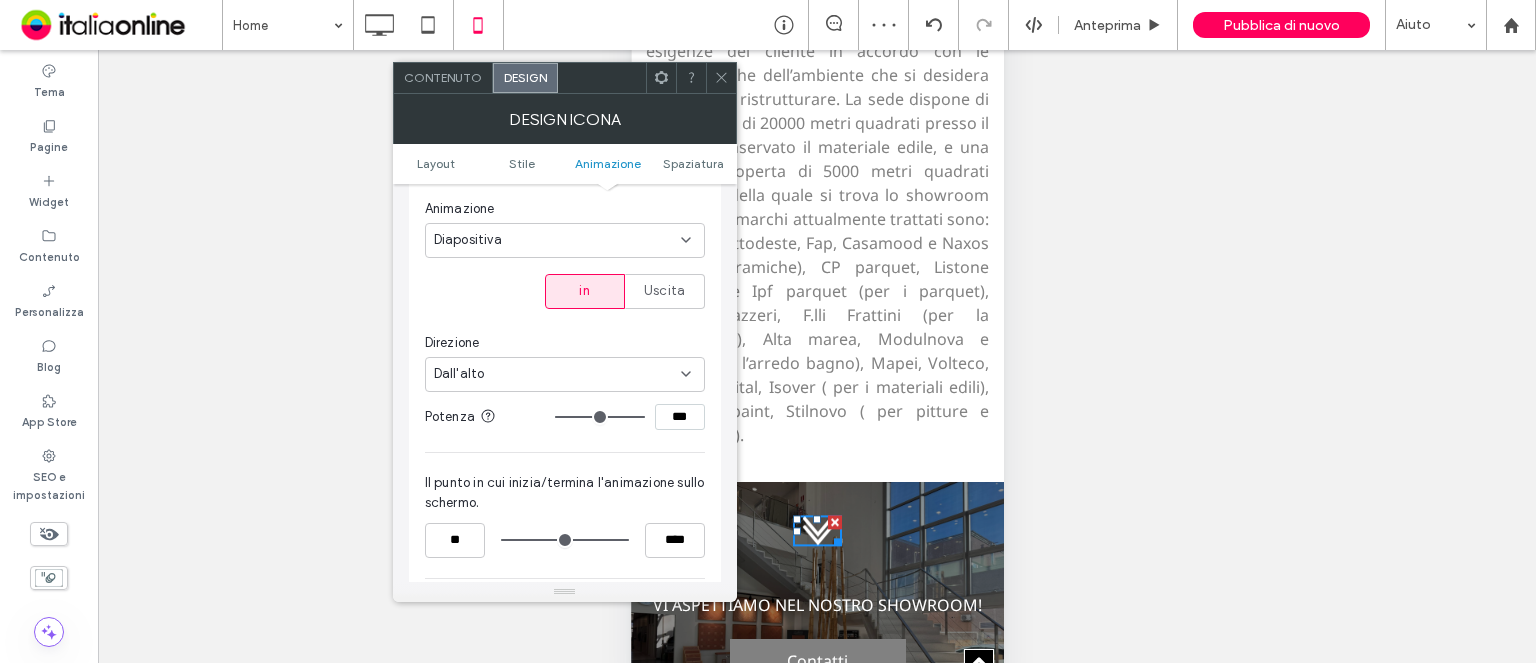 click at bounding box center [600, 417] 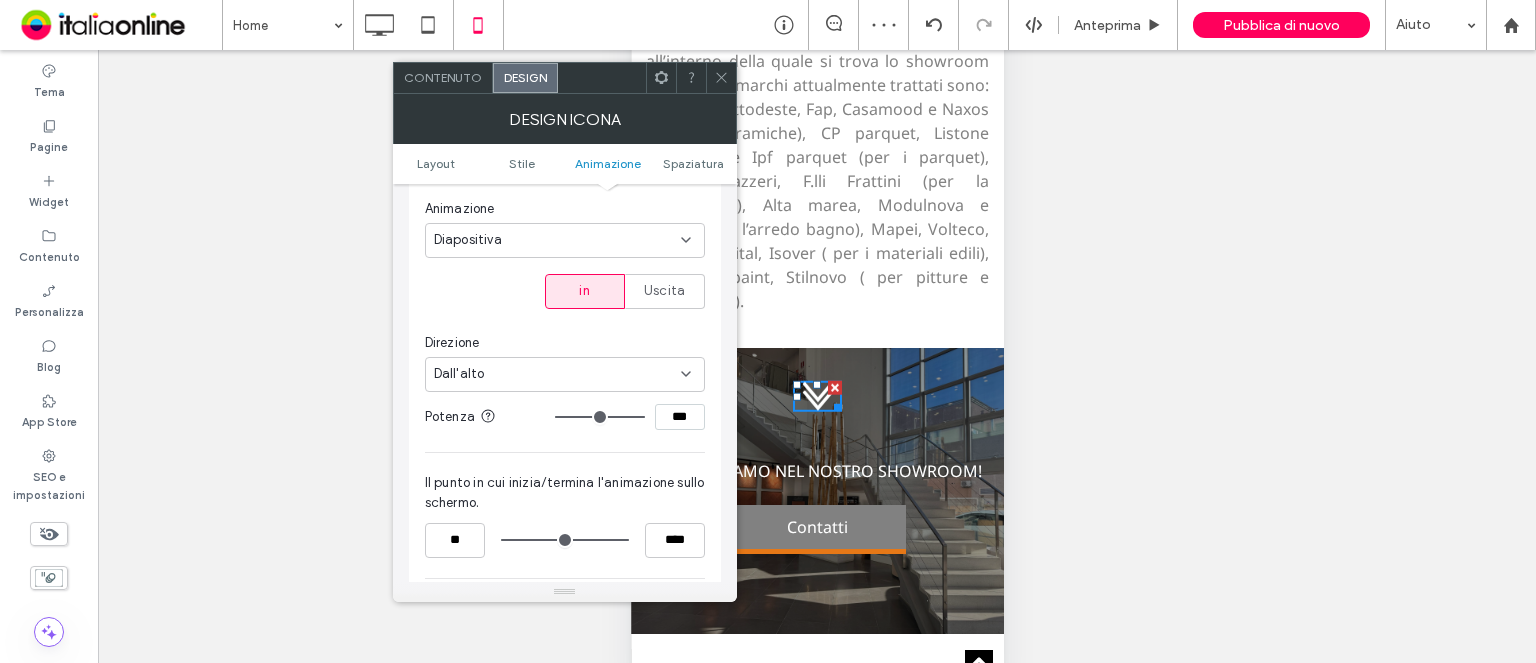 scroll, scrollTop: 7284, scrollLeft: 0, axis: vertical 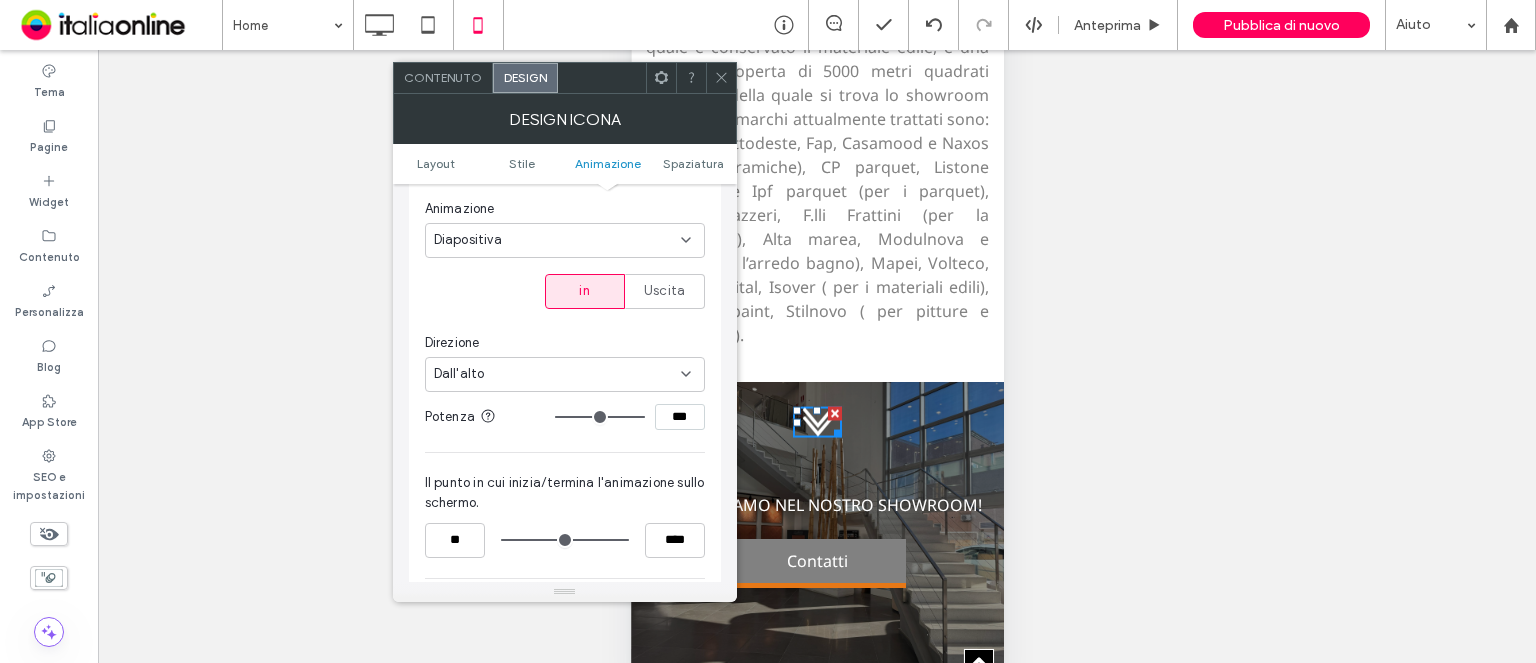 type on "**" 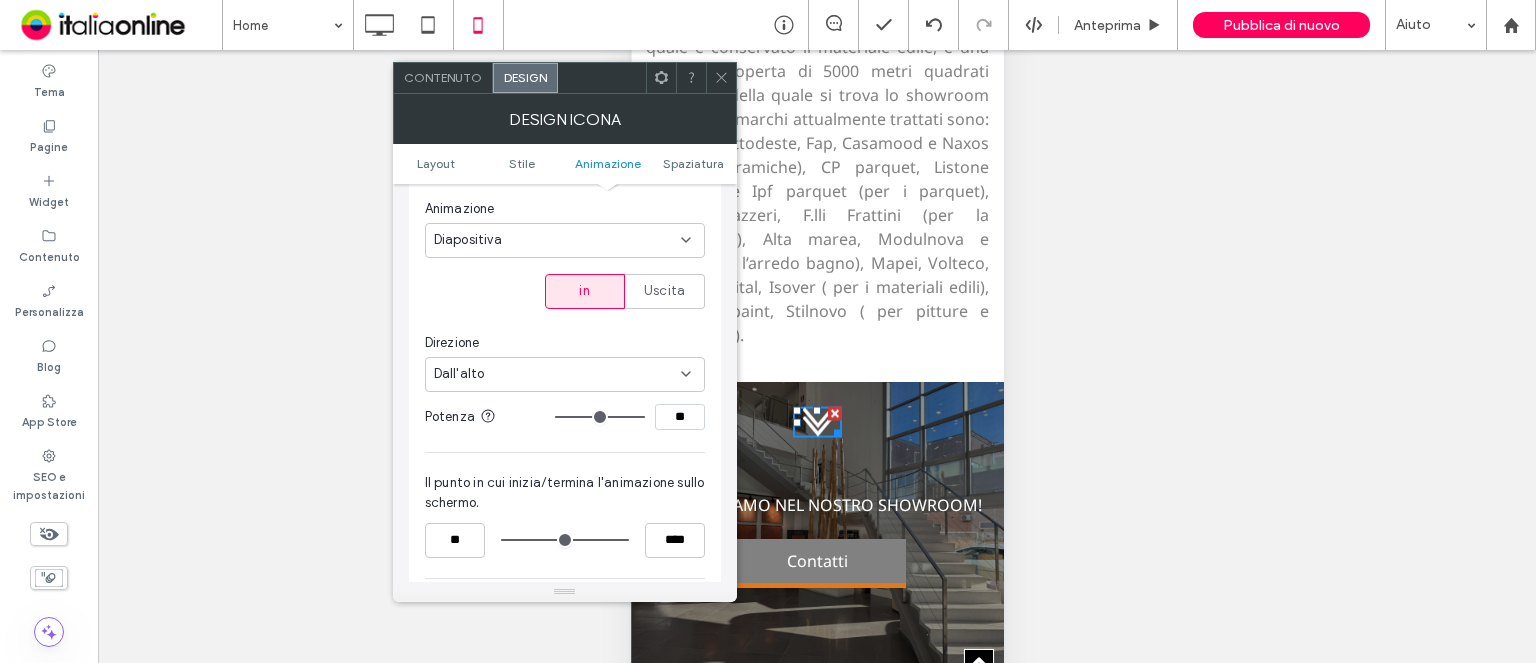 type on "**" 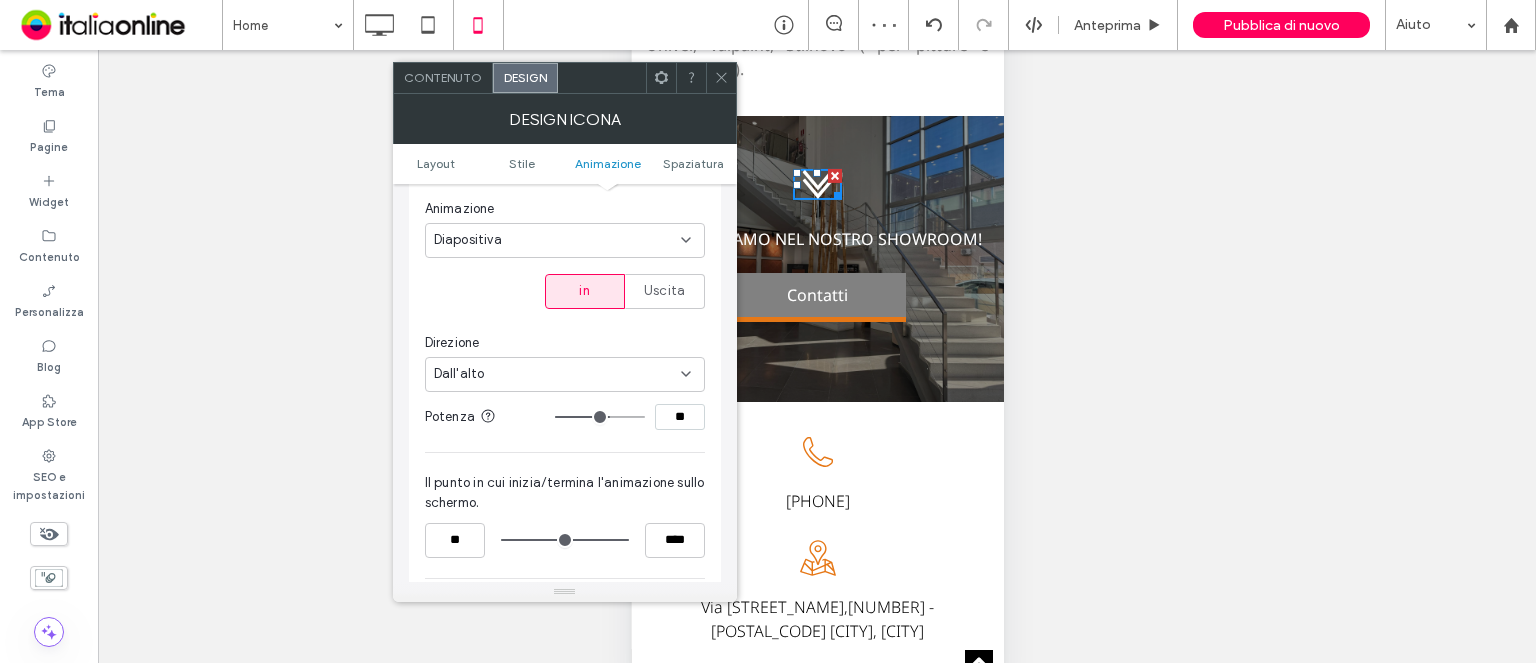 scroll, scrollTop: 7584, scrollLeft: 0, axis: vertical 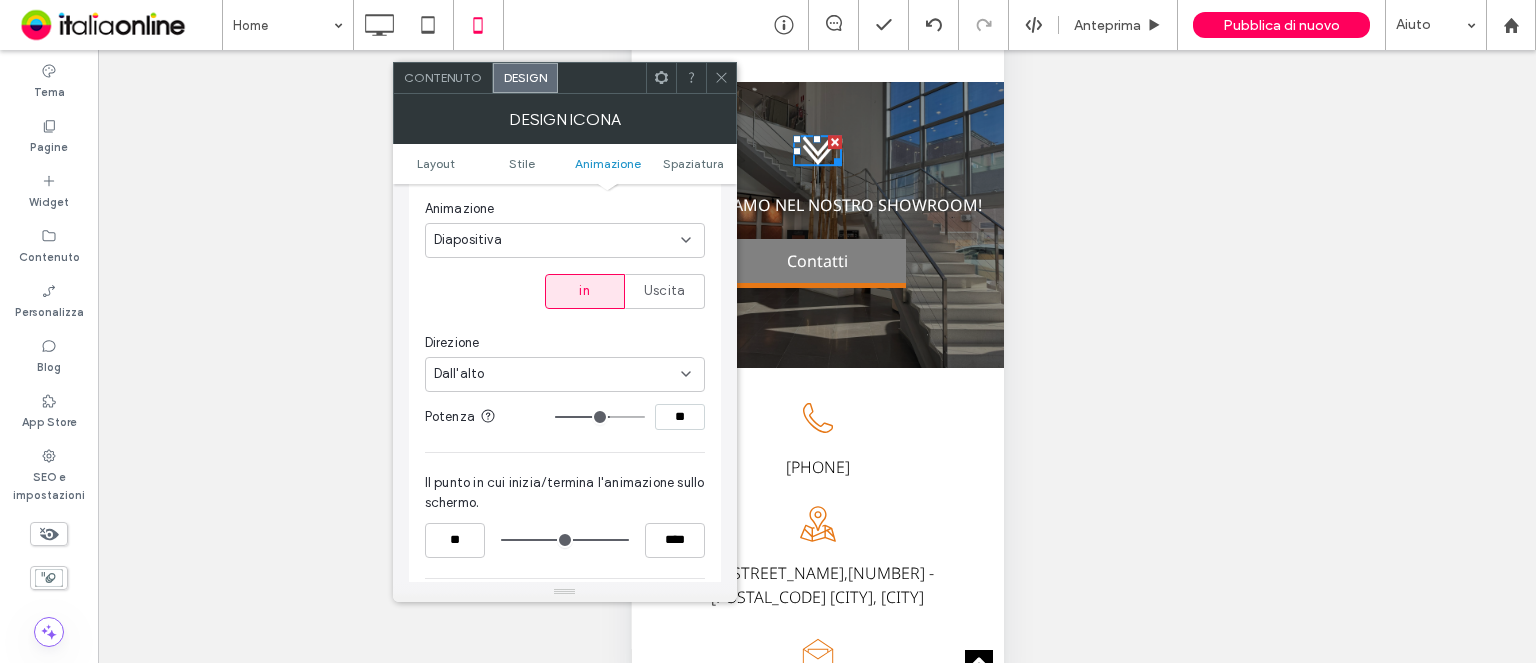 click at bounding box center [721, 78] 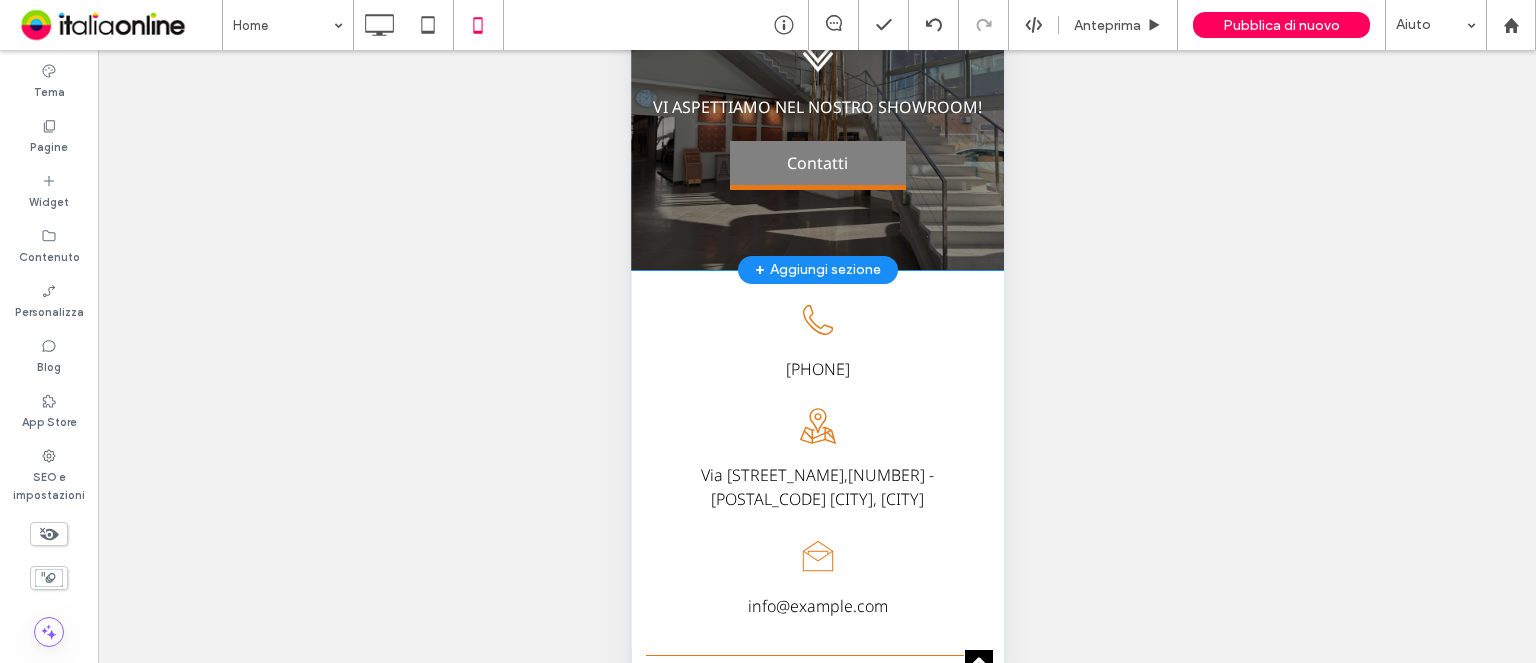 scroll, scrollTop: 7680, scrollLeft: 0, axis: vertical 